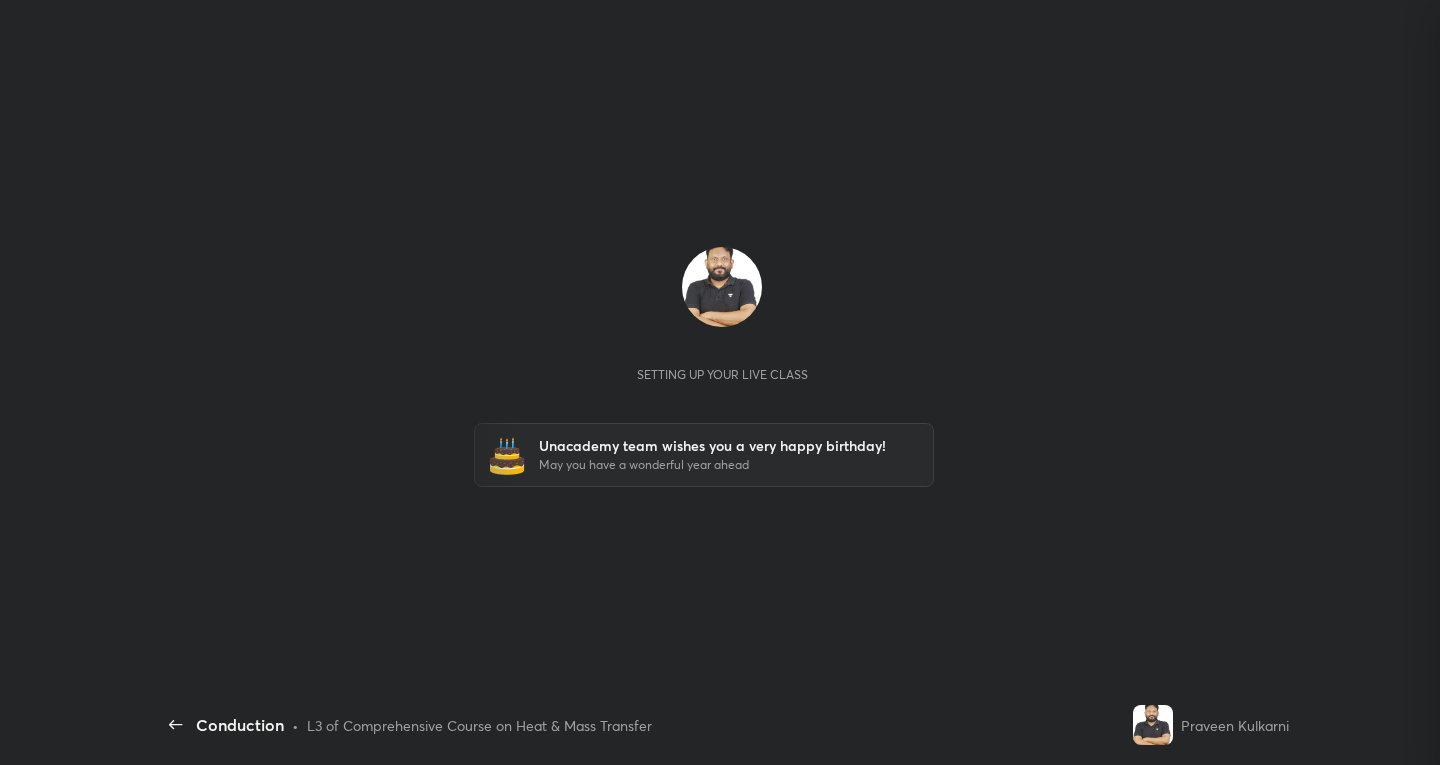 scroll, scrollTop: 0, scrollLeft: 0, axis: both 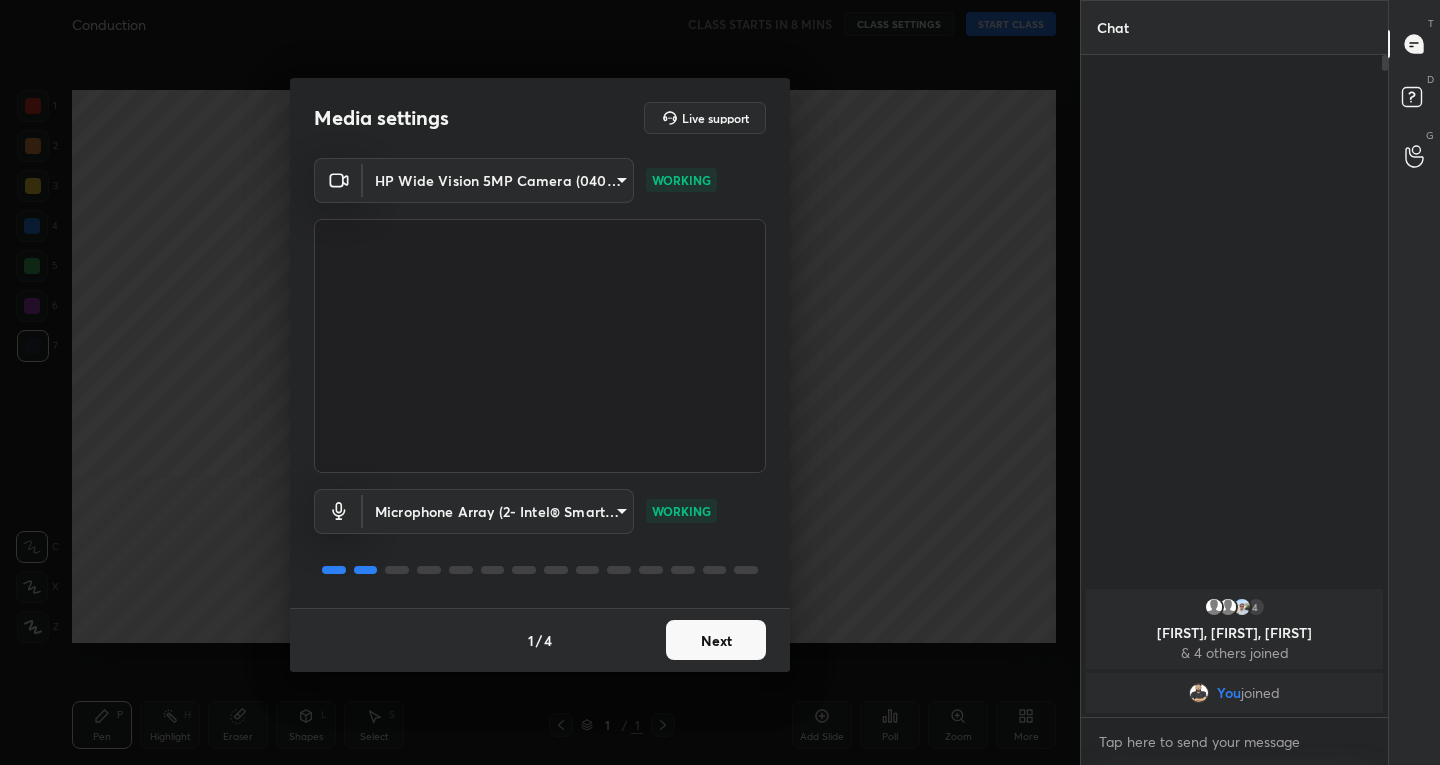 click on "Next" at bounding box center (716, 640) 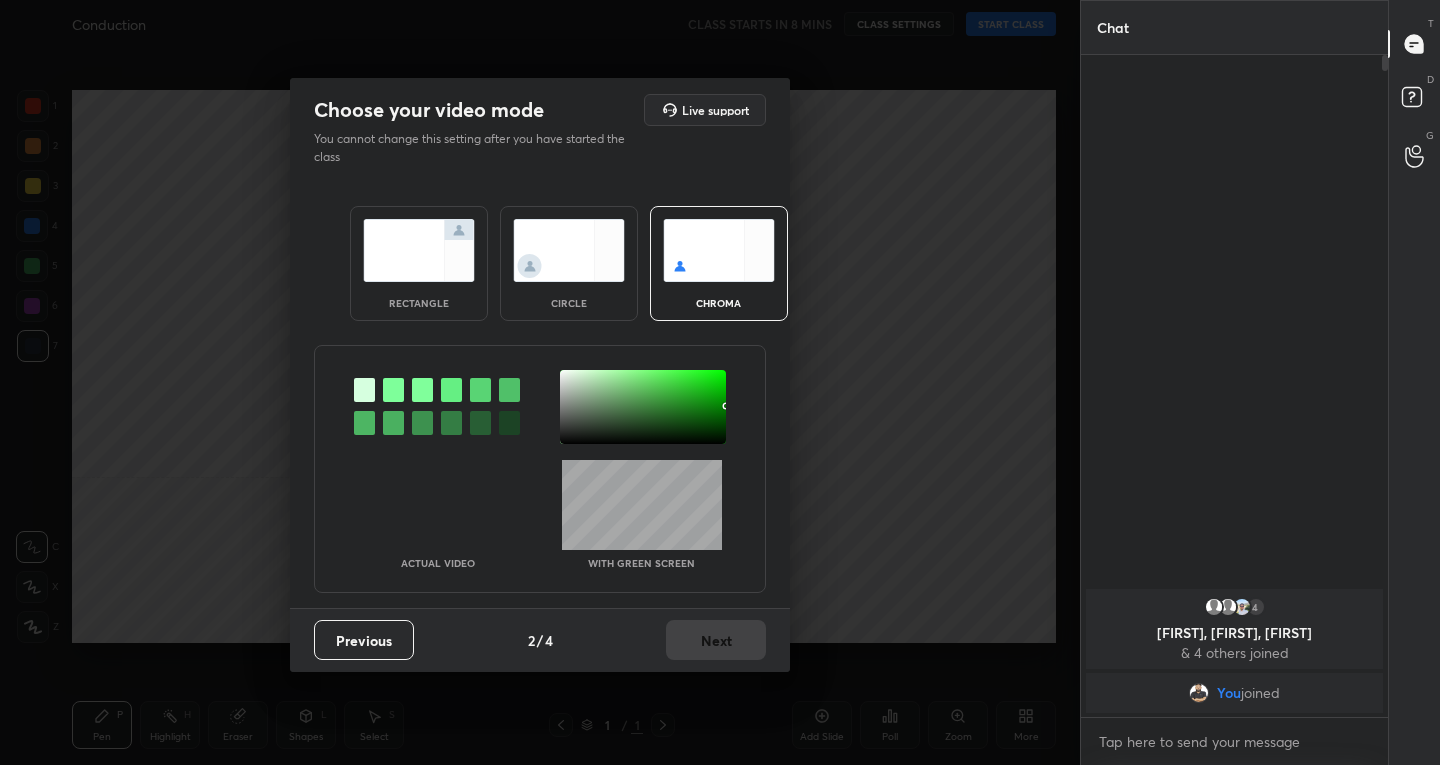 click at bounding box center (419, 250) 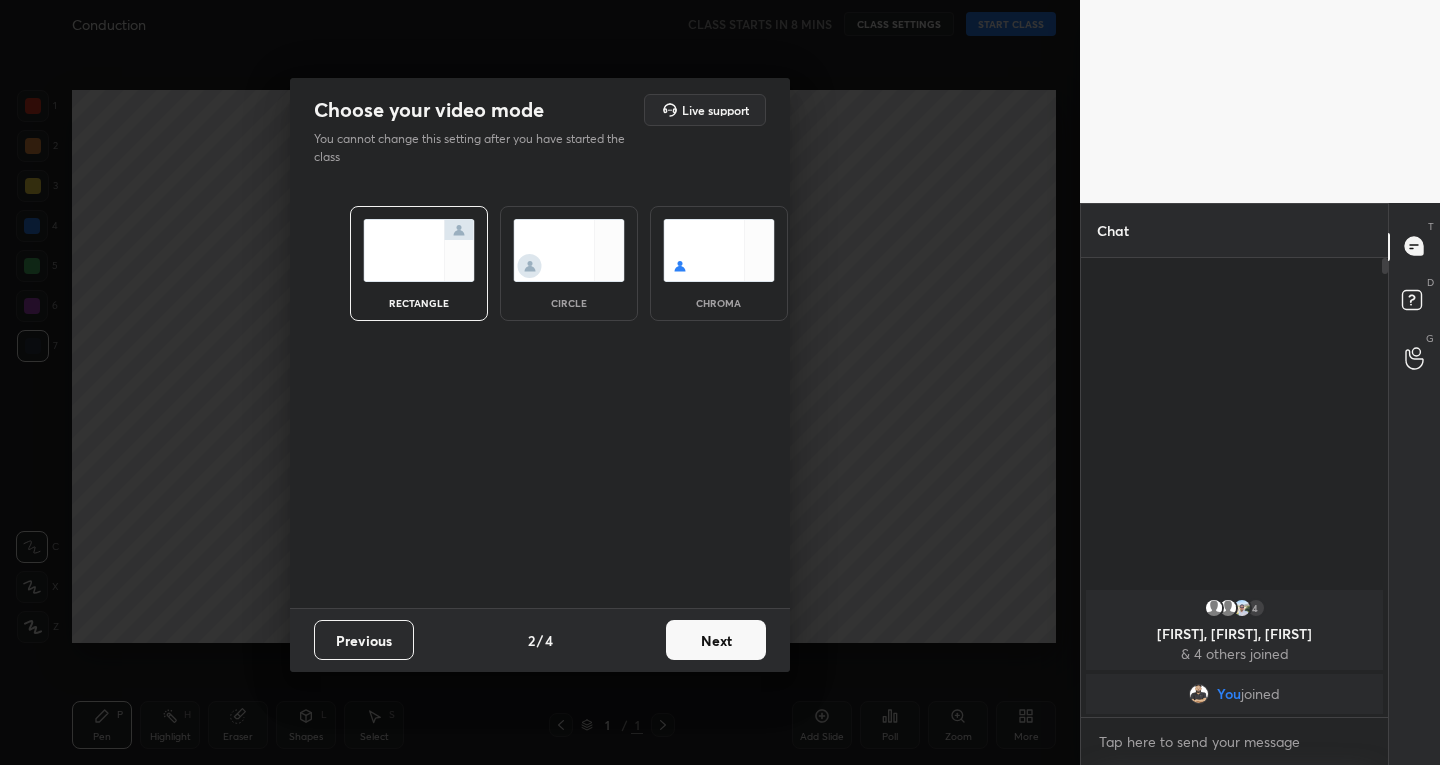 click on "Next" at bounding box center (716, 640) 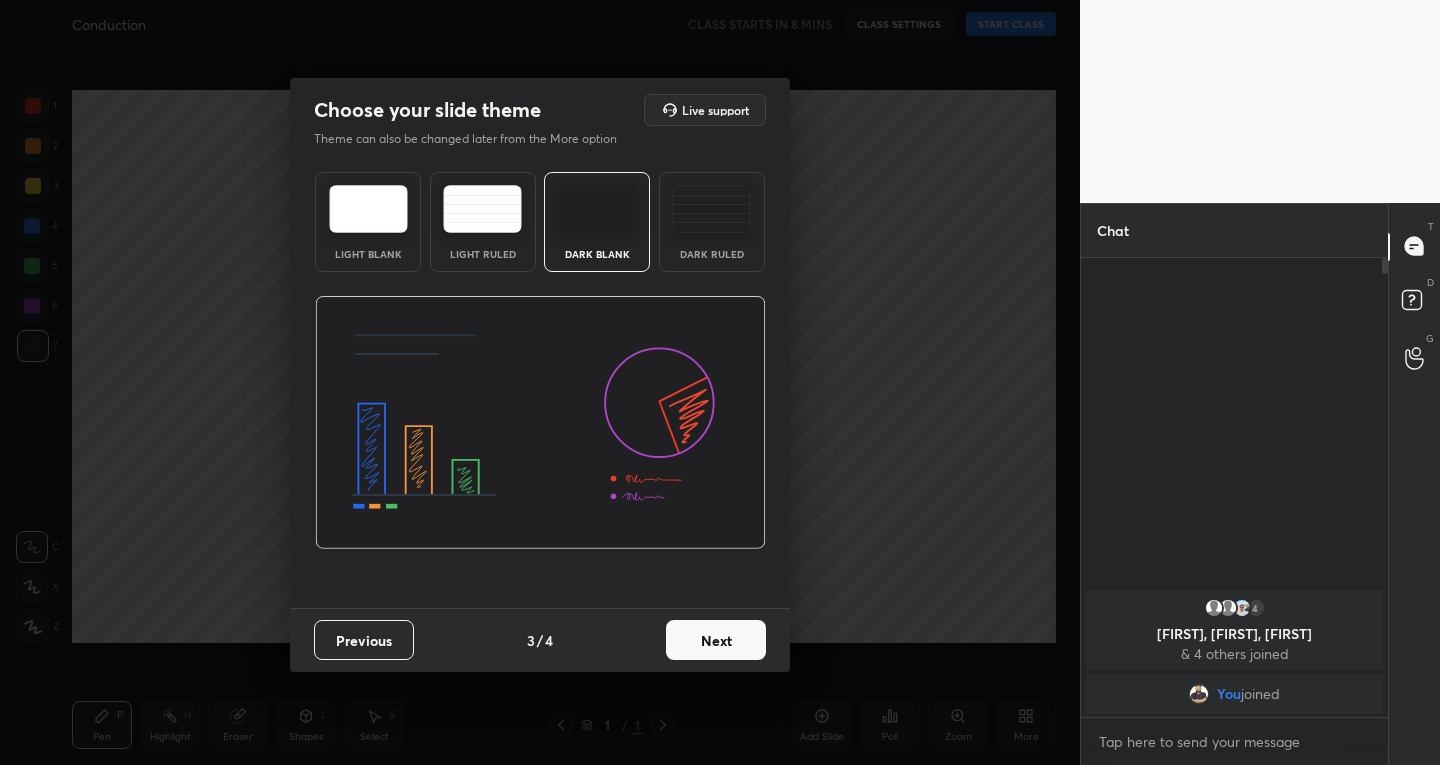 click on "Next" at bounding box center [716, 640] 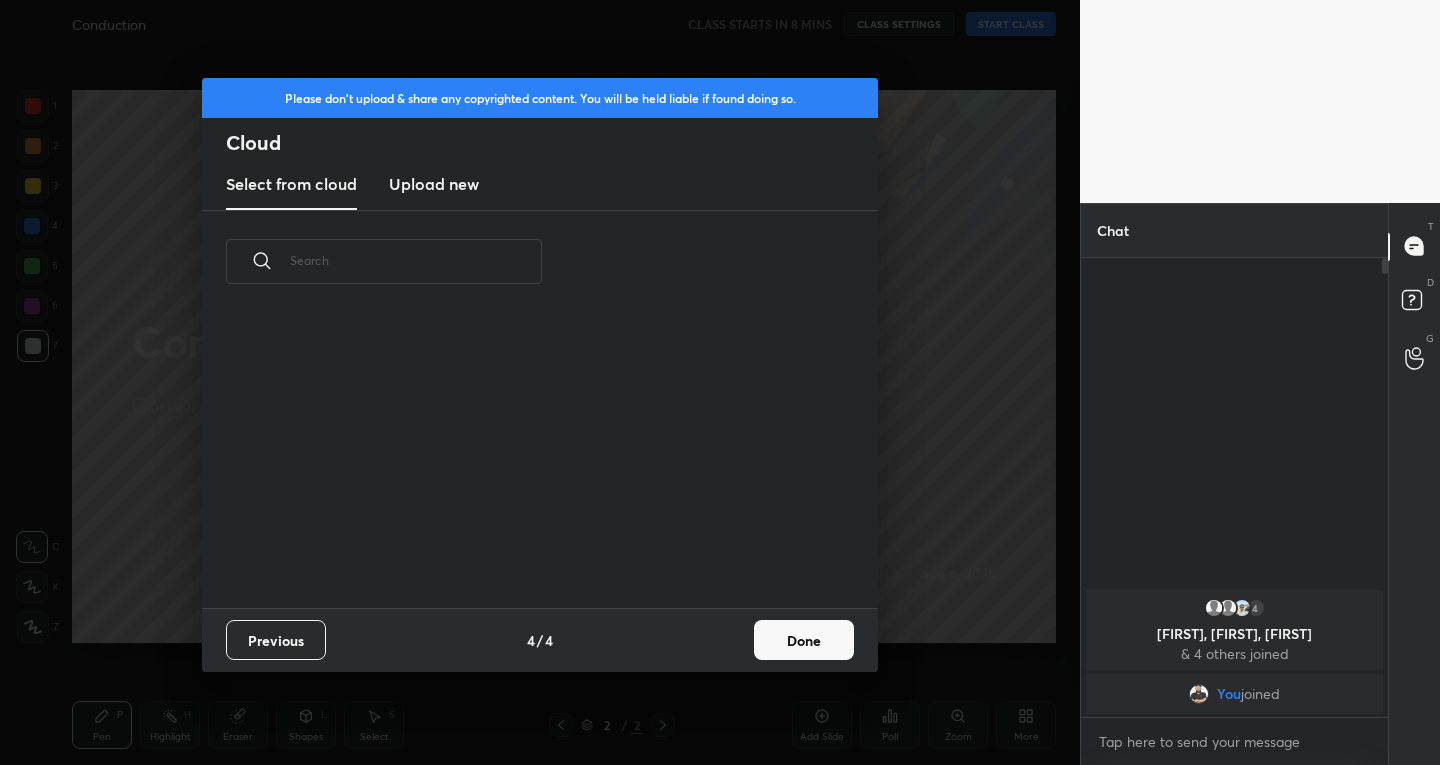 scroll, scrollTop: 7, scrollLeft: 11, axis: both 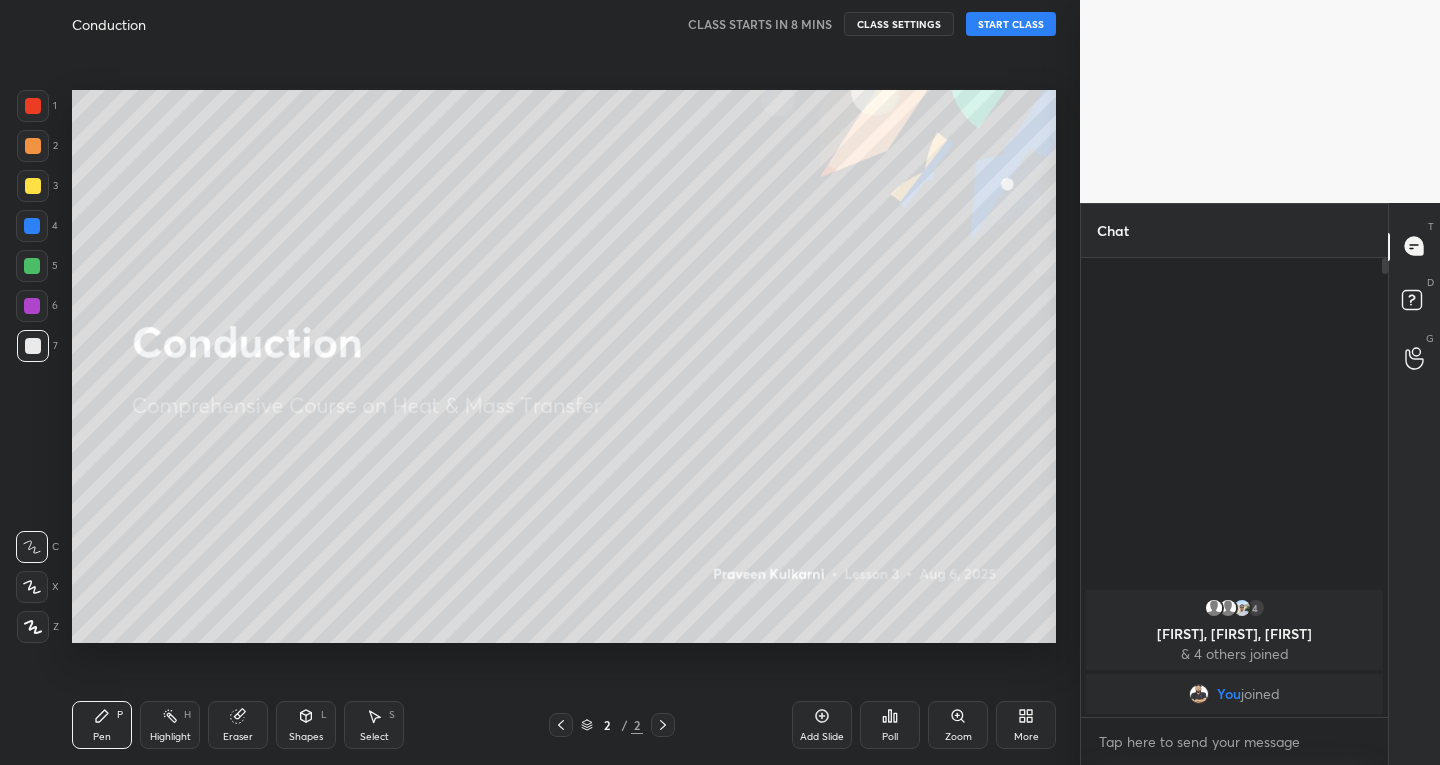 click on "Add Slide" at bounding box center [822, 725] 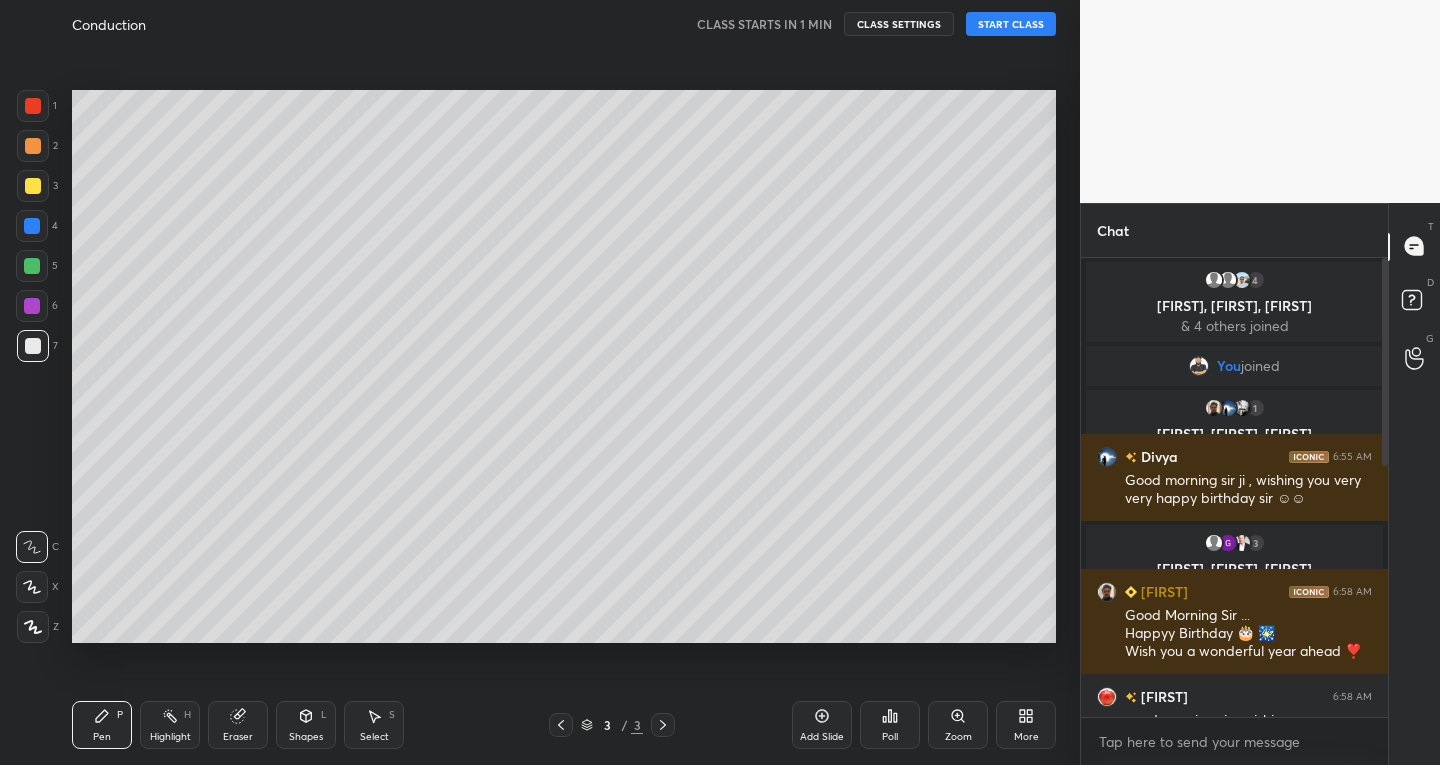 click on "START CLASS" at bounding box center [1011, 24] 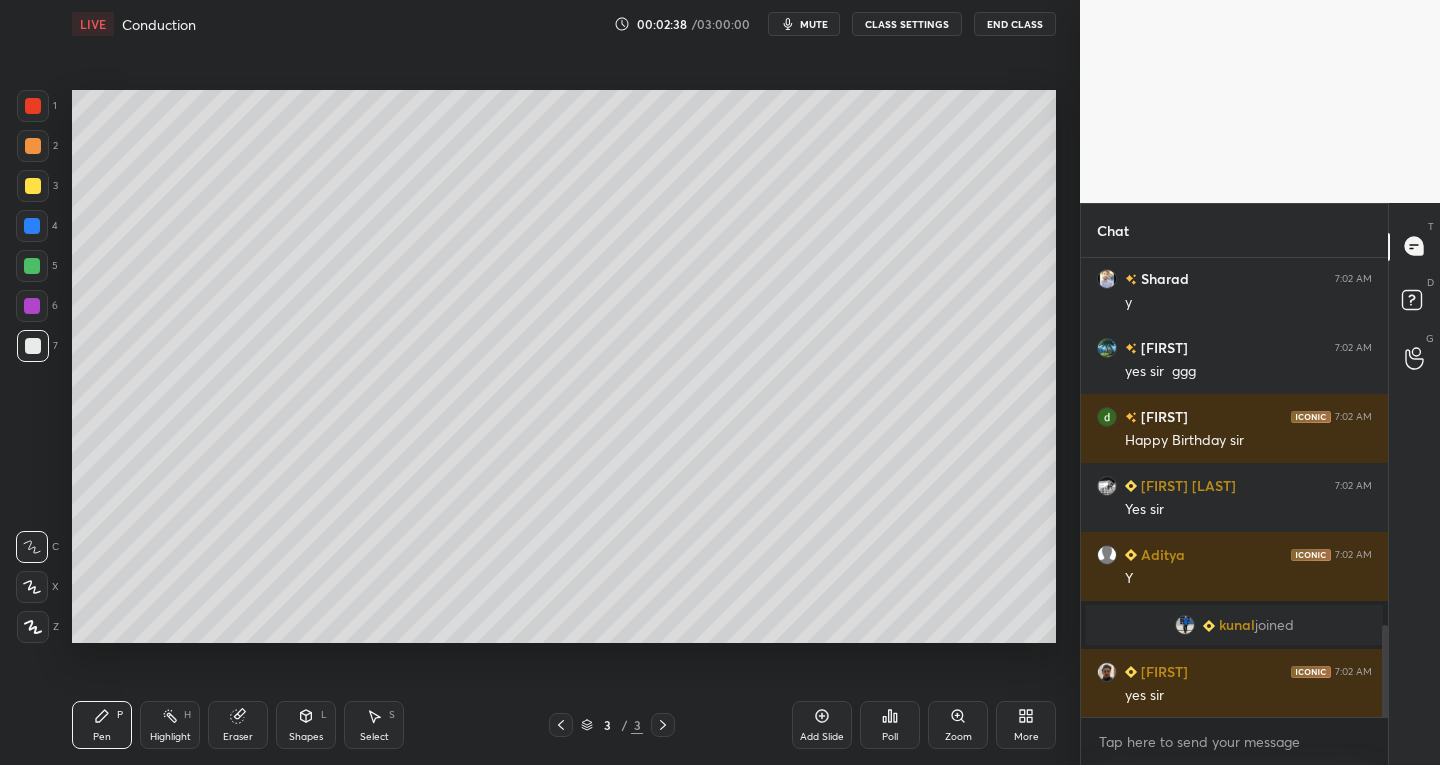 scroll, scrollTop: 1910, scrollLeft: 0, axis: vertical 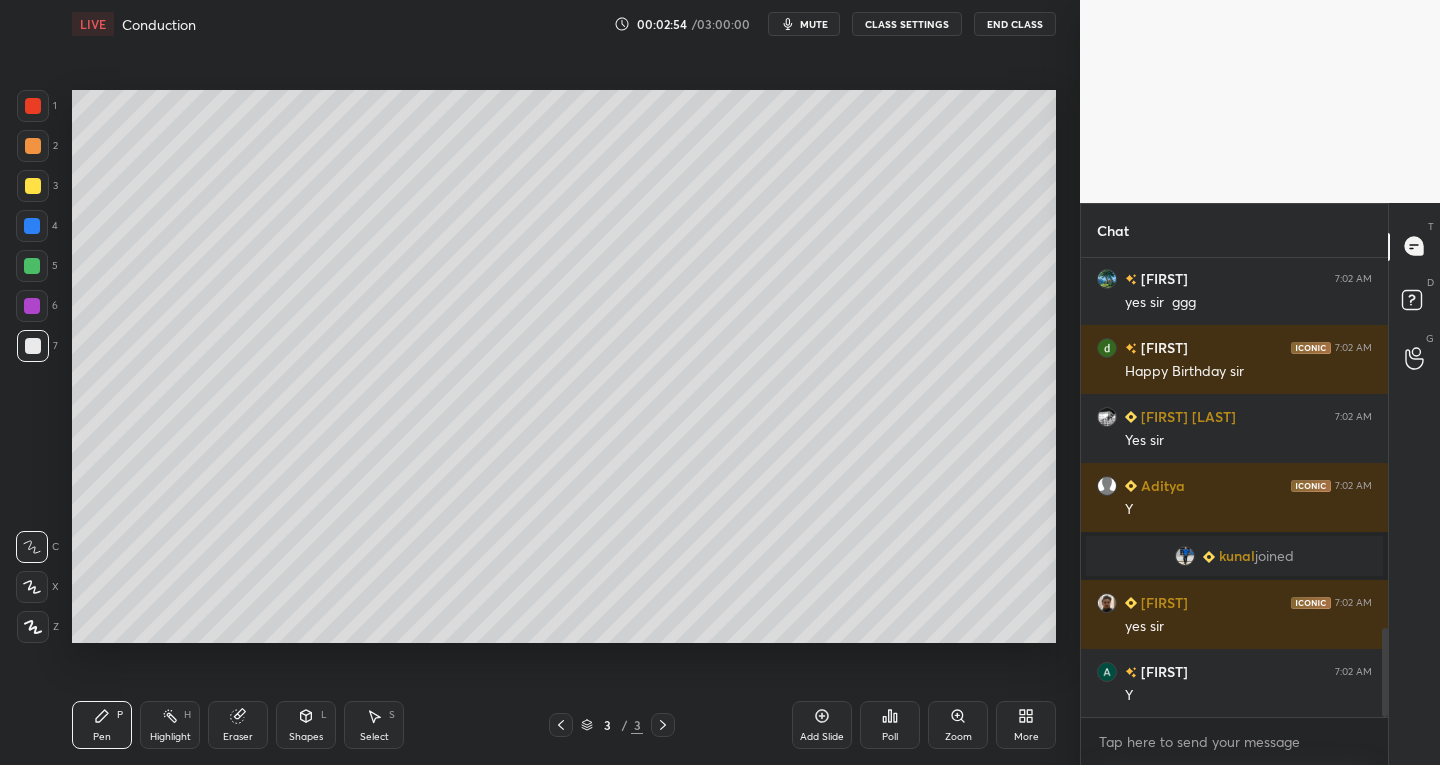 click at bounding box center [32, 587] 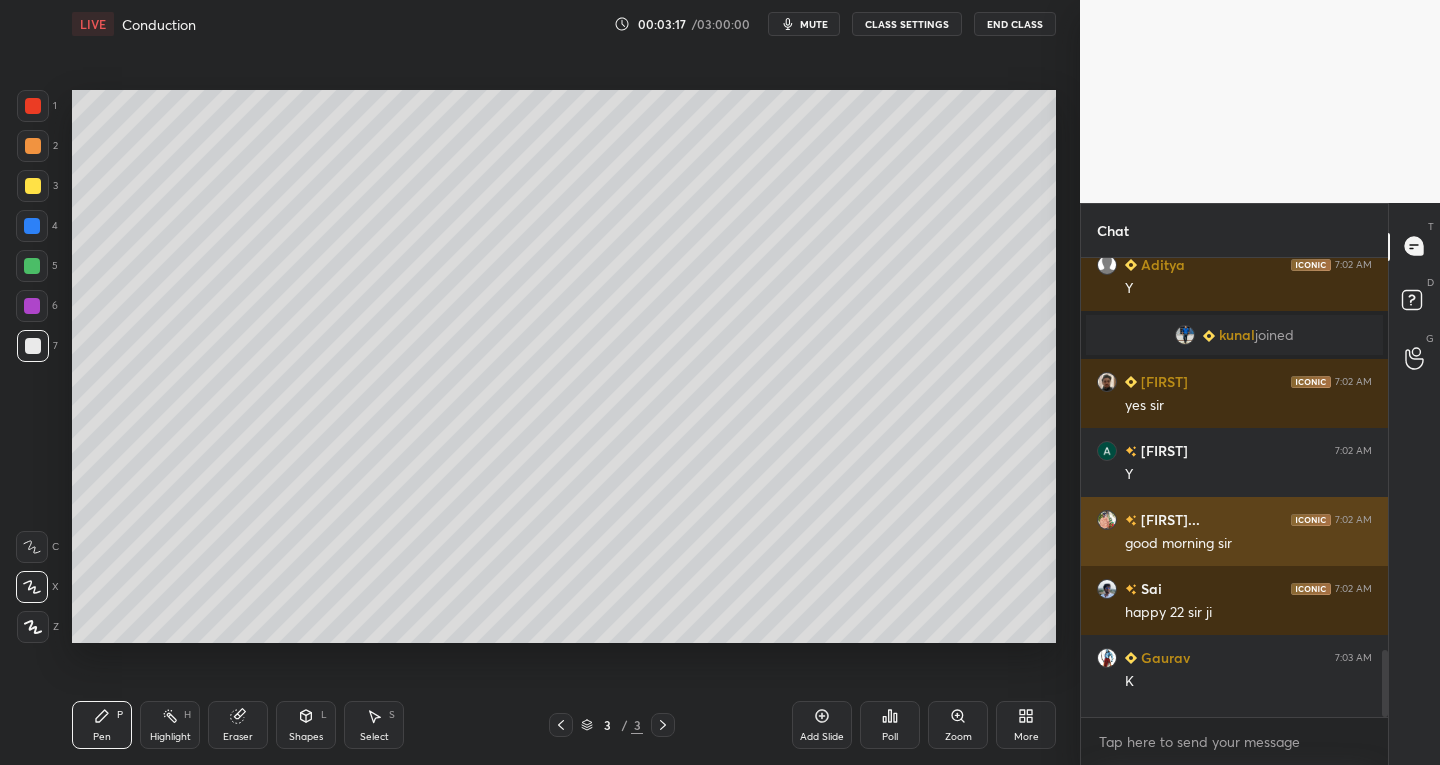 scroll, scrollTop: 2674, scrollLeft: 0, axis: vertical 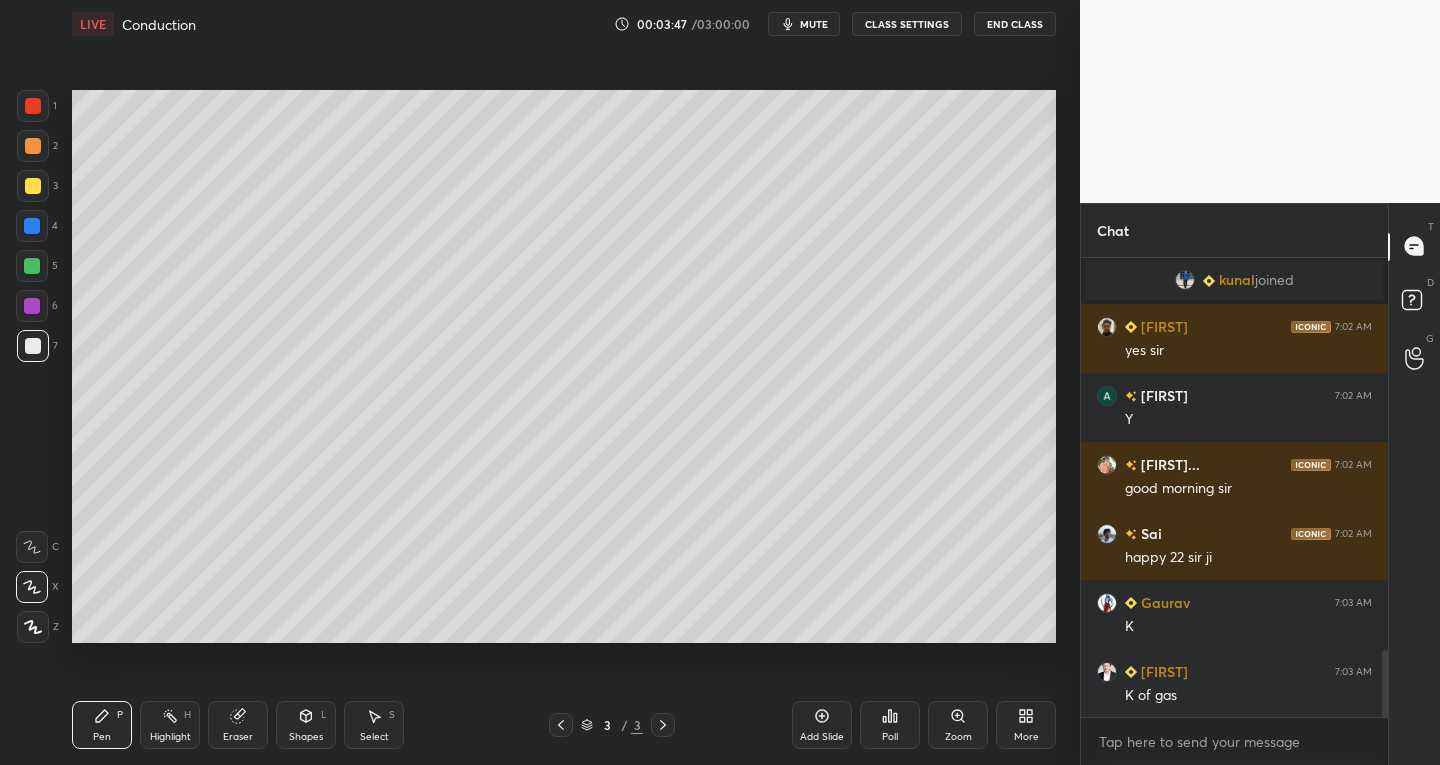 click on "Eraser" at bounding box center [238, 725] 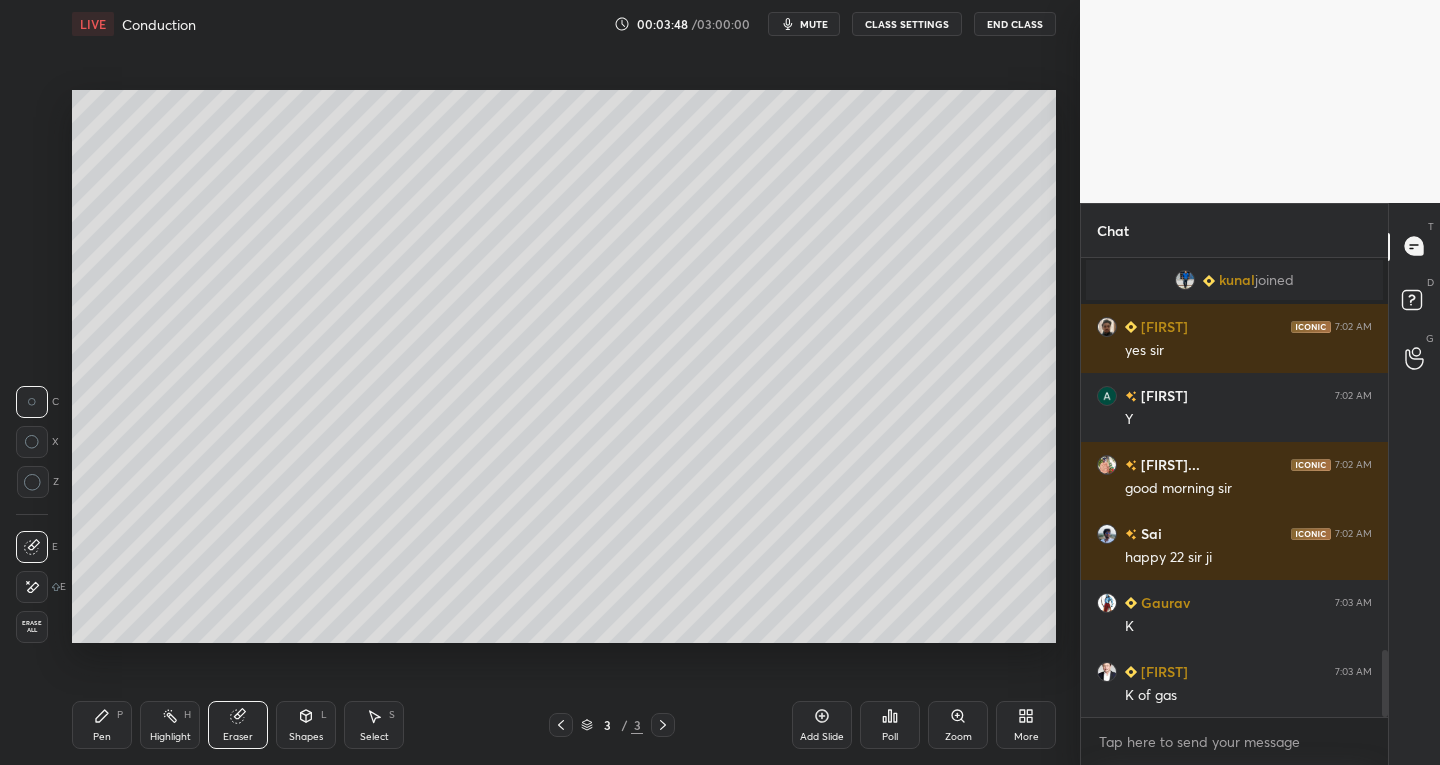 click on "Erase all" at bounding box center [32, 627] 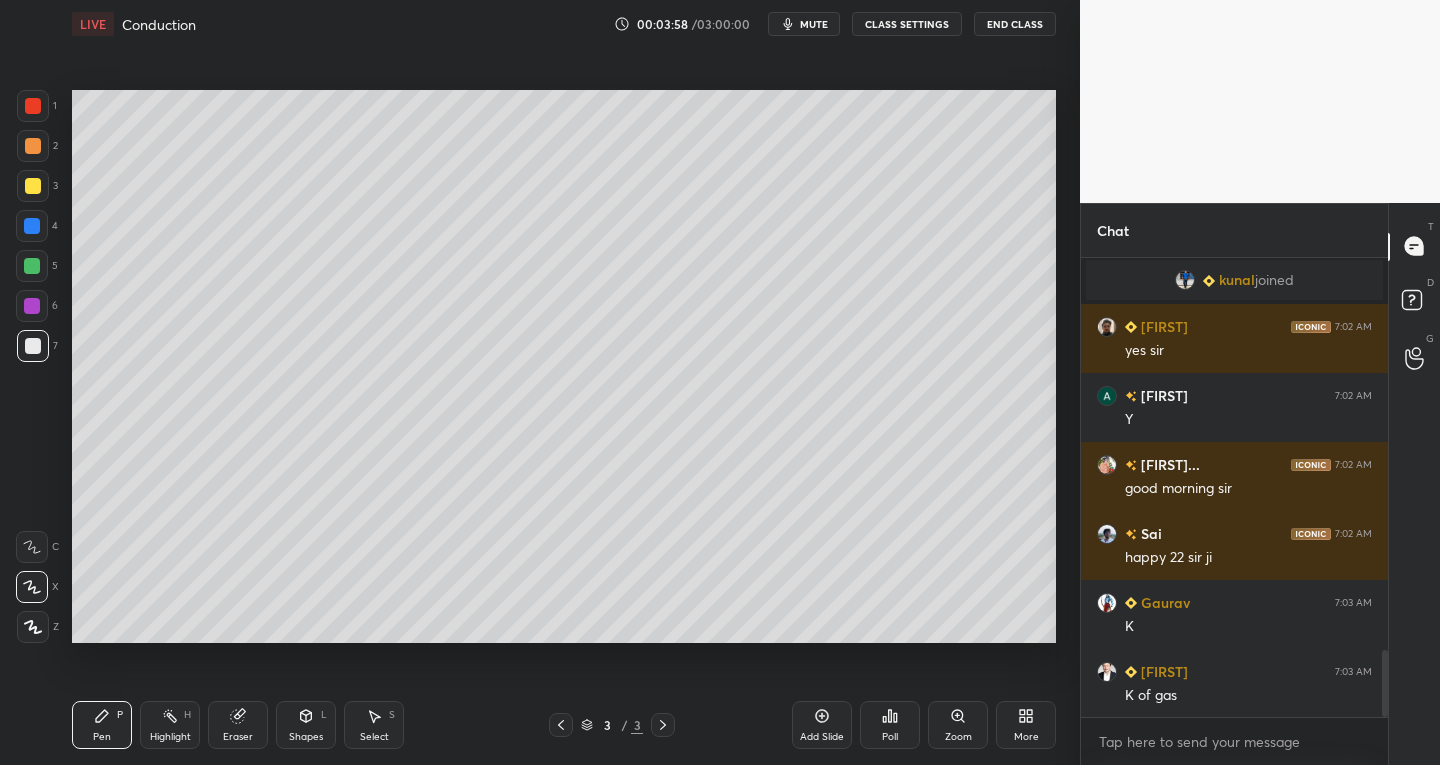 scroll, scrollTop: 412, scrollLeft: 301, axis: both 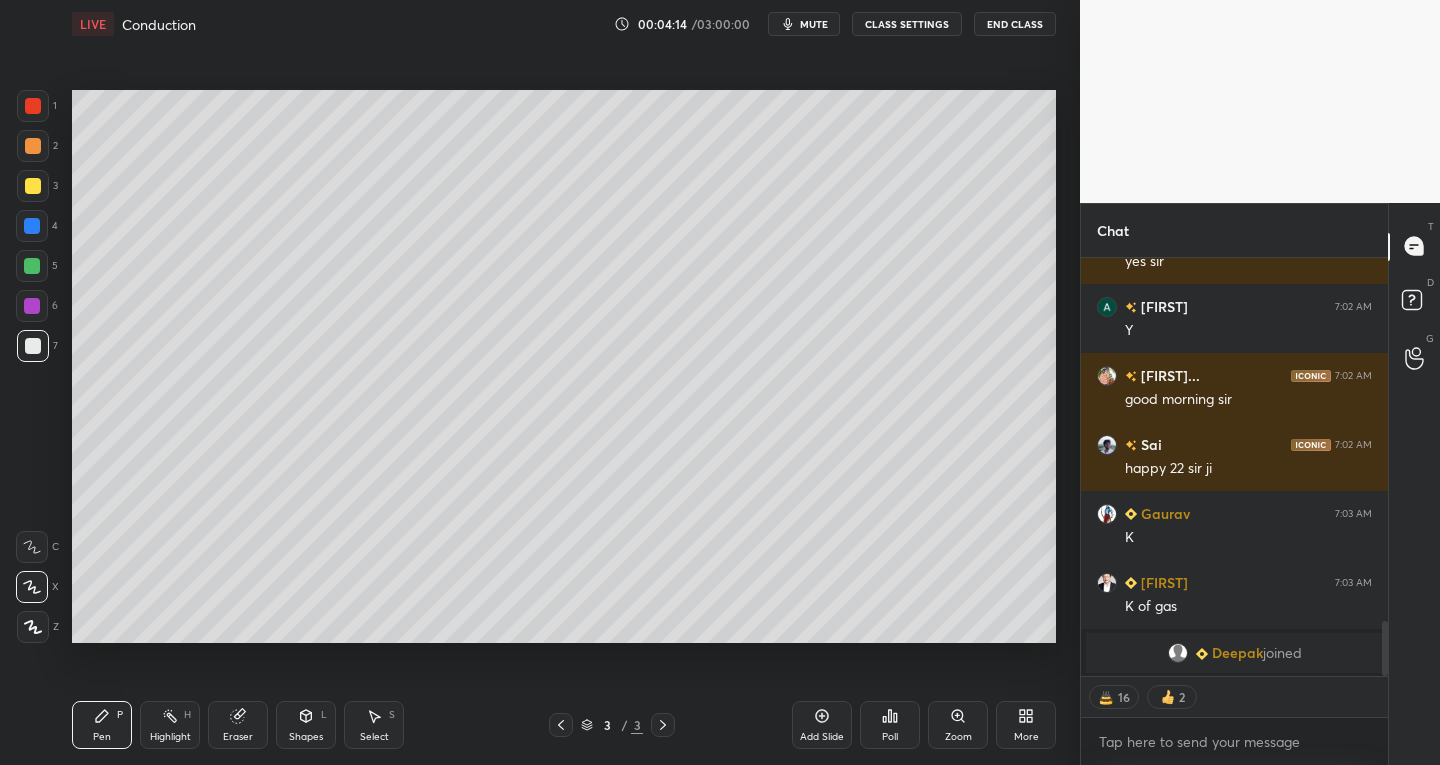 click 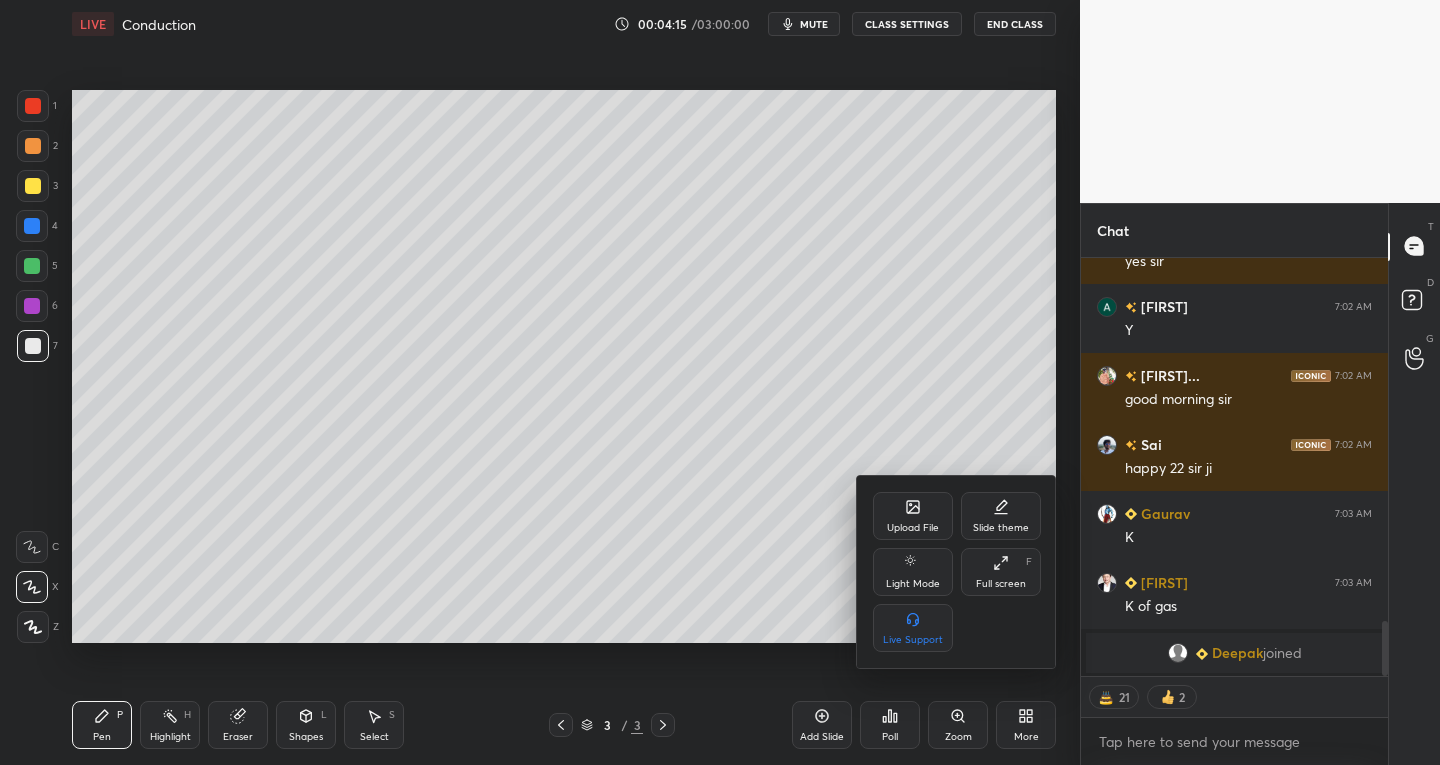 click on "Upload File" at bounding box center [913, 528] 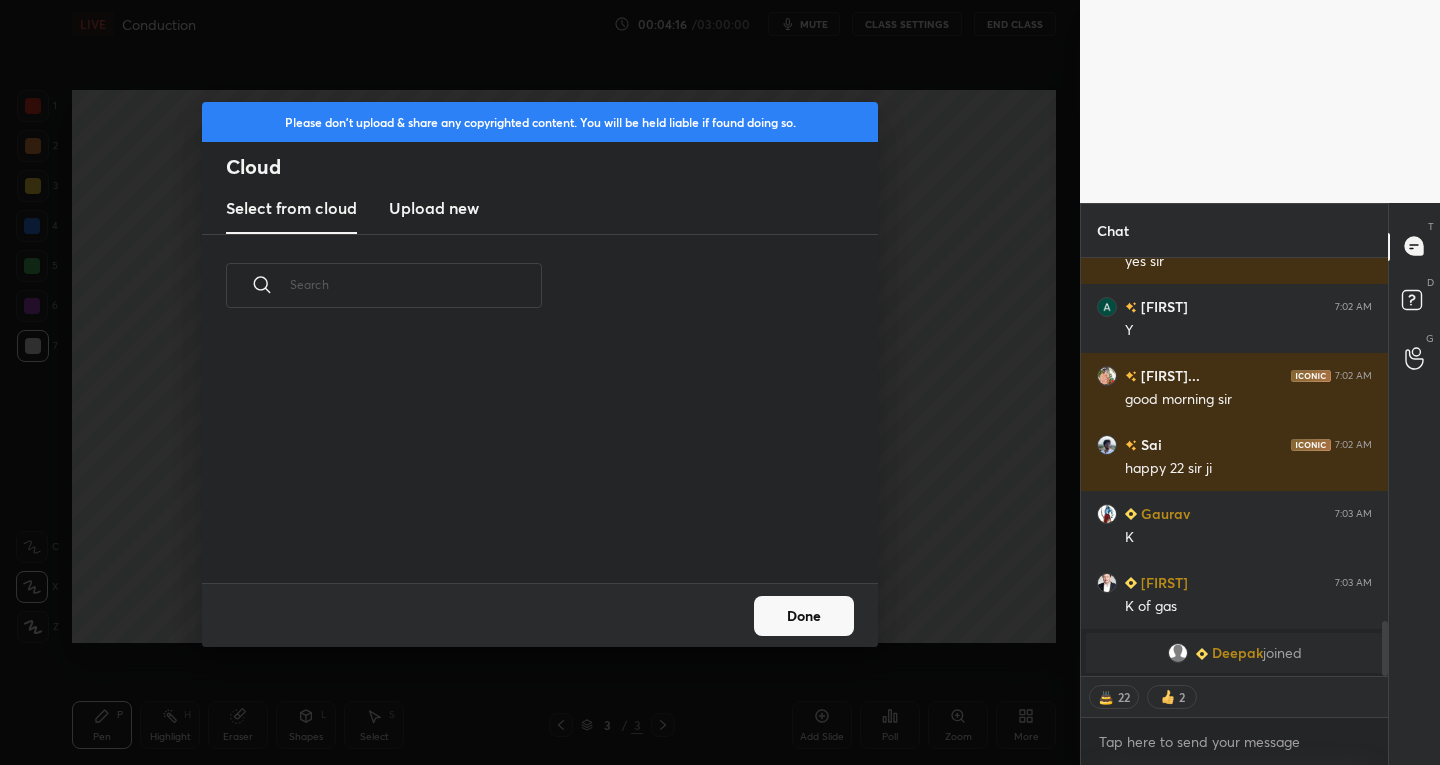 scroll, scrollTop: 7, scrollLeft: 11, axis: both 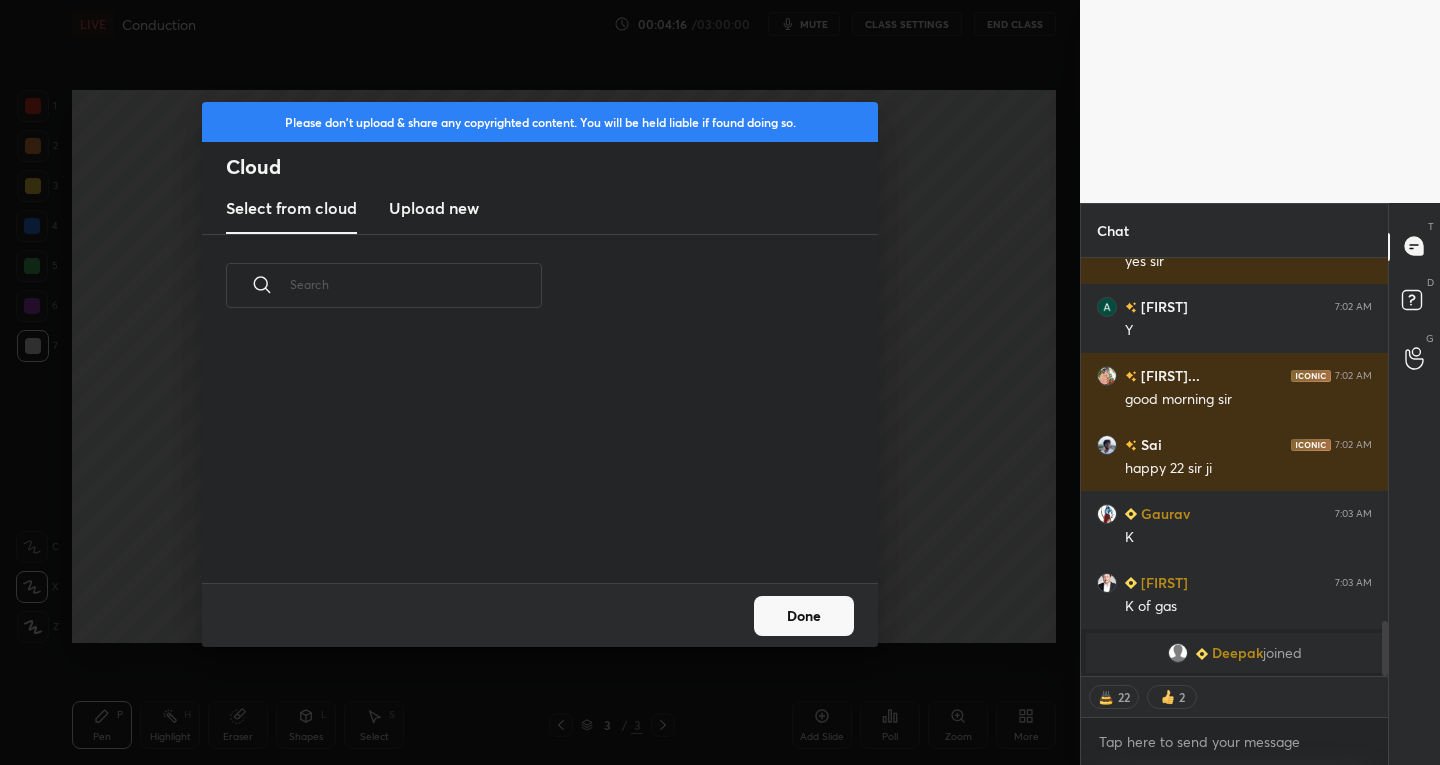 click on "Upload new" at bounding box center [434, 208] 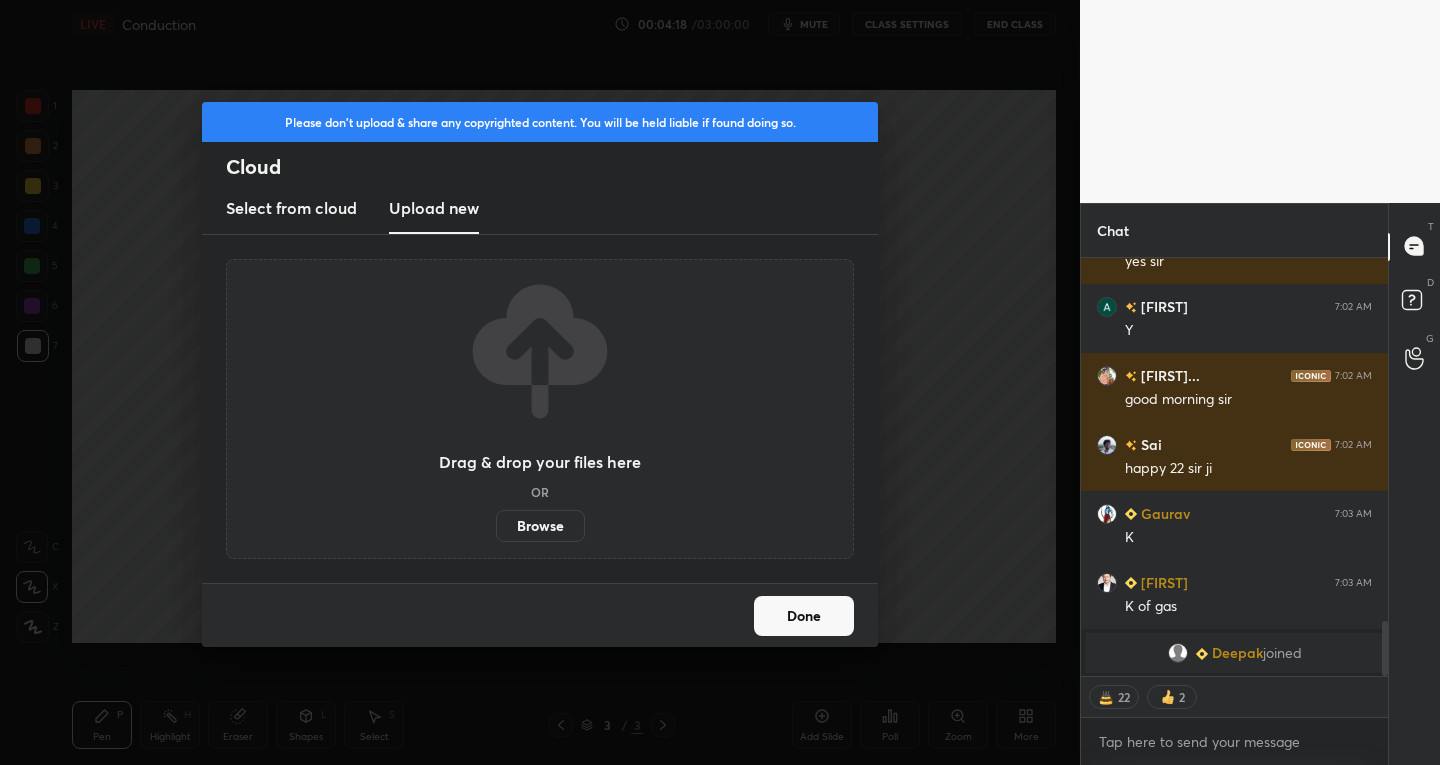 click on "Browse" at bounding box center [540, 526] 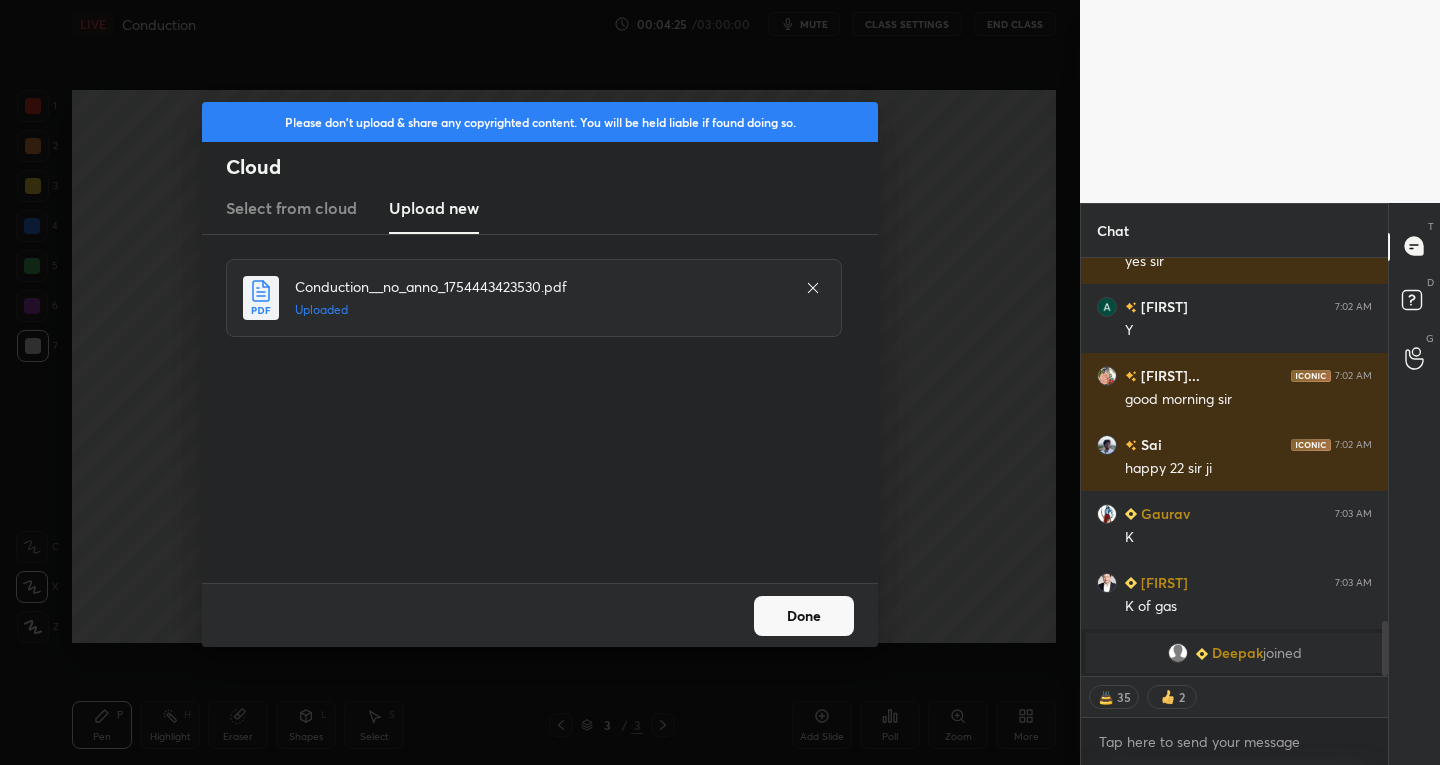 click on "Done" at bounding box center (804, 616) 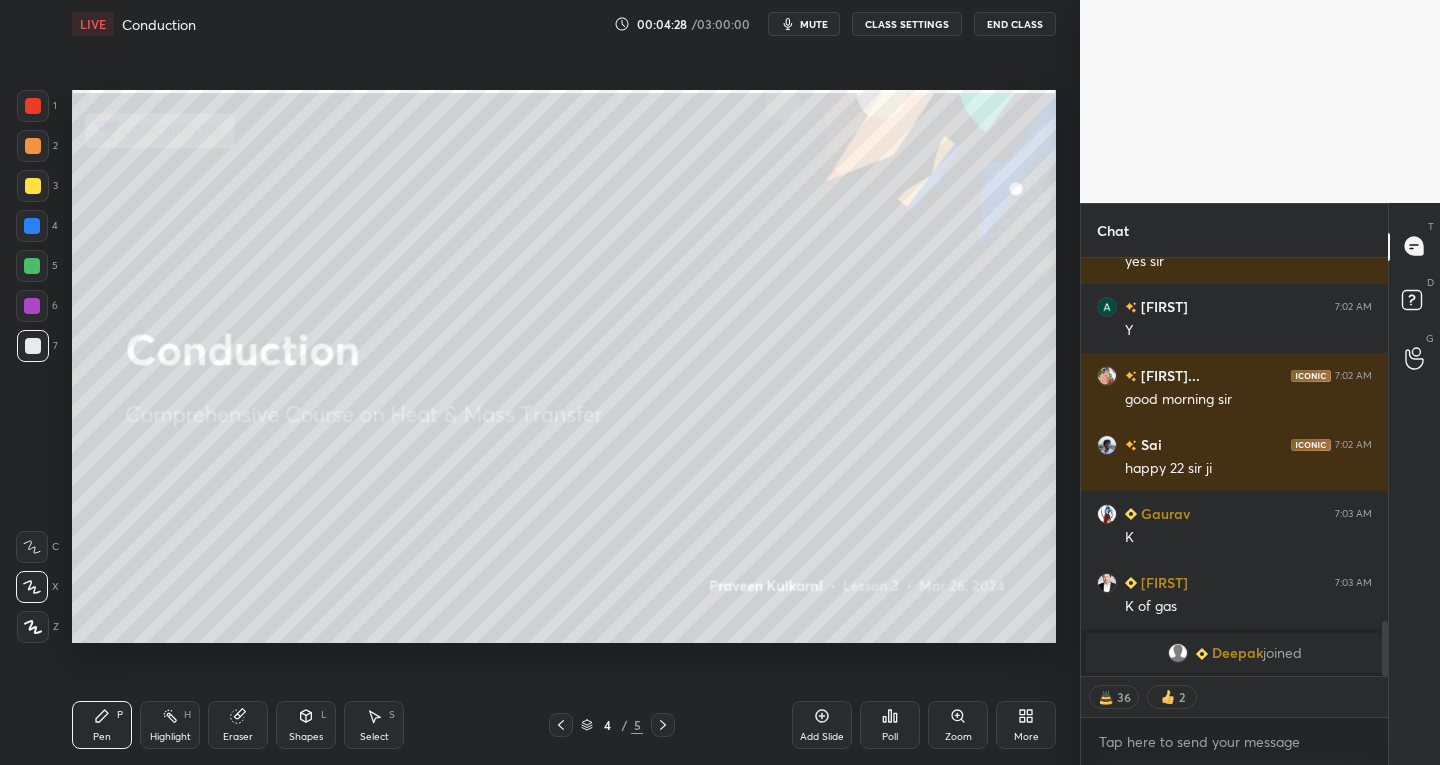 click 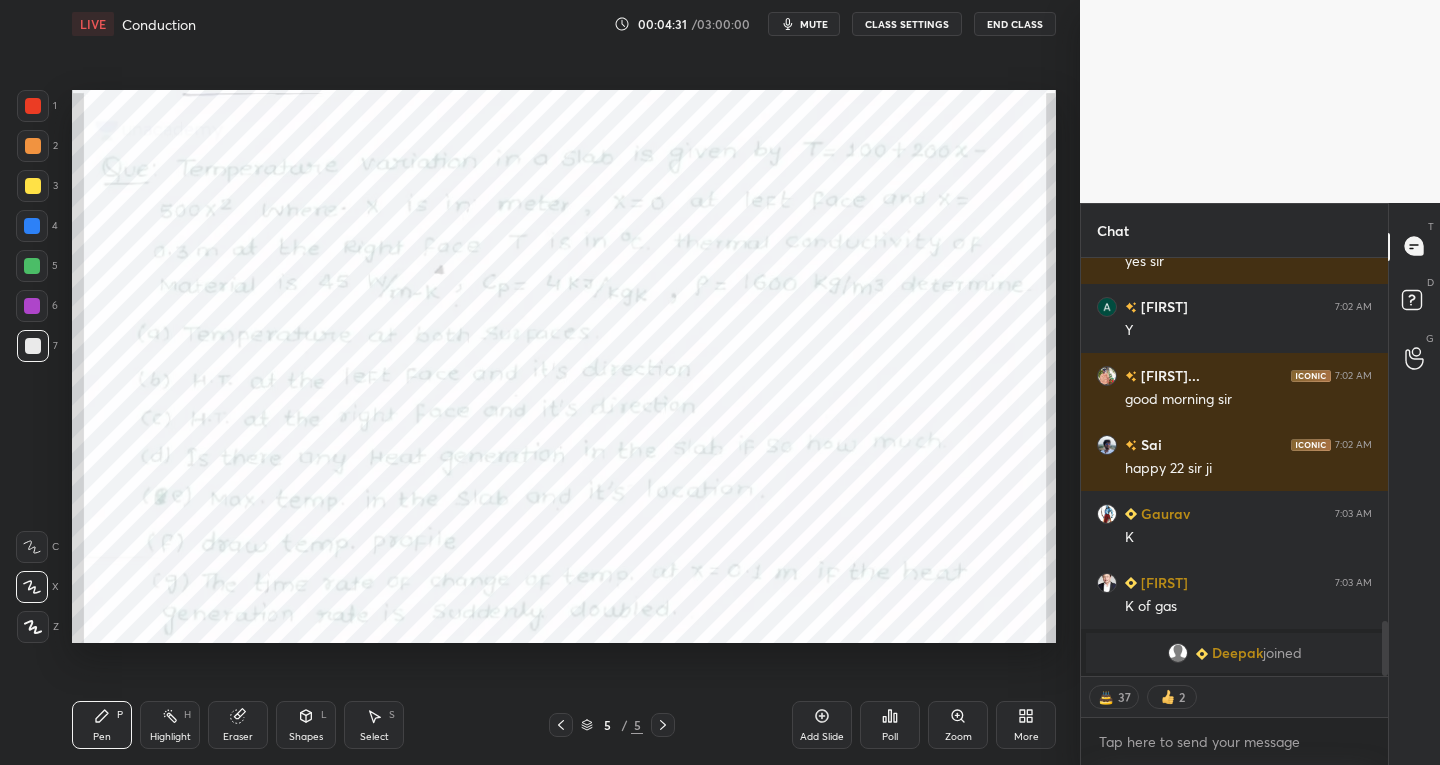 click 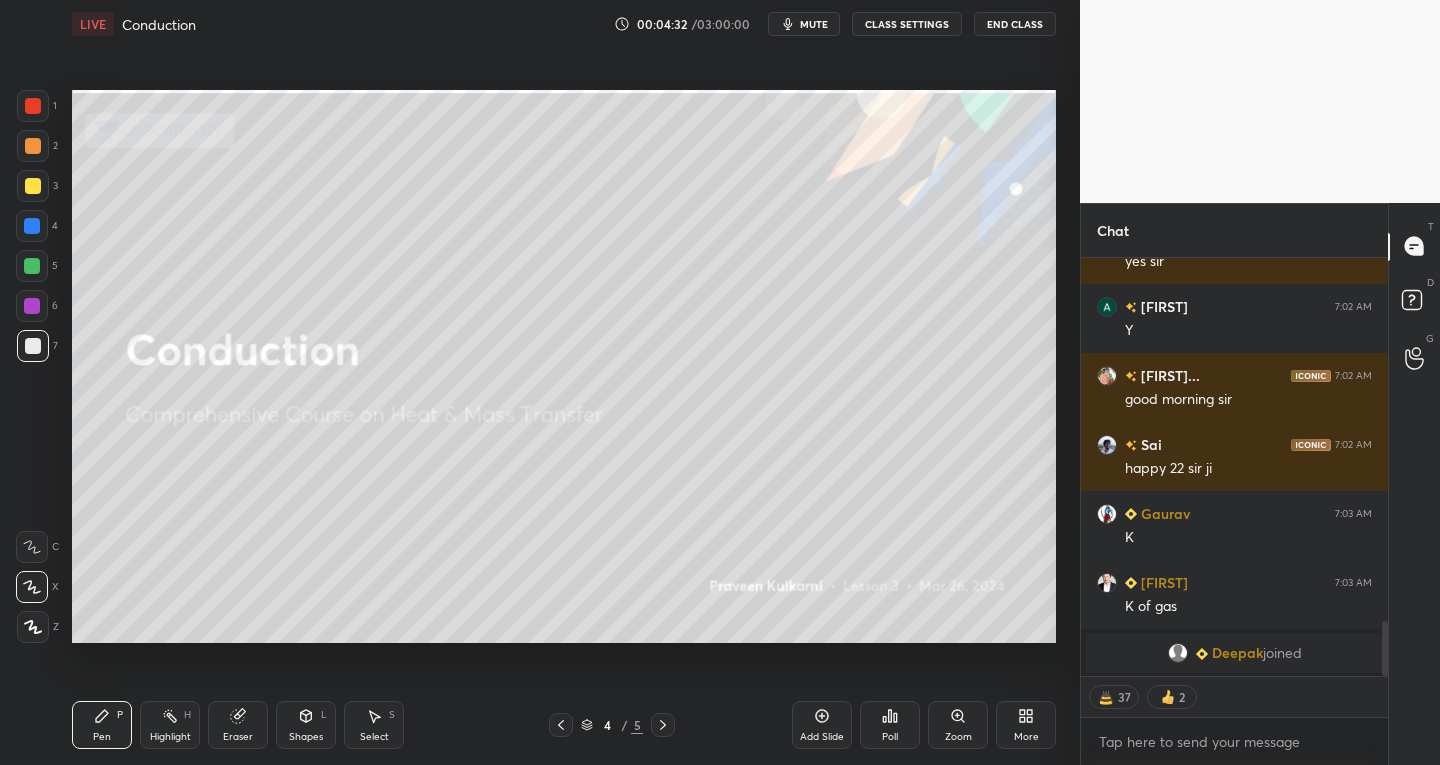 click on "4 / 5" at bounding box center [612, 725] 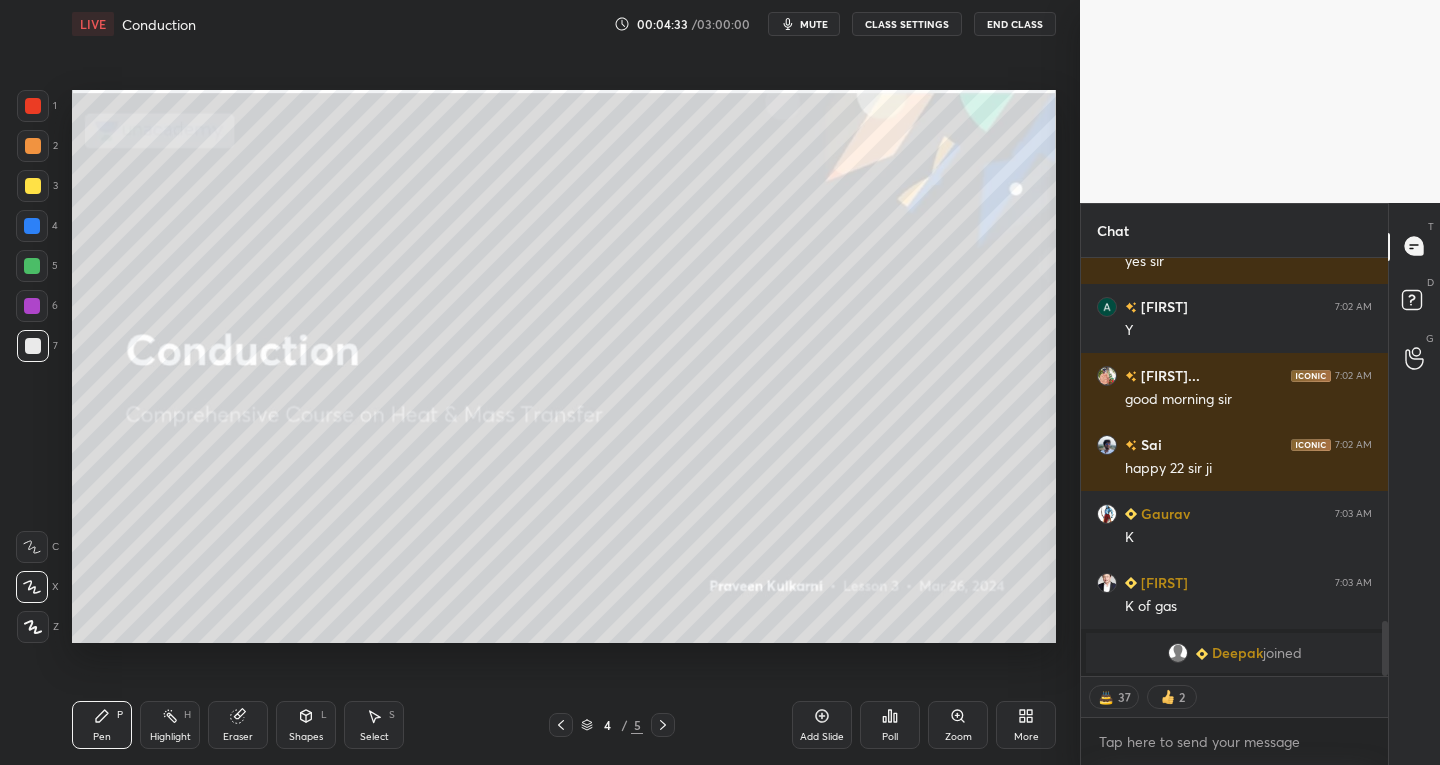 click at bounding box center (561, 725) 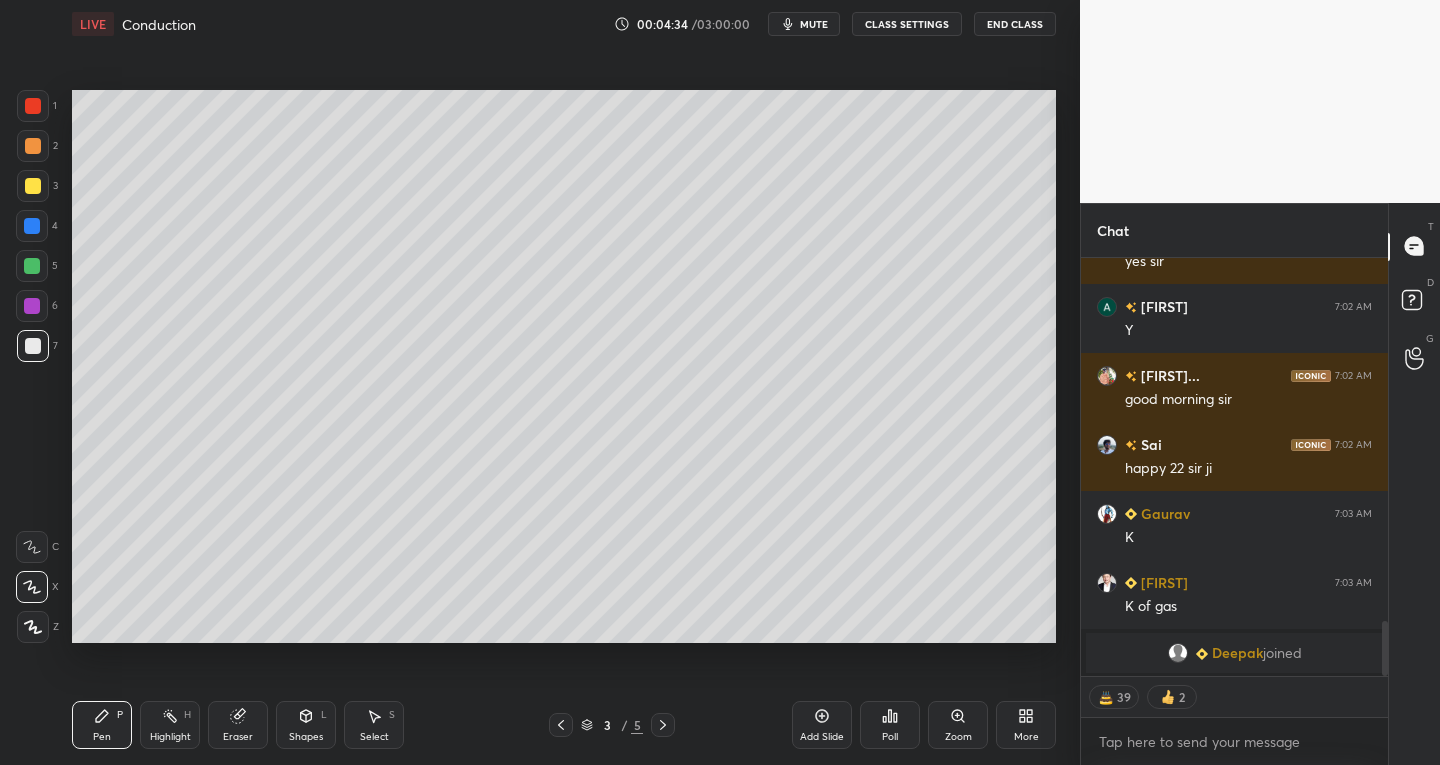 click 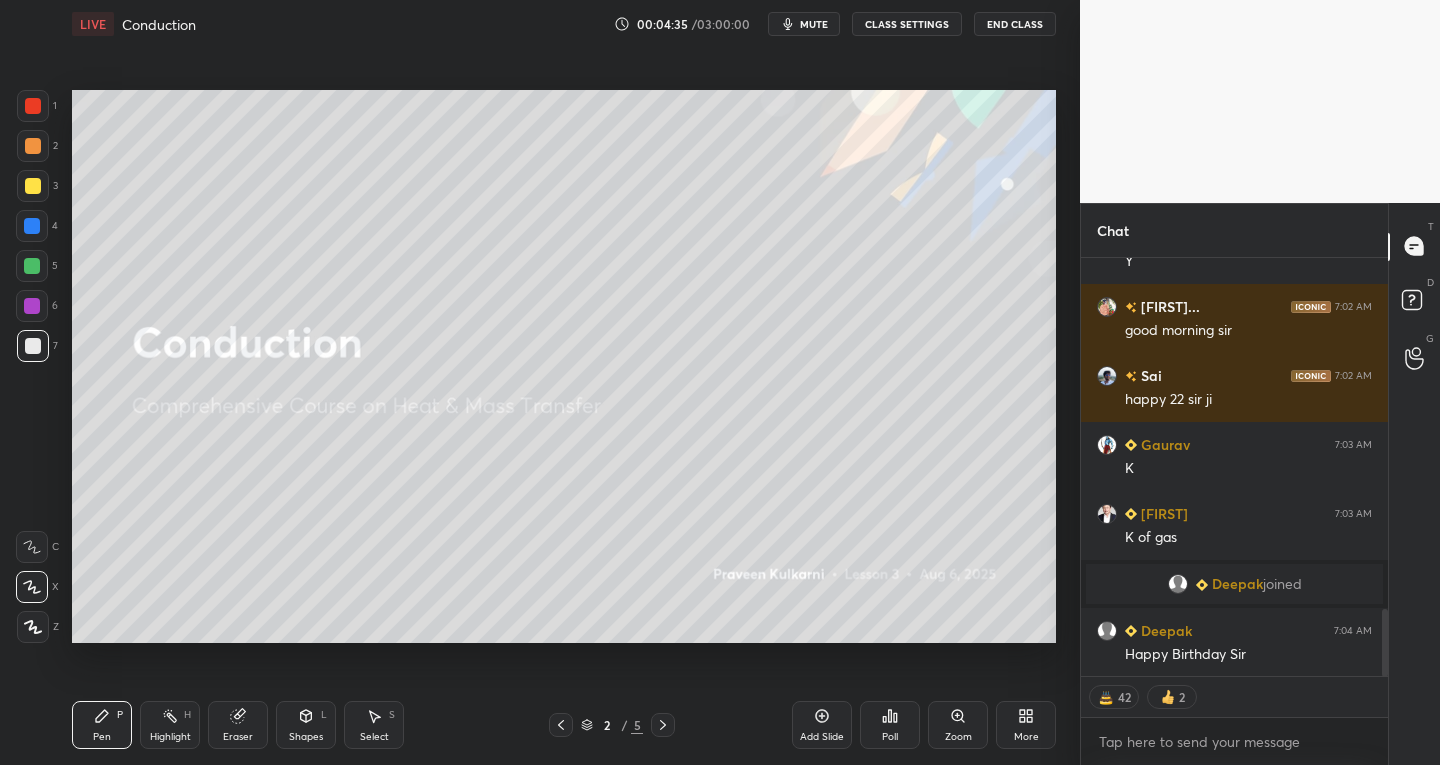 scroll, scrollTop: 2179, scrollLeft: 0, axis: vertical 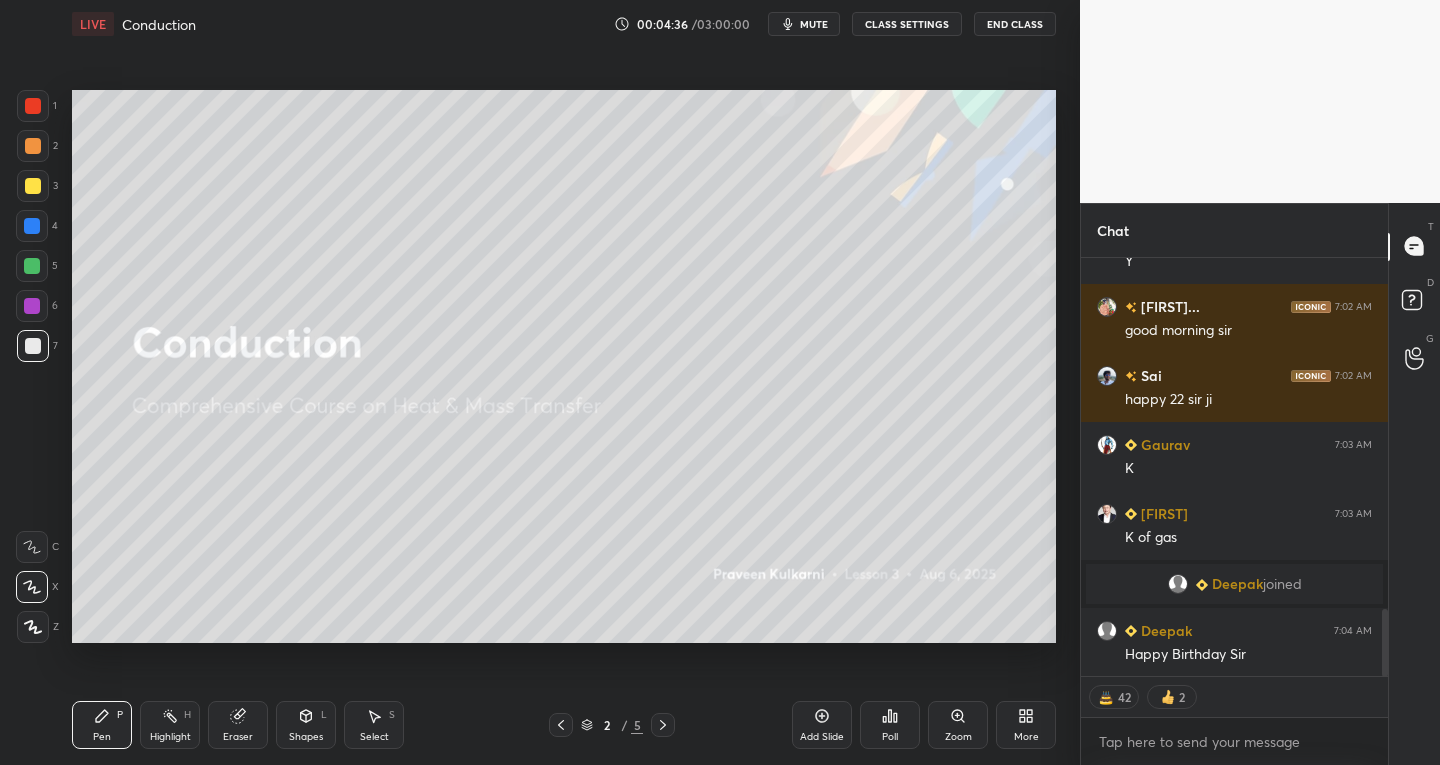click 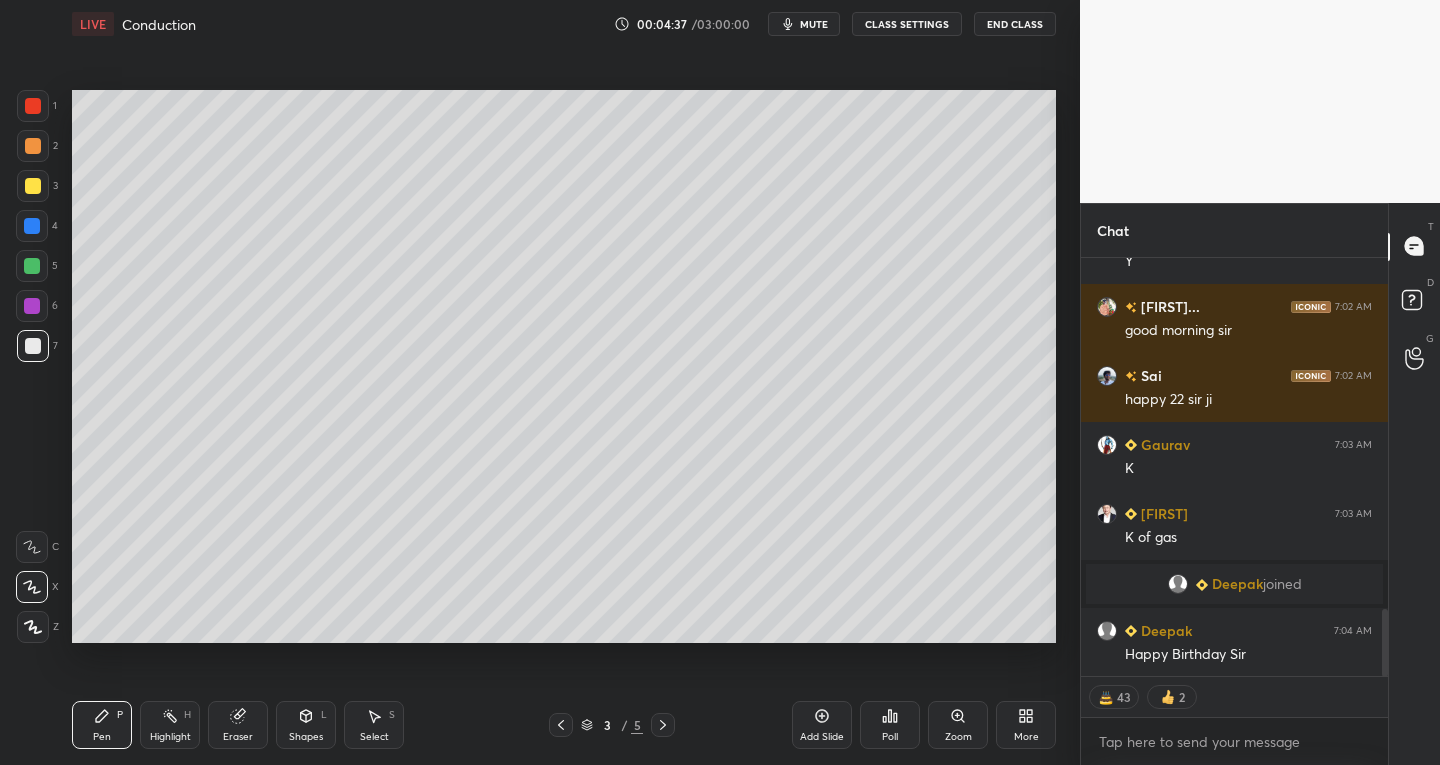 click 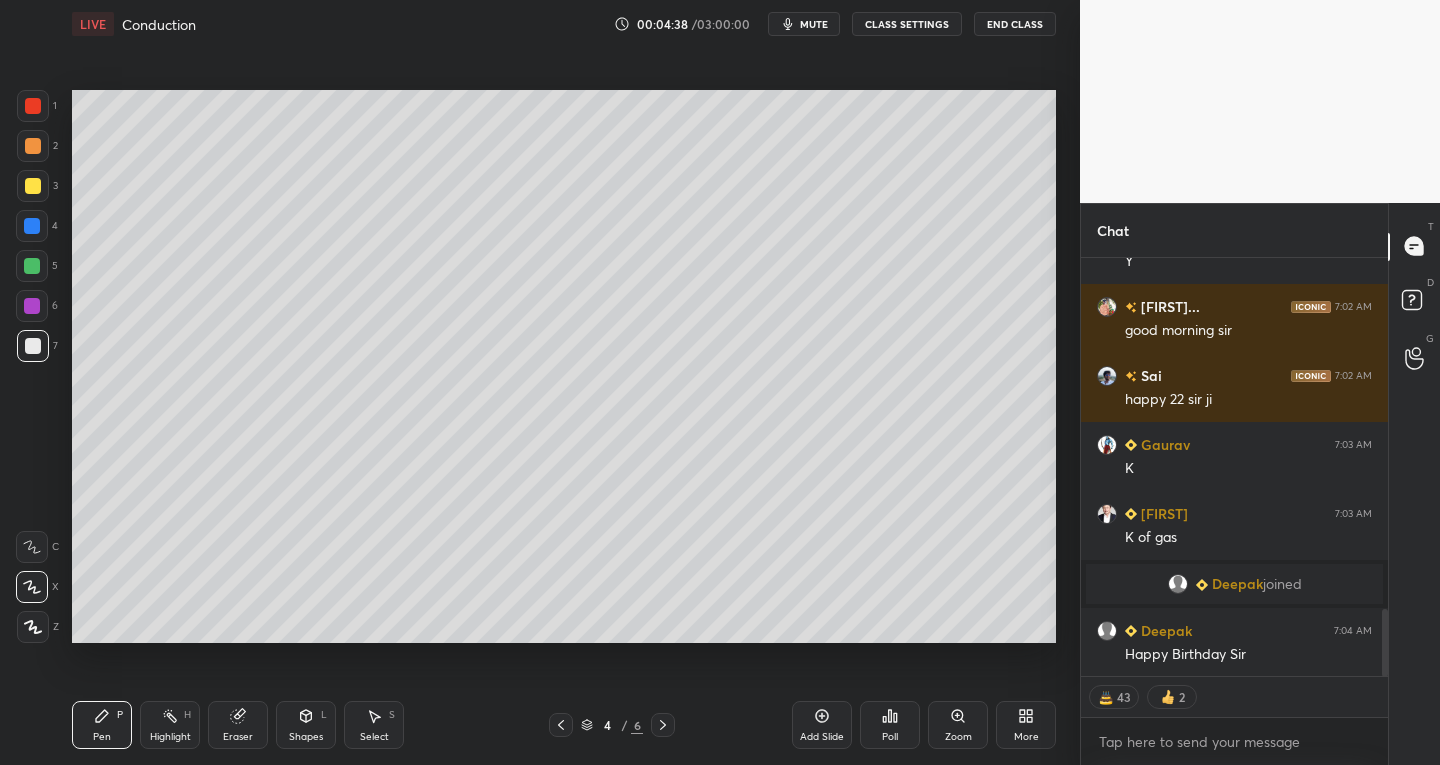 click on "Add Slide" at bounding box center [822, 725] 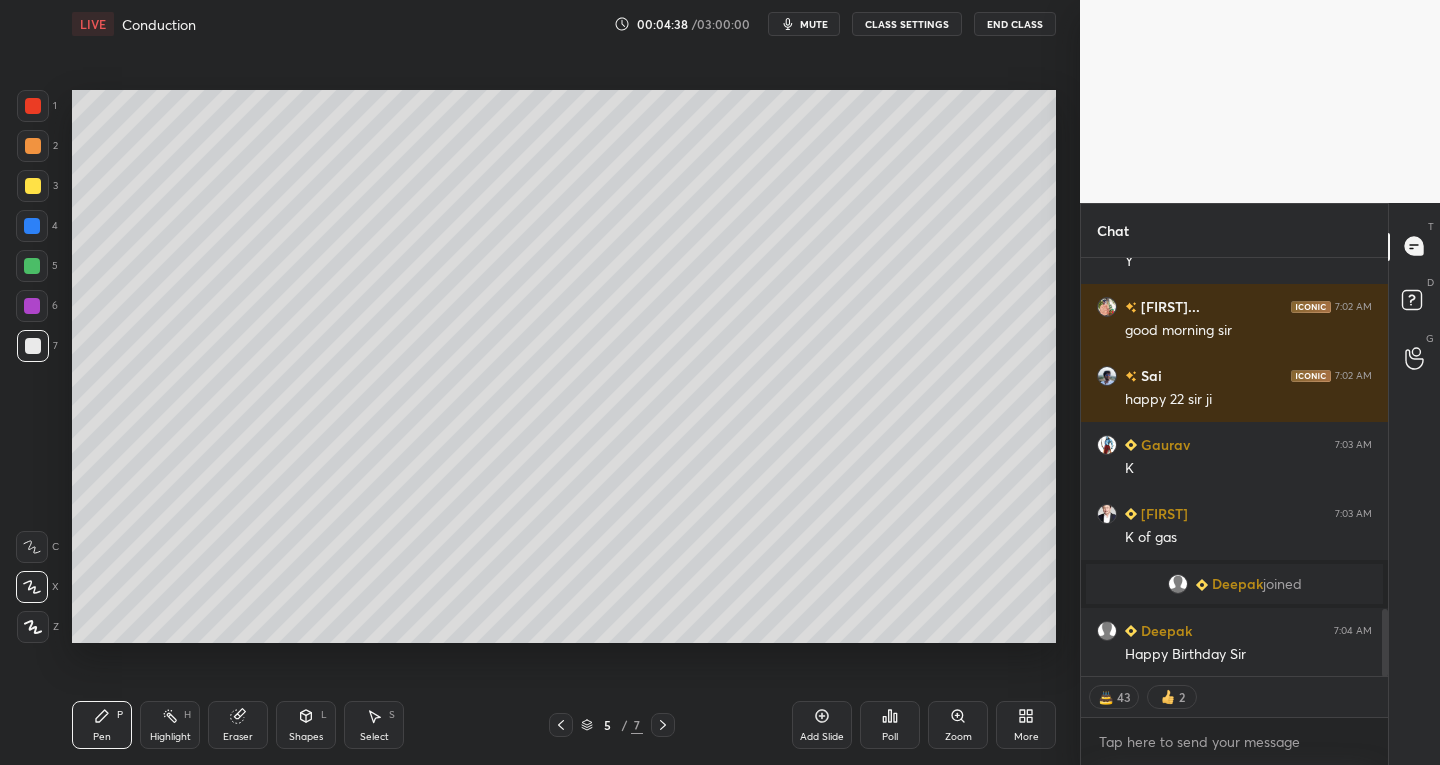 click 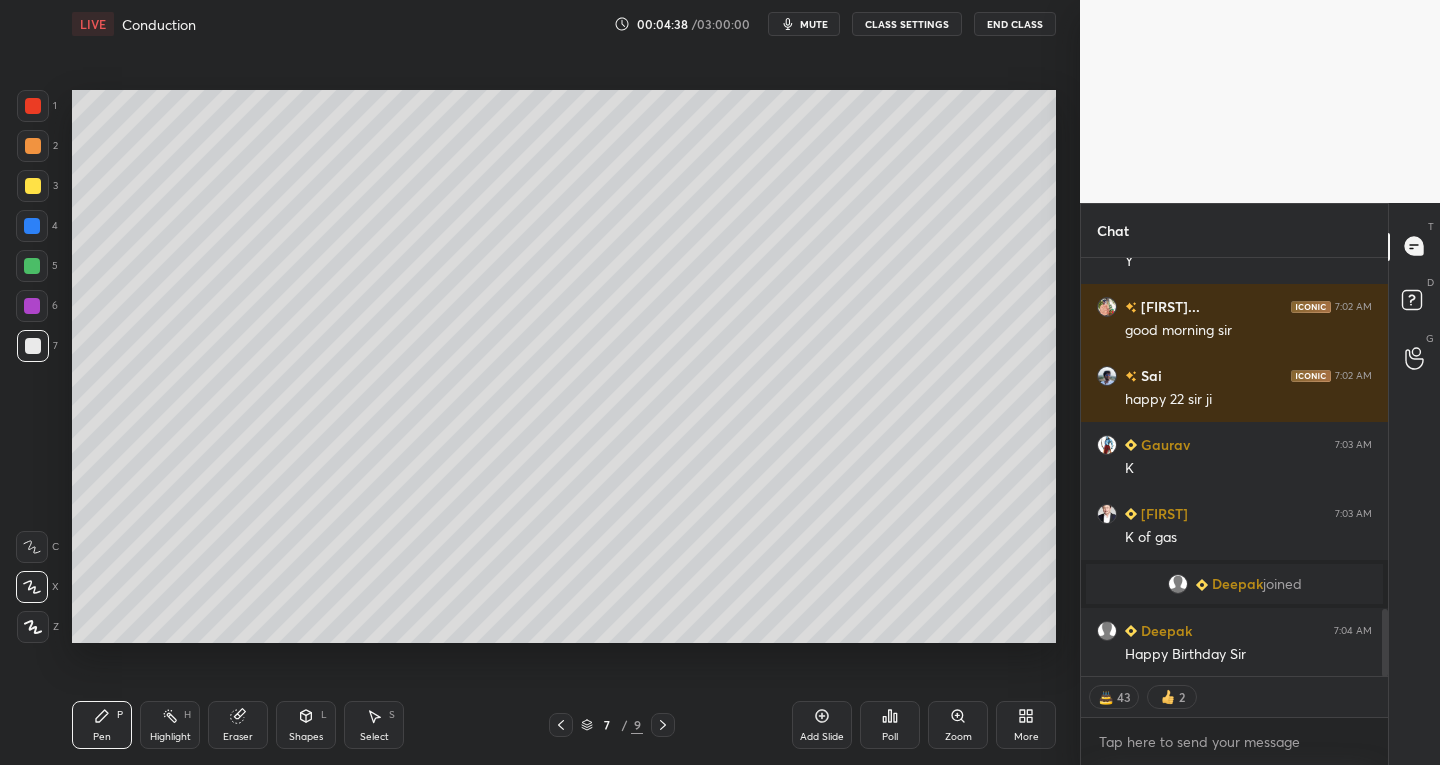 click 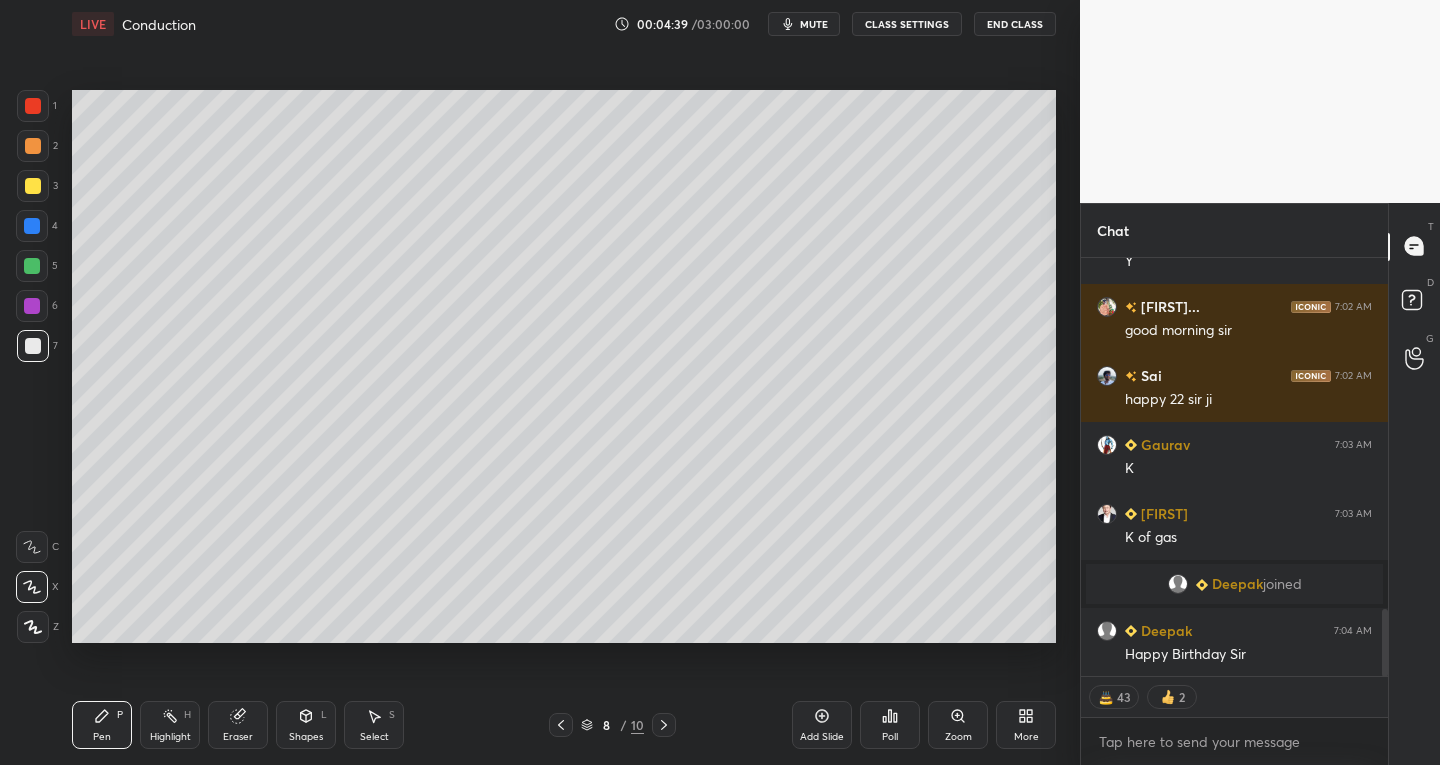 click at bounding box center [561, 725] 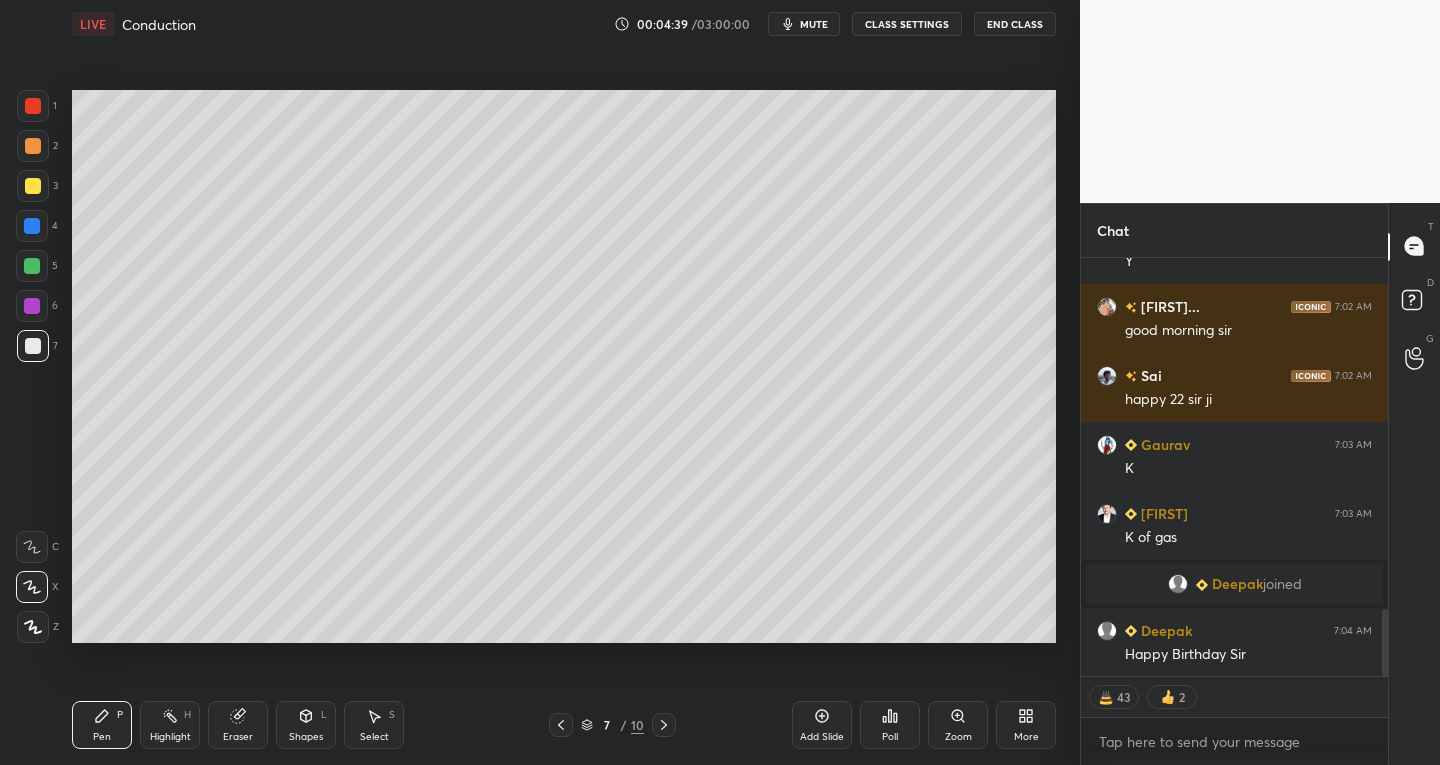 click 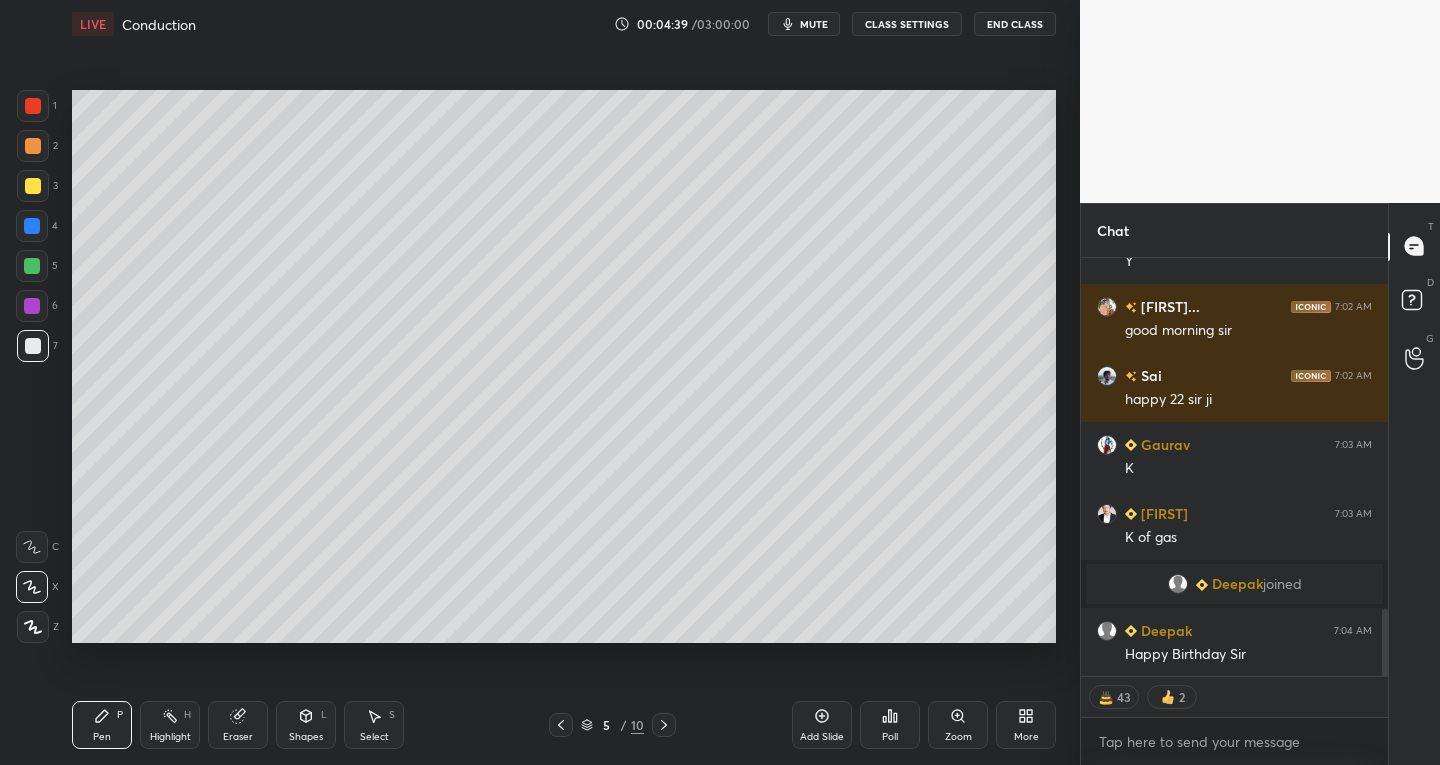 click 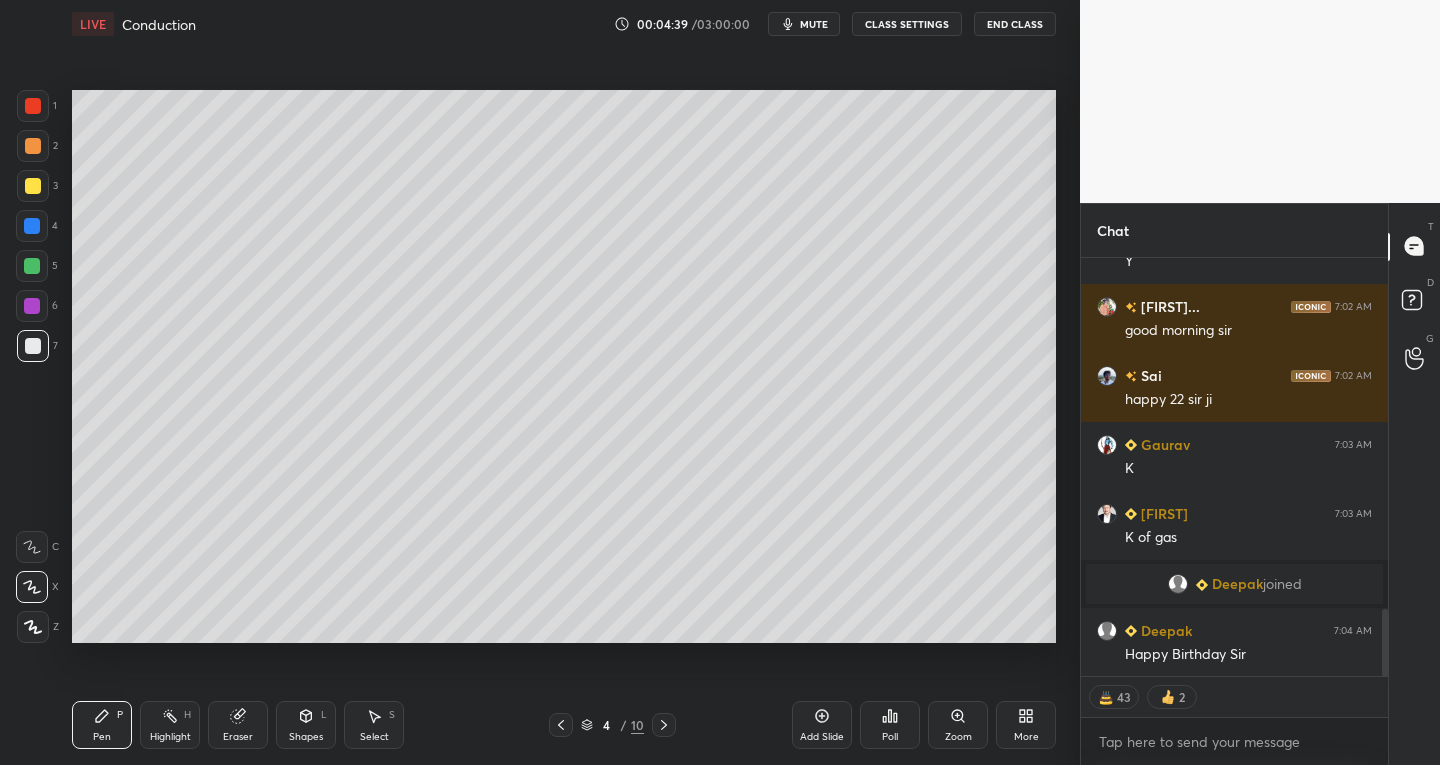 click 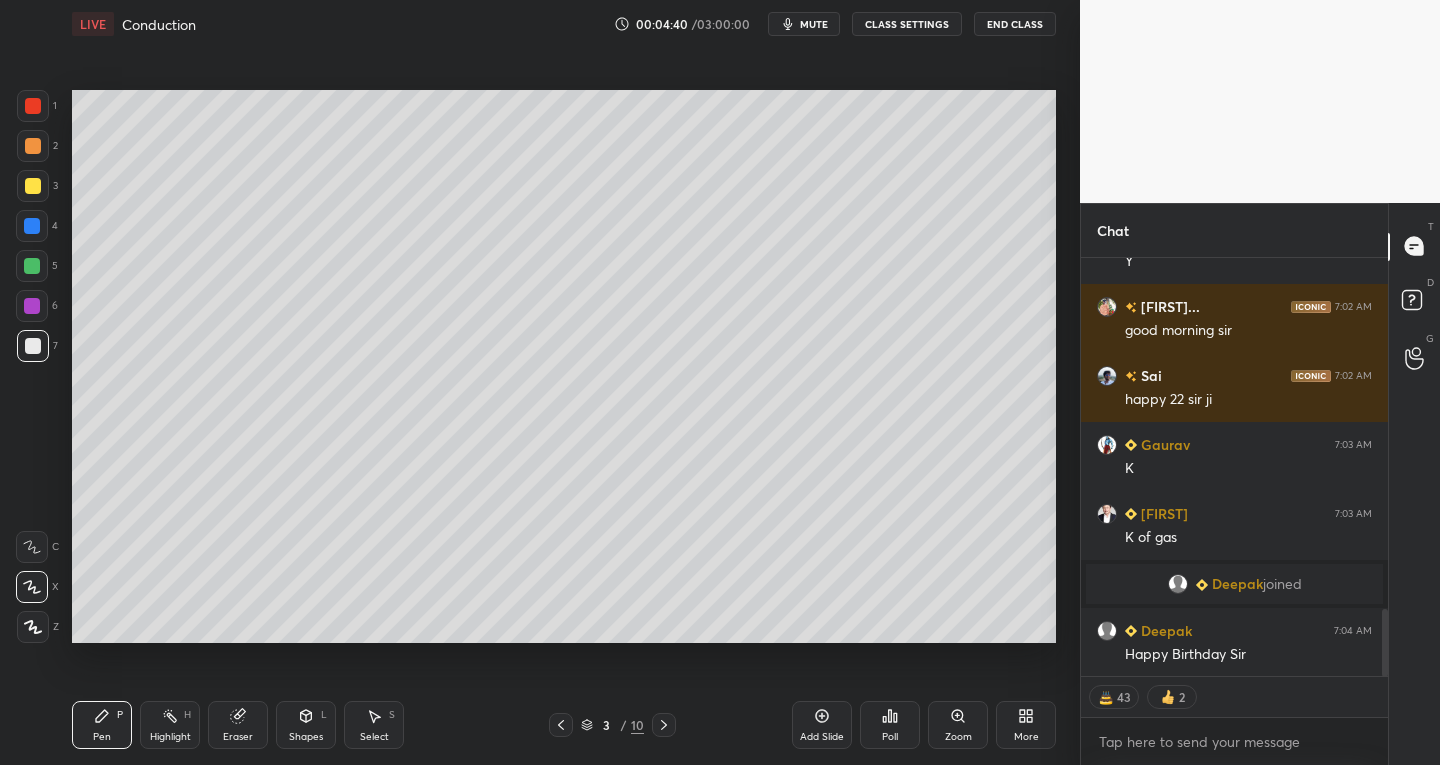 click 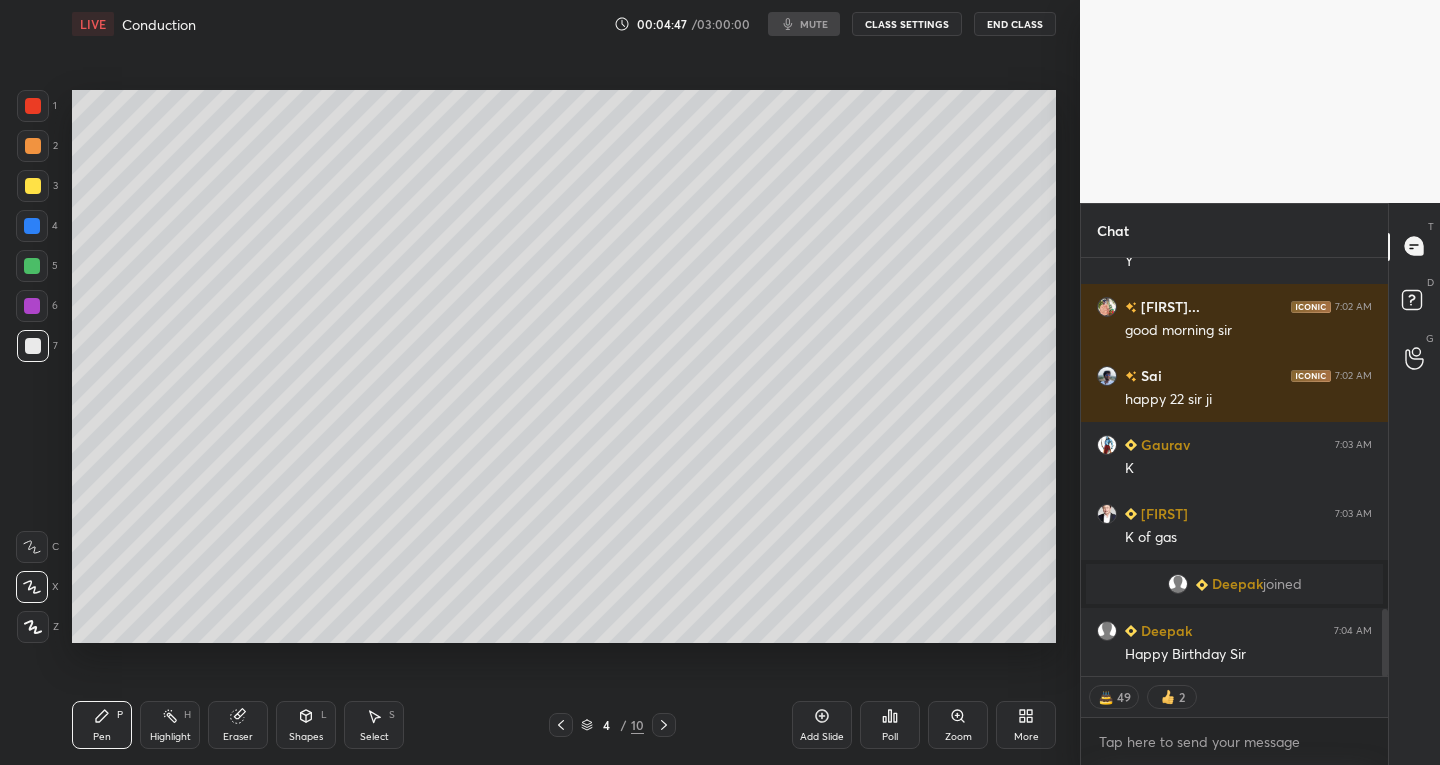 type on "x" 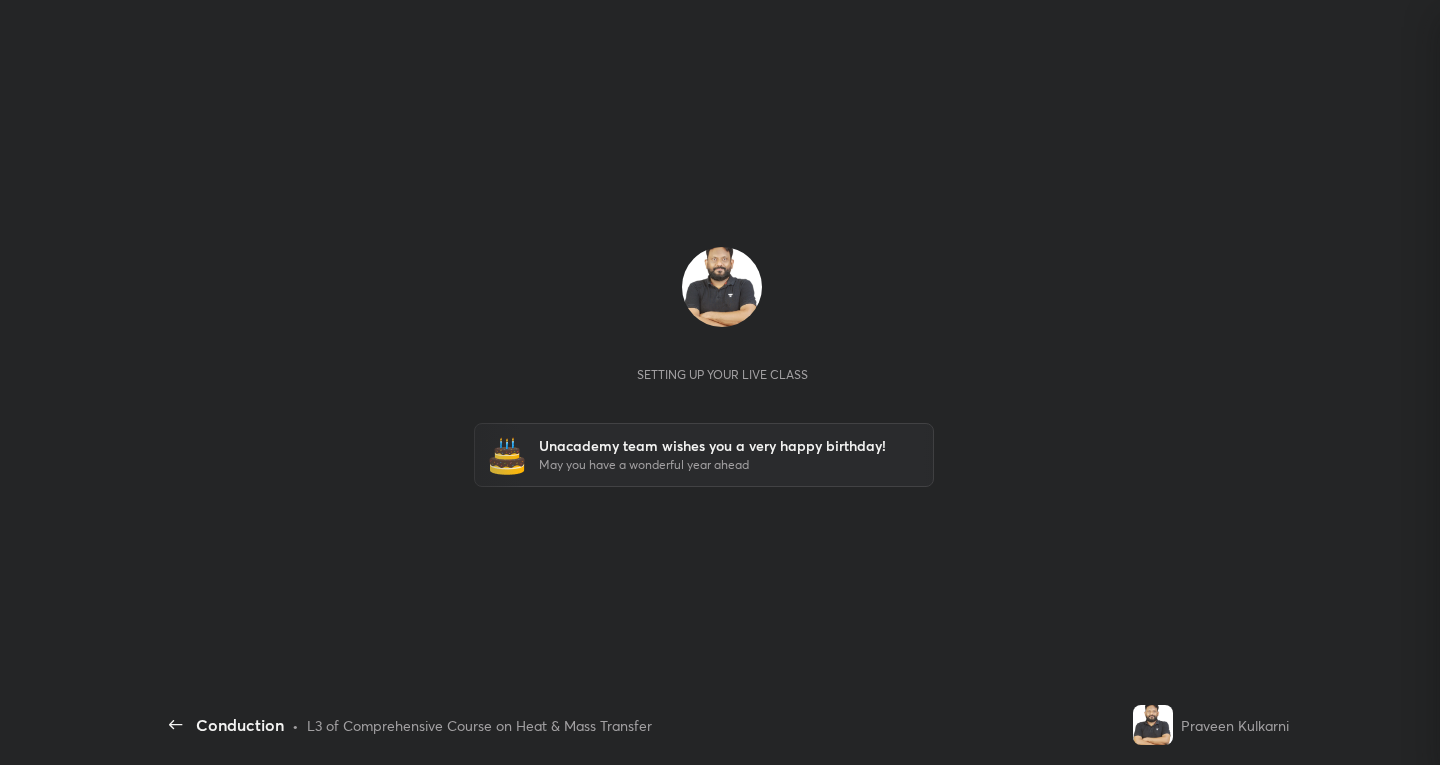 scroll, scrollTop: 0, scrollLeft: 0, axis: both 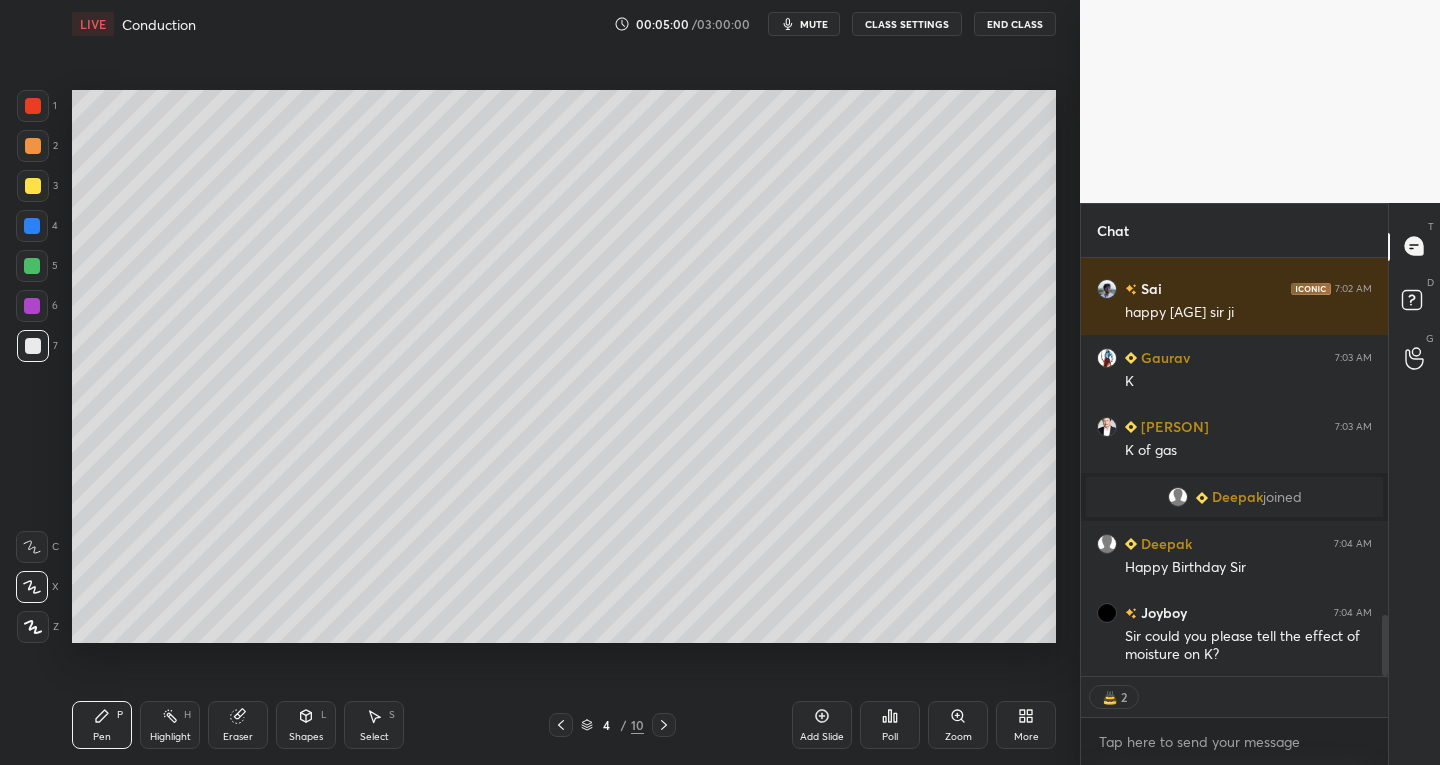 click at bounding box center (32, 587) 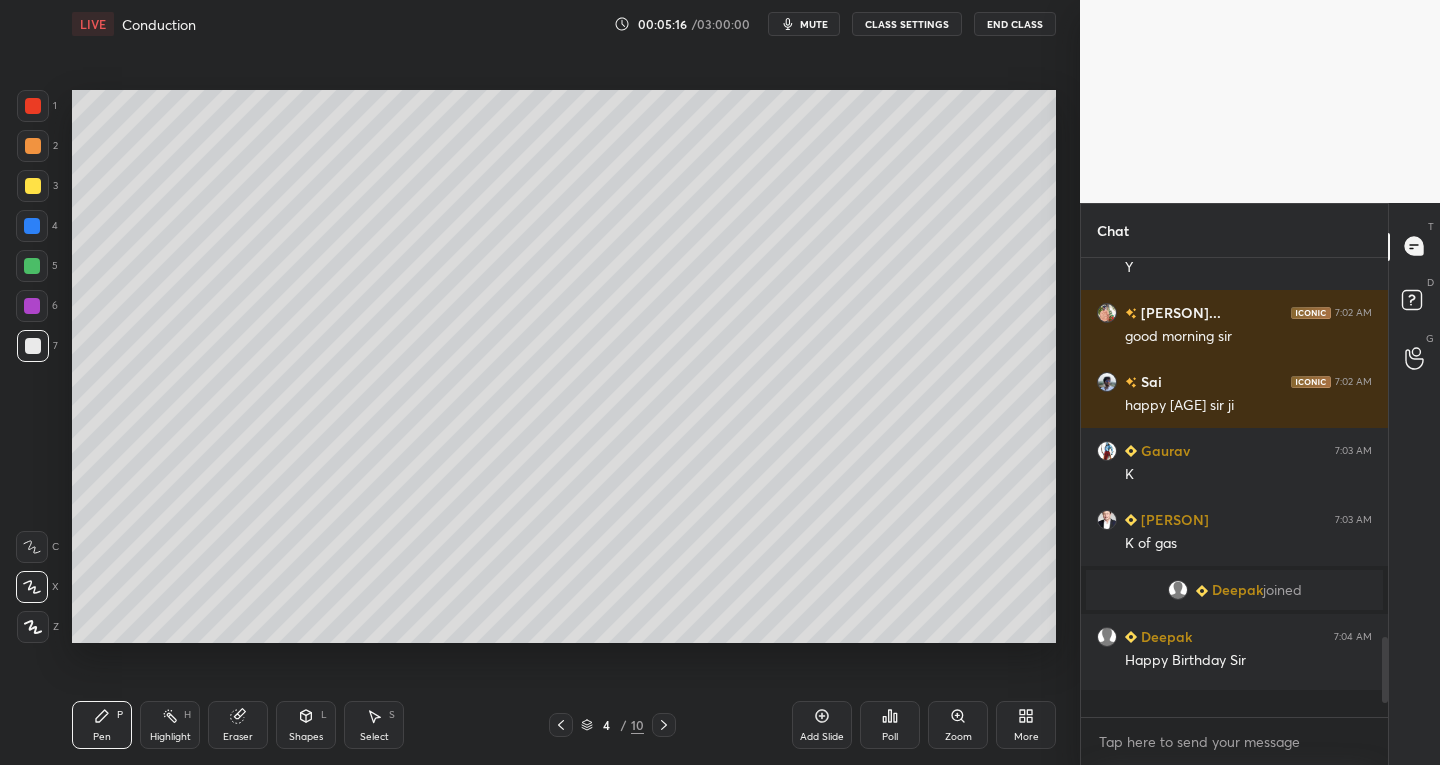 scroll, scrollTop: 7, scrollLeft: 7, axis: both 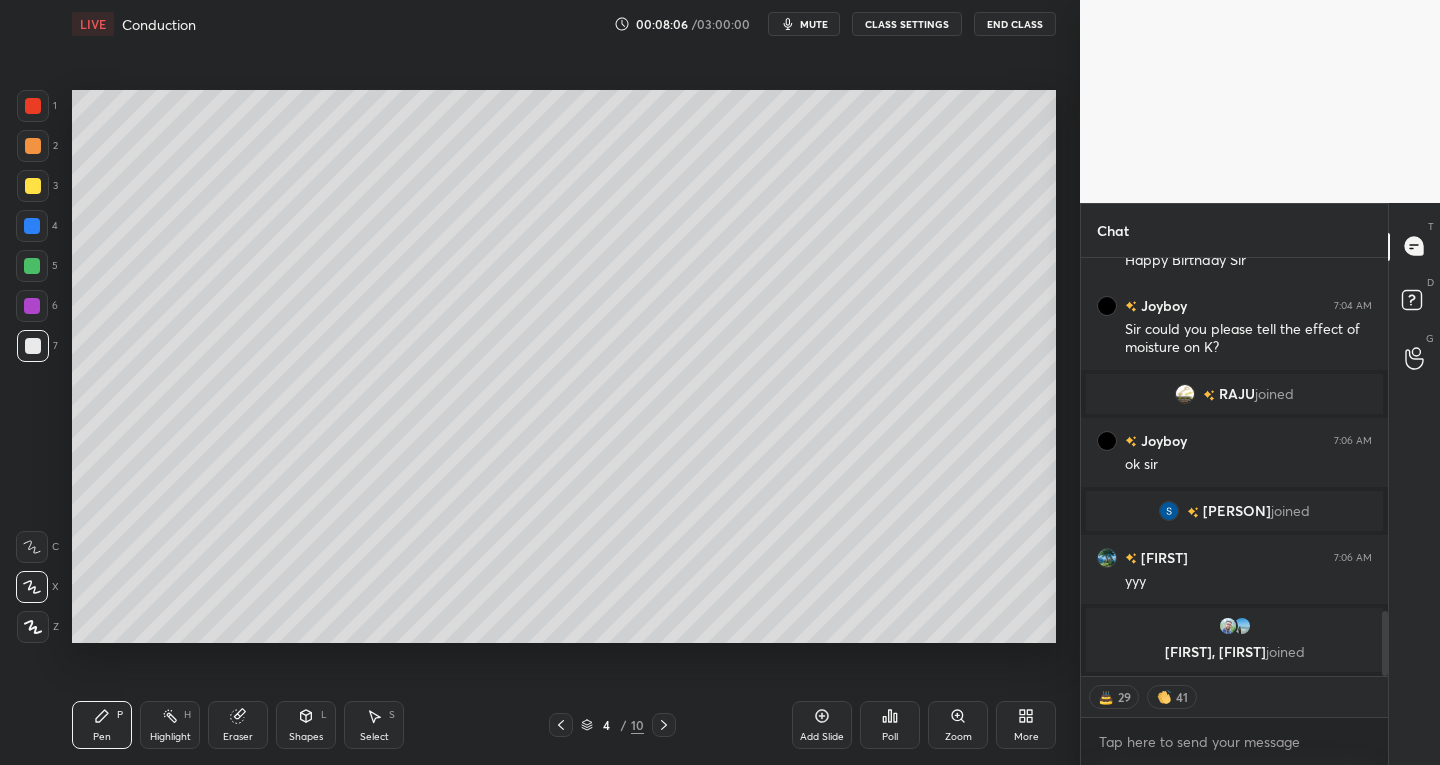 click on "Select S" at bounding box center (374, 725) 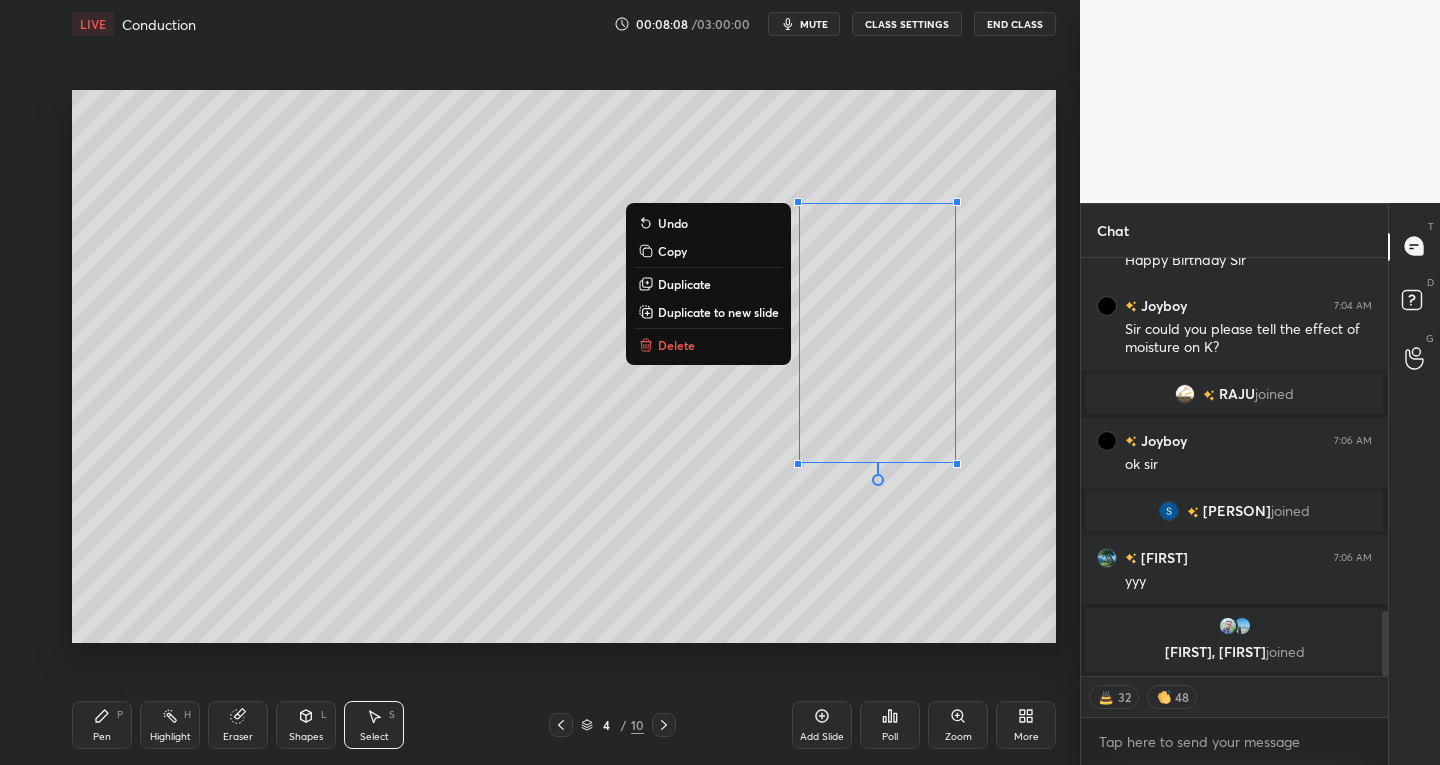 click on "Delete" at bounding box center (676, 345) 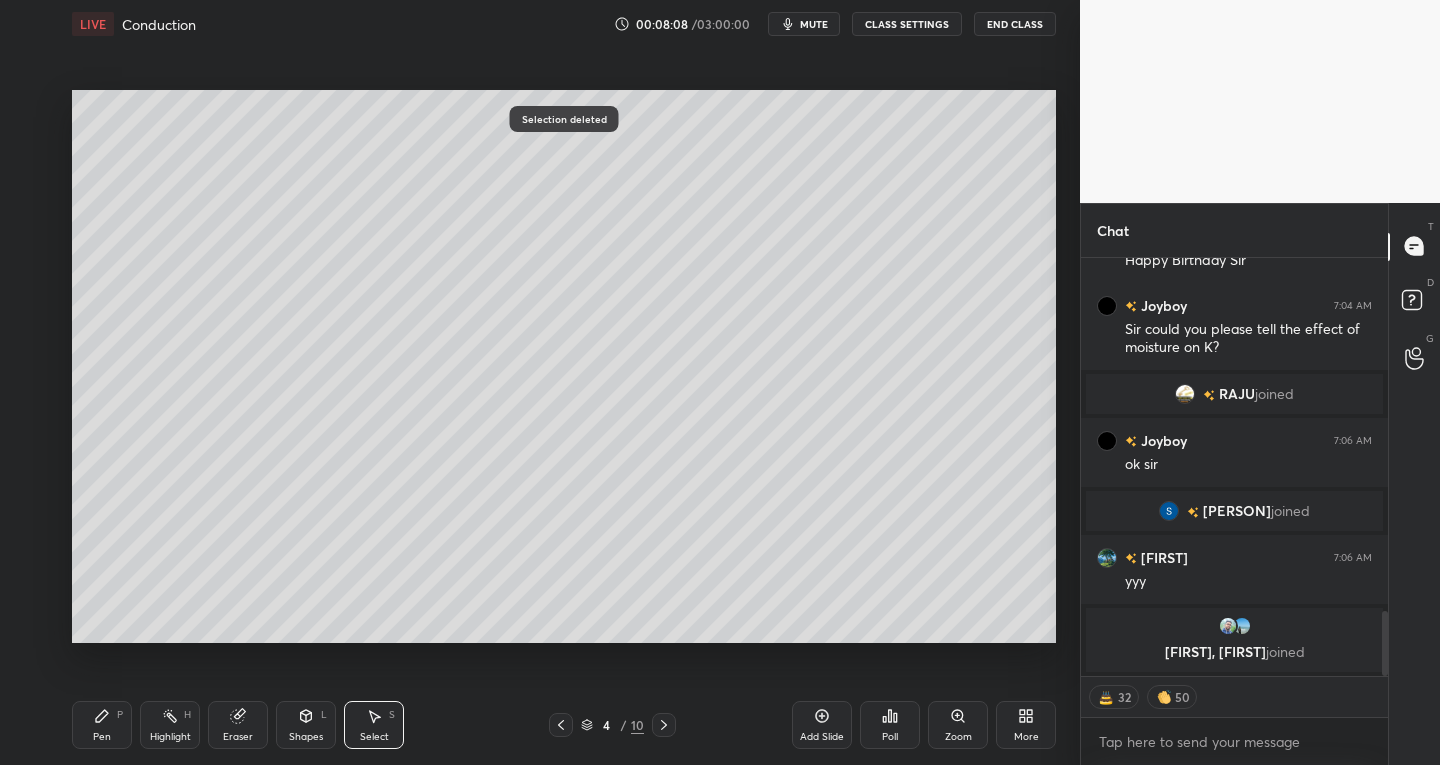 click on "Pen P" at bounding box center [102, 725] 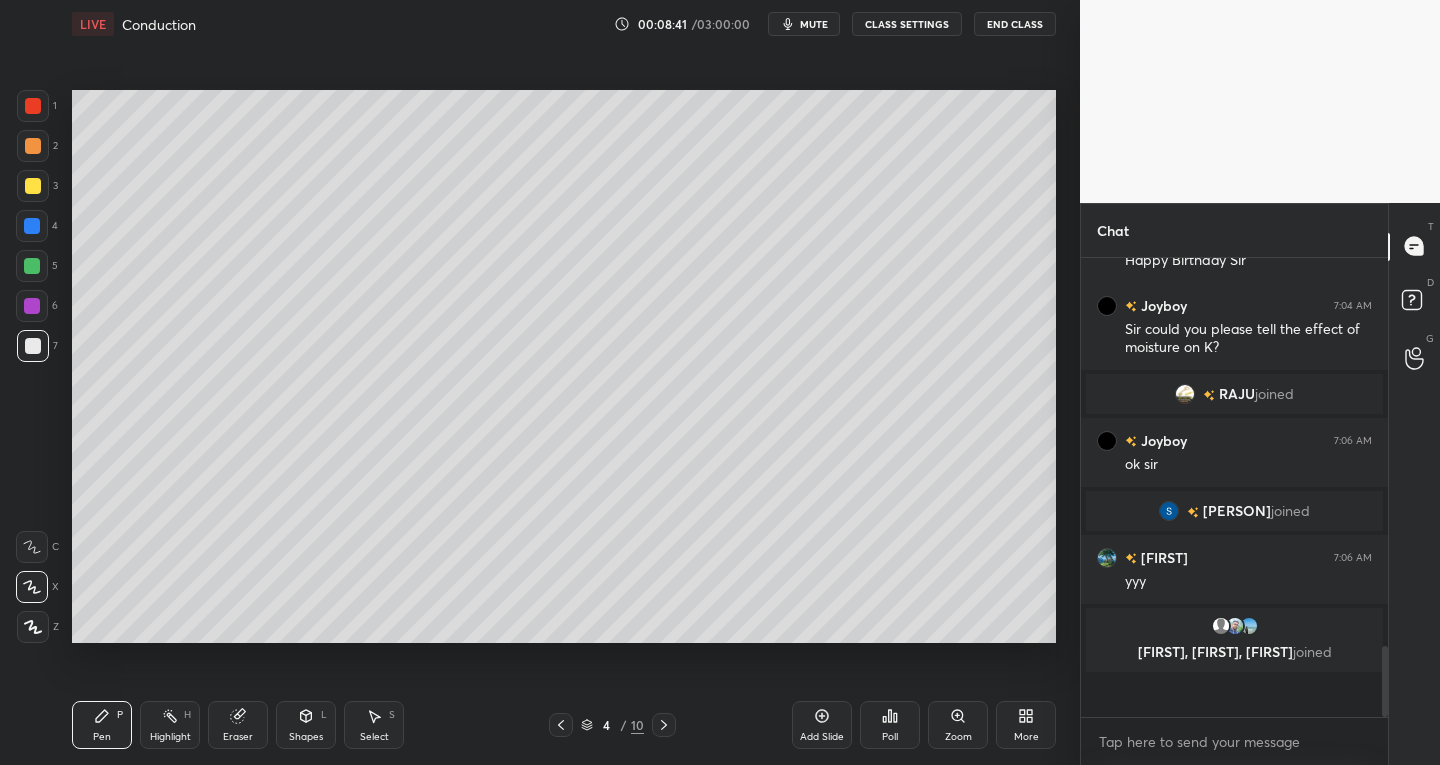 scroll, scrollTop: 7, scrollLeft: 7, axis: both 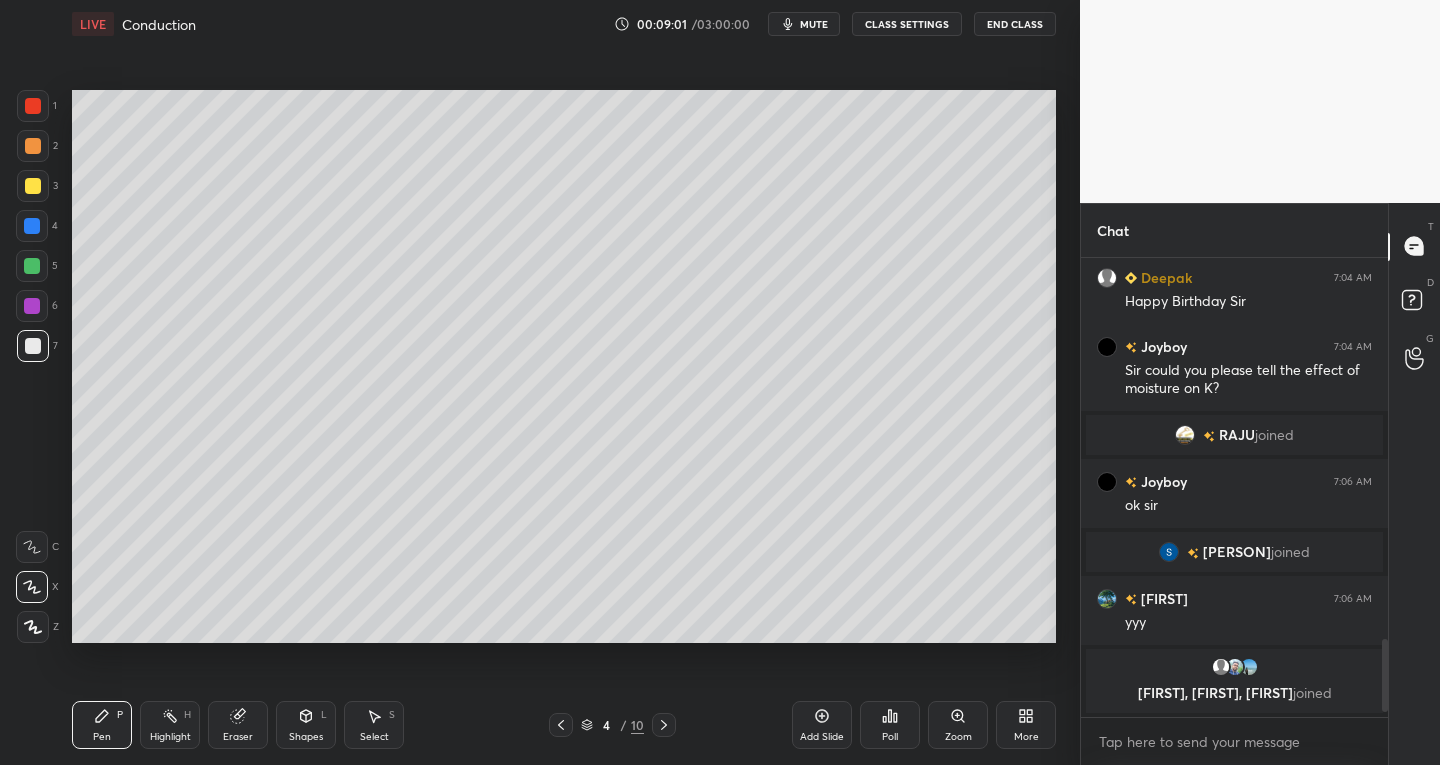 click 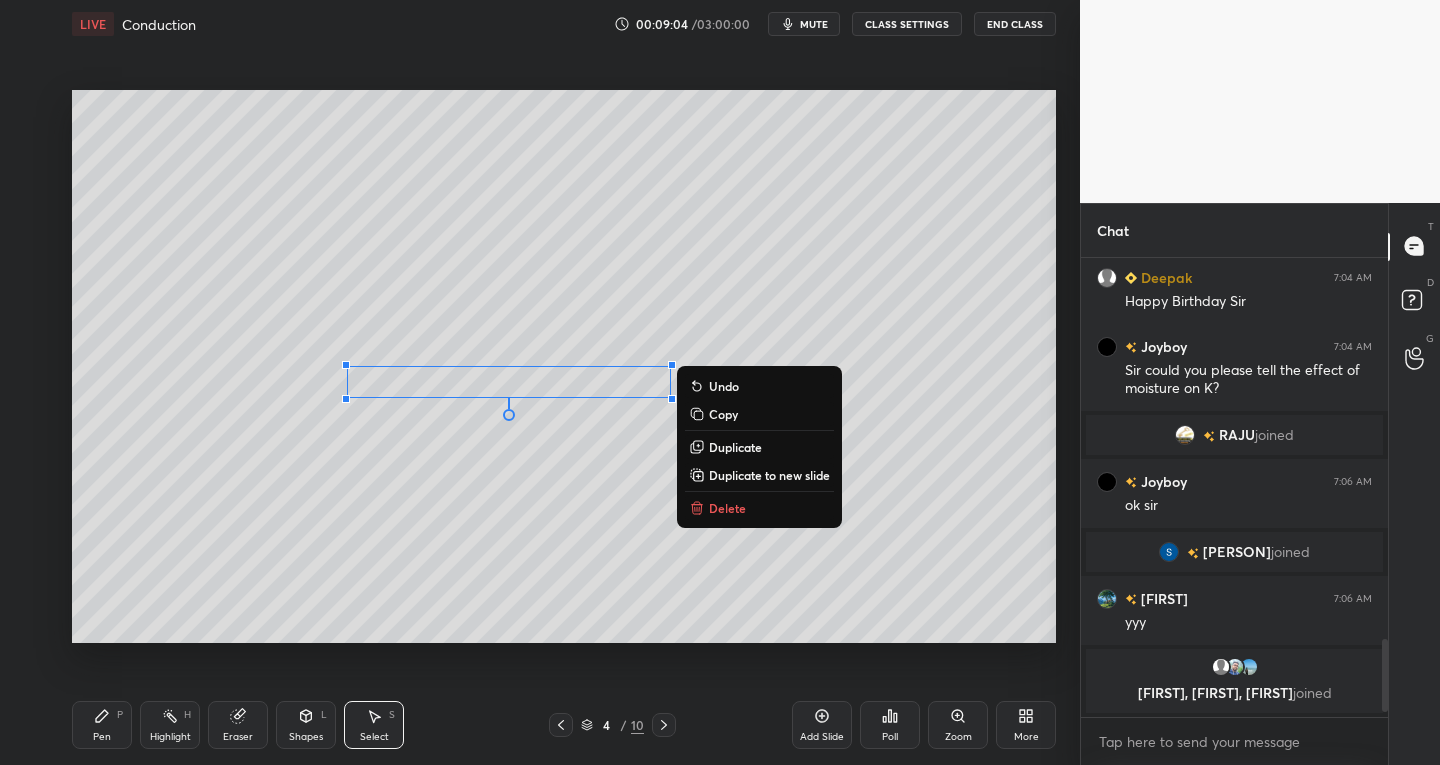 click on "Pen P" at bounding box center [102, 725] 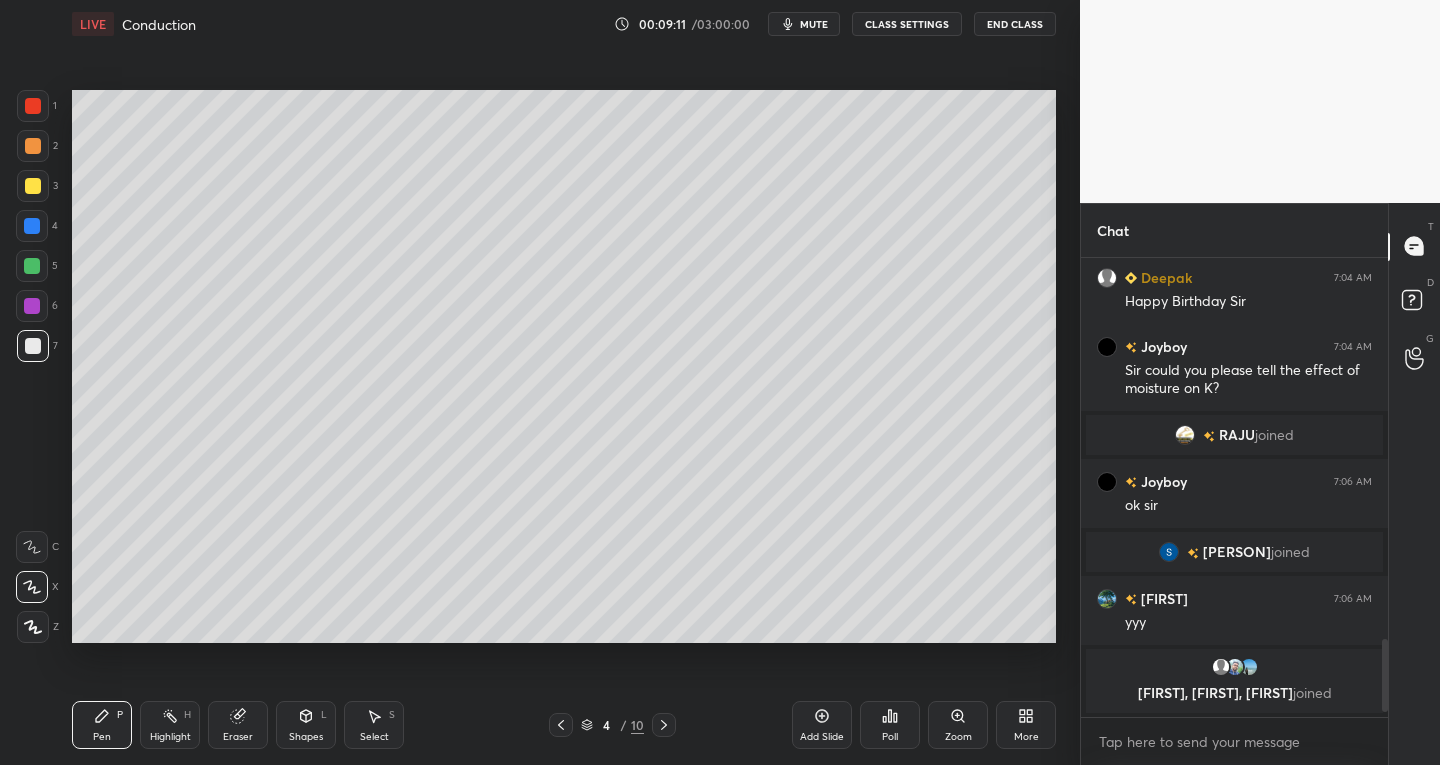 click 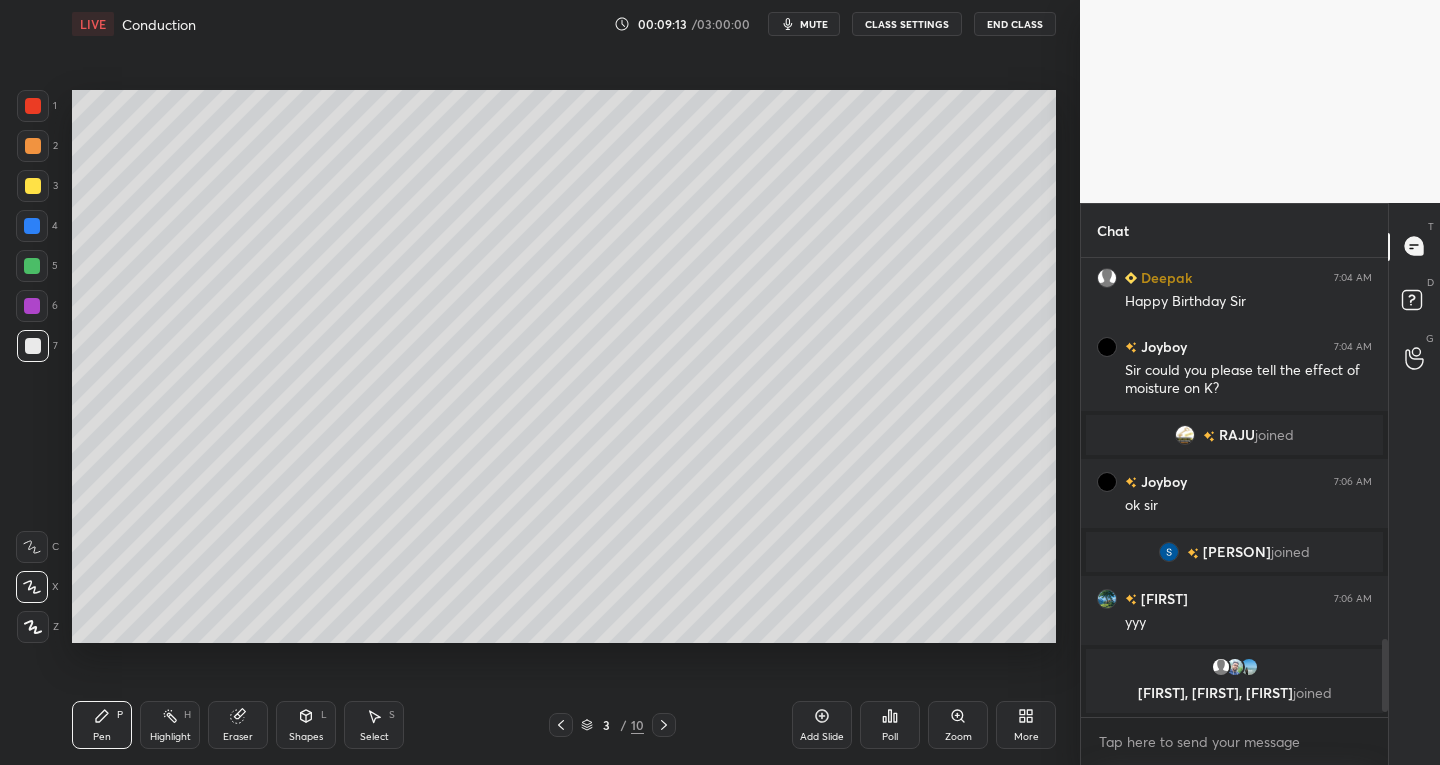 click on "Eraser" at bounding box center [238, 725] 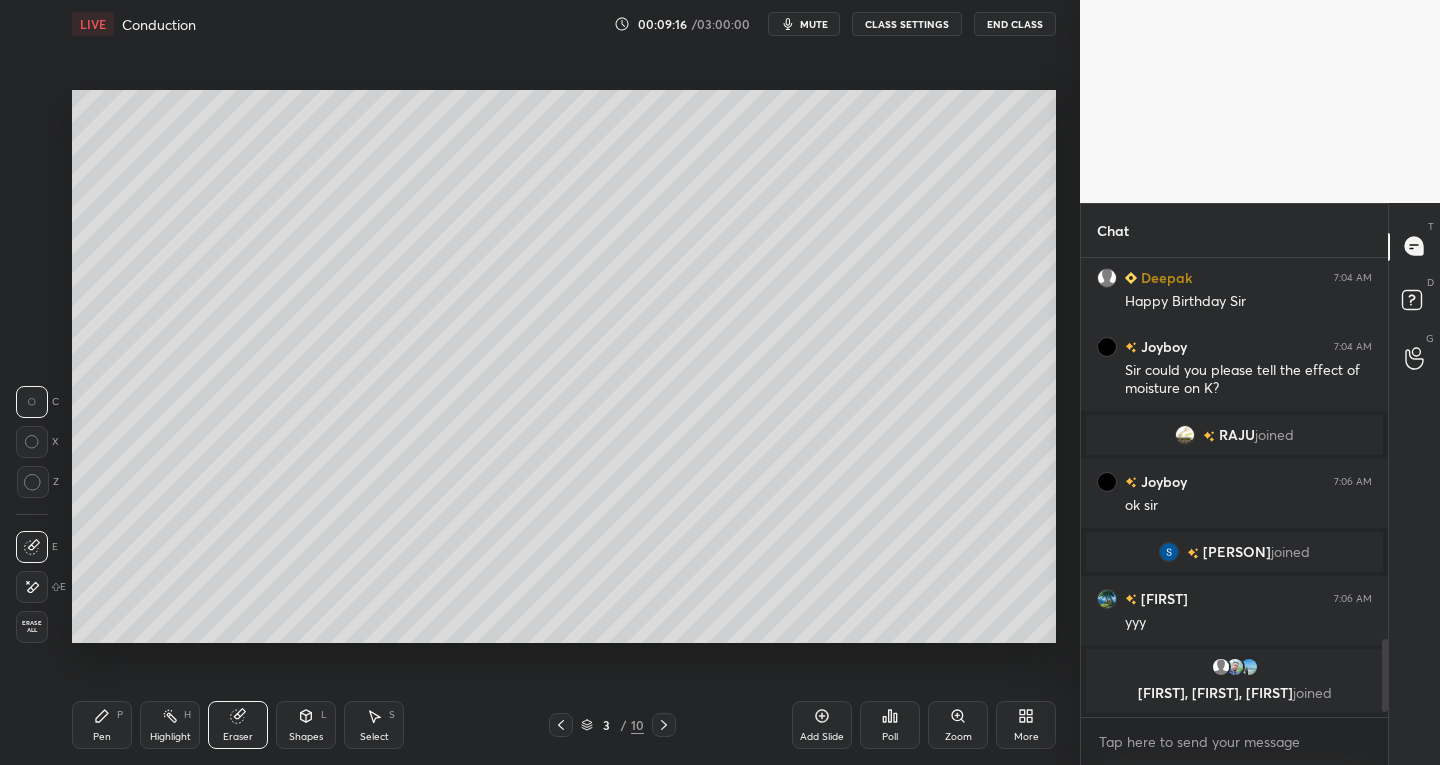 click 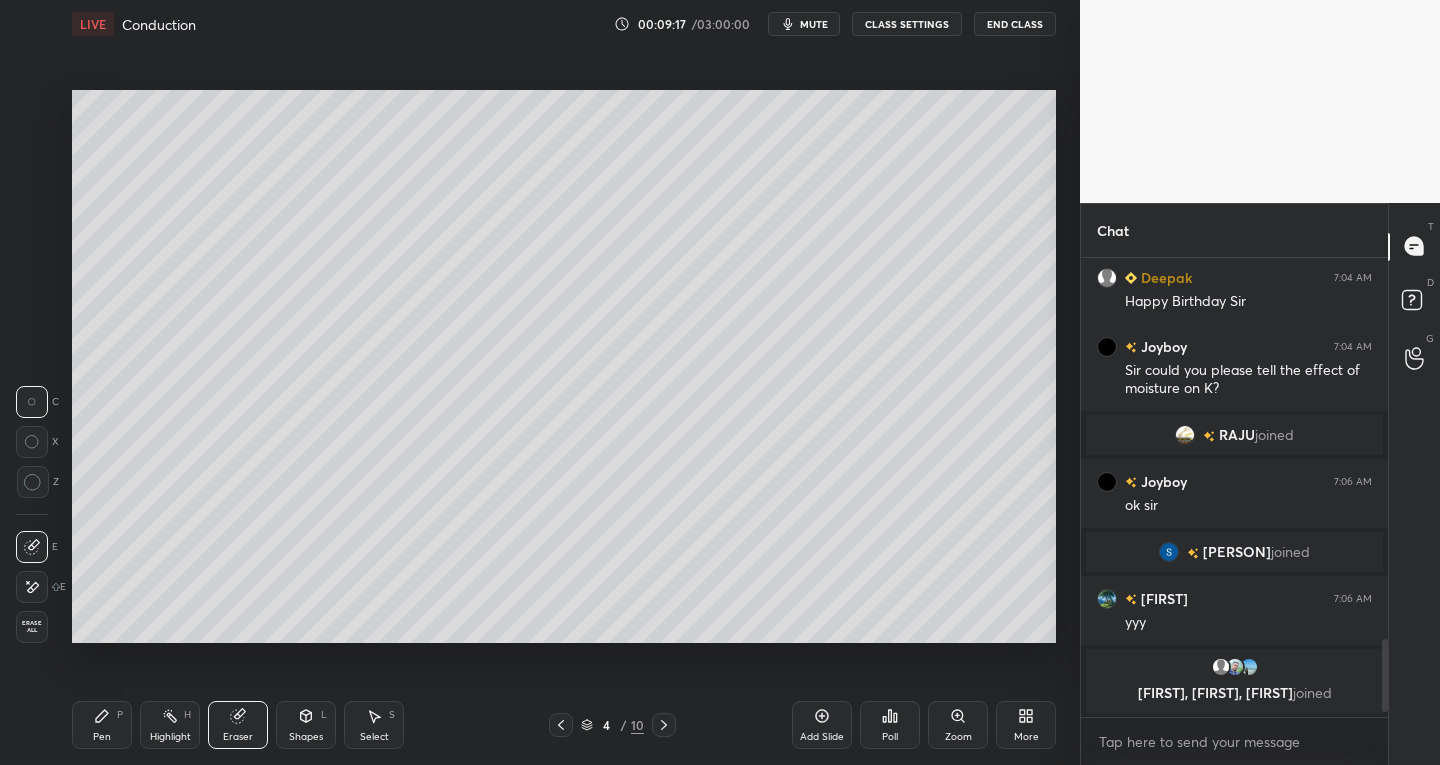 click on "Pen P" at bounding box center (102, 725) 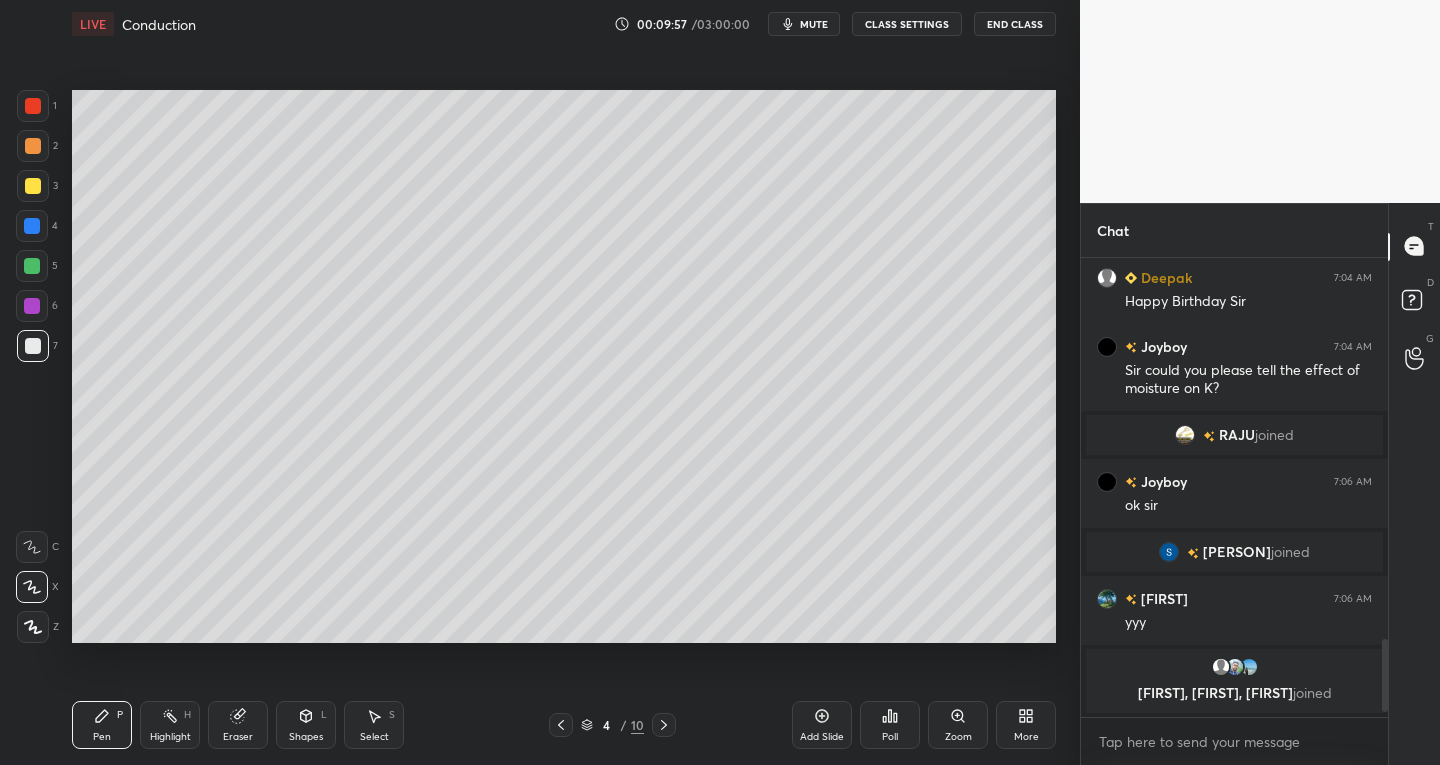 click on "Select S" at bounding box center (374, 725) 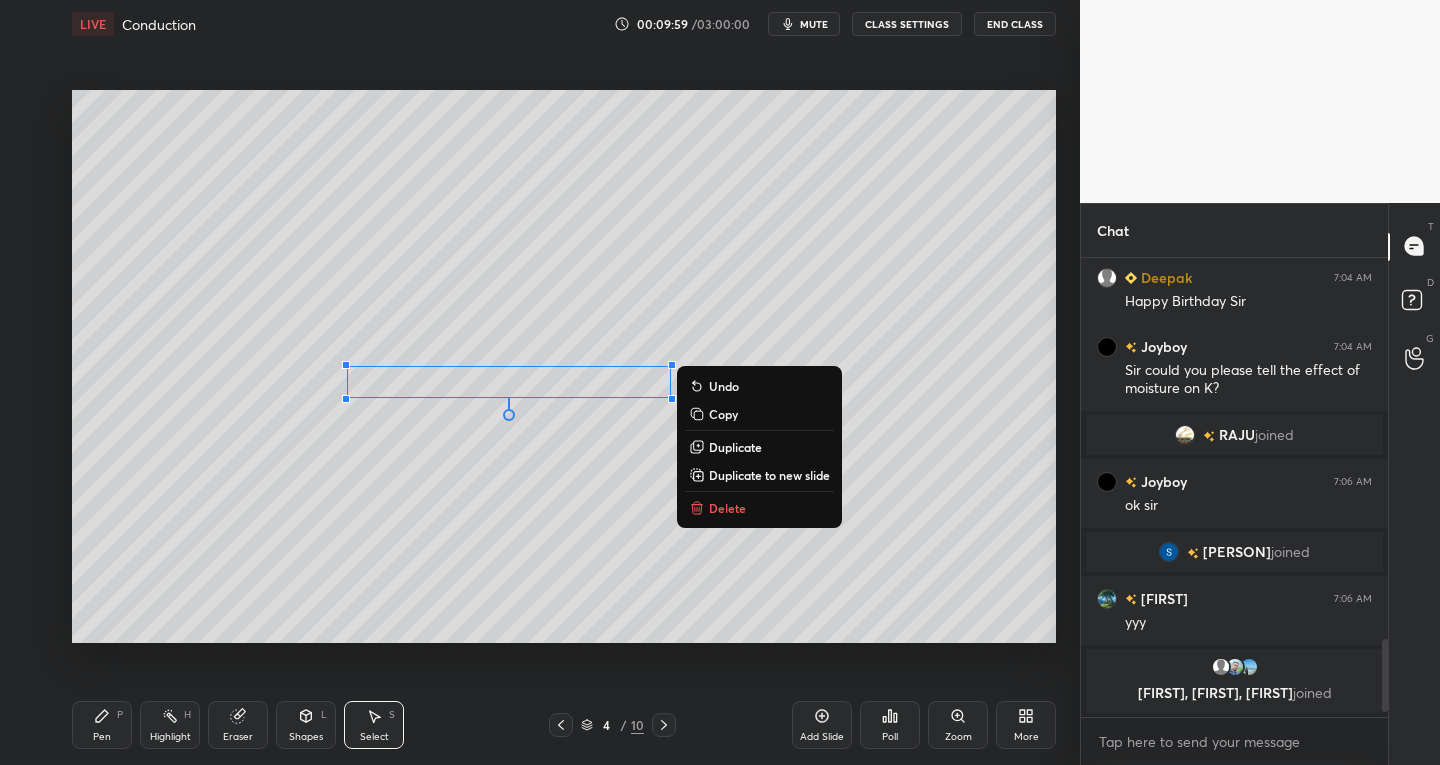 click on "Delete" at bounding box center (727, 508) 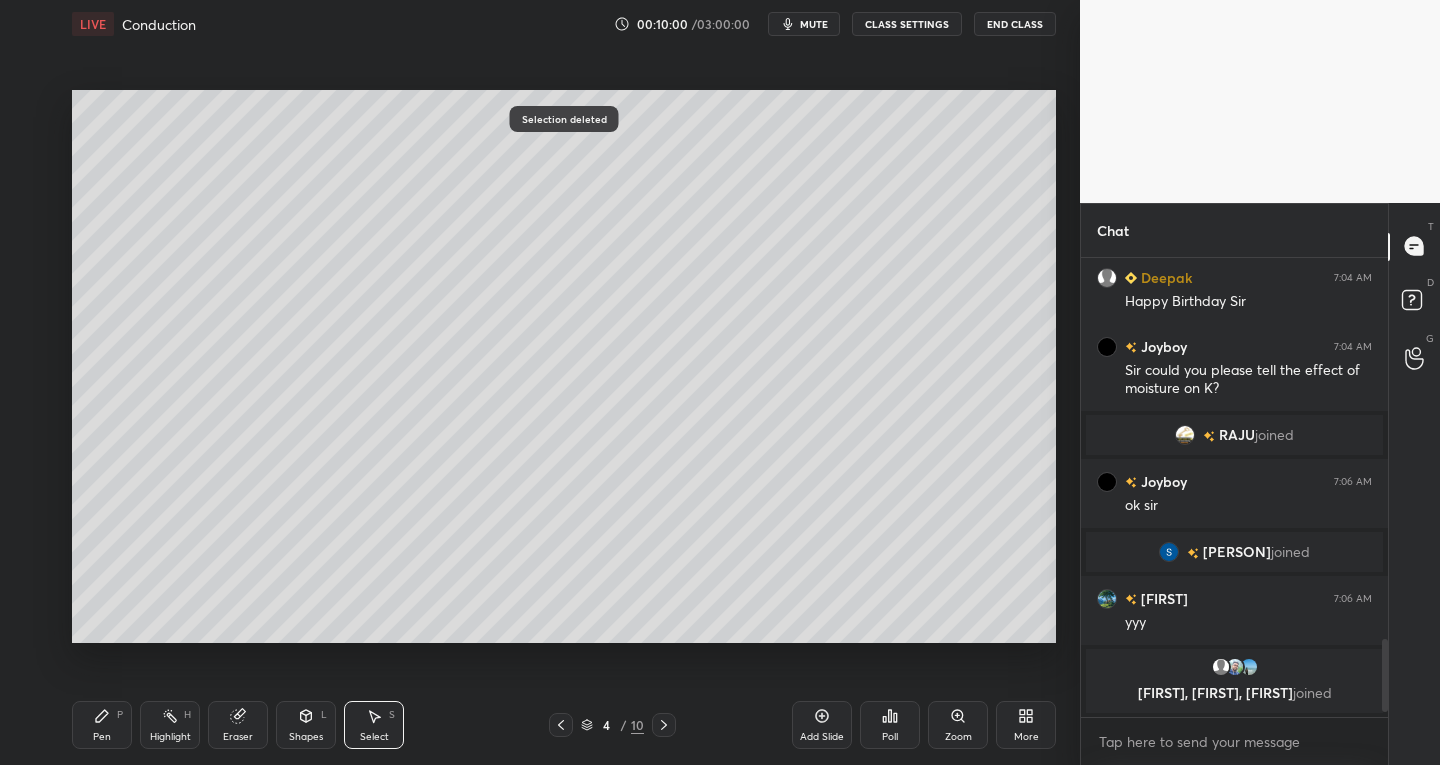 click on "Pen" at bounding box center [102, 737] 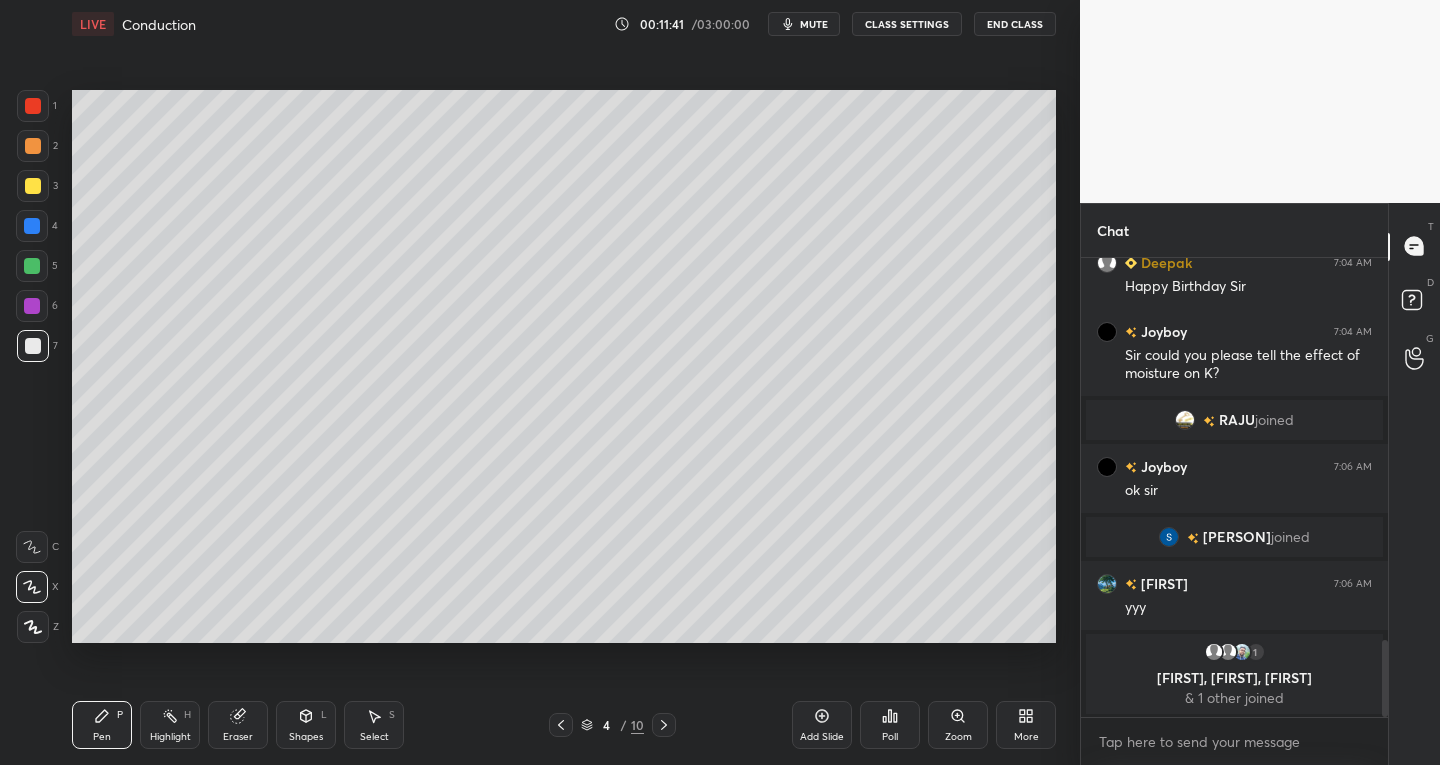 scroll, scrollTop: 2303, scrollLeft: 0, axis: vertical 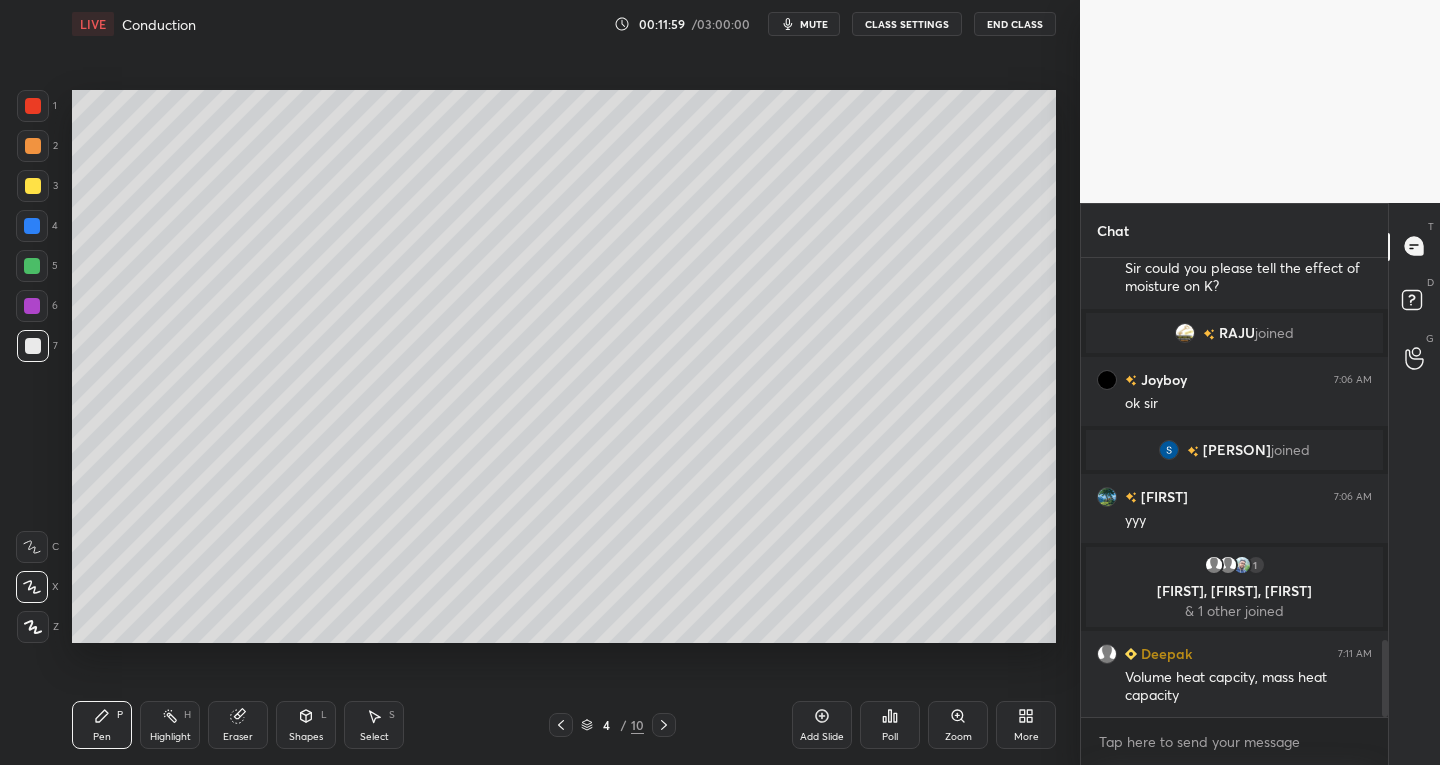 click 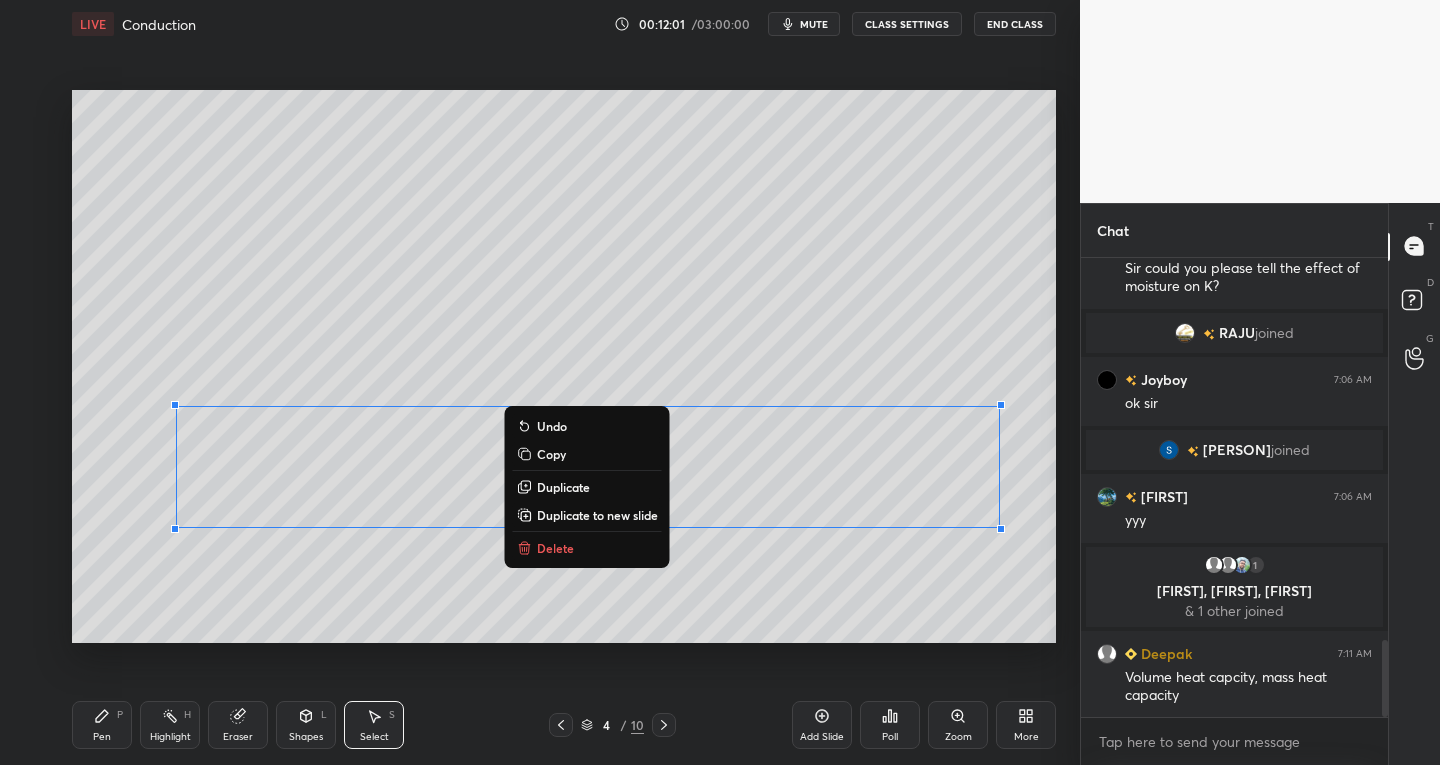 click on "Delete" at bounding box center (555, 548) 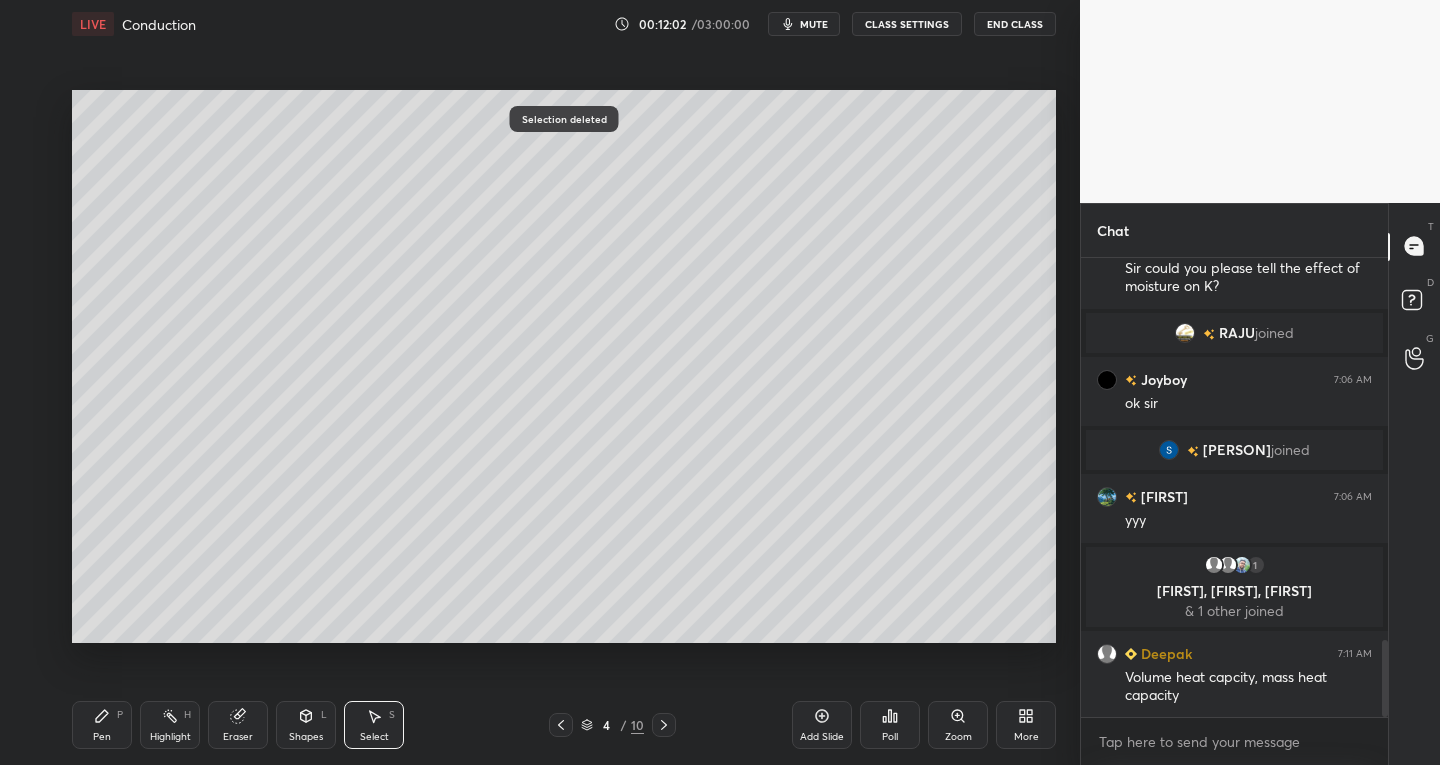 click on "Pen P" at bounding box center [102, 725] 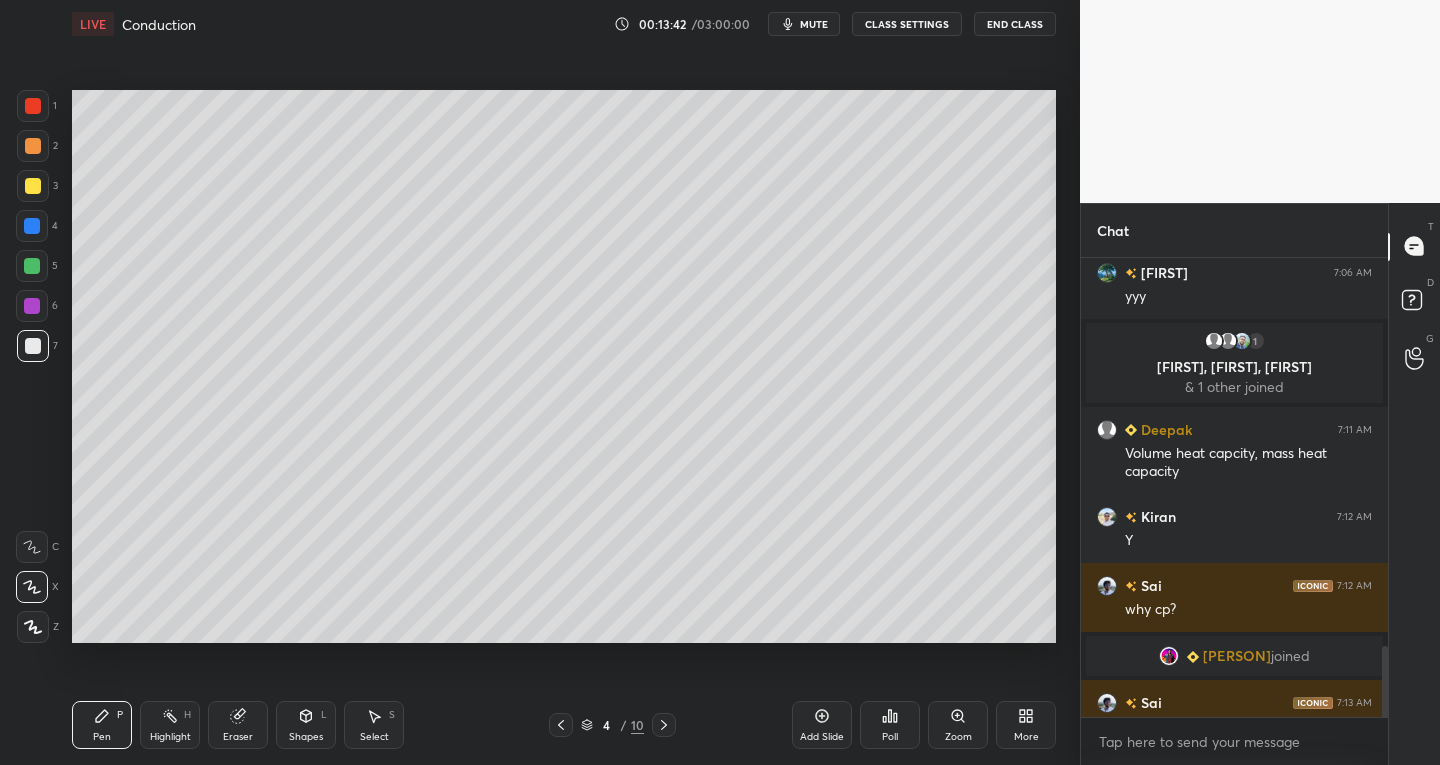 scroll, scrollTop: 2520, scrollLeft: 0, axis: vertical 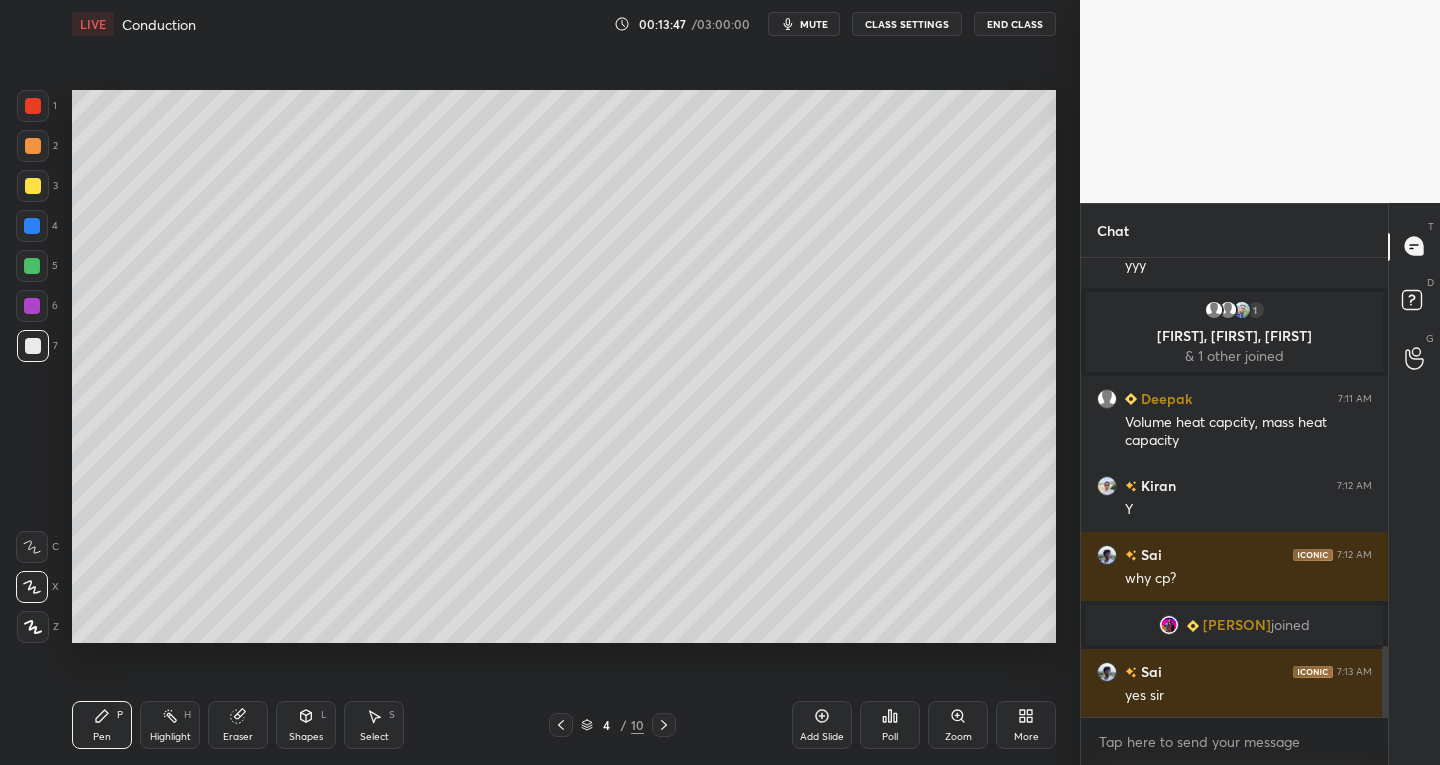click on "Shapes" at bounding box center (306, 737) 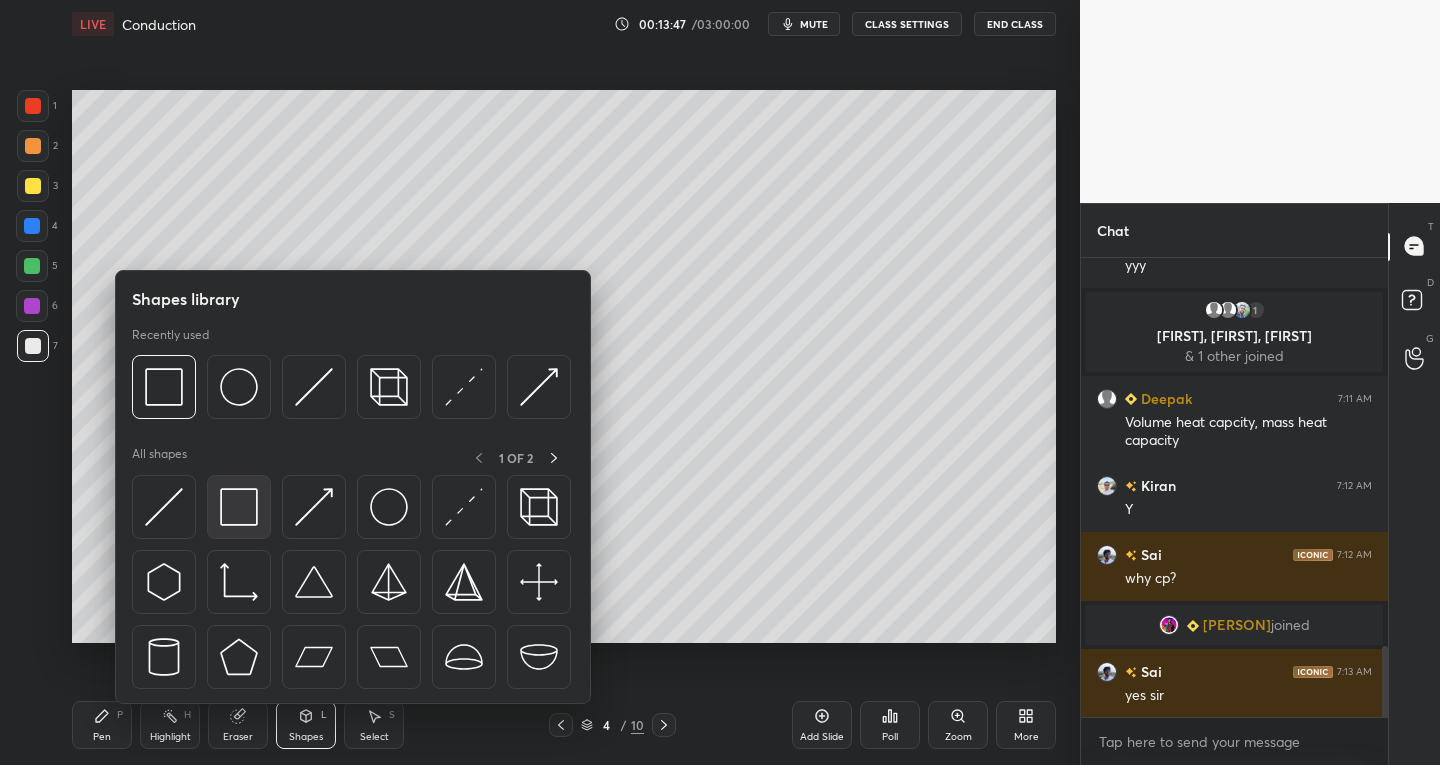 click at bounding box center (239, 507) 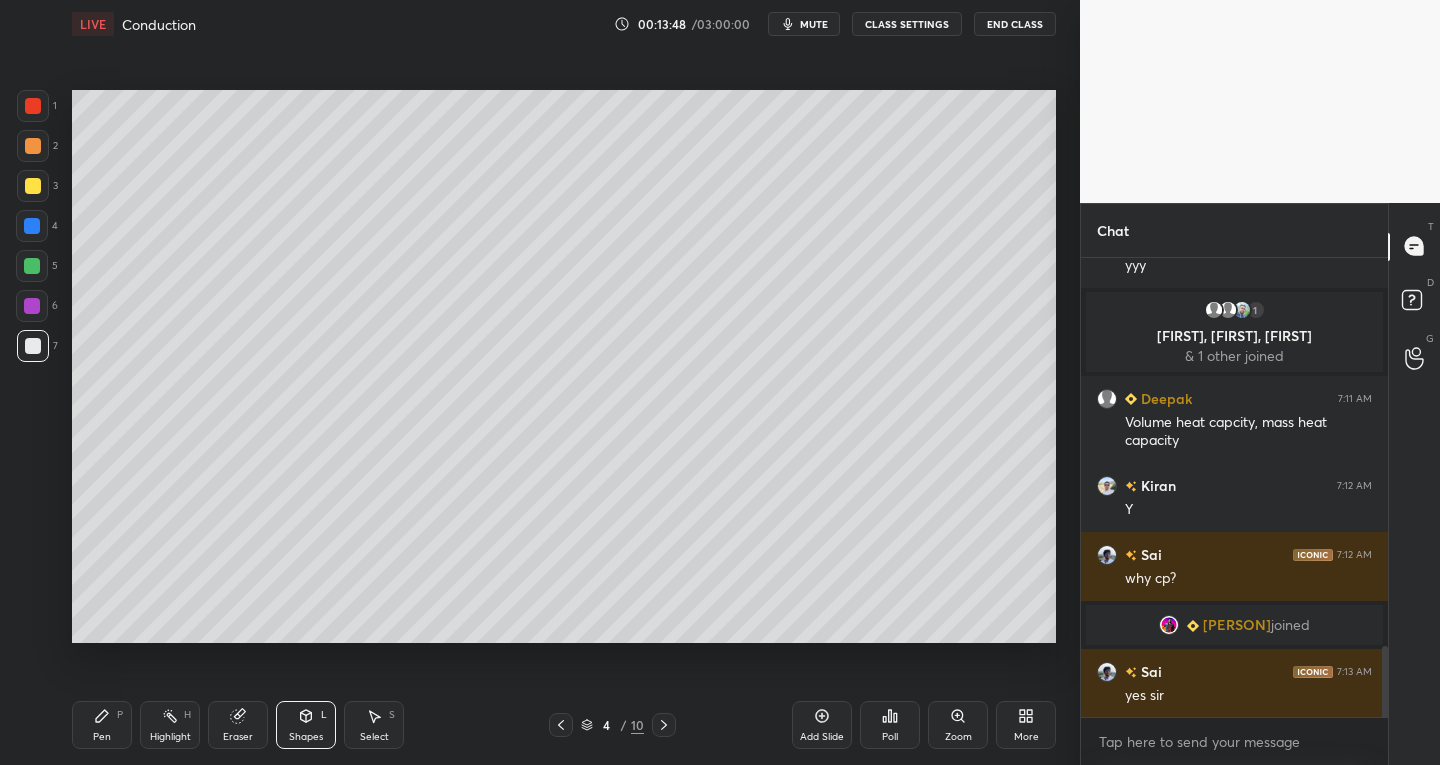 click at bounding box center [33, 106] 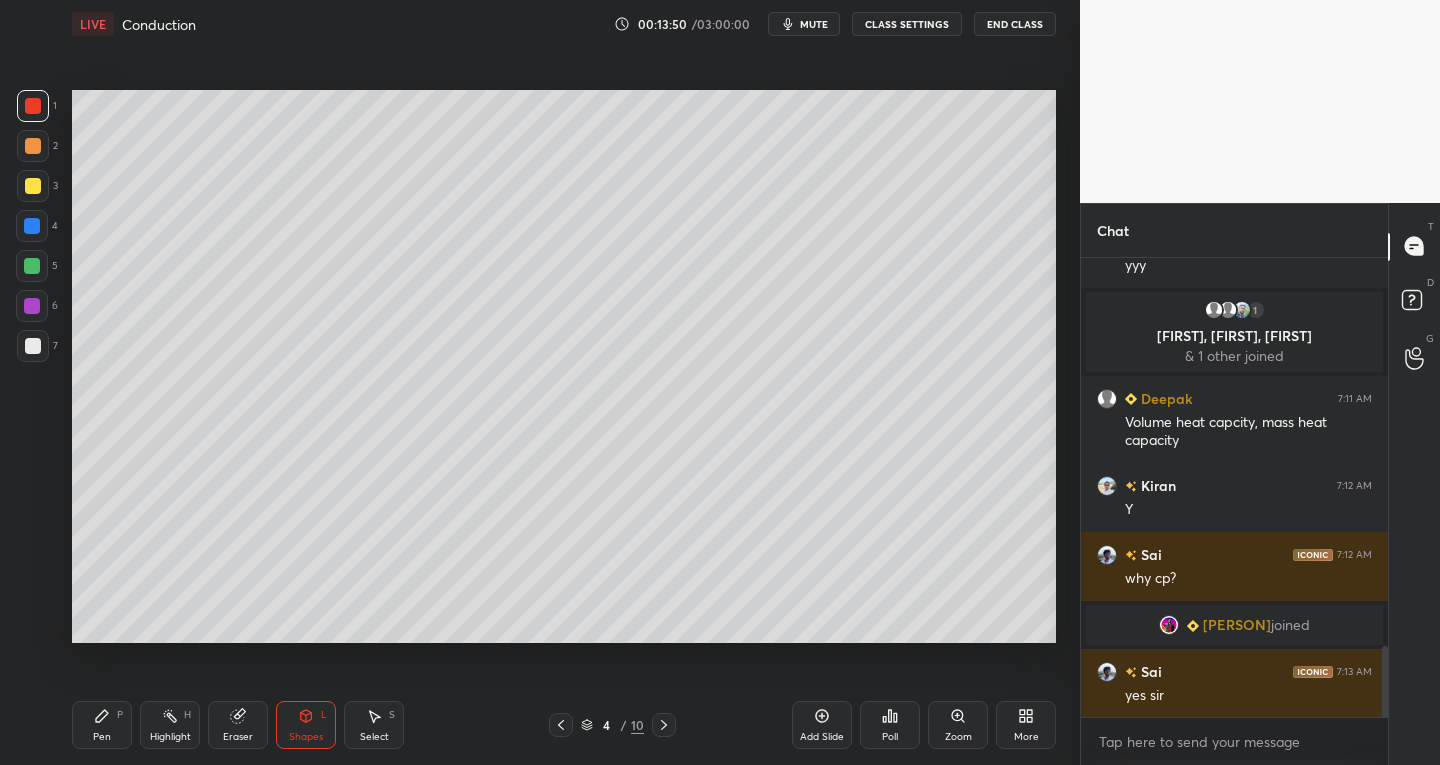 click on "Pen P" at bounding box center (102, 725) 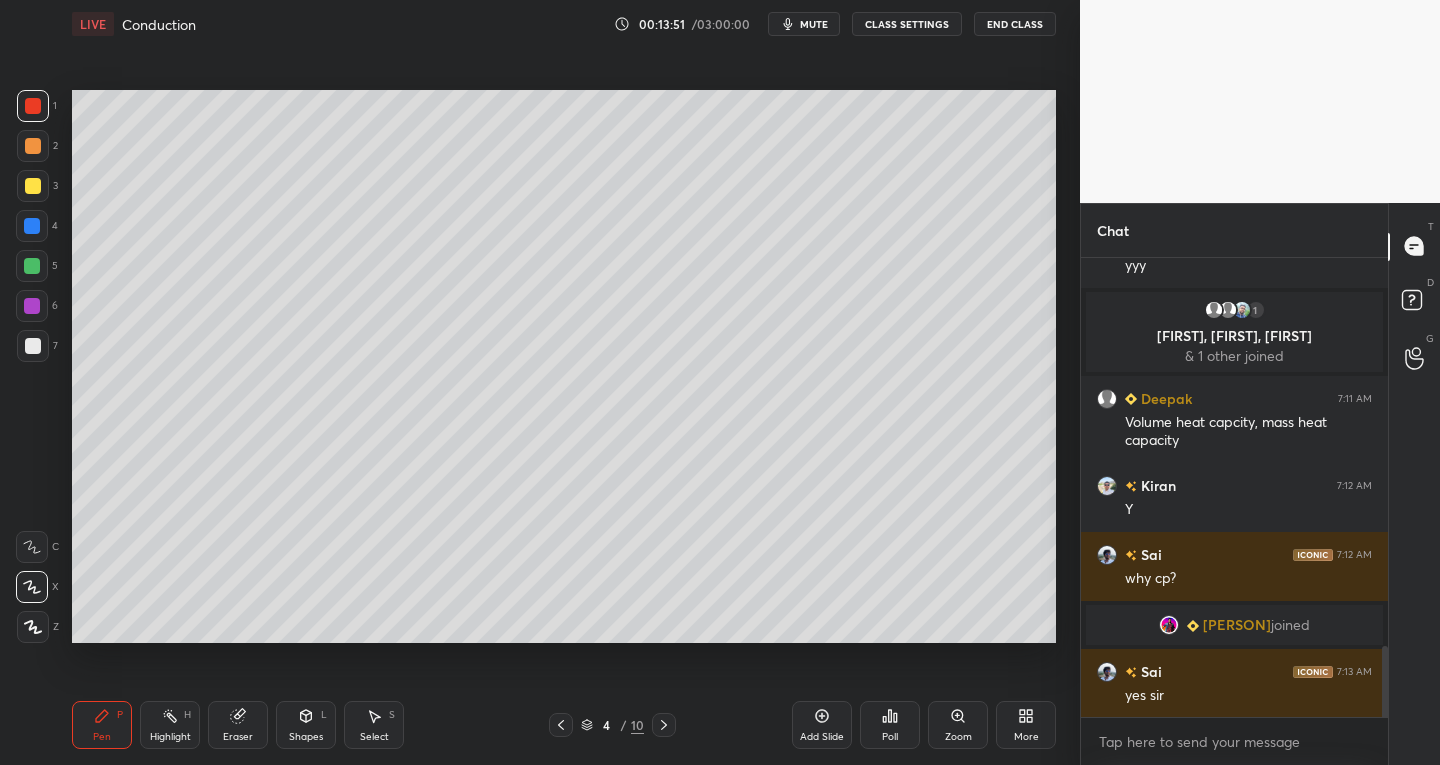 click at bounding box center [33, 346] 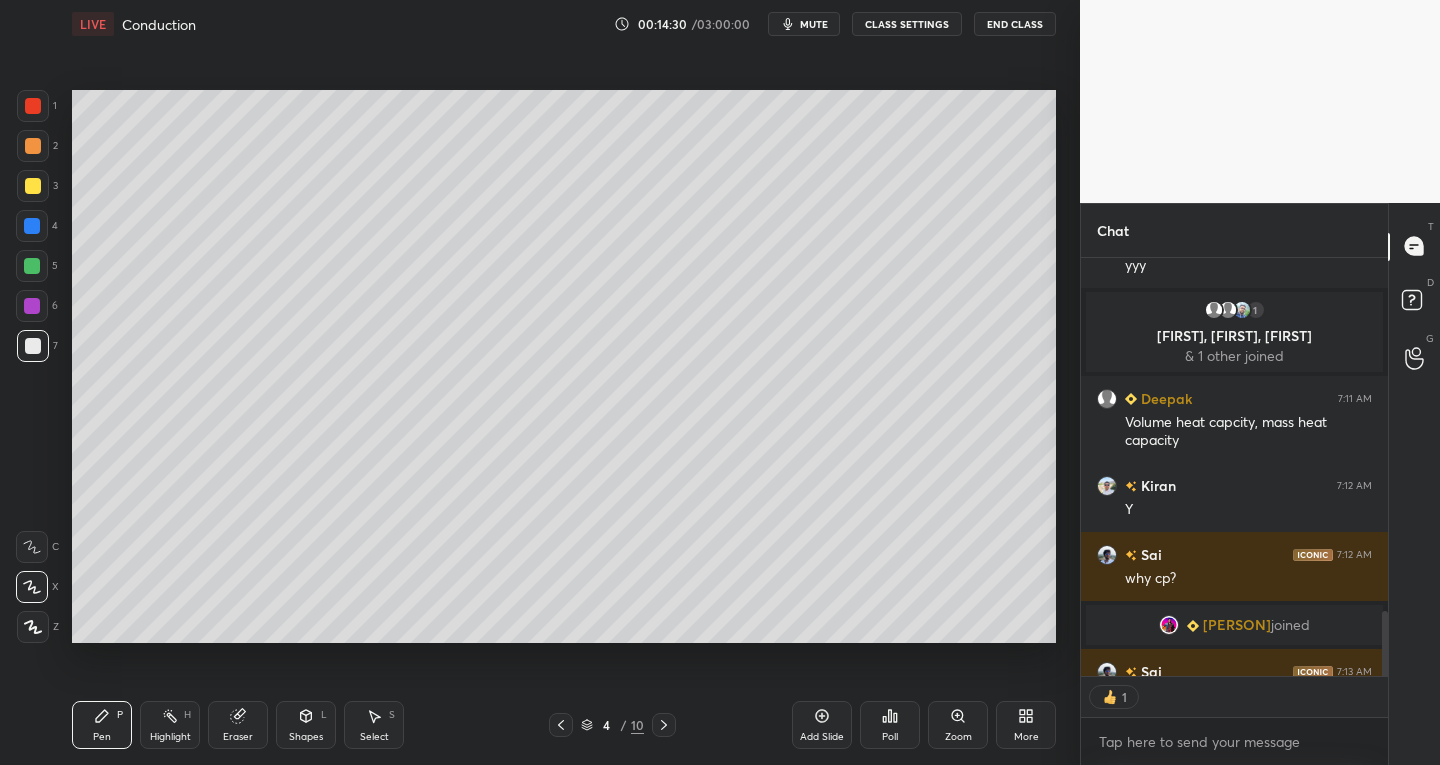 scroll, scrollTop: 412, scrollLeft: 301, axis: both 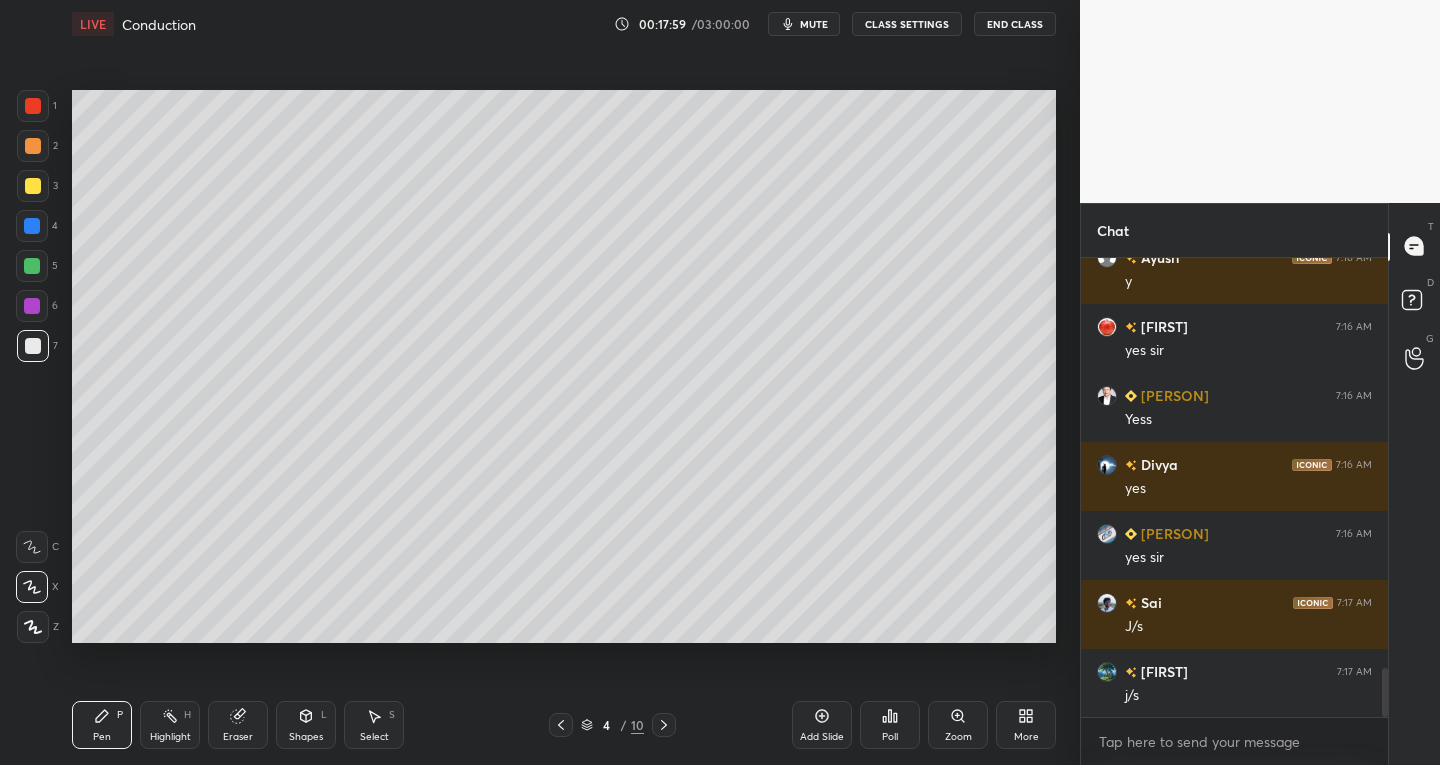 click 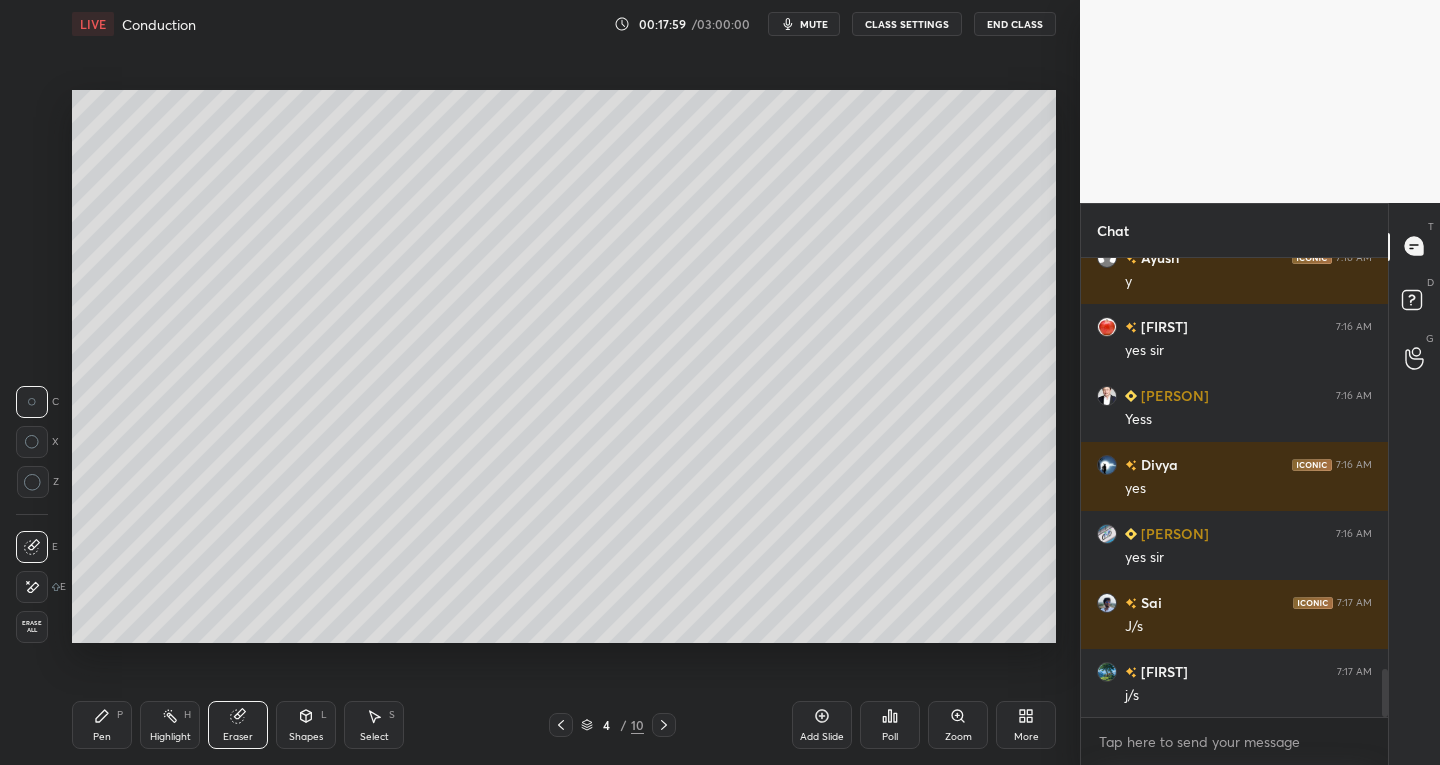 scroll, scrollTop: 3900, scrollLeft: 0, axis: vertical 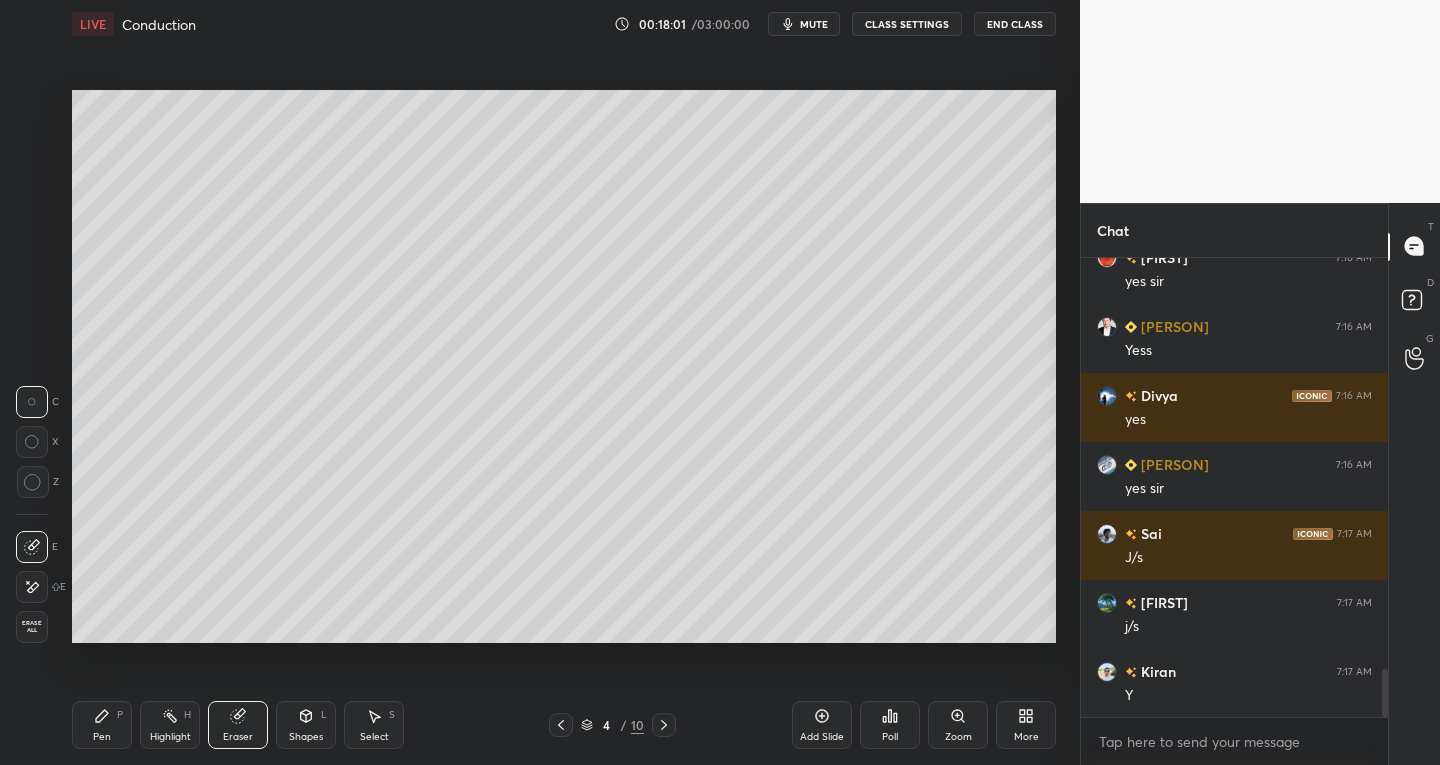 click 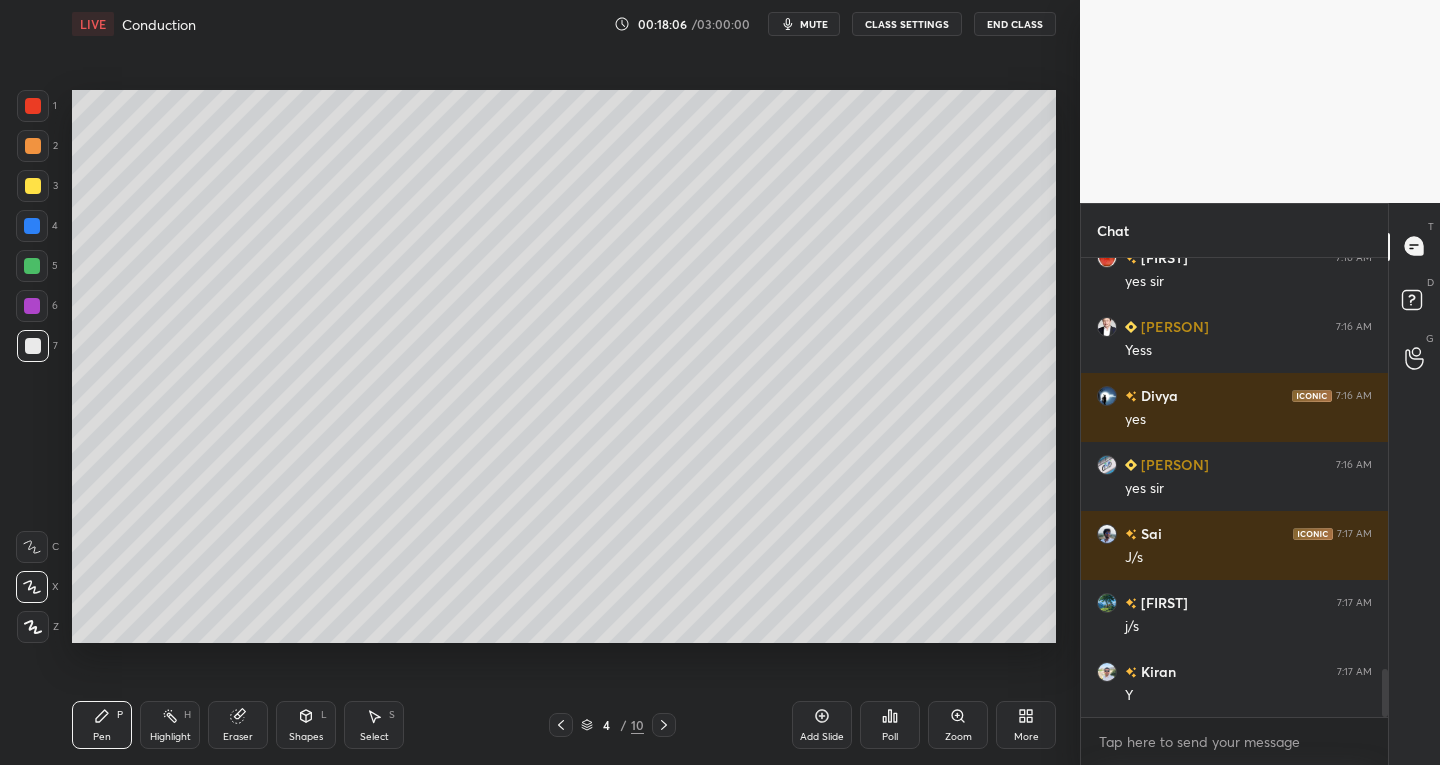 click at bounding box center (33, 186) 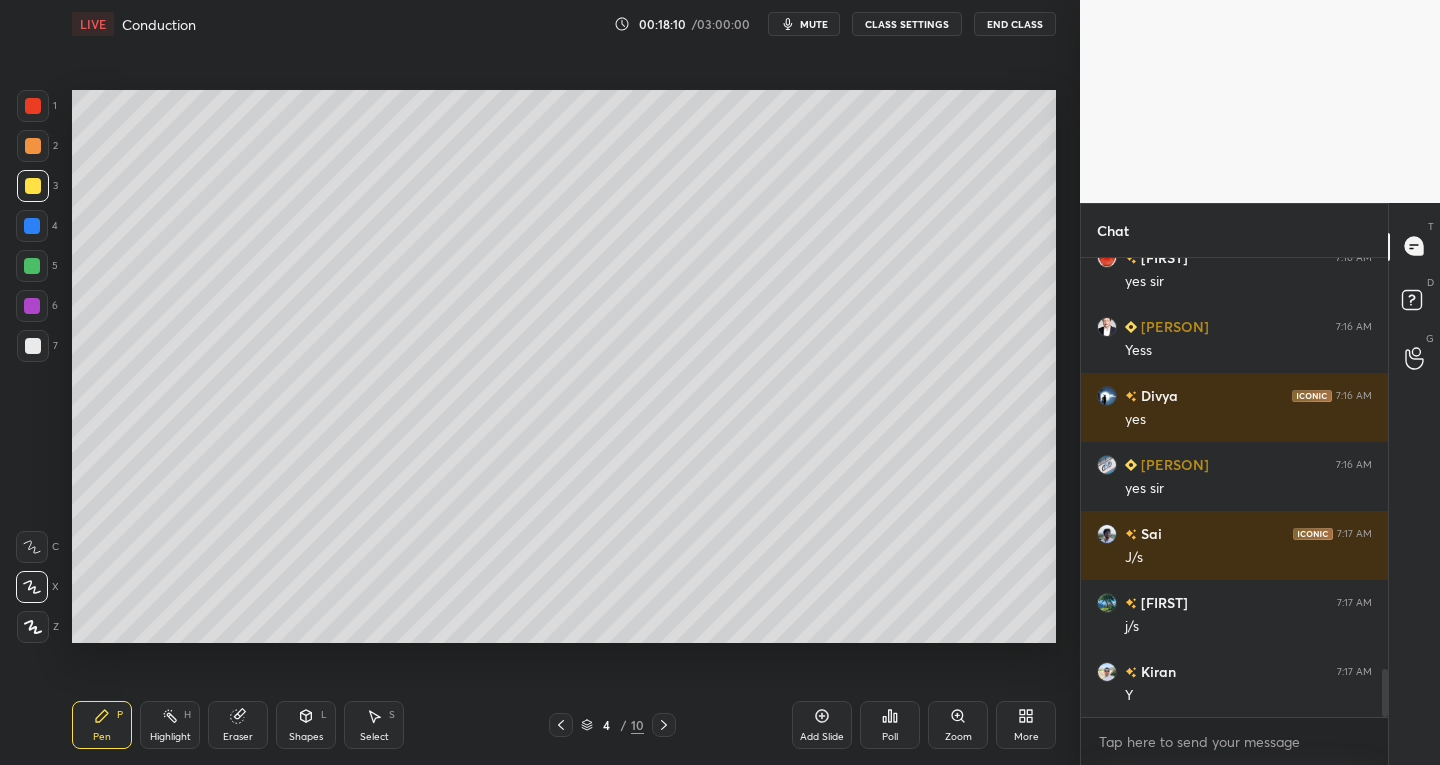 click at bounding box center (33, 106) 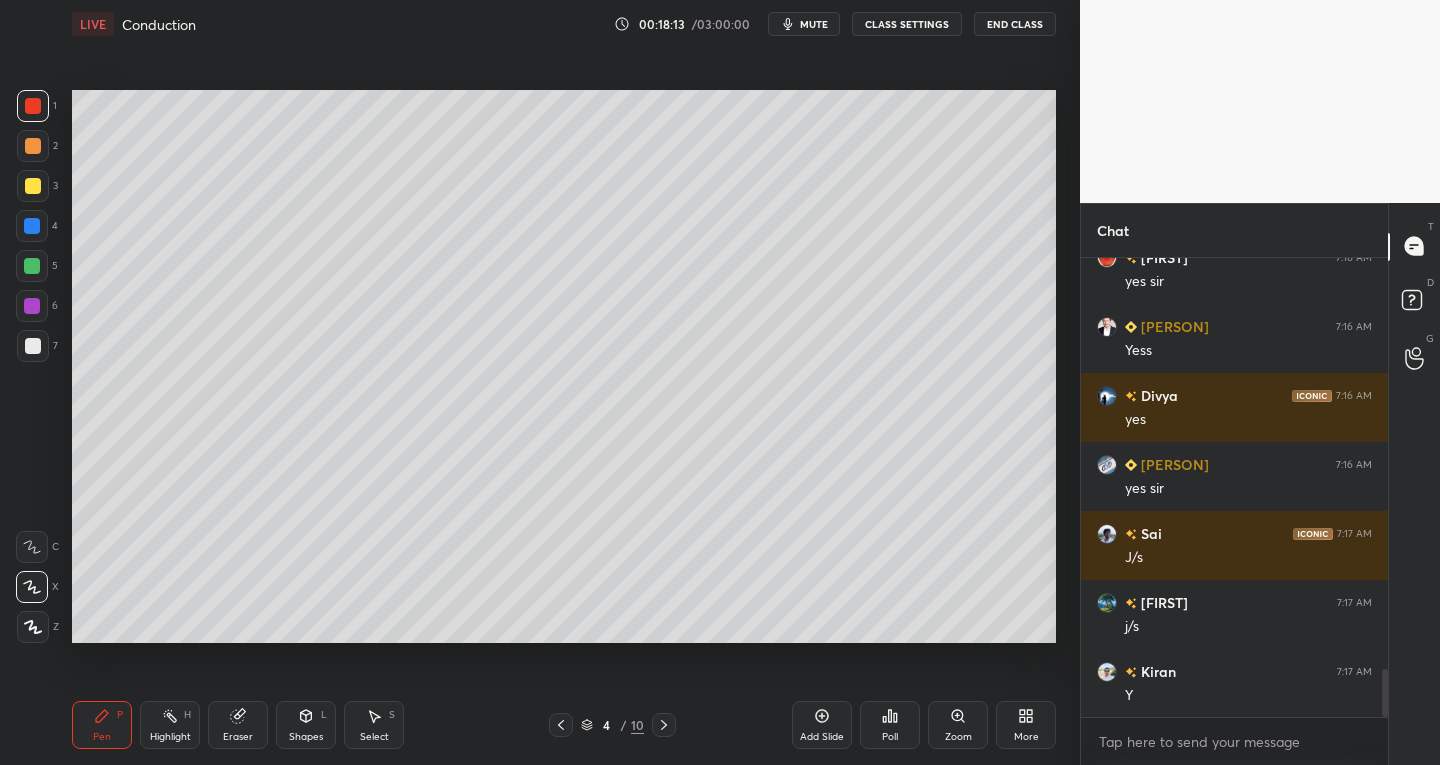 click at bounding box center [33, 186] 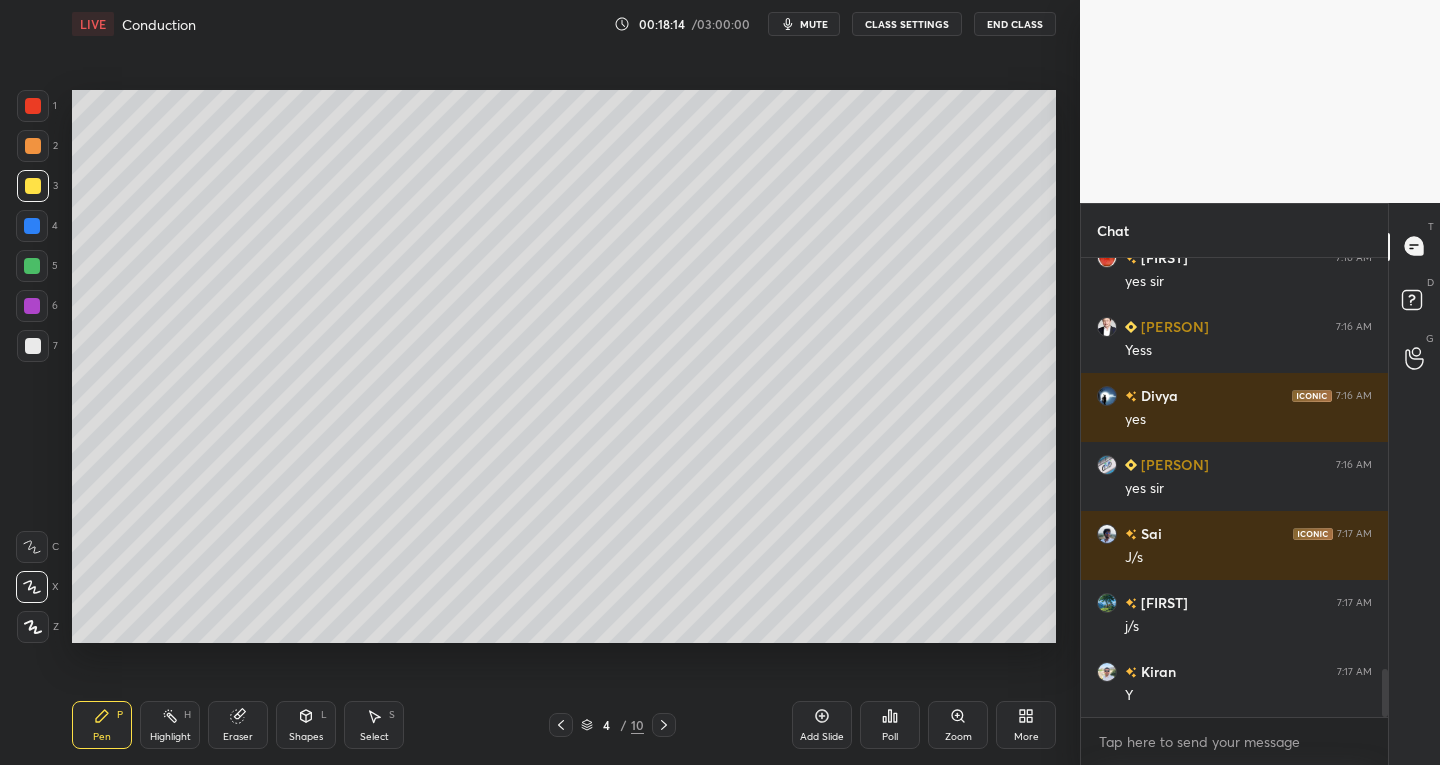 click at bounding box center [32, 226] 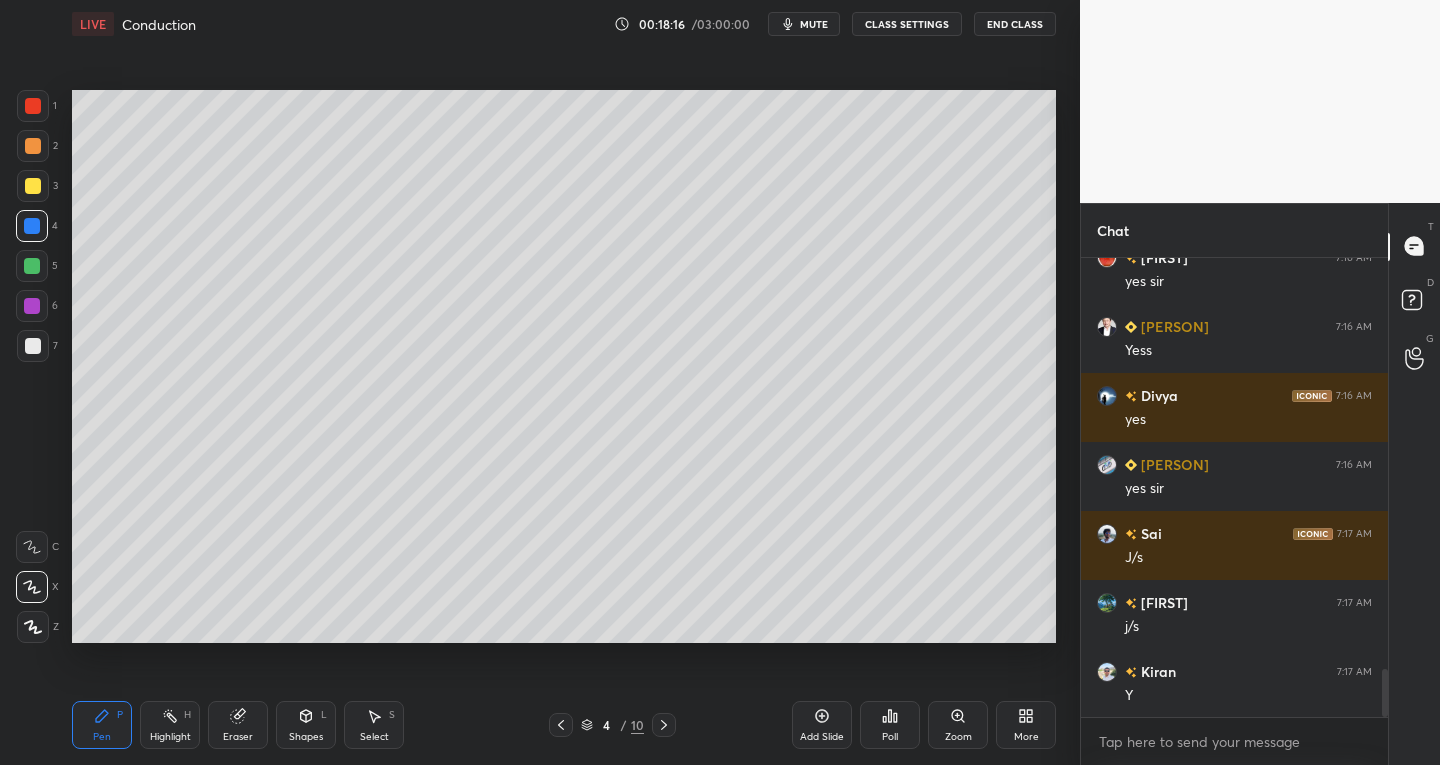 click at bounding box center (33, 106) 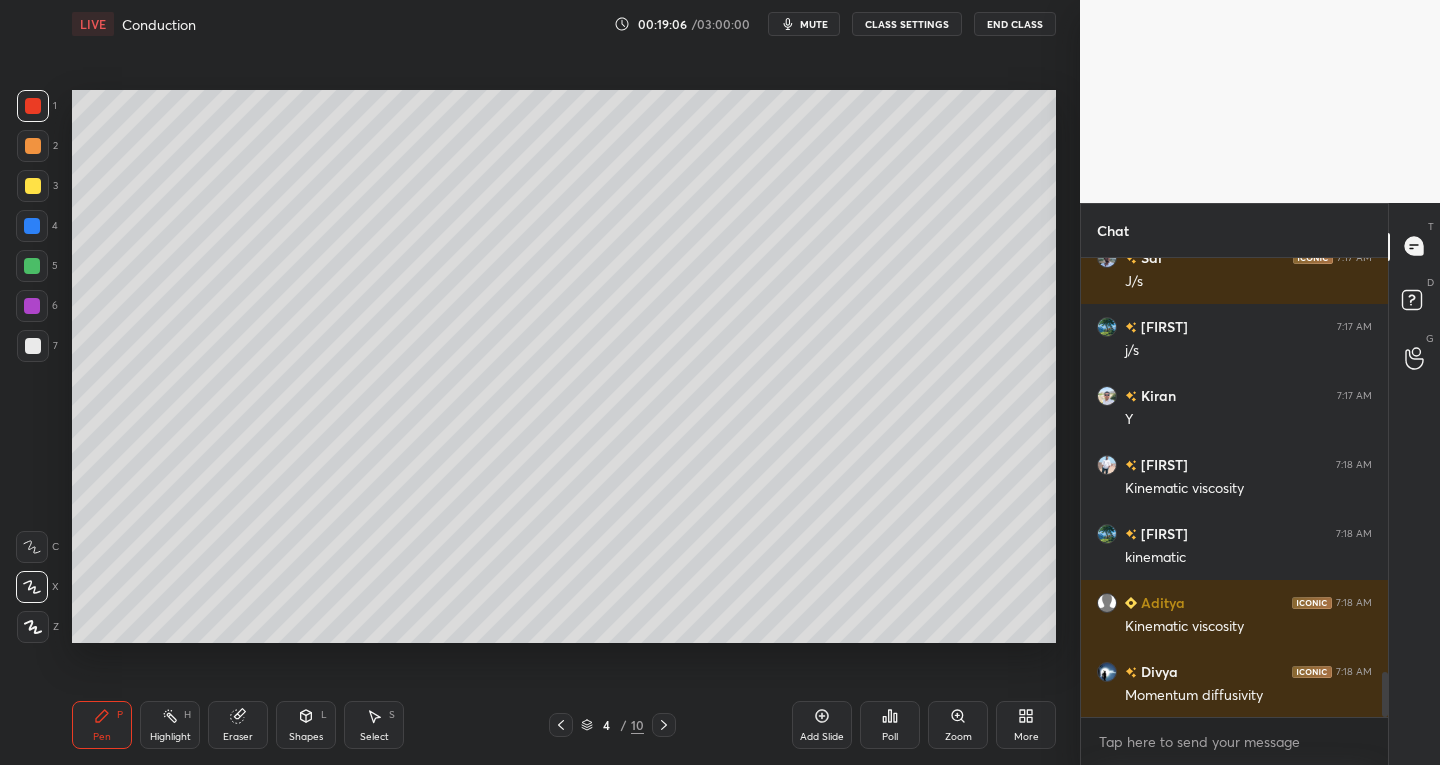 scroll, scrollTop: 4245, scrollLeft: 0, axis: vertical 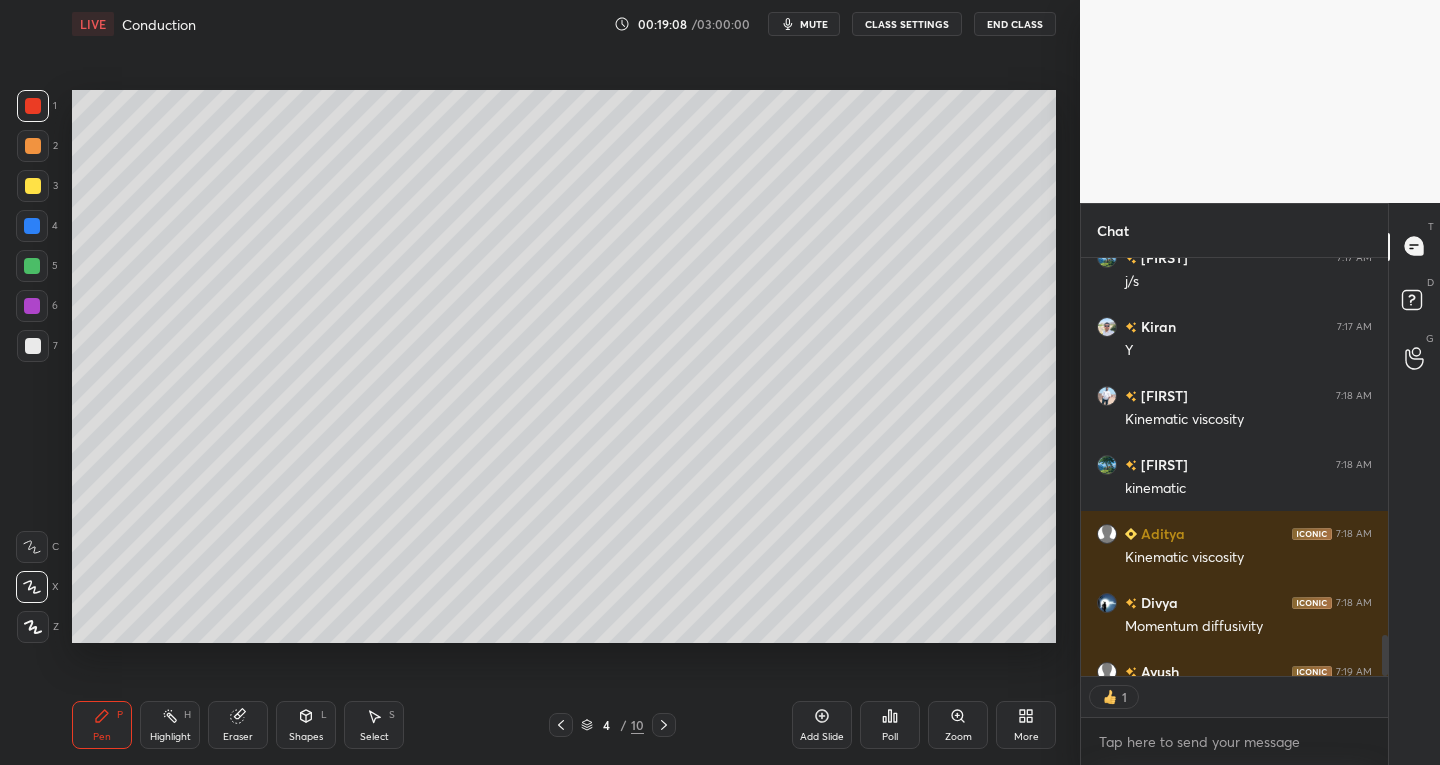 click at bounding box center [33, 346] 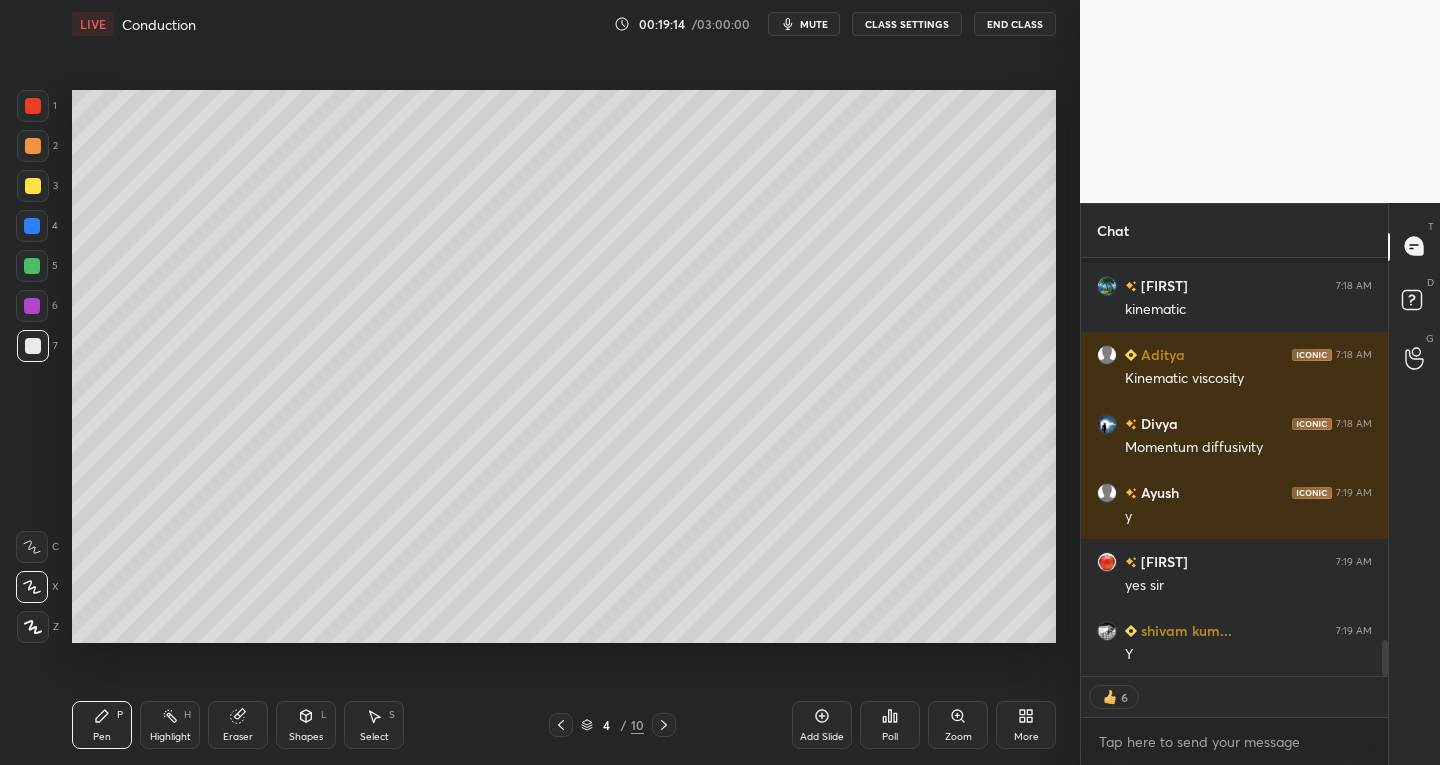 scroll, scrollTop: 4511, scrollLeft: 0, axis: vertical 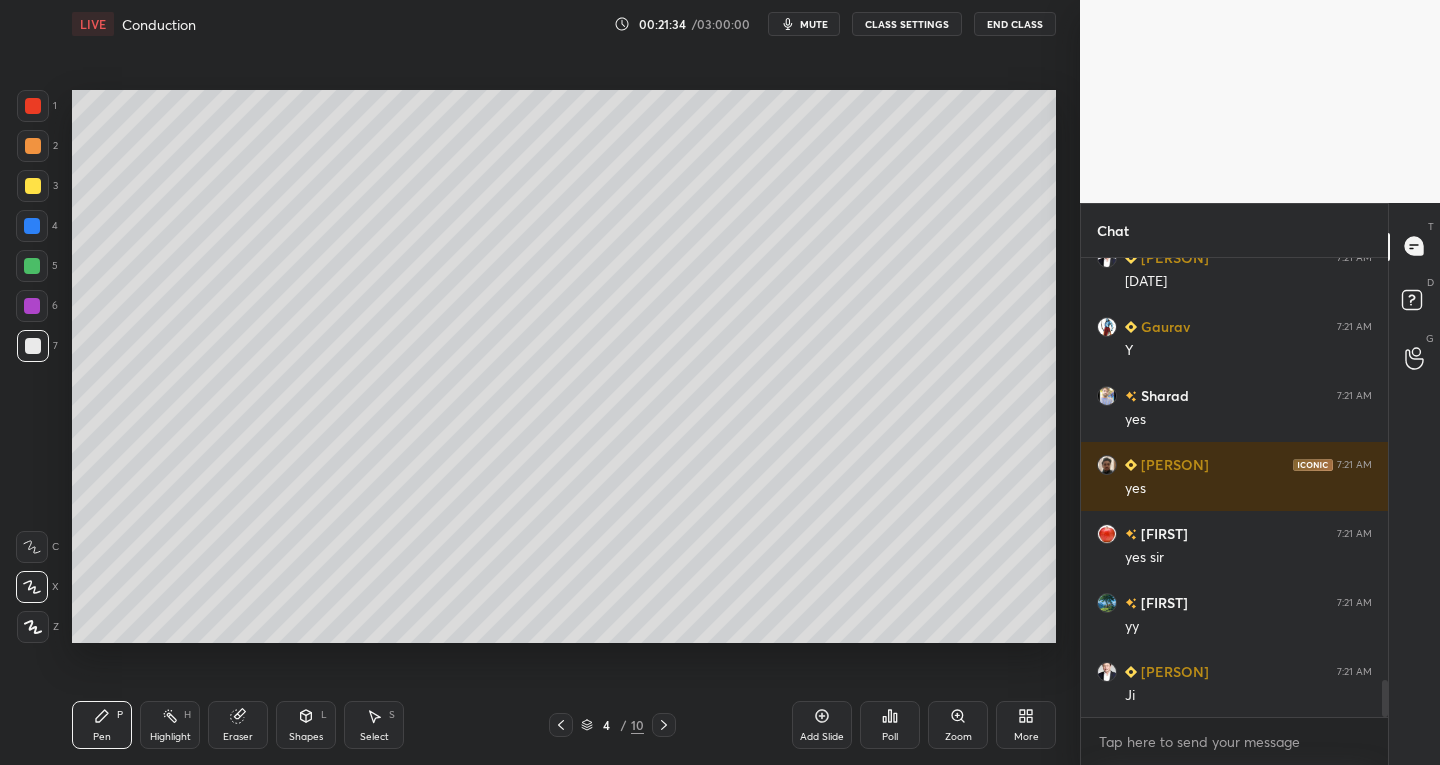 click on "Add Slide" at bounding box center [822, 725] 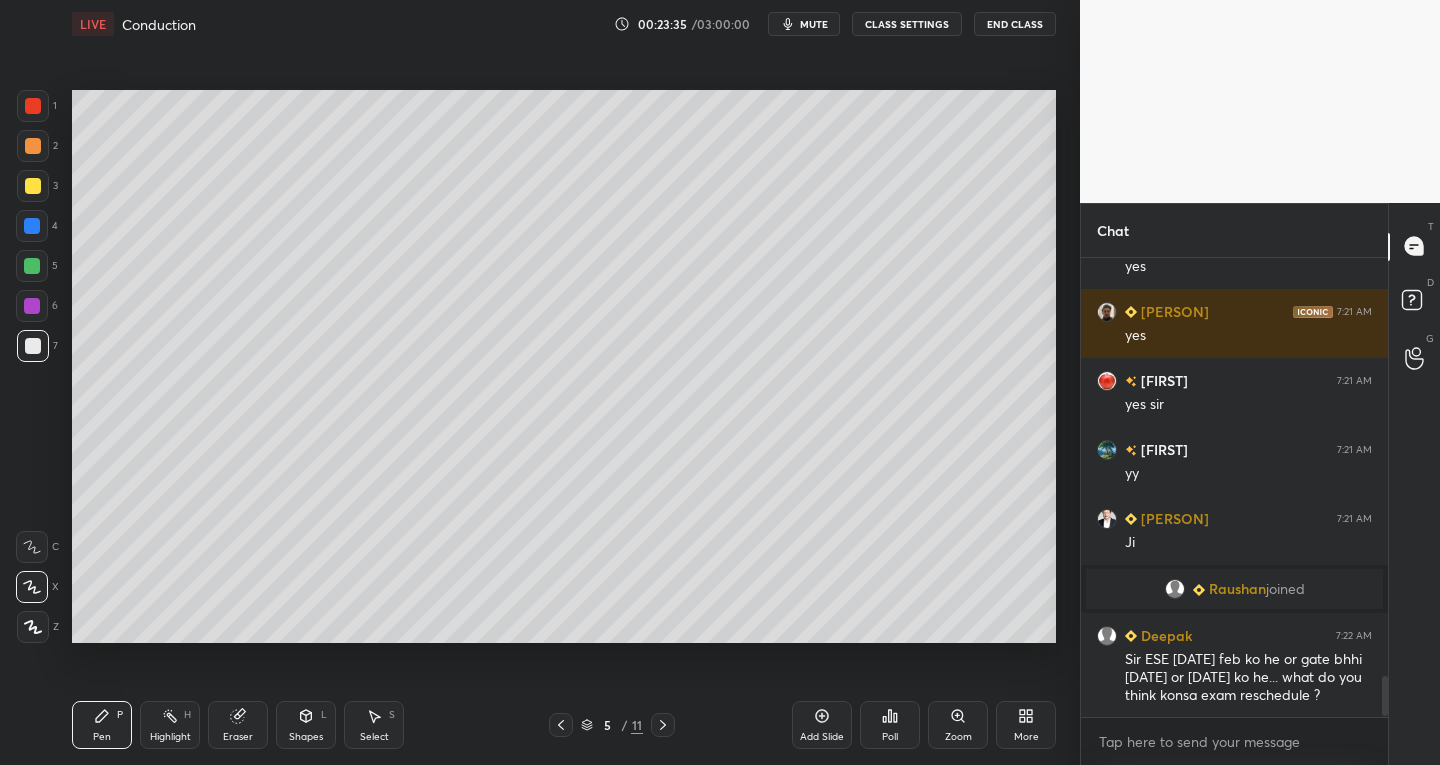 scroll, scrollTop: 4731, scrollLeft: 0, axis: vertical 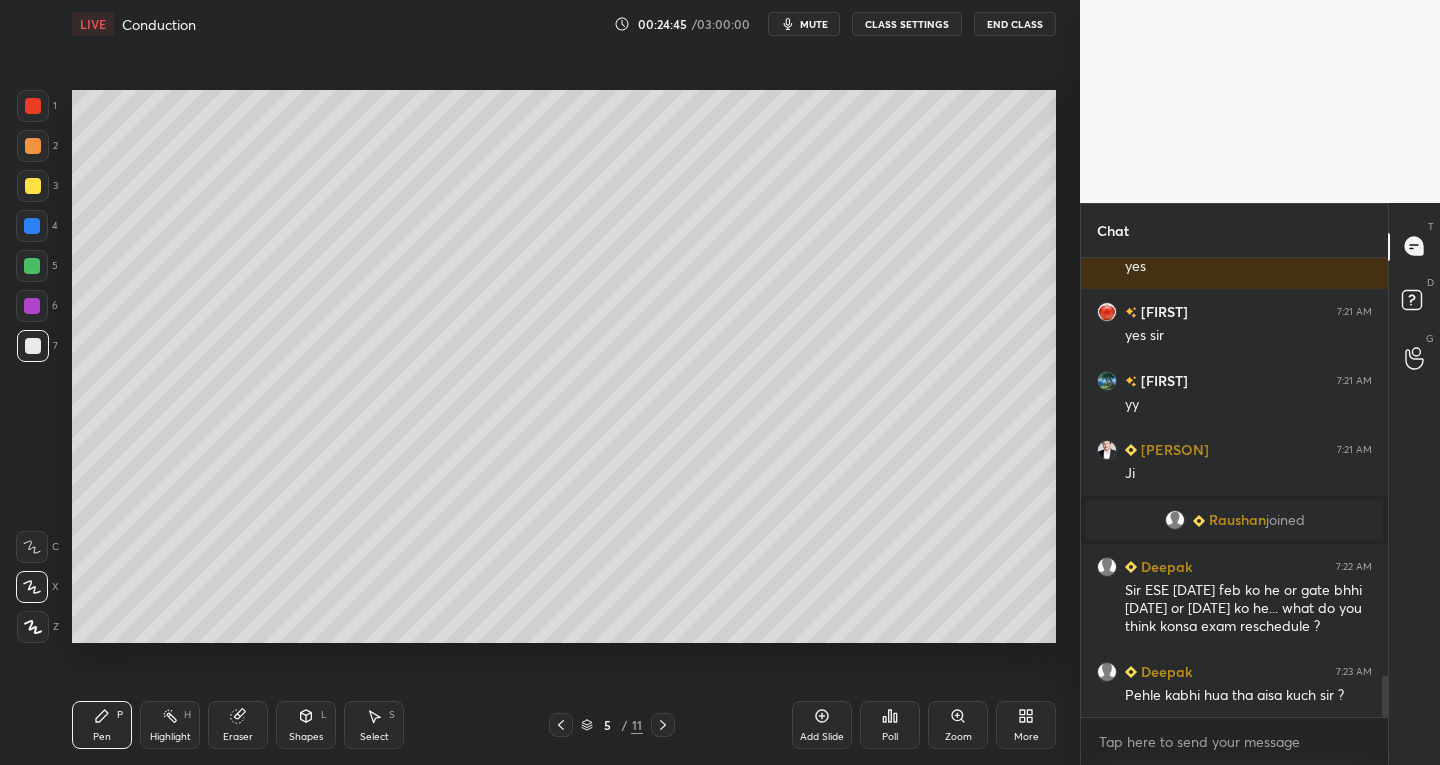 click on "mute" at bounding box center (814, 24) 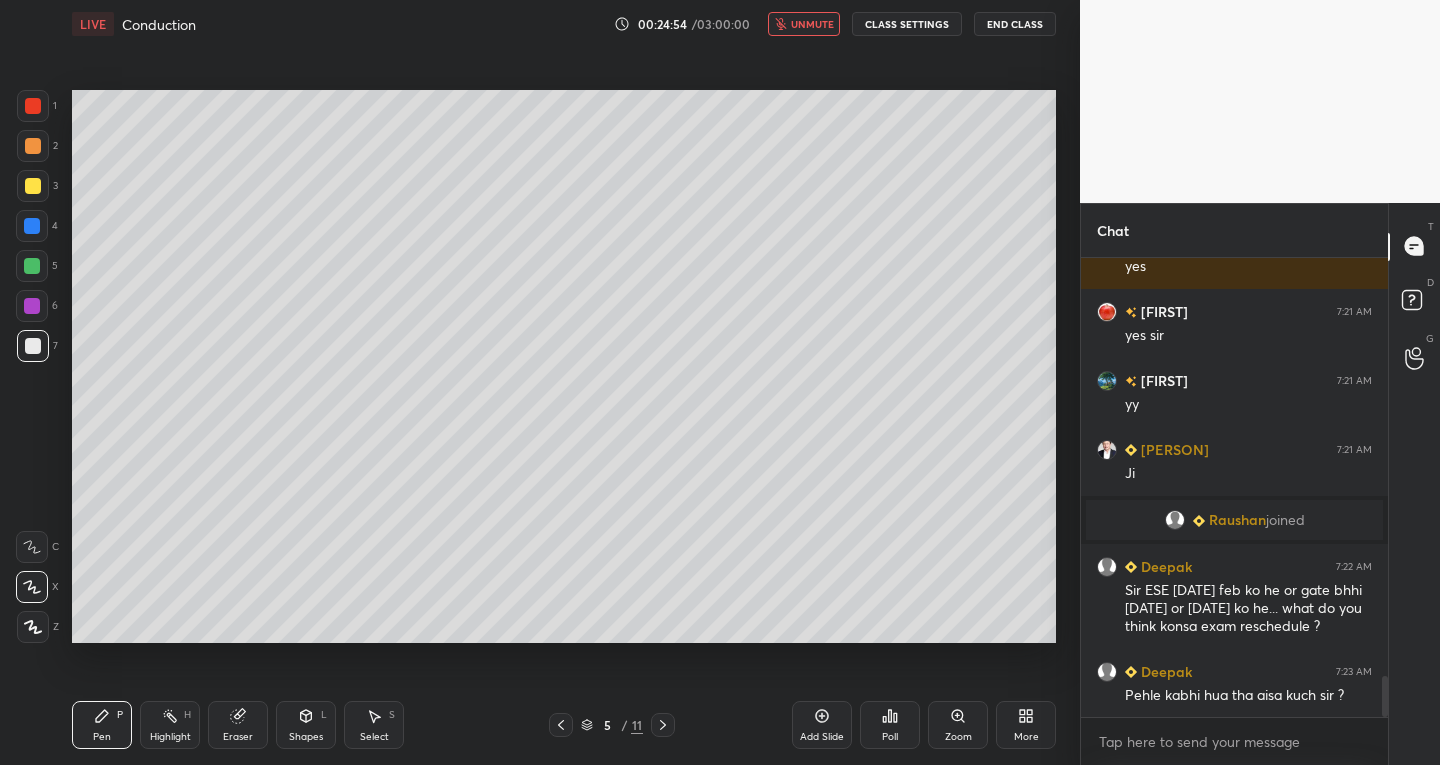 click on "Eraser" at bounding box center (238, 737) 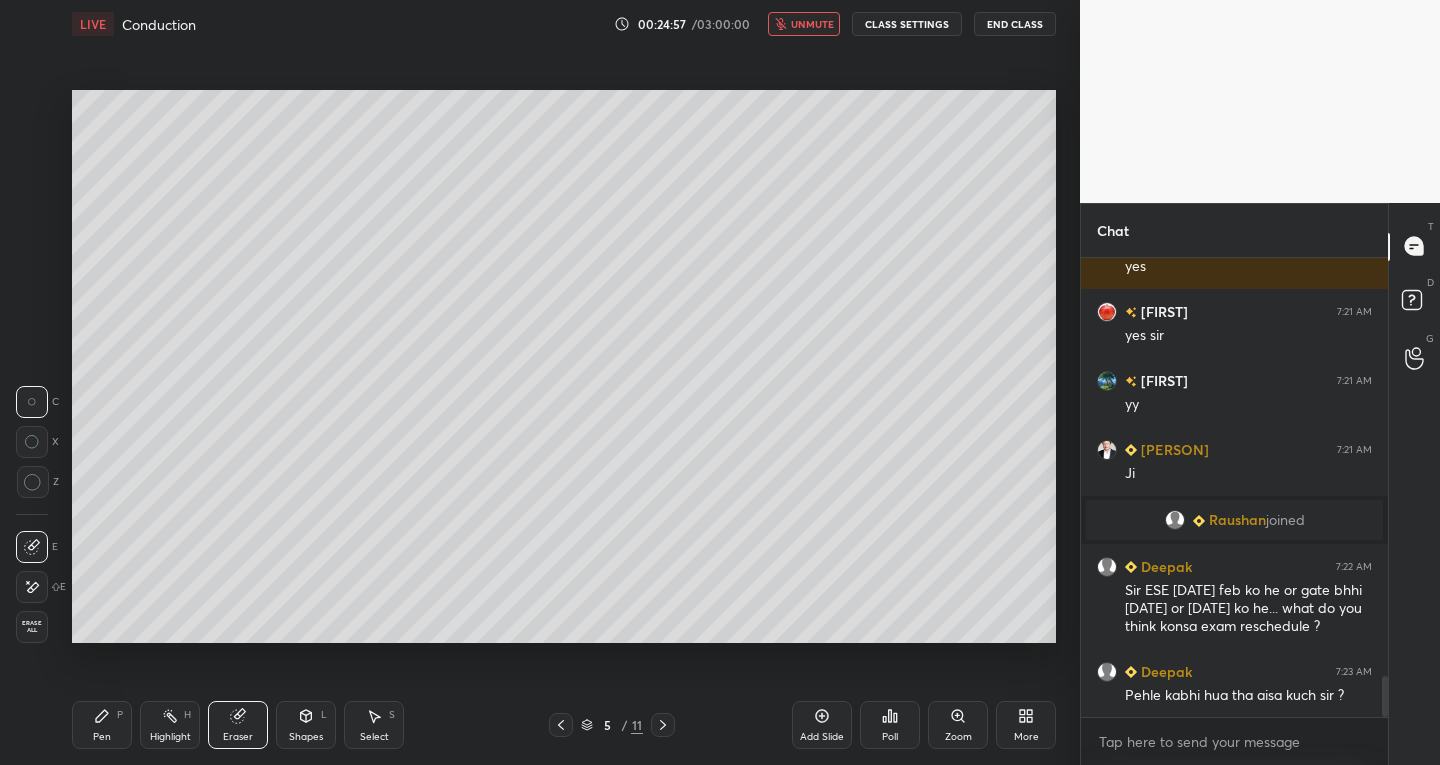 click on "Pen P" at bounding box center (102, 725) 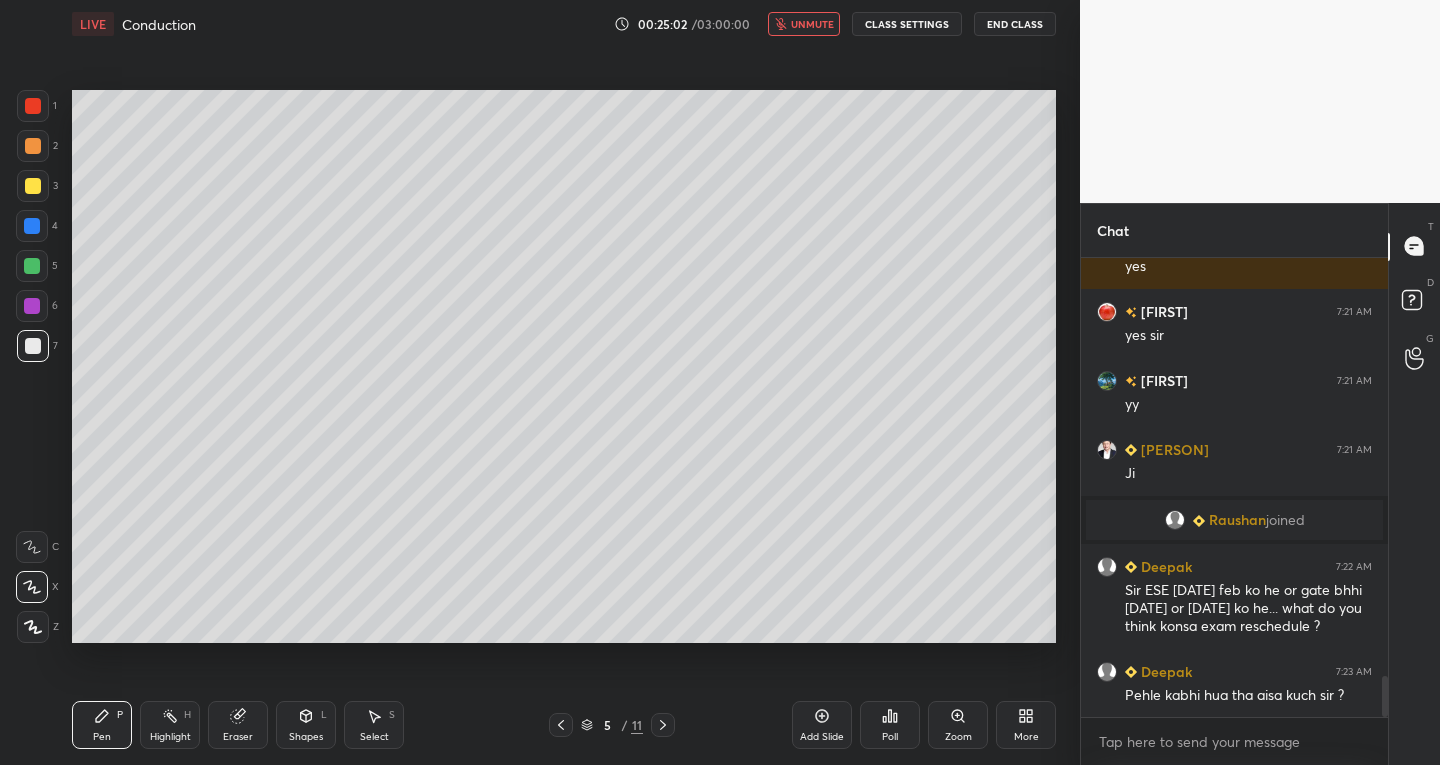 click on "unmute" at bounding box center (812, 24) 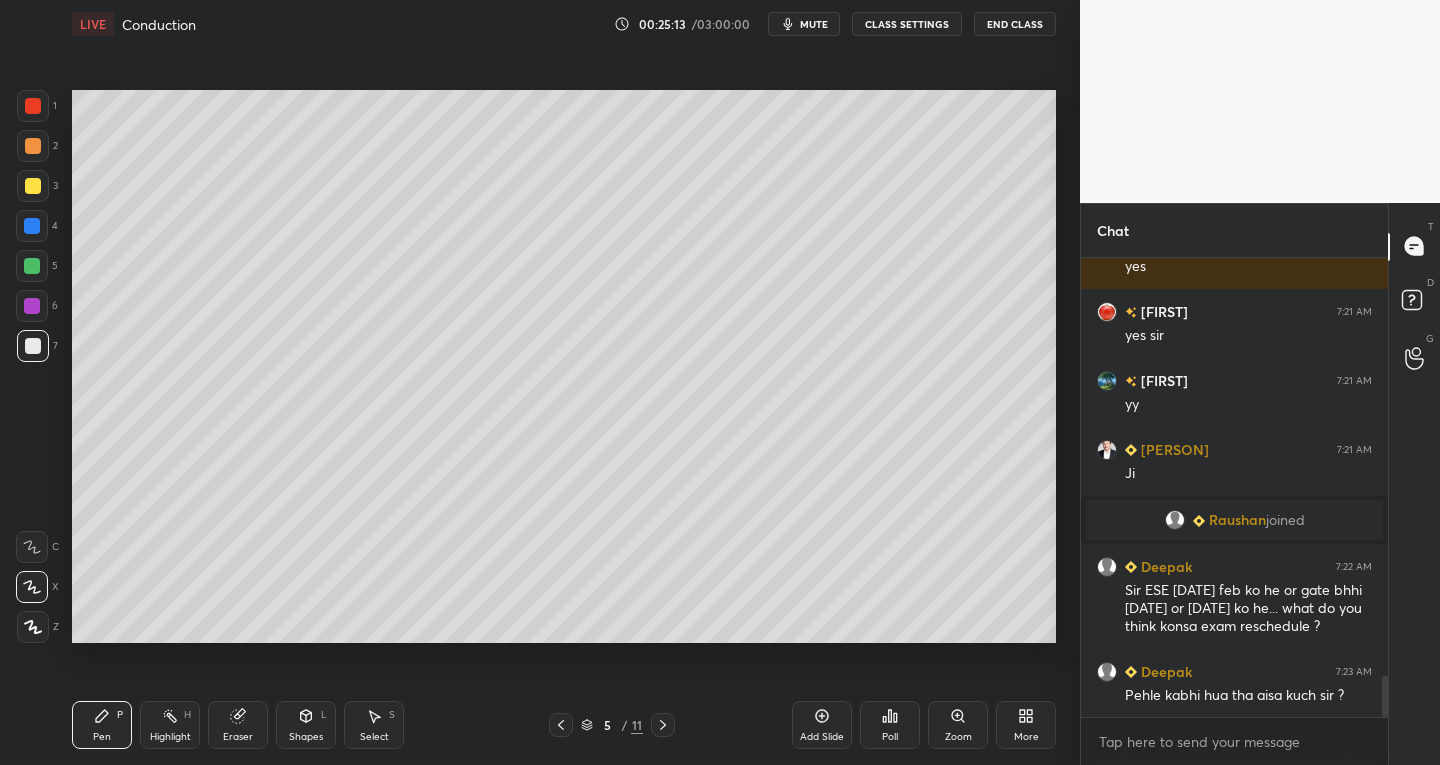 scroll, scrollTop: 412, scrollLeft: 301, axis: both 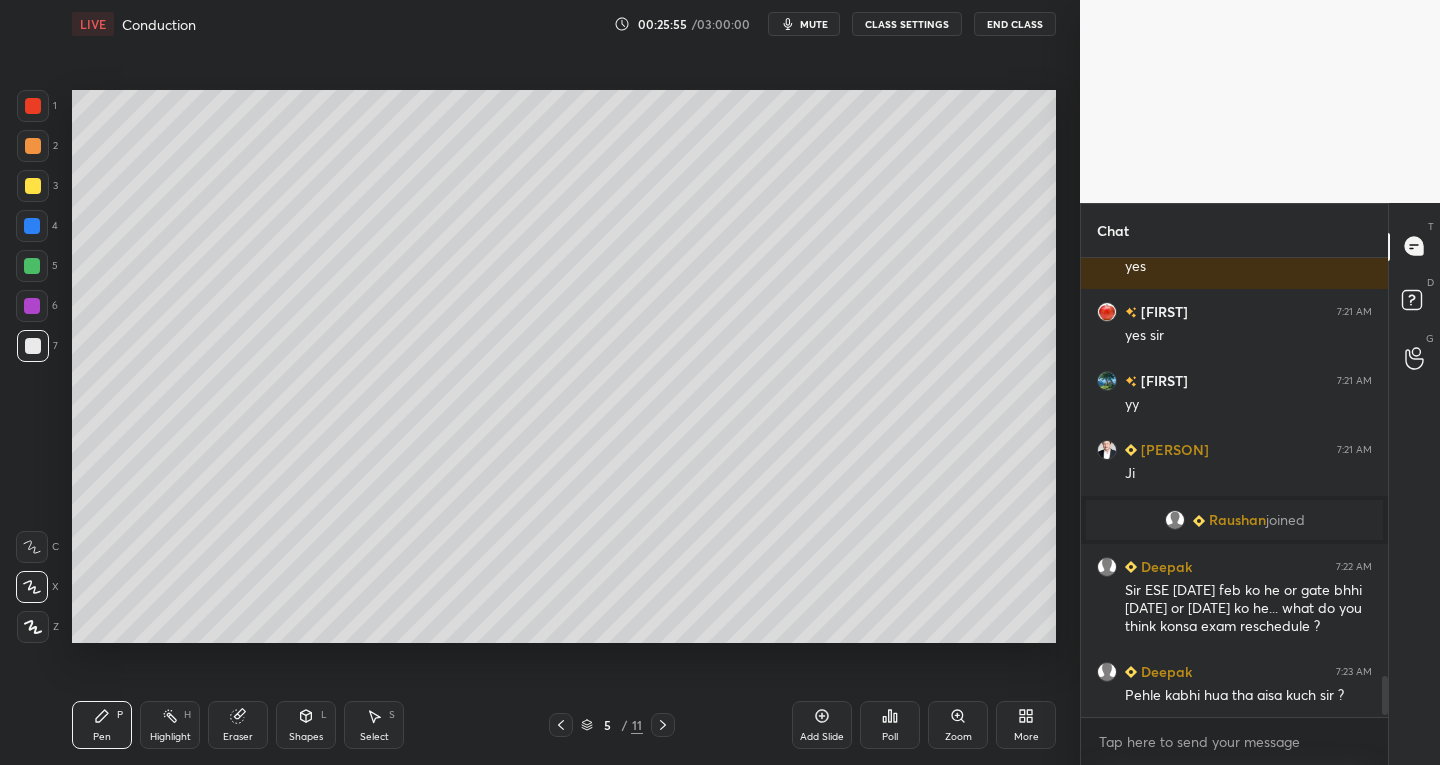 click on "Add Slide" at bounding box center [822, 725] 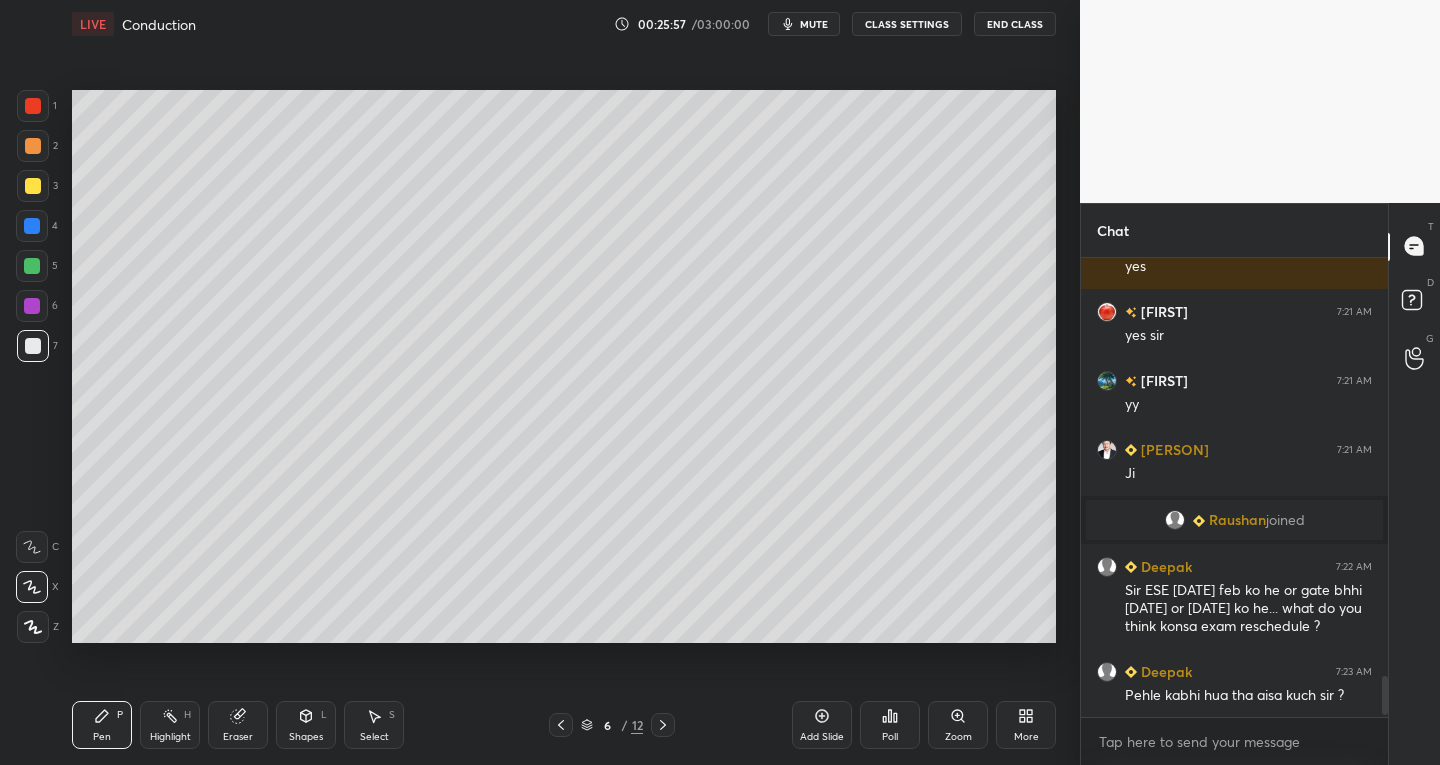 click 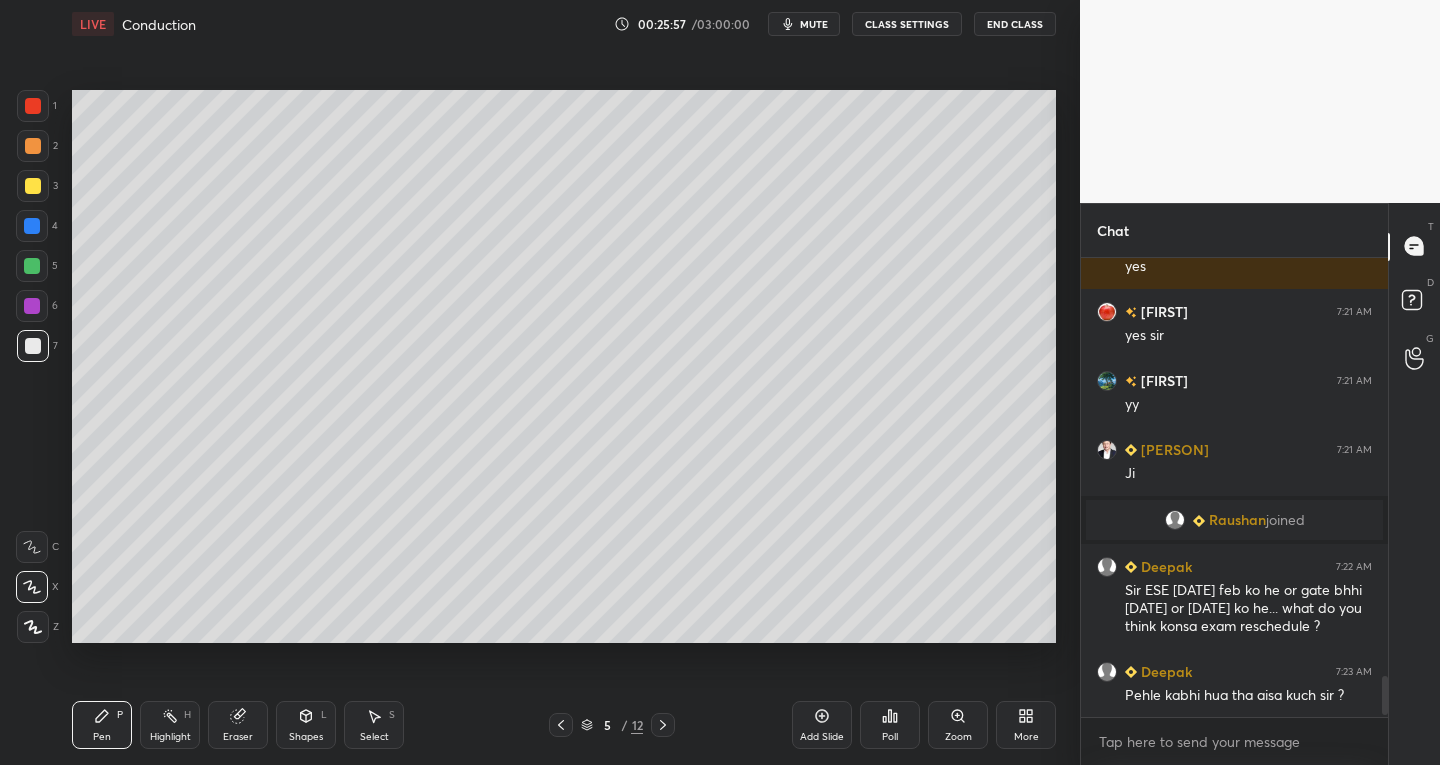 click 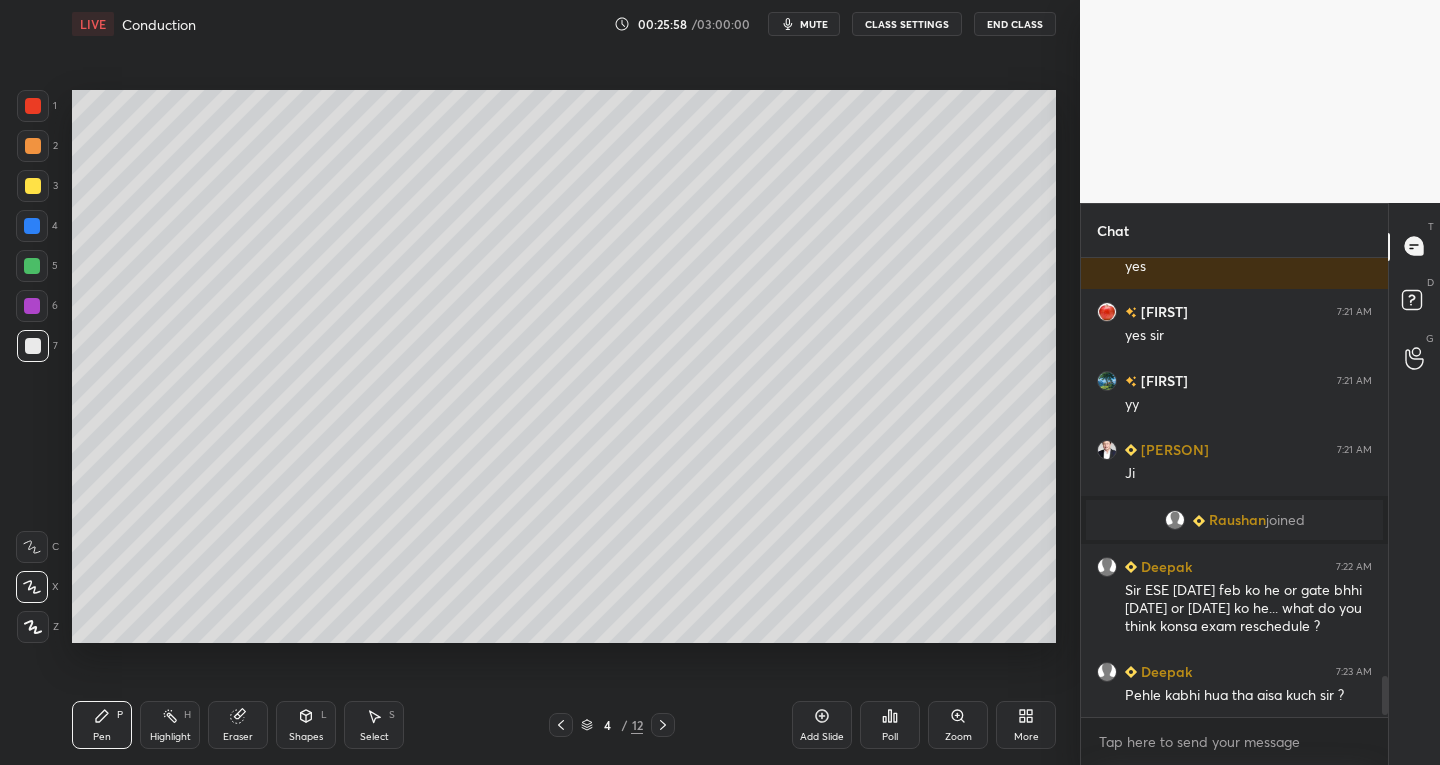 click 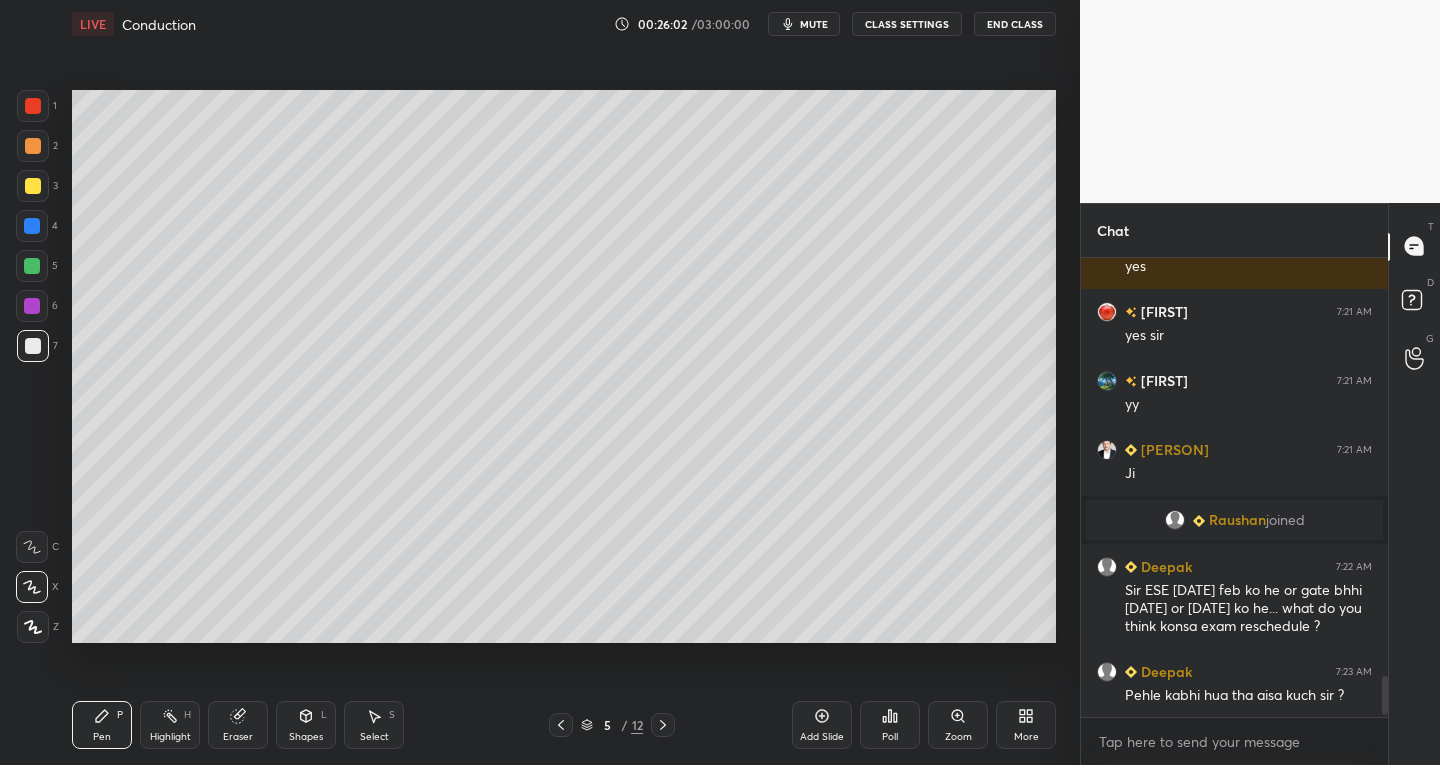 click 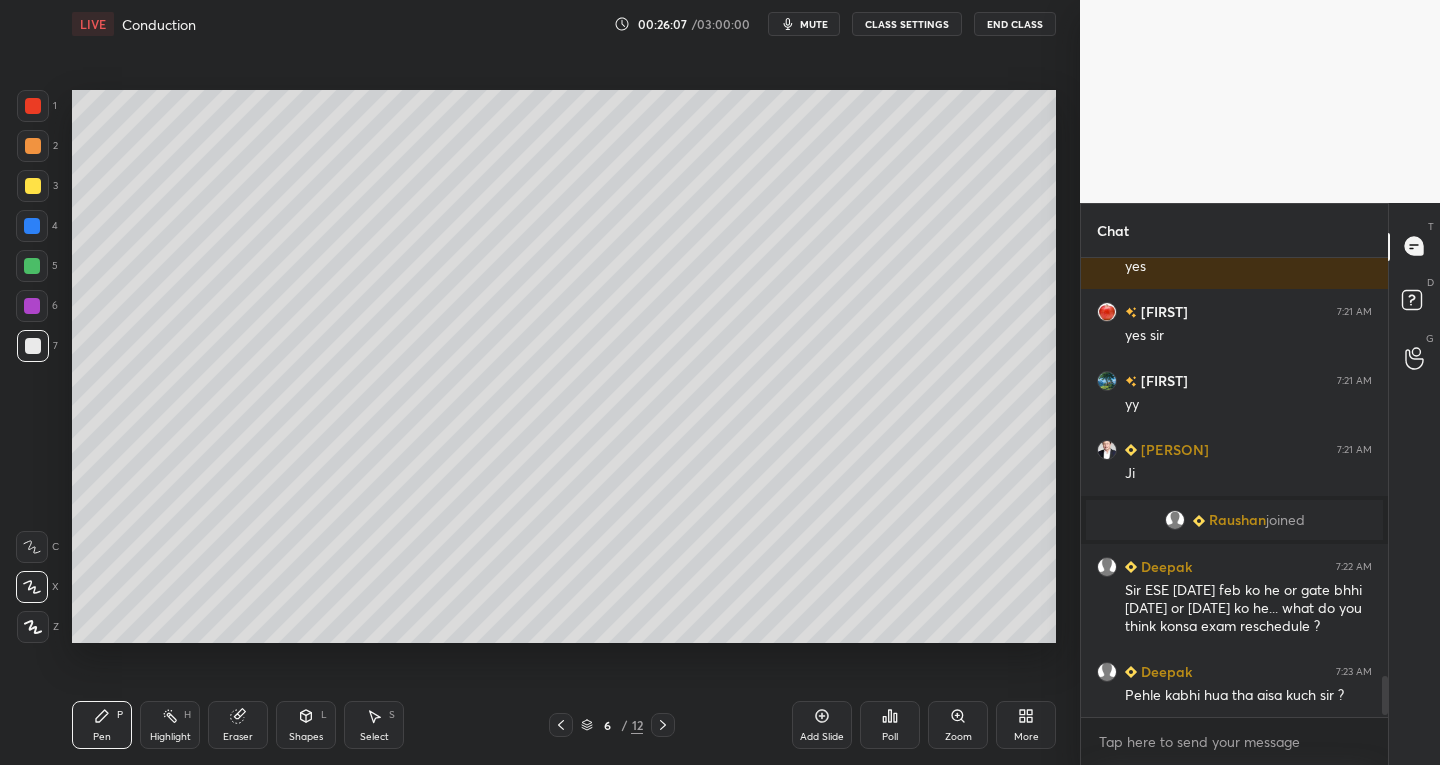 click 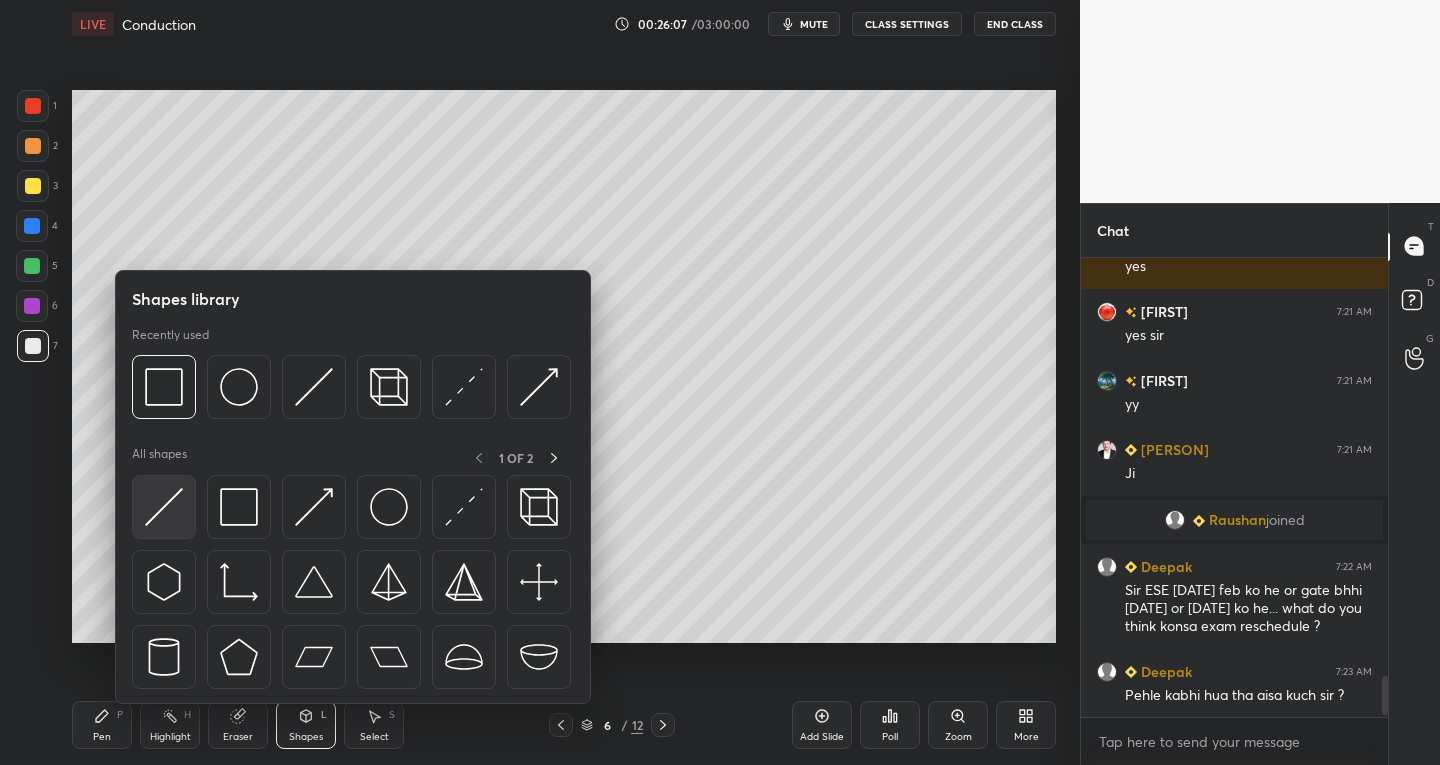 click at bounding box center [164, 507] 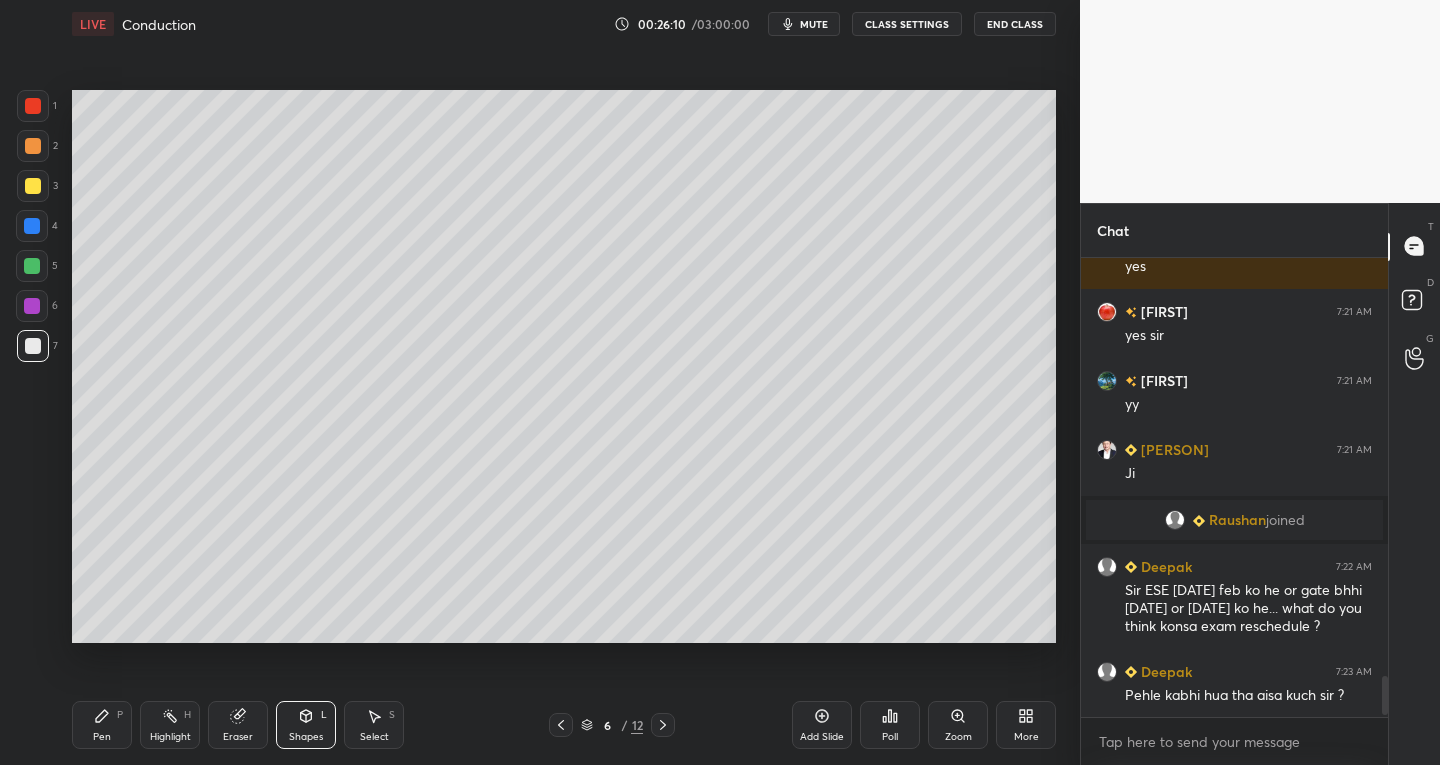 click on "P" at bounding box center [120, 715] 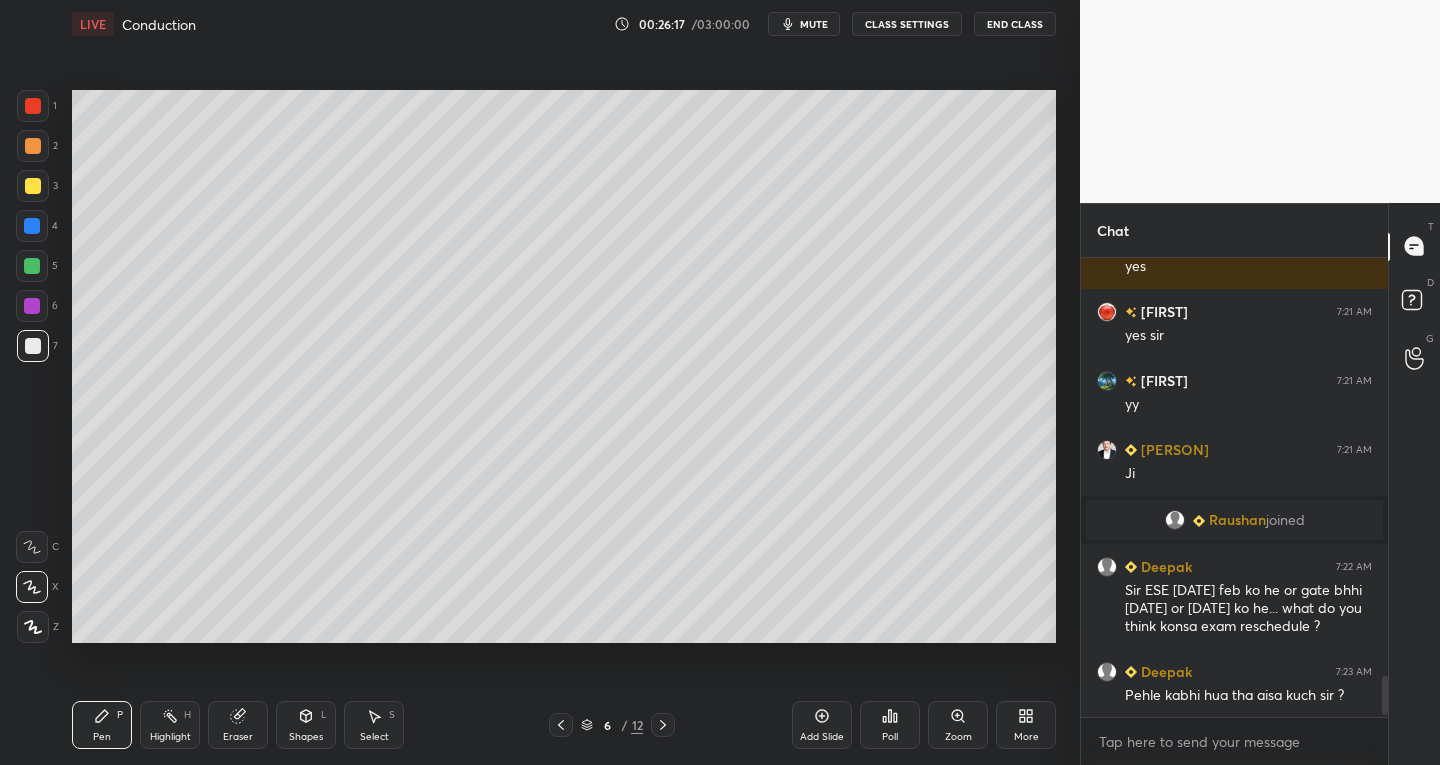 click 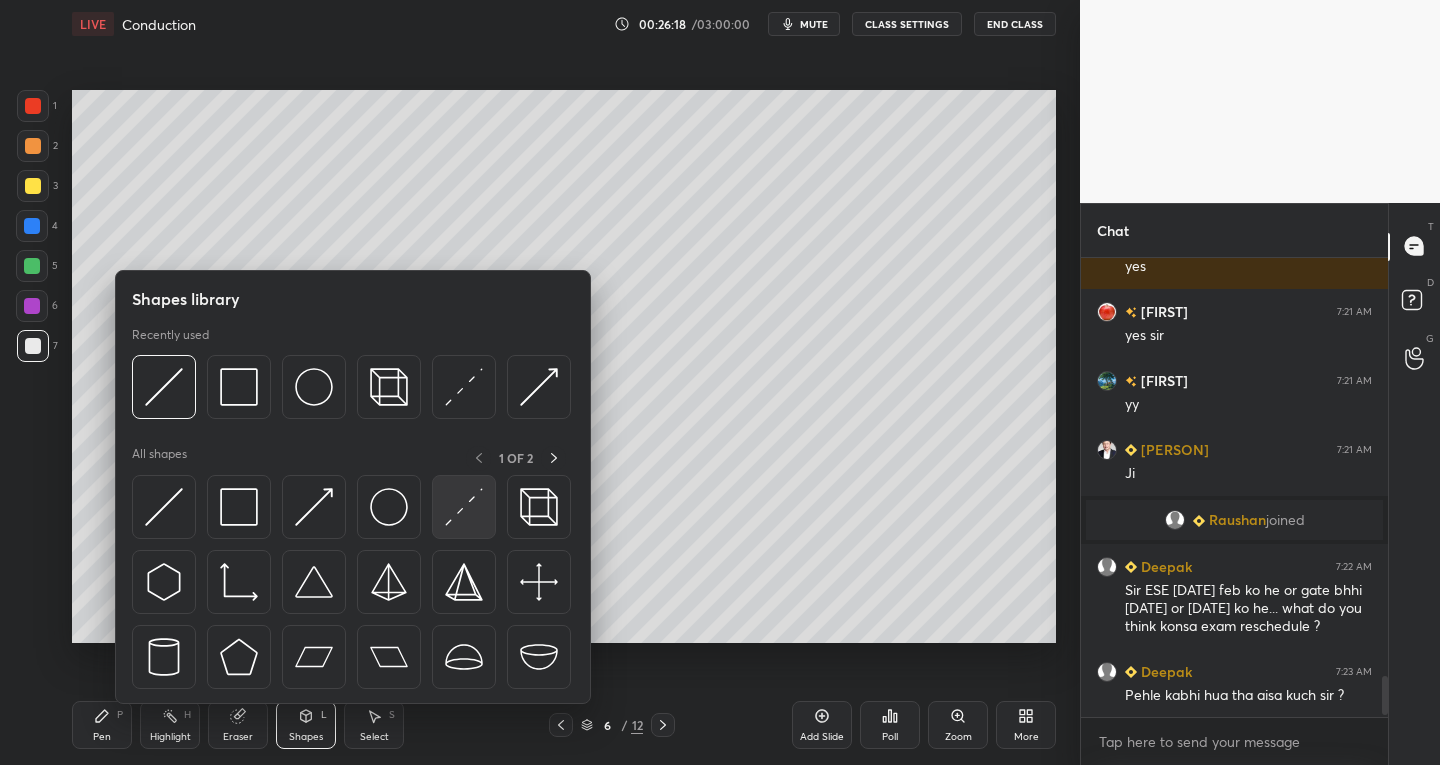 click at bounding box center [464, 507] 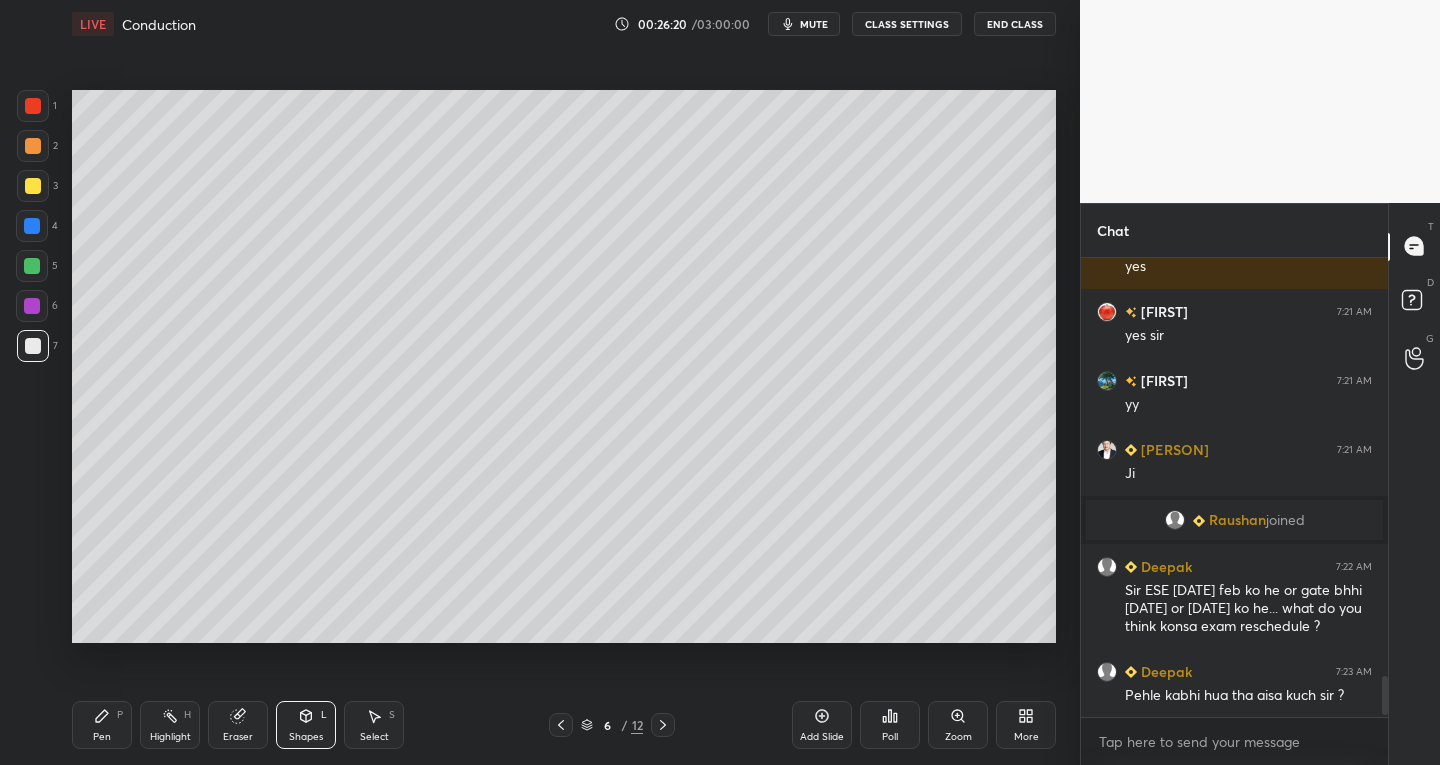 click on "Shapes L" at bounding box center (306, 725) 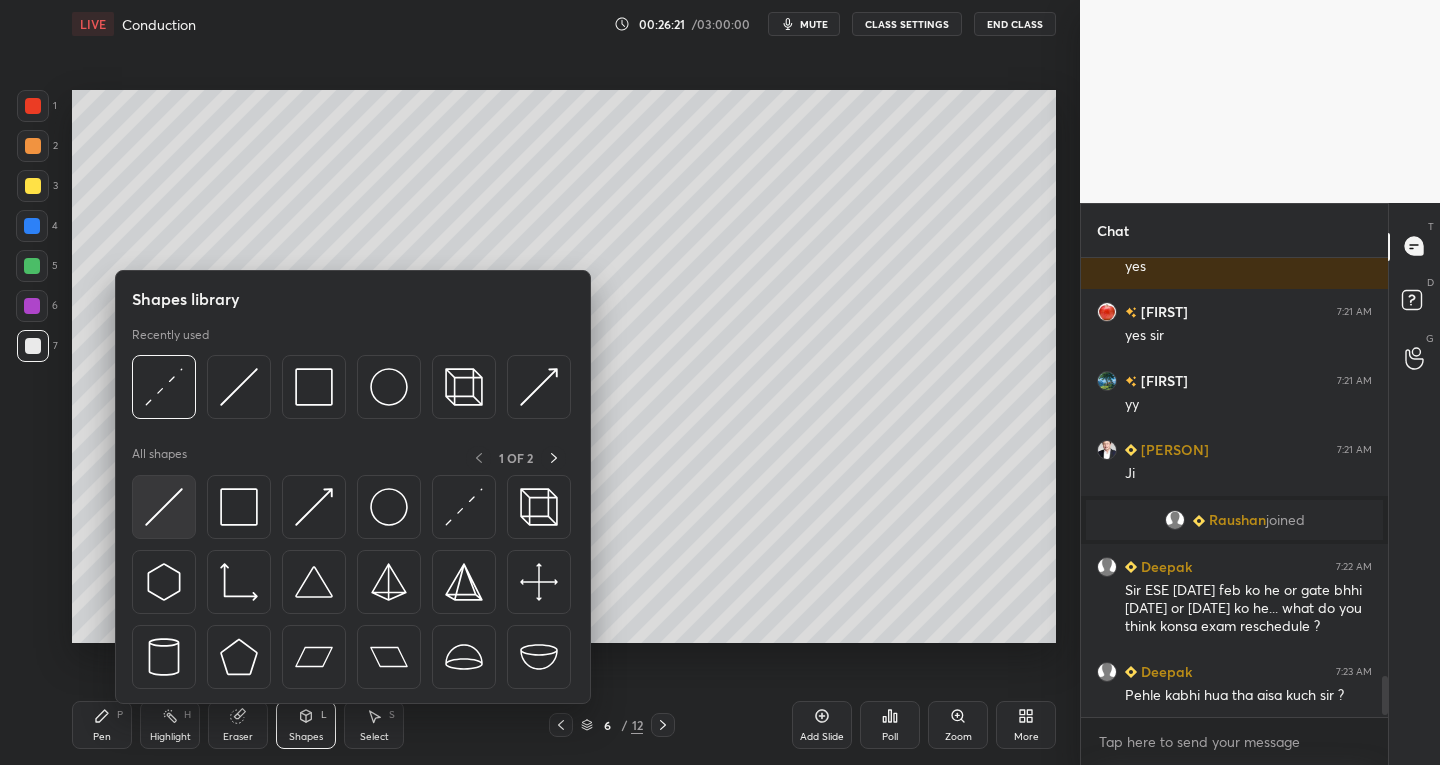 click at bounding box center (164, 507) 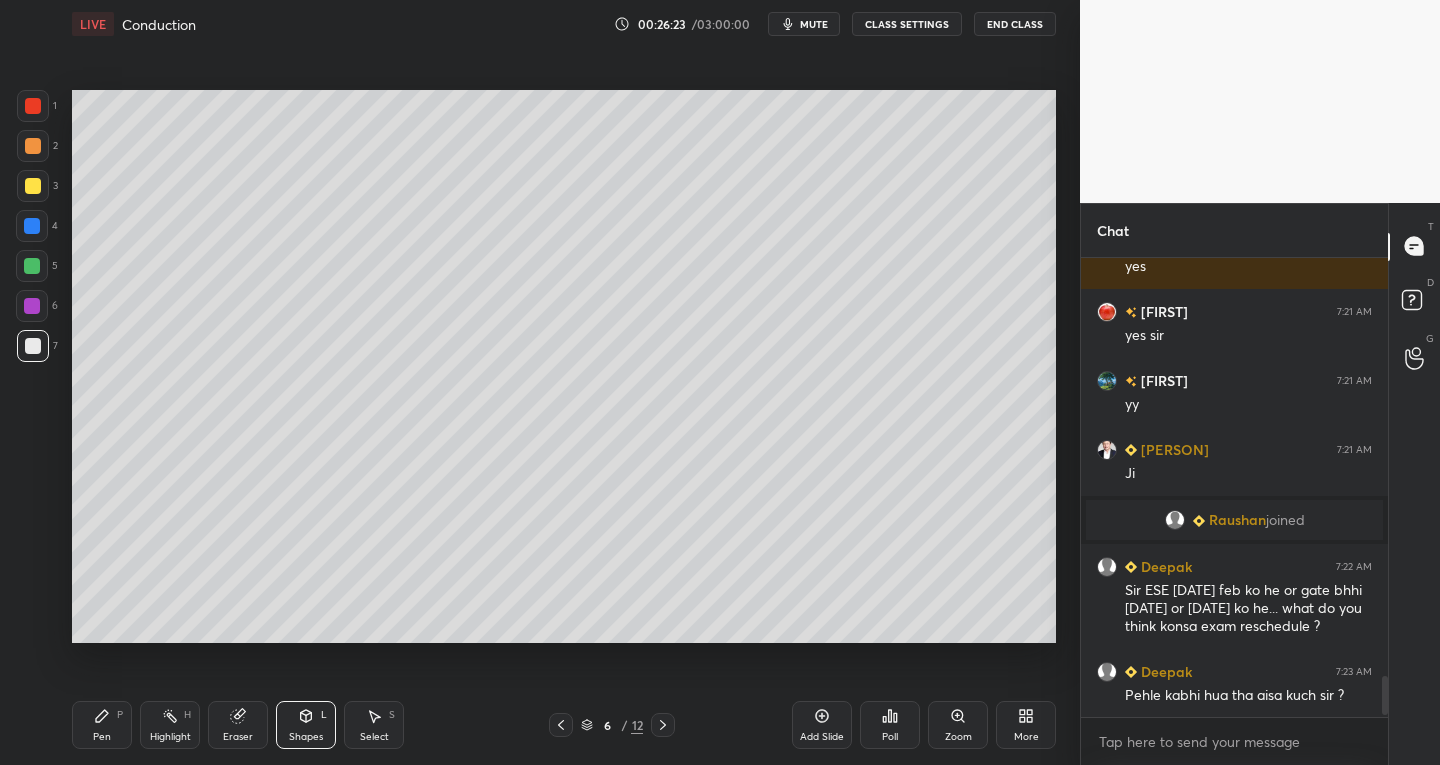 click on "P" at bounding box center [120, 715] 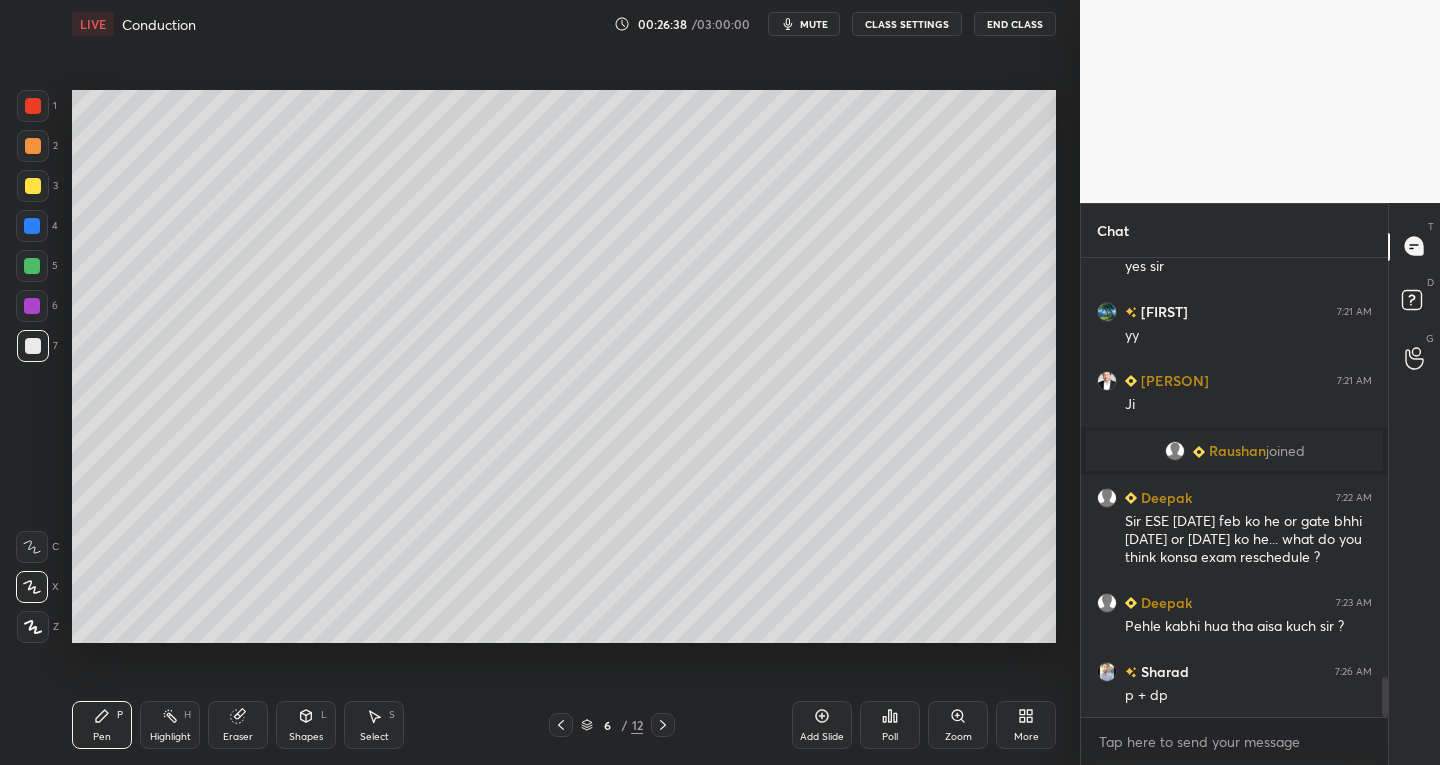 scroll, scrollTop: 4869, scrollLeft: 0, axis: vertical 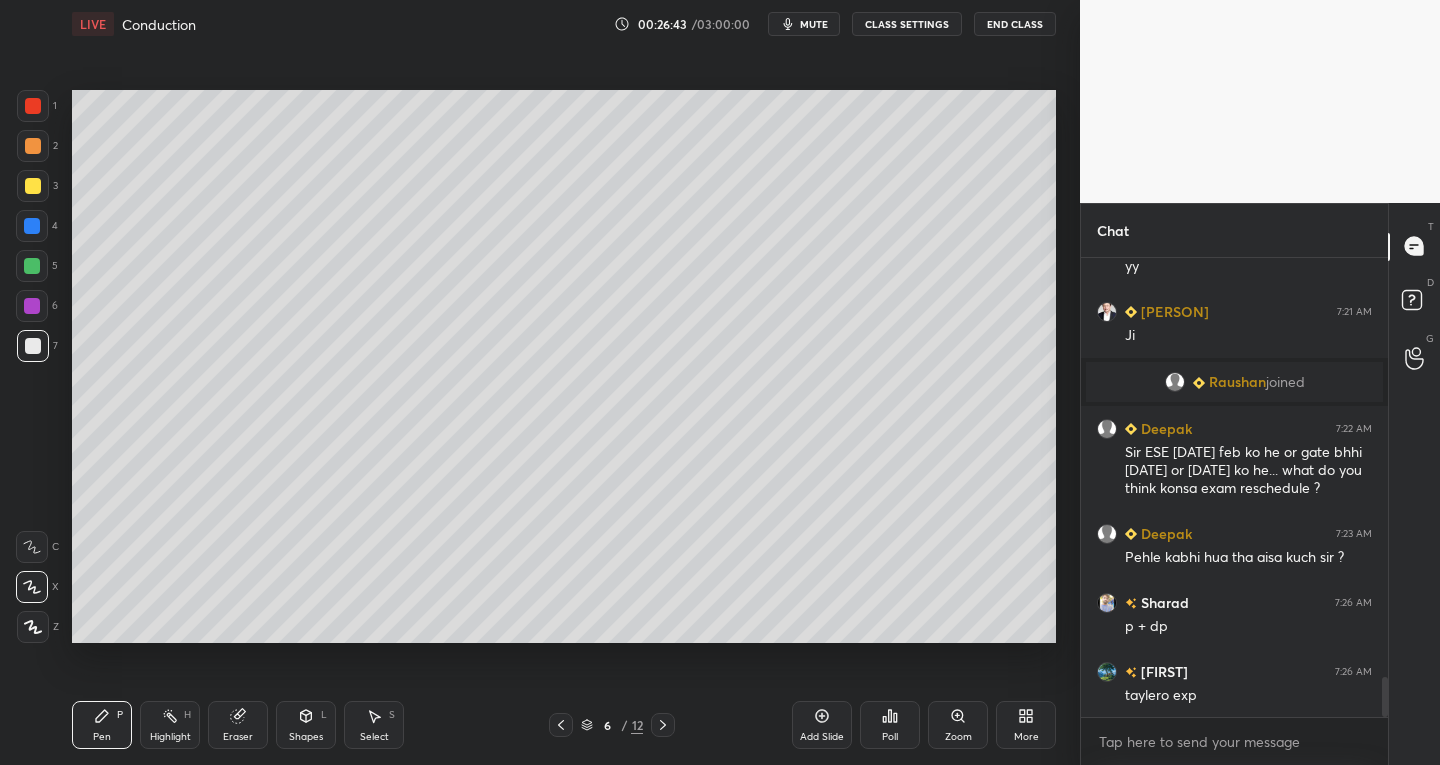 click on "Shapes" at bounding box center [306, 737] 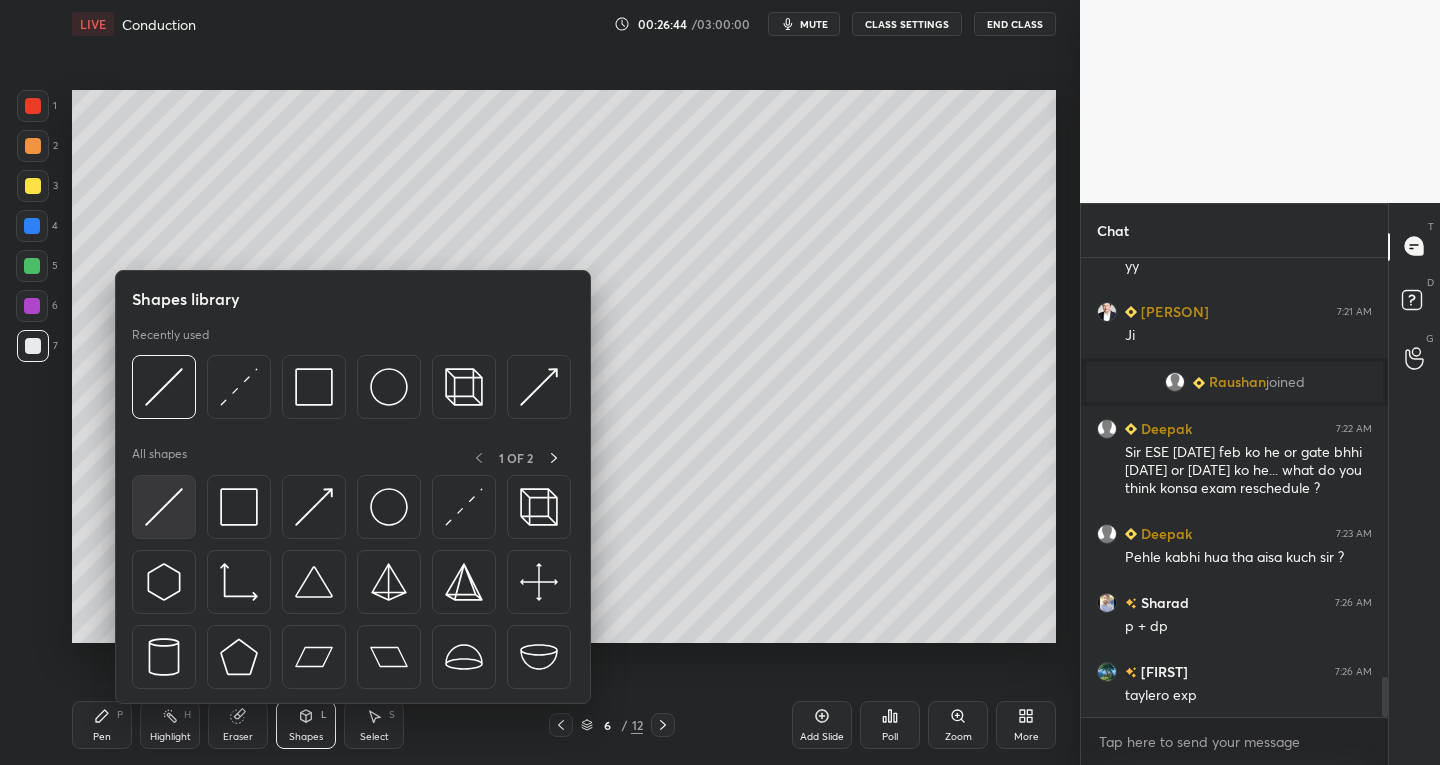 click at bounding box center (164, 507) 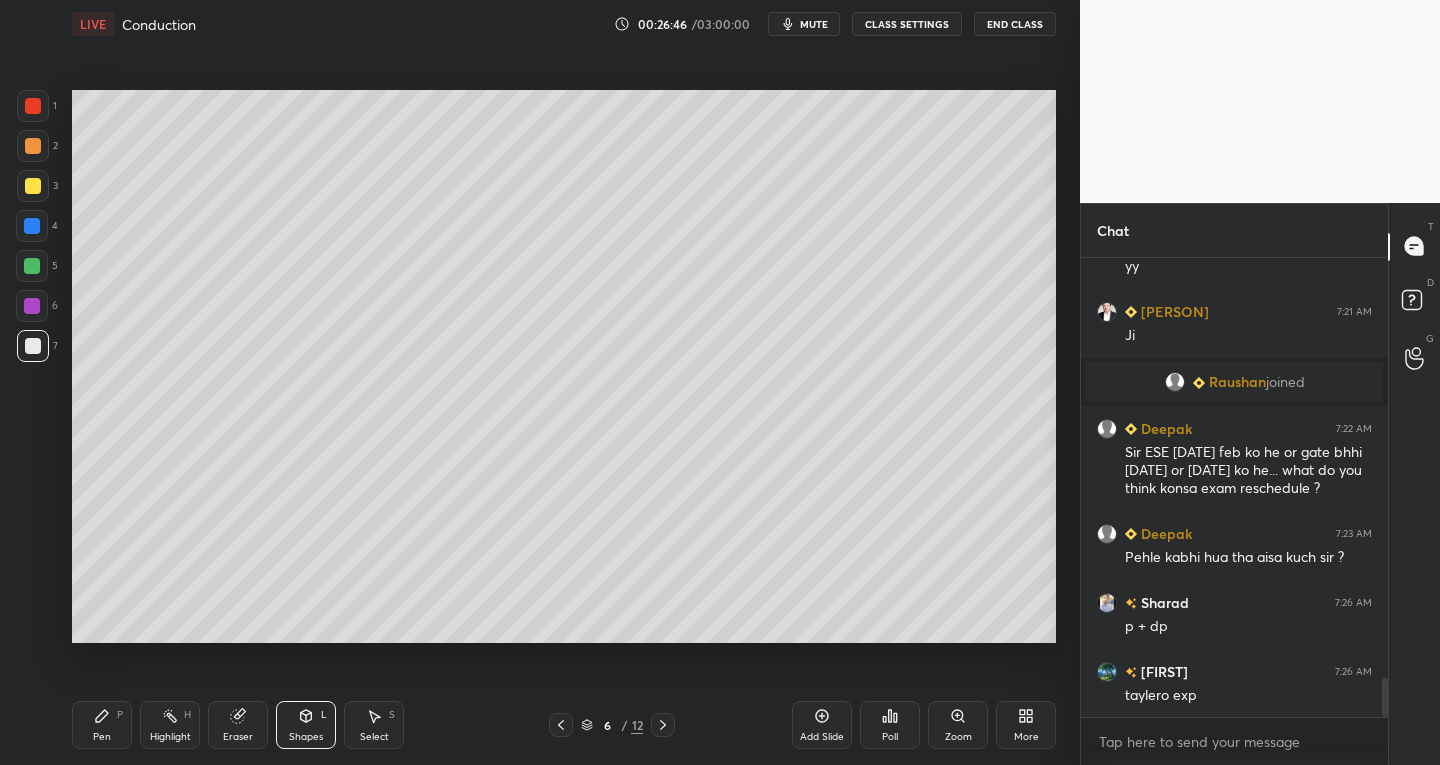 scroll, scrollTop: 4938, scrollLeft: 0, axis: vertical 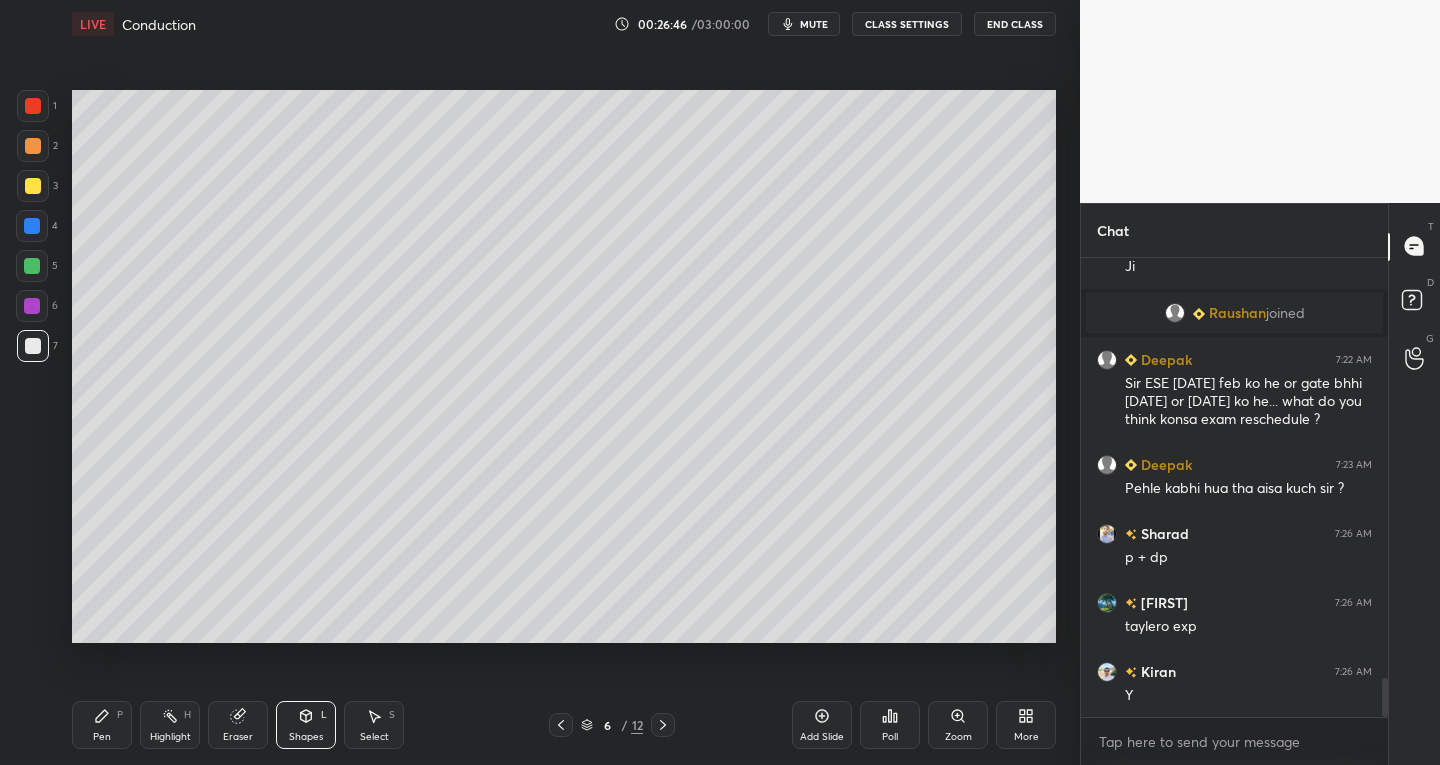 click on "Pen P" at bounding box center (102, 725) 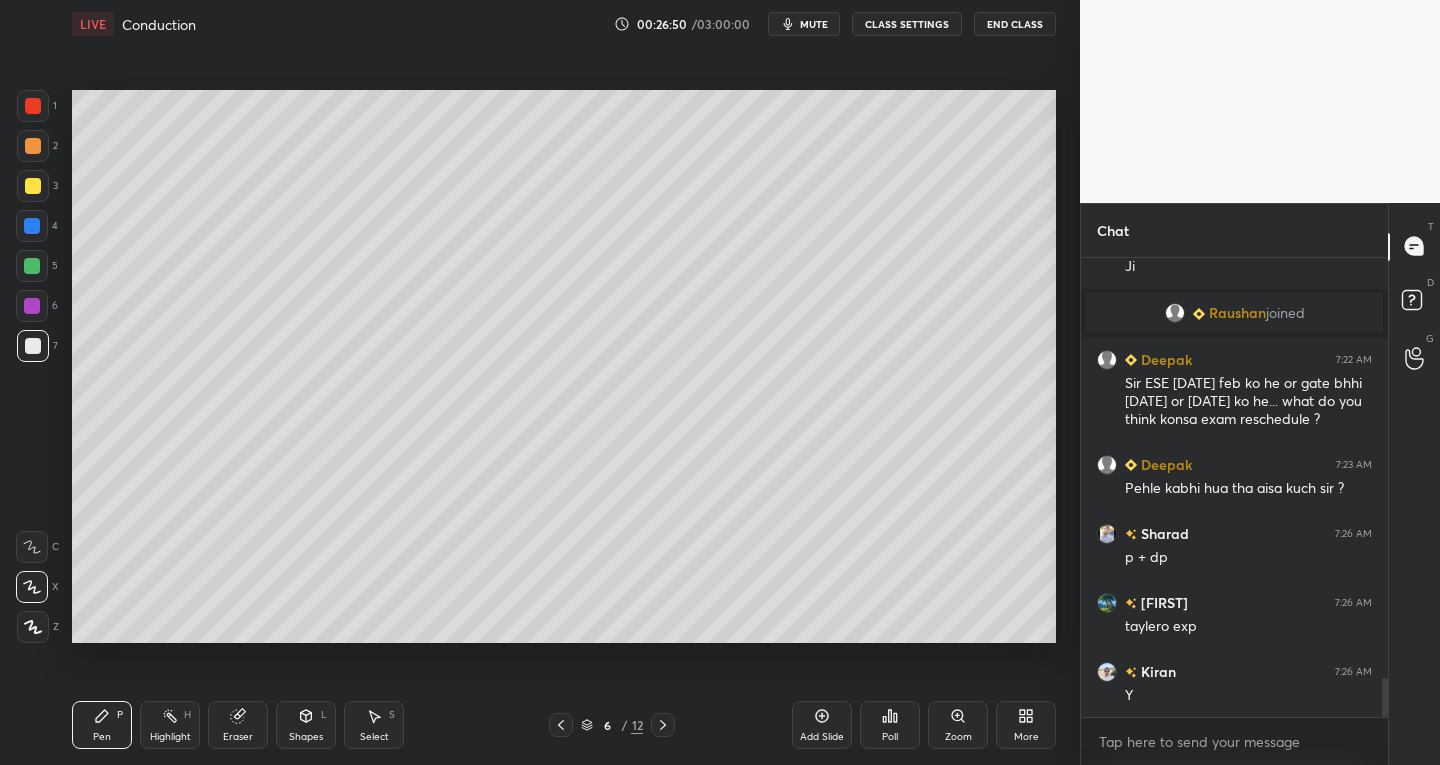 click 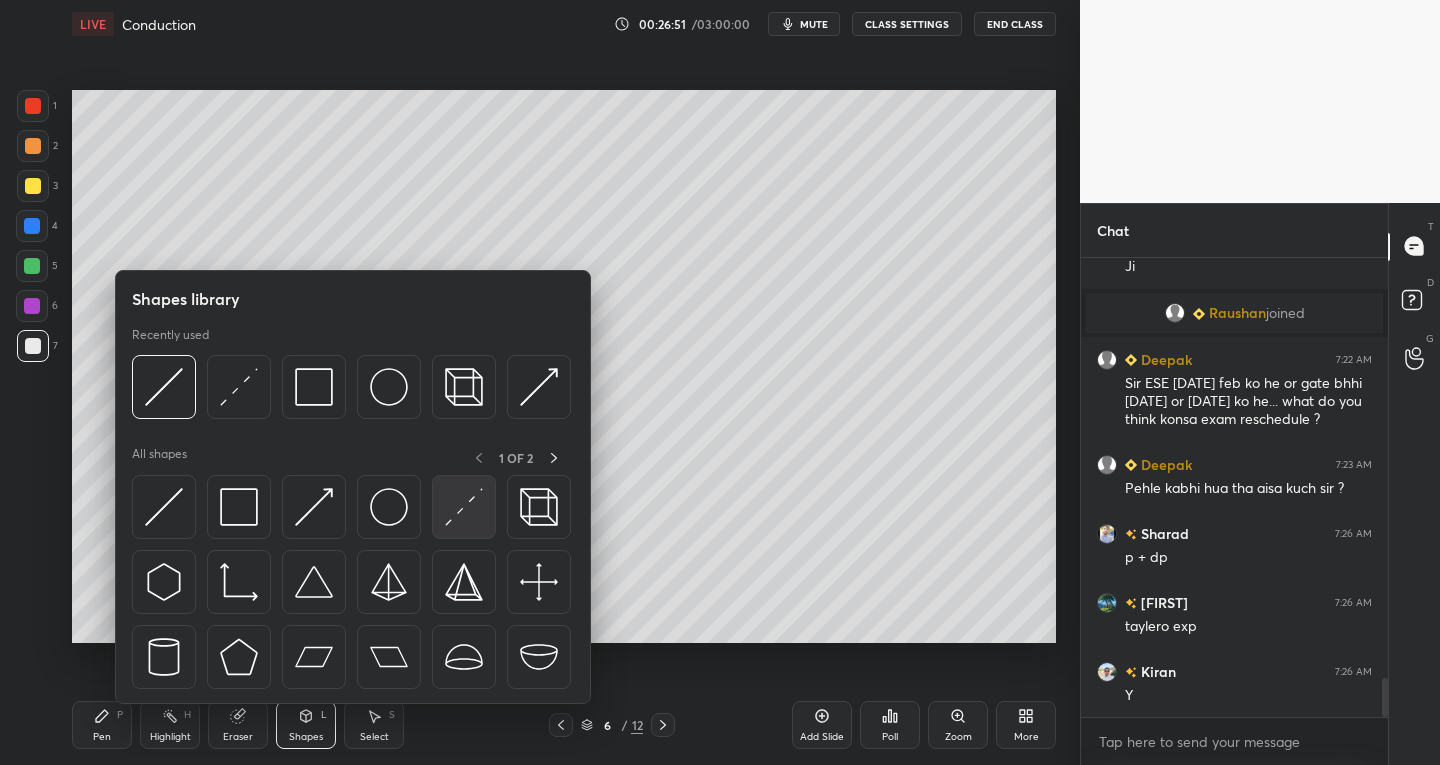 click at bounding box center (464, 507) 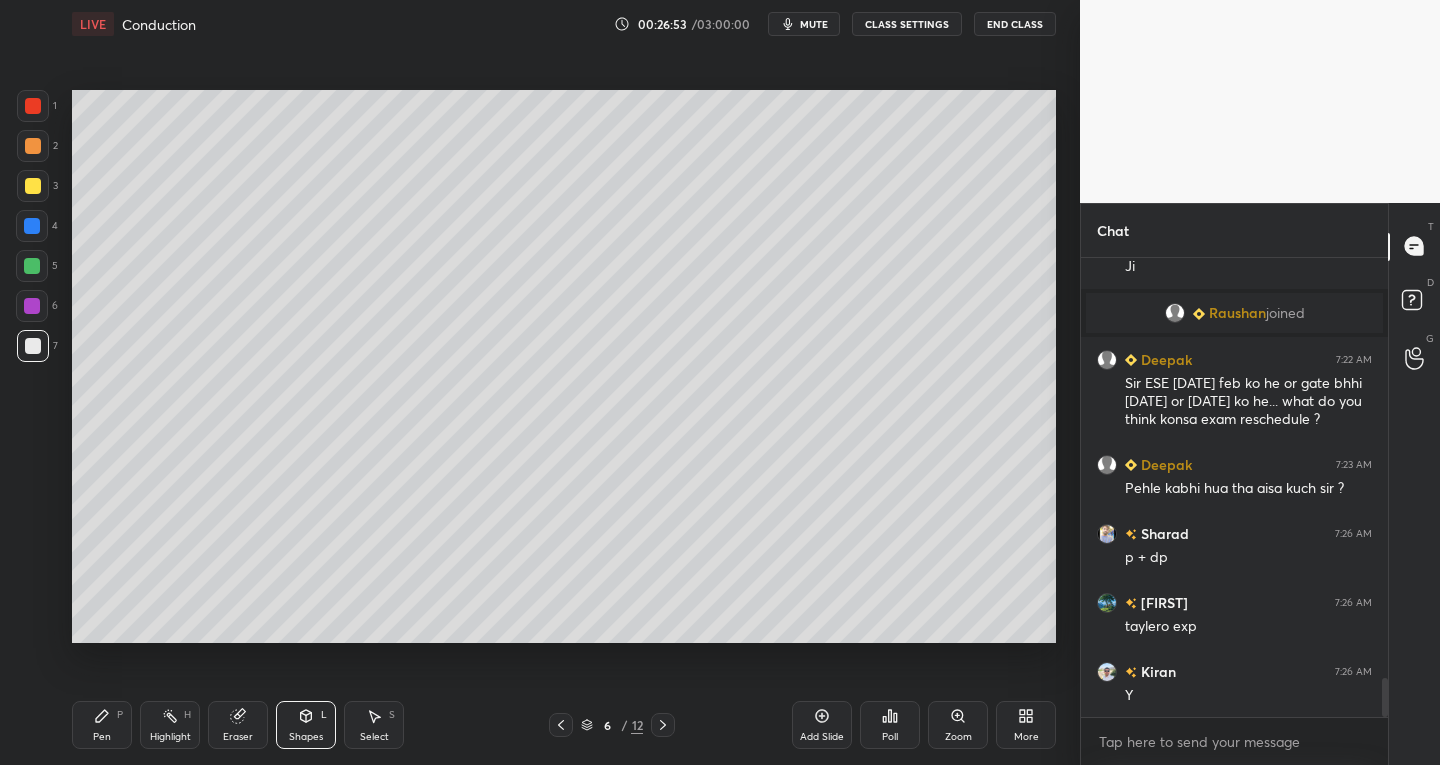 click on "Shapes L" at bounding box center [306, 725] 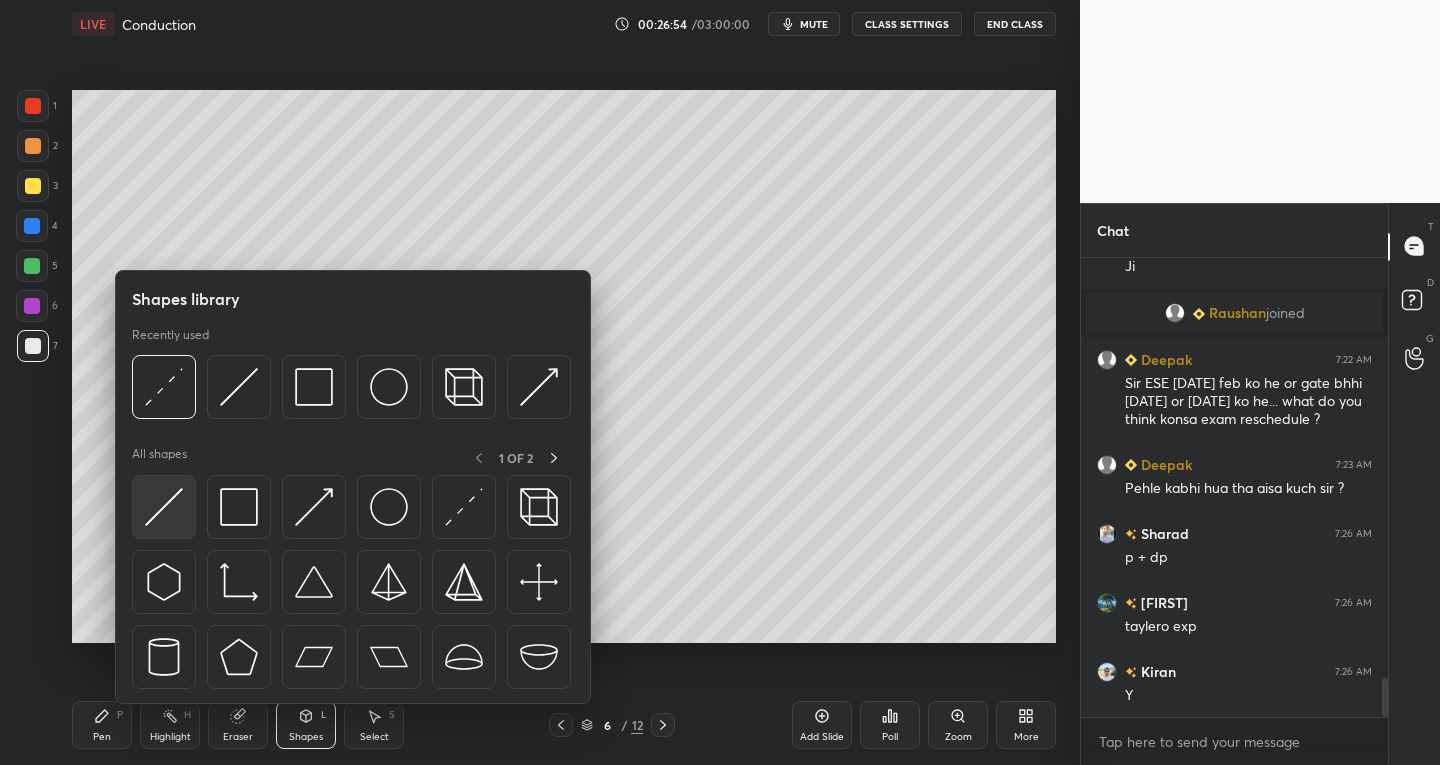 click at bounding box center (164, 507) 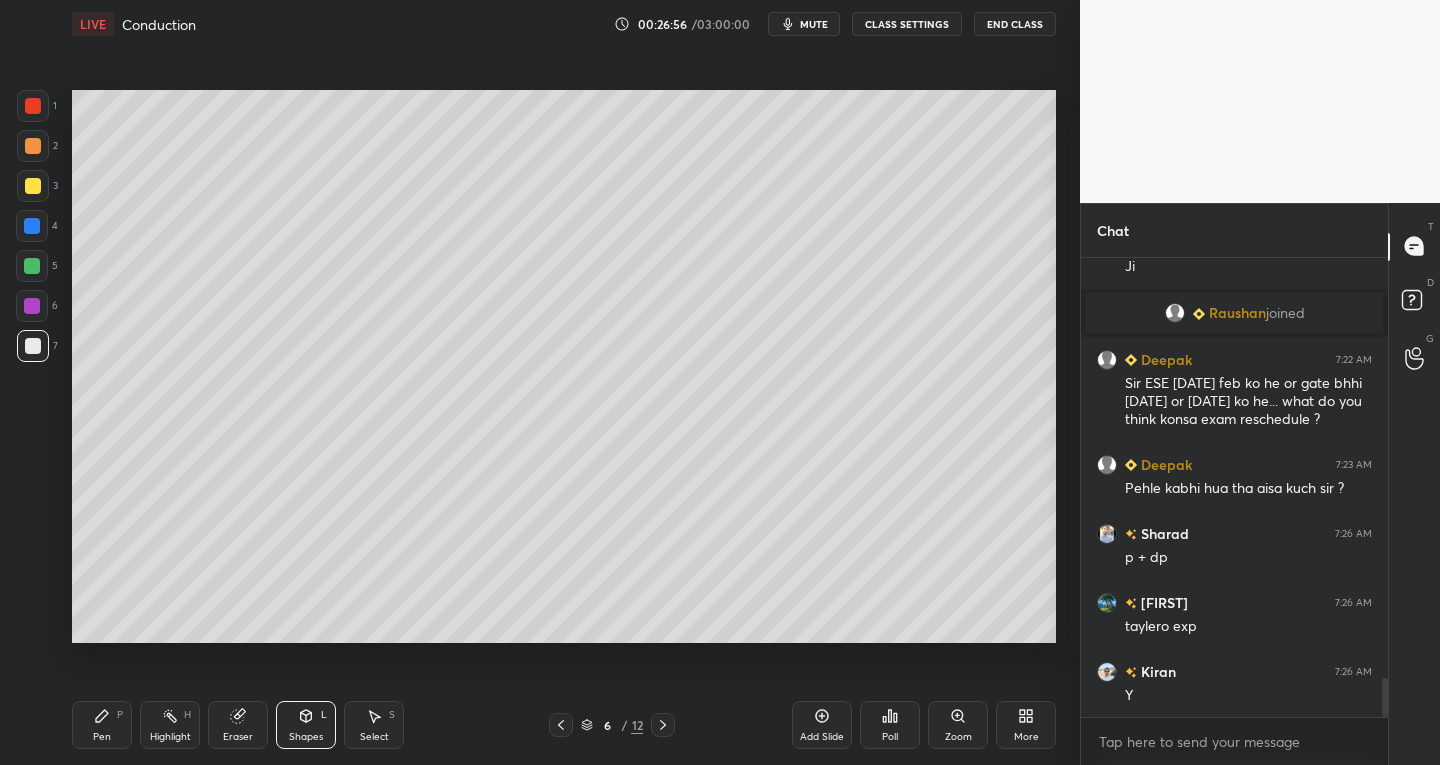 click on "Pen P" at bounding box center (102, 725) 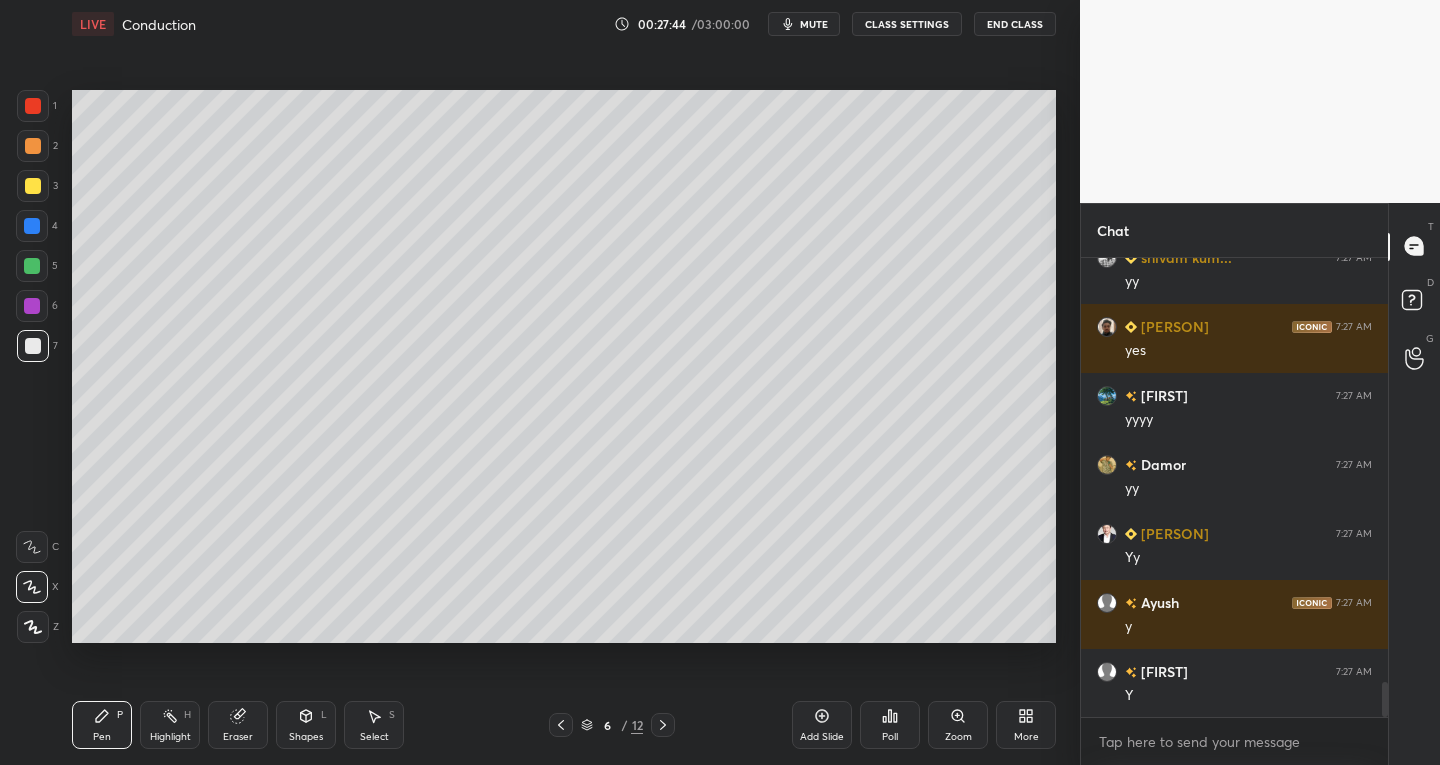 scroll, scrollTop: 5628, scrollLeft: 0, axis: vertical 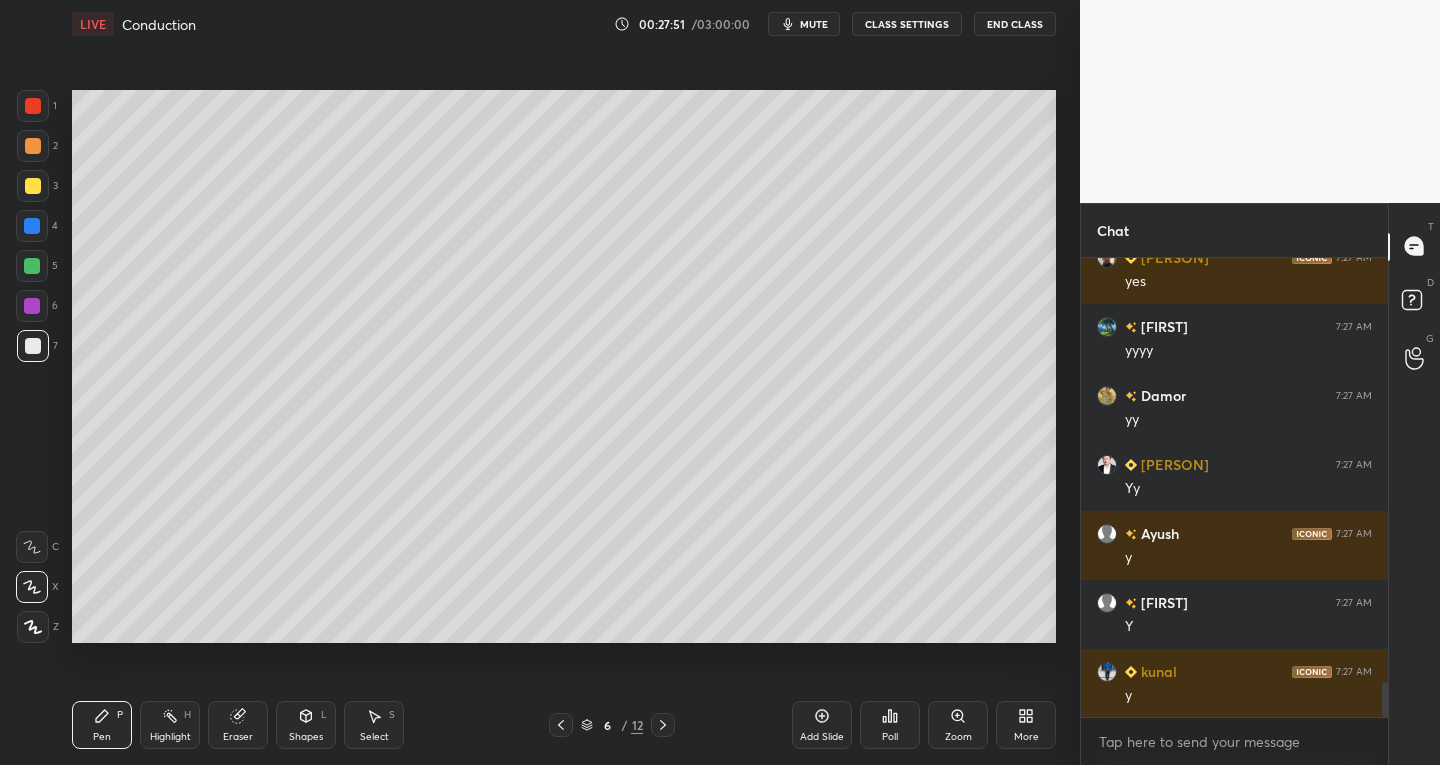 click on "Select" at bounding box center [374, 737] 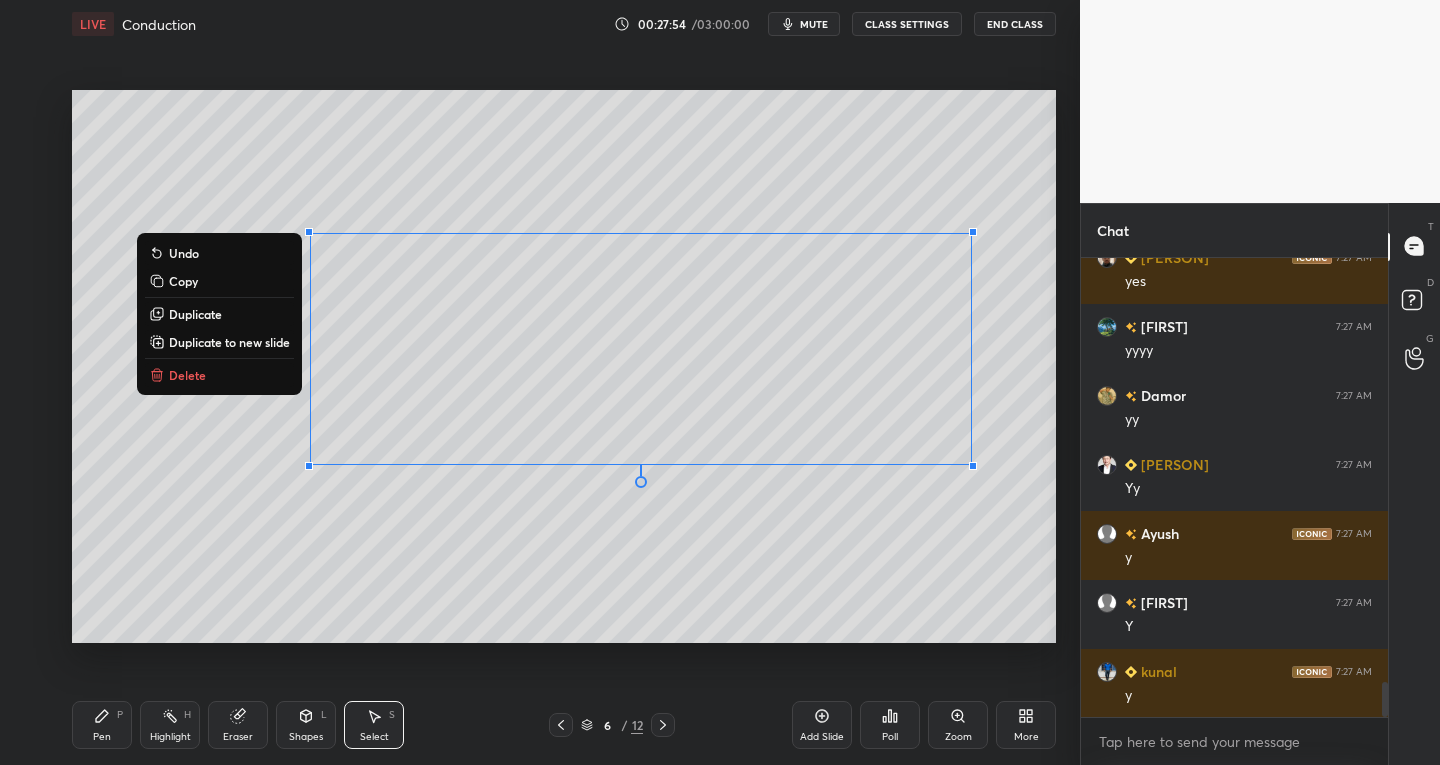 click on "Delete" at bounding box center (187, 375) 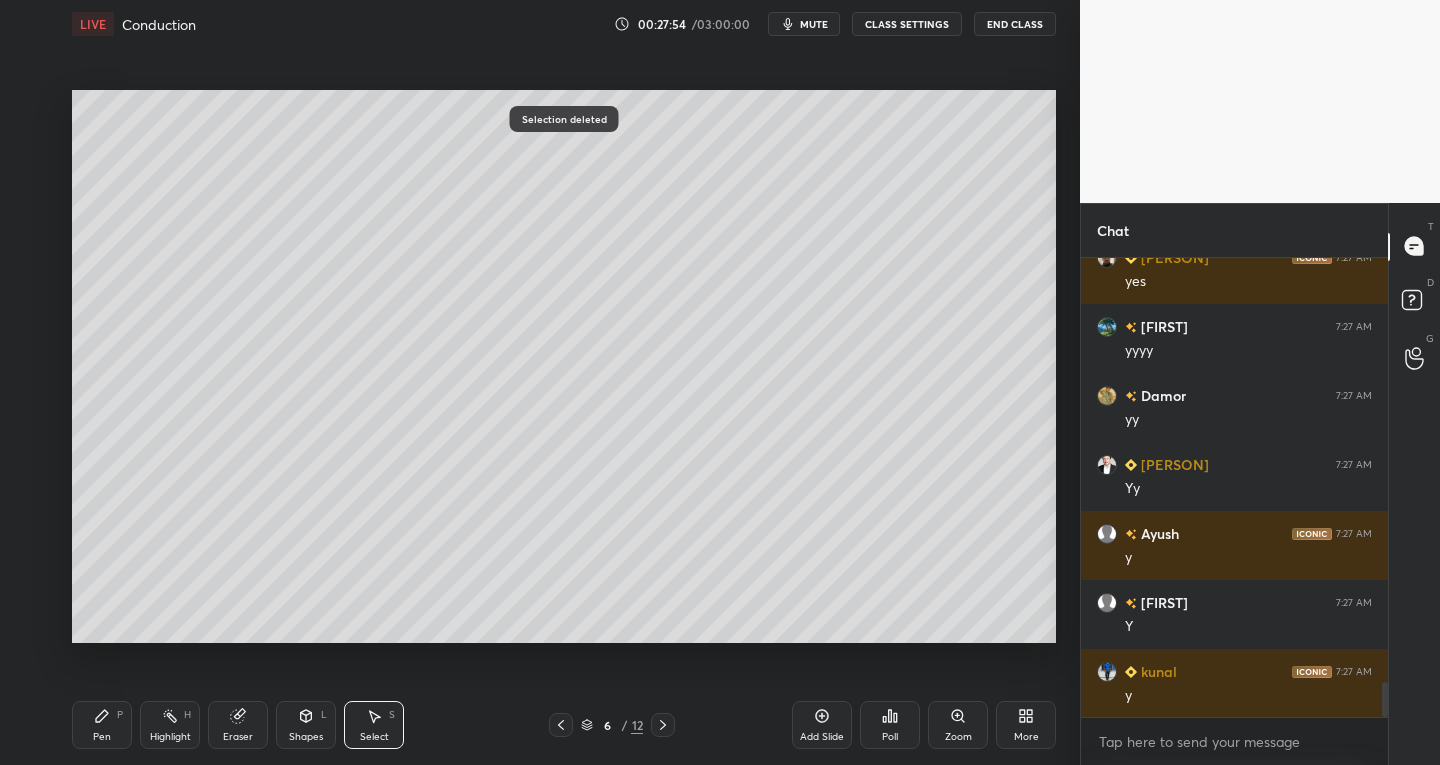click 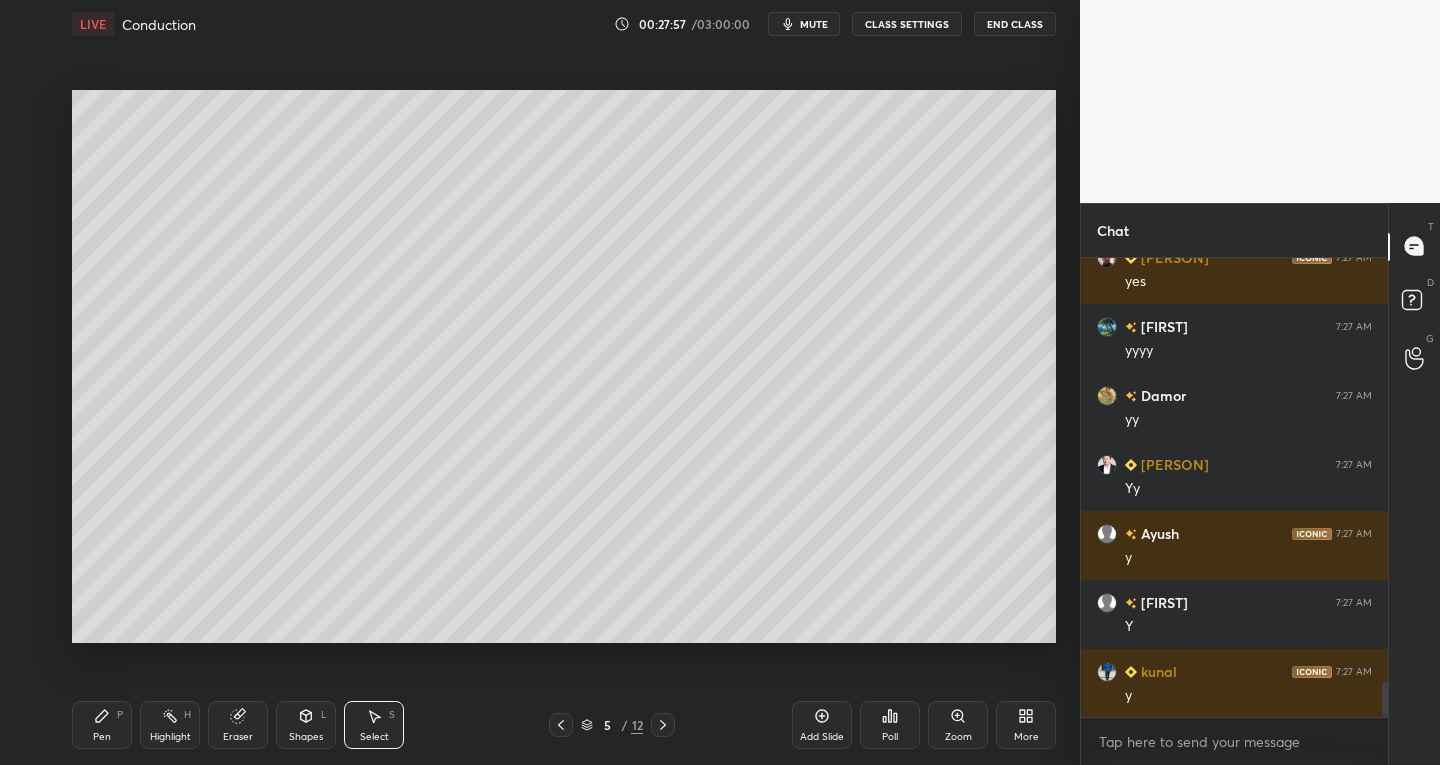 click 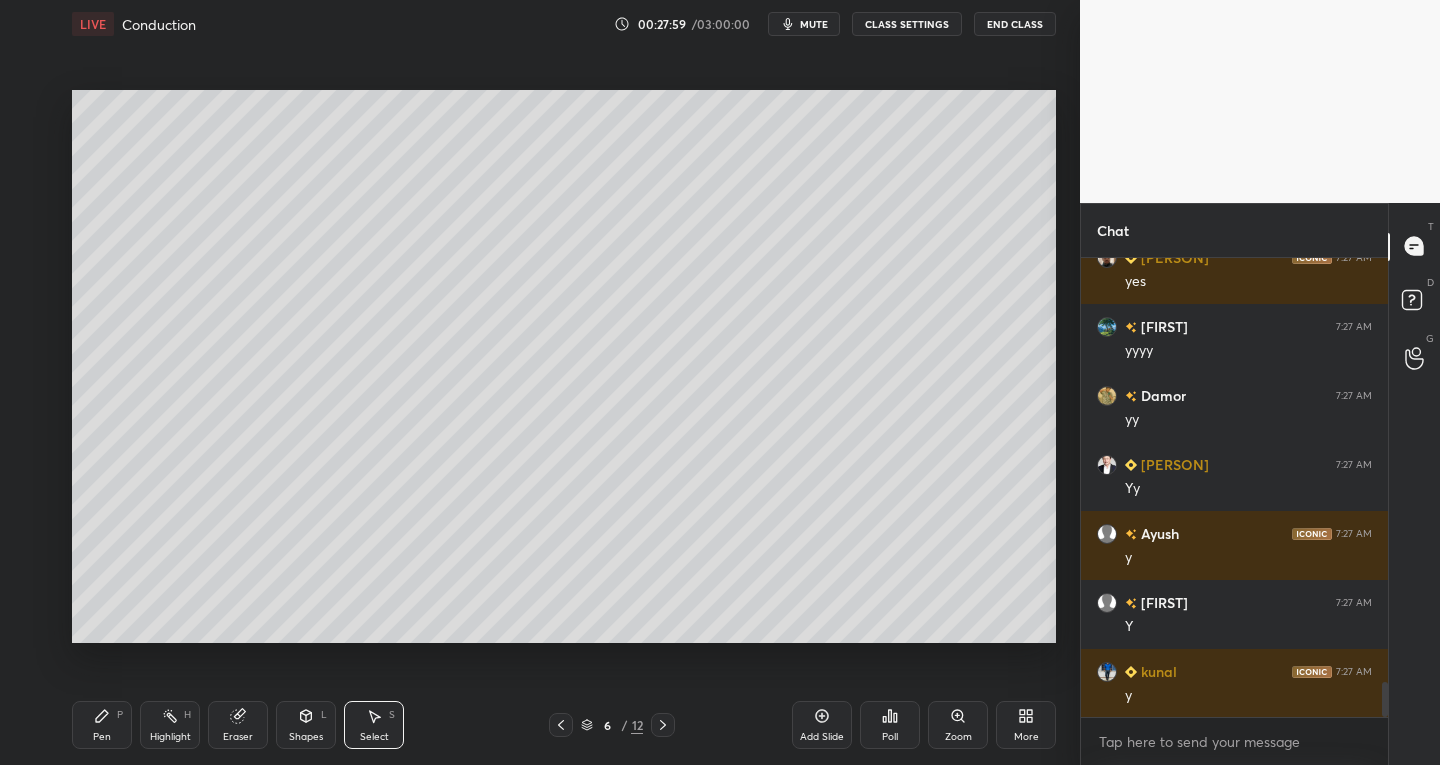 click on "Pen P" at bounding box center [102, 725] 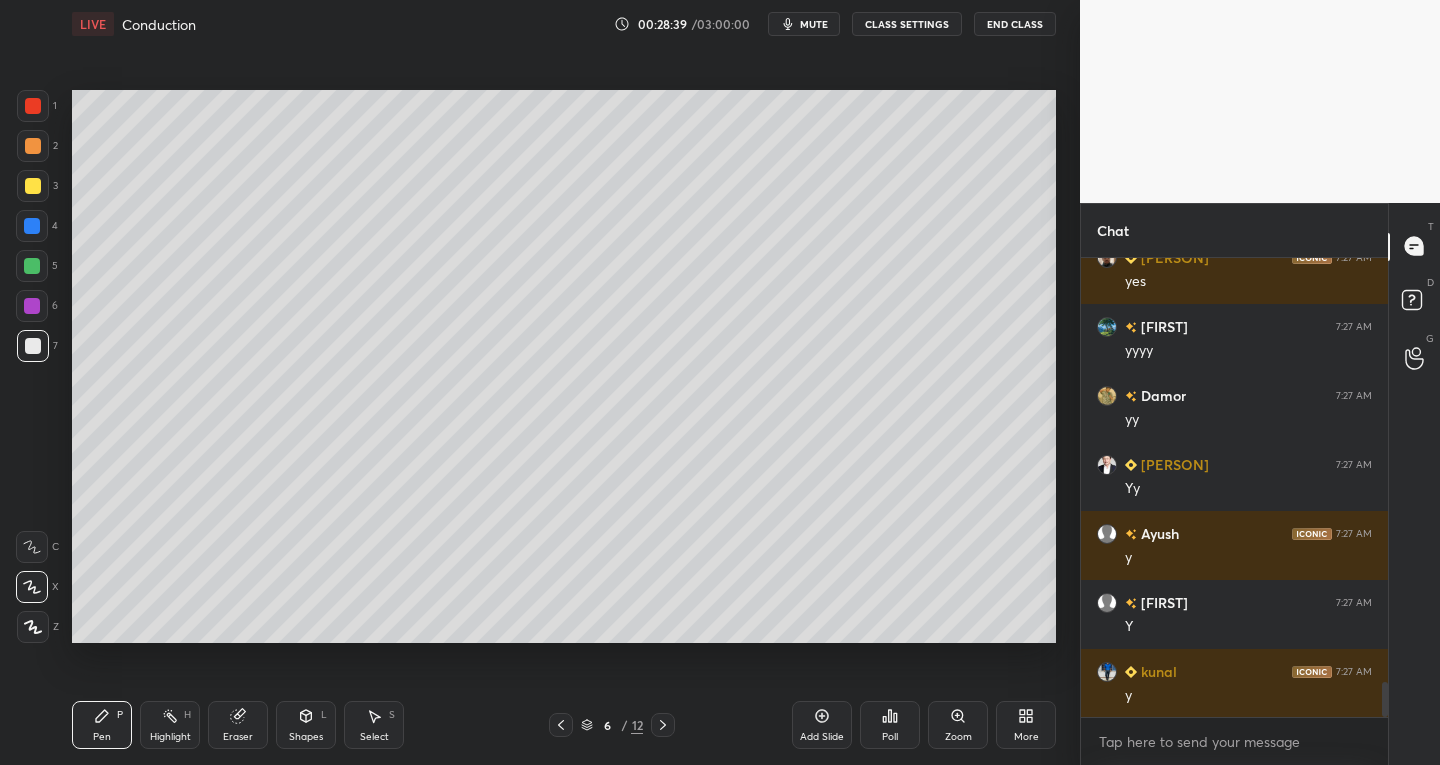 click 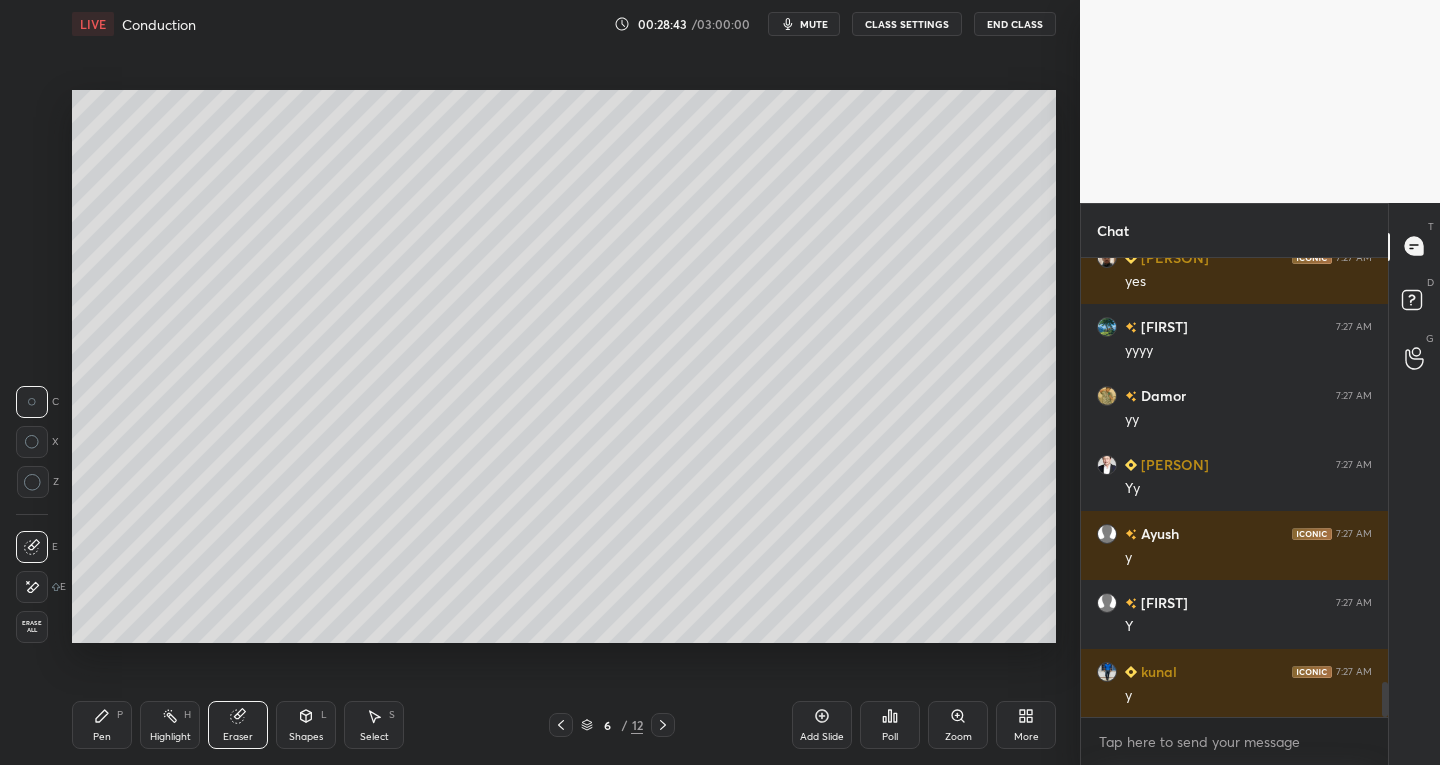 click on "Pen P" at bounding box center (102, 725) 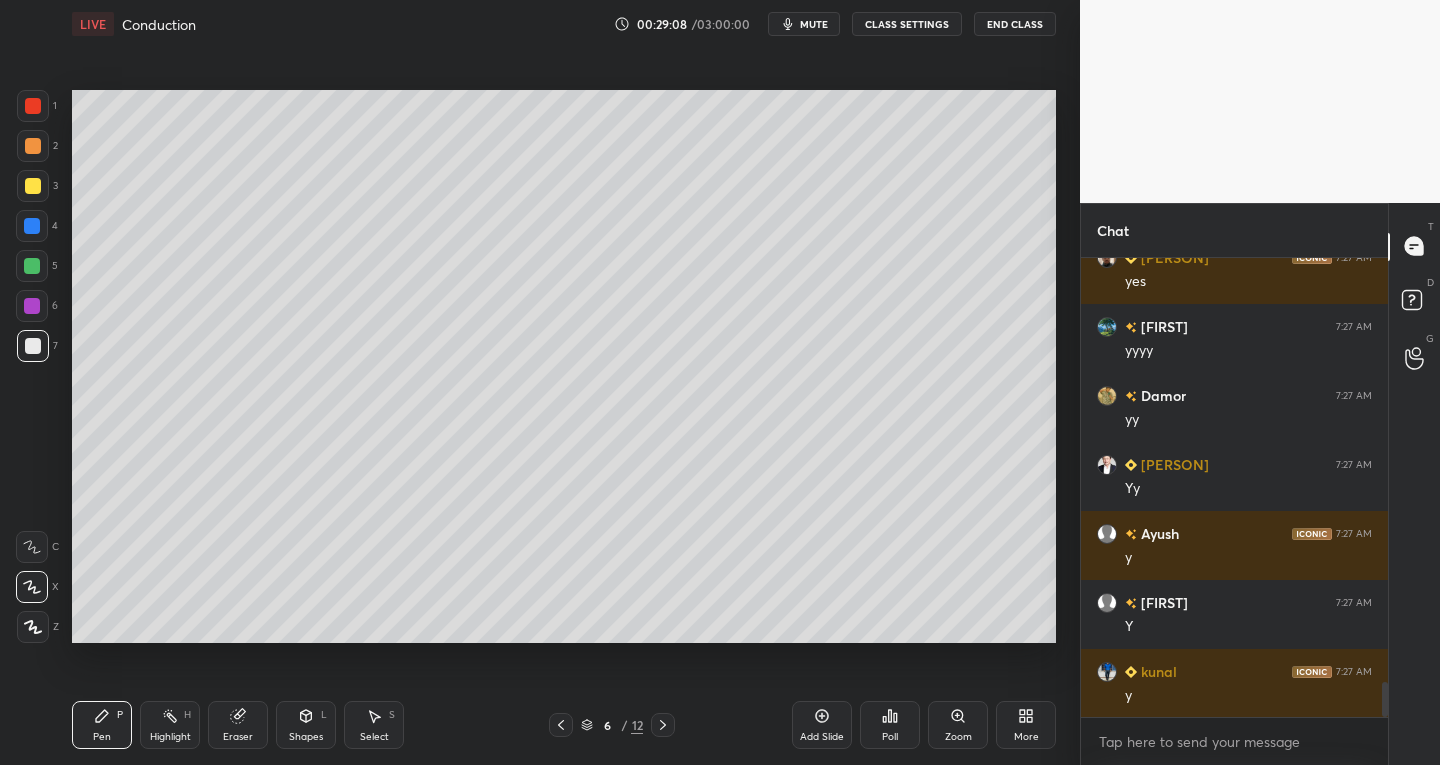 click on "Eraser" at bounding box center (238, 725) 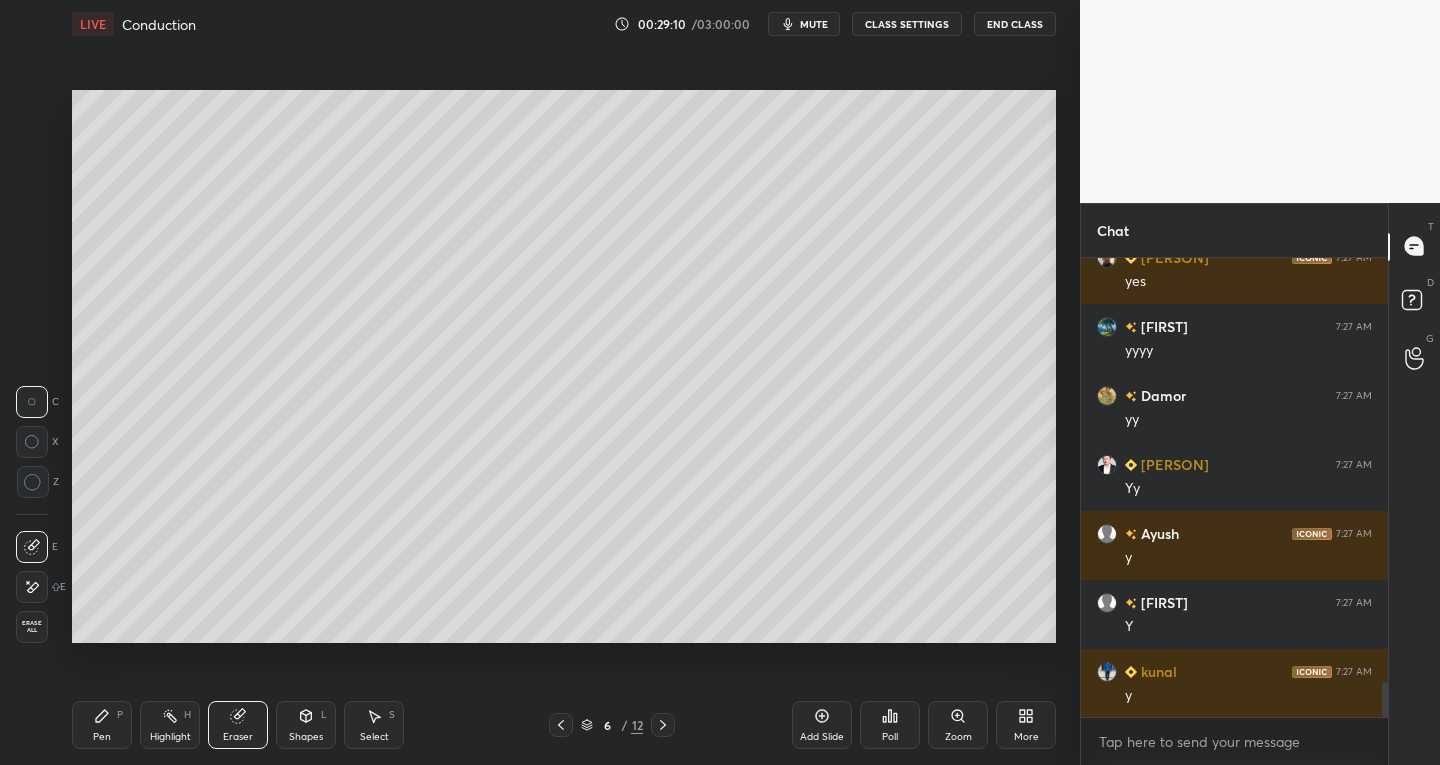 click on "Pen P" at bounding box center (102, 725) 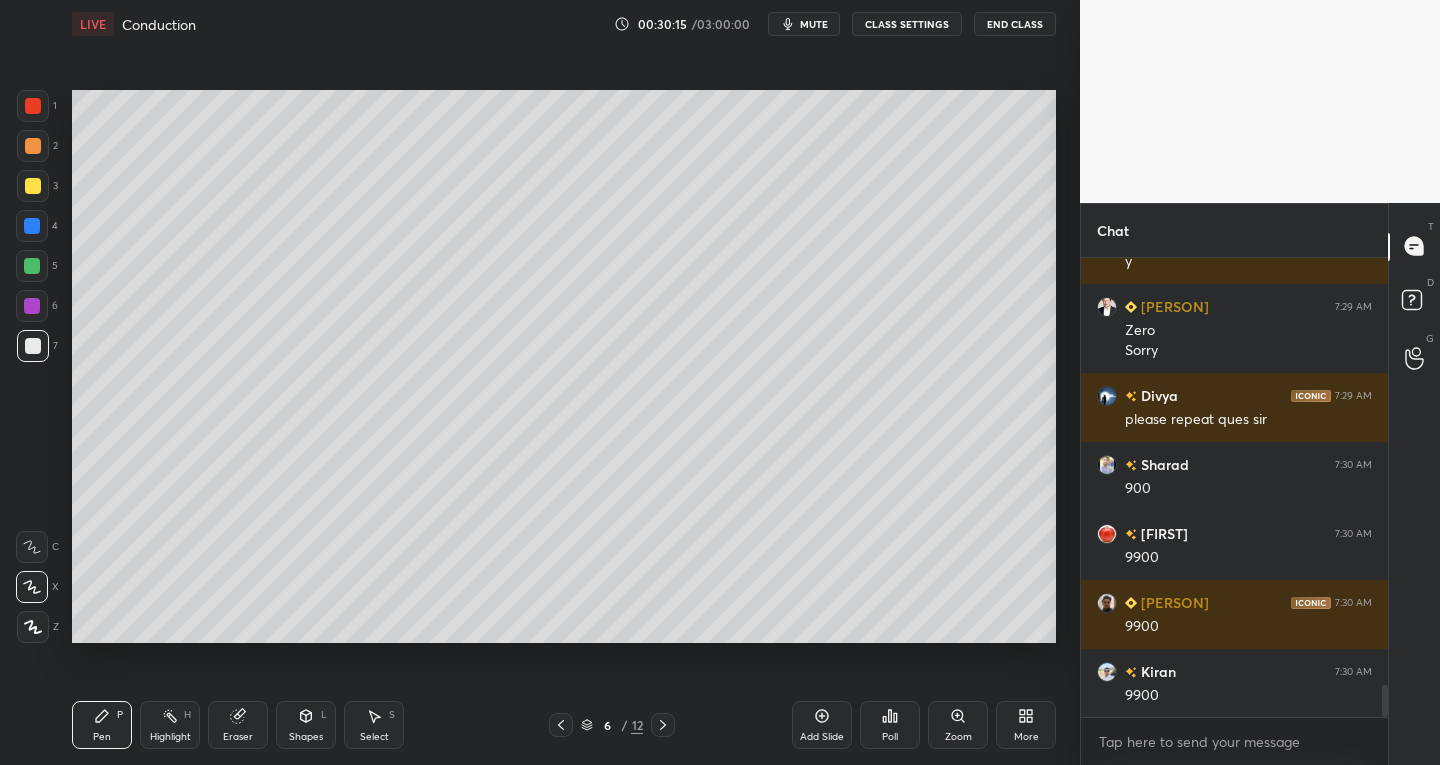 scroll, scrollTop: 6131, scrollLeft: 0, axis: vertical 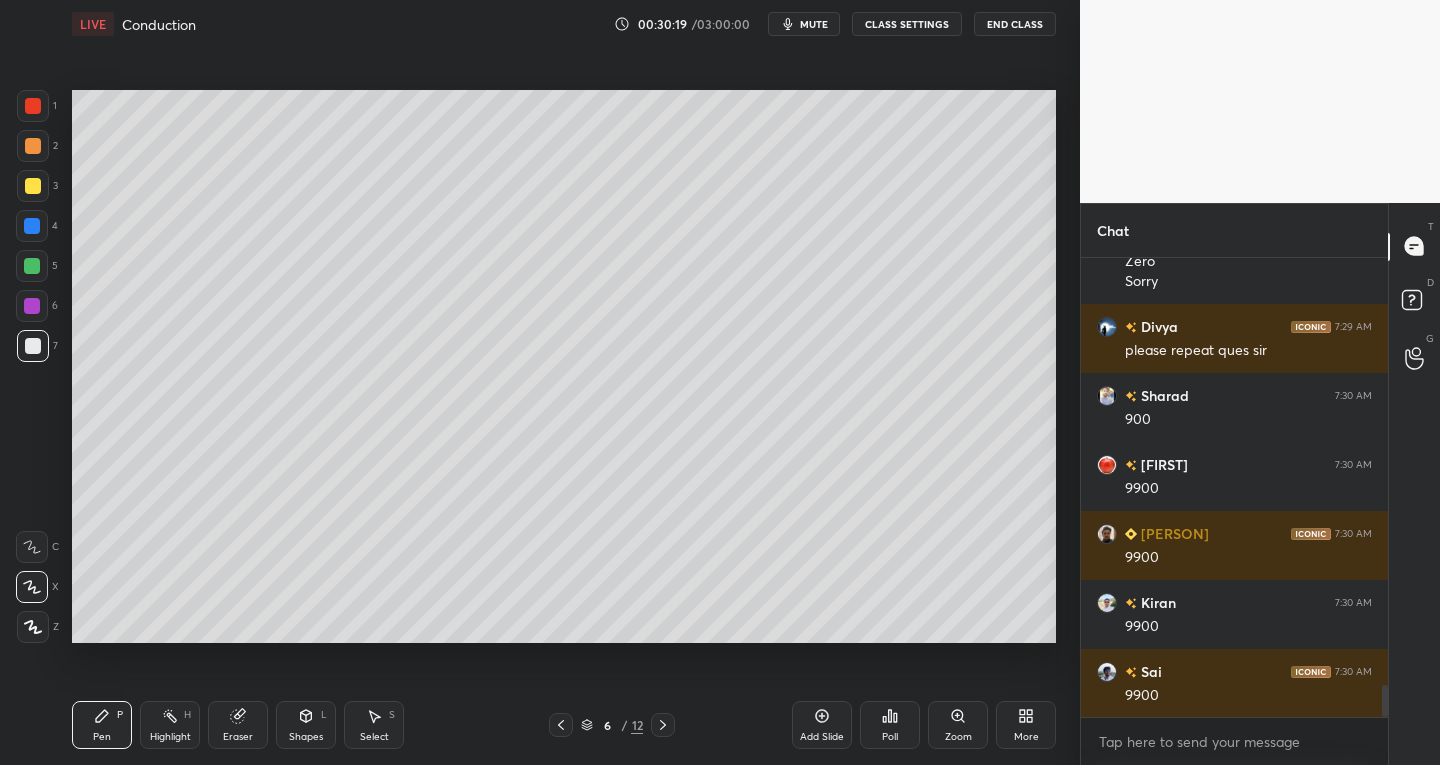 click on "Eraser" at bounding box center [238, 725] 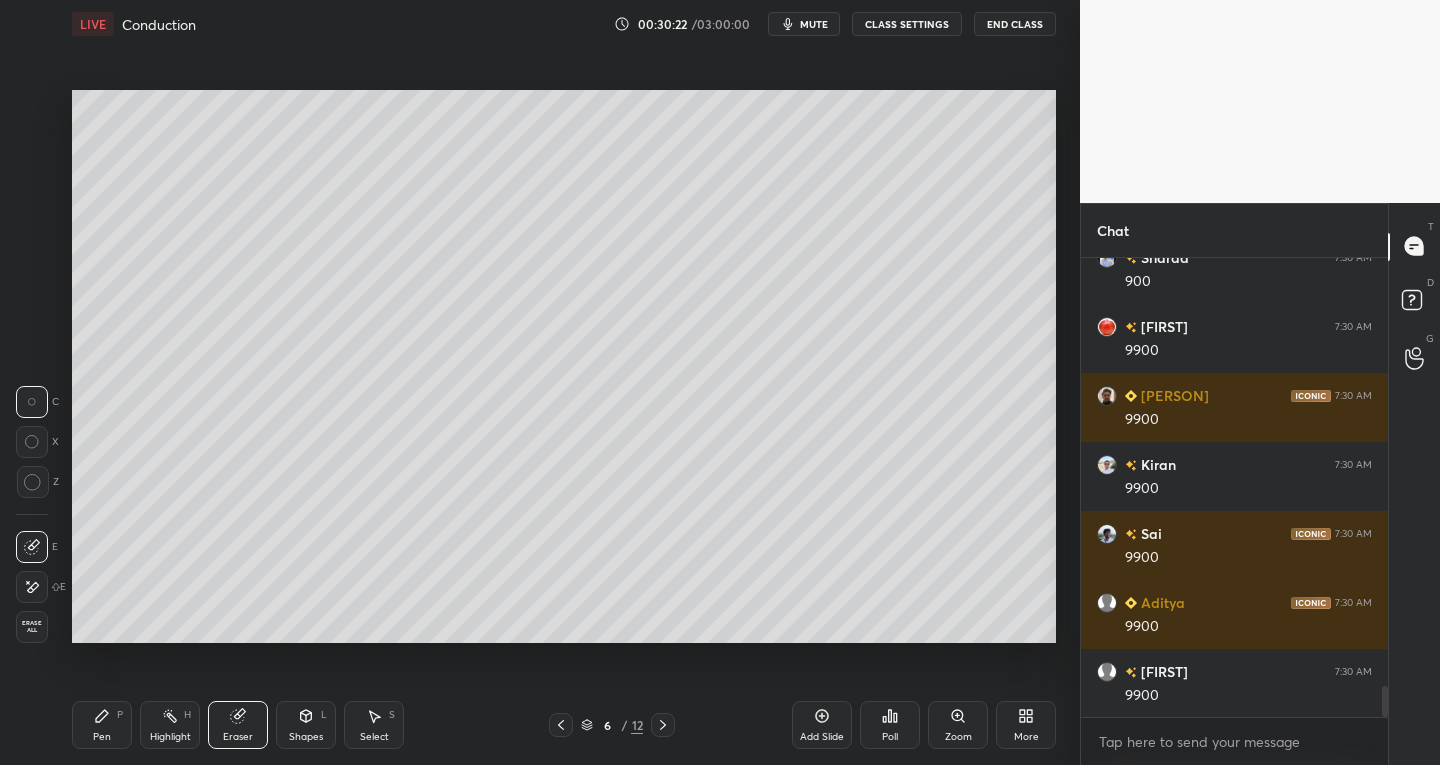 scroll, scrollTop: 6338, scrollLeft: 0, axis: vertical 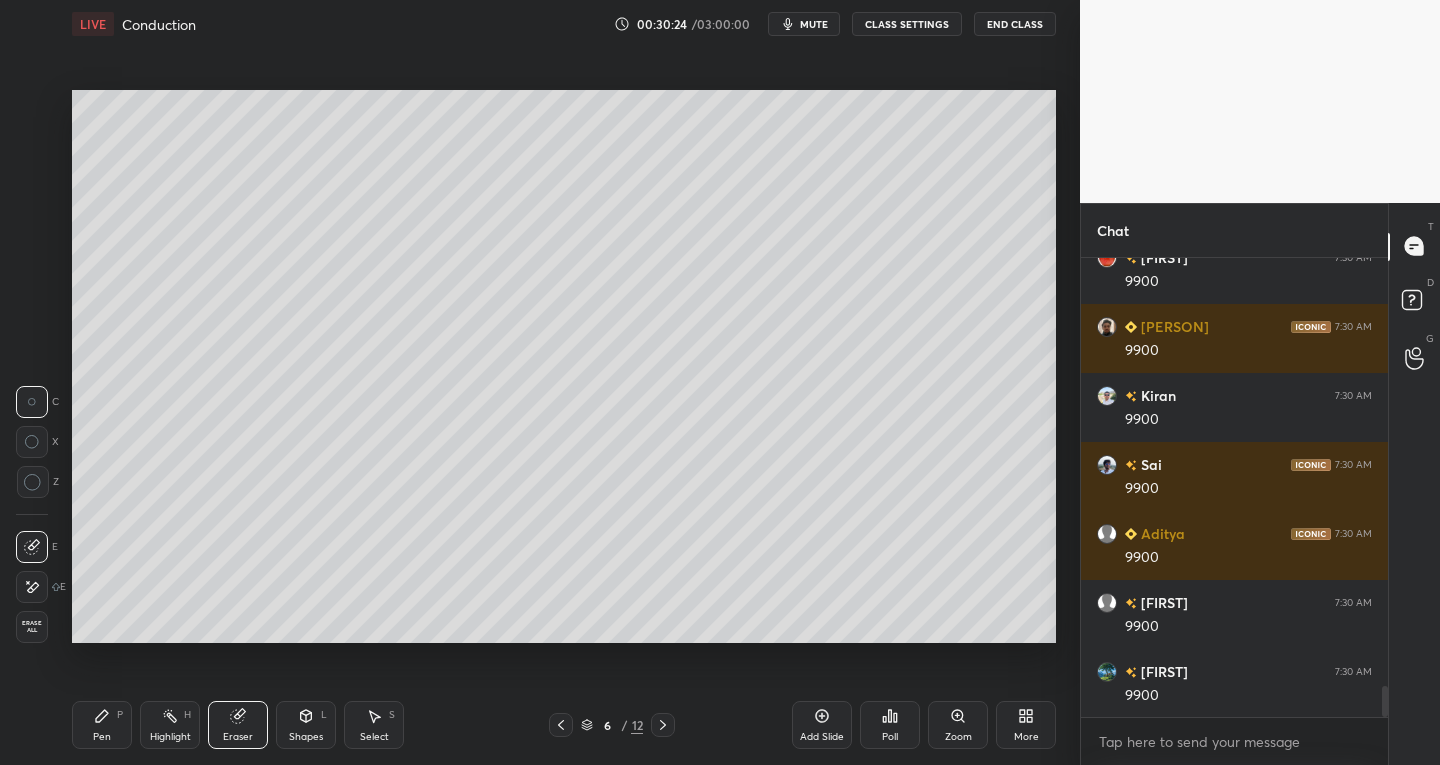click on "1 2 3 4 5 6 7 C X Z C X Z E E Erase all   H H" at bounding box center [32, 367] 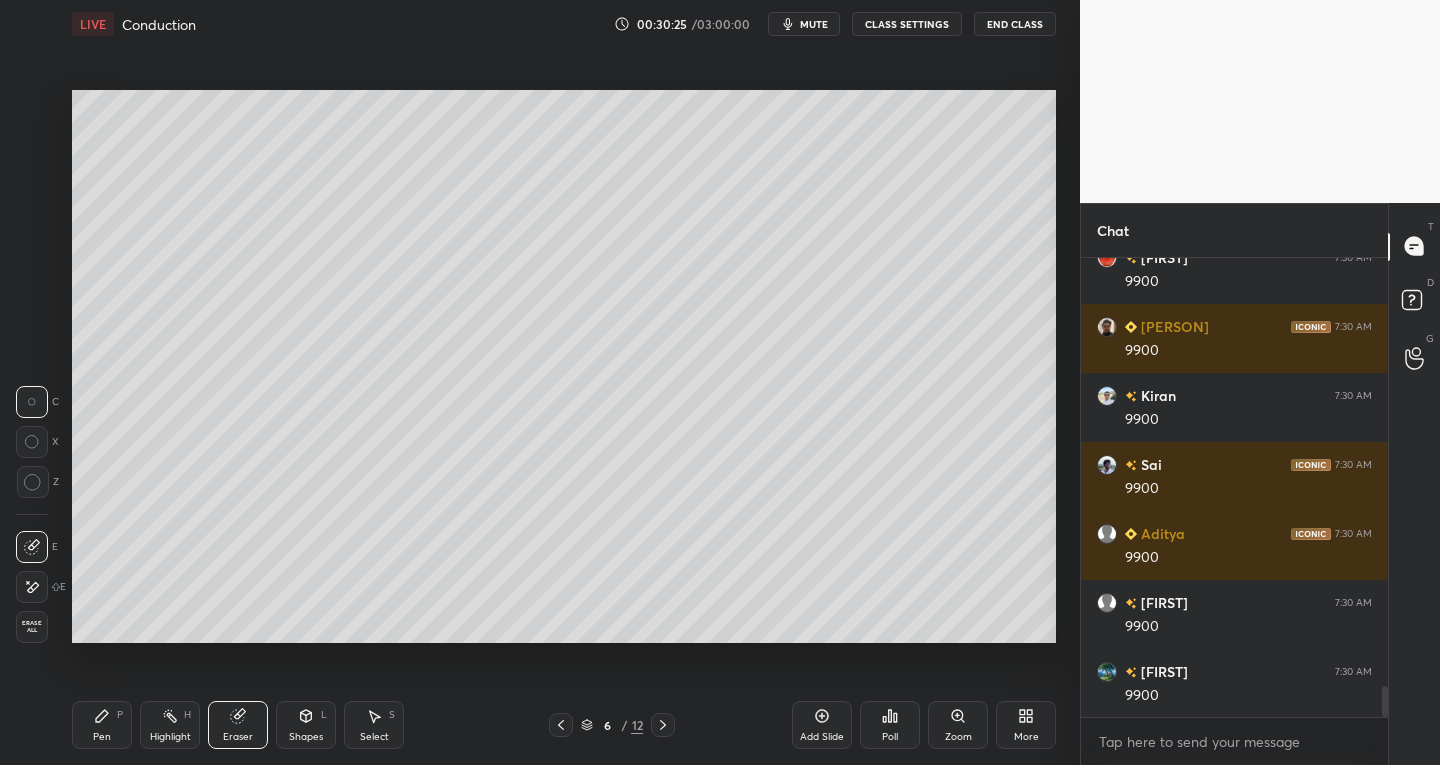 click 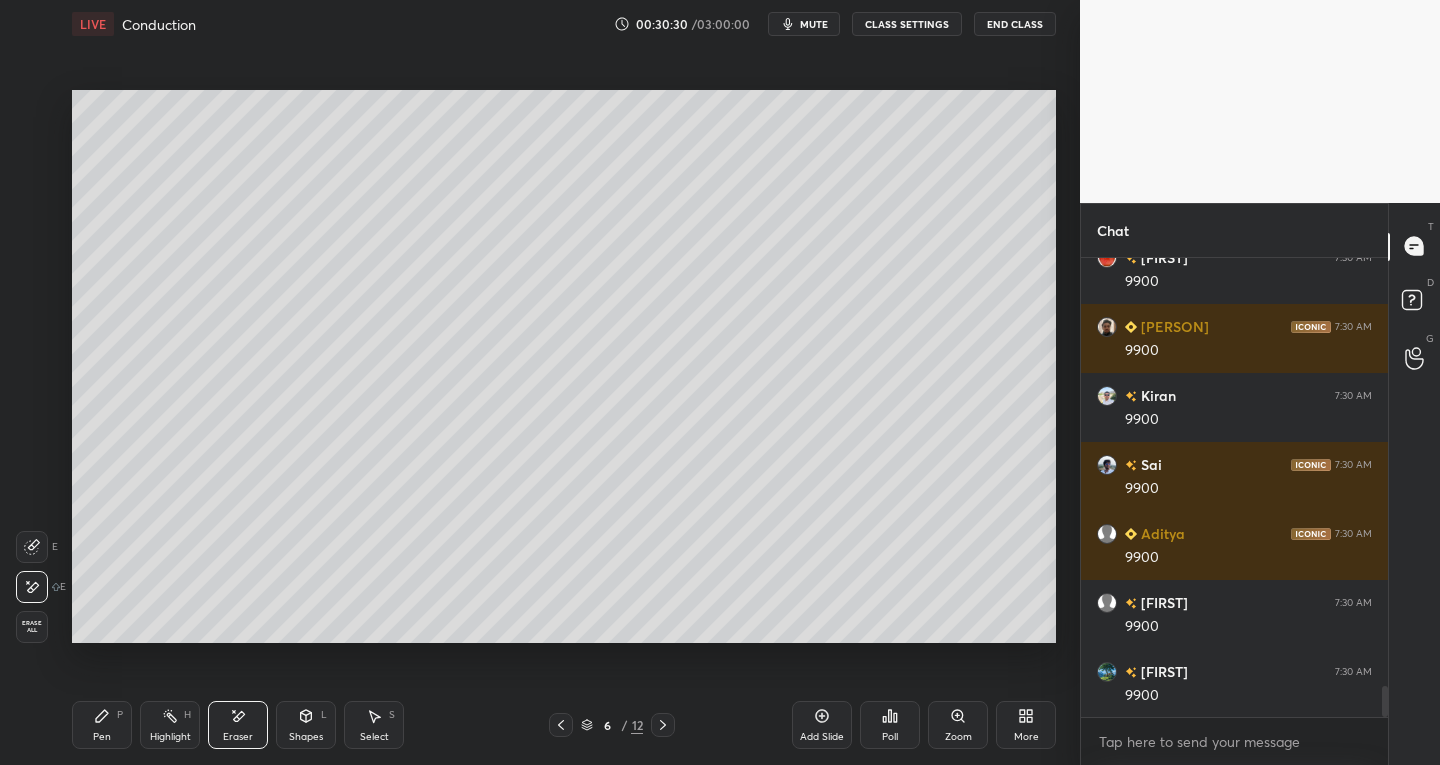 click on "Pen P" at bounding box center (102, 725) 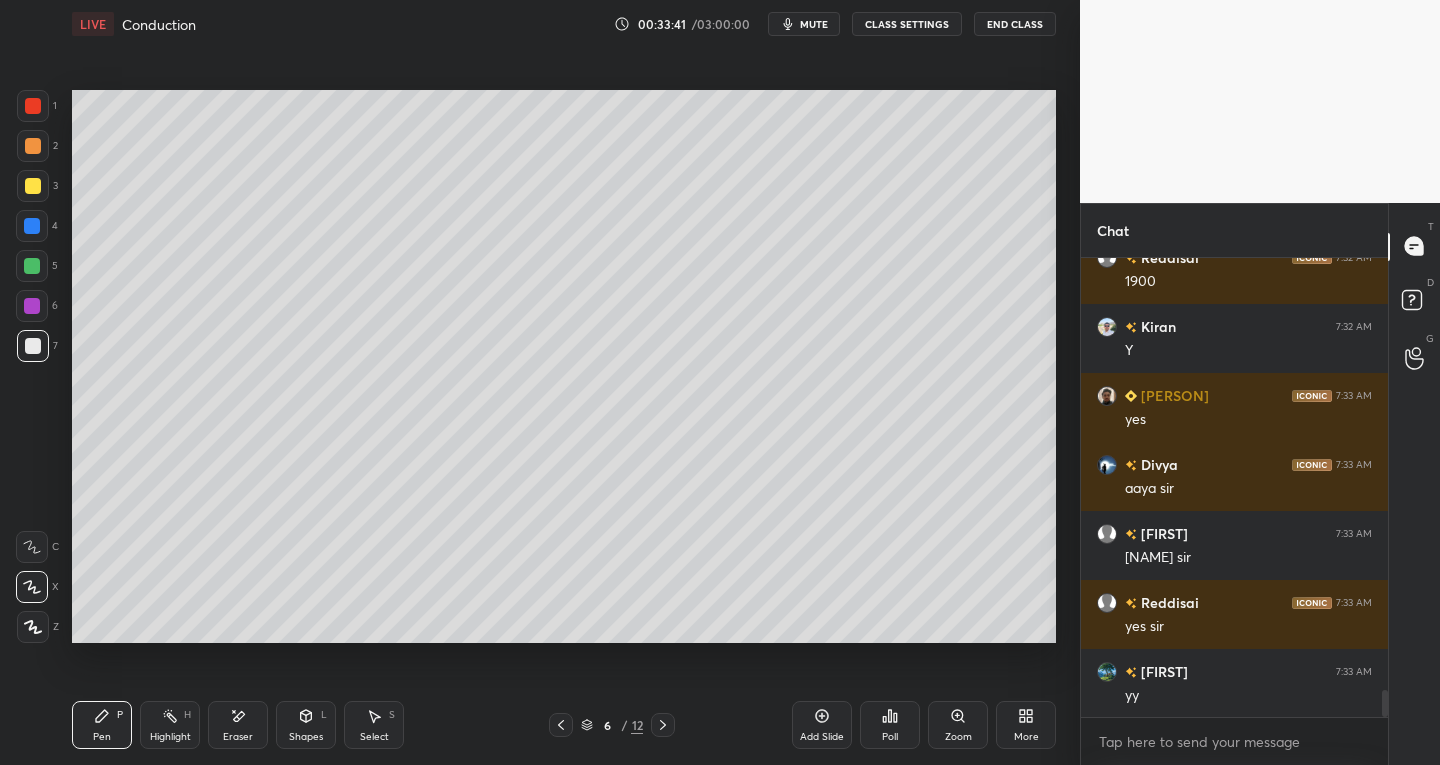 scroll, scrollTop: 7475, scrollLeft: 0, axis: vertical 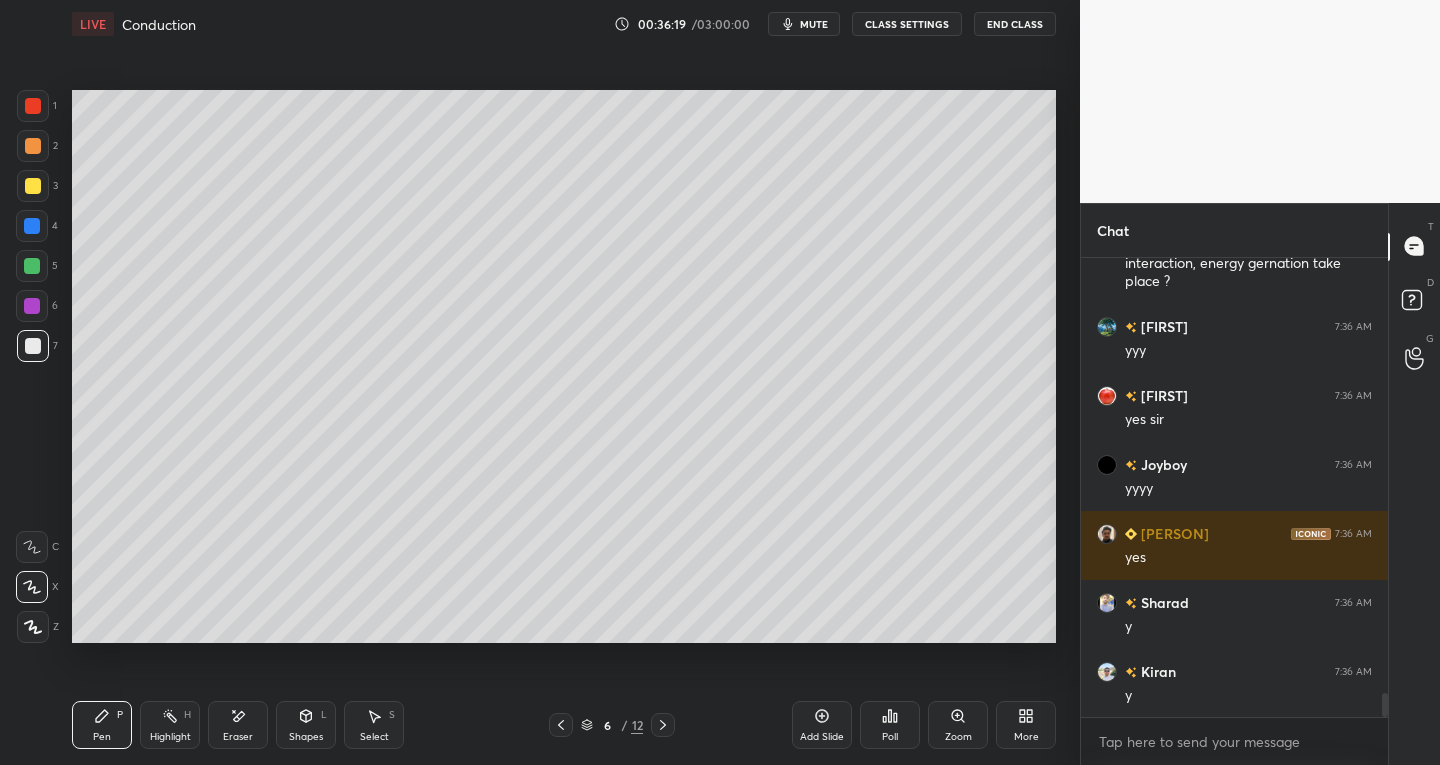 click 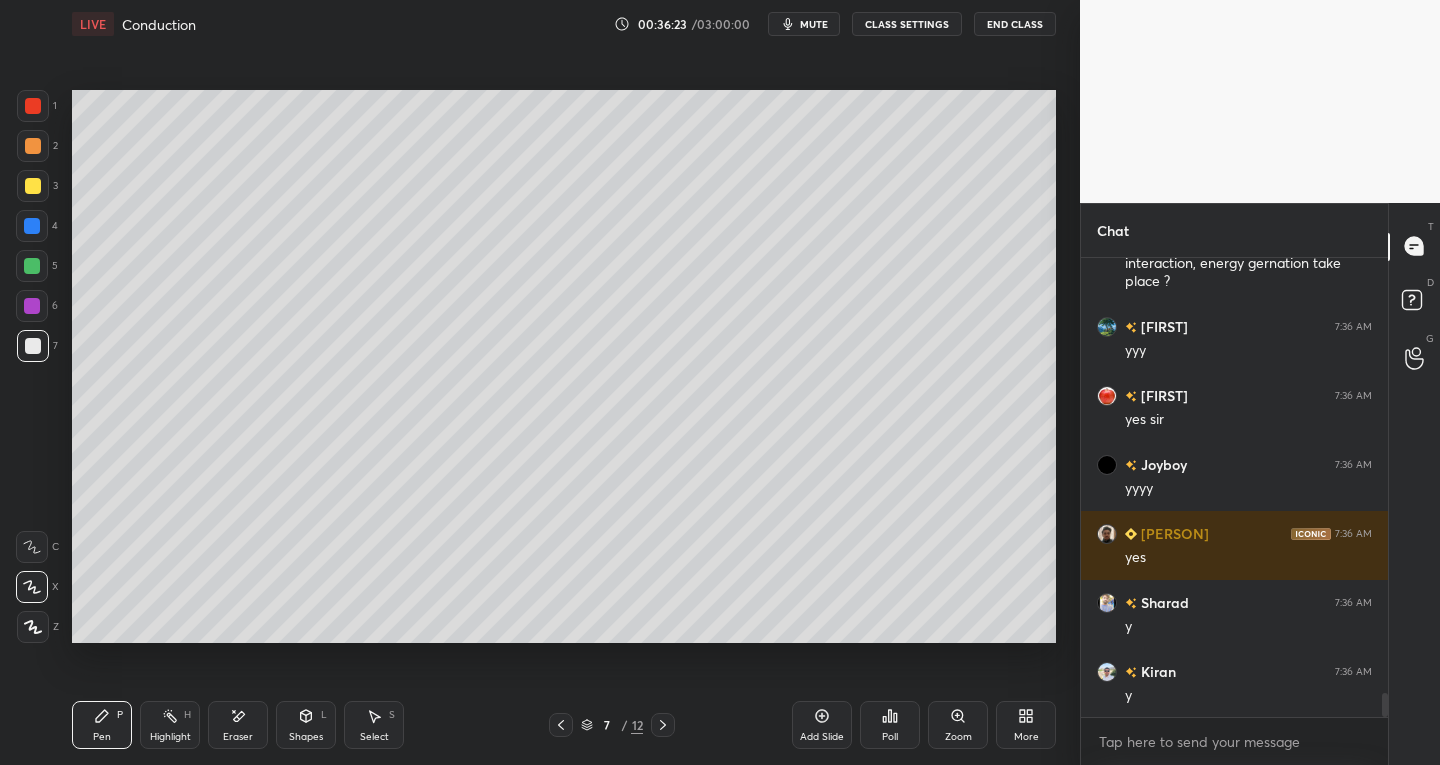 click 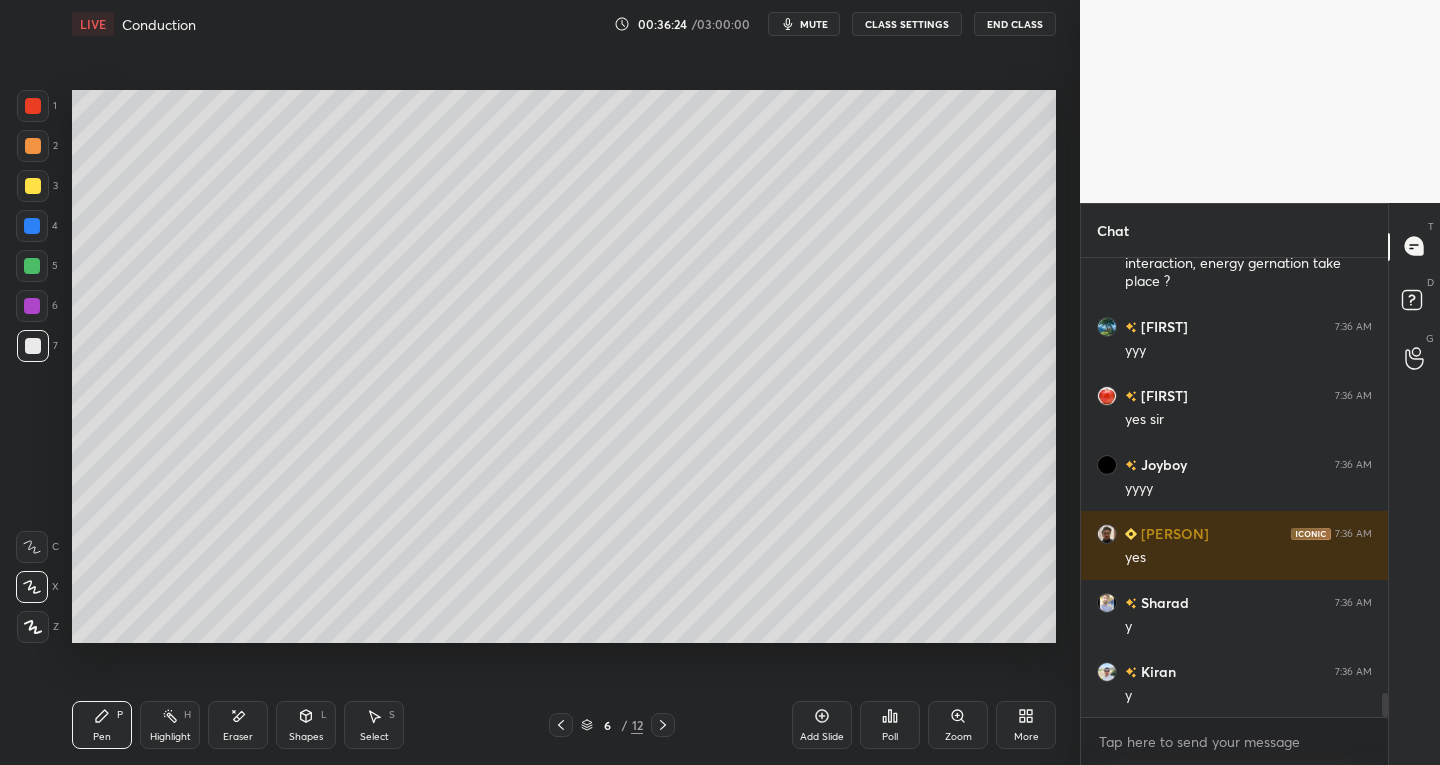 click 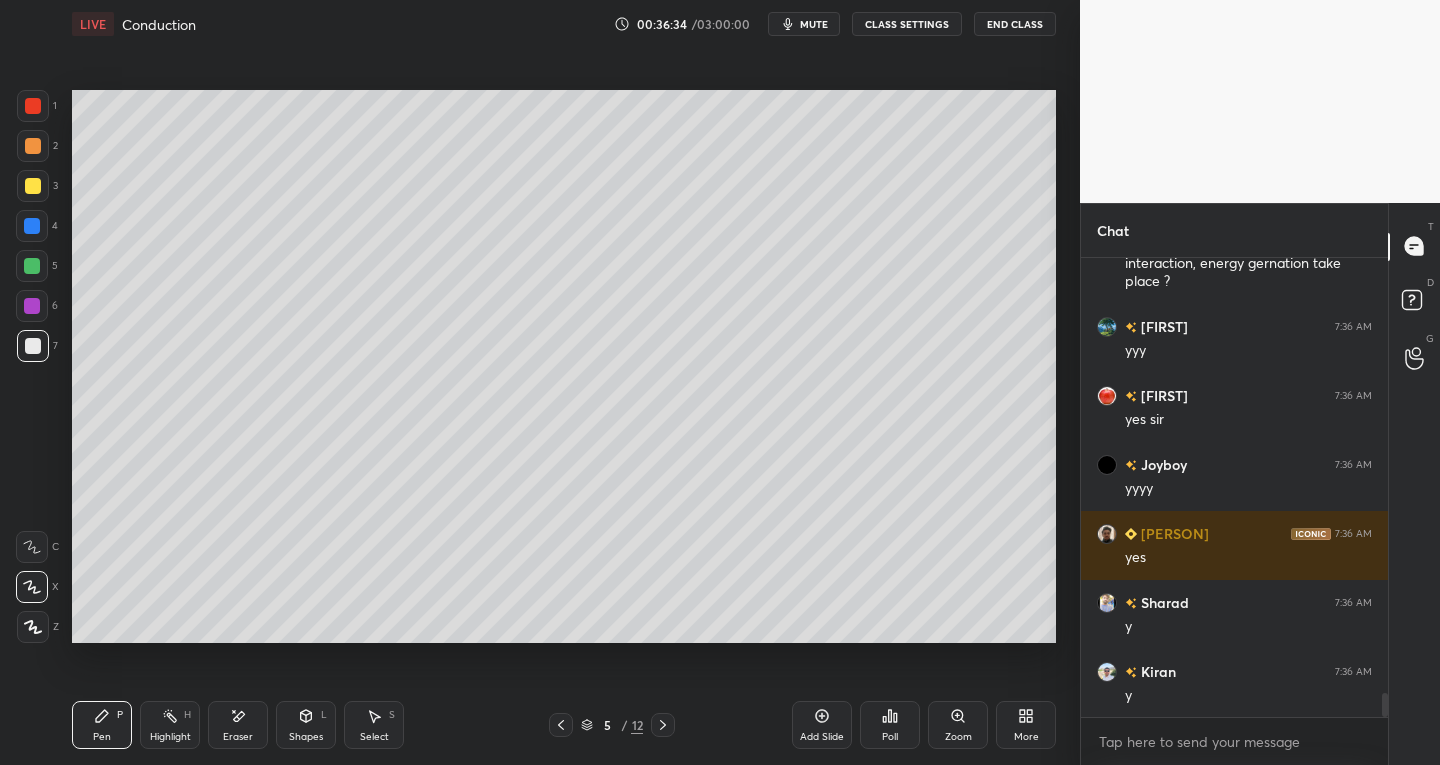 click 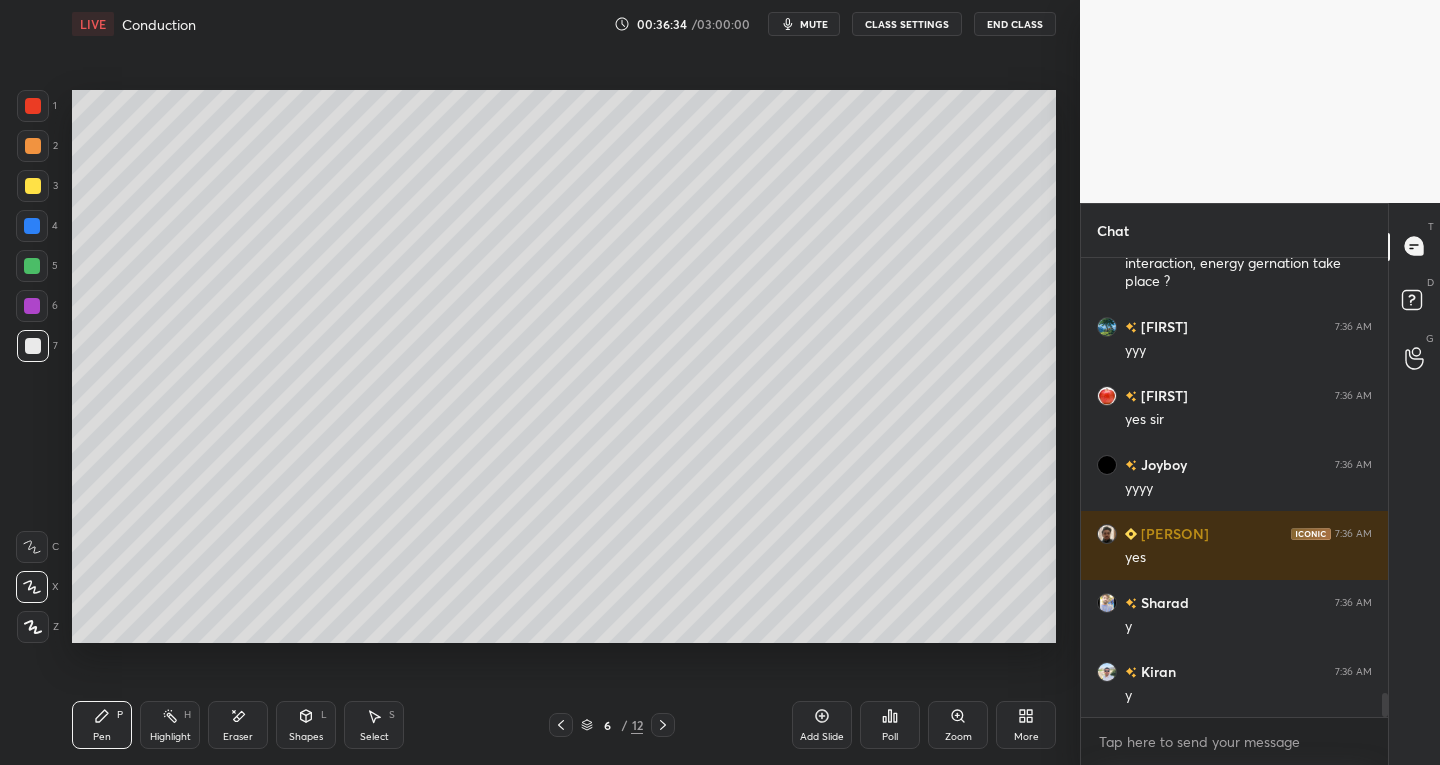 click 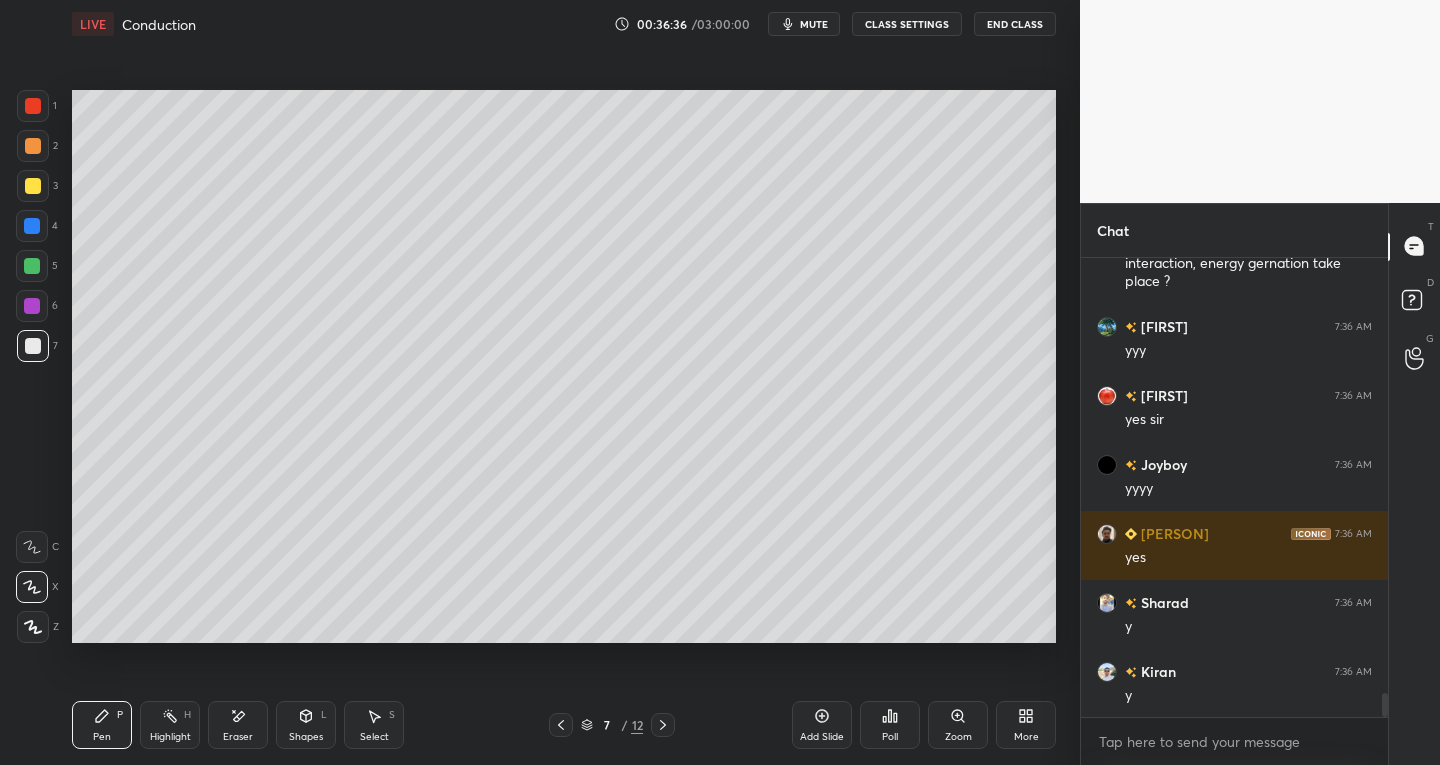 click 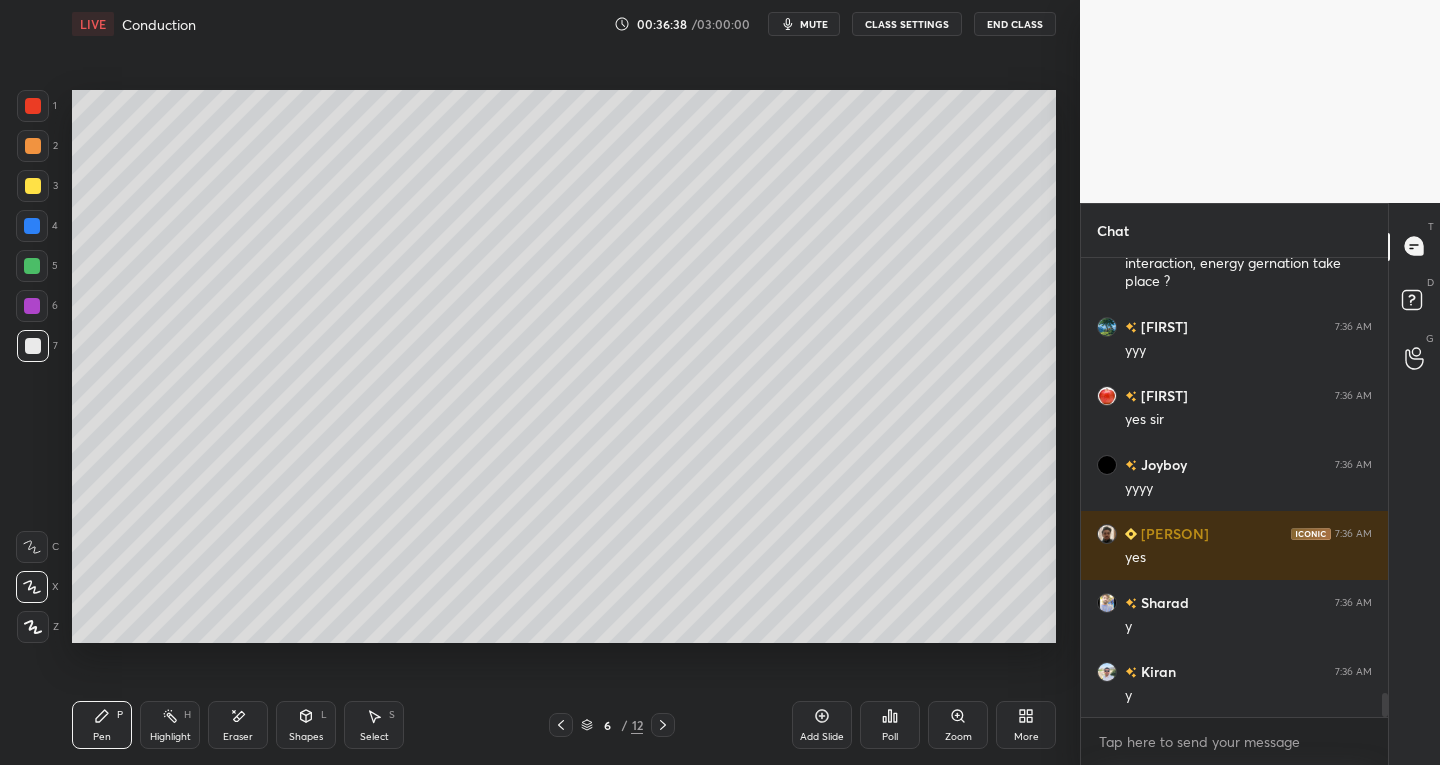 click 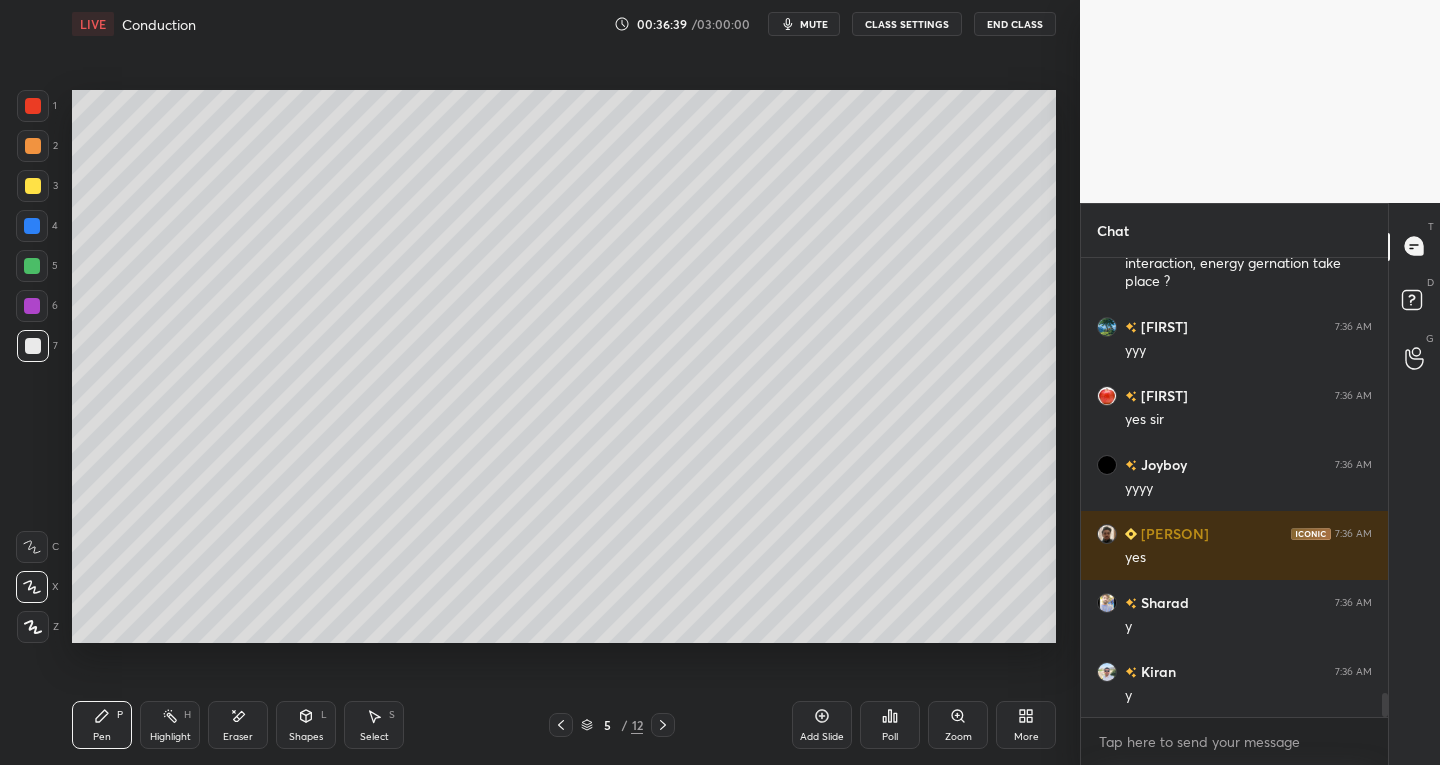 click at bounding box center [663, 725] 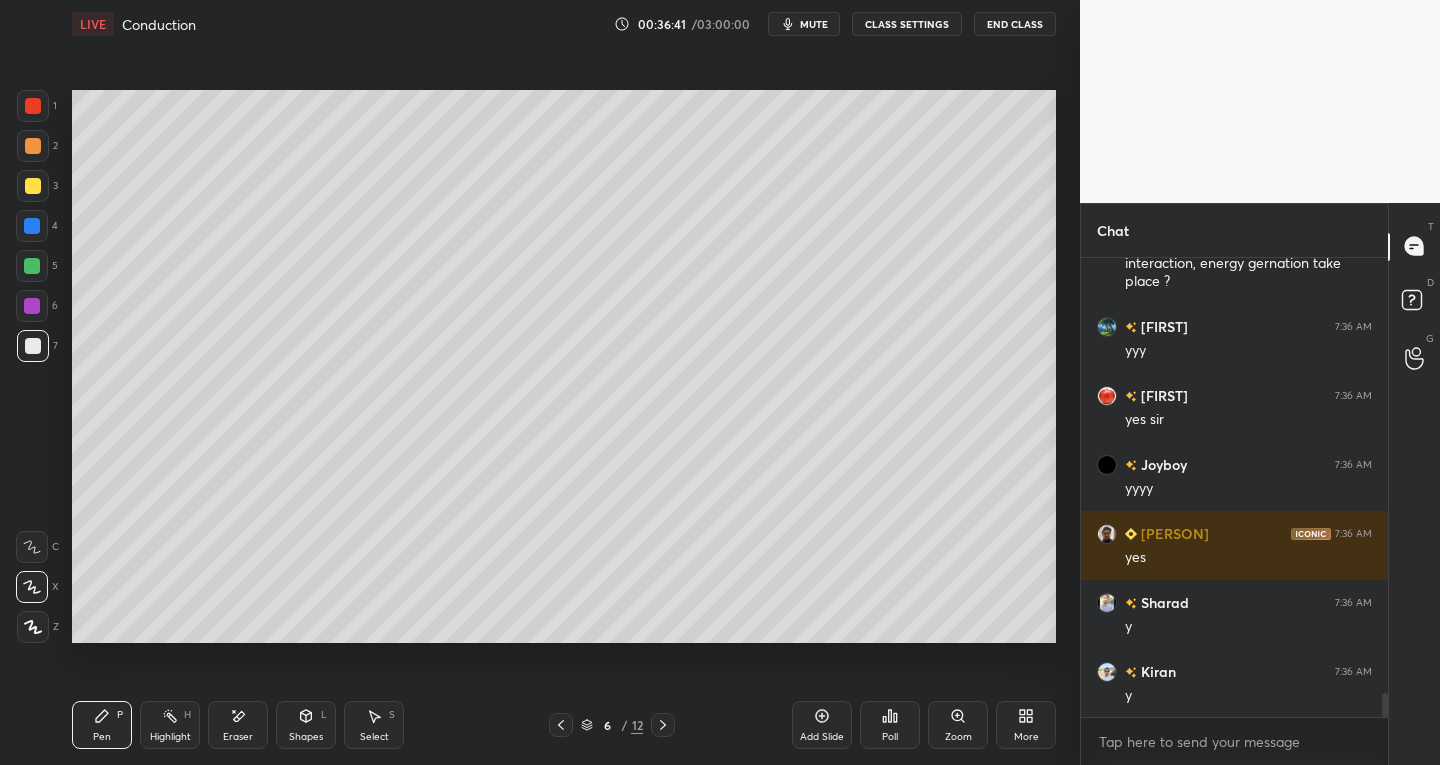 click on "Eraser" at bounding box center (238, 737) 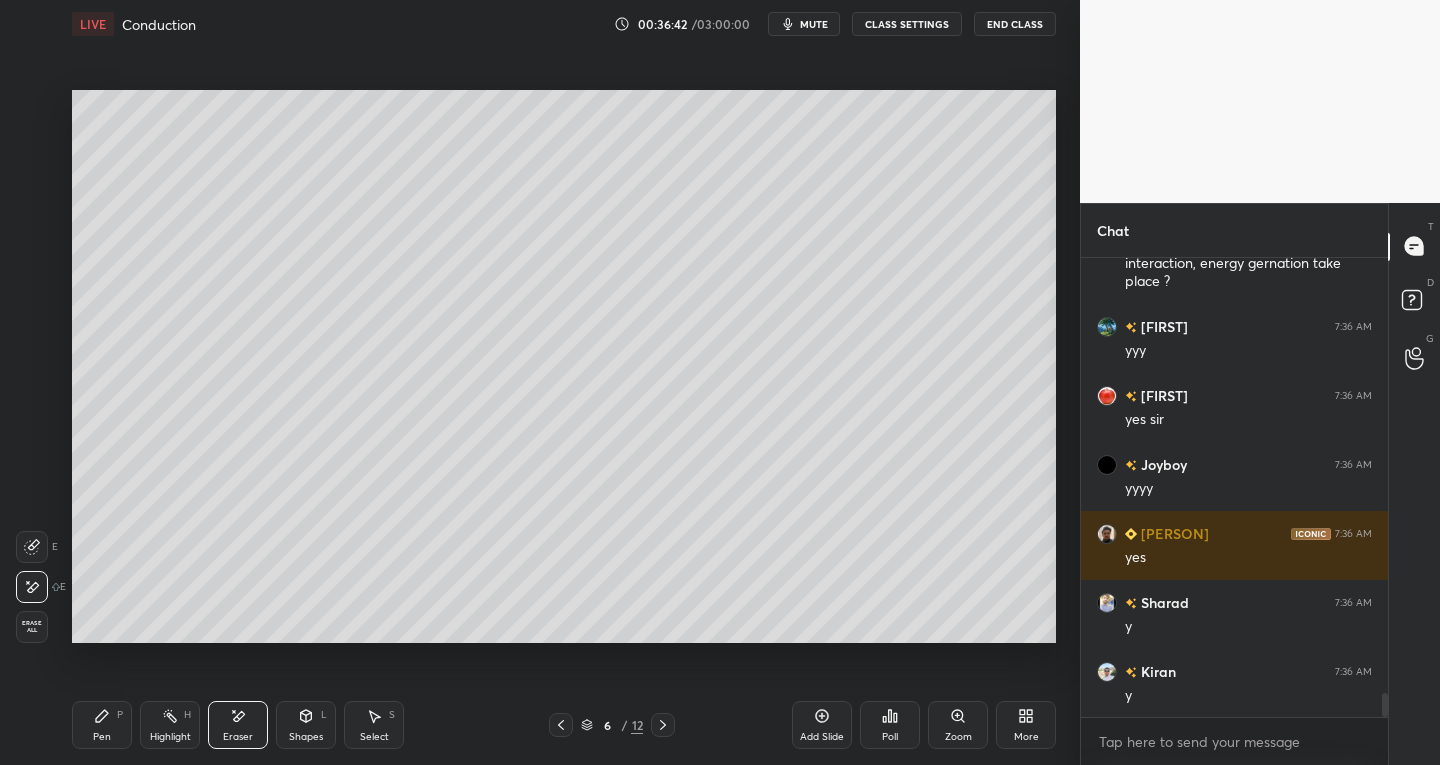 click on "Pen P" at bounding box center [102, 725] 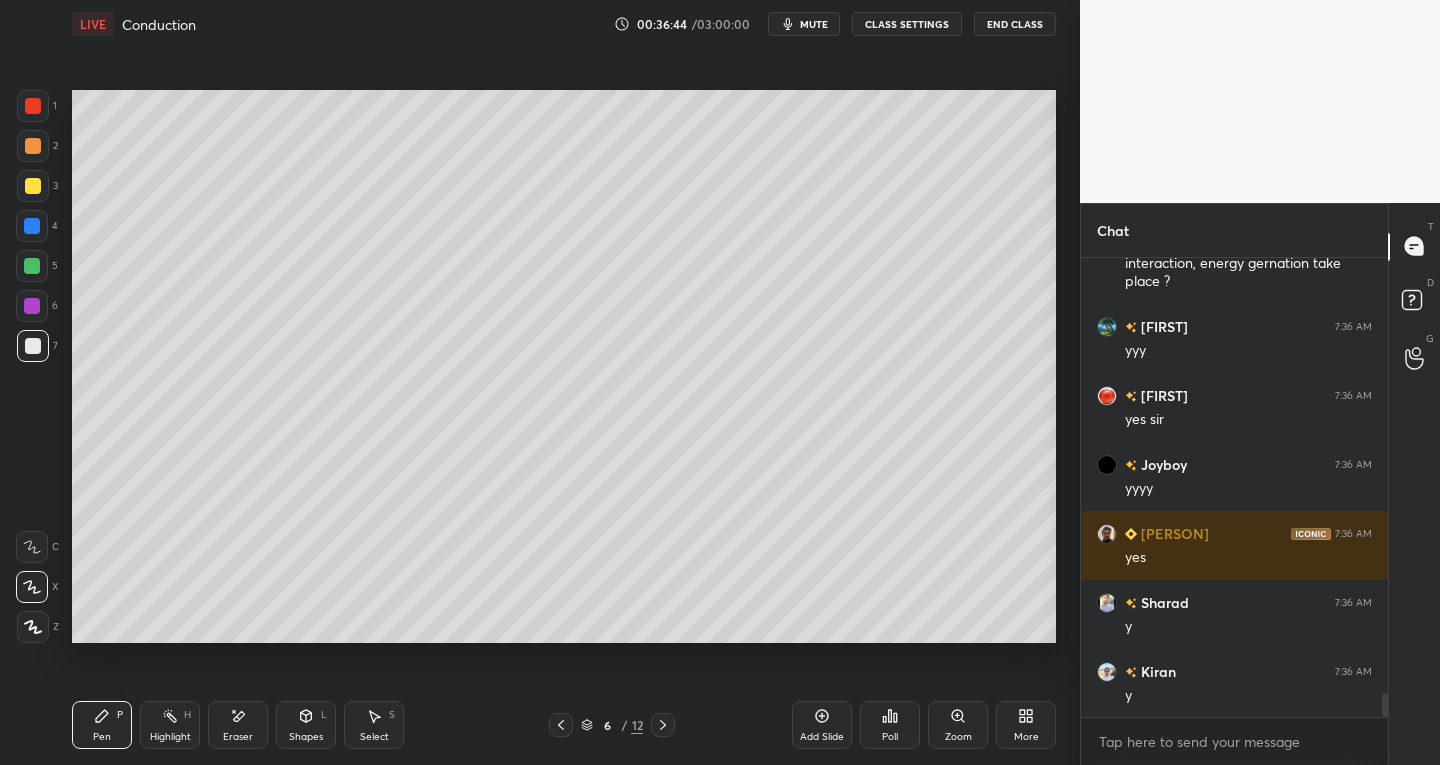 click 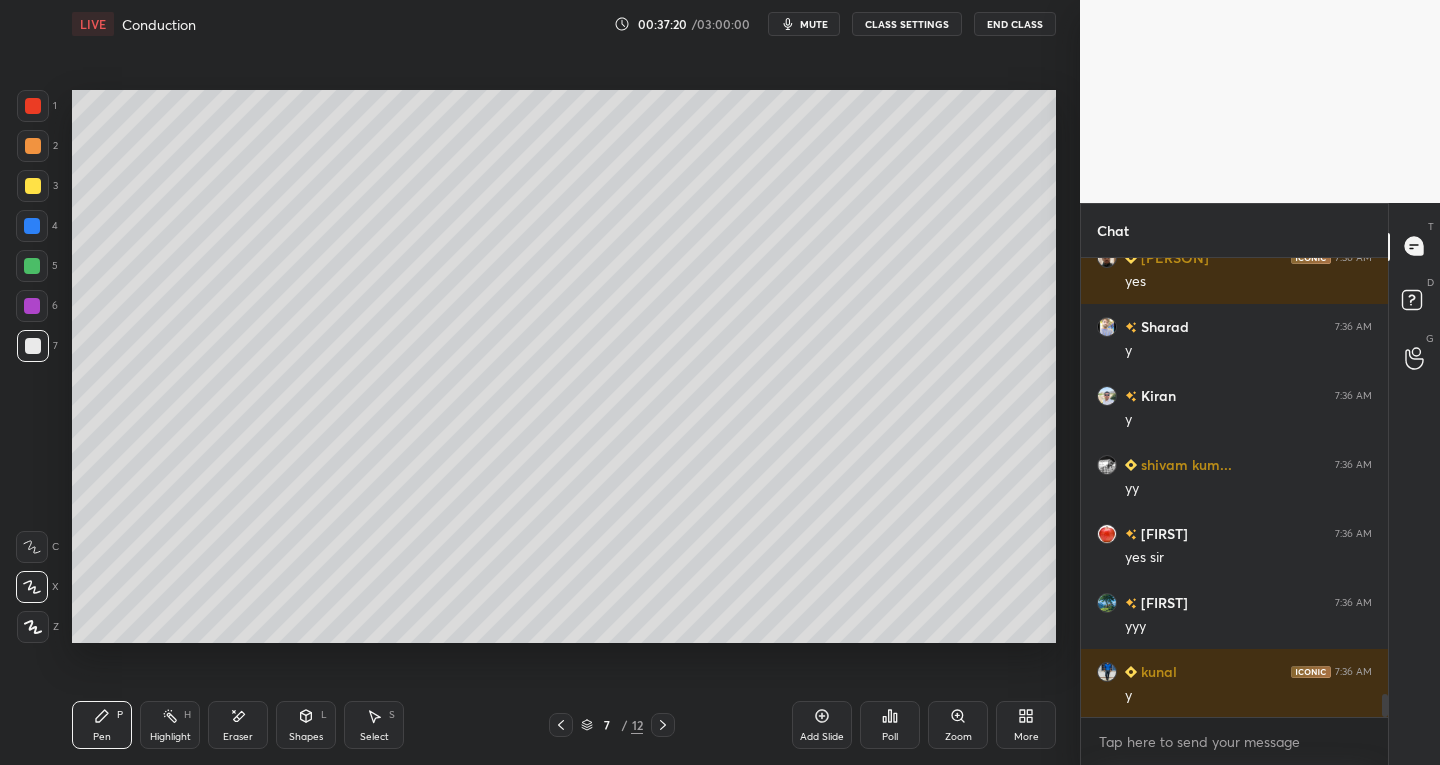 scroll, scrollTop: 8753, scrollLeft: 0, axis: vertical 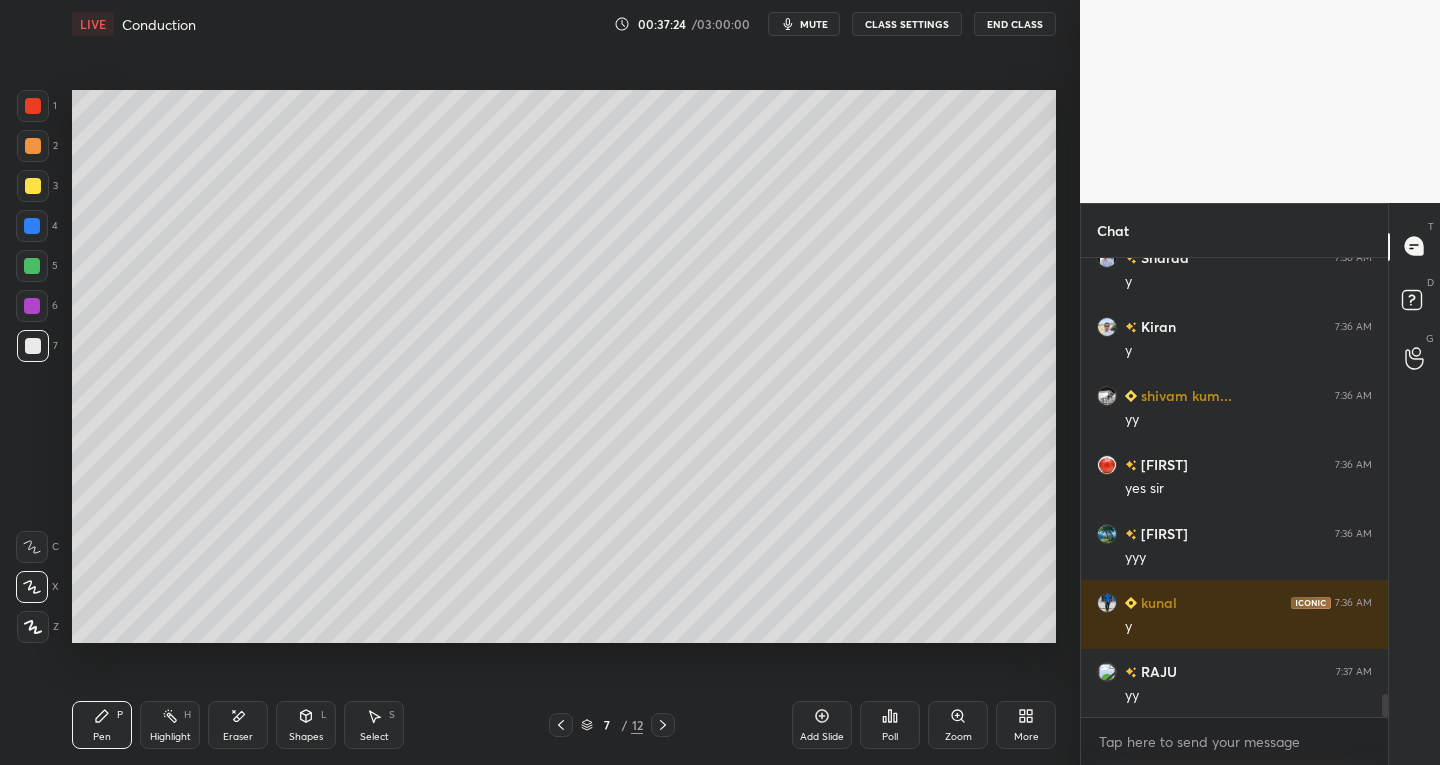 click at bounding box center (561, 725) 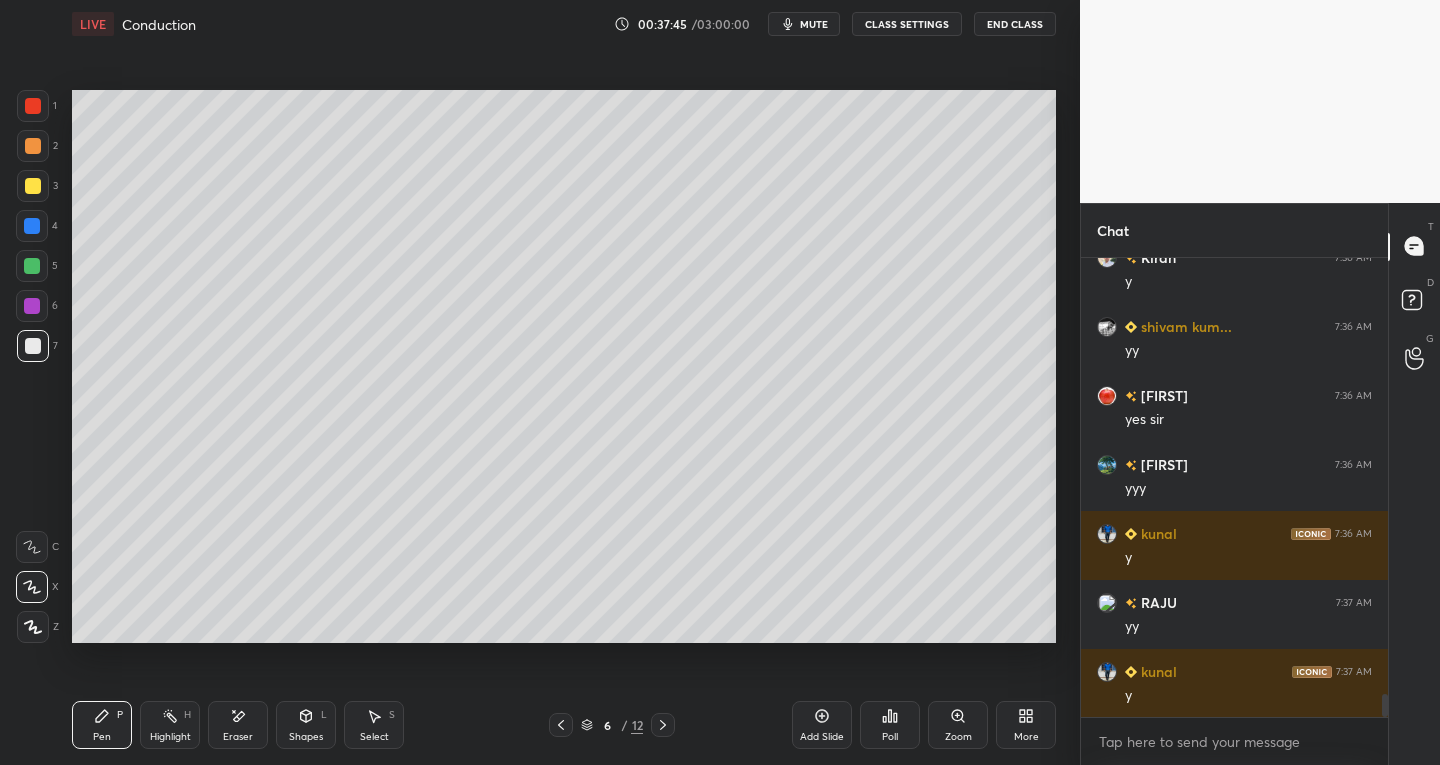 scroll, scrollTop: 8960, scrollLeft: 0, axis: vertical 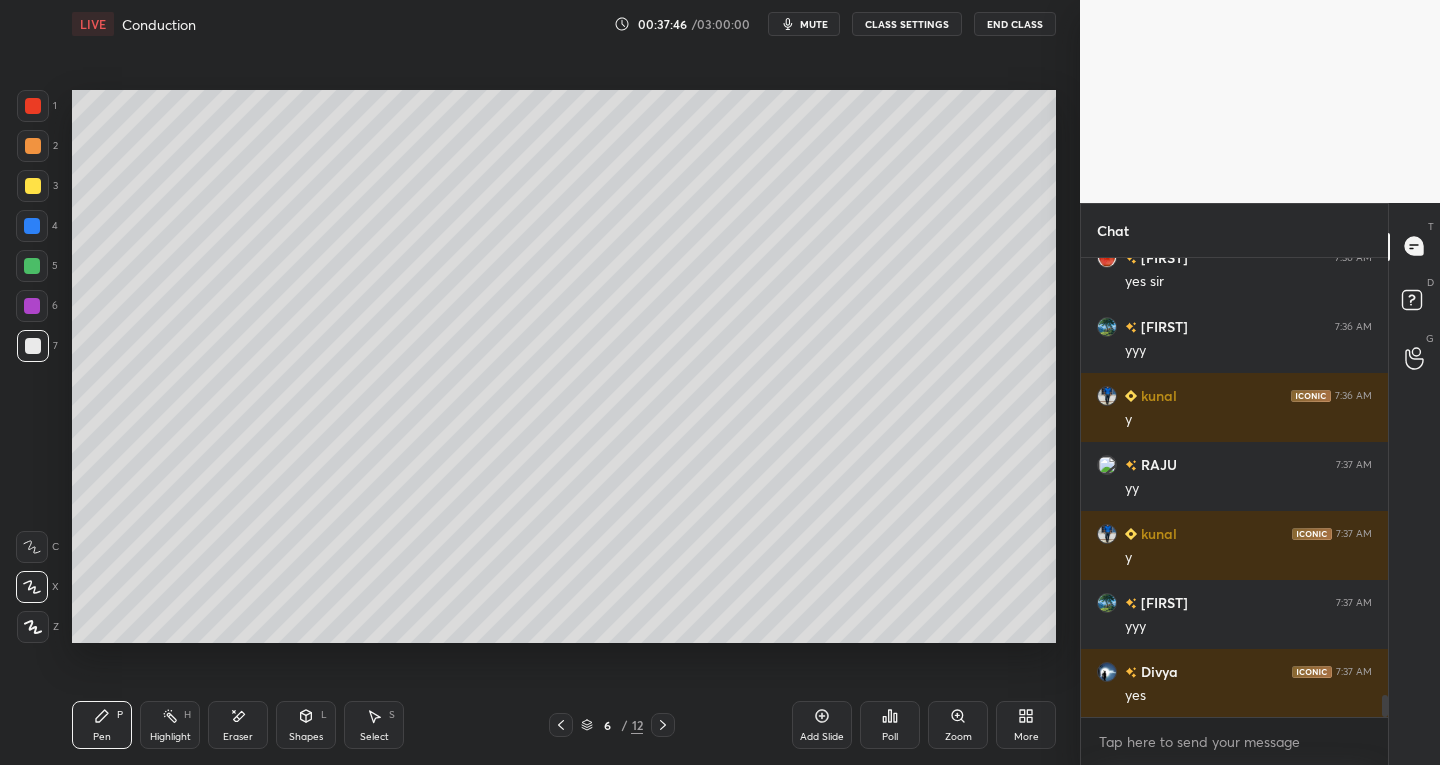 click 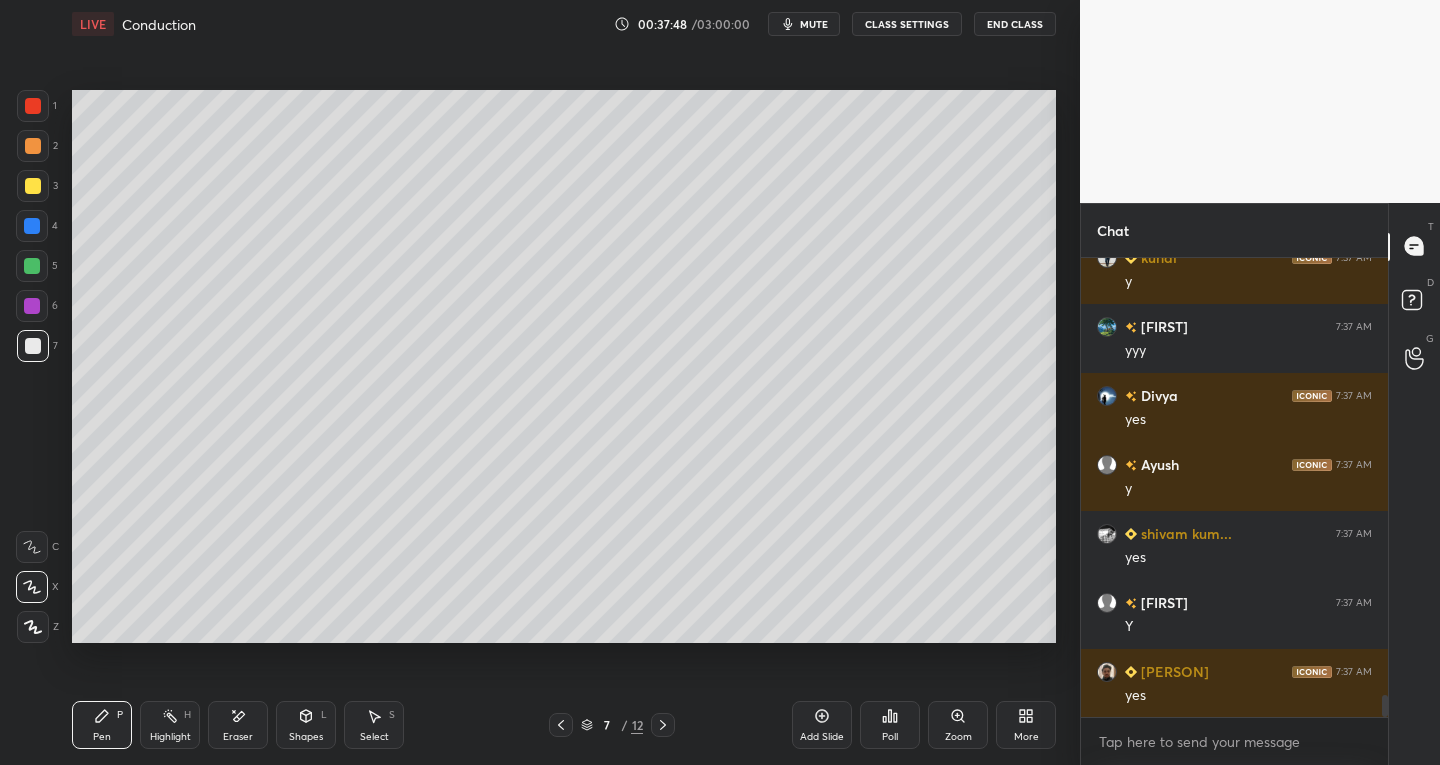 click on "Shapes" at bounding box center [306, 737] 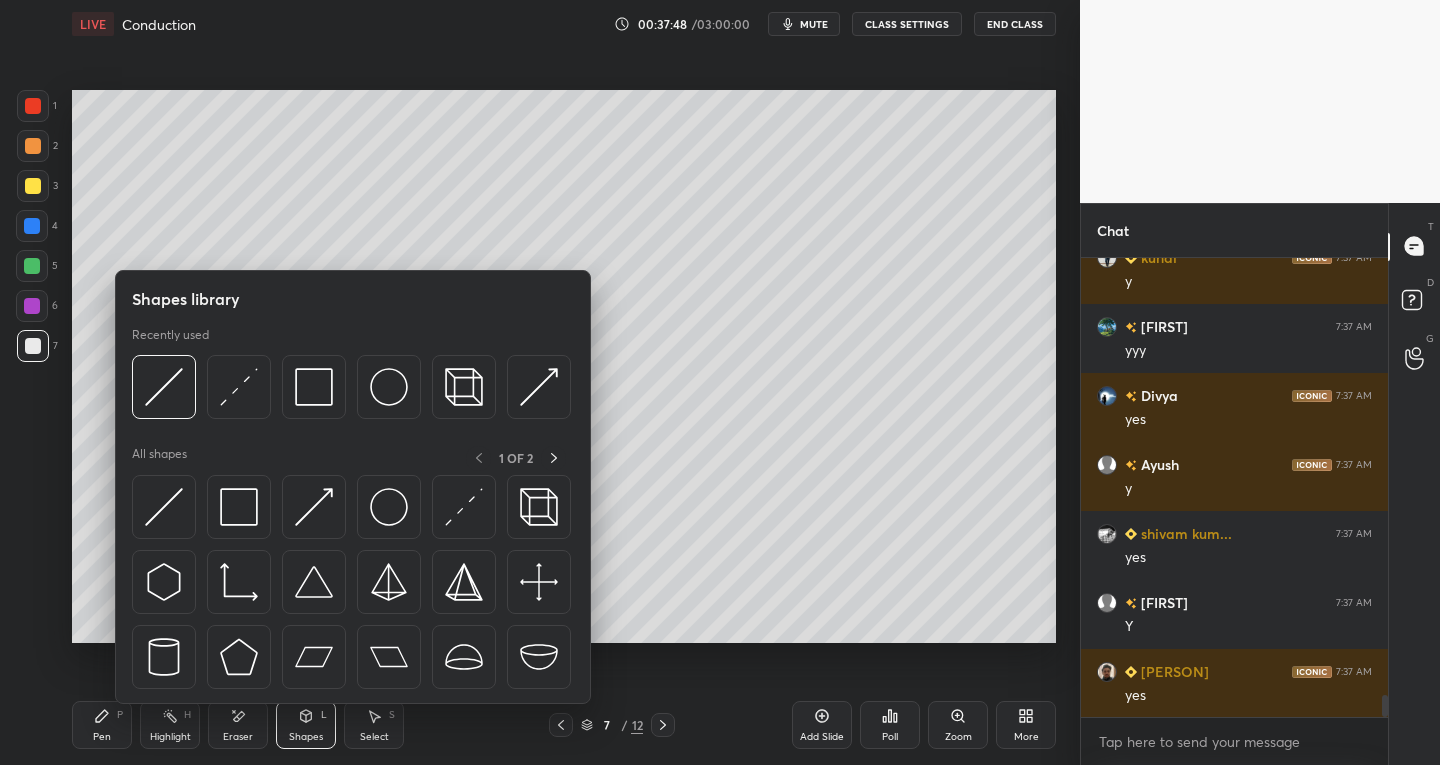 scroll, scrollTop: 9305, scrollLeft: 0, axis: vertical 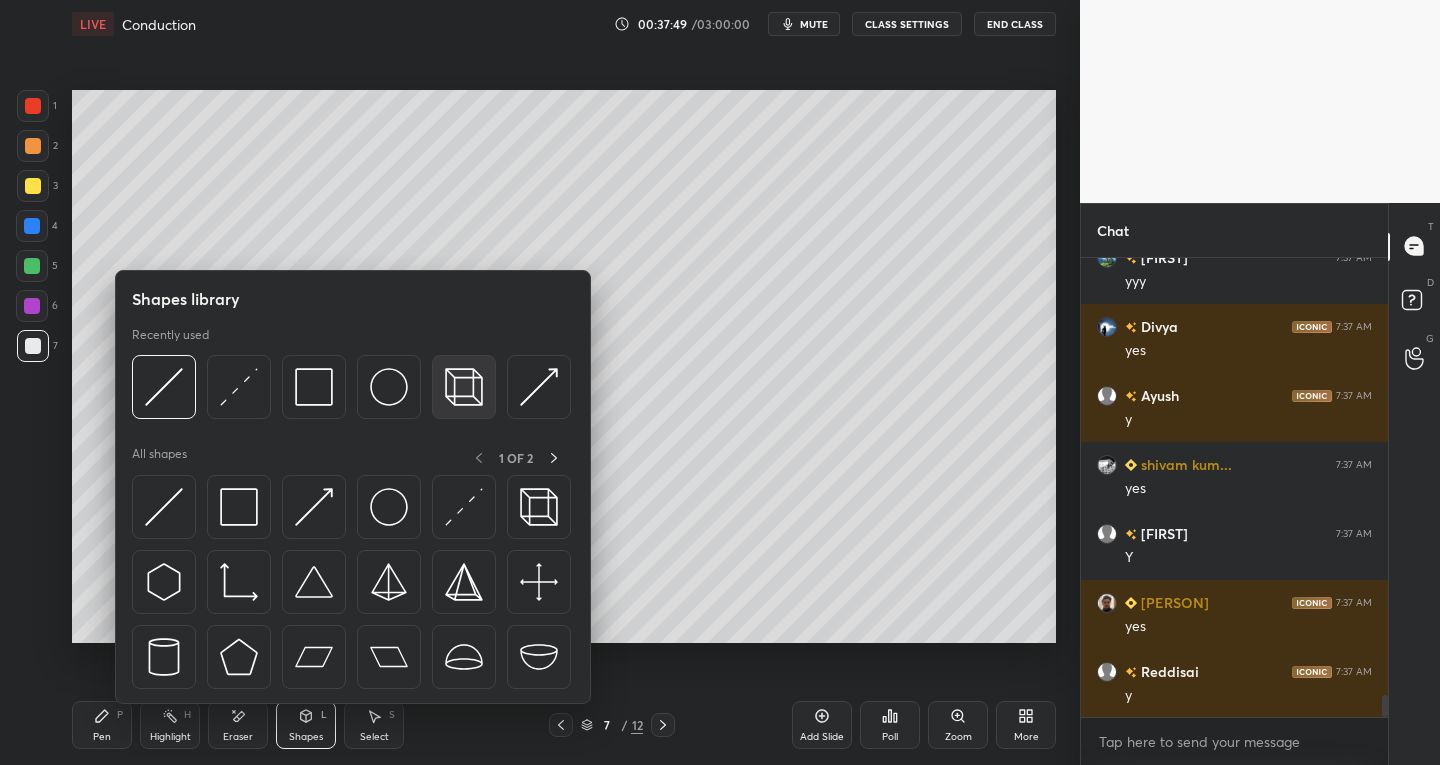 click at bounding box center [464, 387] 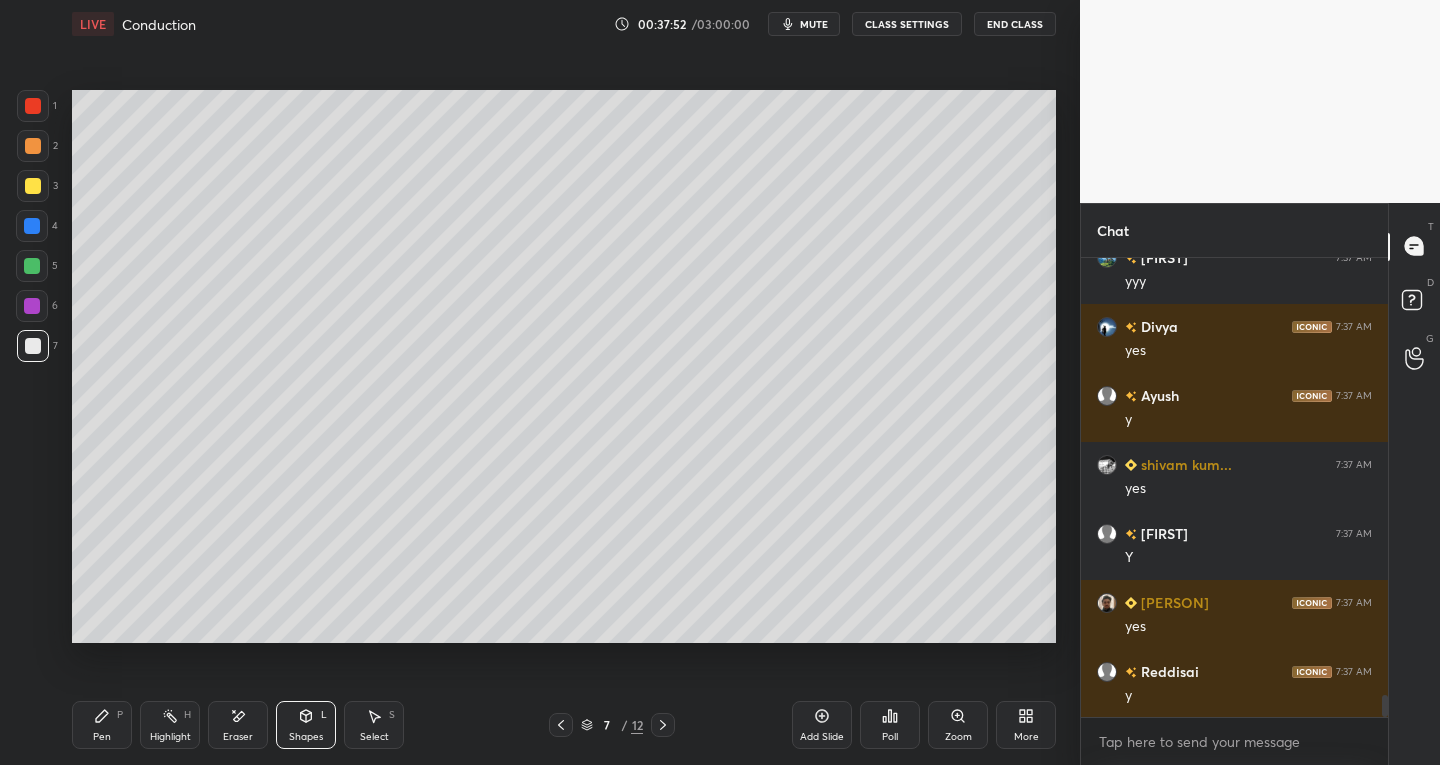 click on "Select S" at bounding box center (374, 725) 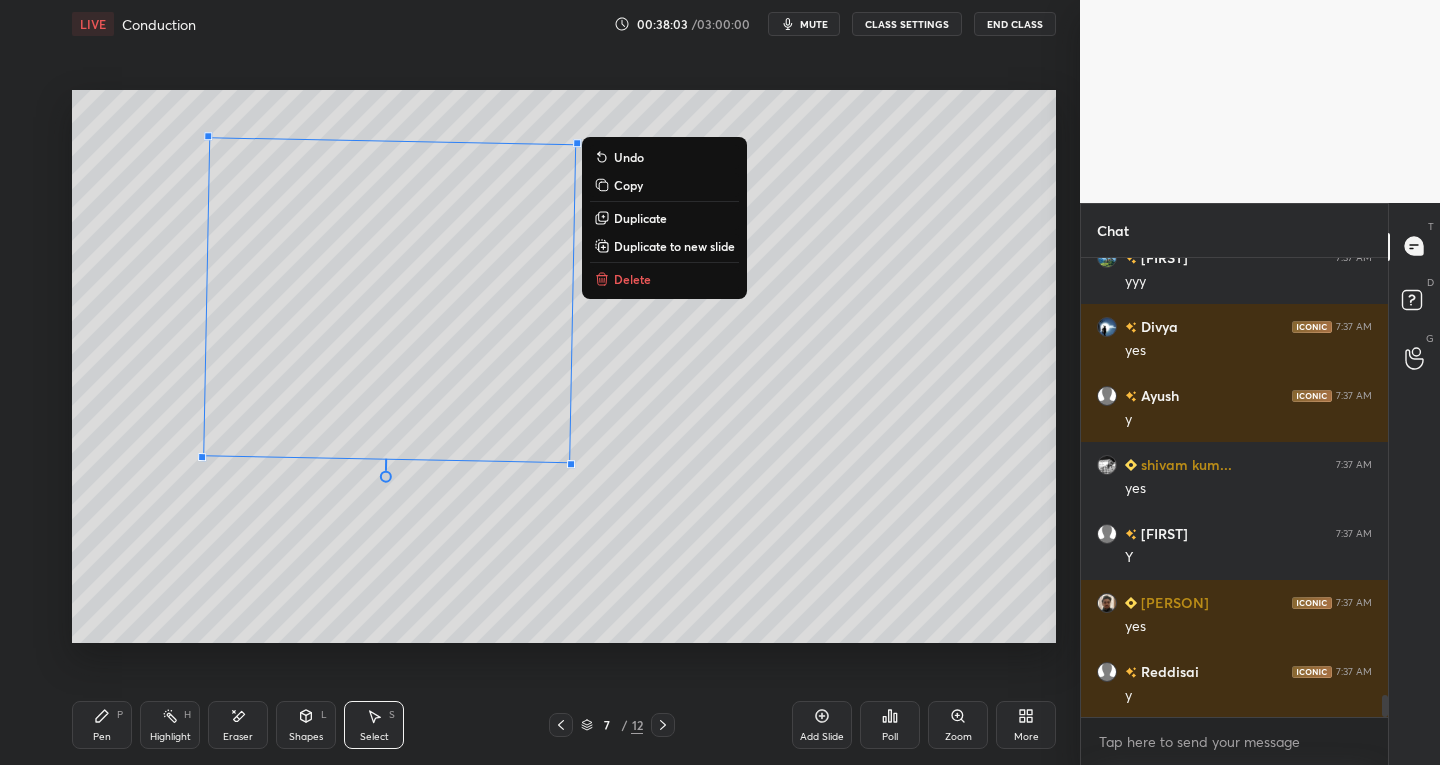 click on "89 ° Undo Copy Duplicate Duplicate to new slide Delete" at bounding box center (564, 367) 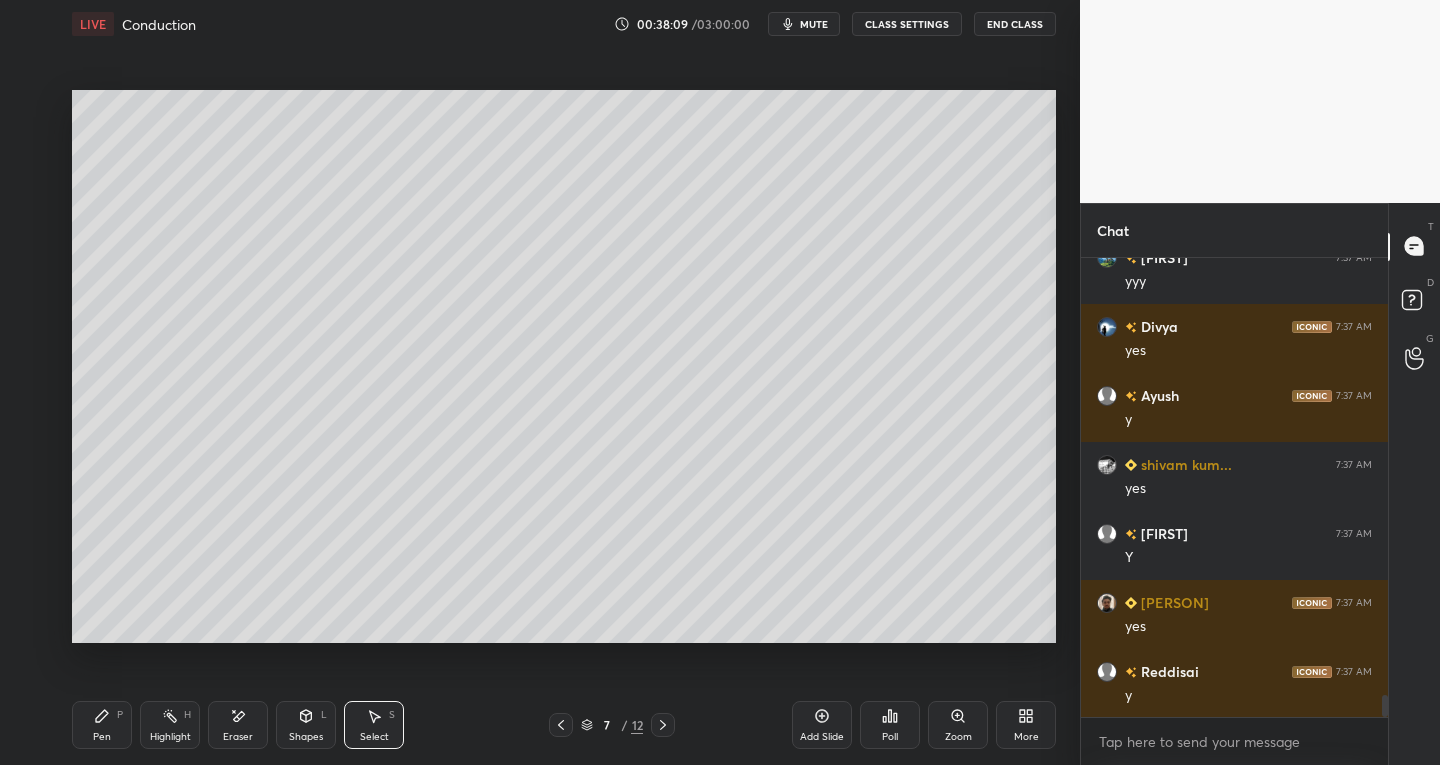 click on "Select S" at bounding box center (374, 725) 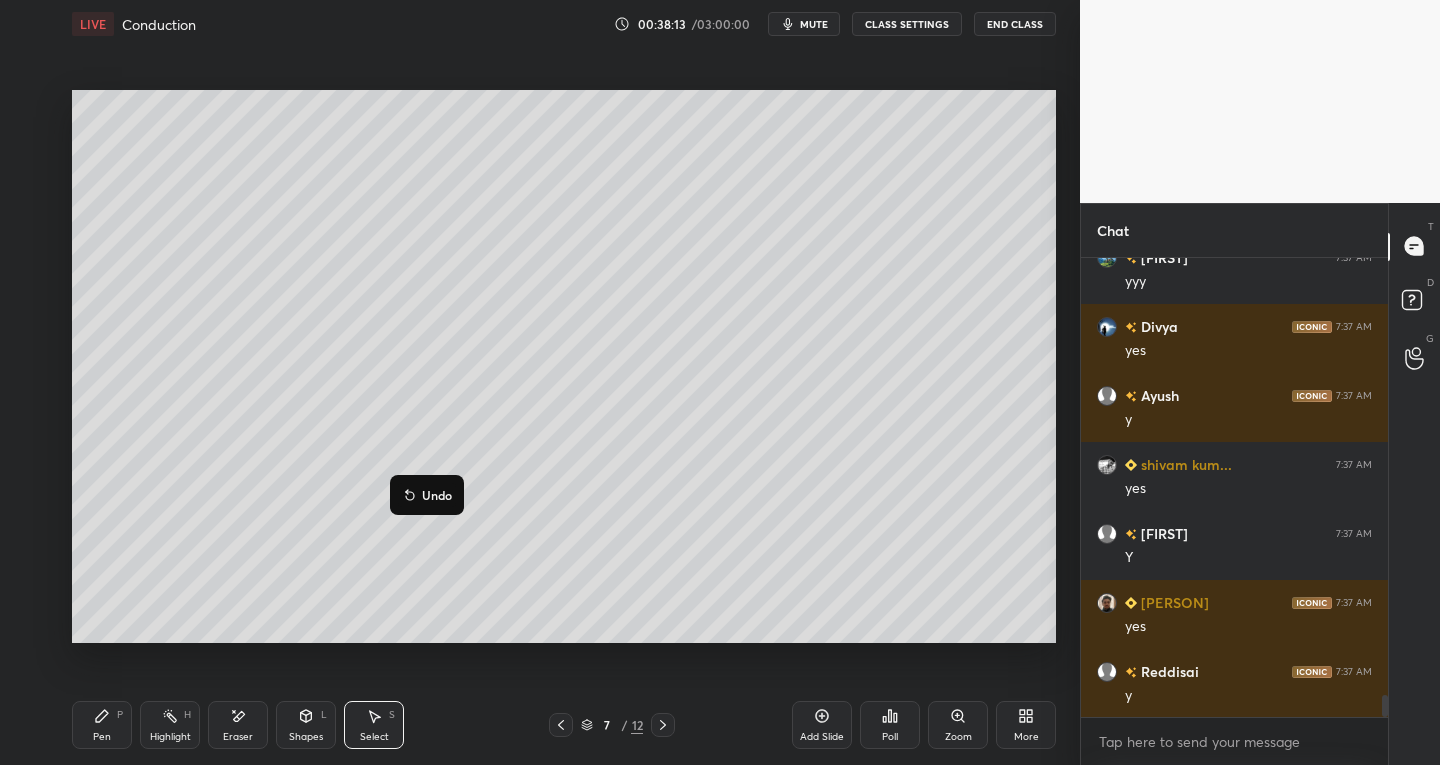 click on "90 ° Undo Copy Duplicate Duplicate to new slide Delete Undo Setting up your live class Unacademy team wishes you a very happy birthday! May you have a wonderful year ahead Poll for   secs No correct answer Start poll" at bounding box center [564, 366] 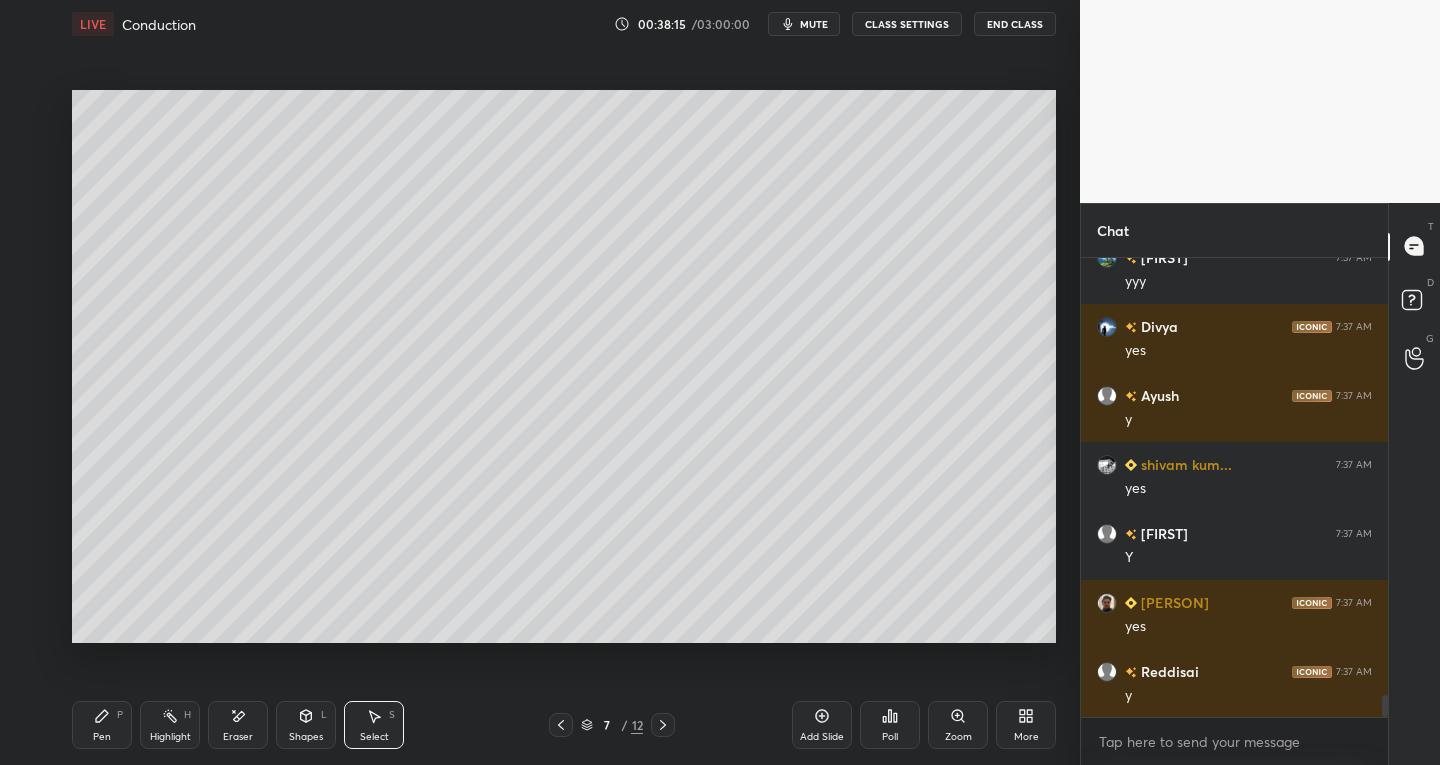 click on "Pen P" at bounding box center (102, 725) 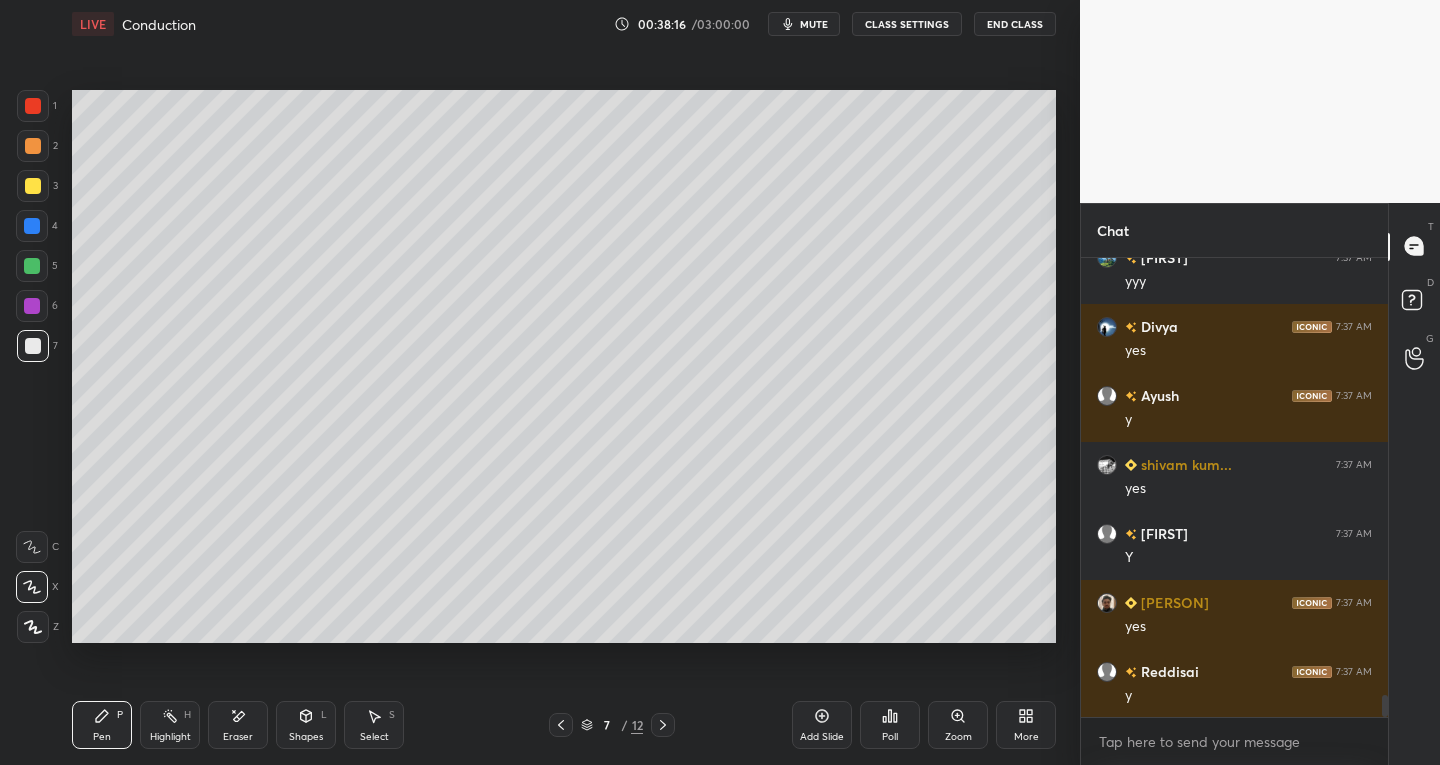 click at bounding box center (33, 106) 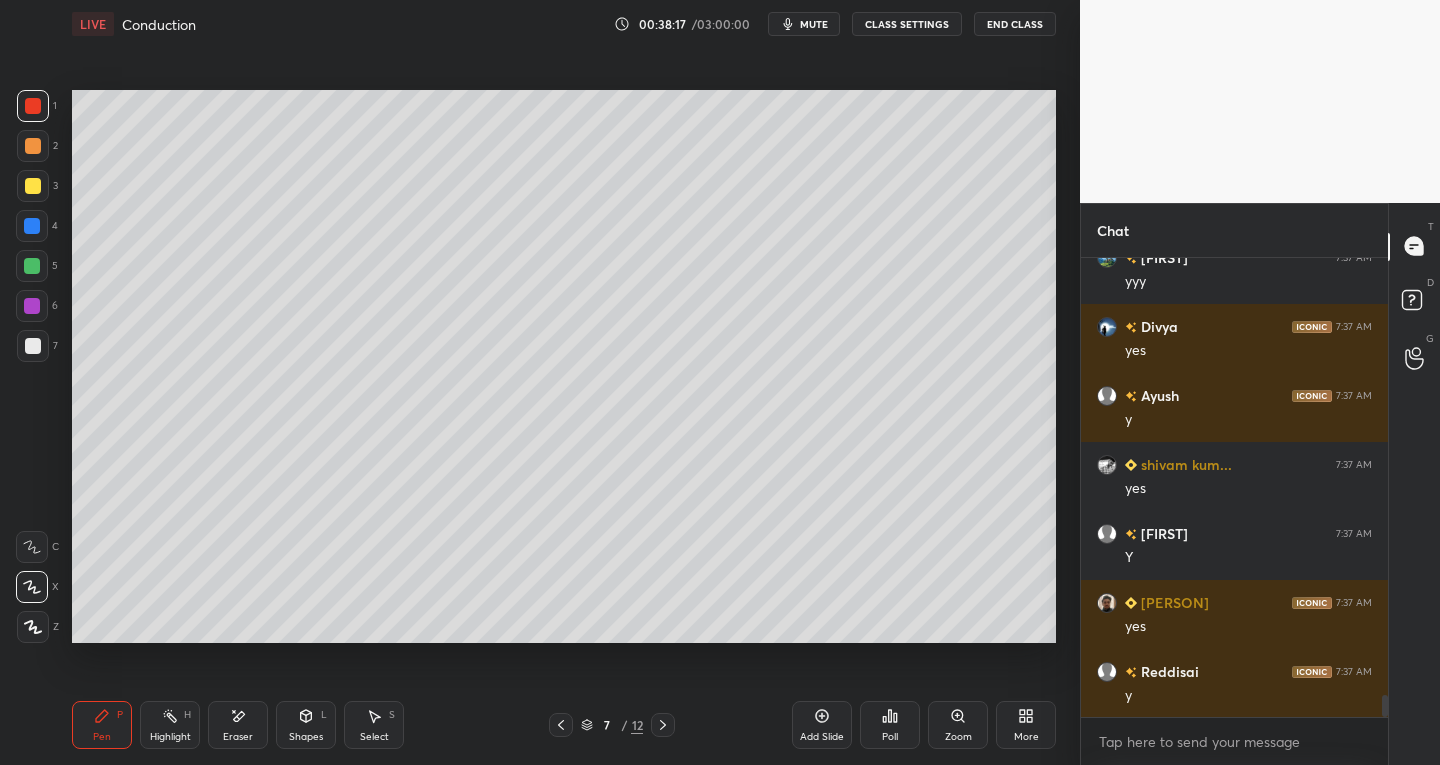 click 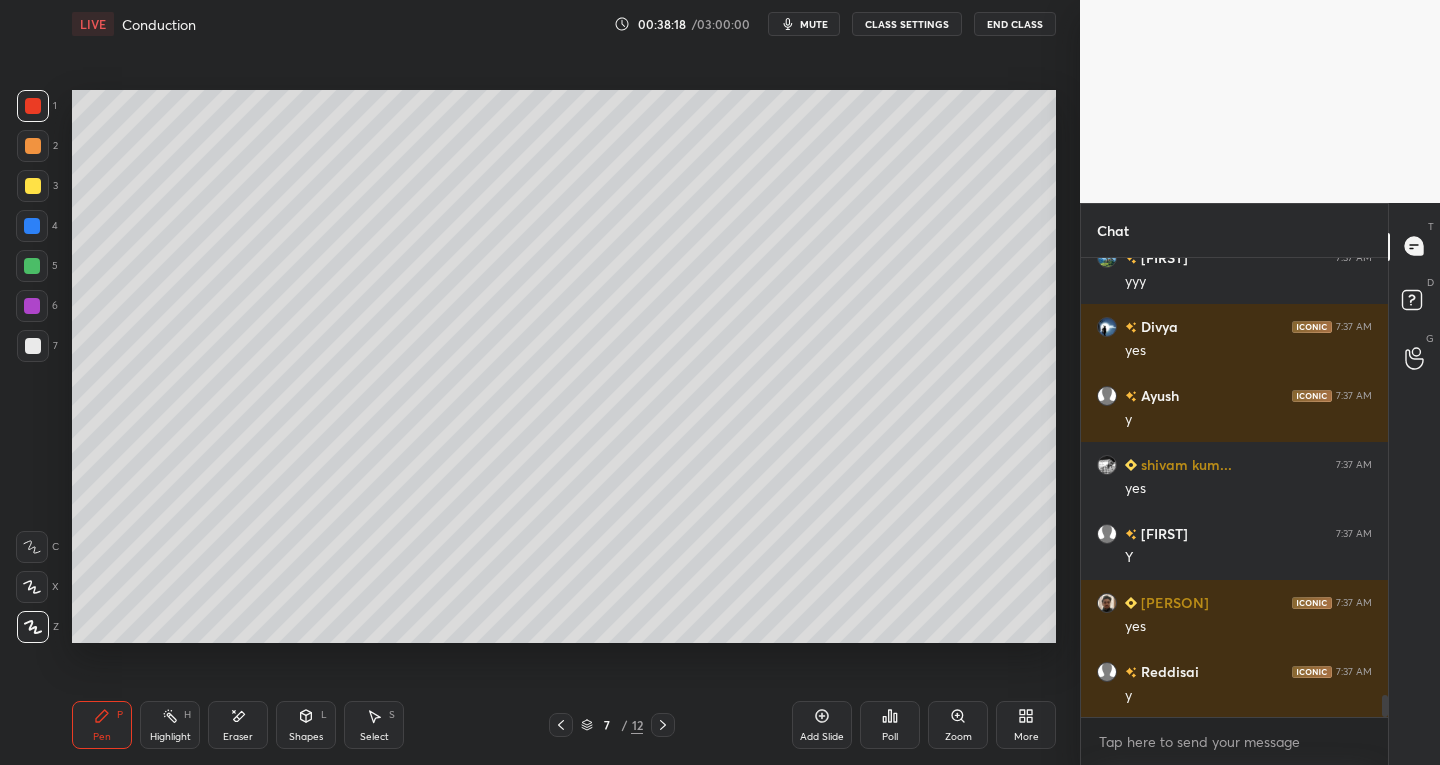 click on "Shapes L" at bounding box center [306, 725] 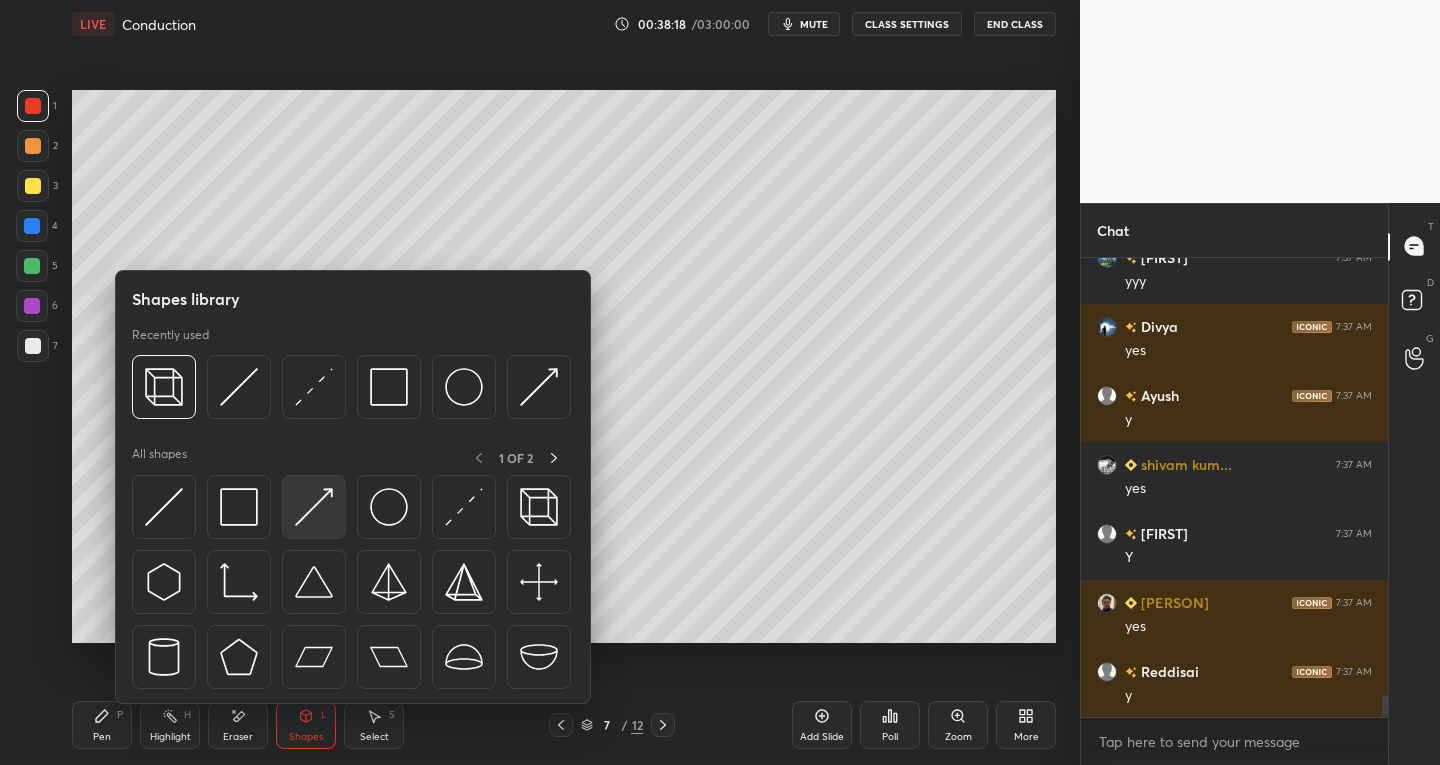 click at bounding box center (314, 507) 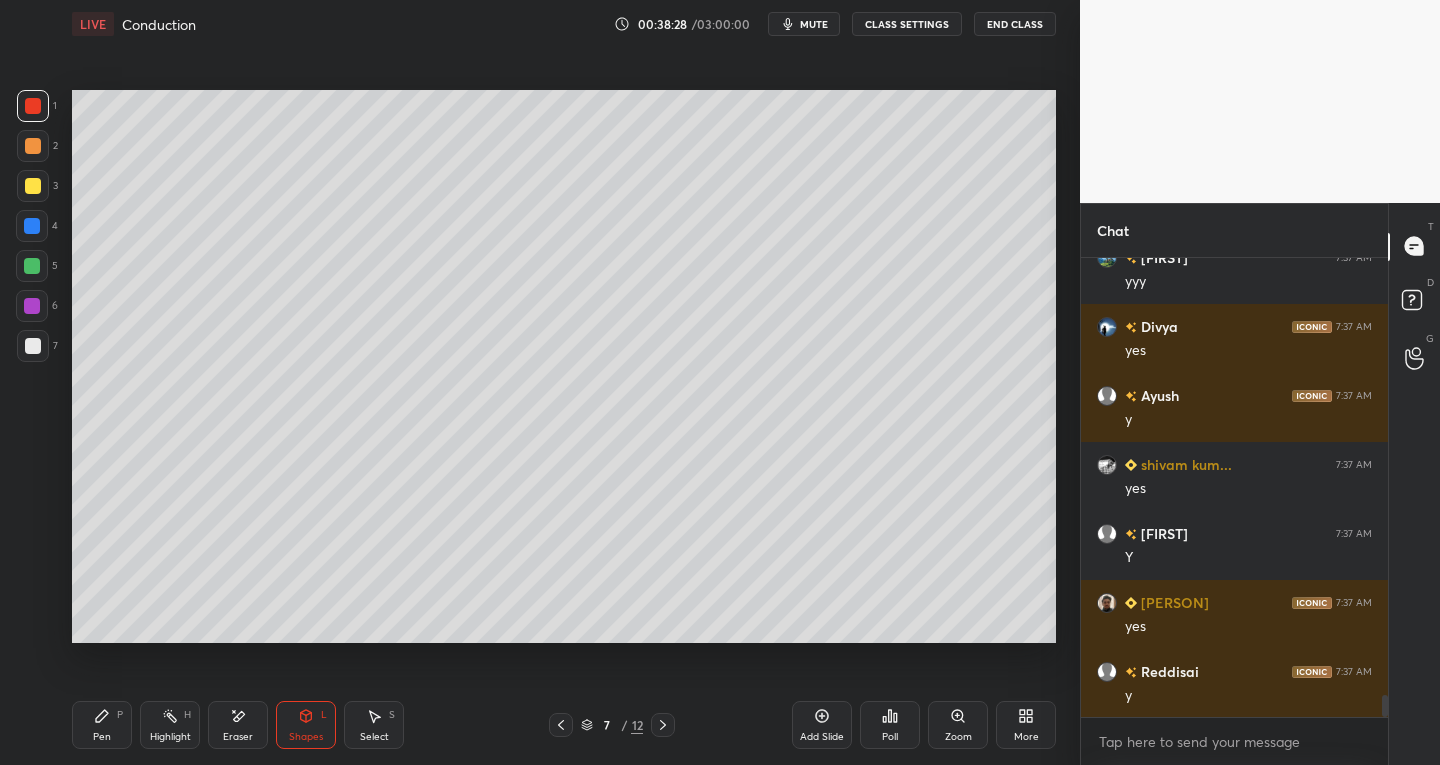 click on "Pen P" at bounding box center [102, 725] 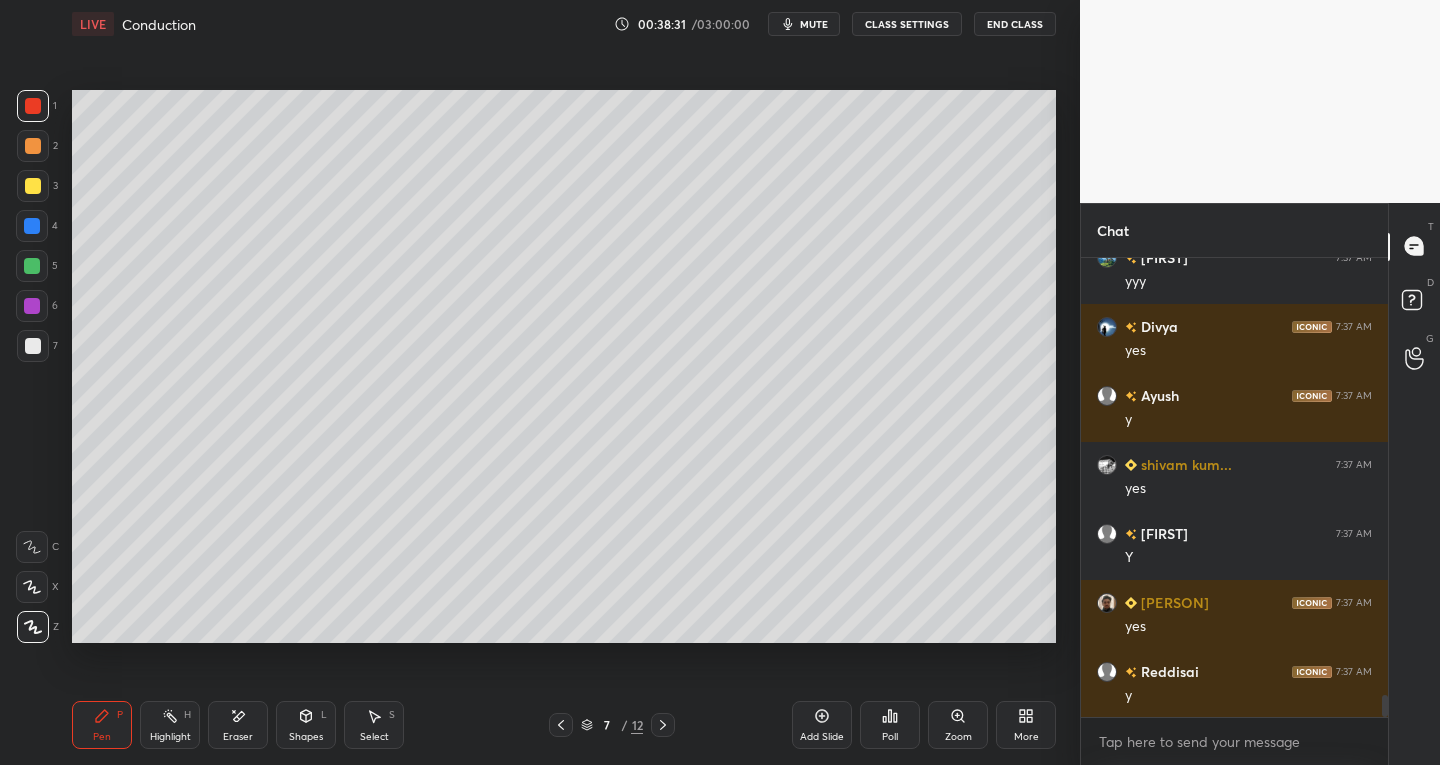 click at bounding box center [33, 346] 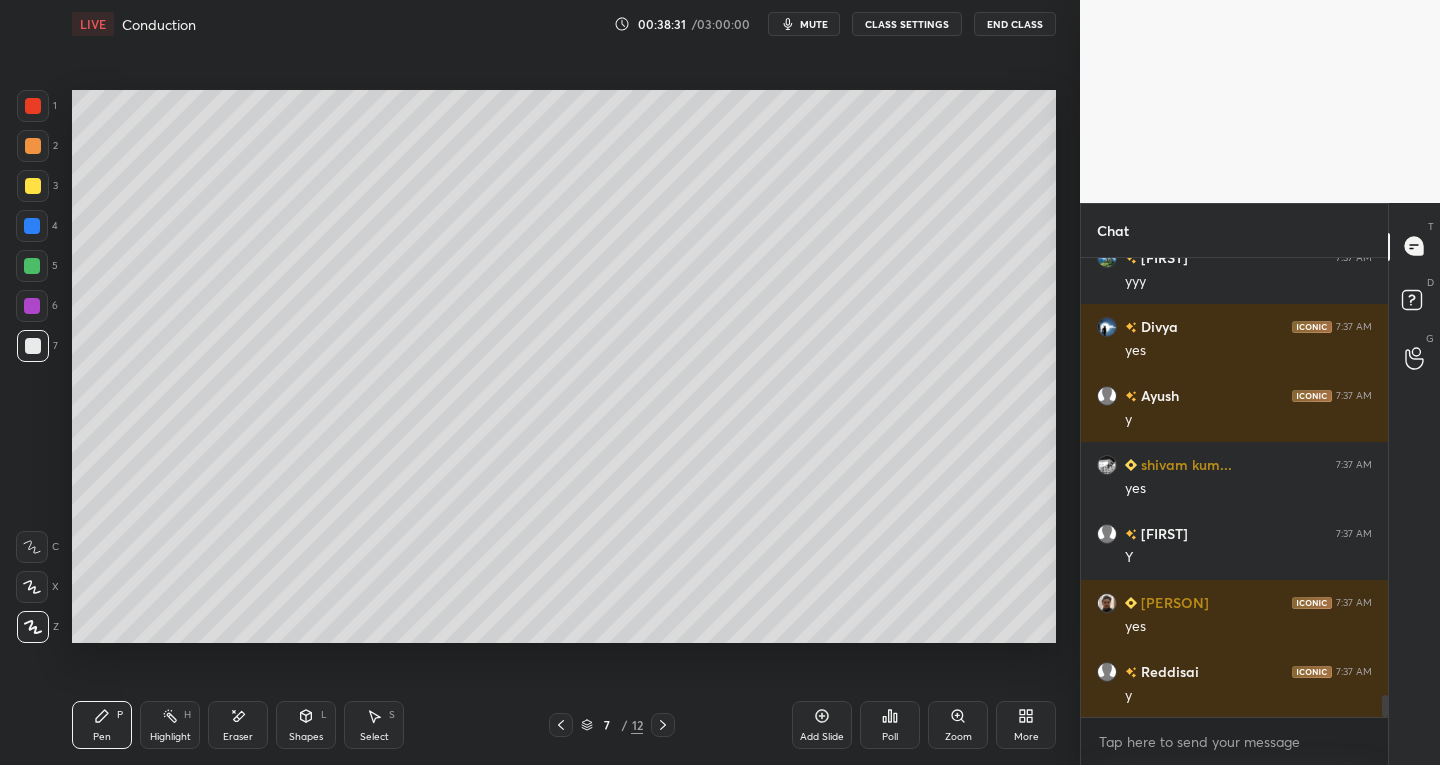 click at bounding box center [32, 587] 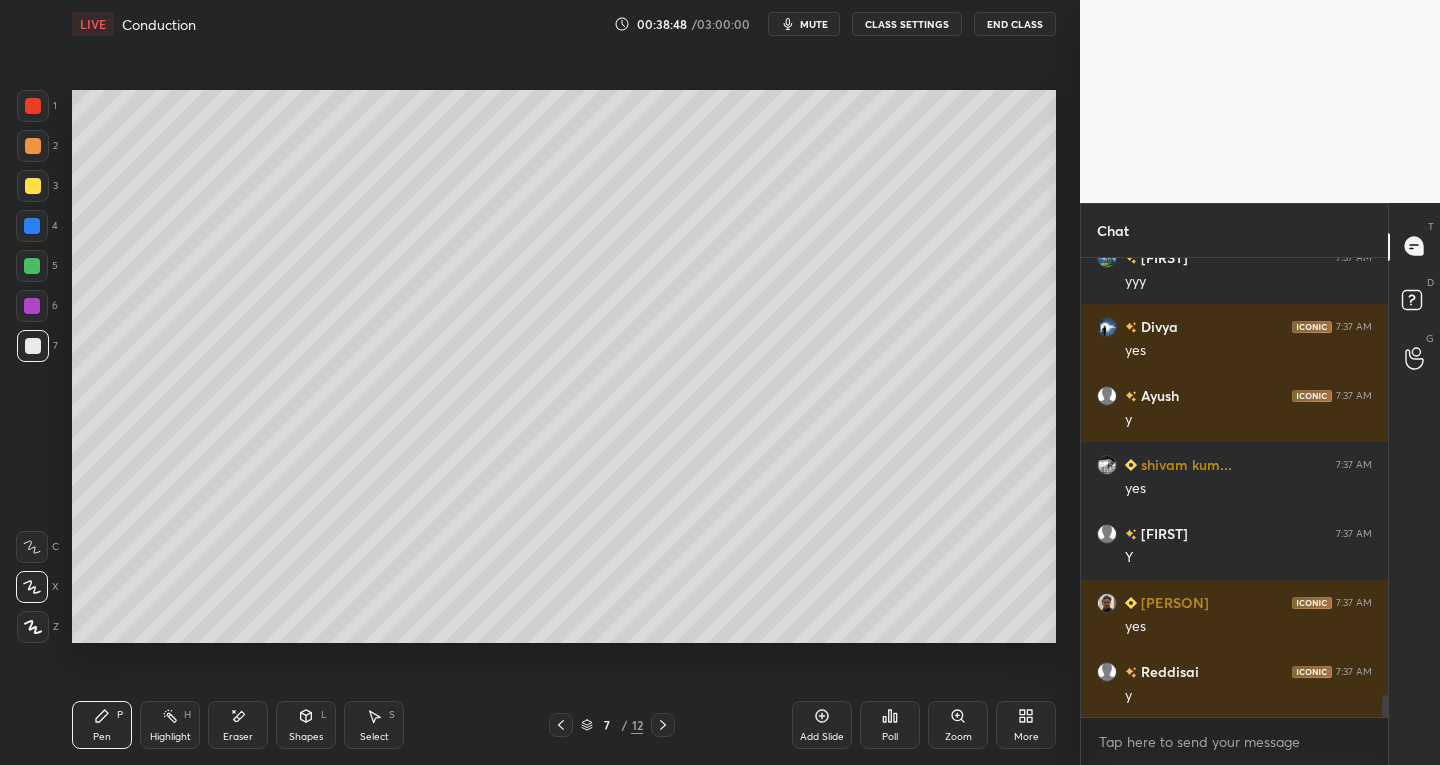scroll, scrollTop: 9353, scrollLeft: 0, axis: vertical 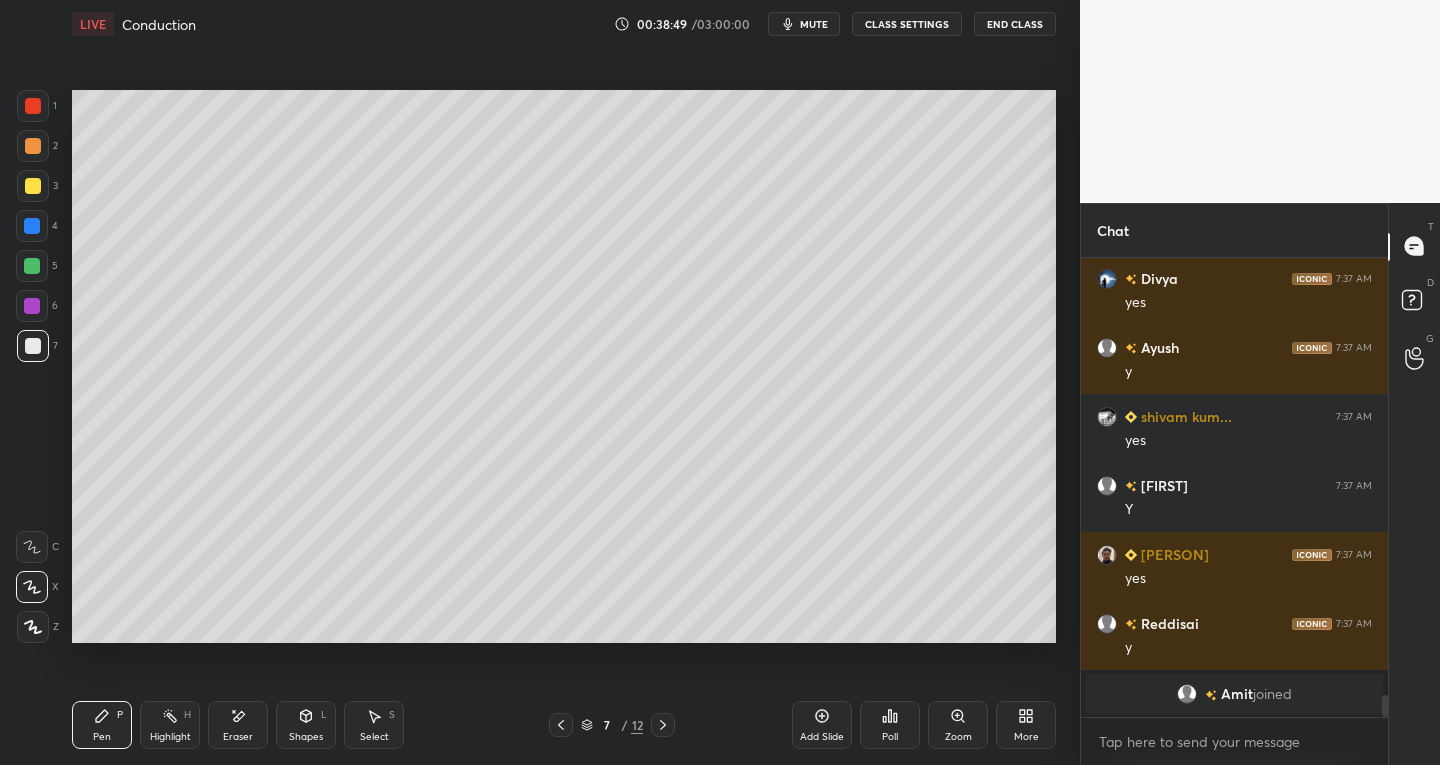 click at bounding box center (32, 547) 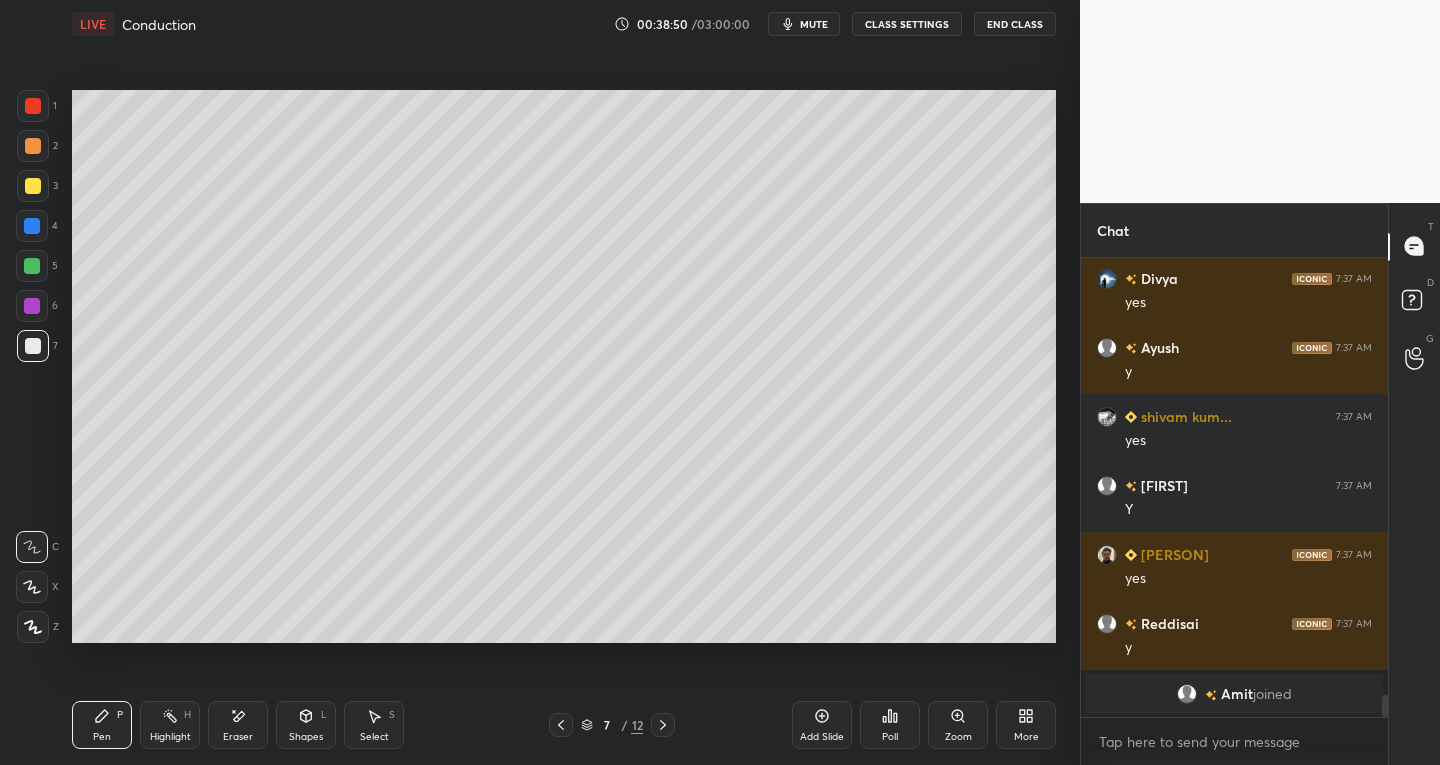 click on "Shapes L" at bounding box center [306, 725] 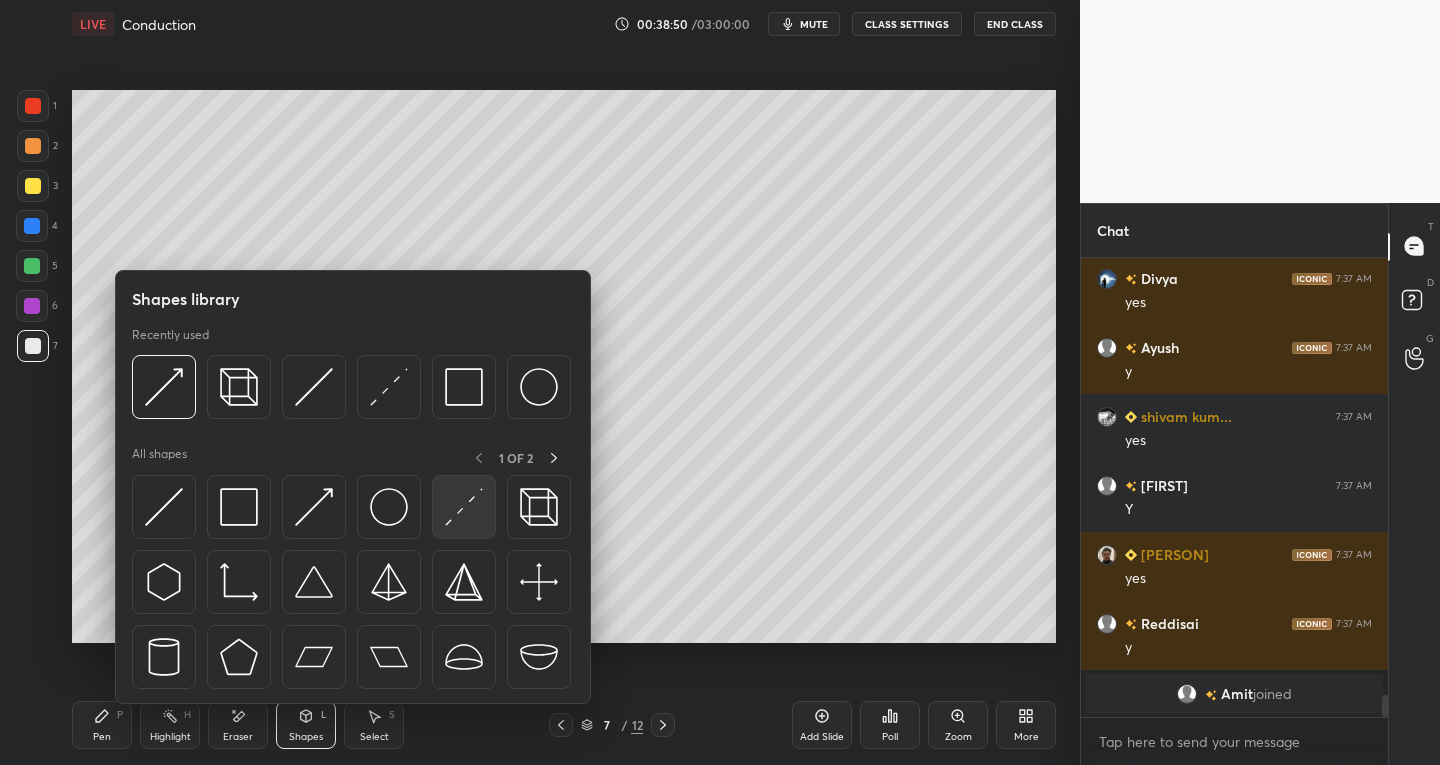 click at bounding box center (464, 507) 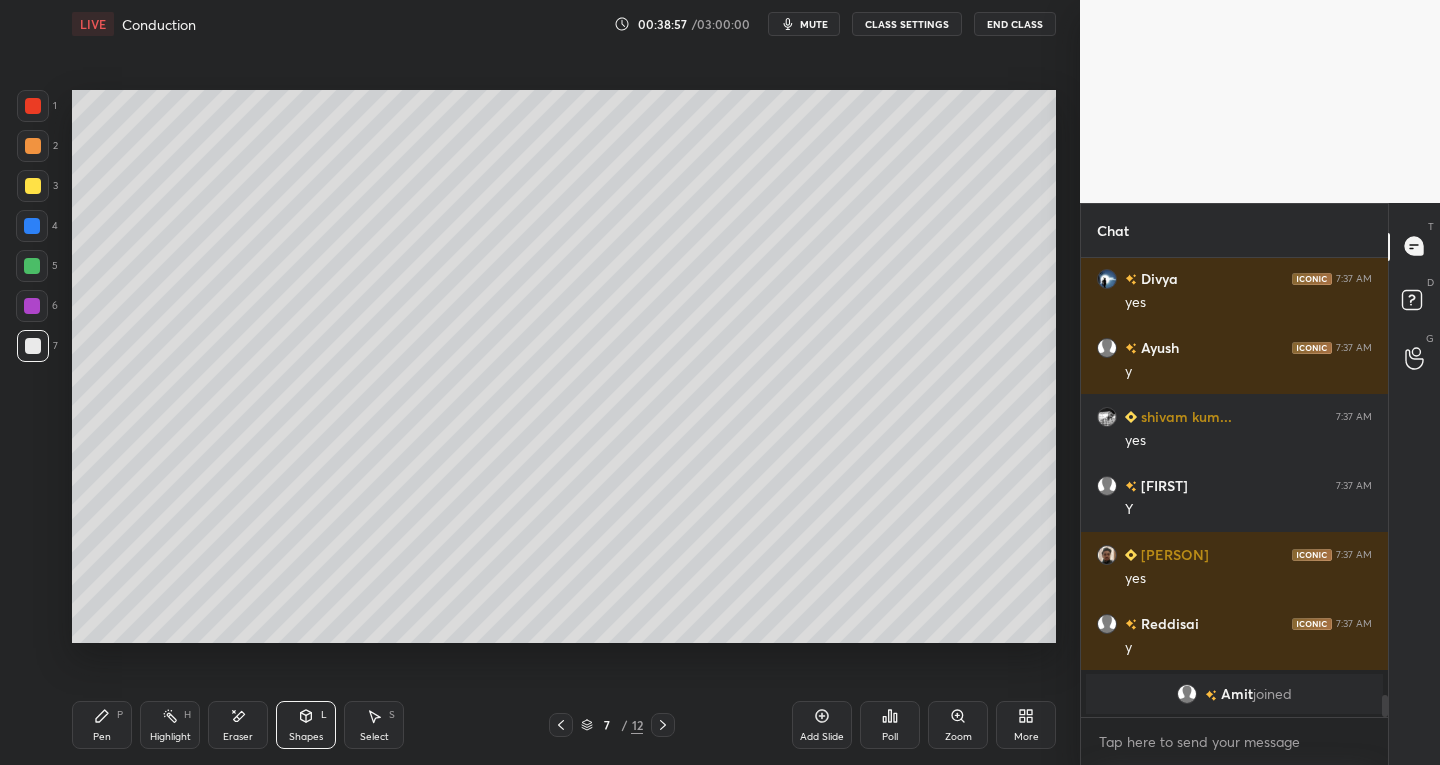 click on "Shapes L" at bounding box center [306, 725] 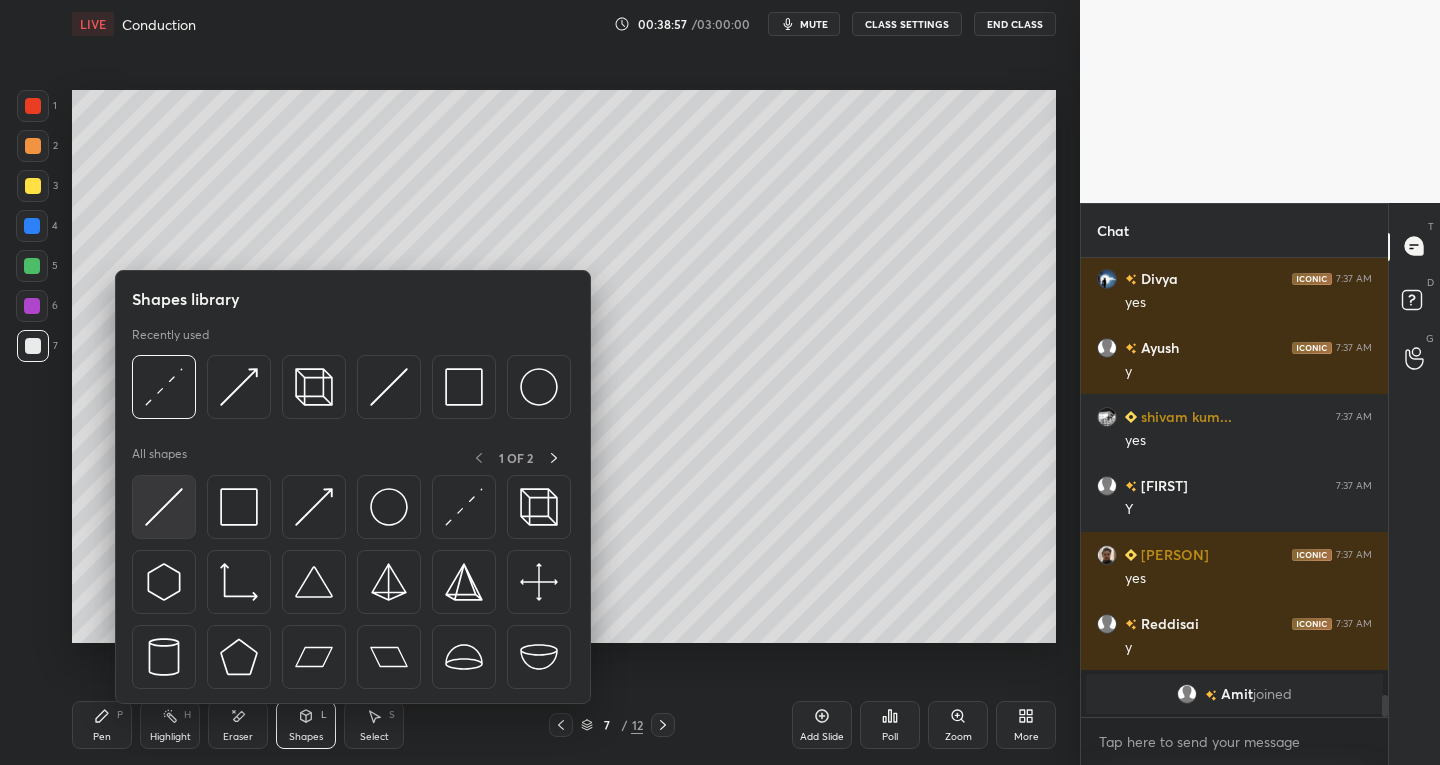 click at bounding box center [164, 507] 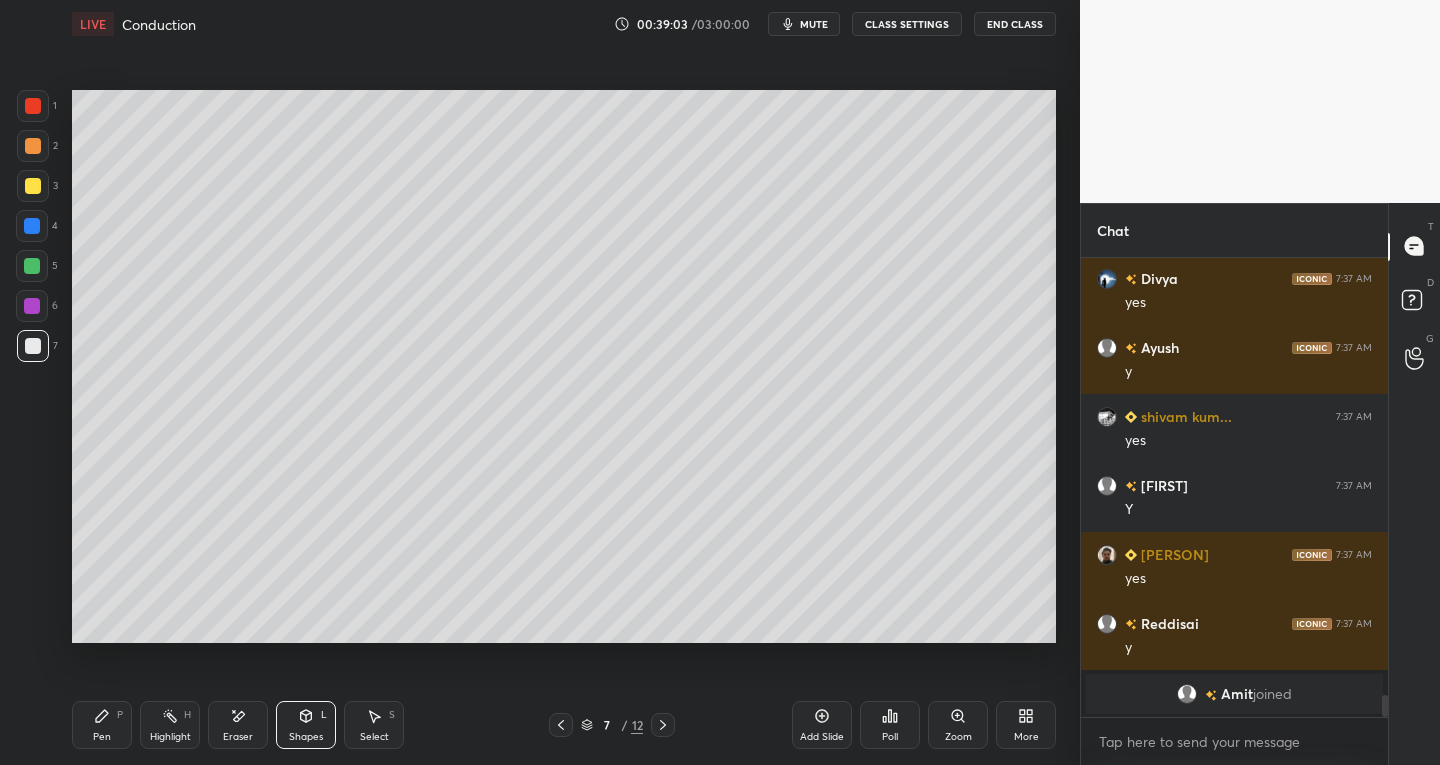 click 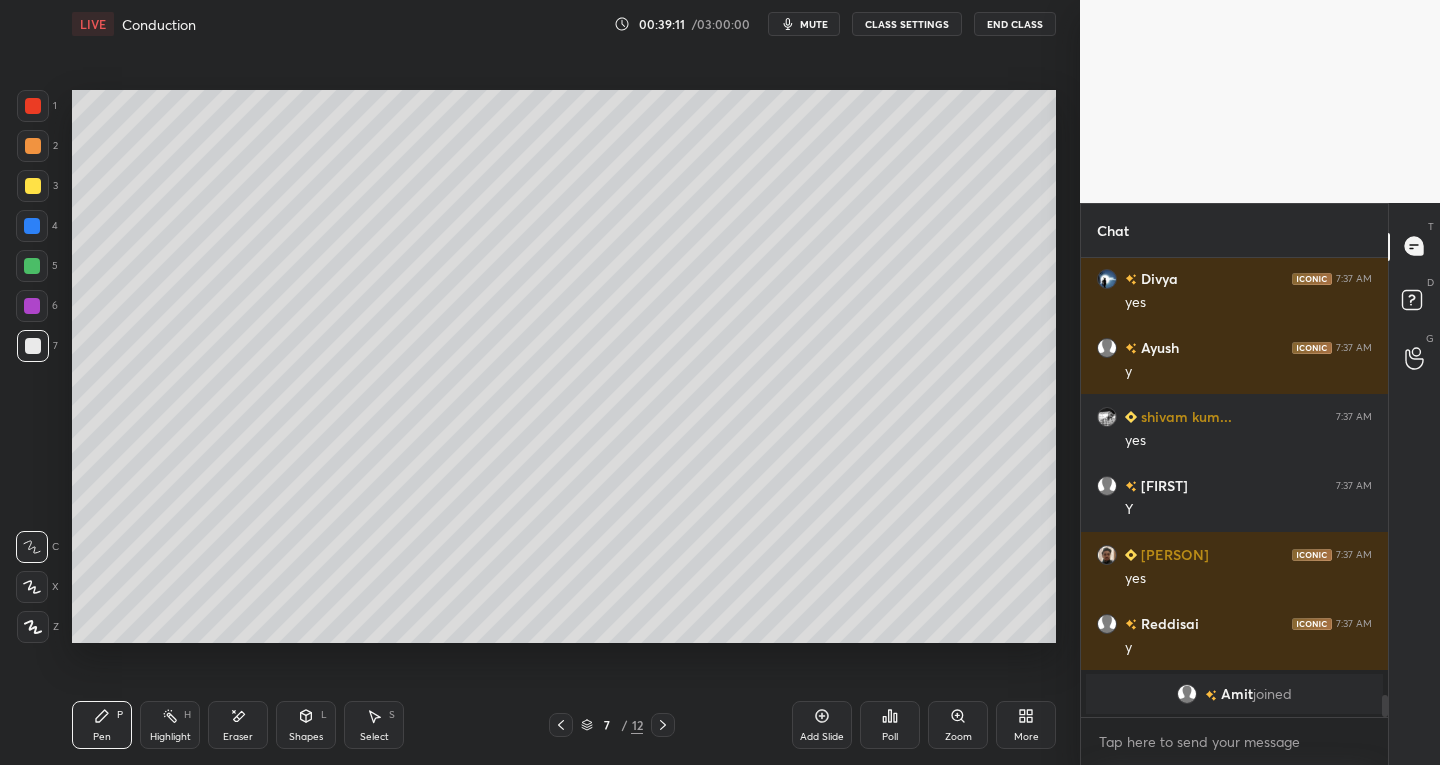 click on "Shapes L" at bounding box center (306, 725) 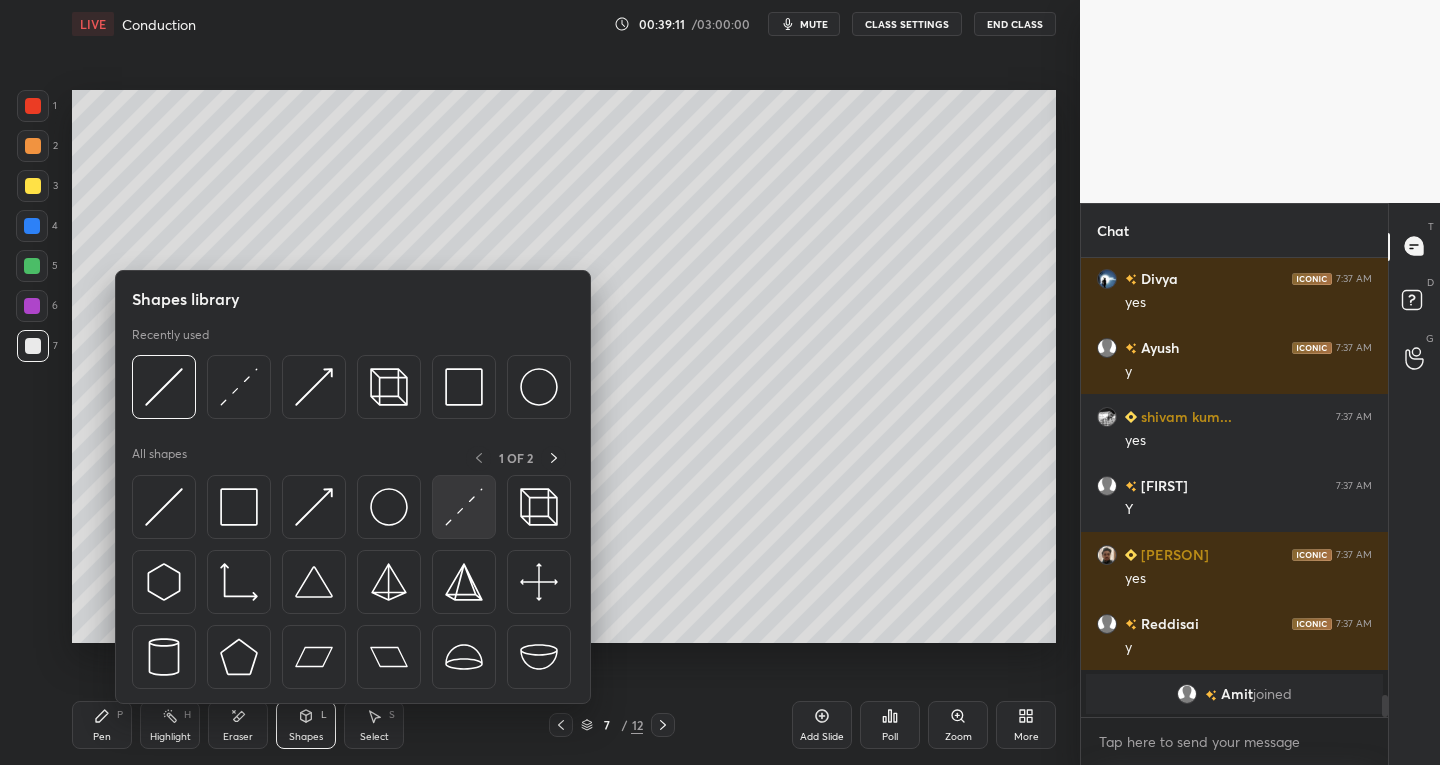 click at bounding box center (464, 507) 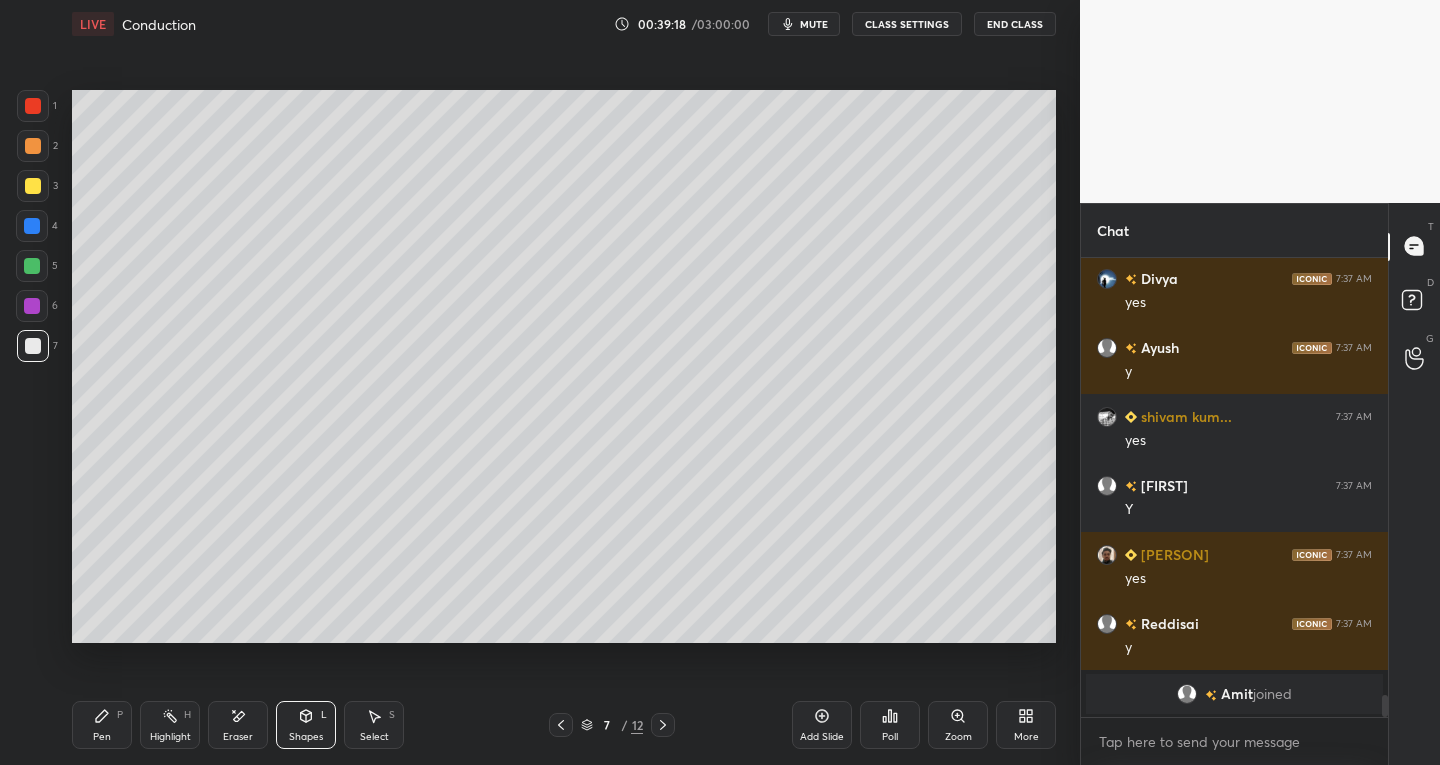 click 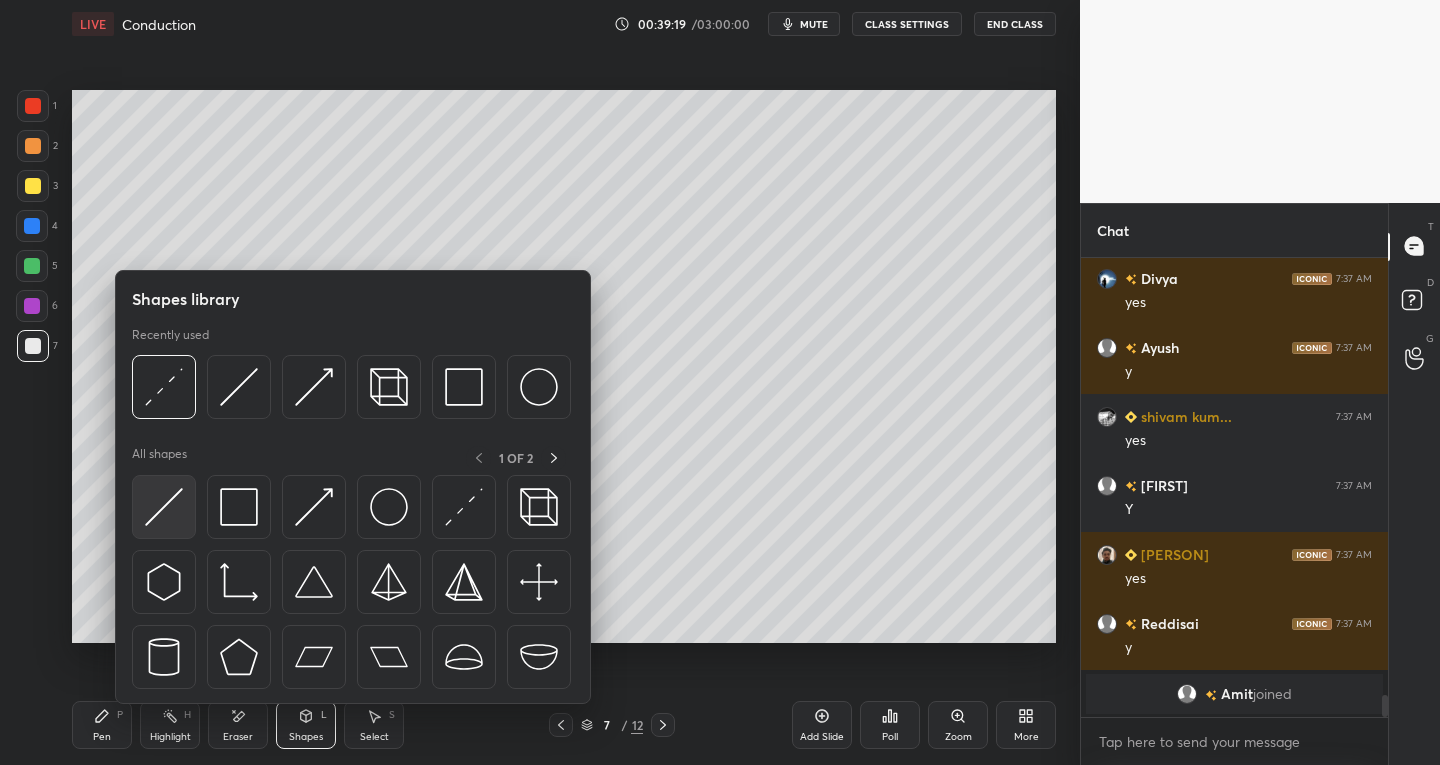 click at bounding box center [164, 507] 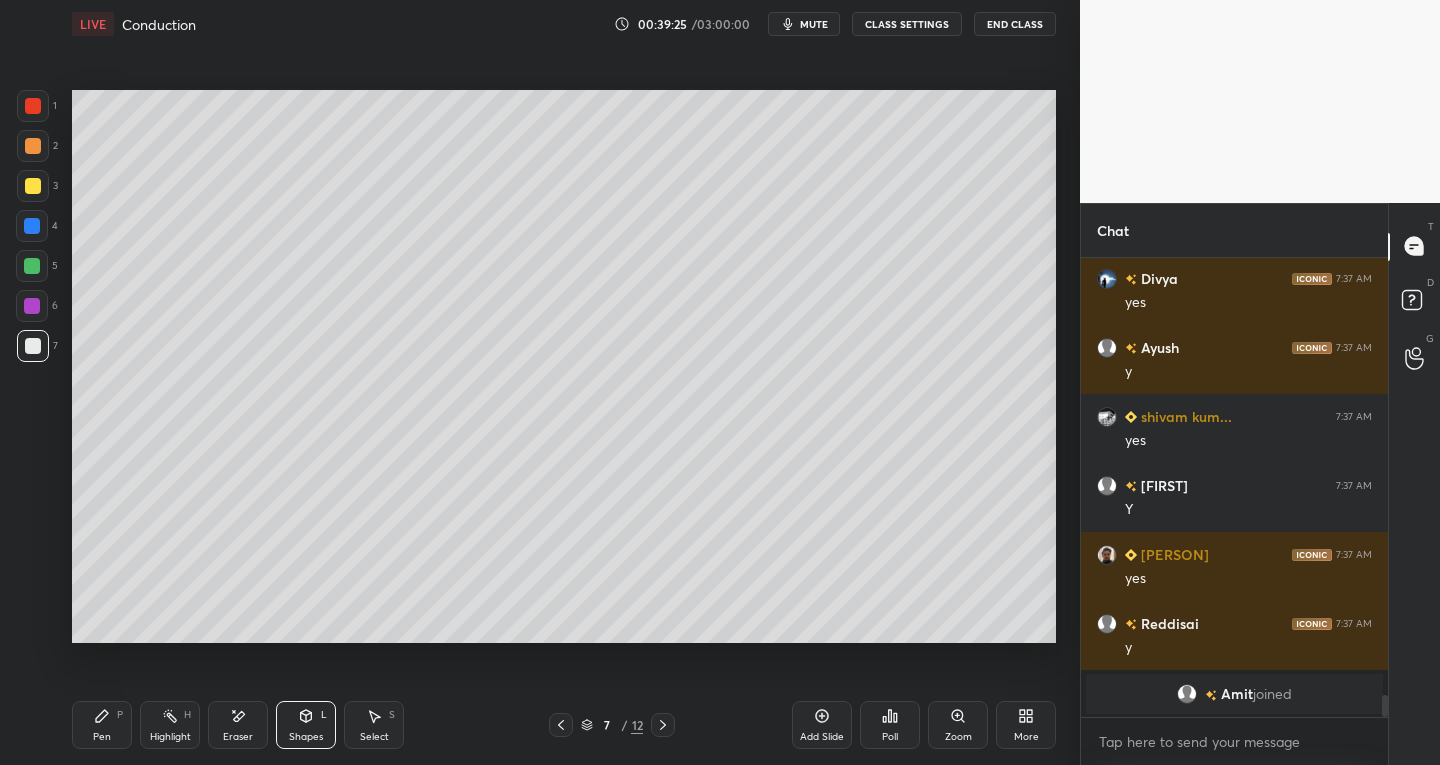 click 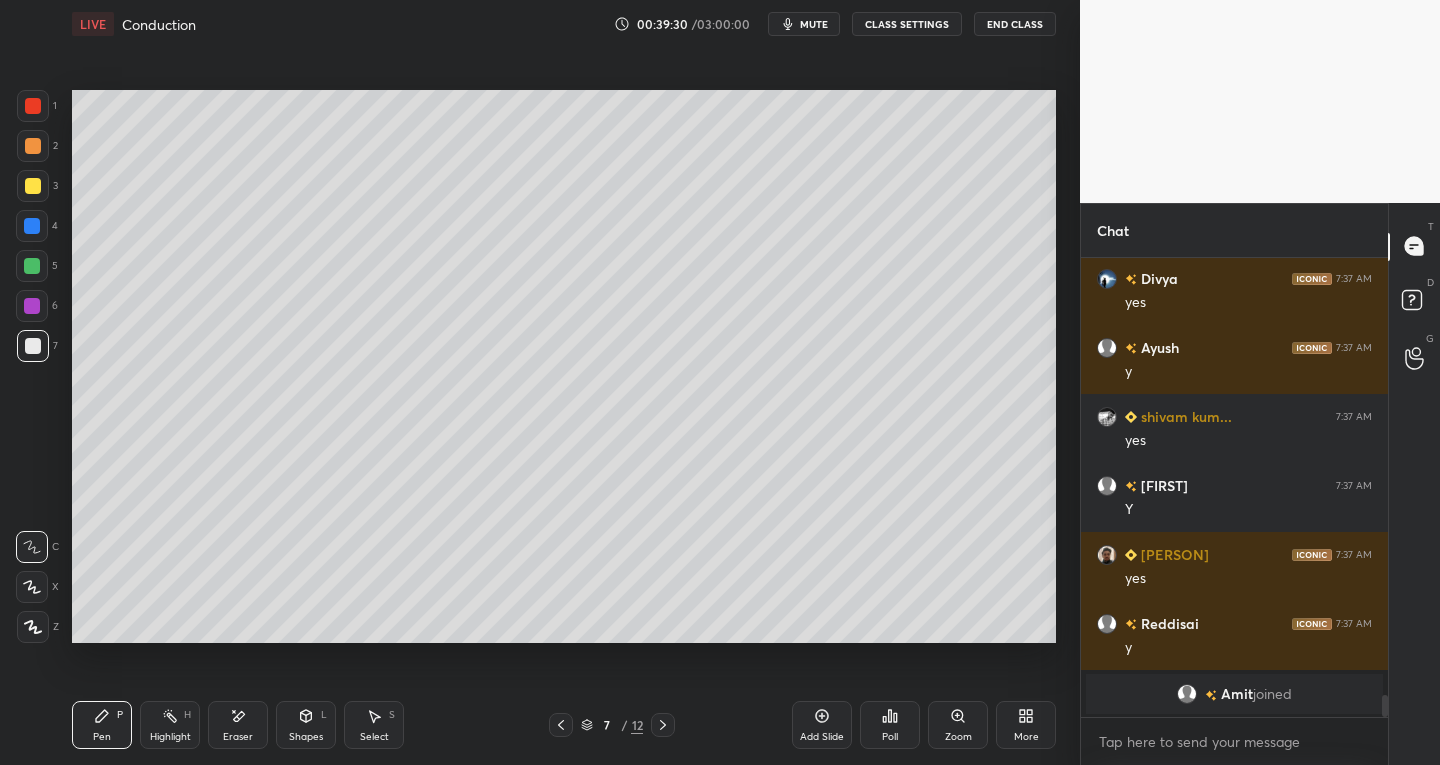 click on "Shapes L" at bounding box center (306, 725) 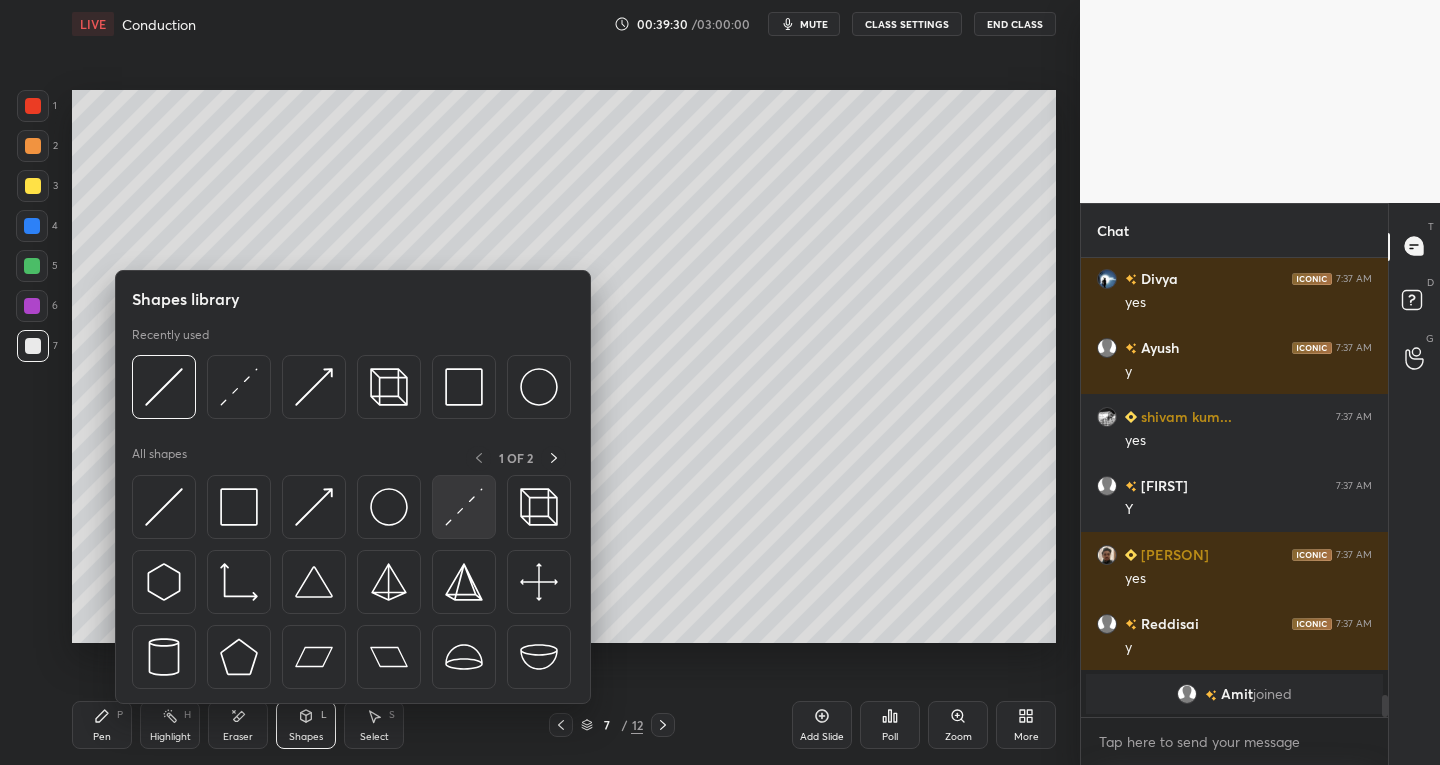 click at bounding box center (464, 507) 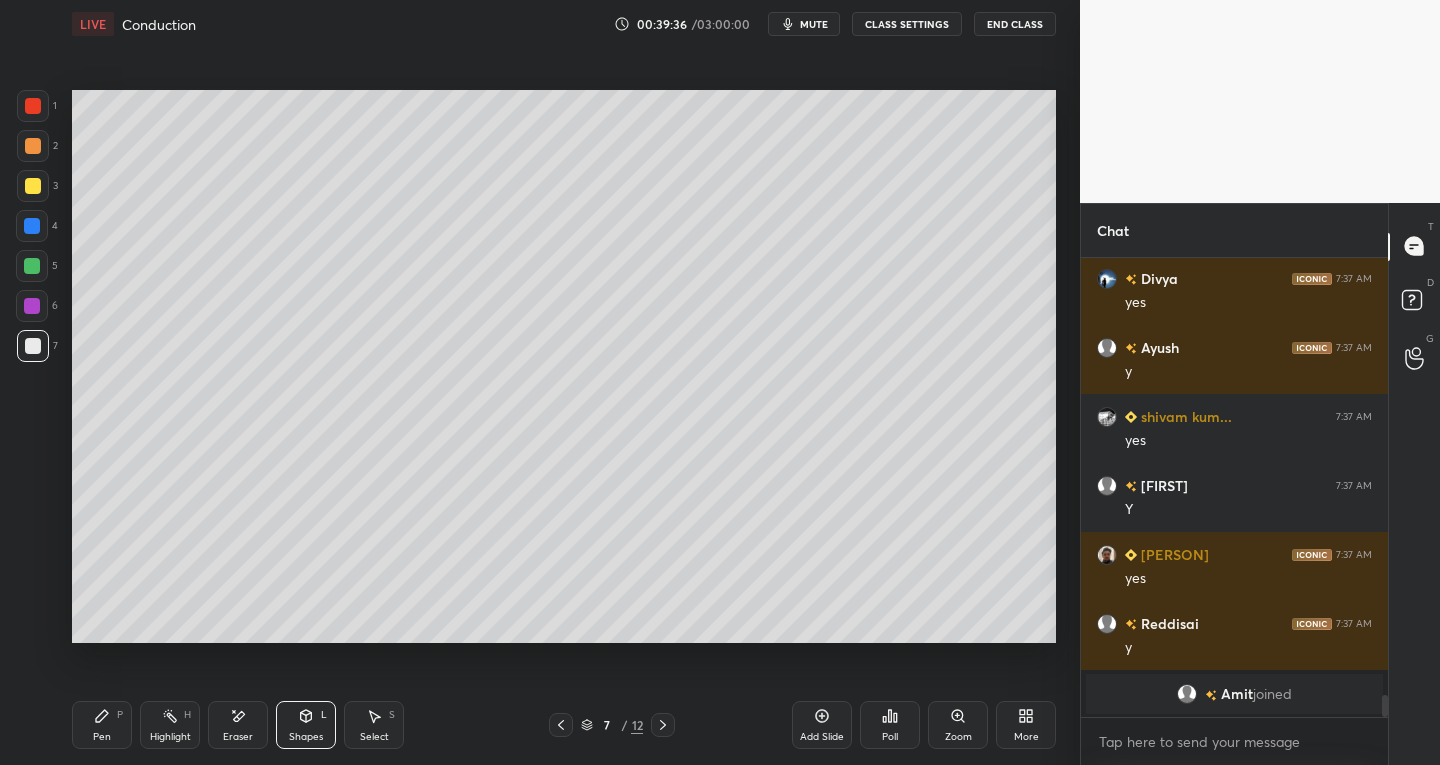 click on "Pen" at bounding box center [102, 737] 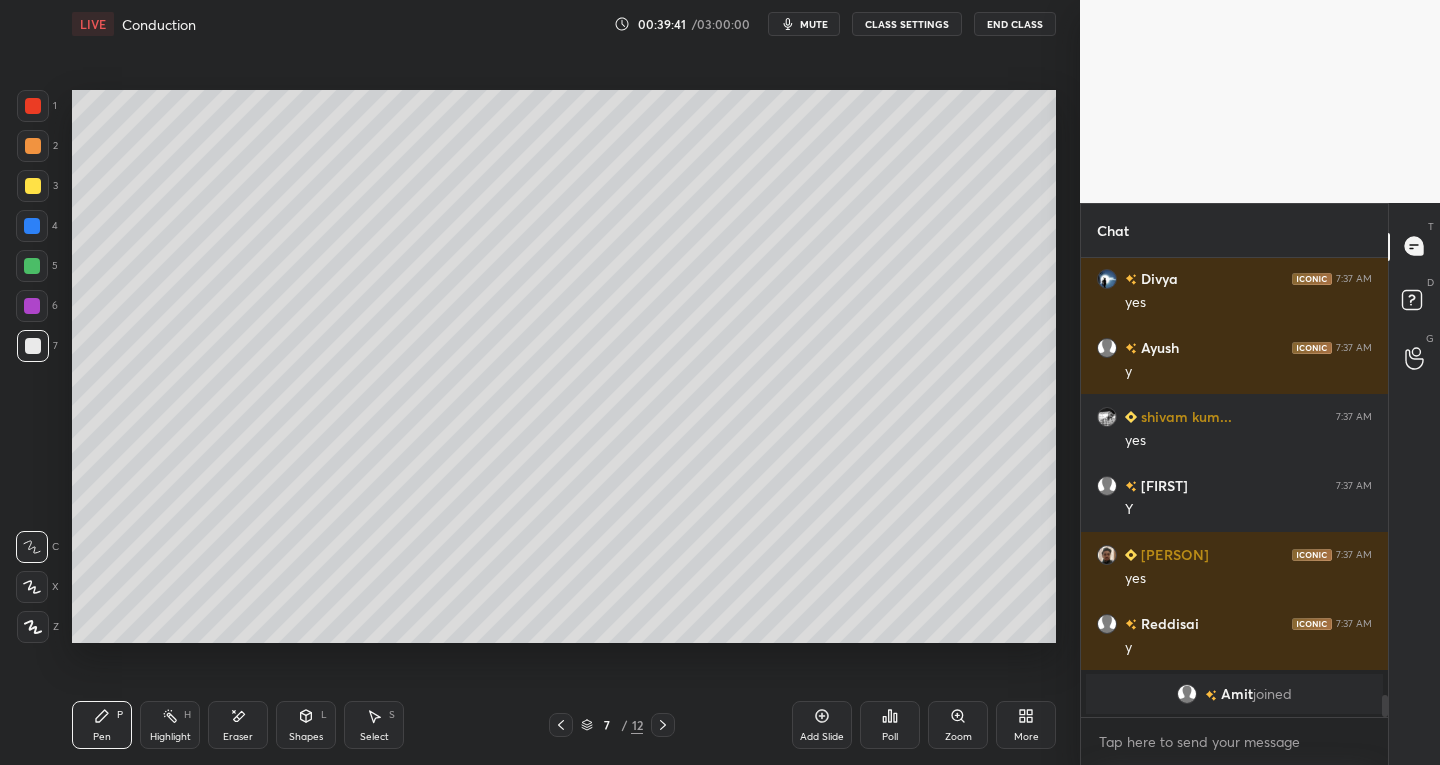 click on "Pen P" at bounding box center (102, 725) 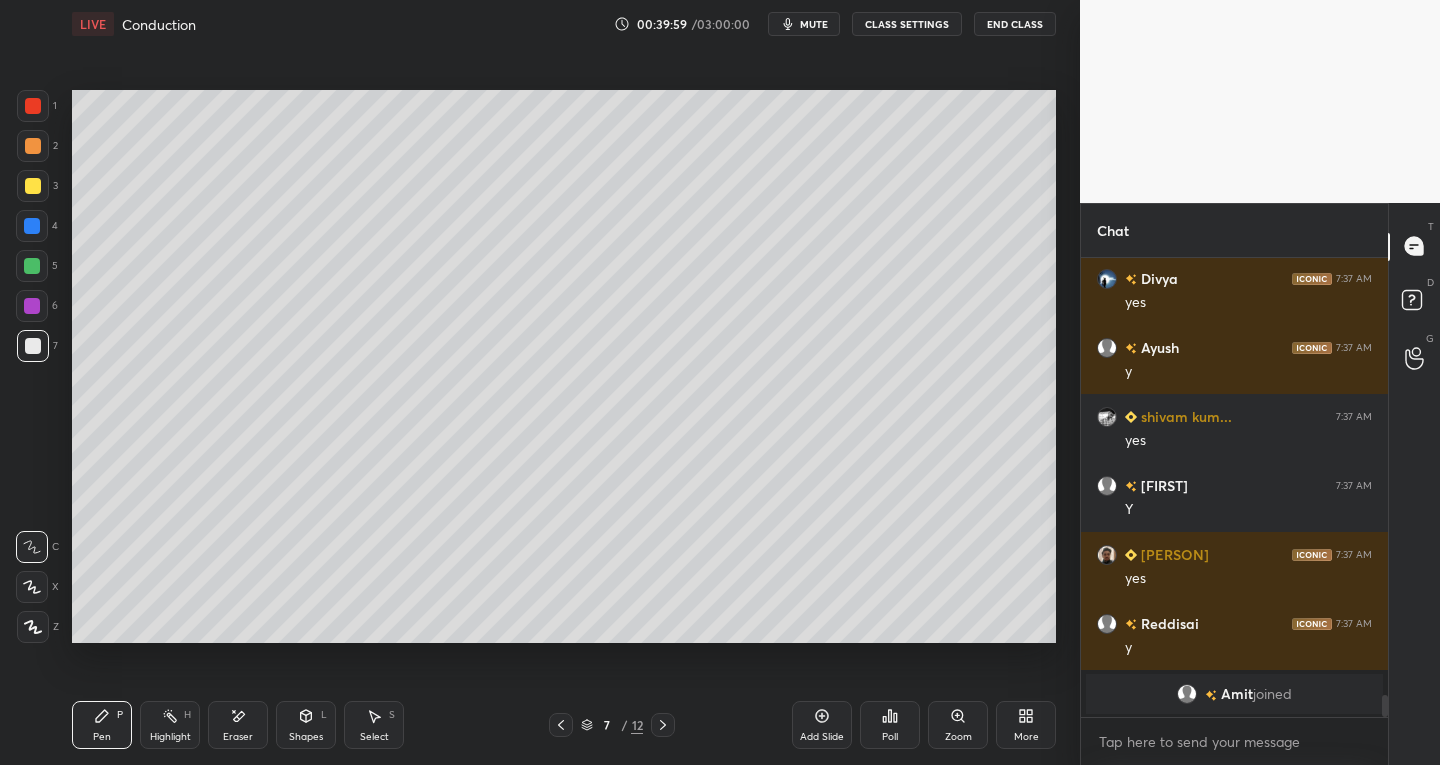 click 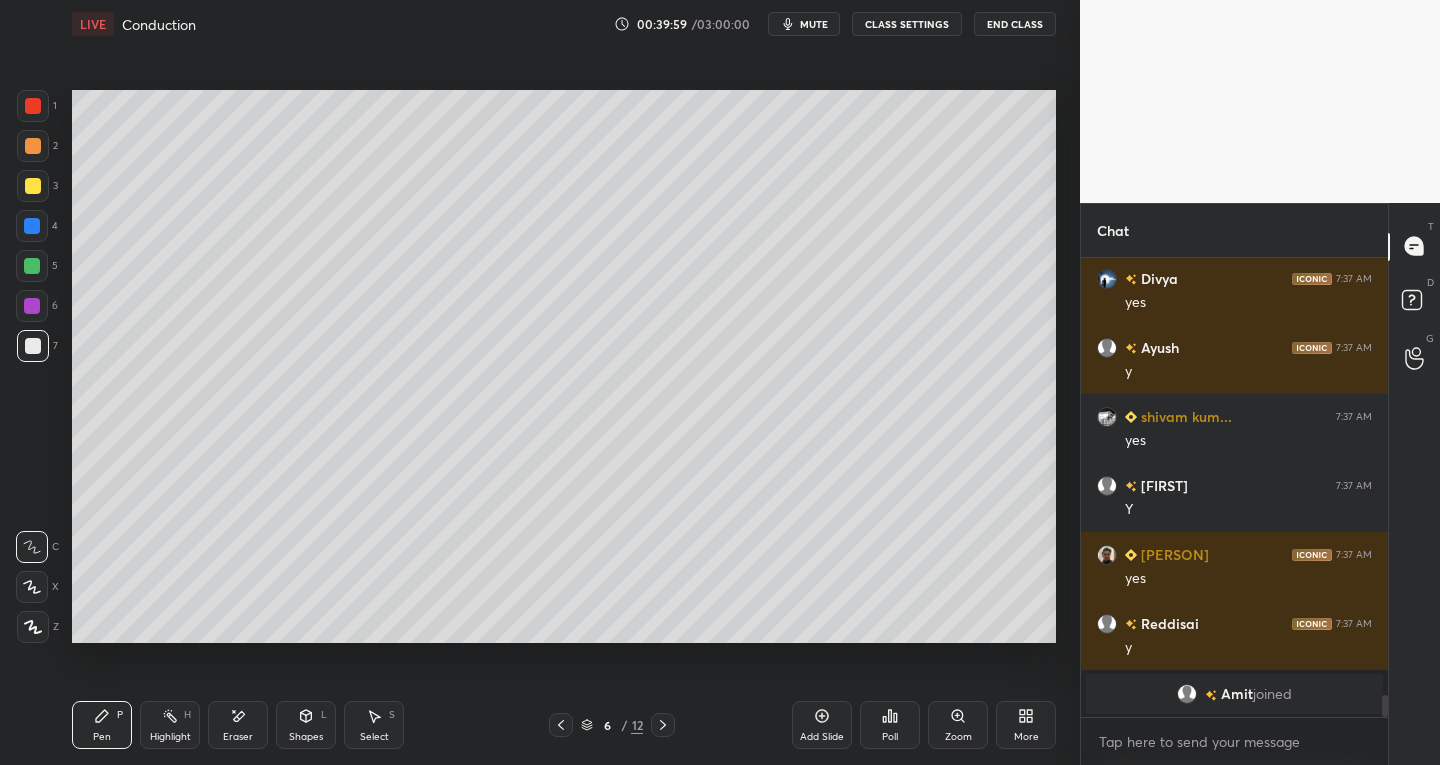 click 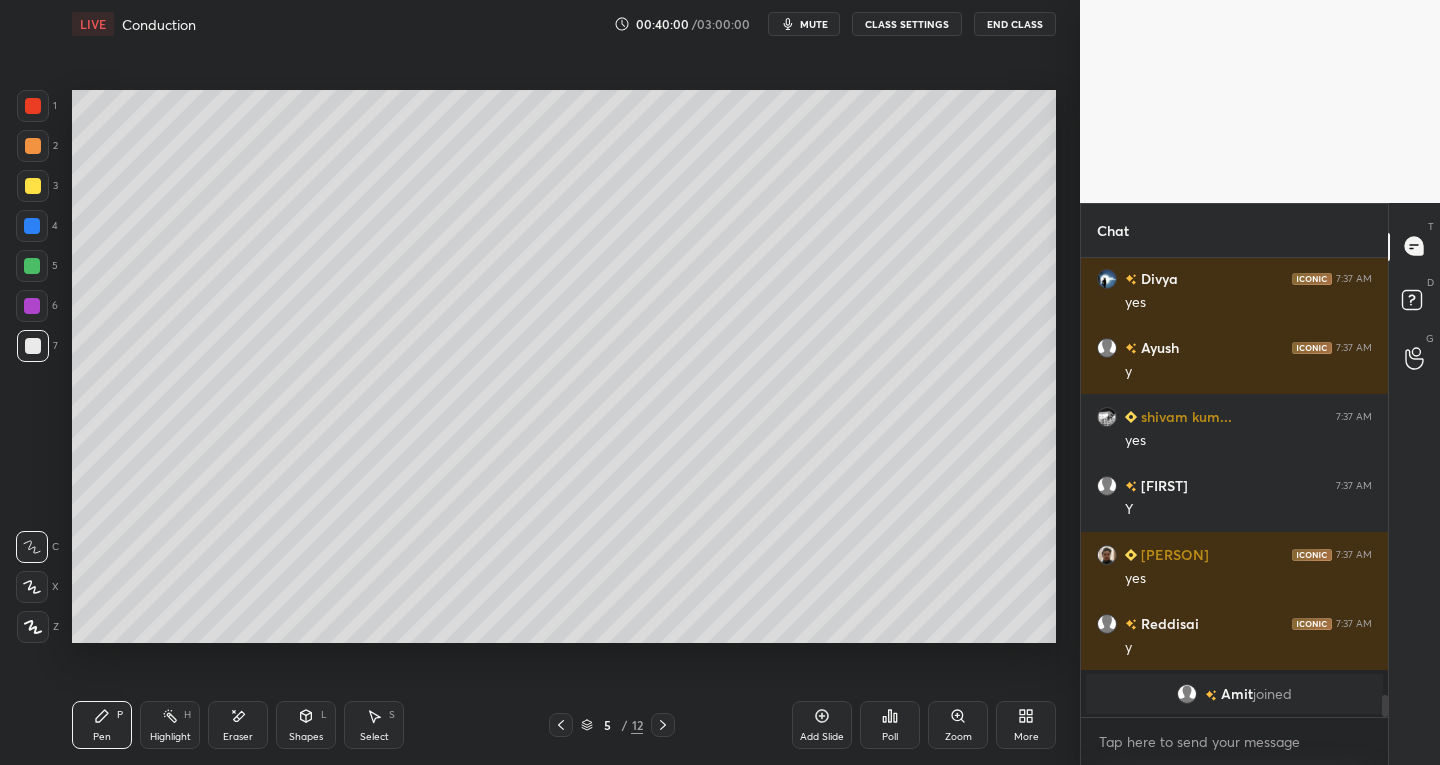 click at bounding box center (33, 346) 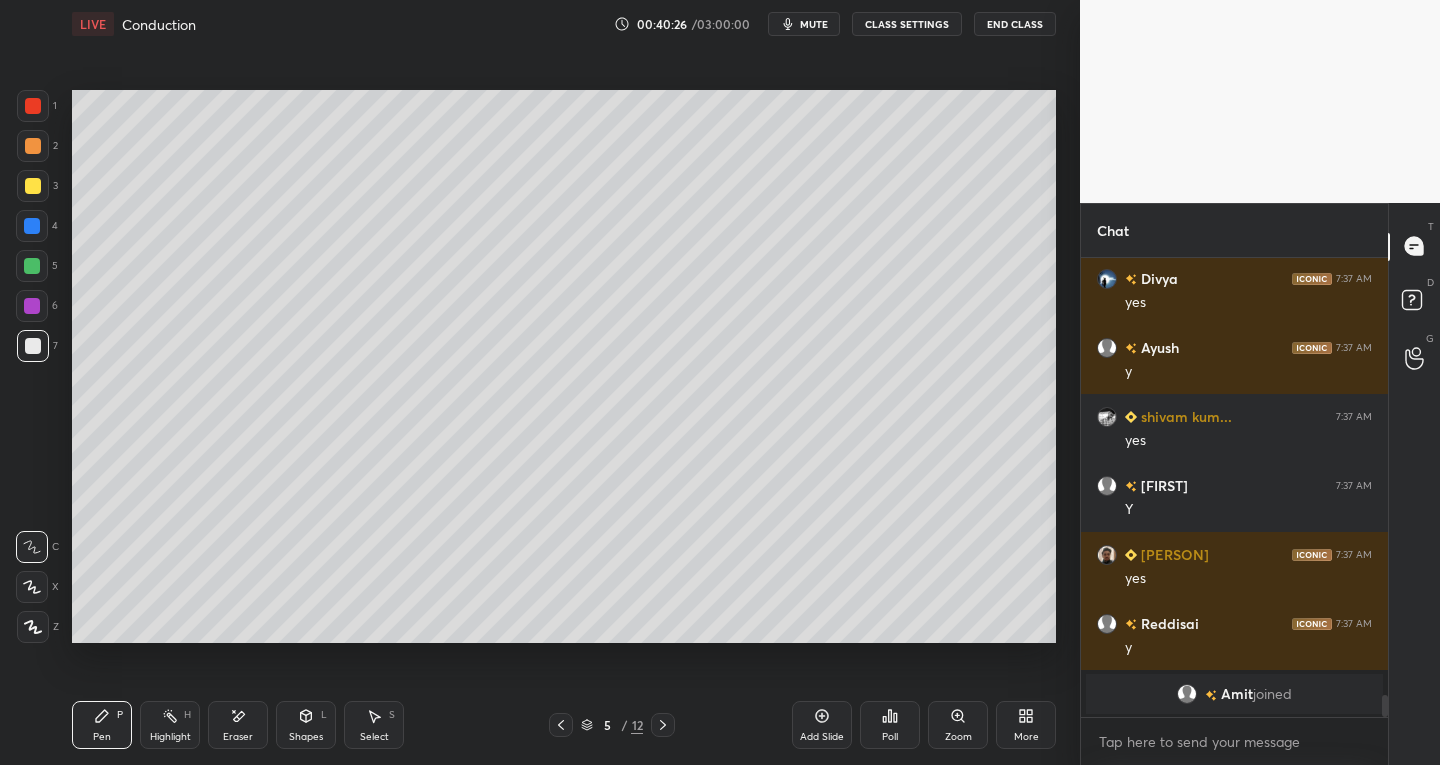 click at bounding box center (32, 587) 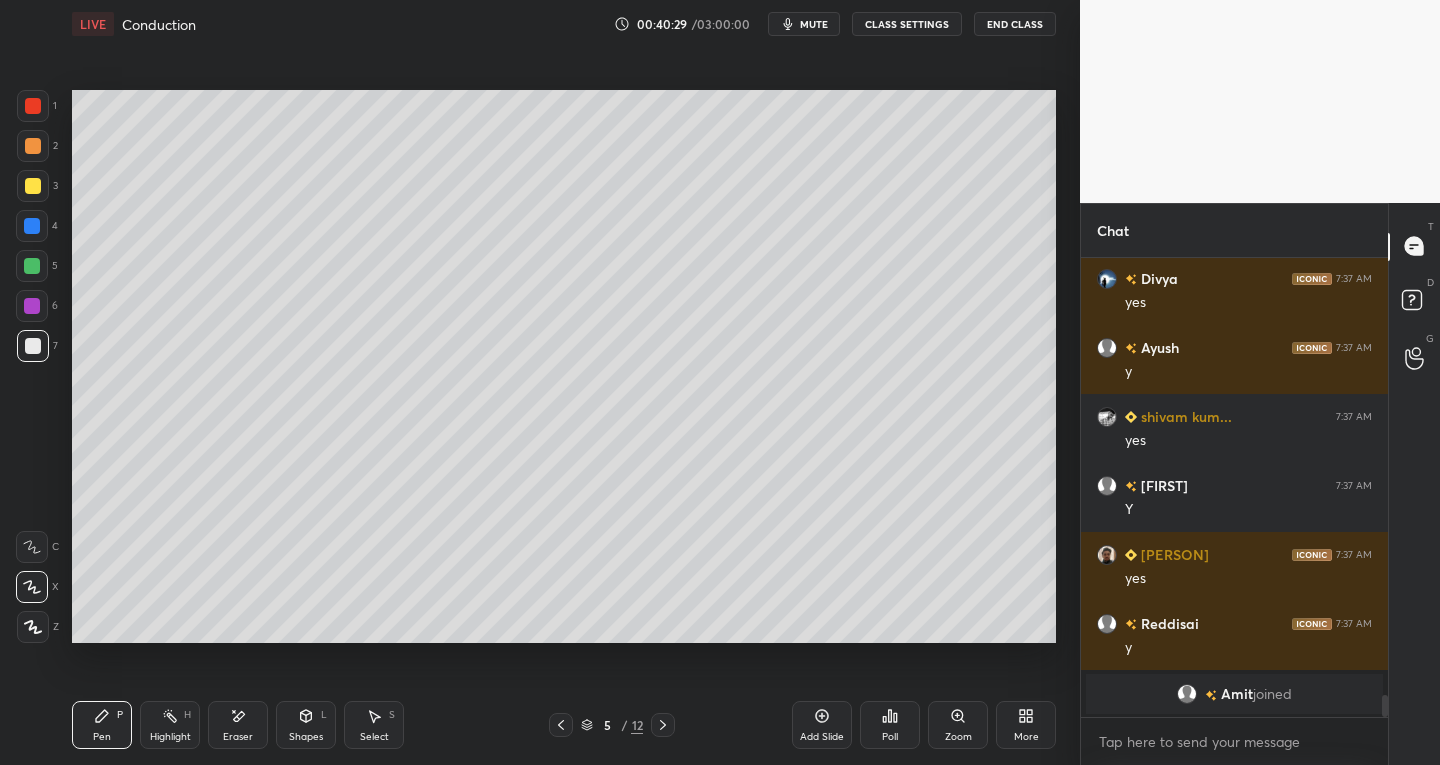 click 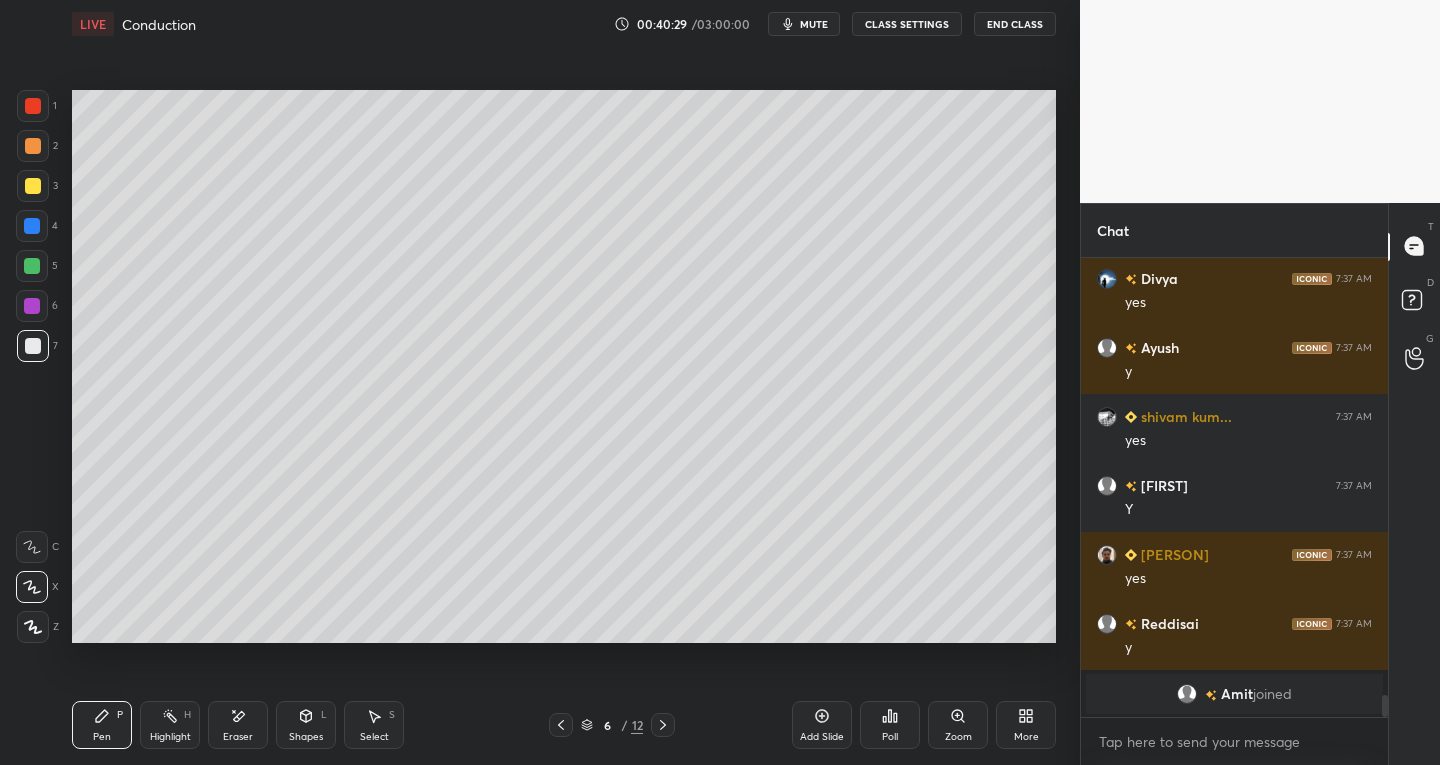 click 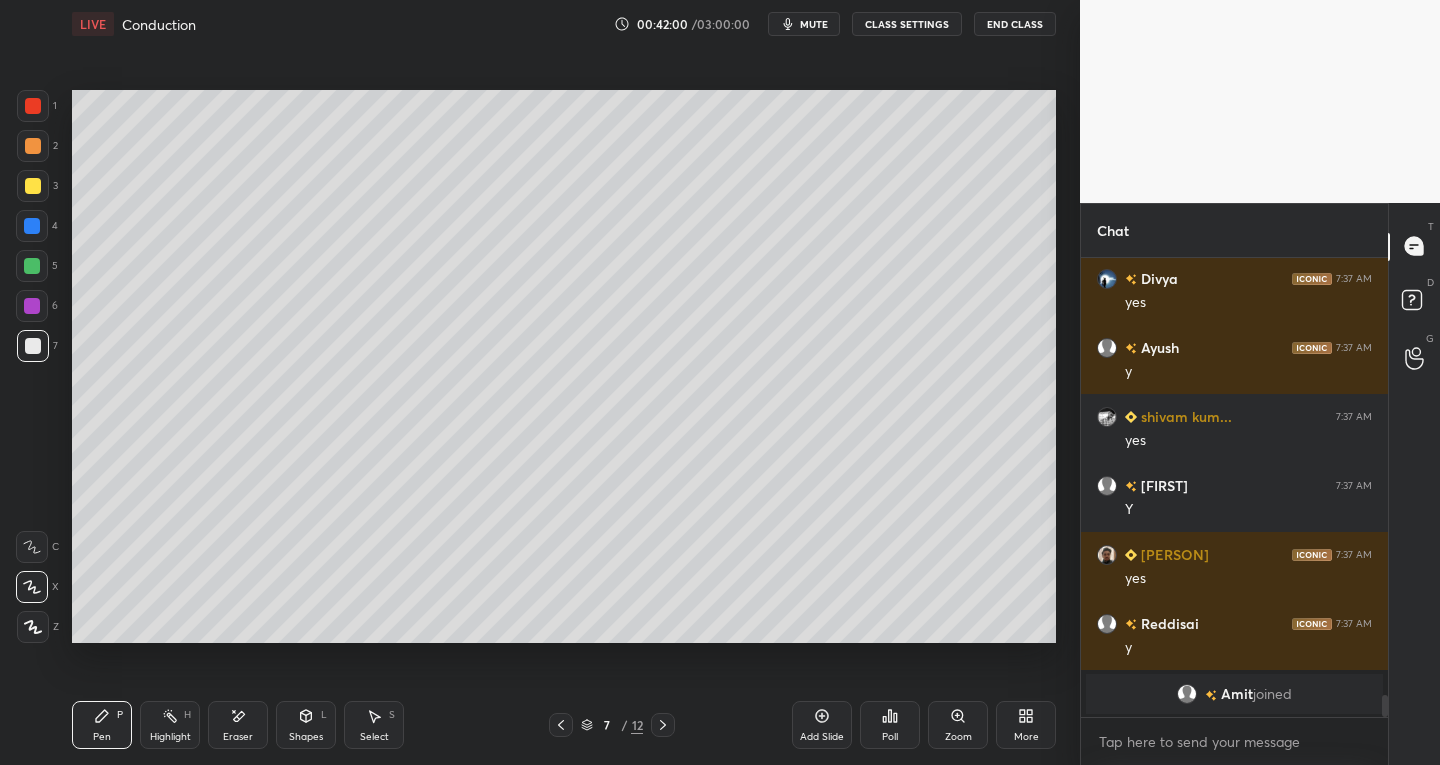 click on "Shapes L" at bounding box center [306, 725] 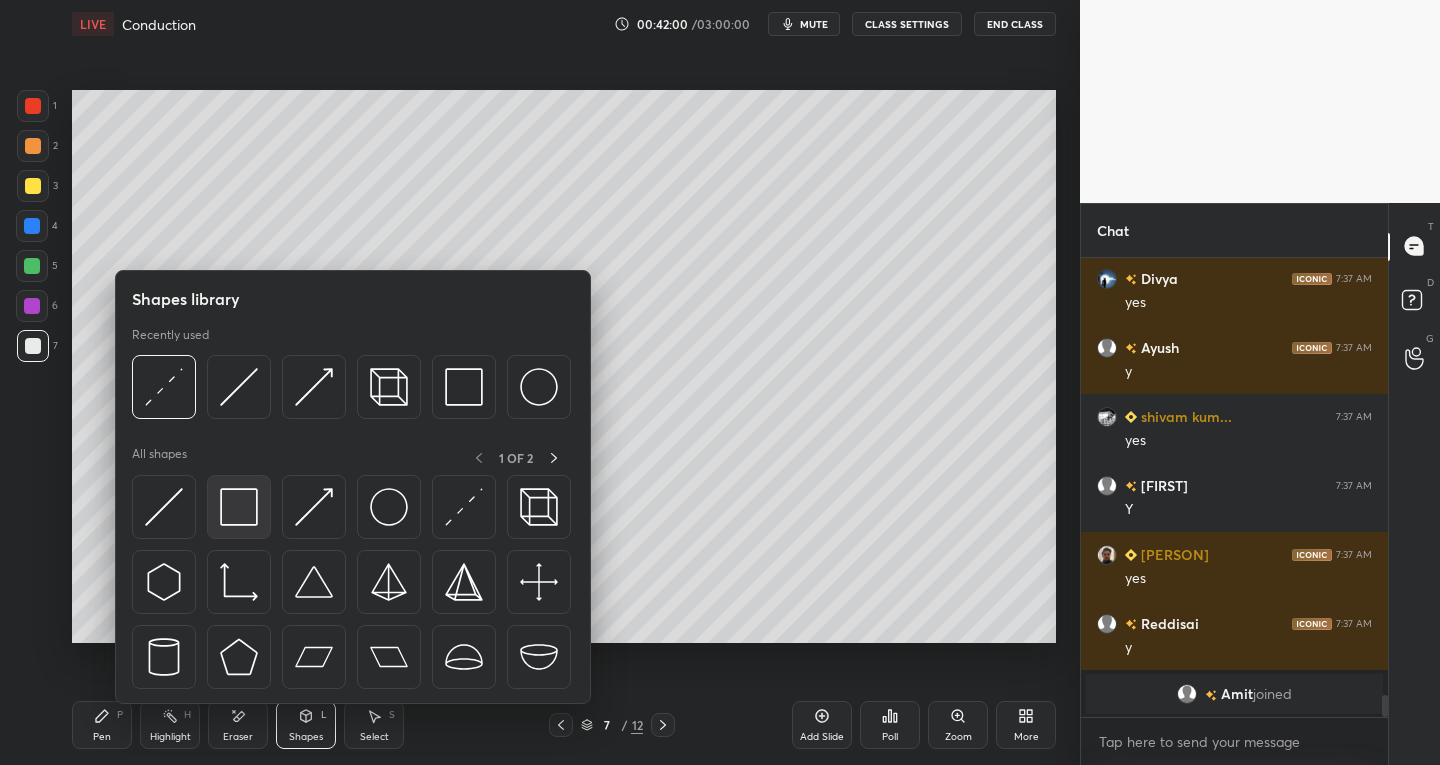 click at bounding box center [239, 507] 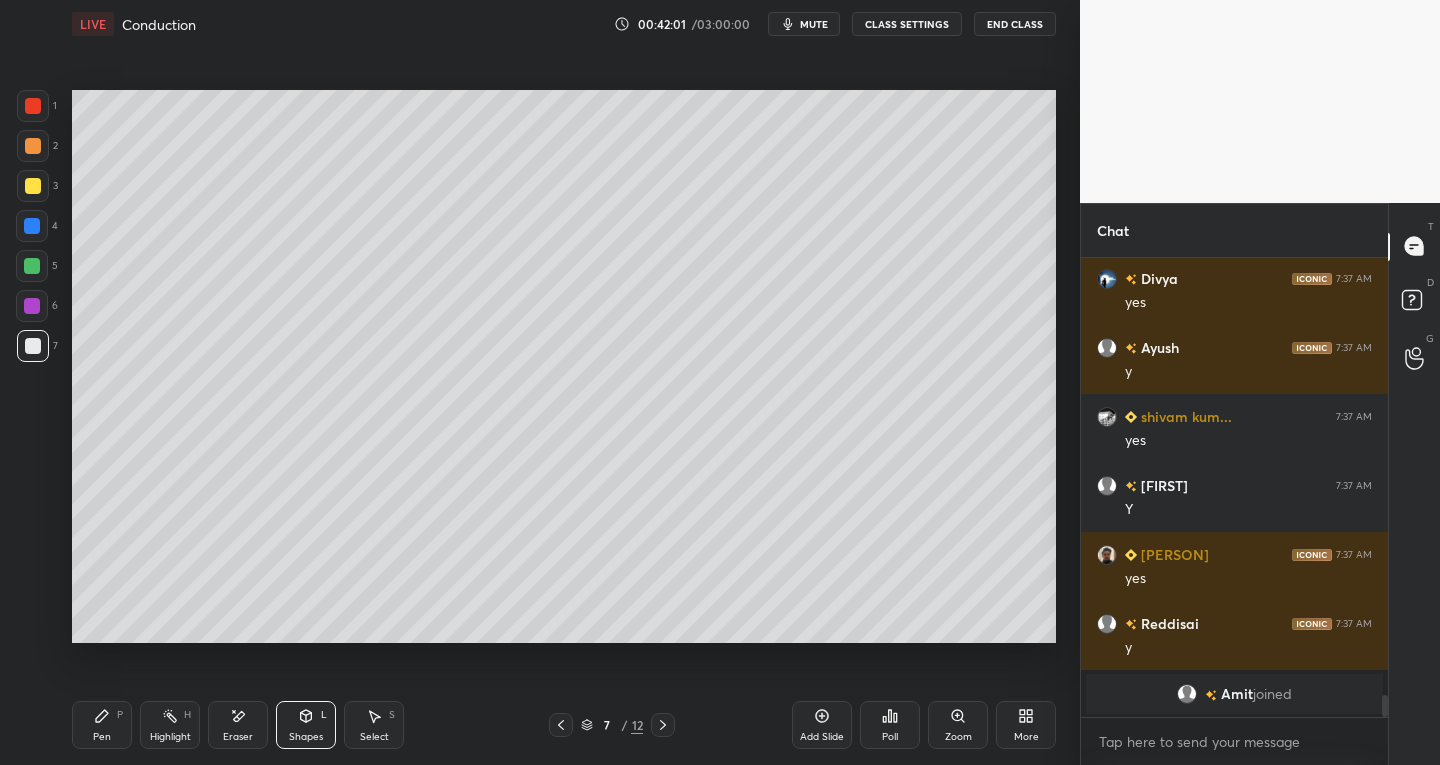 click at bounding box center [33, 186] 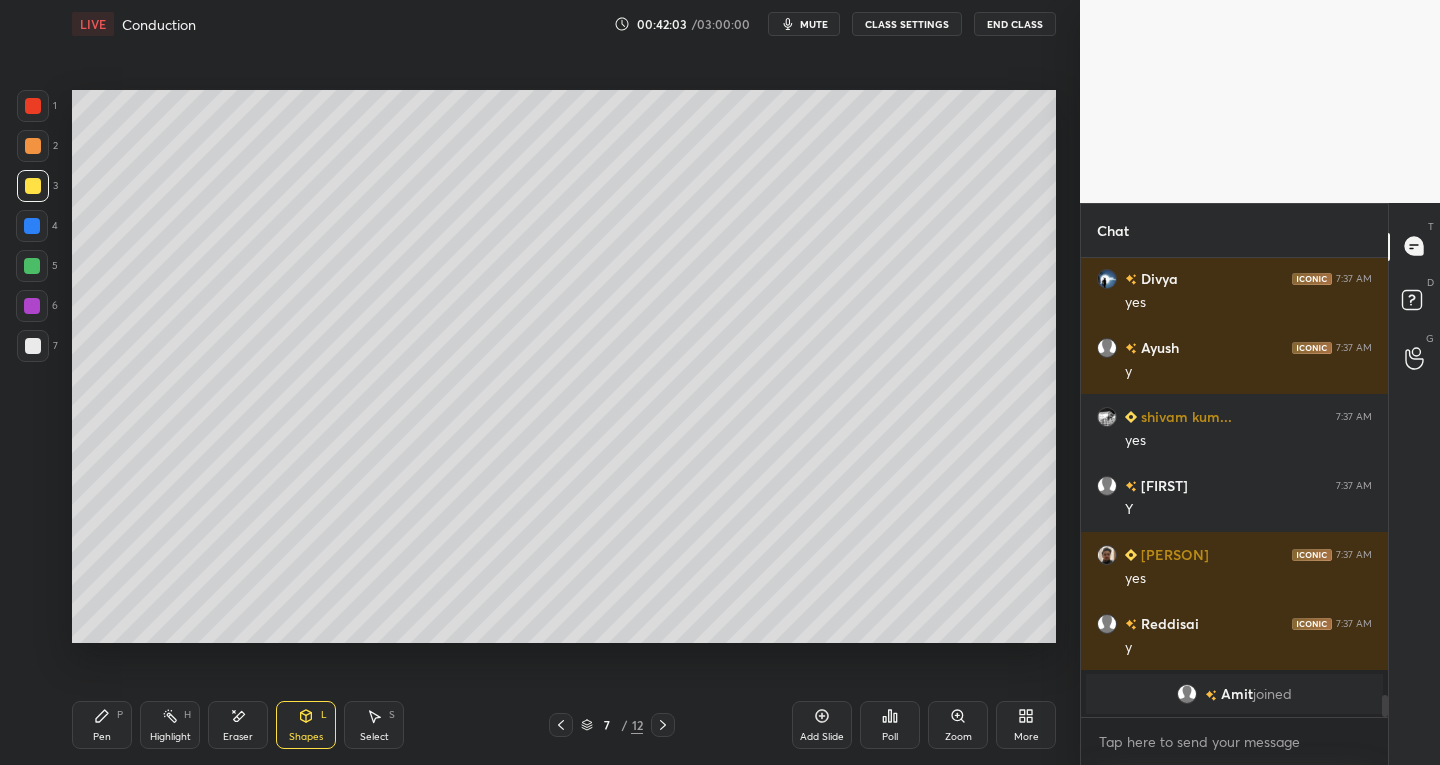 click on "Pen P" at bounding box center [102, 725] 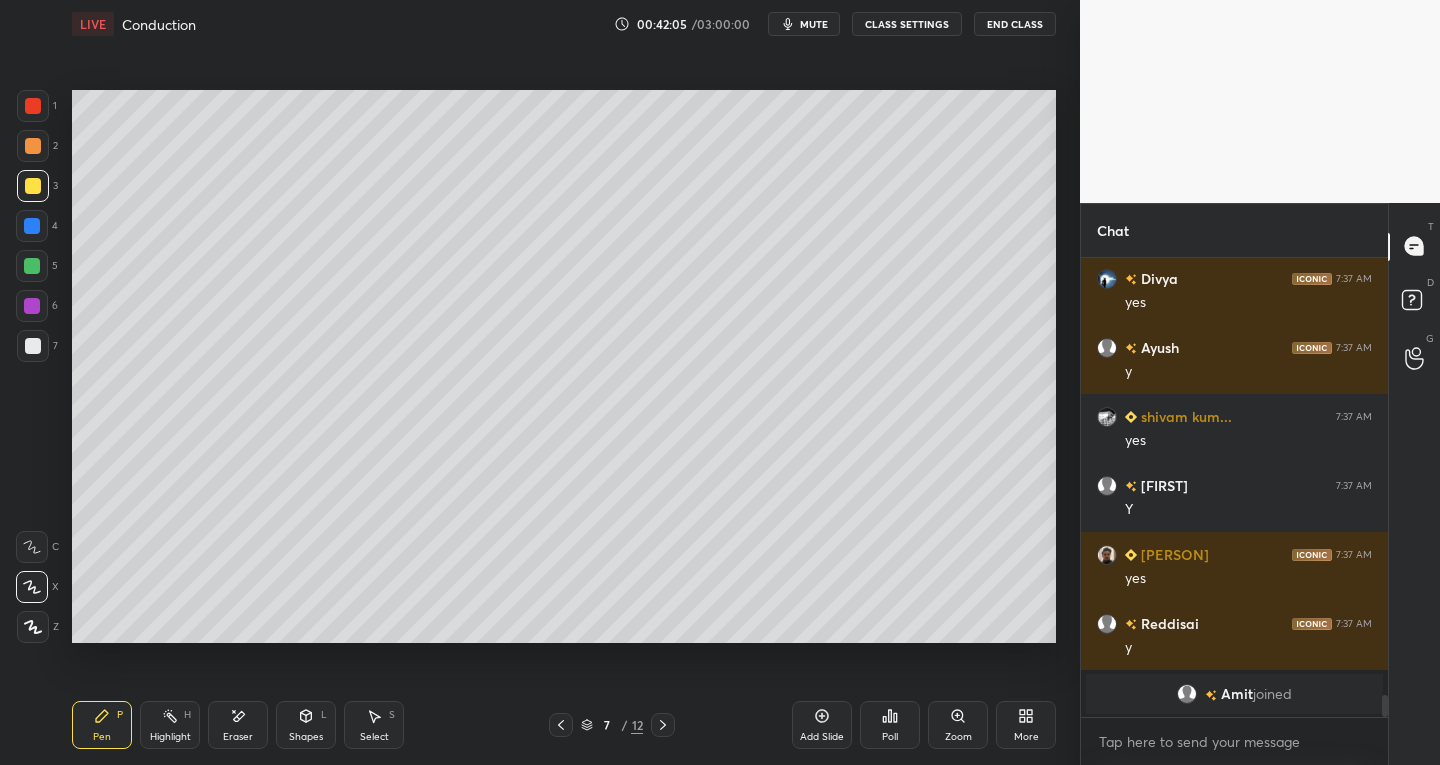 click at bounding box center [33, 346] 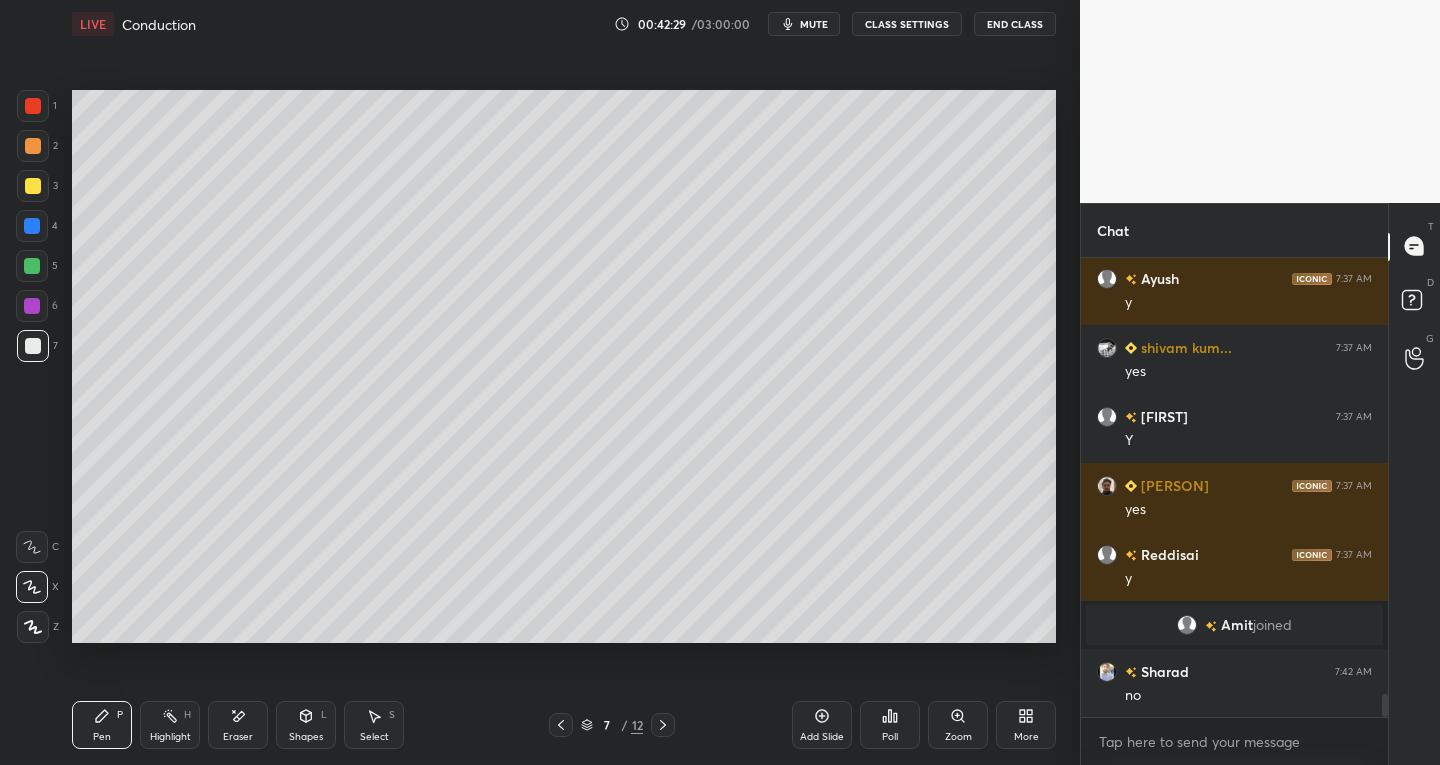 scroll, scrollTop: 8618, scrollLeft: 0, axis: vertical 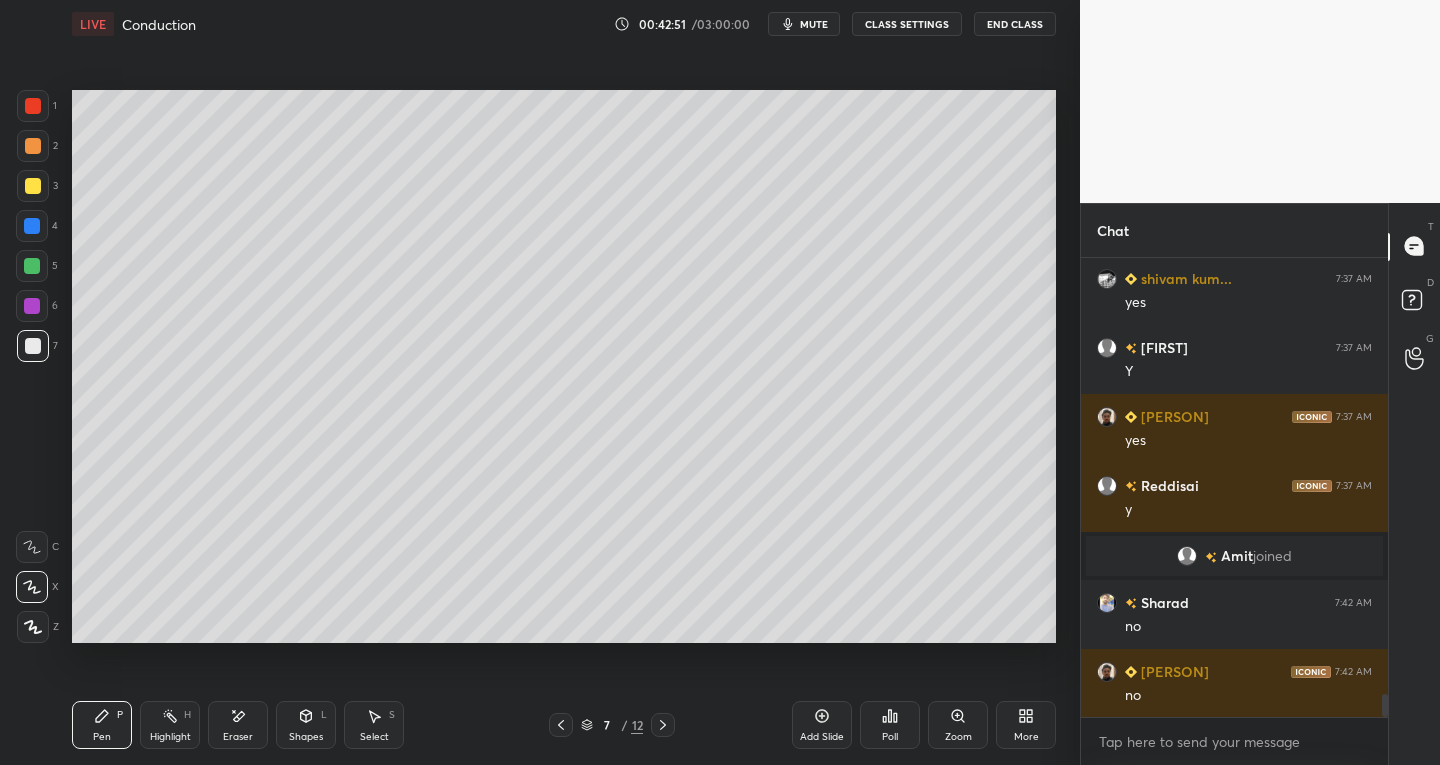 click at bounding box center (33, 627) 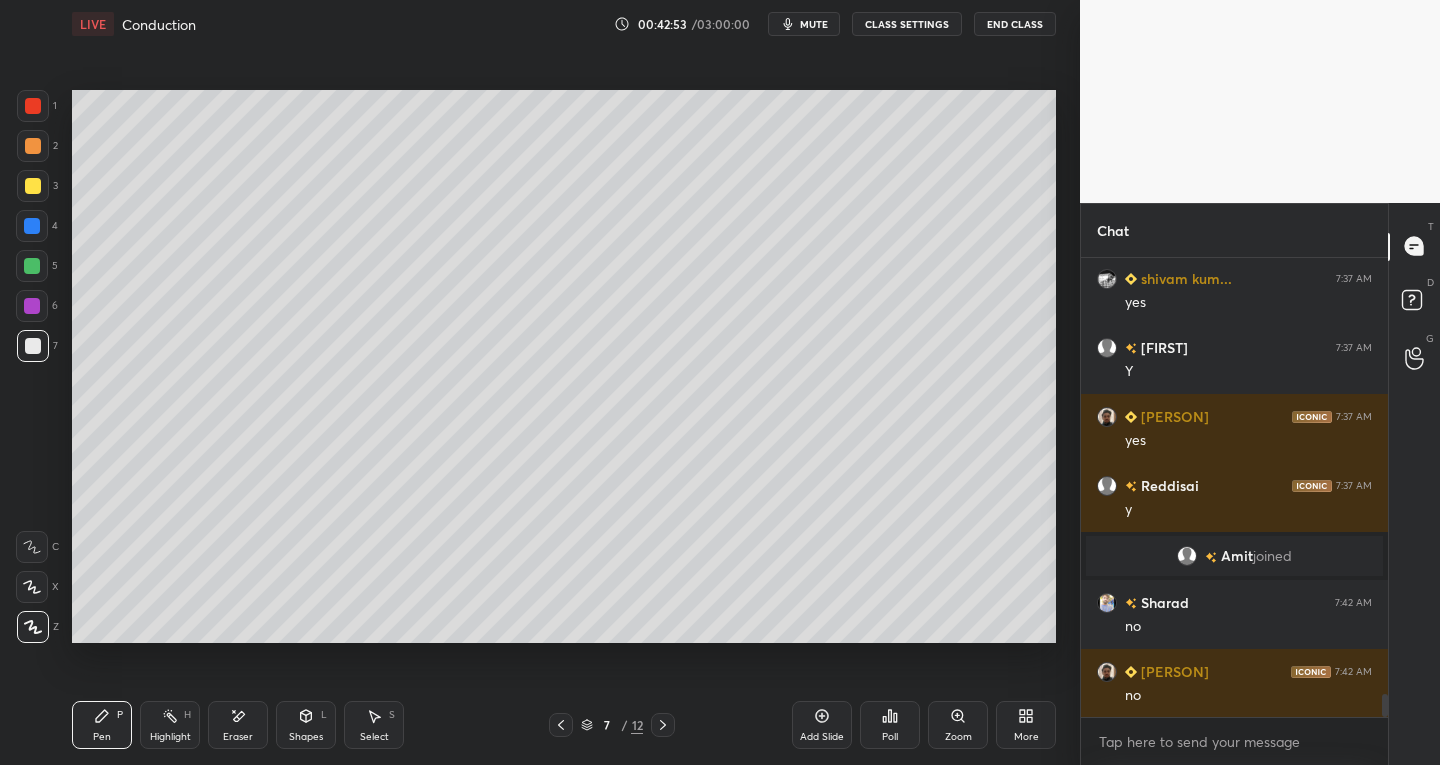 click 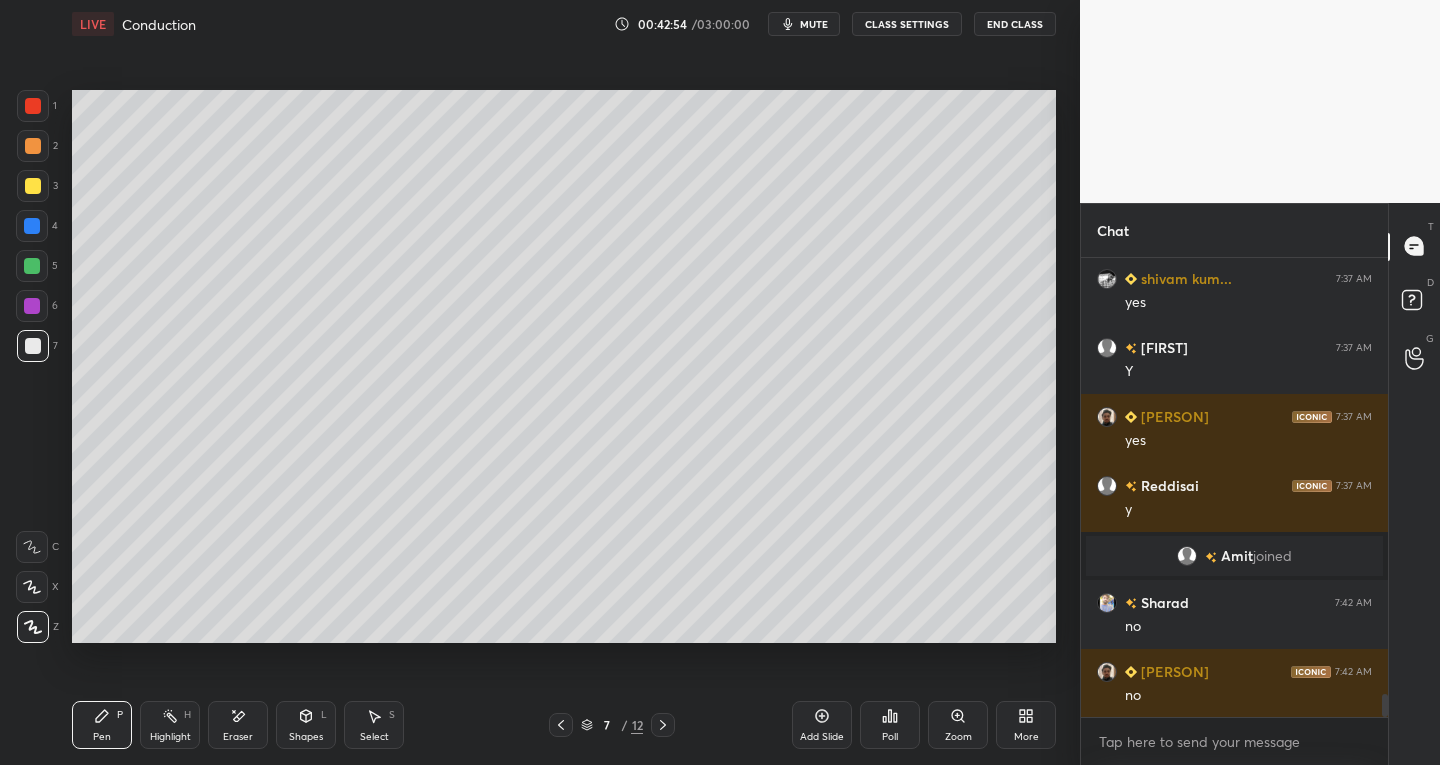 click on "Shapes" at bounding box center (306, 737) 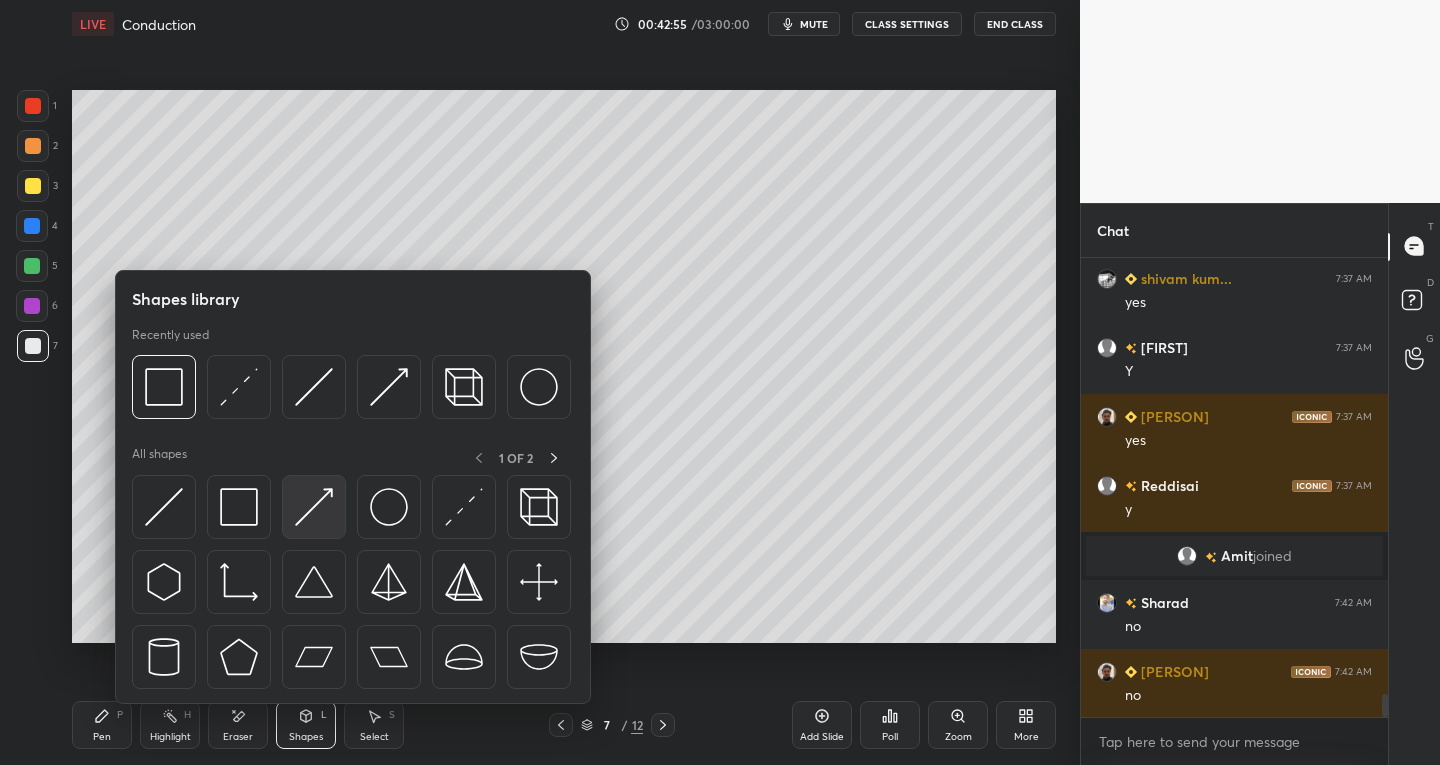 click at bounding box center [314, 507] 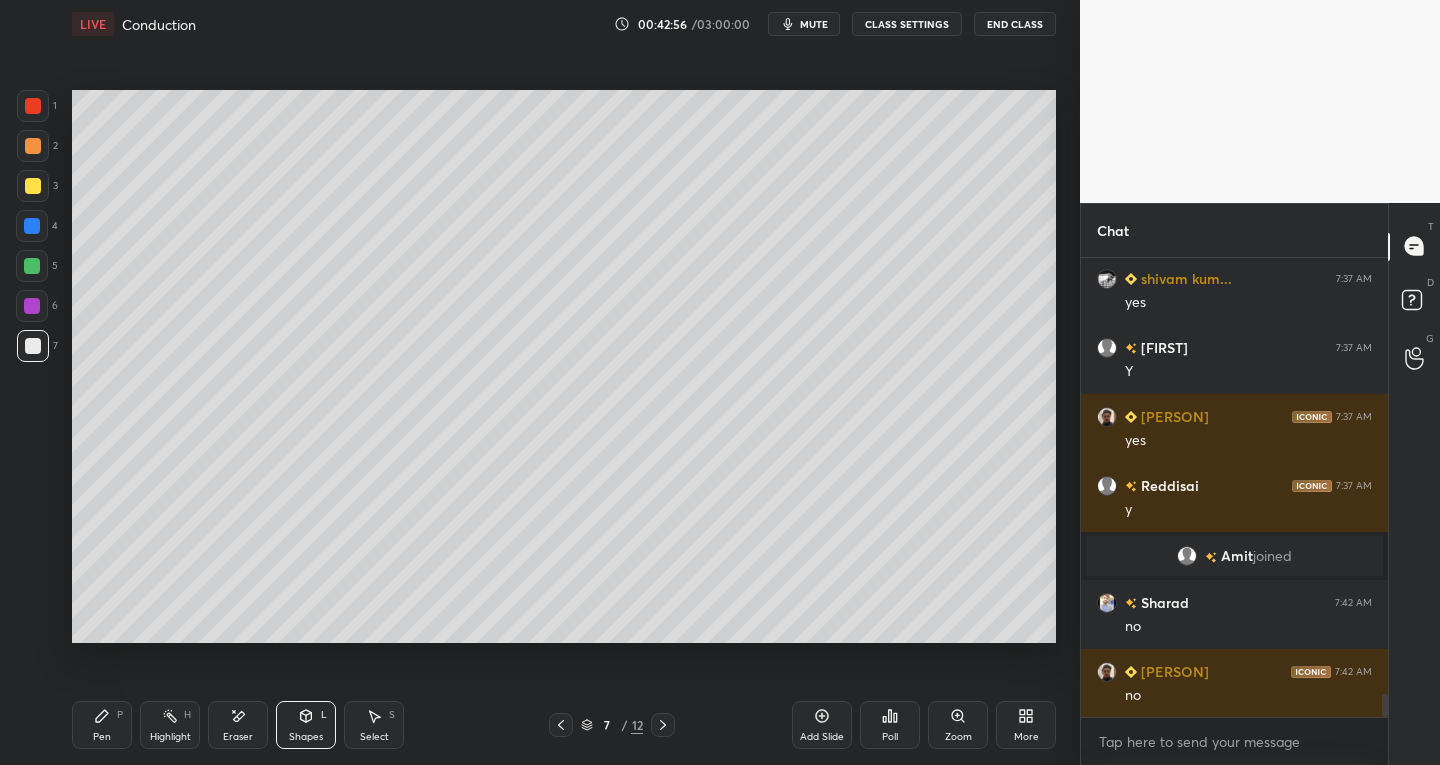 click at bounding box center [33, 186] 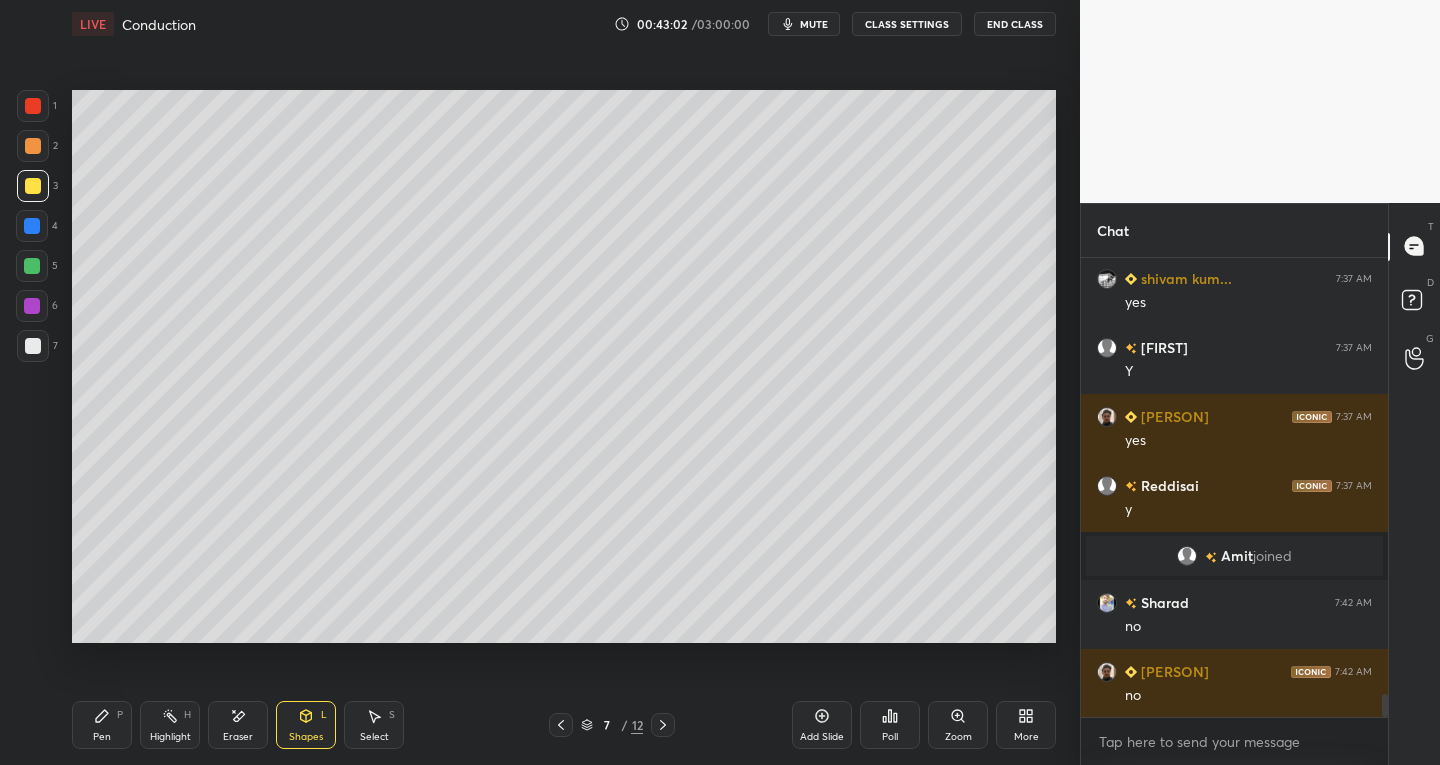 click 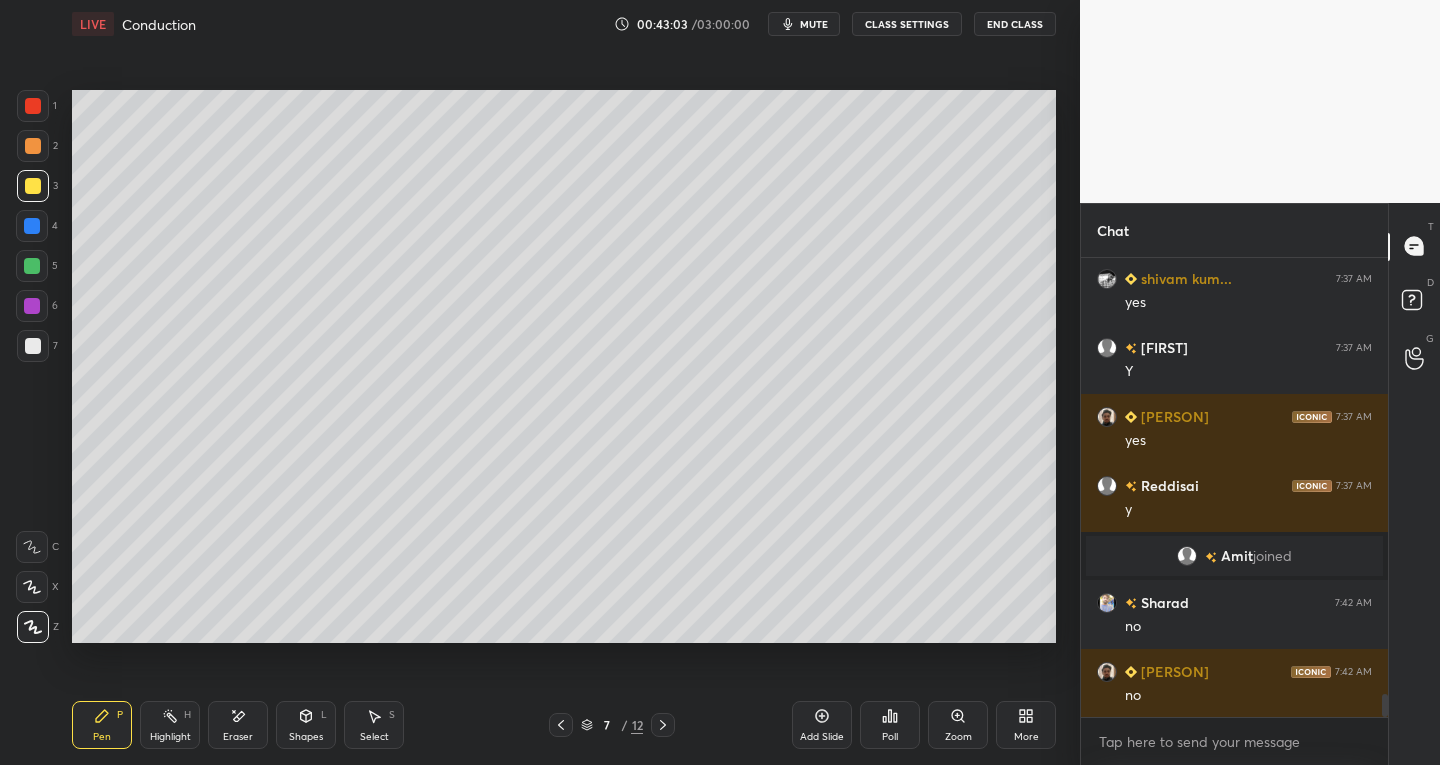 click 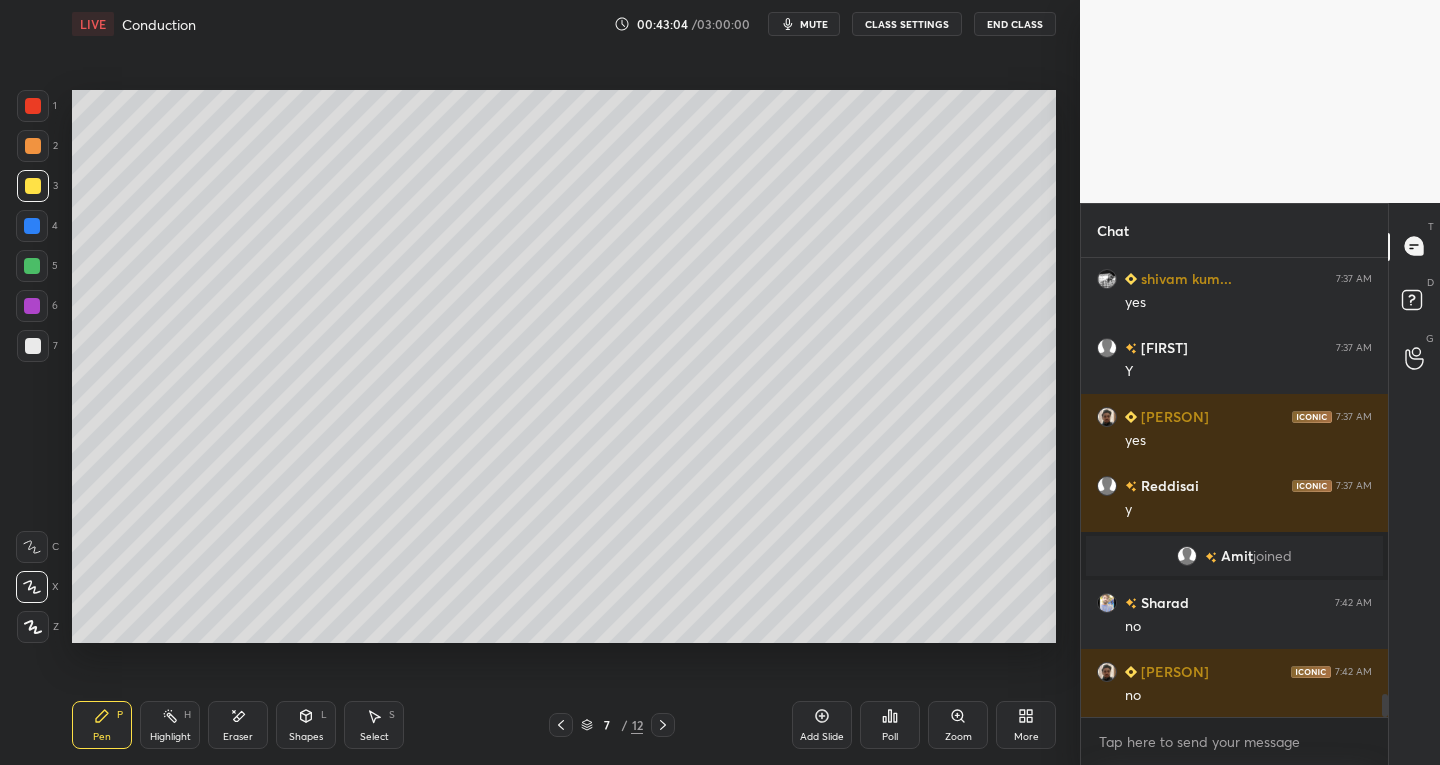 click at bounding box center (33, 346) 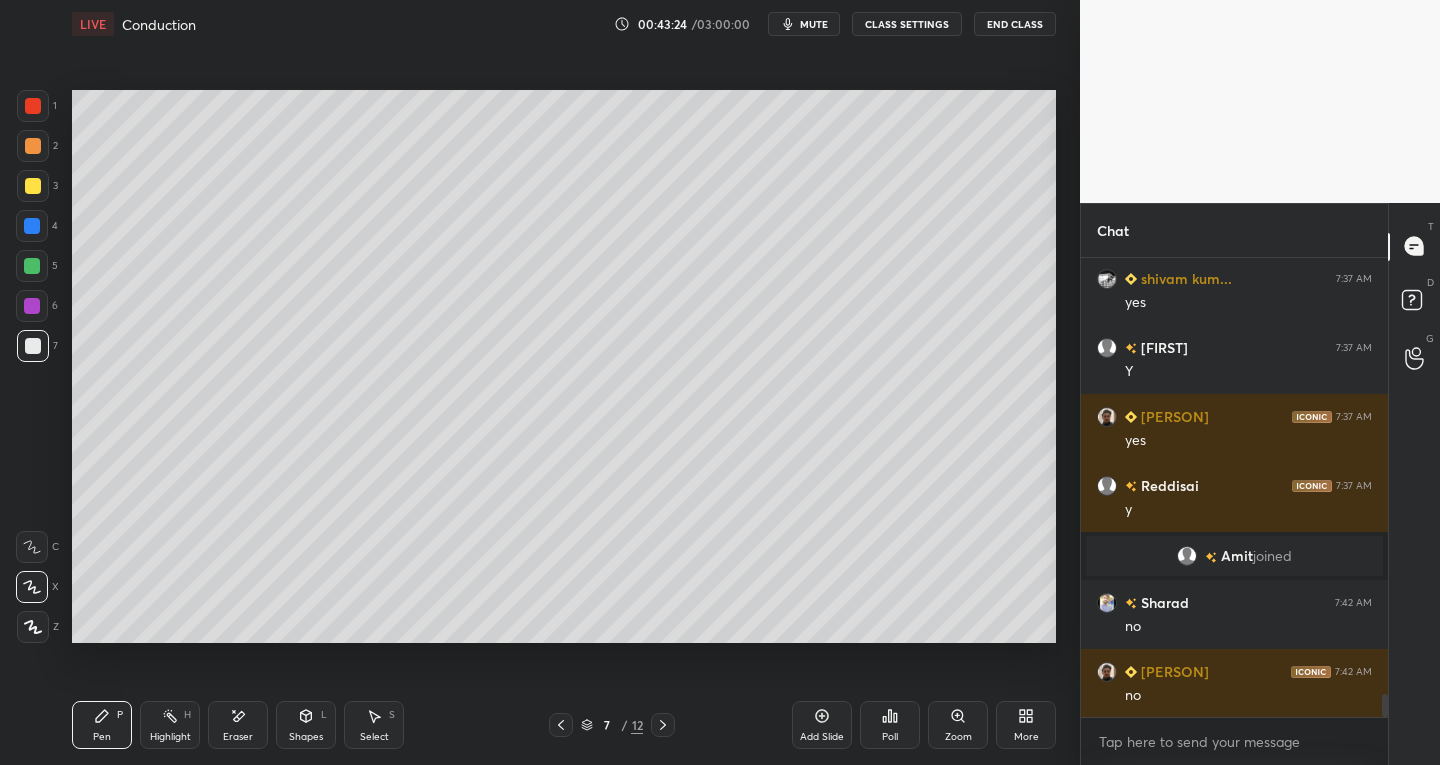 click on "Shapes" at bounding box center [306, 737] 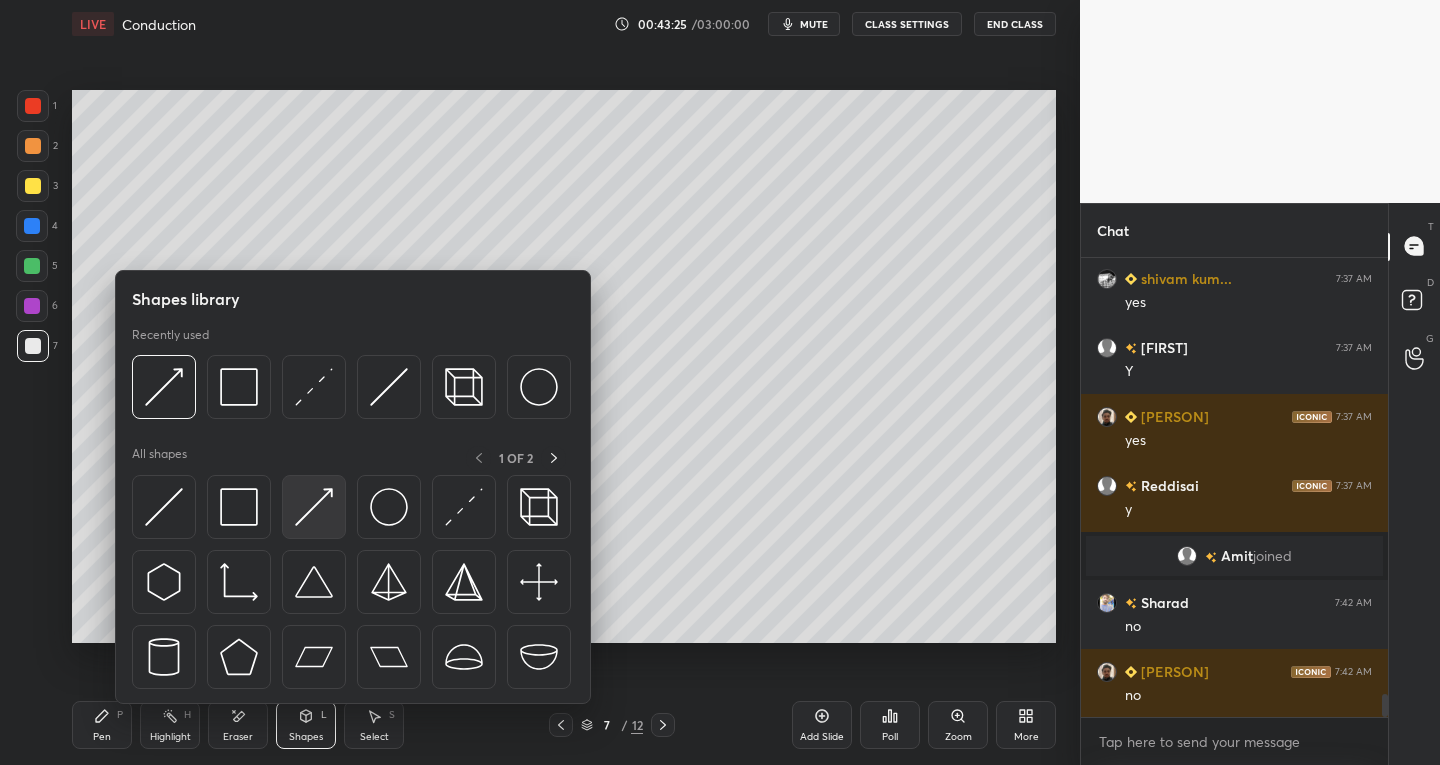 click at bounding box center [314, 507] 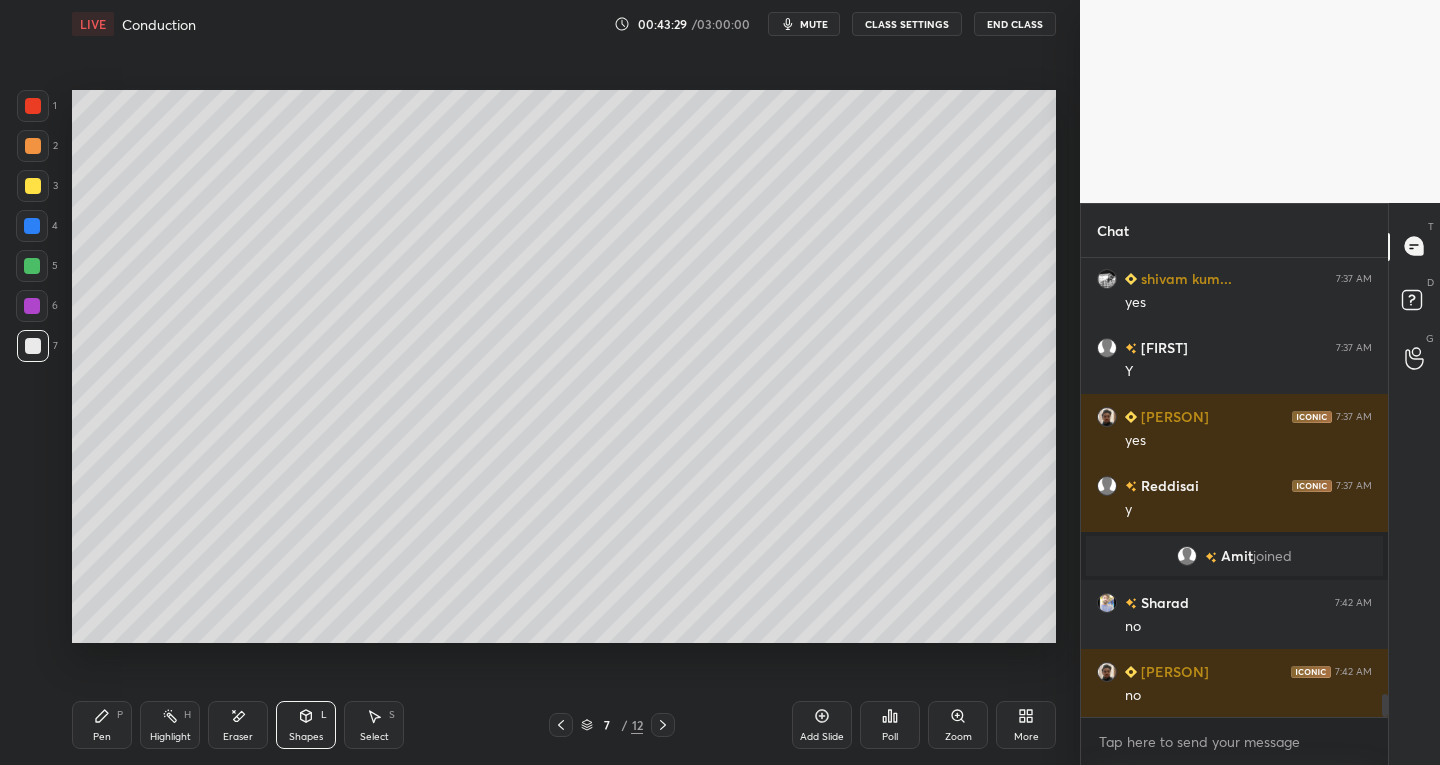 click at bounding box center (33, 186) 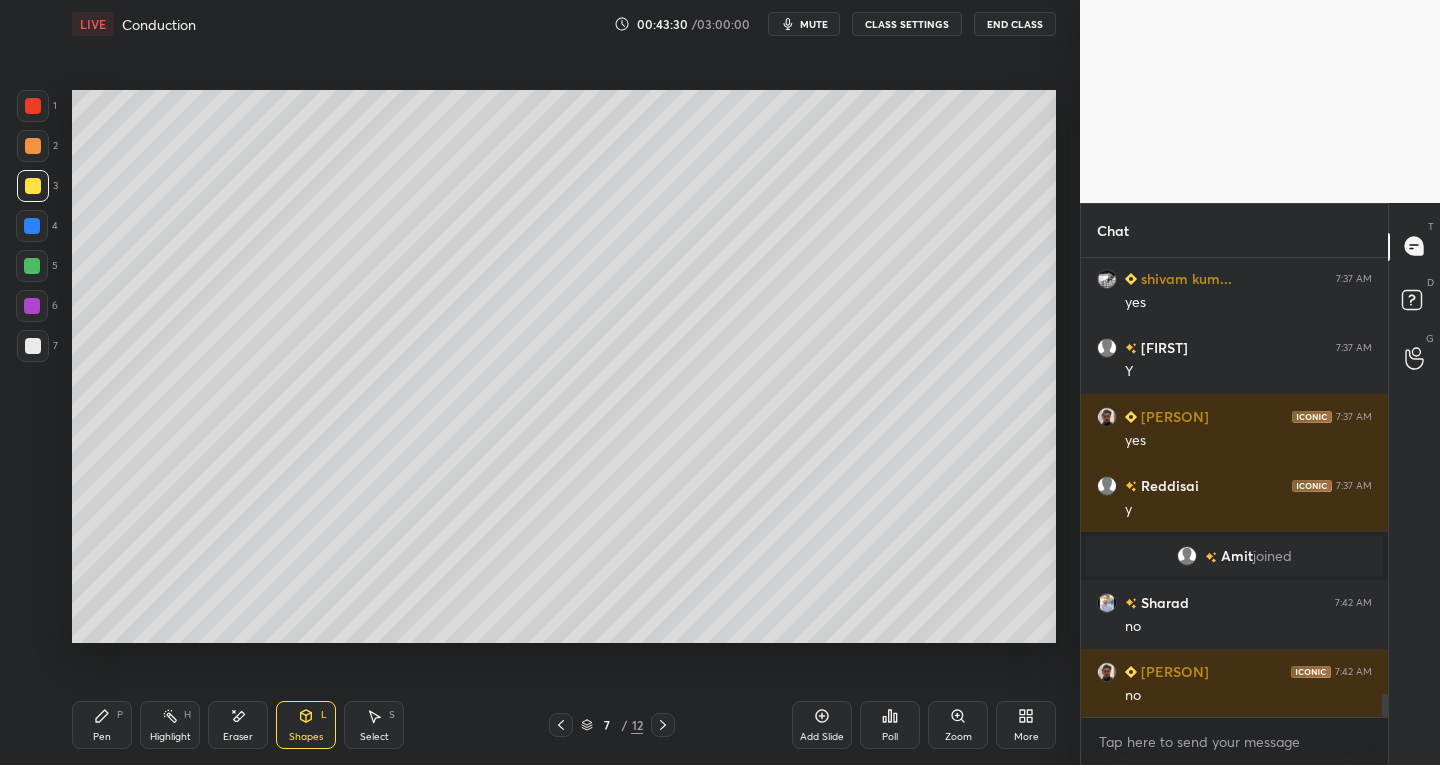 click 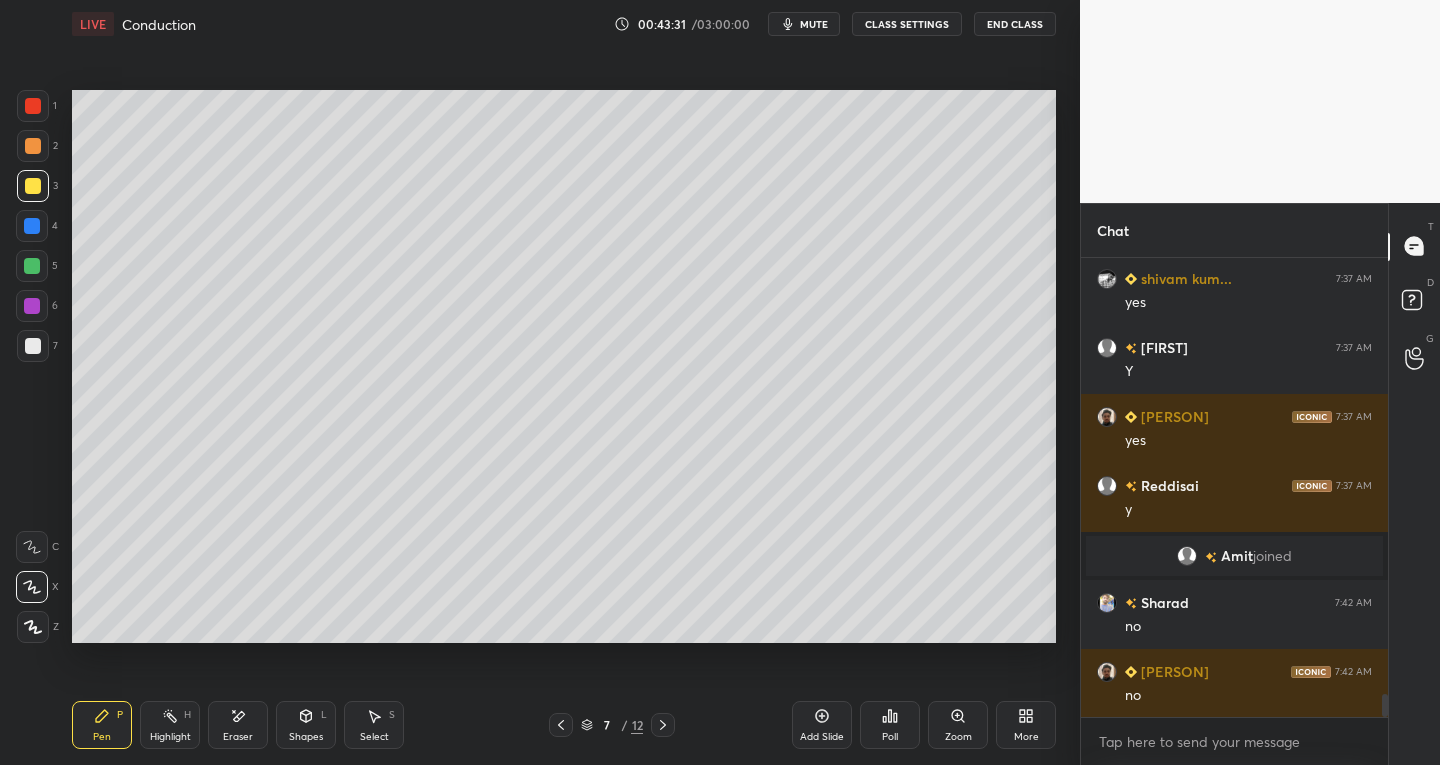 click 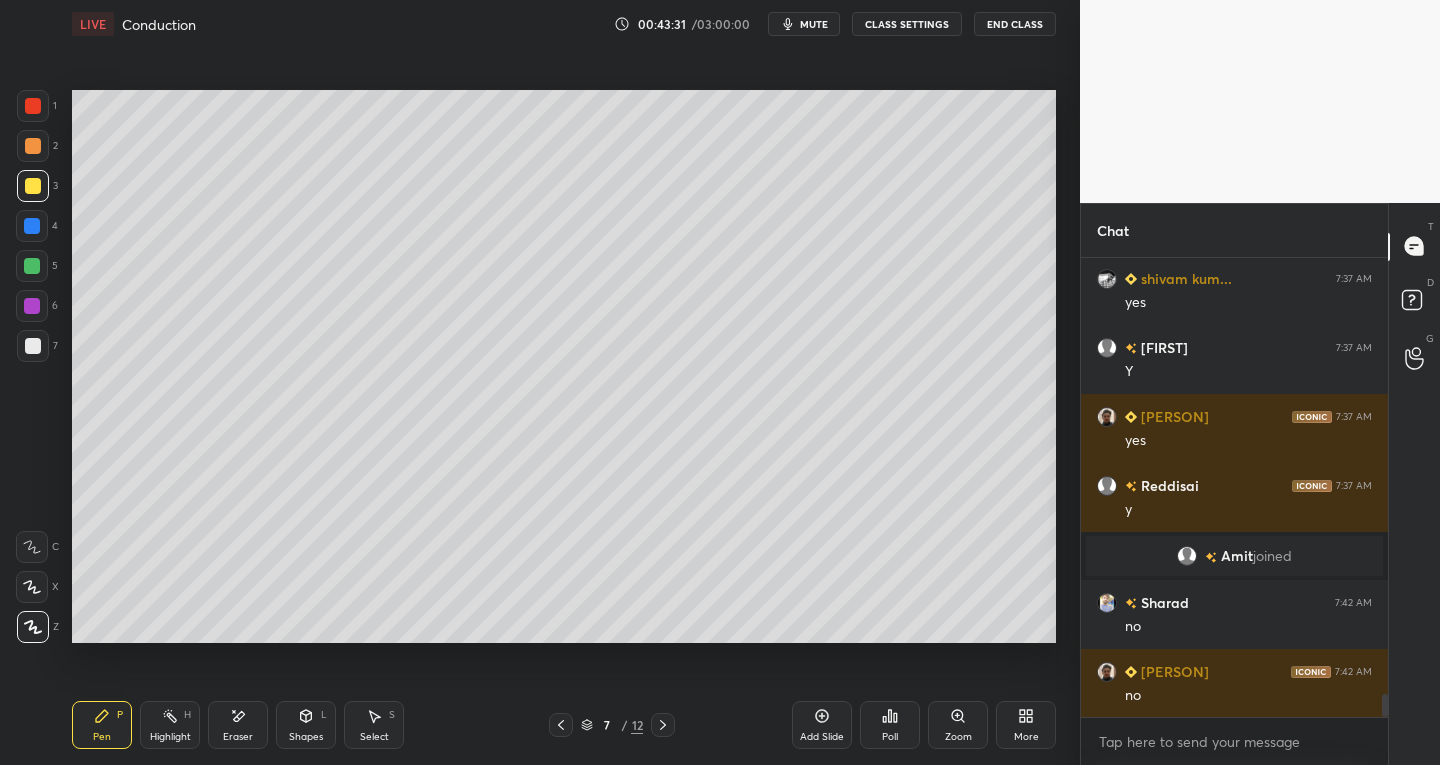 click 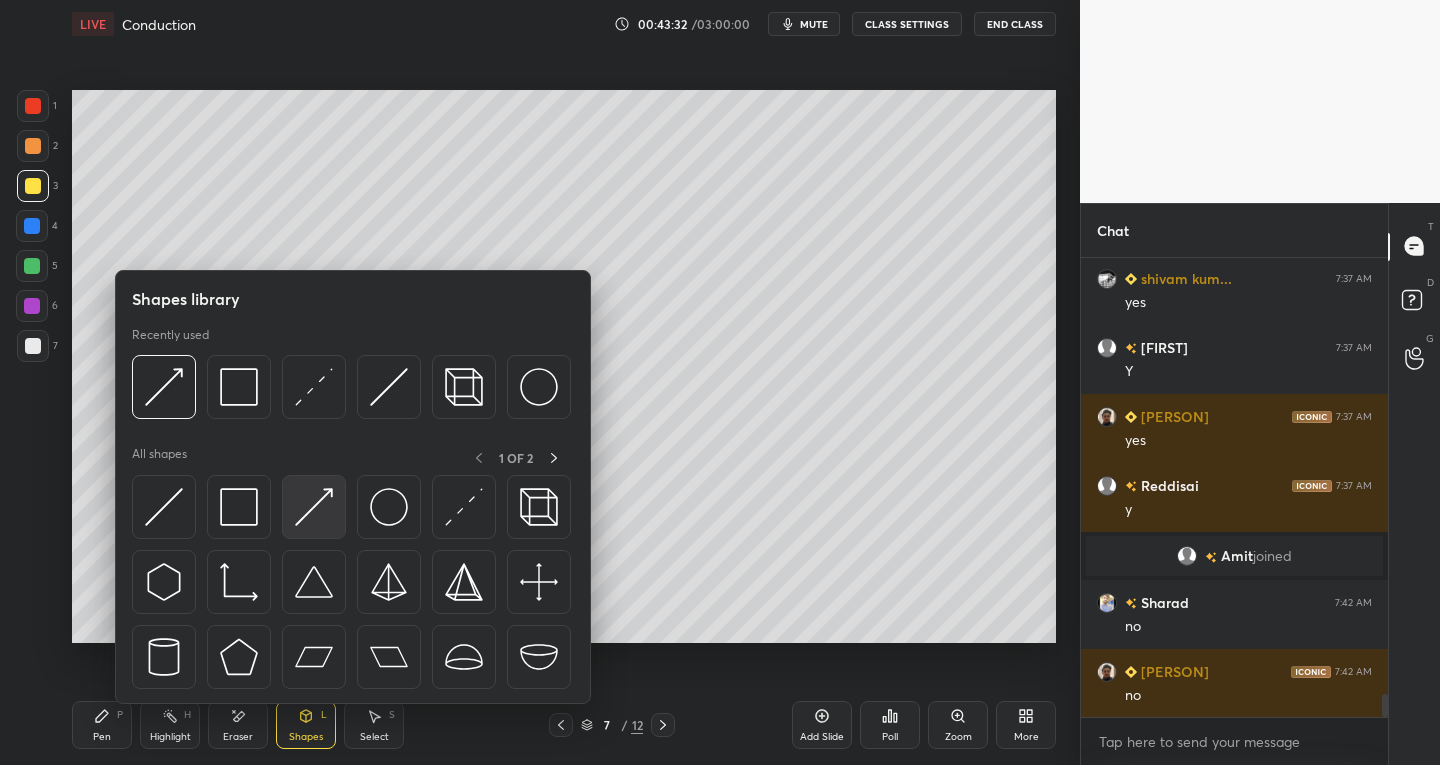 click at bounding box center [314, 507] 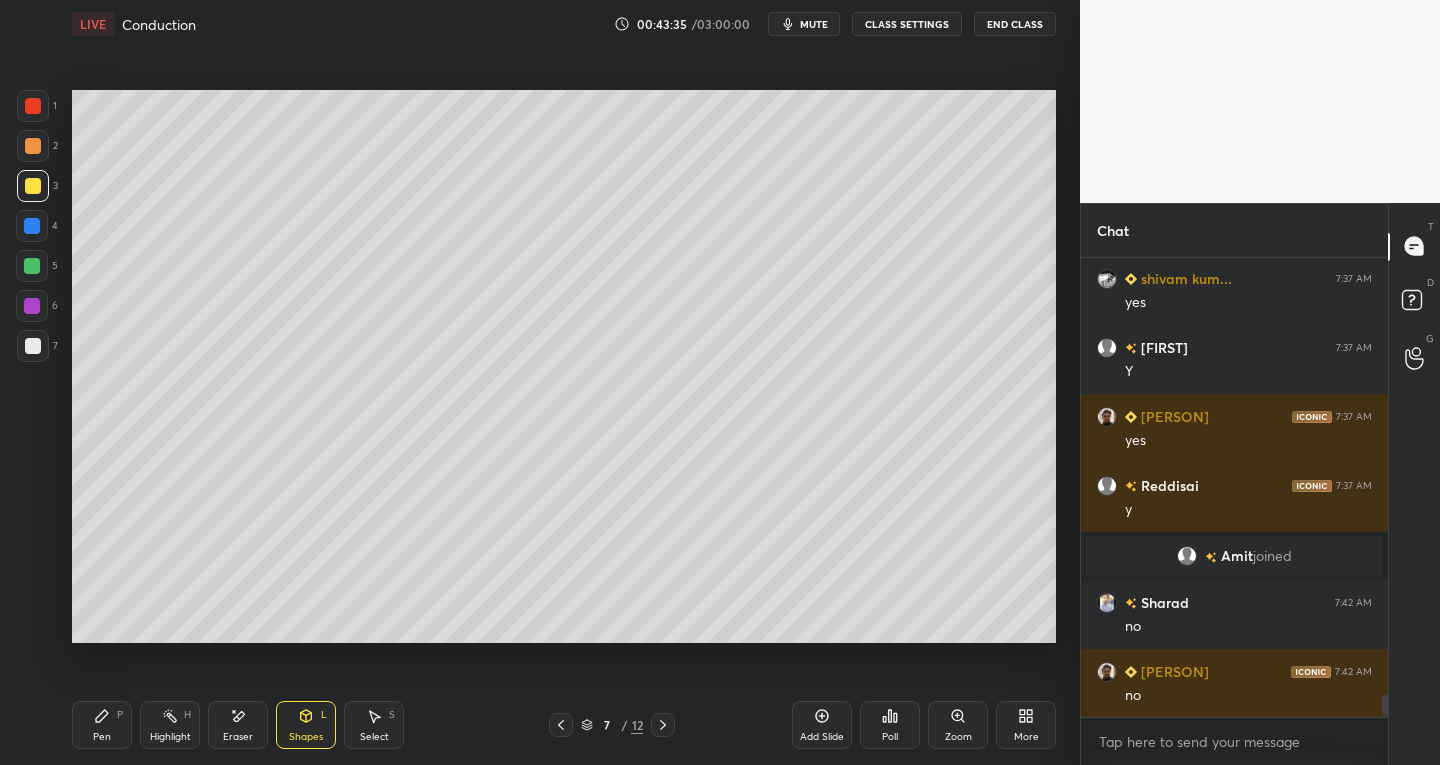 click on "Pen P" at bounding box center (102, 725) 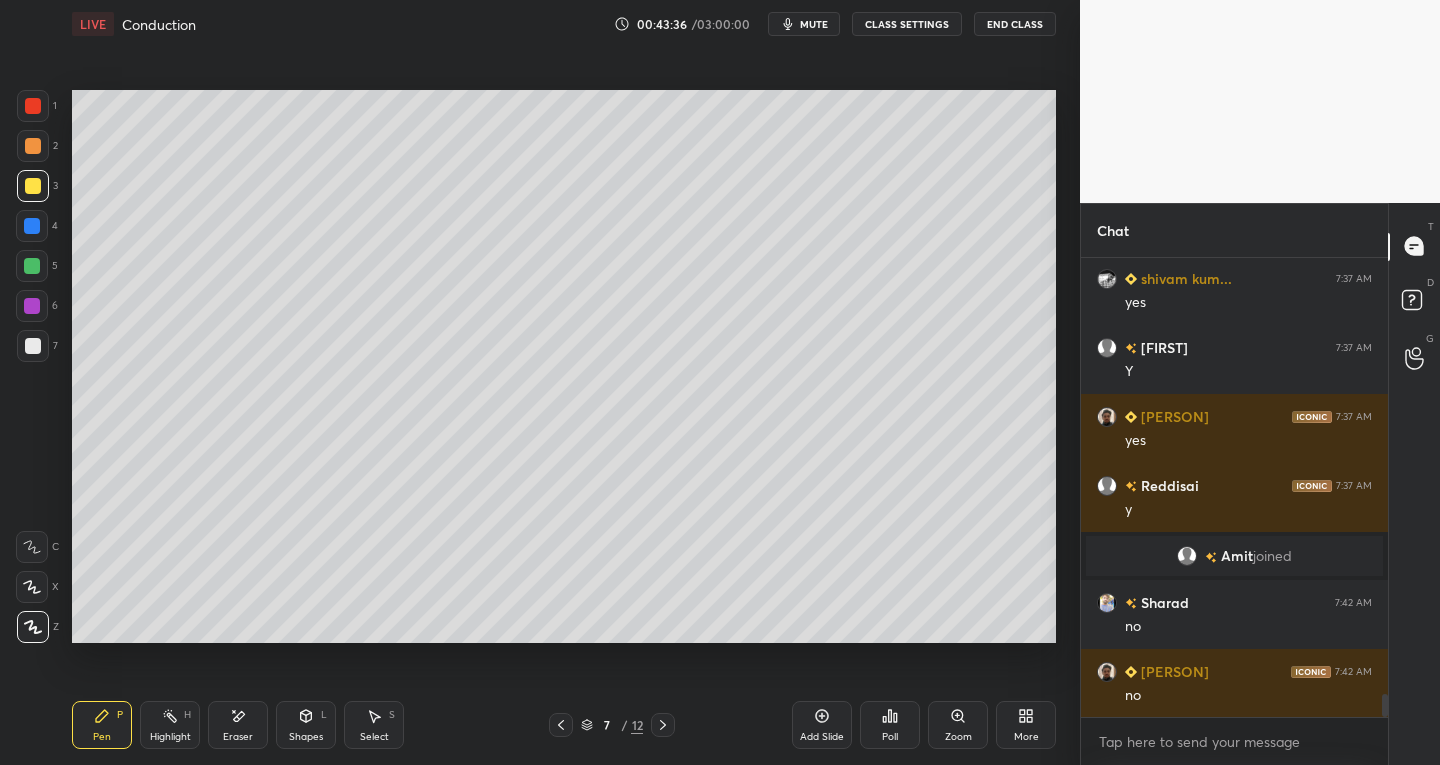 click at bounding box center [33, 346] 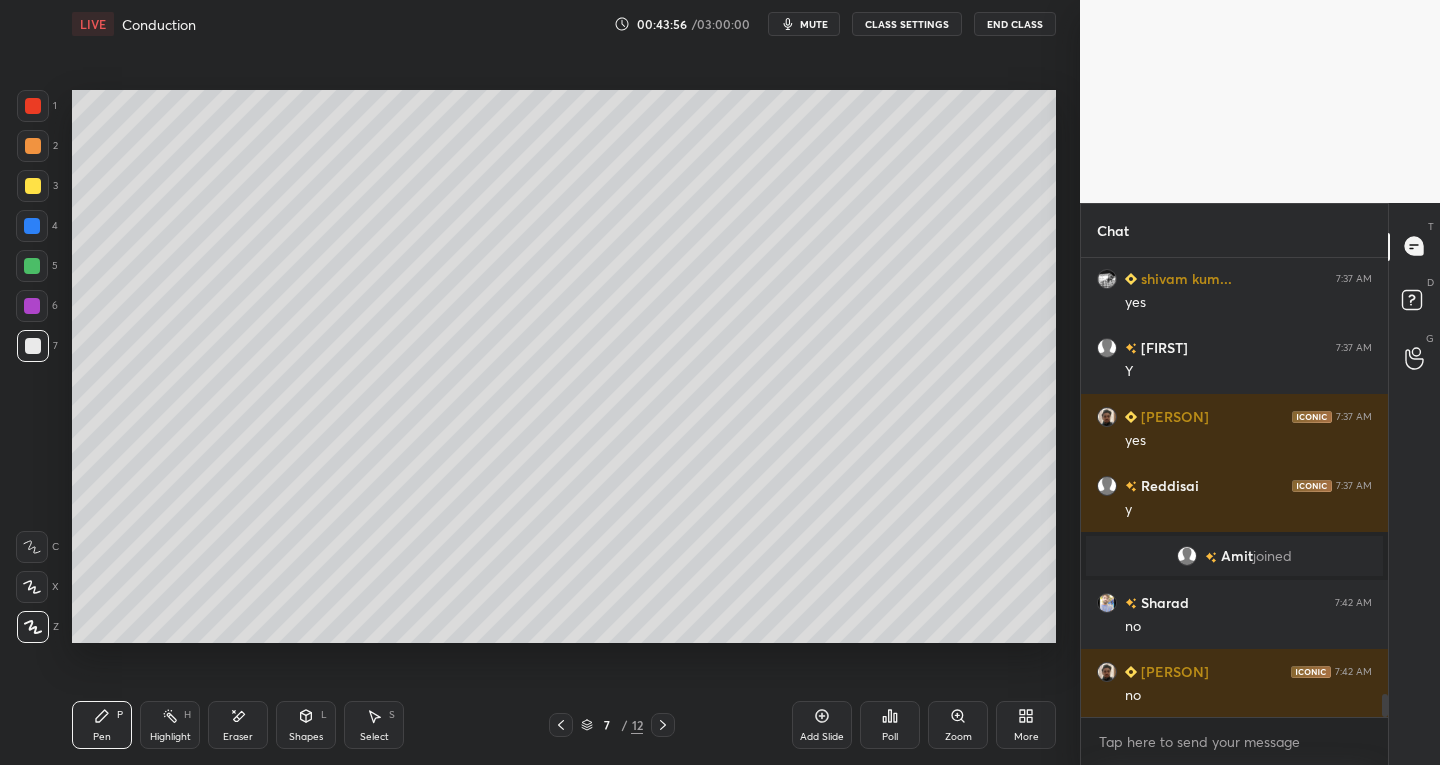 scroll, scrollTop: 412, scrollLeft: 301, axis: both 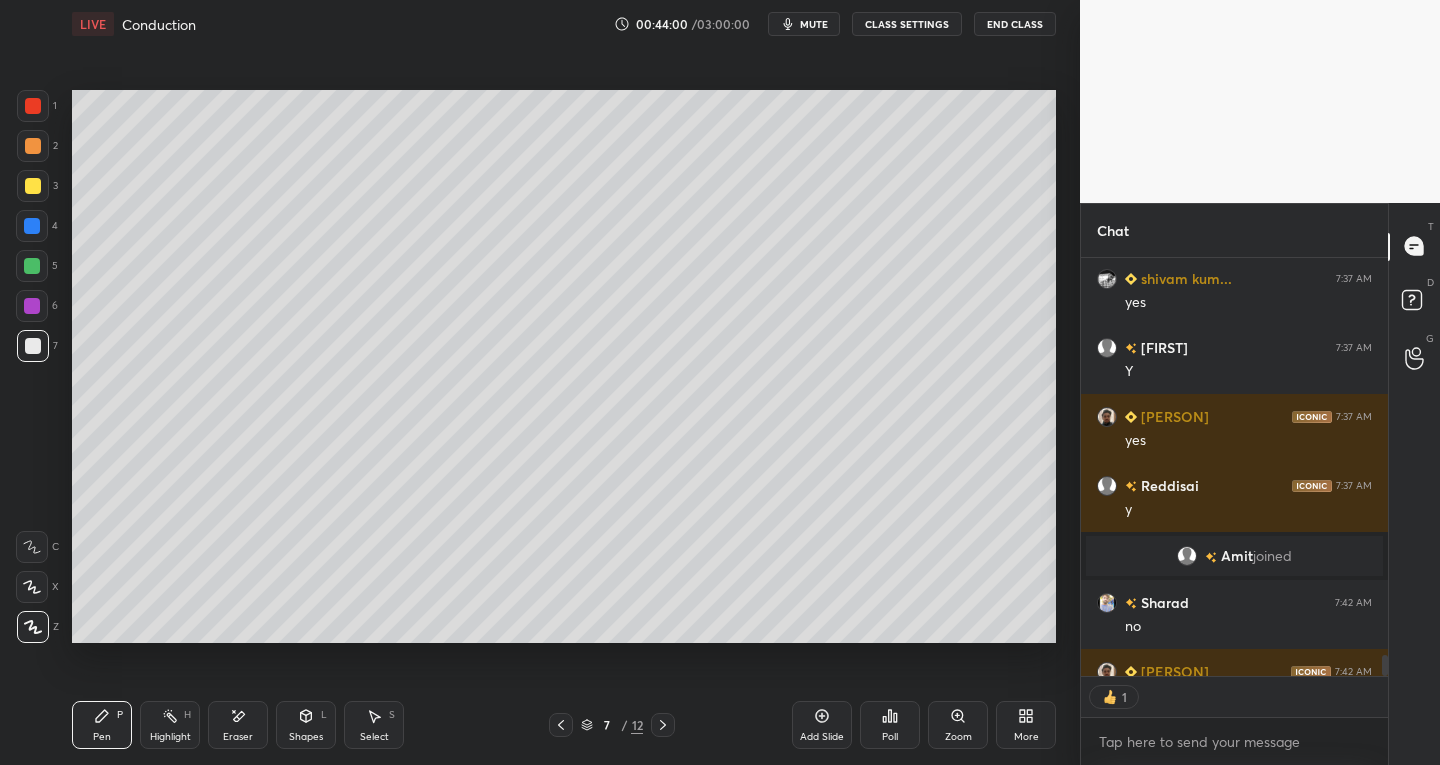 click at bounding box center (32, 226) 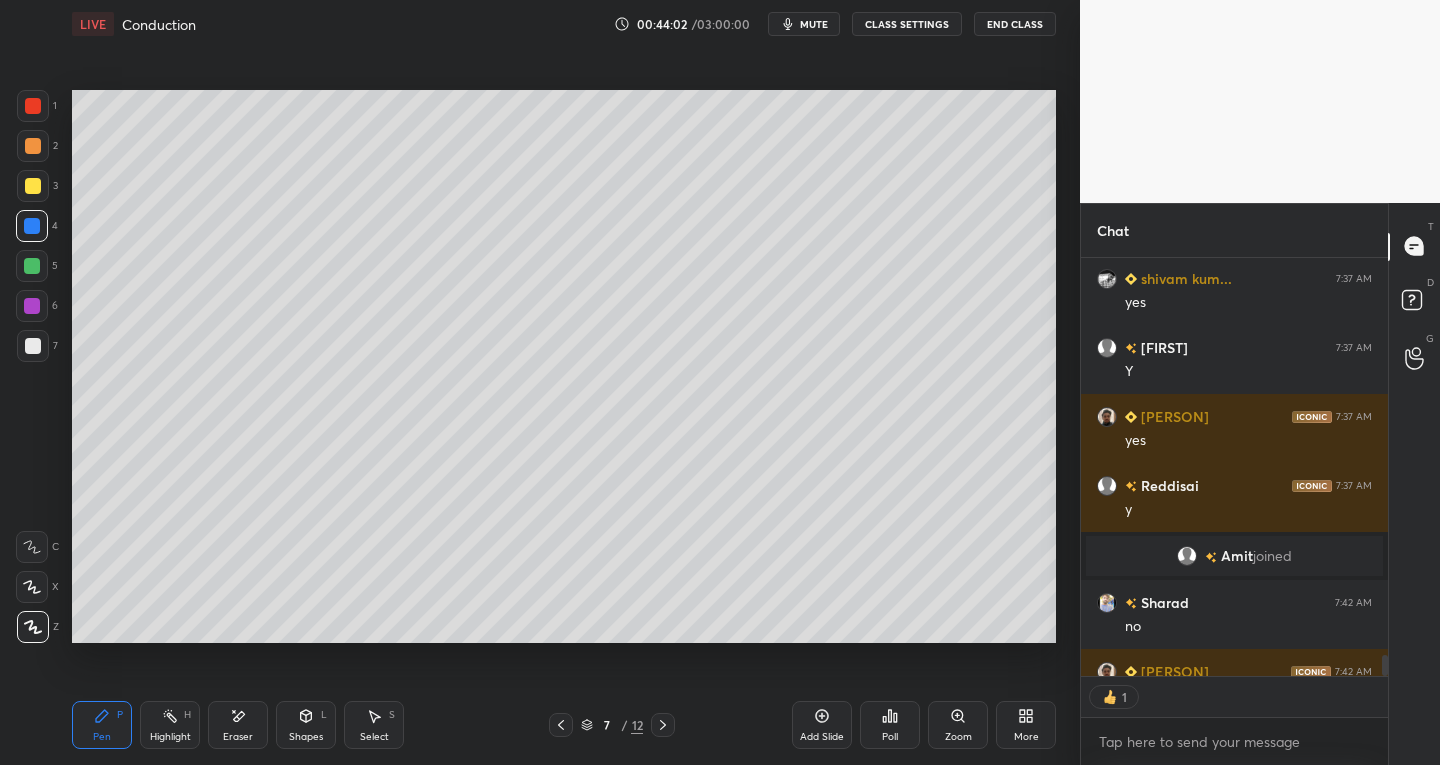 click 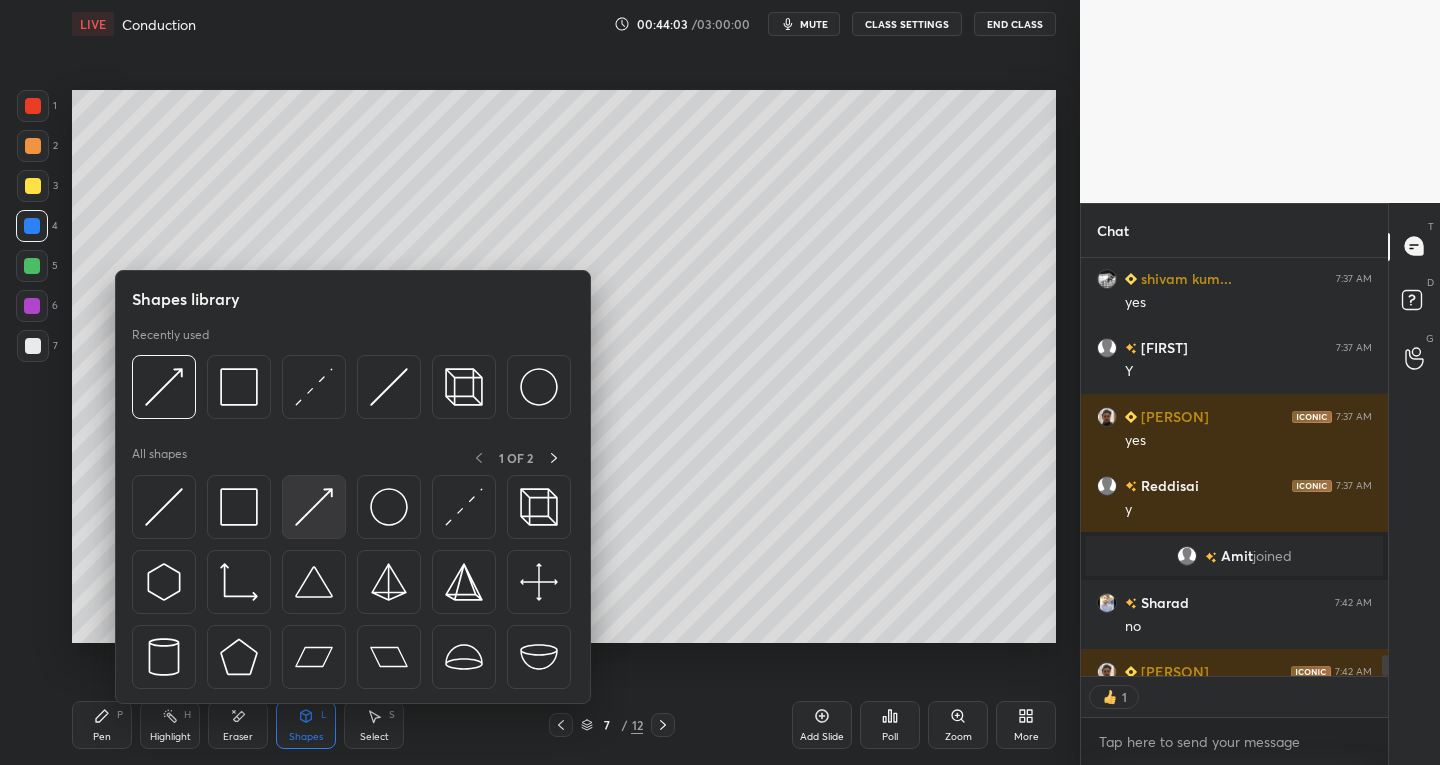 click at bounding box center (314, 507) 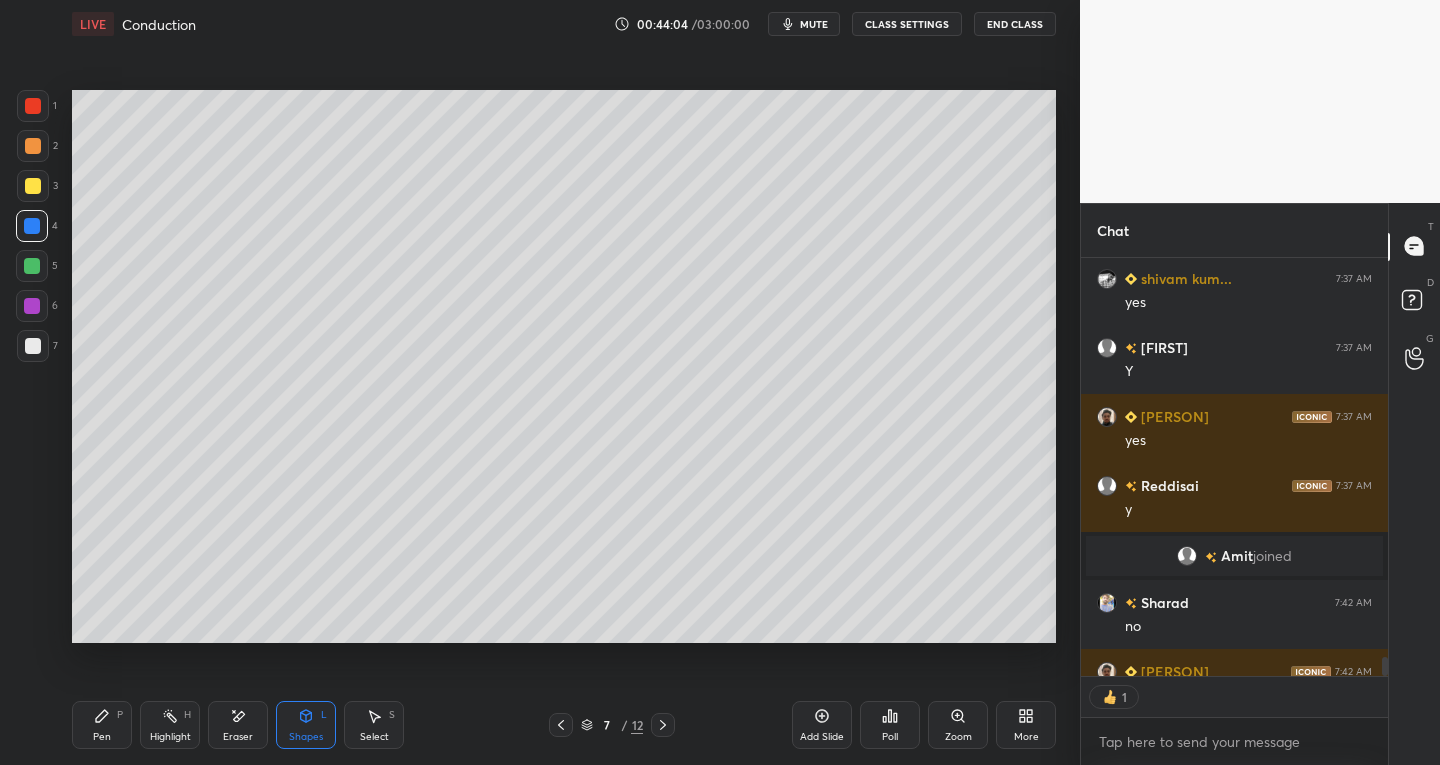 scroll, scrollTop: 8746, scrollLeft: 0, axis: vertical 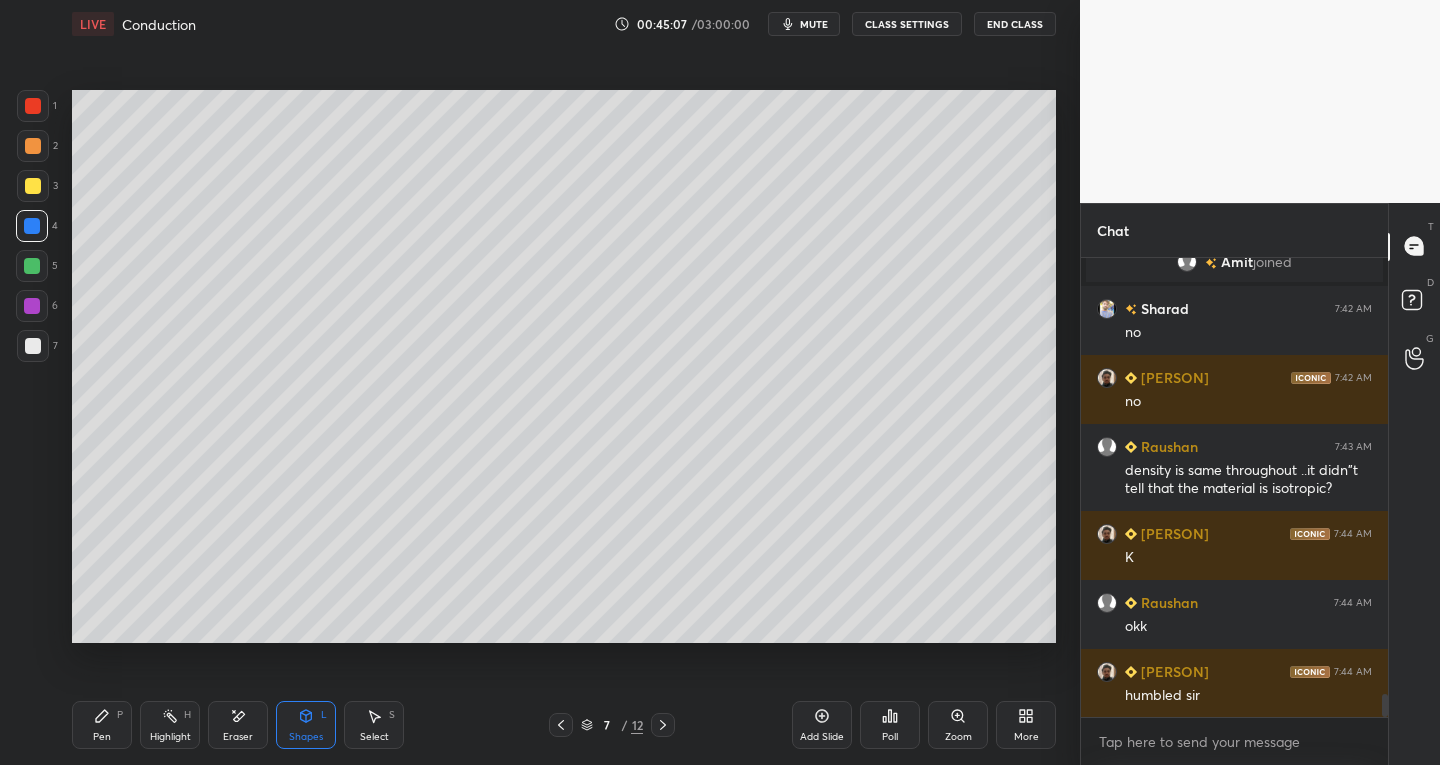 click at bounding box center [33, 346] 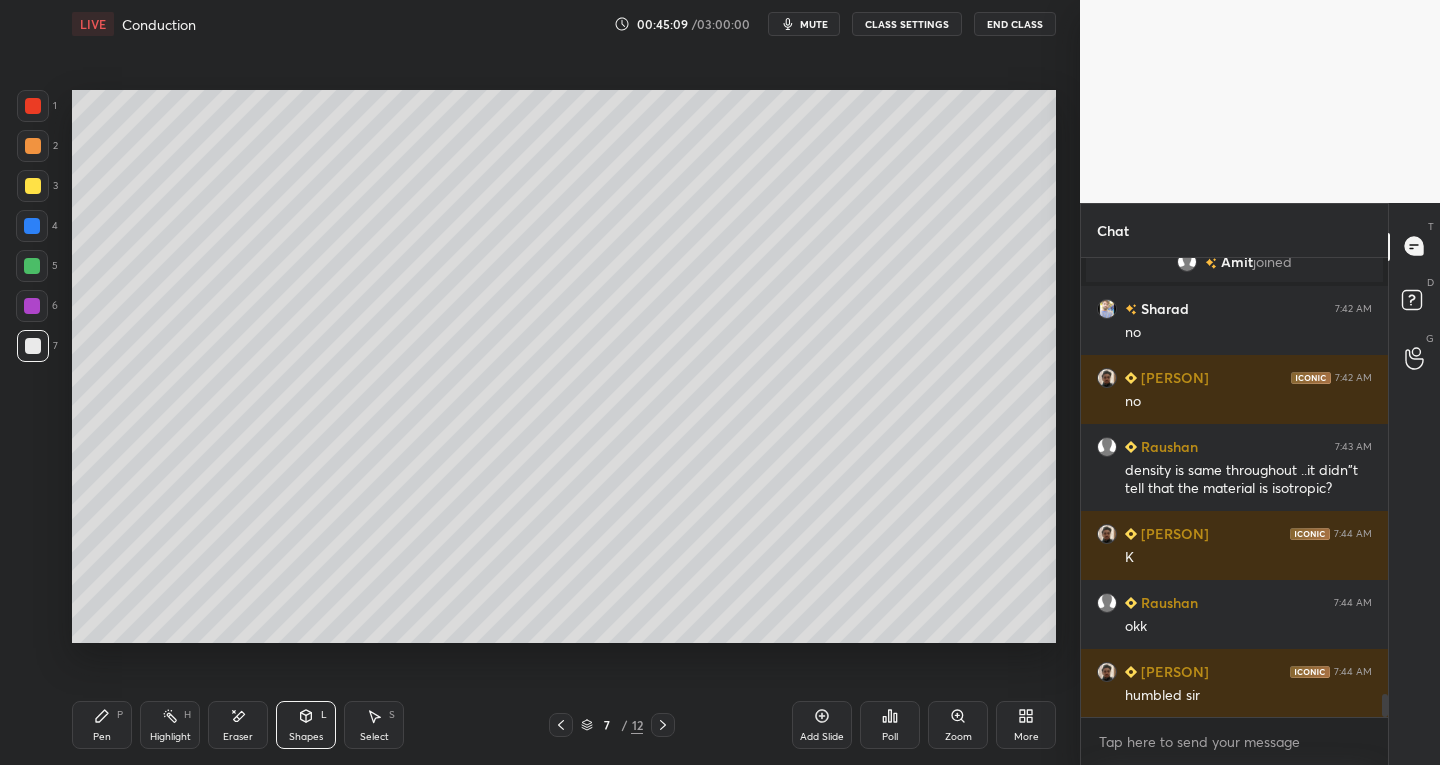 click 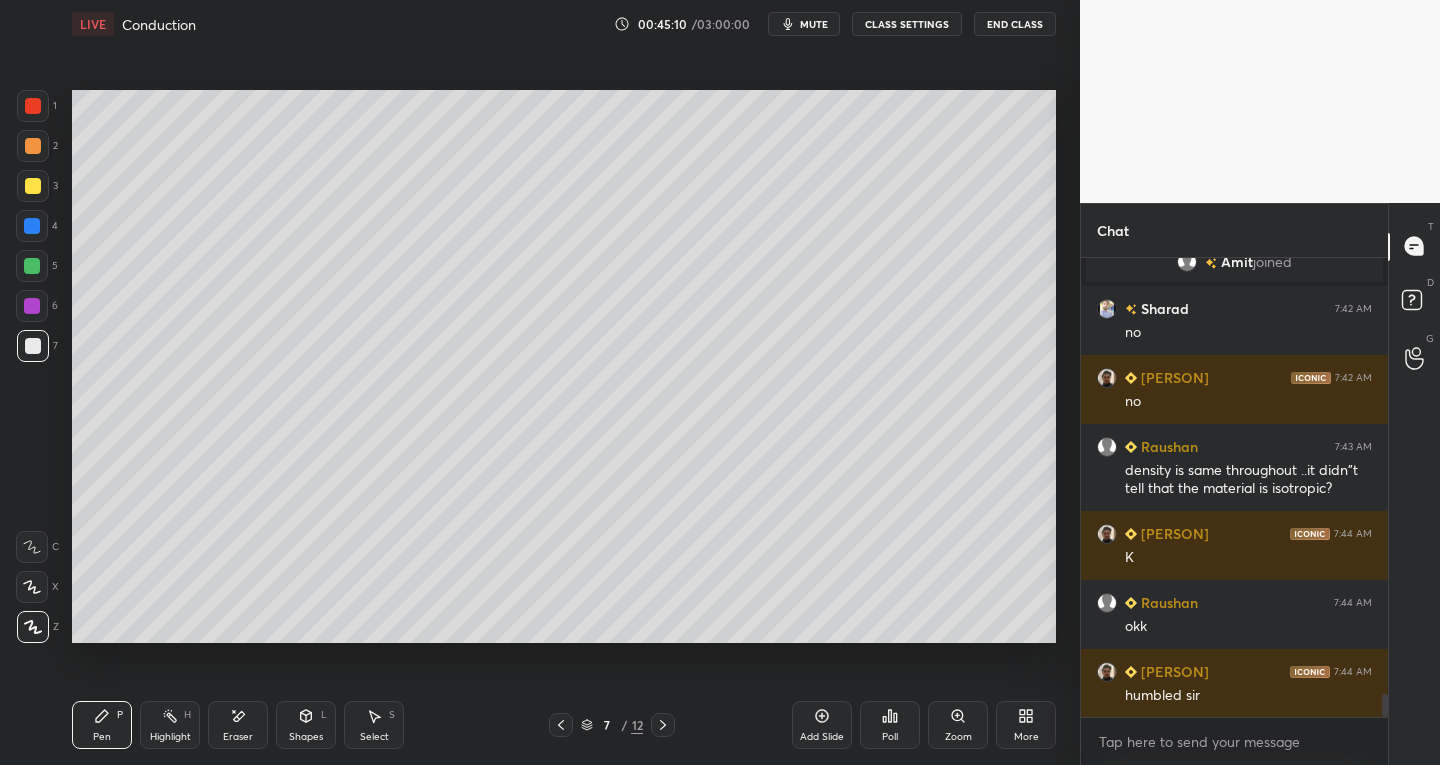 click 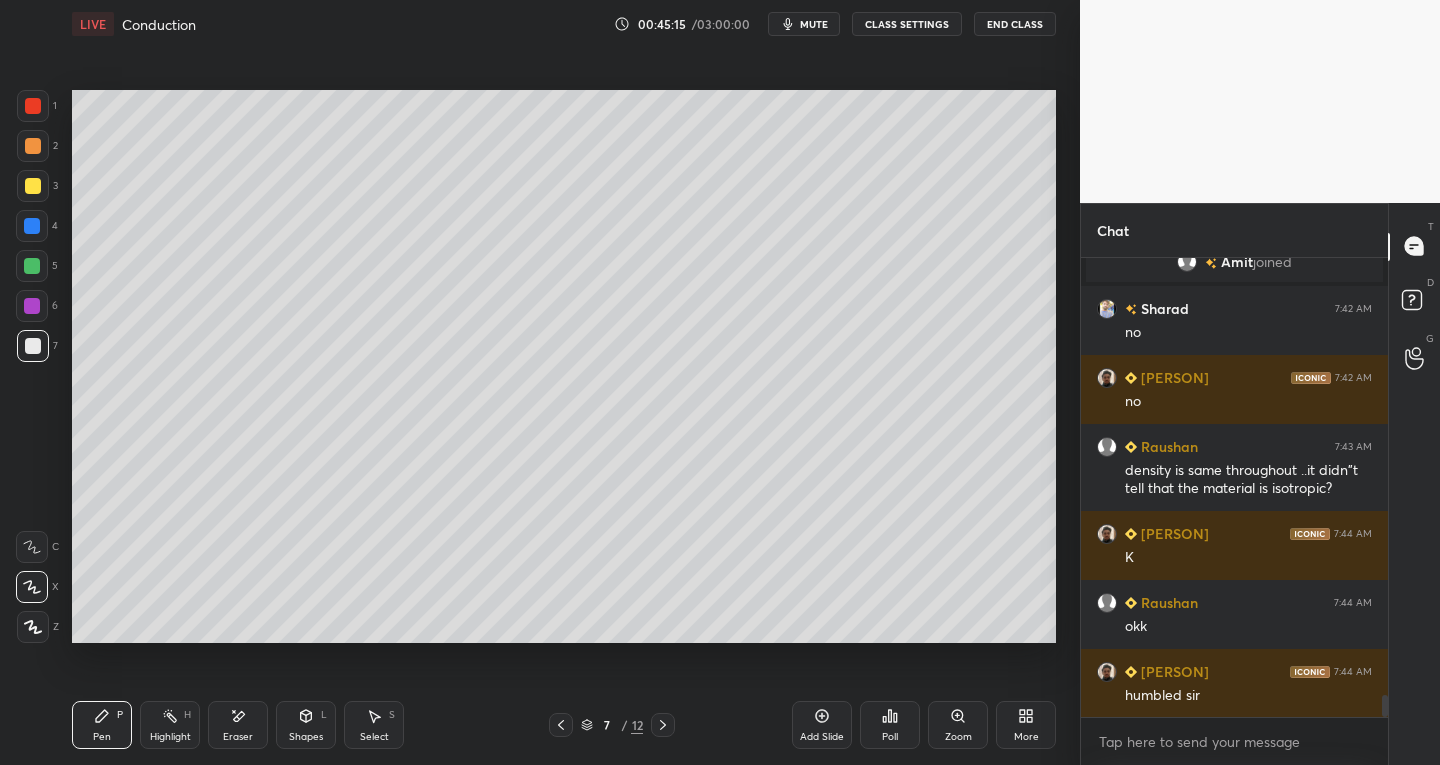 scroll, scrollTop: 8981, scrollLeft: 0, axis: vertical 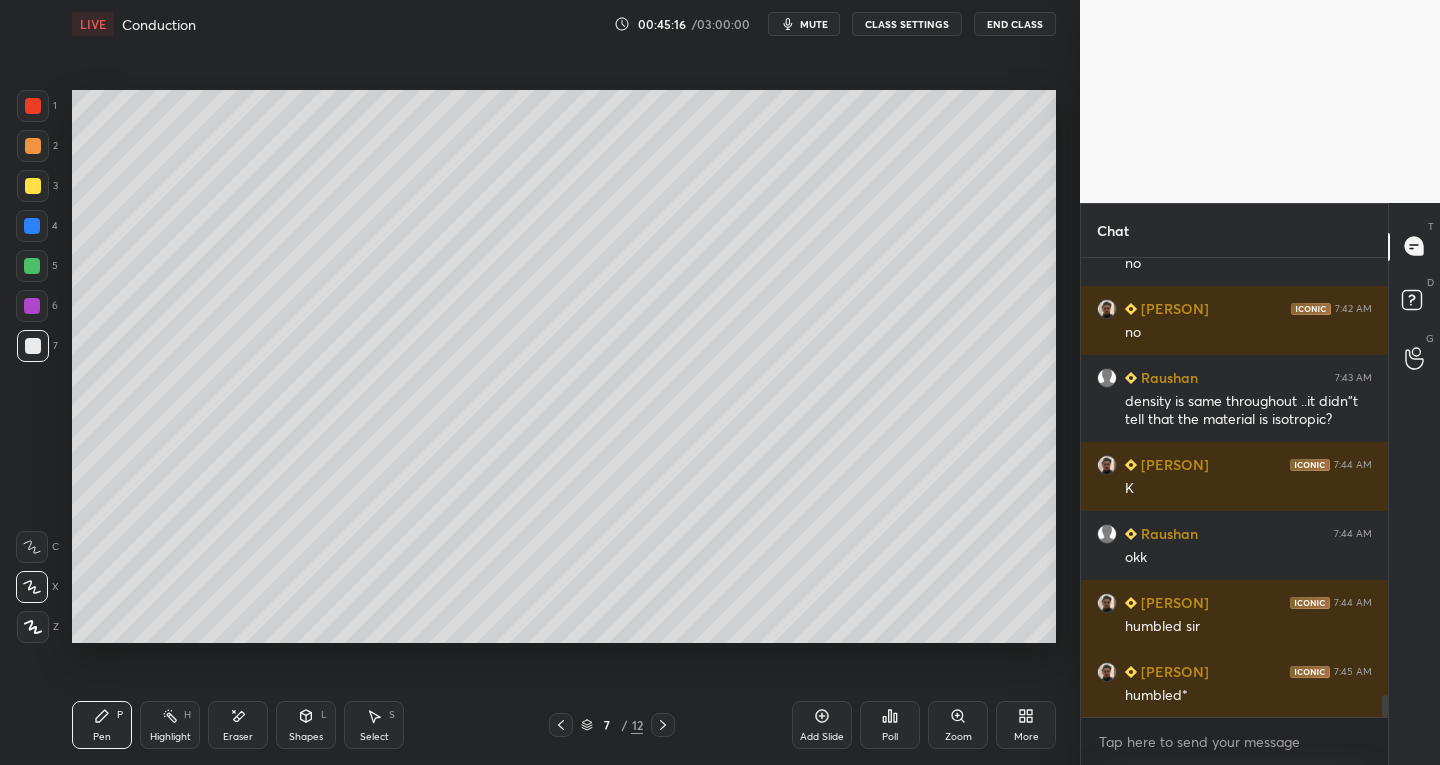 click at bounding box center [32, 226] 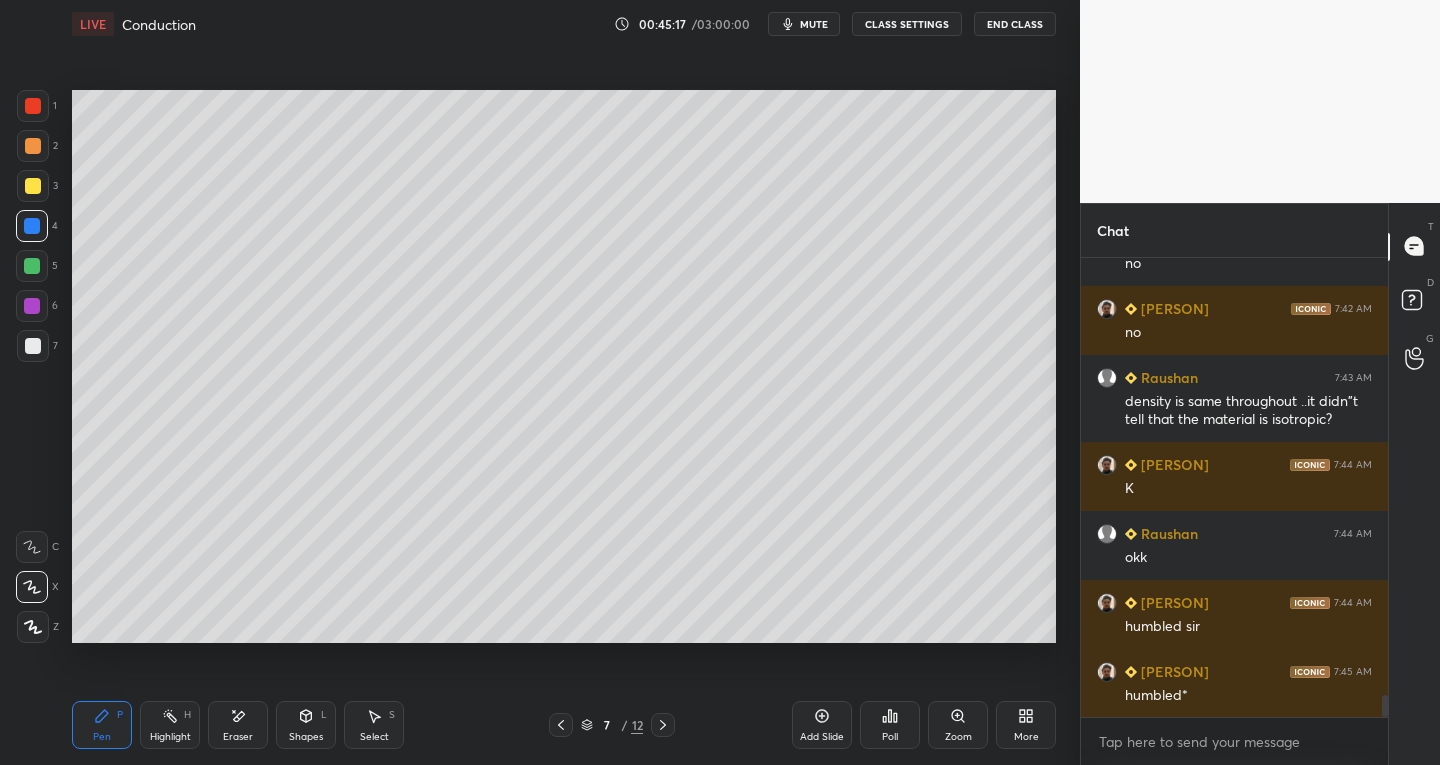 click 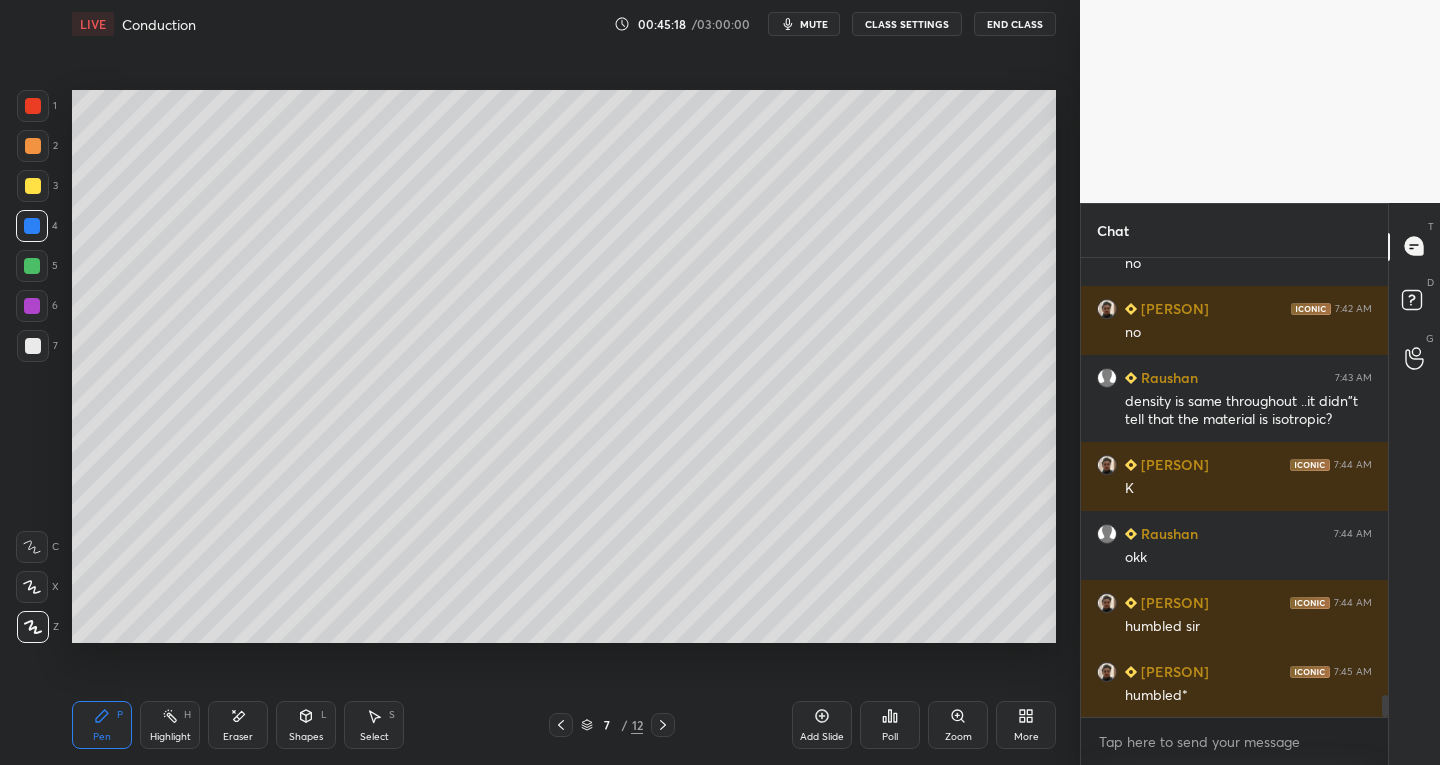 click on "Shapes" at bounding box center [306, 737] 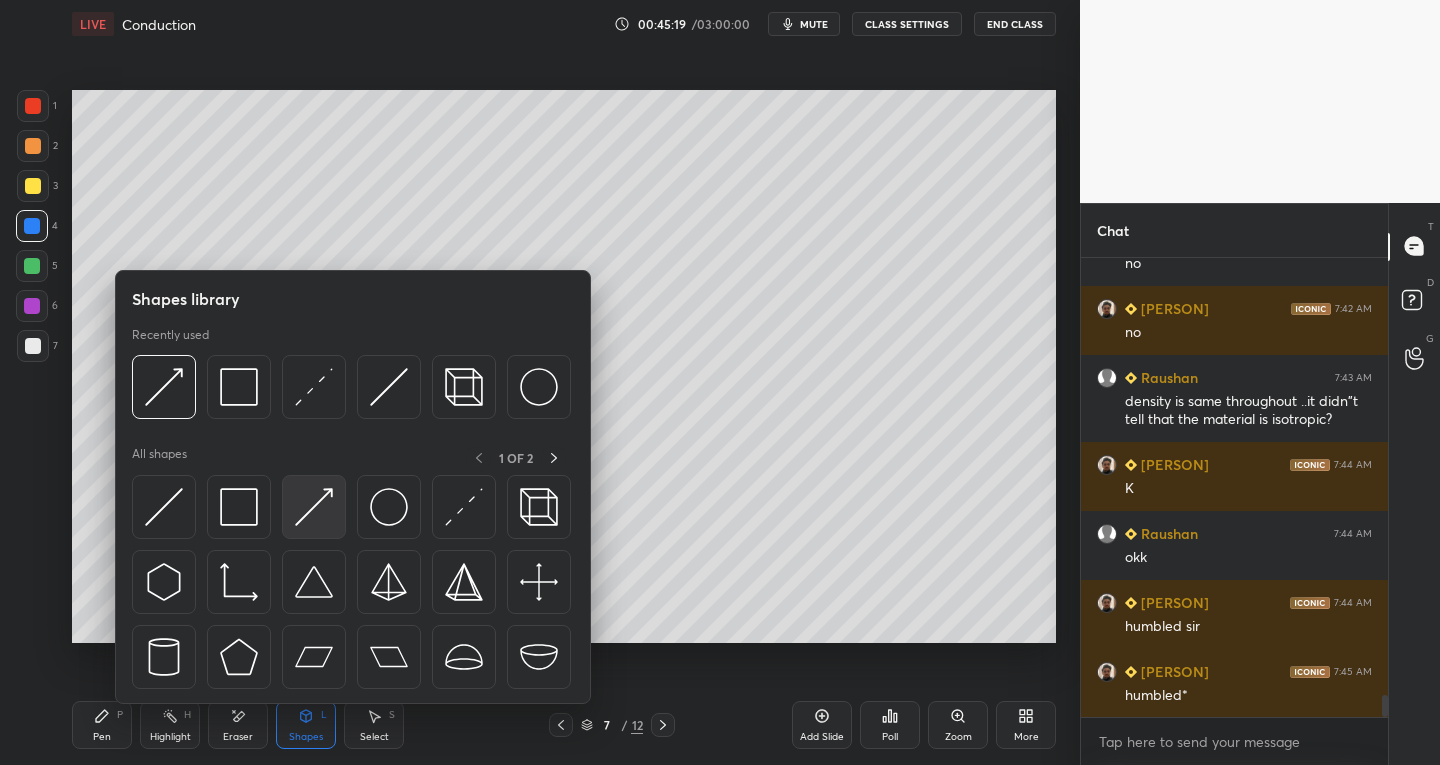 click at bounding box center [314, 507] 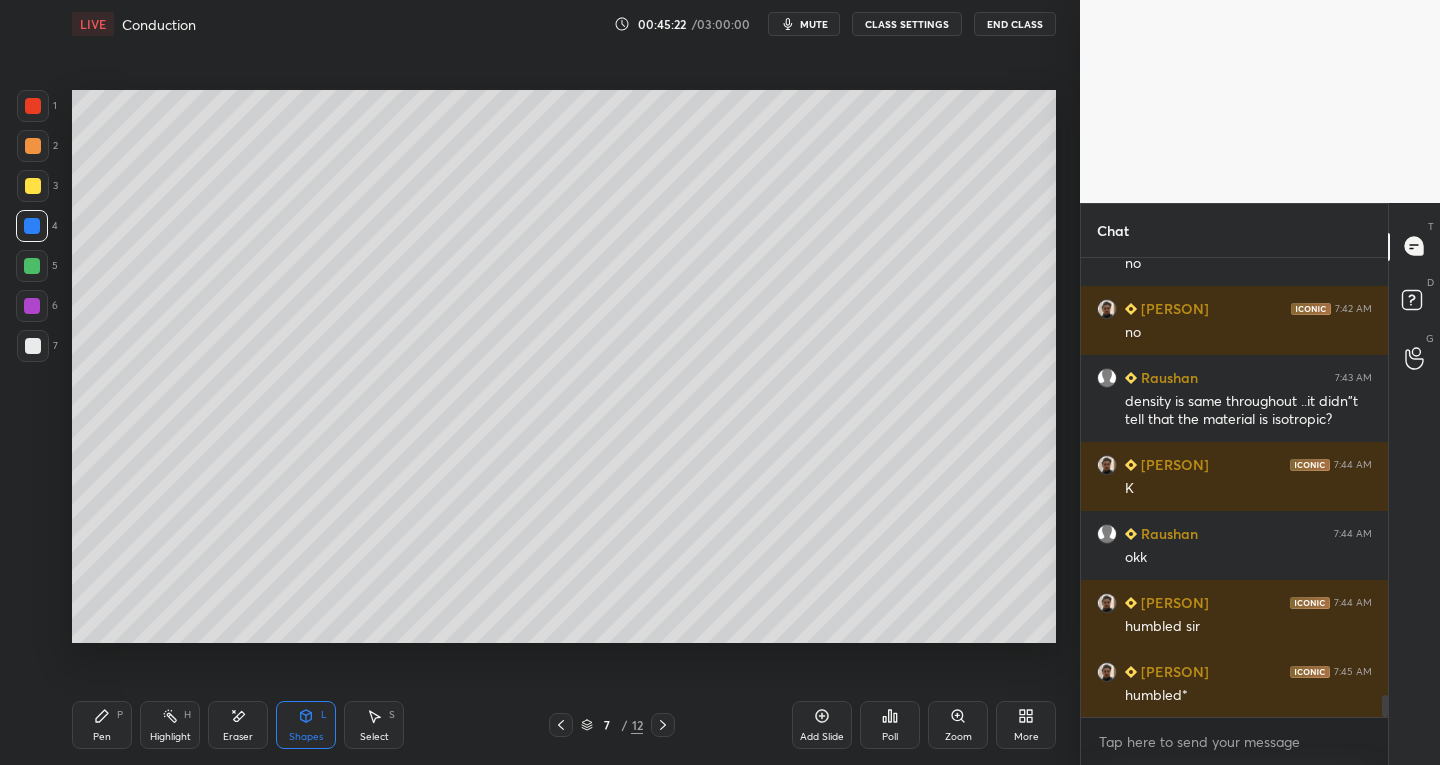 click 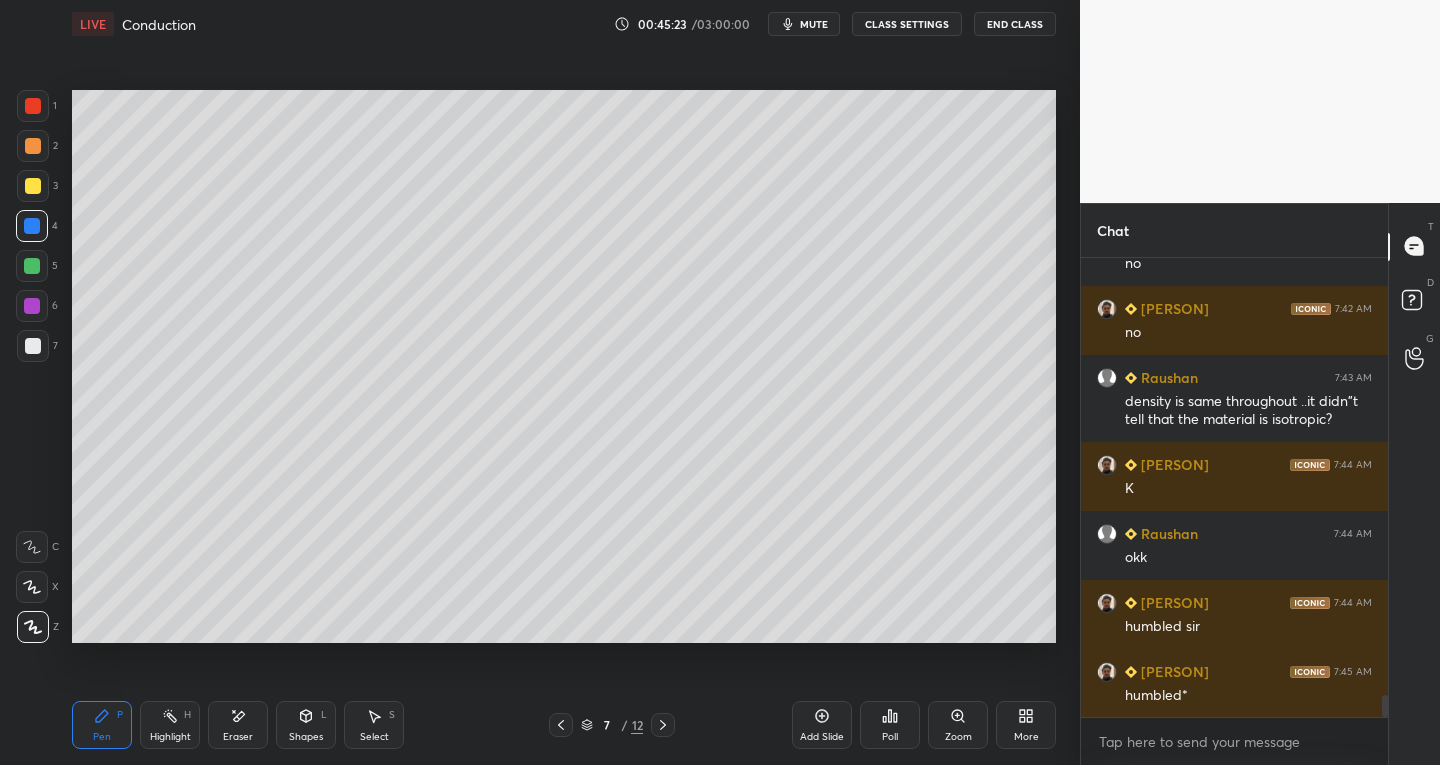 click at bounding box center (33, 346) 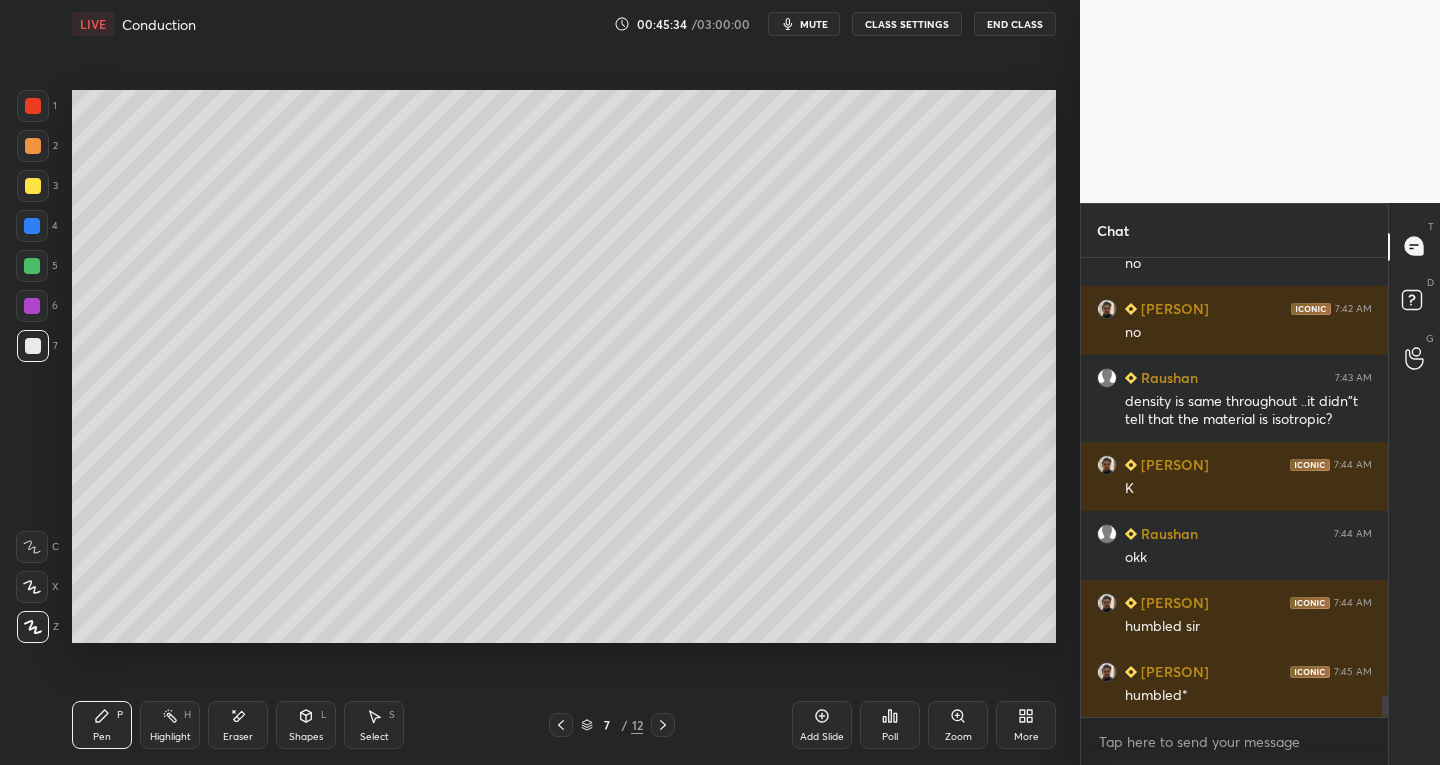 click at bounding box center [33, 146] 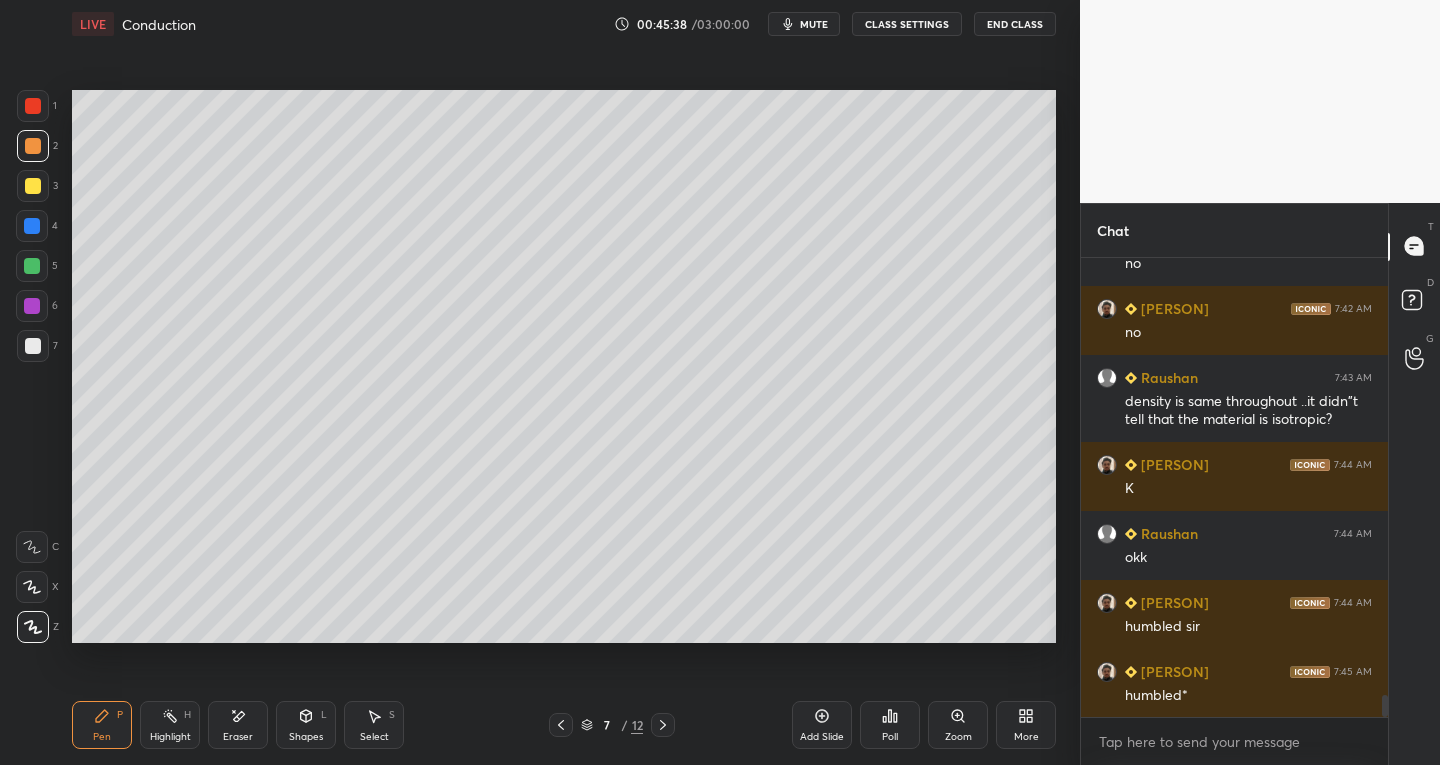 click on "Shapes L" at bounding box center [306, 725] 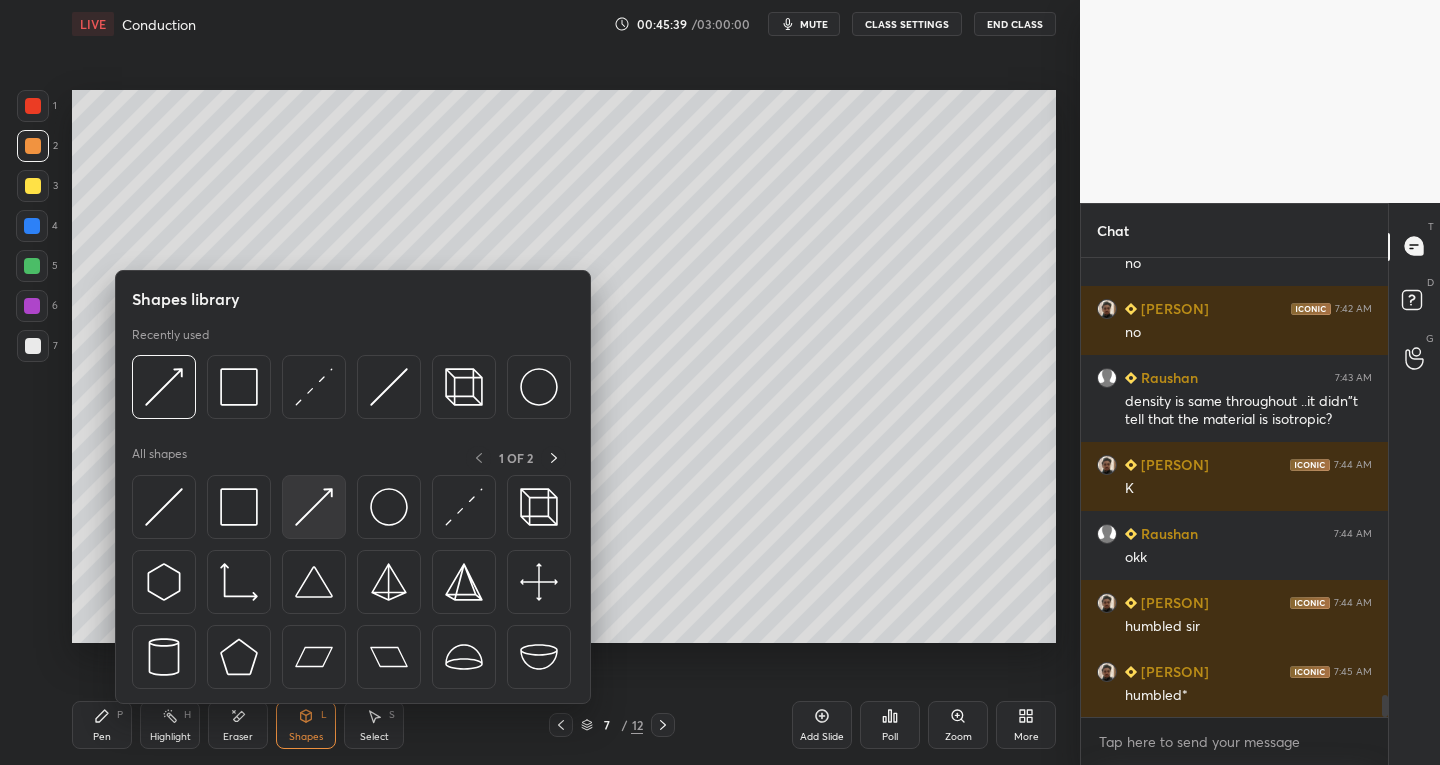 click at bounding box center (314, 507) 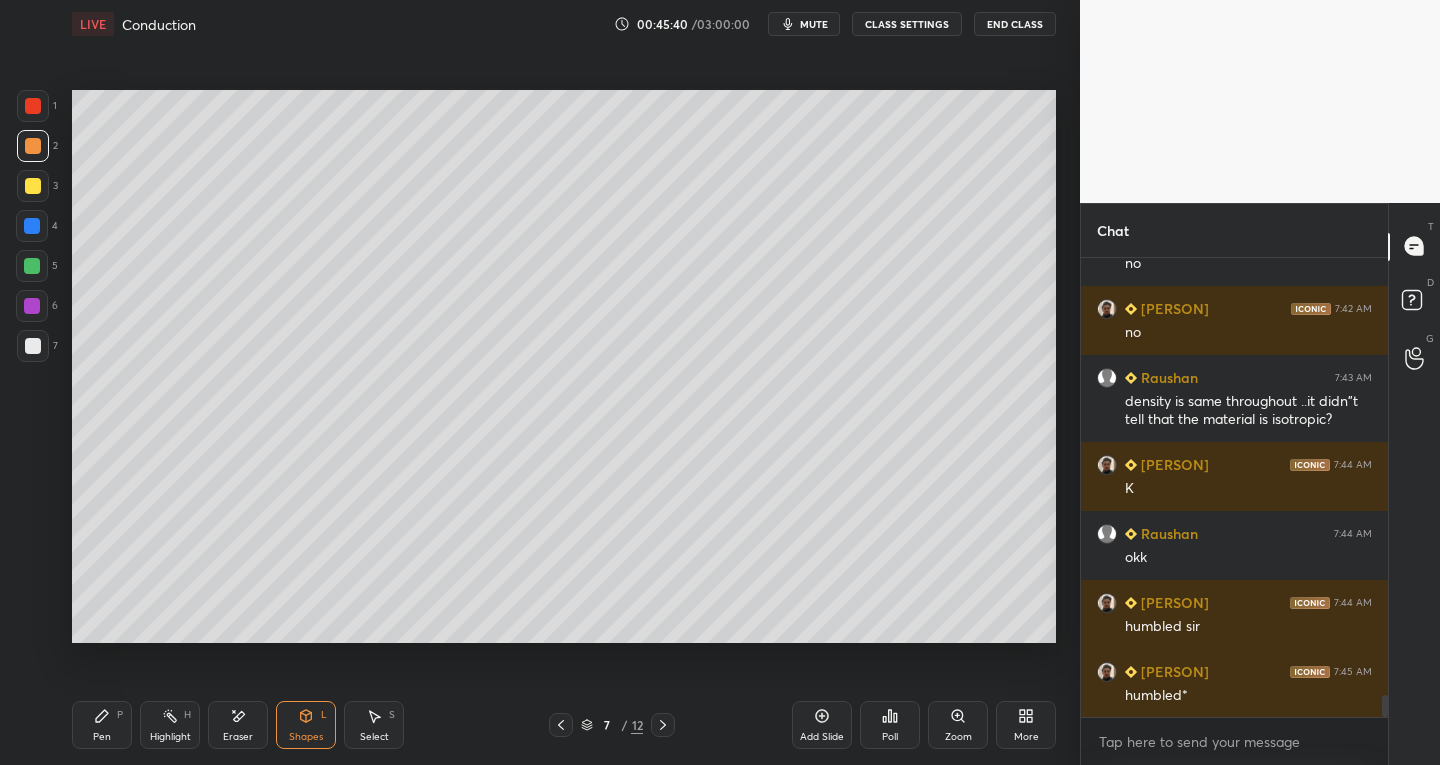 click at bounding box center [32, 226] 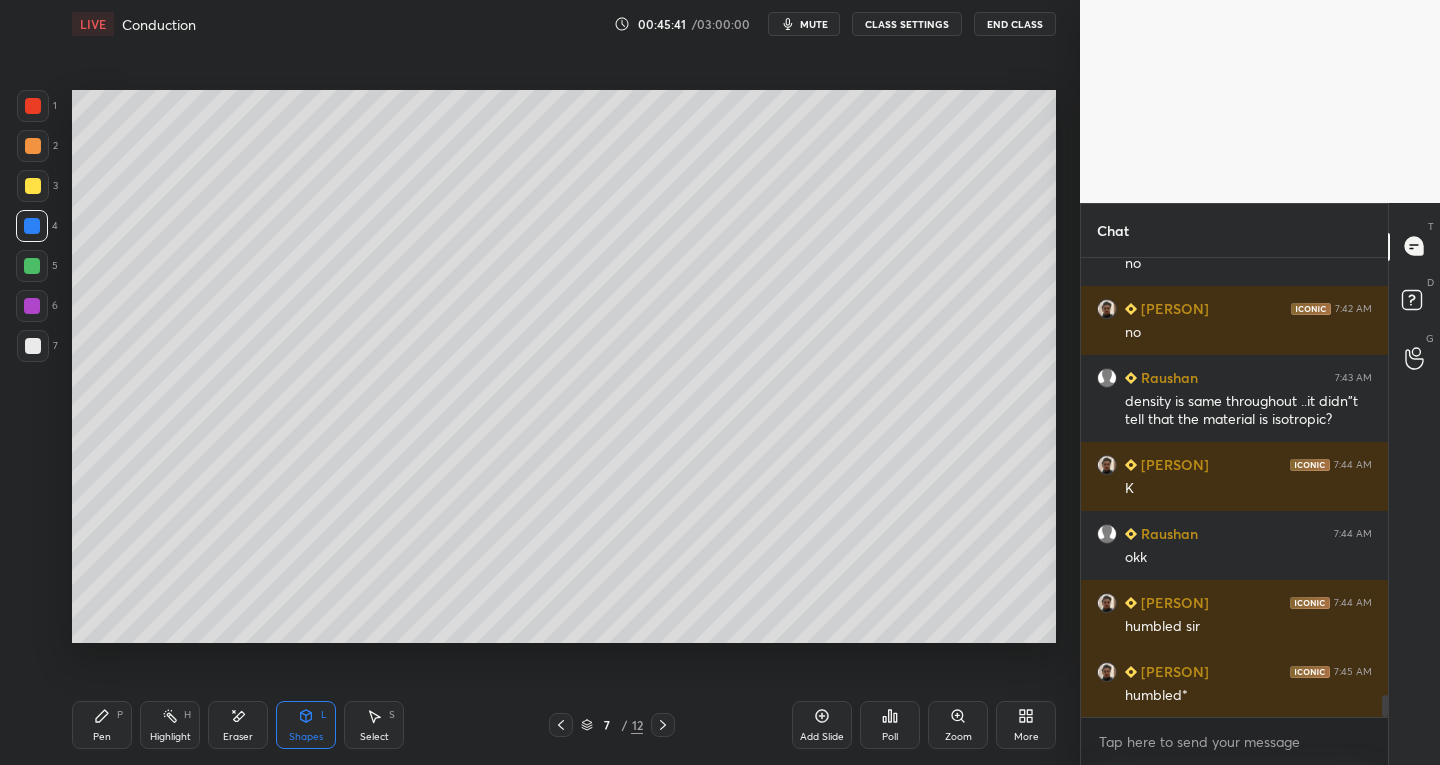 click at bounding box center (32, 266) 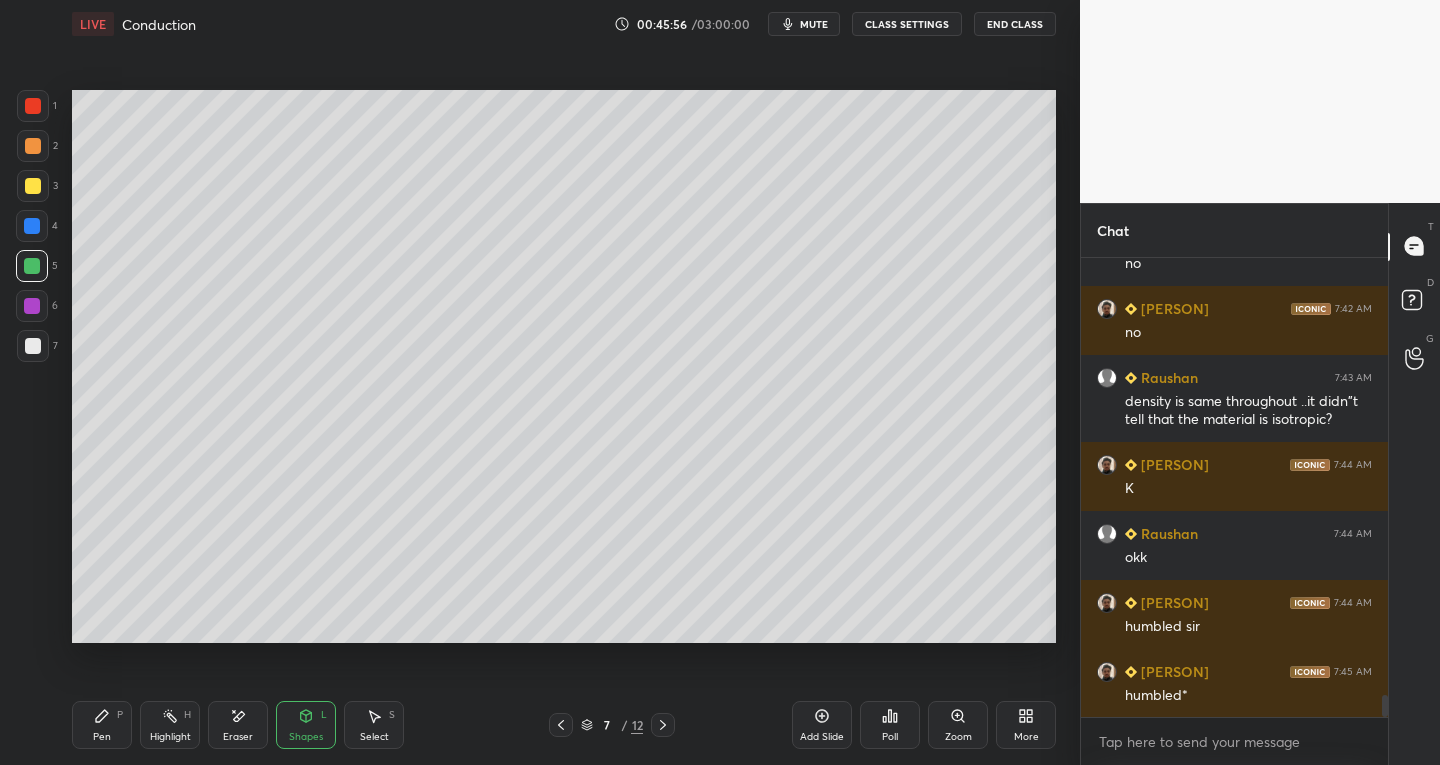 click 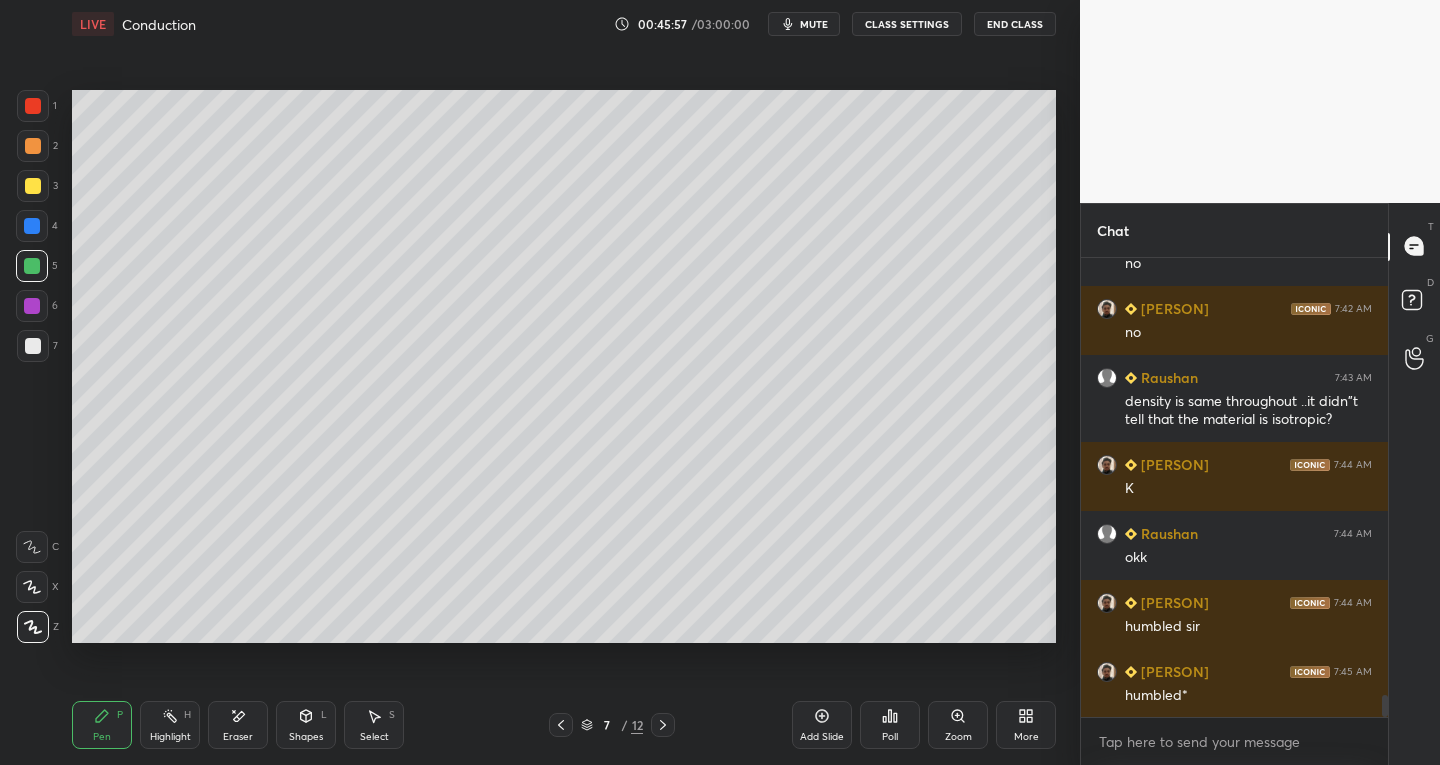 click on "7" at bounding box center [37, 346] 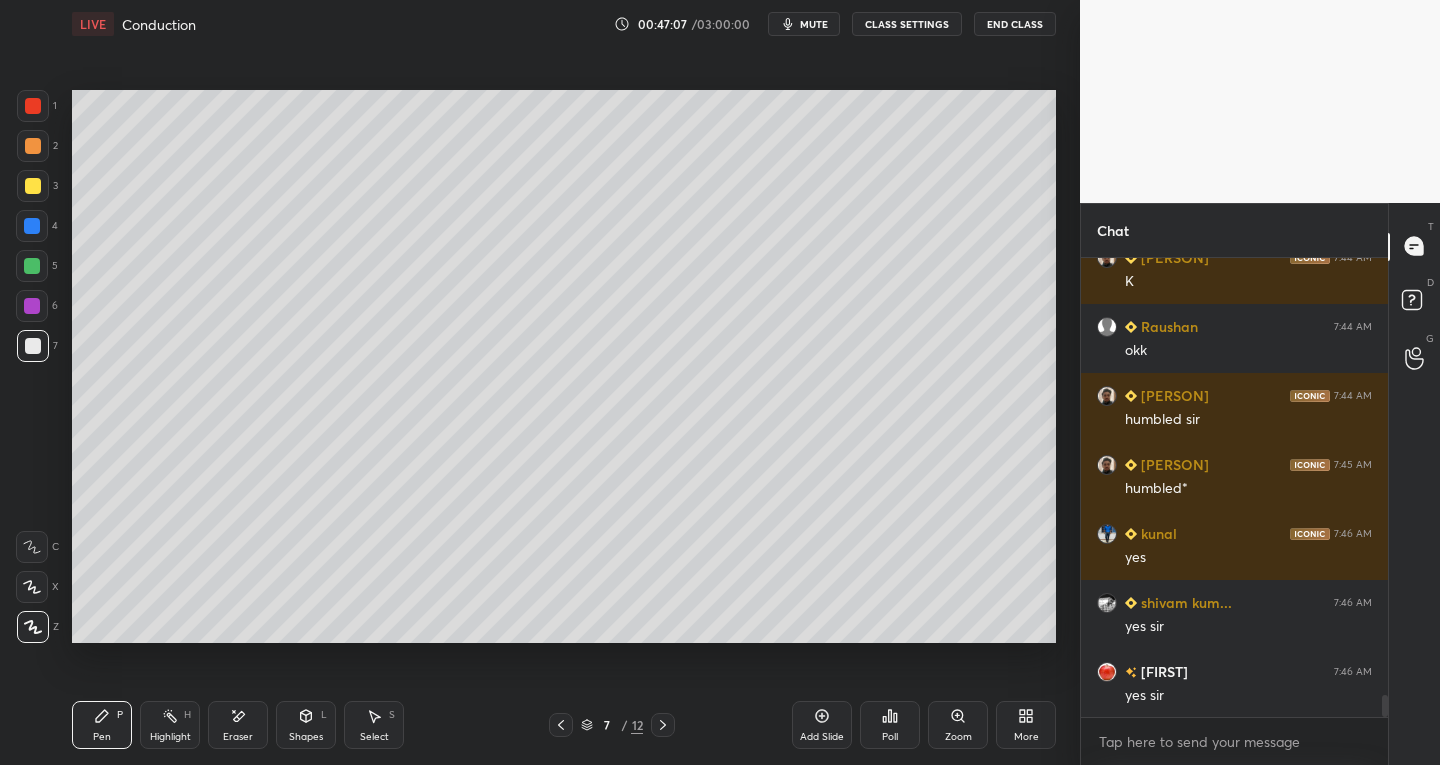 scroll, scrollTop: 9257, scrollLeft: 0, axis: vertical 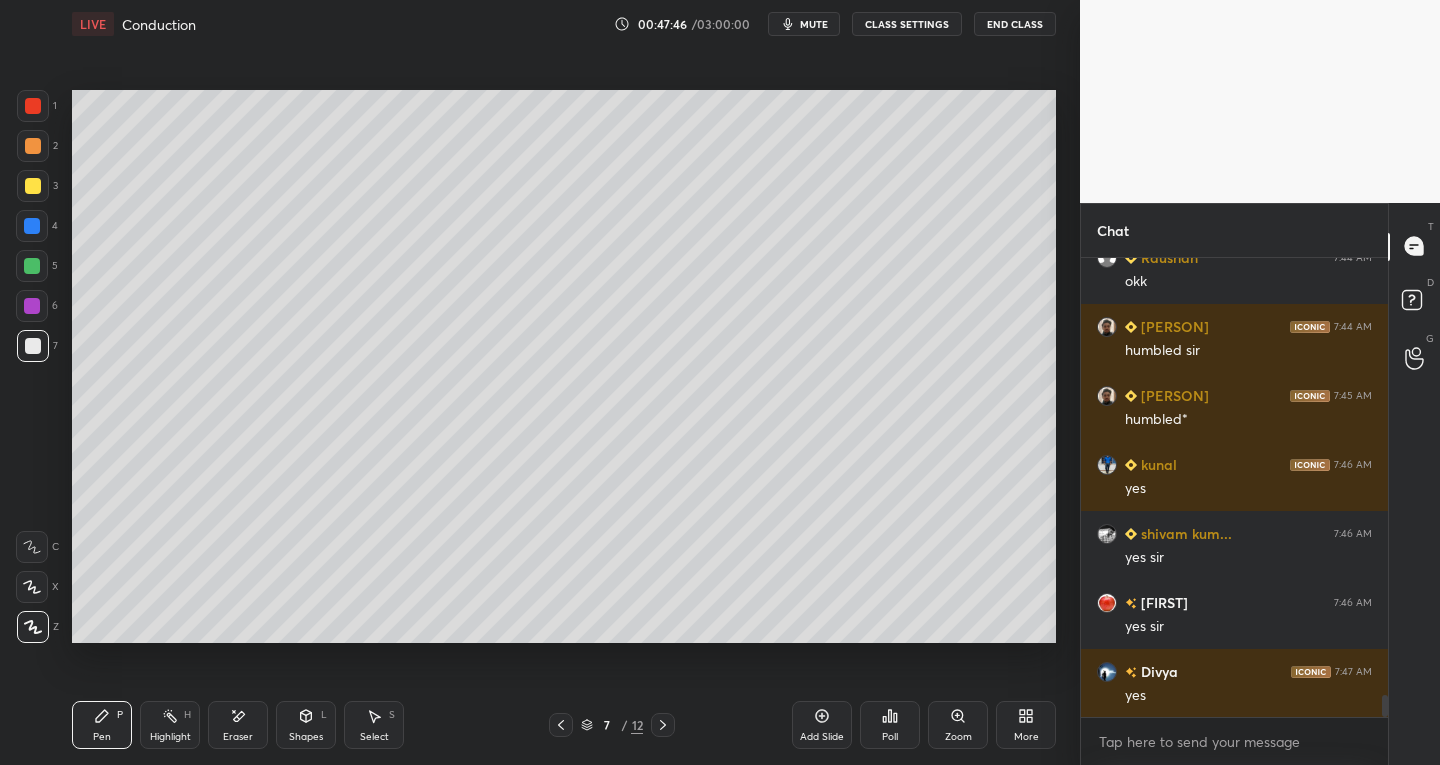 click 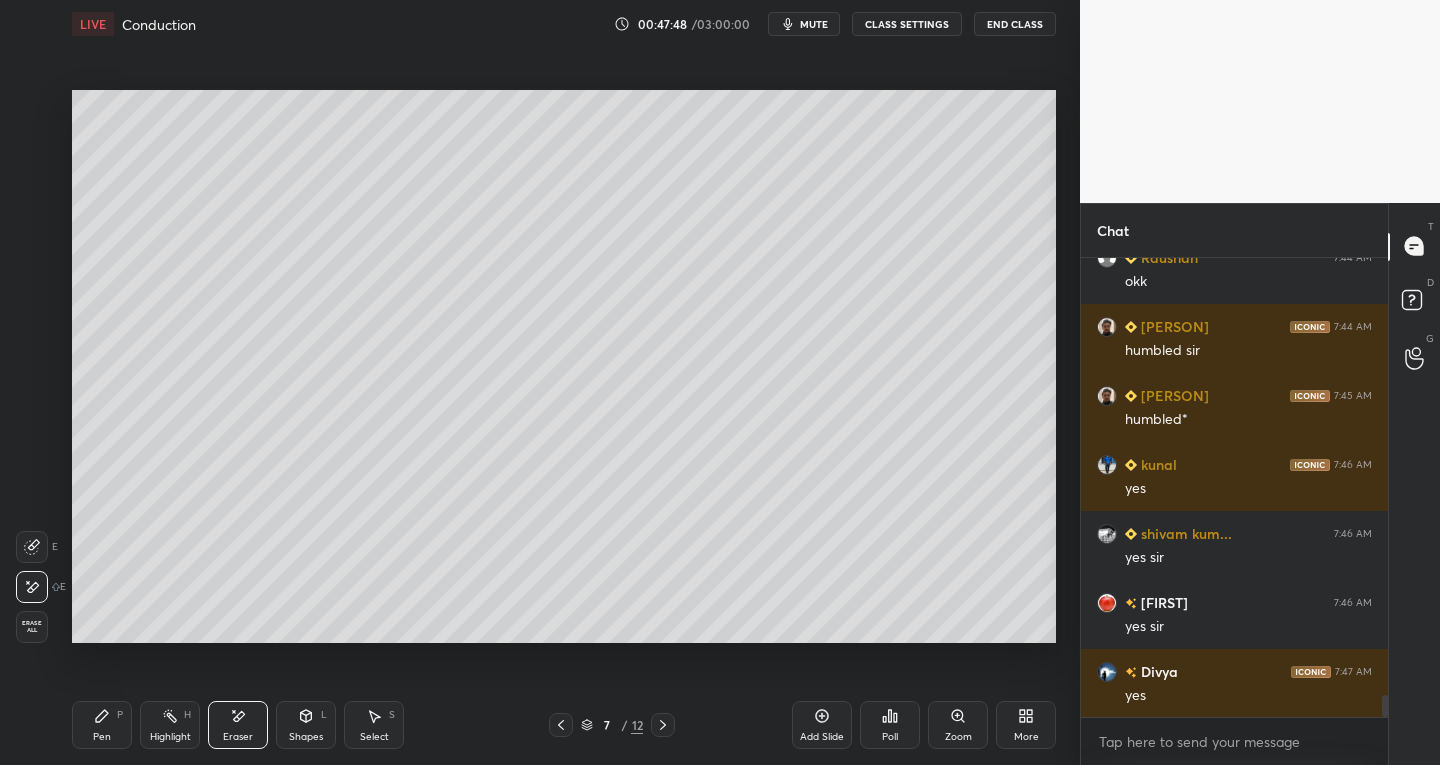 click on "Pen P" at bounding box center (102, 725) 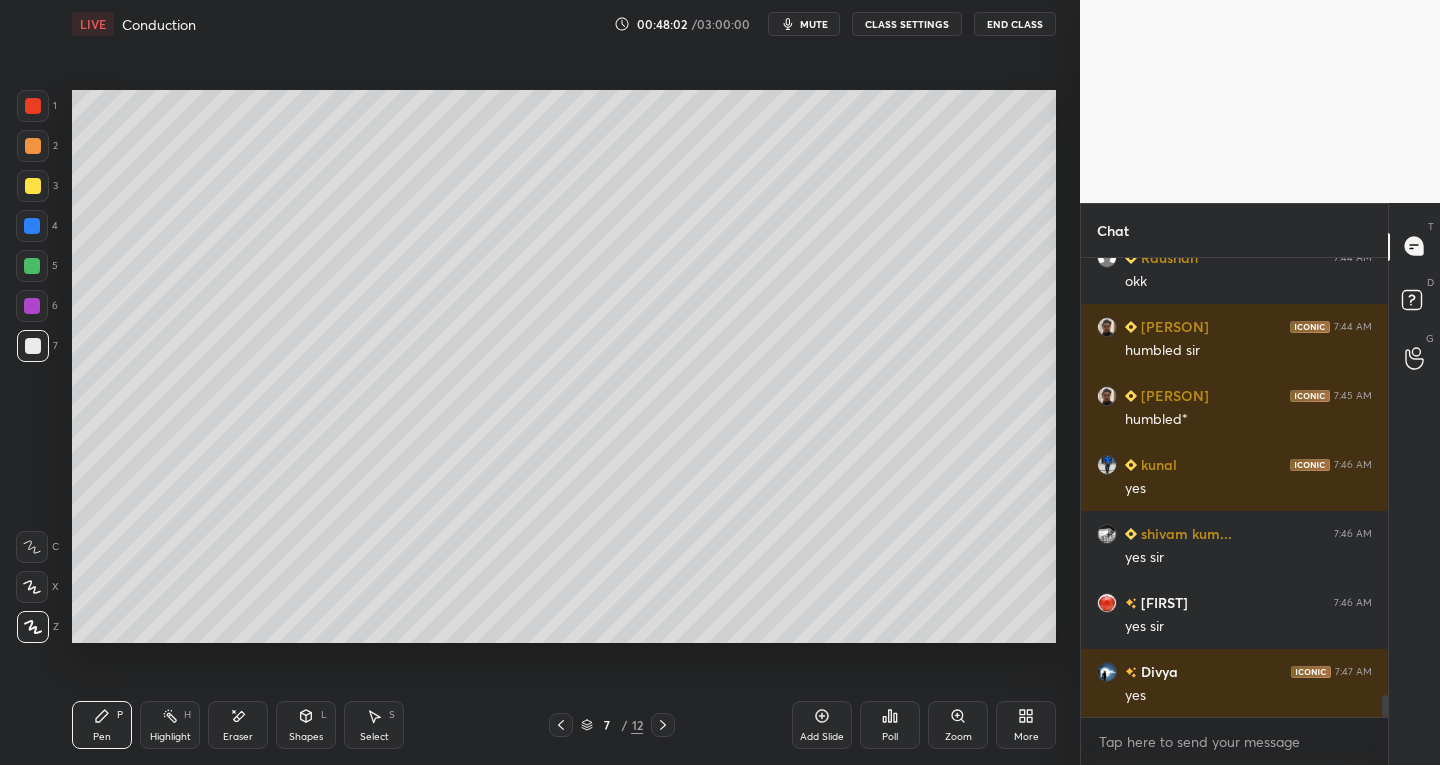 click 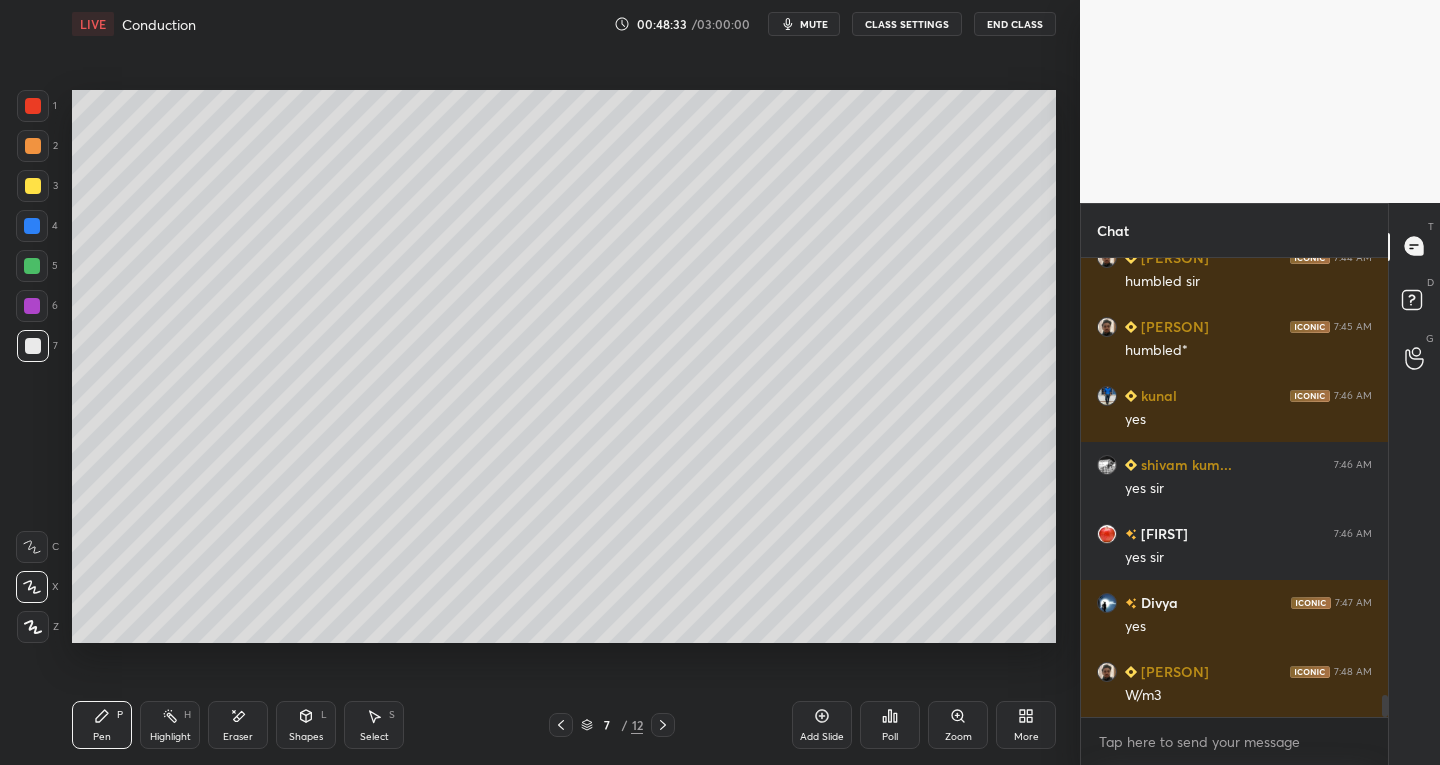 scroll, scrollTop: 9395, scrollLeft: 0, axis: vertical 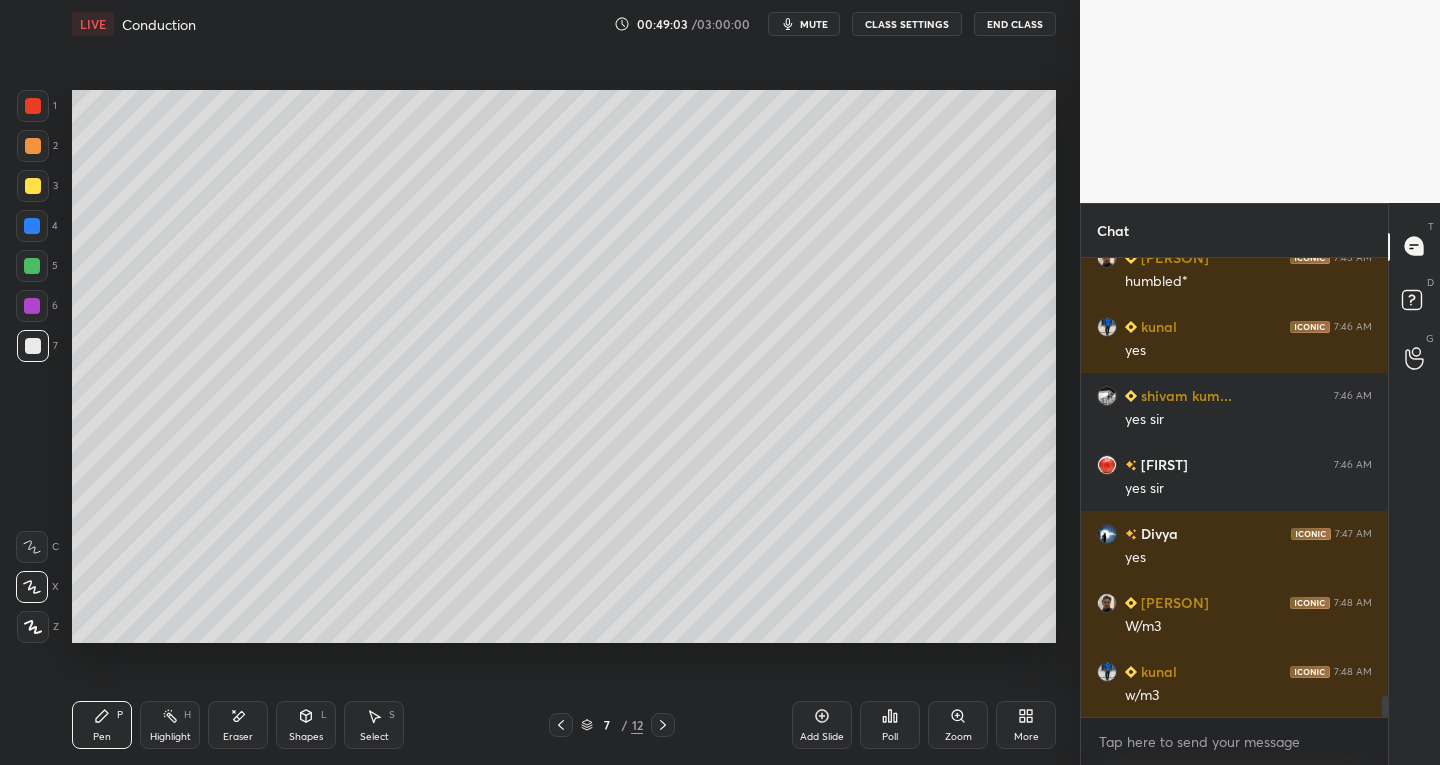 click on "Add Slide" at bounding box center [822, 725] 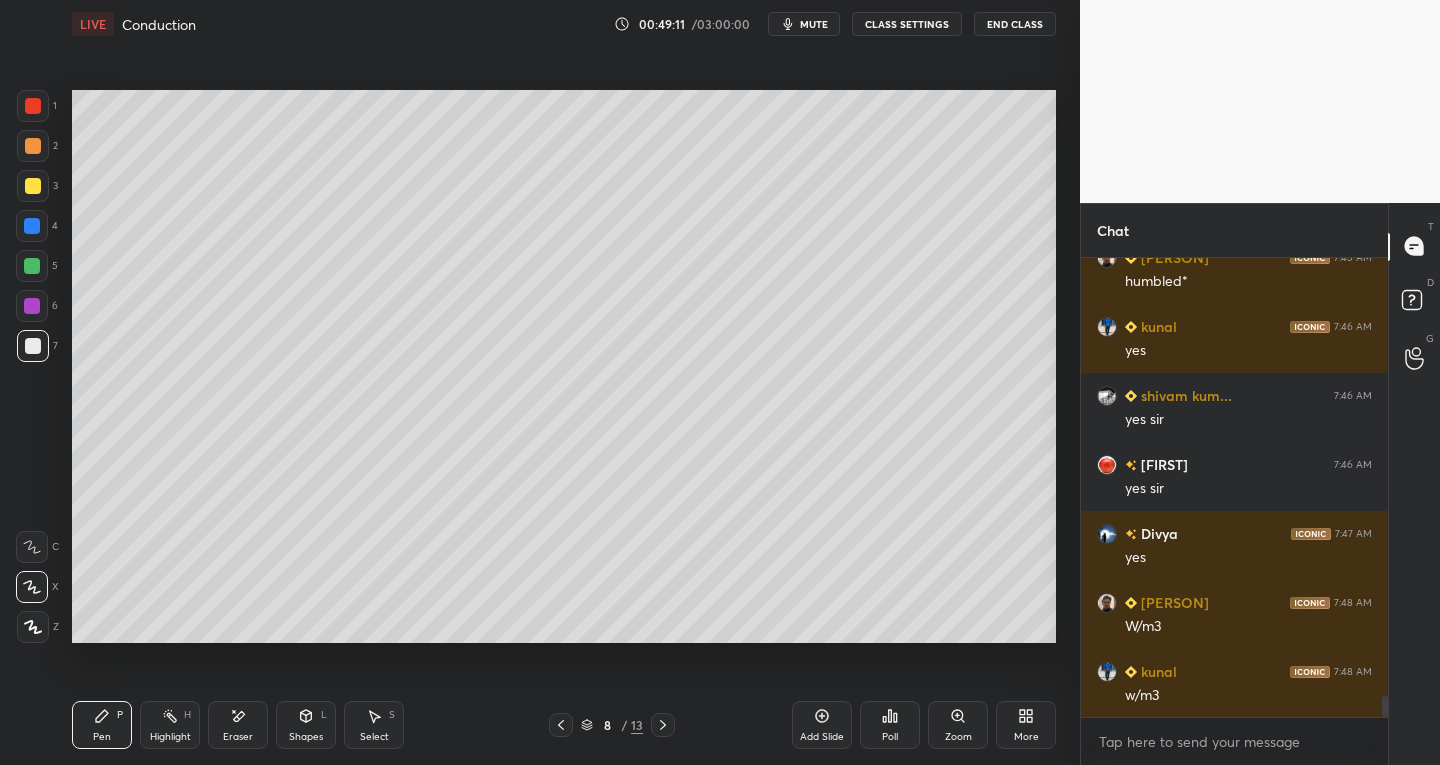 click 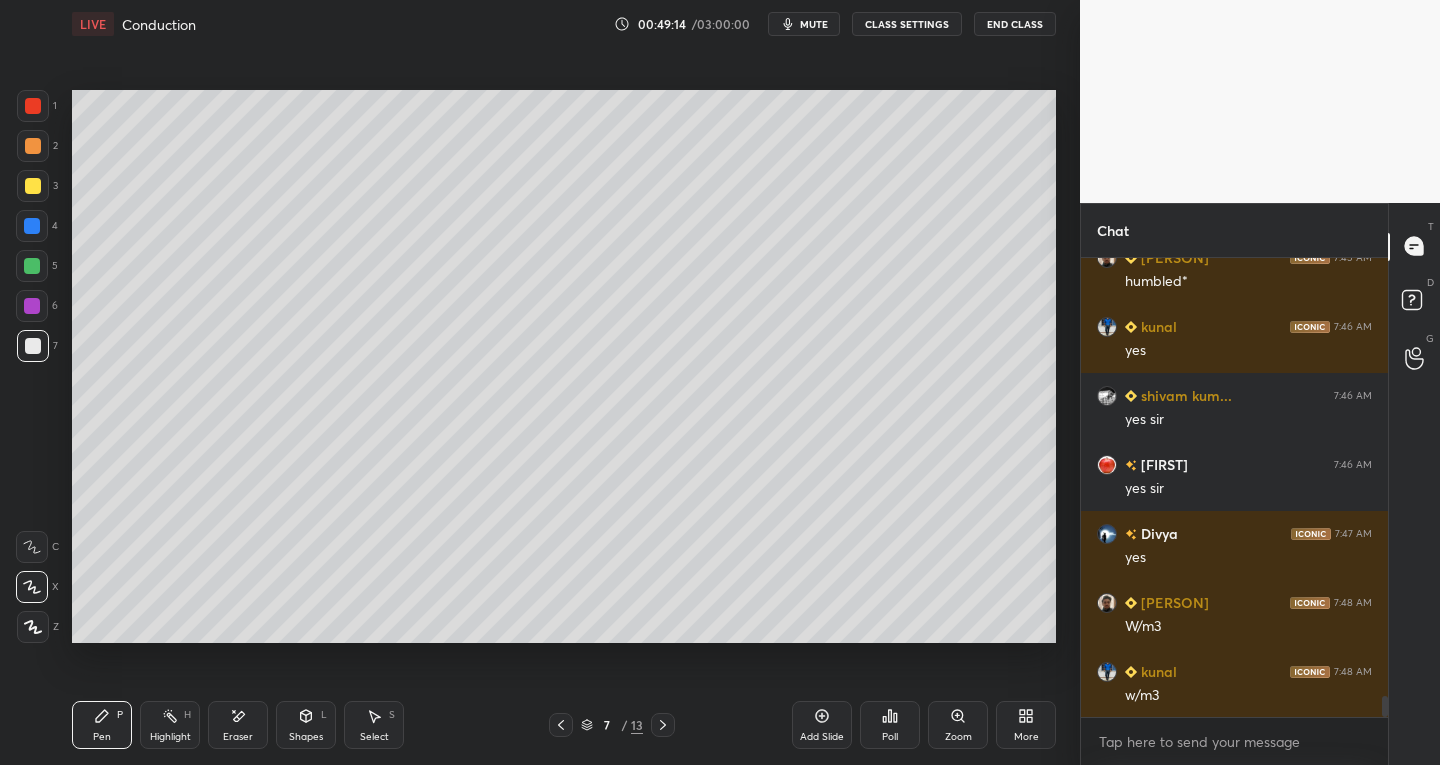click 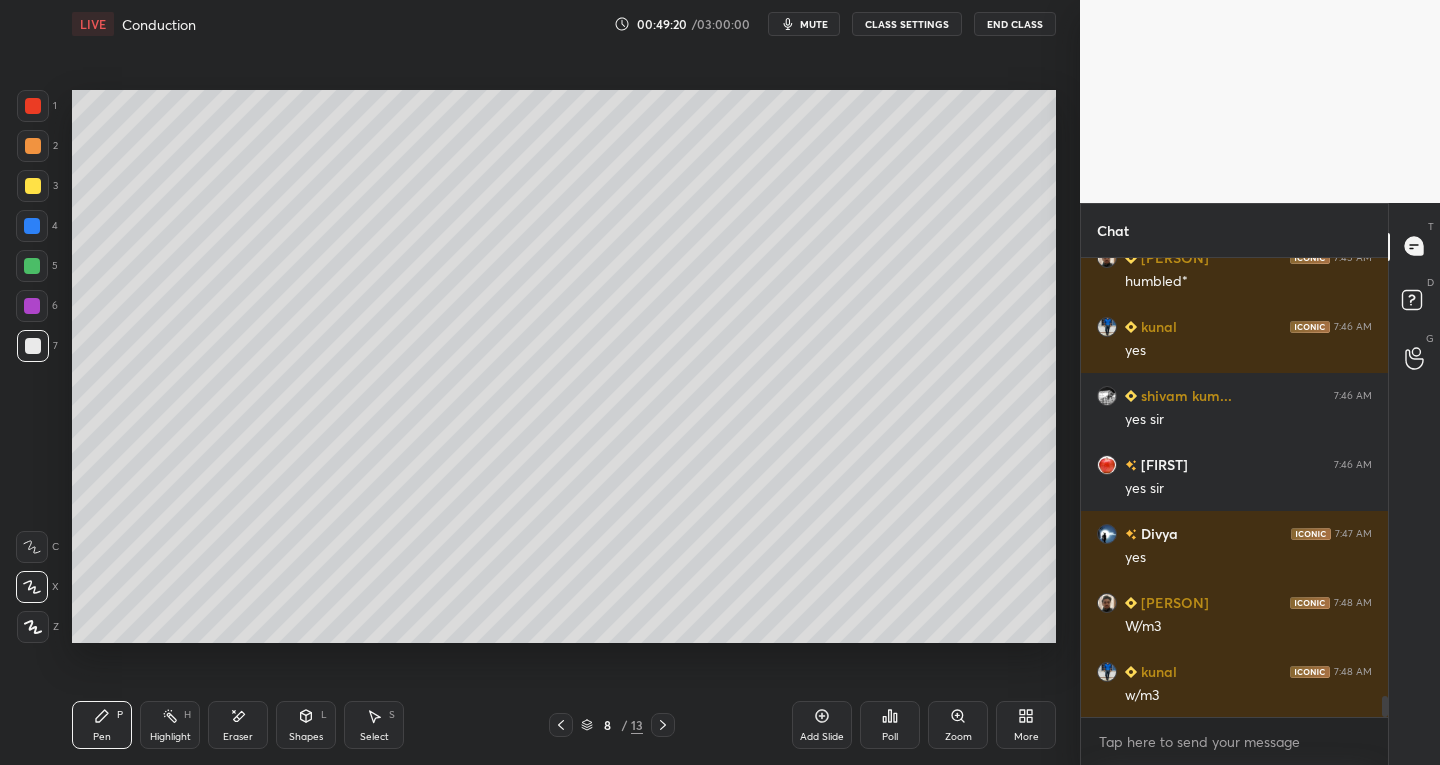 click 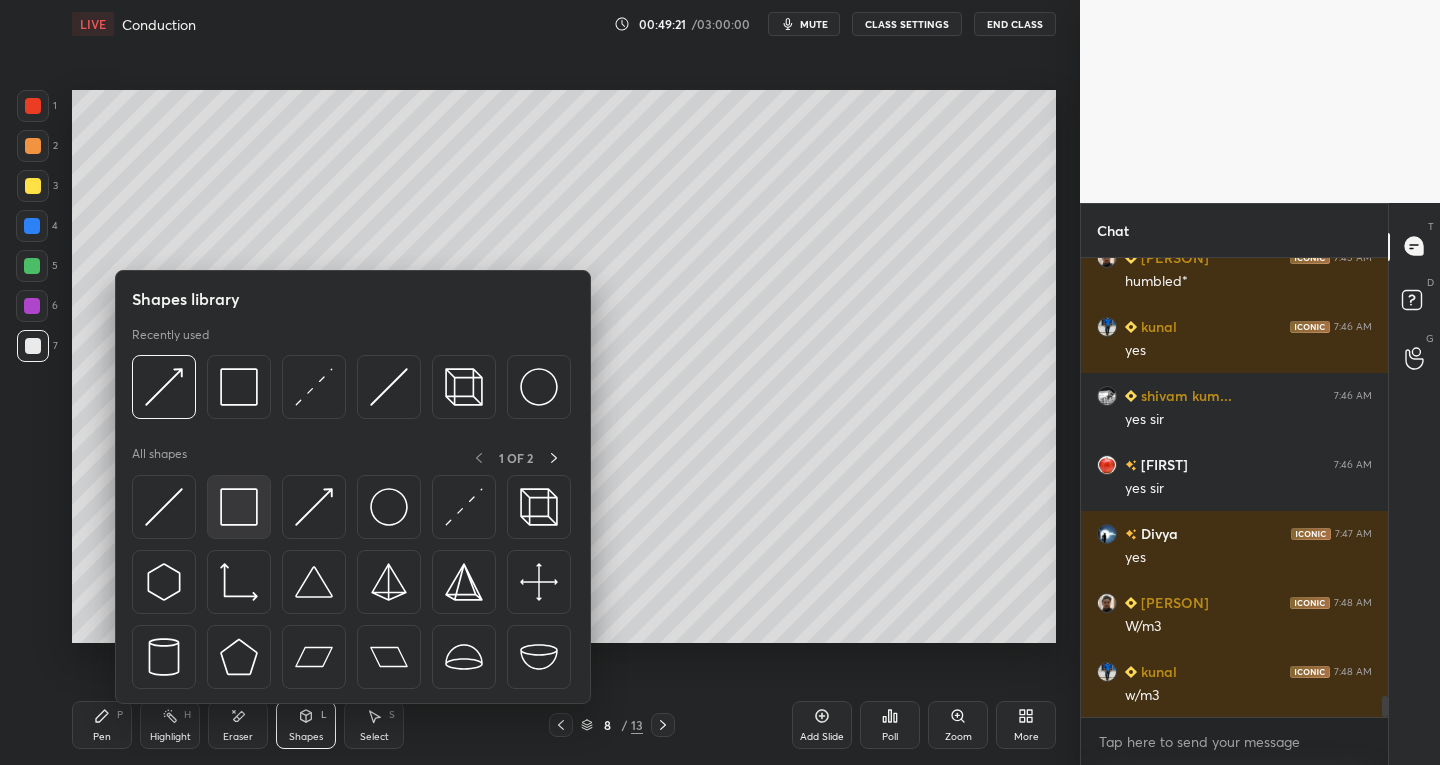 click at bounding box center [239, 507] 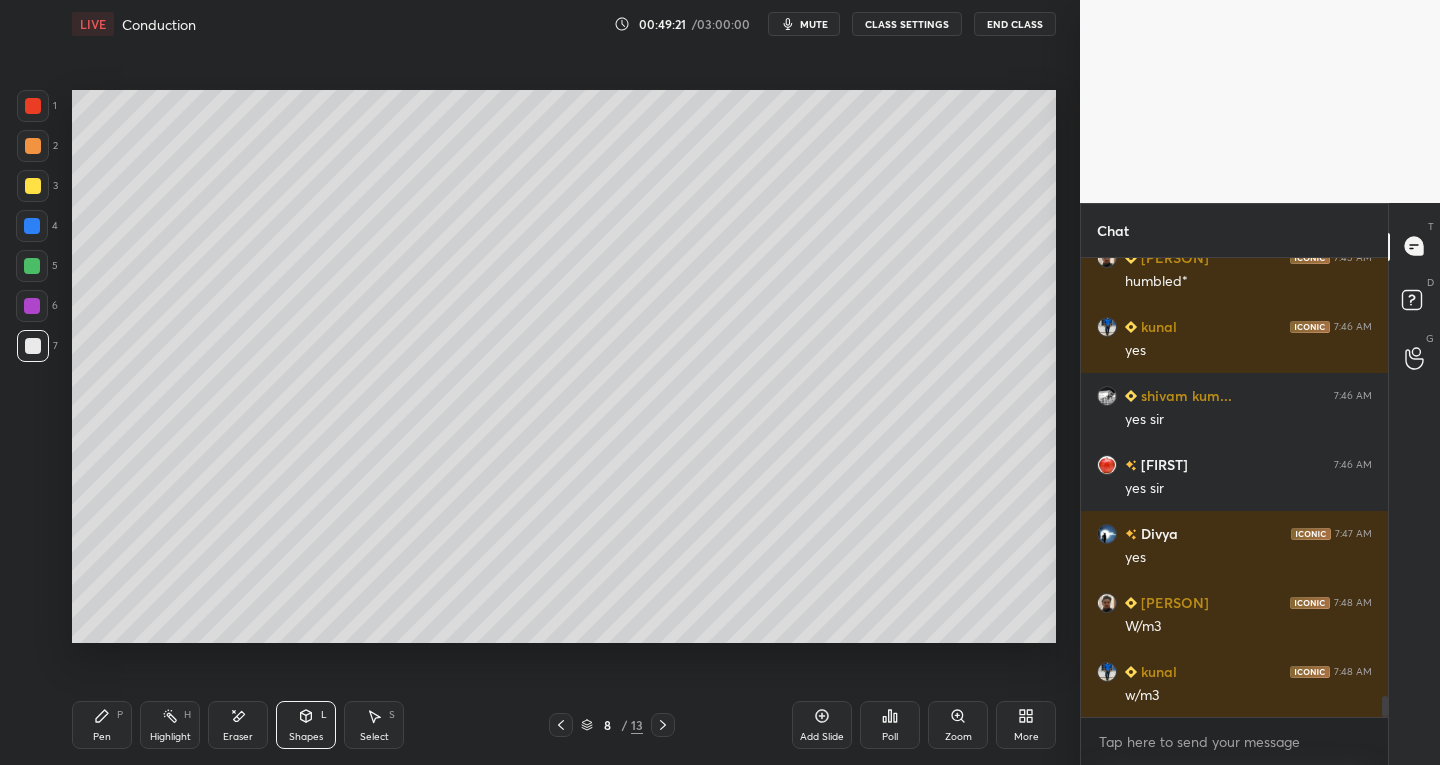 click at bounding box center (33, 186) 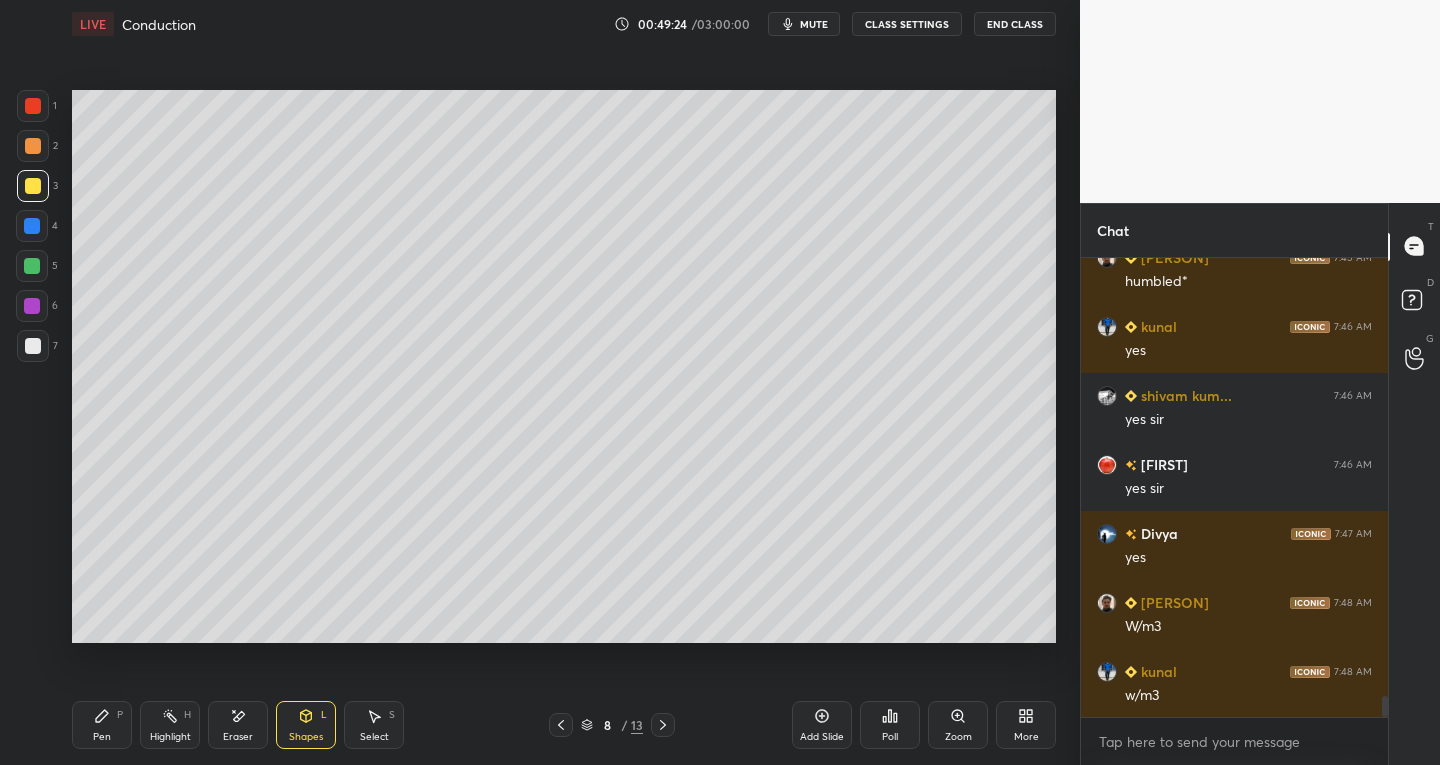 click 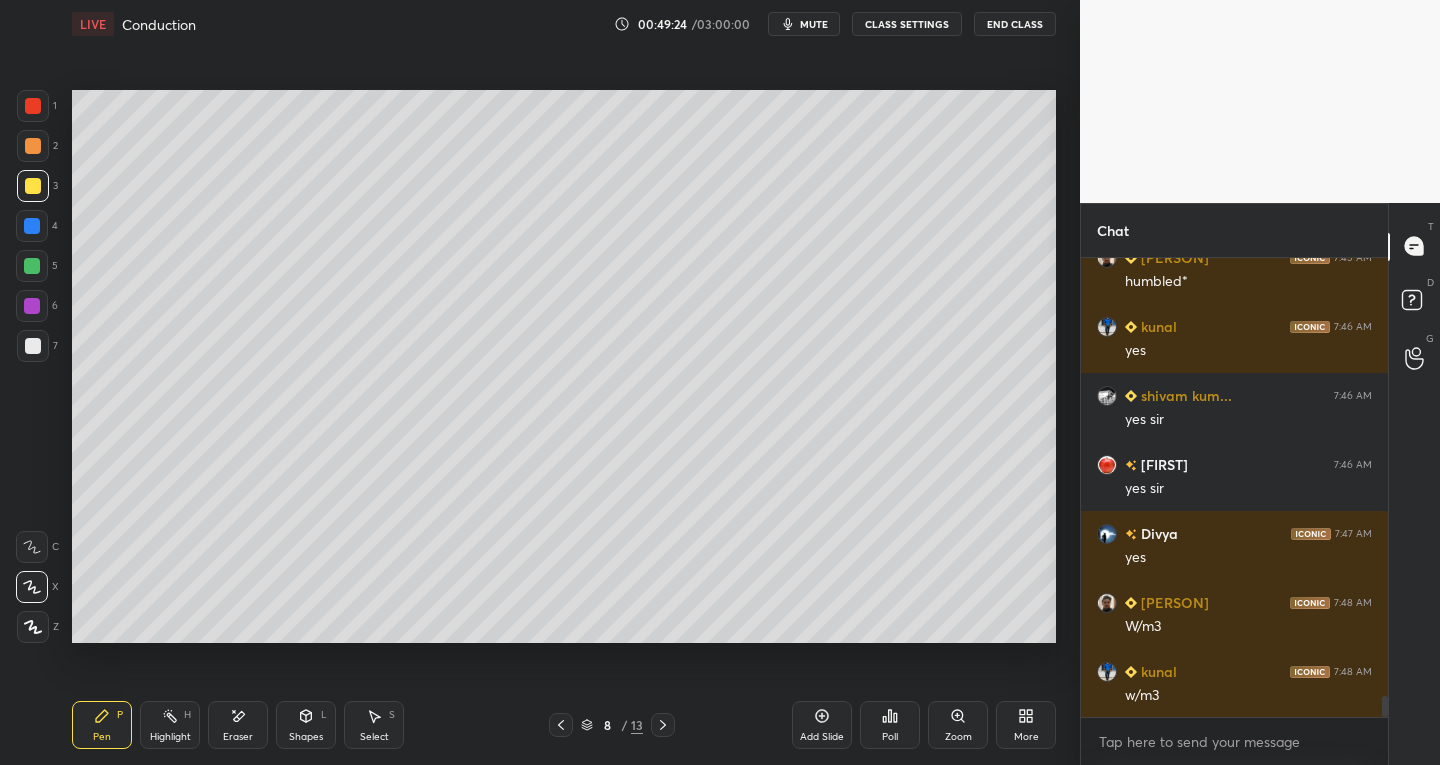 click at bounding box center [33, 346] 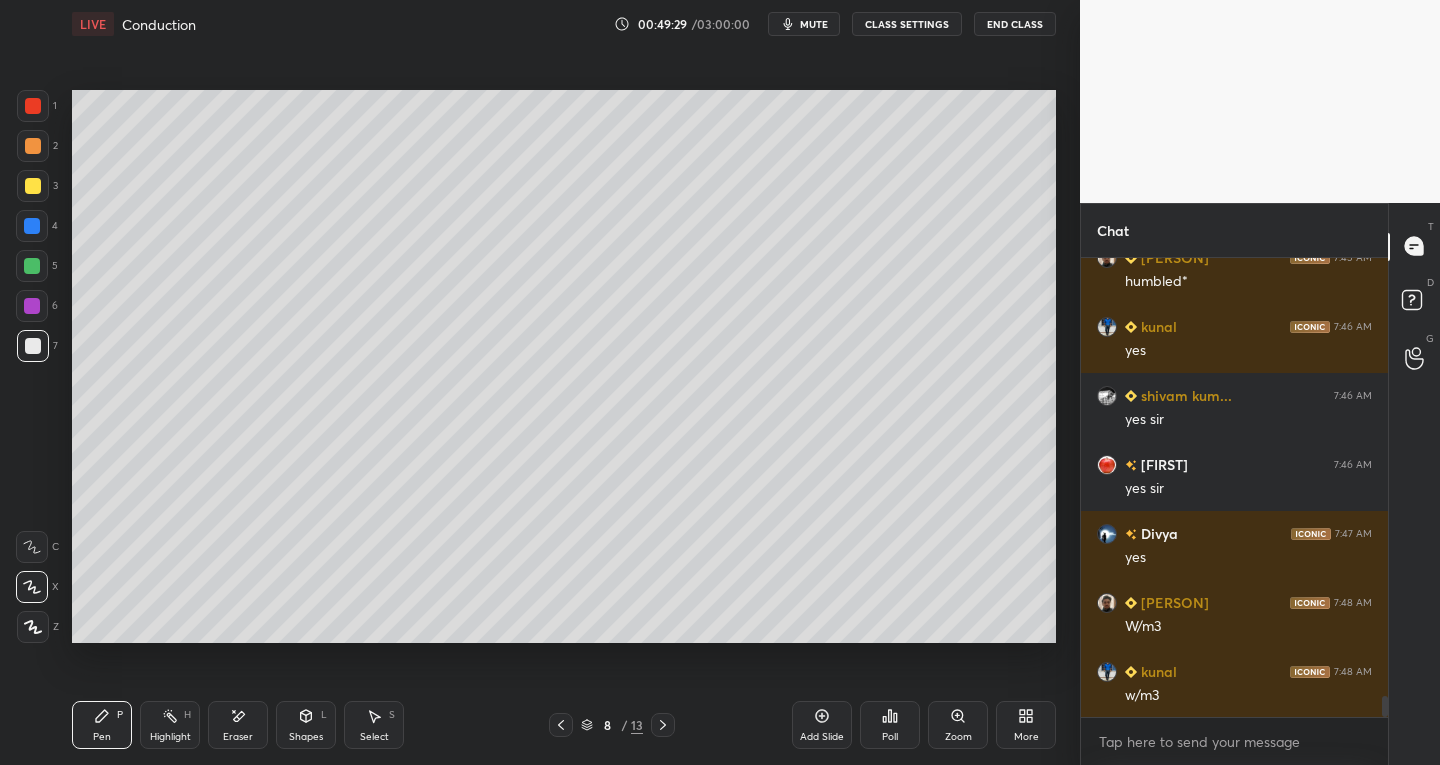 scroll, scrollTop: 412, scrollLeft: 301, axis: both 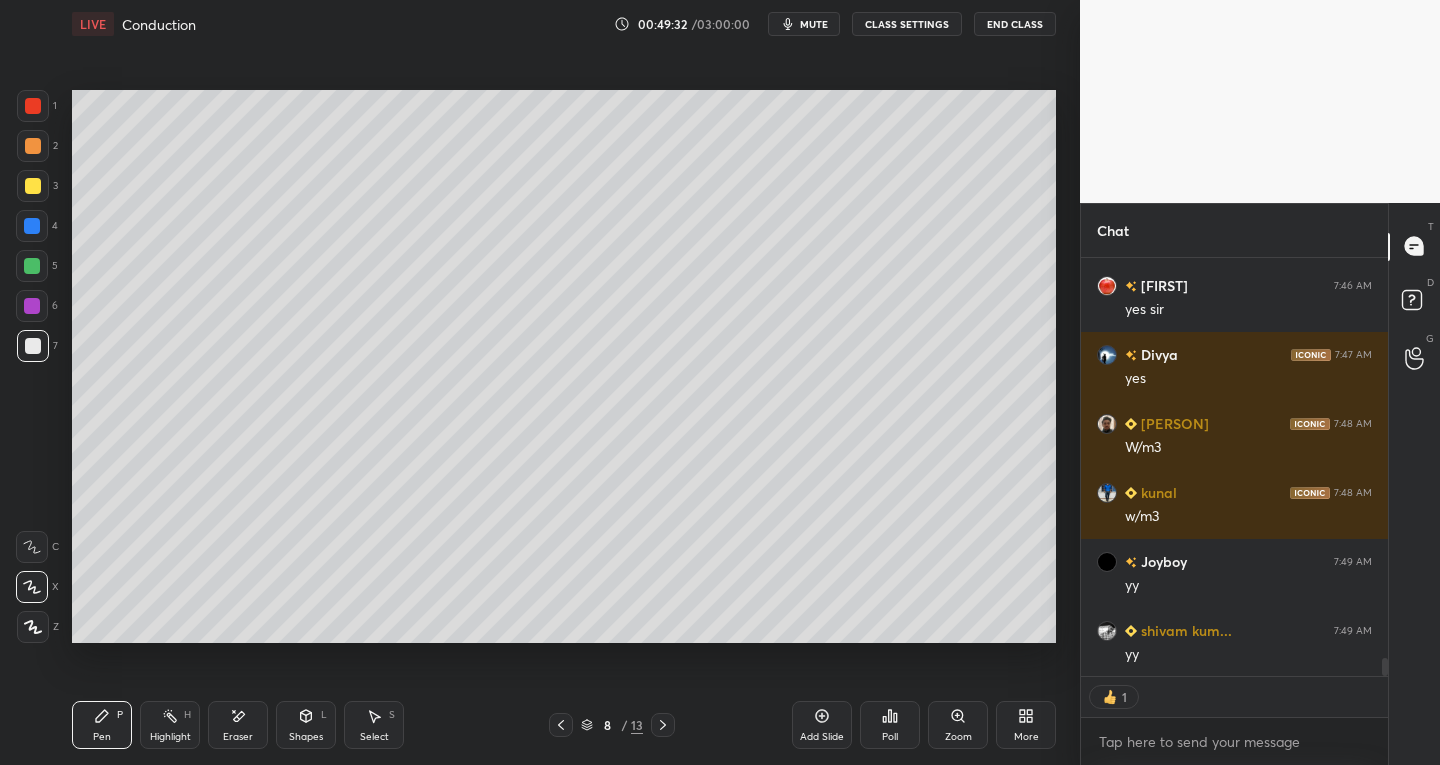 click at bounding box center [561, 725] 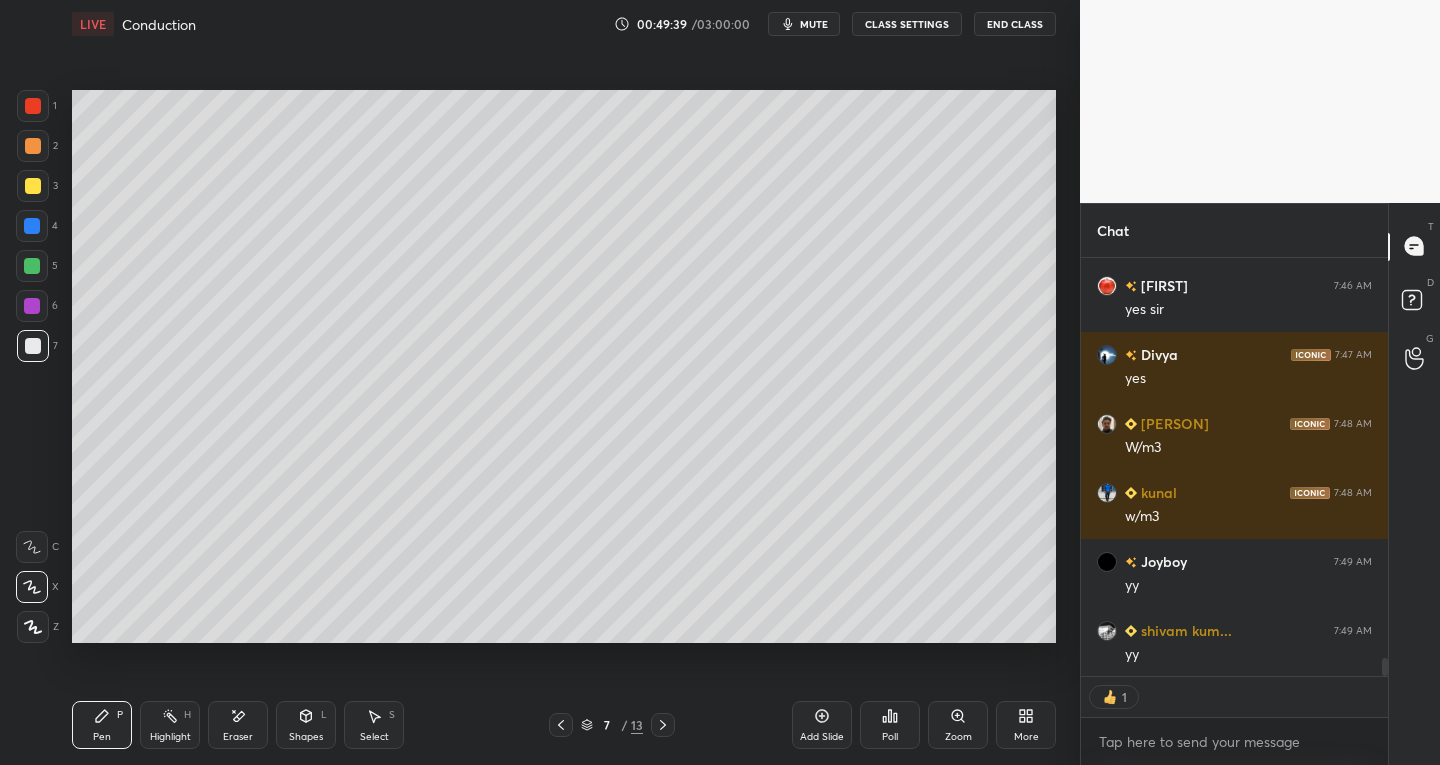 scroll, scrollTop: 6, scrollLeft: 7, axis: both 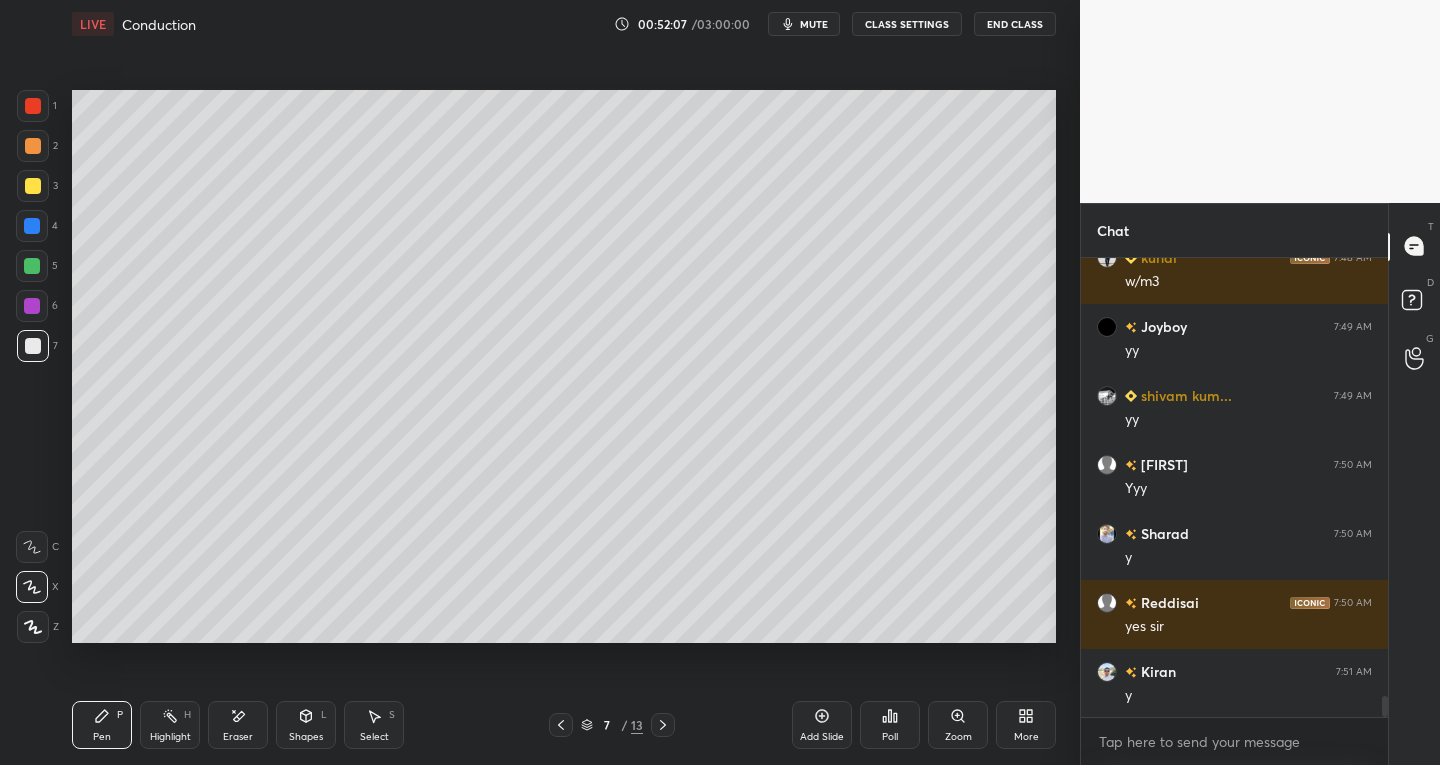 click on "Eraser" at bounding box center [238, 737] 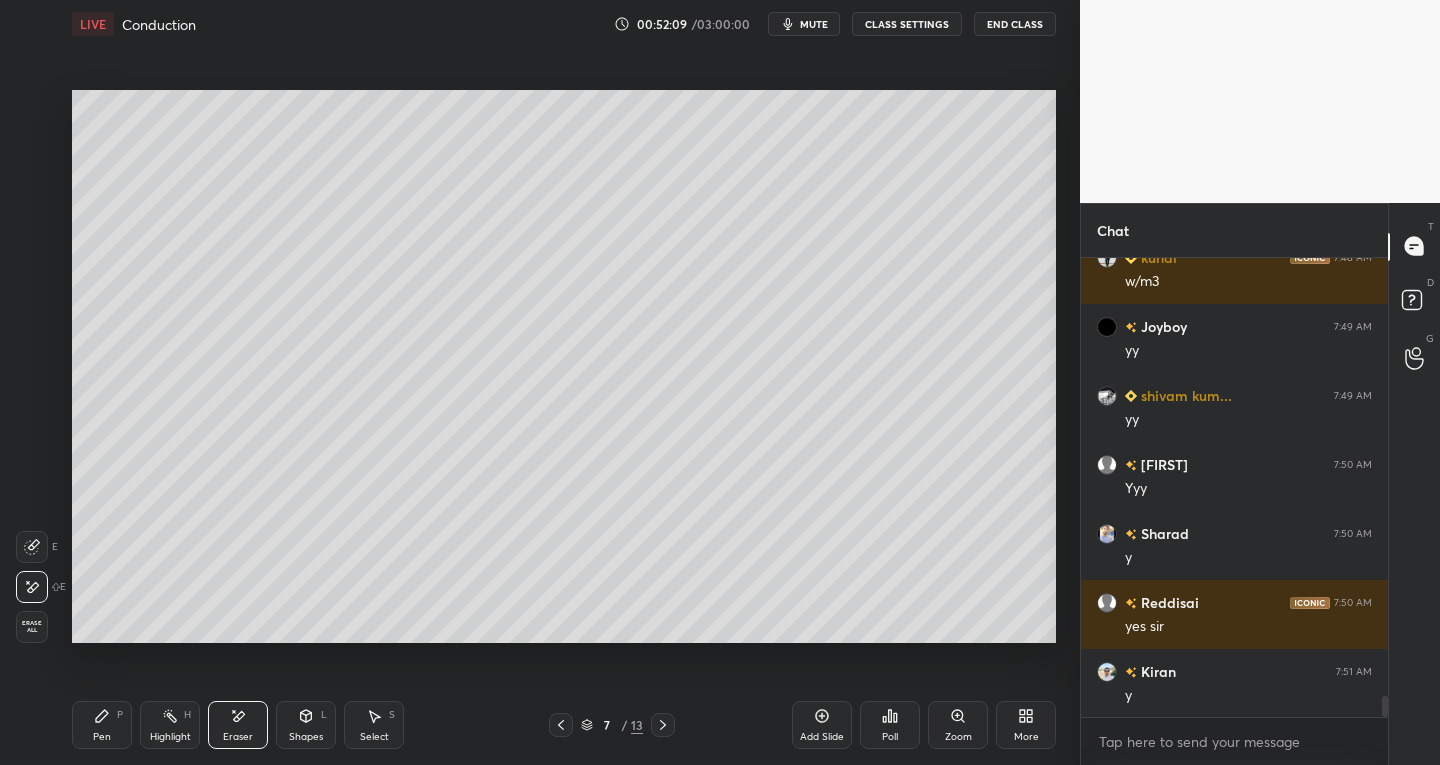 click on "Pen P" at bounding box center [102, 725] 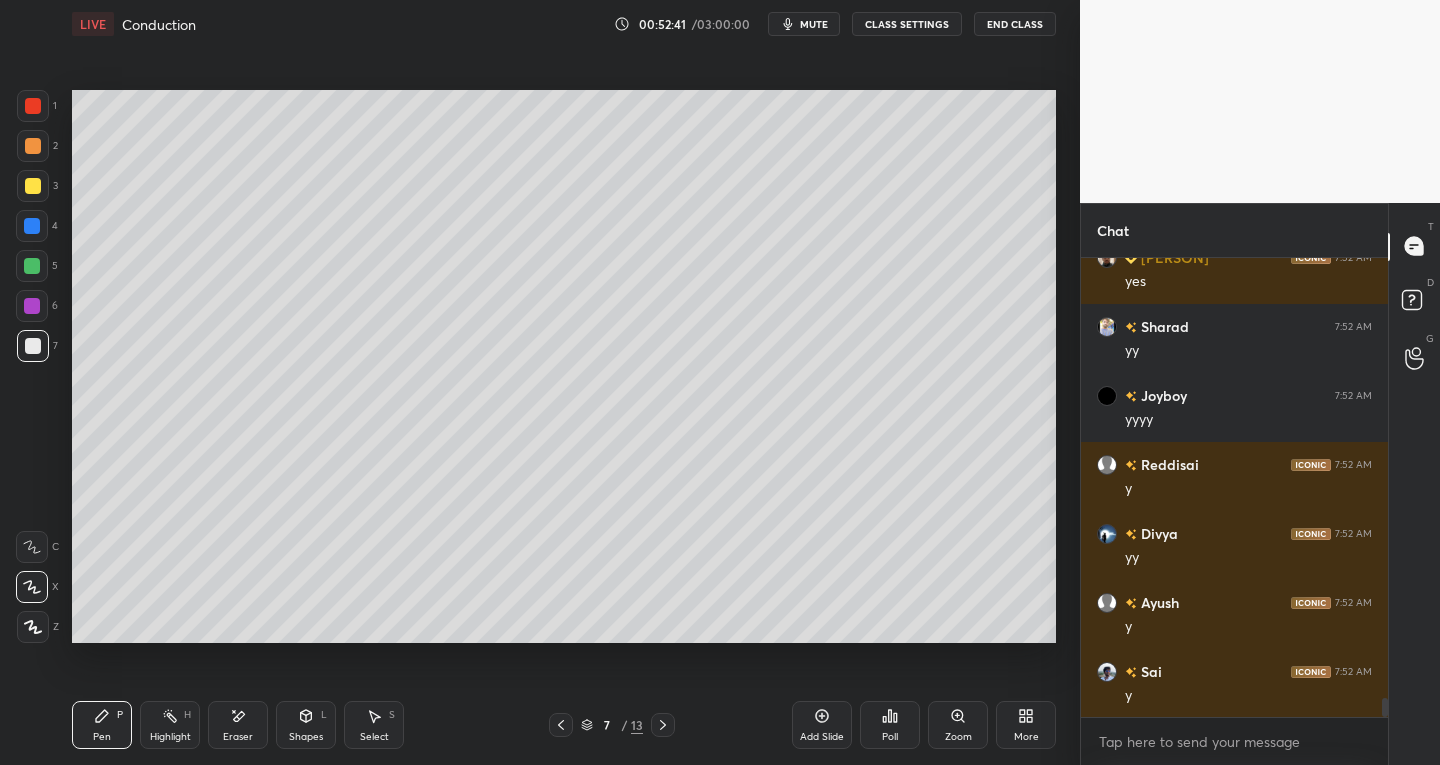 scroll, scrollTop: 10430, scrollLeft: 0, axis: vertical 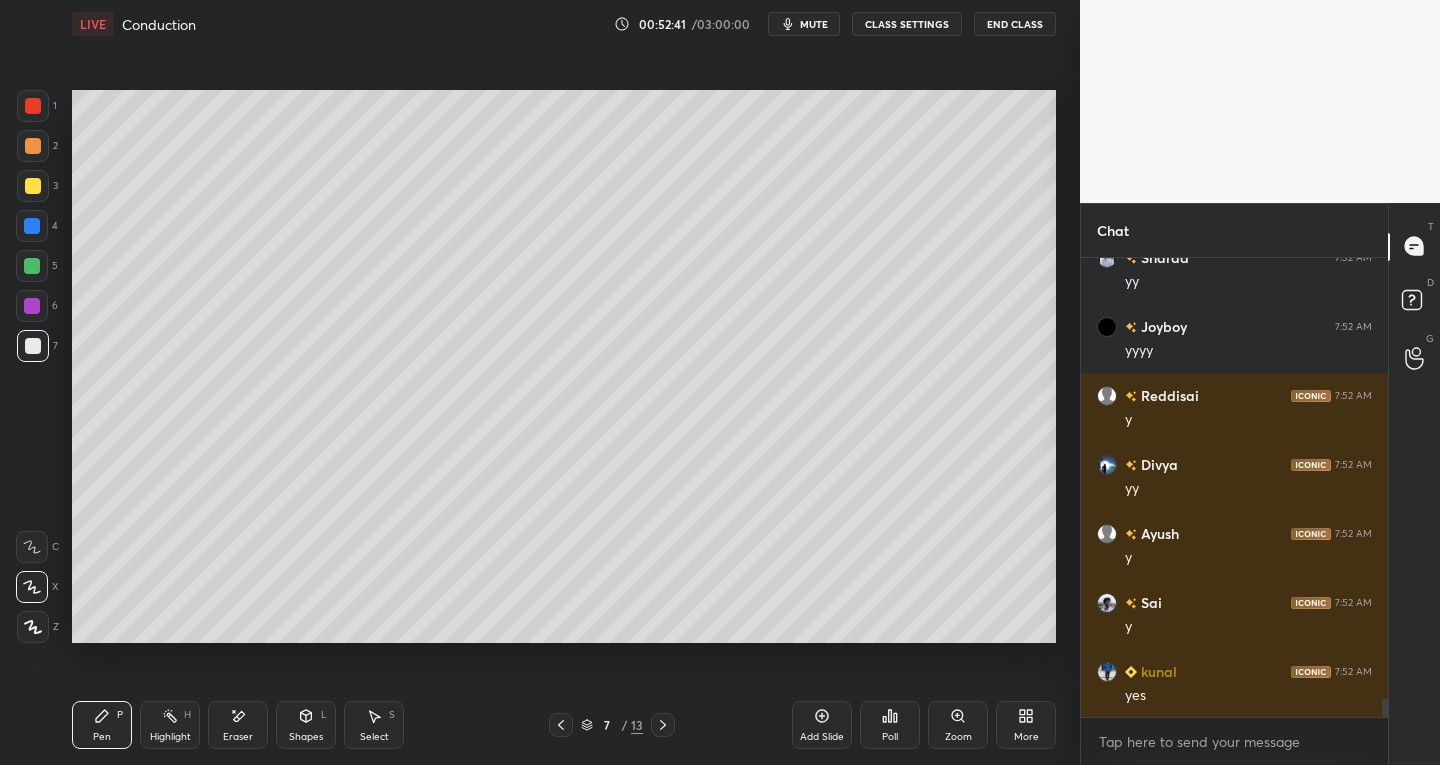 click 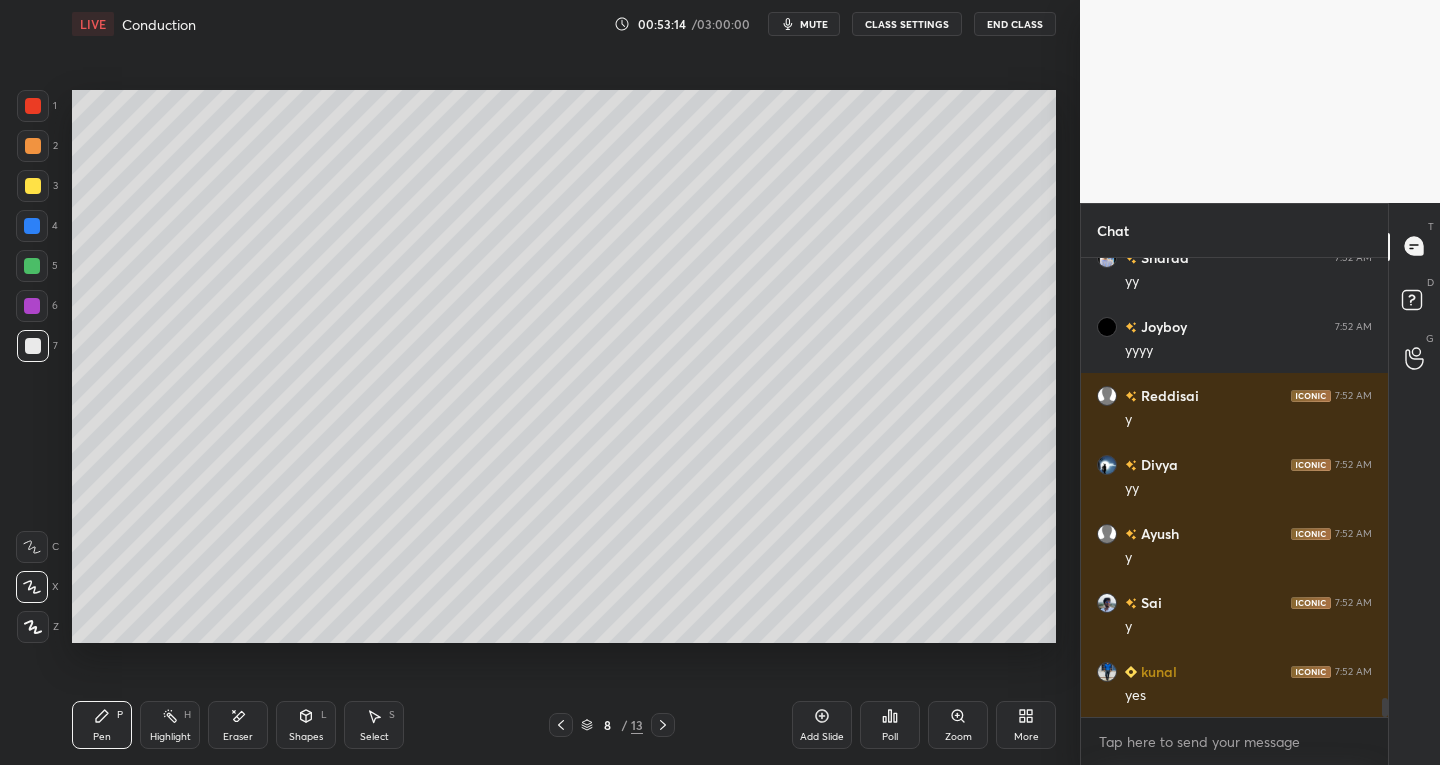 click 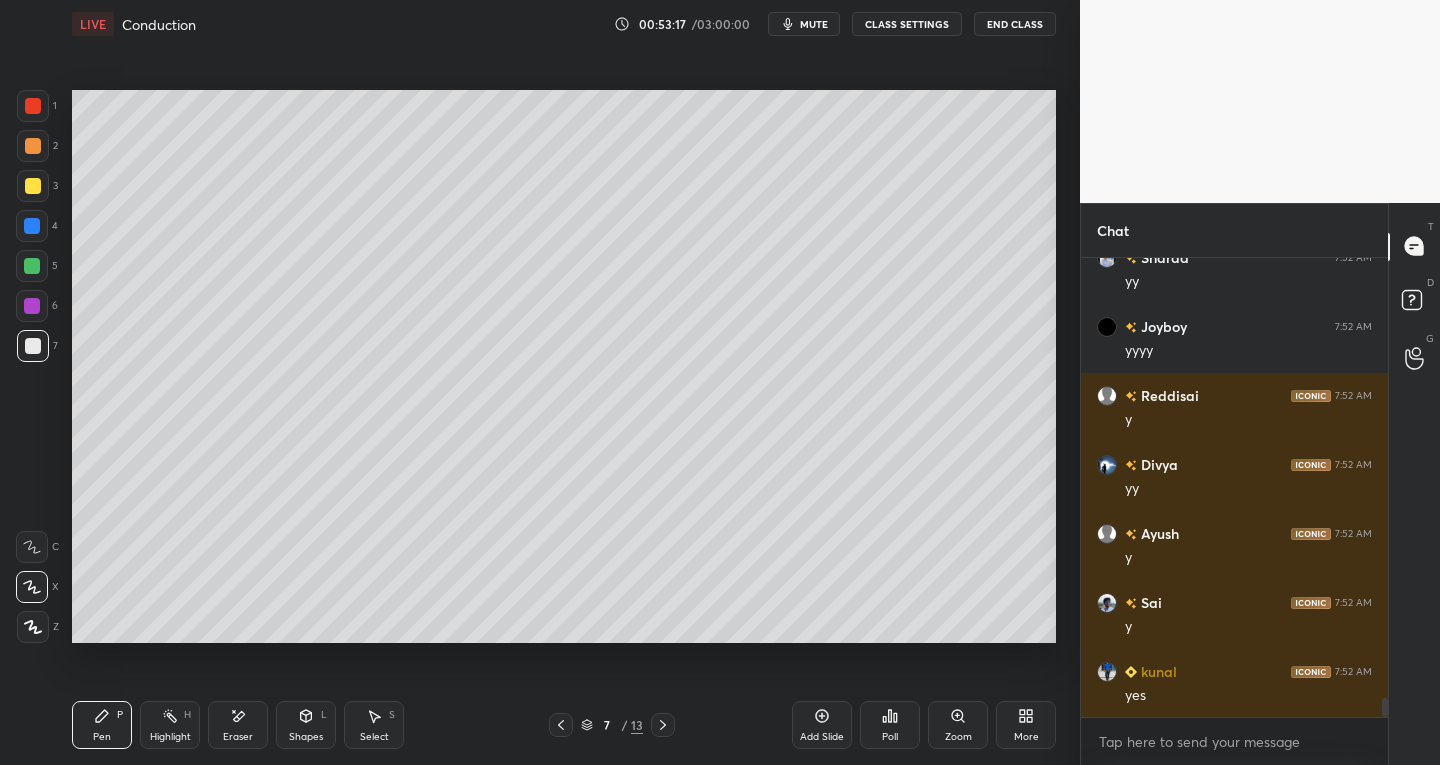 click 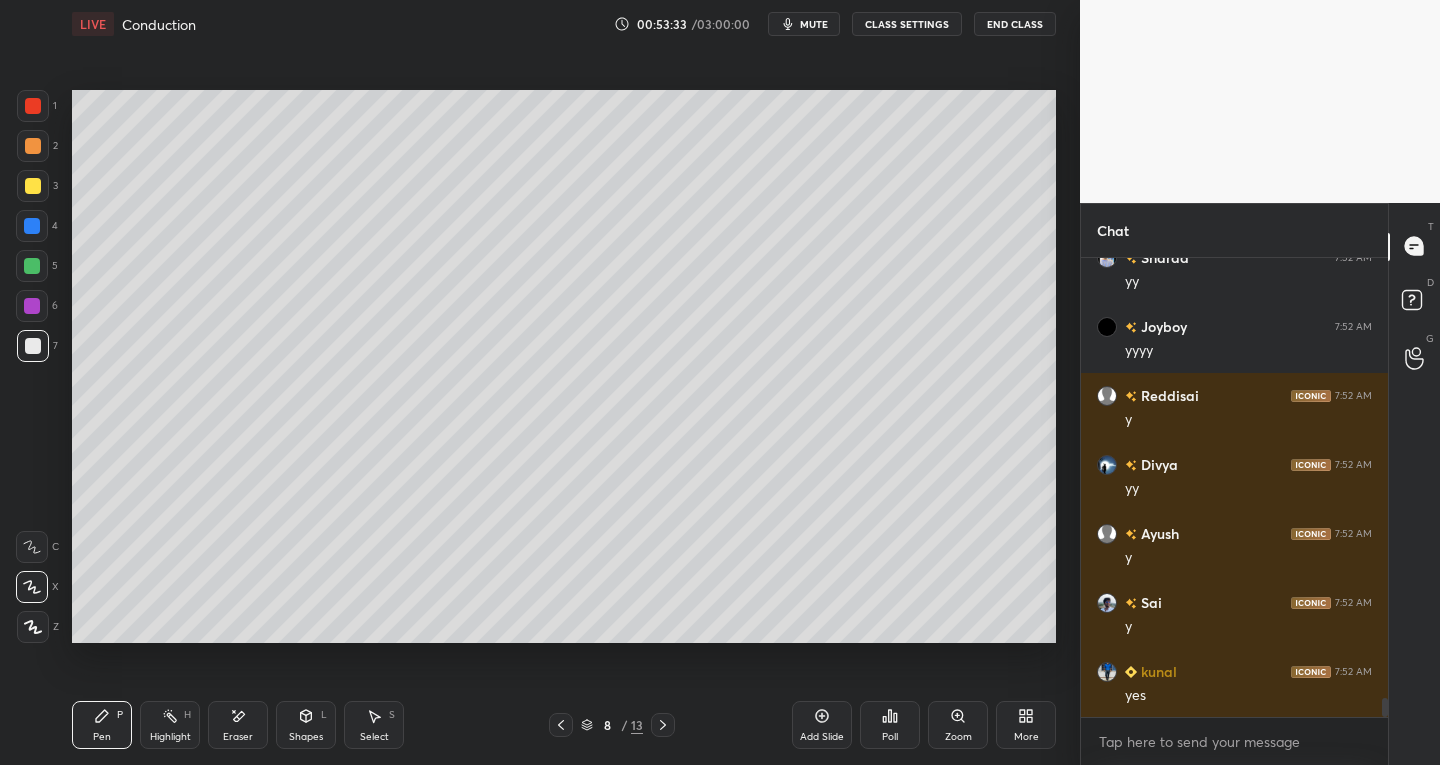 scroll, scrollTop: 10517, scrollLeft: 0, axis: vertical 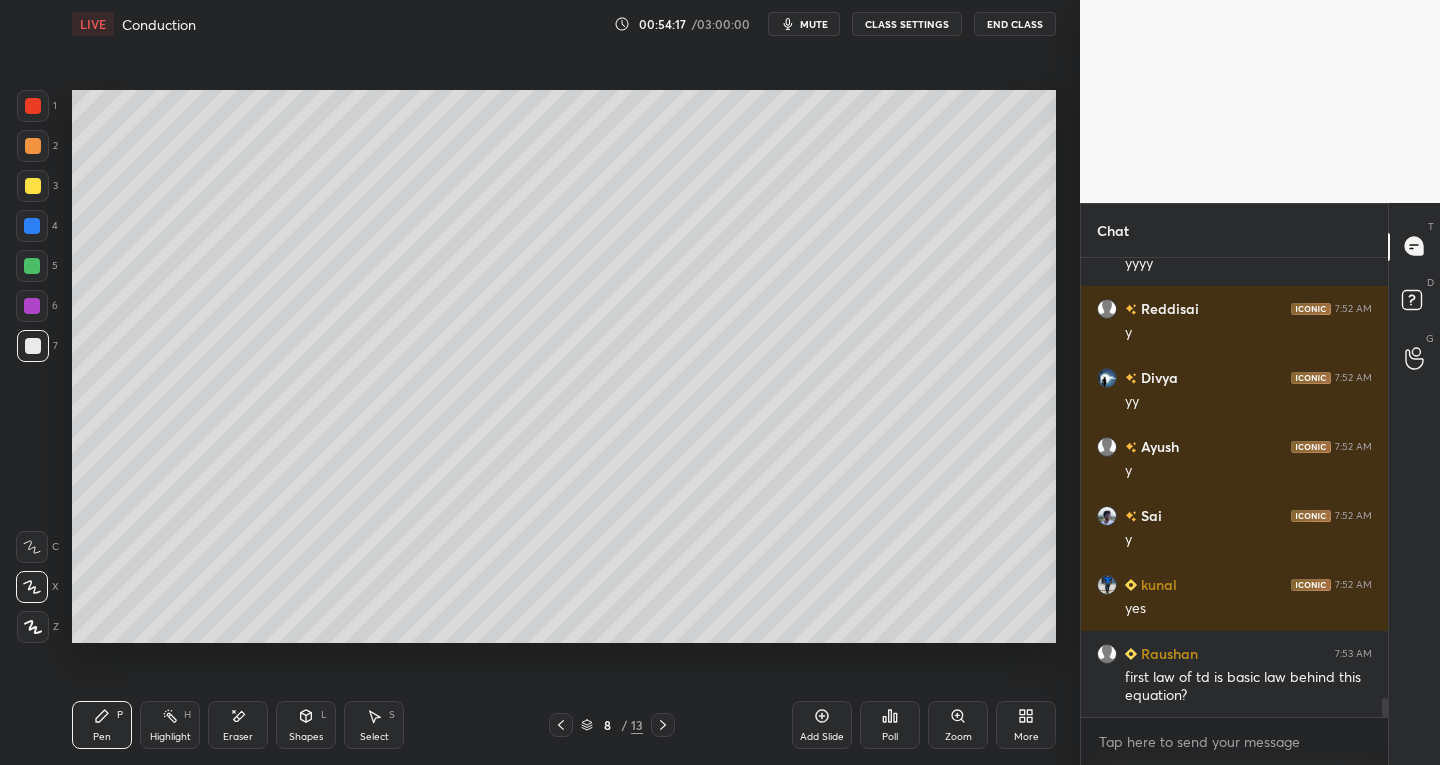 click at bounding box center [561, 725] 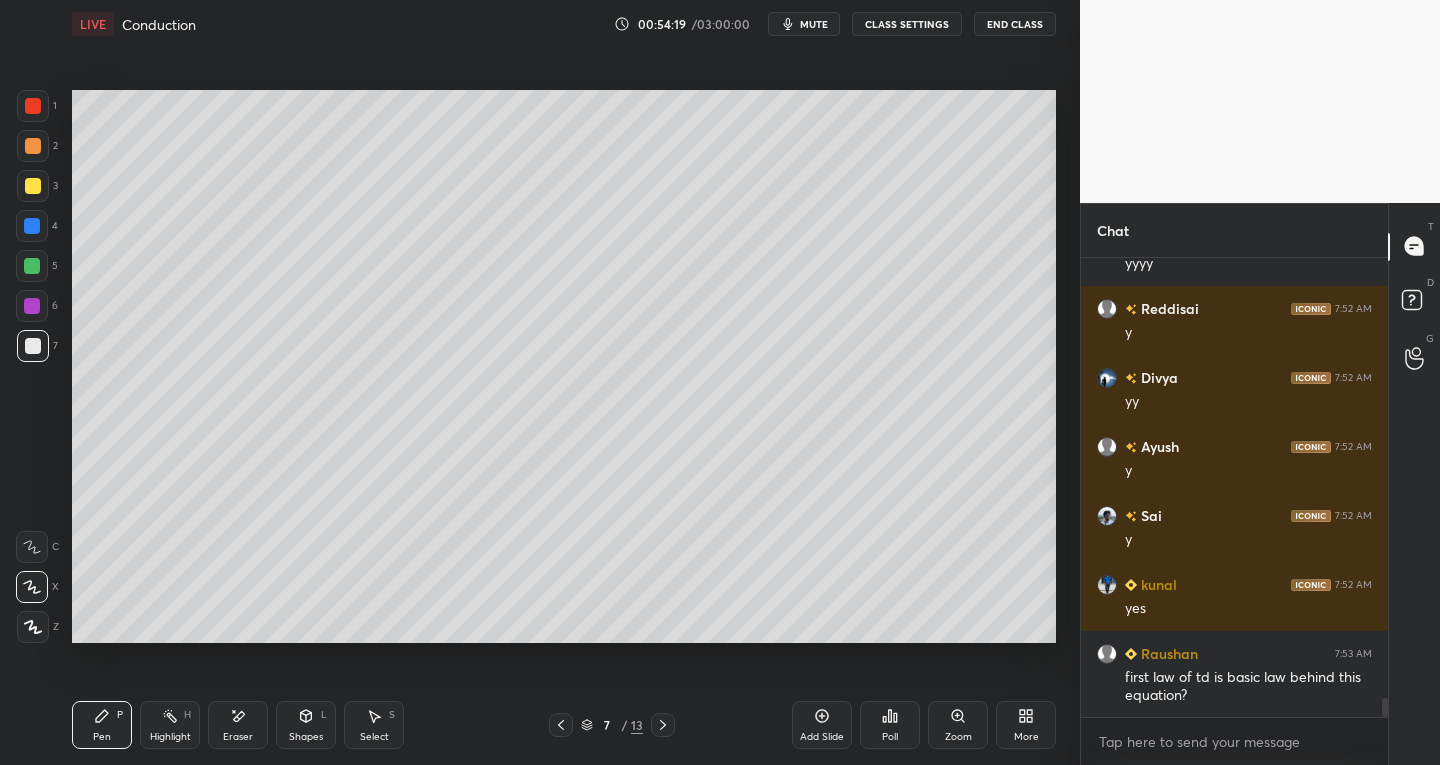click 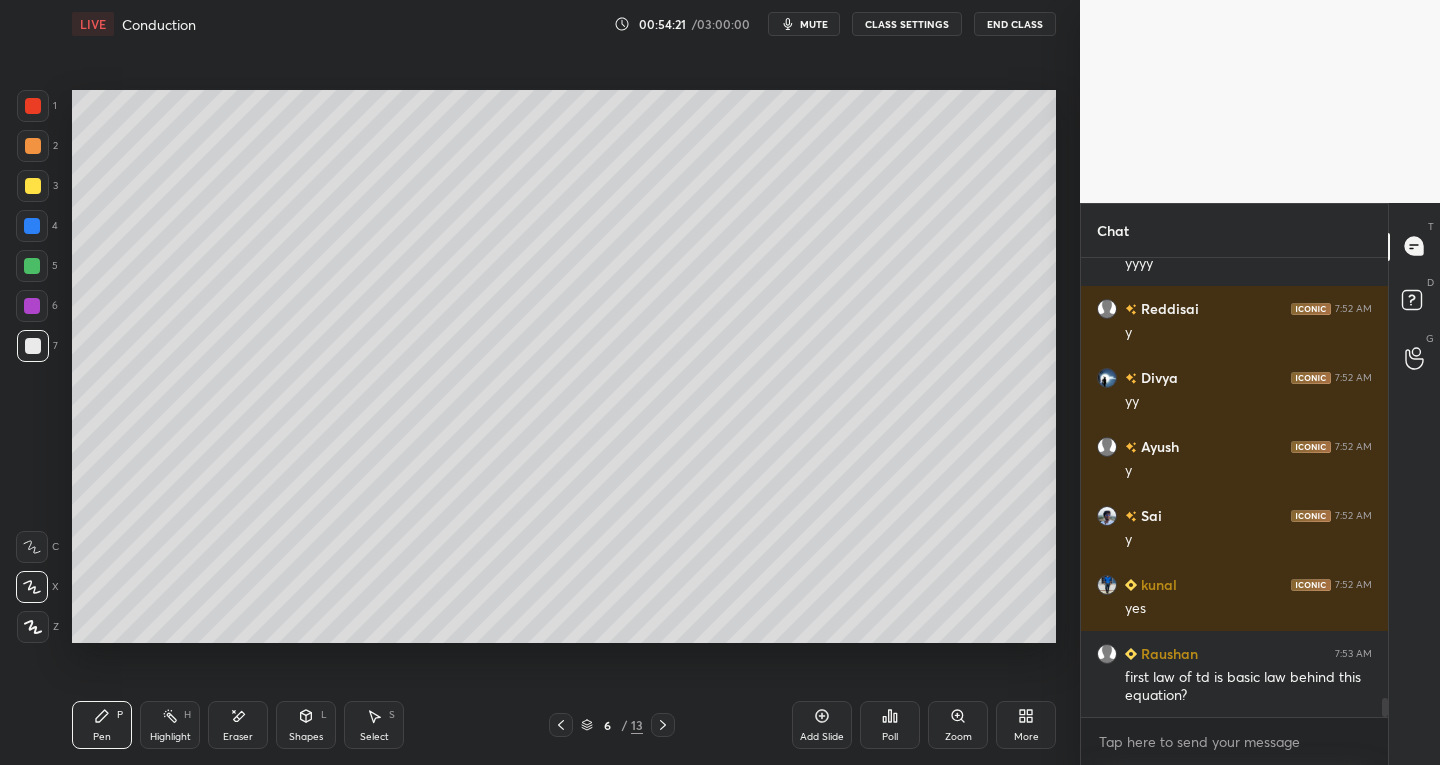 click 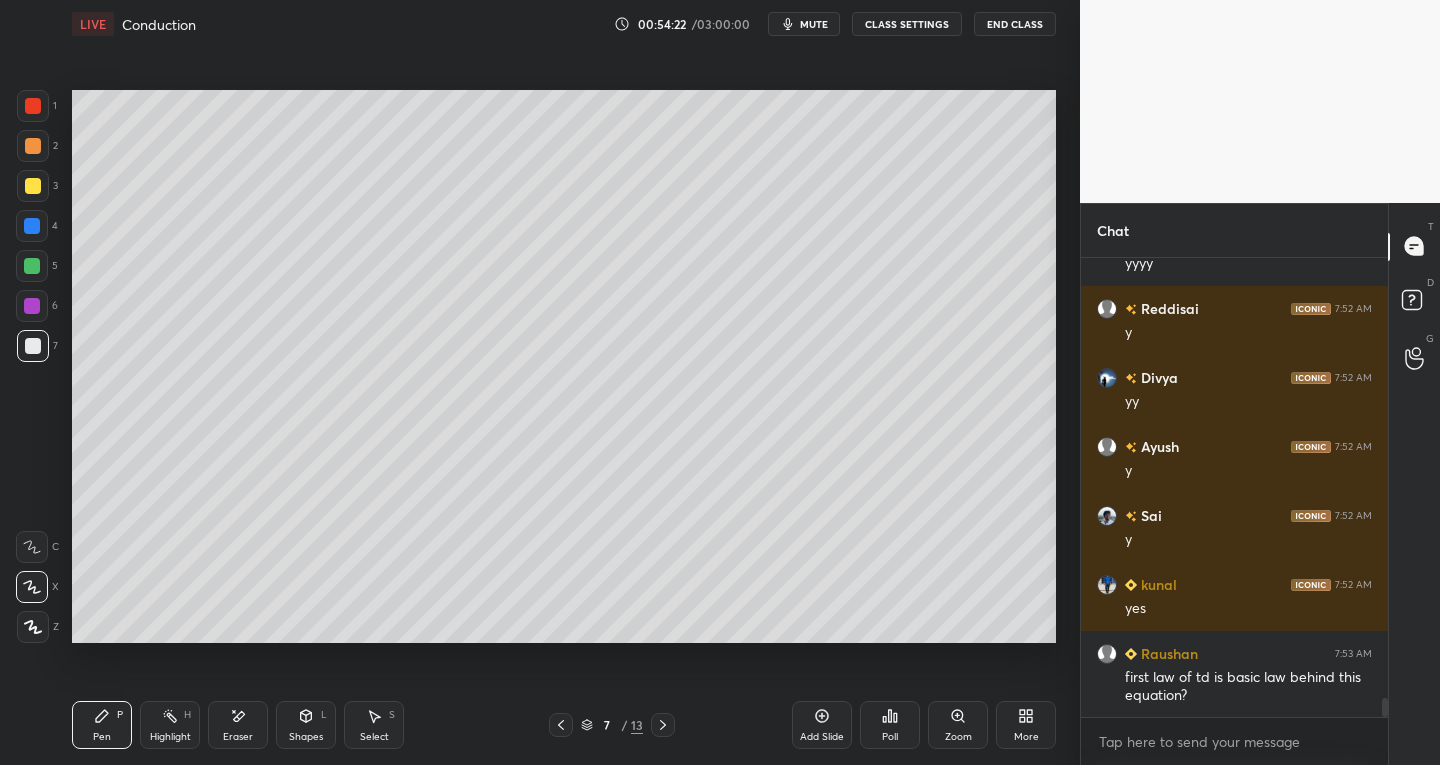 click 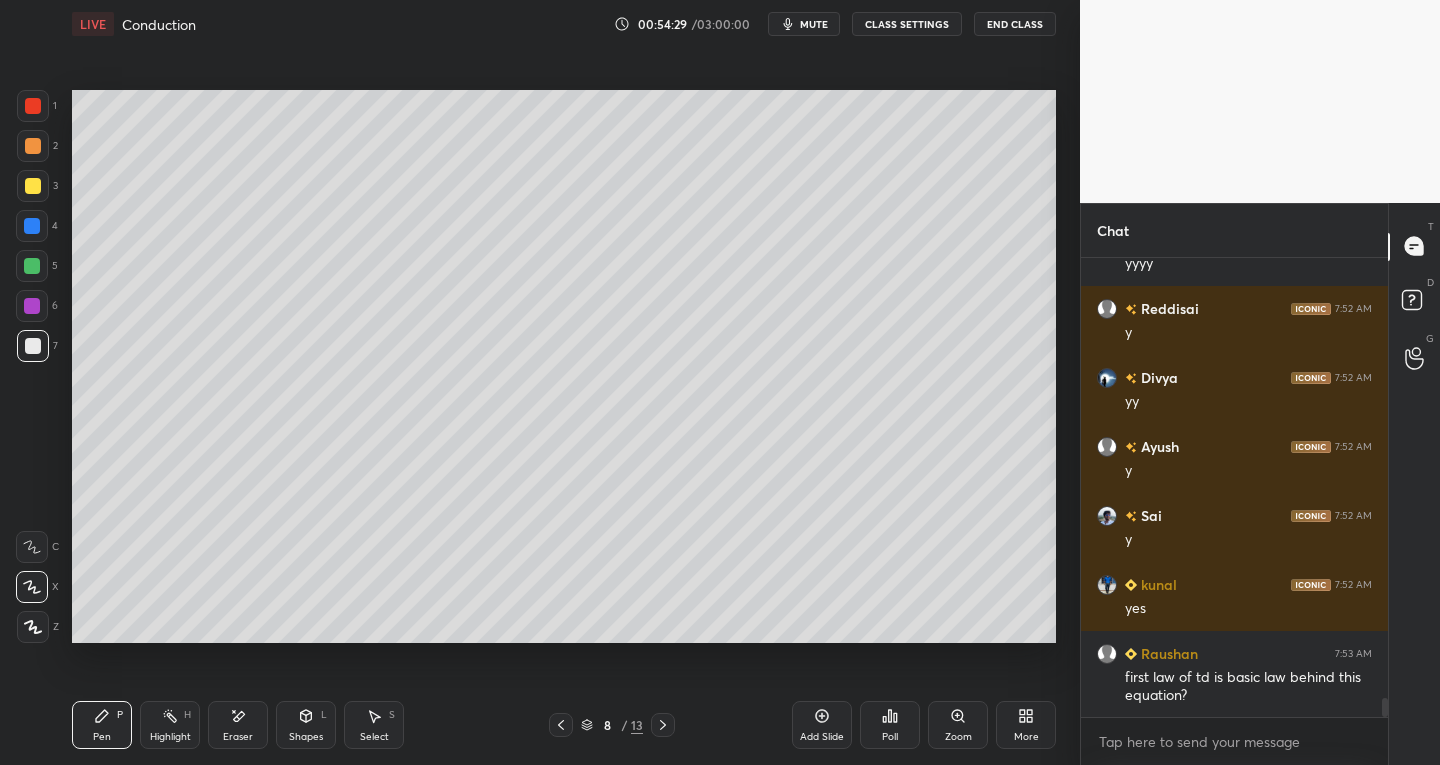 click on "Select S" at bounding box center (374, 725) 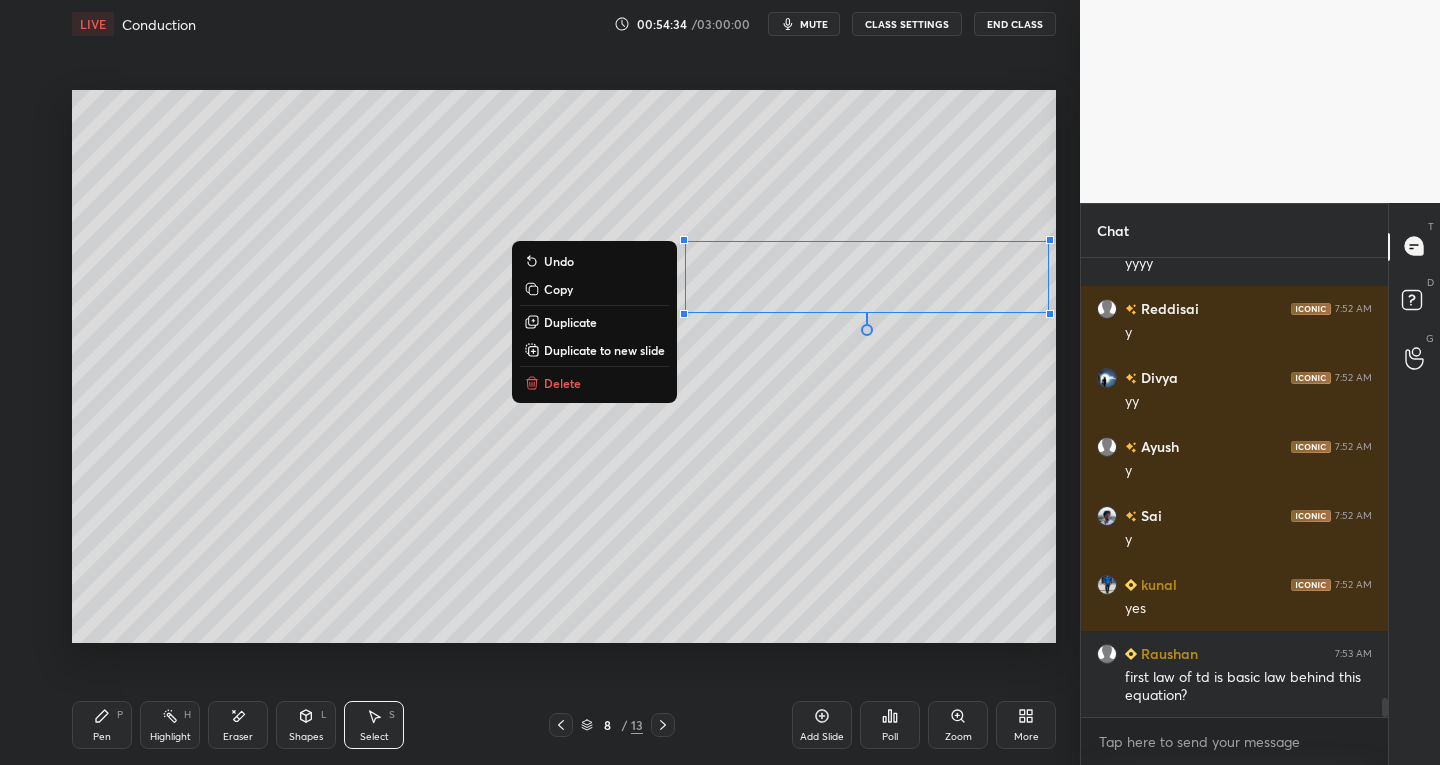 click on "Delete" at bounding box center [562, 383] 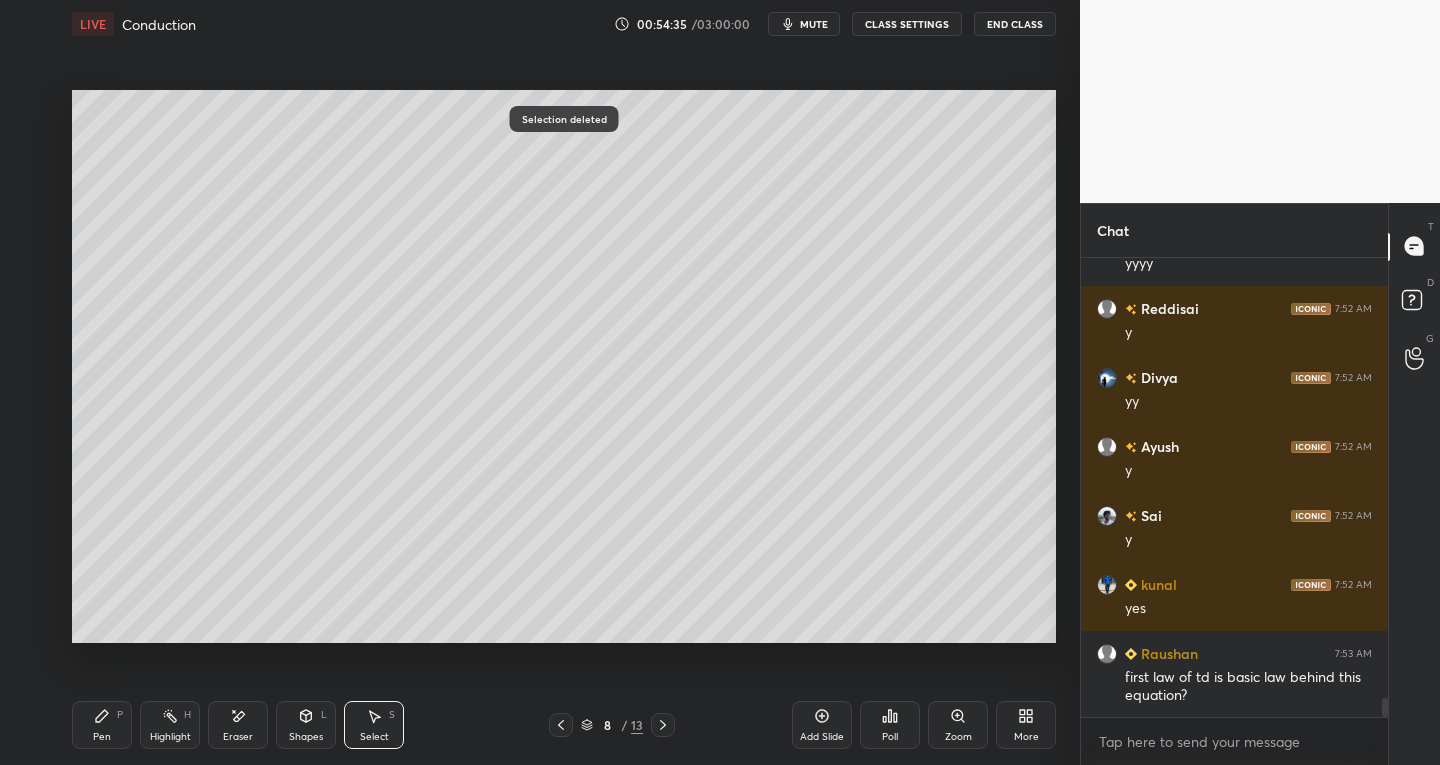 click on "Pen P" at bounding box center [102, 725] 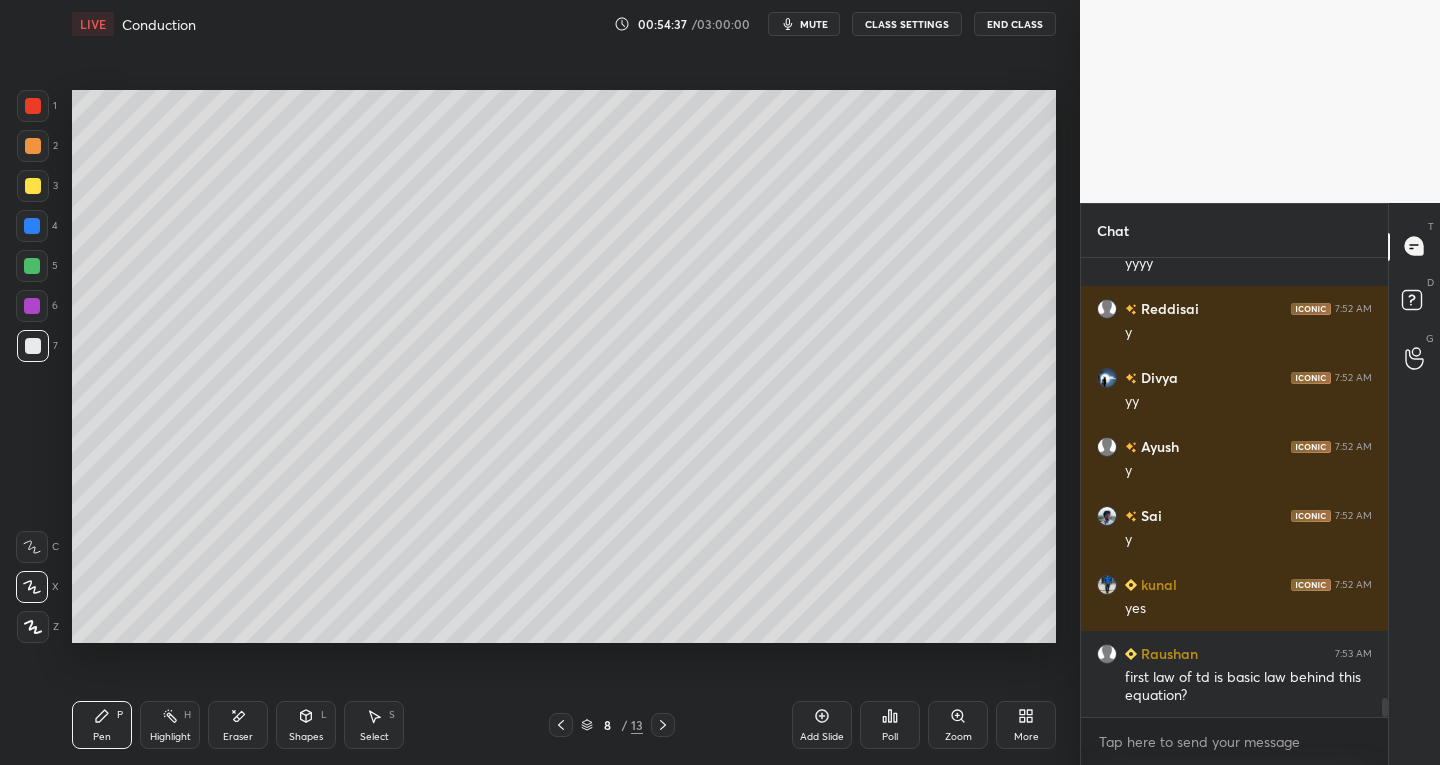 click 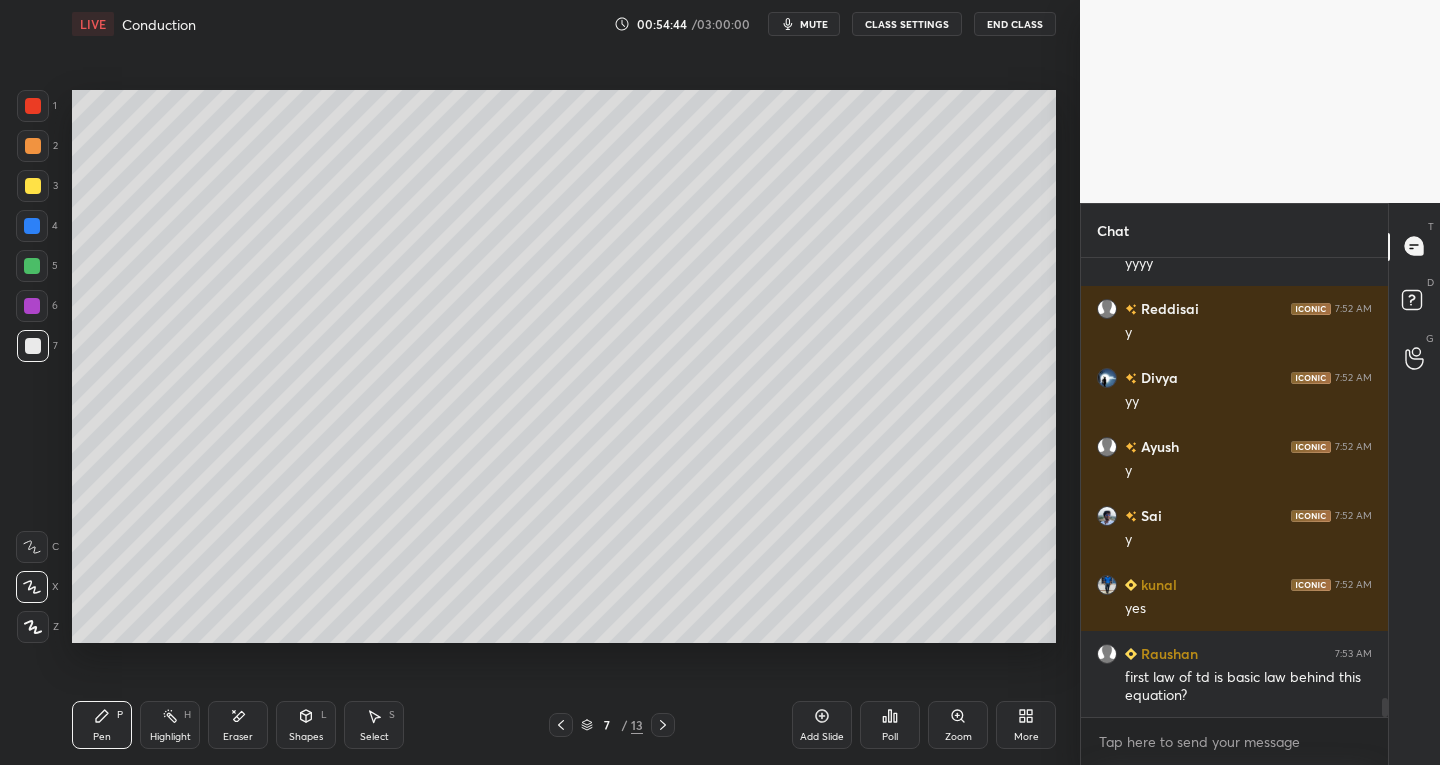 click 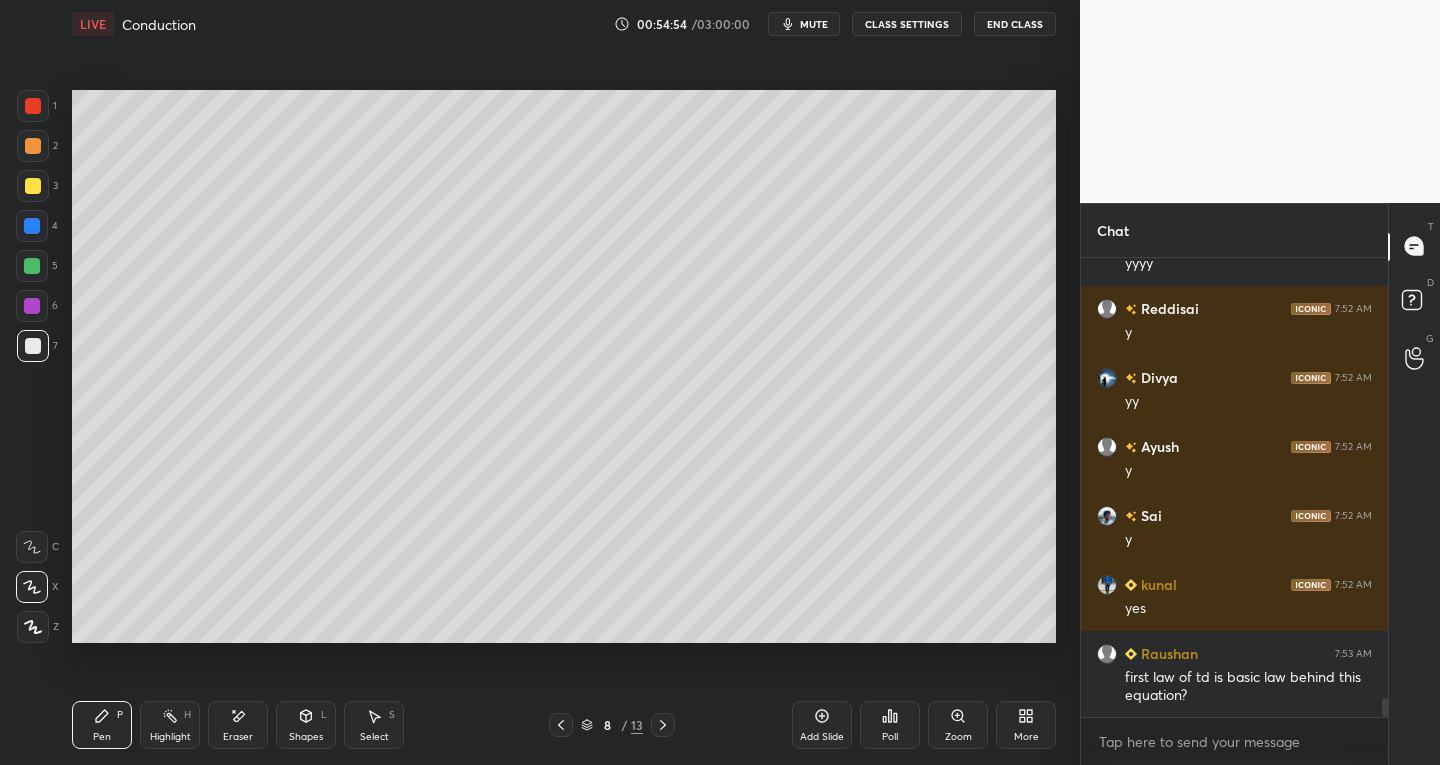 click 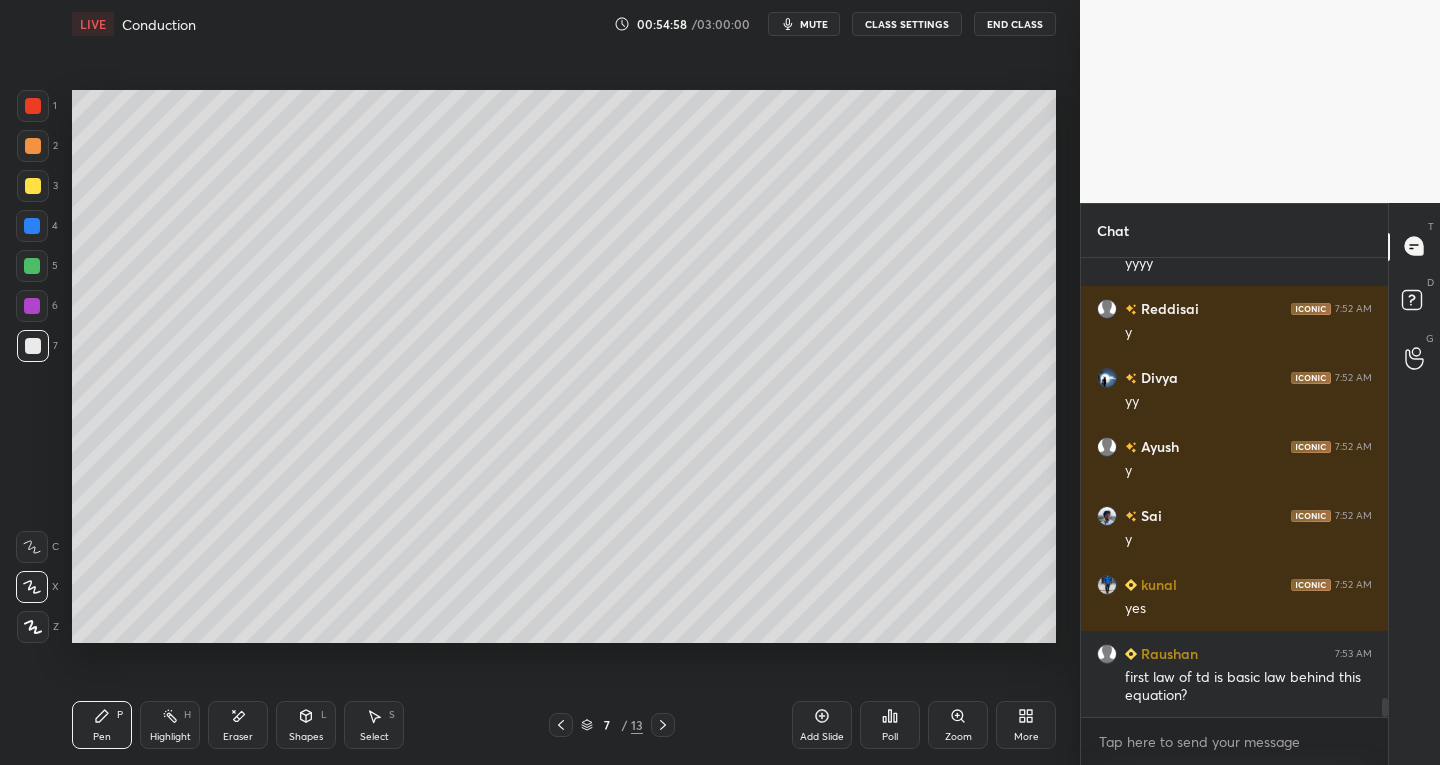 click on "7" at bounding box center [607, 725] 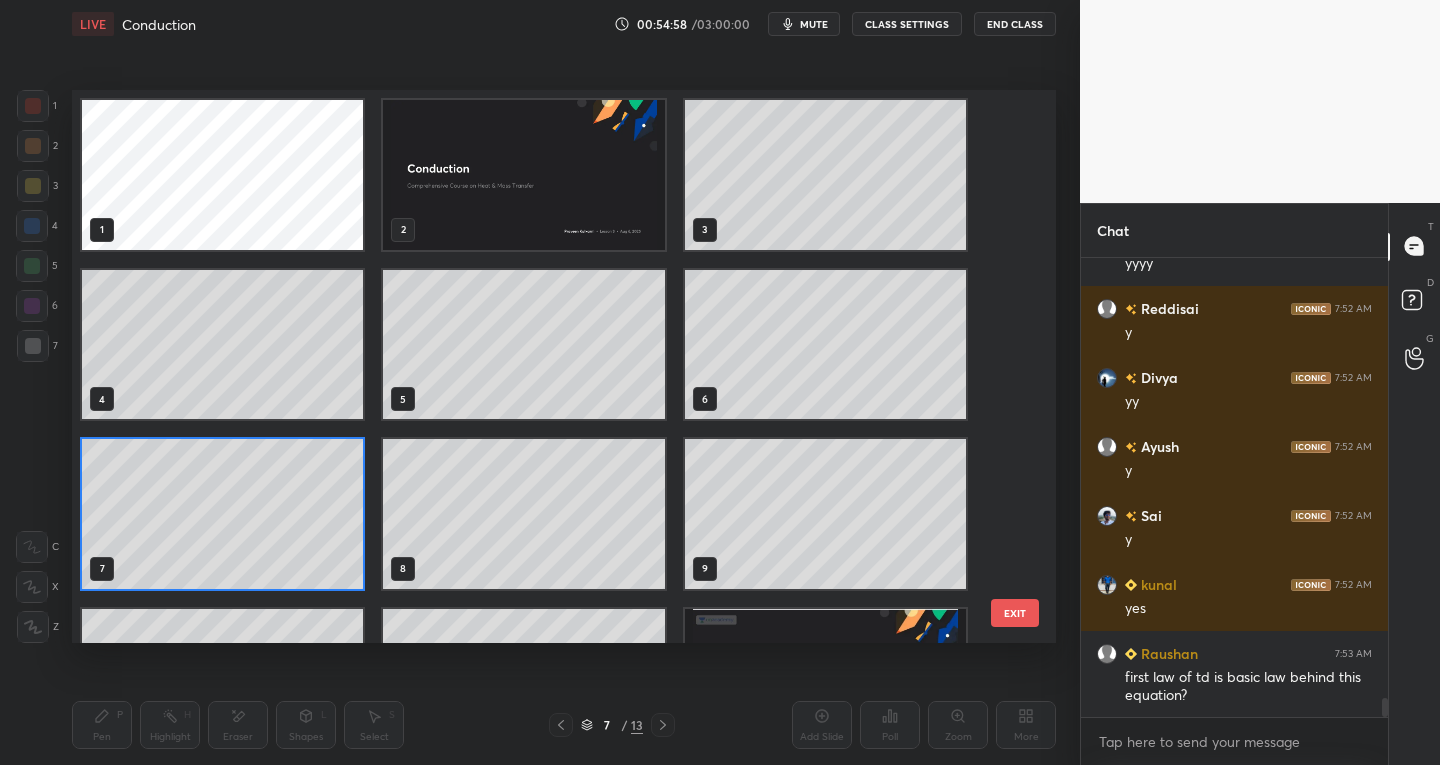 scroll, scrollTop: 7, scrollLeft: 11, axis: both 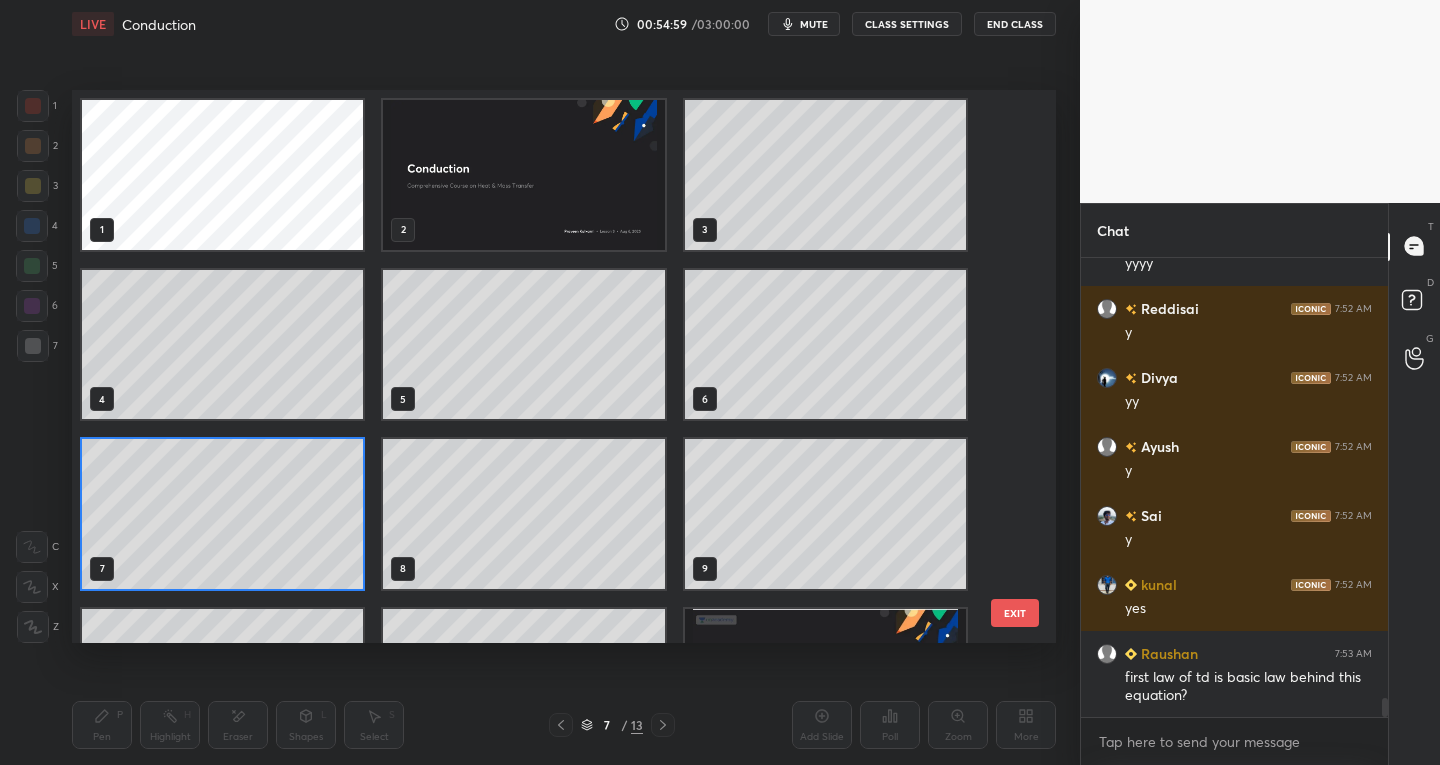 click on "EXIT" at bounding box center (1015, 613) 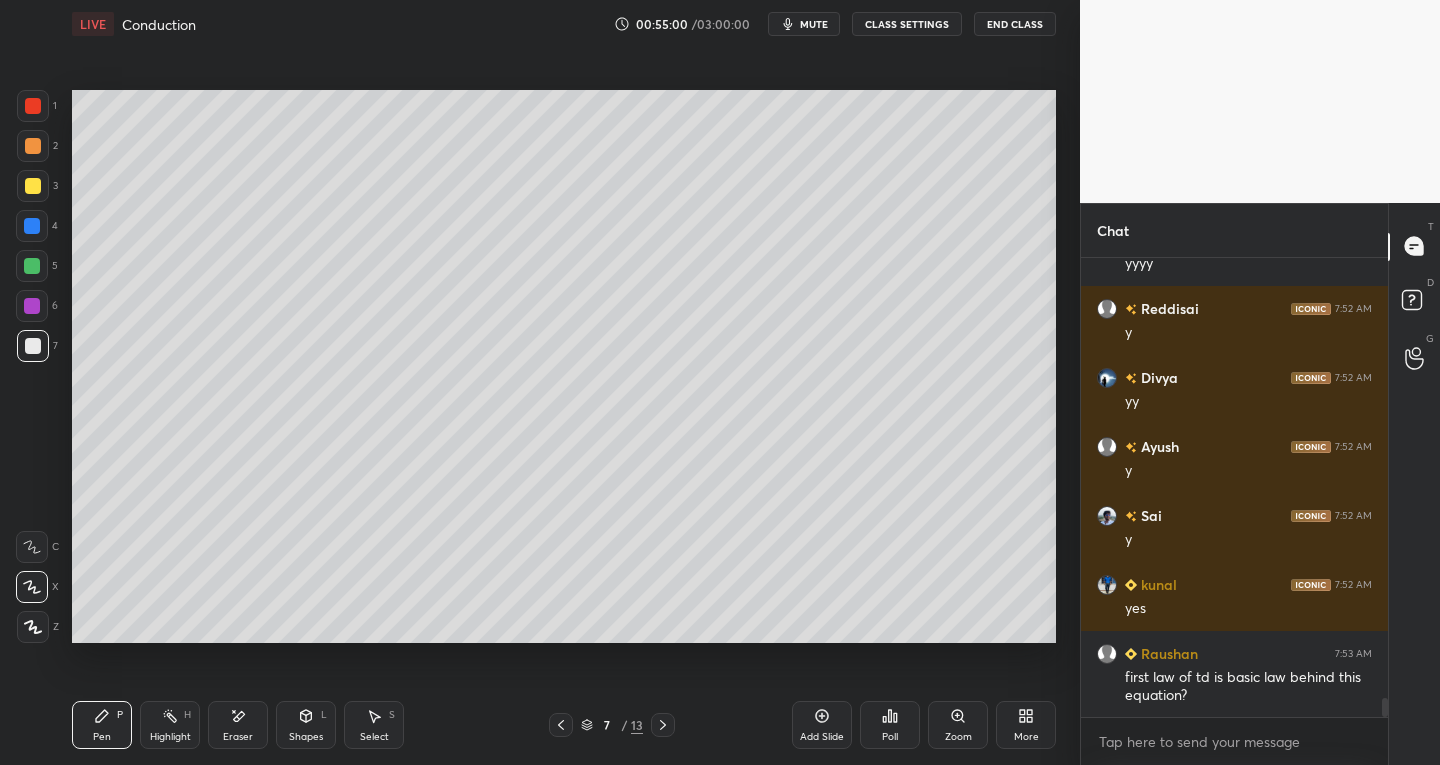 click 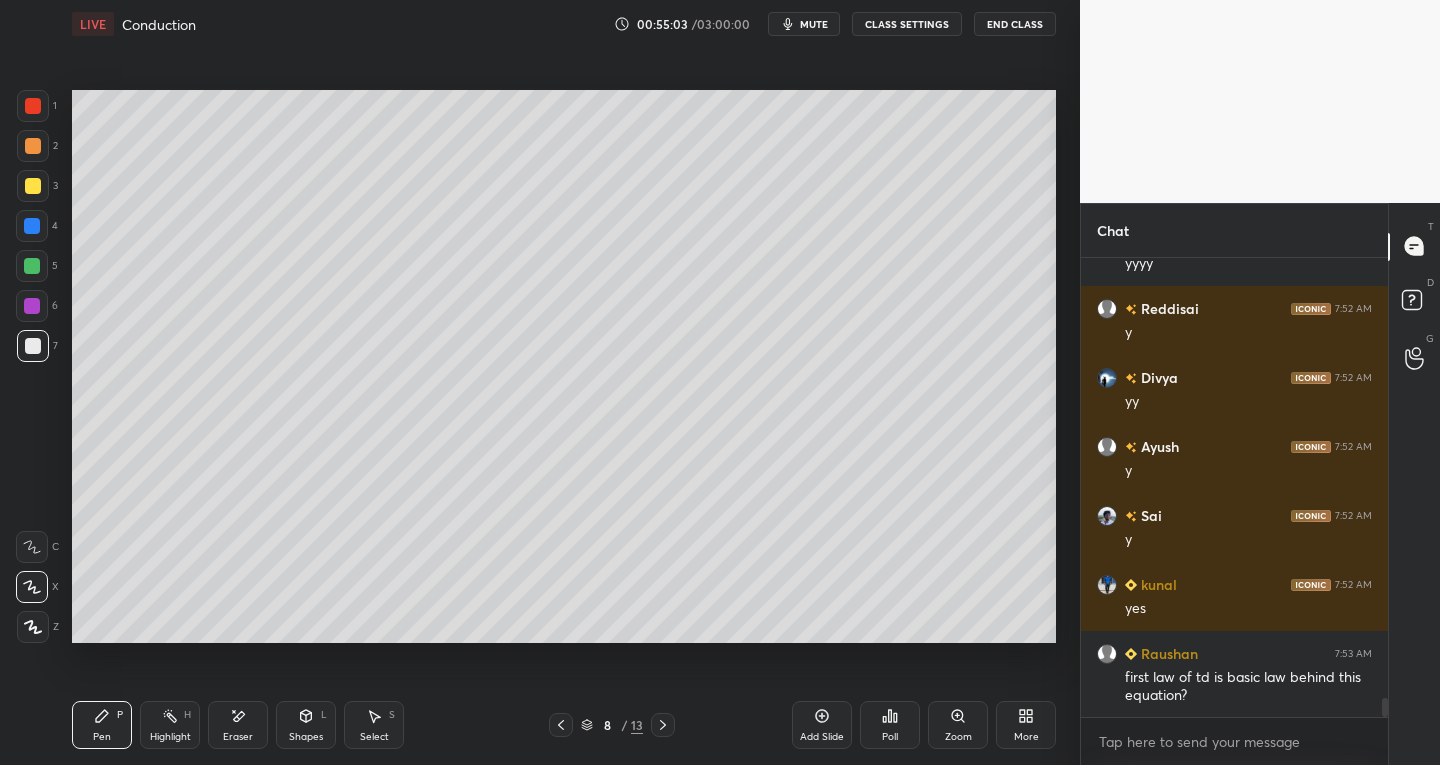 scroll, scrollTop: 10586, scrollLeft: 0, axis: vertical 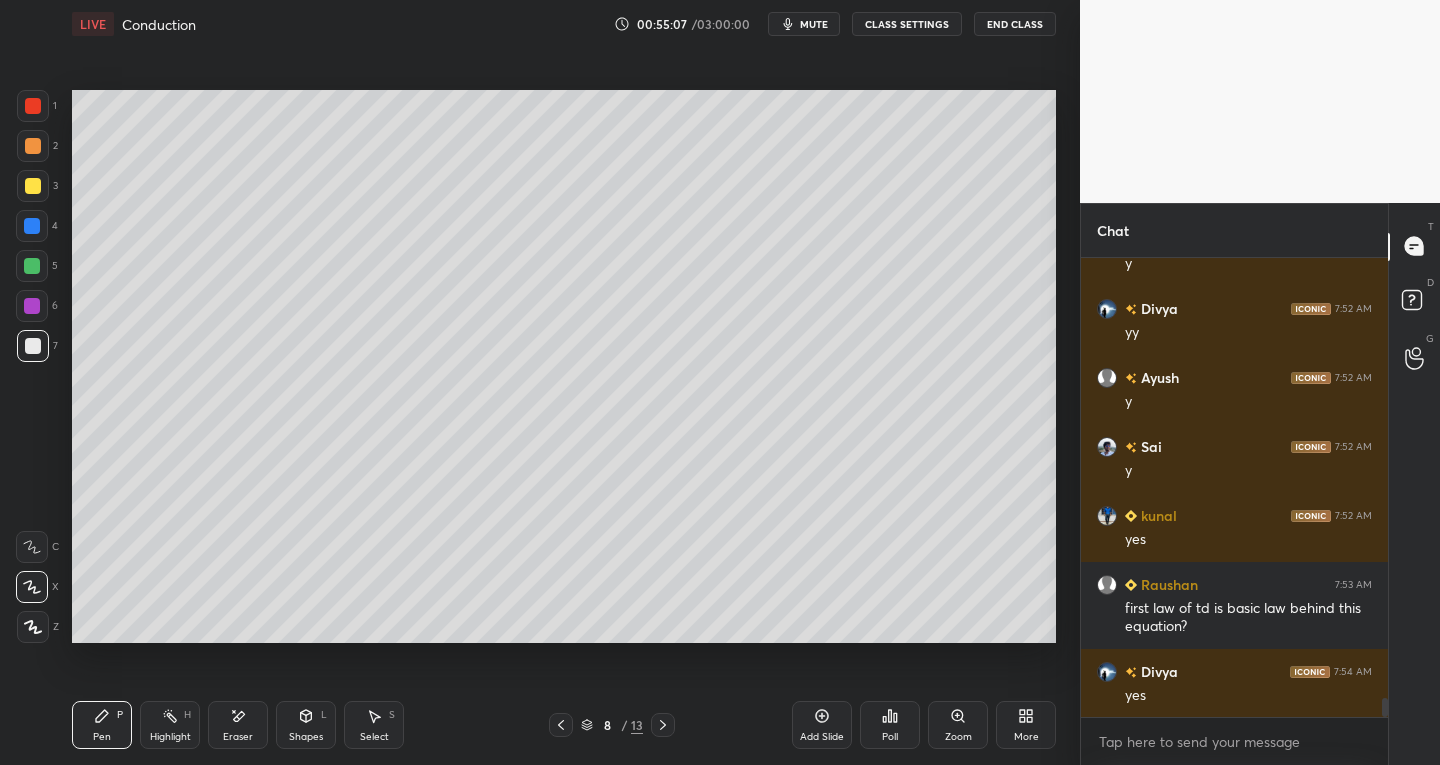 click on "Eraser" at bounding box center (238, 737) 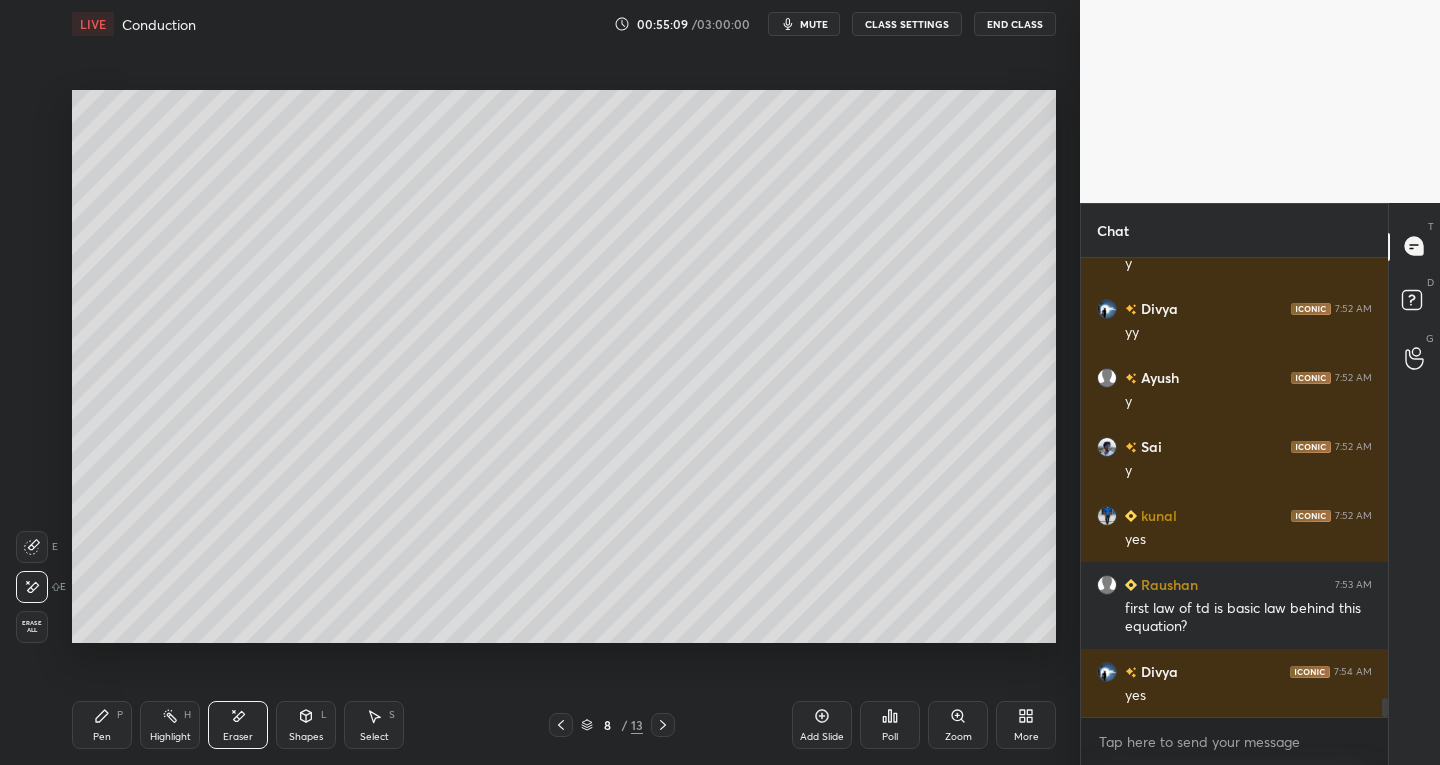 click on "Pen P" at bounding box center [102, 725] 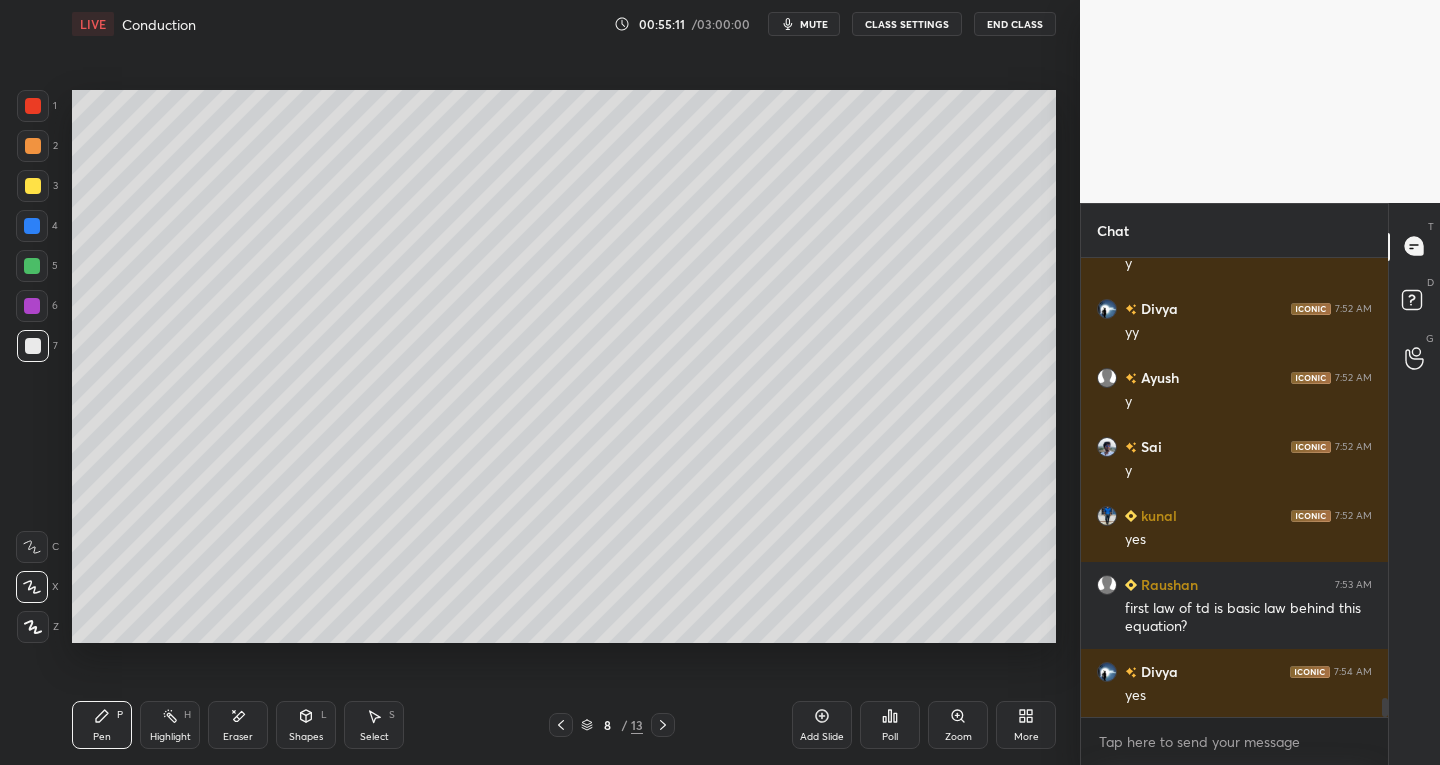 click on "Eraser" at bounding box center [238, 725] 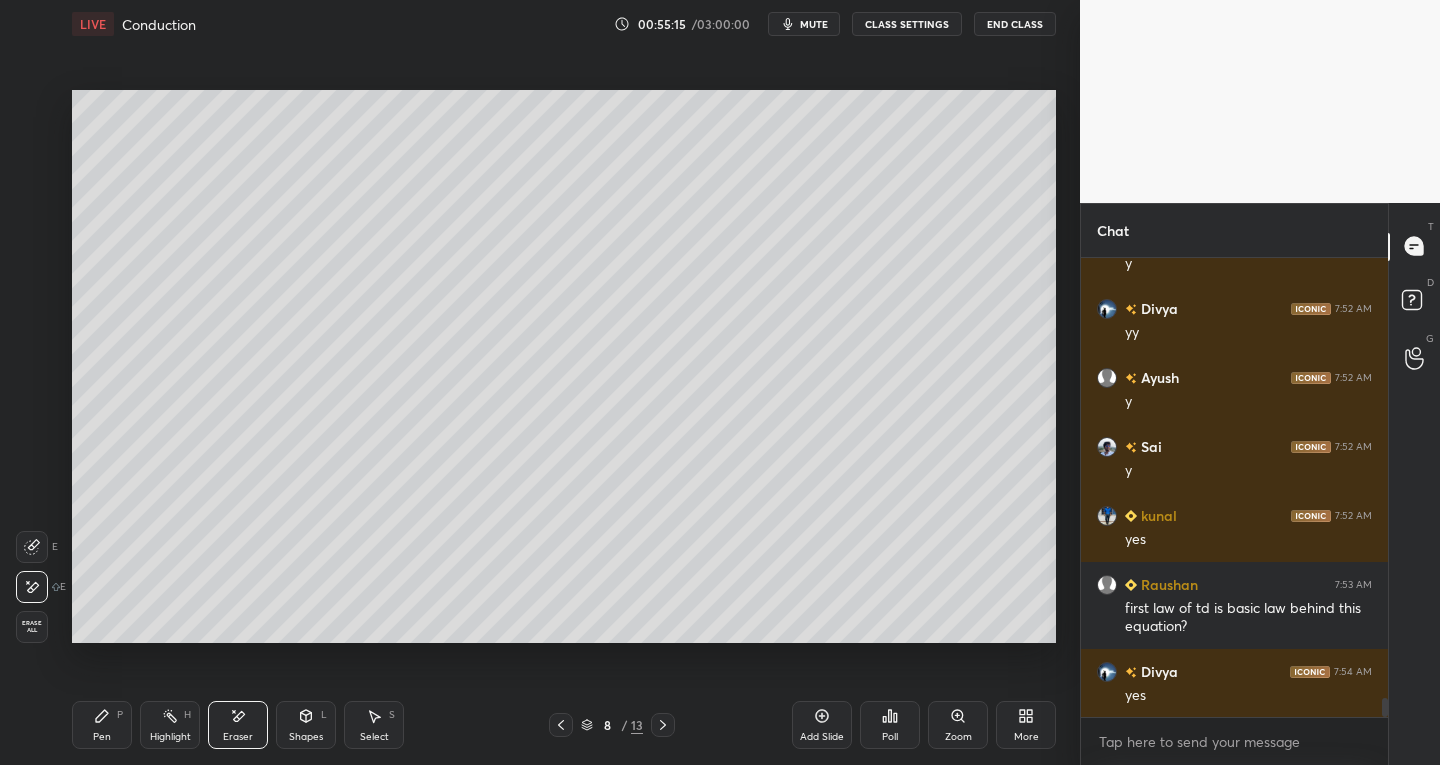 click on "Pen P" at bounding box center [102, 725] 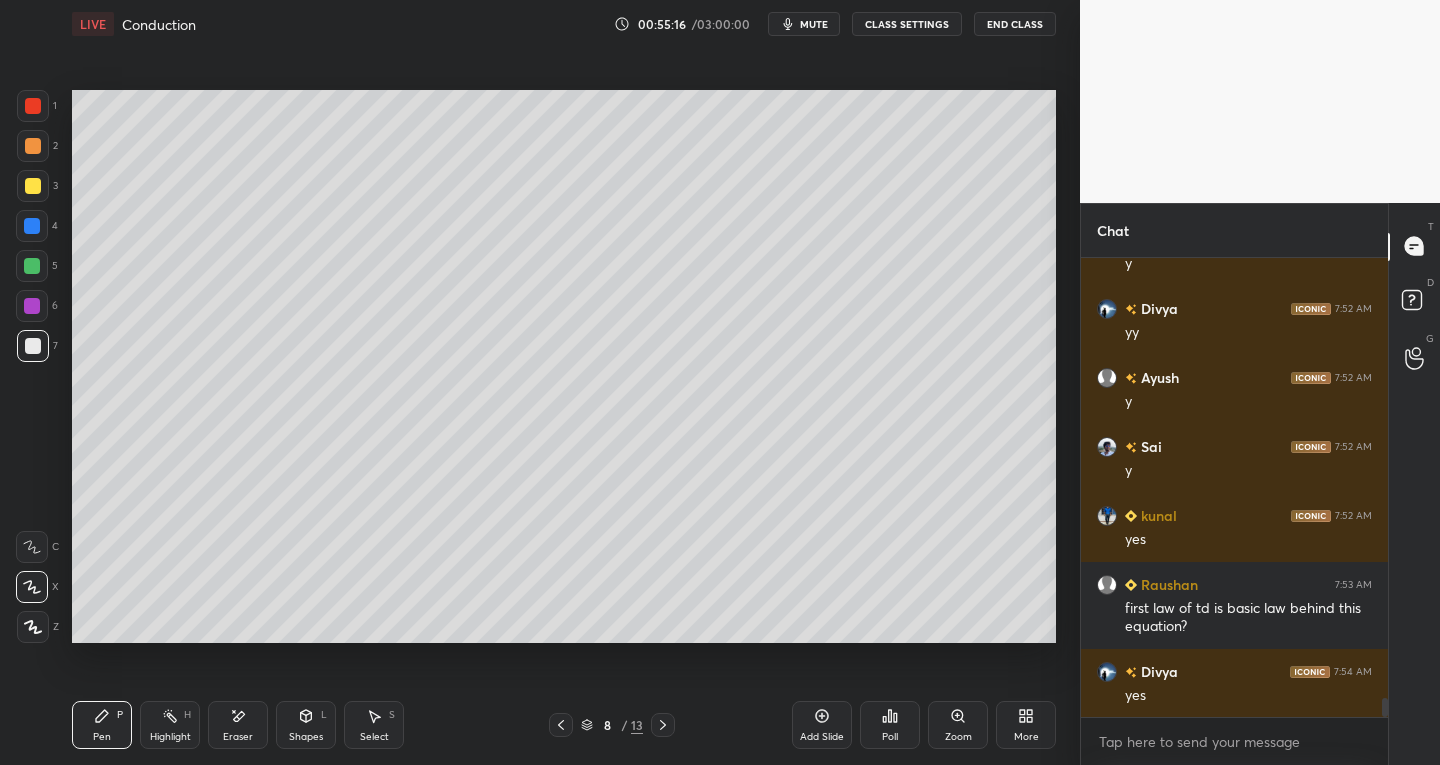 scroll, scrollTop: 10655, scrollLeft: 0, axis: vertical 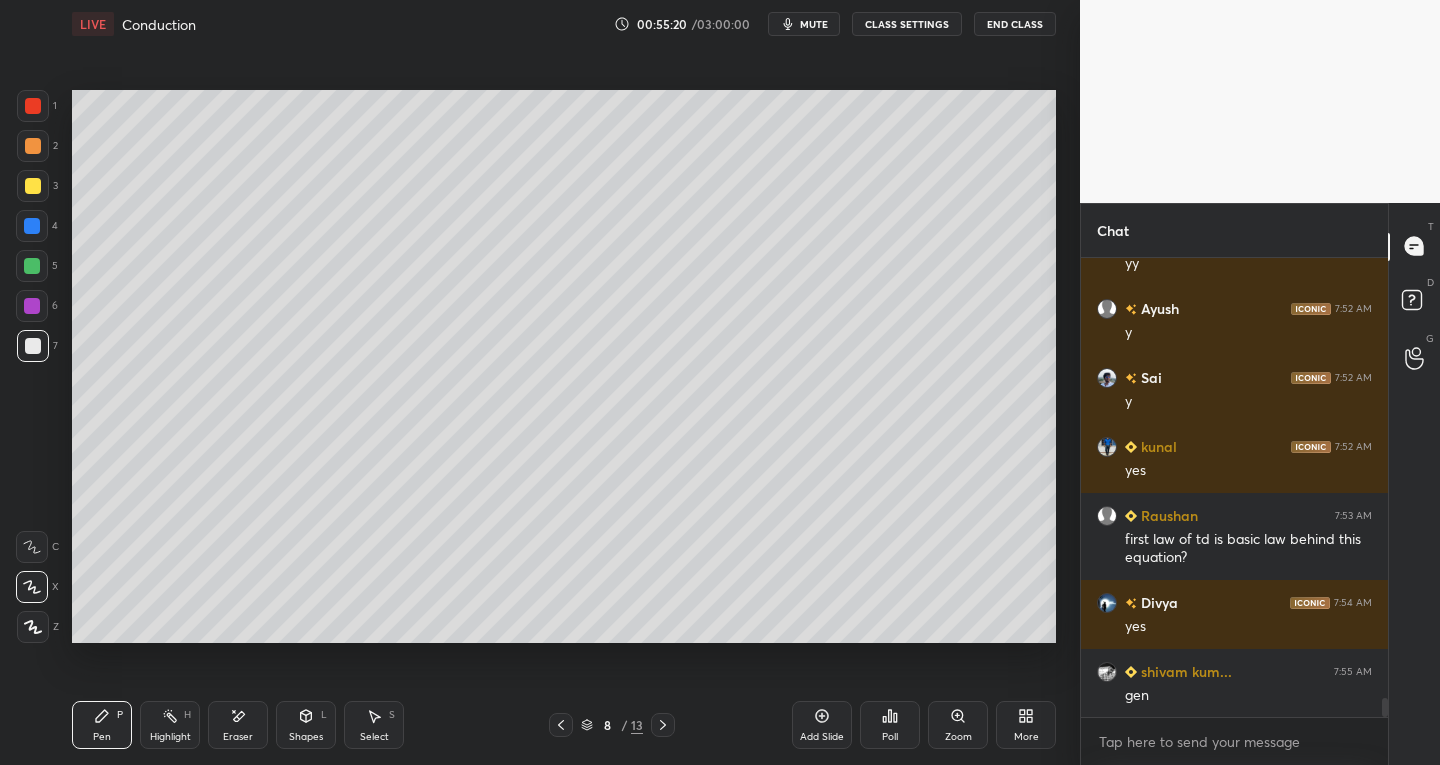 click on "Select S" at bounding box center (374, 725) 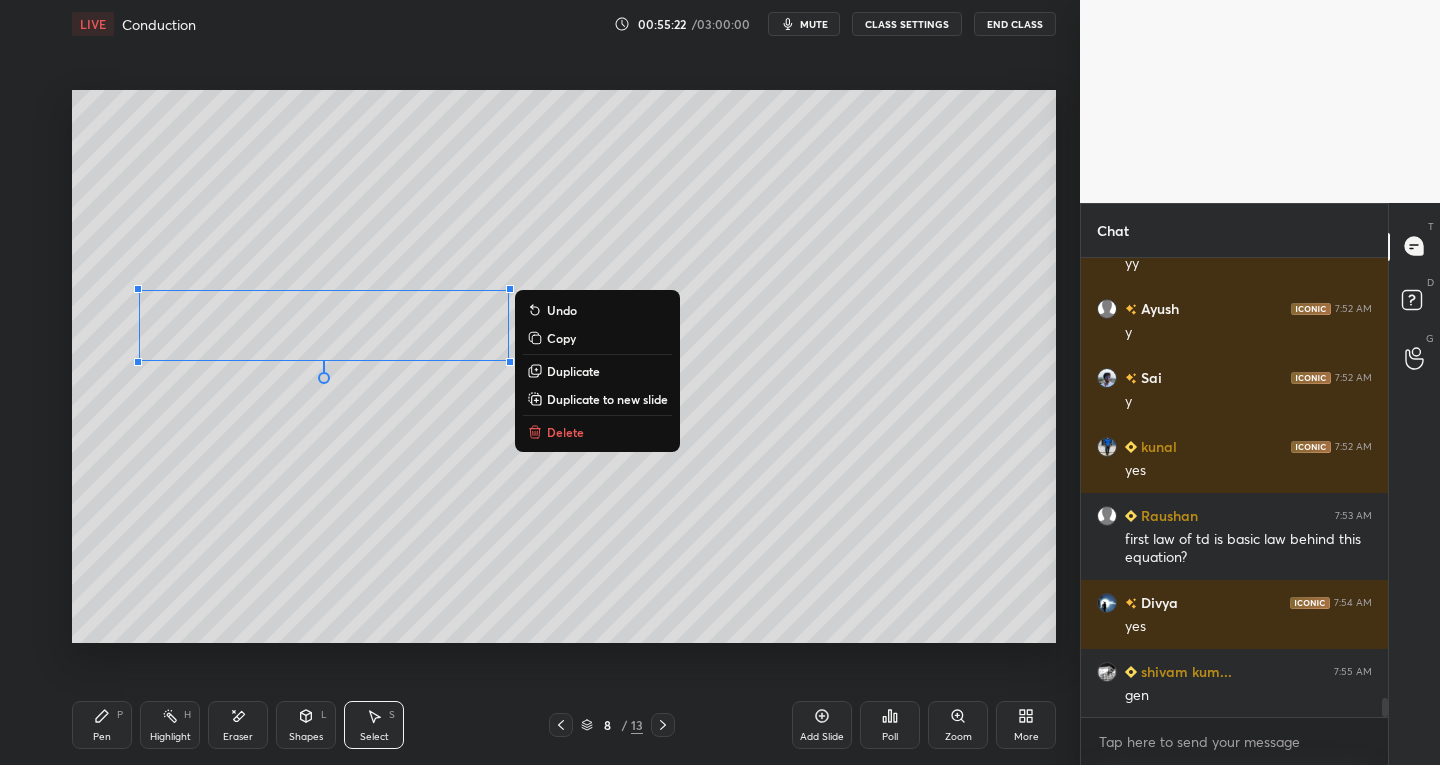 click on "Pen P" at bounding box center (102, 725) 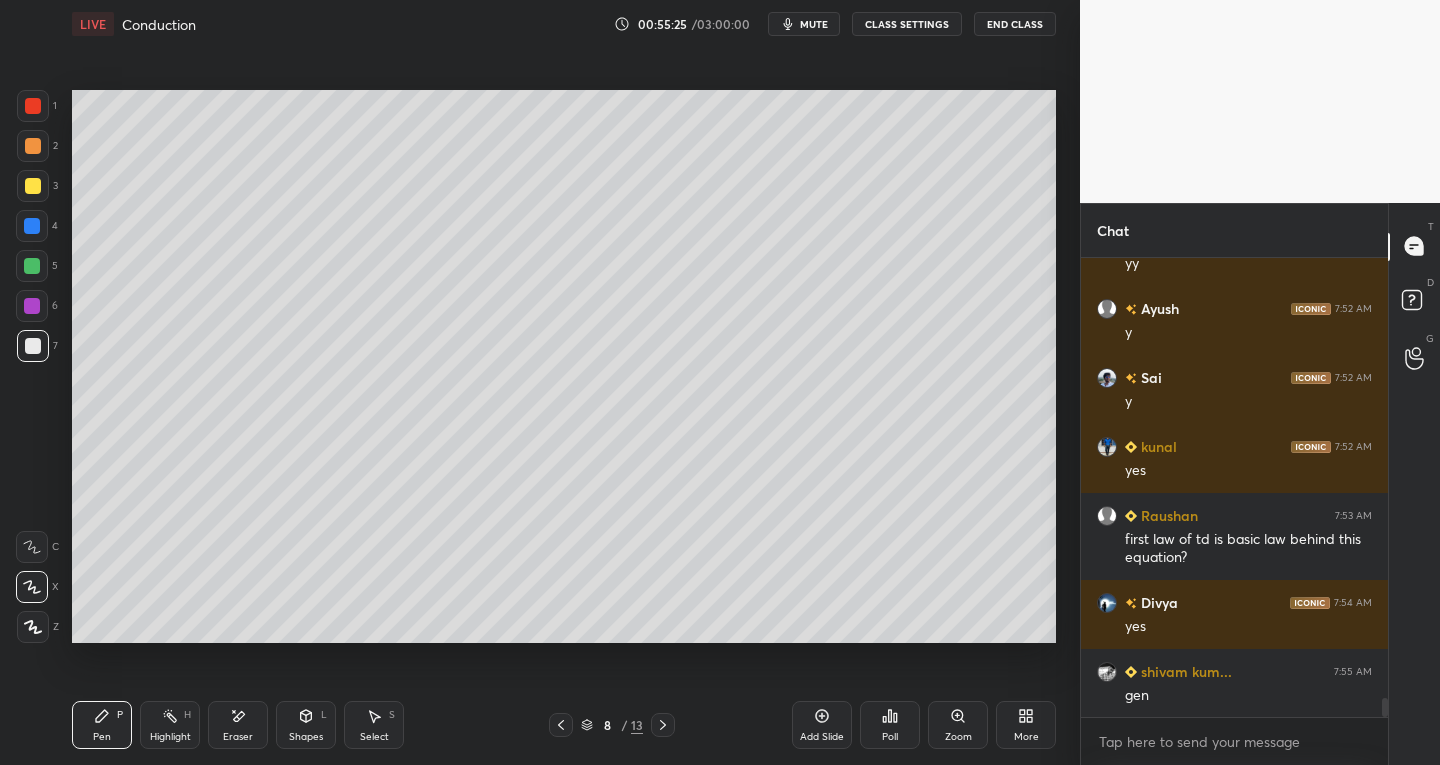 click 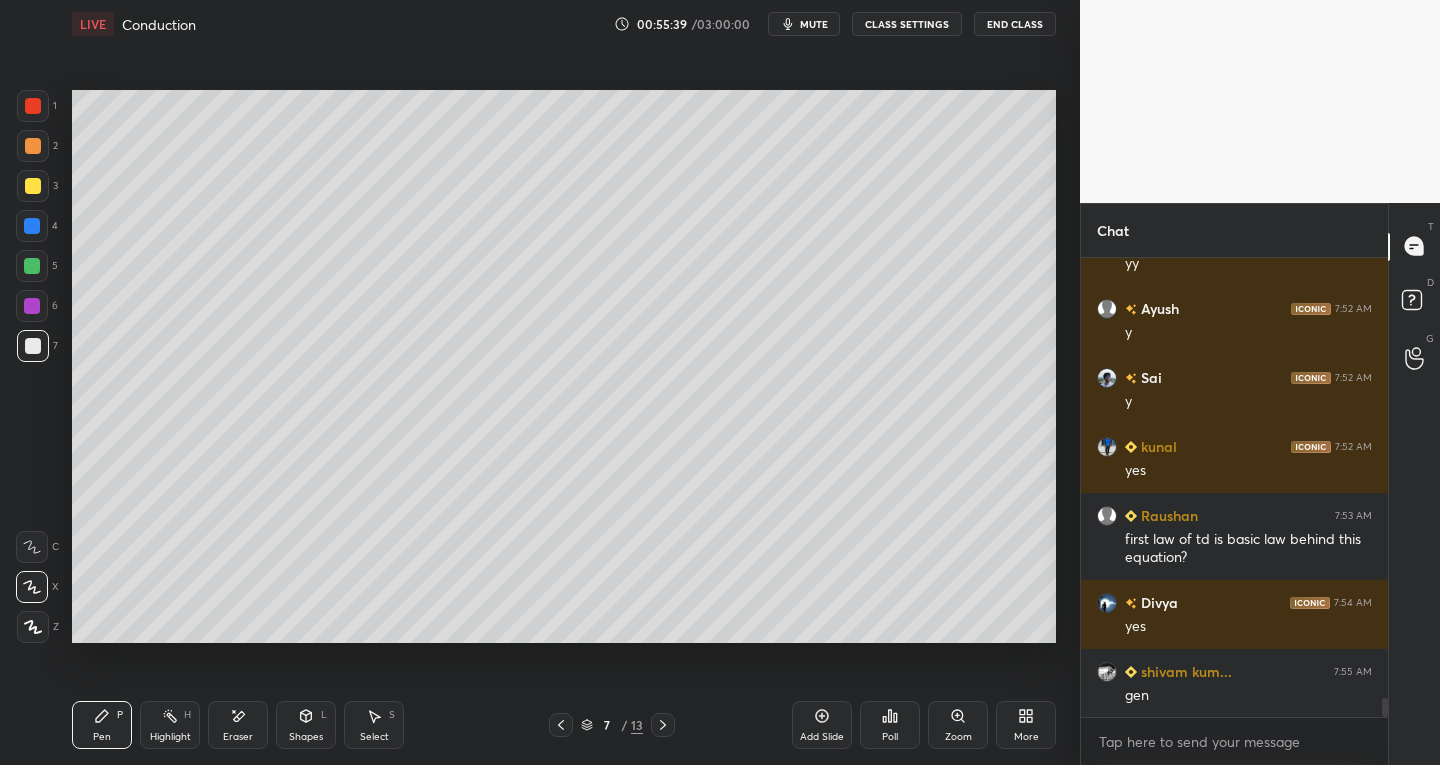 click 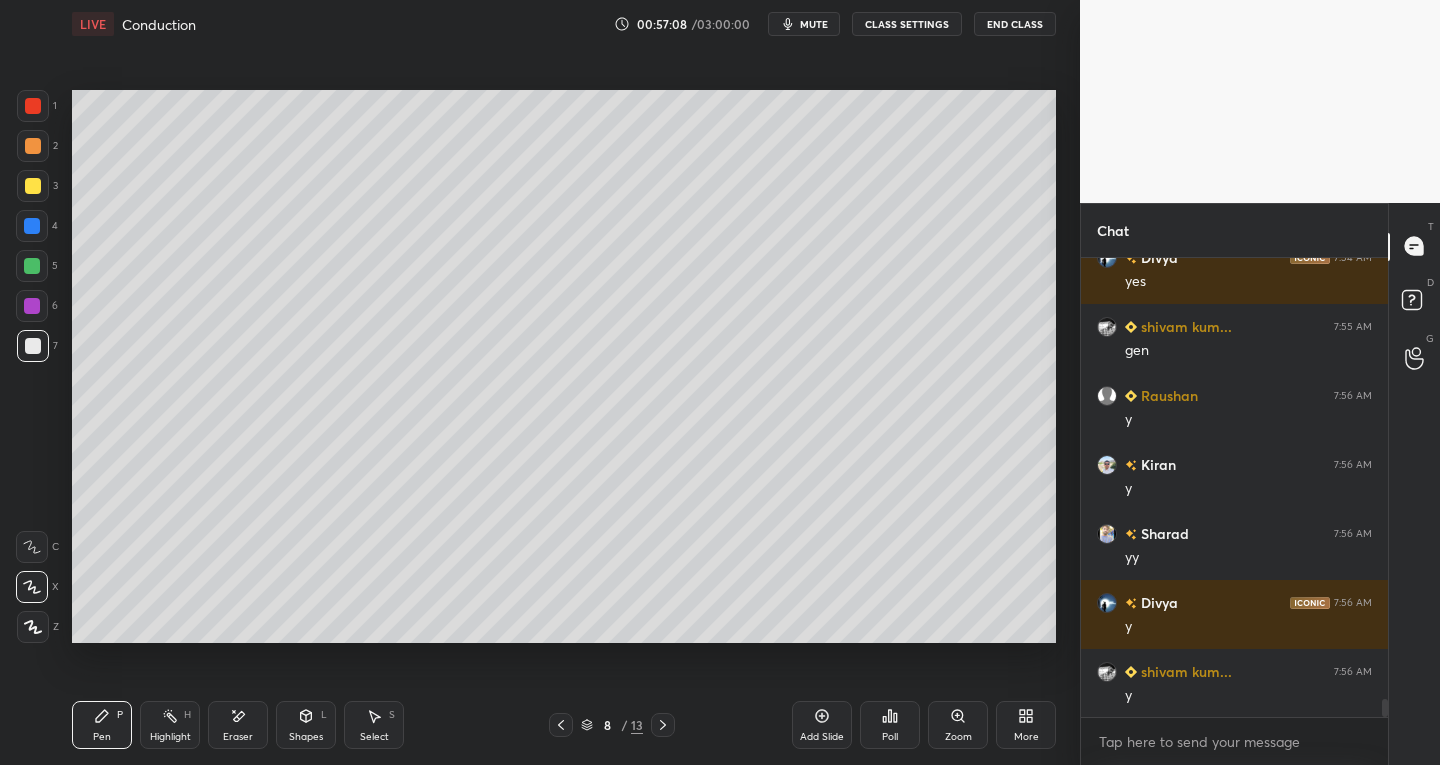 scroll, scrollTop: 11069, scrollLeft: 0, axis: vertical 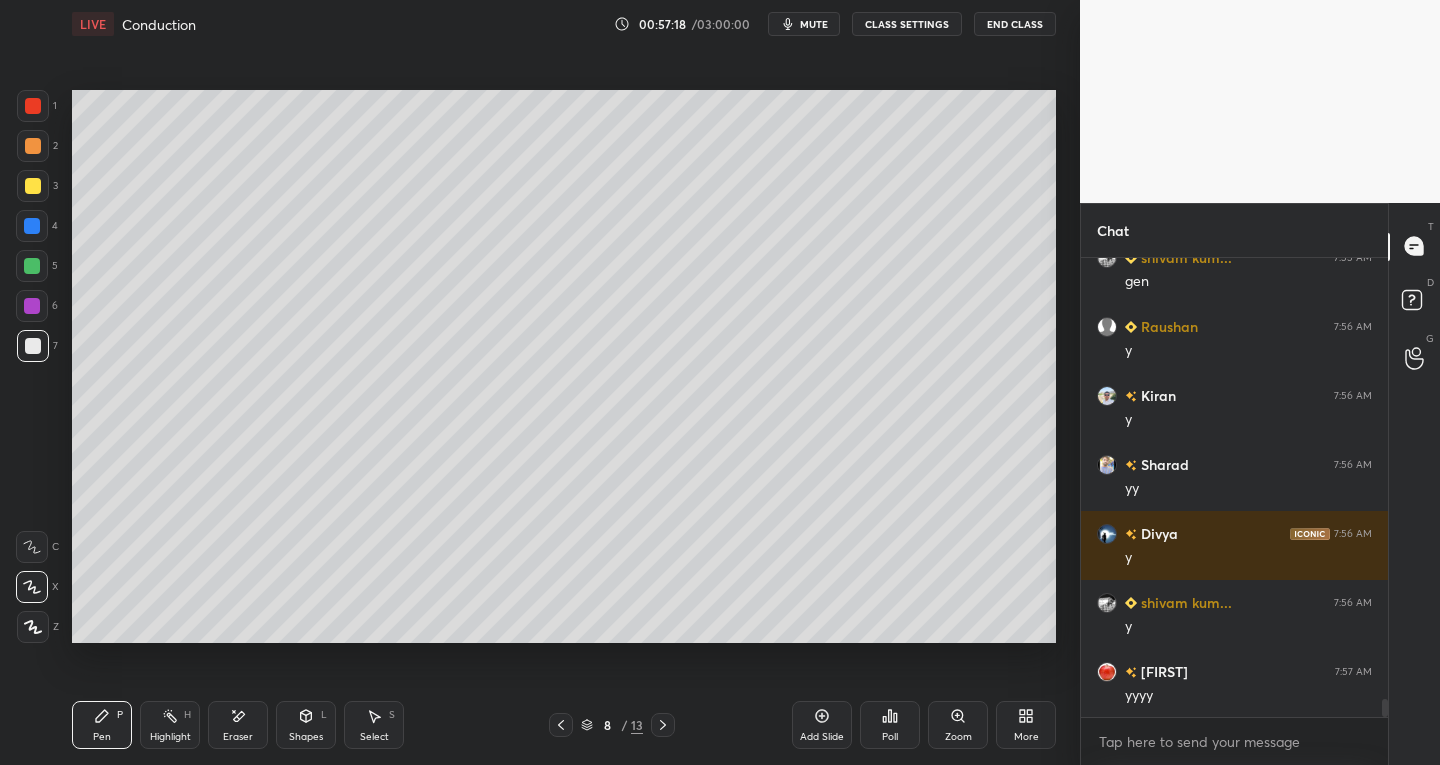 click on "Shapes L" at bounding box center [306, 725] 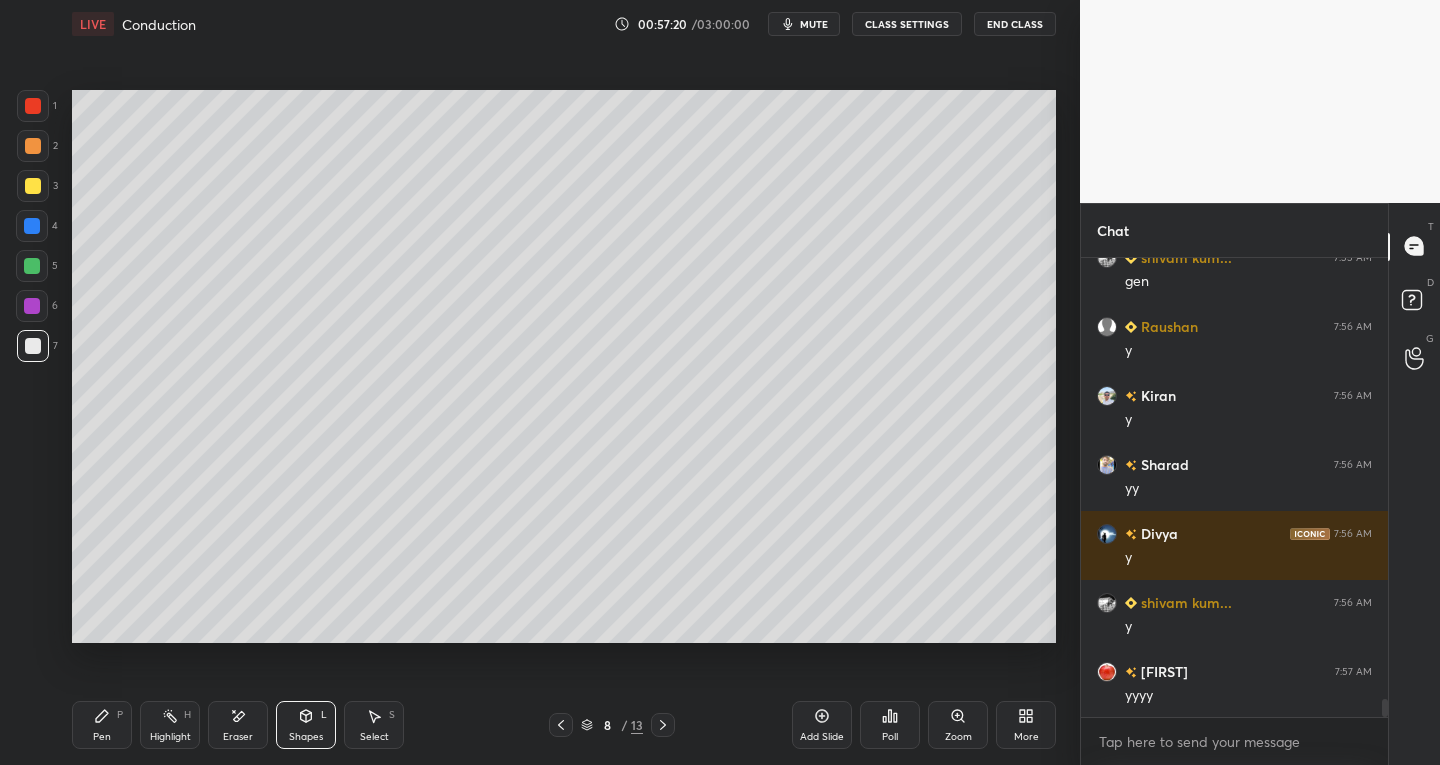 click on "Eraser" at bounding box center (238, 725) 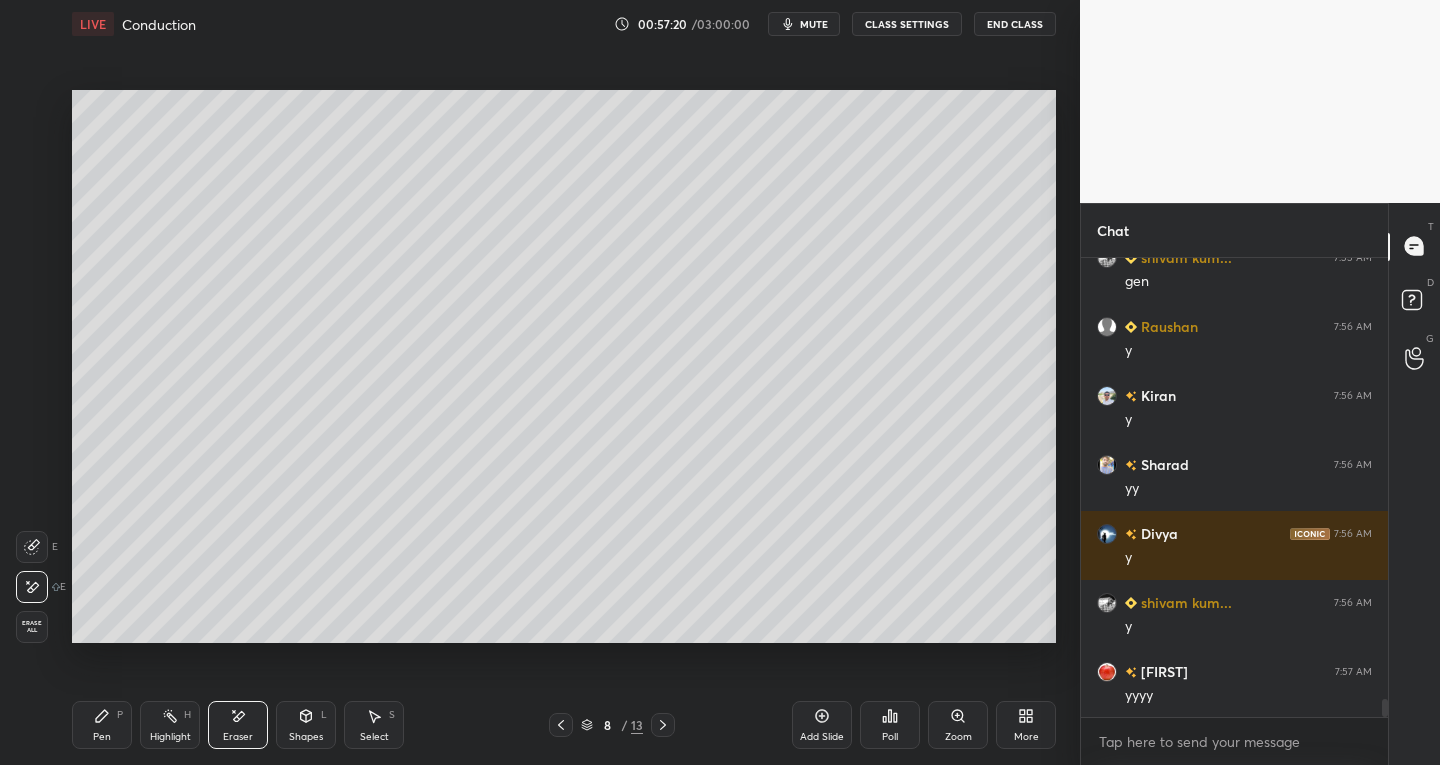 scroll, scrollTop: 412, scrollLeft: 301, axis: both 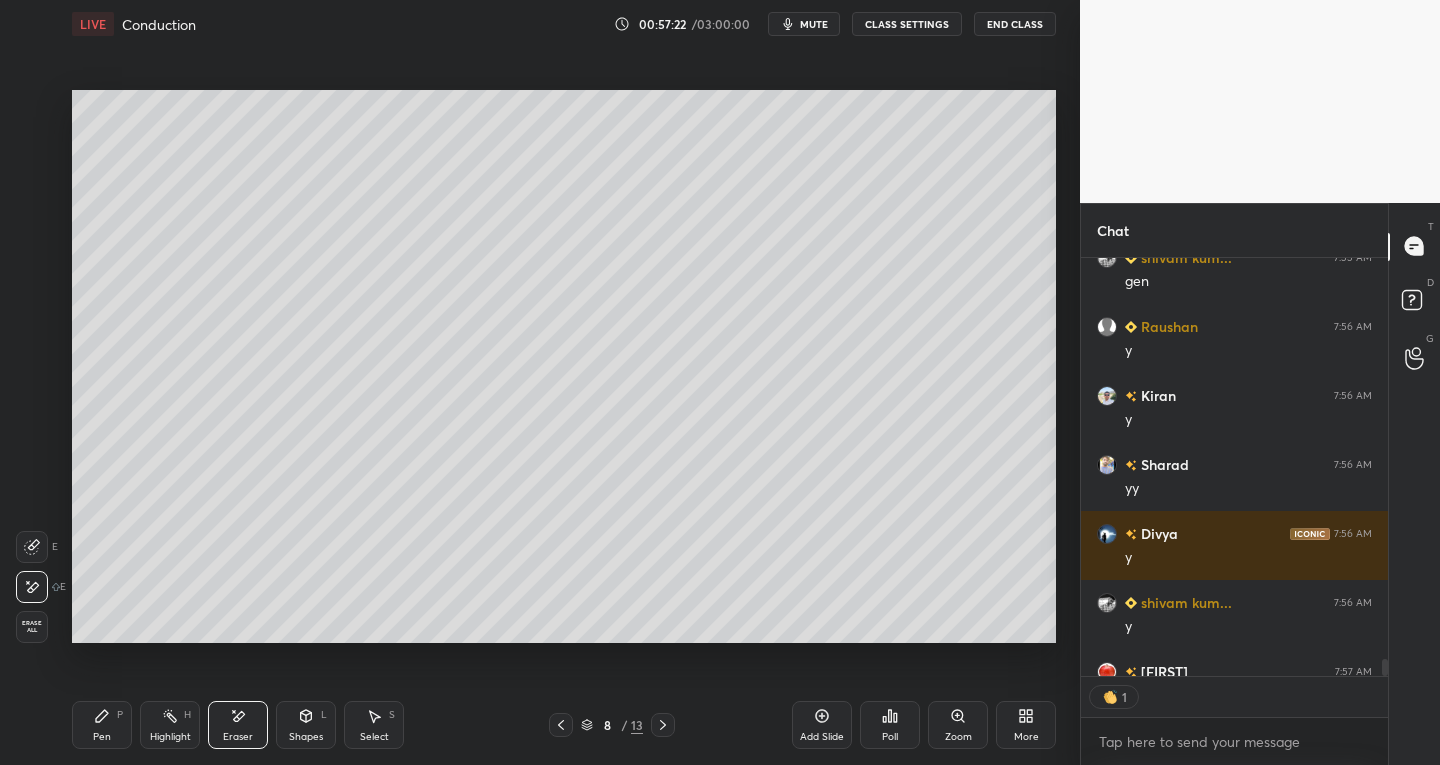 click on "P" at bounding box center (120, 715) 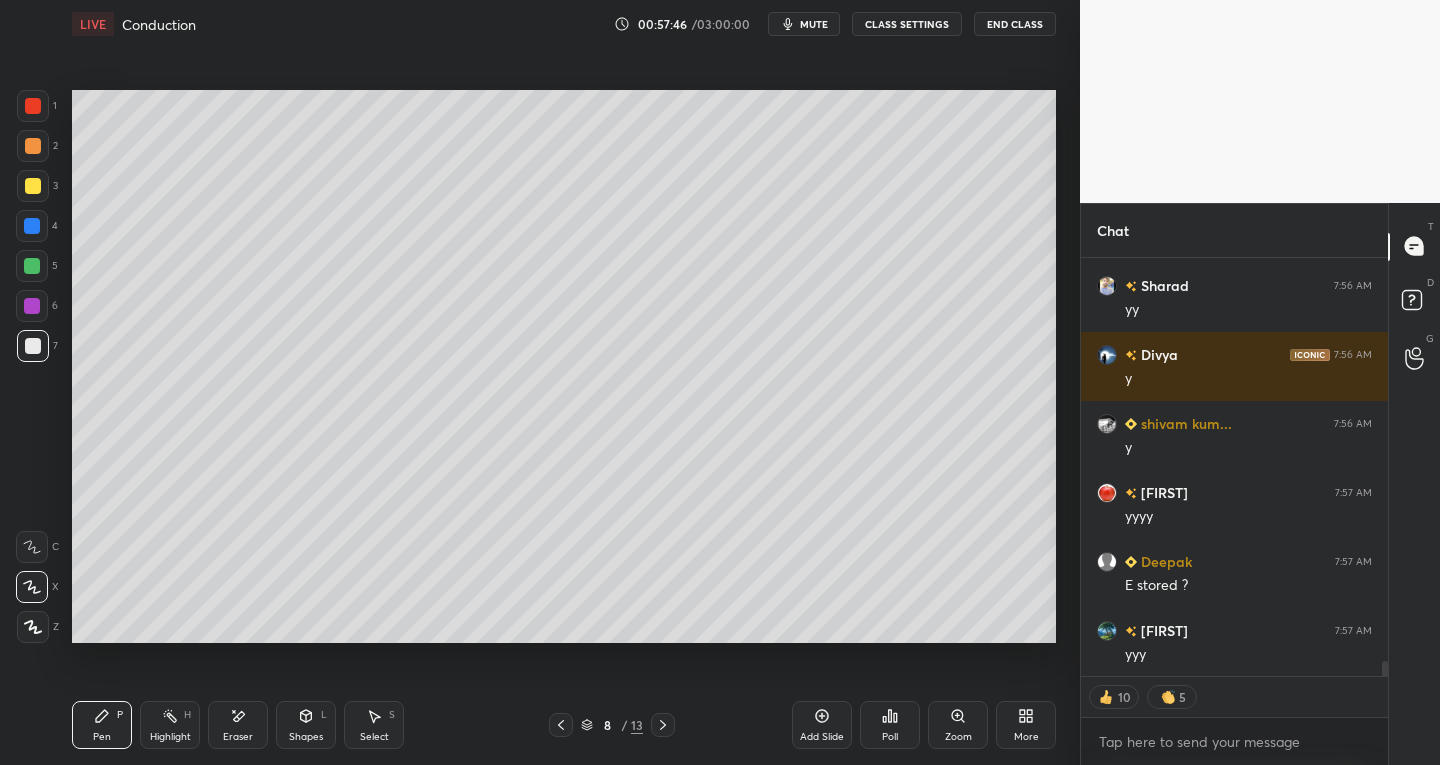 scroll, scrollTop: 11317, scrollLeft: 0, axis: vertical 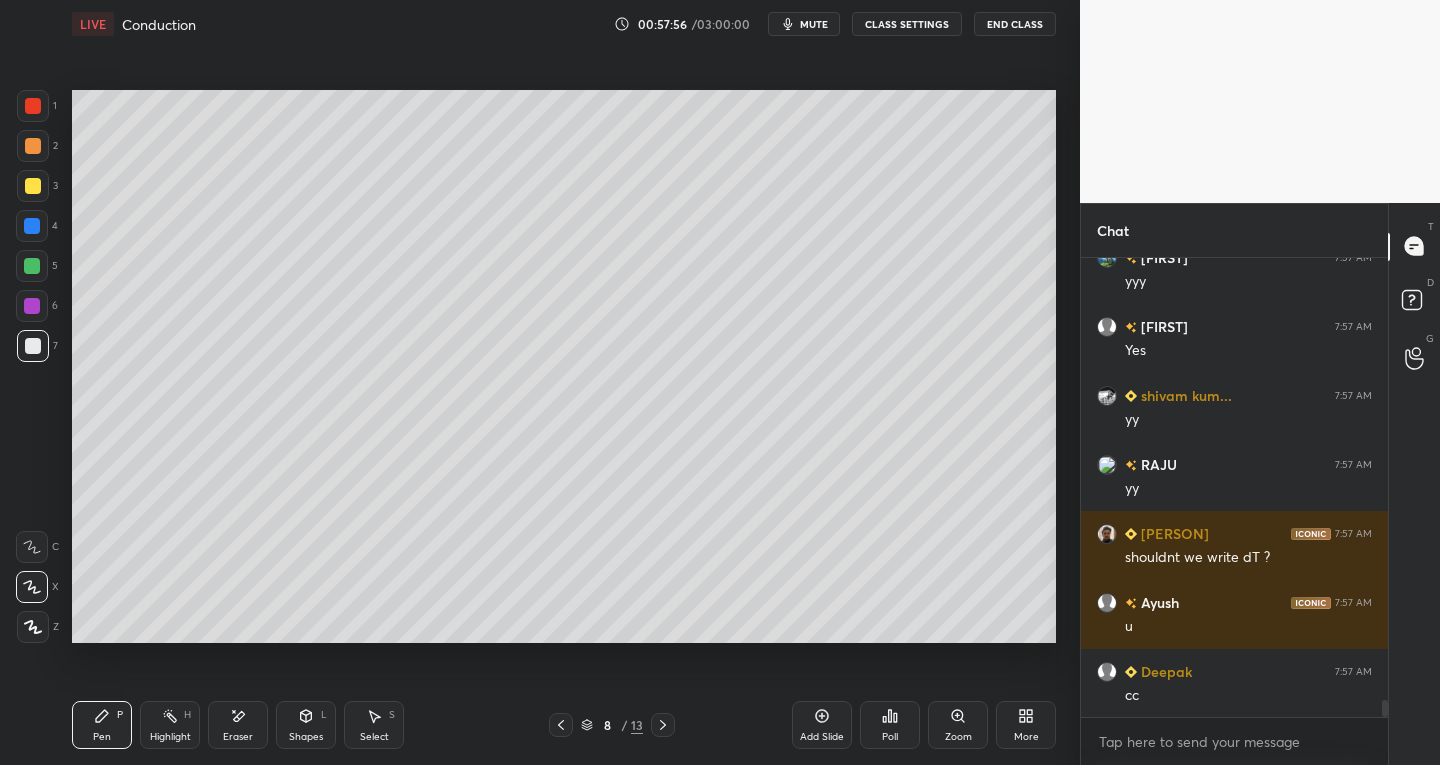 click on "Eraser" at bounding box center (238, 737) 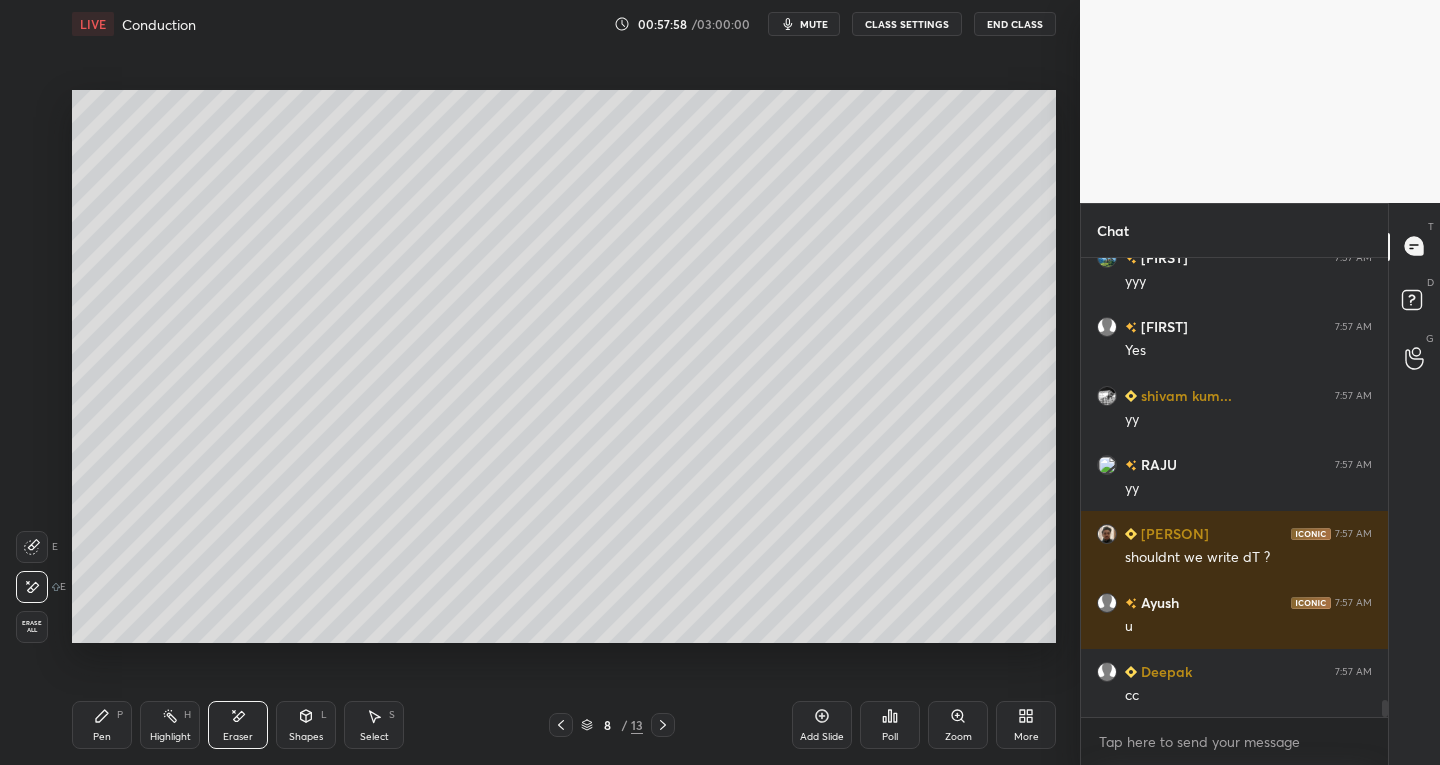click on "Pen" at bounding box center (102, 737) 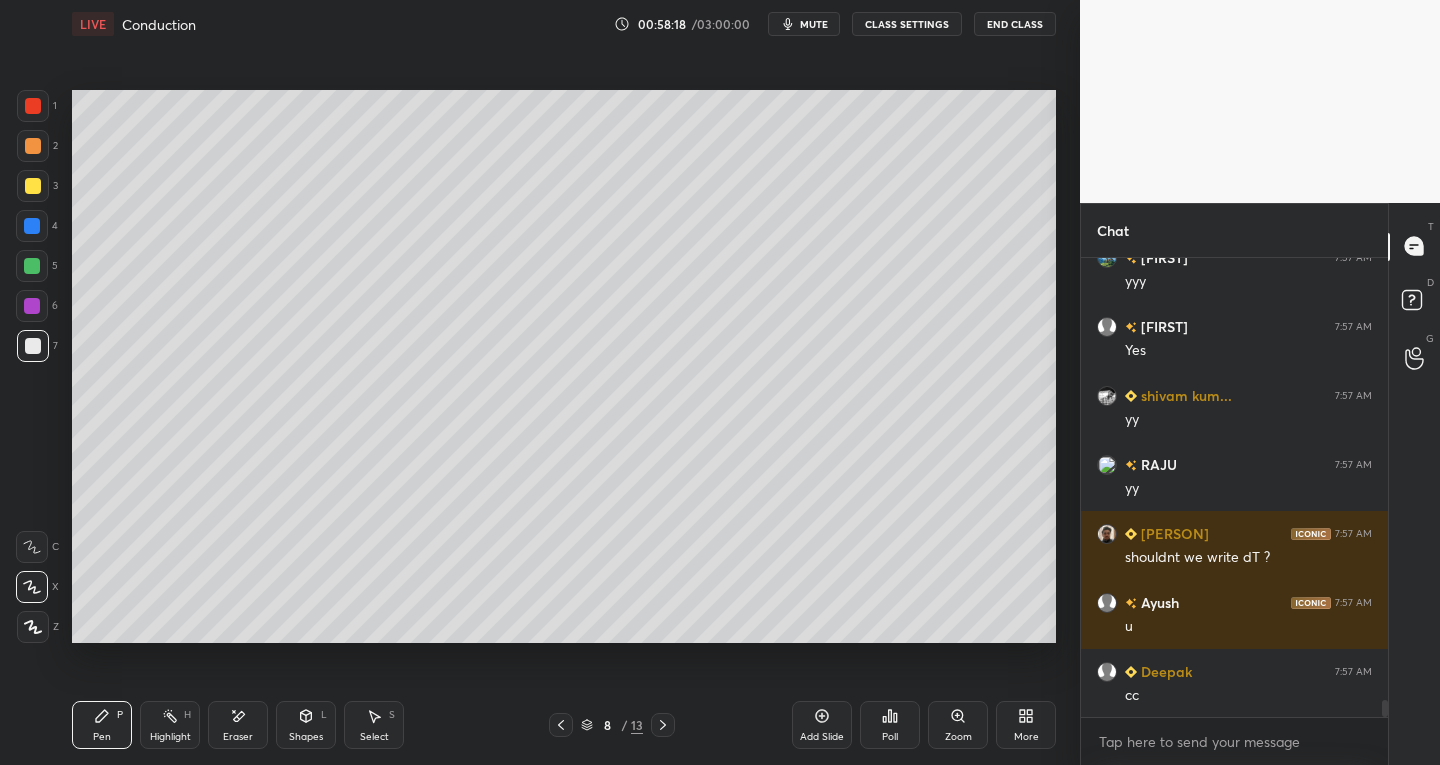 click on "Pen P Highlight H Eraser Shapes L Select S" at bounding box center [252, 725] 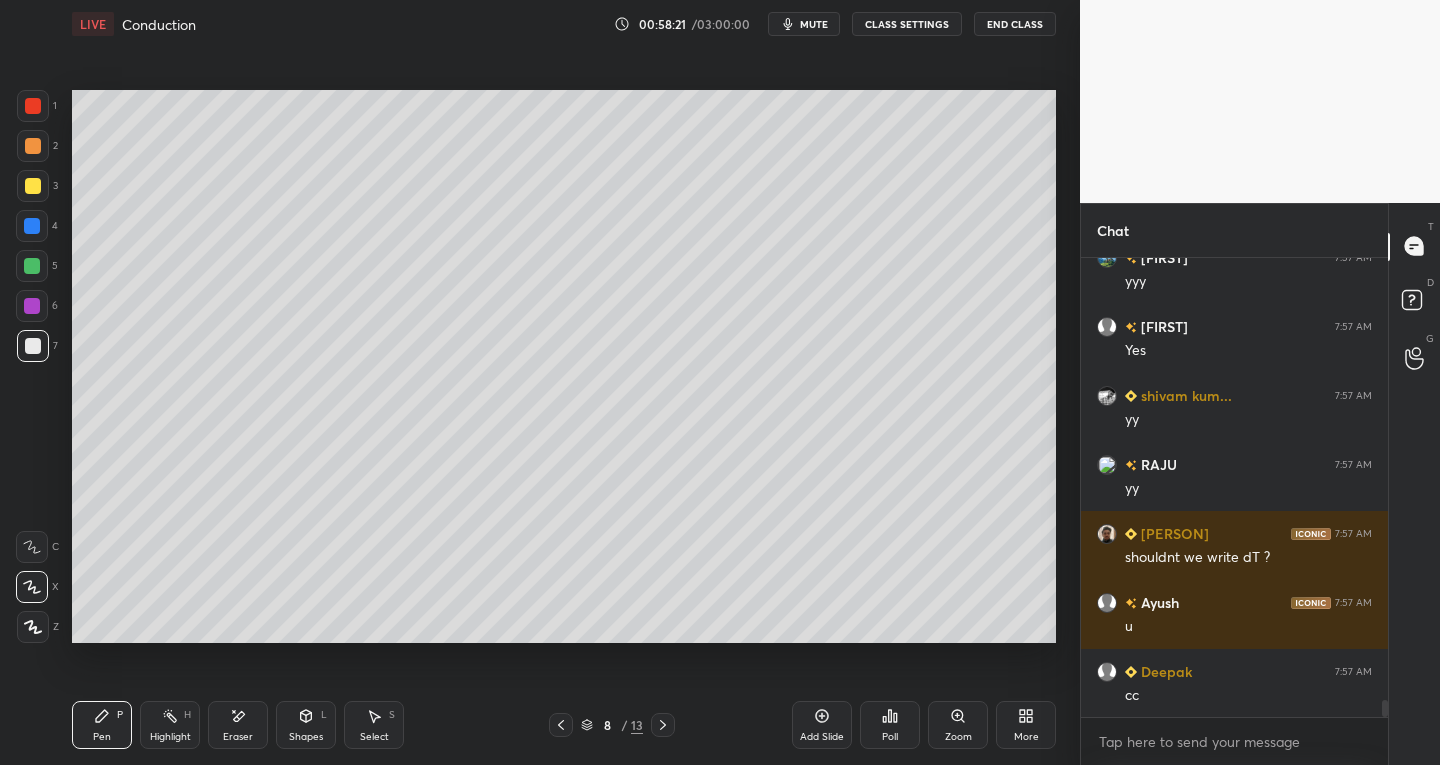 click on "Eraser" at bounding box center (238, 725) 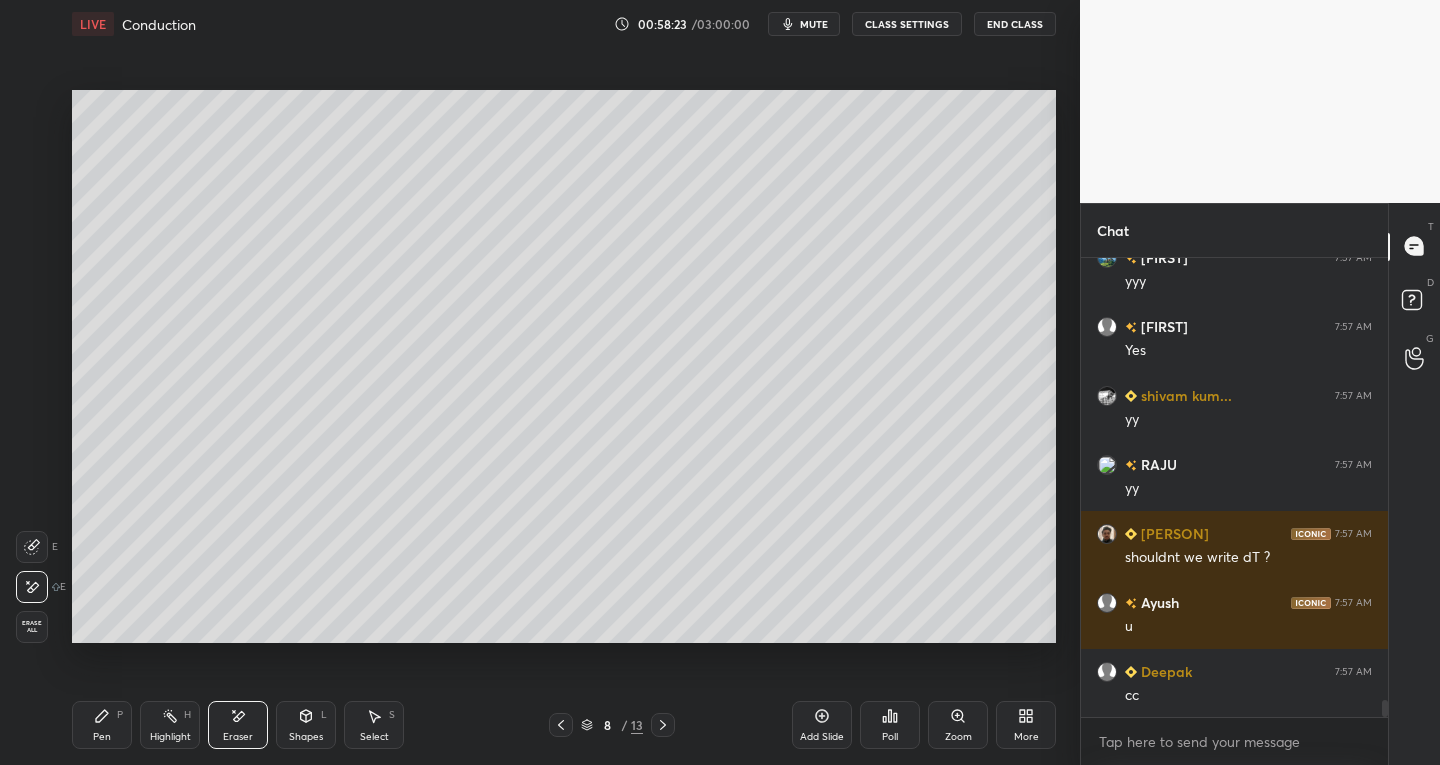 click on "Pen P" at bounding box center [102, 725] 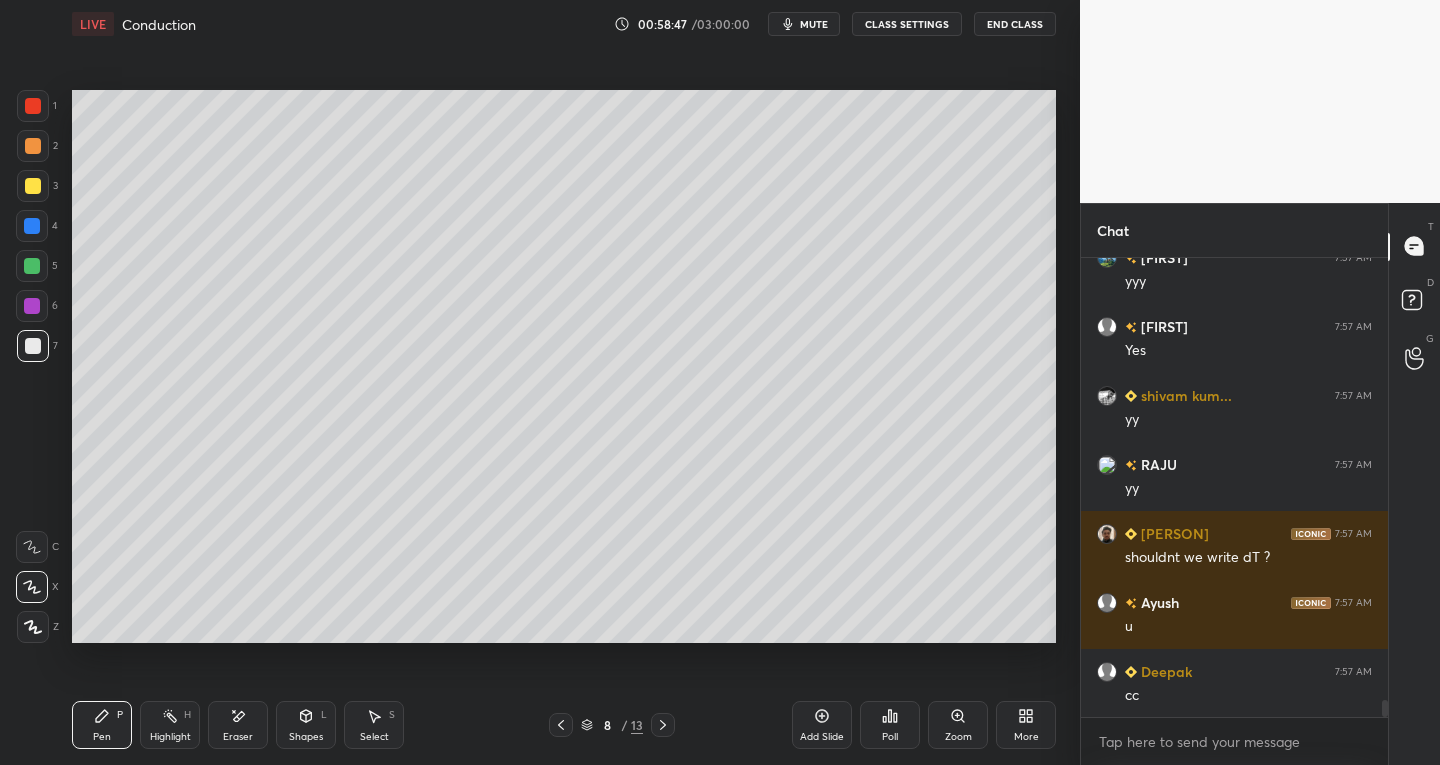 click on "Select S" at bounding box center [374, 725] 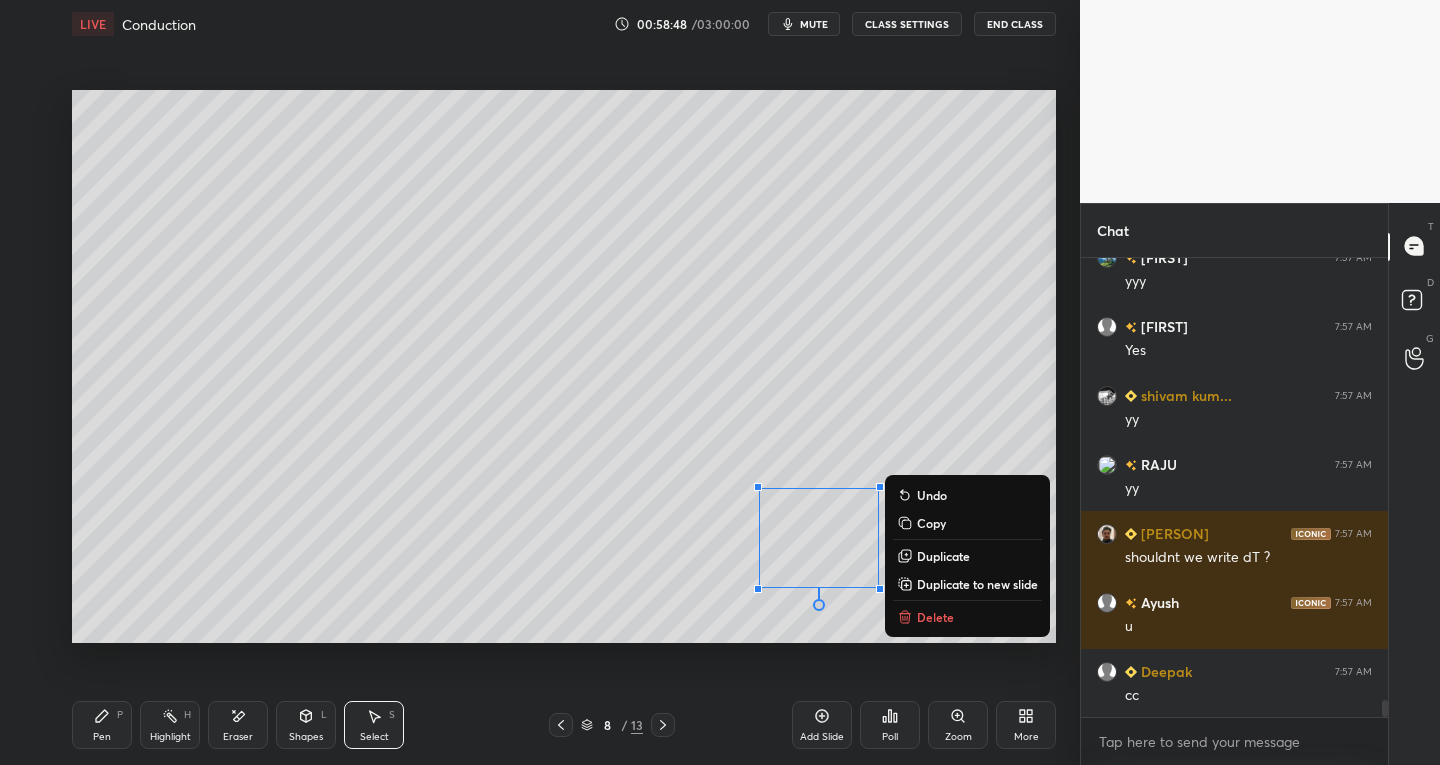 scroll, scrollTop: 11690, scrollLeft: 0, axis: vertical 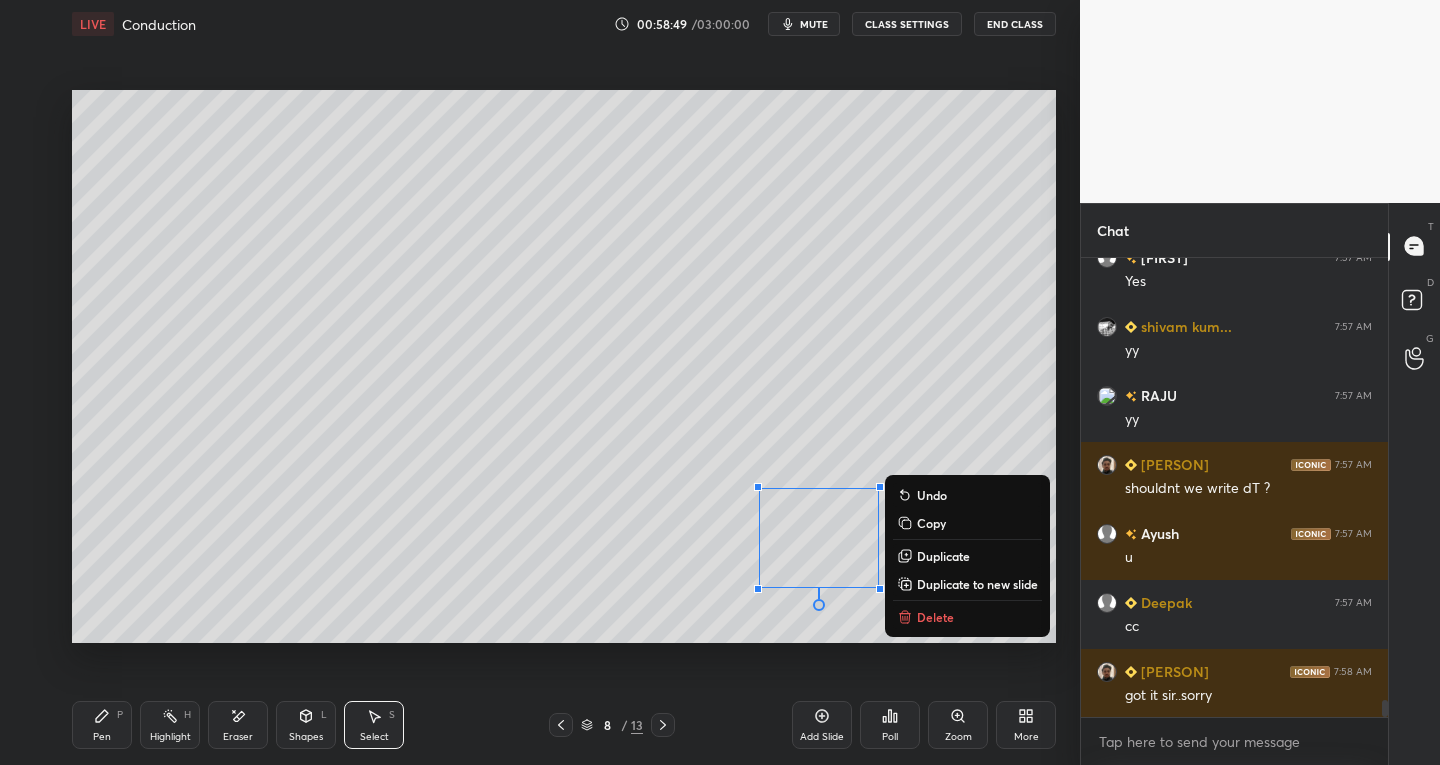 click 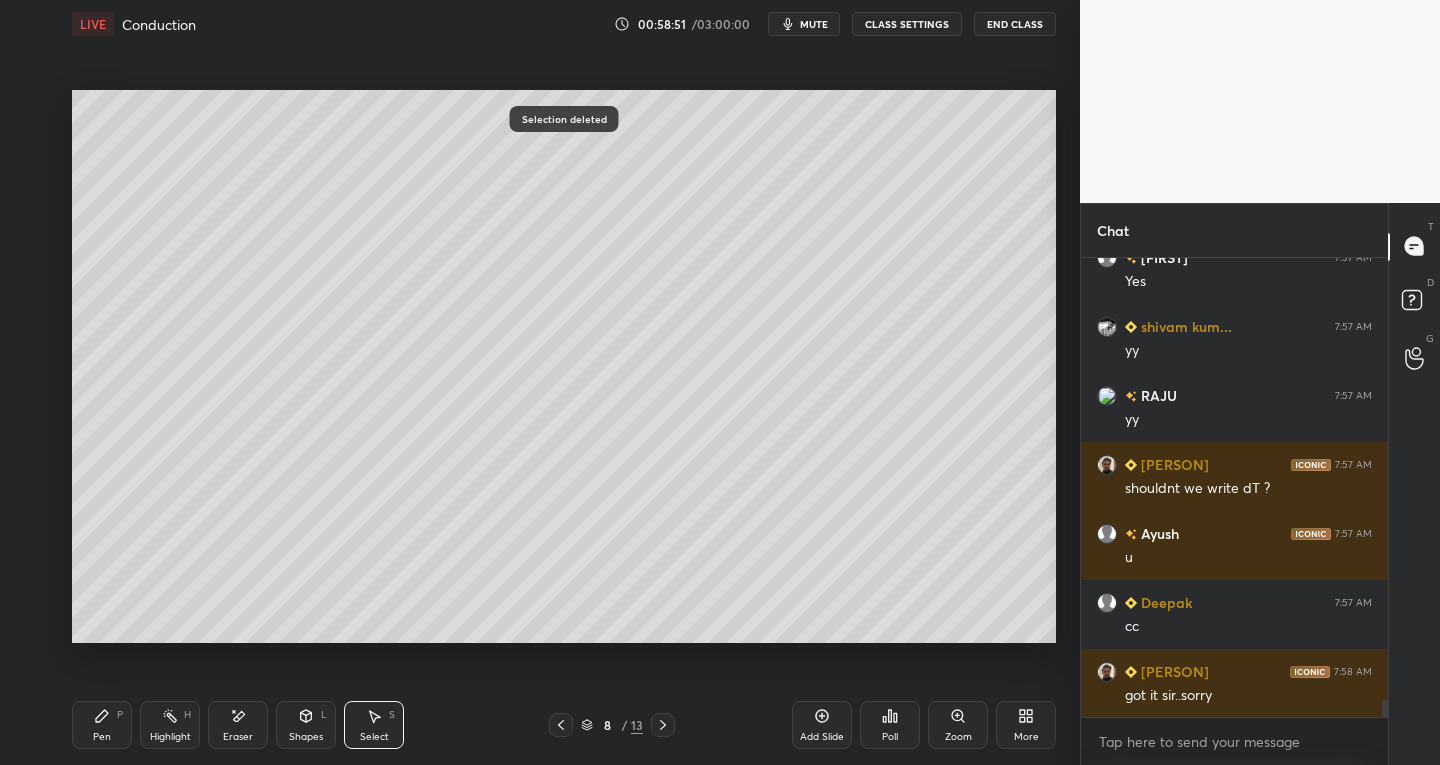 click on "Eraser" at bounding box center (238, 725) 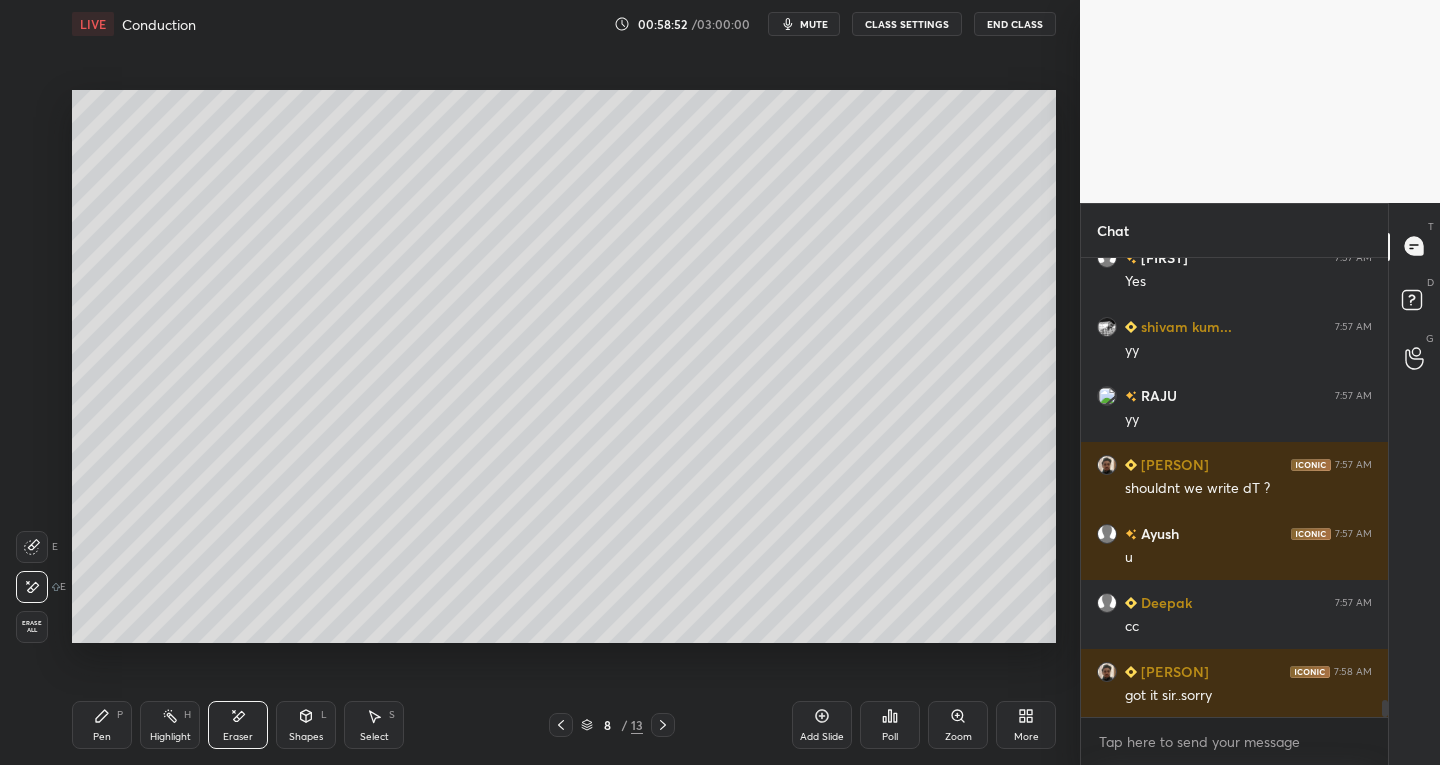 click on "Pen P" at bounding box center (102, 725) 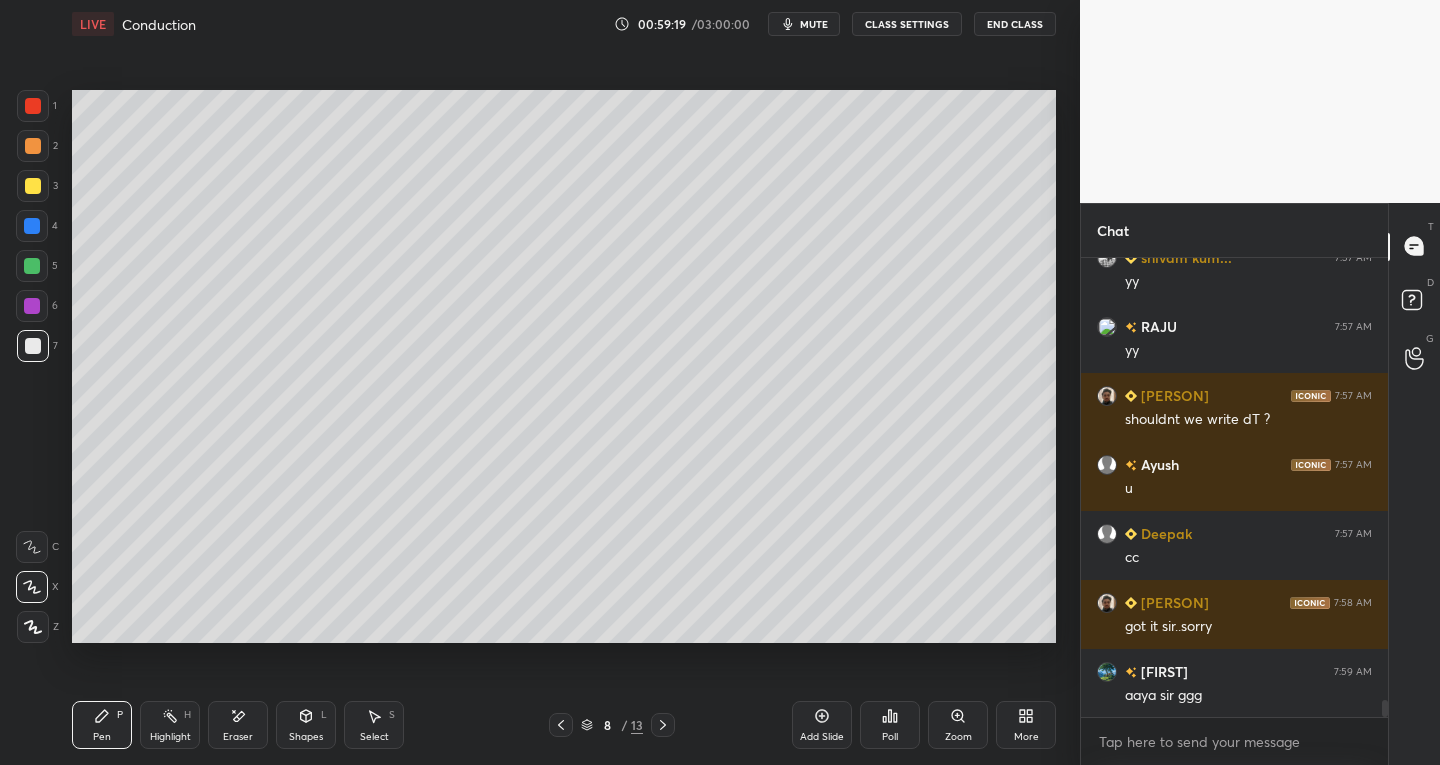 scroll, scrollTop: 11828, scrollLeft: 0, axis: vertical 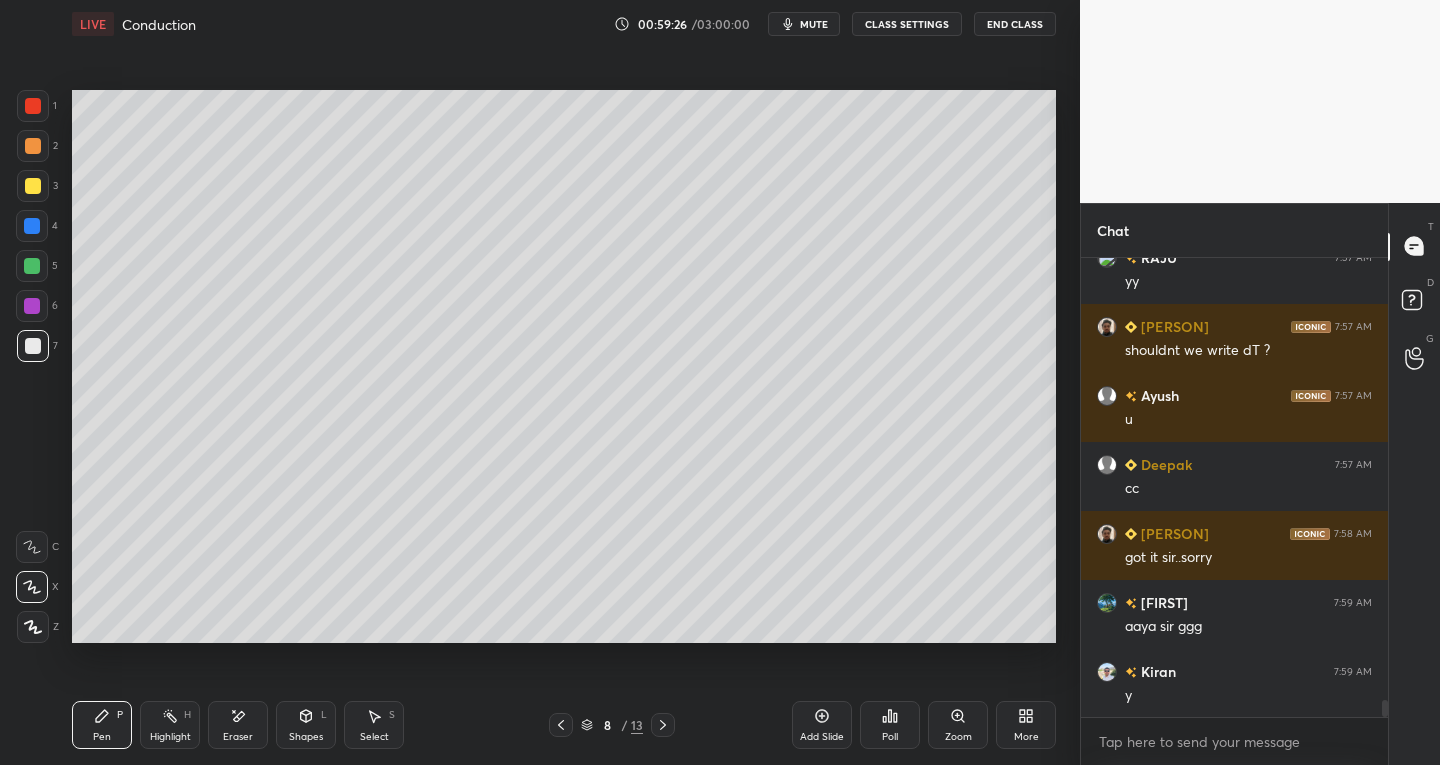 click 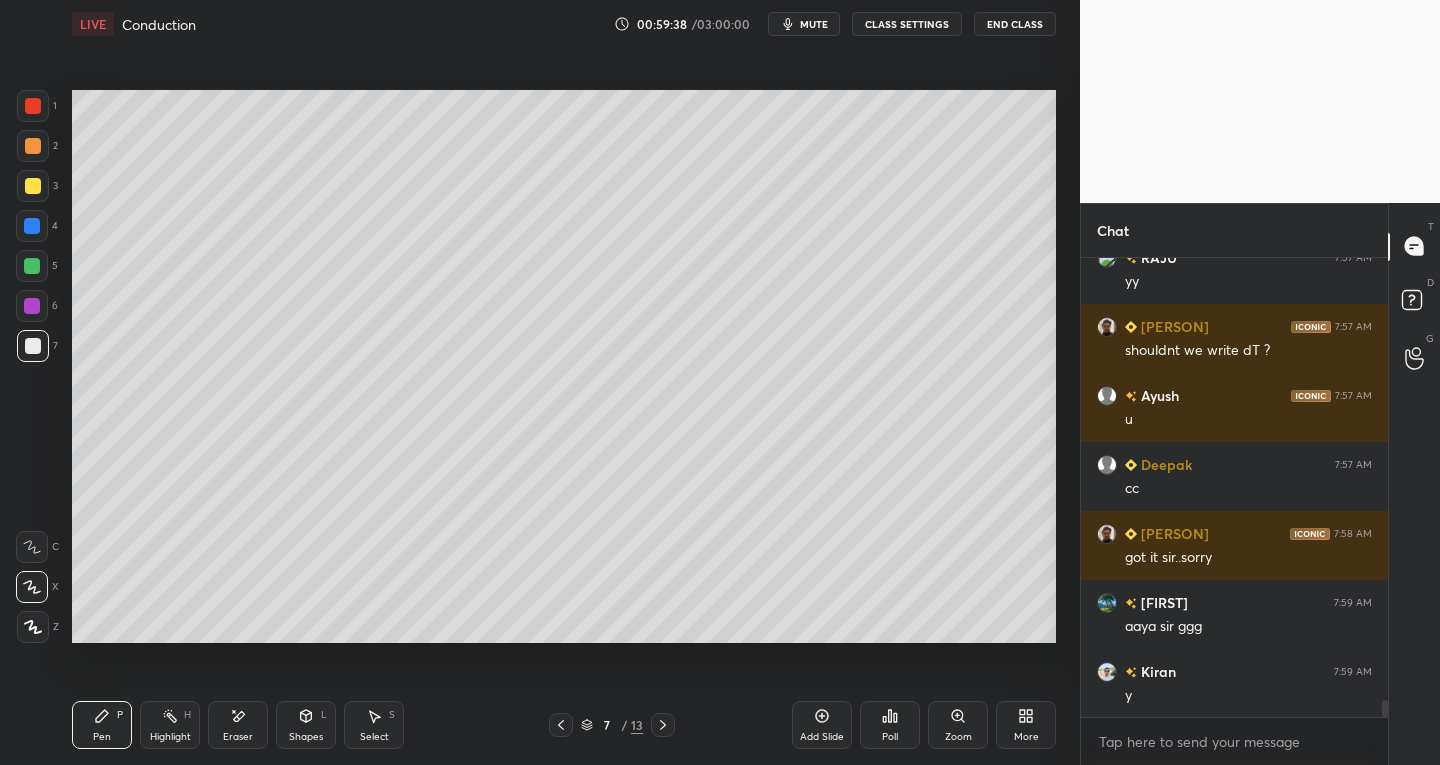 click 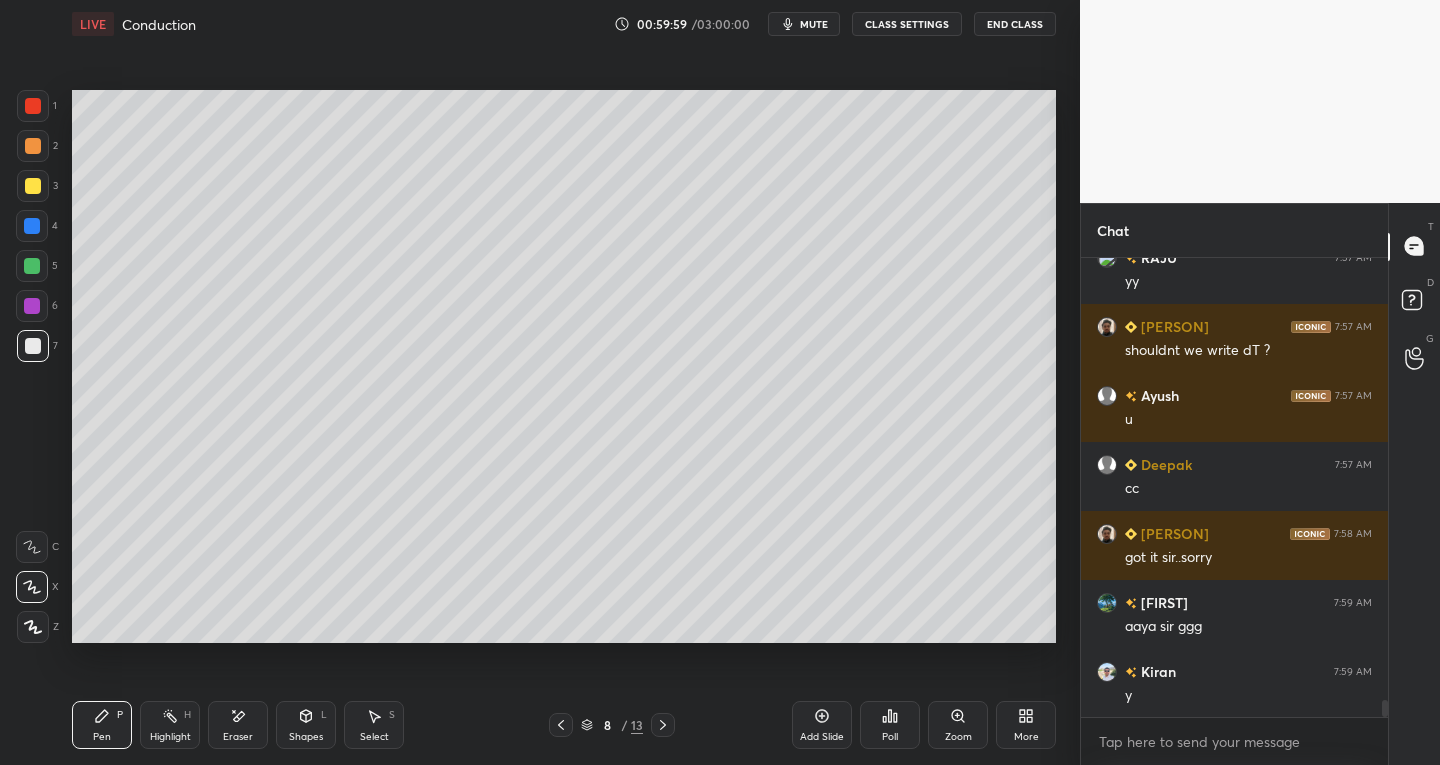 scroll, scrollTop: 11897, scrollLeft: 0, axis: vertical 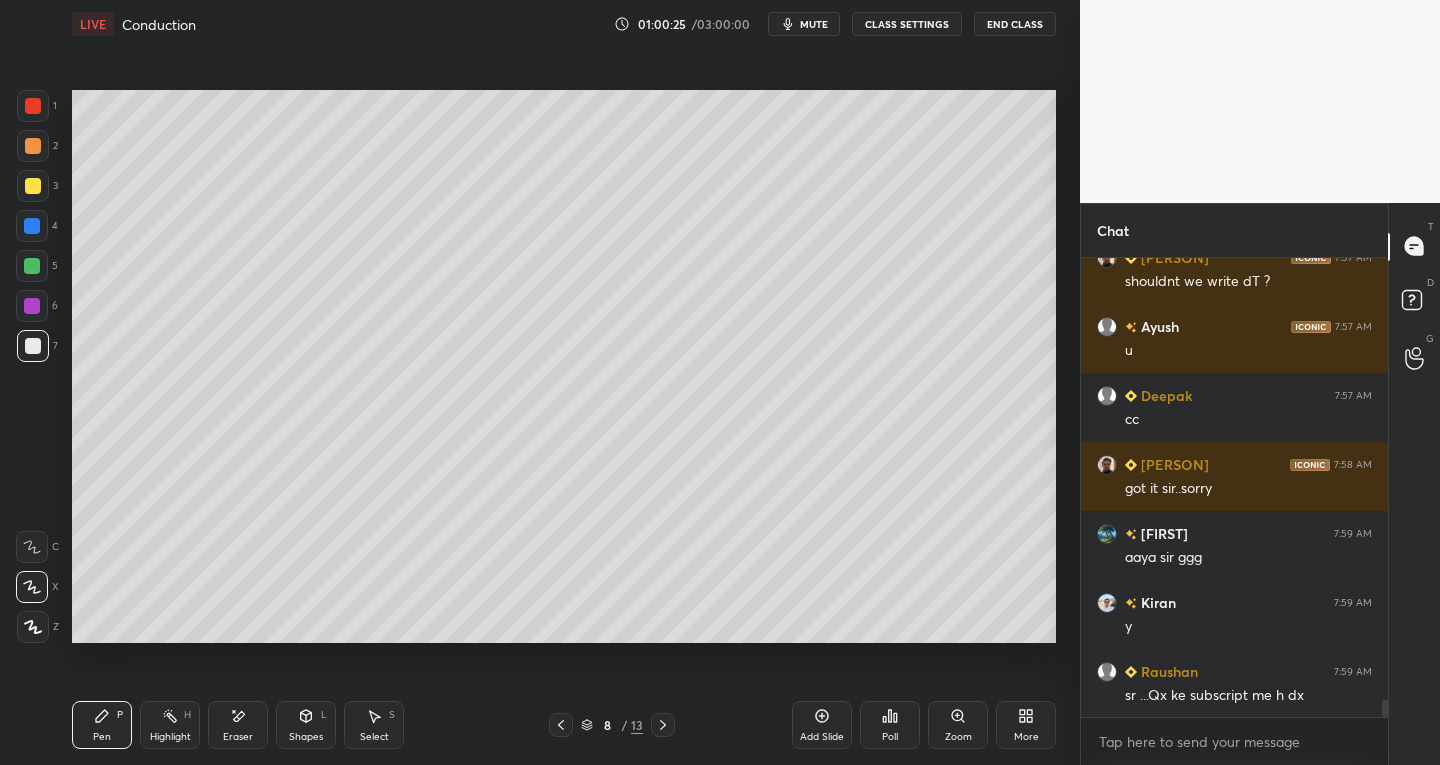 click 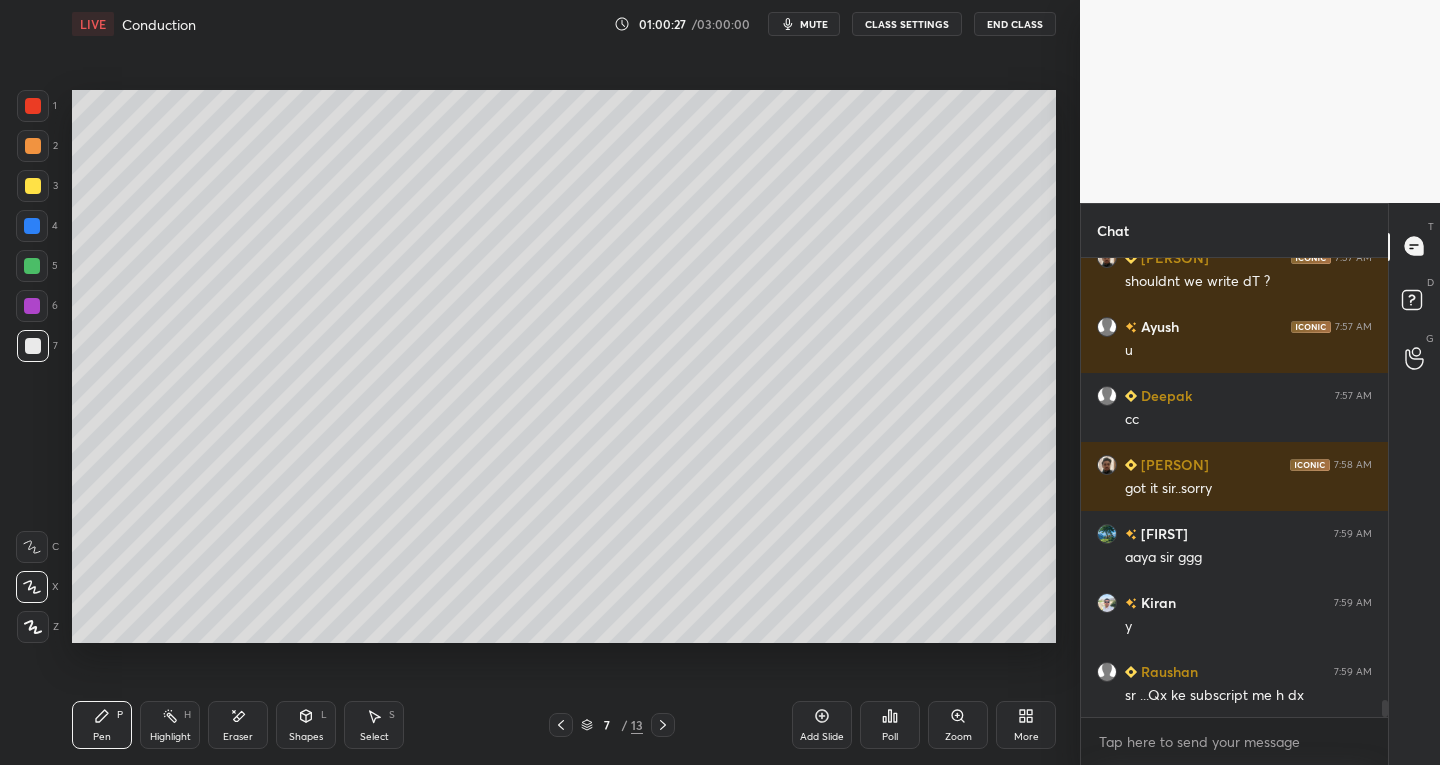 click 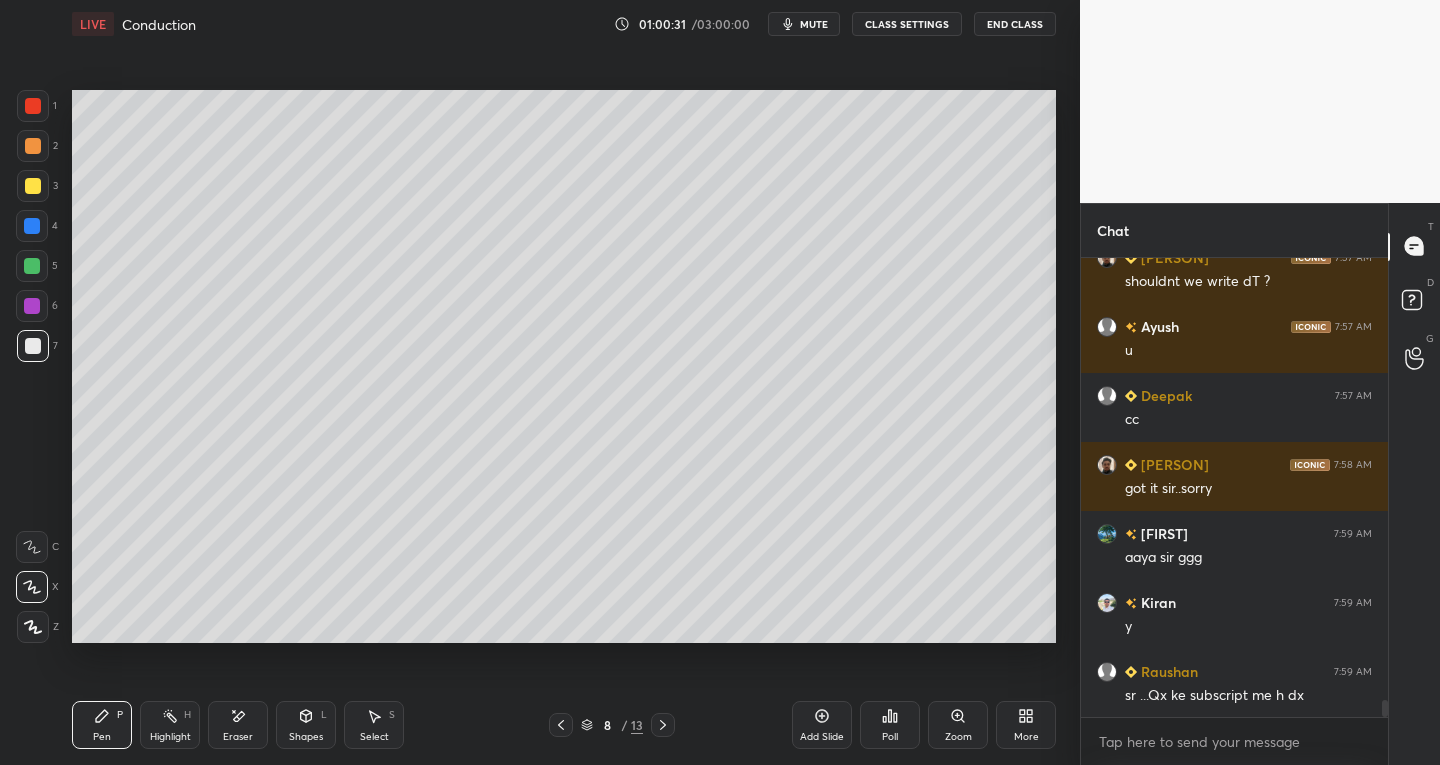 scroll, scrollTop: 11966, scrollLeft: 0, axis: vertical 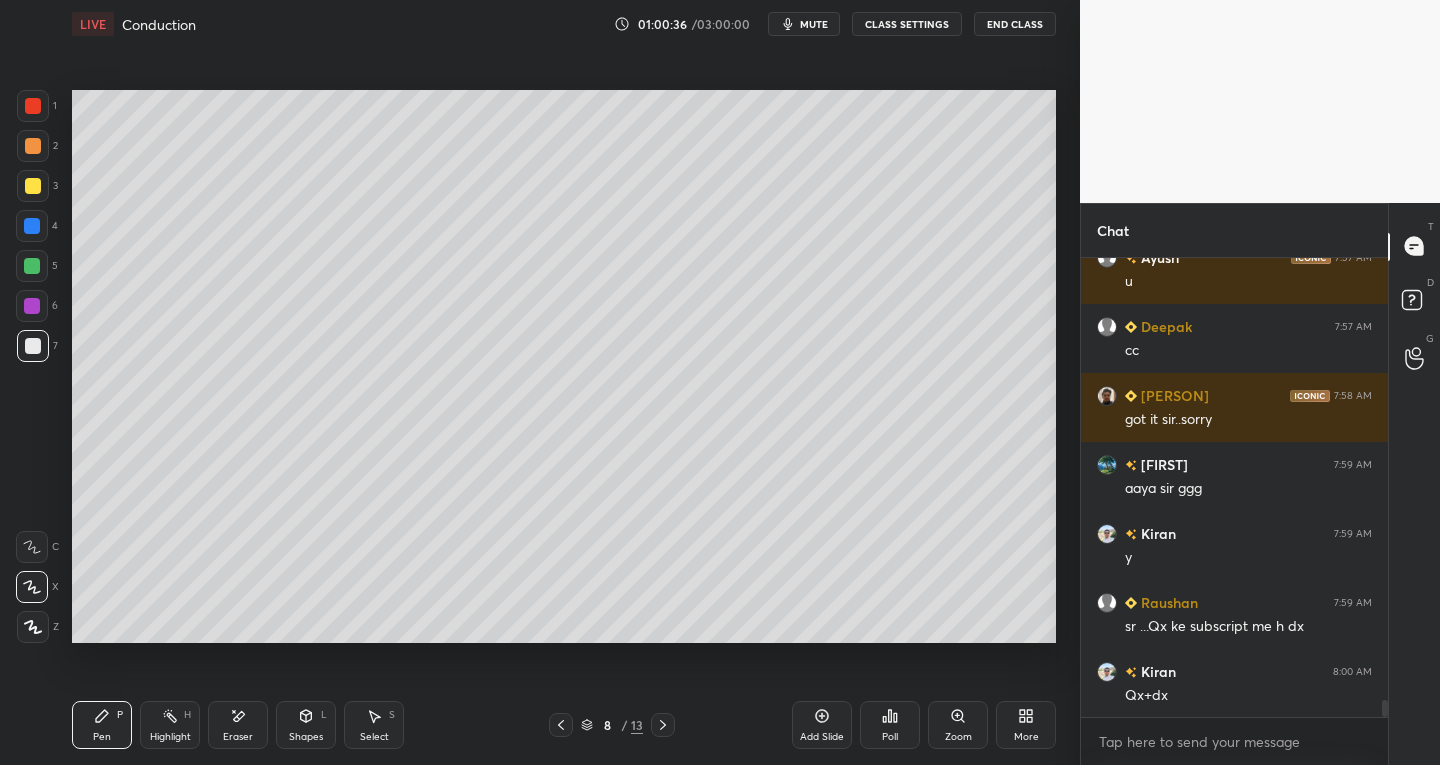 click on "Eraser" at bounding box center [238, 725] 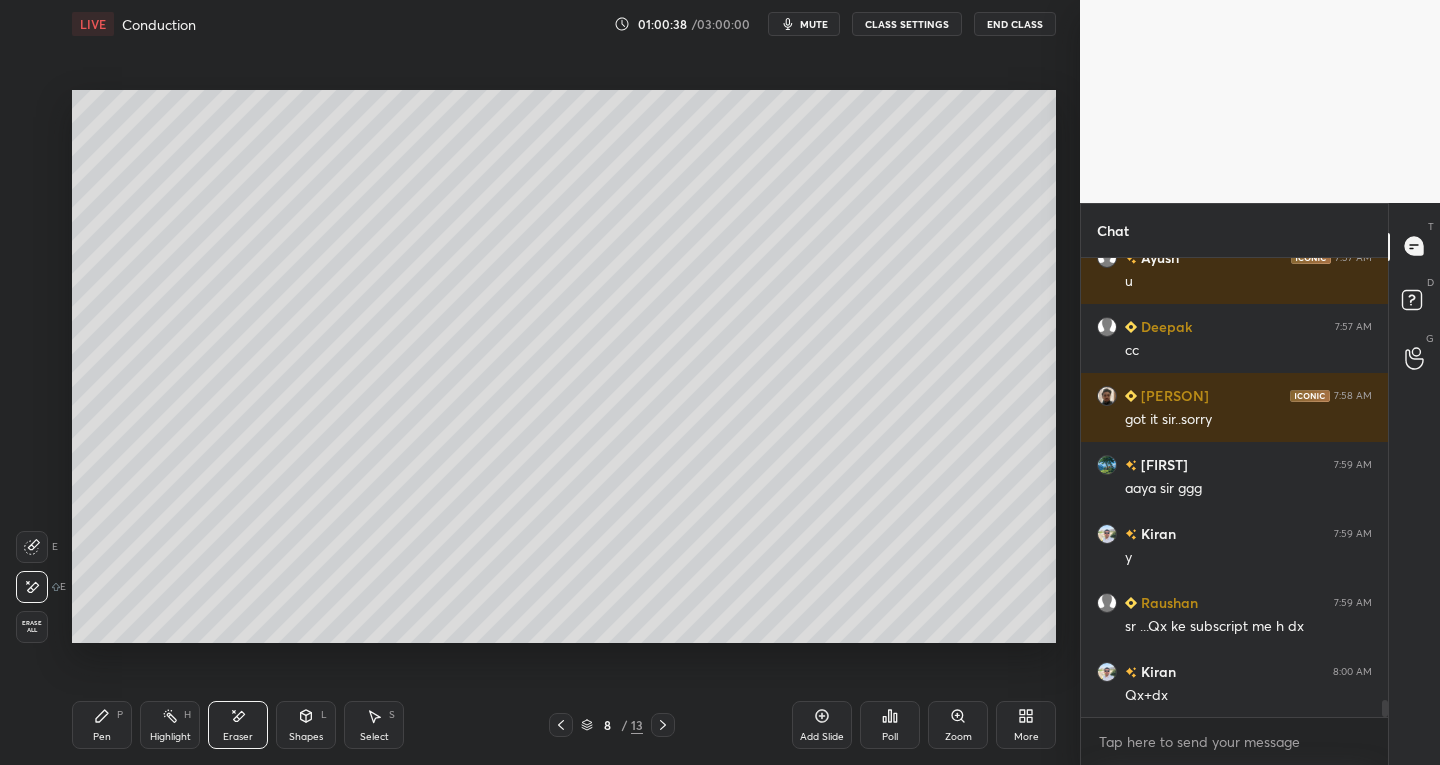 click on "Pen P" at bounding box center (102, 725) 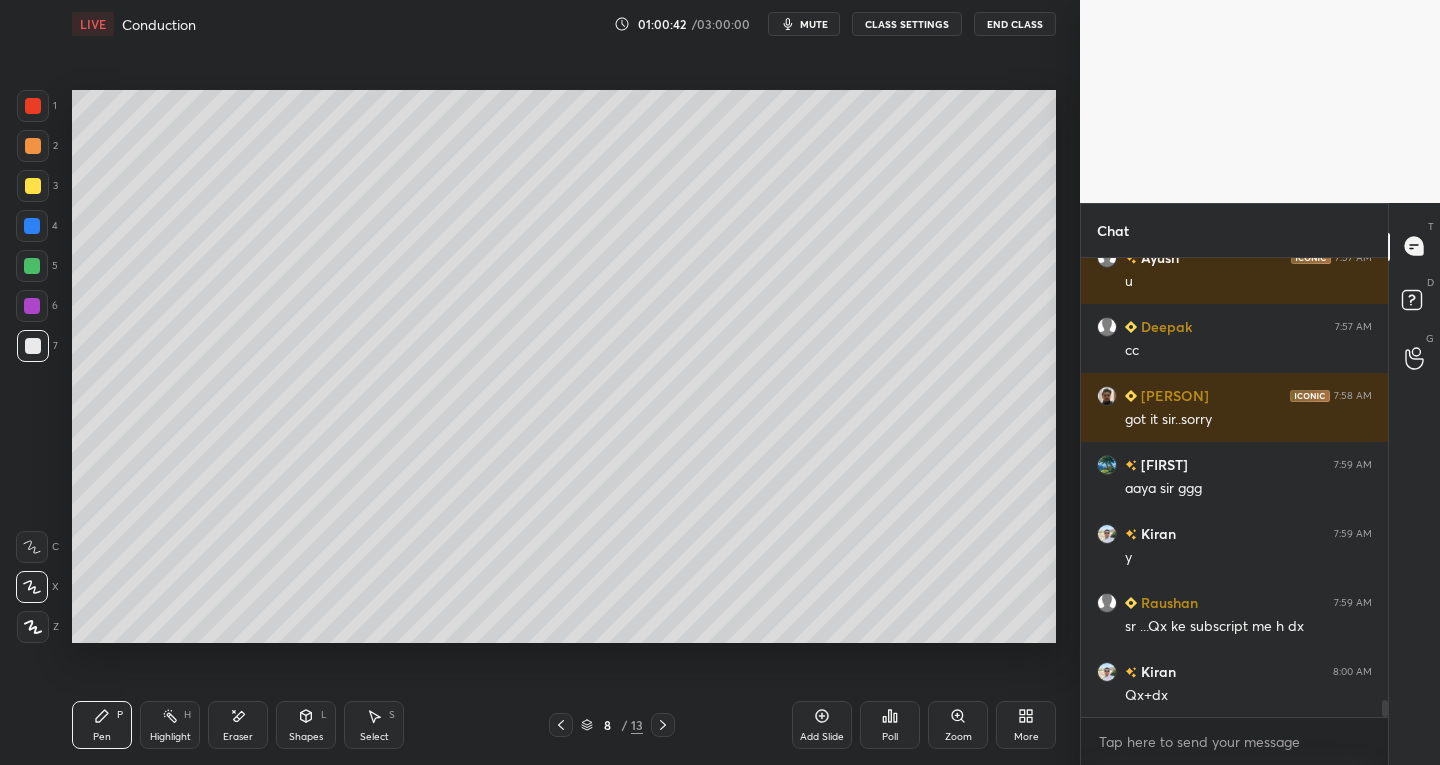 click on "Eraser" at bounding box center [238, 725] 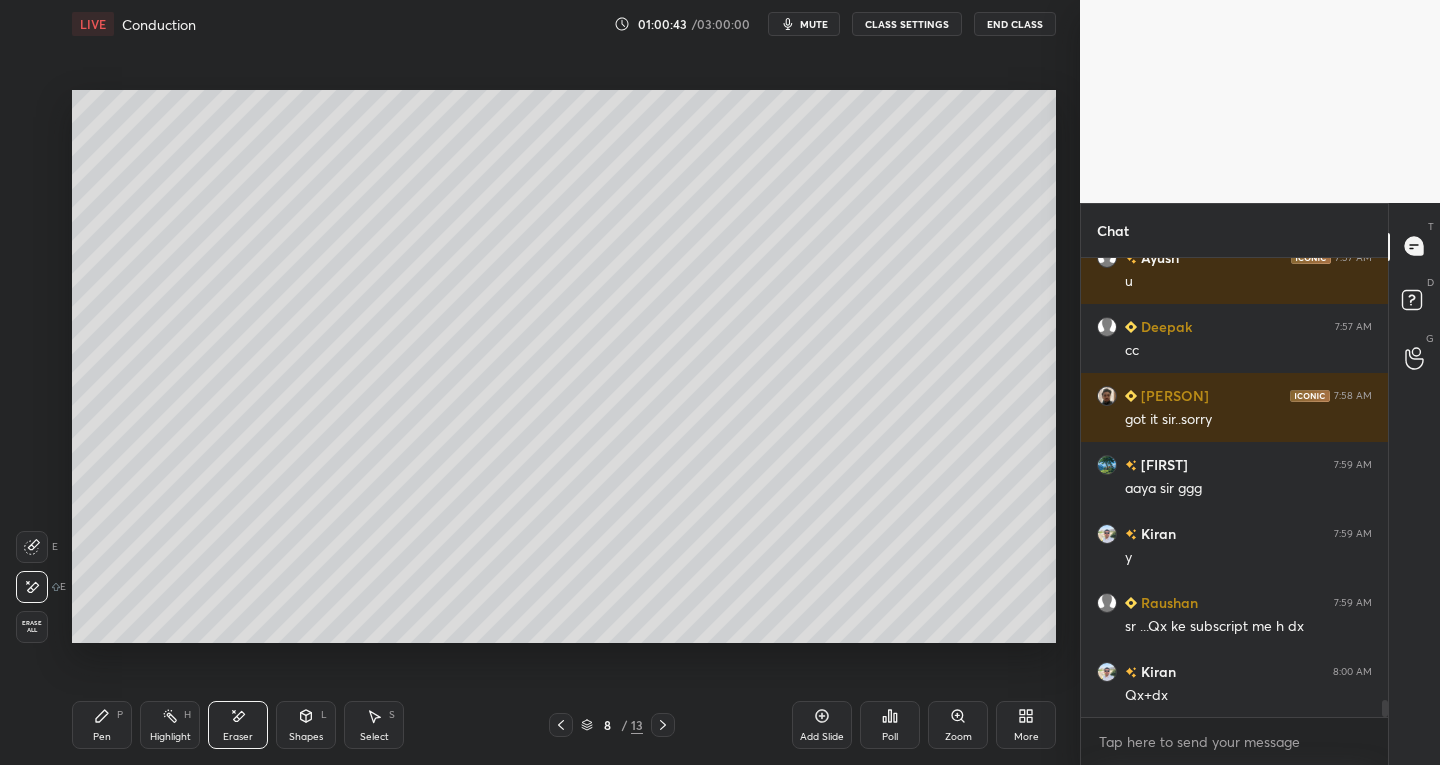 click on "Pen P" at bounding box center [102, 725] 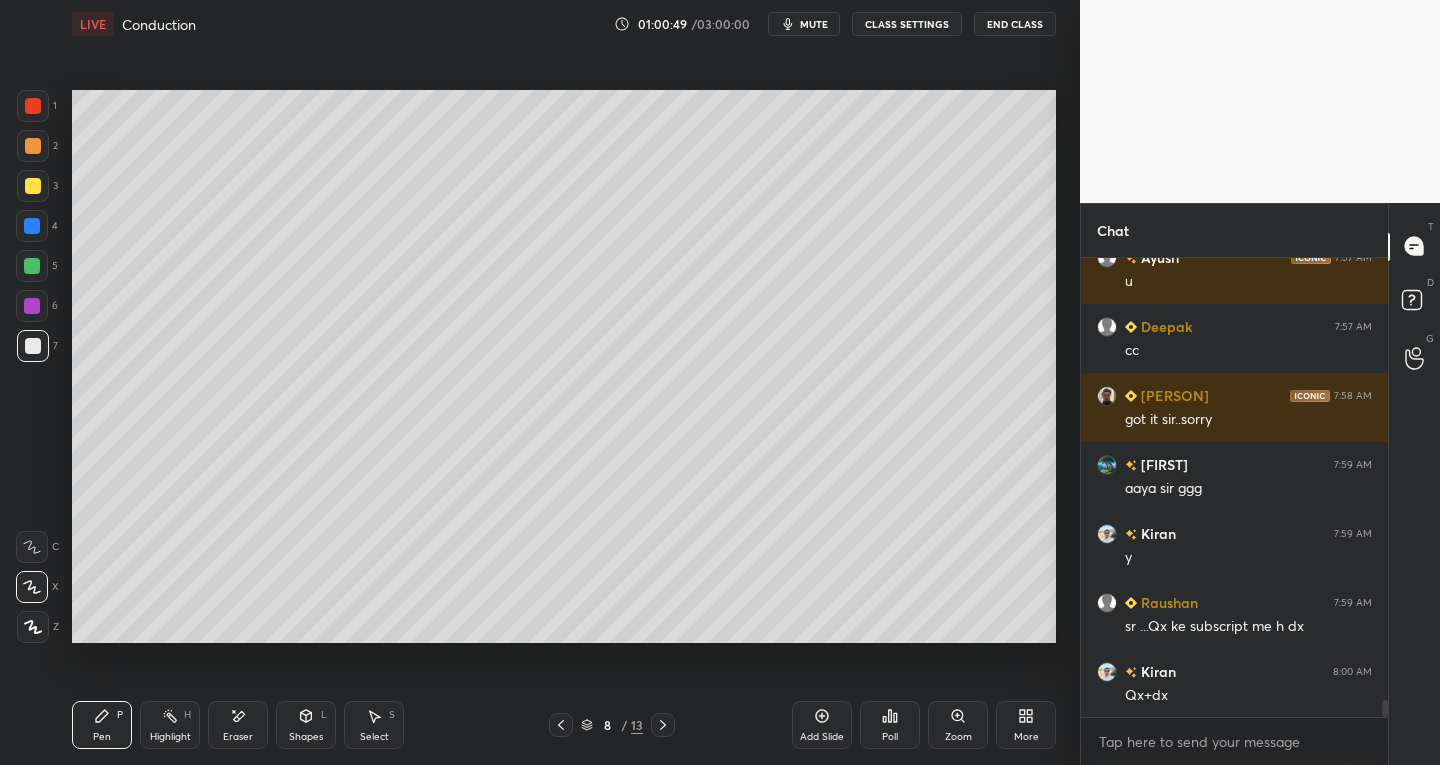 scroll, scrollTop: 12035, scrollLeft: 0, axis: vertical 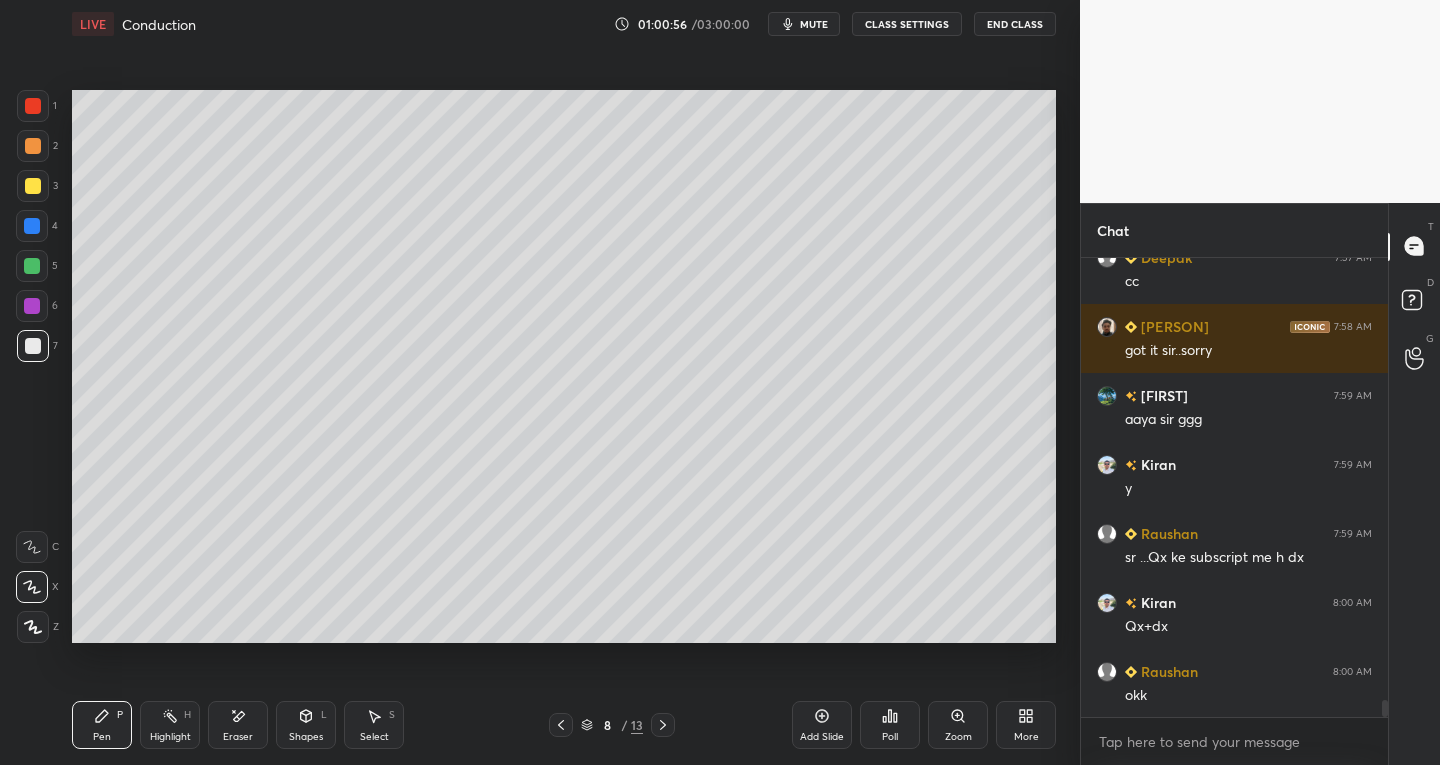 click on "Eraser" at bounding box center [238, 737] 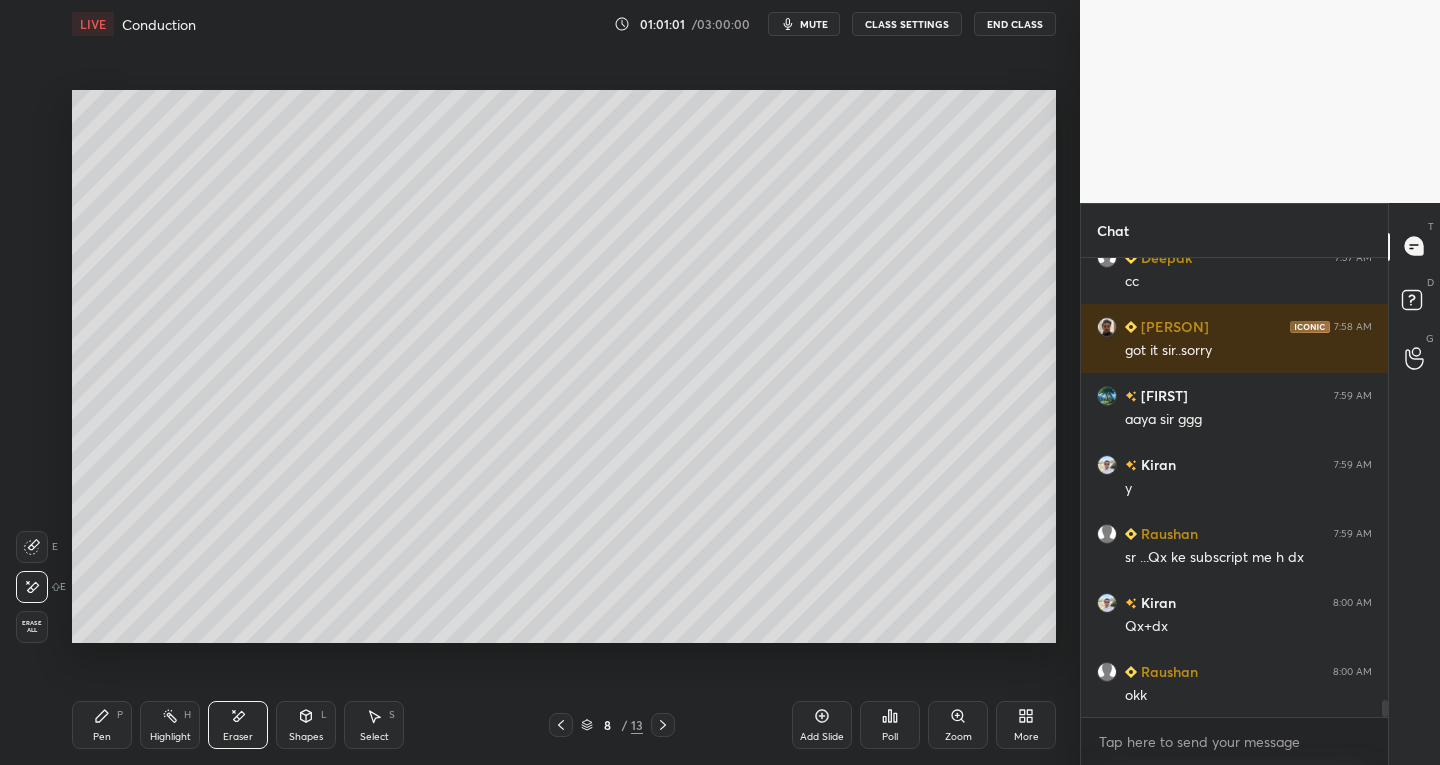 click on "Pen P" at bounding box center [102, 725] 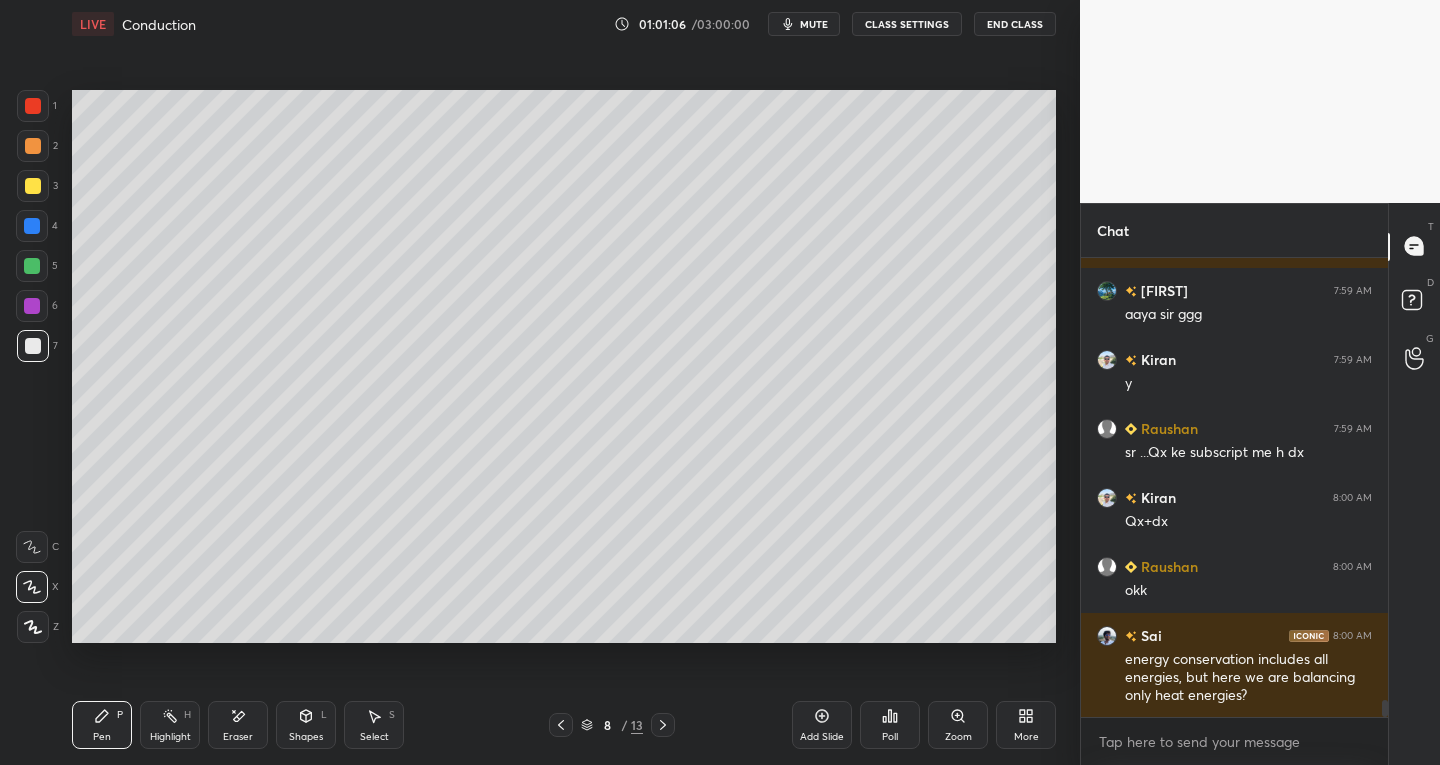 scroll, scrollTop: 12209, scrollLeft: 0, axis: vertical 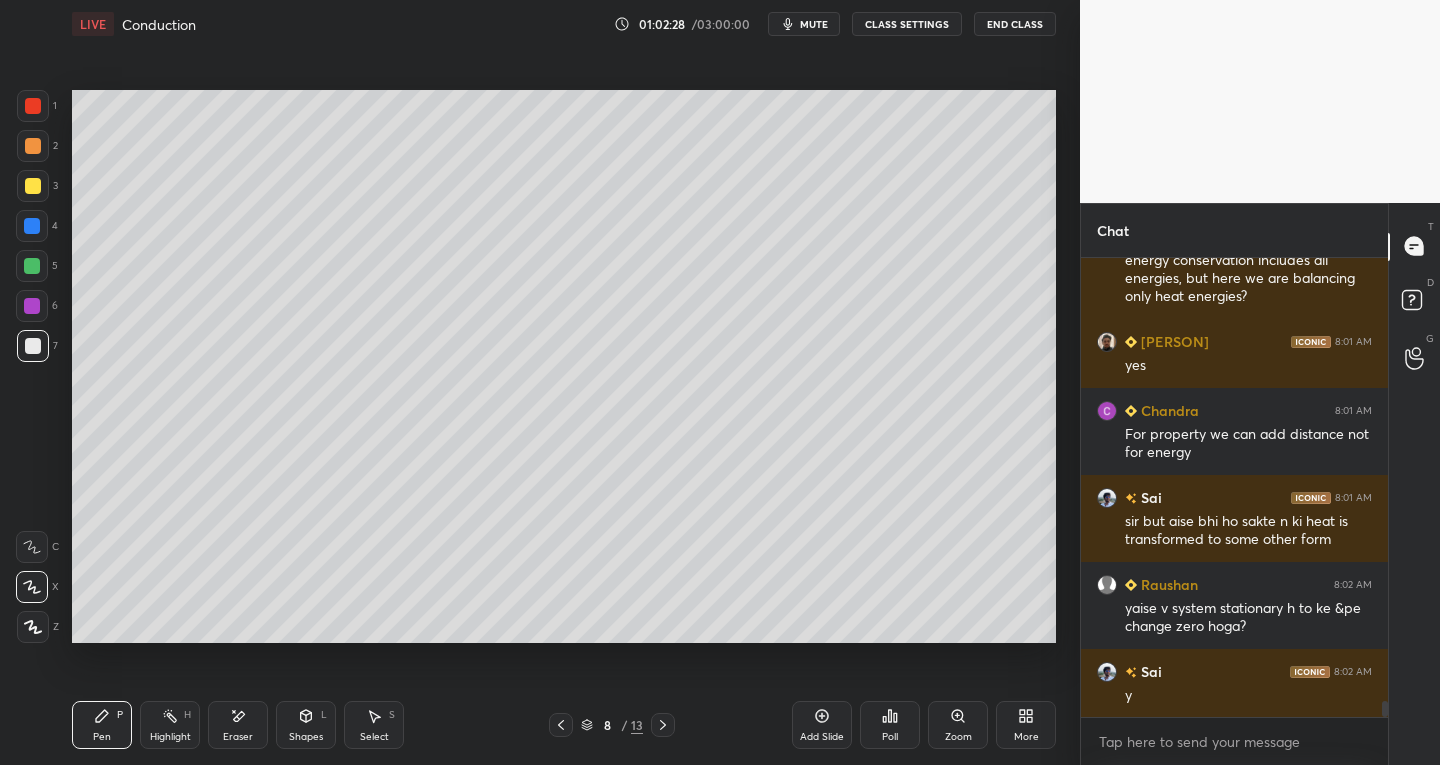 click 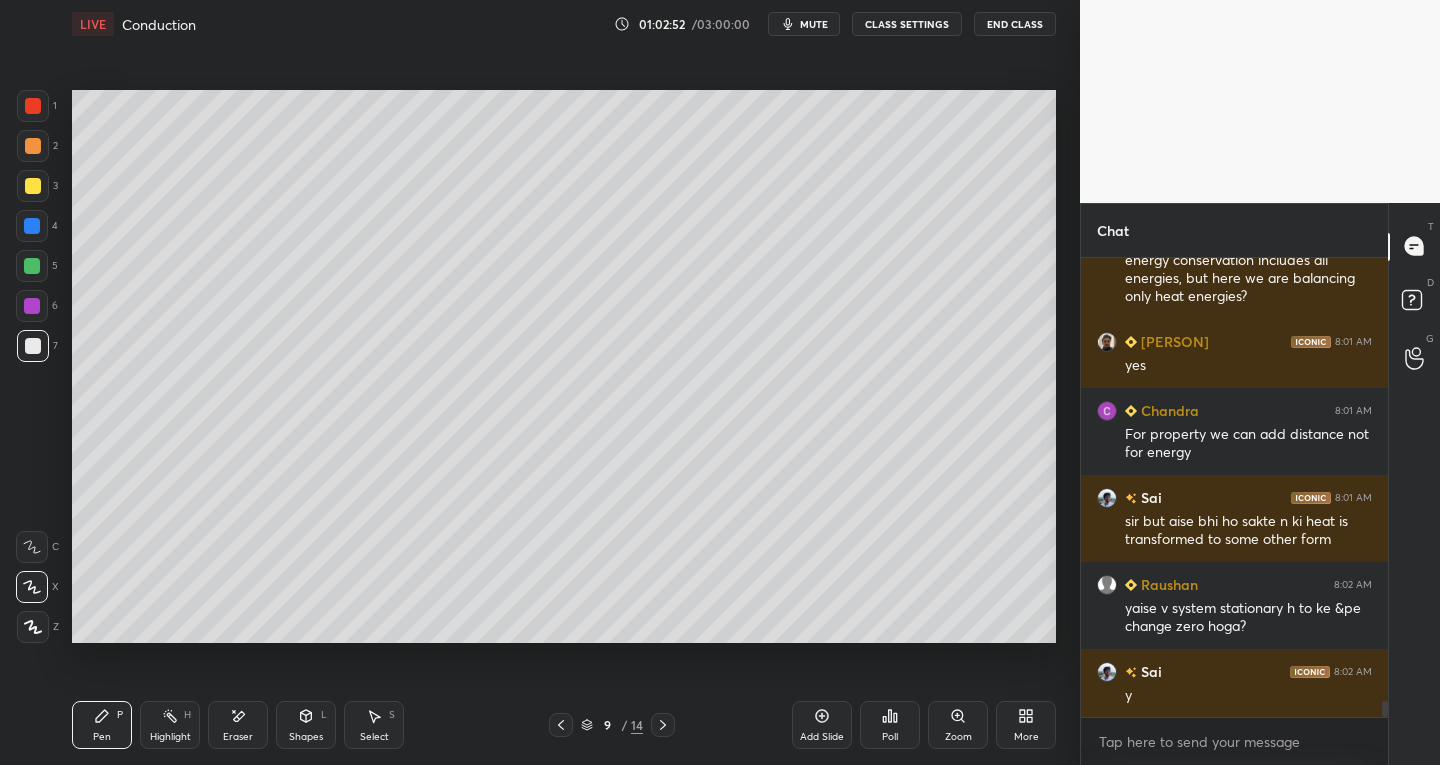 scroll, scrollTop: 12587, scrollLeft: 0, axis: vertical 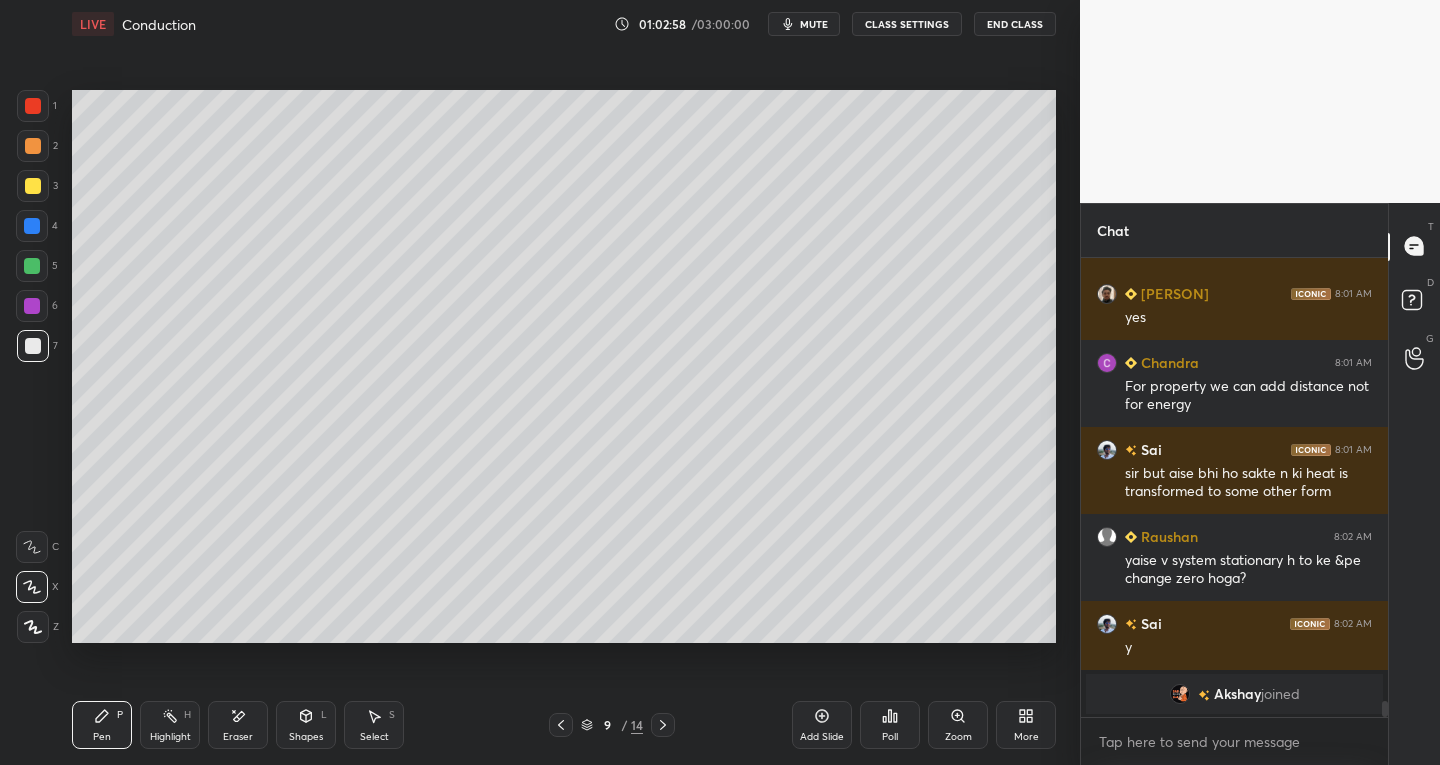 click on "Eraser" at bounding box center [238, 725] 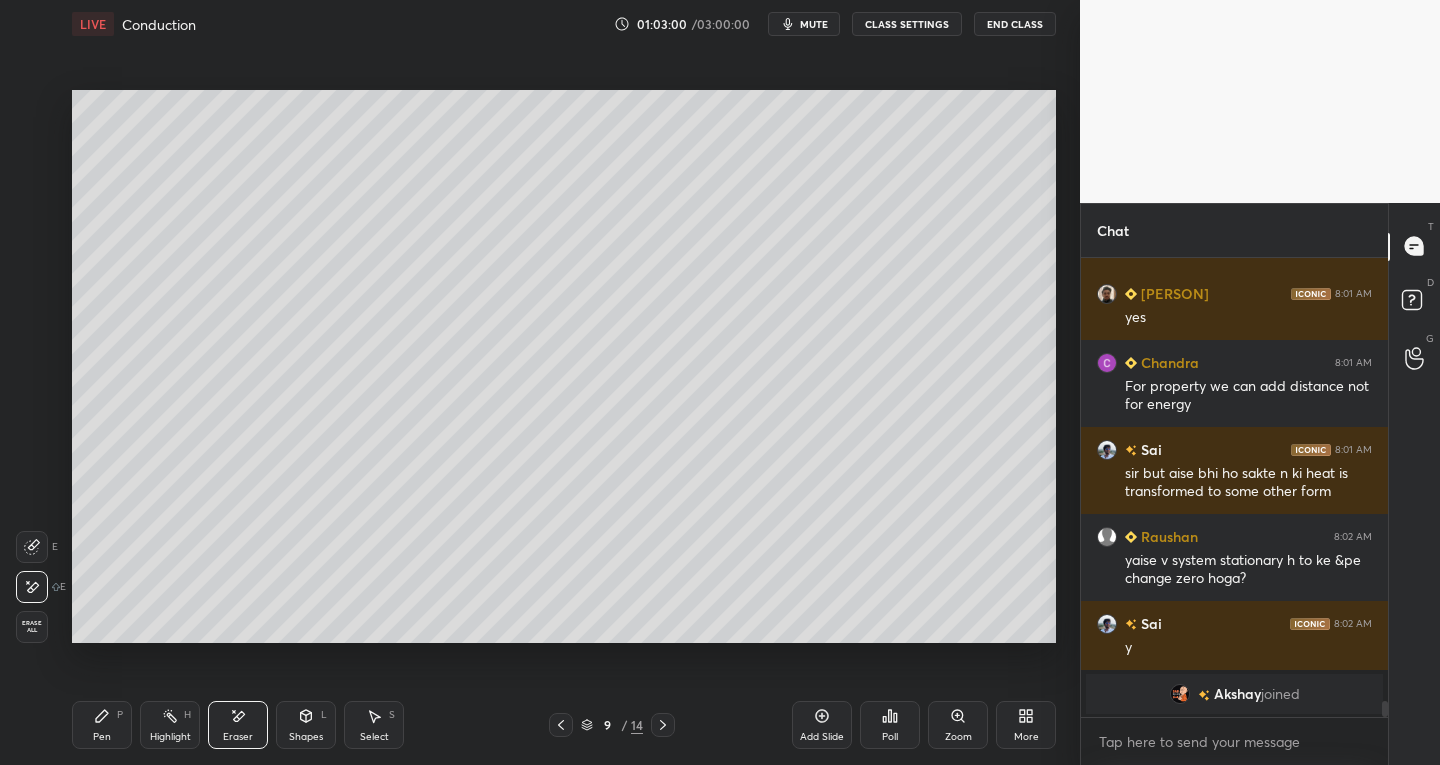 click on "Pen P" at bounding box center [102, 725] 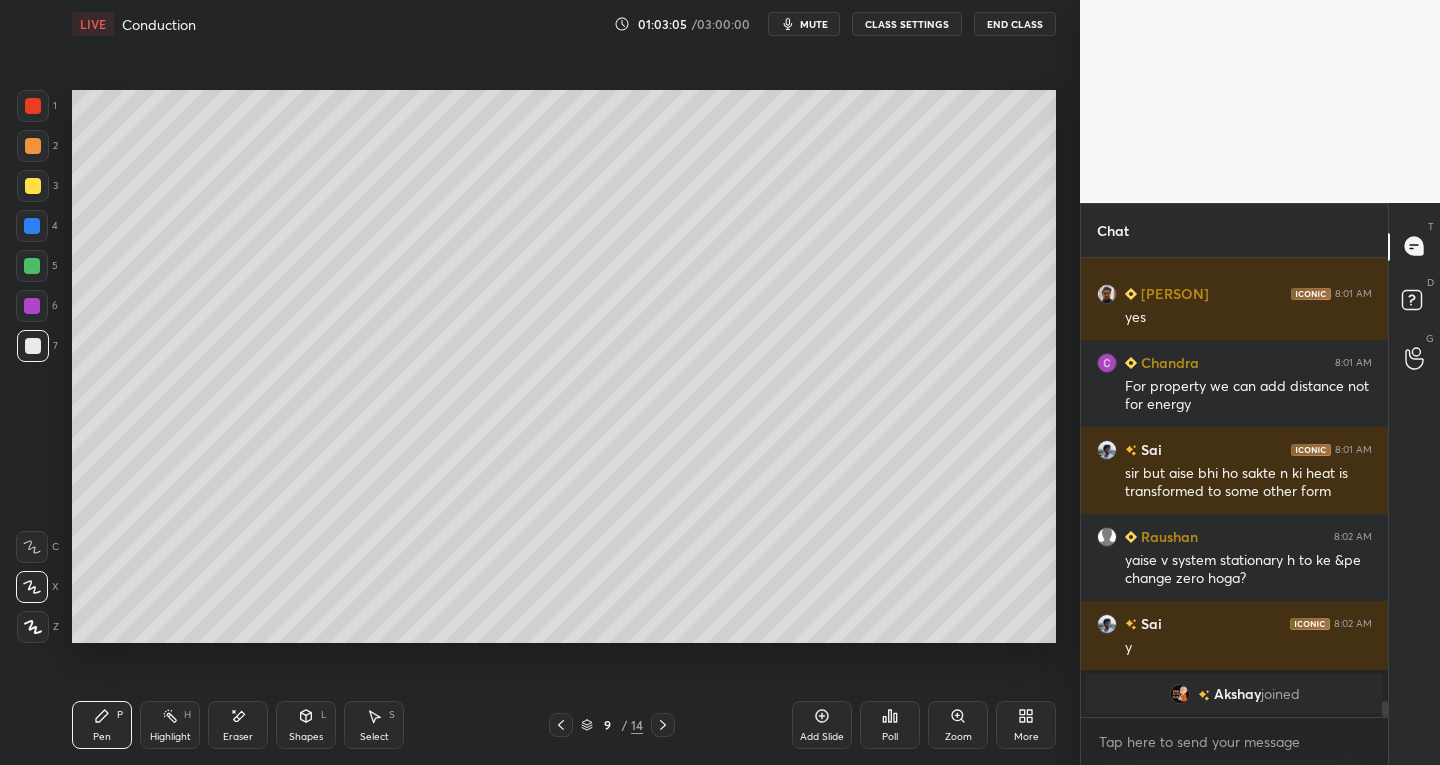 click on "Eraser" at bounding box center [238, 725] 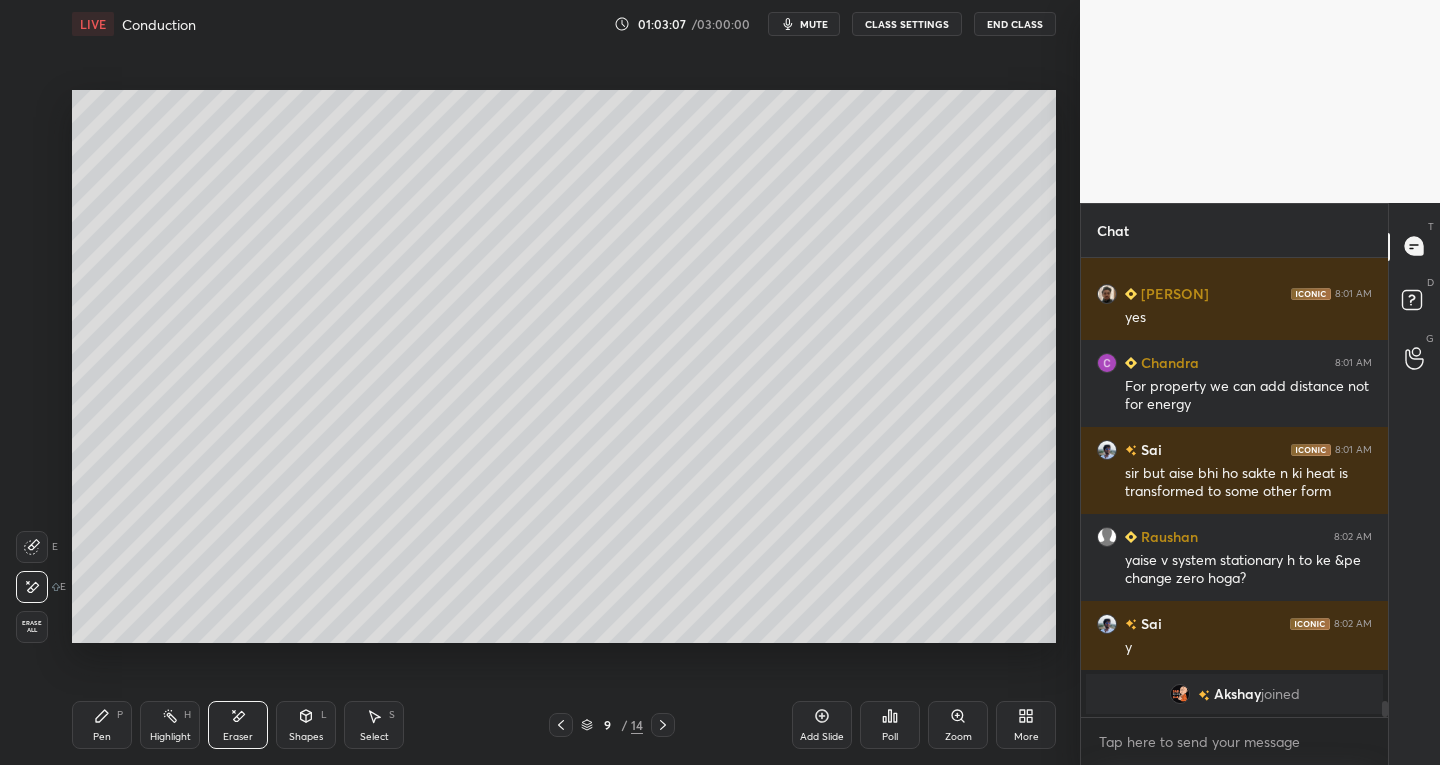 click on "P" at bounding box center [120, 715] 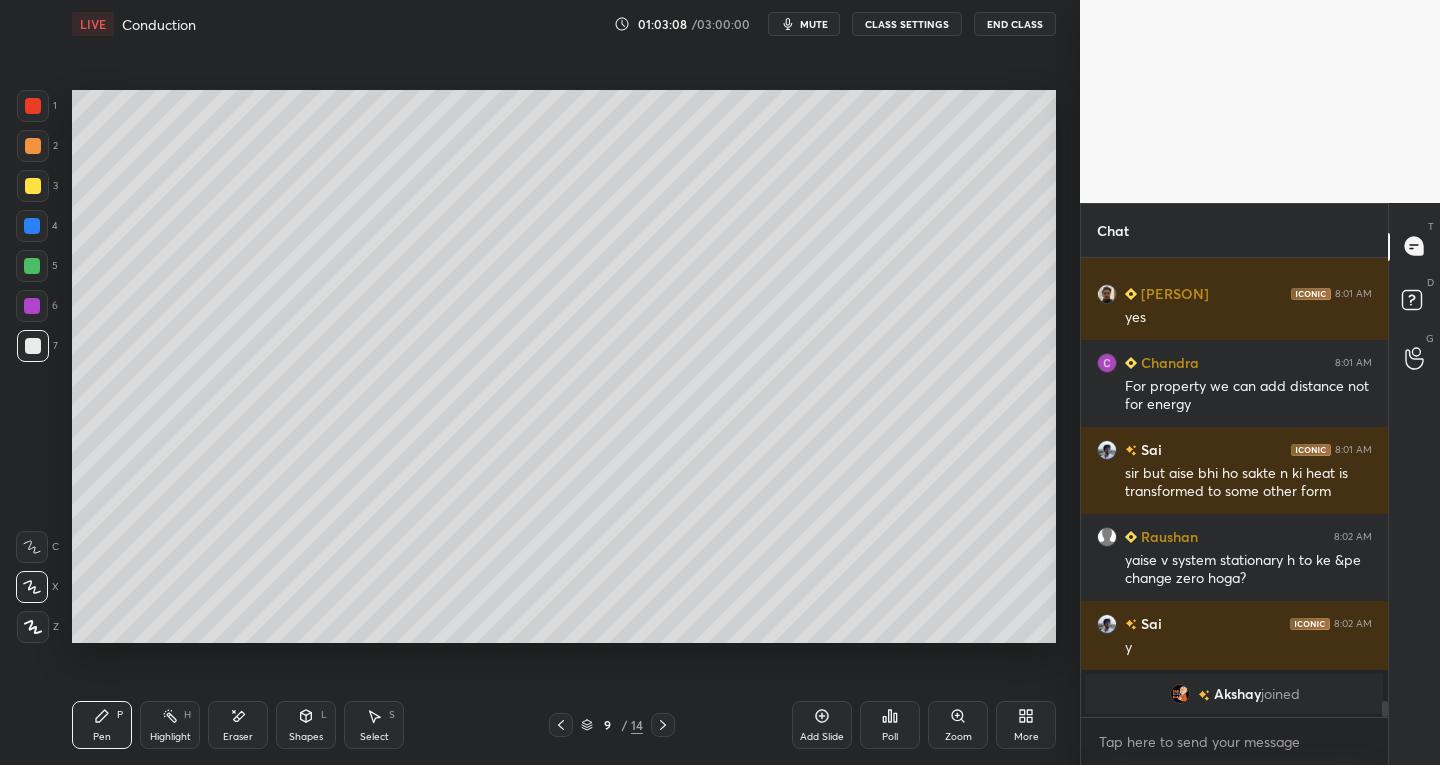 click 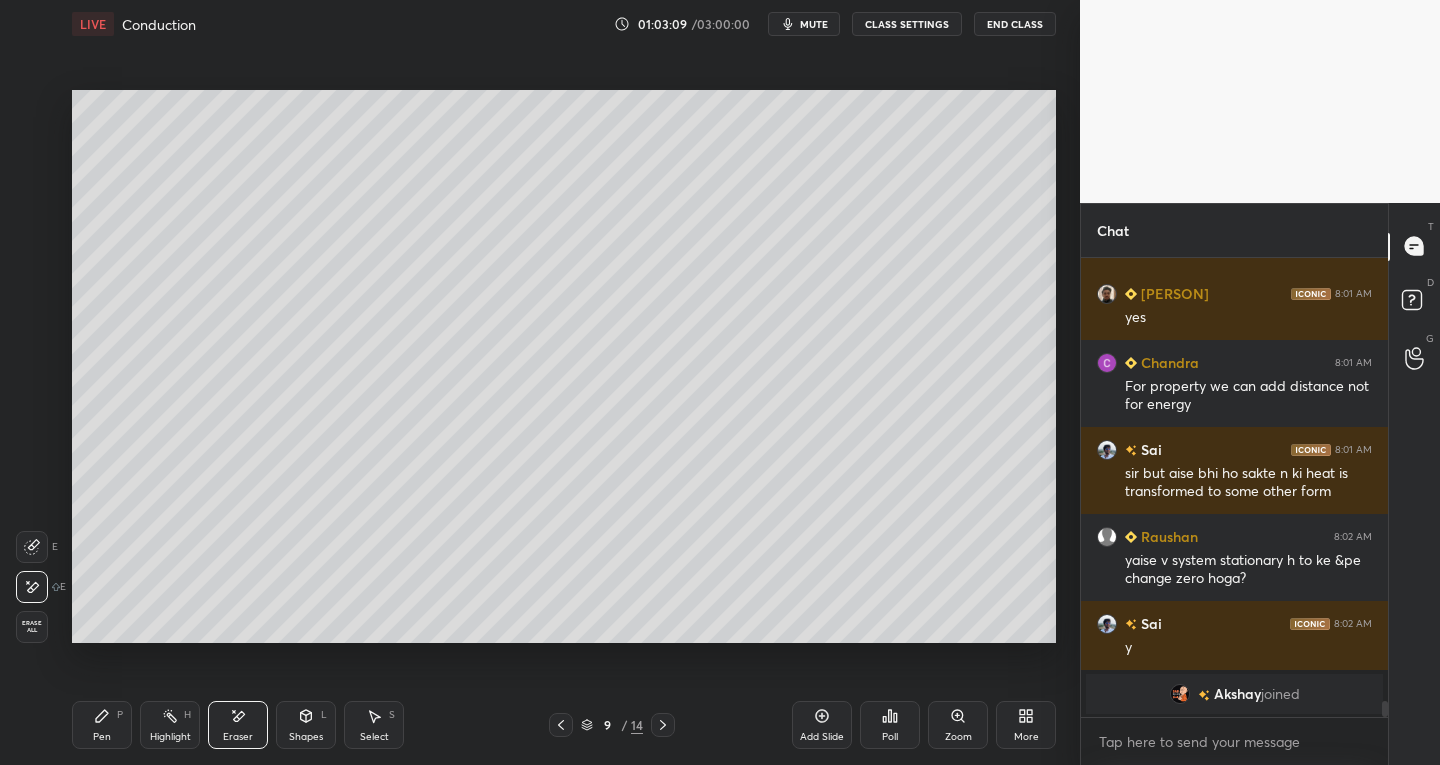 click 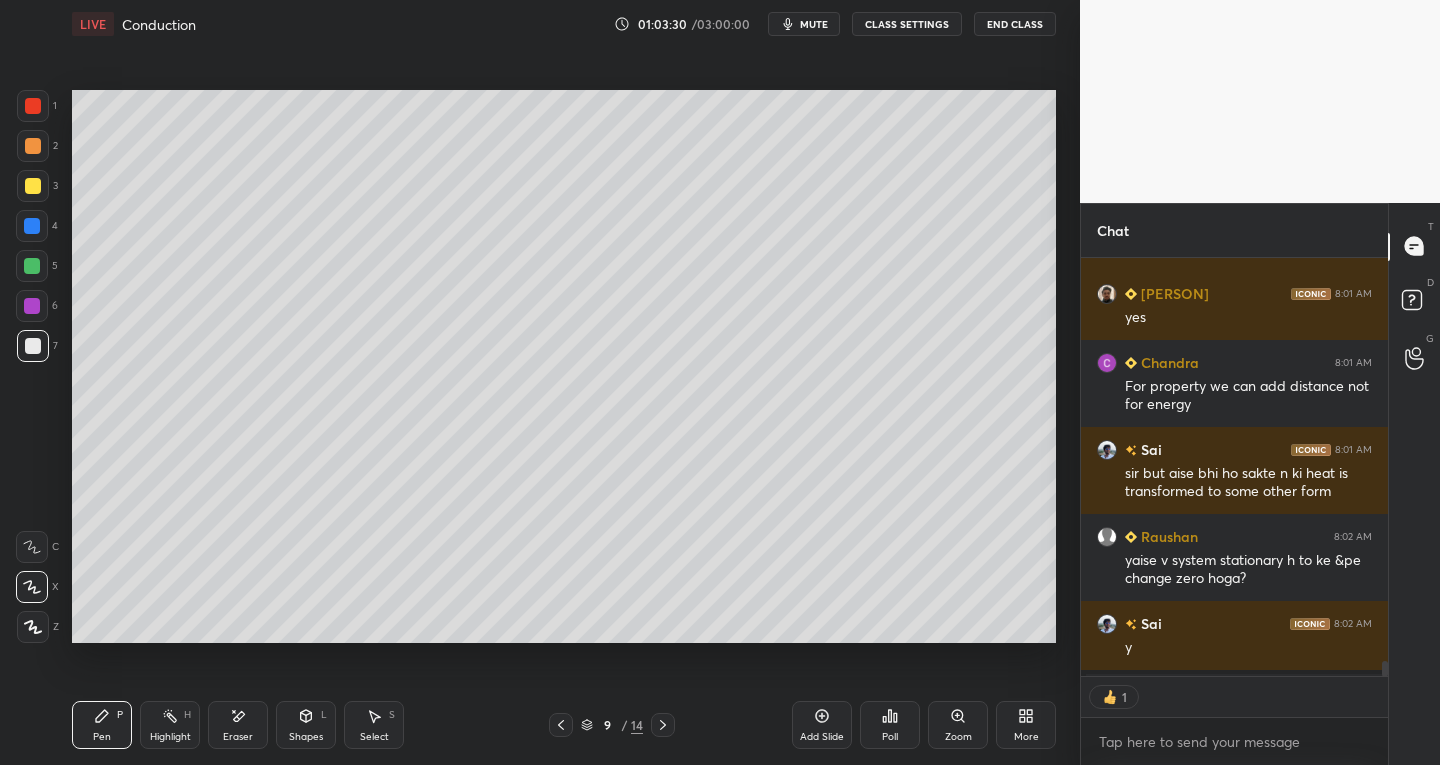 scroll, scrollTop: 412, scrollLeft: 301, axis: both 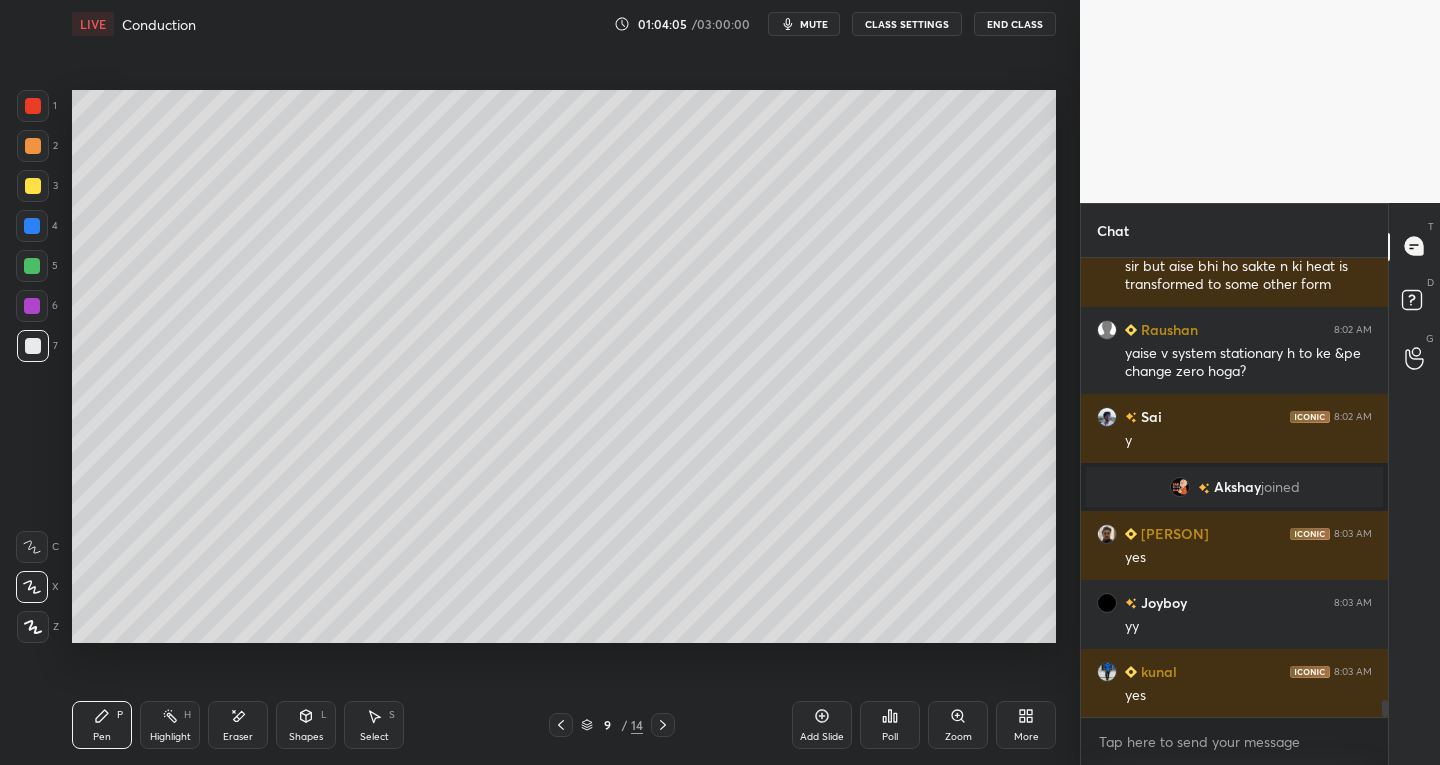 click 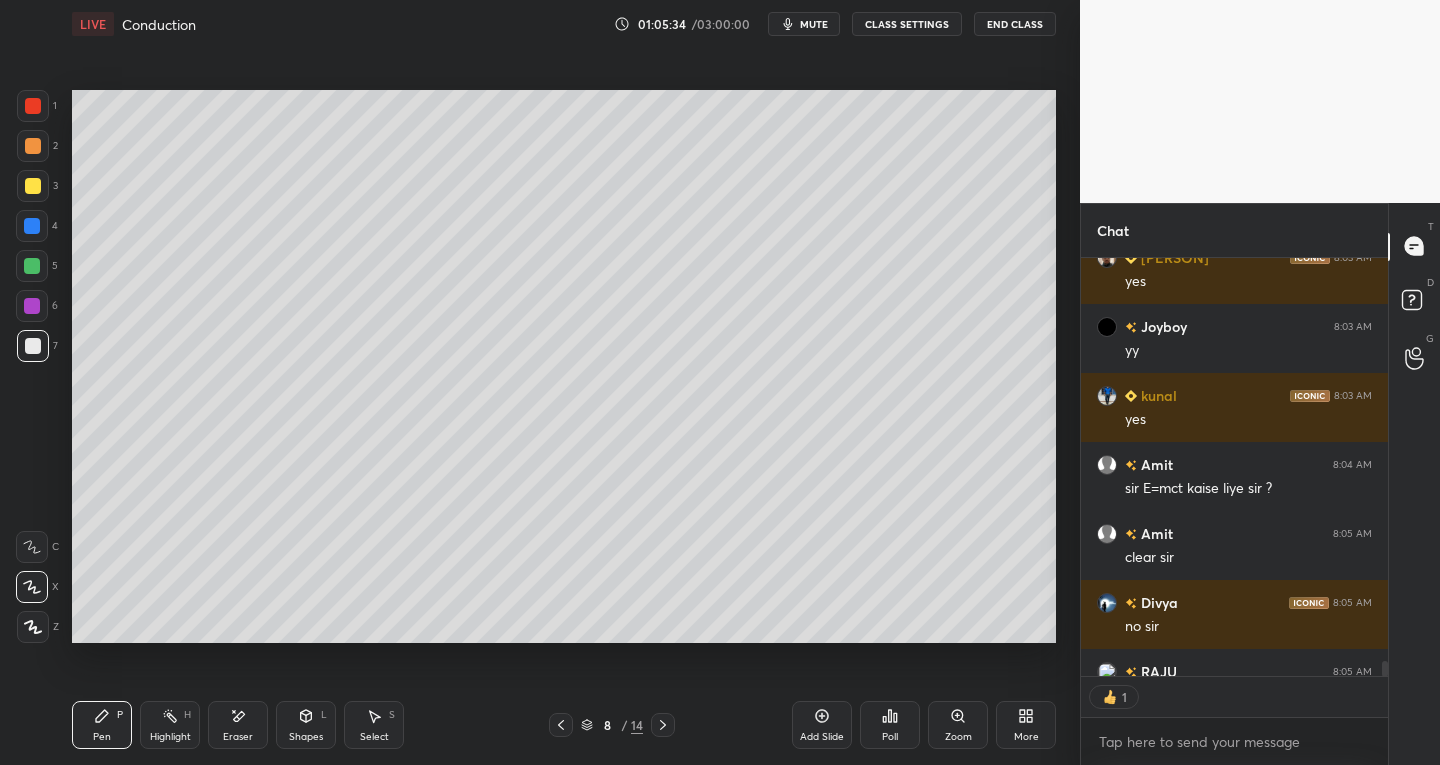 scroll, scrollTop: 11984, scrollLeft: 0, axis: vertical 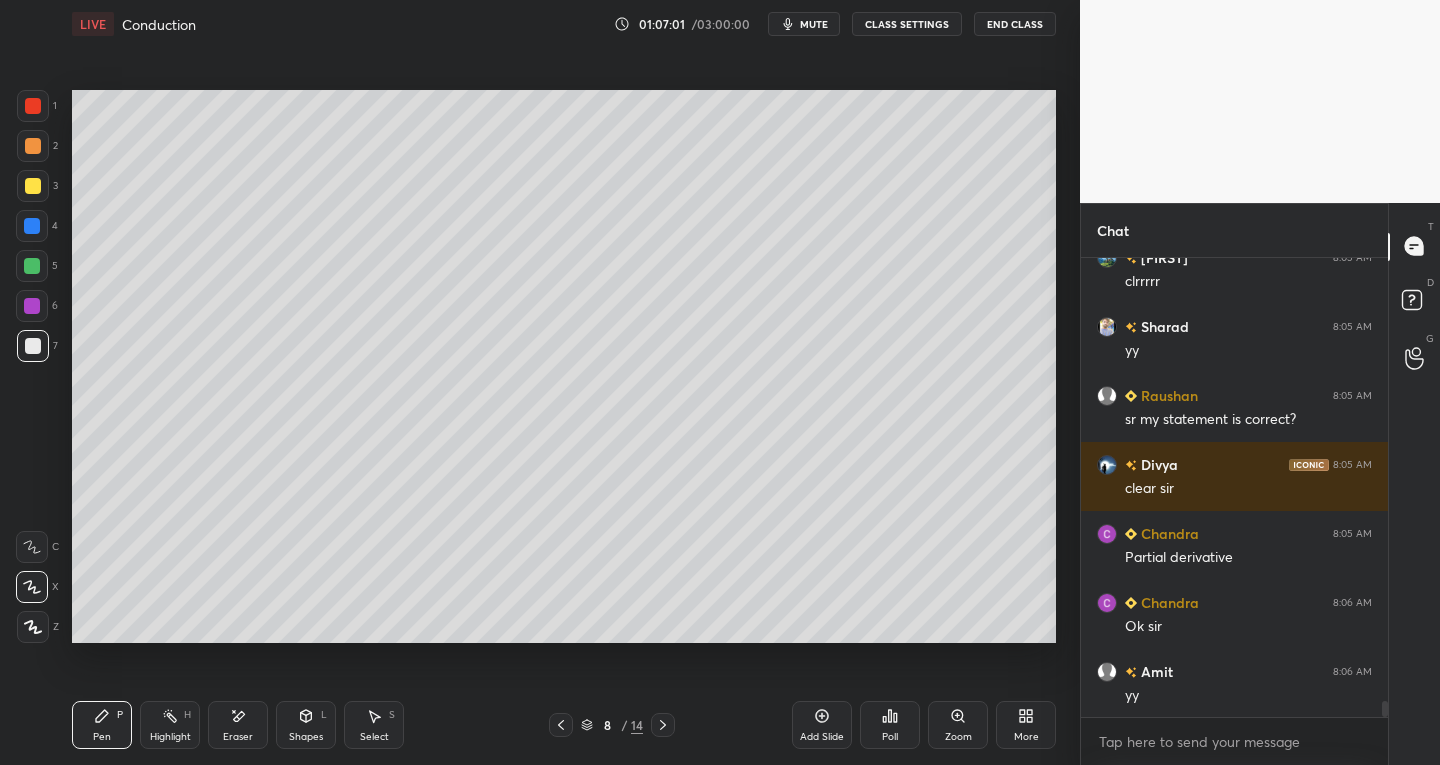 click on "Eraser" at bounding box center [238, 725] 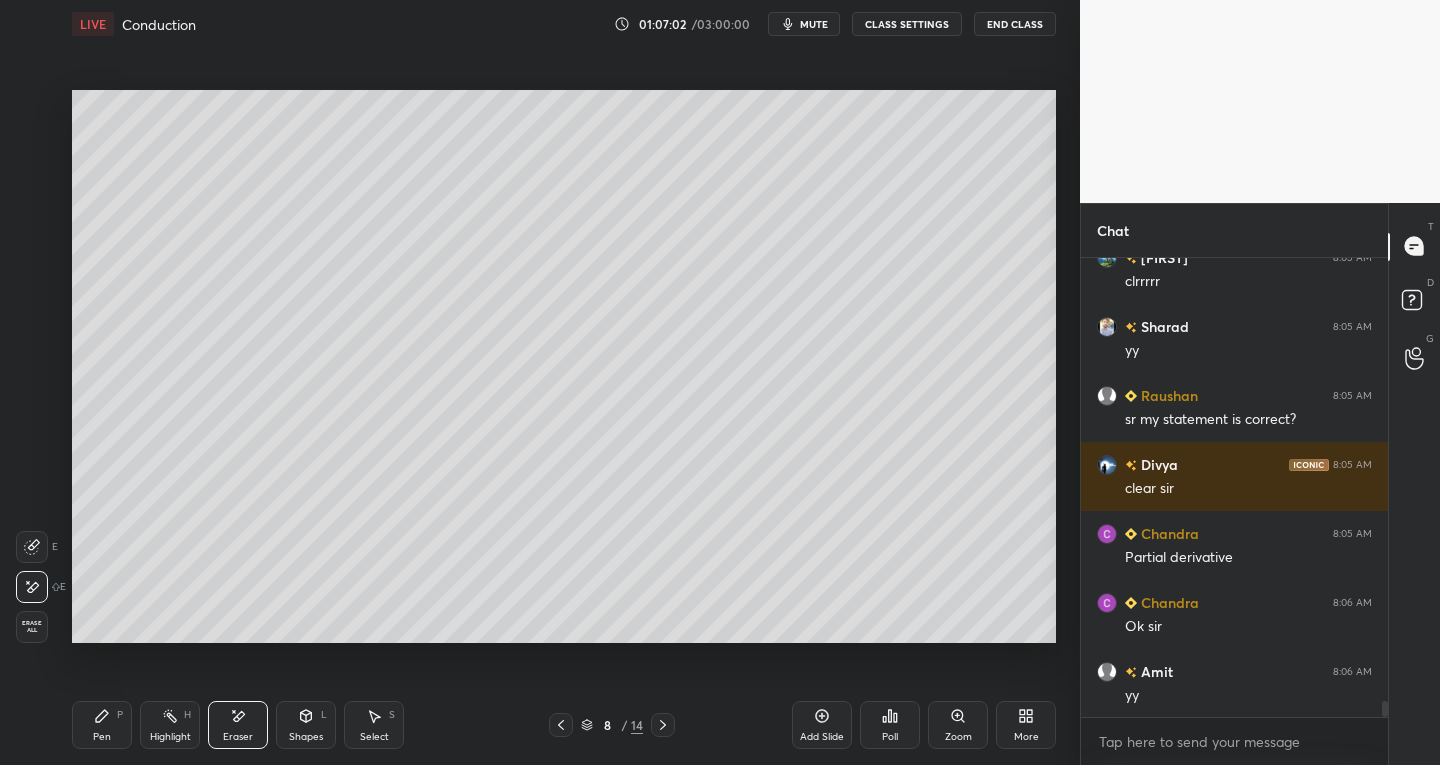 click on "Pen P" at bounding box center (102, 725) 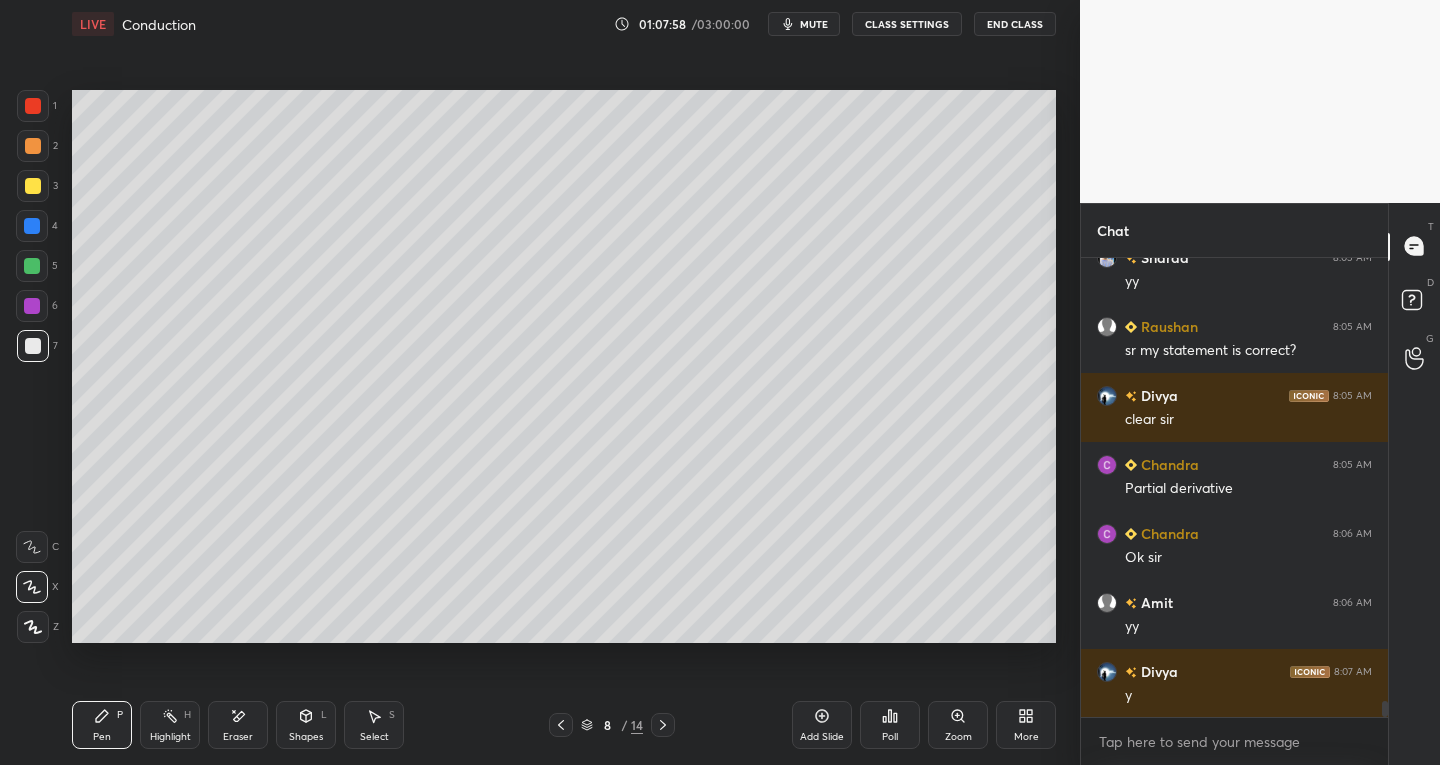 scroll, scrollTop: 12536, scrollLeft: 0, axis: vertical 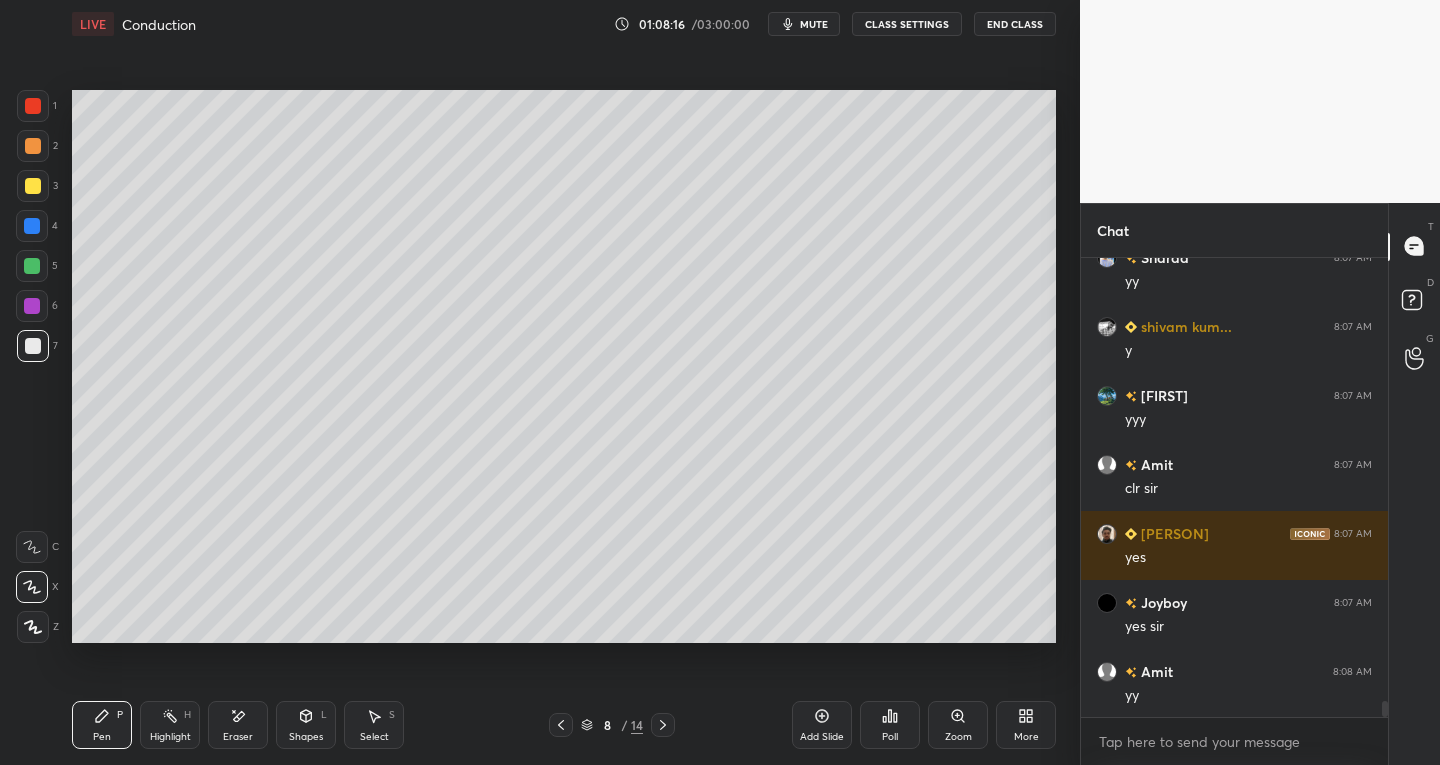 click on "Select" at bounding box center (374, 737) 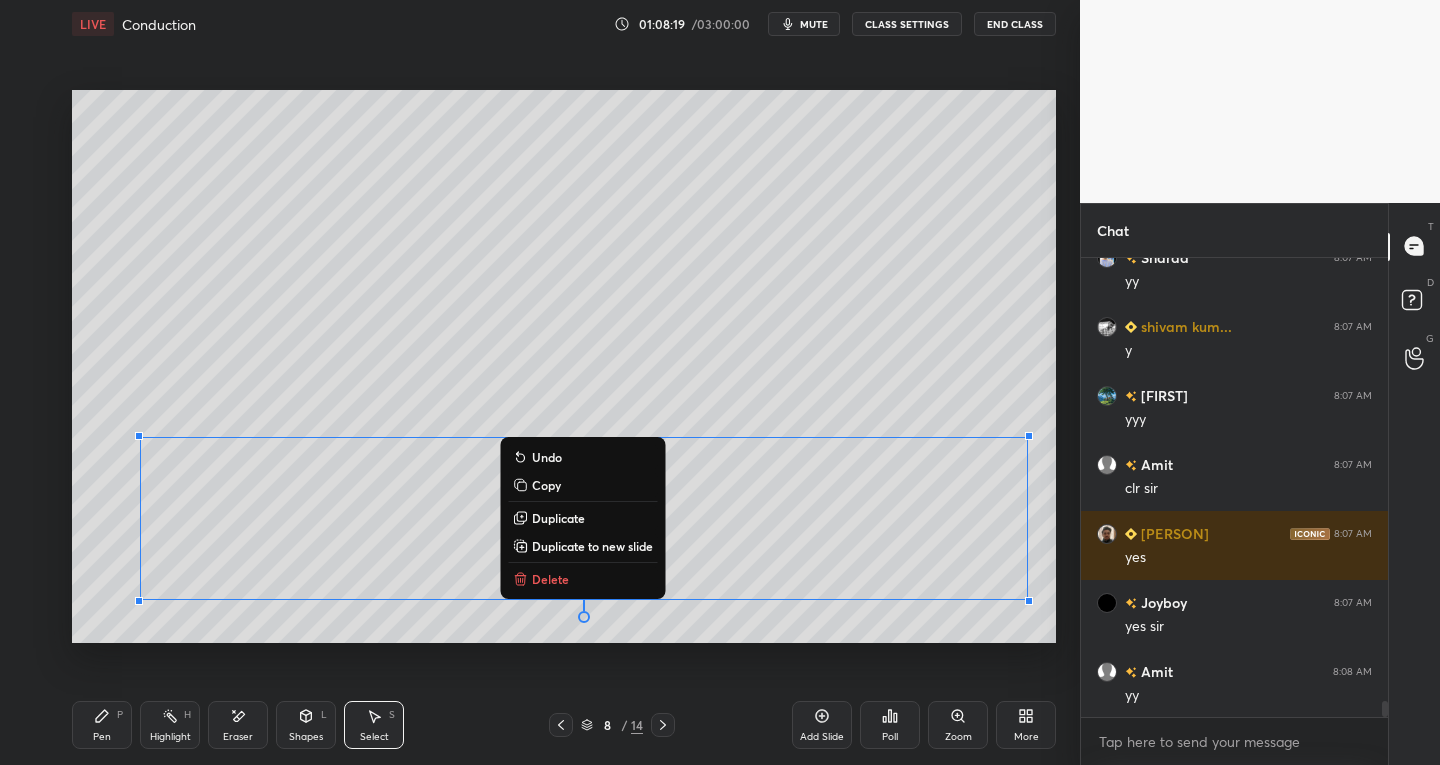 click on "Duplicate to new slide" at bounding box center [592, 546] 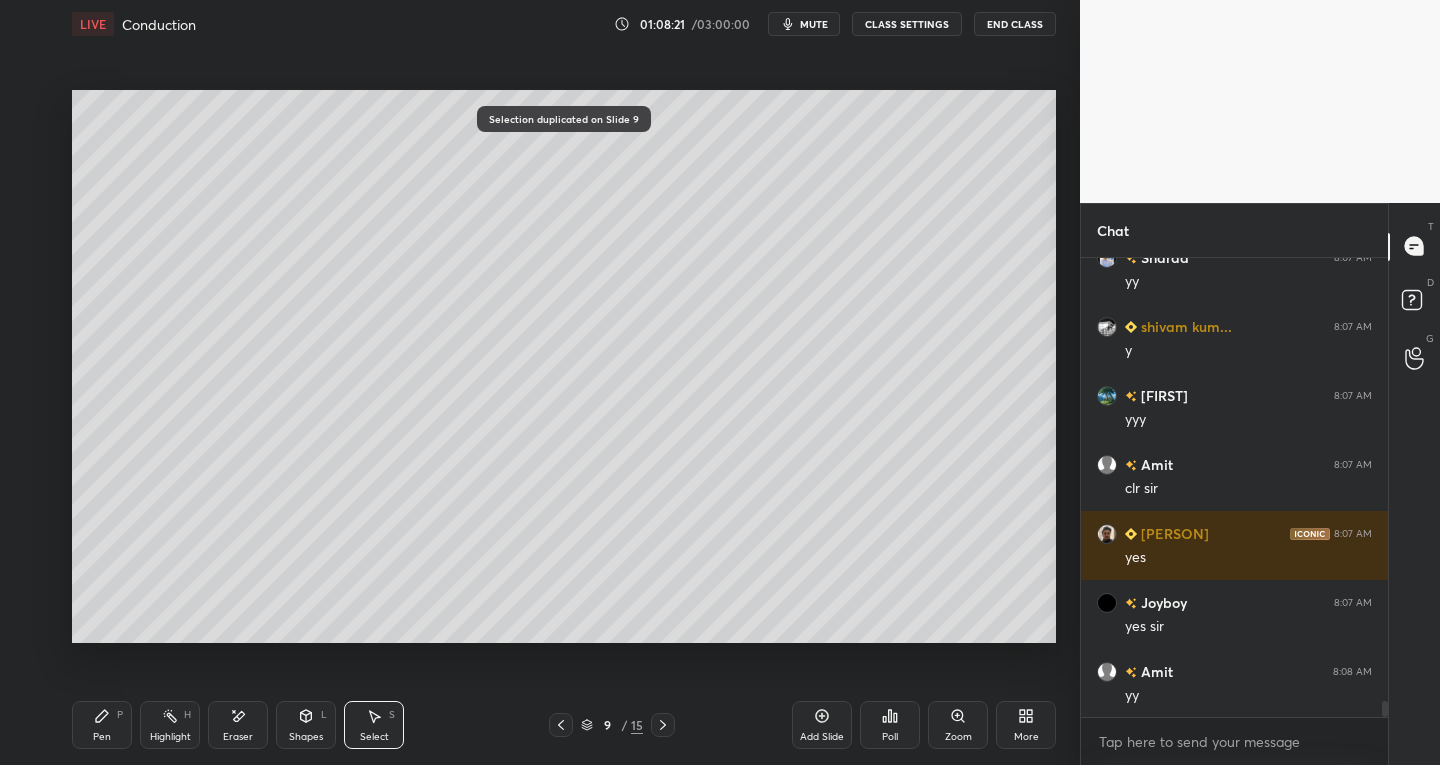 click on "Eraser" at bounding box center [238, 737] 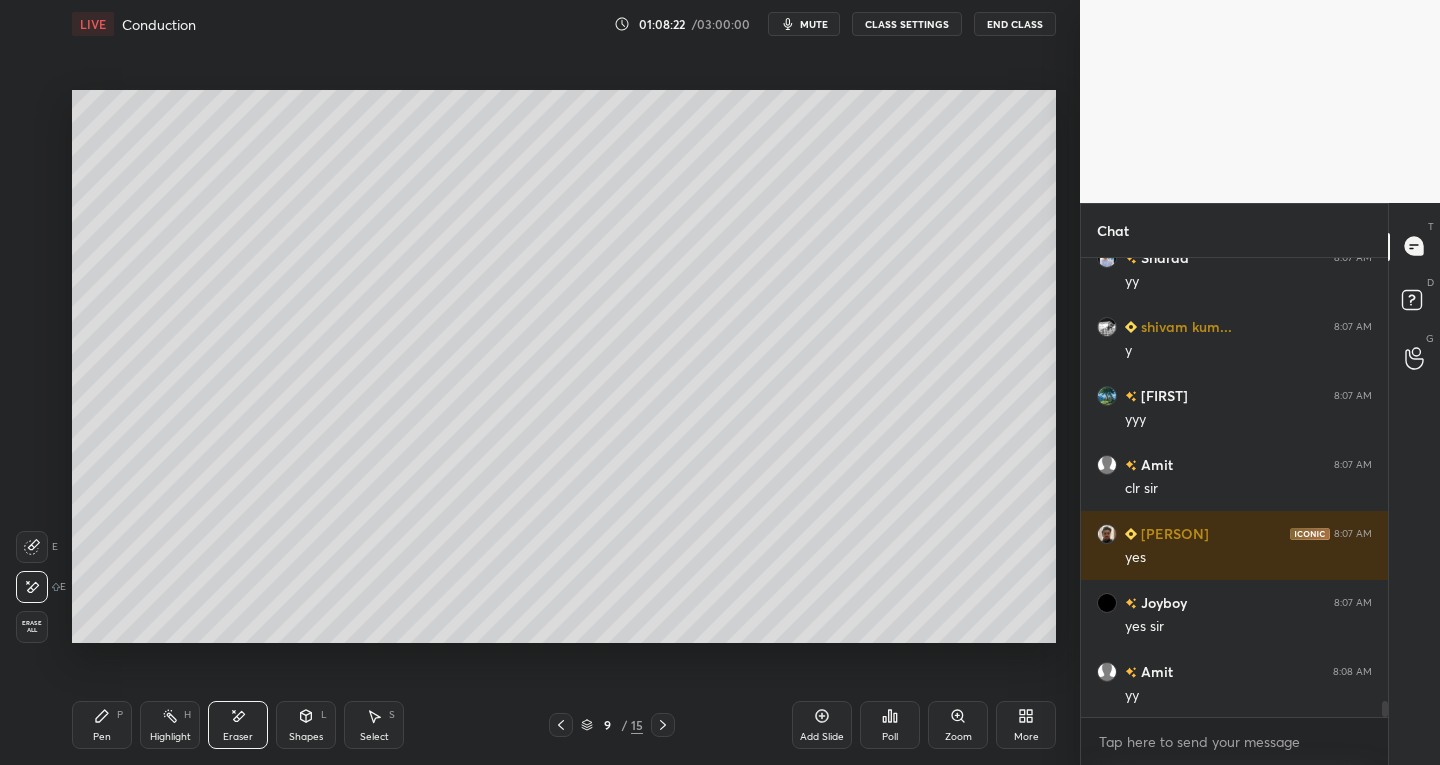 click 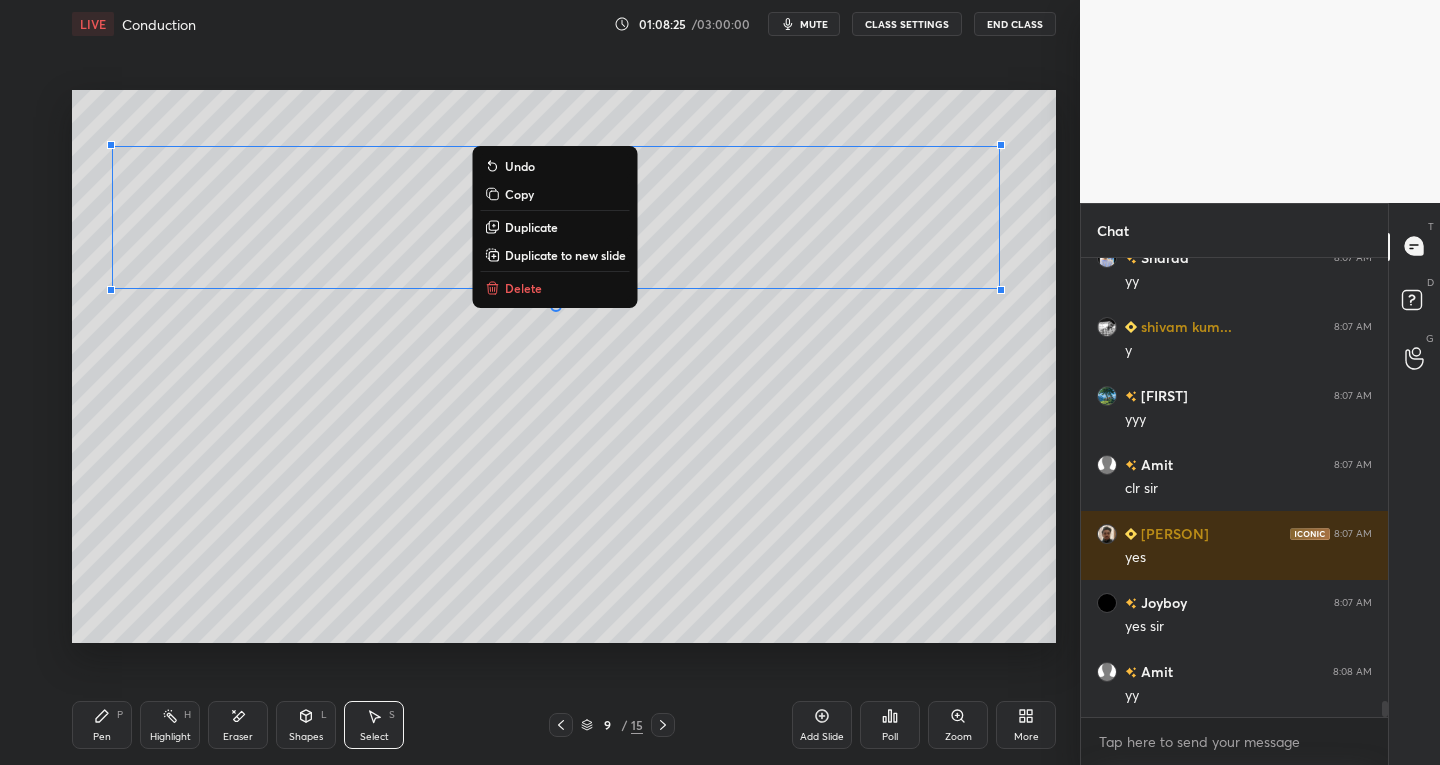 click on "Pen" at bounding box center (102, 737) 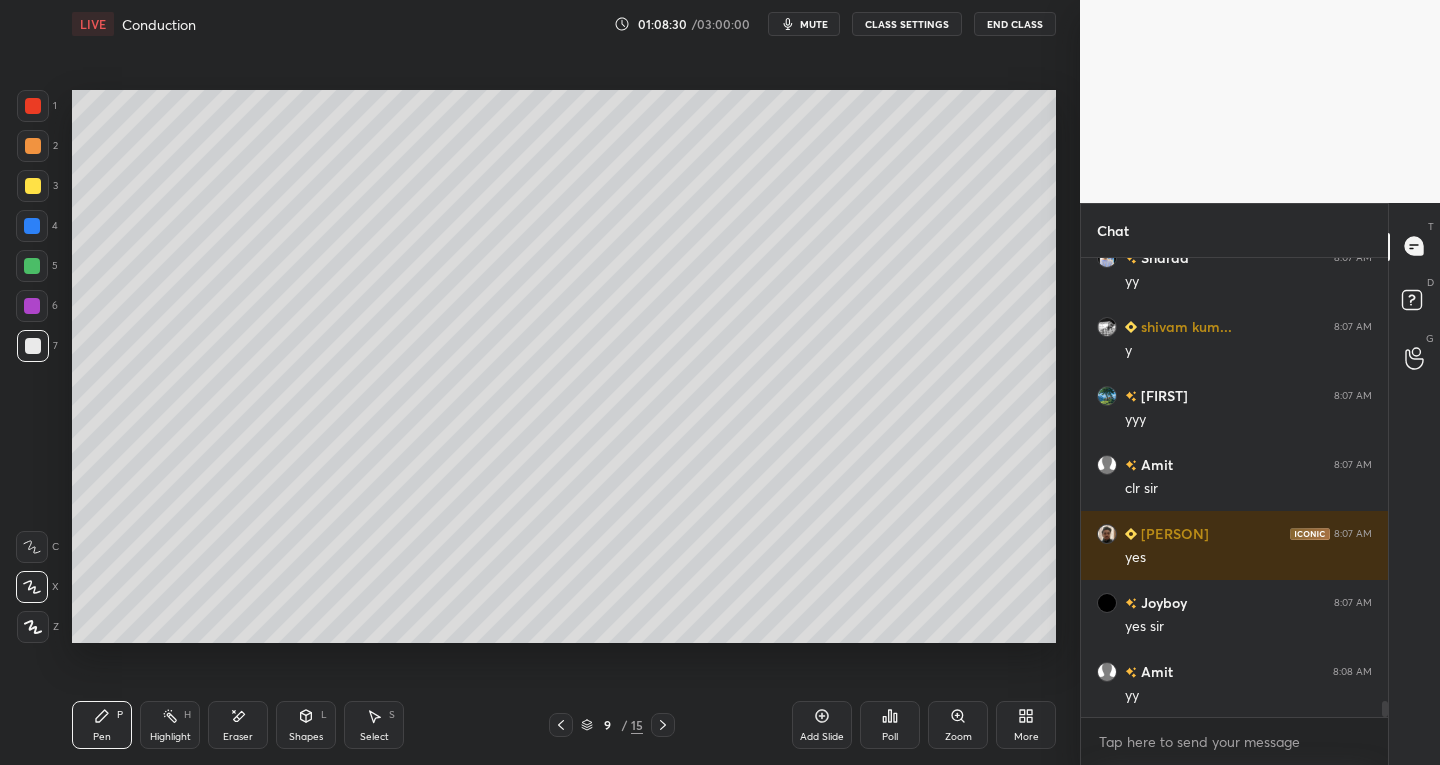 click at bounding box center [33, 186] 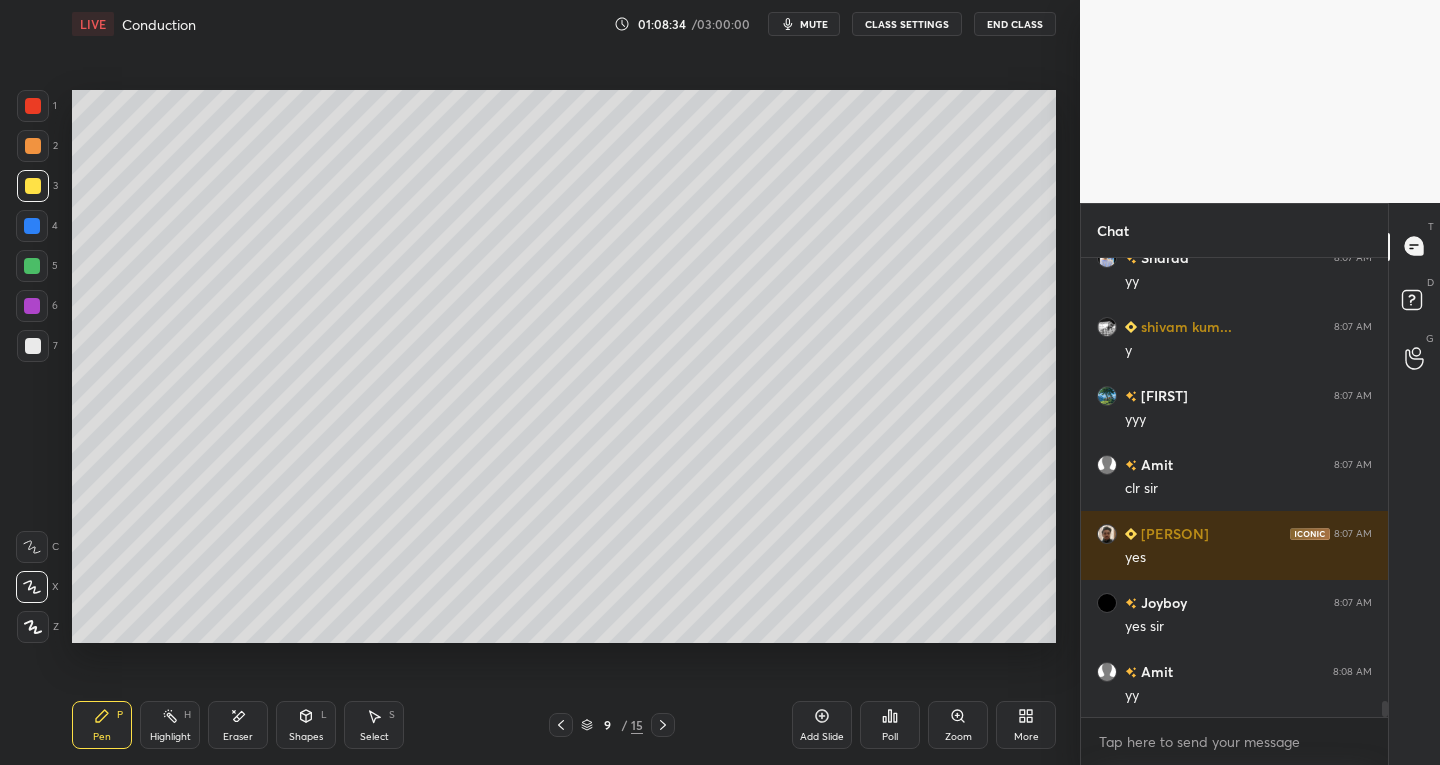 click at bounding box center (33, 106) 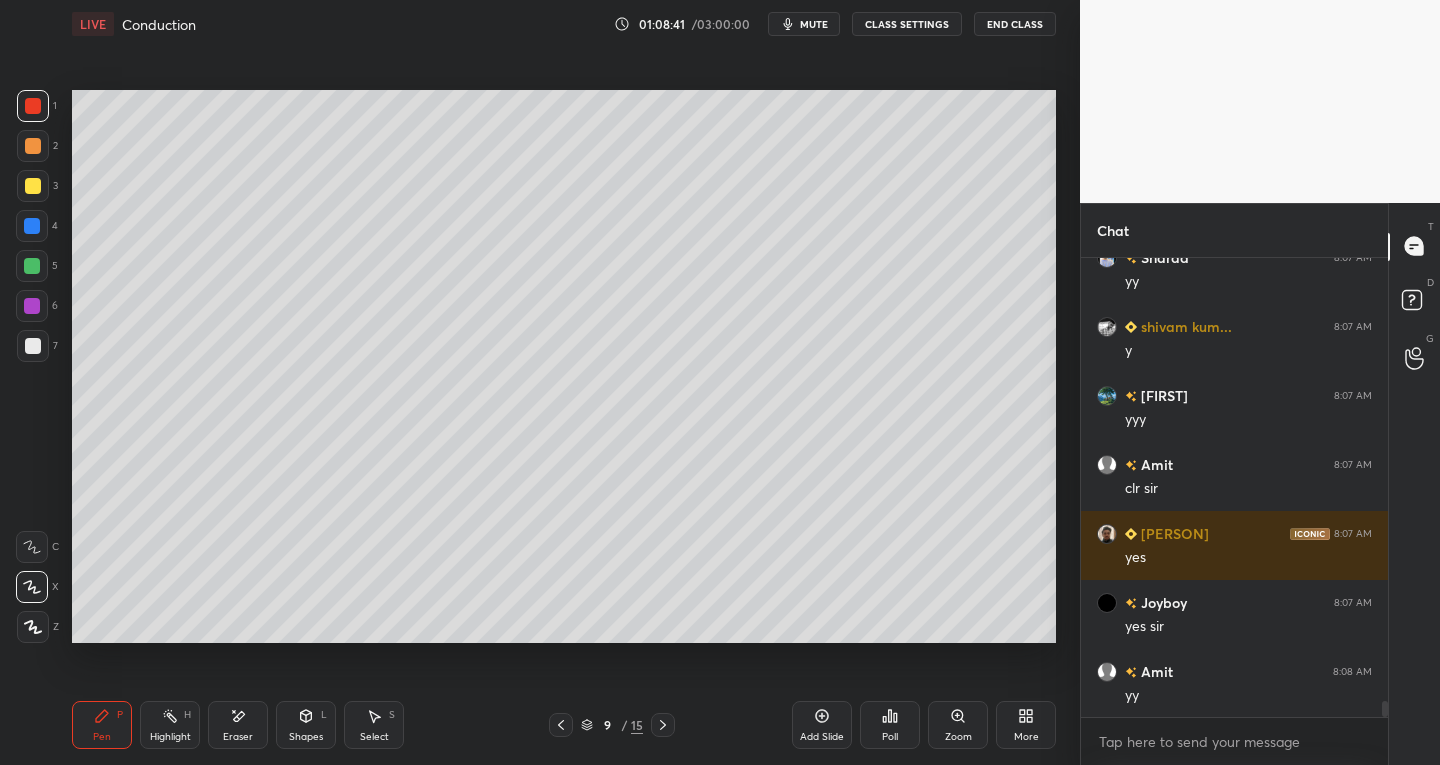 click at bounding box center (33, 186) 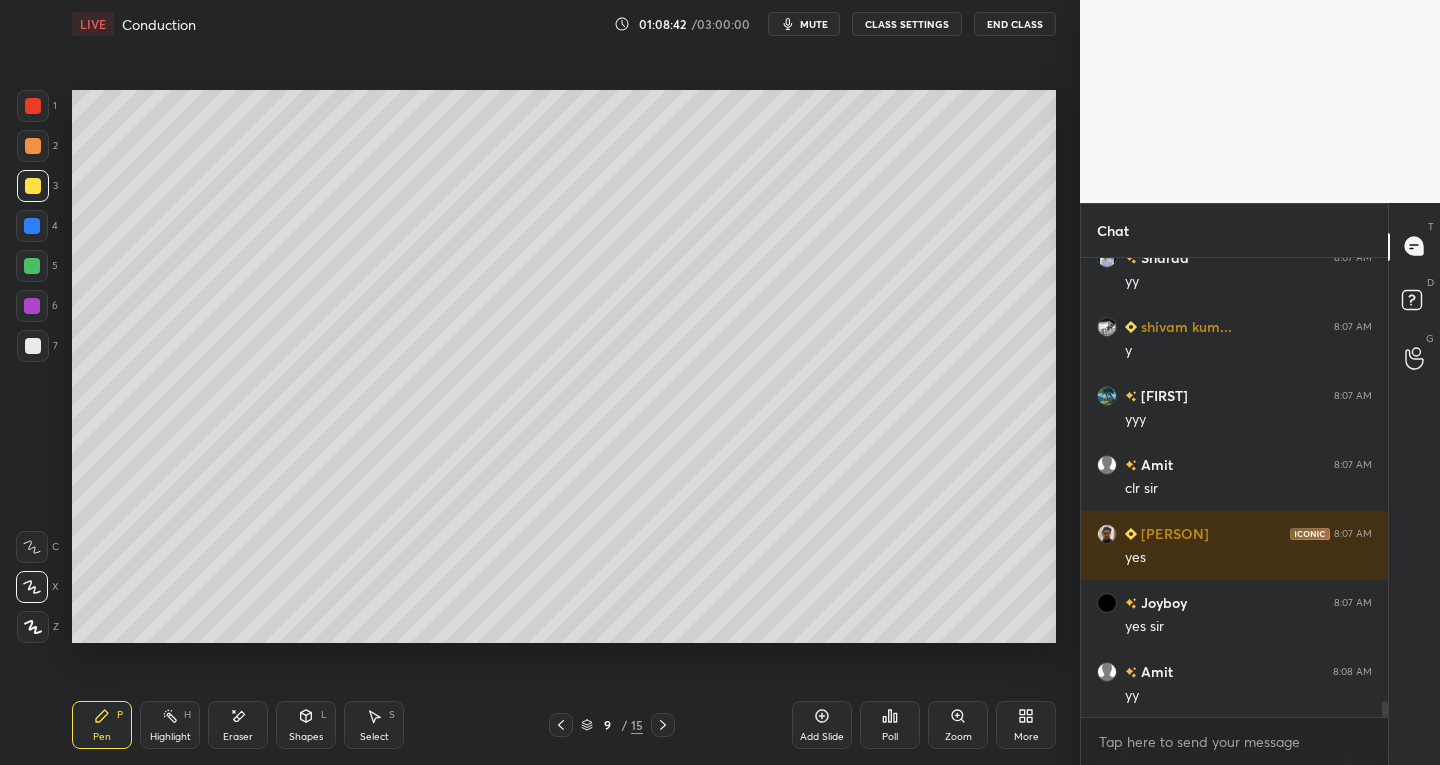 click at bounding box center [32, 266] 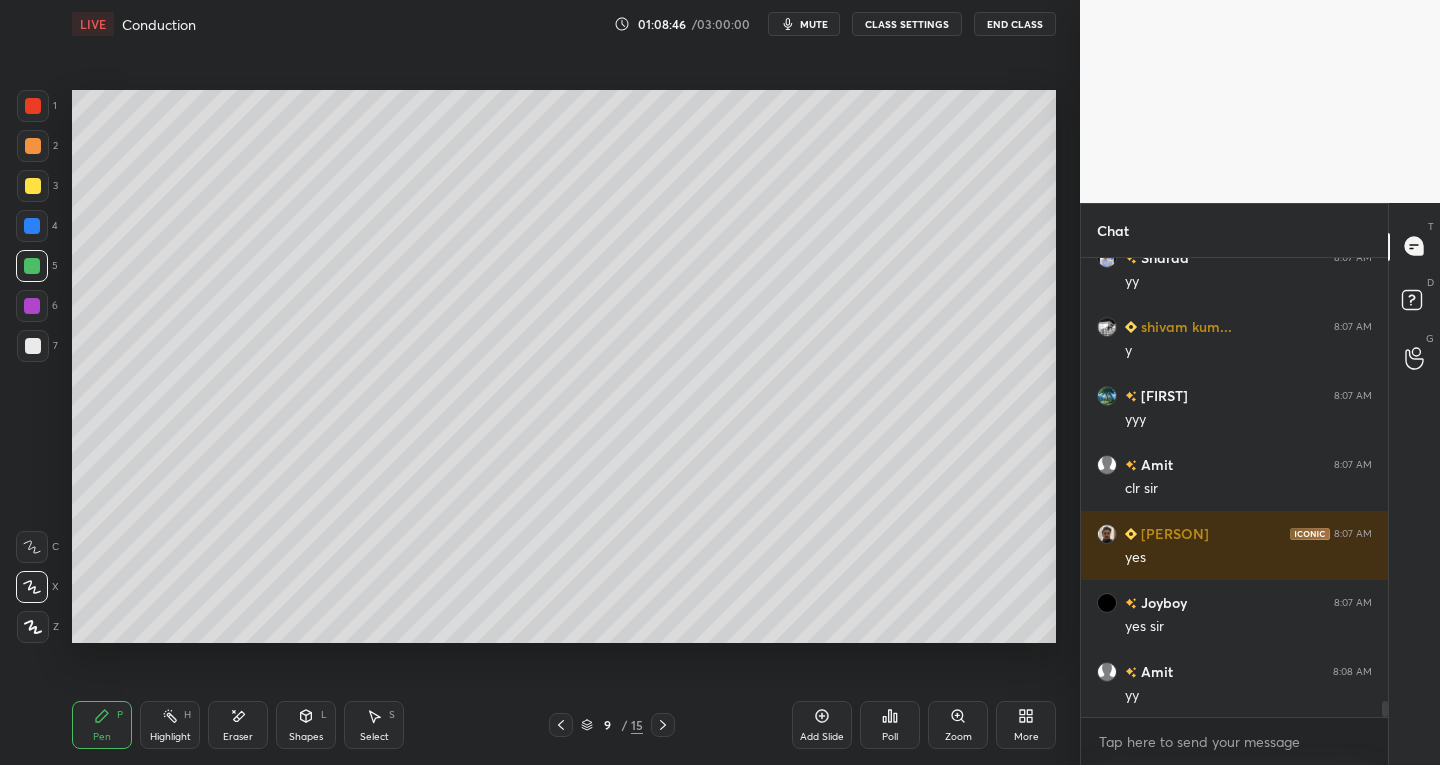 click at bounding box center (33, 346) 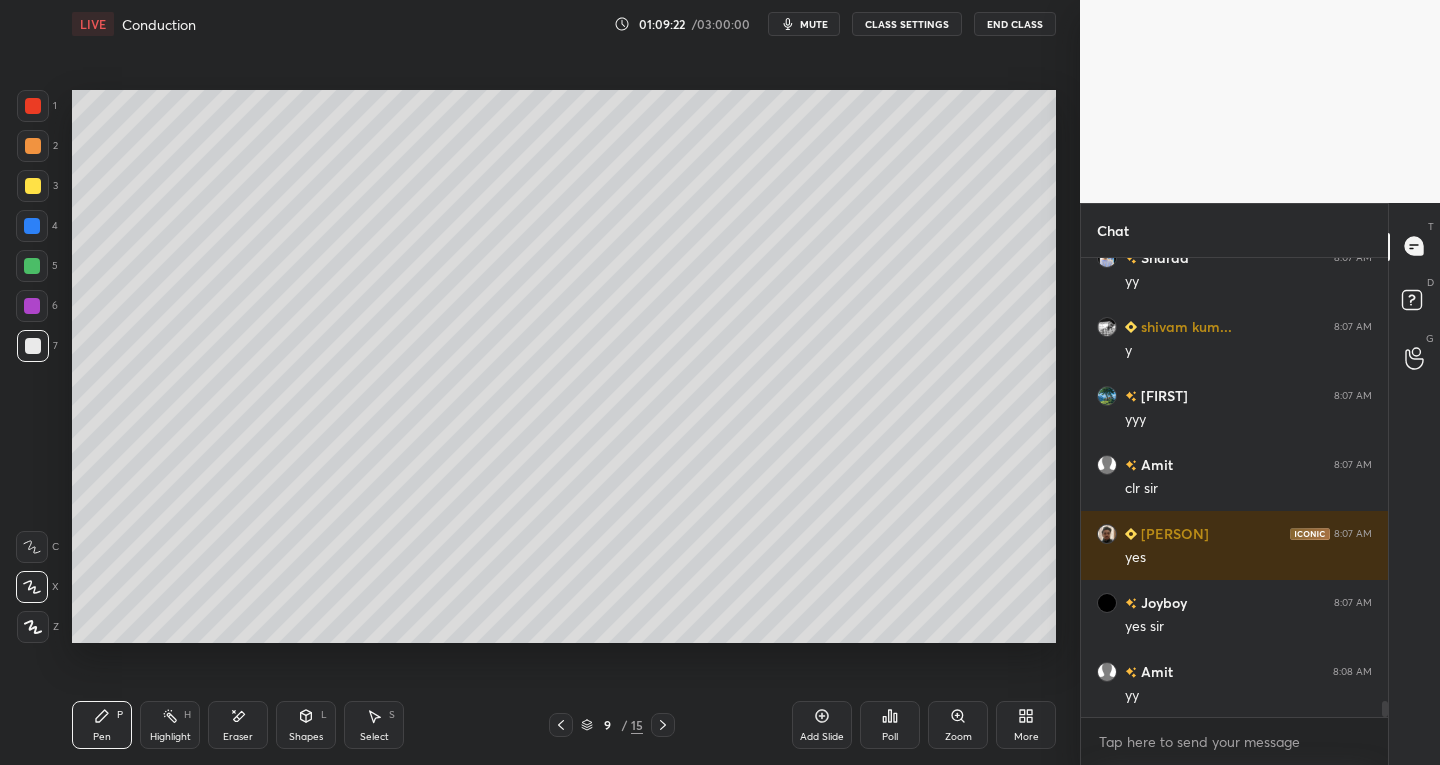 click 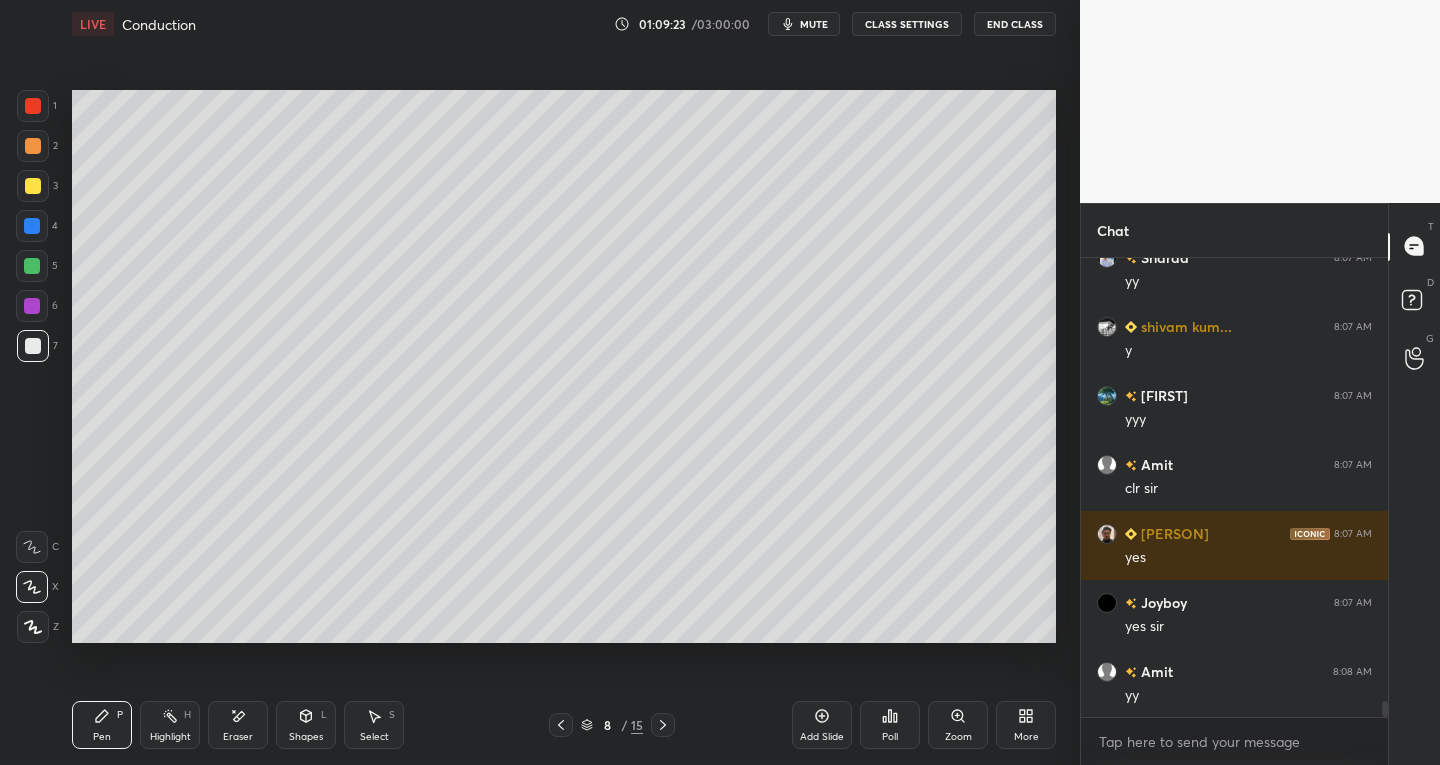 click 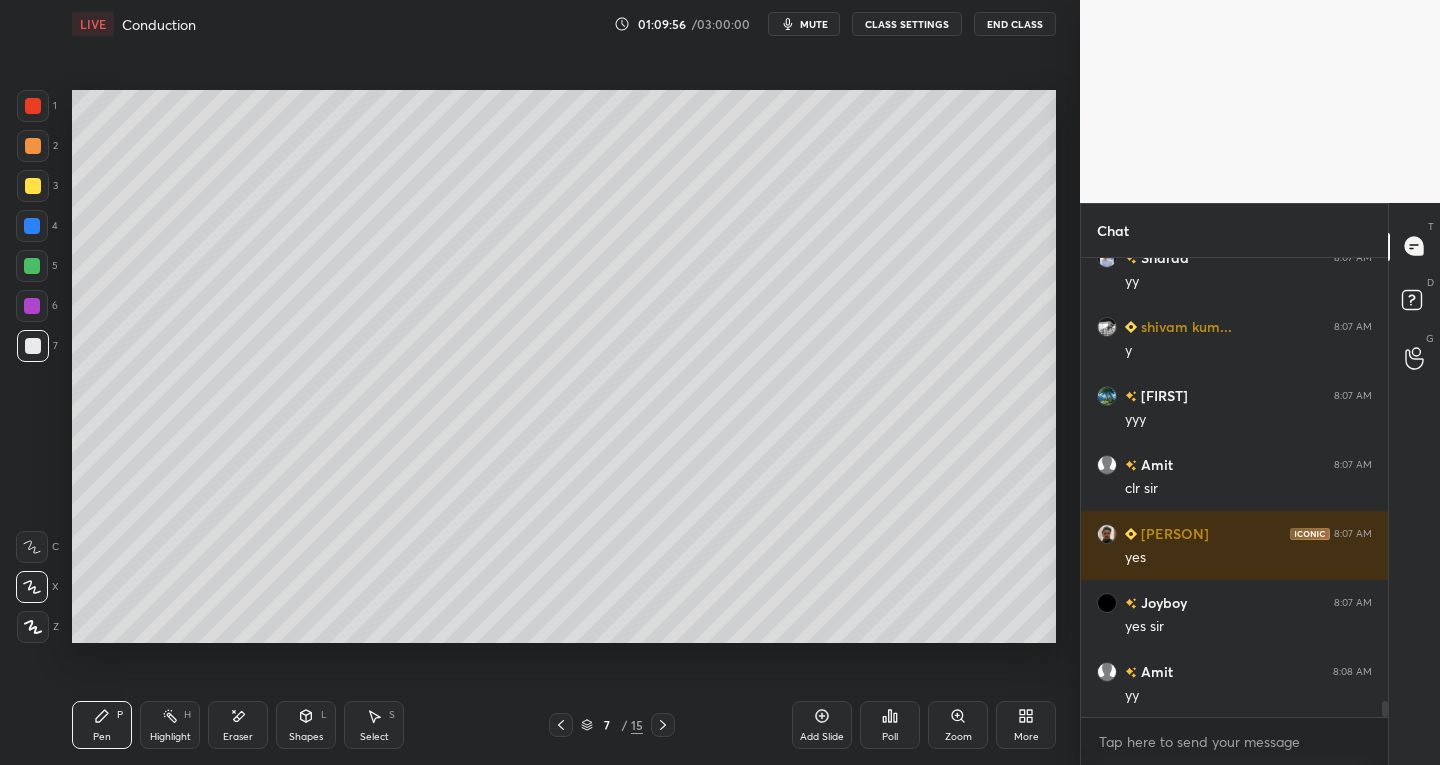 click at bounding box center (32, 226) 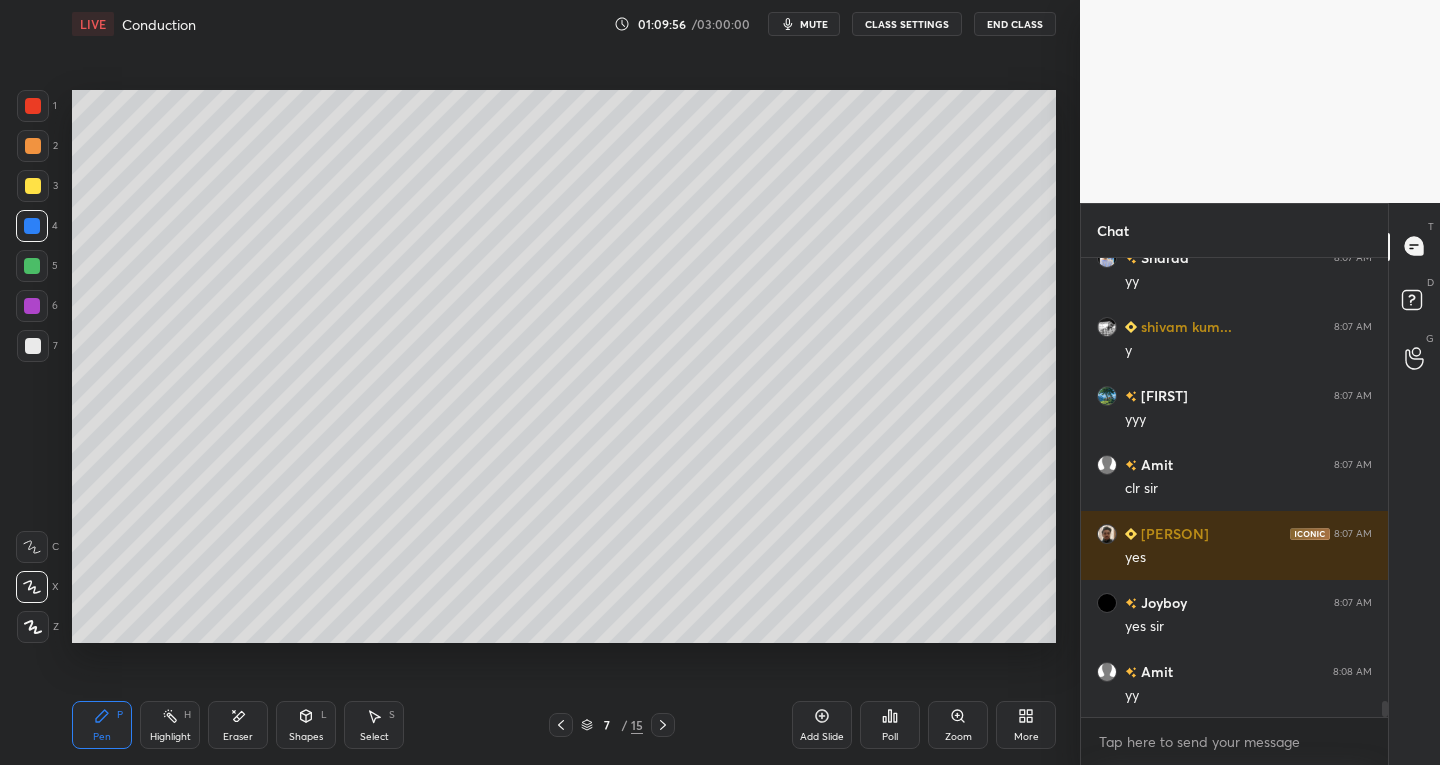 click on "Highlight H" at bounding box center (170, 725) 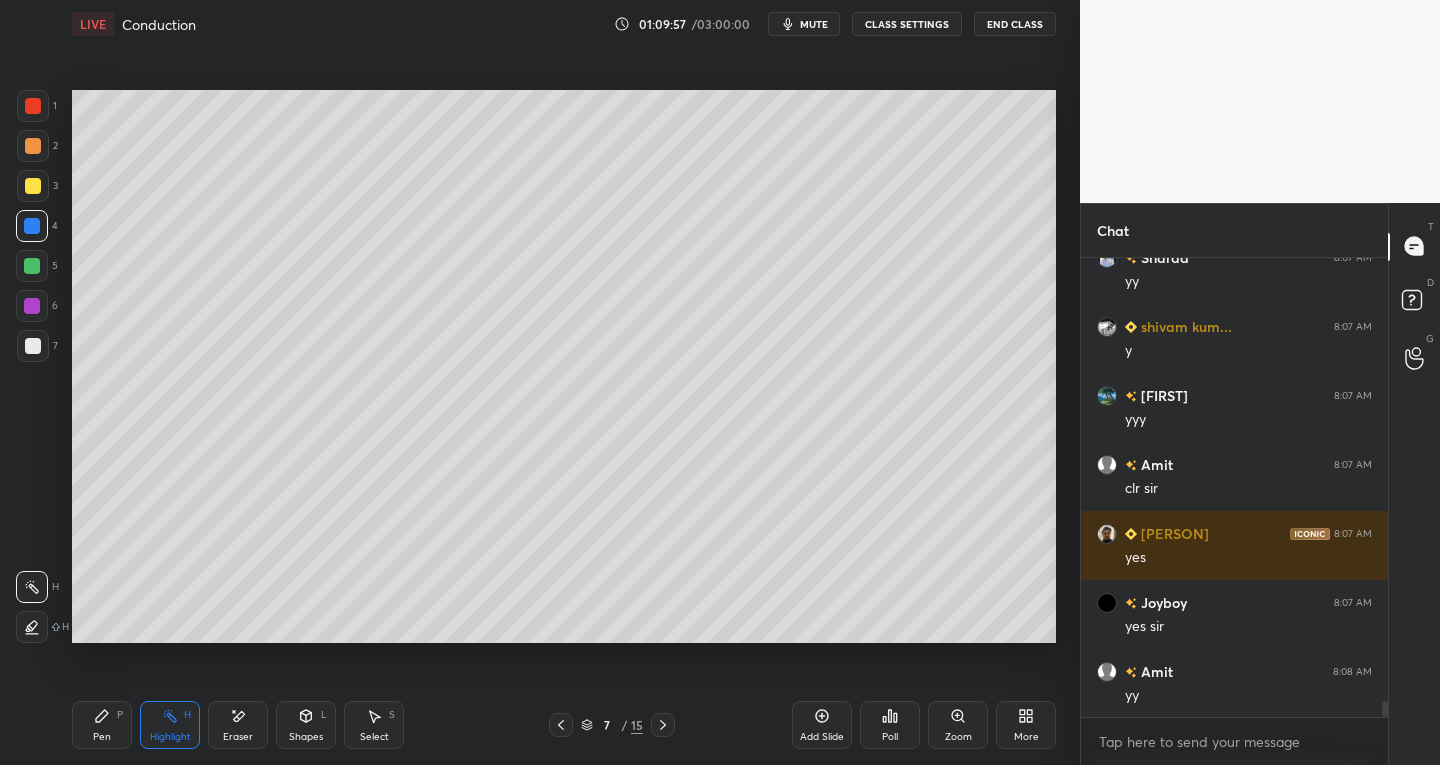 click 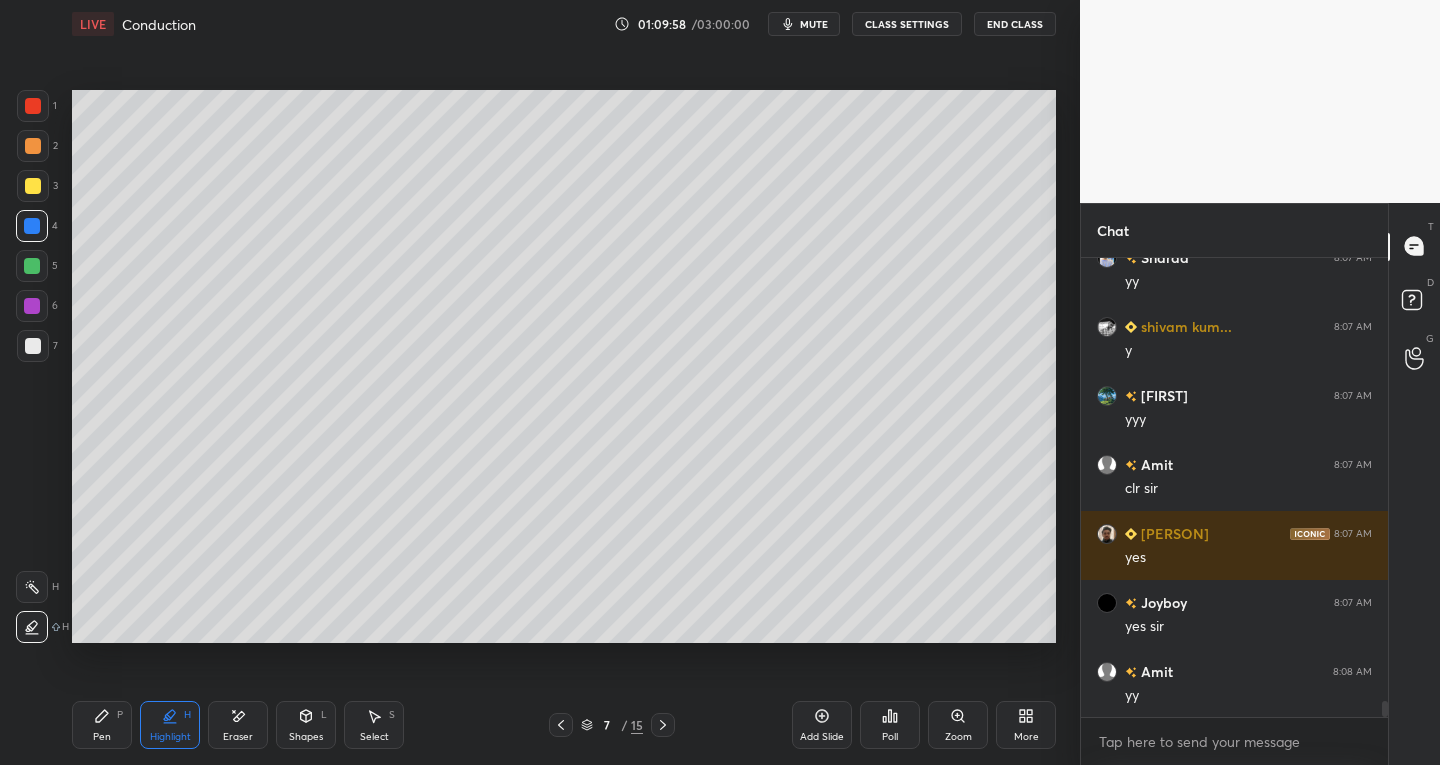 click 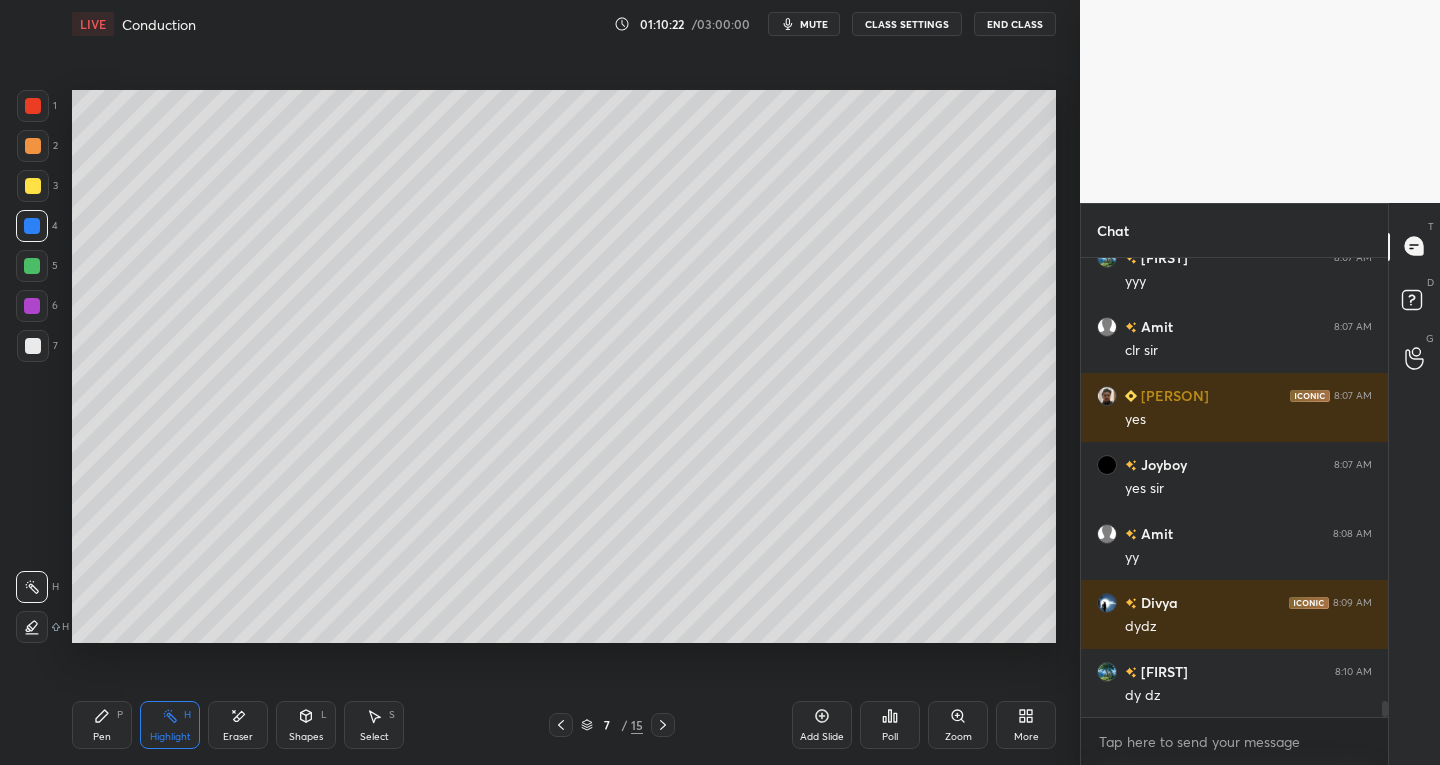 scroll, scrollTop: 13157, scrollLeft: 0, axis: vertical 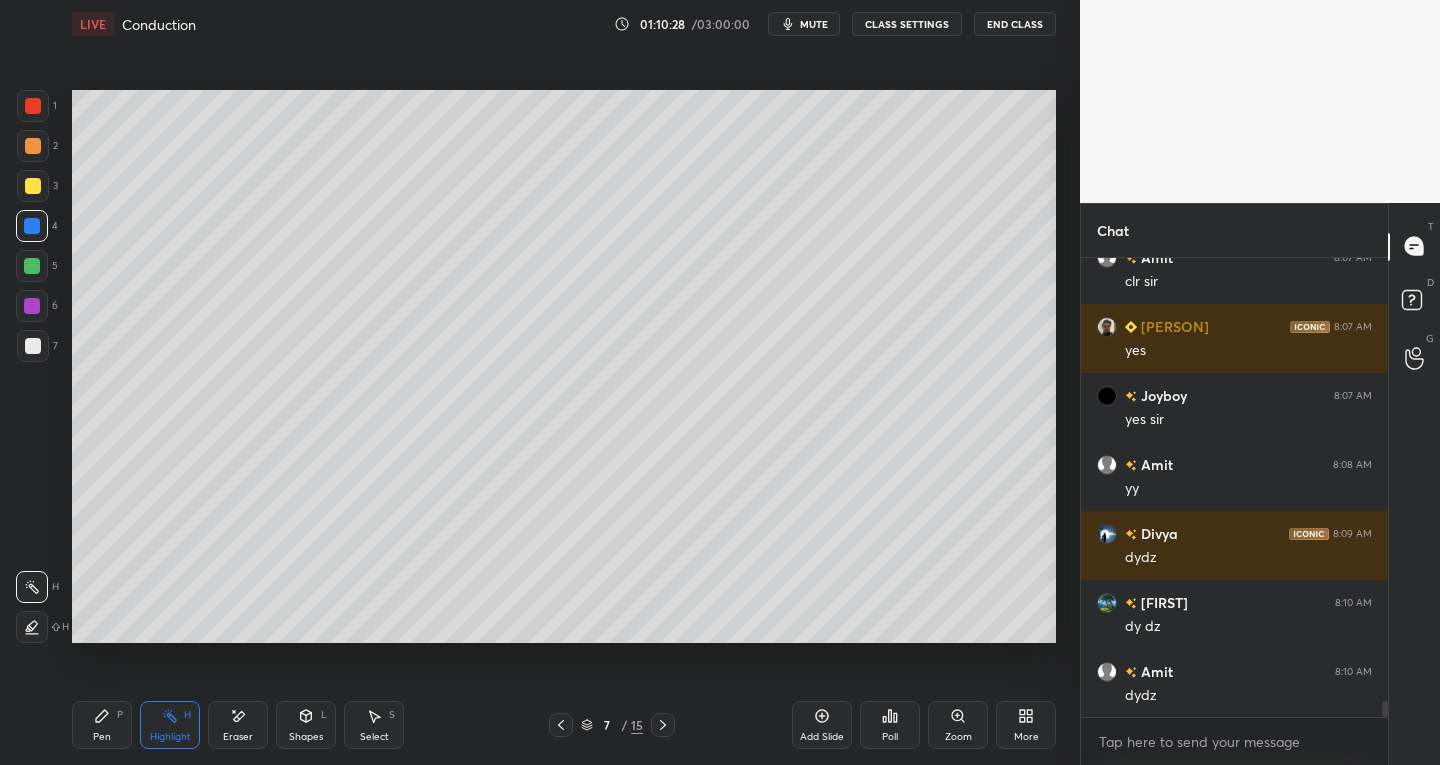 click on "Pen P" at bounding box center [102, 725] 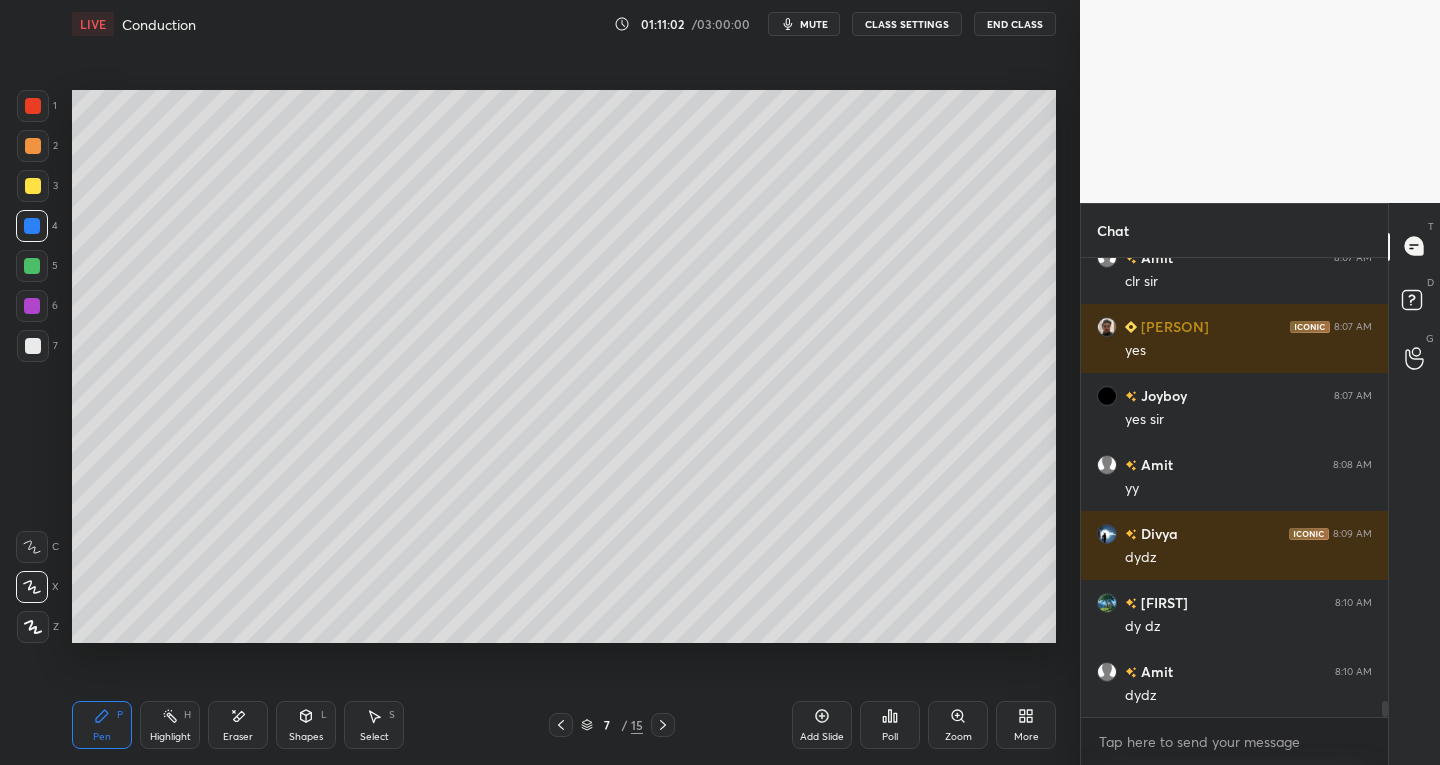 click 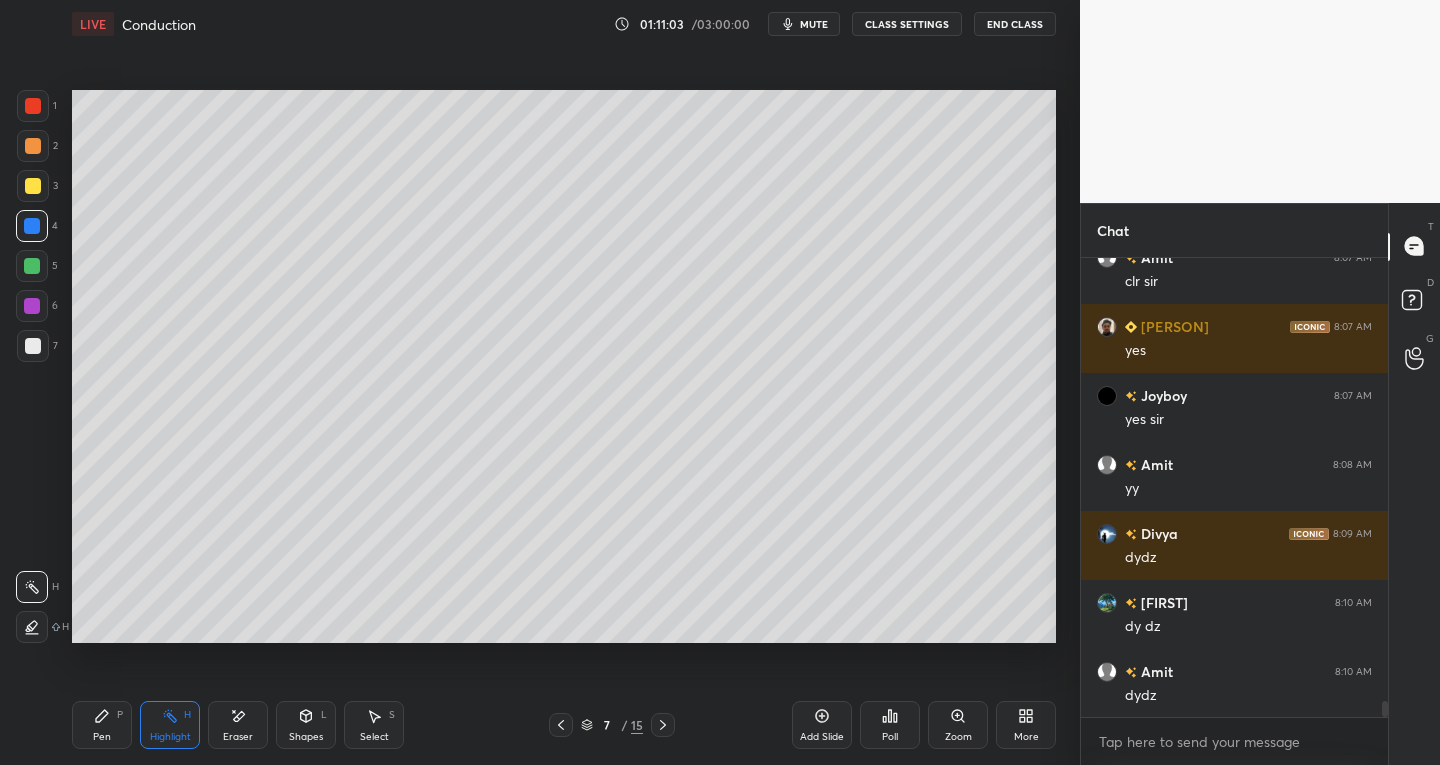 click at bounding box center (32, 587) 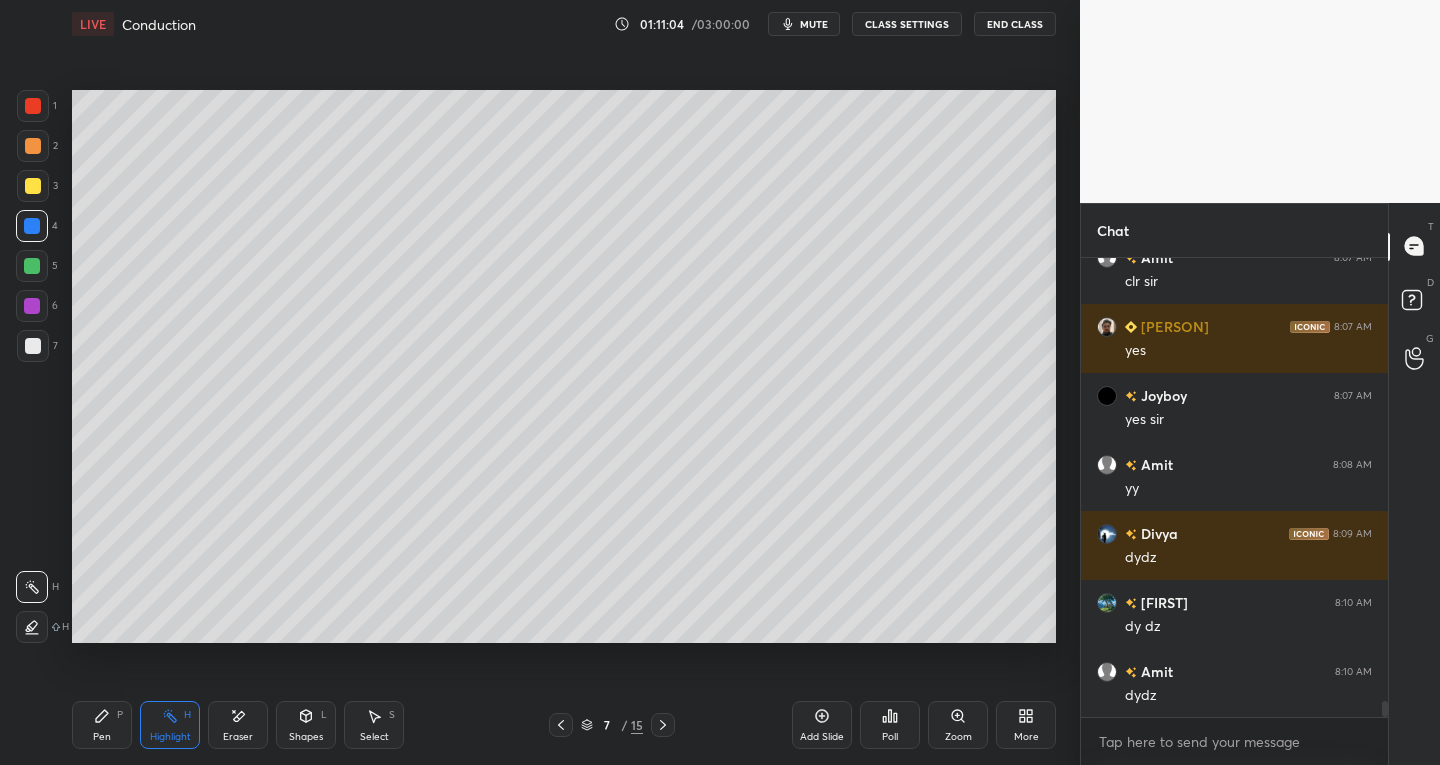 click at bounding box center (32, 306) 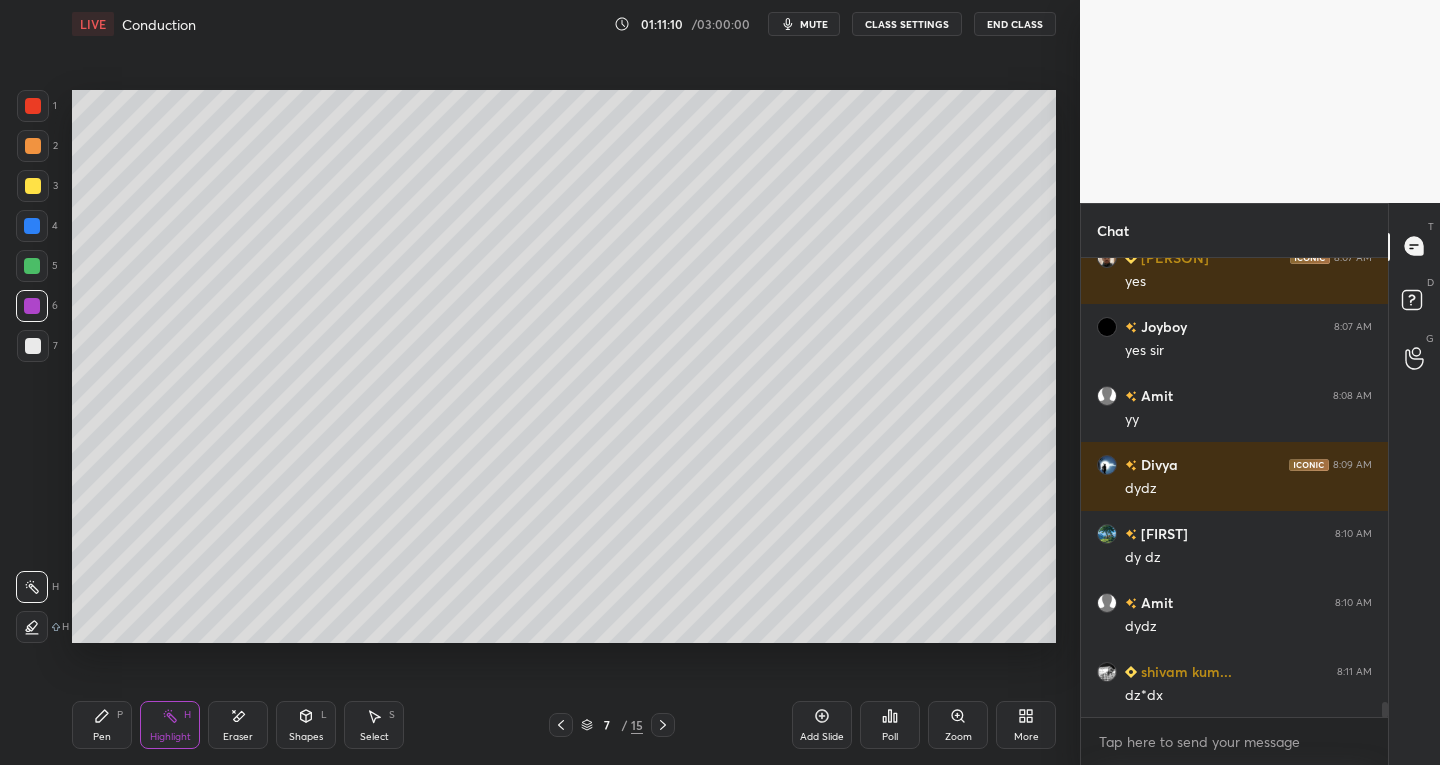 scroll, scrollTop: 13295, scrollLeft: 0, axis: vertical 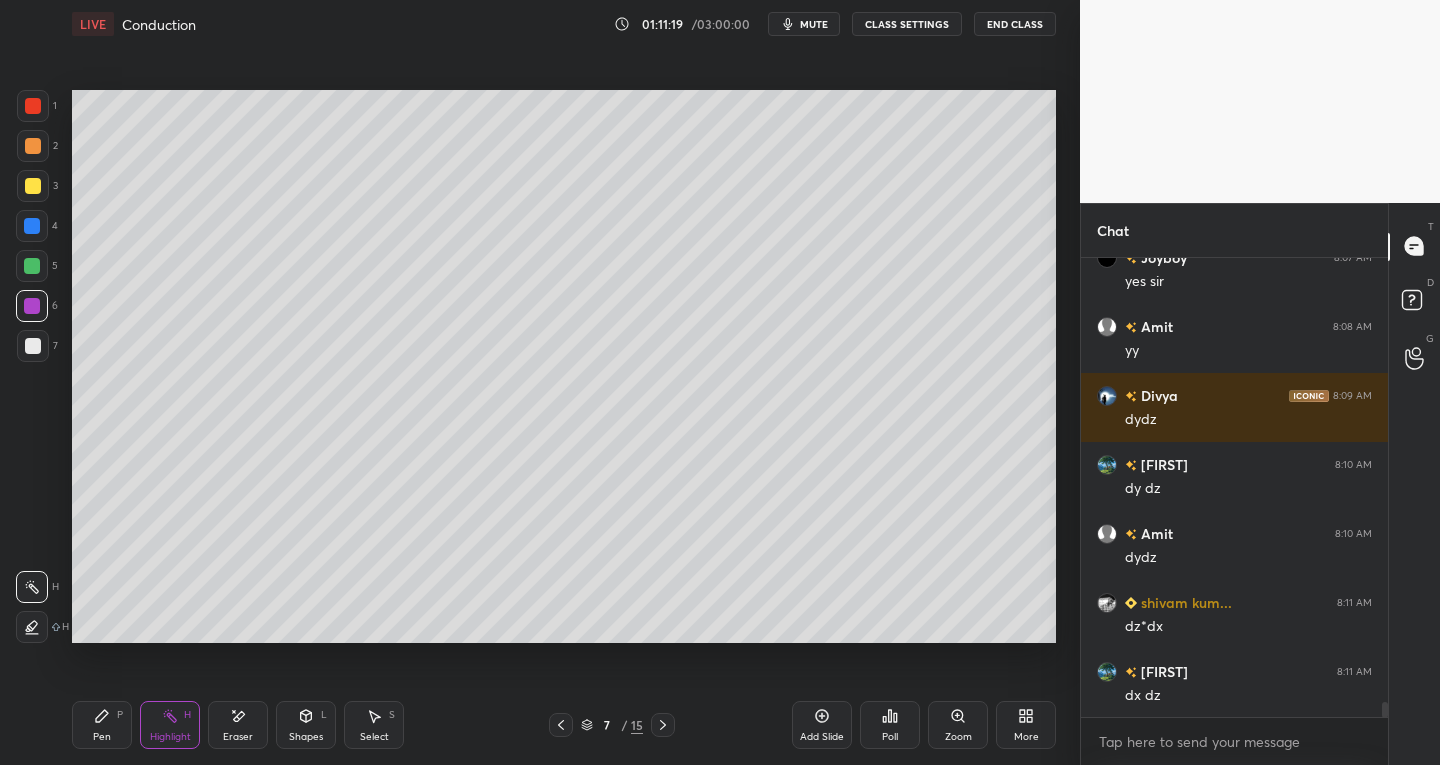 click on "Pen" at bounding box center [102, 737] 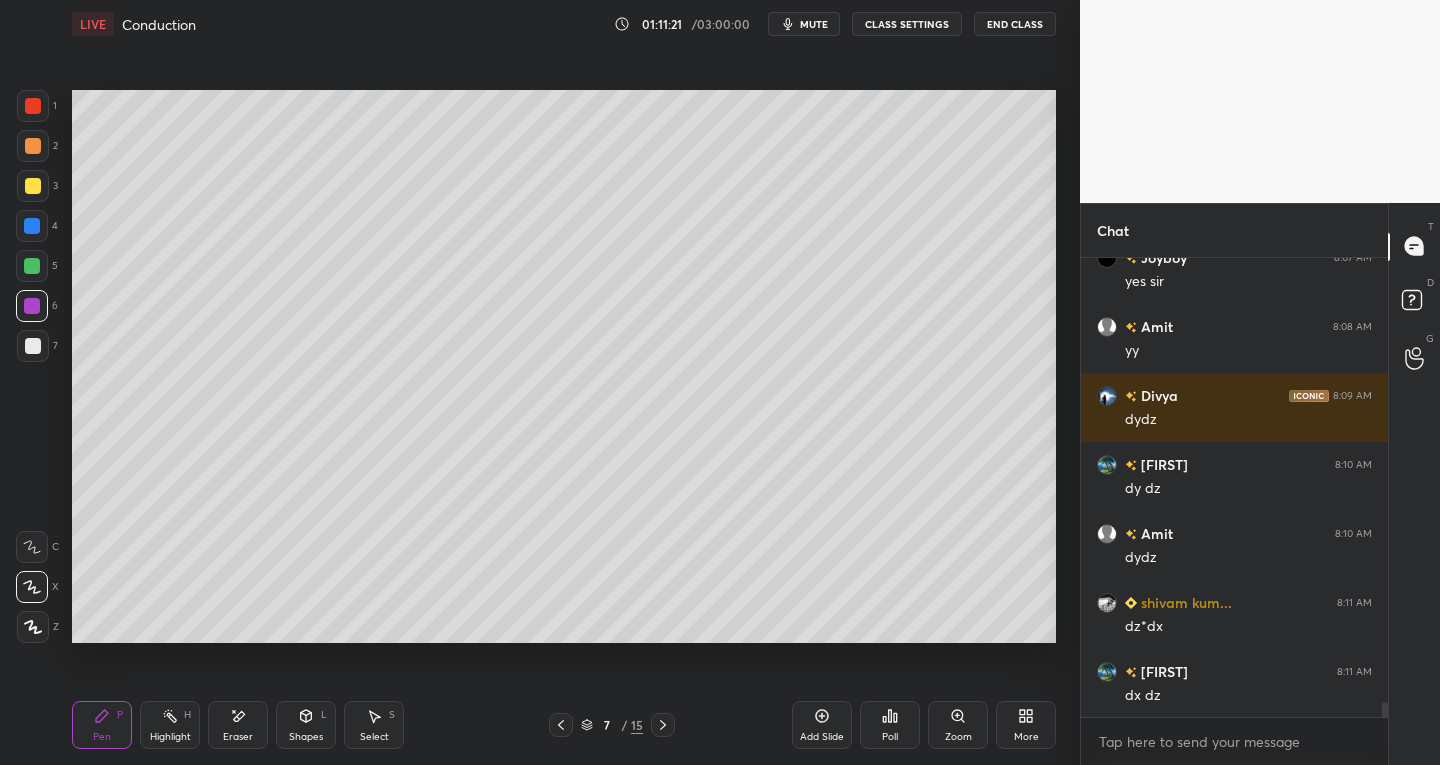 click at bounding box center [32, 226] 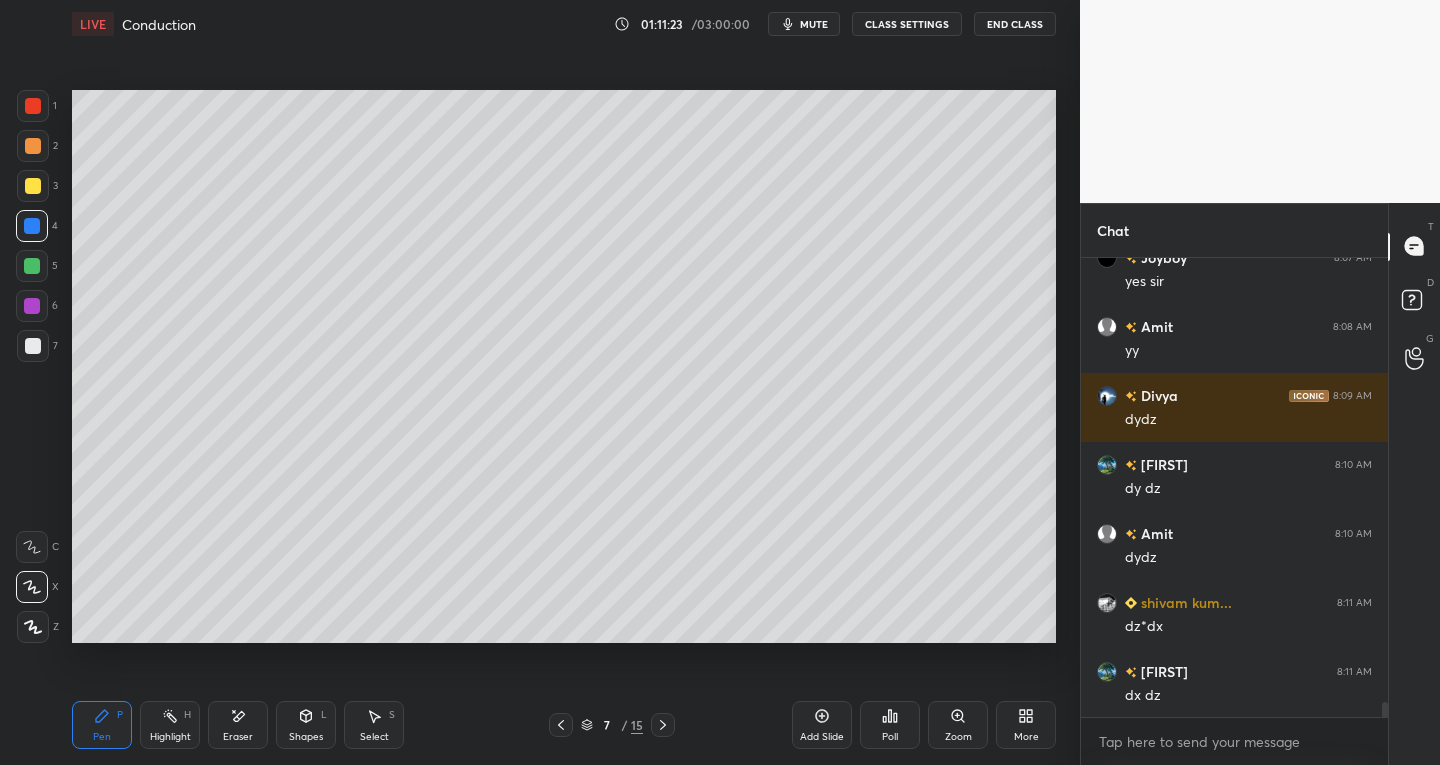 scroll, scrollTop: 13364, scrollLeft: 0, axis: vertical 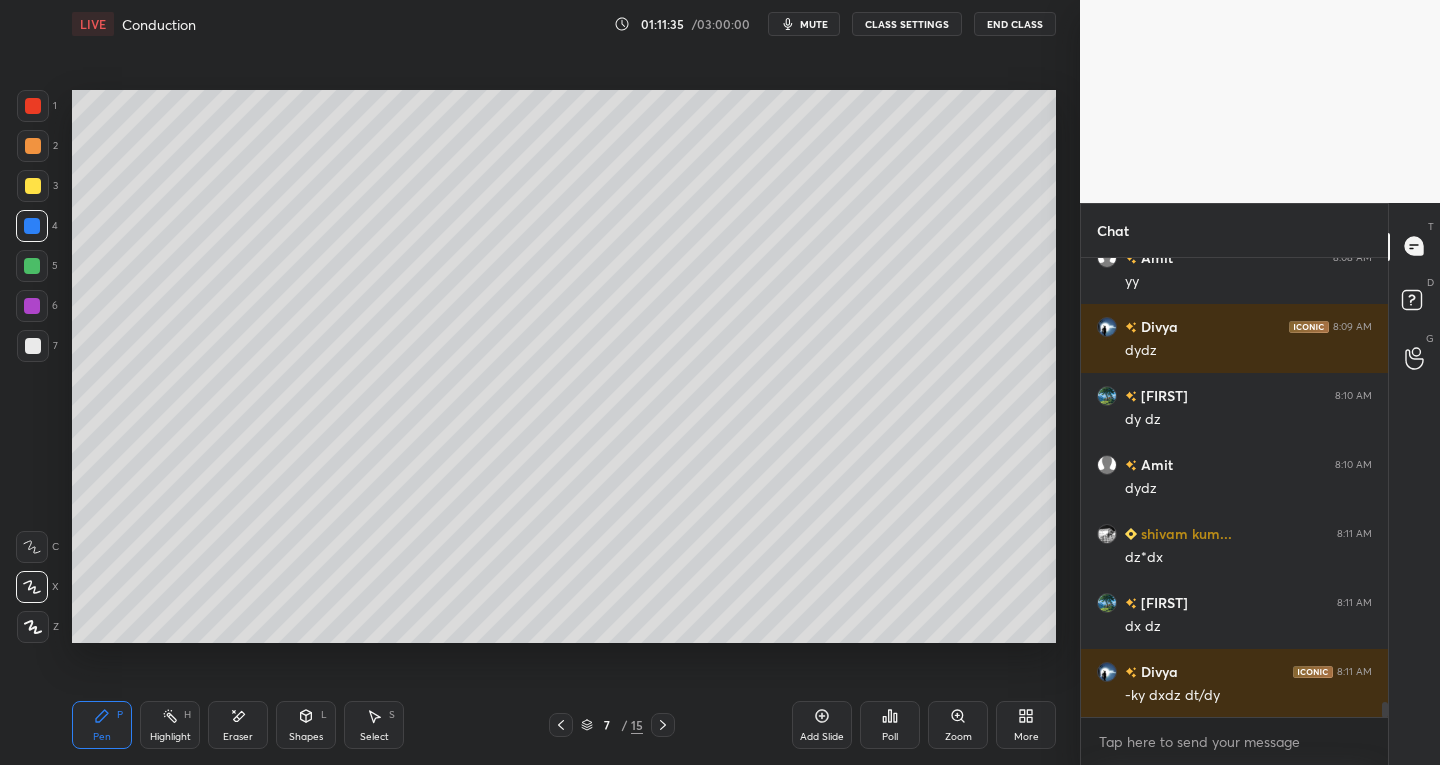click 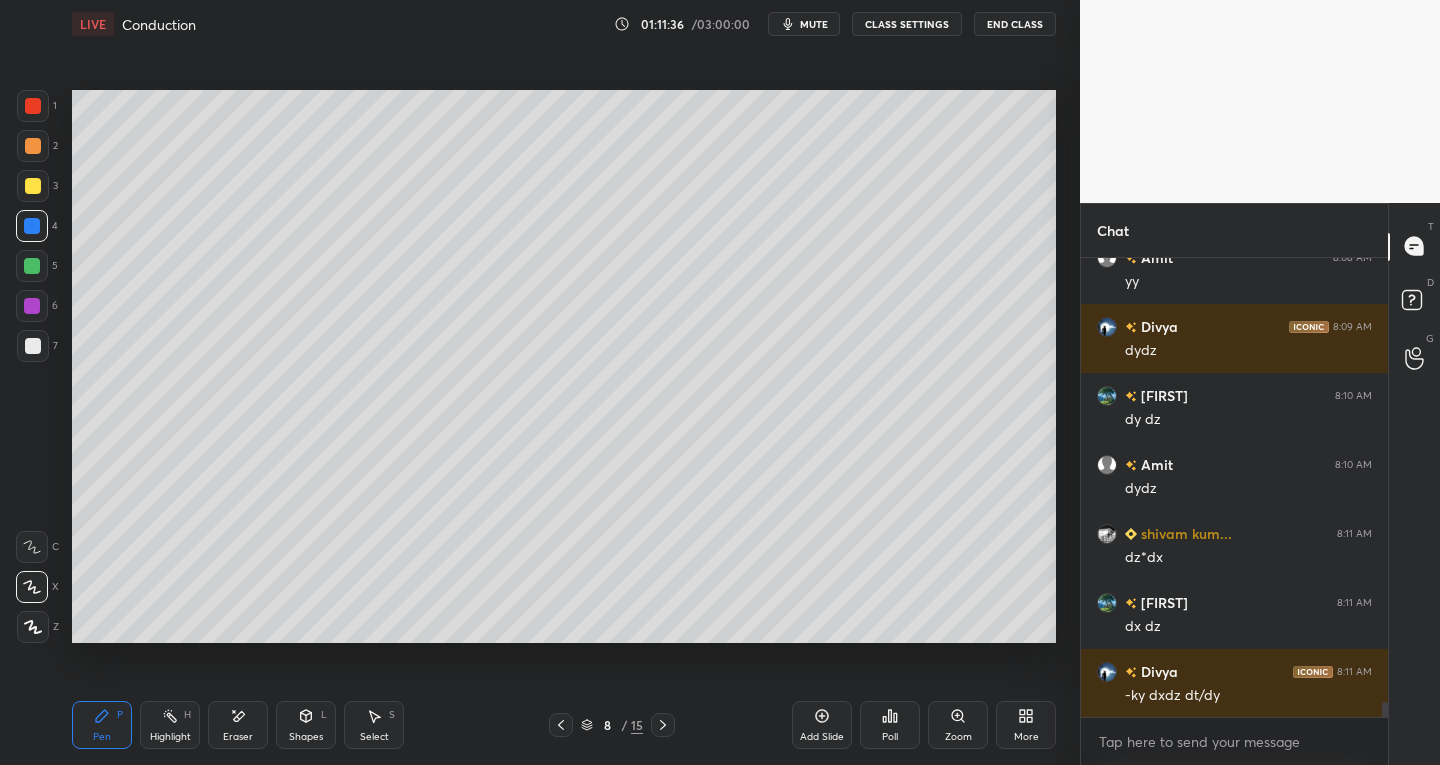 click 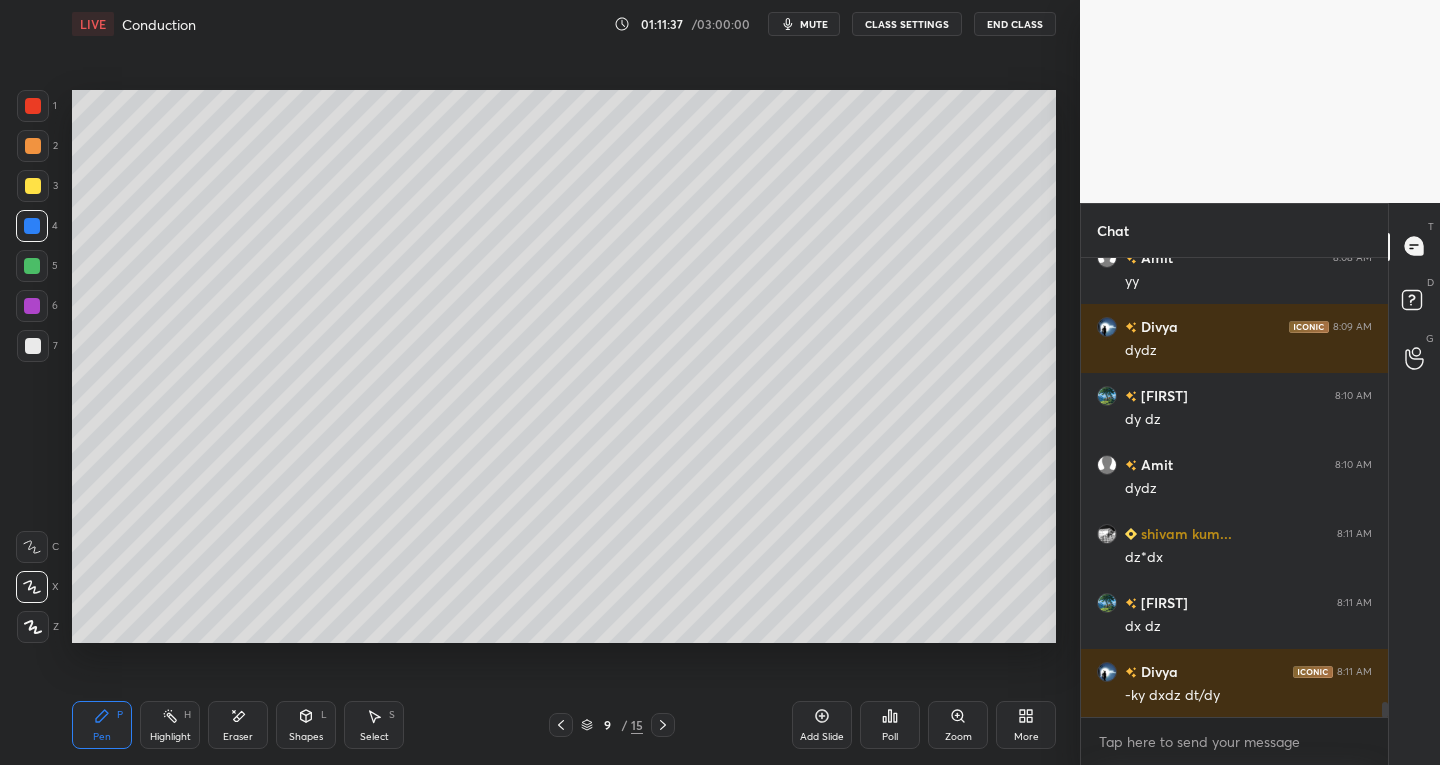 click at bounding box center [33, 346] 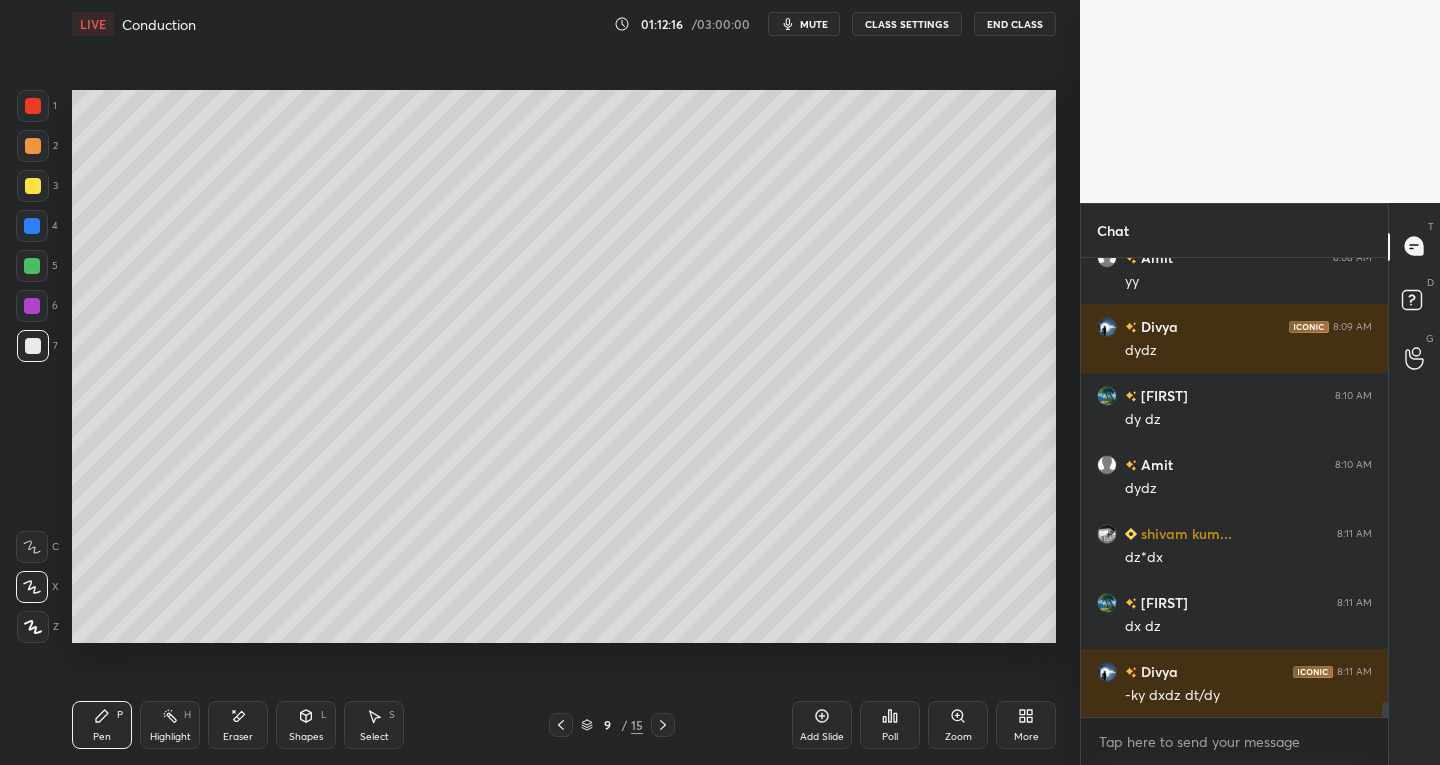 scroll, scrollTop: 13433, scrollLeft: 0, axis: vertical 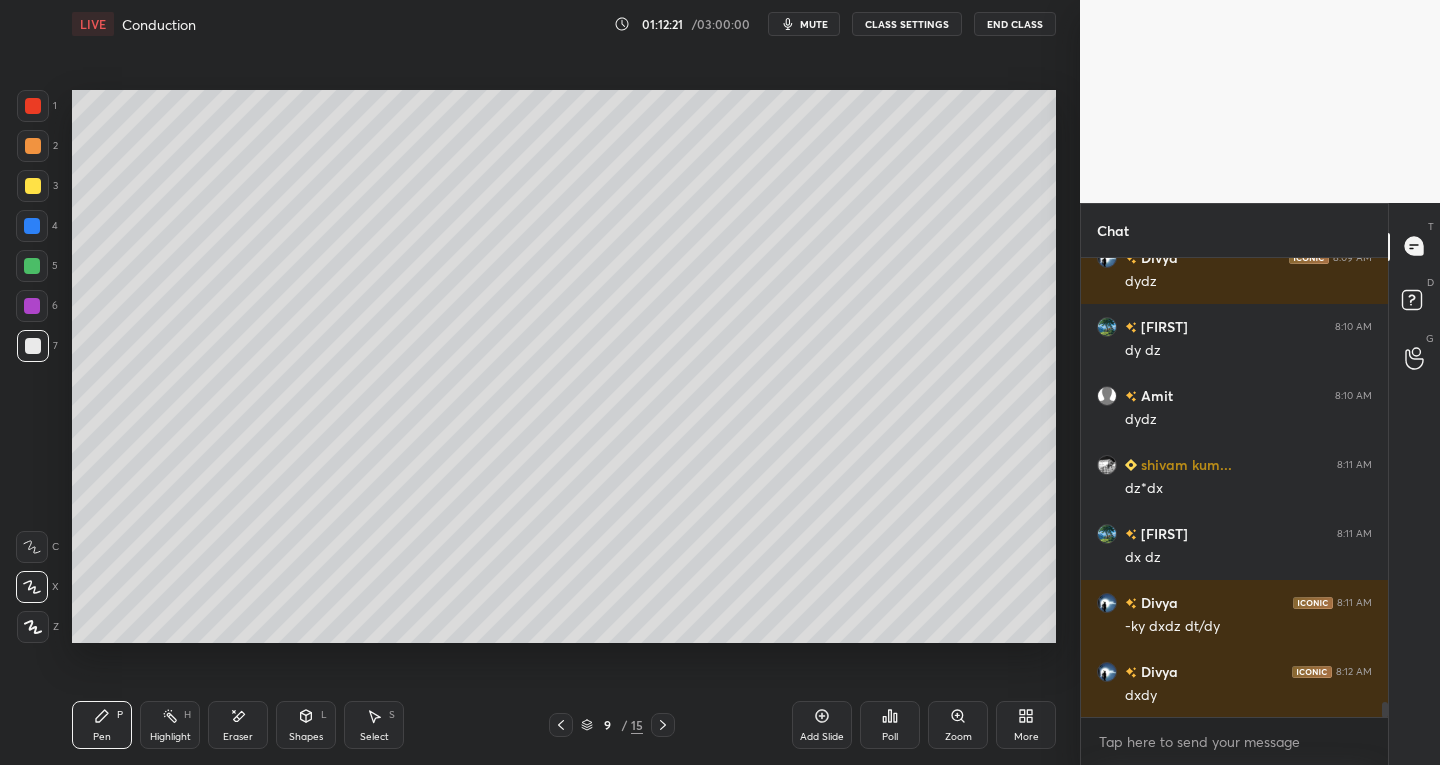 click 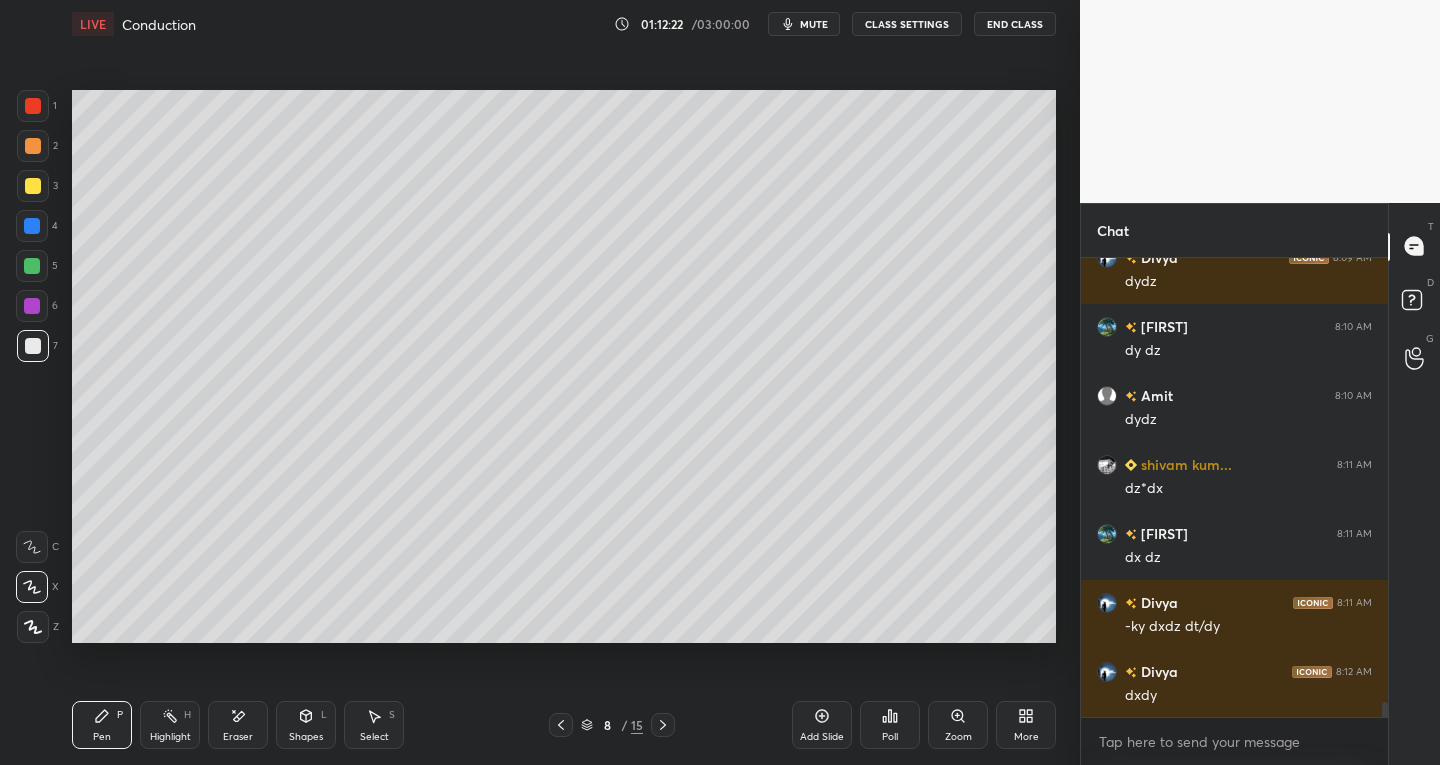 click at bounding box center (561, 725) 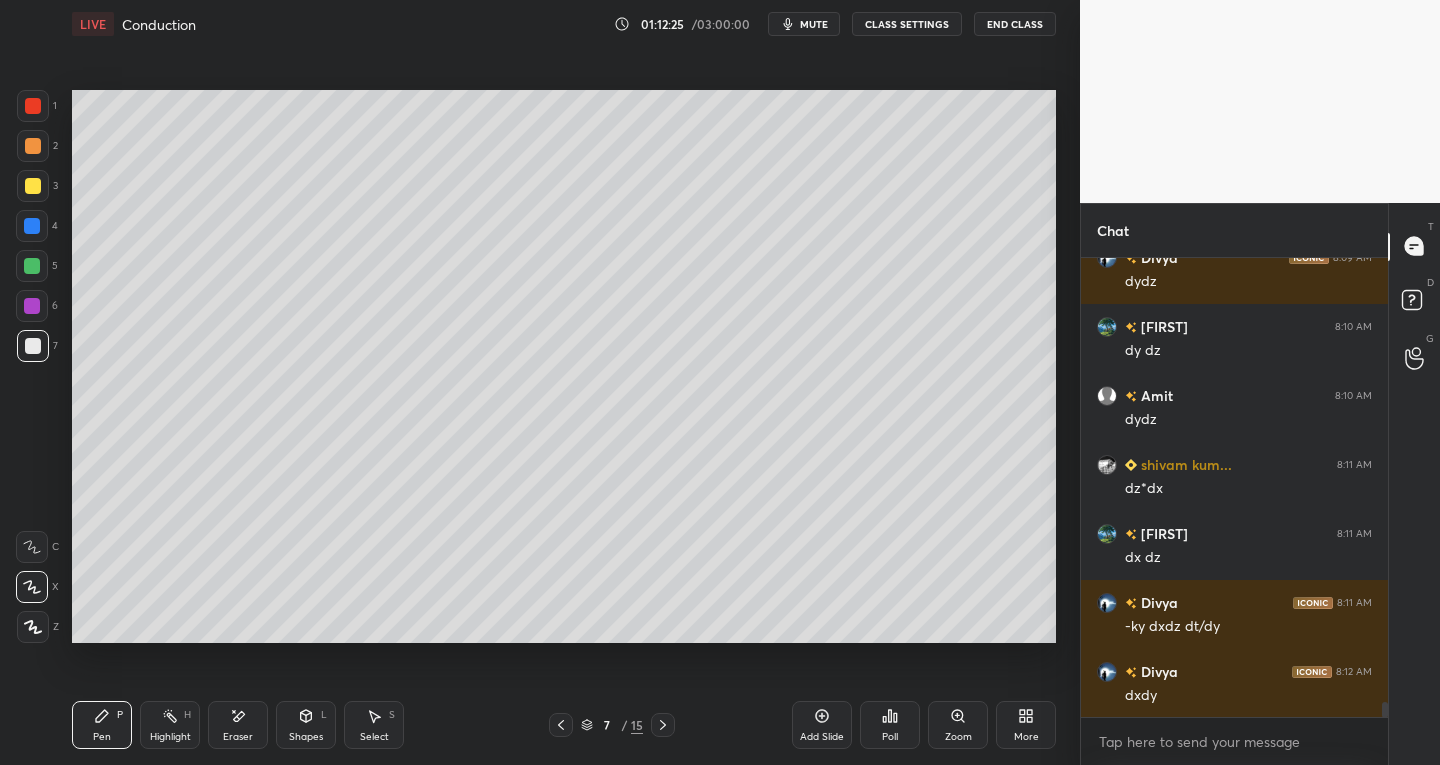 click at bounding box center [33, 106] 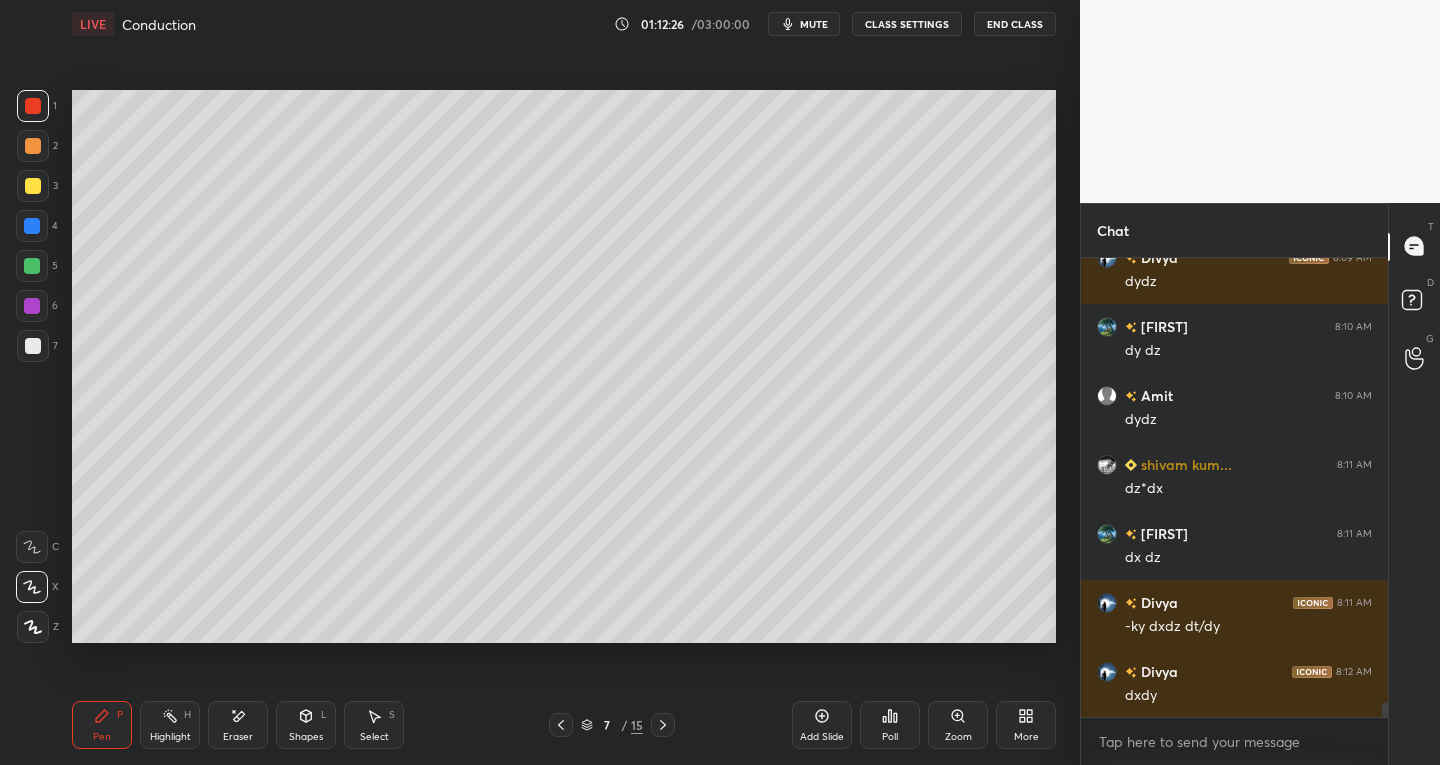 click on "Highlight H" at bounding box center [170, 725] 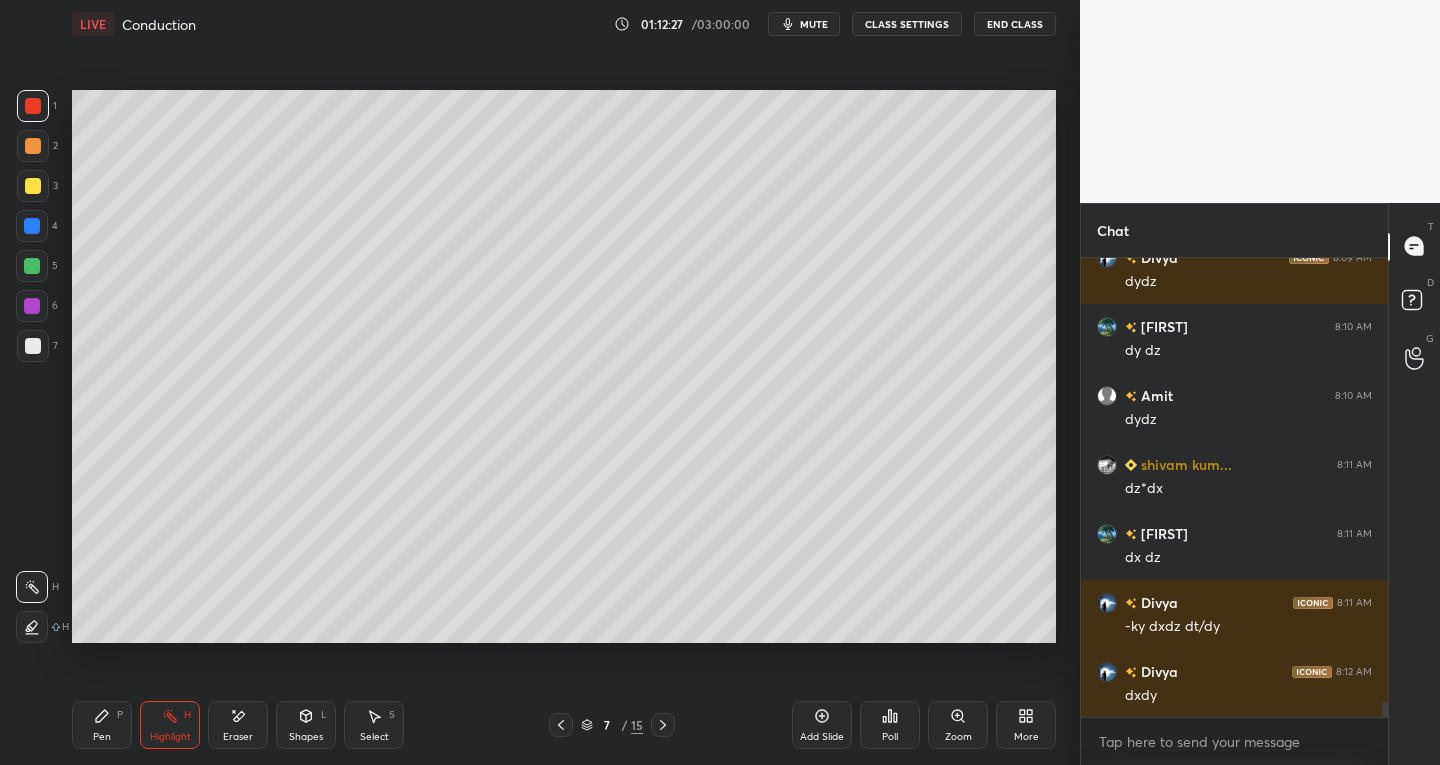 click at bounding box center [32, 587] 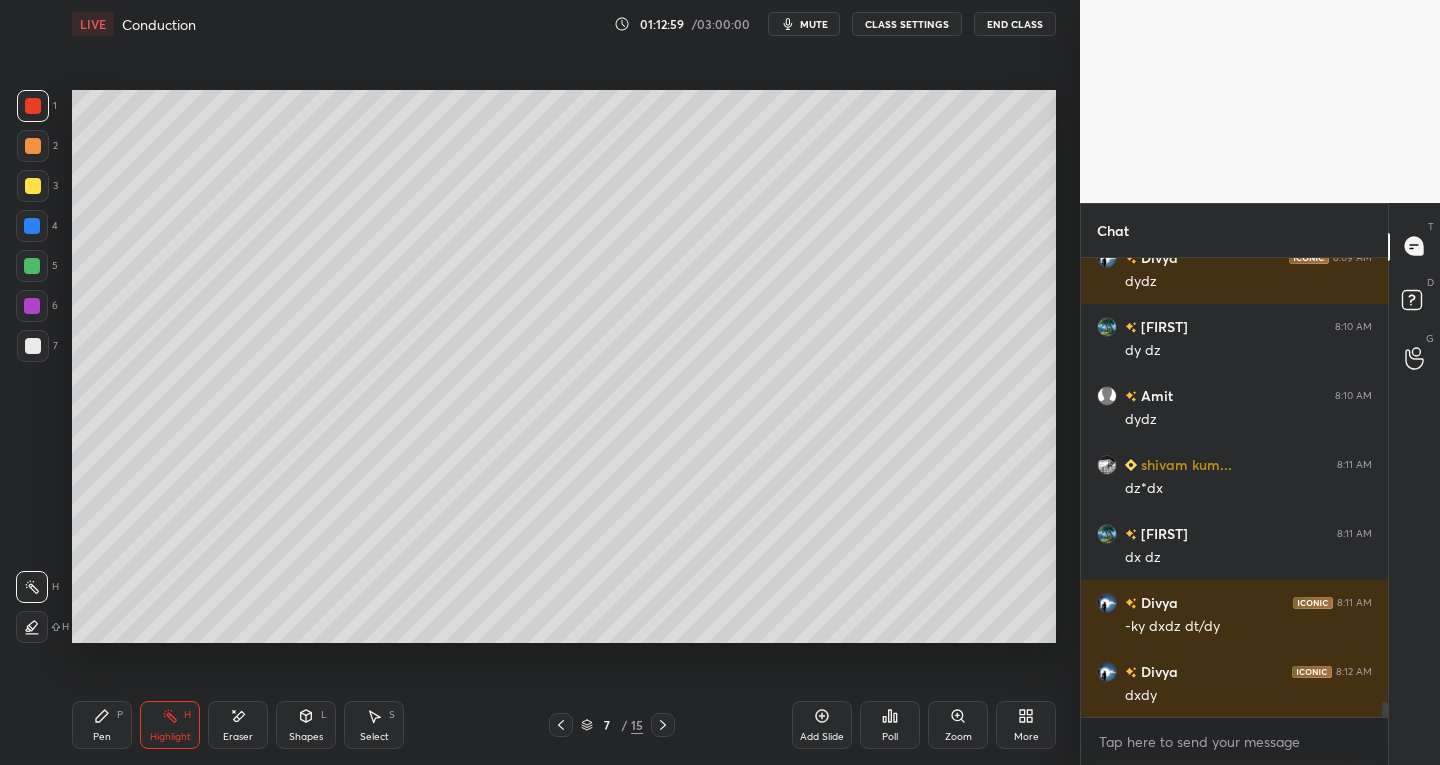 click 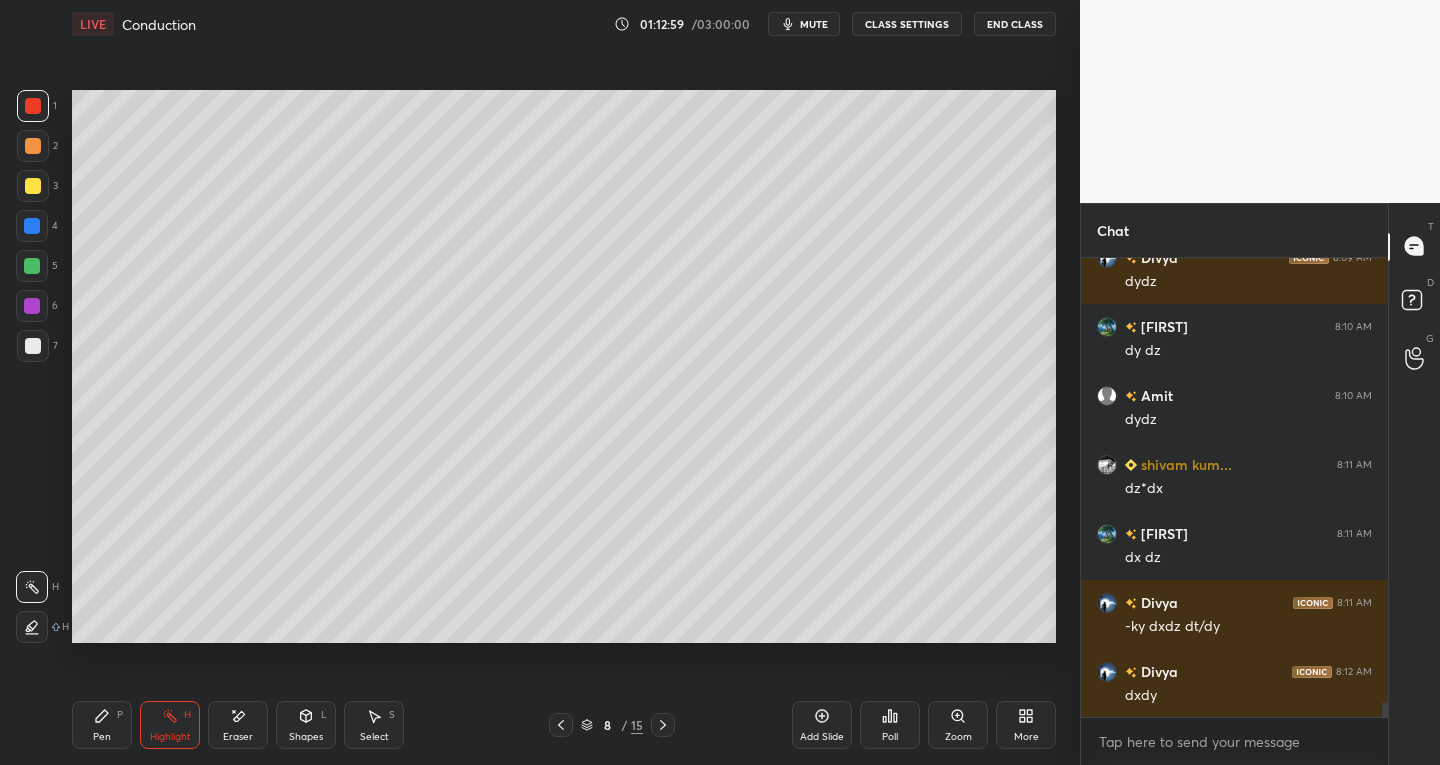 click 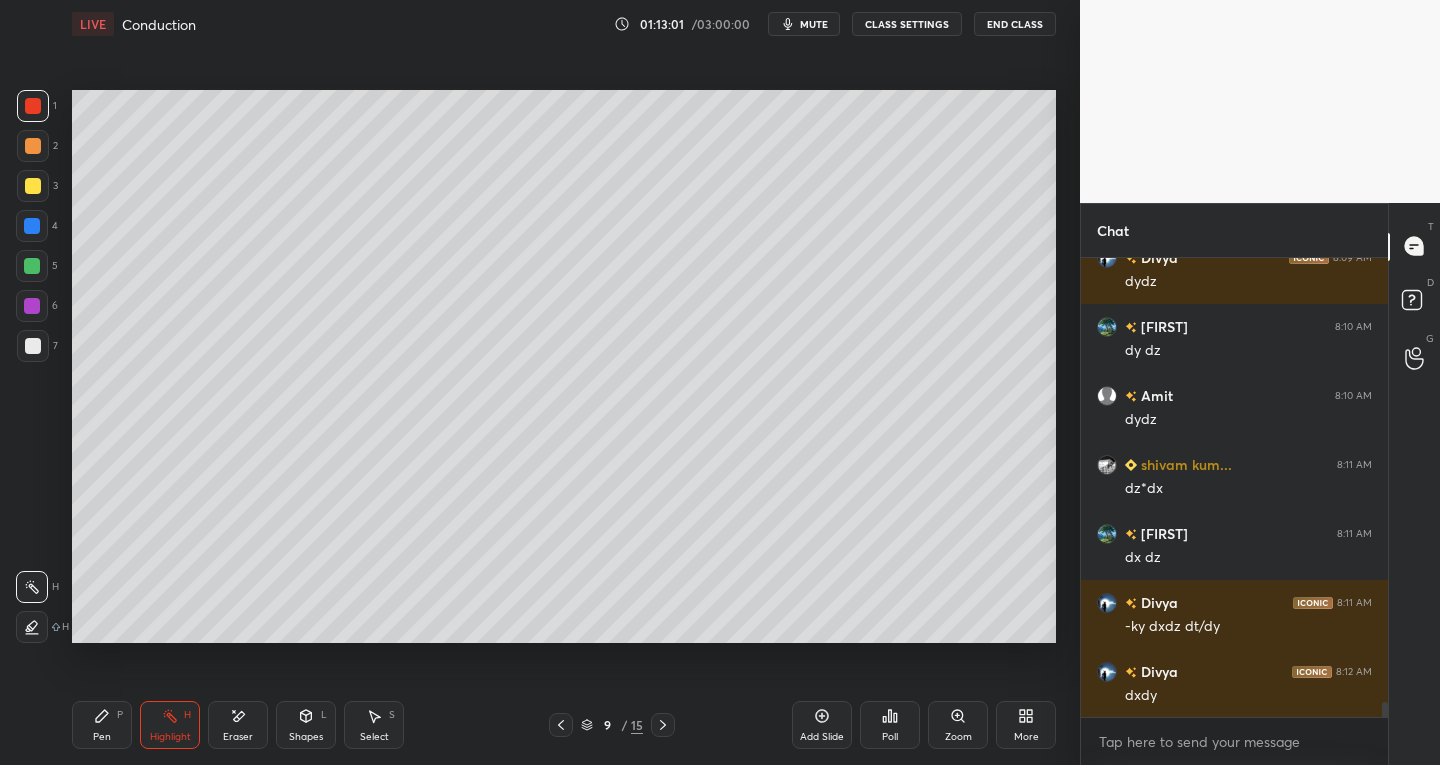 click at bounding box center [33, 346] 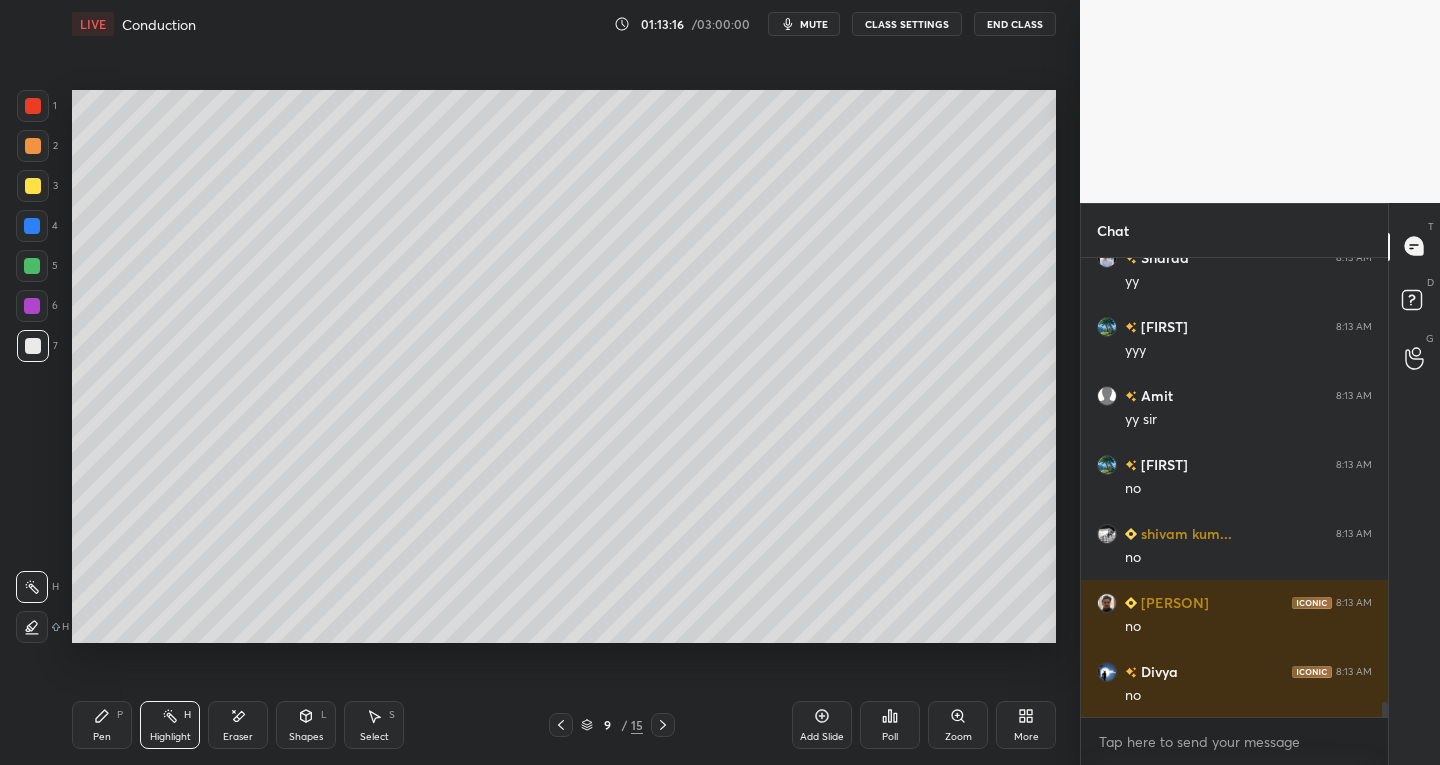 scroll, scrollTop: 14054, scrollLeft: 0, axis: vertical 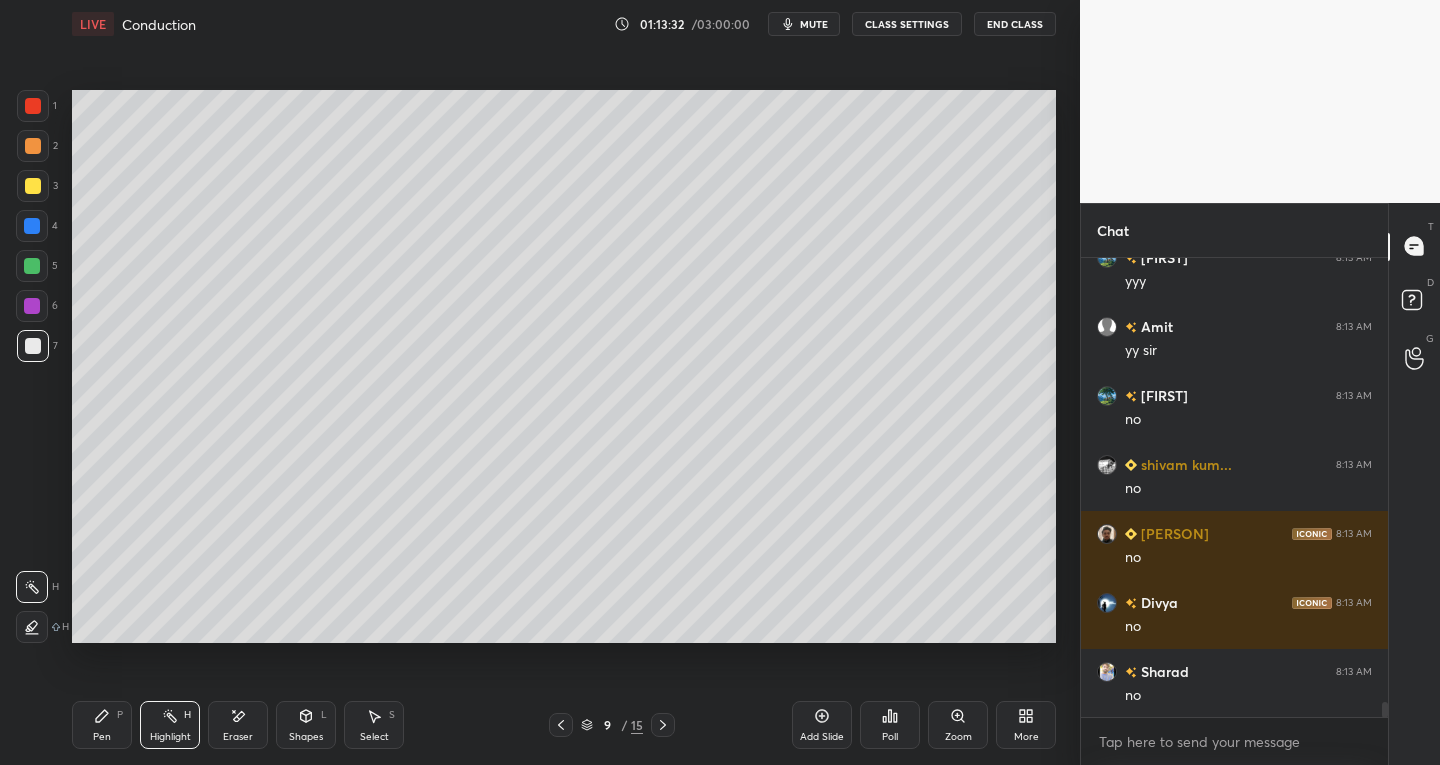 click 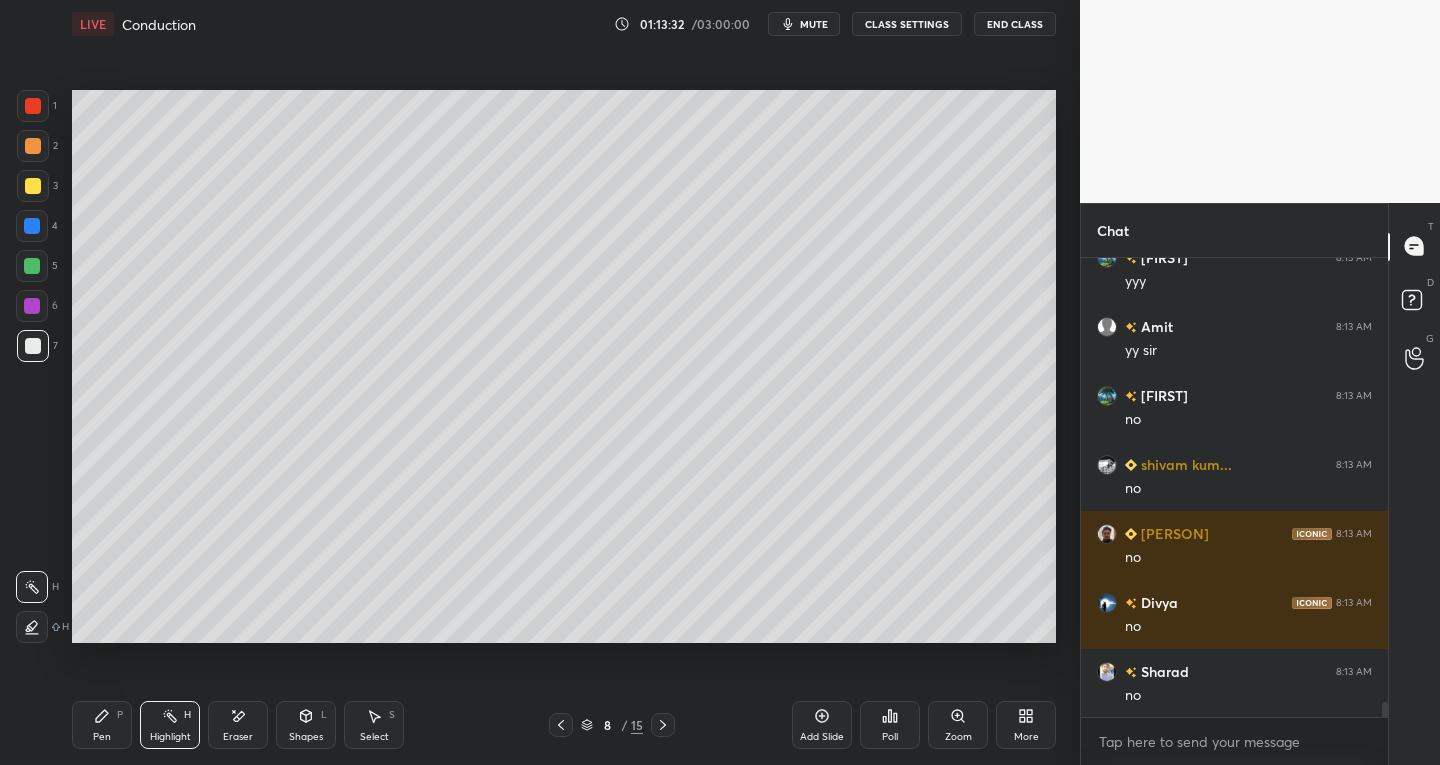 click 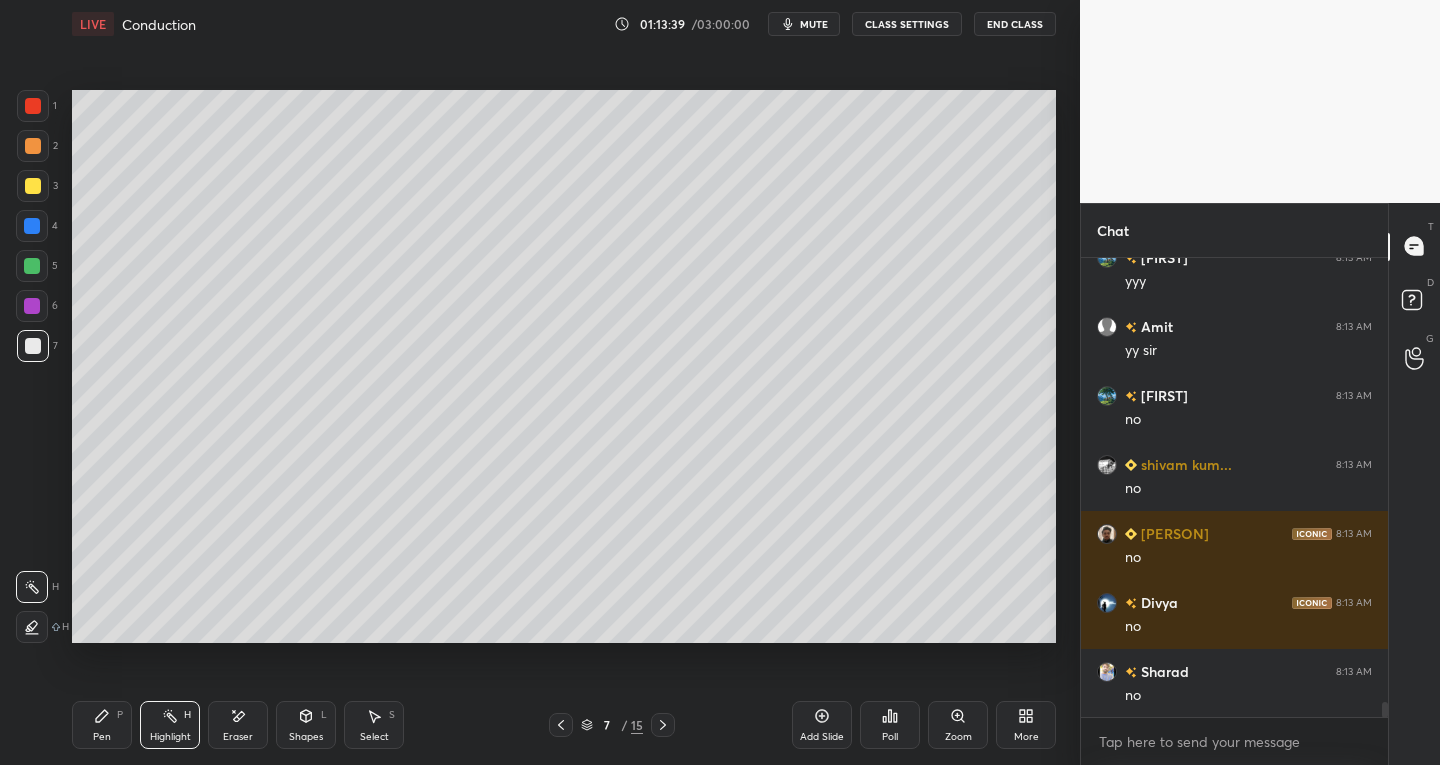 click on "Pen" at bounding box center [102, 737] 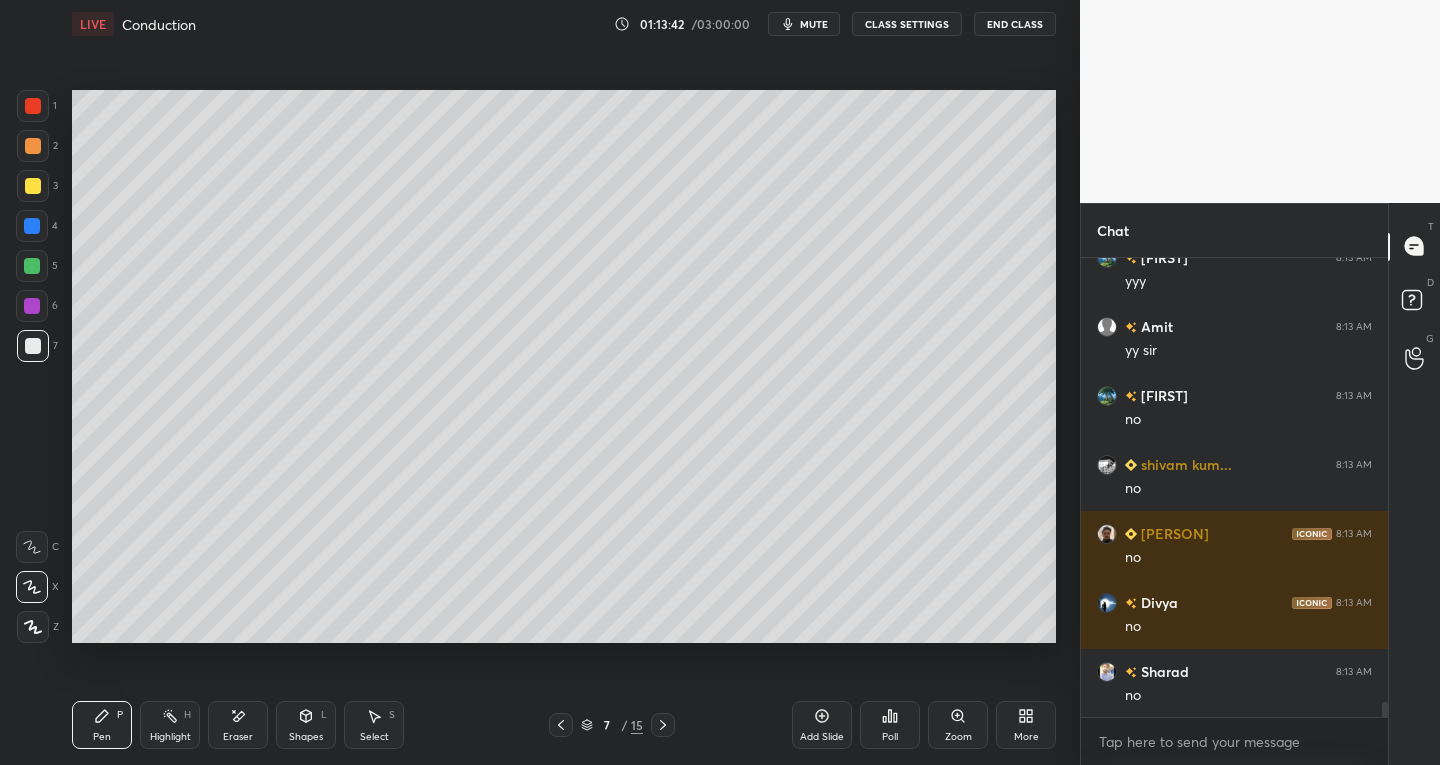 click 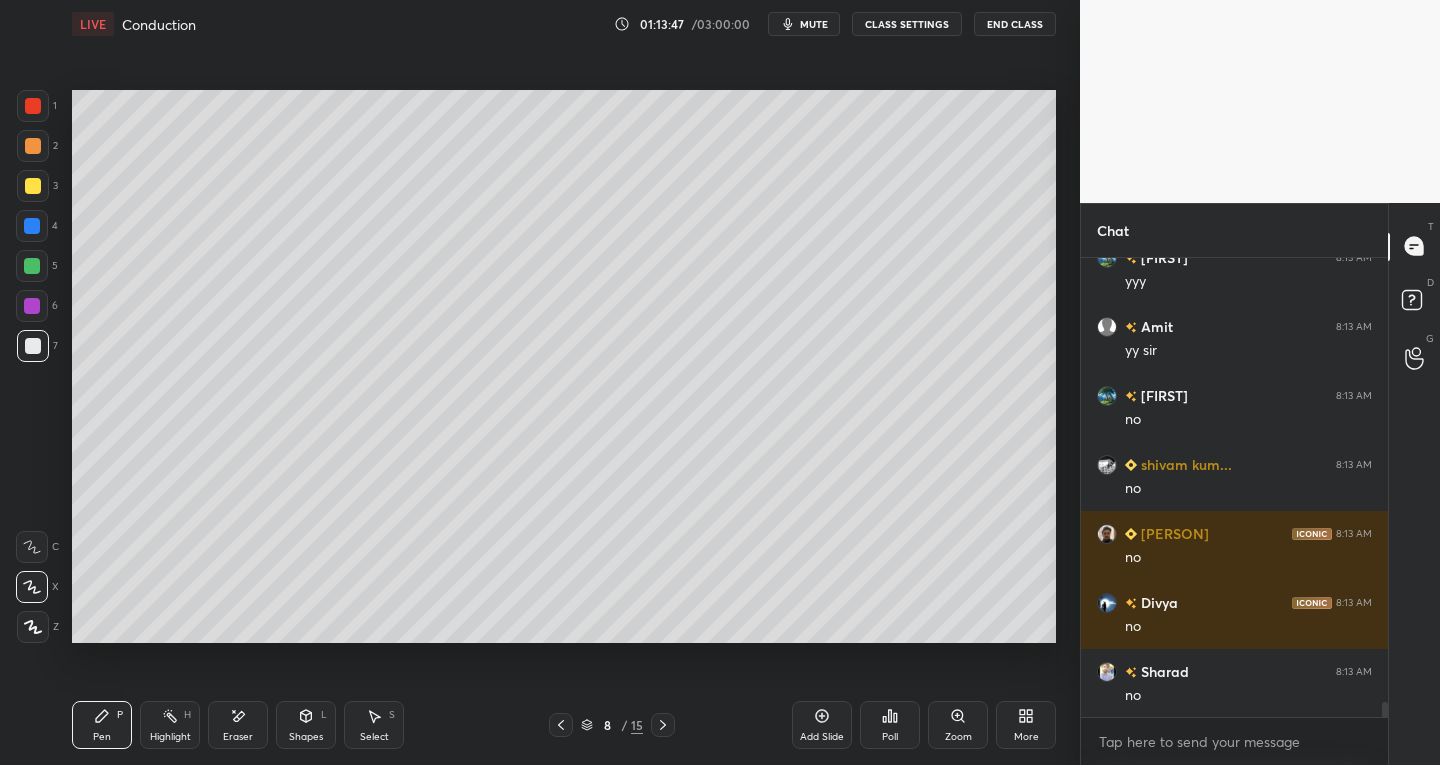 click 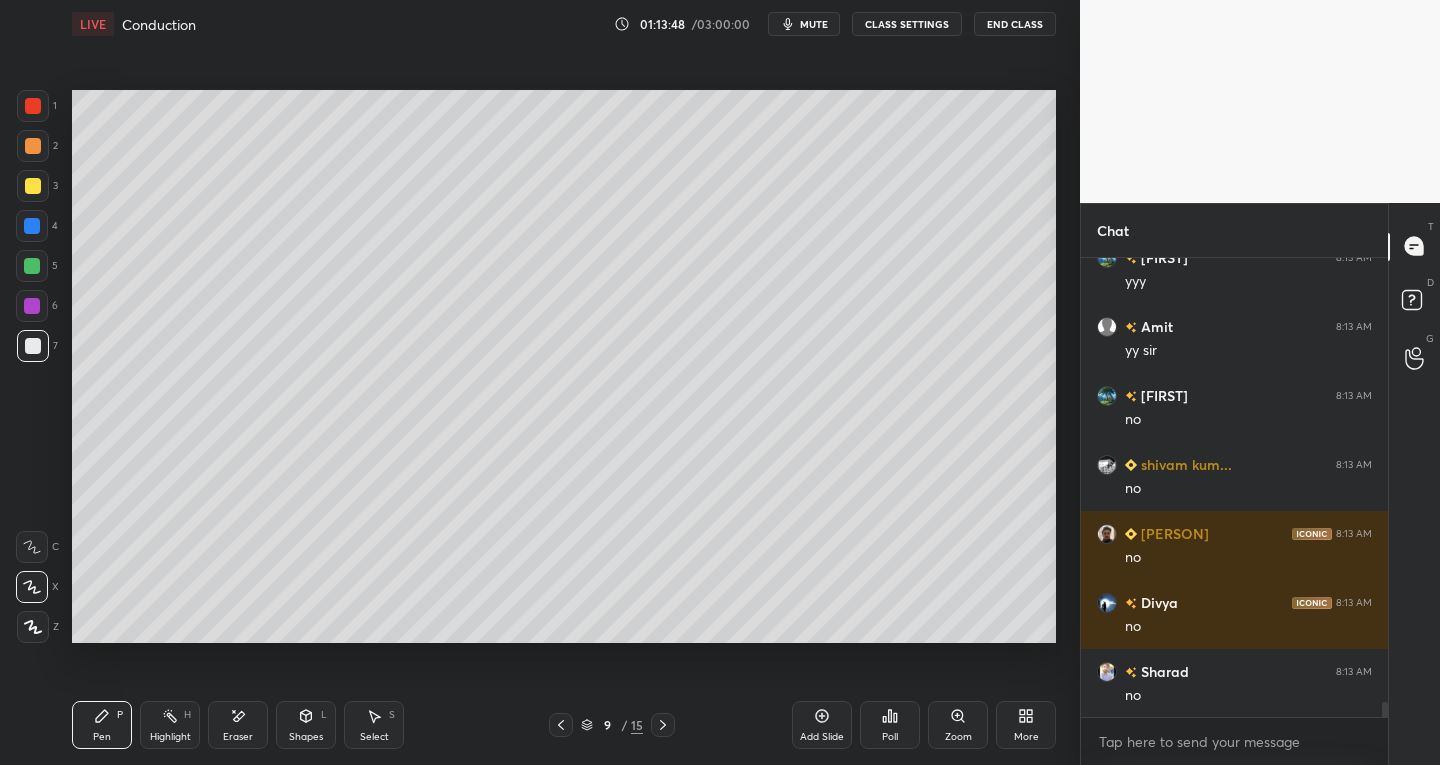 click 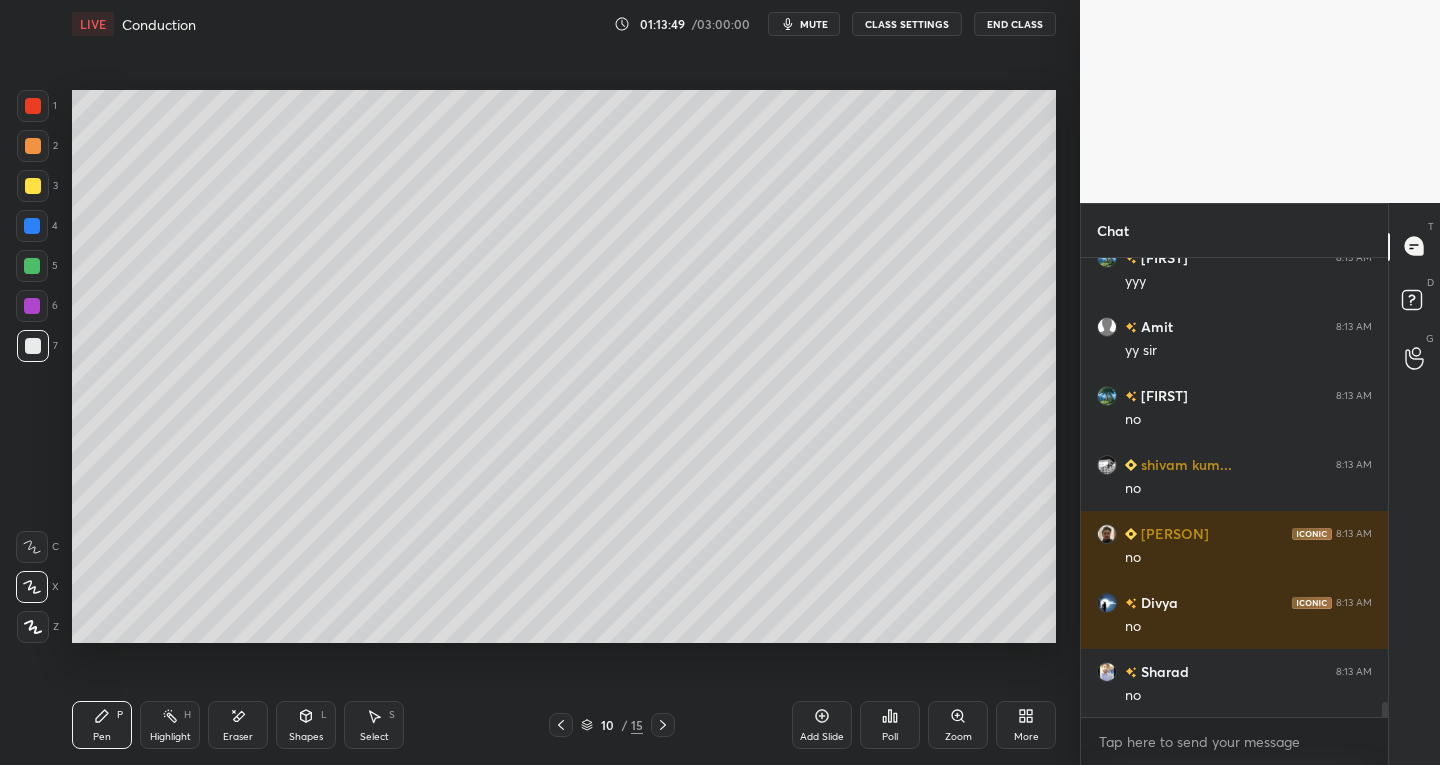 click 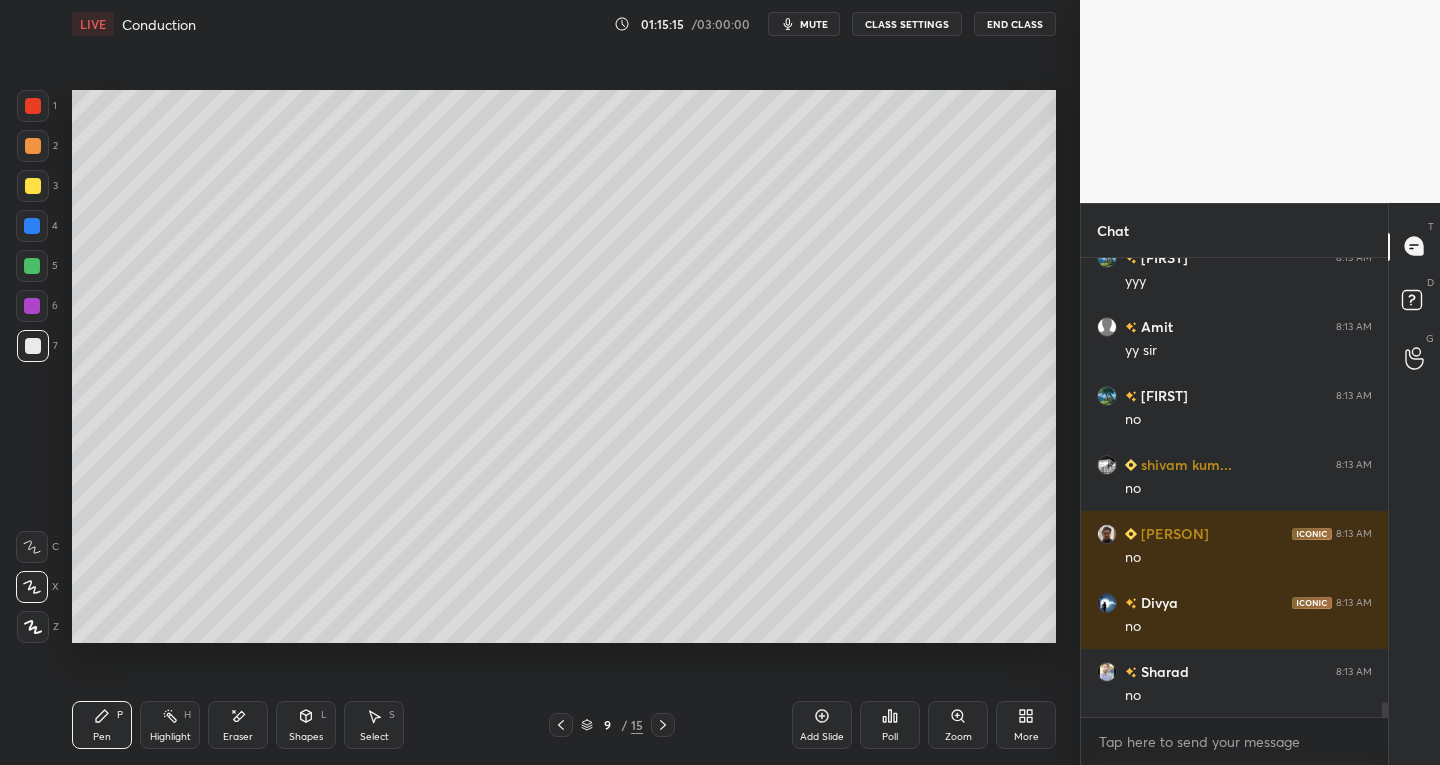 click on "Select S" at bounding box center (374, 725) 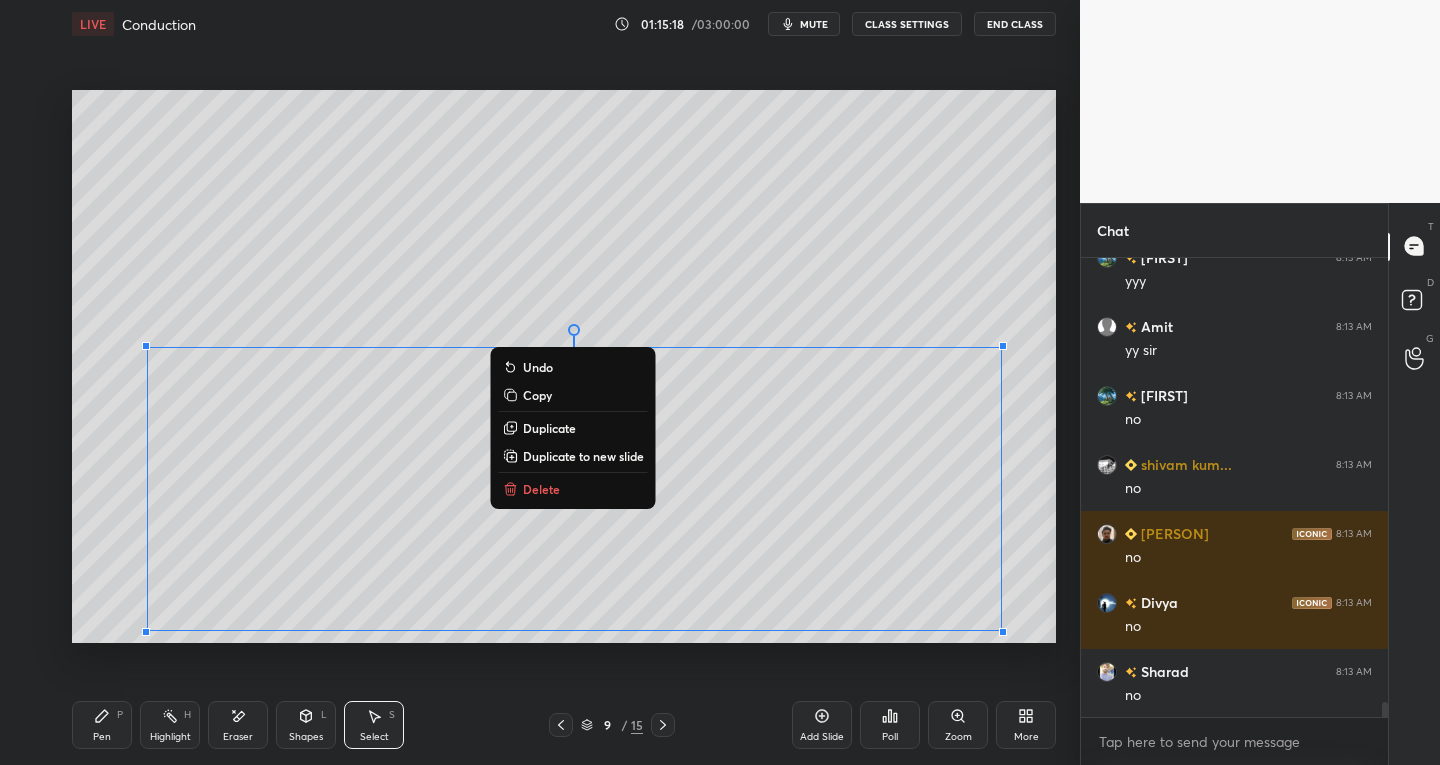 click on "Duplicate to new slide" at bounding box center (583, 456) 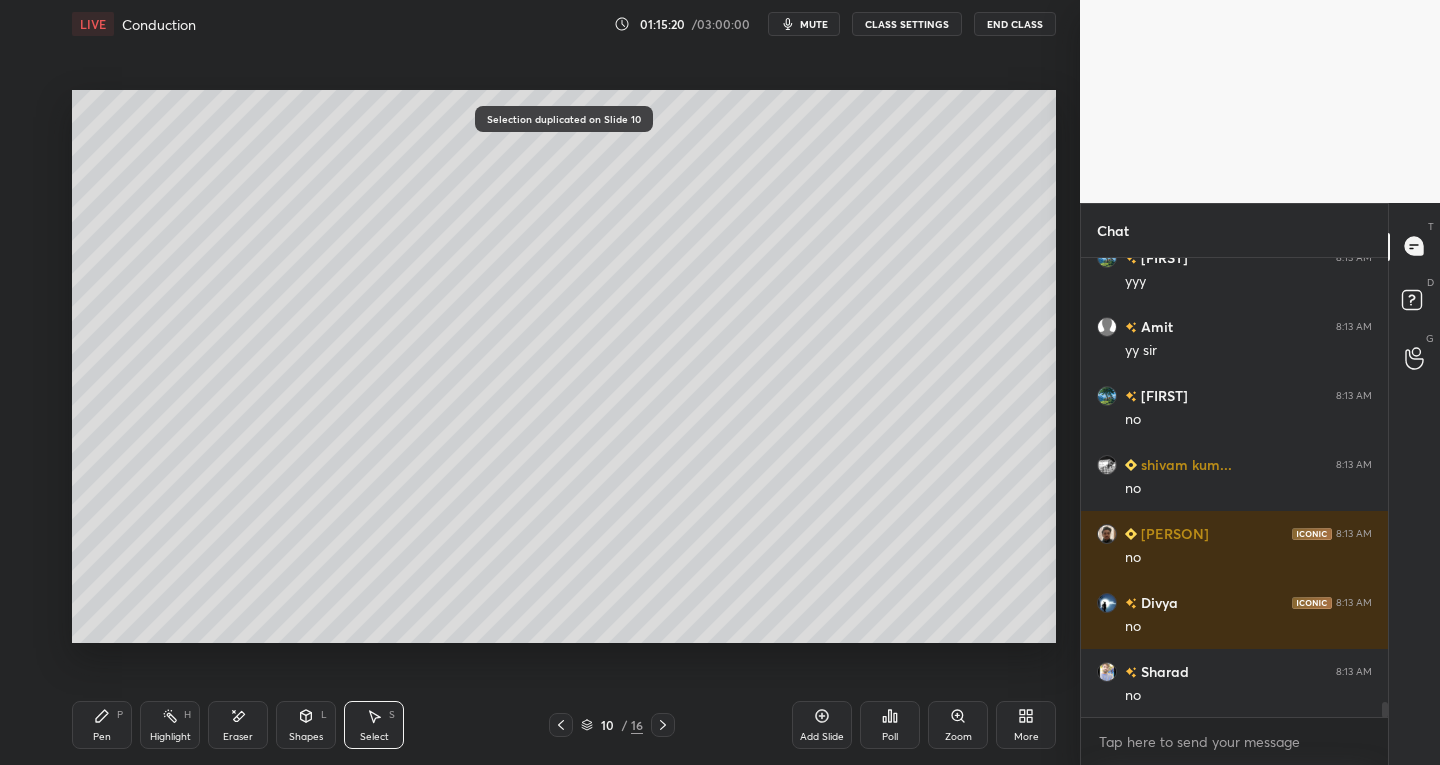 click on "H" at bounding box center [187, 715] 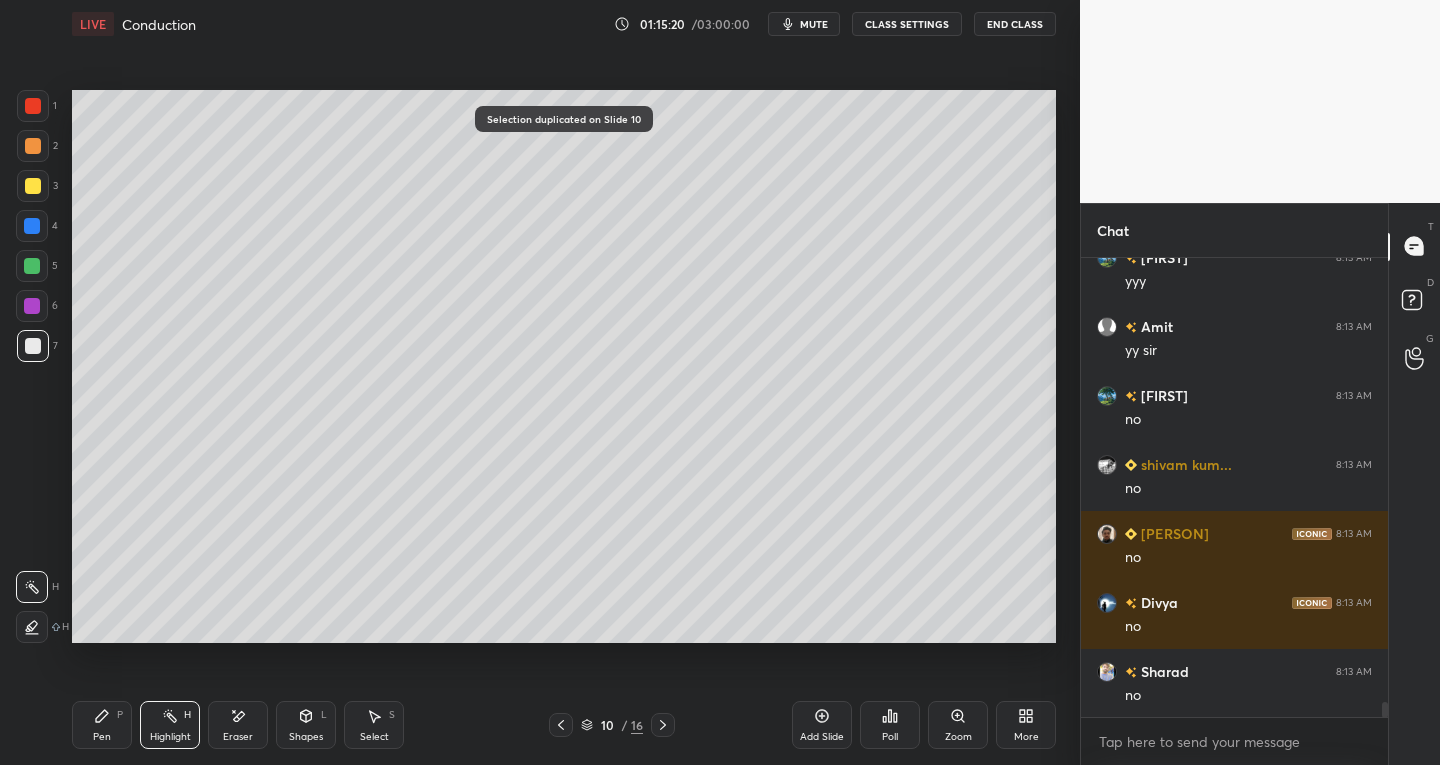 click on "Eraser" at bounding box center [238, 725] 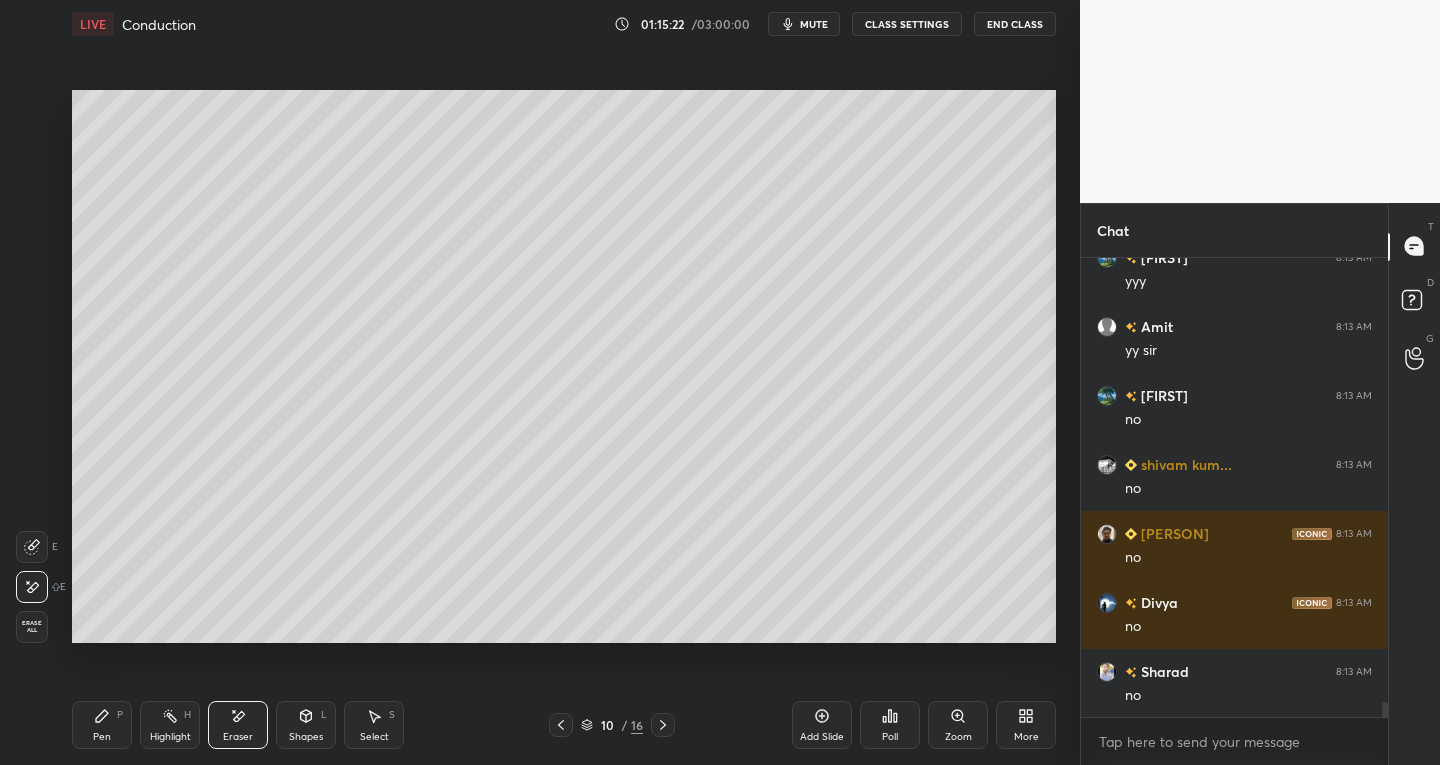 click on "Select S" at bounding box center (374, 725) 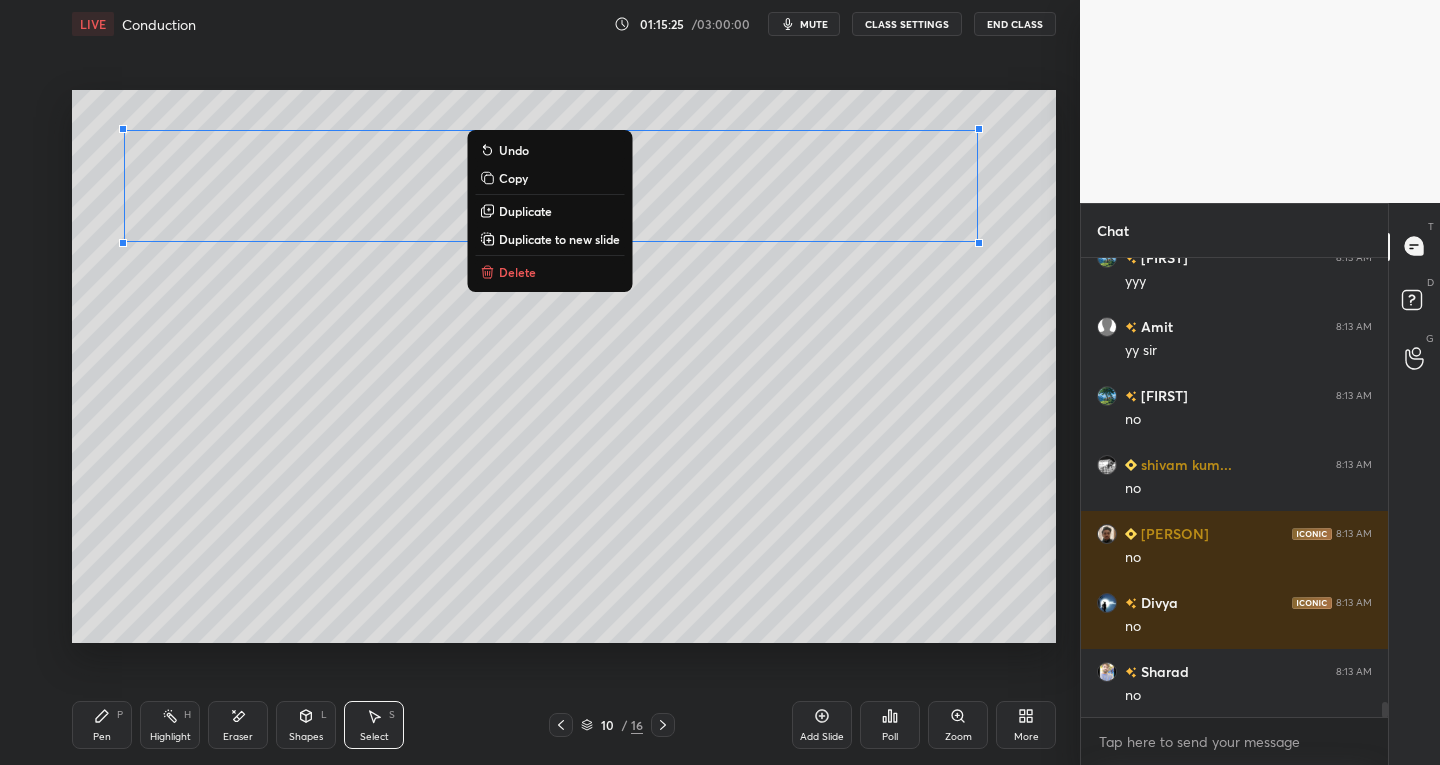 click on "Pen P" at bounding box center (102, 725) 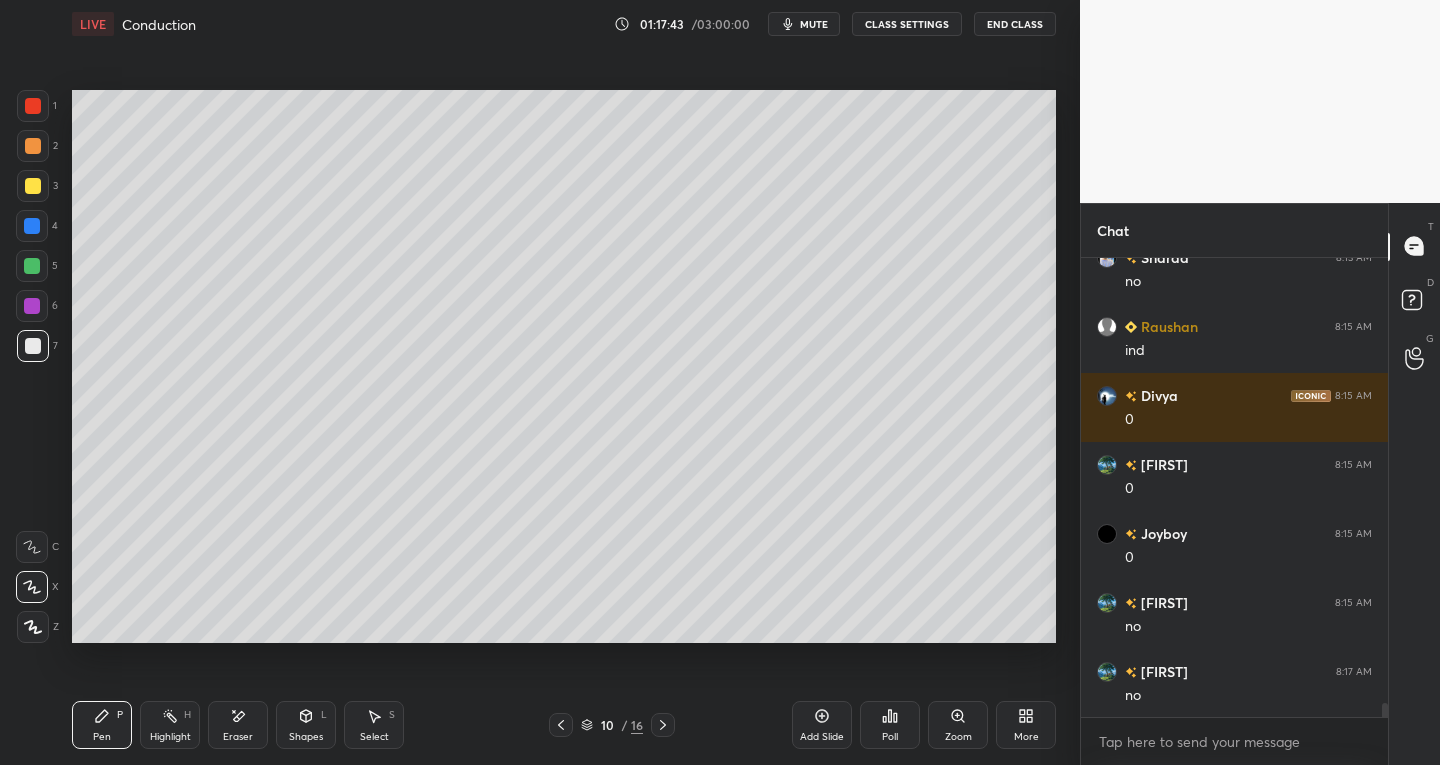 scroll, scrollTop: 14516, scrollLeft: 0, axis: vertical 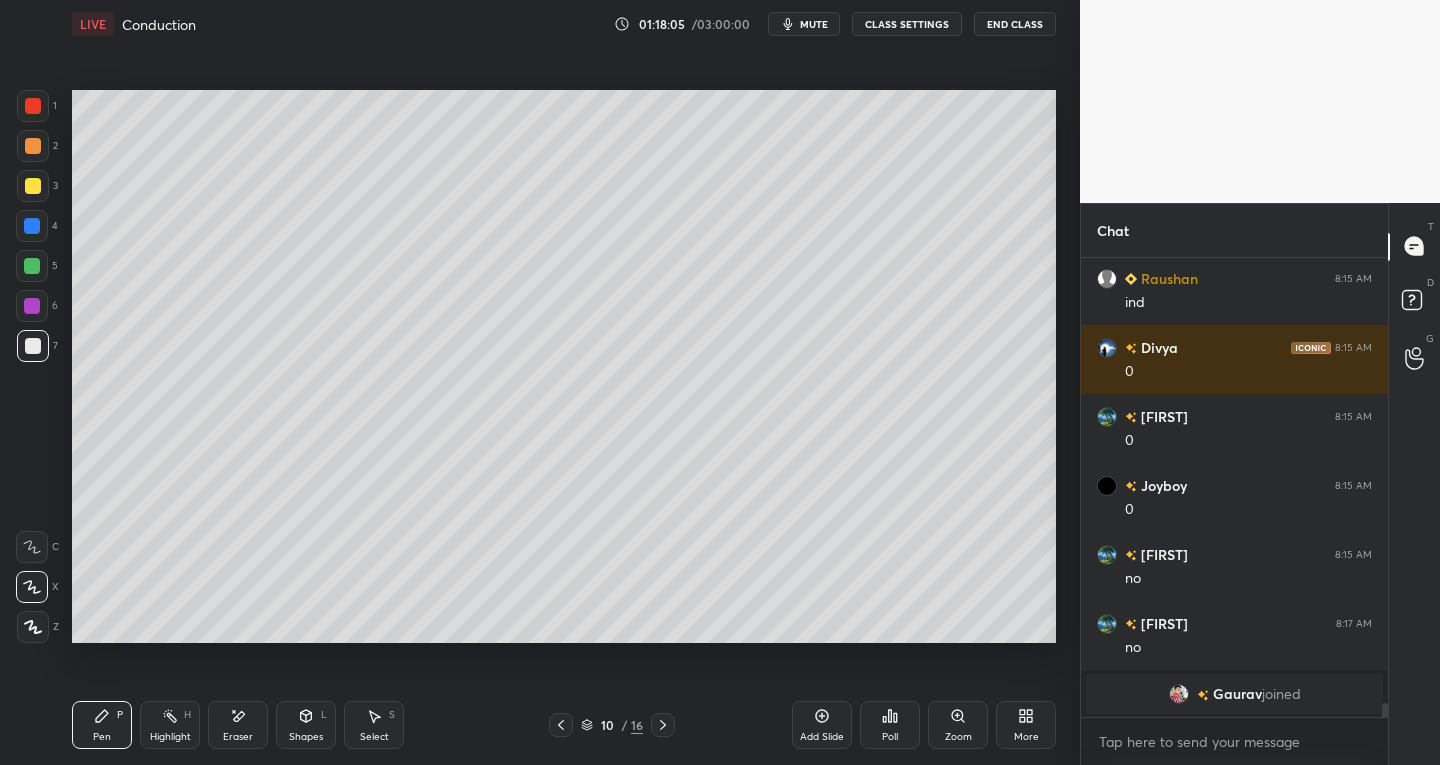 click 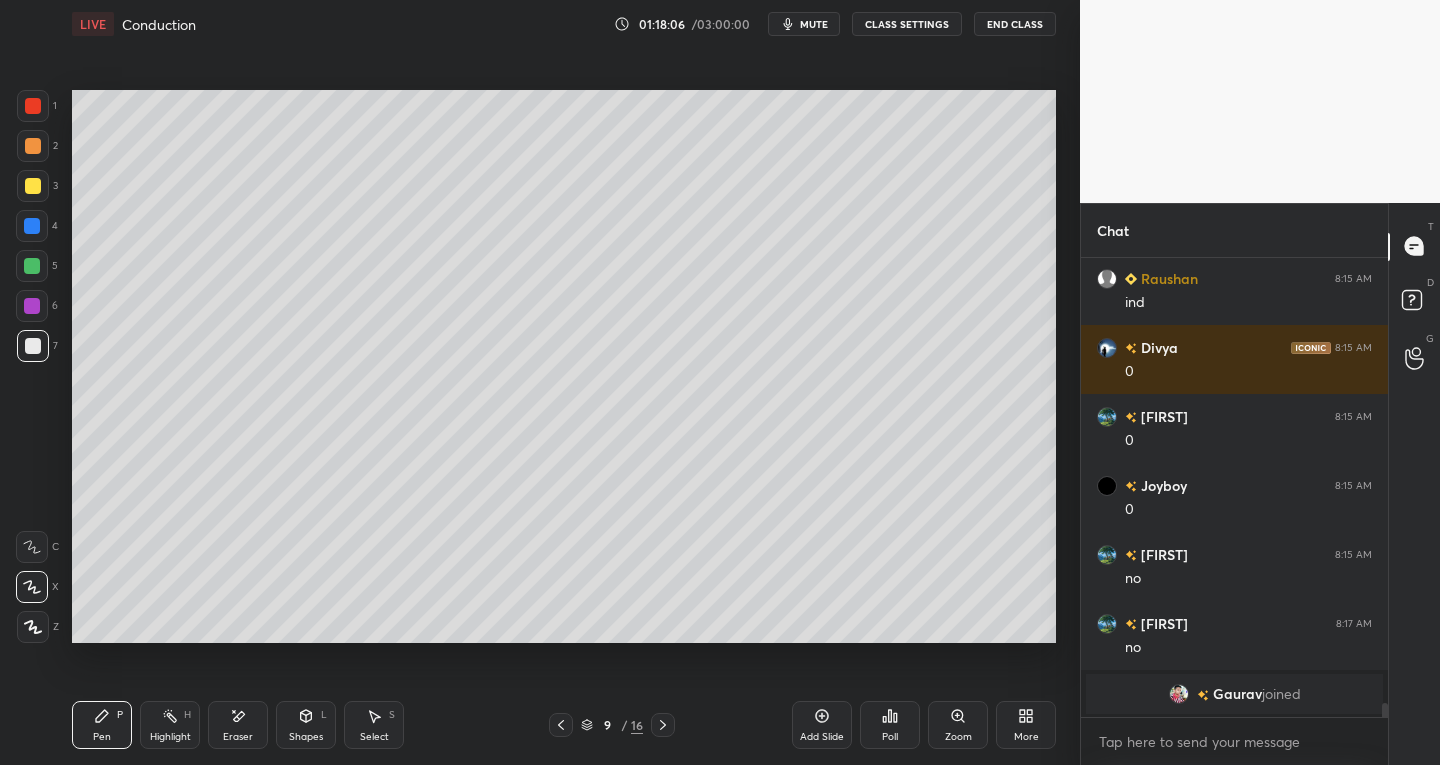 click 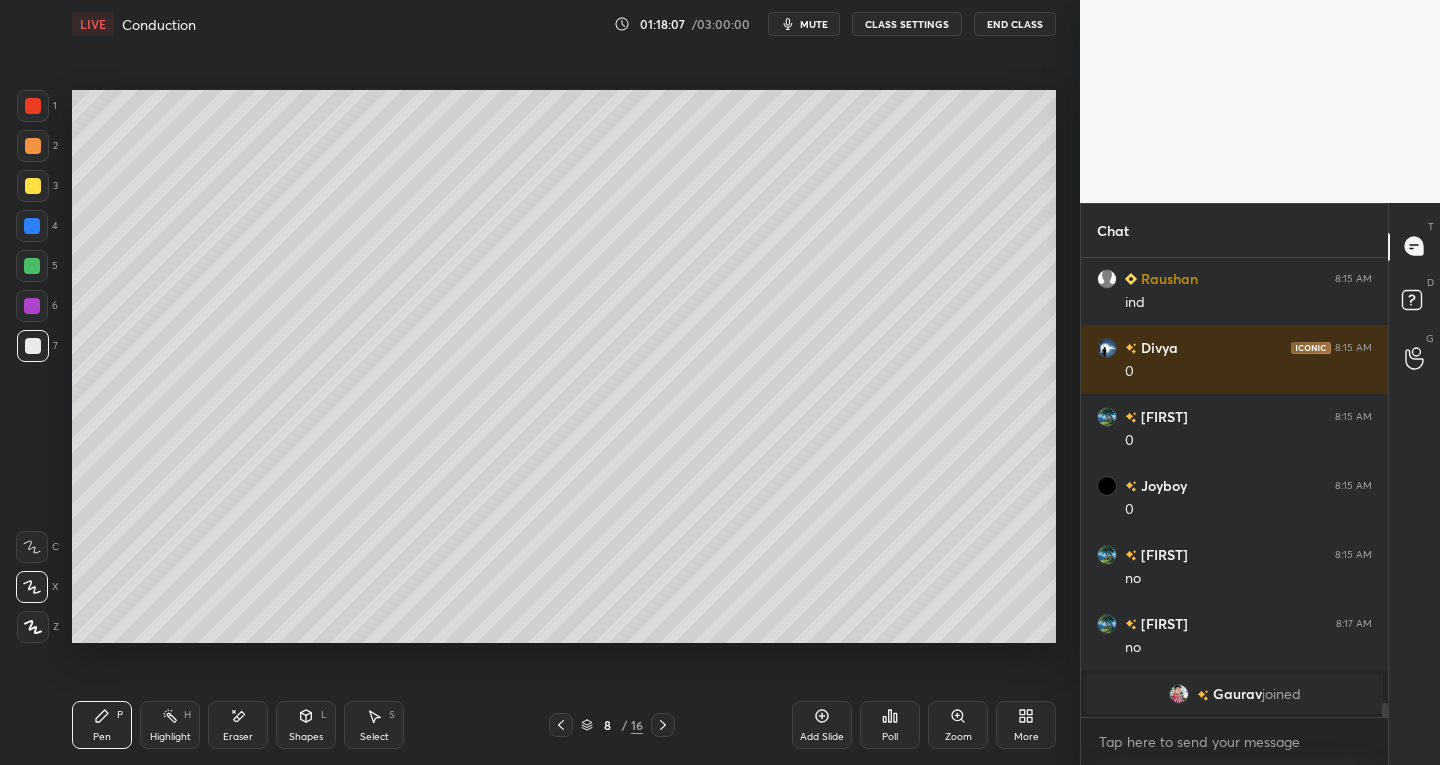 click 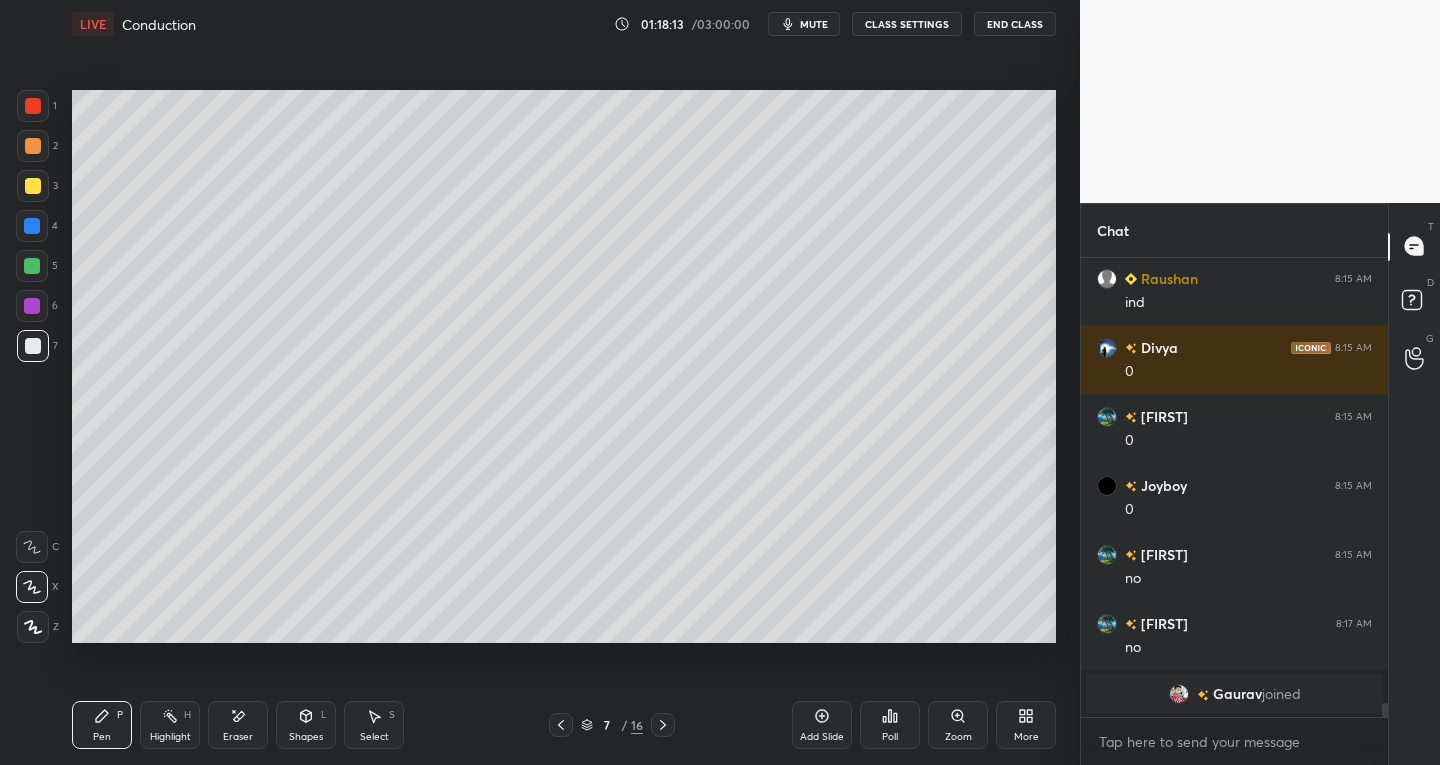 click at bounding box center (663, 725) 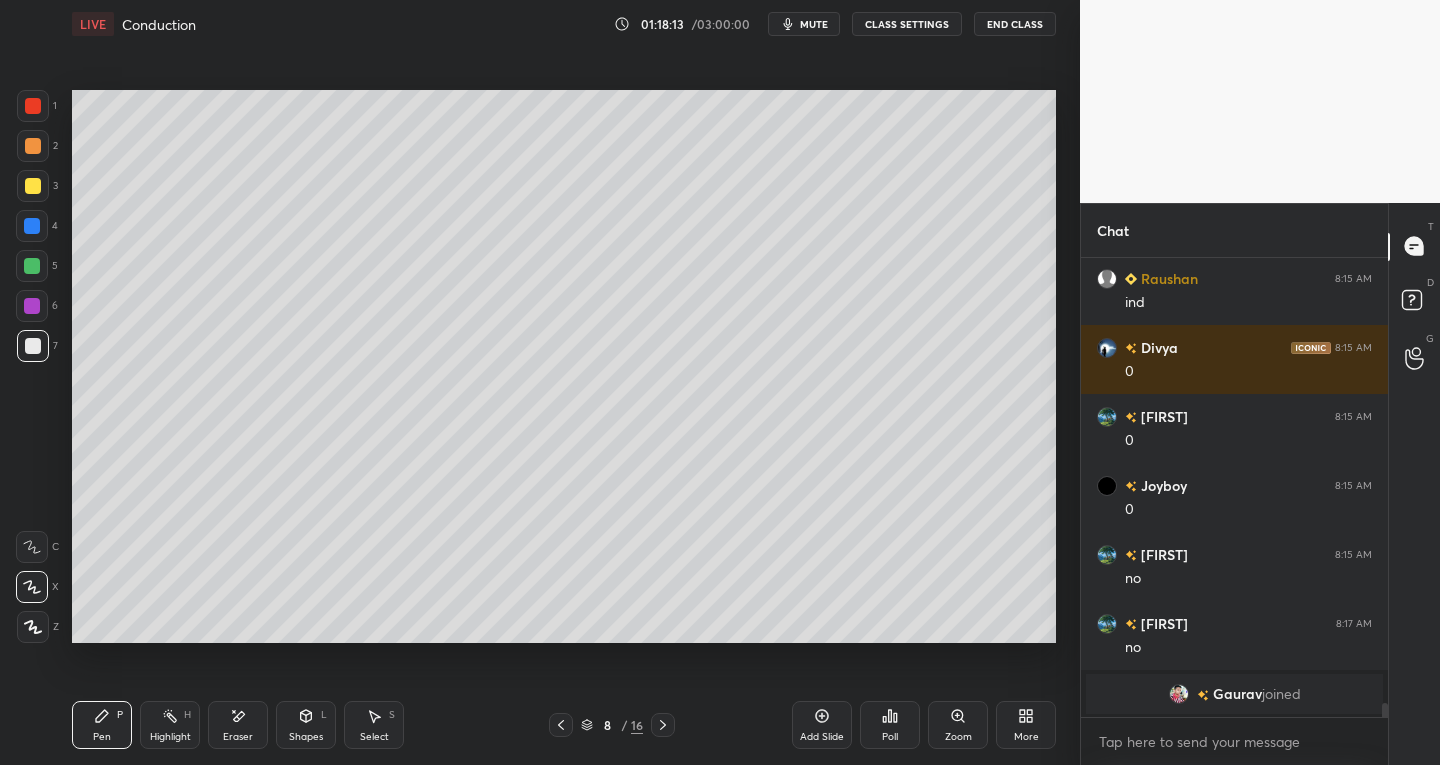 click 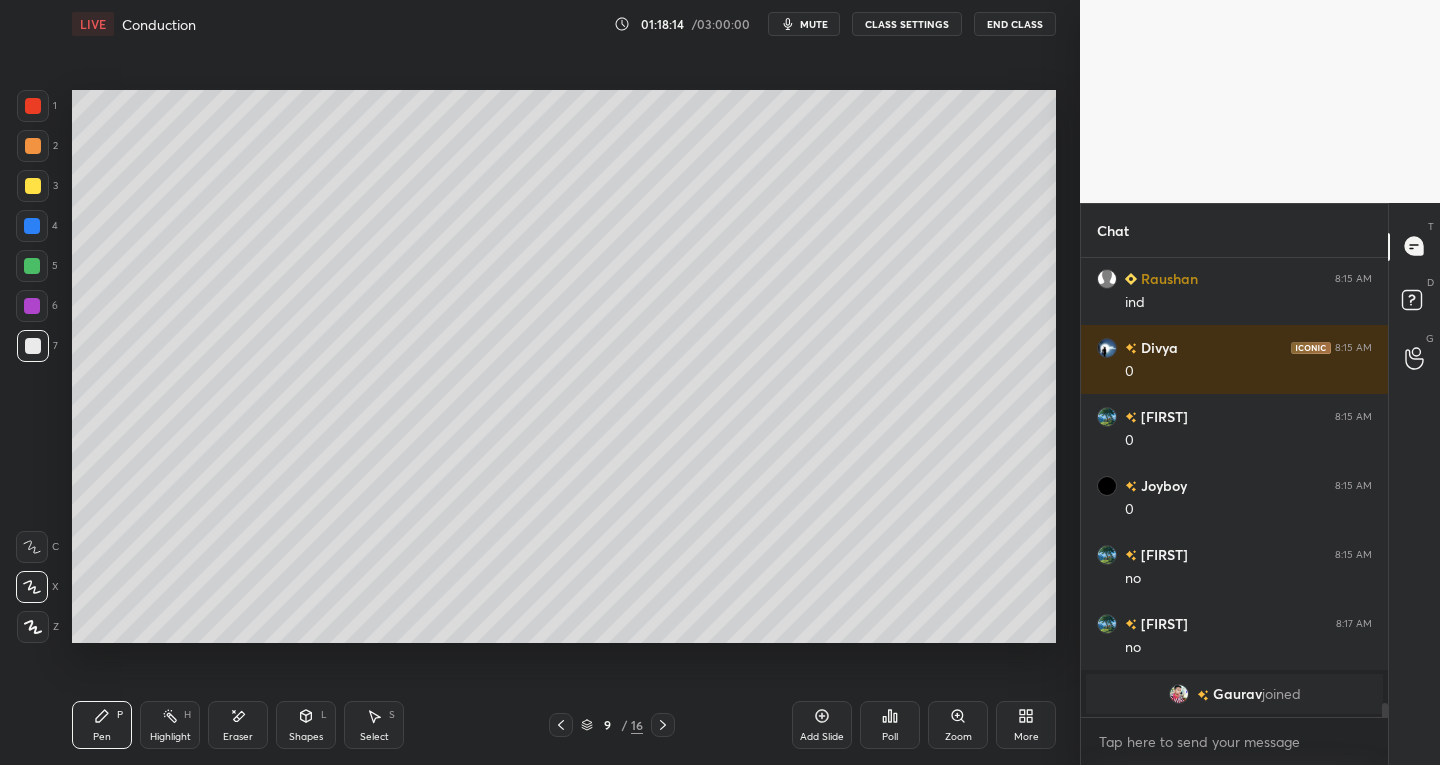 click 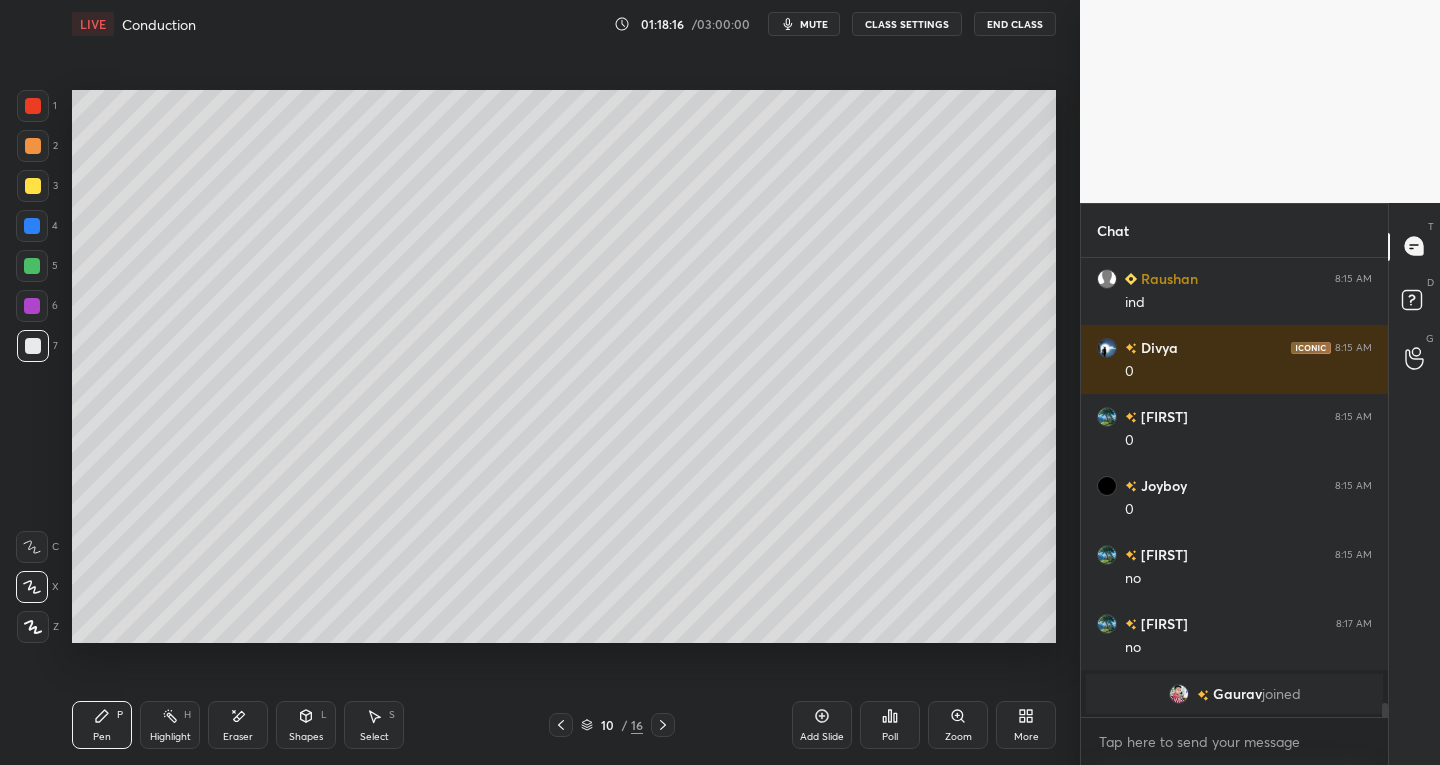 click 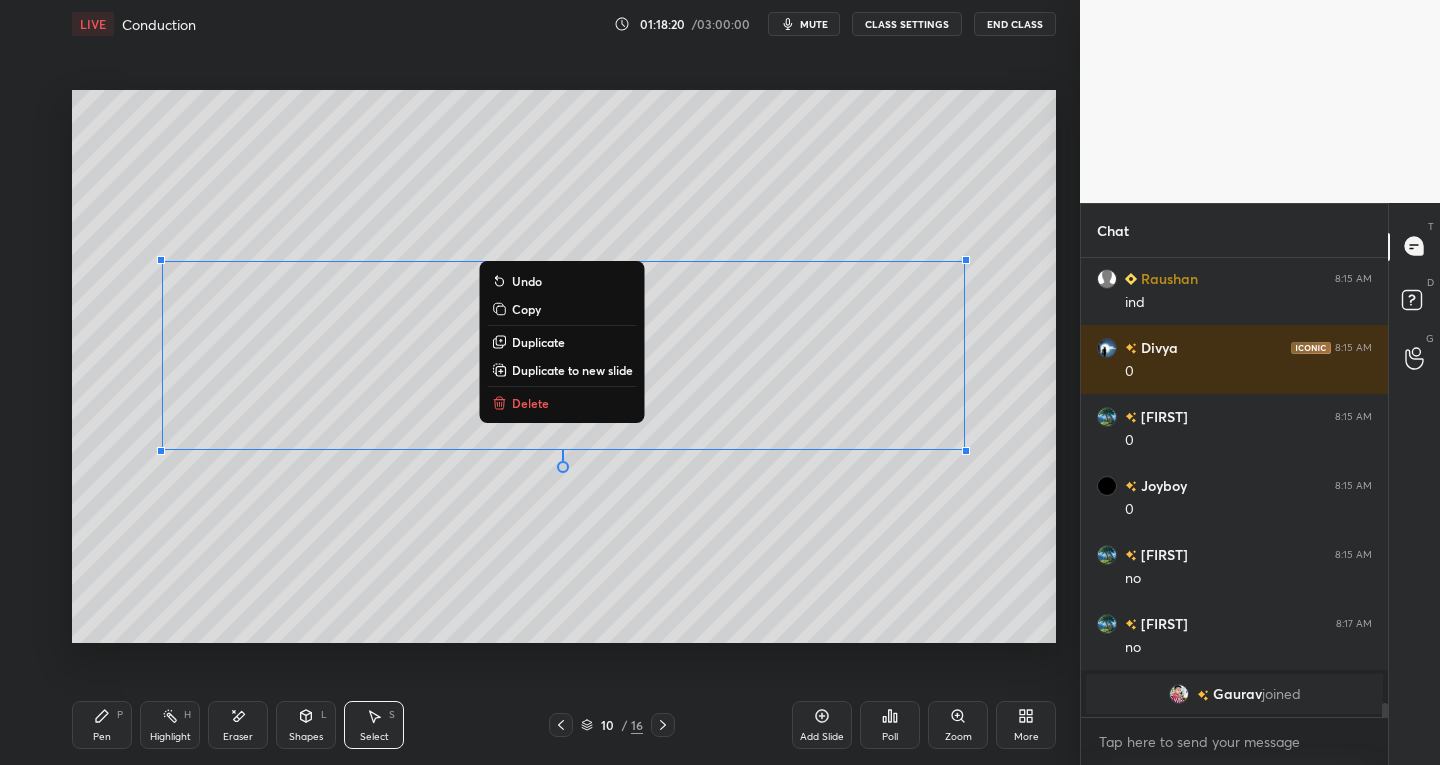 click on "0 ° Undo Copy Duplicate Duplicate to new slide Delete Setting up your live class Unacademy team wishes you a very happy birthday! May you have a wonderful year ahead Poll for   secs No correct answer Start poll" at bounding box center [564, 366] 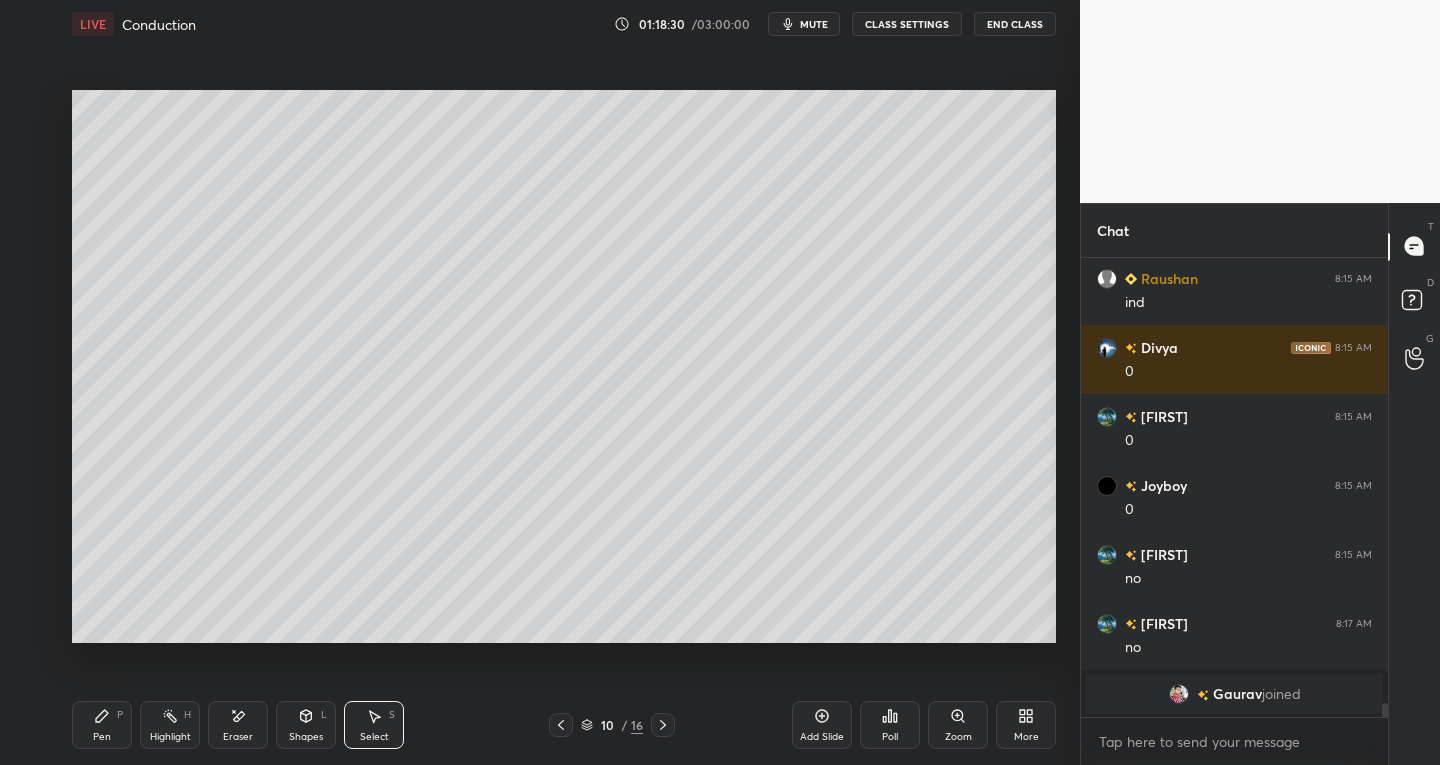 click on "Select" at bounding box center [374, 737] 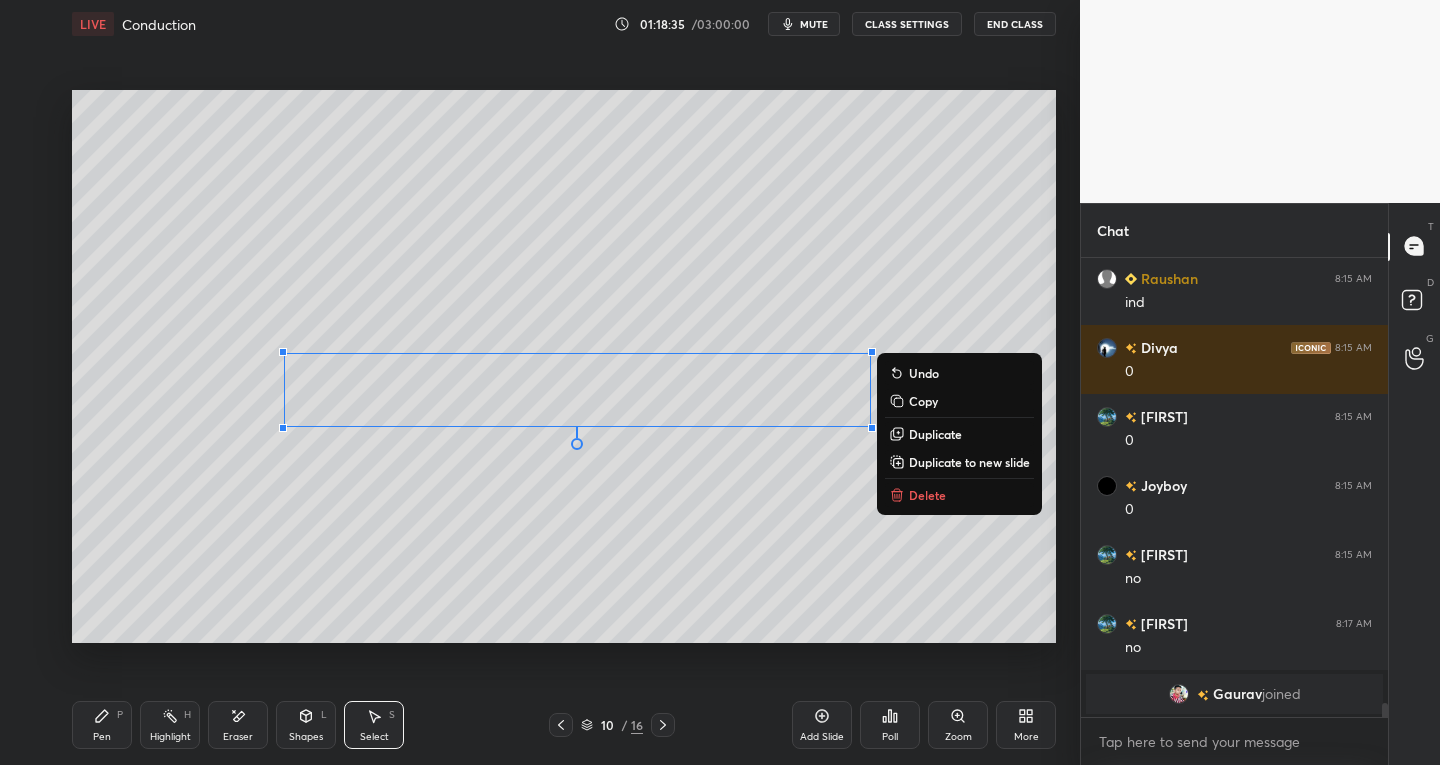 click on "0 ° Undo Copy Duplicate Duplicate to new slide Delete" at bounding box center (564, 367) 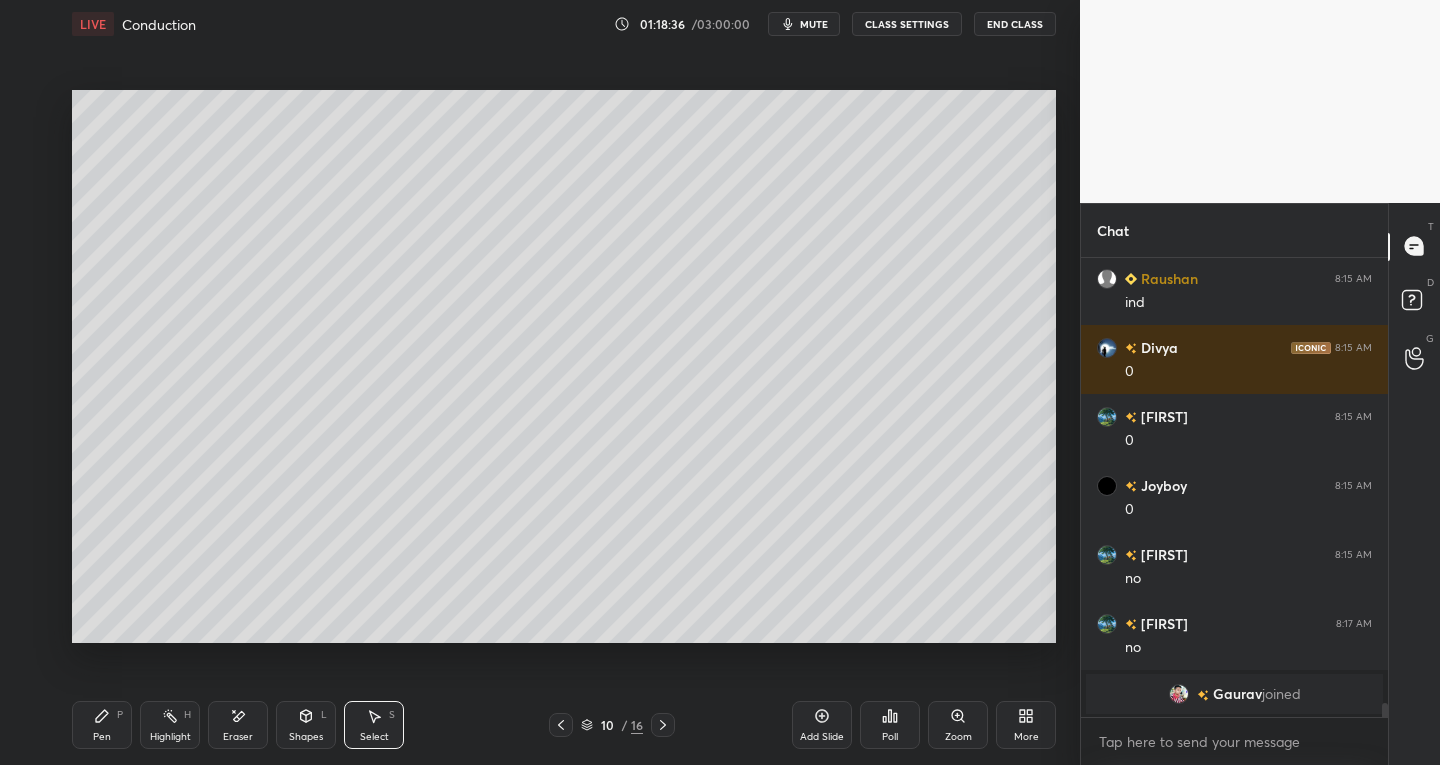 click on "Select S" at bounding box center (374, 725) 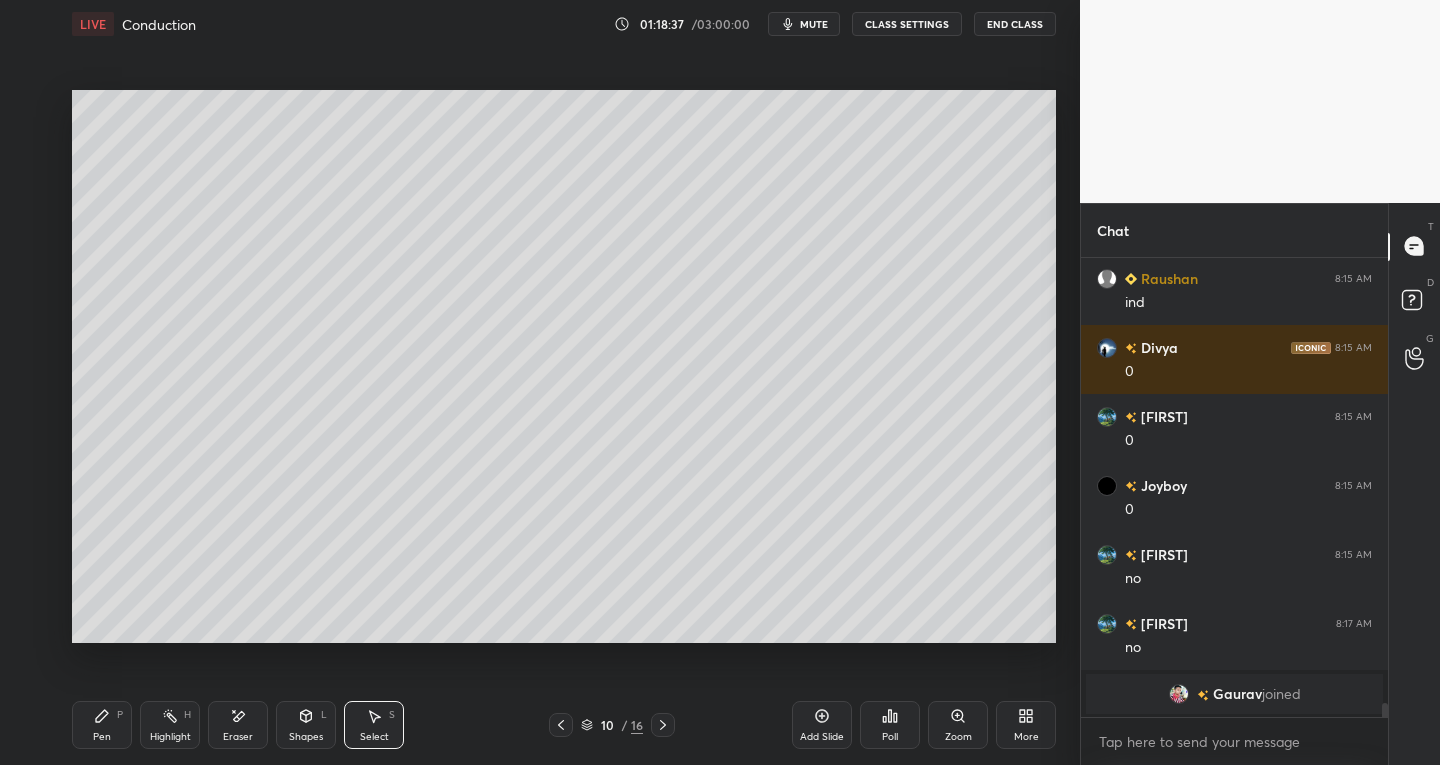 click on "Shapes L" at bounding box center [306, 725] 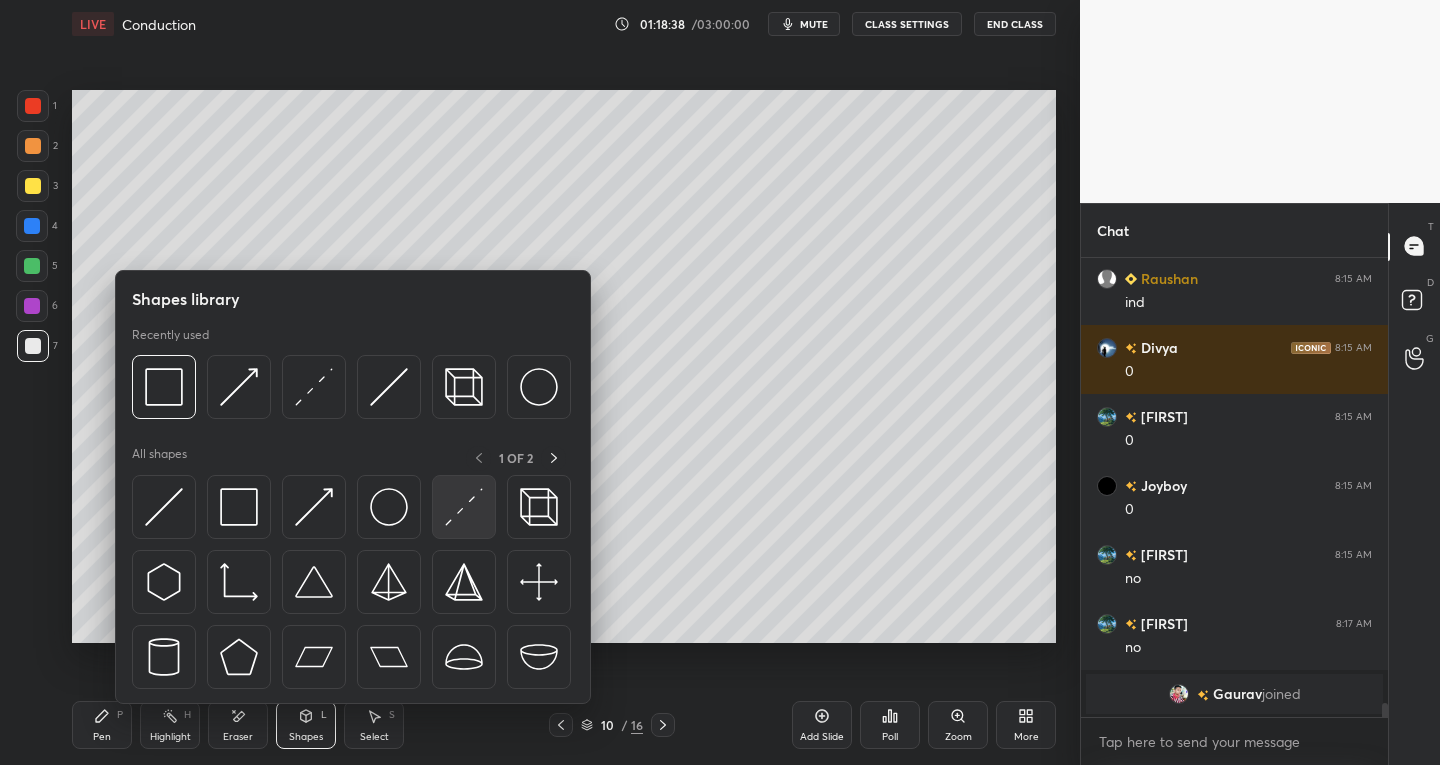 click at bounding box center (464, 507) 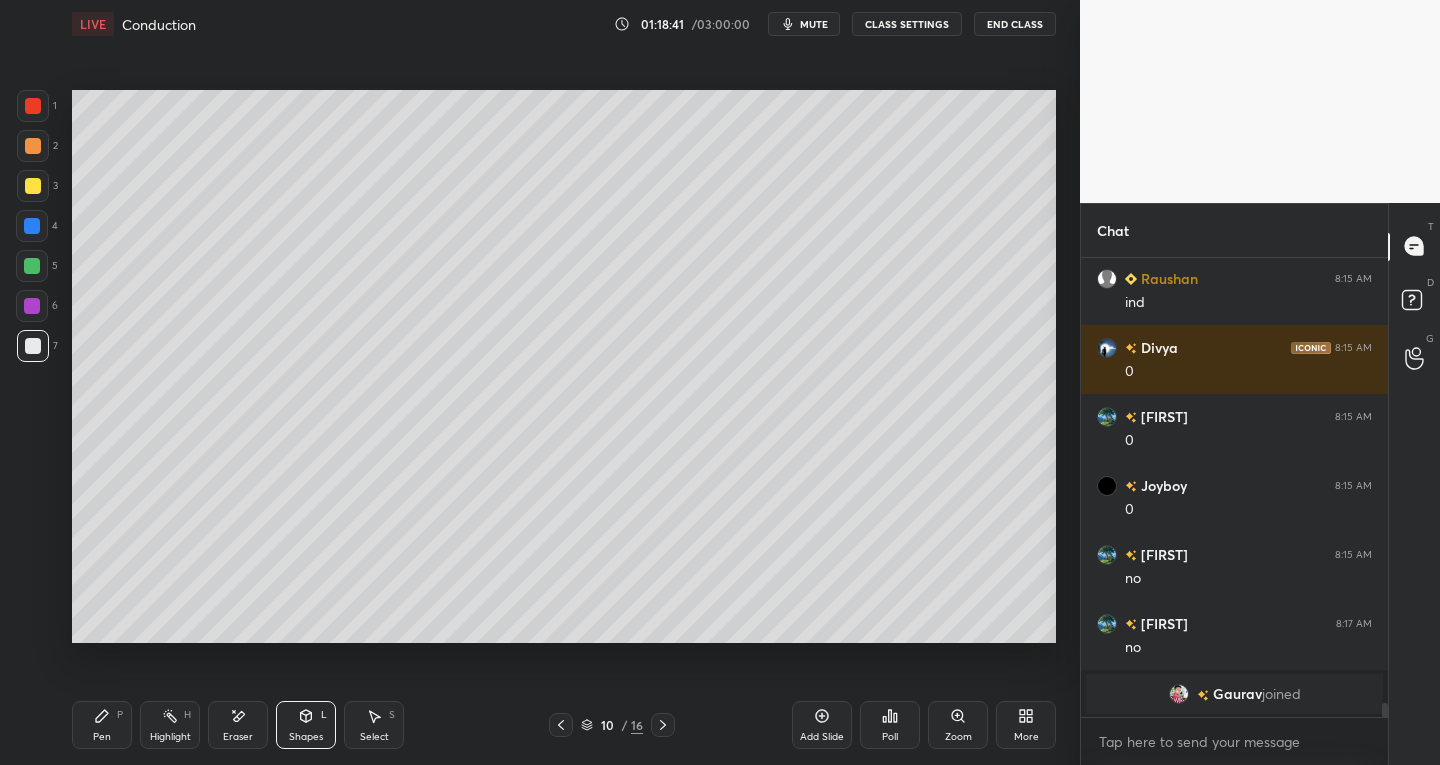 click on "Select S" at bounding box center [374, 725] 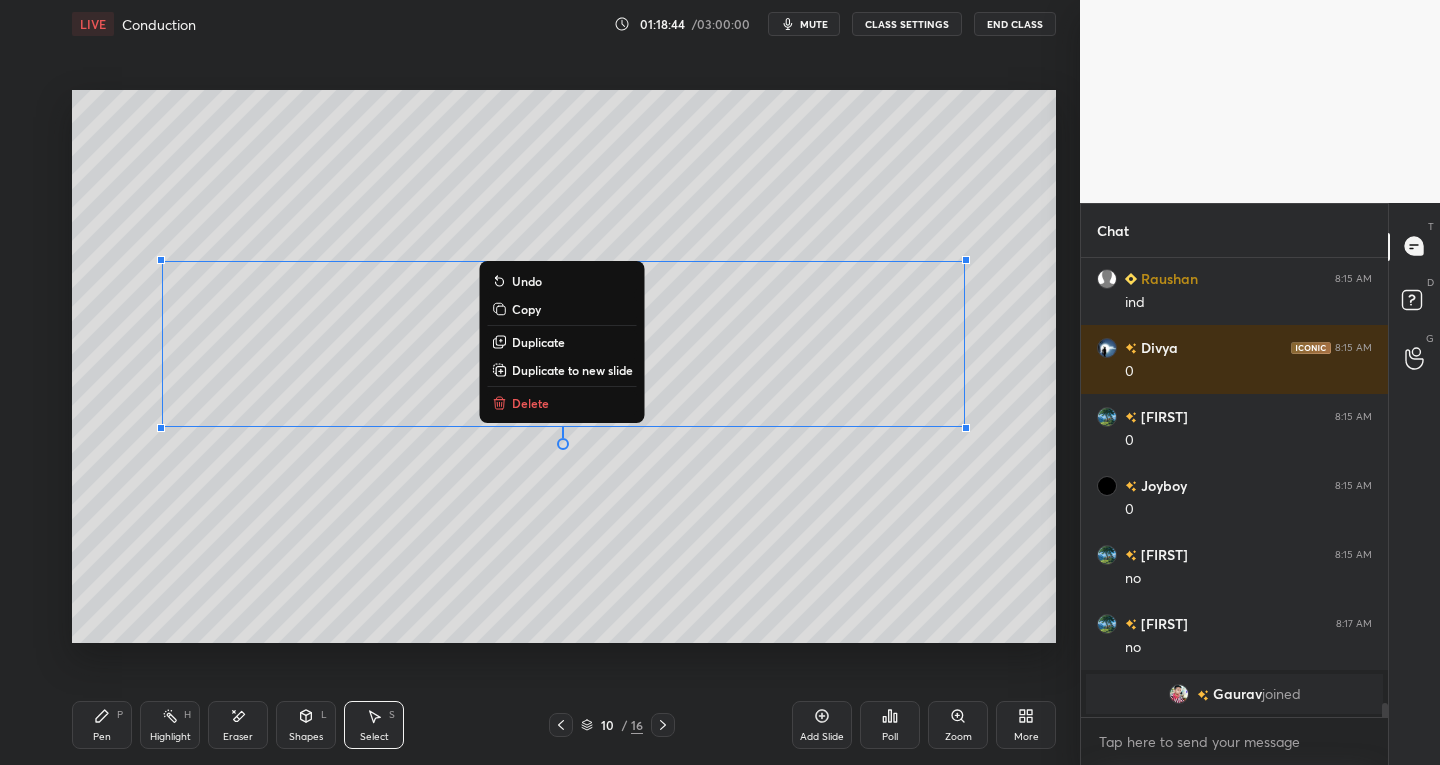 click on "Duplicate" at bounding box center (538, 342) 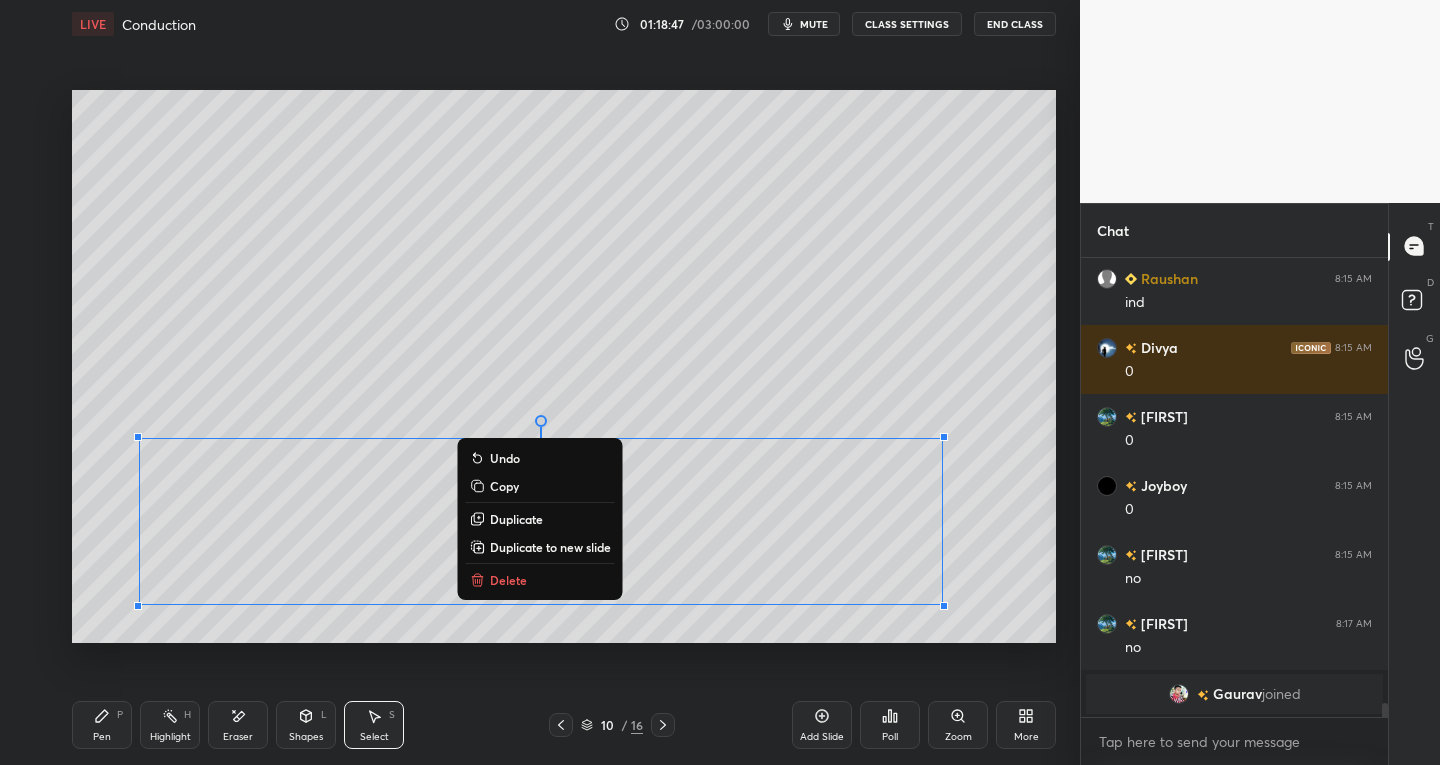 scroll, scrollTop: 13699, scrollLeft: 0, axis: vertical 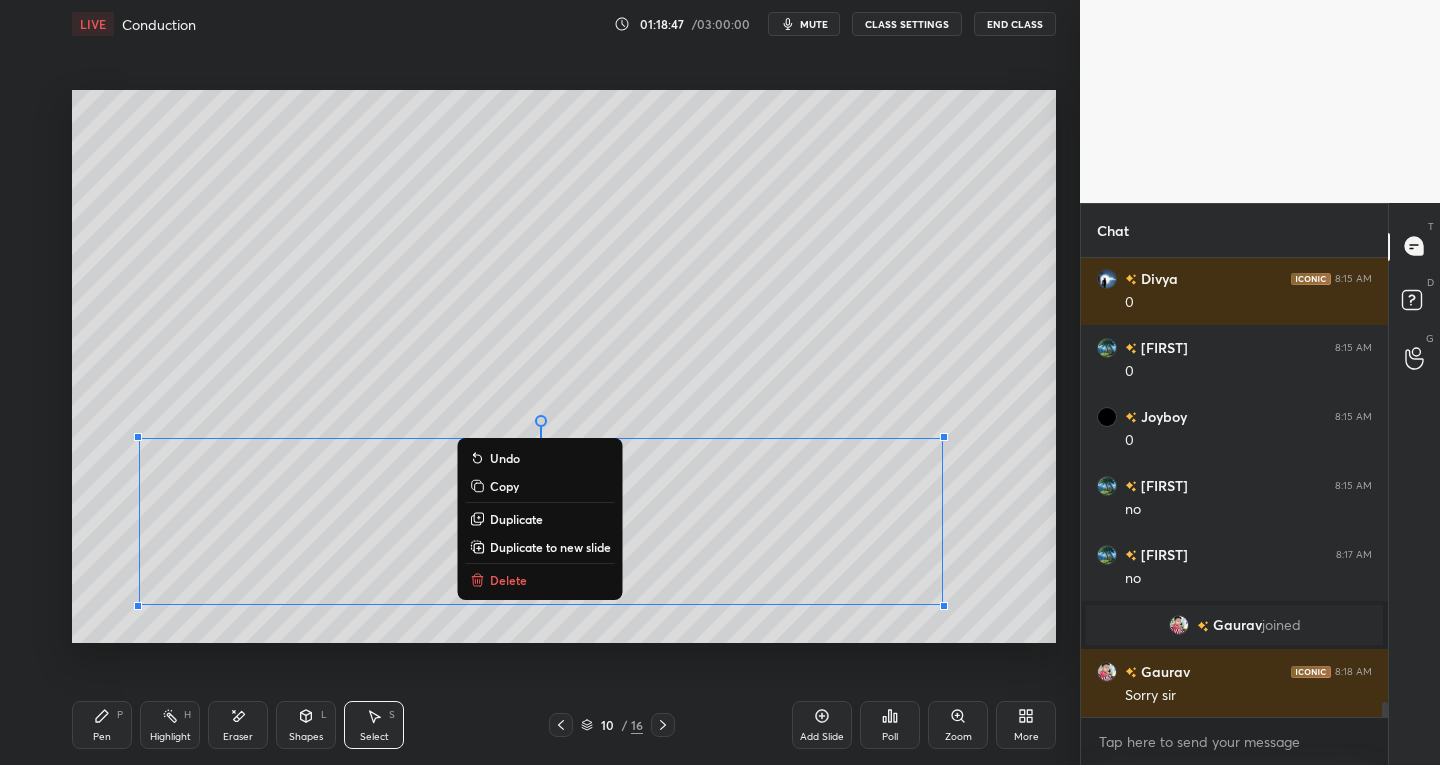 click on "Pen" at bounding box center [102, 737] 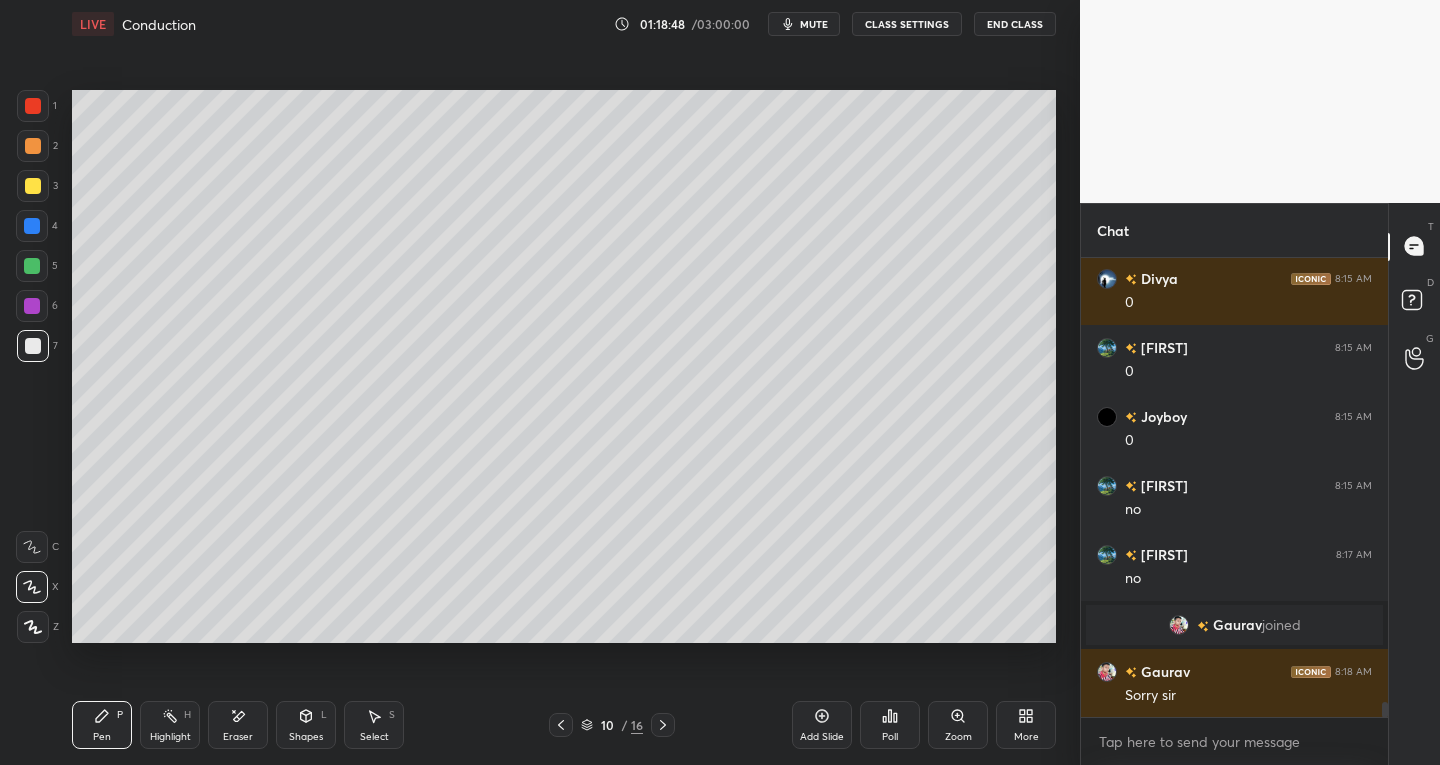 click on "Eraser" at bounding box center [238, 725] 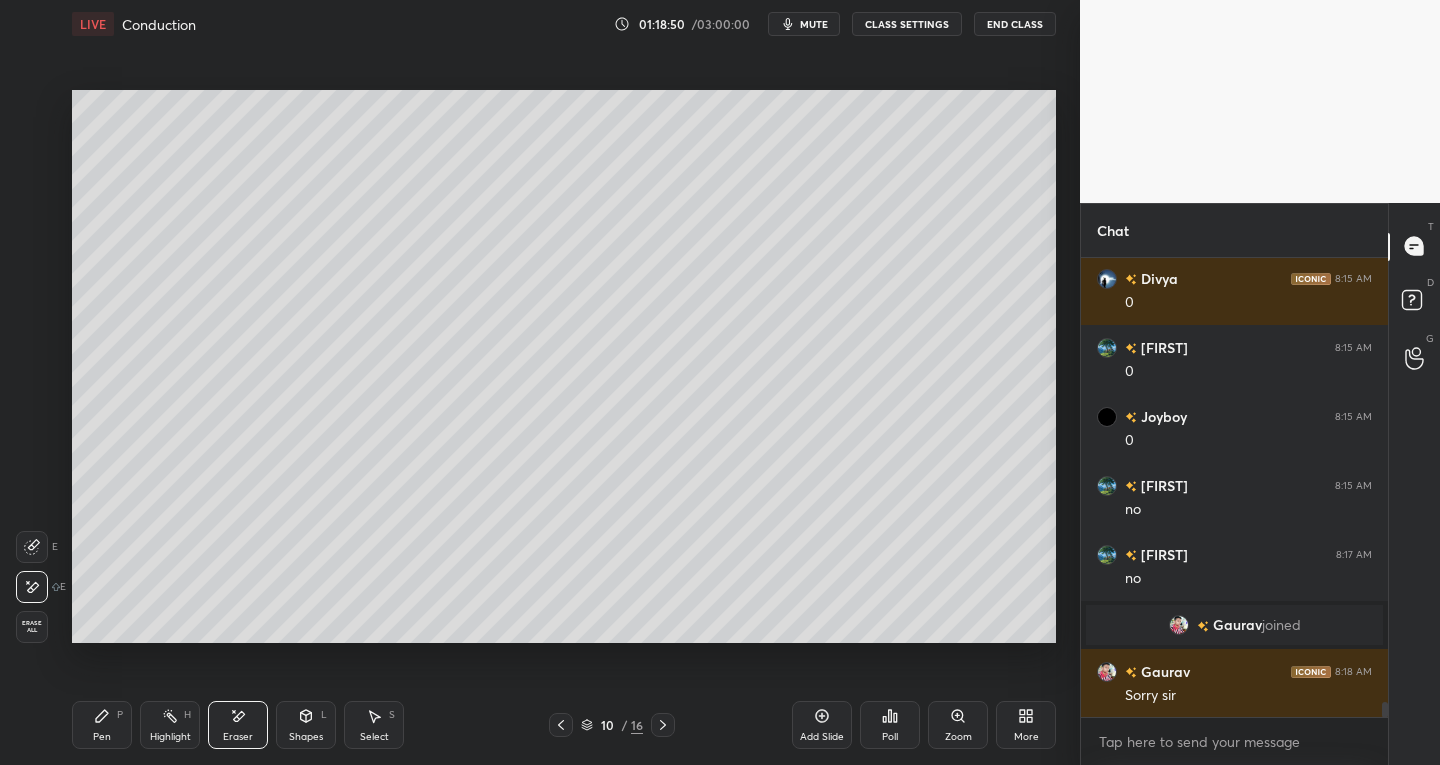 click on "Pen" at bounding box center (102, 737) 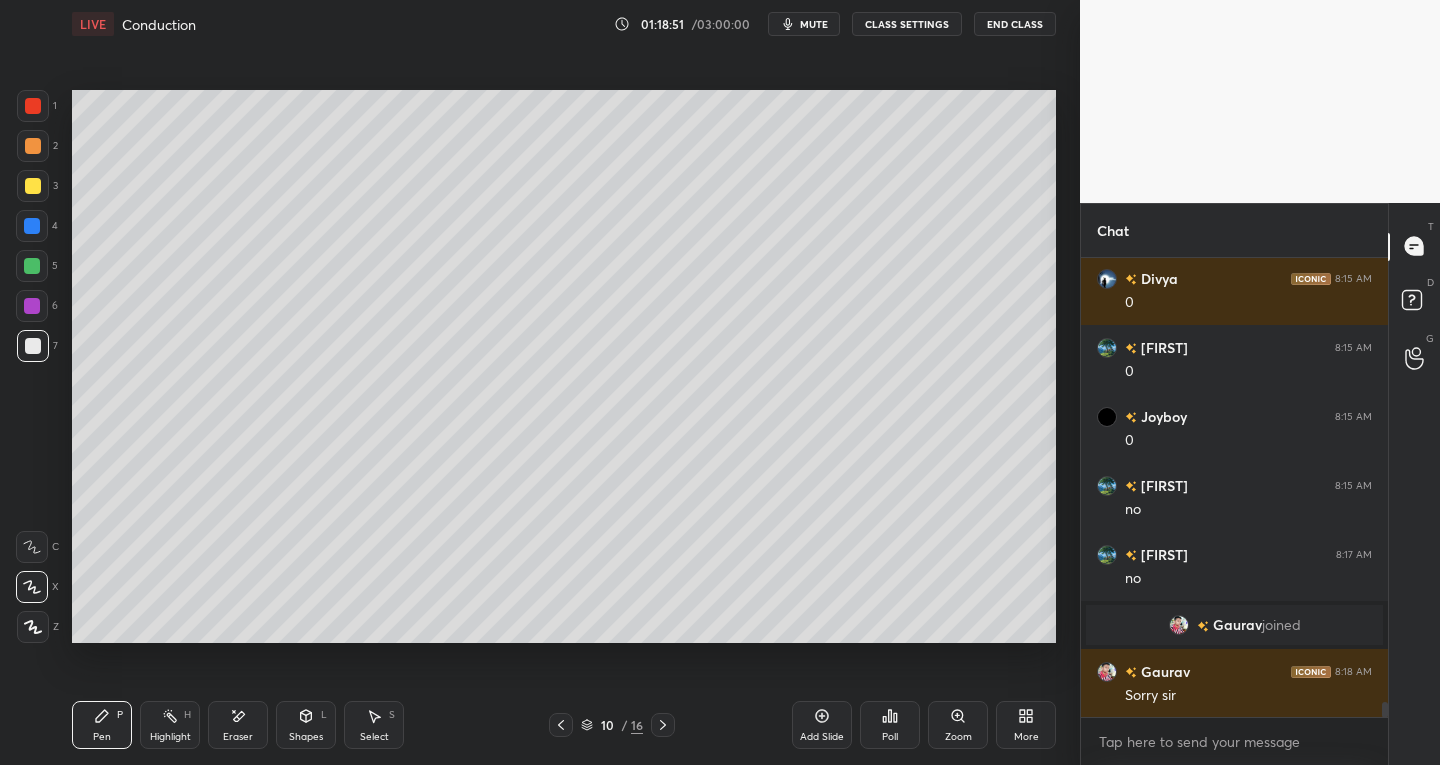 click on "Pen P Highlight H Eraser Shapes L Select S" at bounding box center (252, 725) 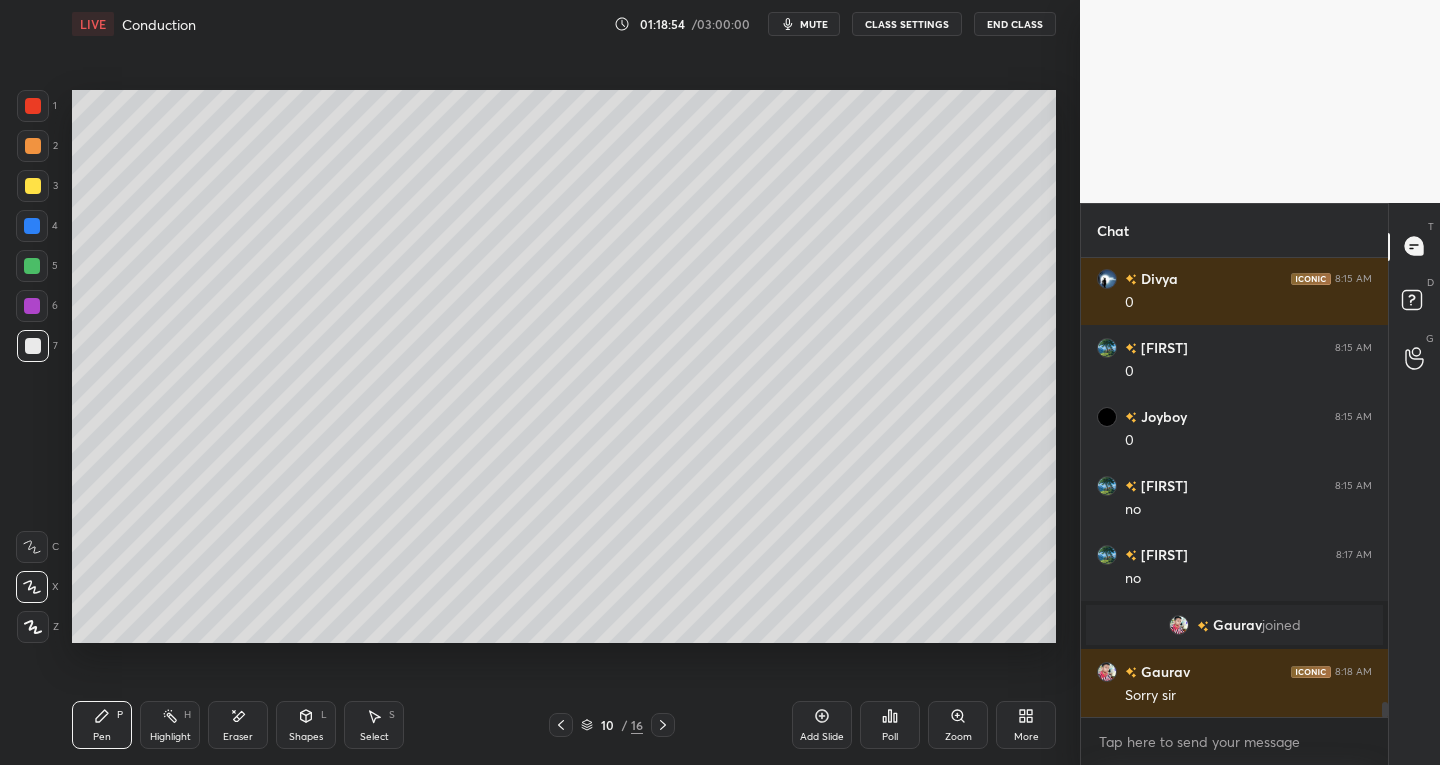 click on "Select" at bounding box center [374, 737] 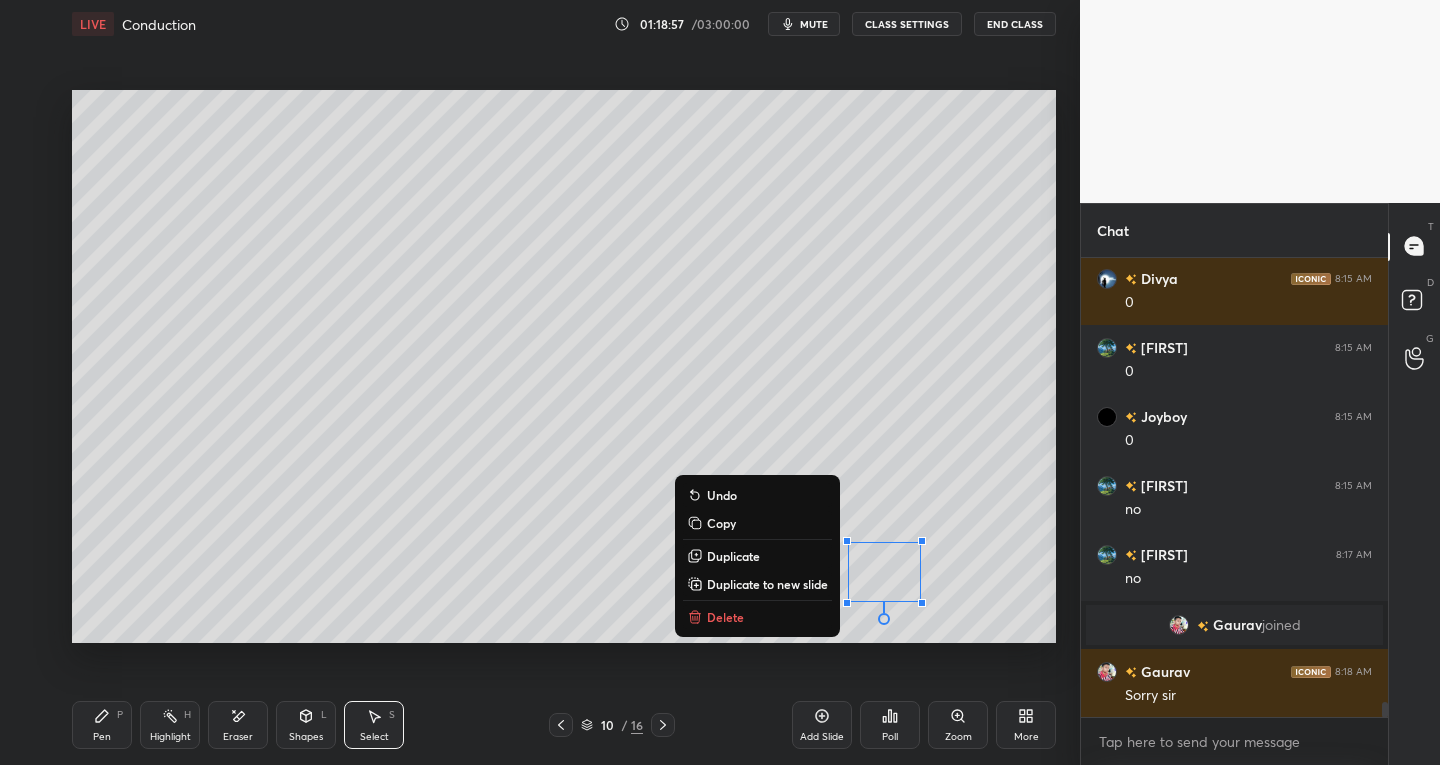 click on "Pen P" at bounding box center [102, 725] 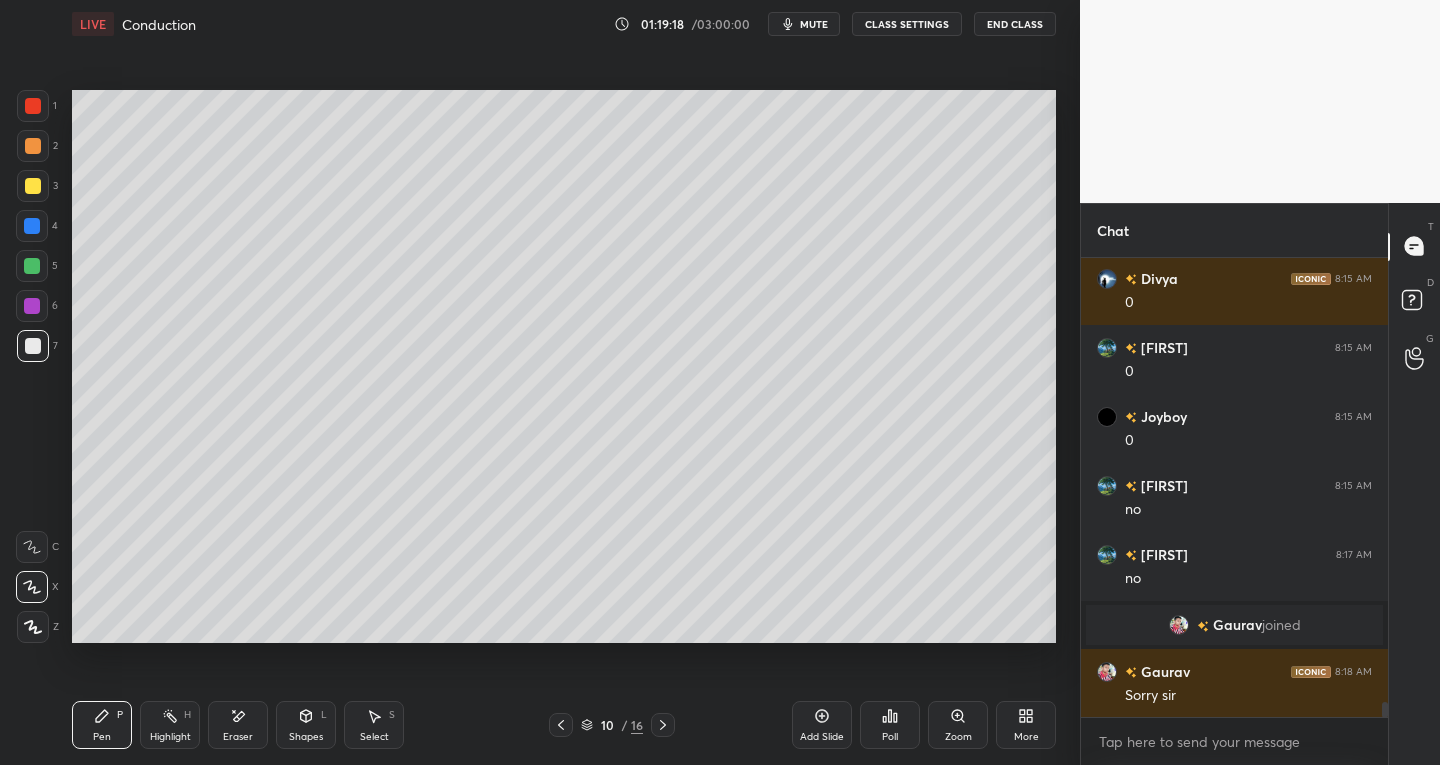 click at bounding box center [33, 186] 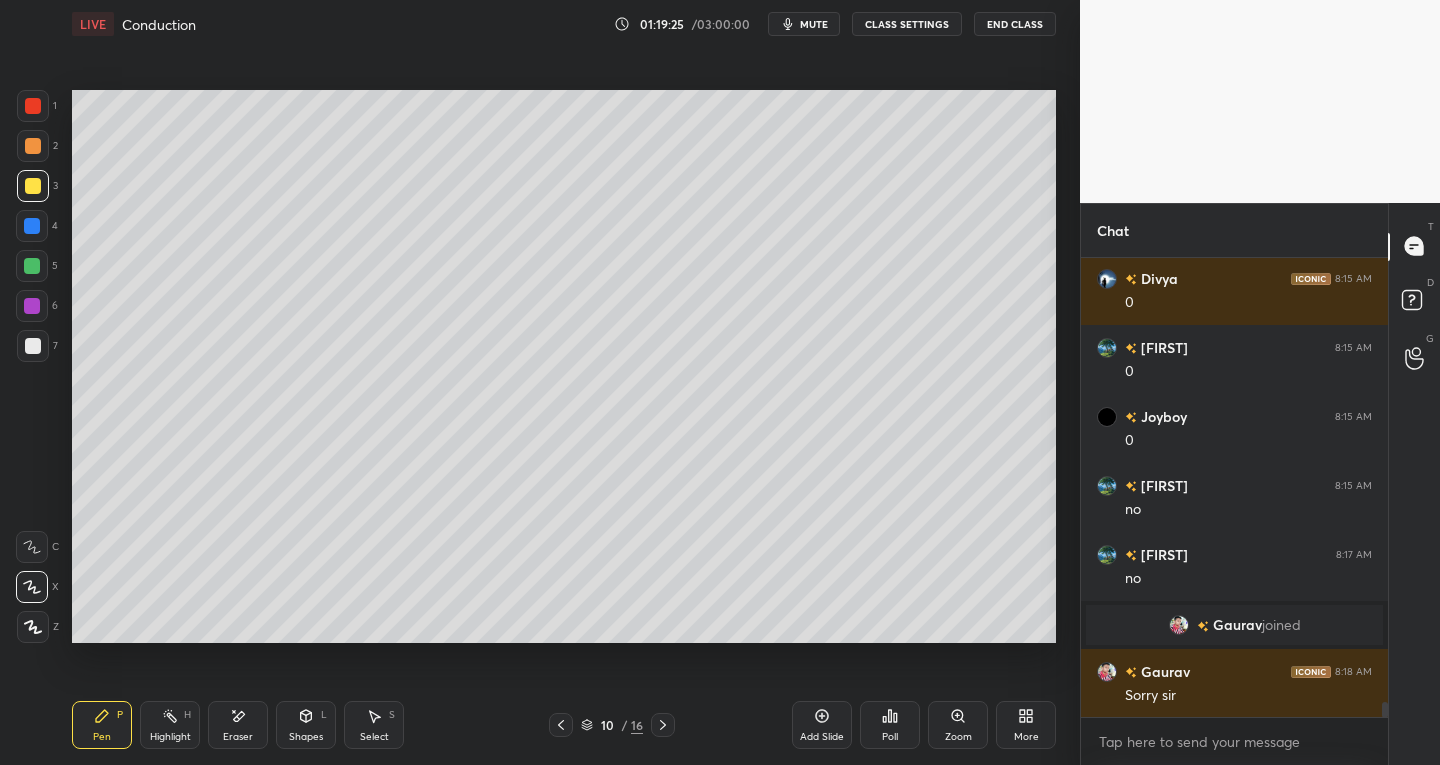 click on "Select" at bounding box center [374, 737] 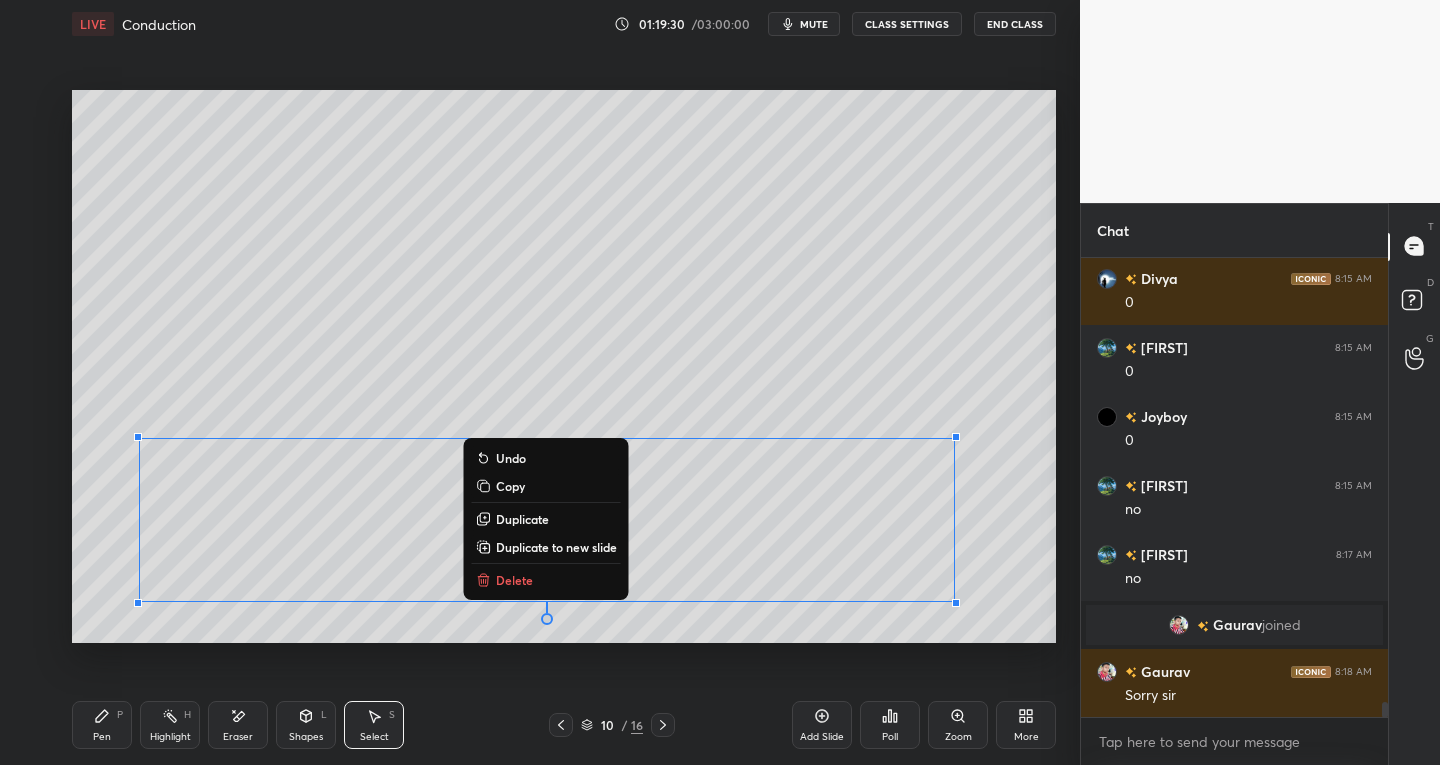 click on "Duplicate to new slide" at bounding box center (556, 547) 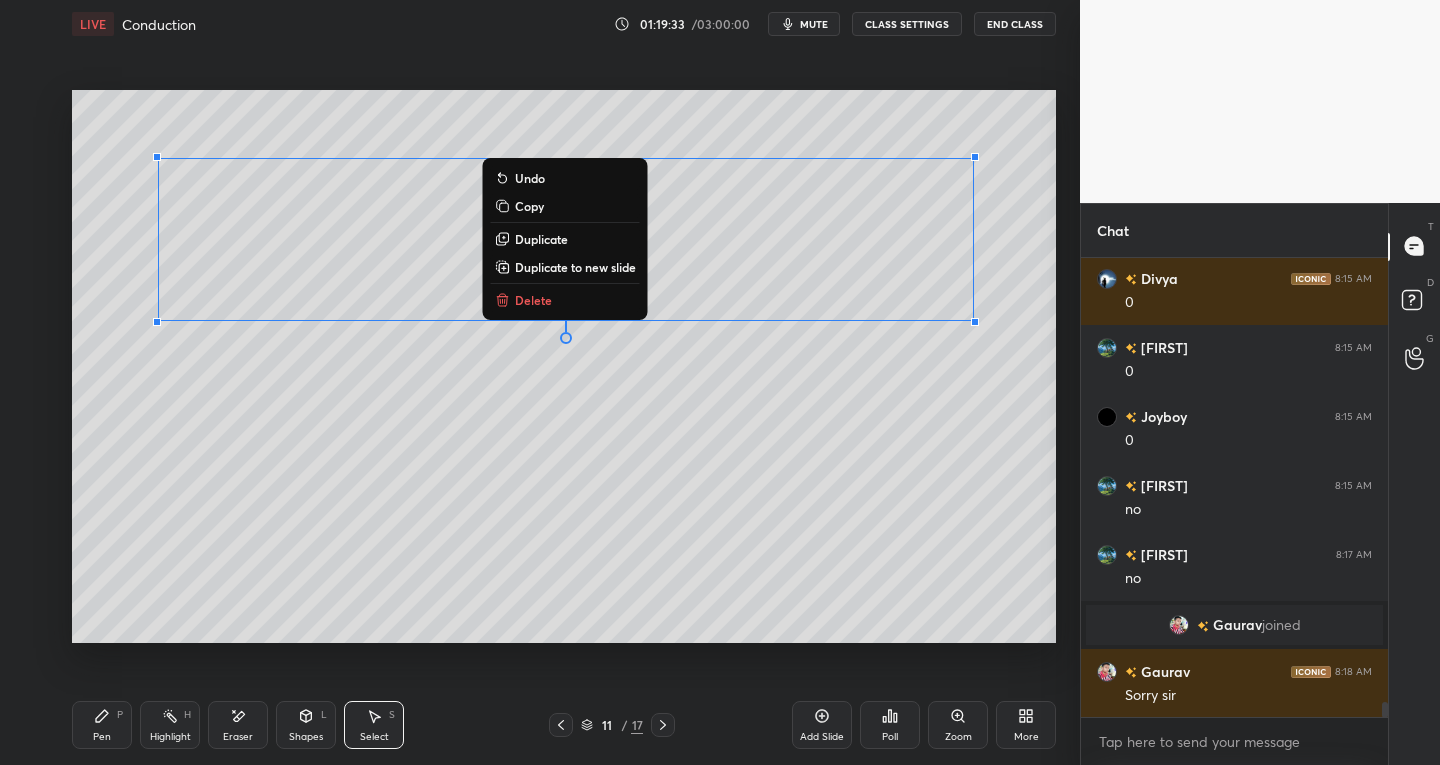 click 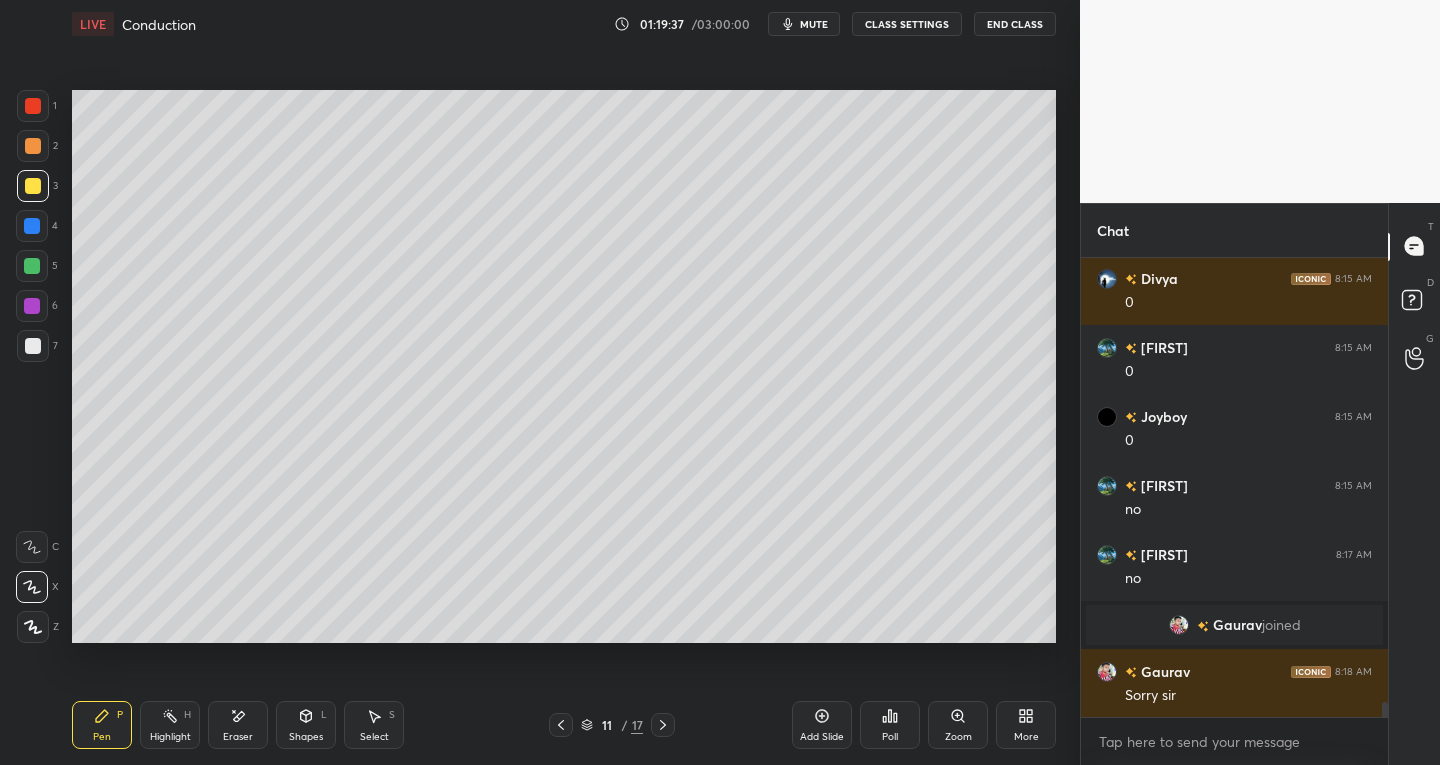 scroll, scrollTop: 13747, scrollLeft: 0, axis: vertical 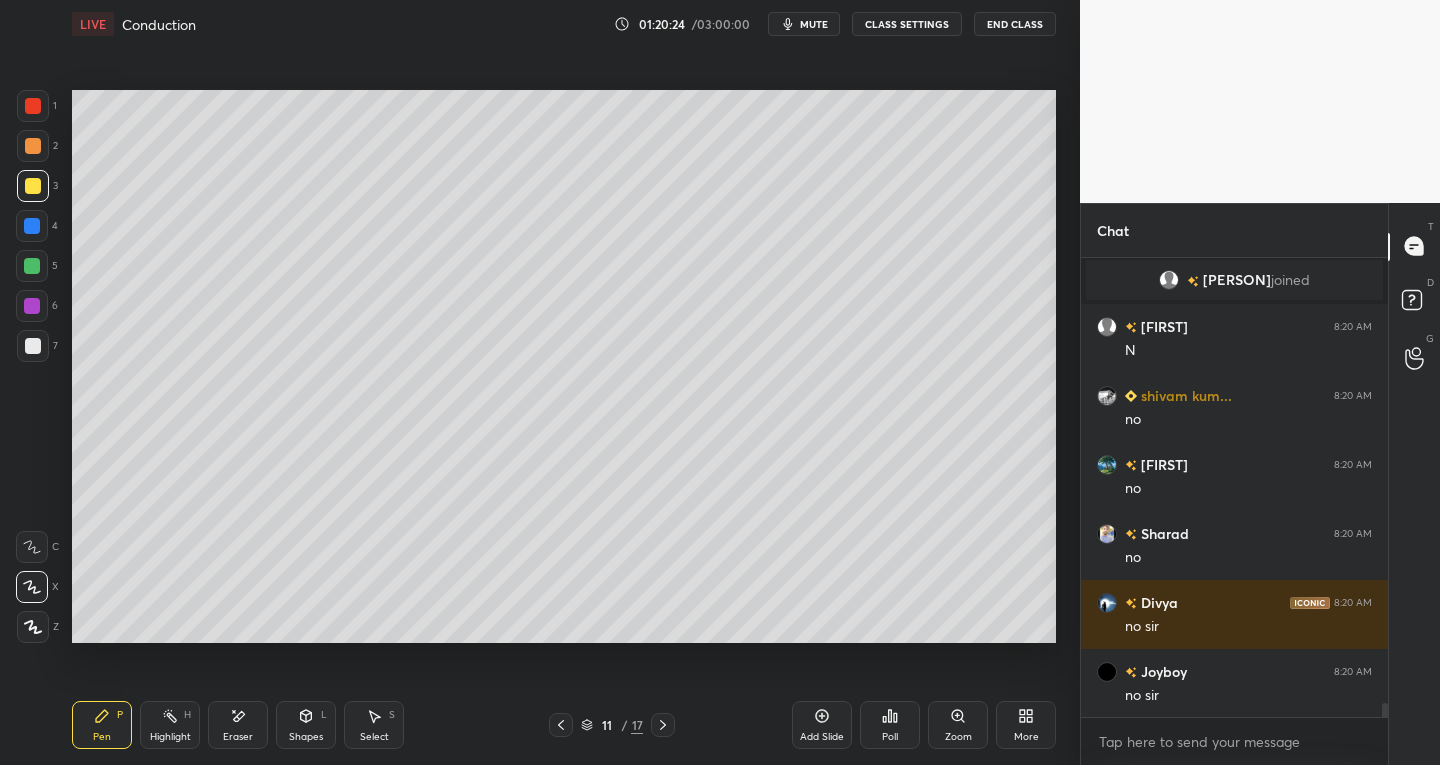 click at bounding box center (33, 346) 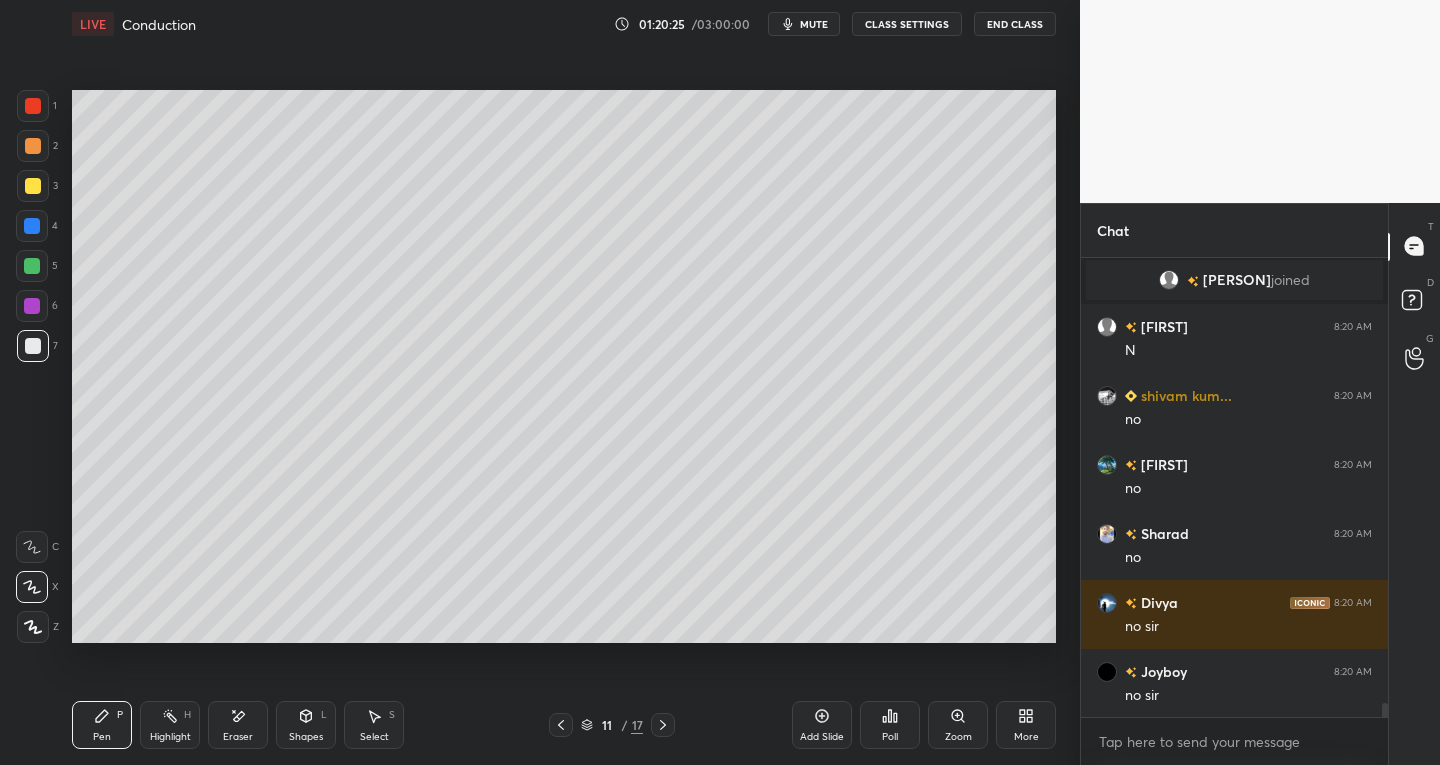 click on "Select" at bounding box center (374, 737) 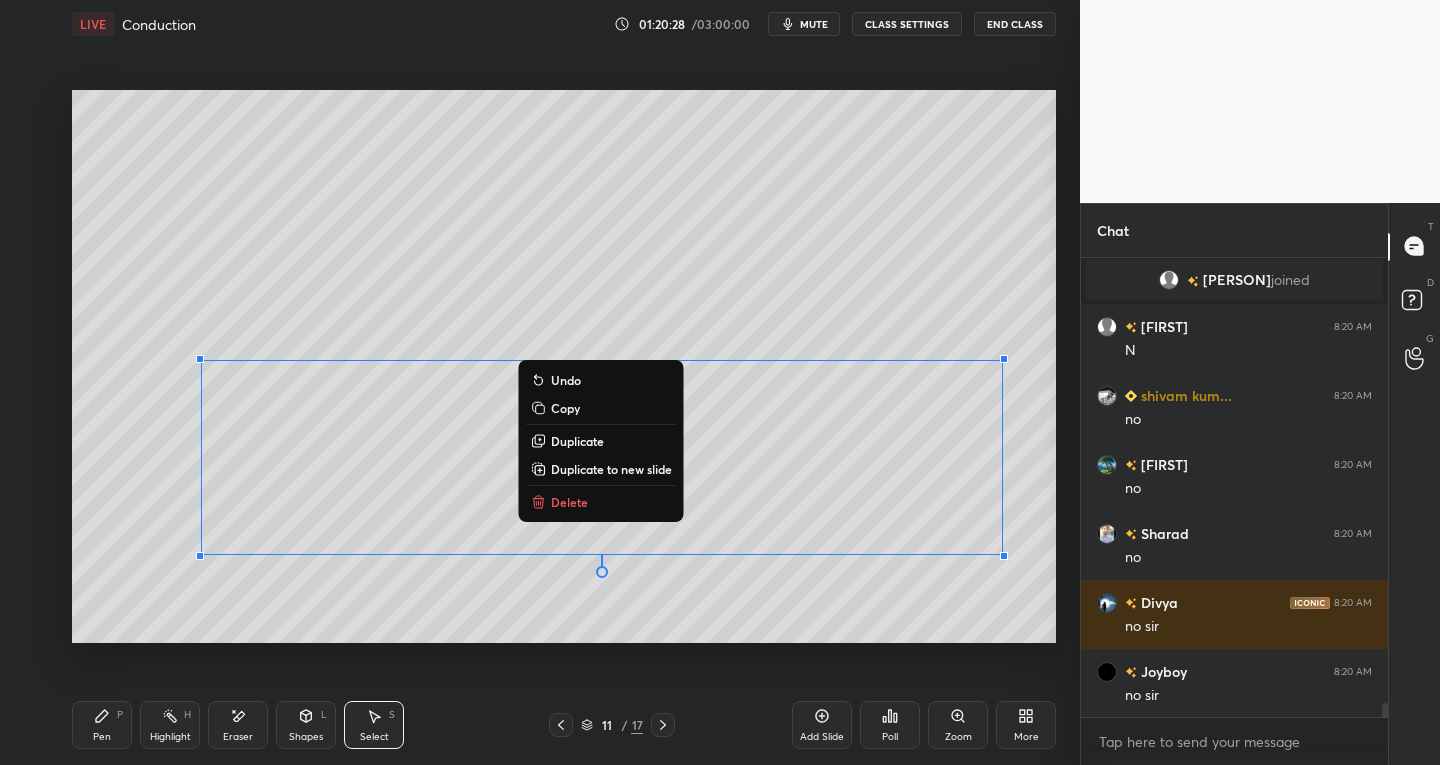 click on "Duplicate to new slide" at bounding box center (611, 469) 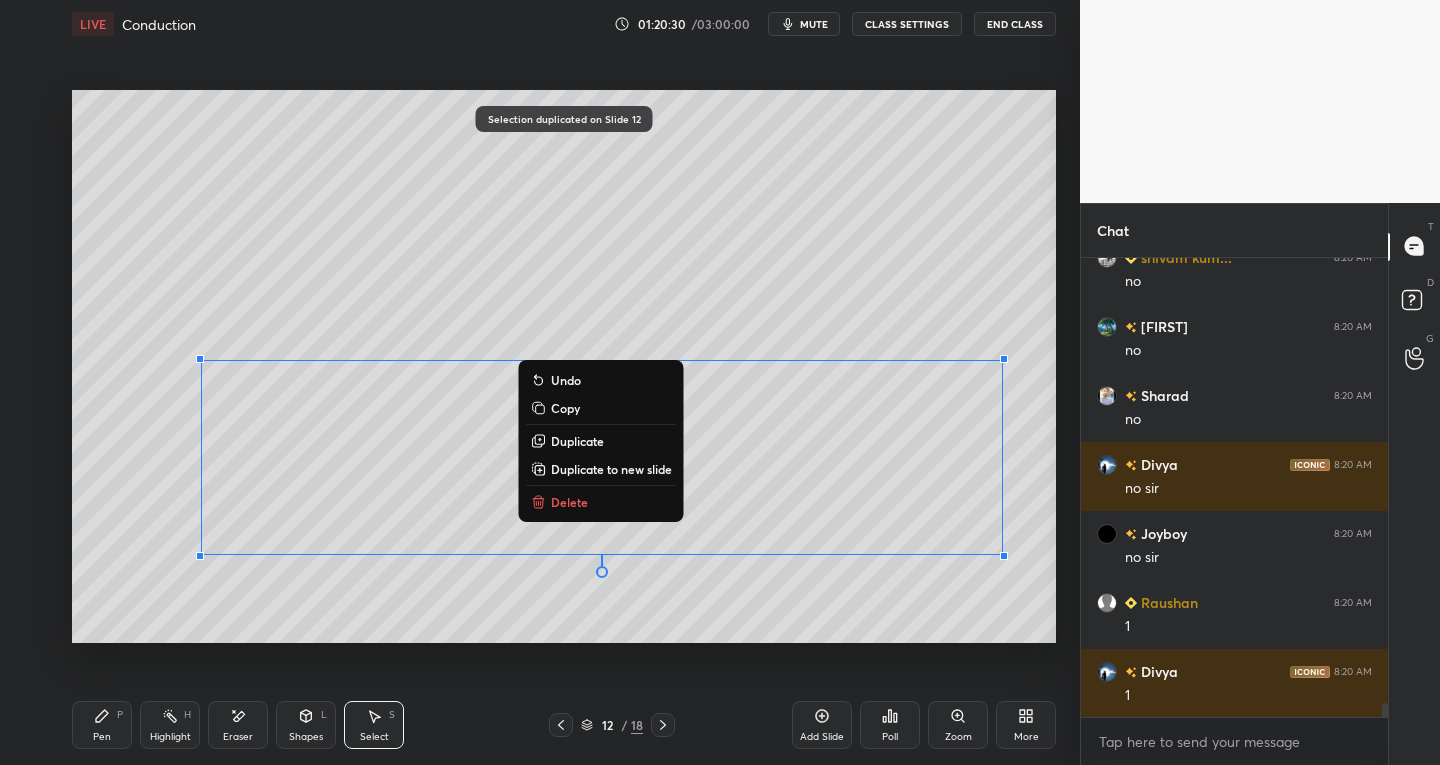 scroll, scrollTop: 14418, scrollLeft: 0, axis: vertical 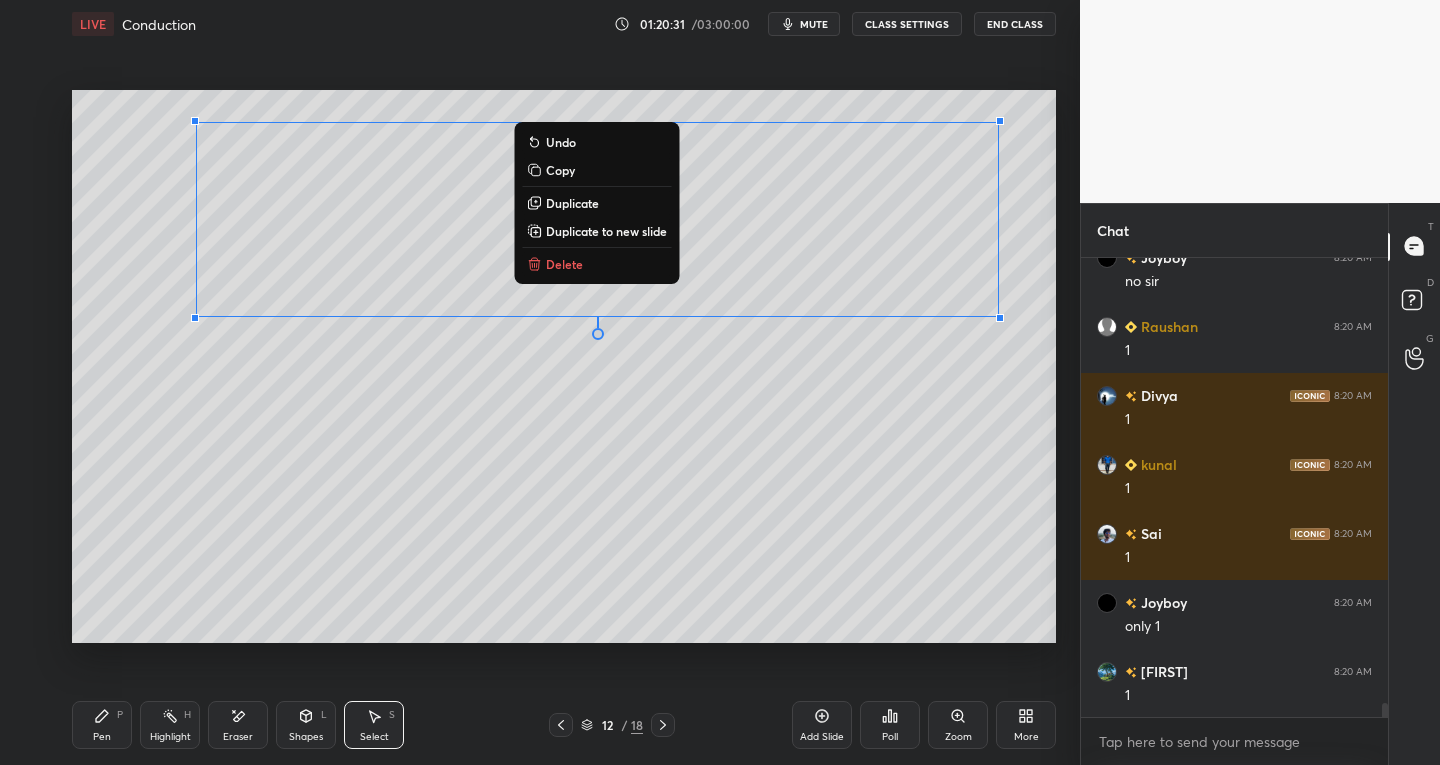 click on "Pen" at bounding box center (102, 737) 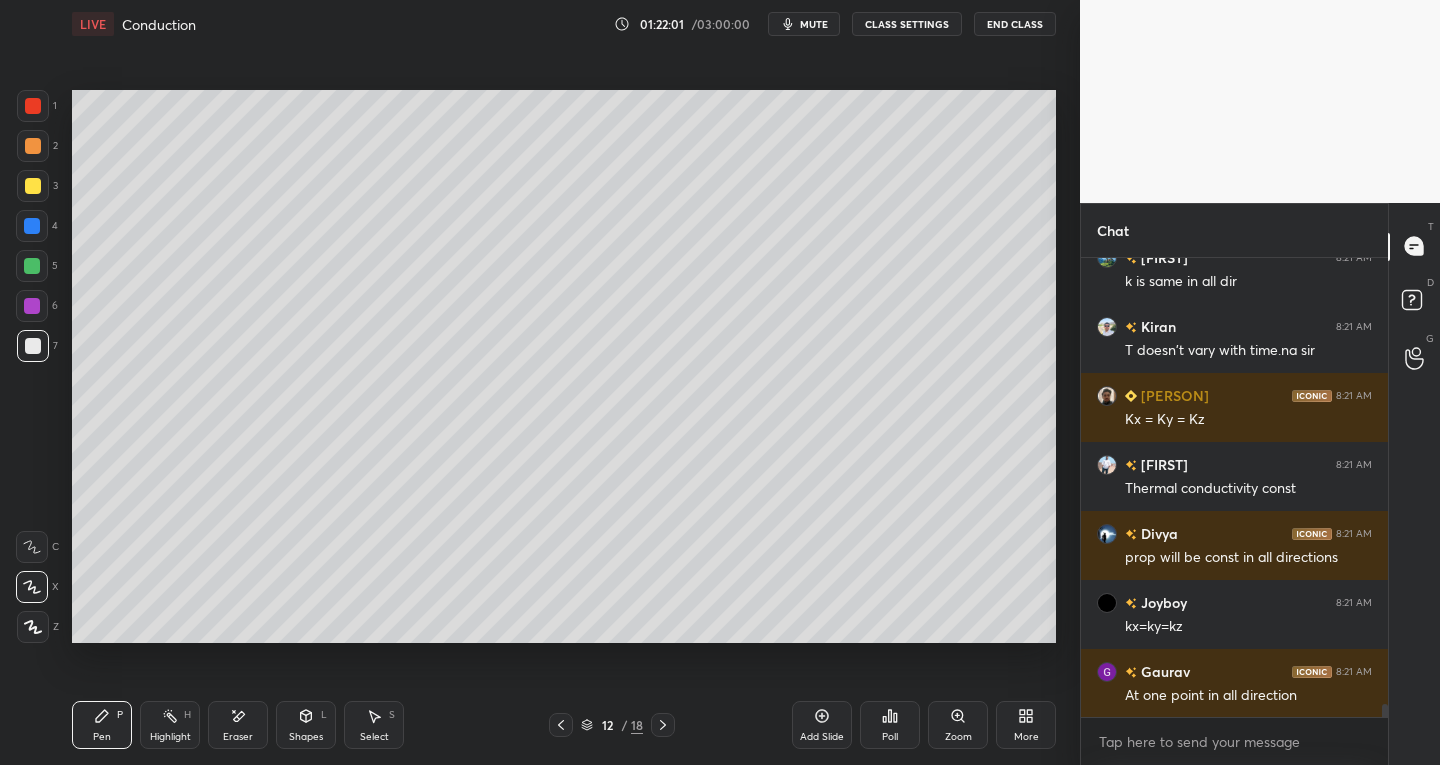scroll, scrollTop: 15647, scrollLeft: 0, axis: vertical 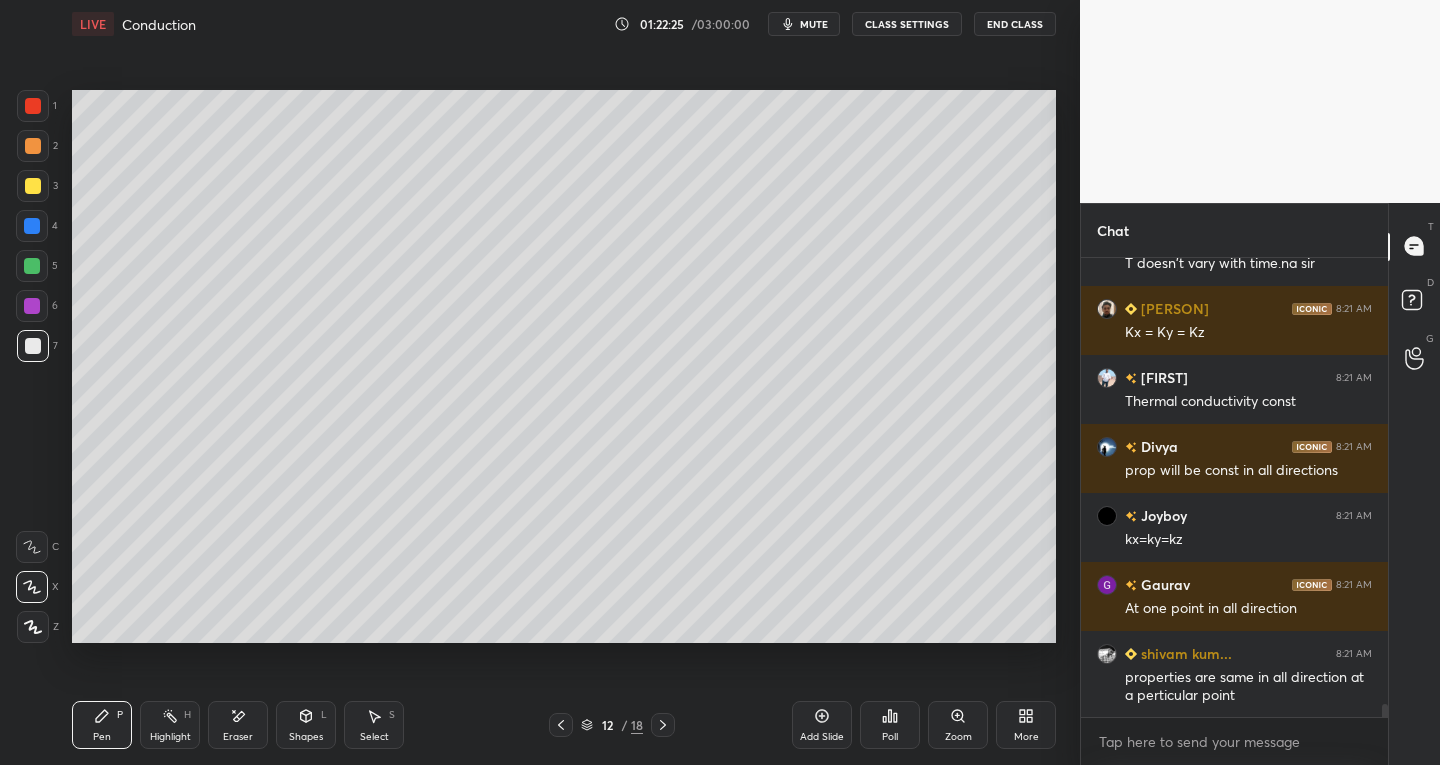 click on "Select S" at bounding box center (374, 725) 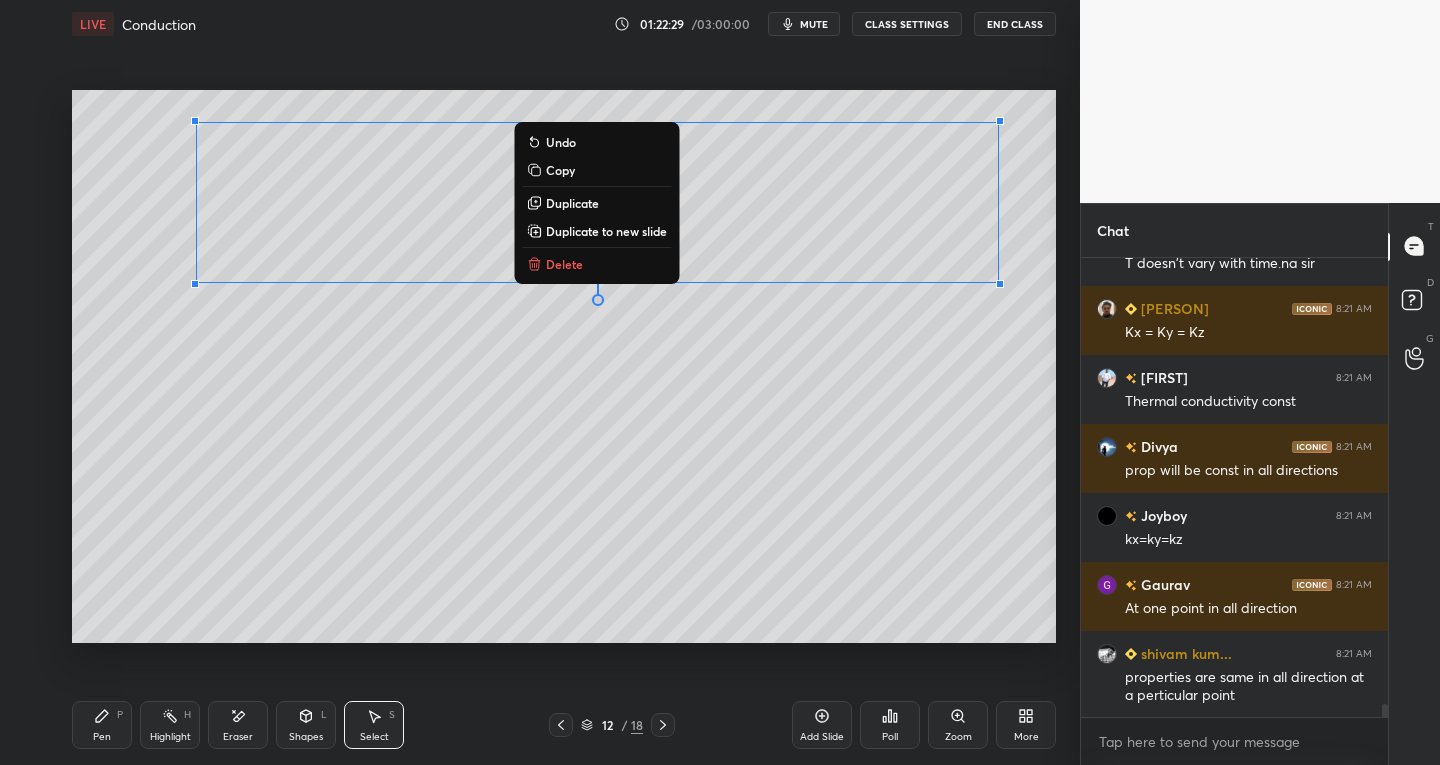 click on "Duplicate" at bounding box center [572, 203] 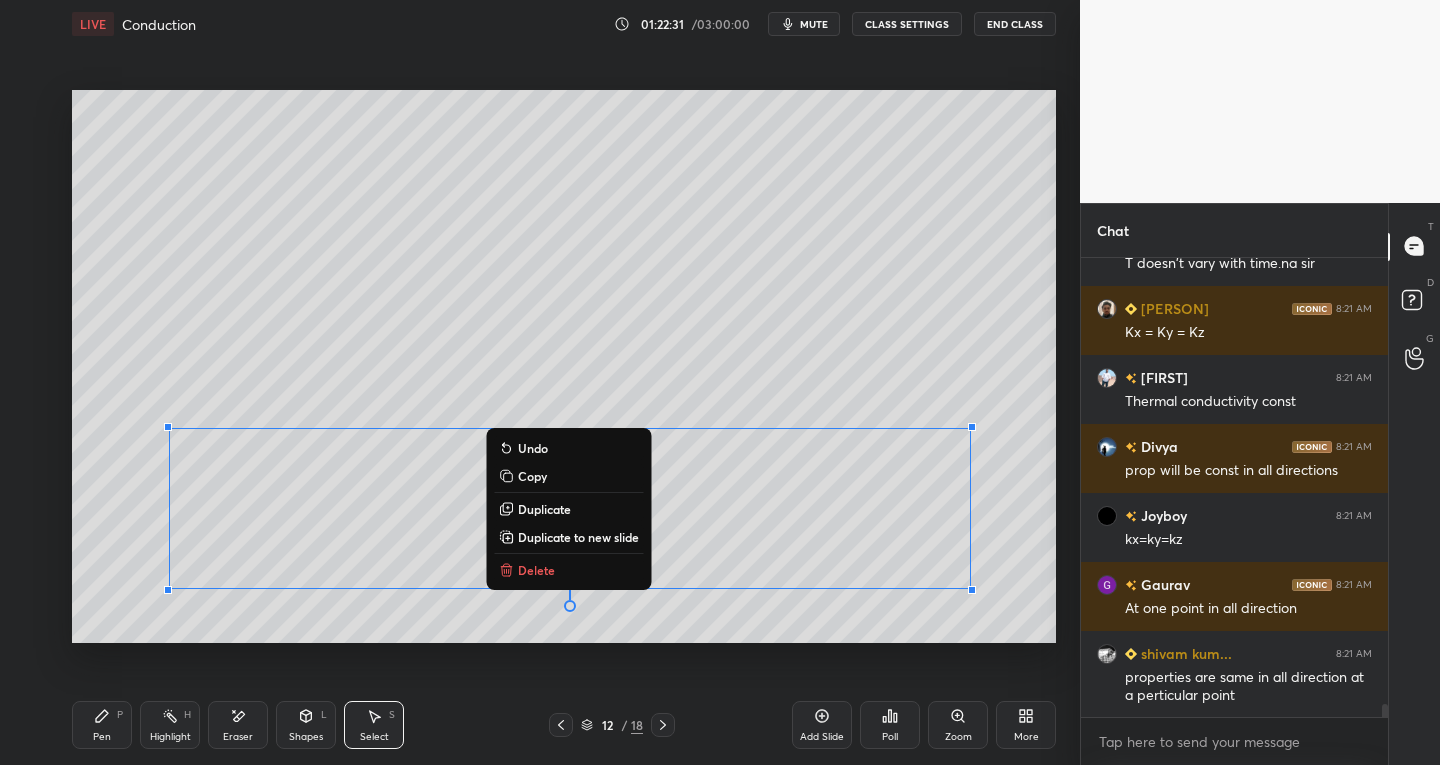 click on "Highlight" at bounding box center [170, 737] 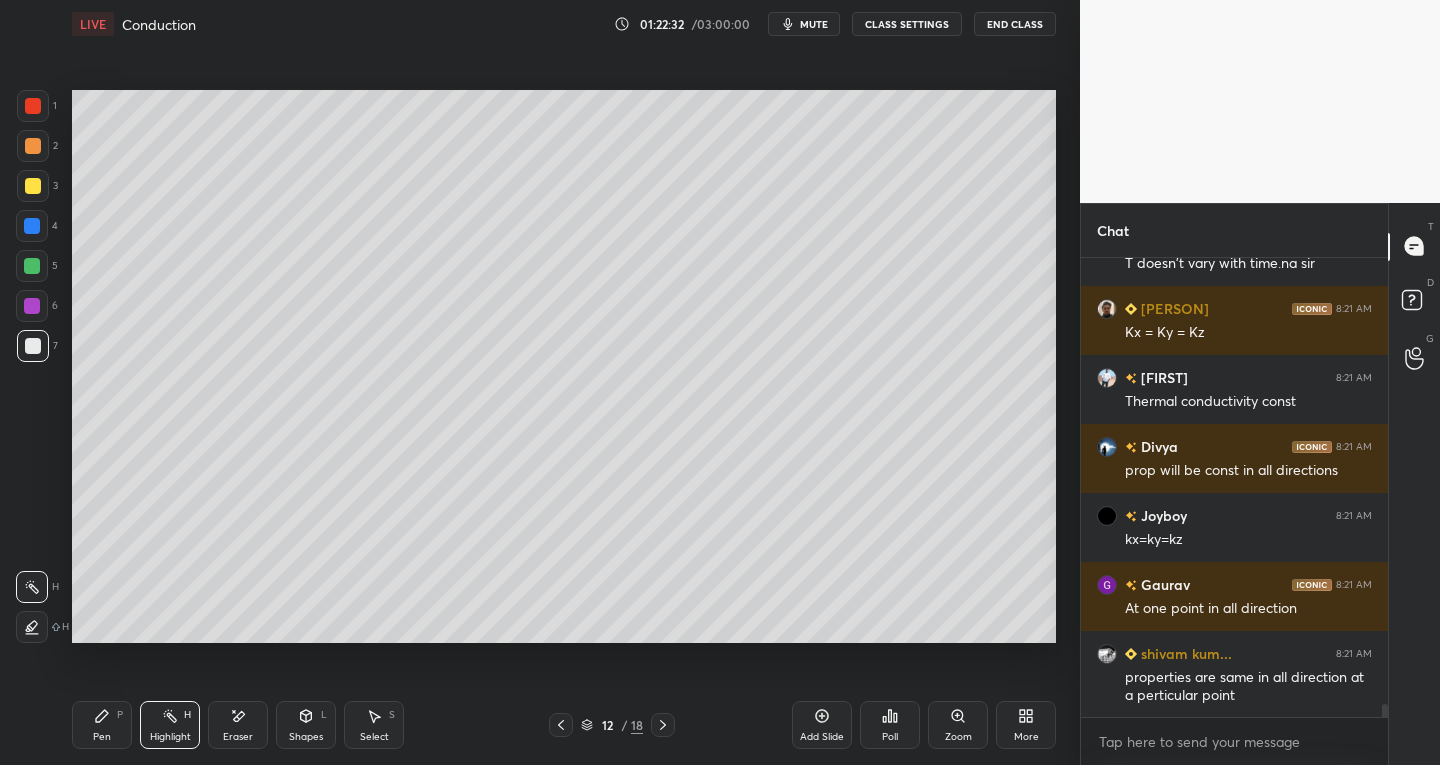 click 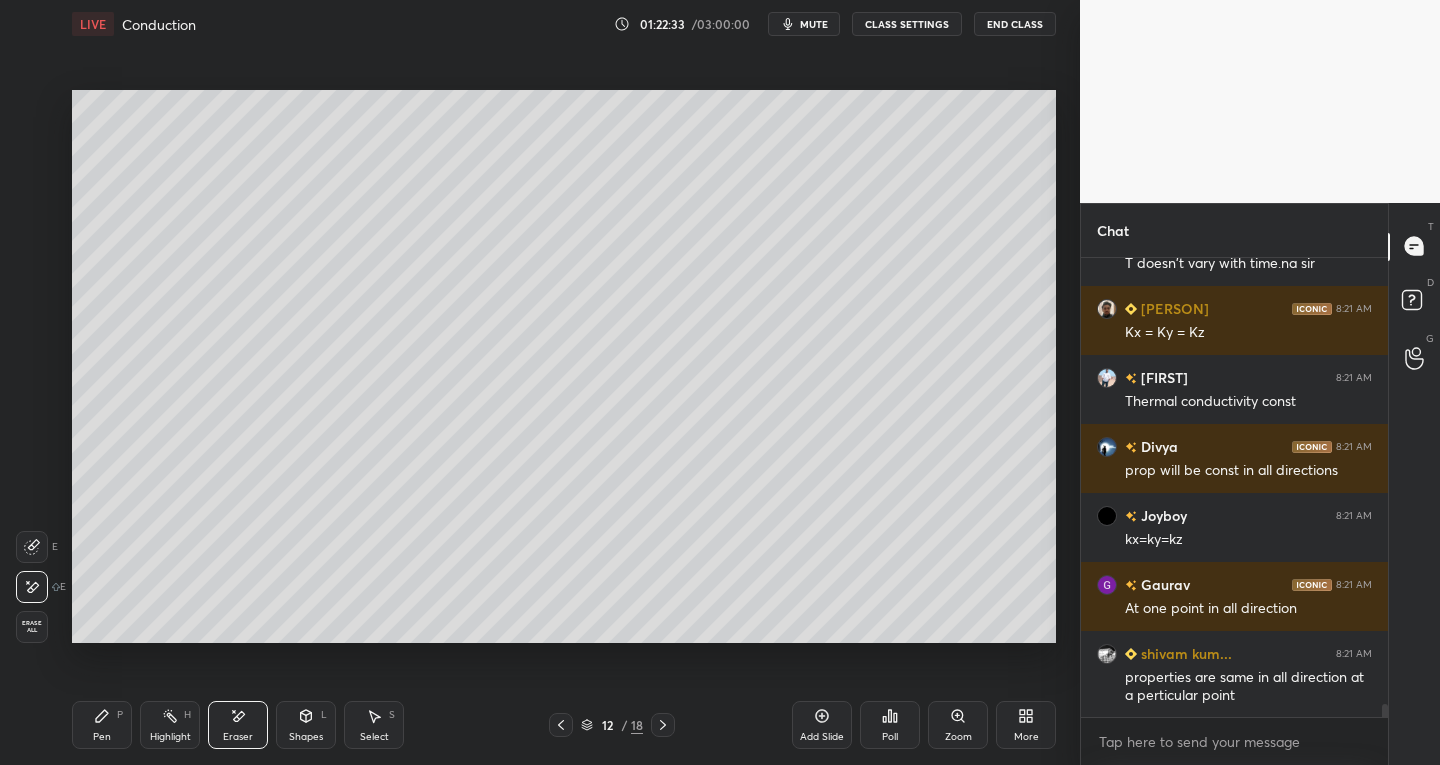 click 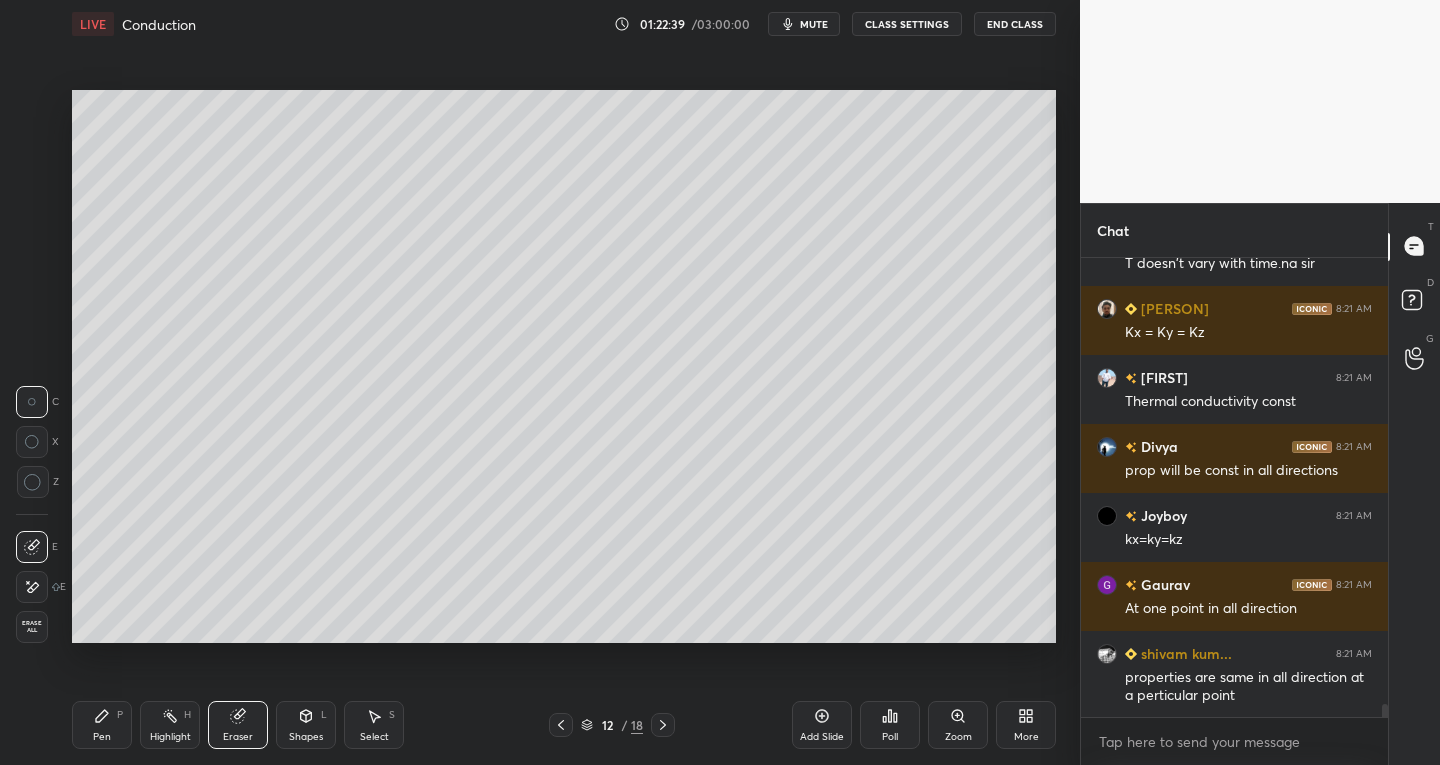 click on "Pen" at bounding box center [102, 737] 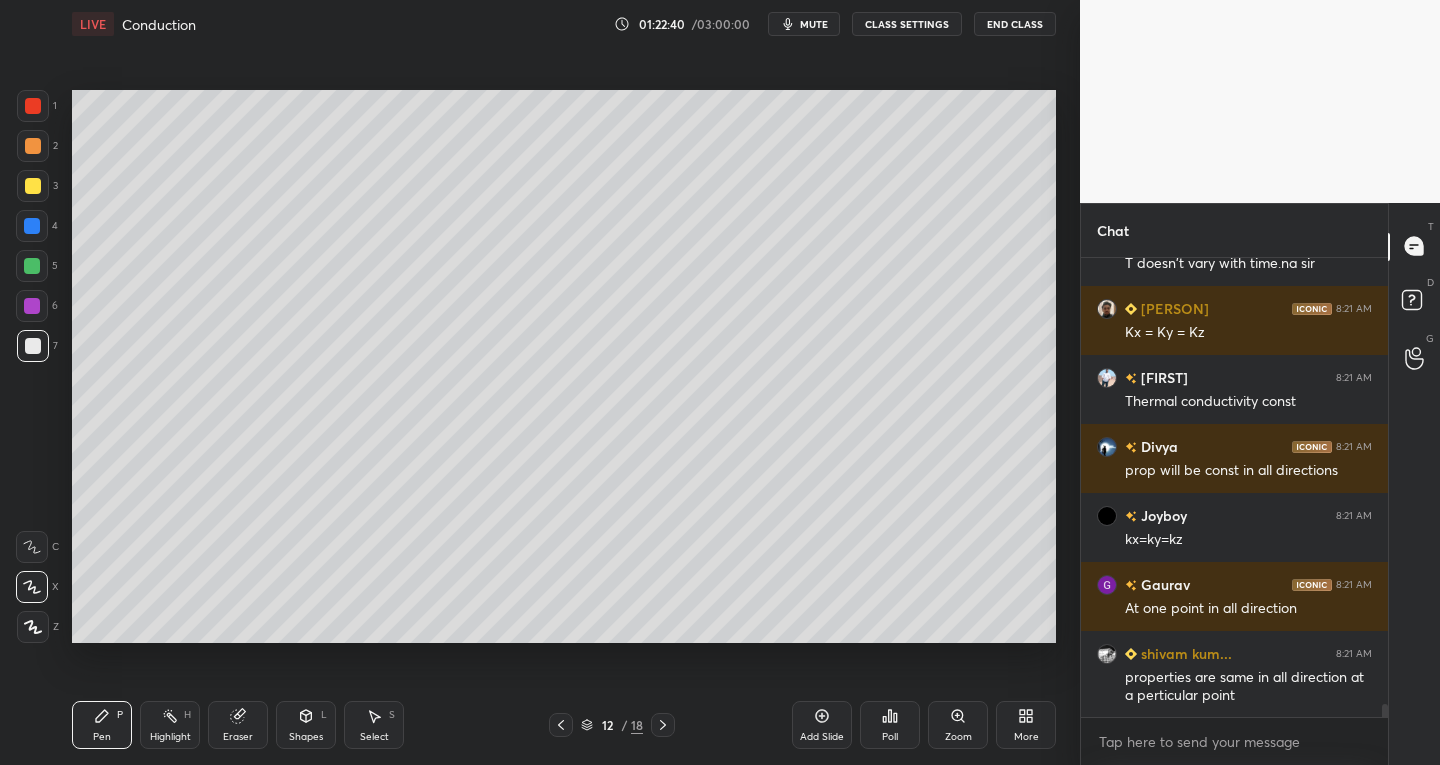 click at bounding box center [33, 186] 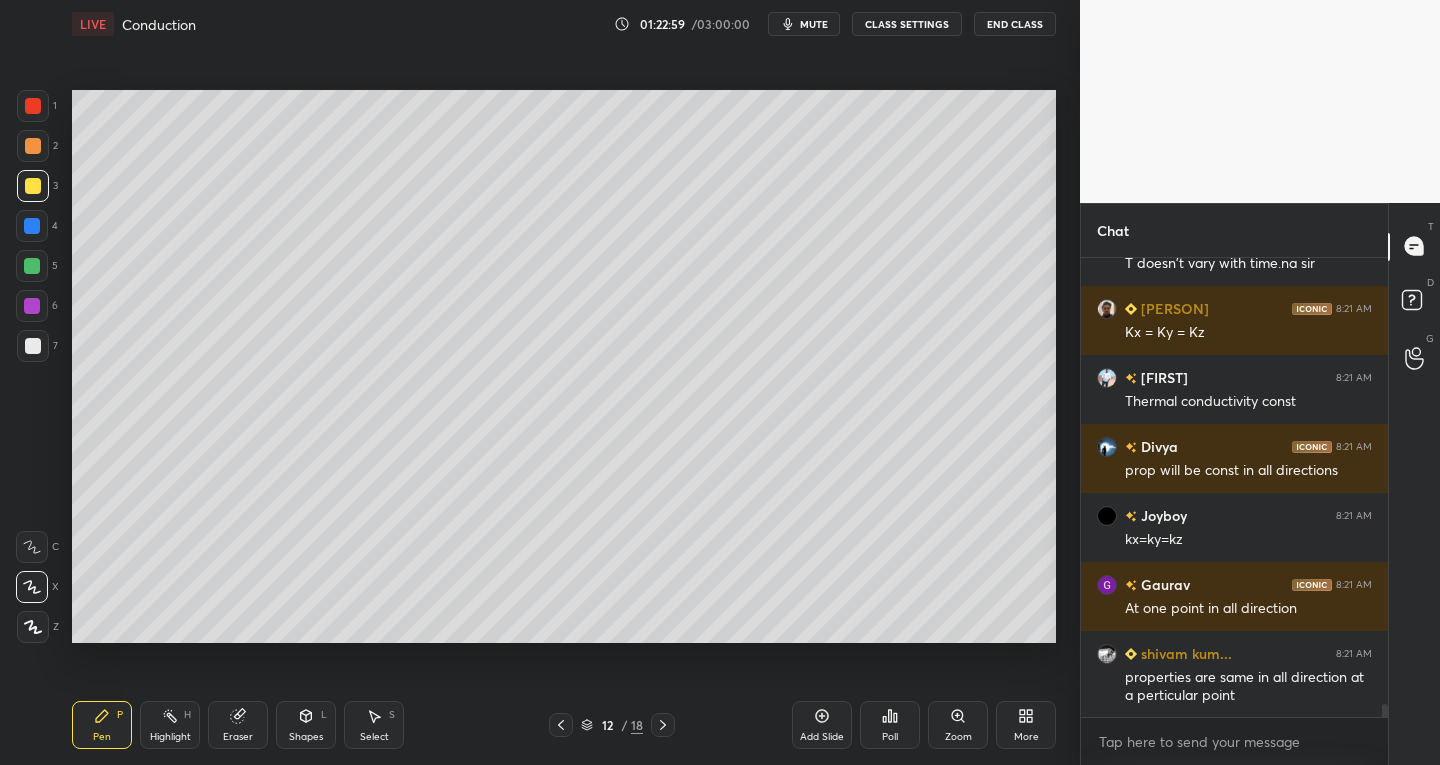 click on "Select S" at bounding box center [374, 725] 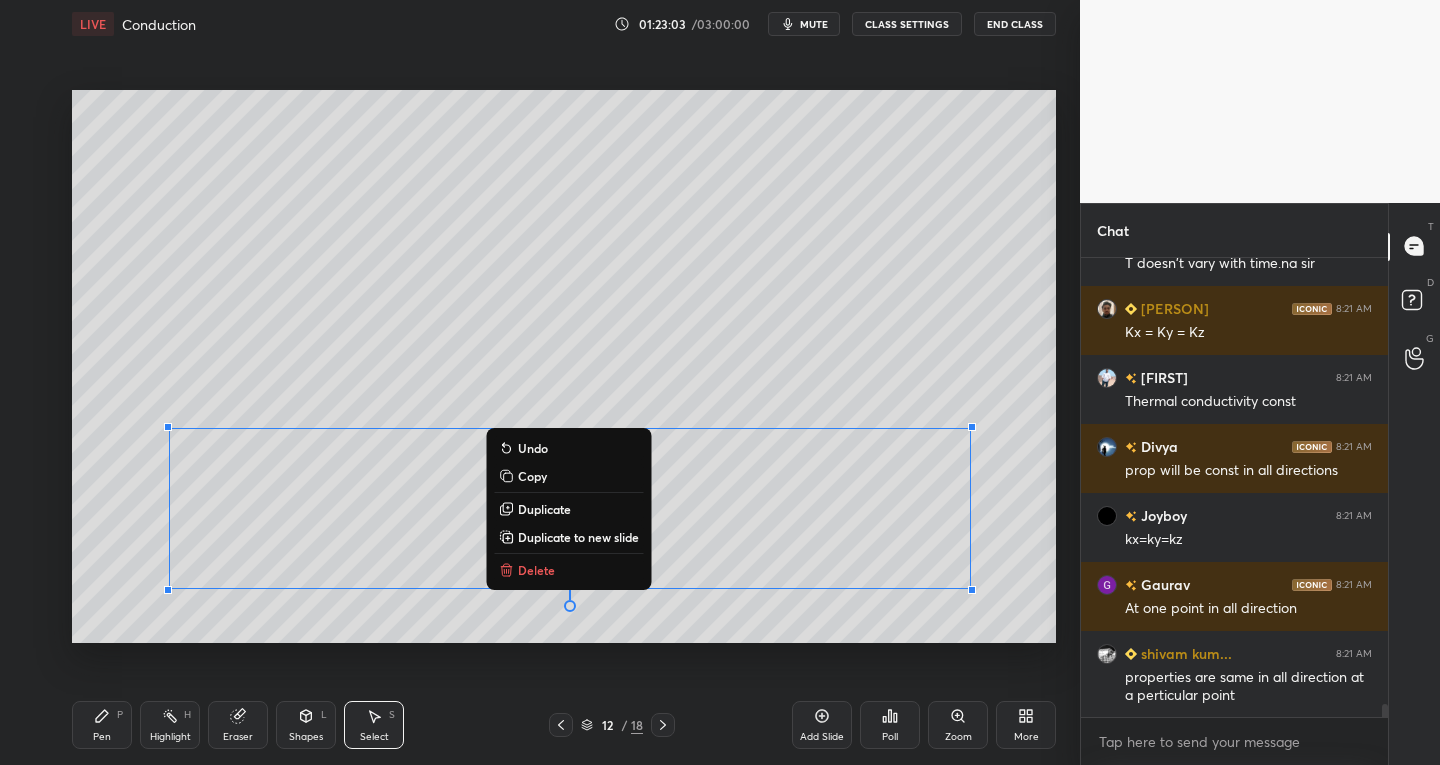 click on "Duplicate to new slide" at bounding box center (578, 537) 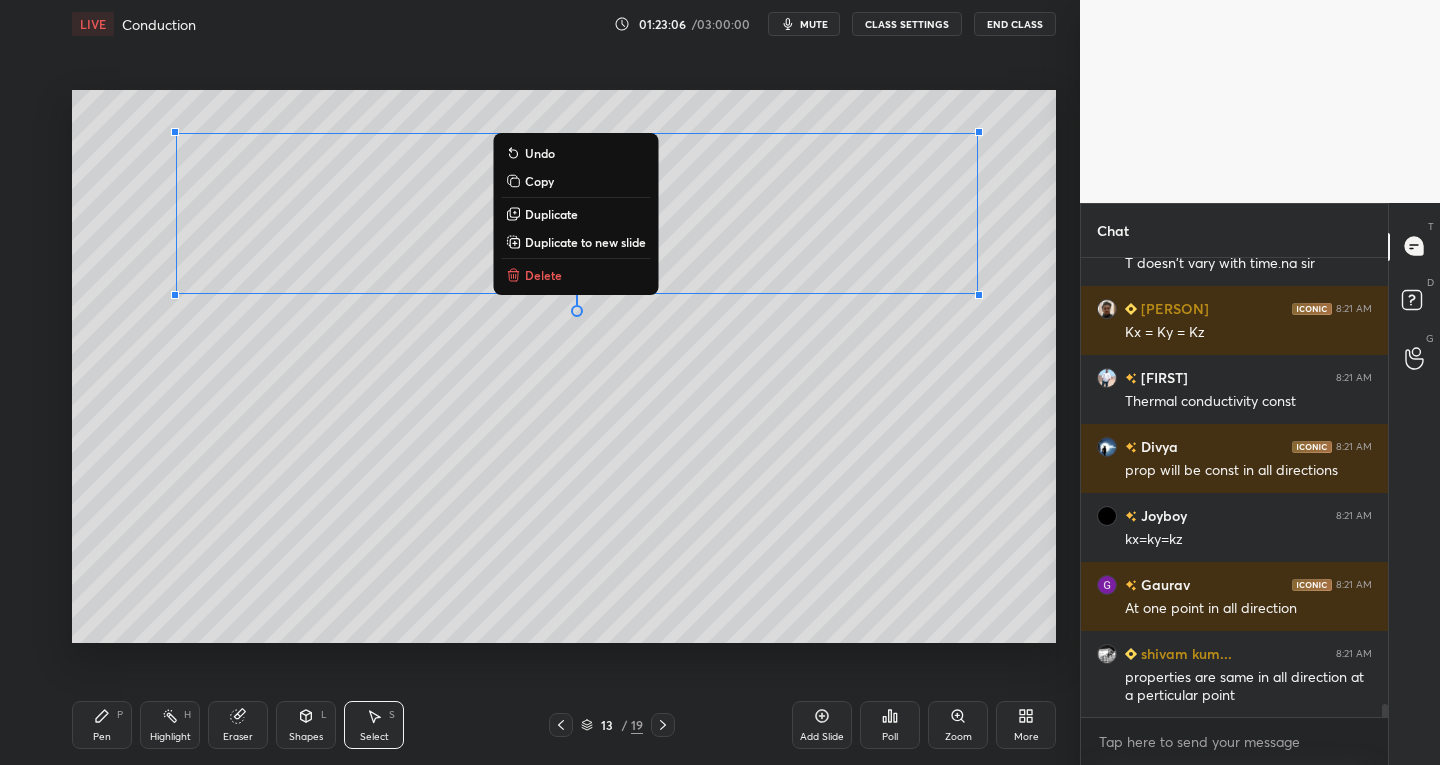click on "Pen P" at bounding box center [102, 725] 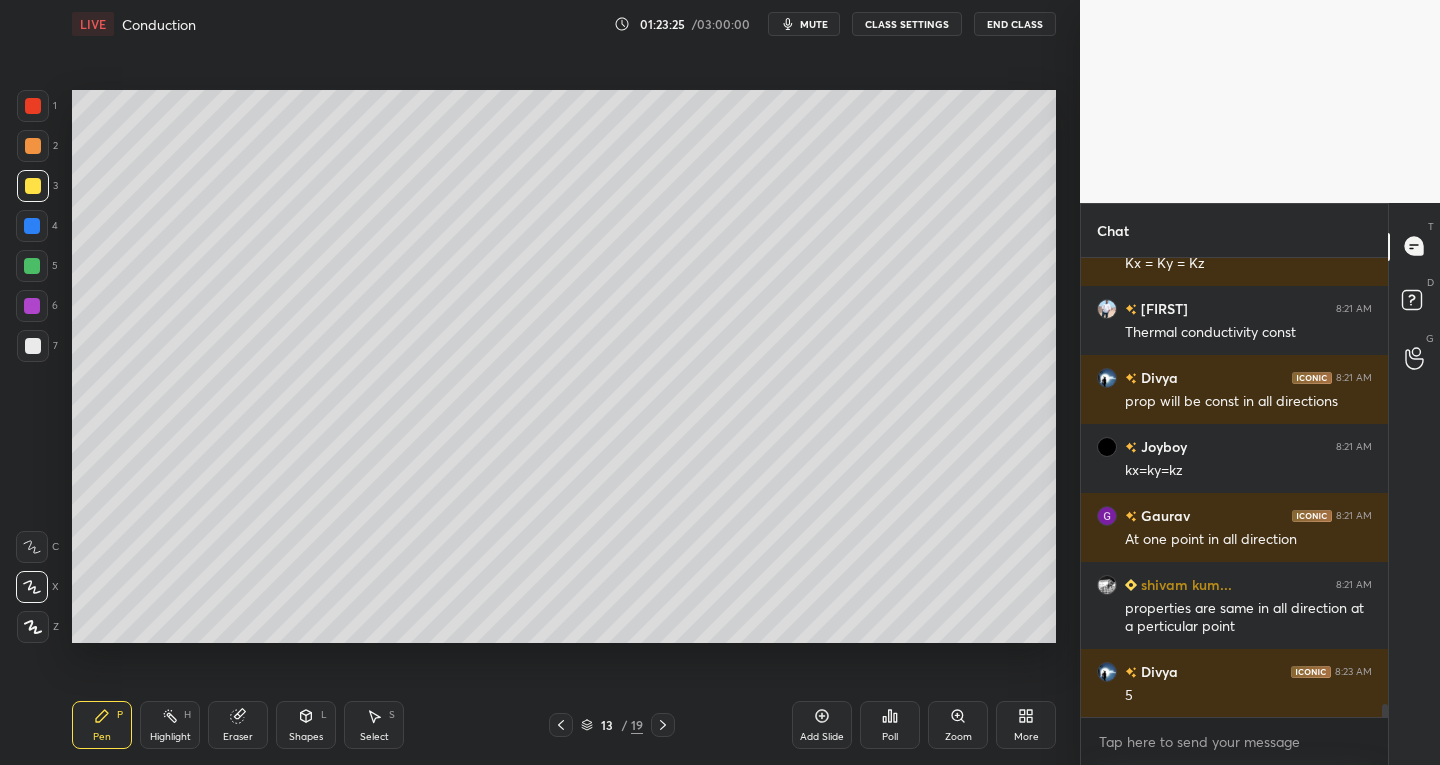 scroll, scrollTop: 15785, scrollLeft: 0, axis: vertical 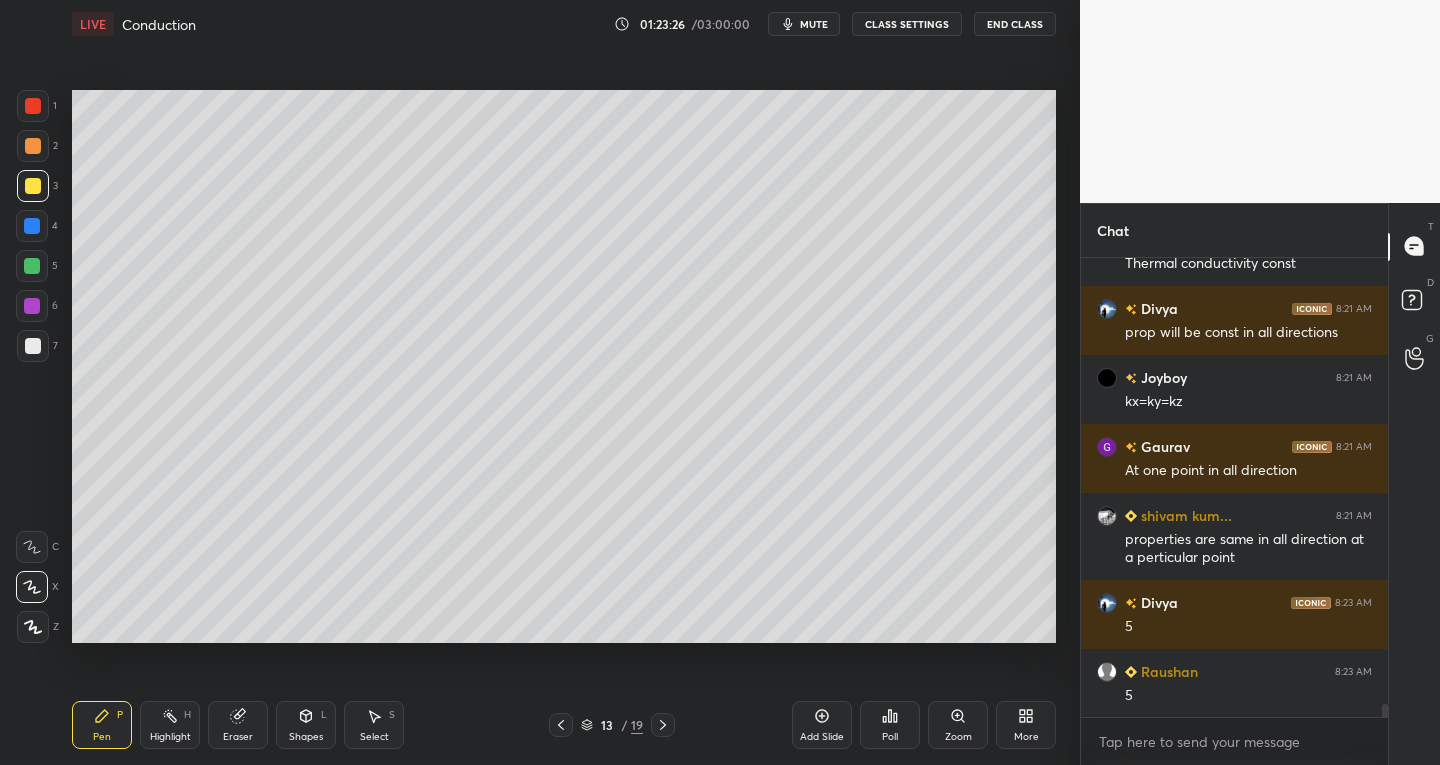 click on "Select S" at bounding box center (374, 725) 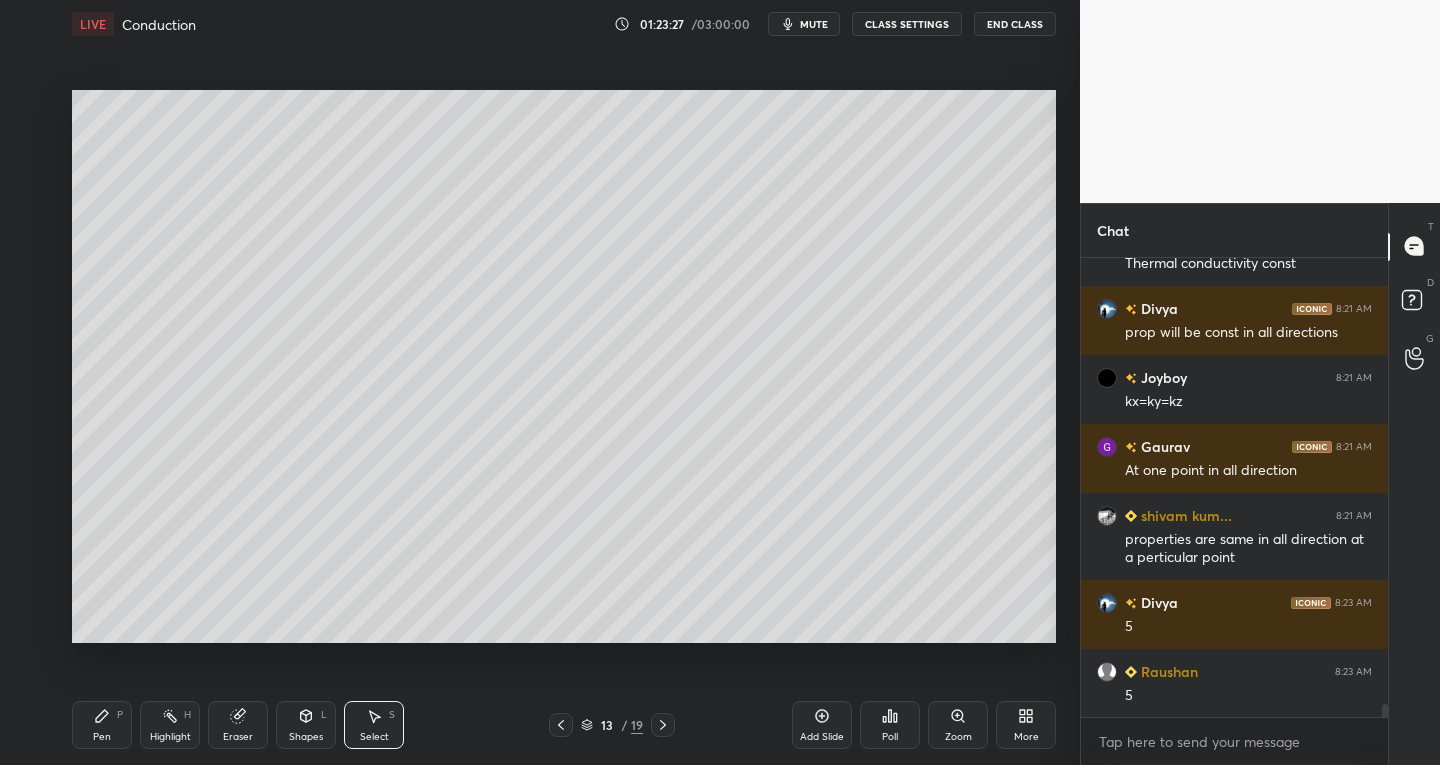 scroll, scrollTop: 15854, scrollLeft: 0, axis: vertical 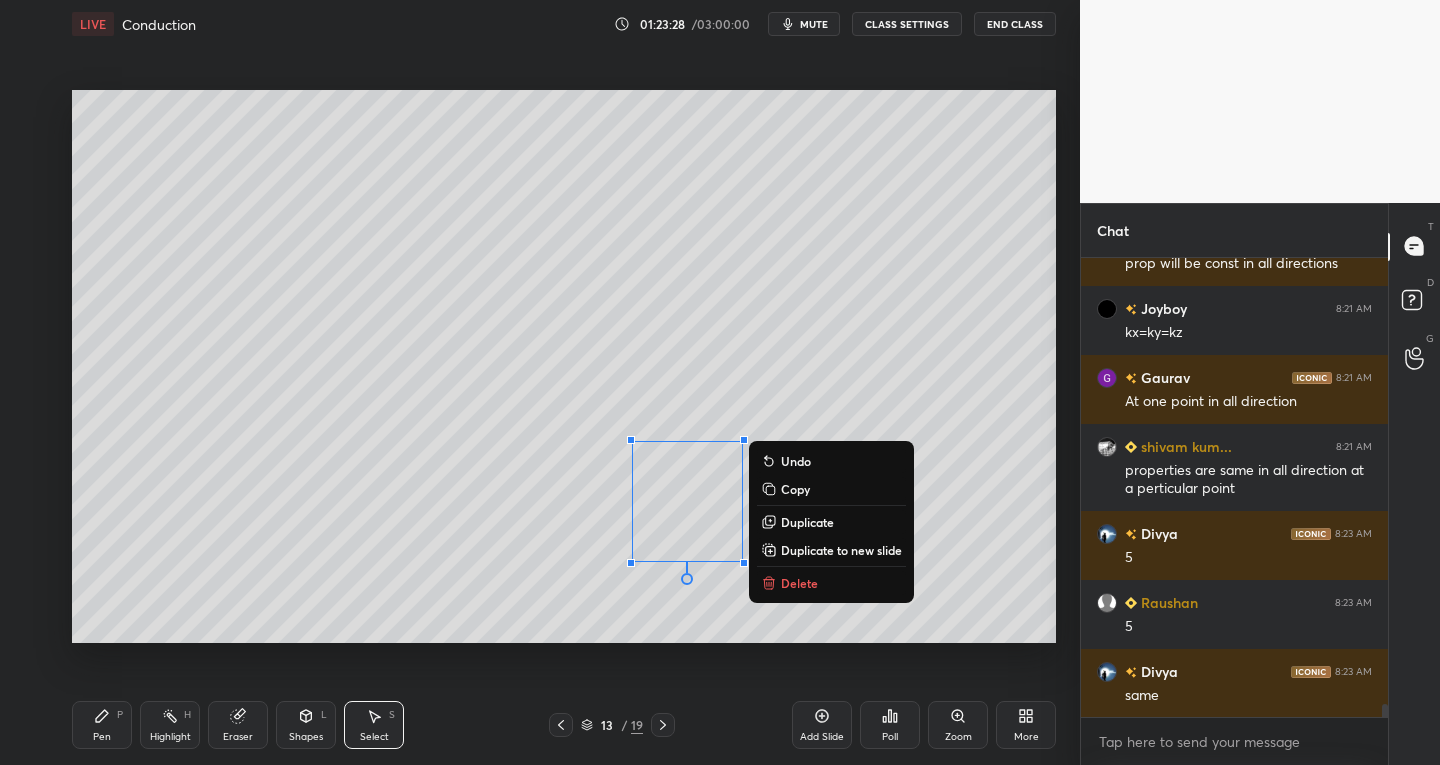 click on "Delete" at bounding box center [831, 583] 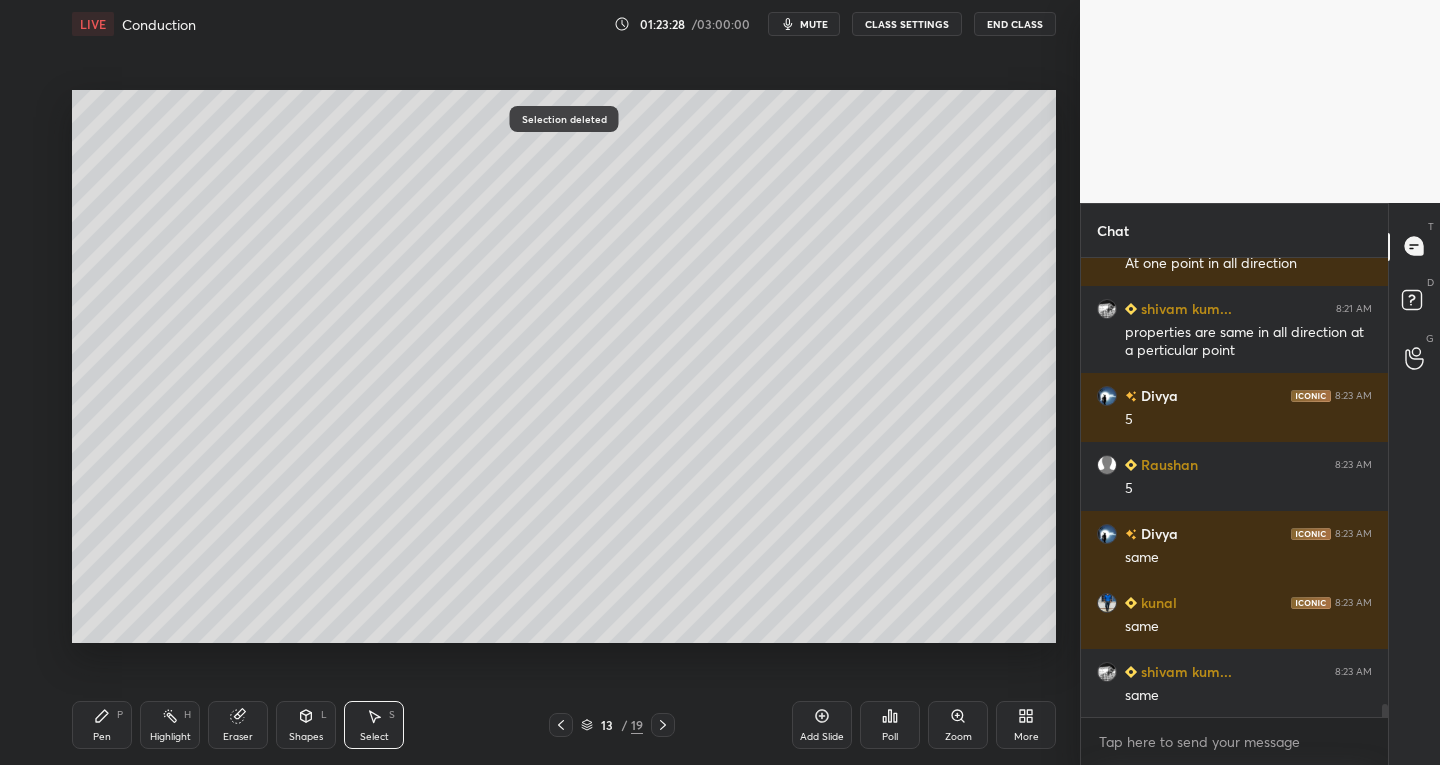 scroll, scrollTop: 16061, scrollLeft: 0, axis: vertical 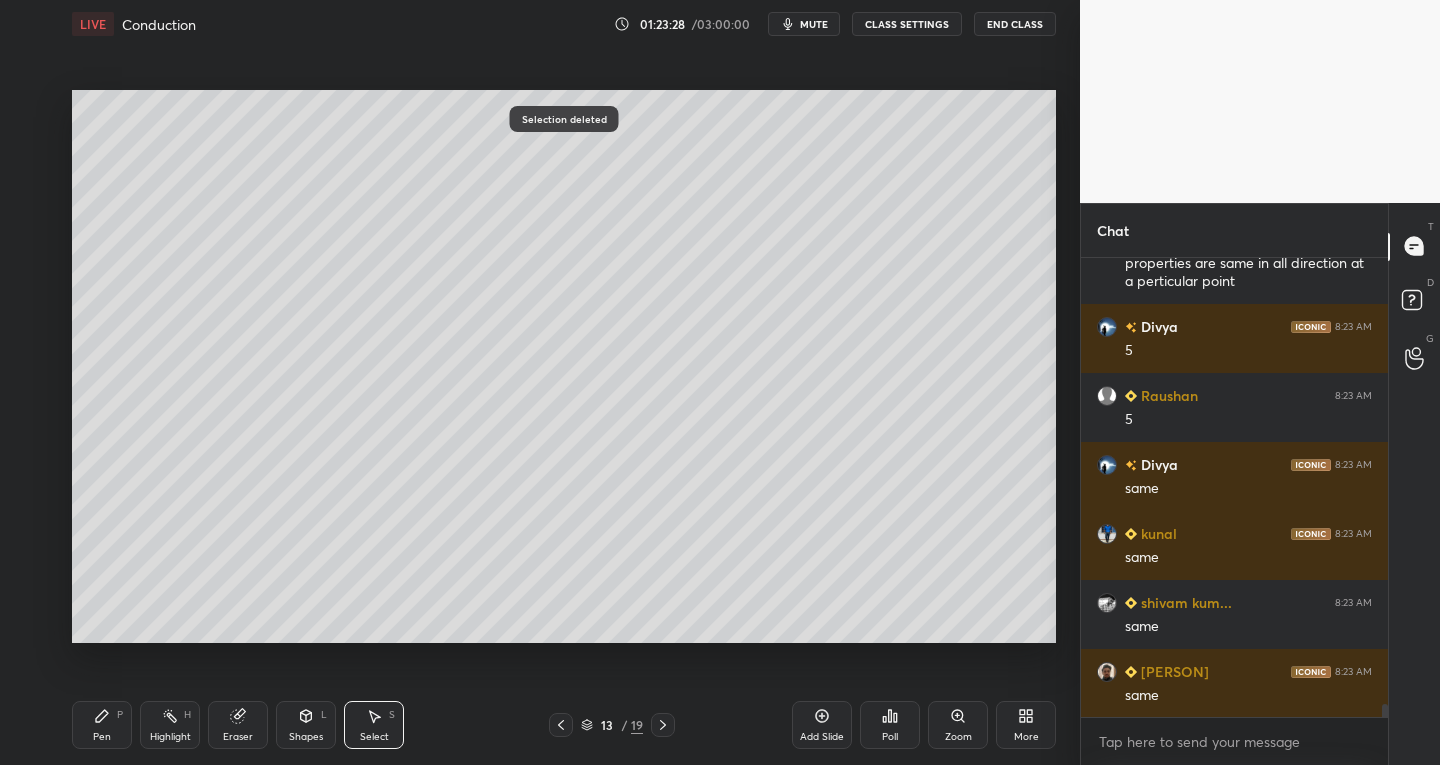 click on "Pen P" at bounding box center (102, 725) 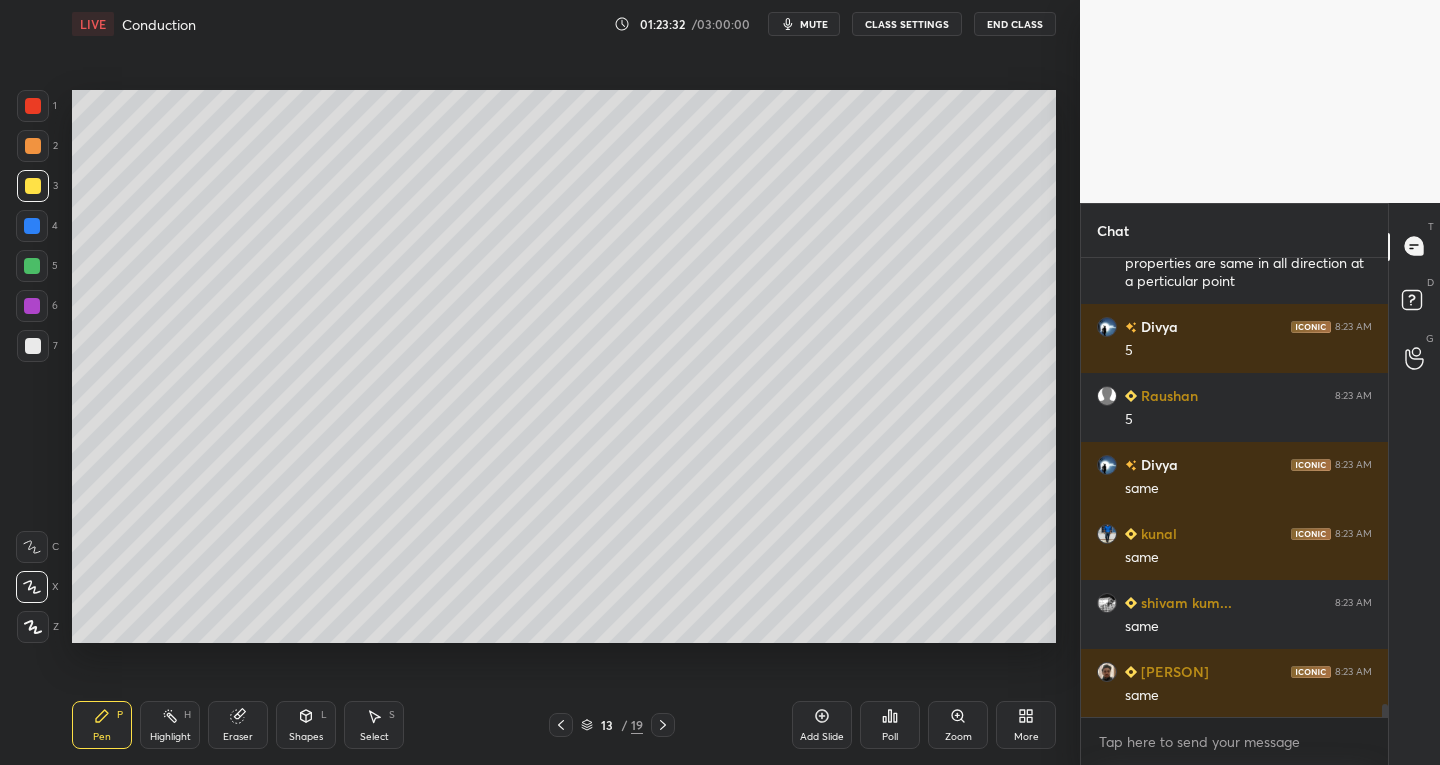 click 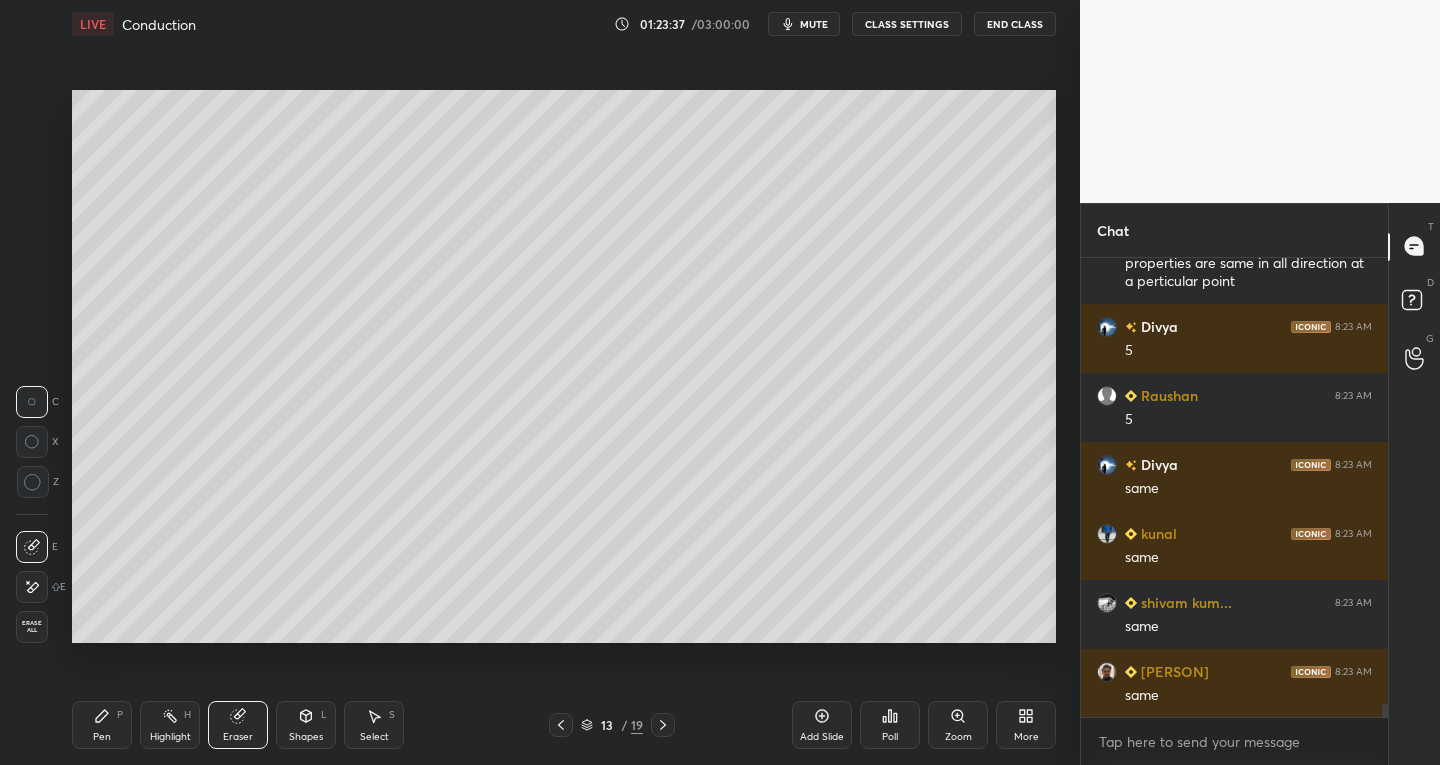 click on "Select S" at bounding box center (374, 725) 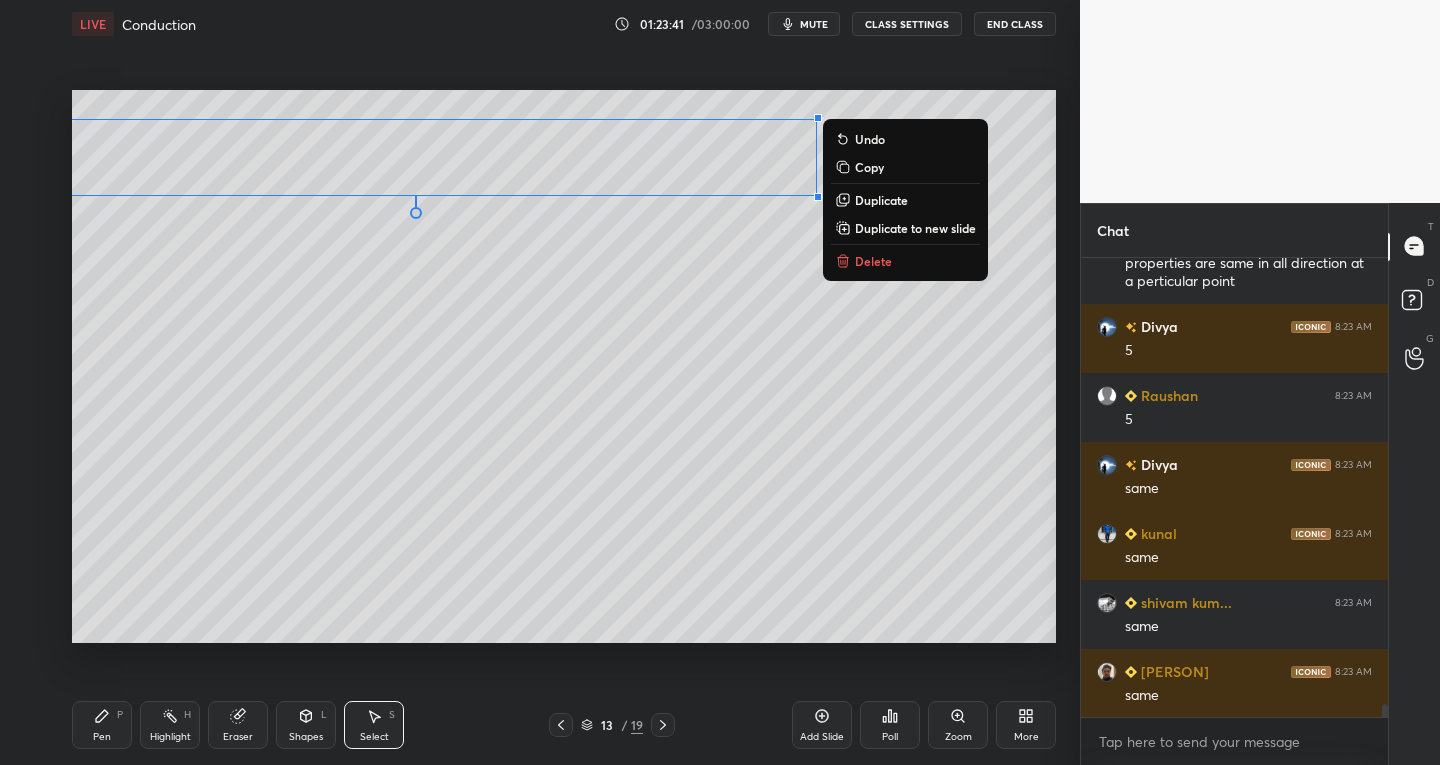 click on "P" at bounding box center (120, 715) 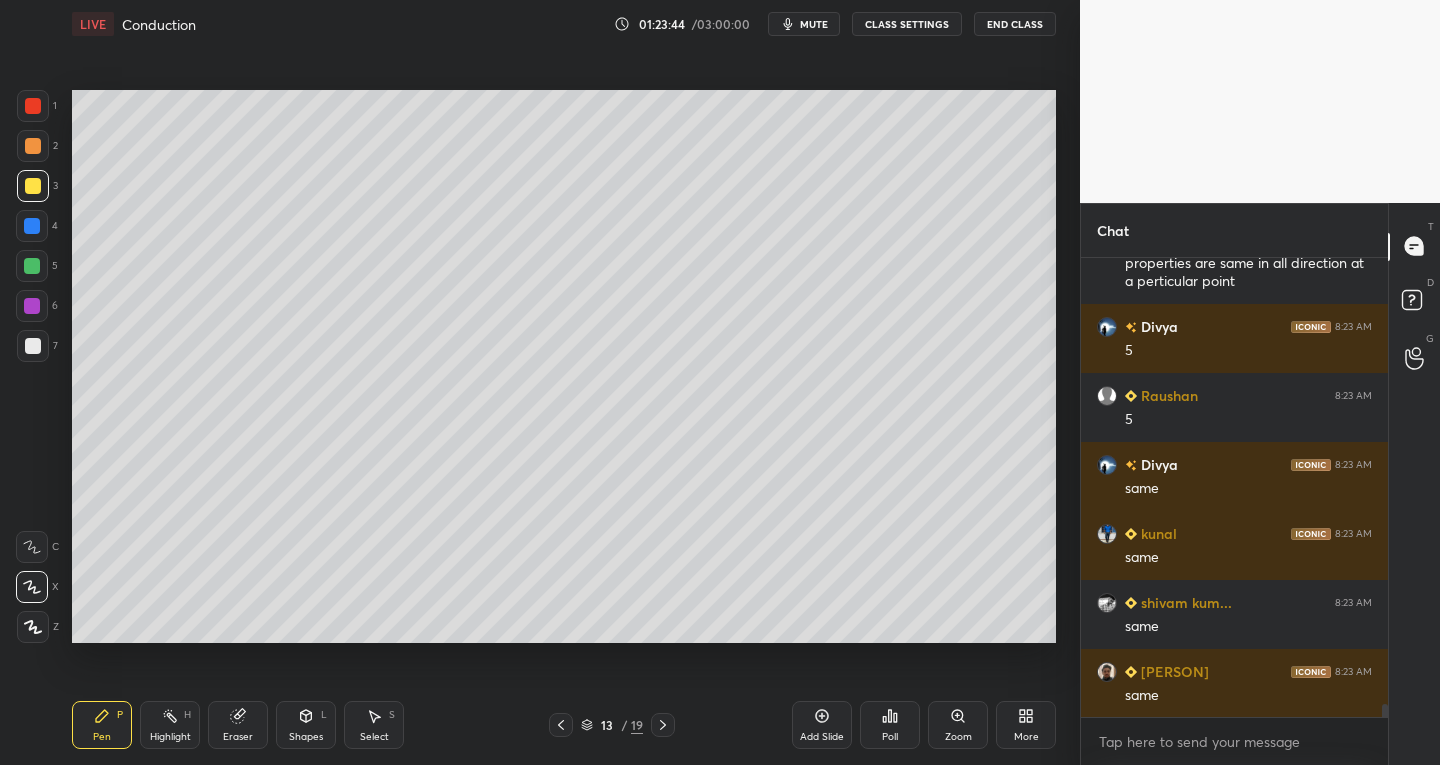 click at bounding box center (33, 346) 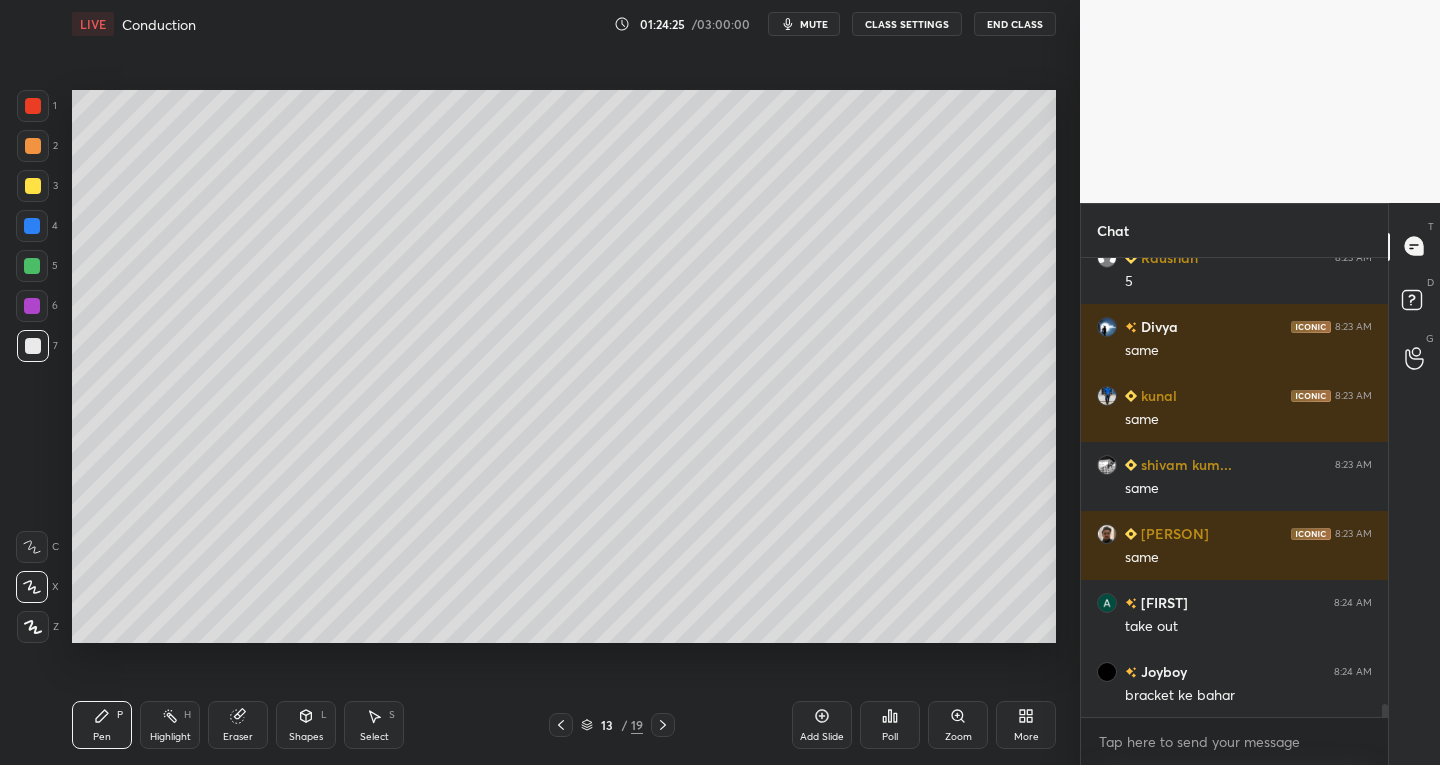 scroll, scrollTop: 16268, scrollLeft: 0, axis: vertical 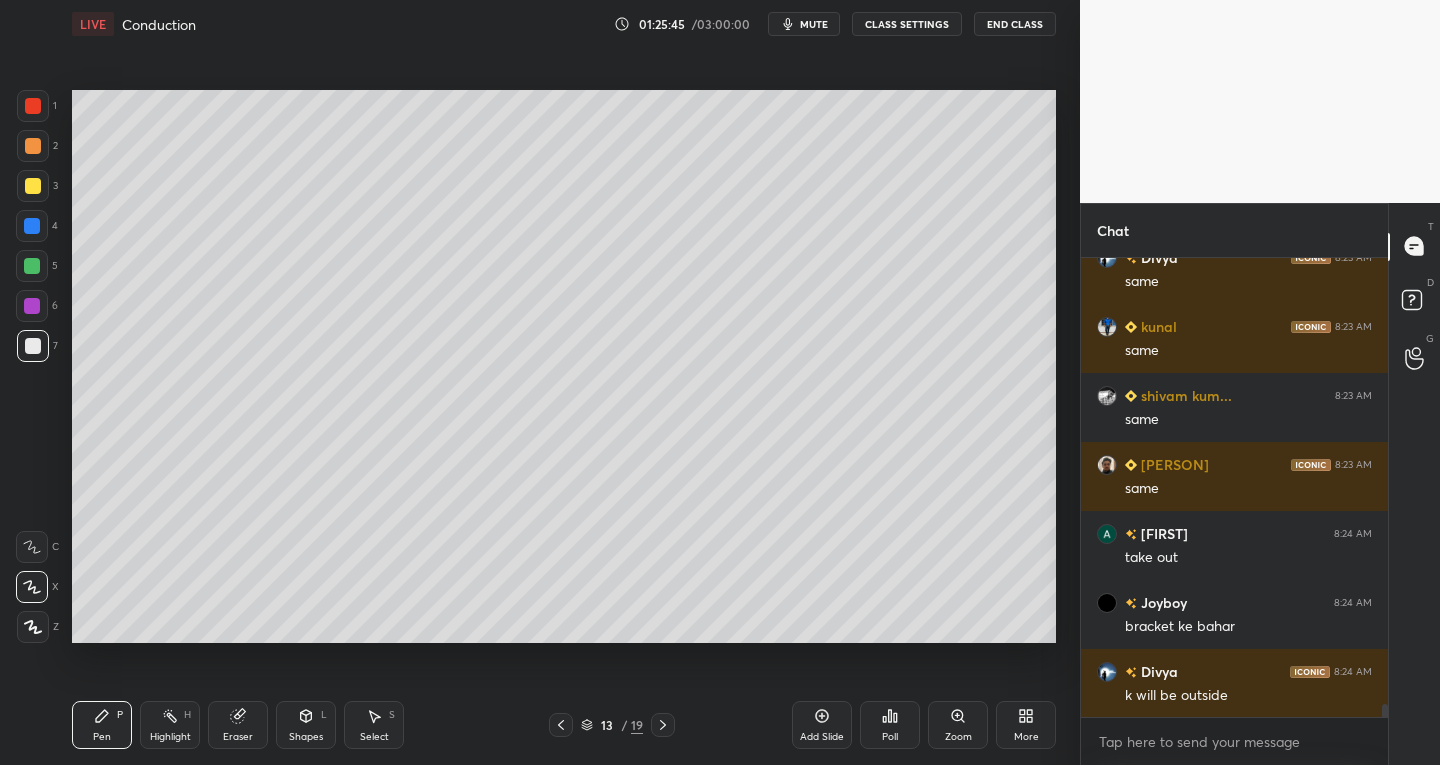click on "Select S" at bounding box center [374, 725] 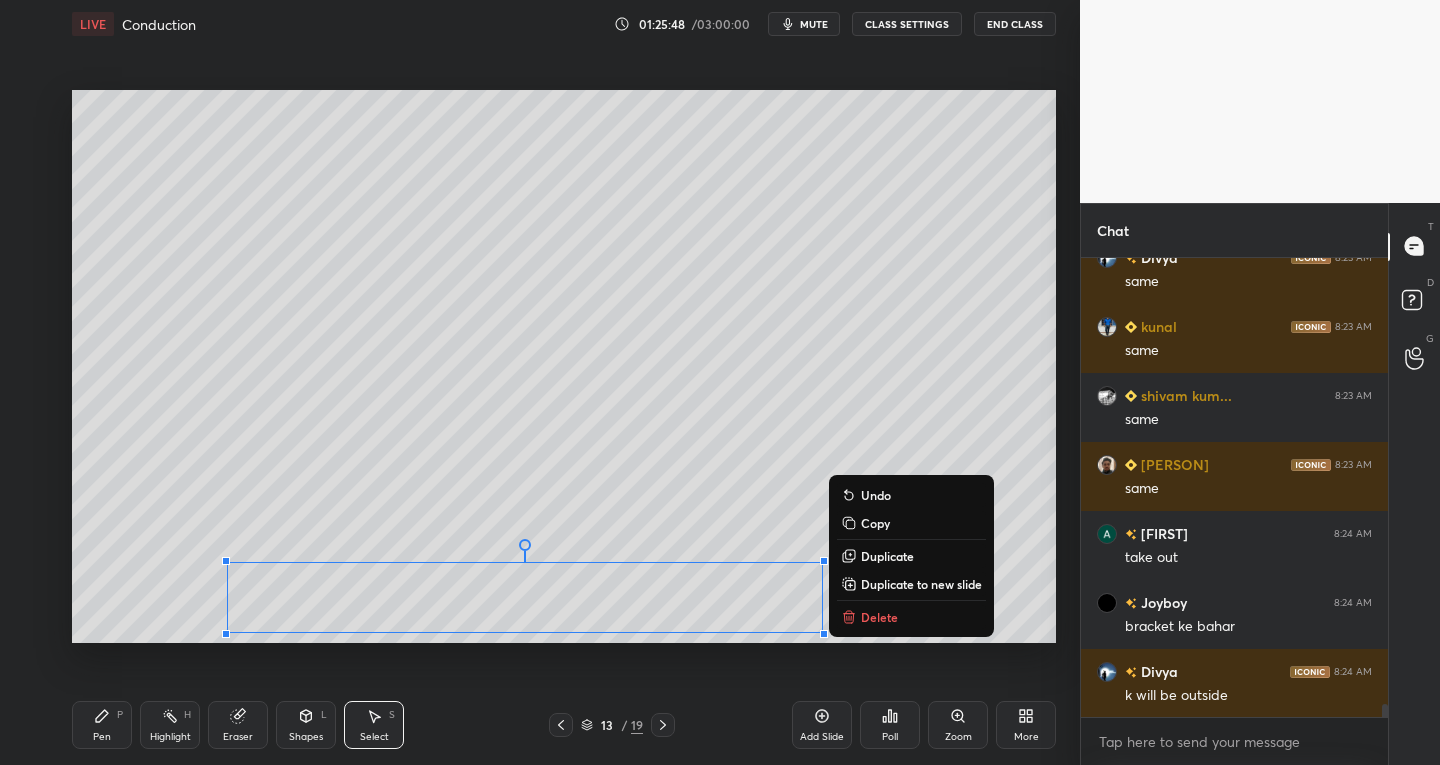 click on "Duplicate to new slide" at bounding box center [921, 584] 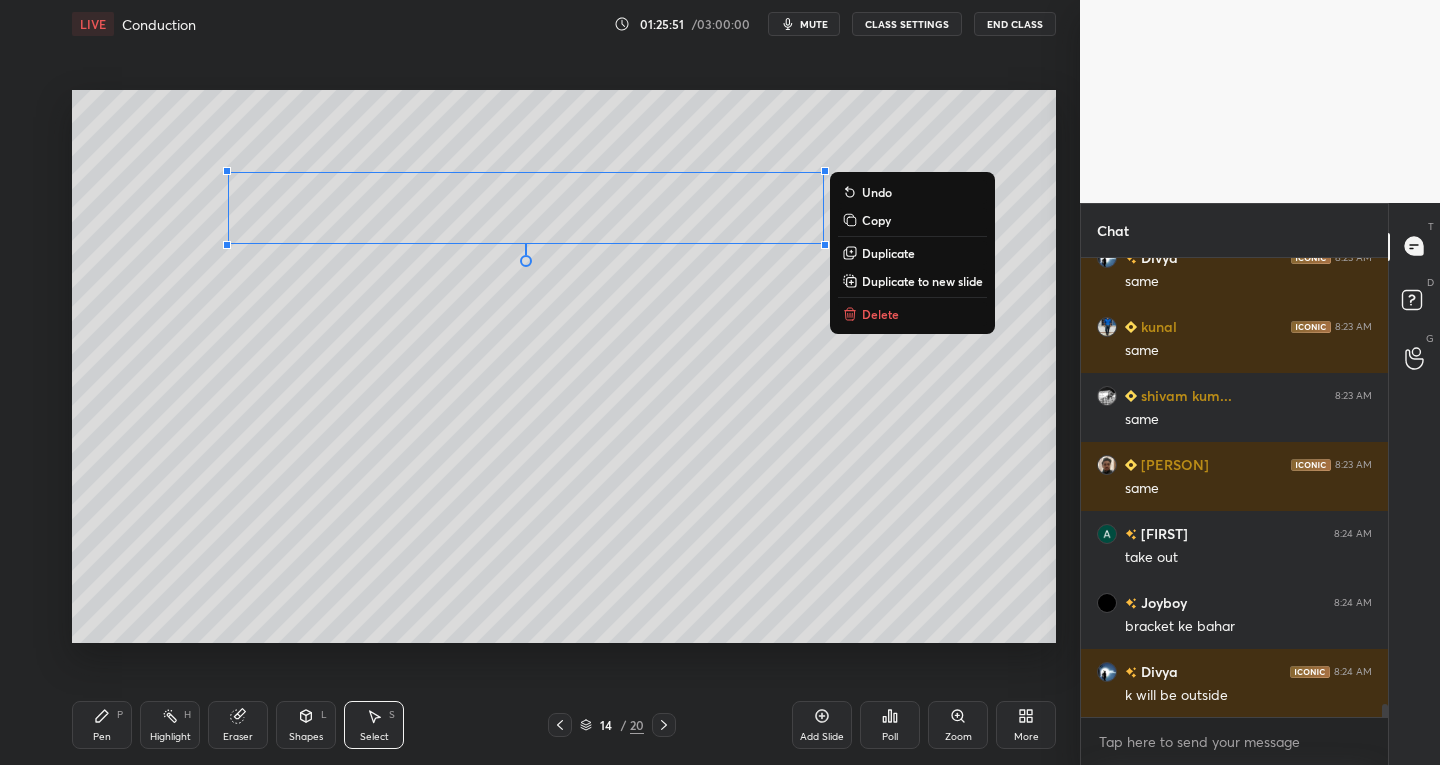 click 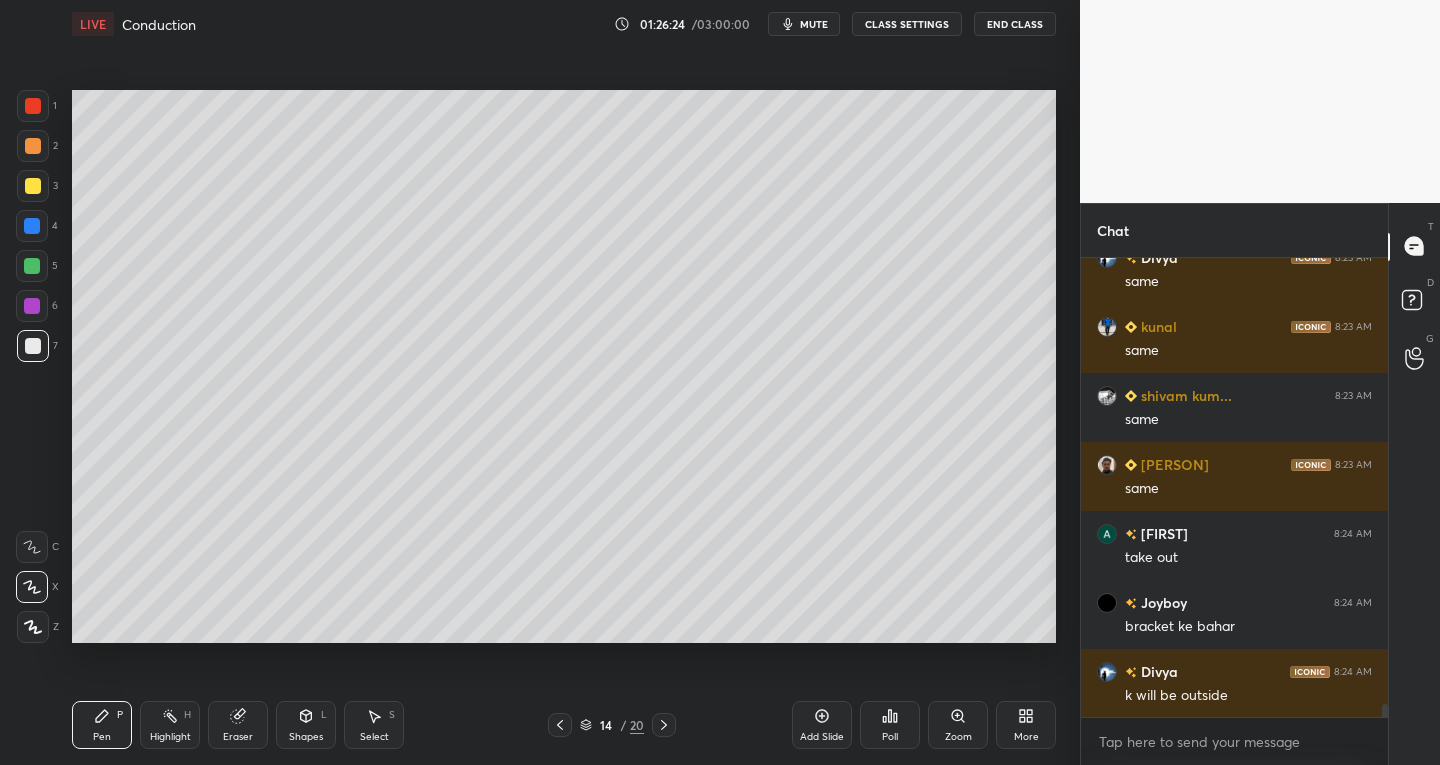 click on "Select S" at bounding box center (374, 725) 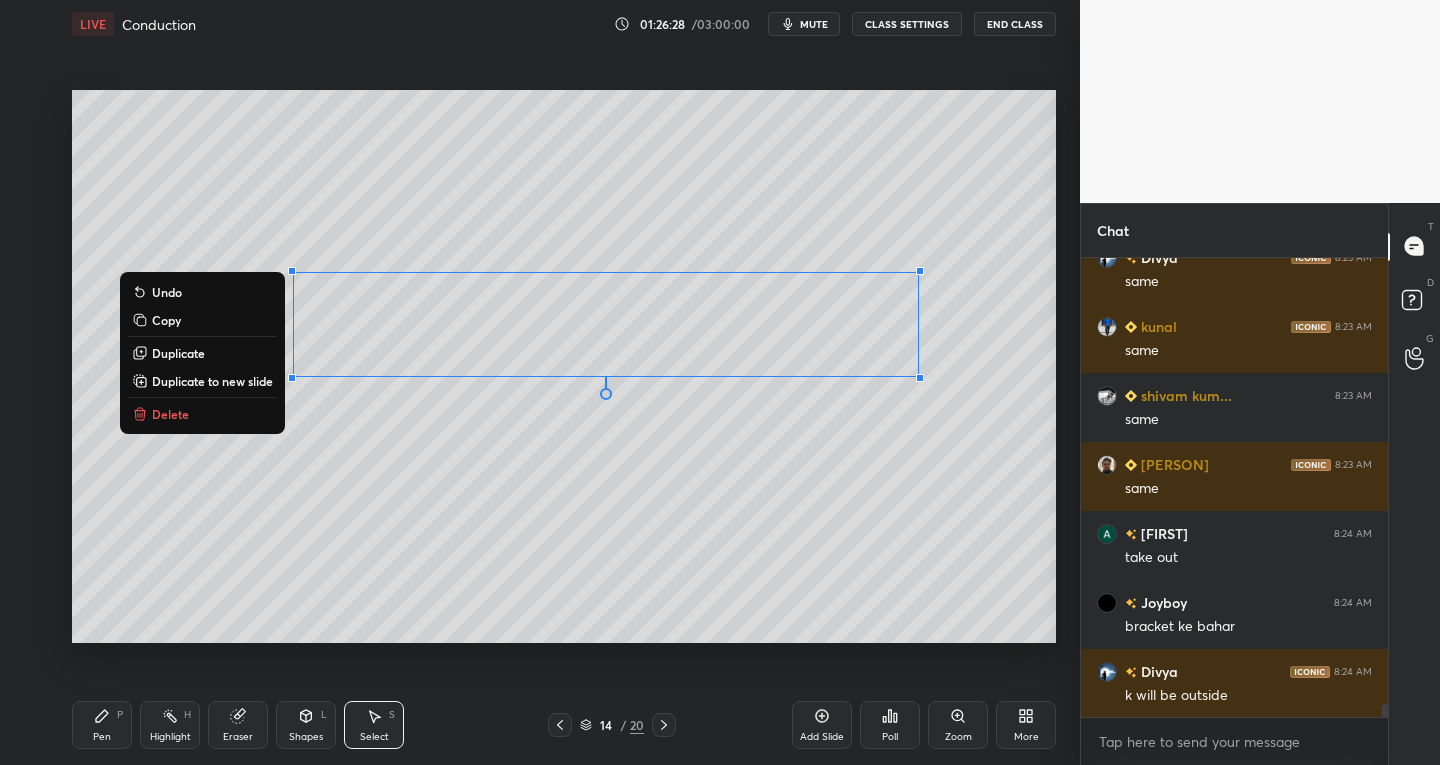 click on "Duplicate" at bounding box center [178, 353] 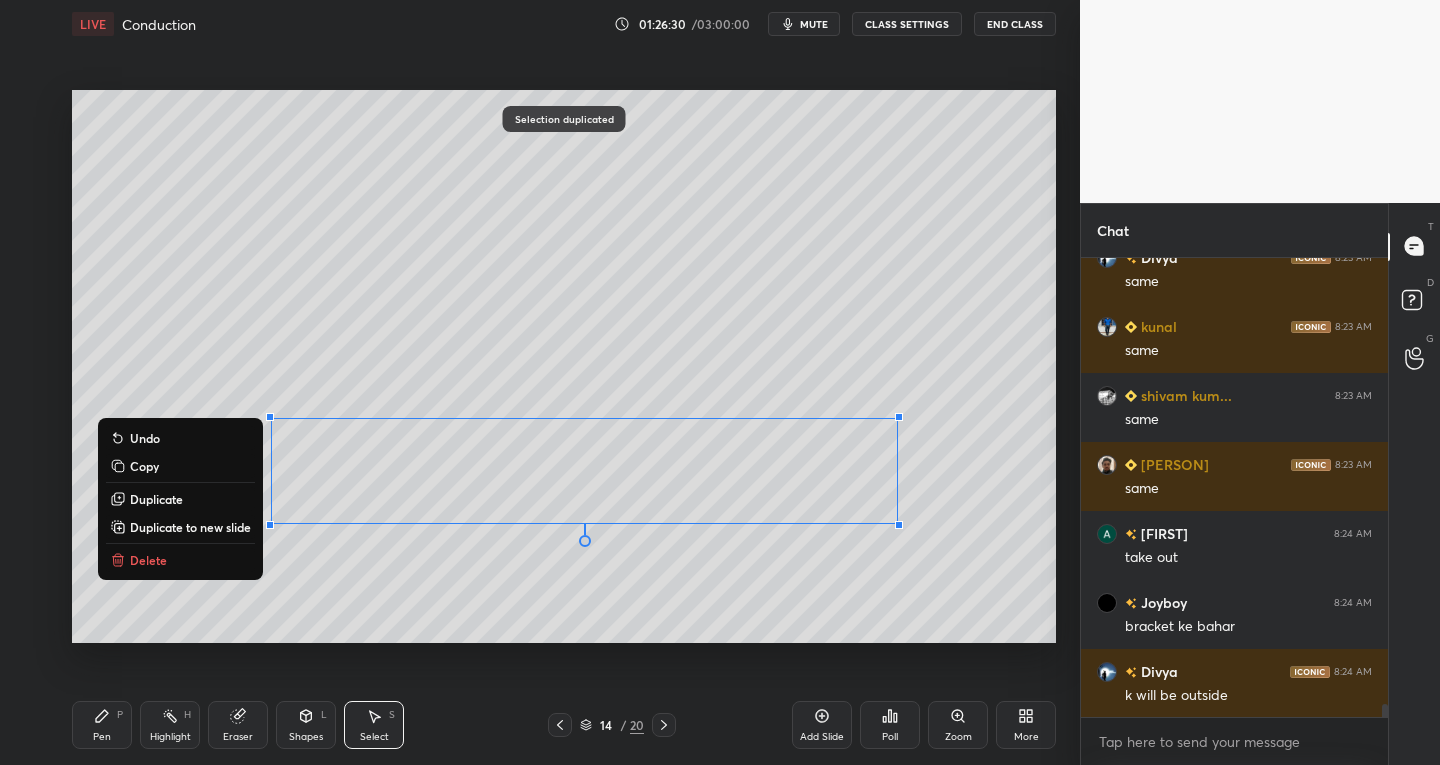click on "Pen P" at bounding box center [102, 725] 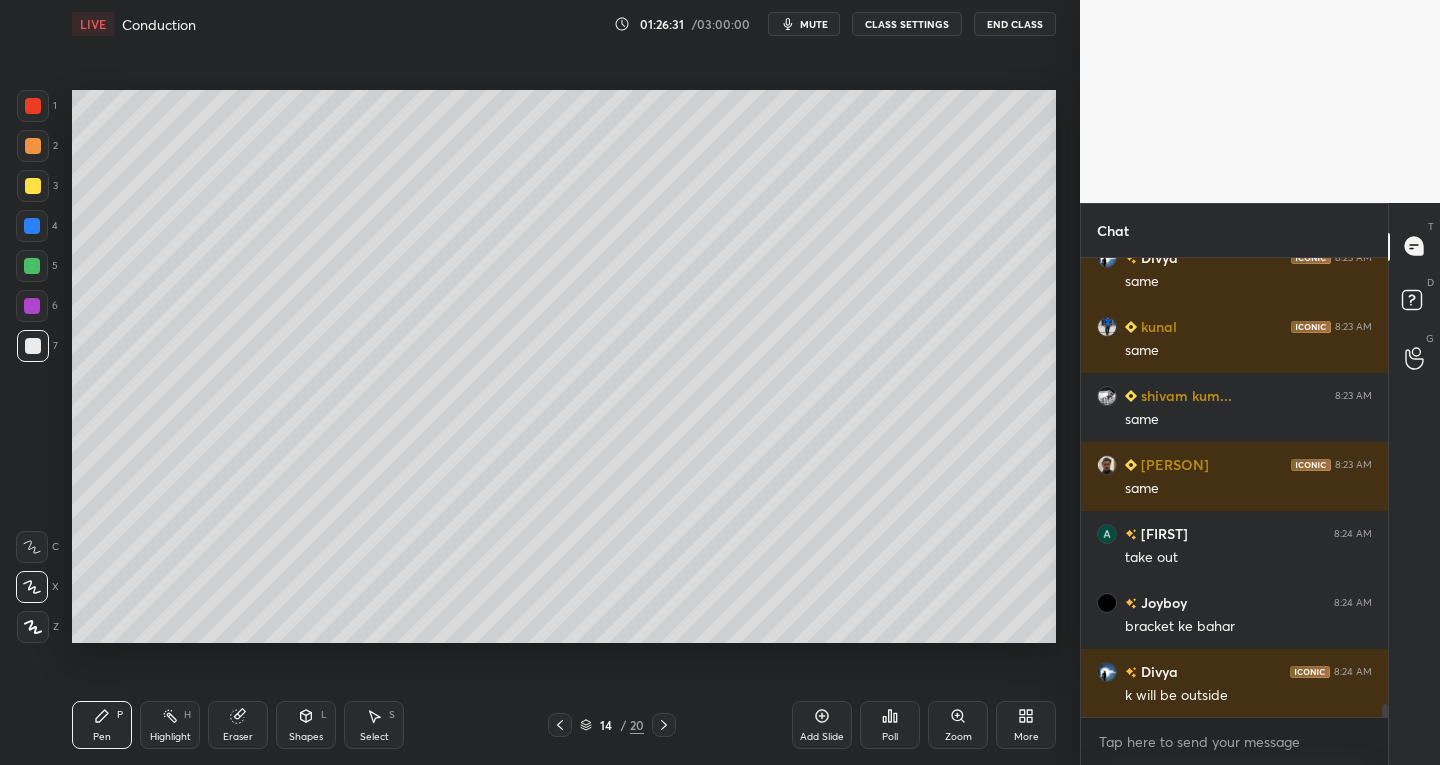 click at bounding box center [33, 186] 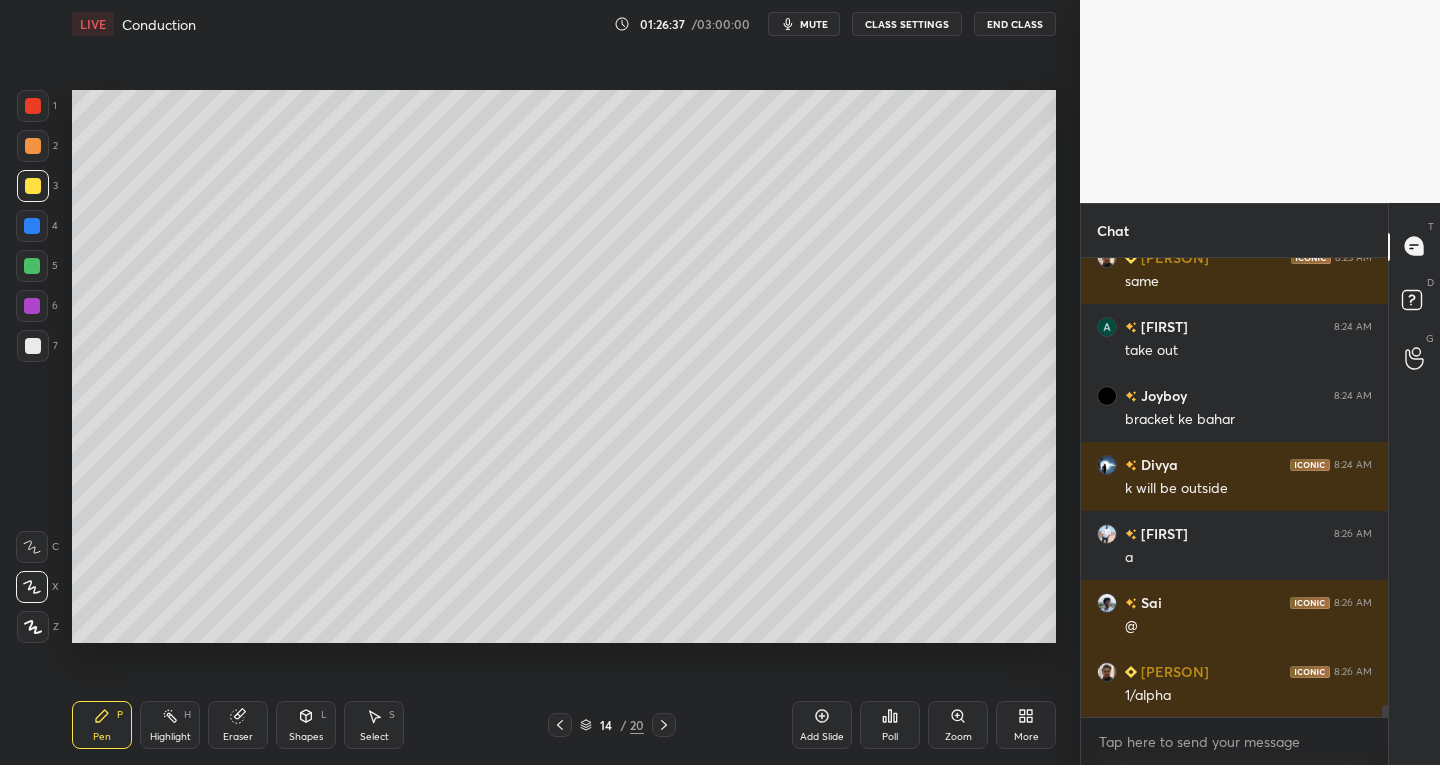scroll, scrollTop: 16613, scrollLeft: 0, axis: vertical 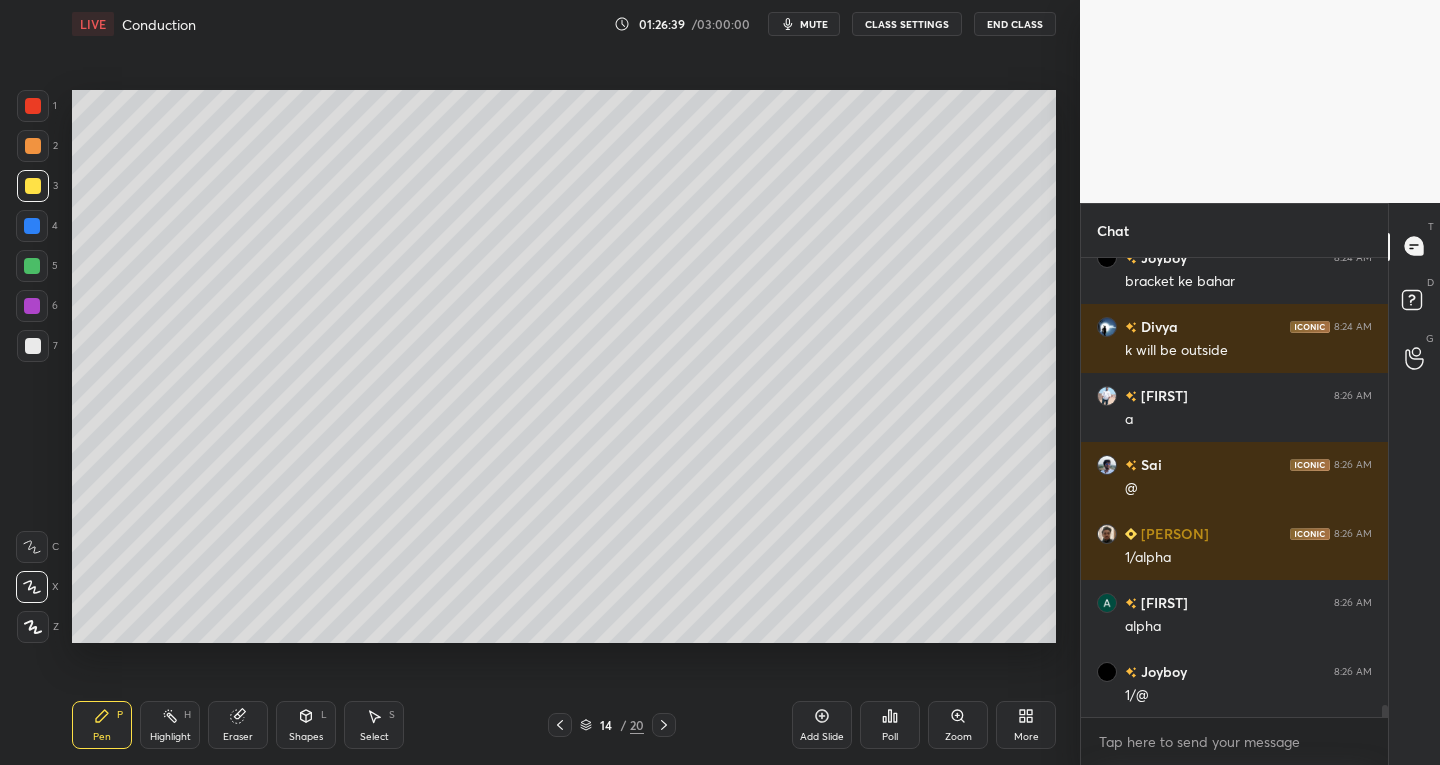 click at bounding box center [33, 346] 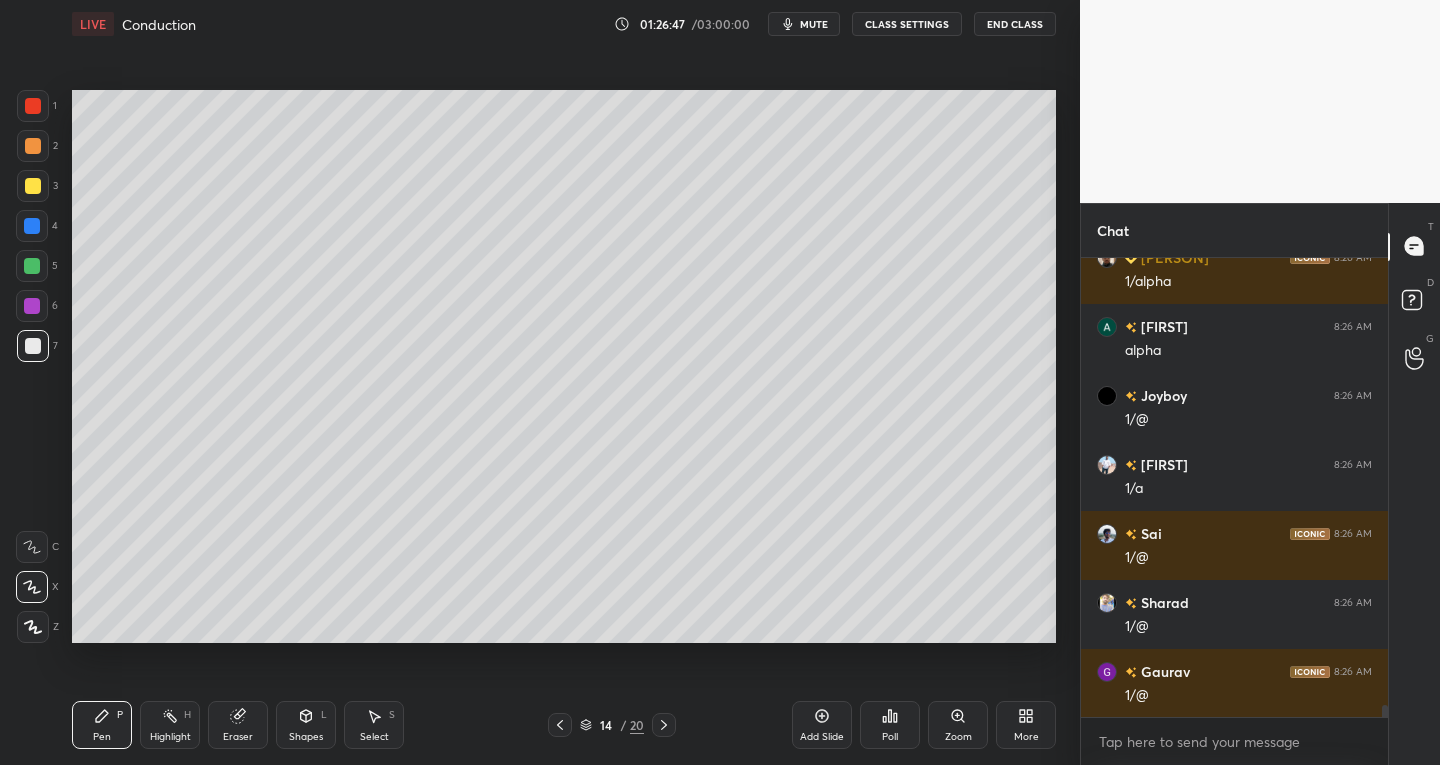 scroll, scrollTop: 16958, scrollLeft: 0, axis: vertical 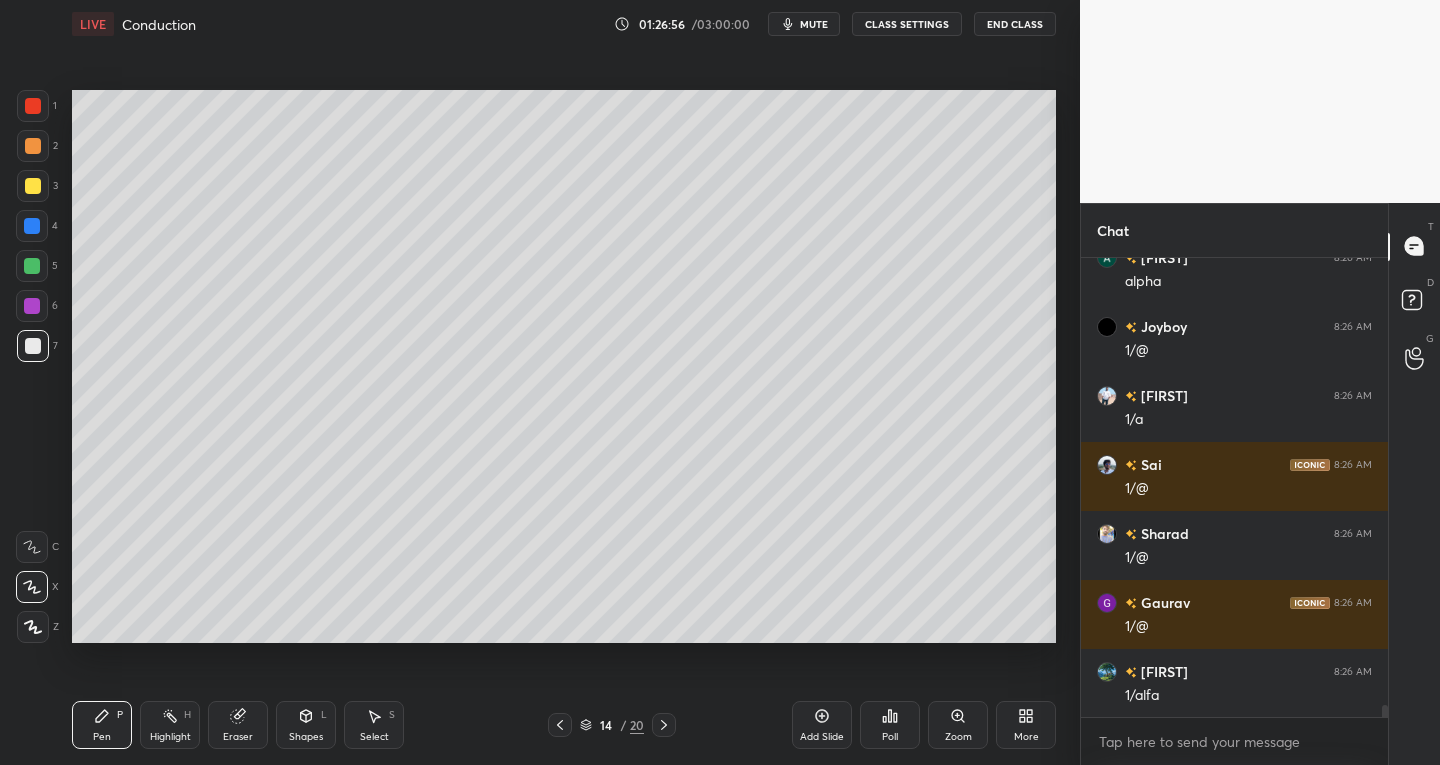 click on "Eraser" at bounding box center (238, 737) 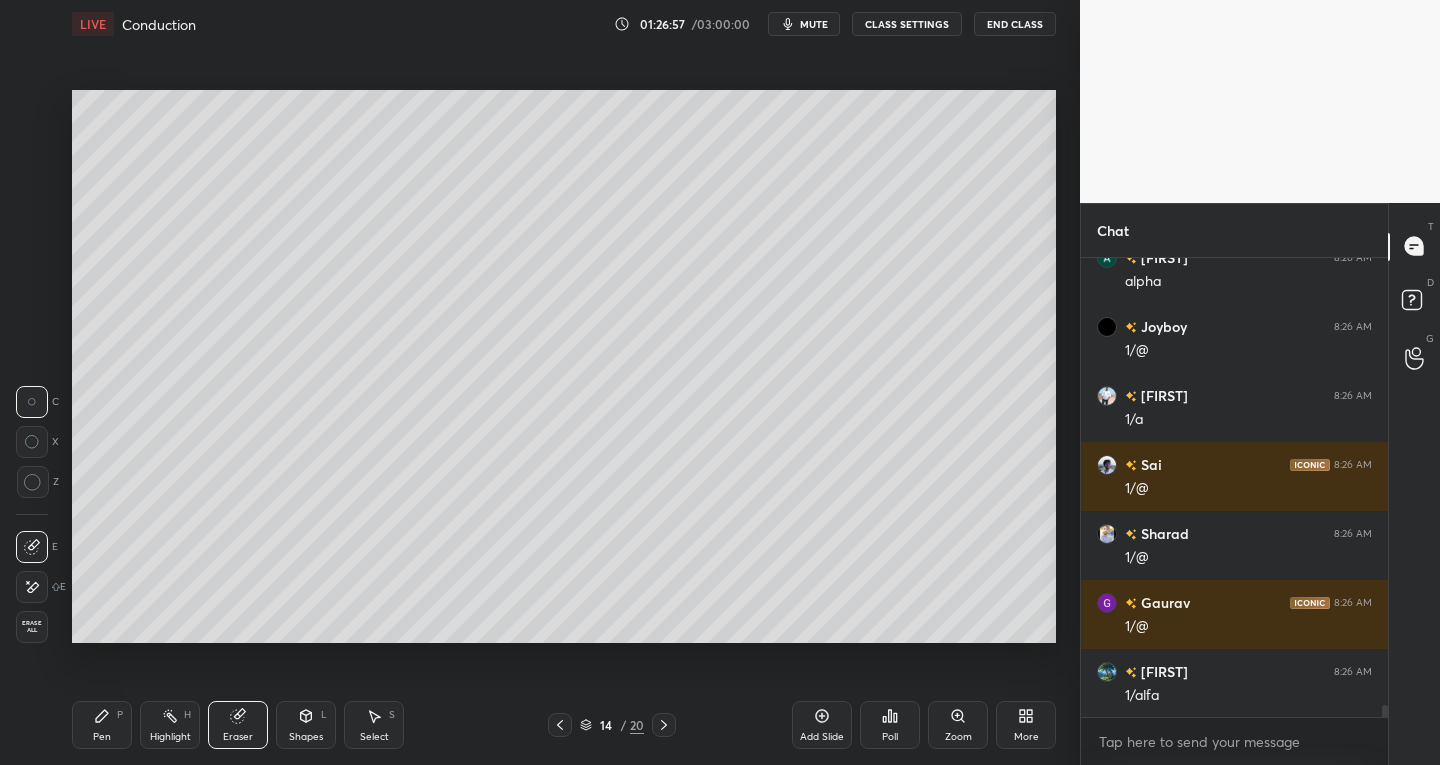 click 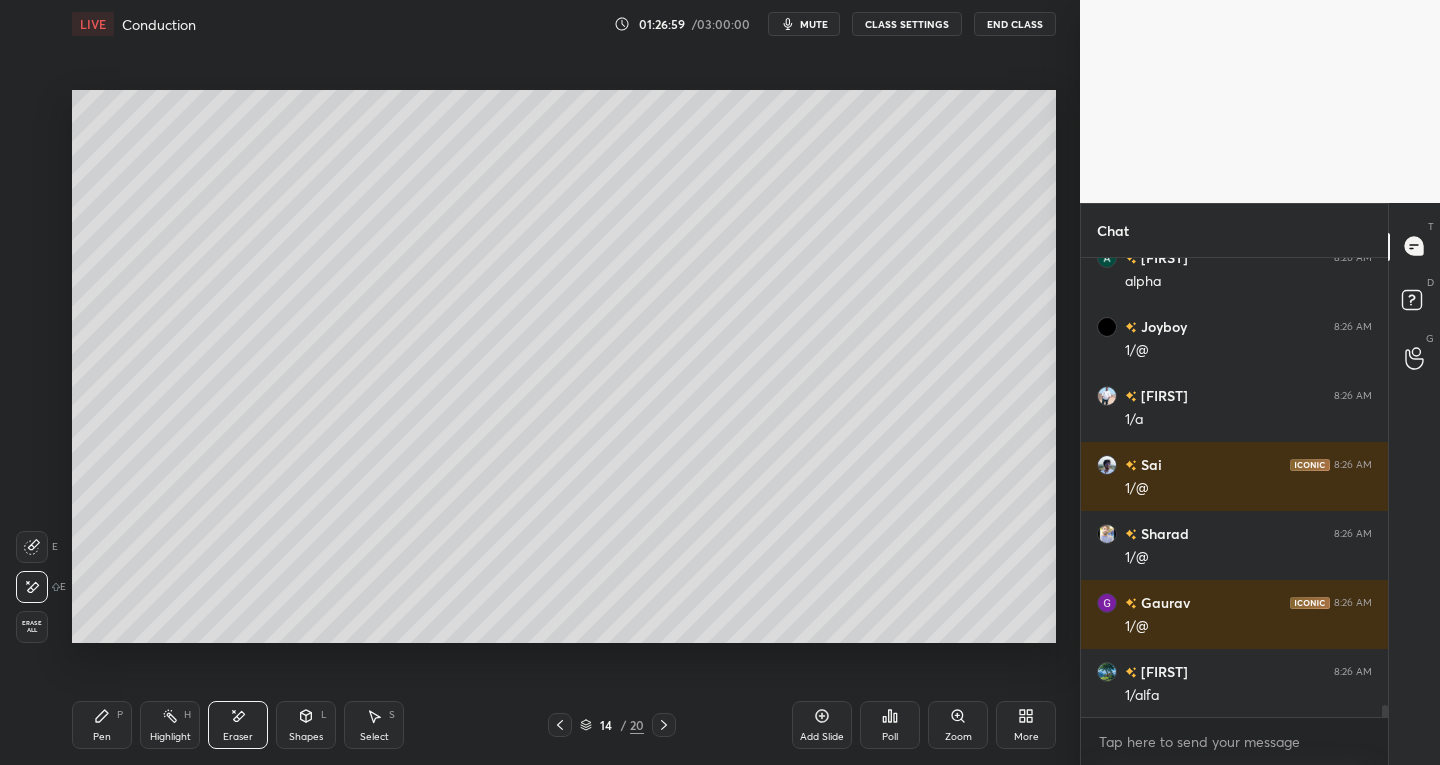 click on "Pen P" at bounding box center (102, 725) 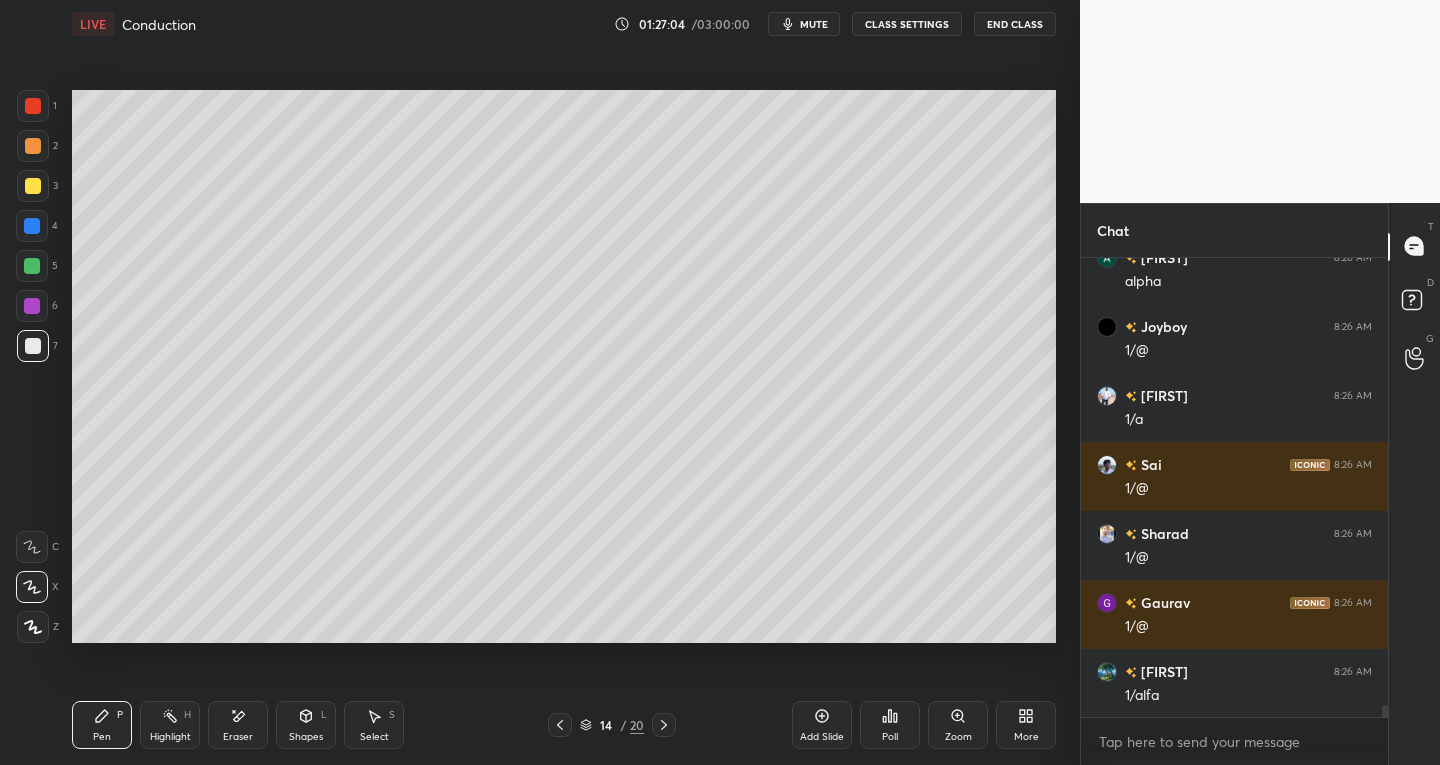 click on "Shapes" at bounding box center [306, 737] 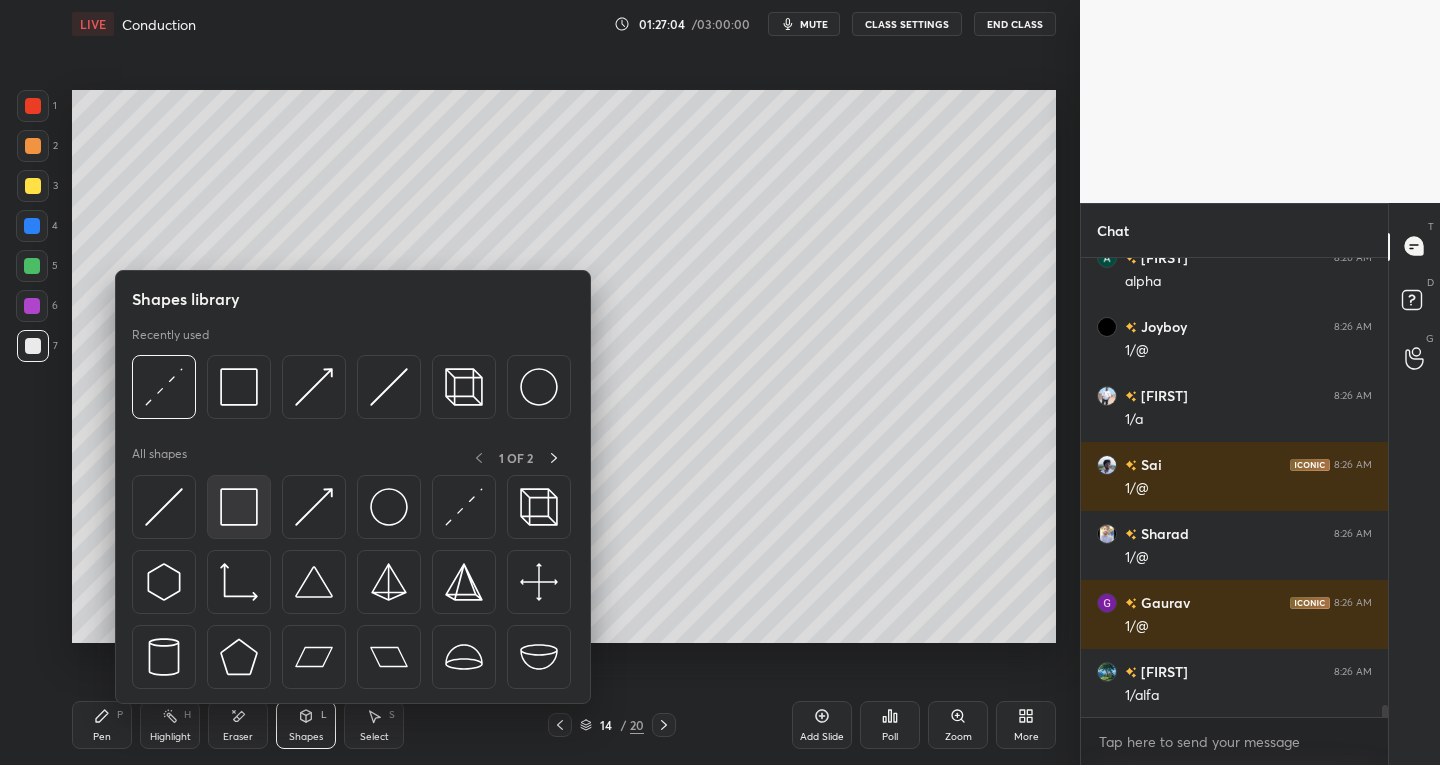 click at bounding box center [239, 507] 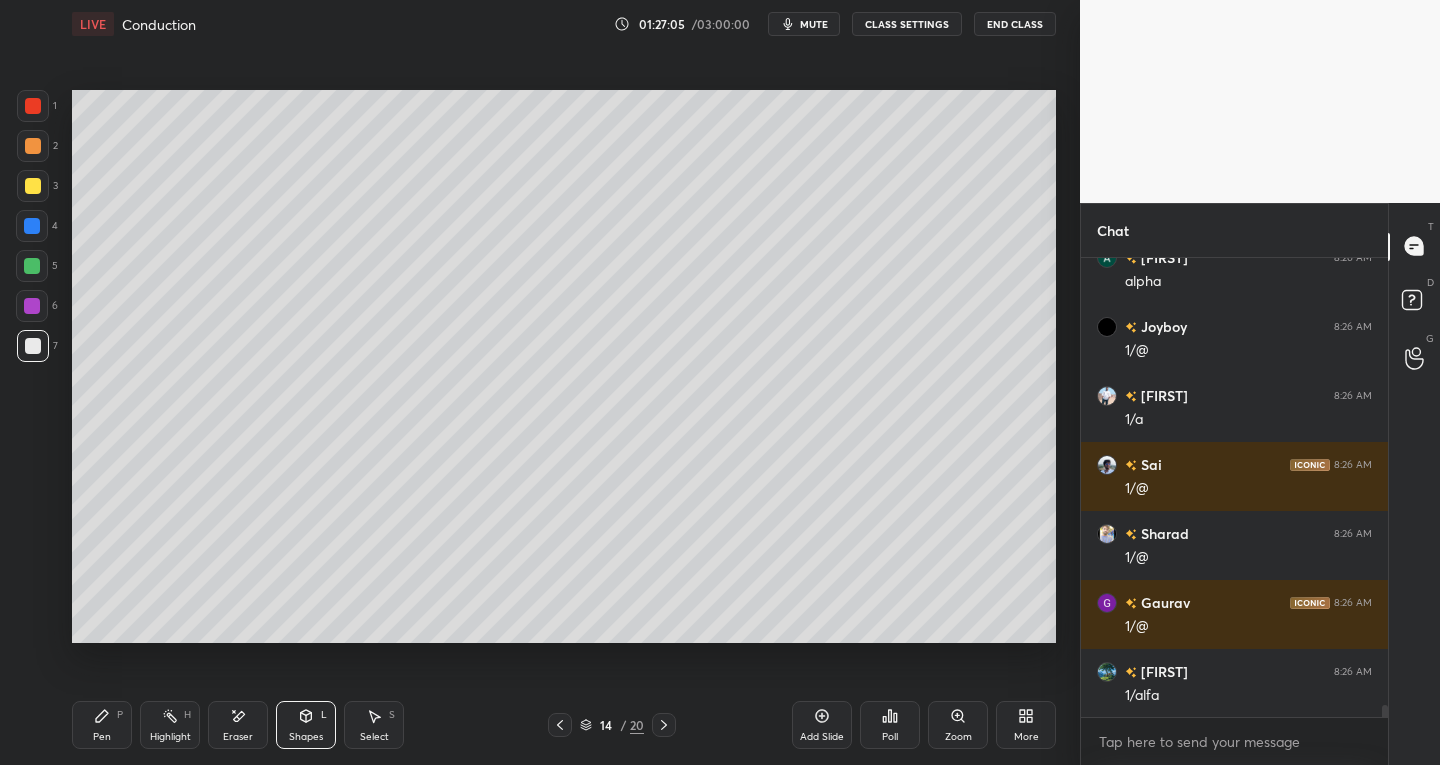 click on "1" at bounding box center (37, 106) 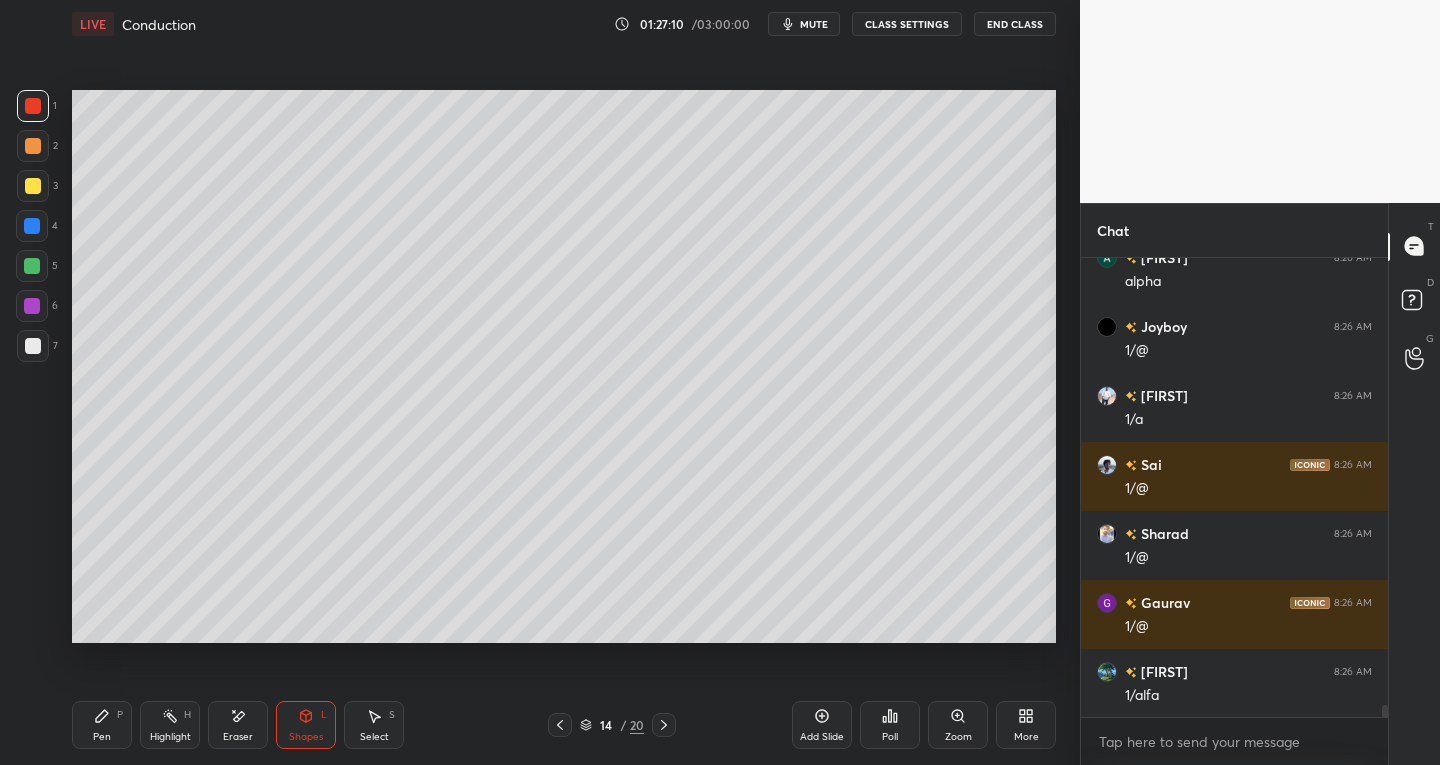click on "Pen P" at bounding box center (102, 725) 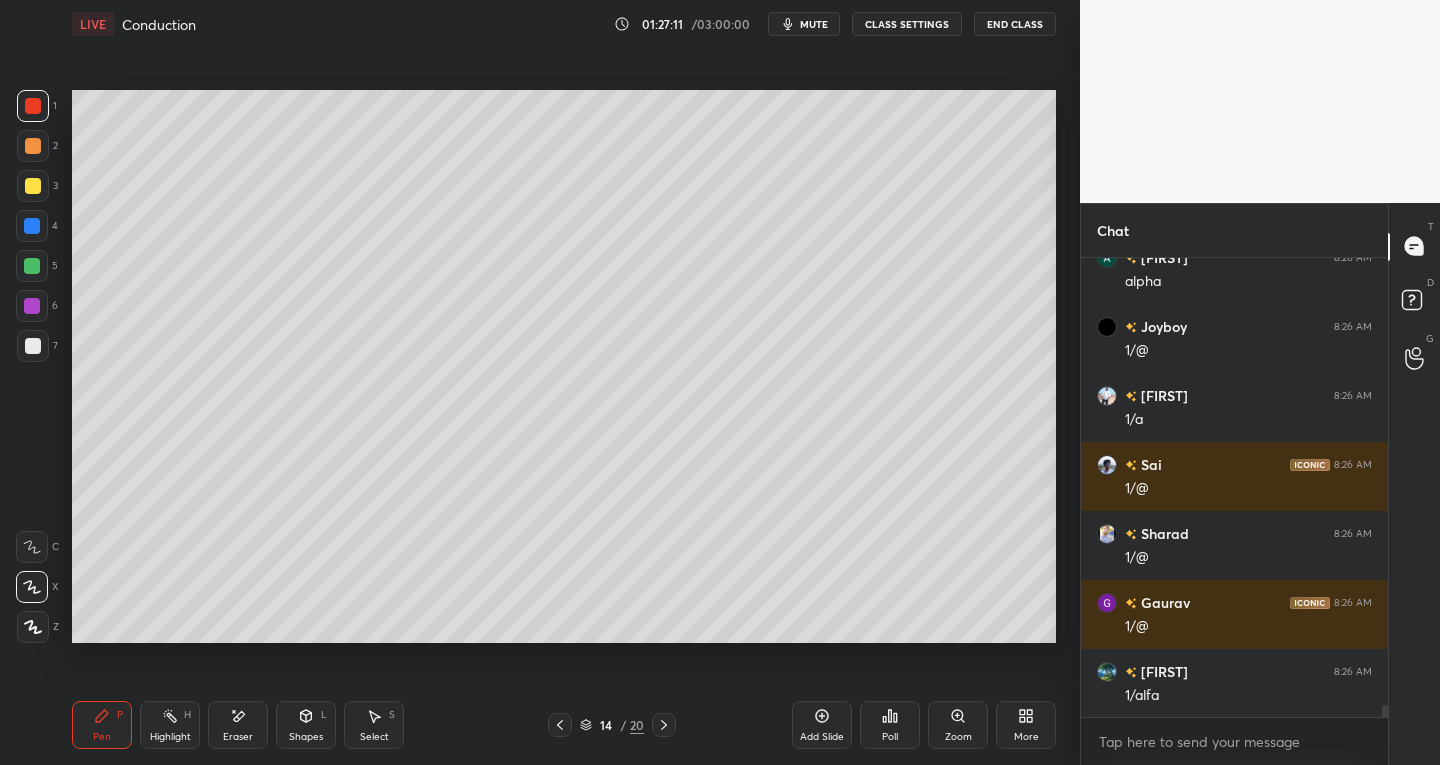 click on "7" at bounding box center [37, 350] 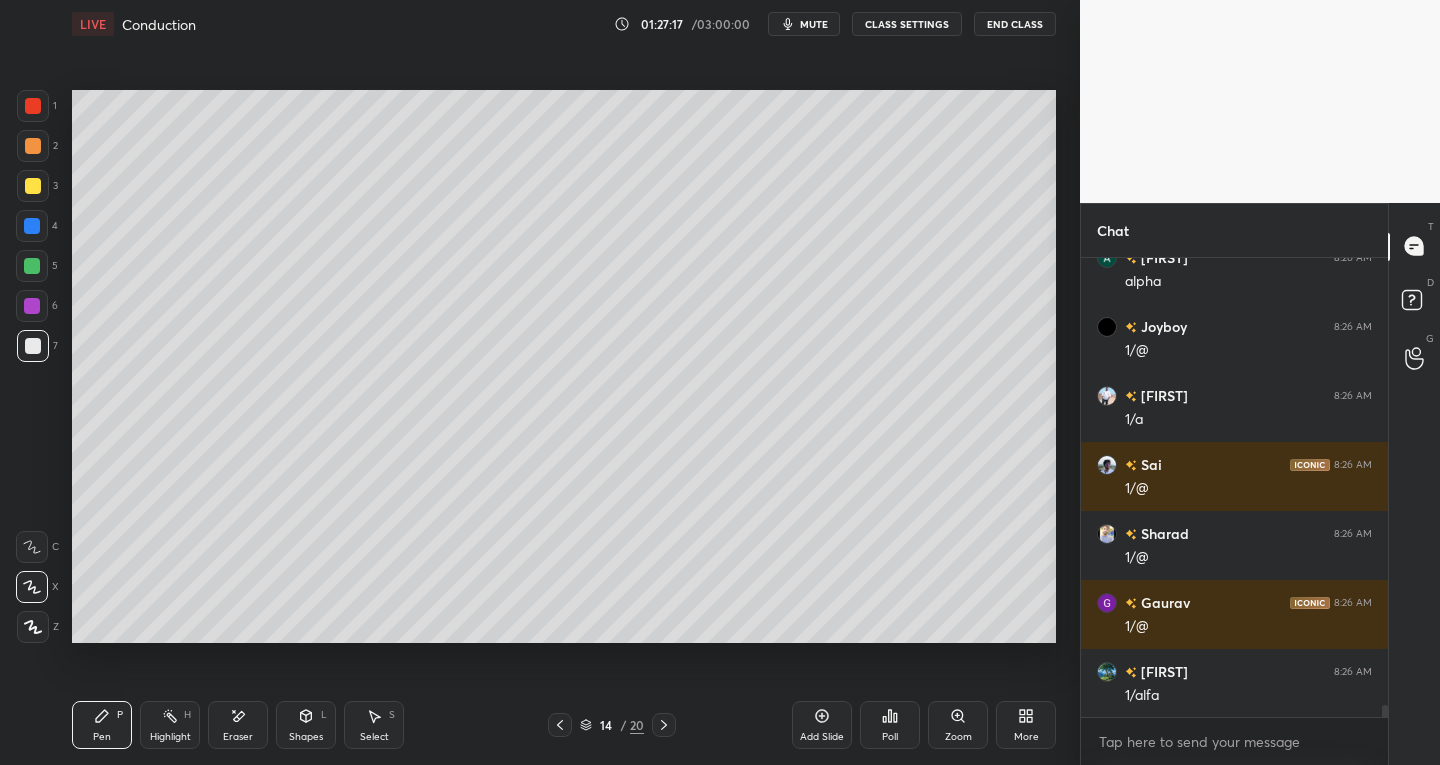 click 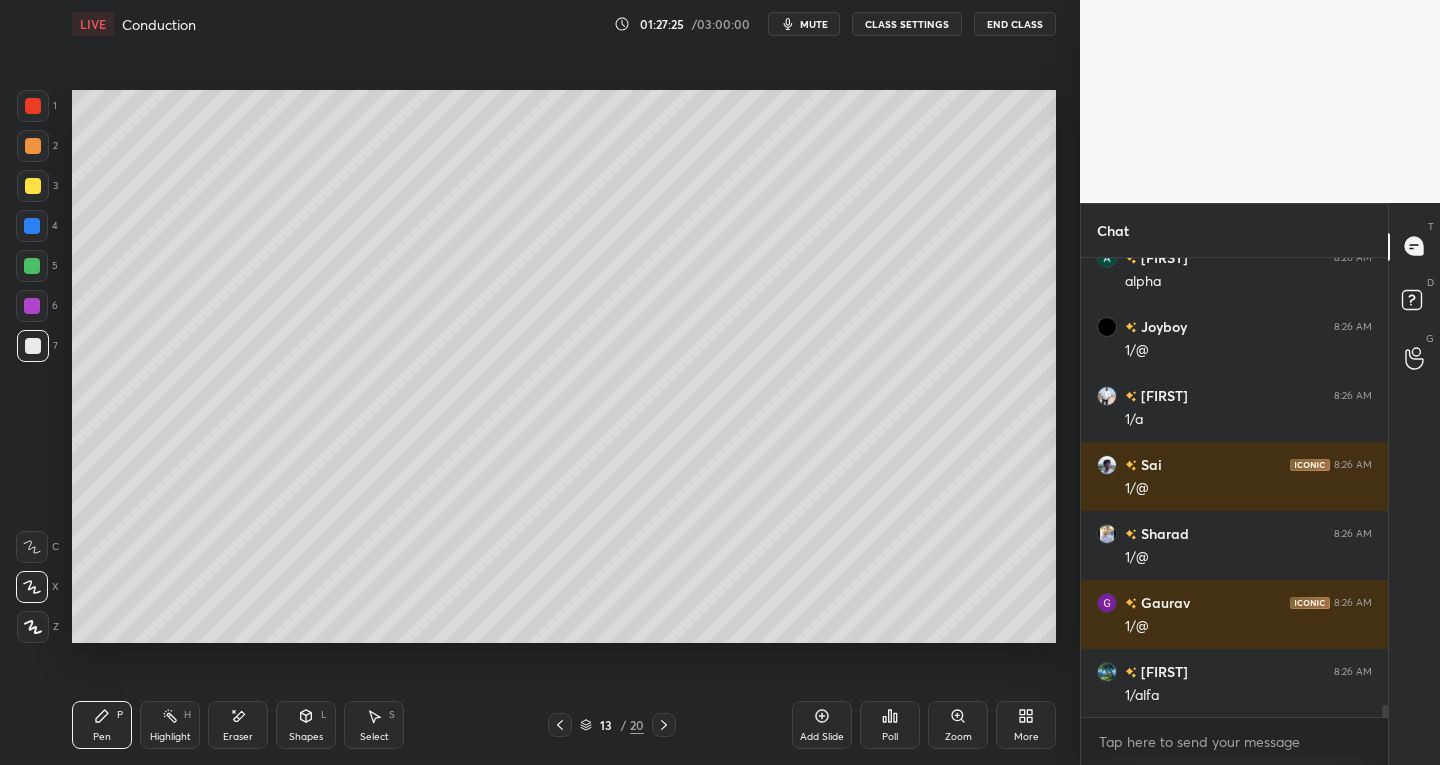 click 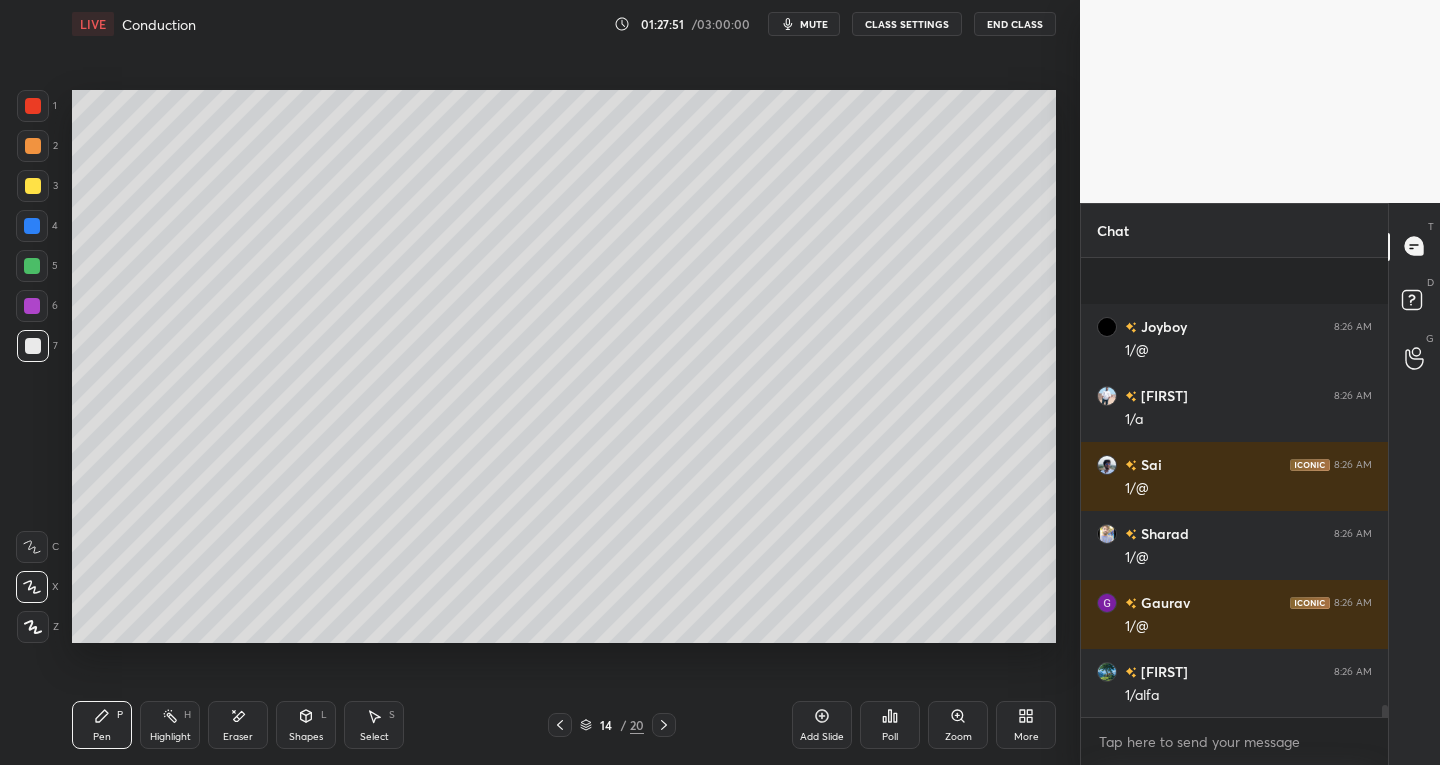 scroll, scrollTop: 17081, scrollLeft: 0, axis: vertical 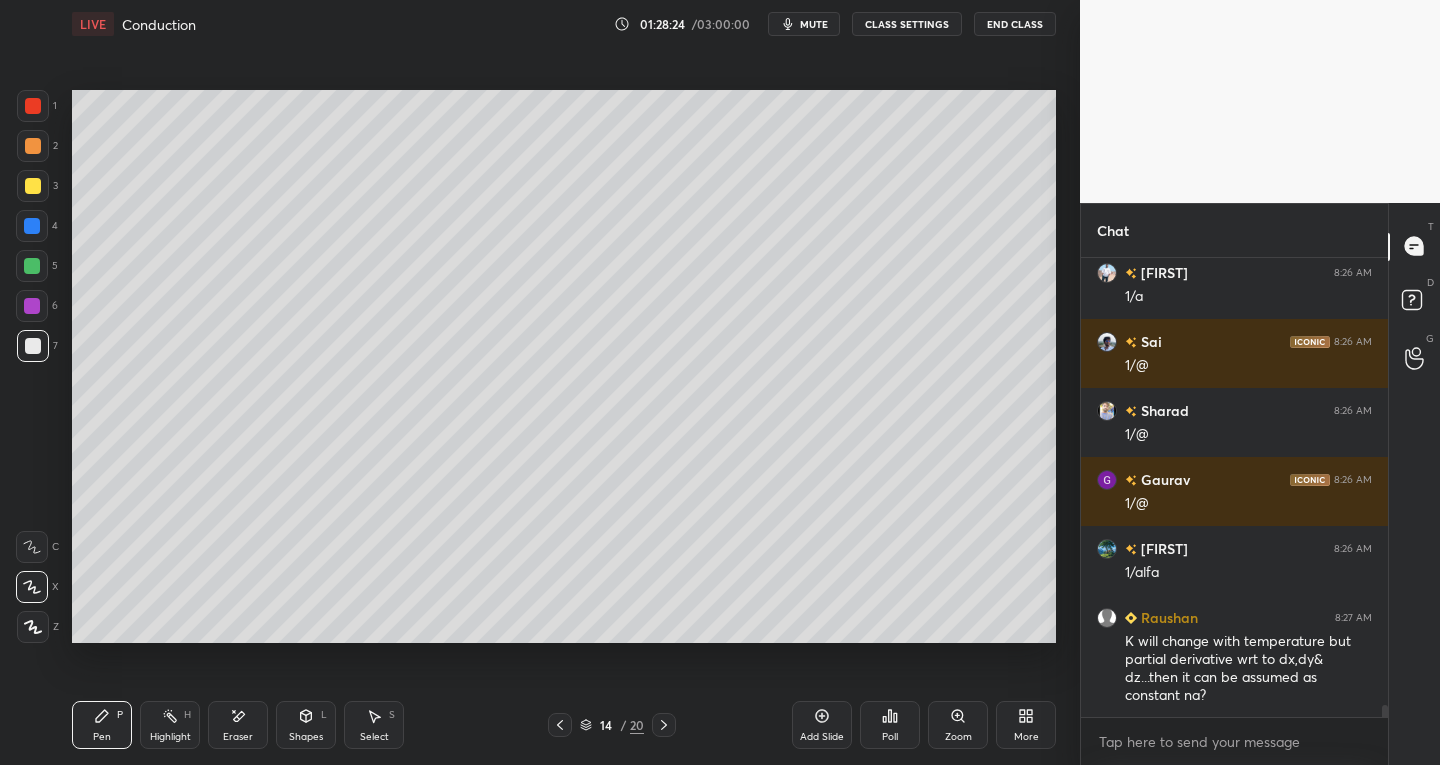 click 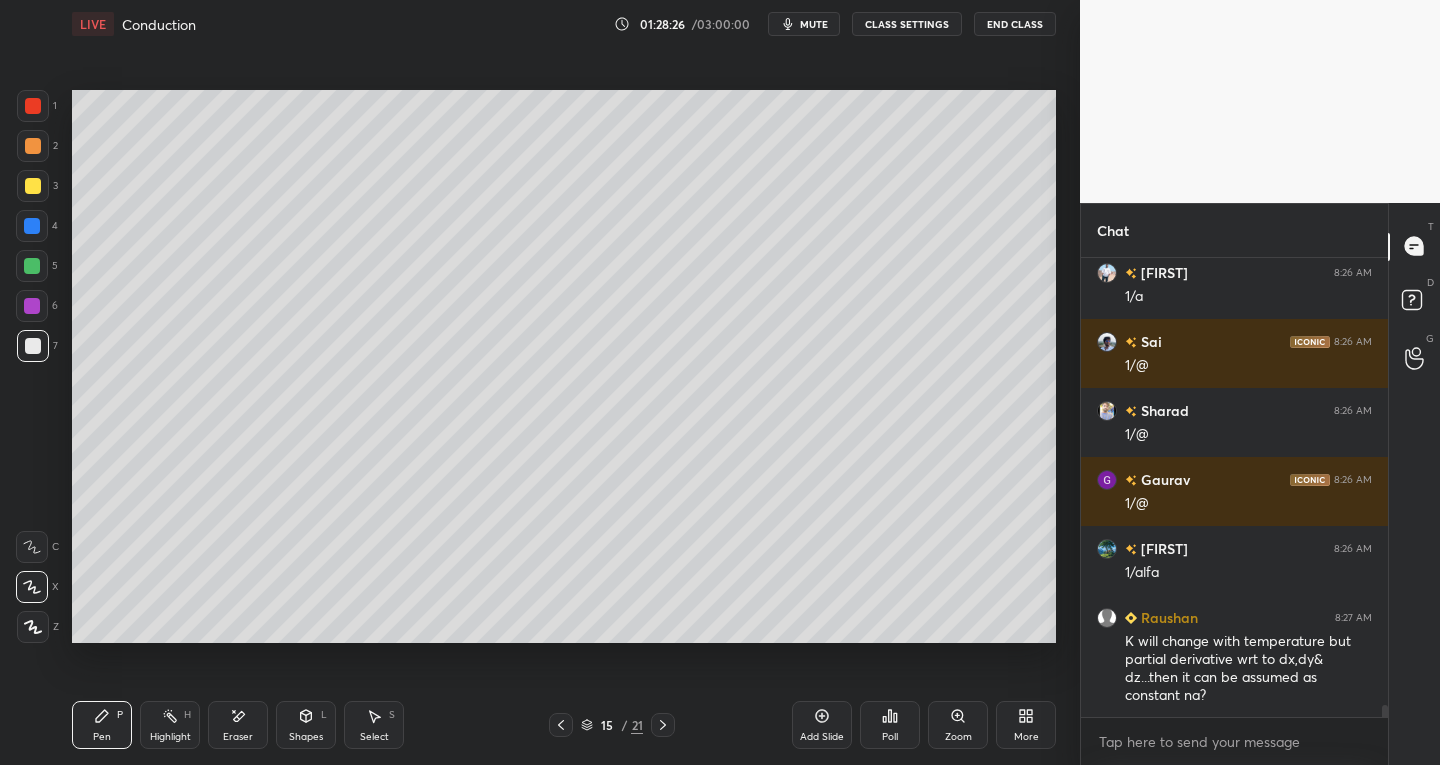 click 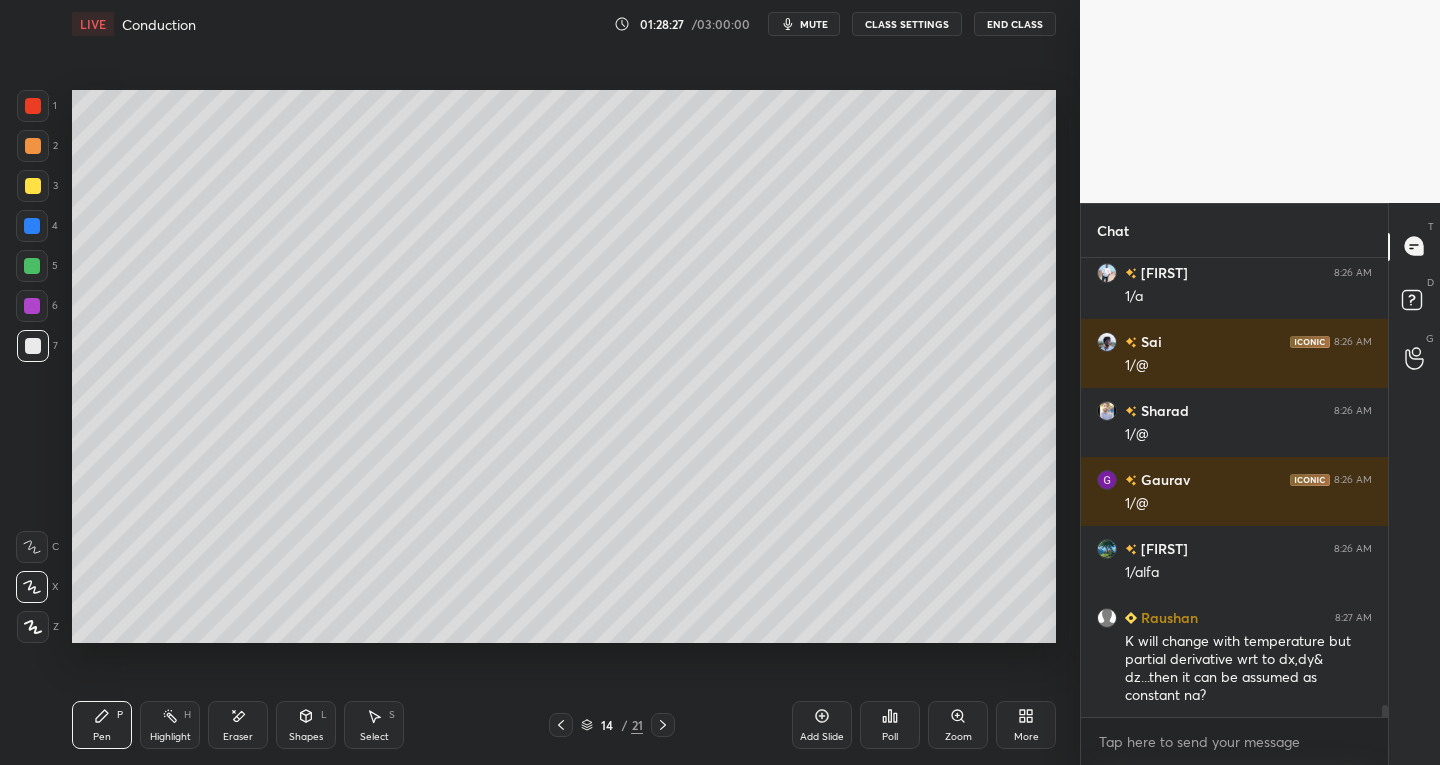 click 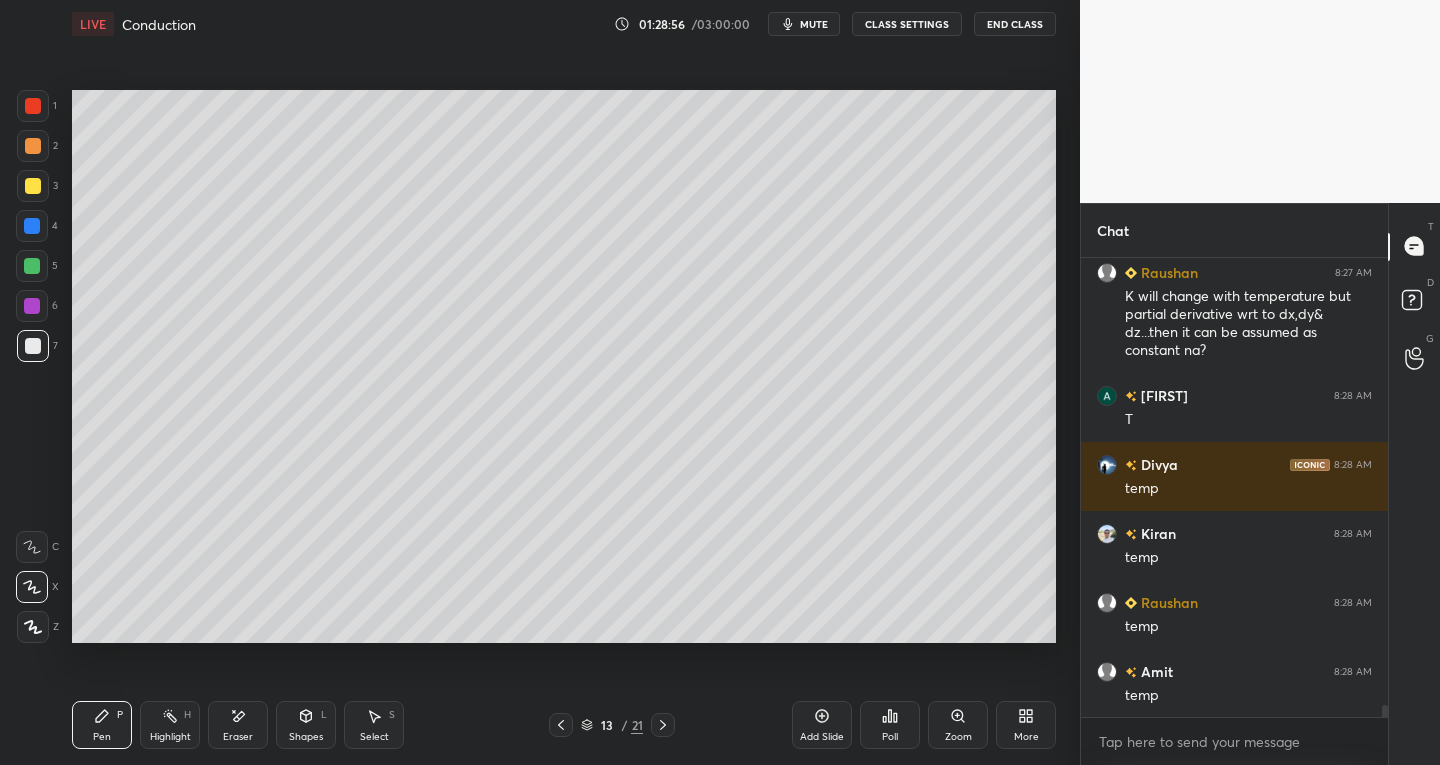 scroll, scrollTop: 17495, scrollLeft: 0, axis: vertical 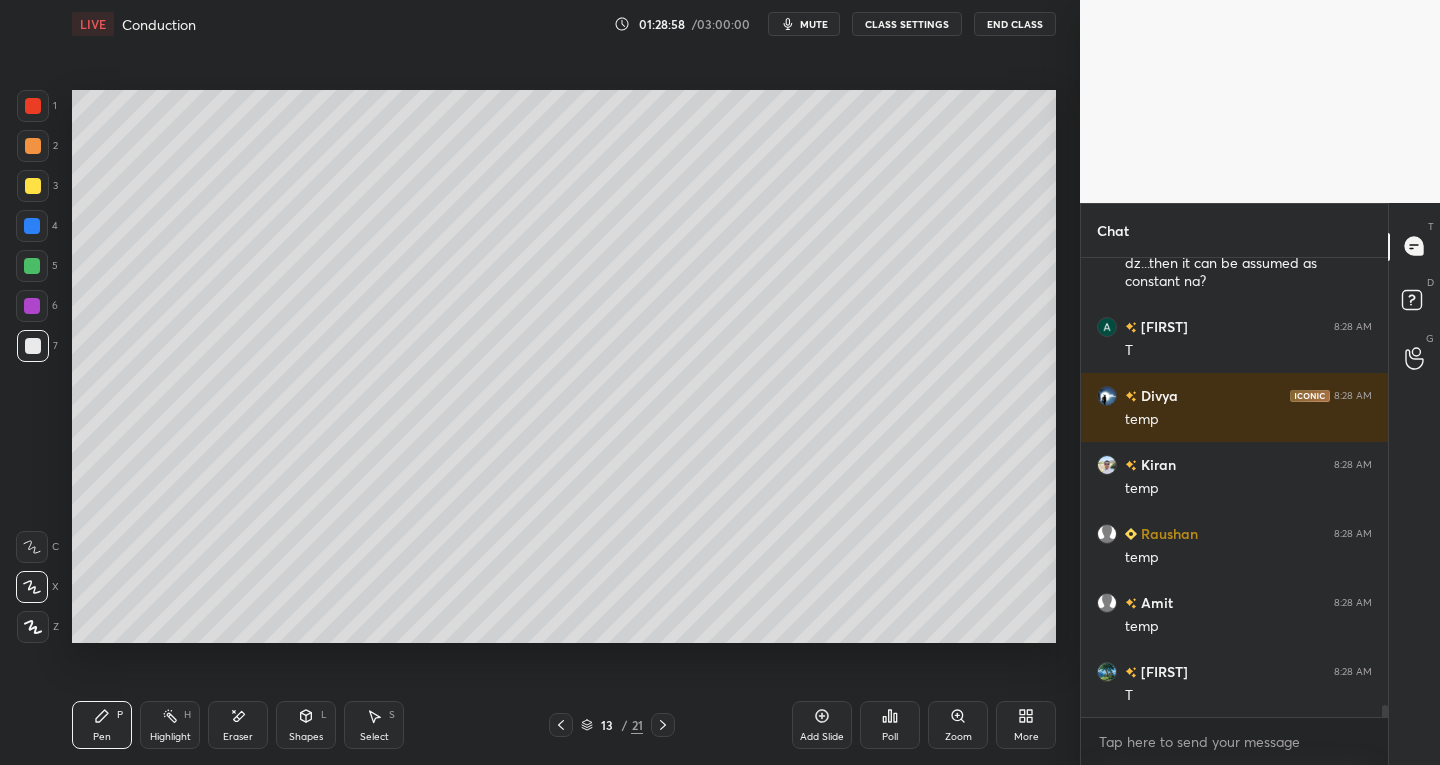 click at bounding box center [33, 186] 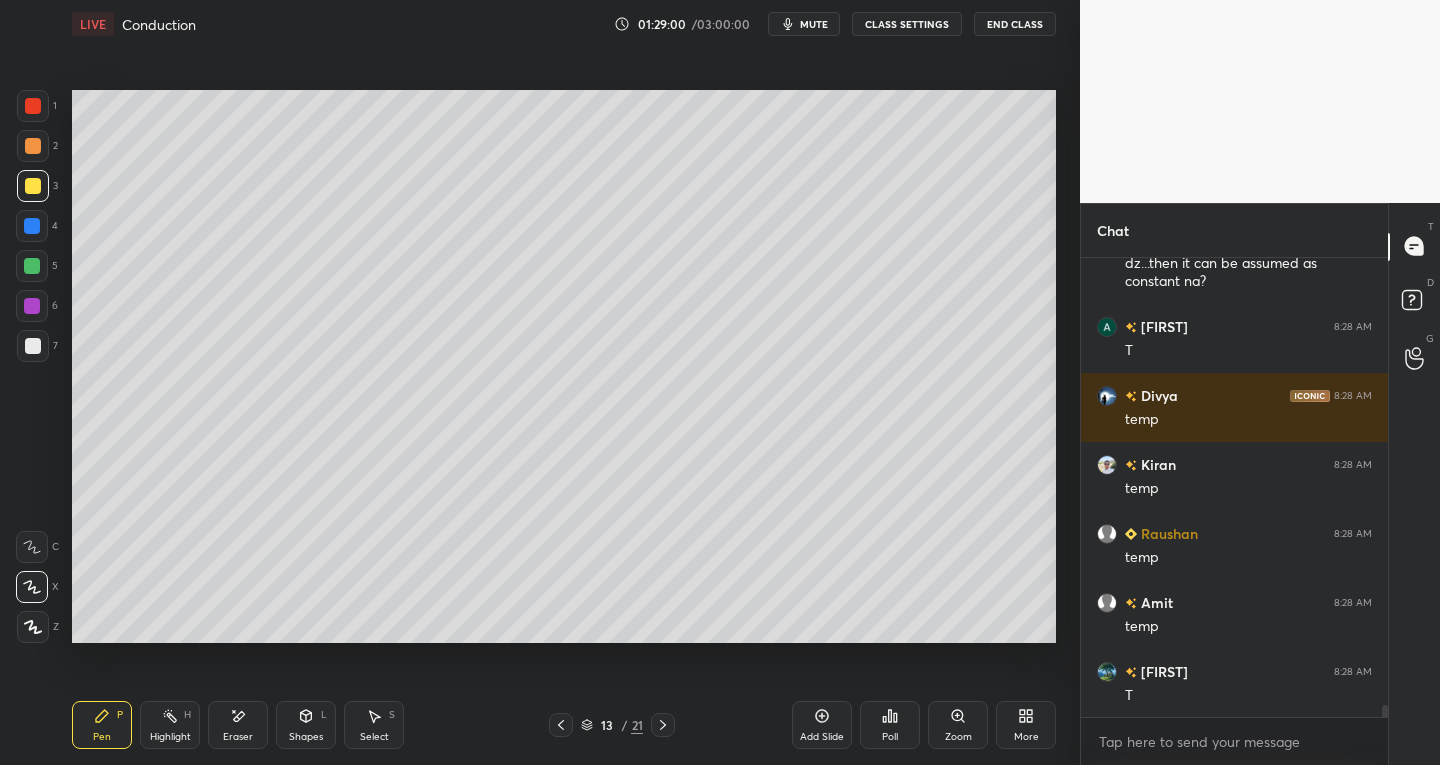 click at bounding box center (33, 346) 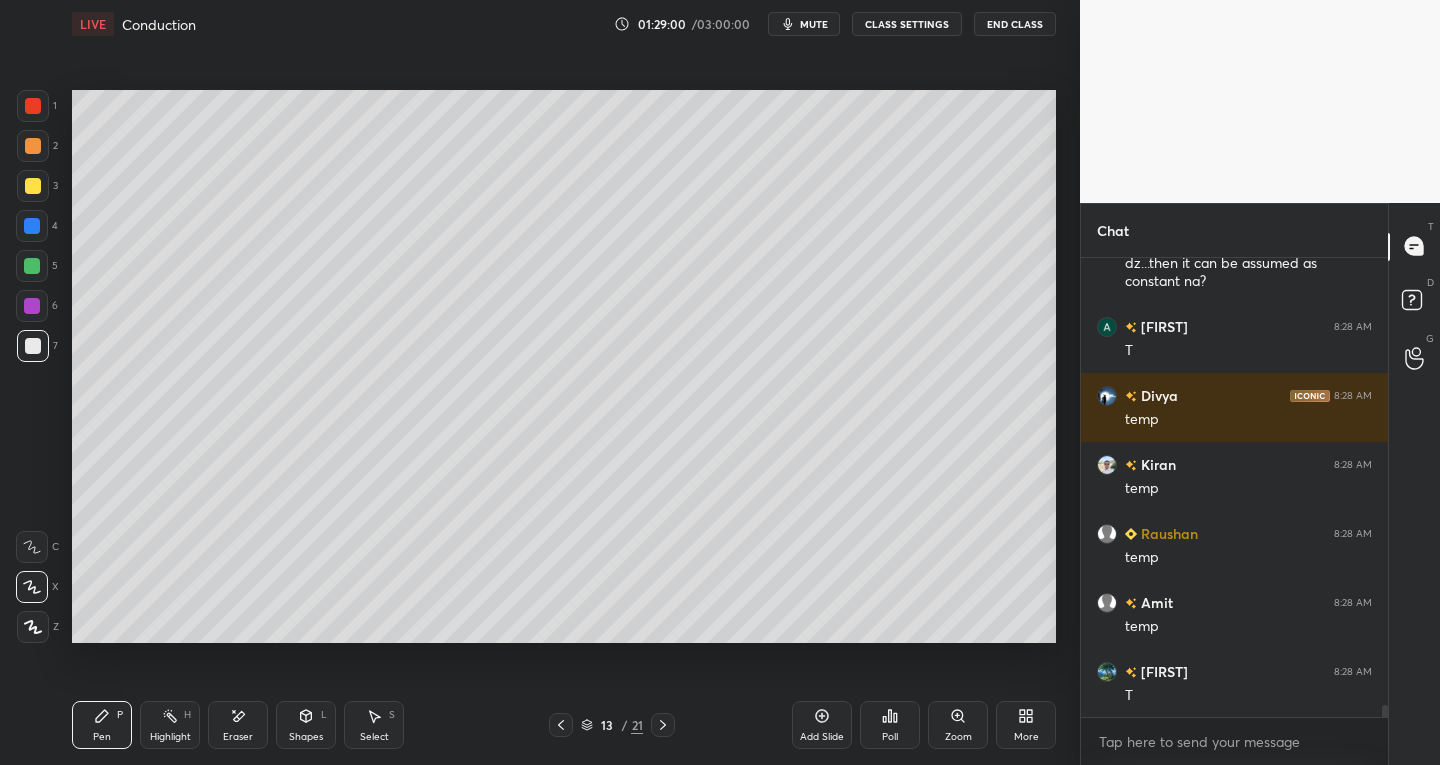 scroll, scrollTop: 17564, scrollLeft: 0, axis: vertical 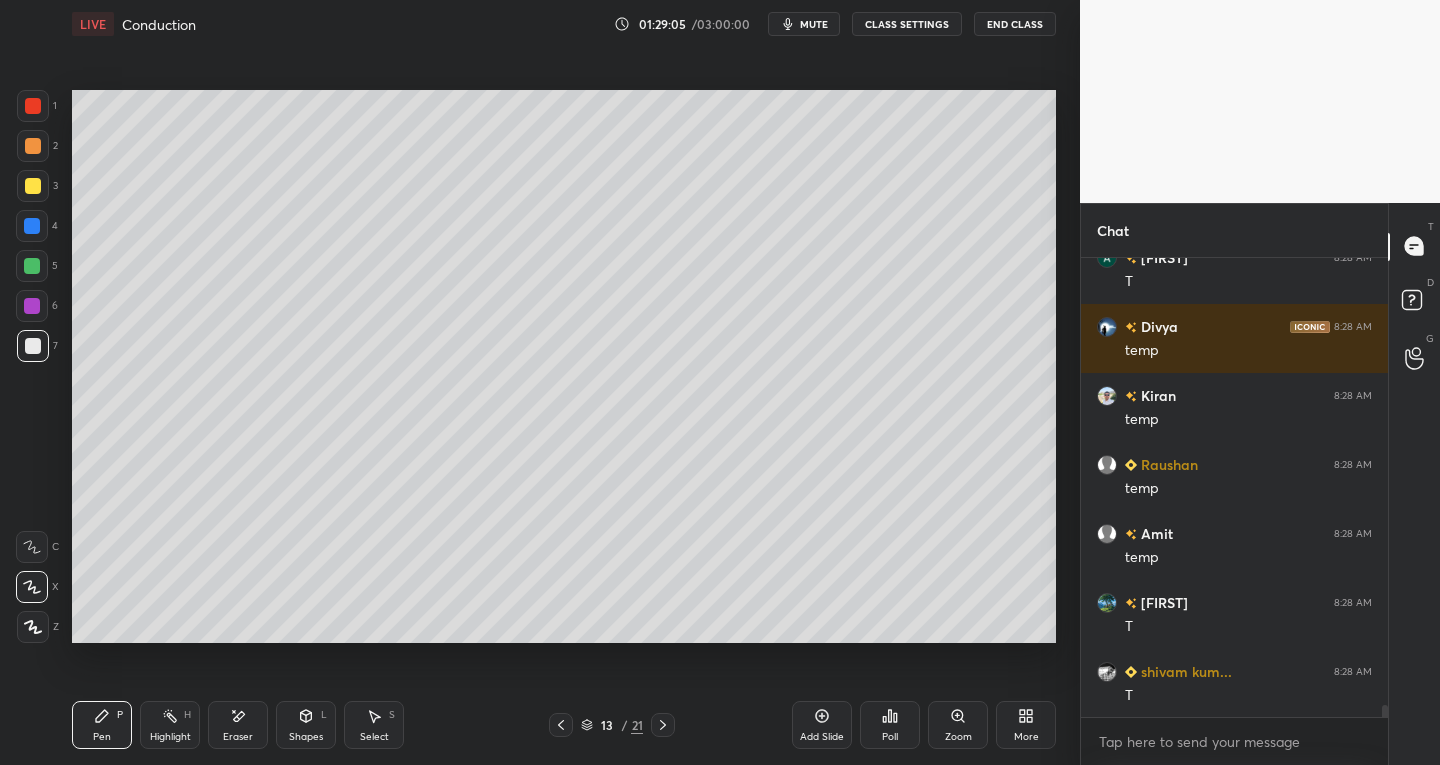 click 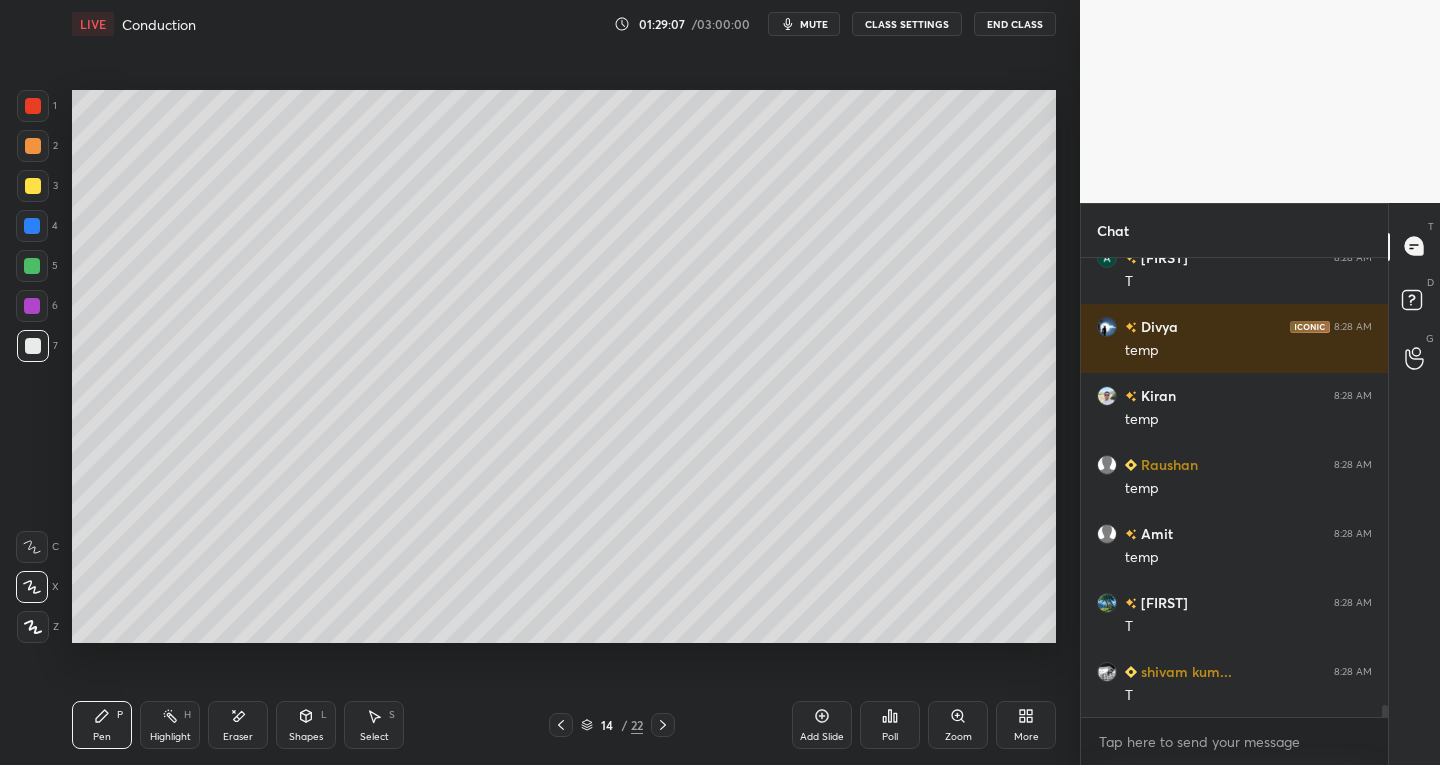 click 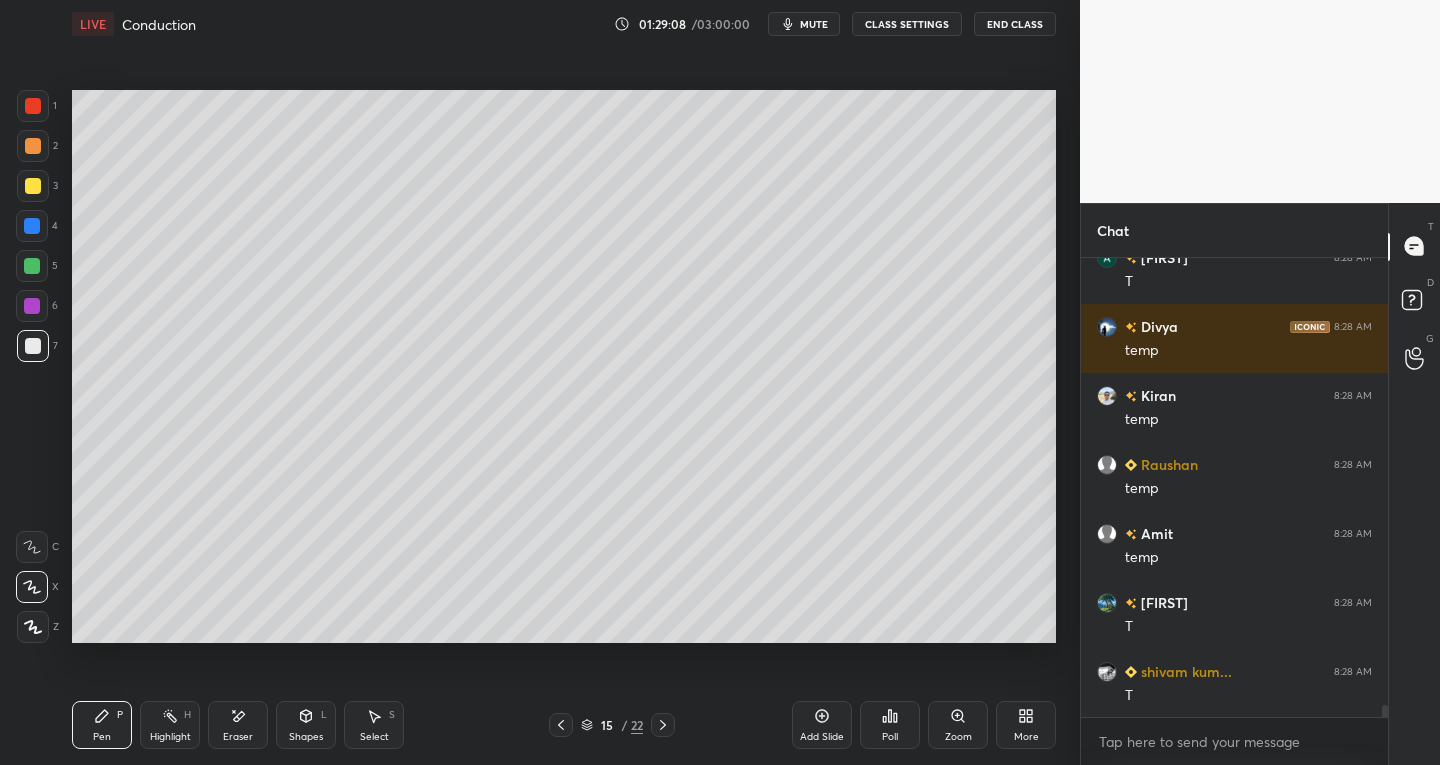 click 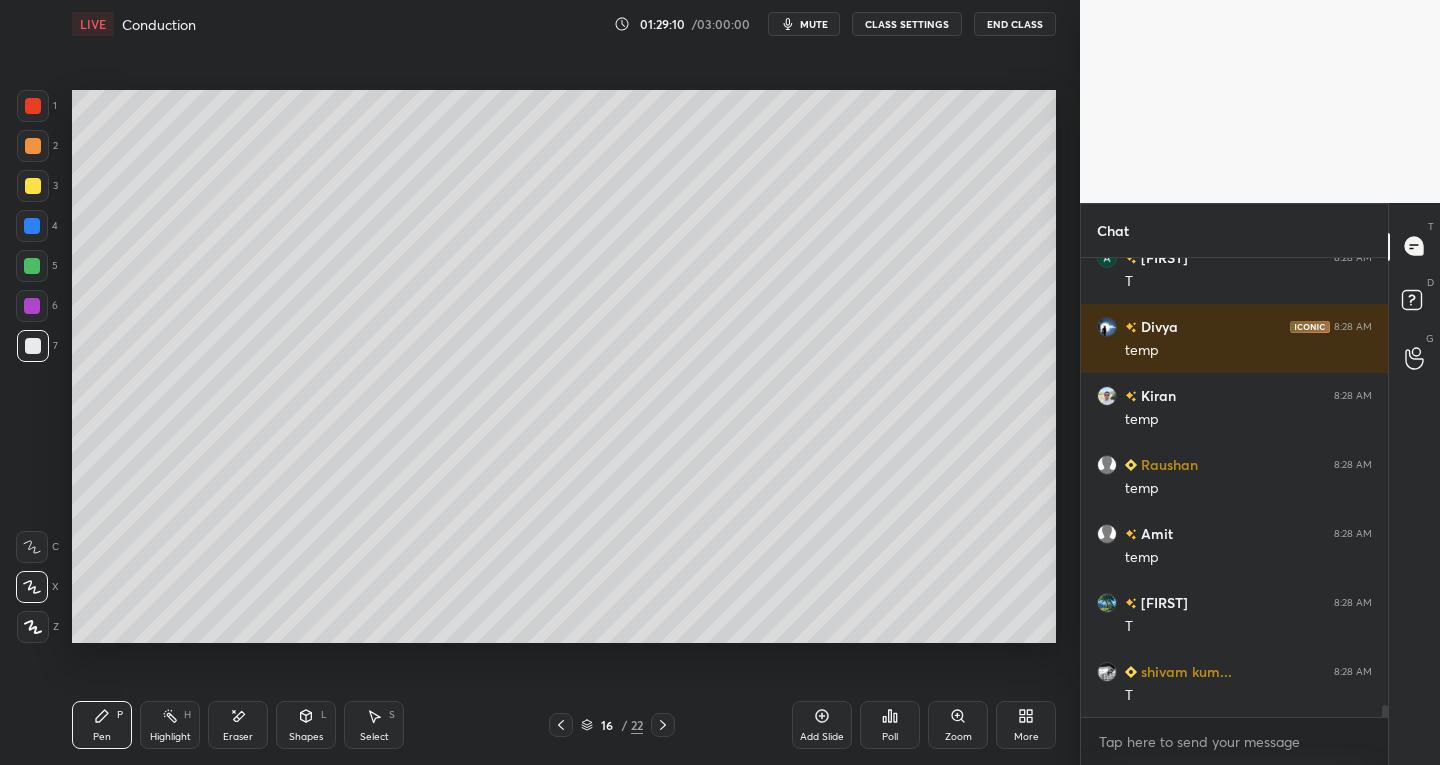 click 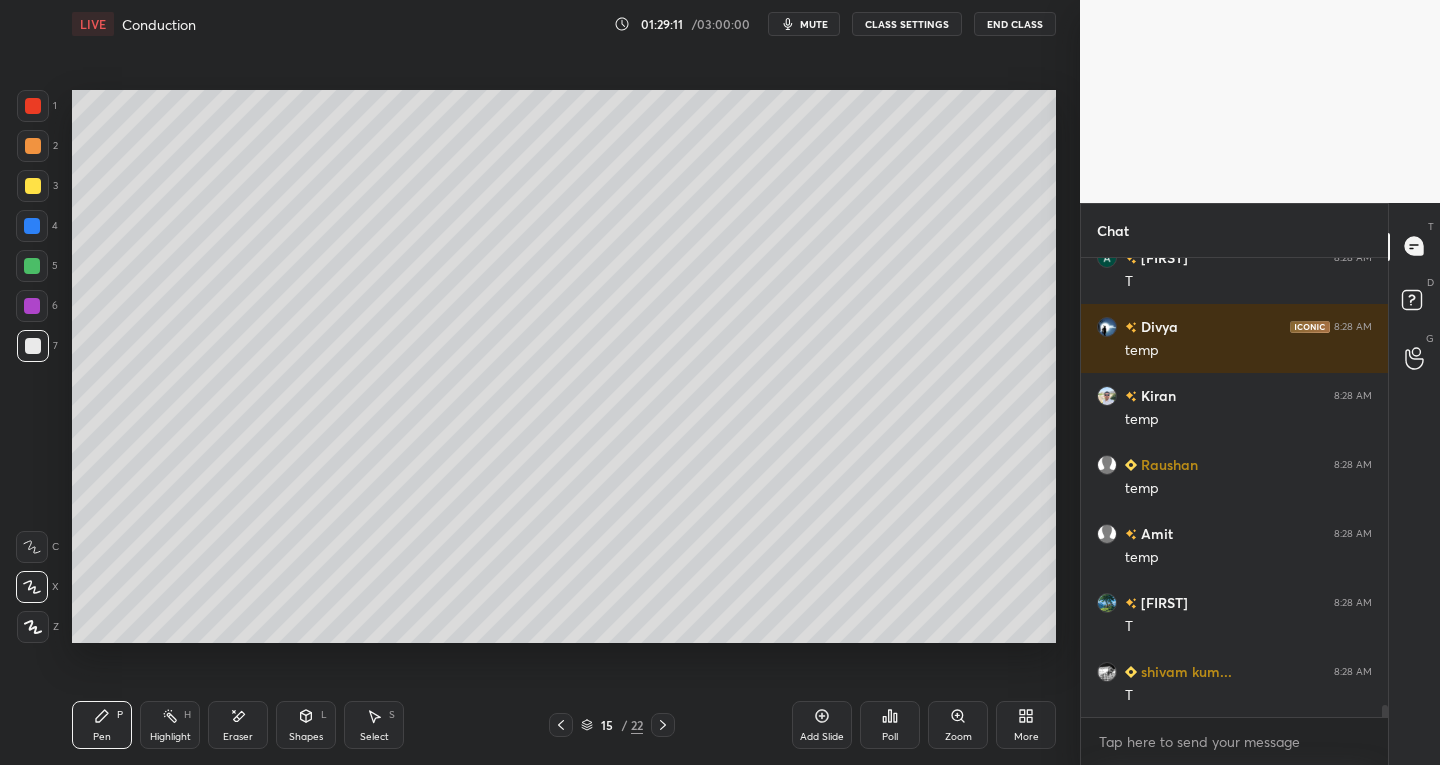 click 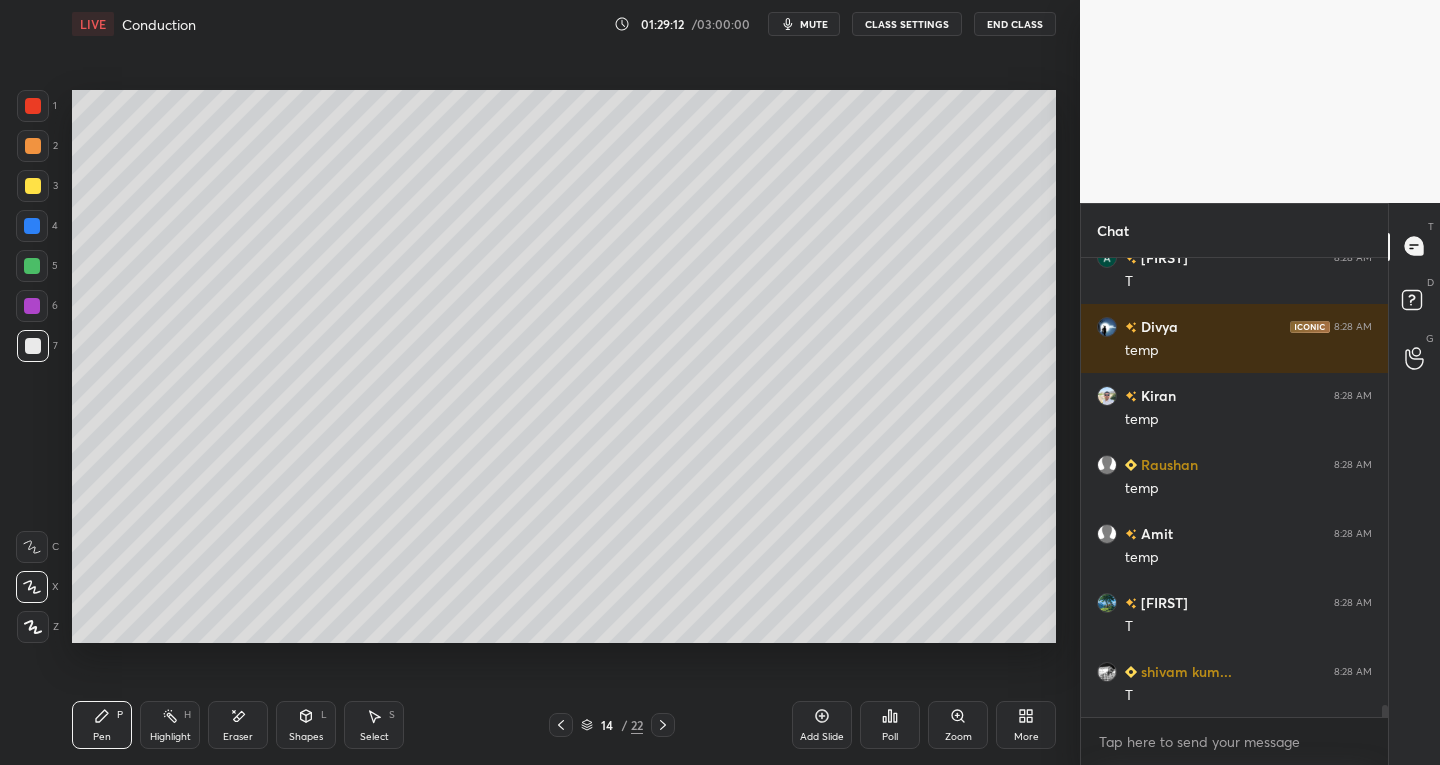 click on "Shapes" at bounding box center (306, 737) 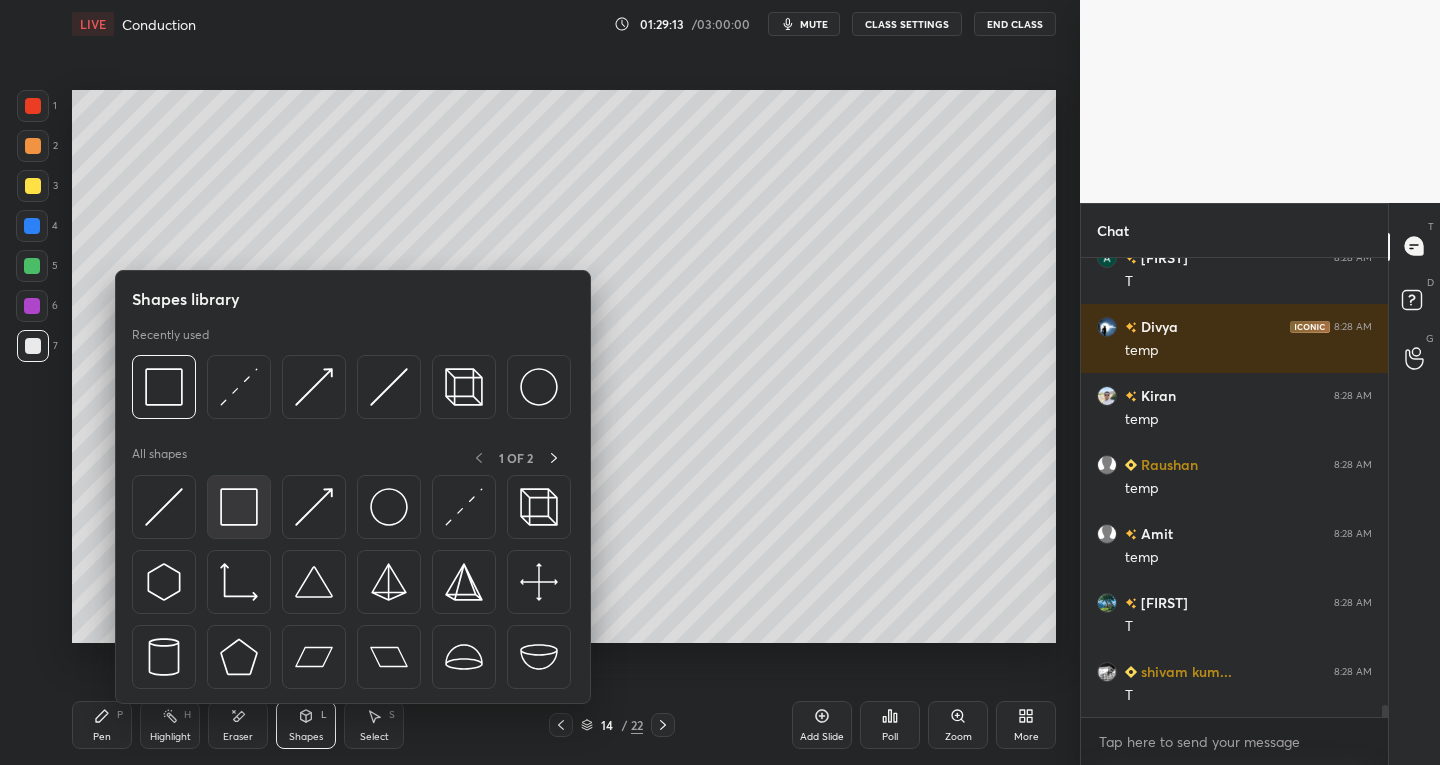 click at bounding box center [239, 507] 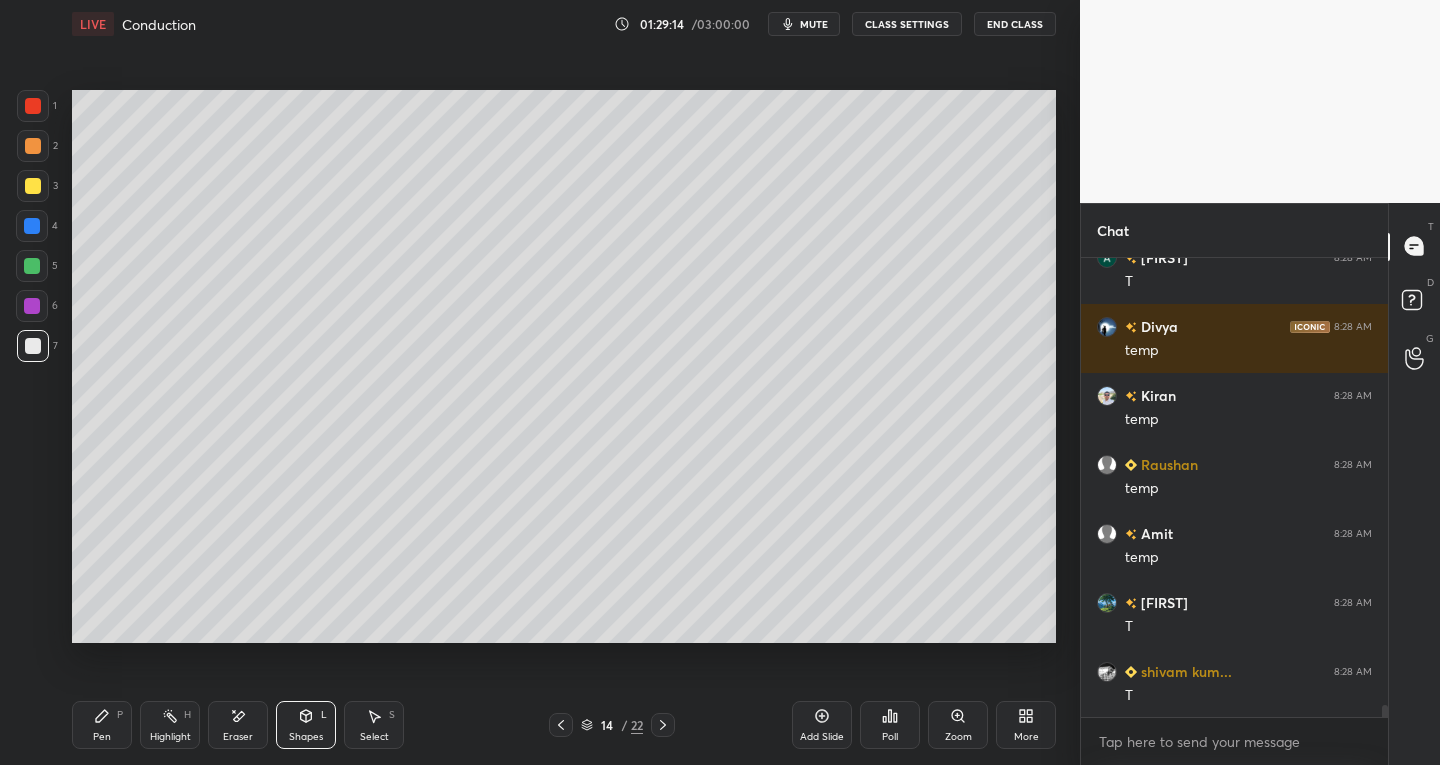 click on "Pen P" at bounding box center (102, 725) 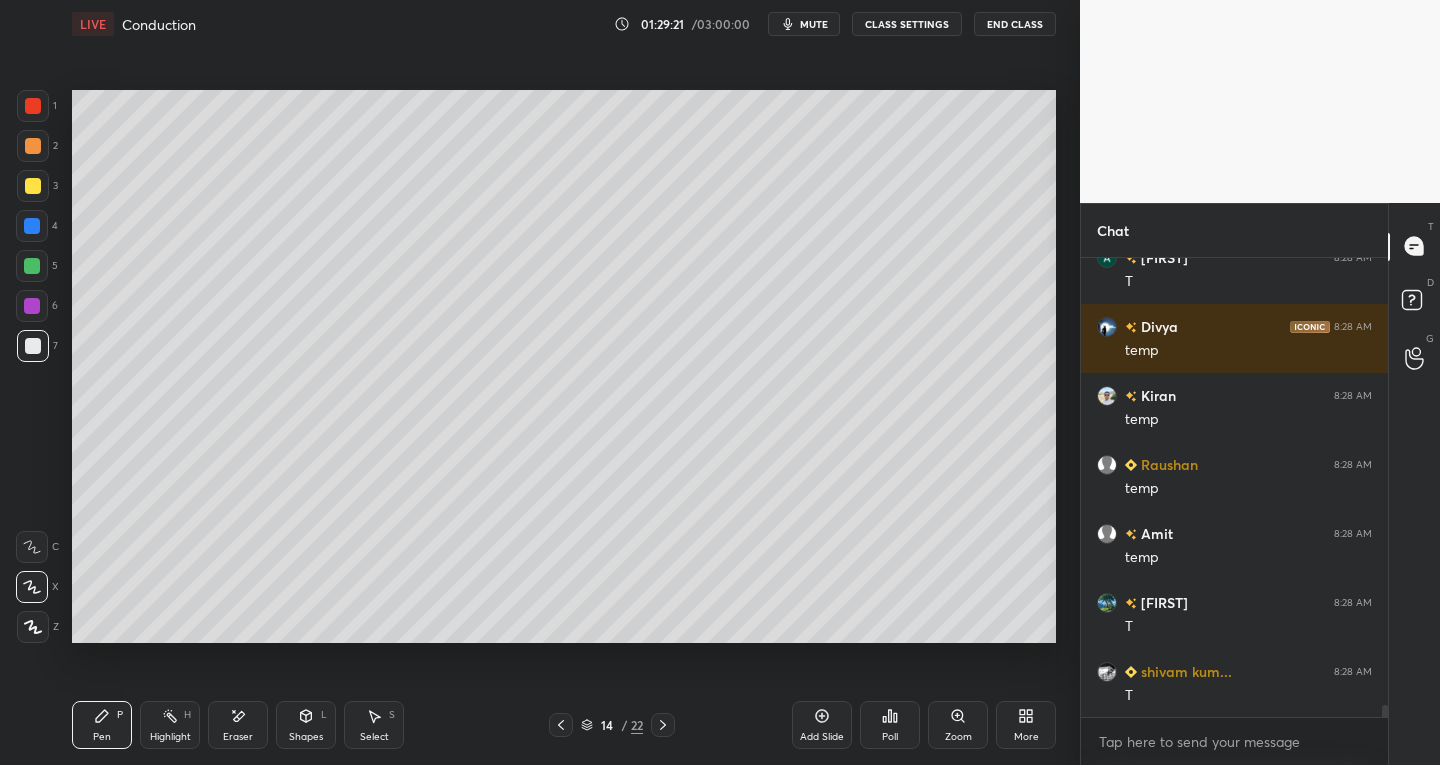 click on "Shapes" at bounding box center [306, 737] 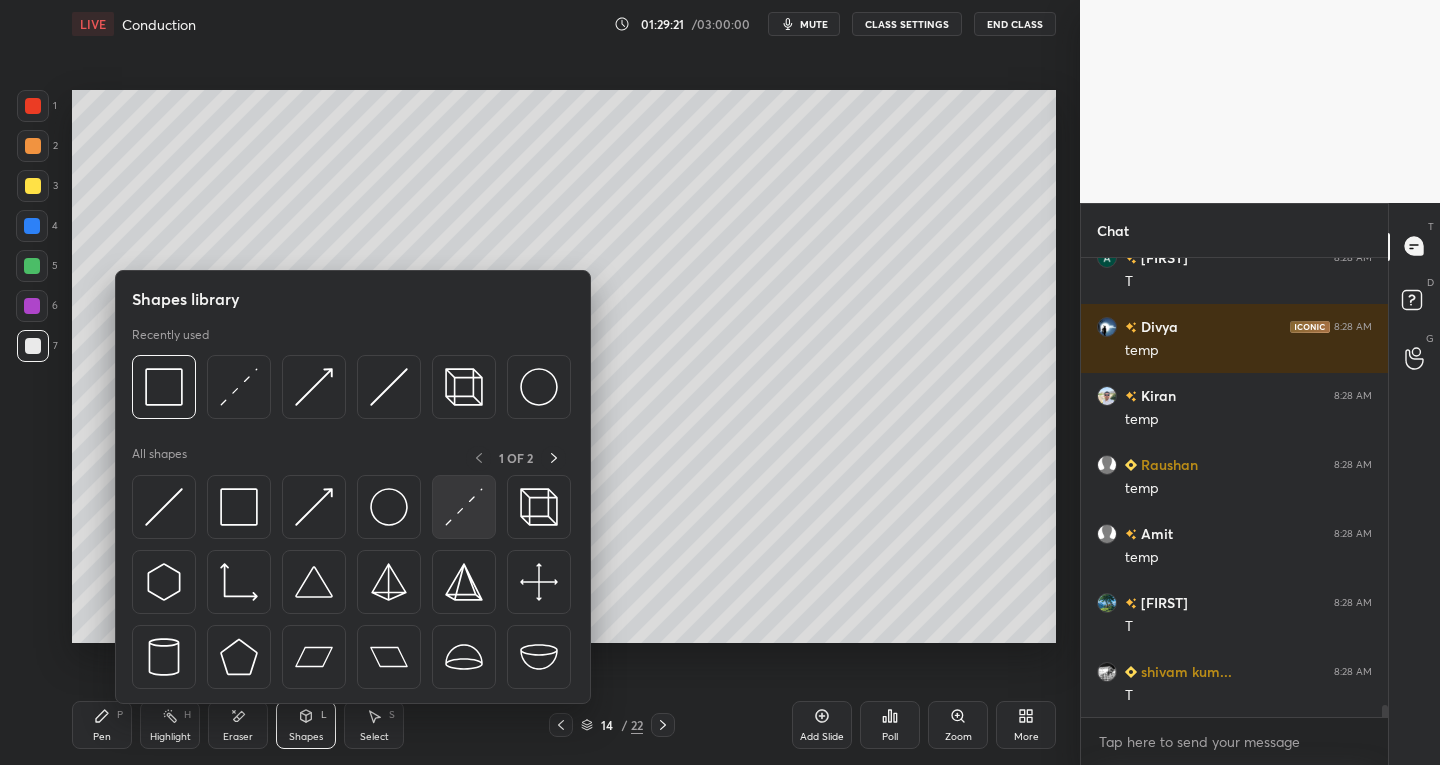 click at bounding box center [464, 507] 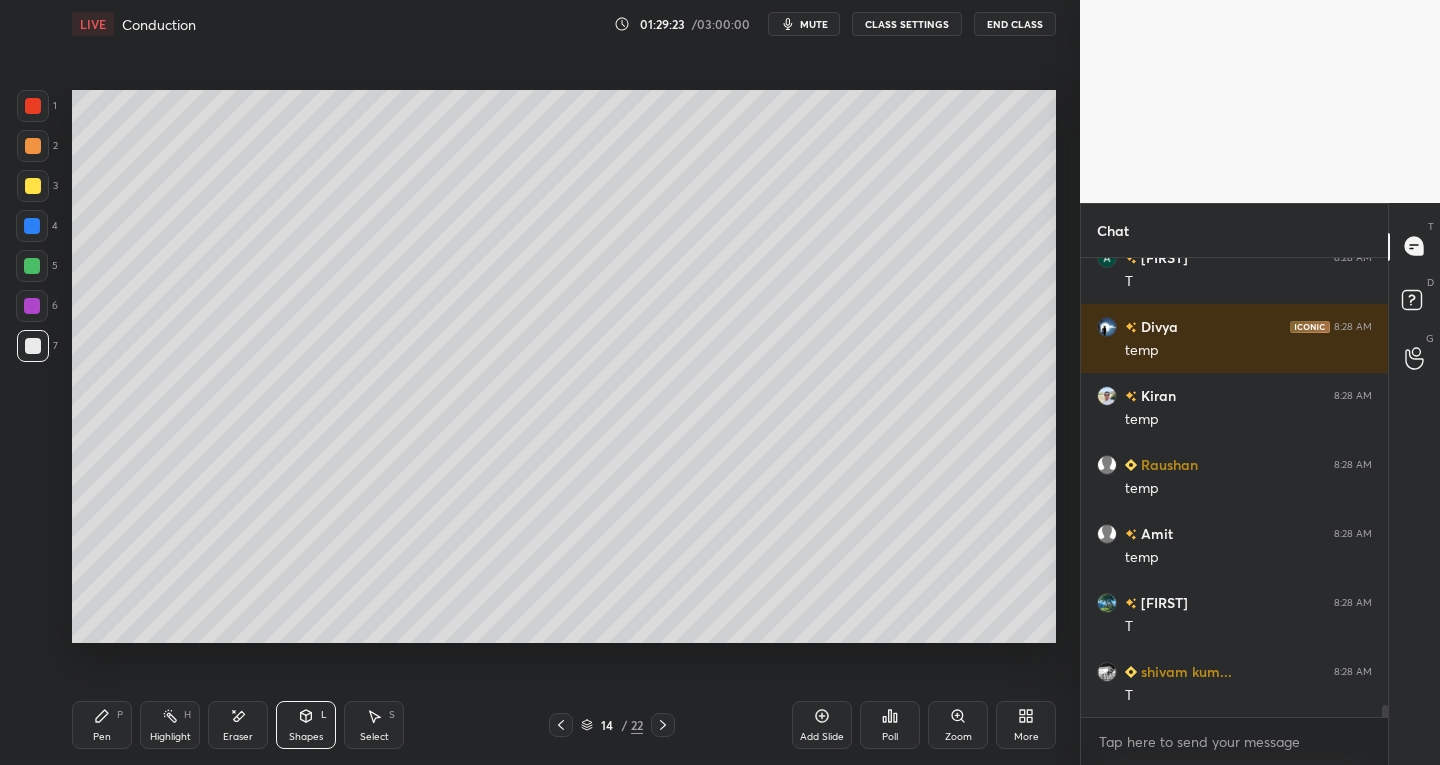 click on "Pen P" at bounding box center [102, 725] 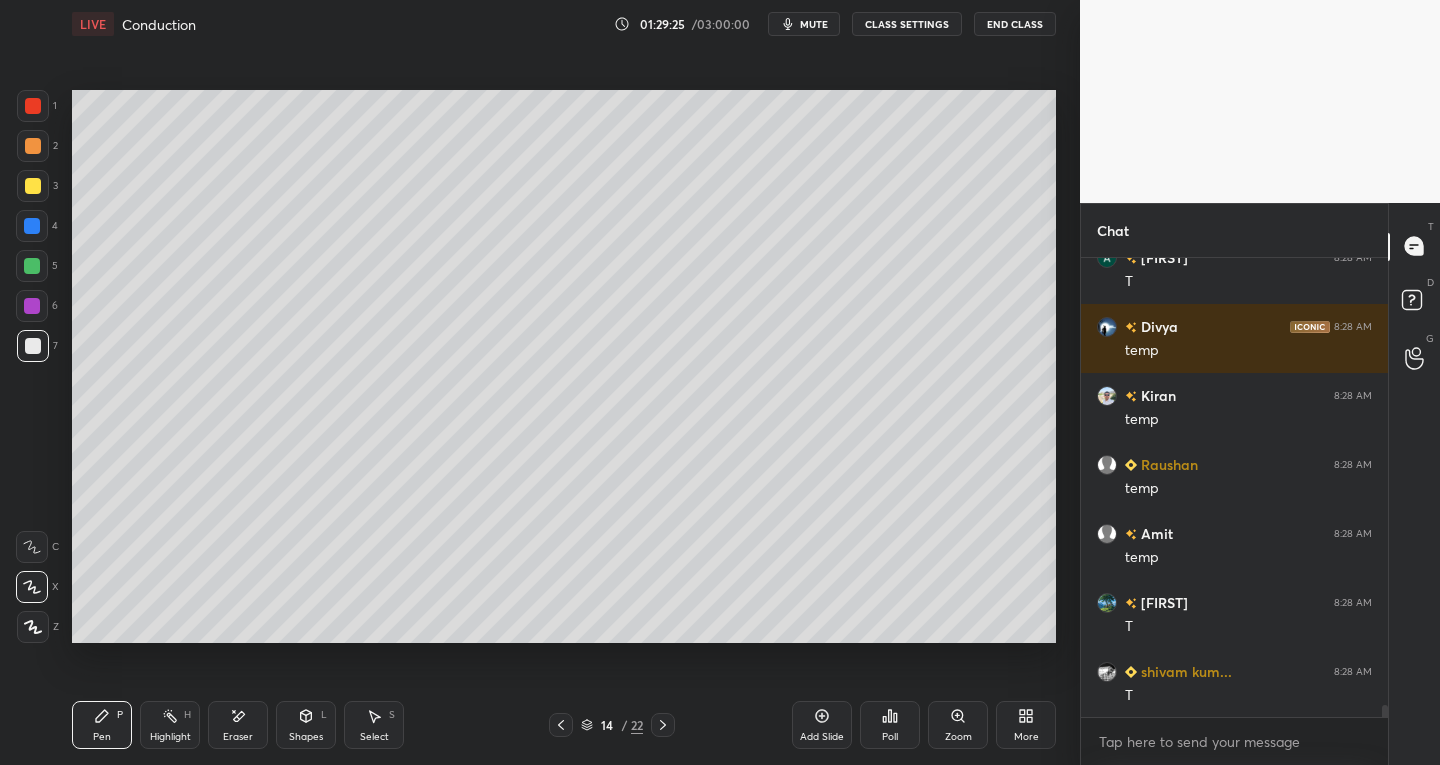 click 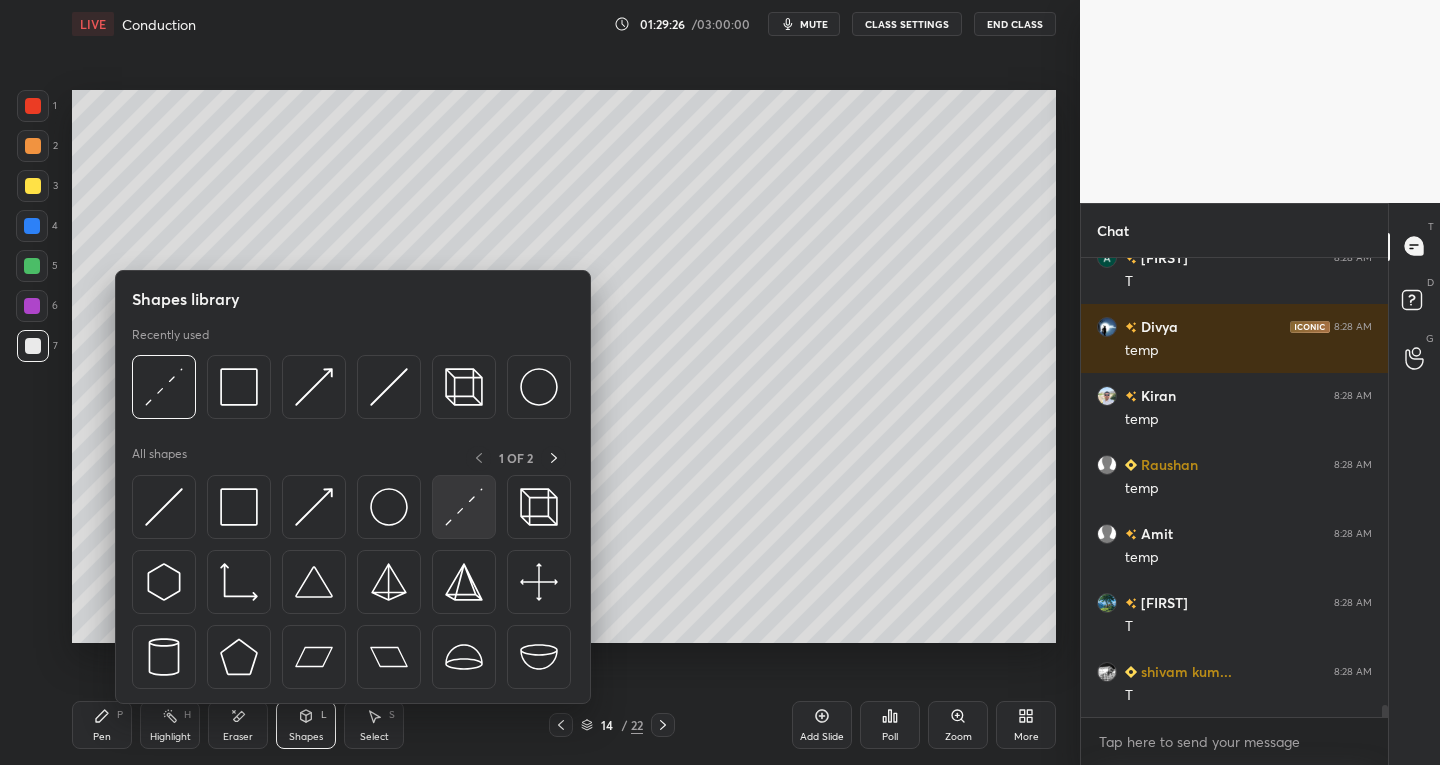 click at bounding box center (464, 507) 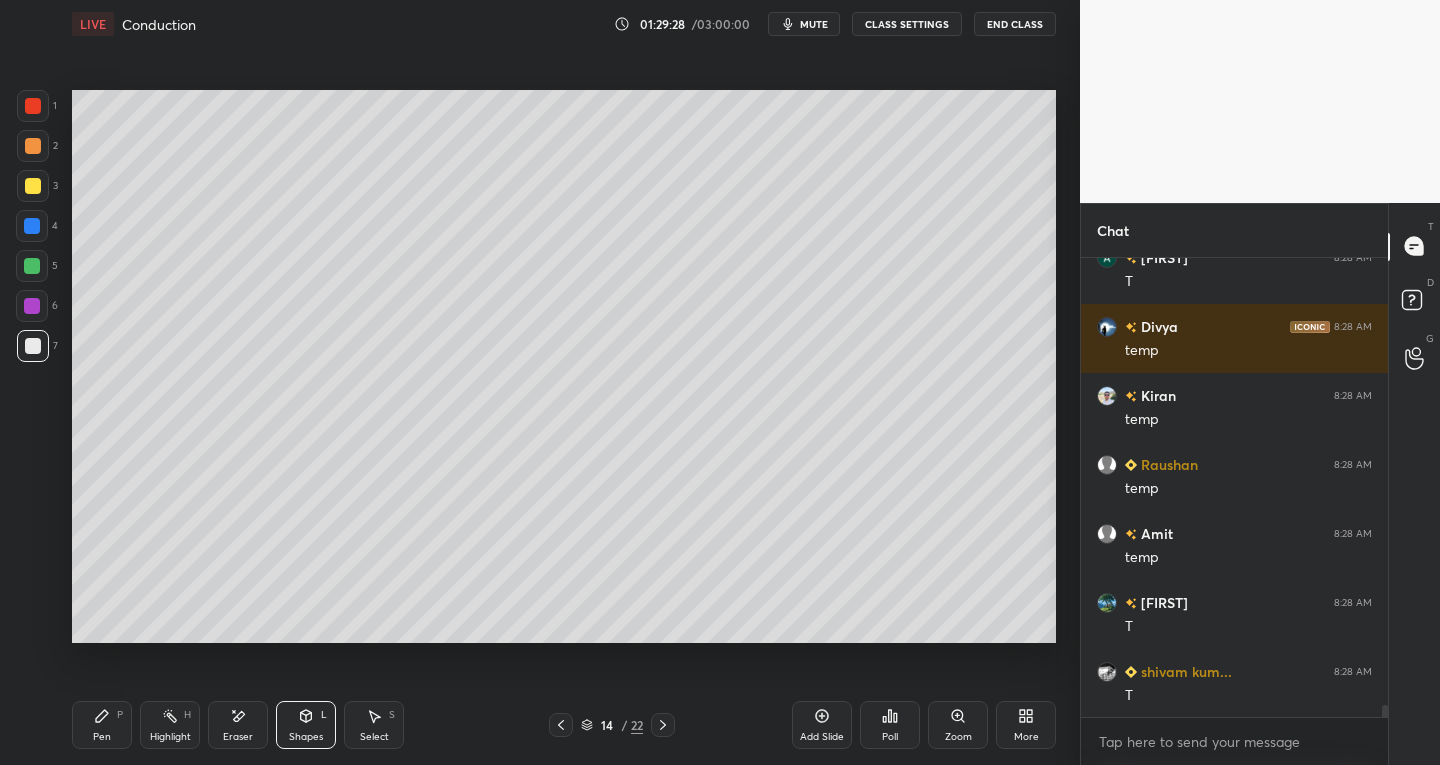click on "Pen P" at bounding box center (102, 725) 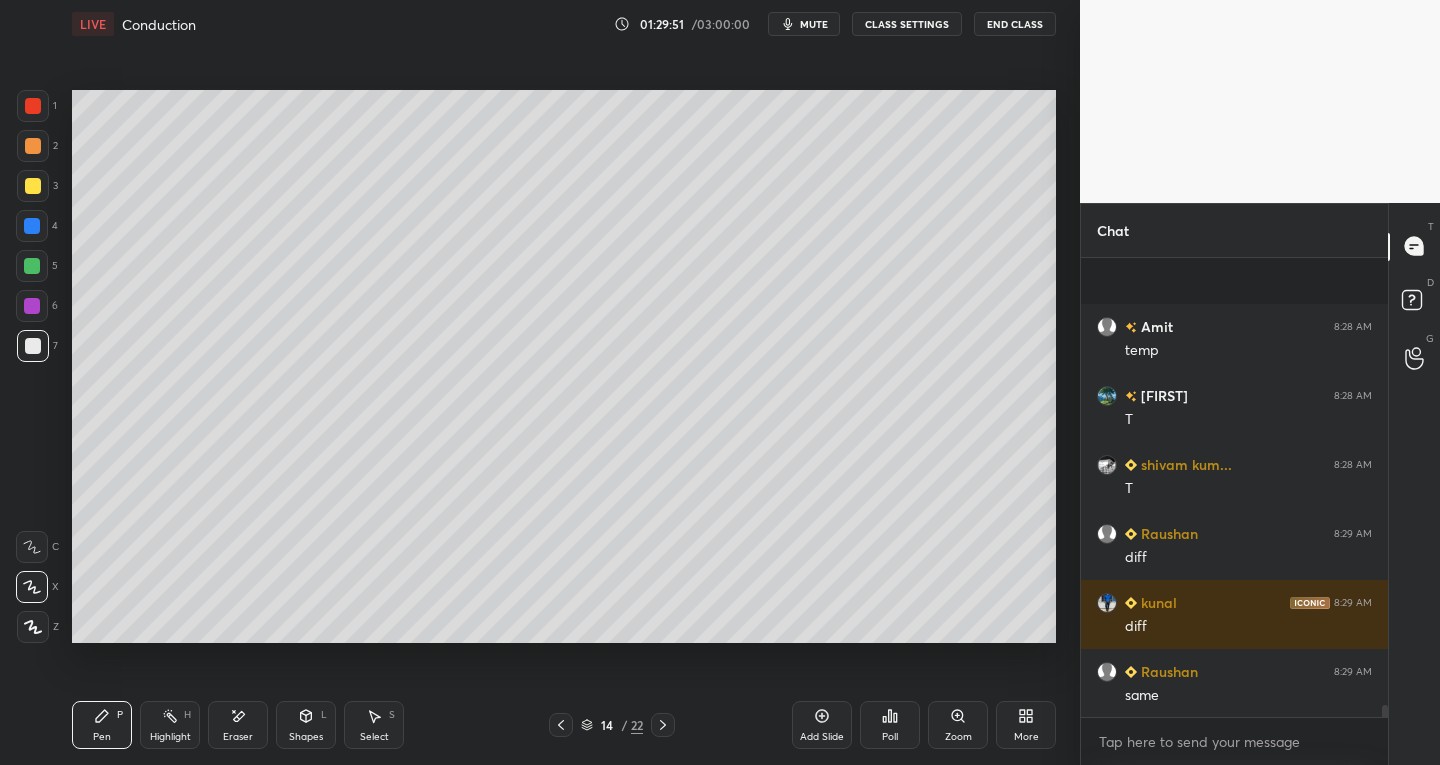 scroll, scrollTop: 17909, scrollLeft: 0, axis: vertical 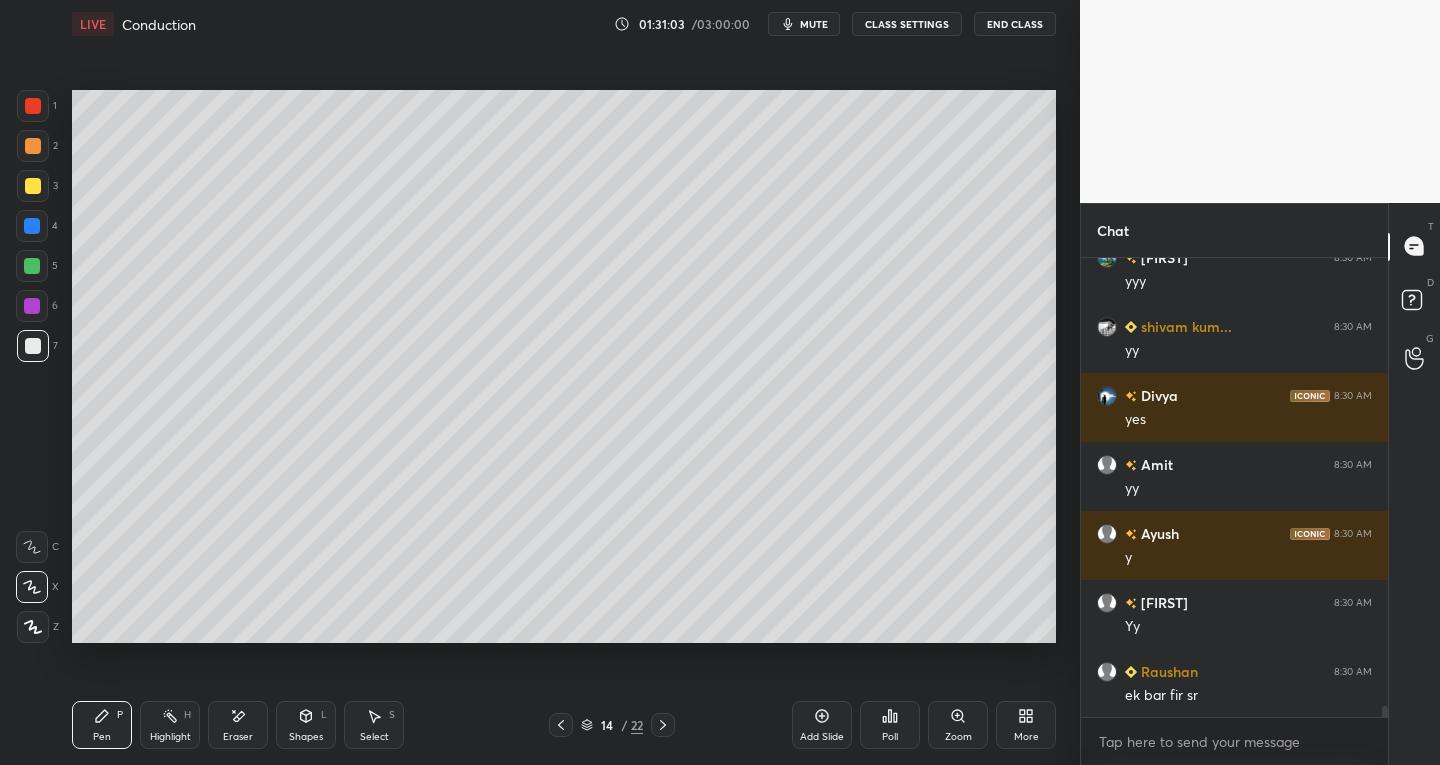 click on "Eraser" at bounding box center [238, 725] 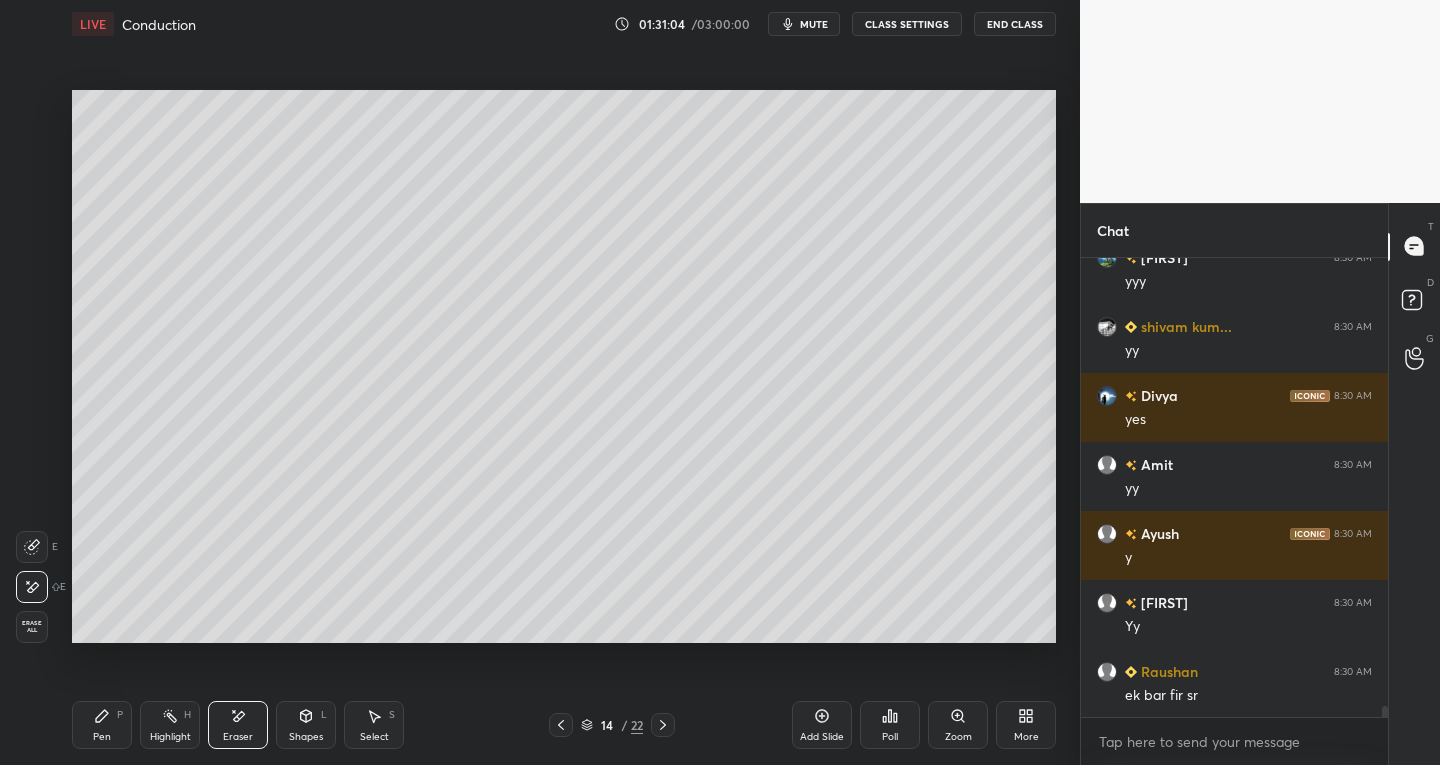 click on "Eraser" at bounding box center [238, 737] 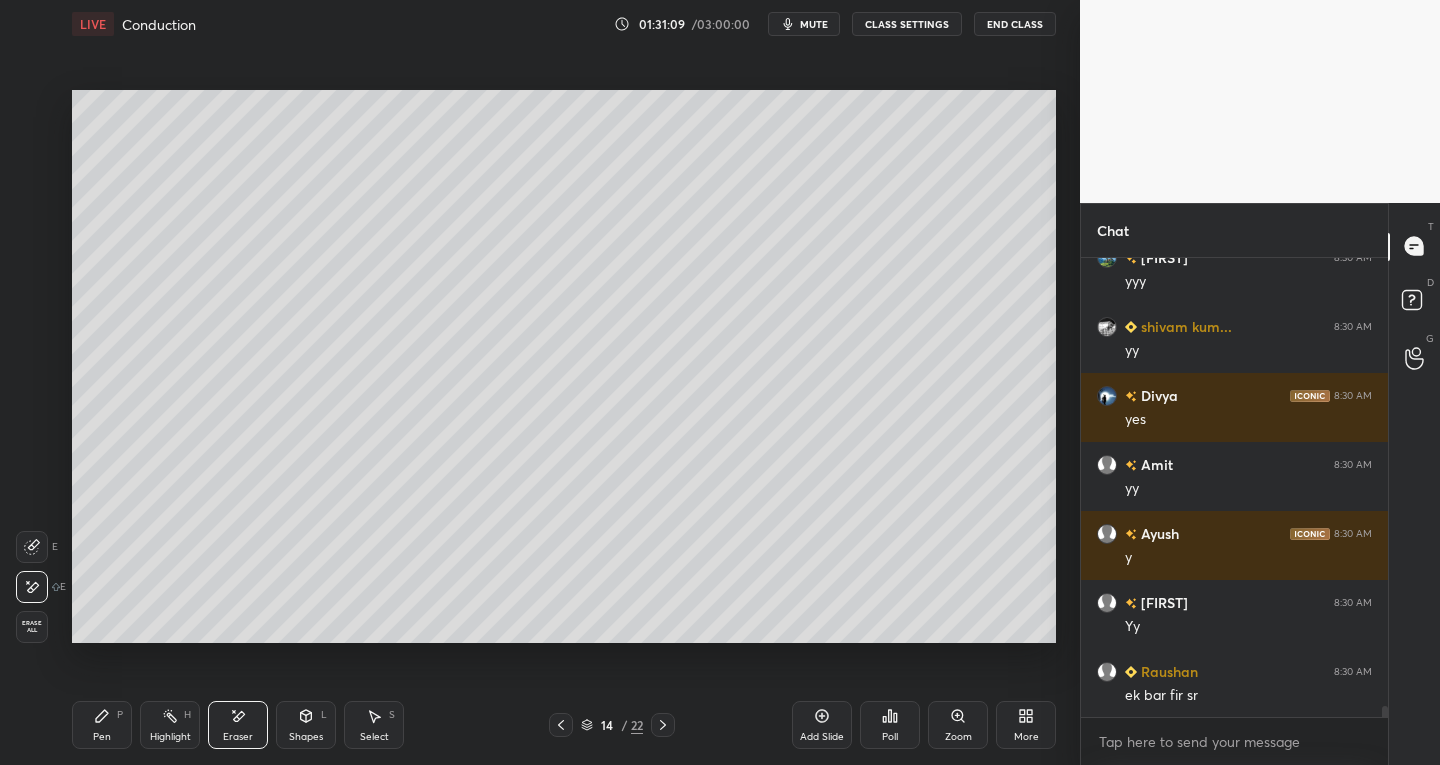 click on "Pen P" at bounding box center [102, 725] 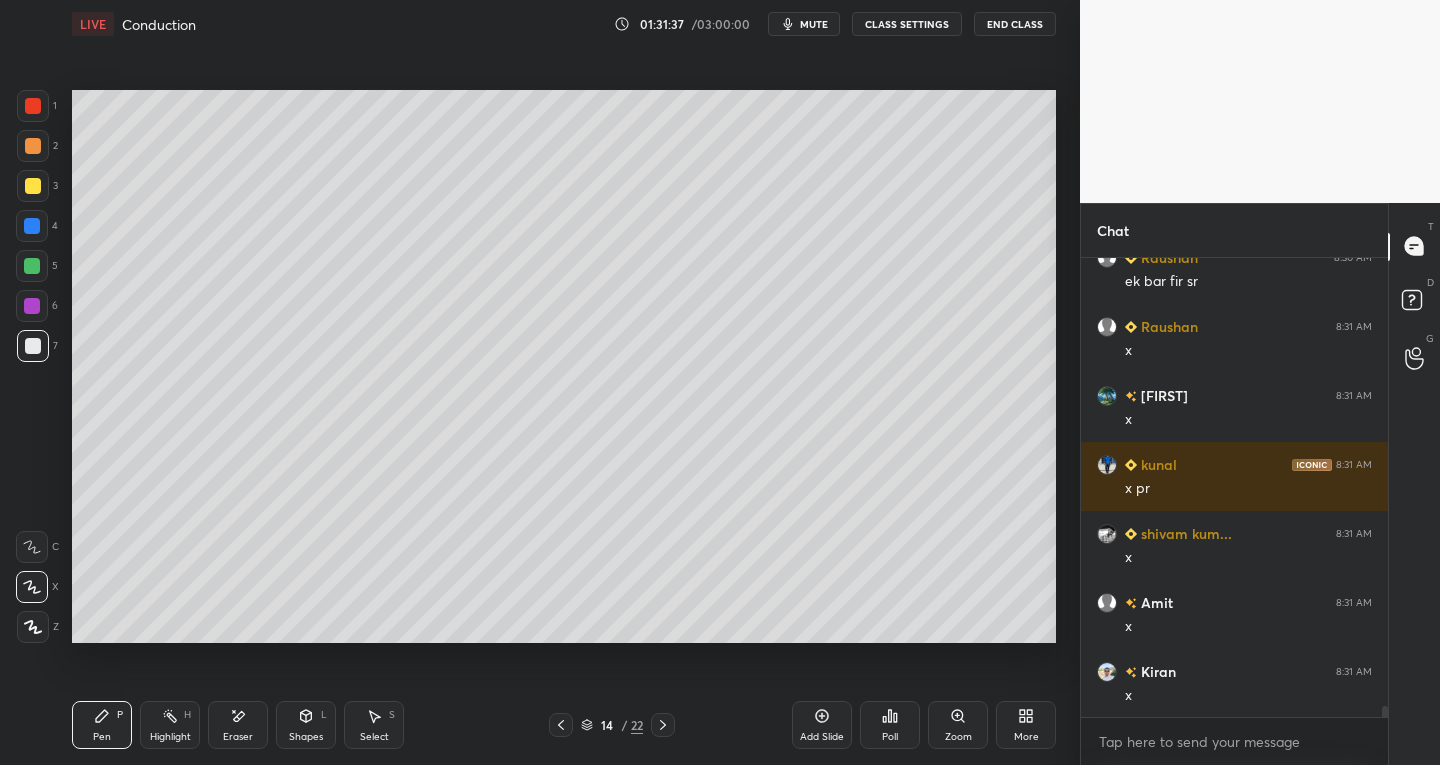 scroll, scrollTop: 19013, scrollLeft: 0, axis: vertical 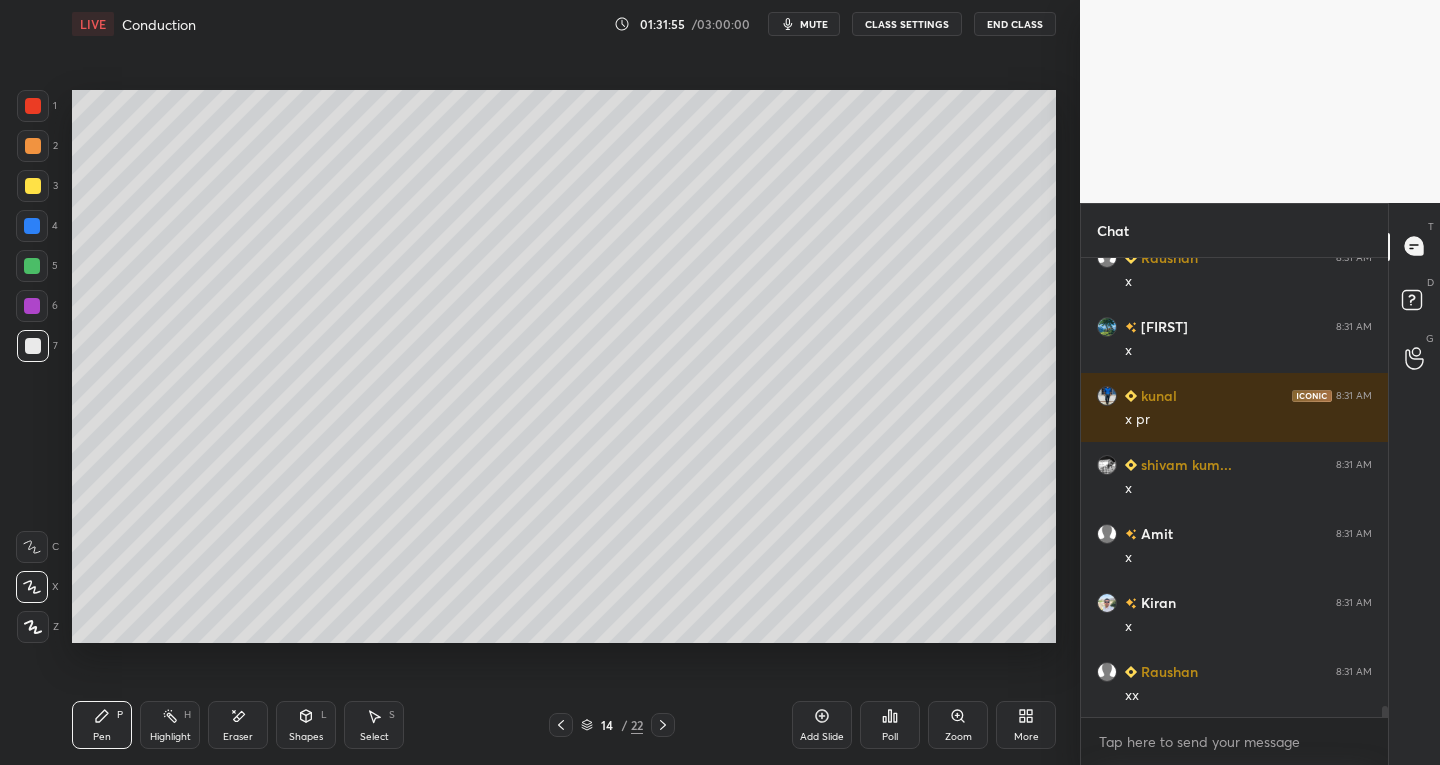 click on "Eraser" at bounding box center (238, 737) 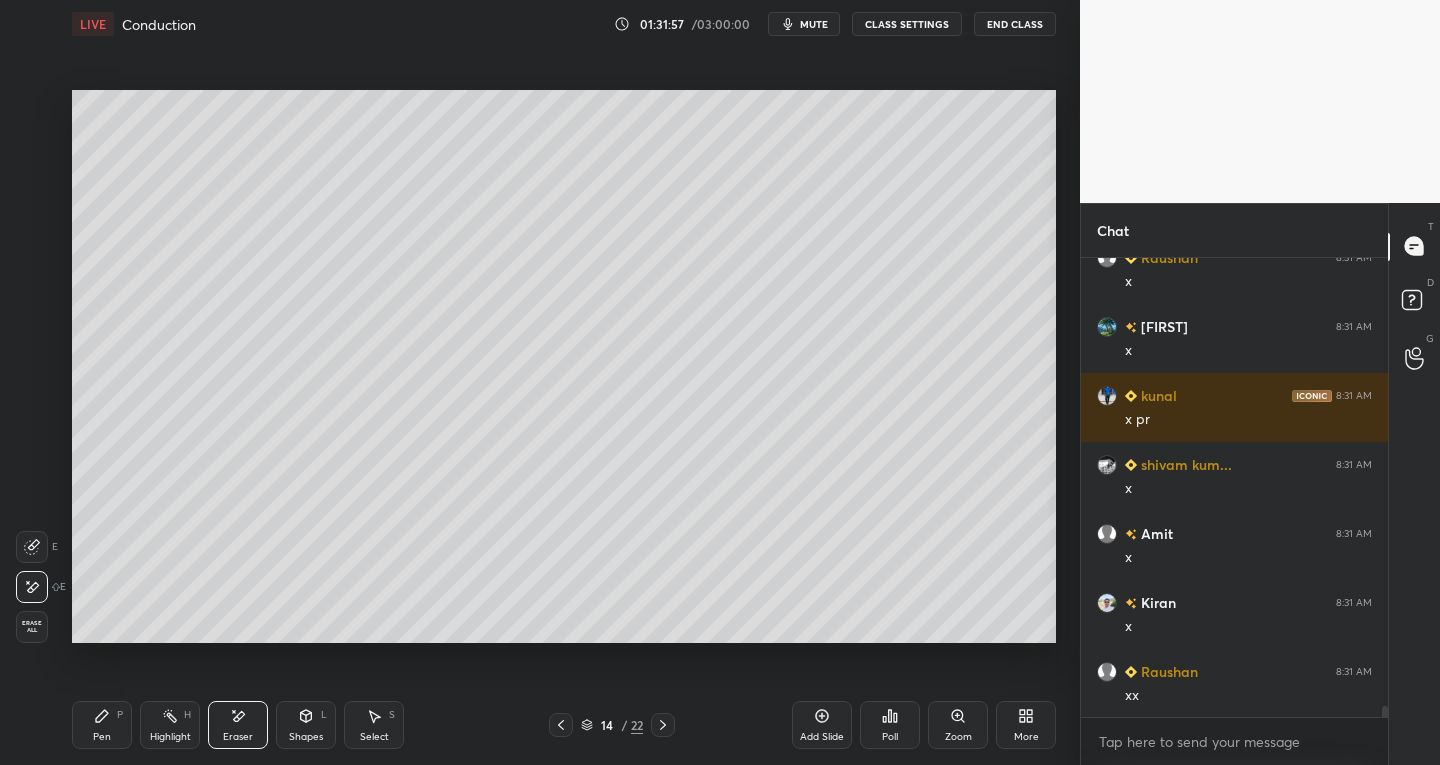 click on "Pen P" at bounding box center [102, 725] 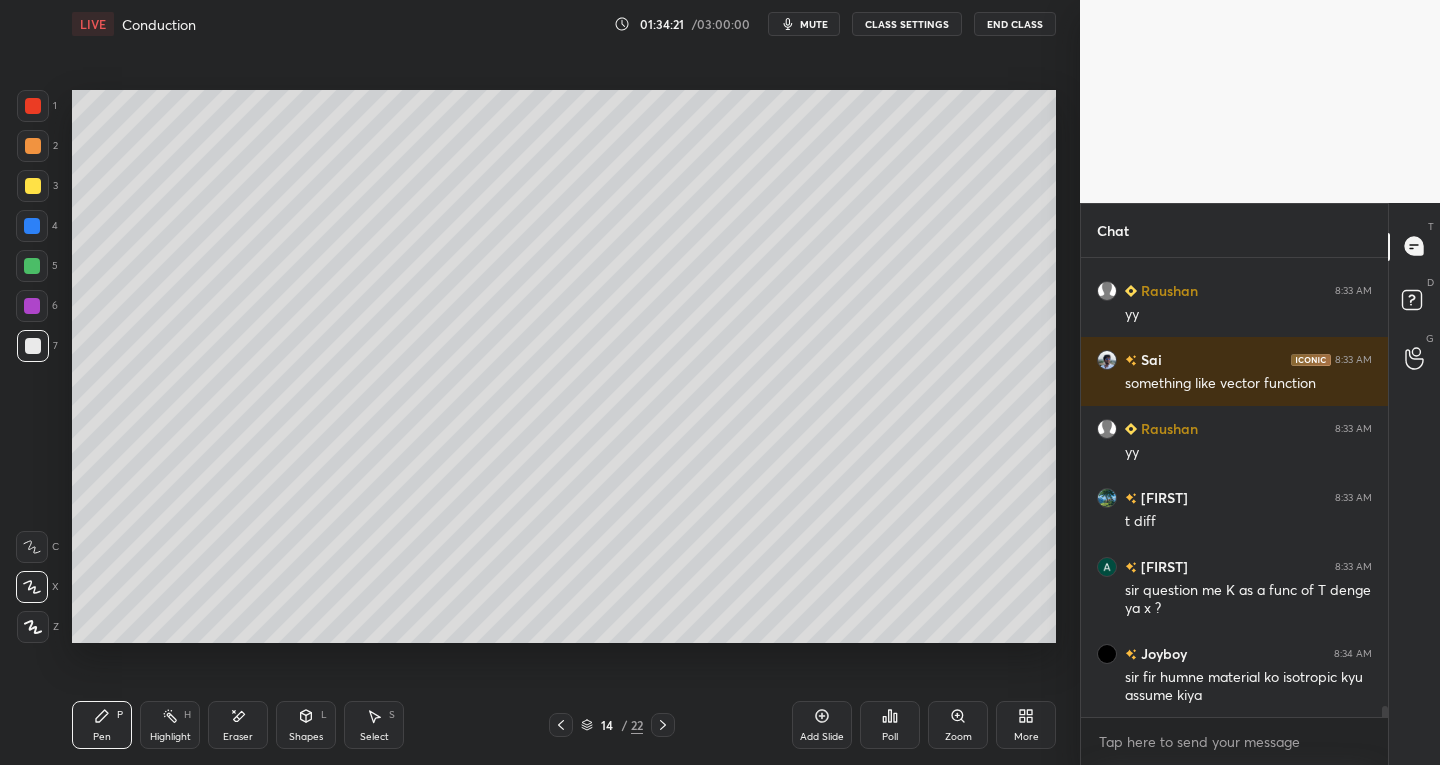 scroll, scrollTop: 19601, scrollLeft: 0, axis: vertical 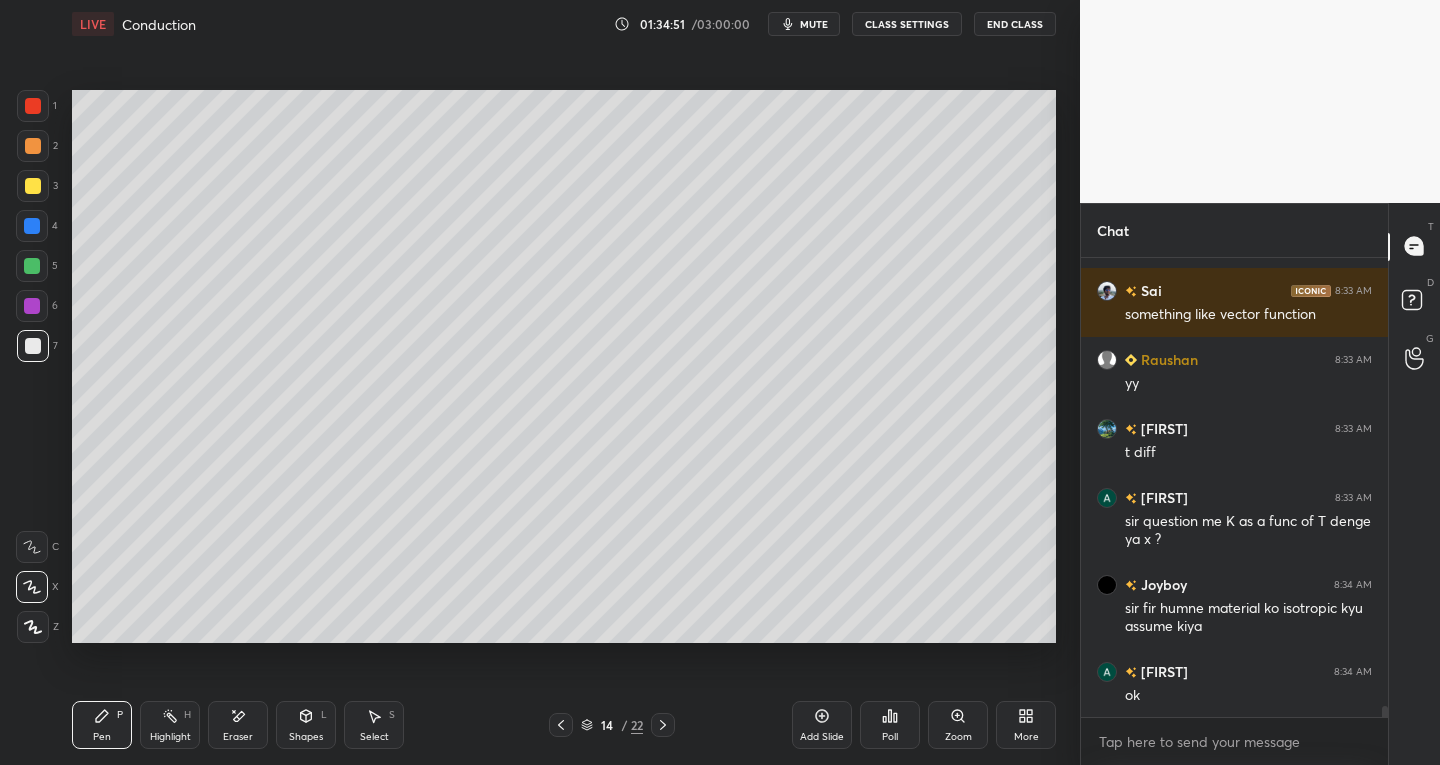 click on "14 / 22" at bounding box center [612, 725] 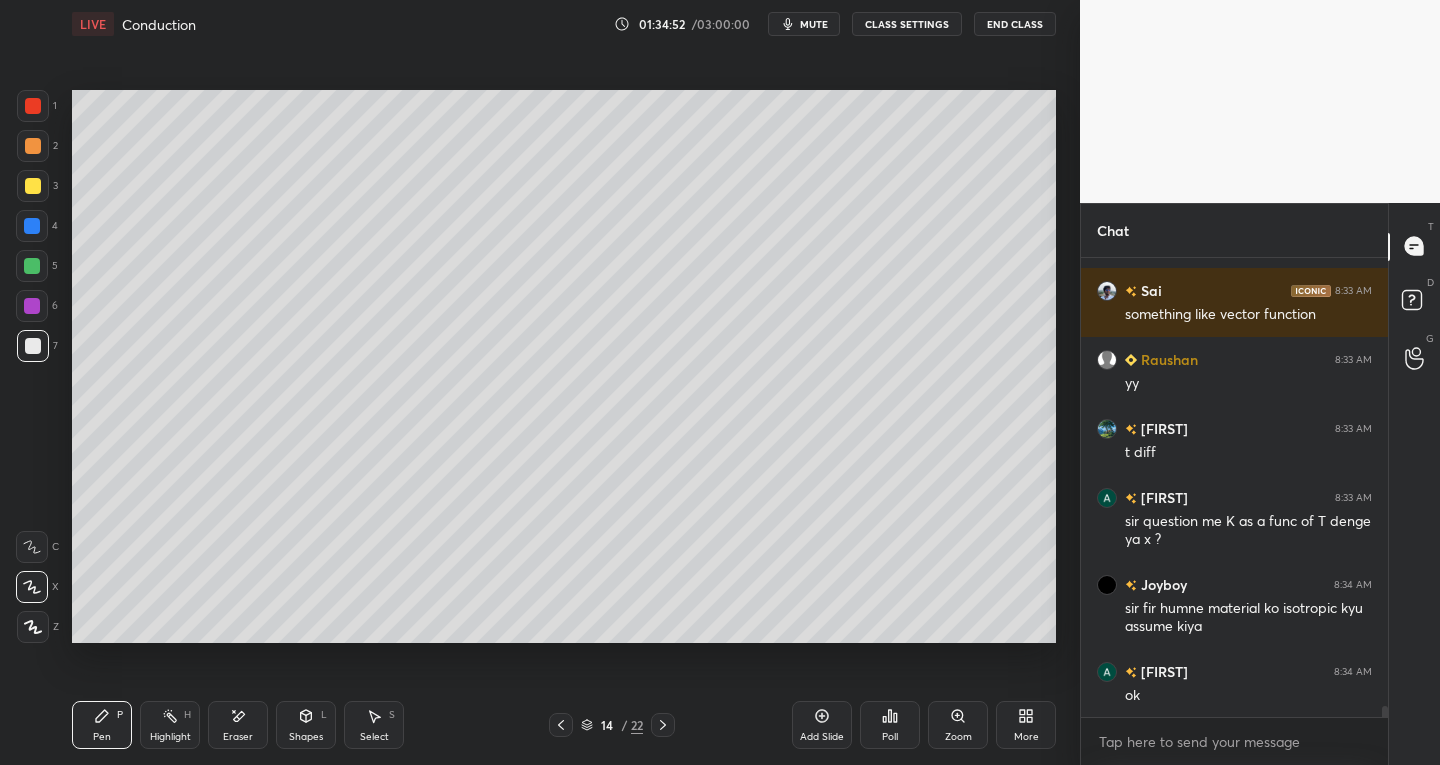 click 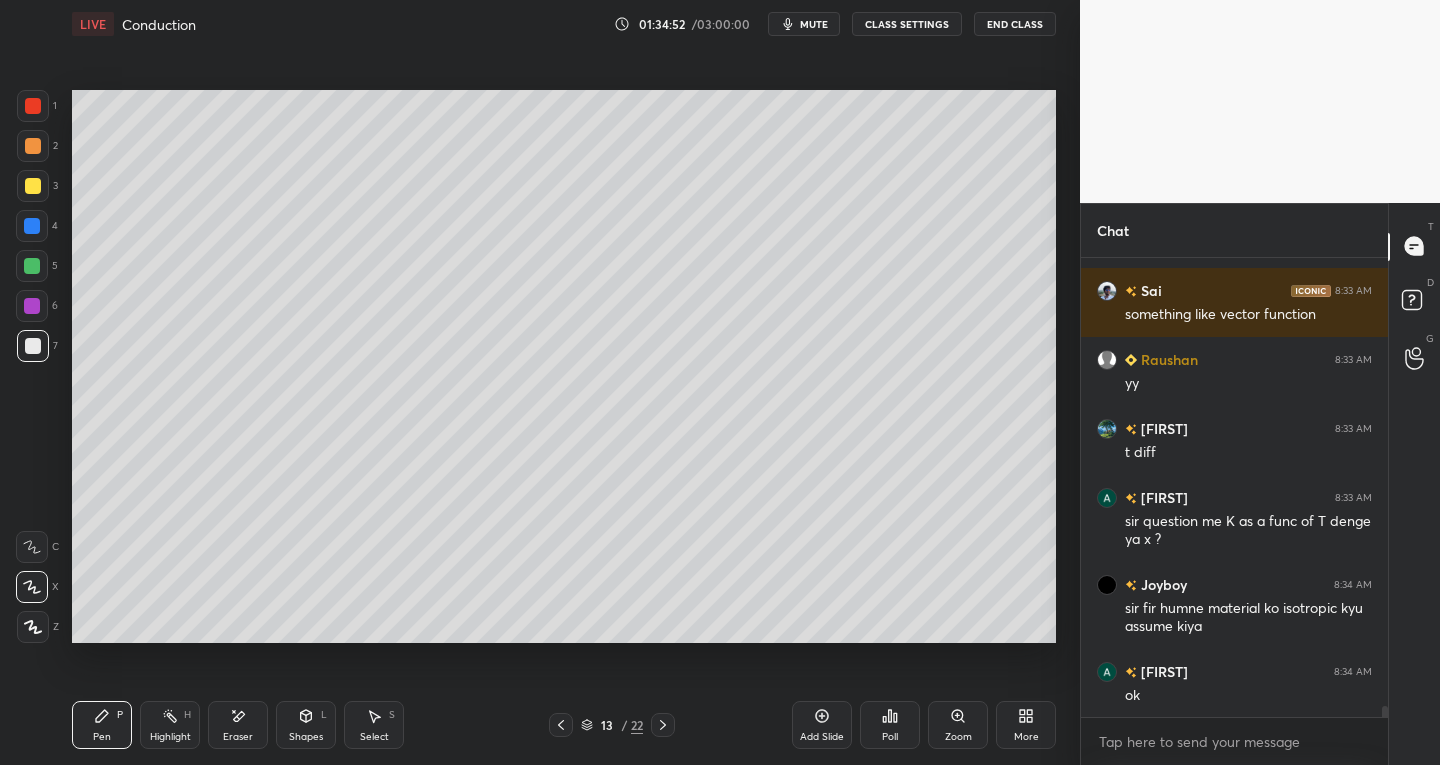click 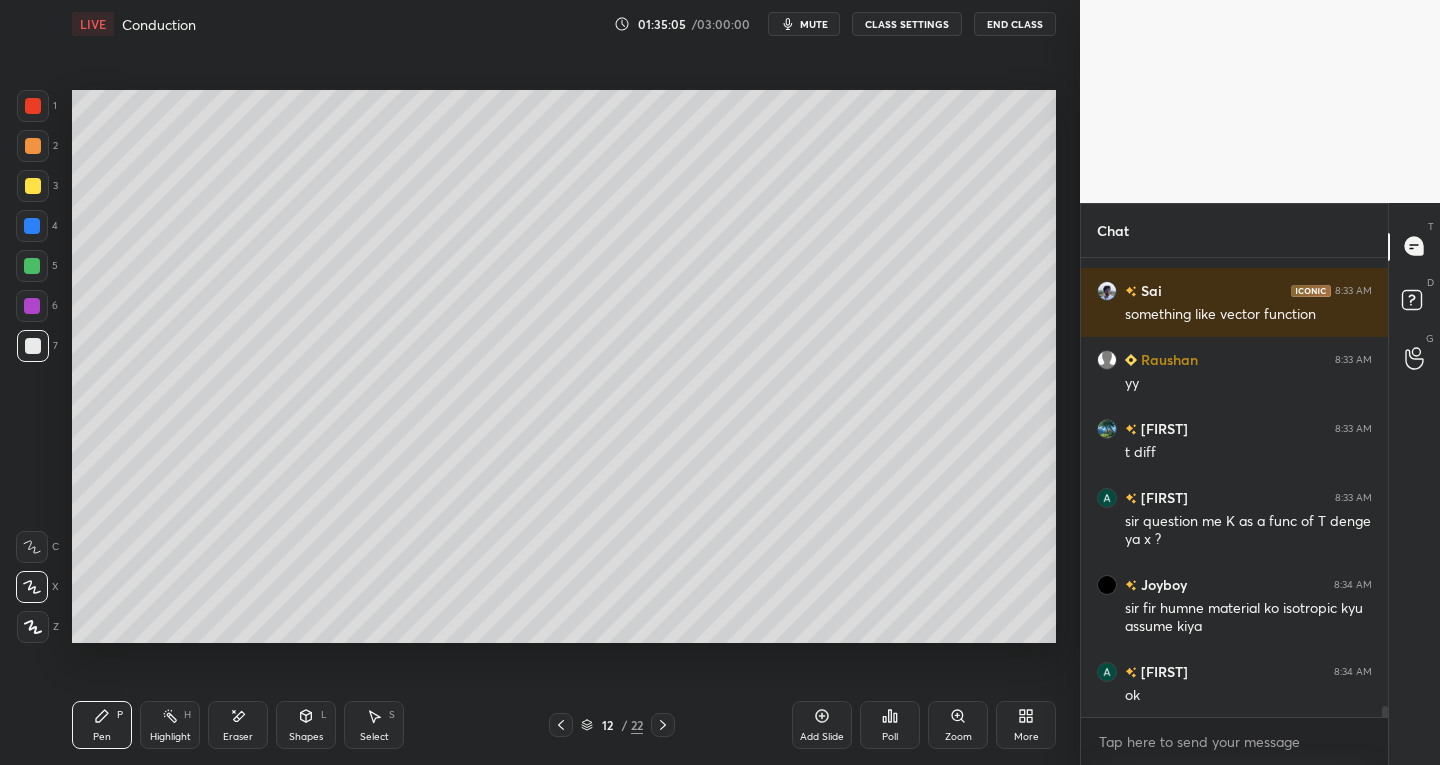 scroll, scrollTop: 19670, scrollLeft: 0, axis: vertical 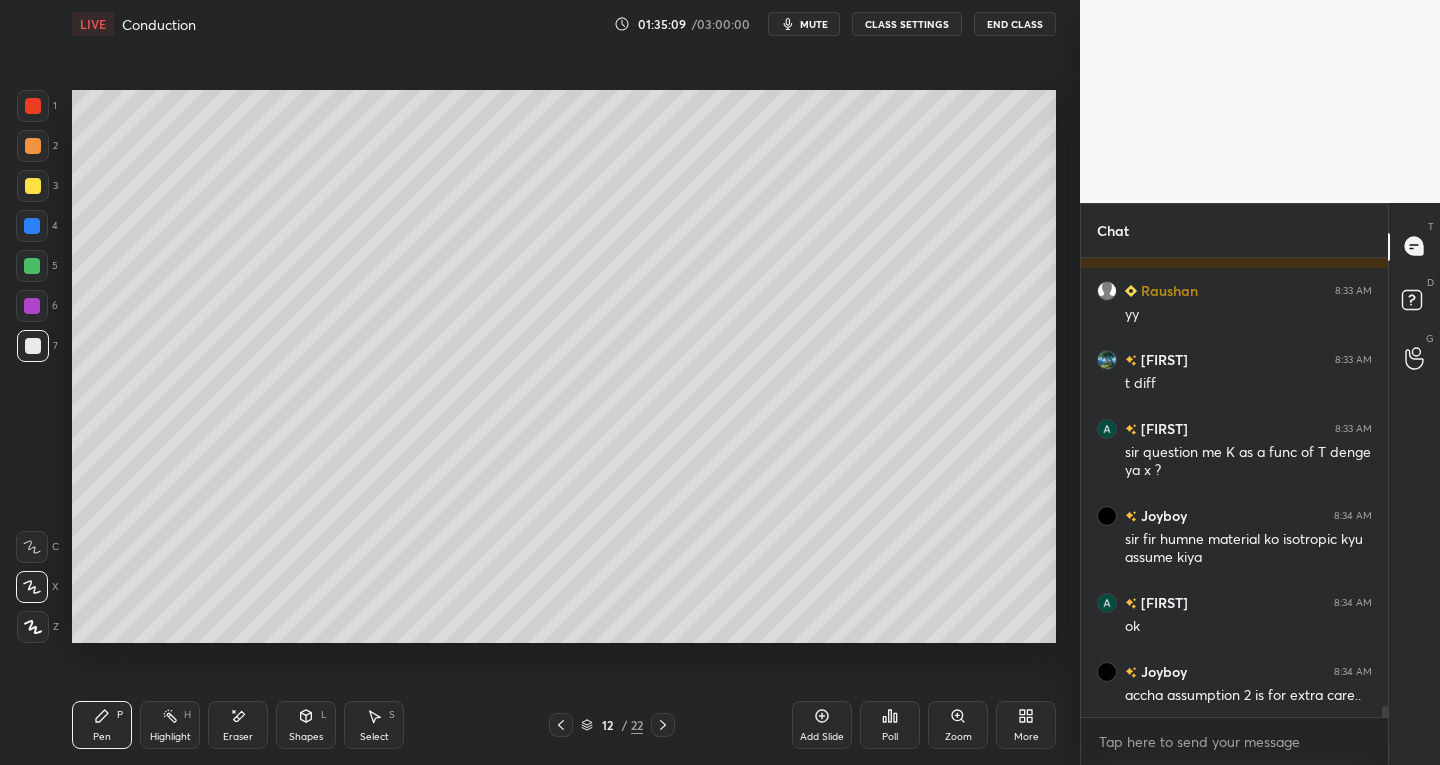 click 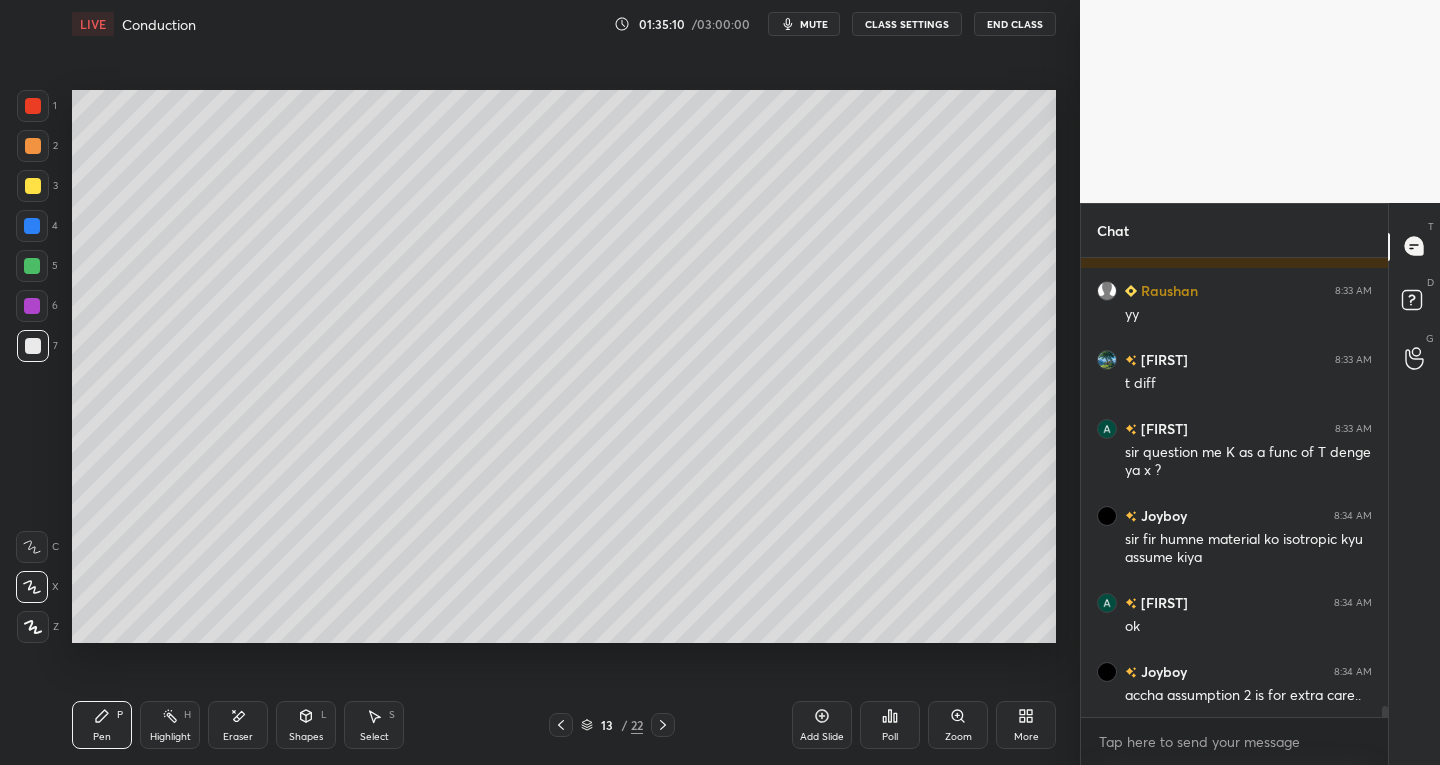 click 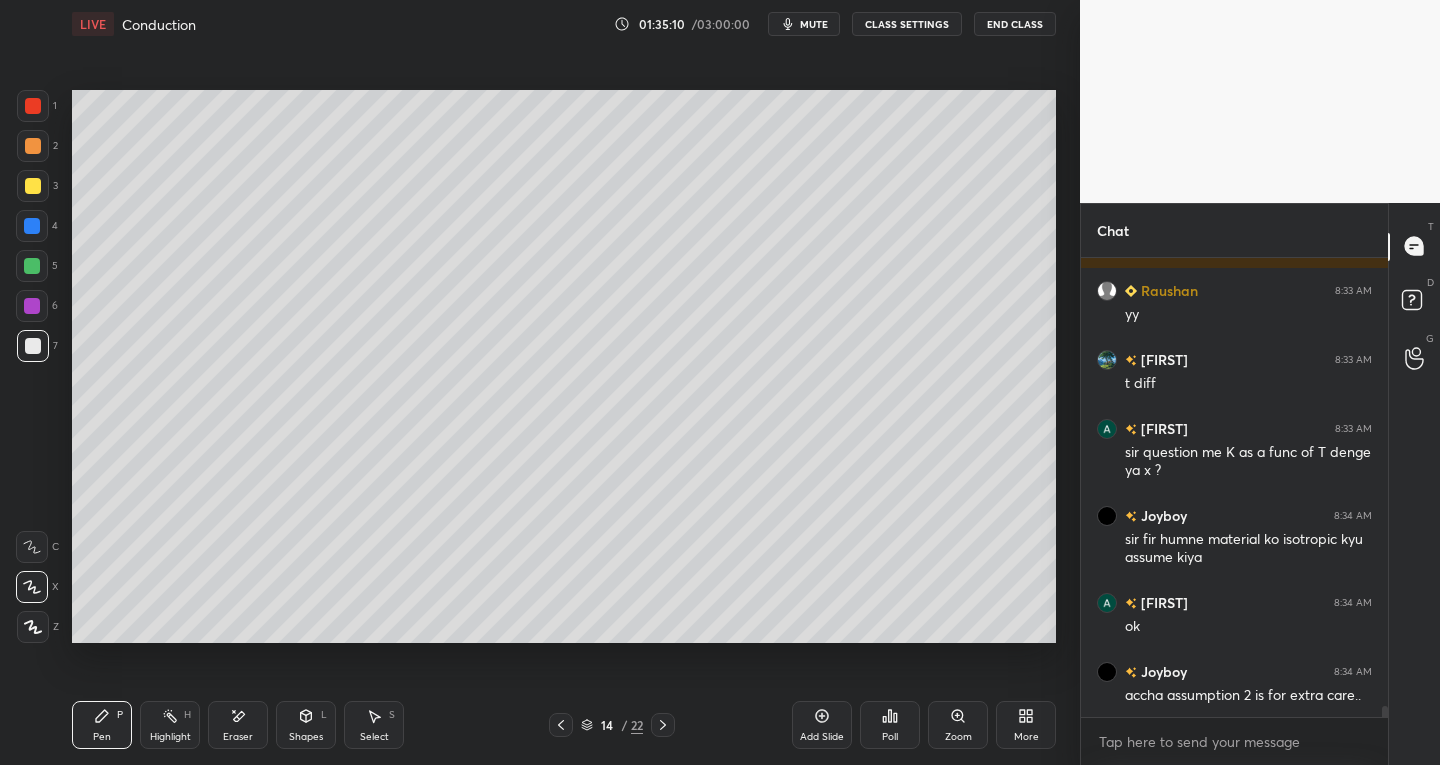 click 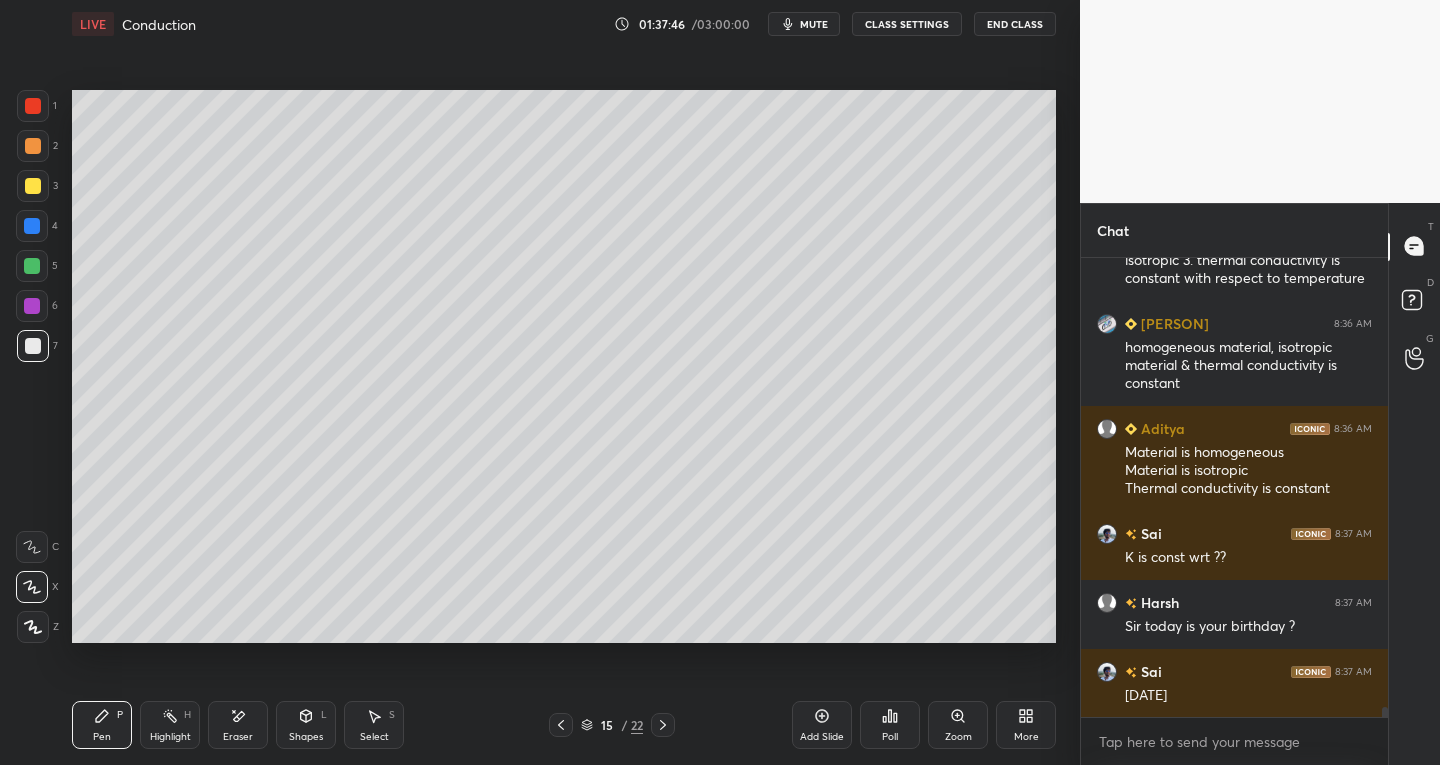 scroll, scrollTop: 21128, scrollLeft: 0, axis: vertical 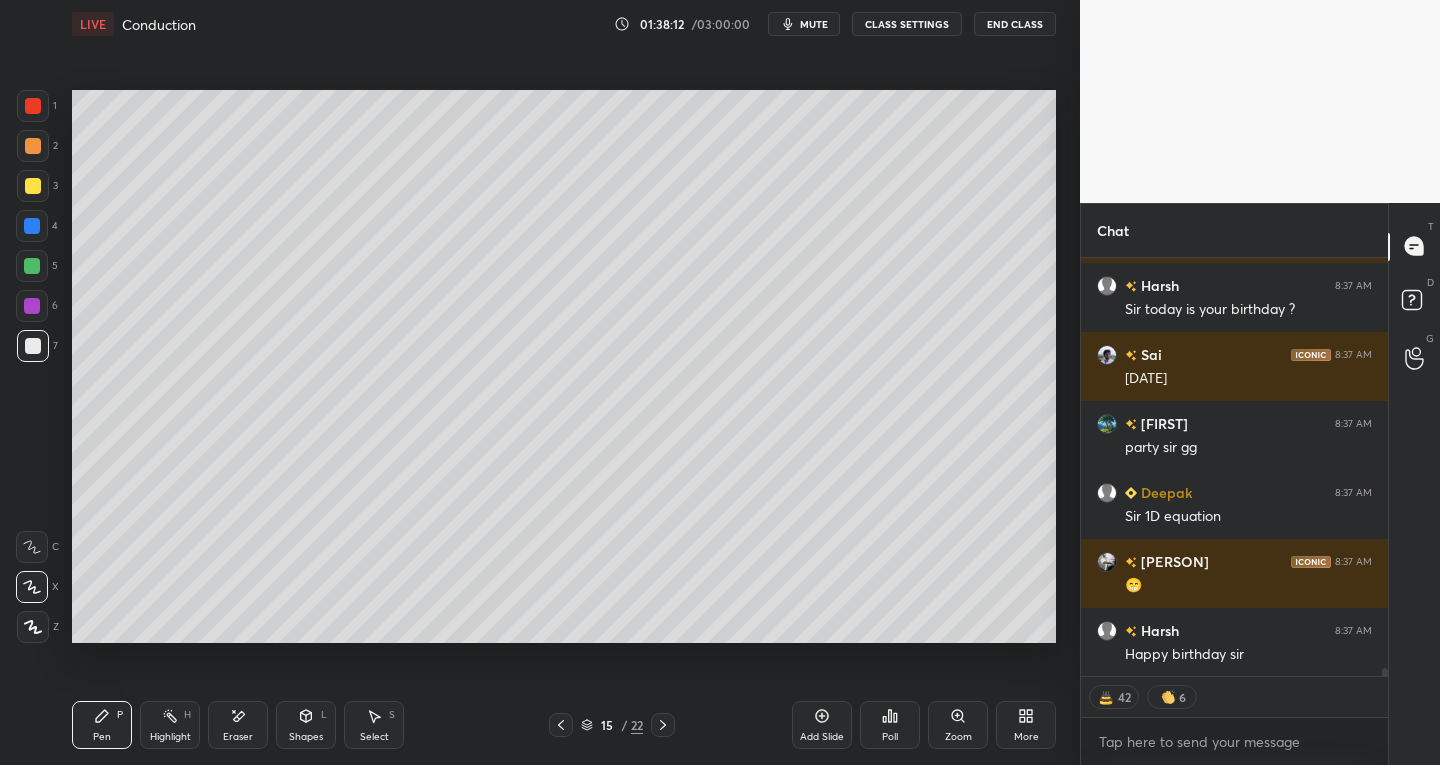 click at bounding box center [663, 725] 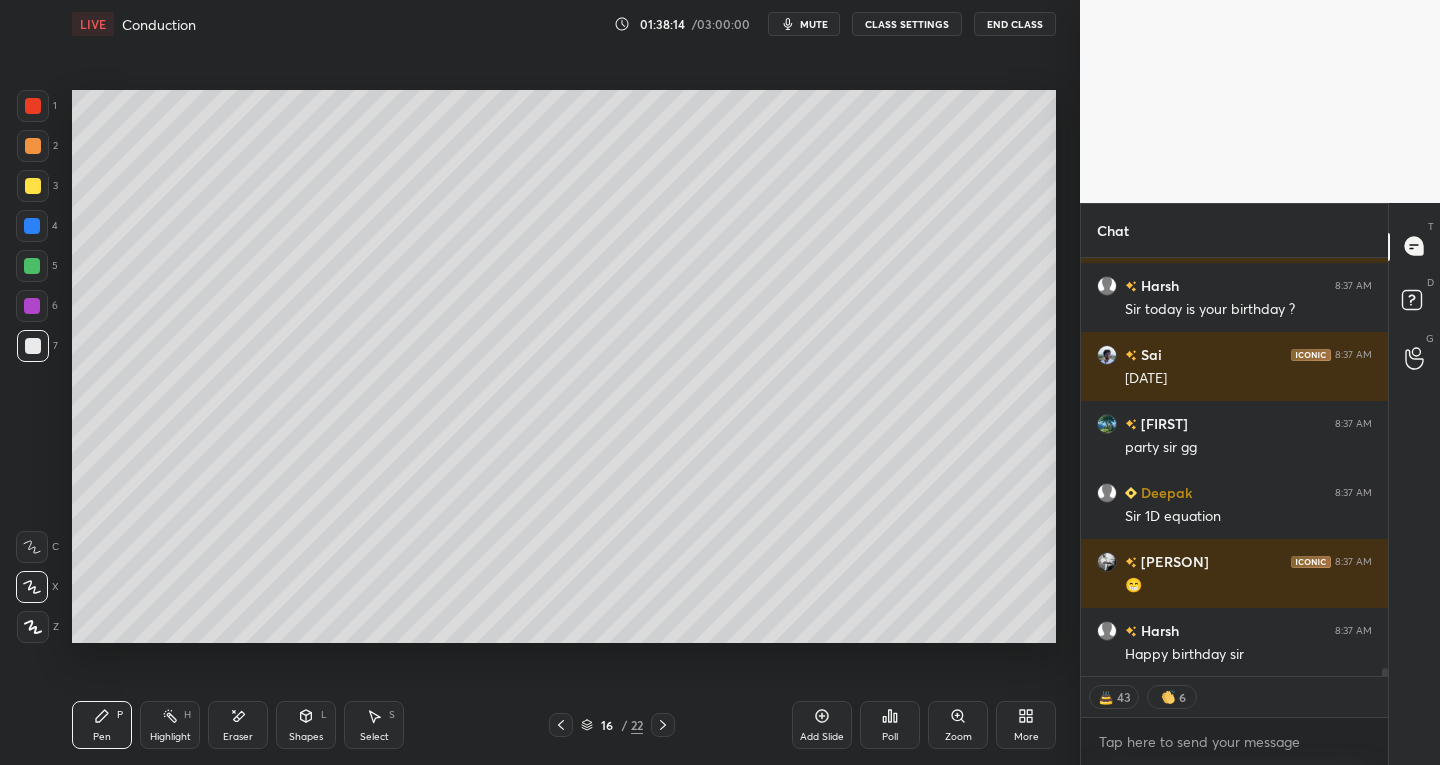 scroll, scrollTop: 21445, scrollLeft: 0, axis: vertical 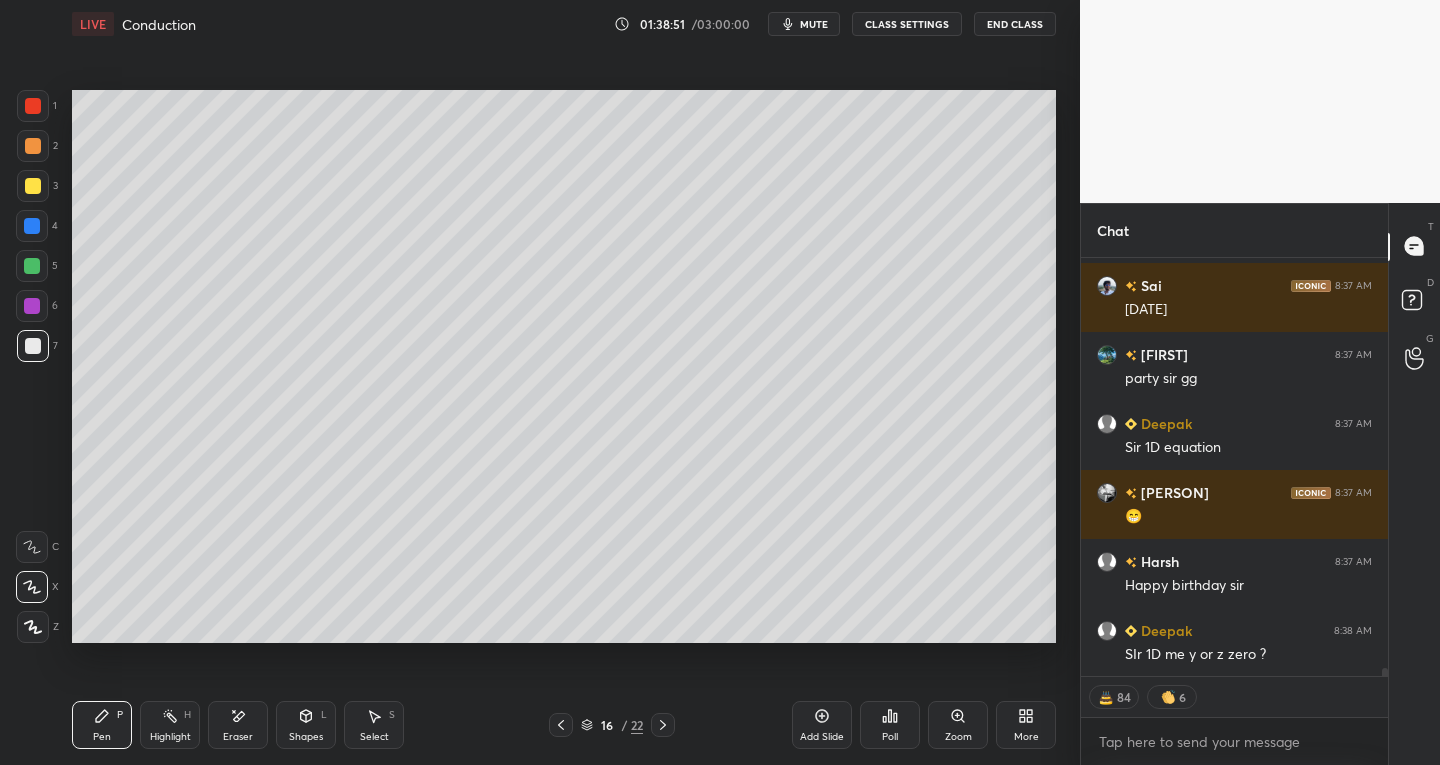 type on "x" 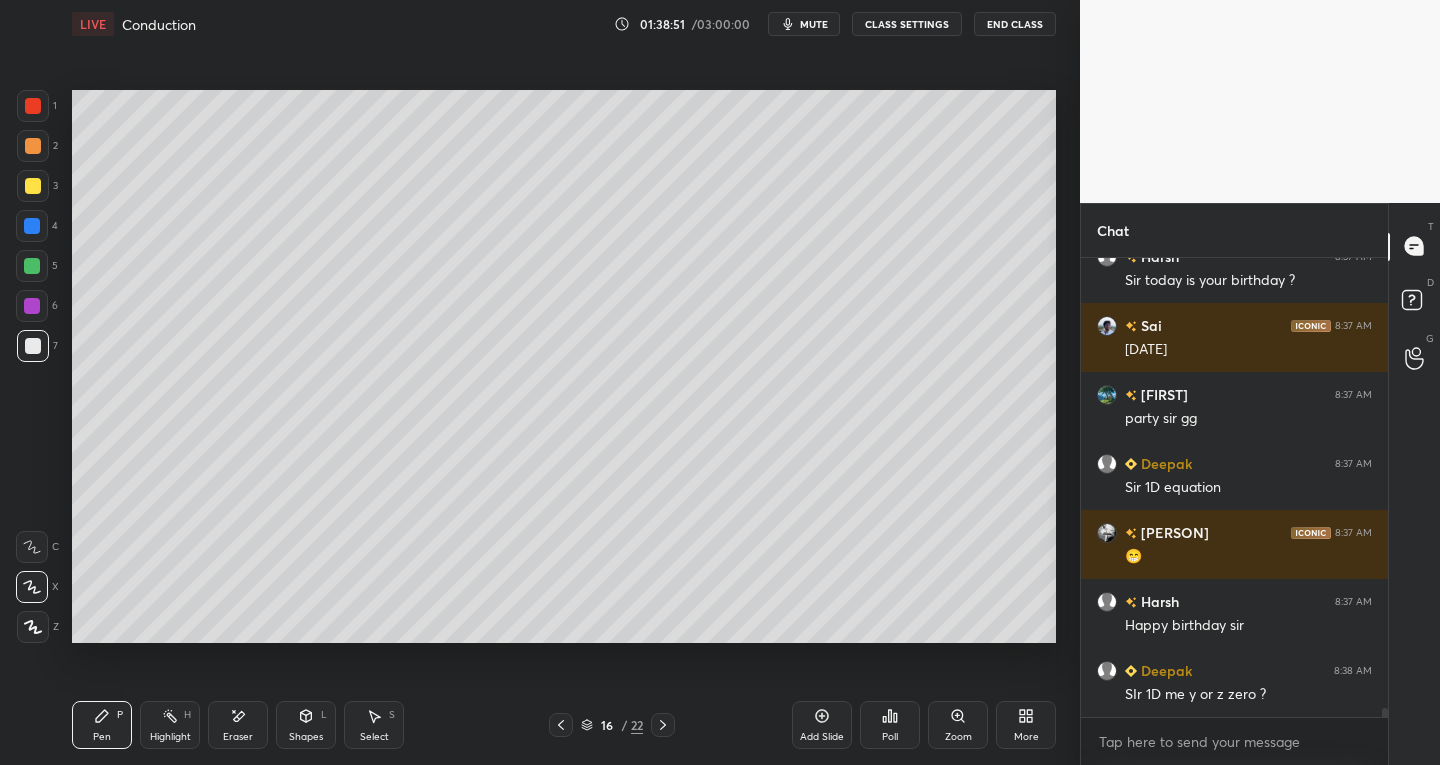 scroll, scrollTop: 7, scrollLeft: 7, axis: both 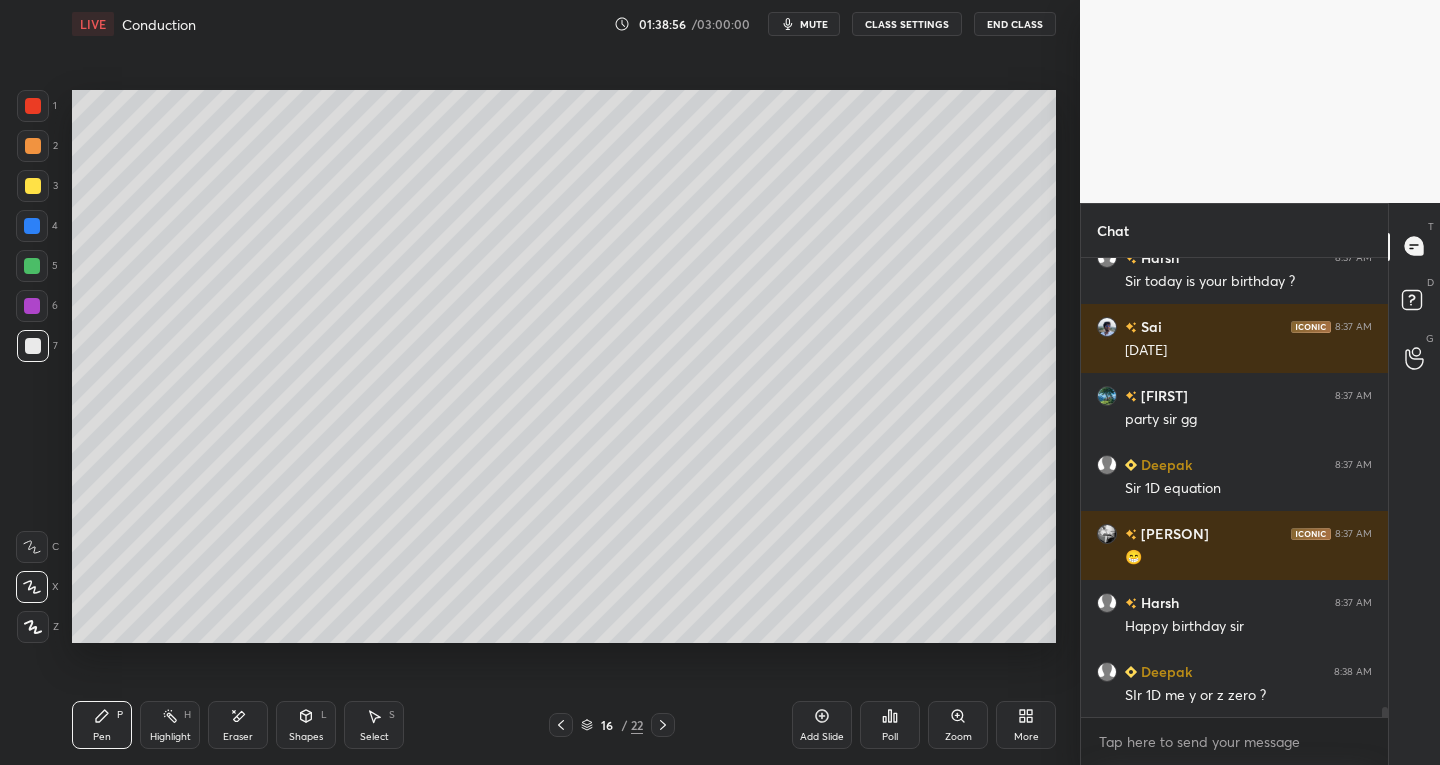 click on "16 / 22" at bounding box center [612, 725] 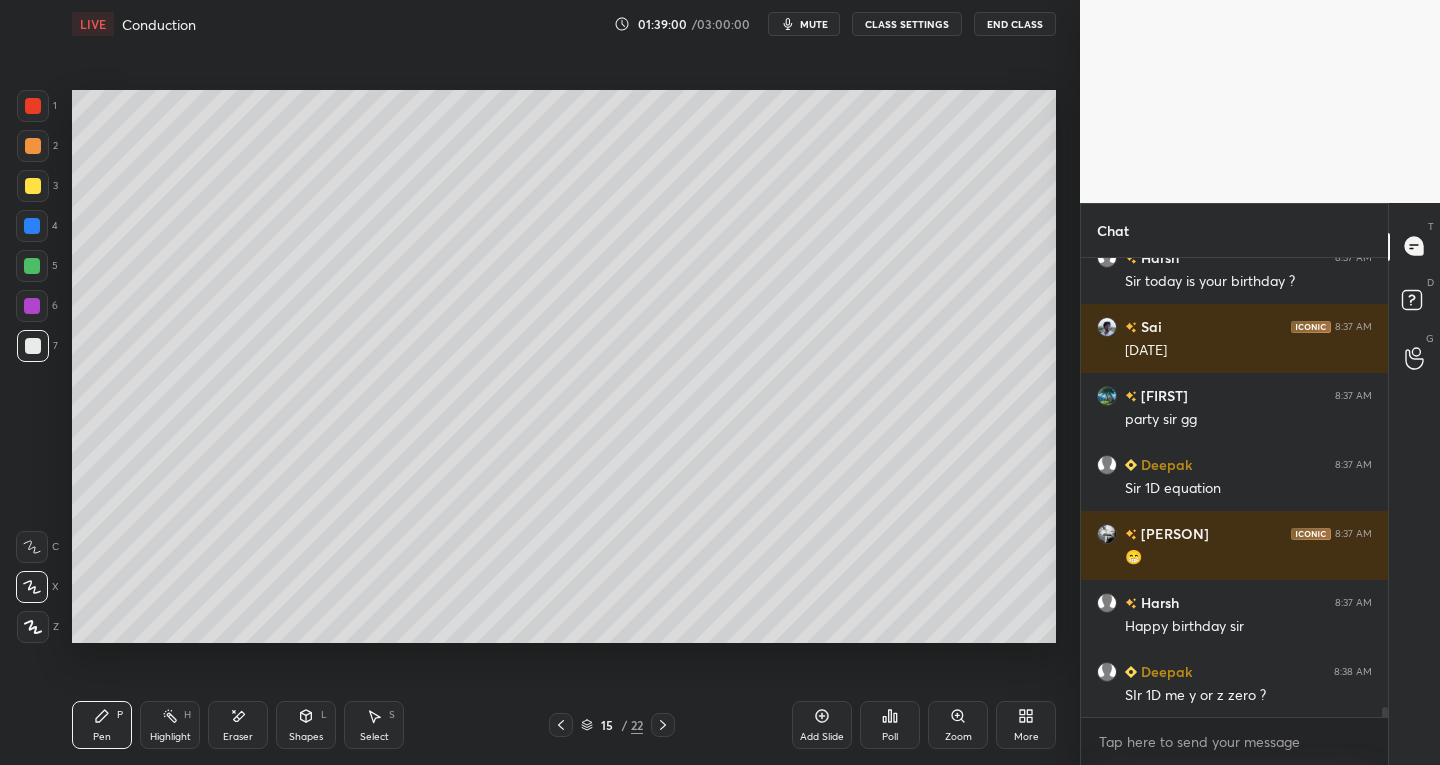 click 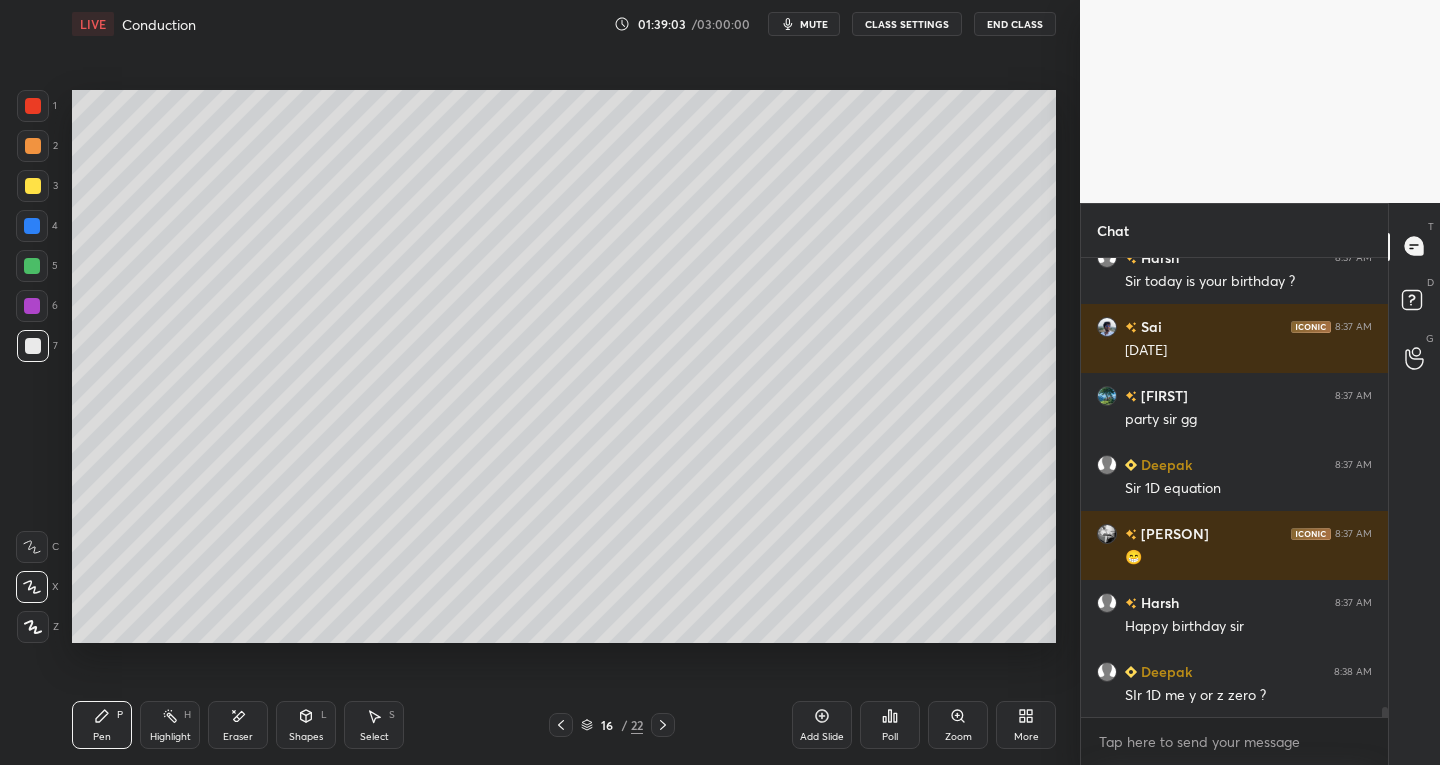 click 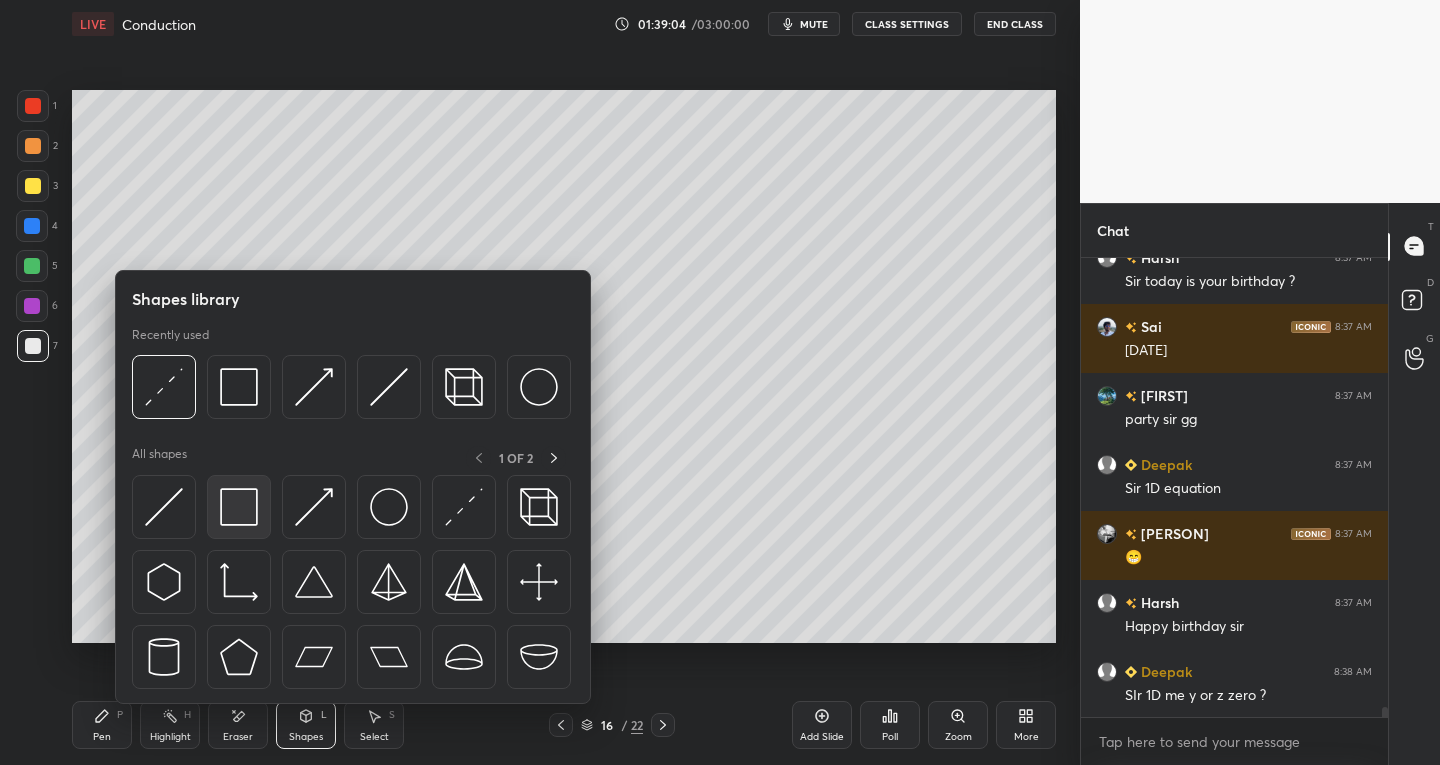 click at bounding box center (239, 507) 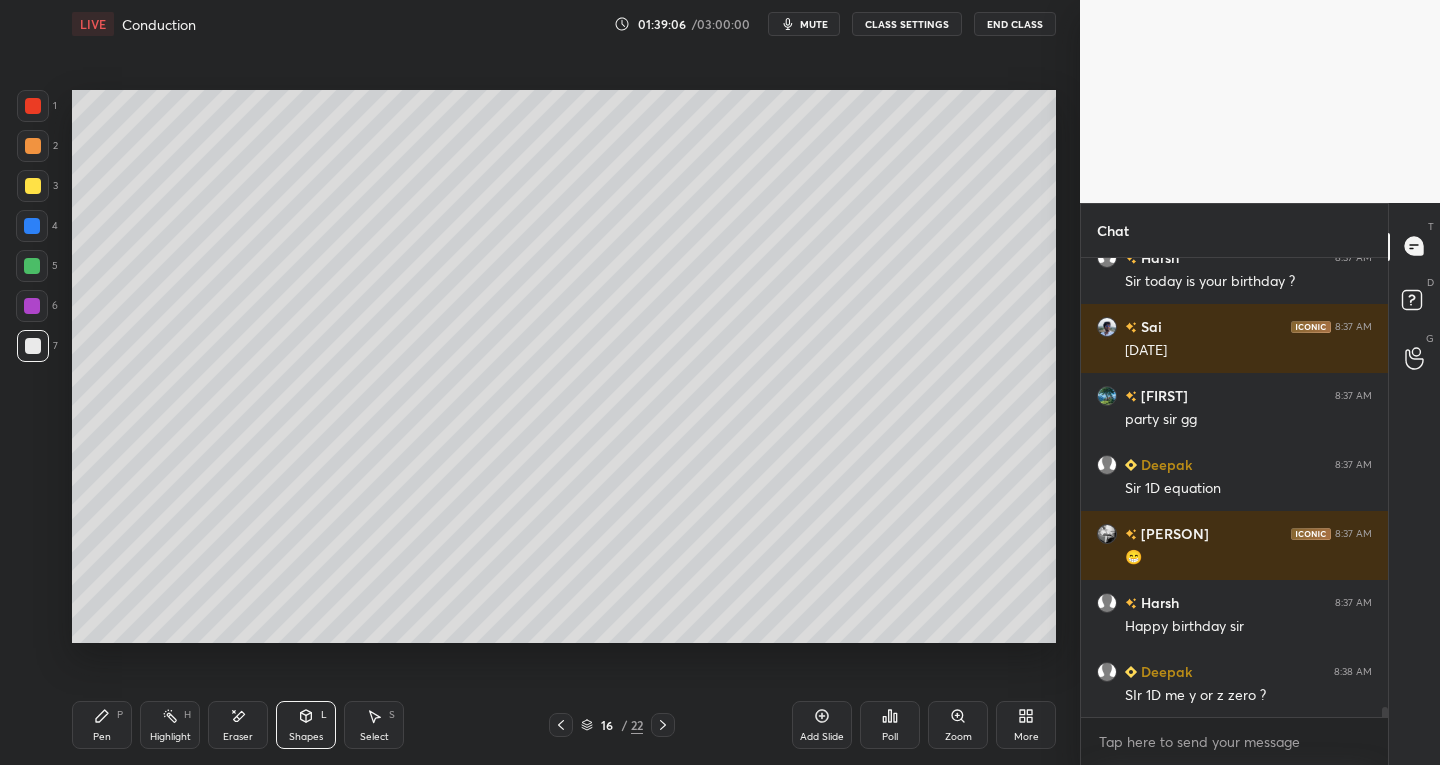 click on "Pen P" at bounding box center [102, 725] 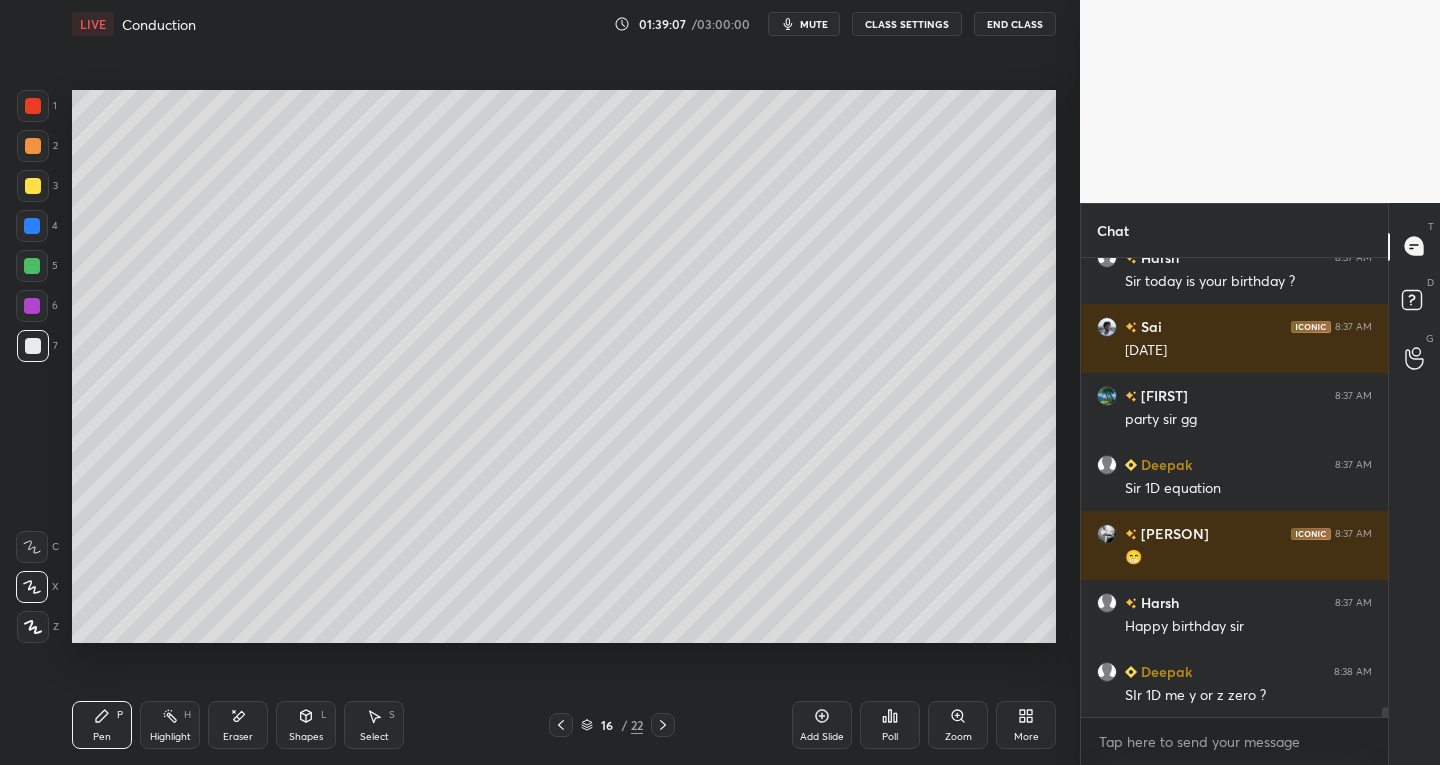 click at bounding box center [33, 346] 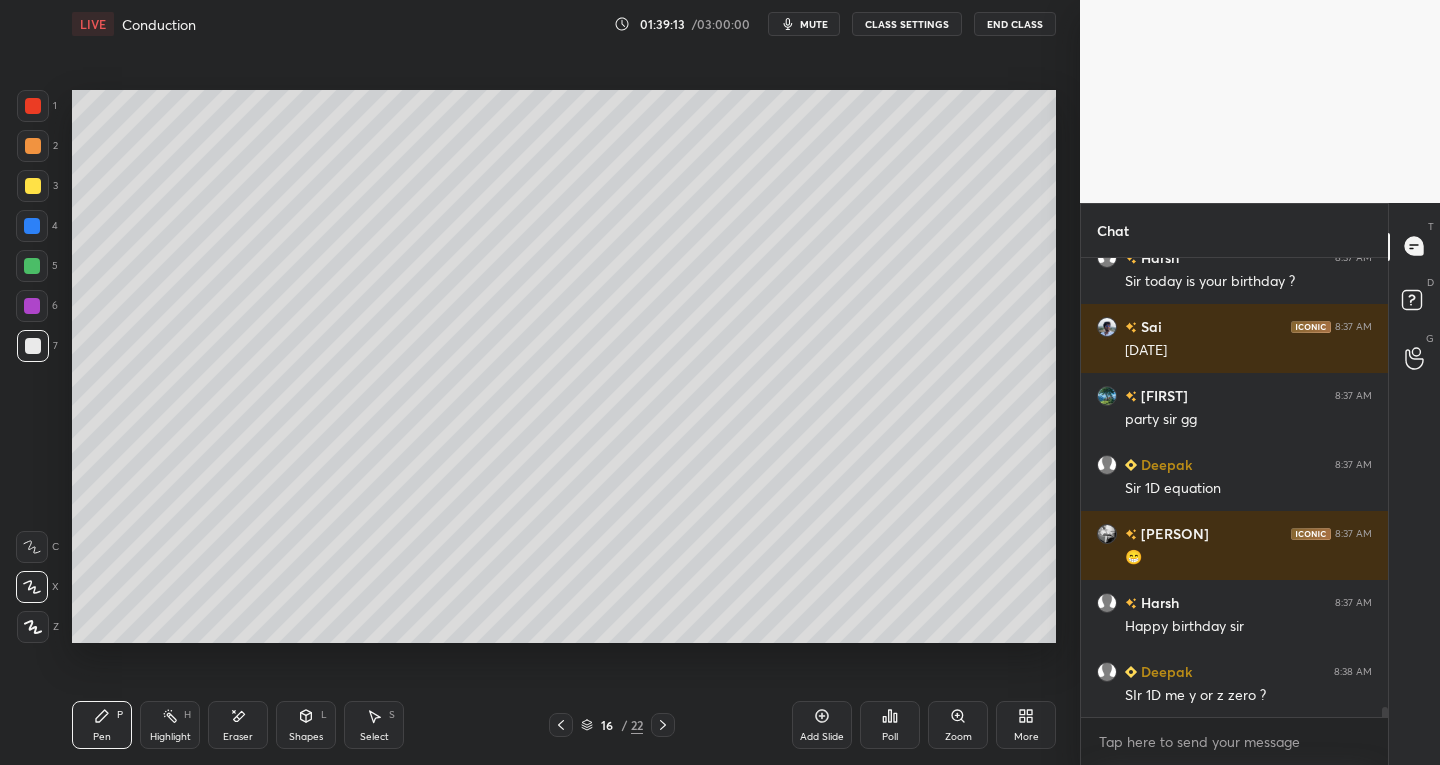 click 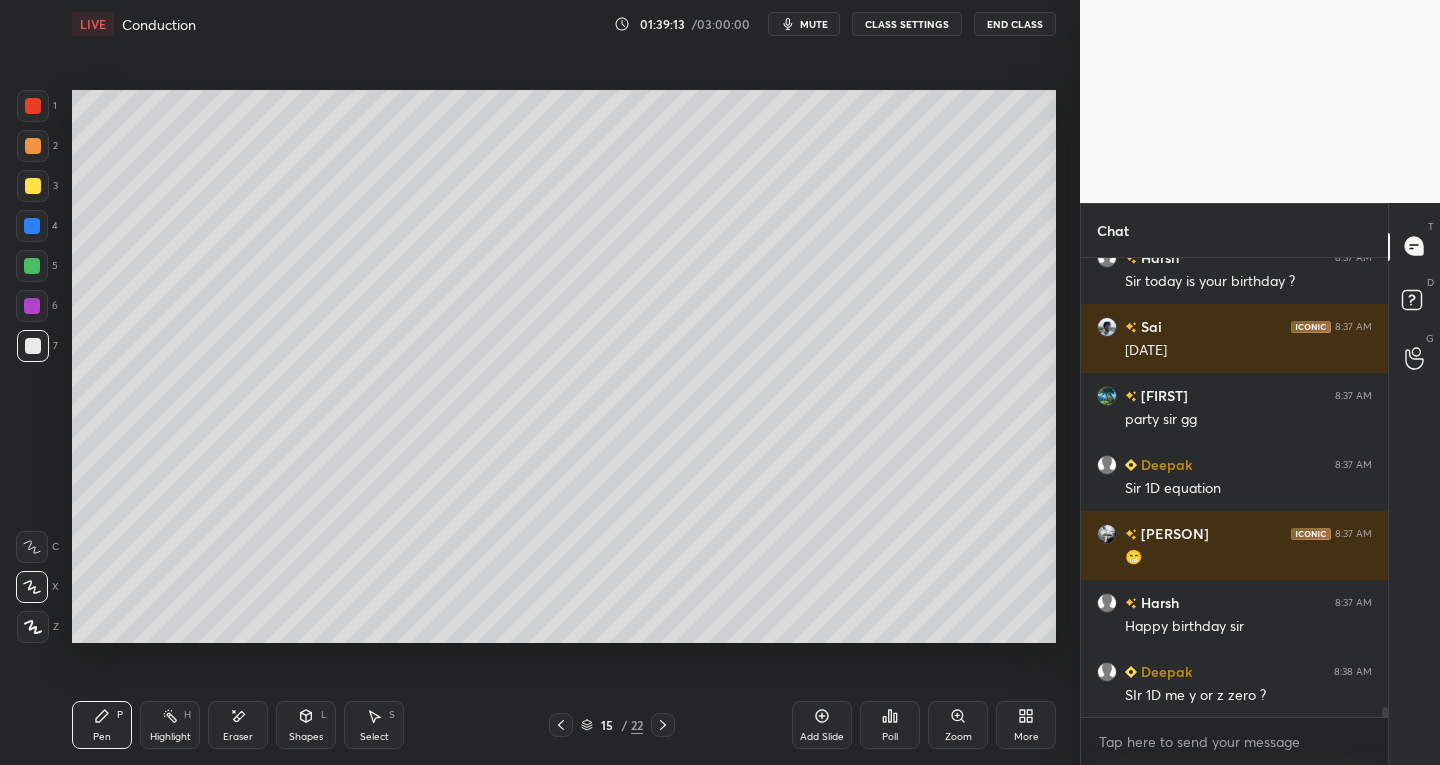 click 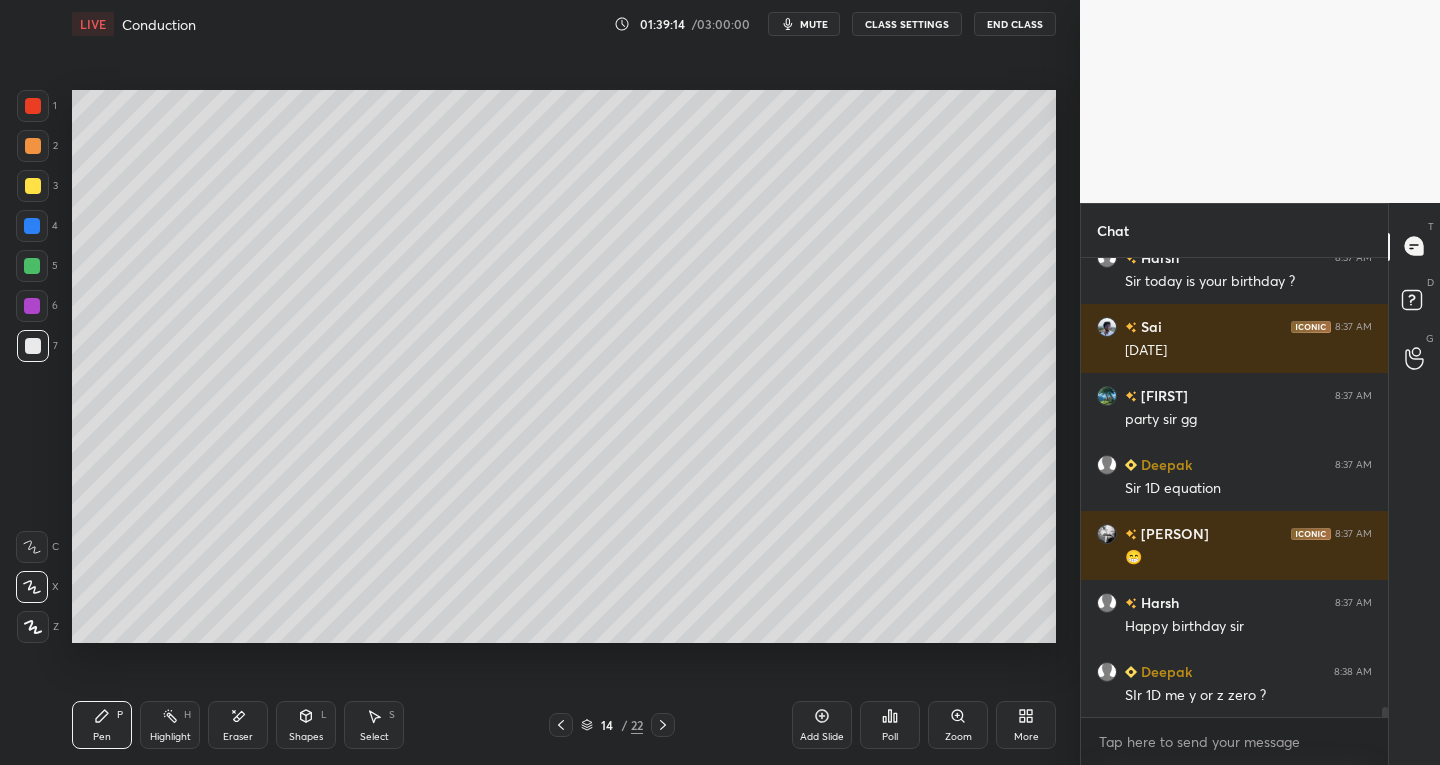 click 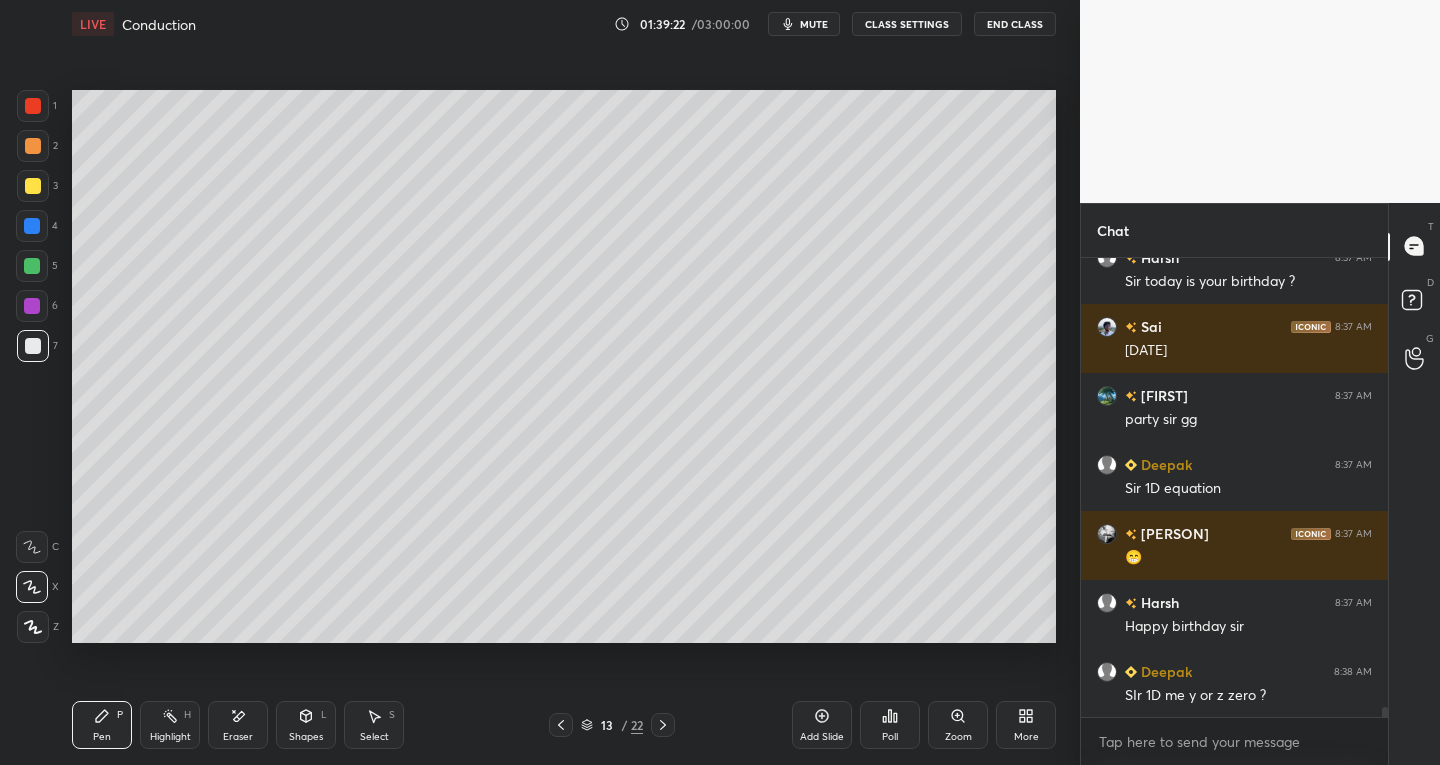 click 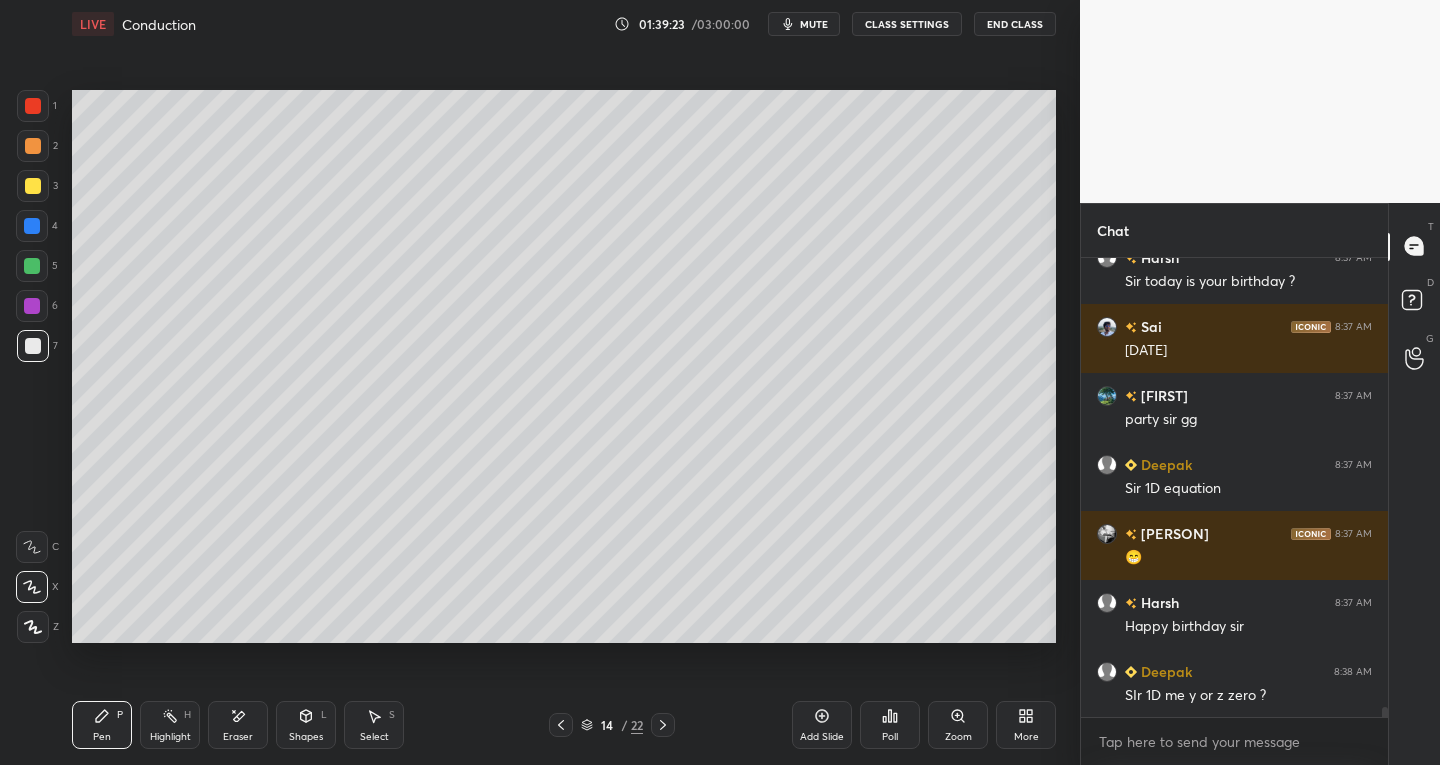 click 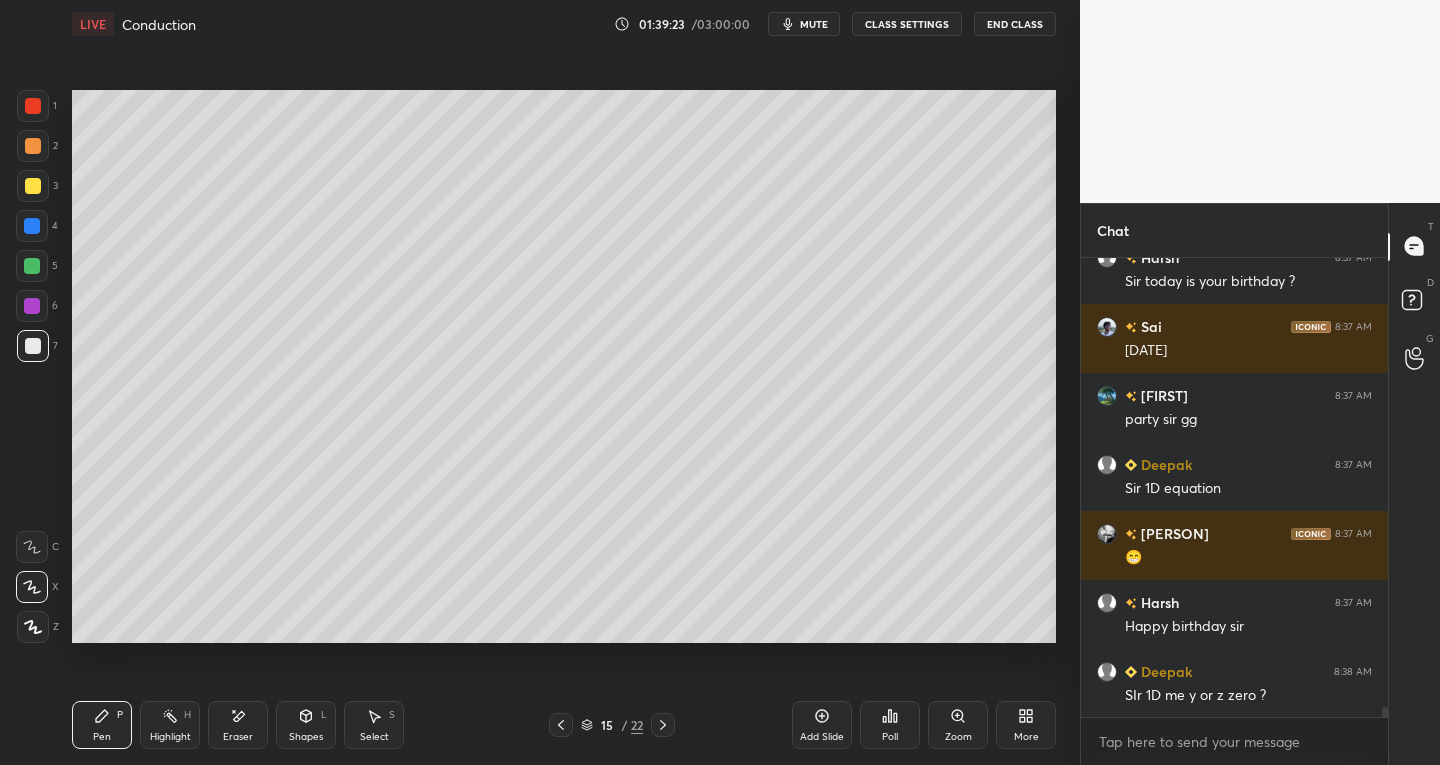 click 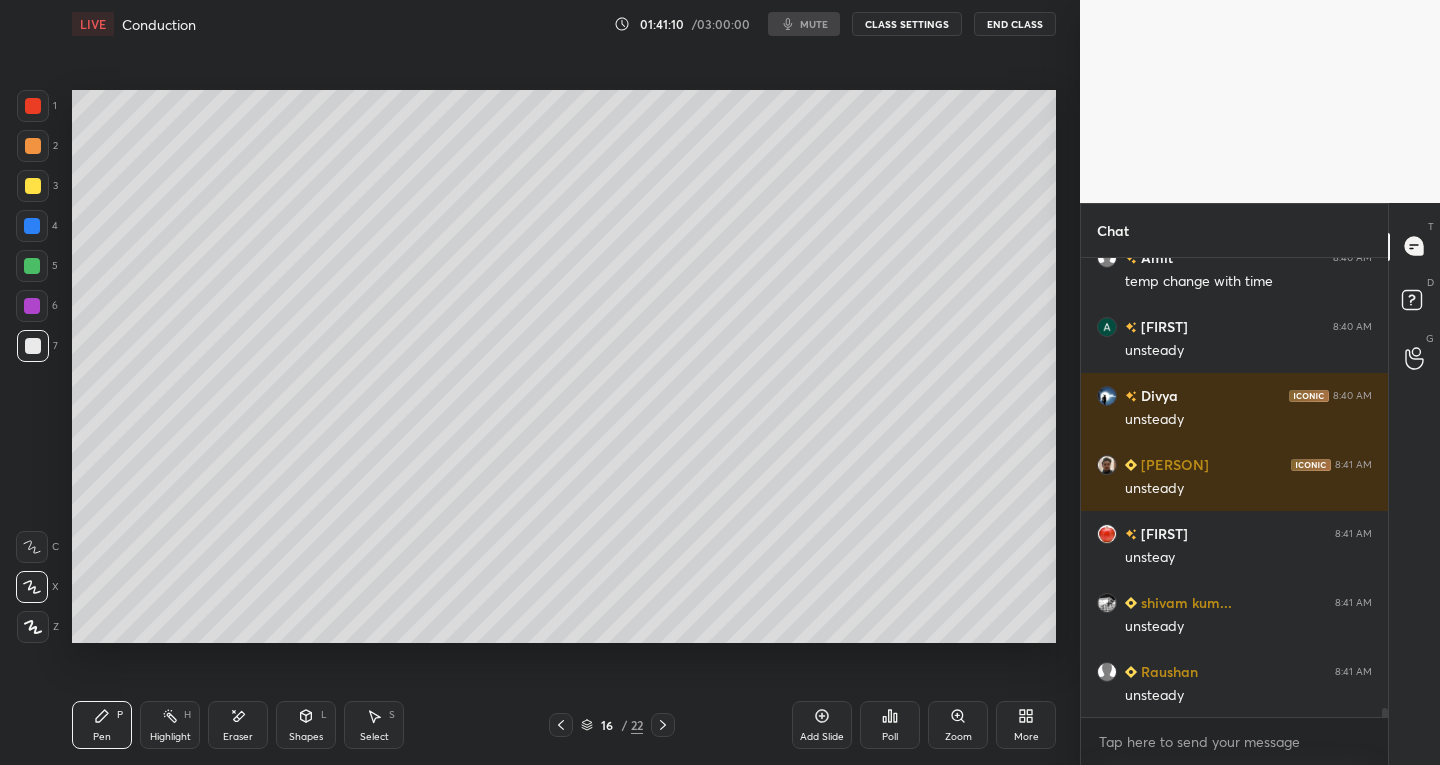 scroll, scrollTop: 22181, scrollLeft: 0, axis: vertical 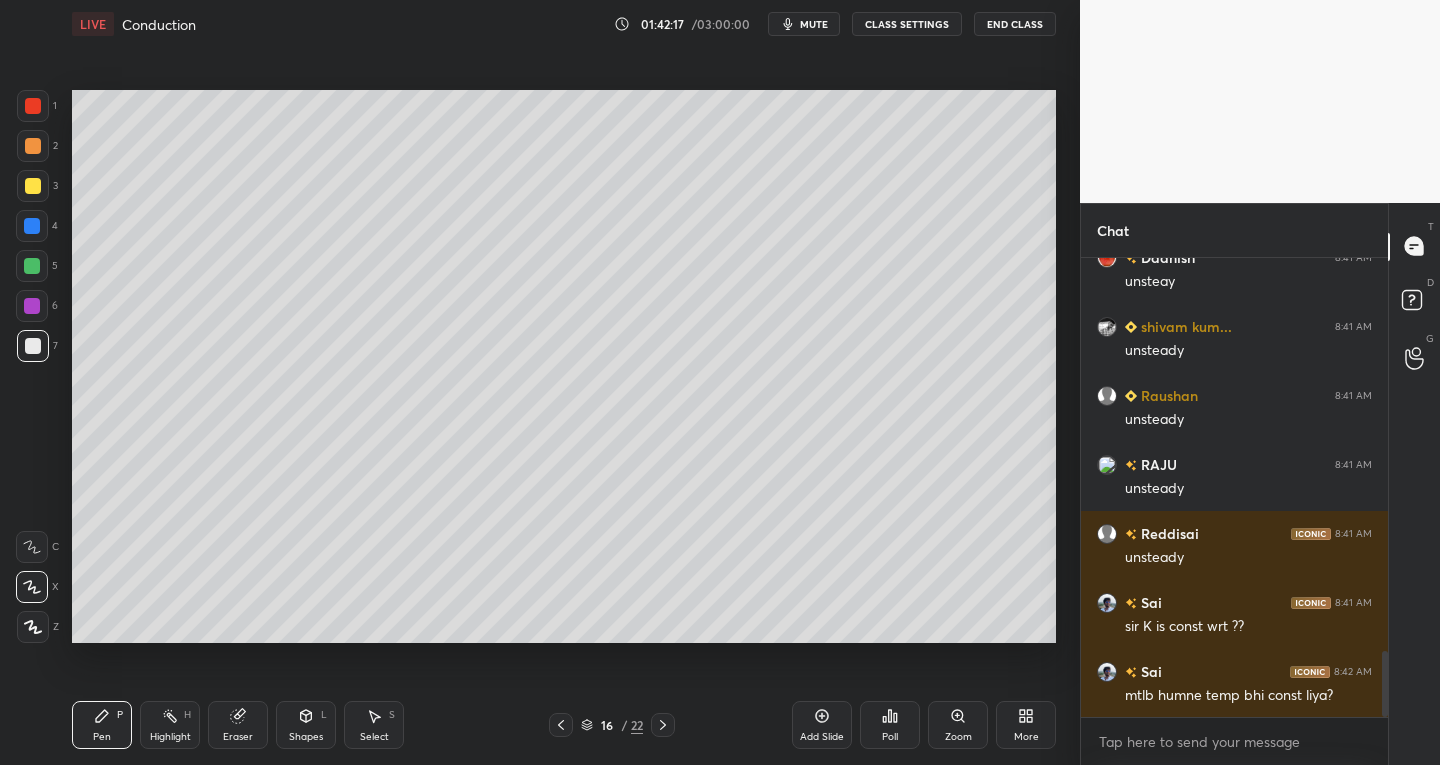 click at bounding box center [663, 725] 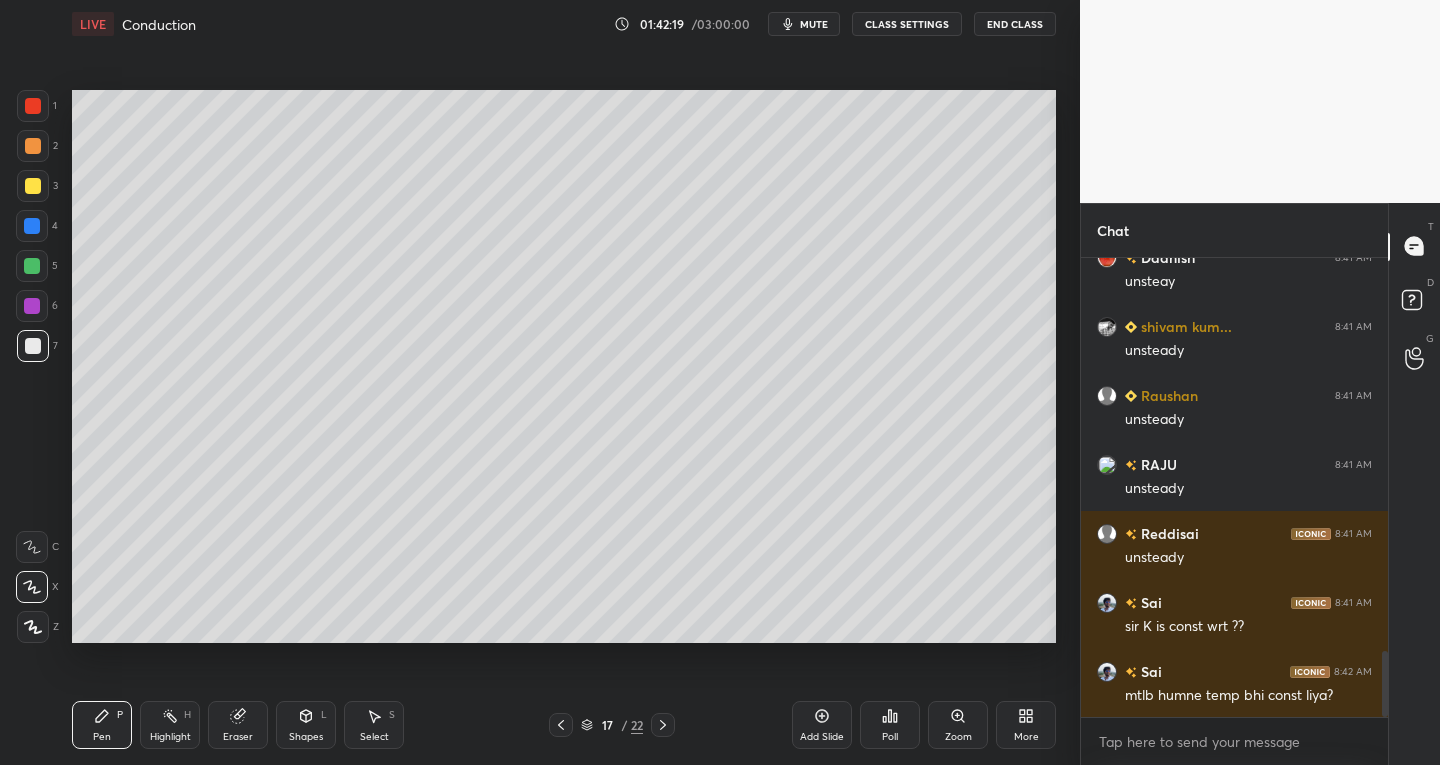 click 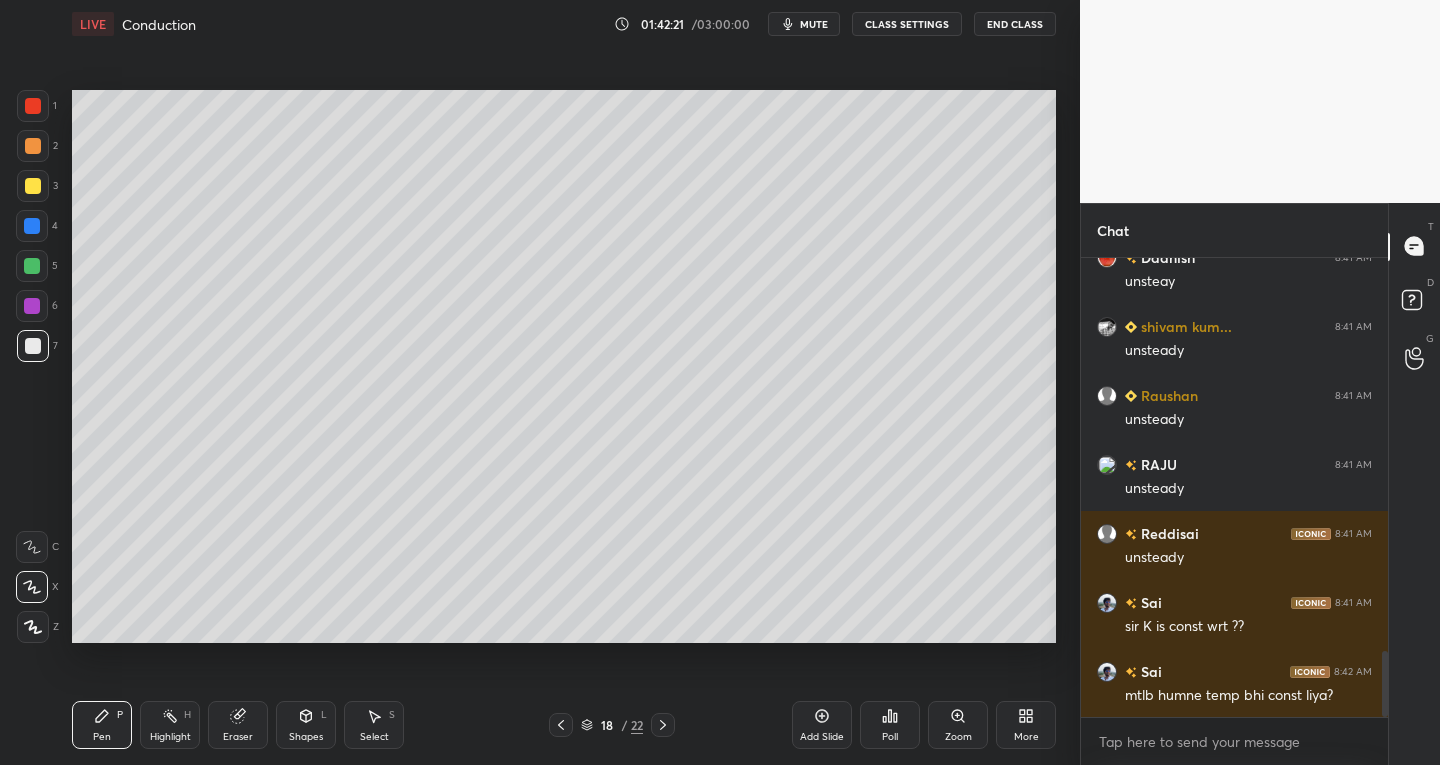 click on "Shapes L" at bounding box center (306, 725) 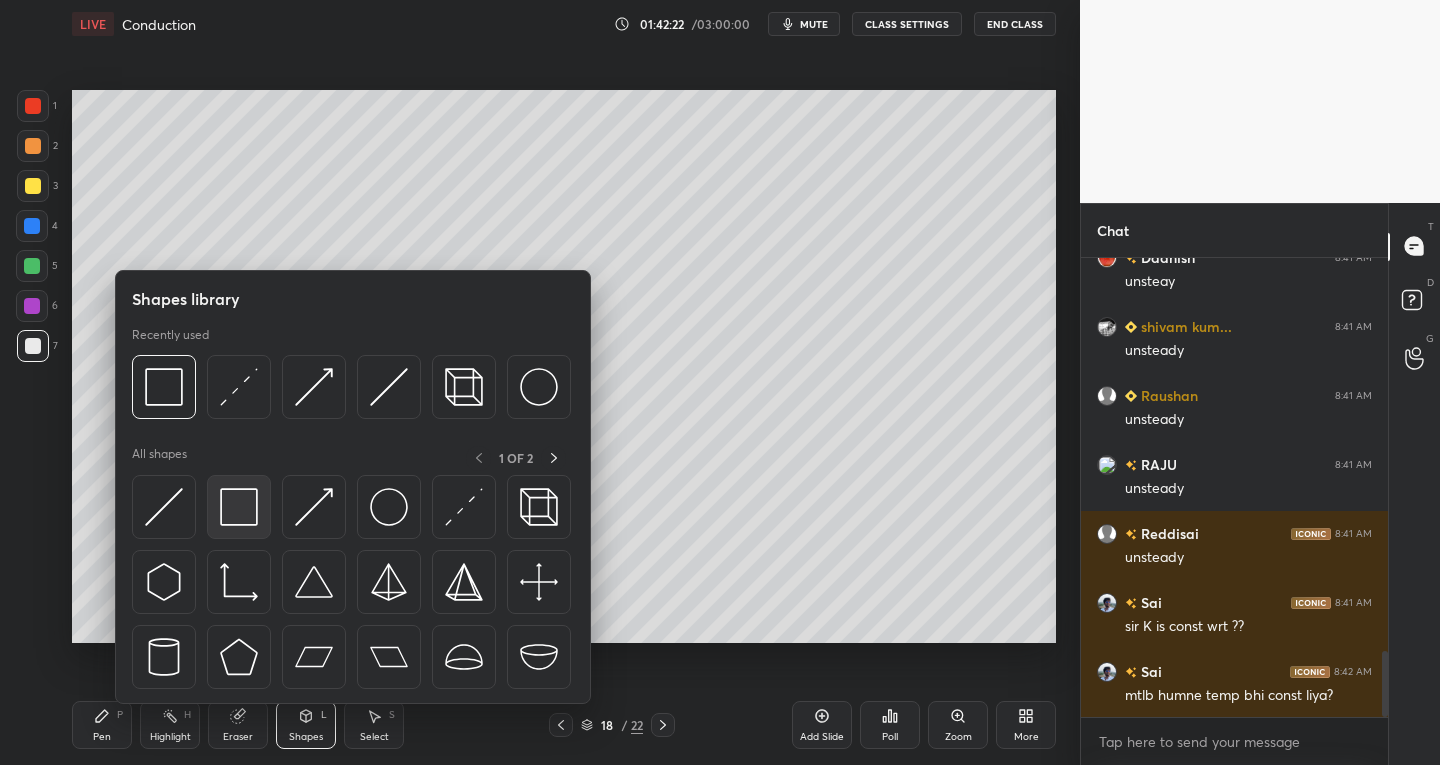 click at bounding box center [239, 507] 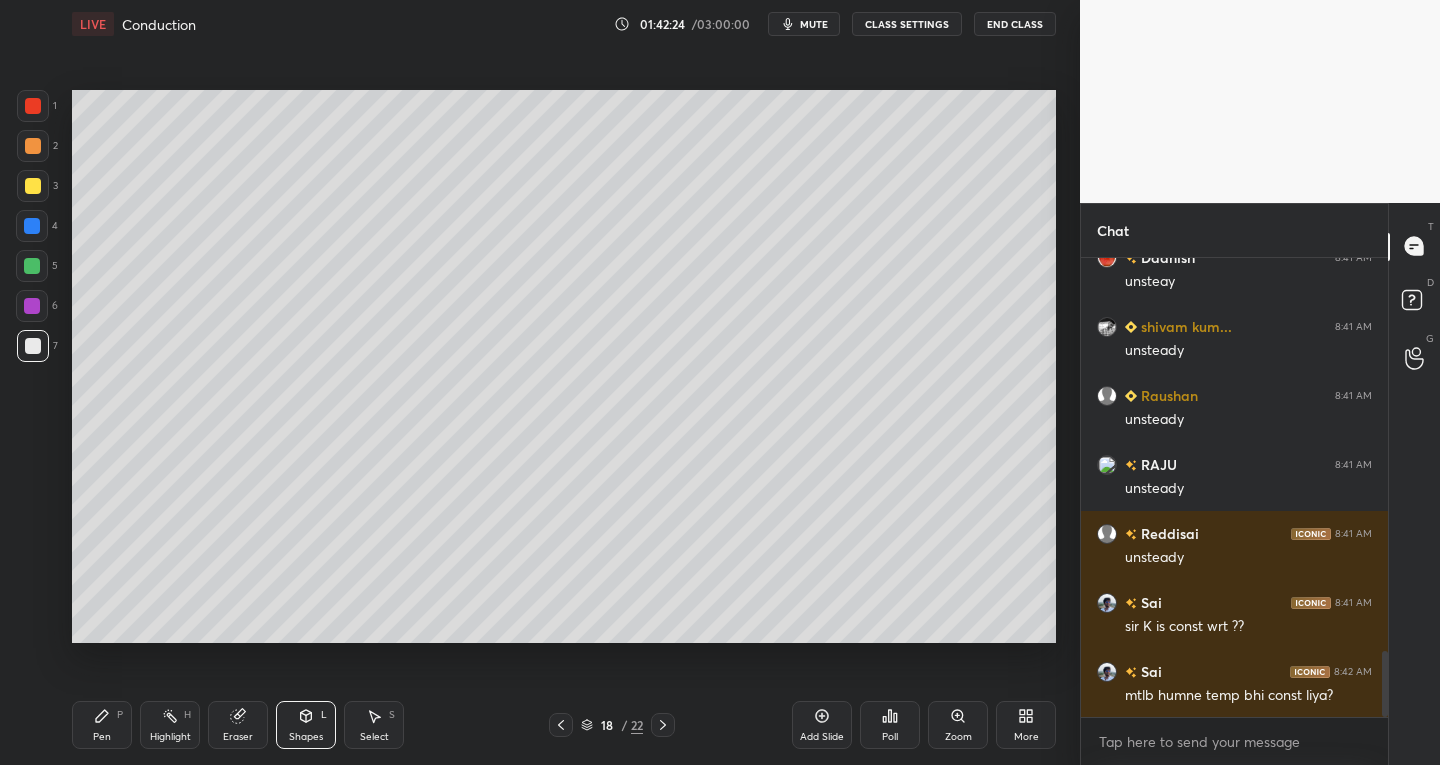 click 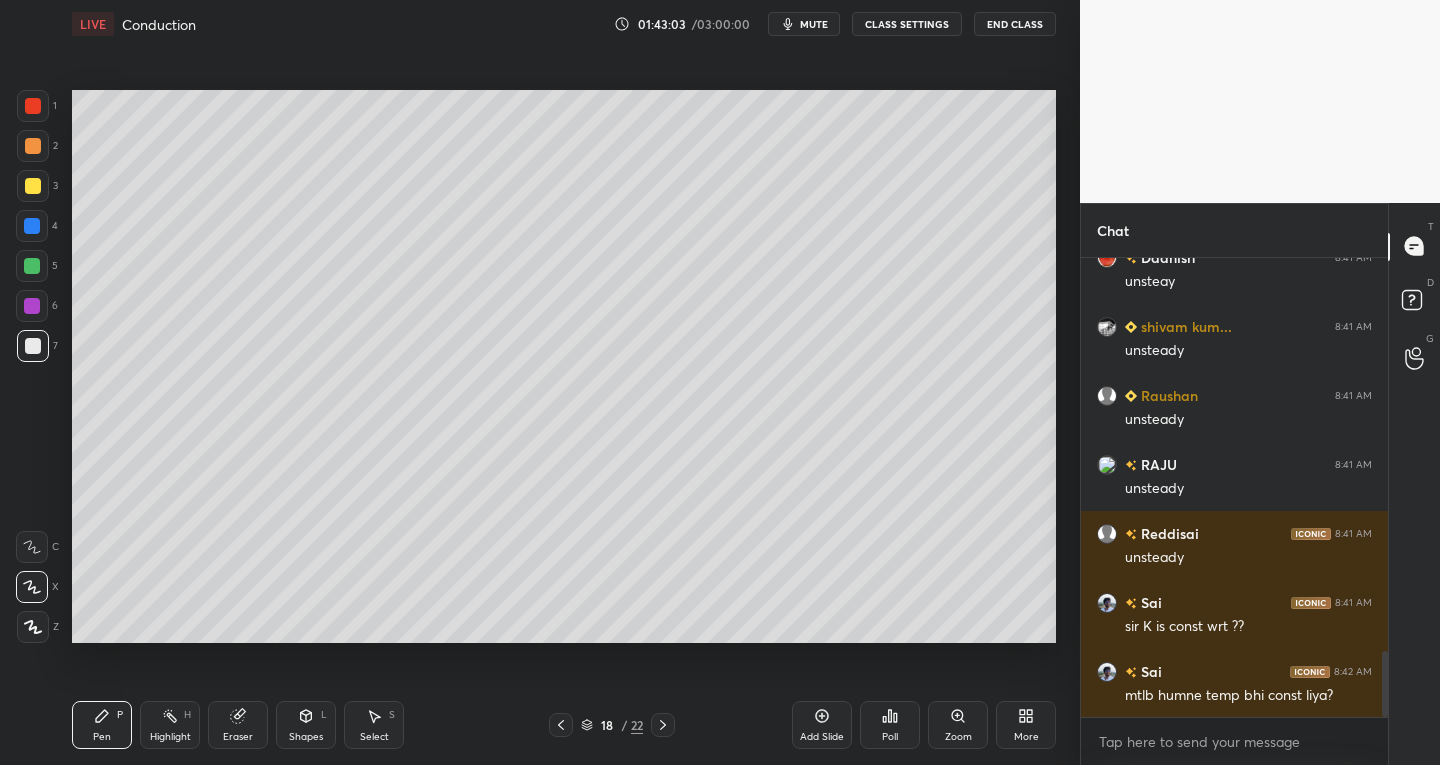 click on "Shapes" at bounding box center [306, 737] 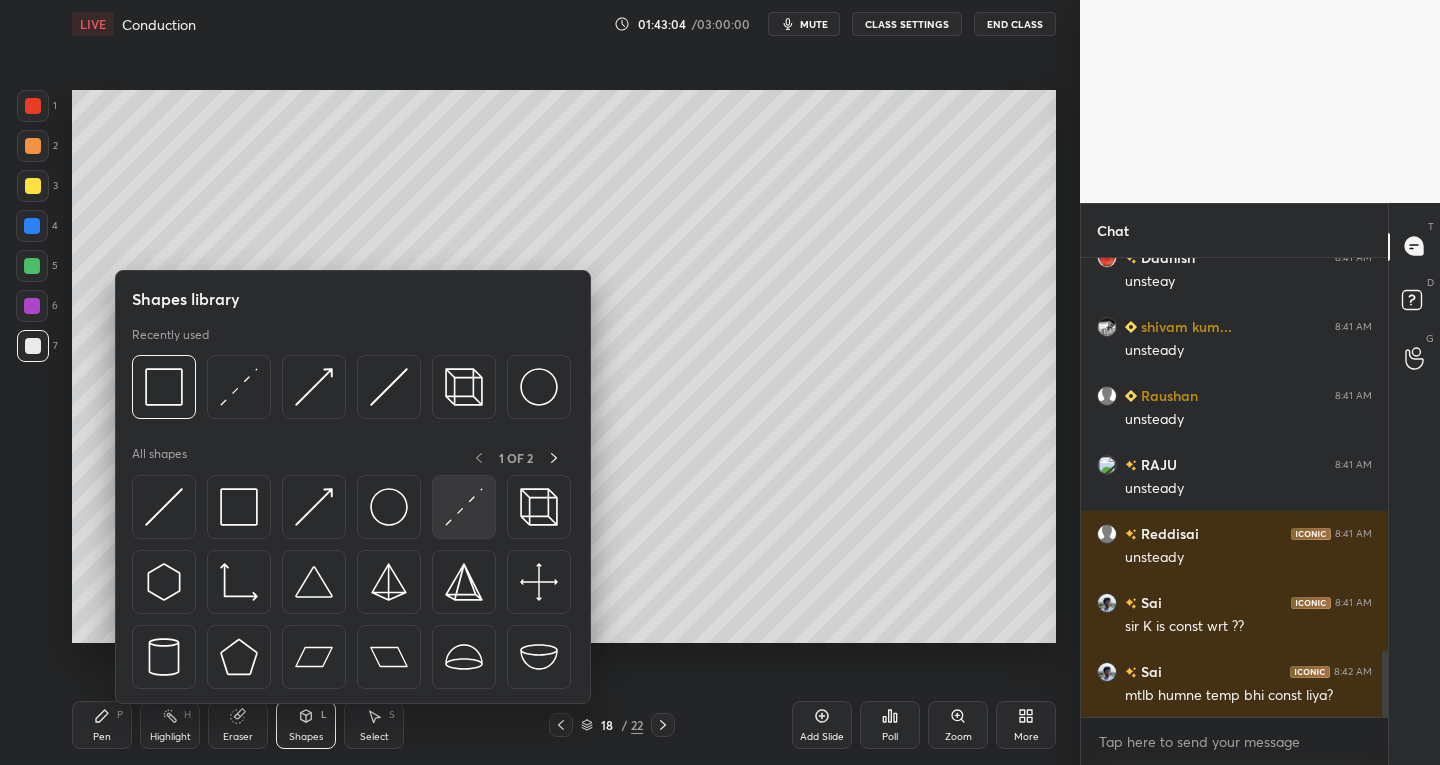 click at bounding box center (464, 507) 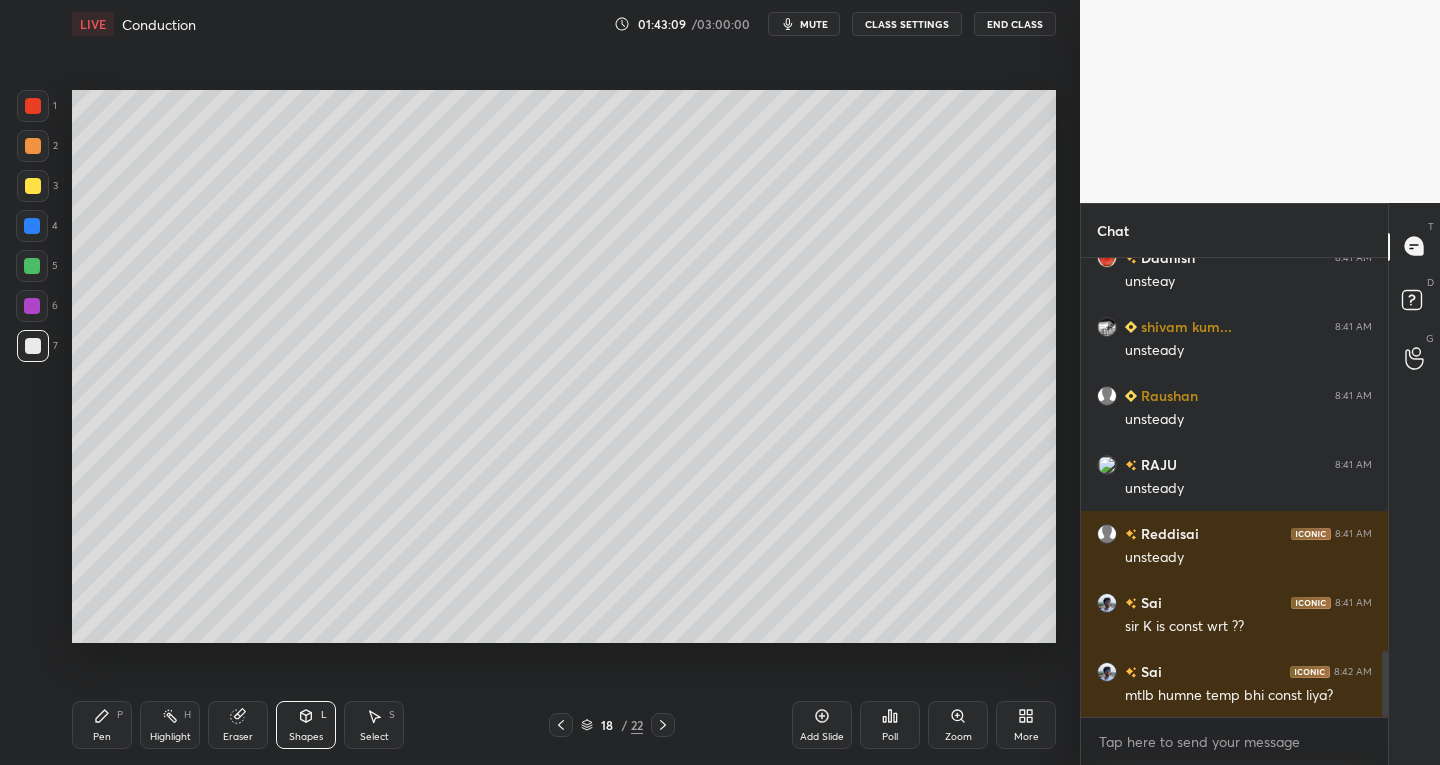 click on "Pen P Highlight H Eraser Shapes L Select S 18 / 22 Add Slide Poll Zoom More" at bounding box center (564, 725) 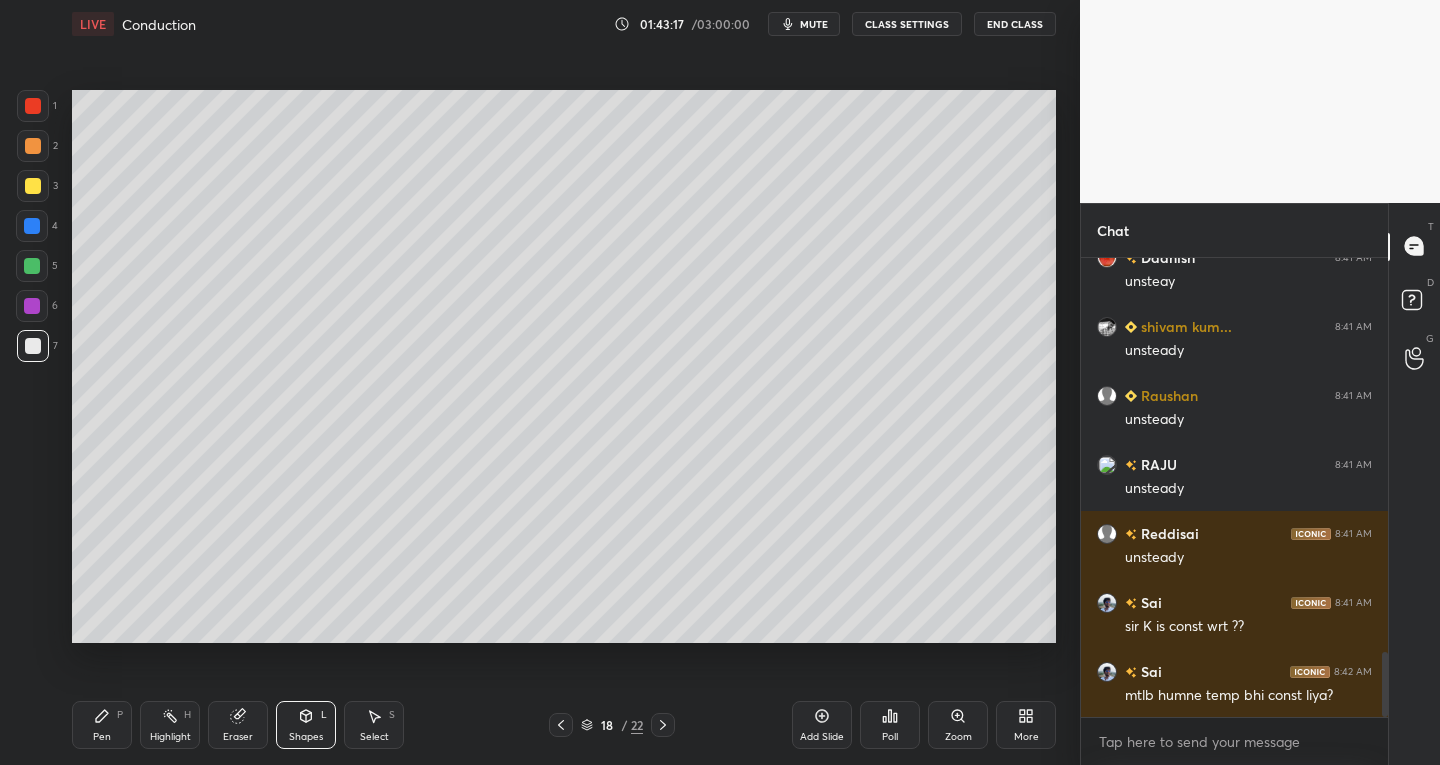scroll, scrollTop: 2809, scrollLeft: 0, axis: vertical 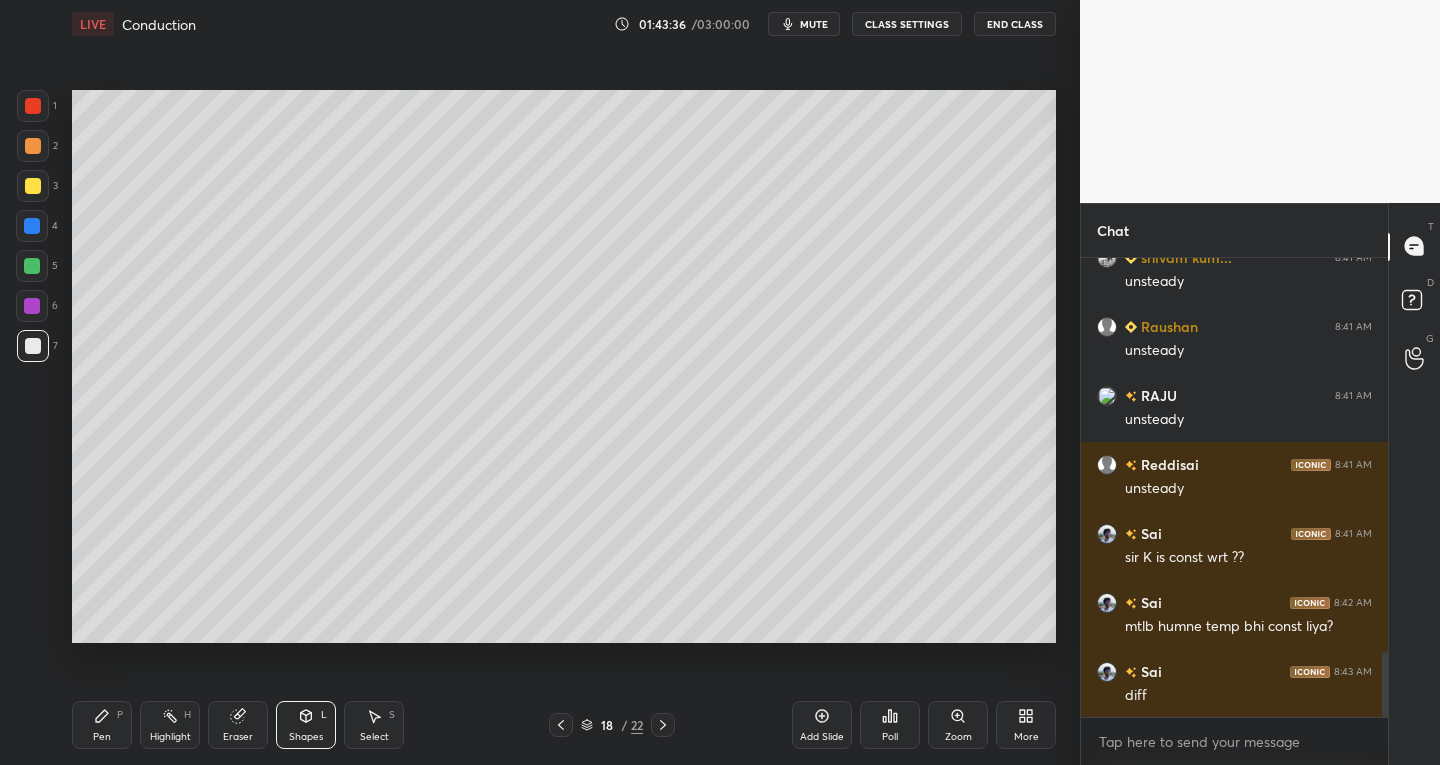 click on "Pen P" at bounding box center [102, 725] 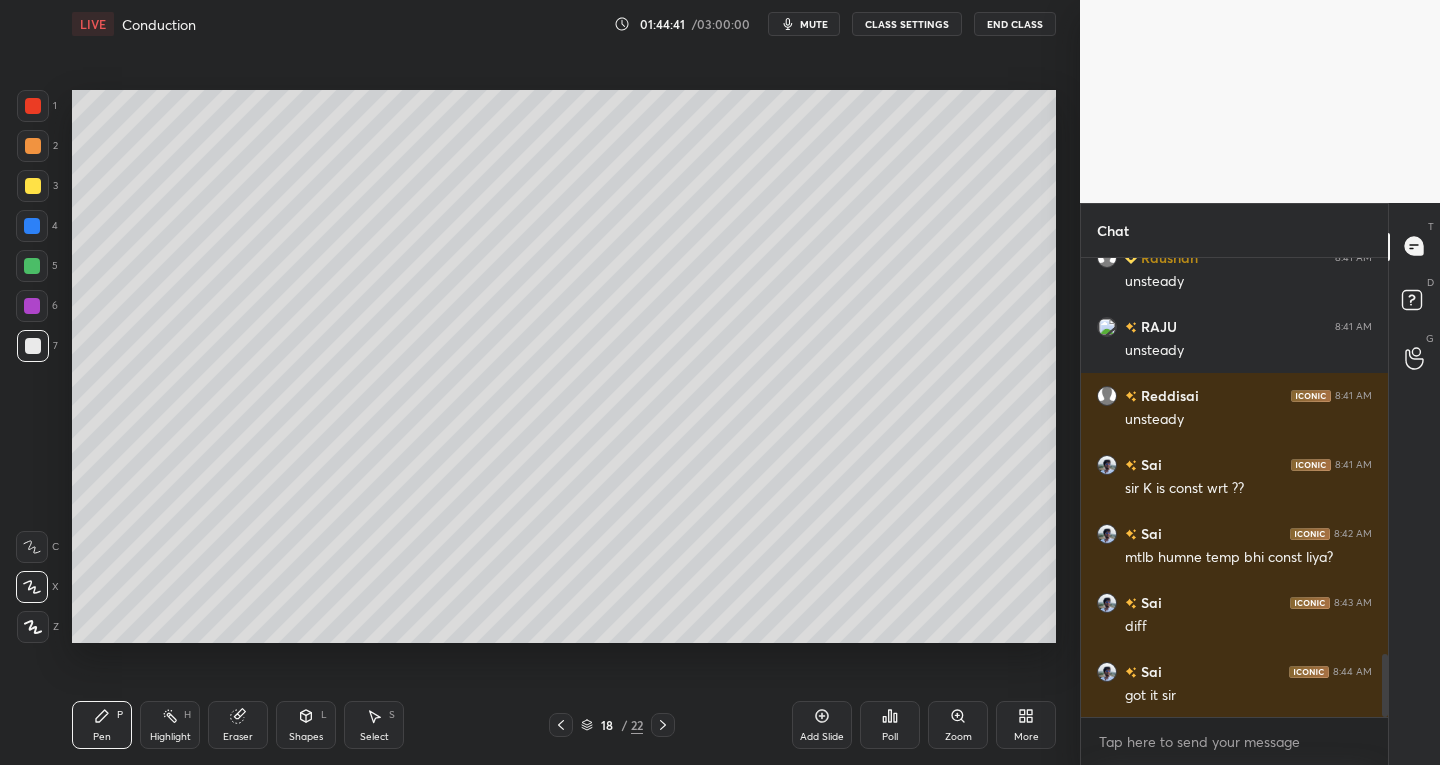 scroll, scrollTop: 2898, scrollLeft: 0, axis: vertical 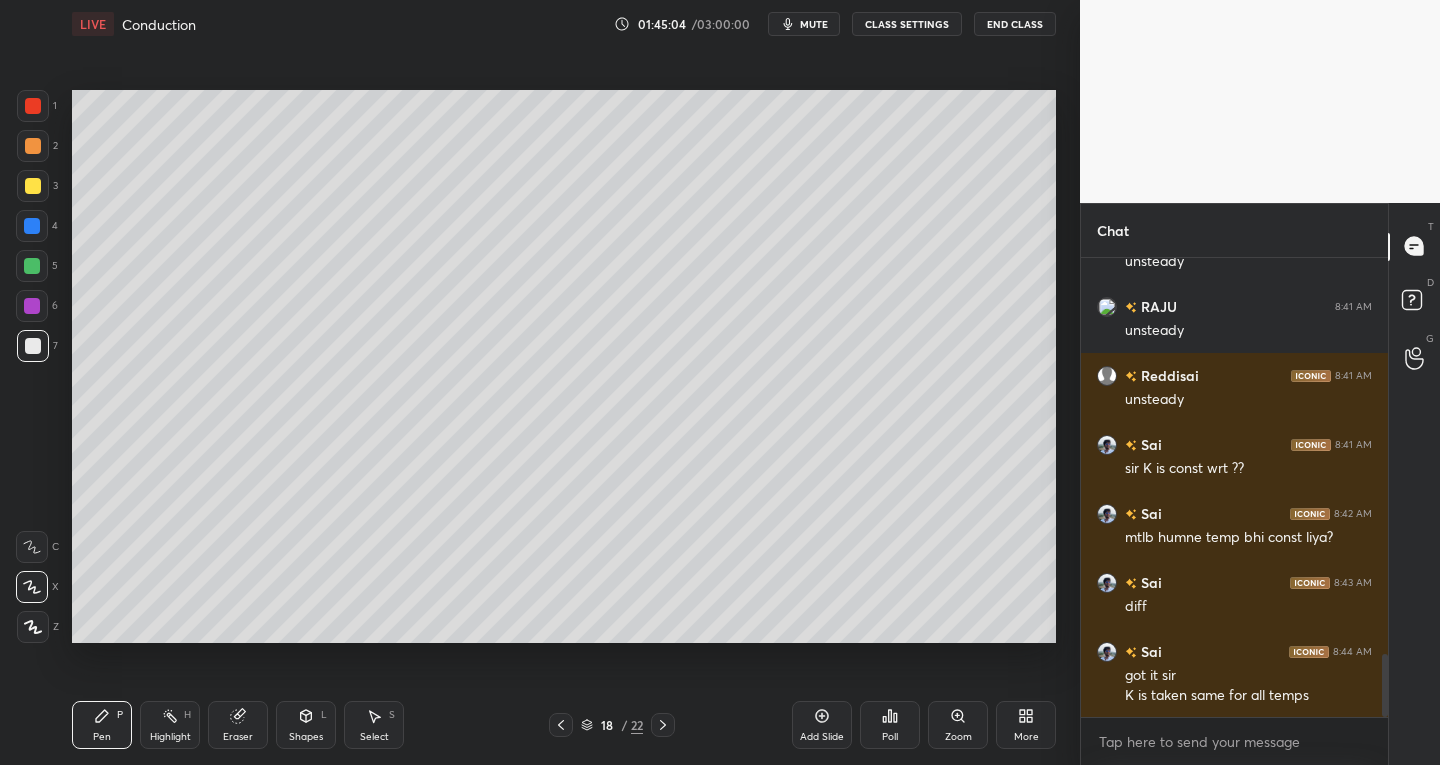 click on "Select S" at bounding box center [374, 725] 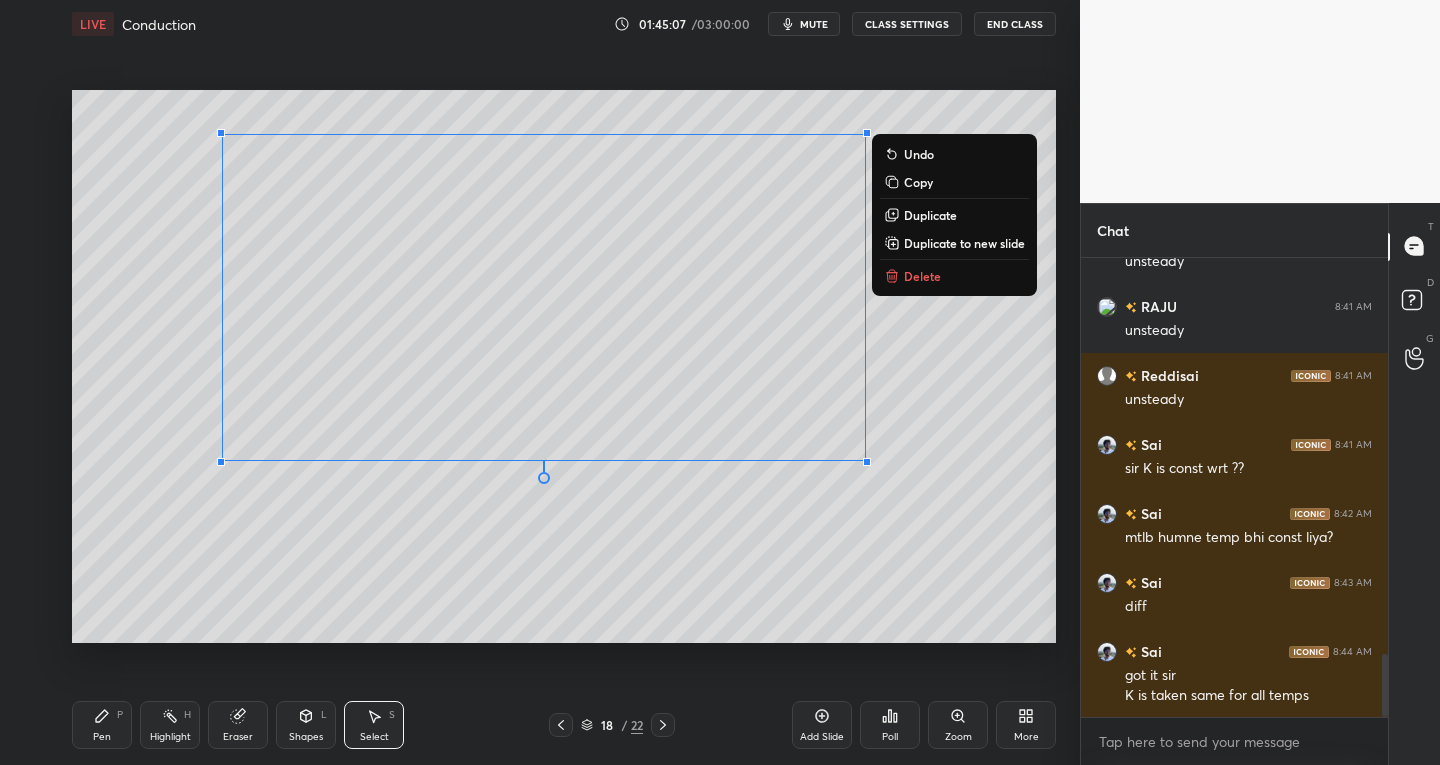click on "Delete" at bounding box center [922, 276] 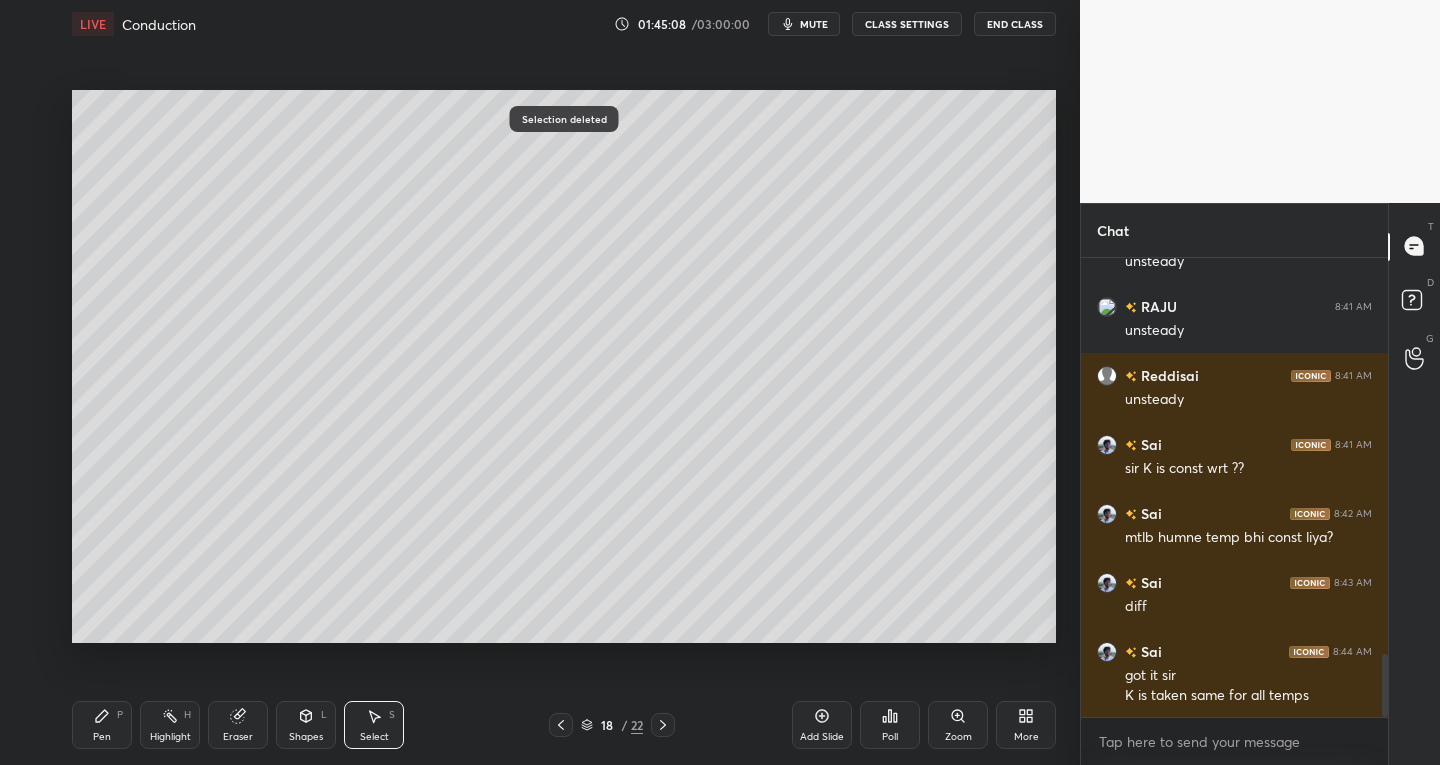 click 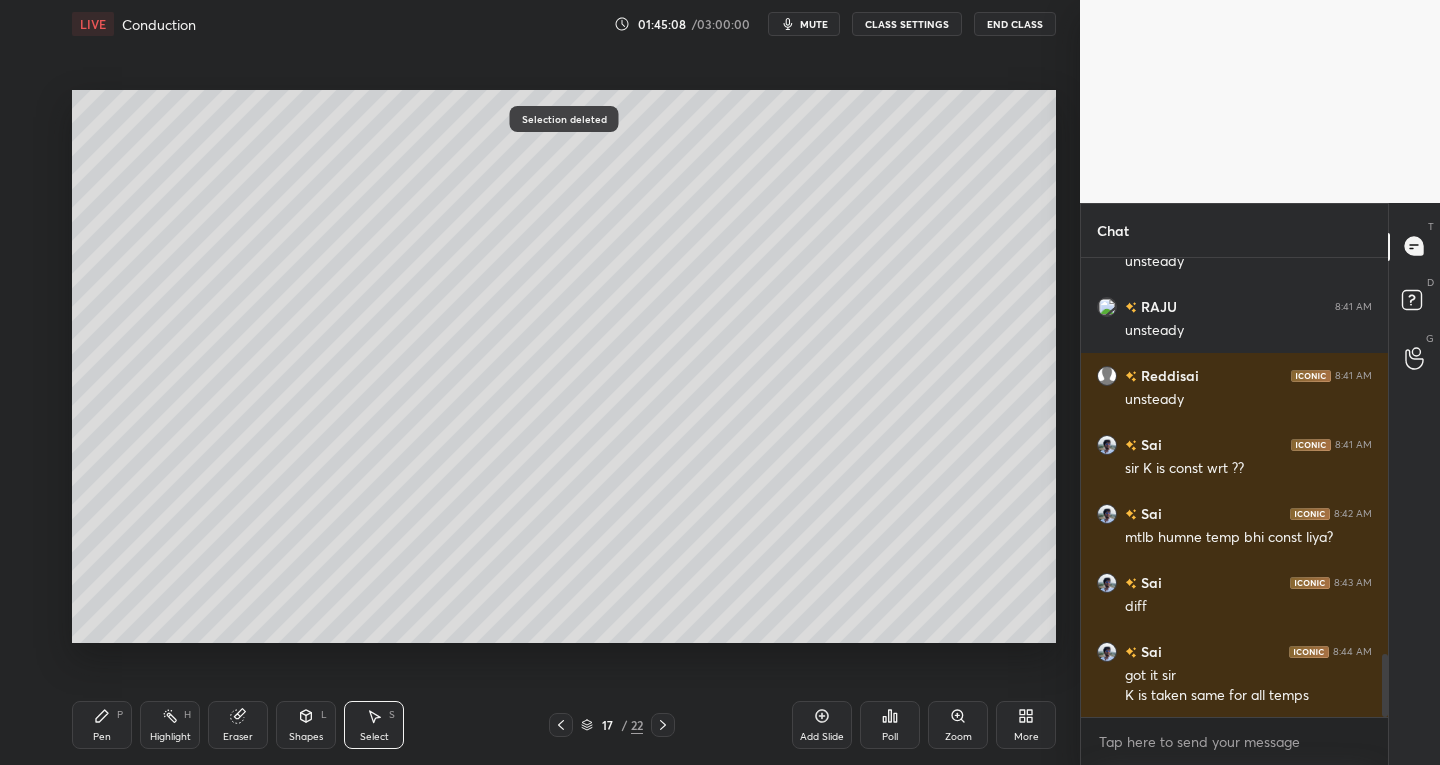 click 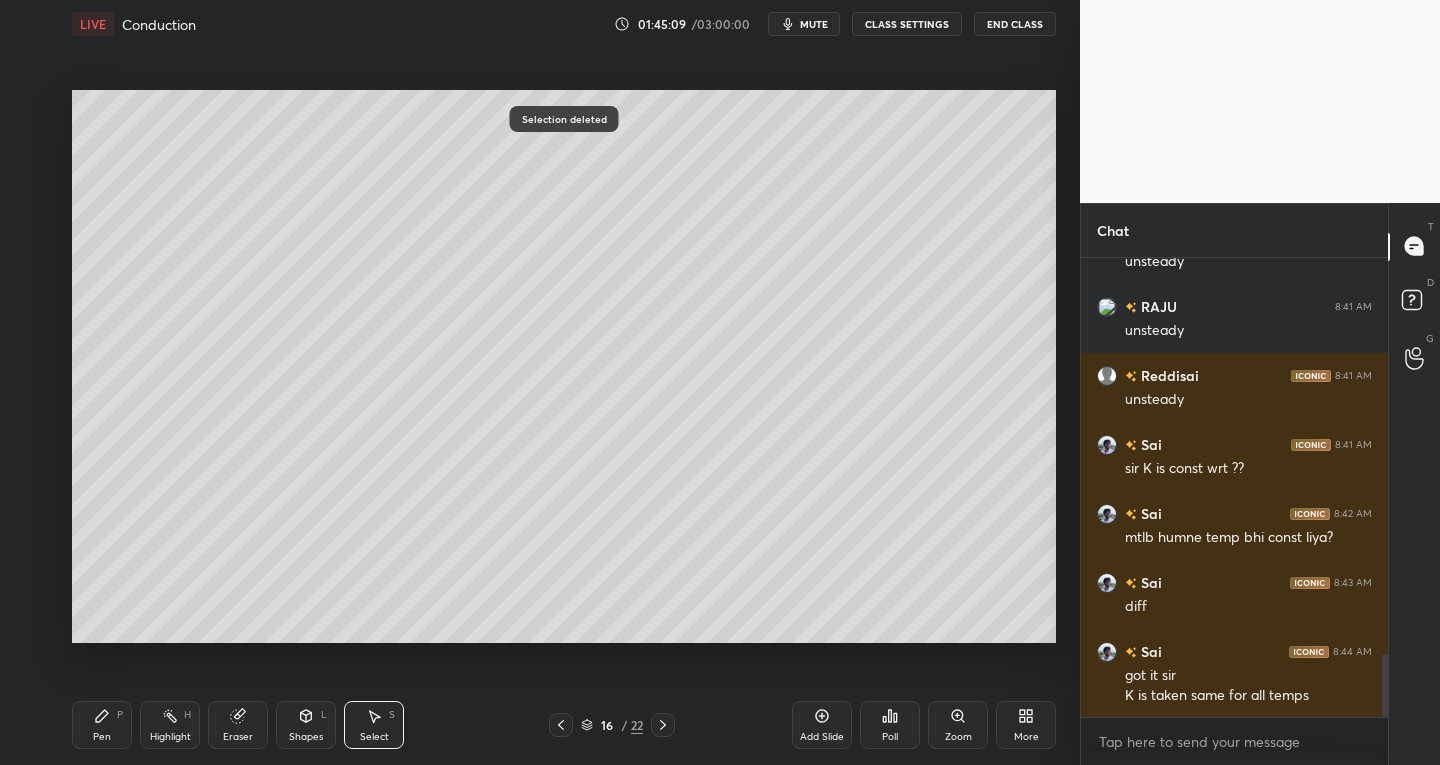 click 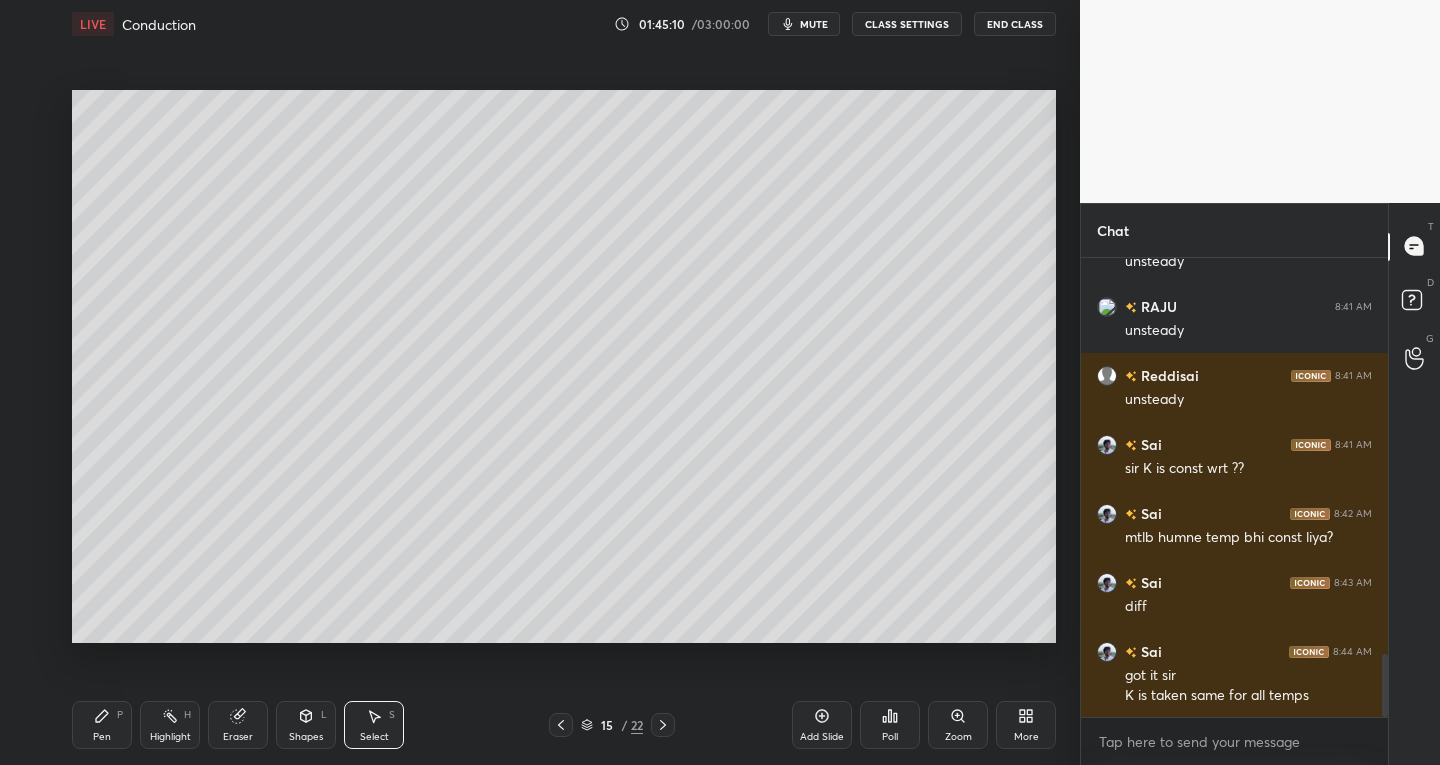 click at bounding box center [663, 725] 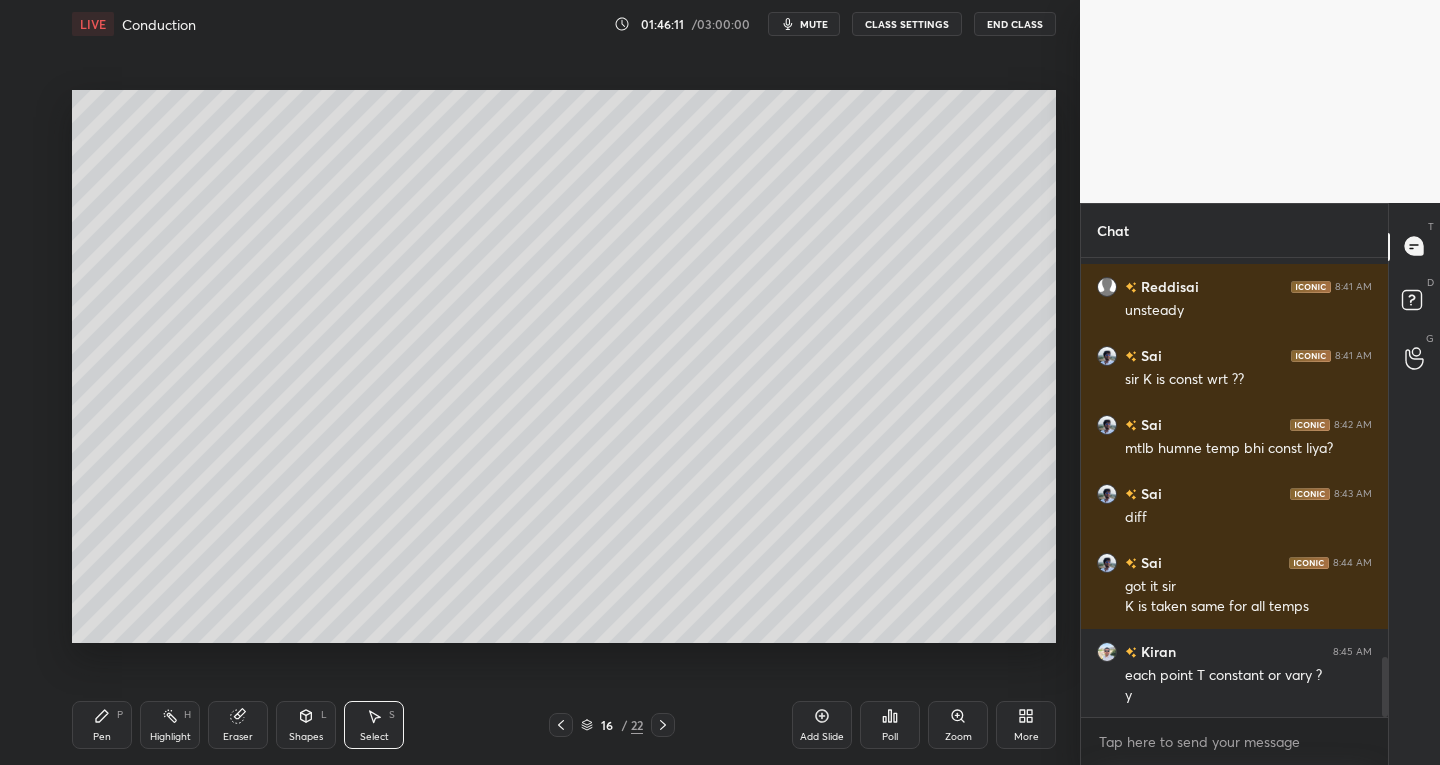 scroll, scrollTop: 3056, scrollLeft: 0, axis: vertical 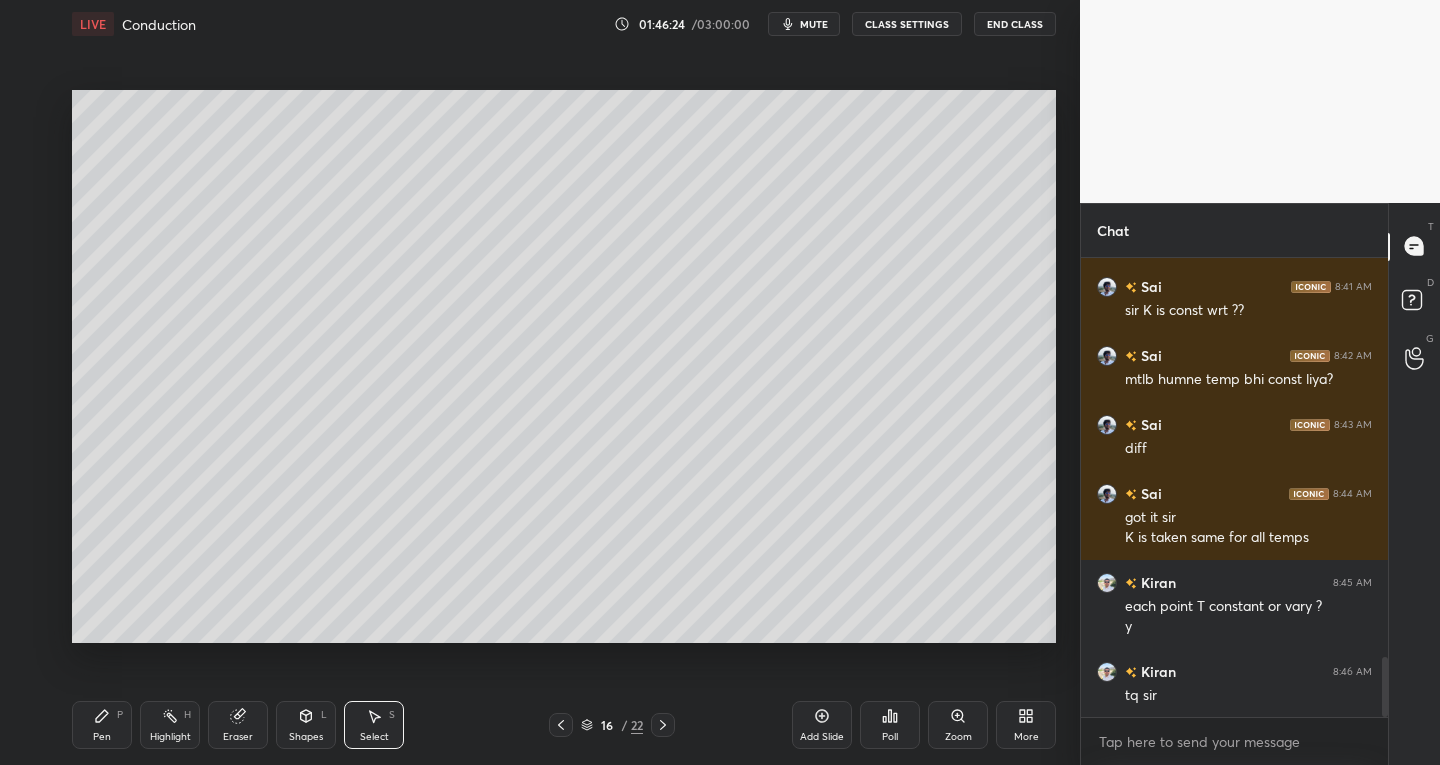 click on "Pen P" at bounding box center [102, 725] 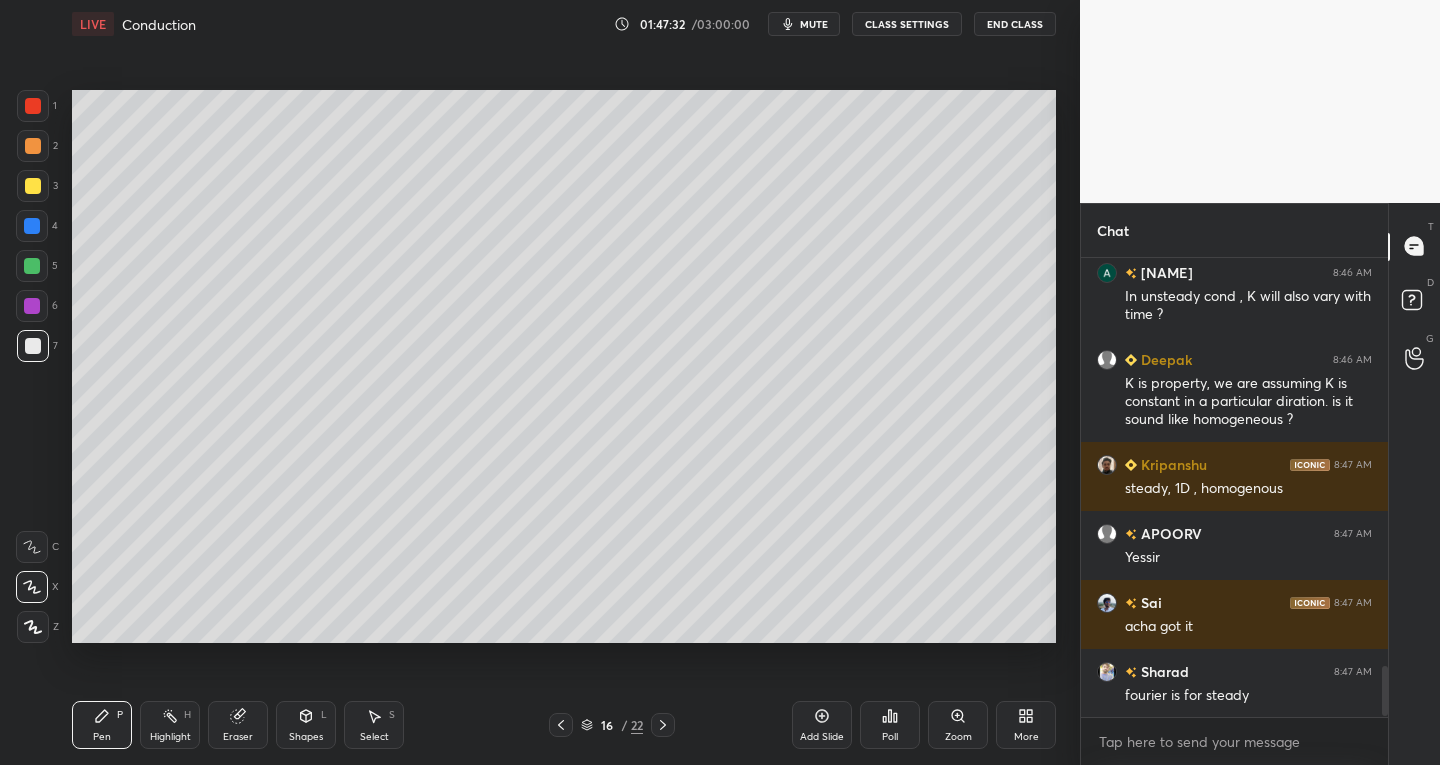 scroll, scrollTop: 3749, scrollLeft: 0, axis: vertical 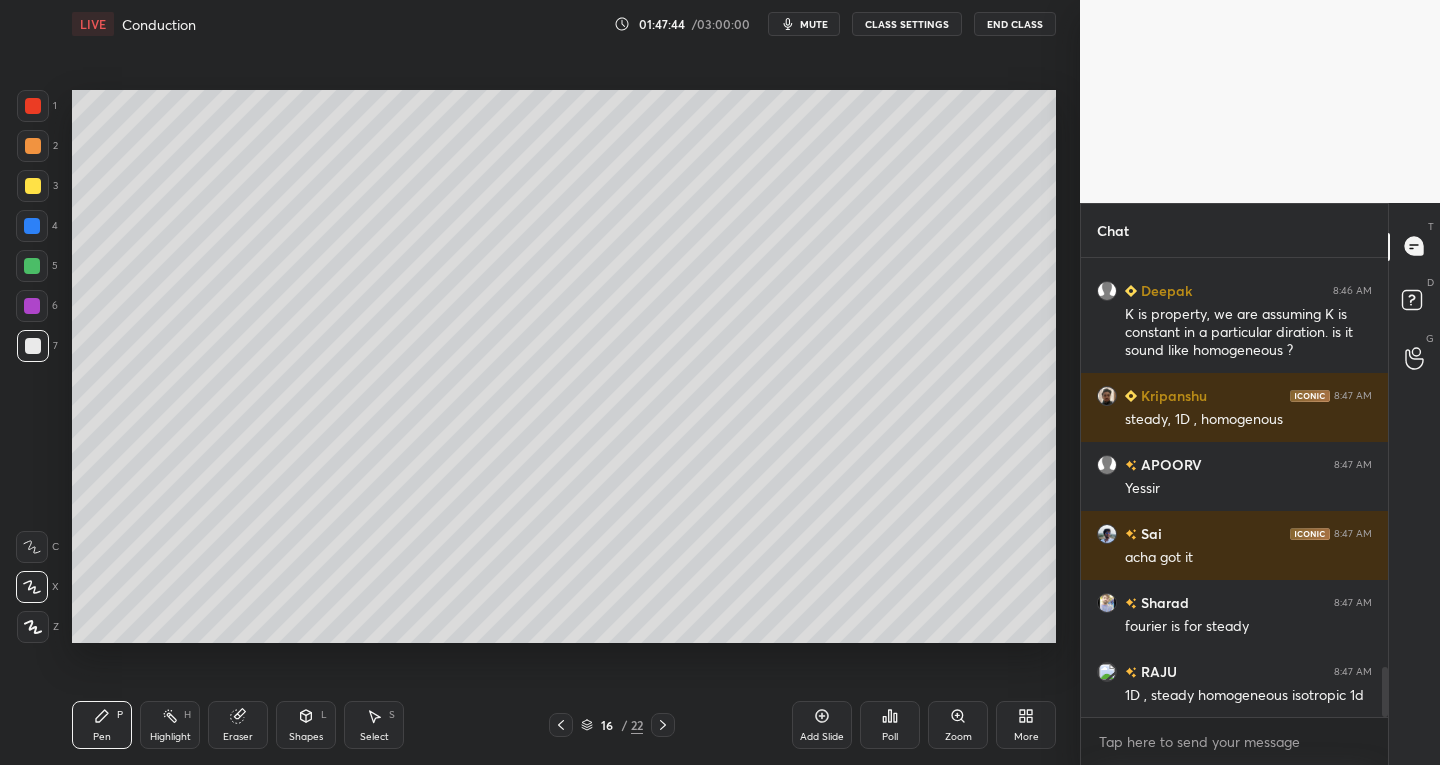 click 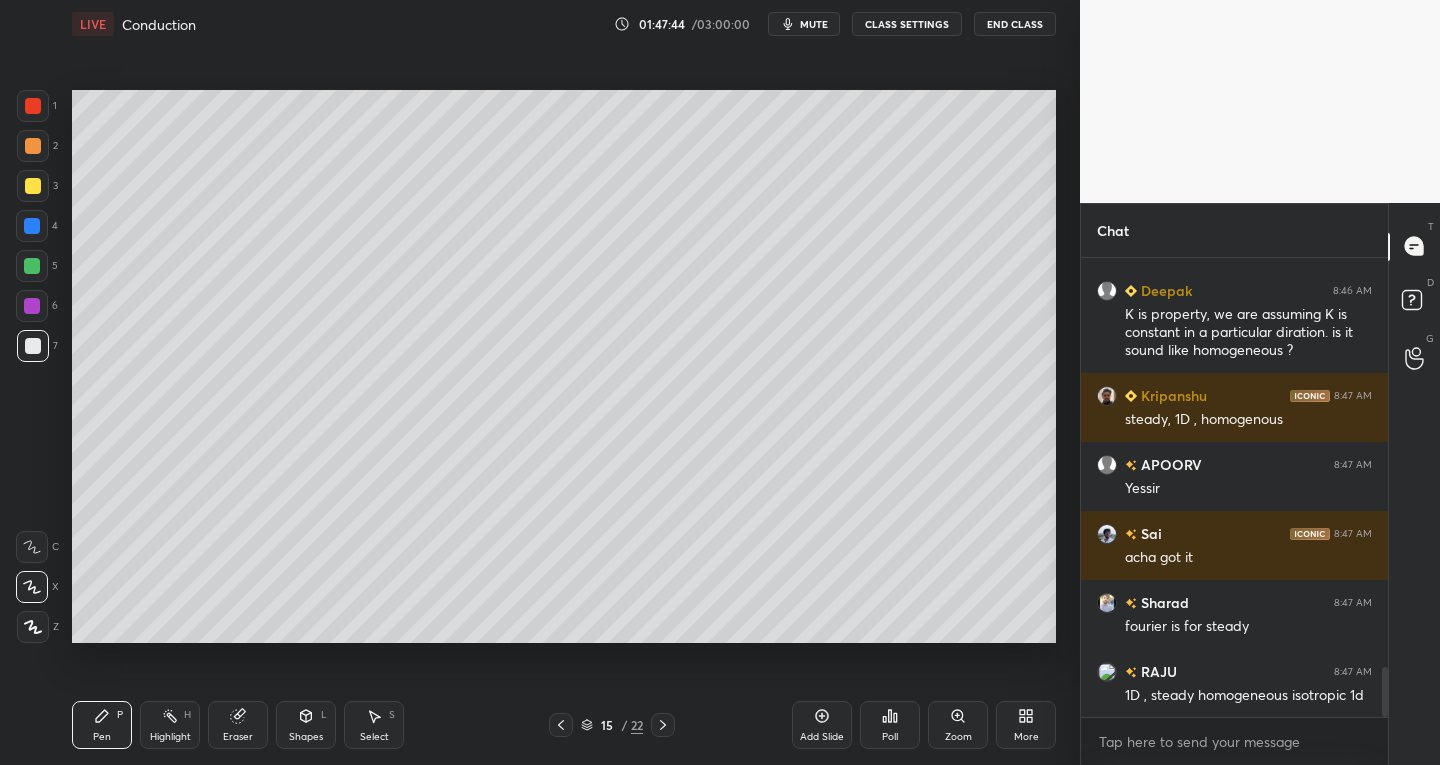 click at bounding box center (561, 725) 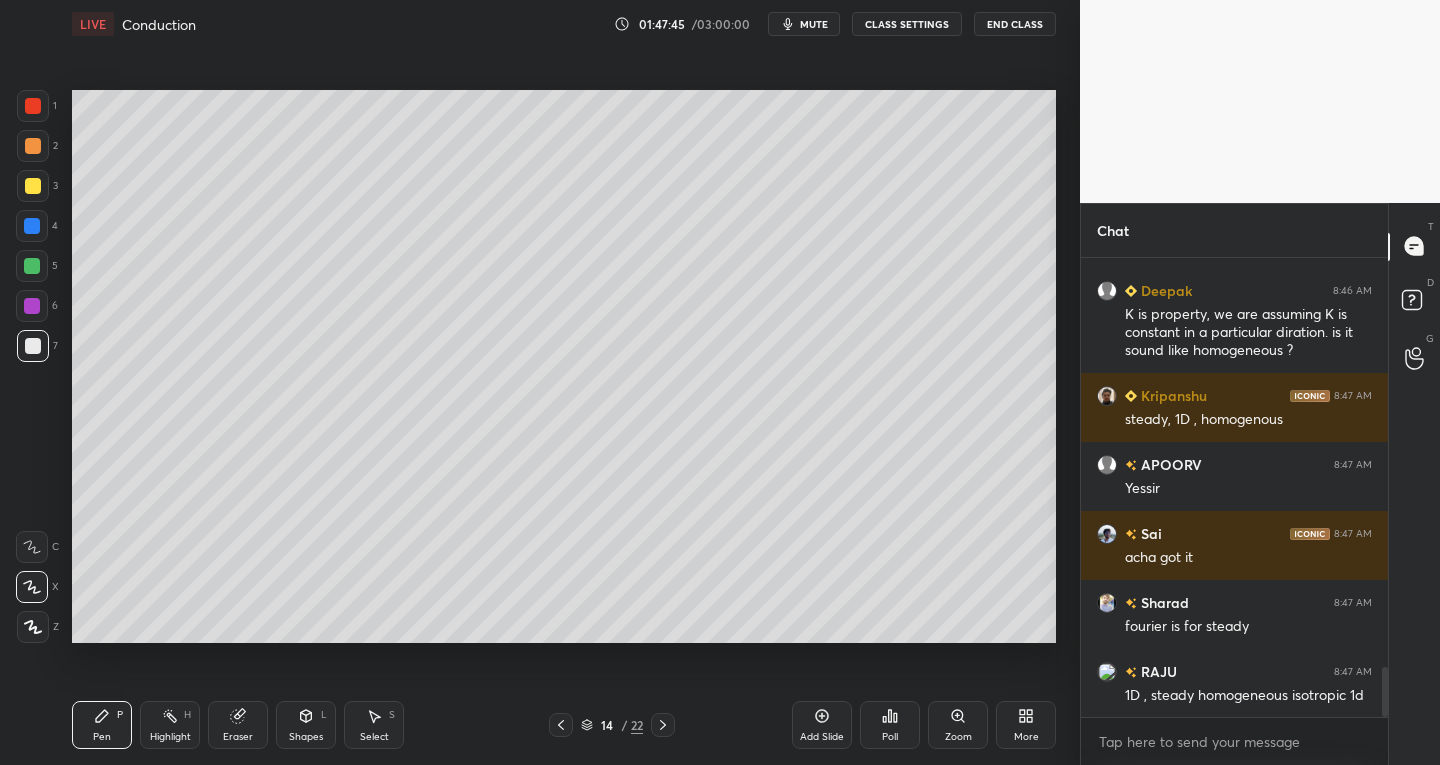click 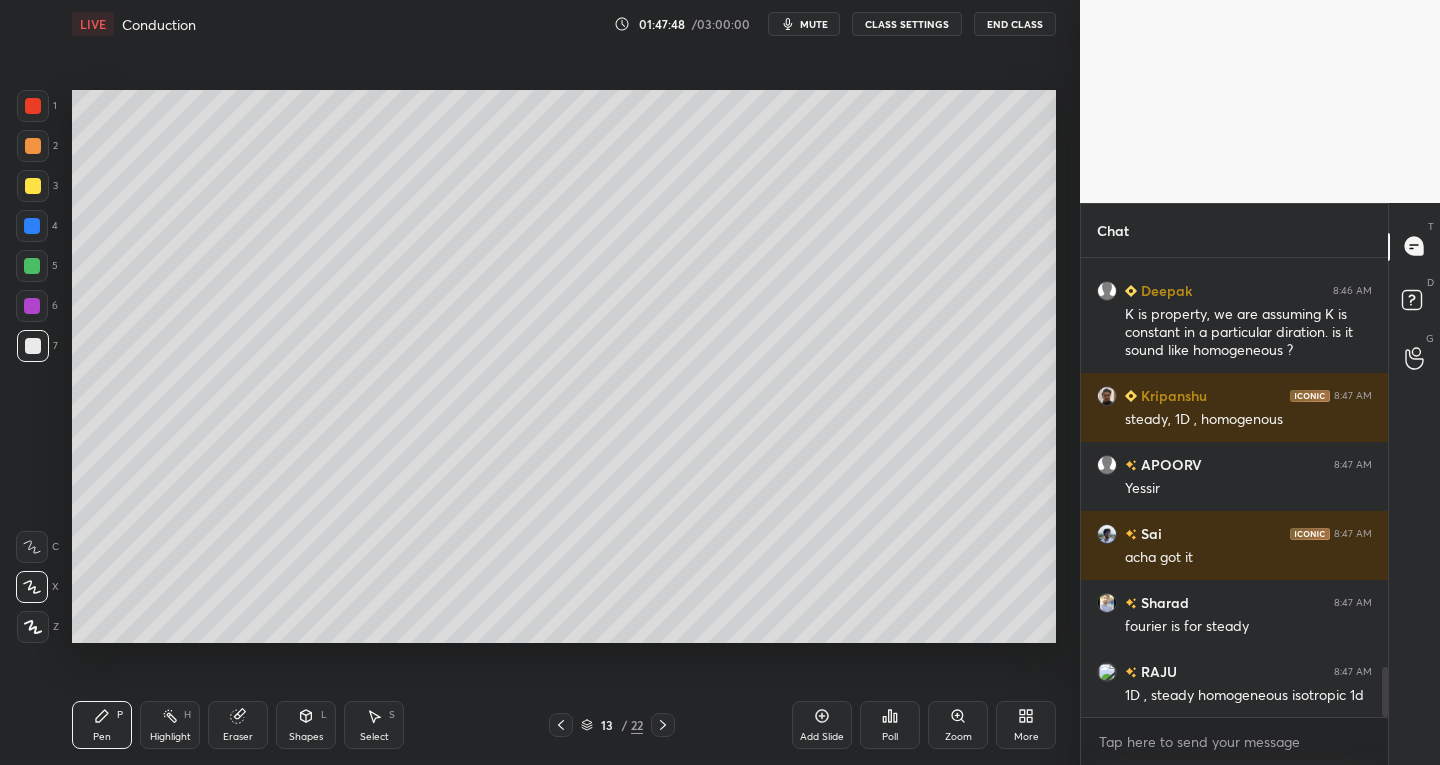 click 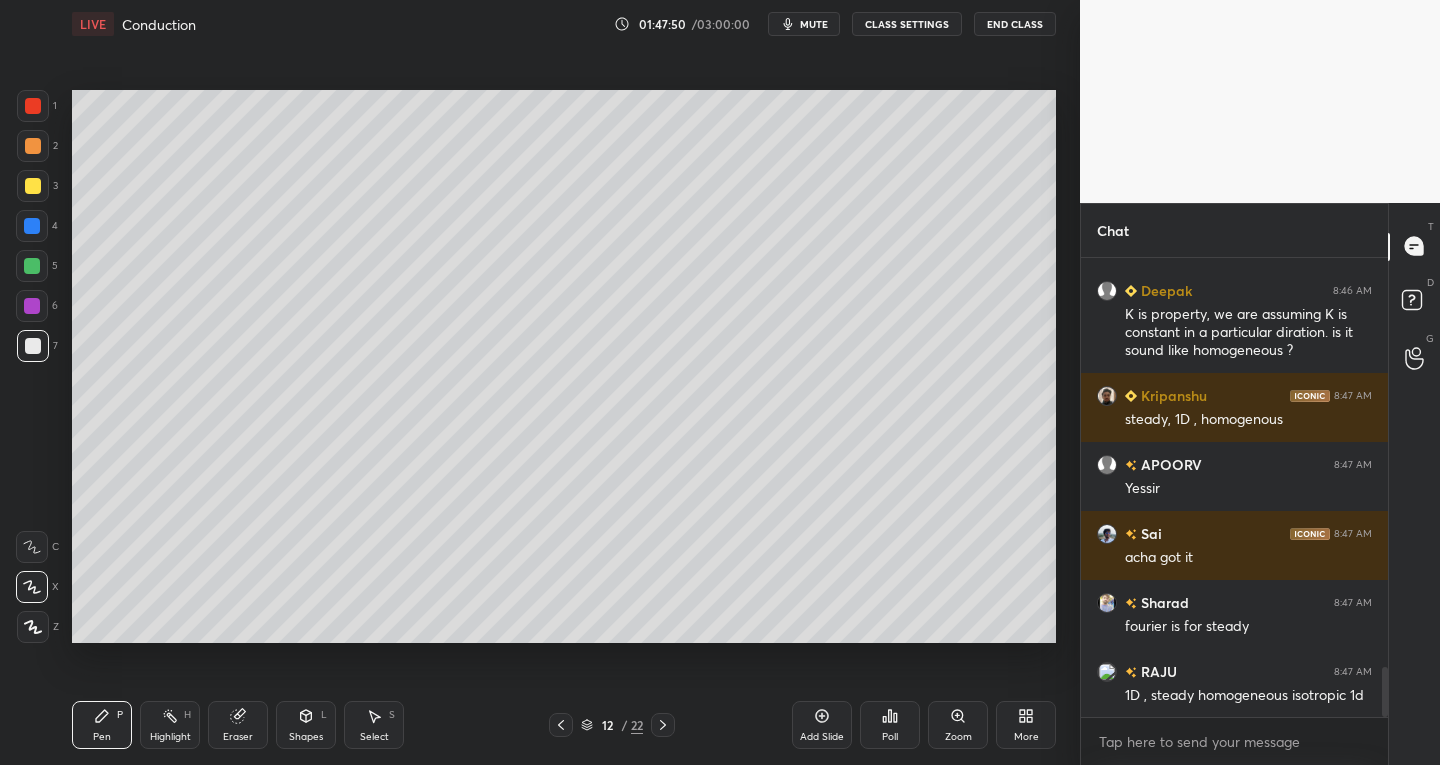 click at bounding box center (561, 725) 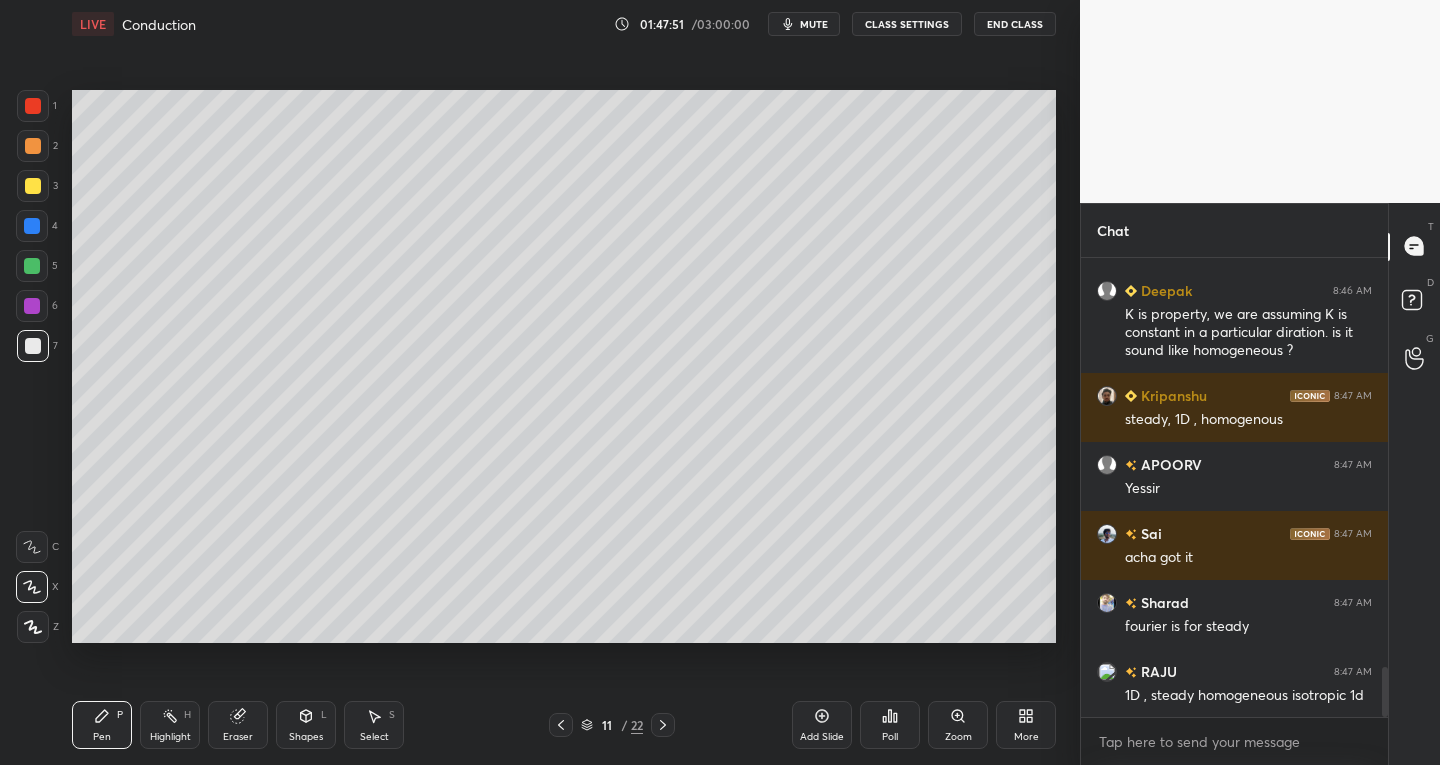 click 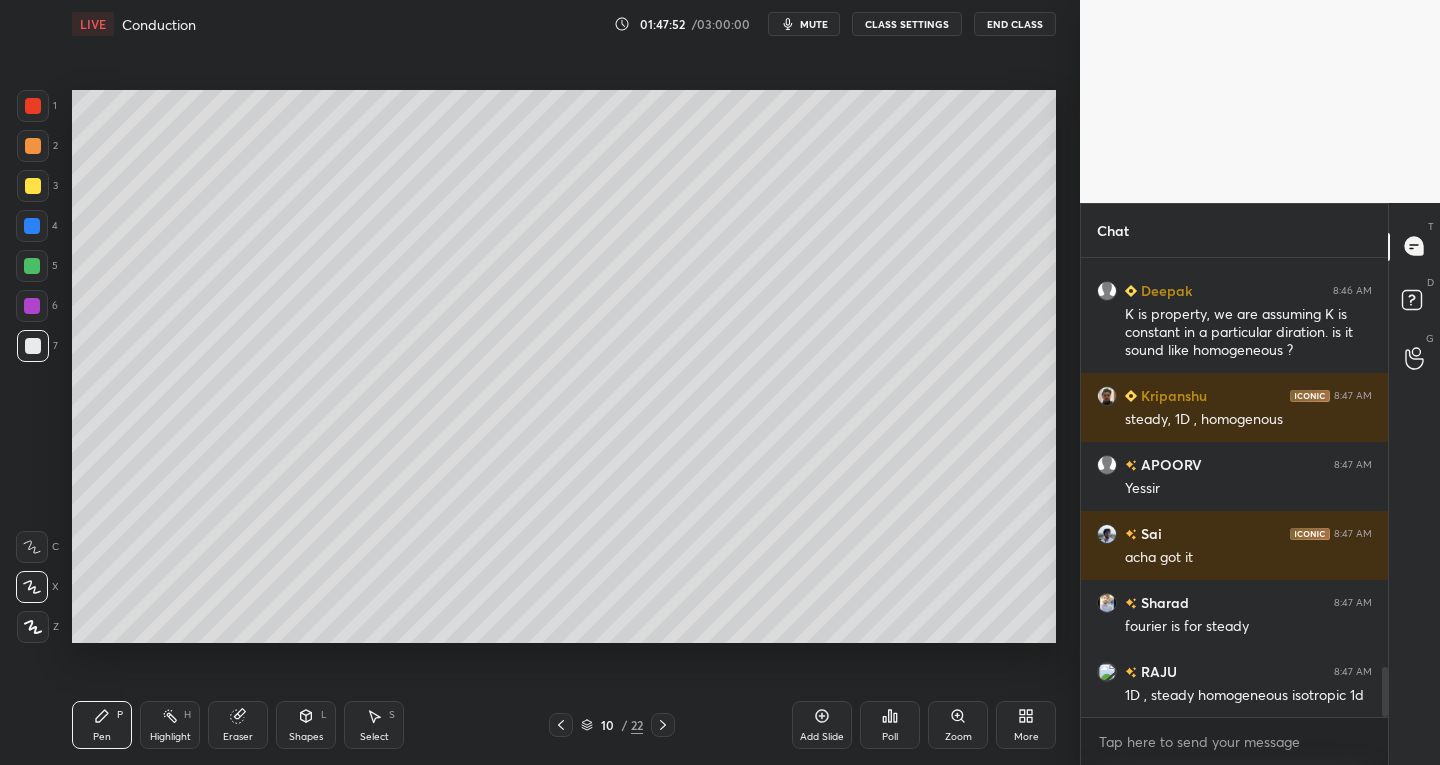 click 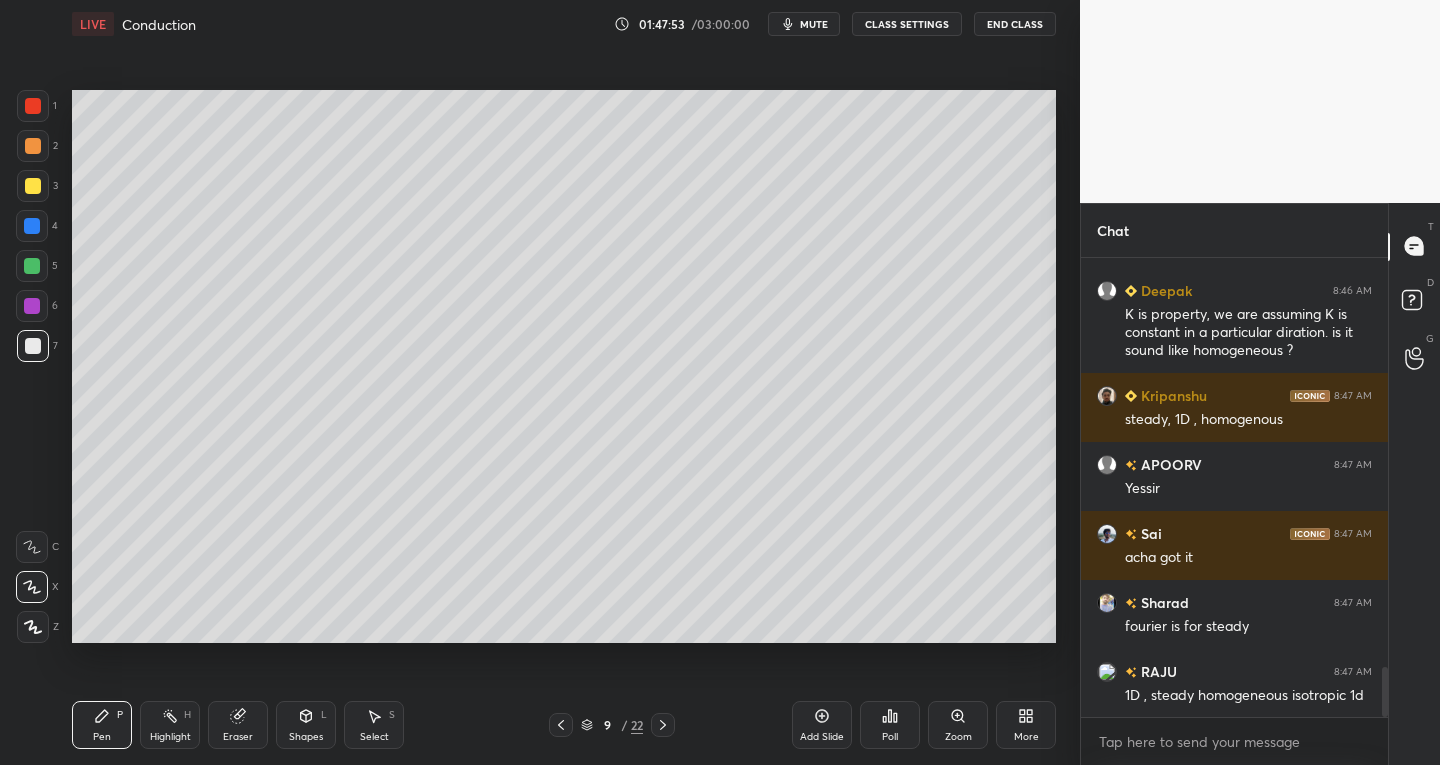 click 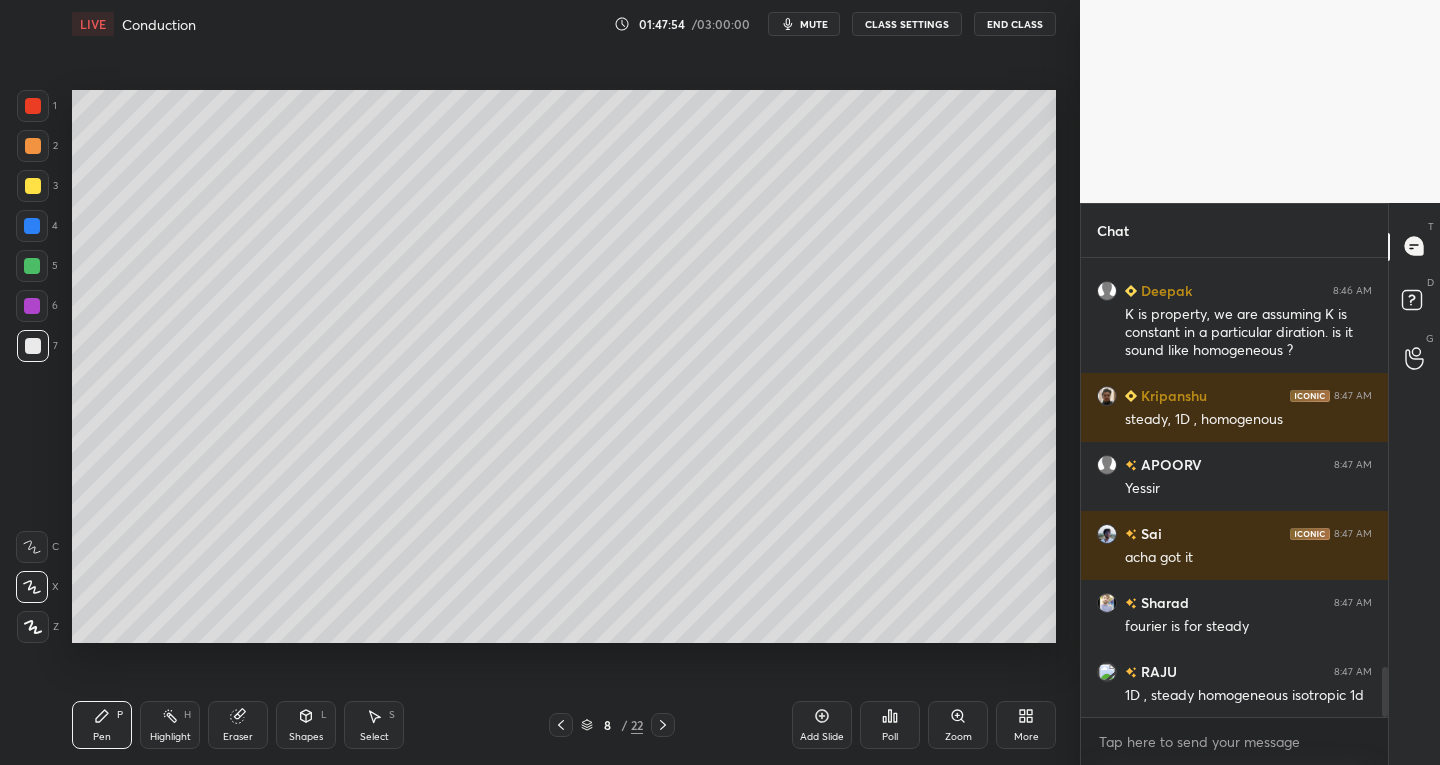 click 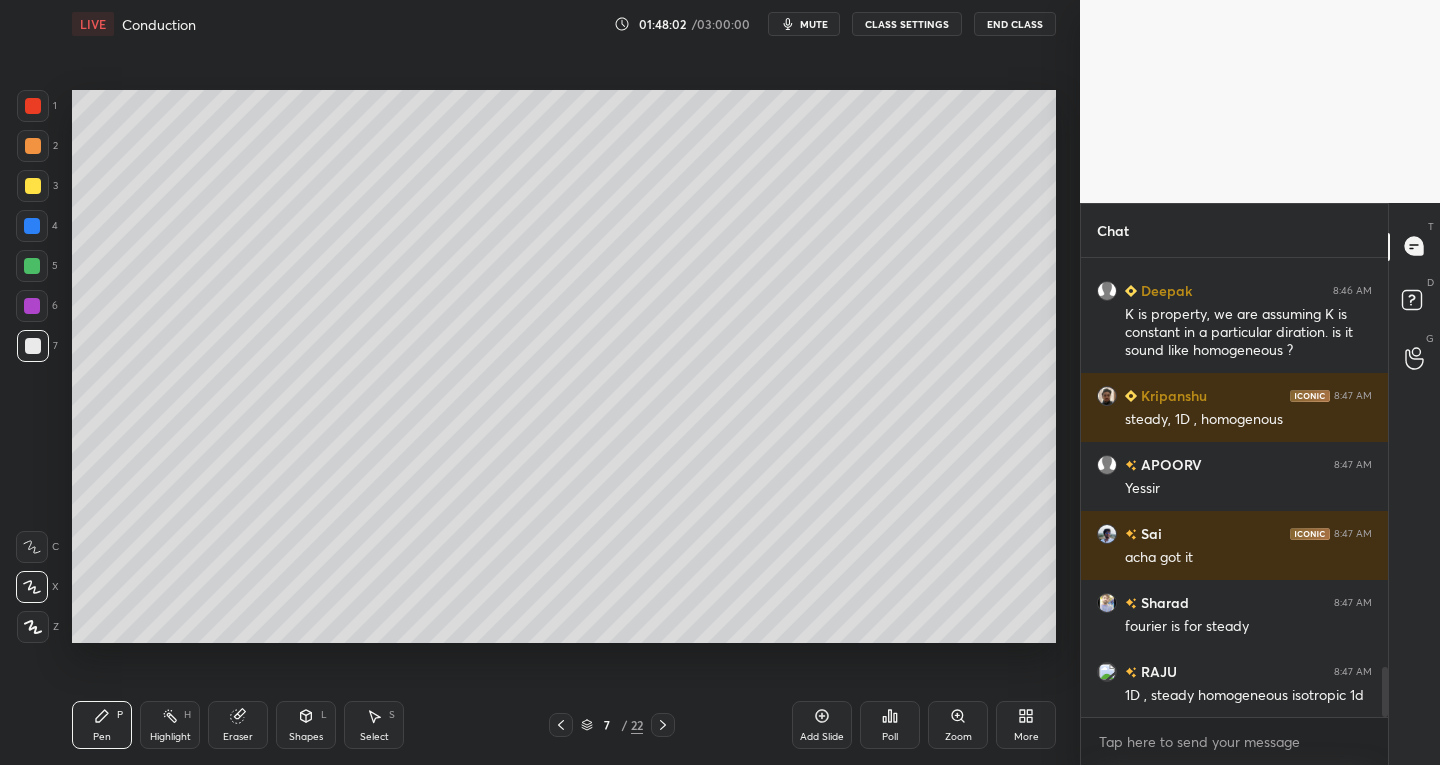 scroll, scrollTop: 3836, scrollLeft: 0, axis: vertical 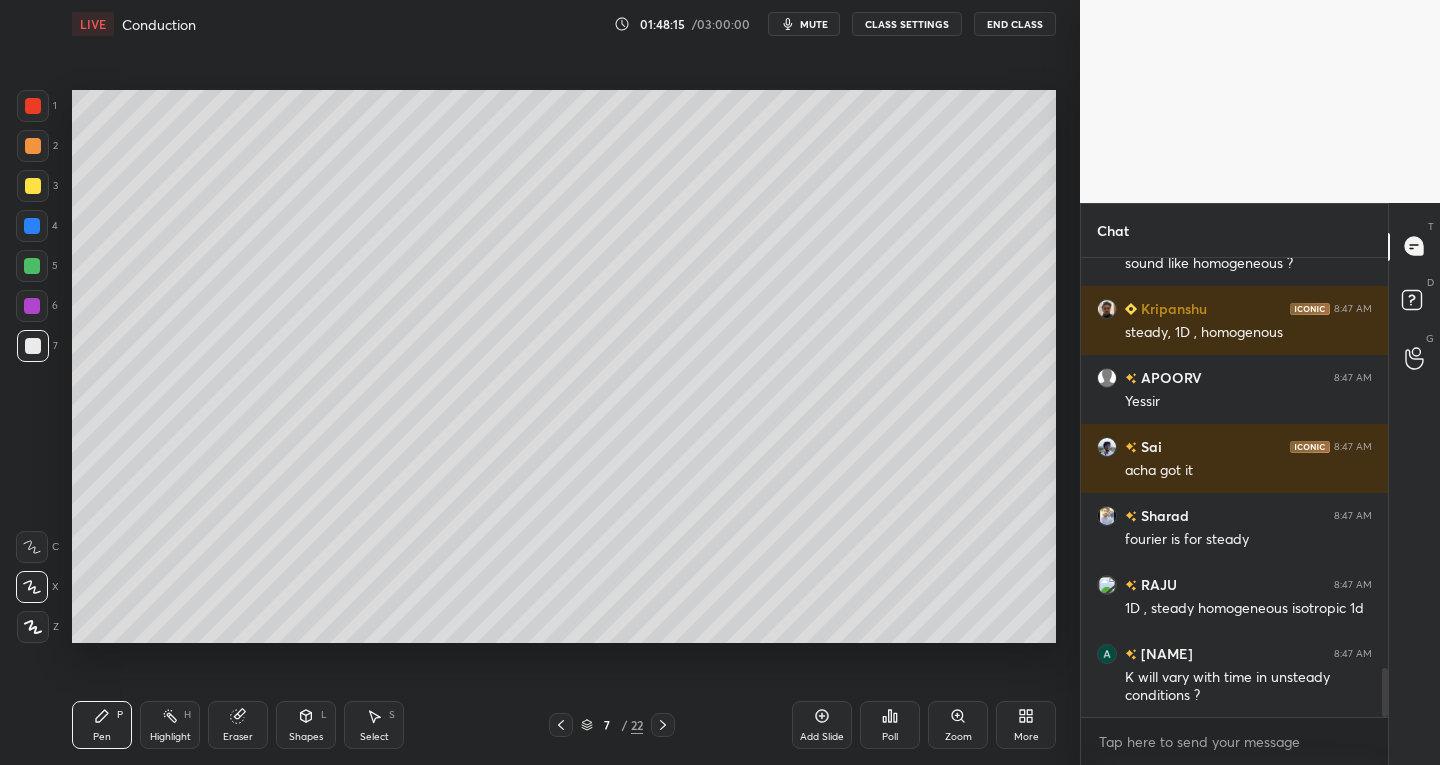 click 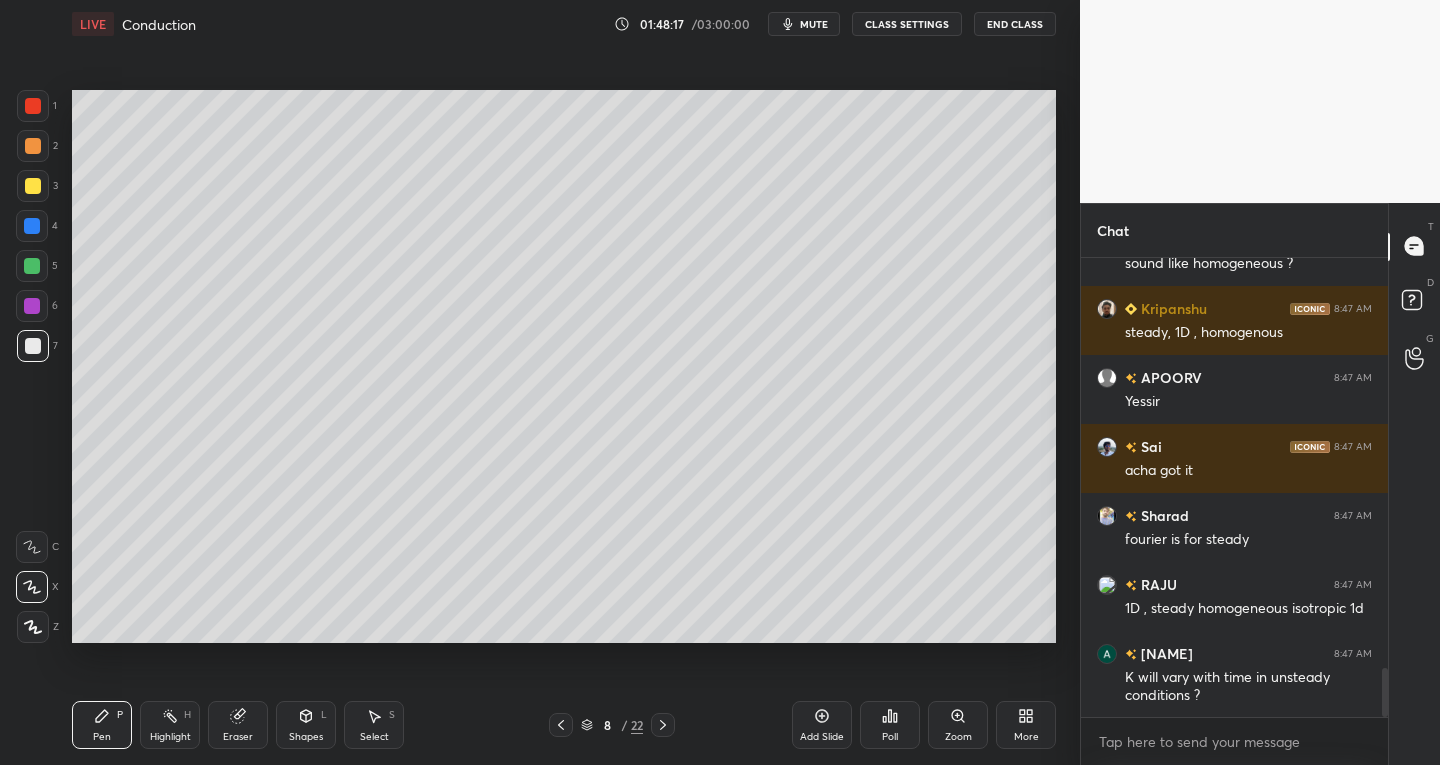 click 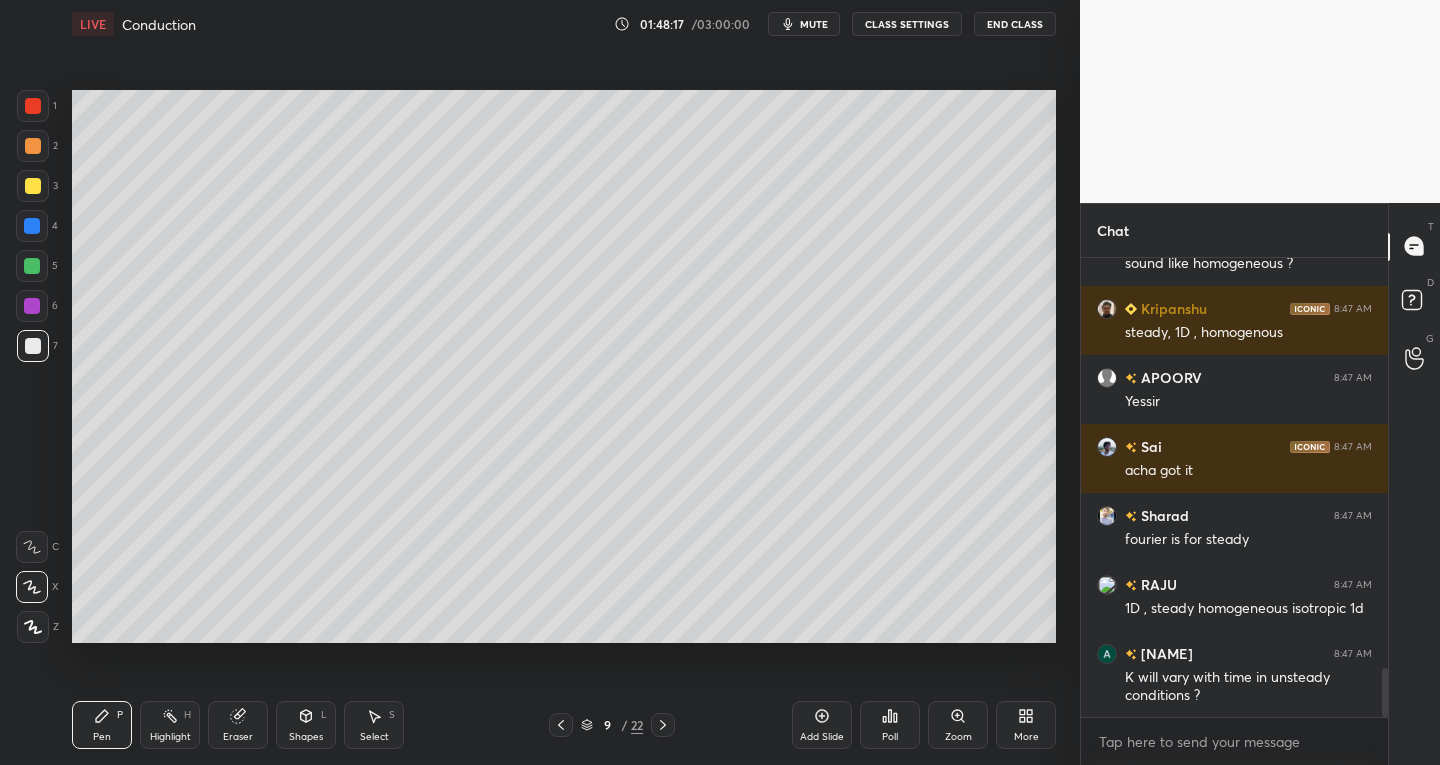 click 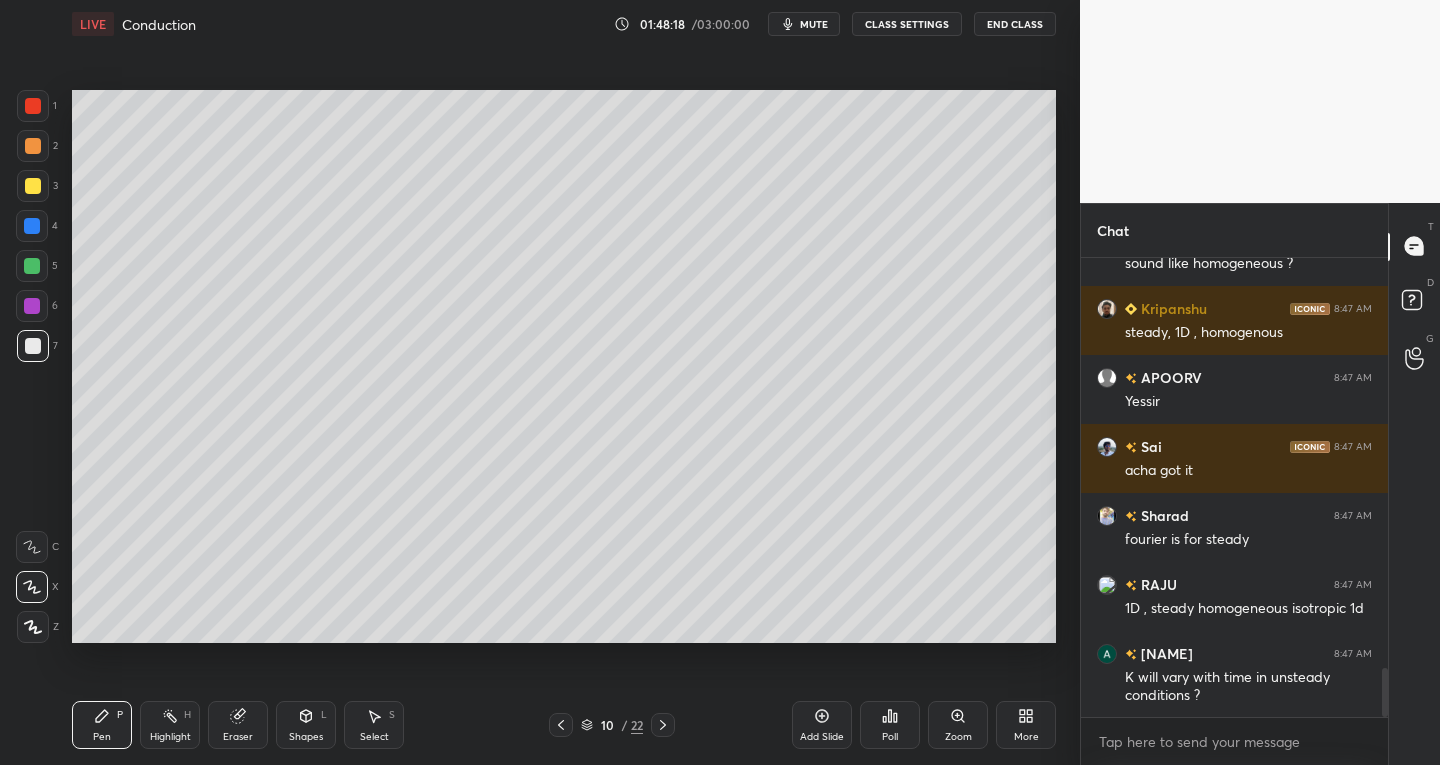 click at bounding box center (663, 725) 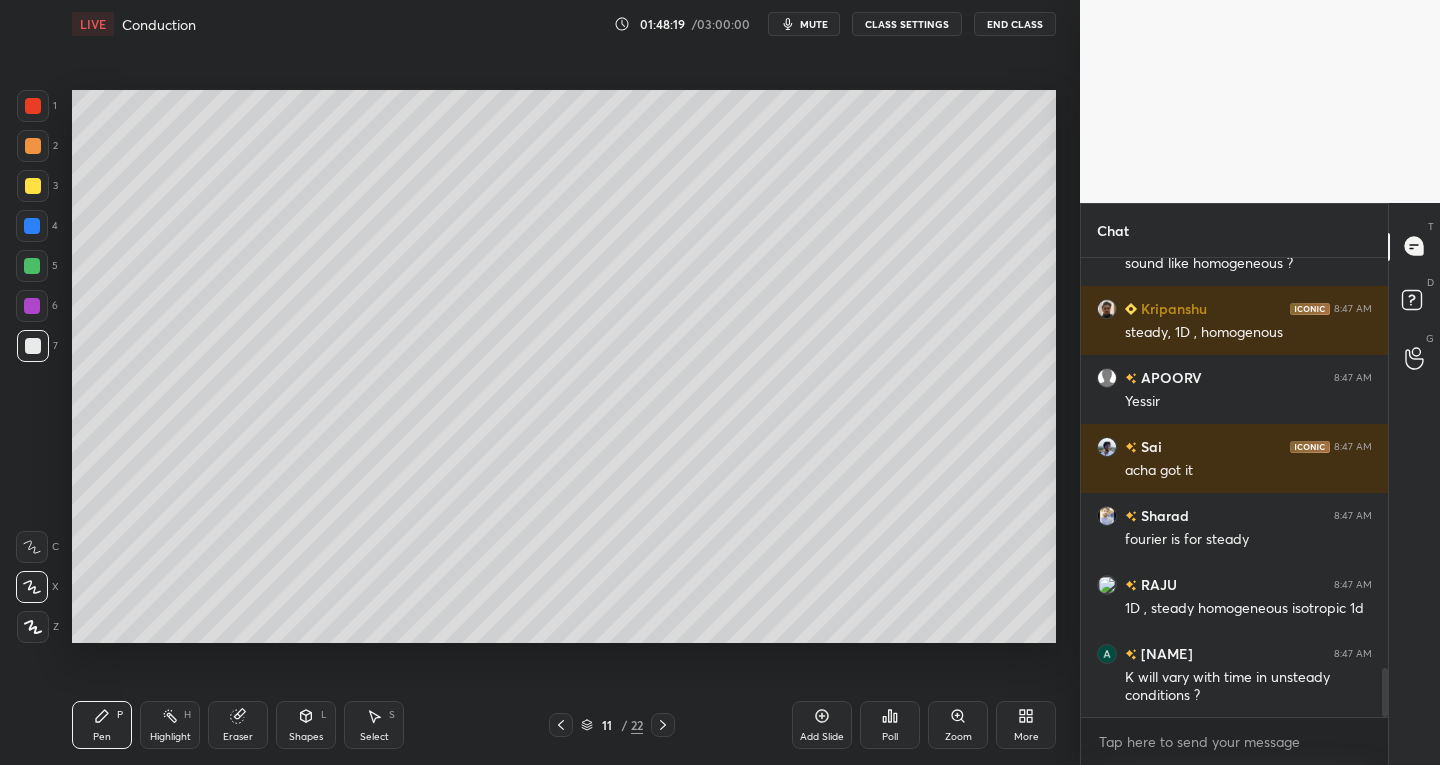 click 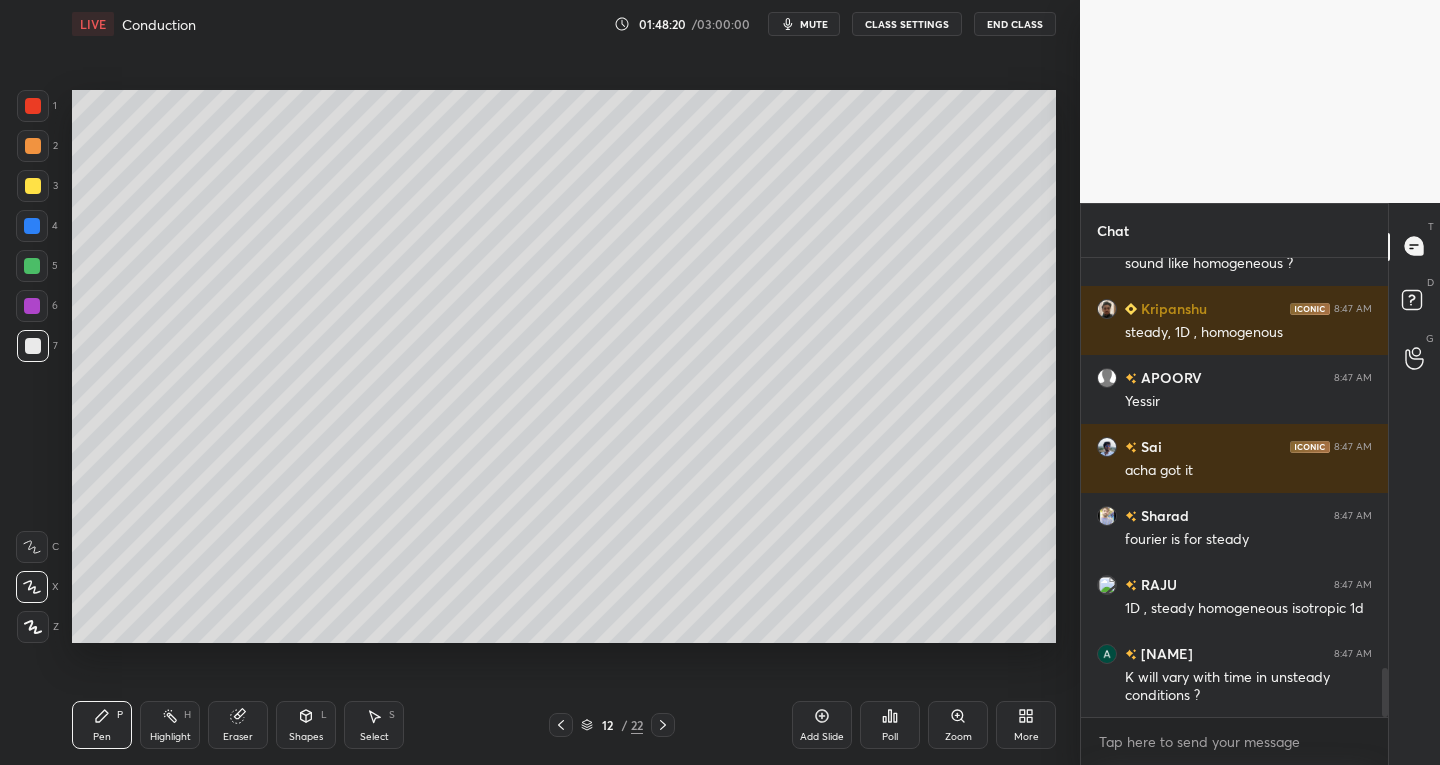 click 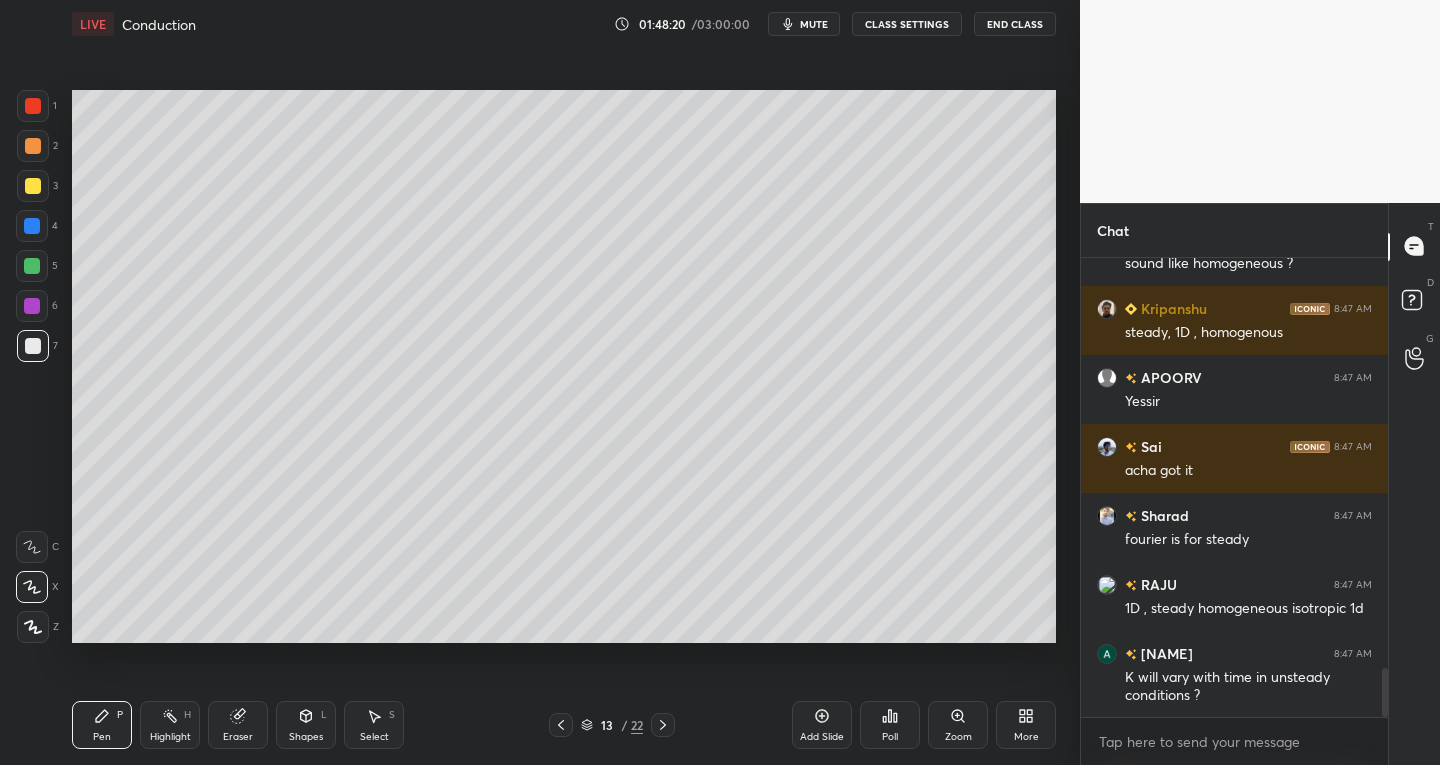 click 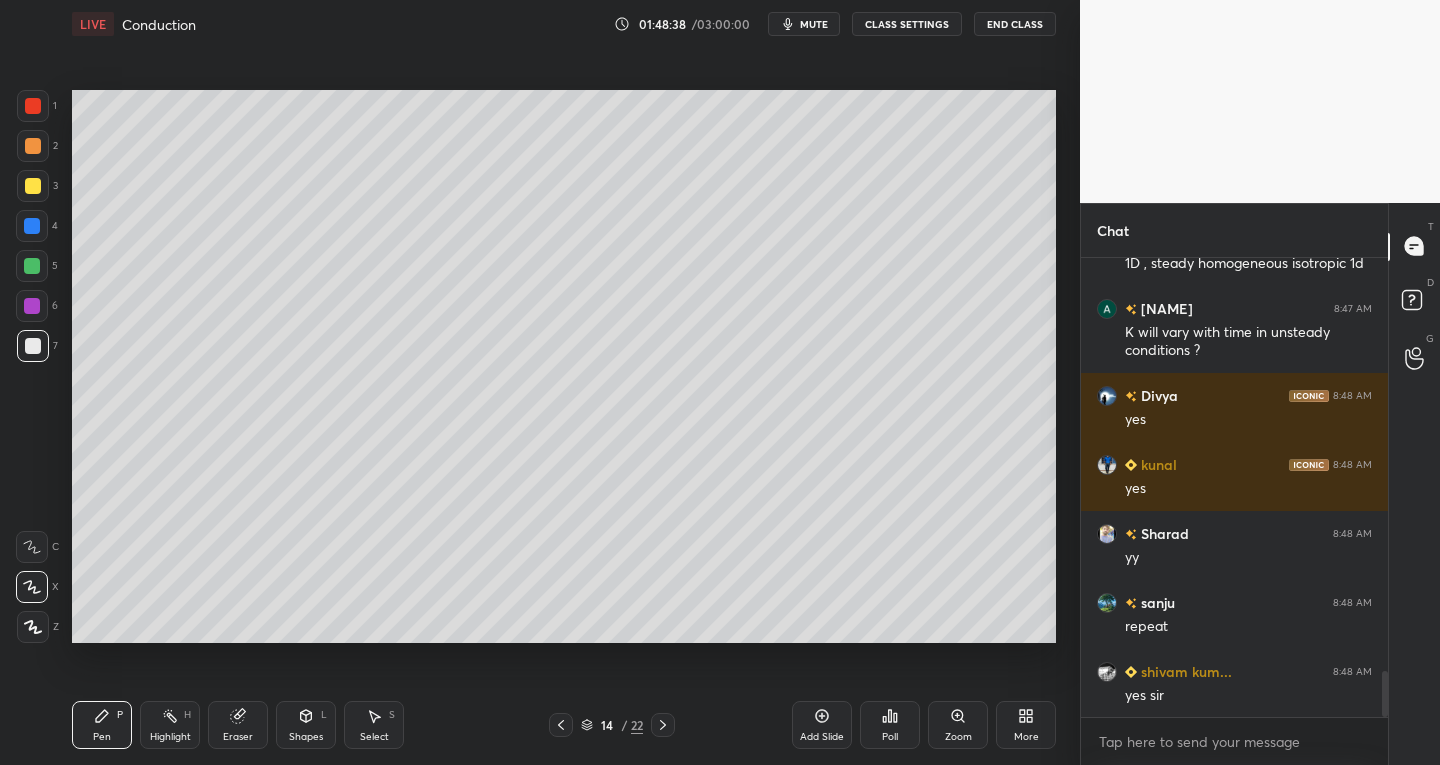 scroll, scrollTop: 4229, scrollLeft: 0, axis: vertical 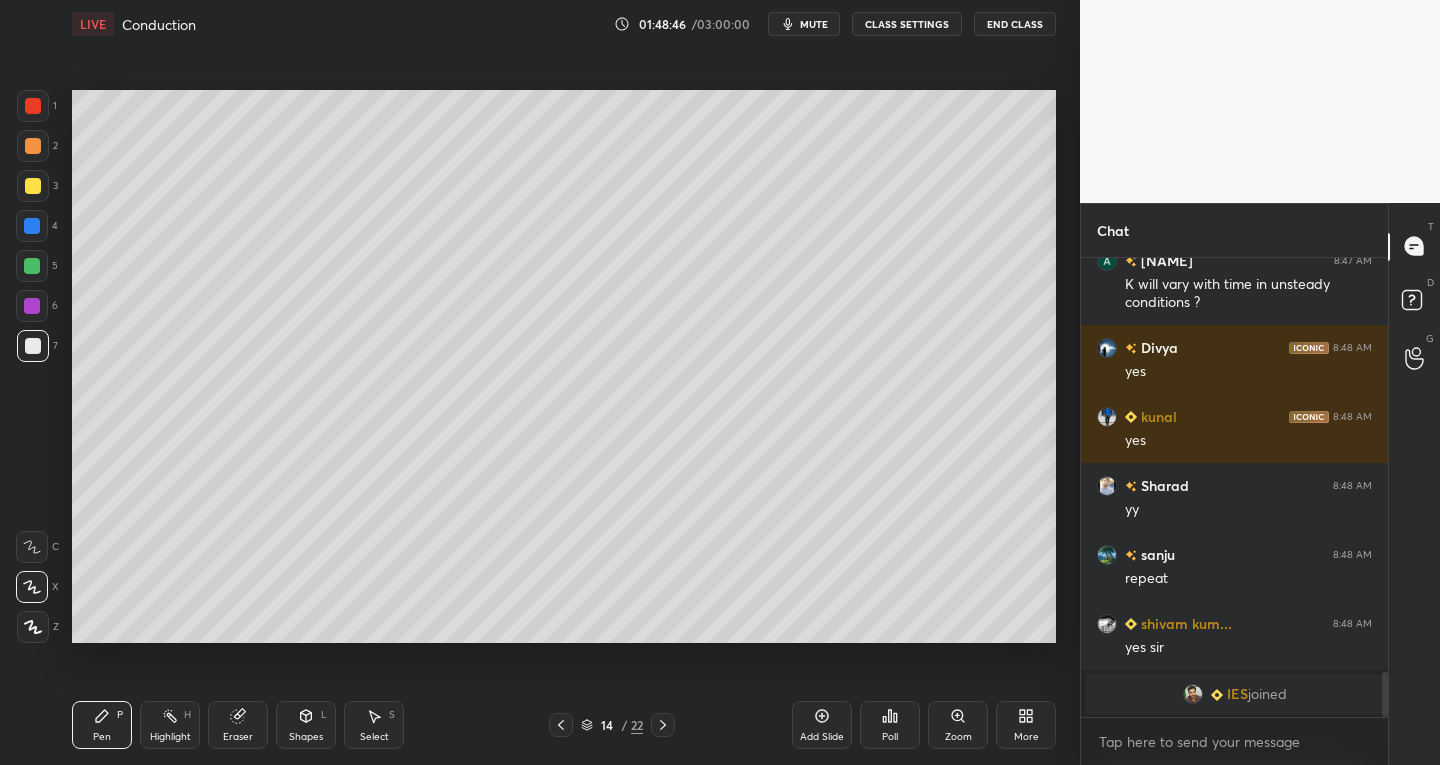 click 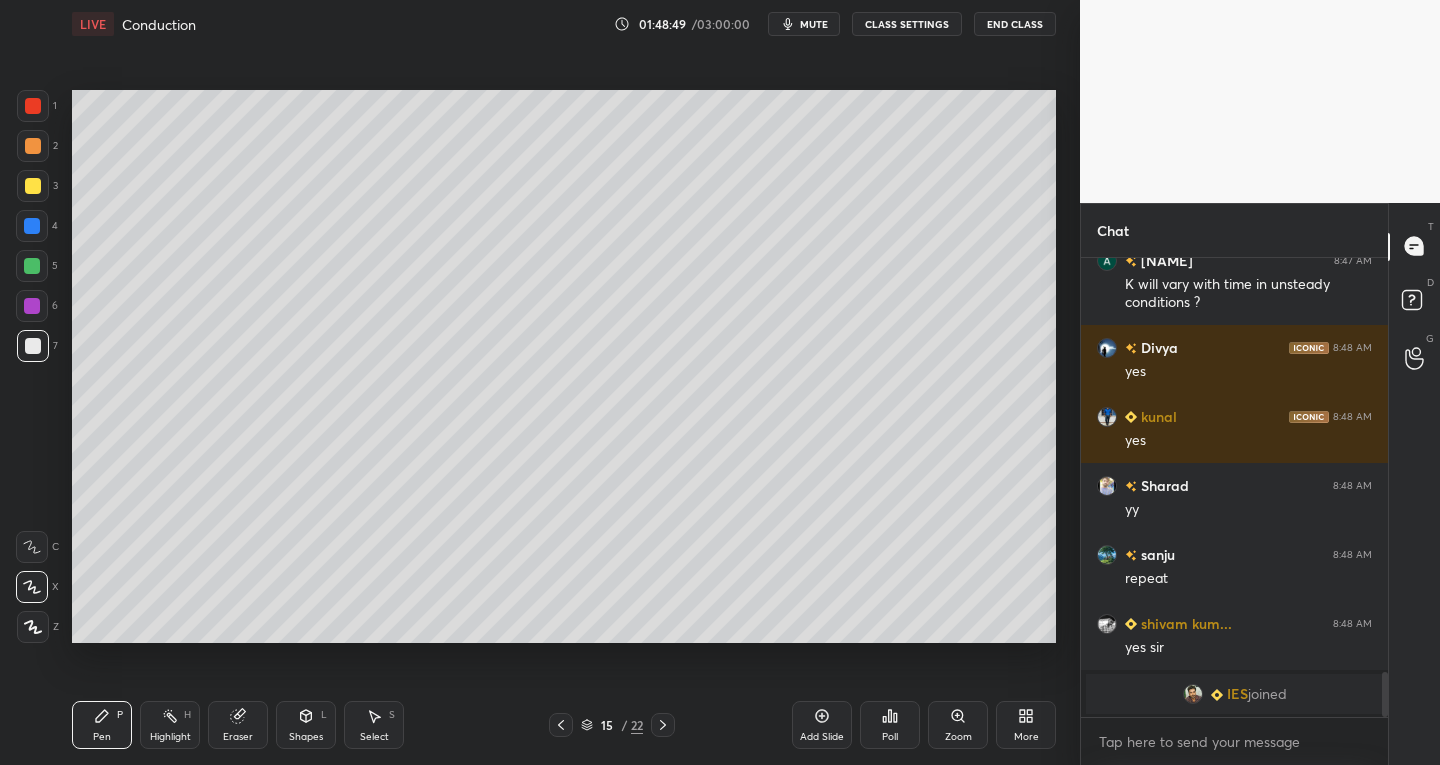 click at bounding box center [663, 725] 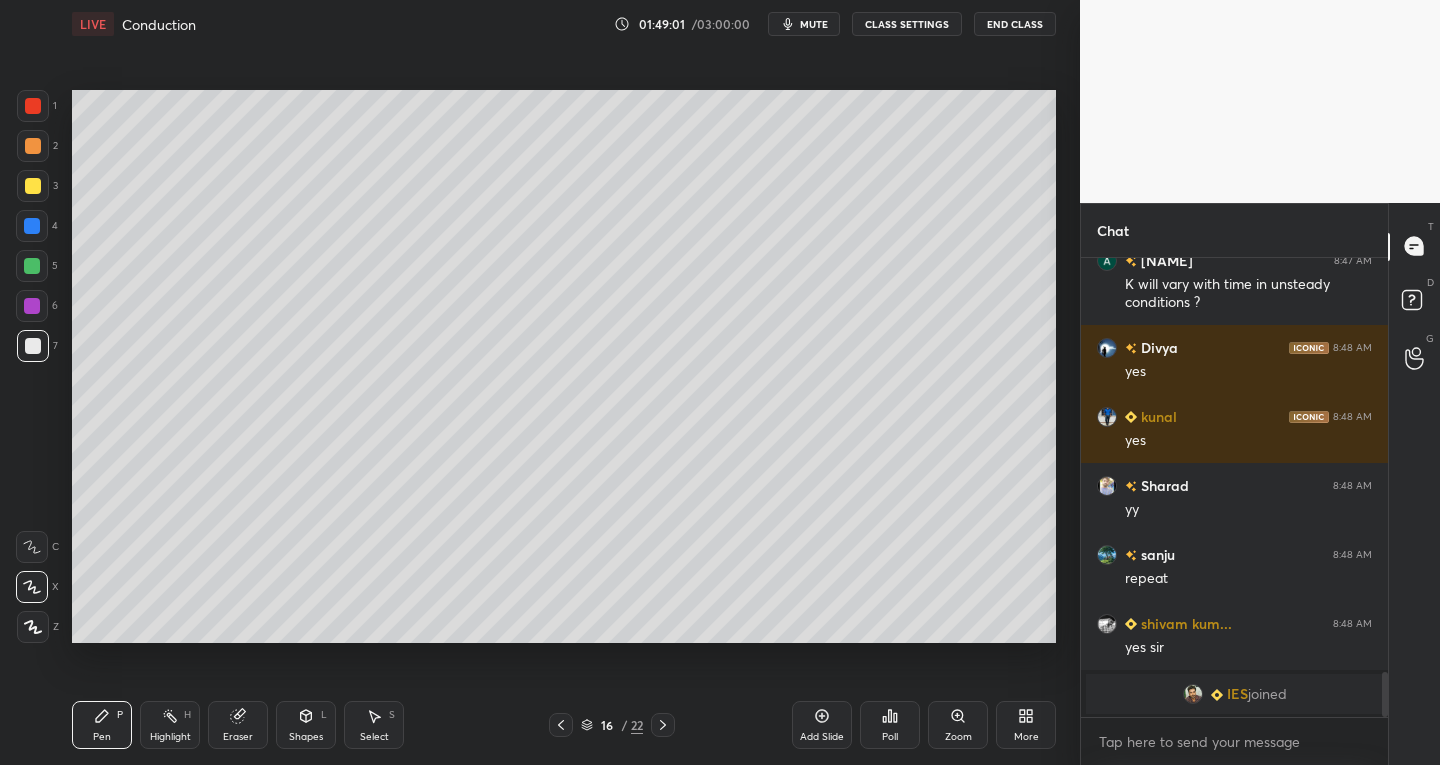 click 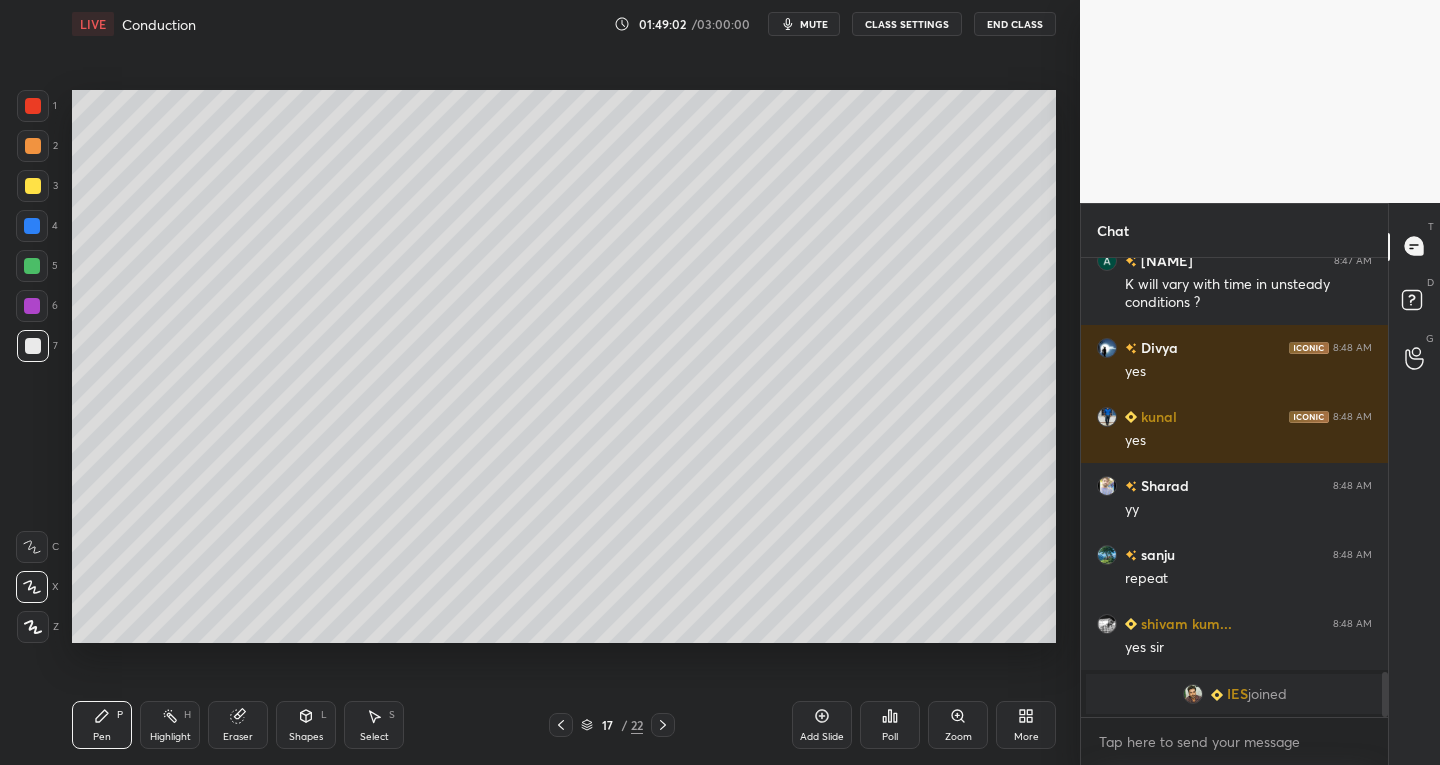 click at bounding box center [663, 725] 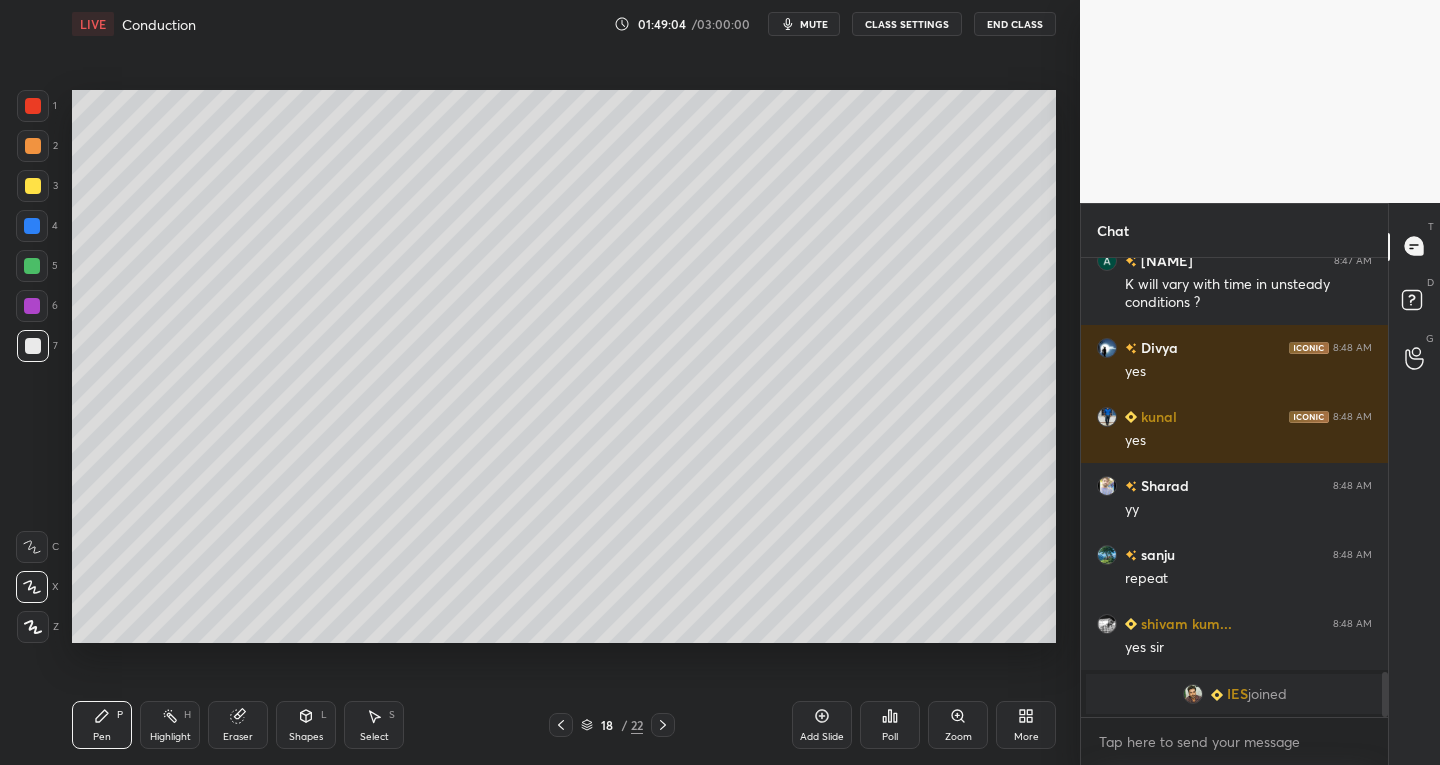 click on "Shapes L" at bounding box center [306, 725] 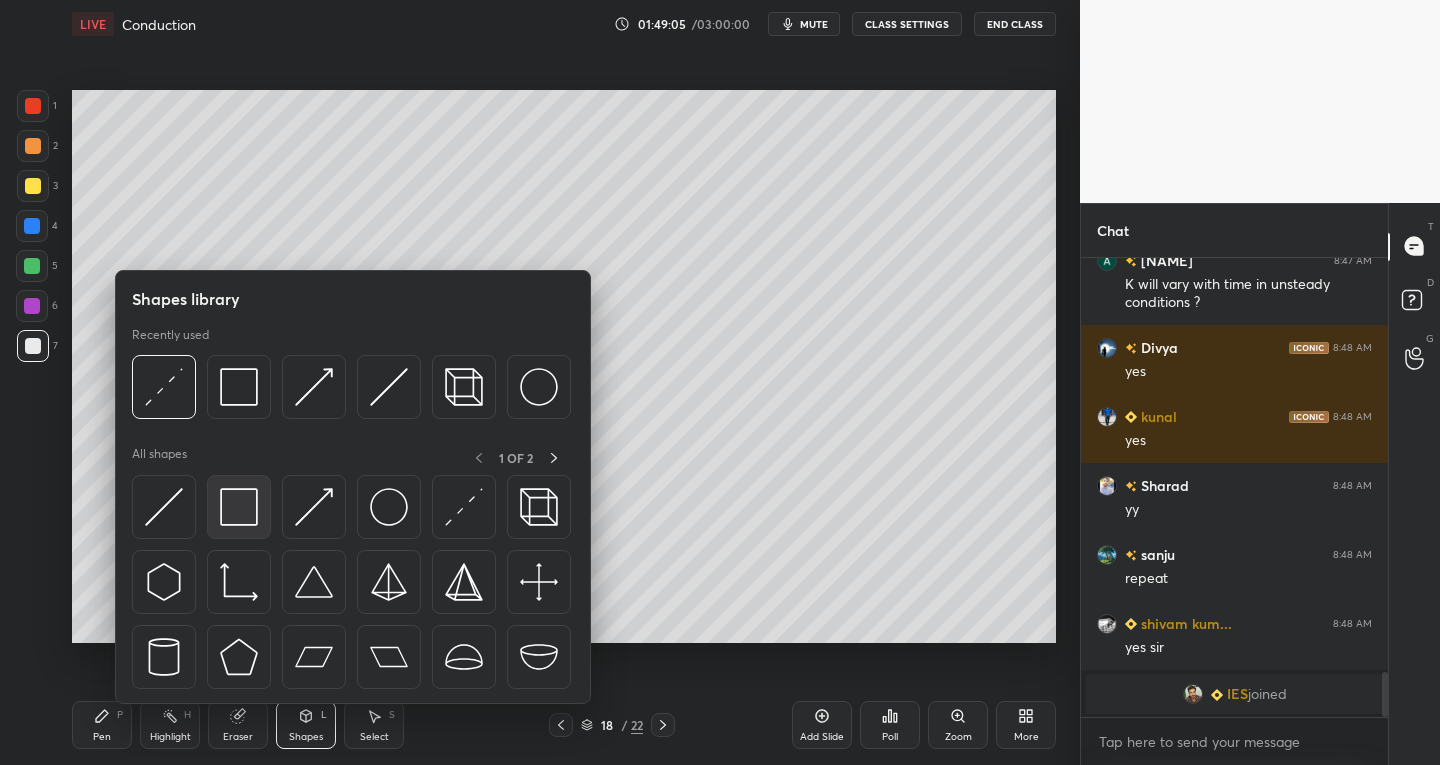 click at bounding box center [239, 507] 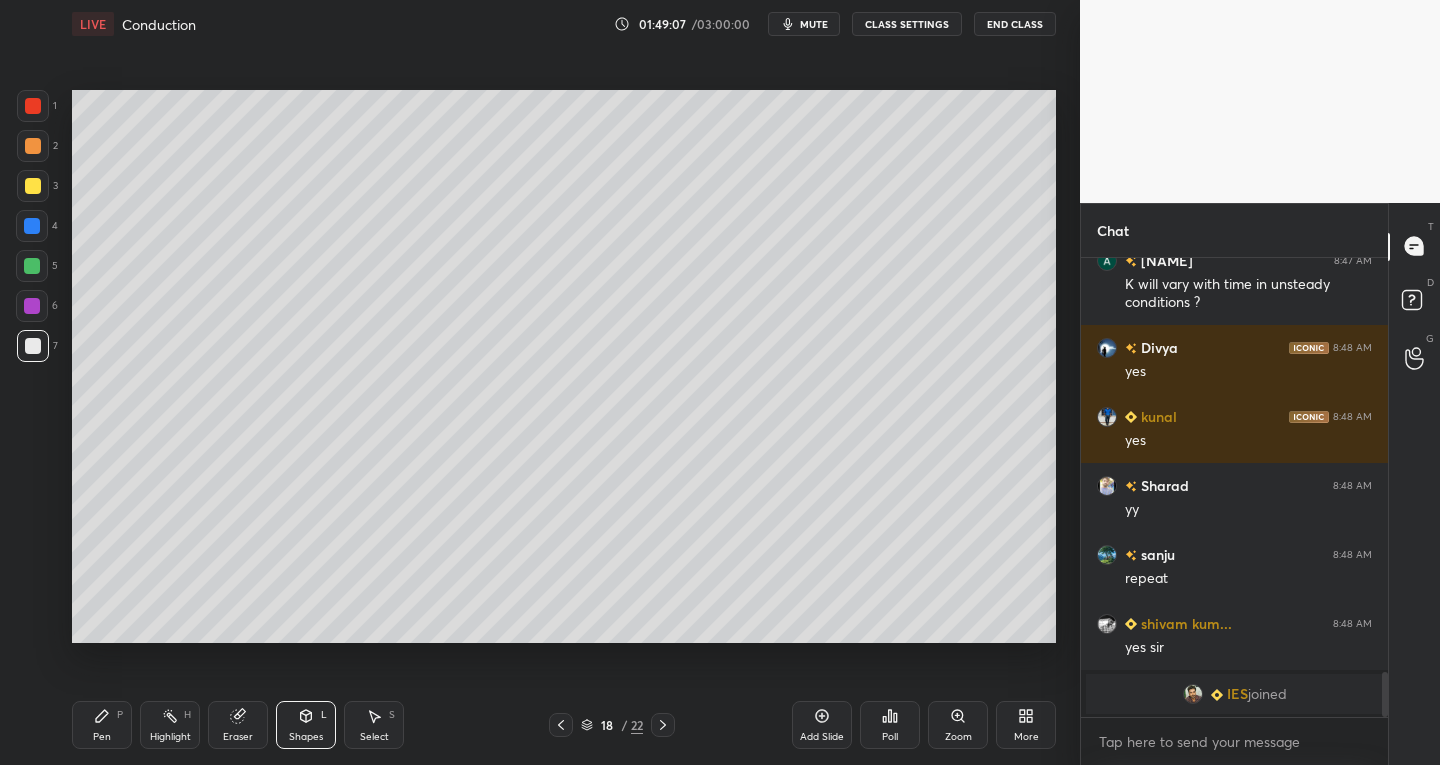 click on "Pen P" at bounding box center [102, 725] 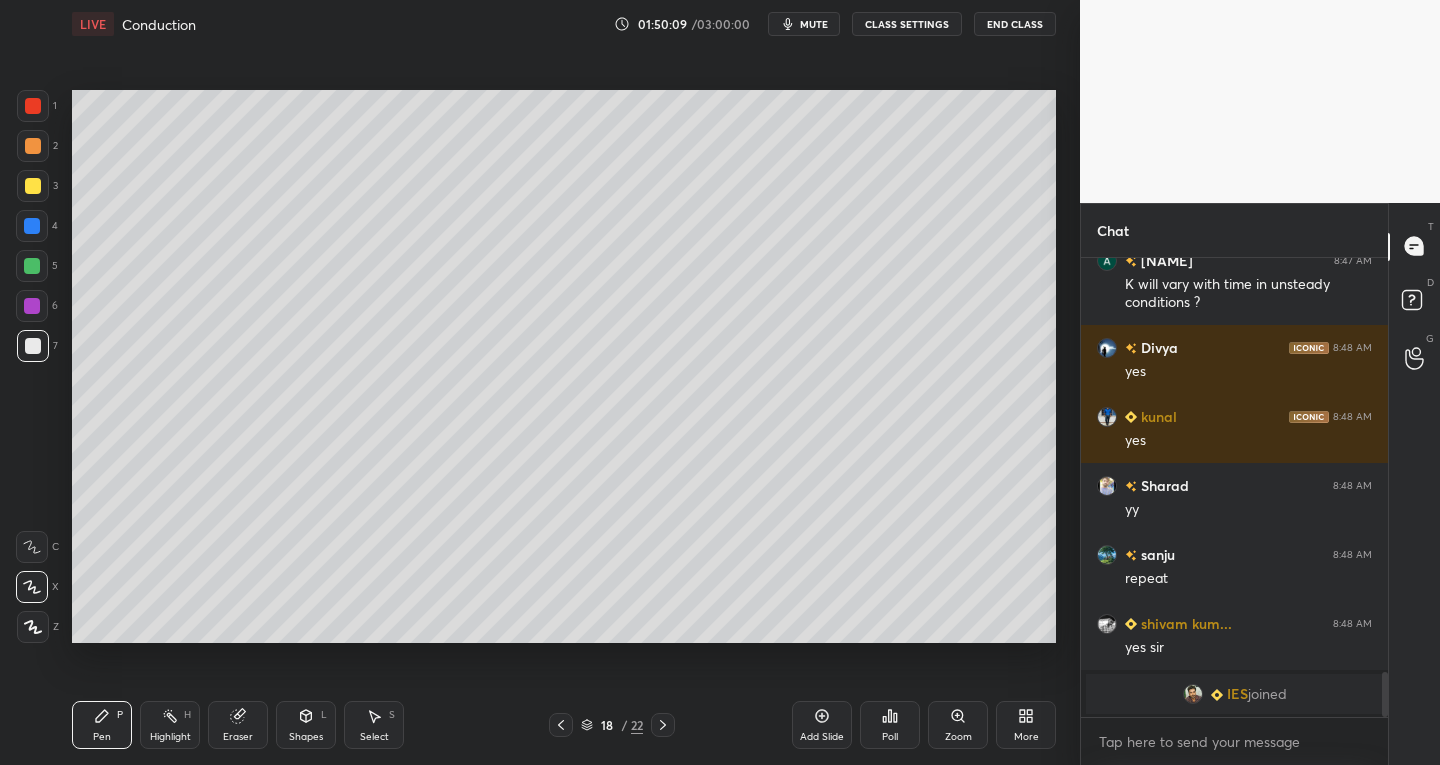 click on "Add Slide" at bounding box center (822, 737) 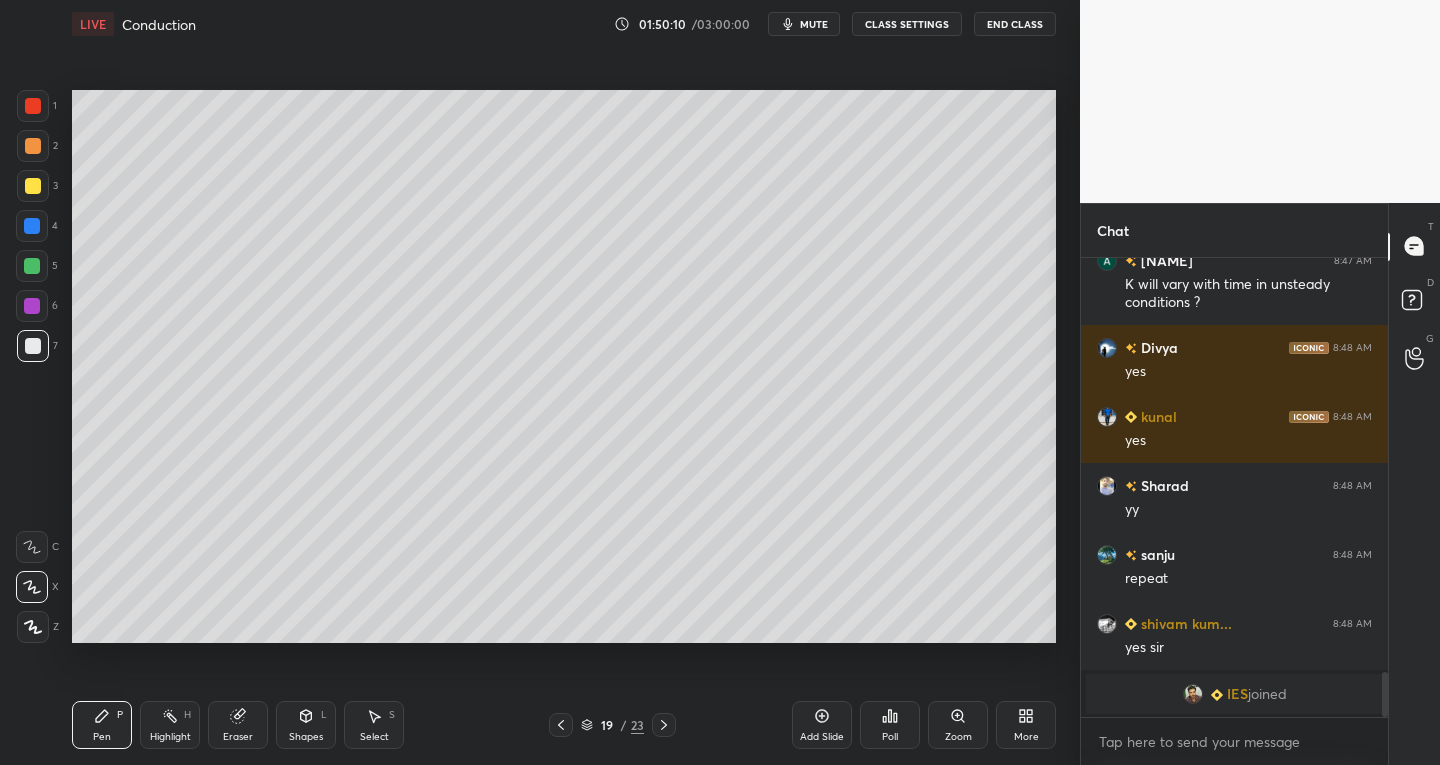 click on "Shapes L" at bounding box center [306, 725] 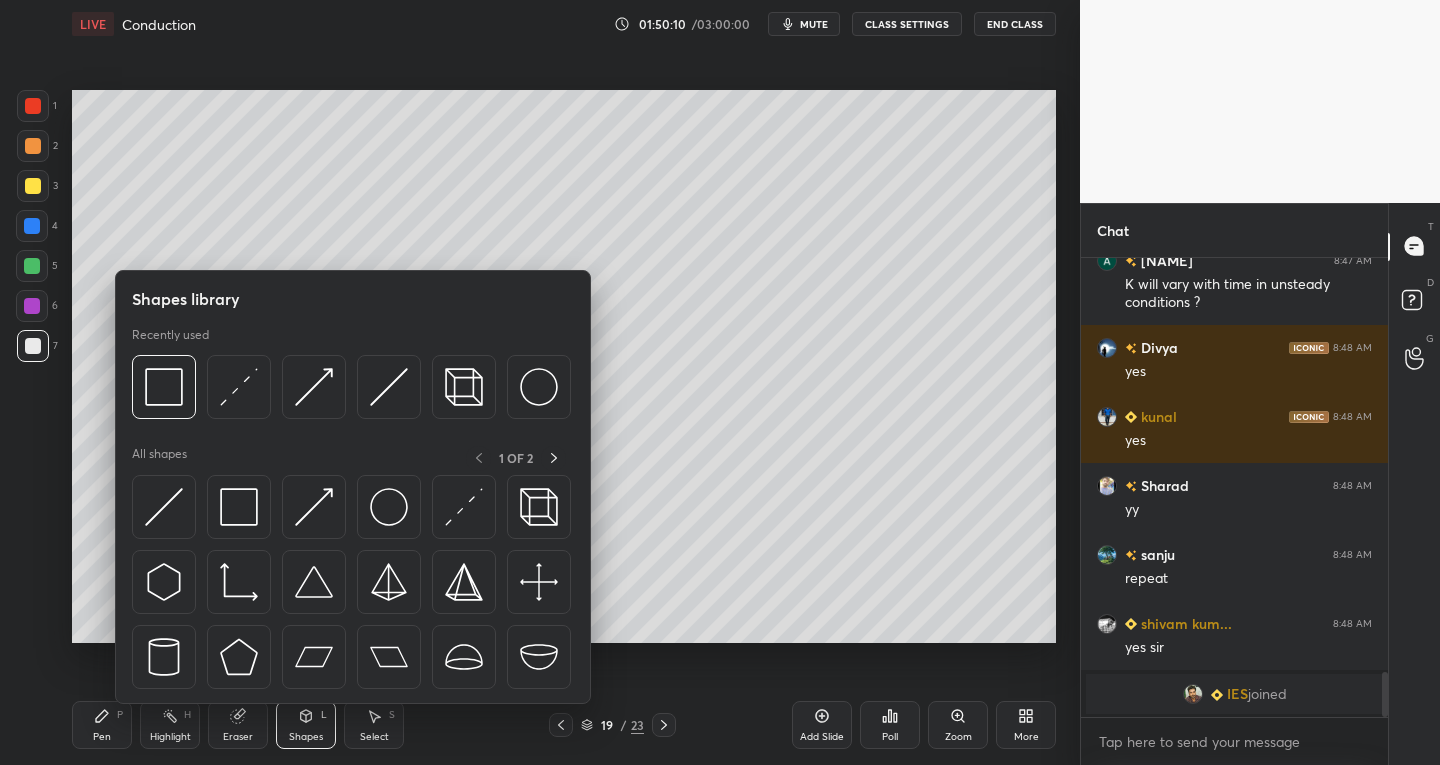 click at bounding box center (353, 587) 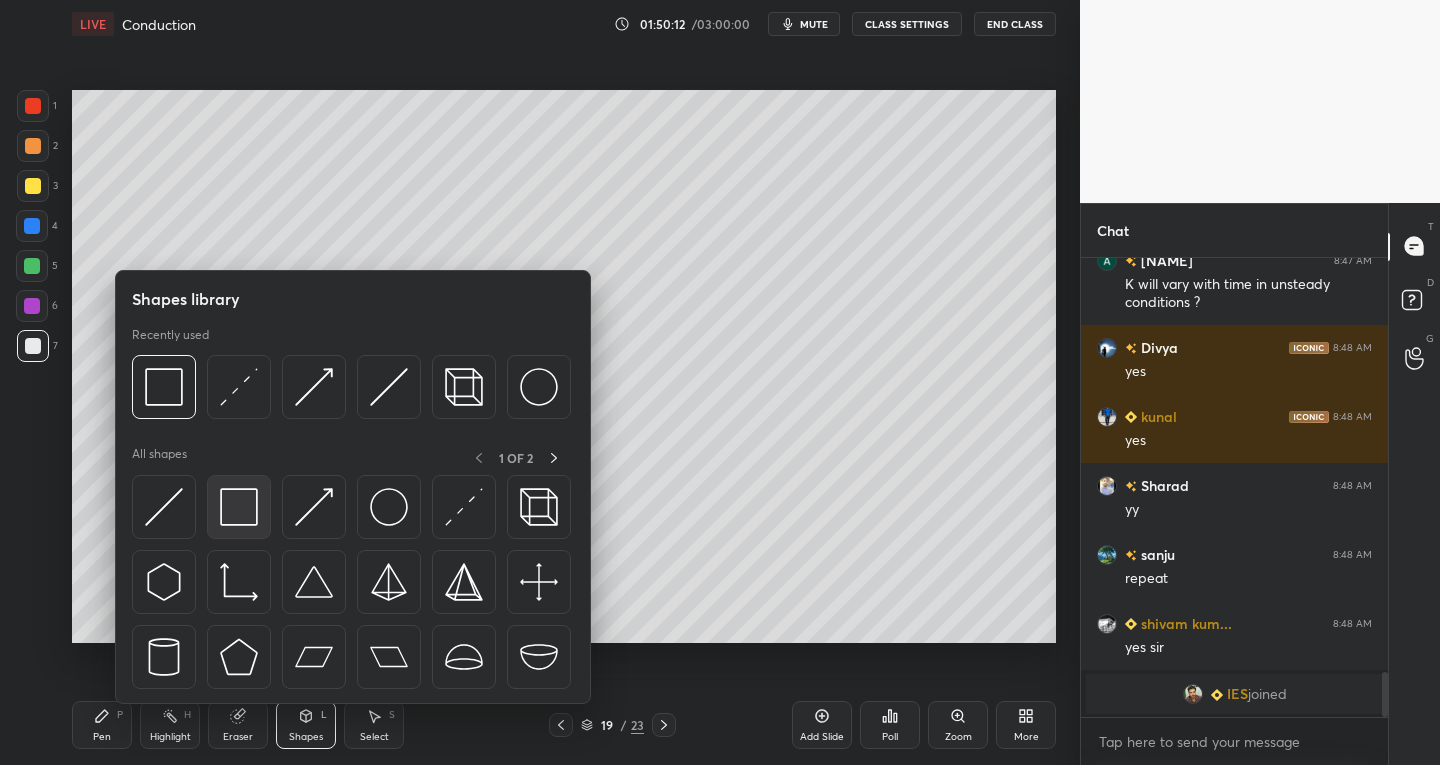 click at bounding box center (239, 507) 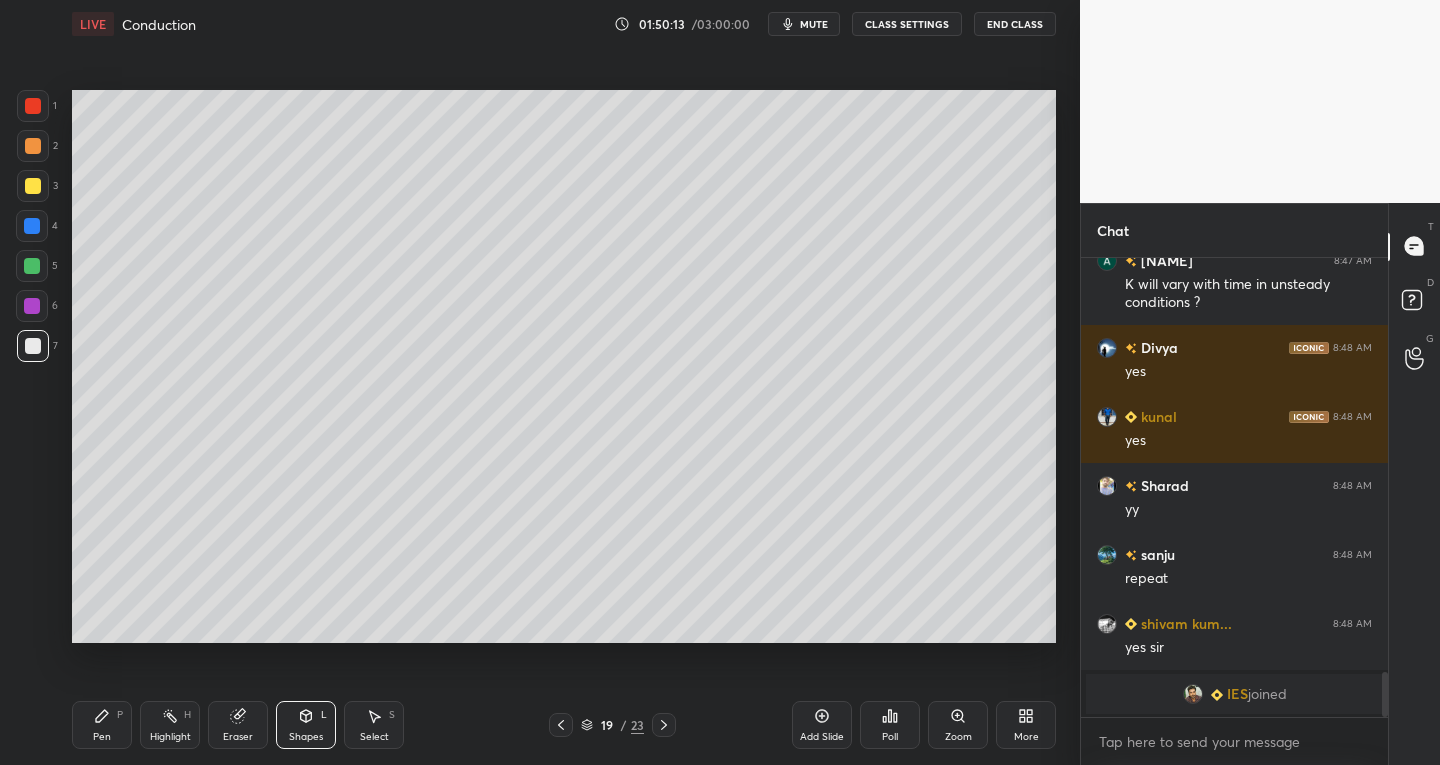 click on "Pen P" at bounding box center [102, 725] 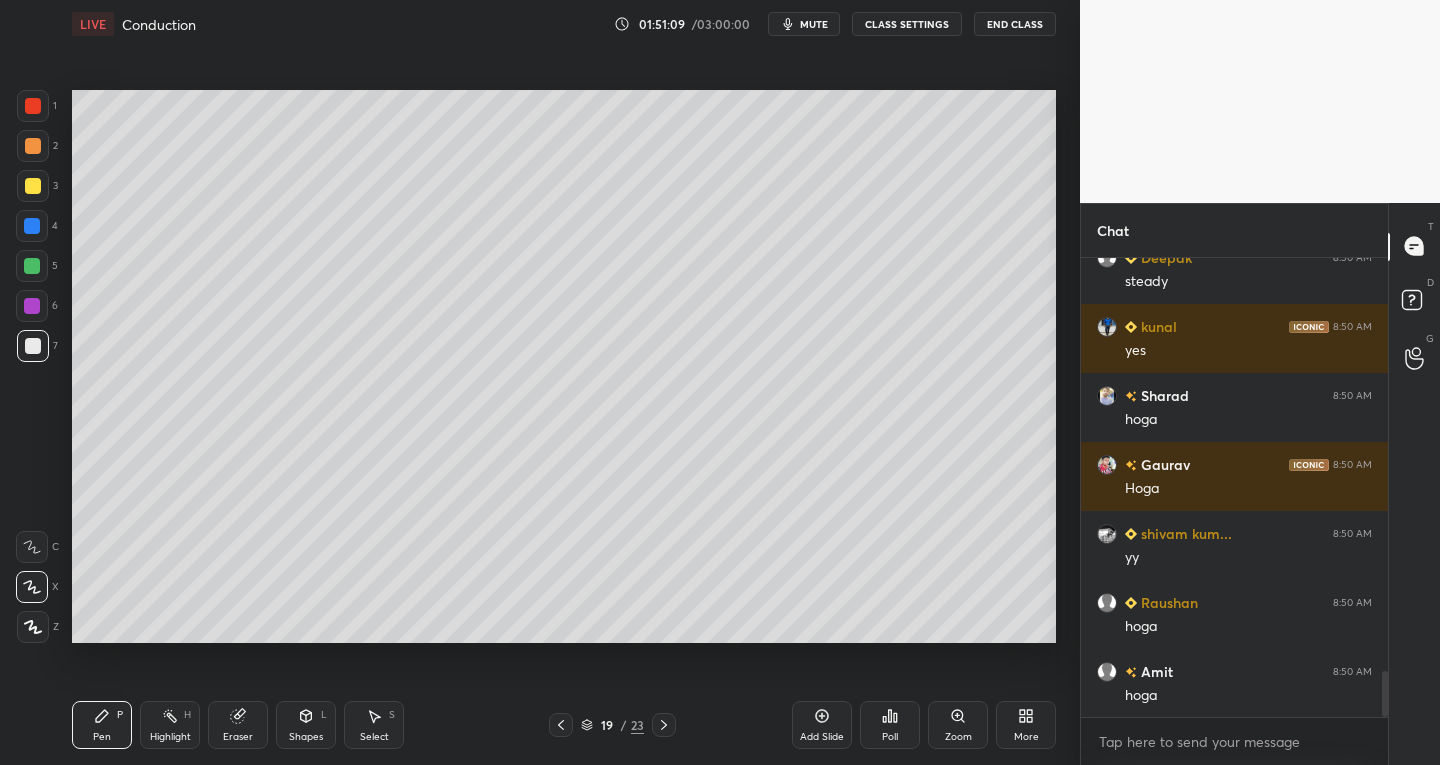 scroll, scrollTop: 4169, scrollLeft: 0, axis: vertical 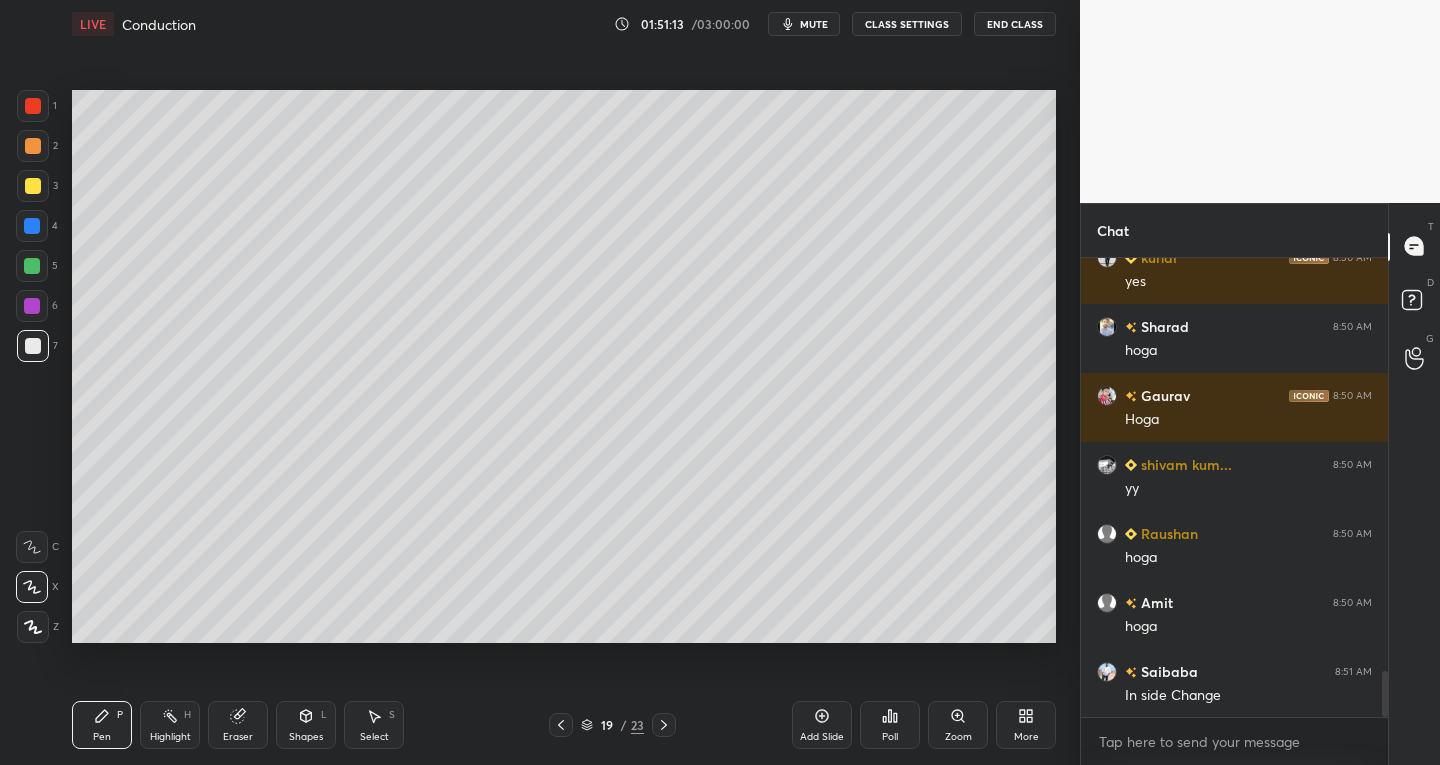 click 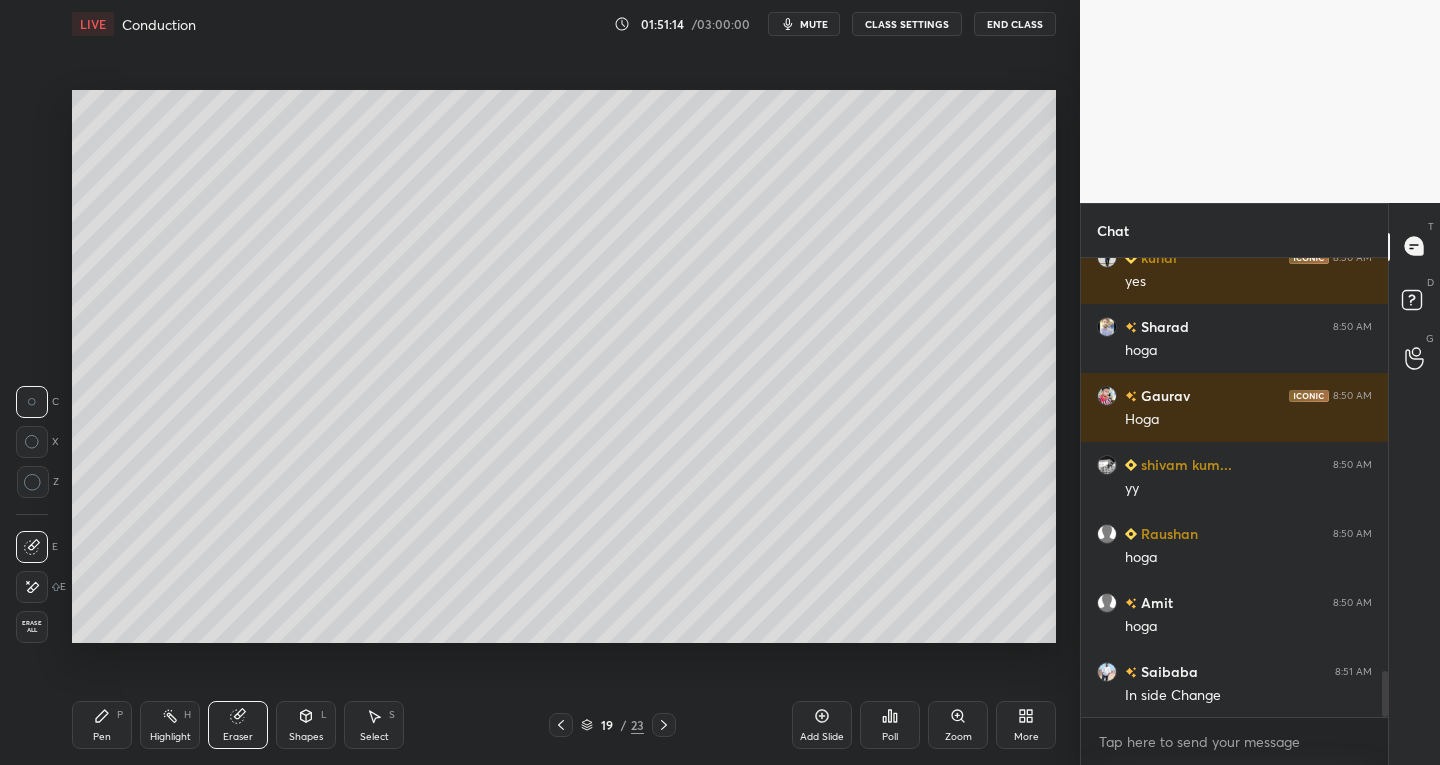 click on "Pen P" at bounding box center [102, 725] 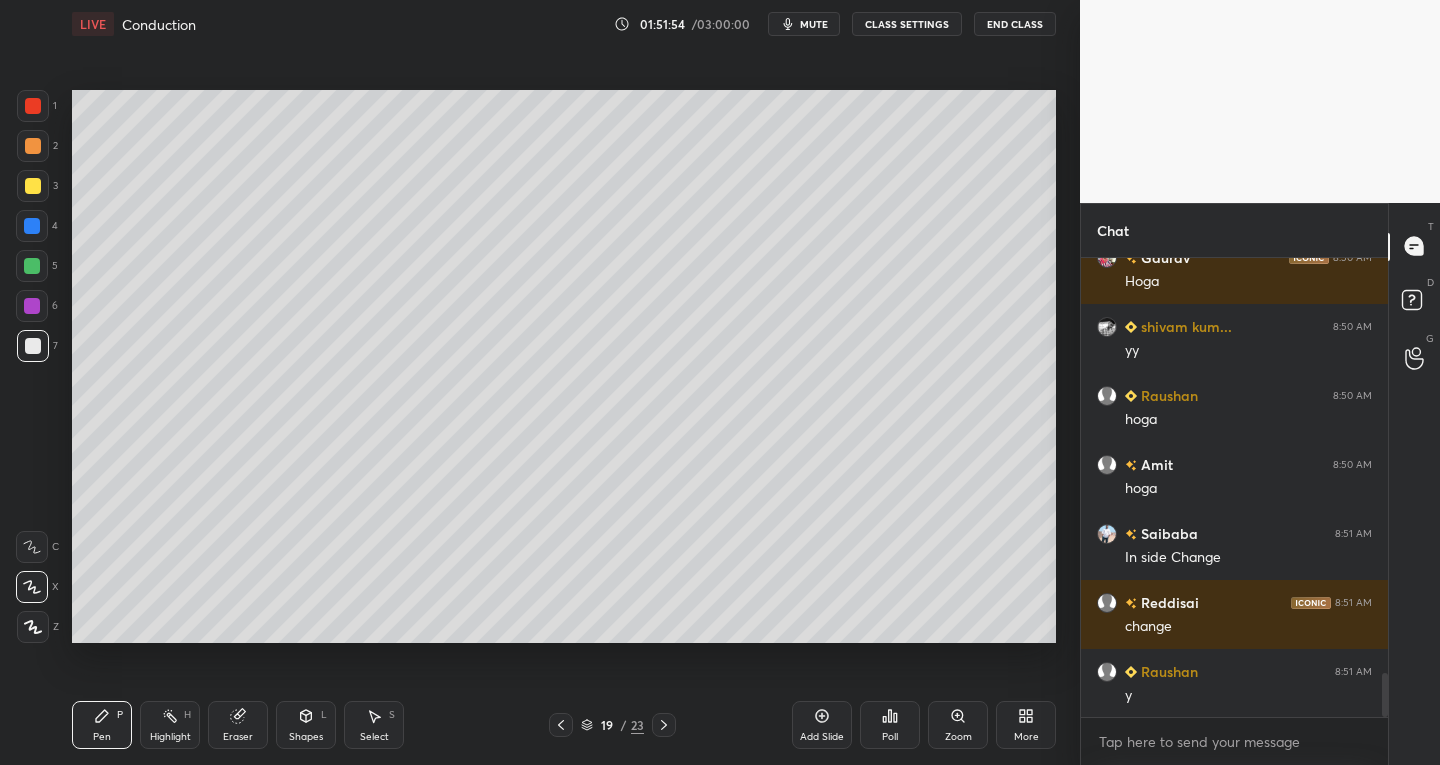 scroll, scrollTop: 4376, scrollLeft: 0, axis: vertical 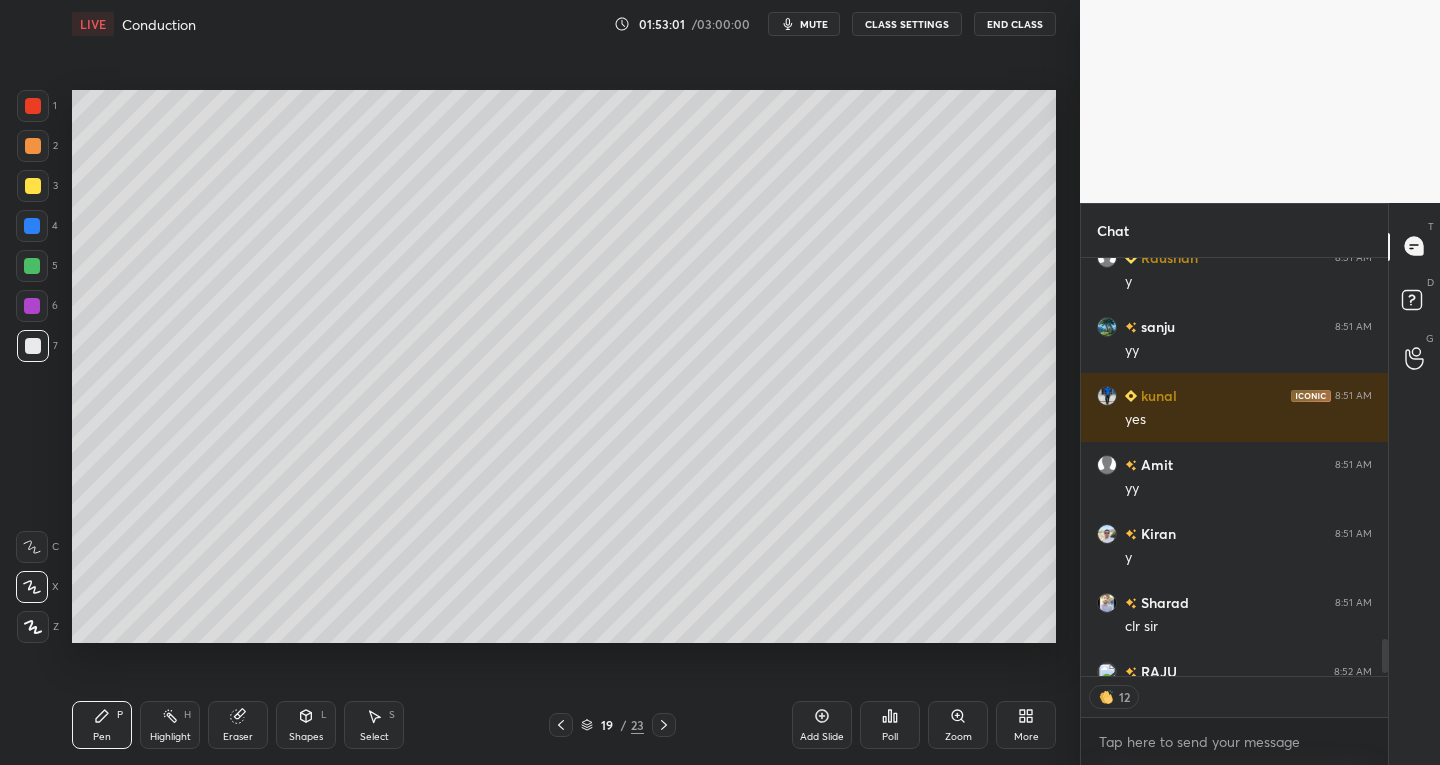 type on "x" 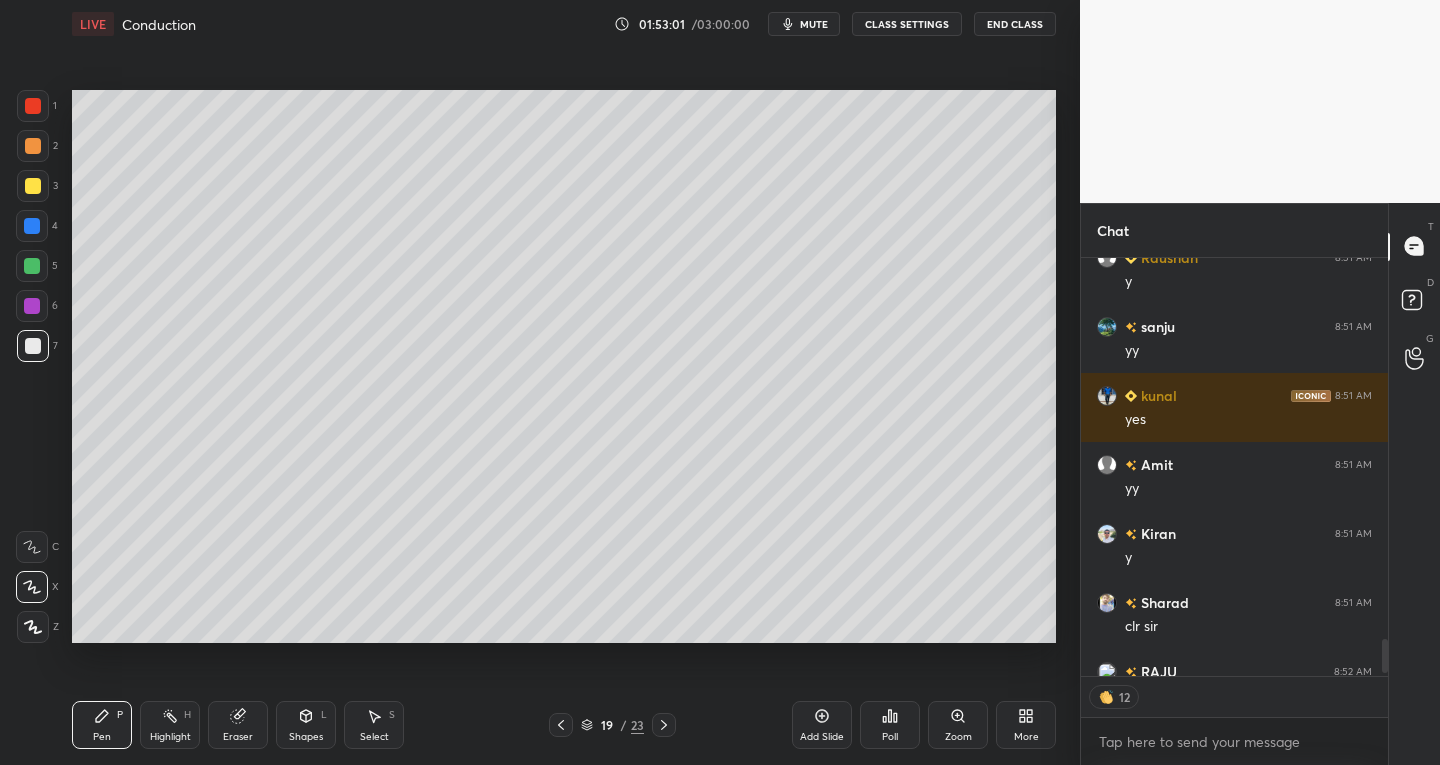scroll, scrollTop: 6, scrollLeft: 7, axis: both 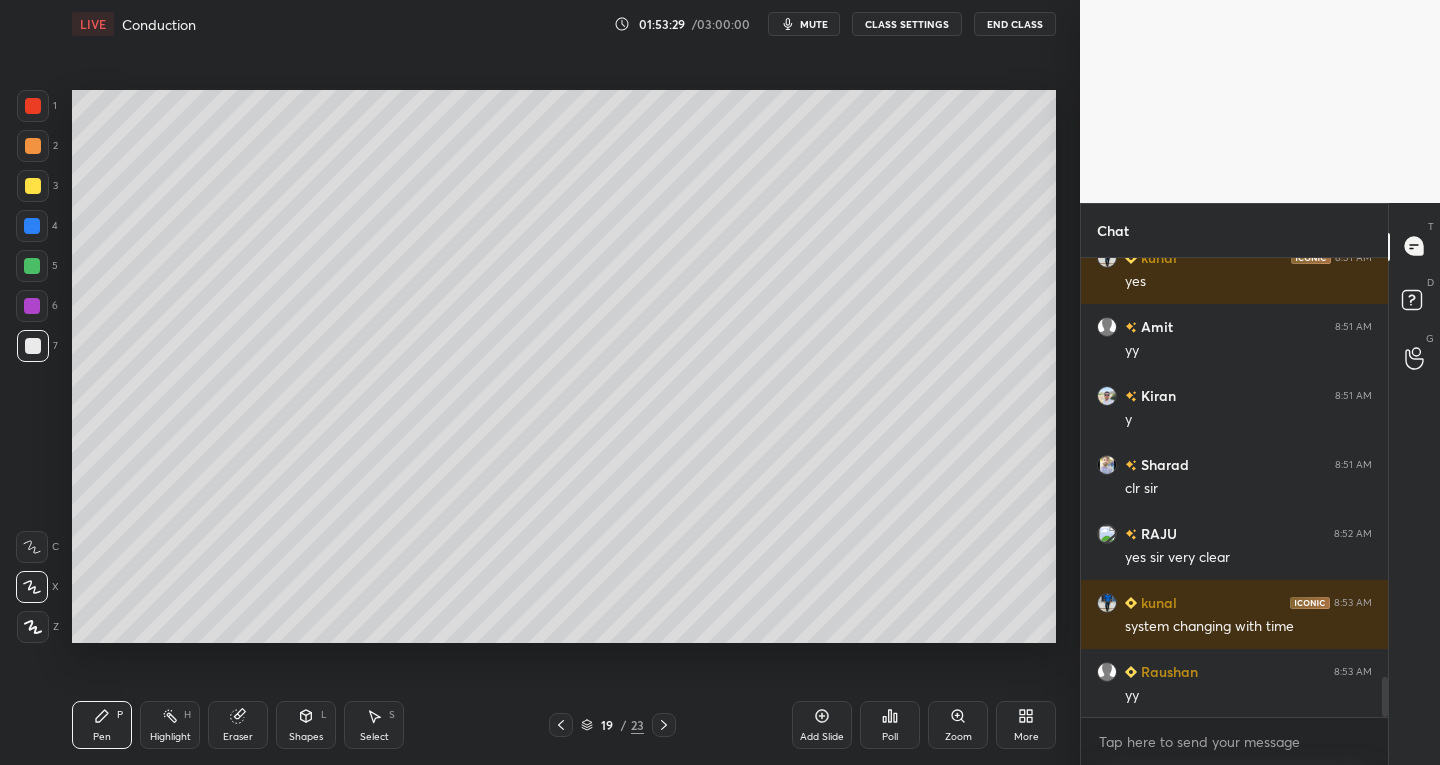 click on "Poll" at bounding box center (890, 725) 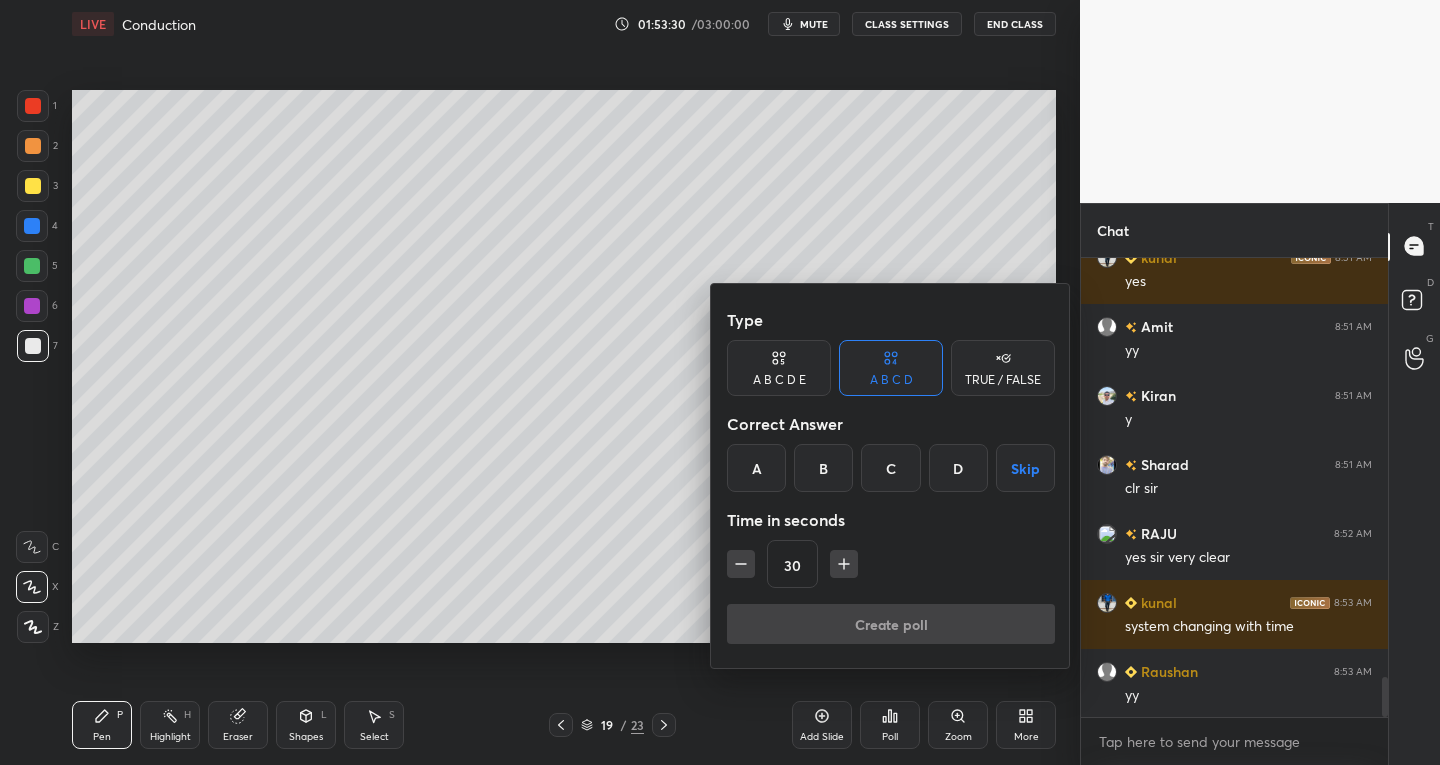 scroll, scrollTop: 4928, scrollLeft: 0, axis: vertical 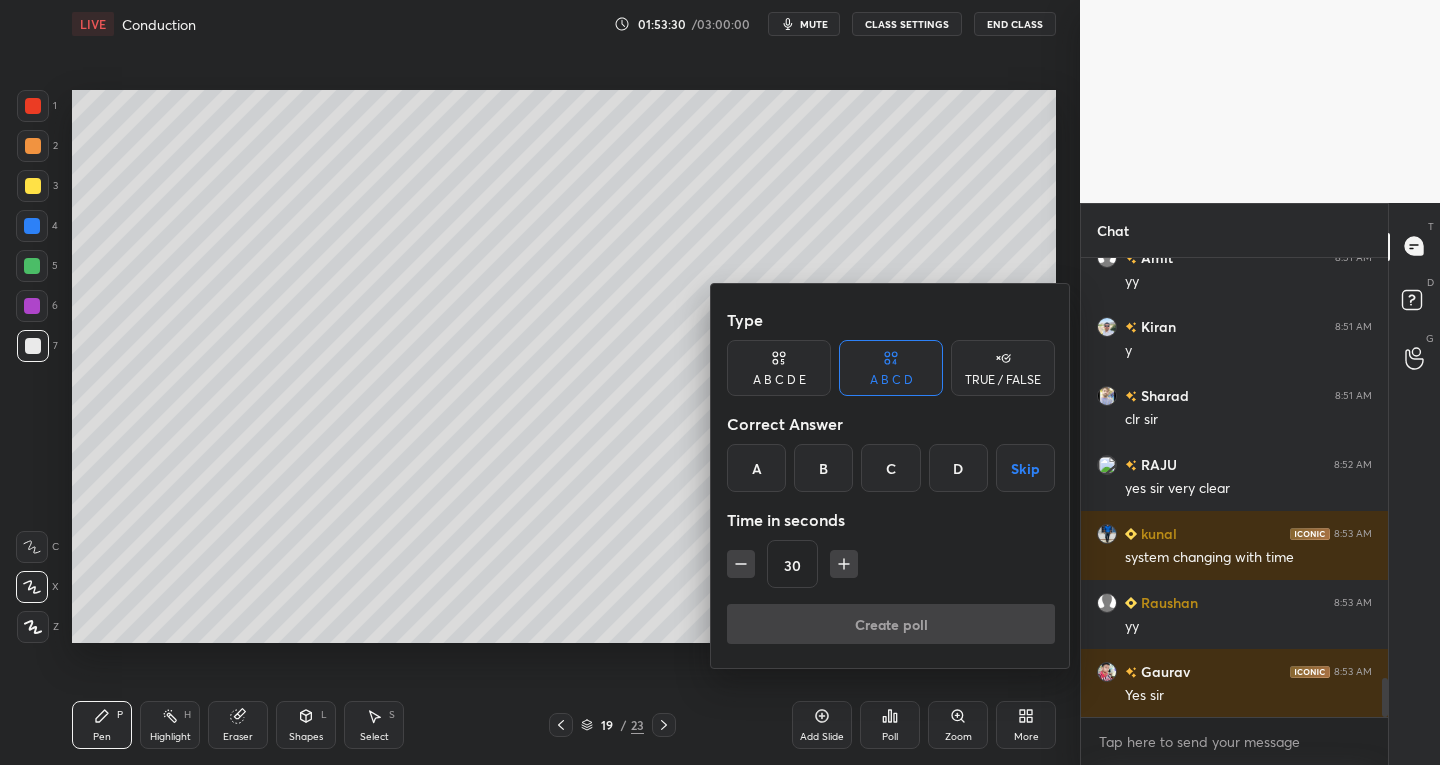click 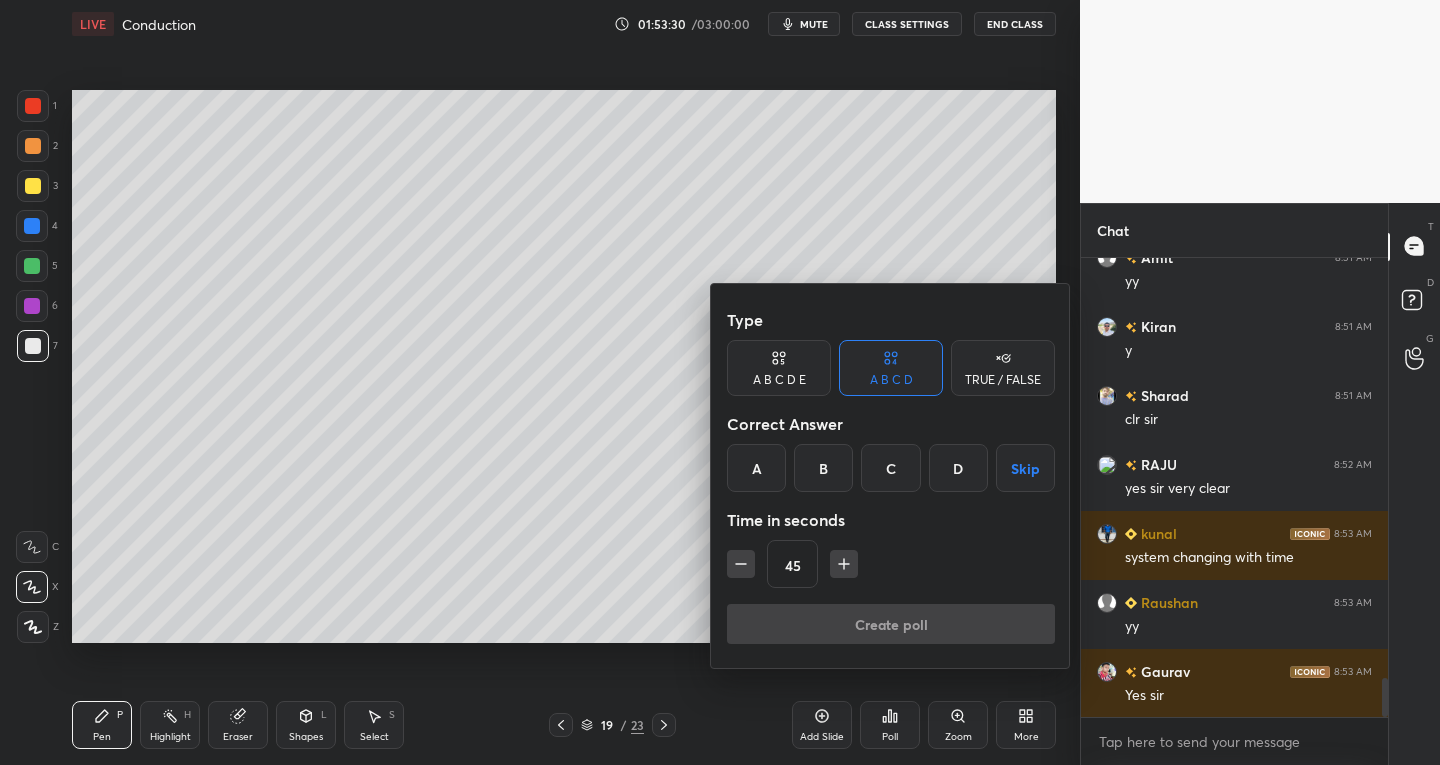 click 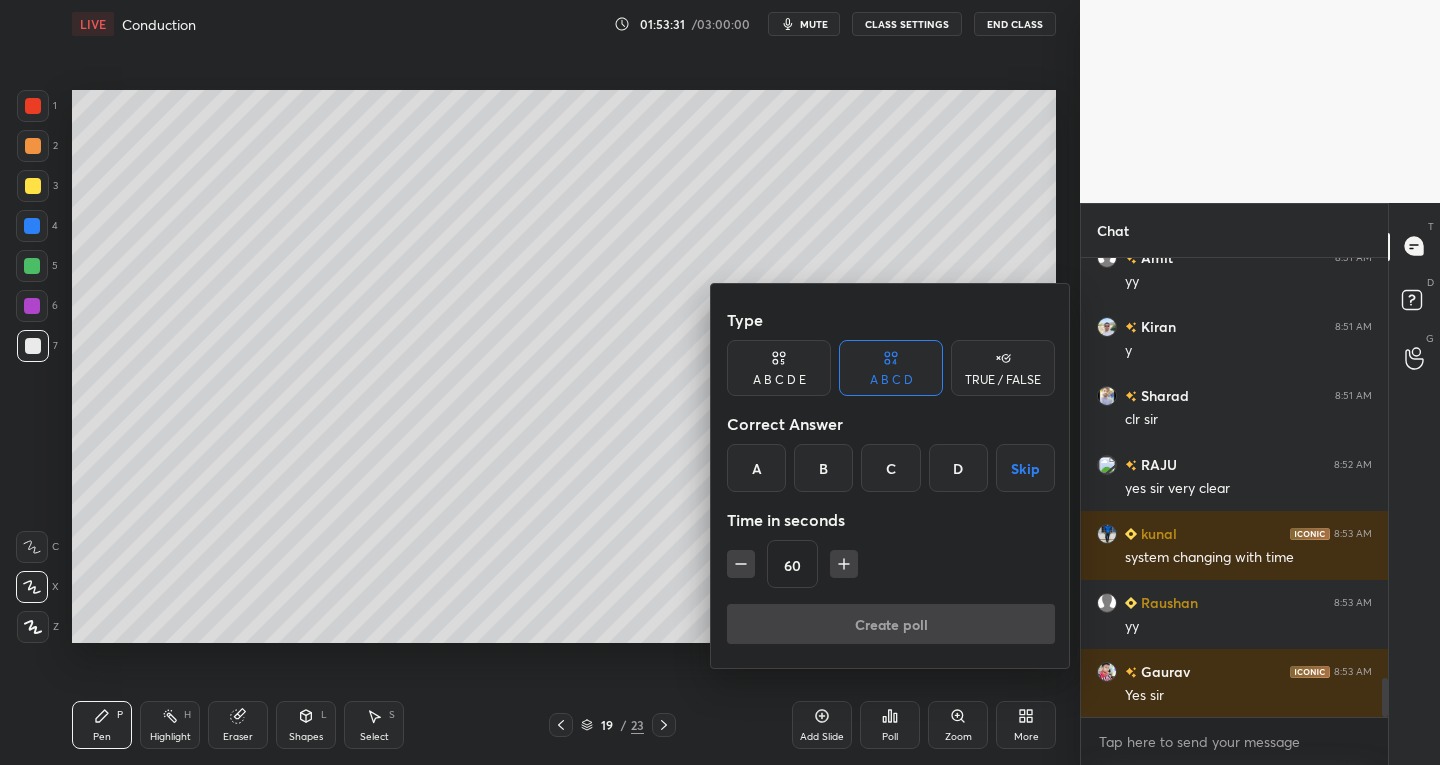 click 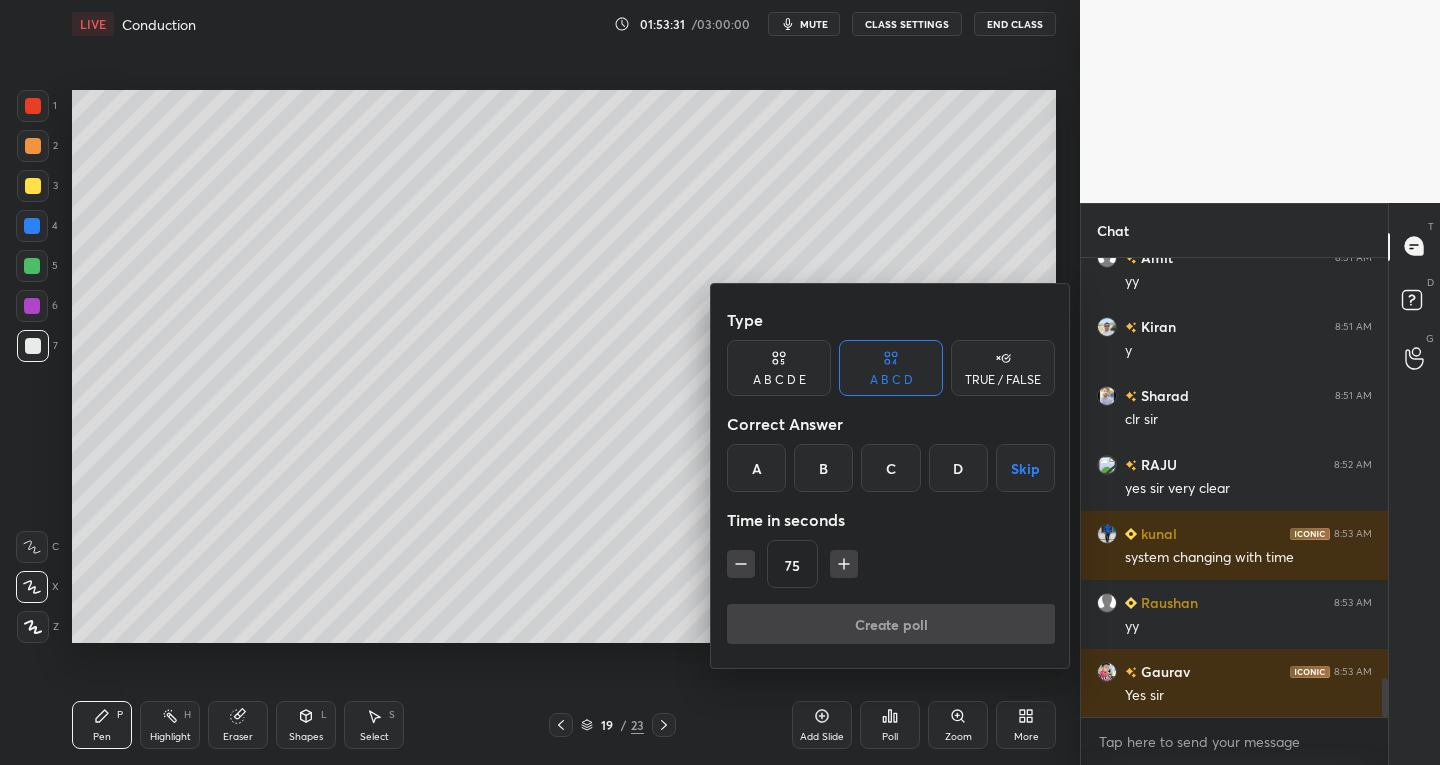 click 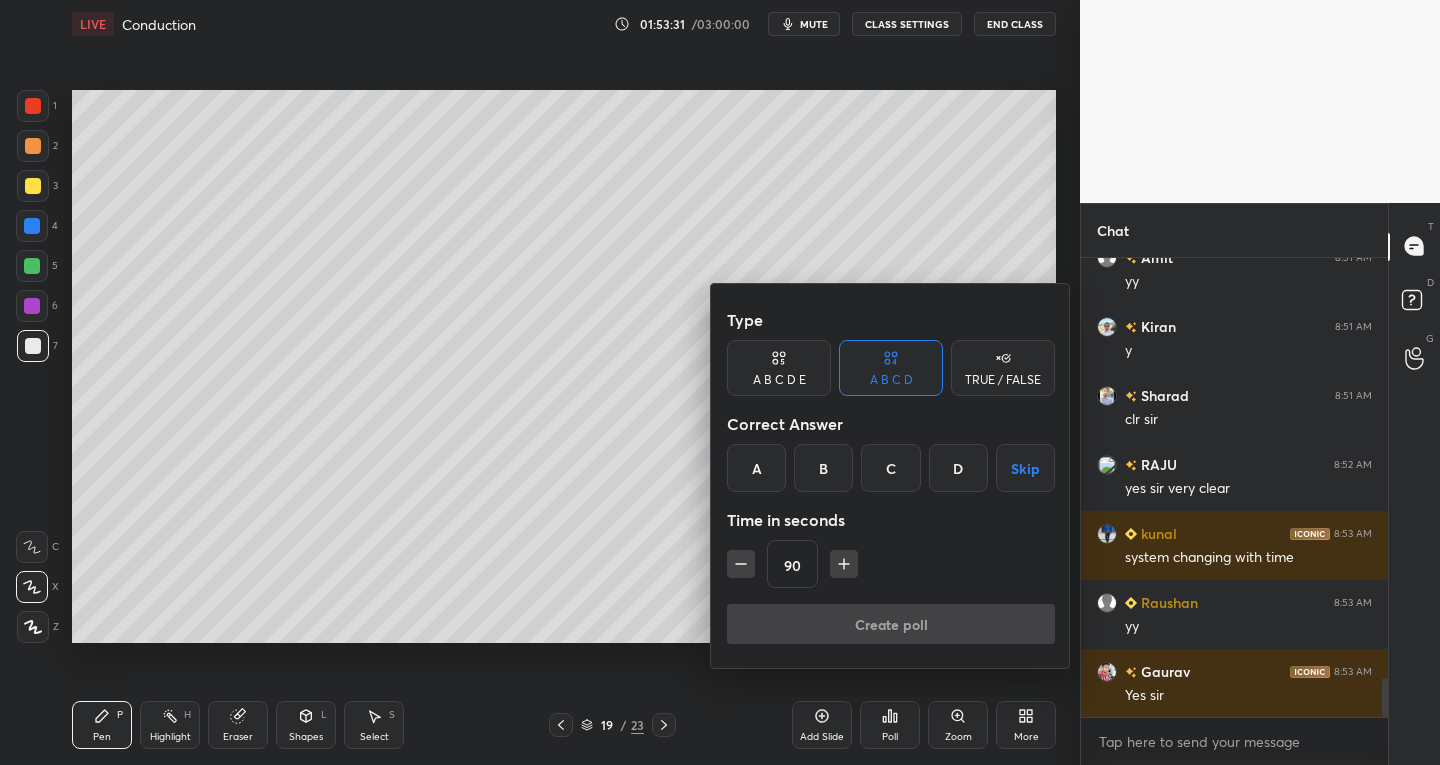 click 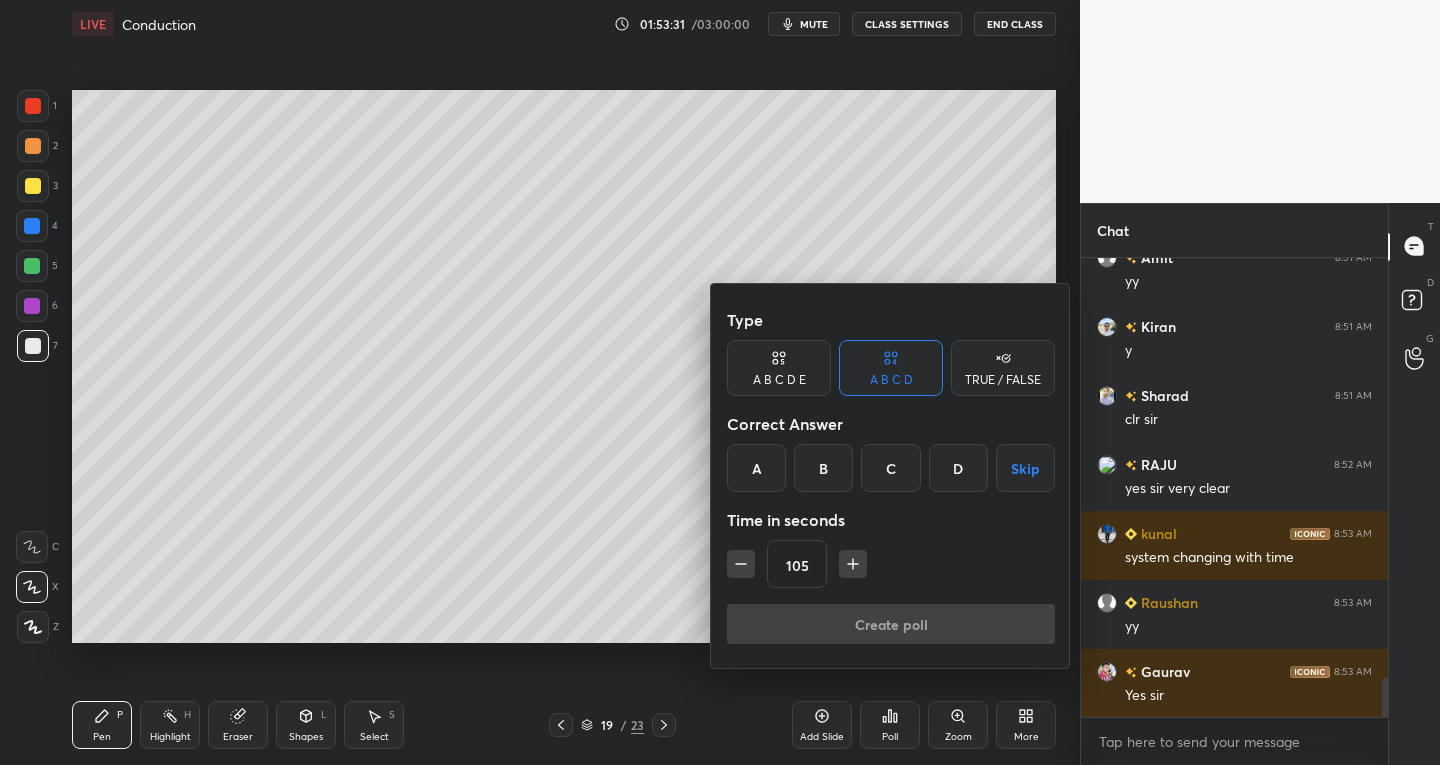 click 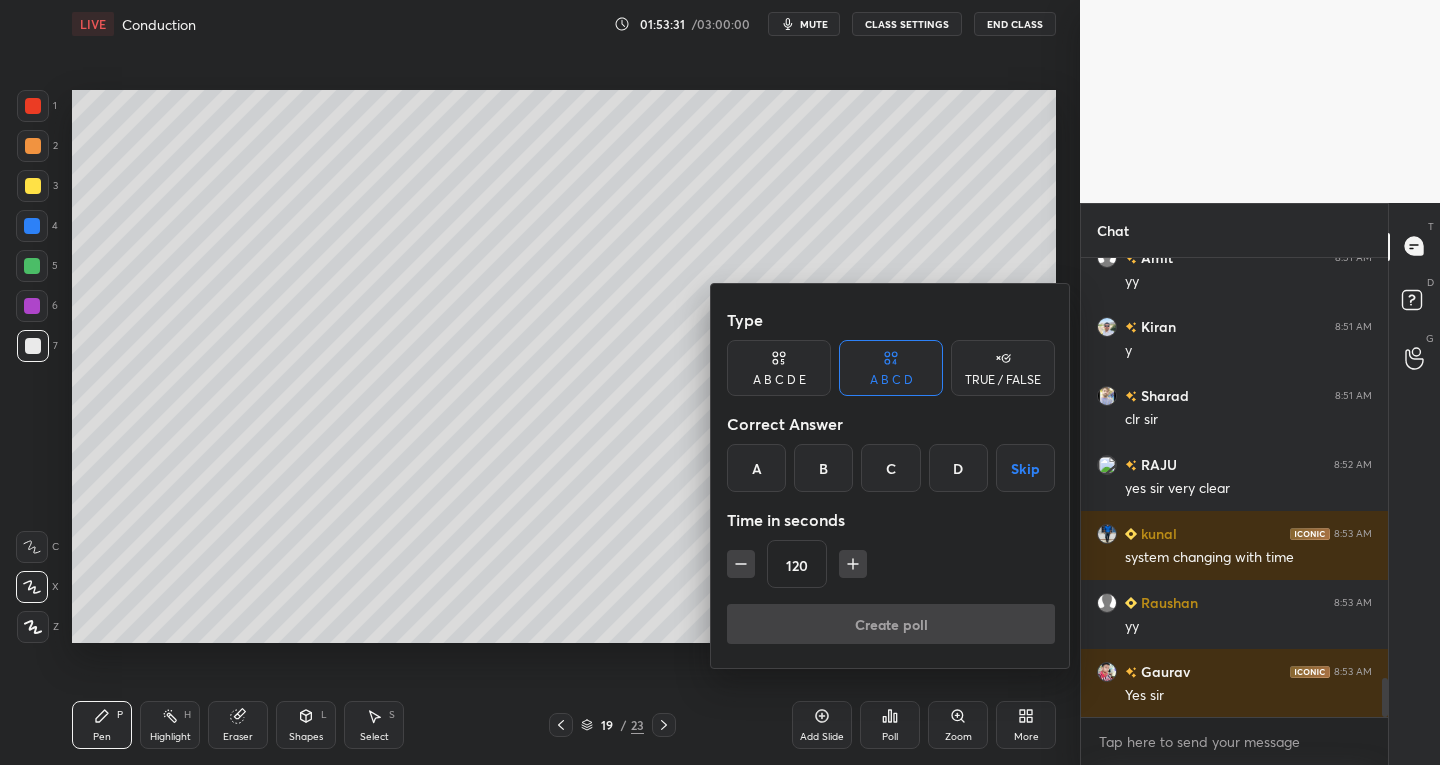 click 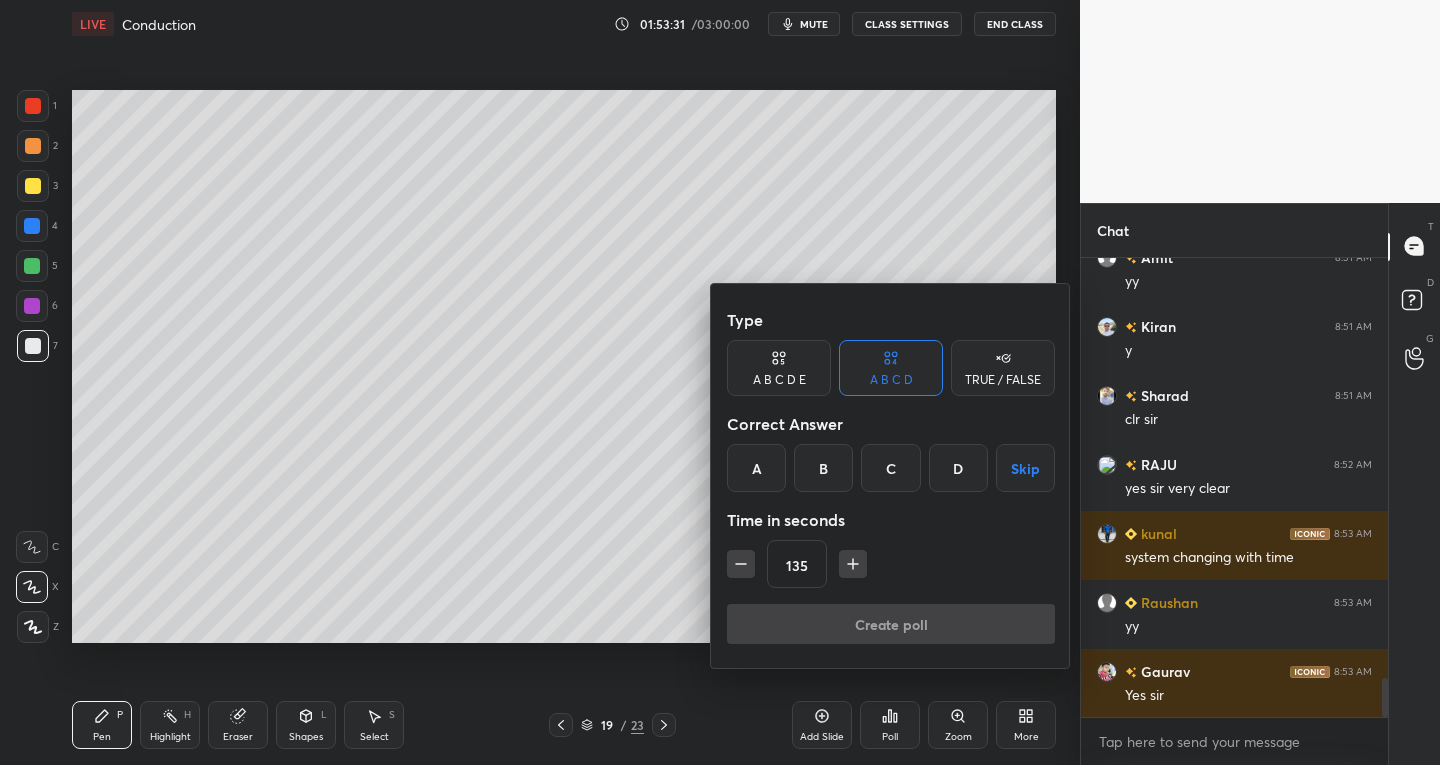 click 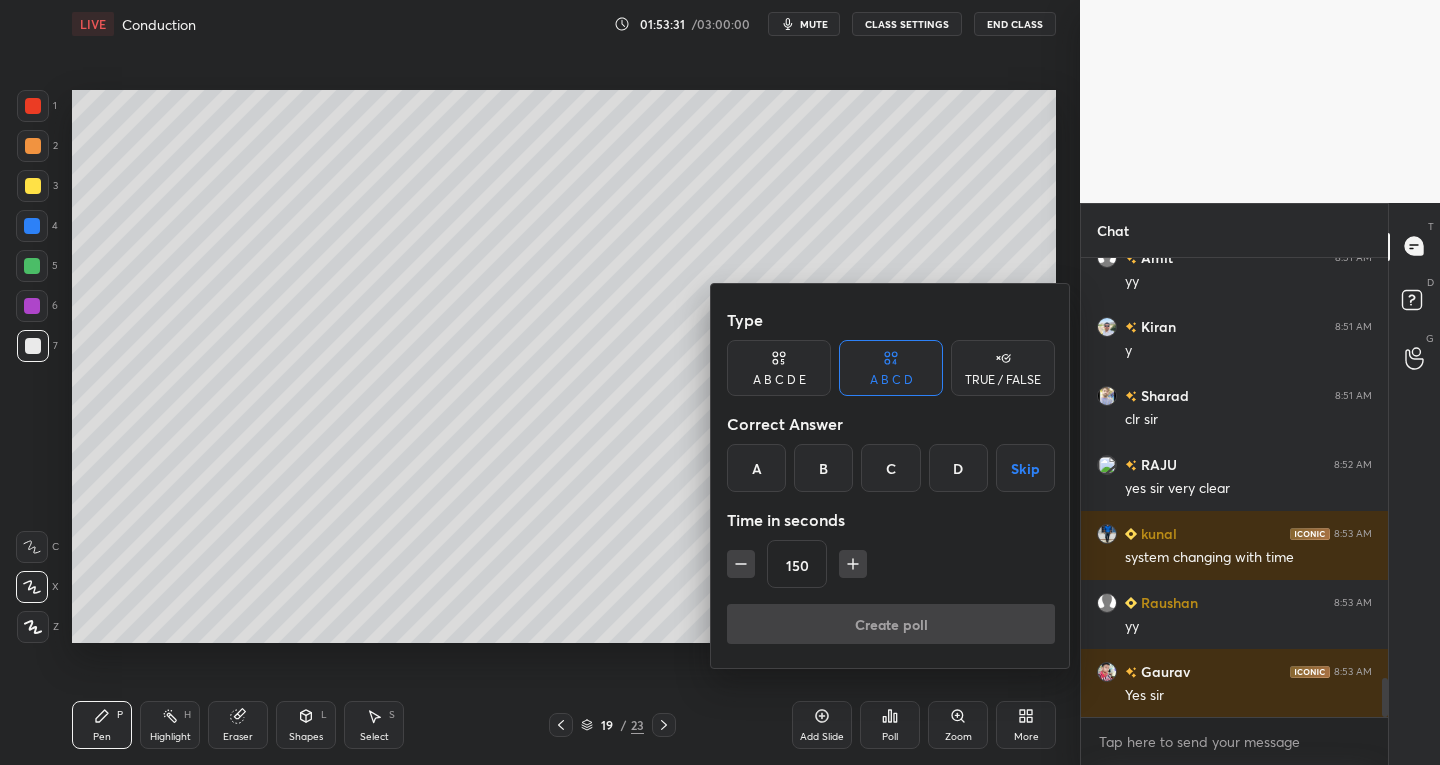 click 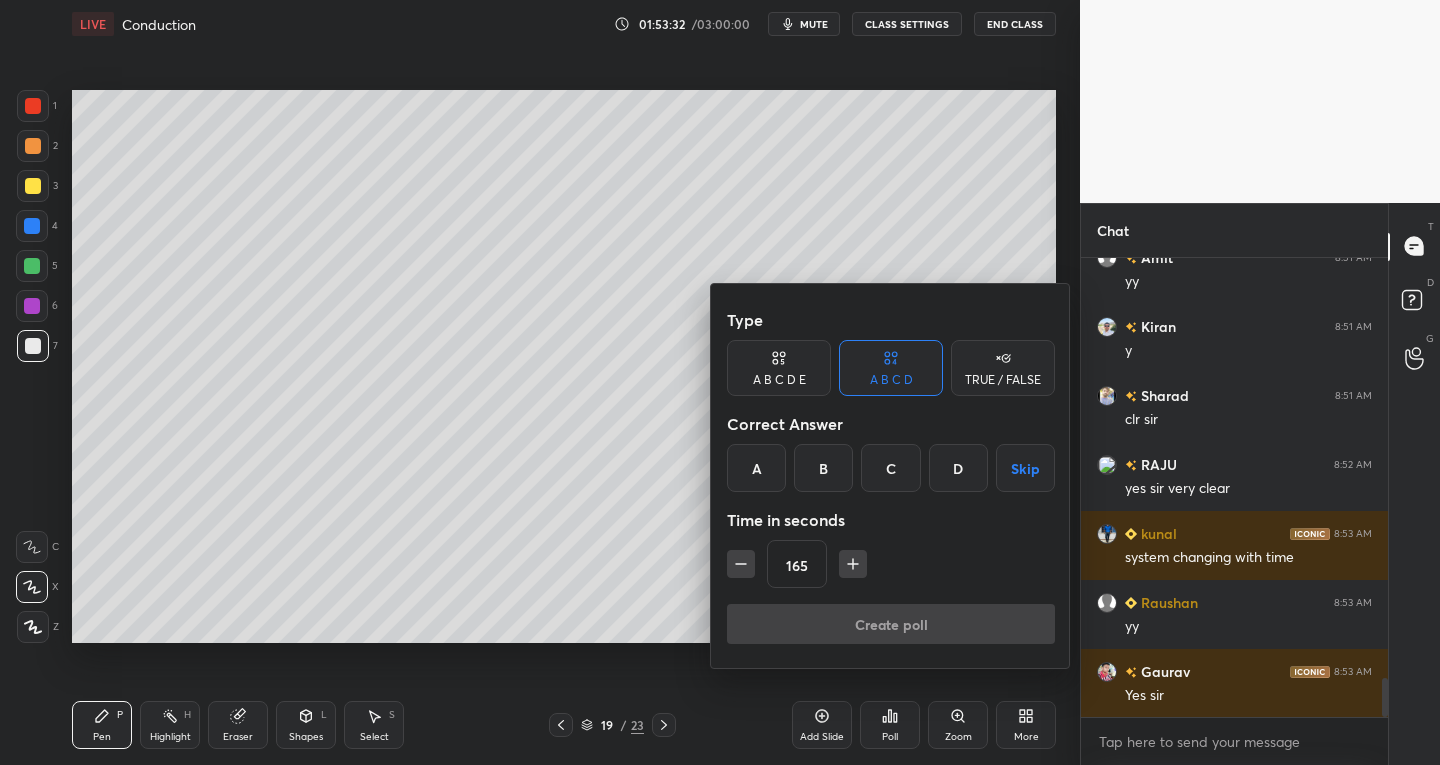 click 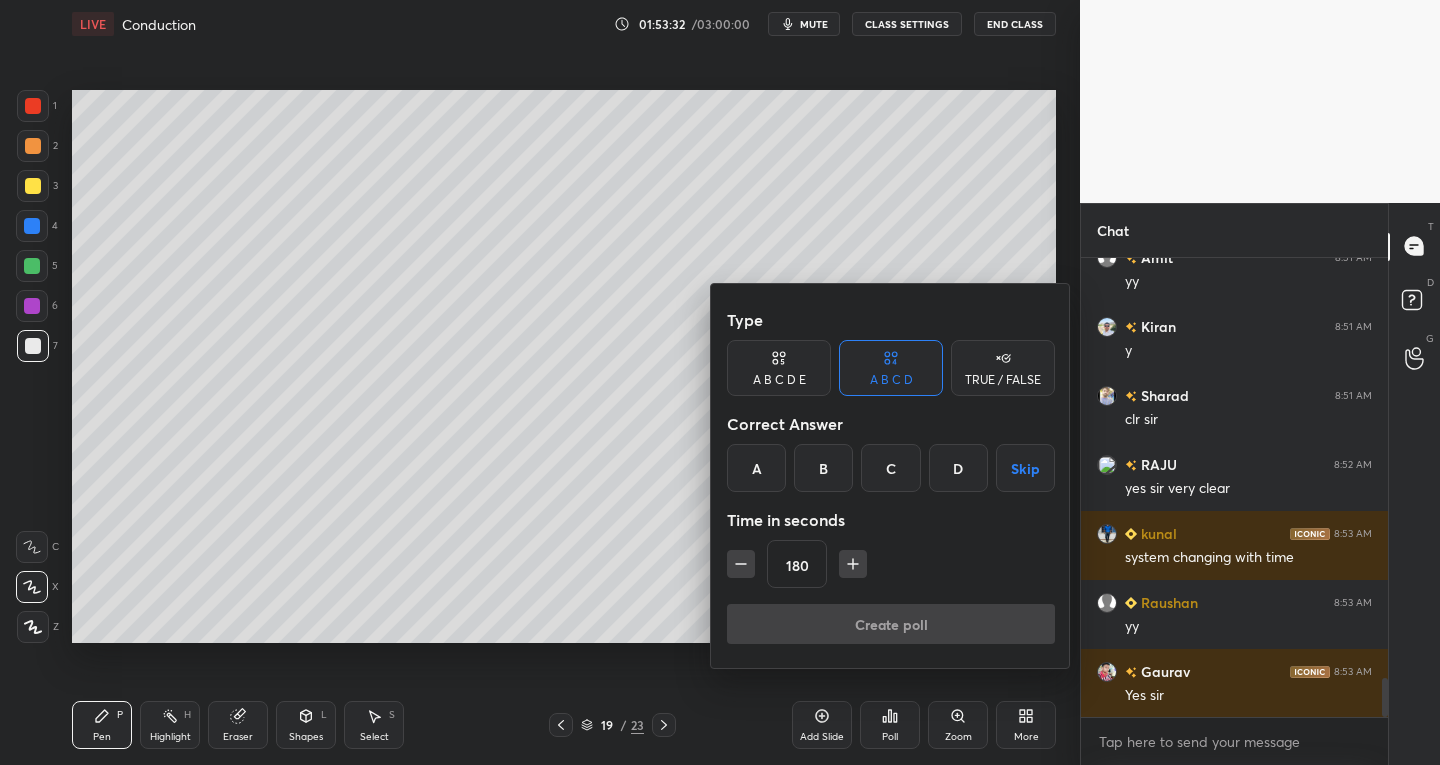 click 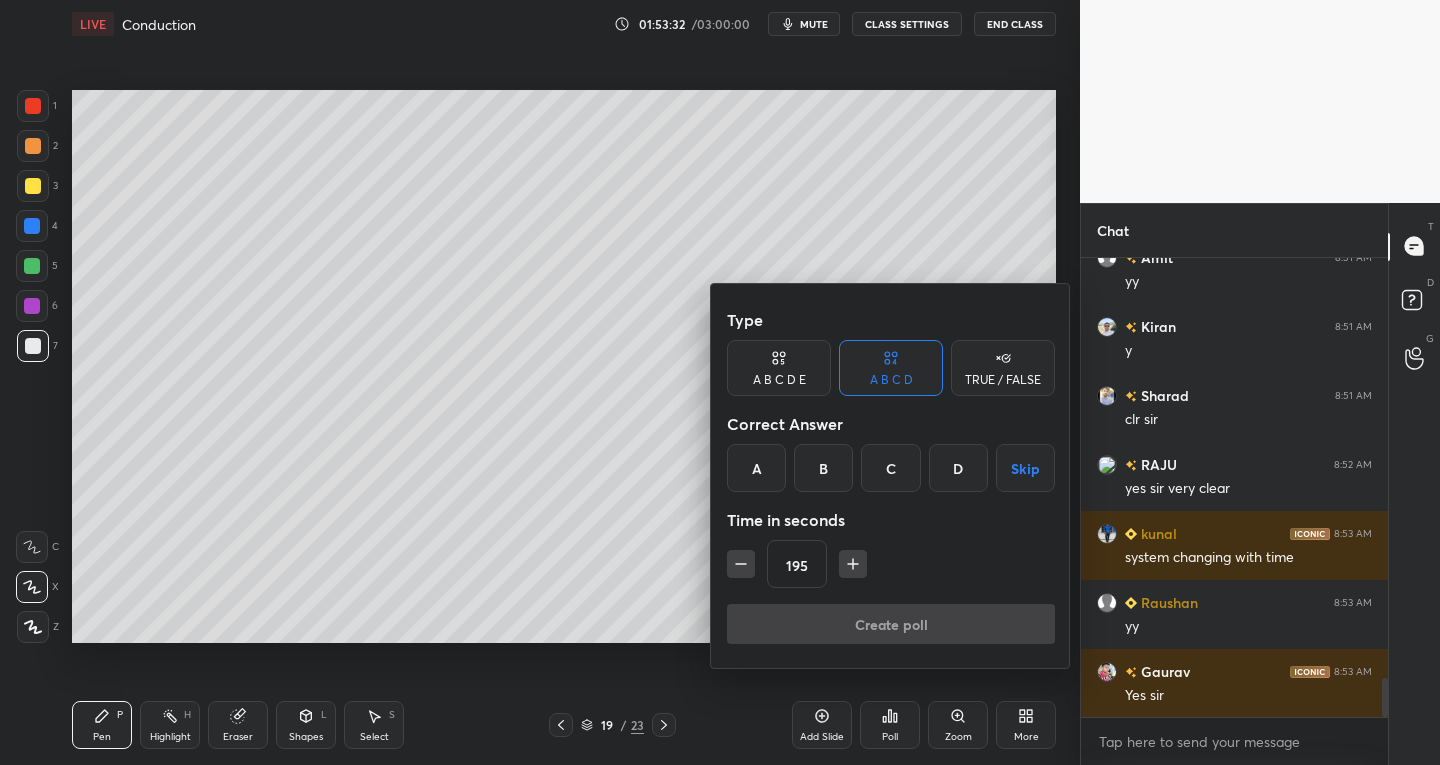 click 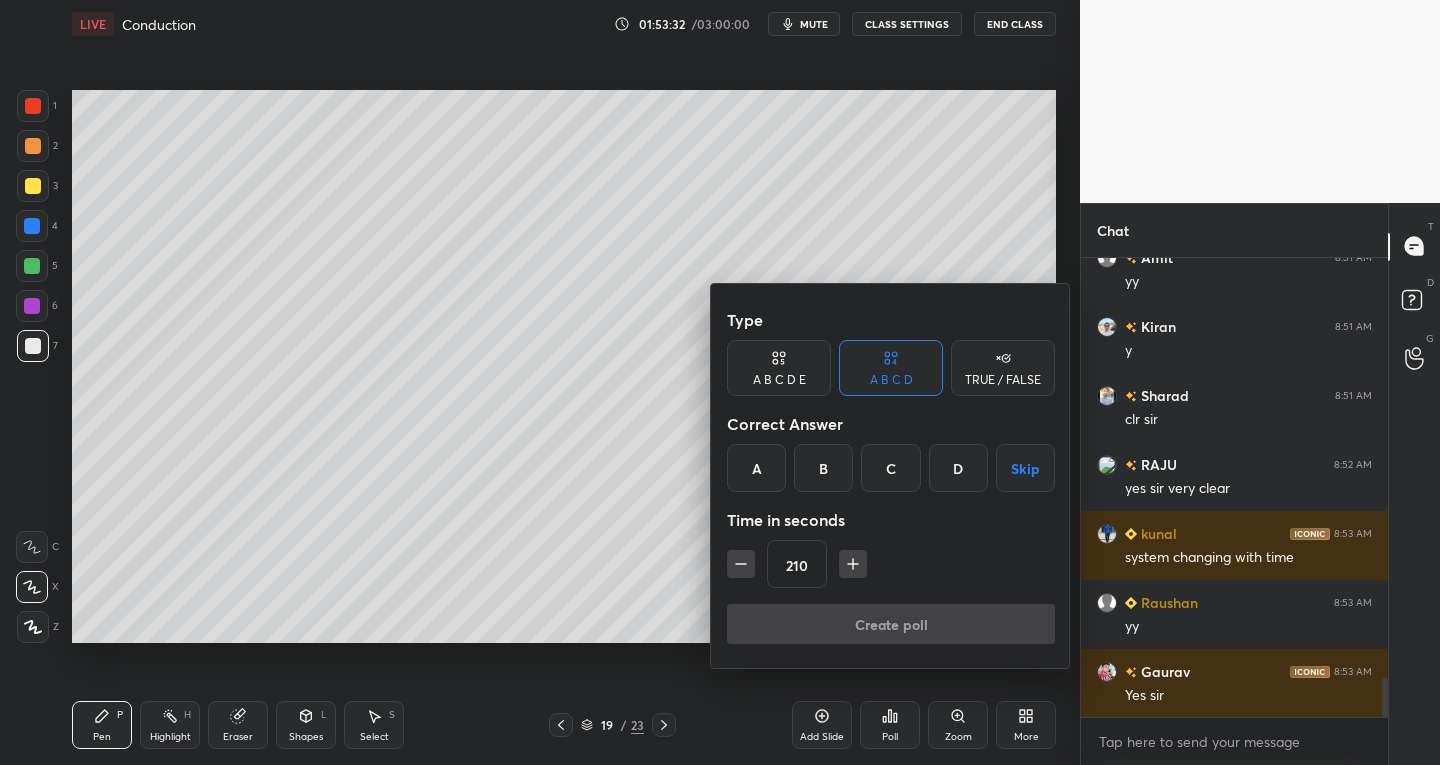 click 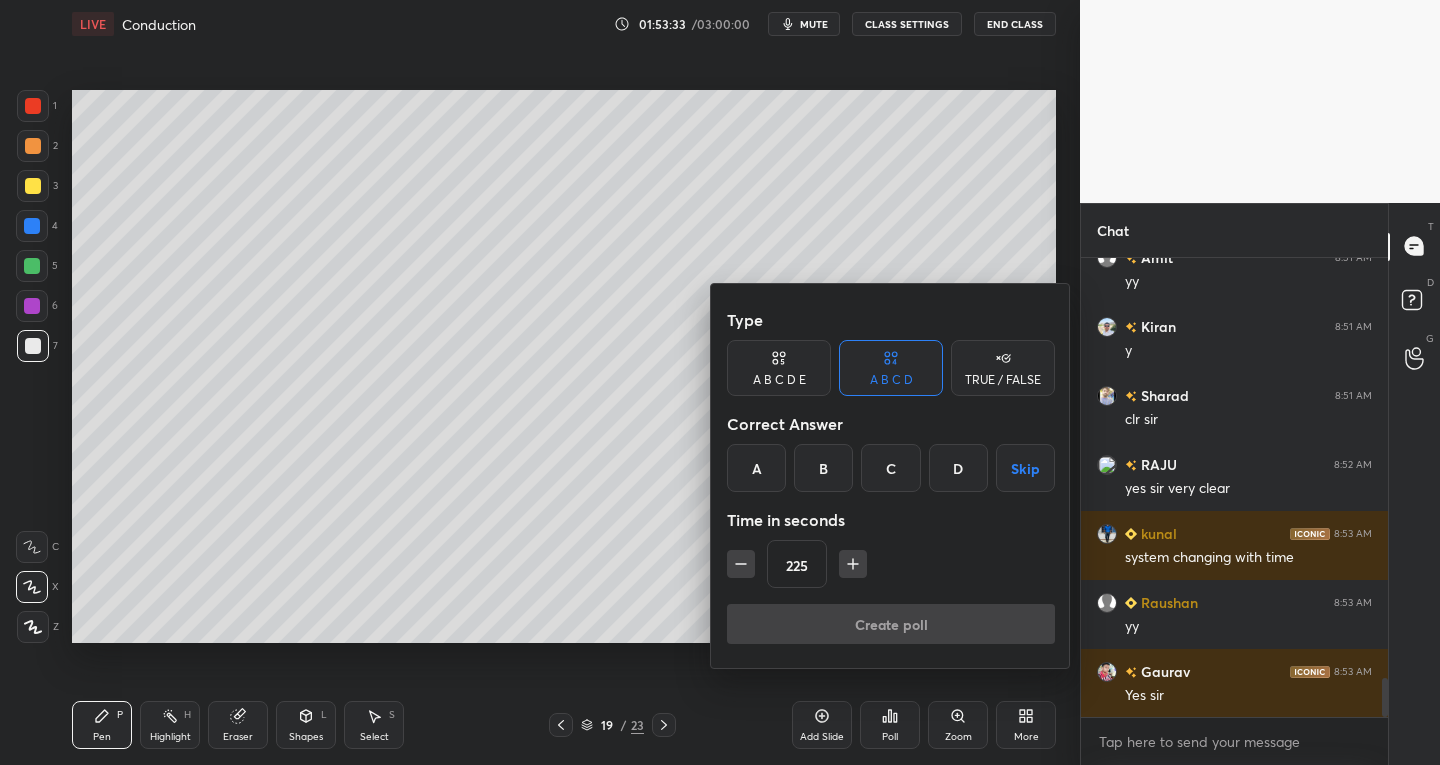 click 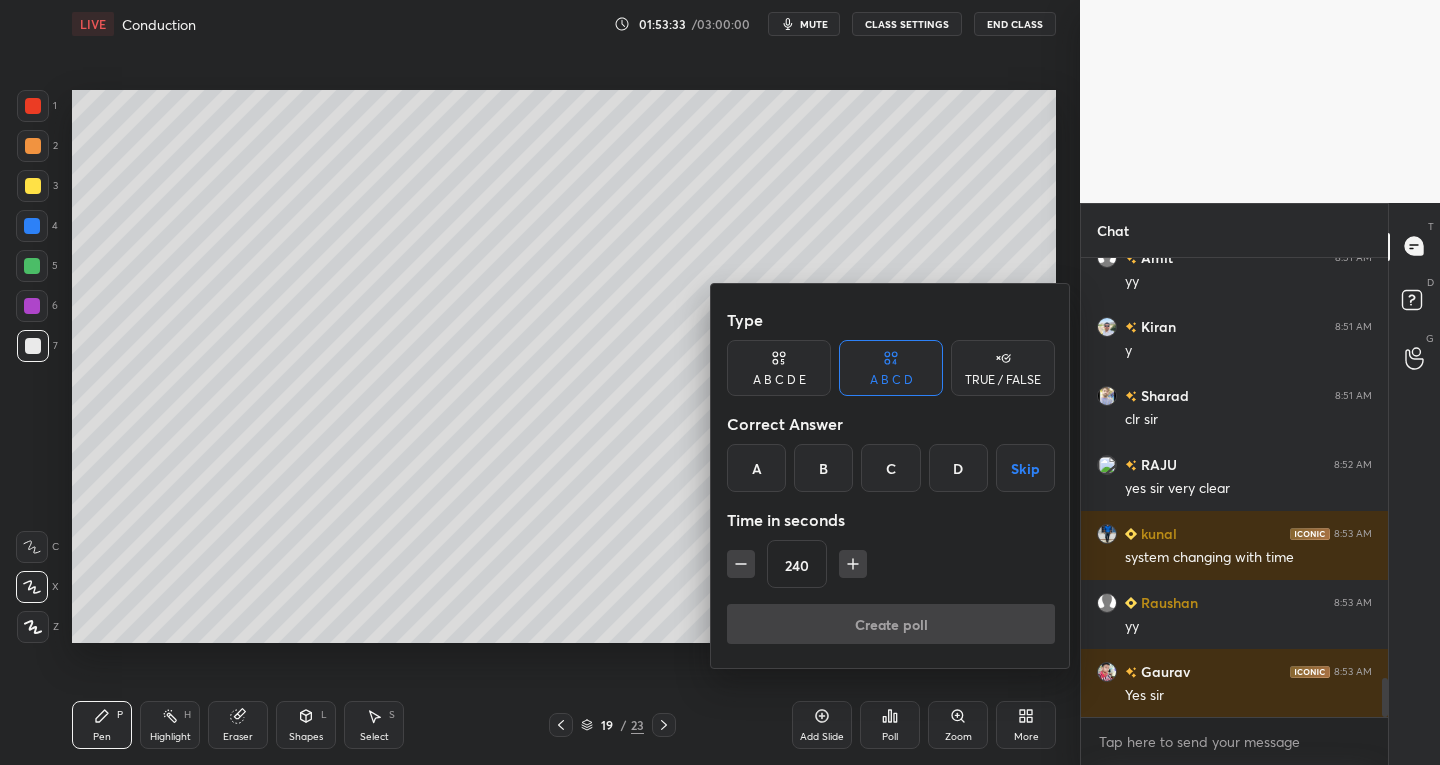 click 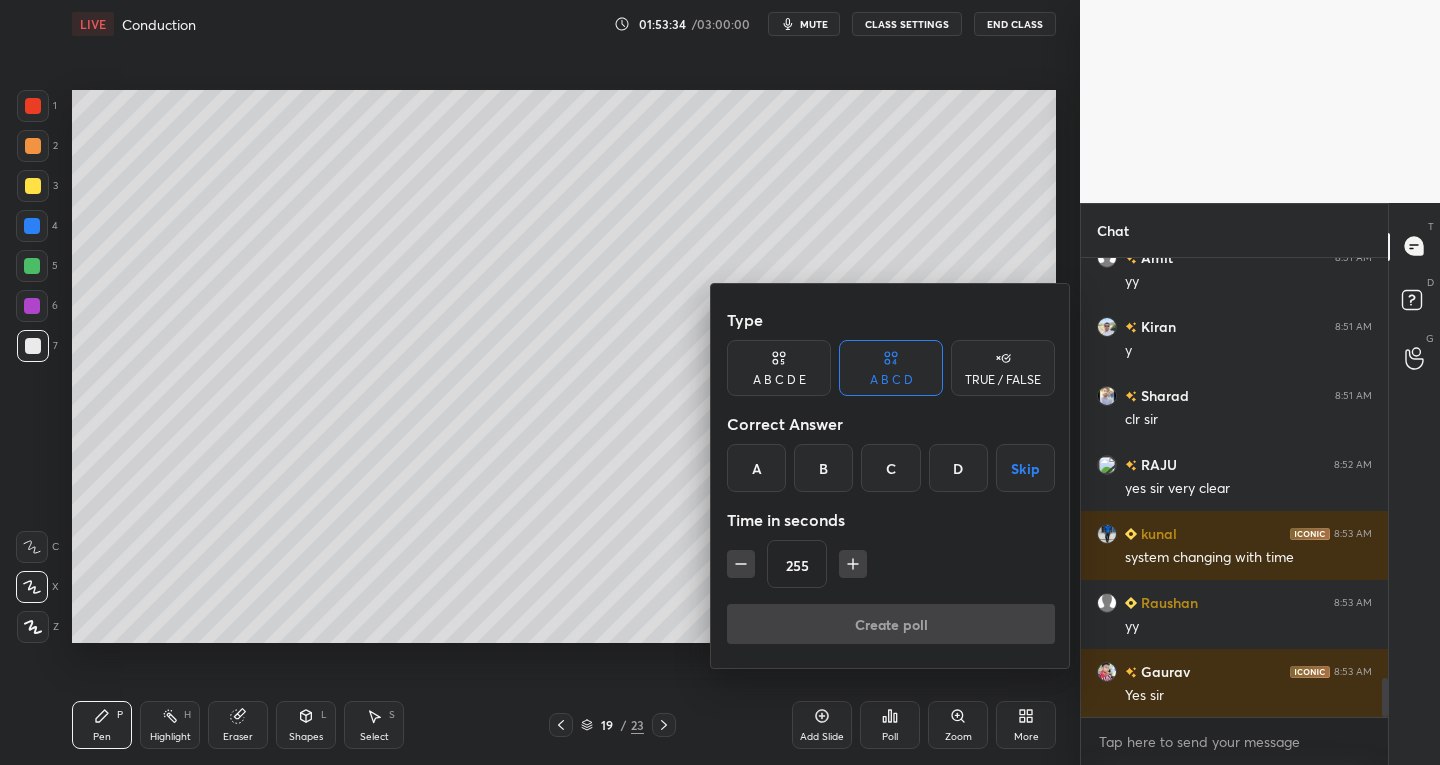 click at bounding box center [741, 564] 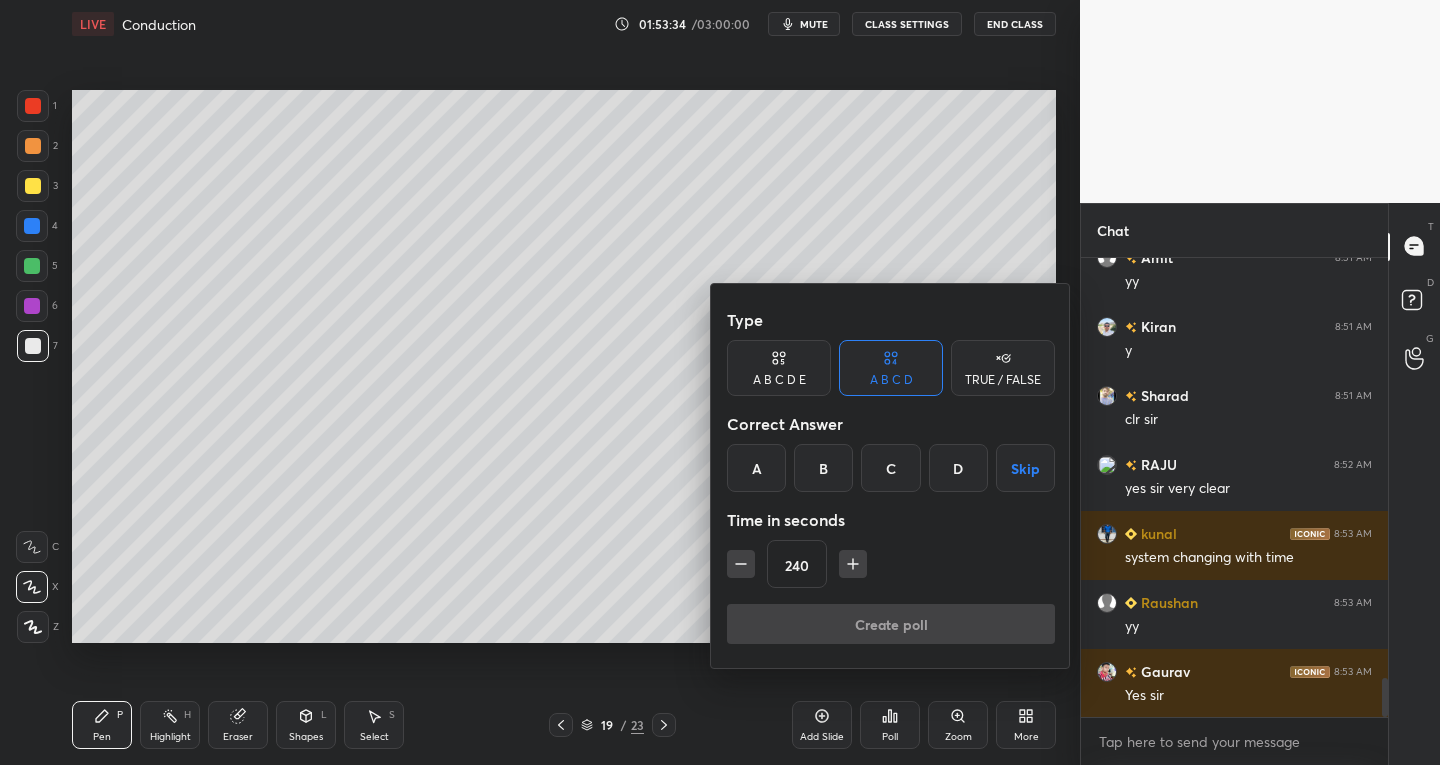 click on "B" at bounding box center [823, 468] 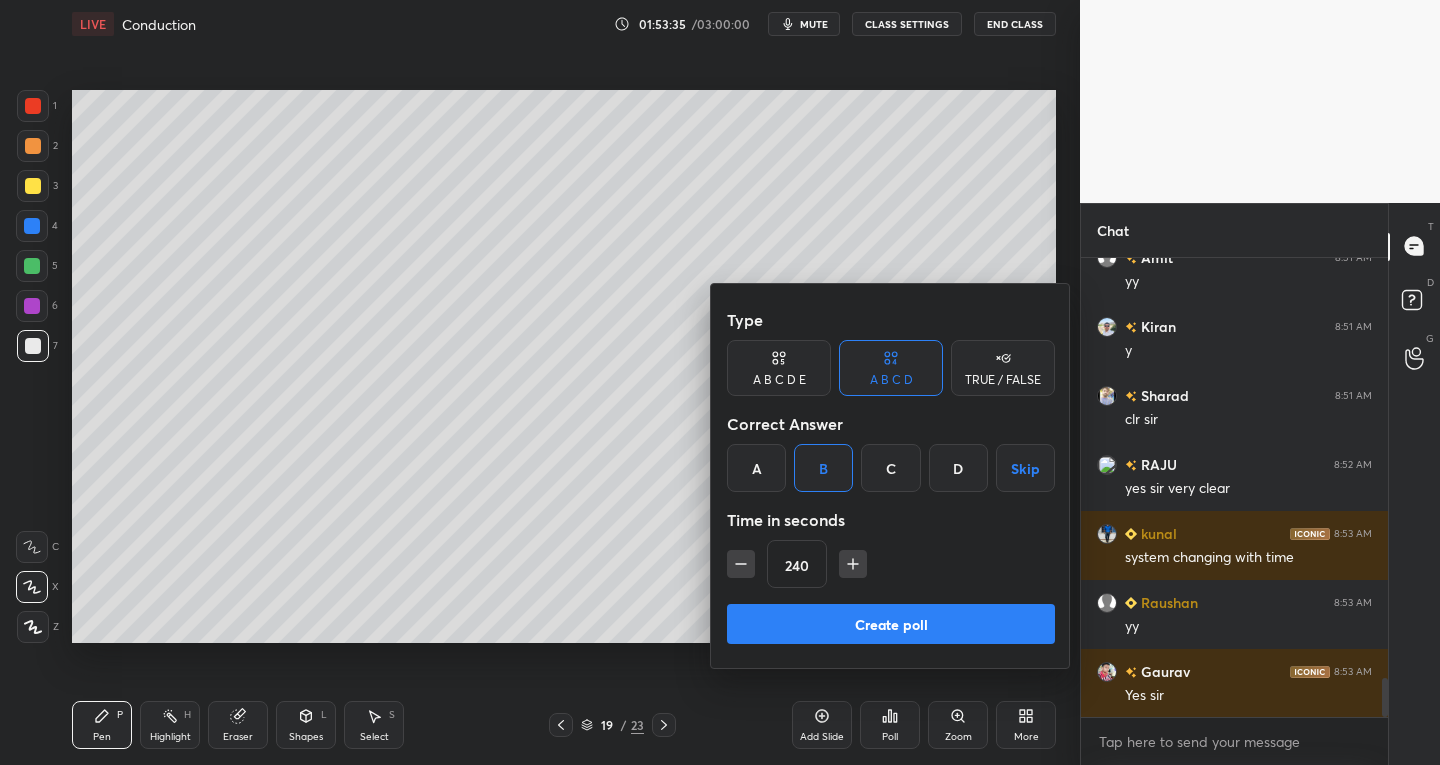 click on "Create poll" at bounding box center [891, 624] 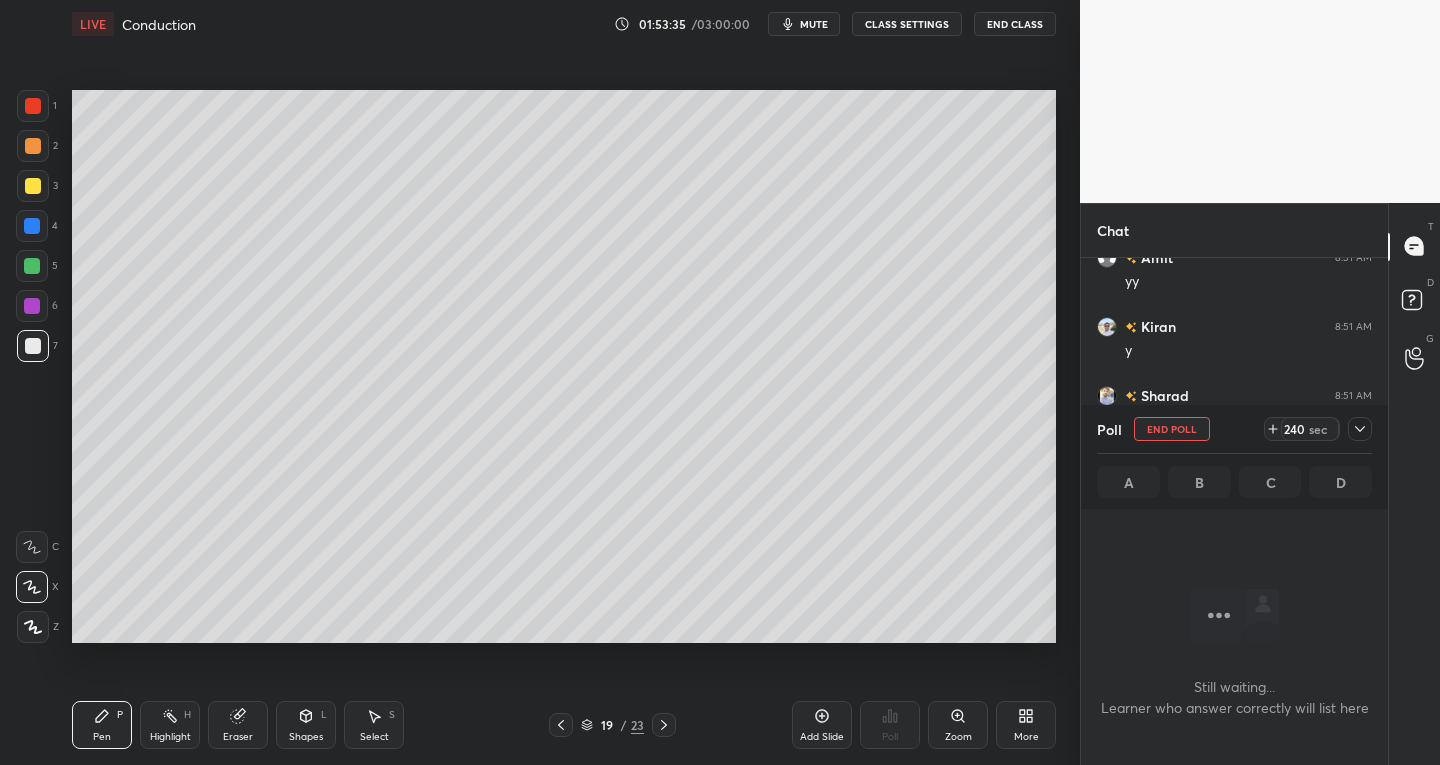scroll, scrollTop: 357, scrollLeft: 301, axis: both 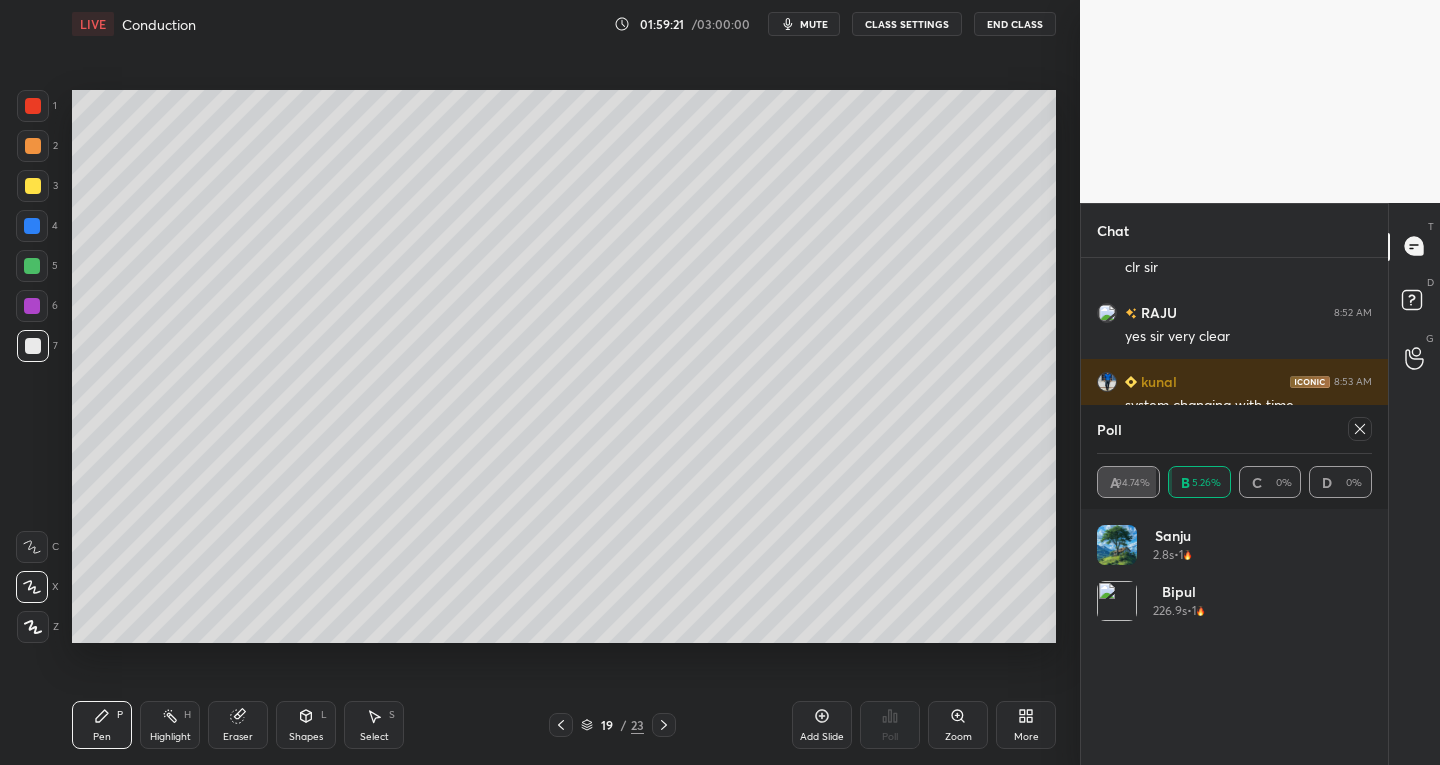 click at bounding box center (1360, 429) 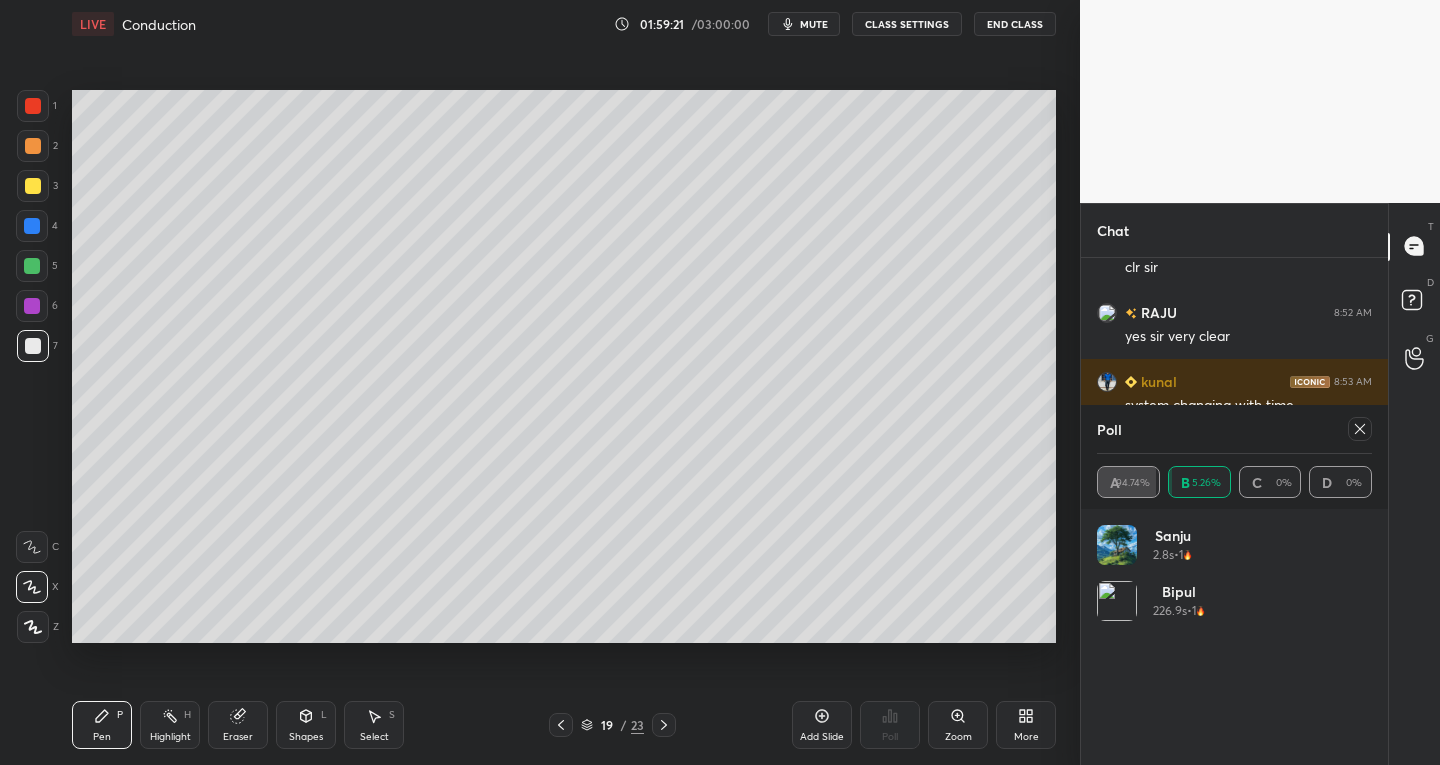 scroll, scrollTop: 7, scrollLeft: 7, axis: both 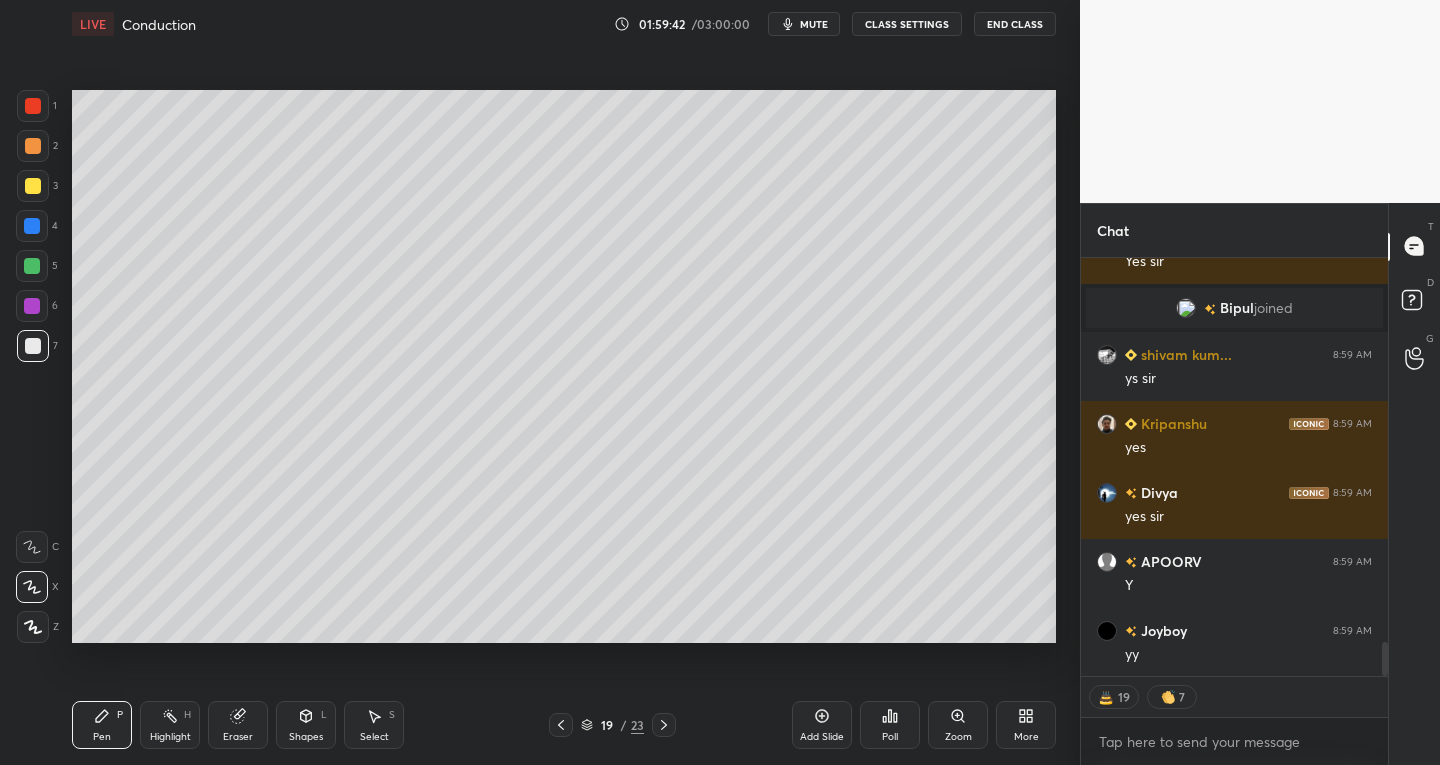 click 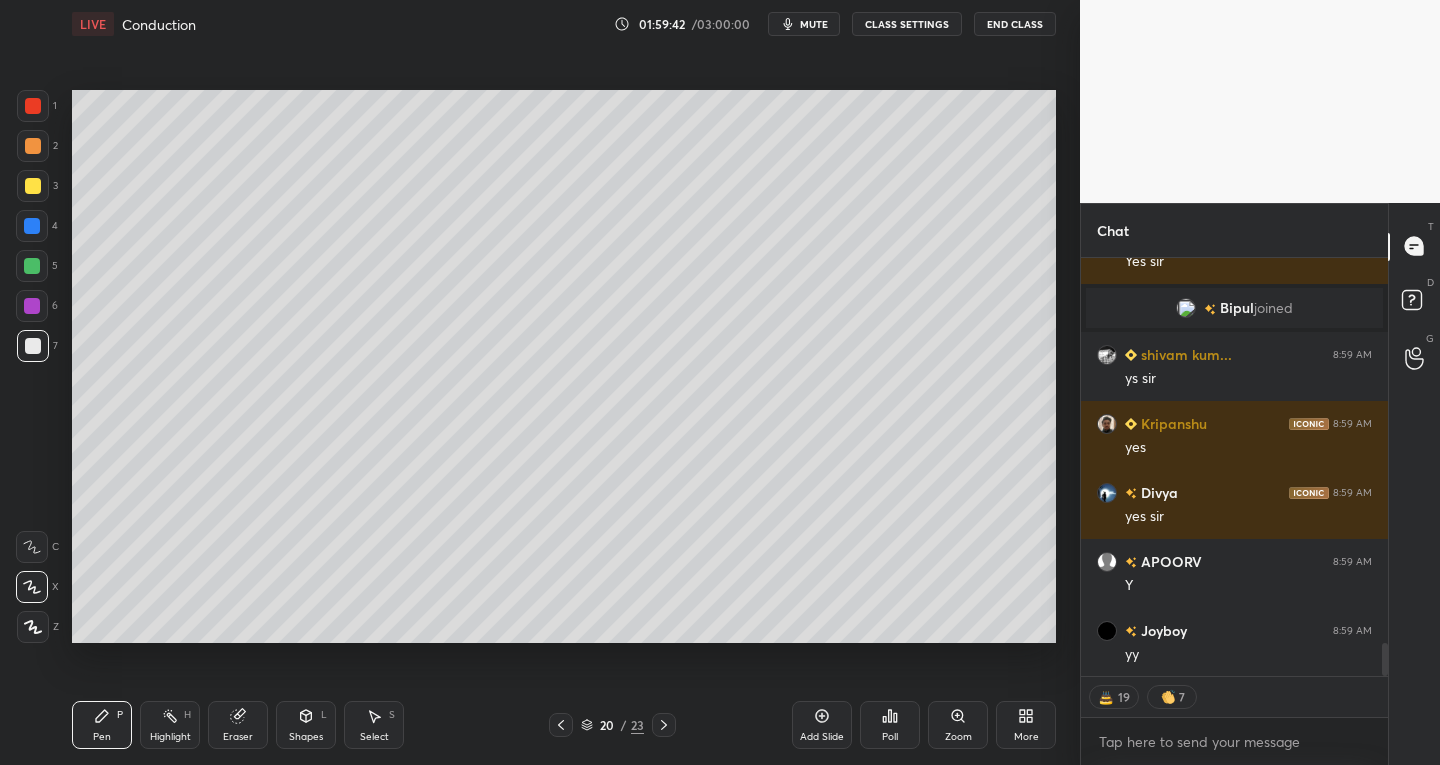 scroll, scrollTop: 4847, scrollLeft: 0, axis: vertical 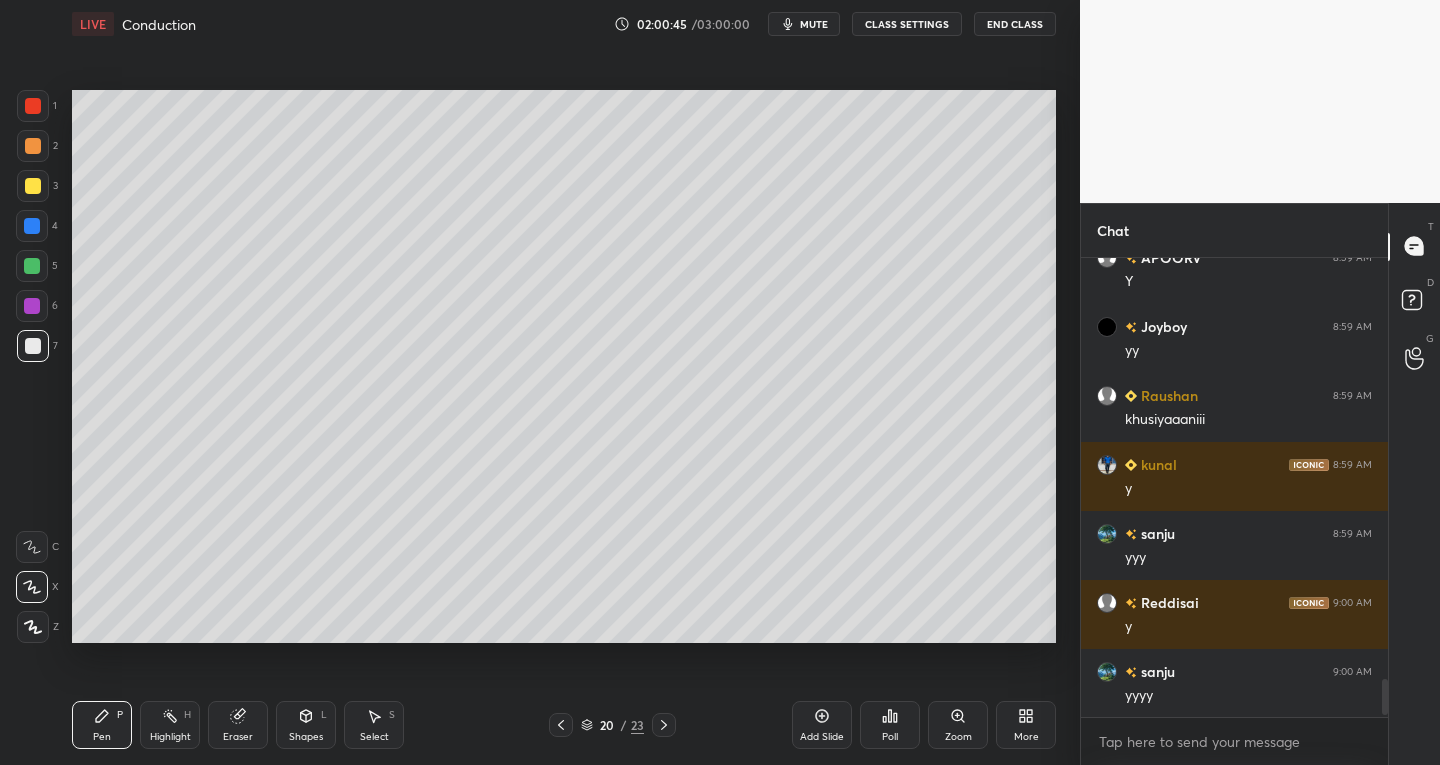click on "Eraser" at bounding box center [238, 725] 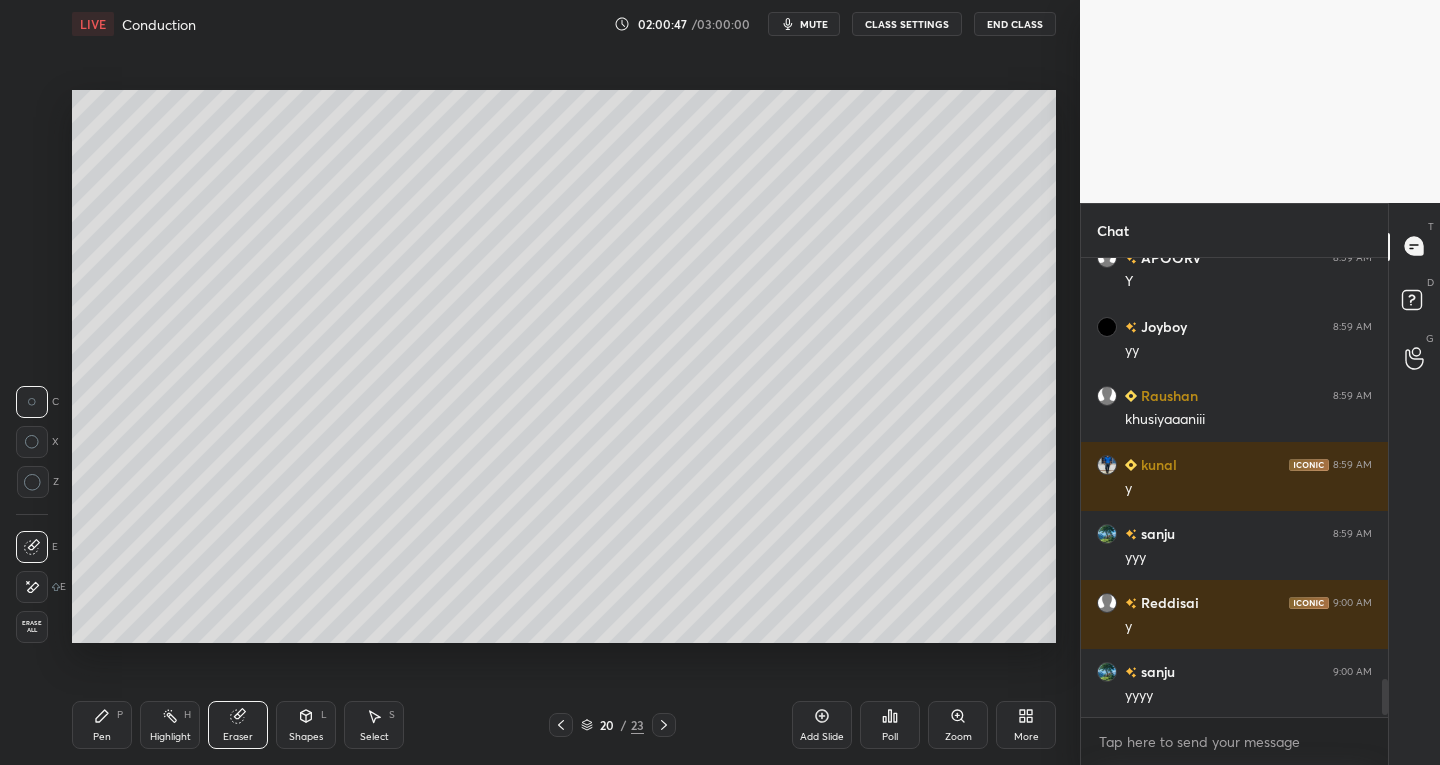 click on "Pen" at bounding box center (102, 737) 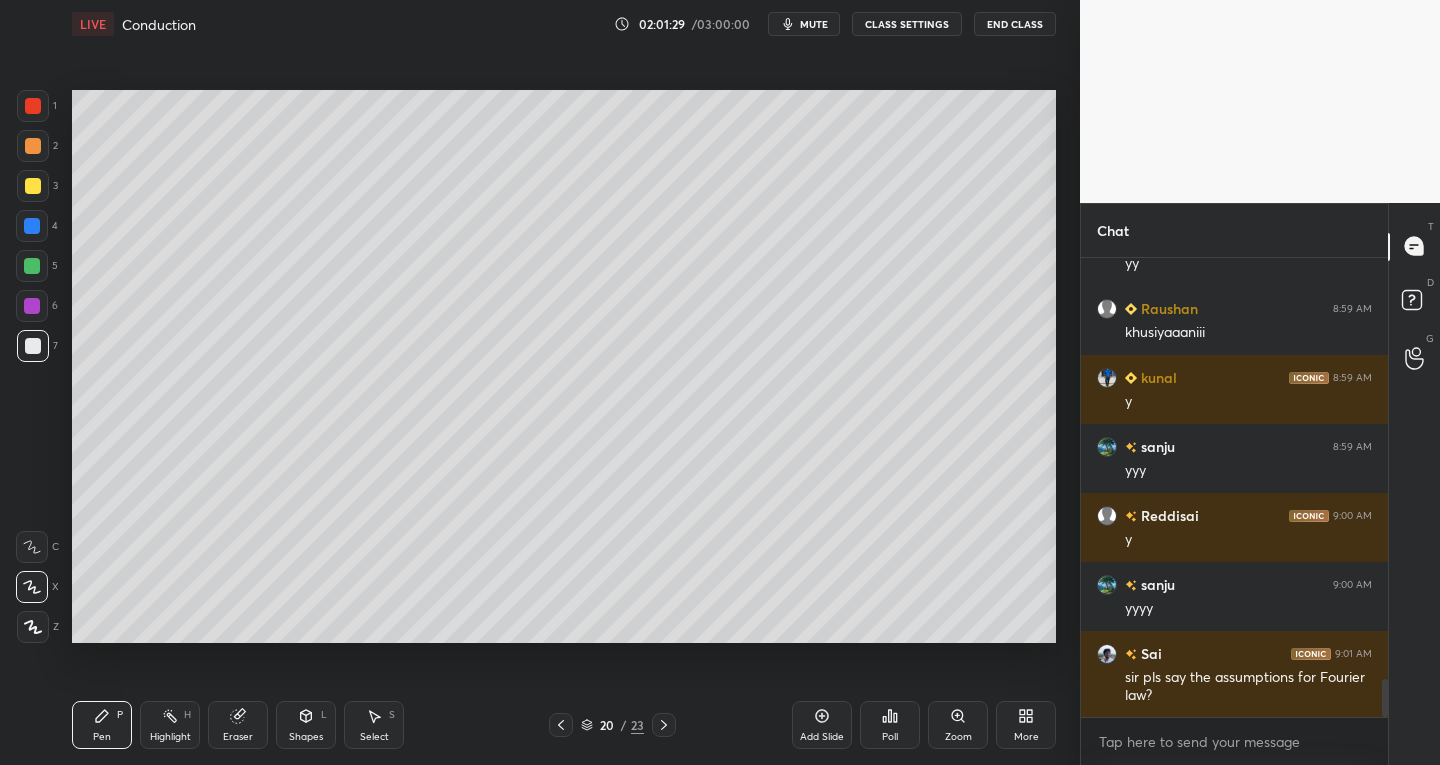 scroll, scrollTop: 5189, scrollLeft: 0, axis: vertical 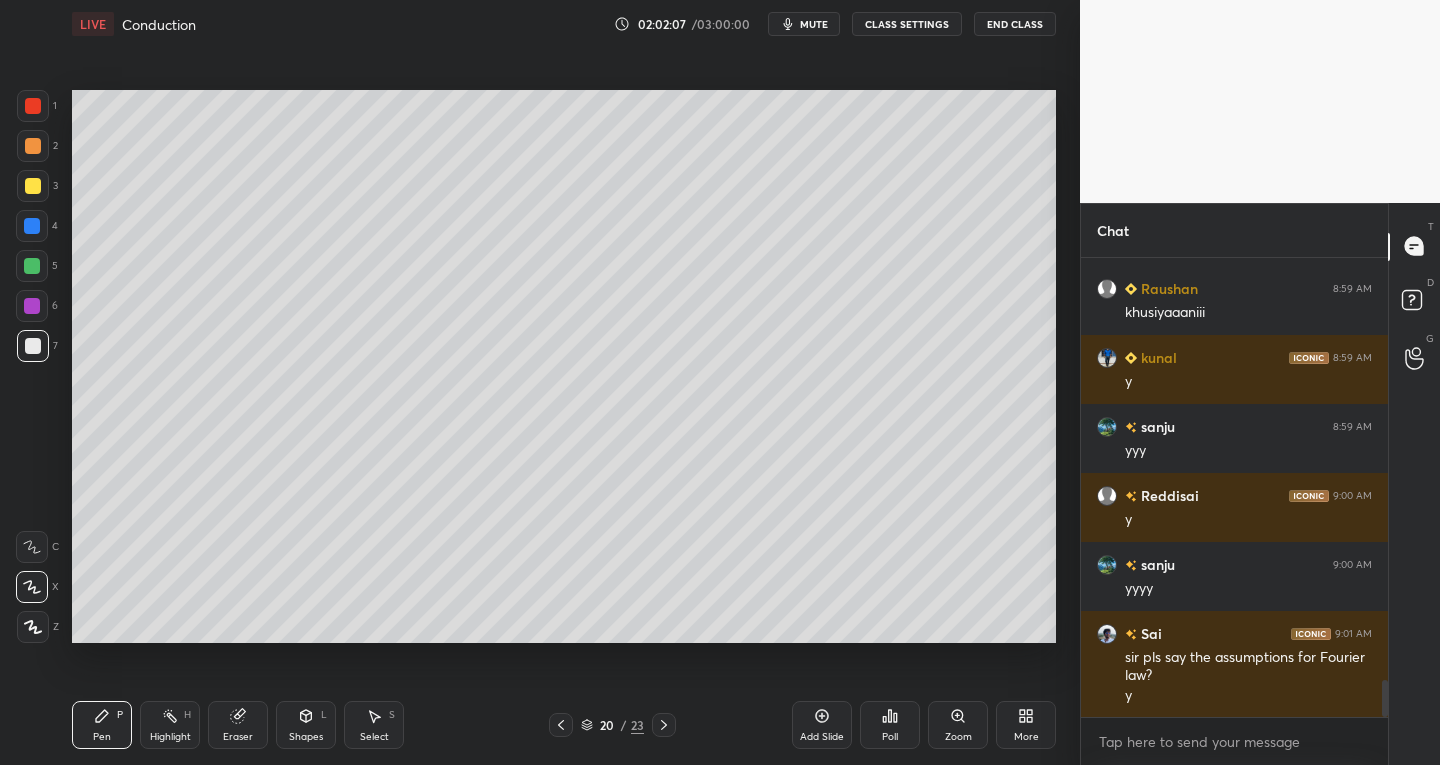 click on "Pen P Highlight H Eraser Shapes L Select S" at bounding box center [252, 725] 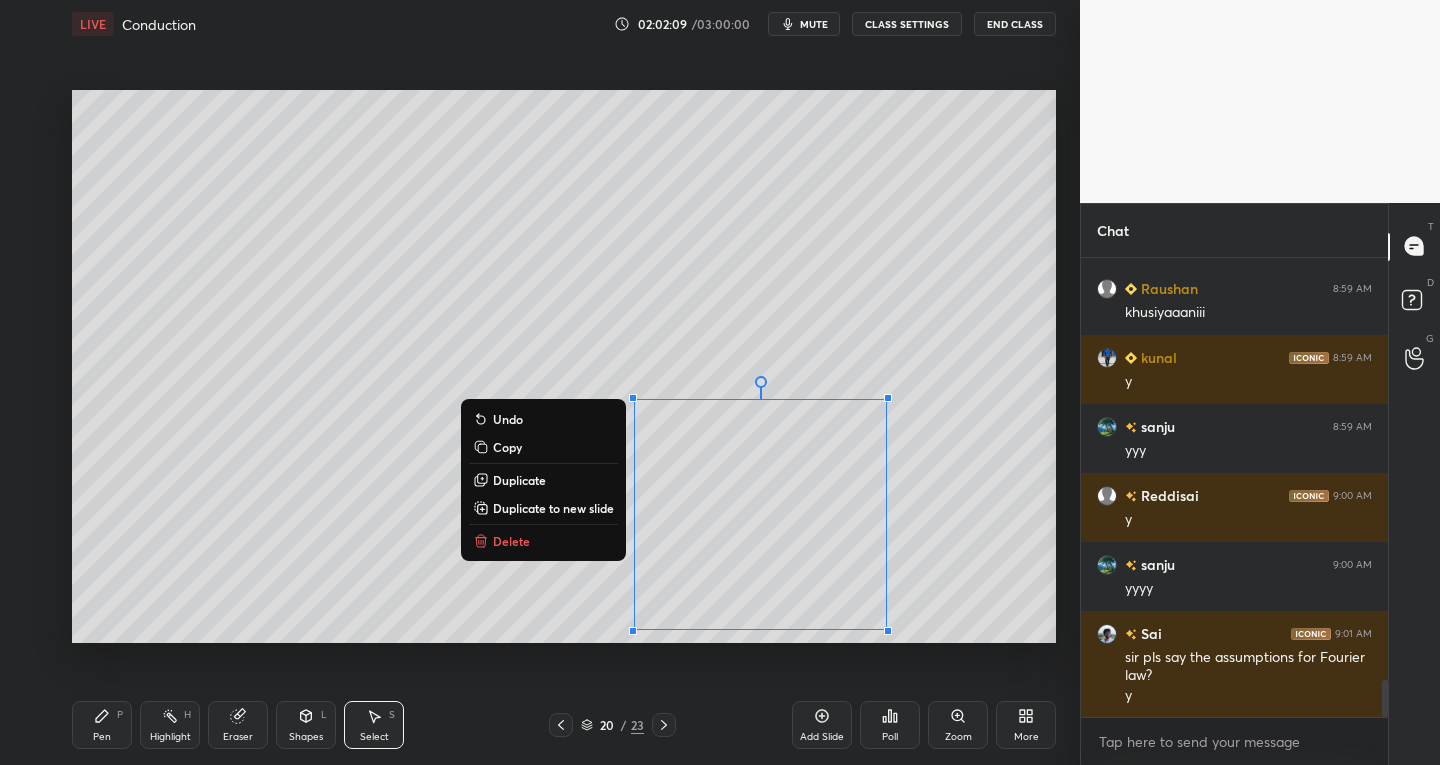 click on "Delete" at bounding box center (511, 541) 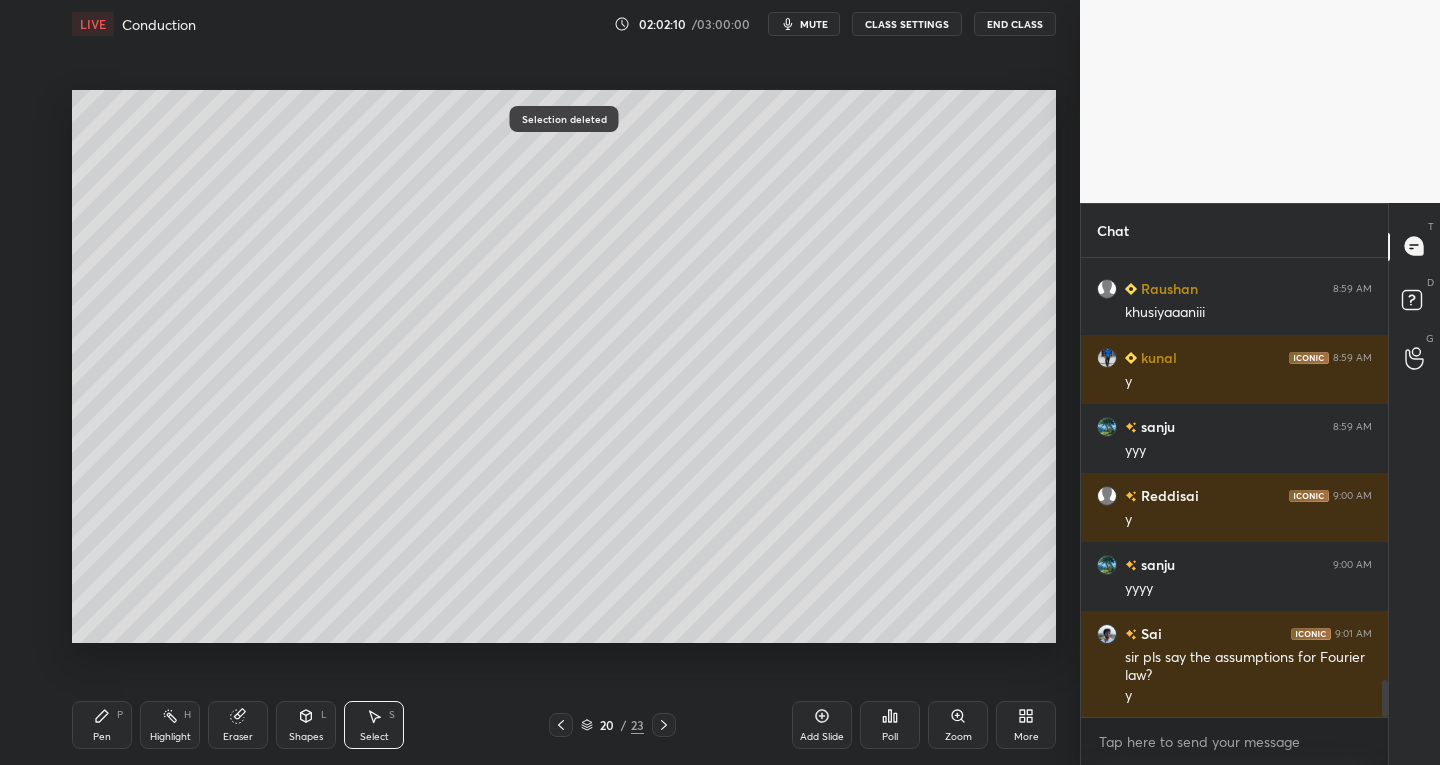 click on "Pen P" at bounding box center [102, 725] 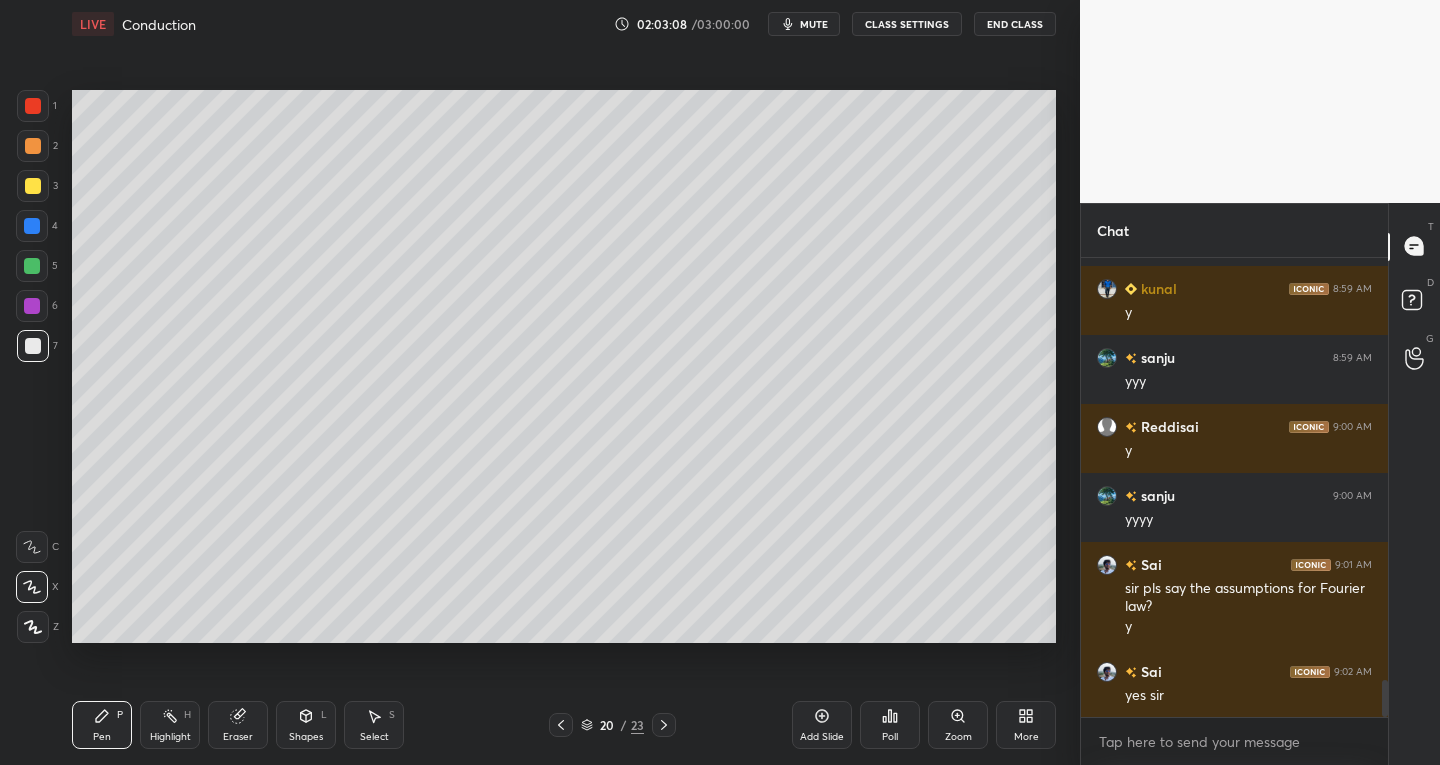 scroll, scrollTop: 5327, scrollLeft: 0, axis: vertical 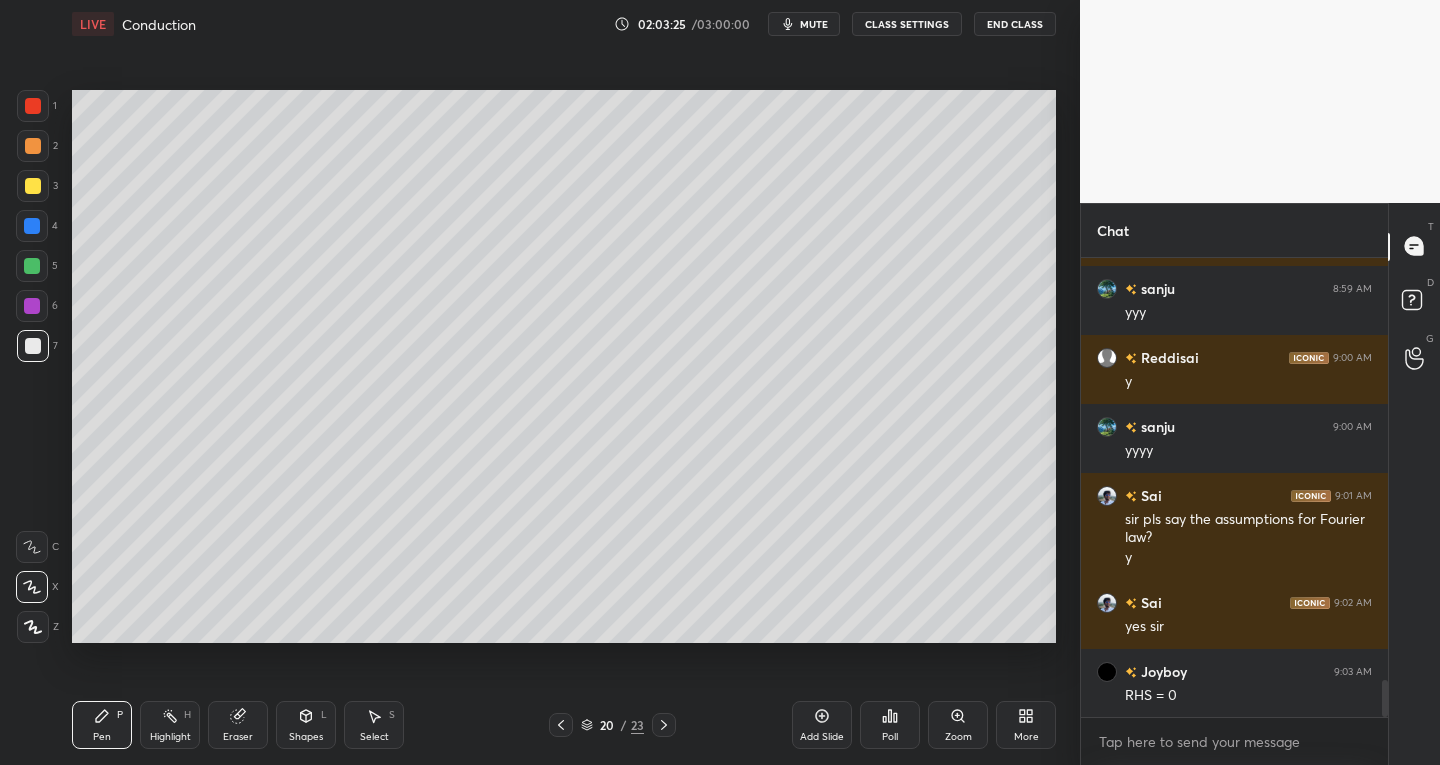 click on "Add Slide" at bounding box center (822, 725) 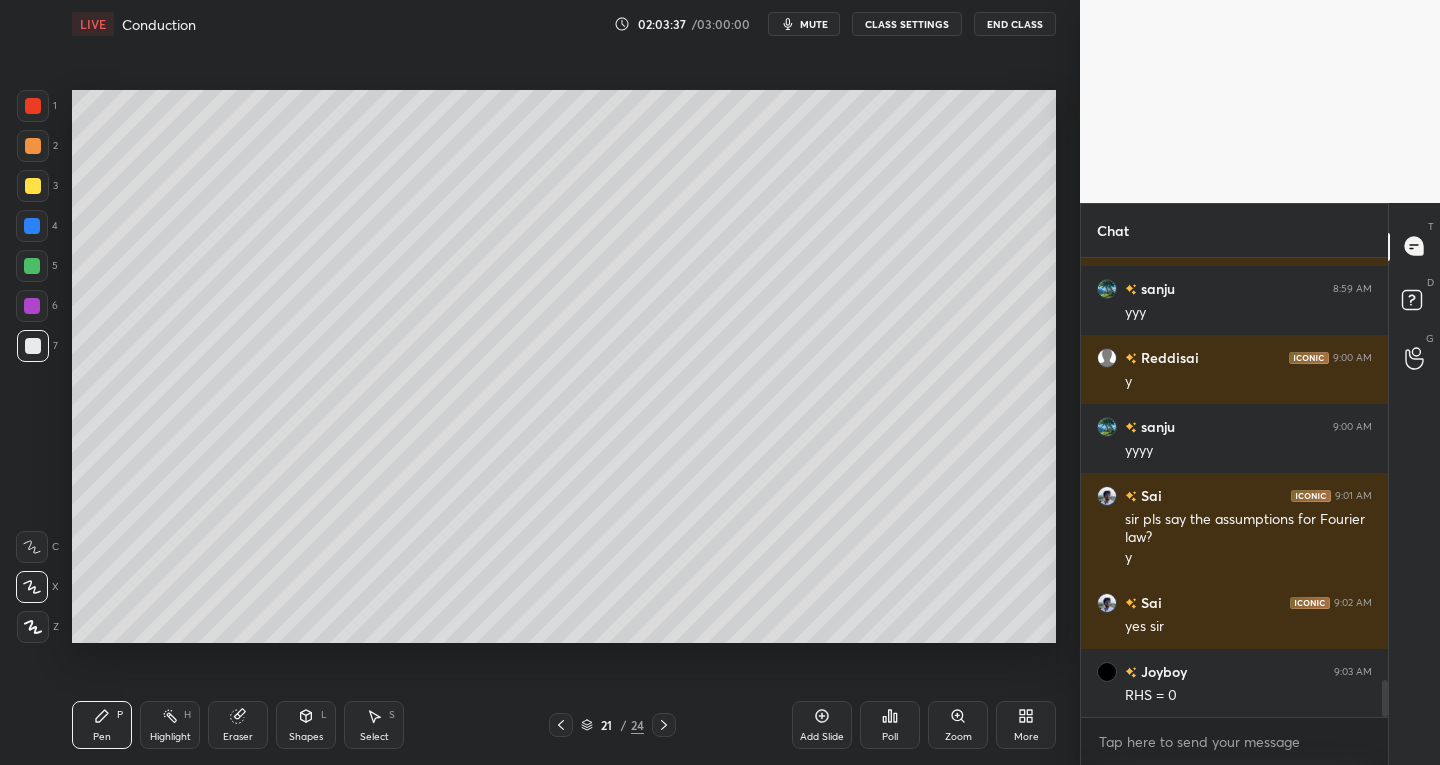 scroll, scrollTop: 5396, scrollLeft: 0, axis: vertical 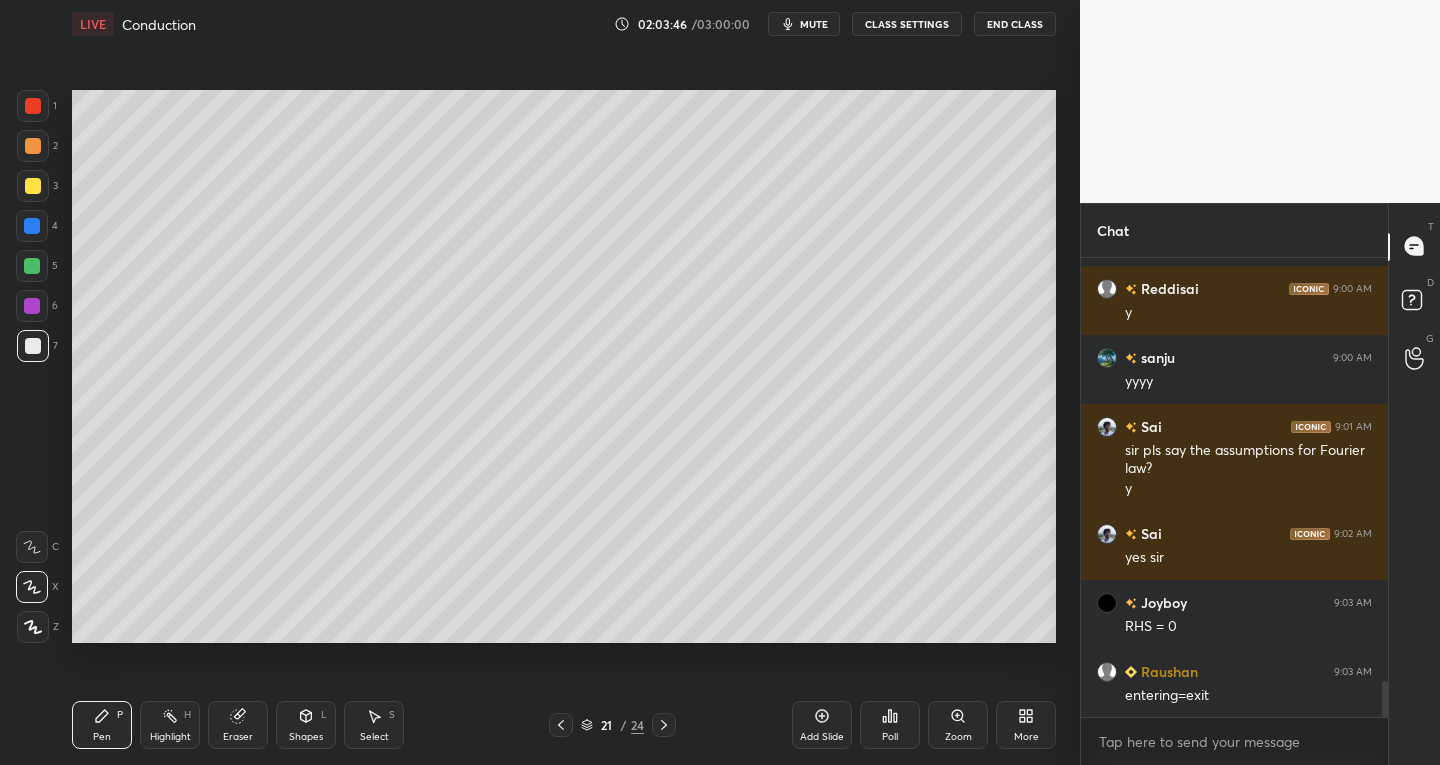 click on "mute" at bounding box center [814, 24] 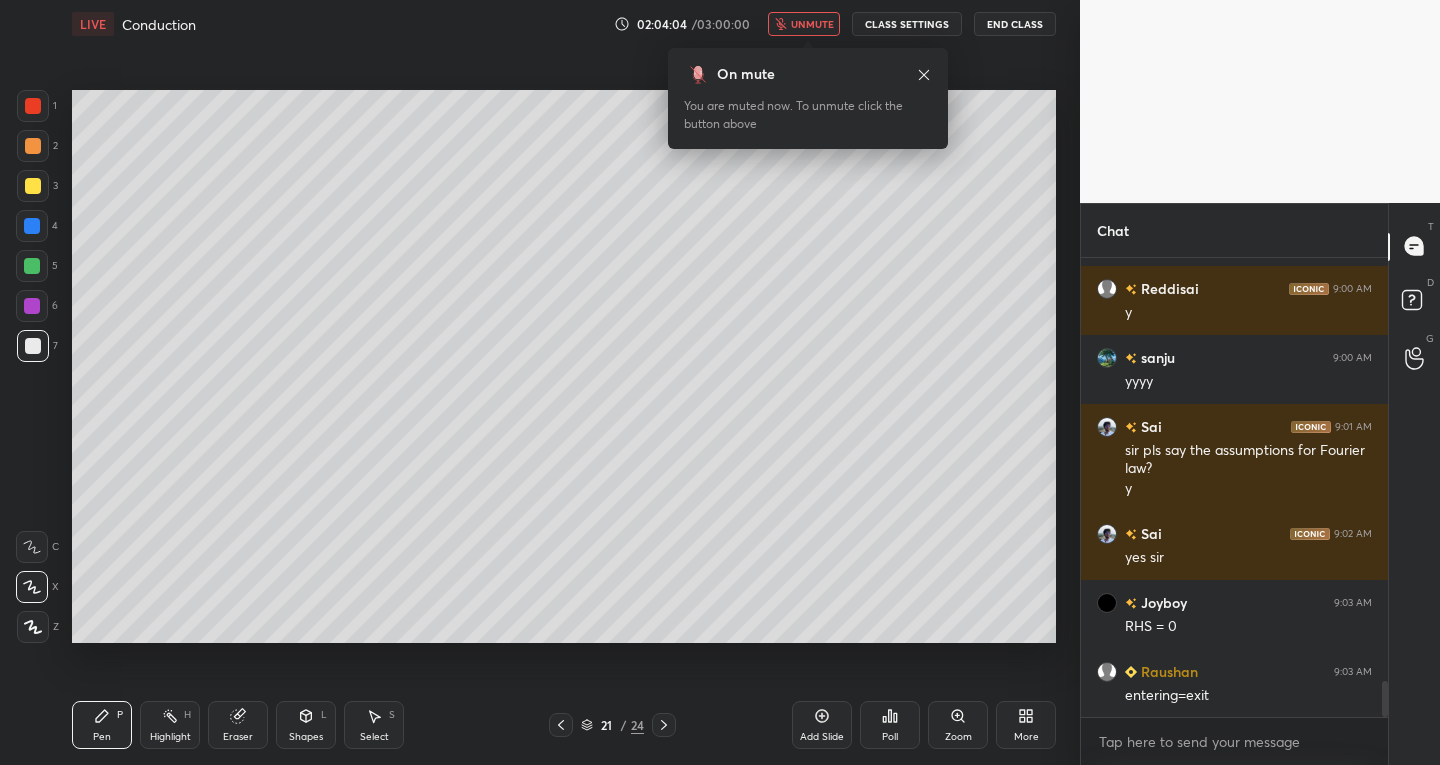 click on "unmute" at bounding box center (812, 24) 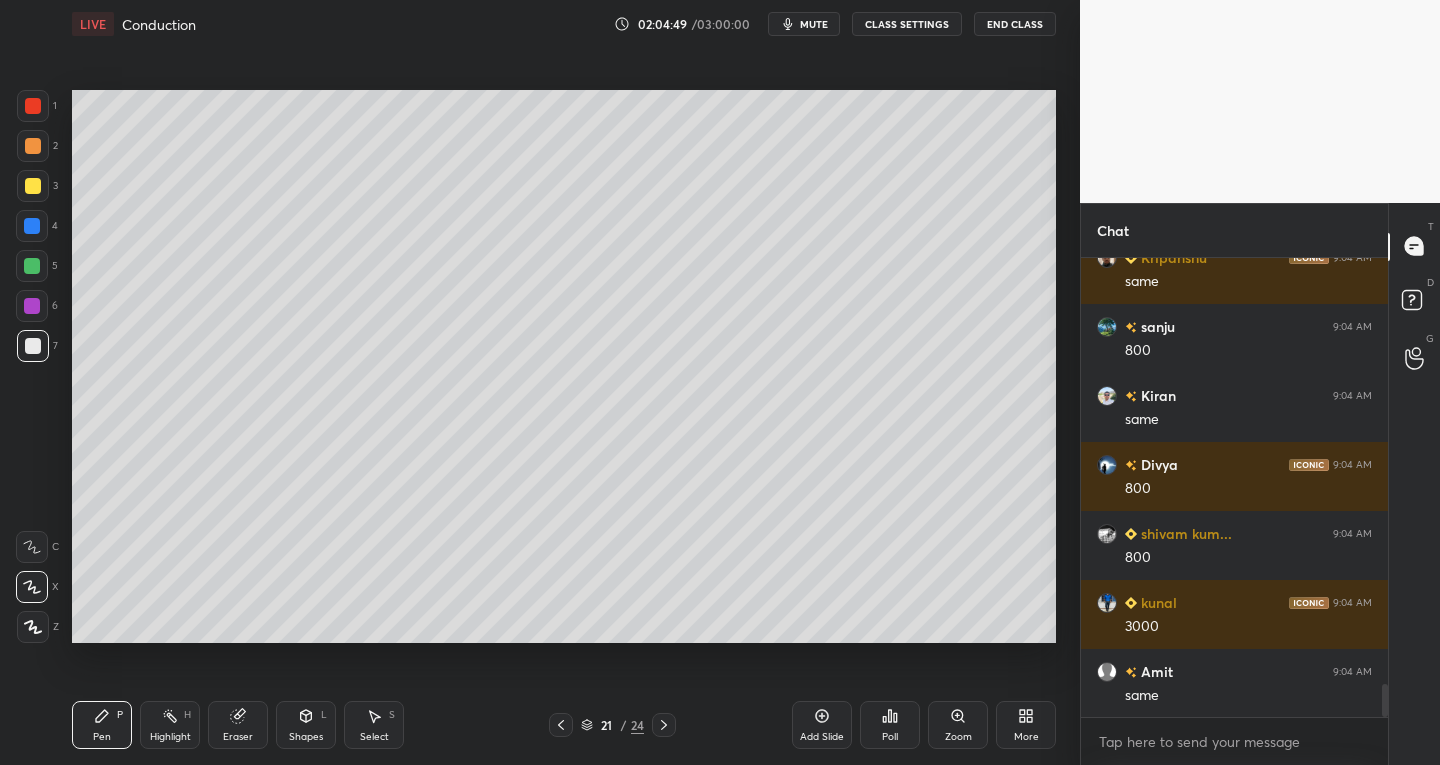 scroll, scrollTop: 5948, scrollLeft: 0, axis: vertical 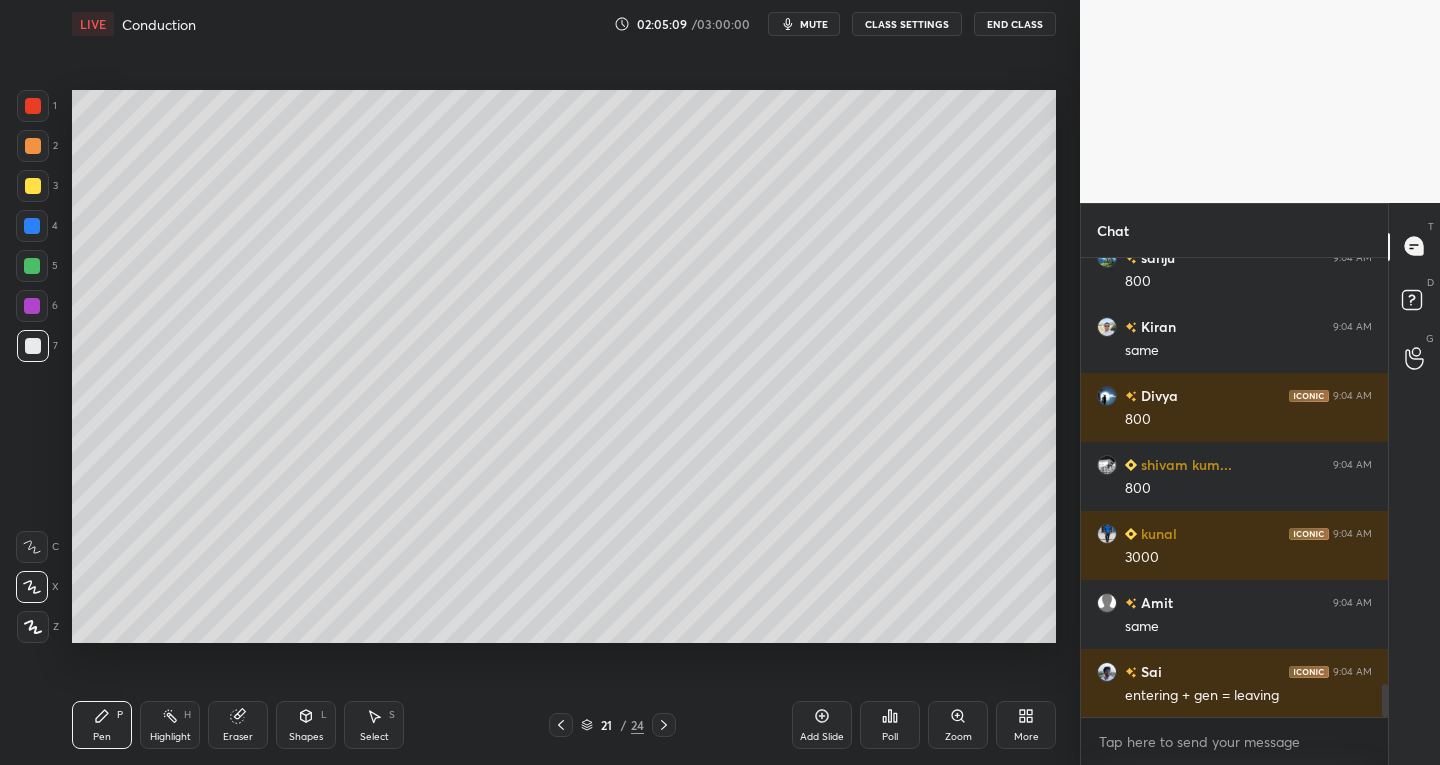click on "Select" at bounding box center (374, 737) 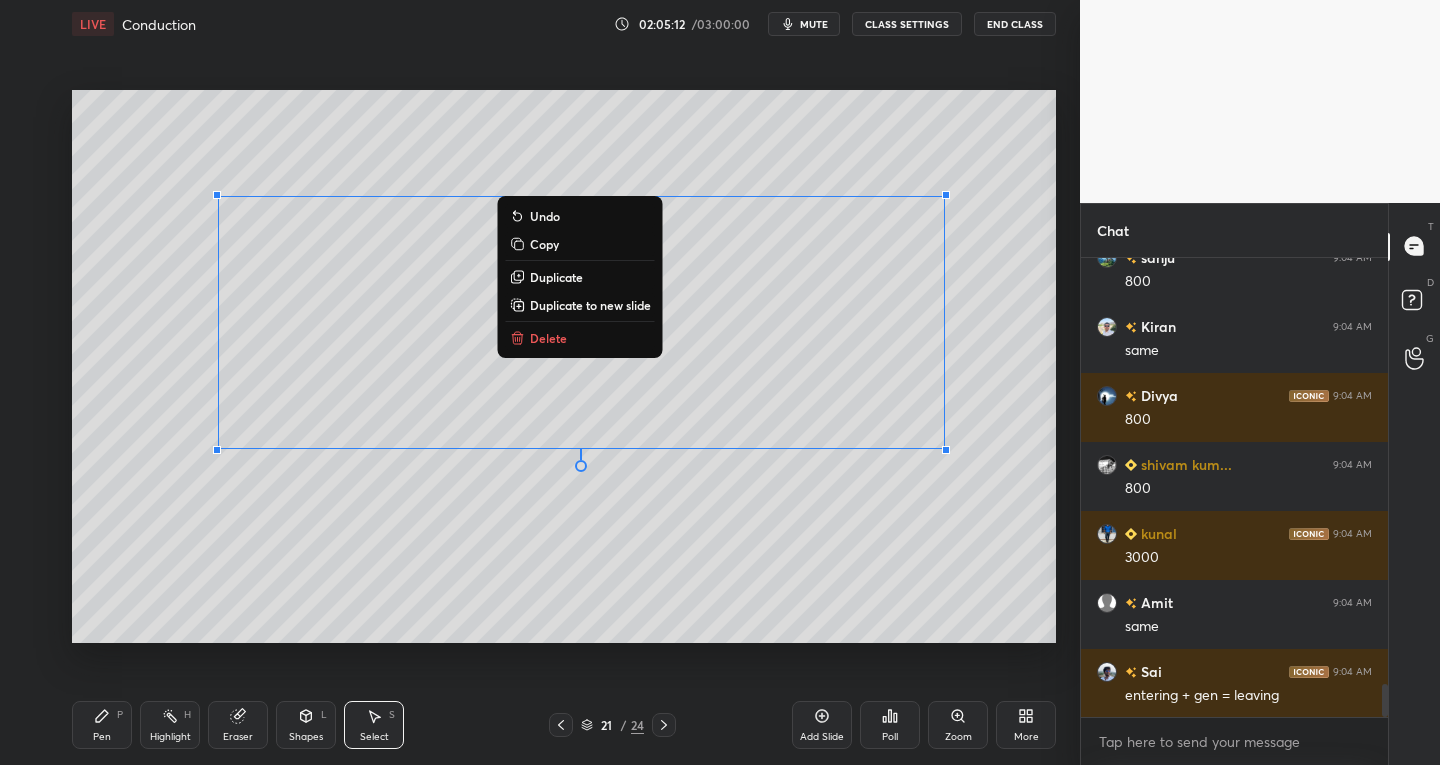 click on "Delete" at bounding box center [548, 338] 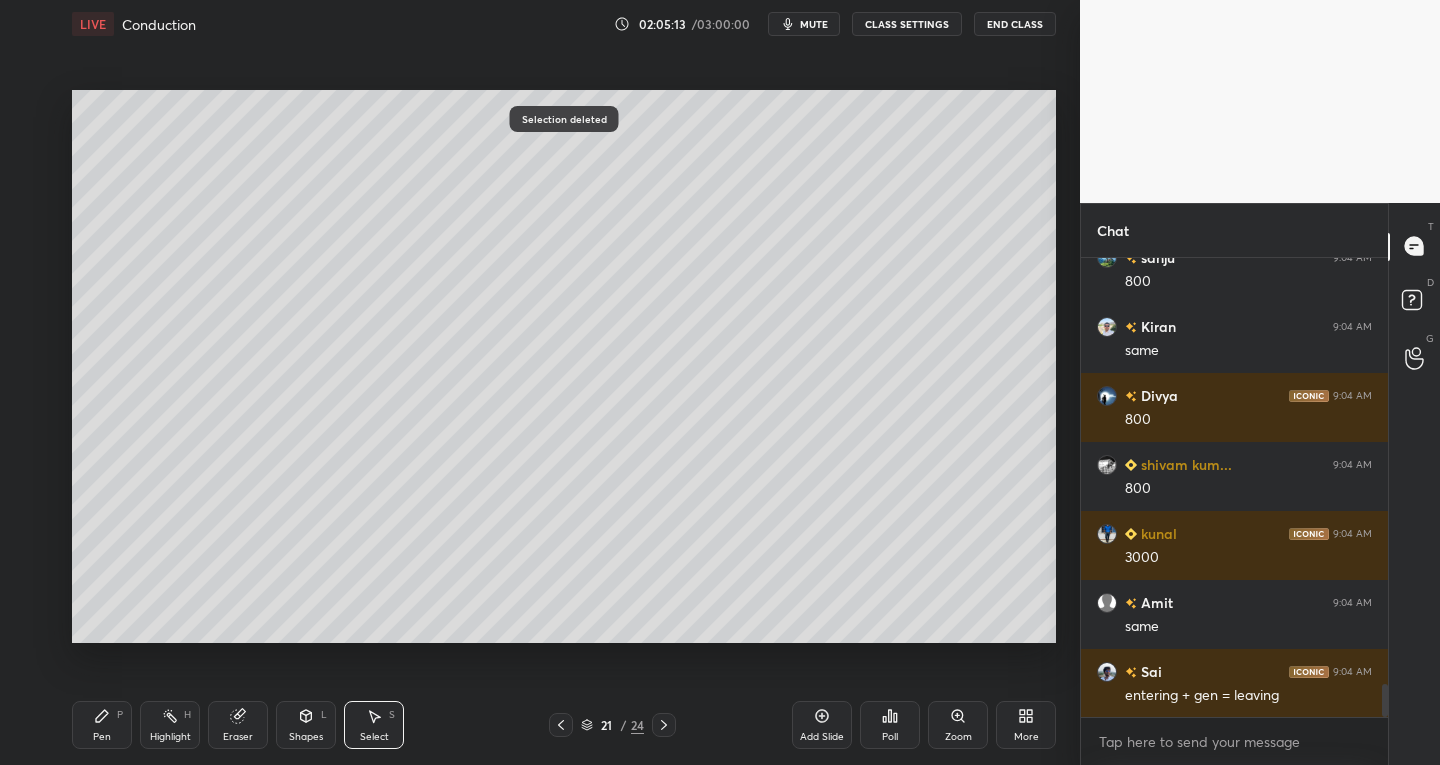 click on "Pen P" at bounding box center [102, 725] 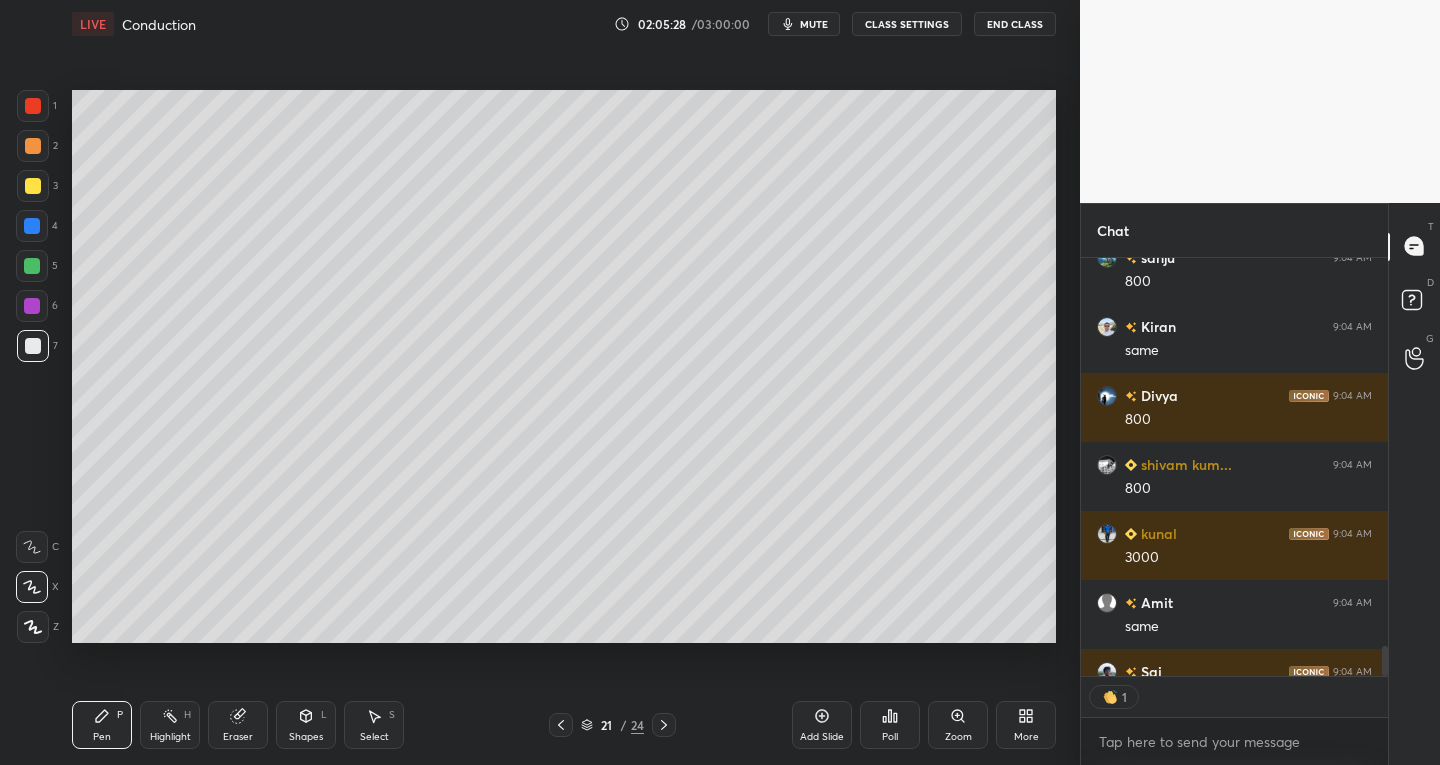 scroll, scrollTop: 412, scrollLeft: 301, axis: both 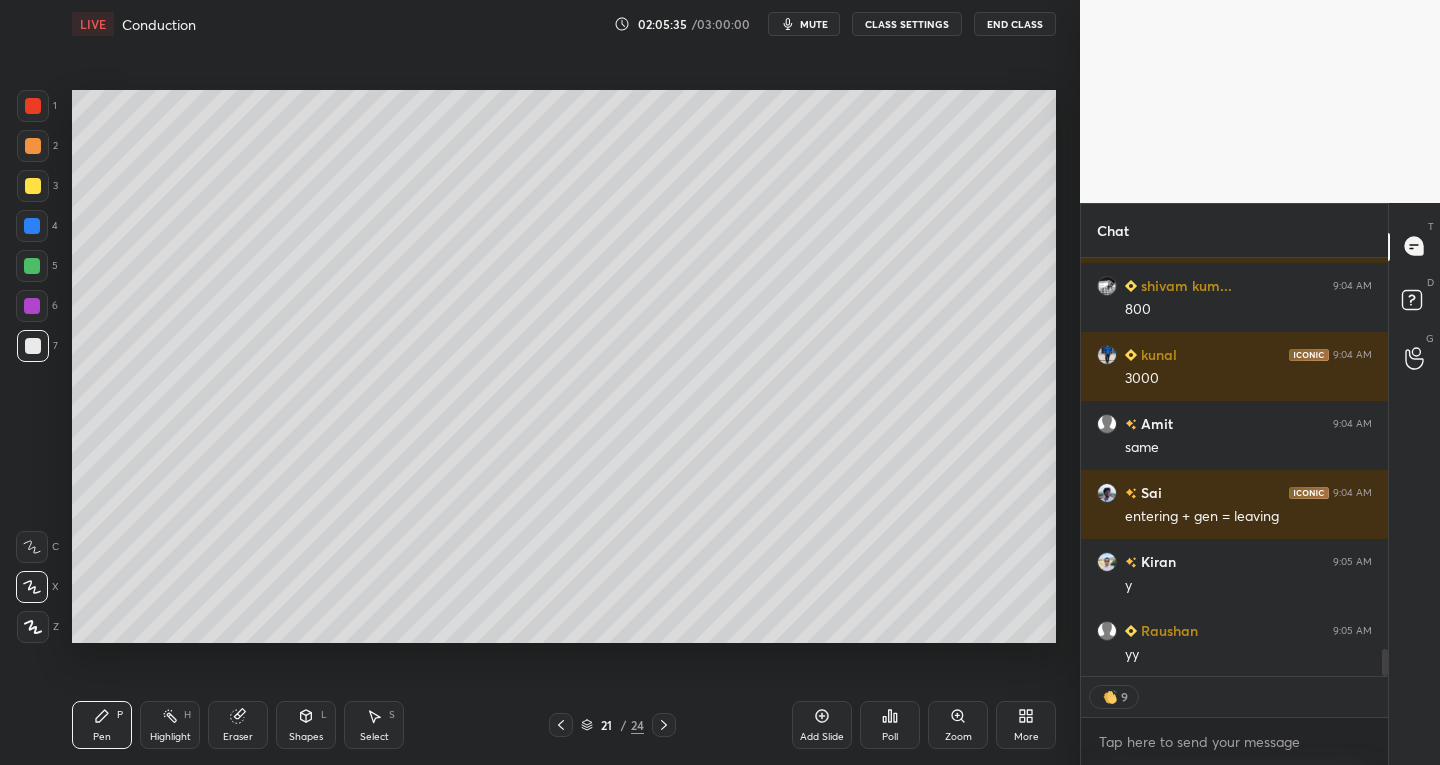 click 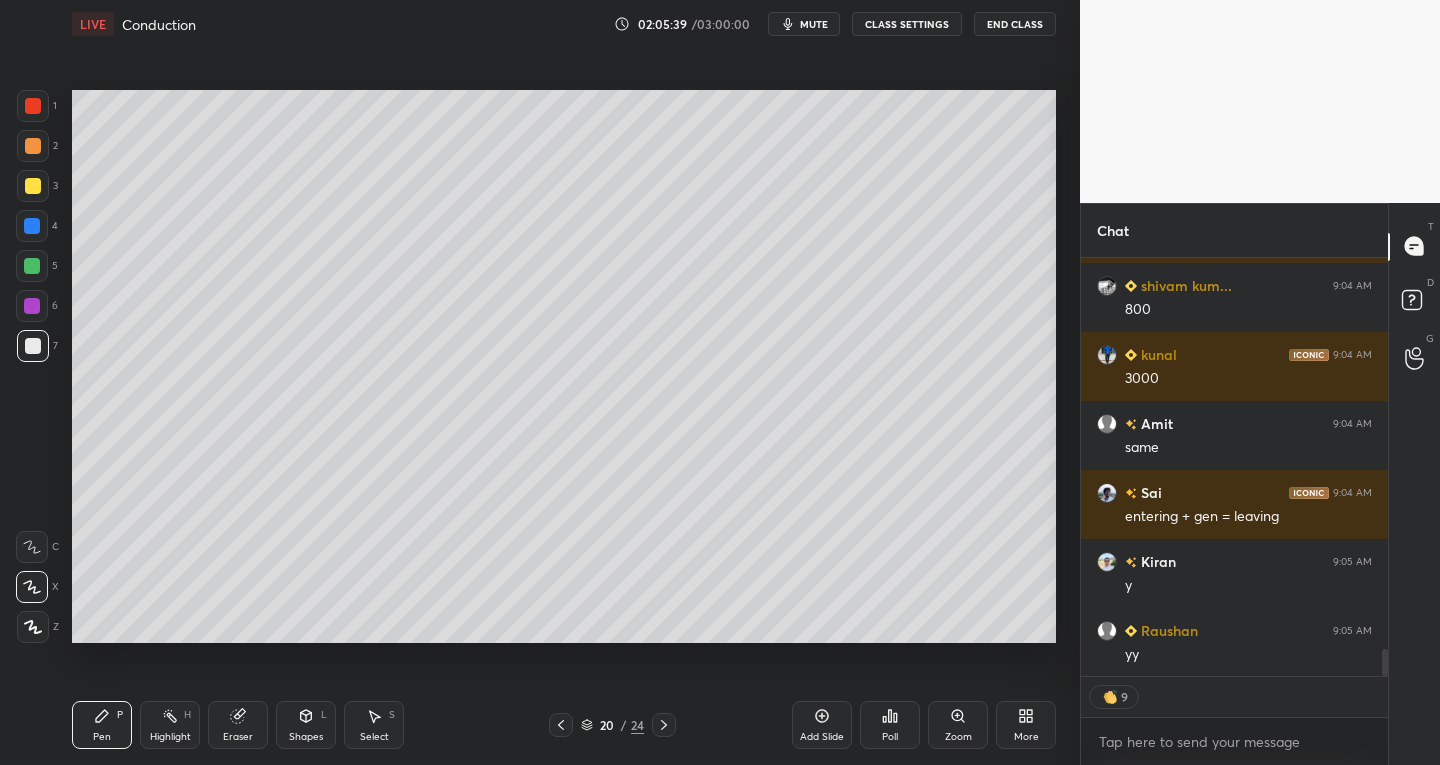click on "Select S" at bounding box center [374, 725] 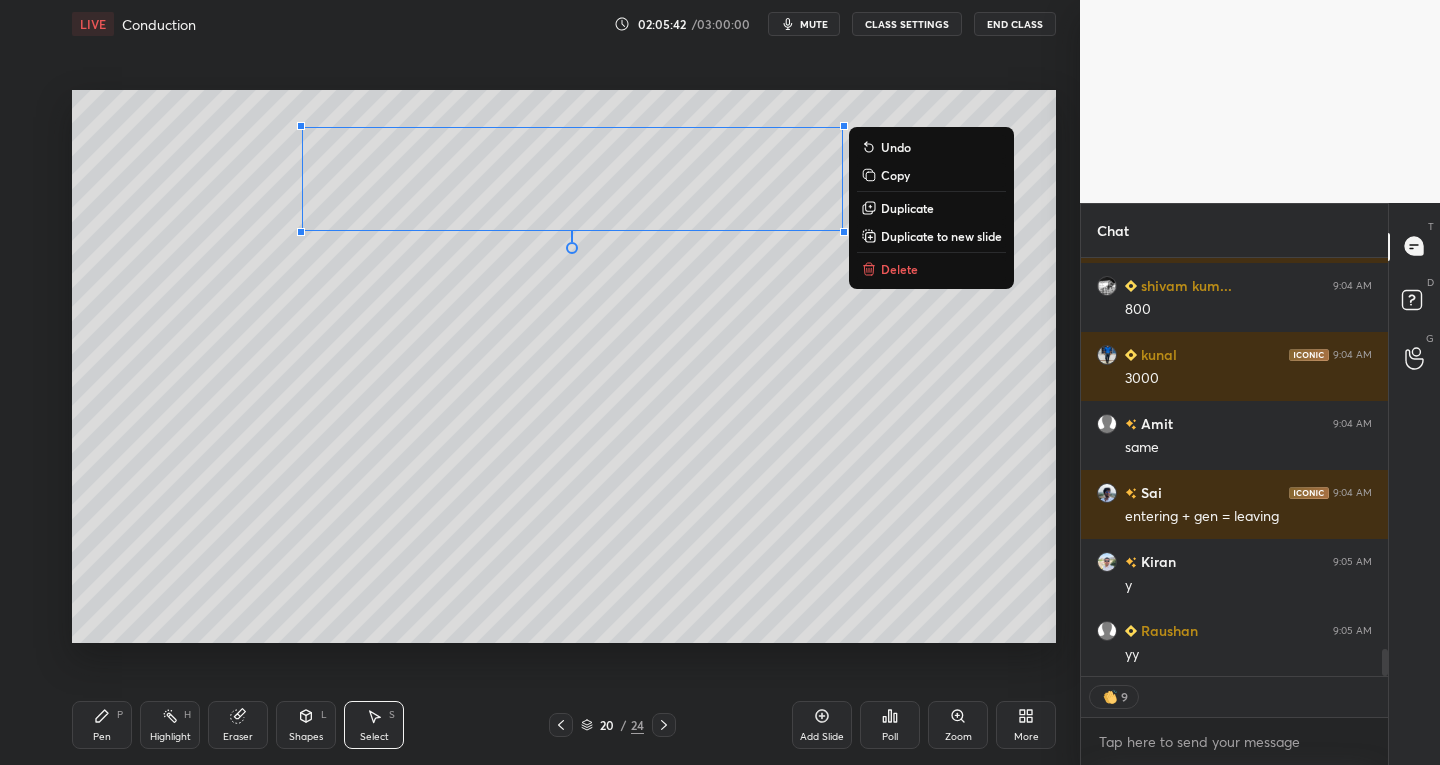 click on "Duplicate" at bounding box center [907, 208] 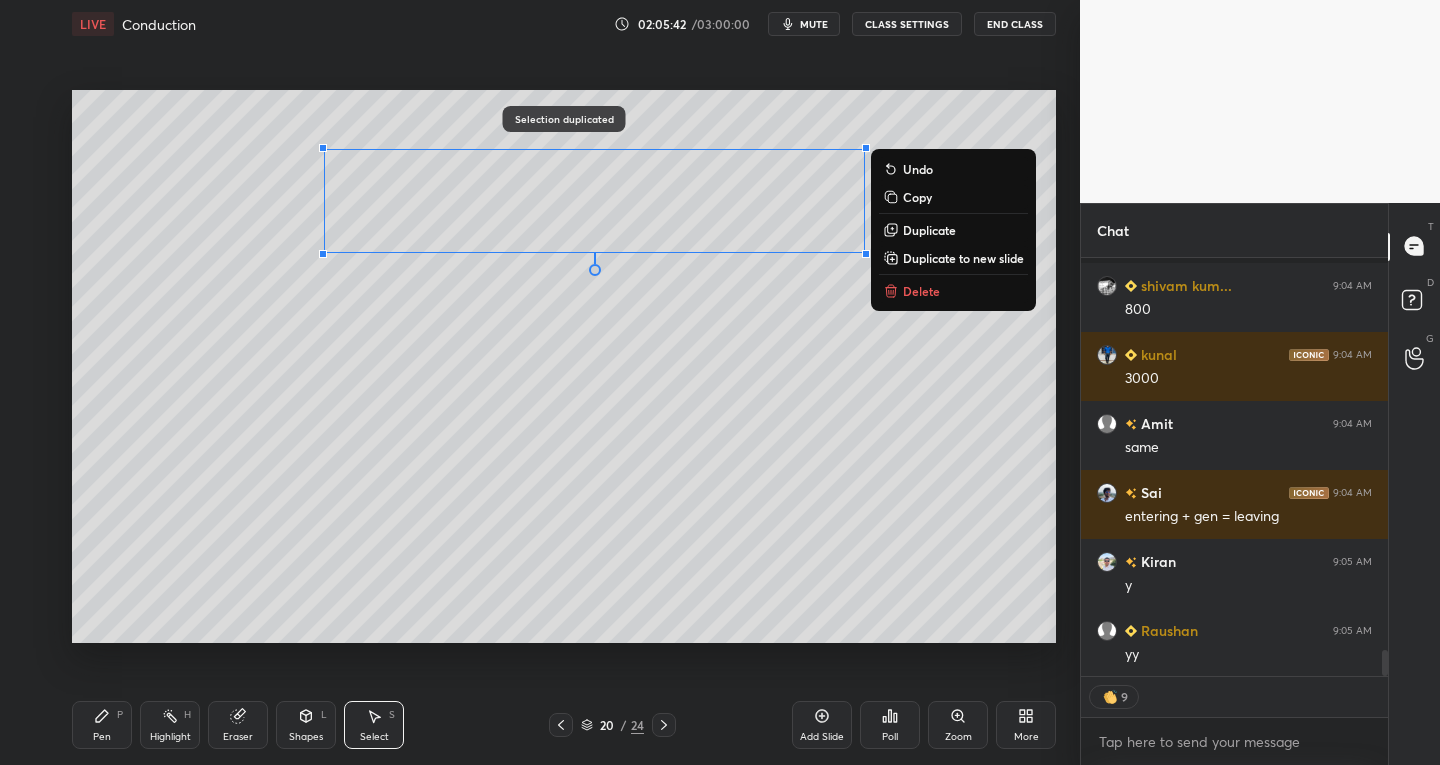 scroll, scrollTop: 6214, scrollLeft: 0, axis: vertical 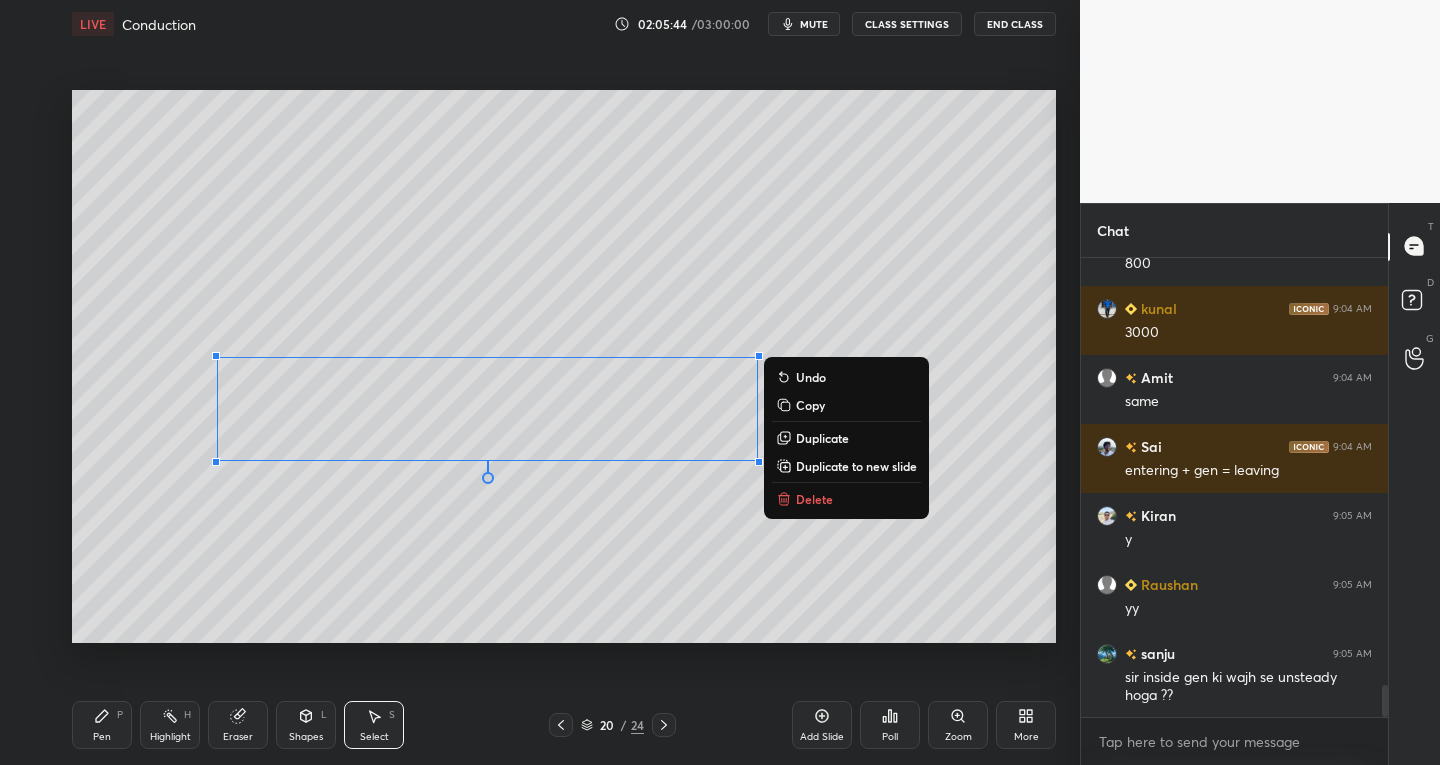 click on "0 ° Undo Copy Duplicate Duplicate to new slide Delete" at bounding box center [564, 367] 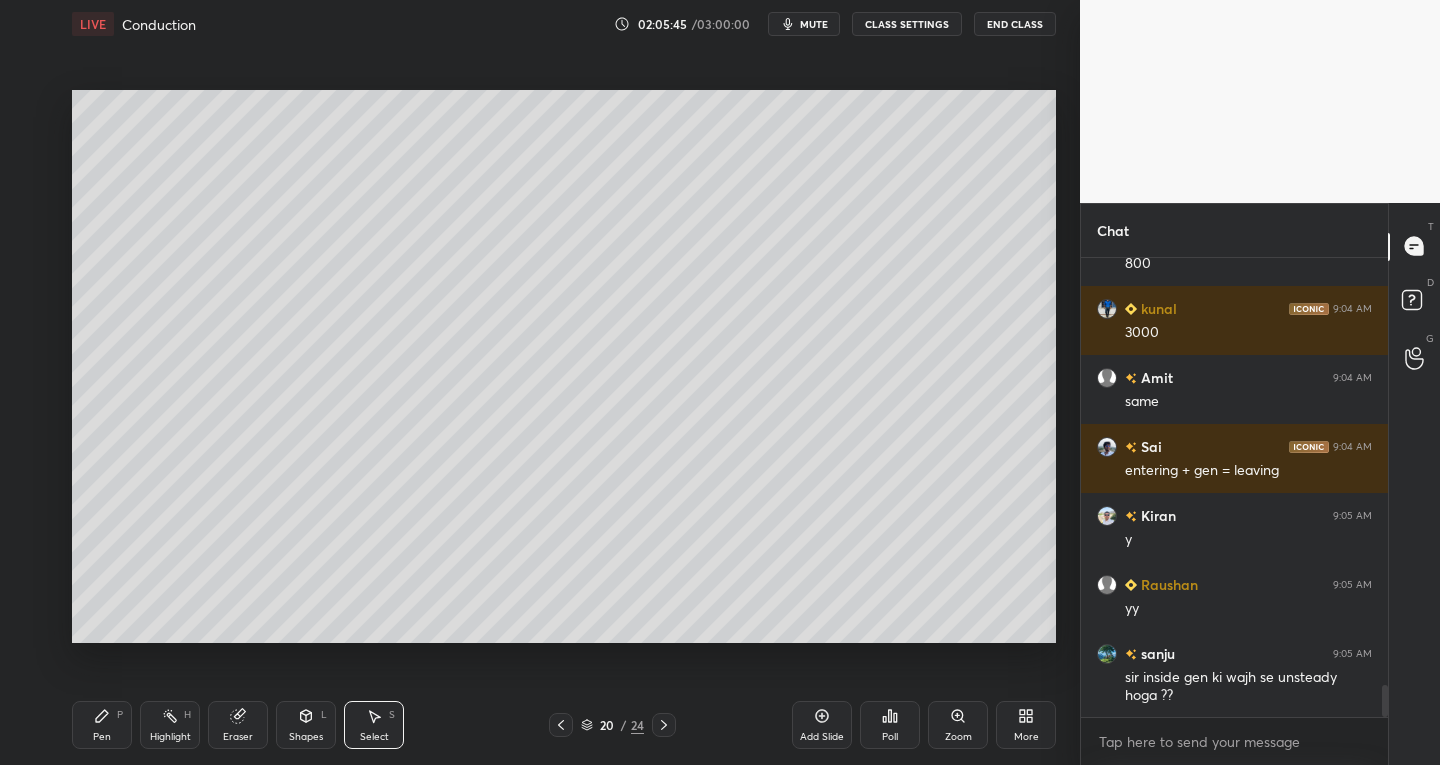 click on "Eraser" at bounding box center (238, 737) 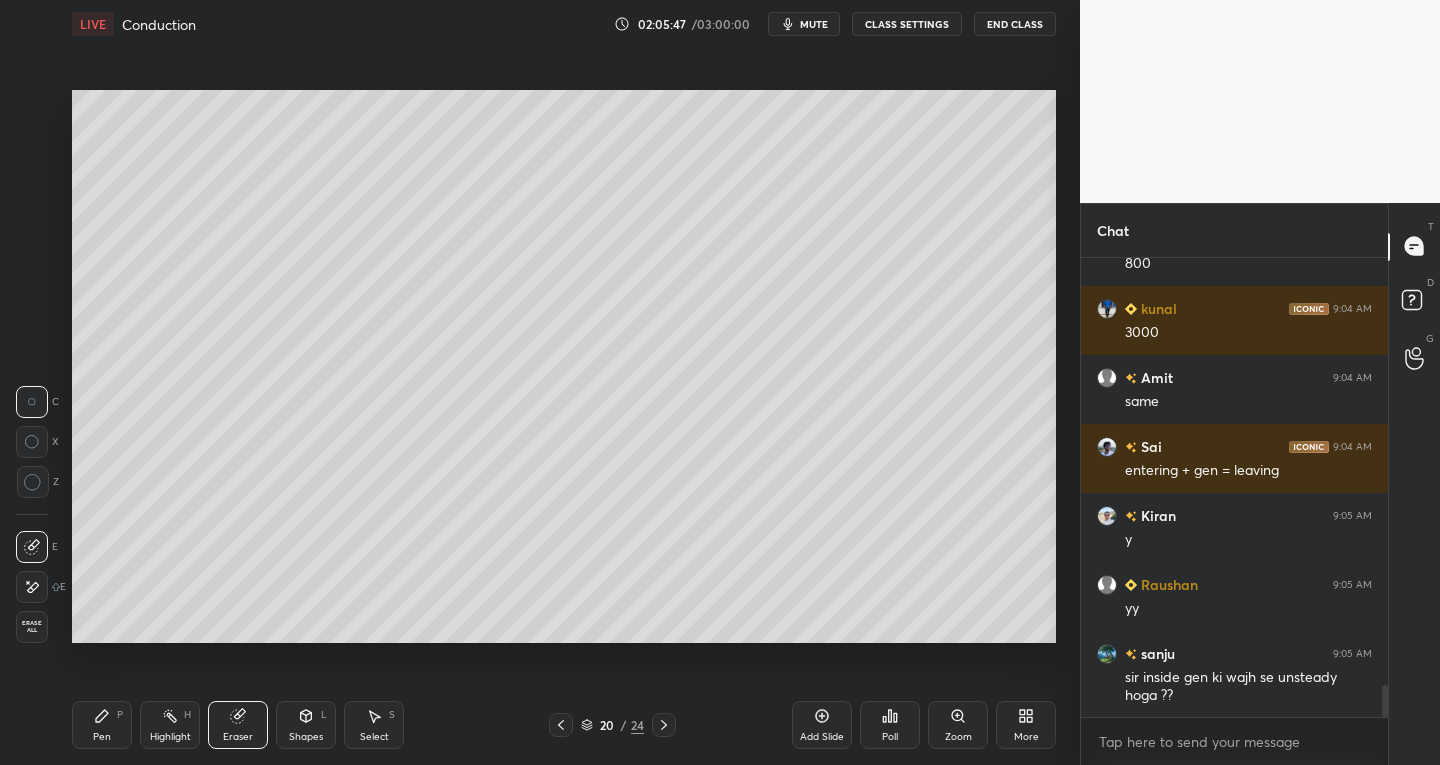 click 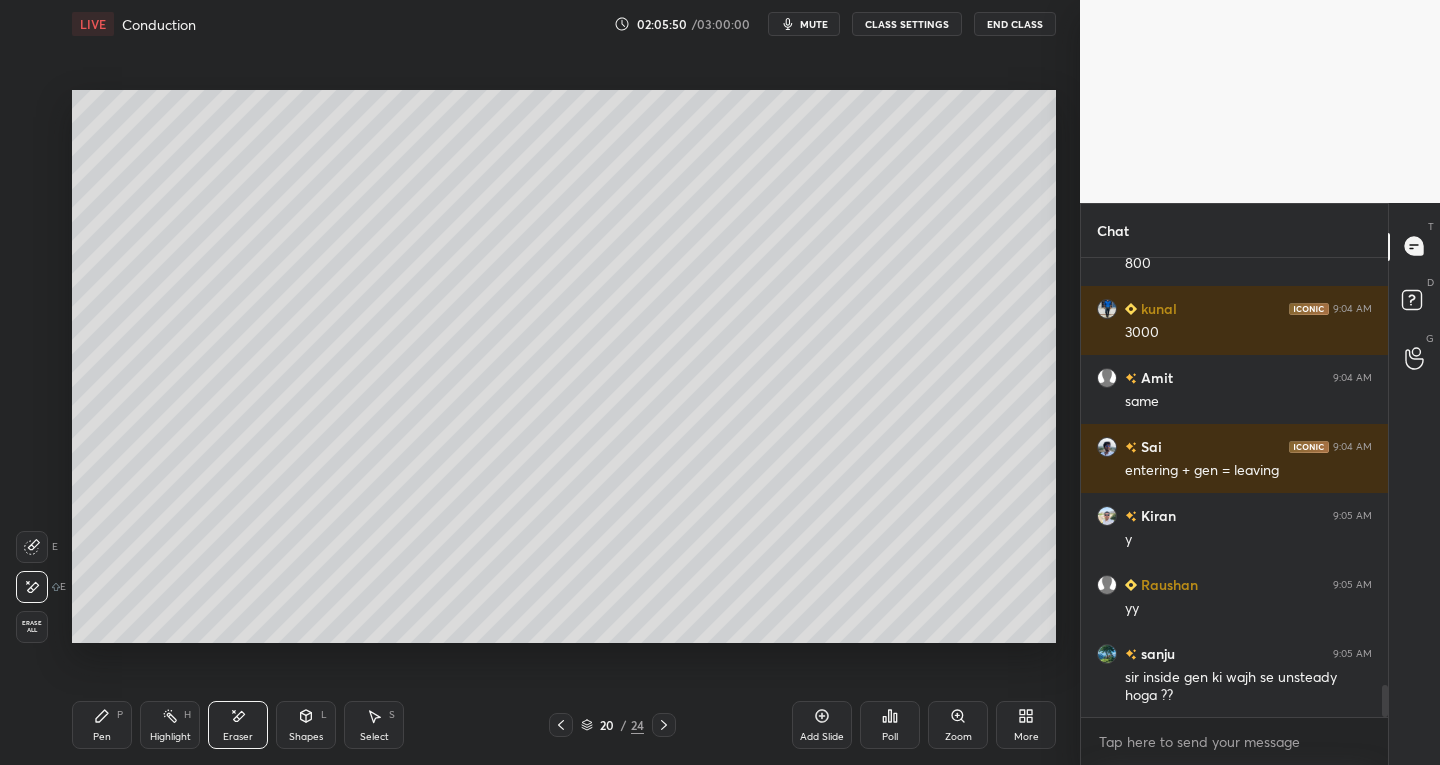 click on "Pen P" at bounding box center [102, 725] 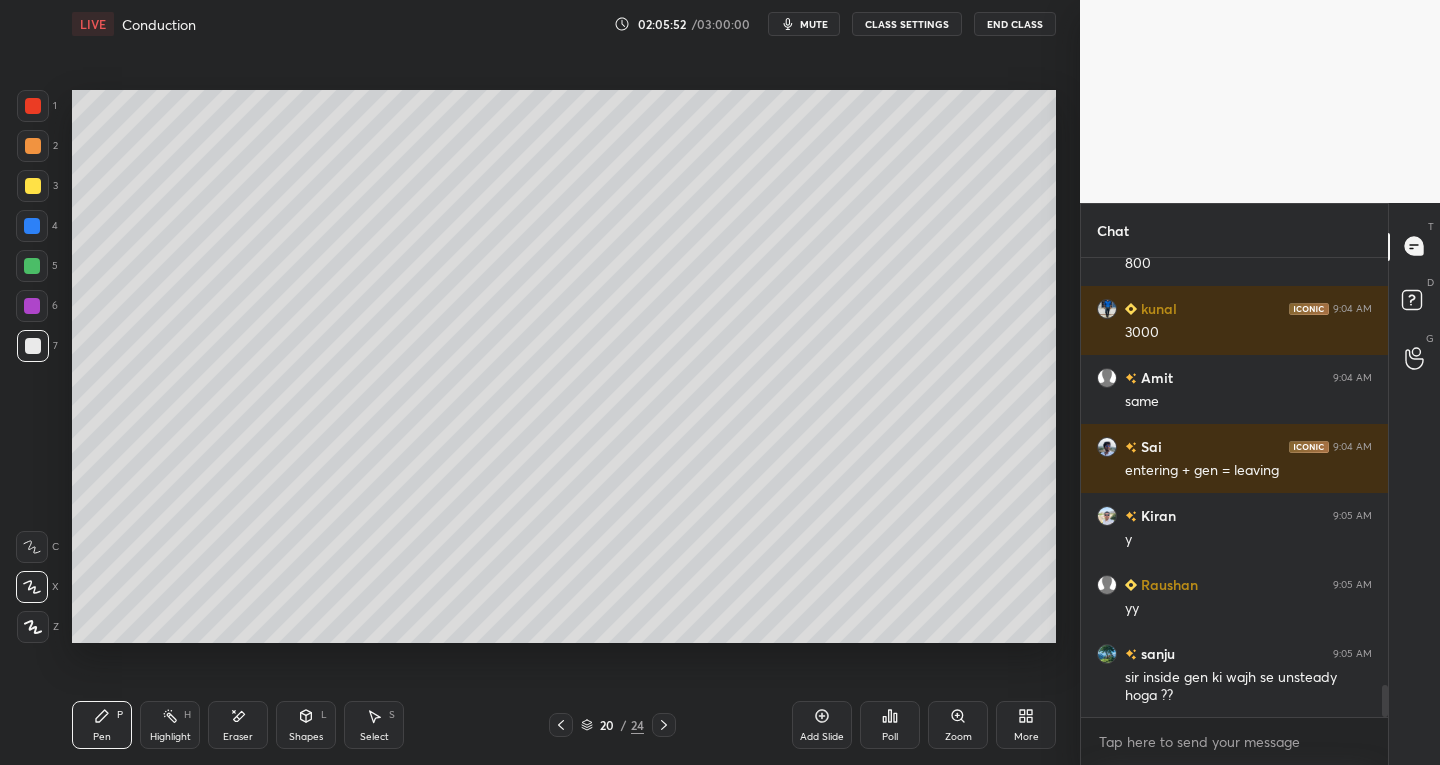 click at bounding box center (33, 186) 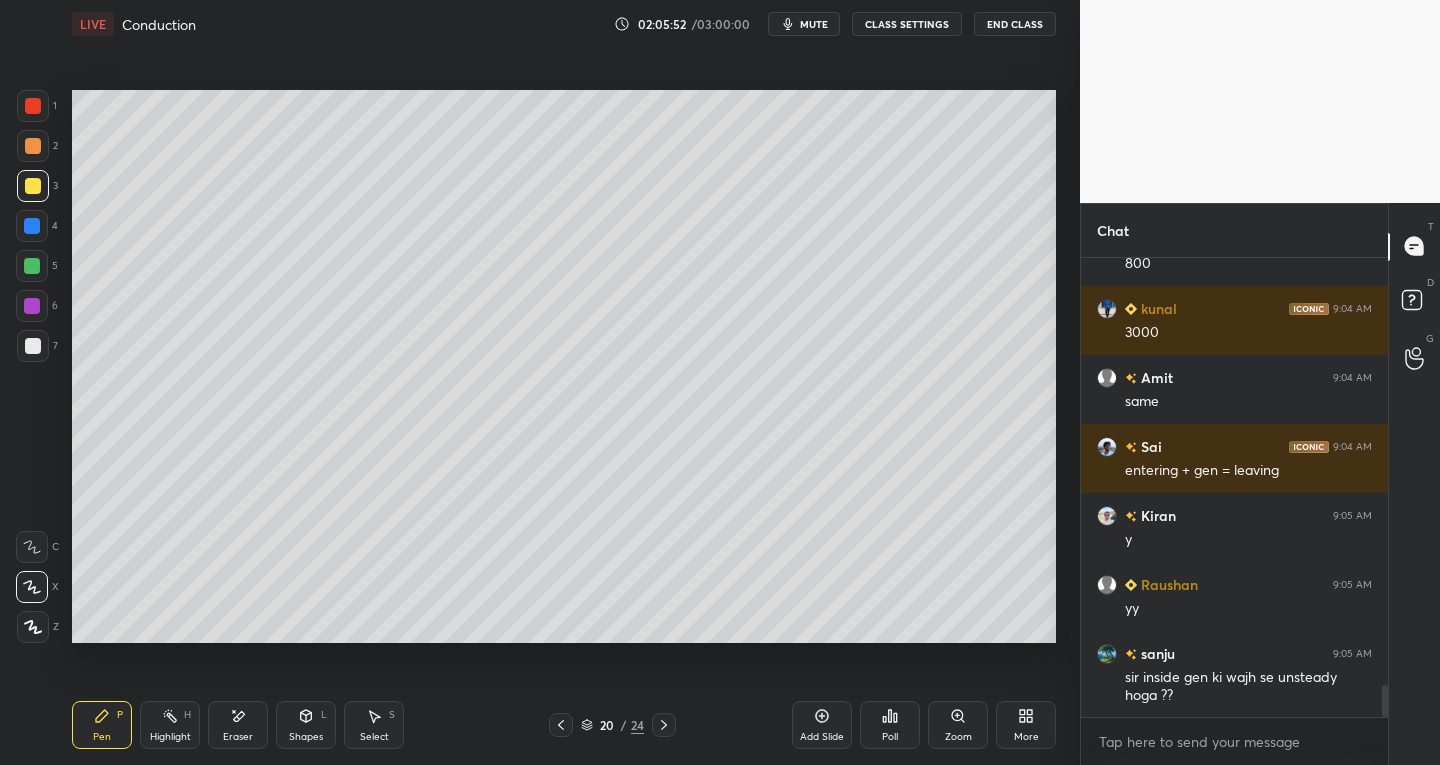 click 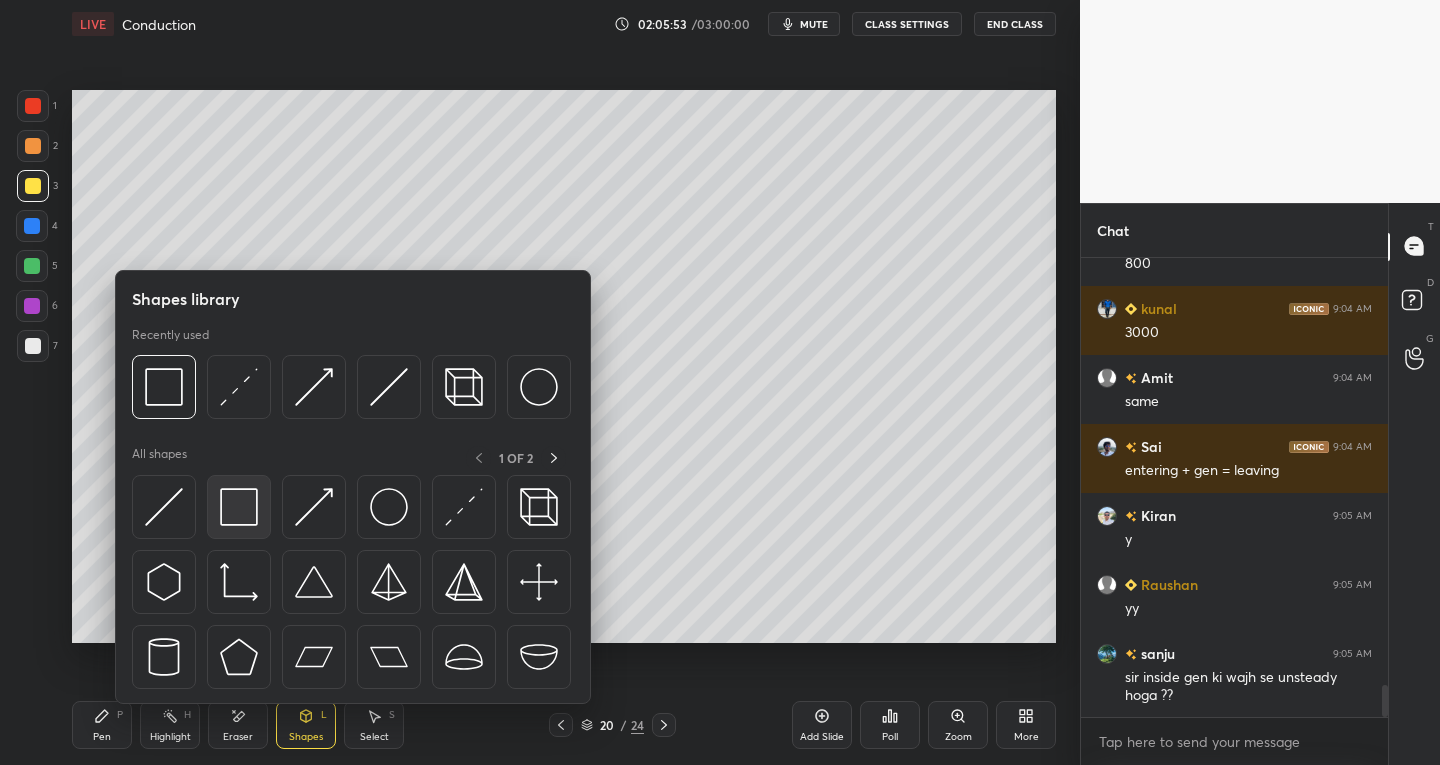 click at bounding box center [239, 507] 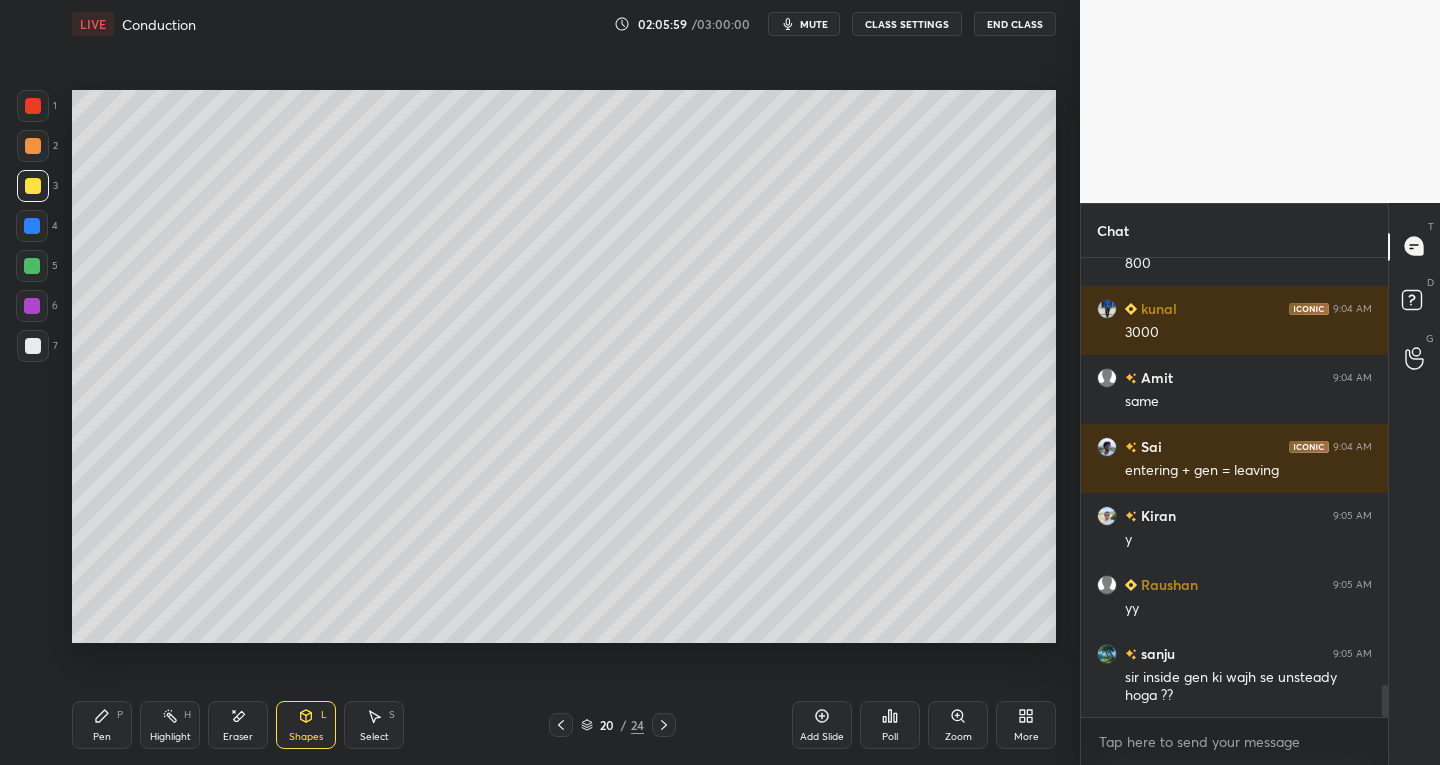 click 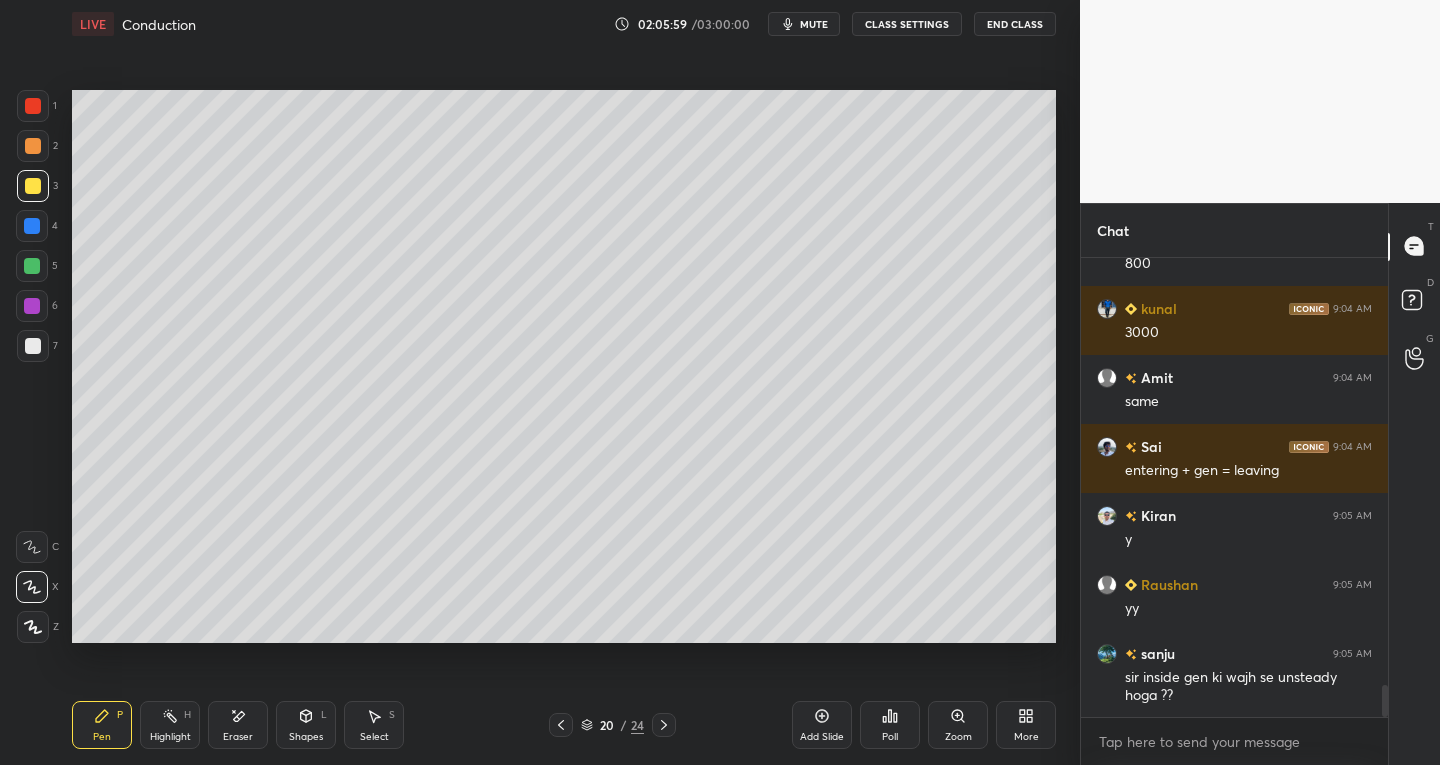 click at bounding box center [33, 346] 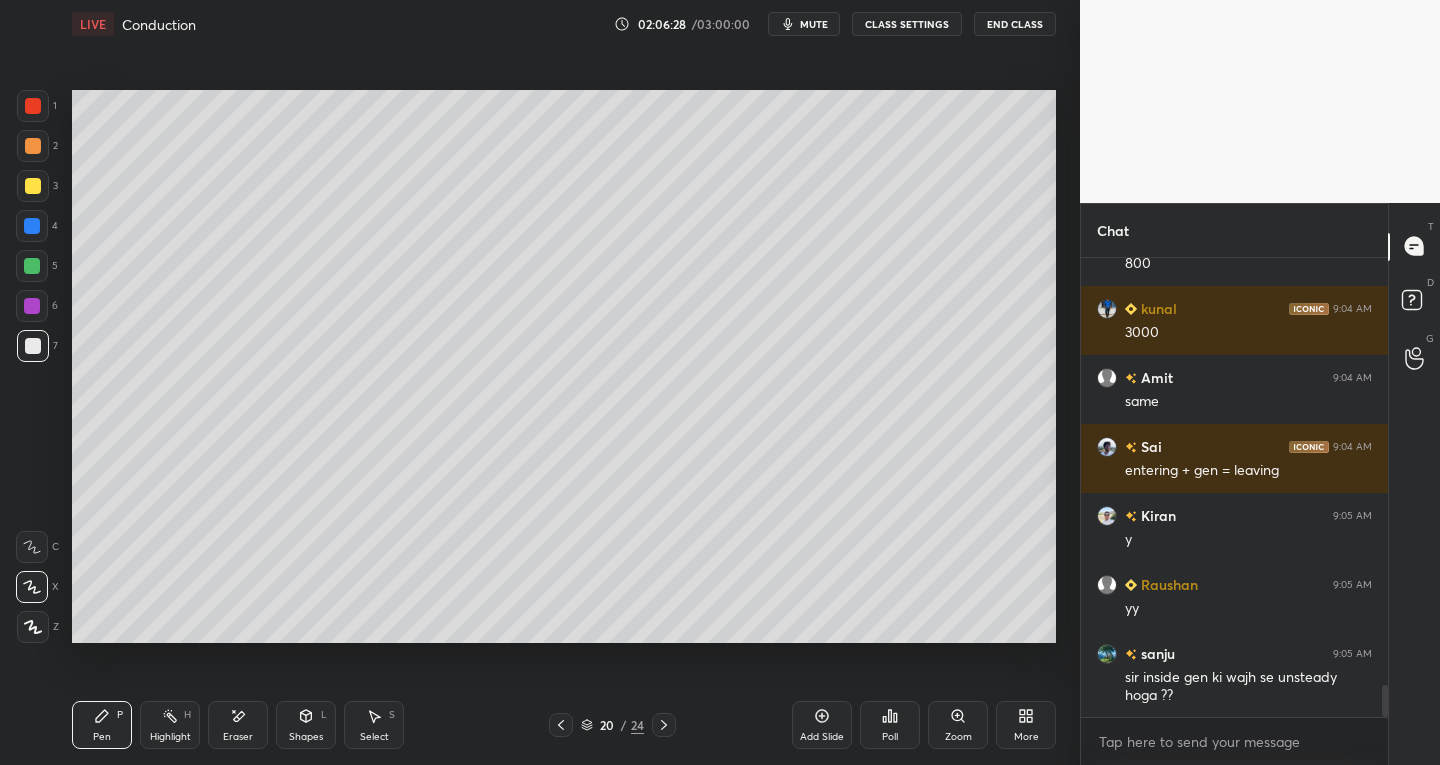 click on "Pen P Highlight H Eraser Shapes L Select S 20 / 24 Add Slide Poll Zoom More" at bounding box center (564, 725) 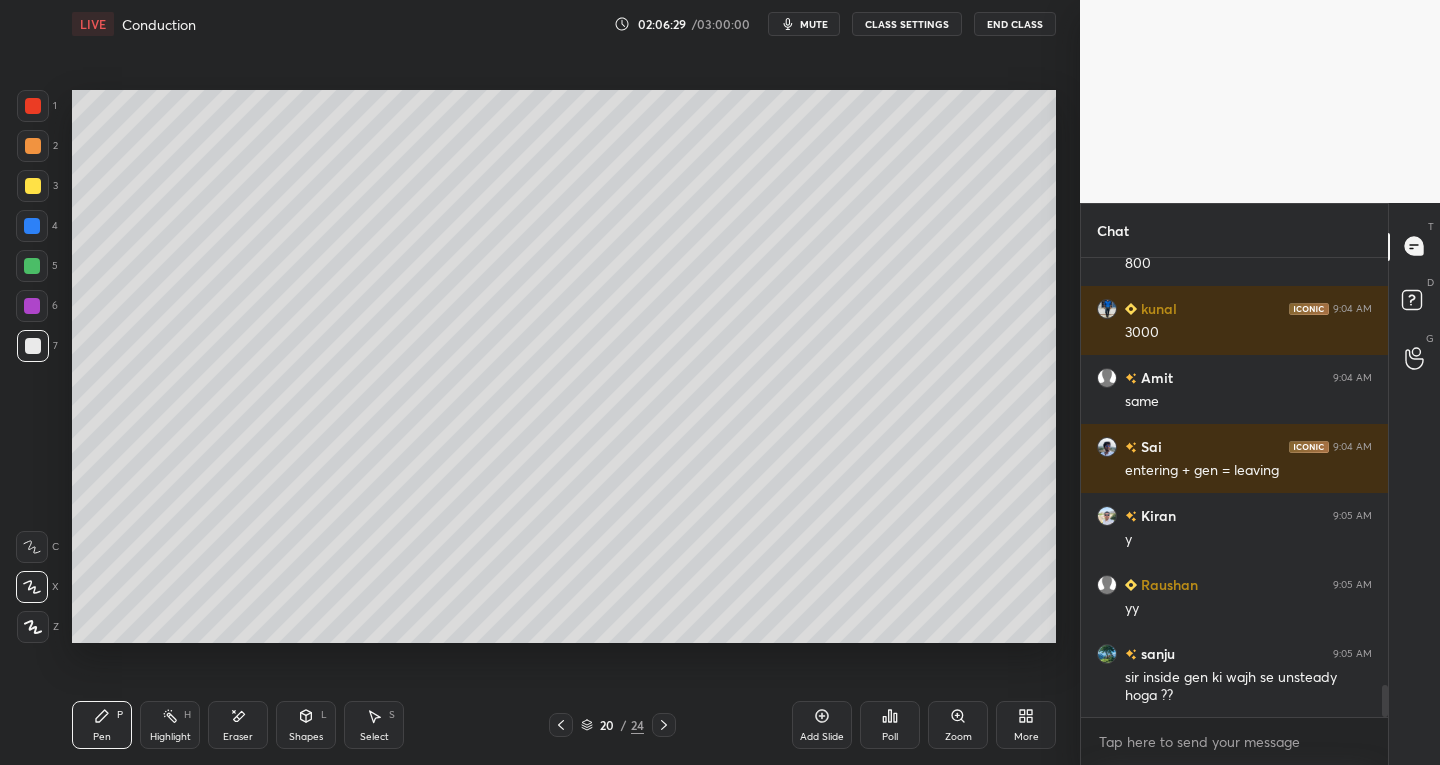 click on "Eraser" at bounding box center (238, 737) 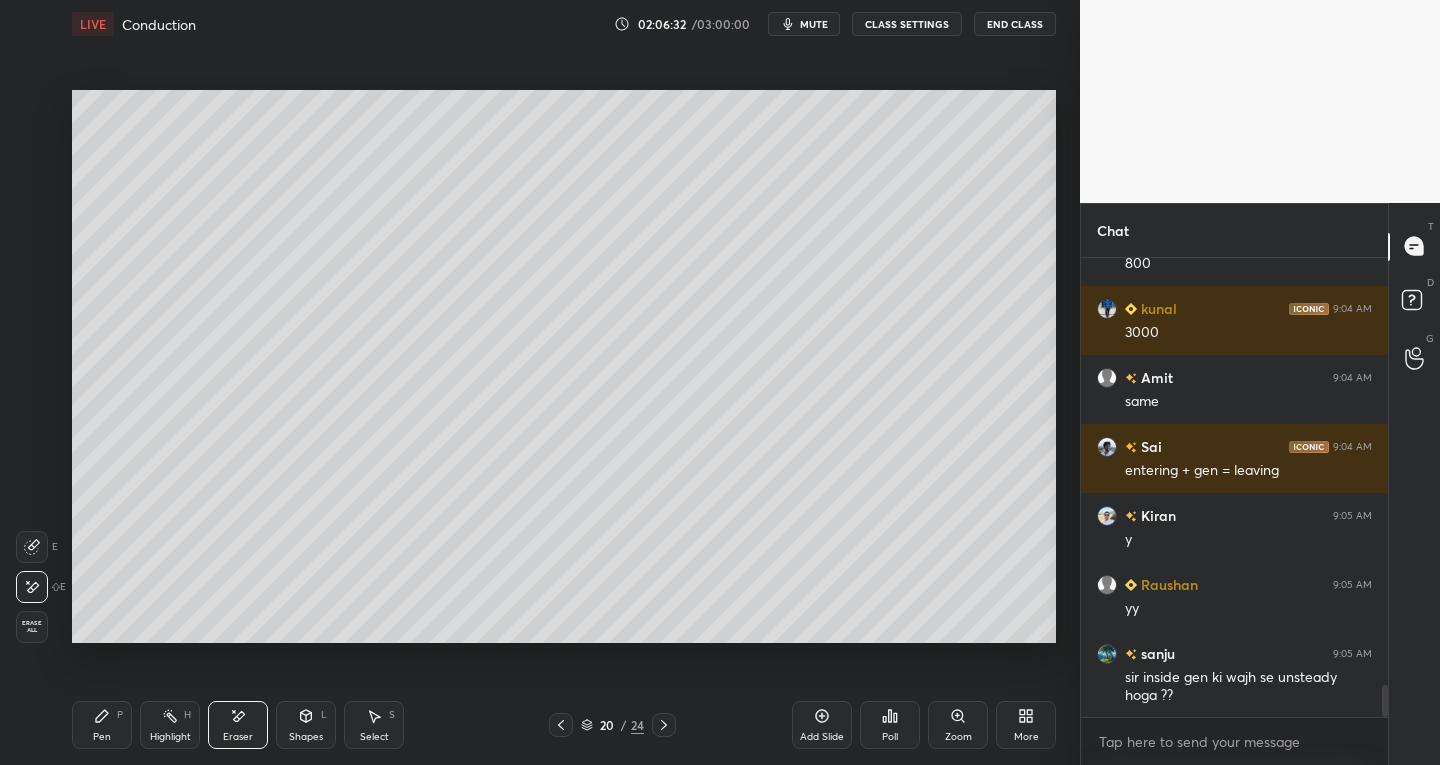 click 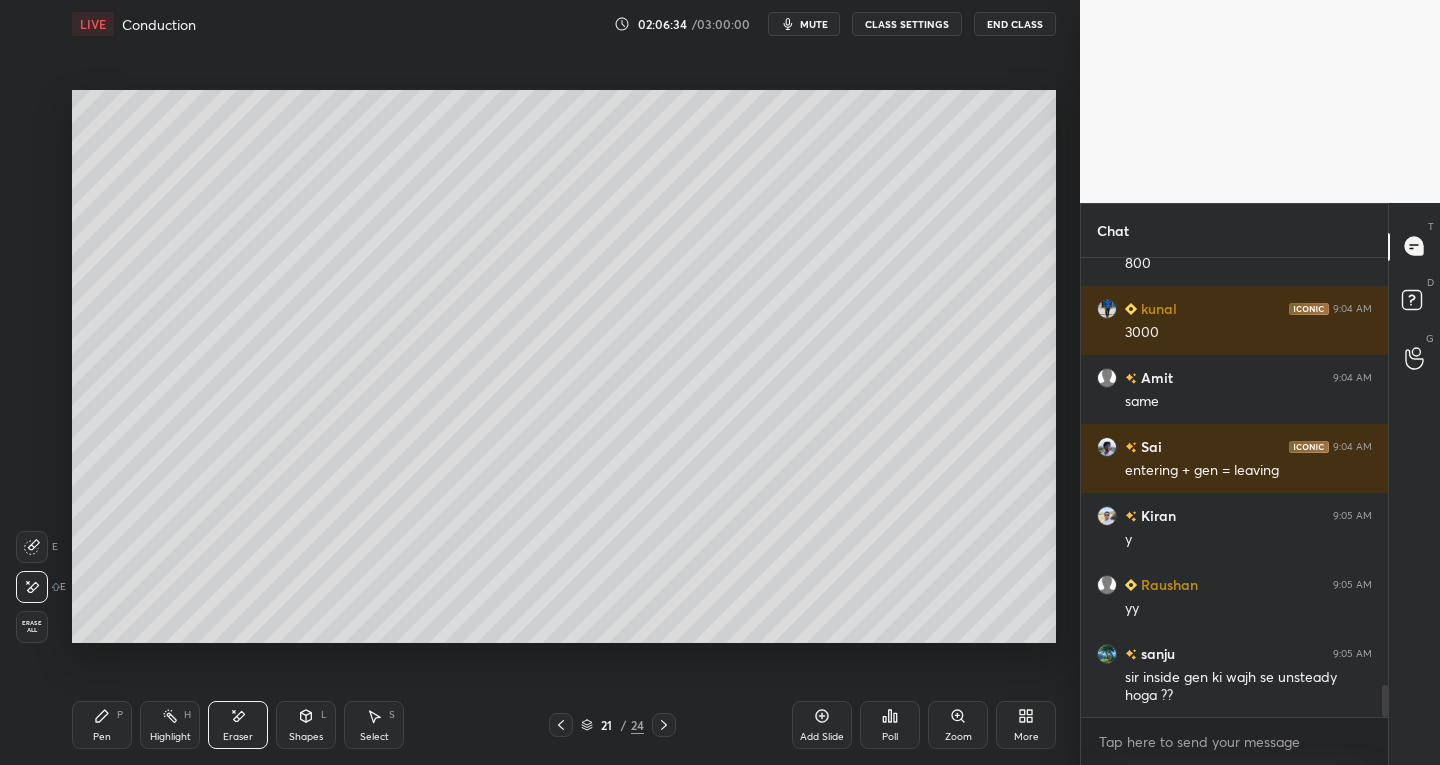 scroll, scrollTop: 6221, scrollLeft: 0, axis: vertical 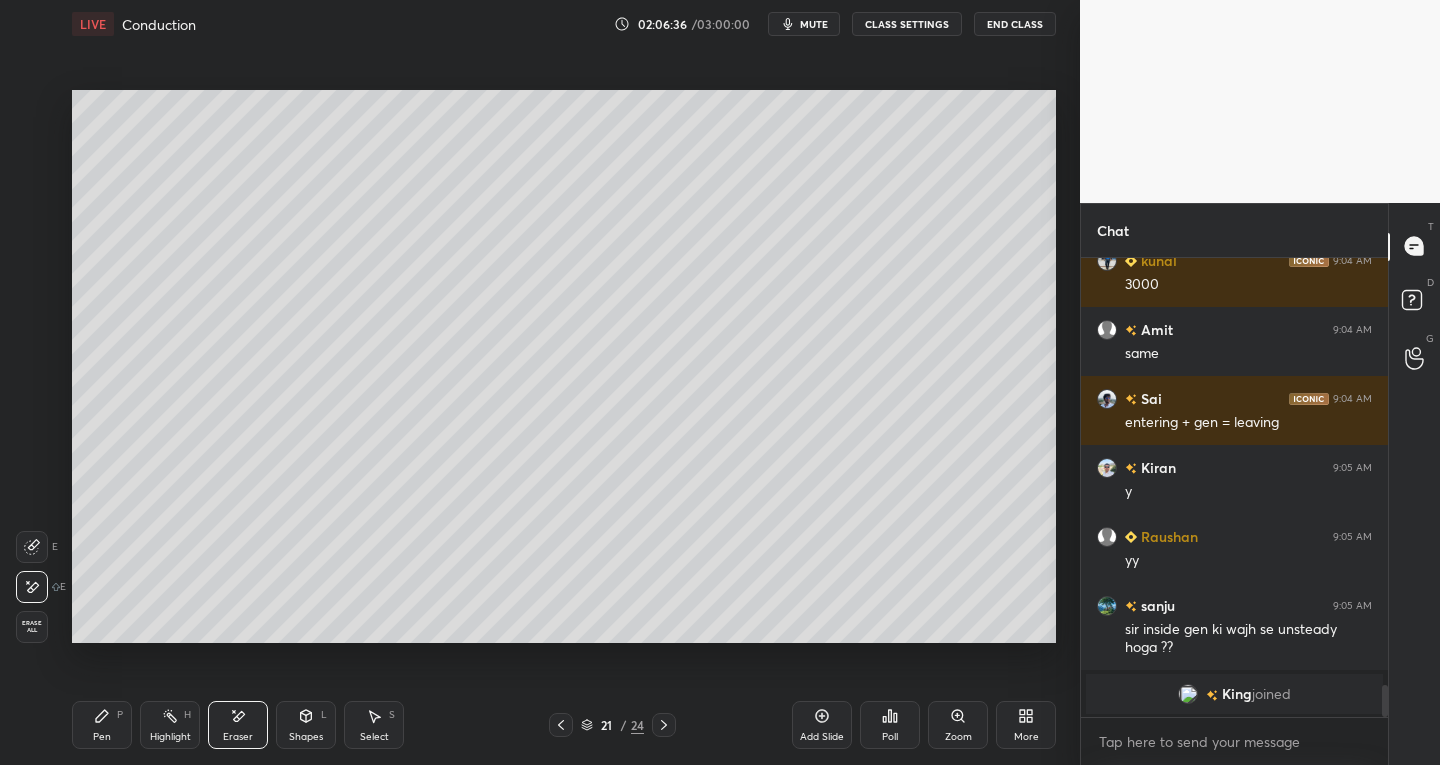 click on "Pen P" at bounding box center [102, 725] 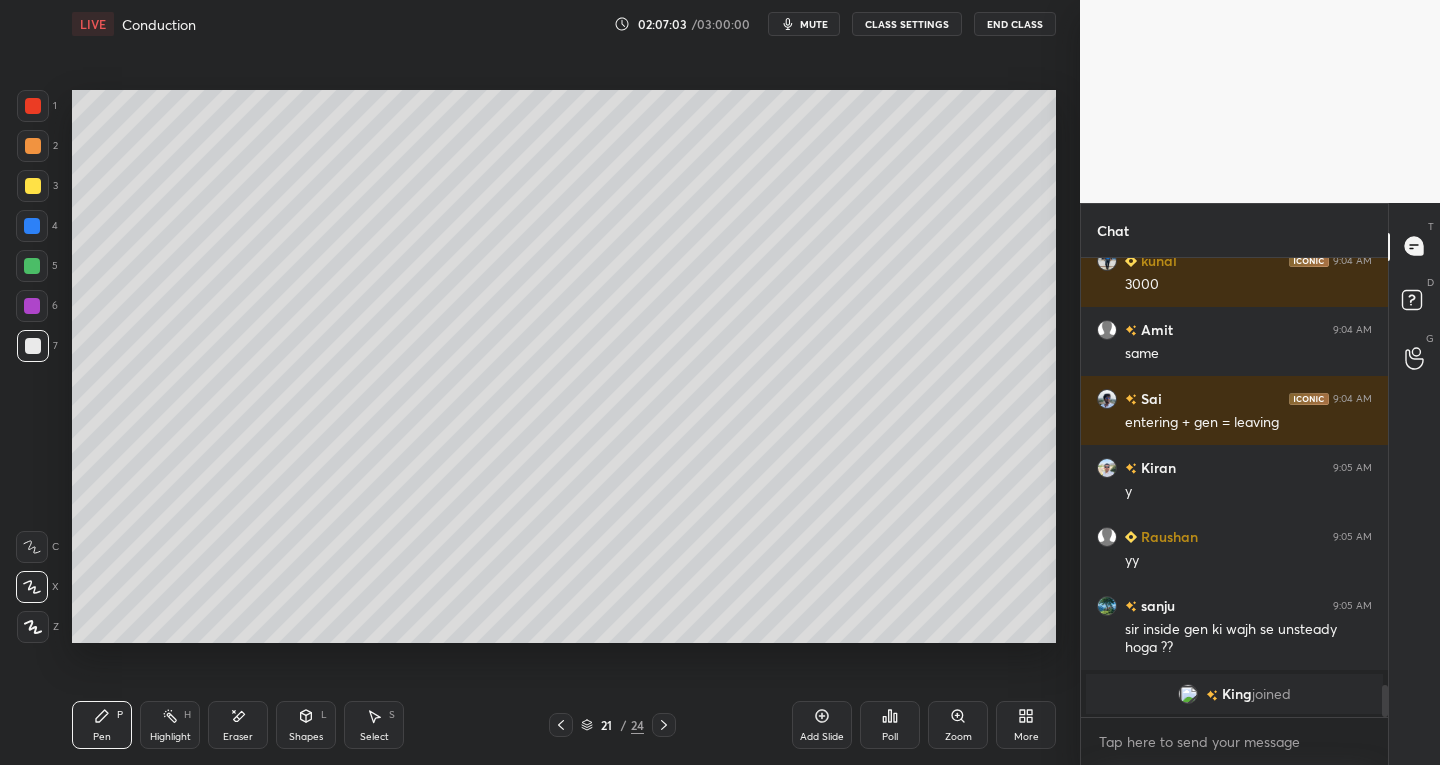 scroll, scrollTop: 5836, scrollLeft: 0, axis: vertical 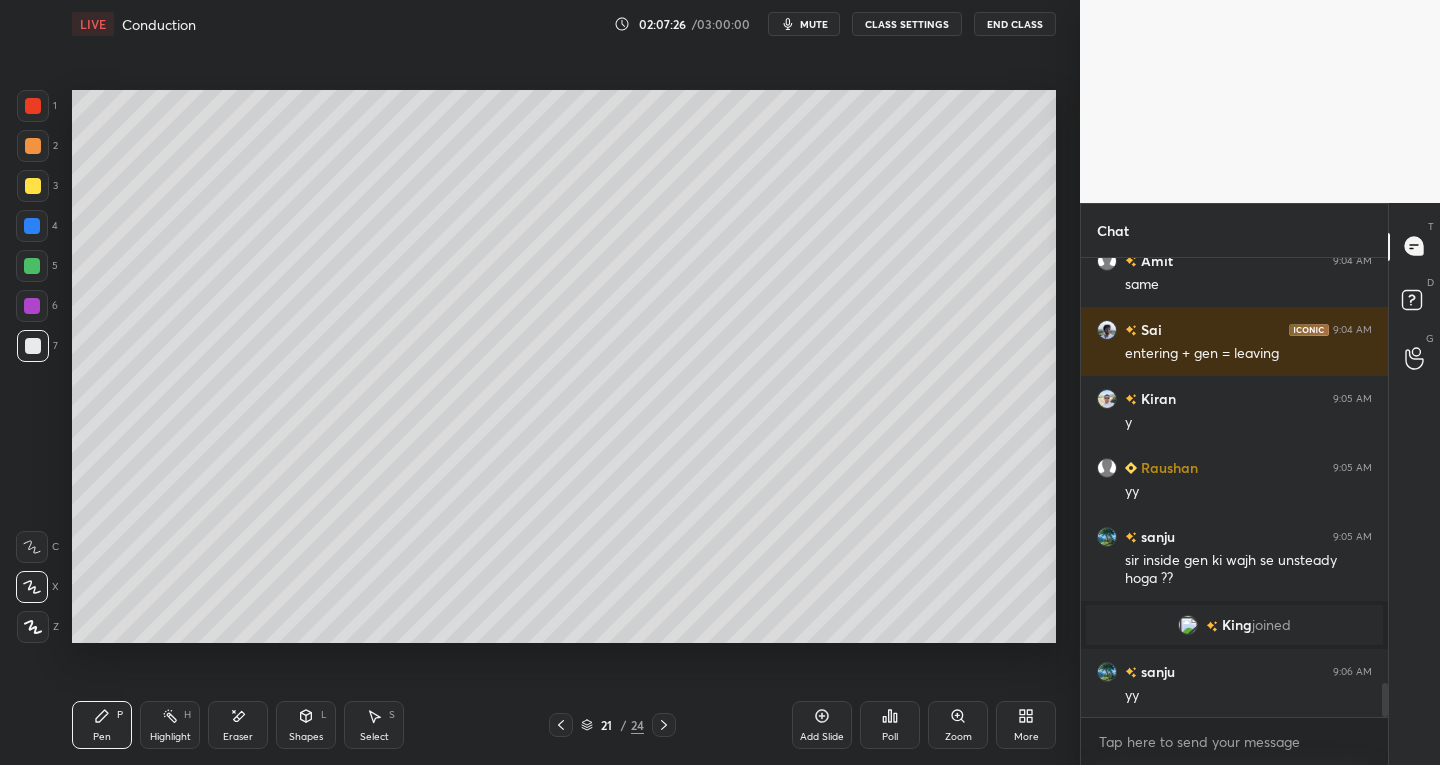 click on "Select" at bounding box center [374, 737] 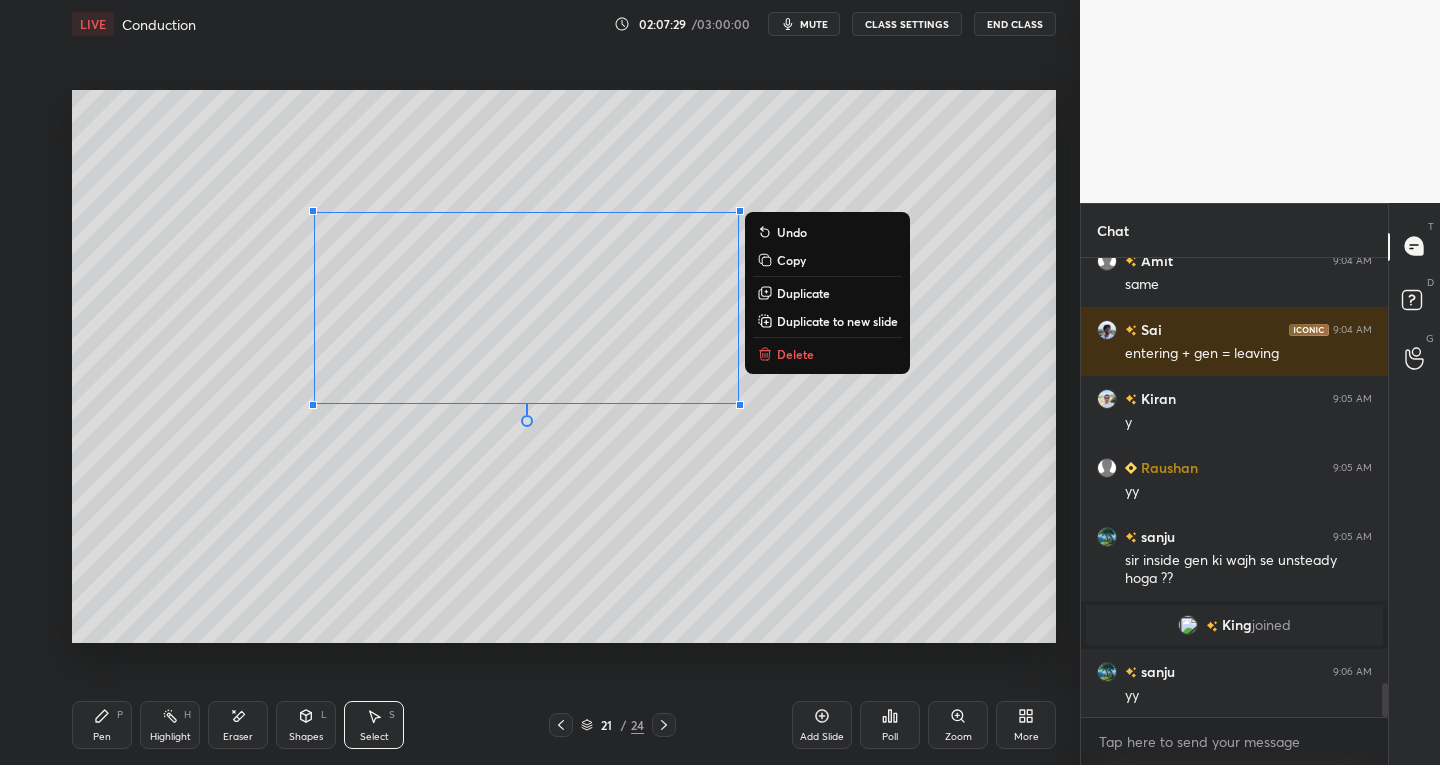 click on "Delete" at bounding box center (795, 354) 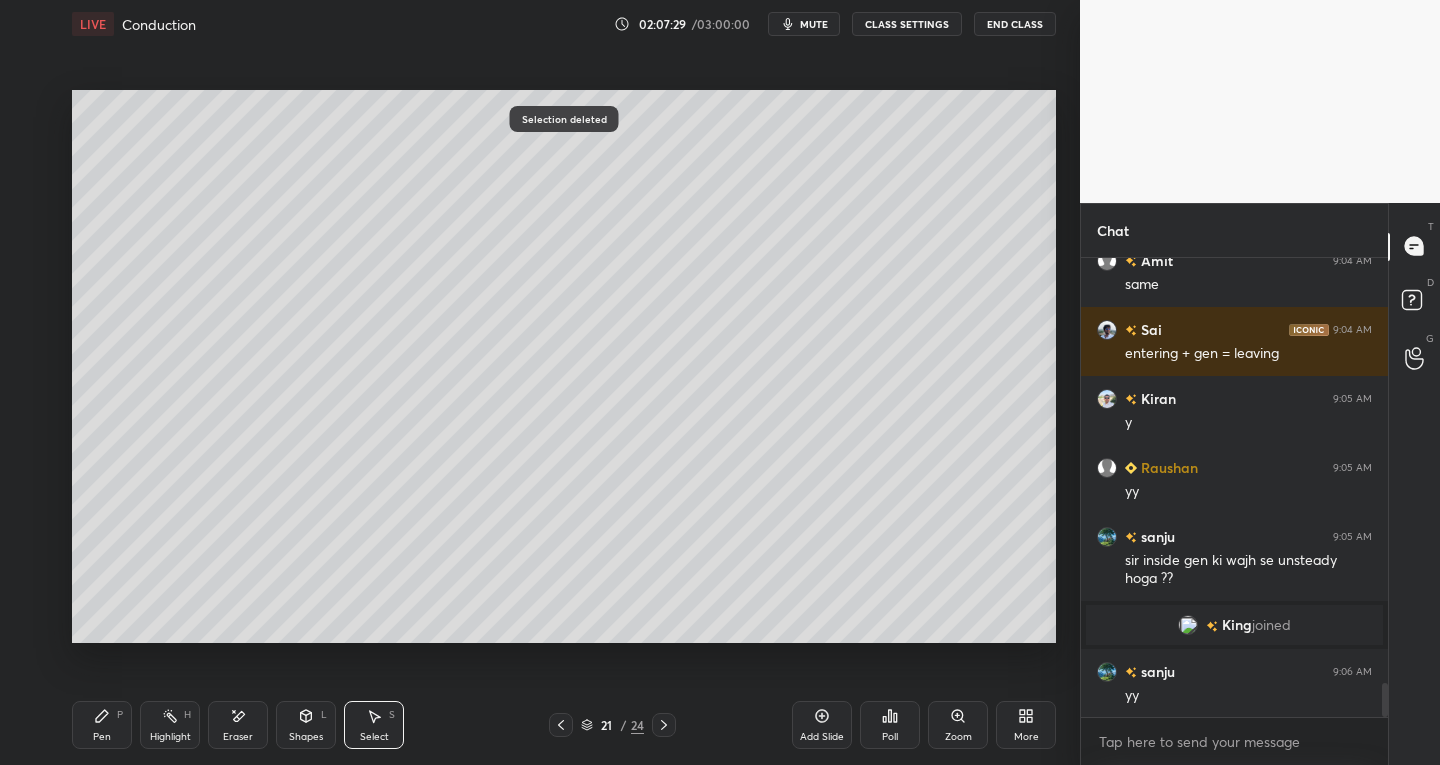click on "Pen P" at bounding box center [102, 725] 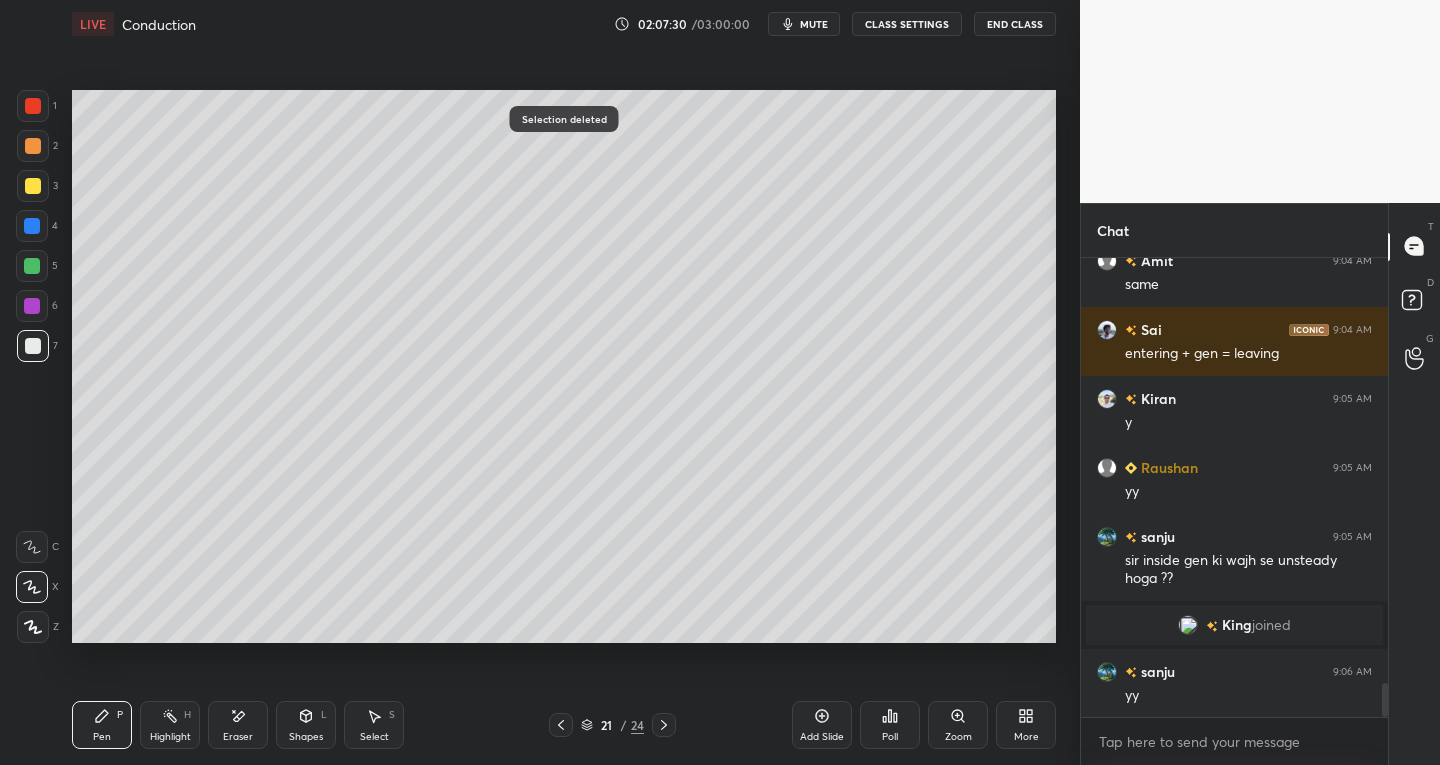 click 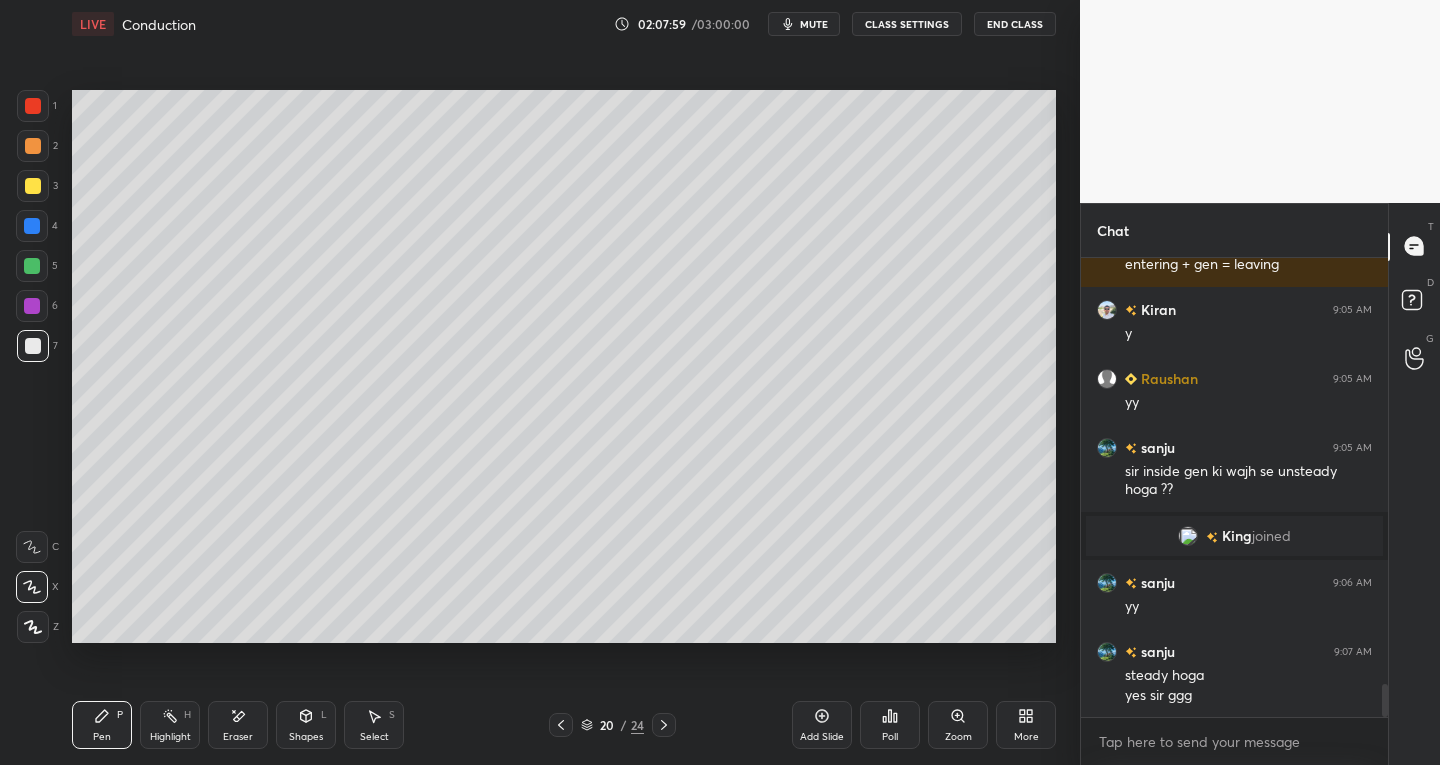 scroll, scrollTop: 5994, scrollLeft: 0, axis: vertical 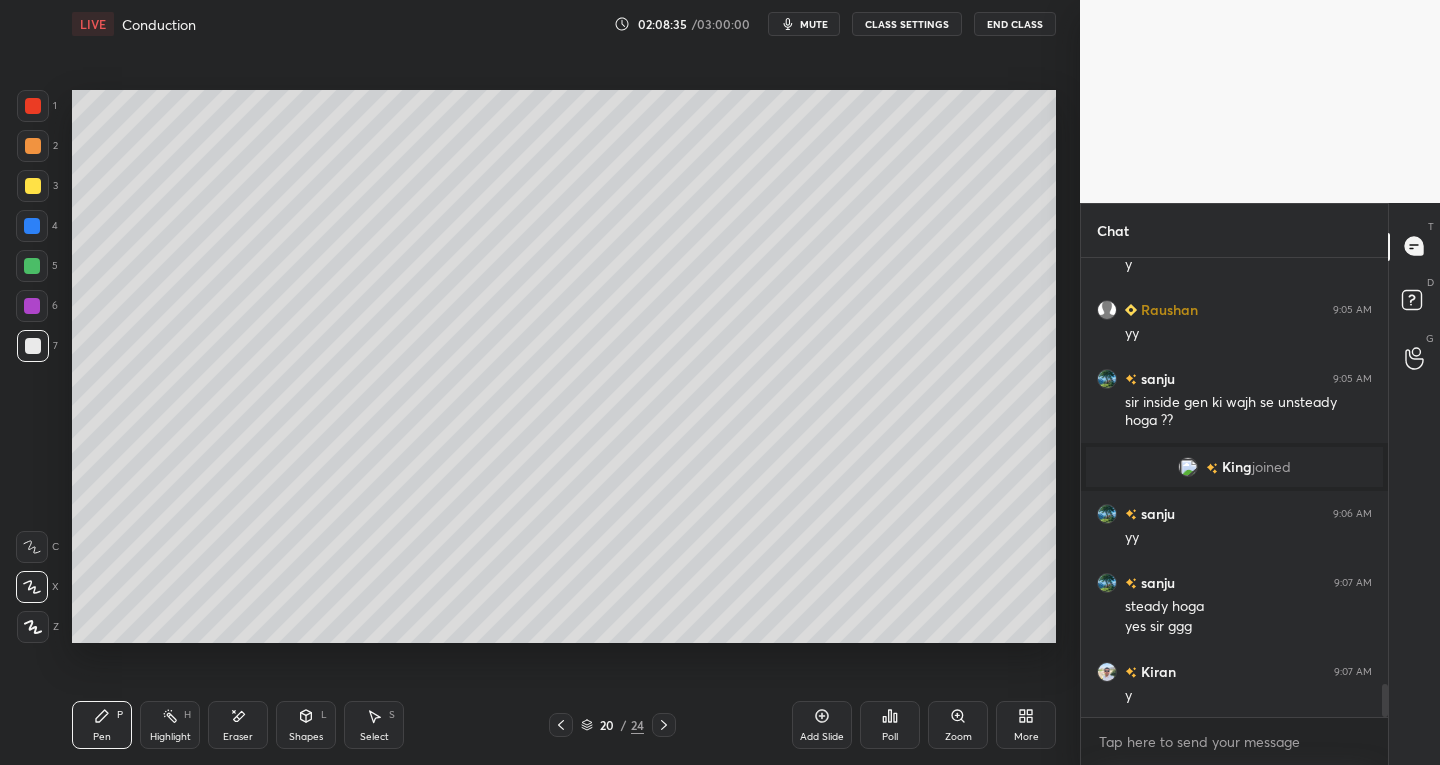 click on "Eraser" at bounding box center [238, 737] 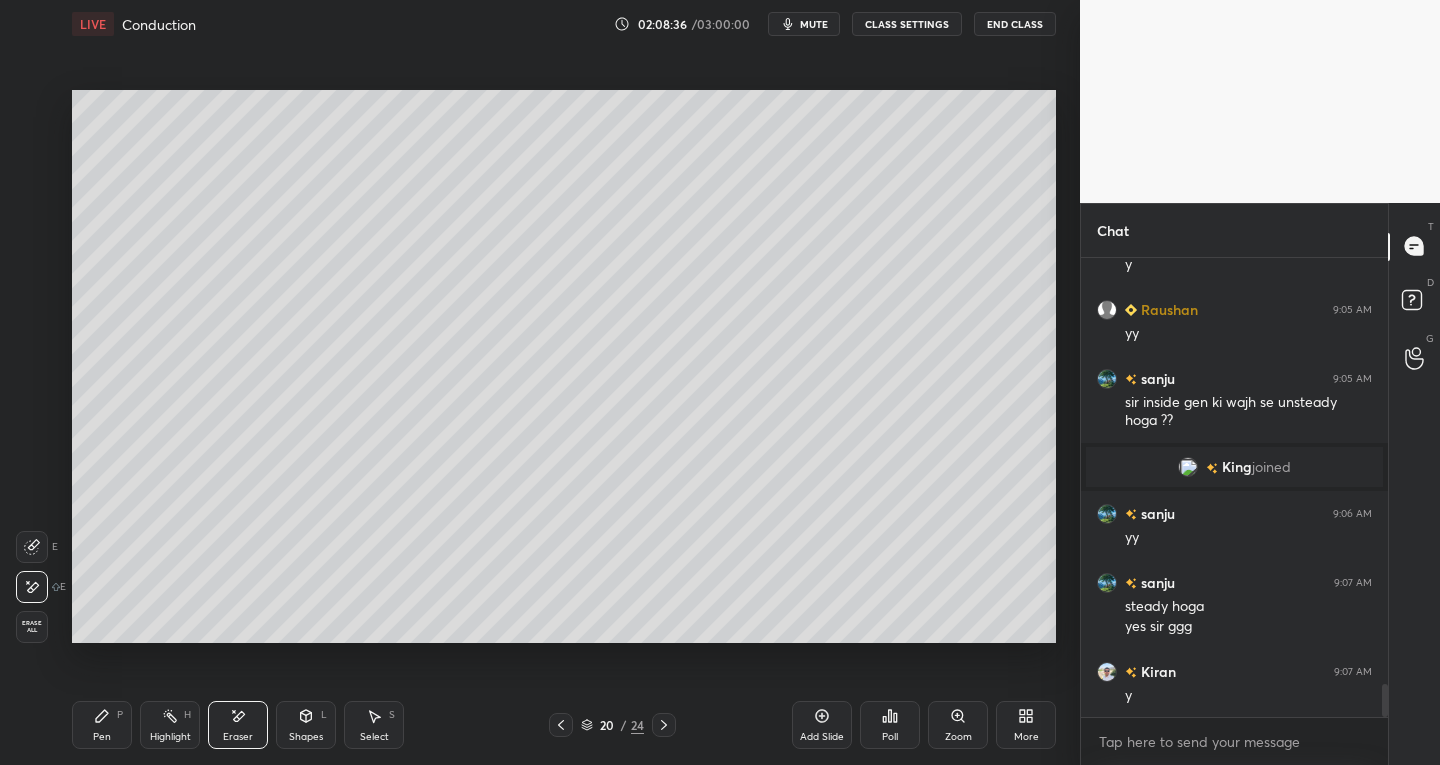 click on "Pen P" at bounding box center [102, 725] 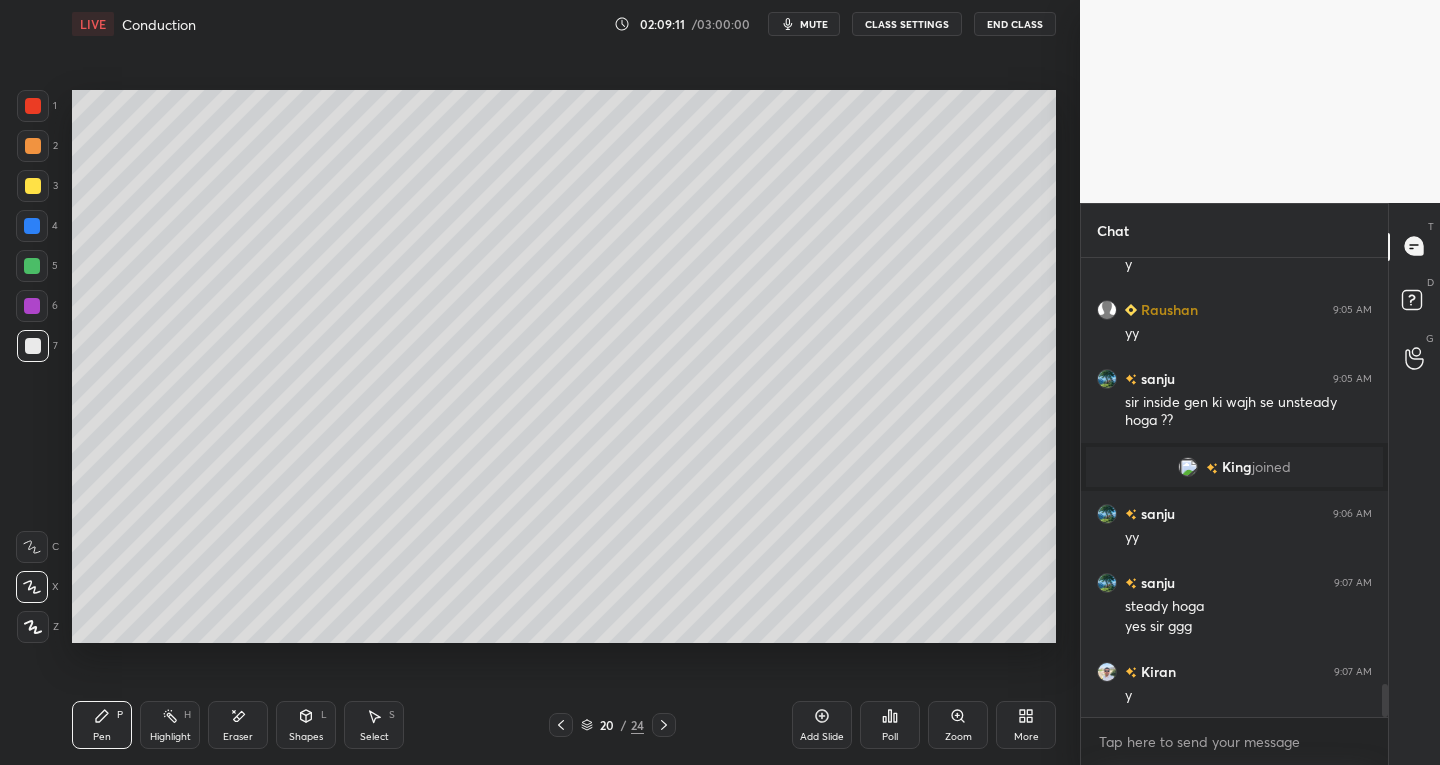 click 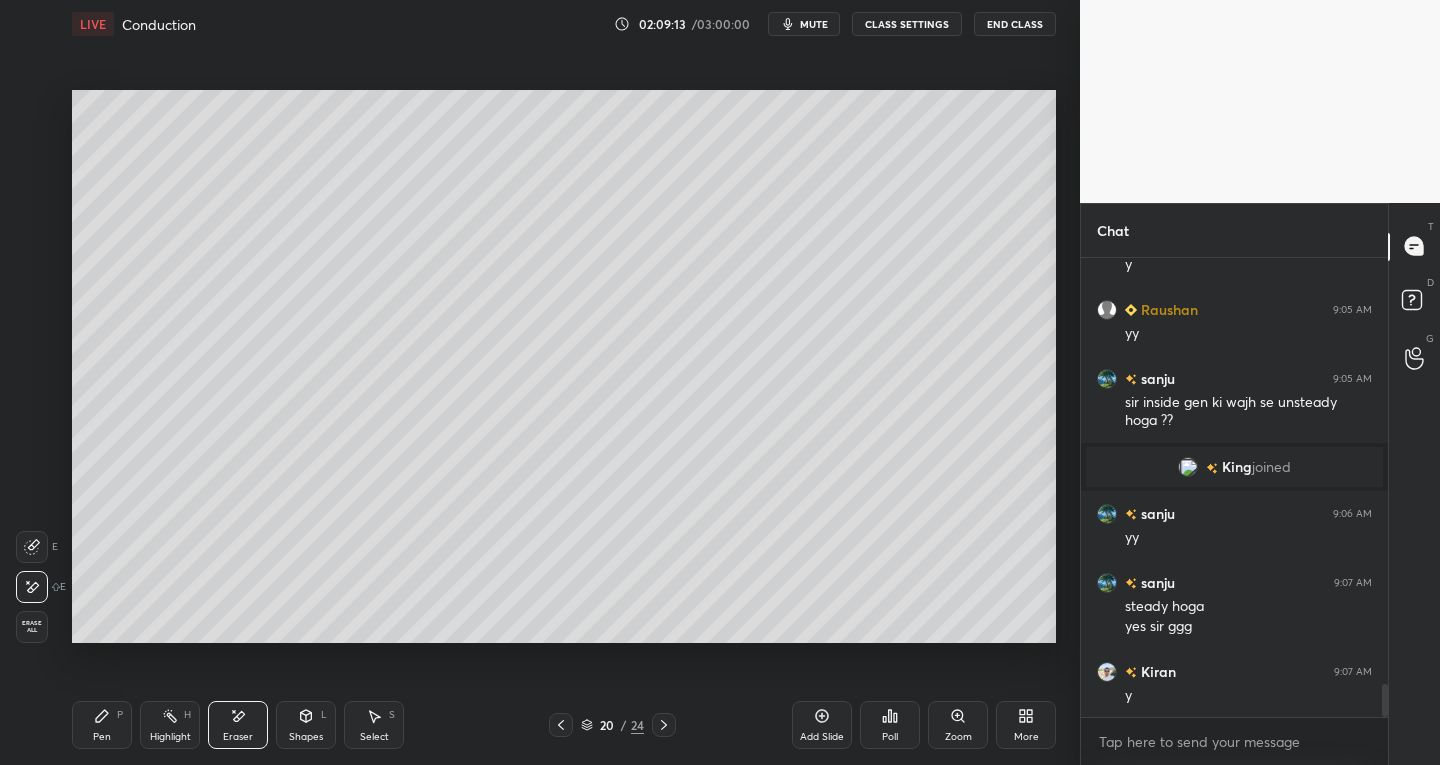 click on "Pen" at bounding box center (102, 737) 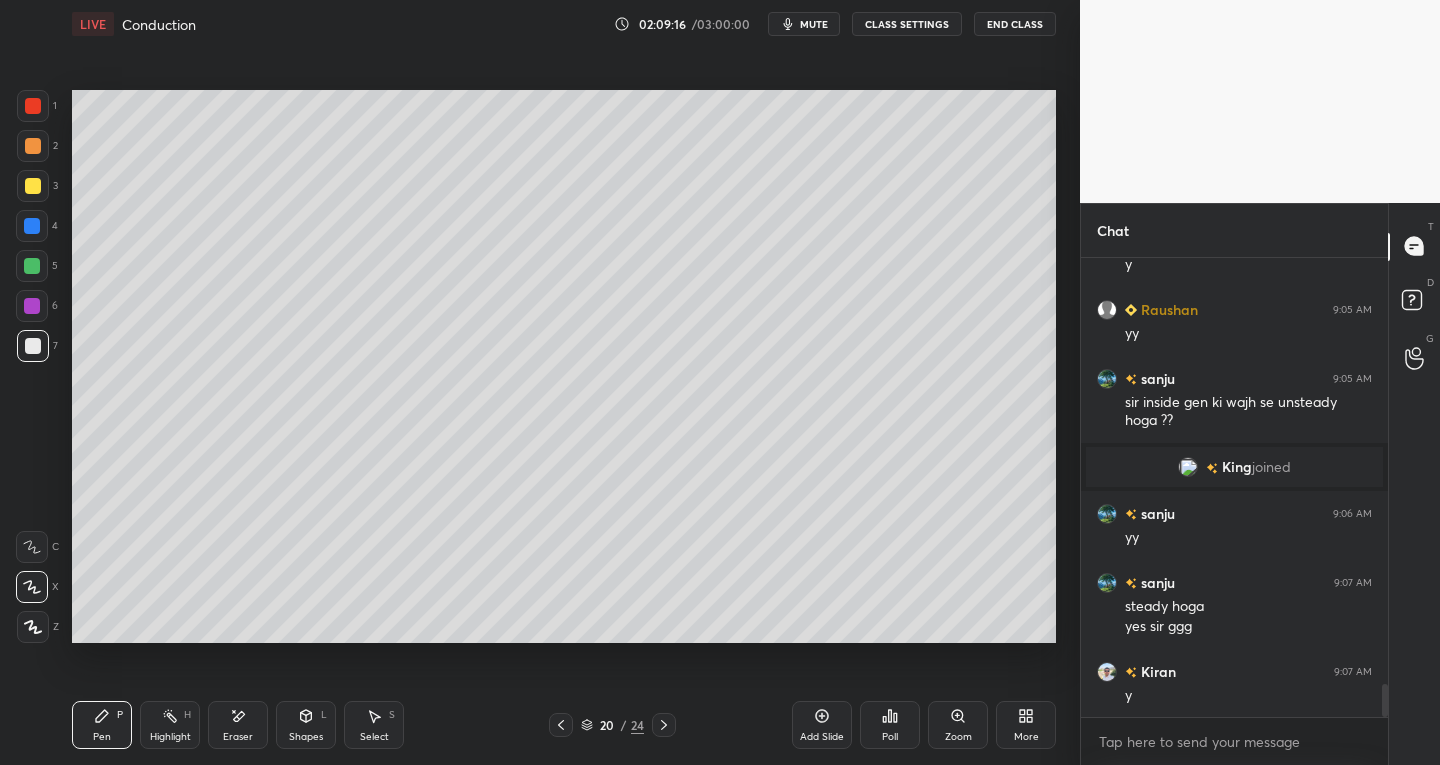click on "Select S" at bounding box center (374, 725) 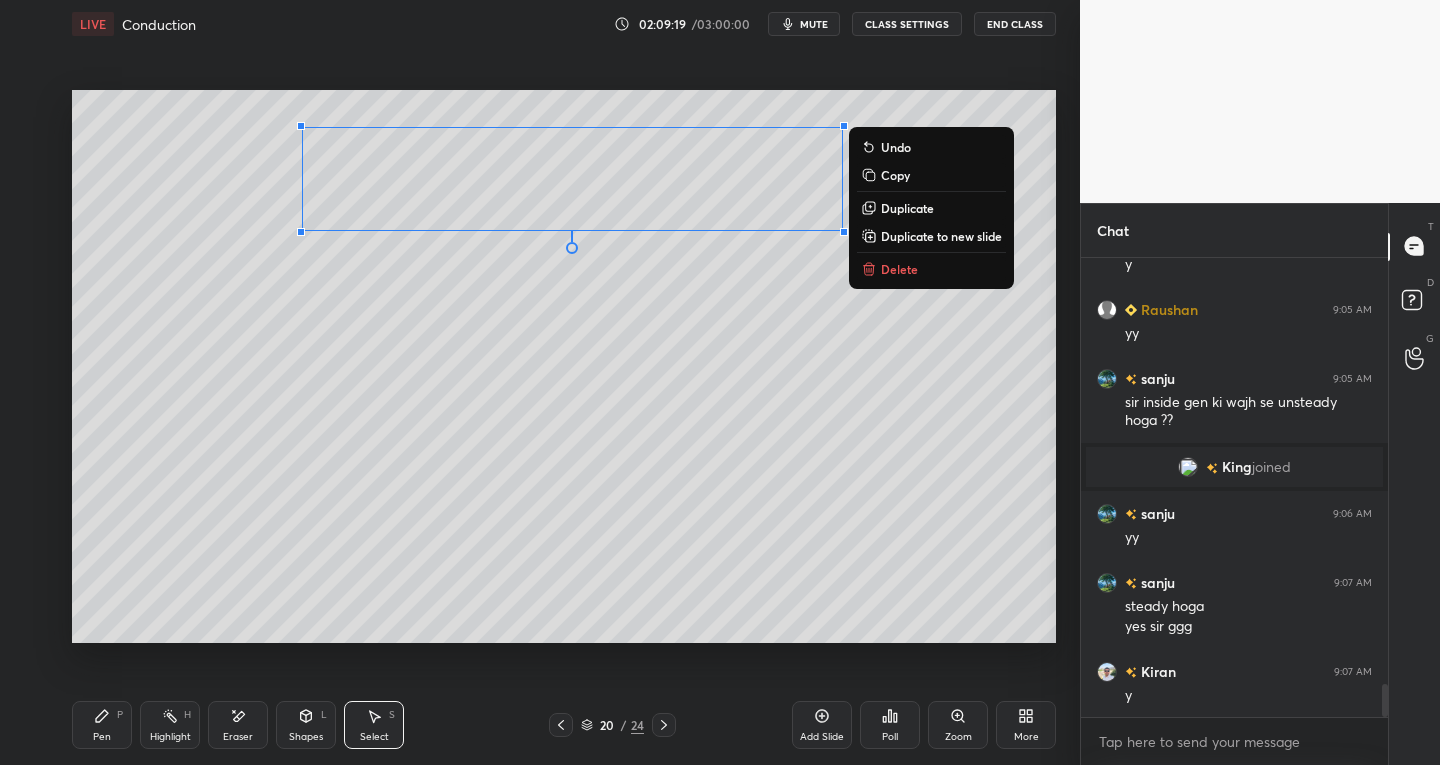 click on "Duplicate" at bounding box center [907, 208] 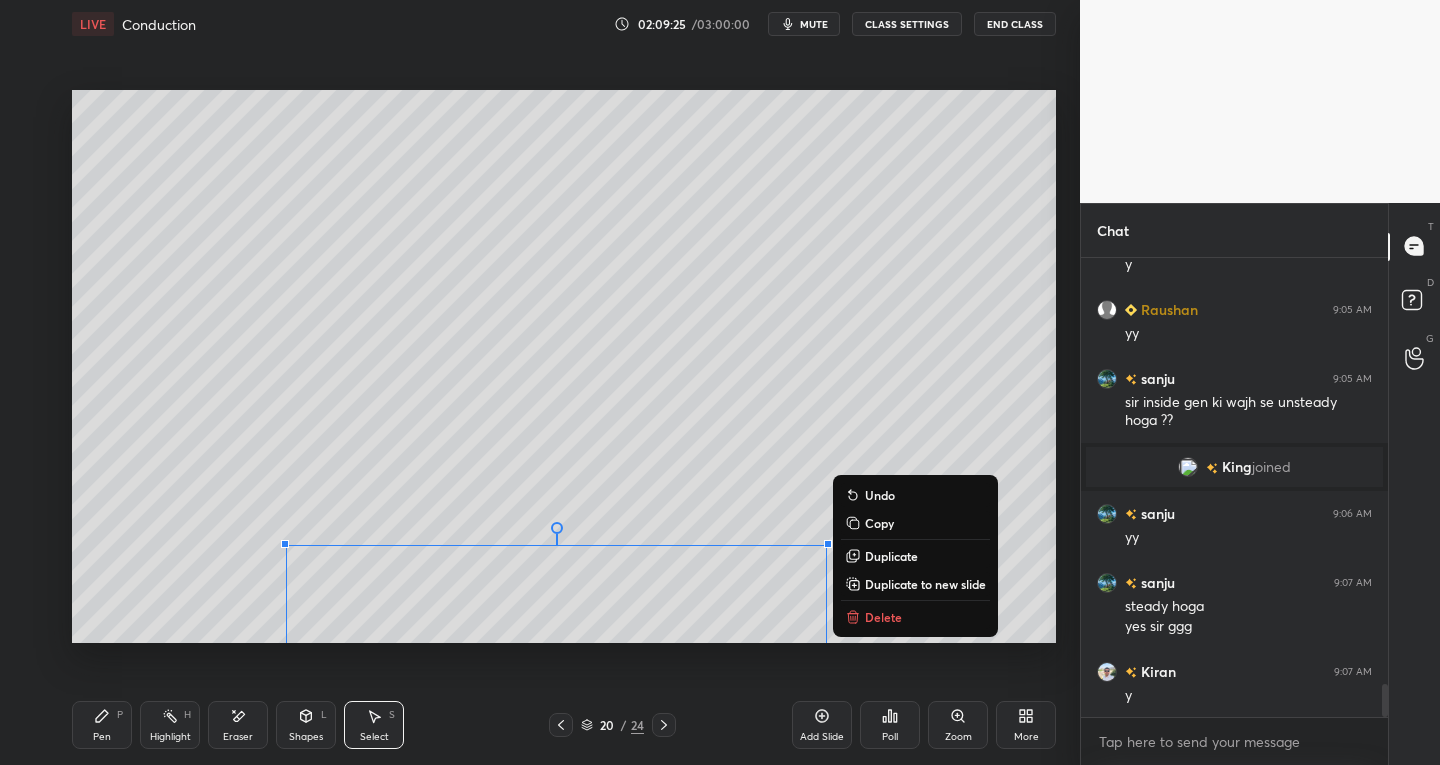 click on "Pen" at bounding box center (102, 737) 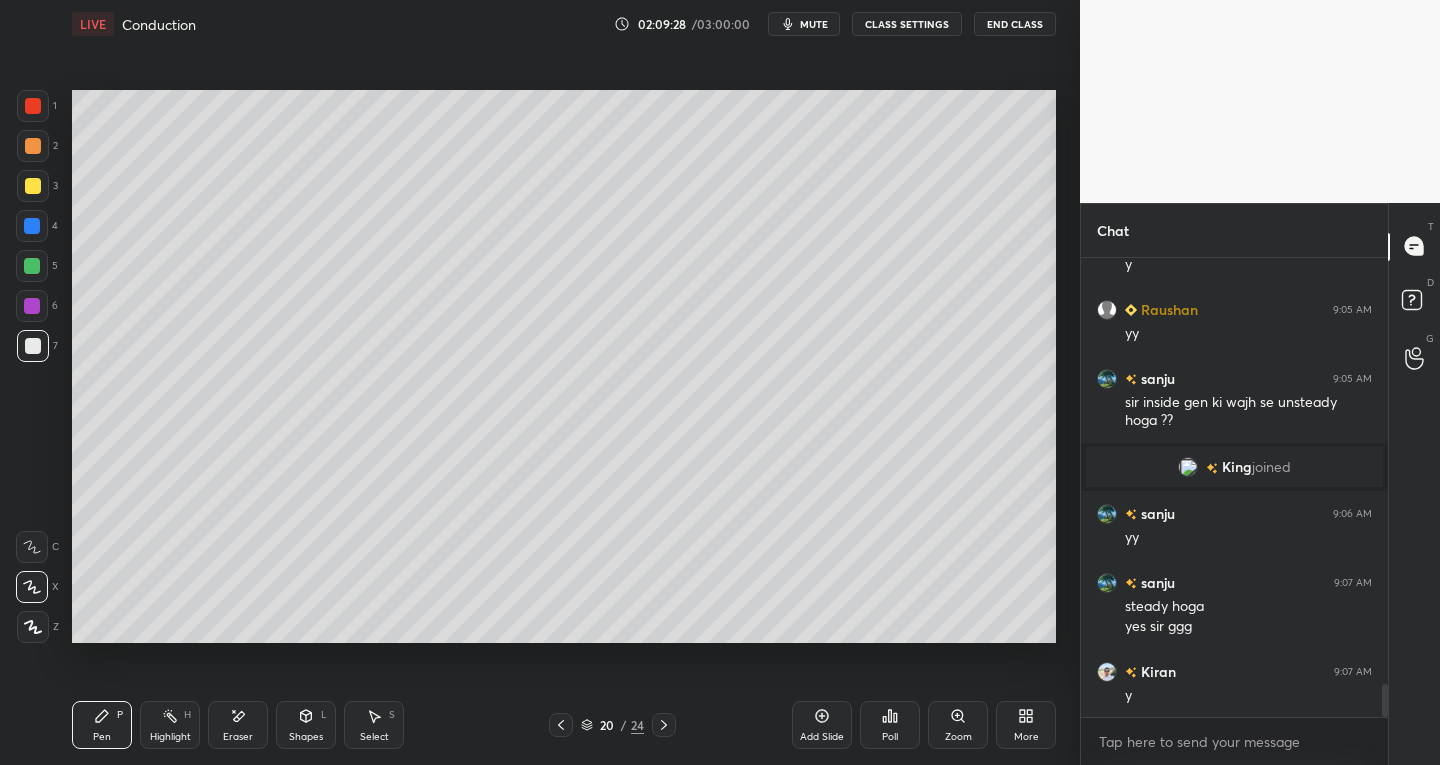 click on "Eraser" at bounding box center [238, 737] 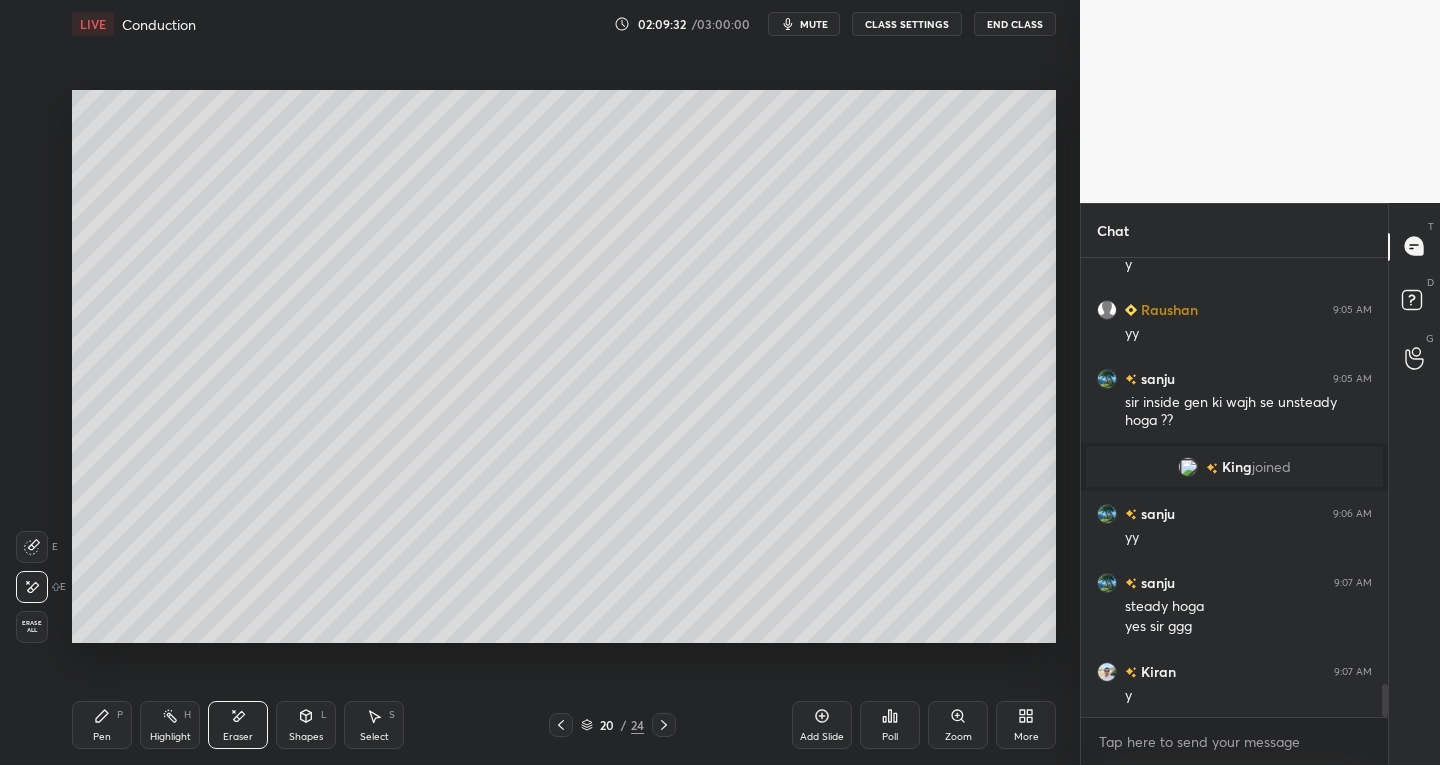 click on "Select S" at bounding box center [374, 725] 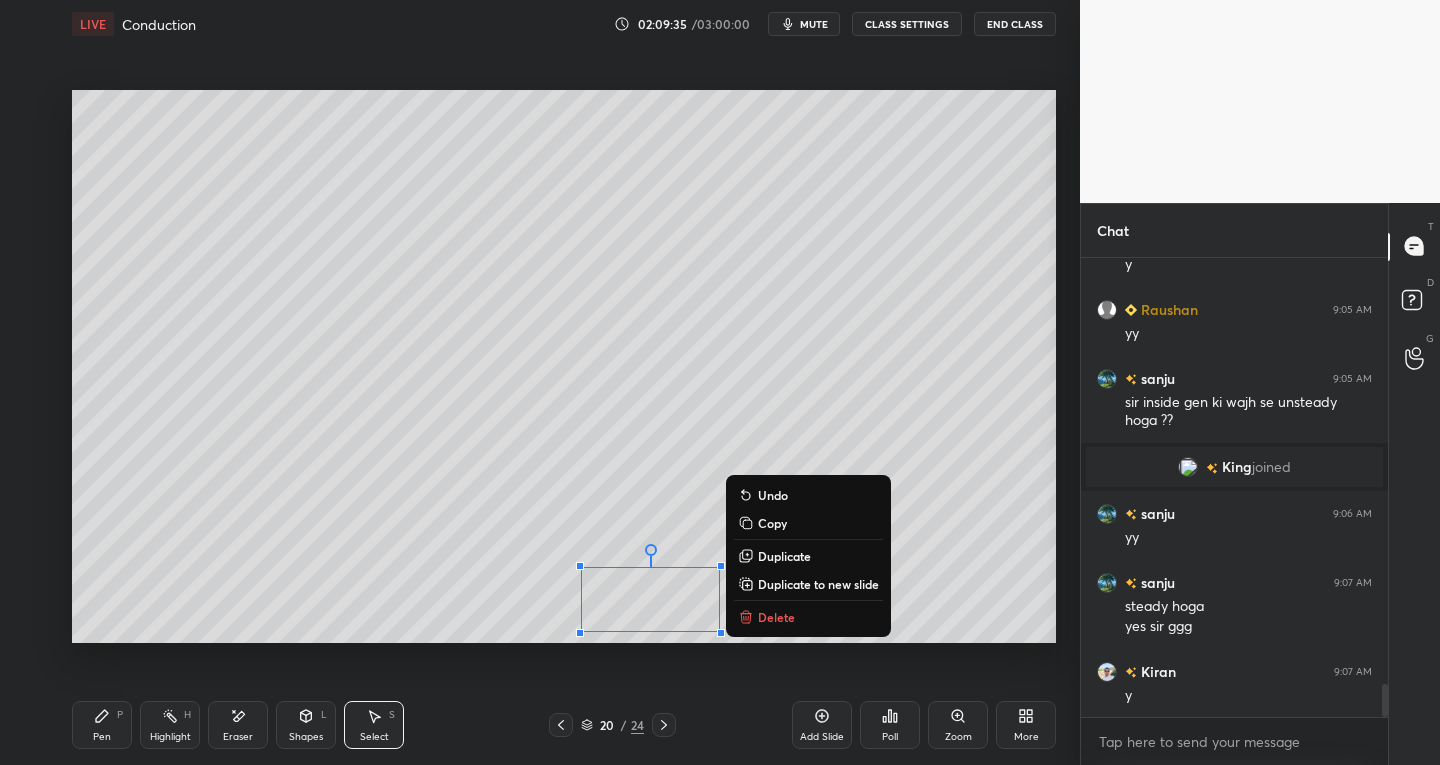 click on "Pen" at bounding box center (102, 737) 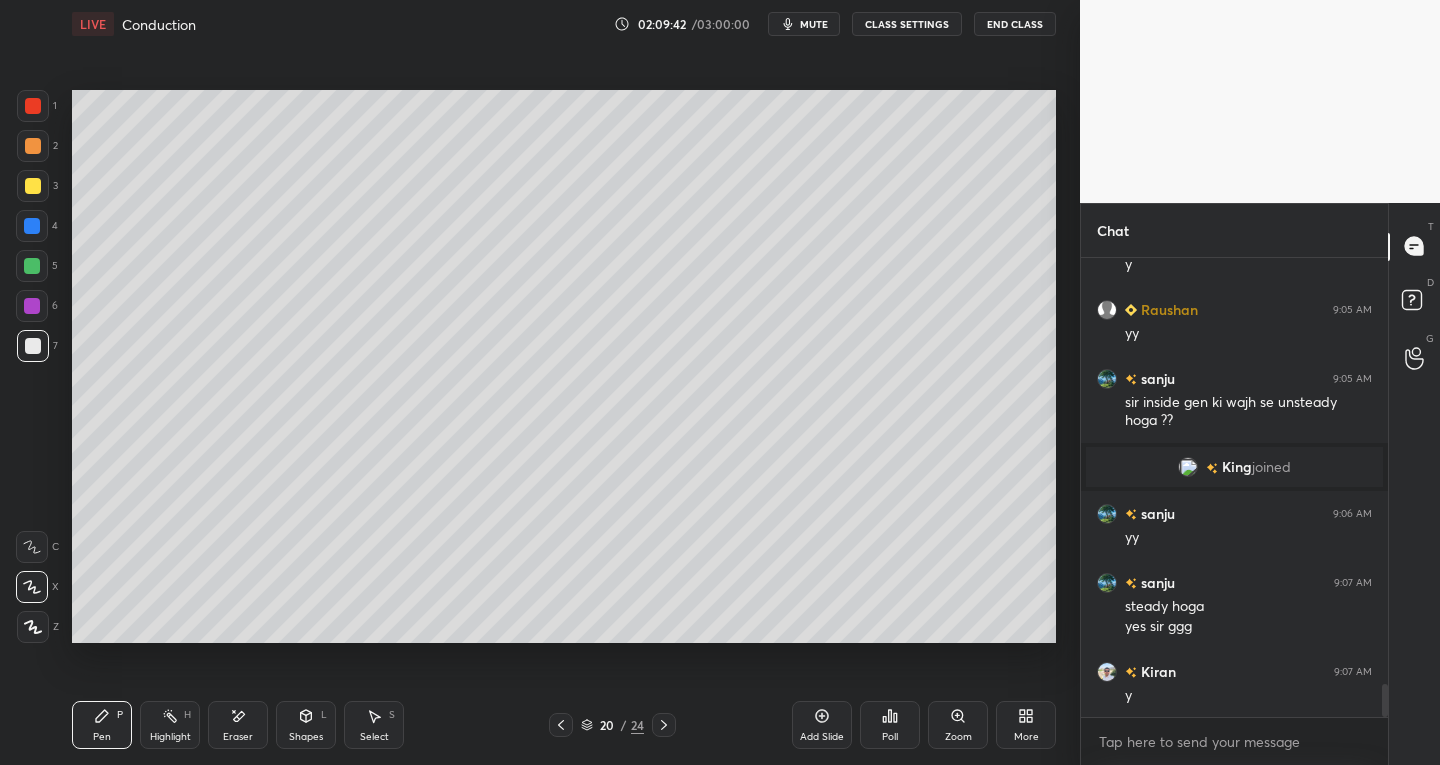 click at bounding box center [33, 106] 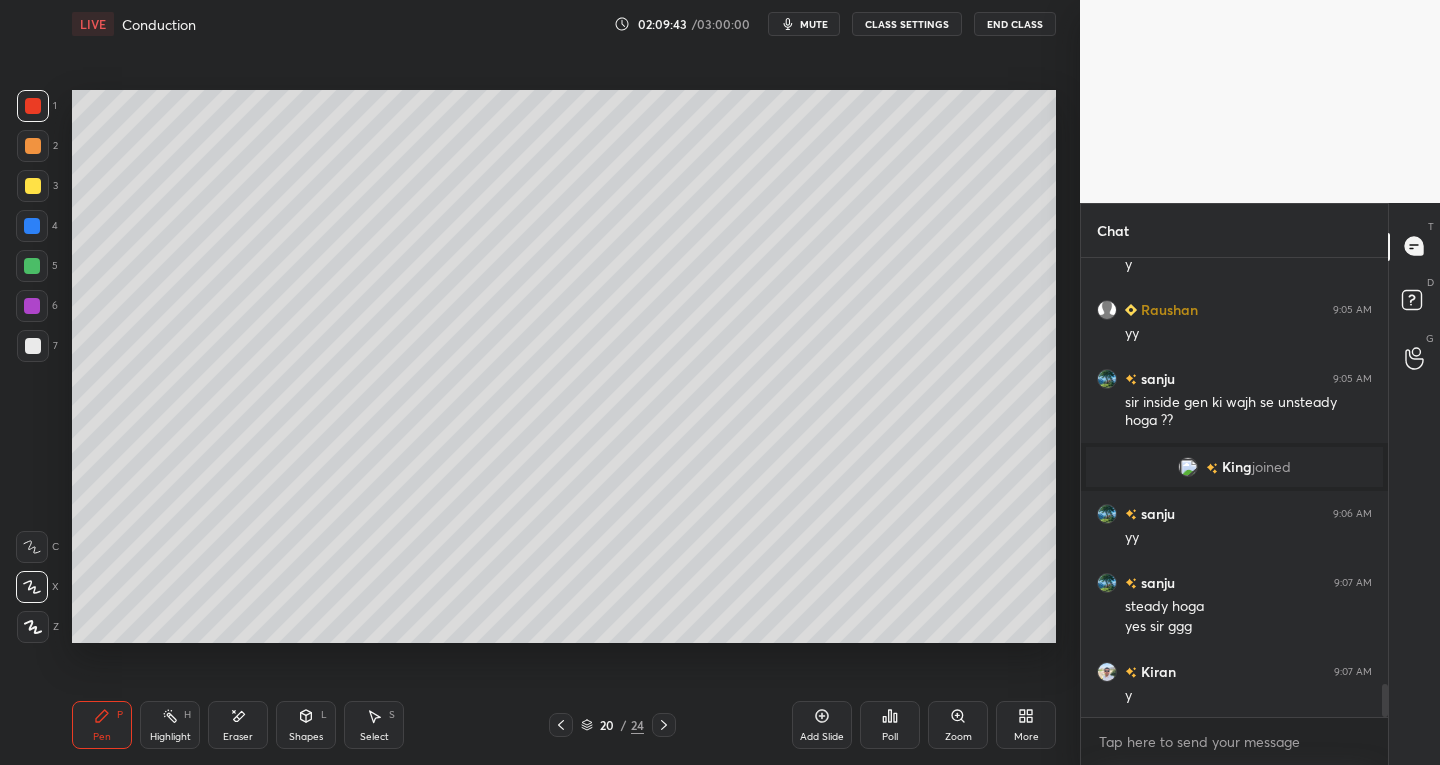 click on "Shapes" at bounding box center [306, 737] 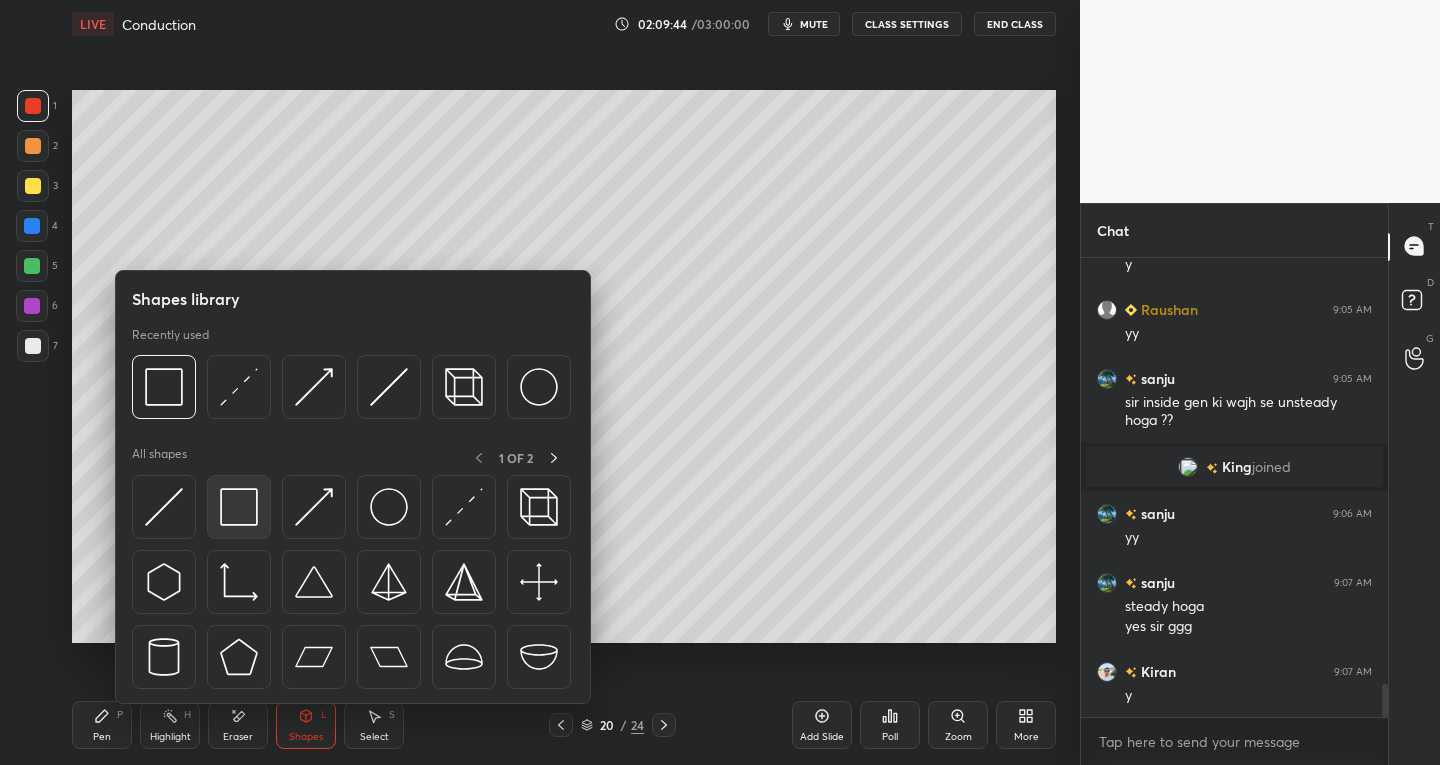 click at bounding box center (239, 507) 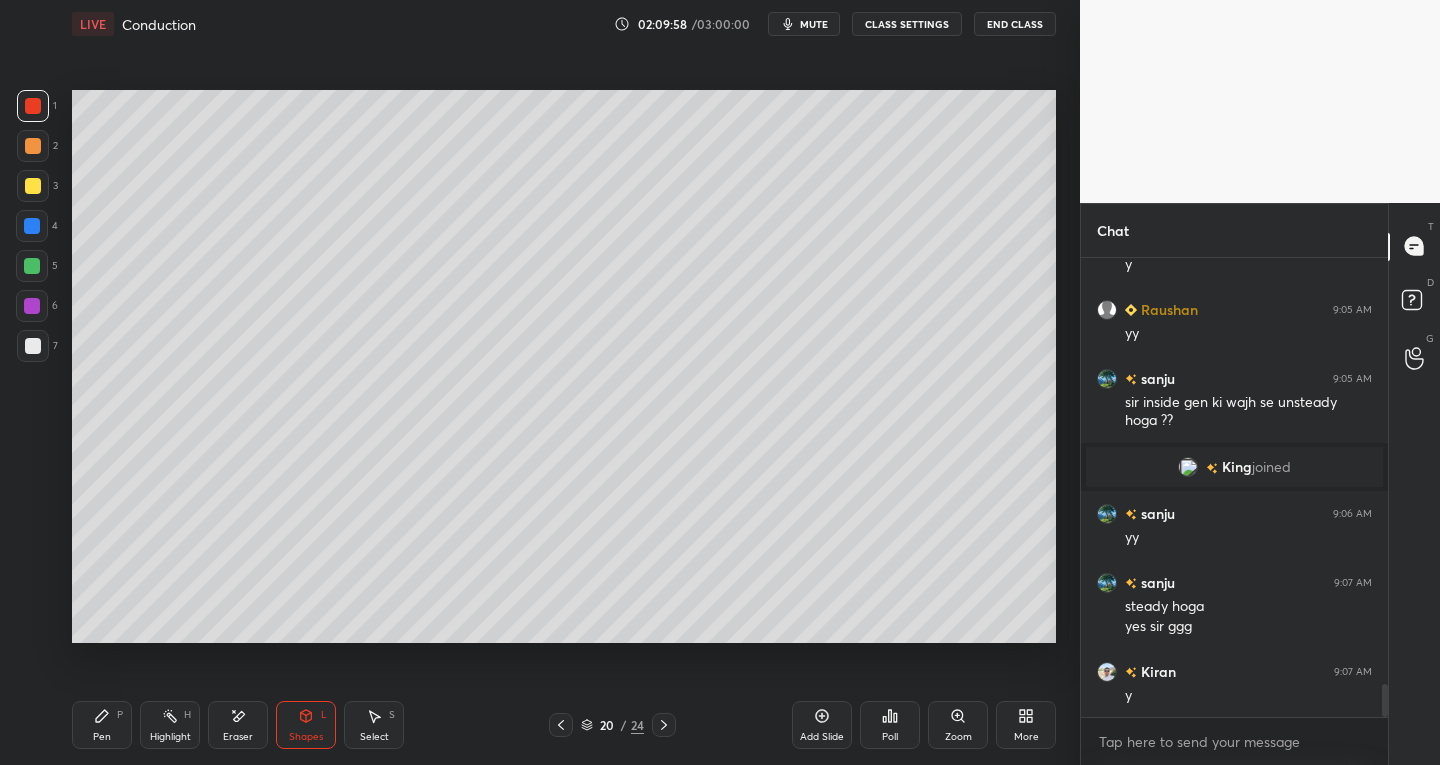 click on "Eraser" at bounding box center (238, 725) 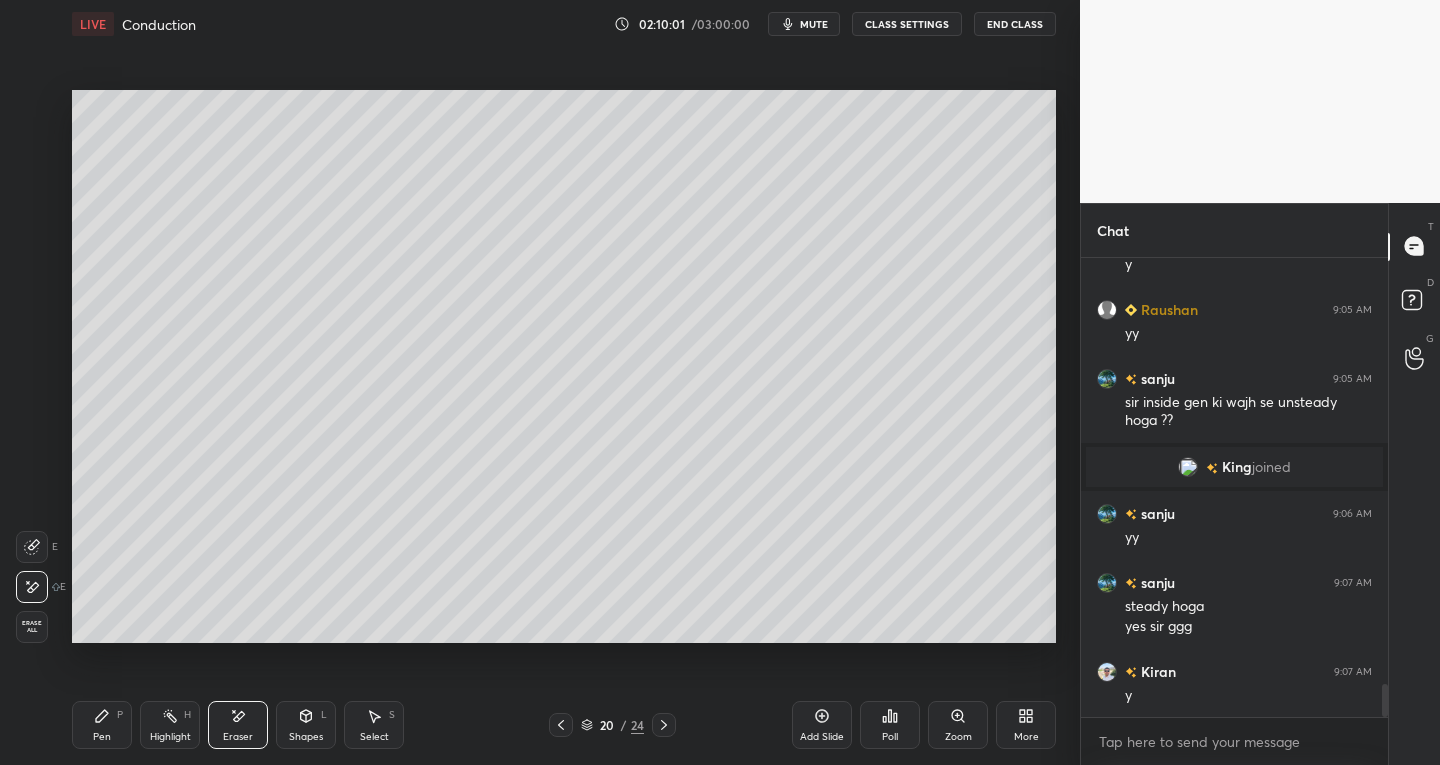 click on "Pen" at bounding box center (102, 737) 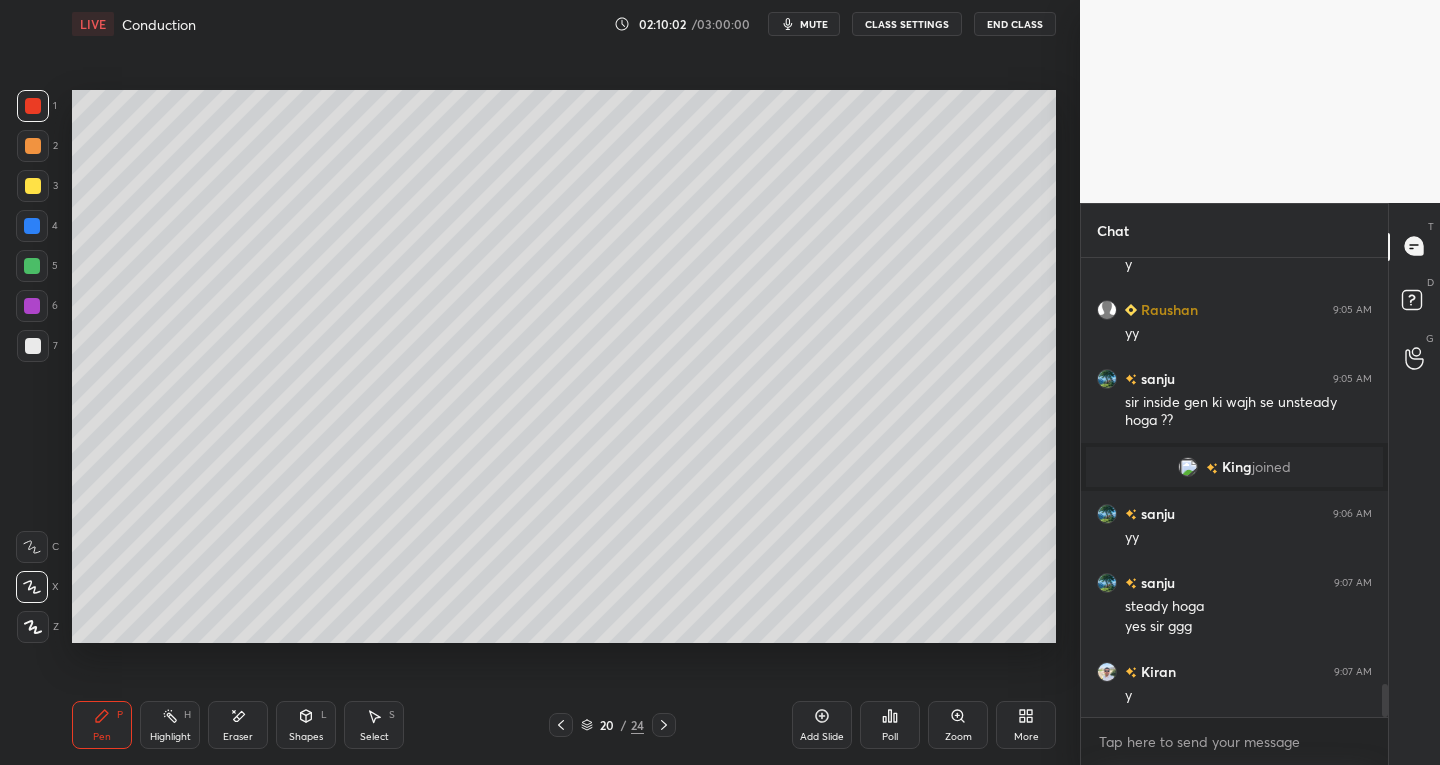 click at bounding box center [33, 346] 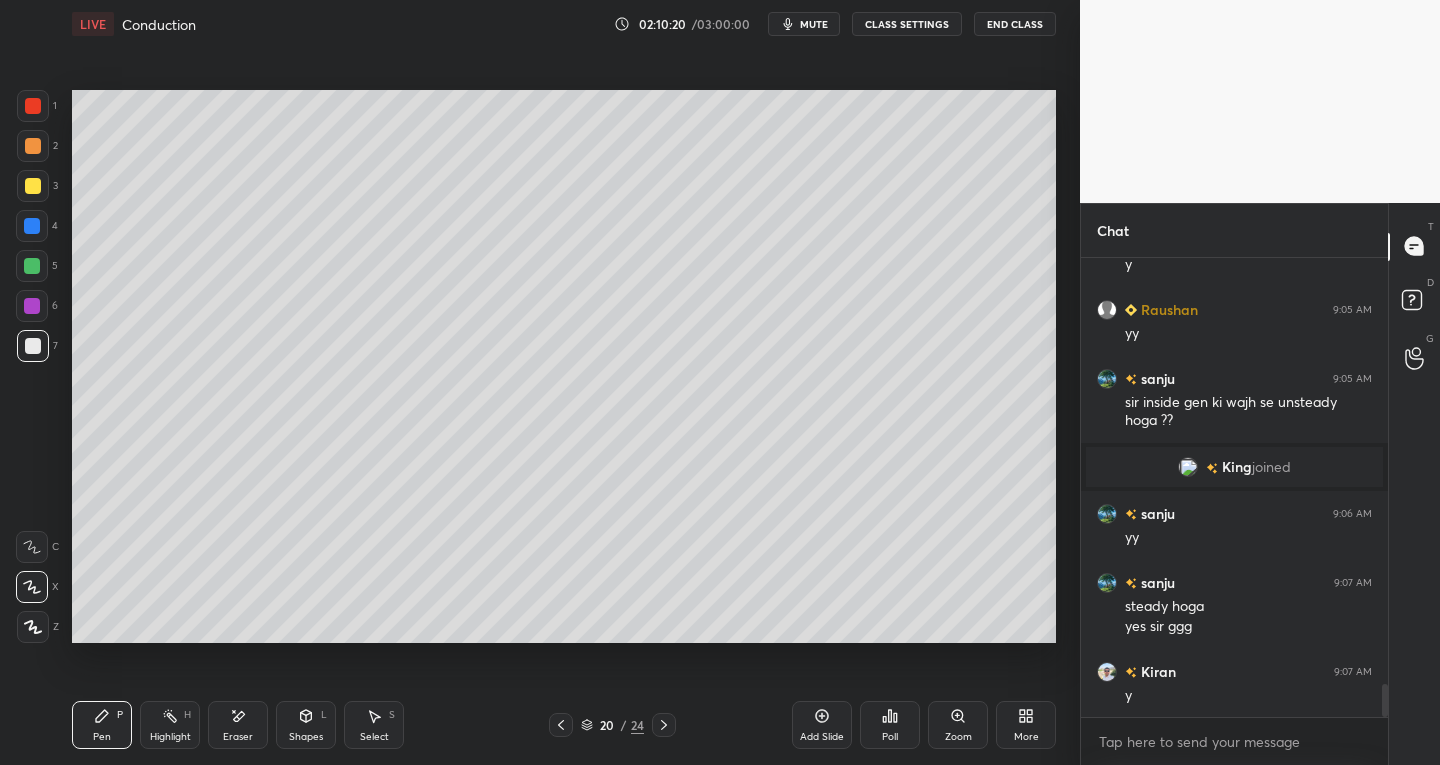 click on "Select S" at bounding box center [374, 725] 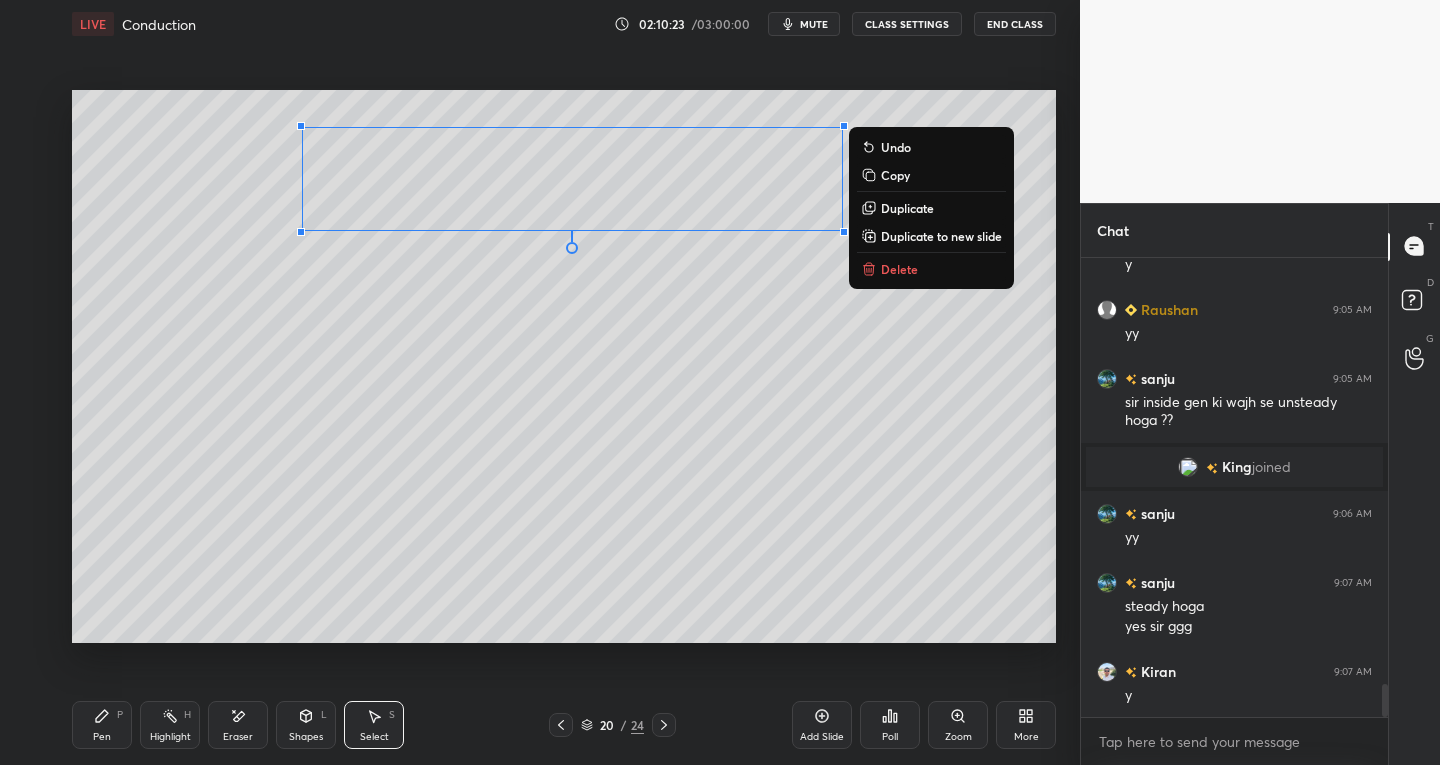 click on "Duplicate to new slide" at bounding box center [941, 236] 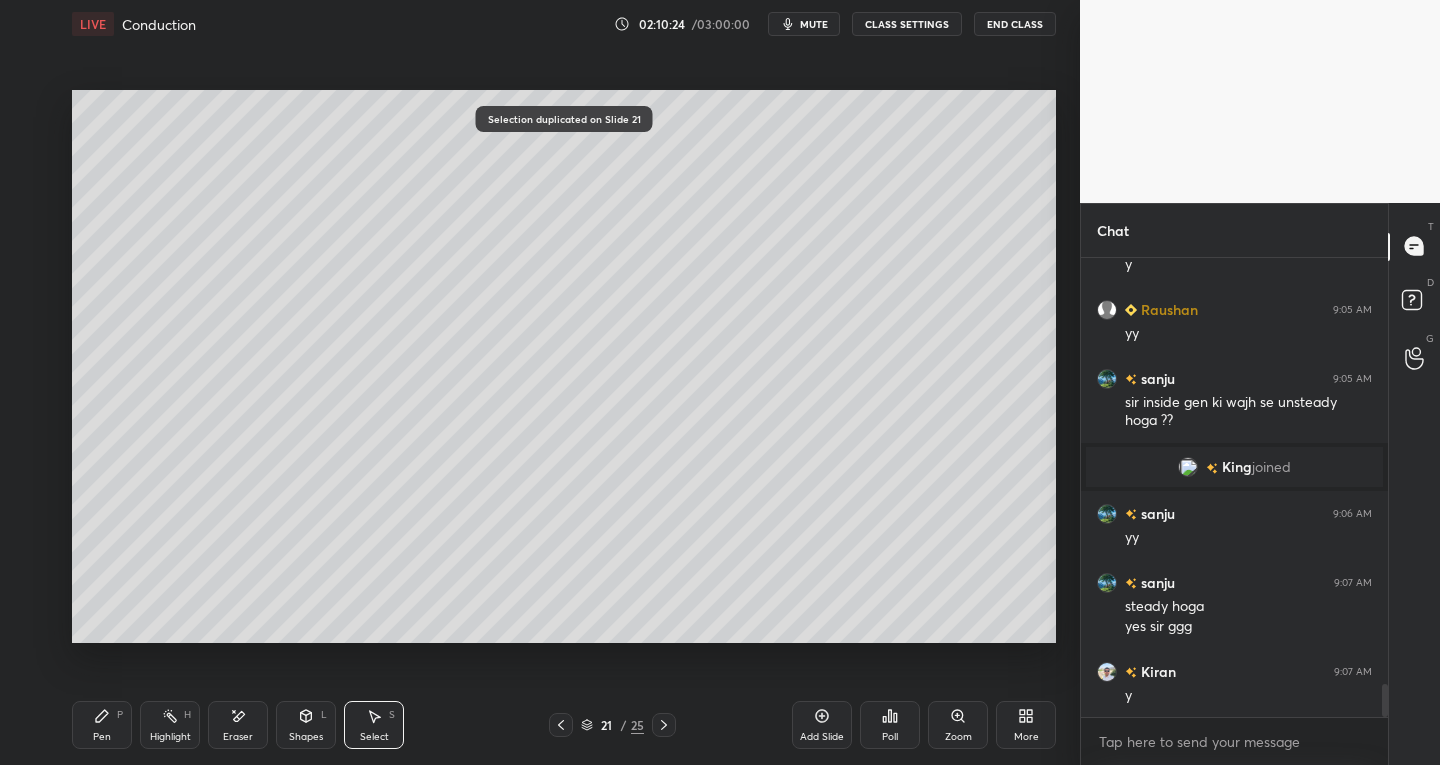 click on "Pen P" at bounding box center [102, 725] 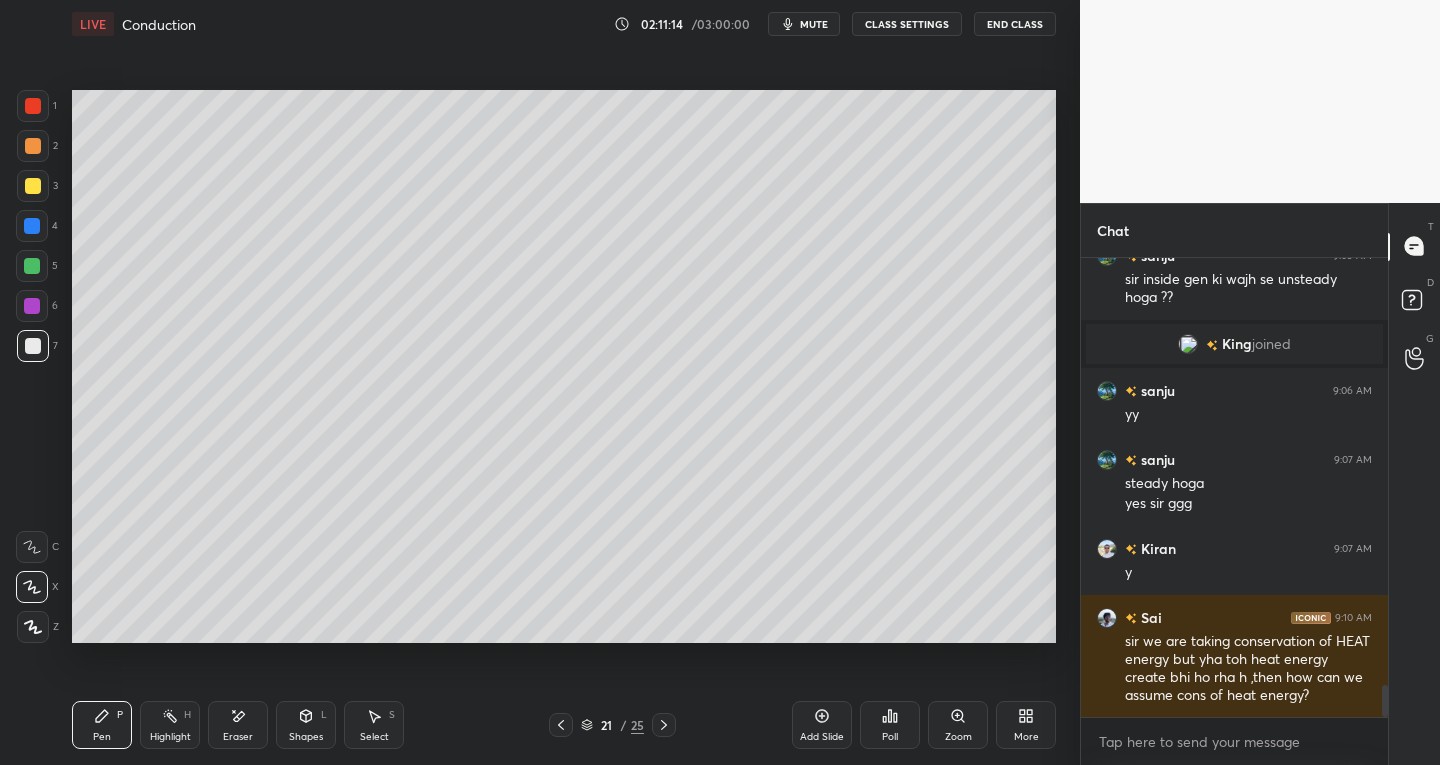 scroll, scrollTop: 6186, scrollLeft: 0, axis: vertical 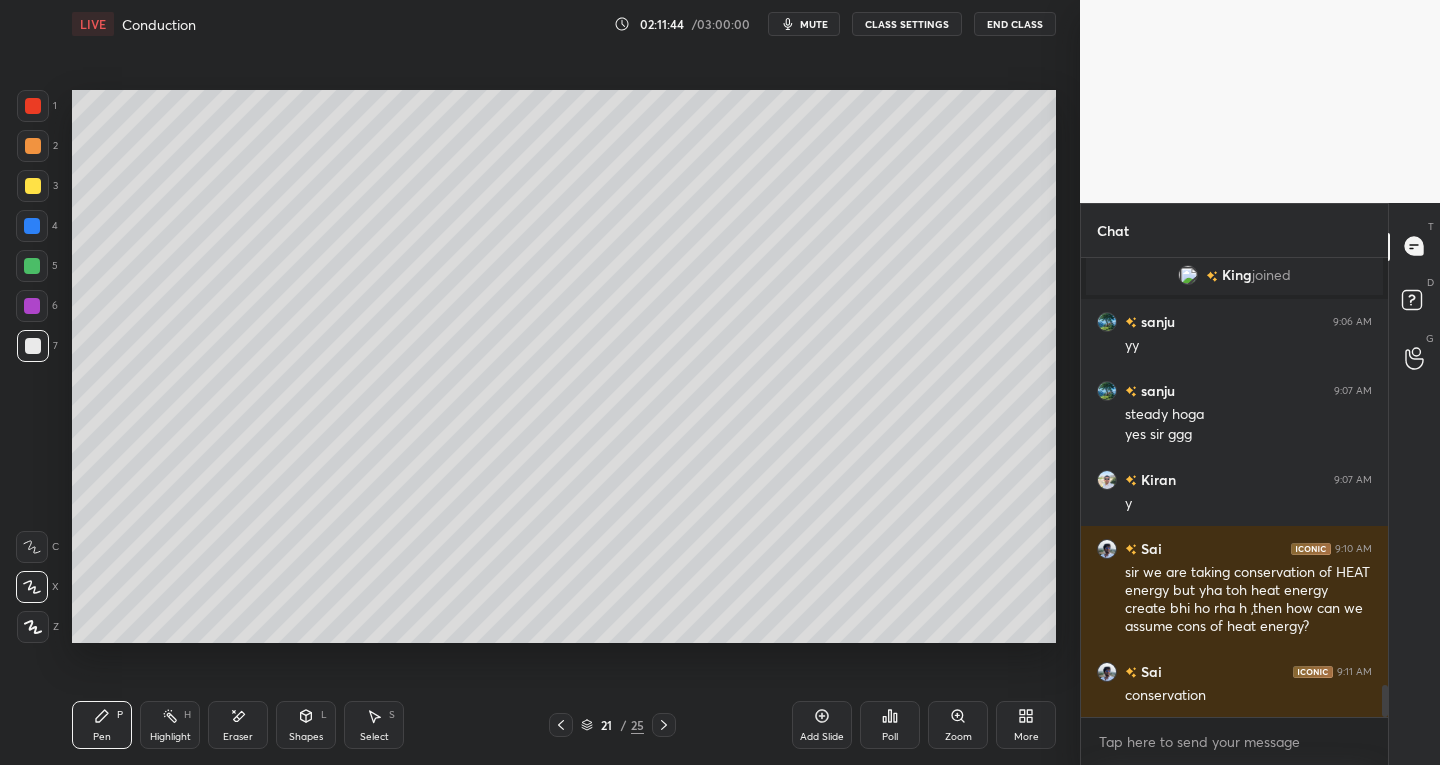 click on "Eraser" at bounding box center [238, 725] 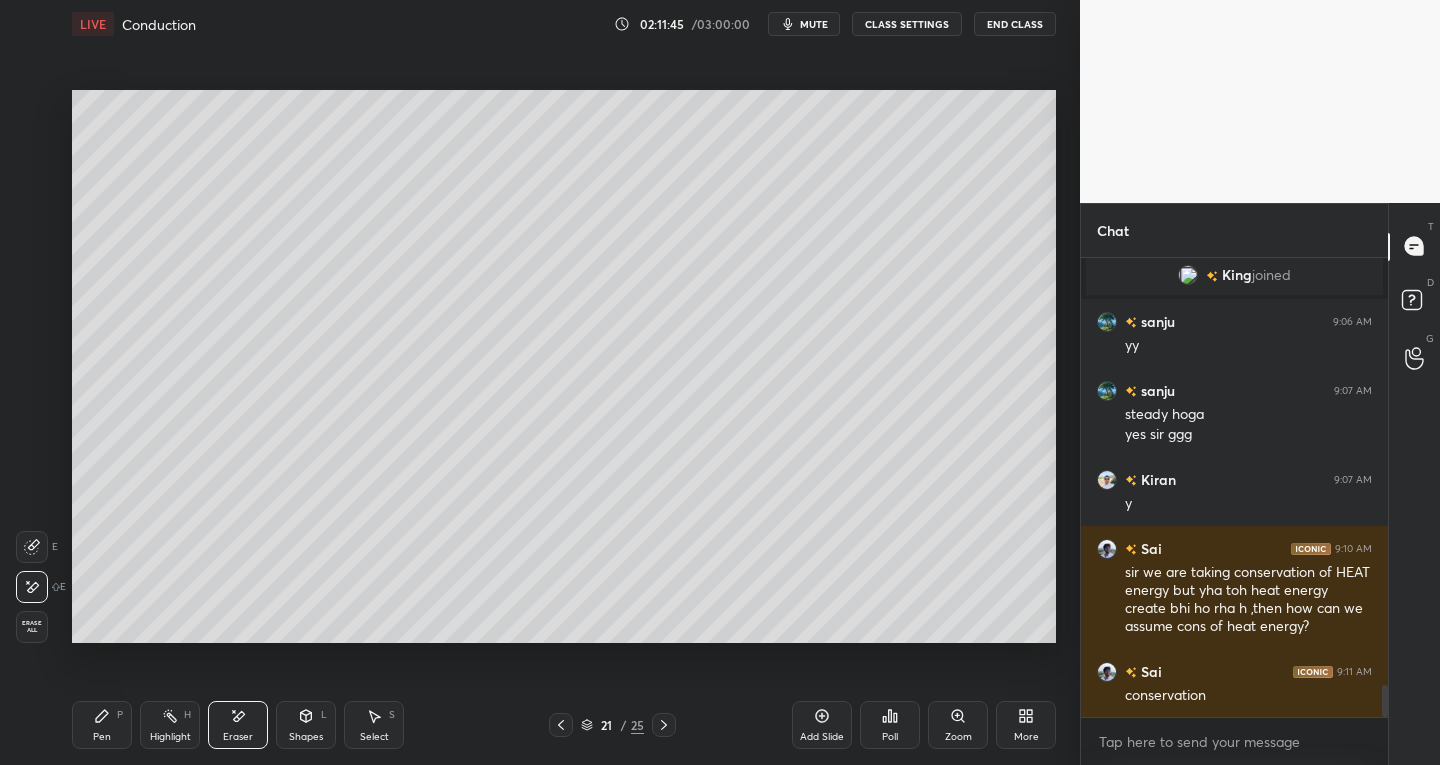 click on "Pen P" at bounding box center (102, 725) 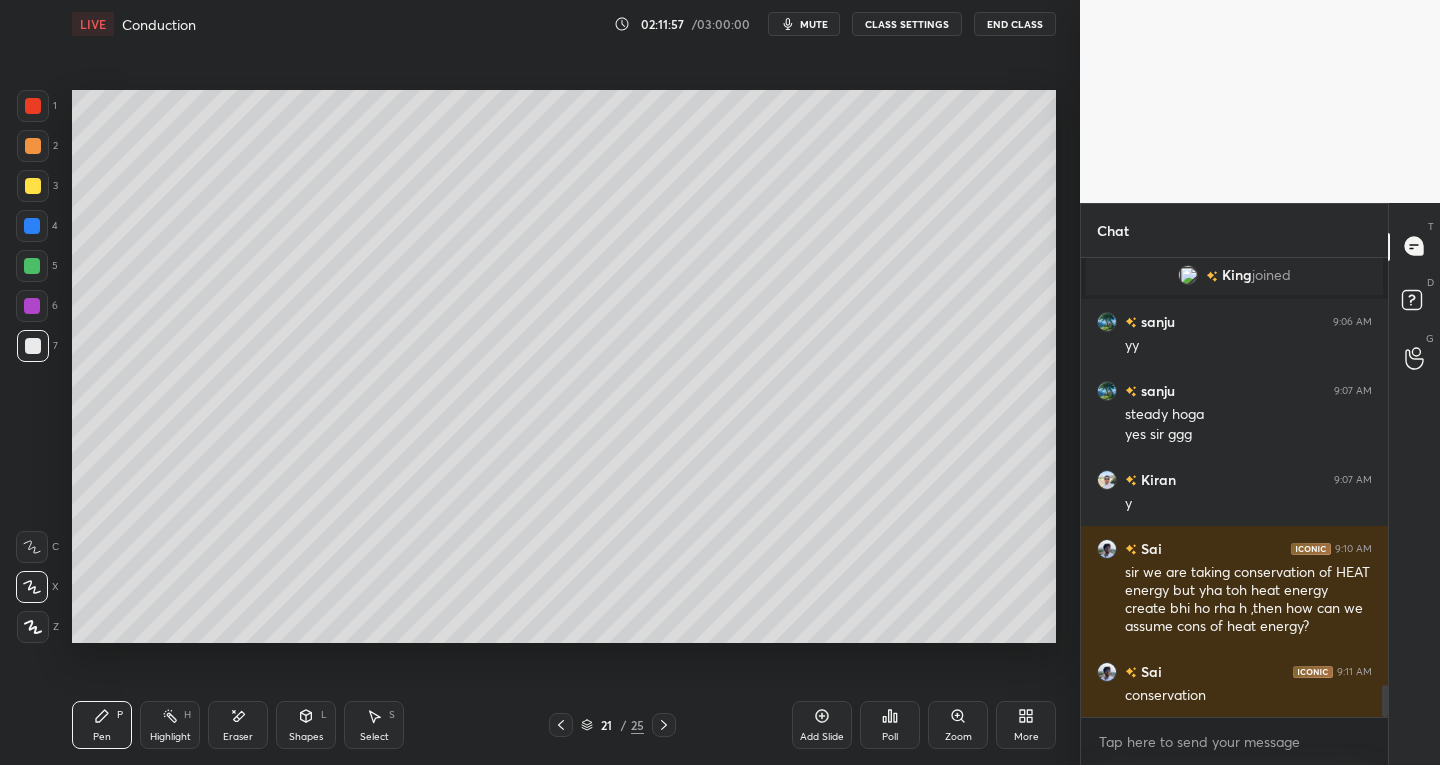 click on "Select S" at bounding box center (374, 725) 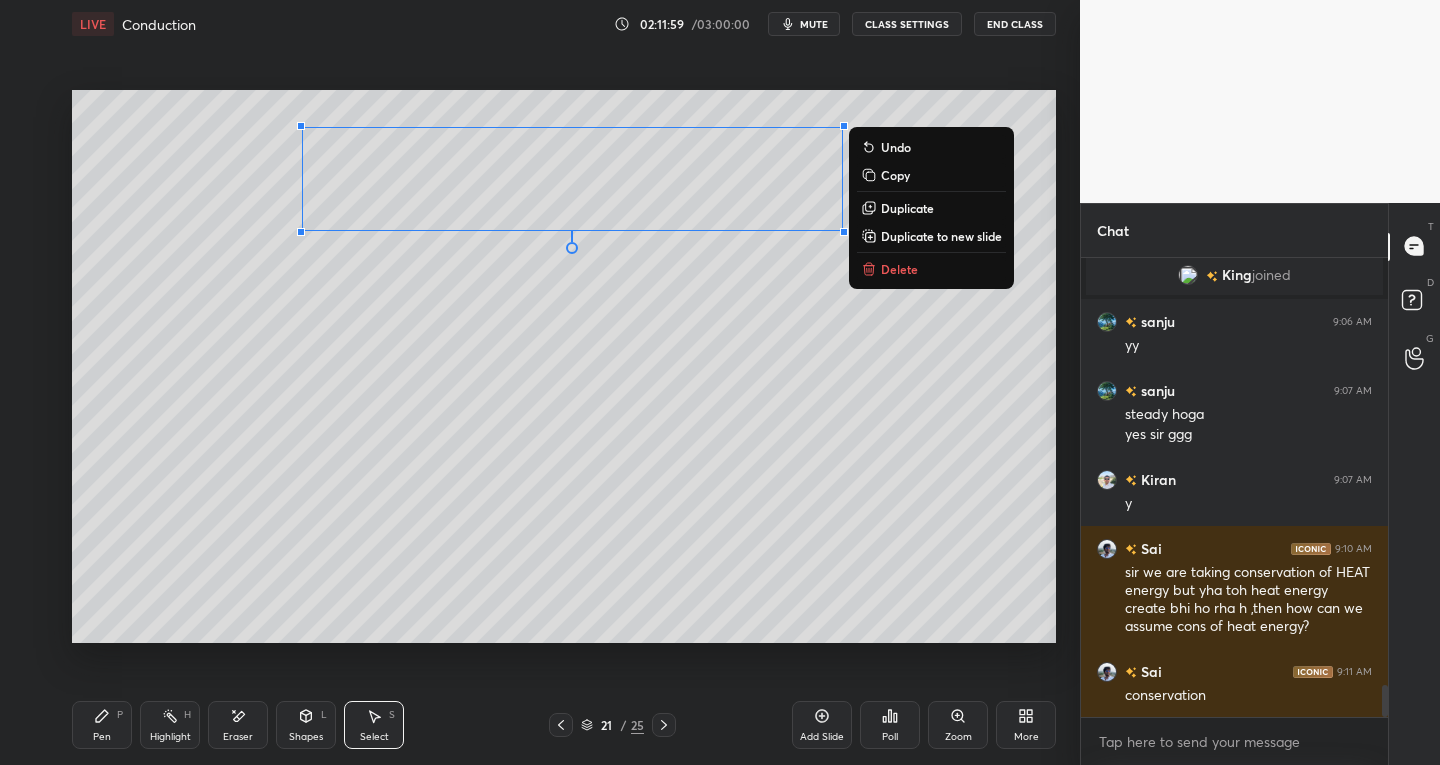 click on "Duplicate" at bounding box center [907, 208] 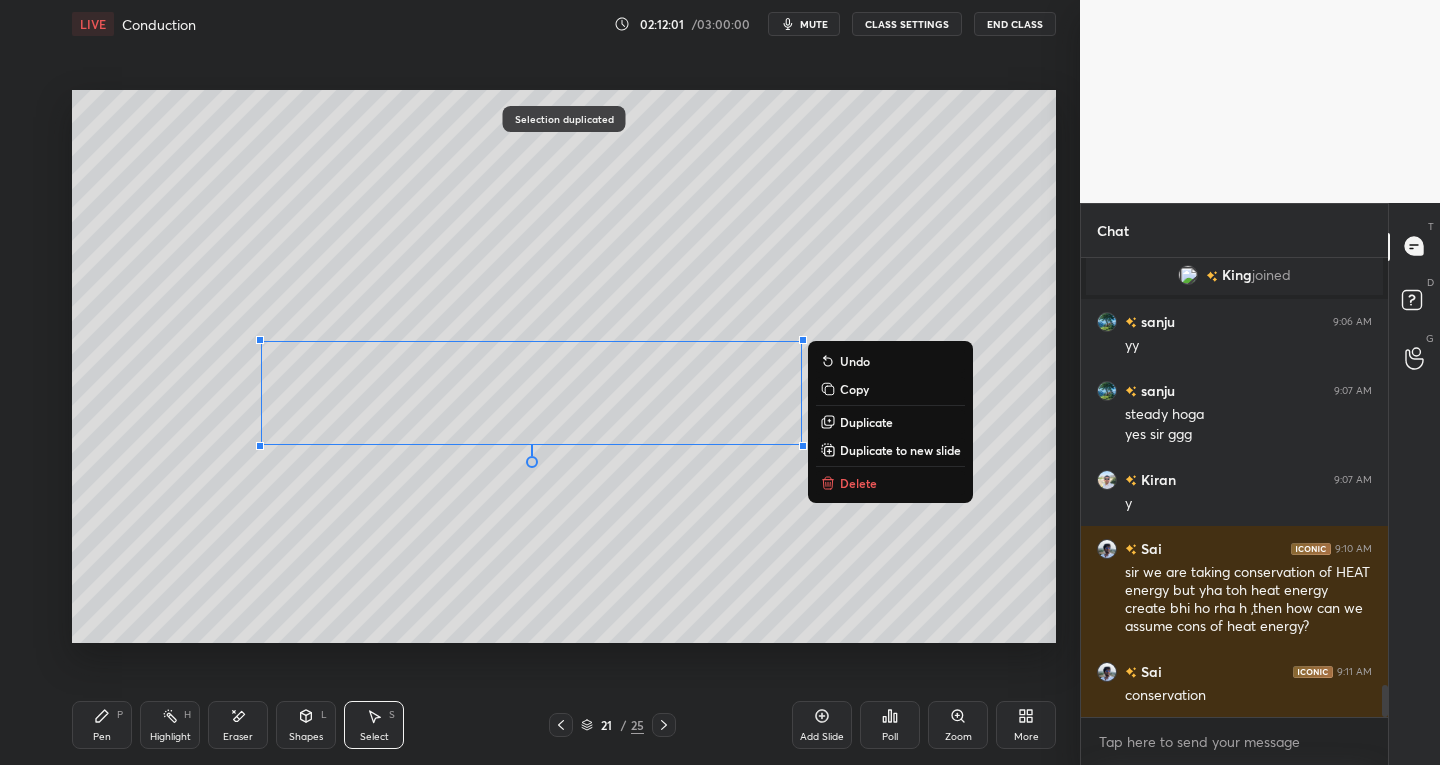 click on "0 ° Undo Copy Duplicate Duplicate to new slide Delete" at bounding box center [564, 367] 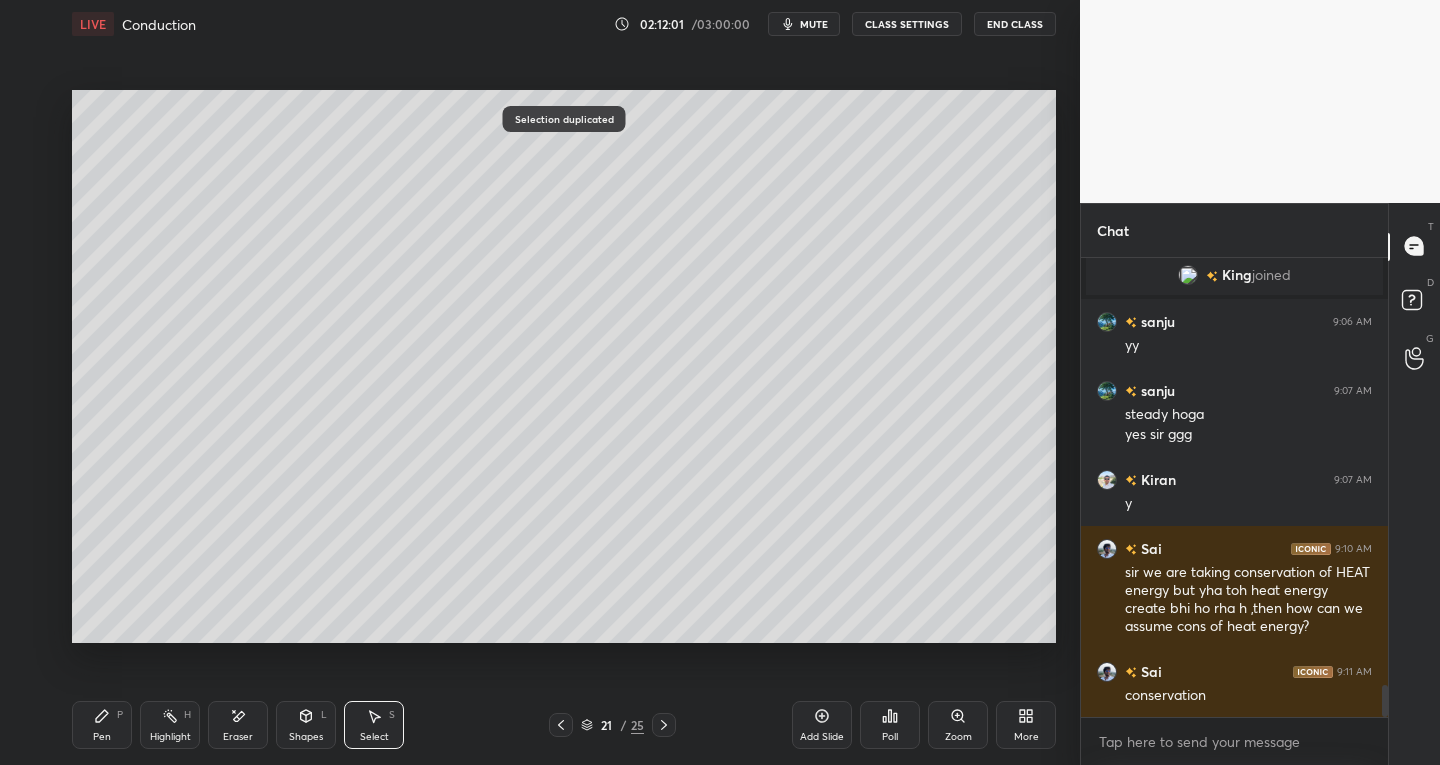 click on "Pen" at bounding box center [102, 737] 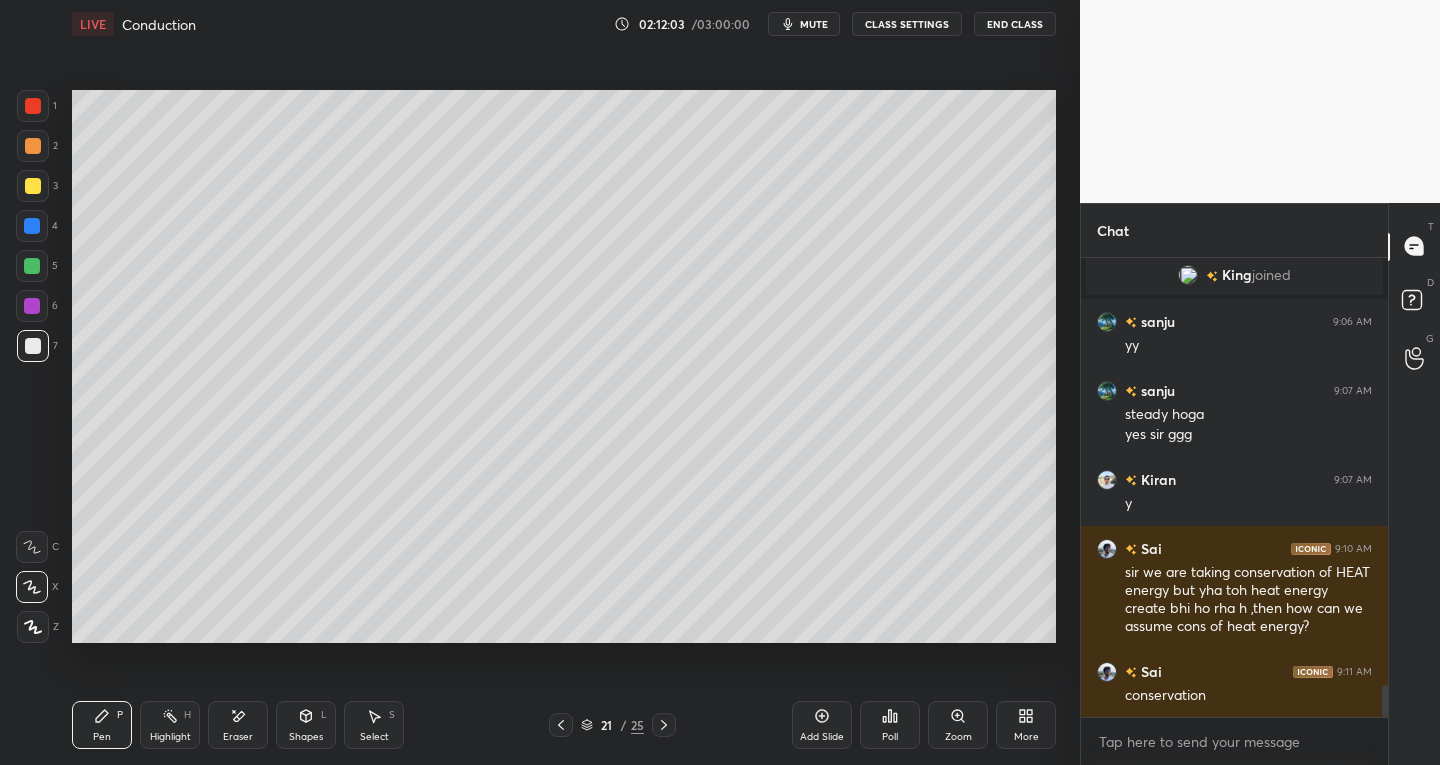 click on "Eraser" at bounding box center (238, 737) 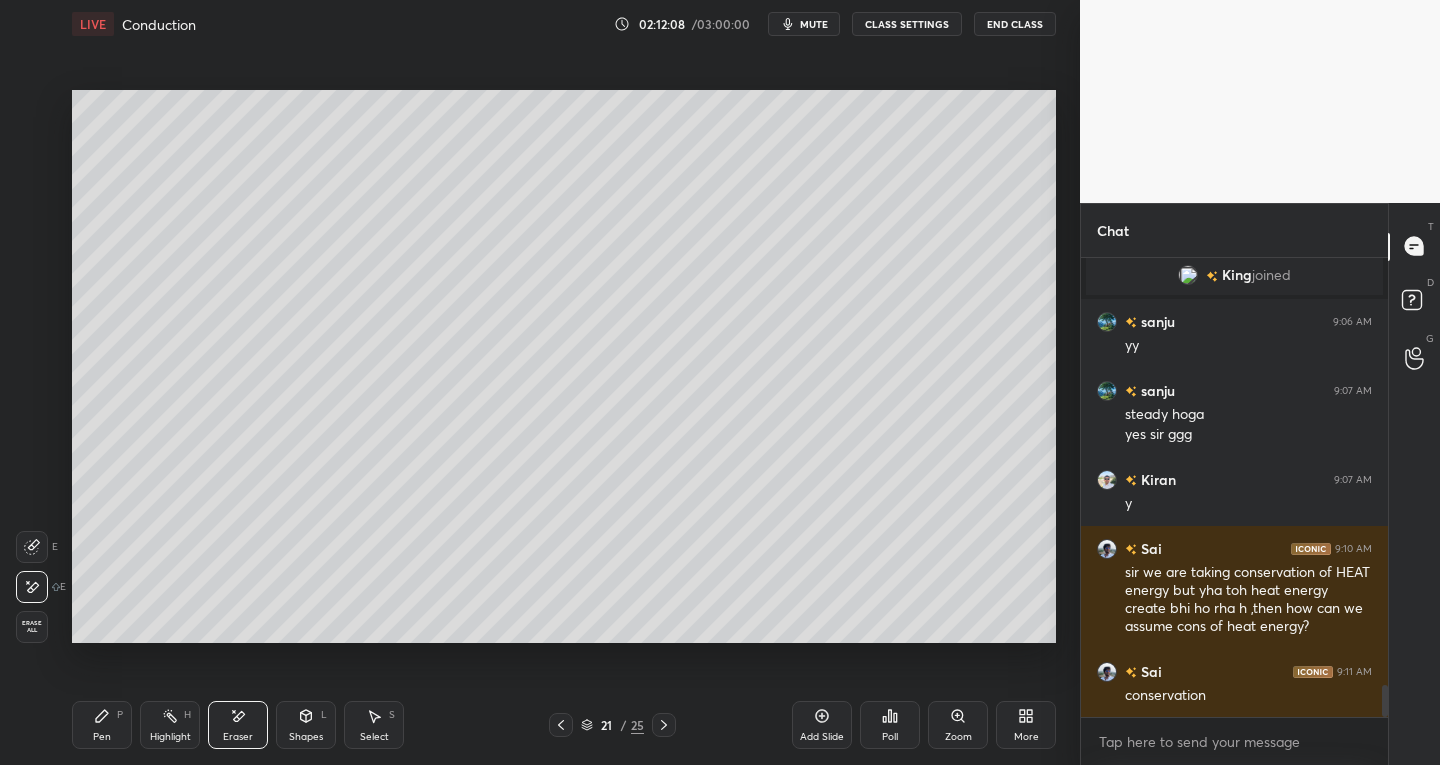 click on "Pen P" at bounding box center [102, 725] 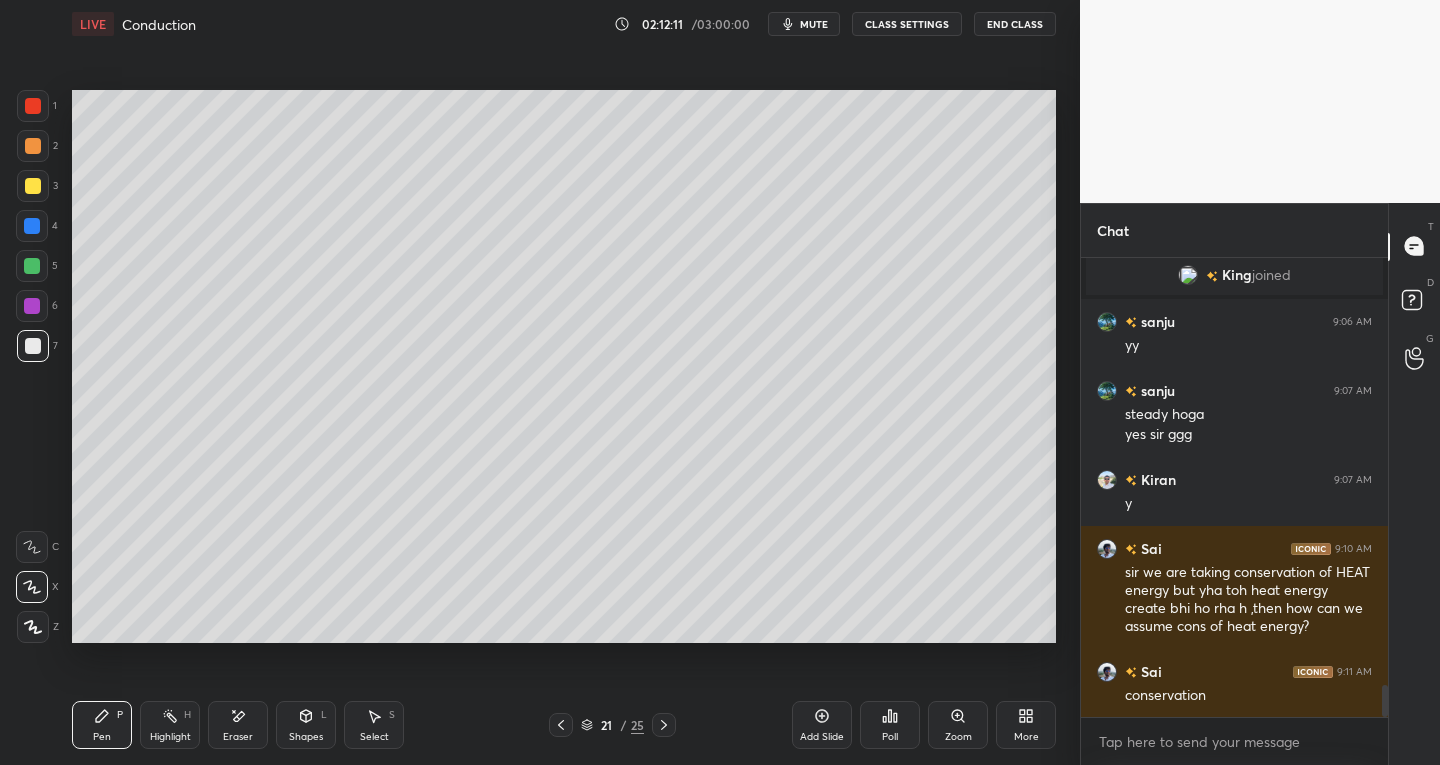 click at bounding box center (33, 186) 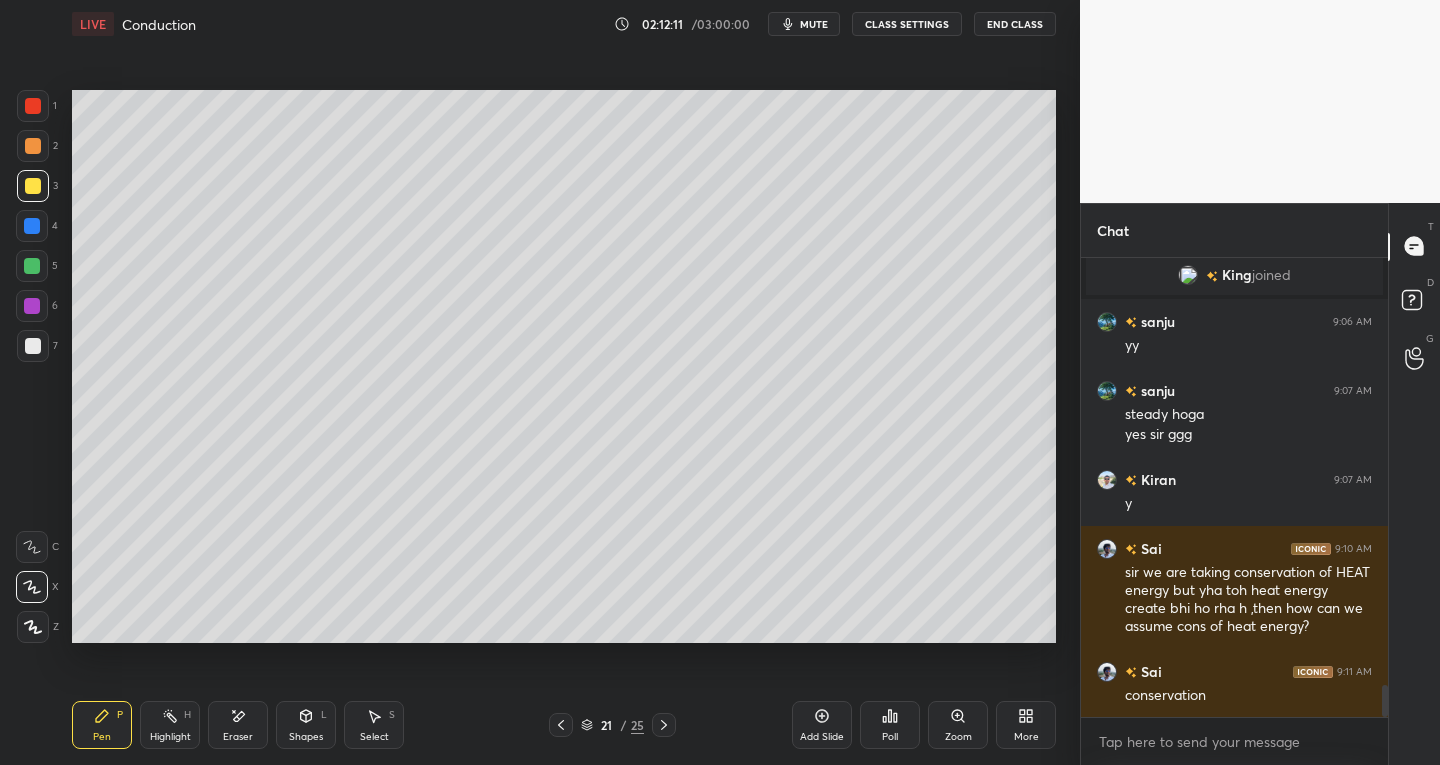 click on "Shapes" at bounding box center (306, 737) 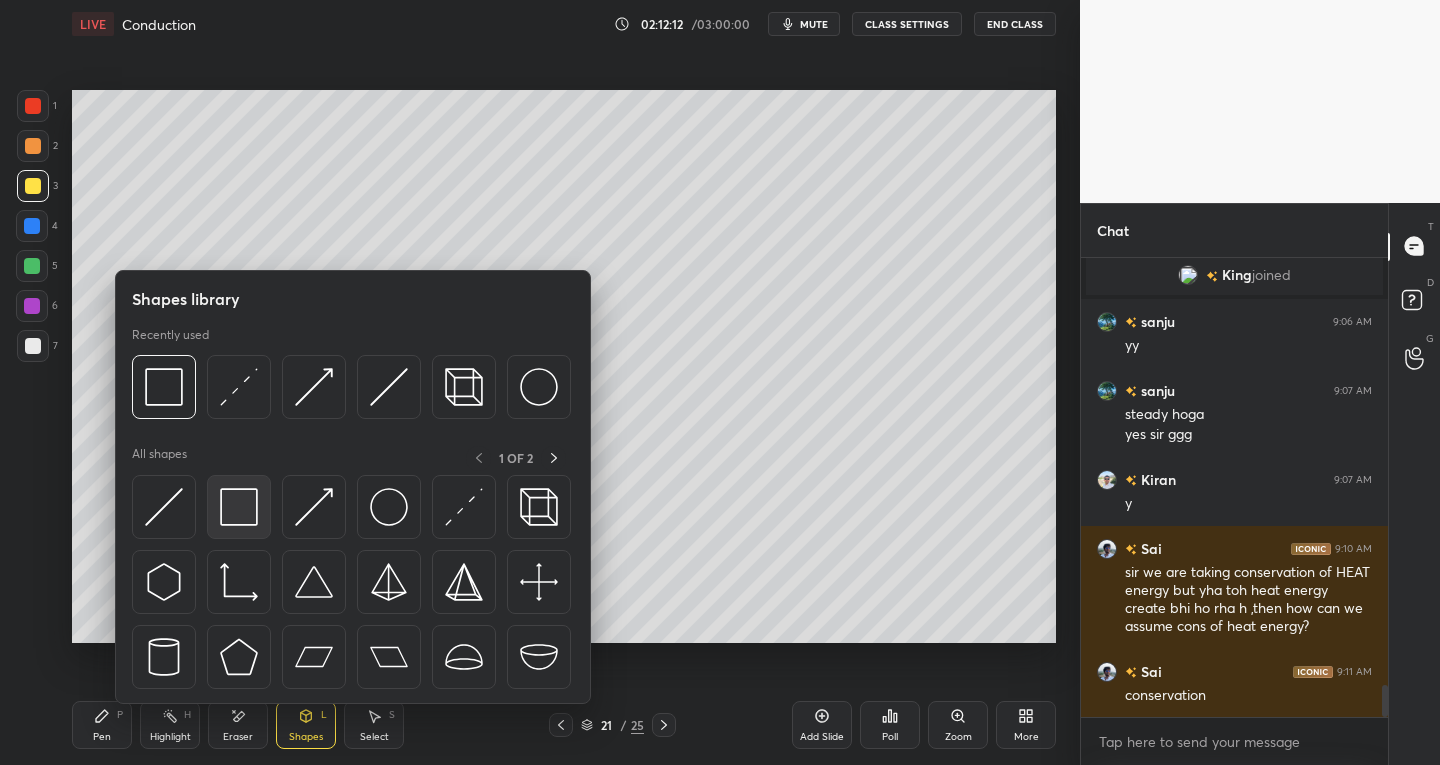 click at bounding box center (239, 507) 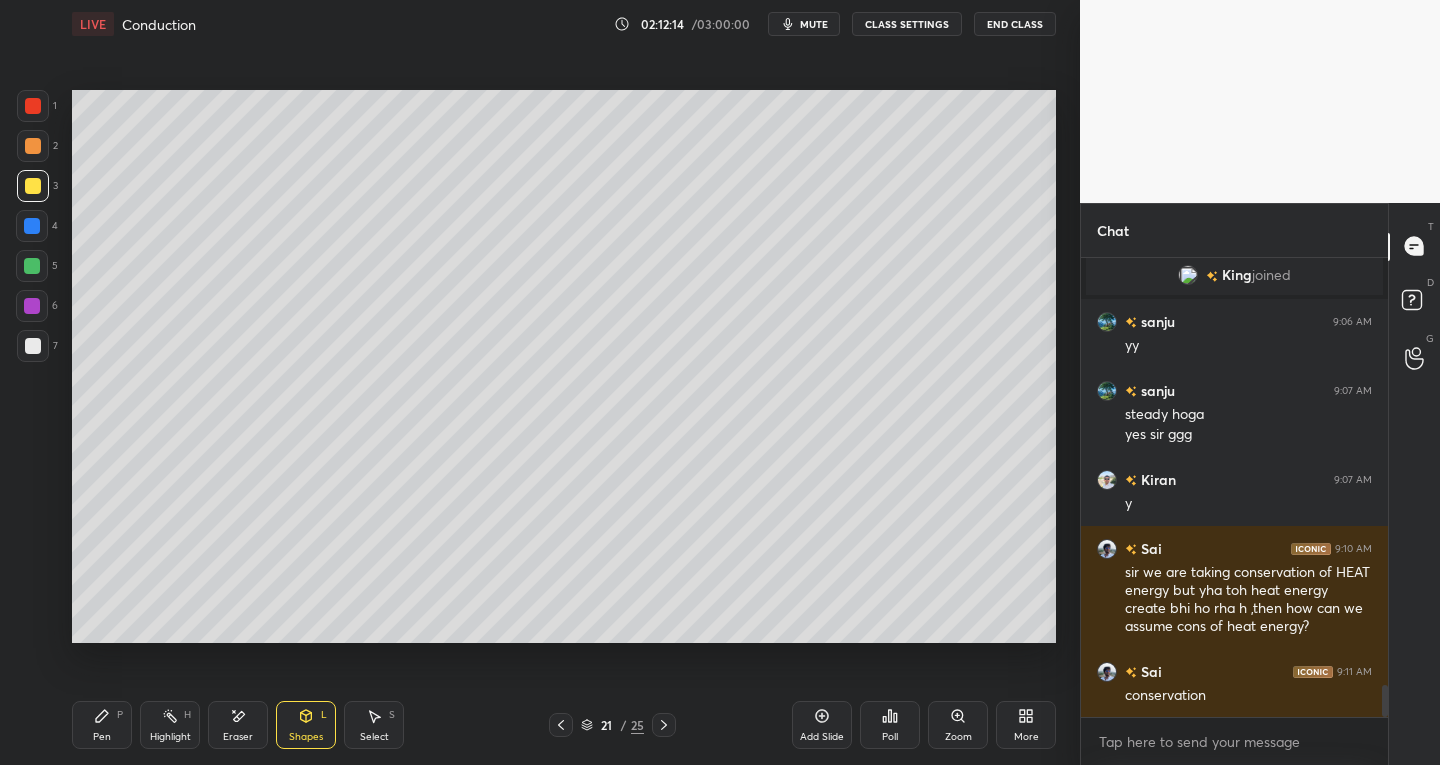 click at bounding box center (33, 346) 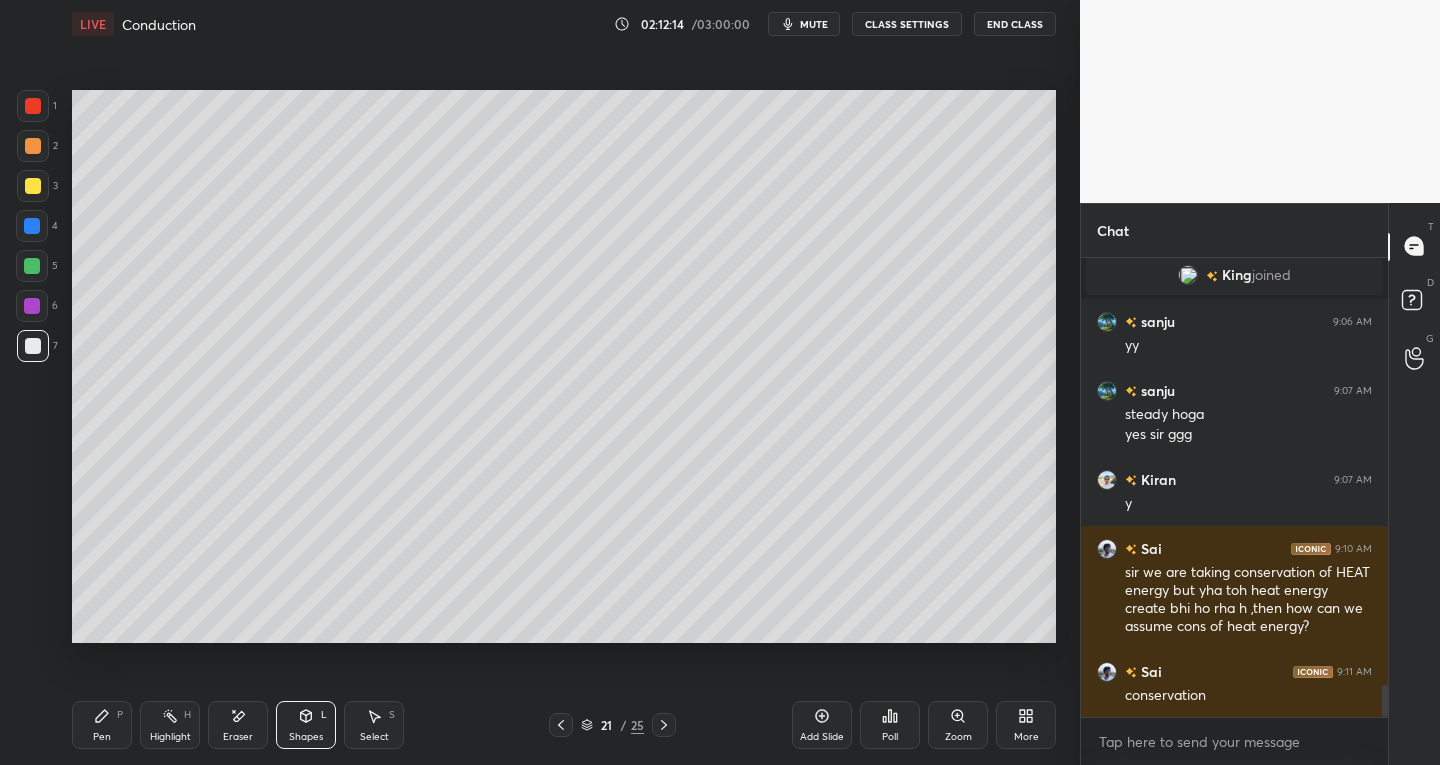 click on "Pen P" at bounding box center [102, 725] 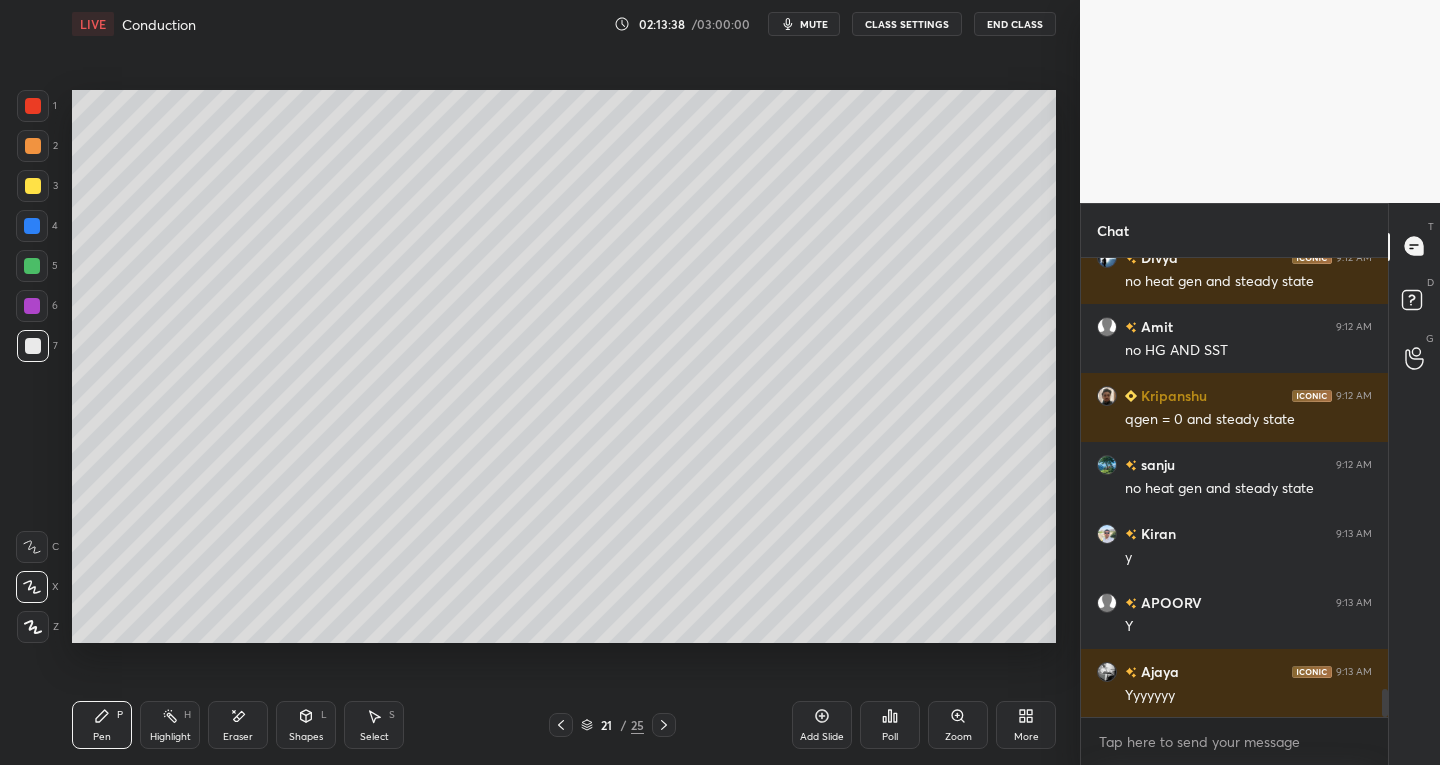 scroll, scrollTop: 7221, scrollLeft: 0, axis: vertical 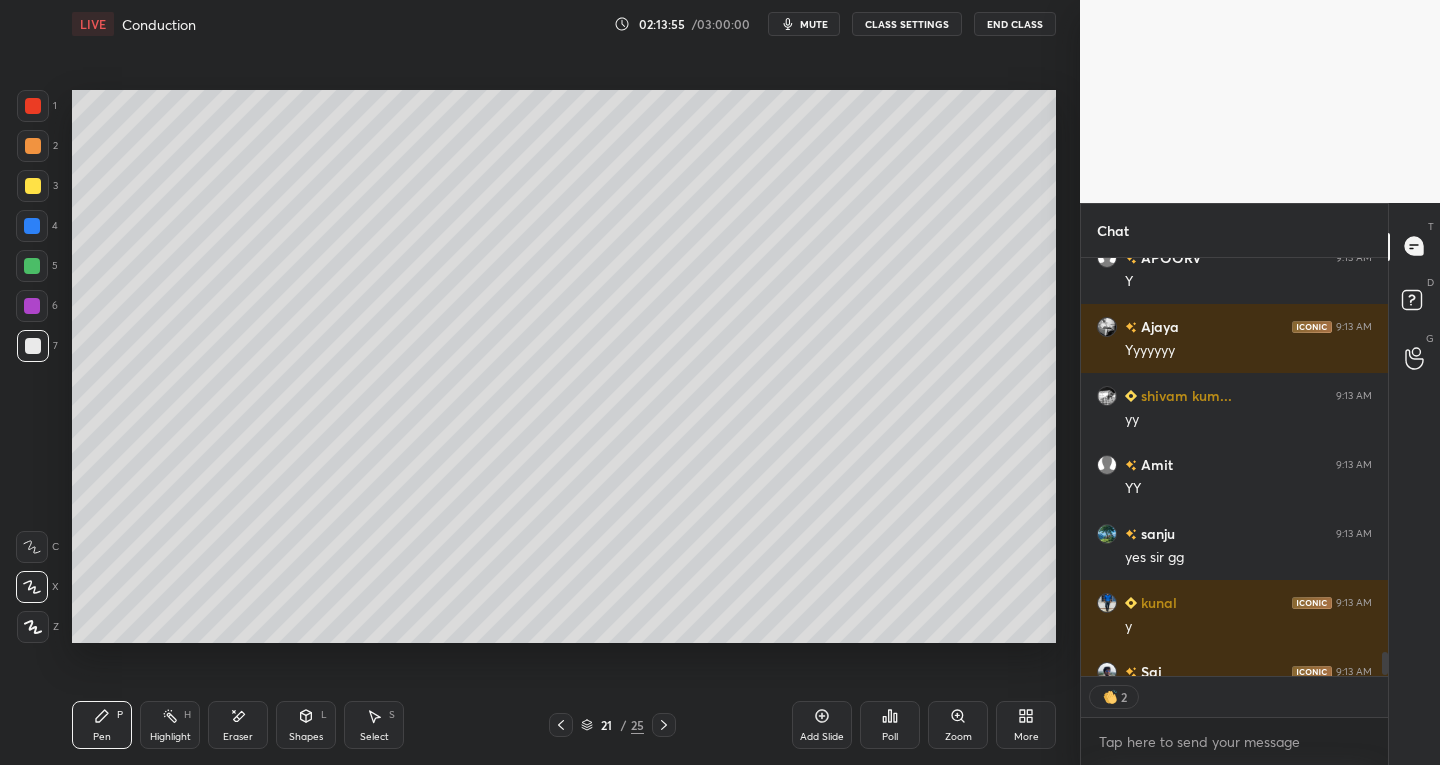 click 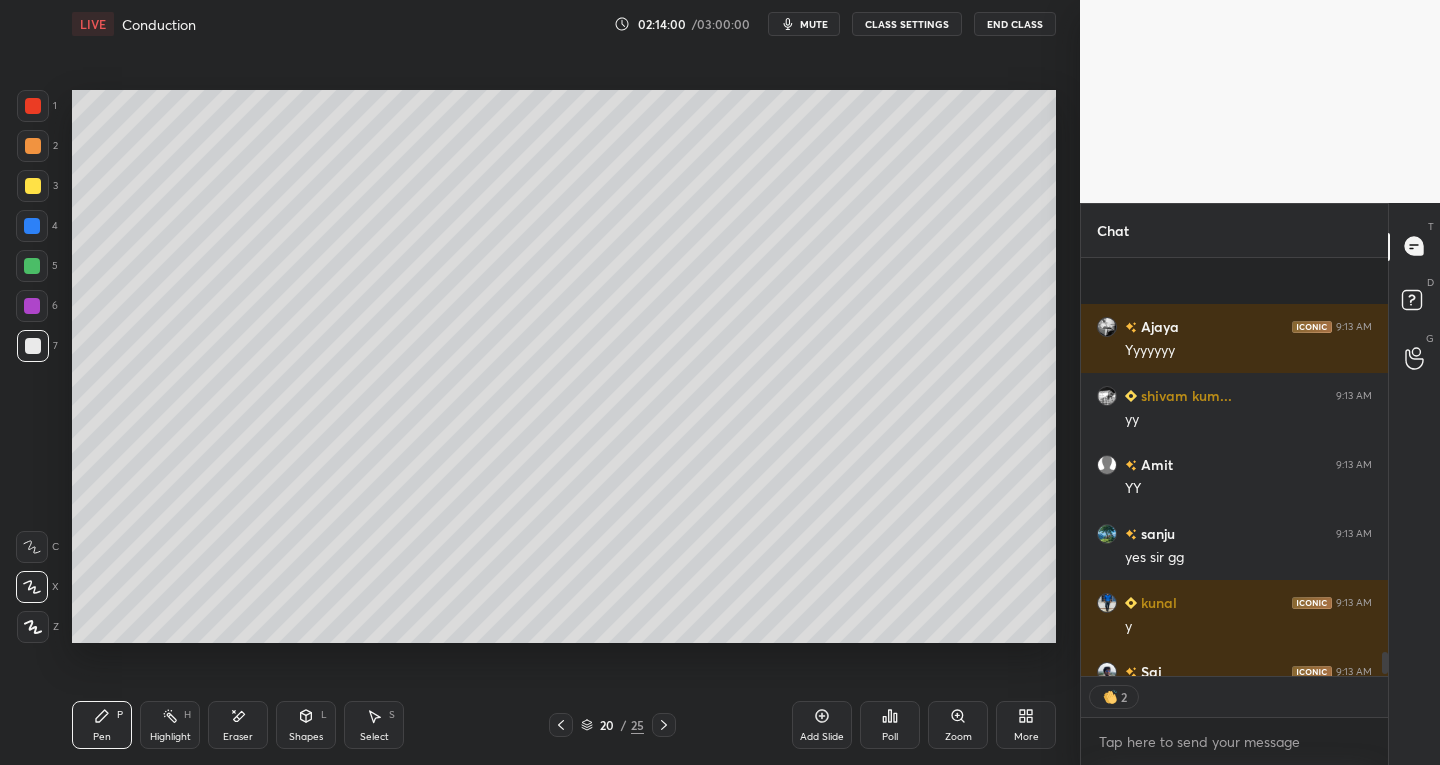scroll, scrollTop: 7625, scrollLeft: 0, axis: vertical 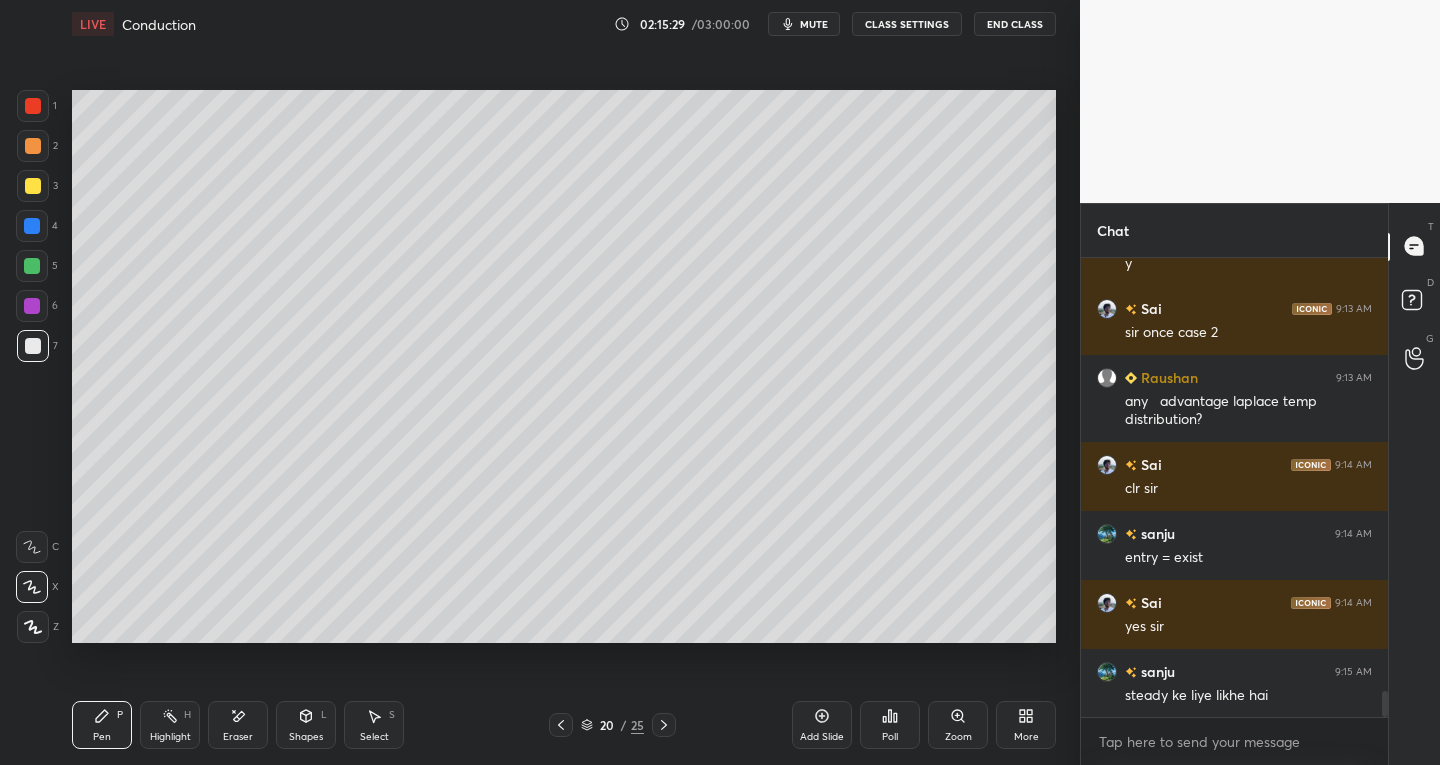 click on "Add Slide" at bounding box center [822, 737] 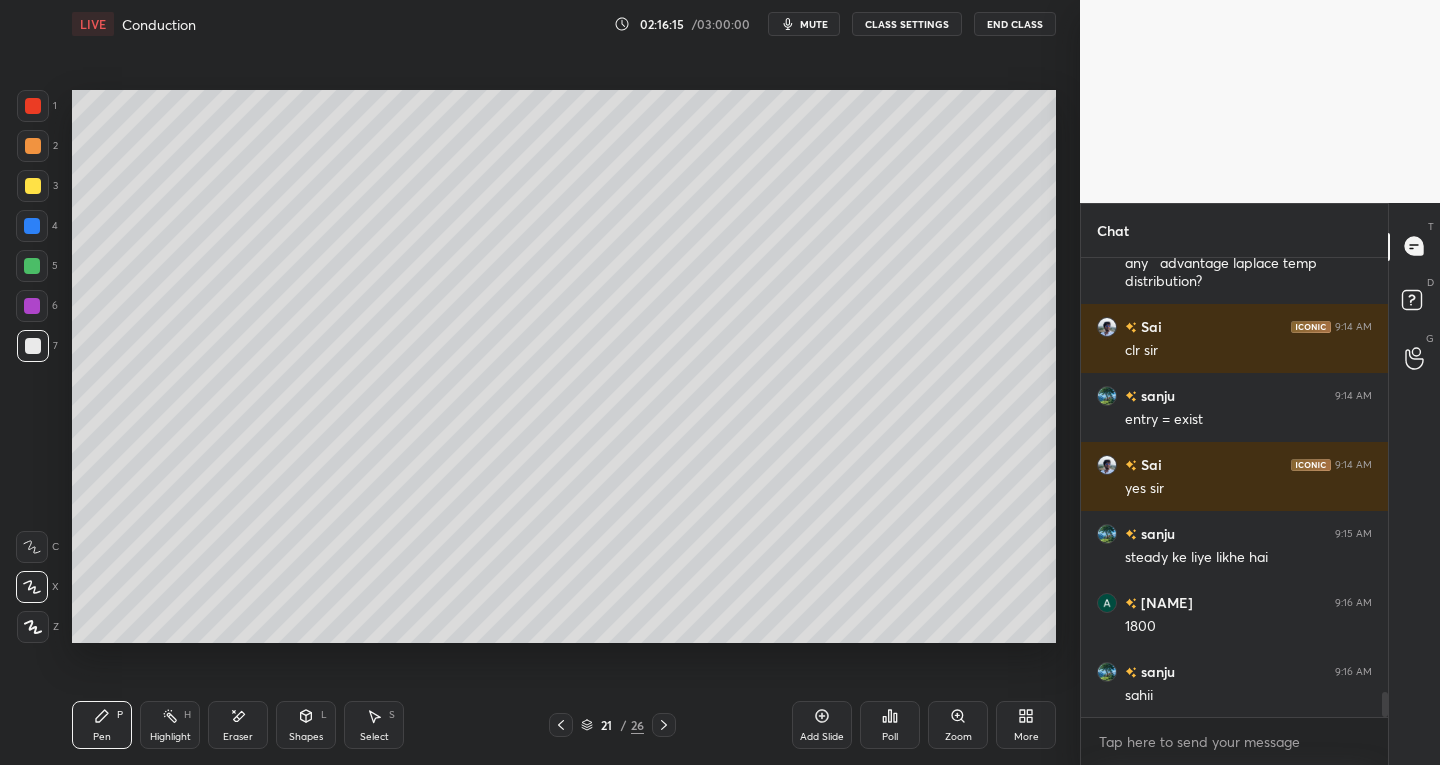 scroll, scrollTop: 8067, scrollLeft: 0, axis: vertical 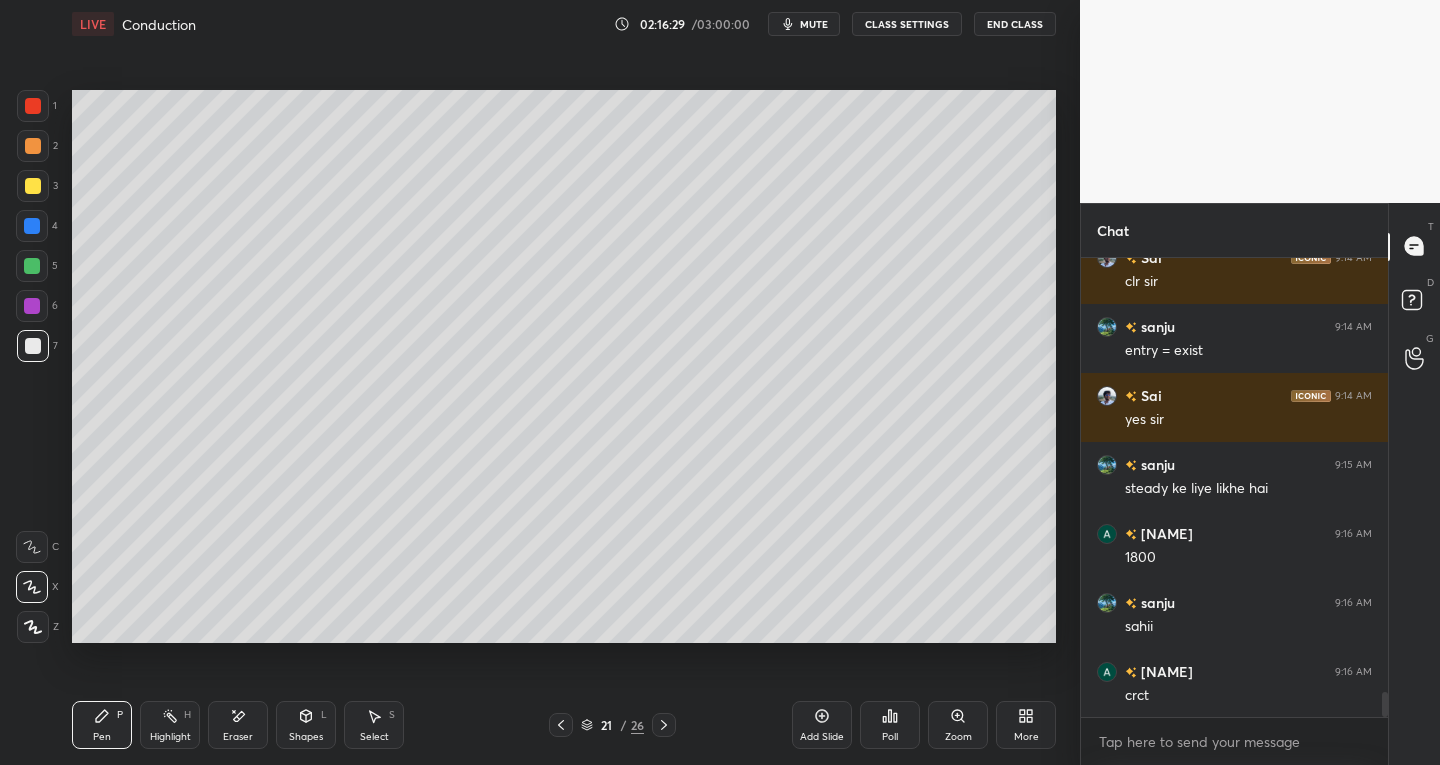 click on "Select S" at bounding box center (374, 725) 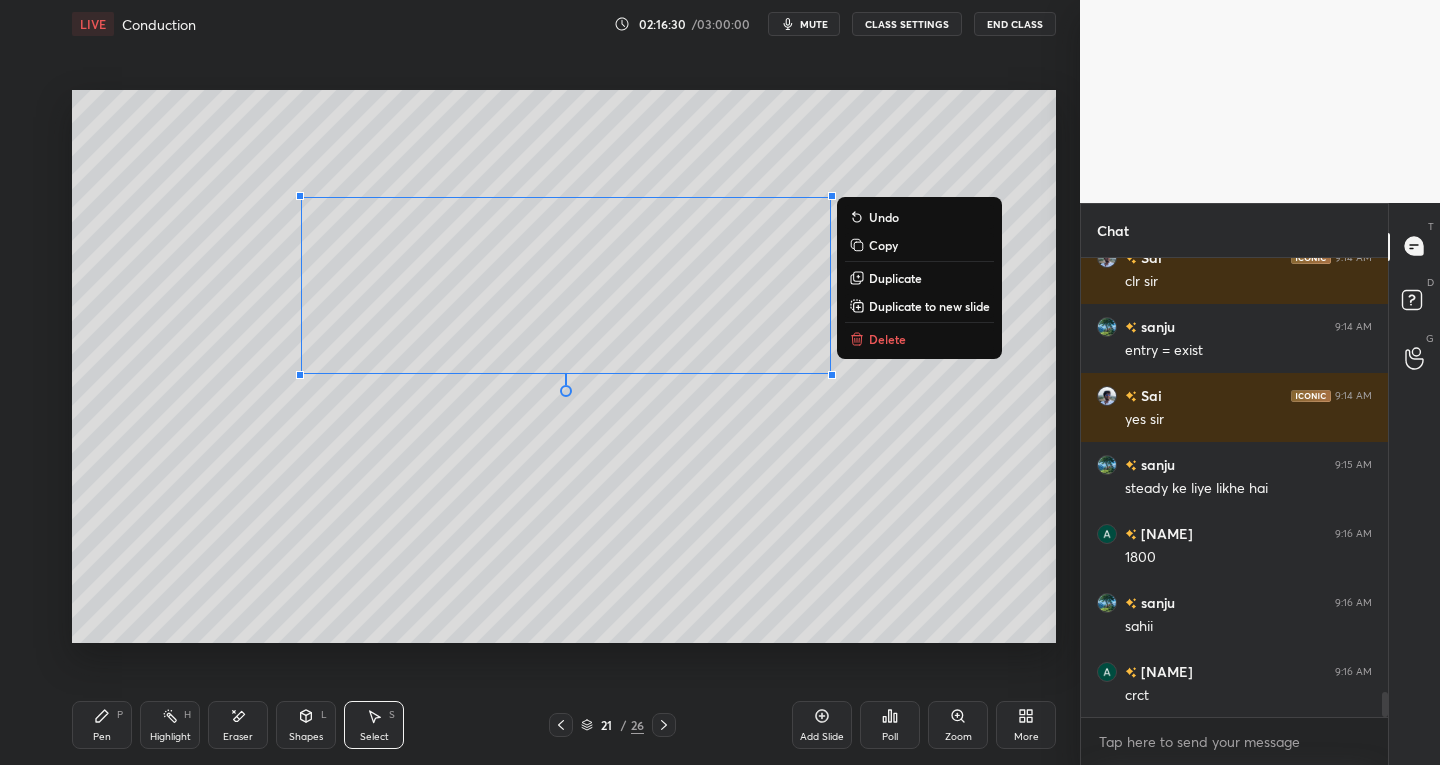 scroll, scrollTop: 8136, scrollLeft: 0, axis: vertical 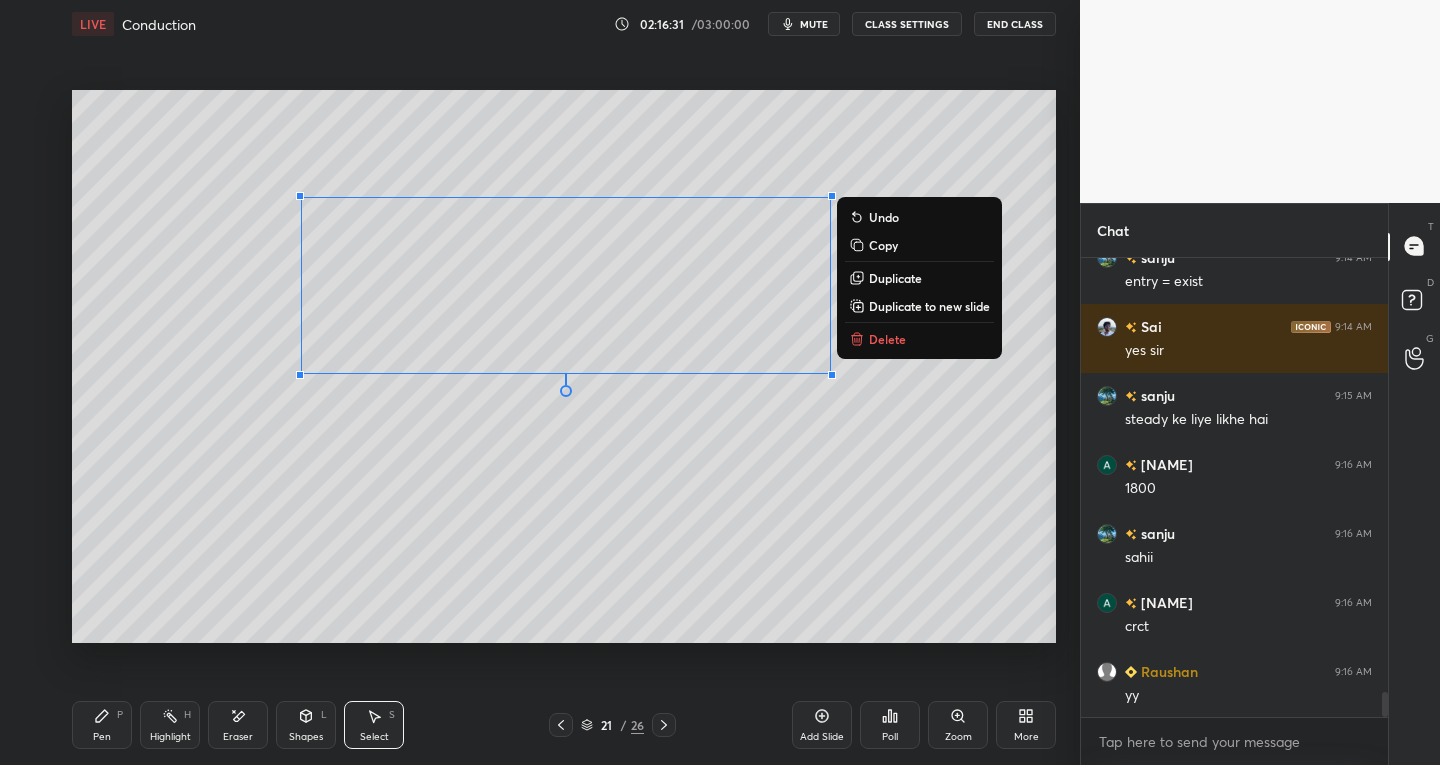 click on "Delete" at bounding box center [887, 339] 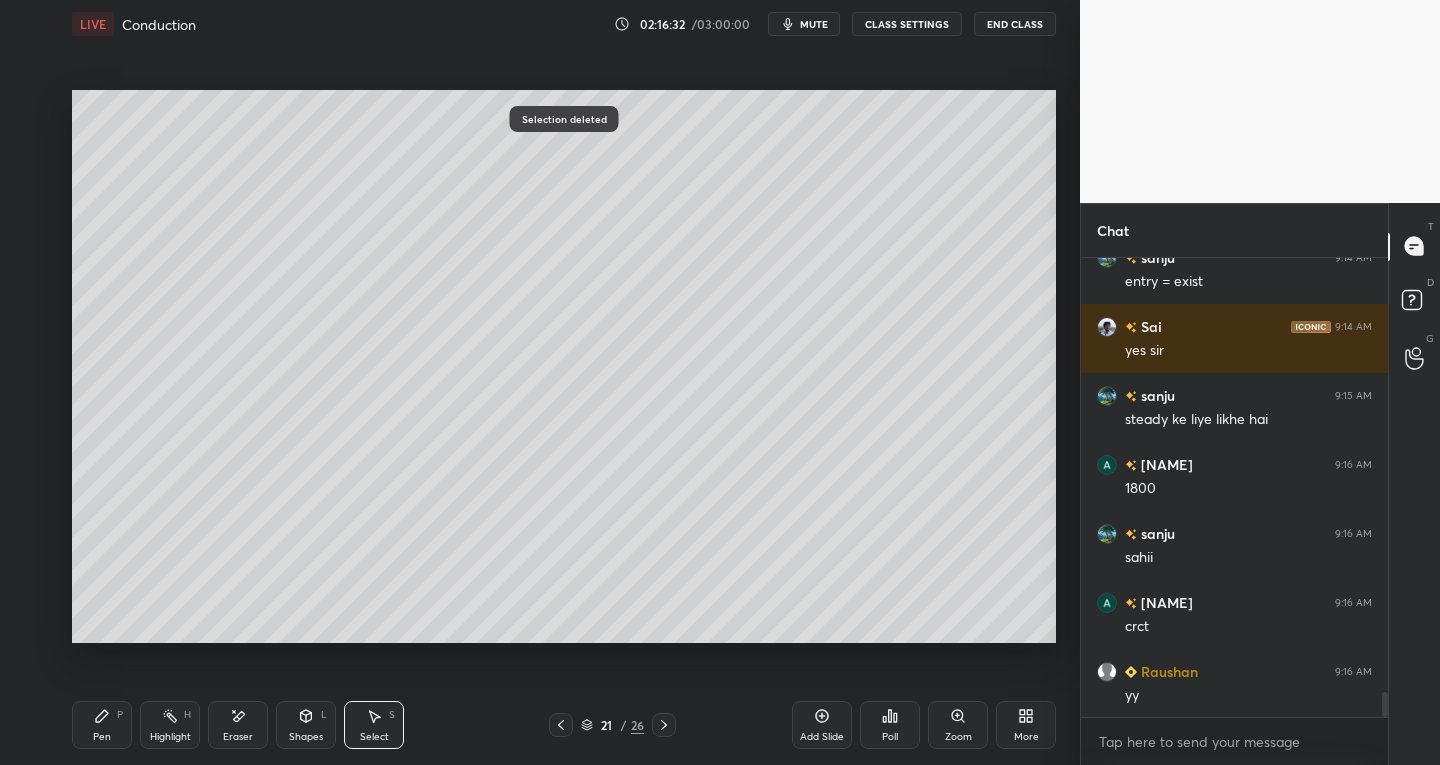 click on "Pen P" at bounding box center (102, 725) 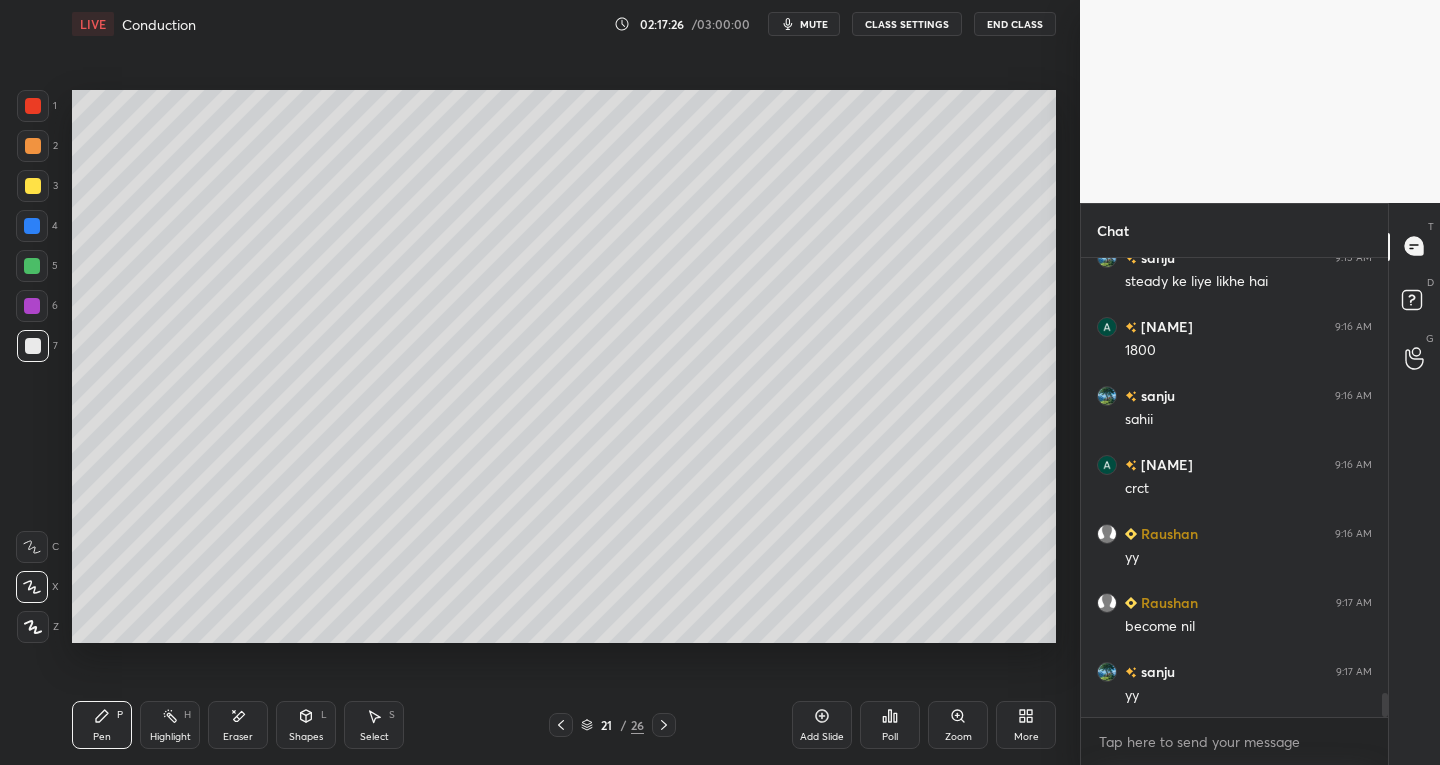 scroll, scrollTop: 8343, scrollLeft: 0, axis: vertical 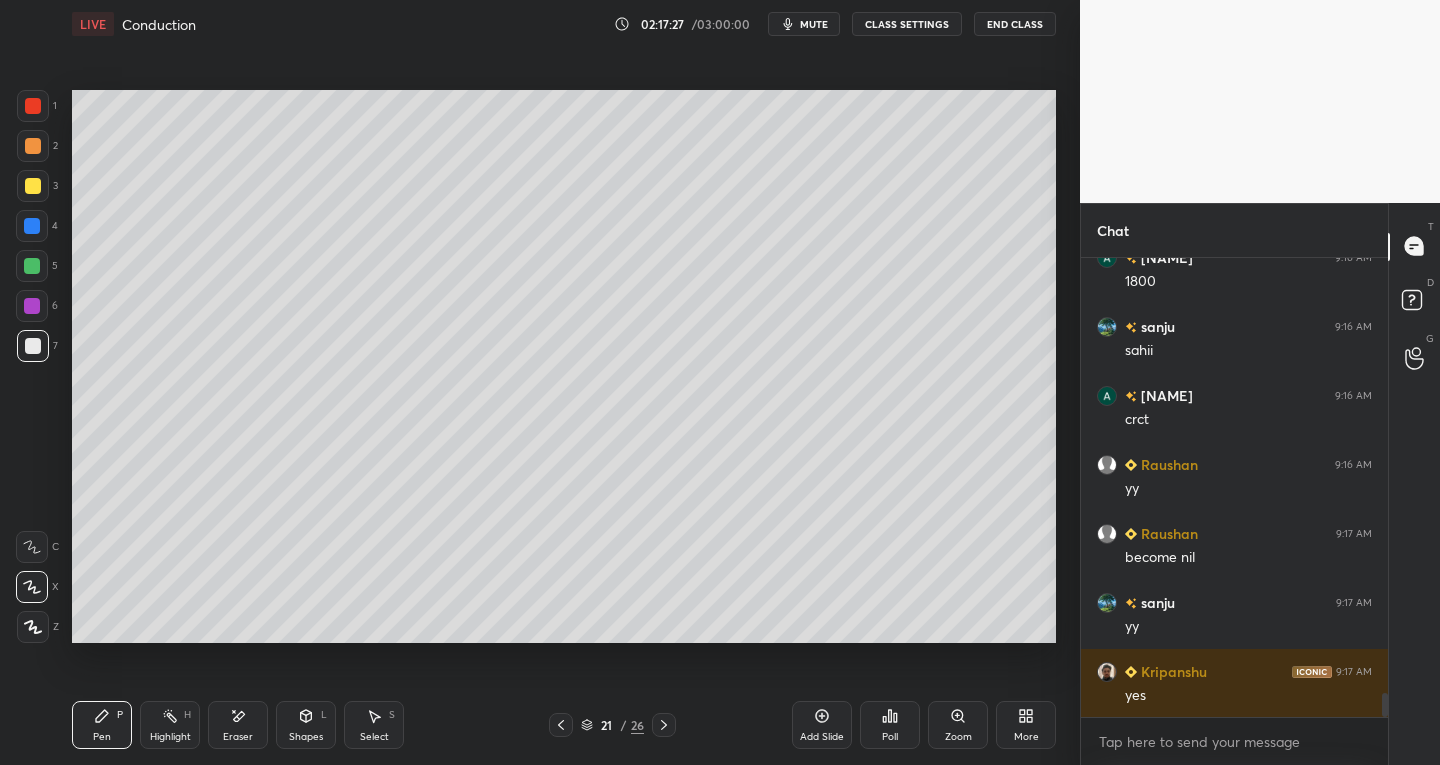 click on "Eraser" at bounding box center (238, 725) 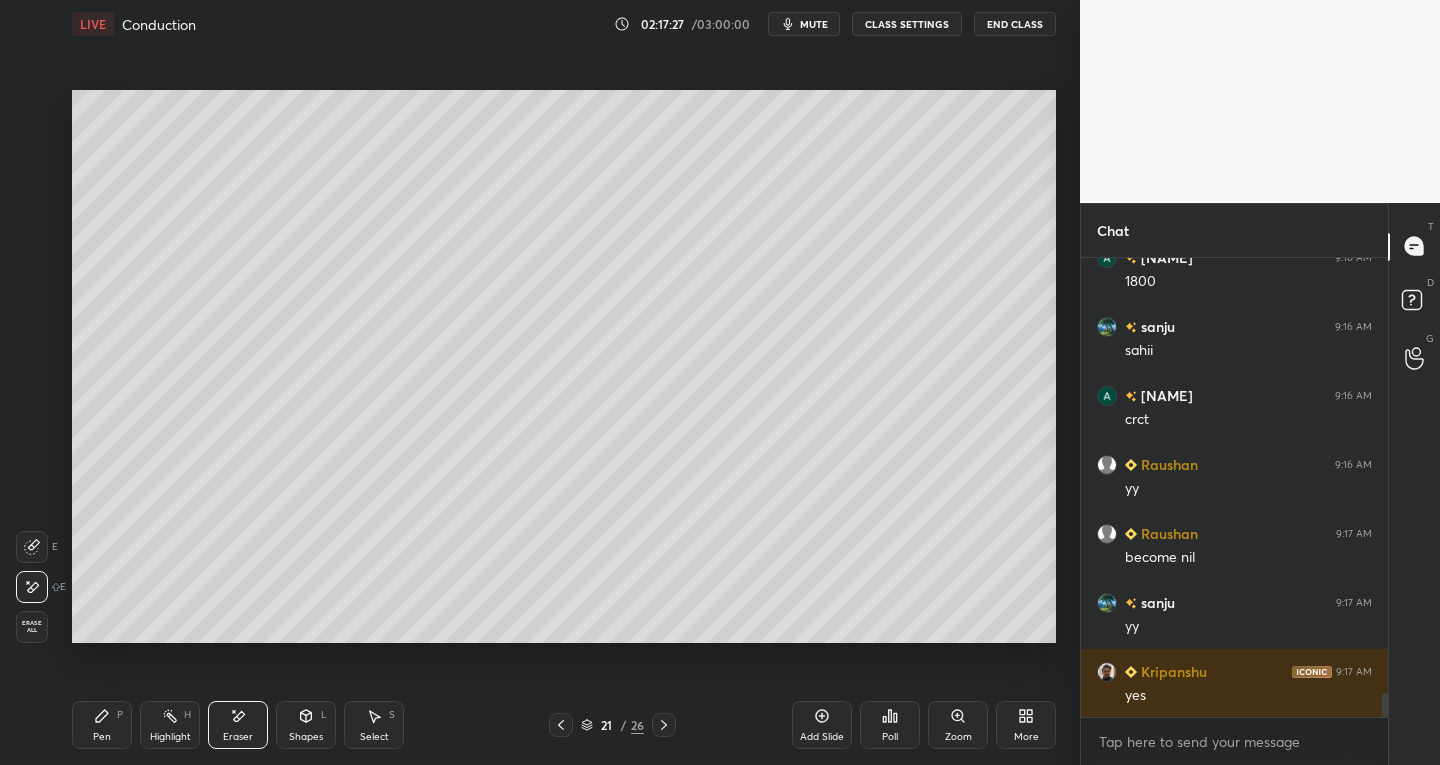 scroll, scrollTop: 8412, scrollLeft: 0, axis: vertical 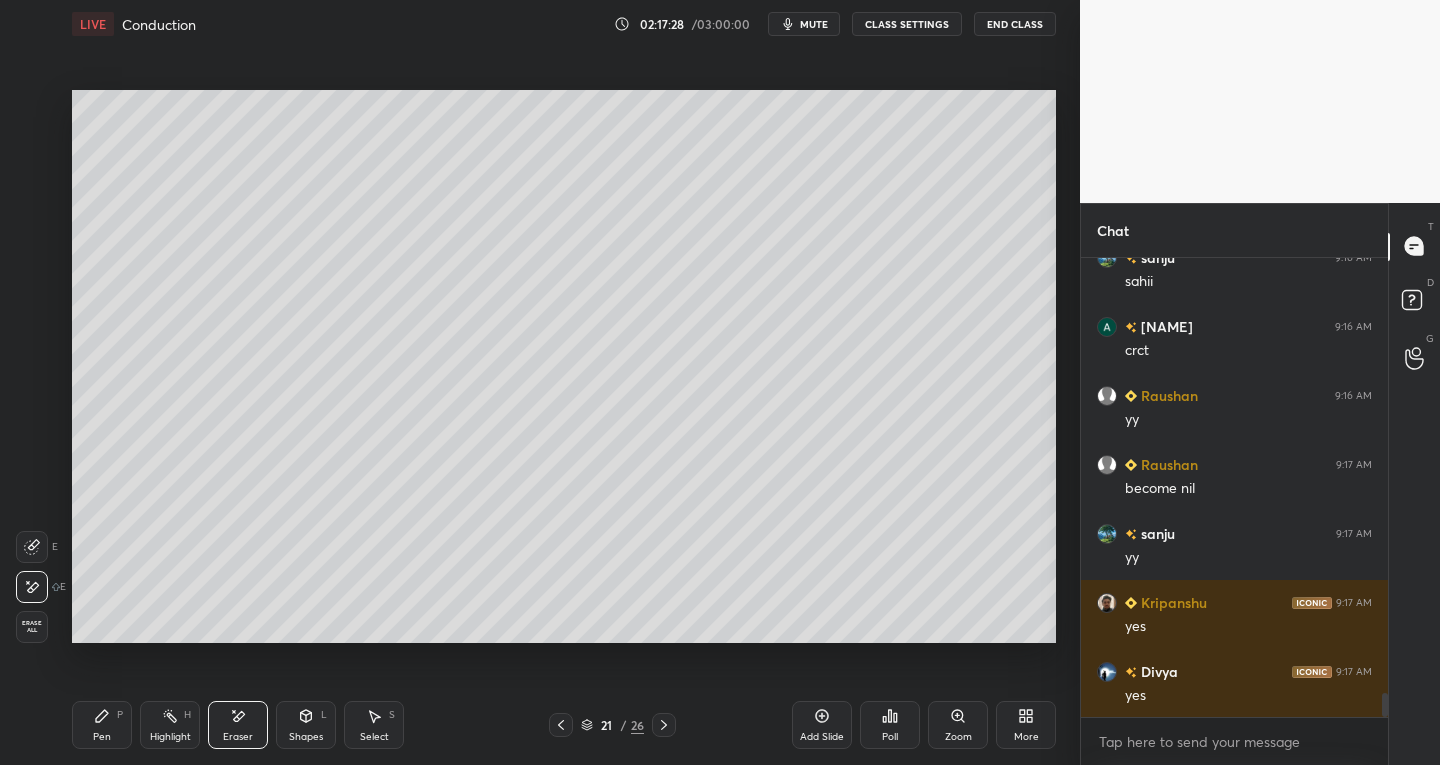 click on "Erase all" at bounding box center [32, 627] 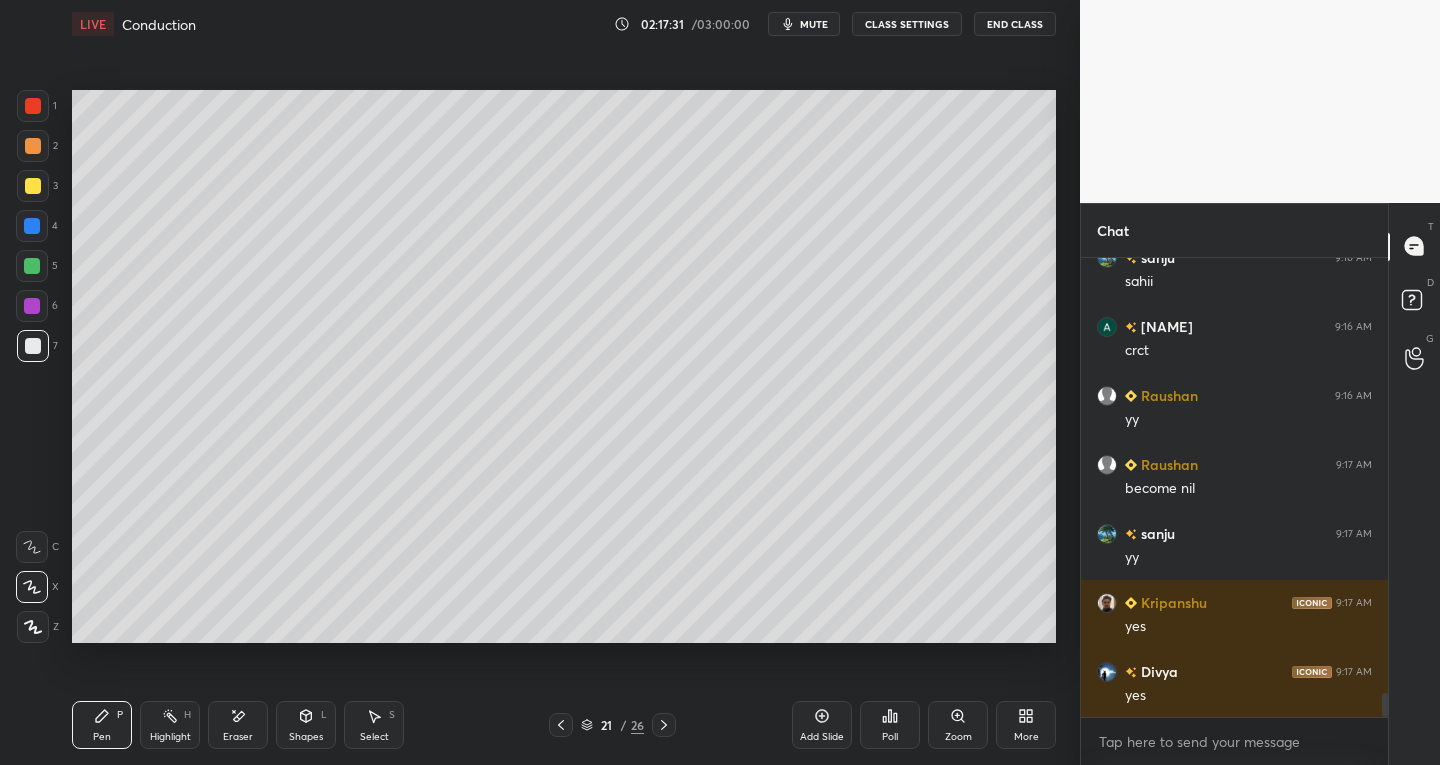 click 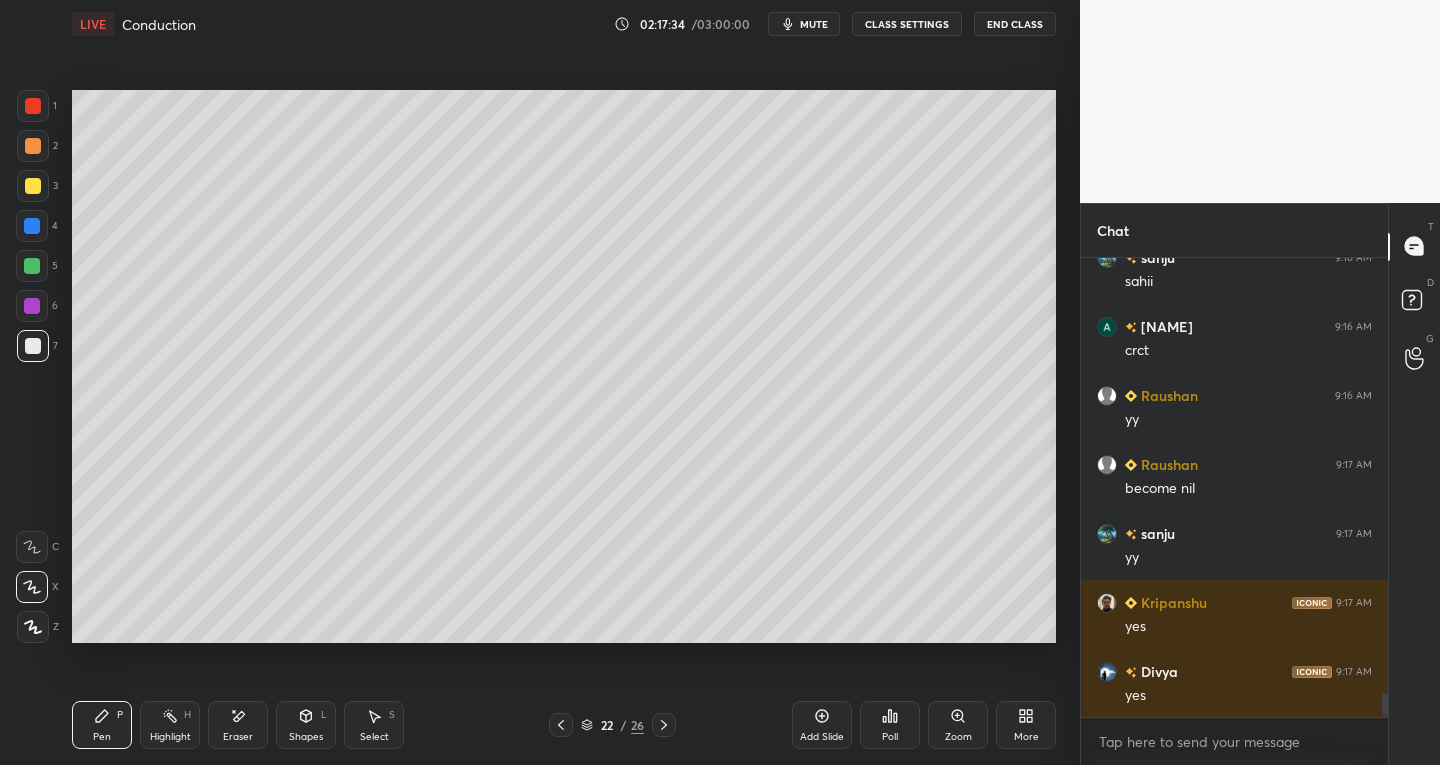 click 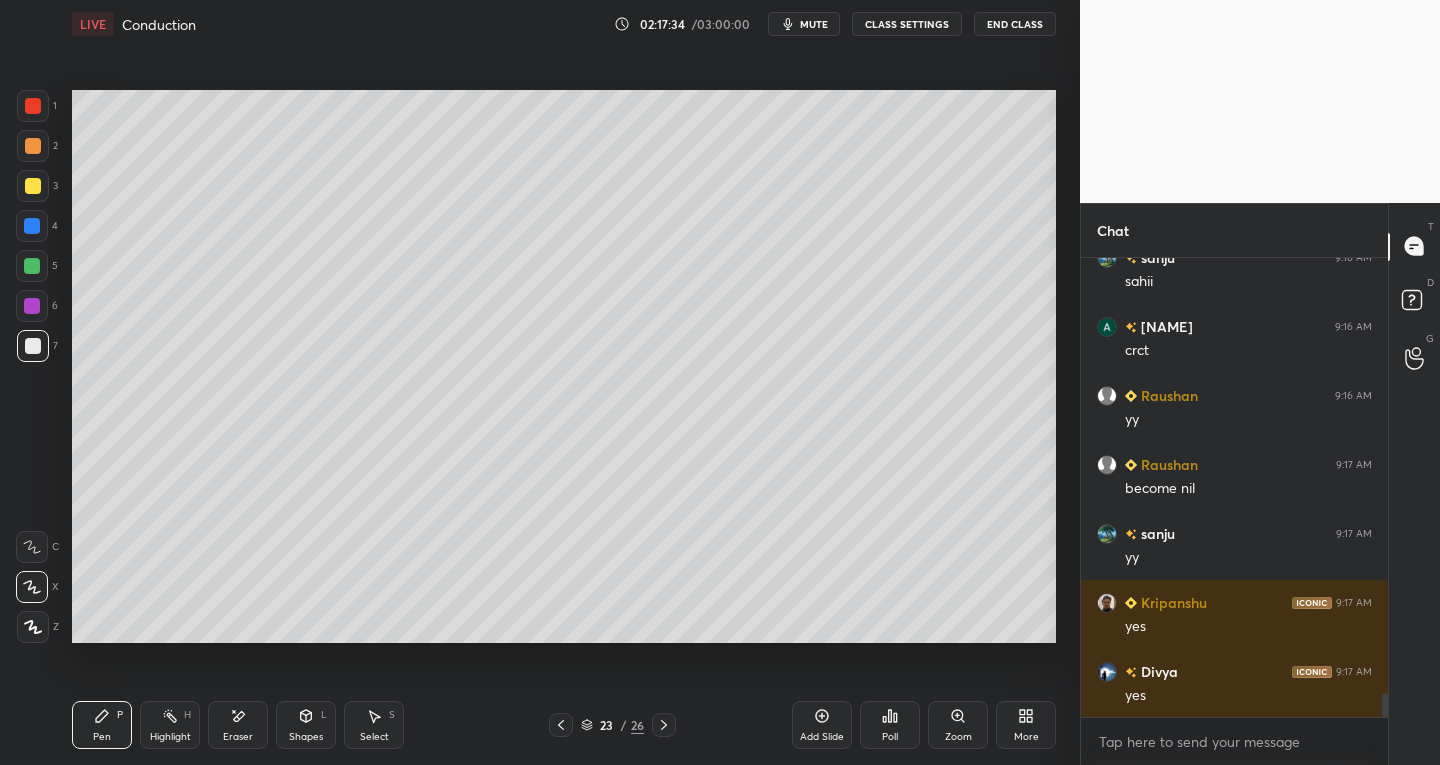 click 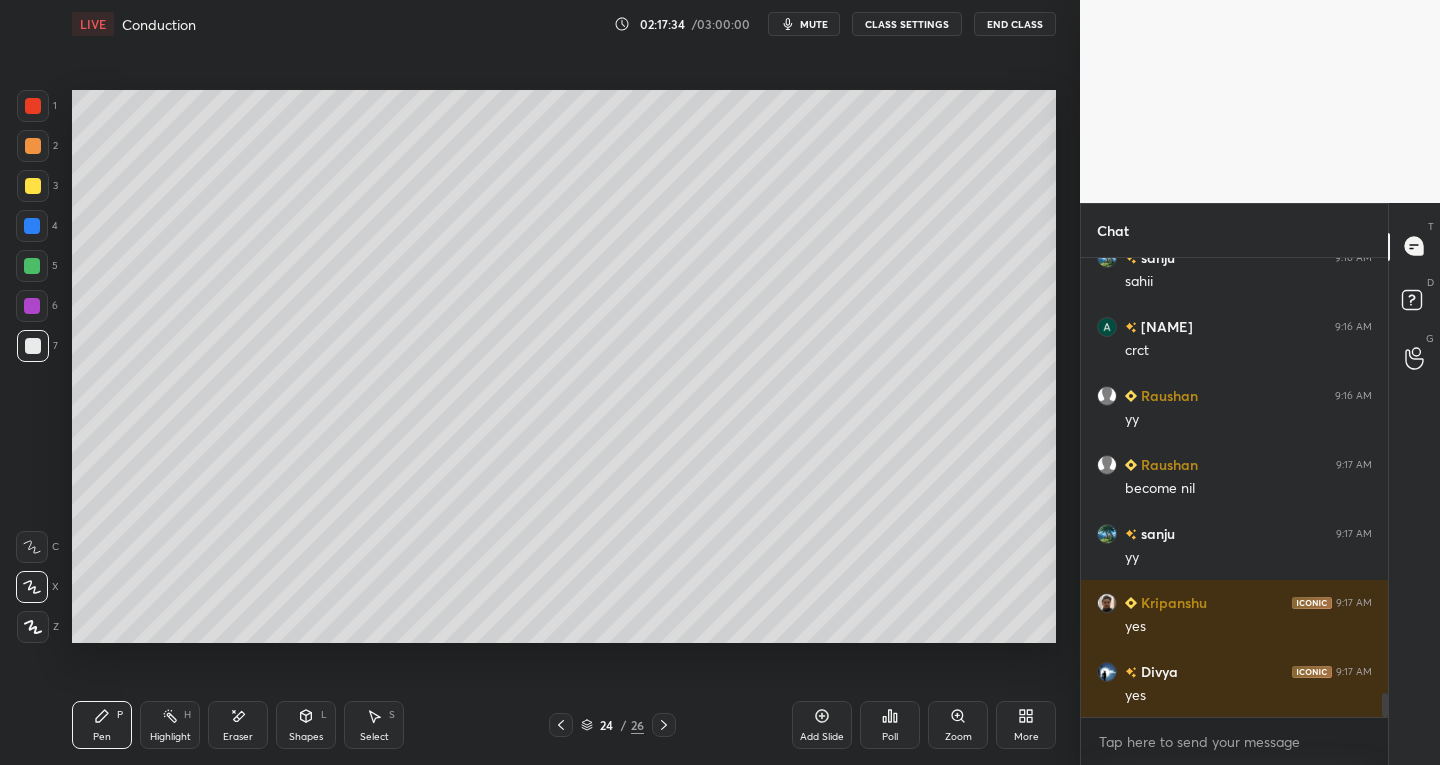 click 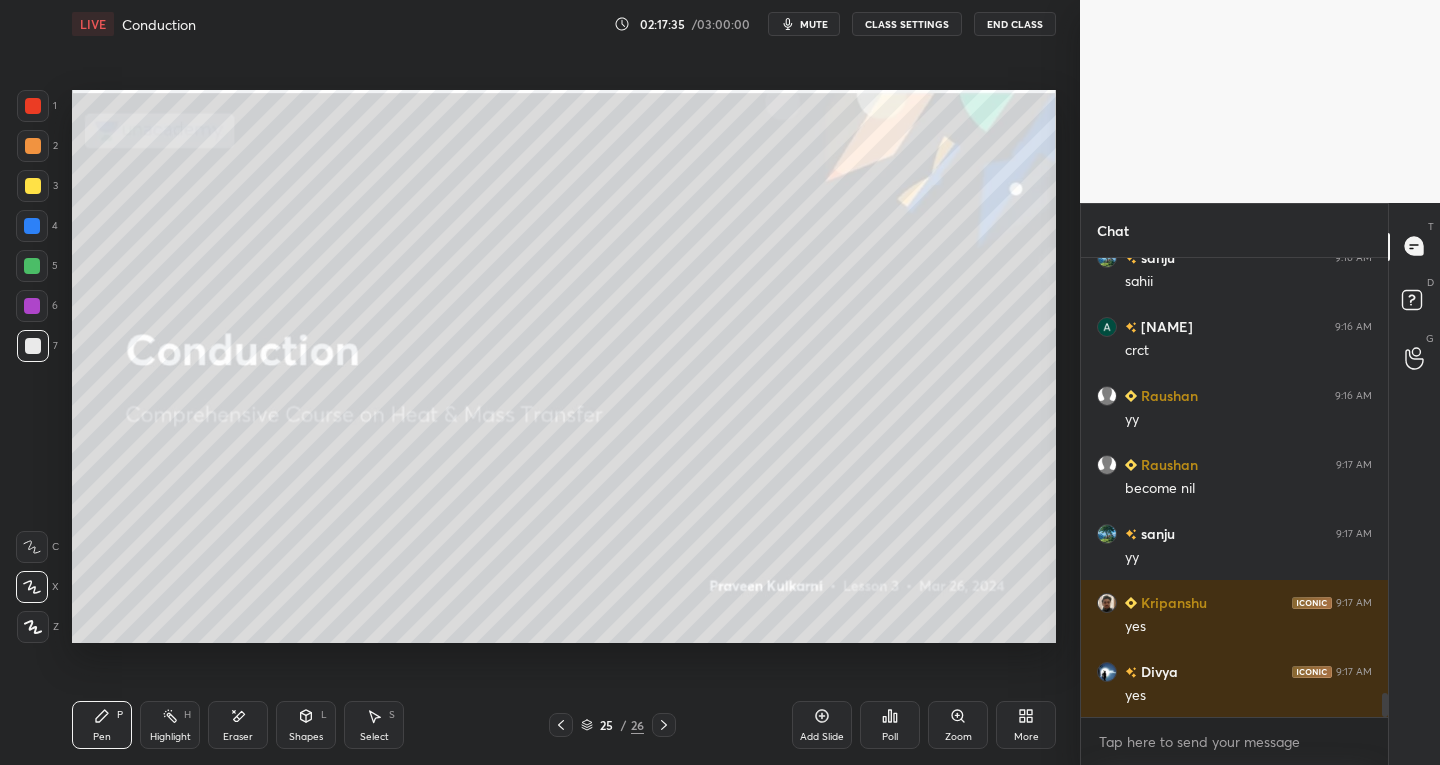 click at bounding box center (664, 725) 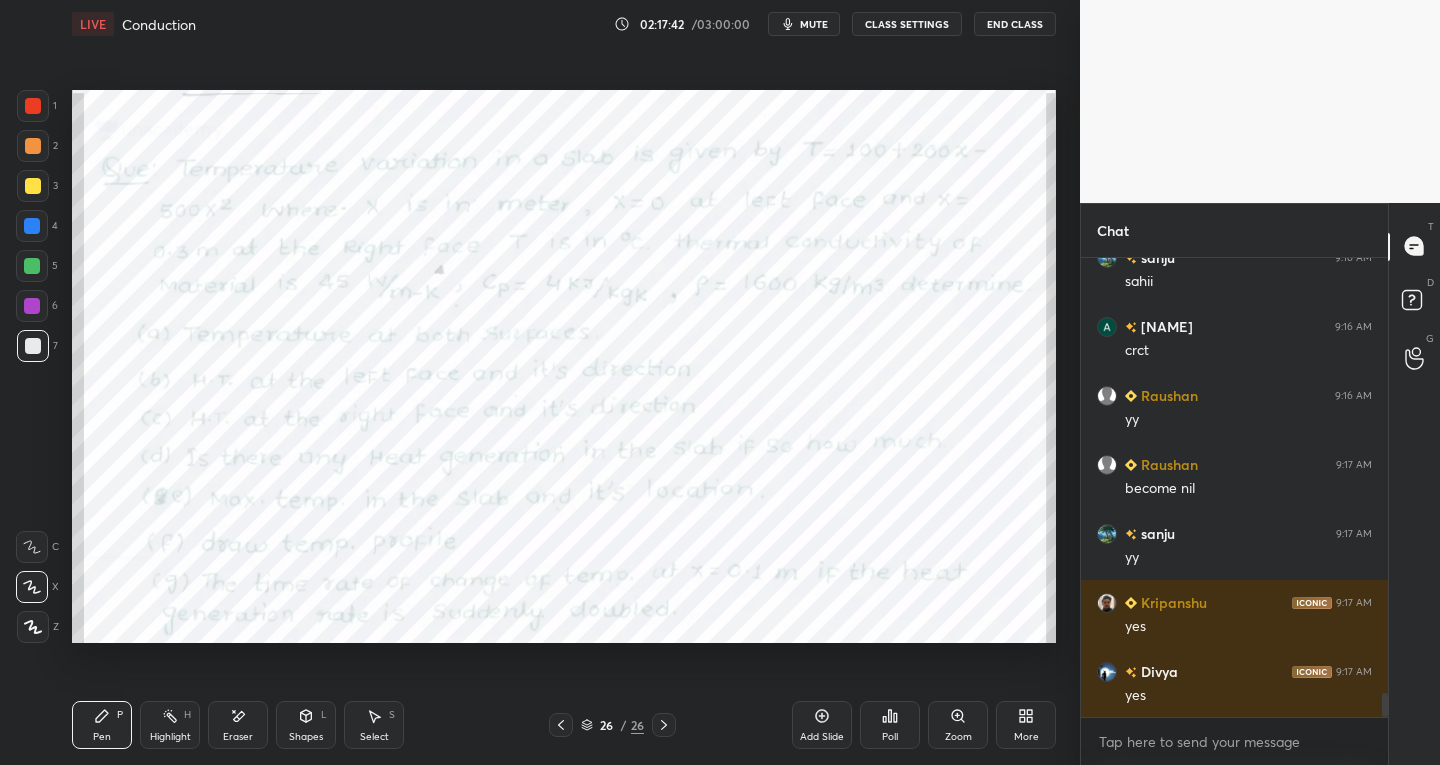 click at bounding box center [32, 266] 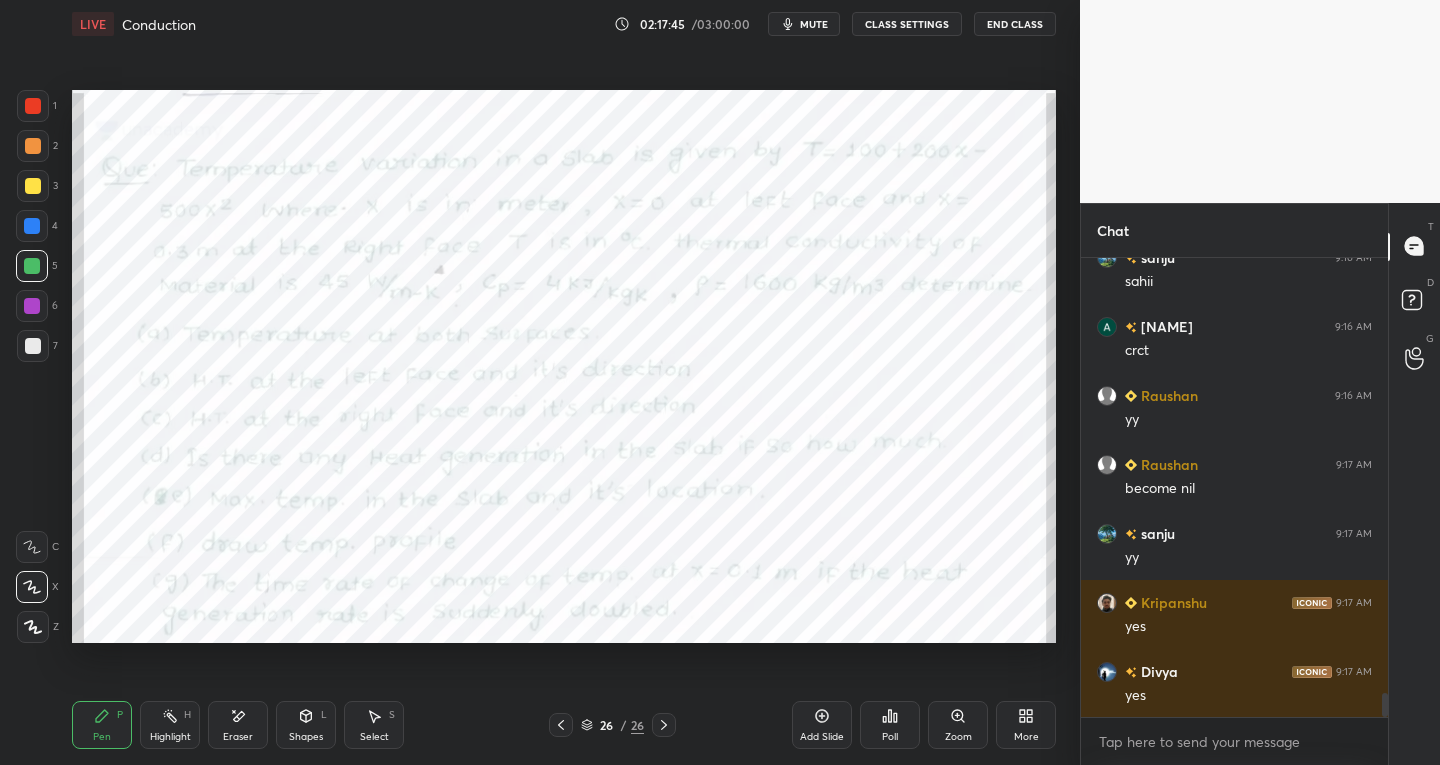 click on "Setting up your live class Unacademy team wishes you a very happy birthday! May you have a wonderful year ahead Poll for   secs No correct answer Start poll" at bounding box center [564, 366] 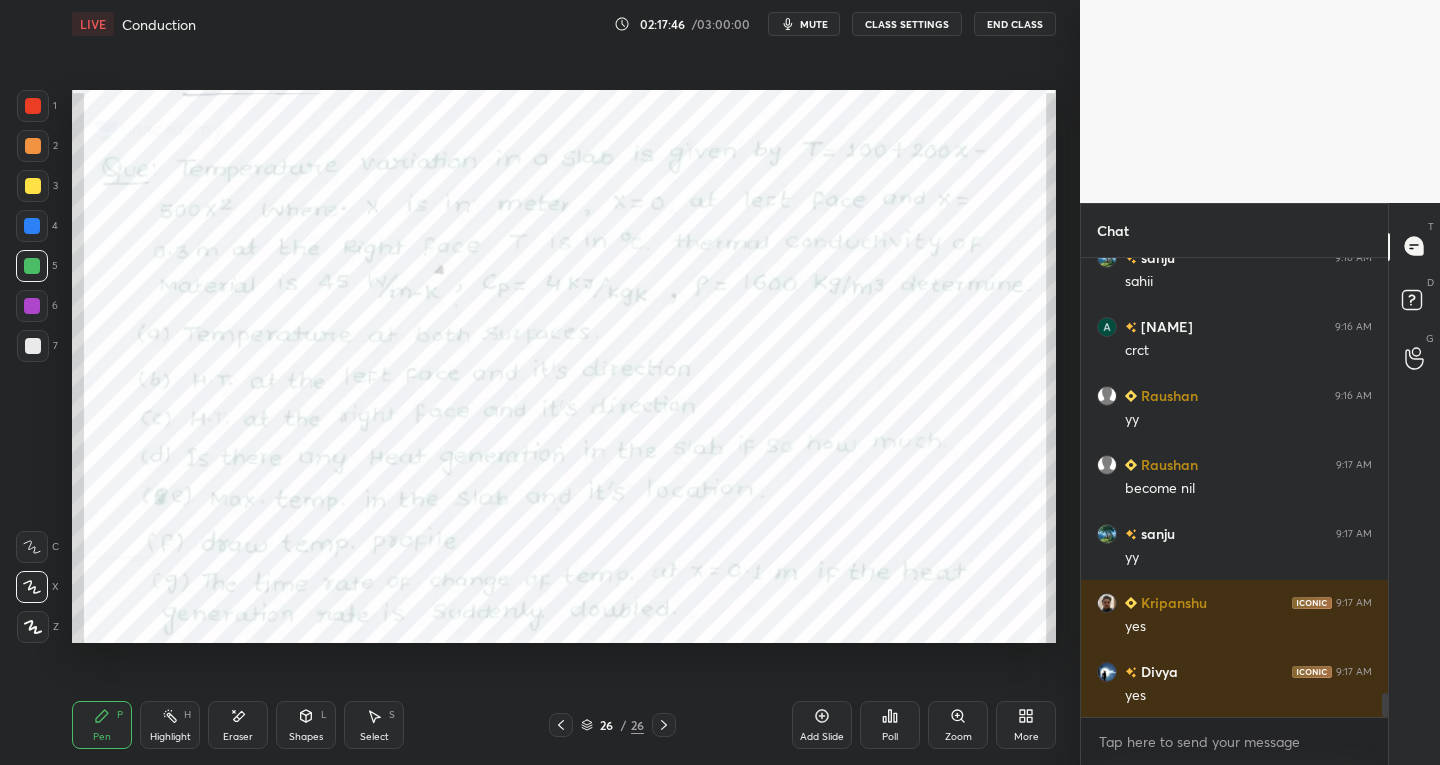 click on "Setting up your live class Unacademy team wishes you a very happy birthday! May you have a wonderful year ahead Poll for   secs No correct answer Start poll" at bounding box center (564, 366) 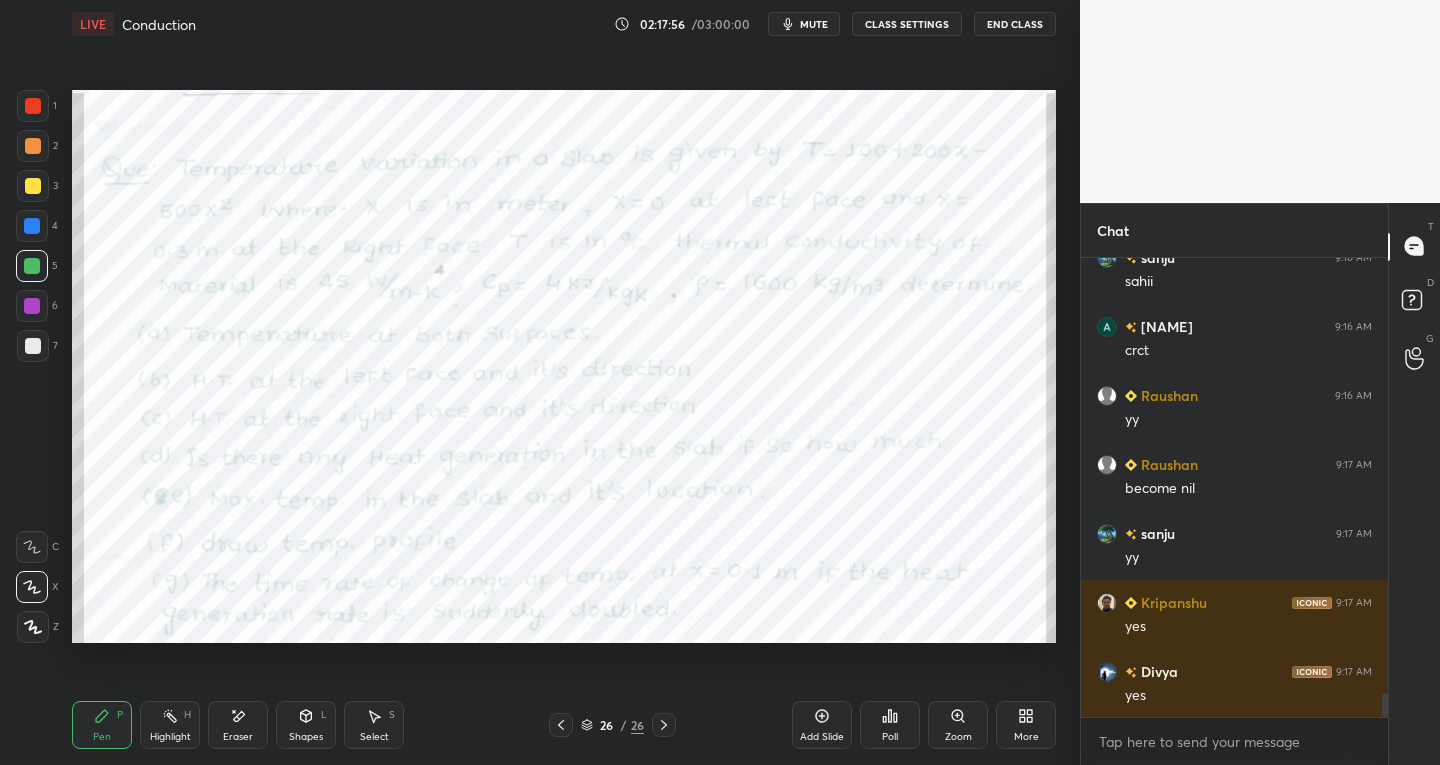 click on "Setting up your live class Unacademy team wishes you a very happy birthday! May you have a wonderful year ahead Poll for   secs No correct answer Start poll" at bounding box center (564, 366) 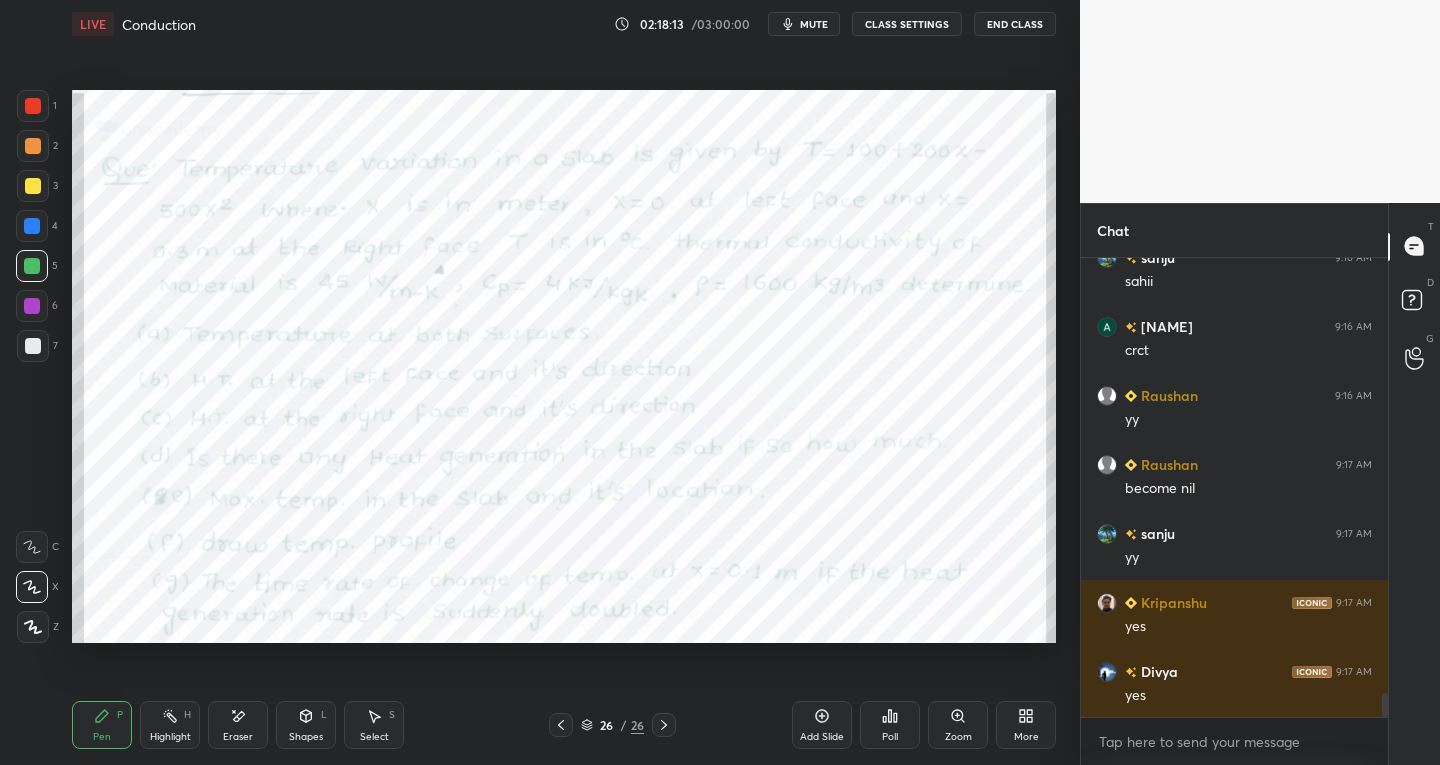 click at bounding box center [33, 346] 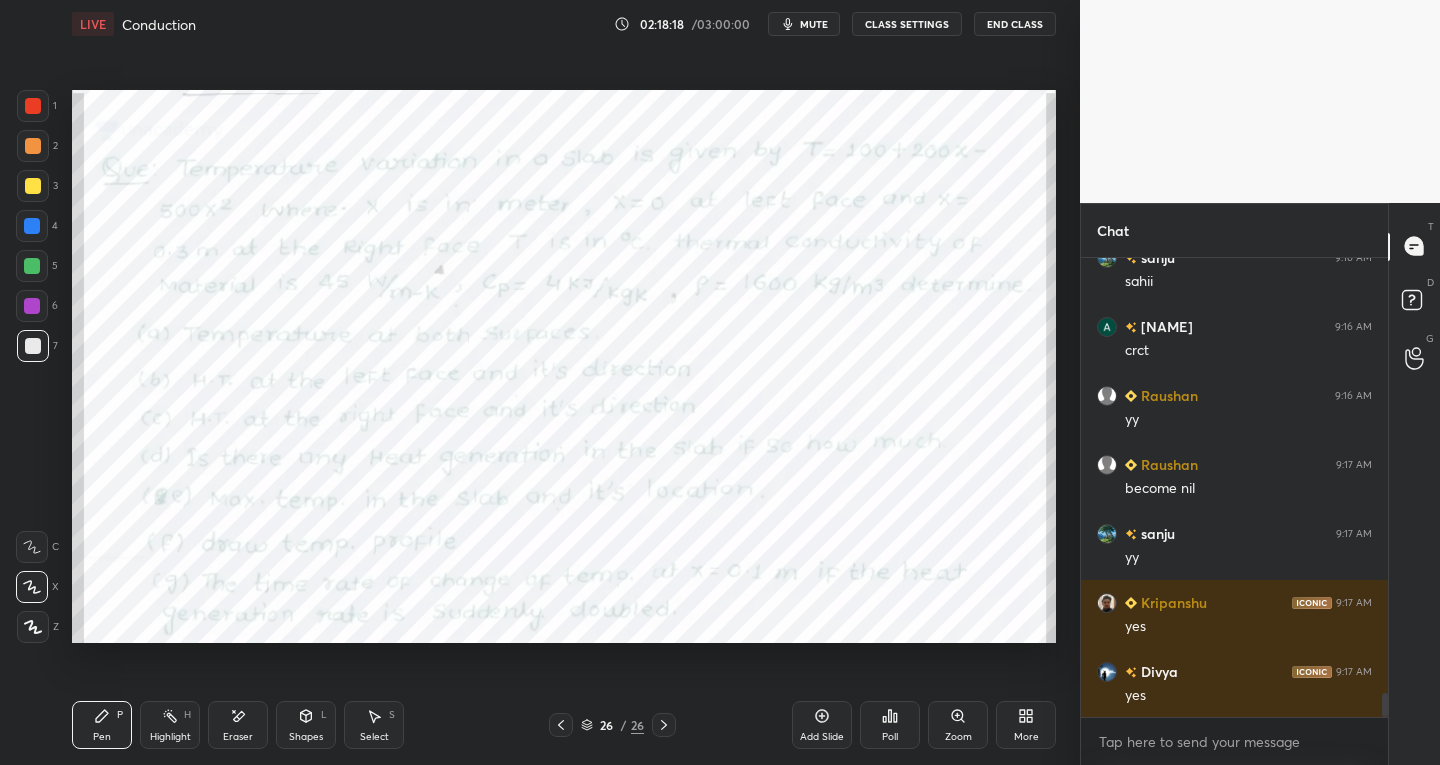 click 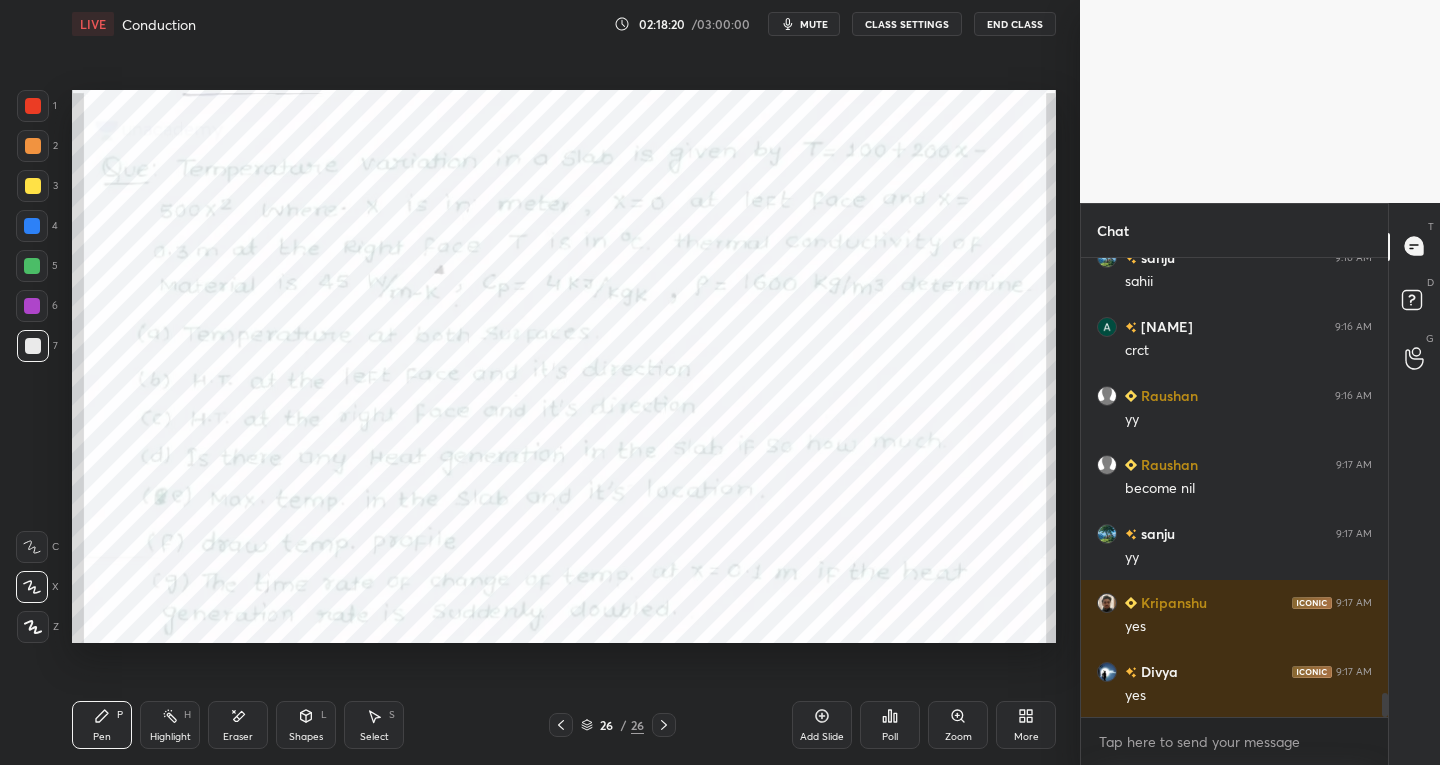 click on "Add Slide" at bounding box center (822, 725) 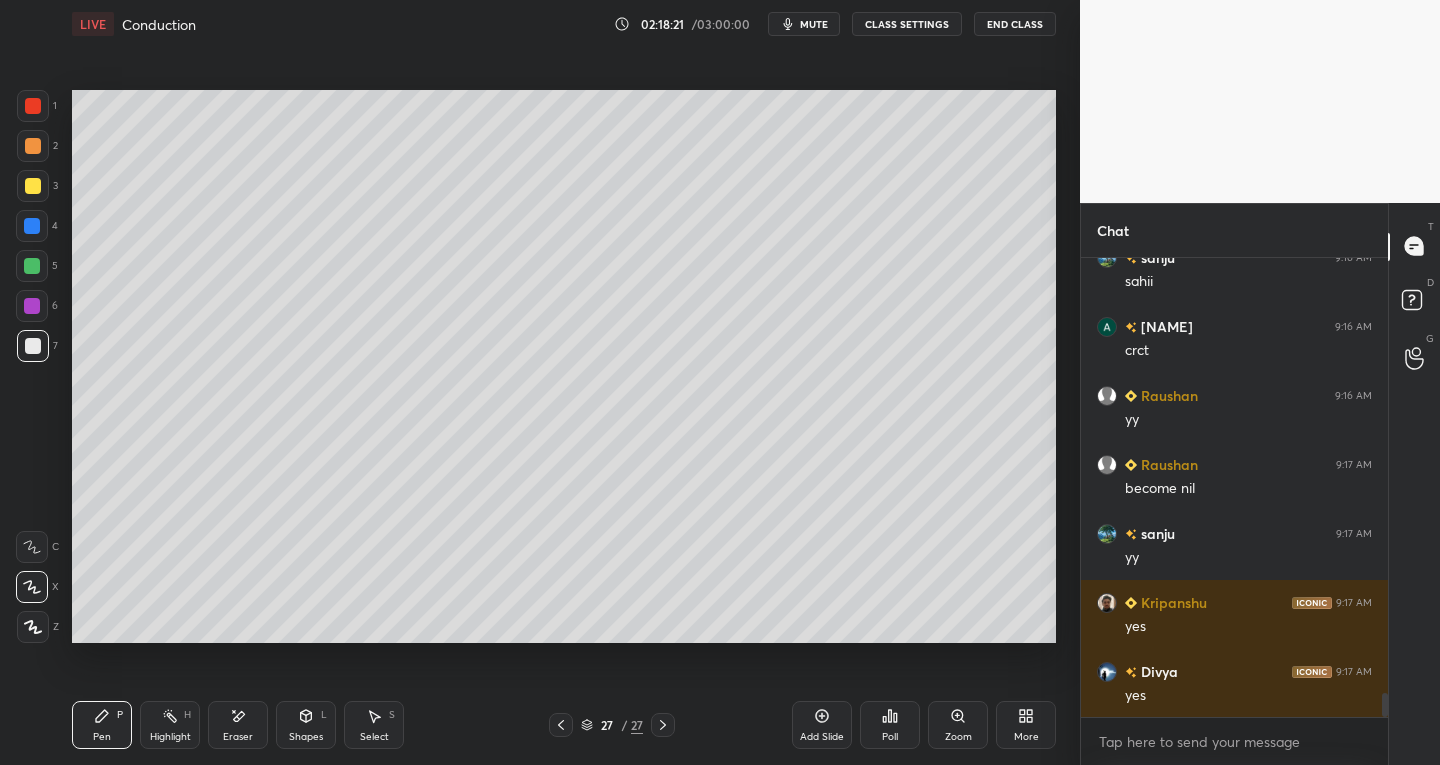 click 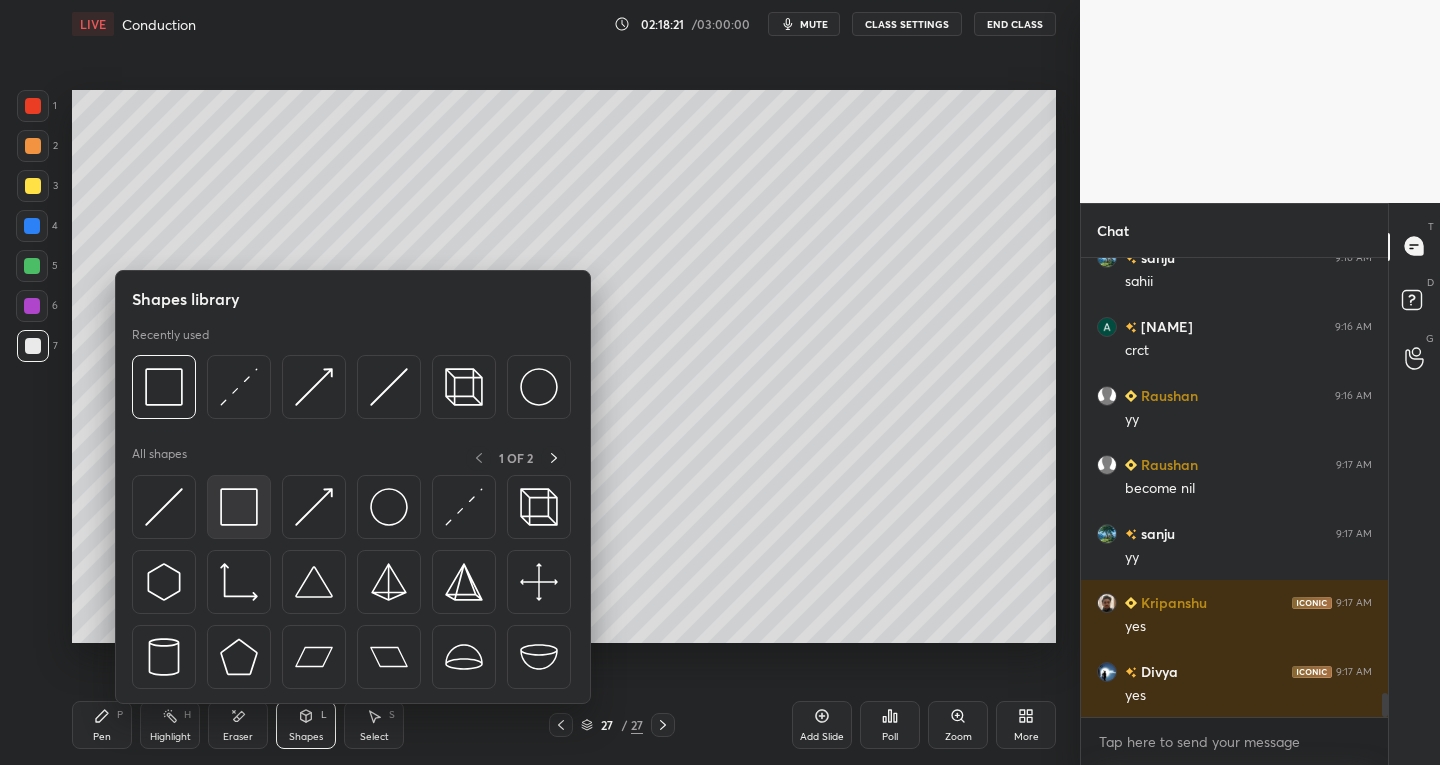 click at bounding box center [239, 507] 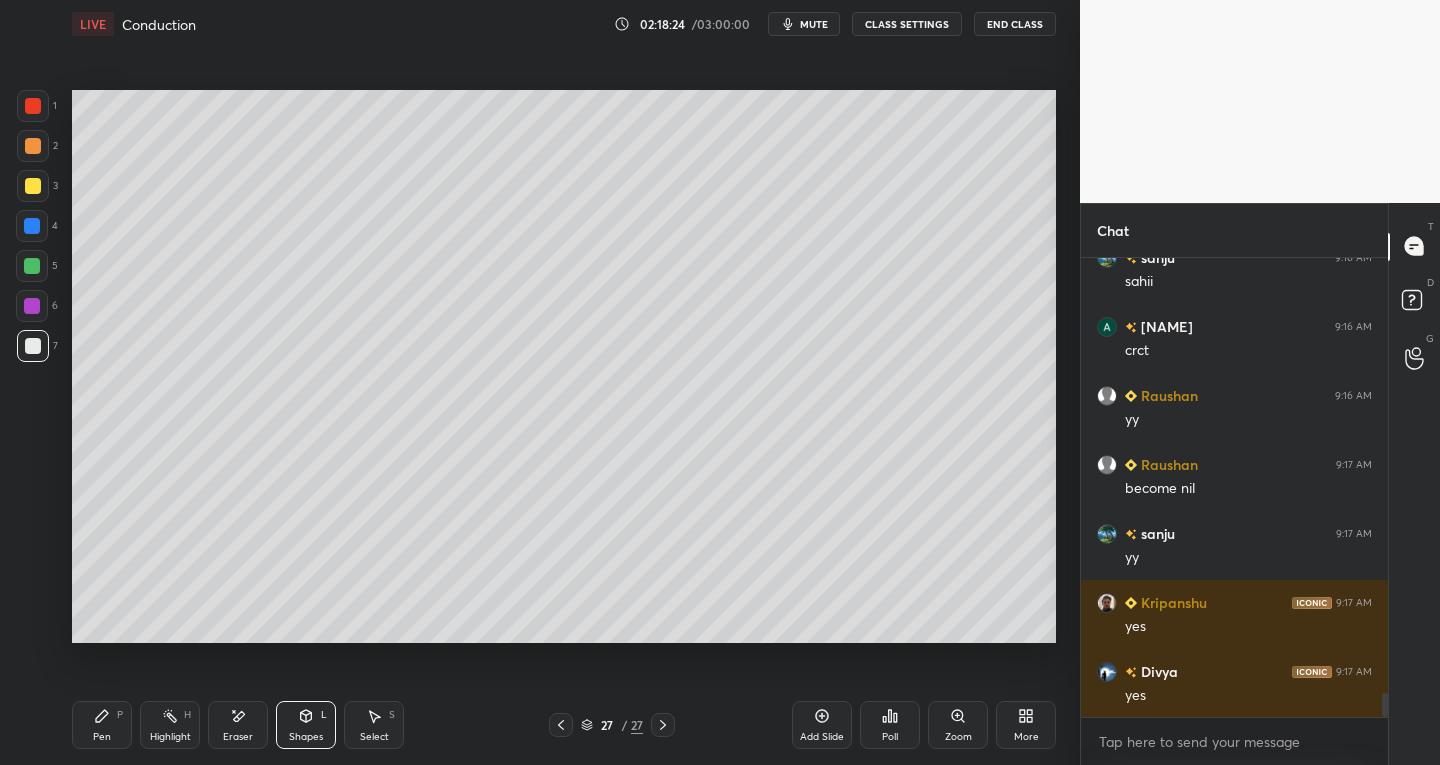 click on "Shapes L" at bounding box center (306, 725) 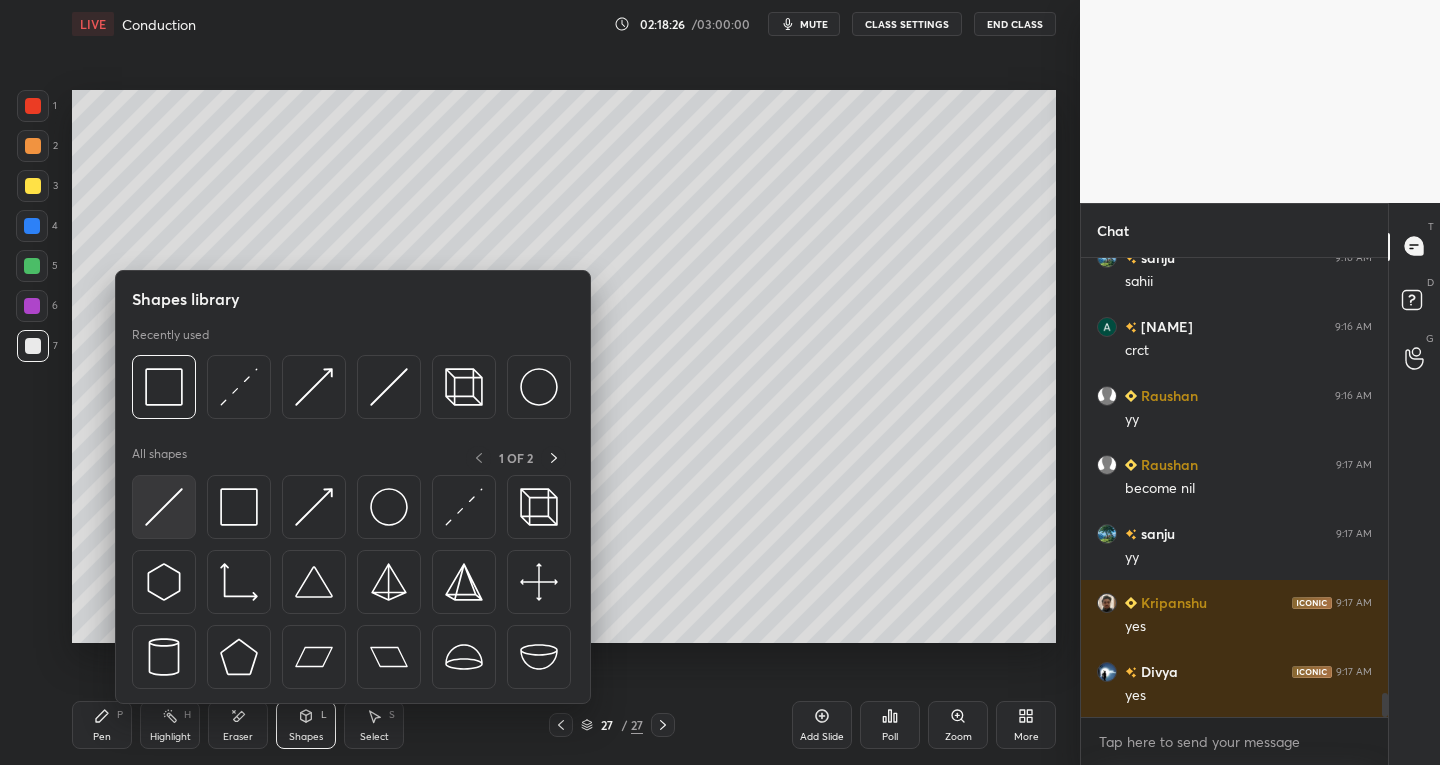 click at bounding box center (164, 507) 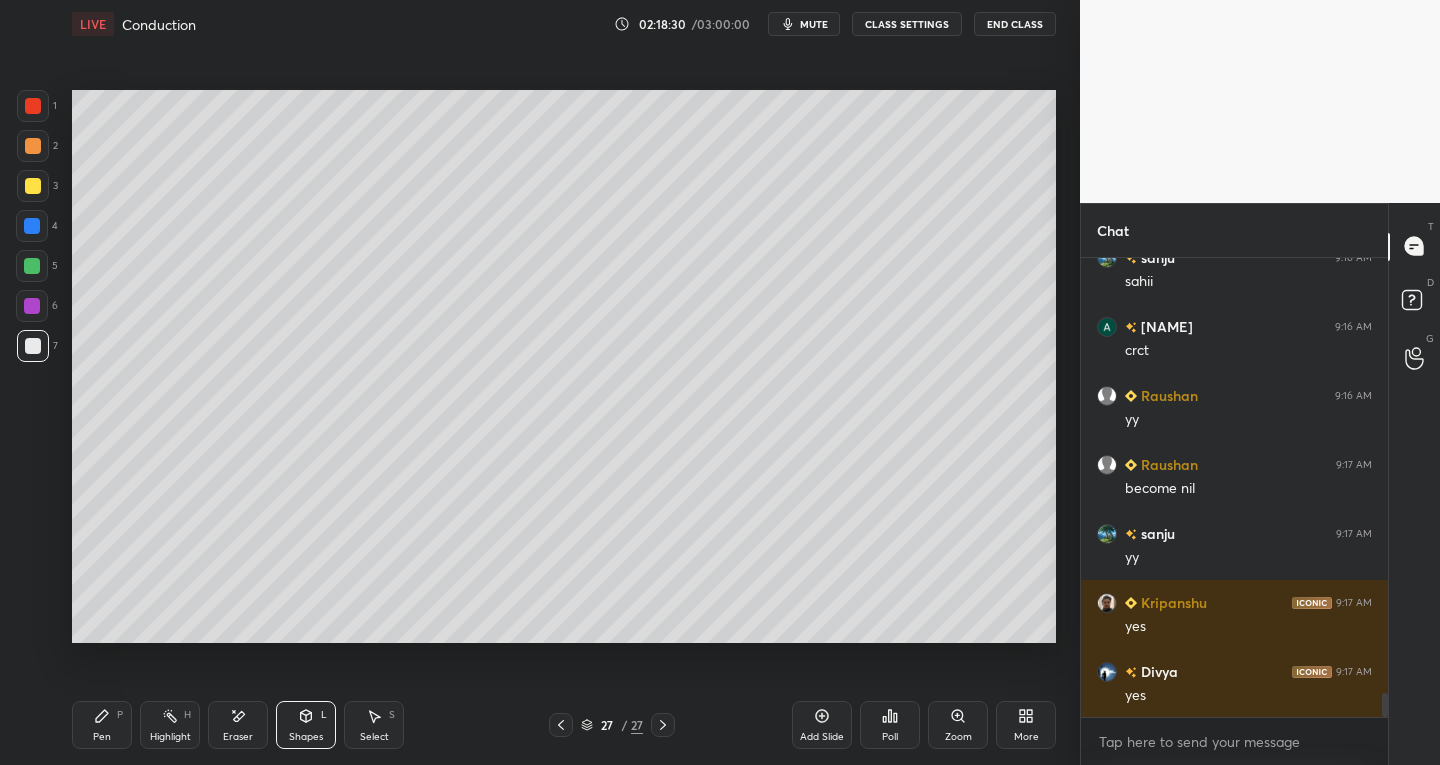 click 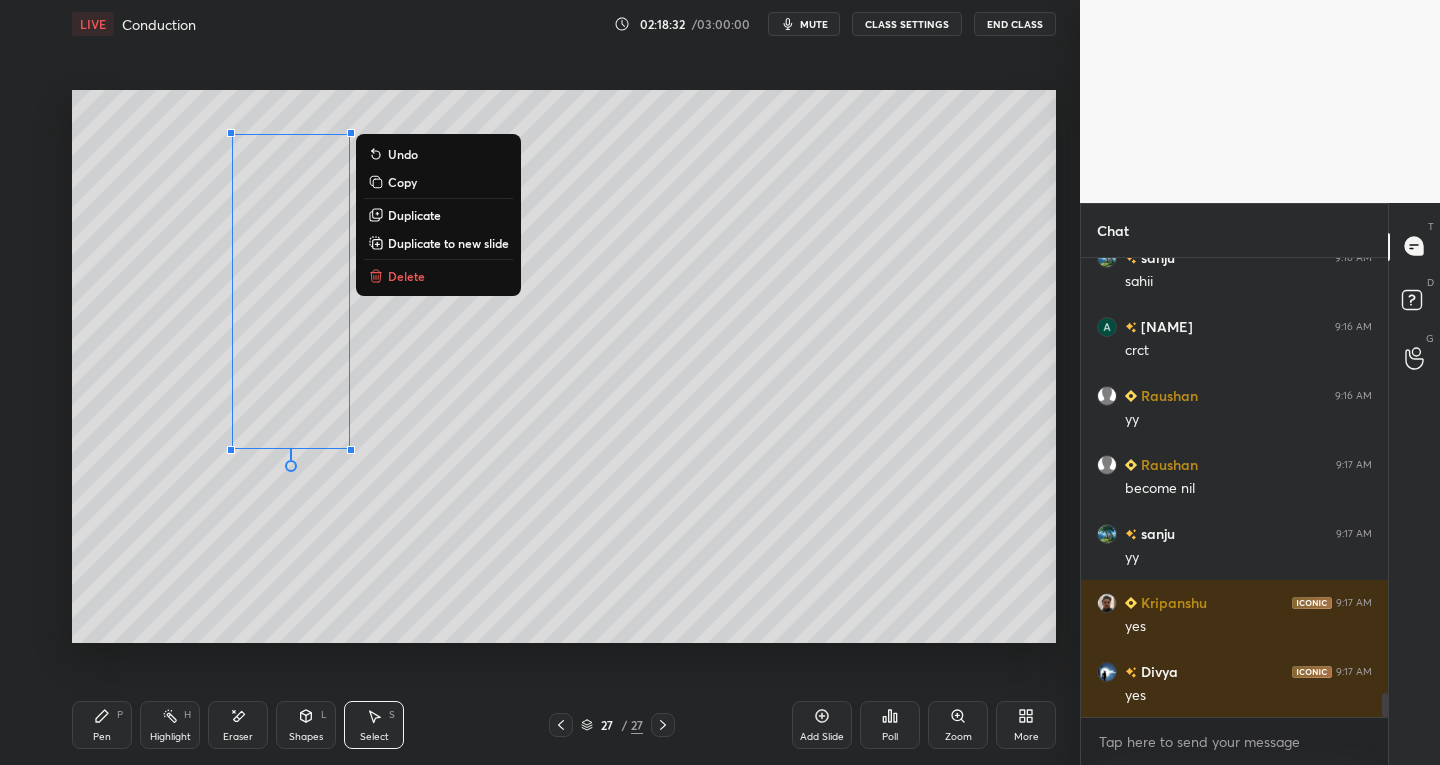 click on "Duplicate" at bounding box center (414, 215) 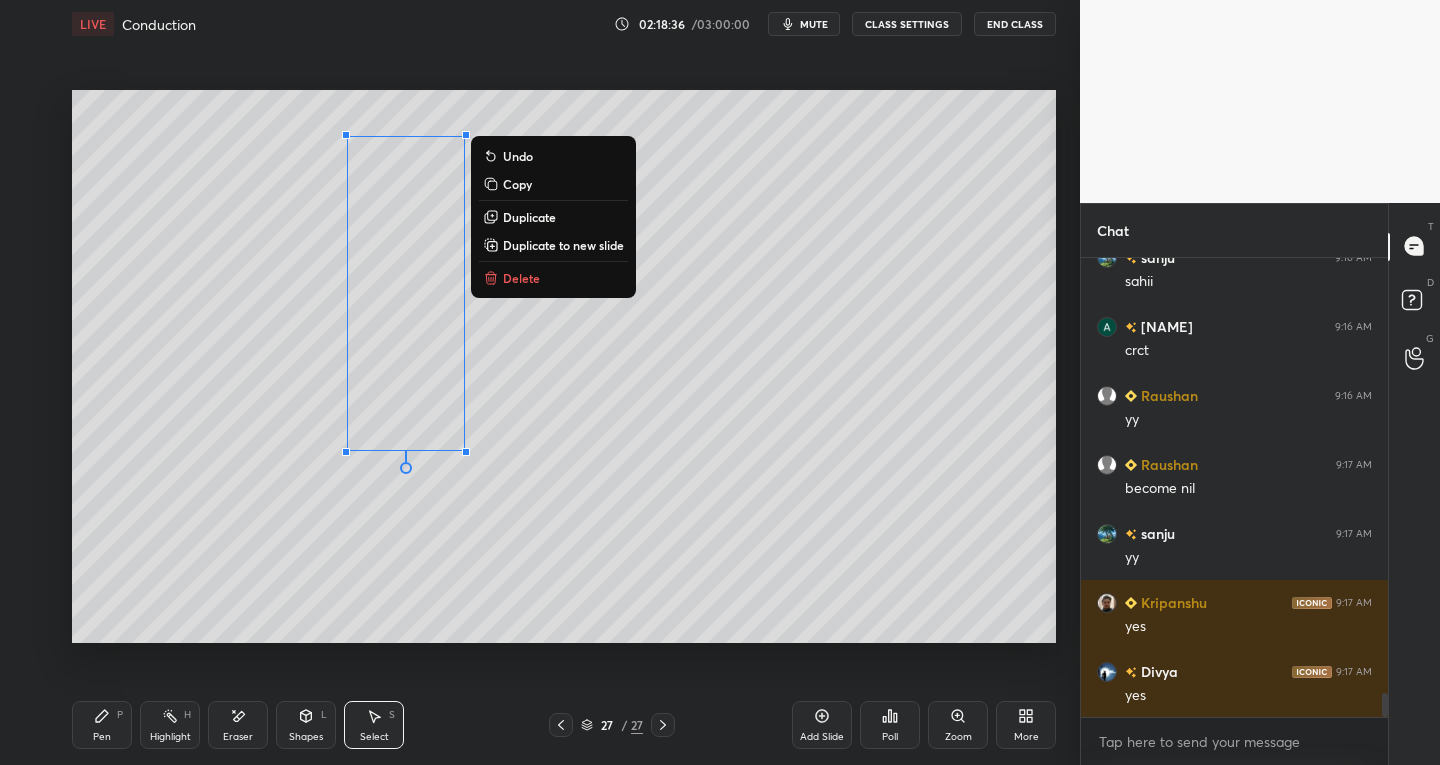 click on "0 ° Undo Copy Duplicate Duplicate to new slide Delete" at bounding box center [564, 367] 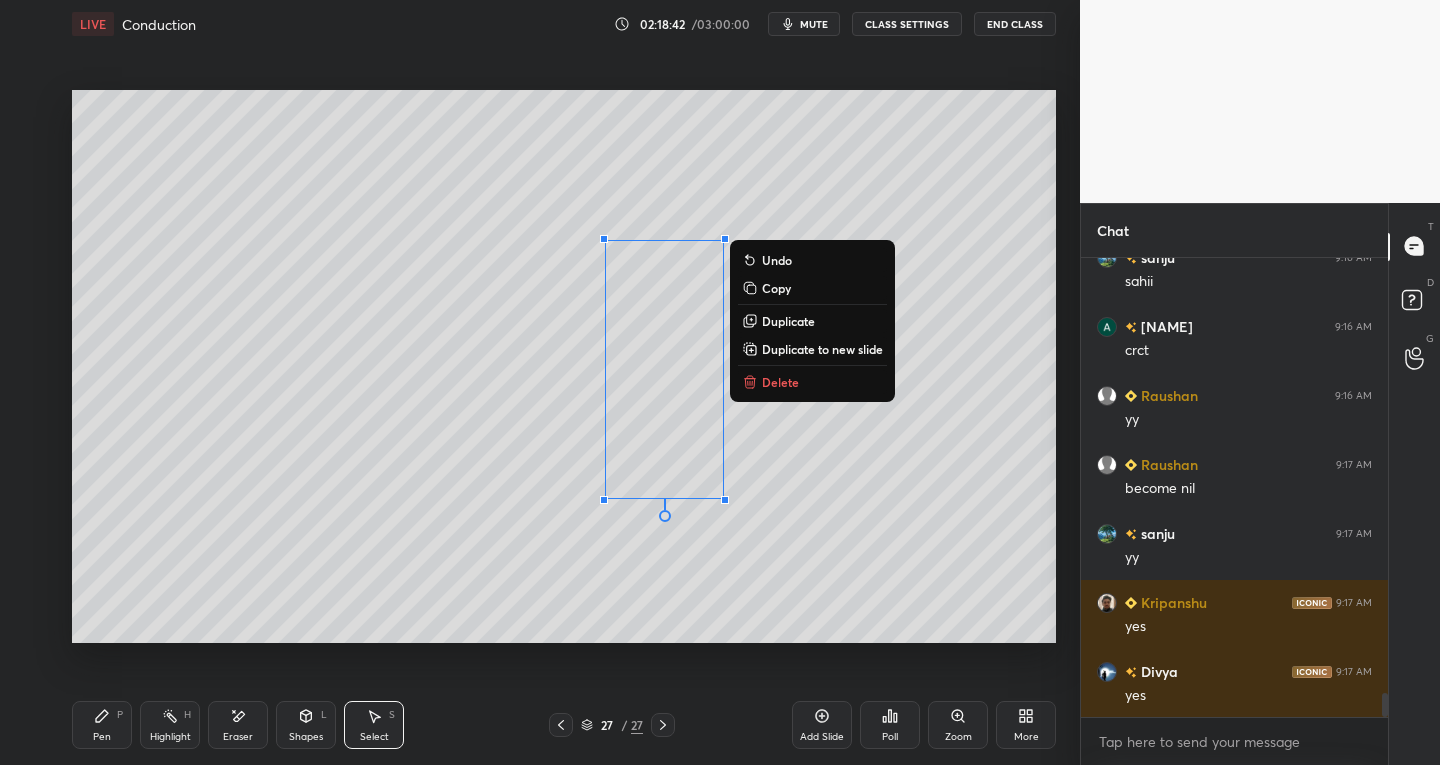 click on "Delete" at bounding box center (780, 382) 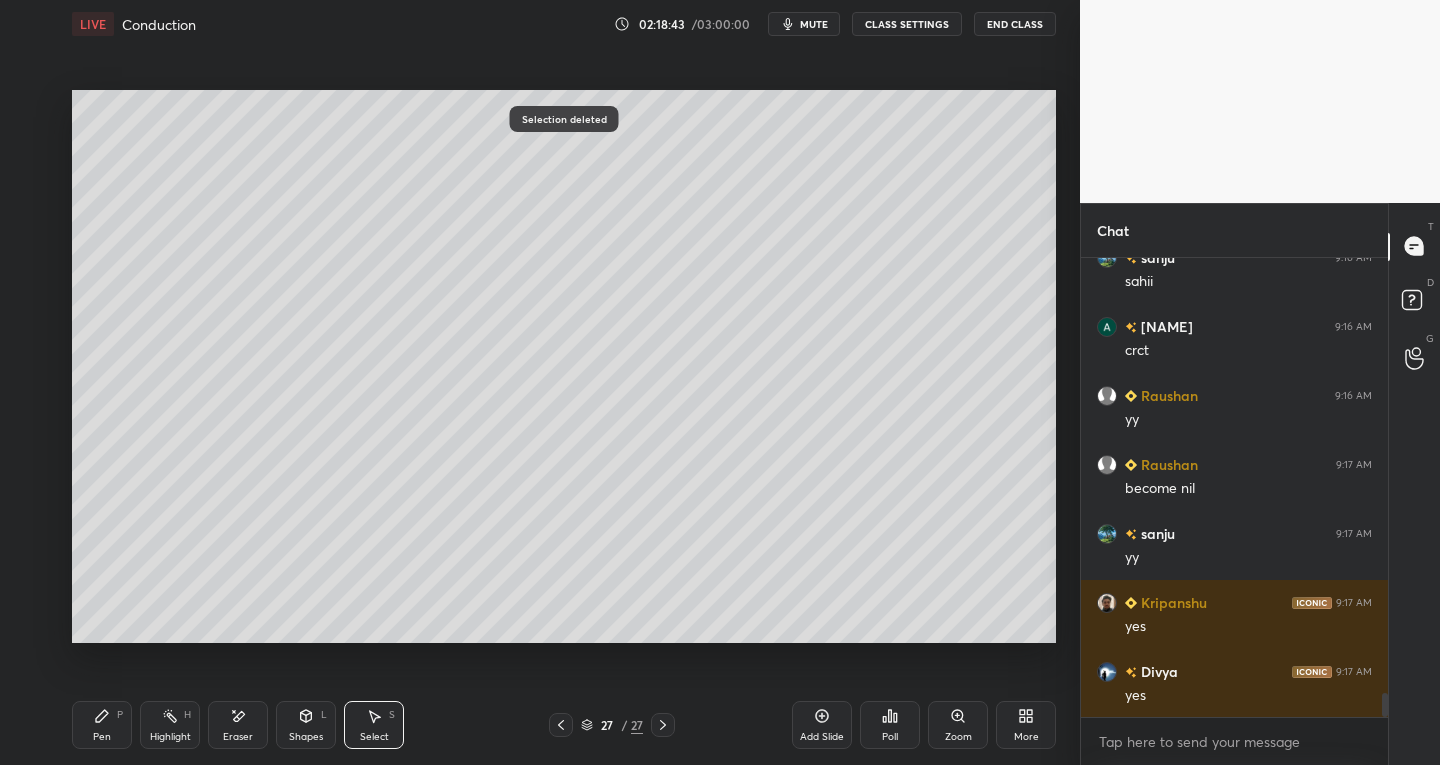click on "Shapes L" at bounding box center (306, 725) 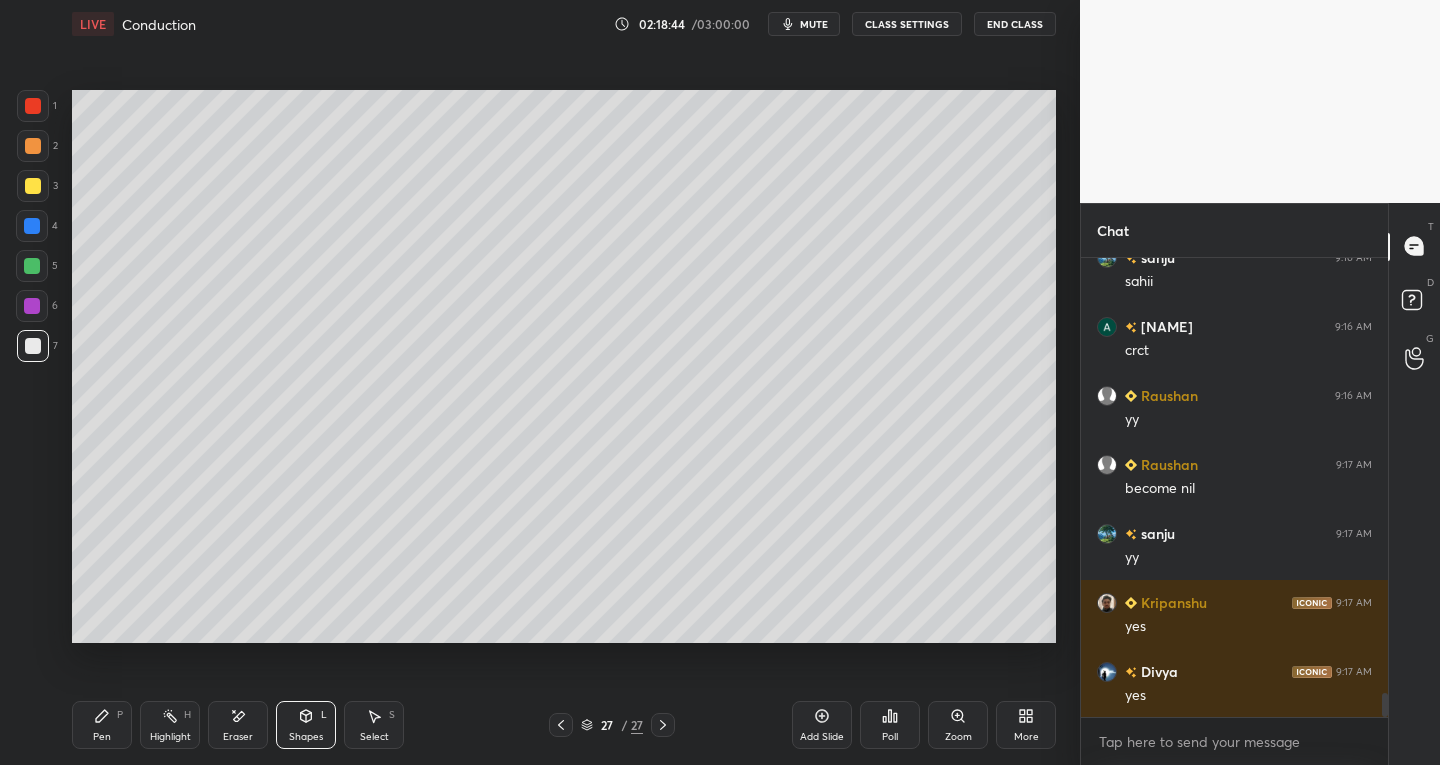 click on "Select S" at bounding box center [374, 725] 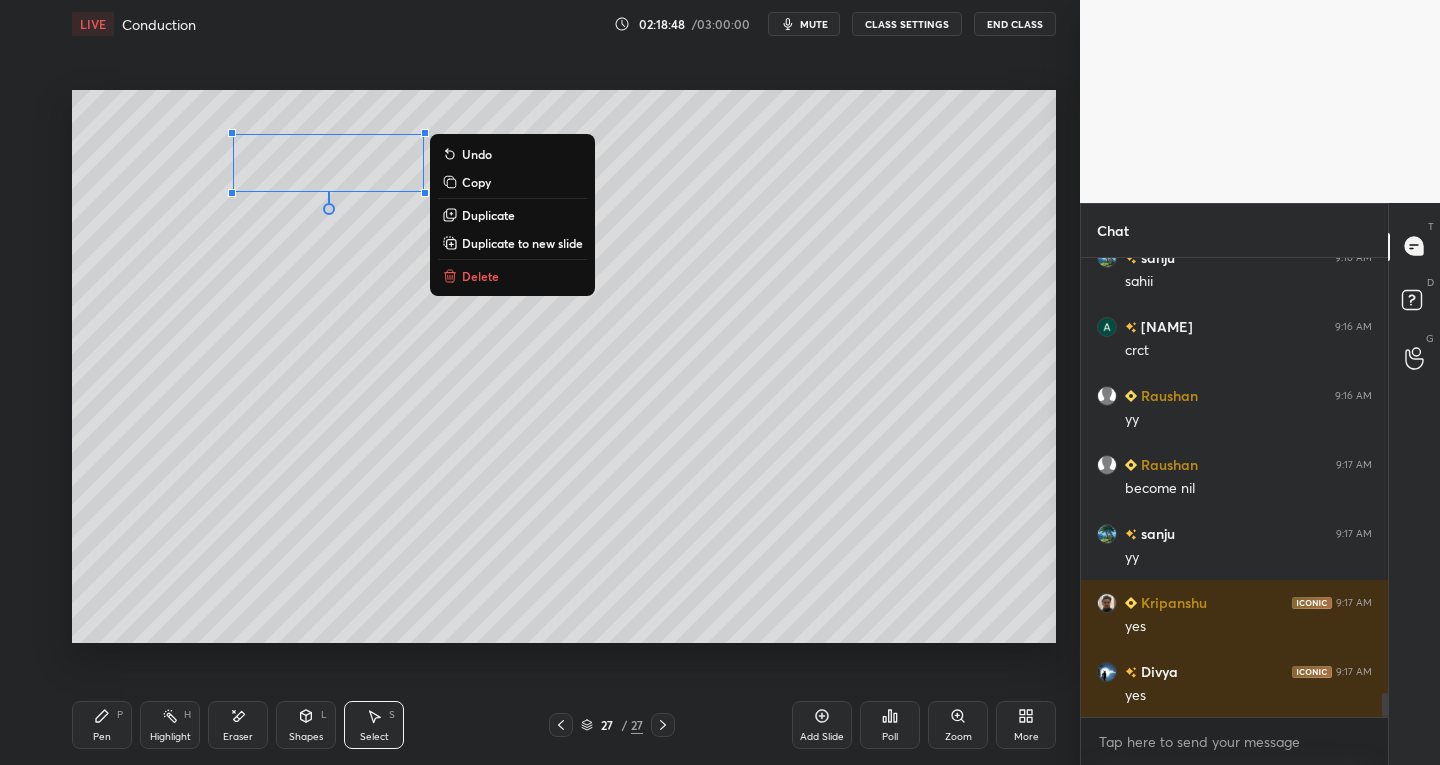 click on "Duplicate" at bounding box center [488, 215] 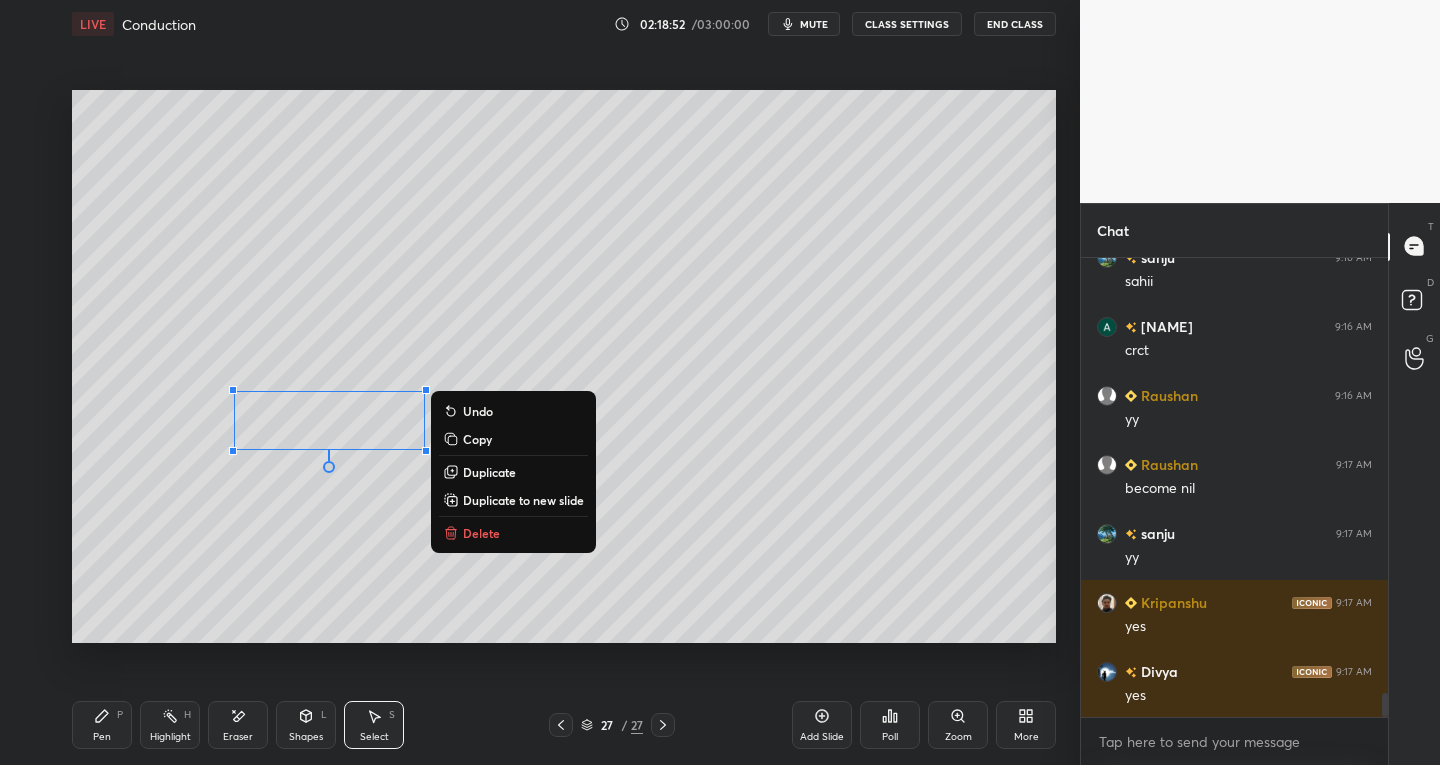 click on "0 ° Undo Copy Duplicate Duplicate to new slide Delete" at bounding box center [564, 367] 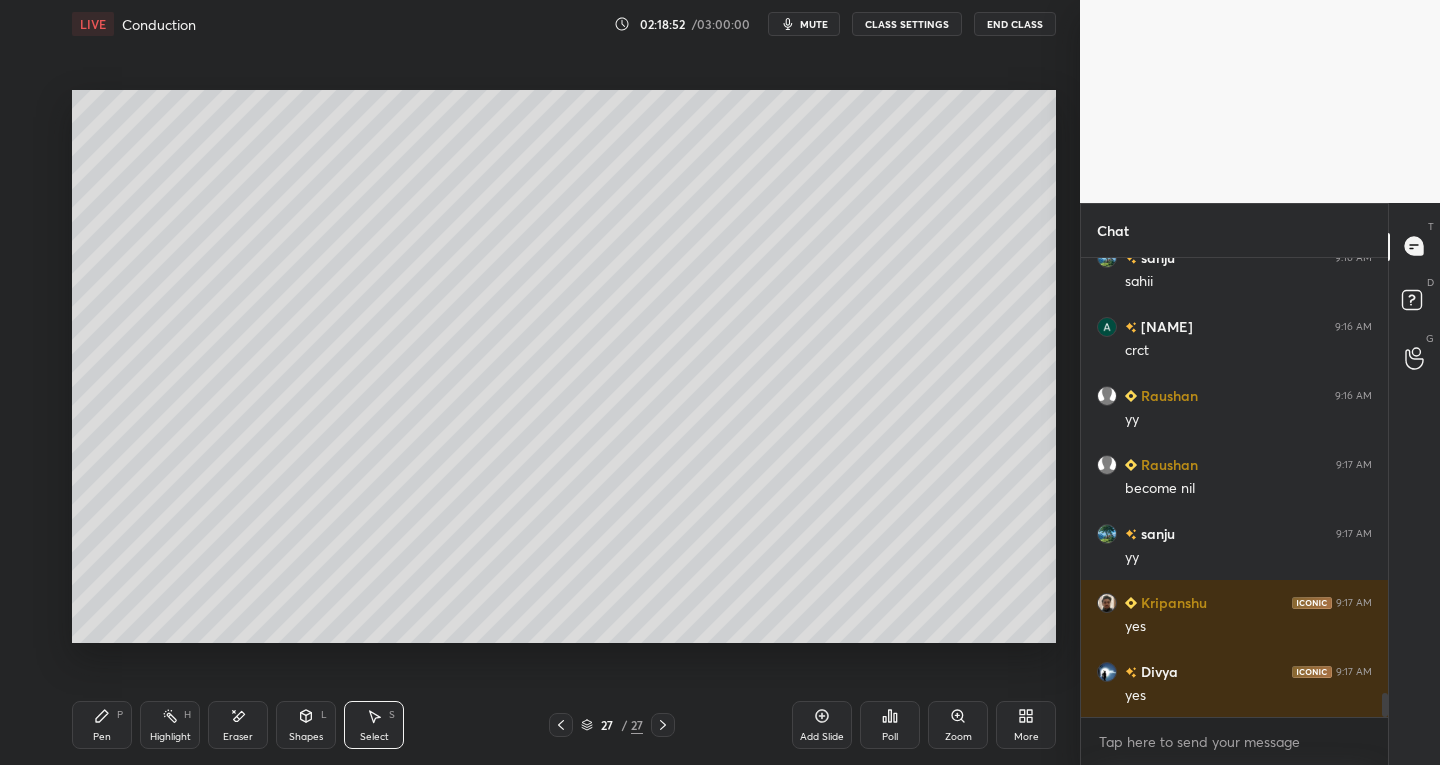click on "Shapes L" at bounding box center [306, 725] 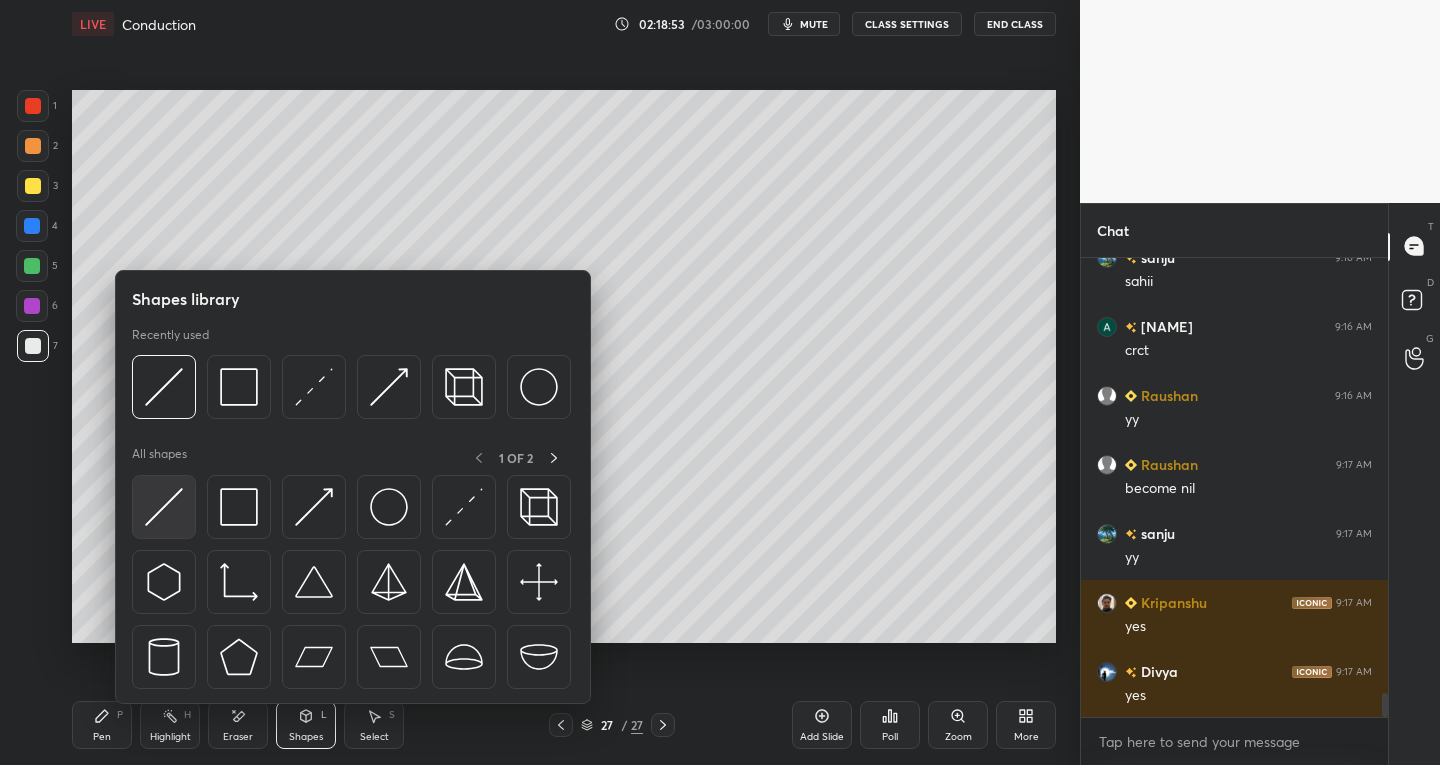 click at bounding box center [164, 507] 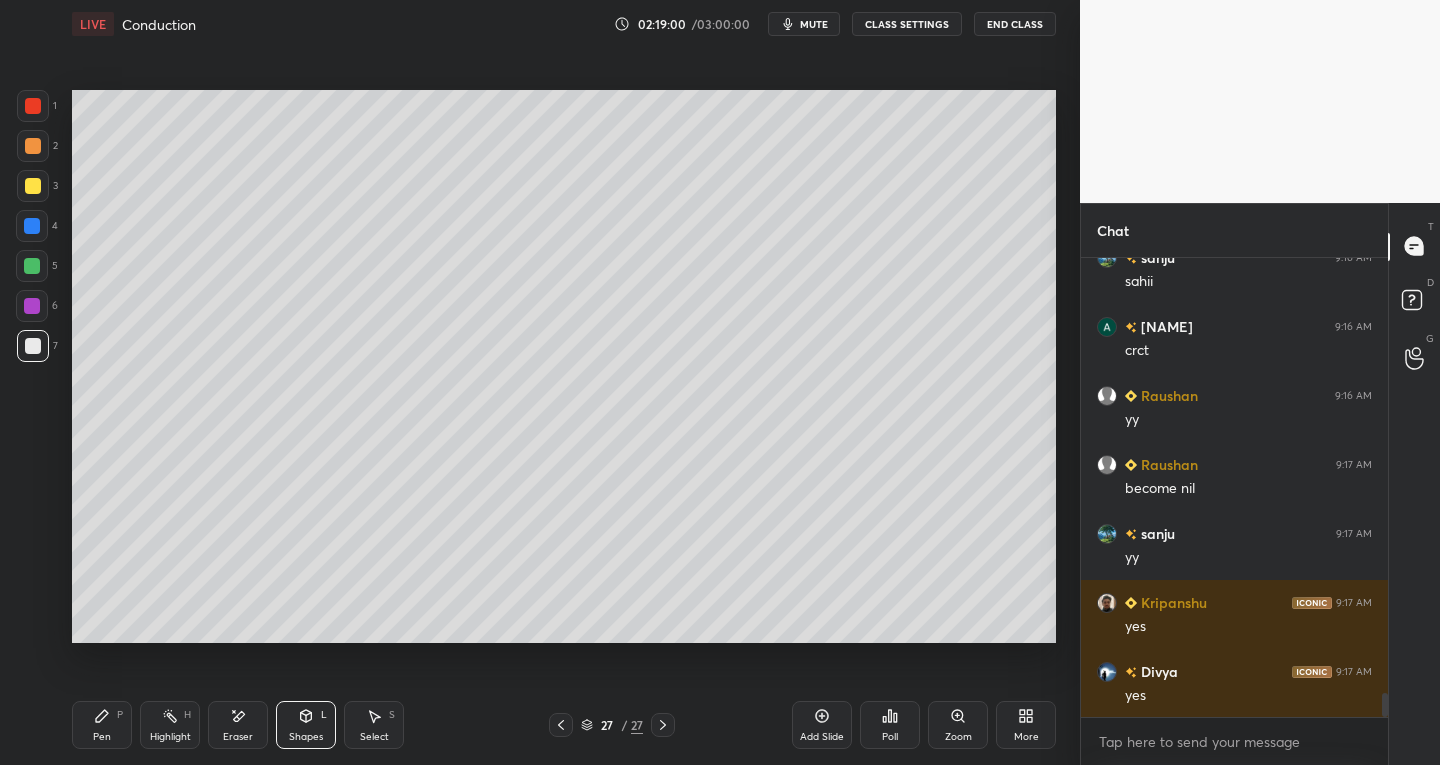 click 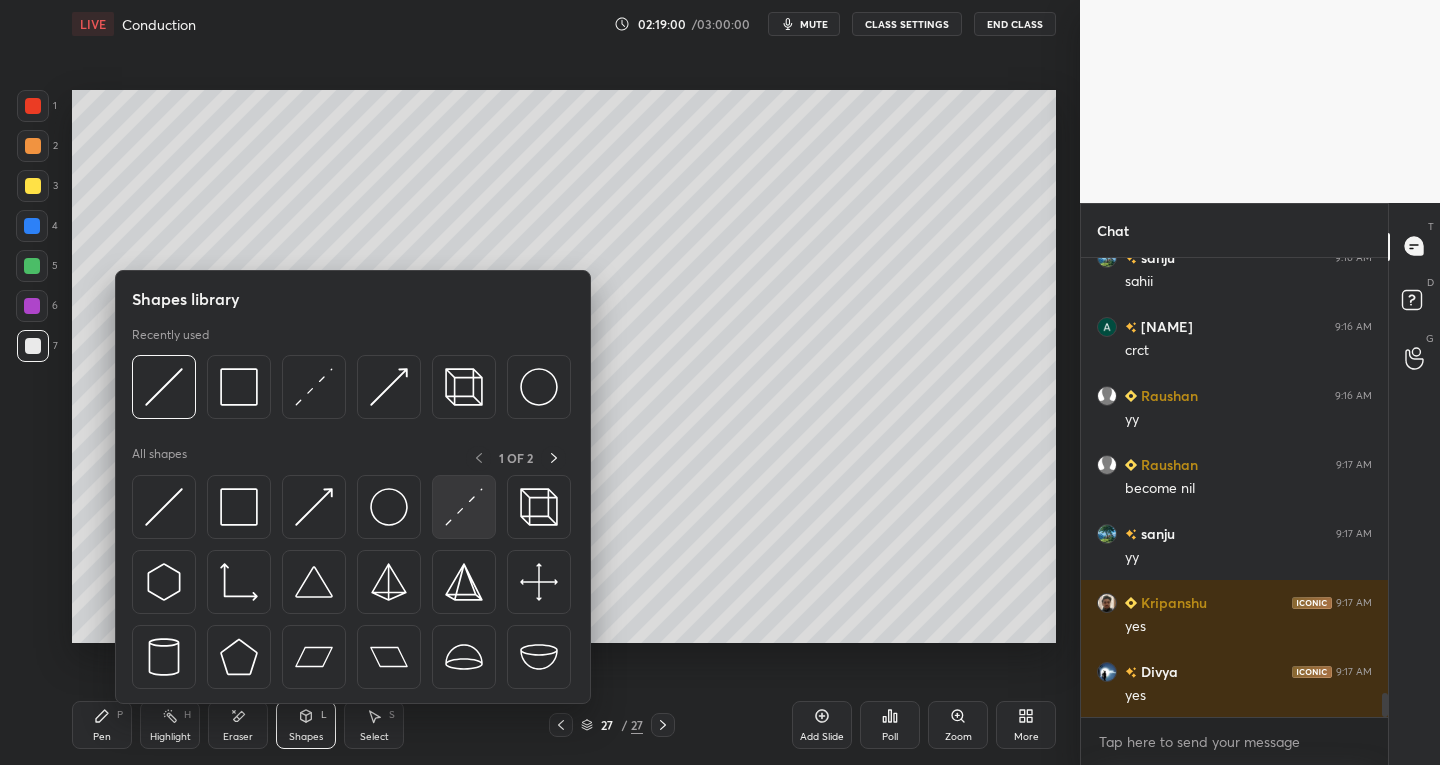 click at bounding box center [464, 507] 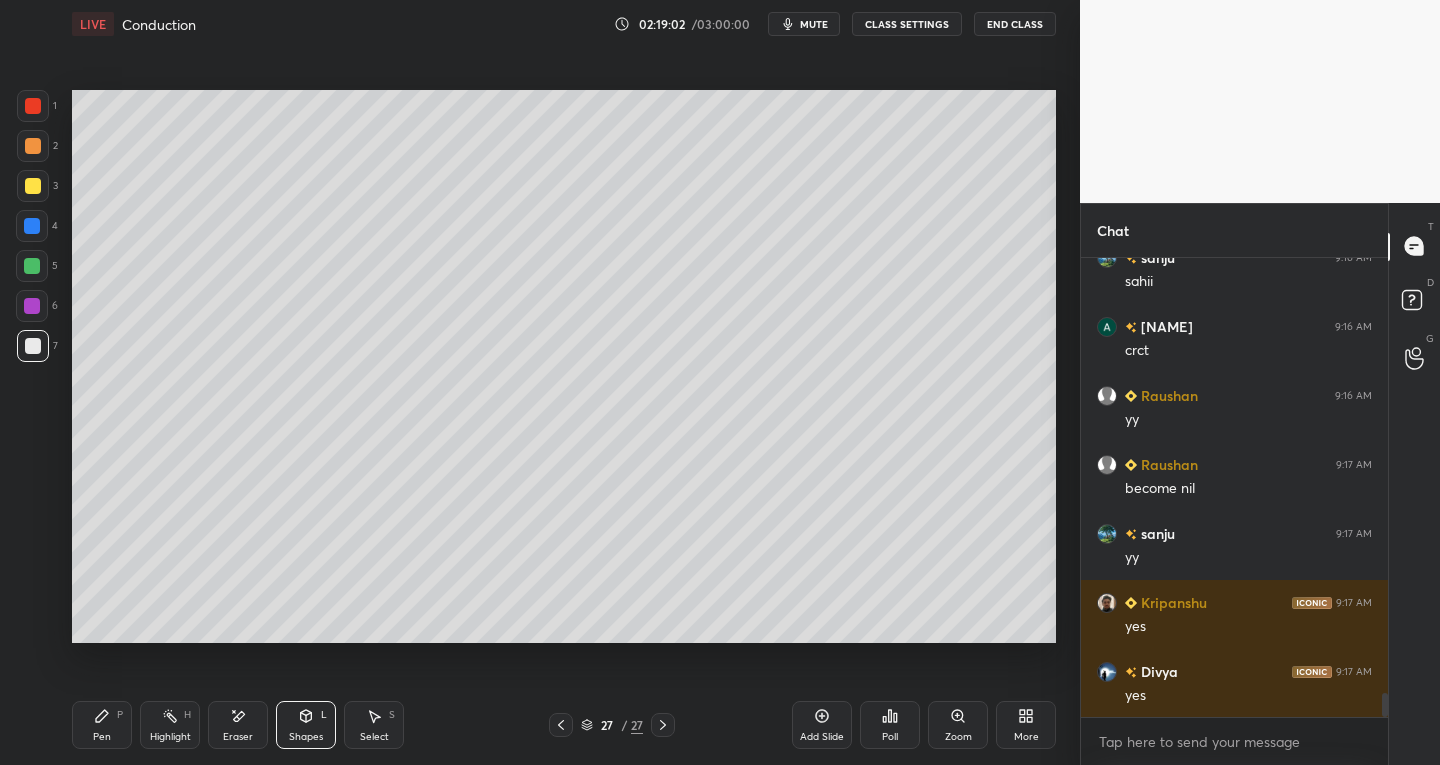 click 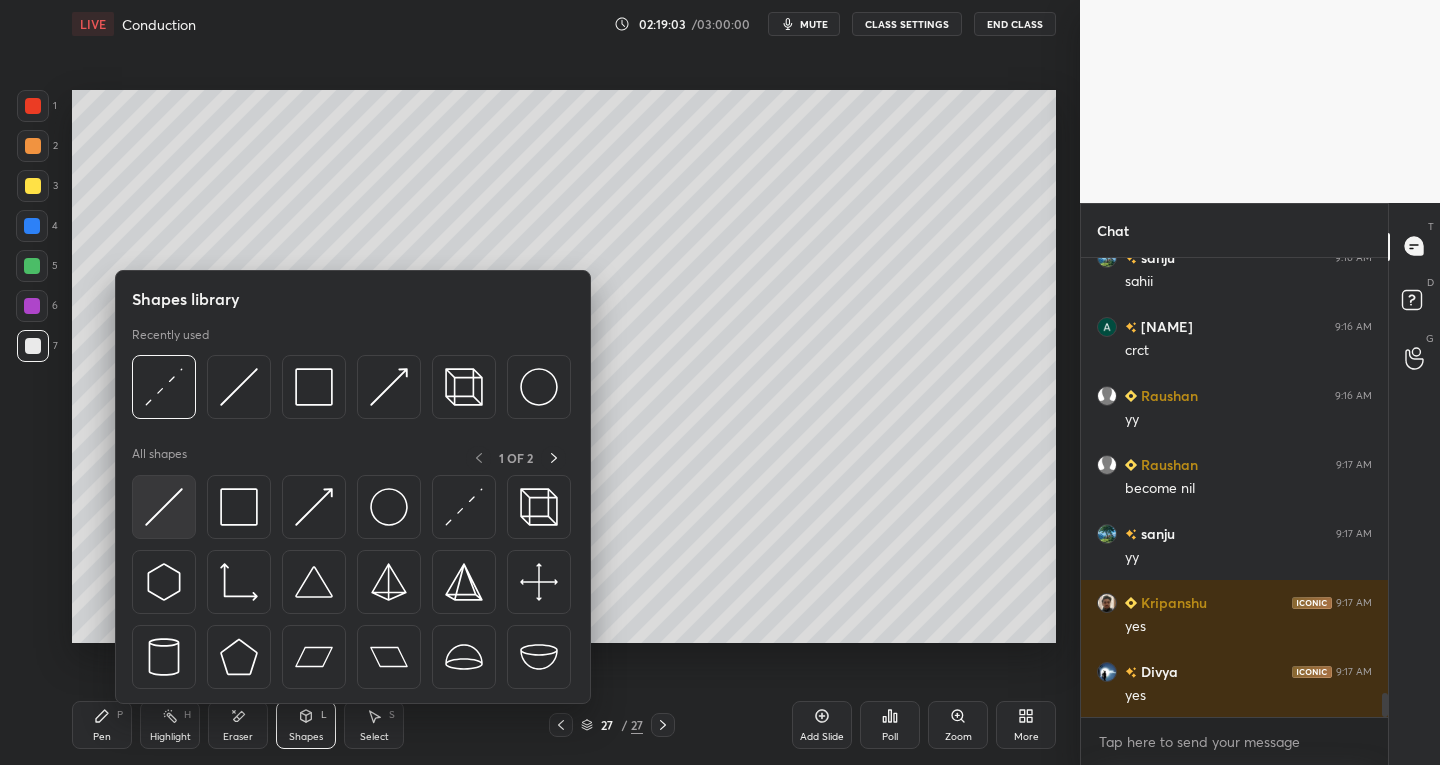click at bounding box center (164, 507) 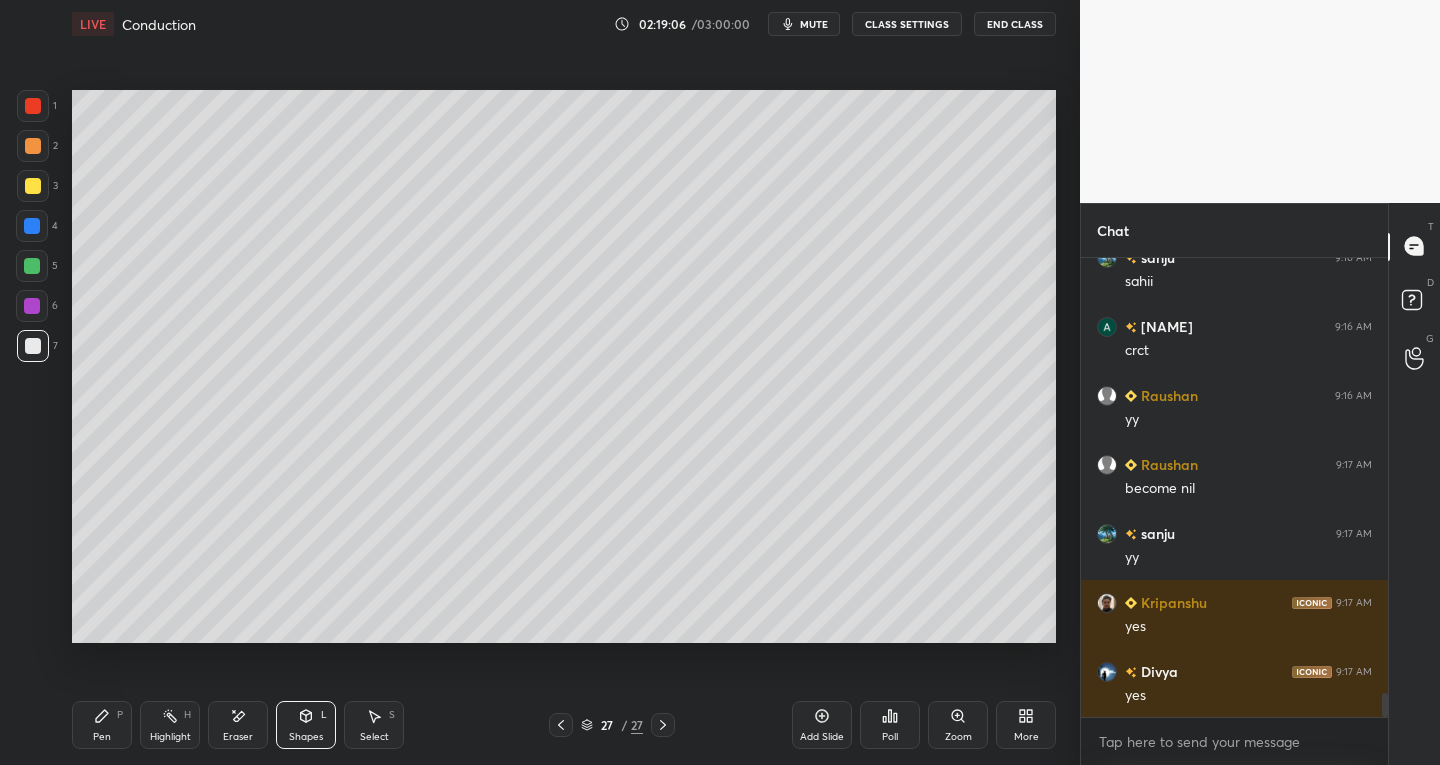 click on "Shapes L" at bounding box center (306, 725) 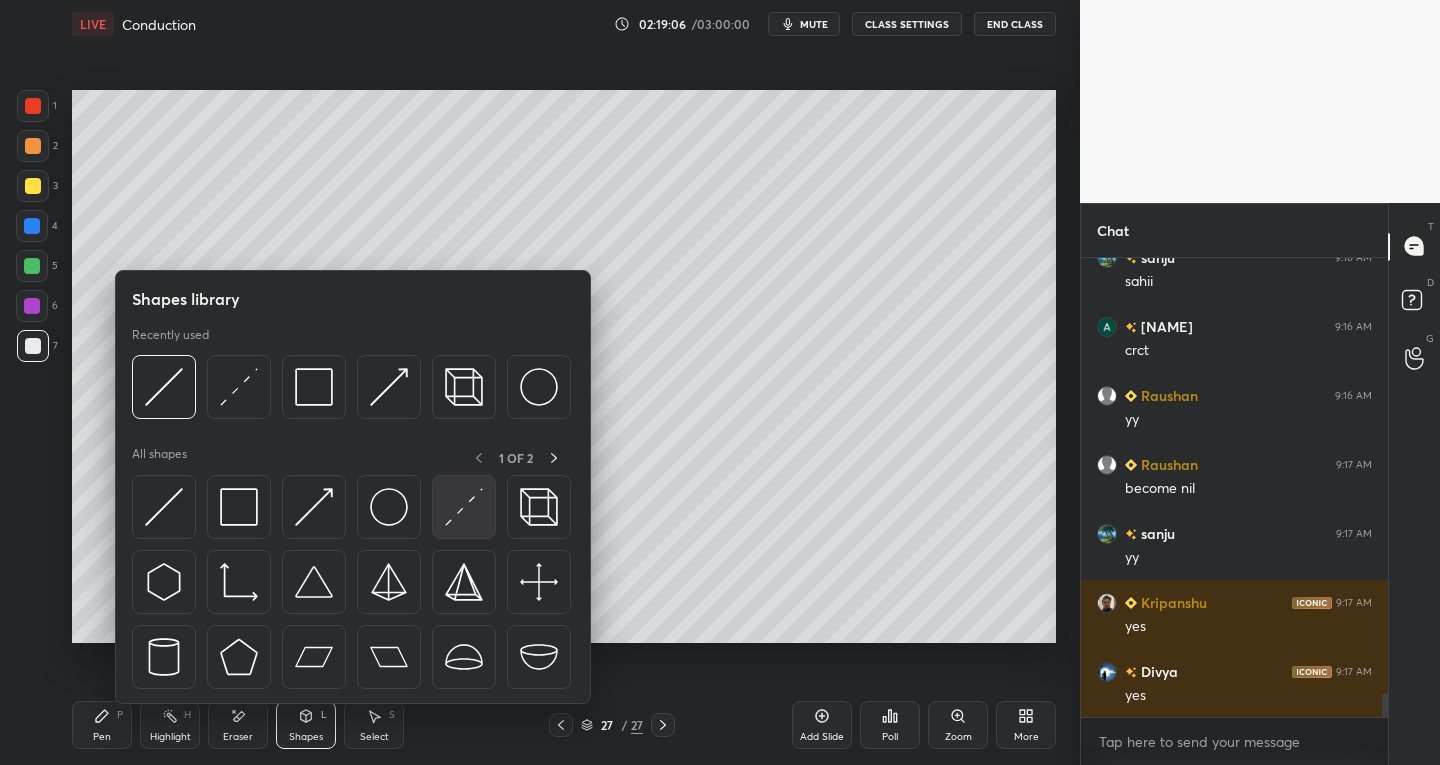 click at bounding box center (464, 507) 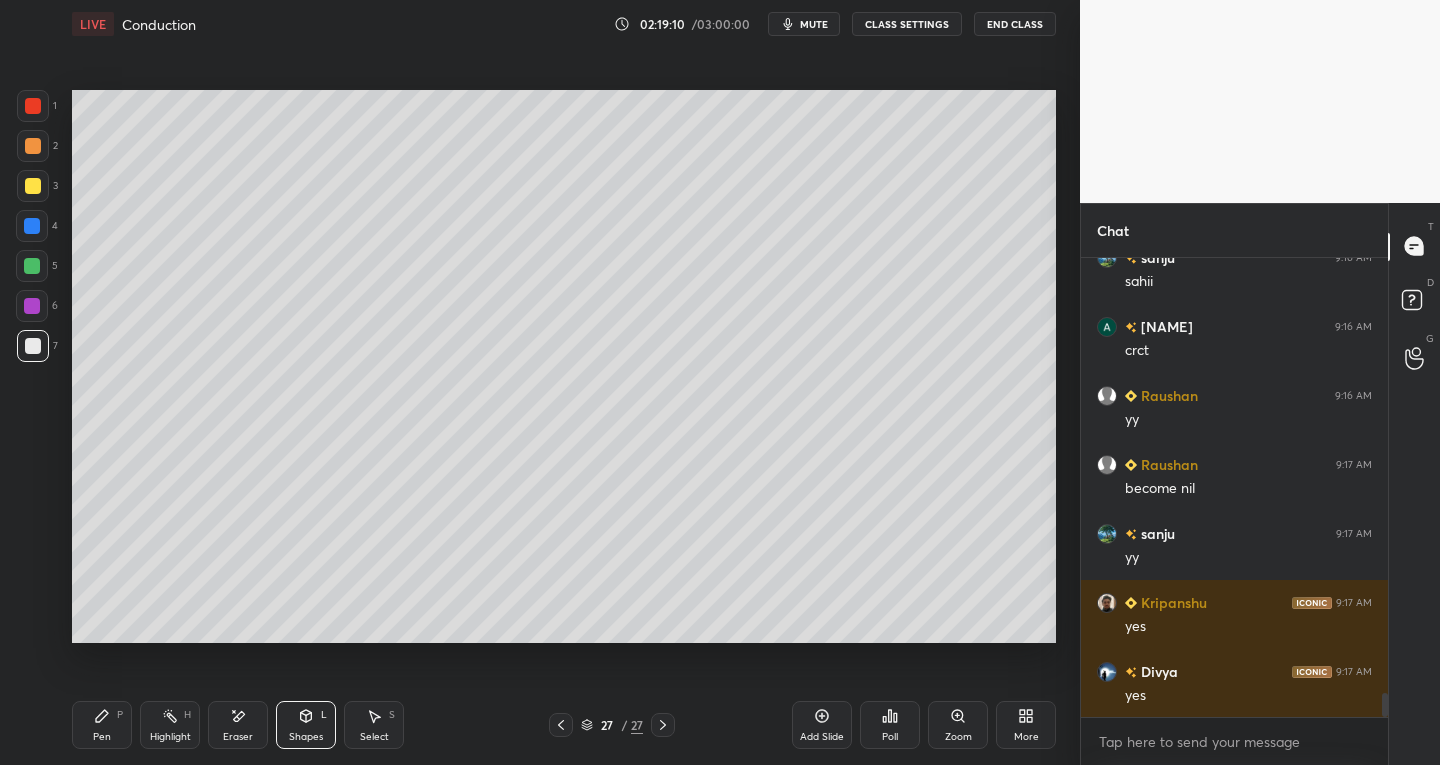 click on "Pen" at bounding box center (102, 737) 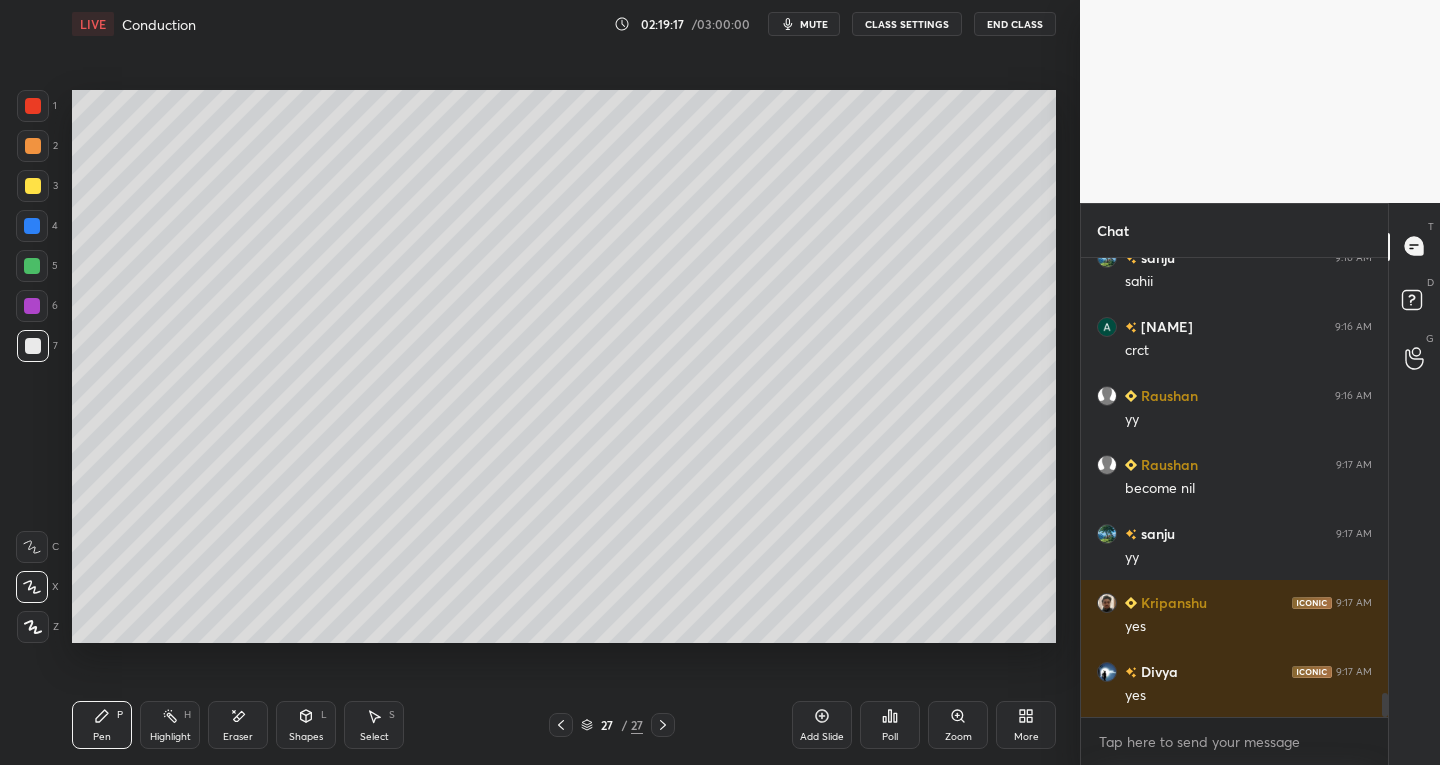 click on "Select S" at bounding box center [374, 725] 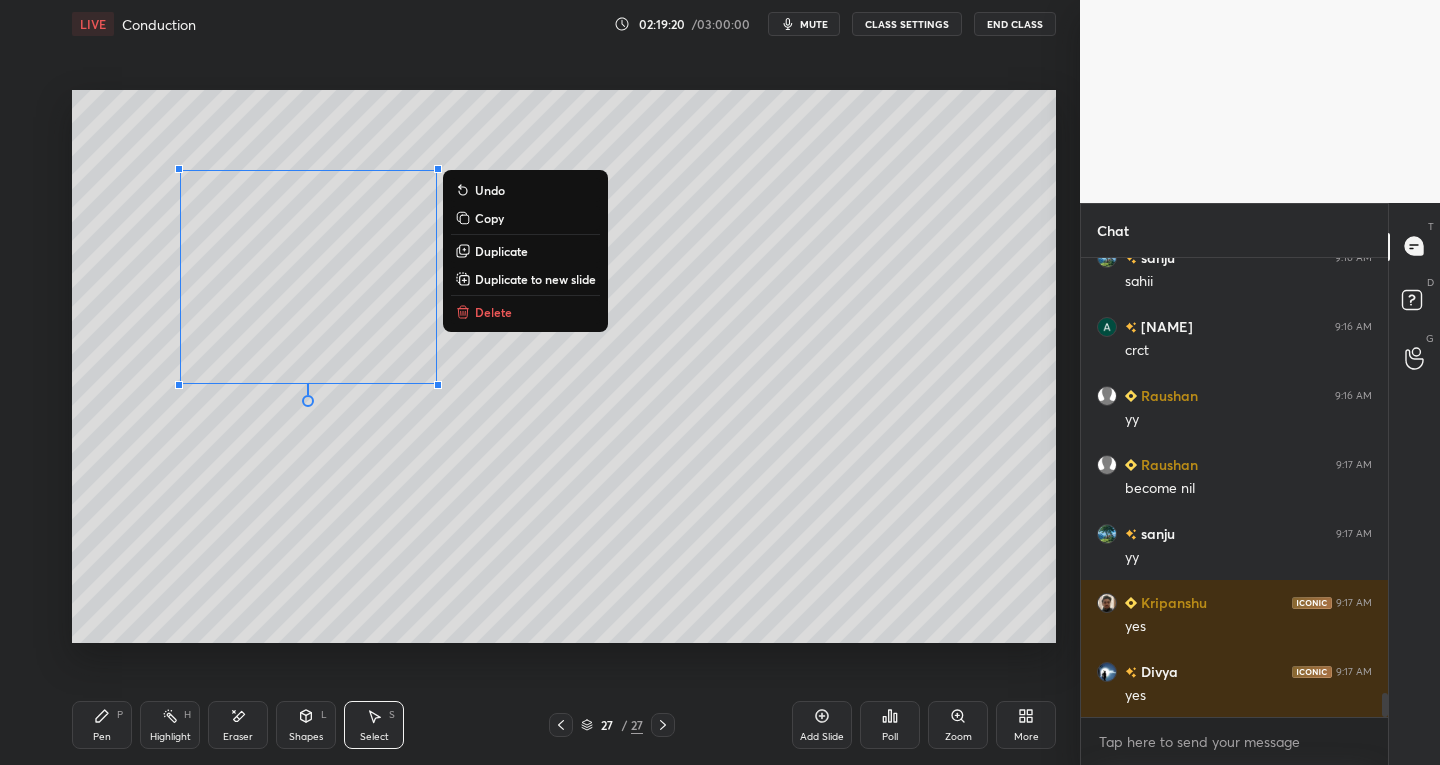 click on "0 ° Undo Copy Duplicate Duplicate to new slide Delete" at bounding box center (564, 367) 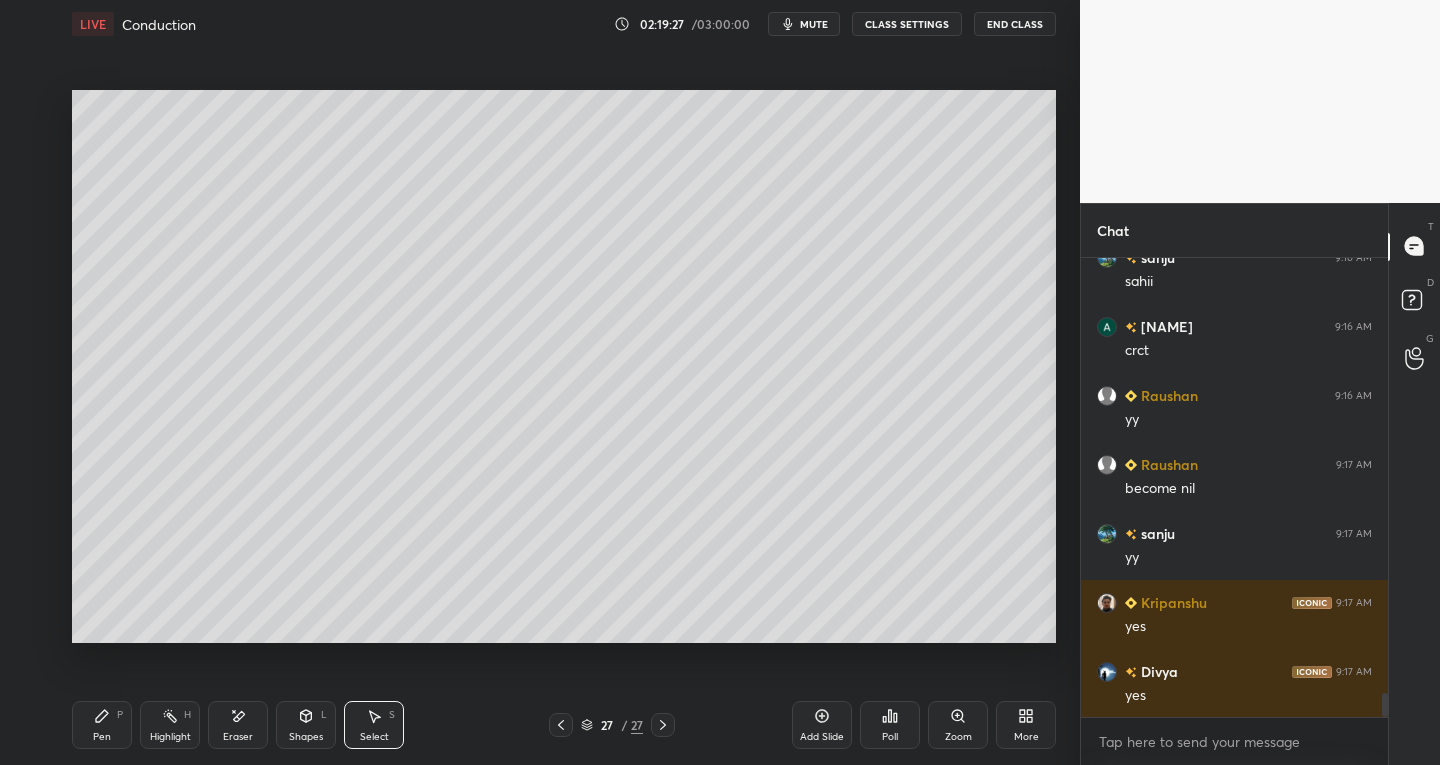 click on "Pen" at bounding box center (102, 737) 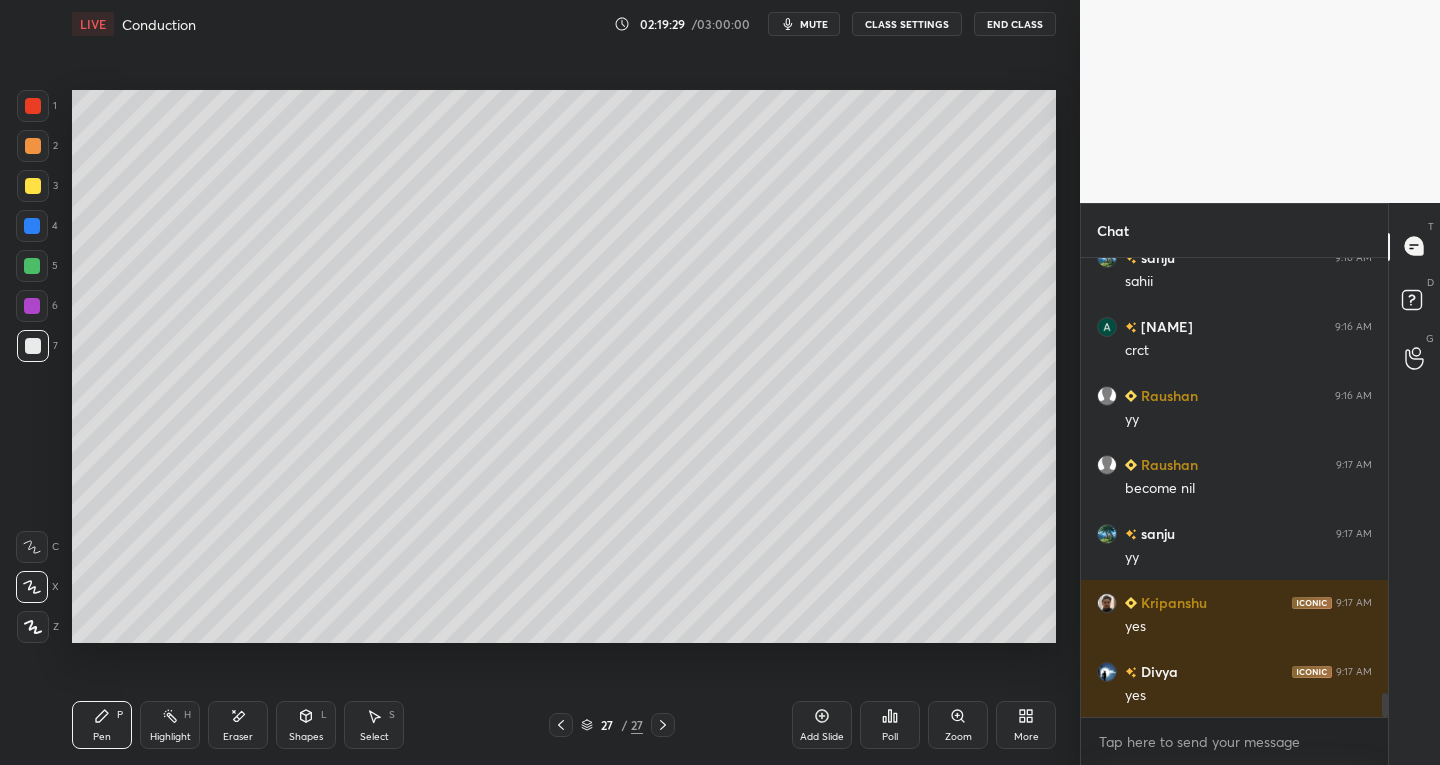 click on "Shapes L" at bounding box center [306, 725] 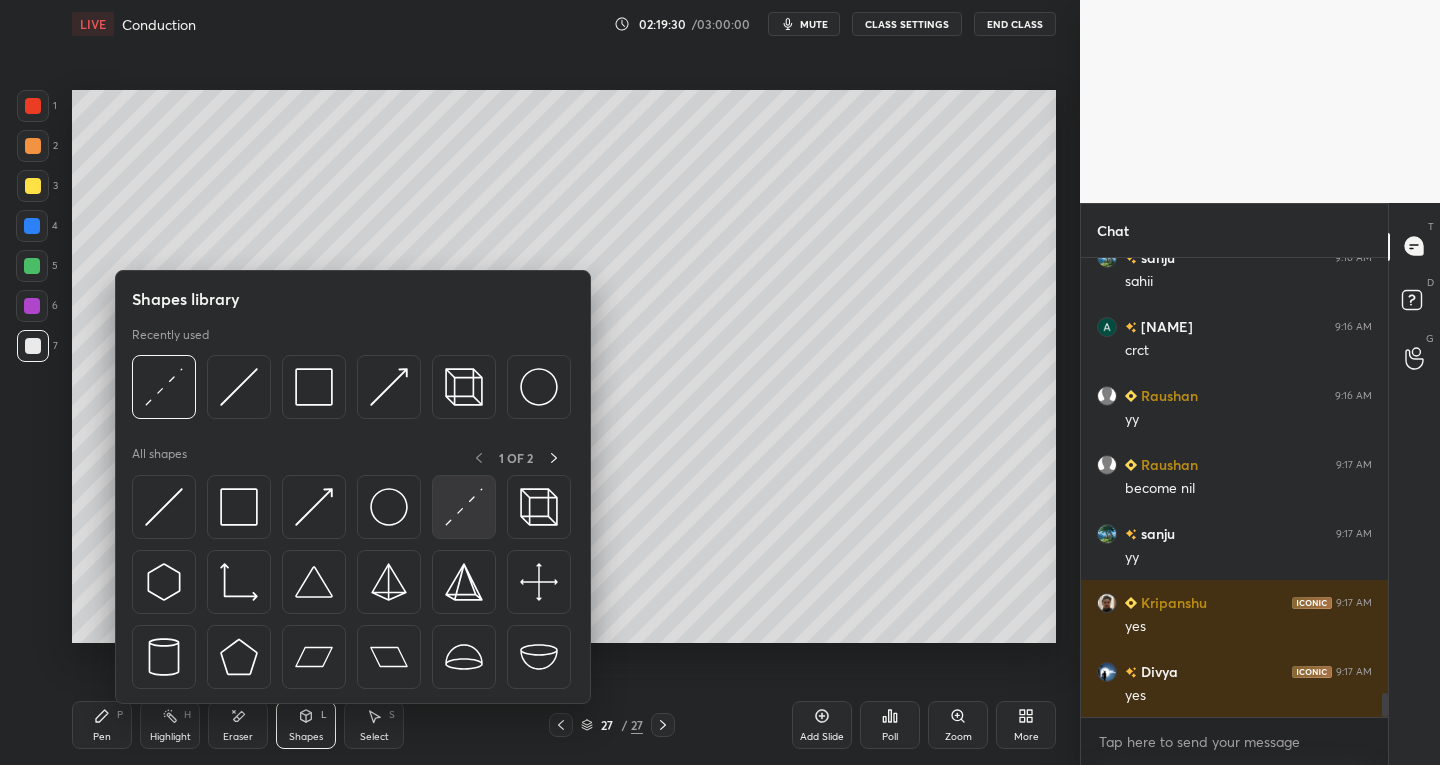 click at bounding box center [464, 507] 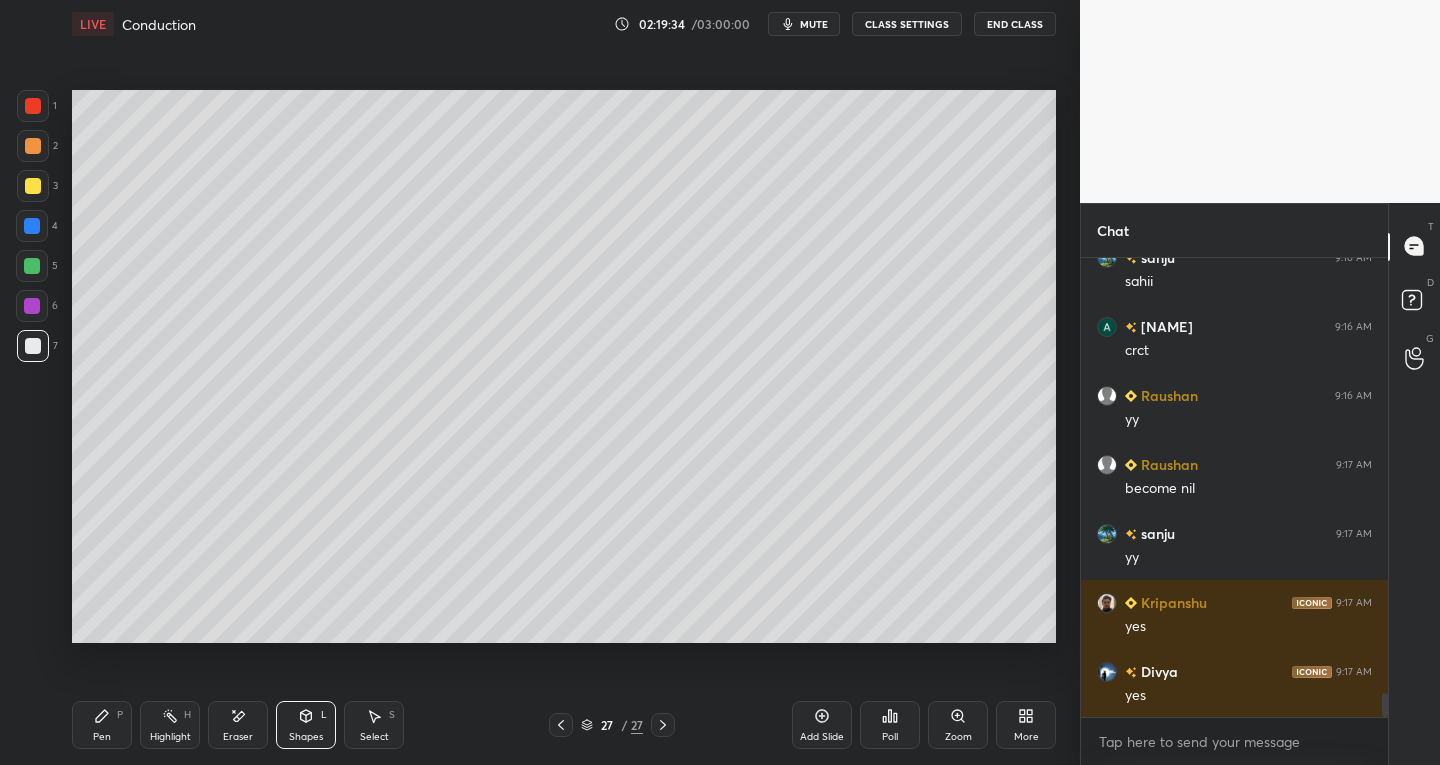 click on "Shapes L" at bounding box center [306, 725] 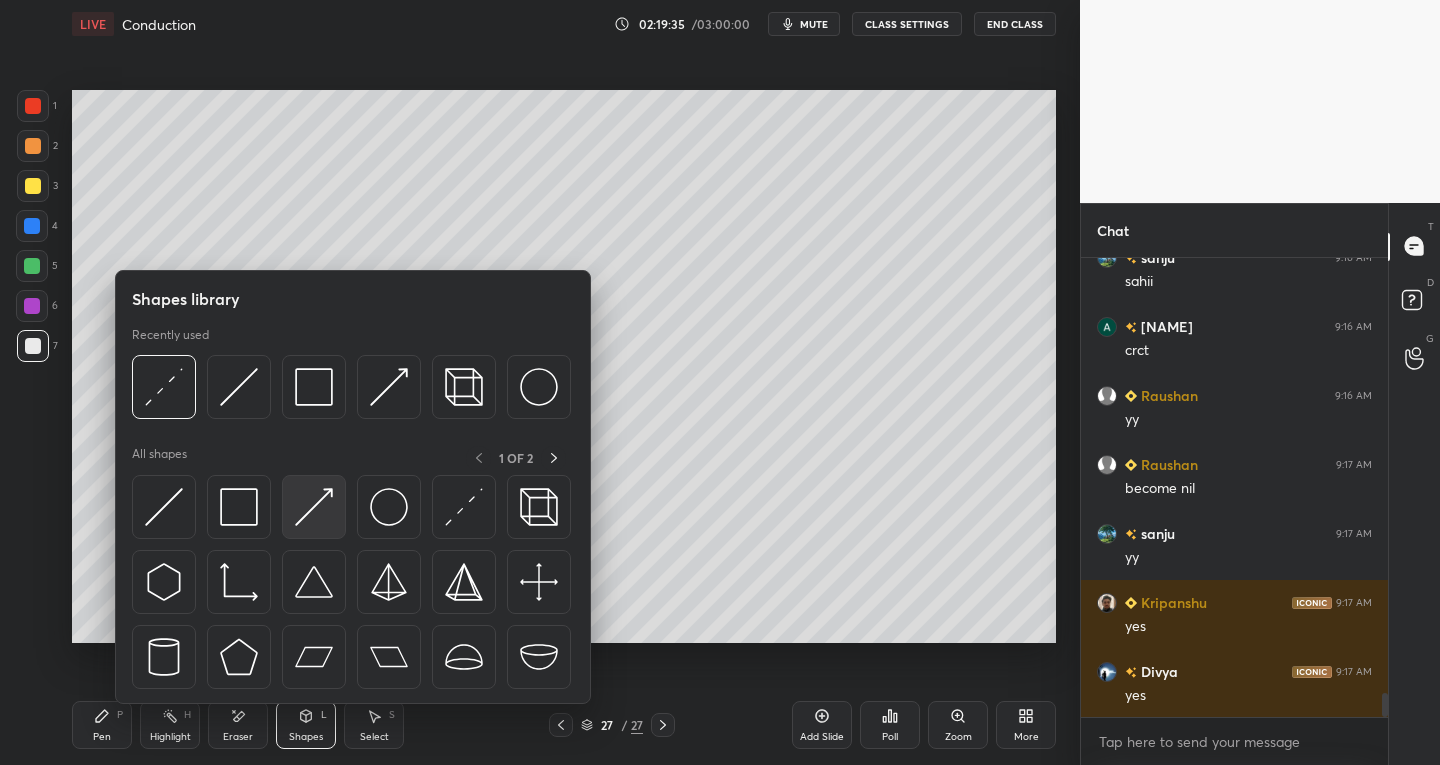 click at bounding box center [314, 507] 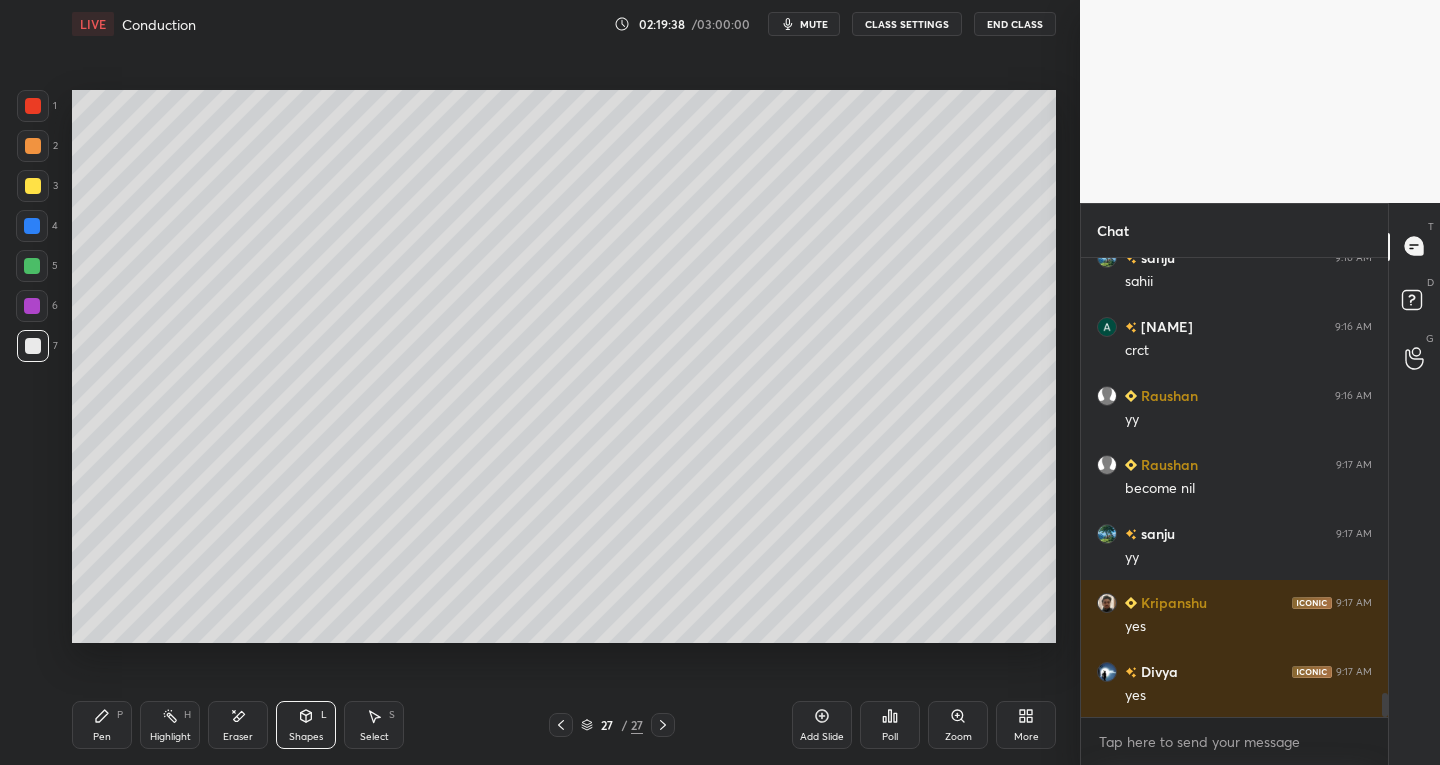 click 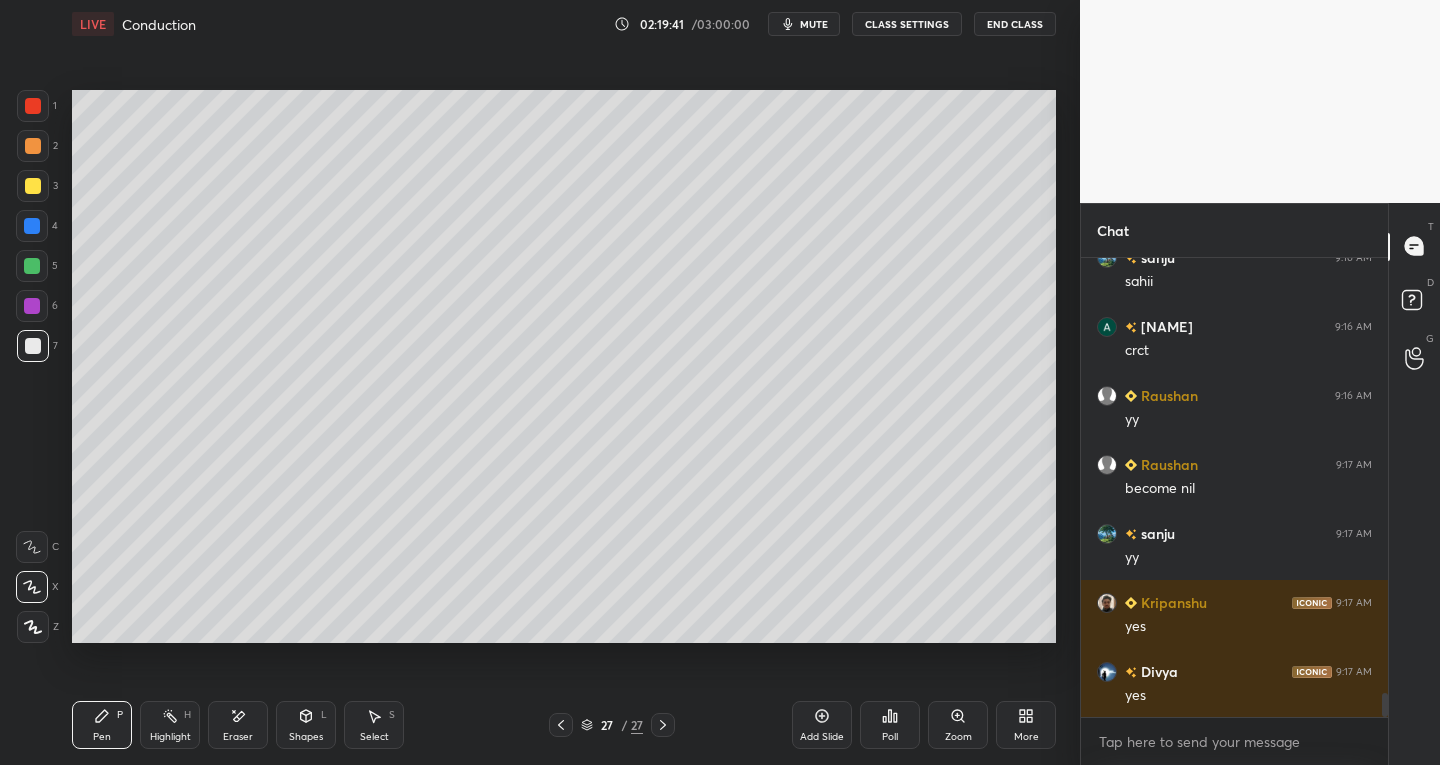 click on "Eraser" at bounding box center [238, 725] 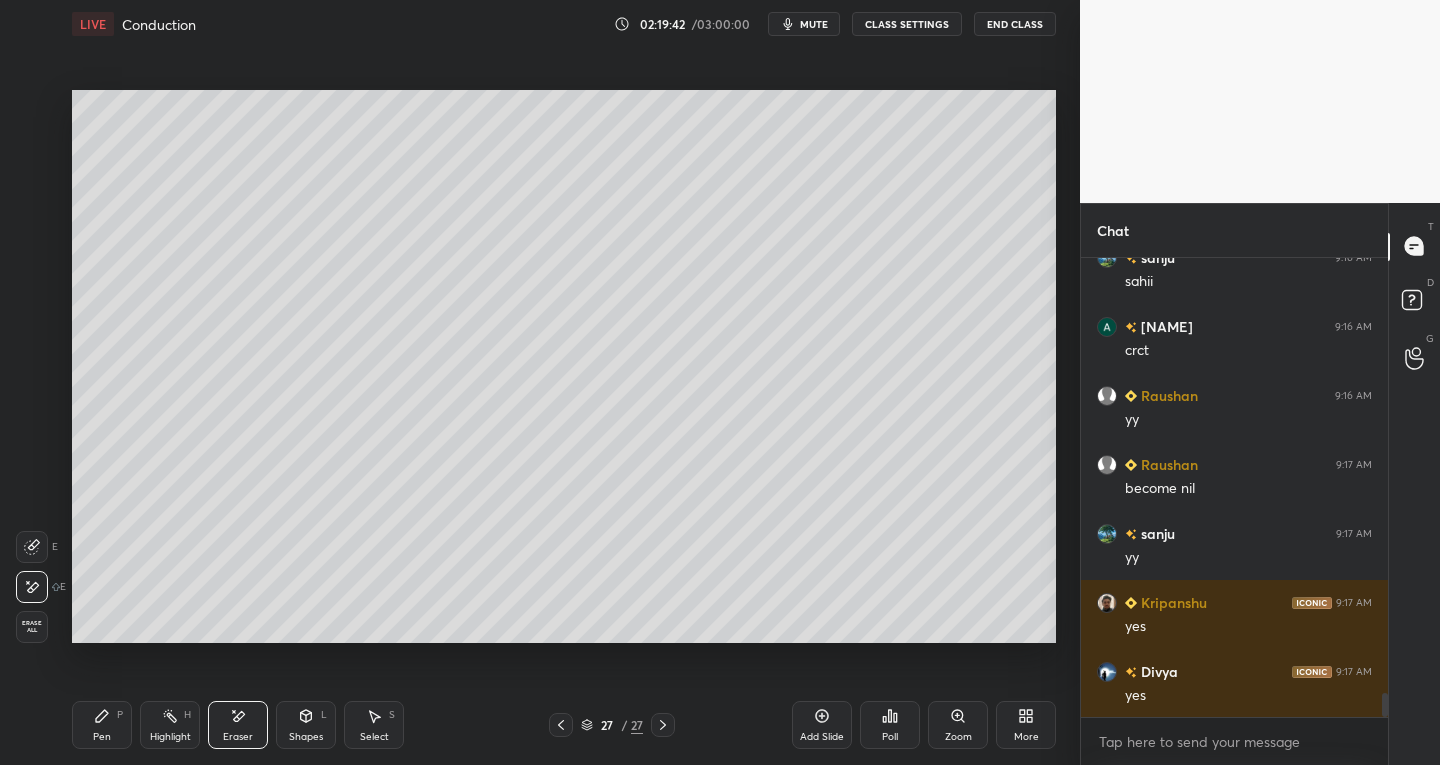 click at bounding box center (32, 547) 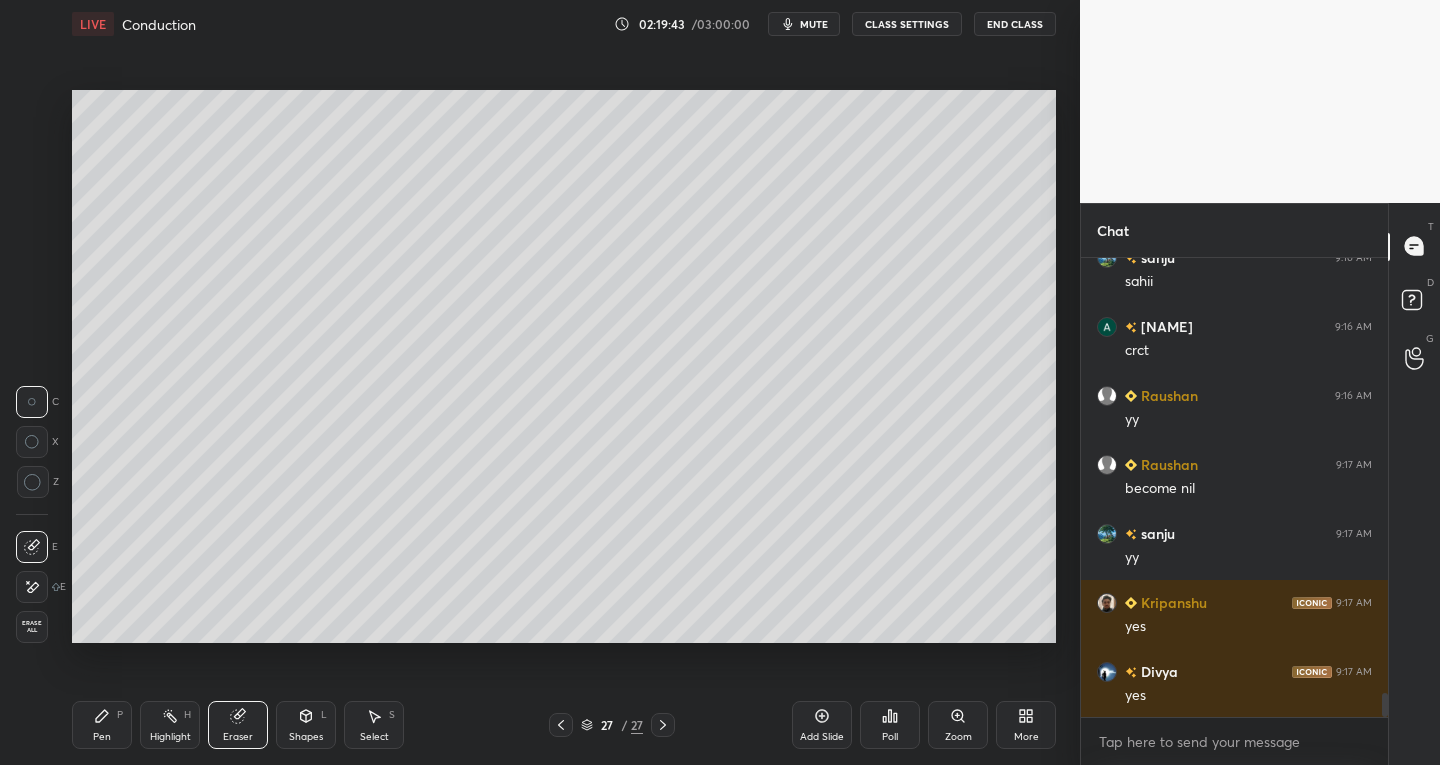 click at bounding box center (32, 587) 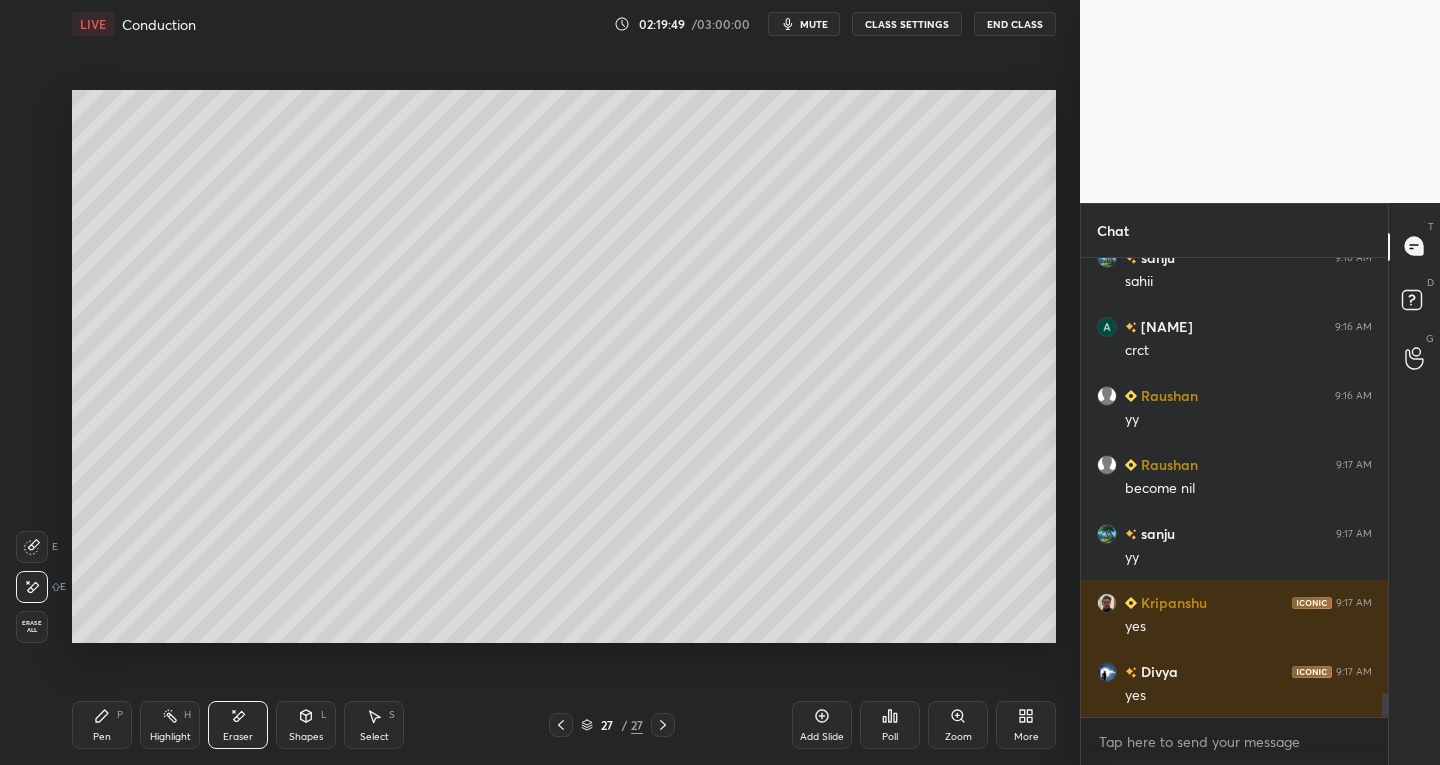 click 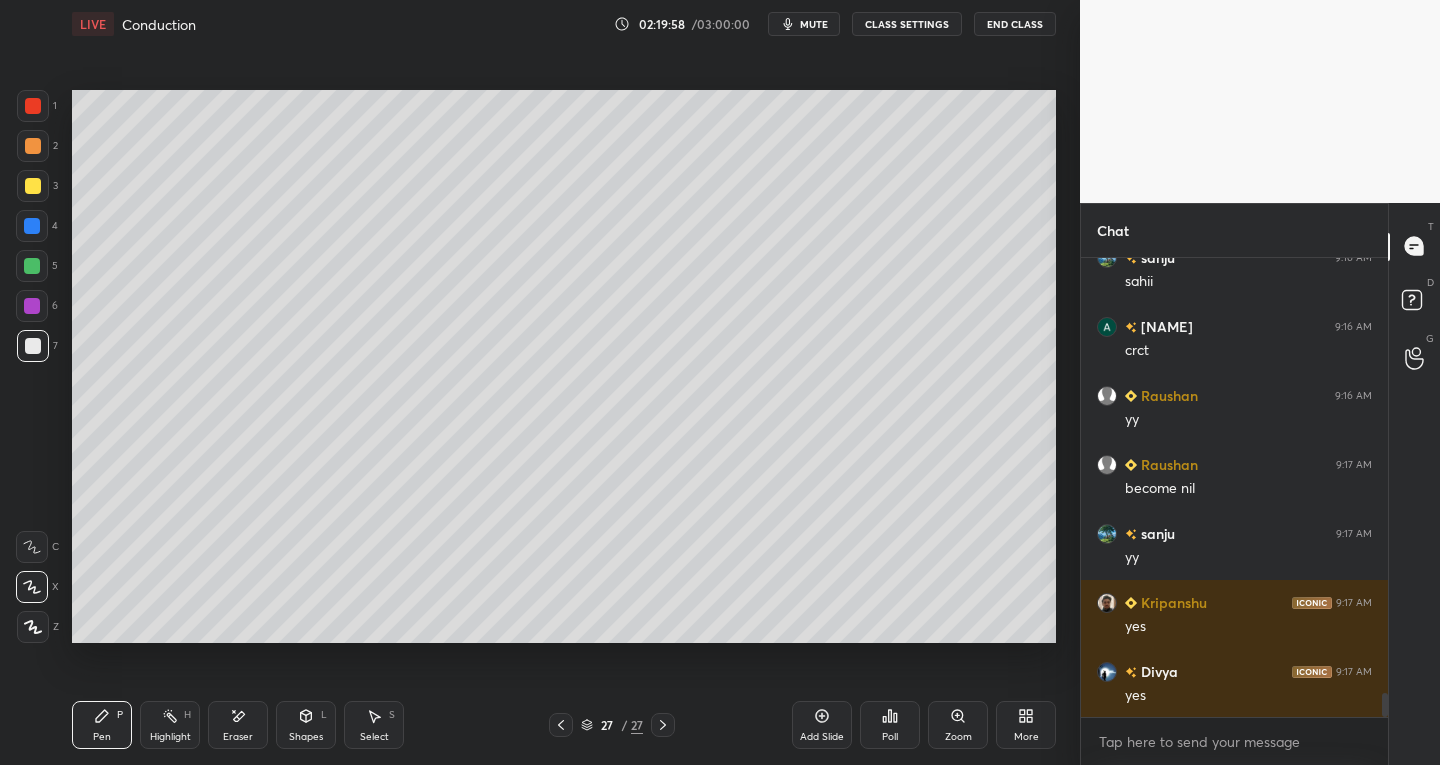 scroll, scrollTop: 8481, scrollLeft: 0, axis: vertical 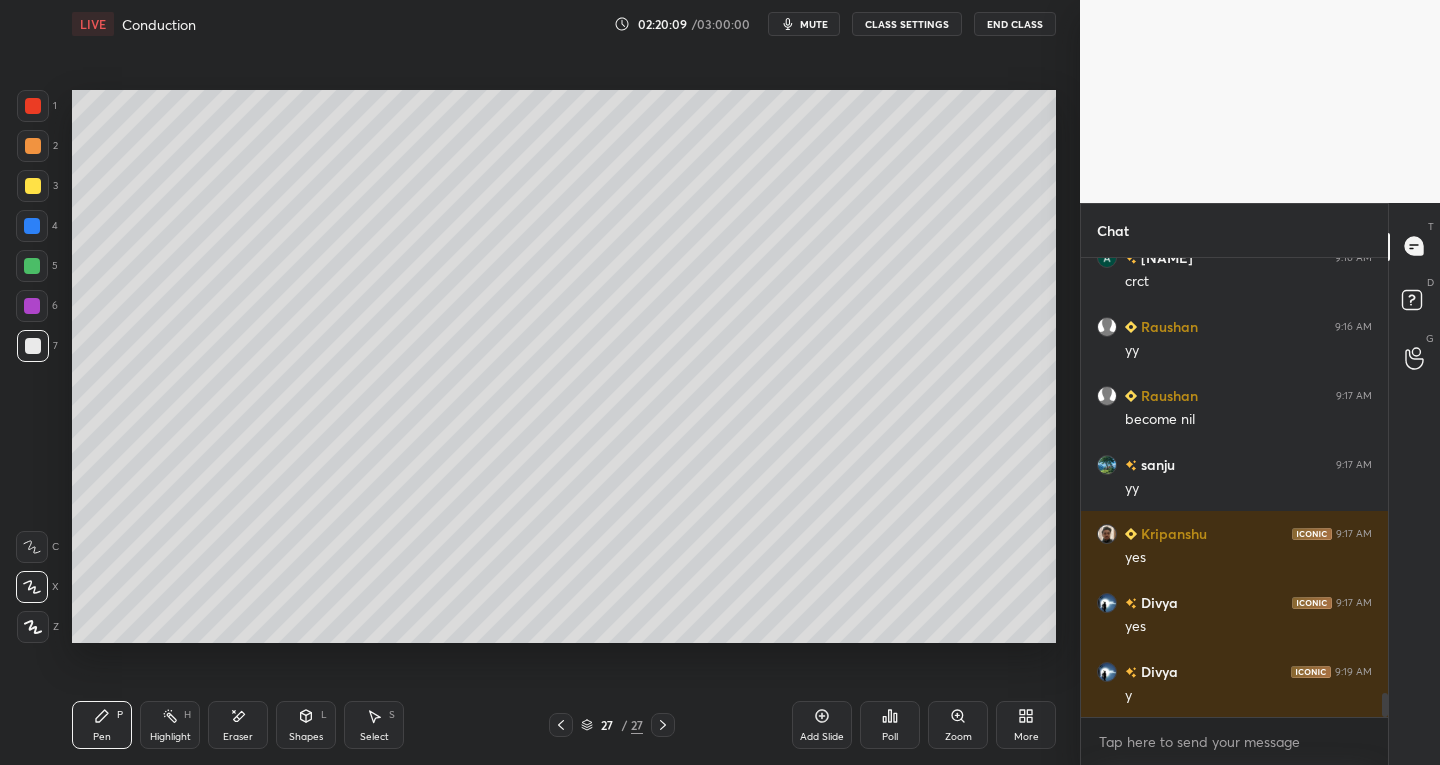 click at bounding box center (561, 725) 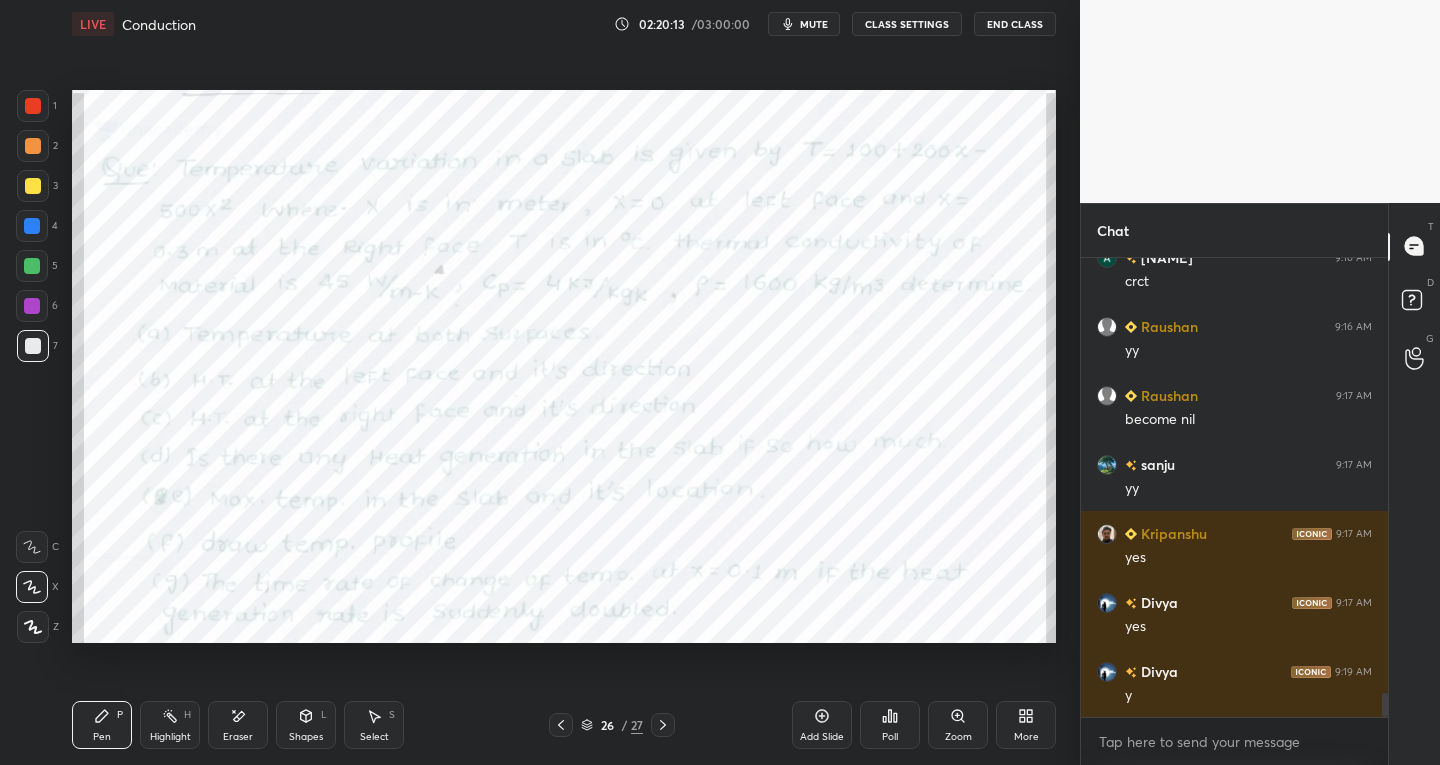 click at bounding box center [663, 725] 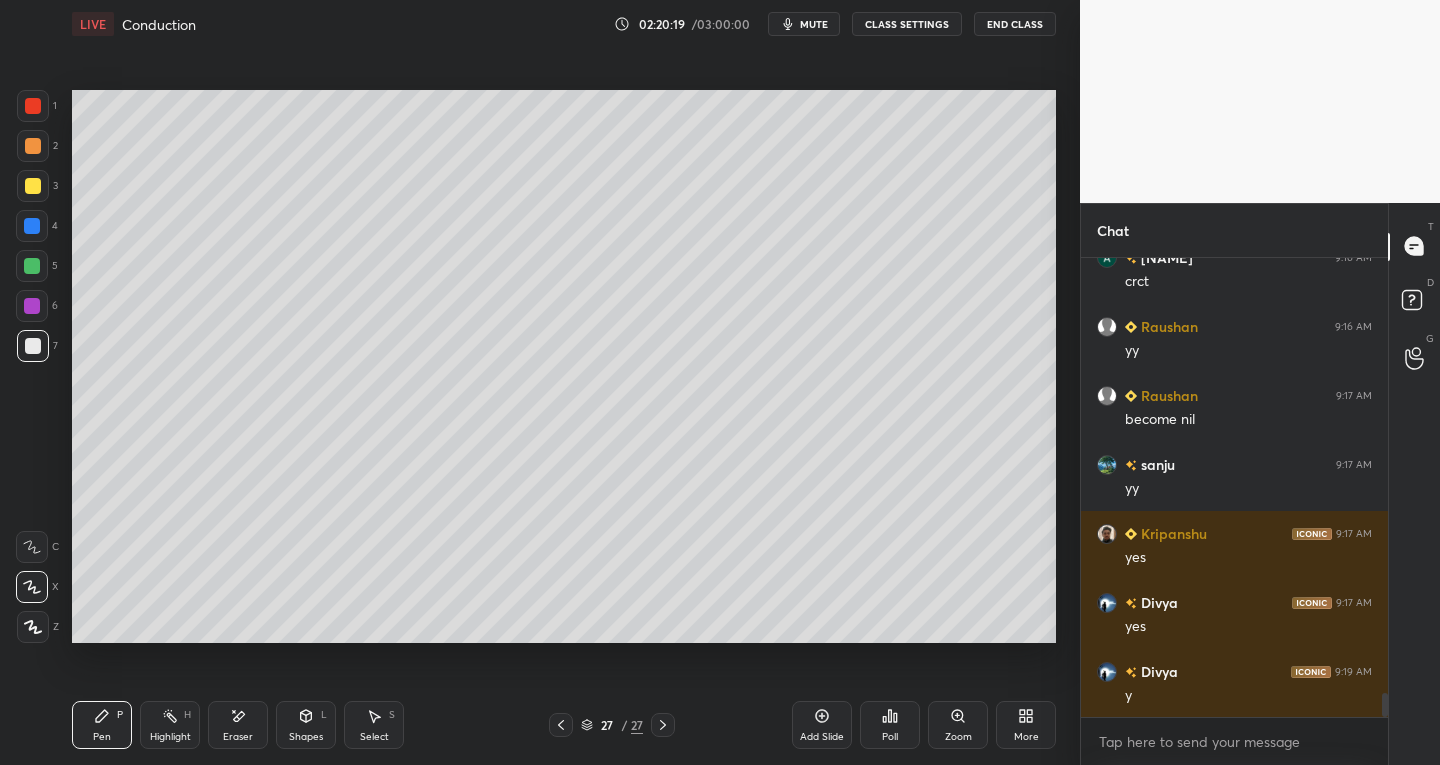 click 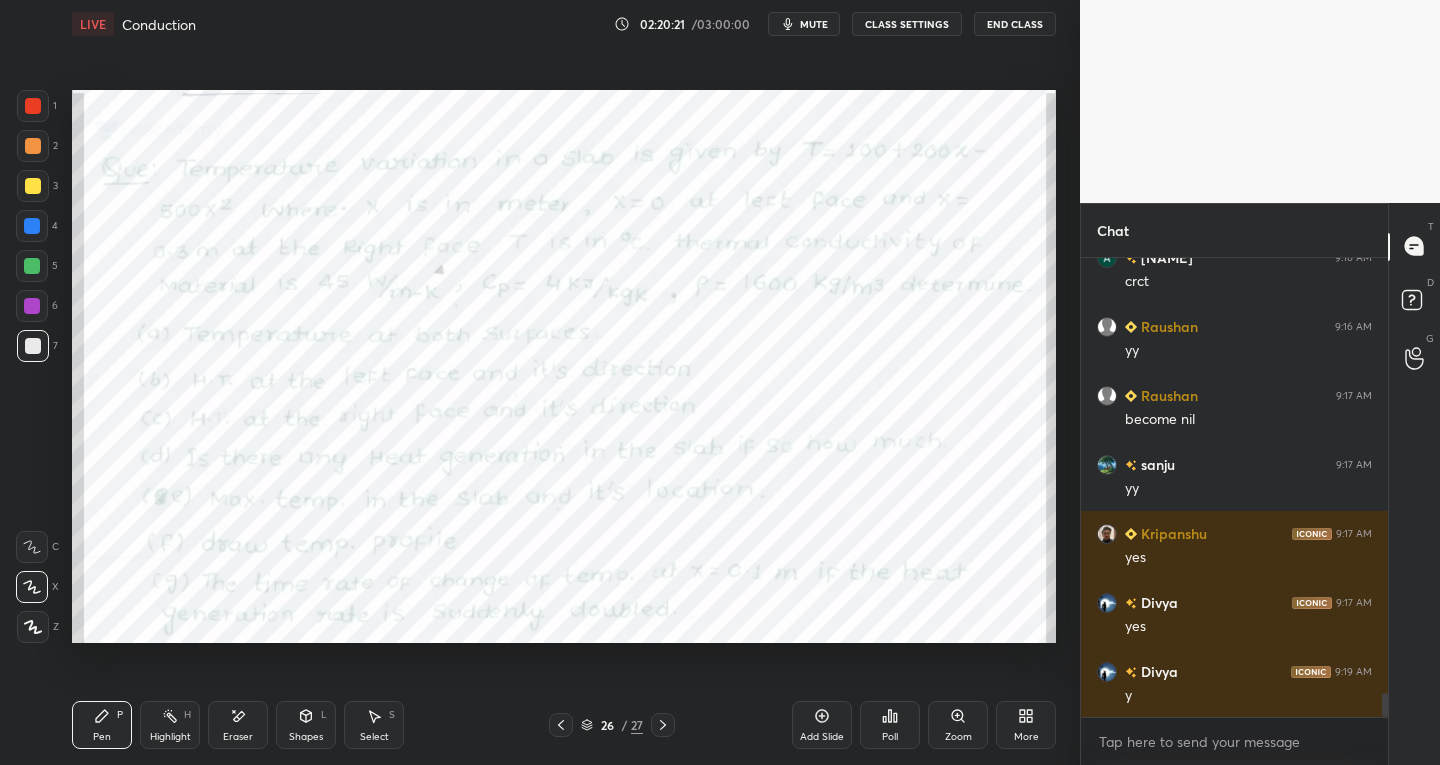 click 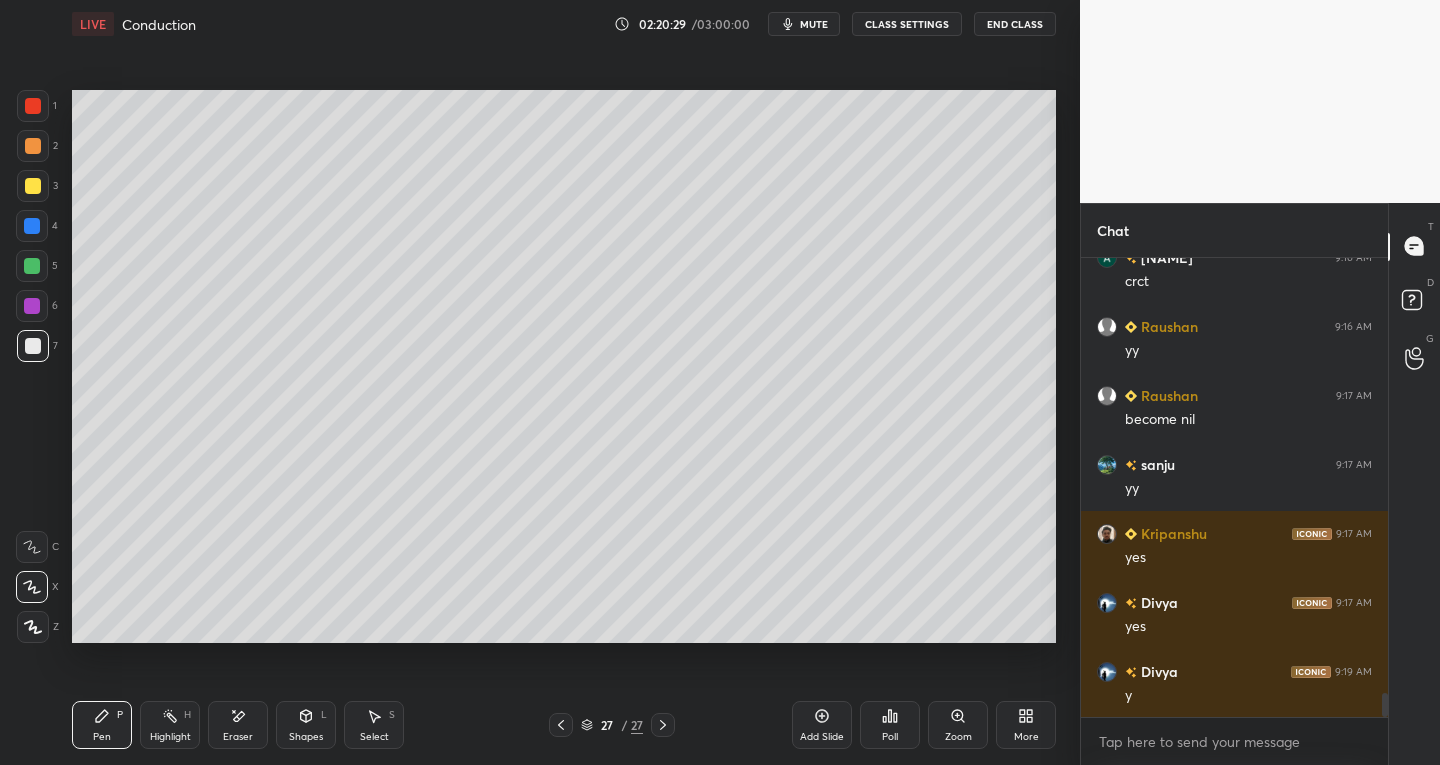 click at bounding box center (561, 725) 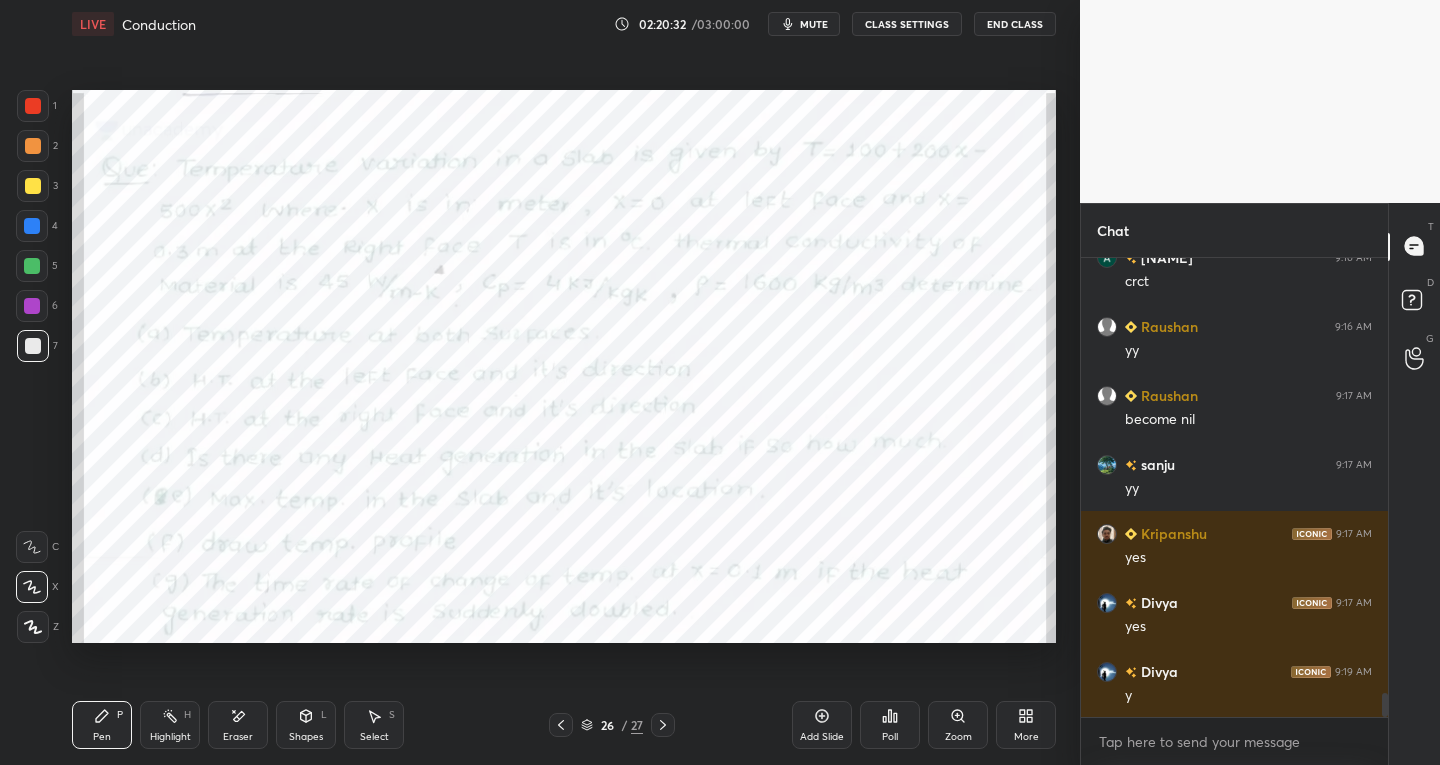 click at bounding box center (33, 106) 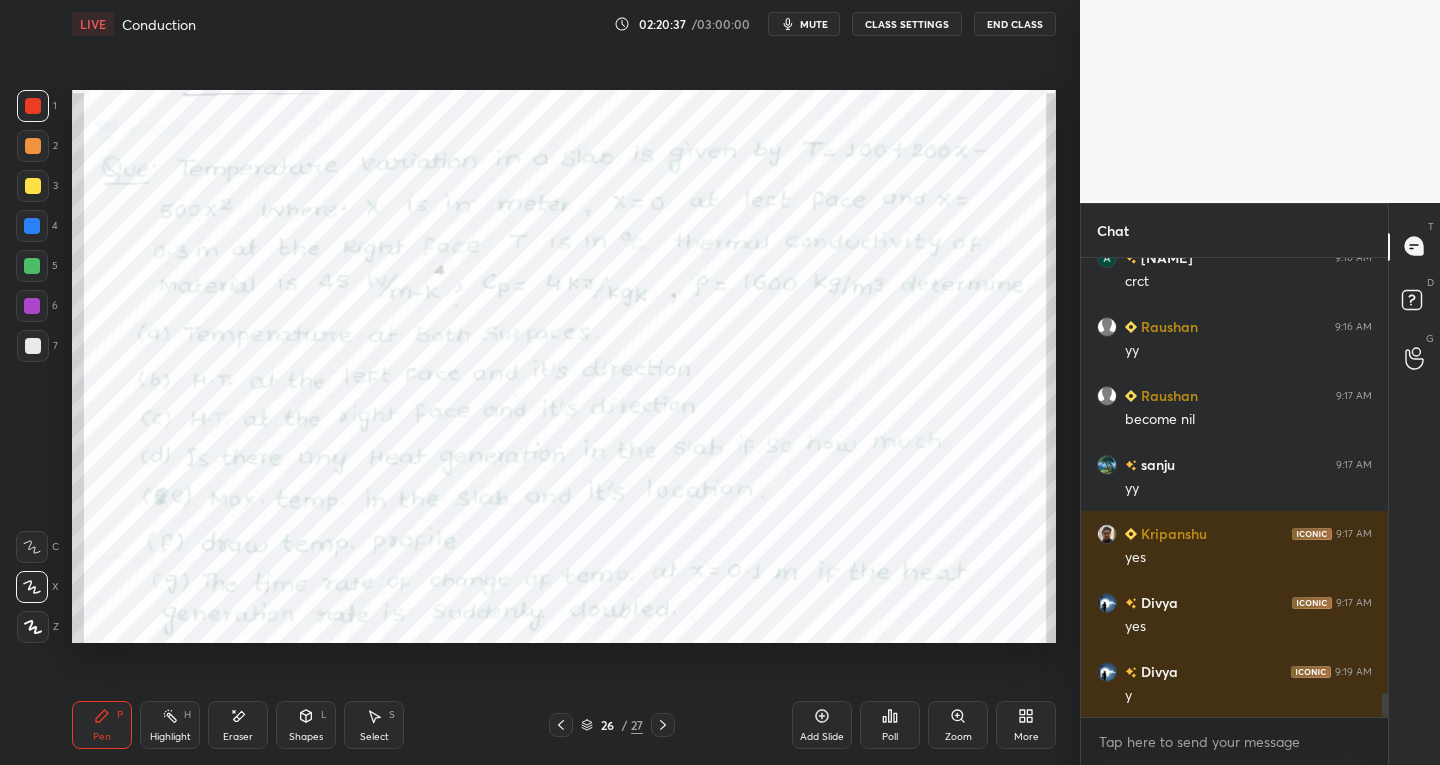 click 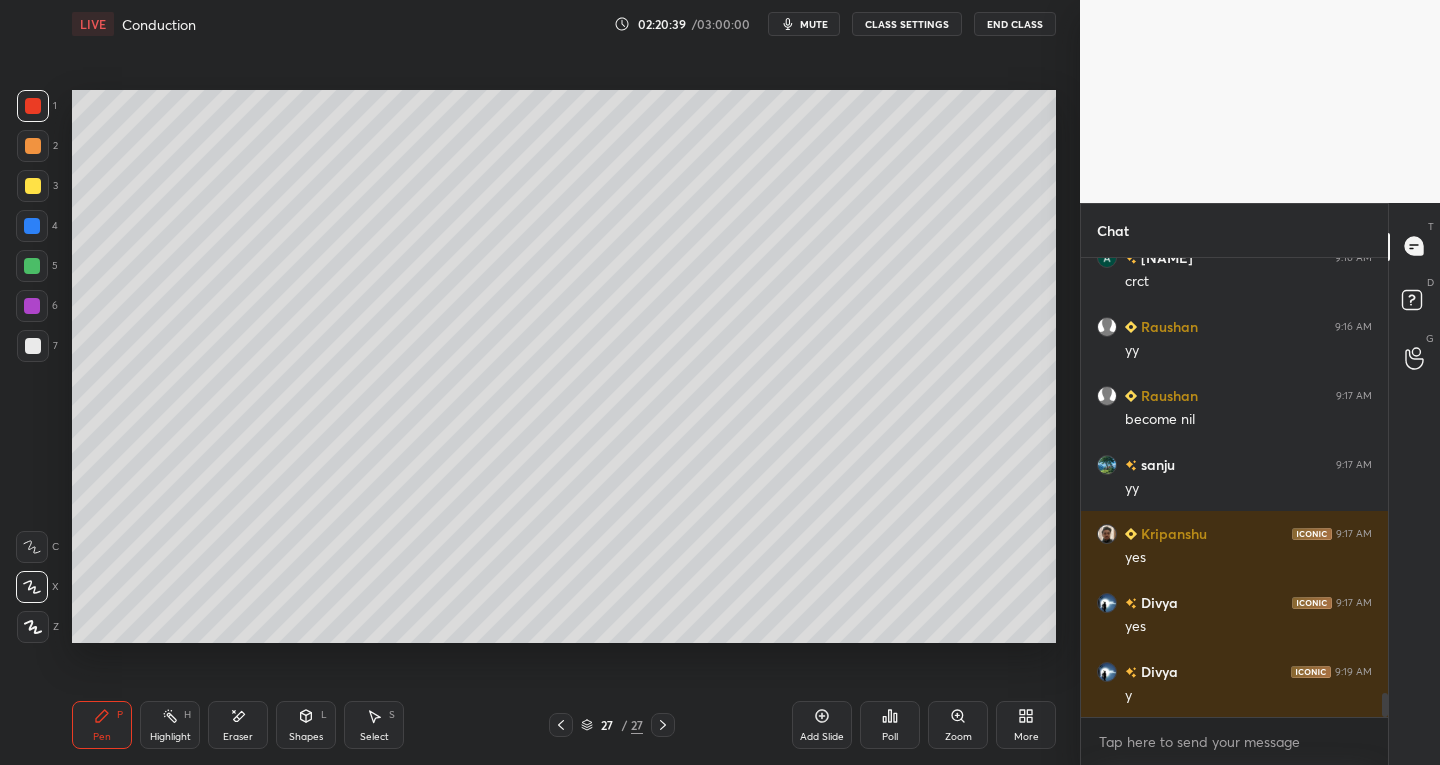click at bounding box center (33, 346) 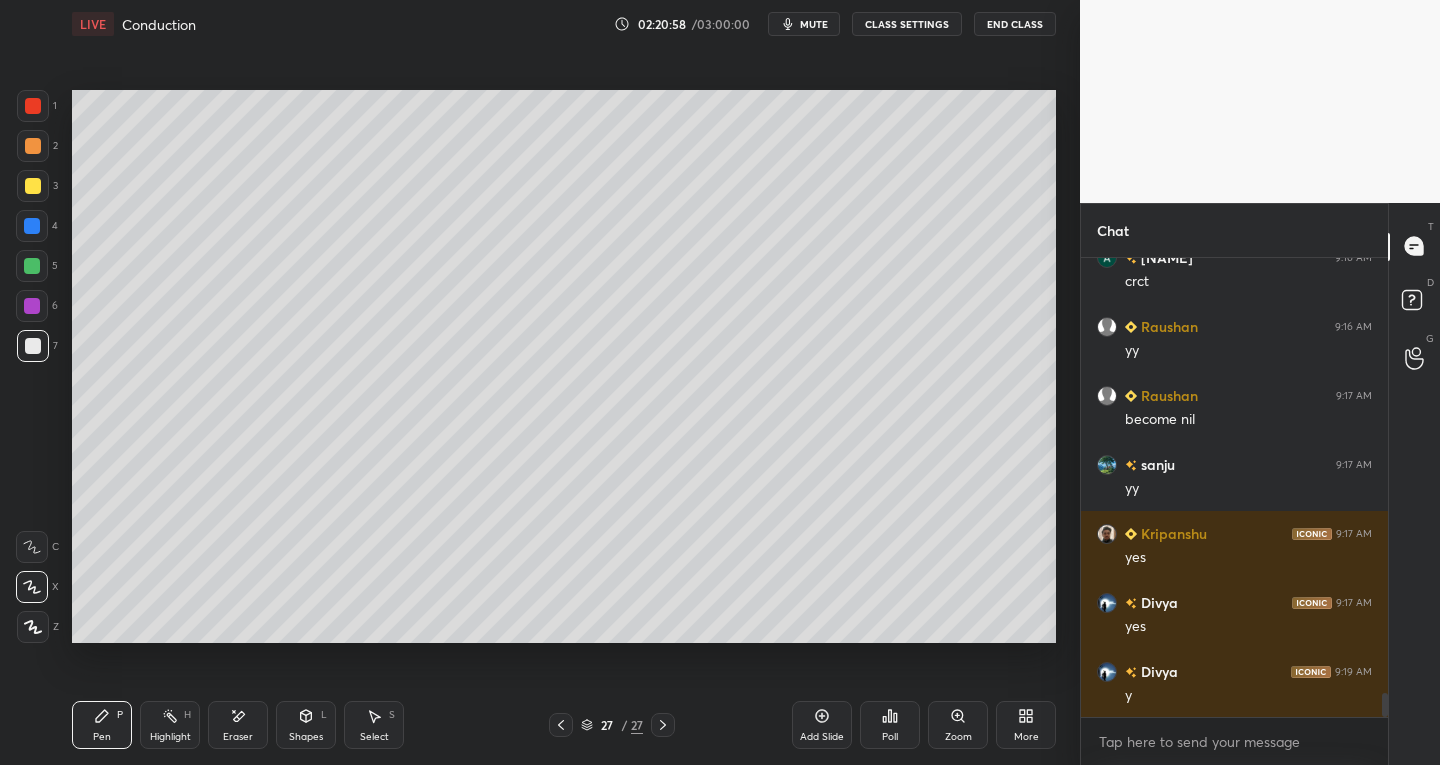 click at bounding box center [561, 725] 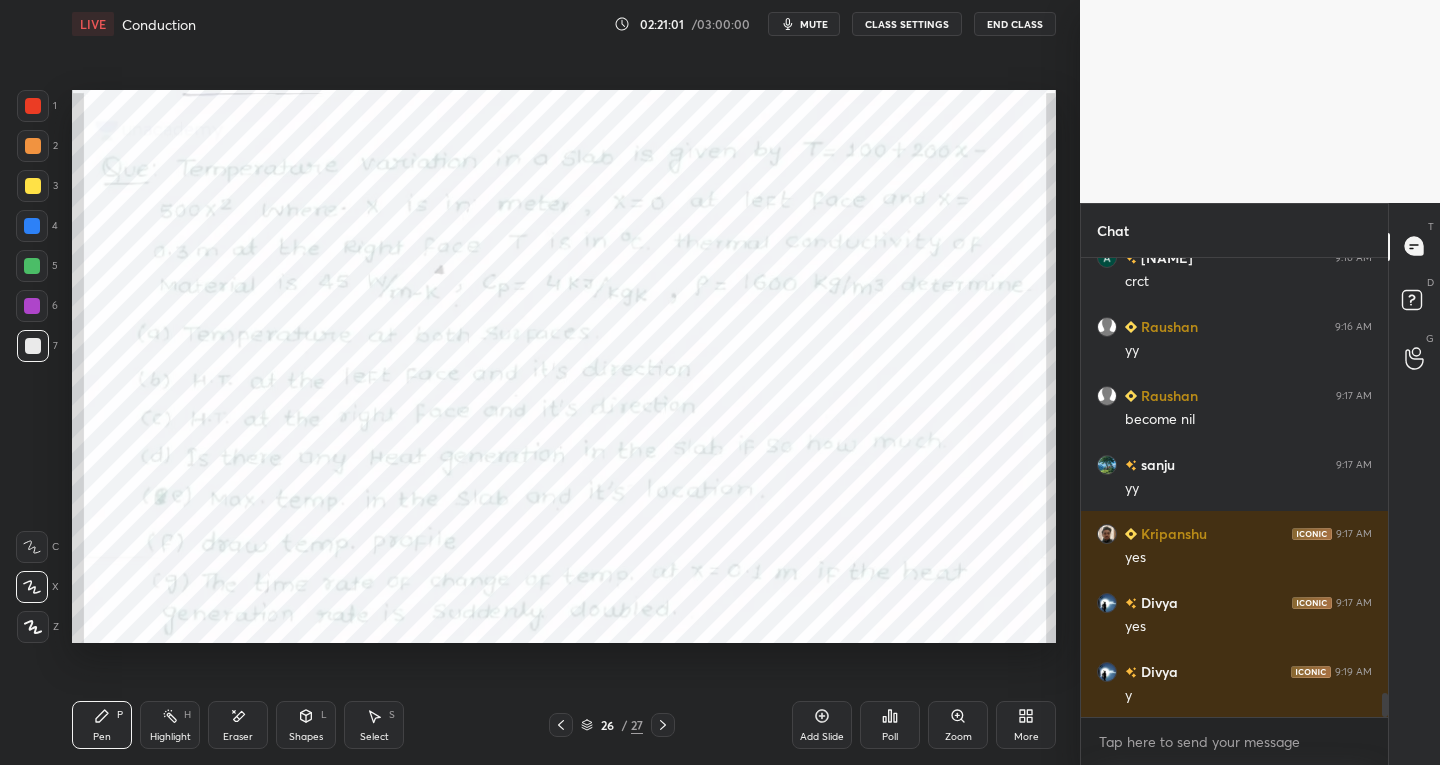 click 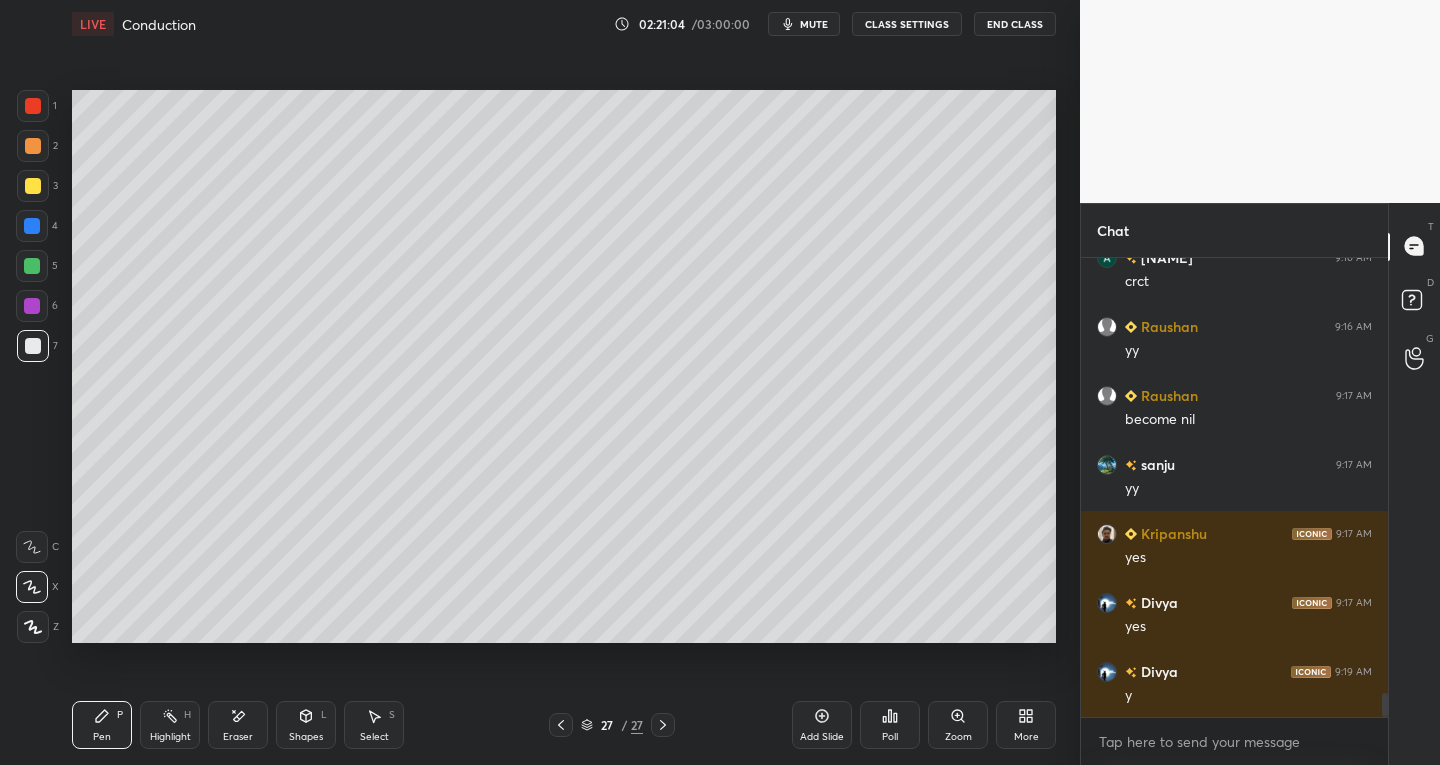 click on "Shapes L" at bounding box center [306, 725] 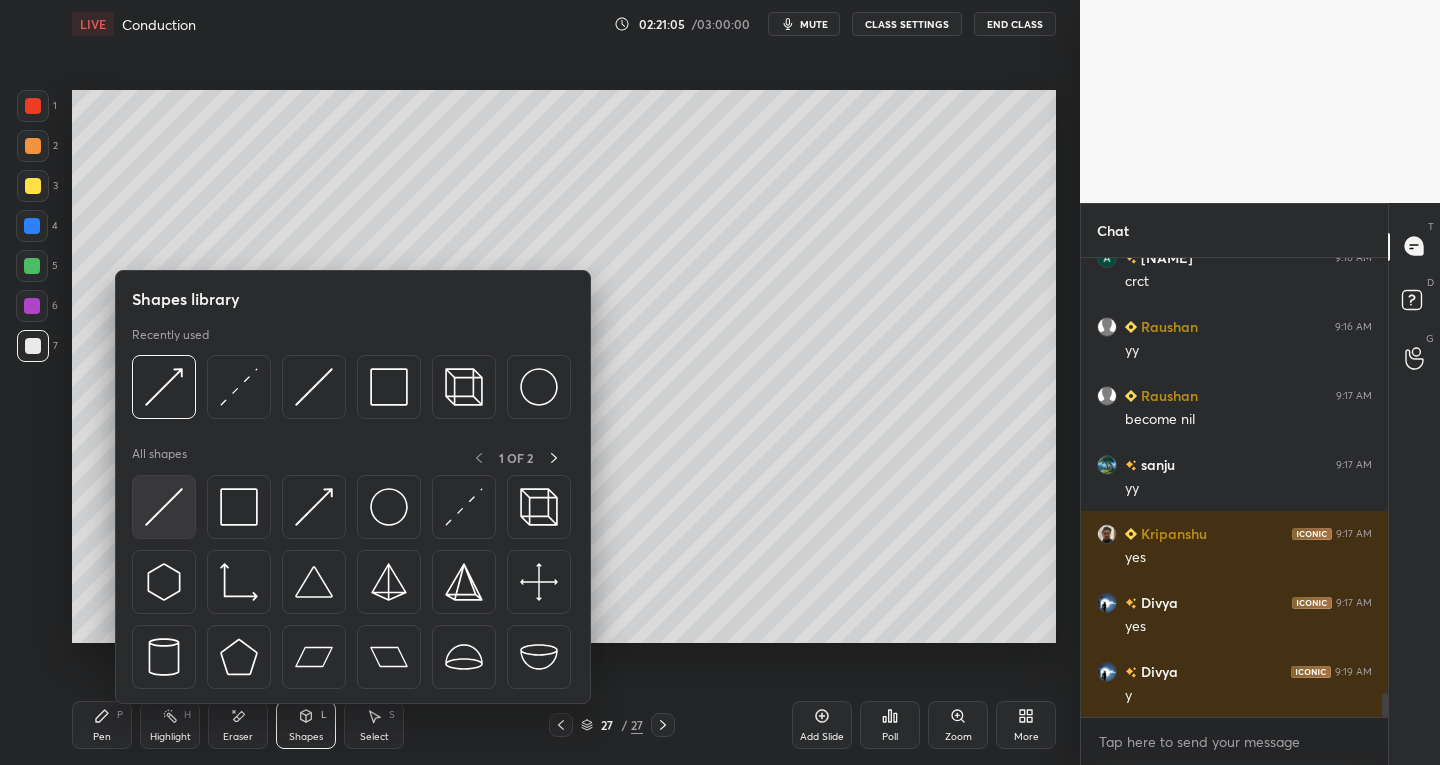 click at bounding box center [164, 507] 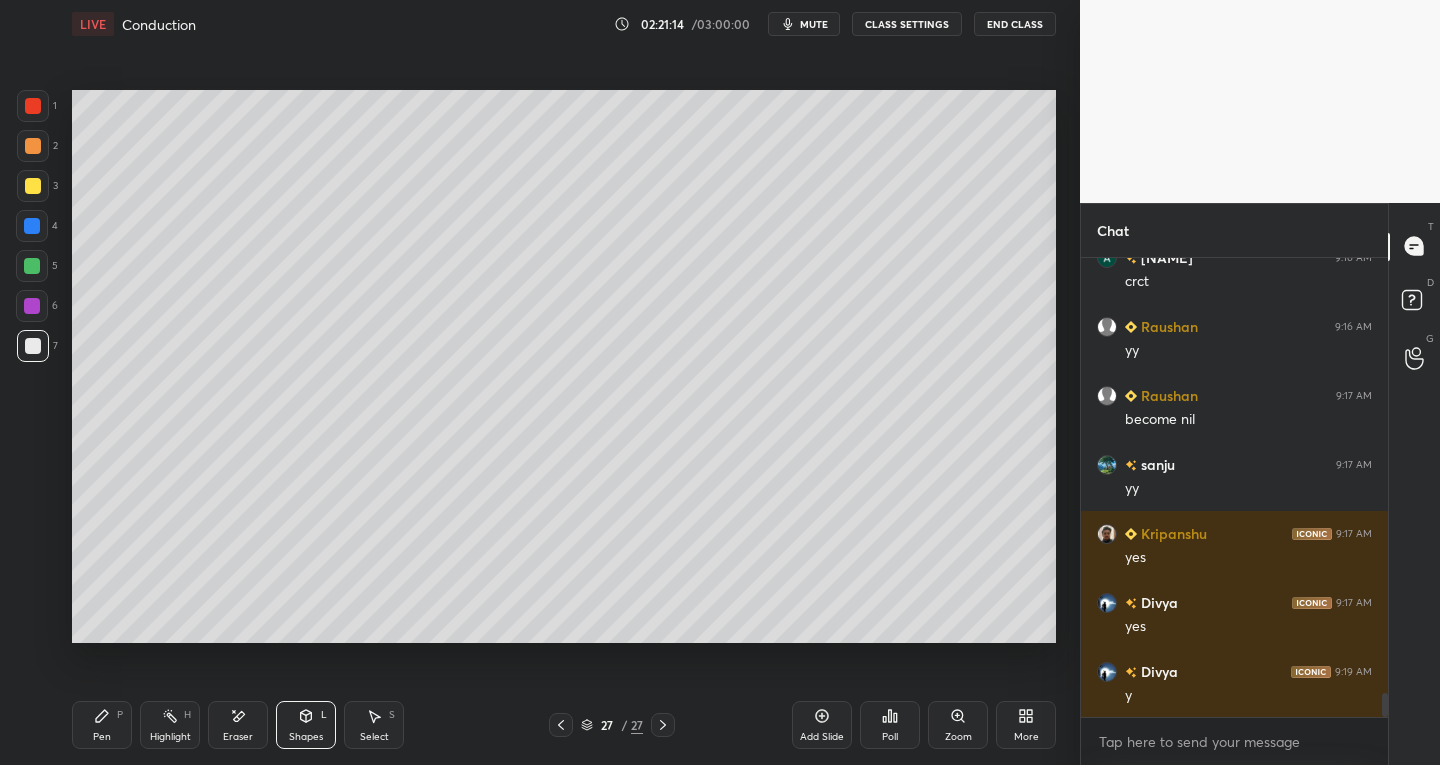 click 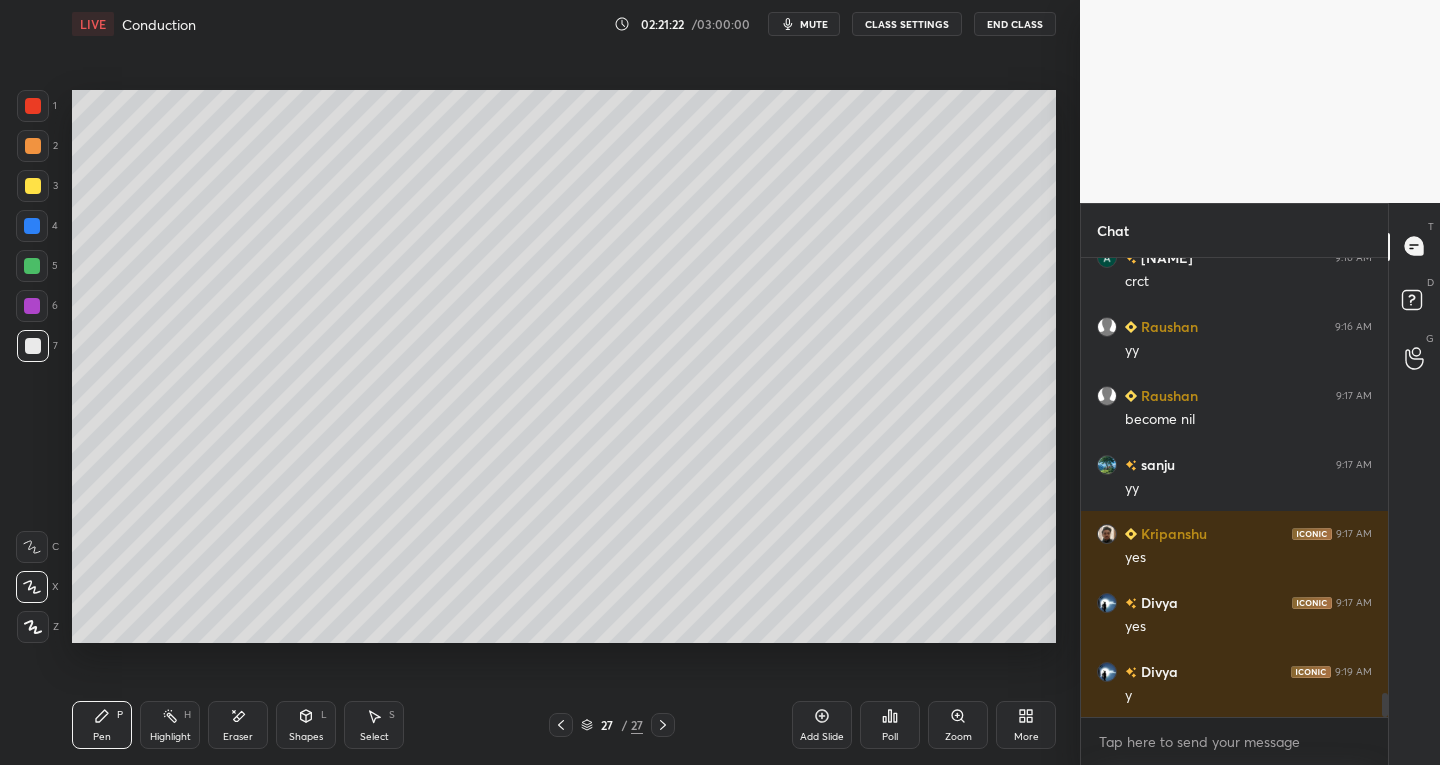 click 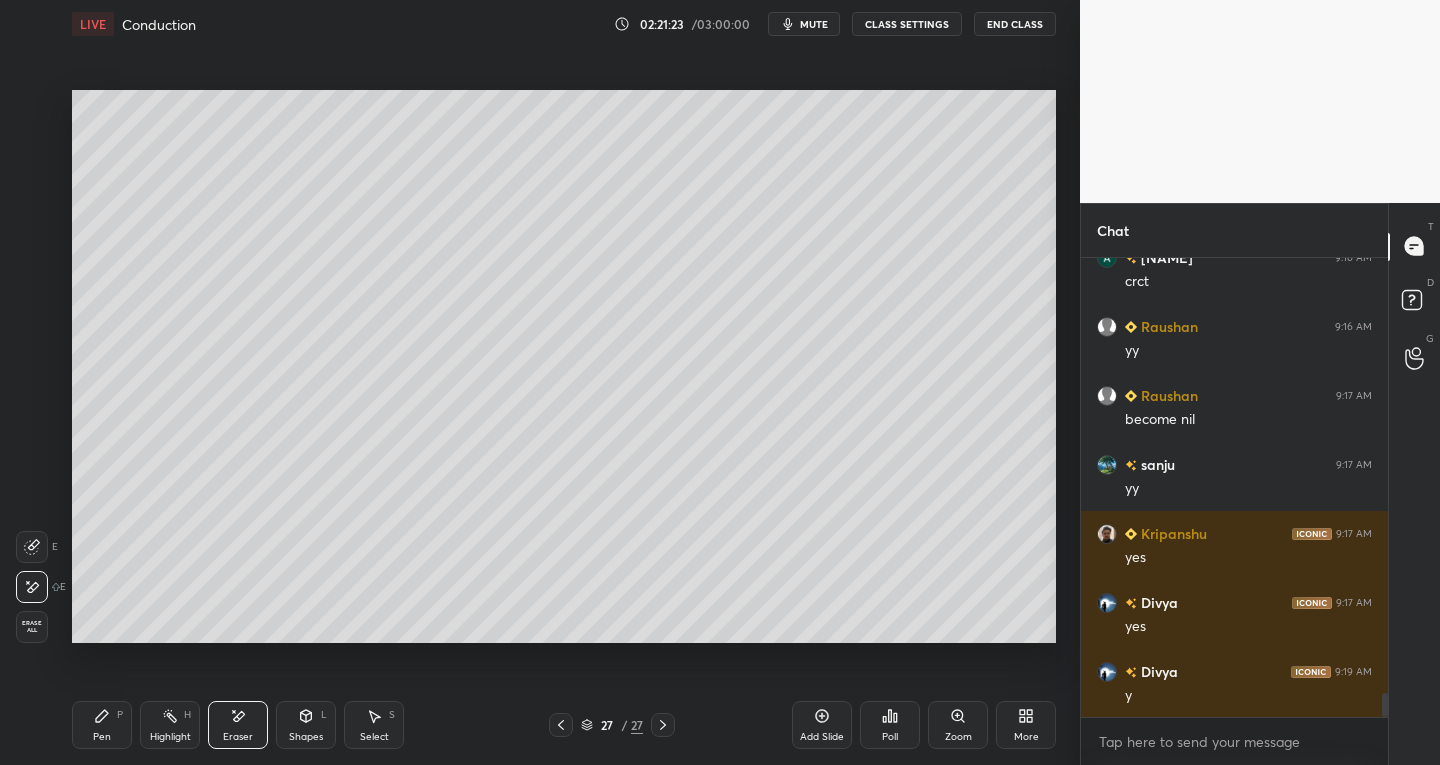 click at bounding box center [32, 547] 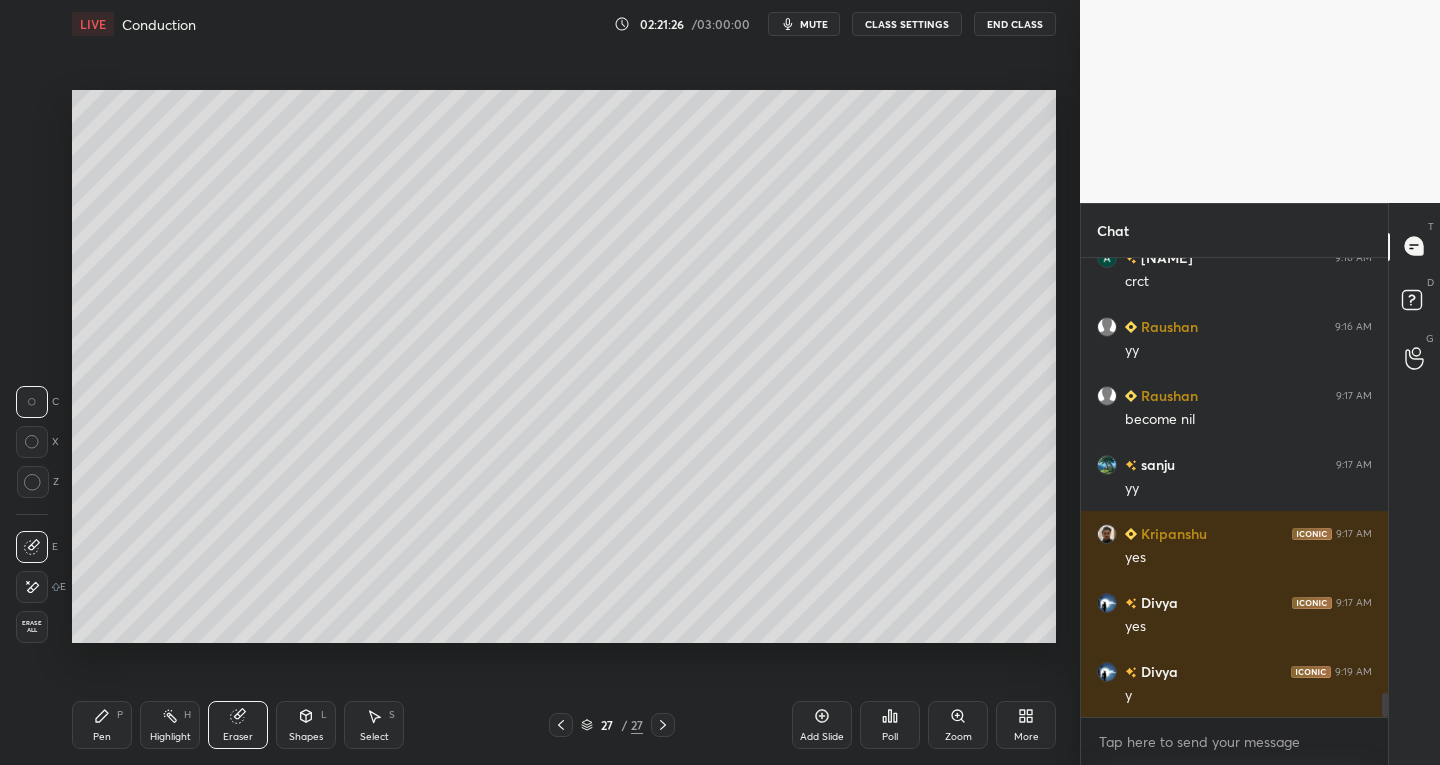 click on "Pen P" at bounding box center [102, 725] 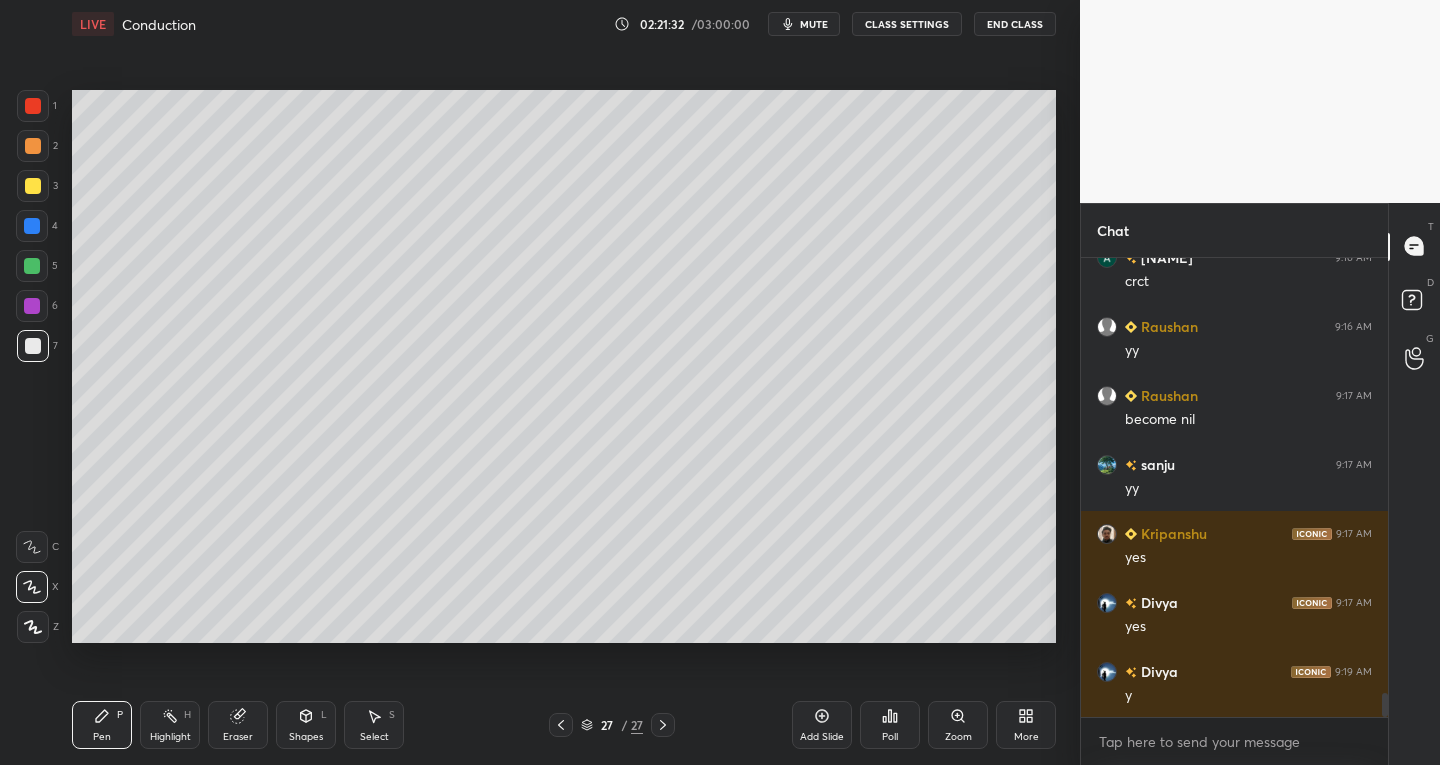 click on "Pen P Highlight H Eraser Shapes L Select S 27 / 27 Add Slide Poll Zoom More" at bounding box center [564, 725] 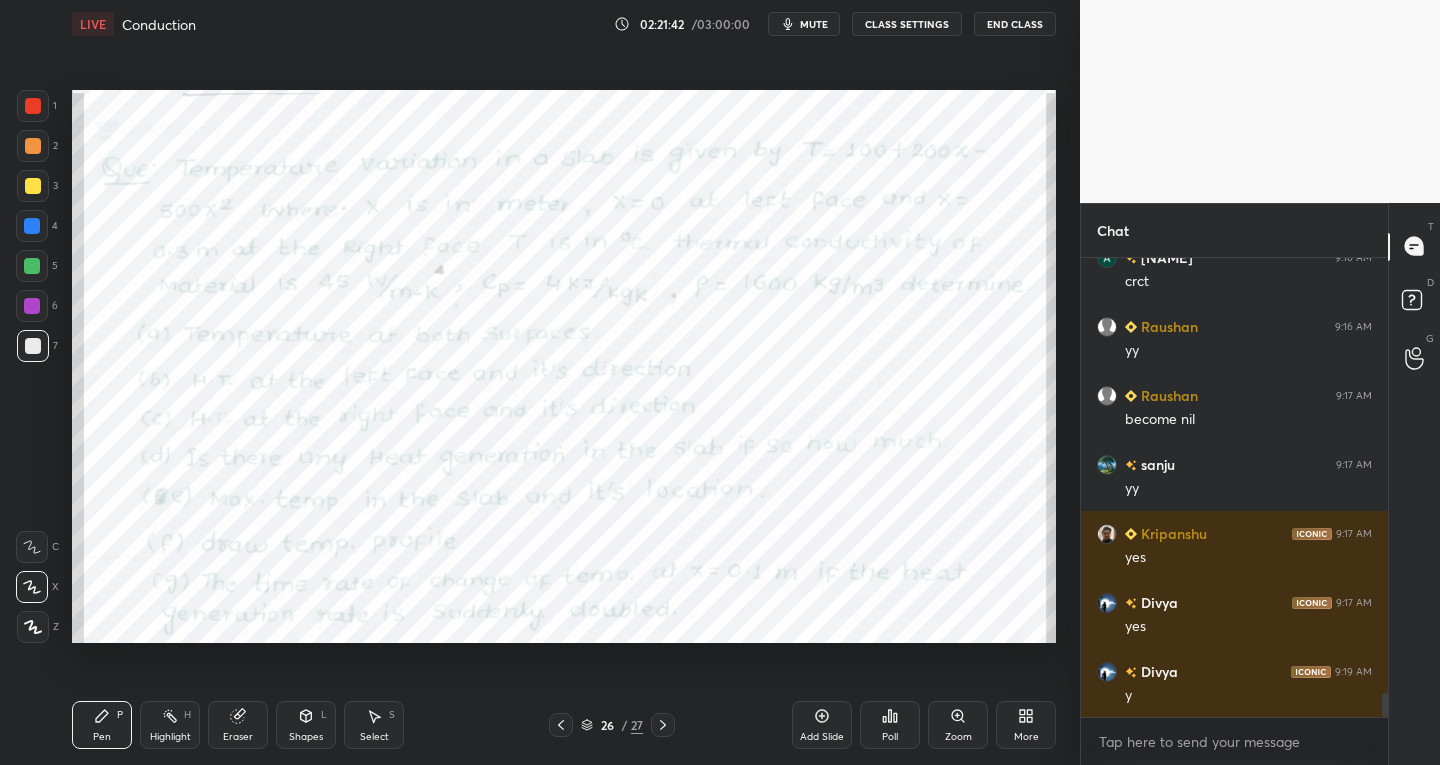 click 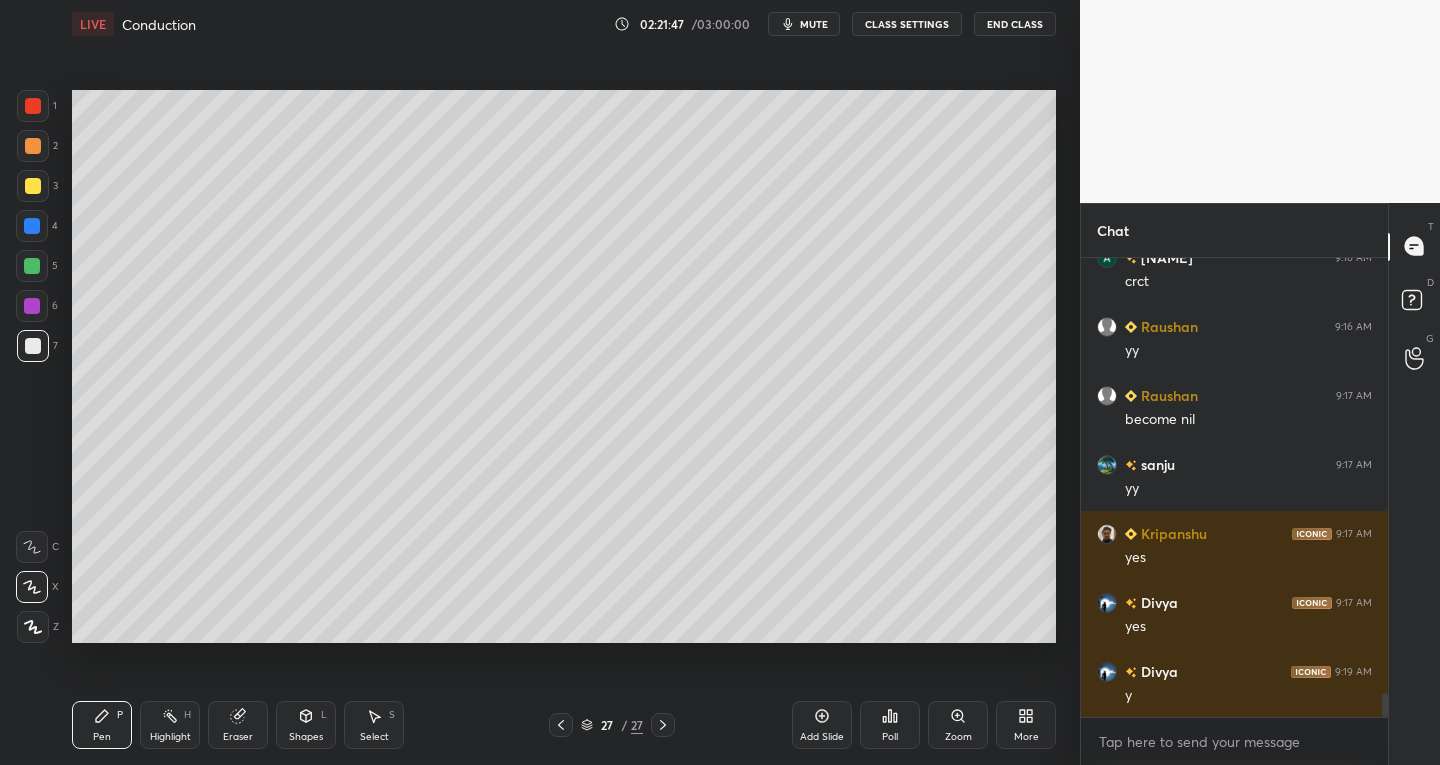 click 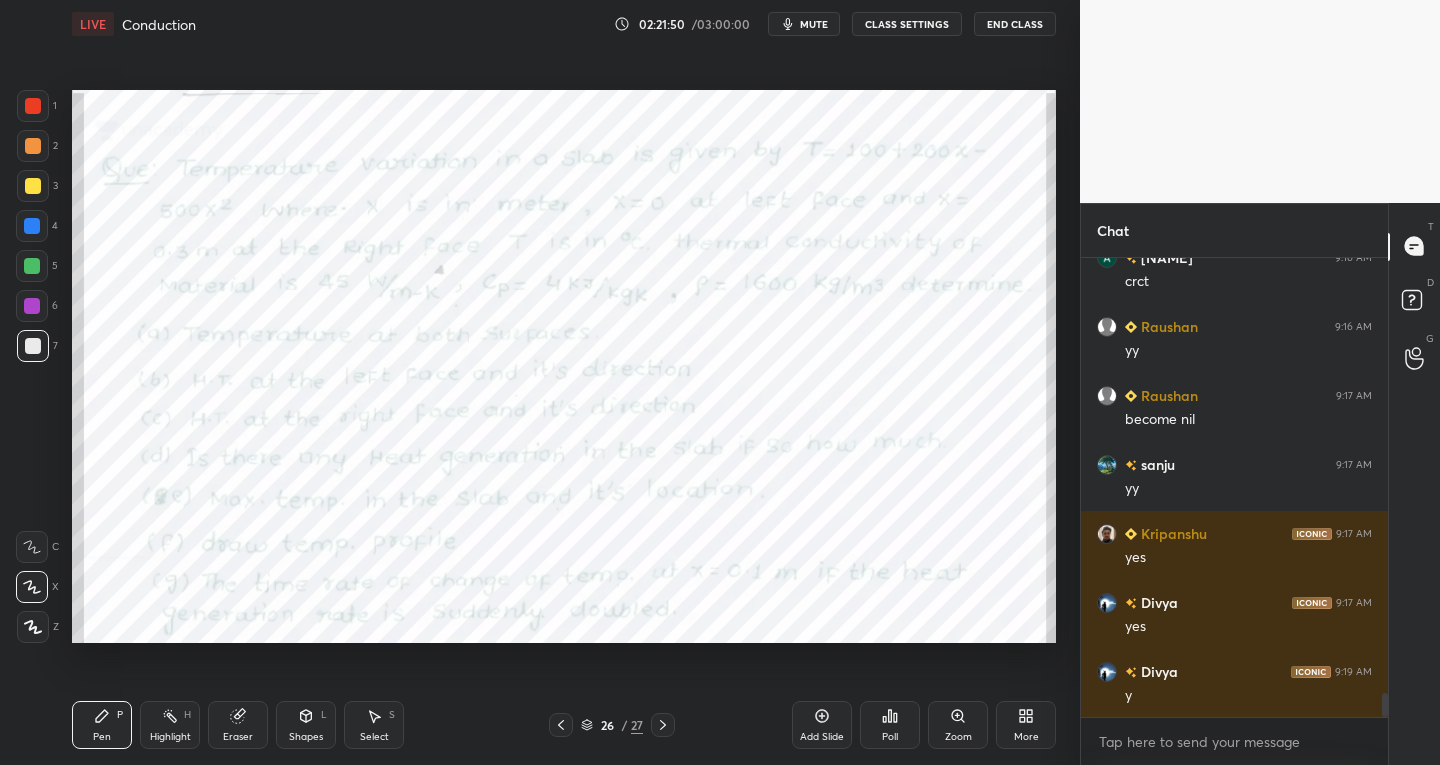 click 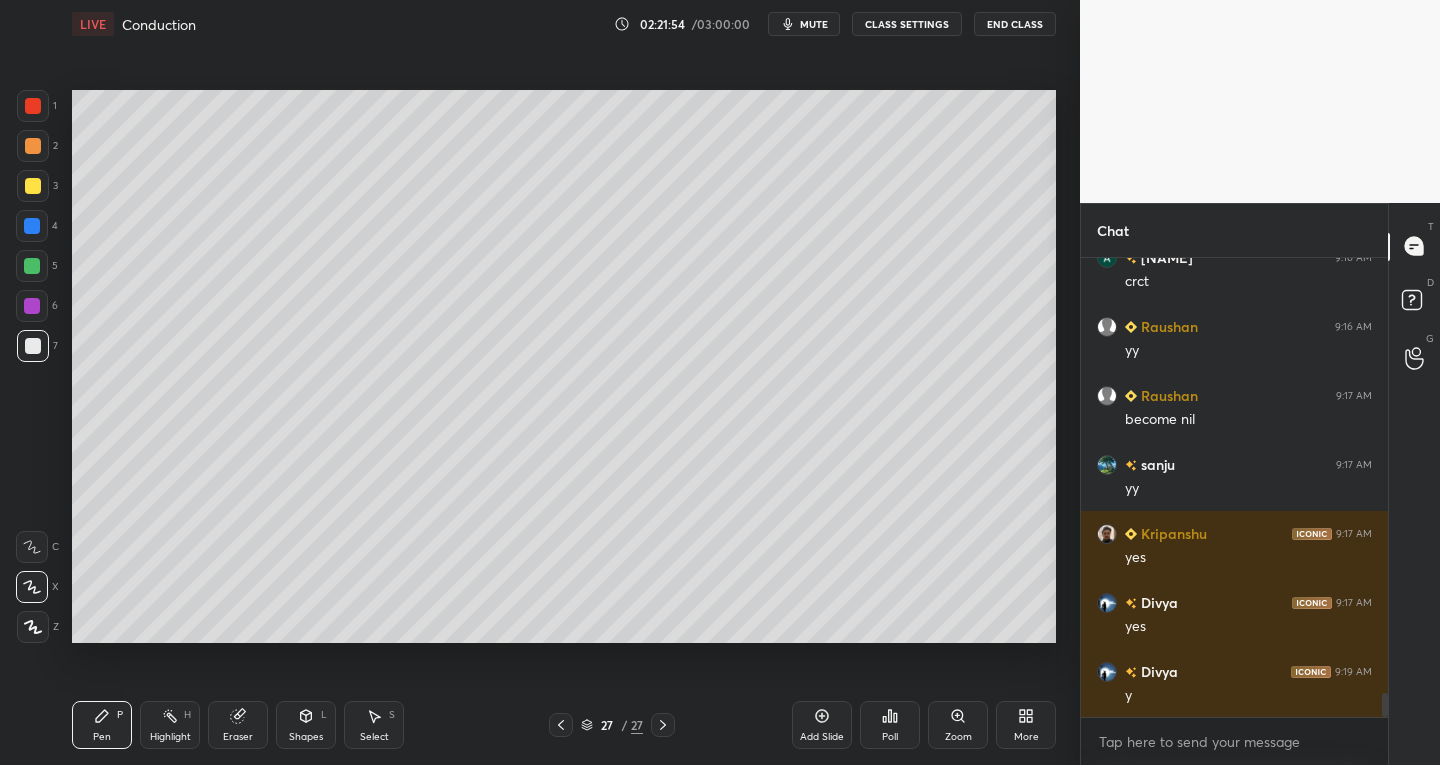 scroll, scrollTop: 8529, scrollLeft: 0, axis: vertical 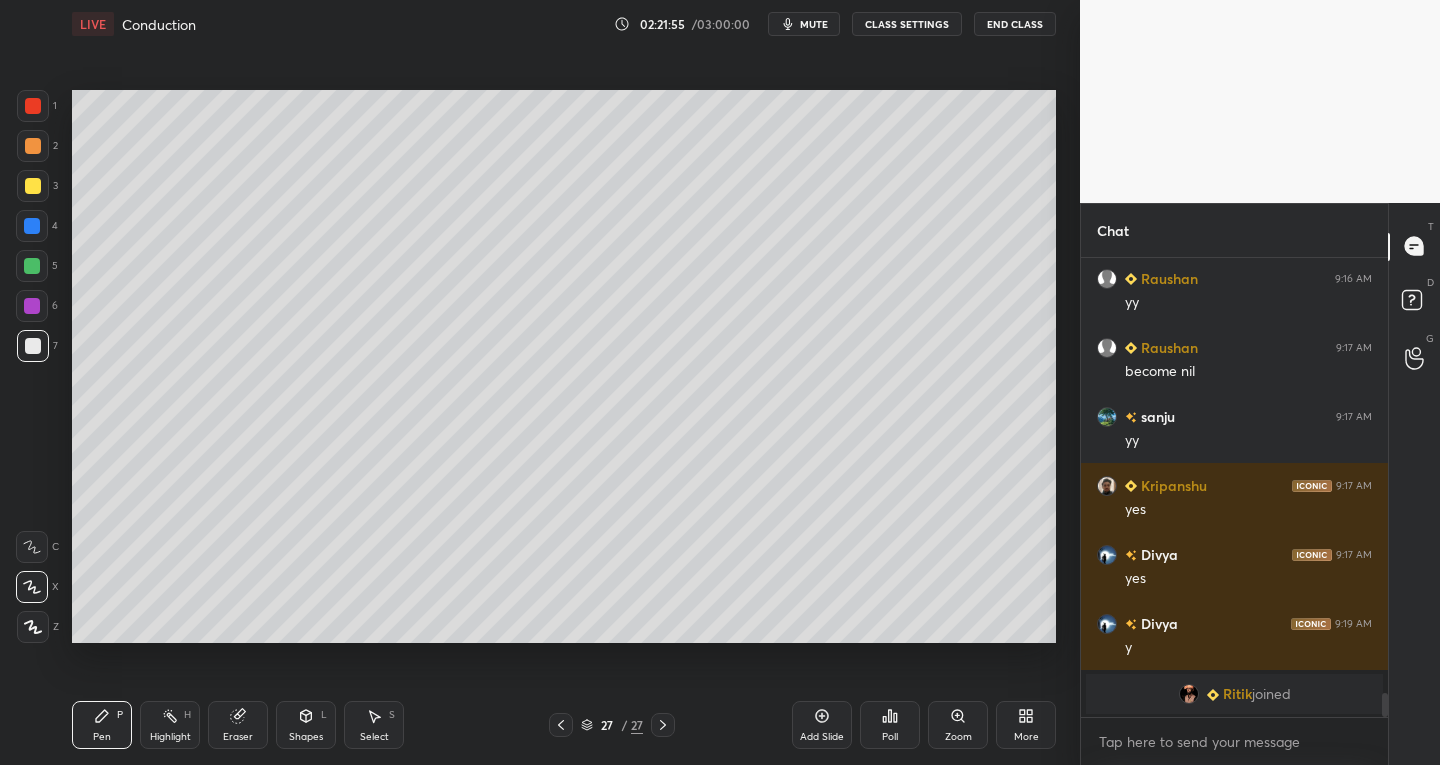 click at bounding box center (561, 725) 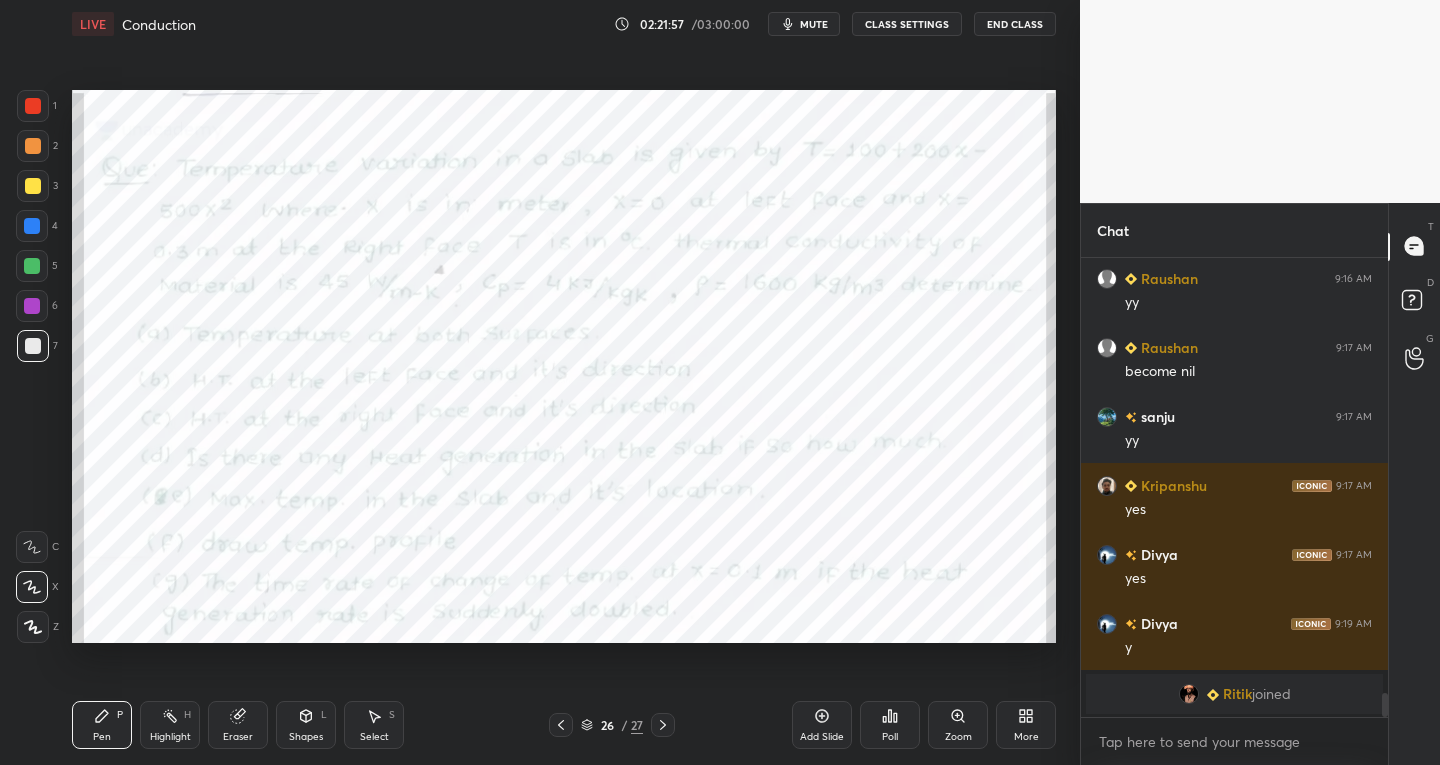 click 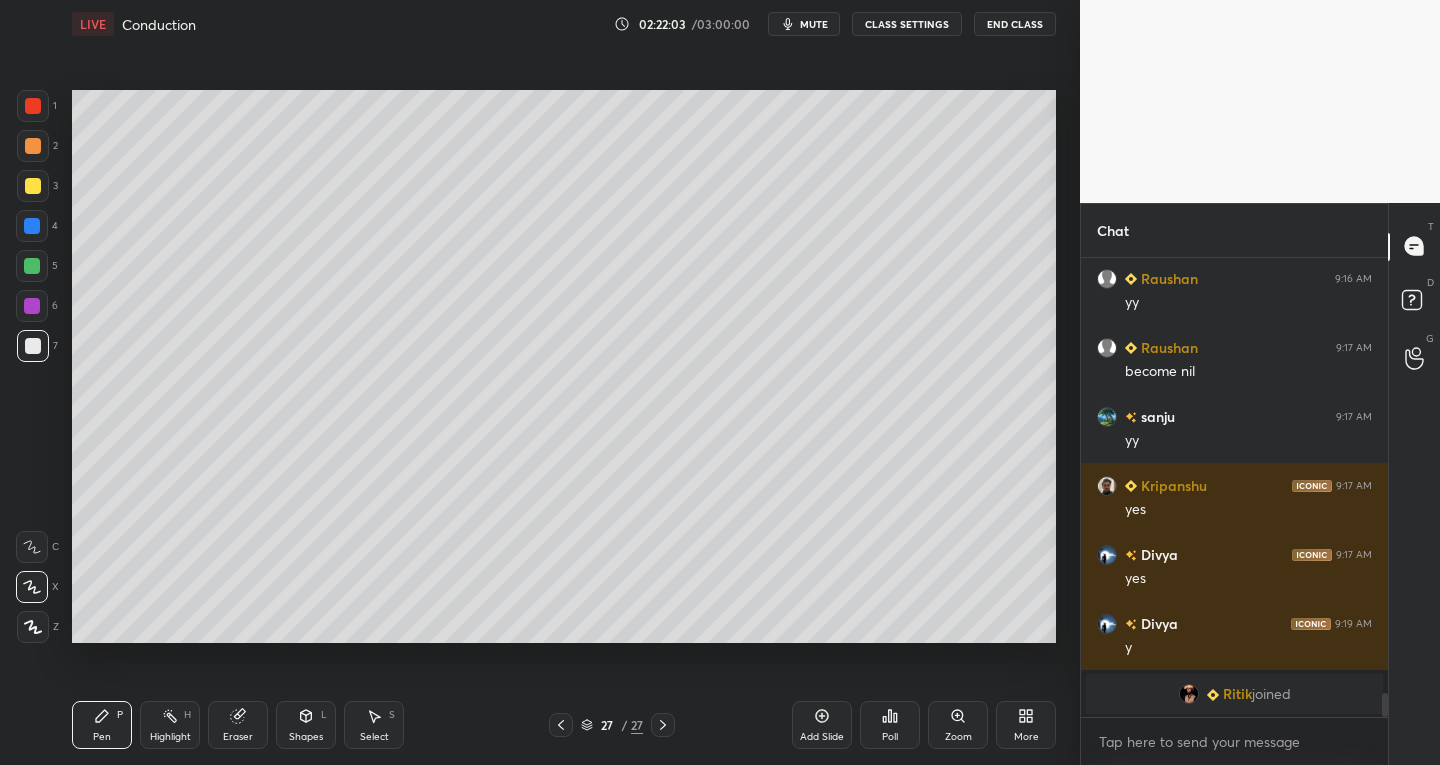 click at bounding box center [561, 725] 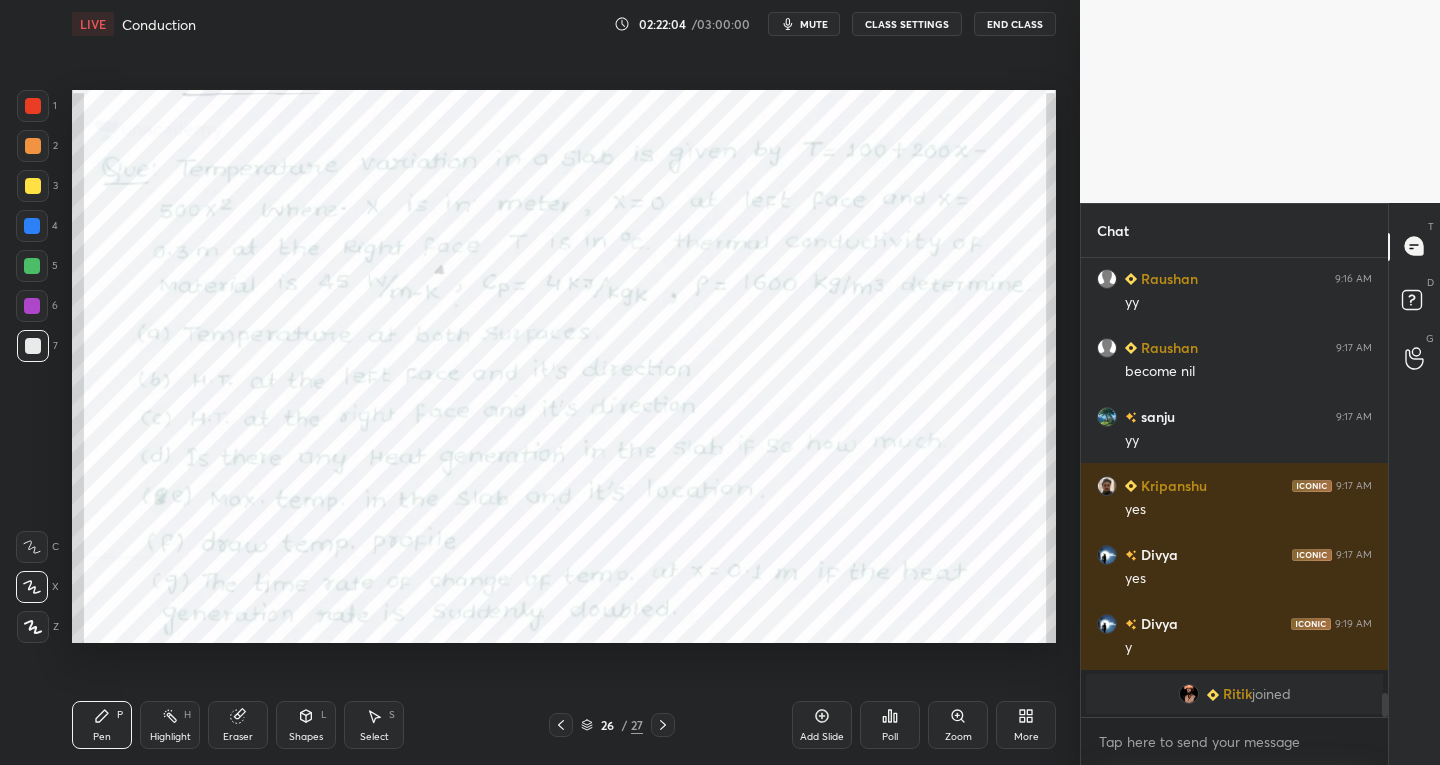 scroll, scrollTop: 7767, scrollLeft: 0, axis: vertical 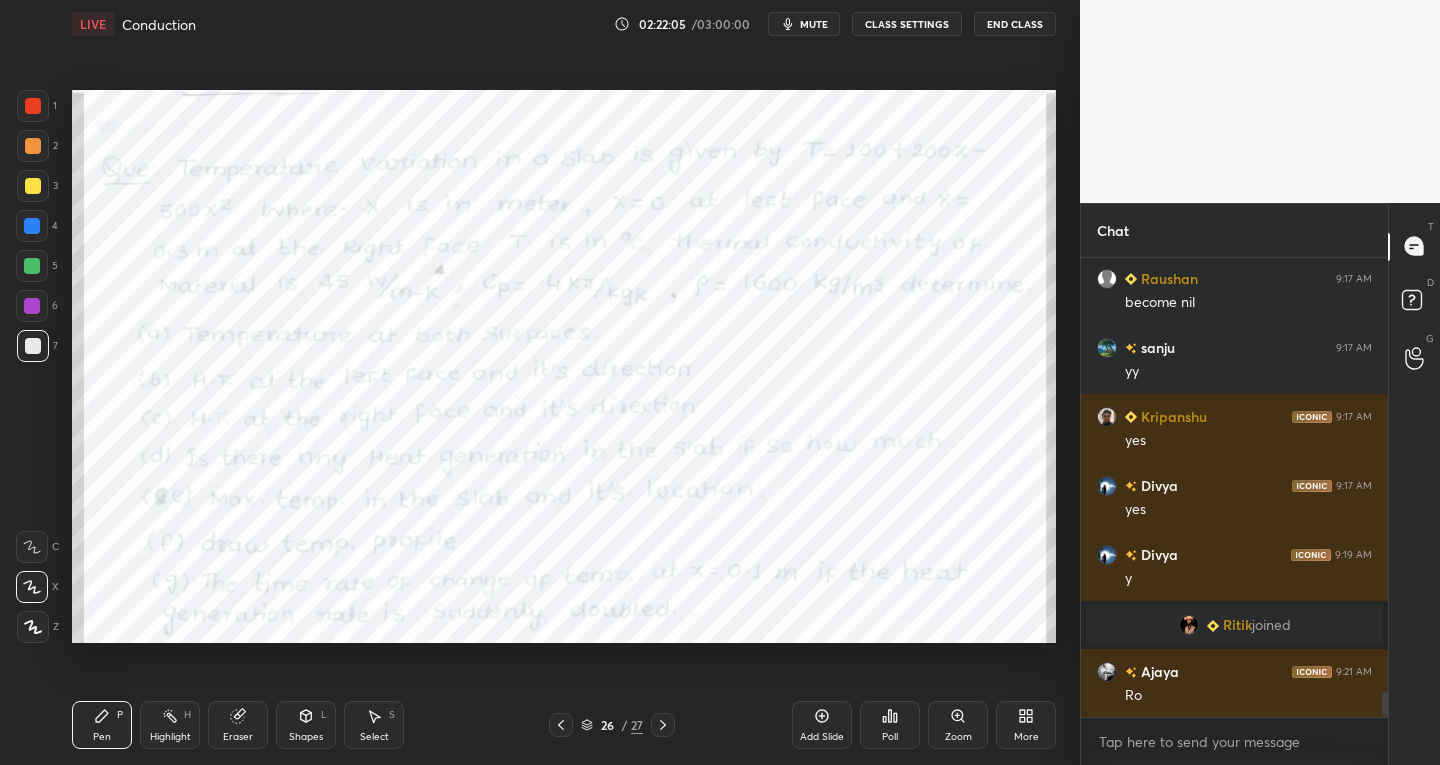 click 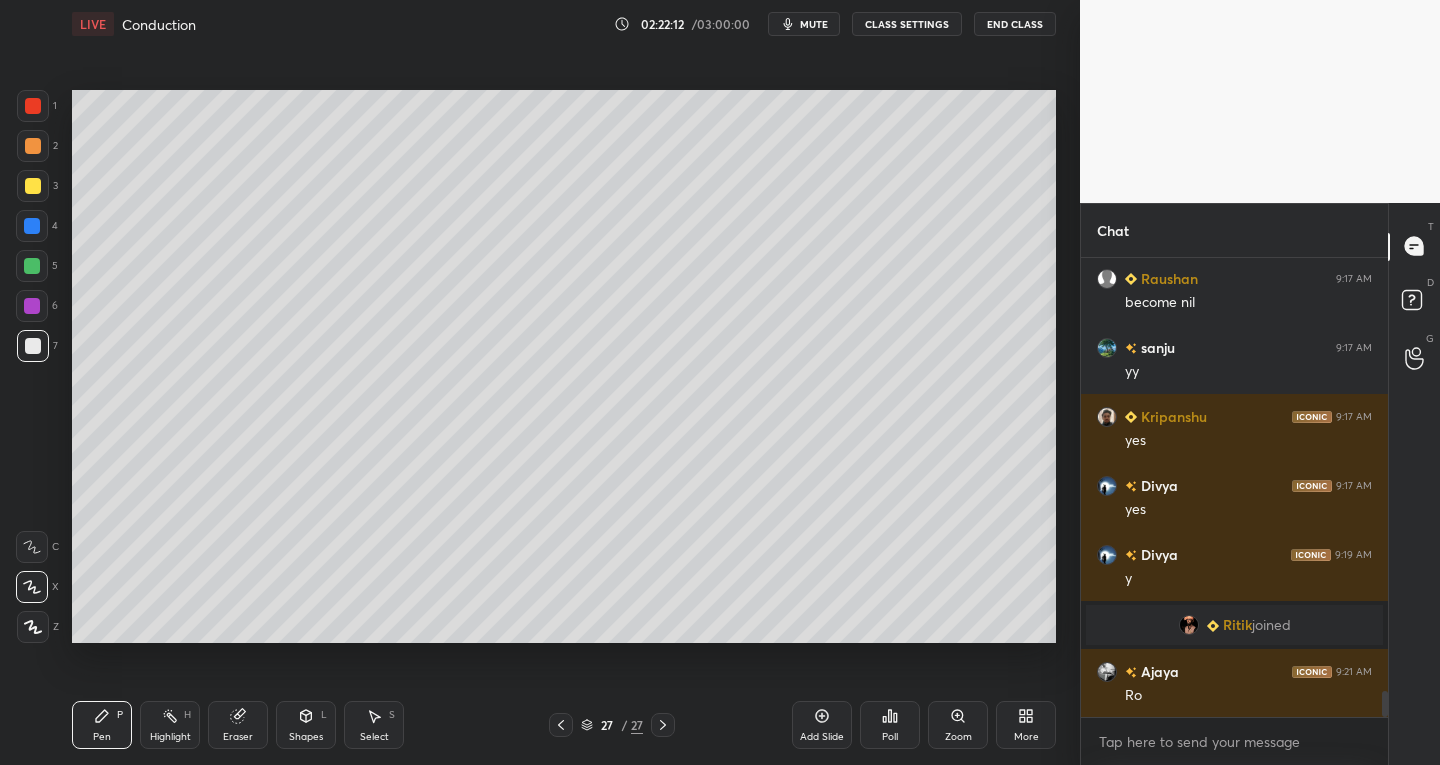 click on "27 / 27" at bounding box center (612, 725) 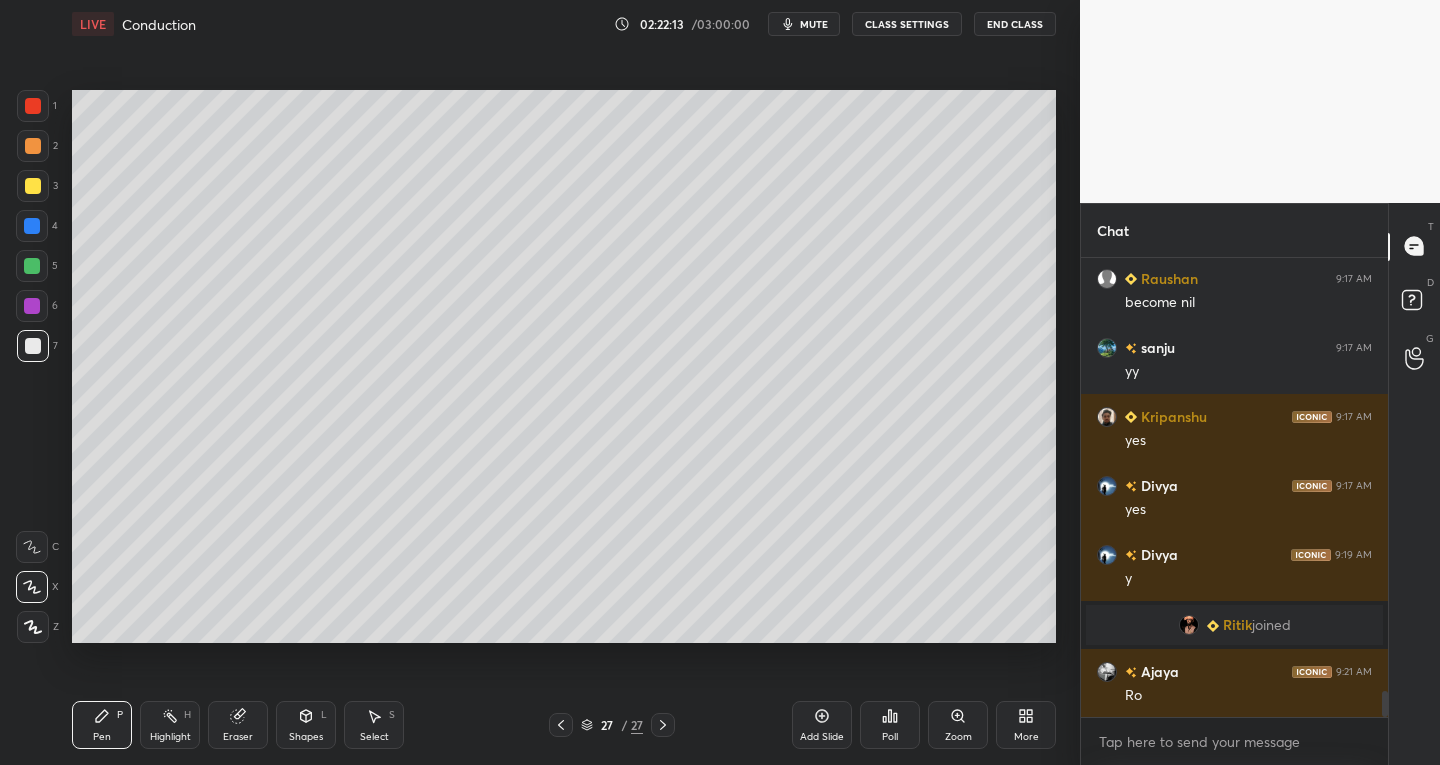 click 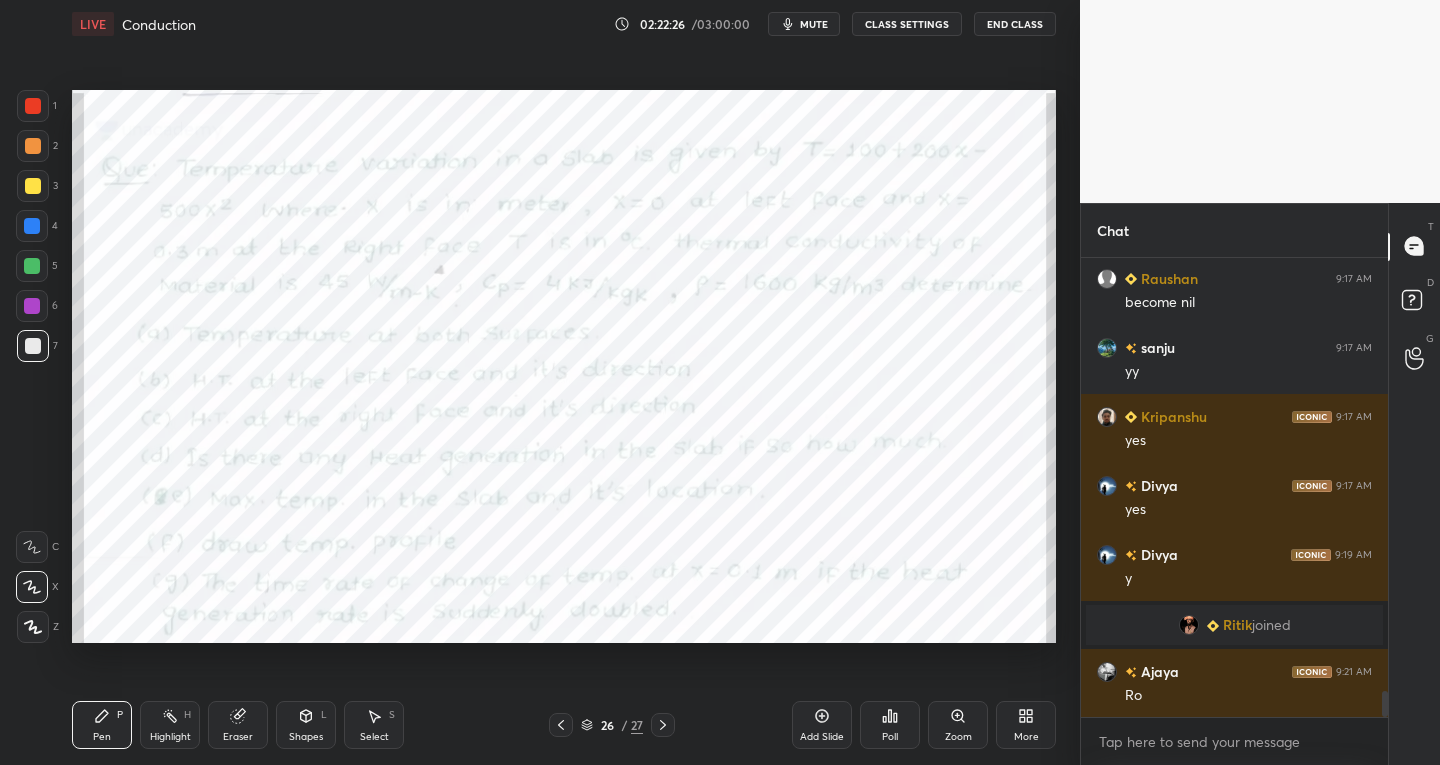 click 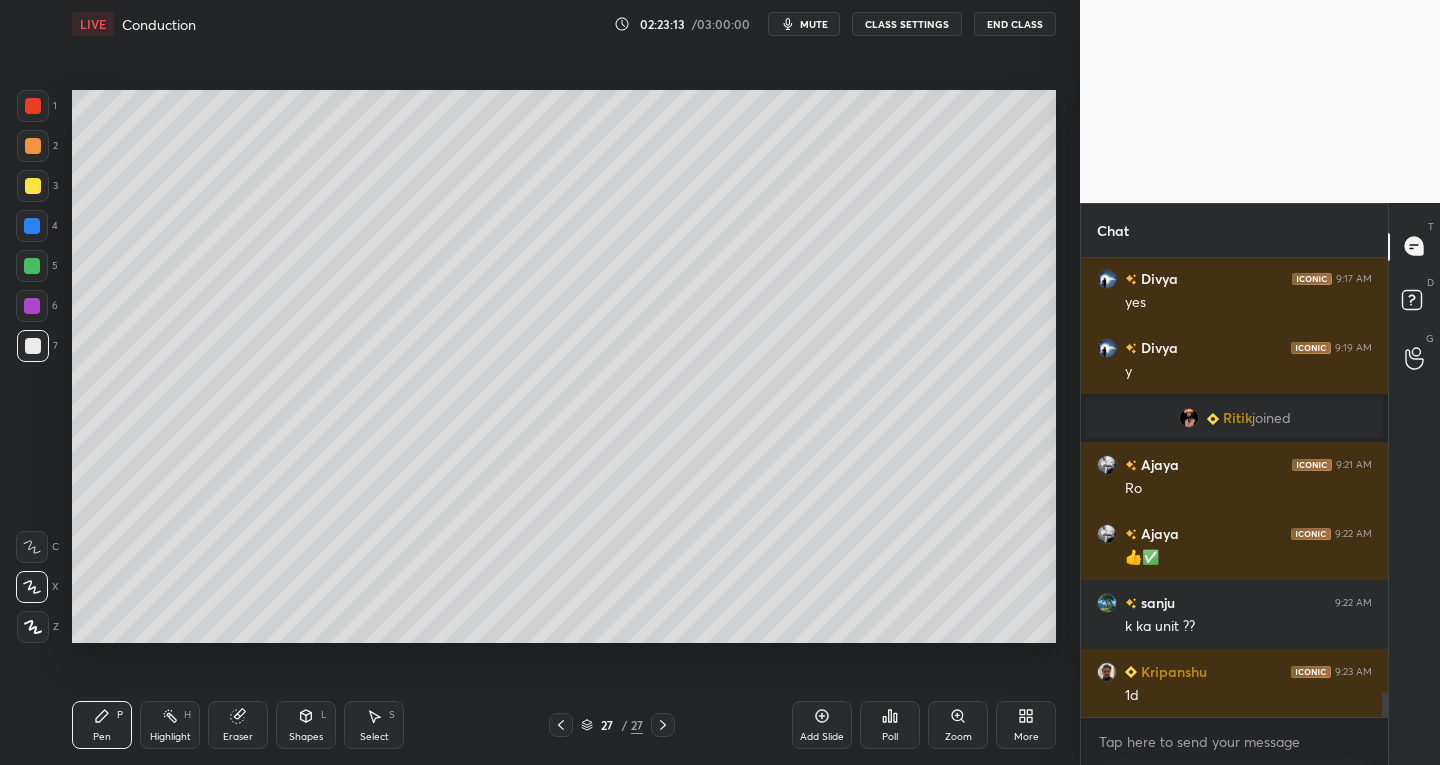 scroll, scrollTop: 8112, scrollLeft: 0, axis: vertical 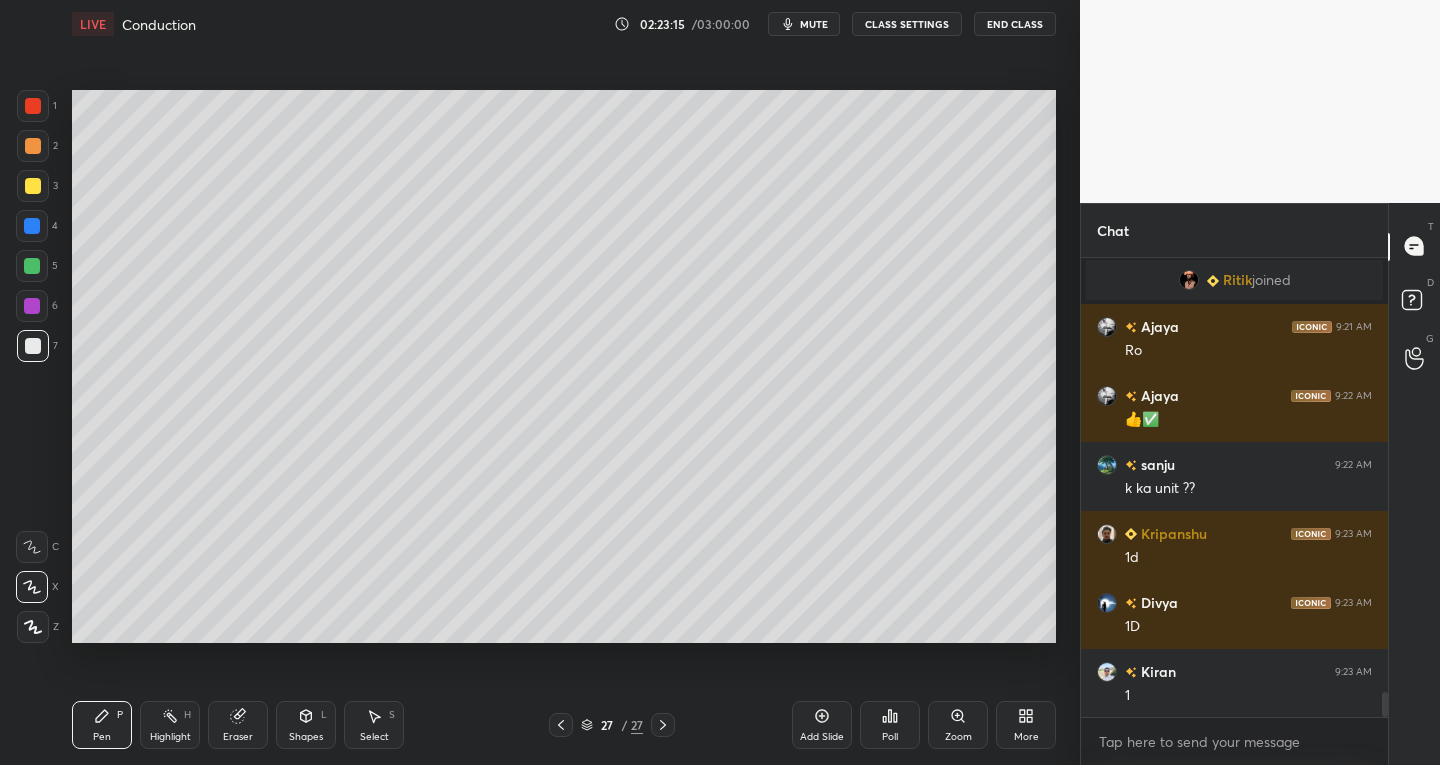 click on "Eraser" at bounding box center [238, 725] 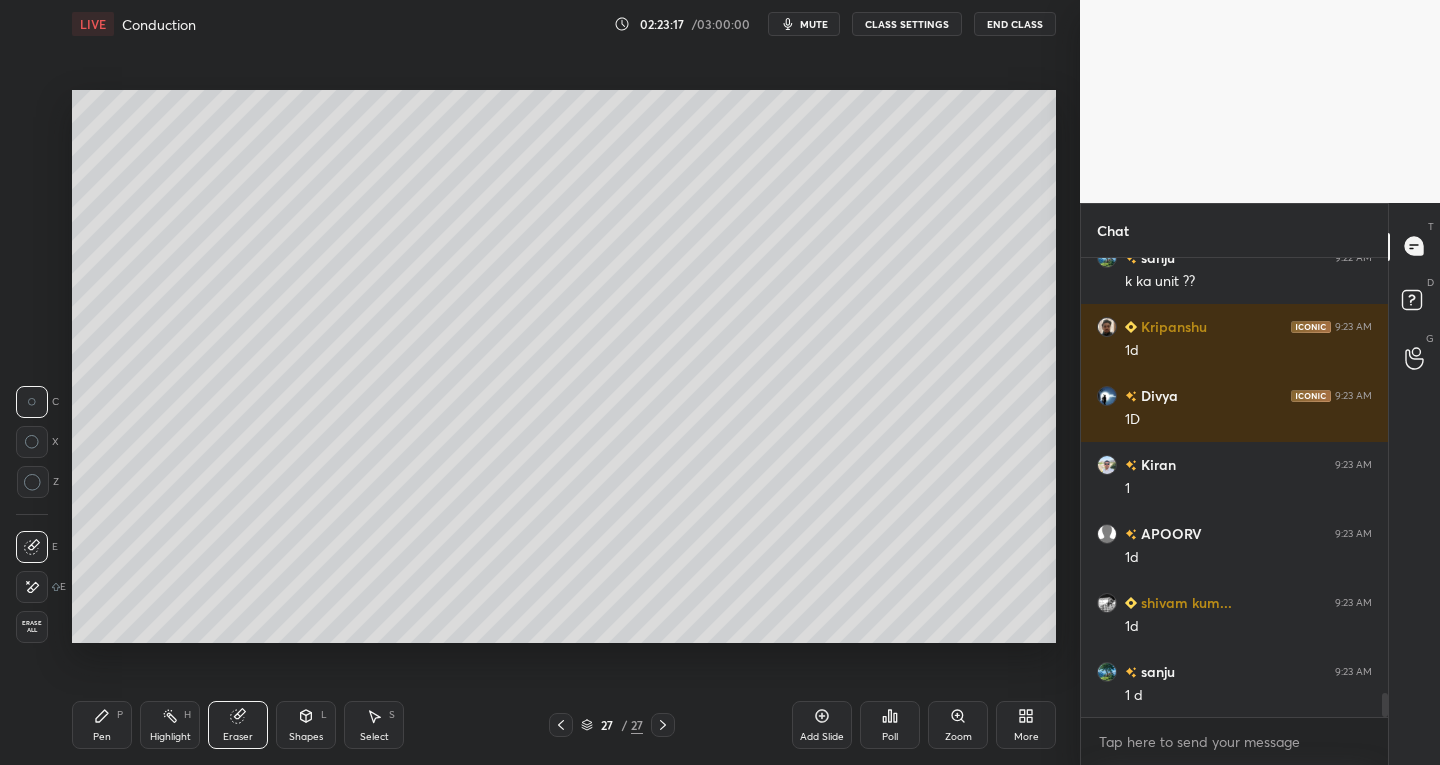 scroll, scrollTop: 8388, scrollLeft: 0, axis: vertical 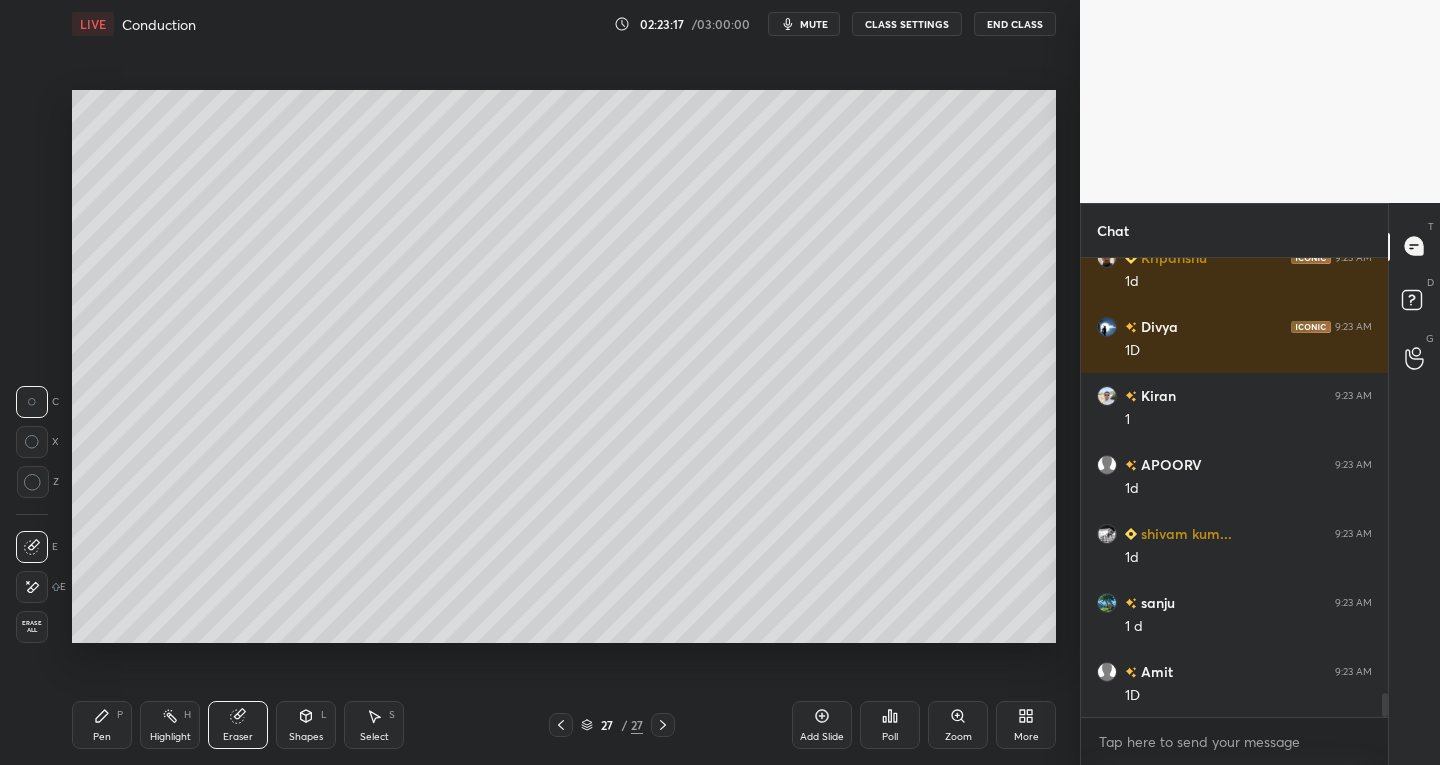 click on "Pen" at bounding box center [102, 737] 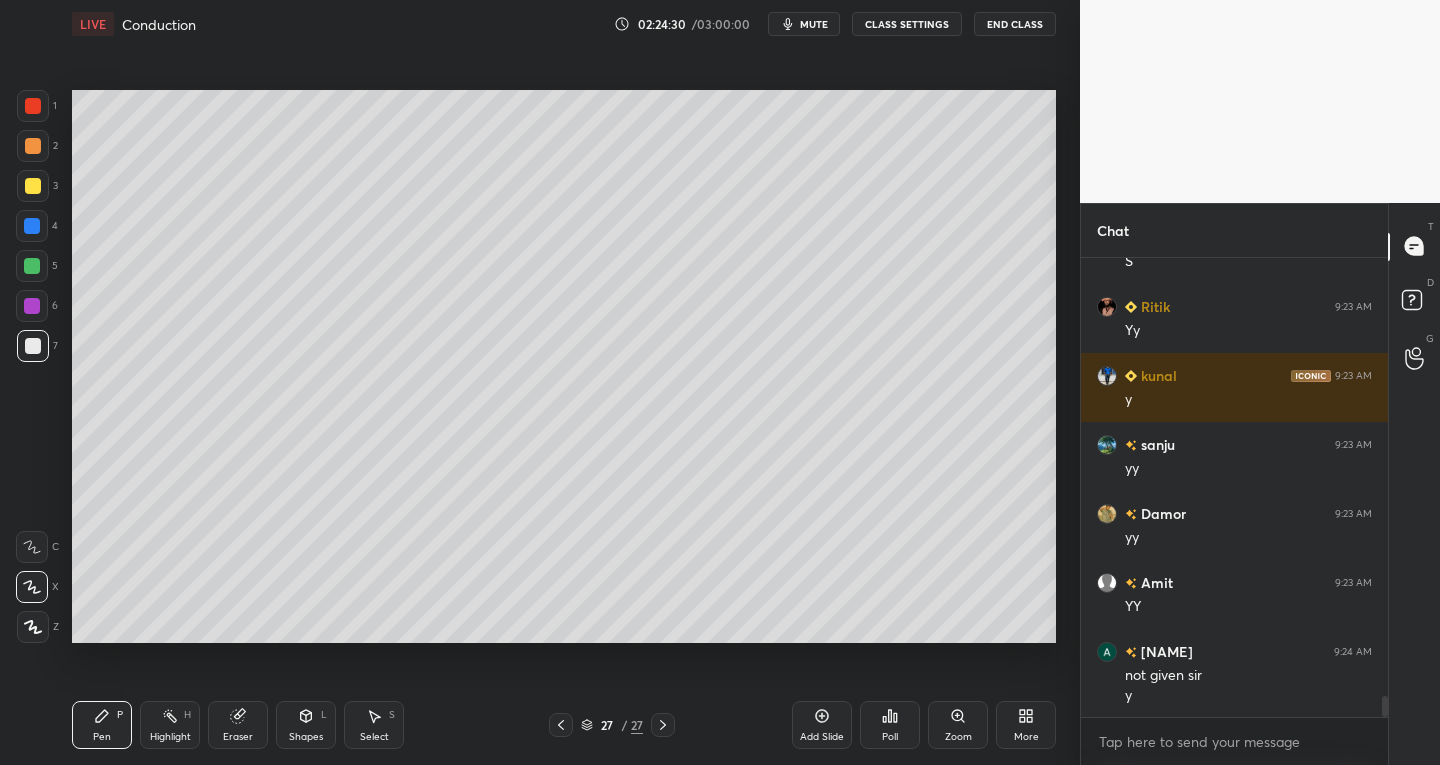 scroll, scrollTop: 9719, scrollLeft: 0, axis: vertical 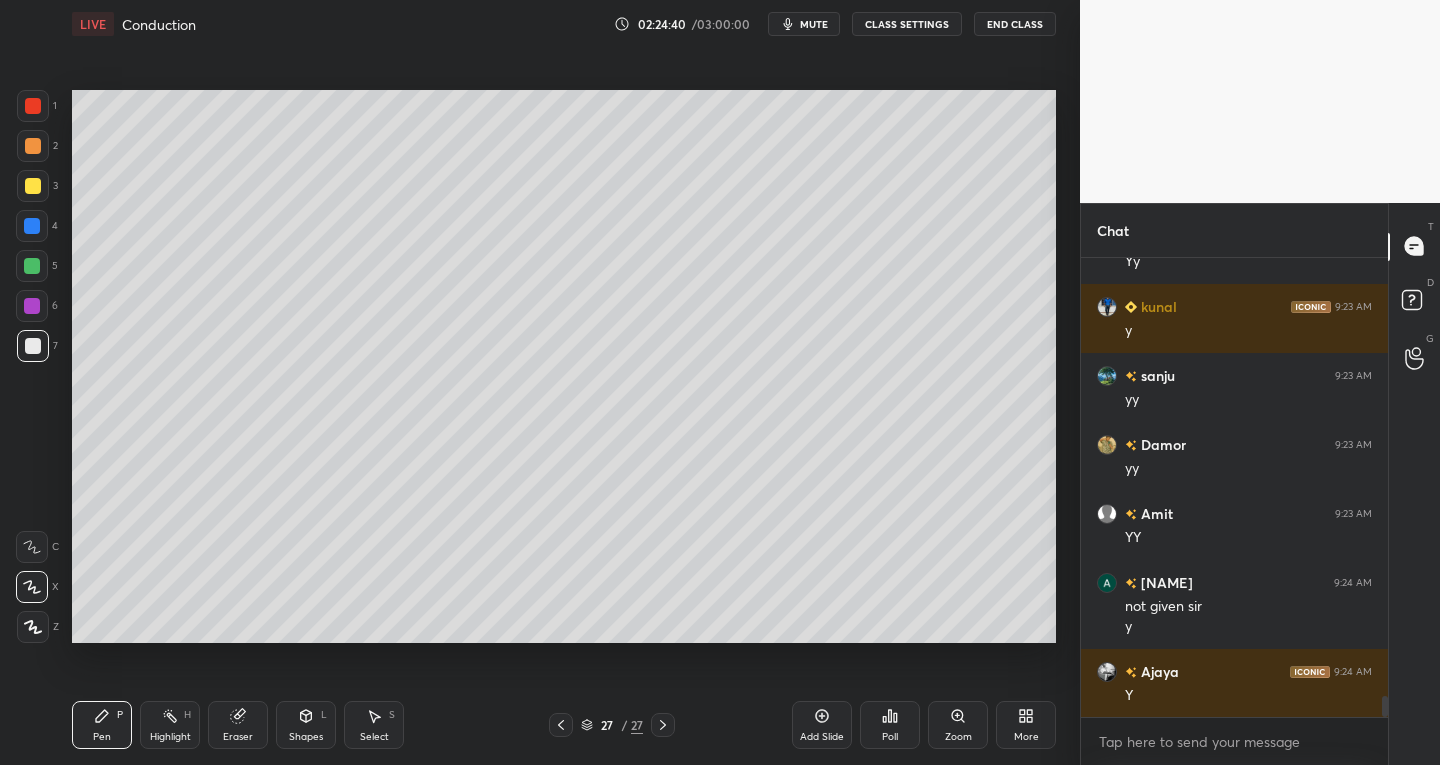 click 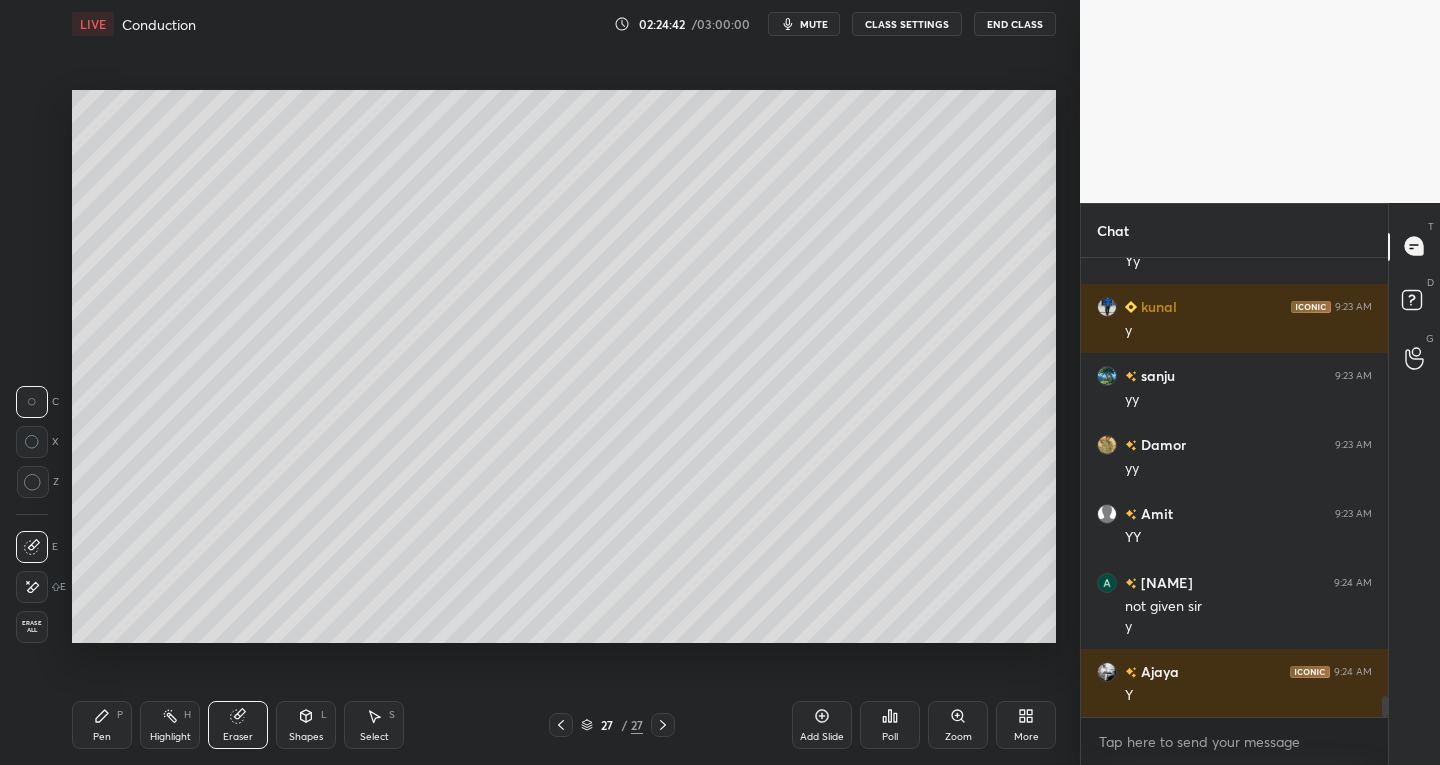 click 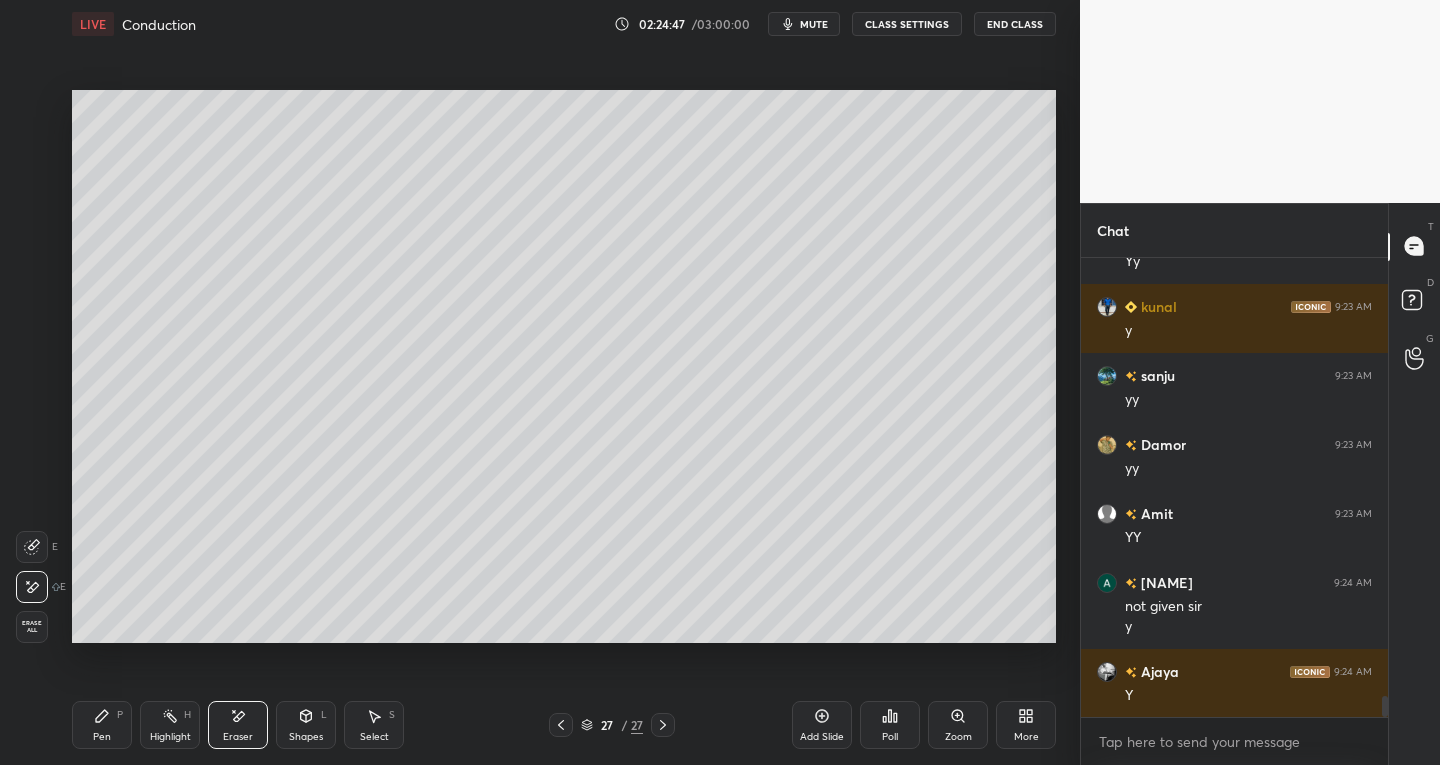 click 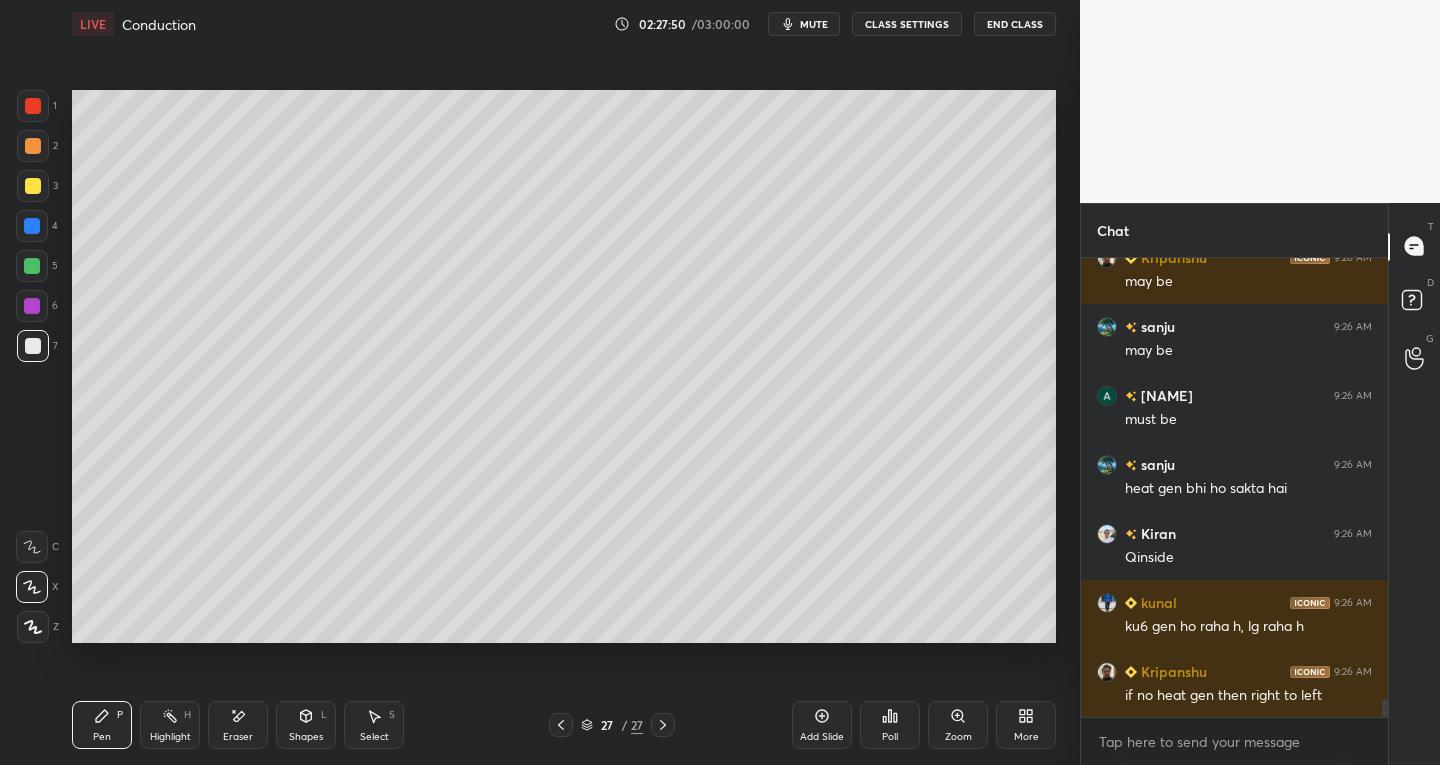 scroll, scrollTop: 11375, scrollLeft: 0, axis: vertical 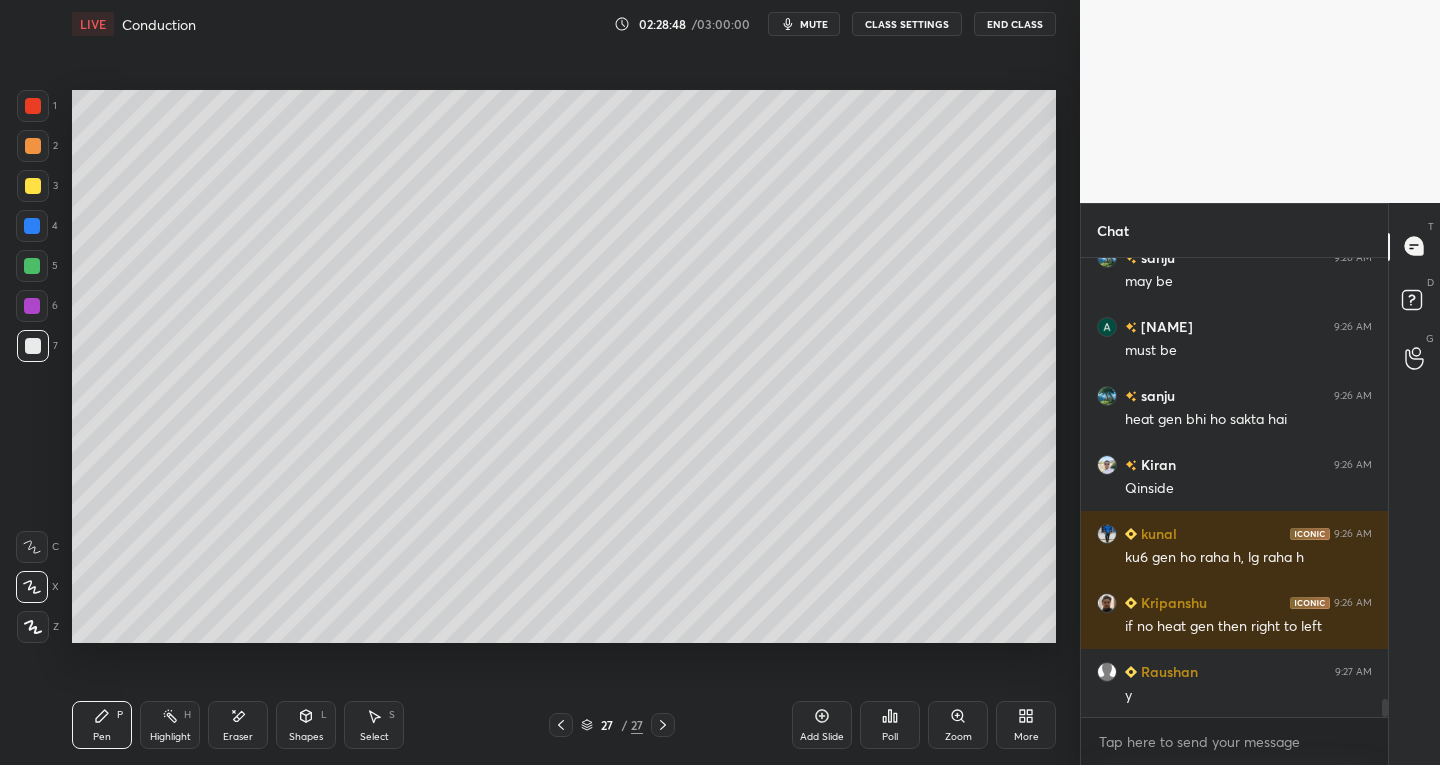 click on "Add Slide" at bounding box center [822, 725] 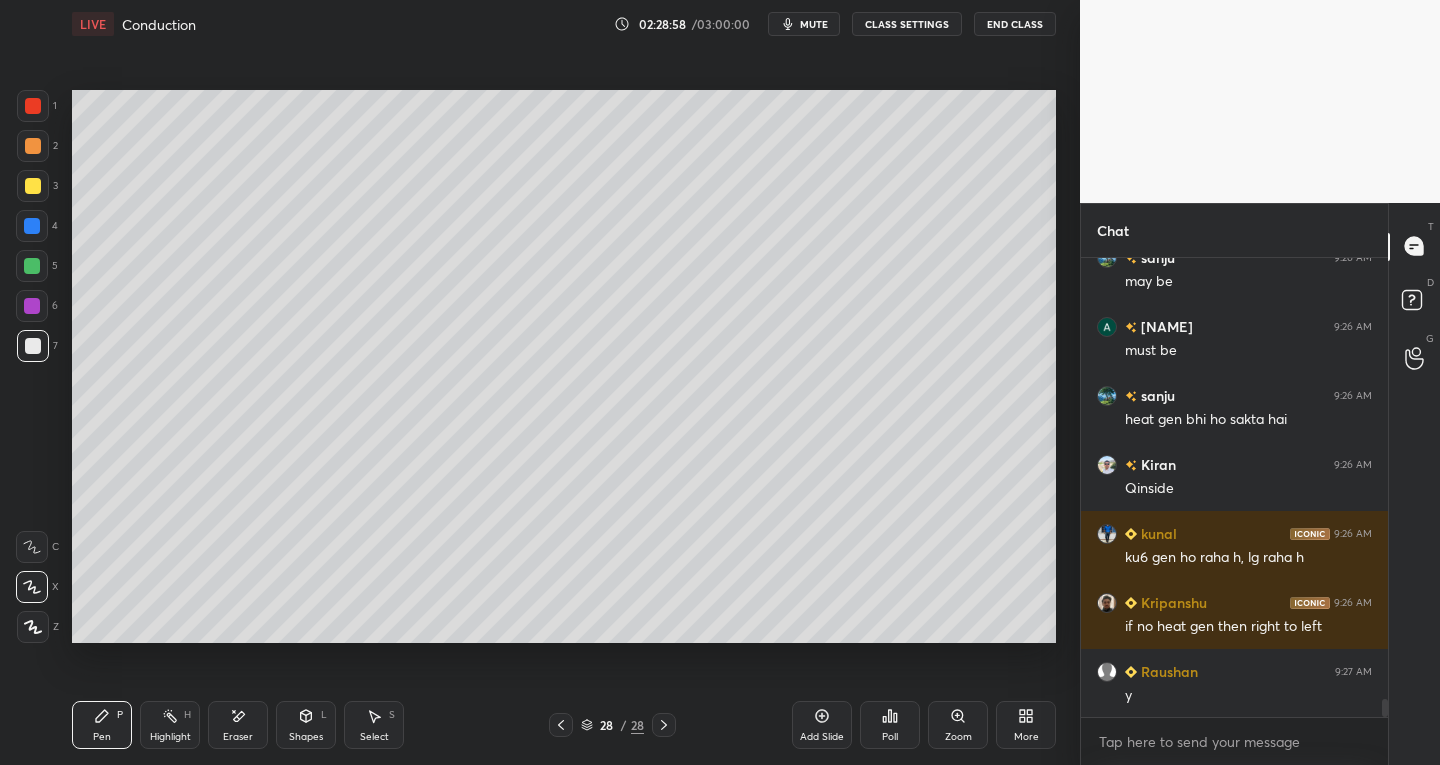 click at bounding box center (561, 725) 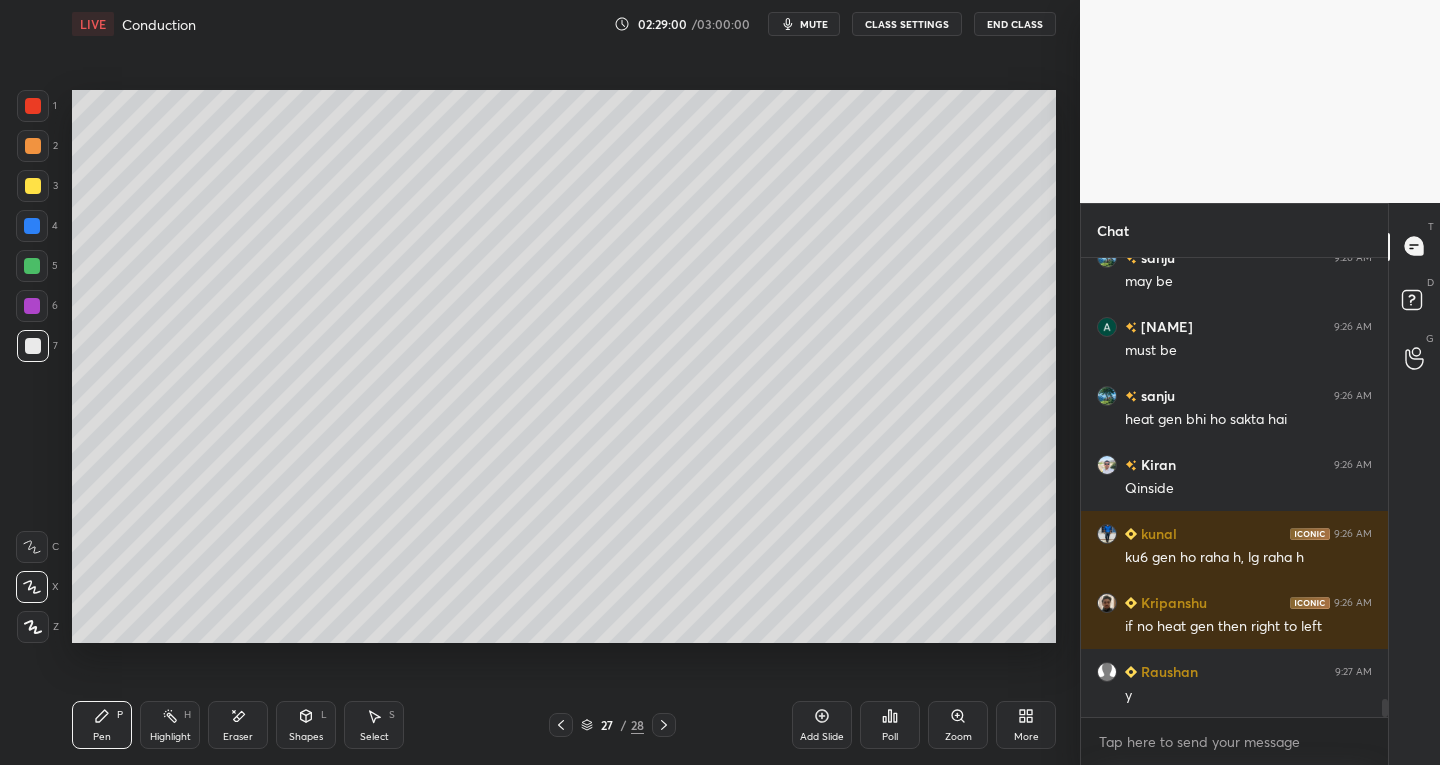 click 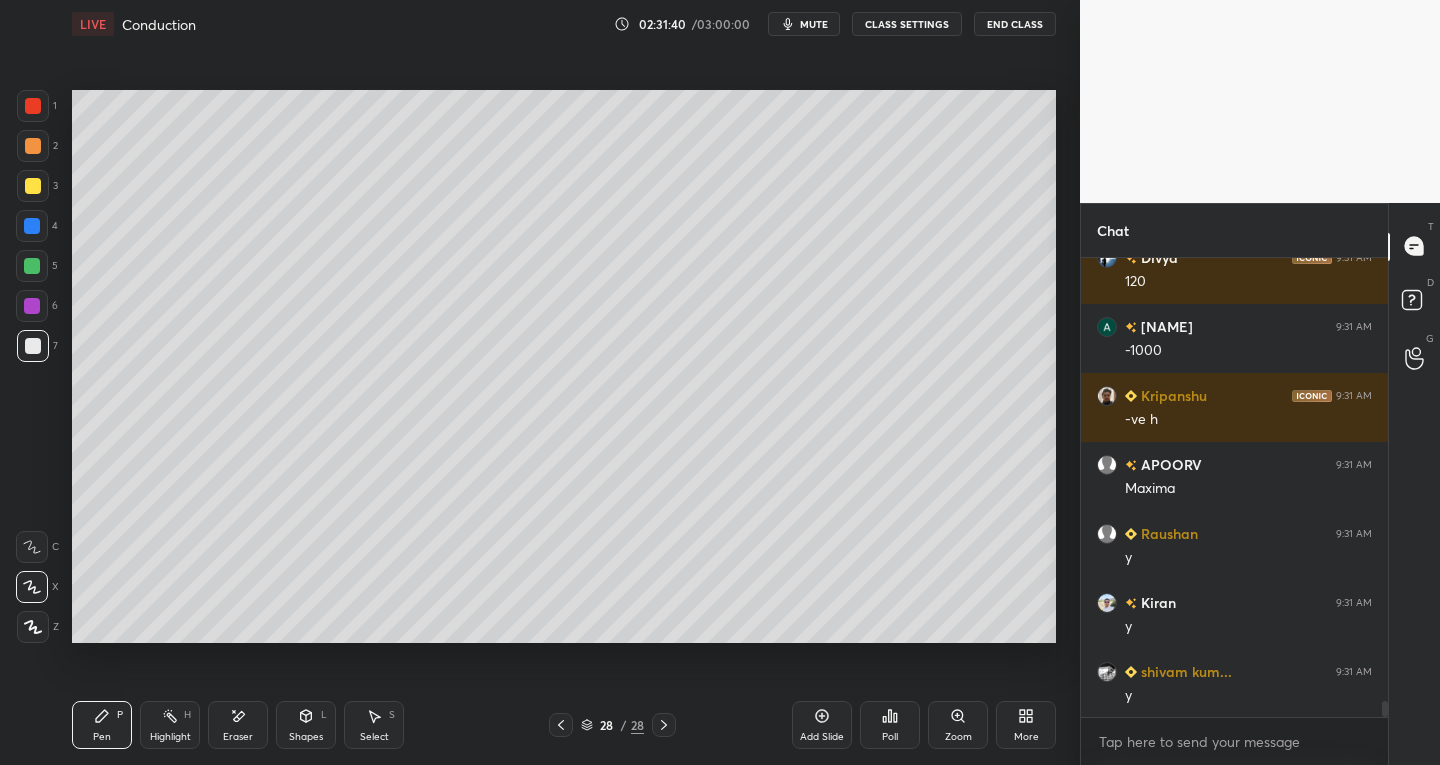 scroll, scrollTop: 12722, scrollLeft: 0, axis: vertical 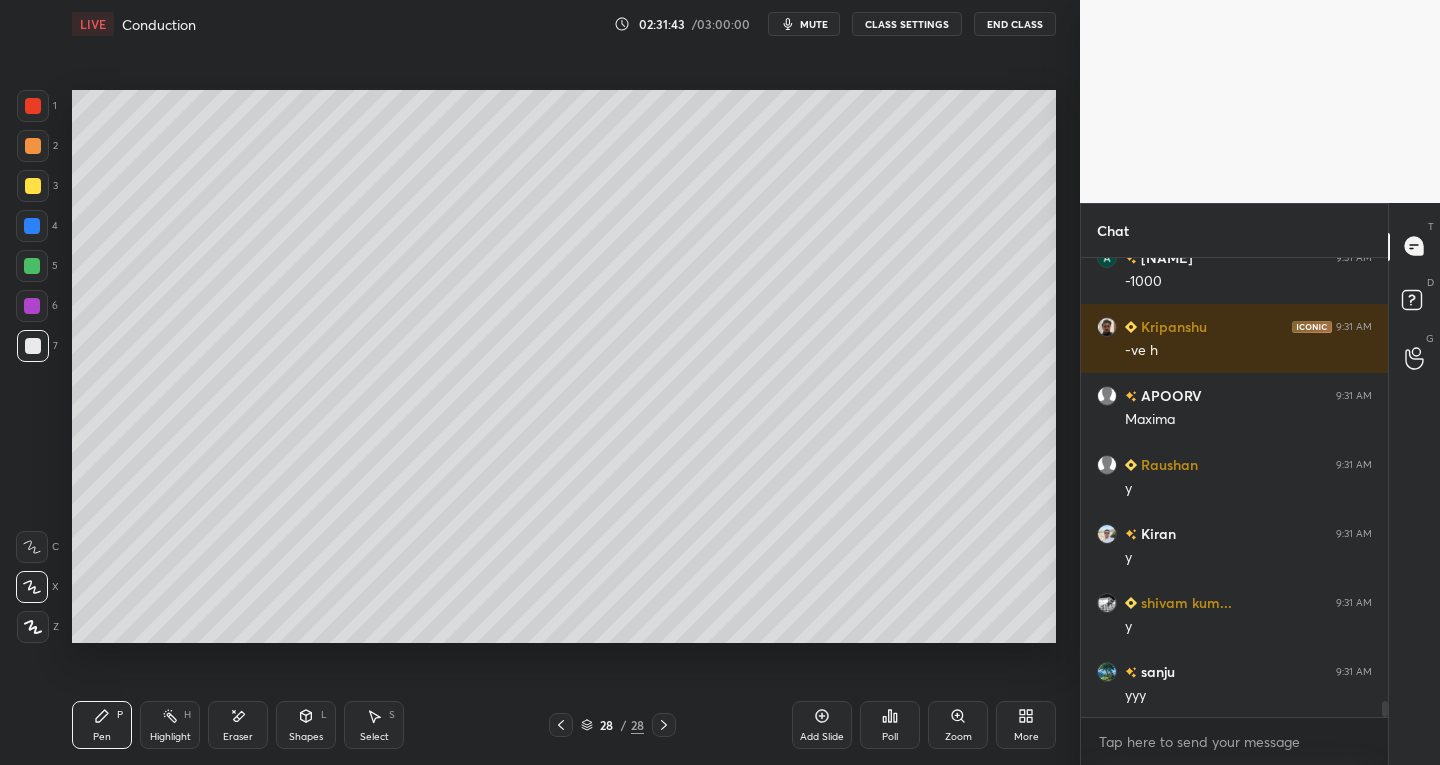 click on "Add Slide" at bounding box center [822, 725] 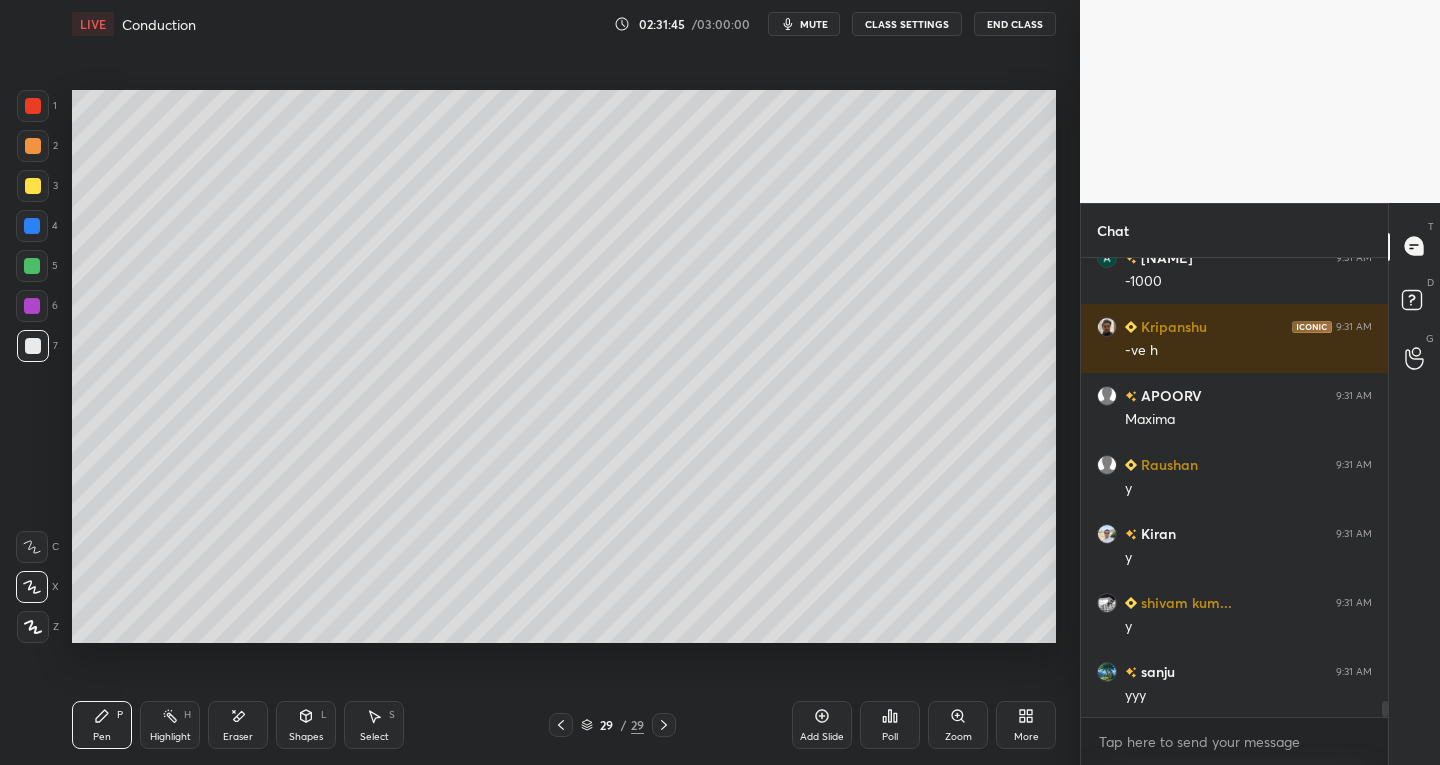 click on "Shapes L" at bounding box center (306, 725) 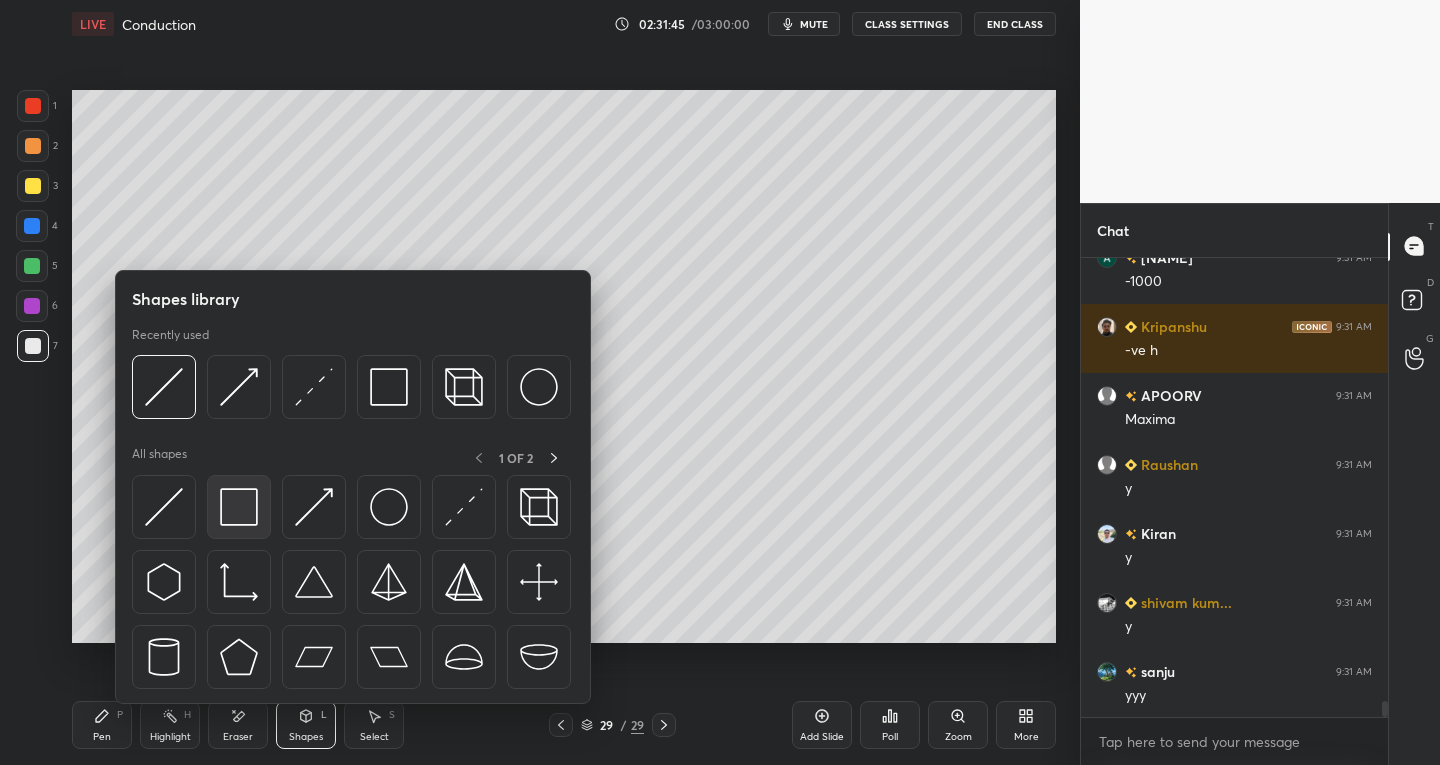 click at bounding box center [239, 507] 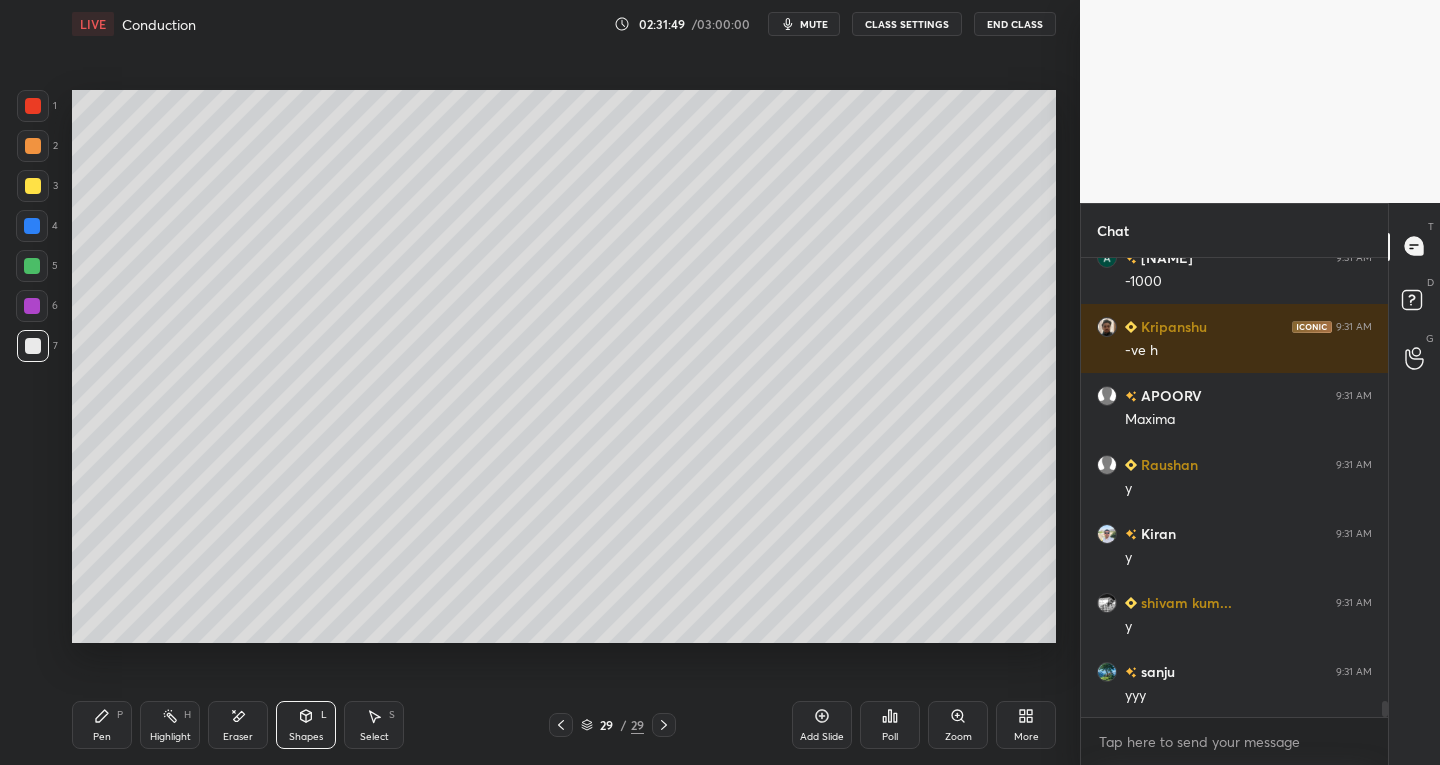 click 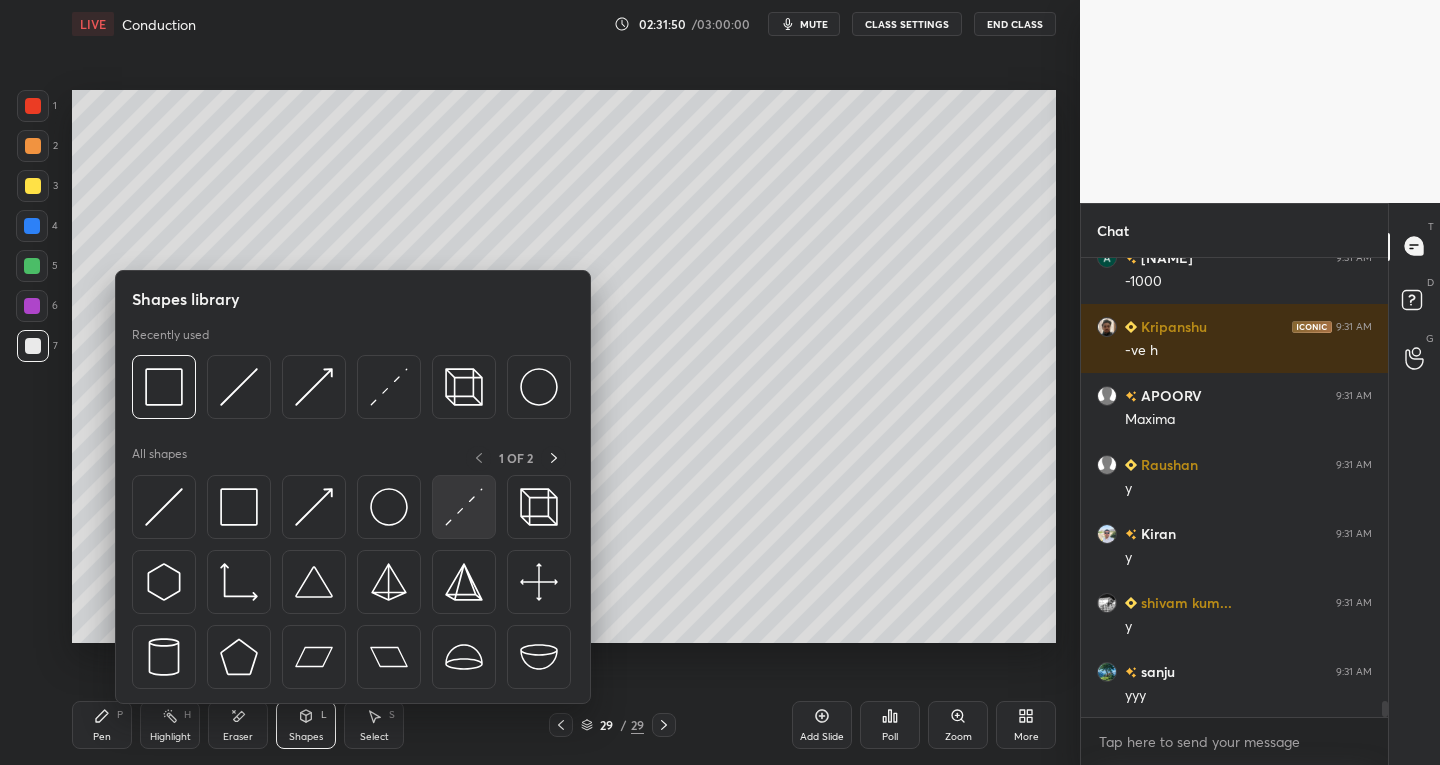 click at bounding box center [464, 507] 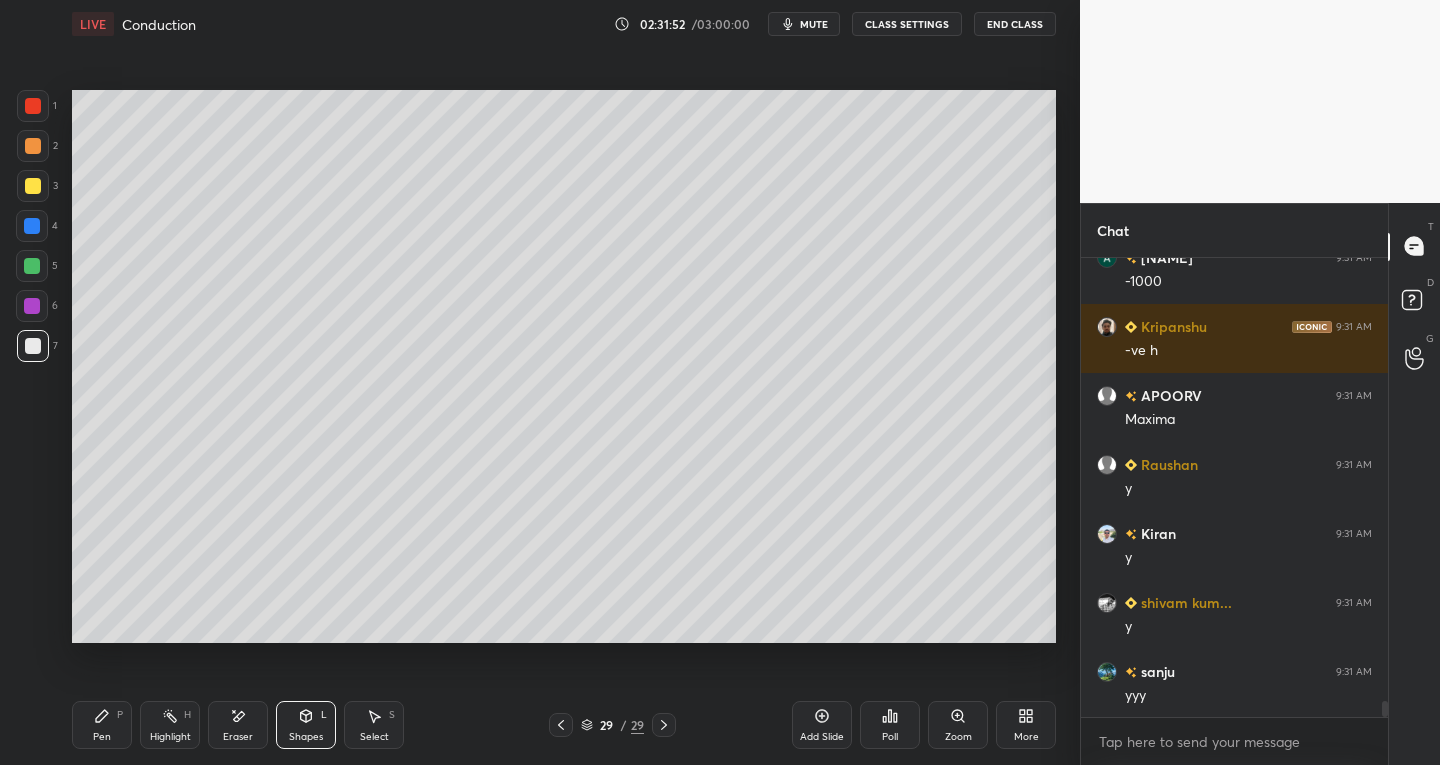 click on "Shapes L" at bounding box center [306, 725] 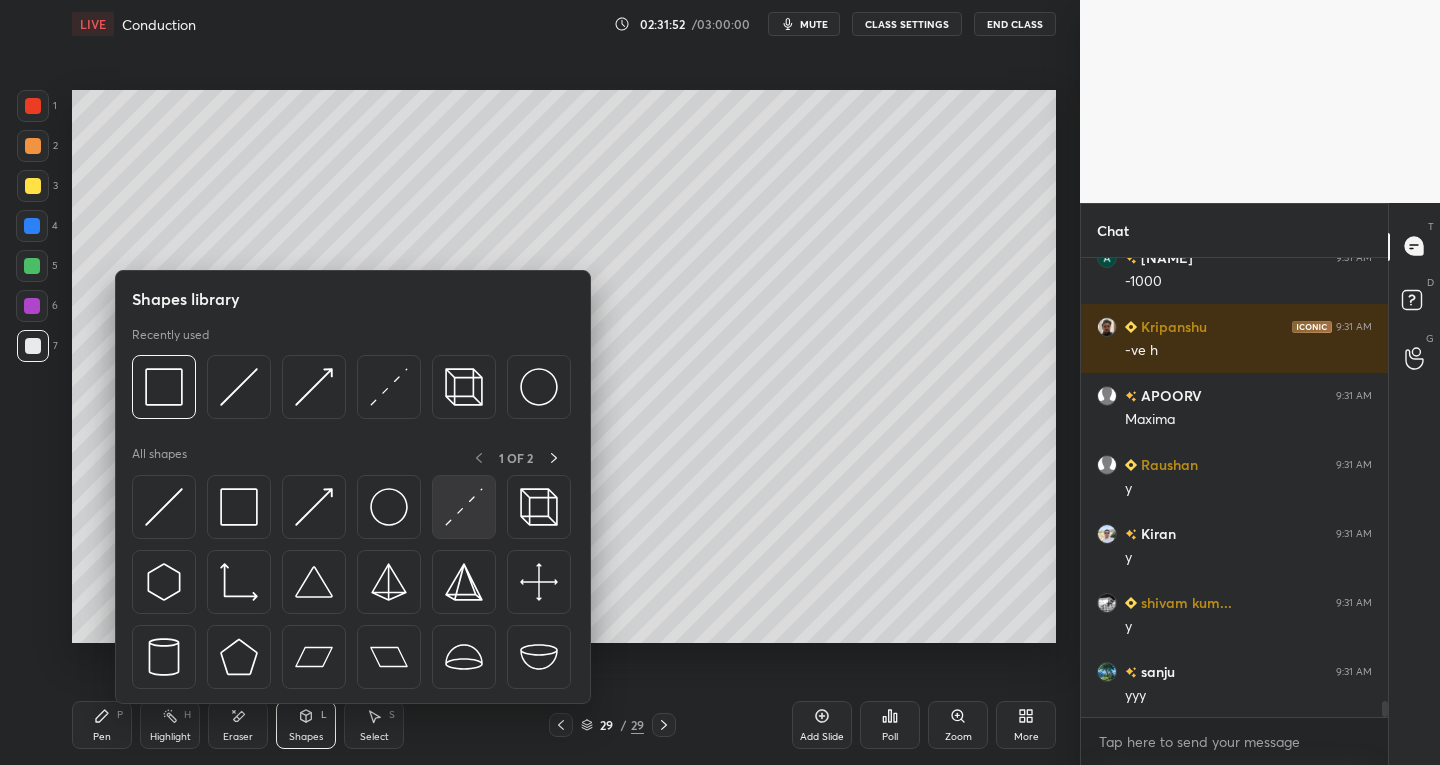 click at bounding box center (464, 507) 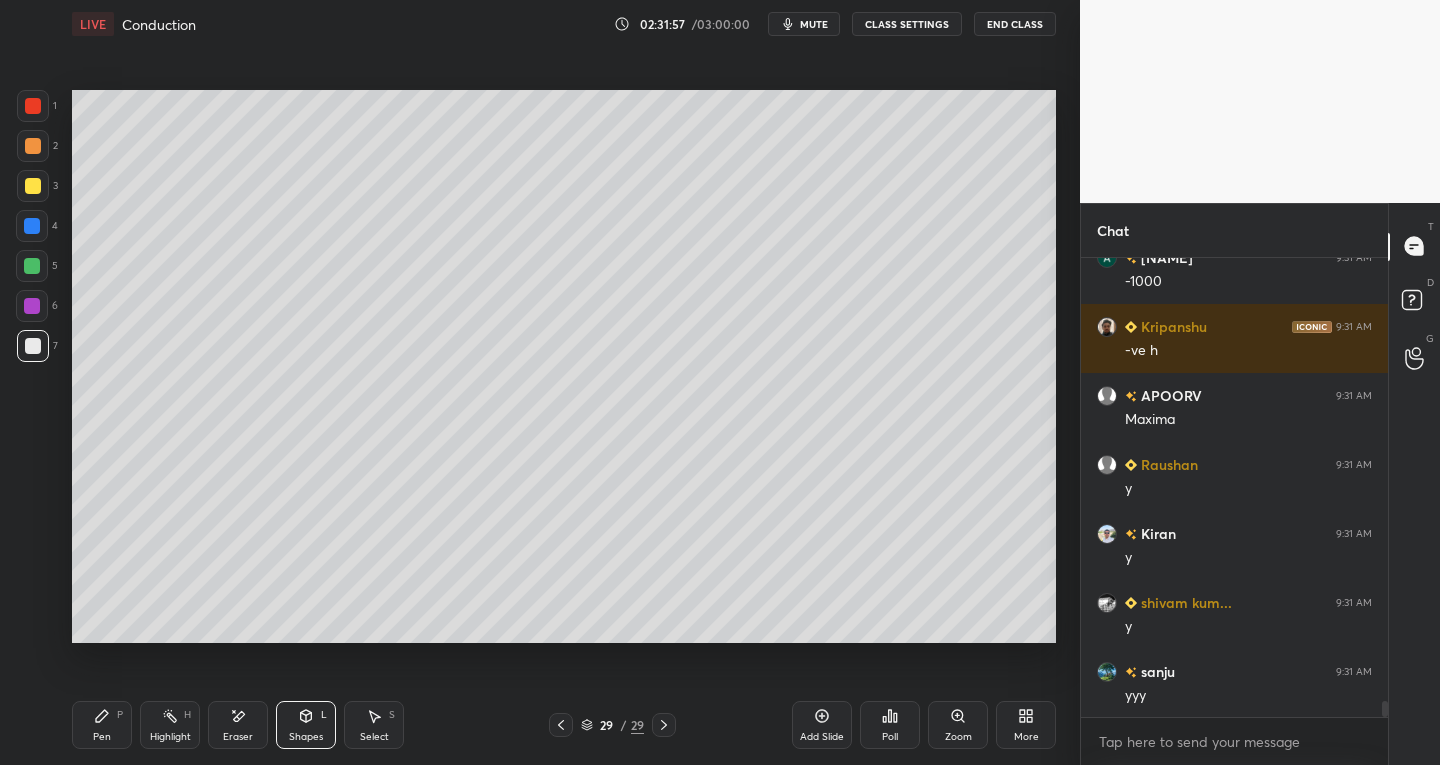 click on "Shapes L" at bounding box center (306, 725) 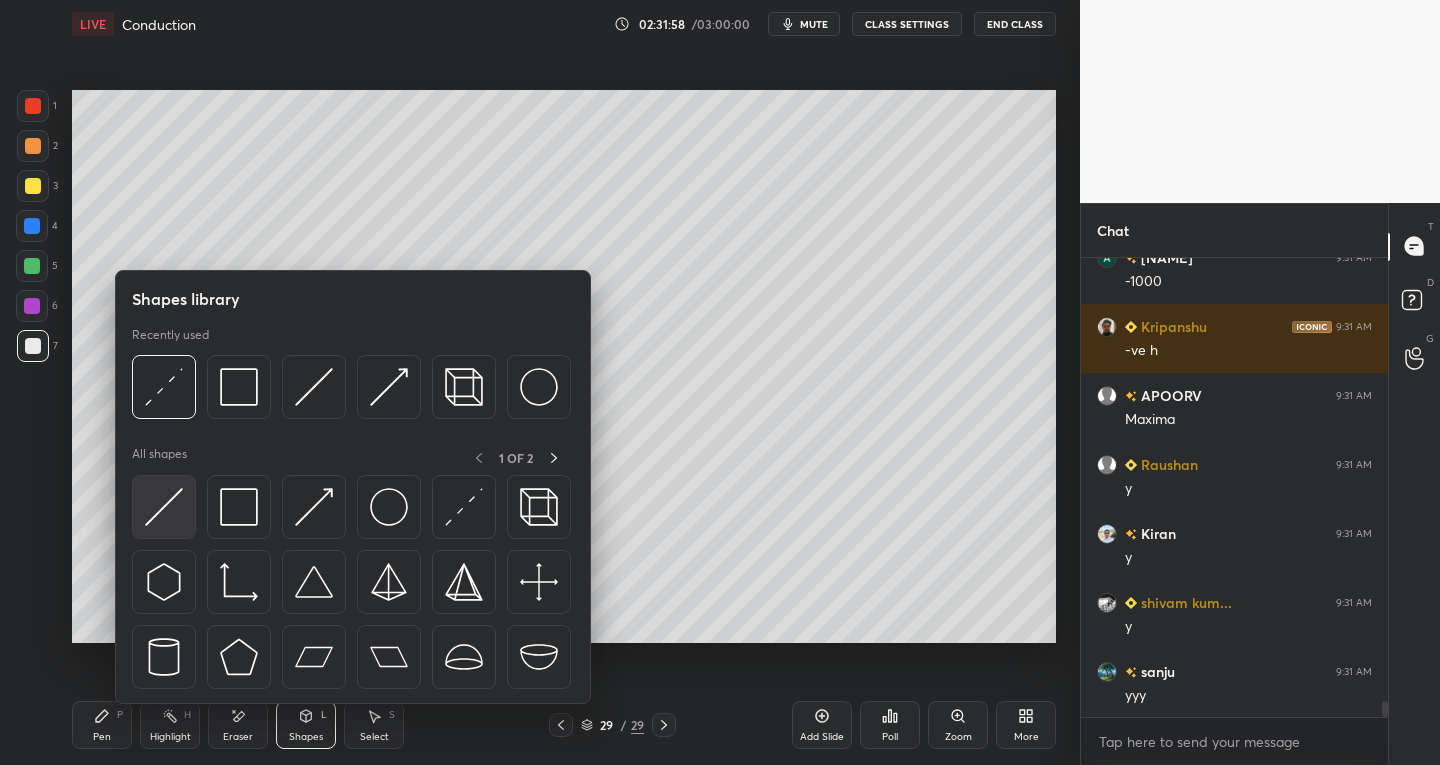 click at bounding box center [164, 507] 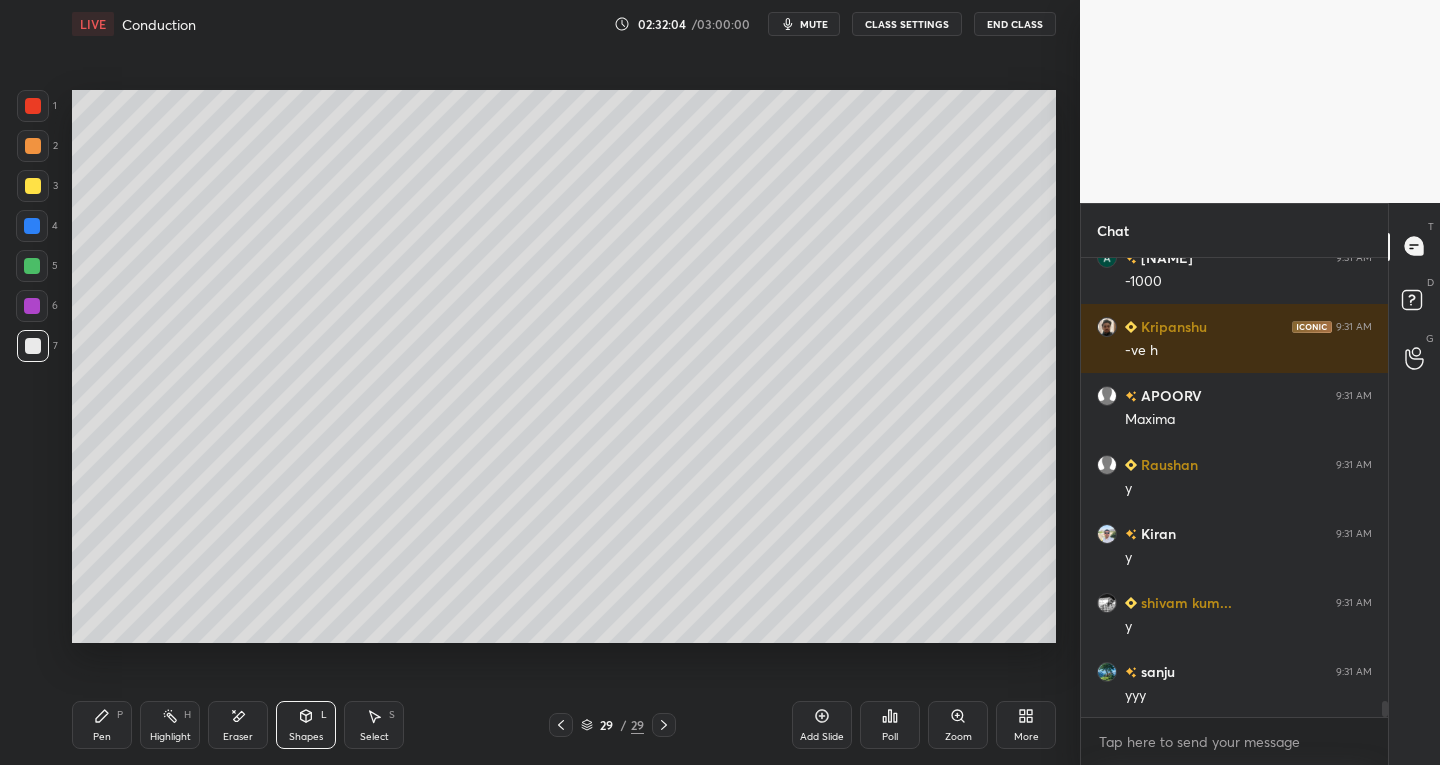 click on "Pen P" at bounding box center (102, 725) 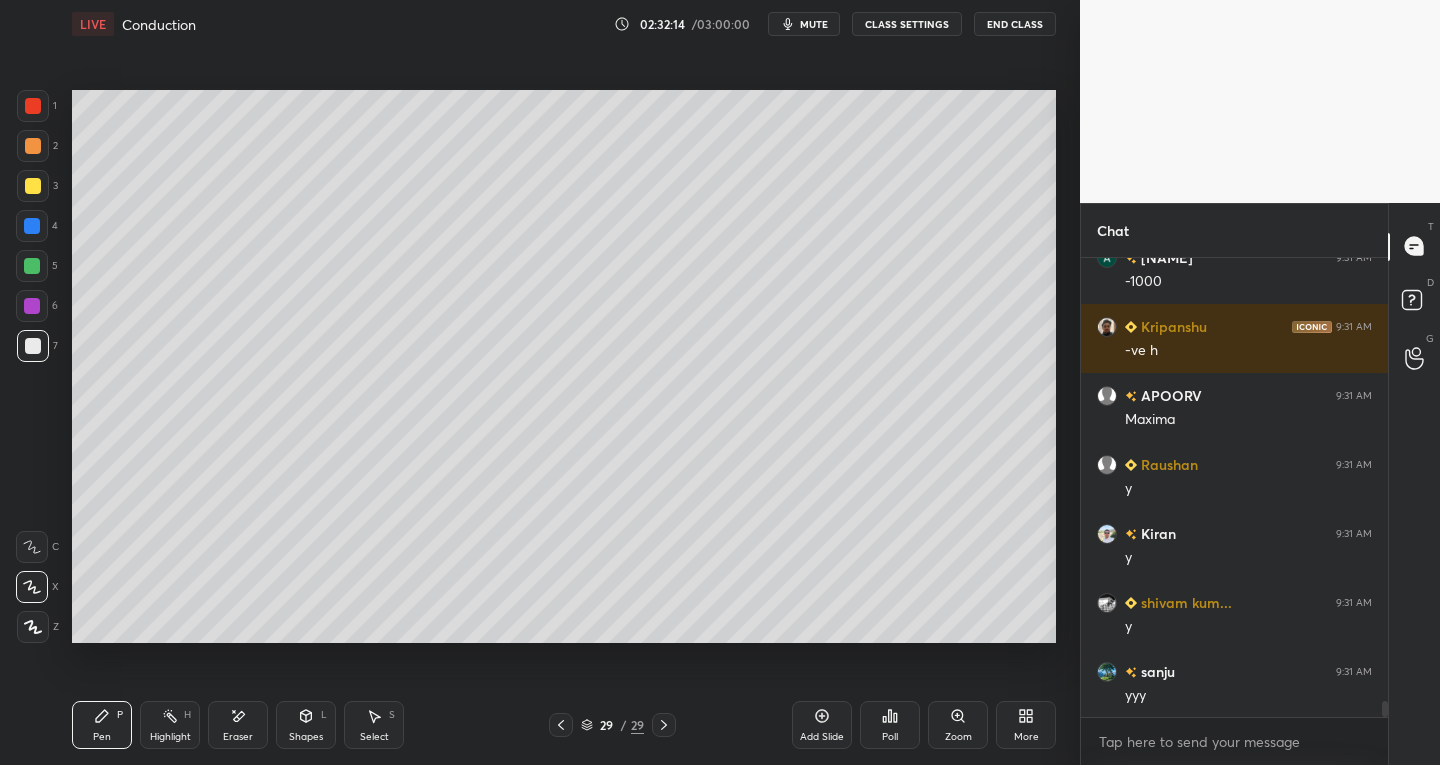 scroll, scrollTop: 12791, scrollLeft: 0, axis: vertical 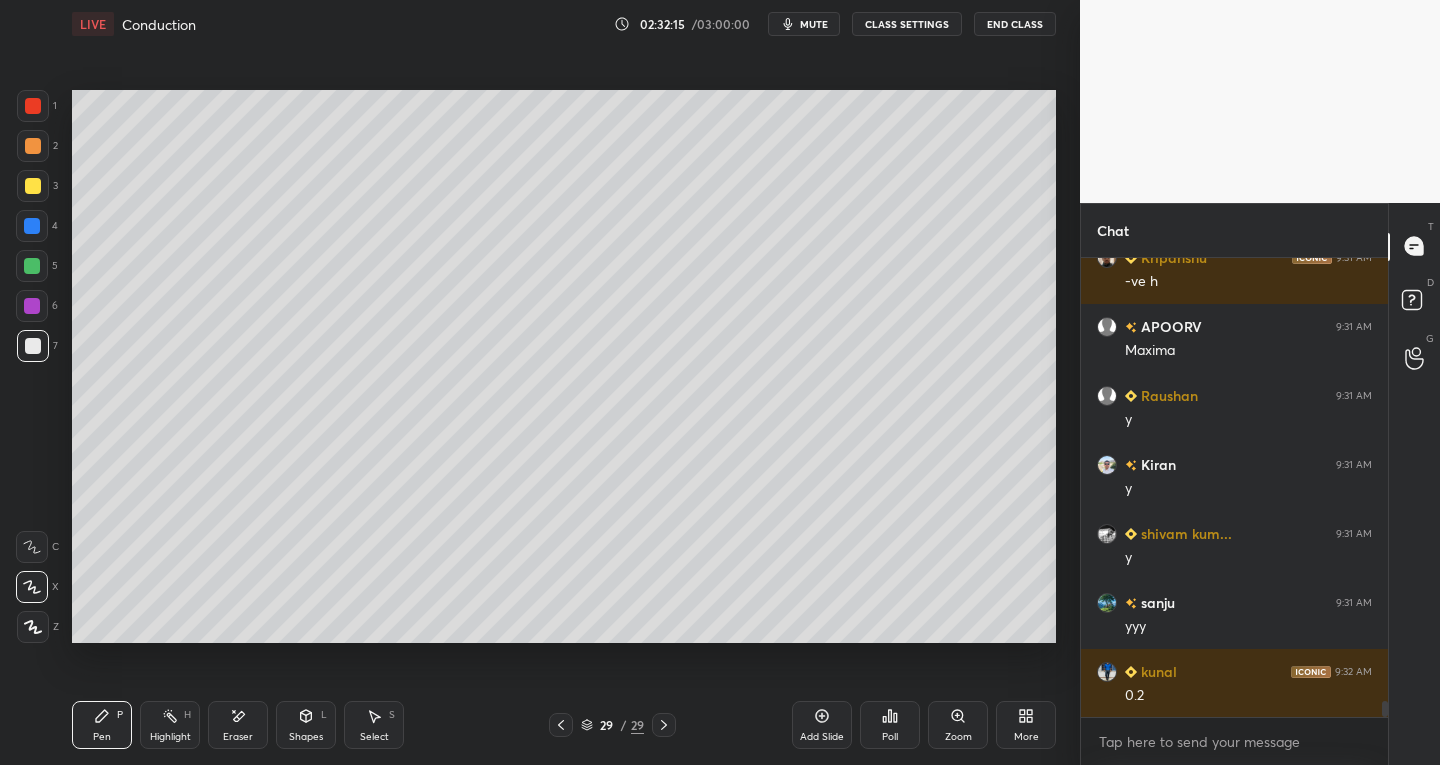 click on "Shapes L" at bounding box center (306, 725) 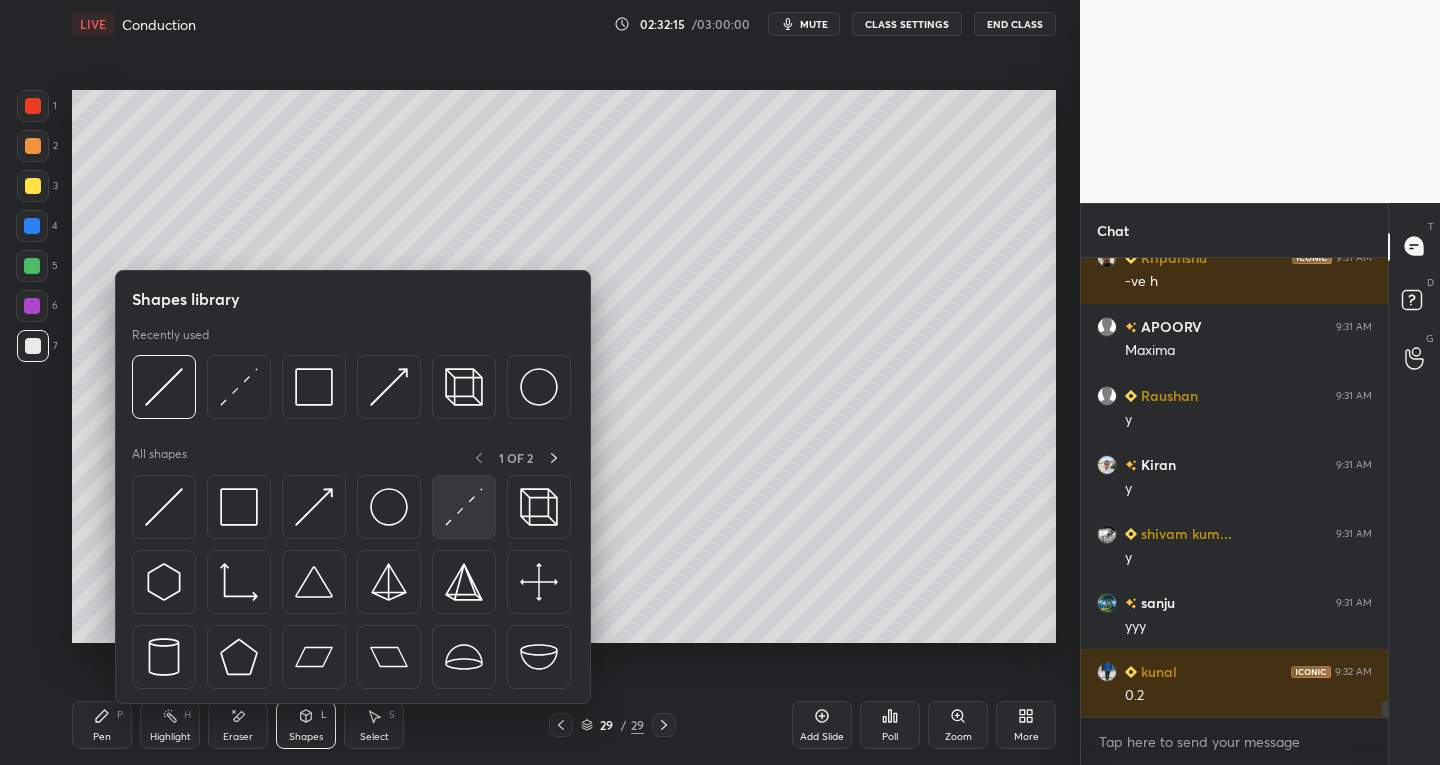 click at bounding box center [464, 507] 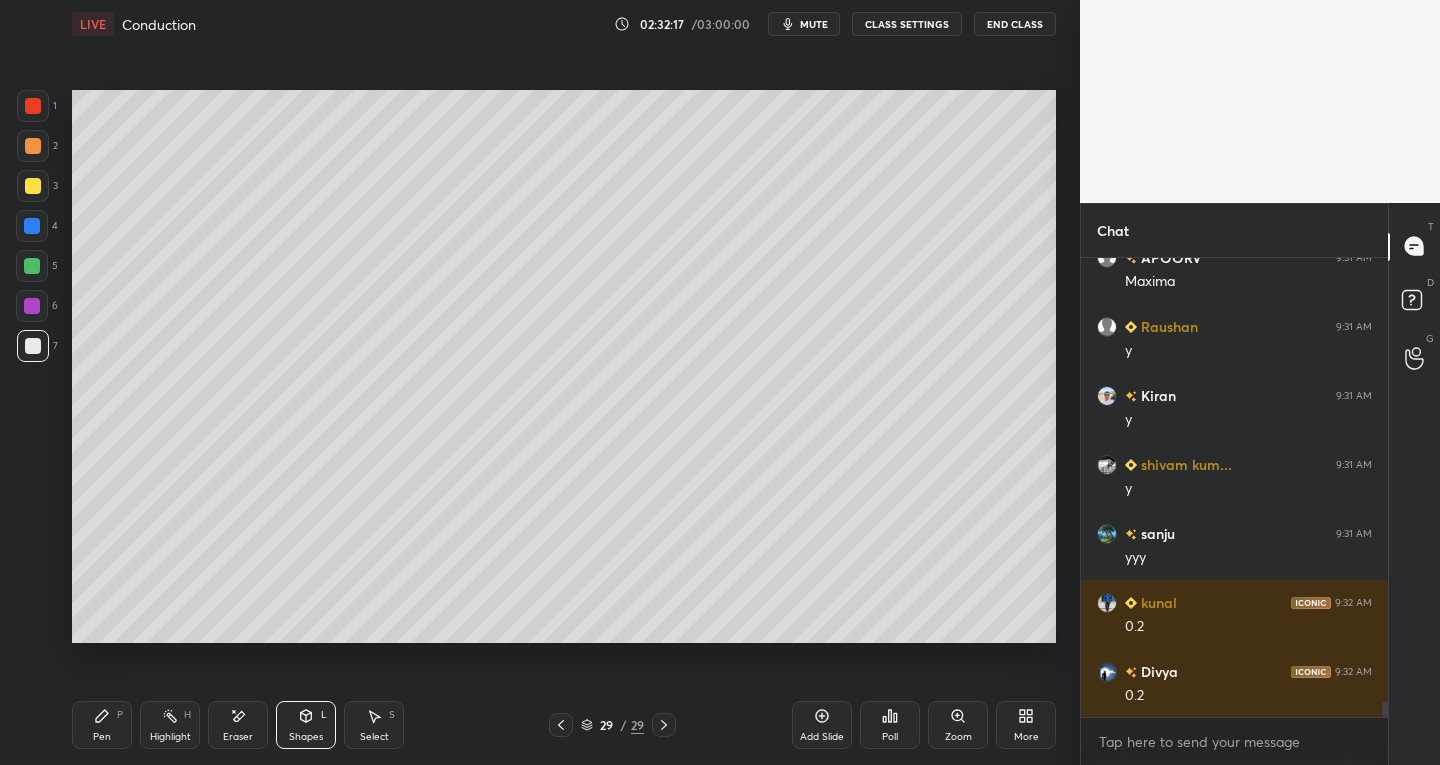 scroll, scrollTop: 12929, scrollLeft: 0, axis: vertical 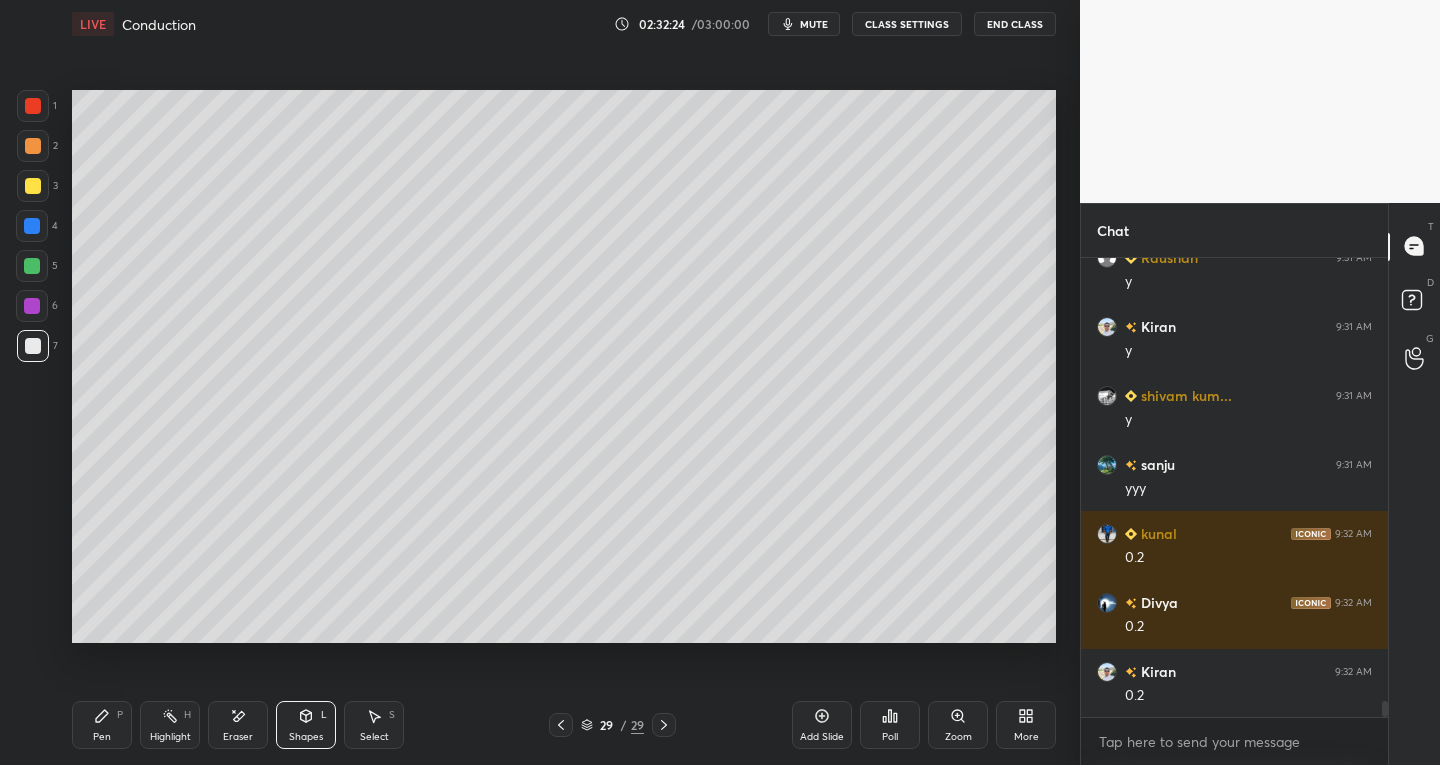 click 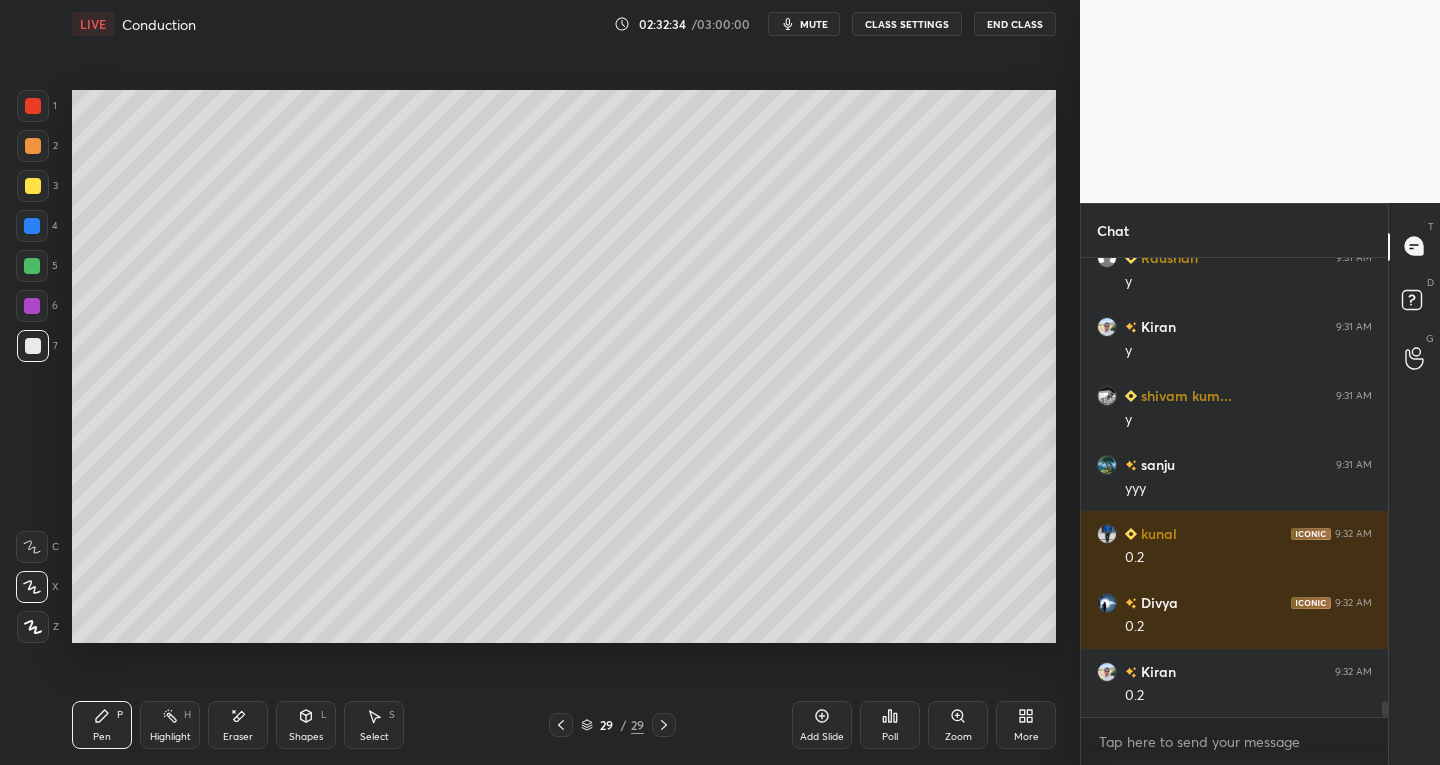 click on "Shapes L" at bounding box center [306, 725] 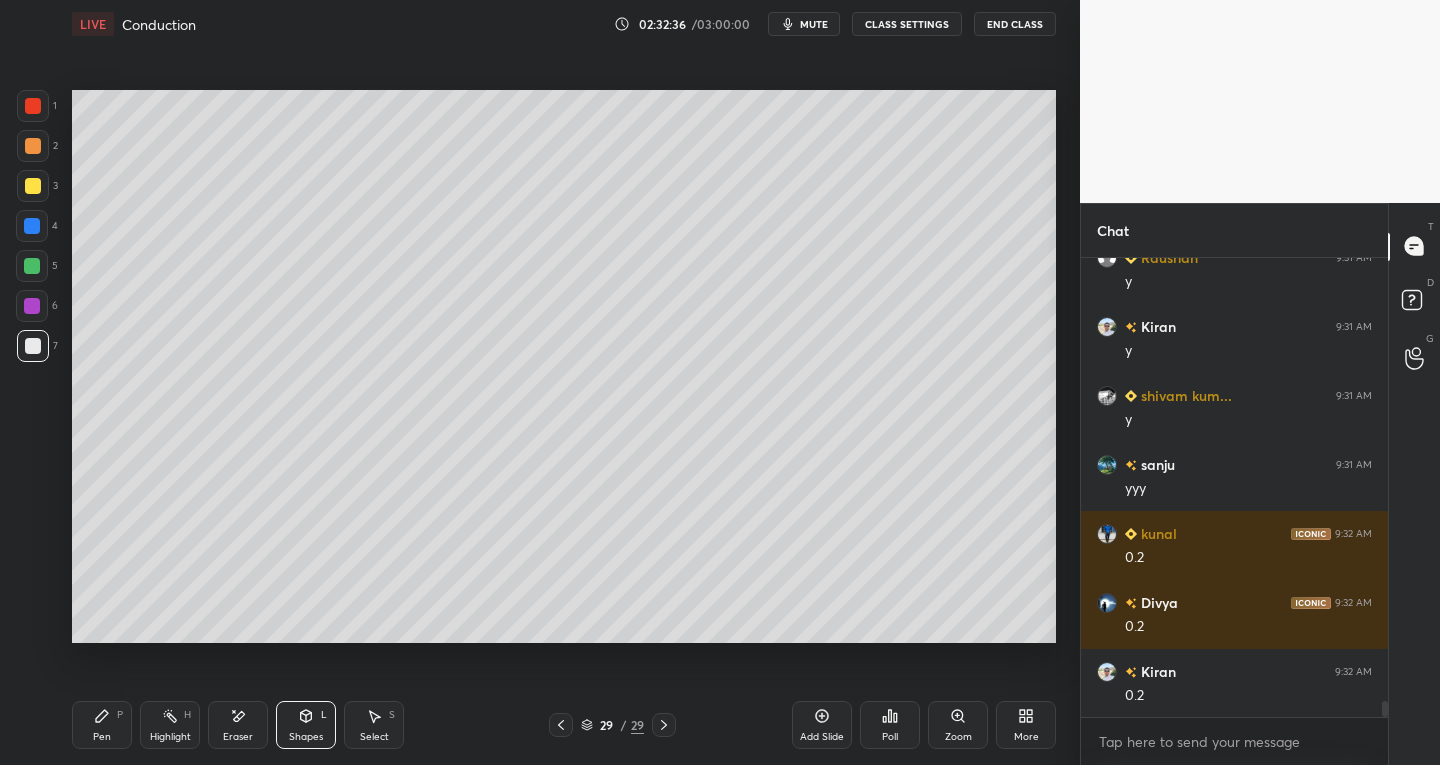 click at bounding box center [33, 186] 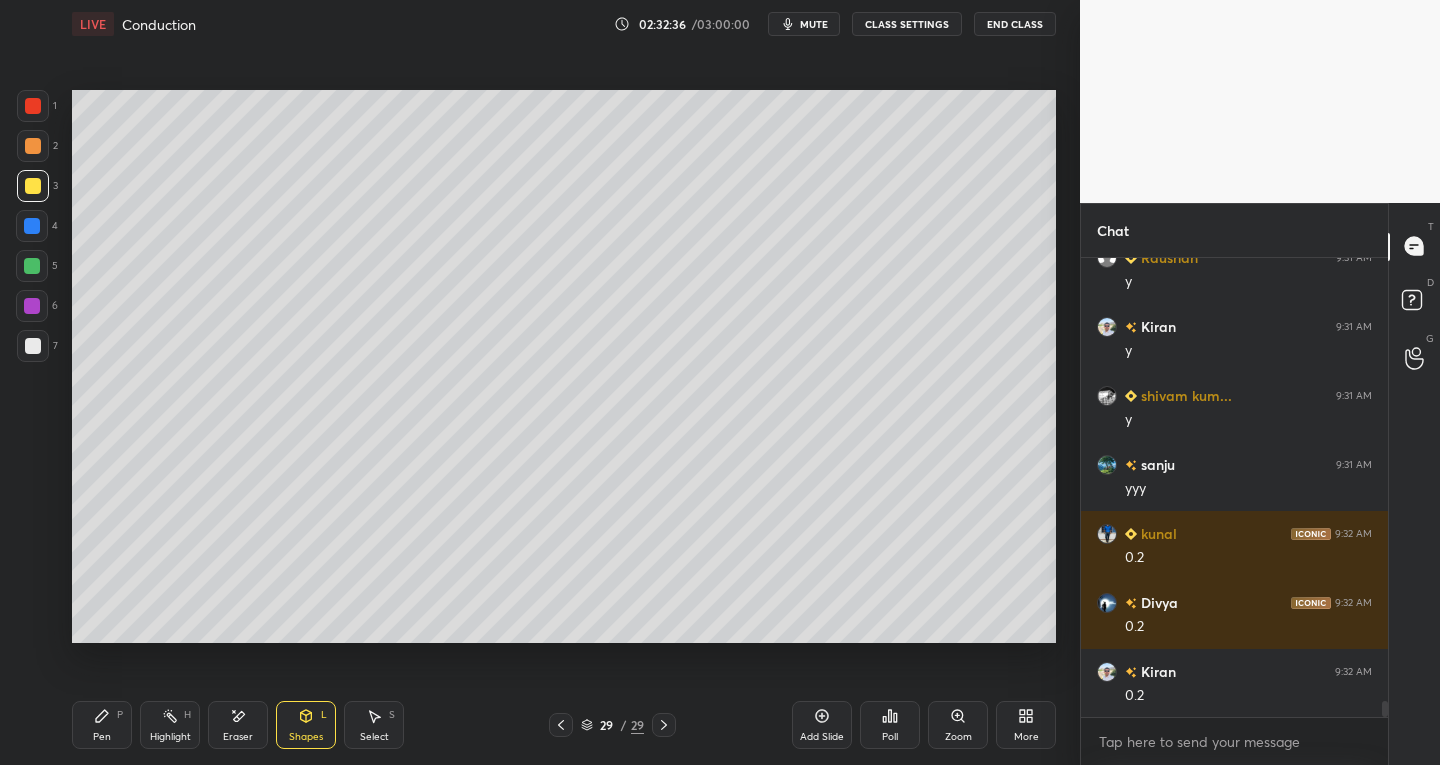 click on "Pen" at bounding box center (102, 737) 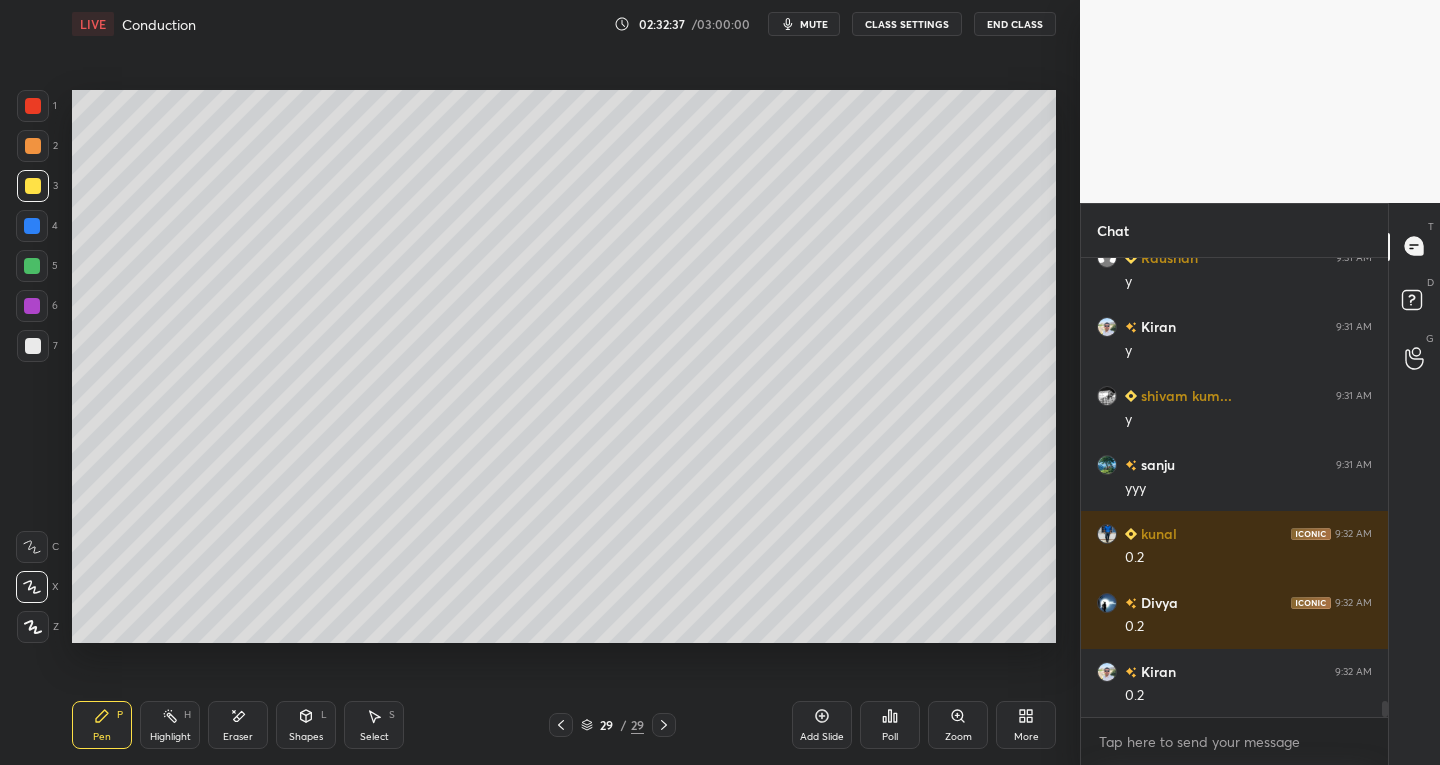 click 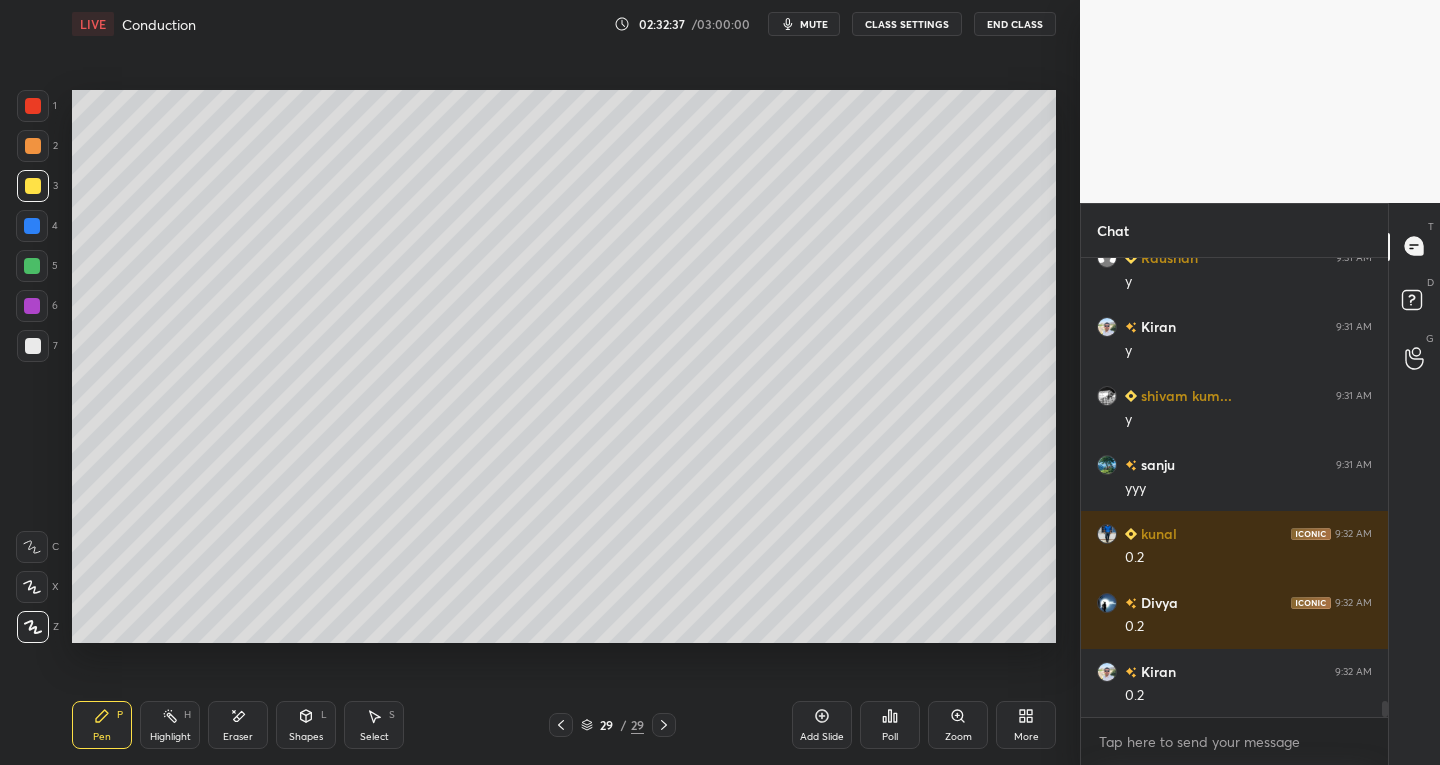 click on "Shapes L" at bounding box center (306, 725) 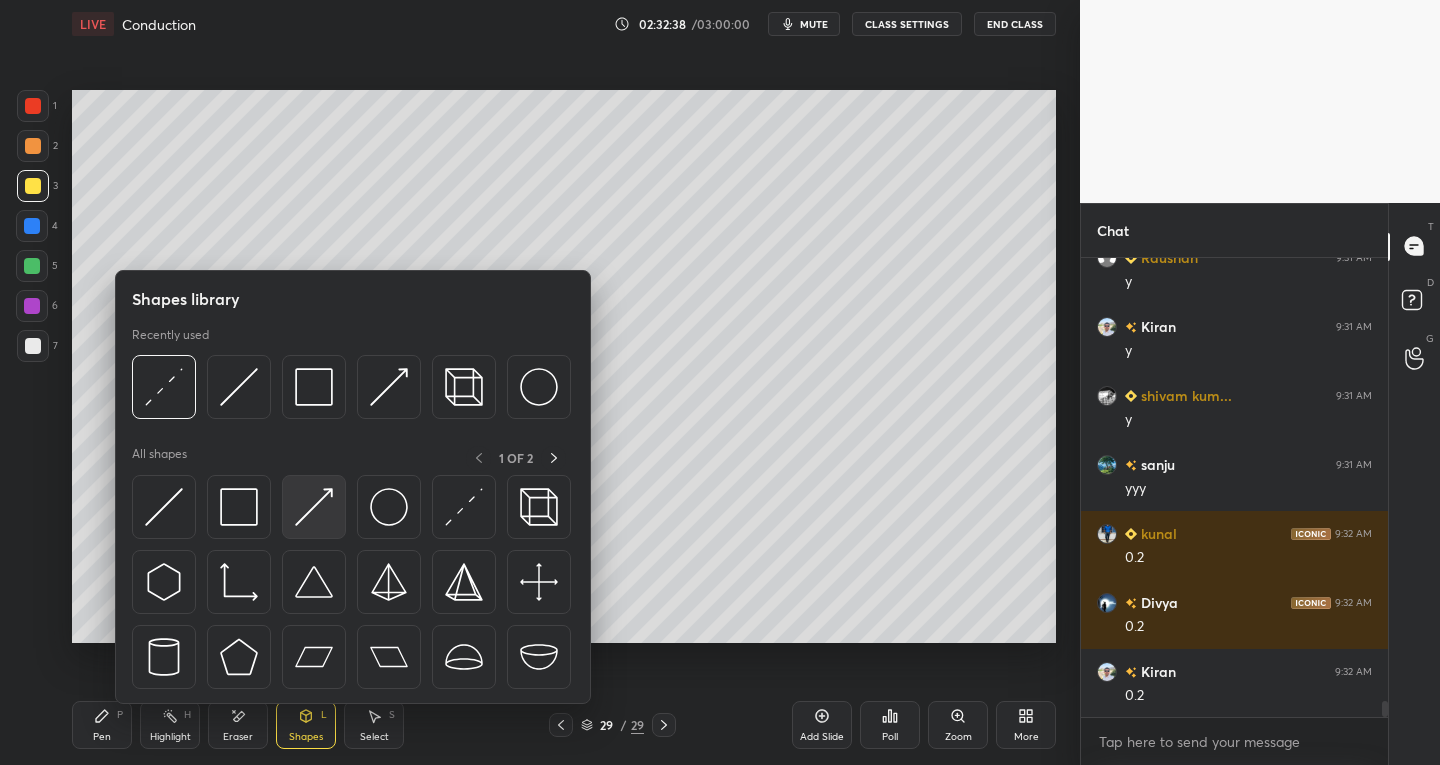 click at bounding box center [314, 507] 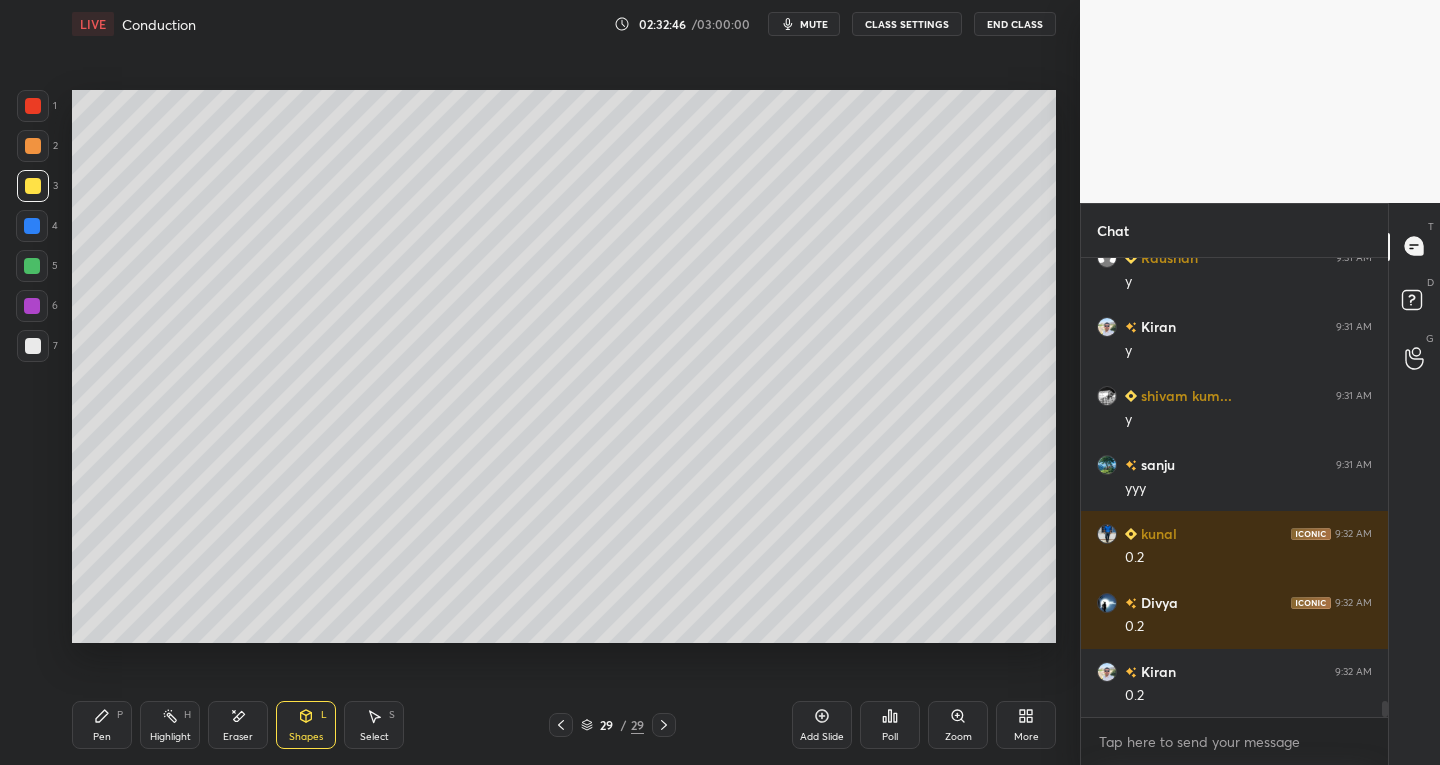 click 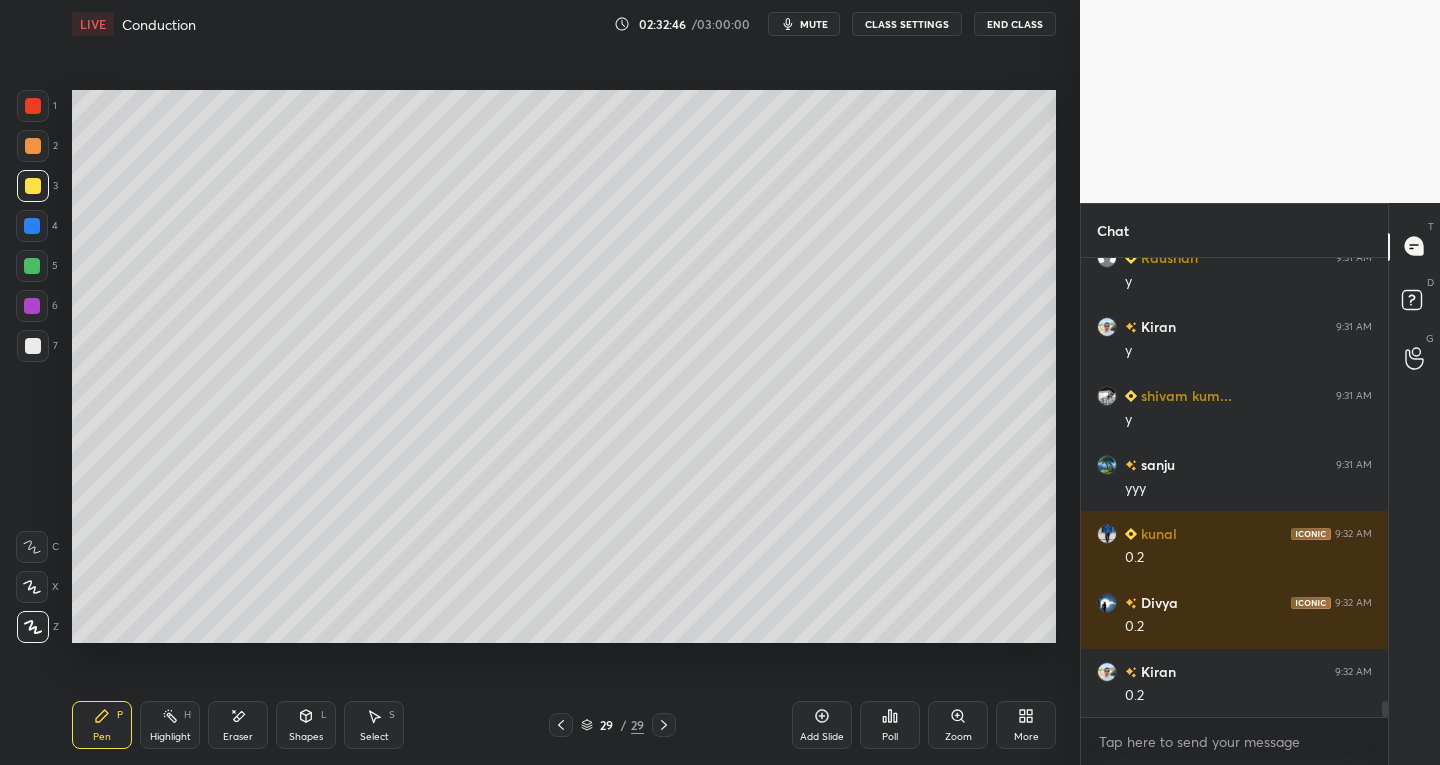 click at bounding box center (32, 587) 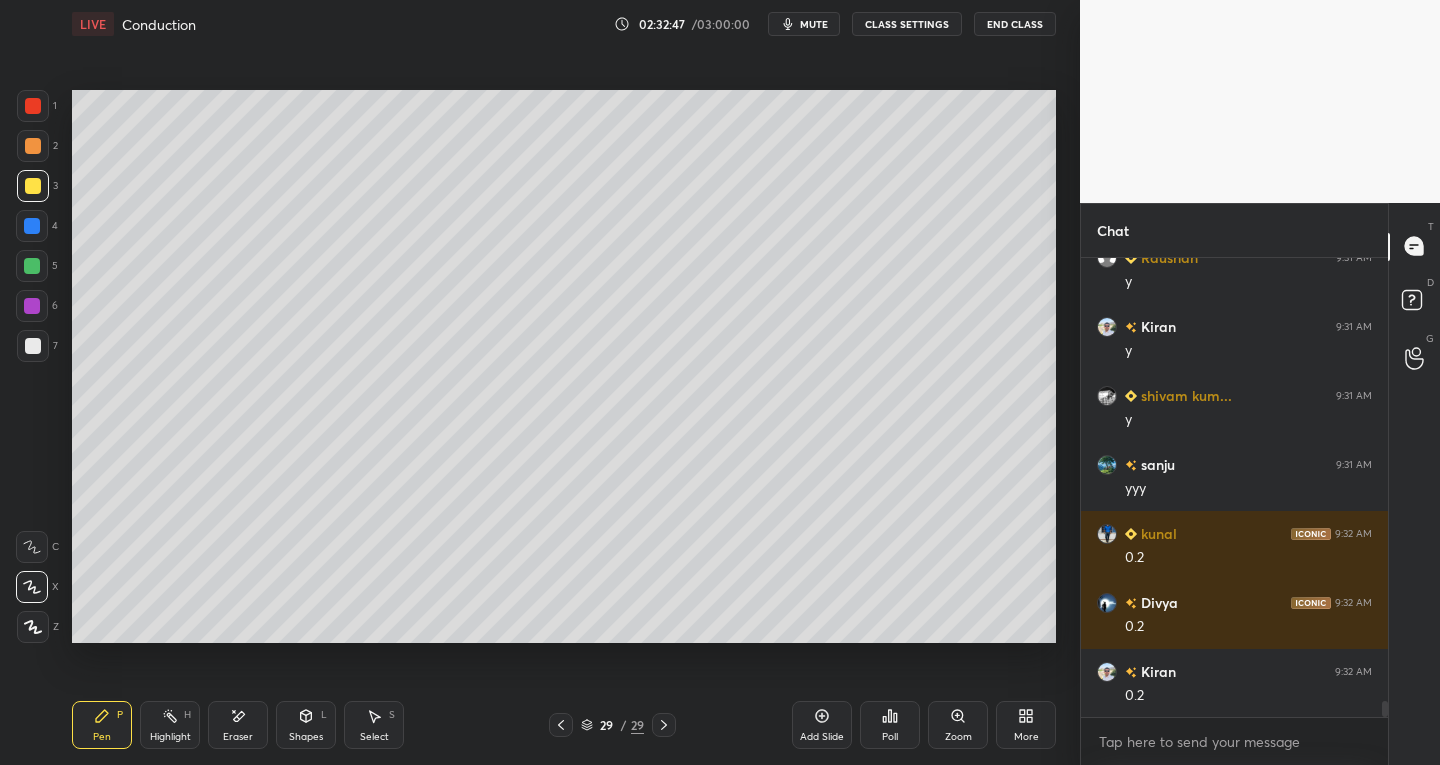 click at bounding box center (33, 346) 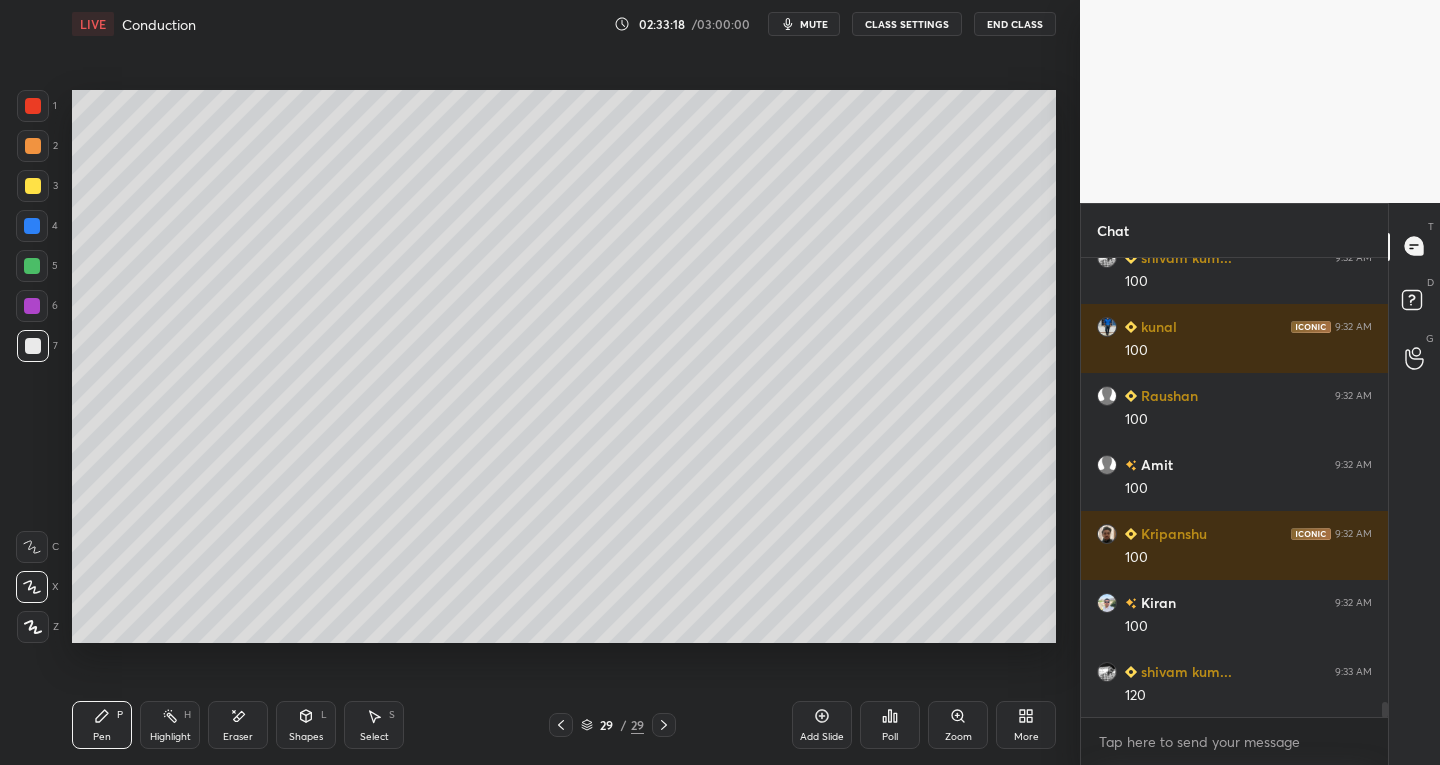 scroll, scrollTop: 13688, scrollLeft: 0, axis: vertical 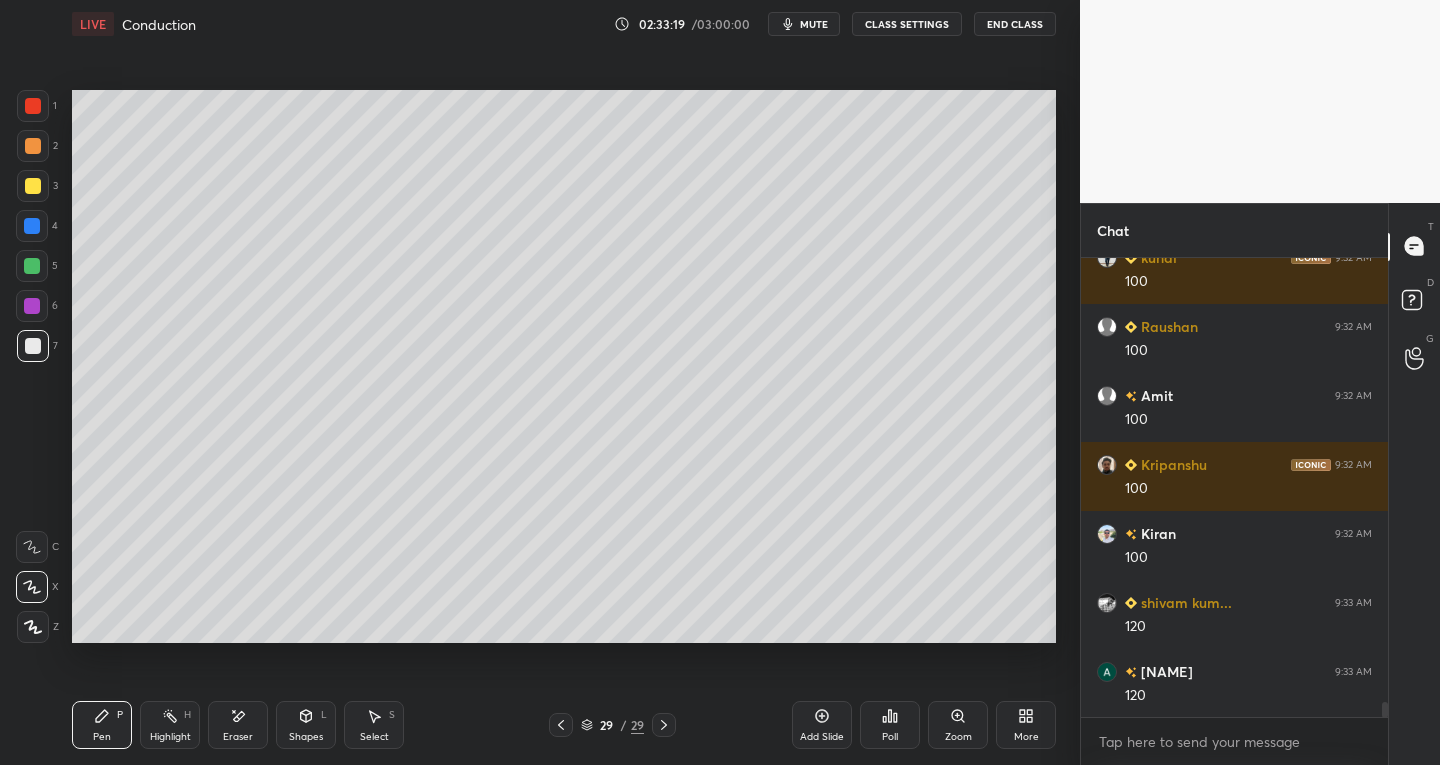 click 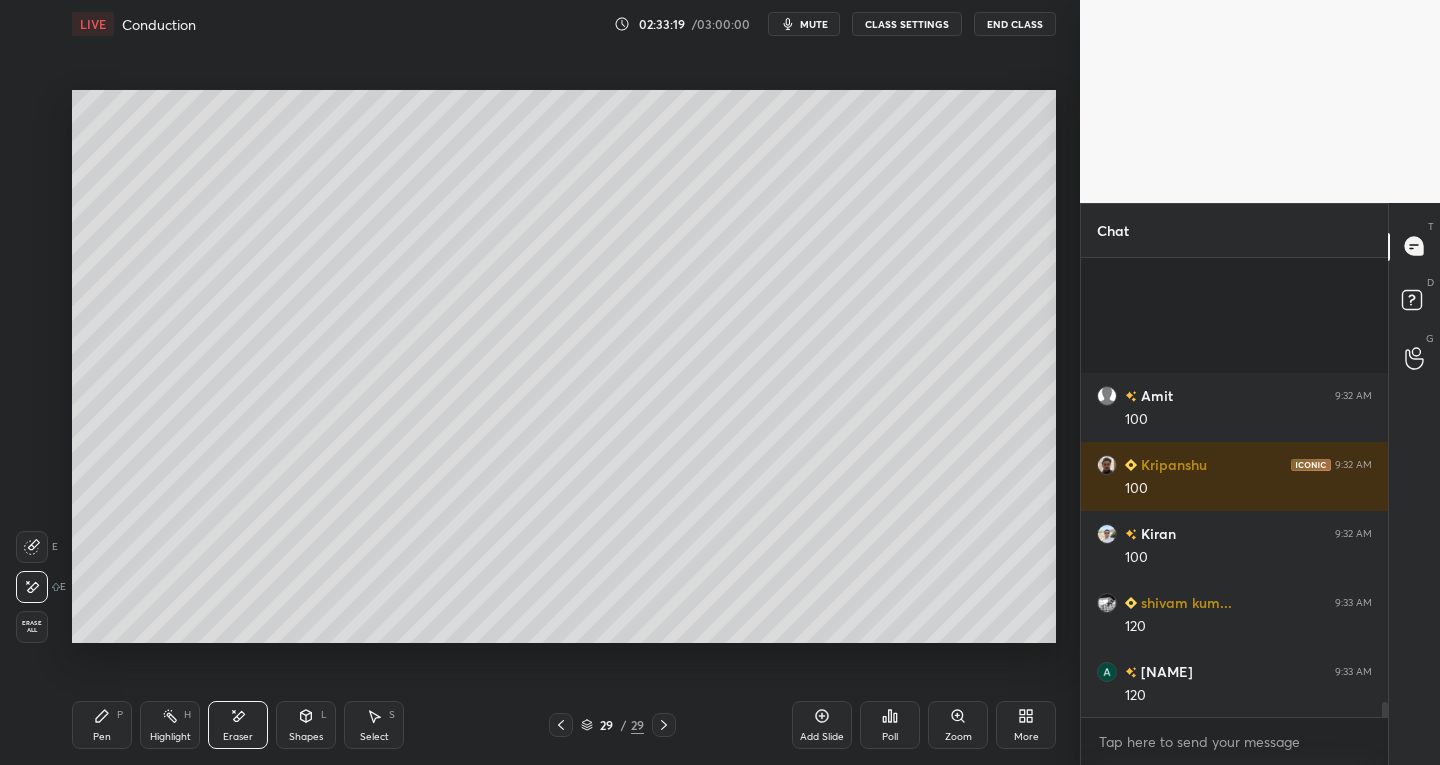 scroll, scrollTop: 13895, scrollLeft: 0, axis: vertical 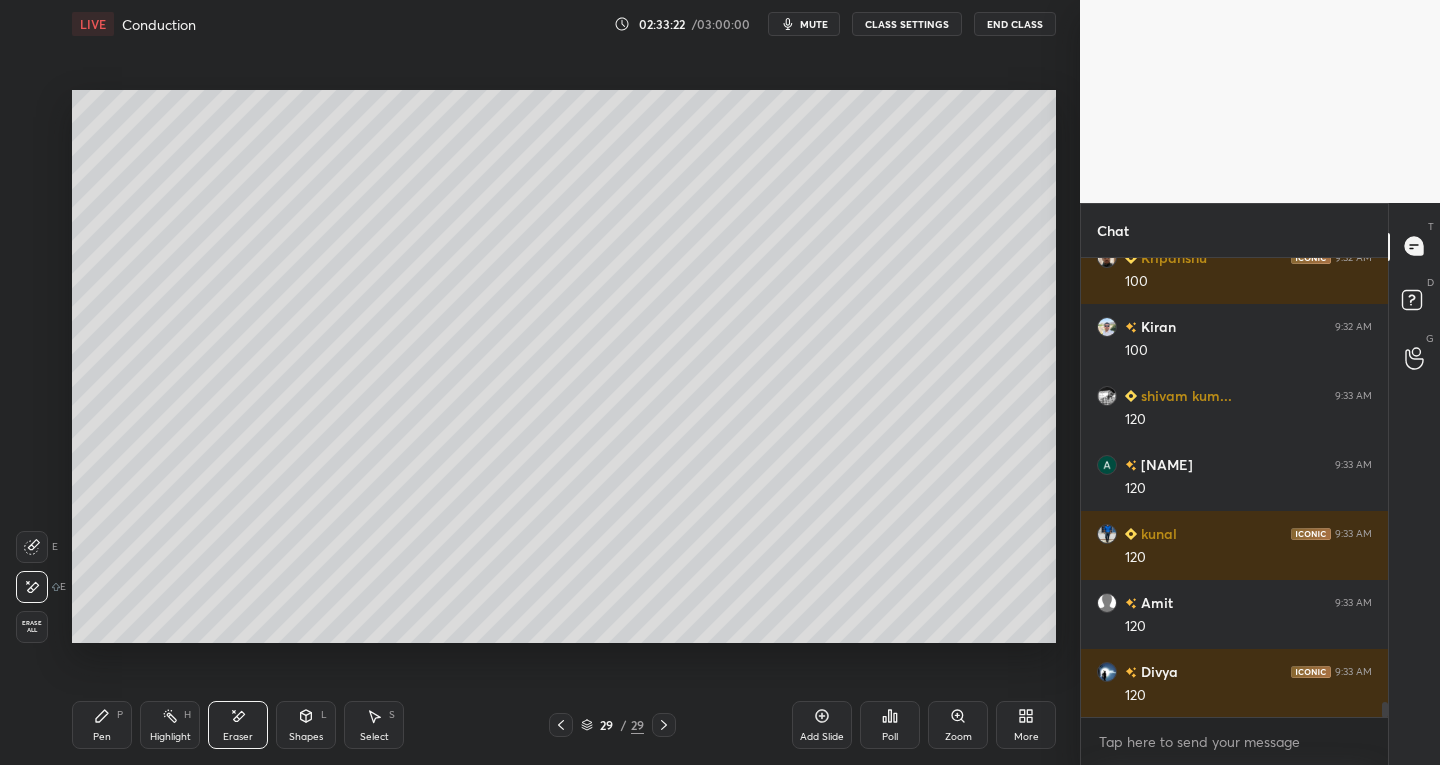 click 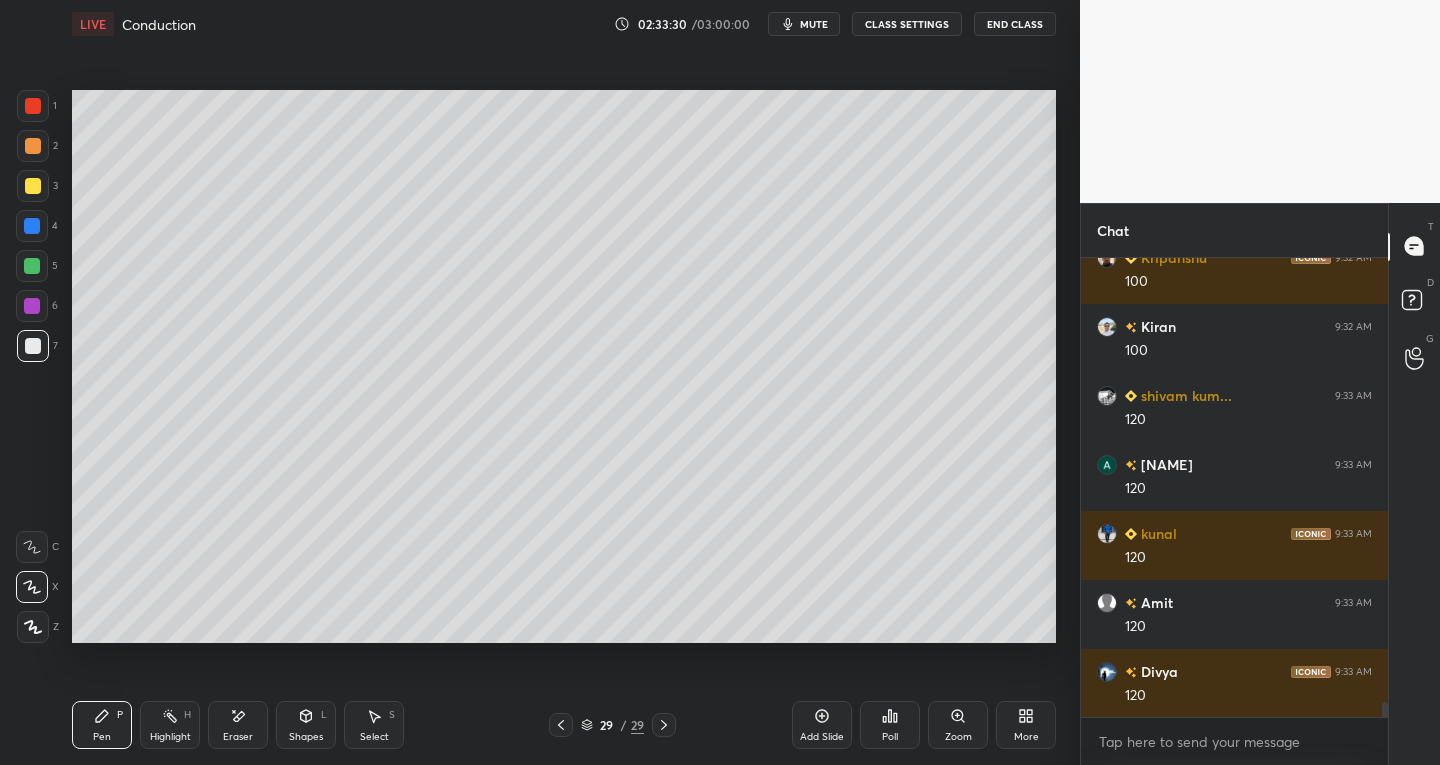 click 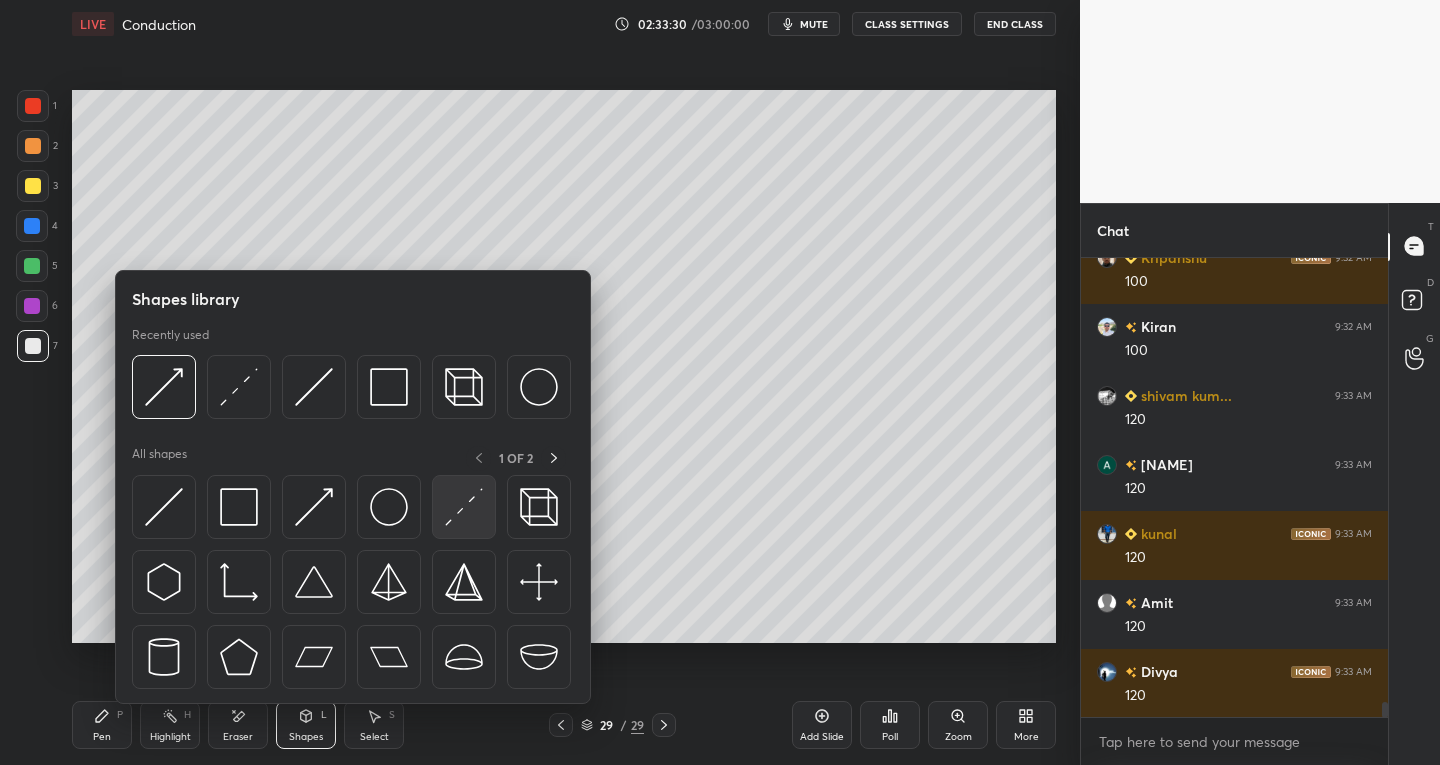 click at bounding box center [464, 507] 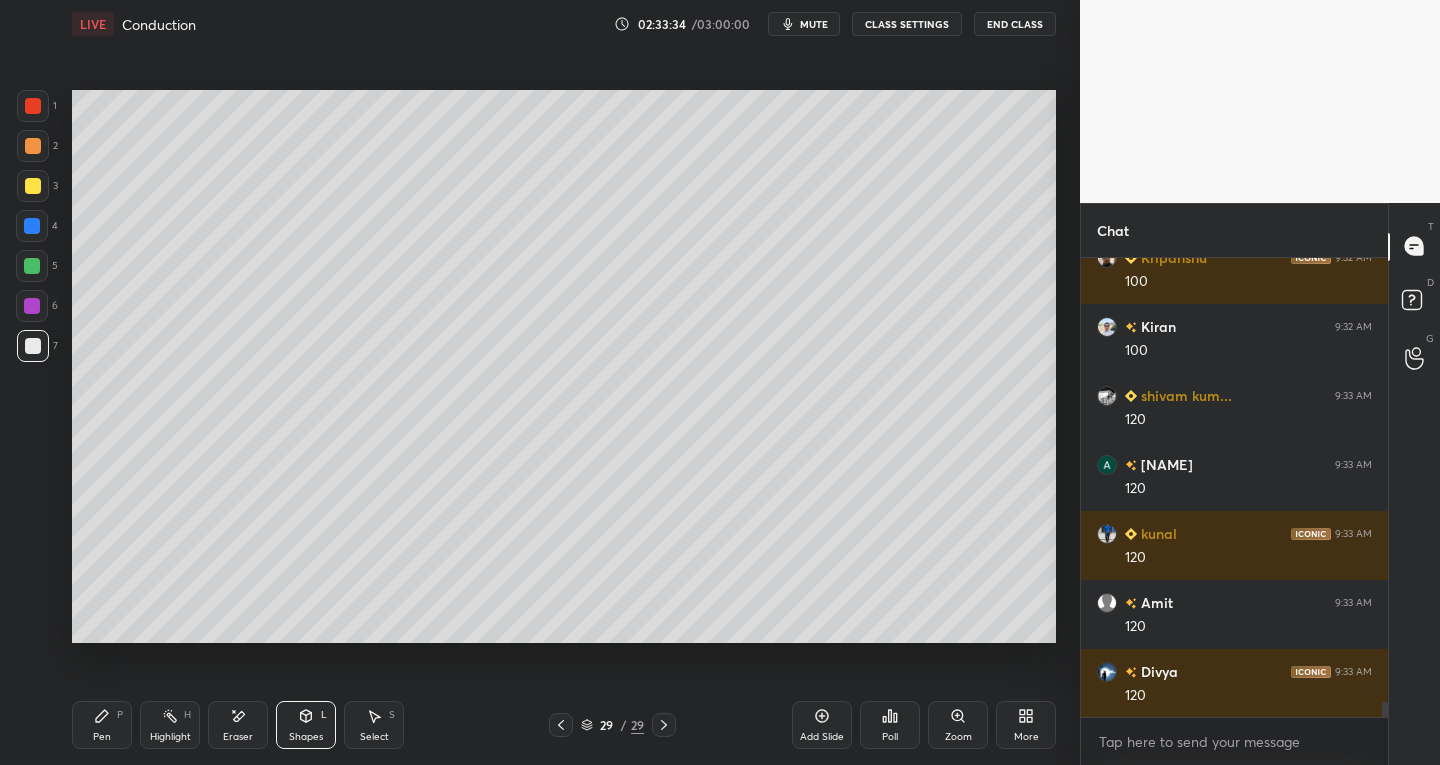 click on "Pen P" at bounding box center (102, 725) 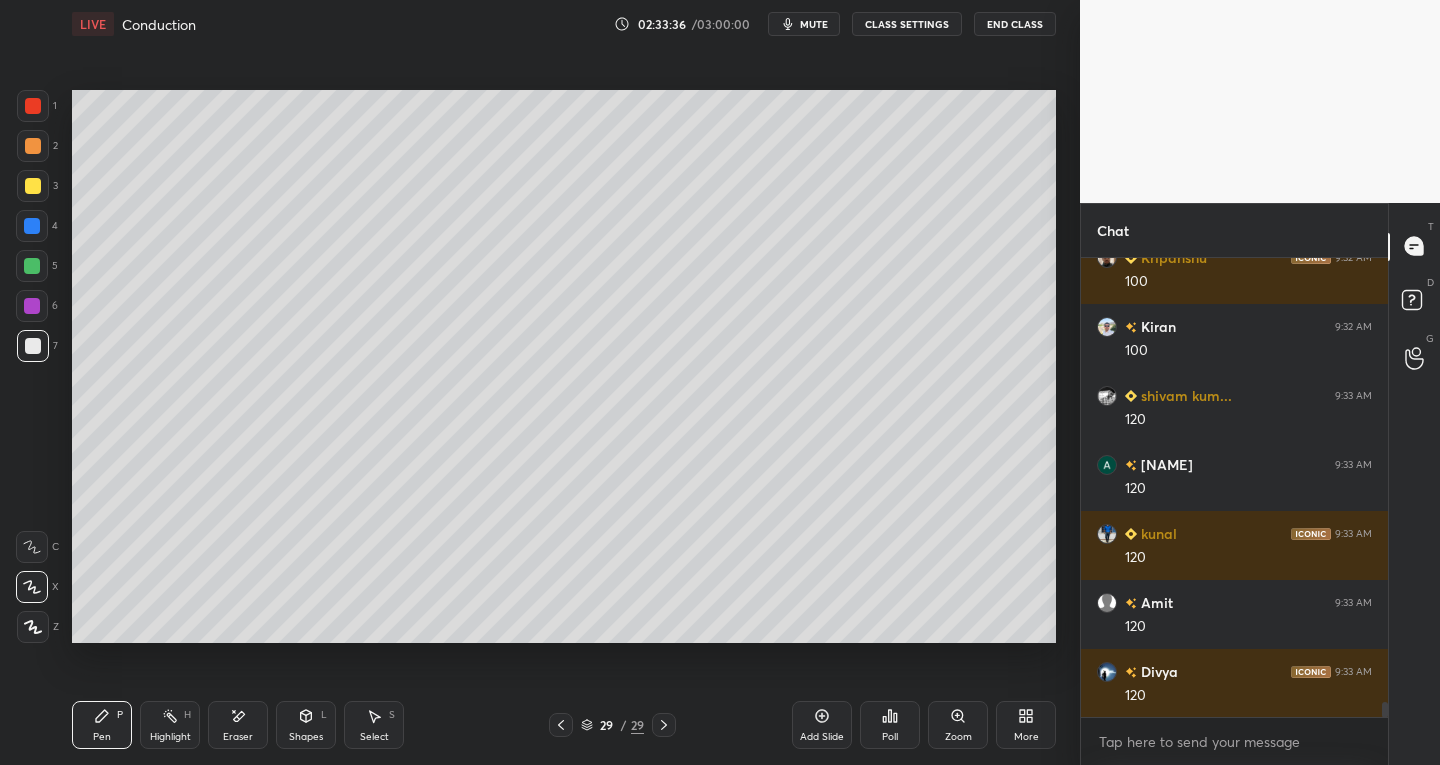 click at bounding box center (33, 106) 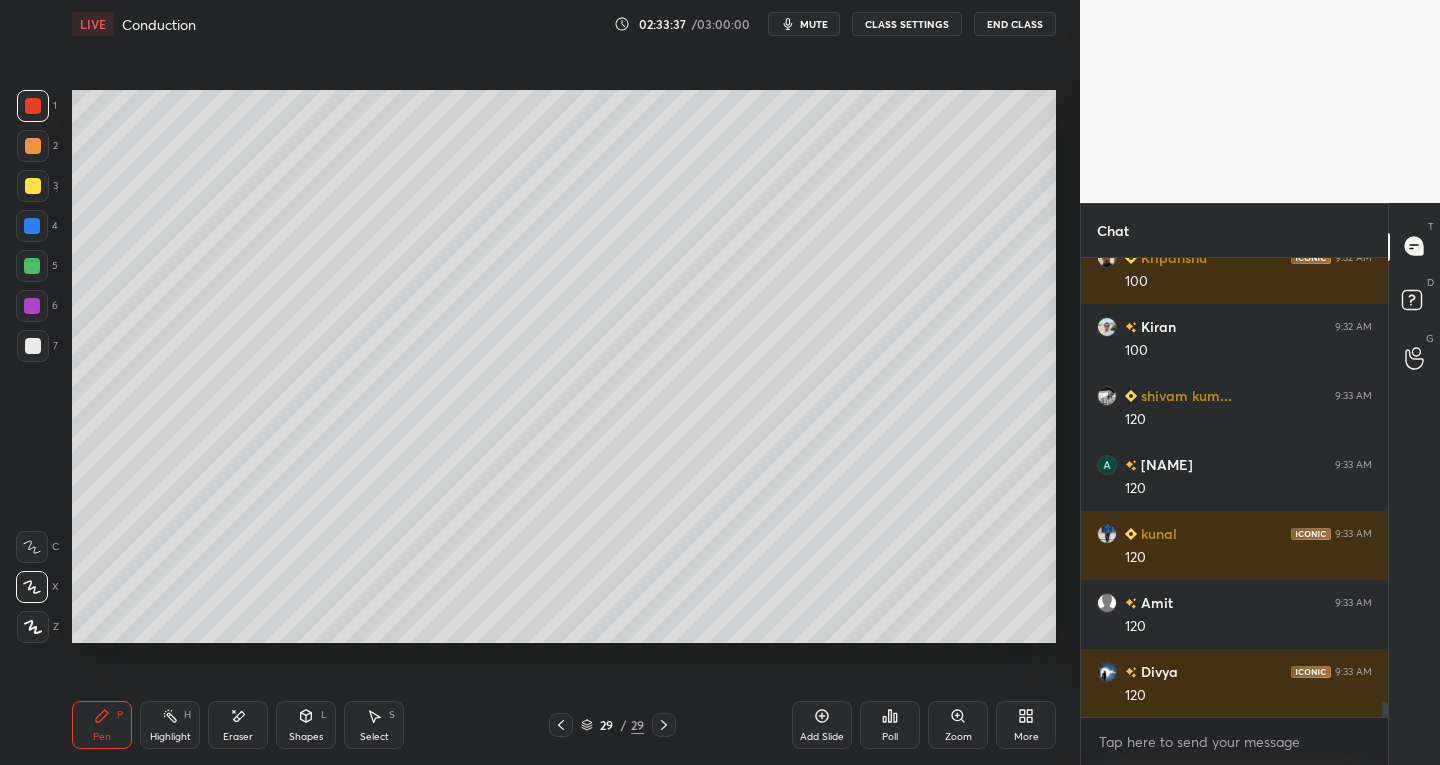 click at bounding box center (33, 627) 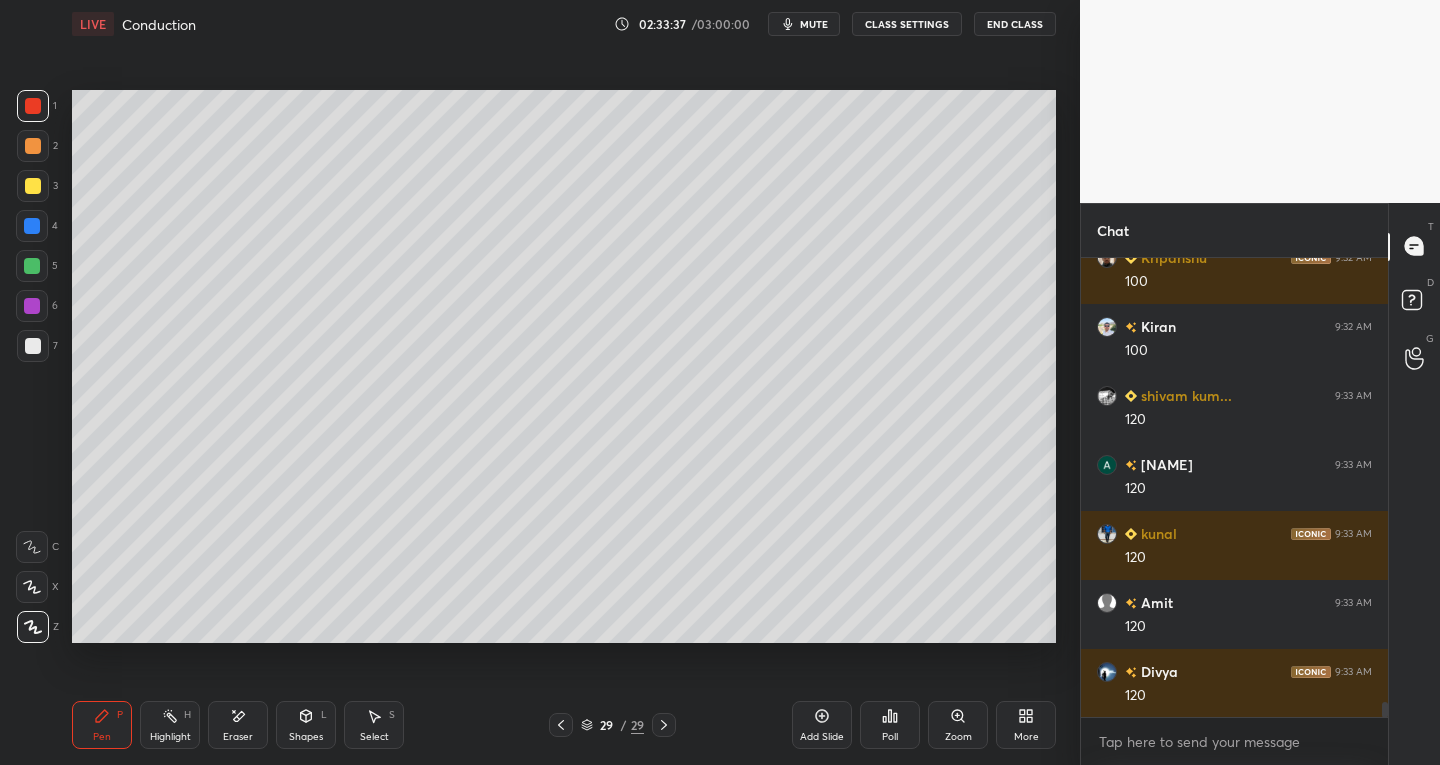 scroll, scrollTop: 13964, scrollLeft: 0, axis: vertical 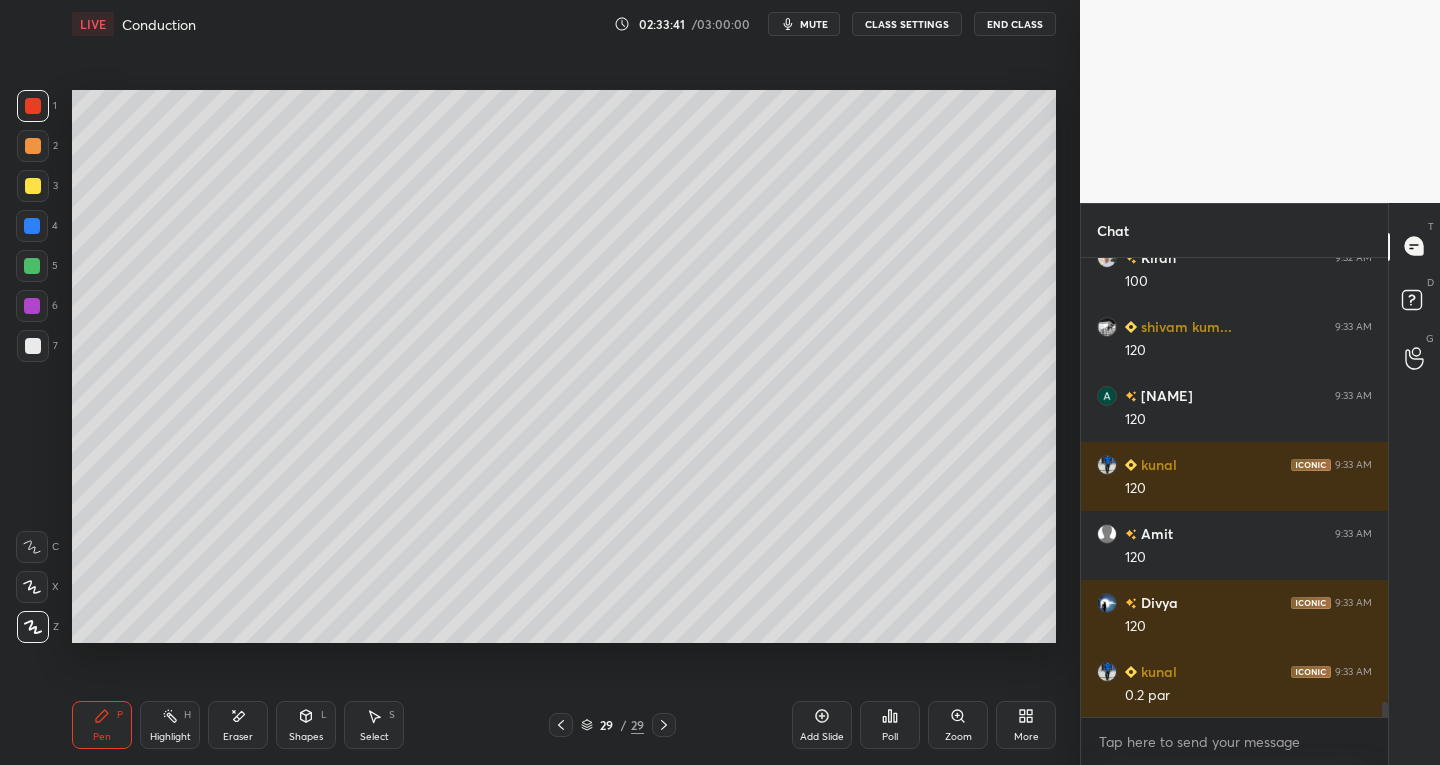 click 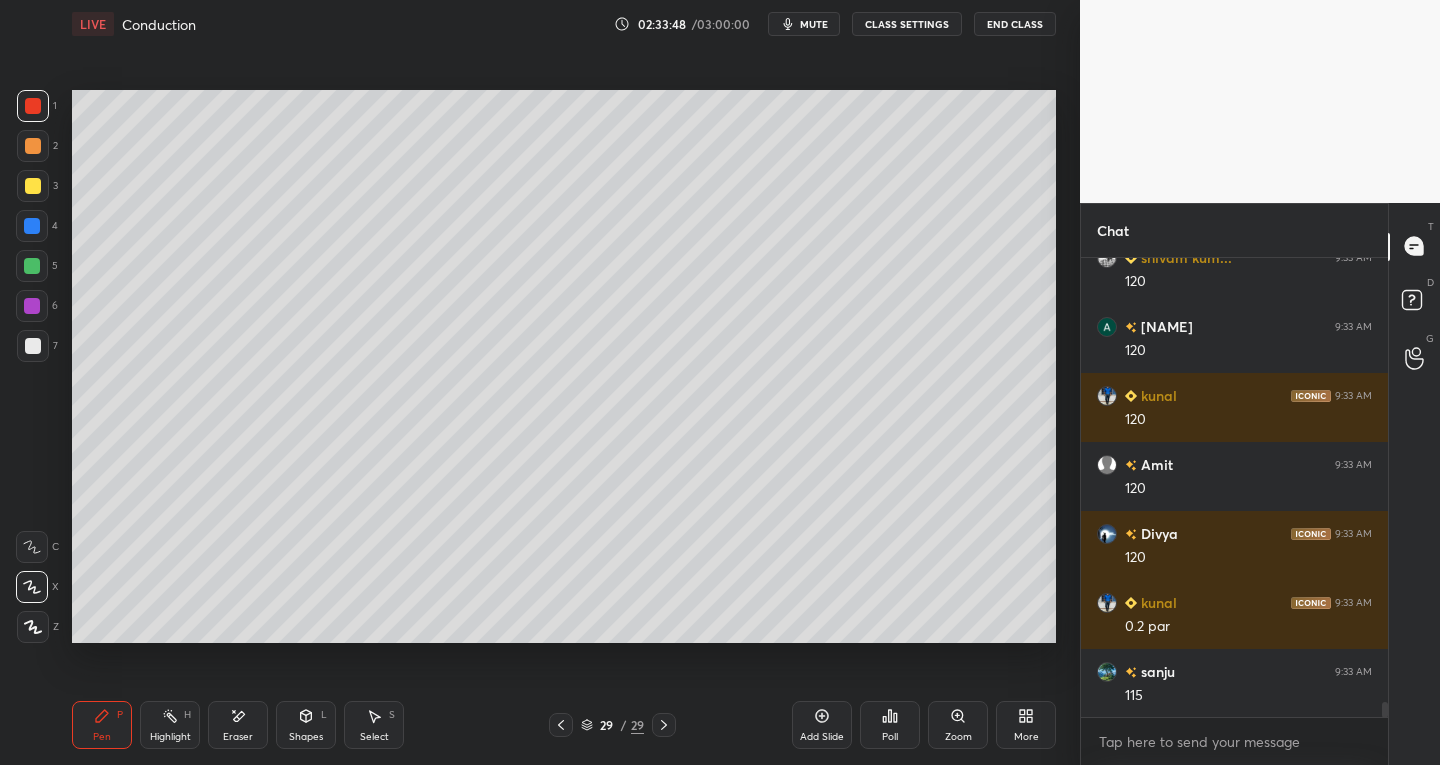 scroll, scrollTop: 14102, scrollLeft: 0, axis: vertical 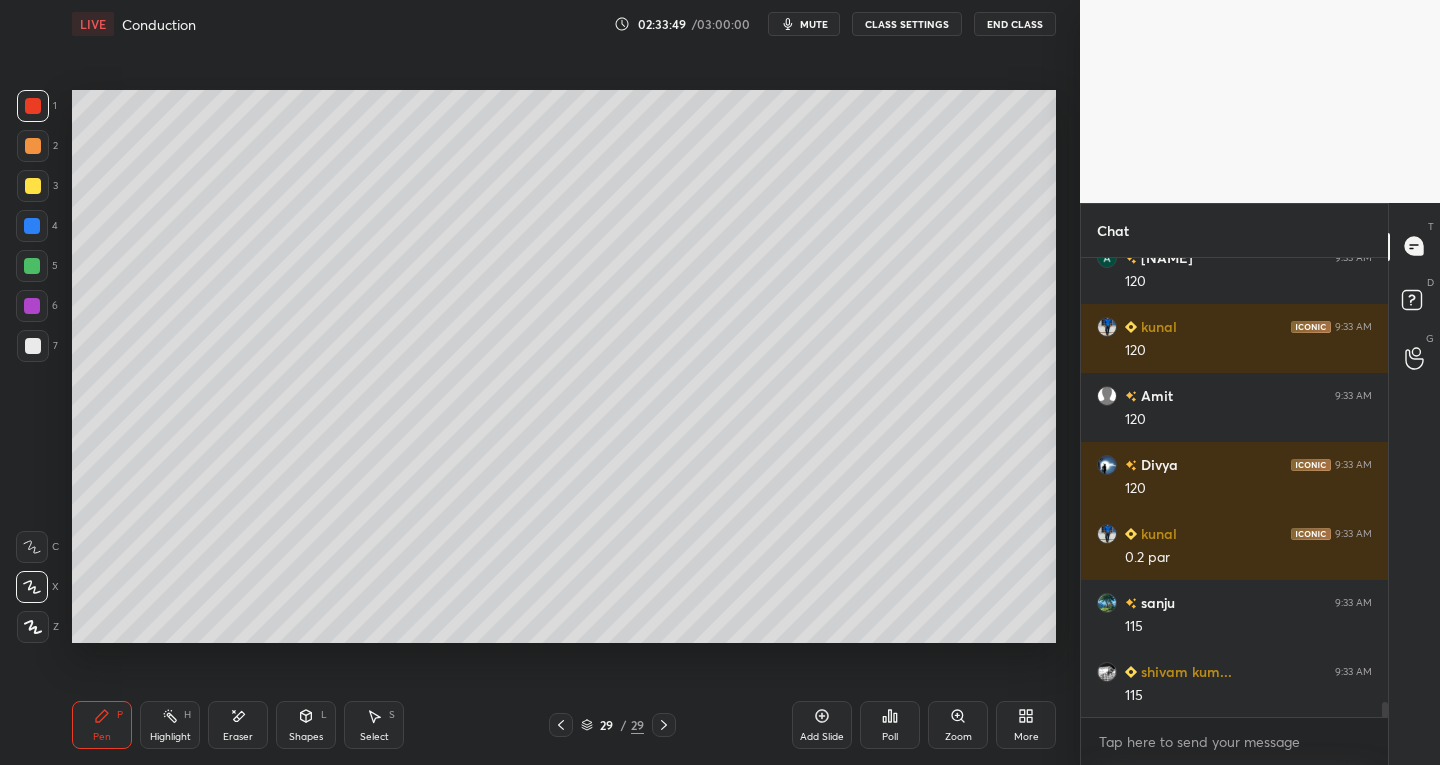 click 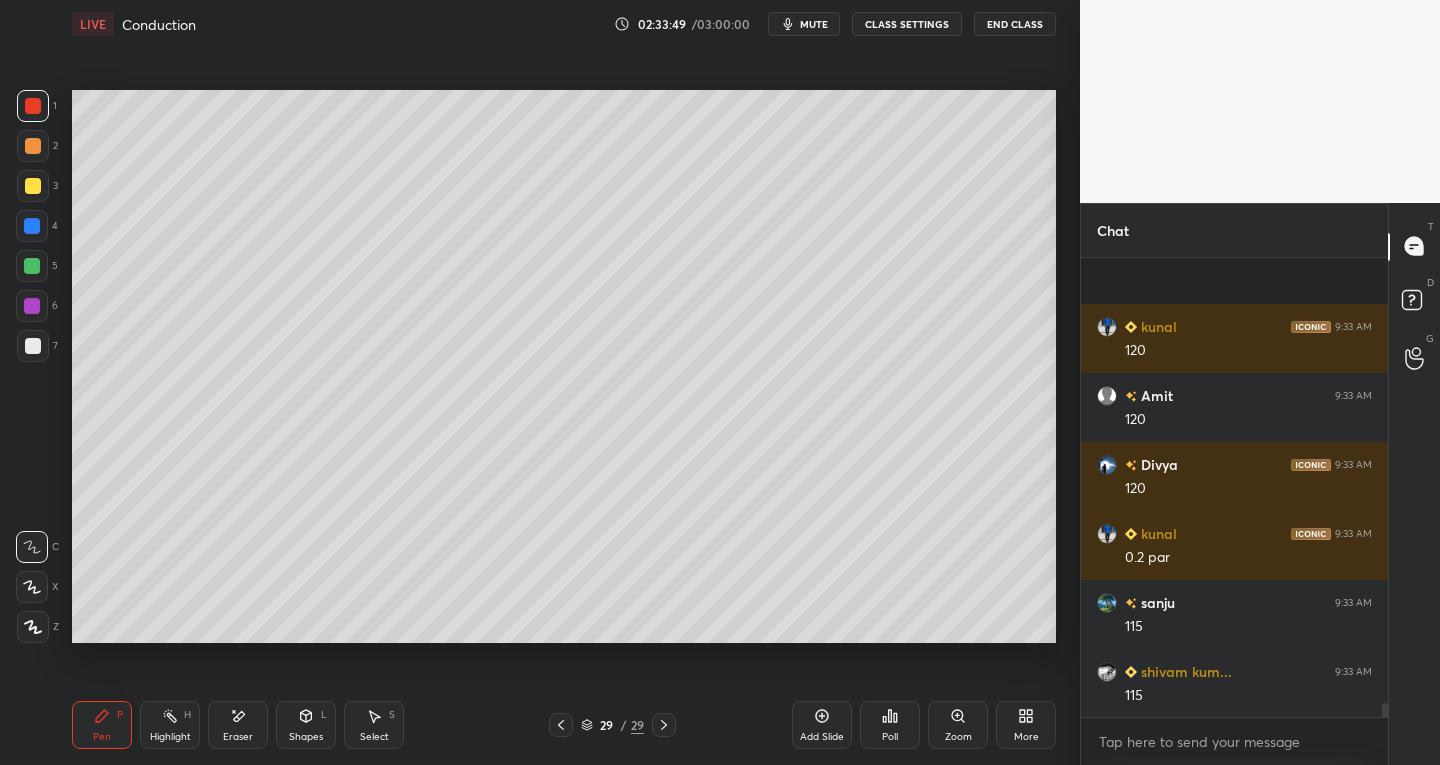 click at bounding box center (33, 346) 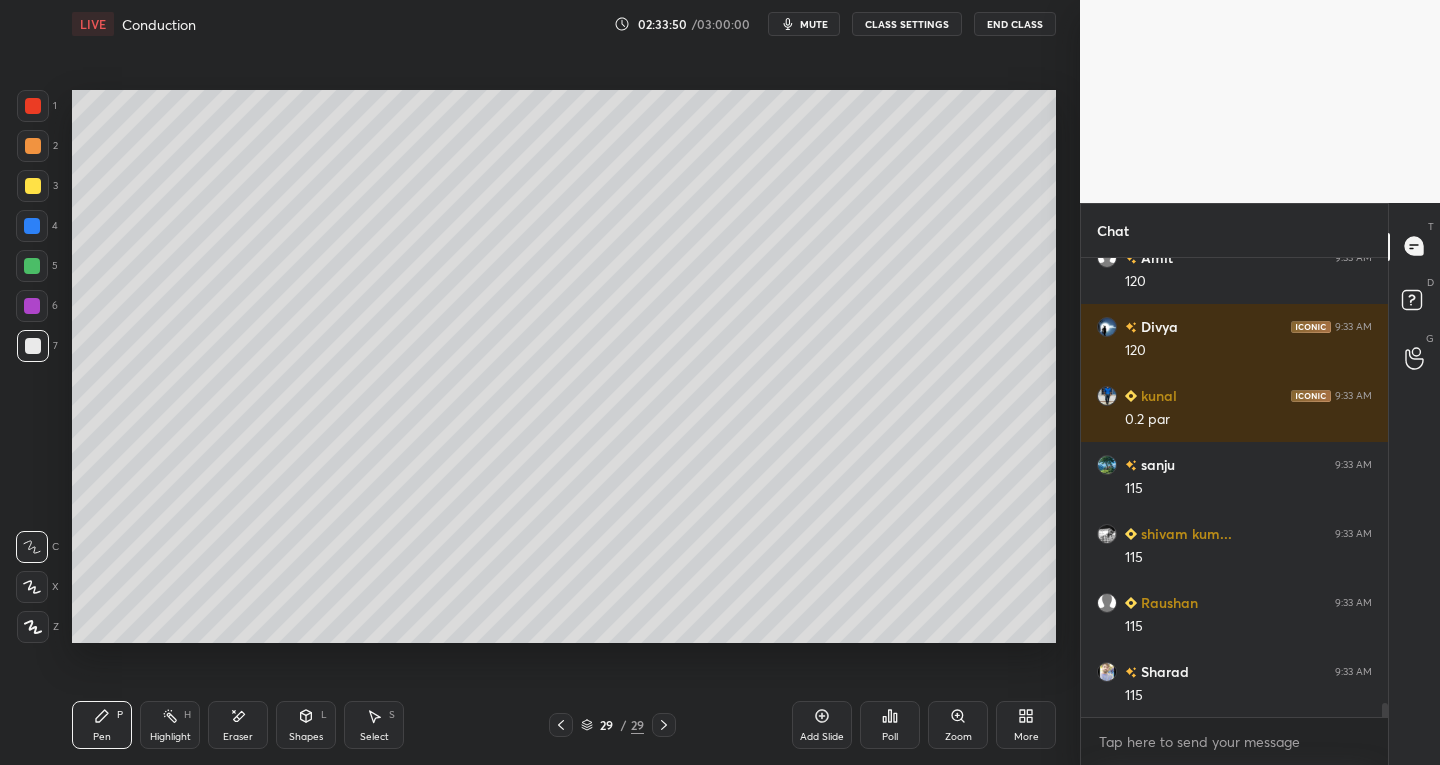 click on "Shapes L" at bounding box center (306, 725) 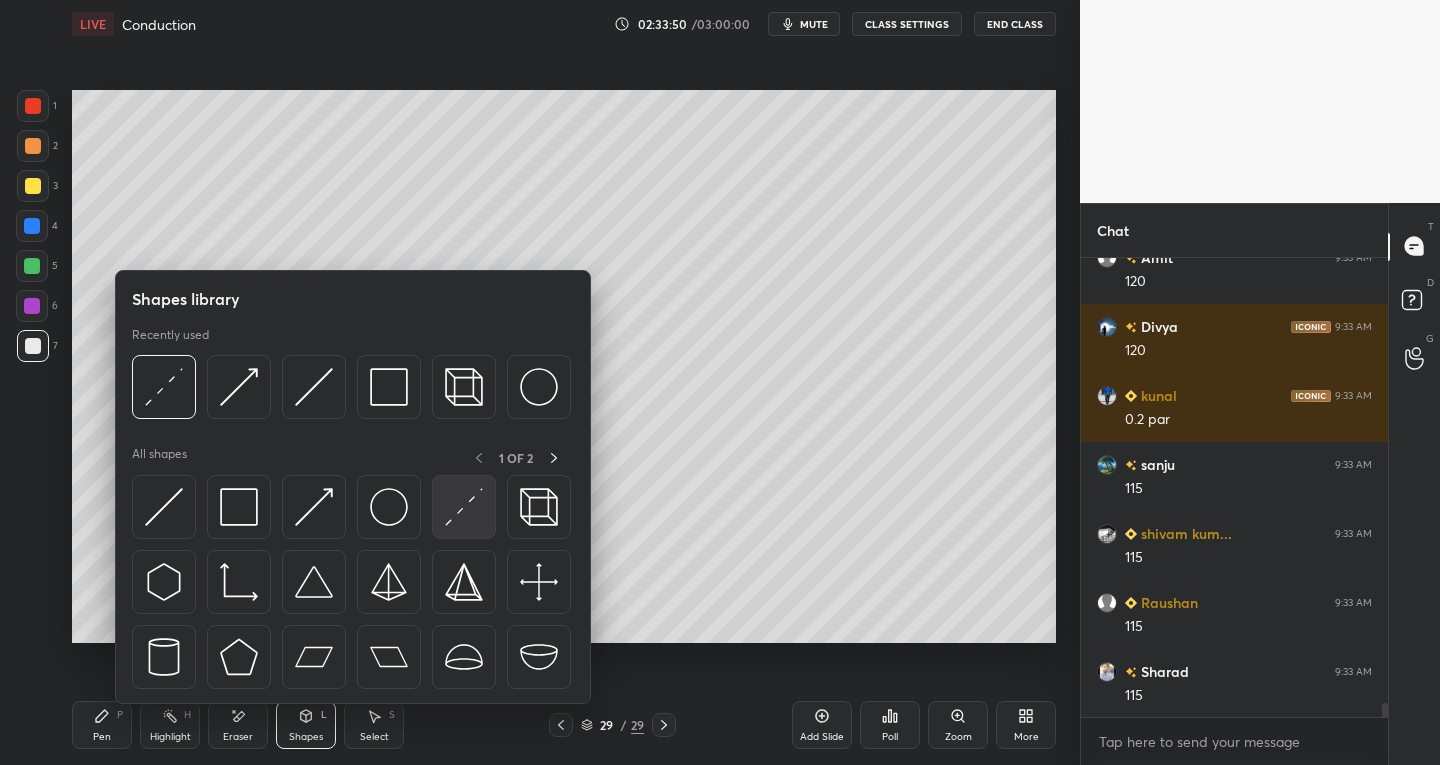 click at bounding box center (464, 507) 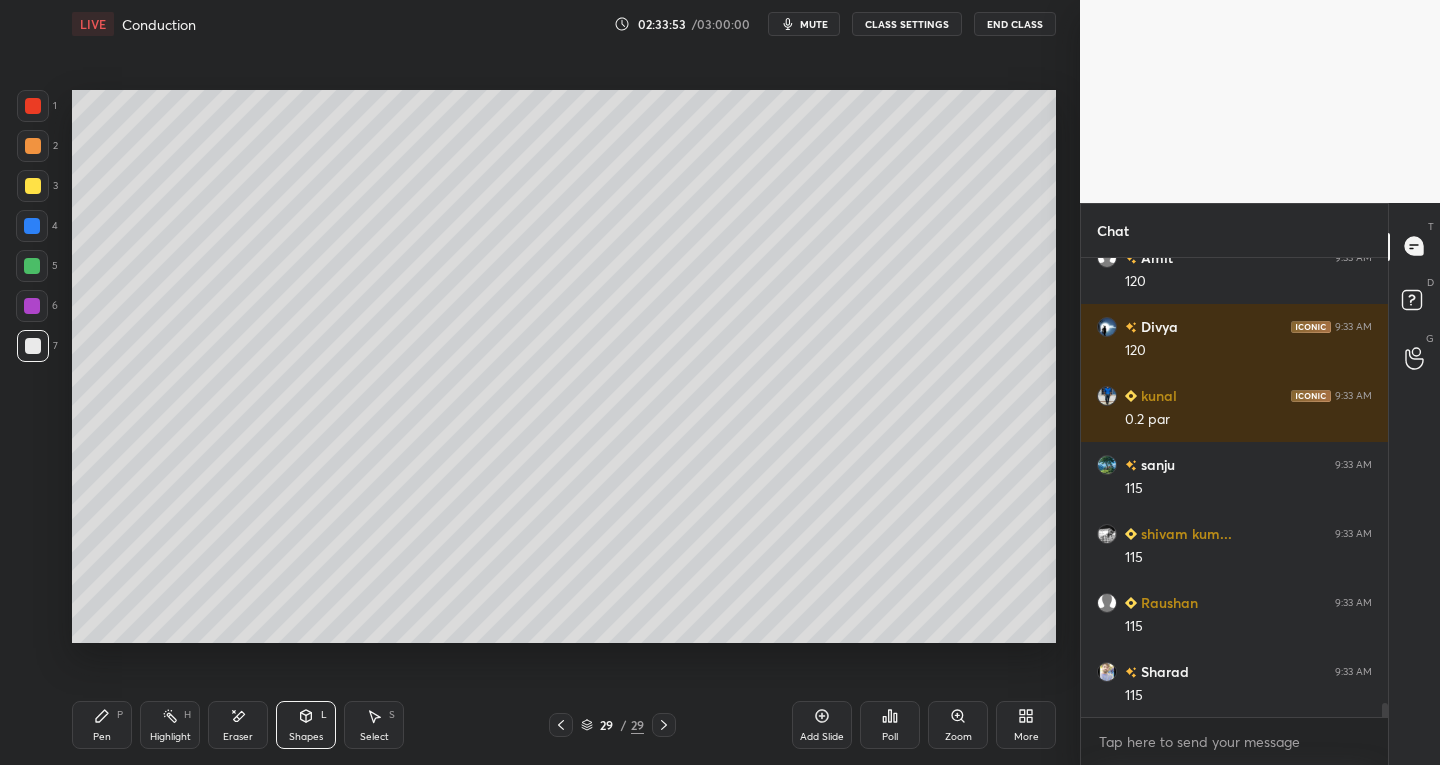 click on "Pen P" at bounding box center (102, 725) 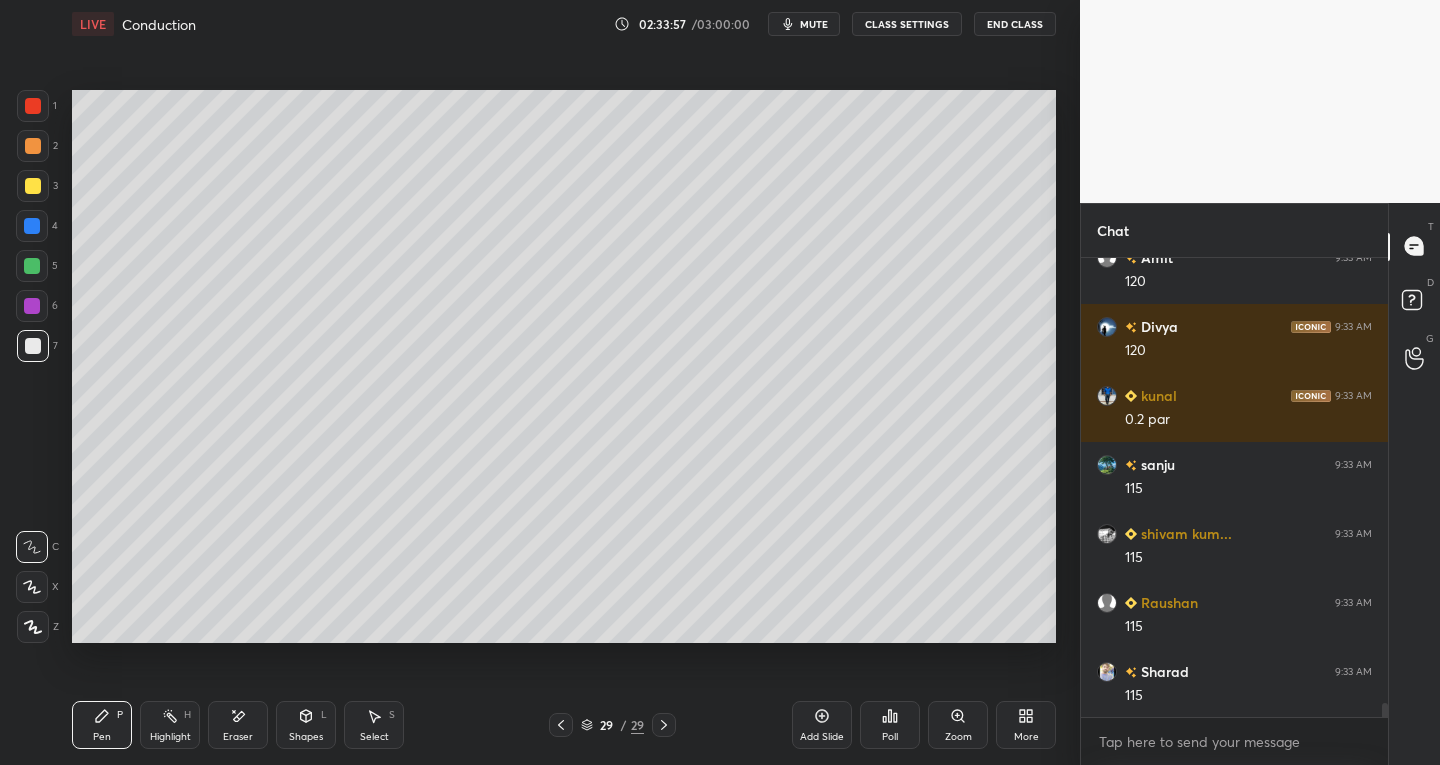 click 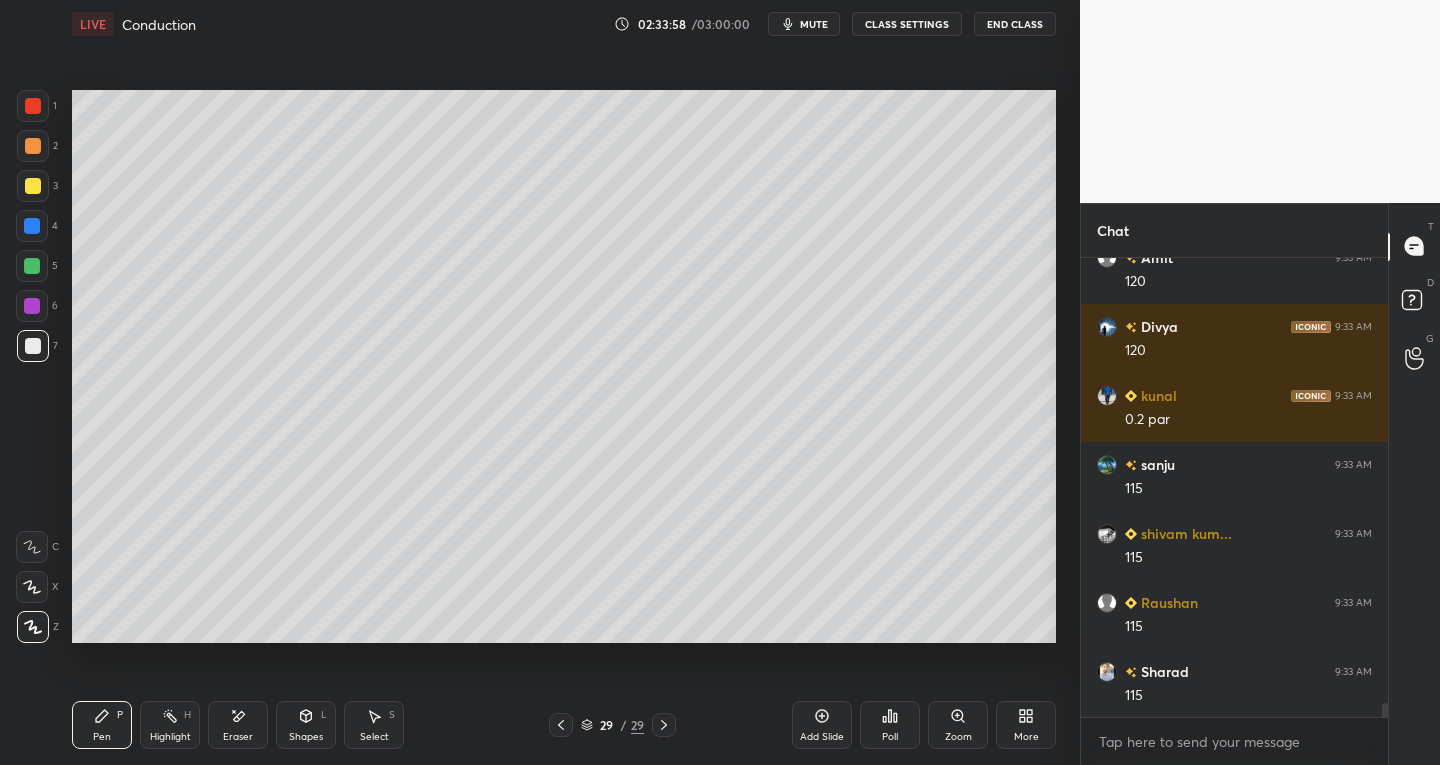 click at bounding box center [33, 106] 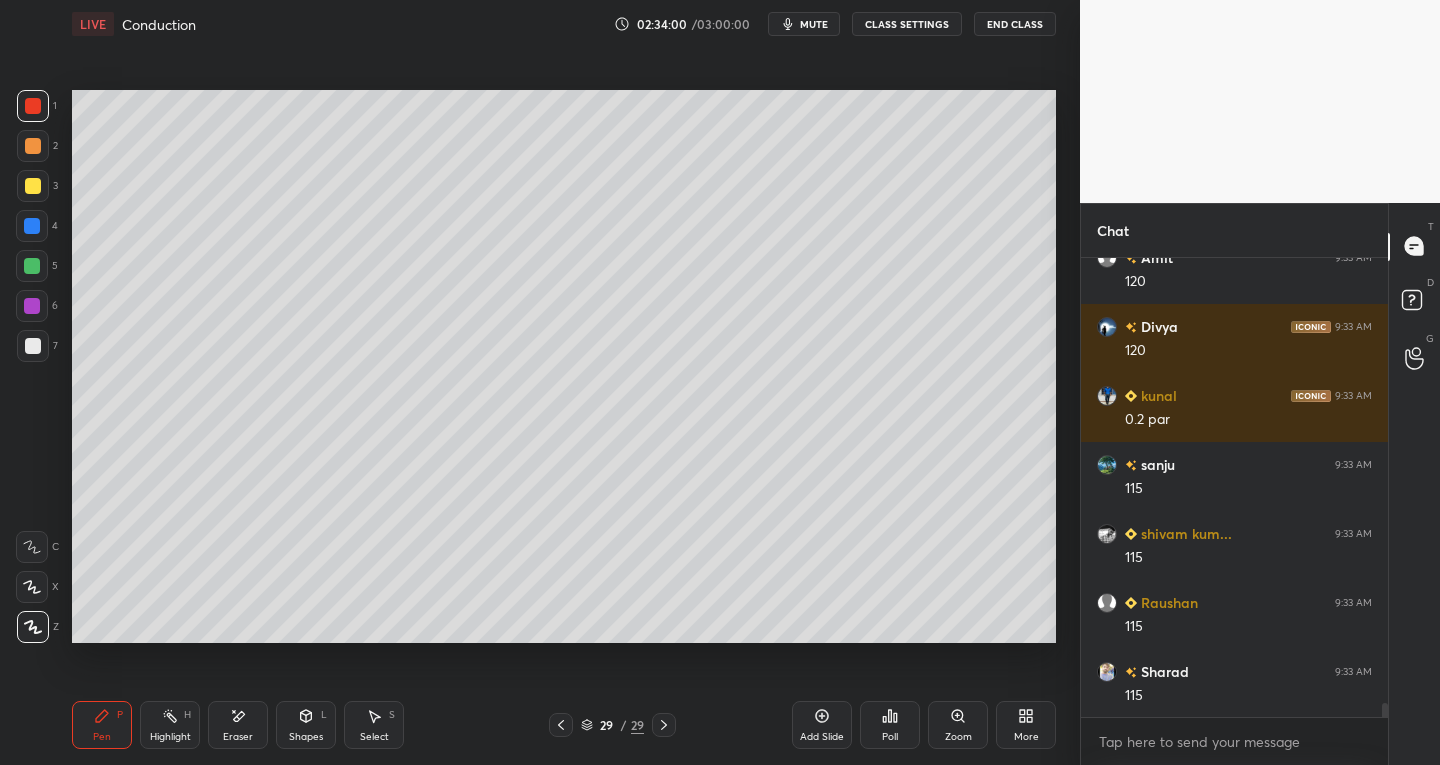 click on "Shapes L" at bounding box center [306, 725] 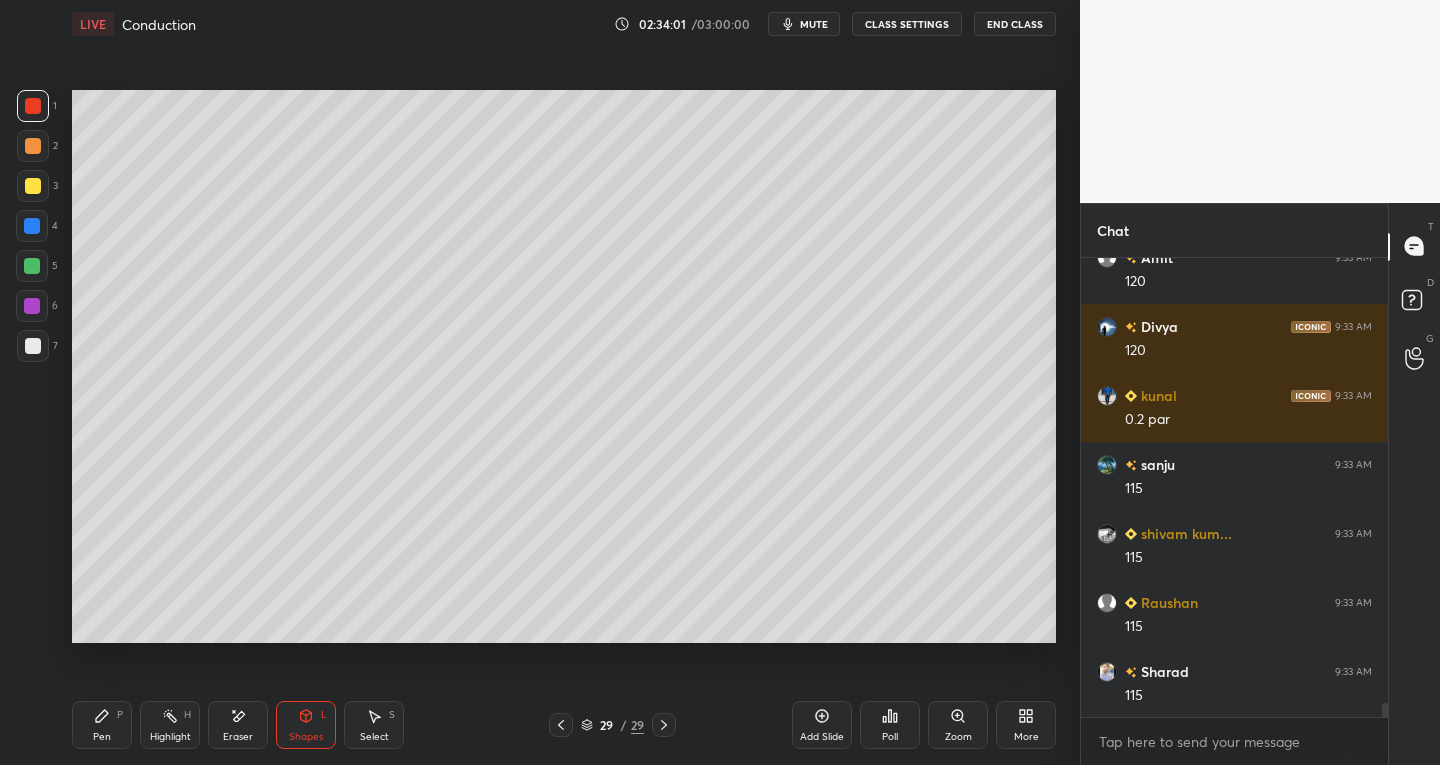 click on "Eraser" at bounding box center [238, 737] 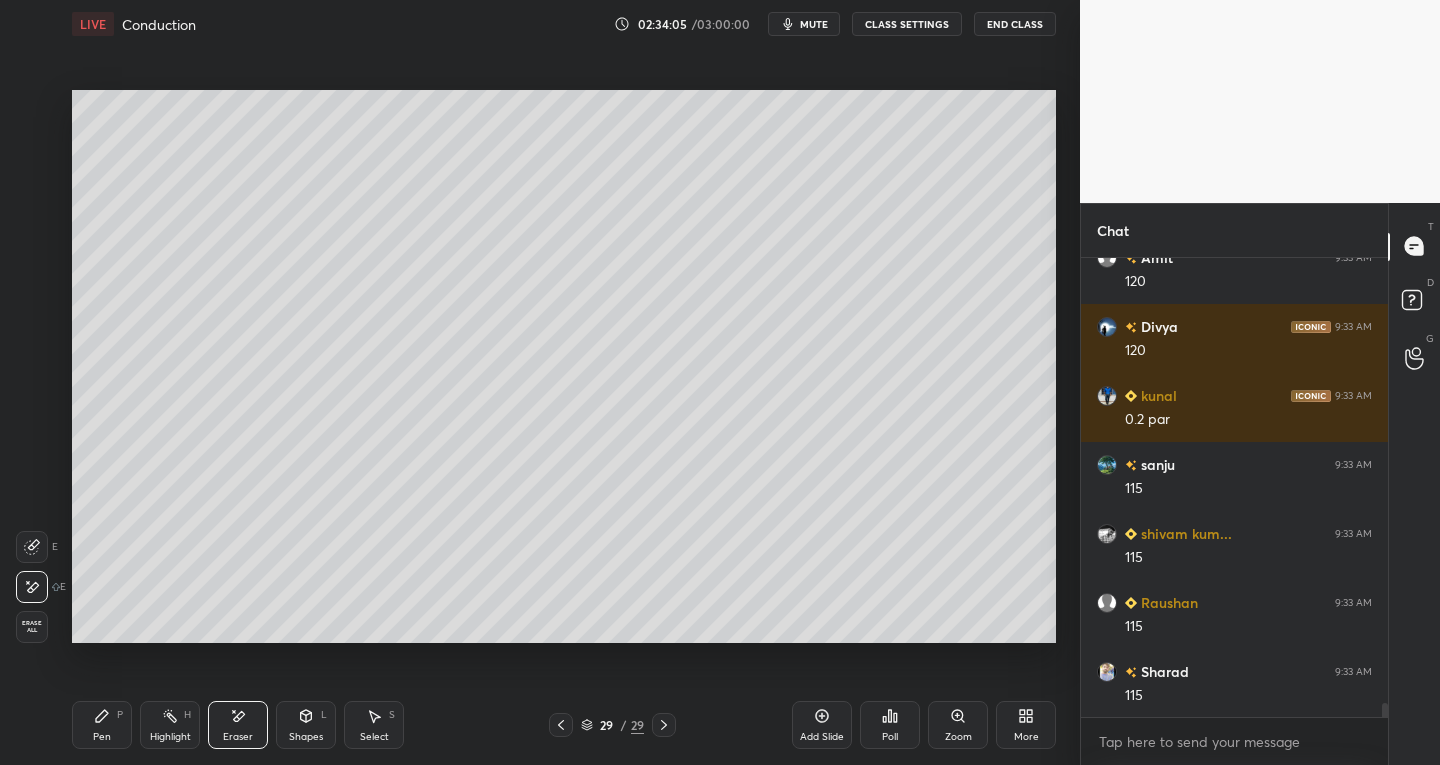 click on "Shapes L" at bounding box center [306, 725] 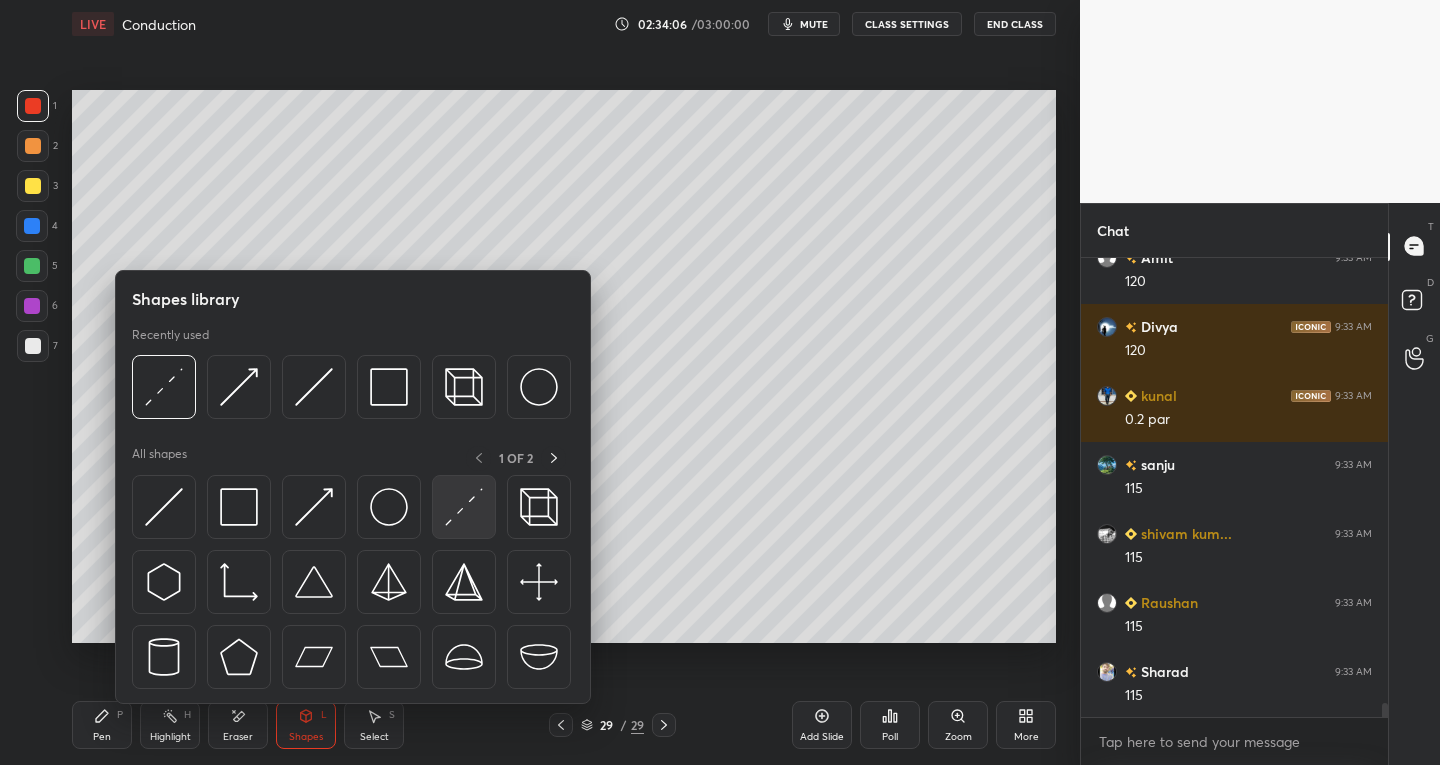click at bounding box center (464, 507) 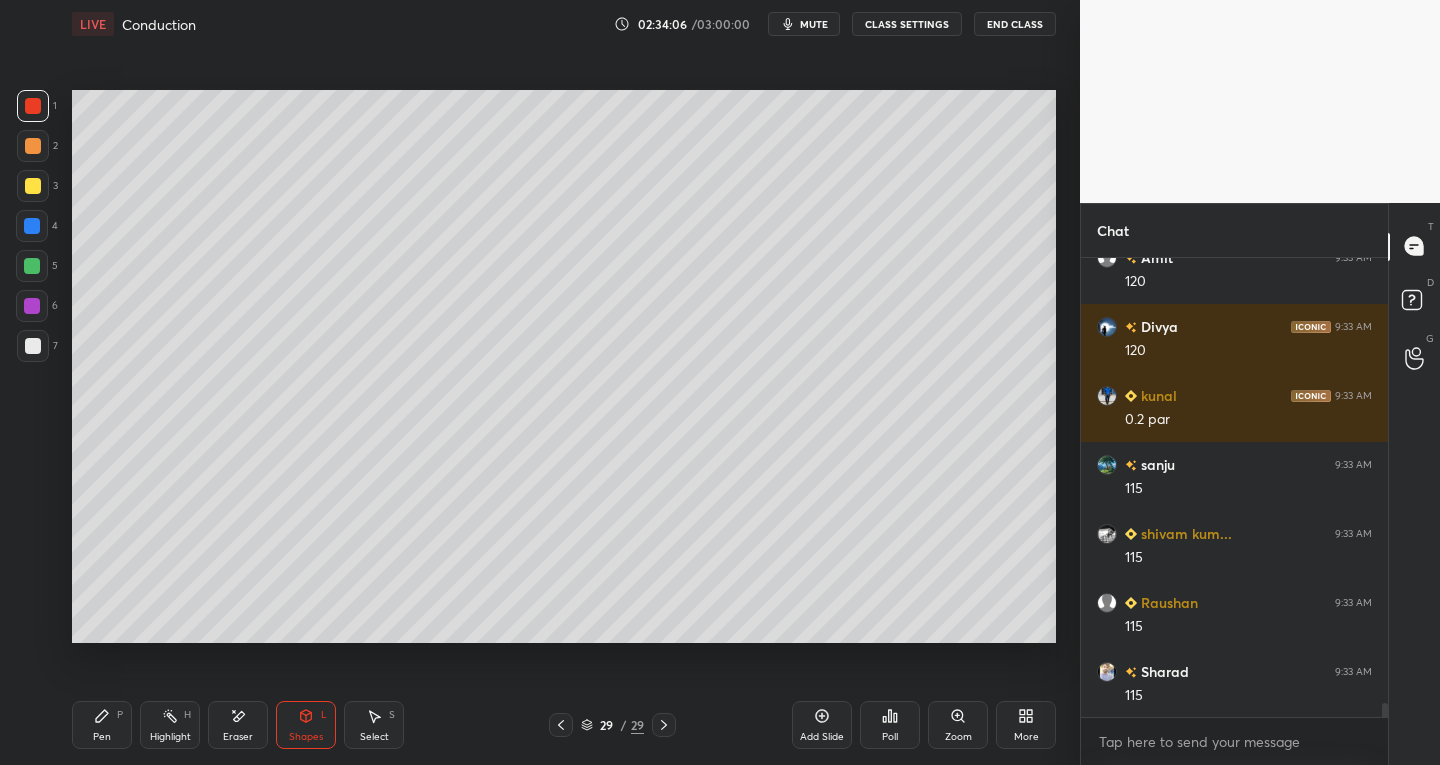 click on "Pen P" at bounding box center [102, 725] 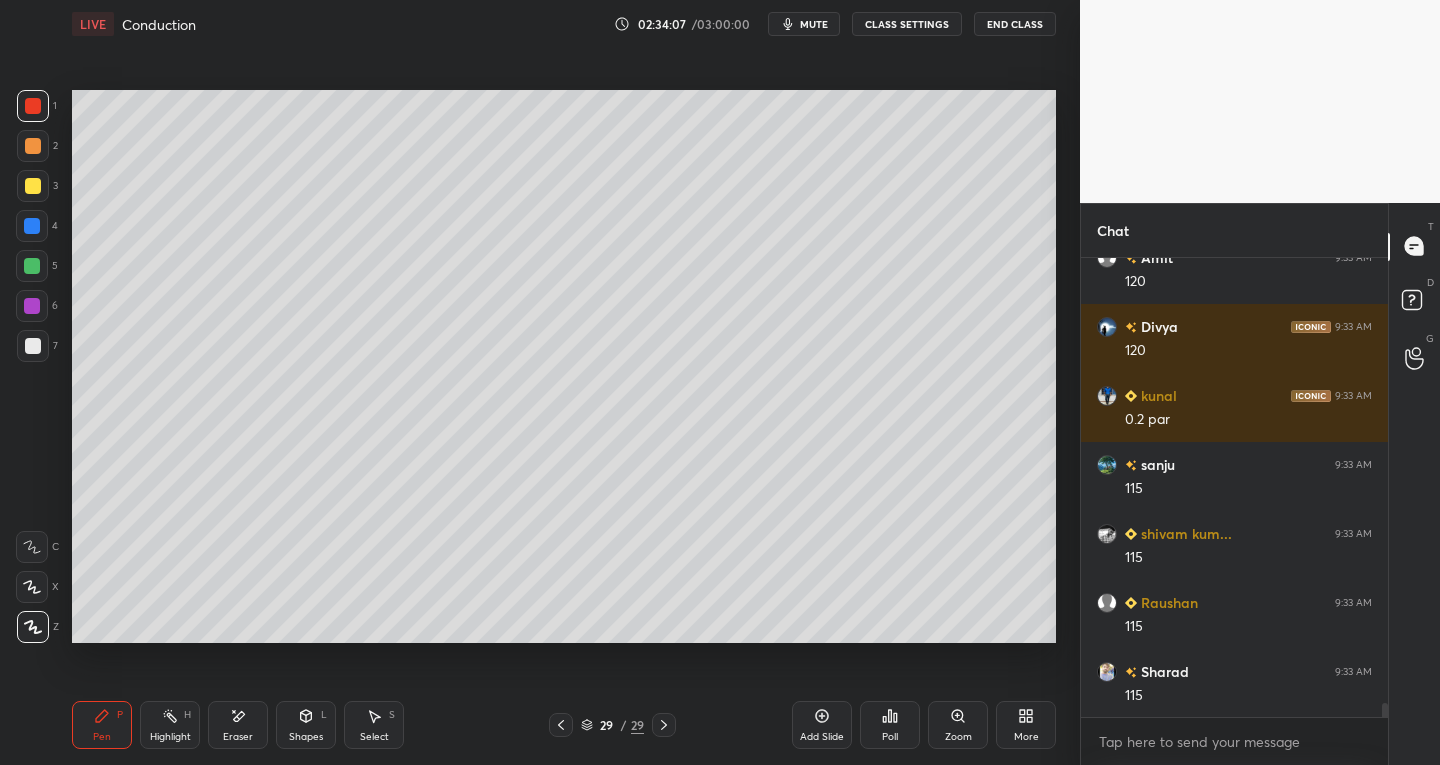 click at bounding box center (32, 547) 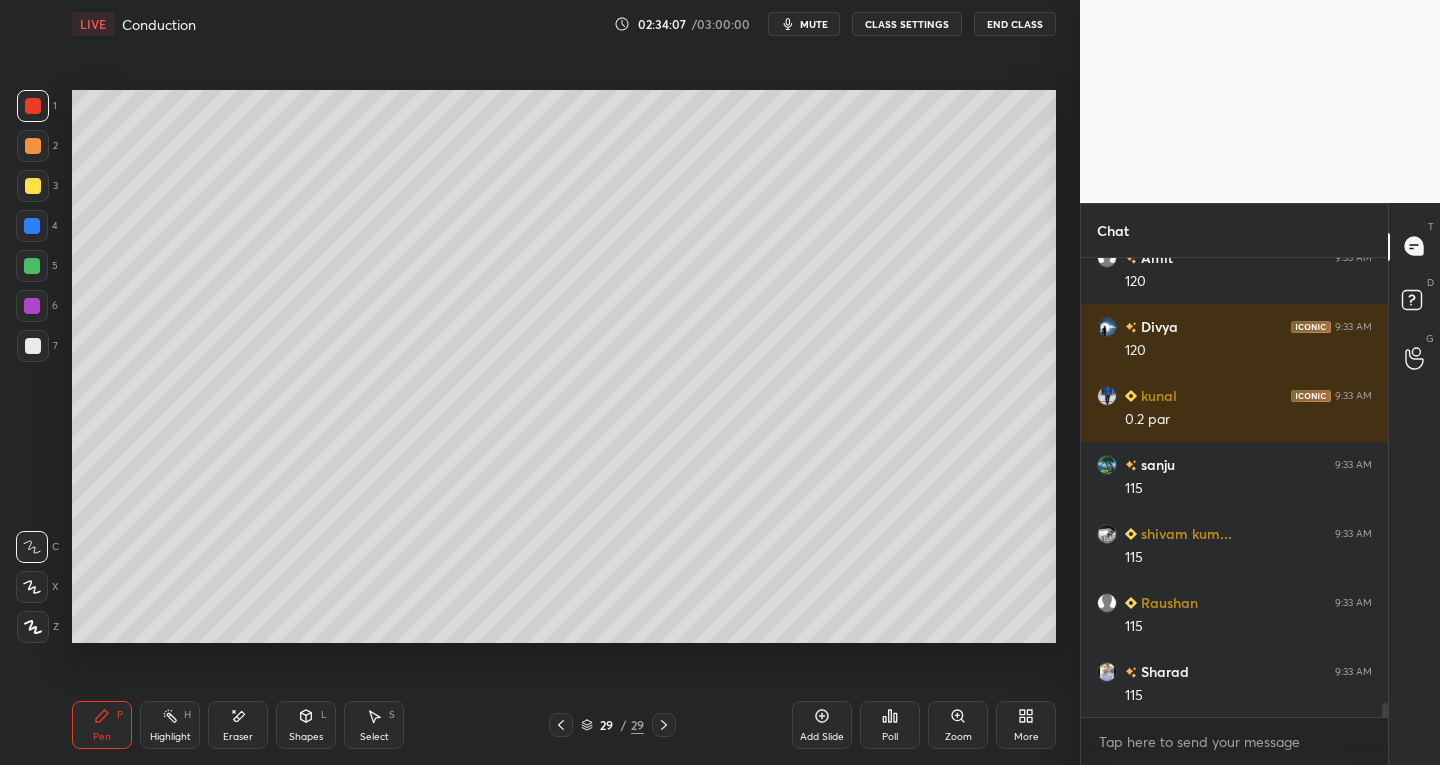 click on "Shapes L" at bounding box center [306, 725] 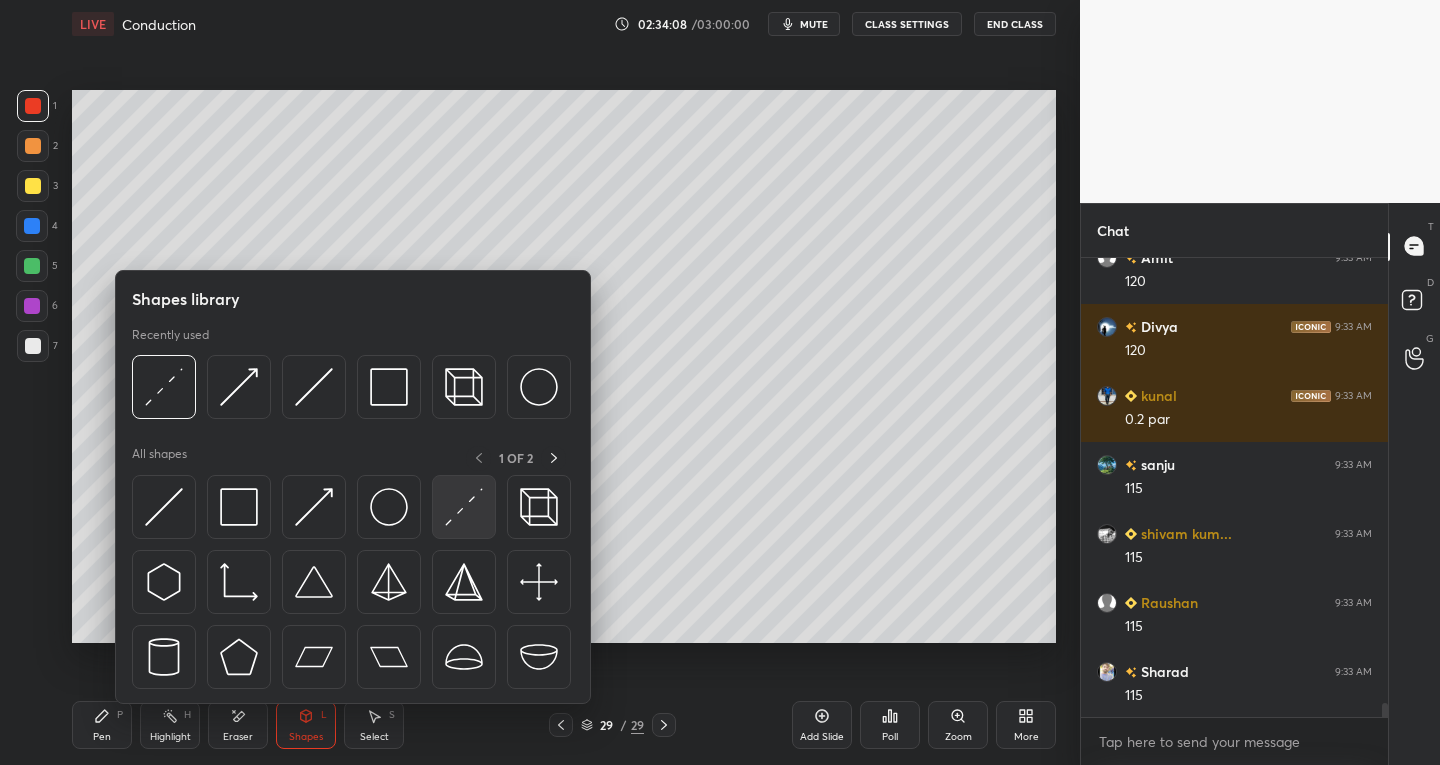 click at bounding box center (464, 507) 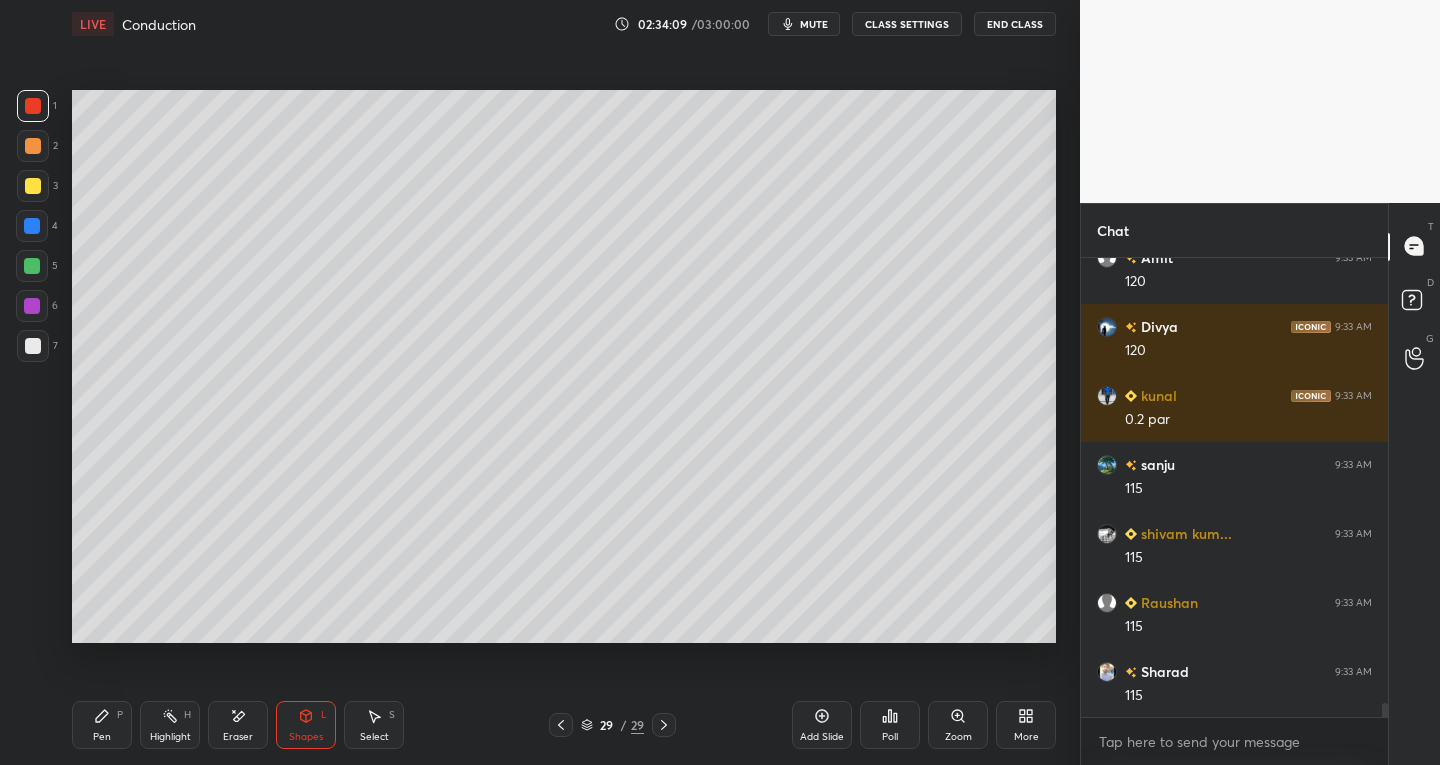 click at bounding box center (33, 346) 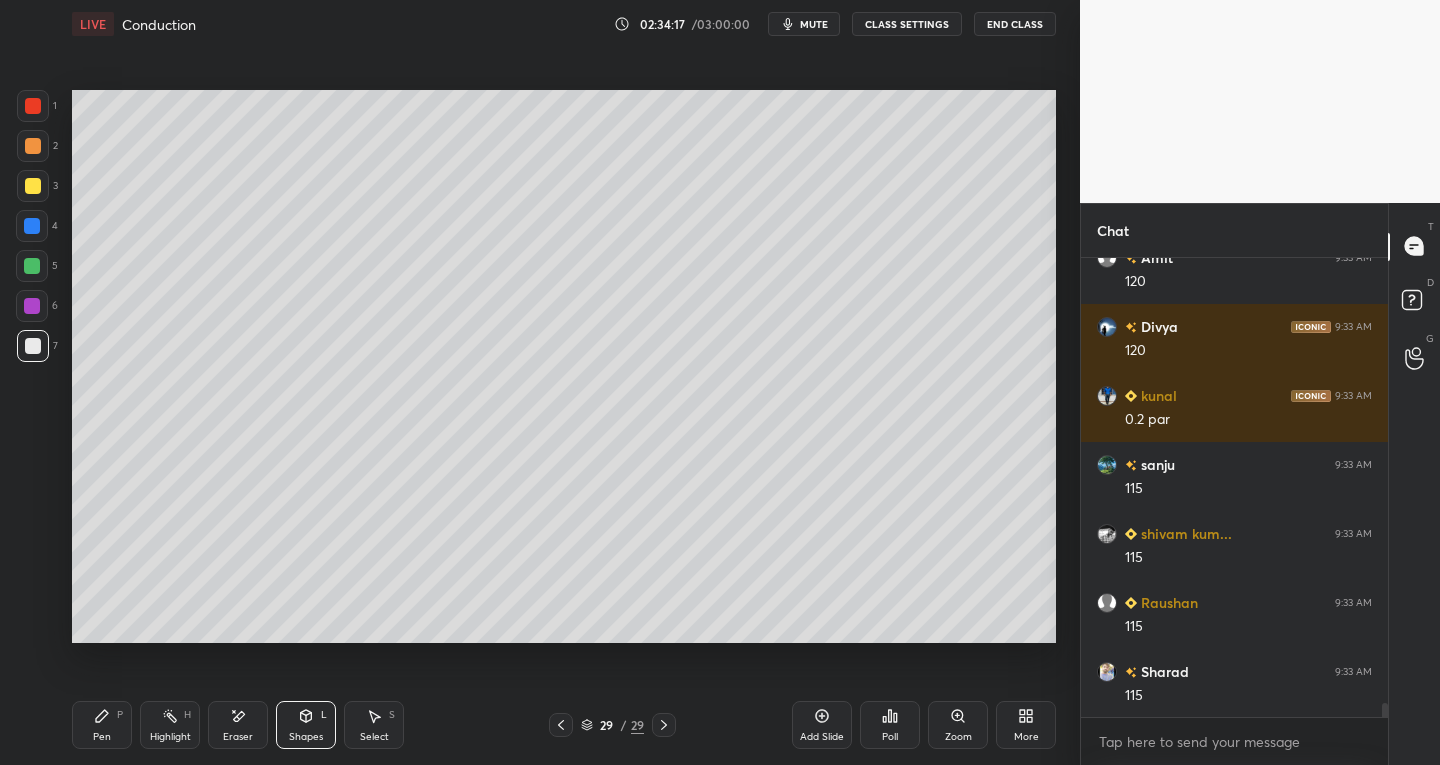 click 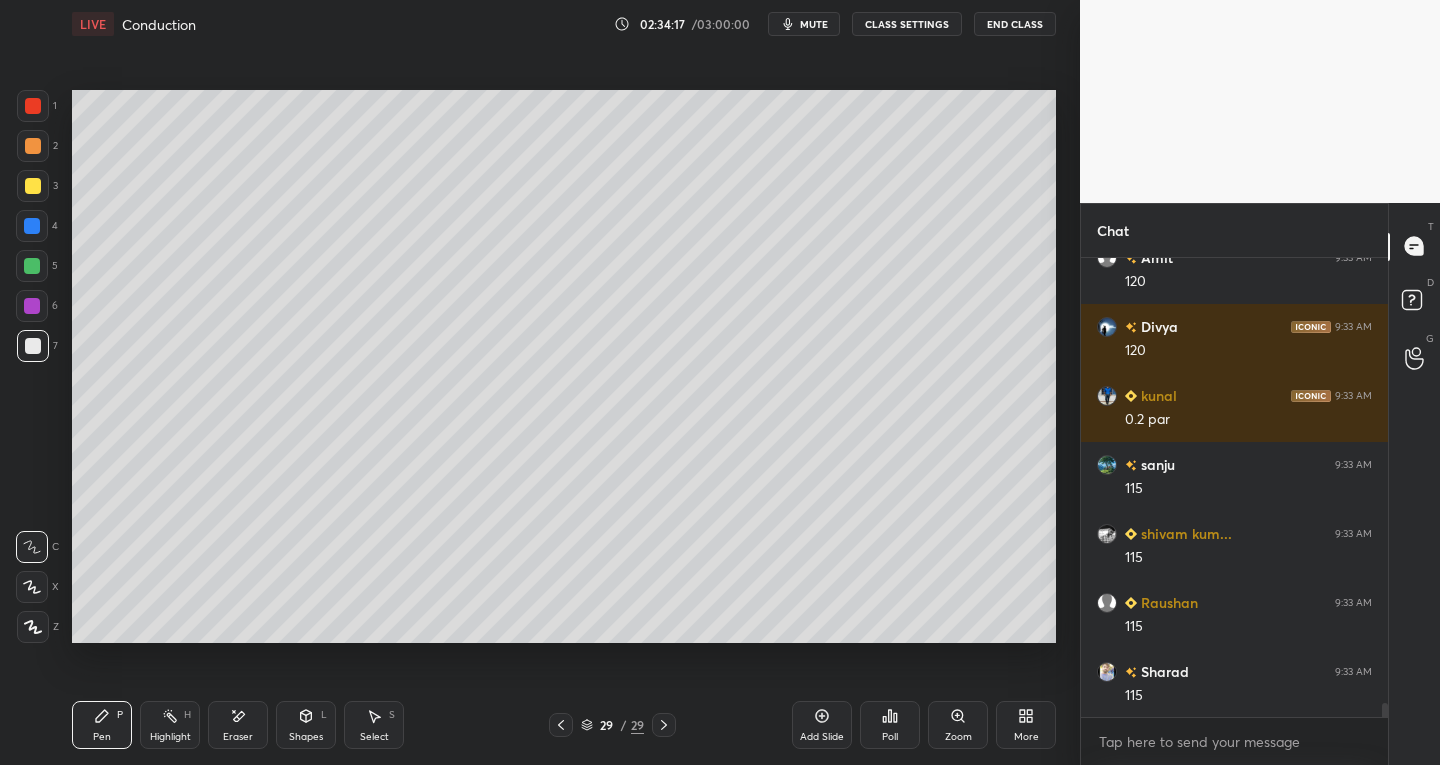 click at bounding box center [33, 106] 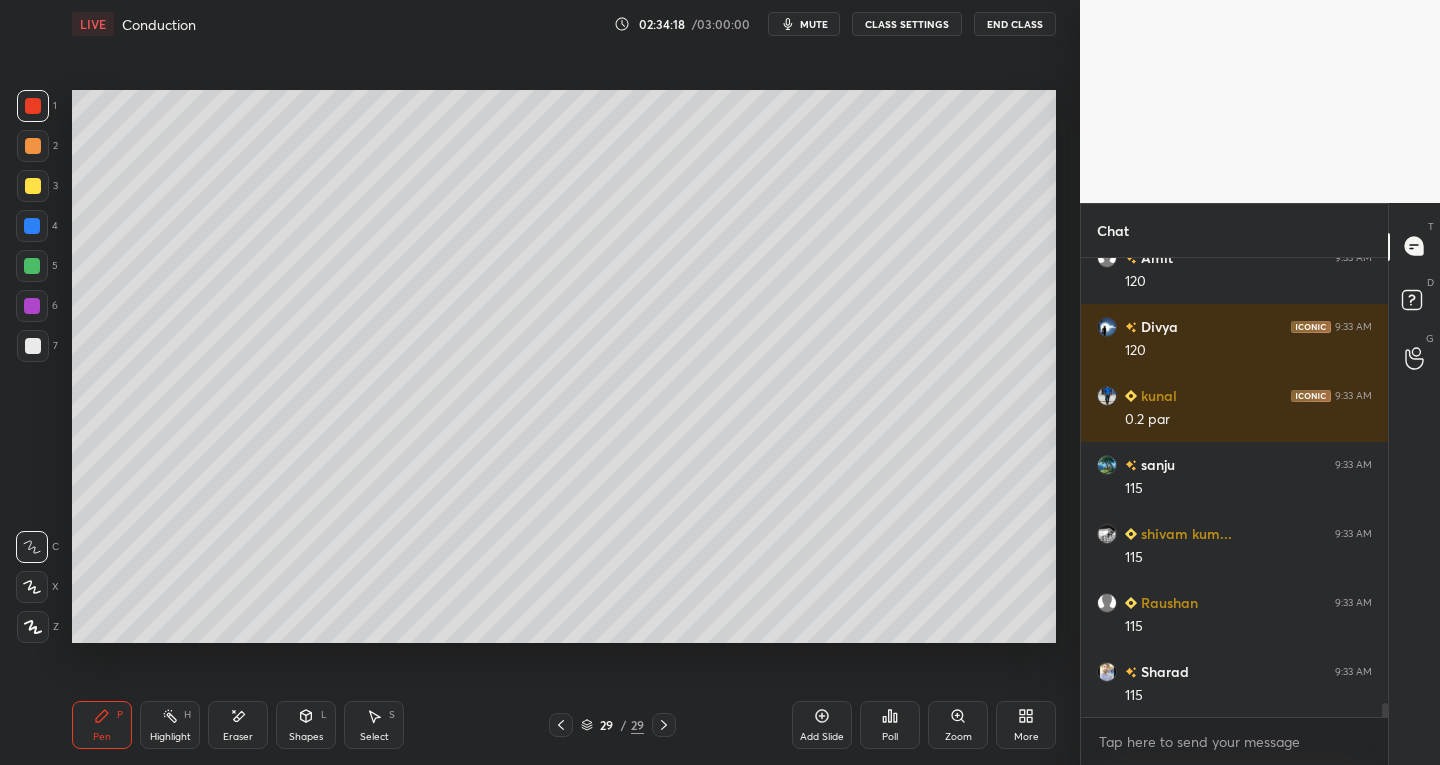 click at bounding box center [33, 627] 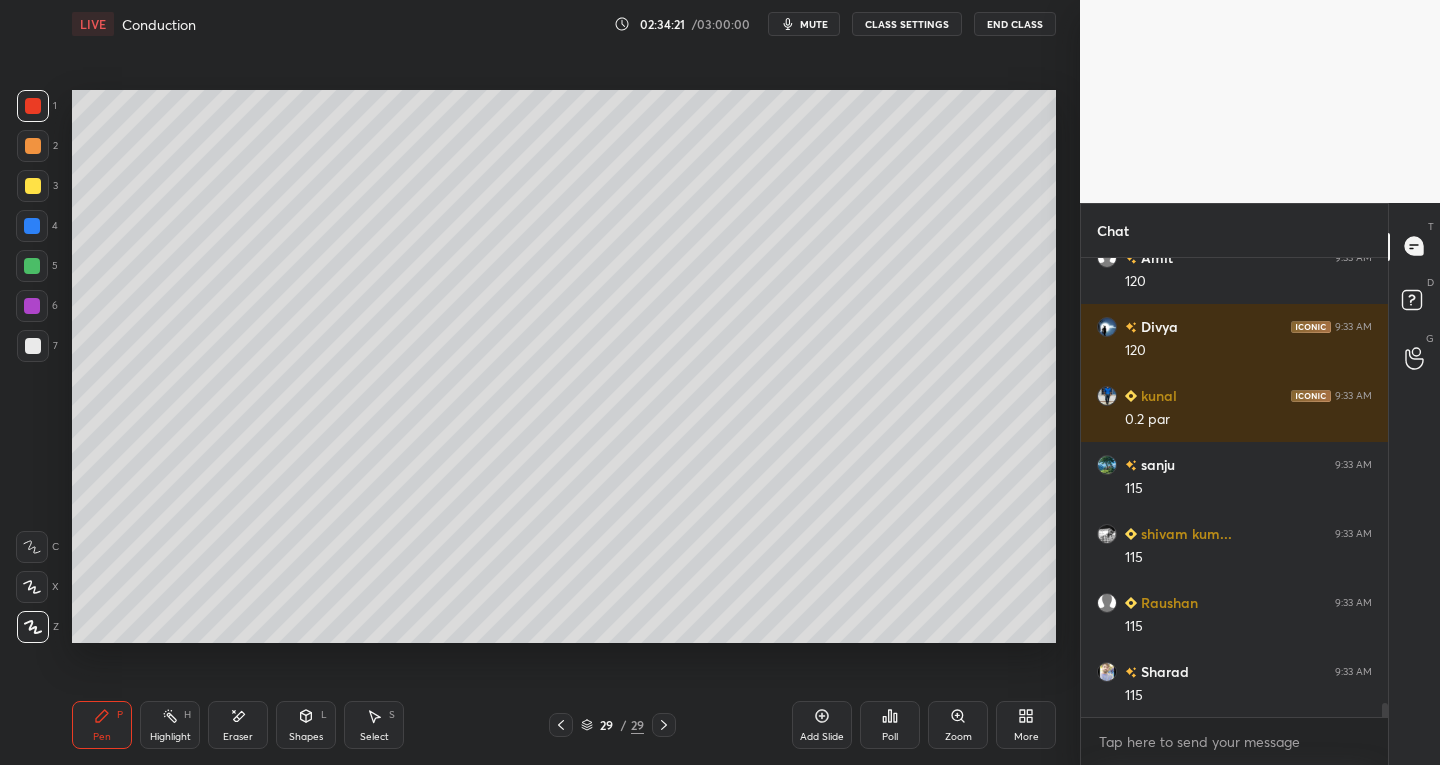click at bounding box center [33, 346] 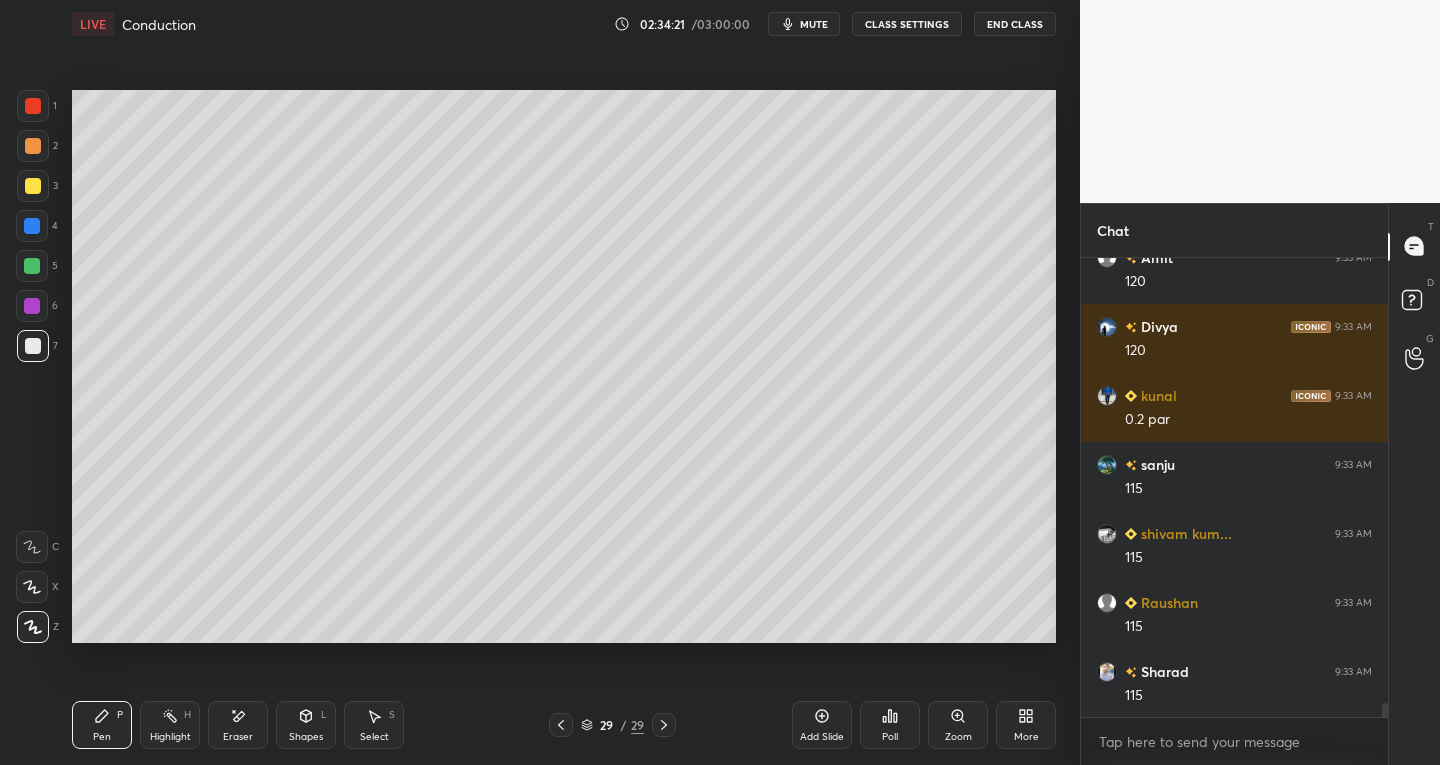 click at bounding box center (32, 587) 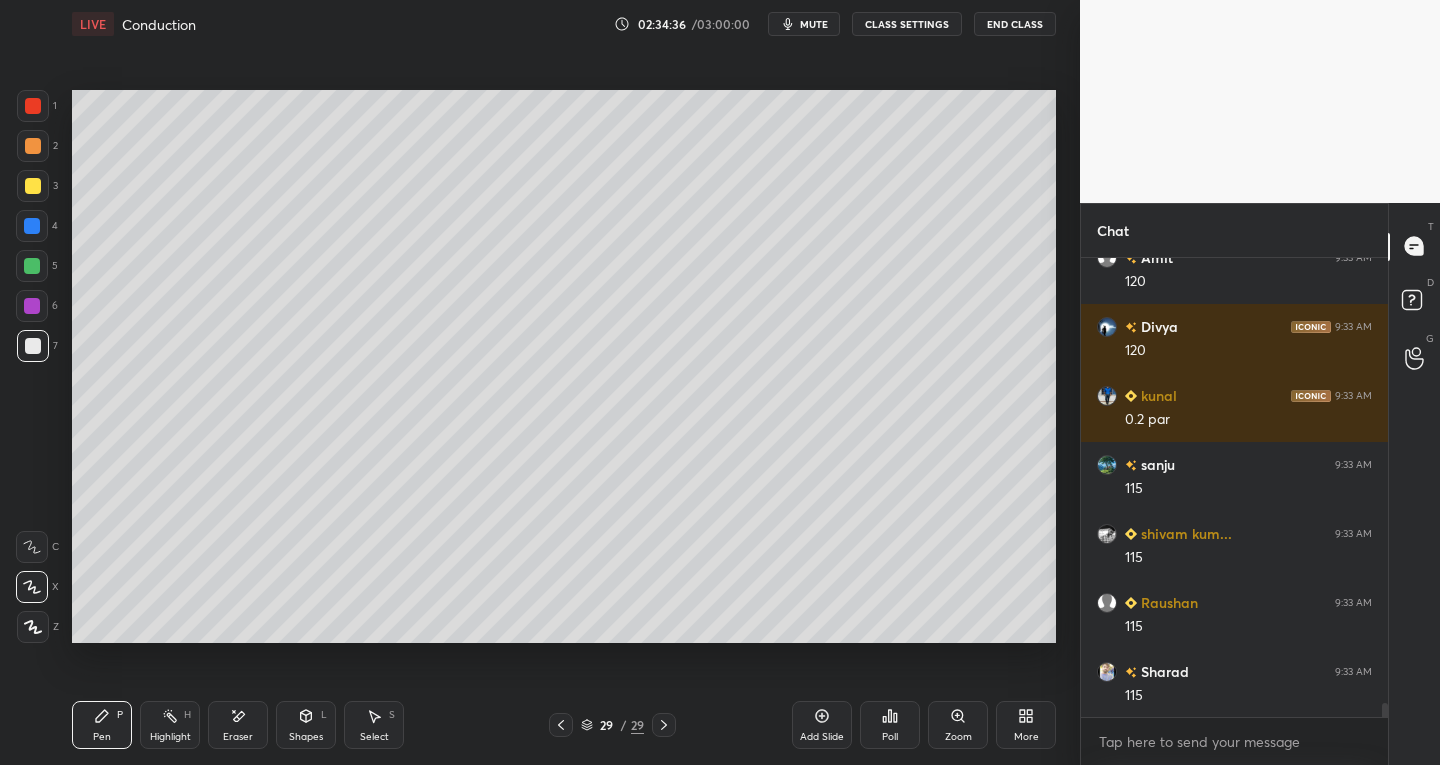 scroll, scrollTop: 14309, scrollLeft: 0, axis: vertical 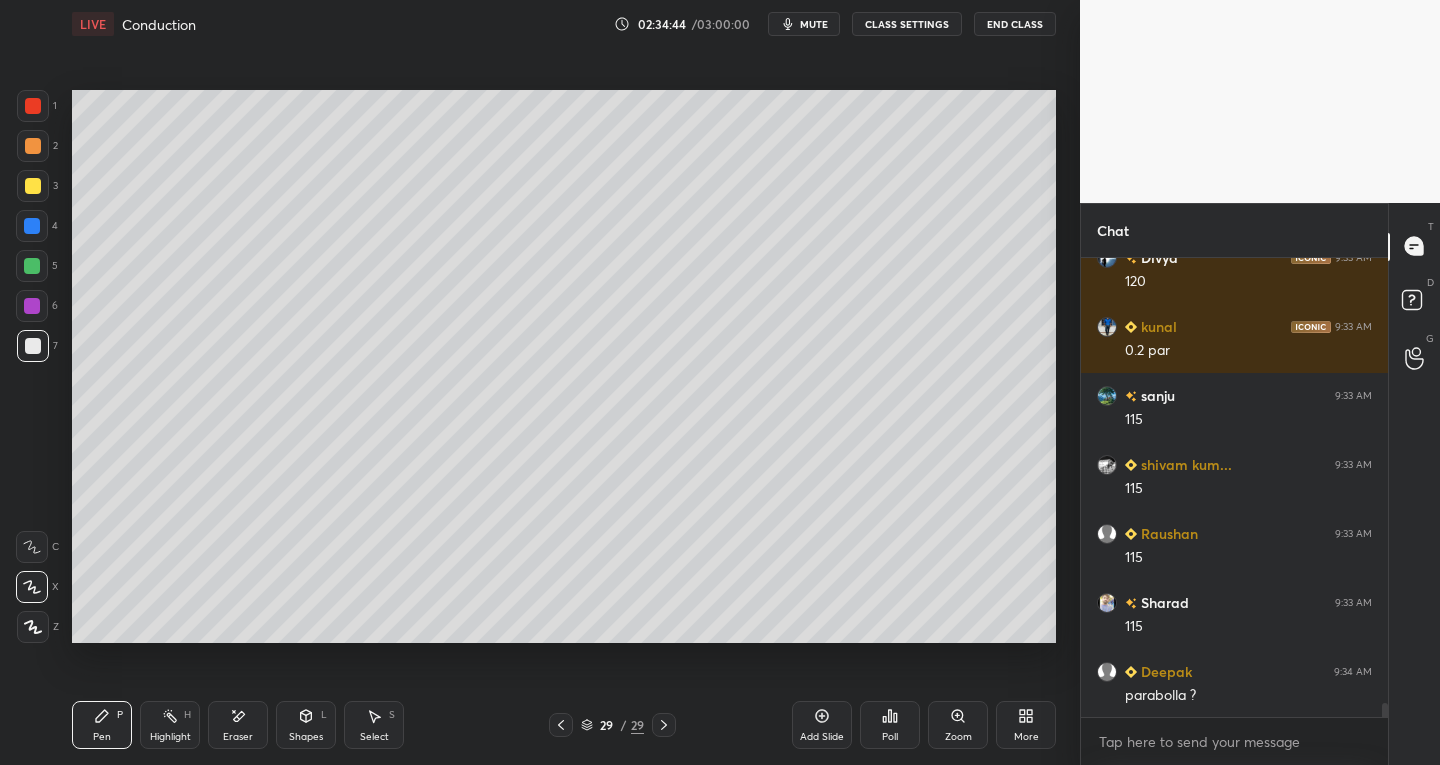 click at bounding box center (33, 346) 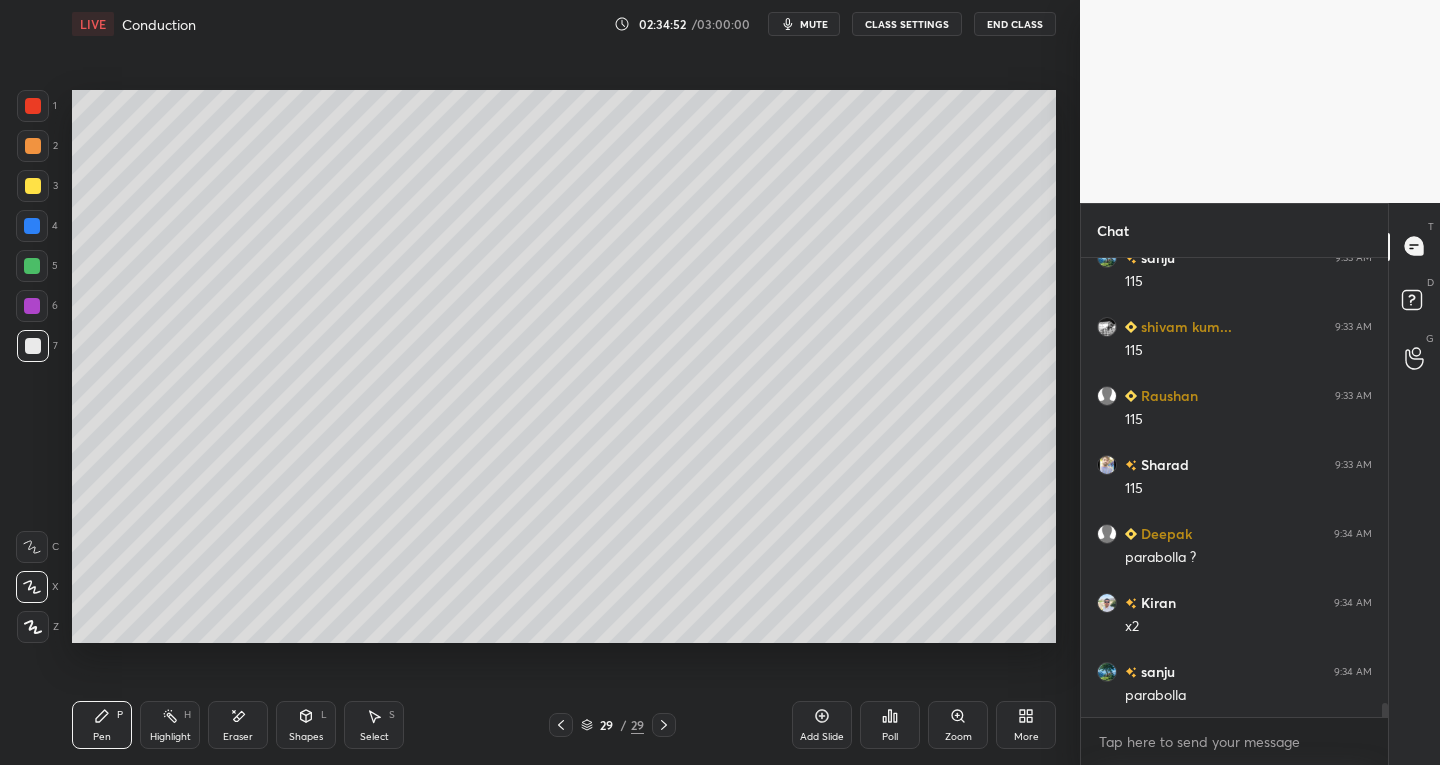 scroll, scrollTop: 14516, scrollLeft: 0, axis: vertical 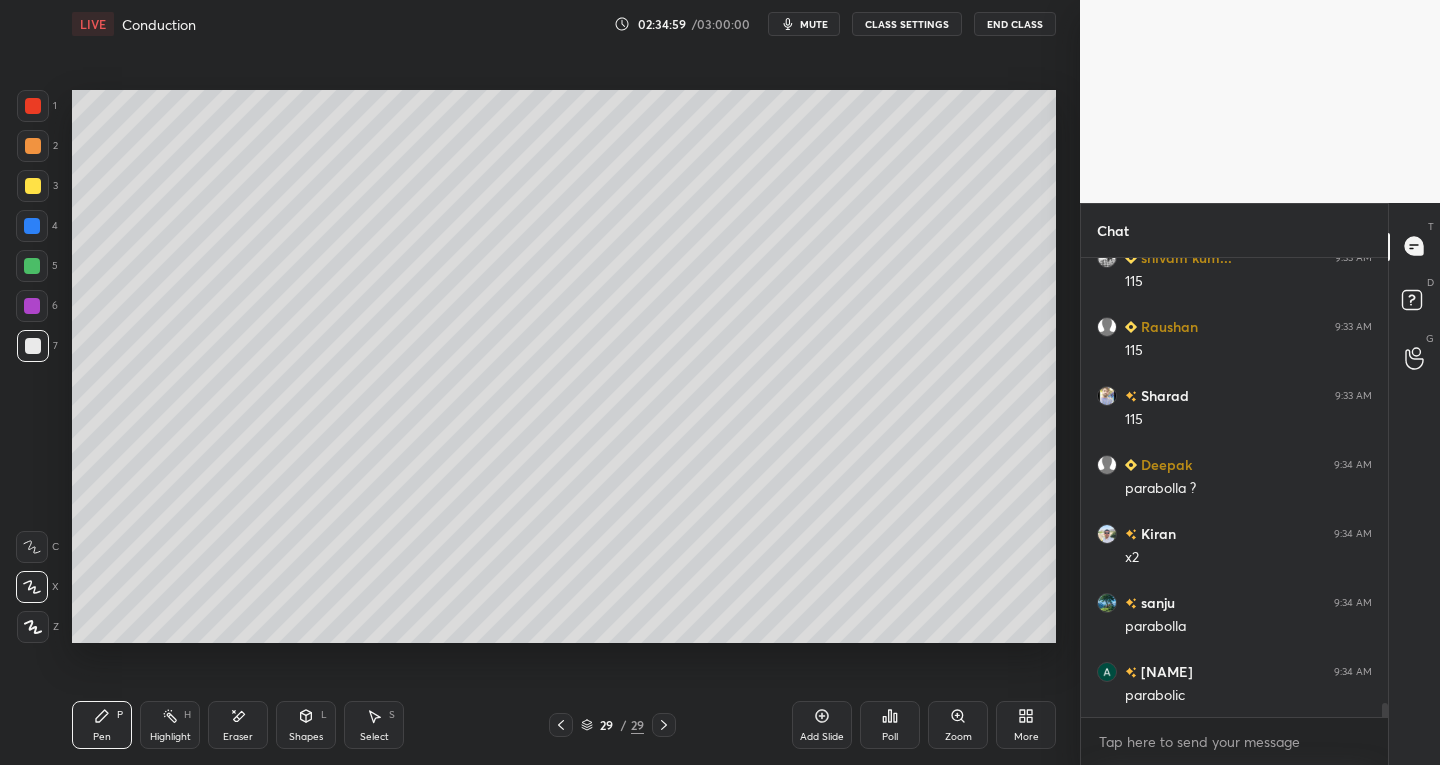 click on "Eraser" at bounding box center (238, 725) 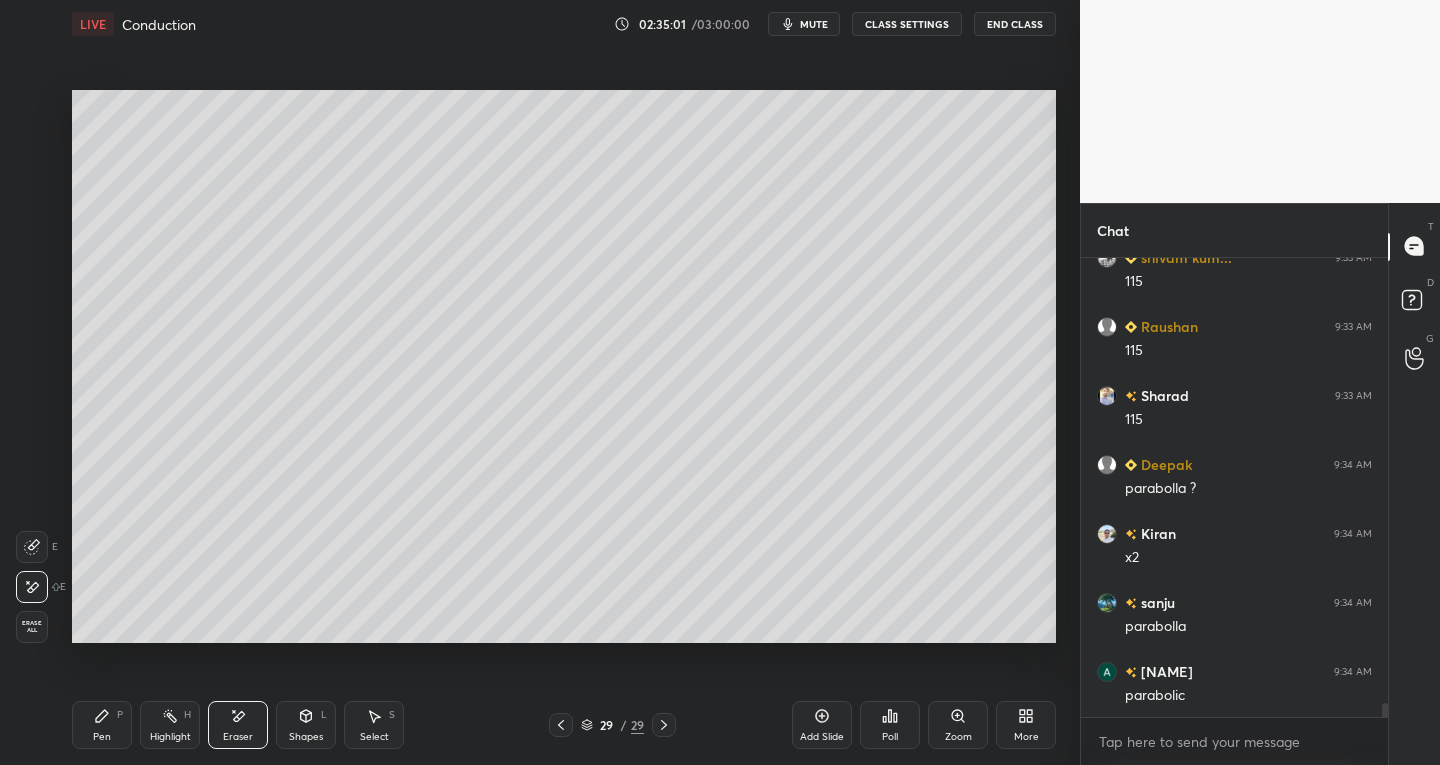 click on "Pen" at bounding box center [102, 737] 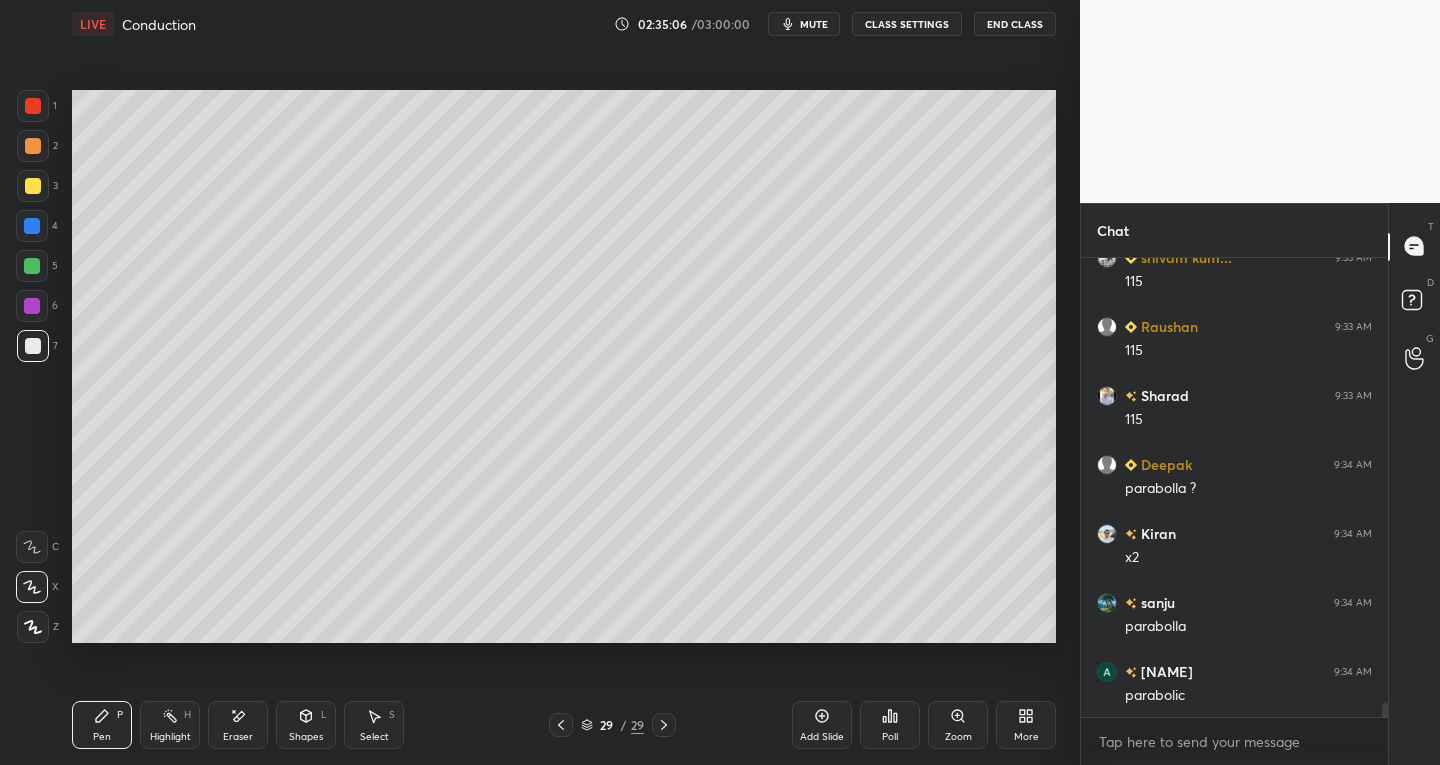scroll, scrollTop: 14585, scrollLeft: 0, axis: vertical 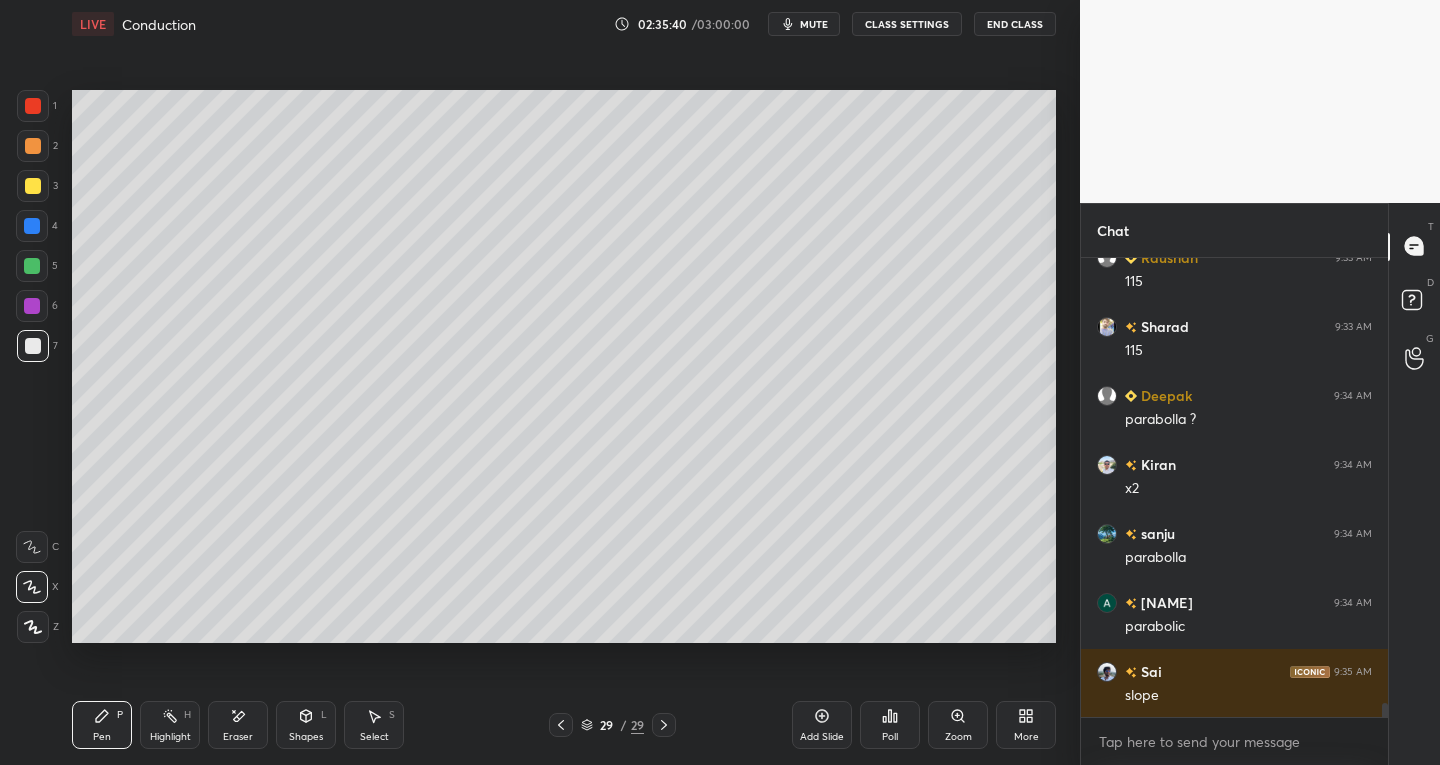click on "Add Slide" at bounding box center [822, 725] 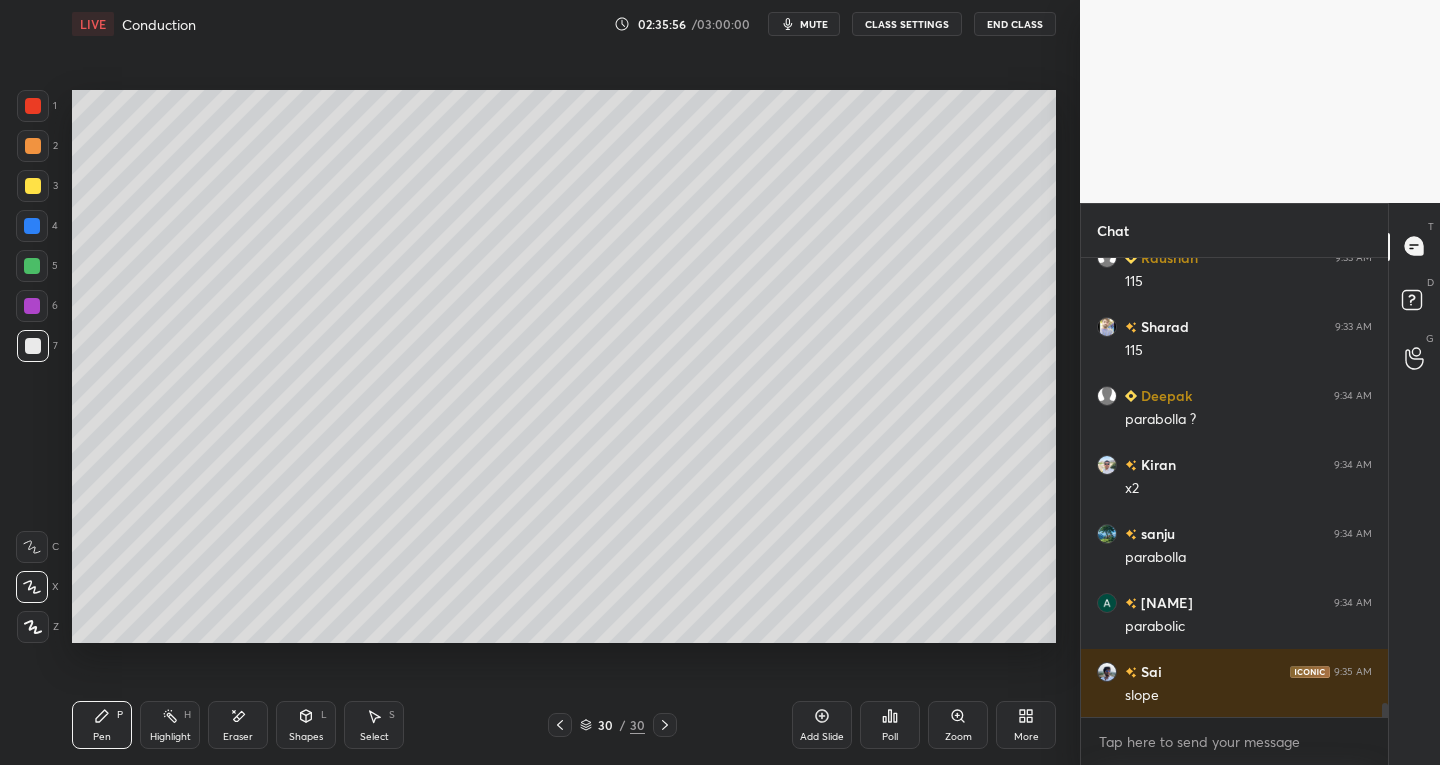 click on "Eraser" at bounding box center (238, 725) 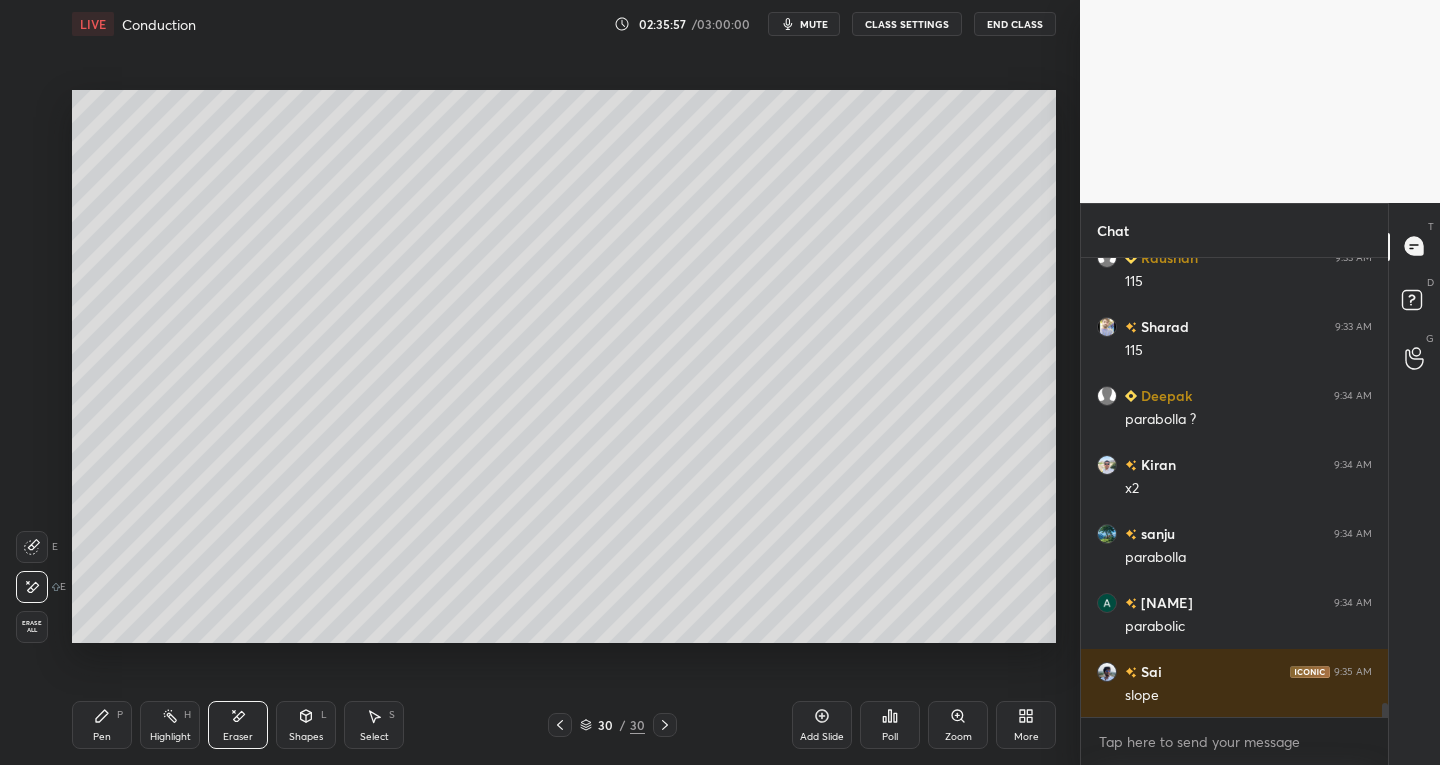 click 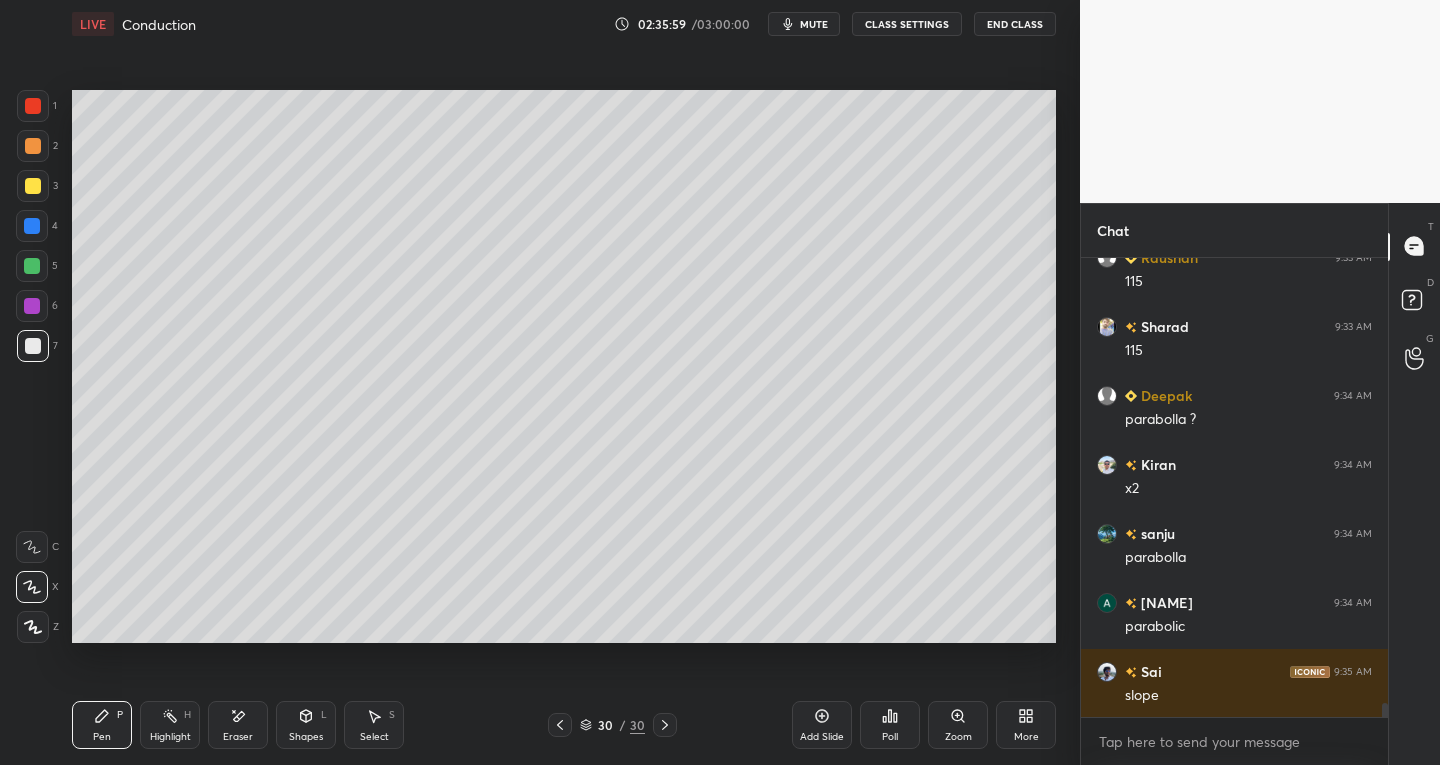 click 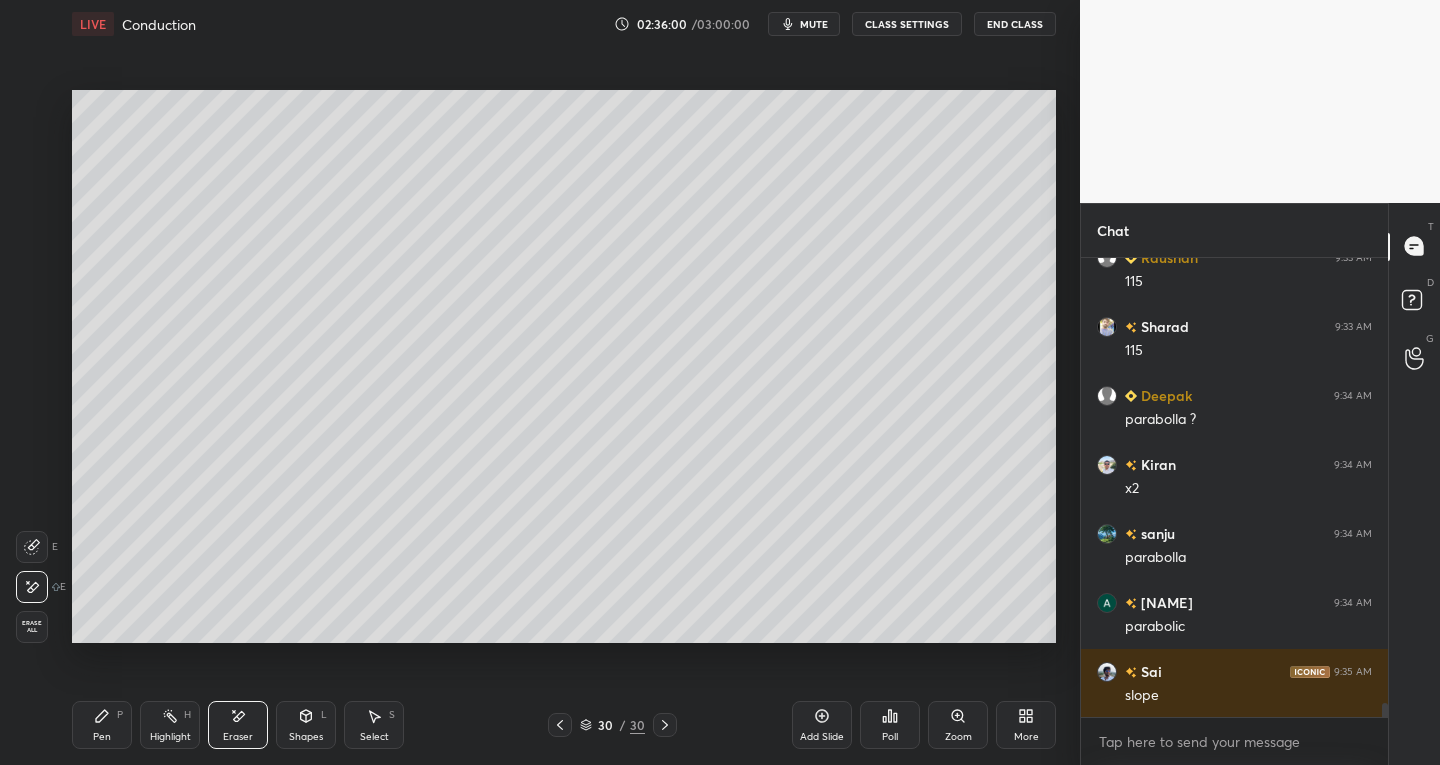 click 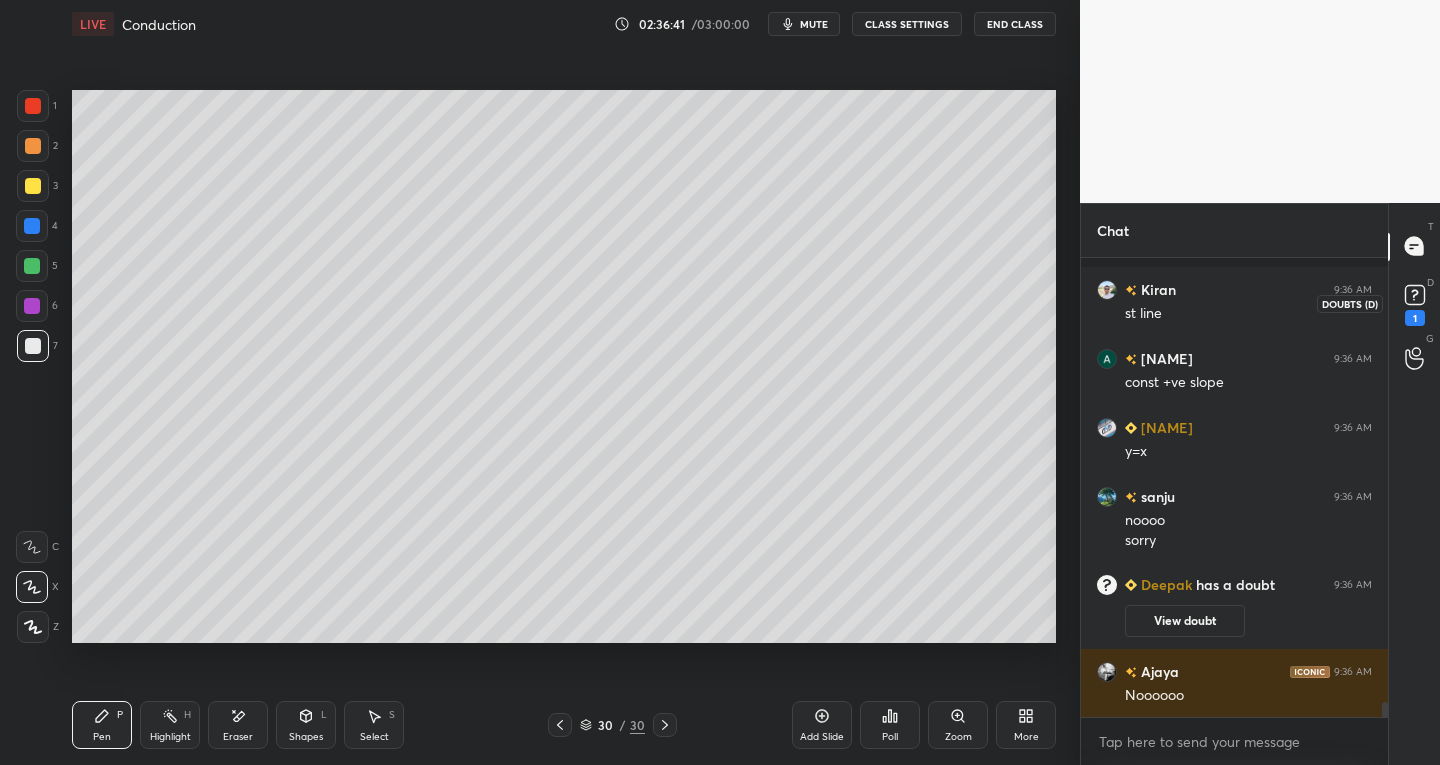 scroll, scrollTop: 13276, scrollLeft: 0, axis: vertical 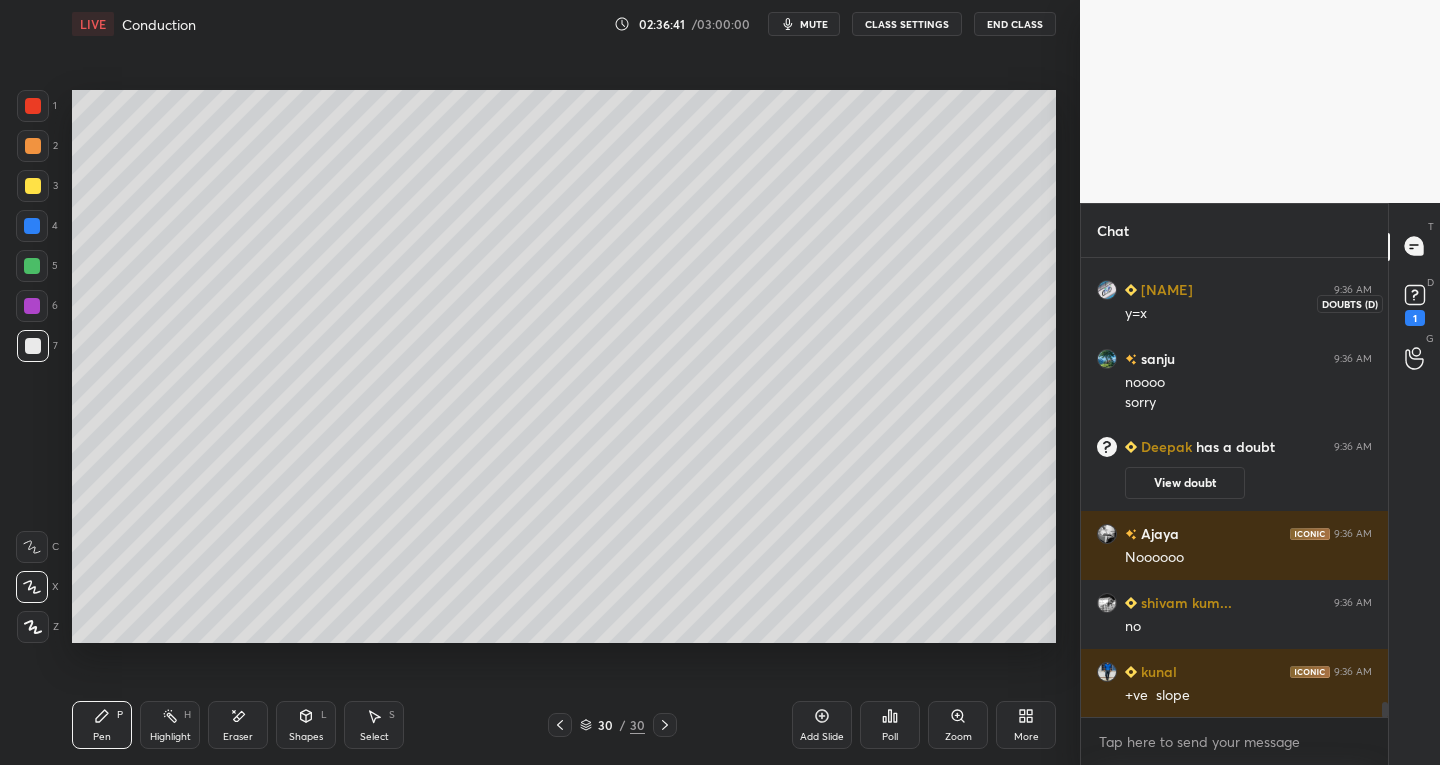 click 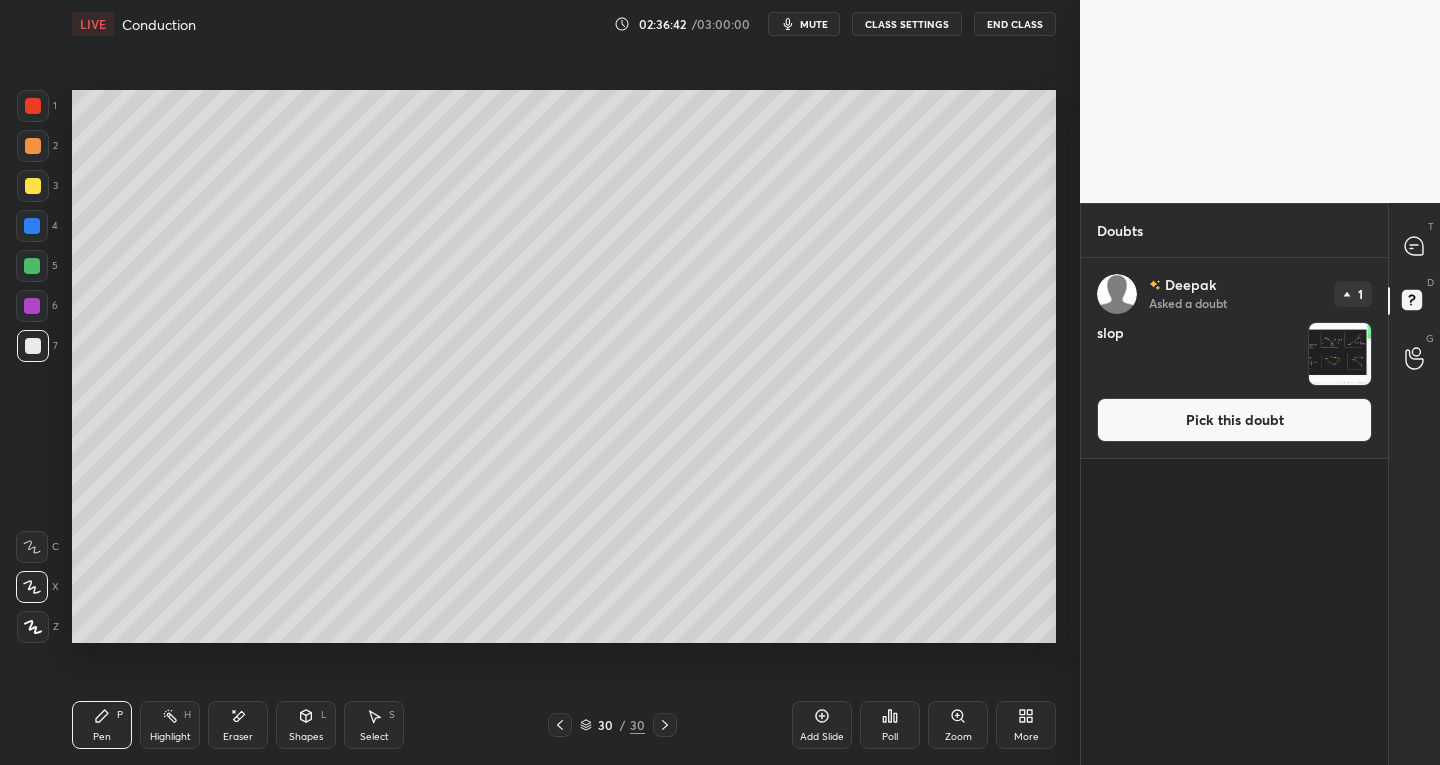 click at bounding box center [1340, 354] 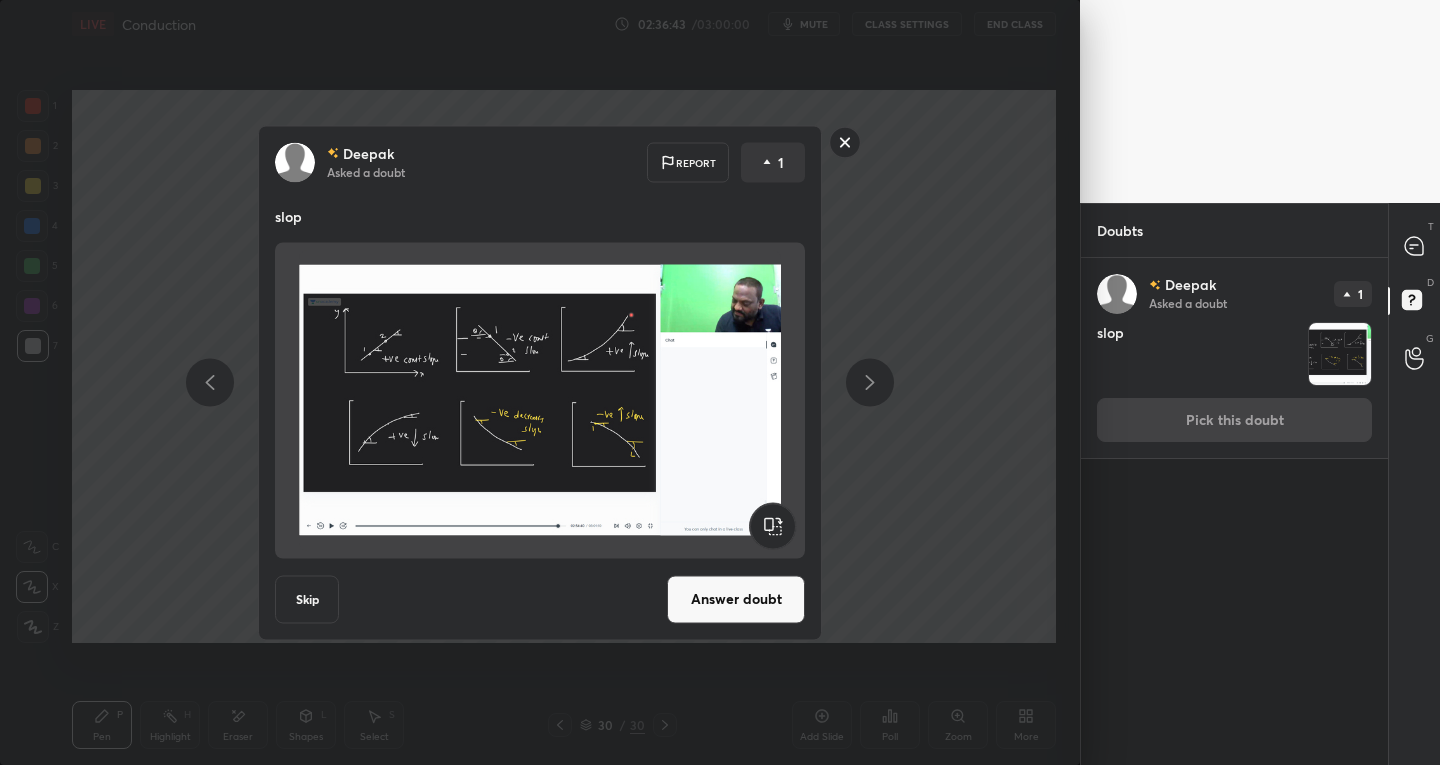 click on "Answer doubt" at bounding box center (736, 599) 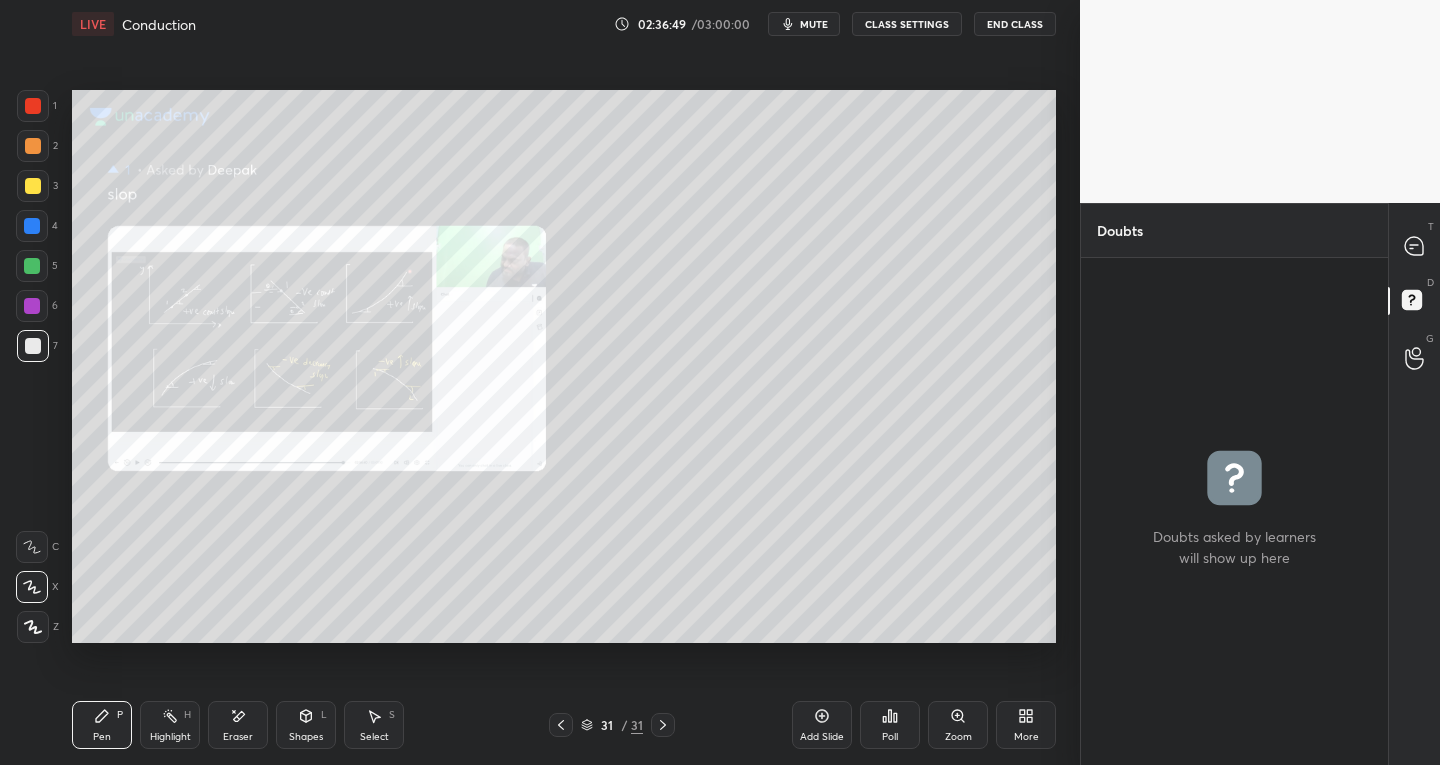 click on "Zoom" at bounding box center [958, 725] 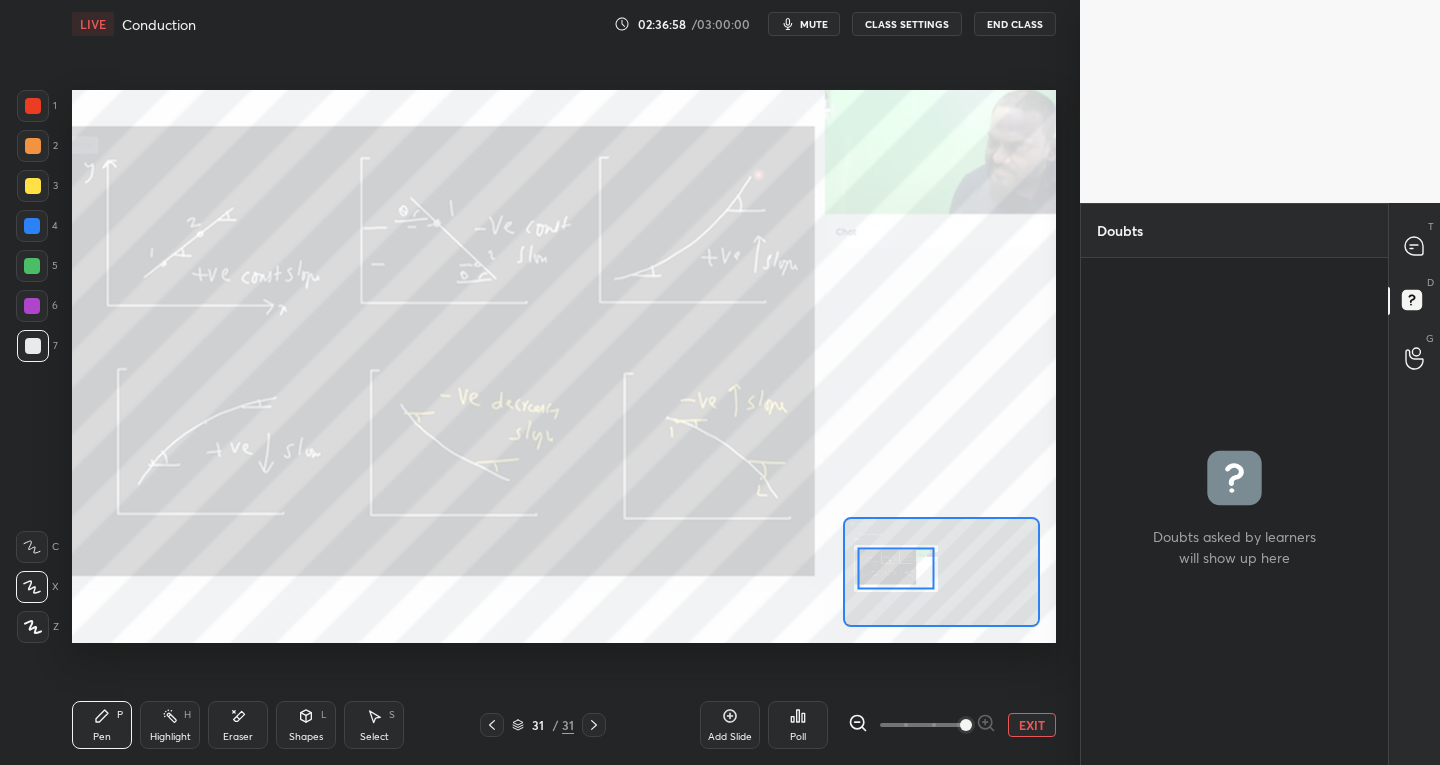 click on "Pen P" at bounding box center (102, 725) 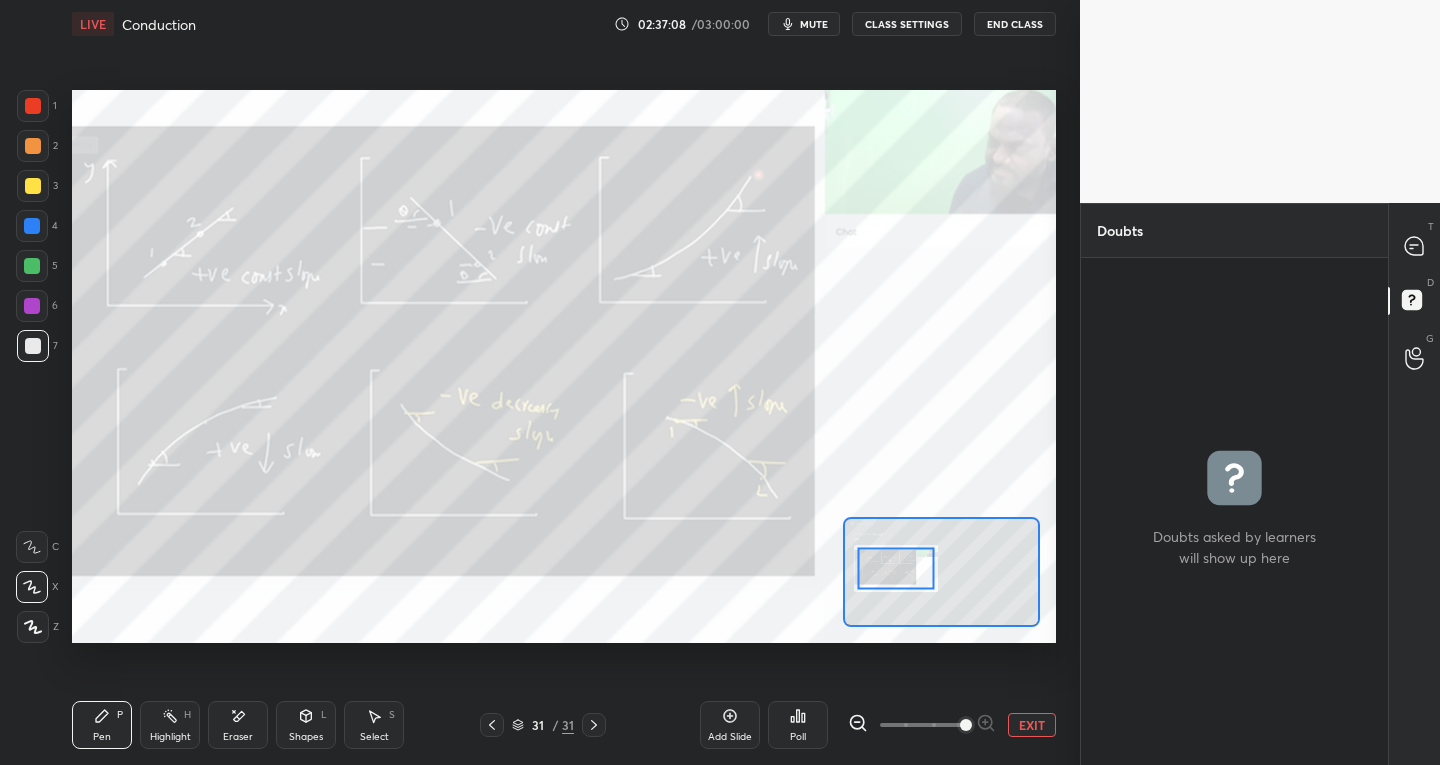 click 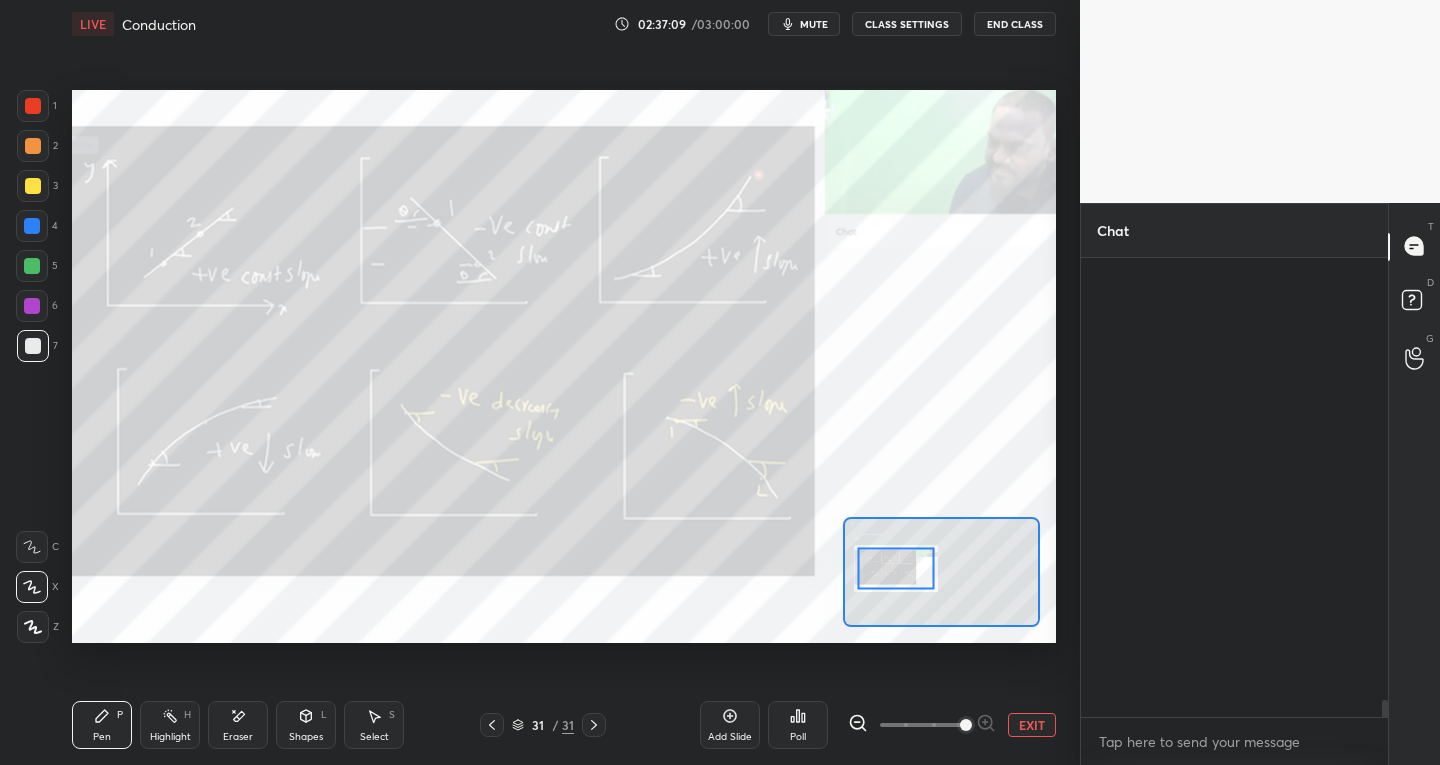 scroll, scrollTop: 13689, scrollLeft: 0, axis: vertical 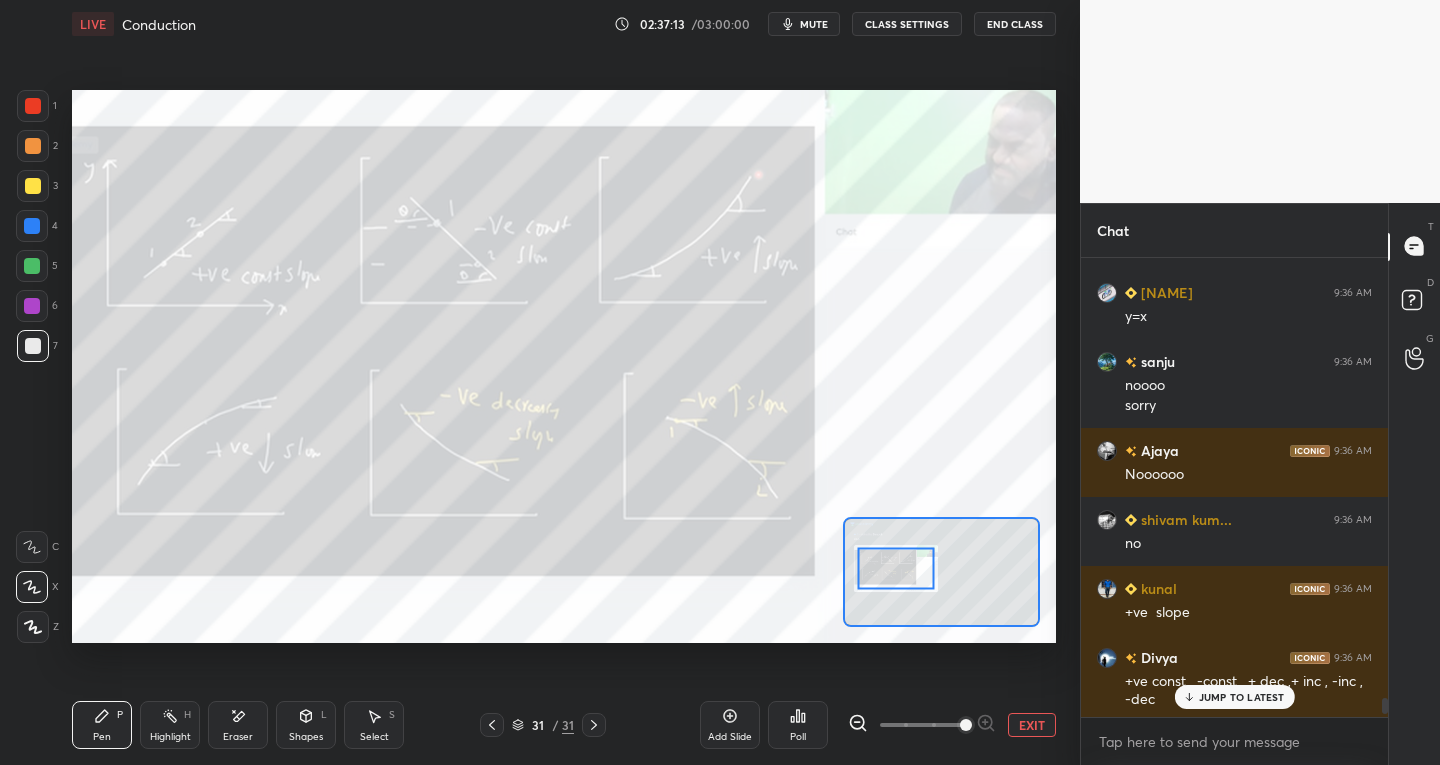 click on "JUMP TO LATEST" at bounding box center (1242, 697) 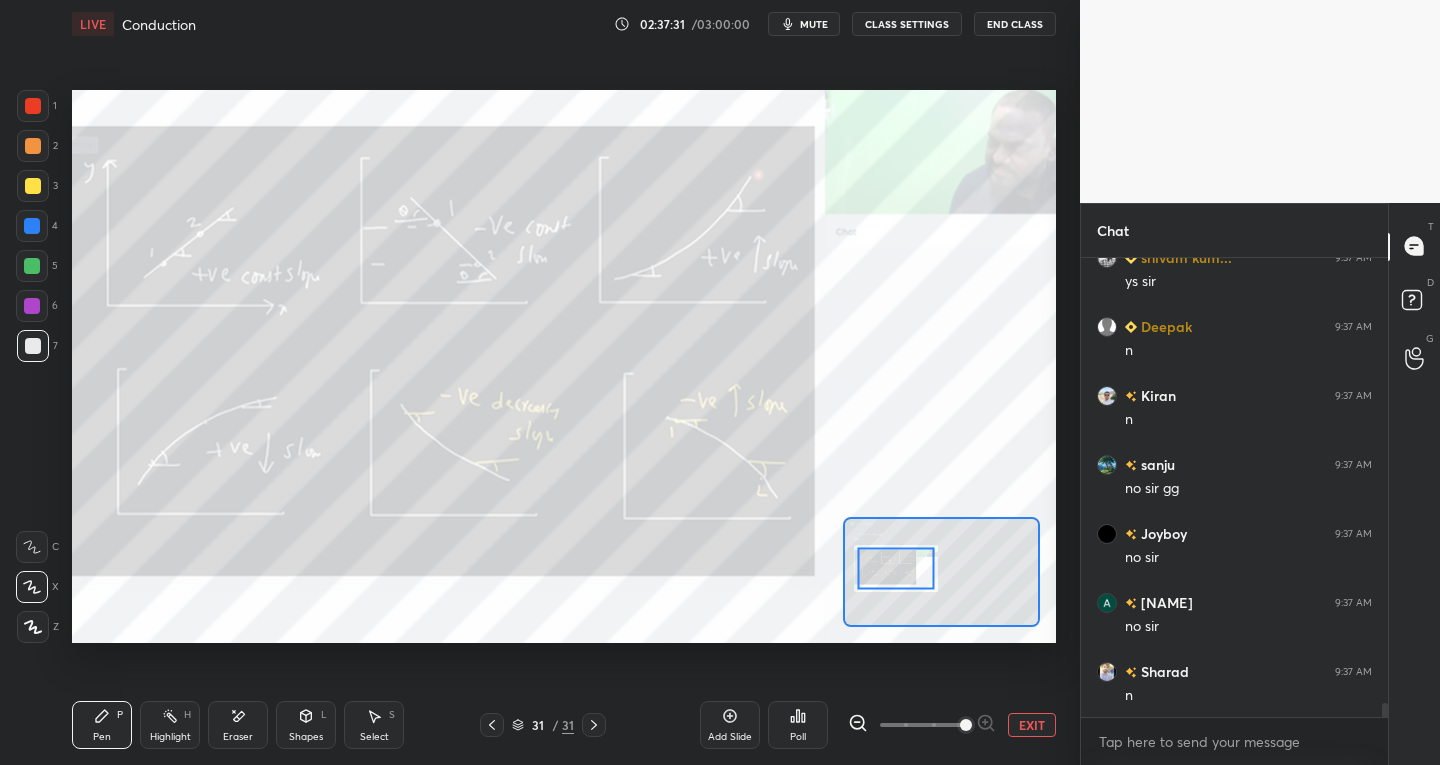 scroll, scrollTop: 14452, scrollLeft: 0, axis: vertical 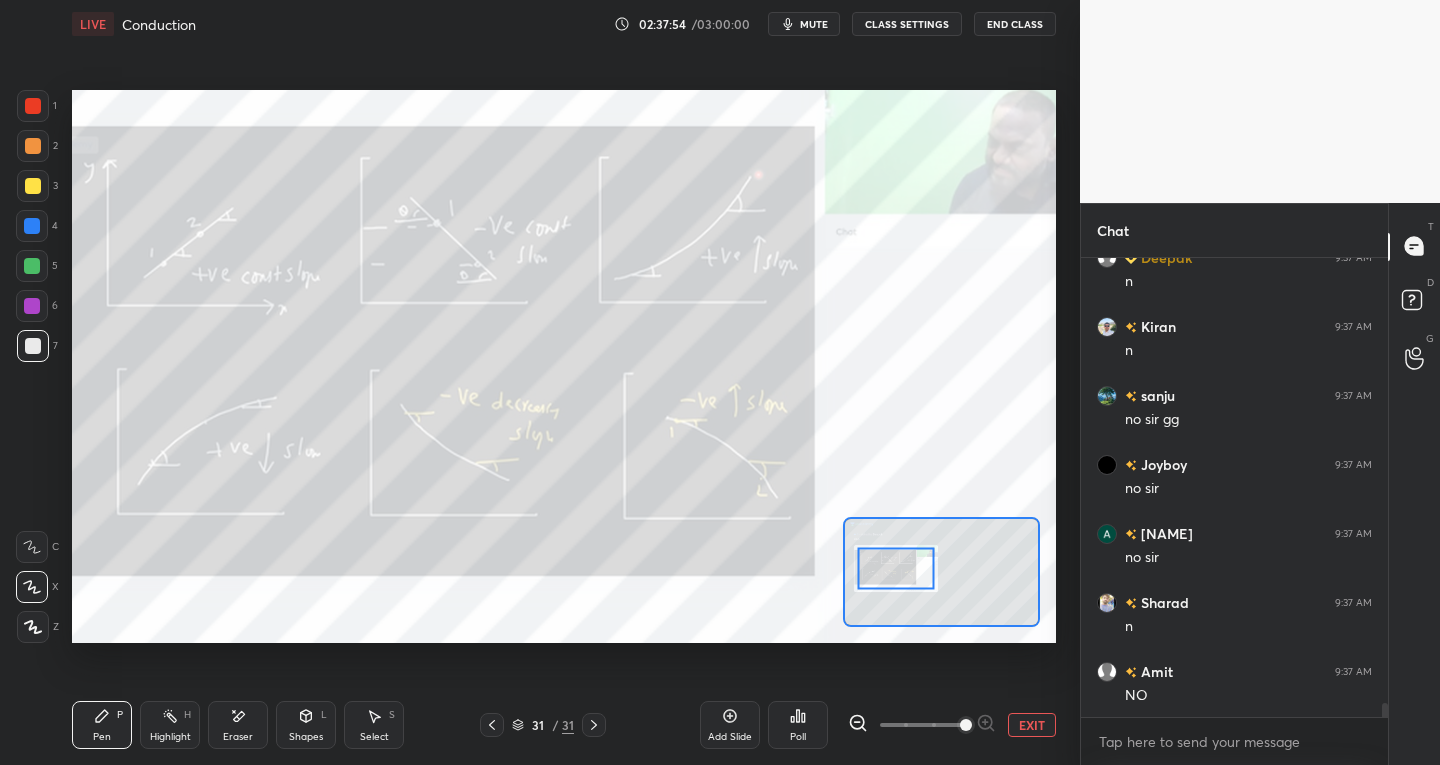 click at bounding box center (32, 547) 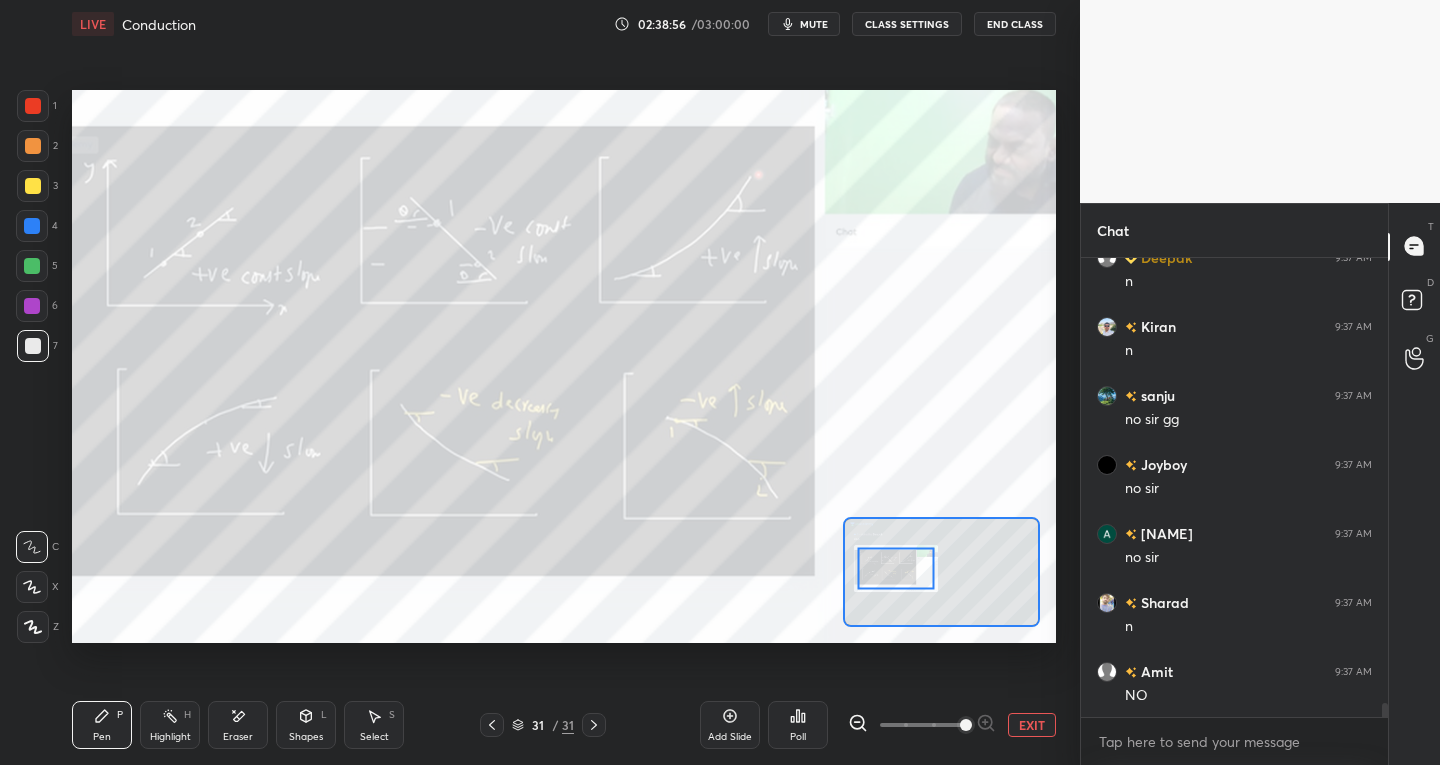 click at bounding box center [492, 725] 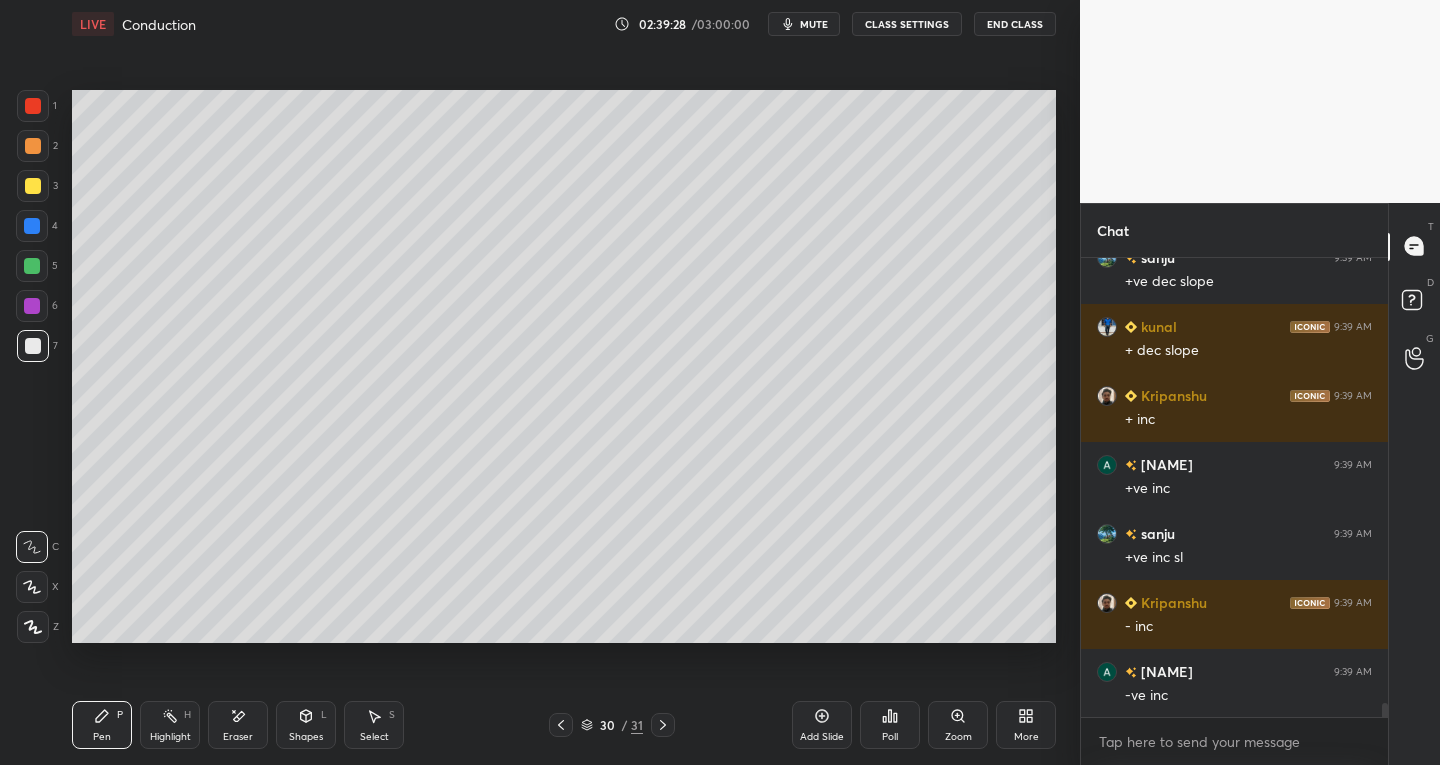 scroll, scrollTop: 15211, scrollLeft: 0, axis: vertical 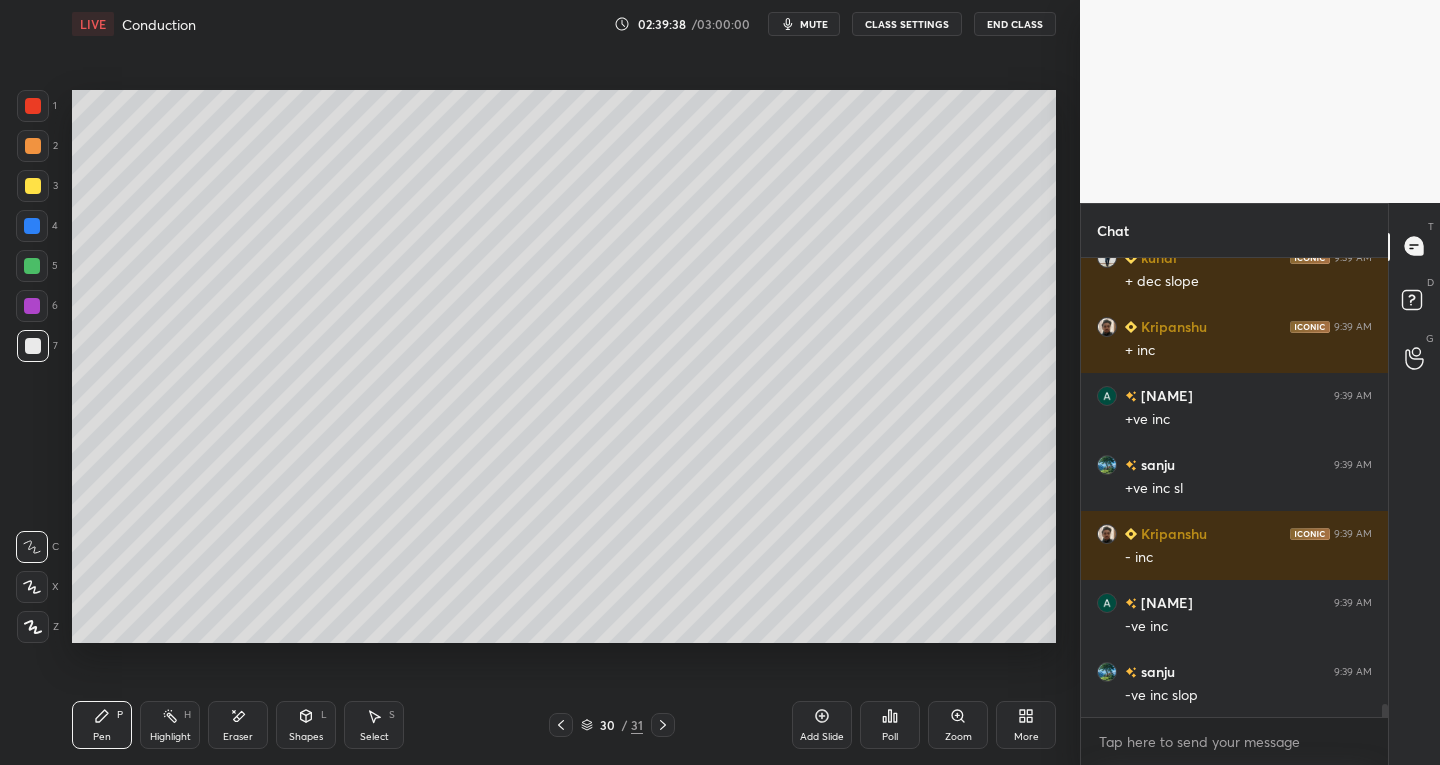 click 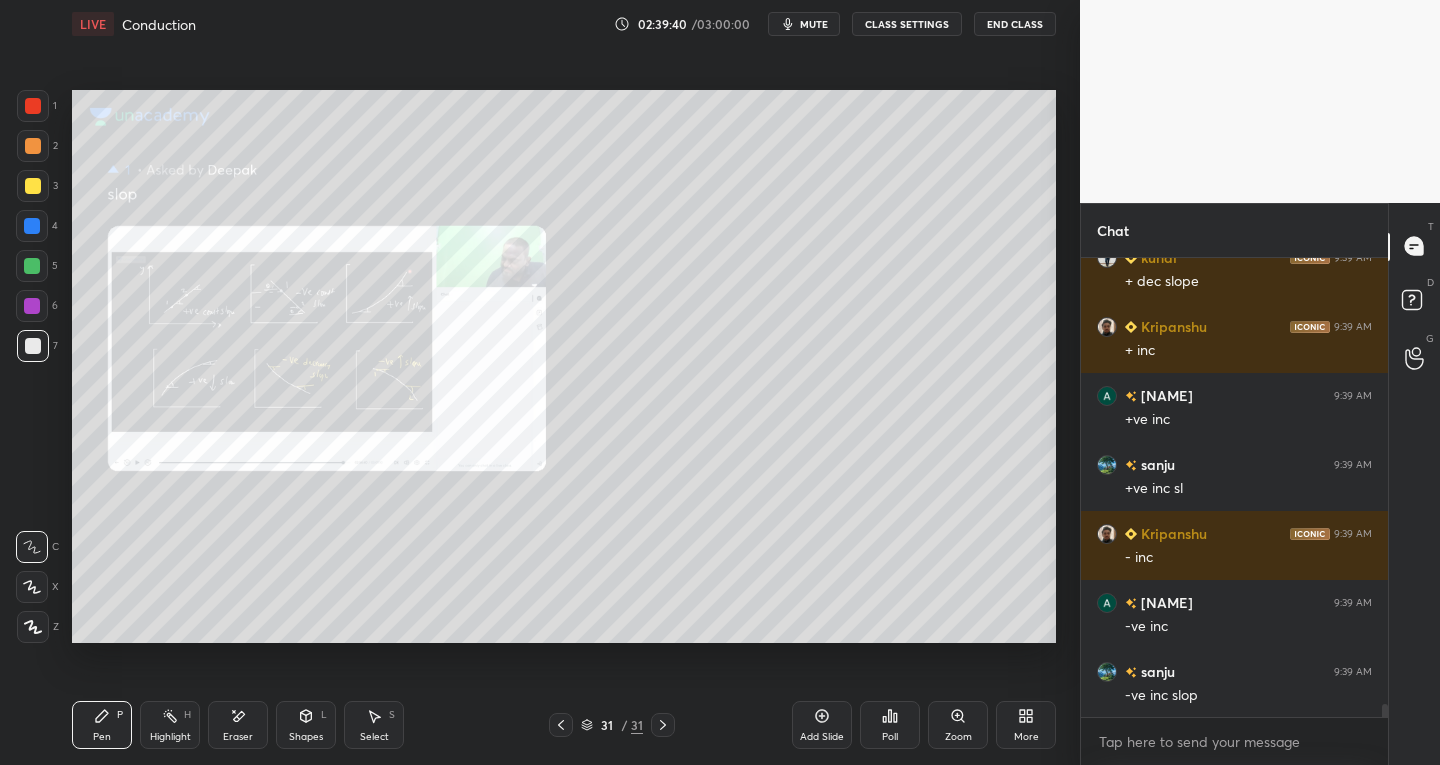 click at bounding box center (663, 725) 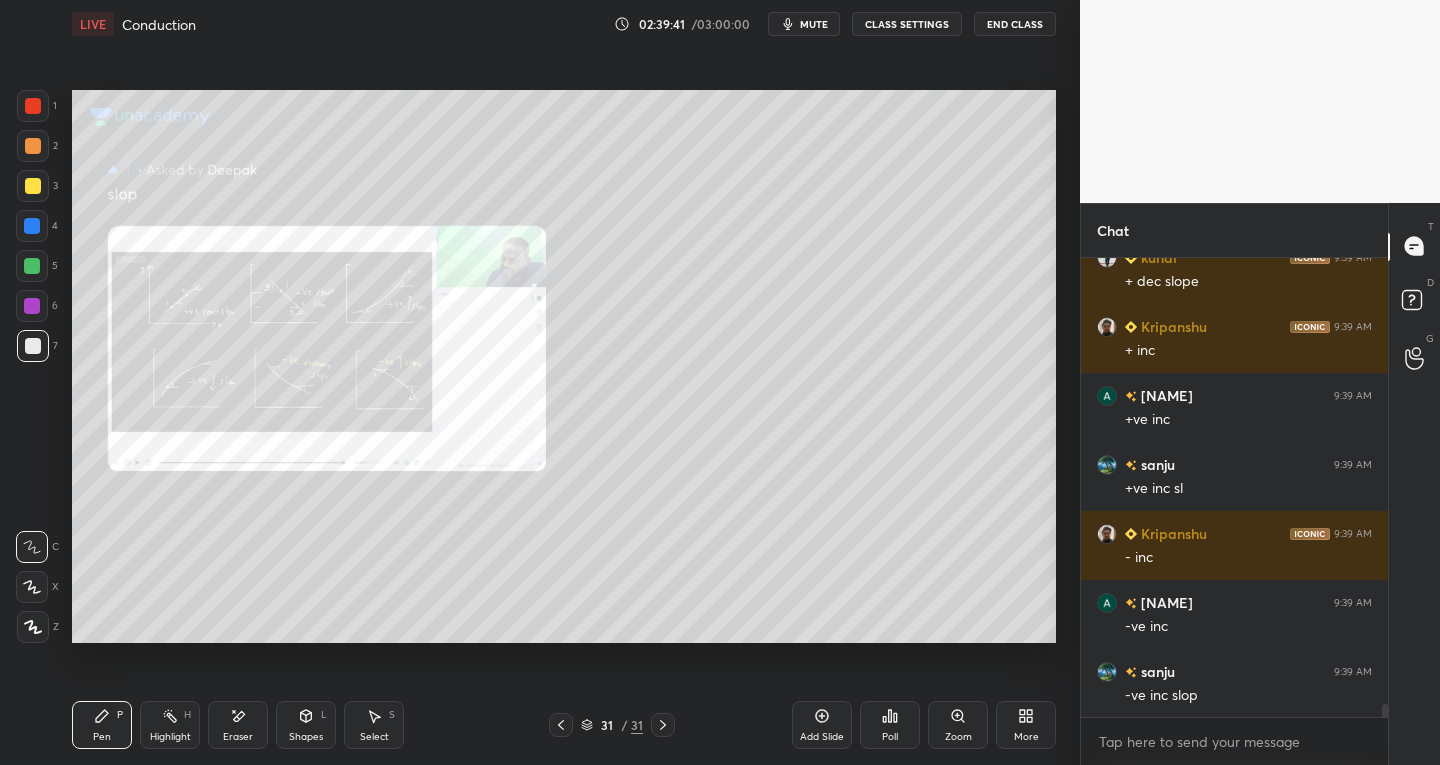 click 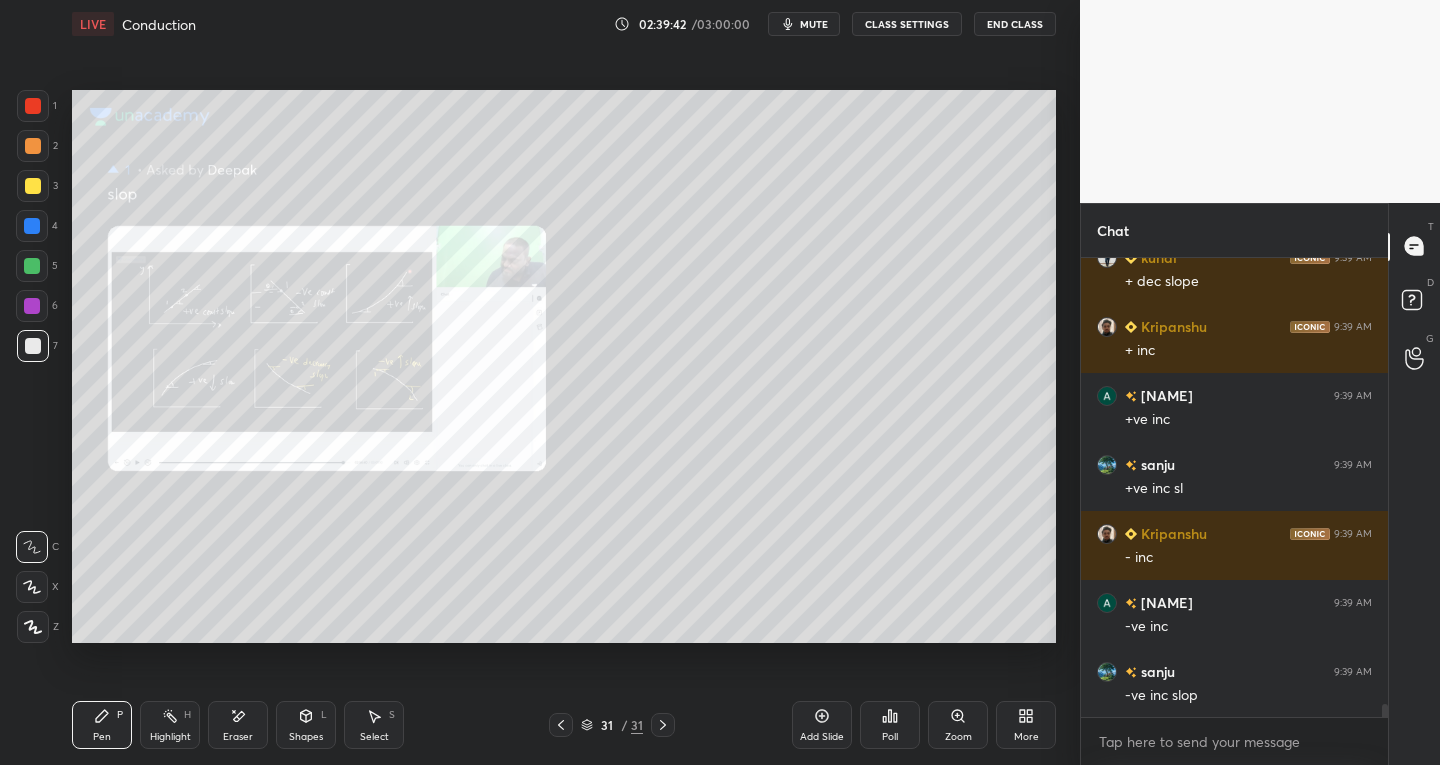 click at bounding box center (561, 725) 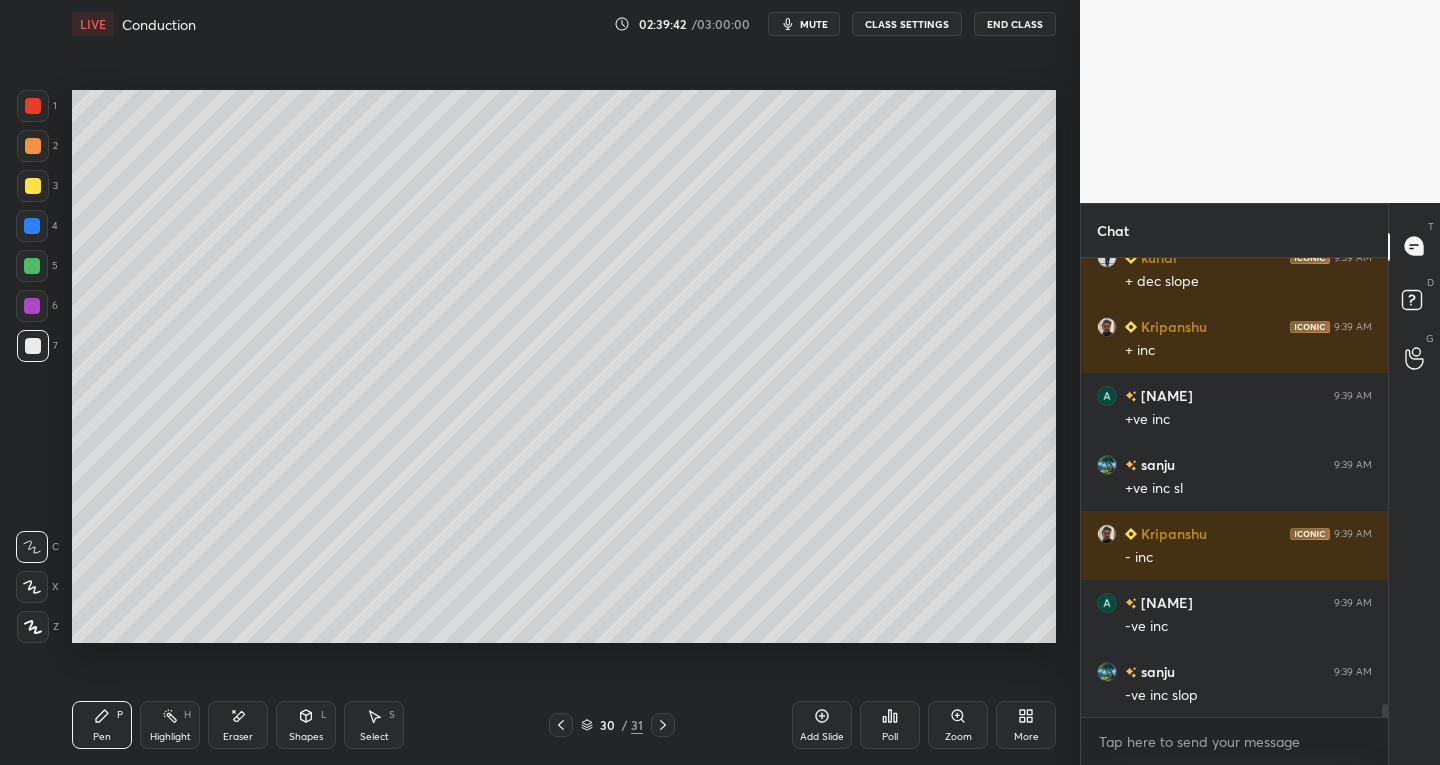 click 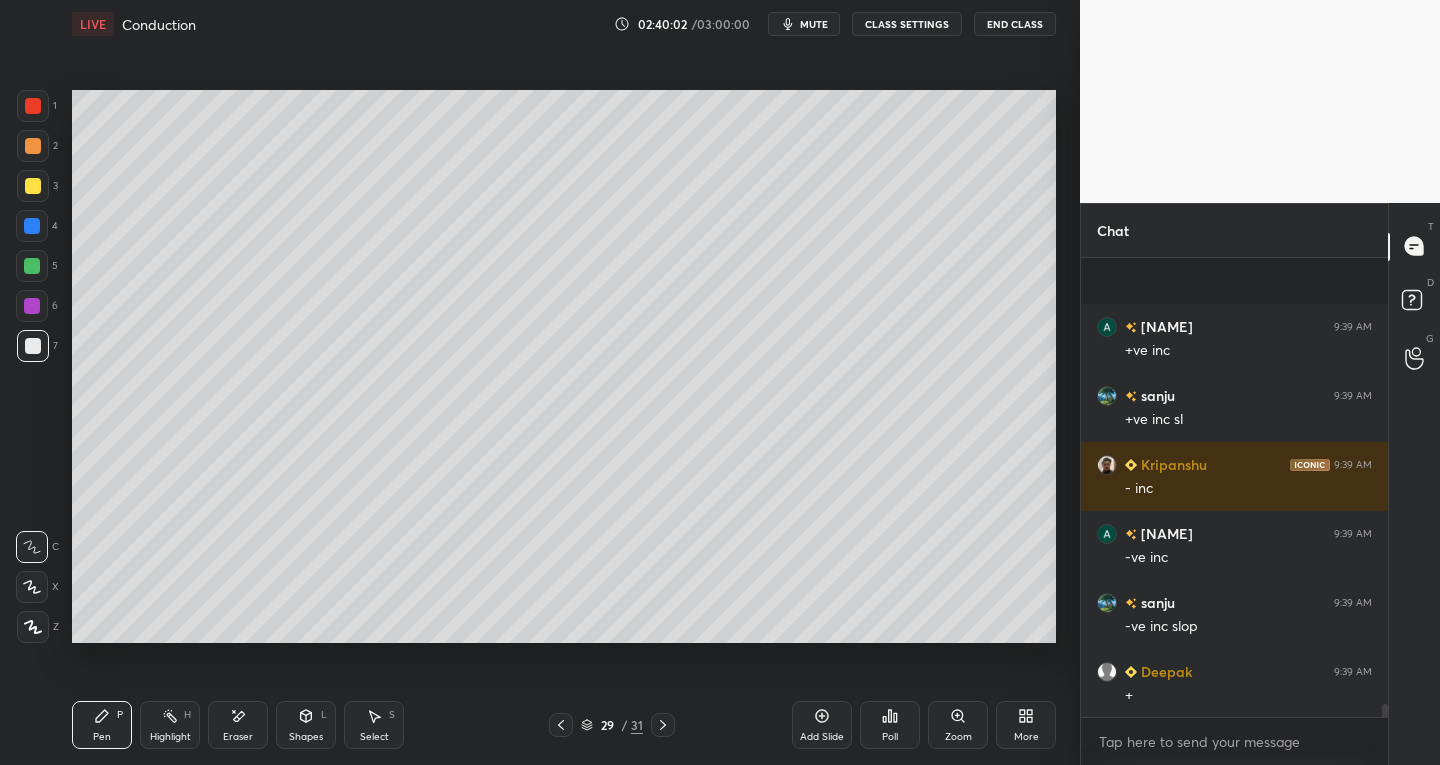 scroll, scrollTop: 15418, scrollLeft: 0, axis: vertical 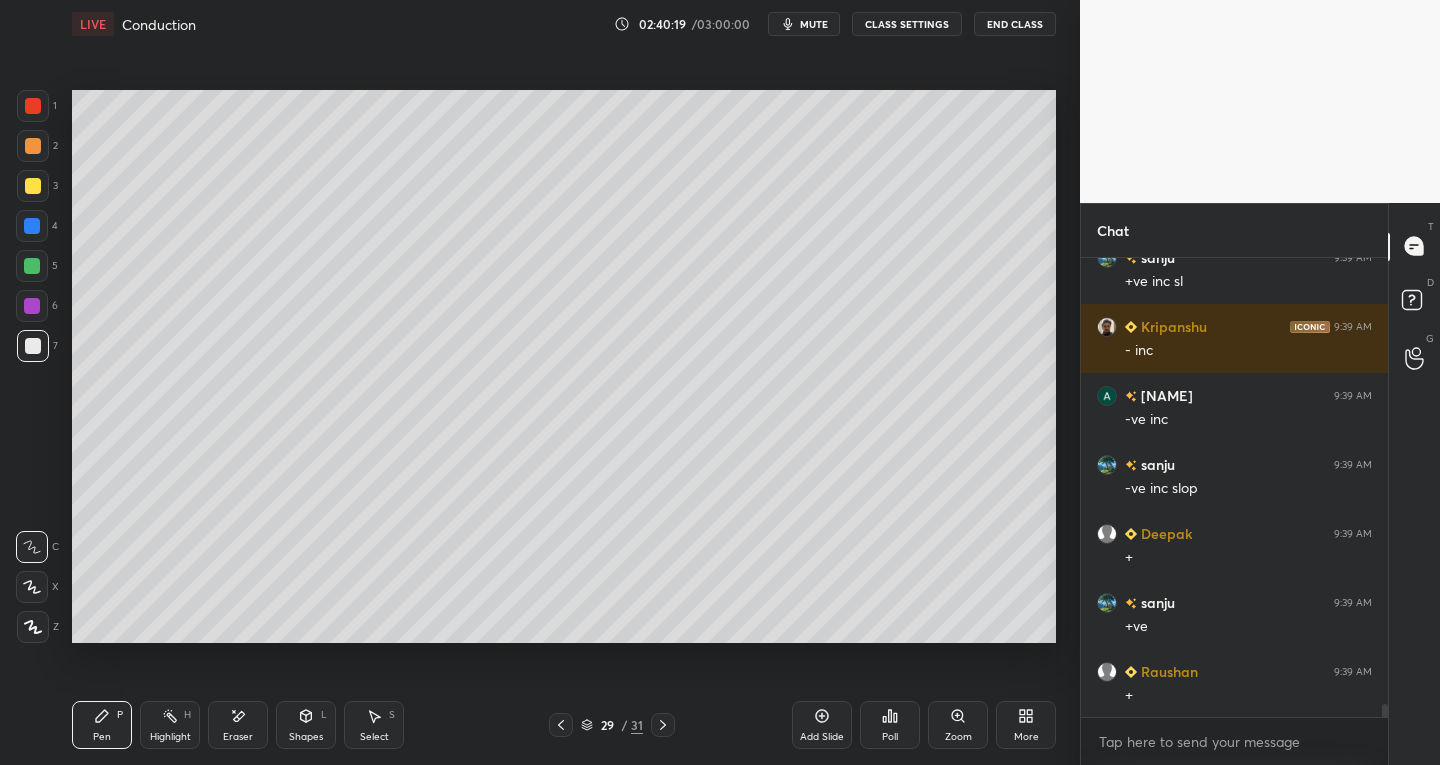 click at bounding box center (32, 587) 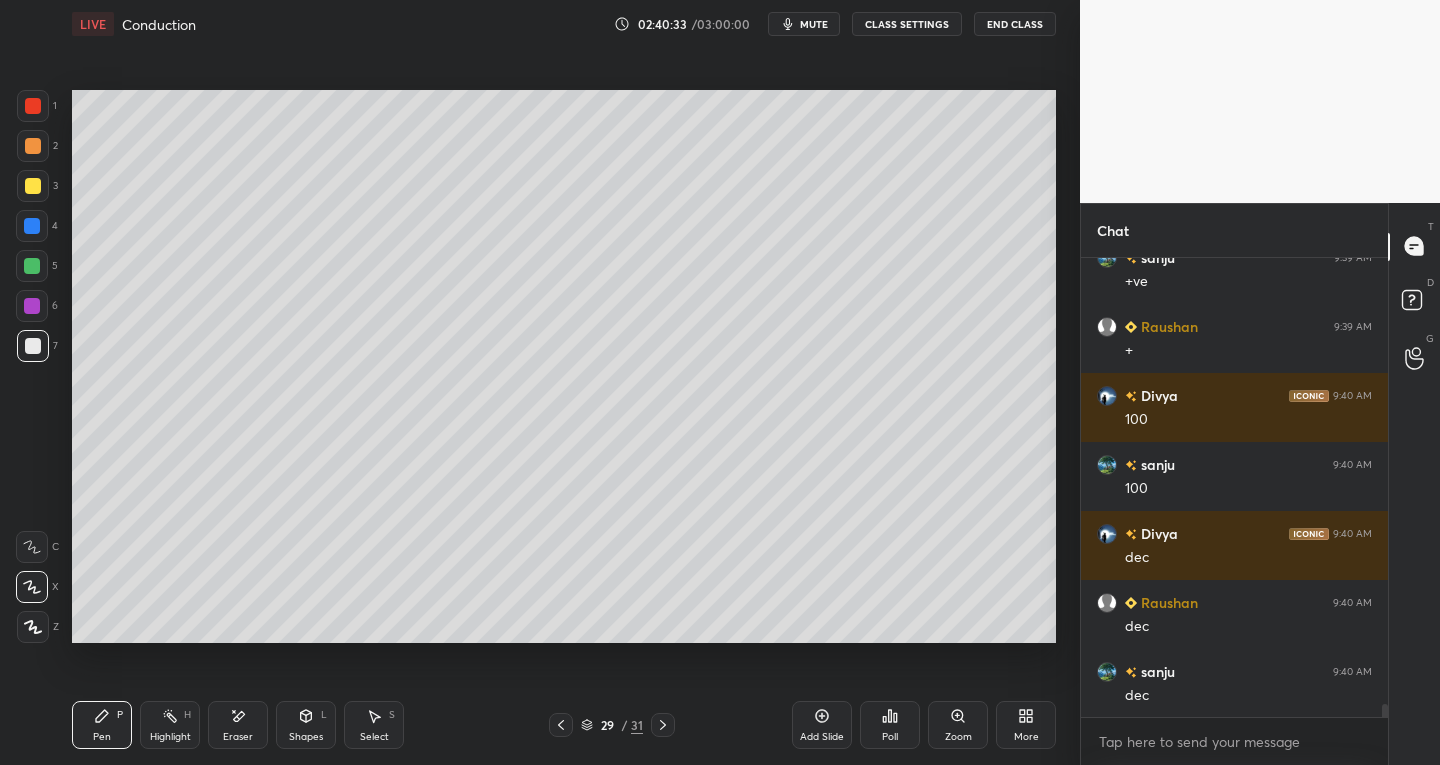 scroll, scrollTop: 15832, scrollLeft: 0, axis: vertical 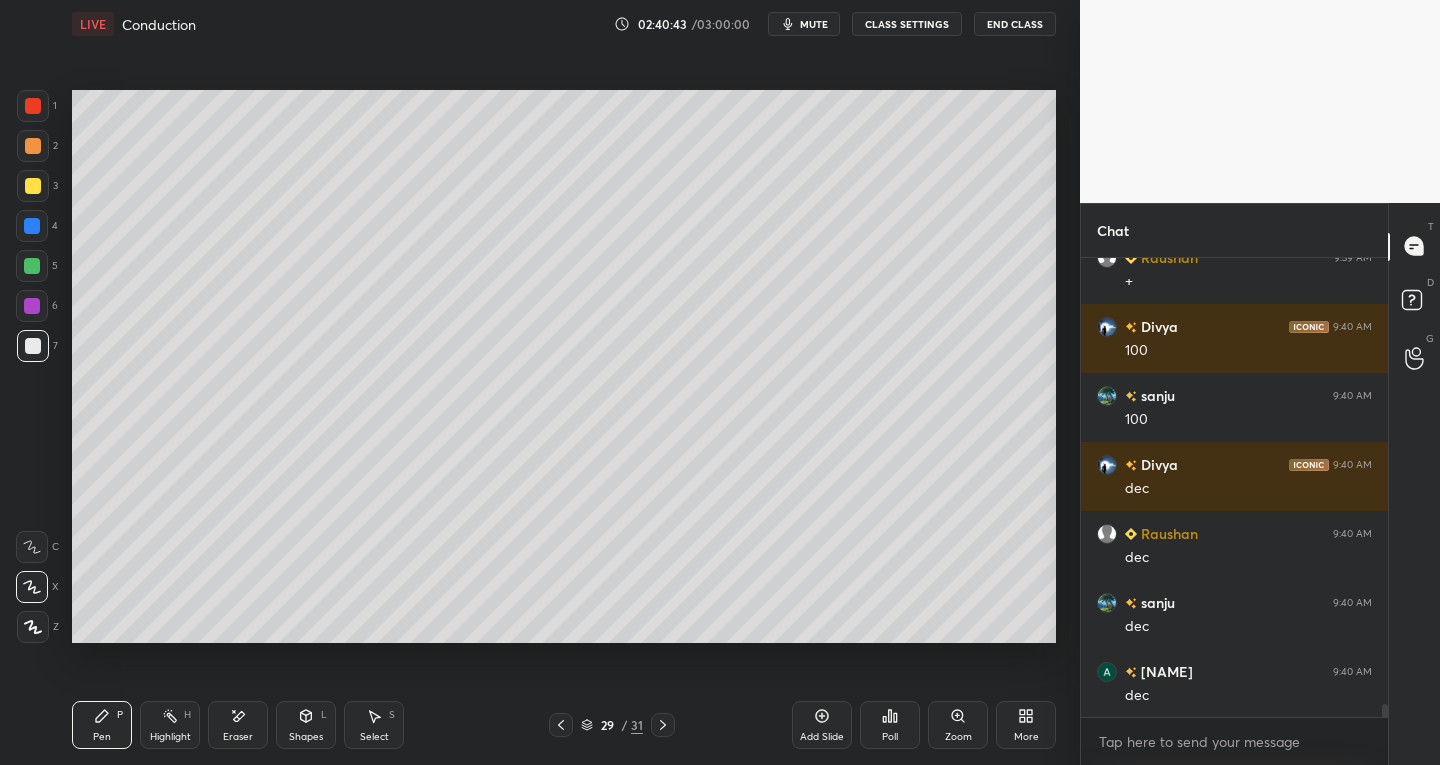 click 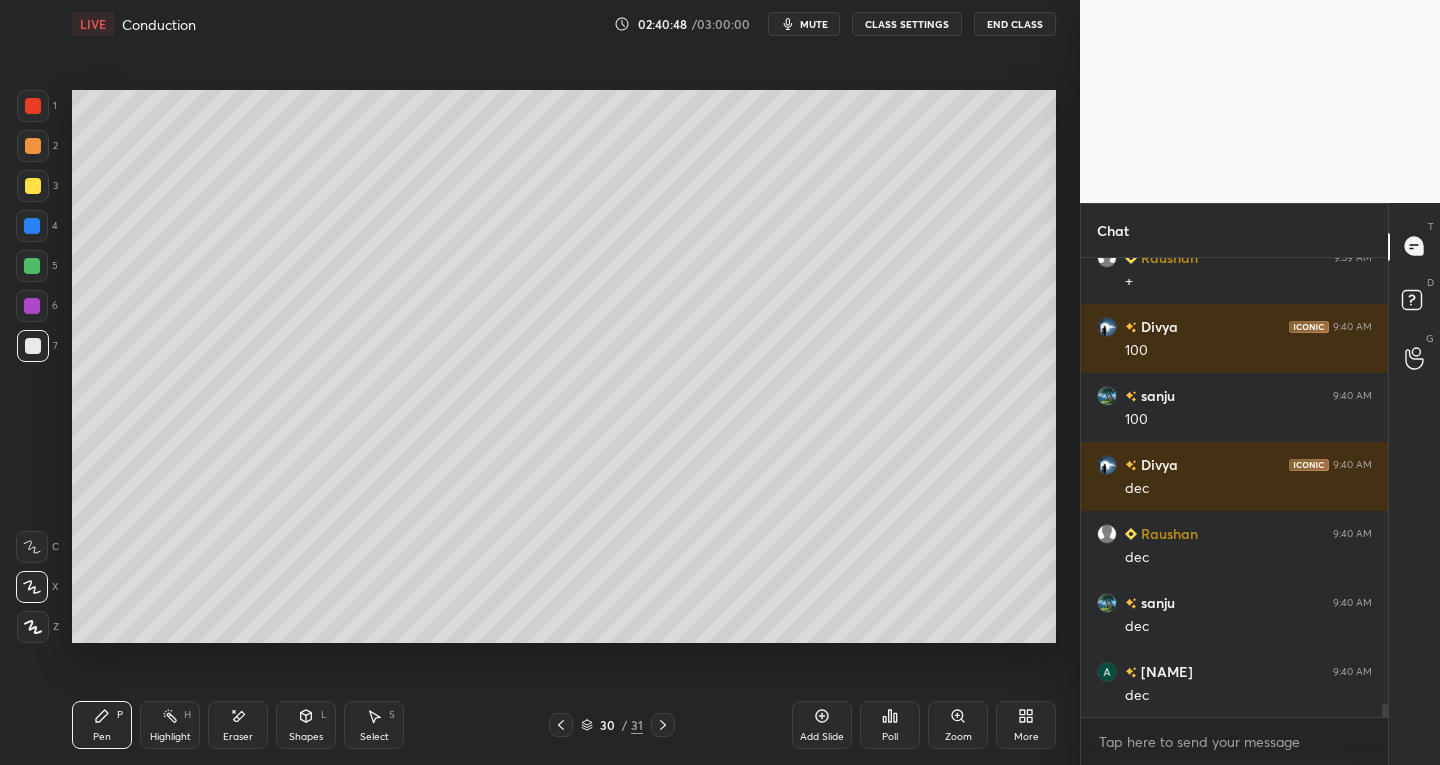 click 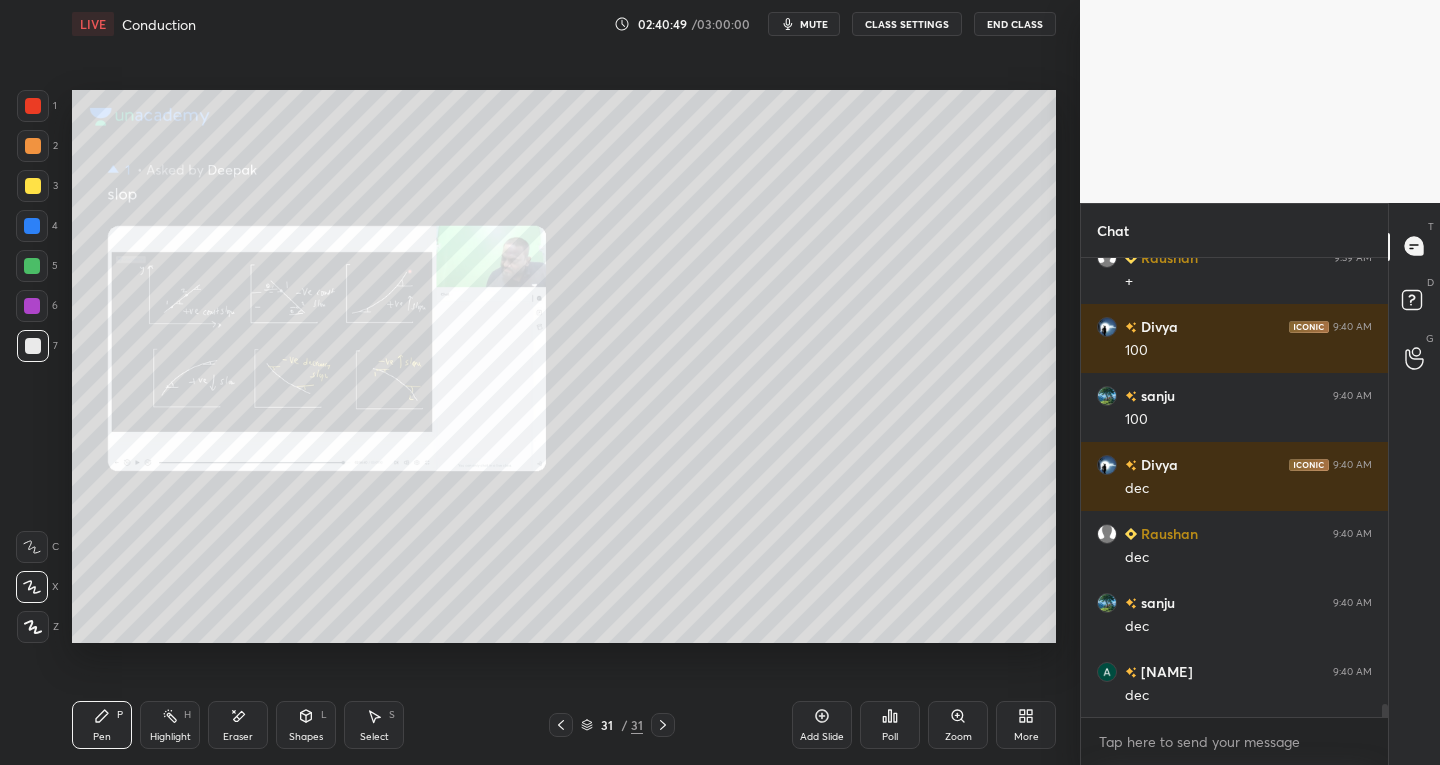 click 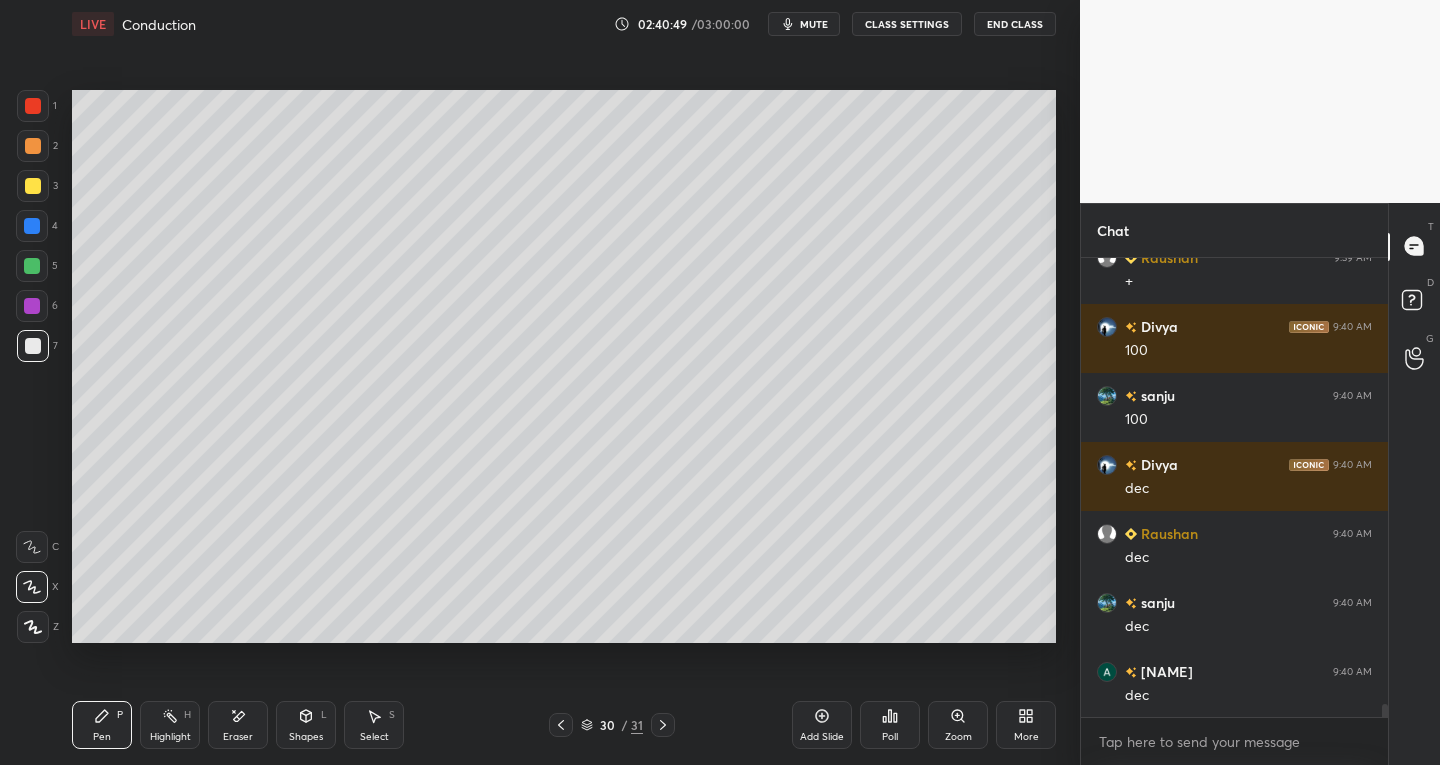 click 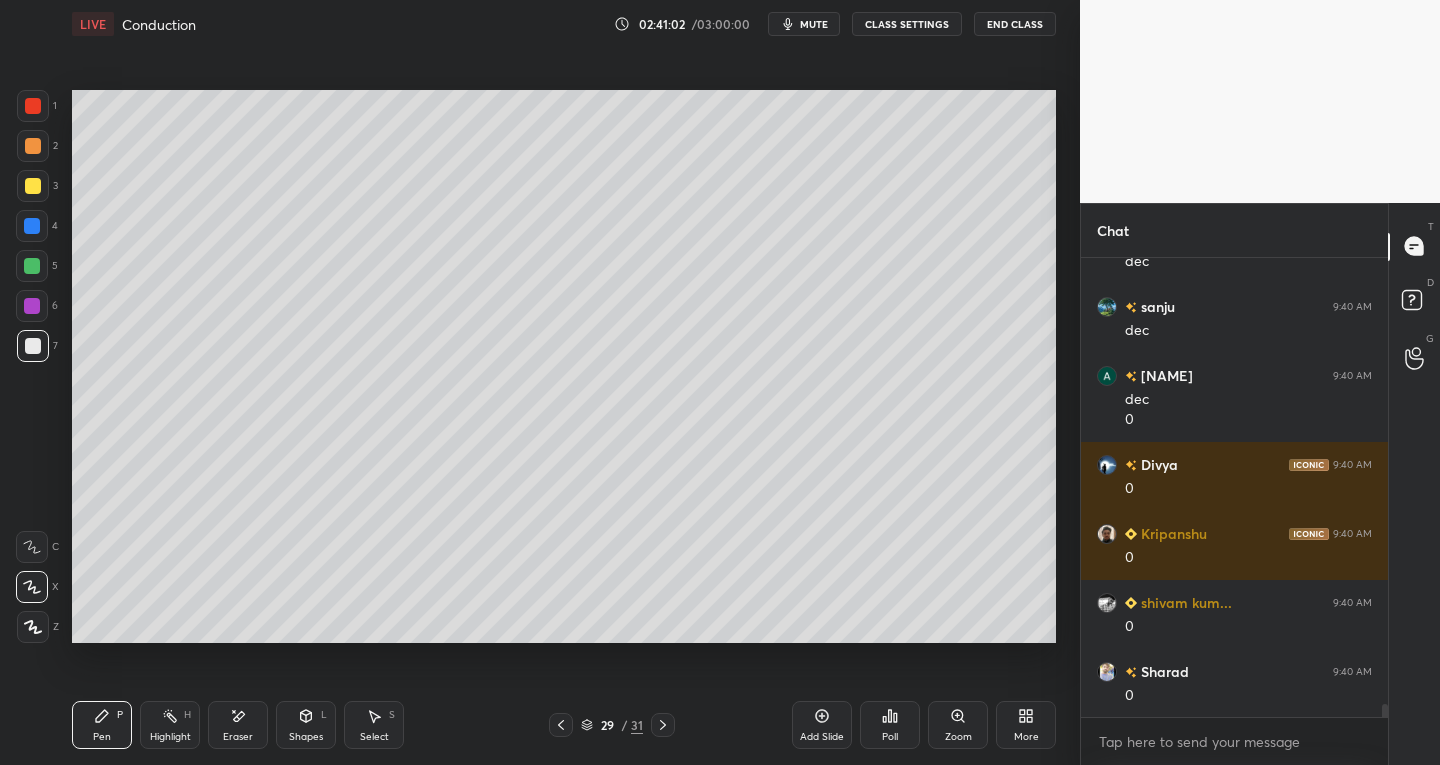 scroll, scrollTop: 16197, scrollLeft: 0, axis: vertical 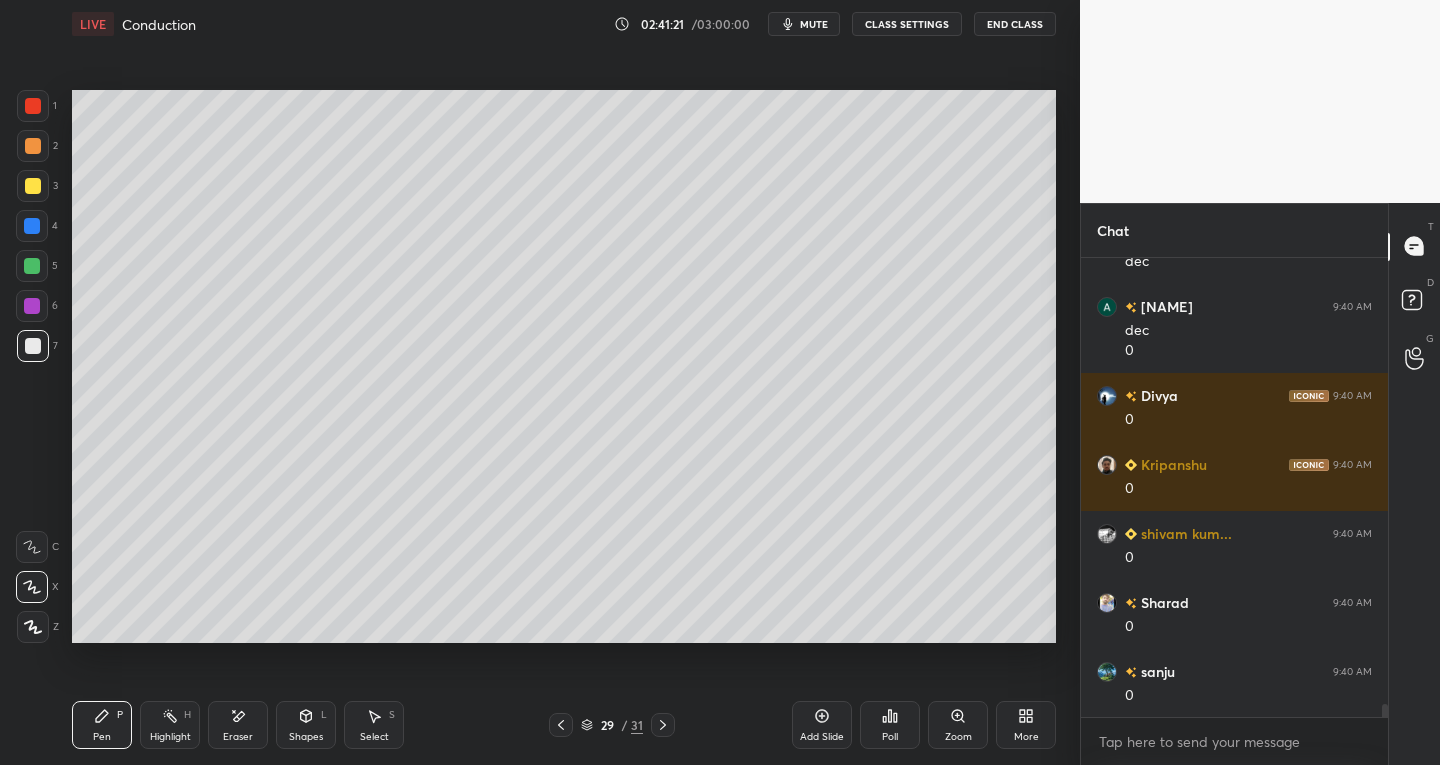click at bounding box center (33, 146) 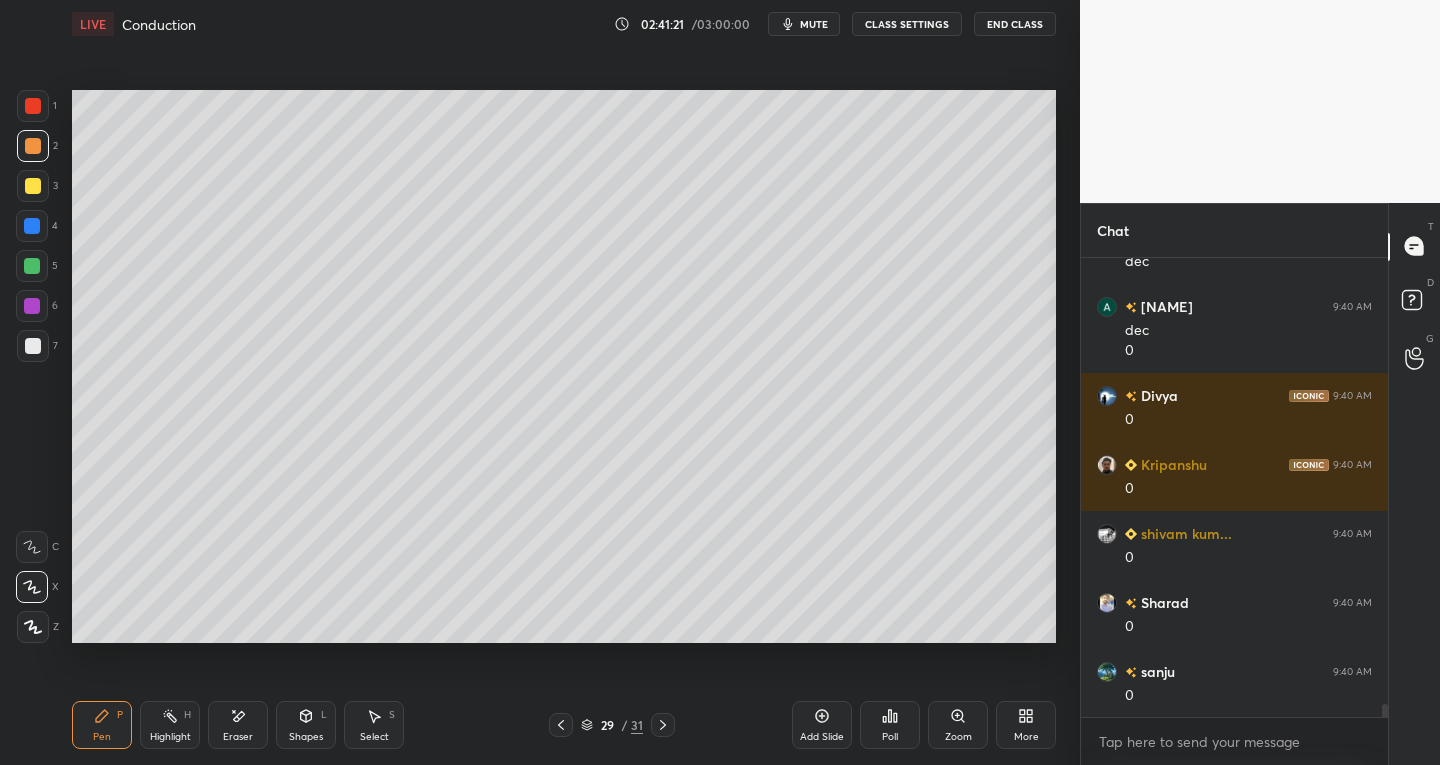 click 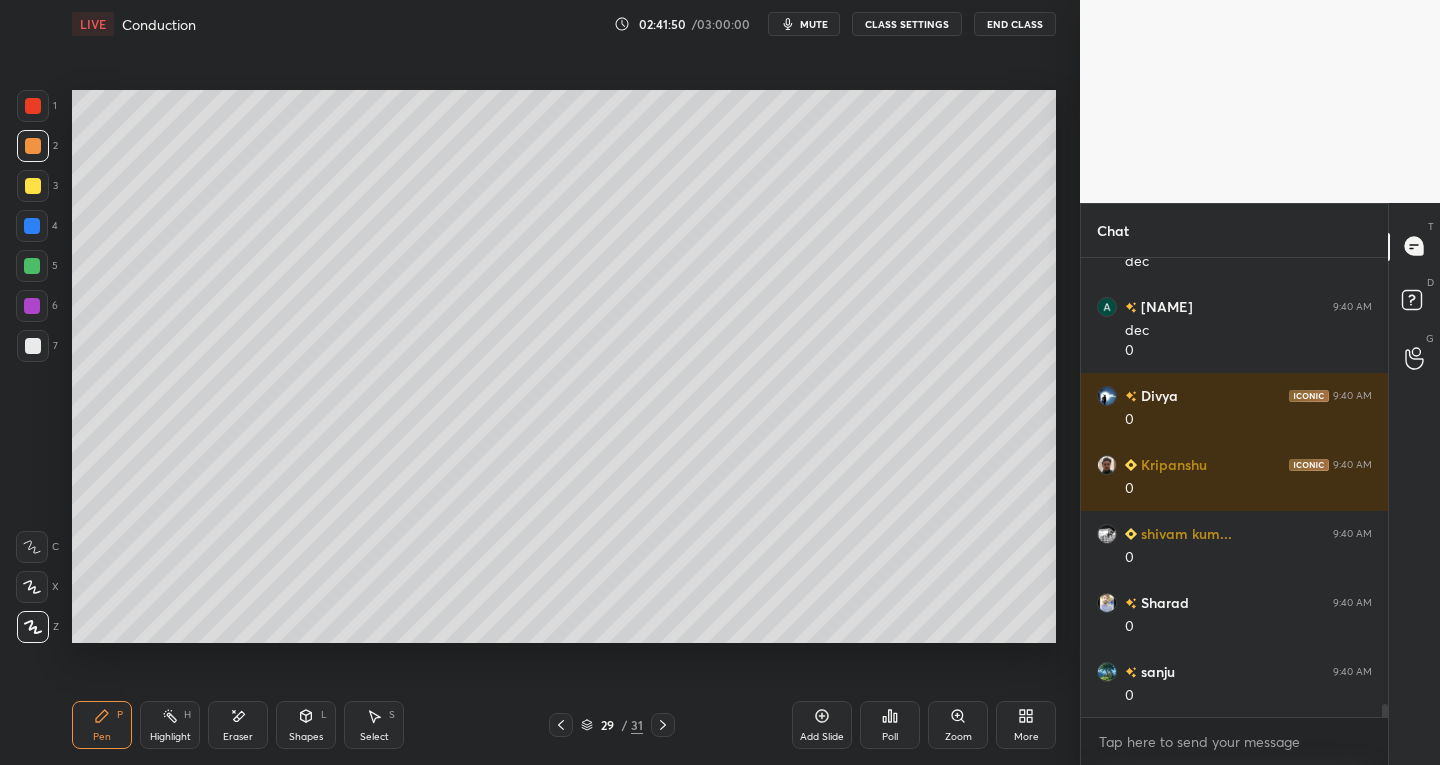 scroll, scrollTop: 16266, scrollLeft: 0, axis: vertical 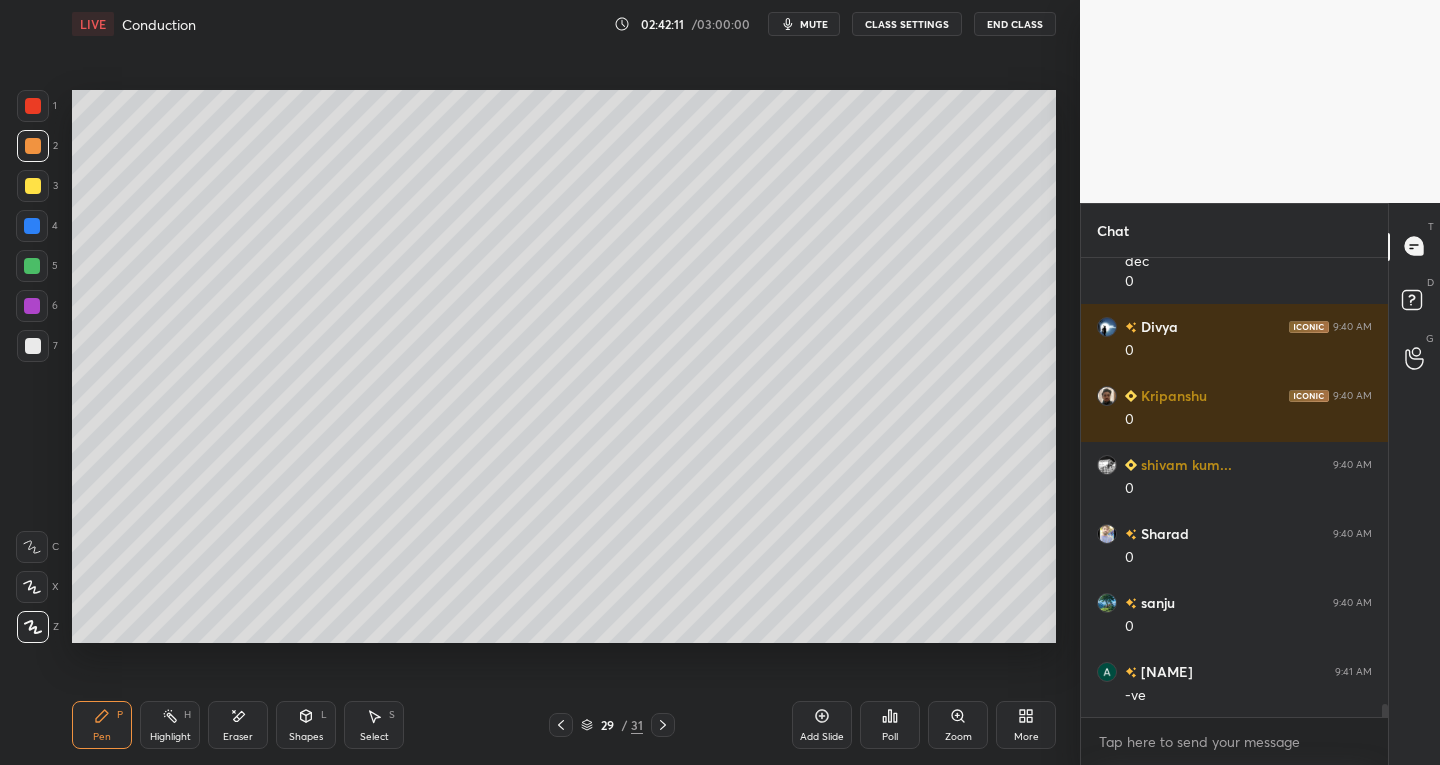 click 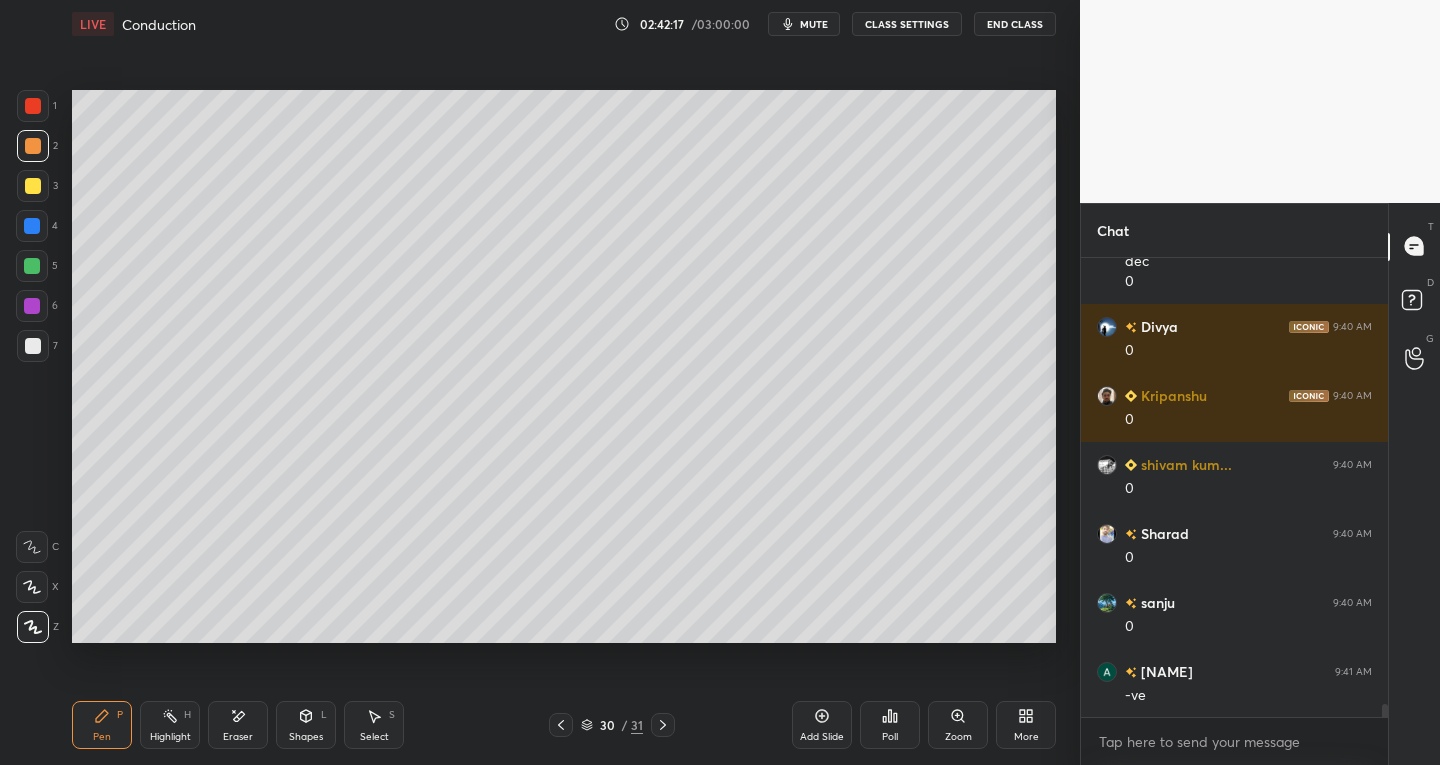 click at bounding box center (663, 725) 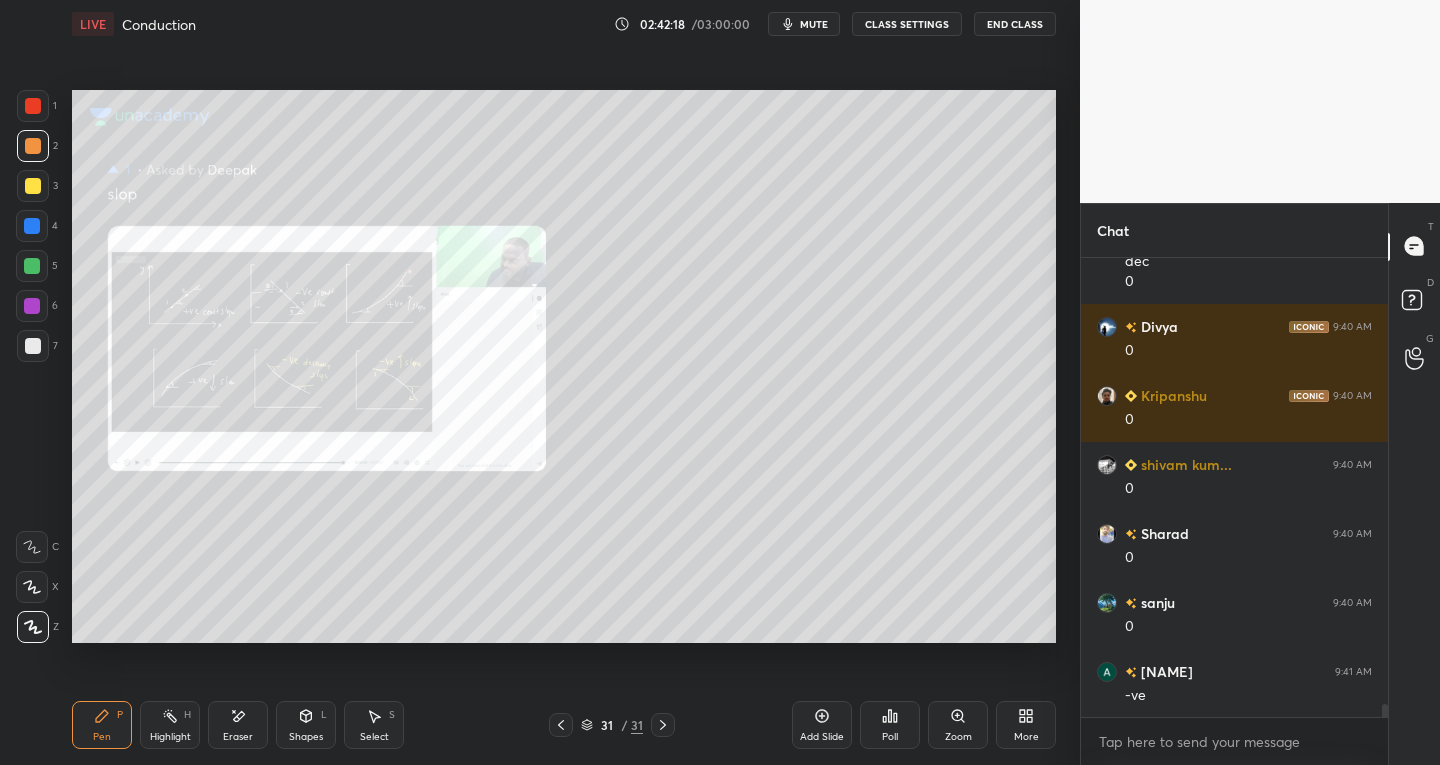 click 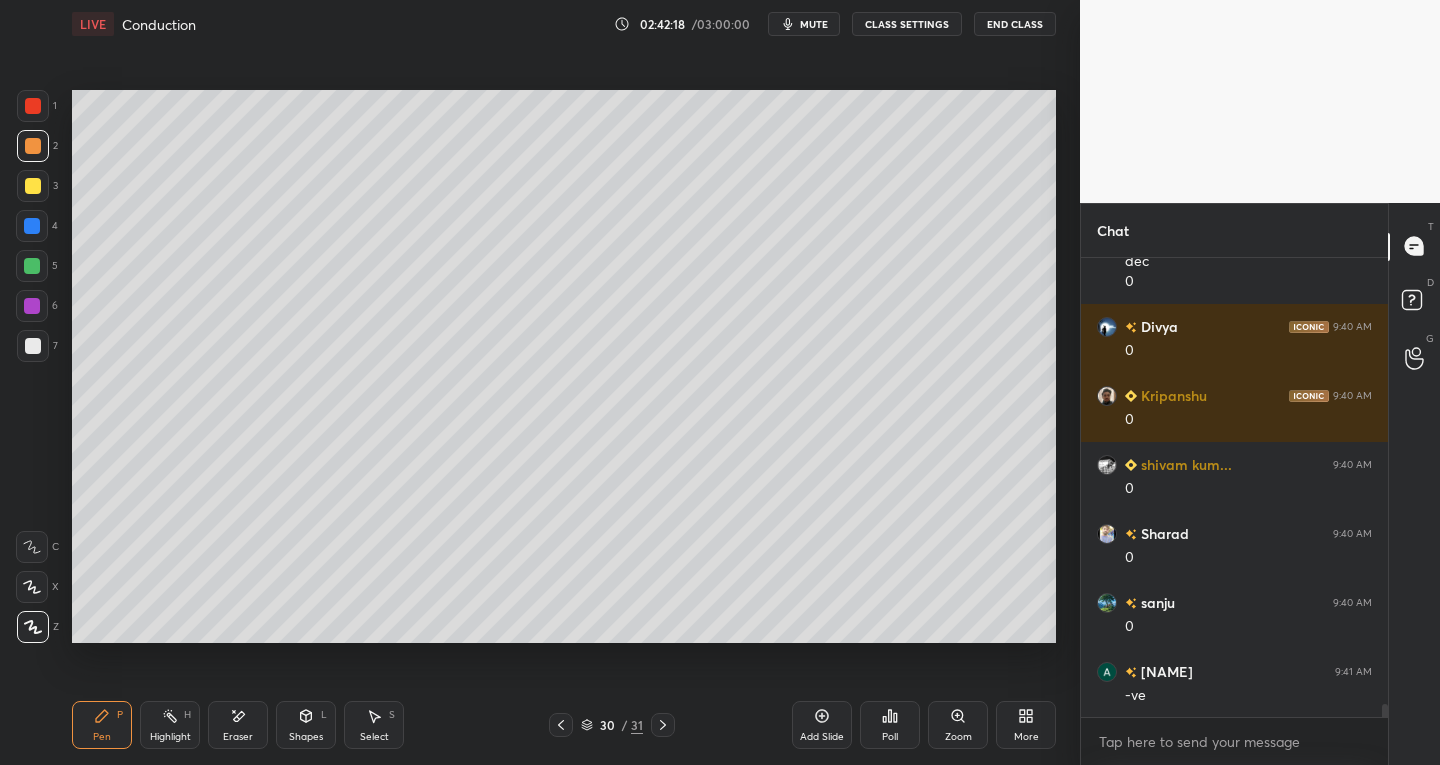 click 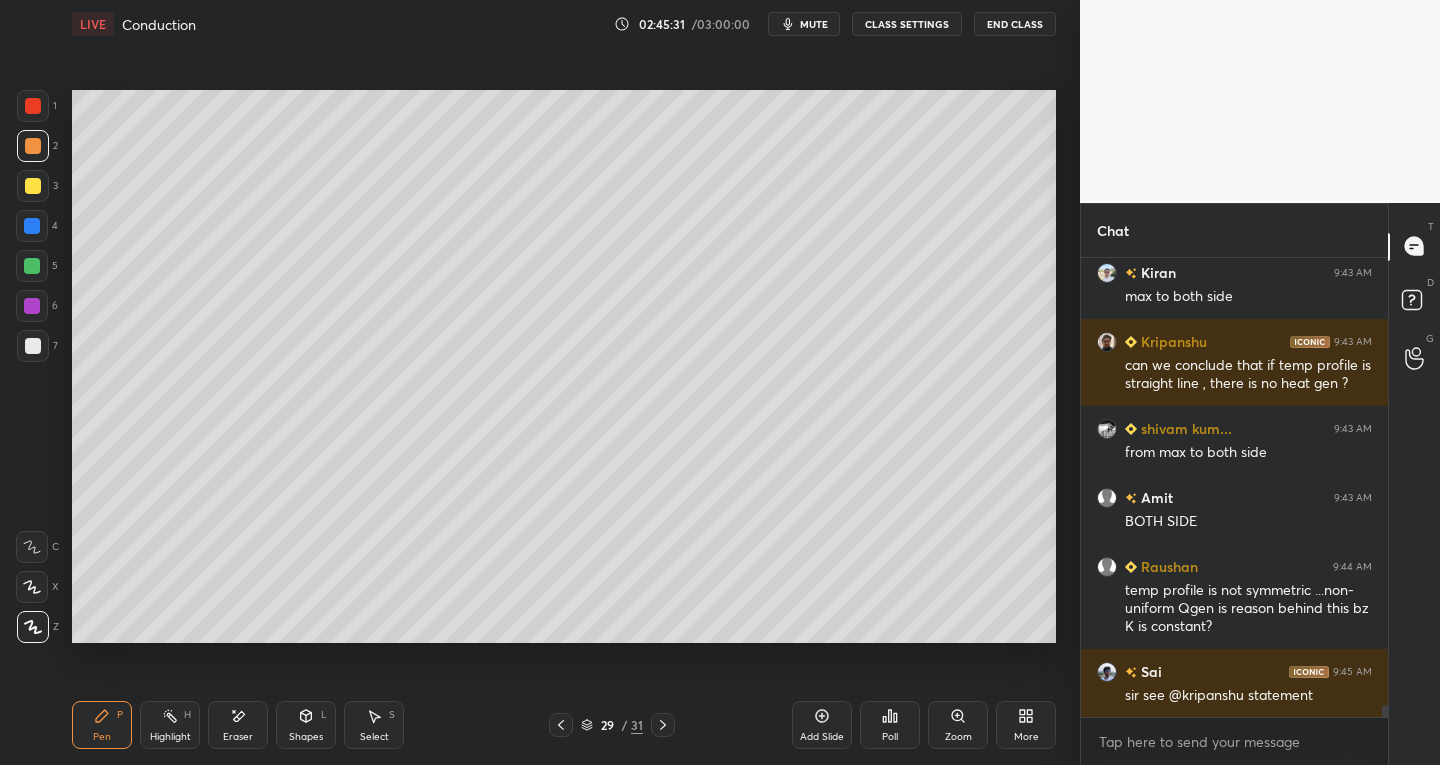 scroll, scrollTop: 17010, scrollLeft: 0, axis: vertical 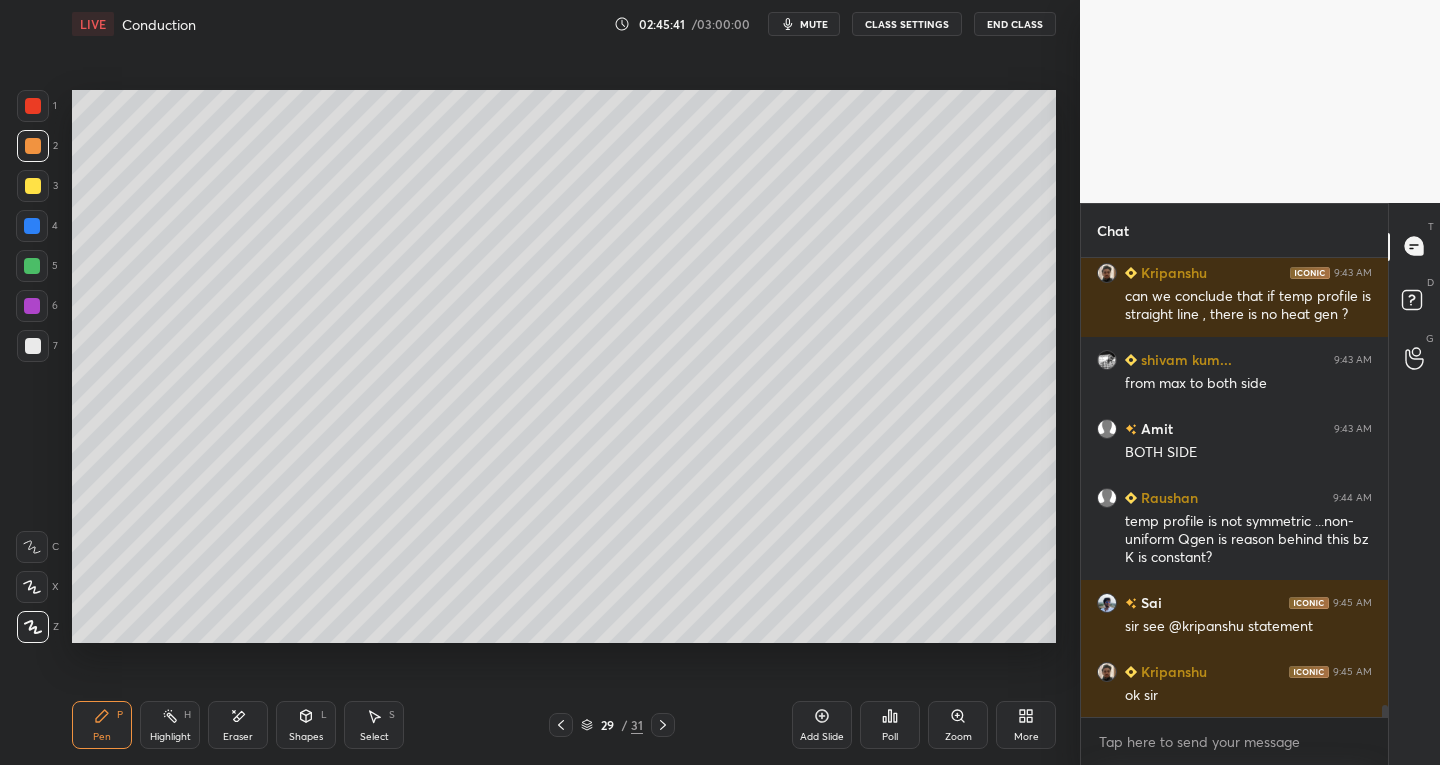 click 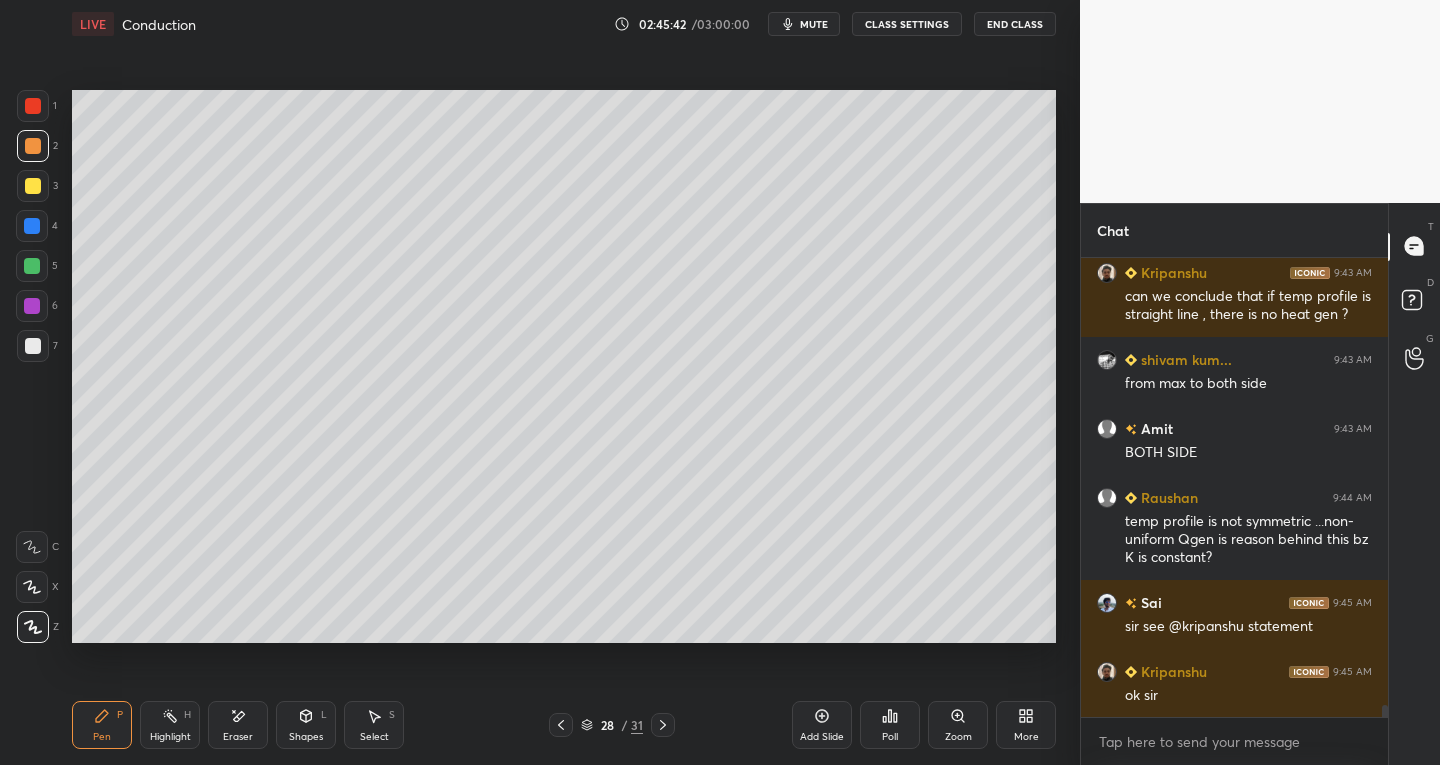 click 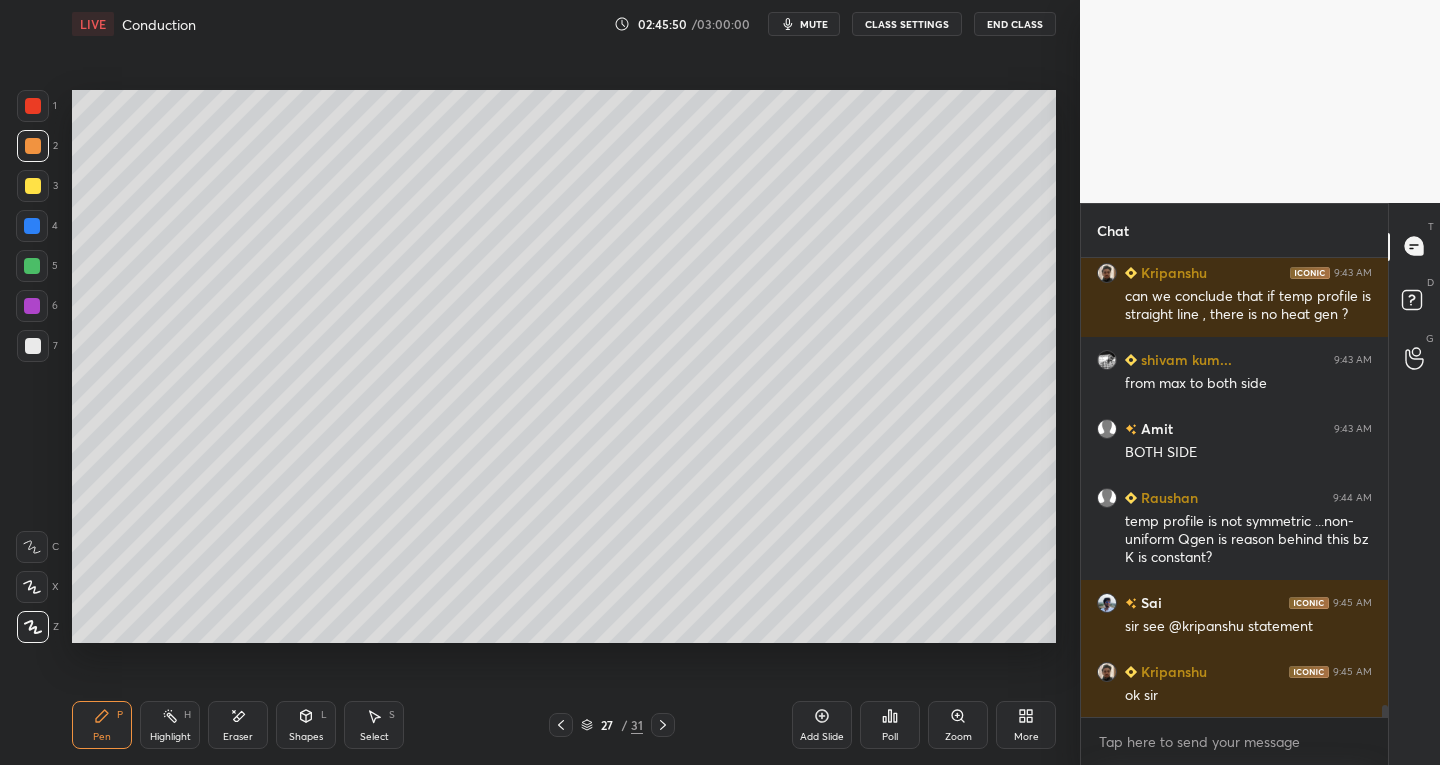 click 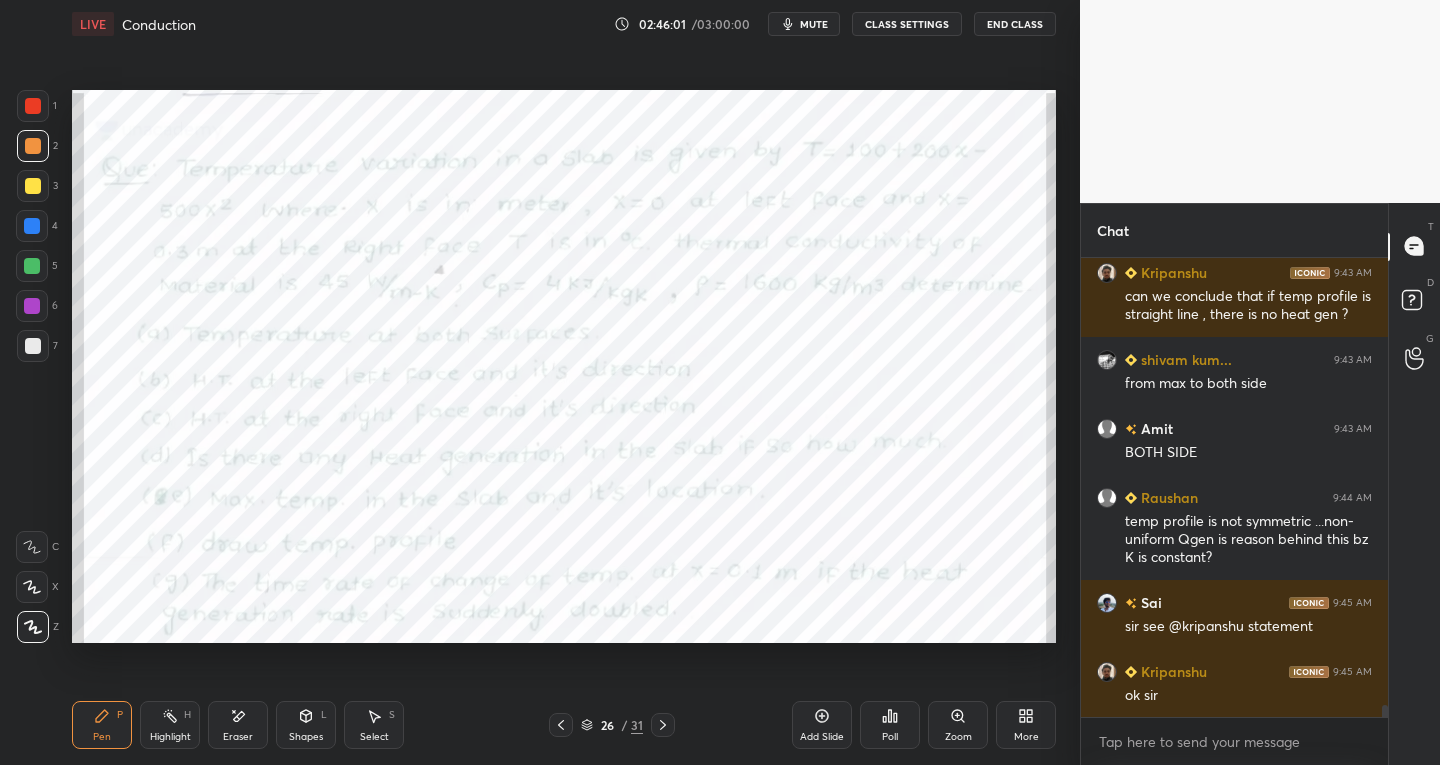 scroll, scrollTop: 17079, scrollLeft: 0, axis: vertical 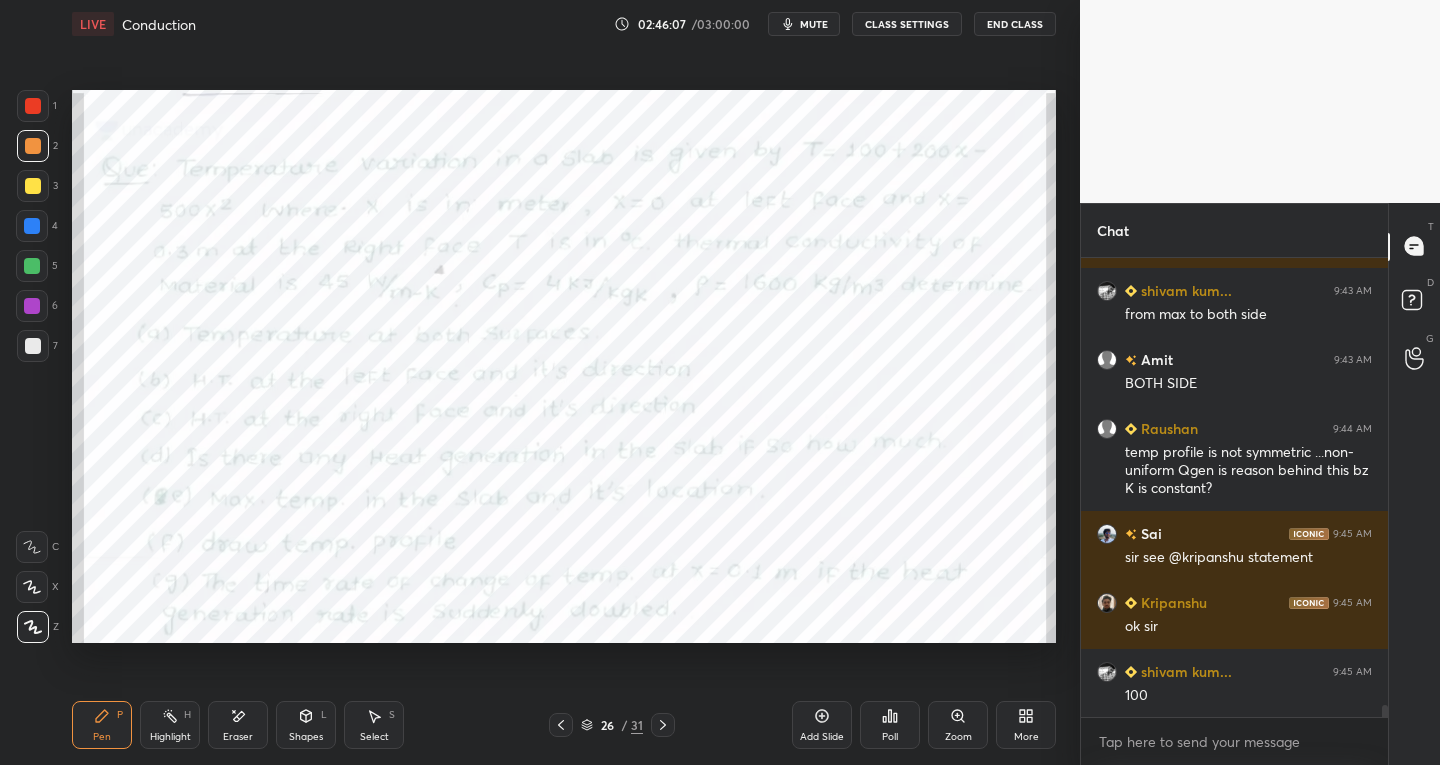 click 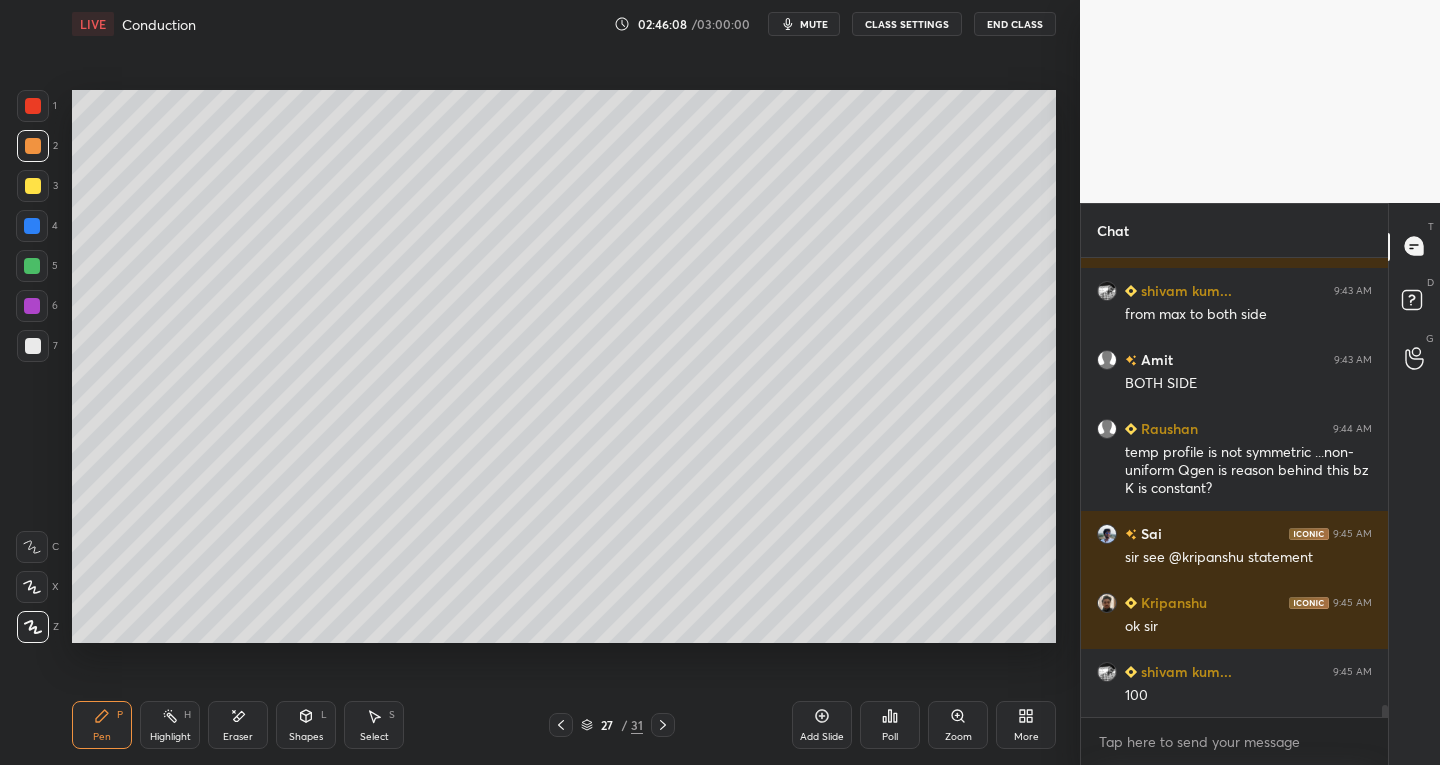 click 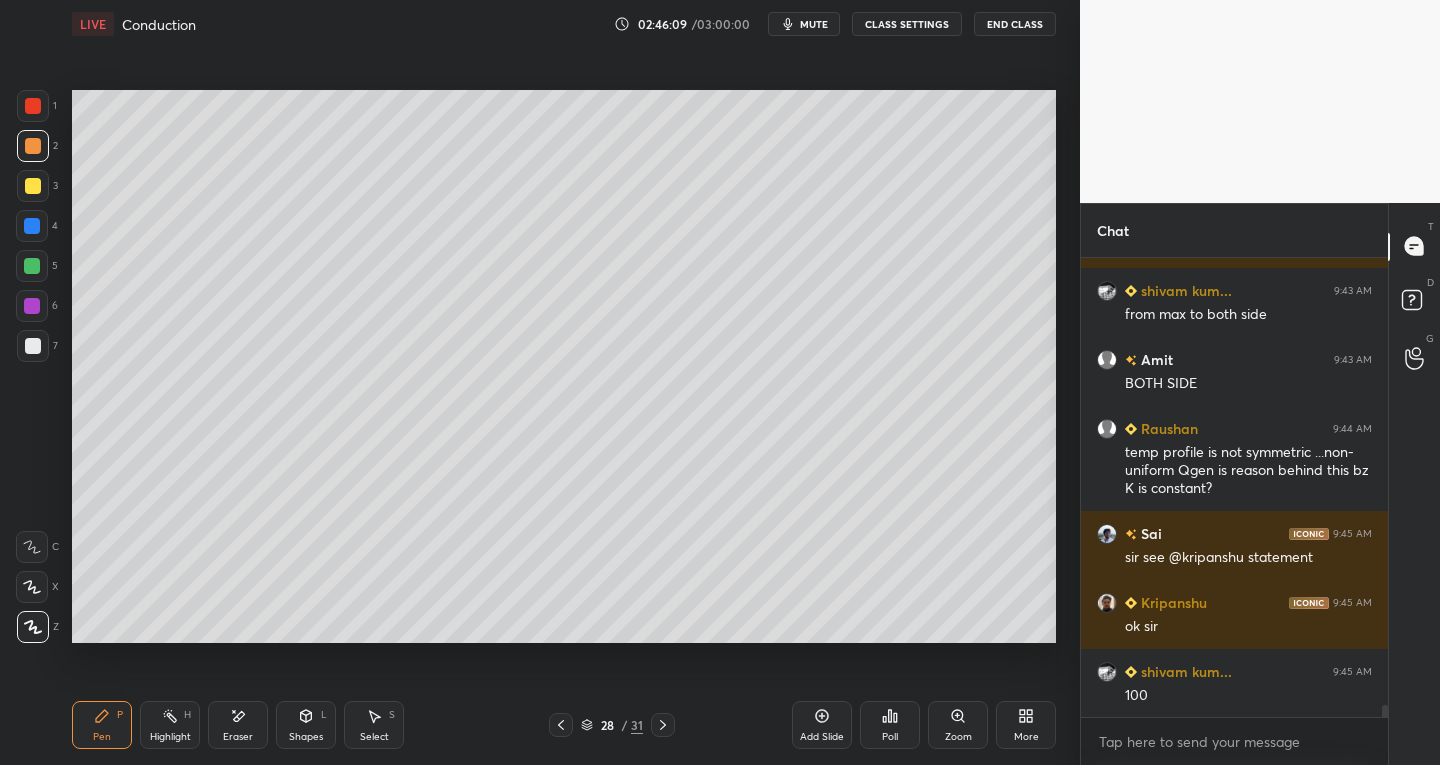 click 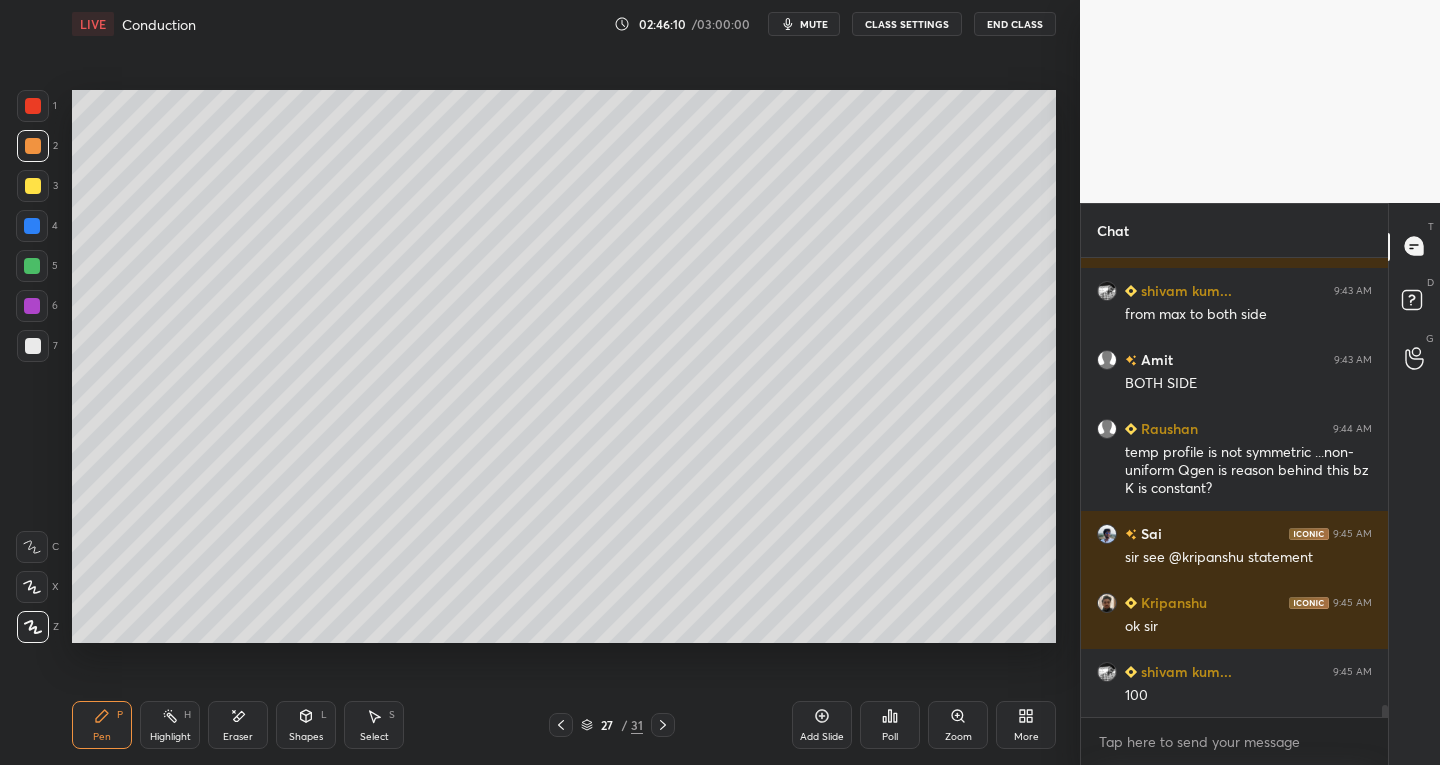 click on "7" at bounding box center [37, 350] 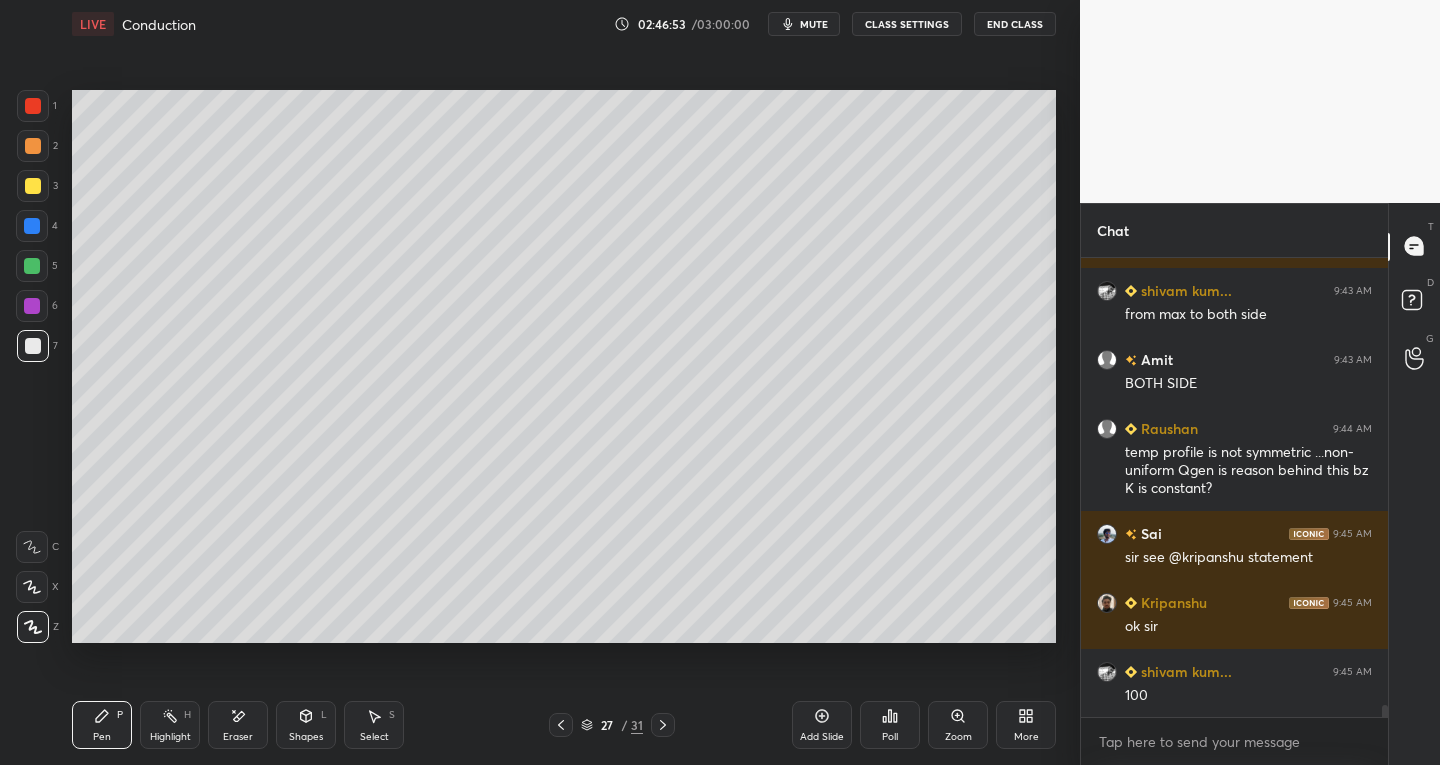 click on "Add Slide" at bounding box center [822, 725] 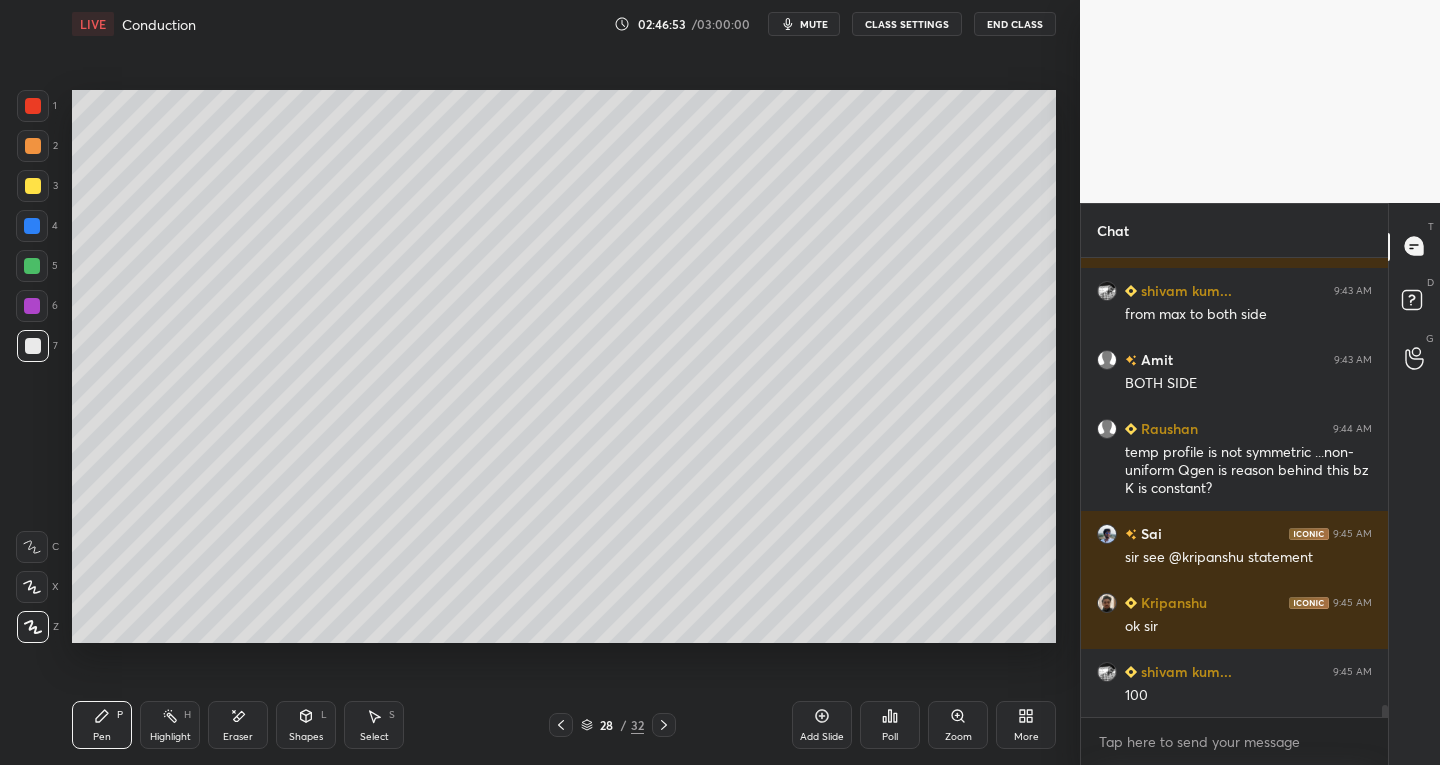 scroll, scrollTop: 17148, scrollLeft: 0, axis: vertical 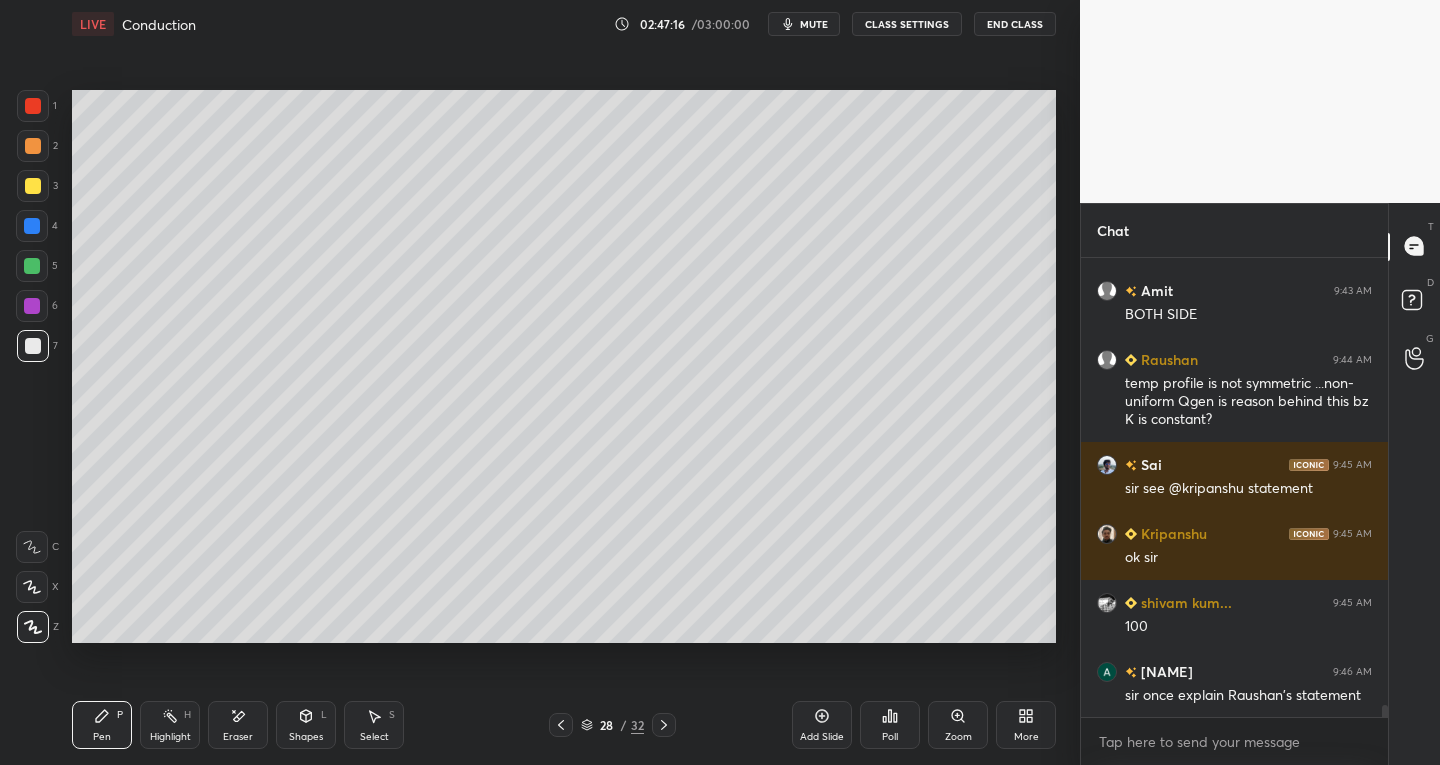 click 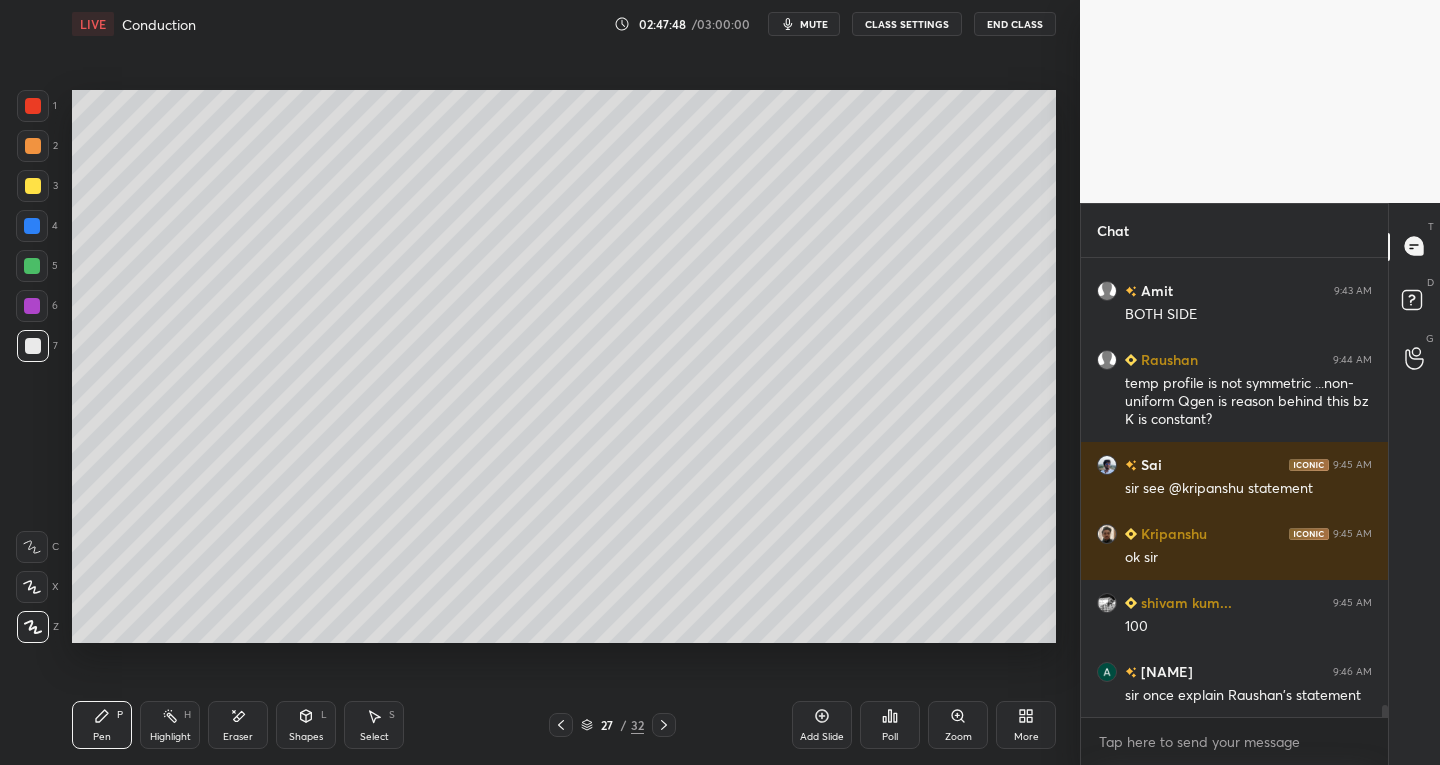 click on "mute" at bounding box center [814, 24] 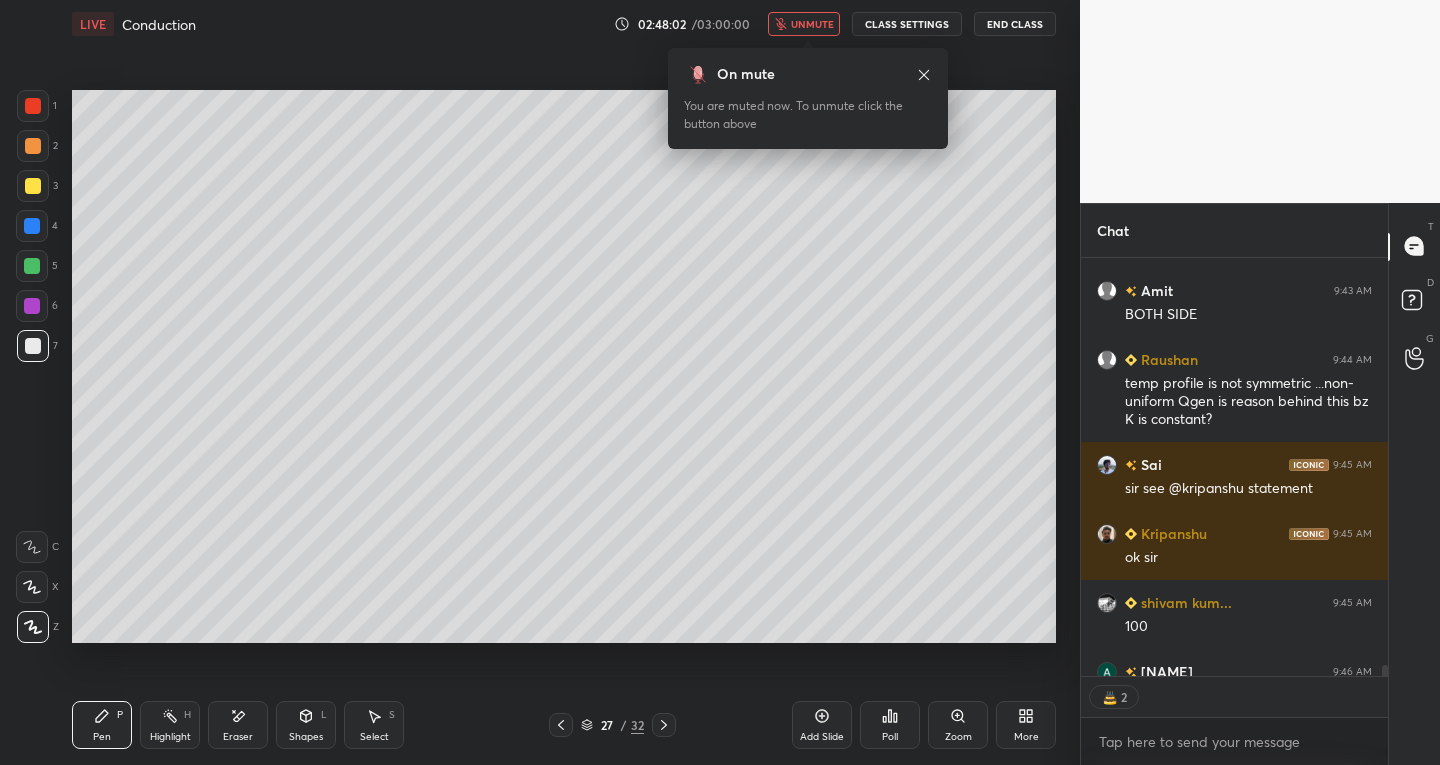 scroll, scrollTop: 412, scrollLeft: 301, axis: both 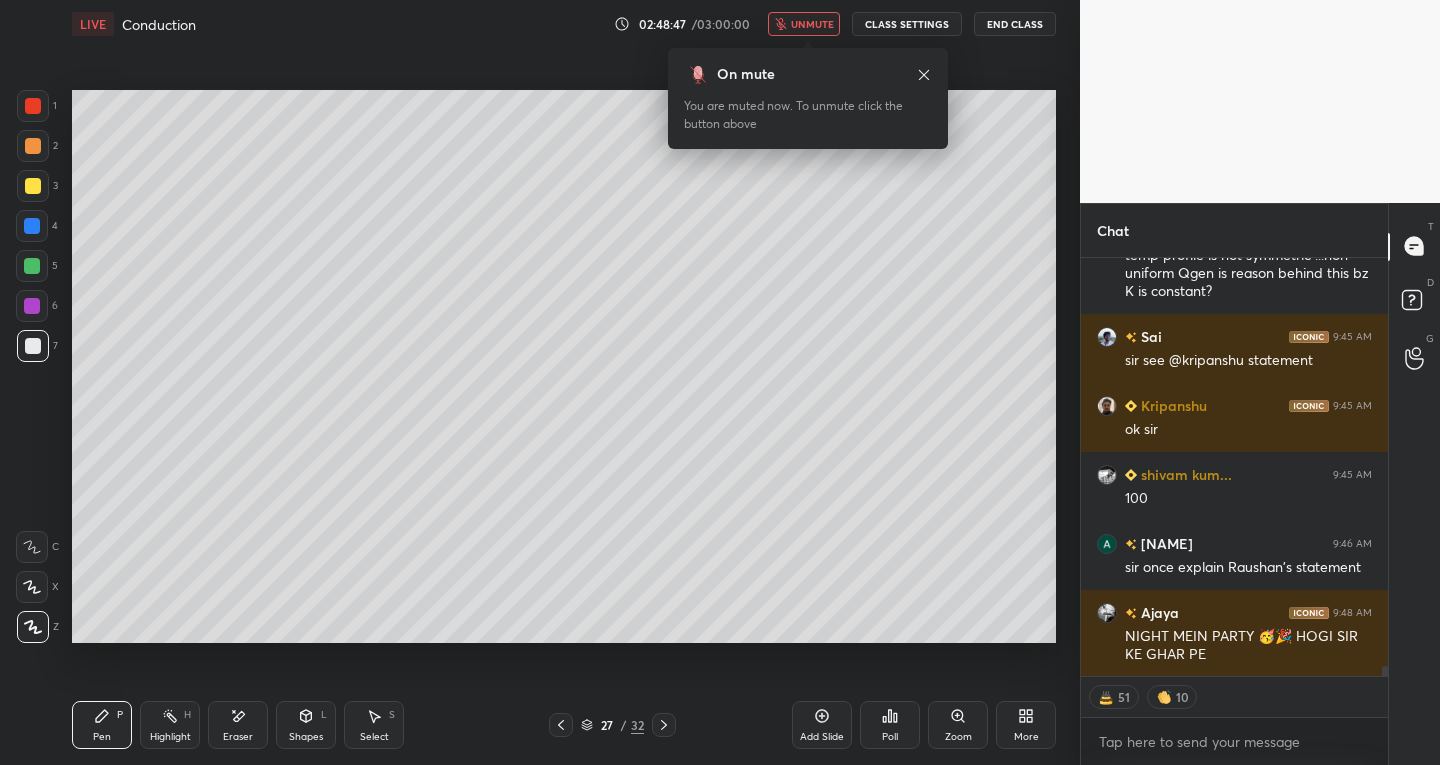 click on "unmute" at bounding box center [804, 24] 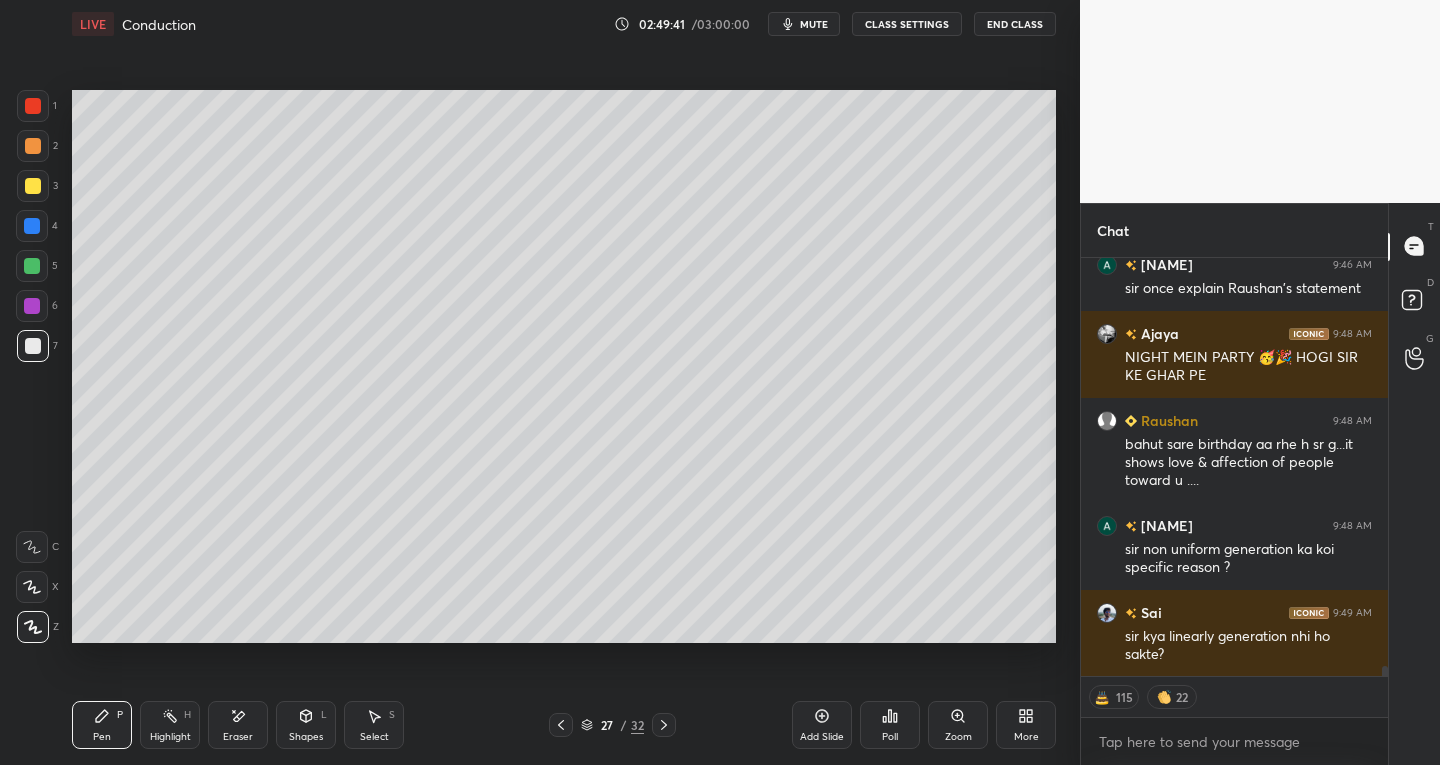 scroll, scrollTop: 17624, scrollLeft: 0, axis: vertical 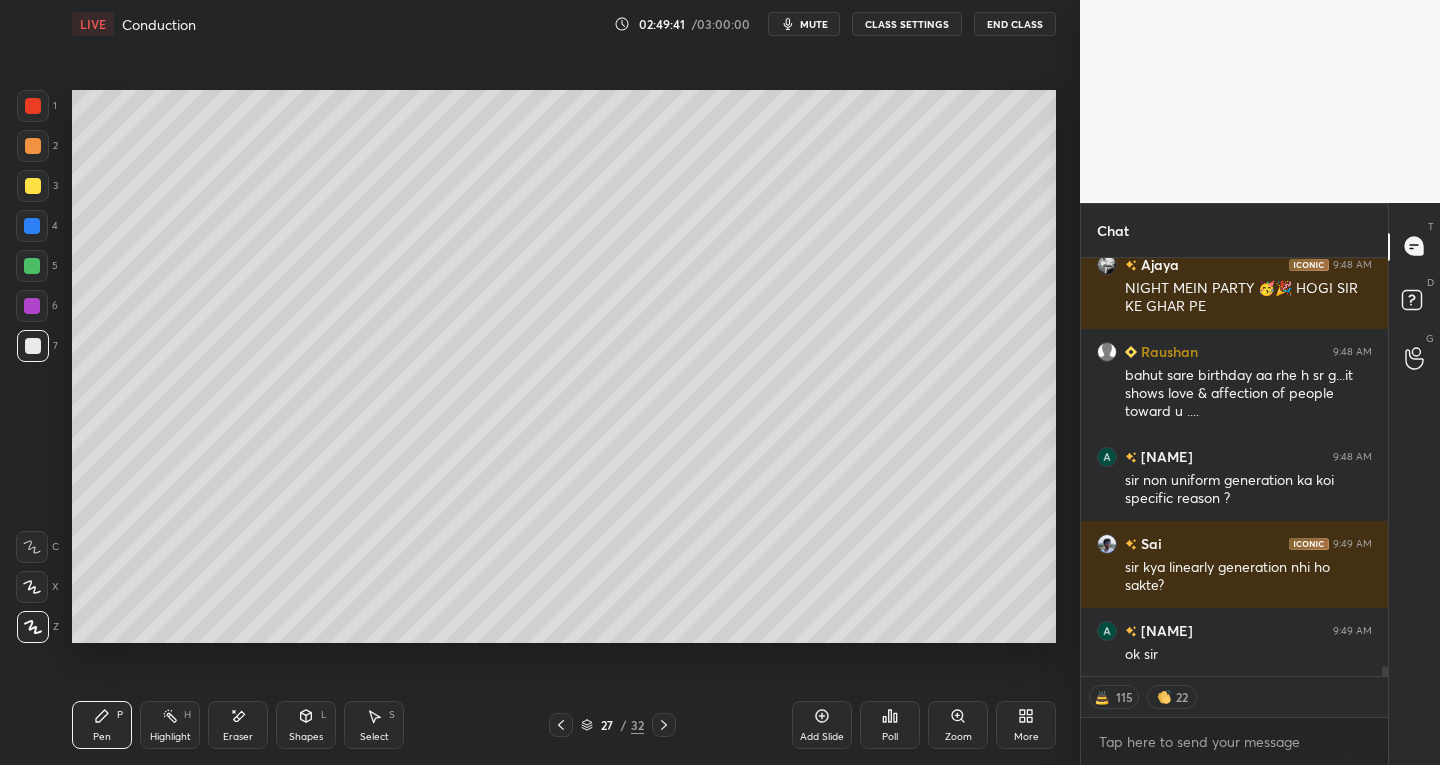 click 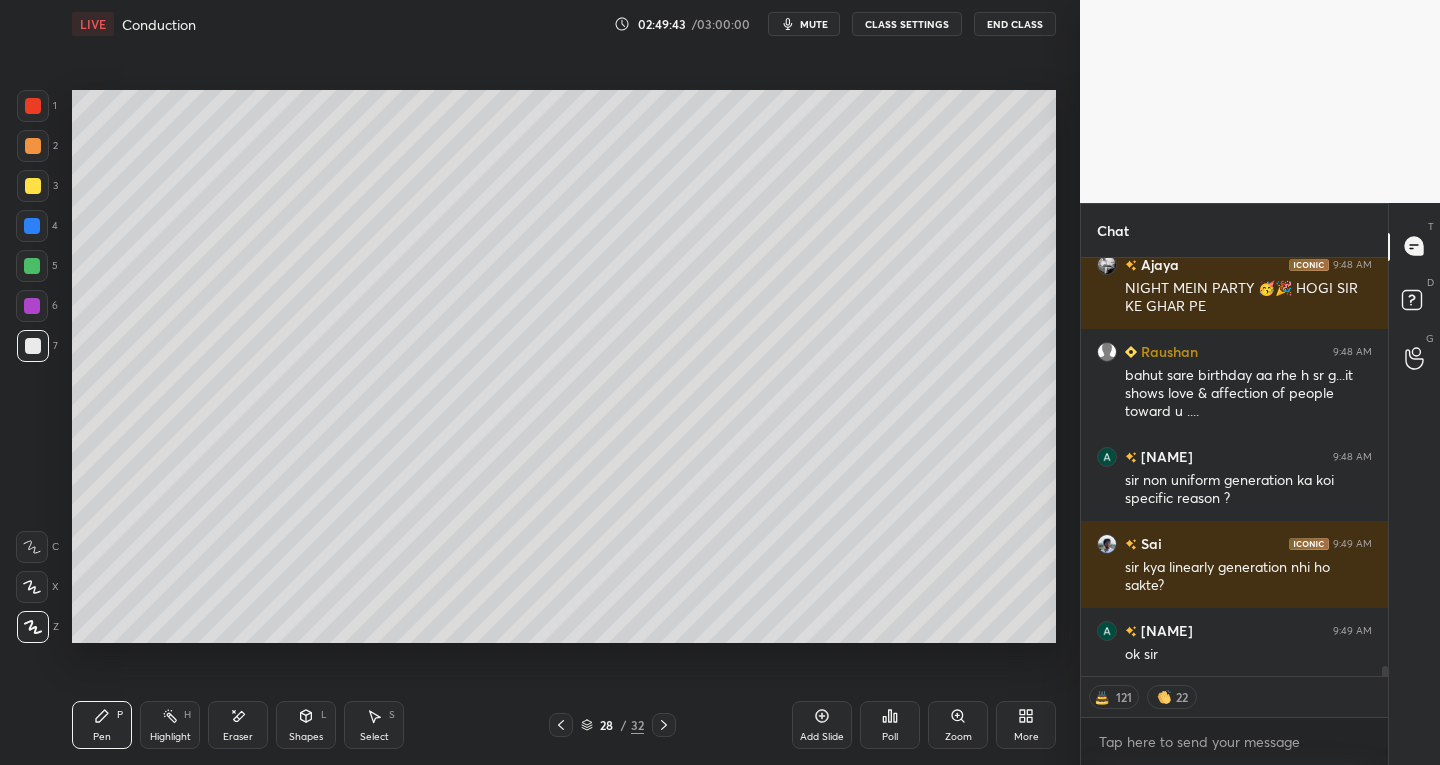 click at bounding box center [32, 587] 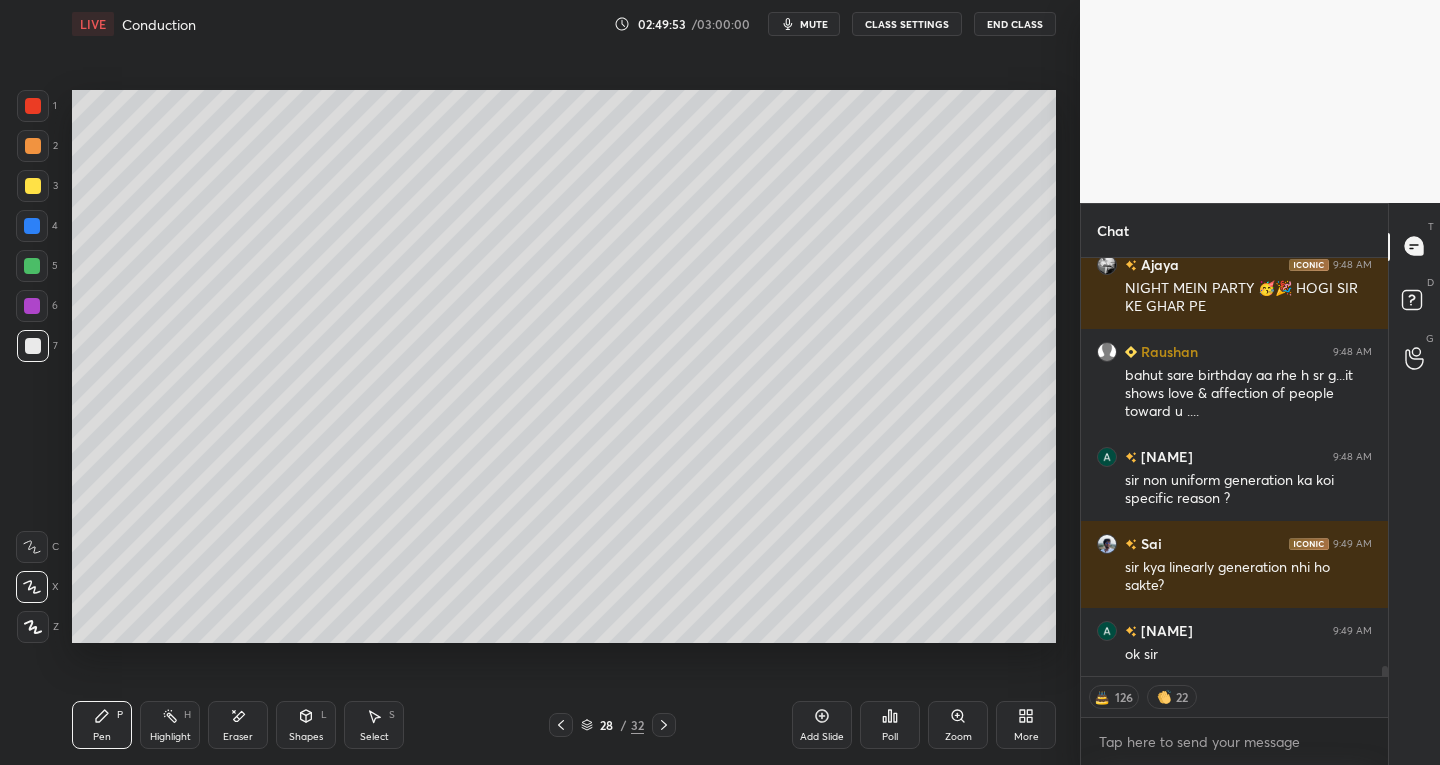click on "Eraser" at bounding box center [238, 725] 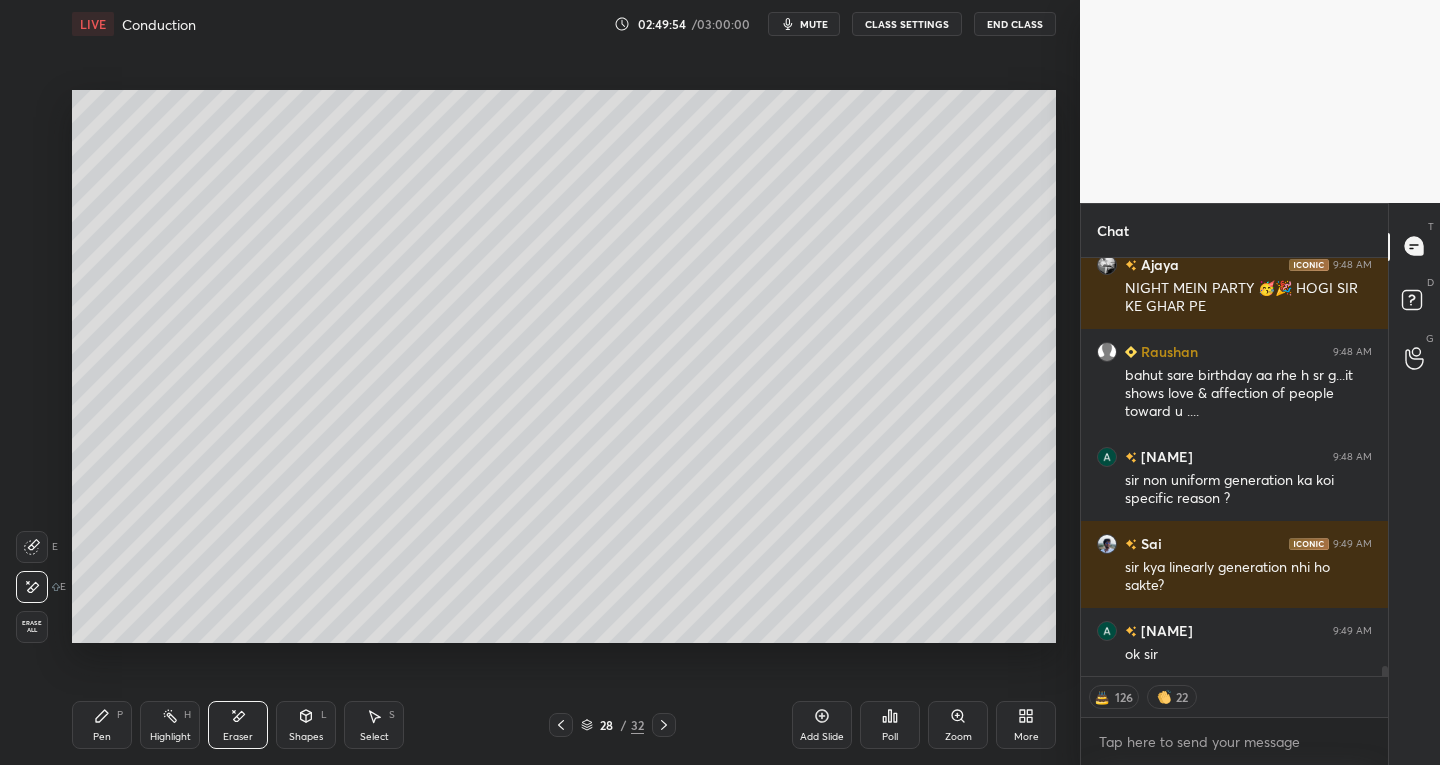 click on "Pen" at bounding box center (102, 737) 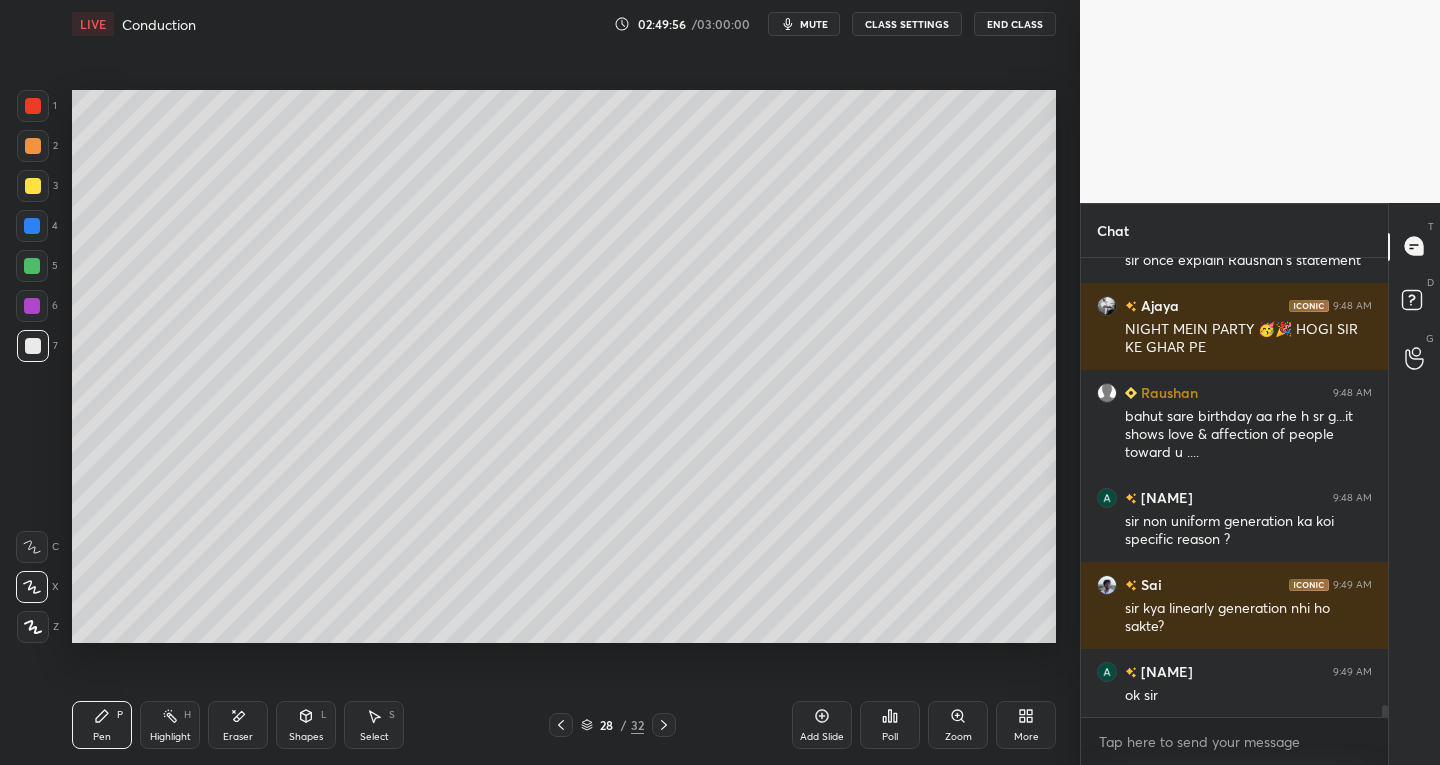 scroll, scrollTop: 7, scrollLeft: 7, axis: both 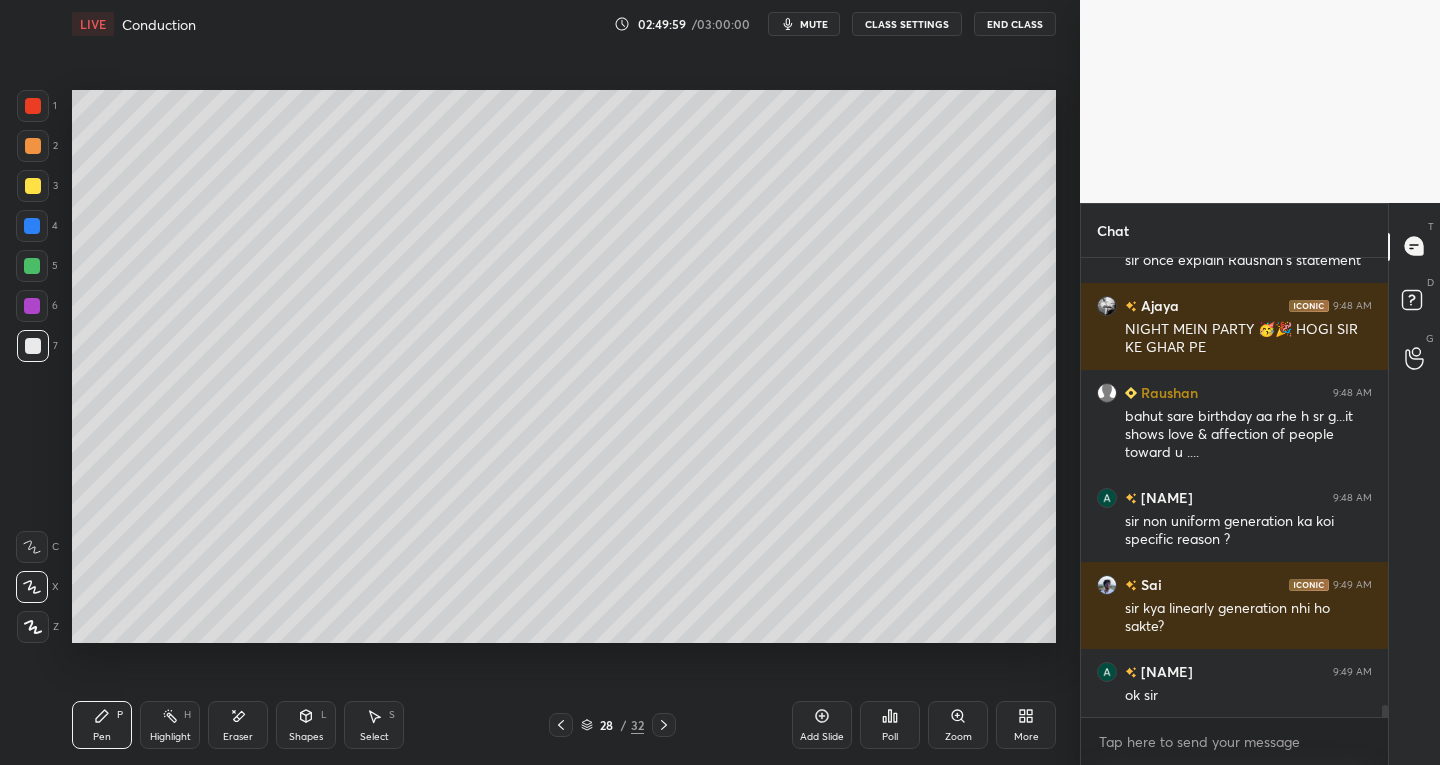 click 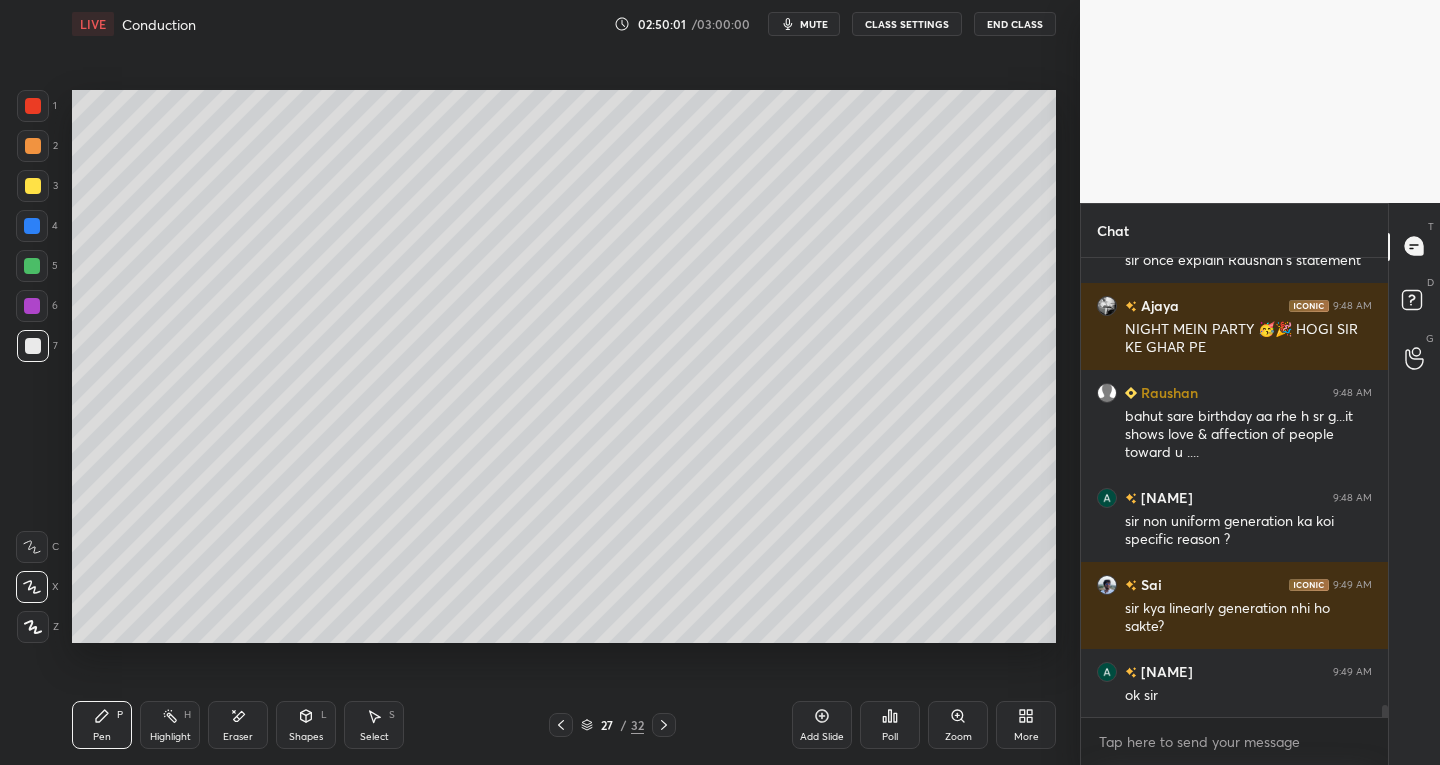 click 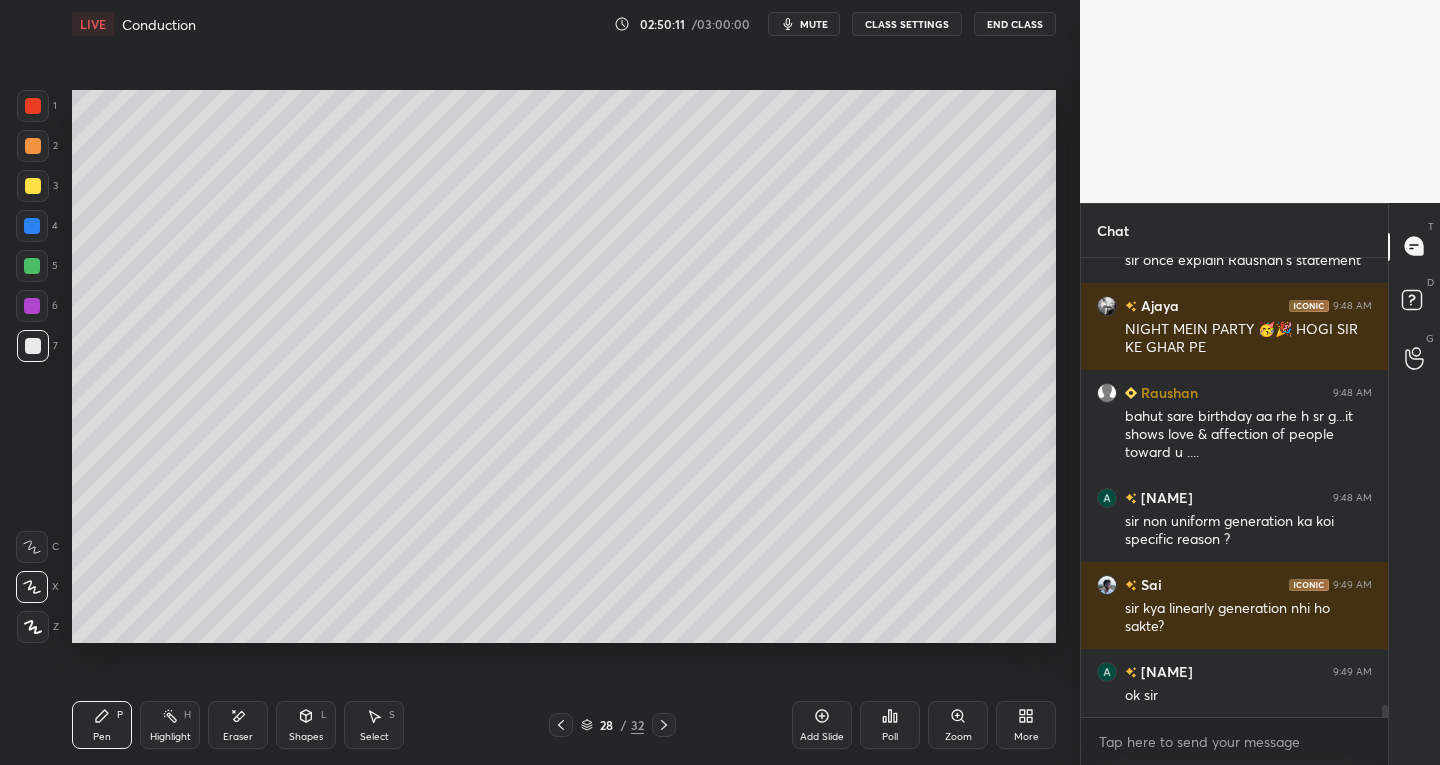 click 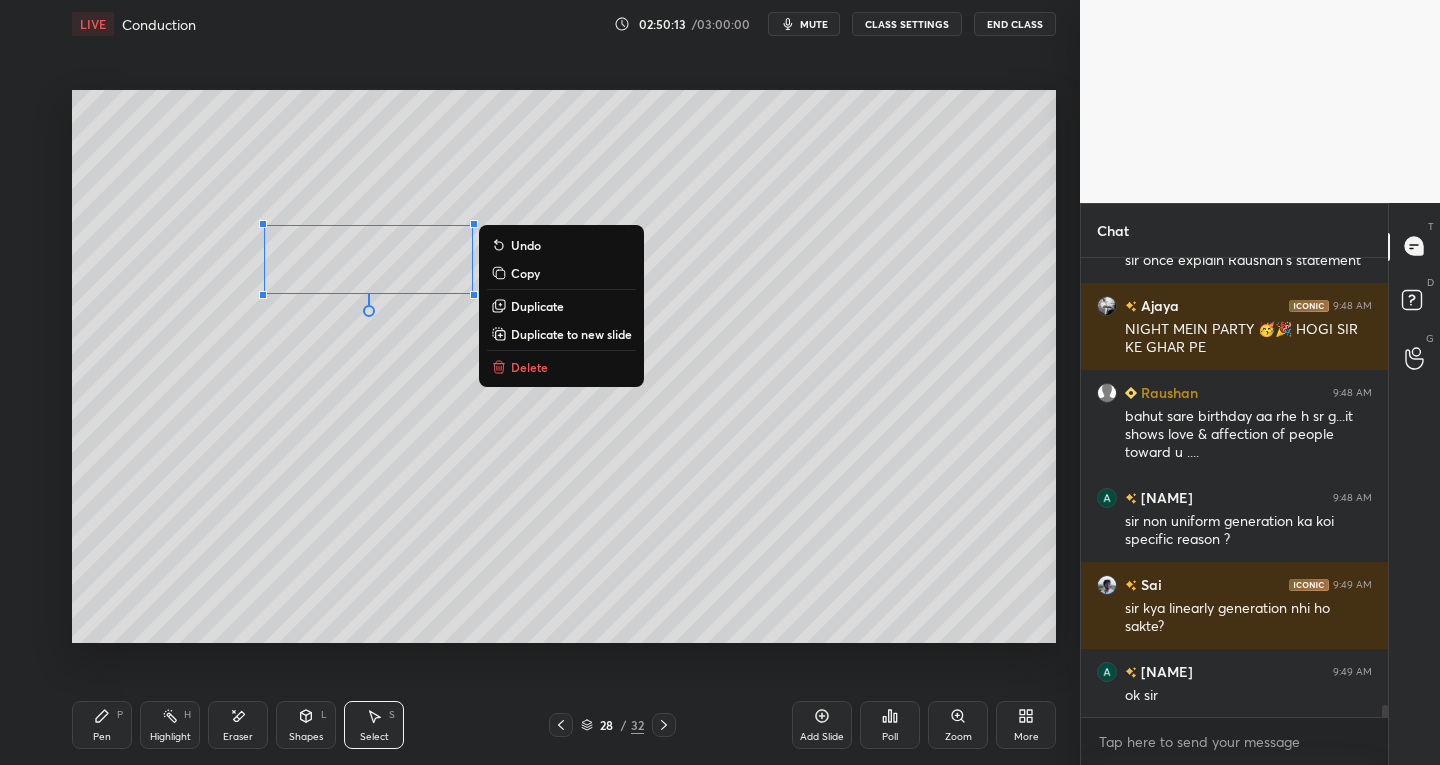 click on "Duplicate" at bounding box center (537, 306) 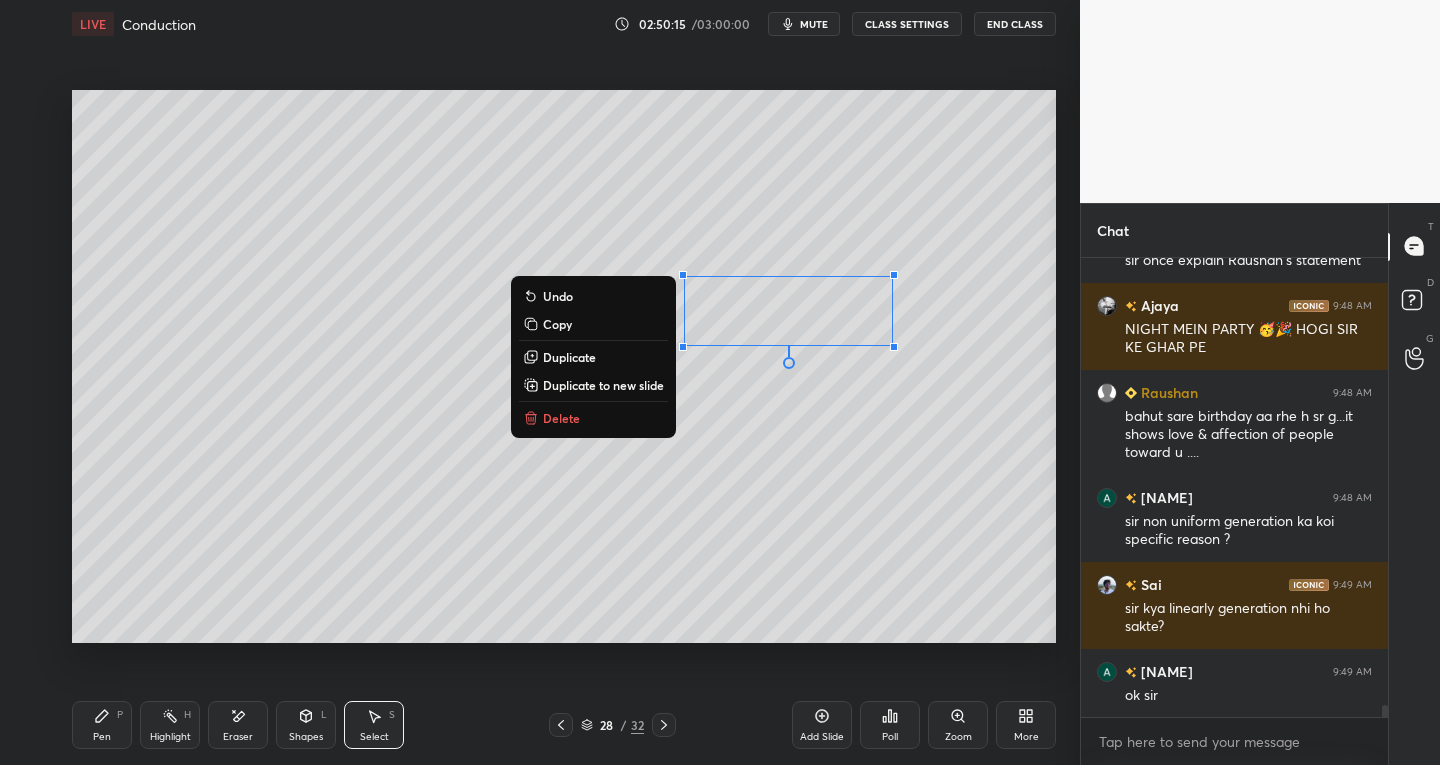 click on "0 ° Undo Copy Duplicate Duplicate to new slide Delete" at bounding box center [564, 367] 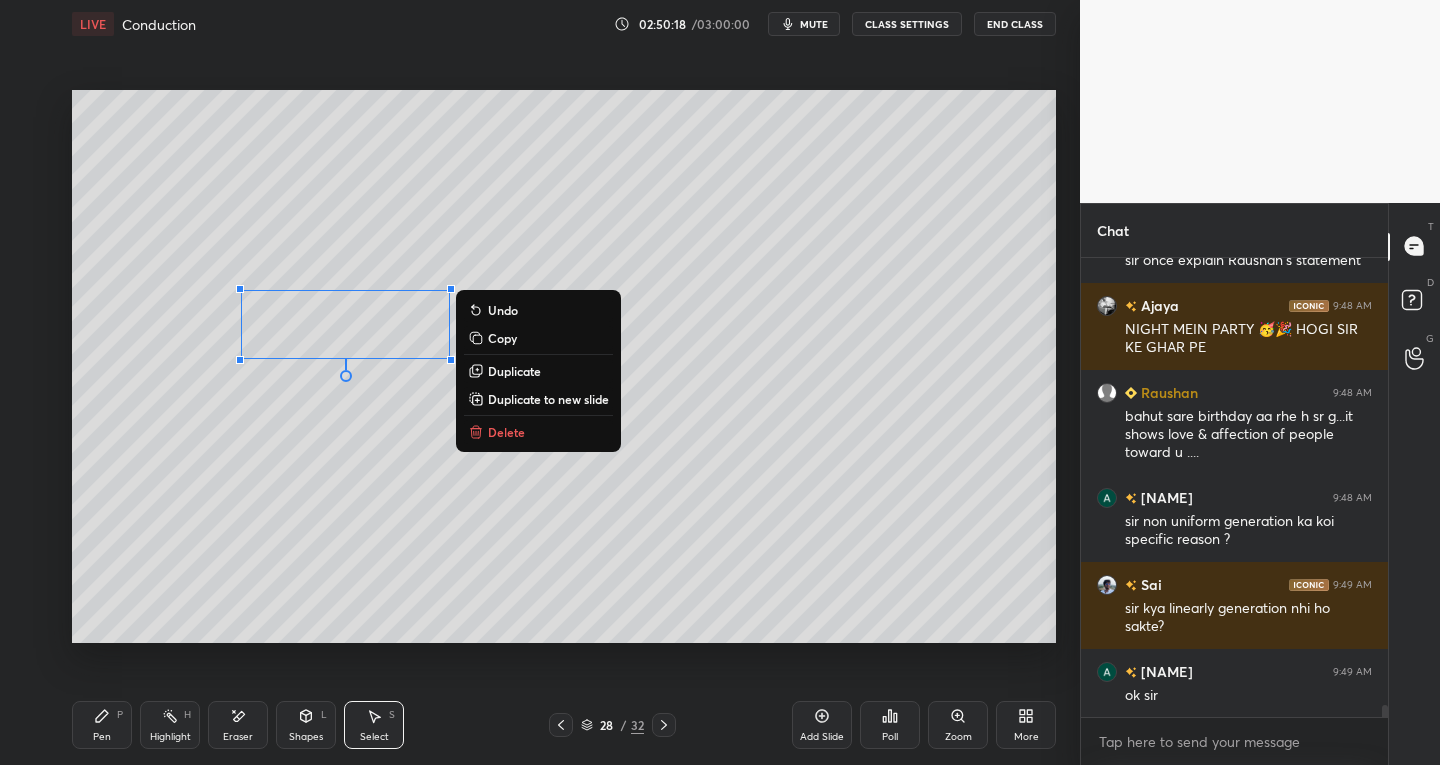 click on "Pen P" at bounding box center (102, 725) 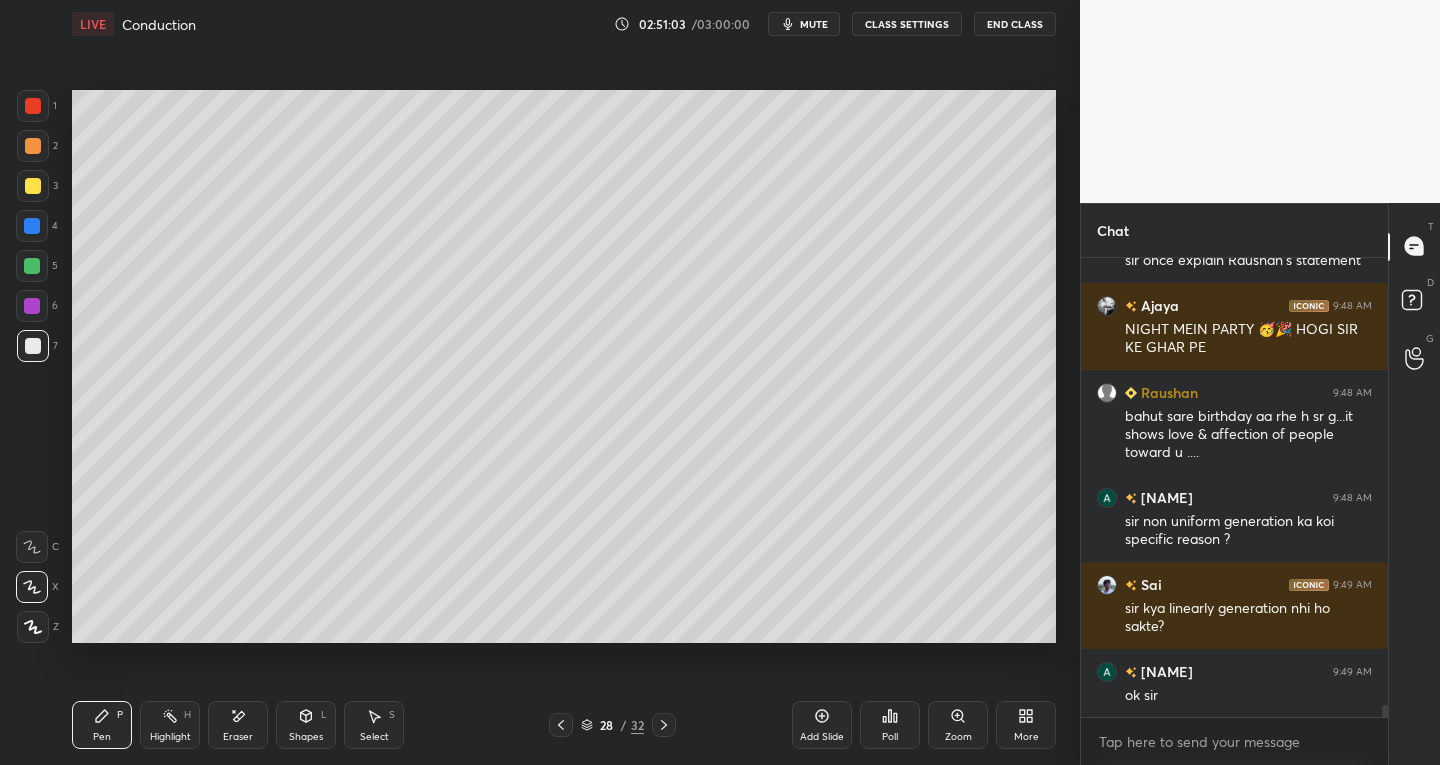 click on "Pen P Highlight H Eraser Shapes L Select S 28 / 32 Add Slide Poll Zoom More" at bounding box center [564, 725] 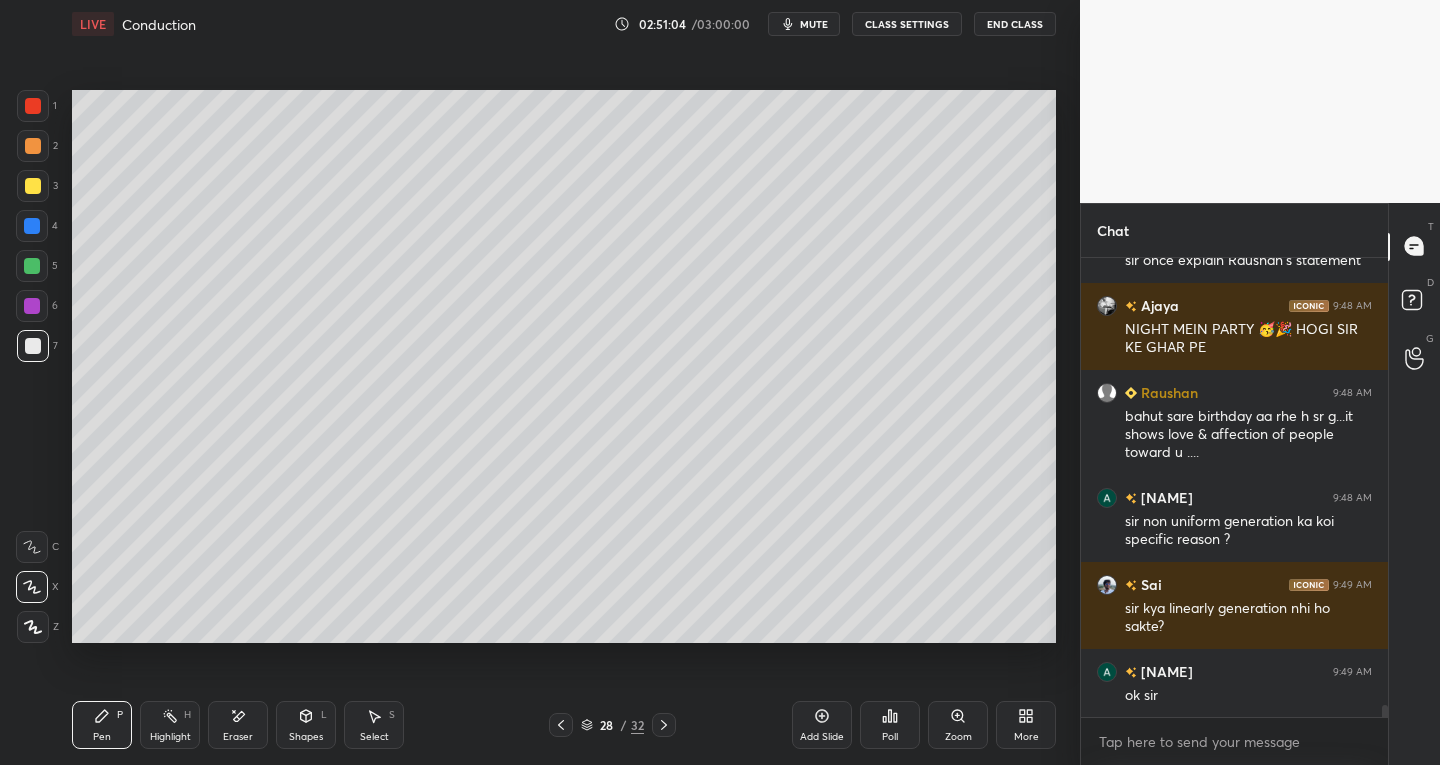 click 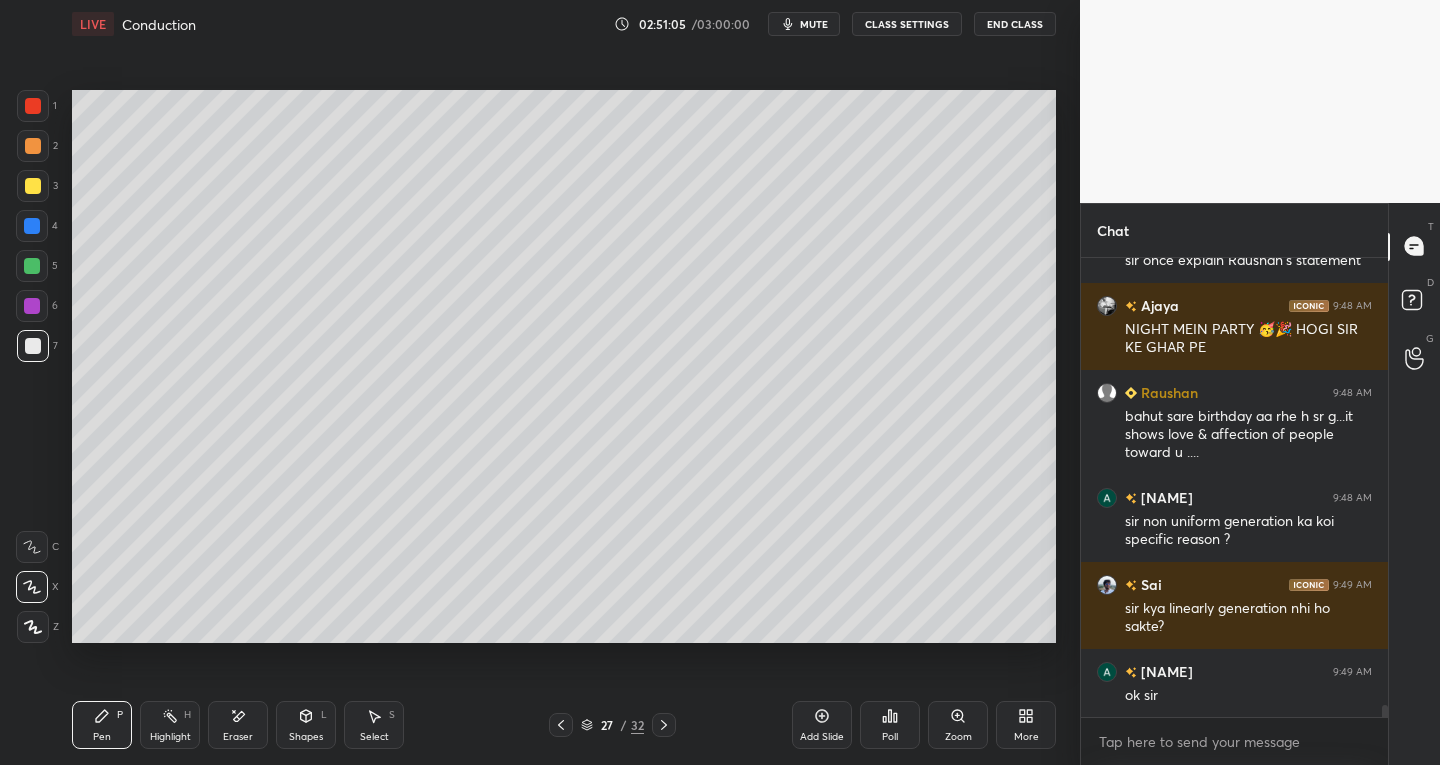 click 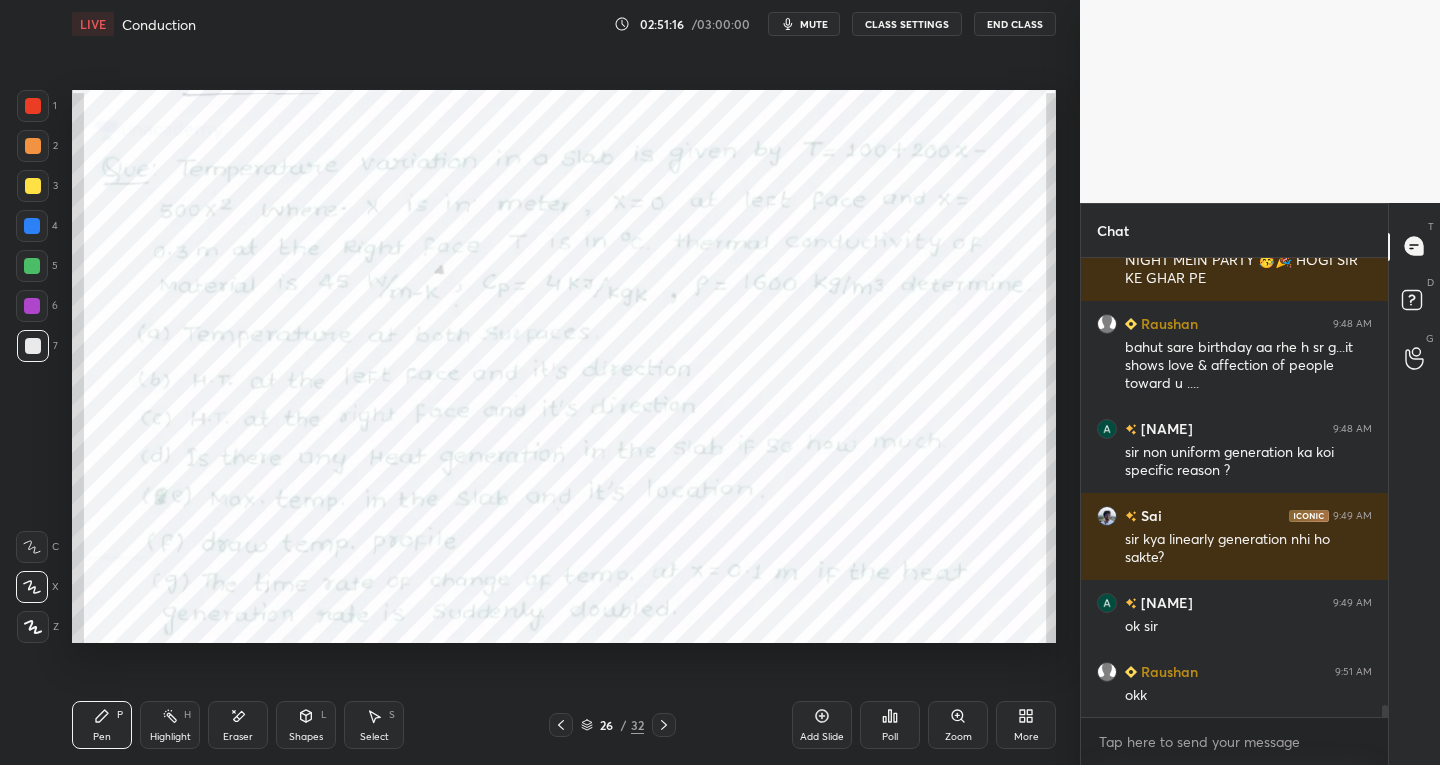 scroll, scrollTop: 17700, scrollLeft: 0, axis: vertical 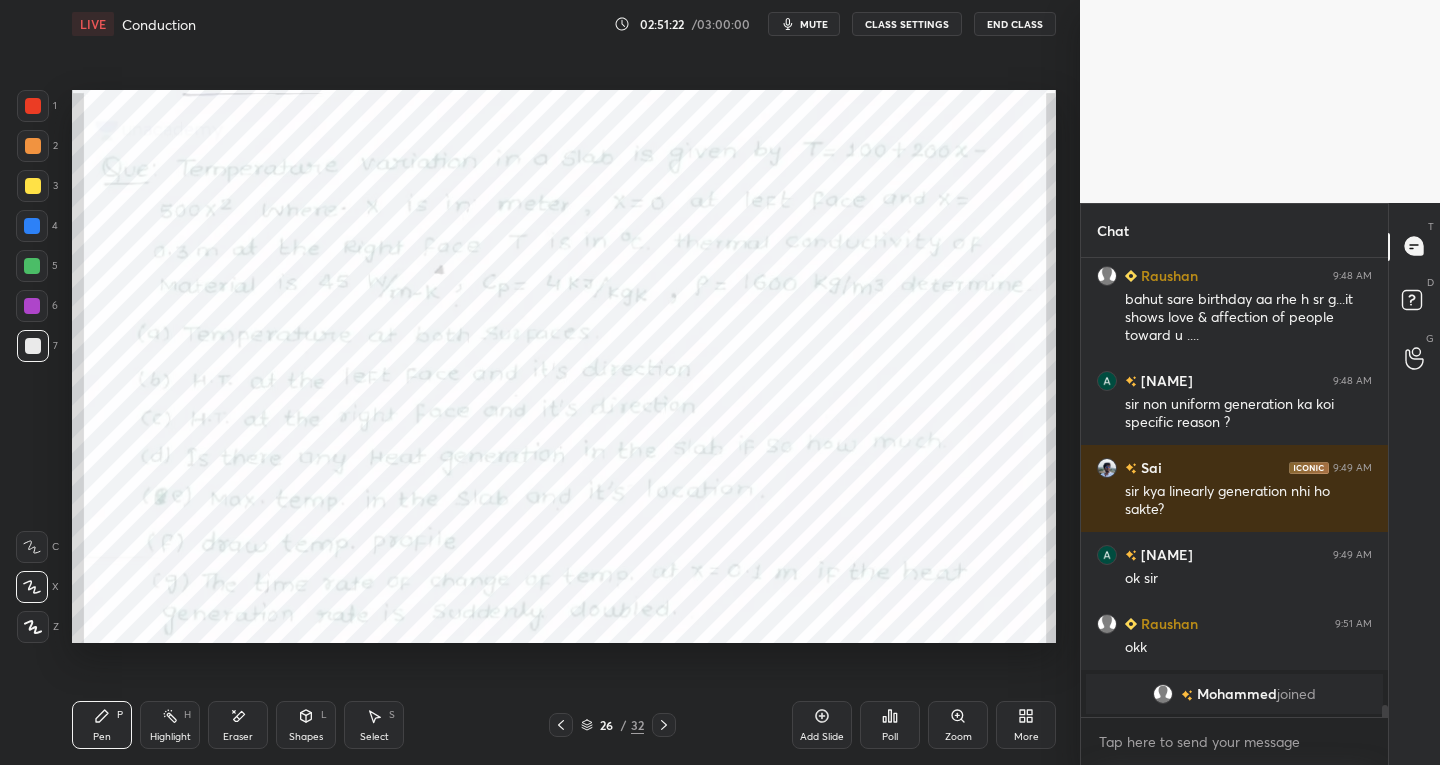 click at bounding box center [664, 725] 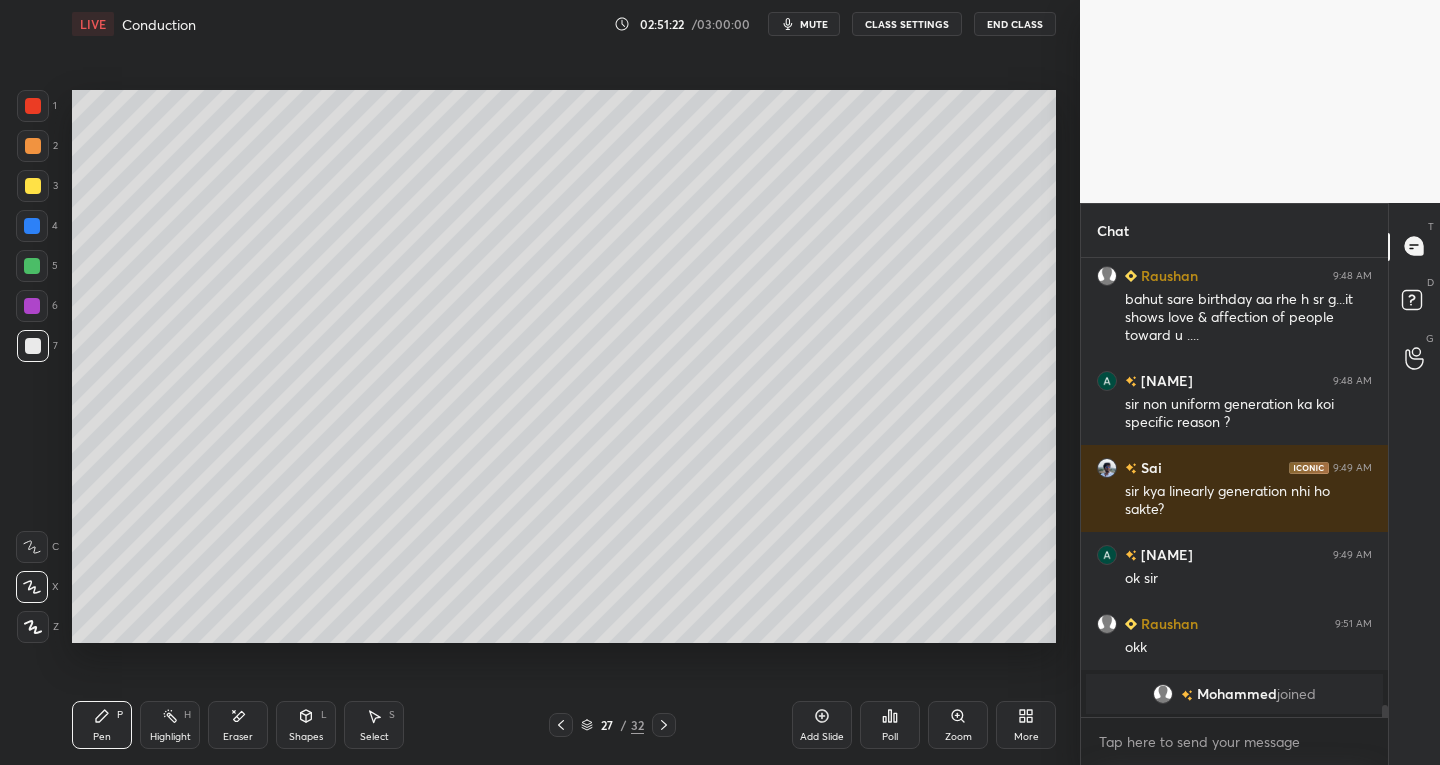 click 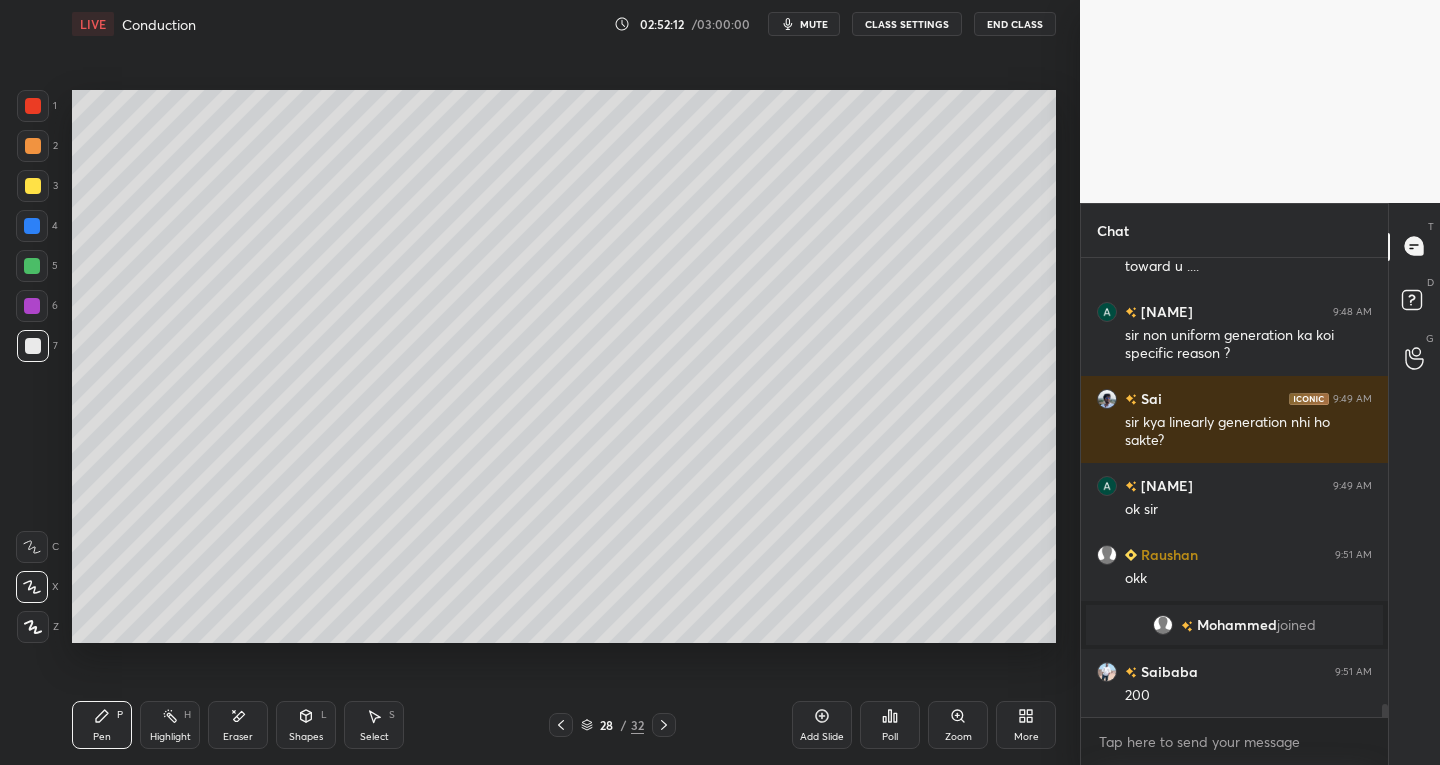 scroll, scrollTop: 16262, scrollLeft: 0, axis: vertical 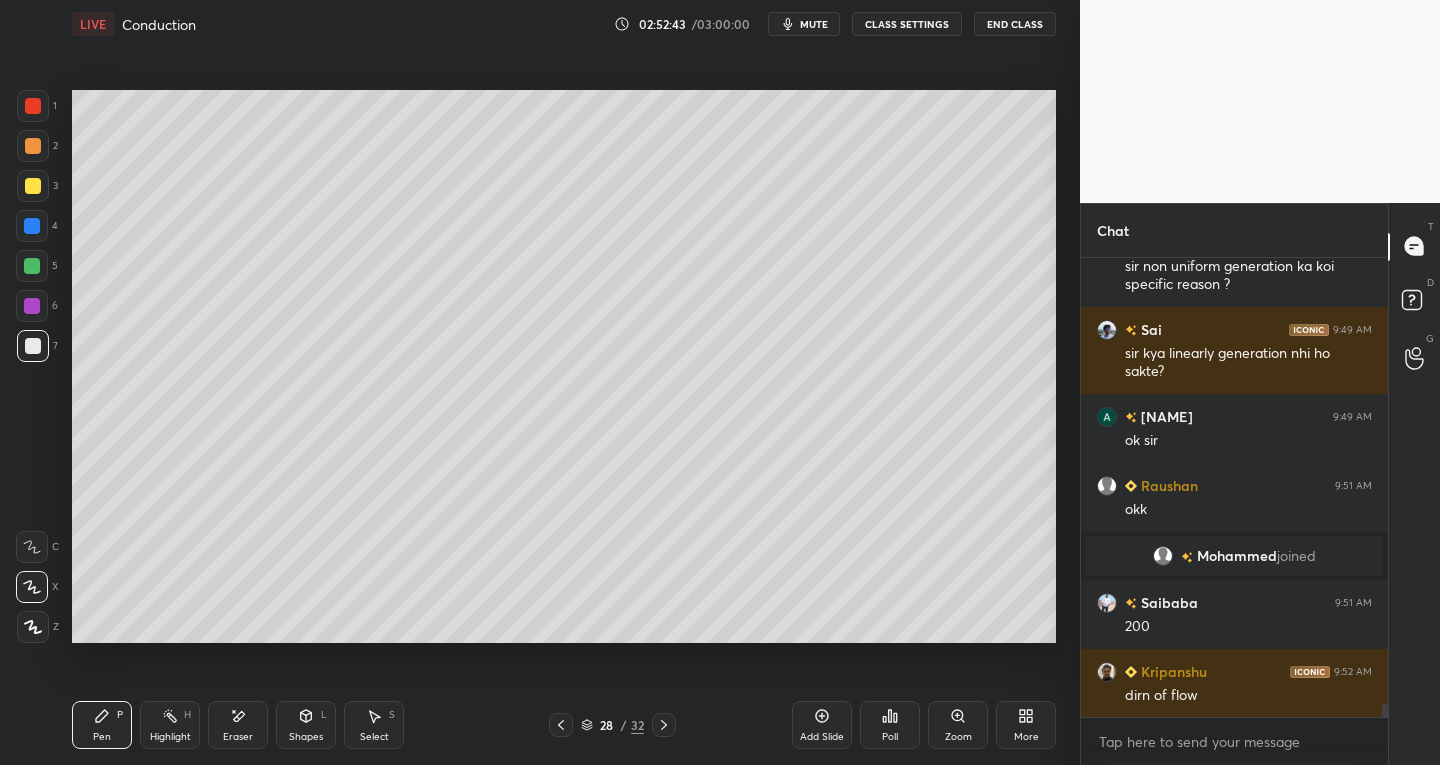 click 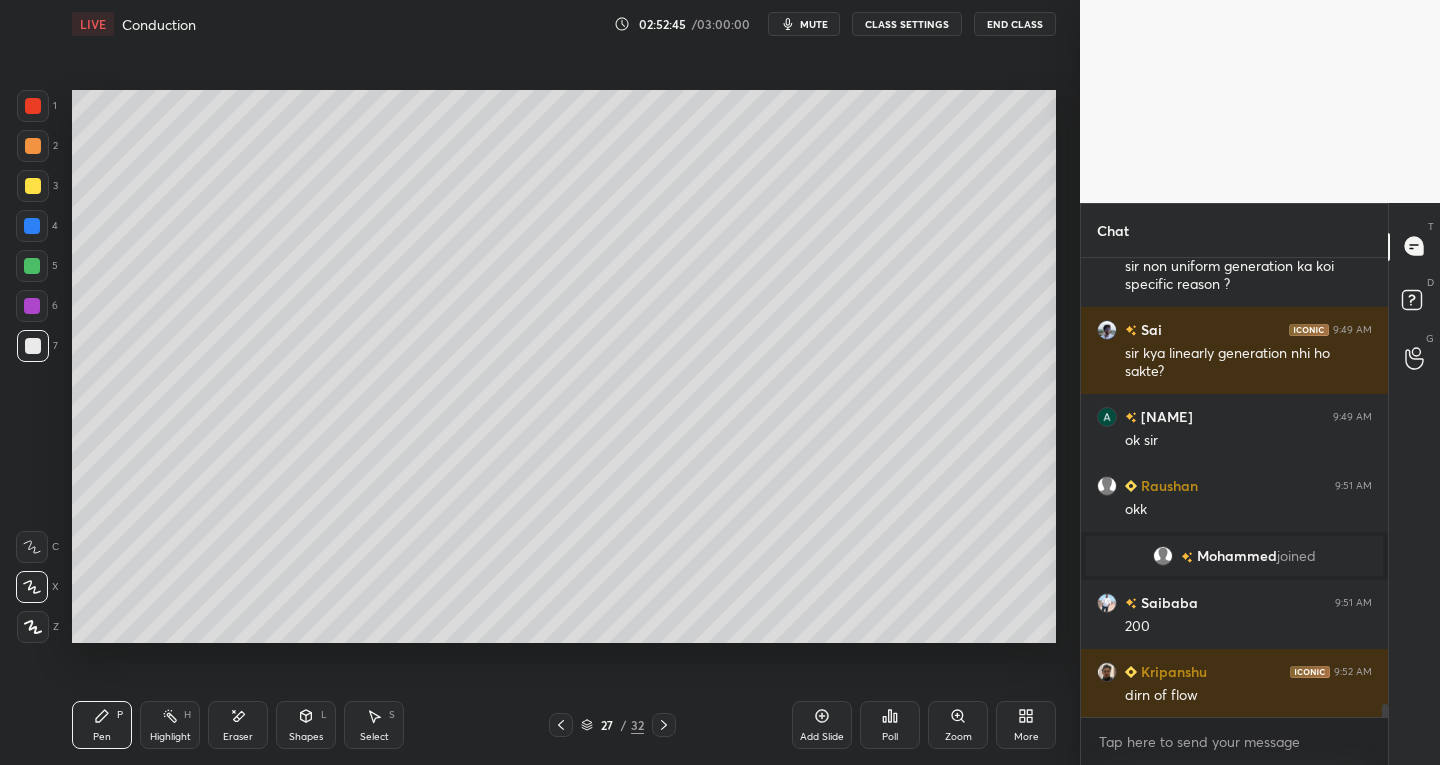 click 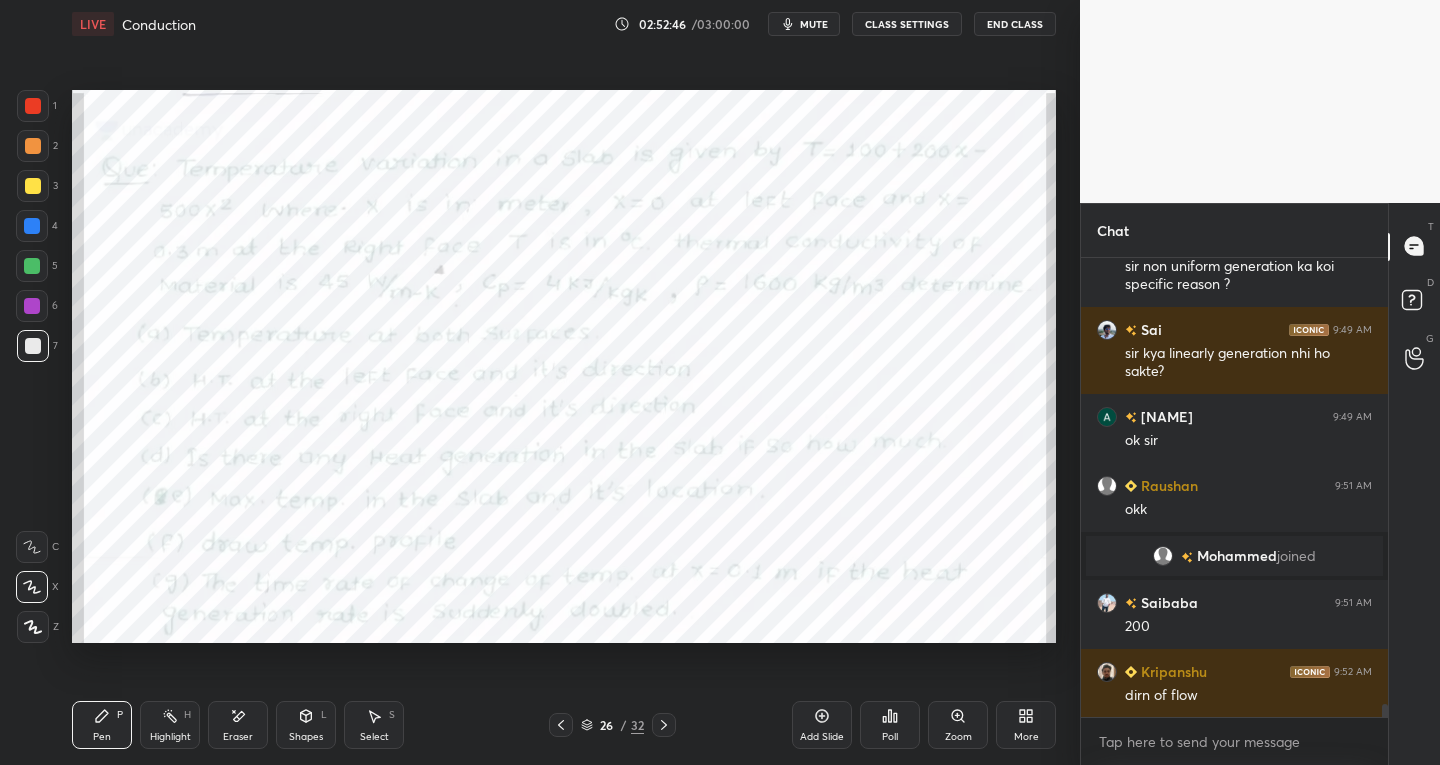 click 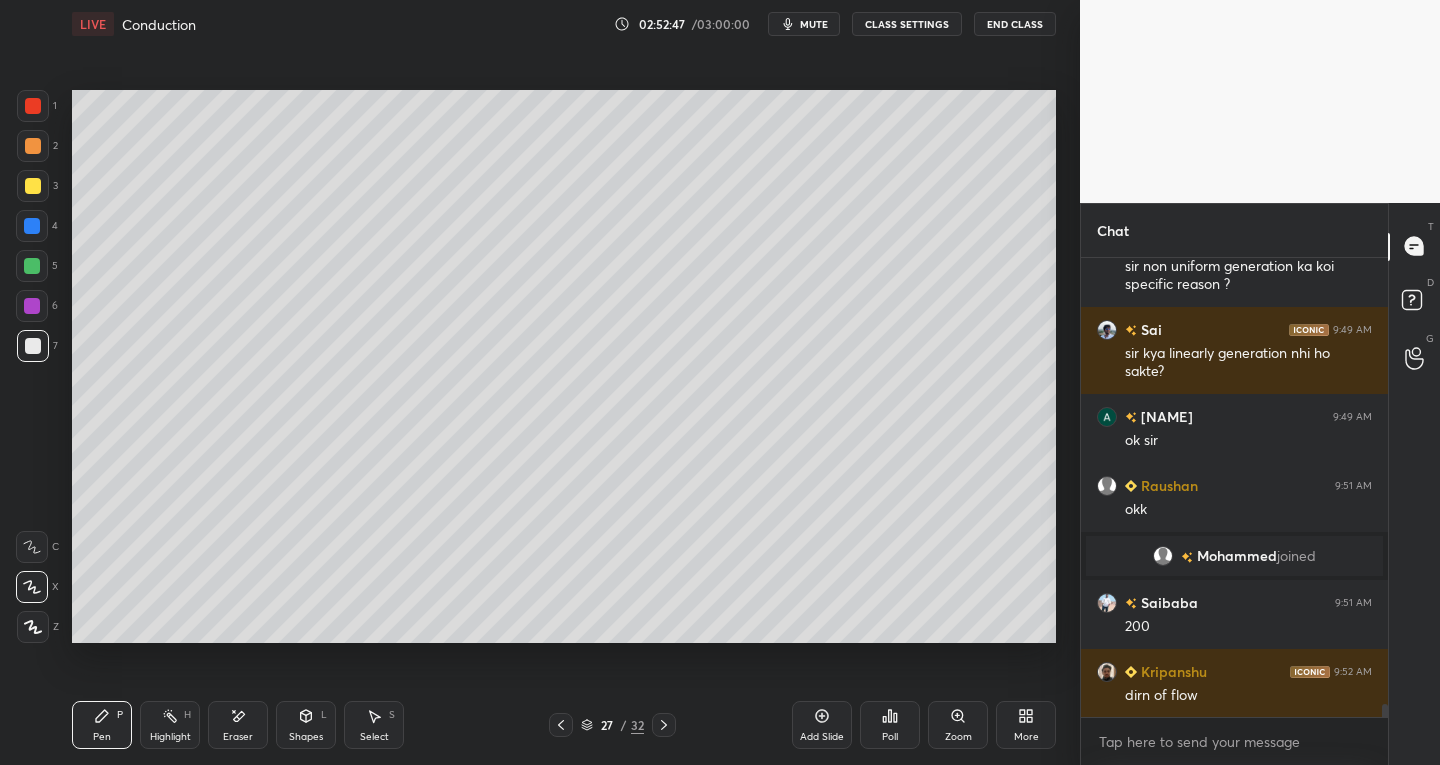click 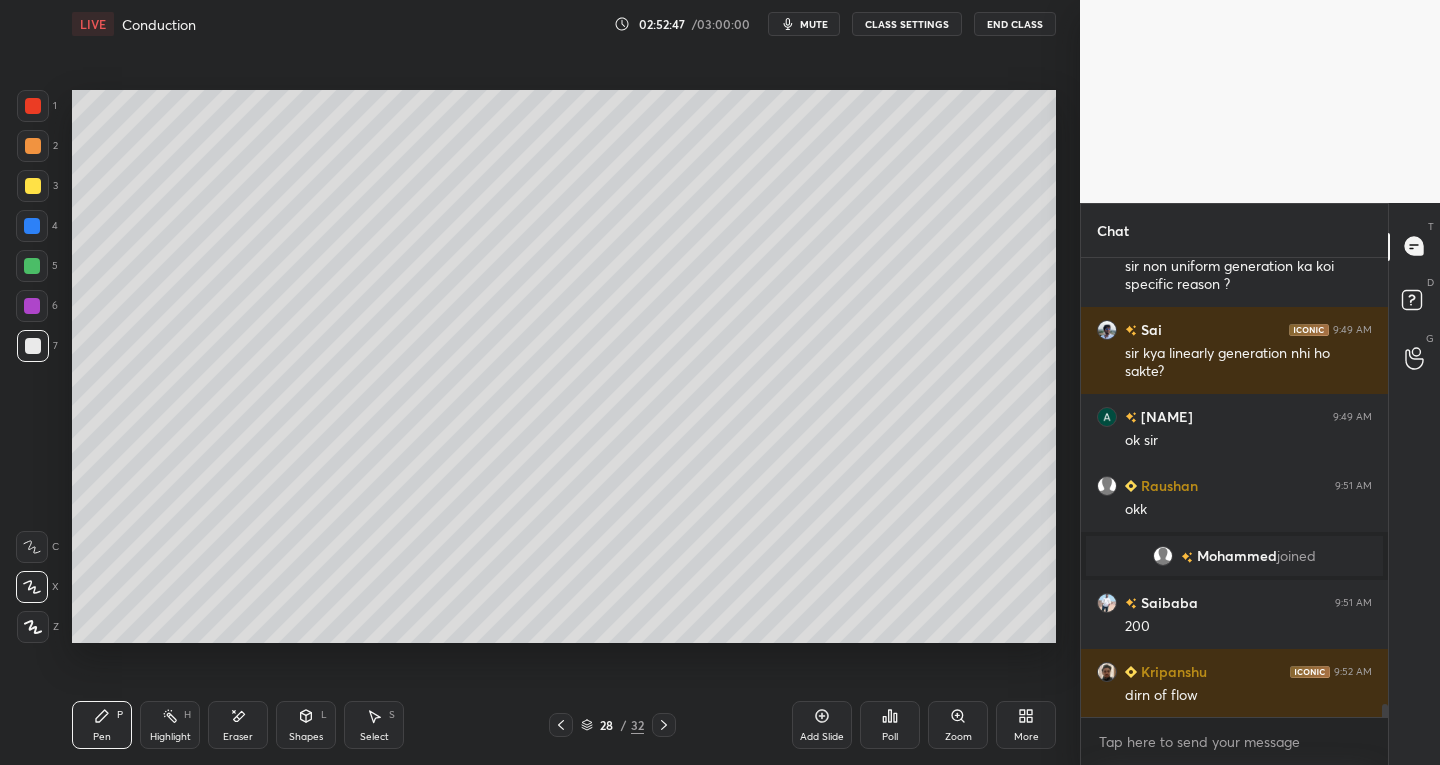 click 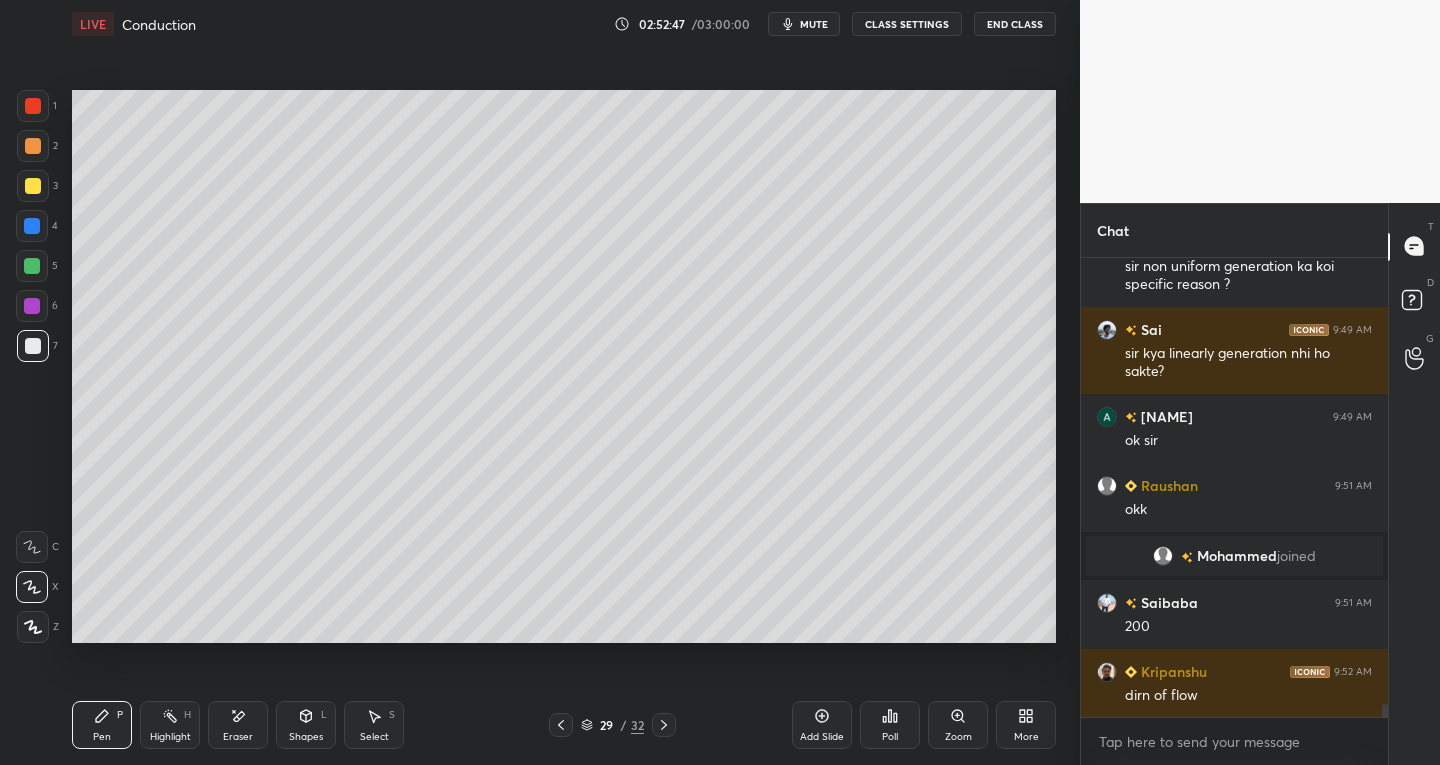 click 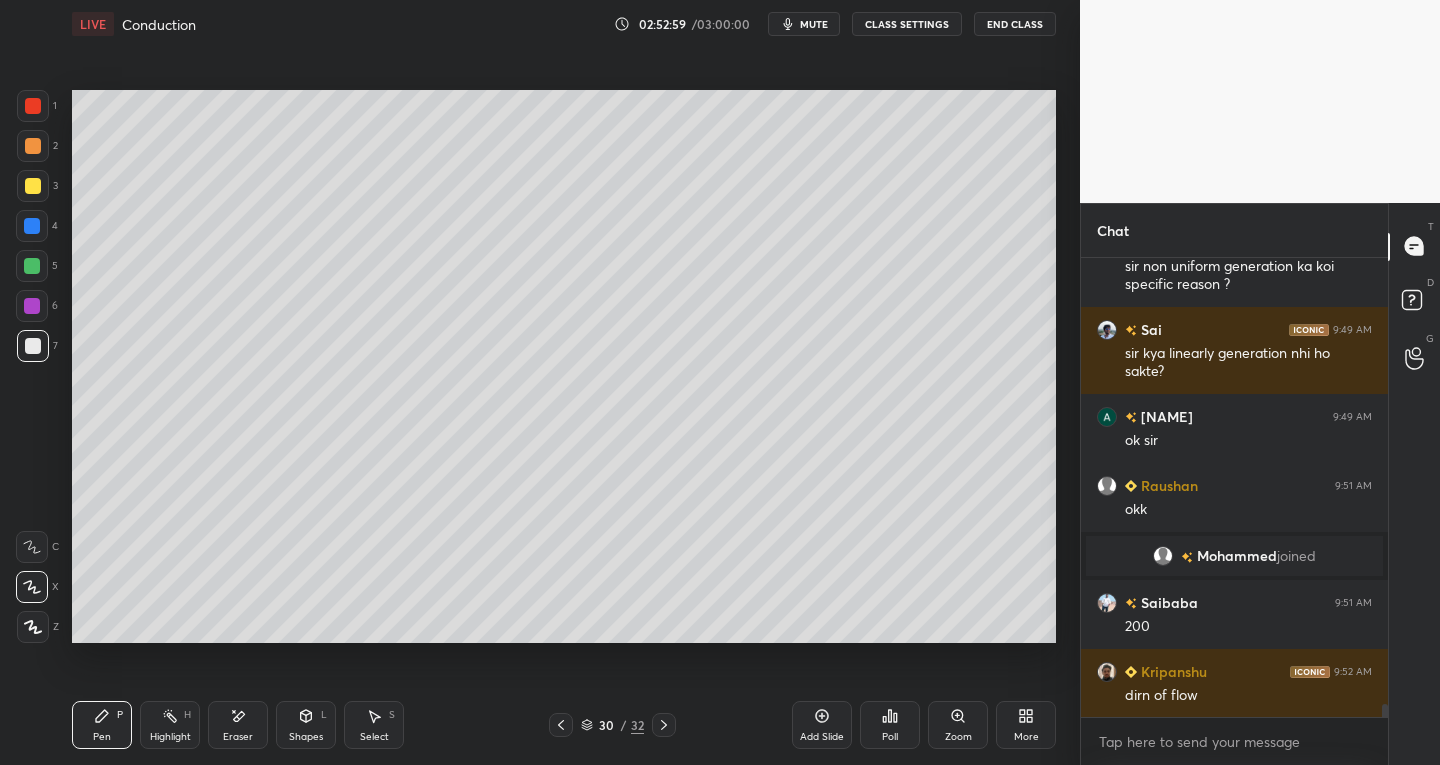 click 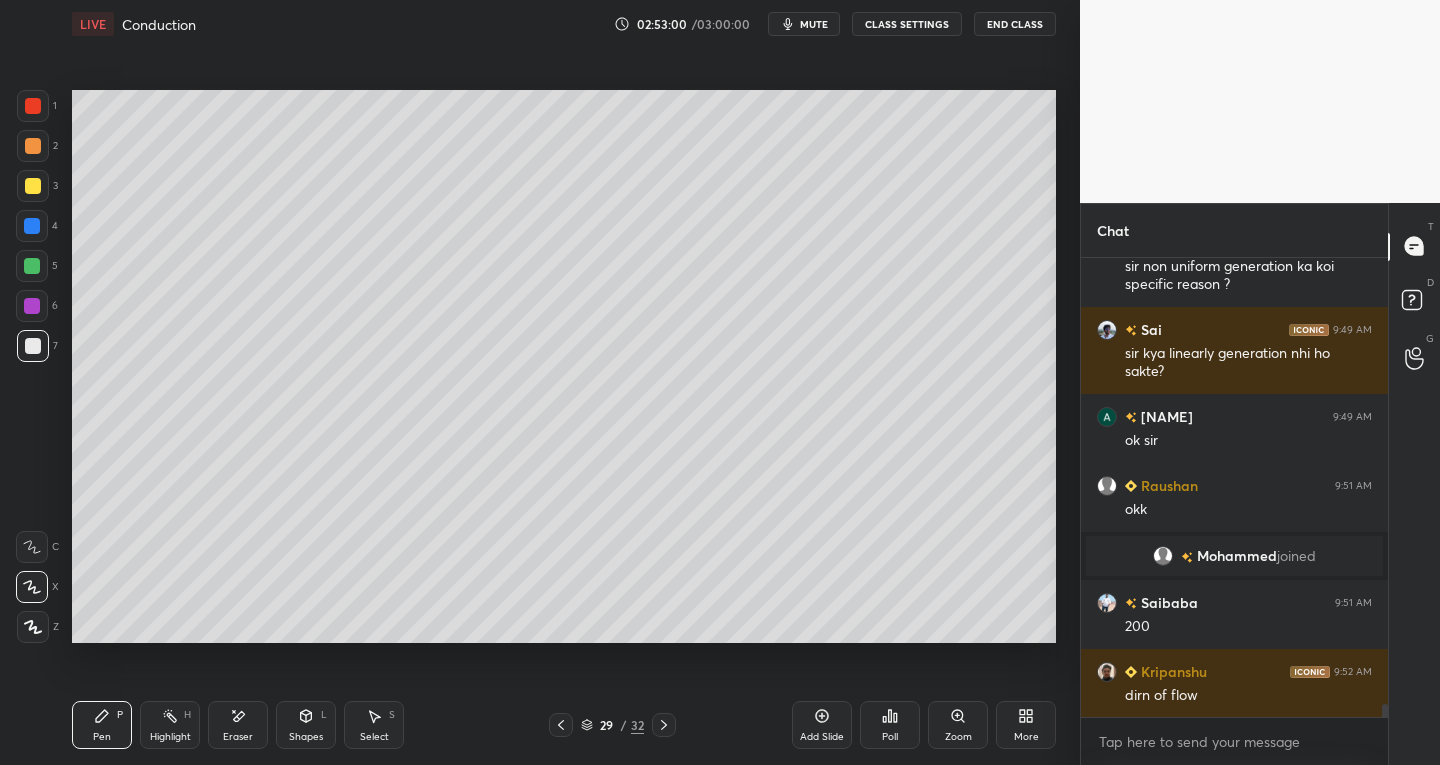 click 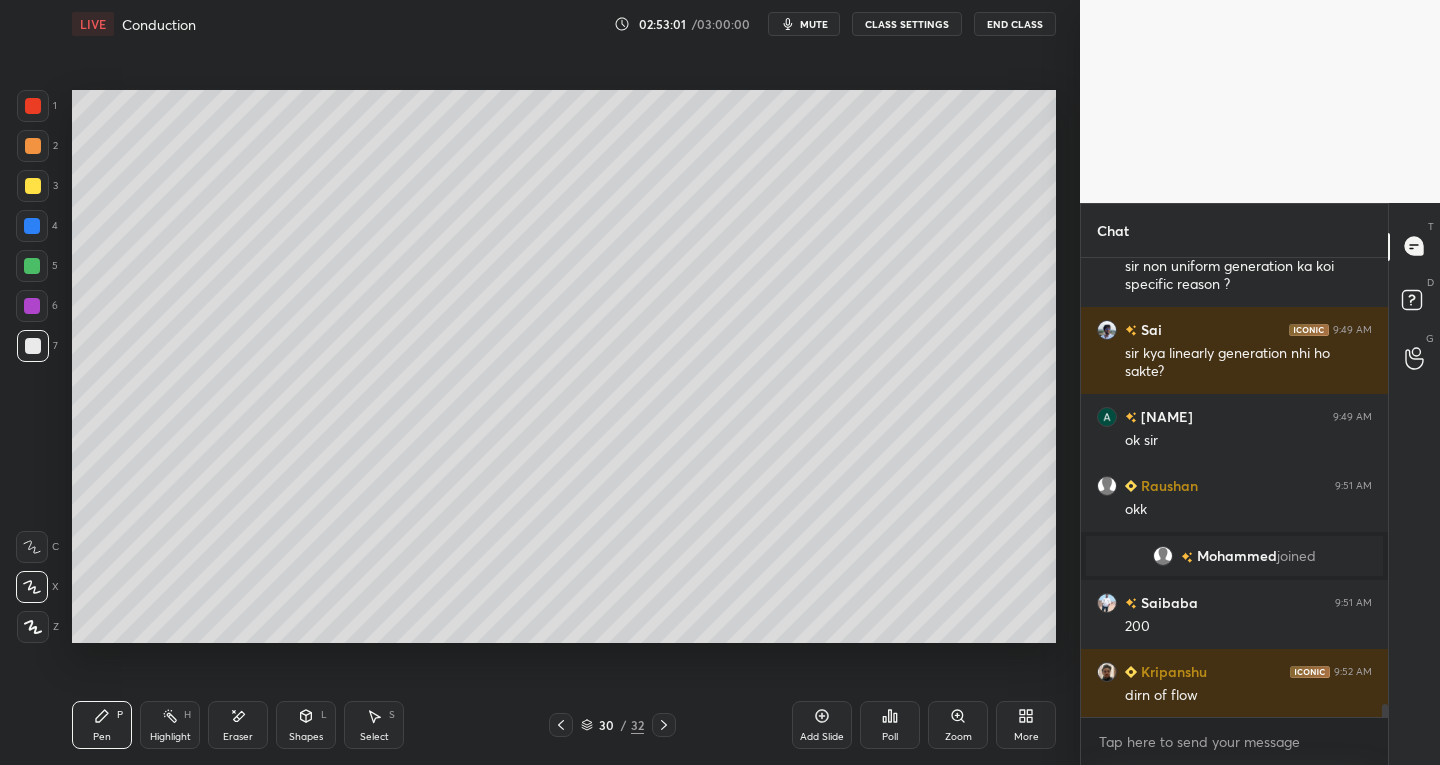 click 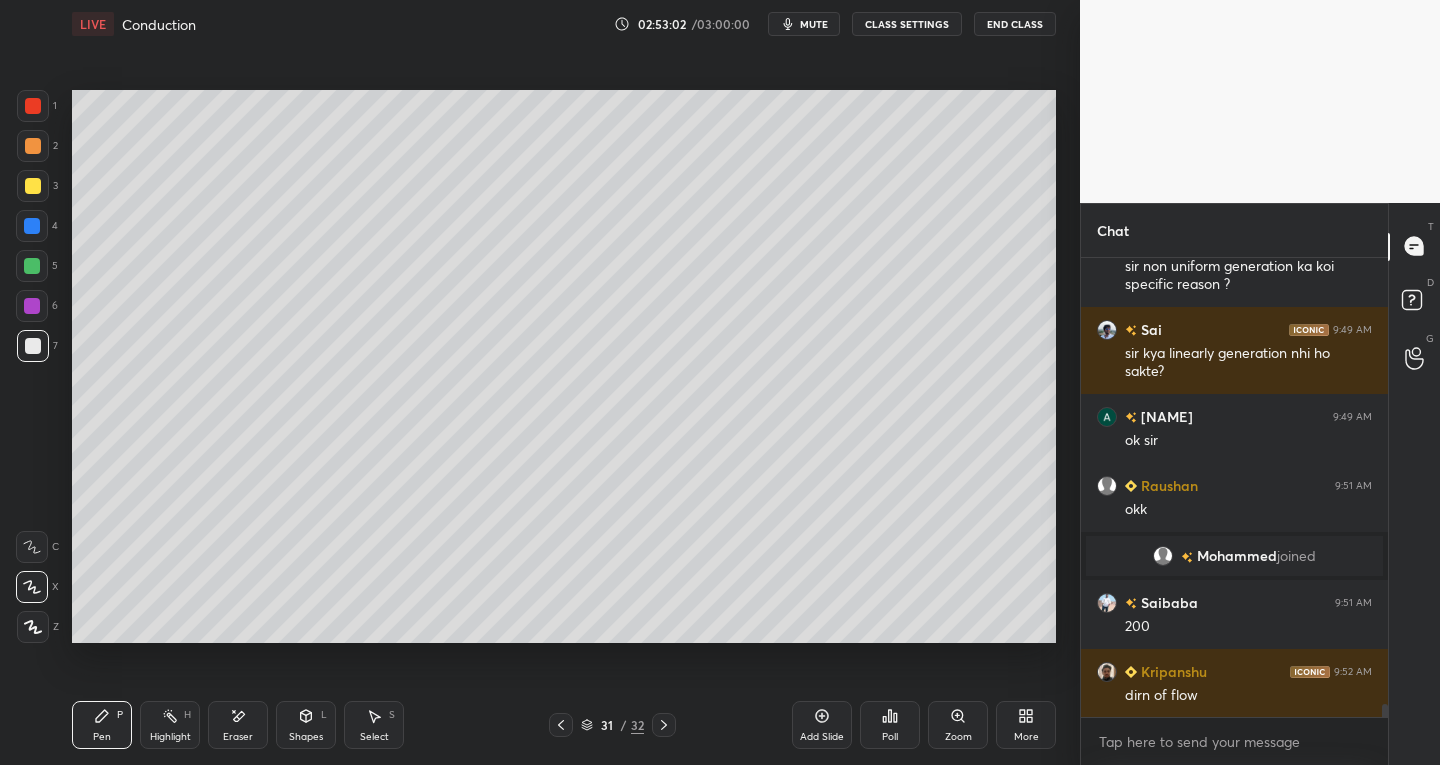 click 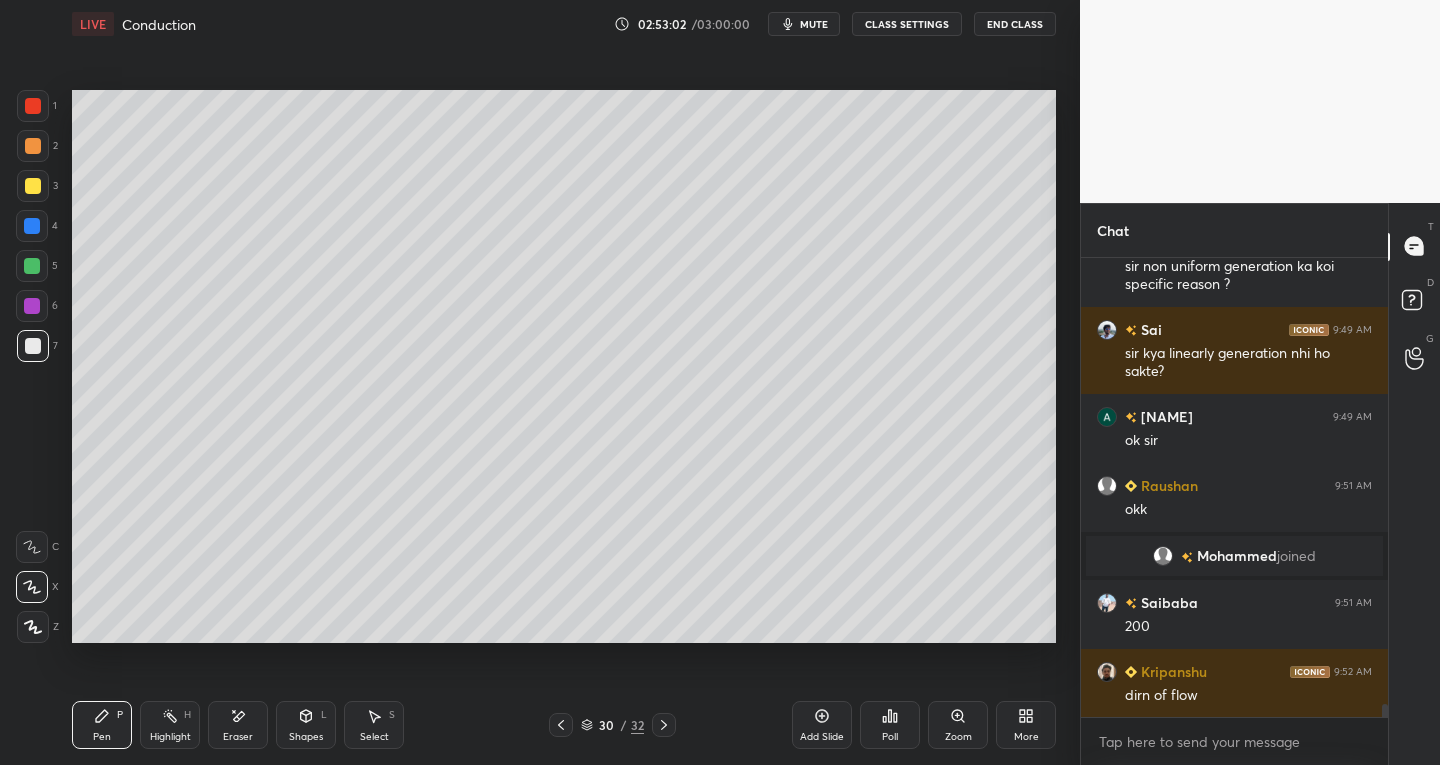 click at bounding box center [561, 725] 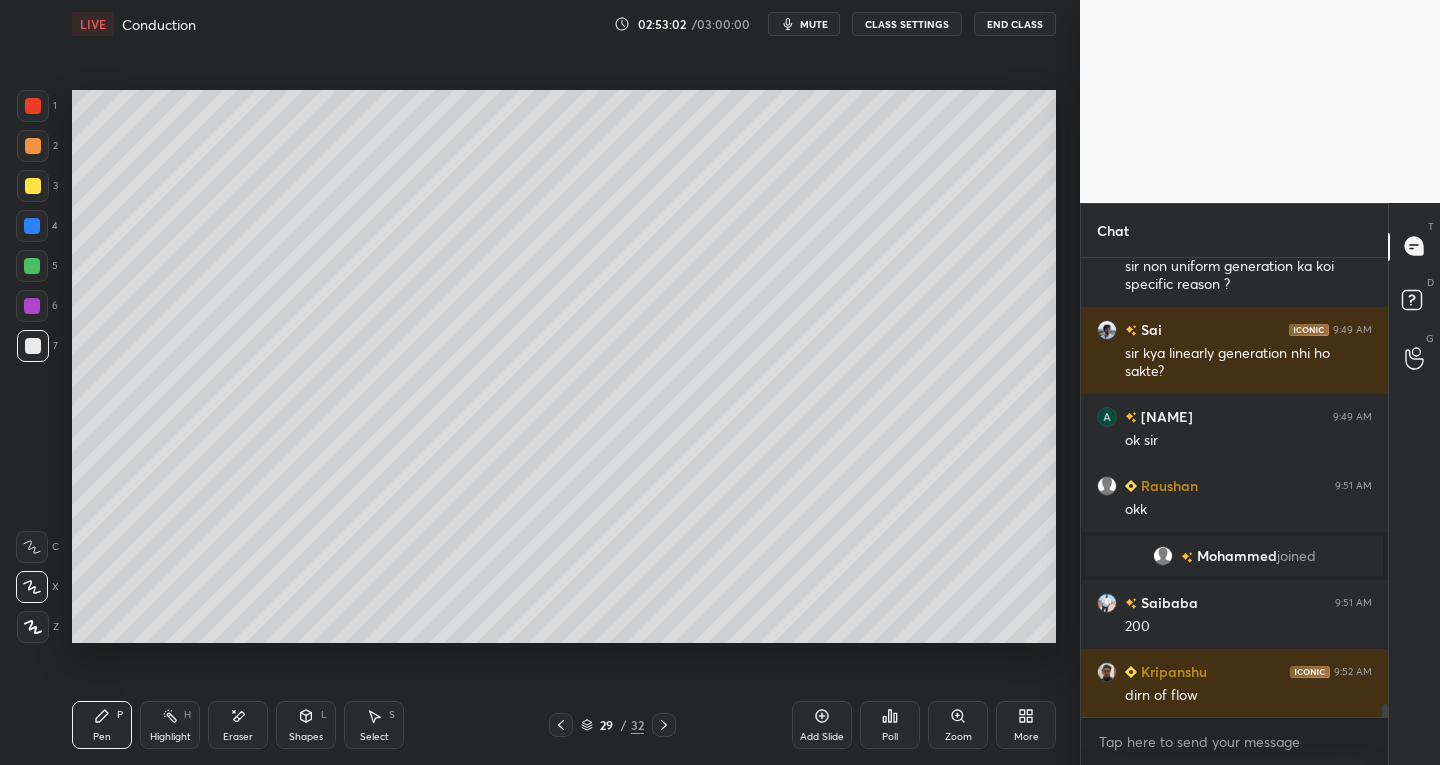 click at bounding box center (561, 725) 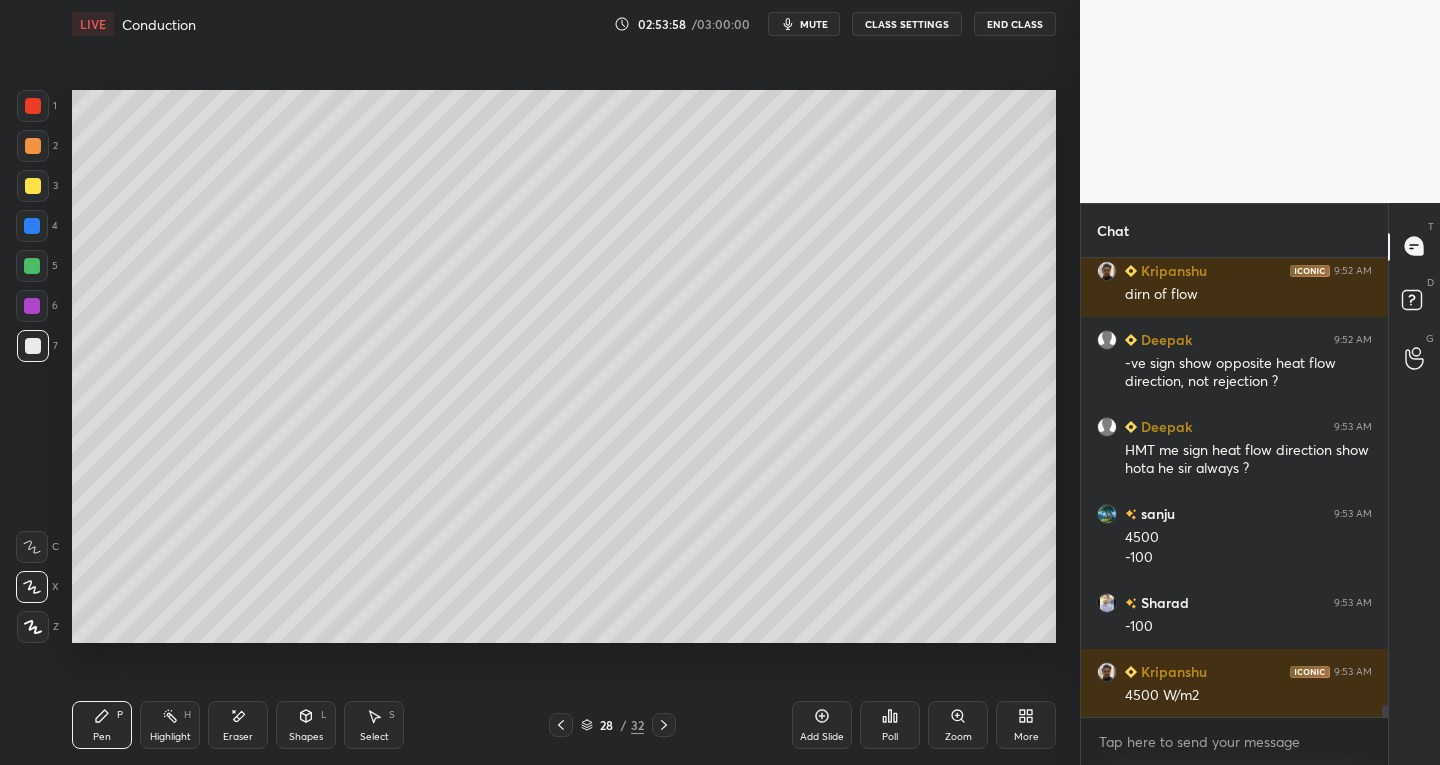 scroll, scrollTop: 16732, scrollLeft: 0, axis: vertical 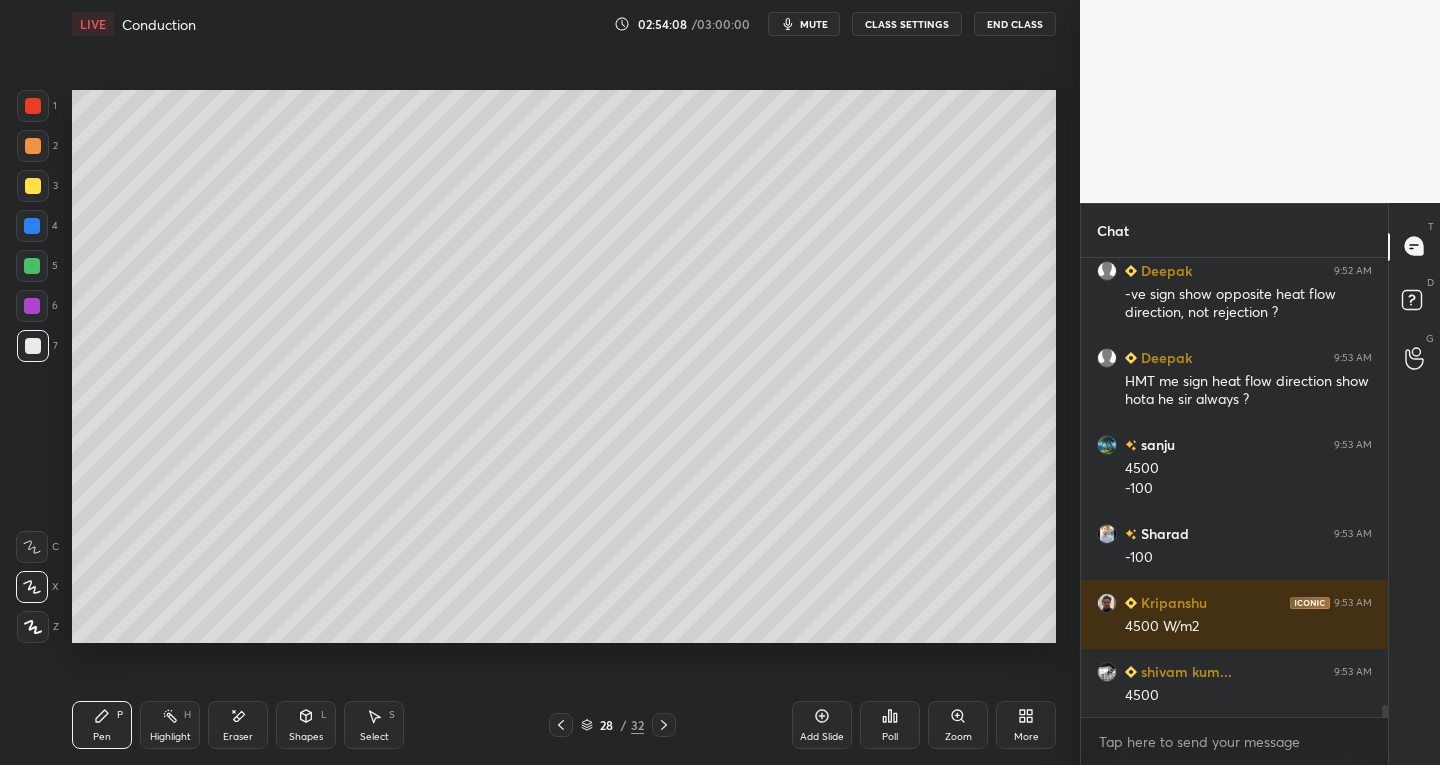 click at bounding box center [561, 725] 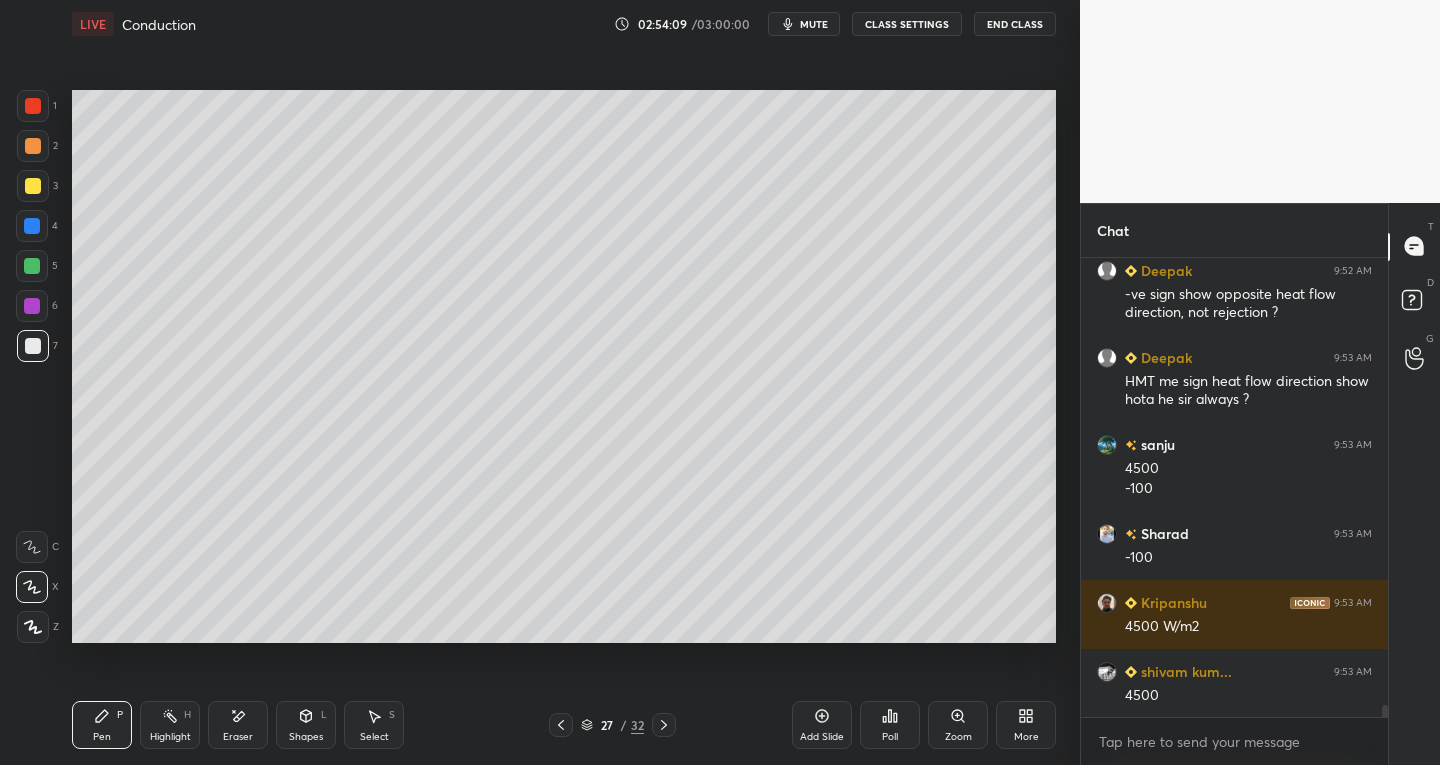 click 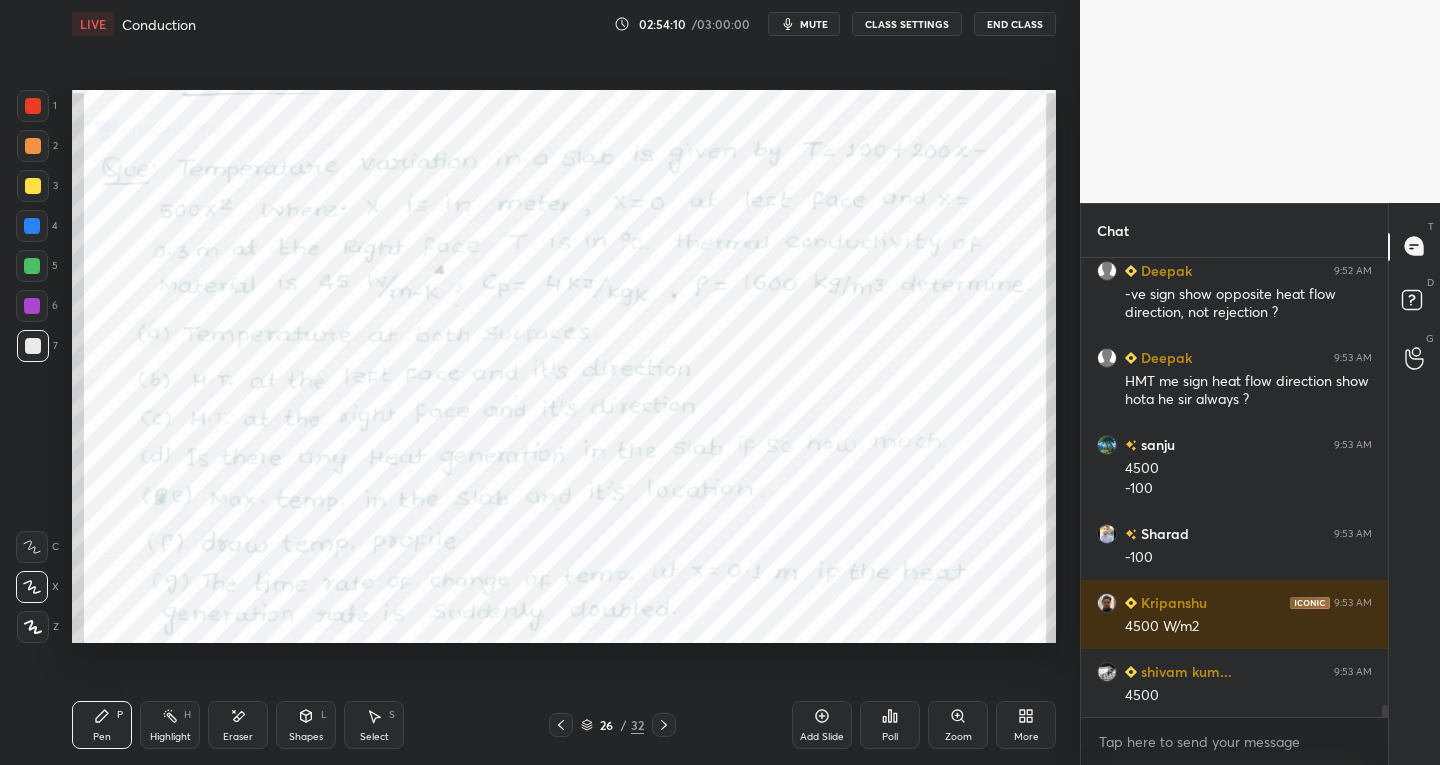 click 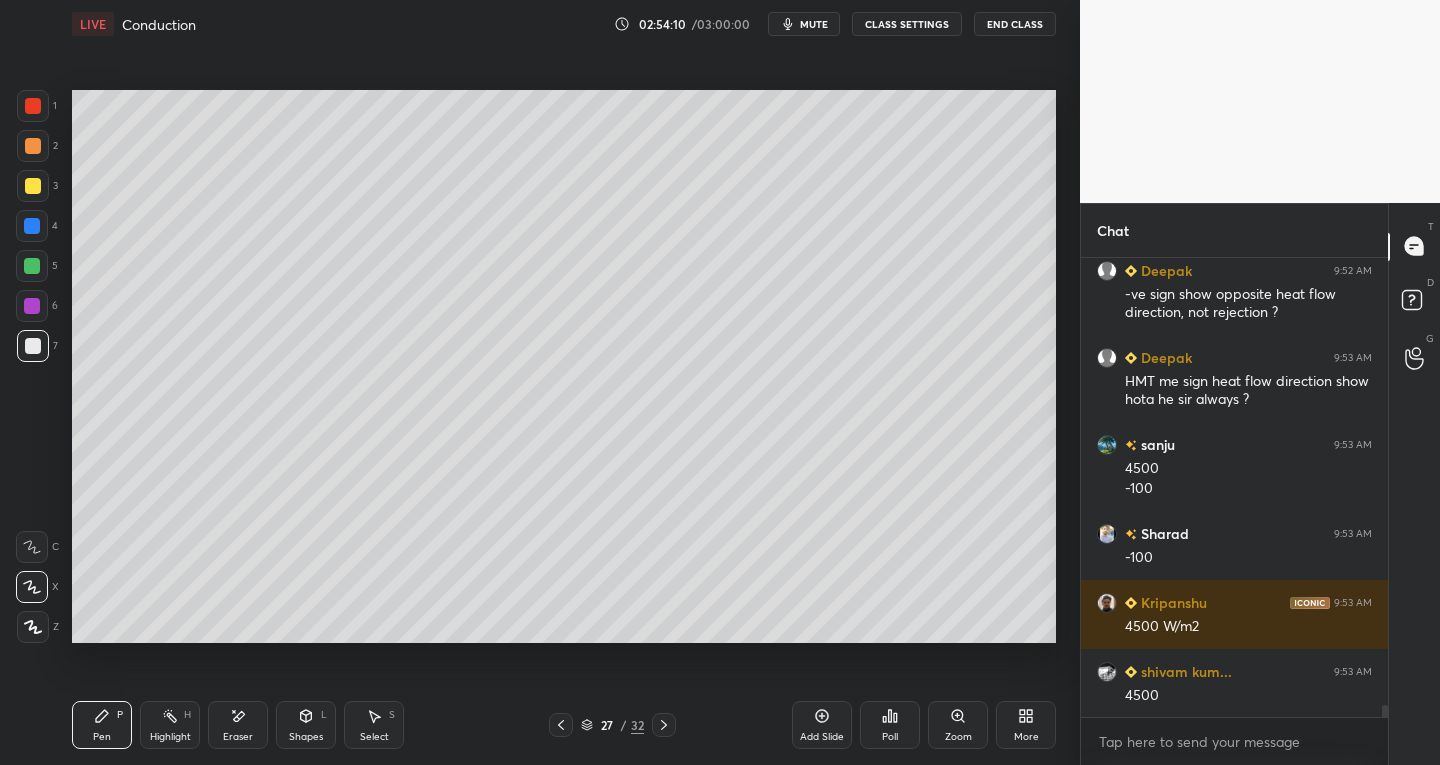 click 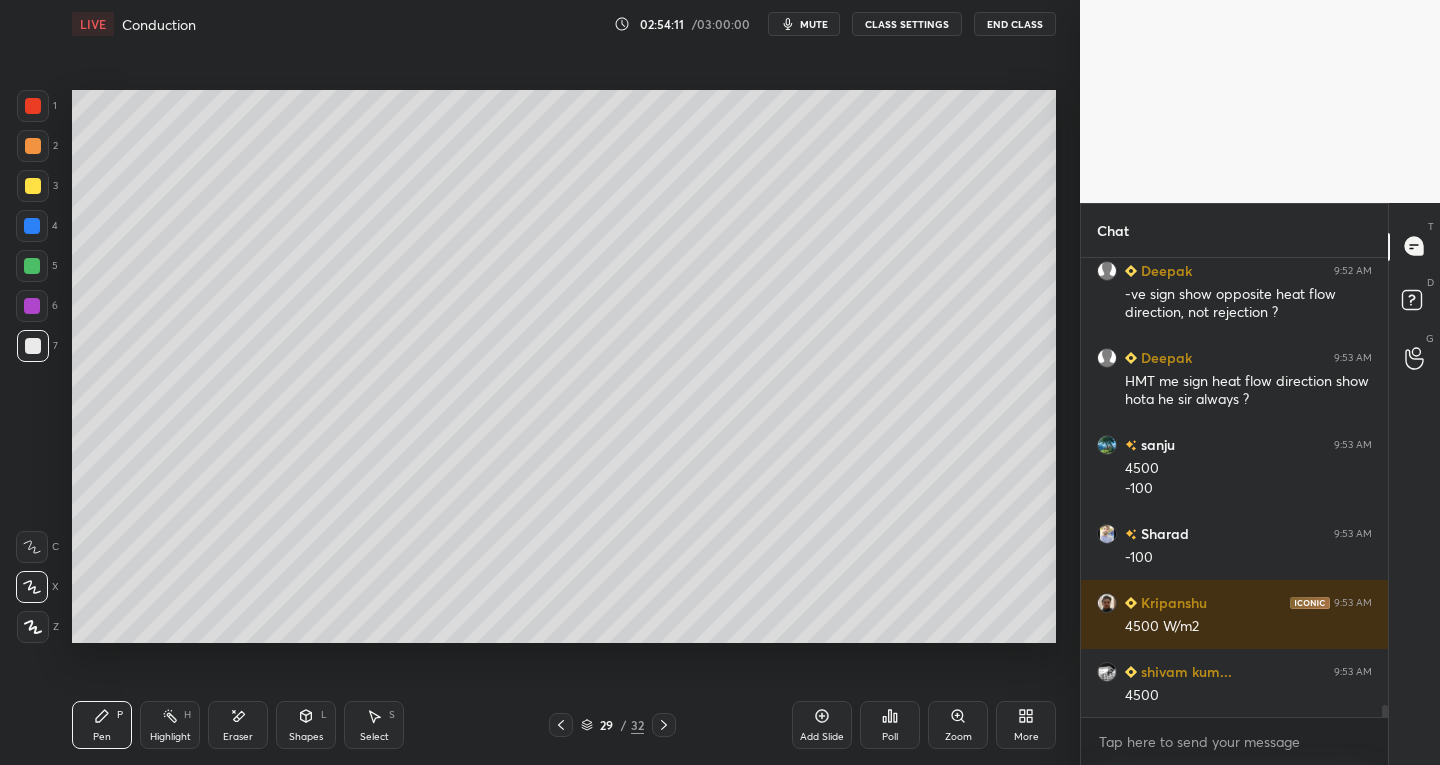 click 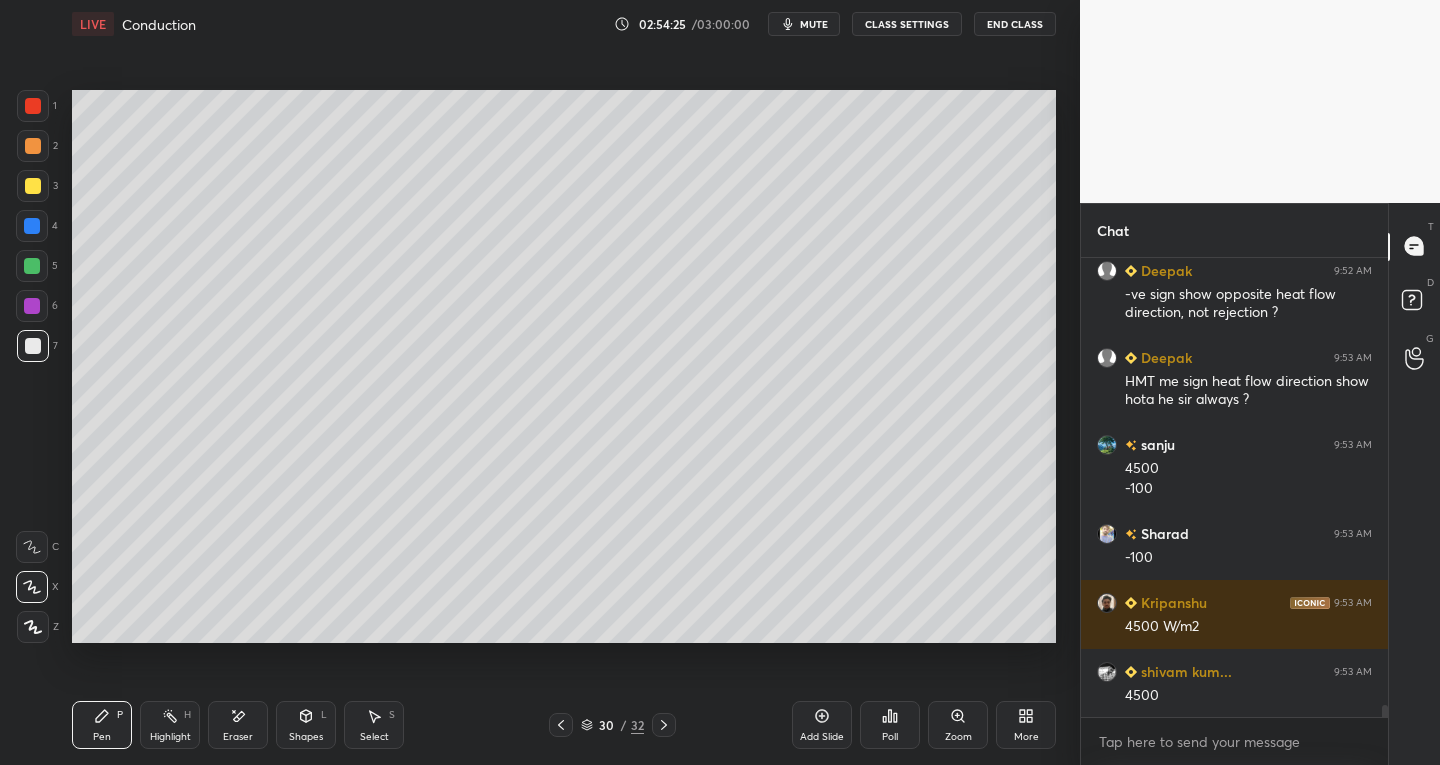 click at bounding box center [32, 226] 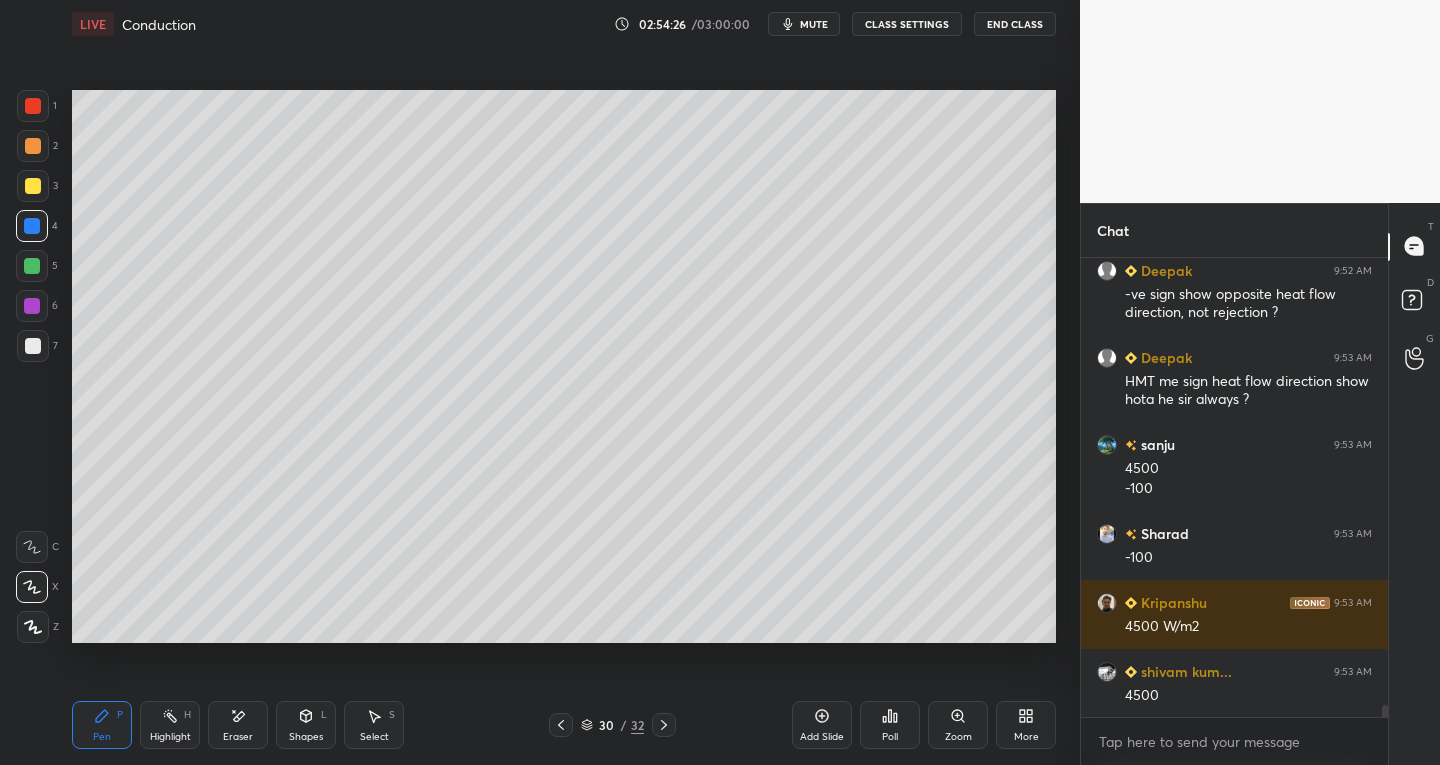 click on "Highlight H" at bounding box center [170, 725] 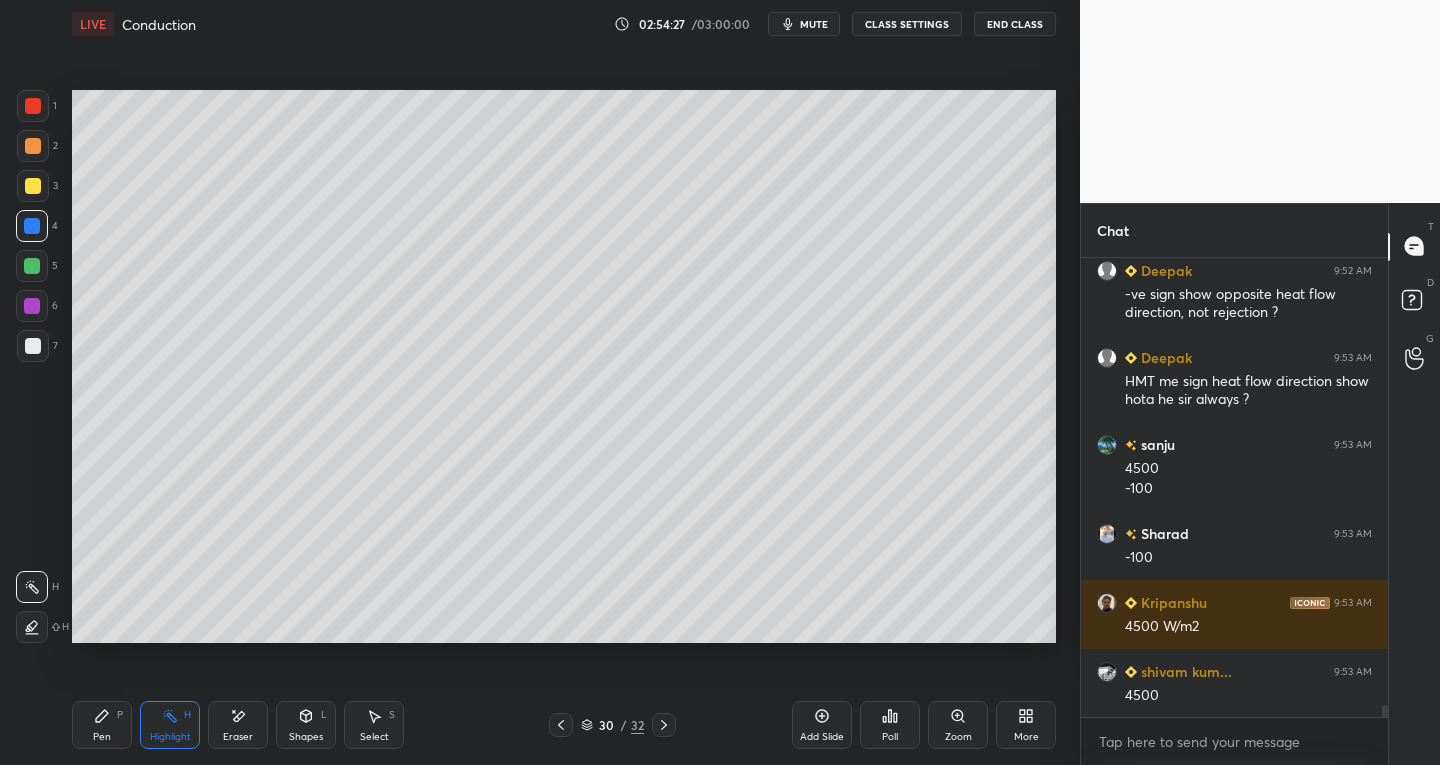 click at bounding box center [32, 587] 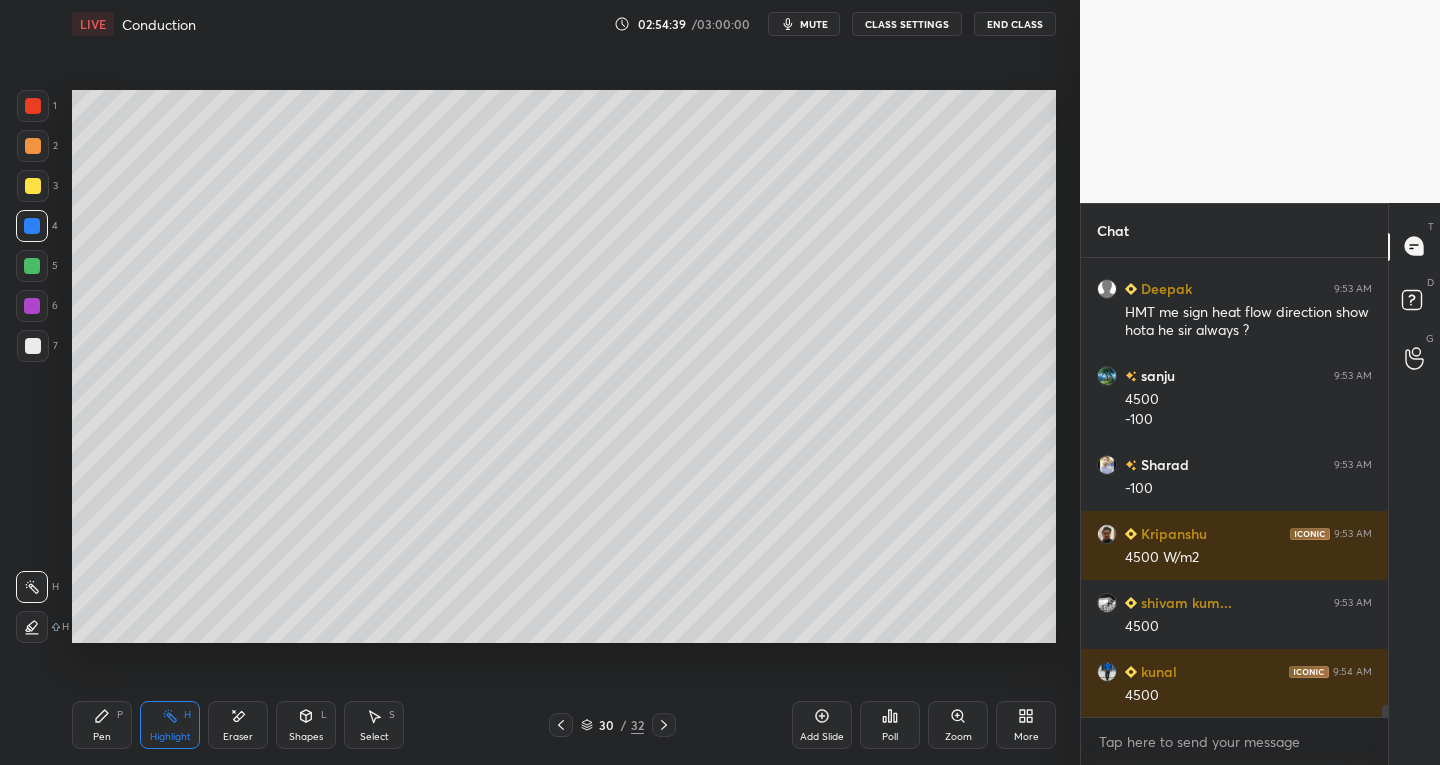 scroll, scrollTop: 16870, scrollLeft: 0, axis: vertical 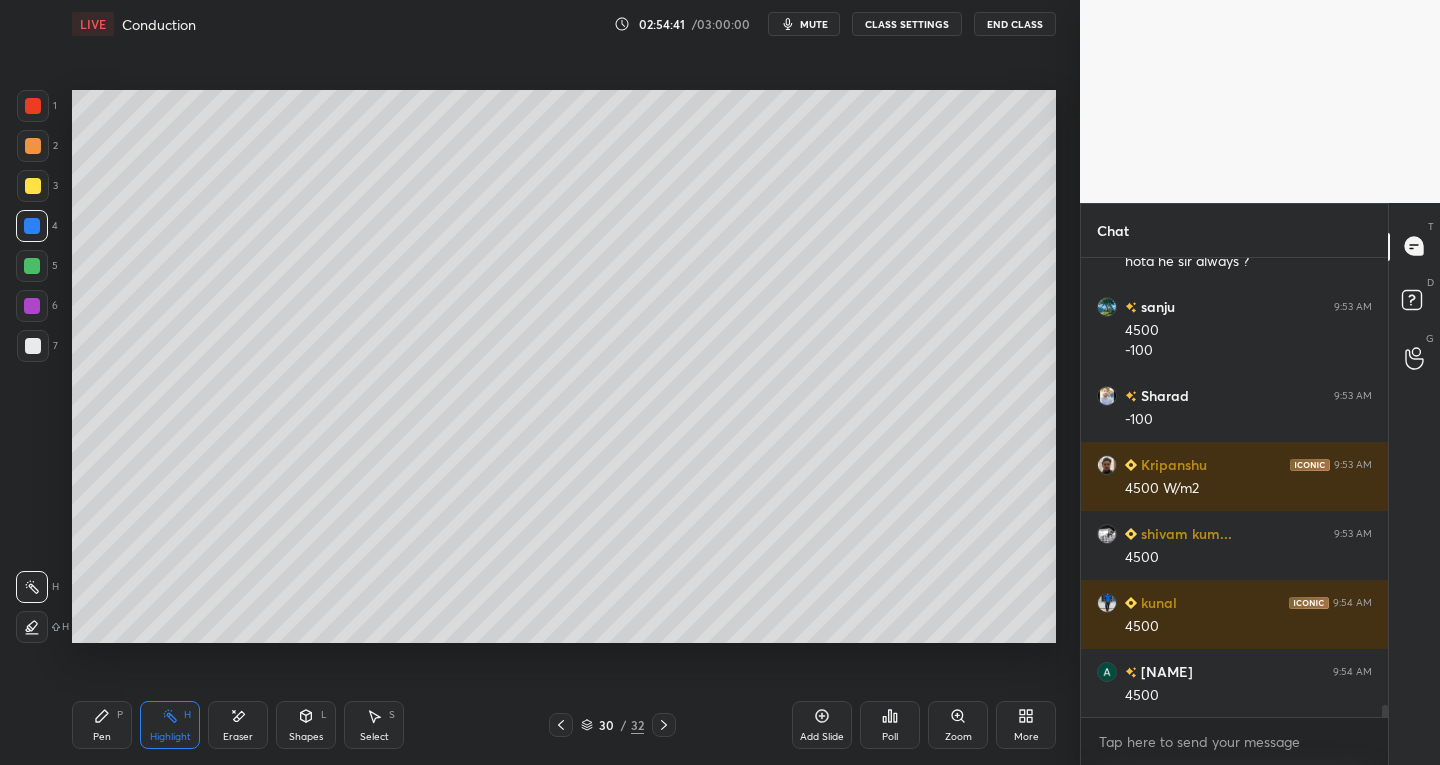 click 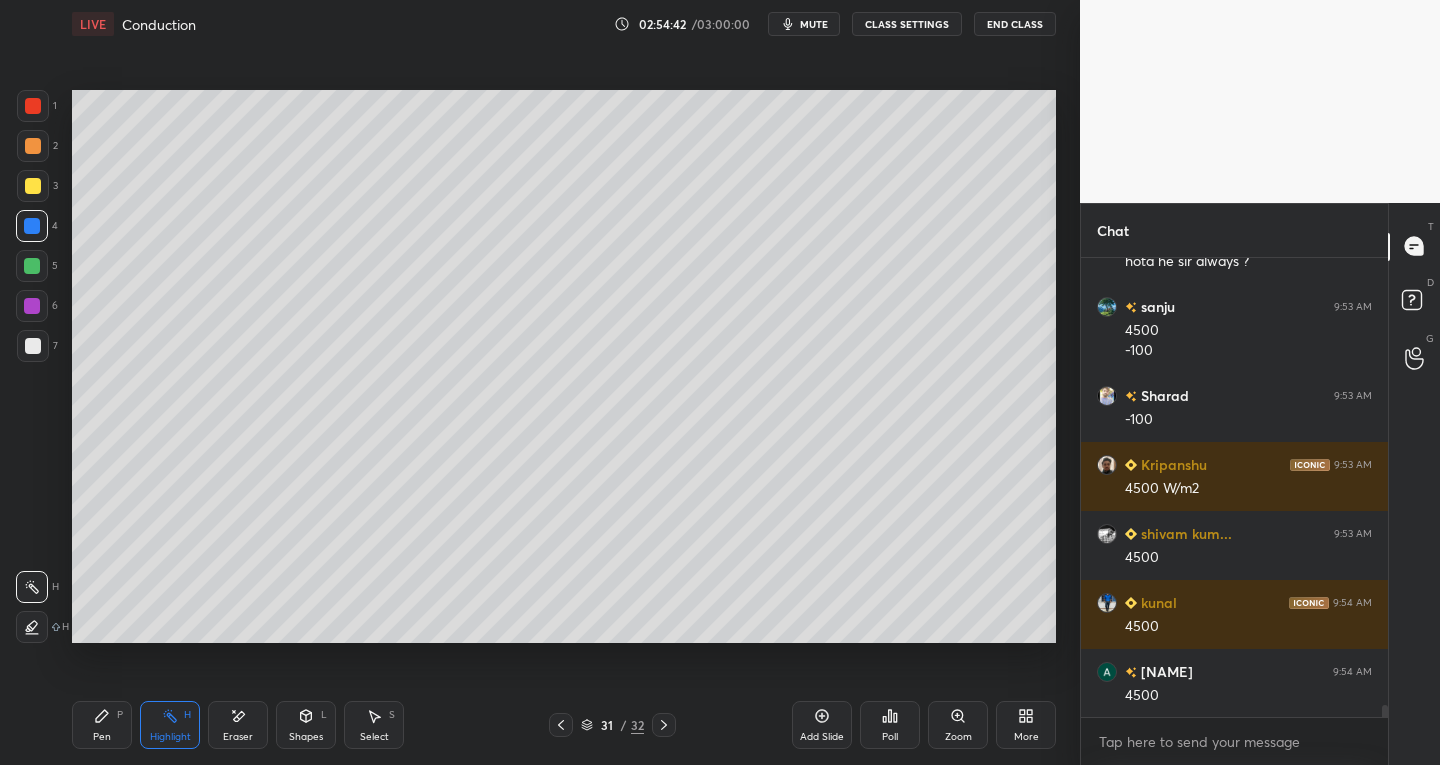 click 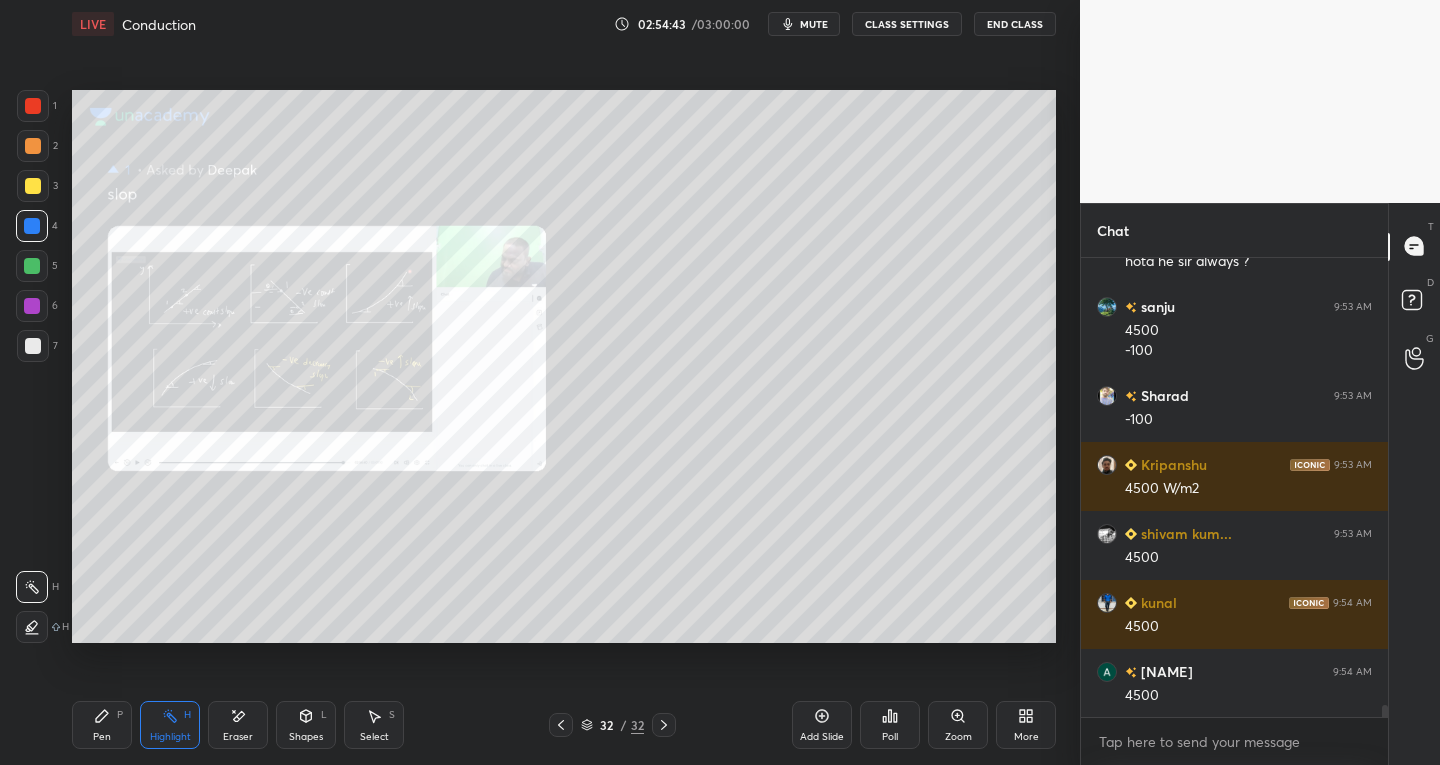 click 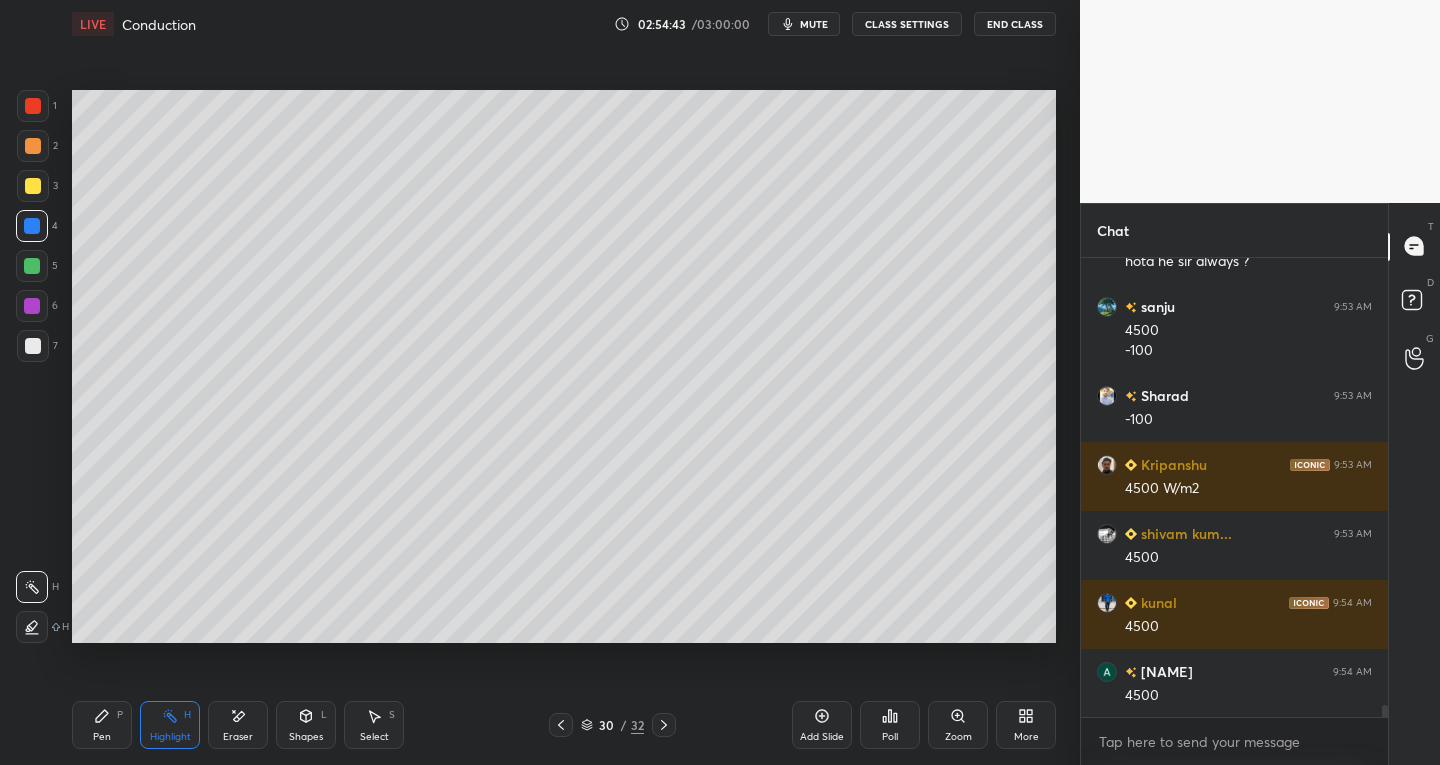 click 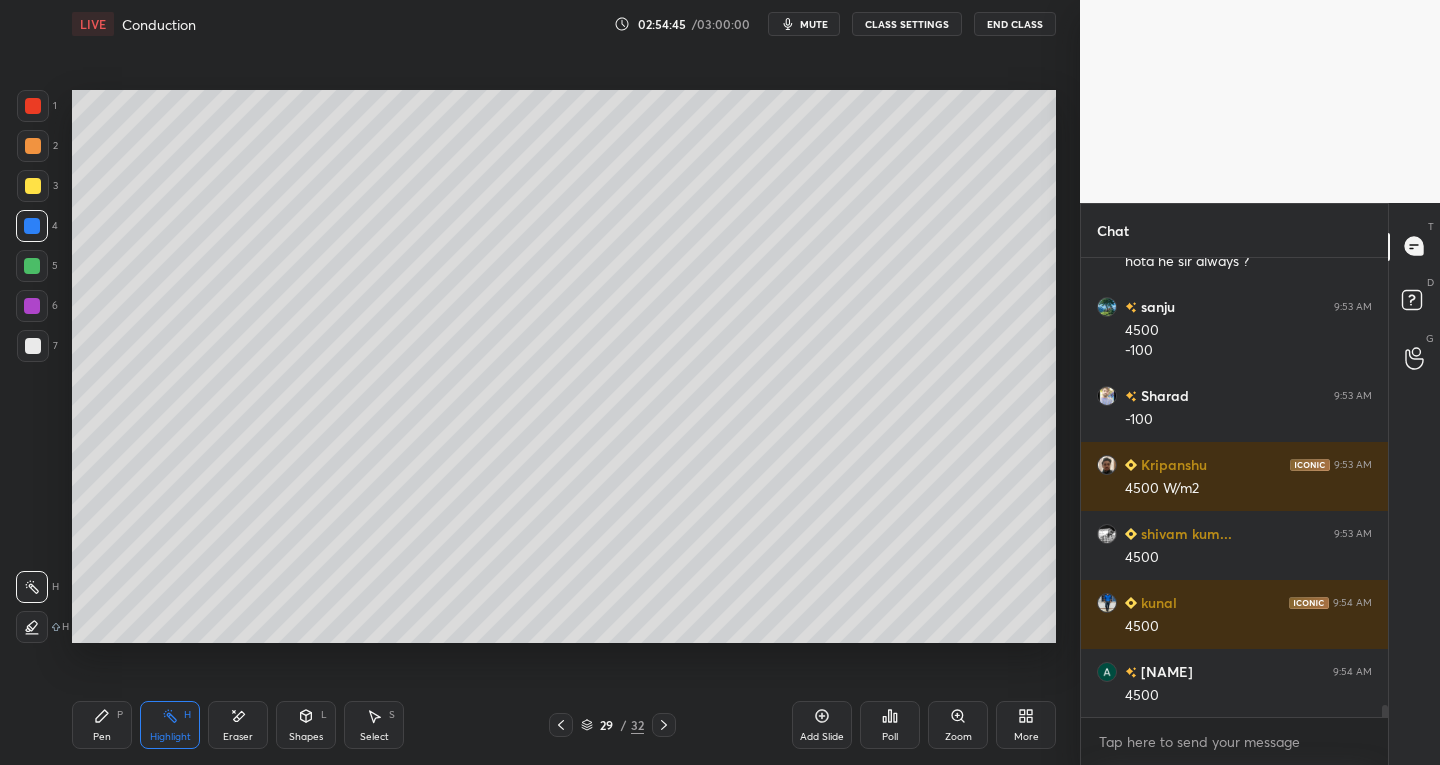 click at bounding box center [561, 725] 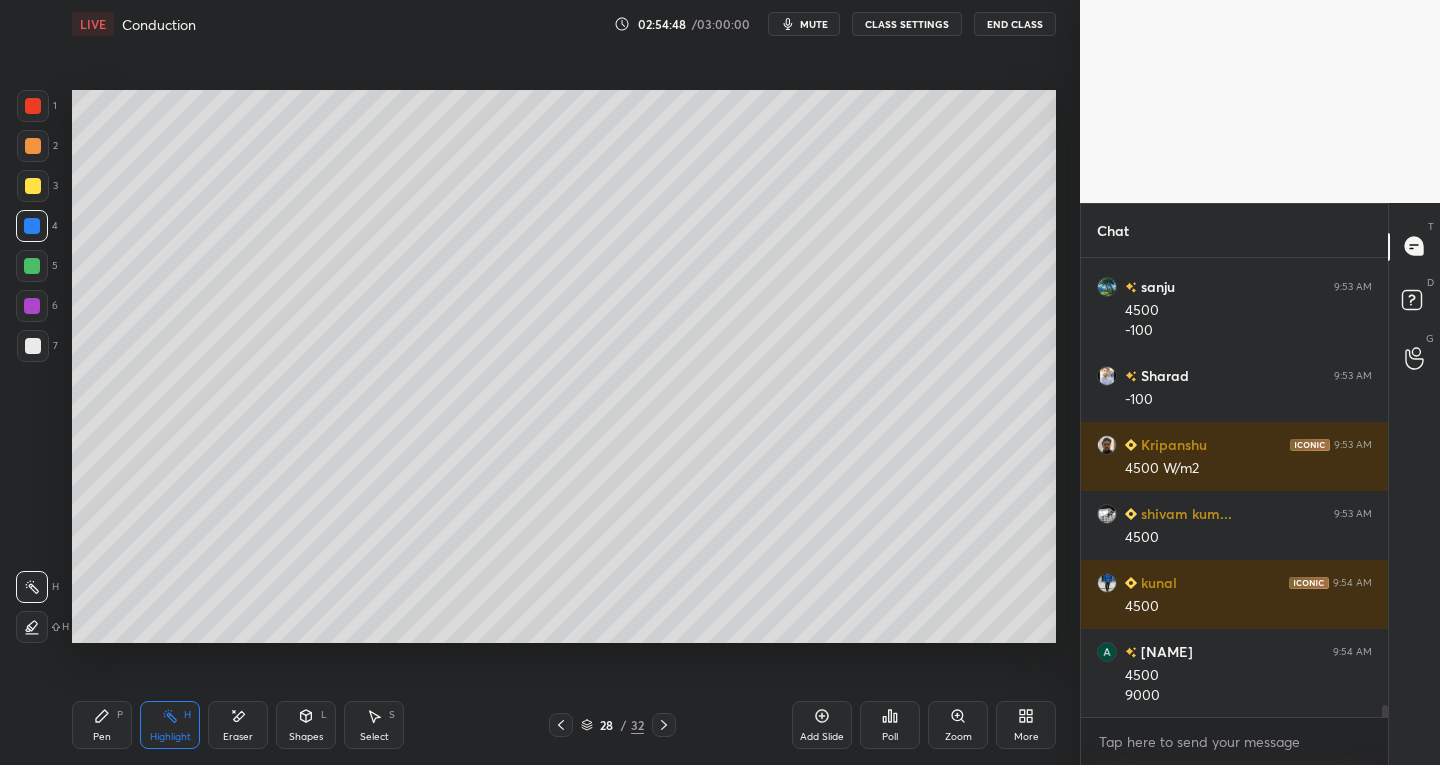 scroll, scrollTop: 16959, scrollLeft: 0, axis: vertical 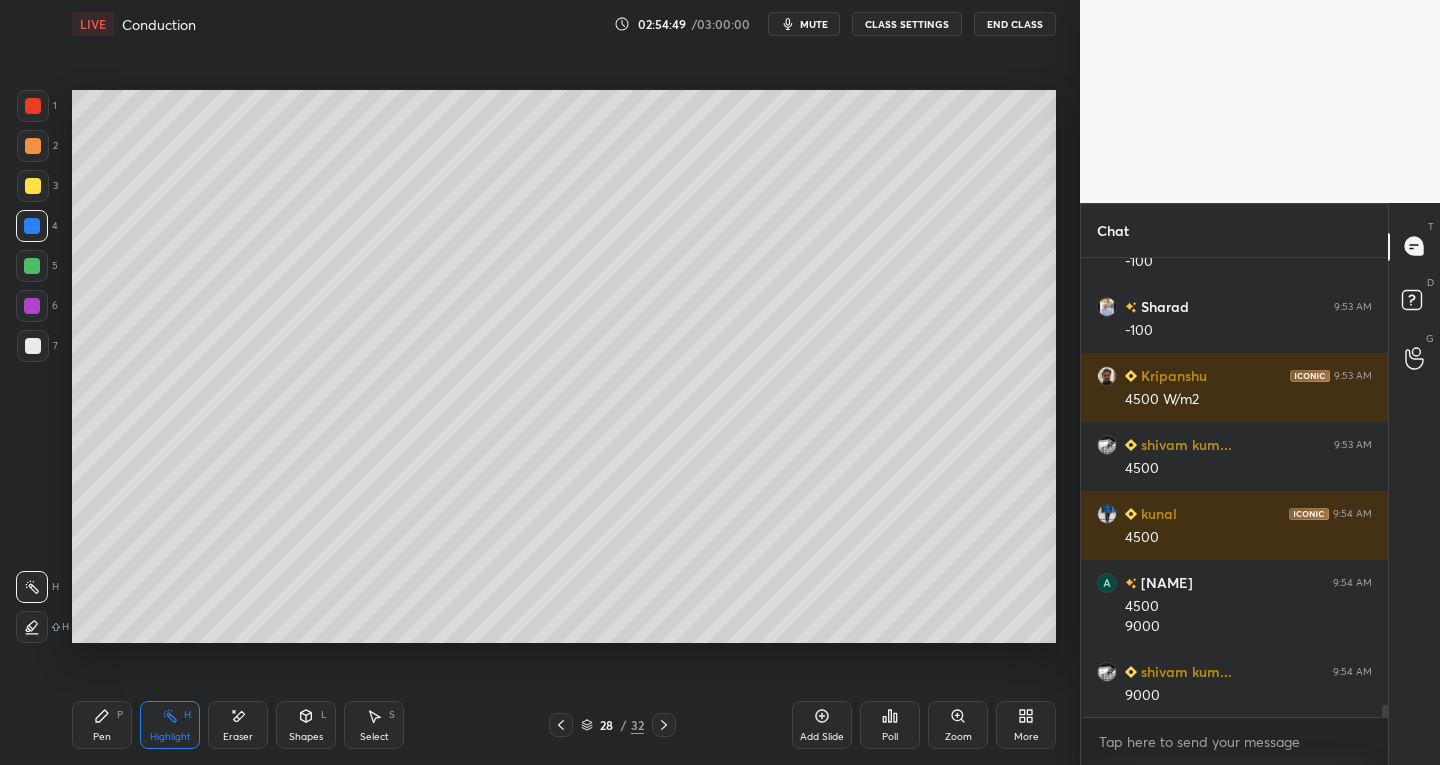 click 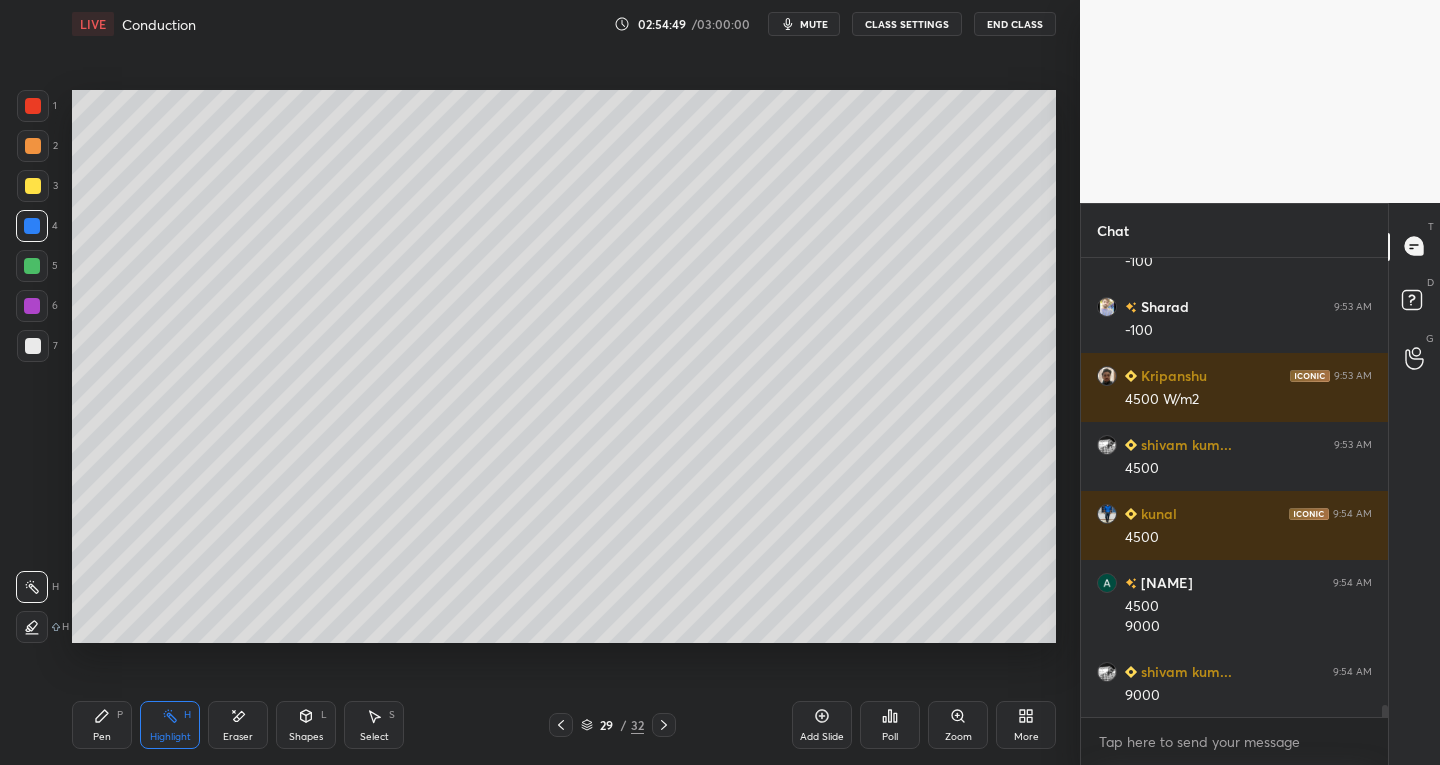 click 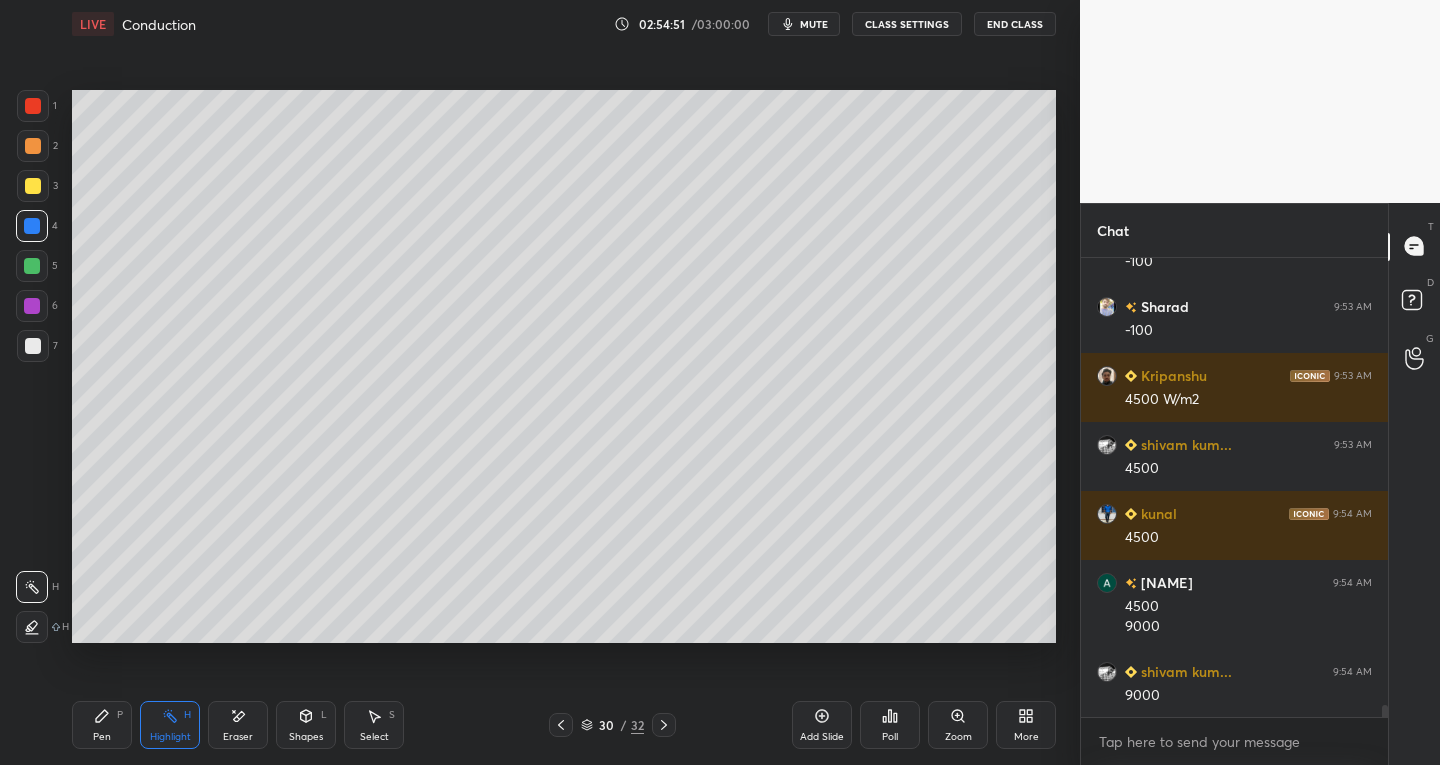 click 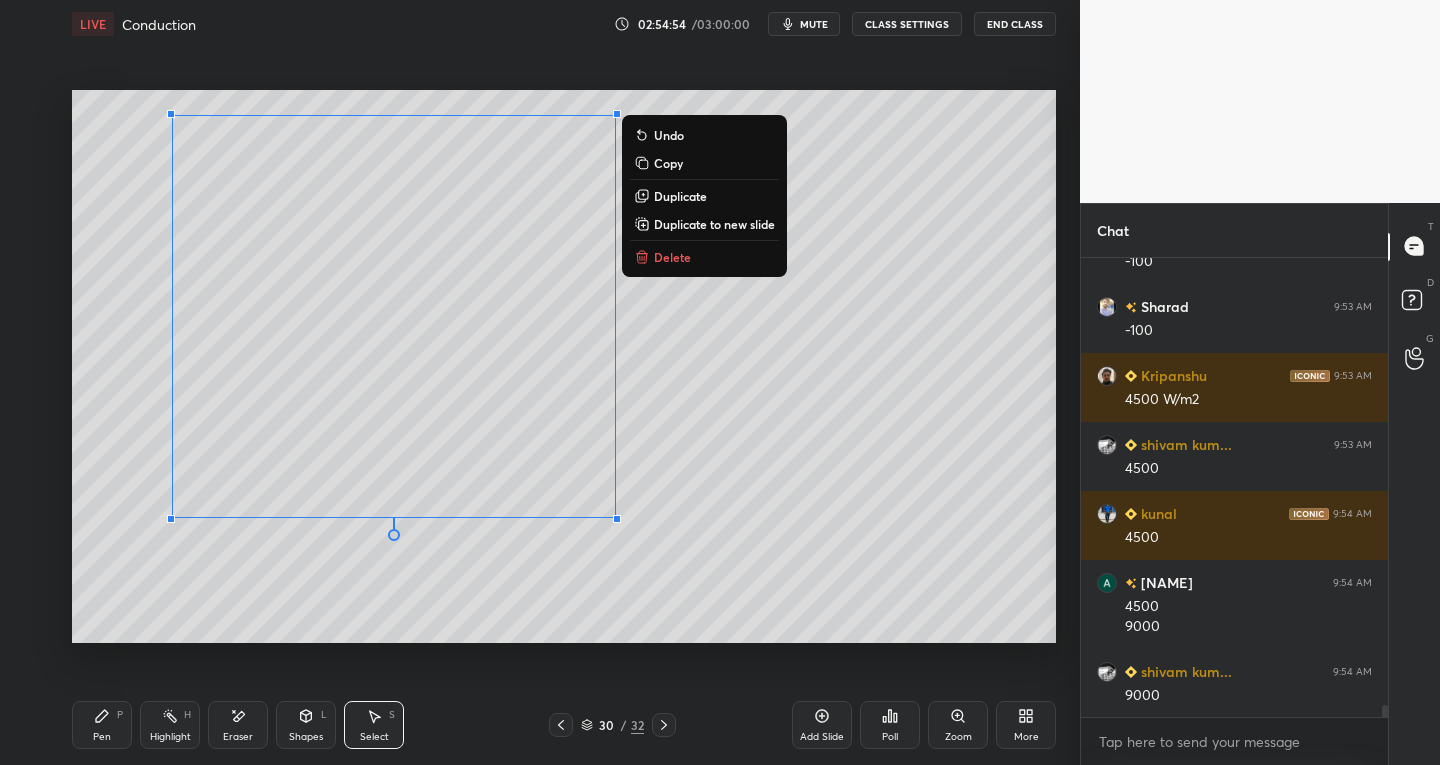 click on "Duplicate to new slide" at bounding box center (704, 224) 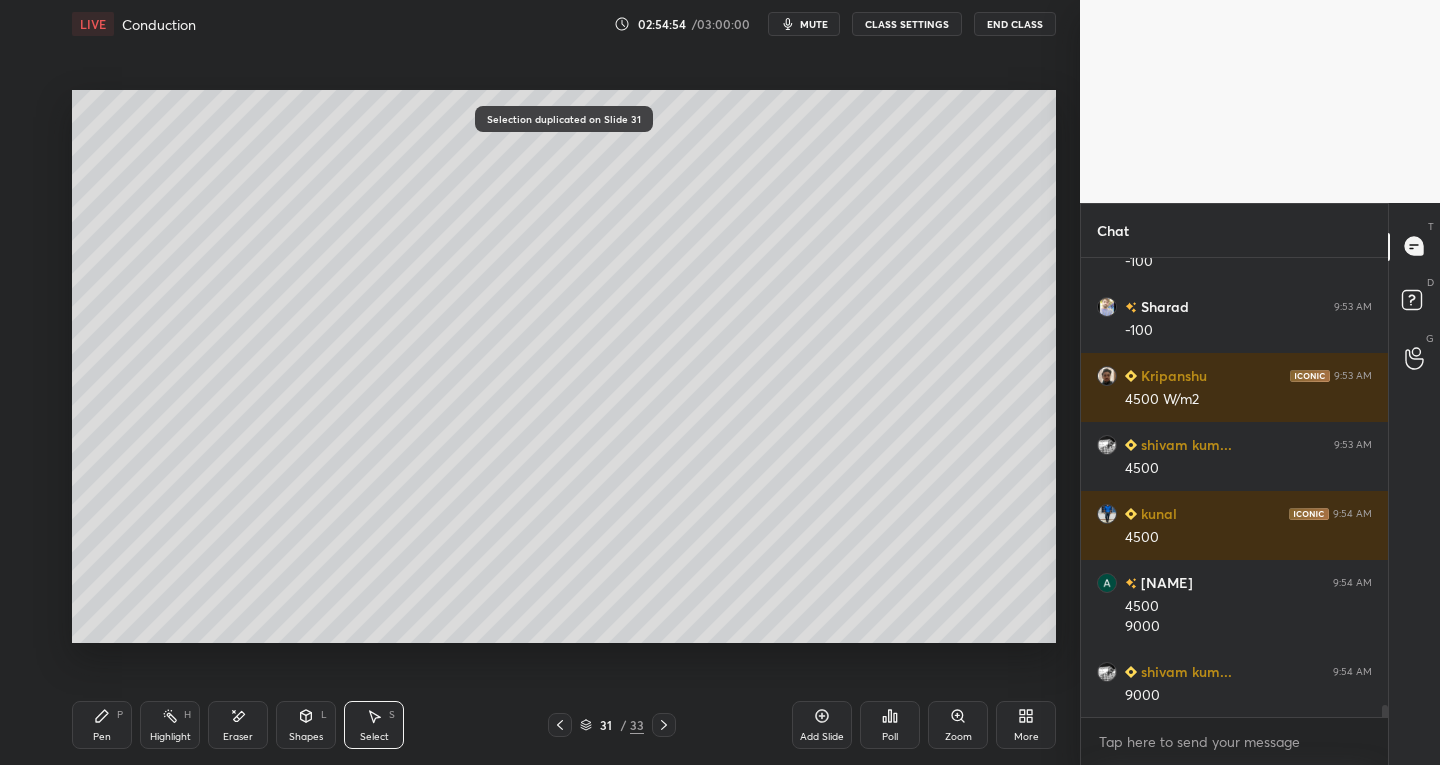 click on "0 ° Undo Copy Duplicate Duplicate to new slide Delete" at bounding box center [564, 367] 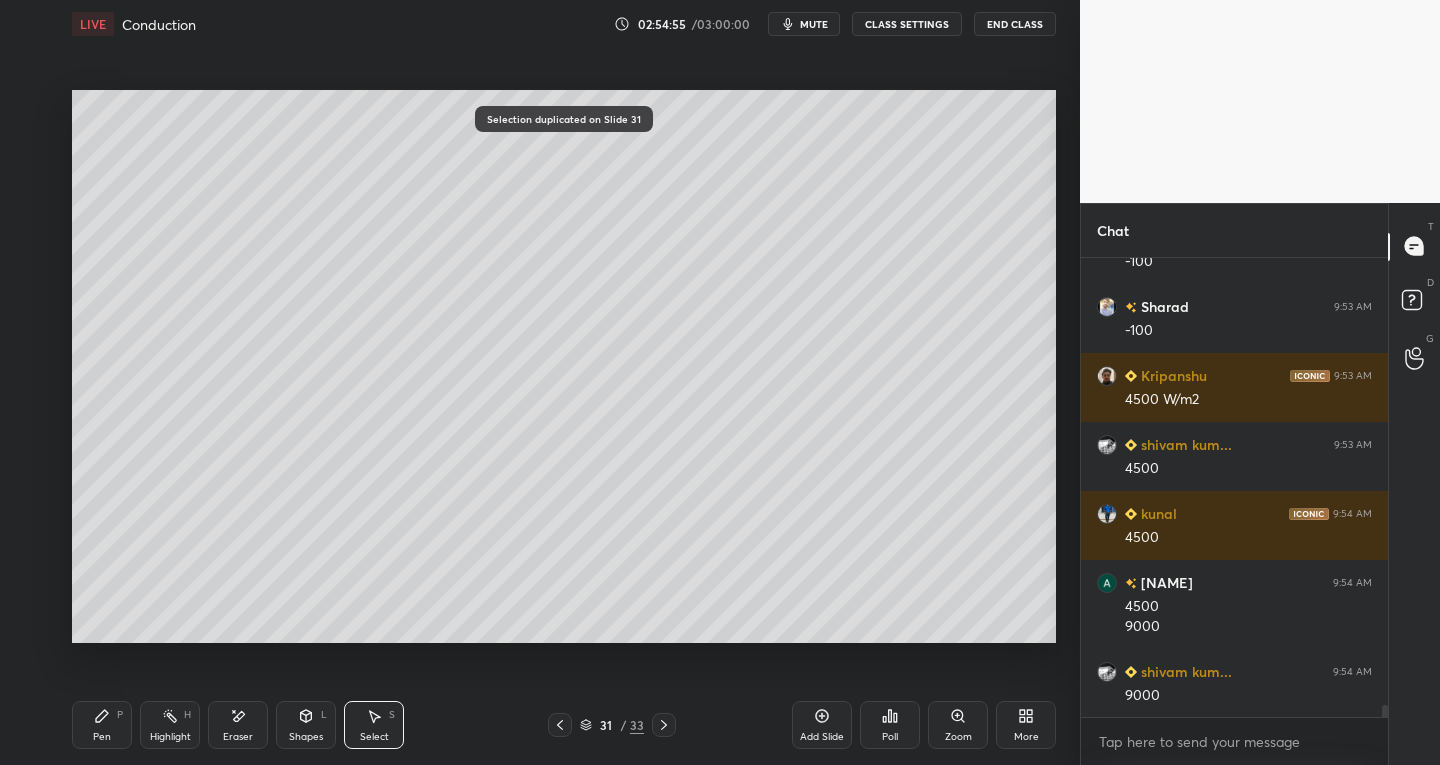 click on "Eraser" at bounding box center (238, 725) 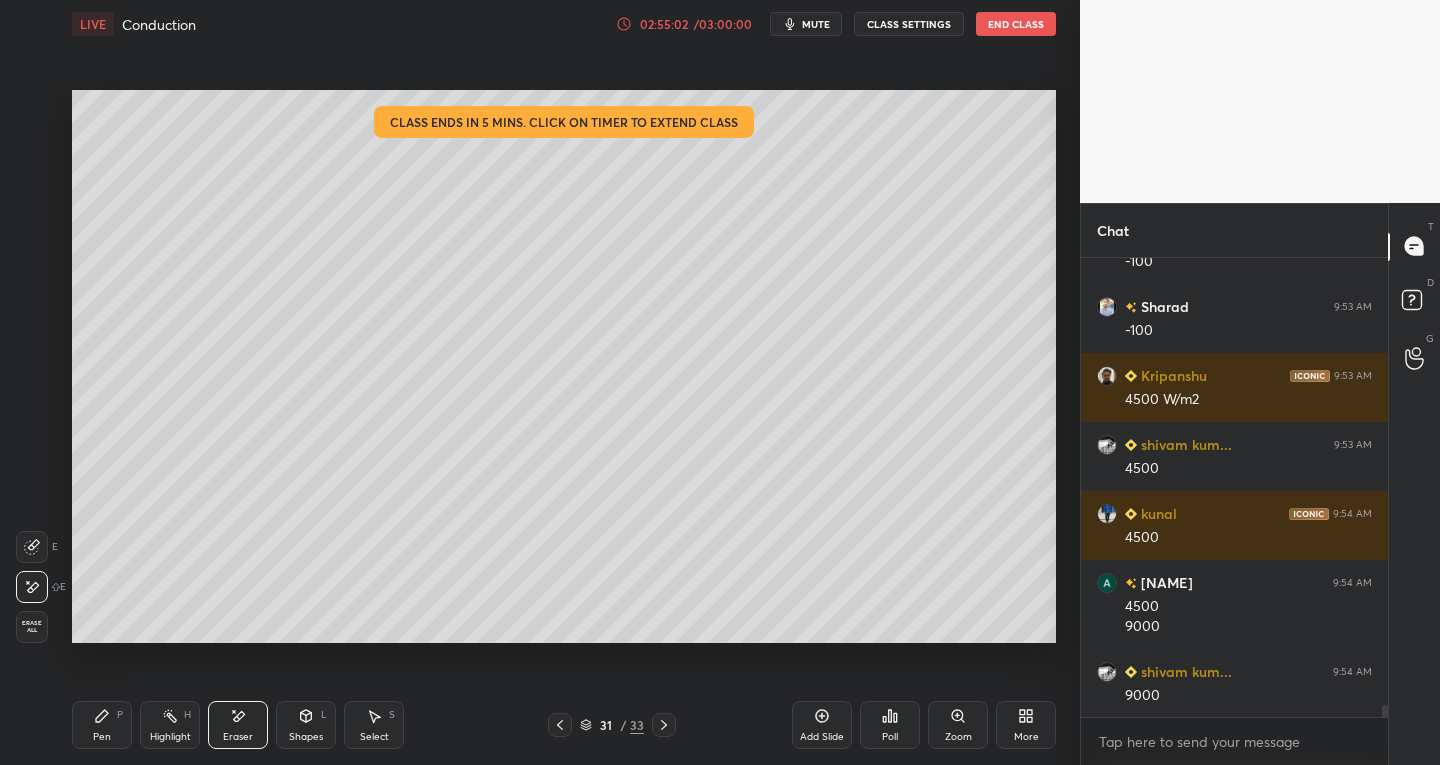 click on "02:55:02" at bounding box center [664, 24] 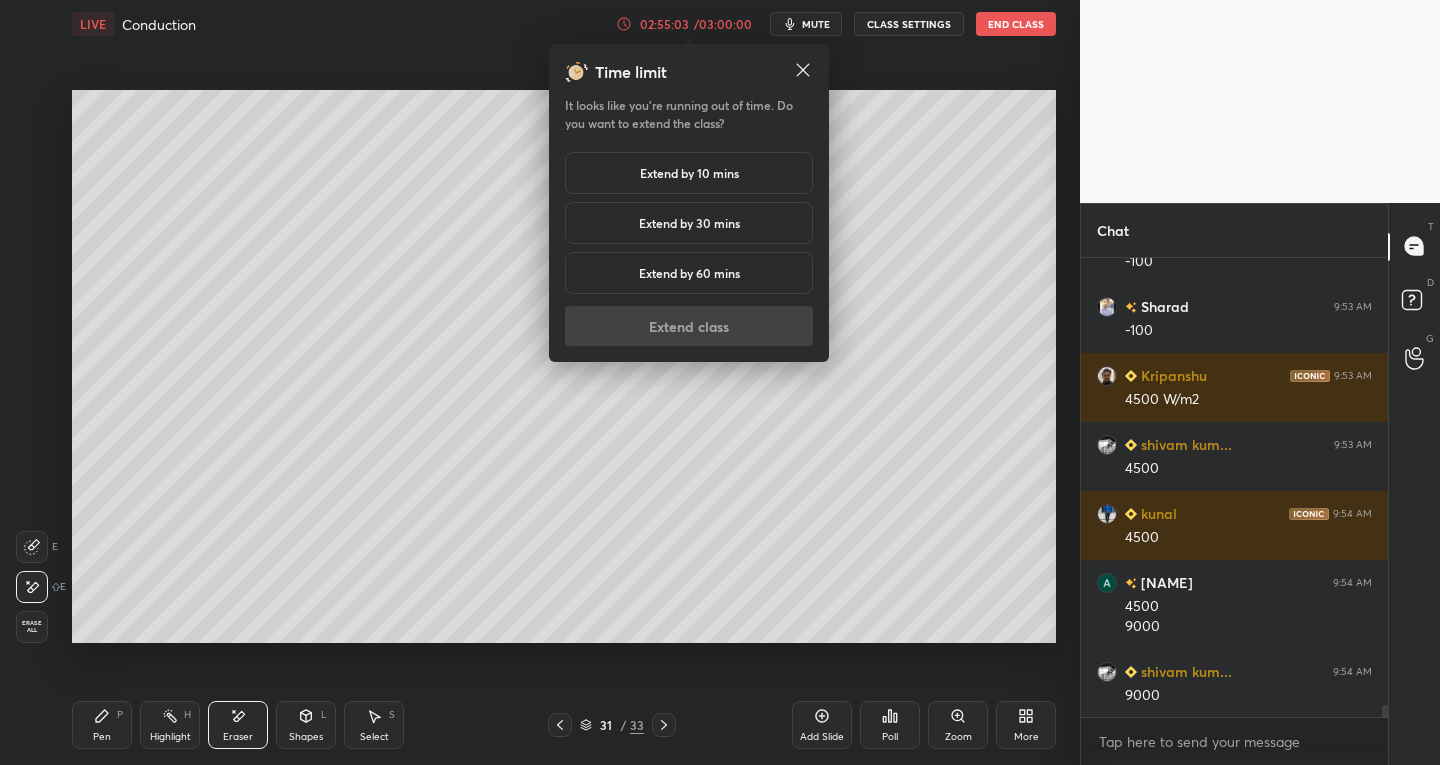 click on "Extend by 30 mins" at bounding box center [689, 223] 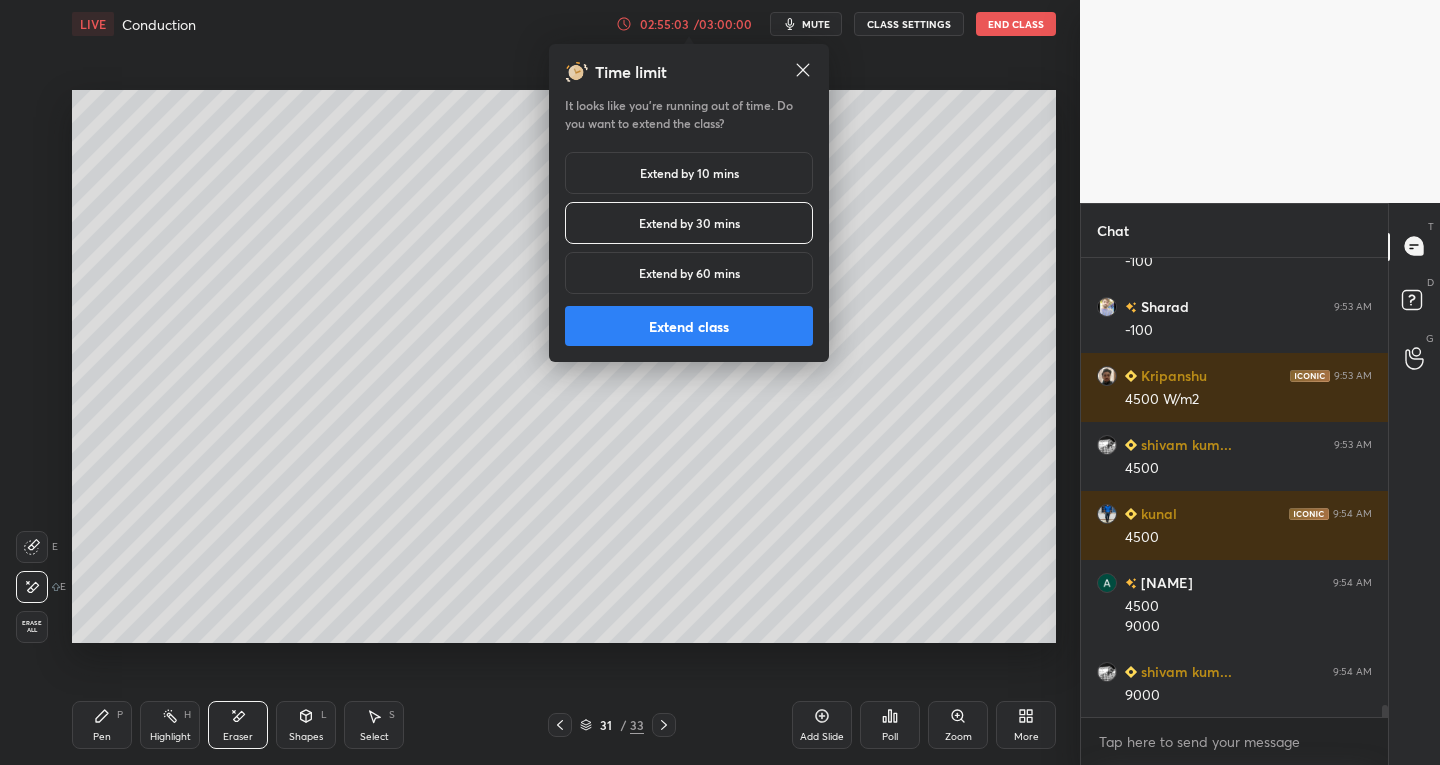 click on "Extend class" at bounding box center [689, 326] 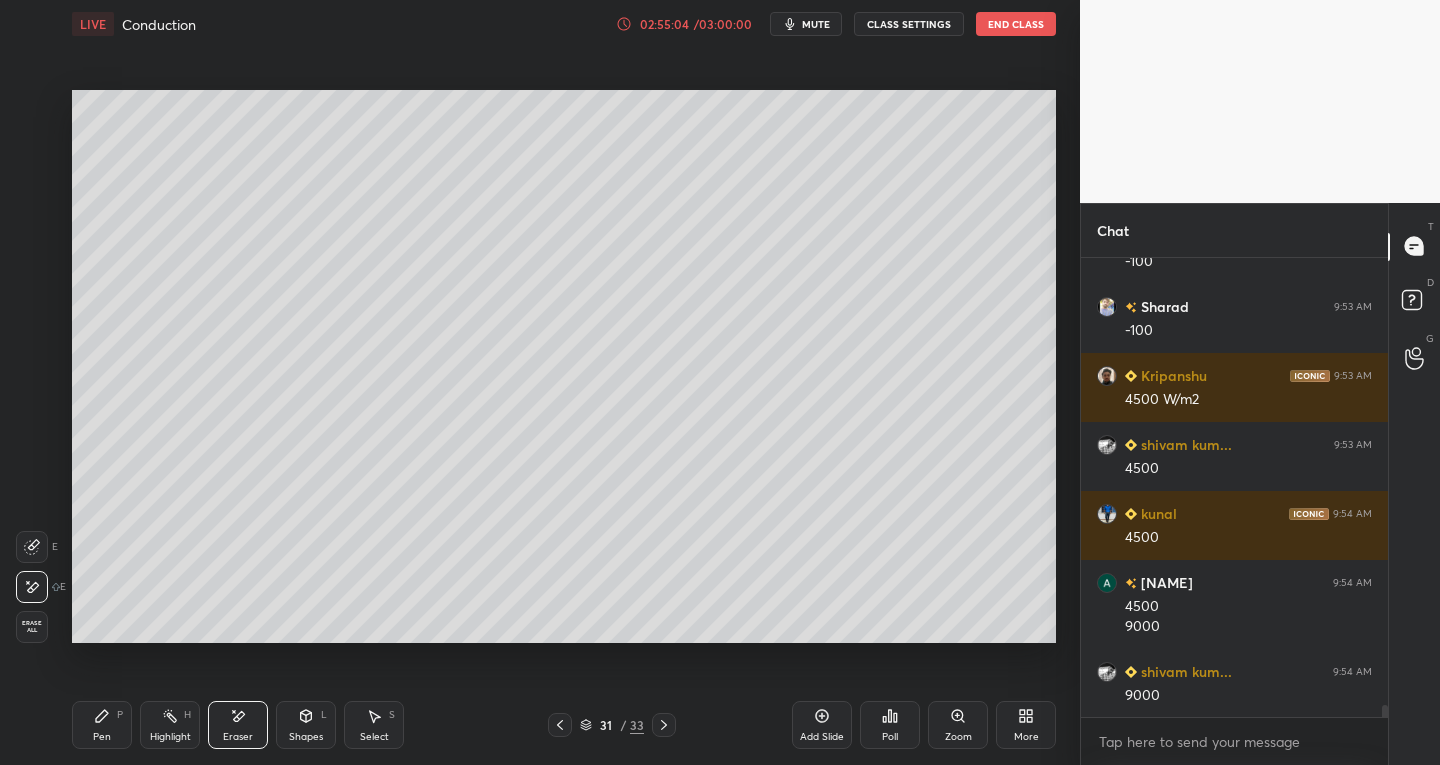 click on "Pen P" at bounding box center [102, 725] 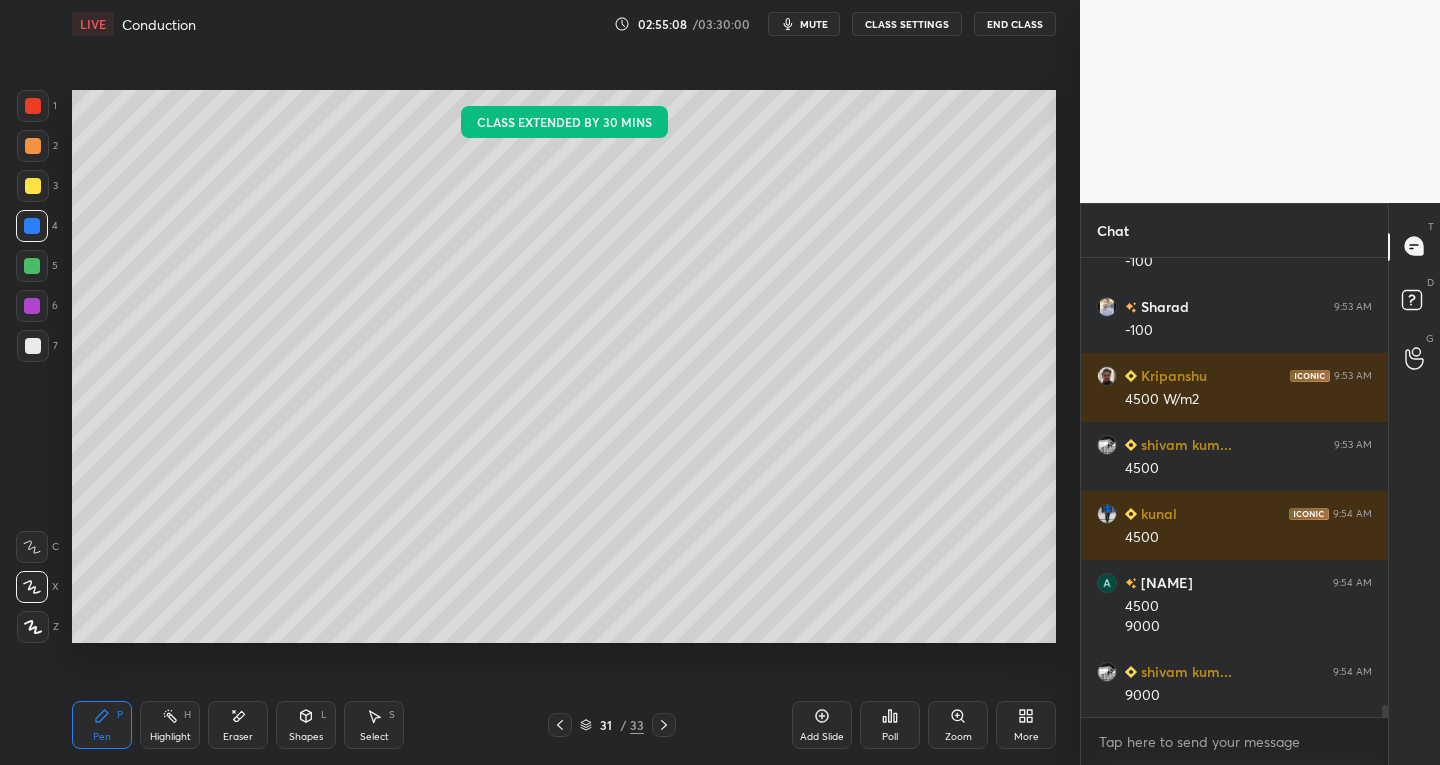 click on "Highlight" at bounding box center (170, 737) 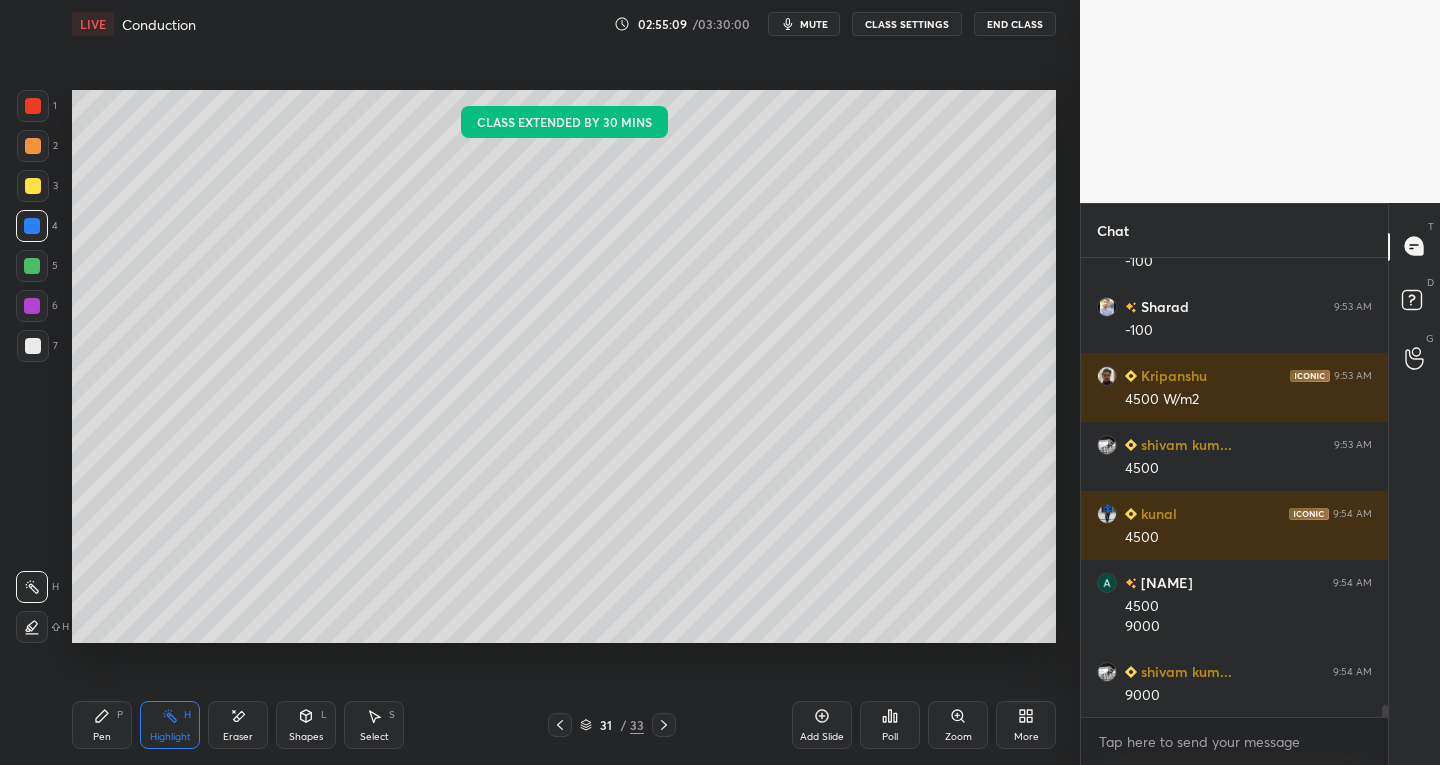 click at bounding box center [32, 627] 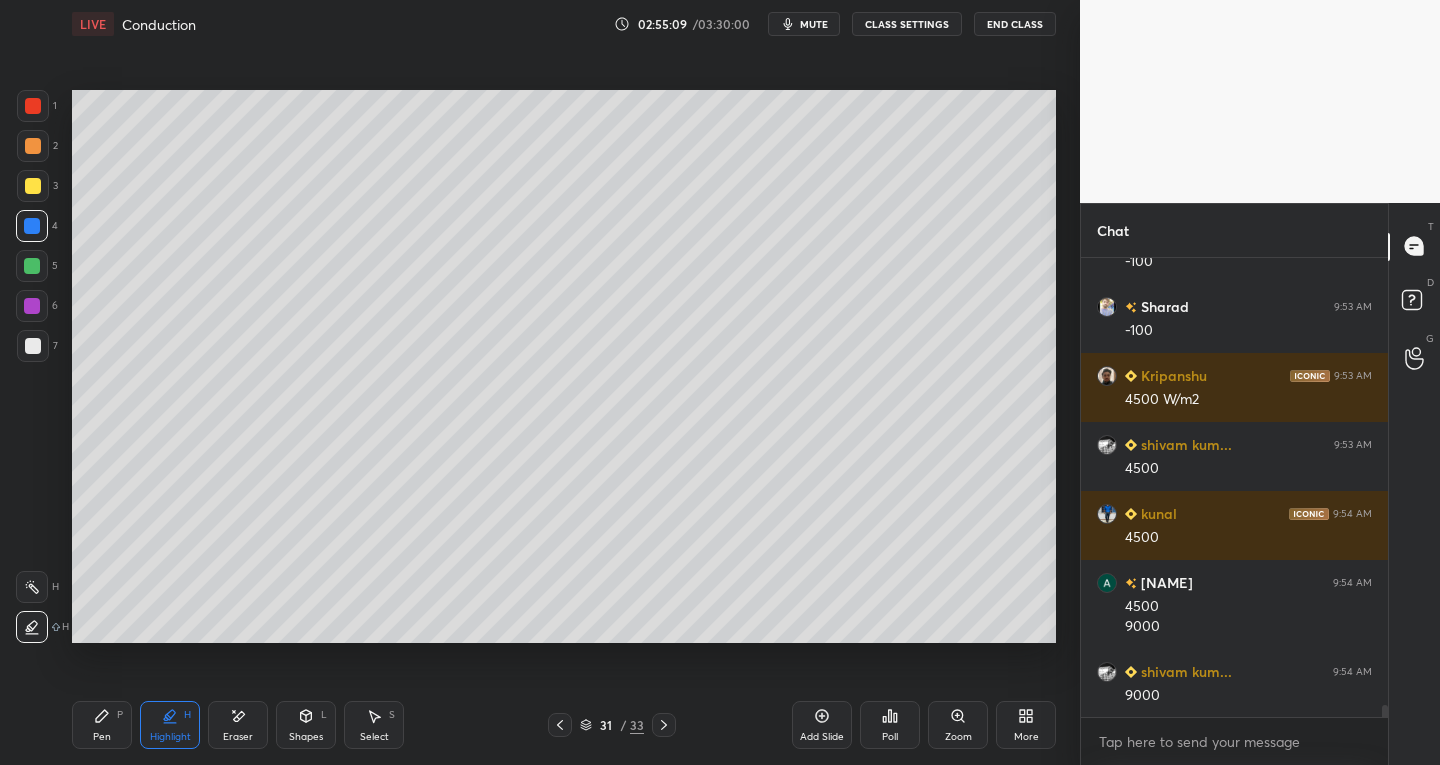 click at bounding box center (33, 186) 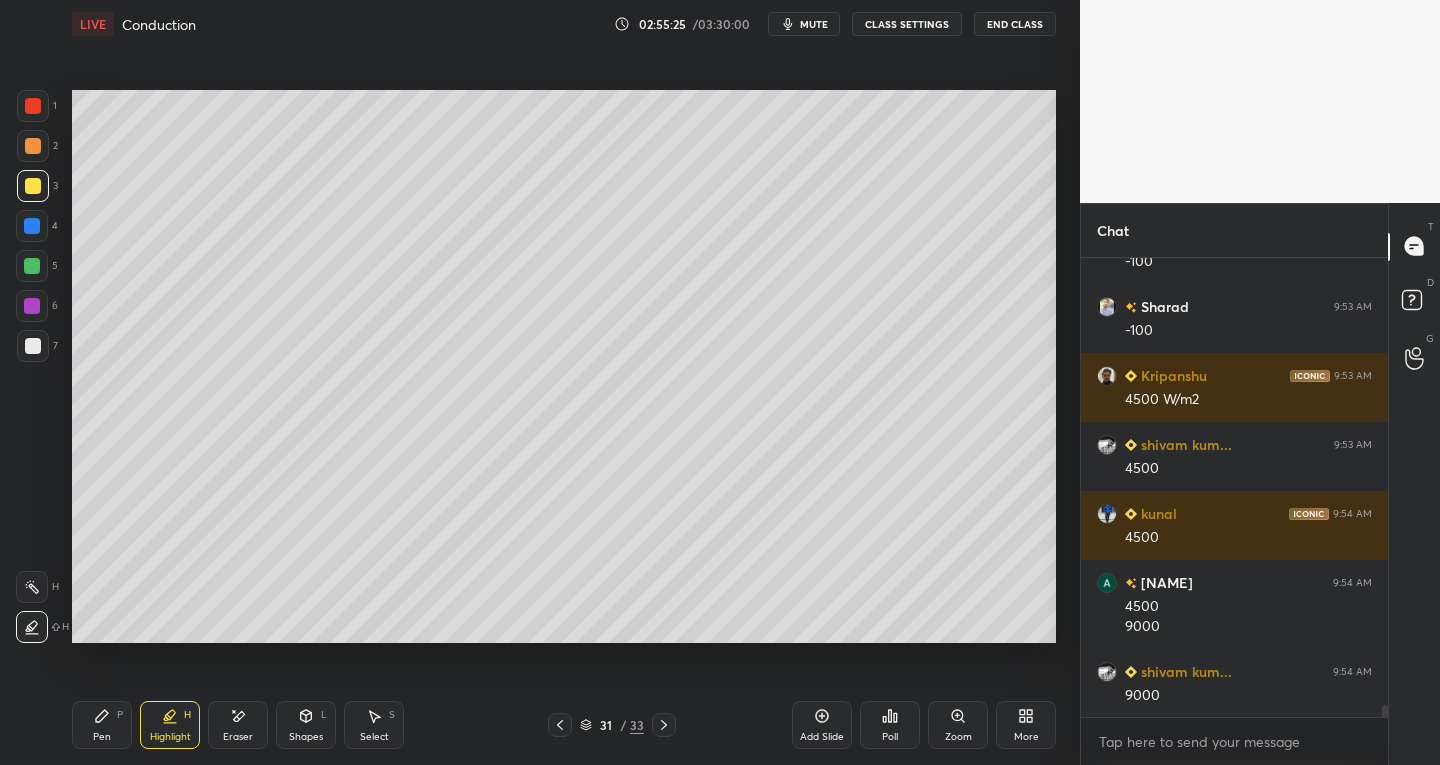 click at bounding box center [32, 266] 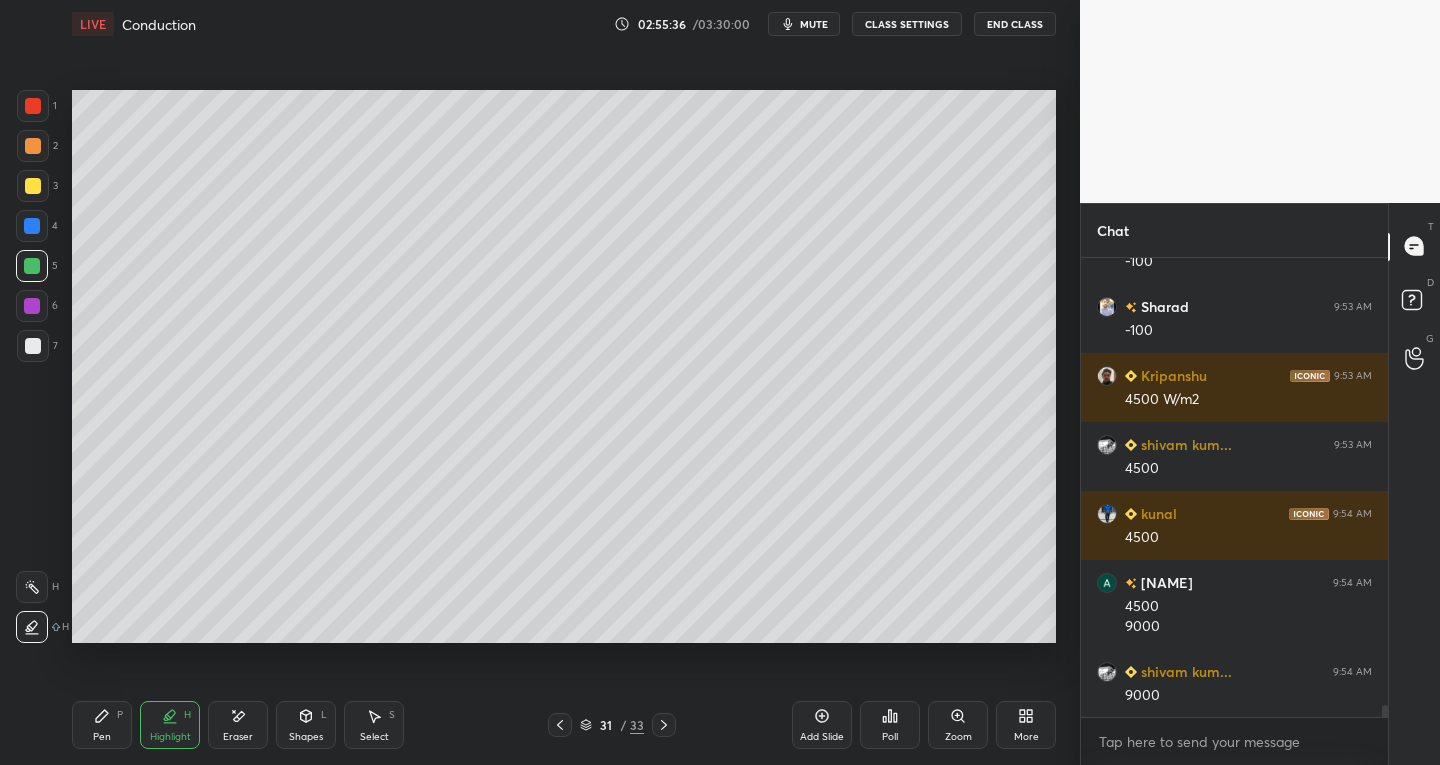 click on "Pen P" at bounding box center [102, 725] 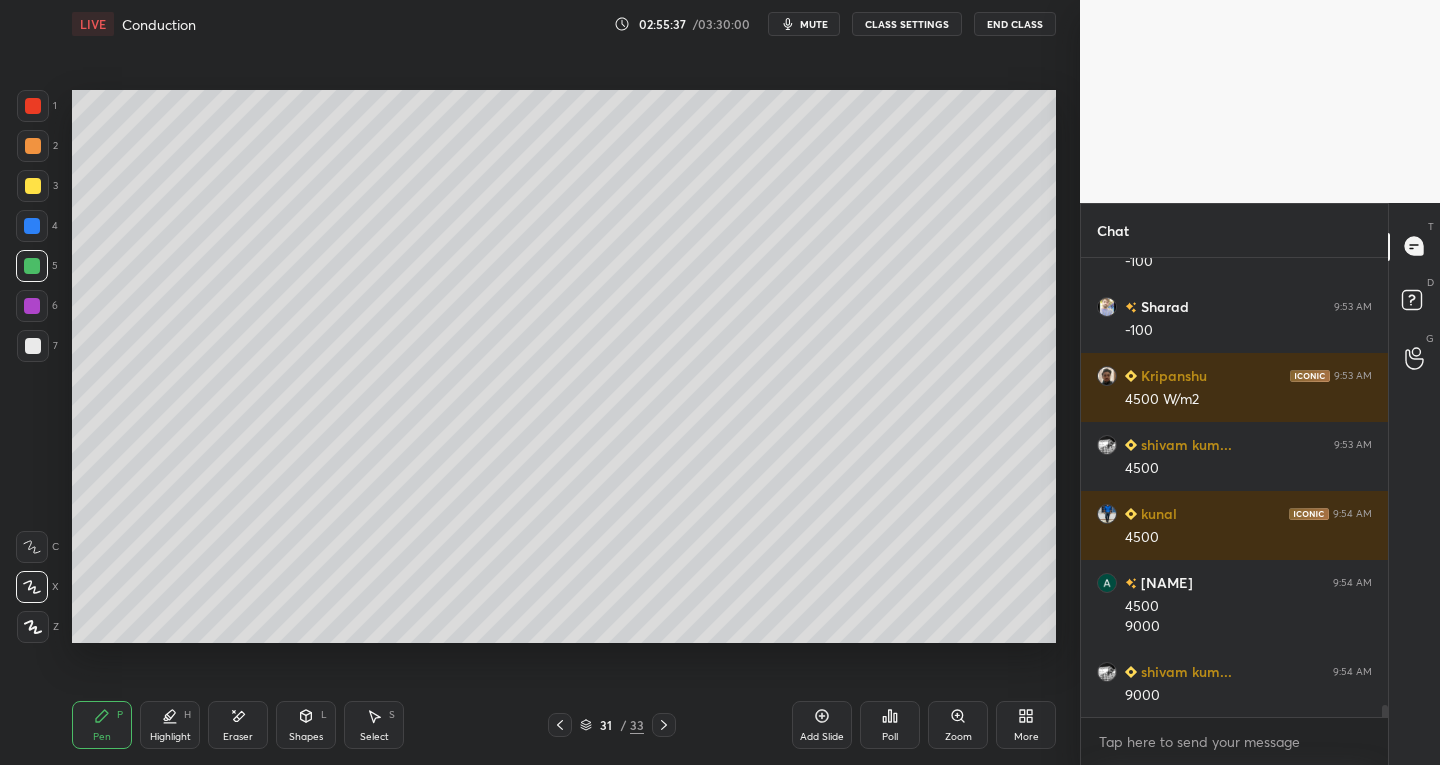 click on "Eraser" at bounding box center (238, 737) 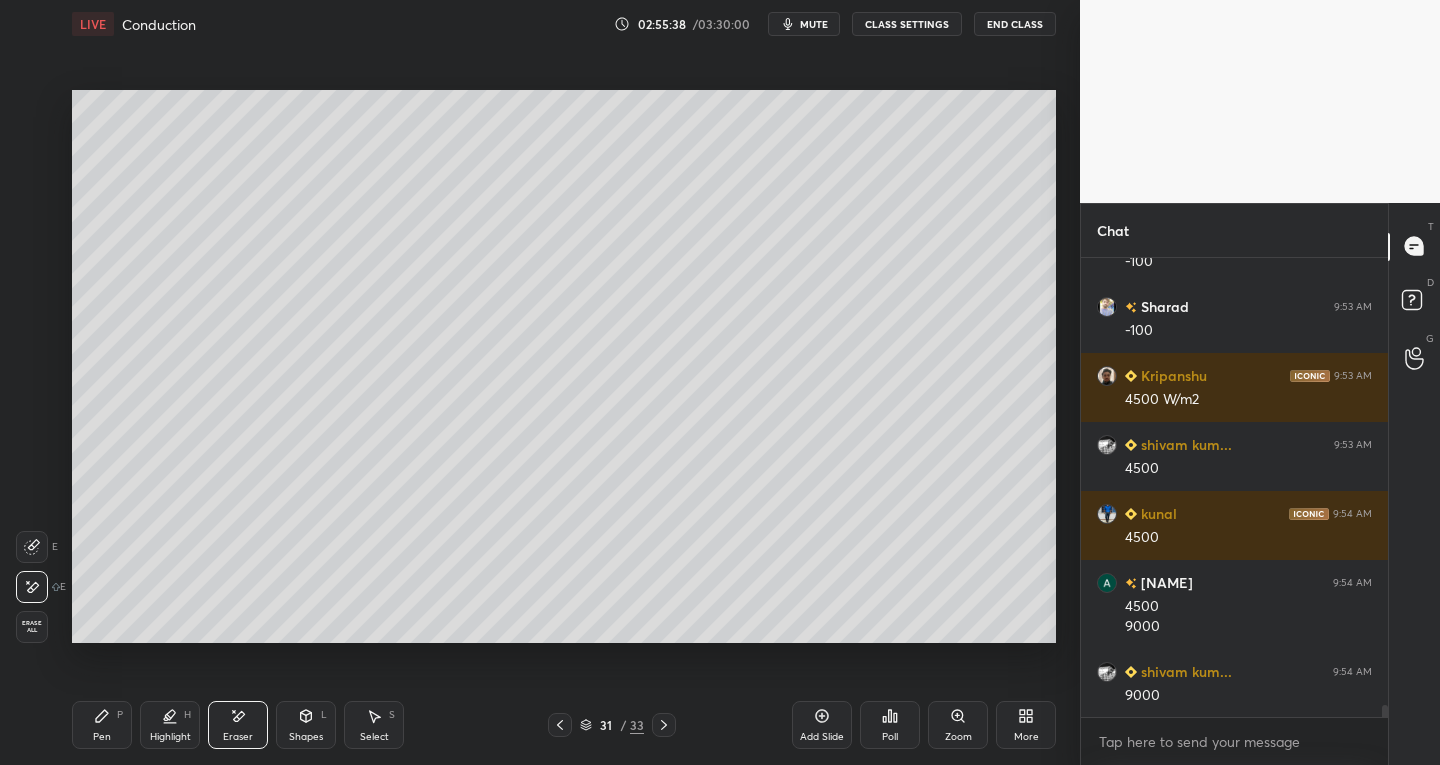 click 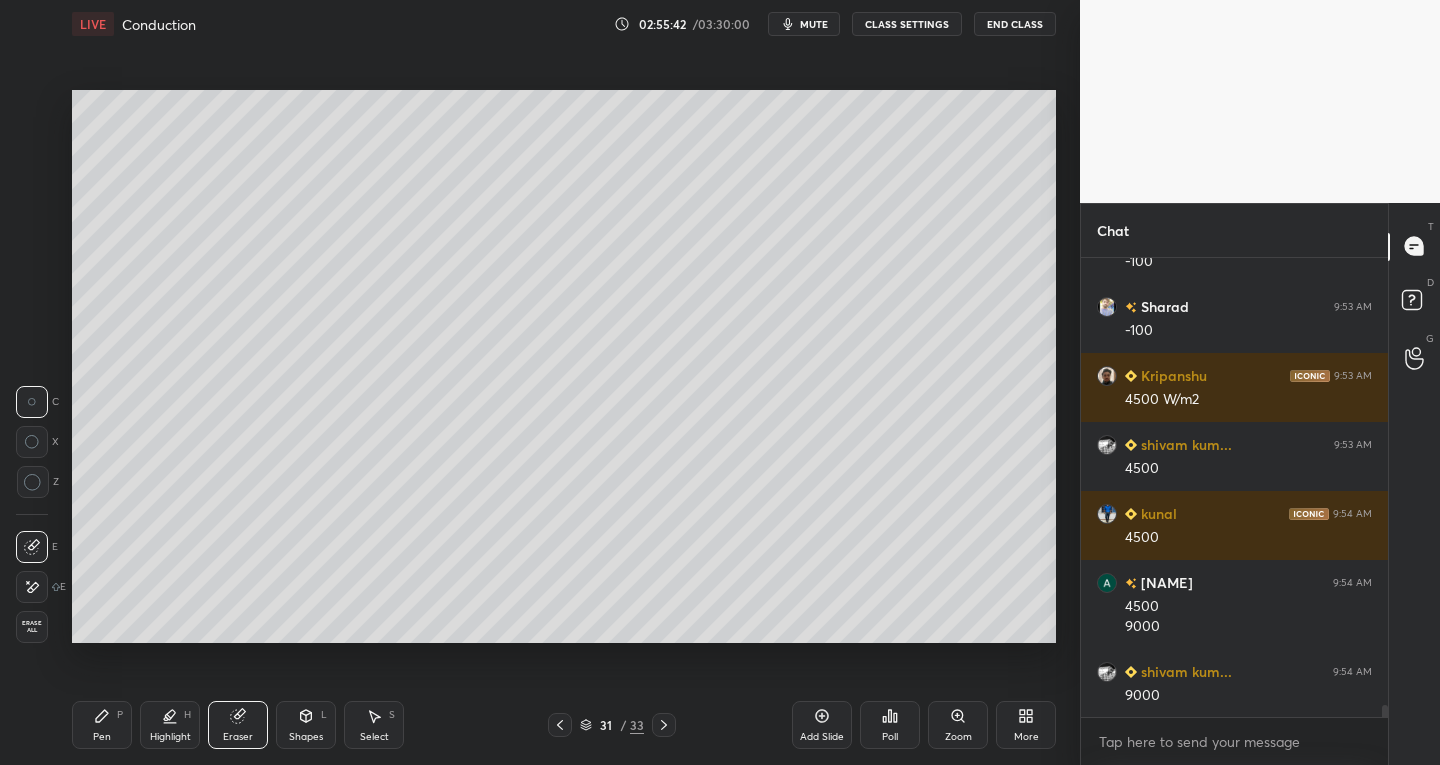 click on "Pen P" at bounding box center (102, 725) 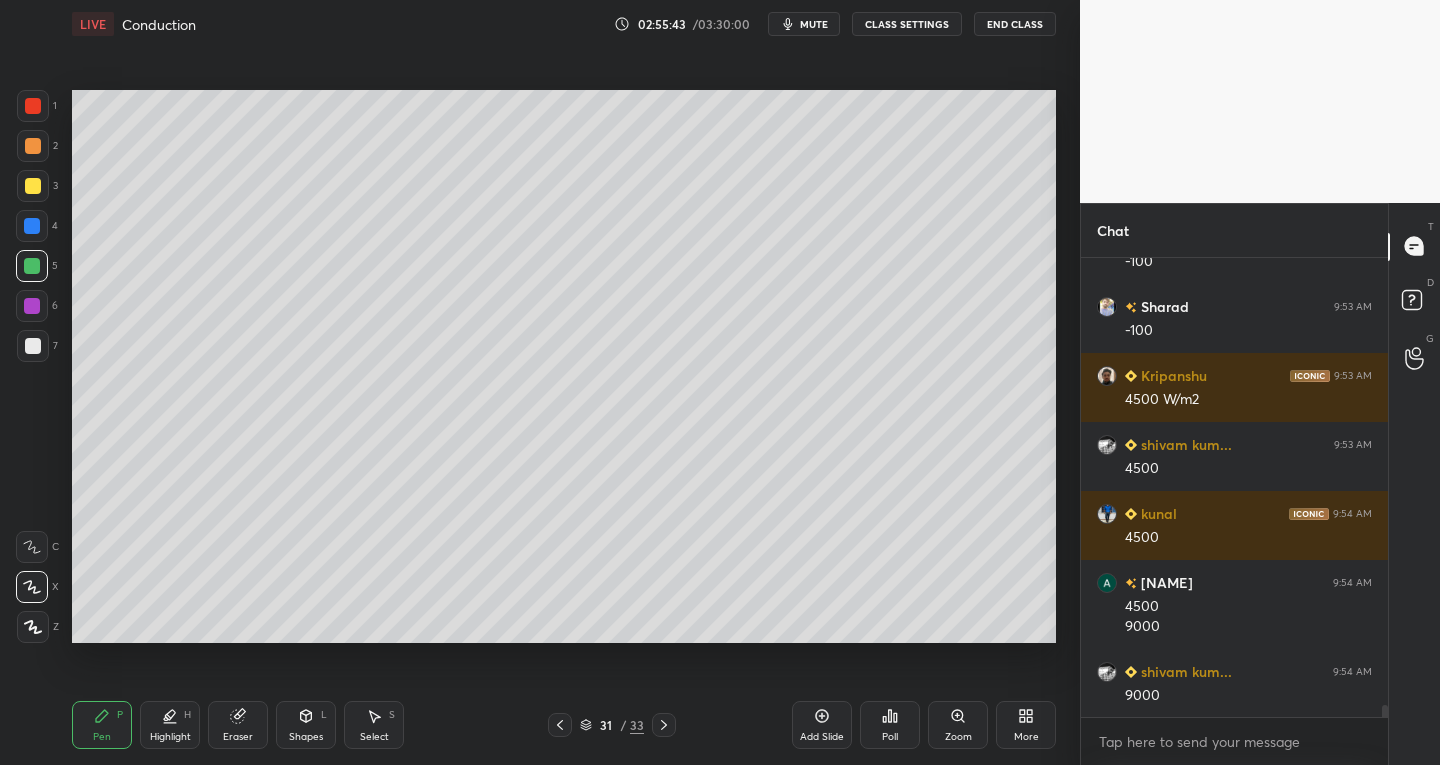 click at bounding box center [33, 186] 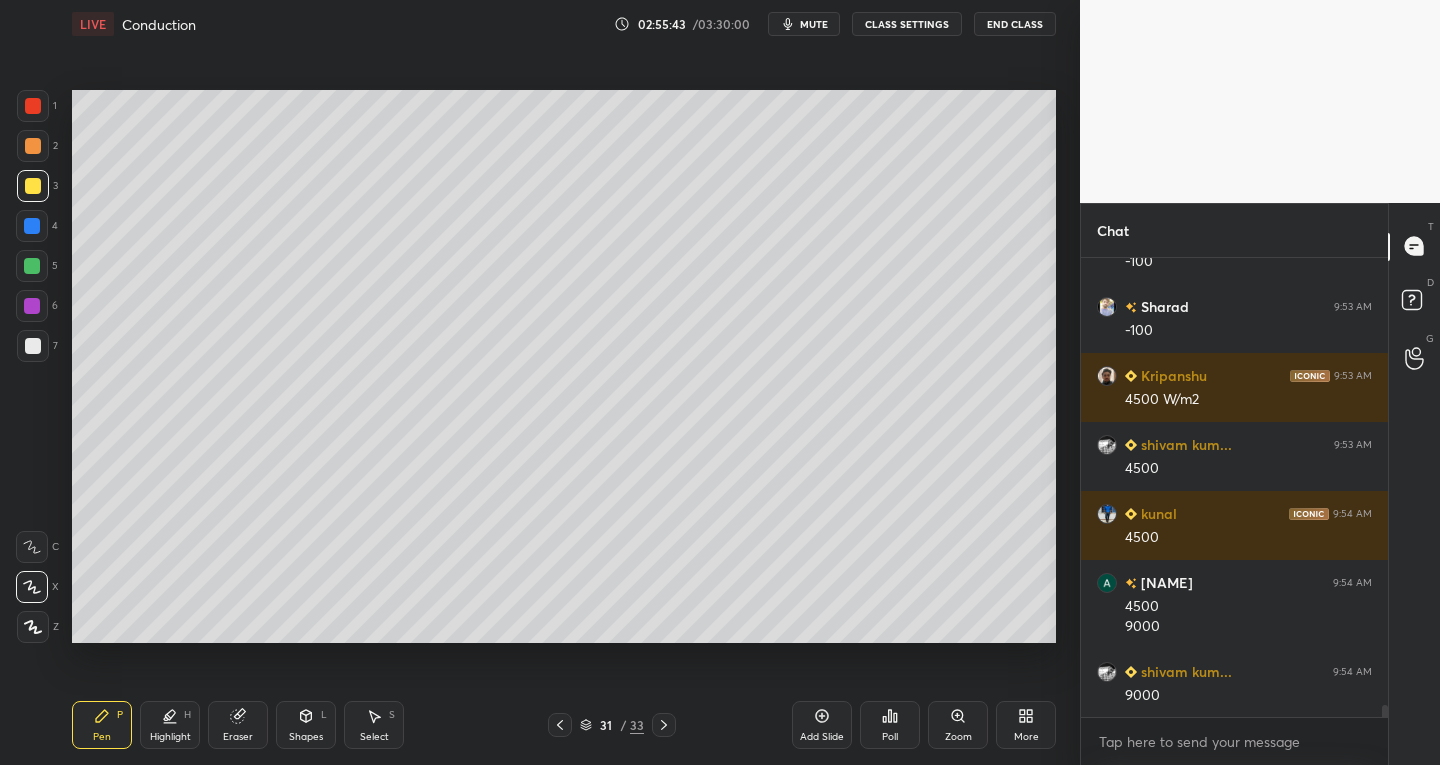 click at bounding box center (32, 306) 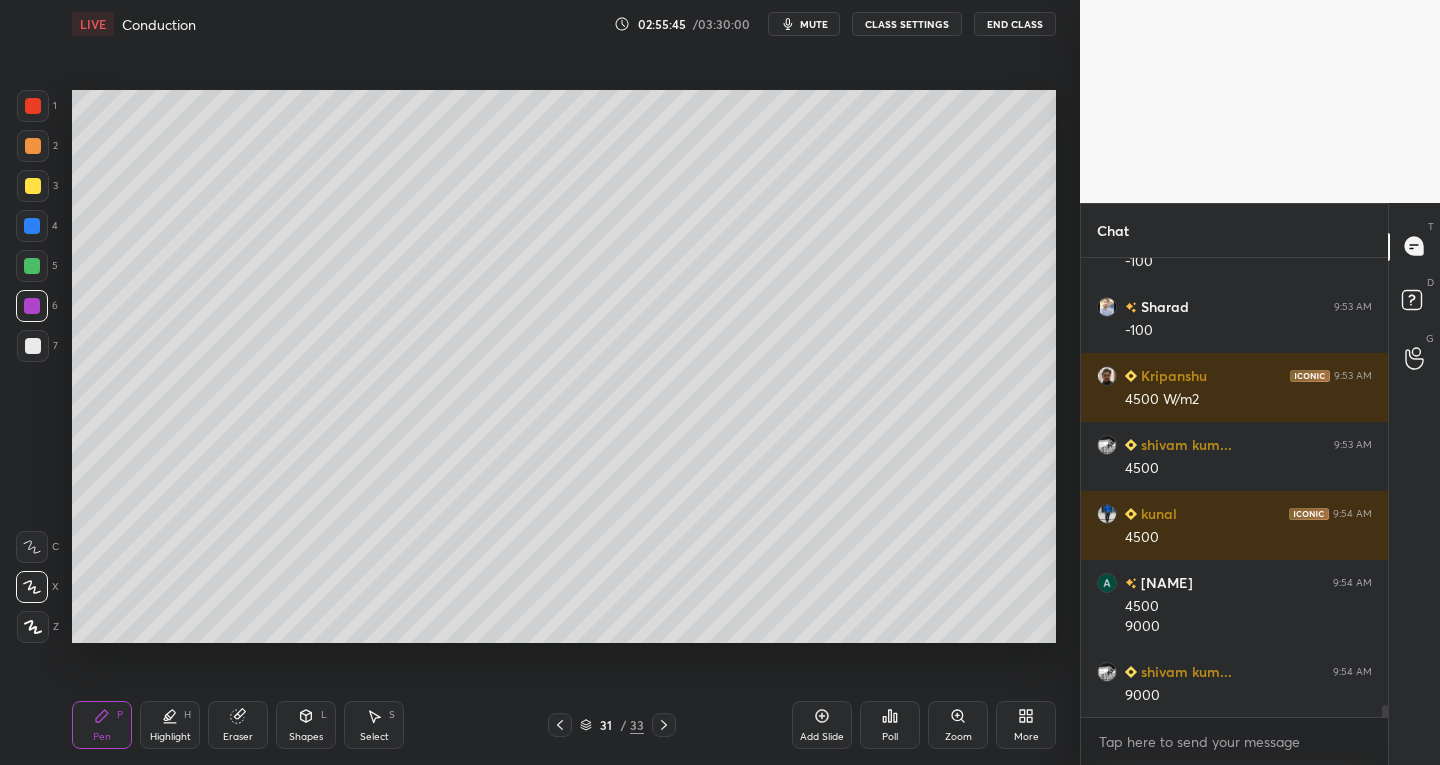 click at bounding box center (33, 106) 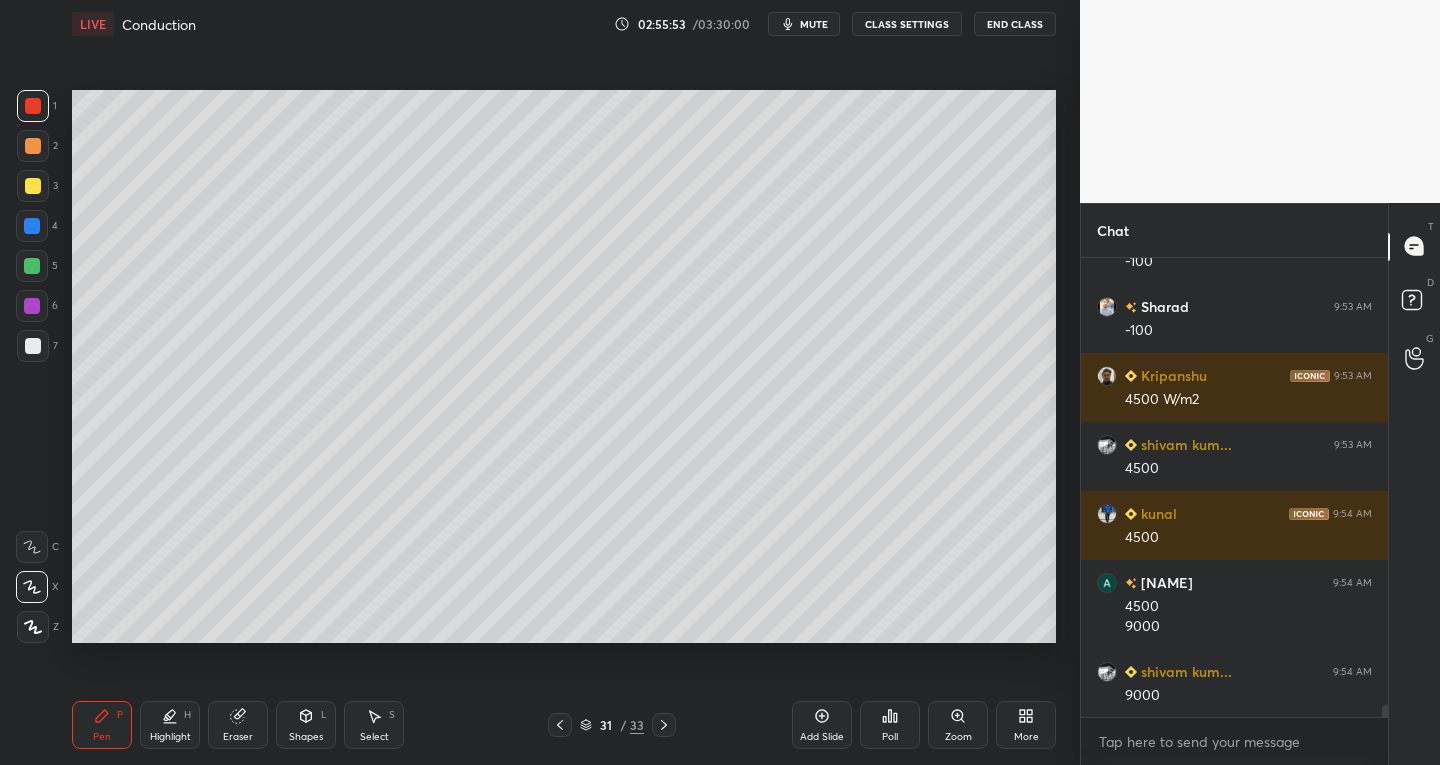 scroll, scrollTop: 17028, scrollLeft: 0, axis: vertical 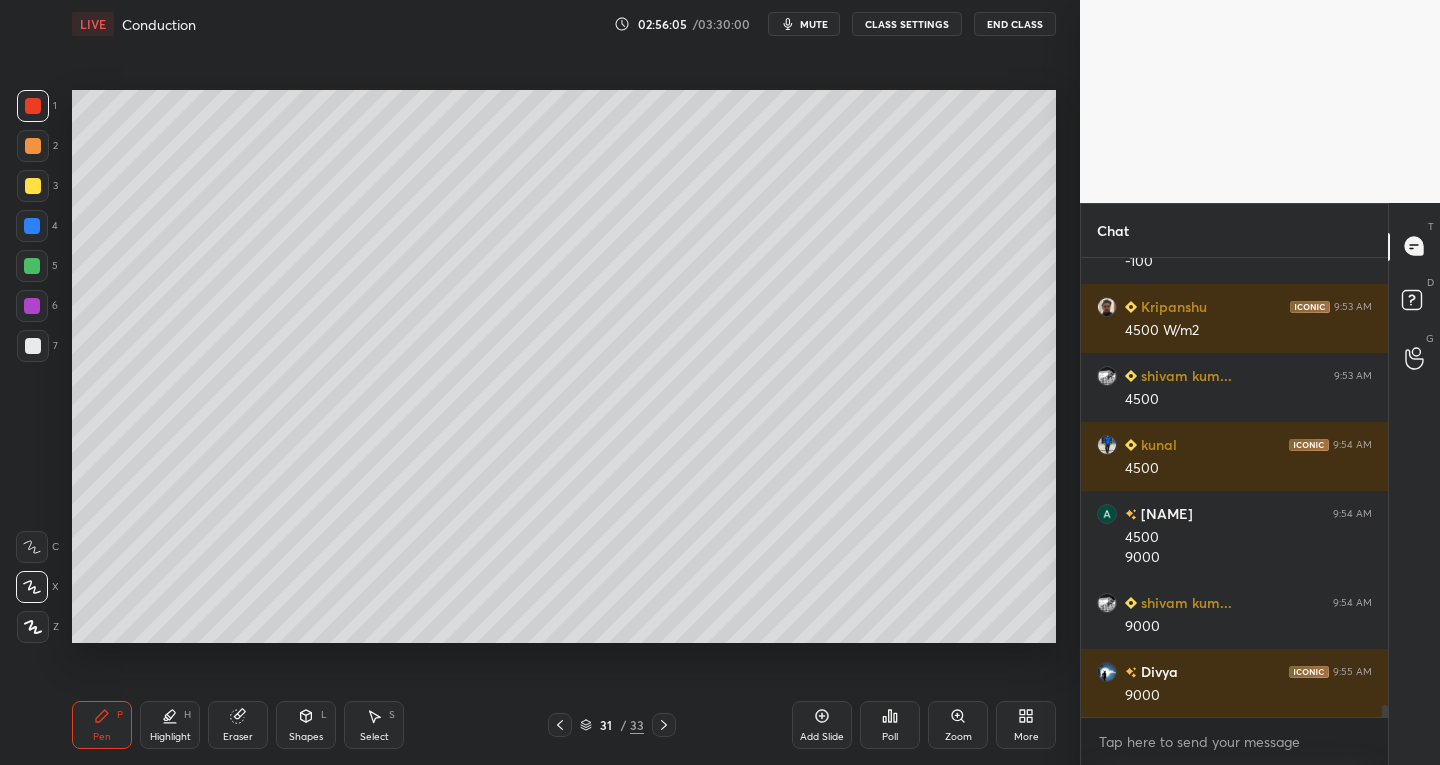 click at bounding box center (33, 346) 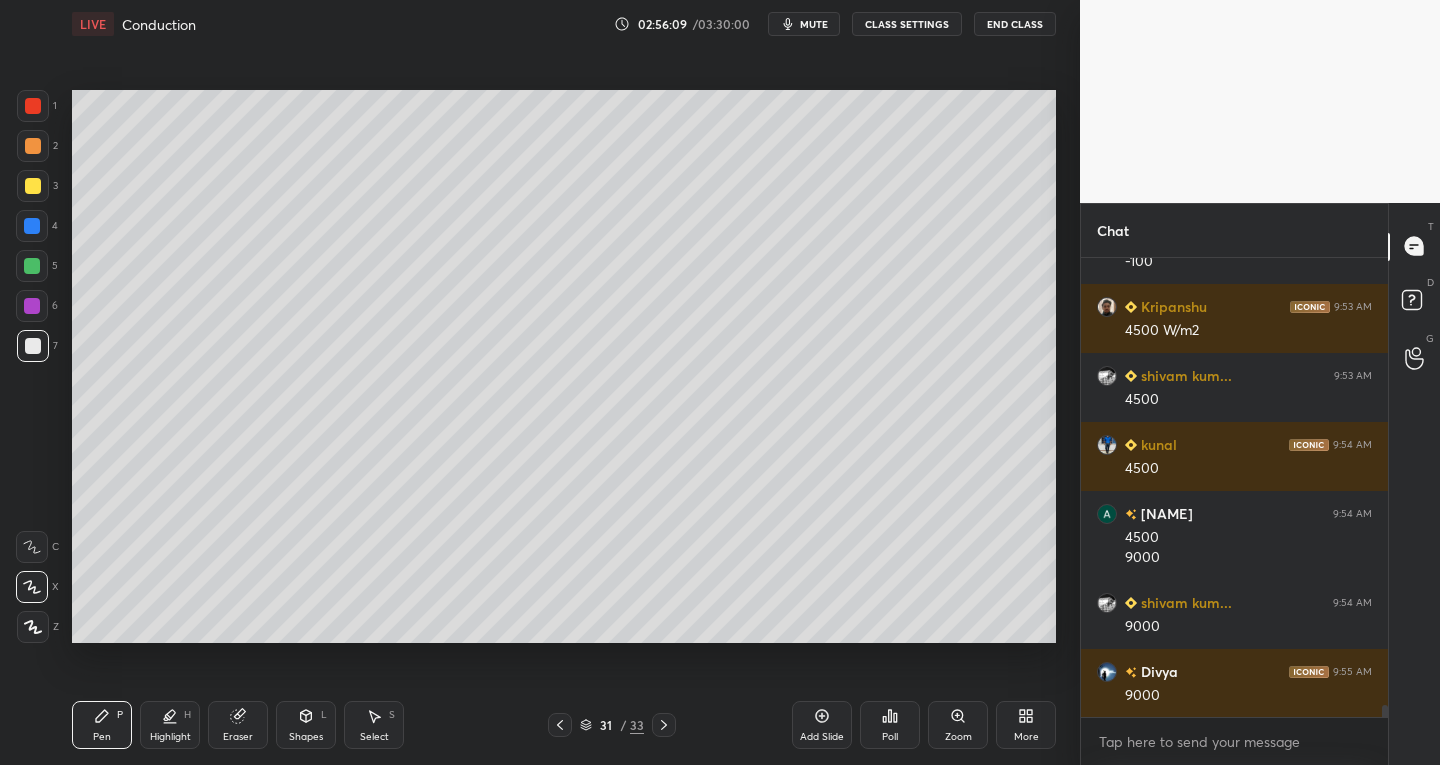 click on "Shapes" at bounding box center [306, 737] 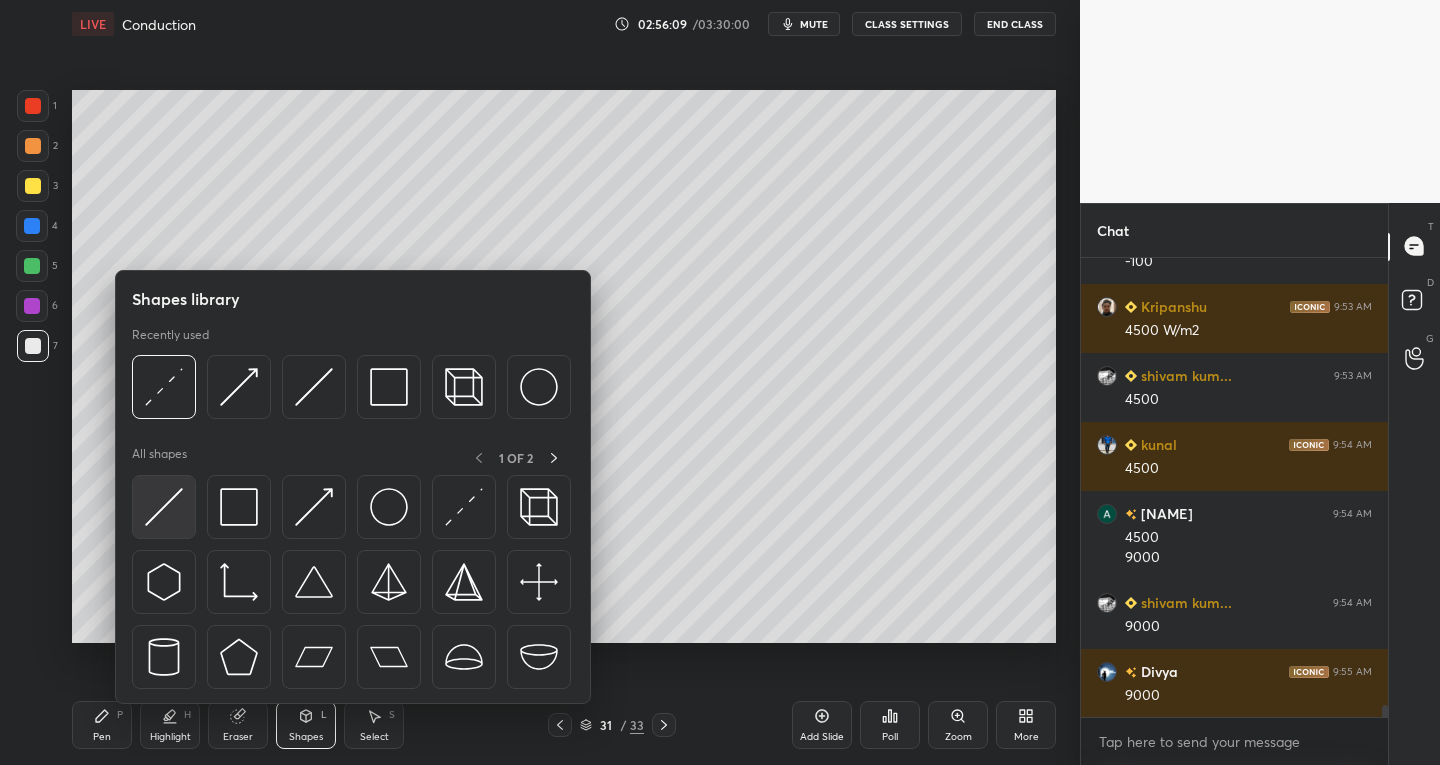click at bounding box center (164, 507) 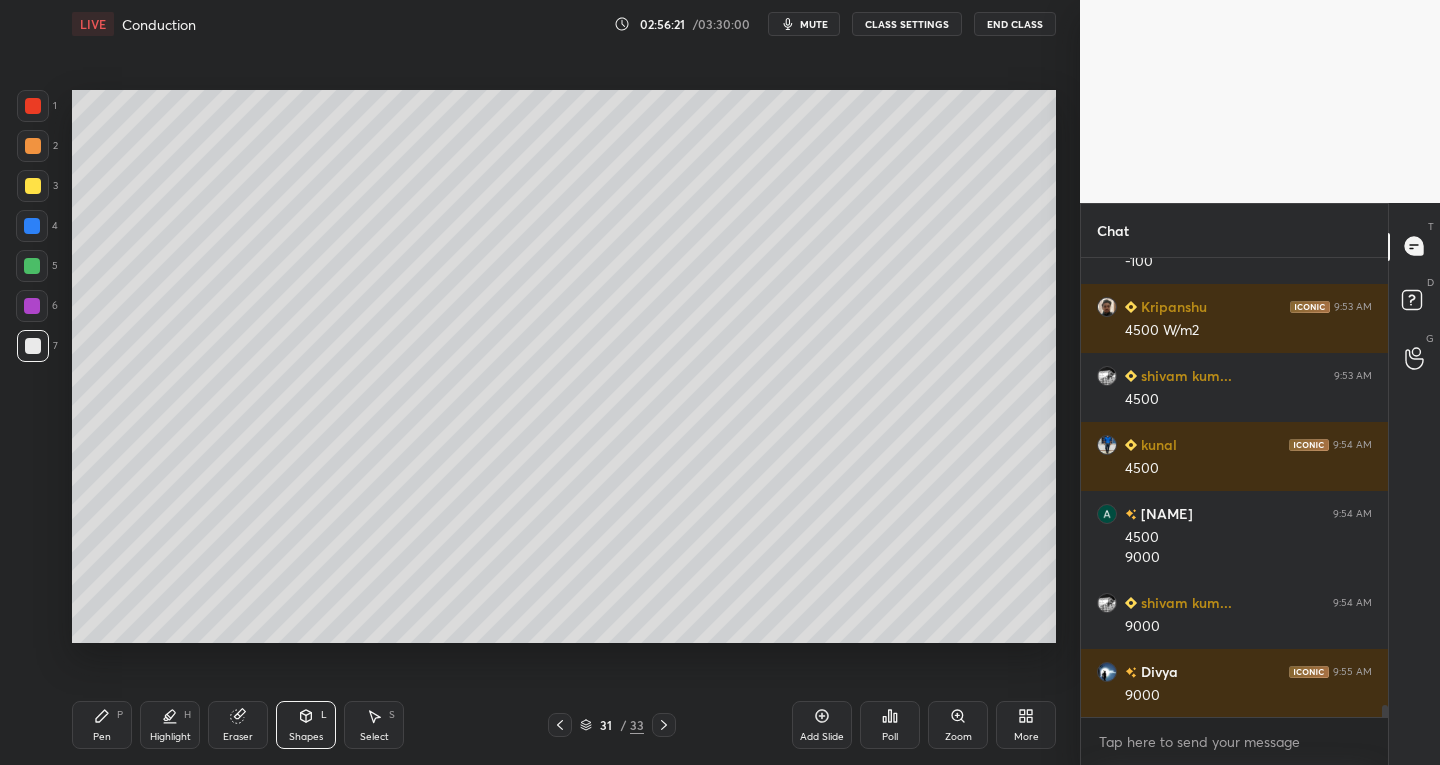 click at bounding box center [32, 266] 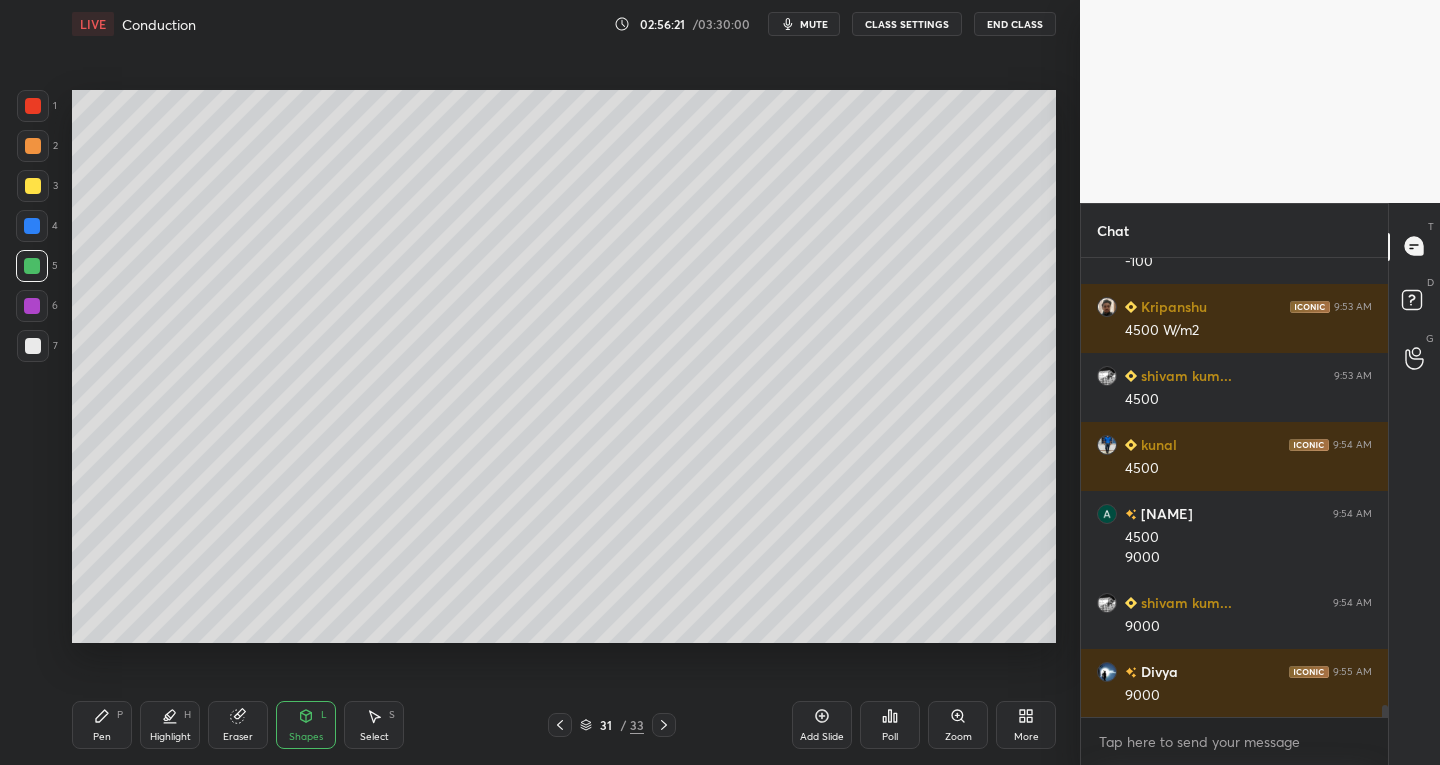click on "Highlight H" at bounding box center (170, 725) 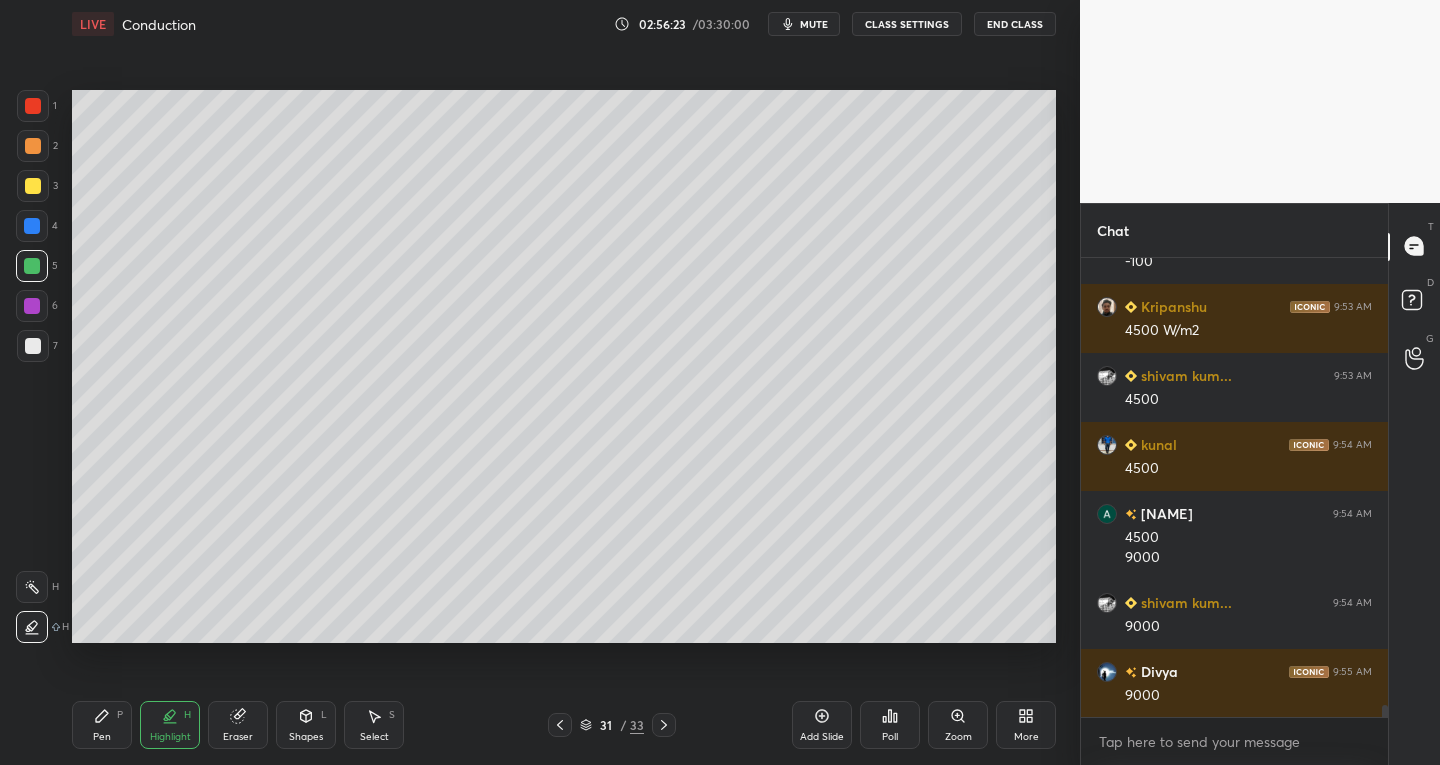 click at bounding box center (32, 266) 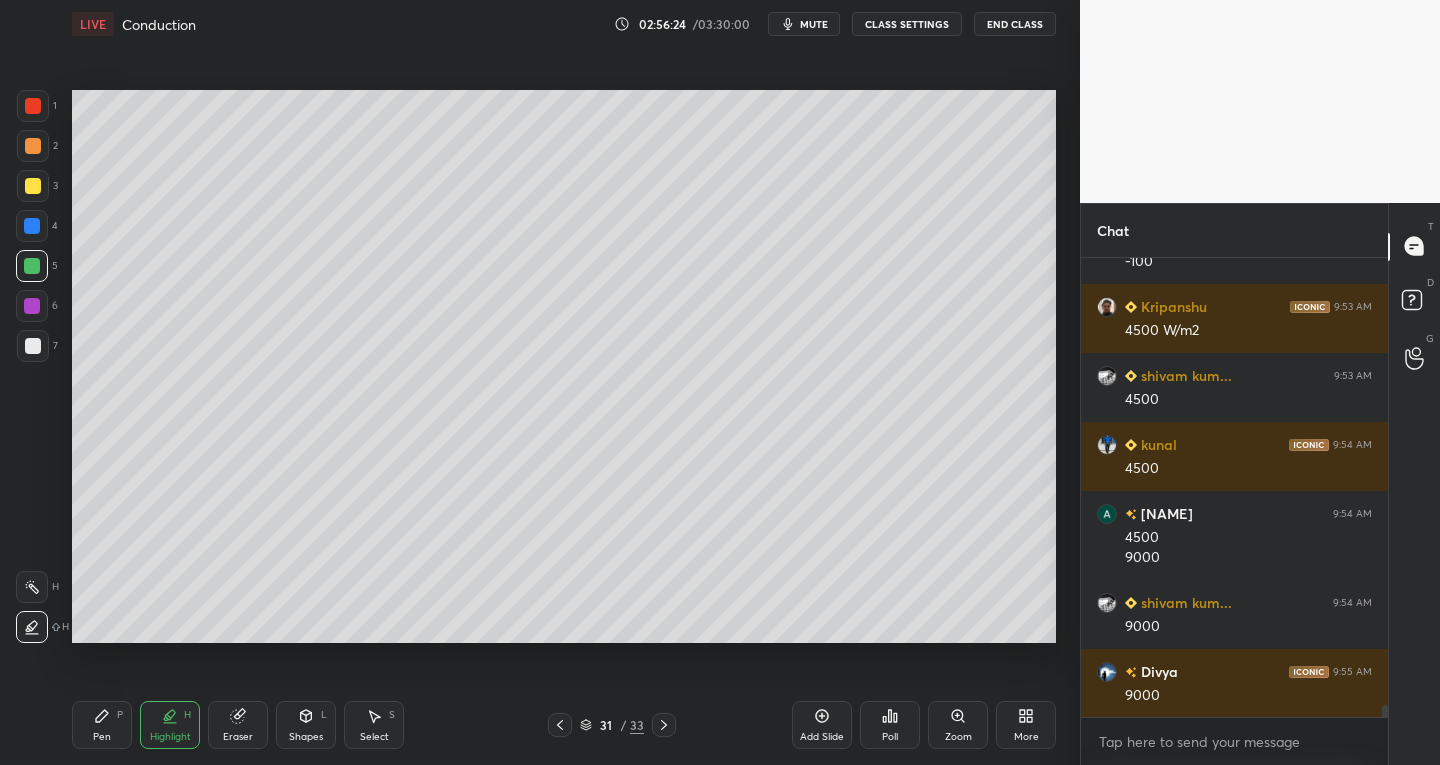 click at bounding box center [32, 627] 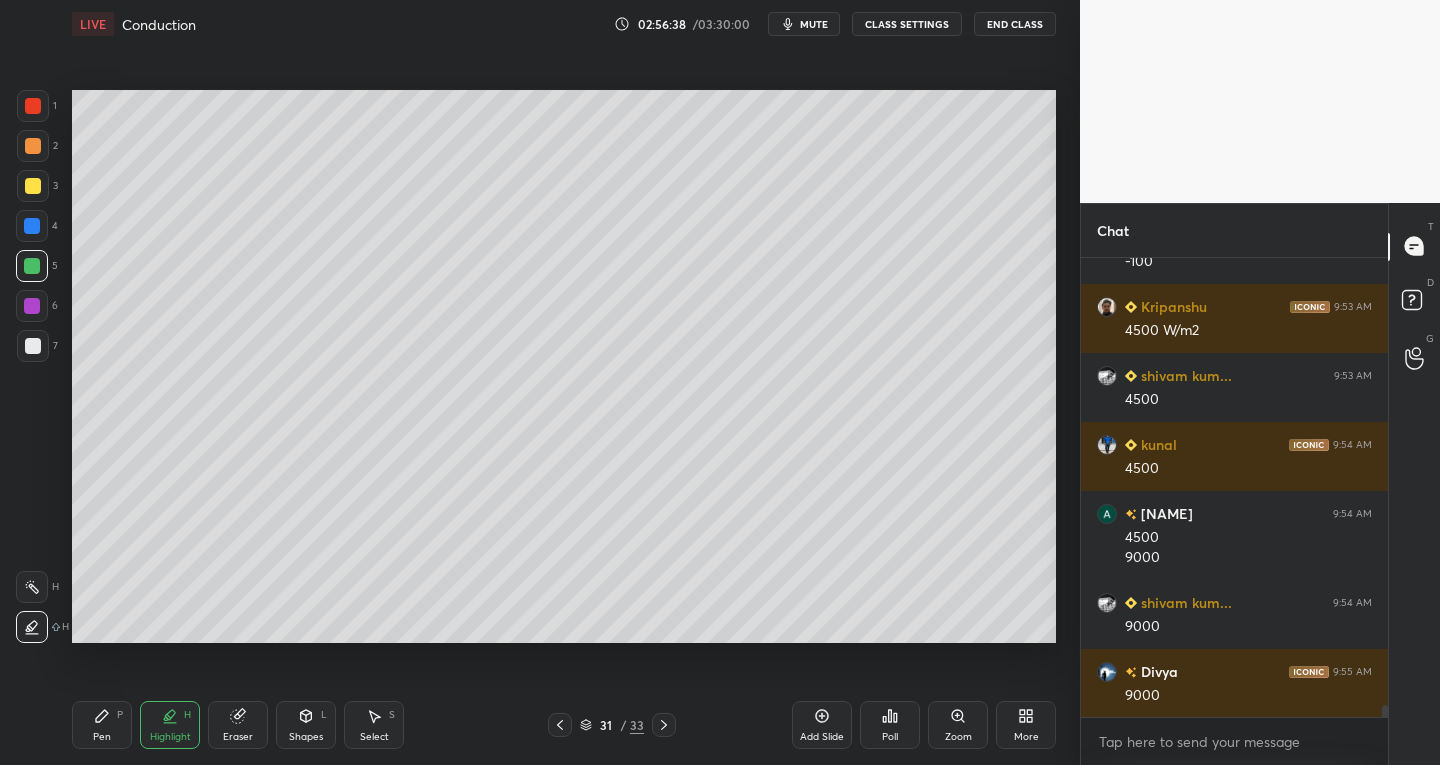 click at bounding box center [33, 186] 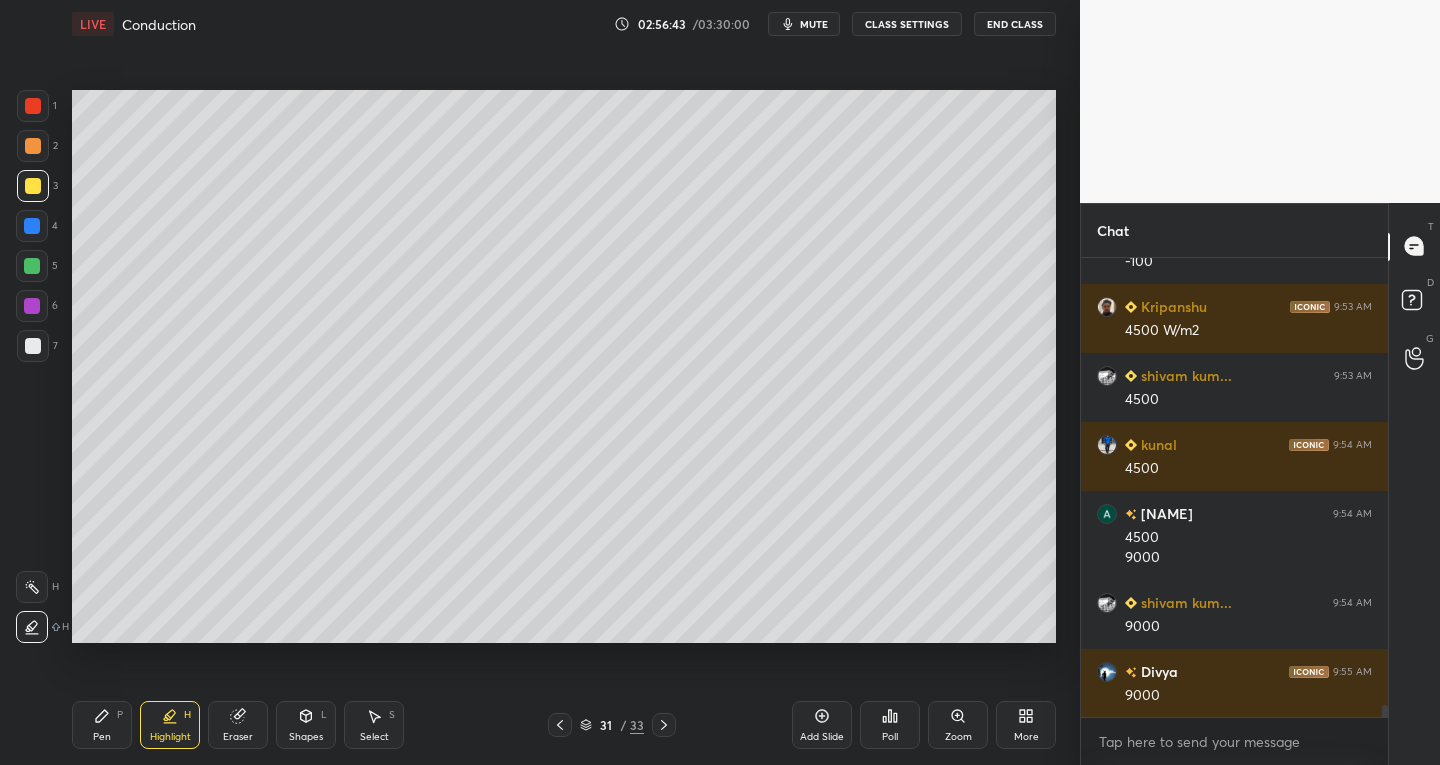 click at bounding box center (33, 346) 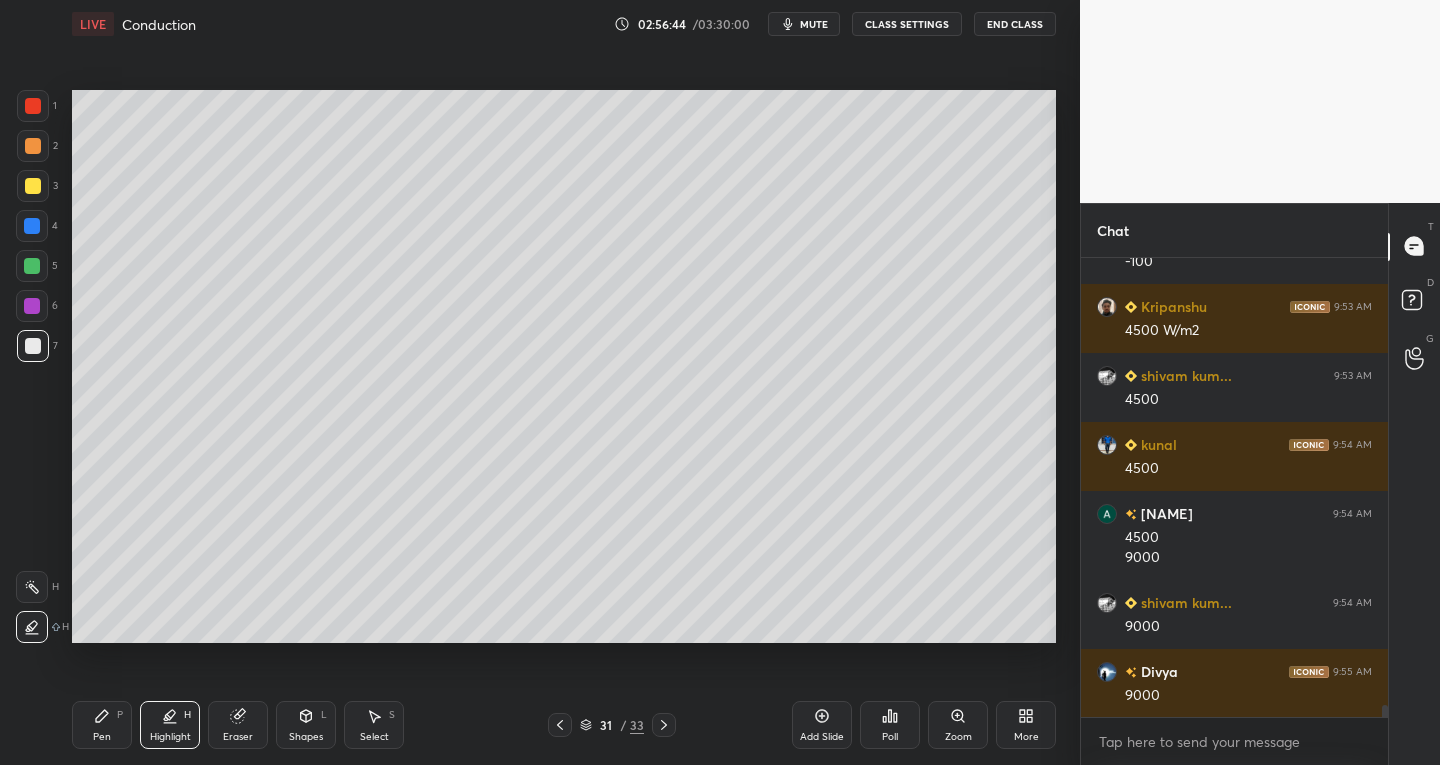 click on "Pen P" at bounding box center (102, 725) 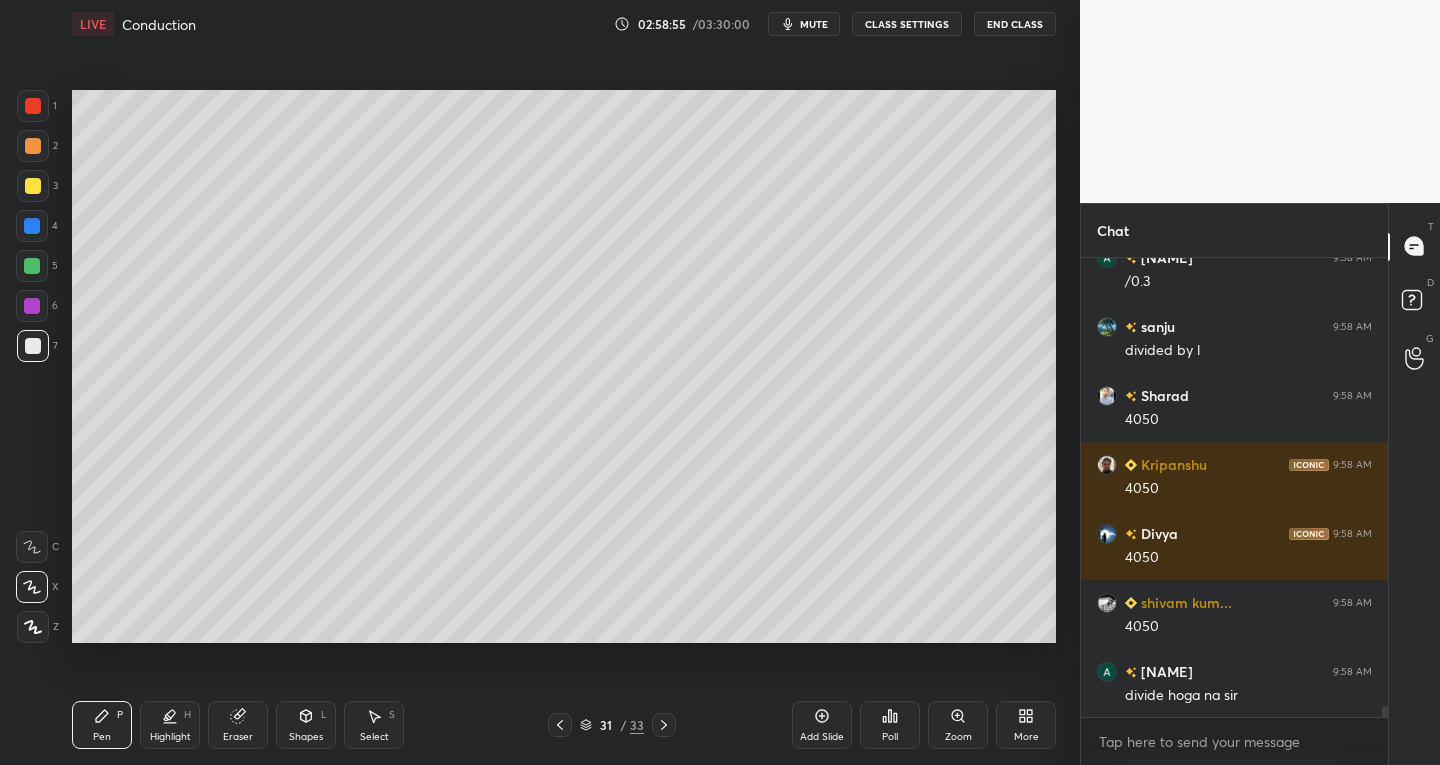 scroll, scrollTop: 17994, scrollLeft: 0, axis: vertical 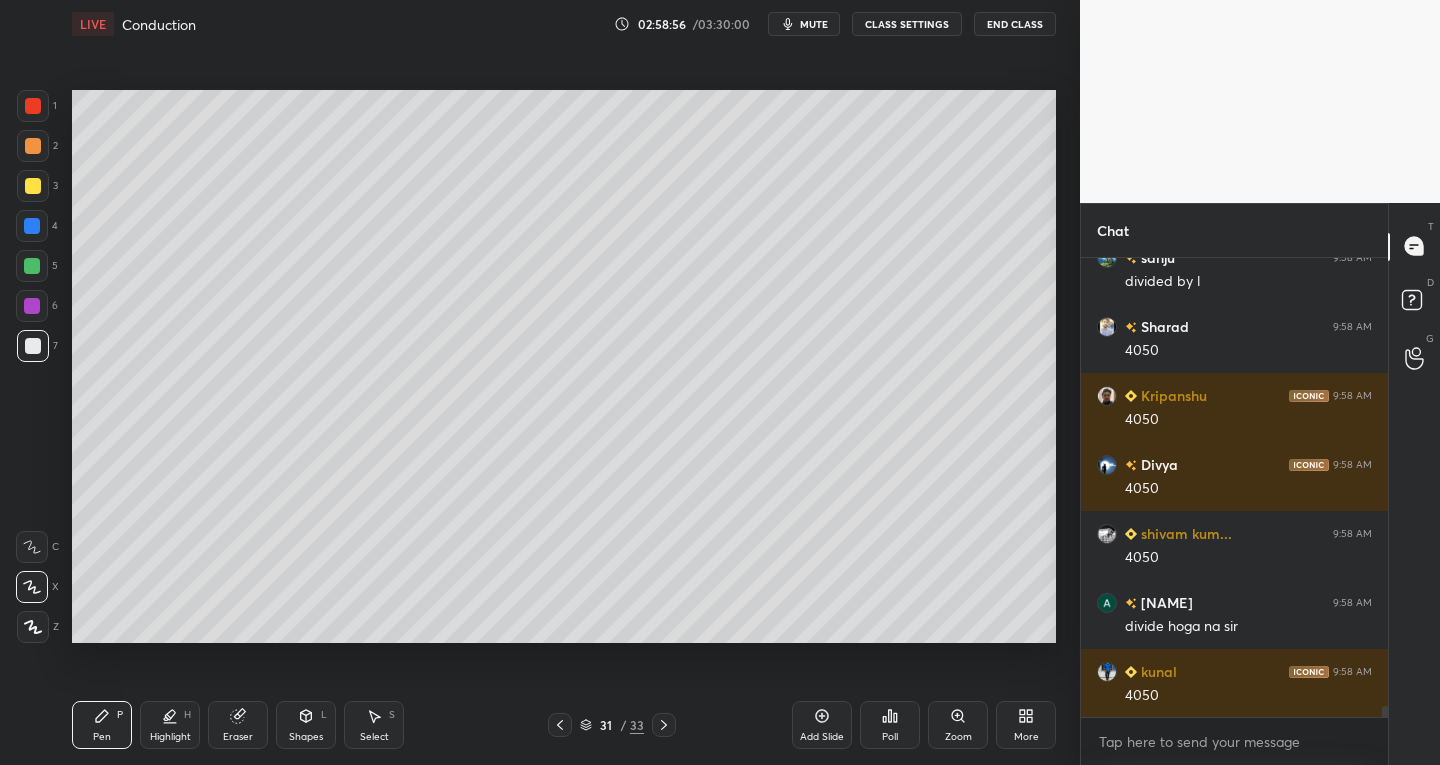 click on "Pen P Highlight H Eraser Shapes L Select S 31 / 33 Add Slide Poll Zoom More" at bounding box center (564, 725) 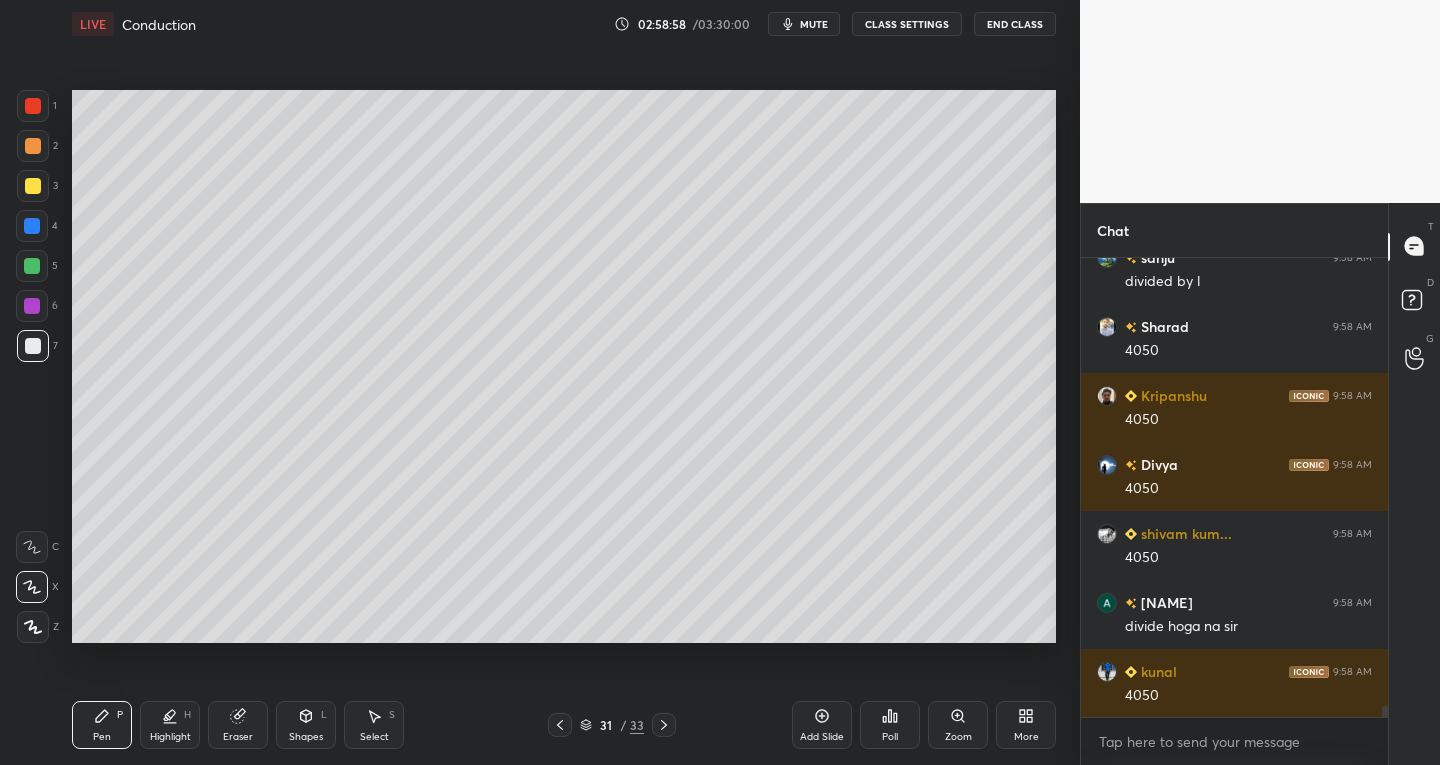 click on "Eraser" at bounding box center [238, 725] 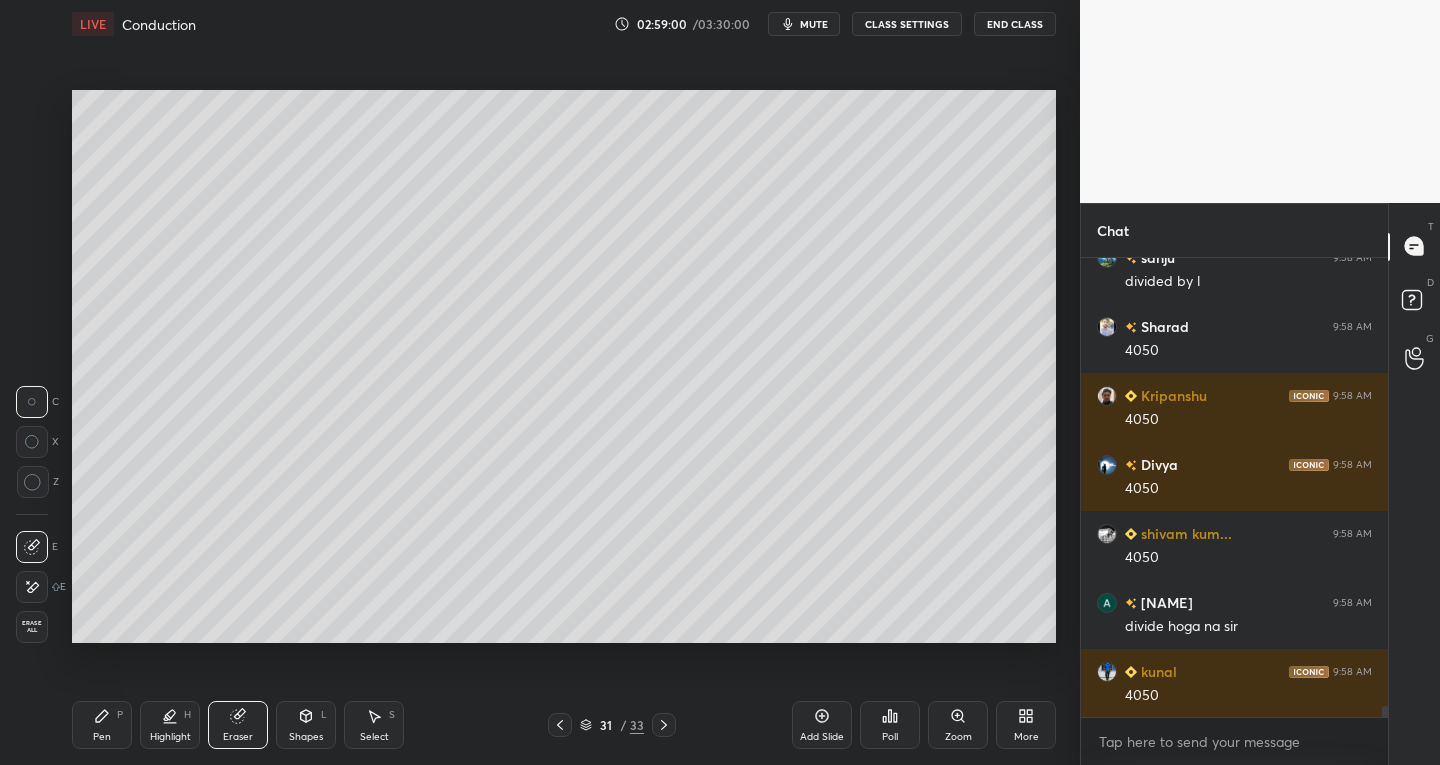 scroll, scrollTop: 18063, scrollLeft: 0, axis: vertical 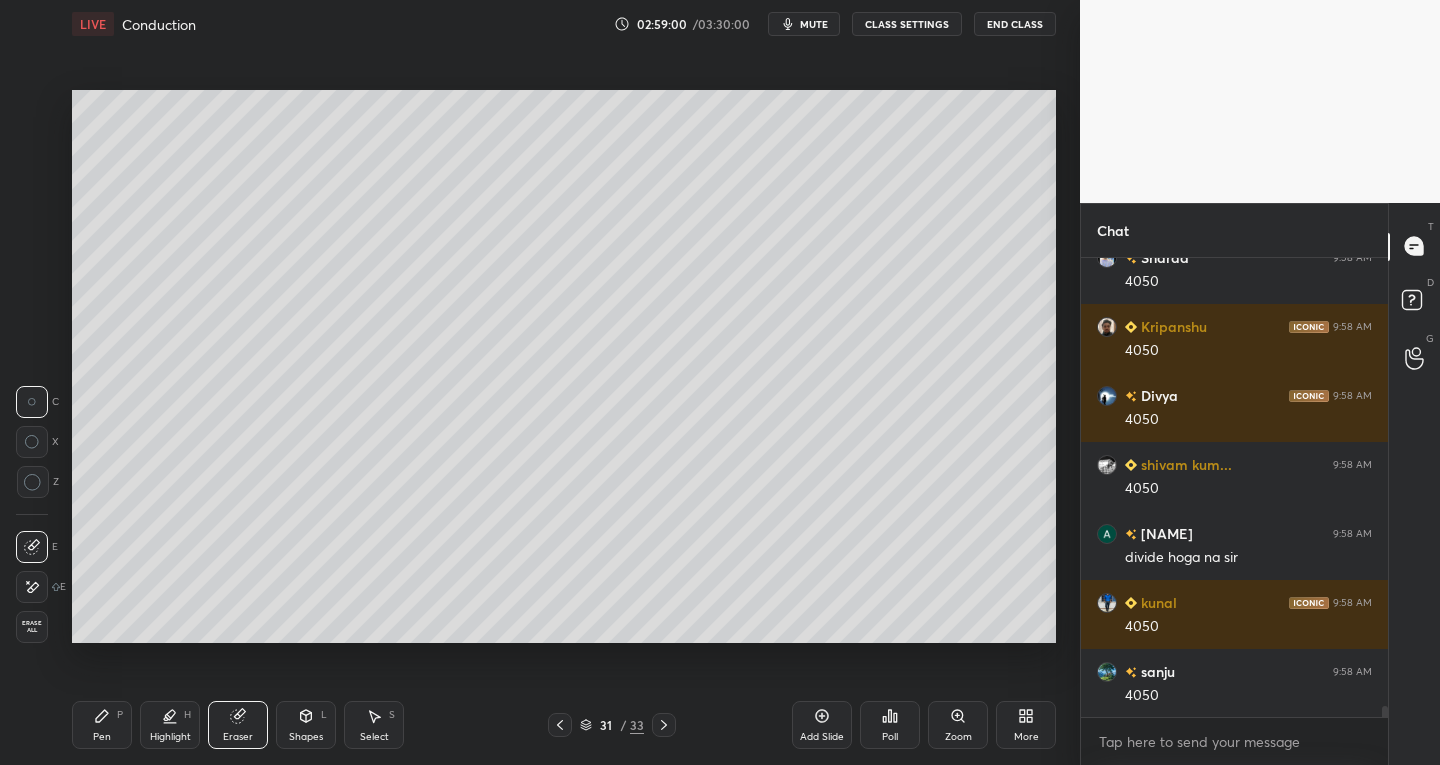 click on "Eraser" at bounding box center [238, 725] 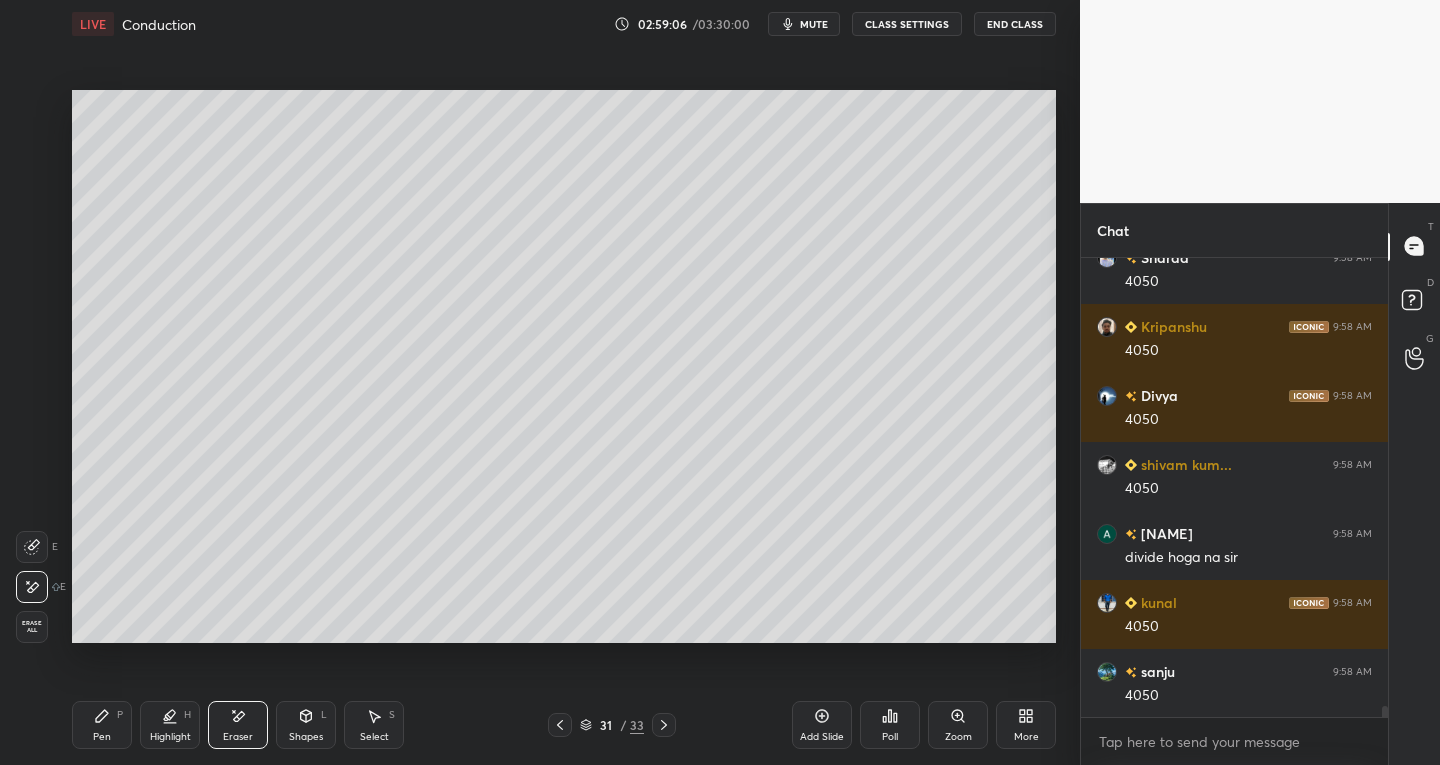 click at bounding box center [664, 725] 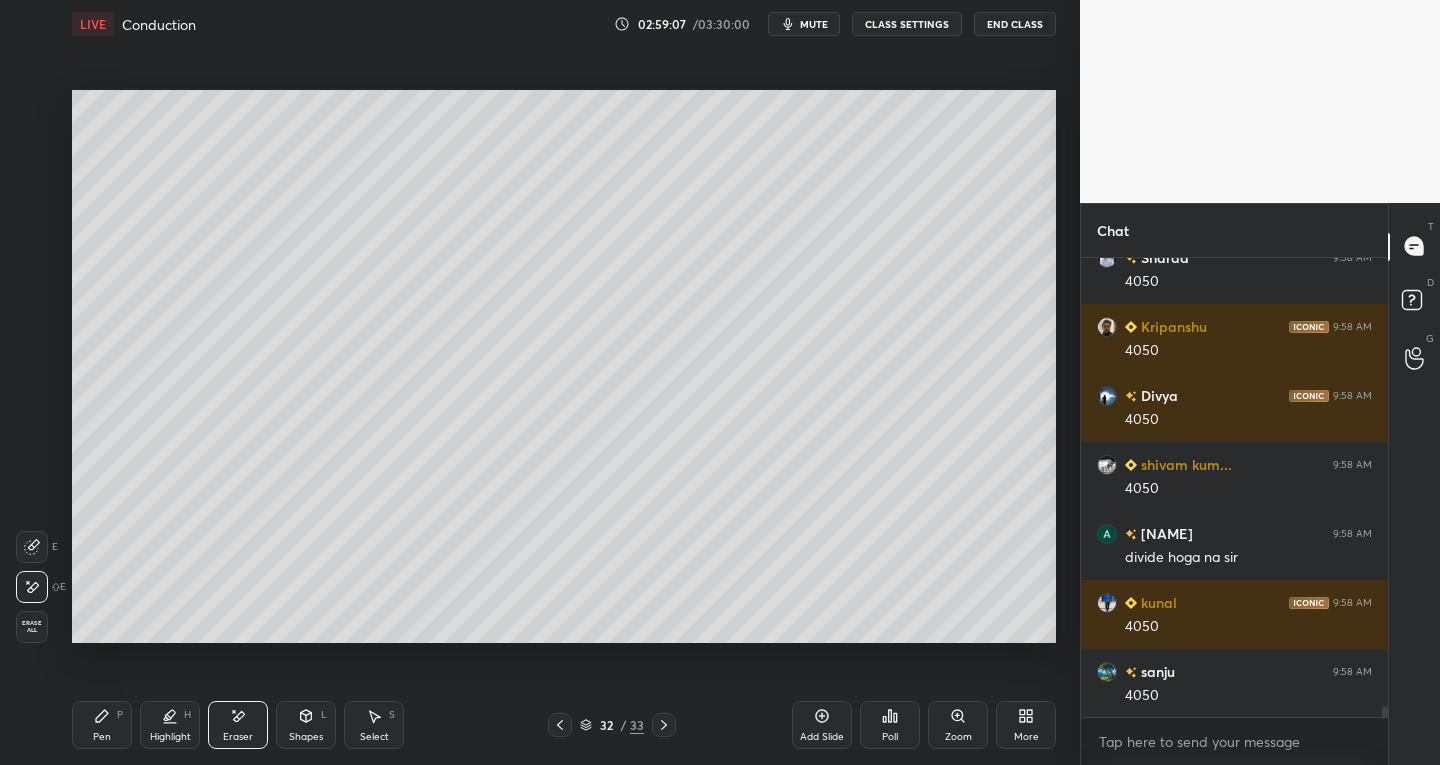 click 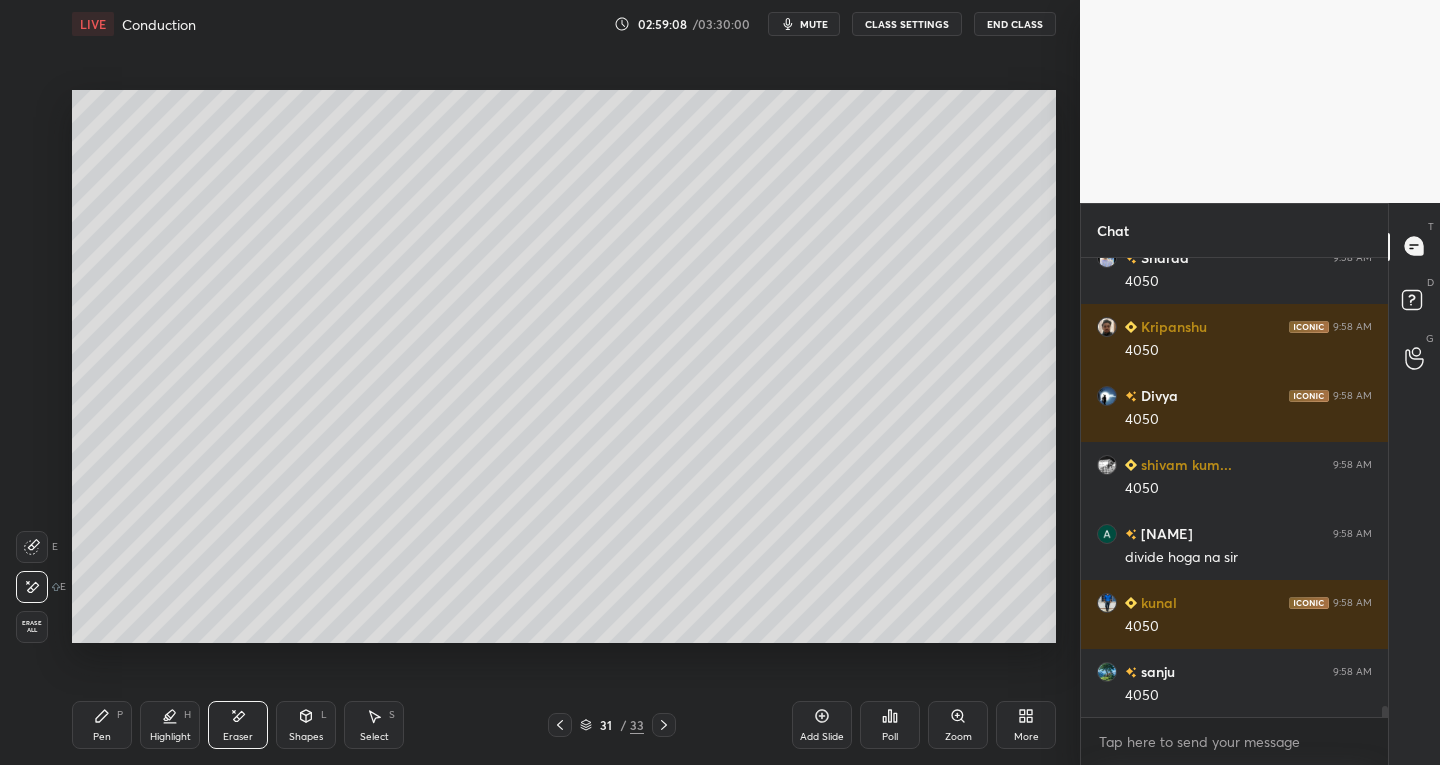 click on "Add Slide" at bounding box center [822, 725] 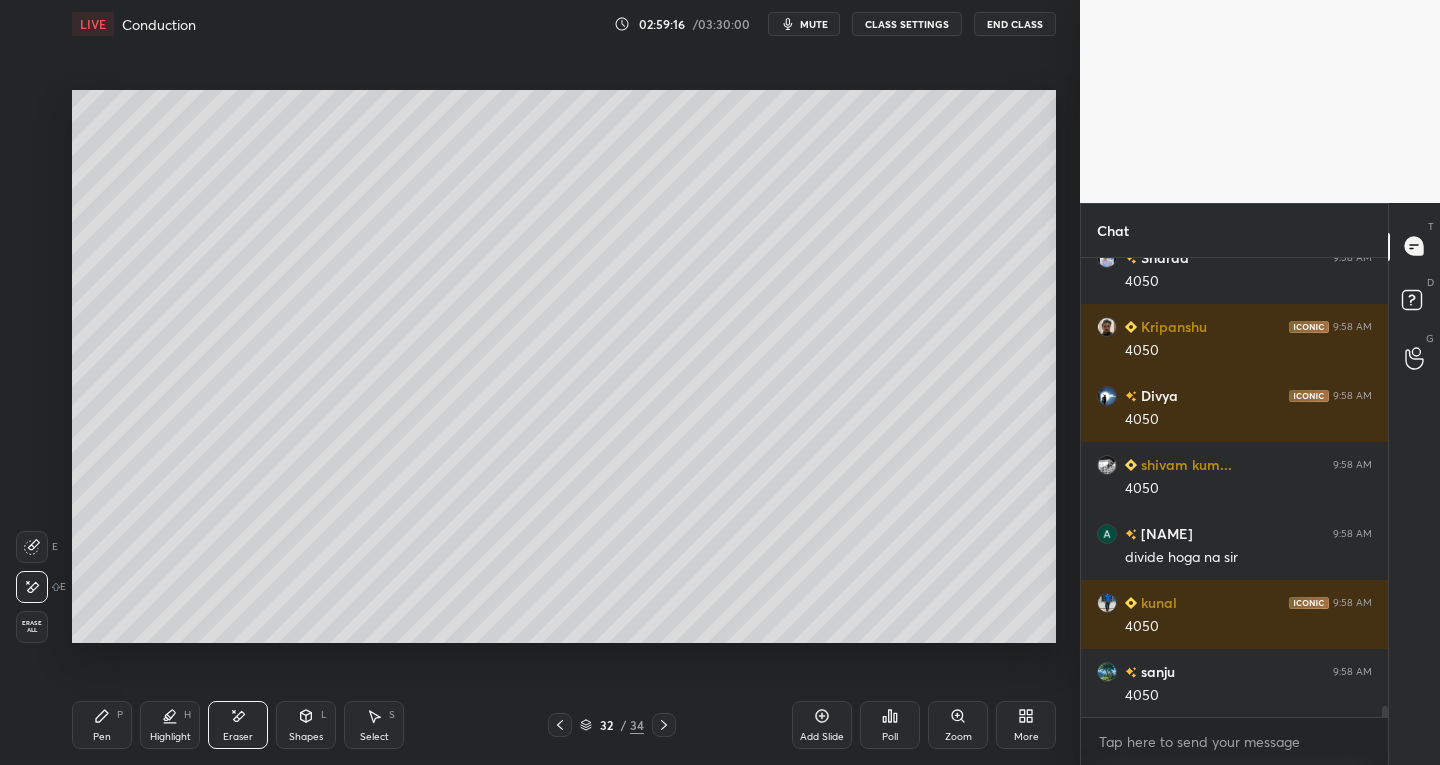 click on "Pen P" at bounding box center (102, 725) 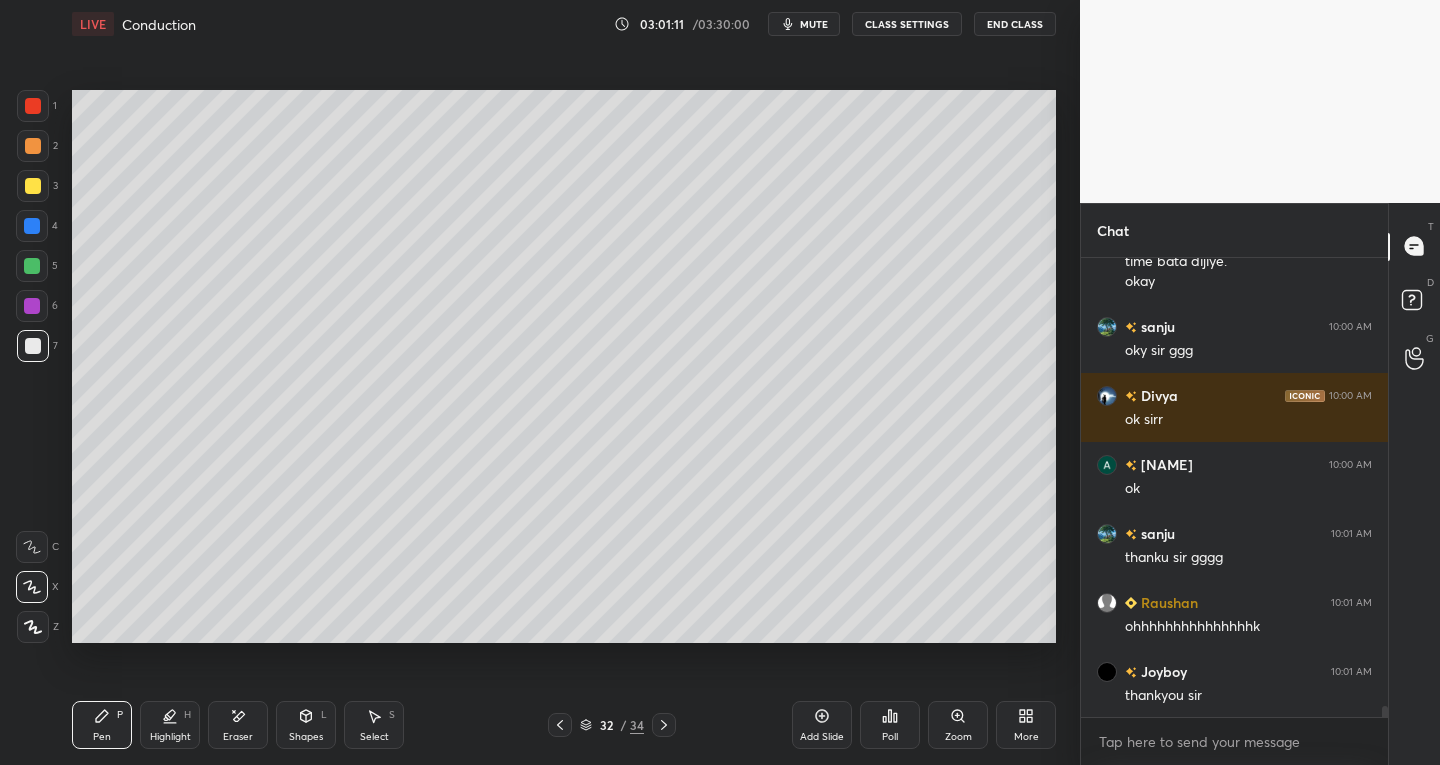 scroll, scrollTop: 18426, scrollLeft: 0, axis: vertical 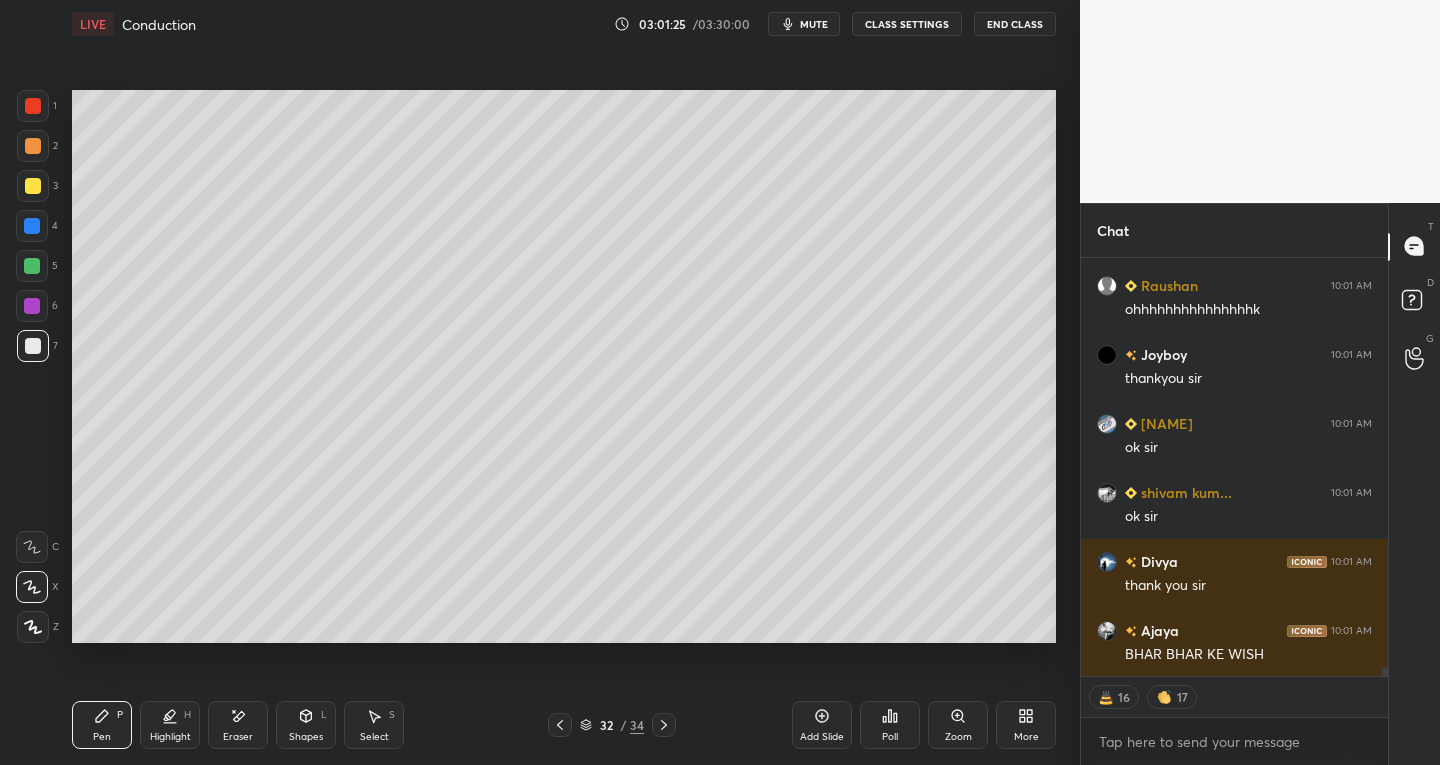 click on "End Class" at bounding box center [1015, 24] 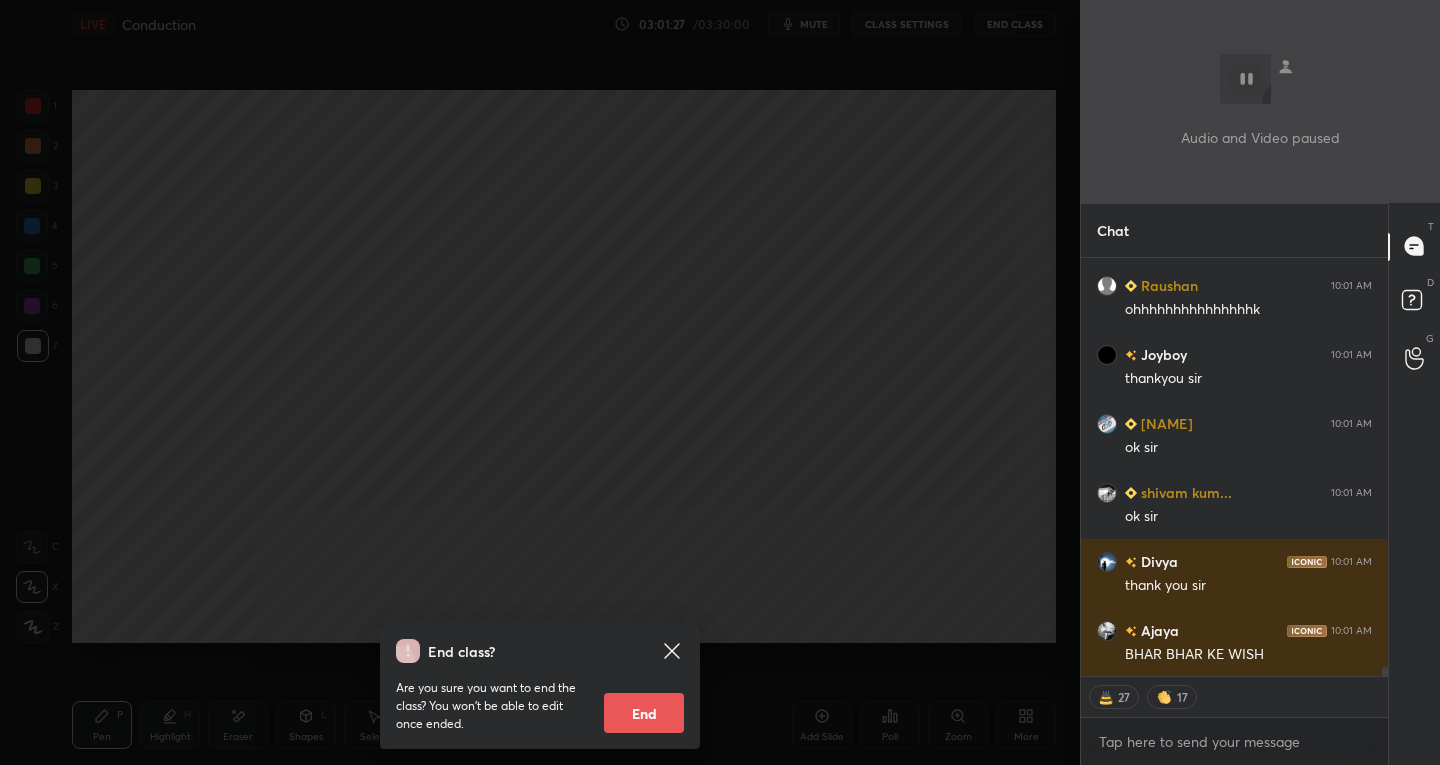 click on "End" at bounding box center (644, 713) 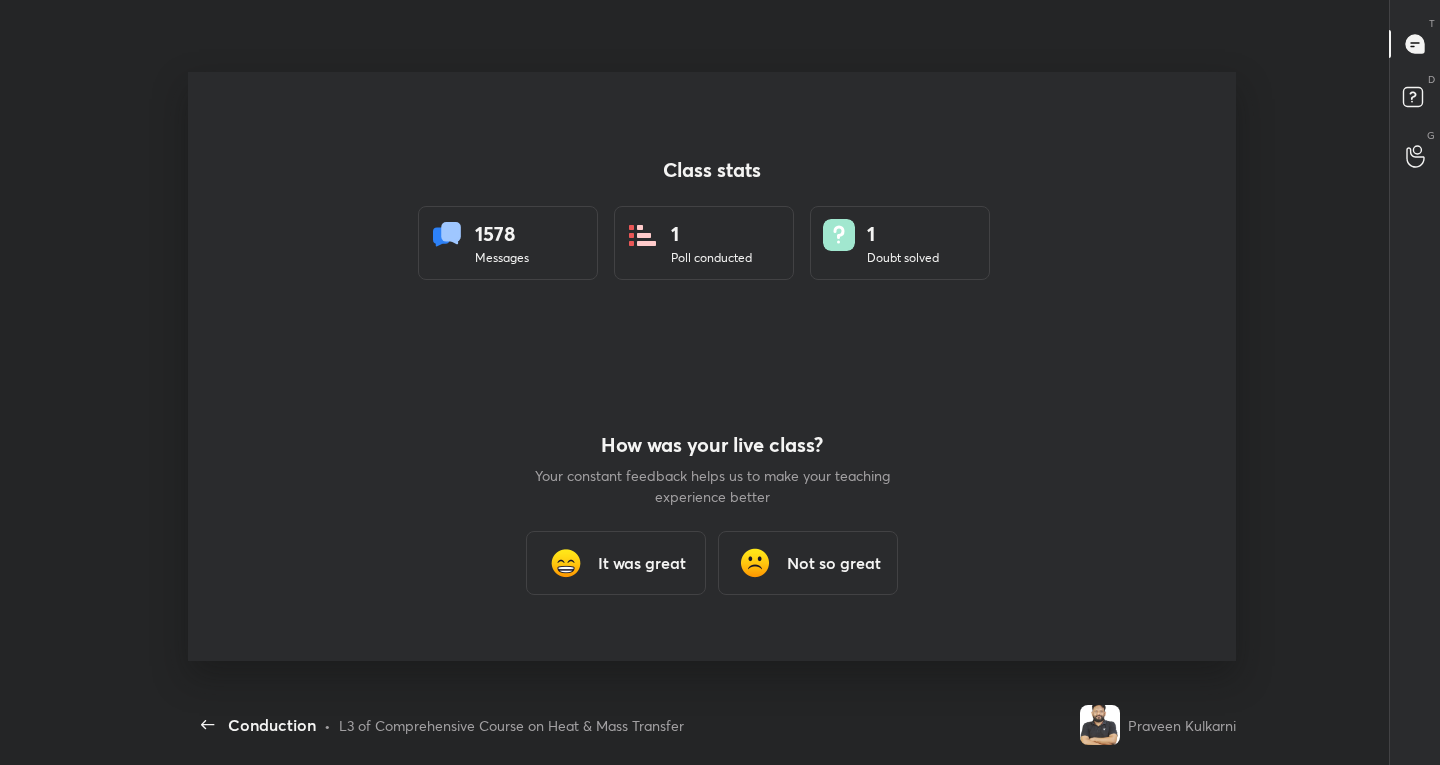 scroll, scrollTop: 99363, scrollLeft: 98929, axis: both 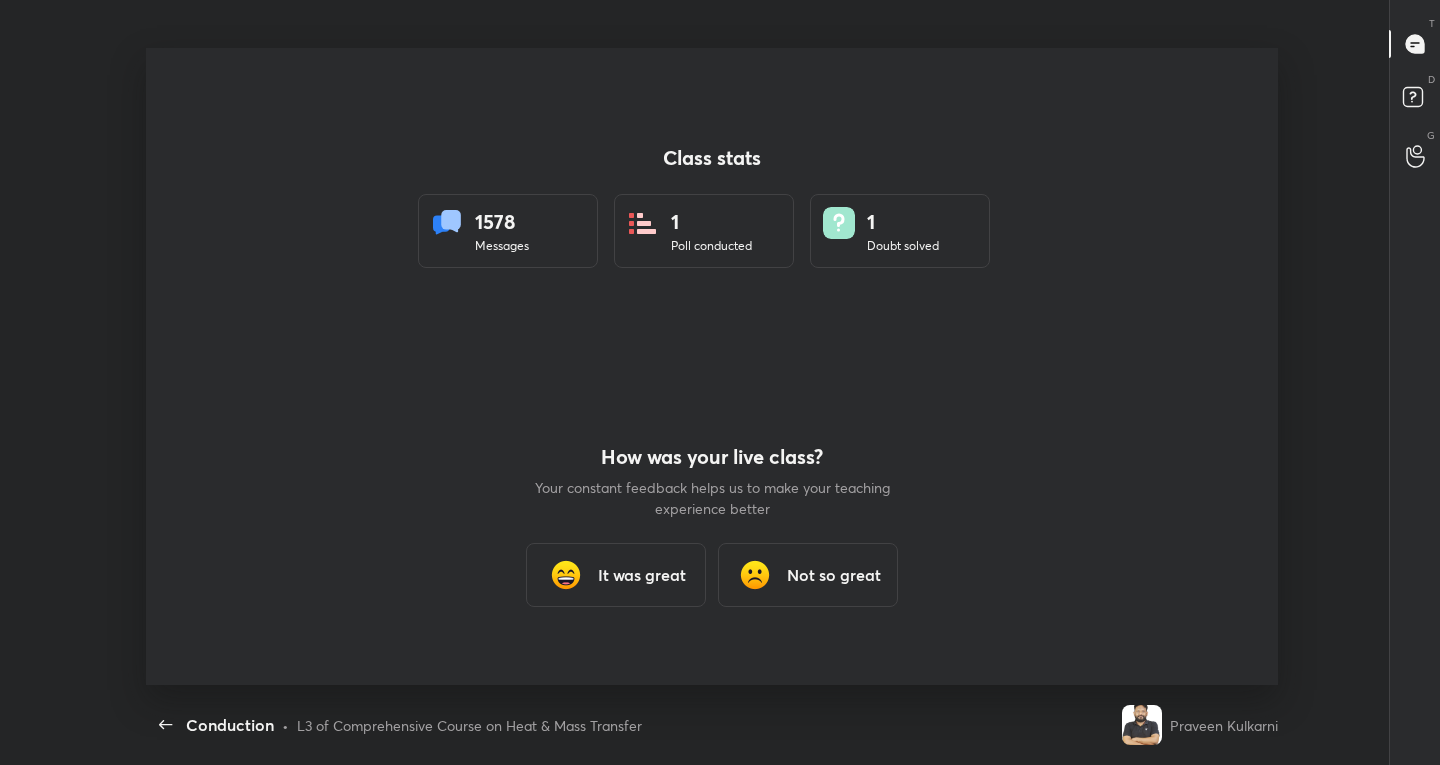 click on "It was great" at bounding box center [642, 575] 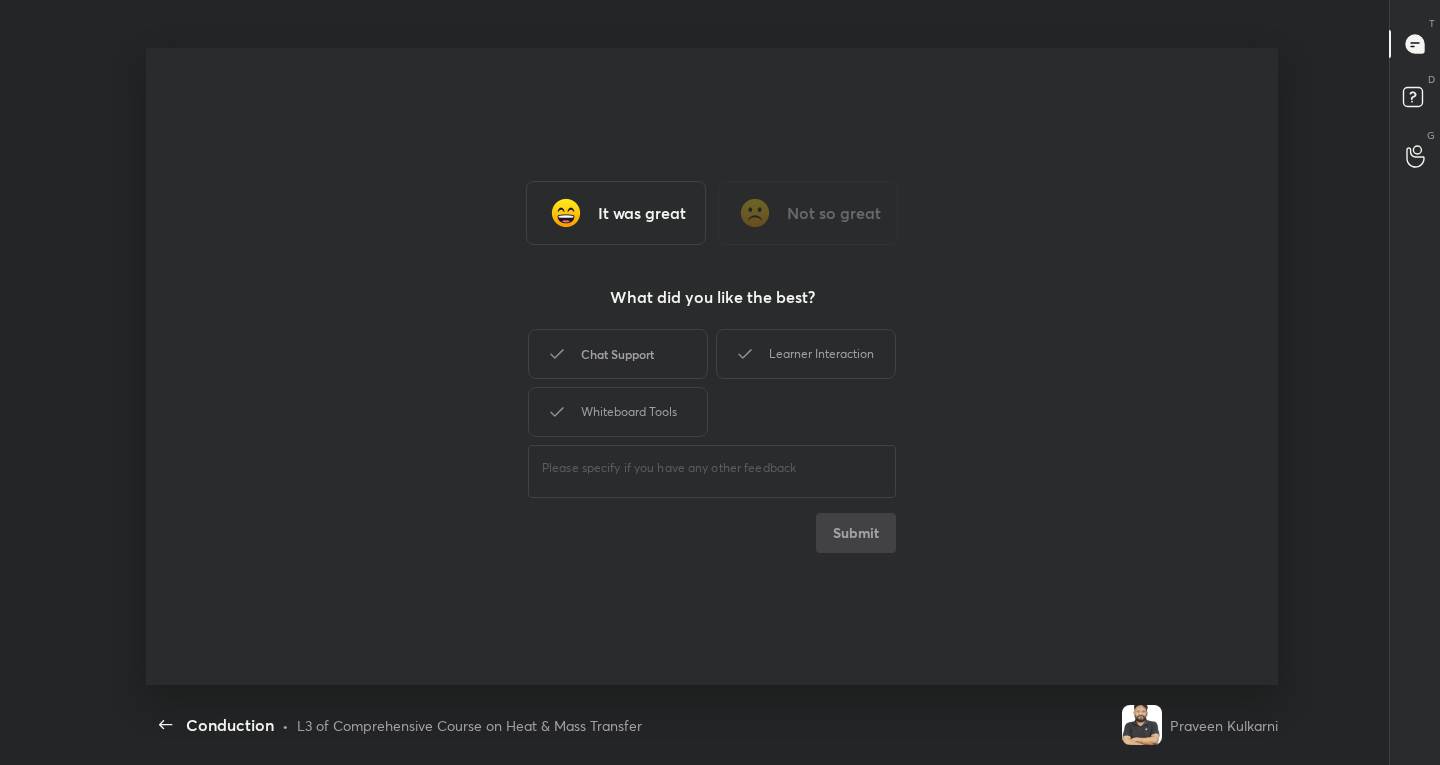 click on "Chat Support" at bounding box center (618, 354) 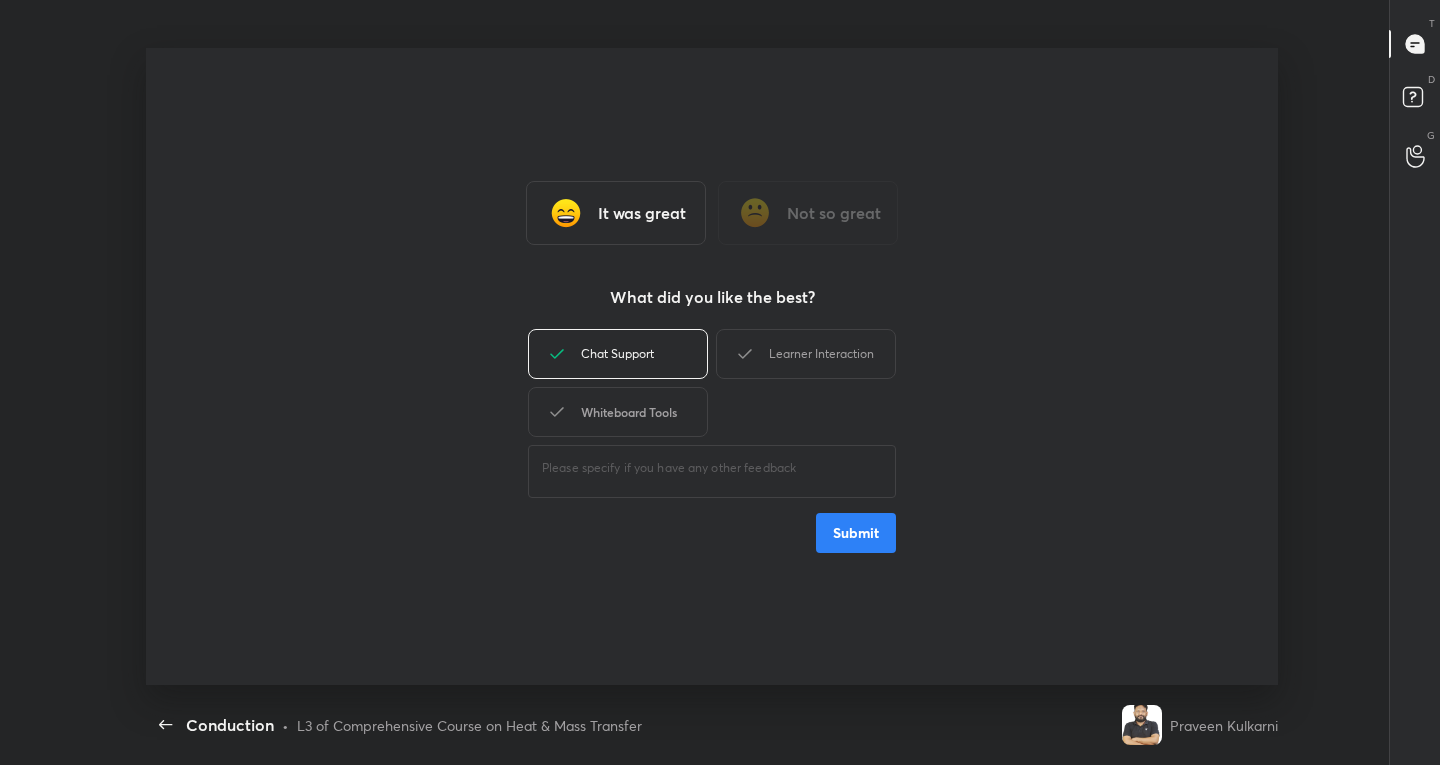 type on "x" 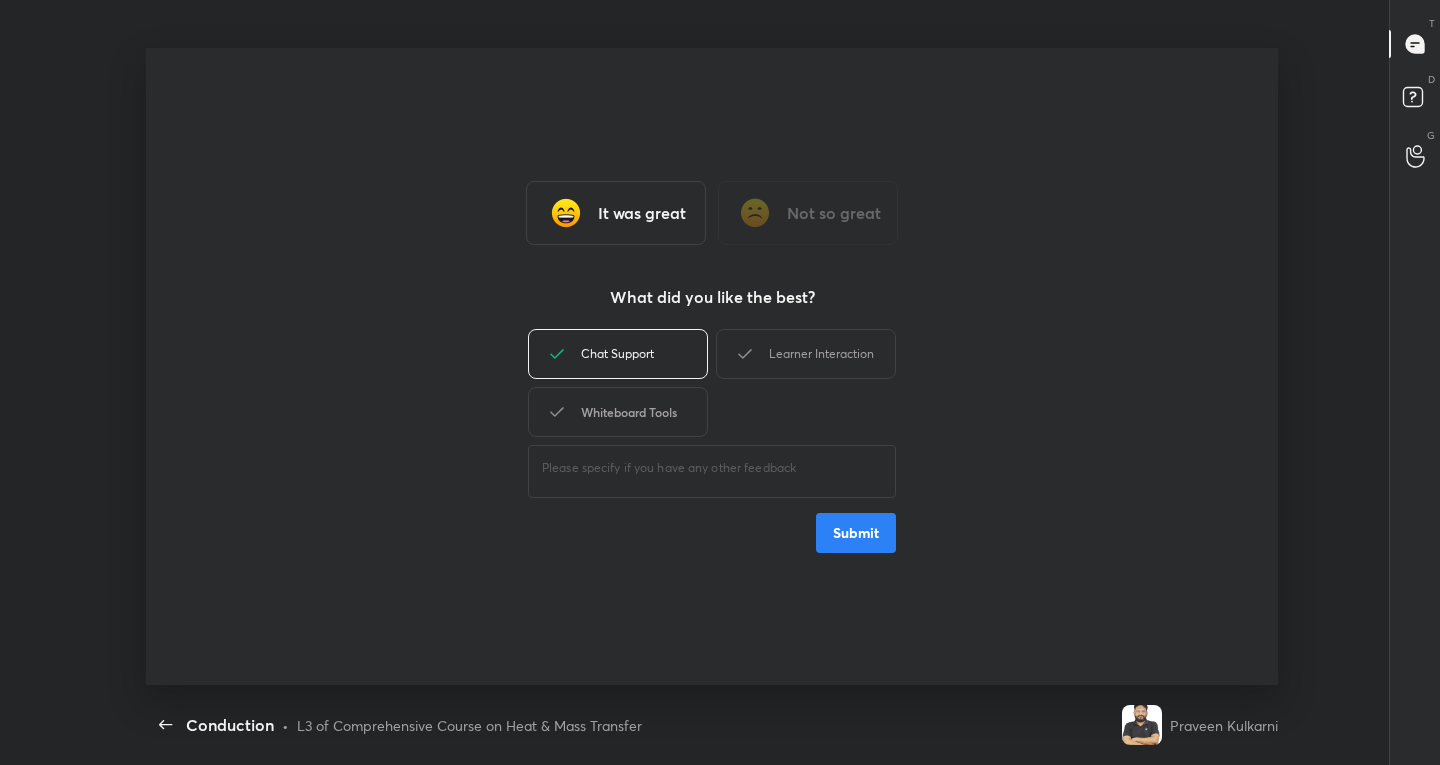 click on "Whiteboard Tools" at bounding box center [618, 412] 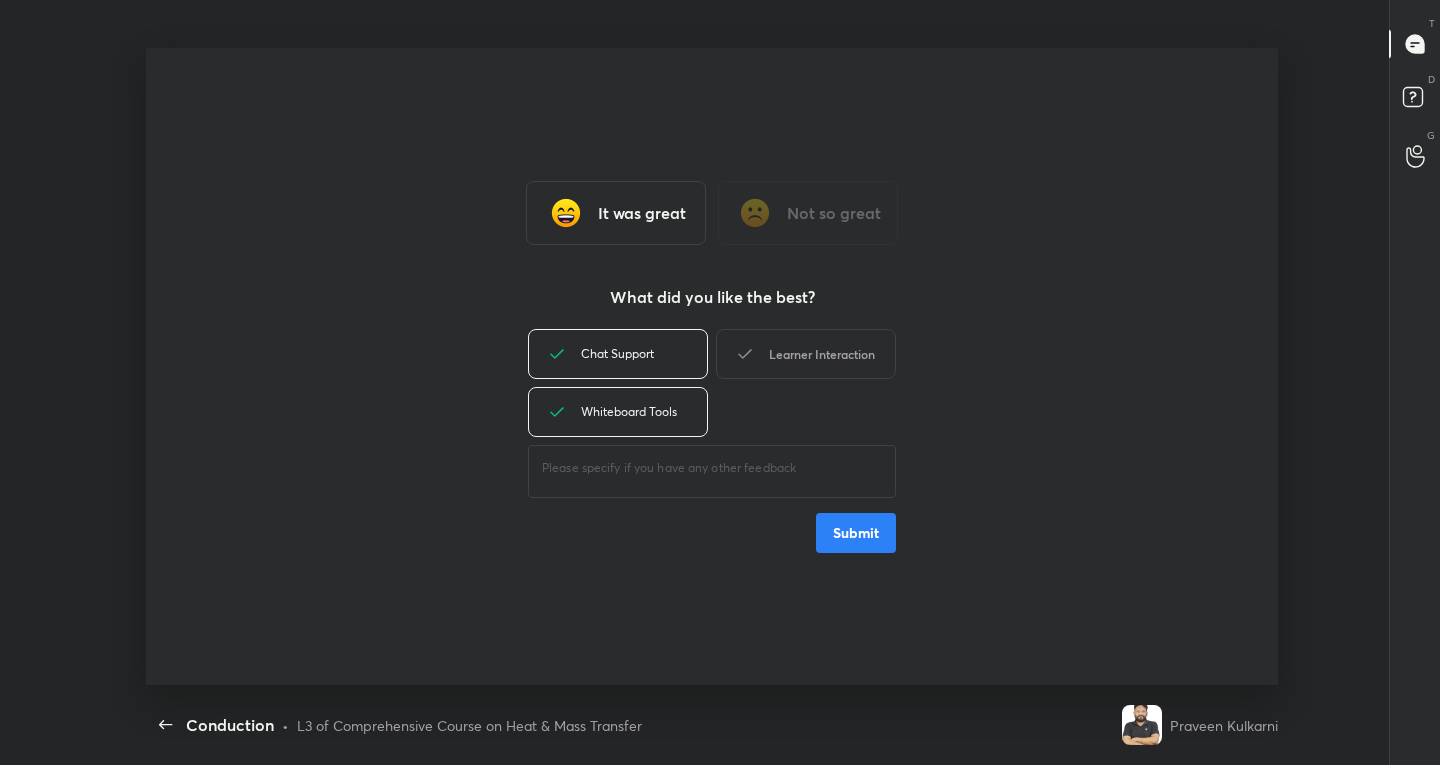 click on "Learner Interaction" at bounding box center [806, 354] 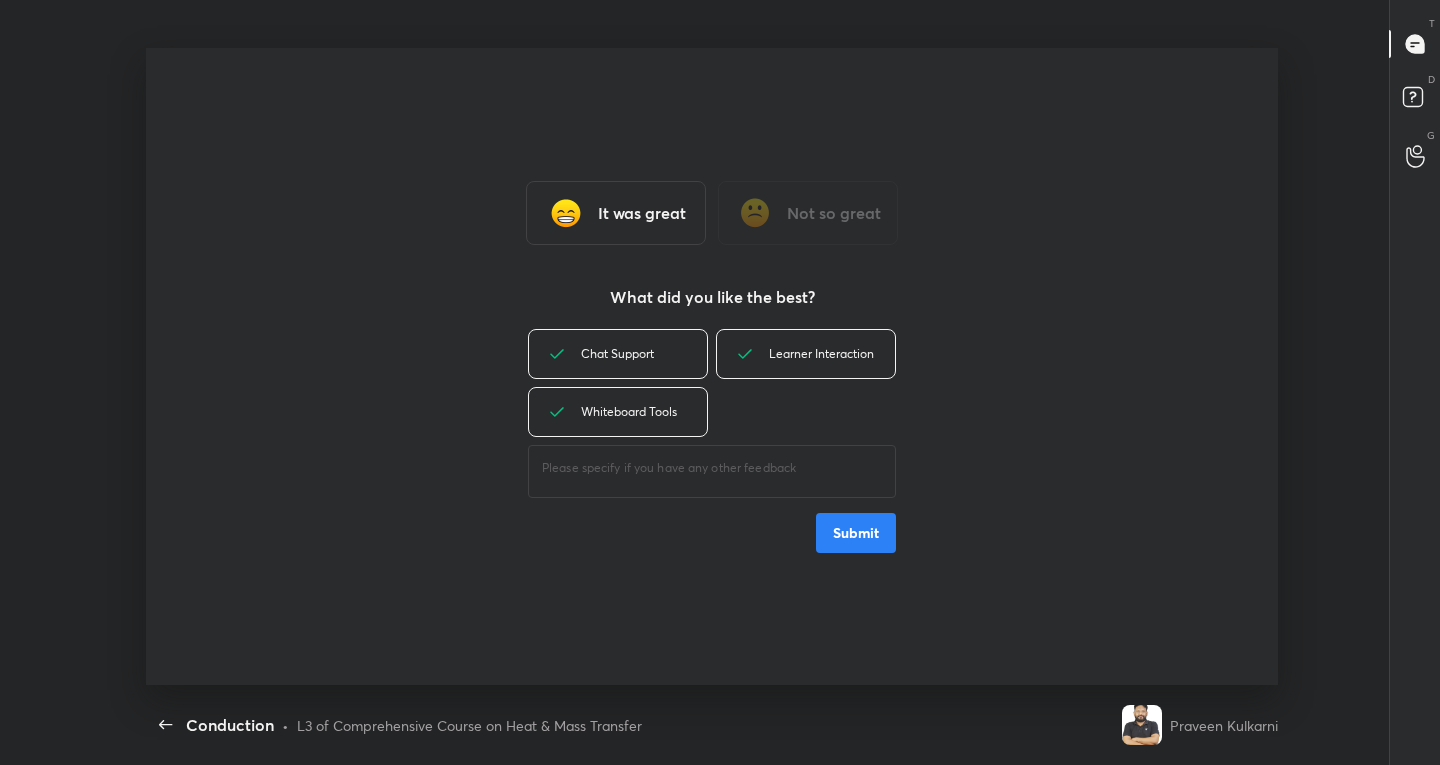 click on "Submit" at bounding box center [856, 533] 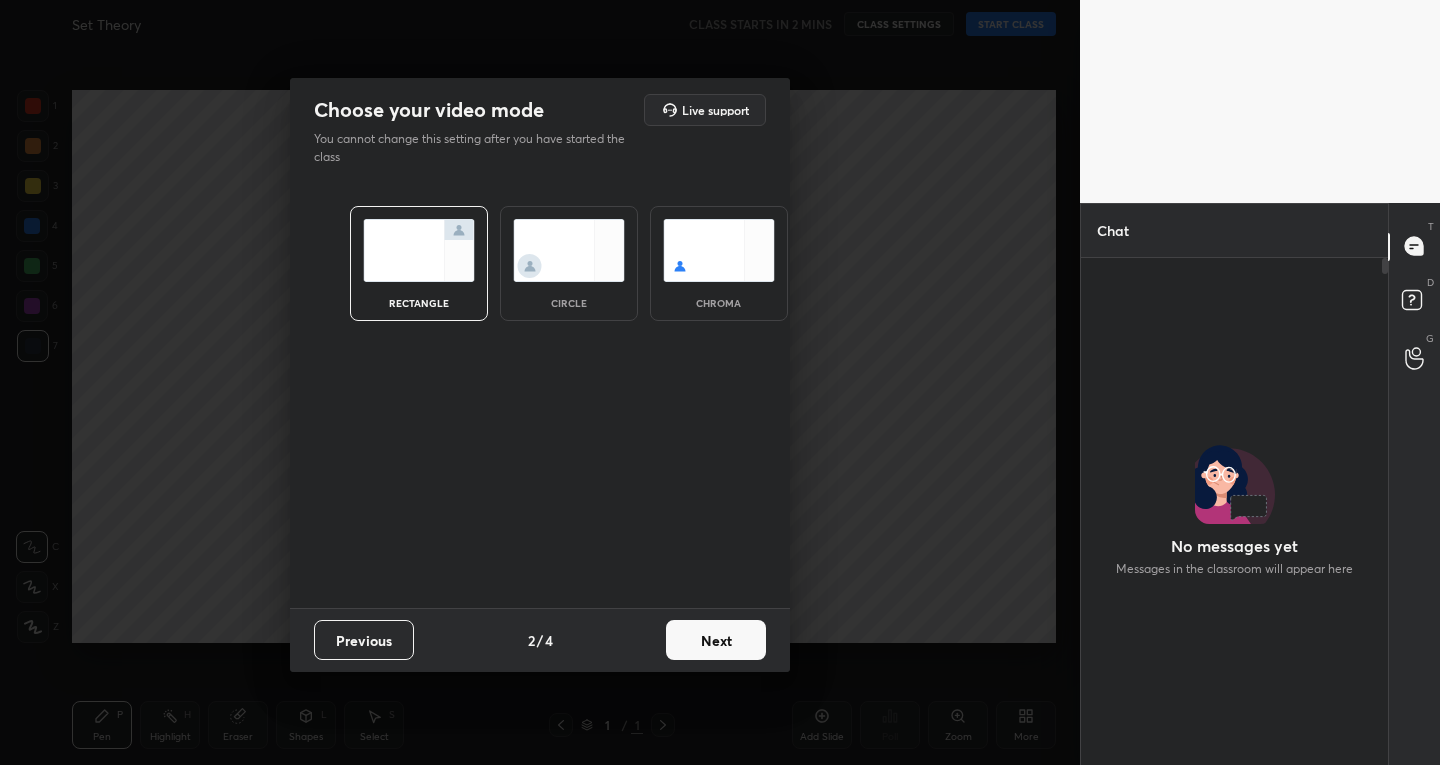 scroll, scrollTop: 0, scrollLeft: 0, axis: both 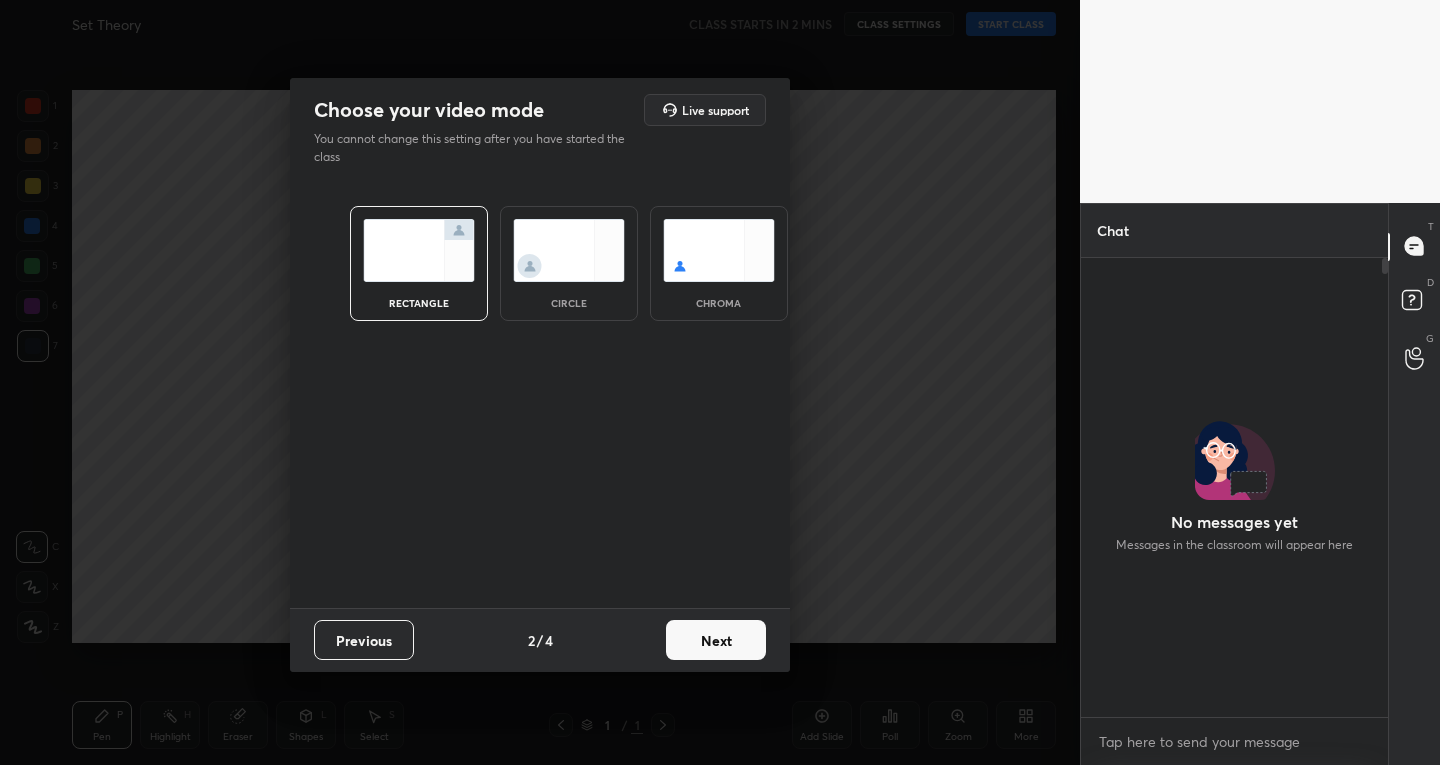 click on "Next" at bounding box center [716, 640] 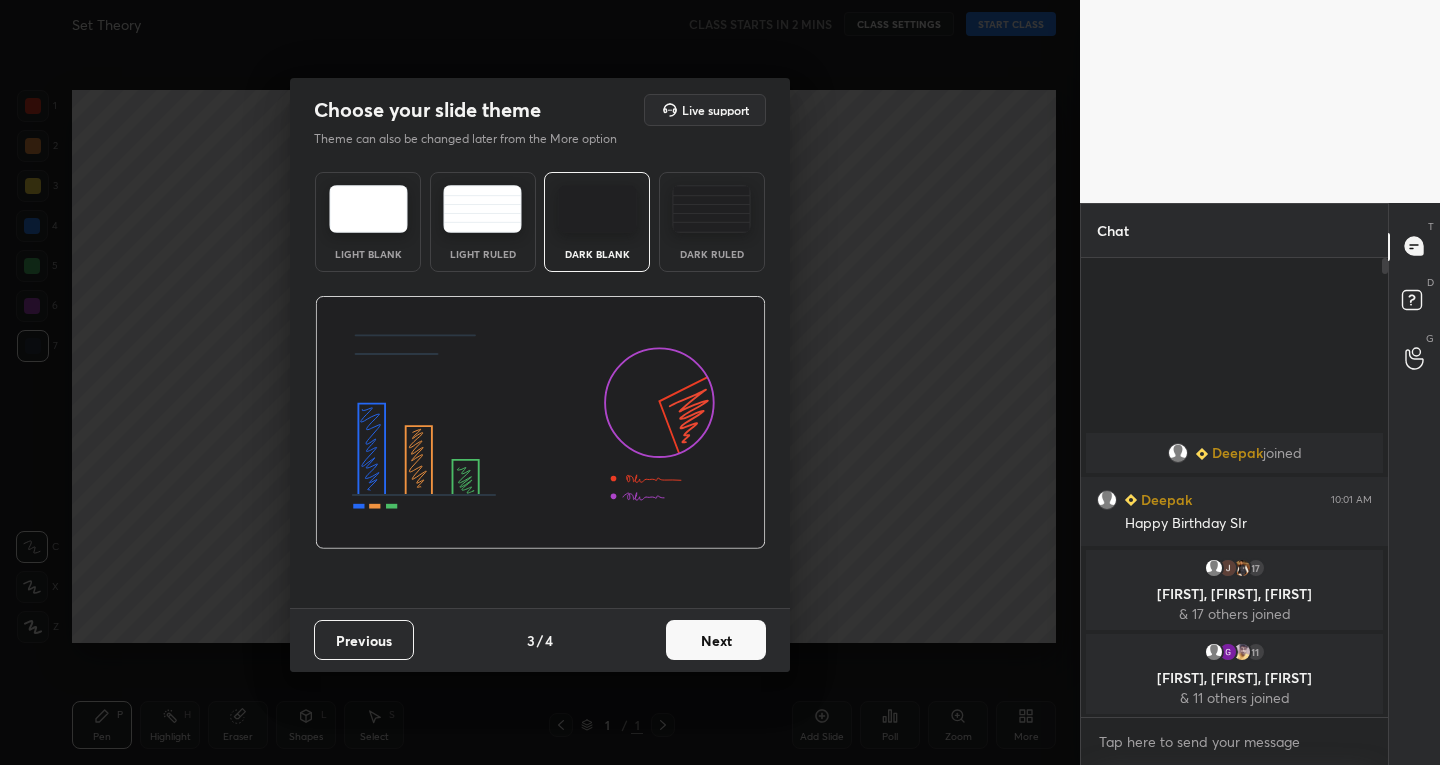 click on "Next" at bounding box center [716, 640] 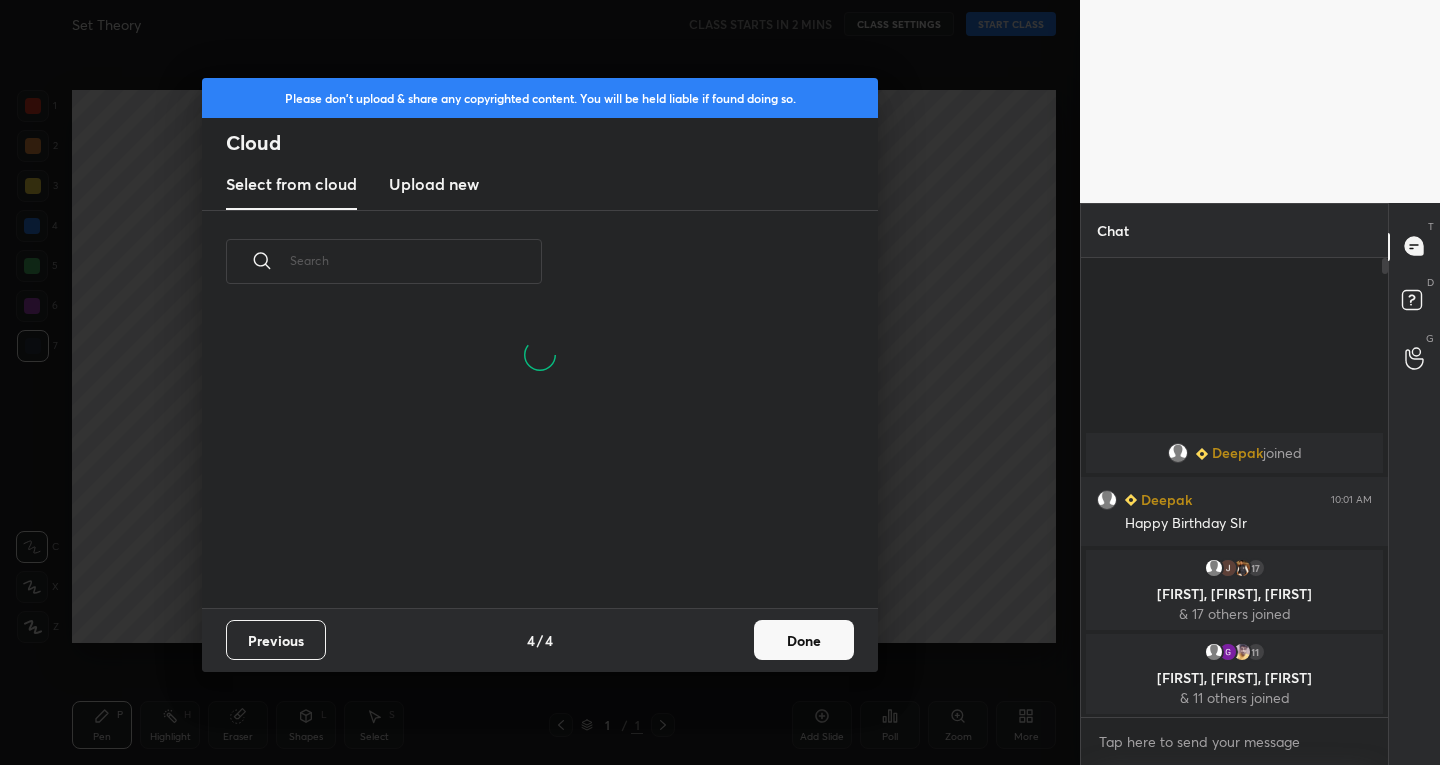 scroll, scrollTop: 7, scrollLeft: 11, axis: both 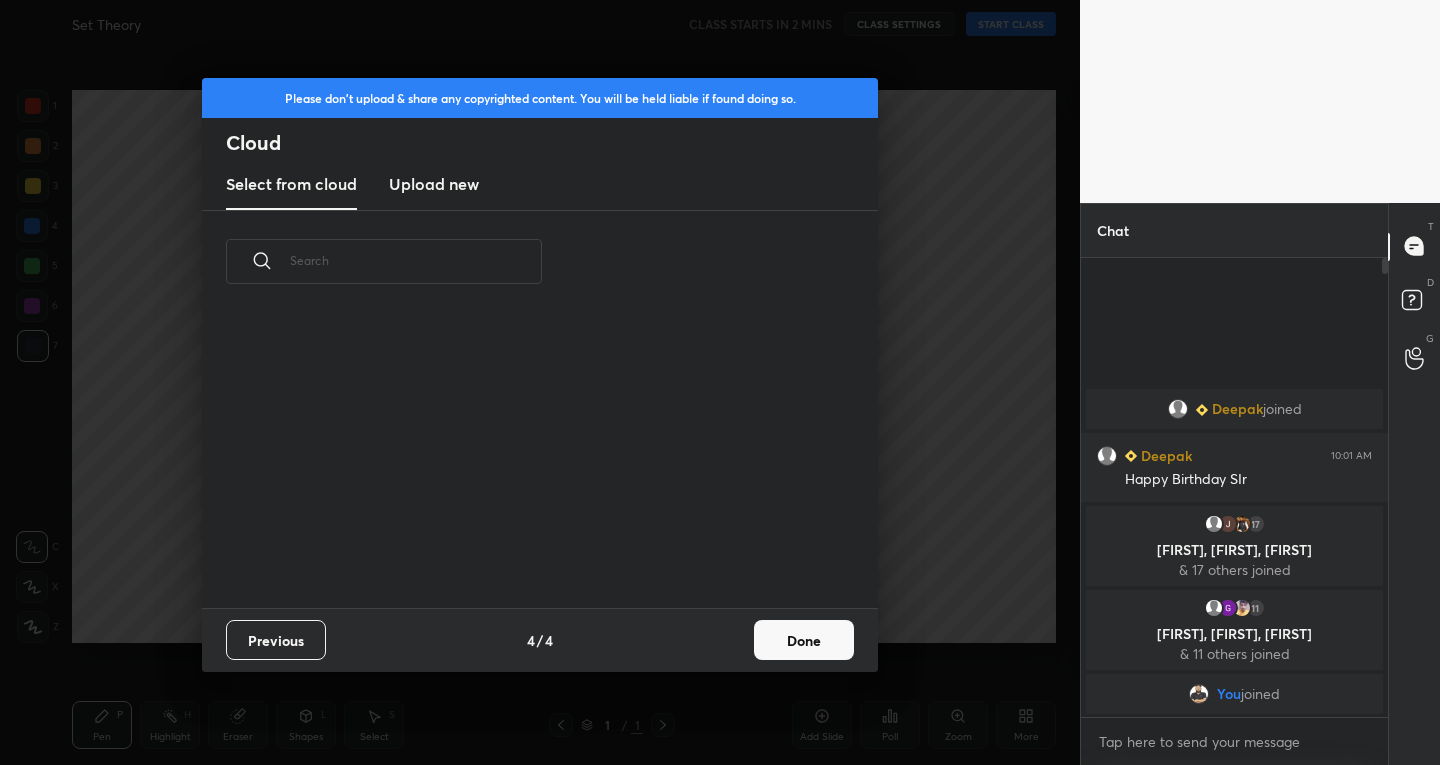 click on "Upload new" at bounding box center (434, 184) 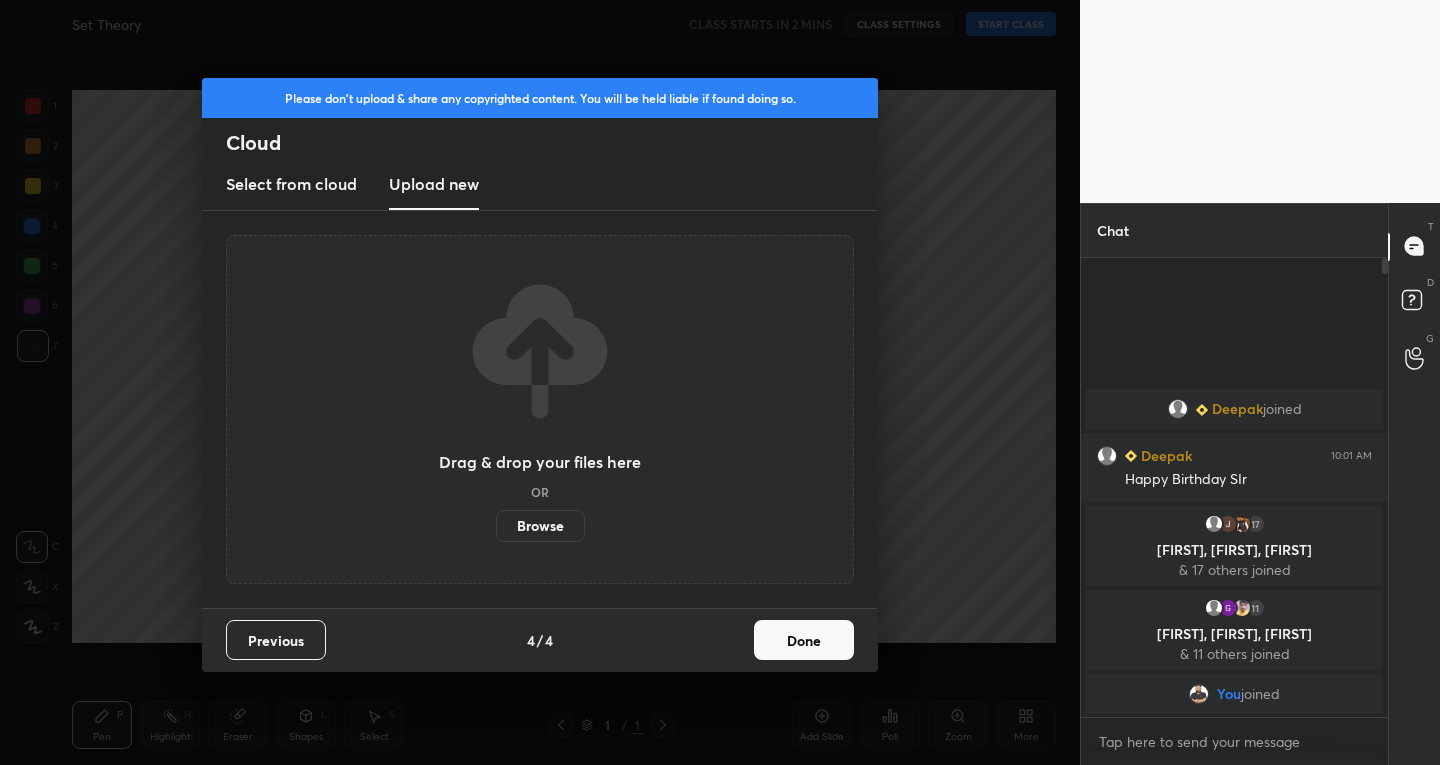 click on "Browse" at bounding box center (540, 526) 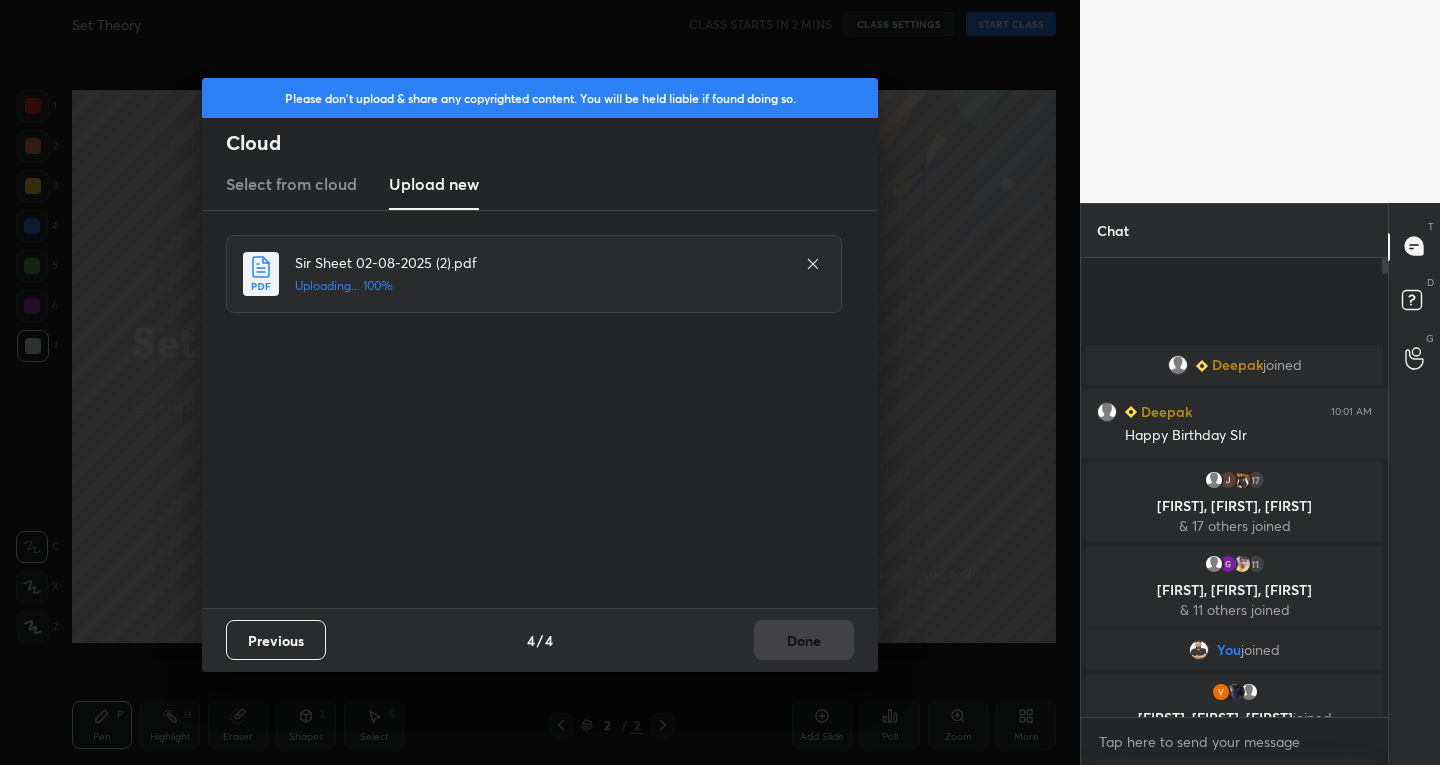 click on "Previous 4 / 4 Done" at bounding box center (540, 640) 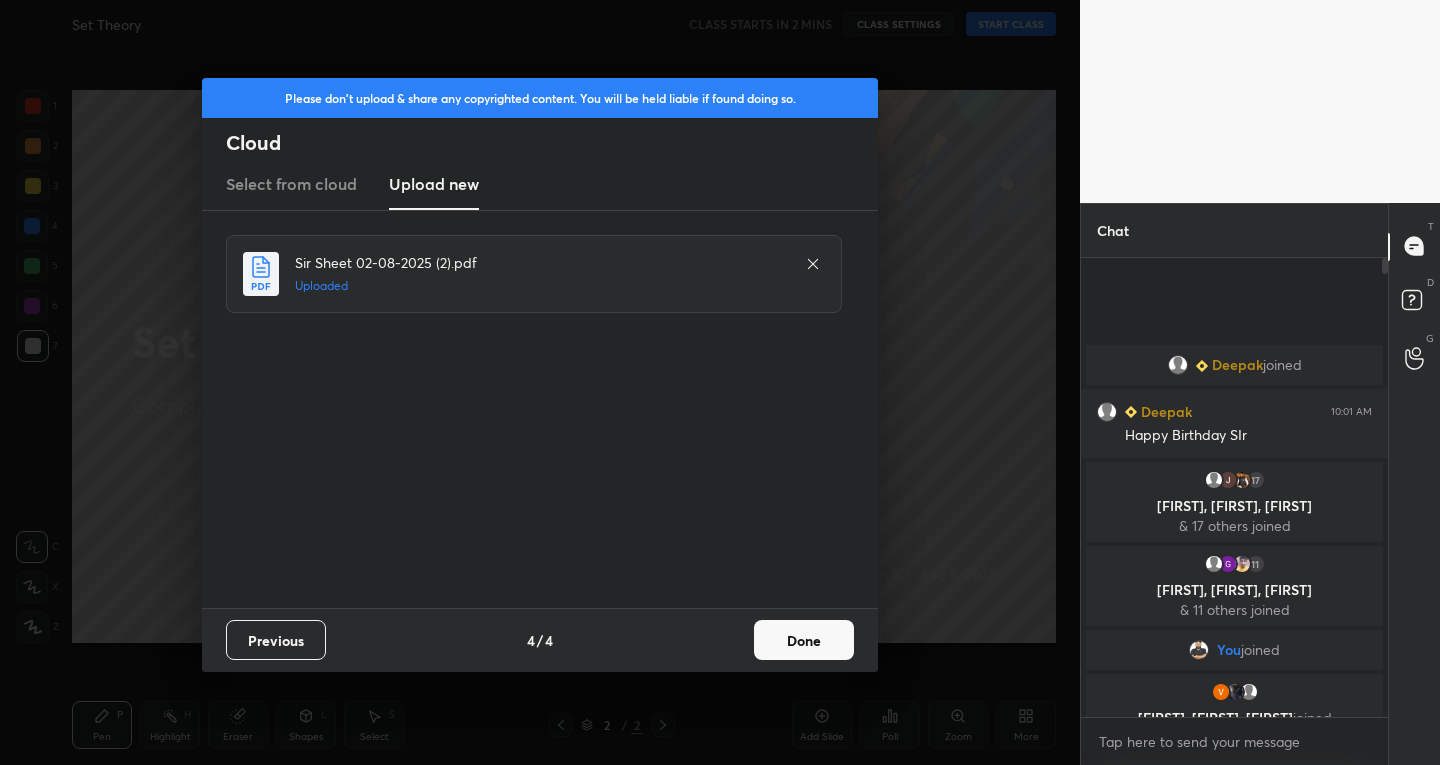 click on "Done" at bounding box center [804, 640] 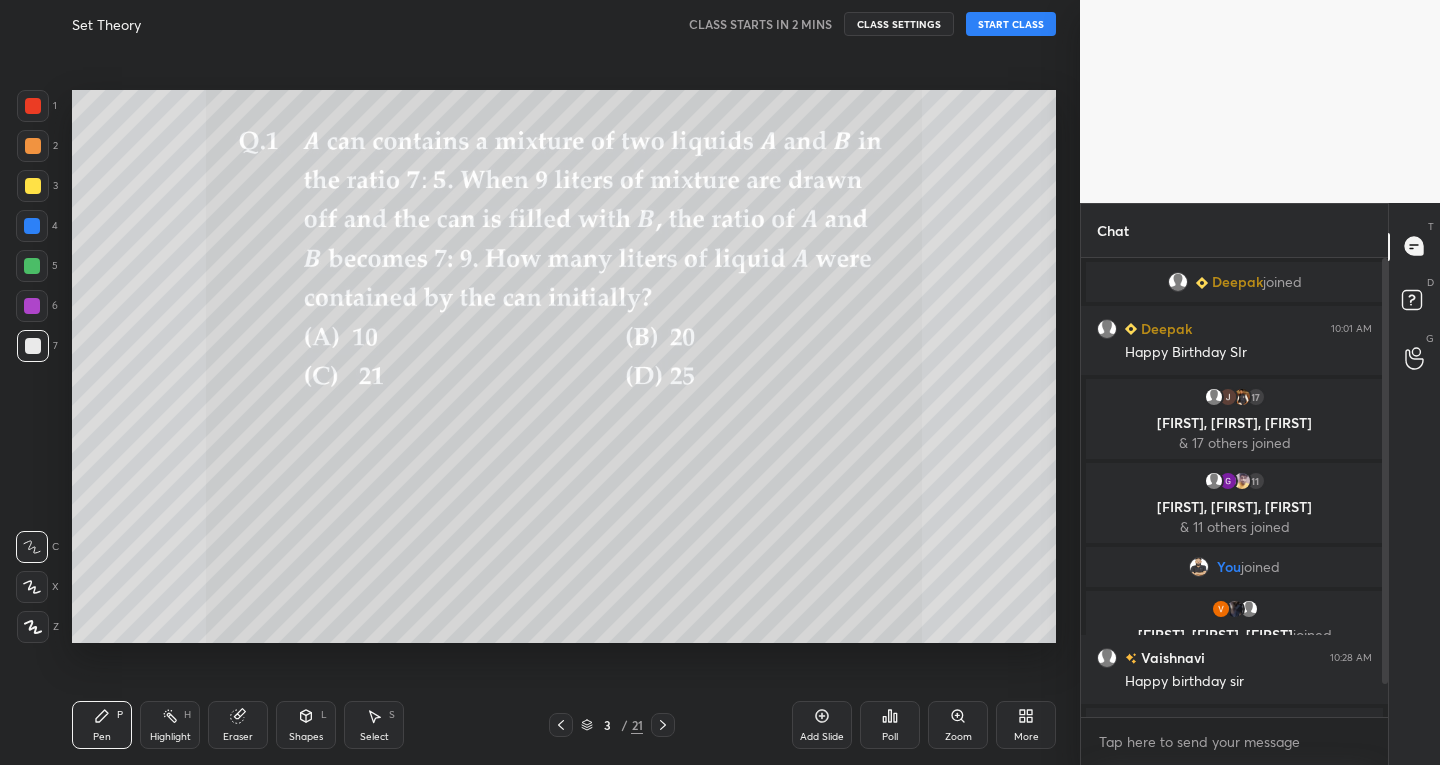 click at bounding box center [561, 725] 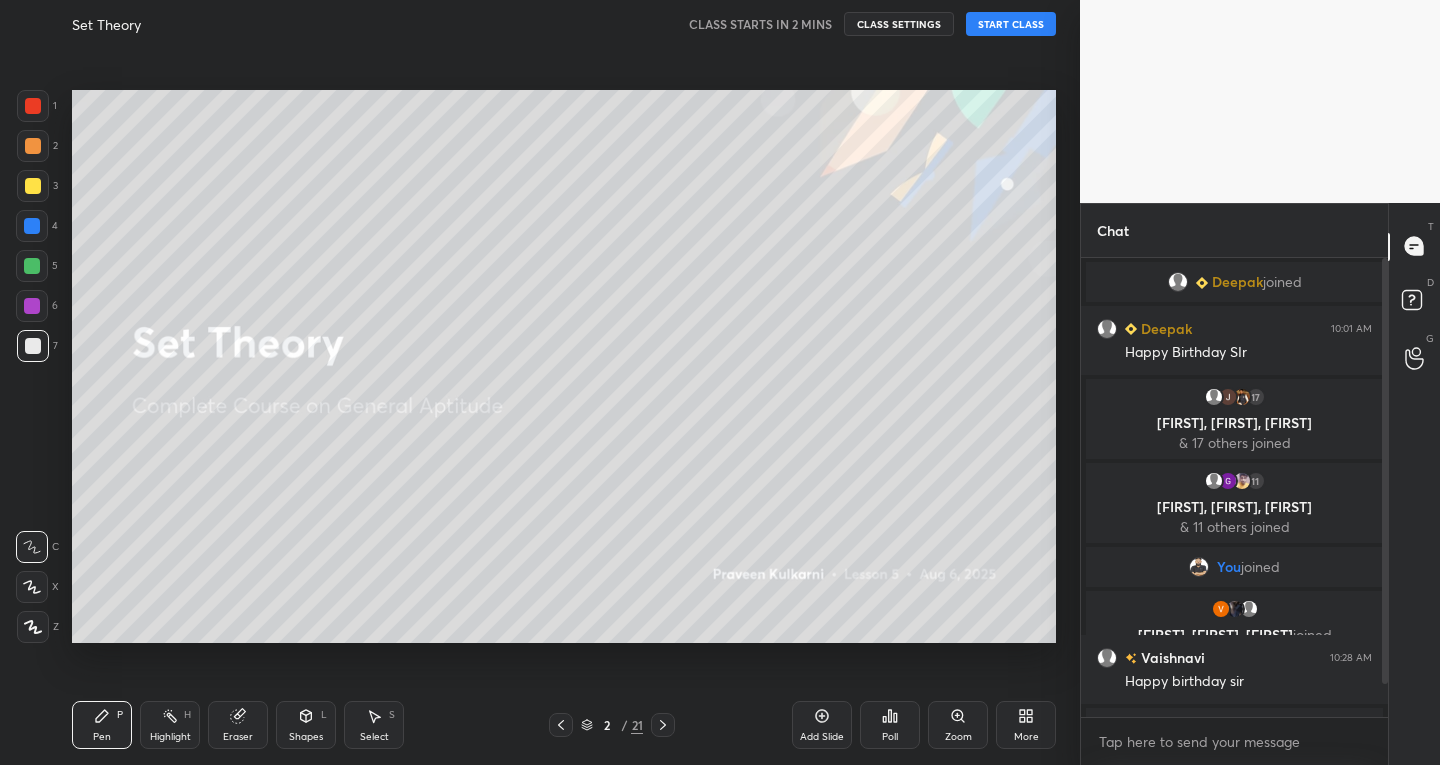 click 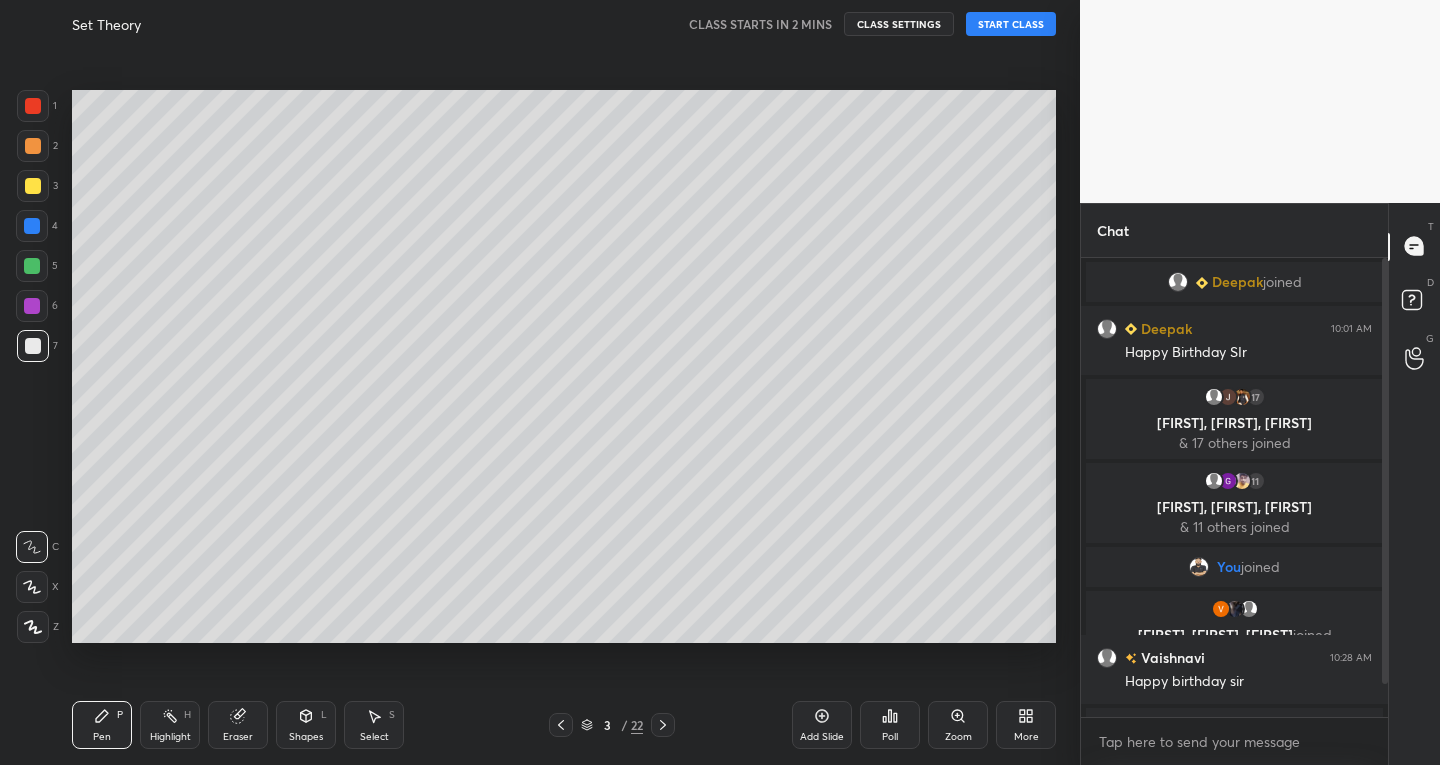 click 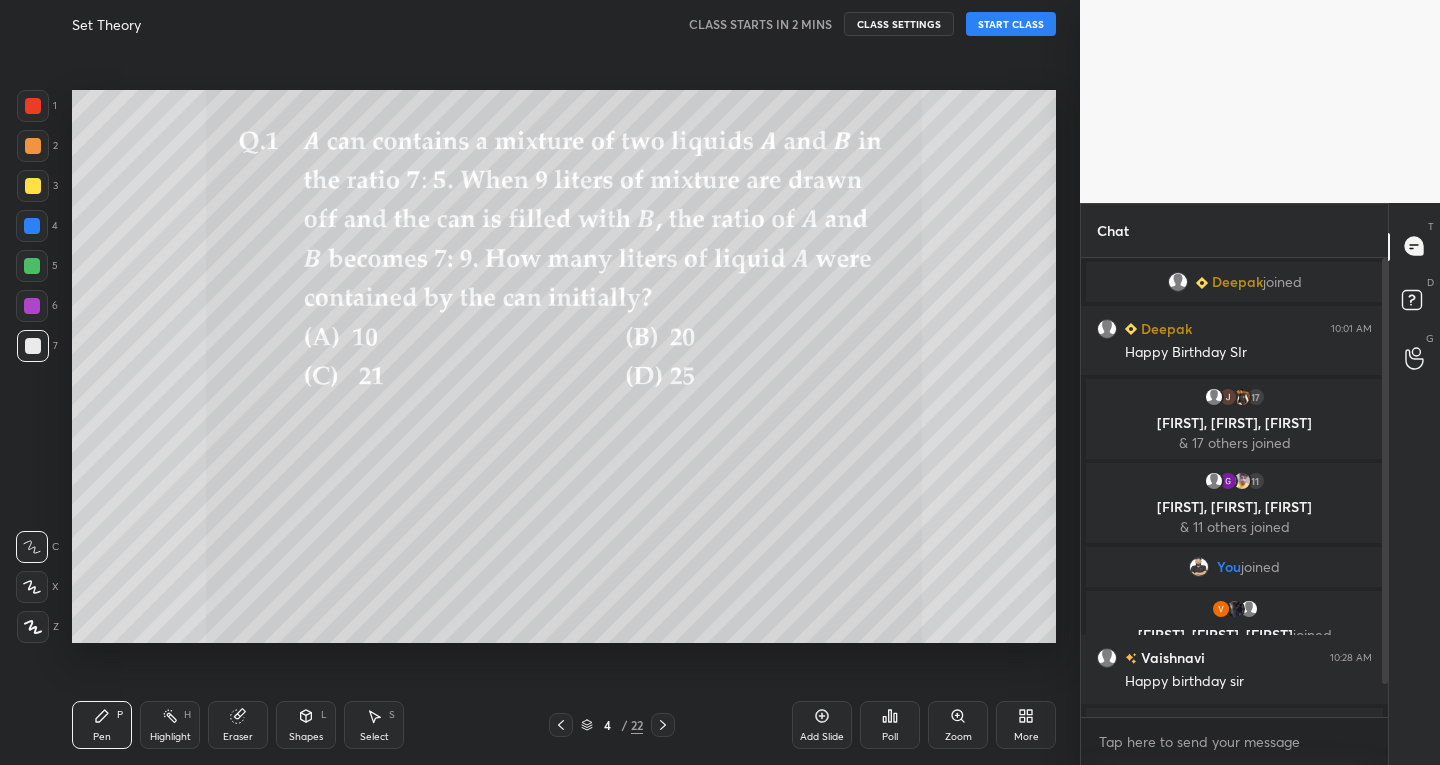 click on "START CLASS" at bounding box center (1011, 24) 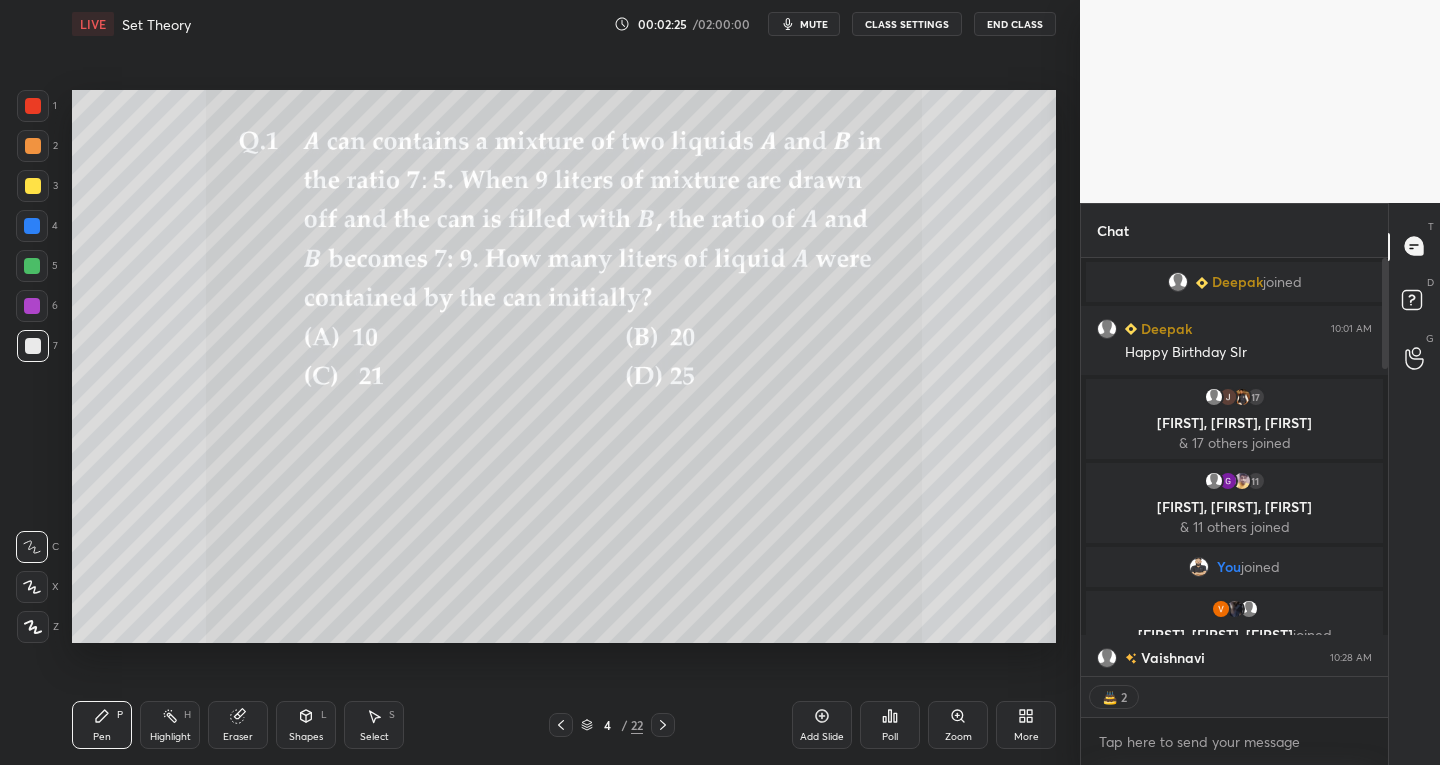 scroll, scrollTop: 412, scrollLeft: 301, axis: both 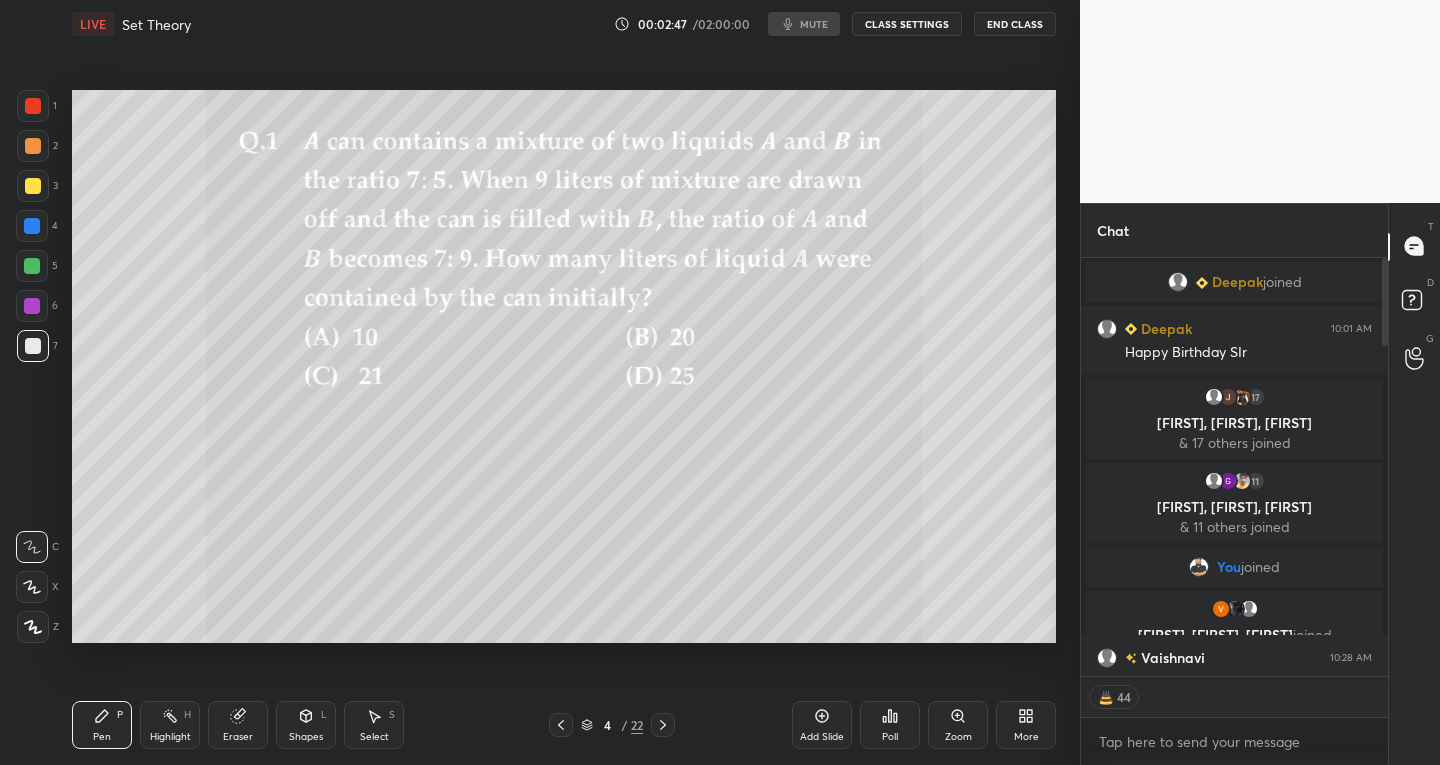 type on "x" 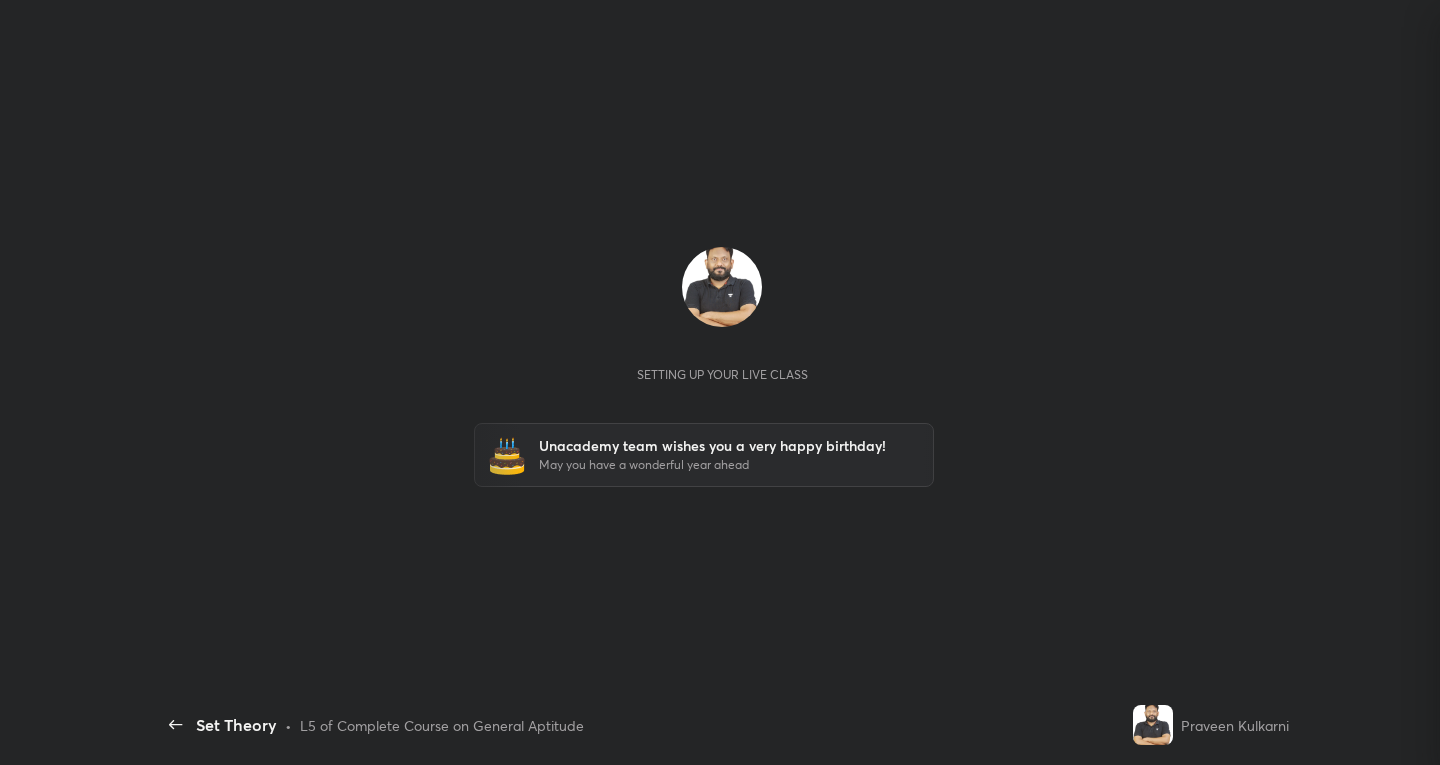scroll, scrollTop: 0, scrollLeft: 0, axis: both 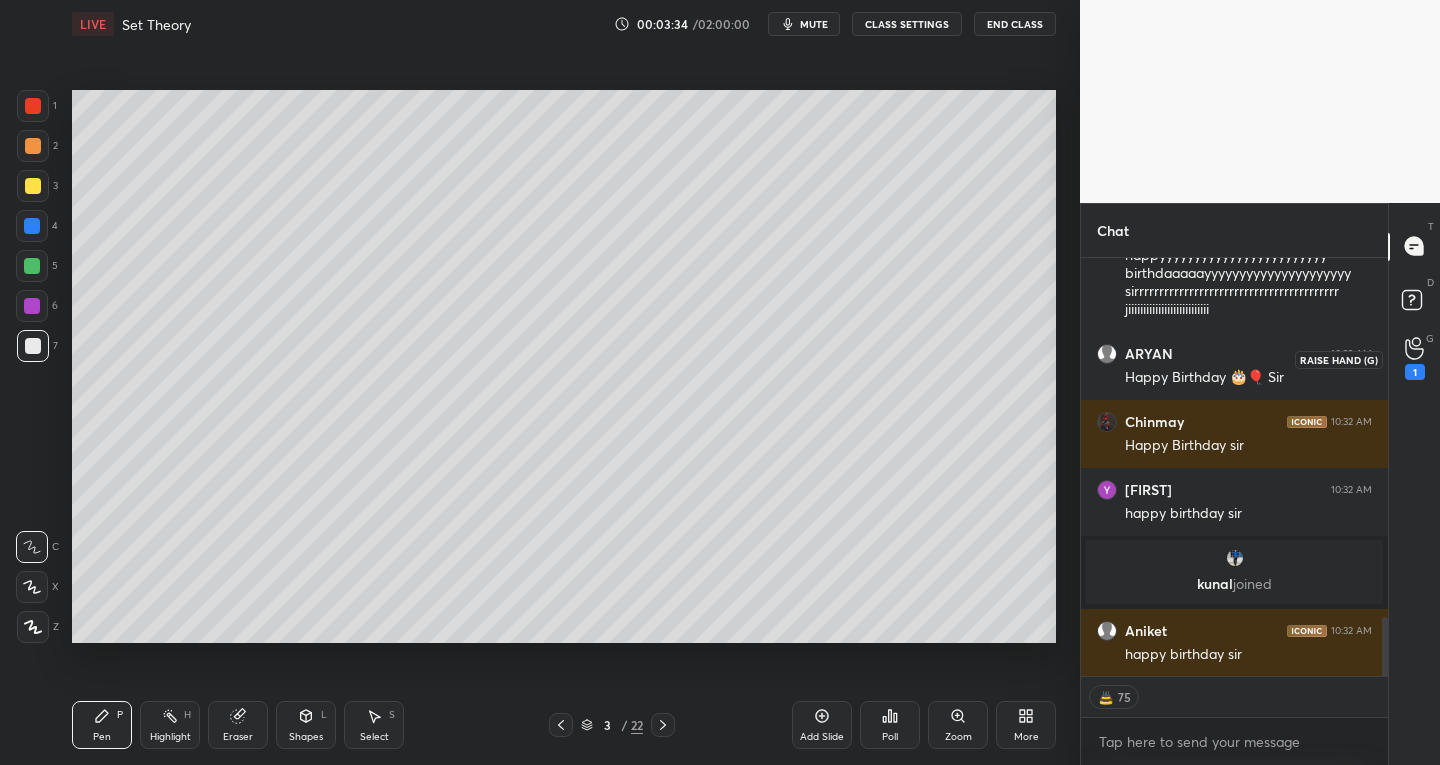 click 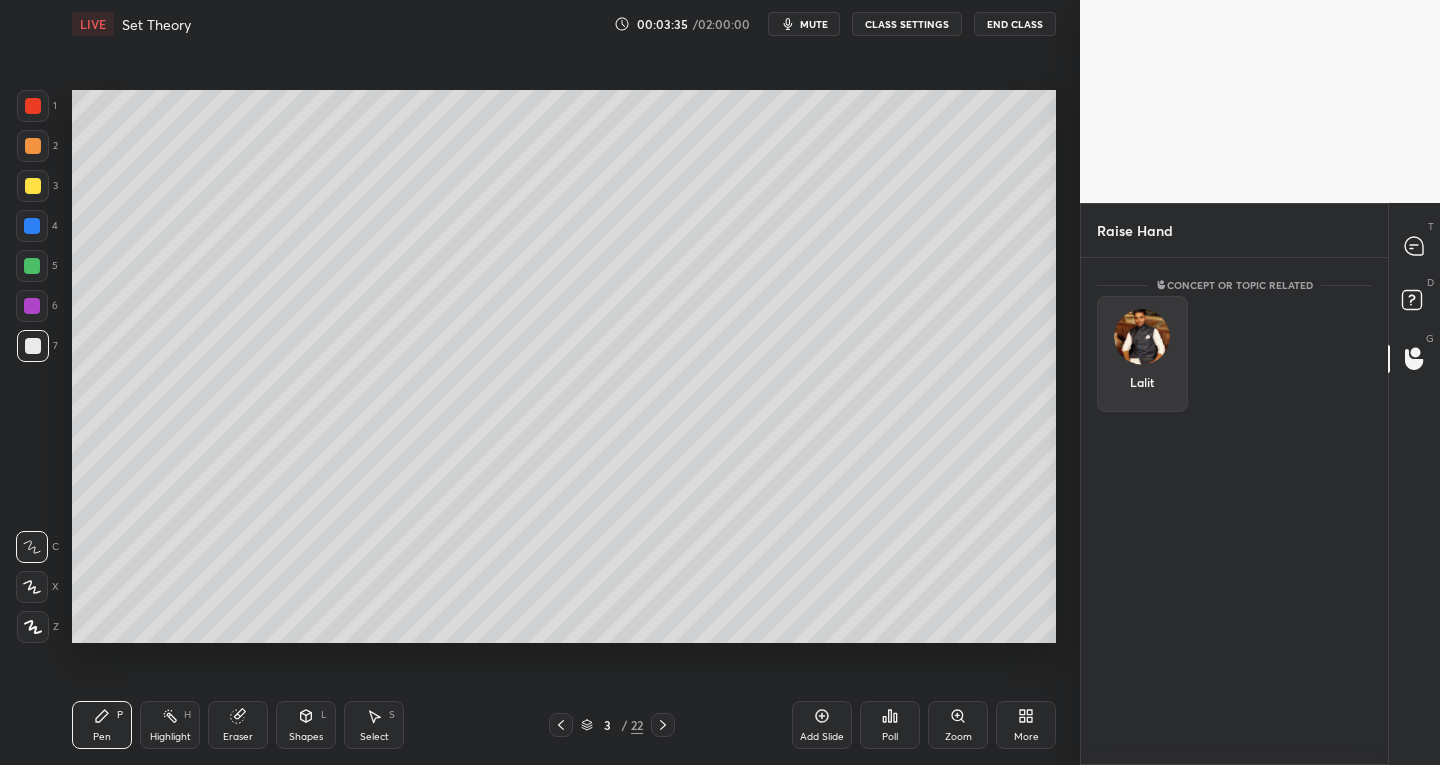 click at bounding box center (1142, 337) 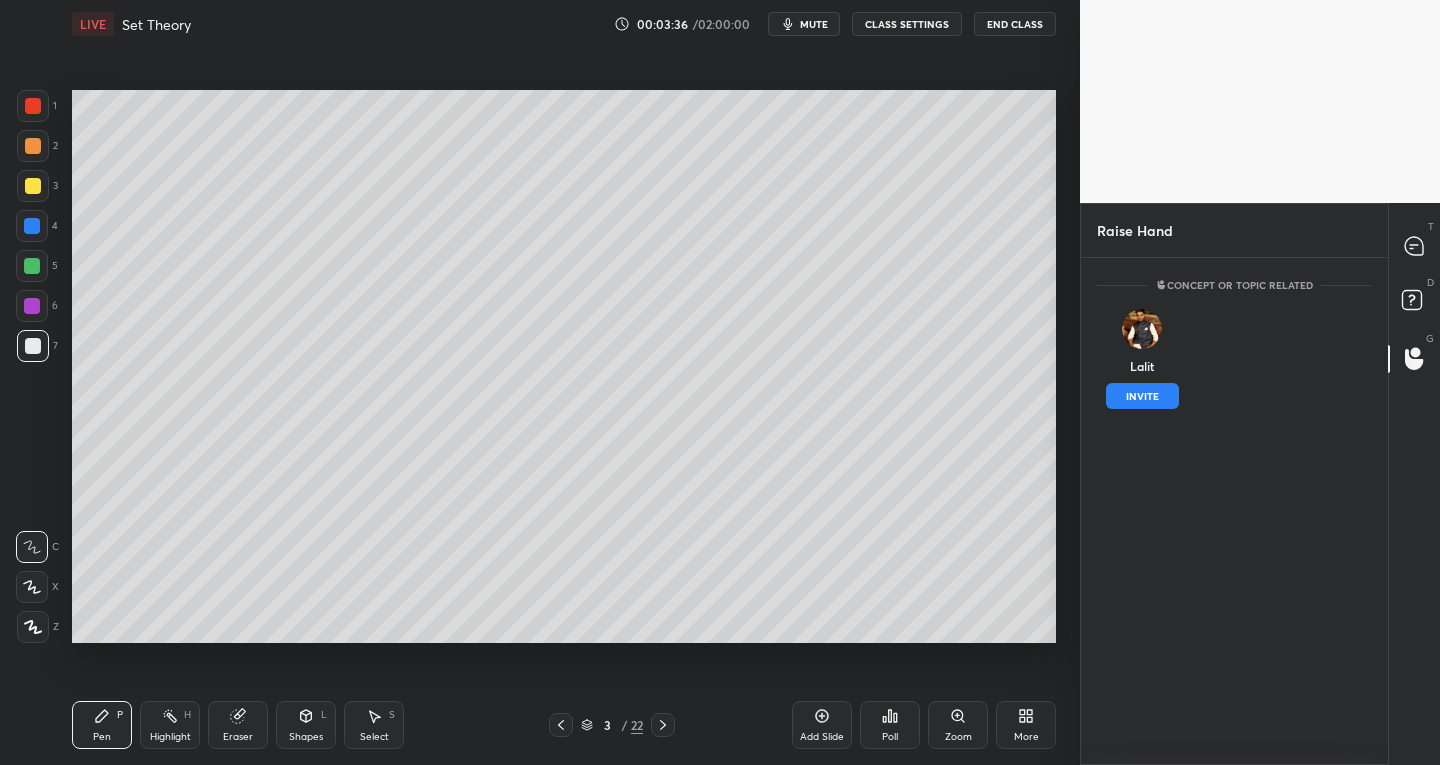 click on "INVITE" at bounding box center (1142, 396) 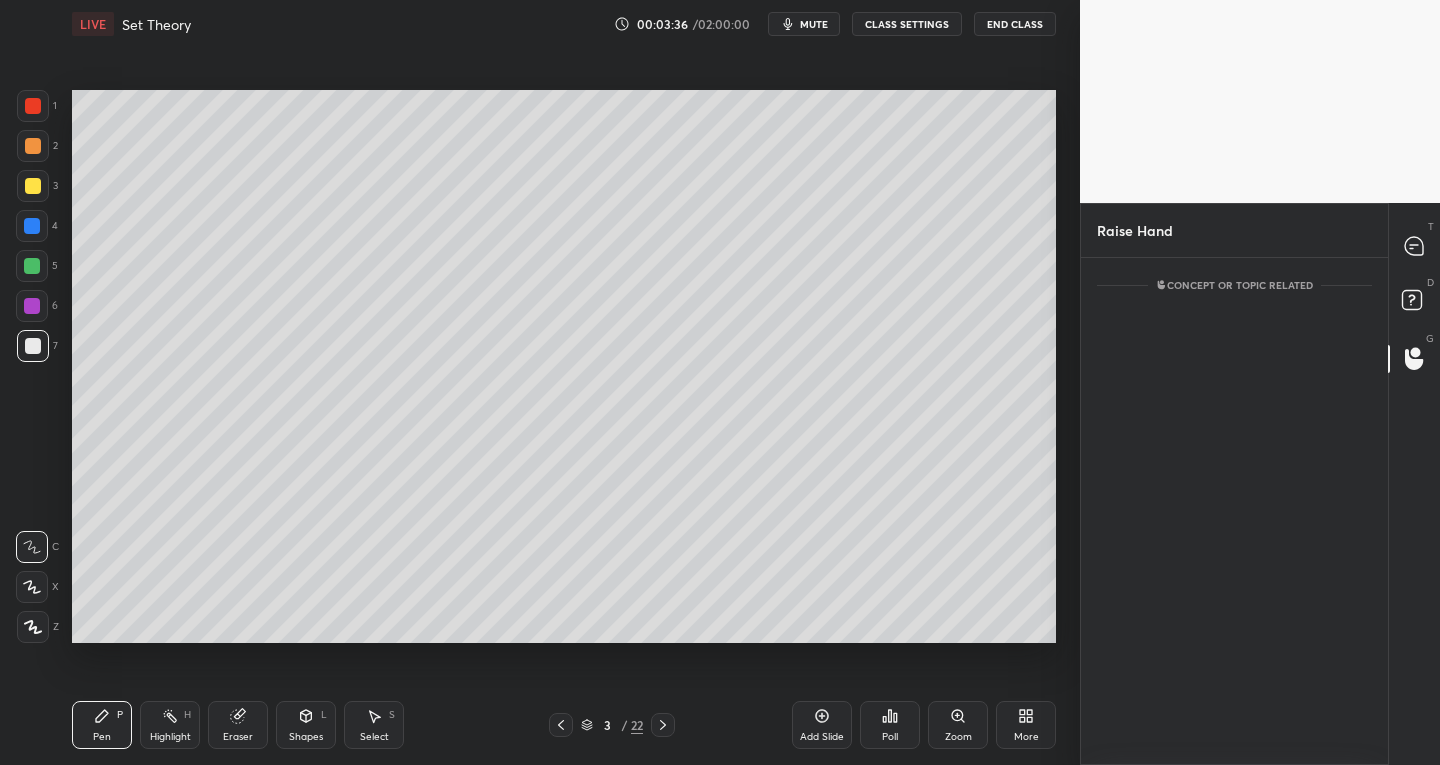 scroll, scrollTop: 420, scrollLeft: 301, axis: both 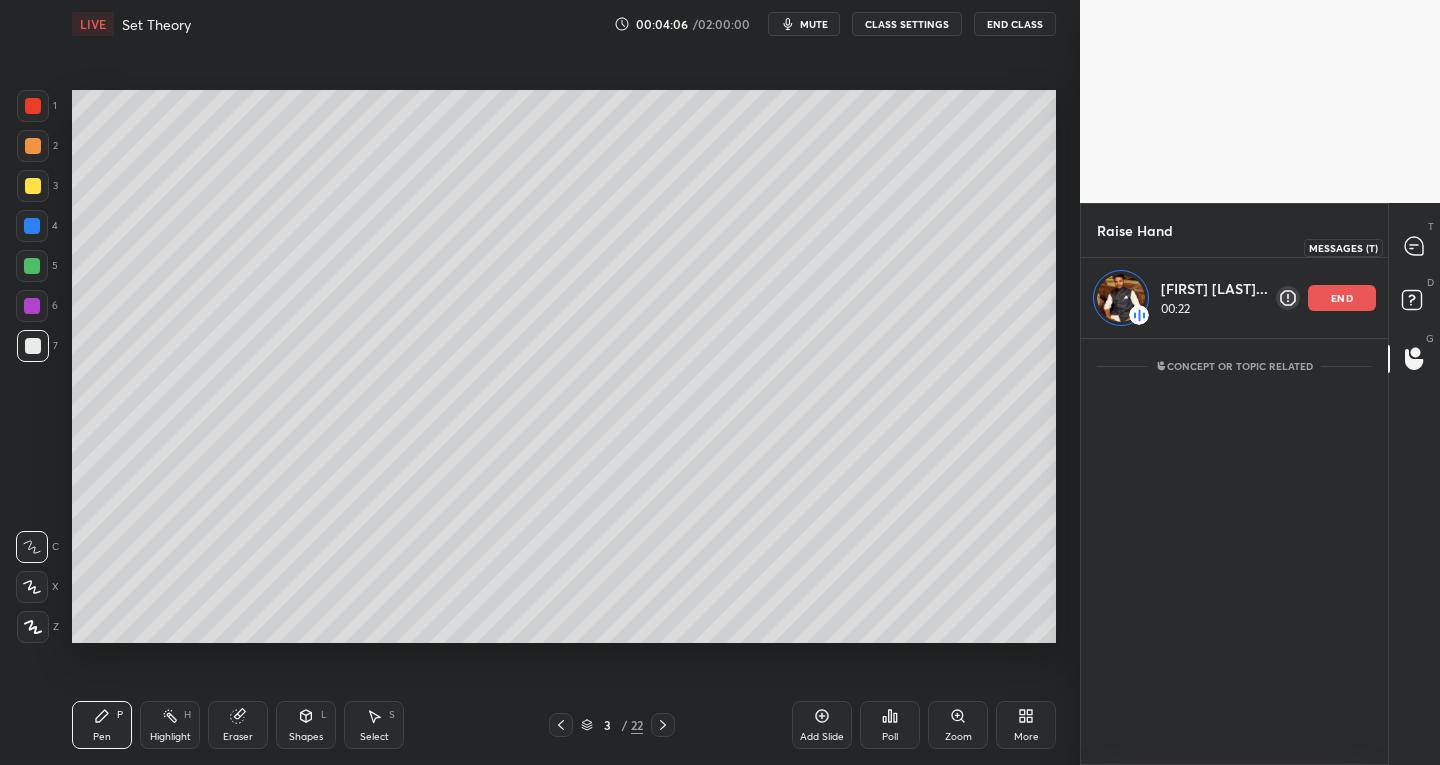 click 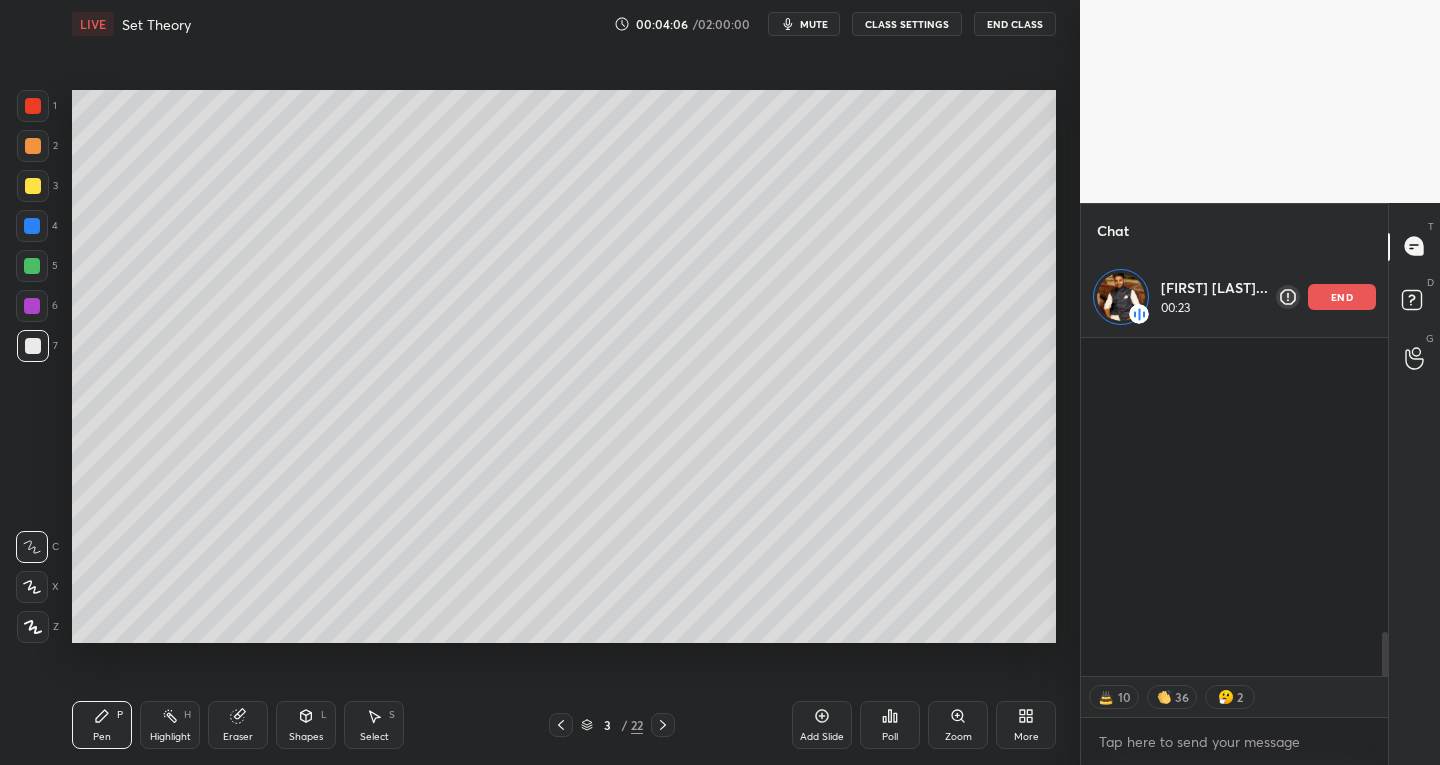 scroll, scrollTop: 420, scrollLeft: 301, axis: both 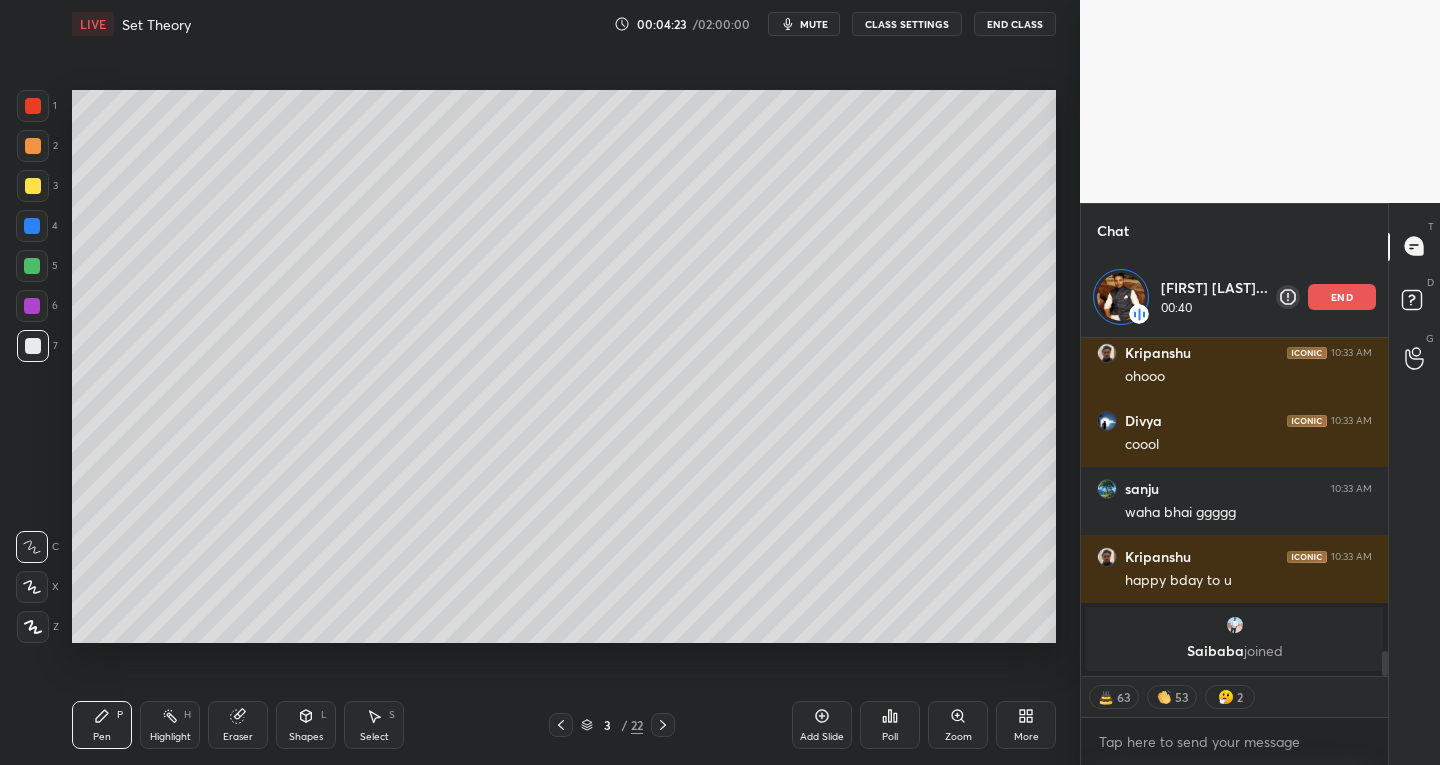 click on "end" at bounding box center (1342, 297) 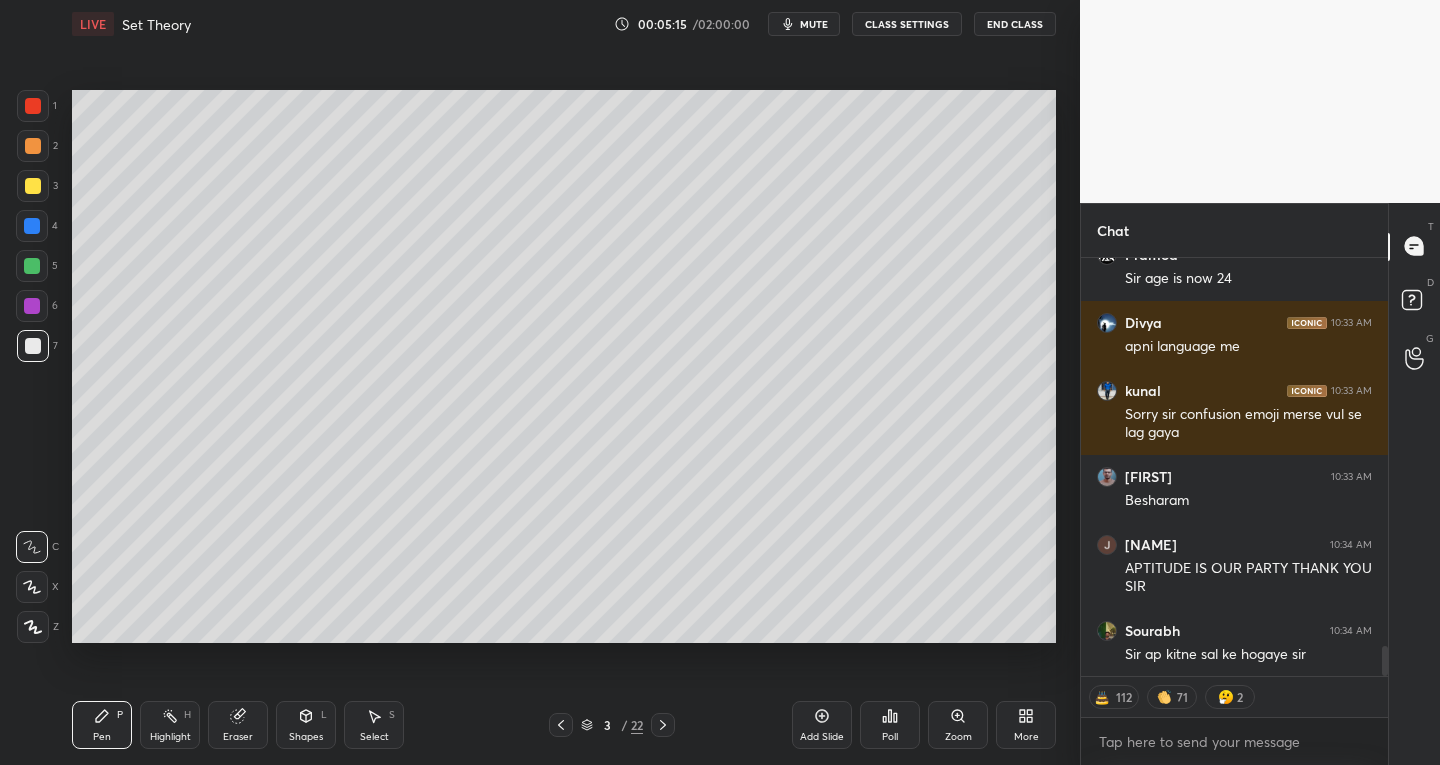 scroll, scrollTop: 5373, scrollLeft: 0, axis: vertical 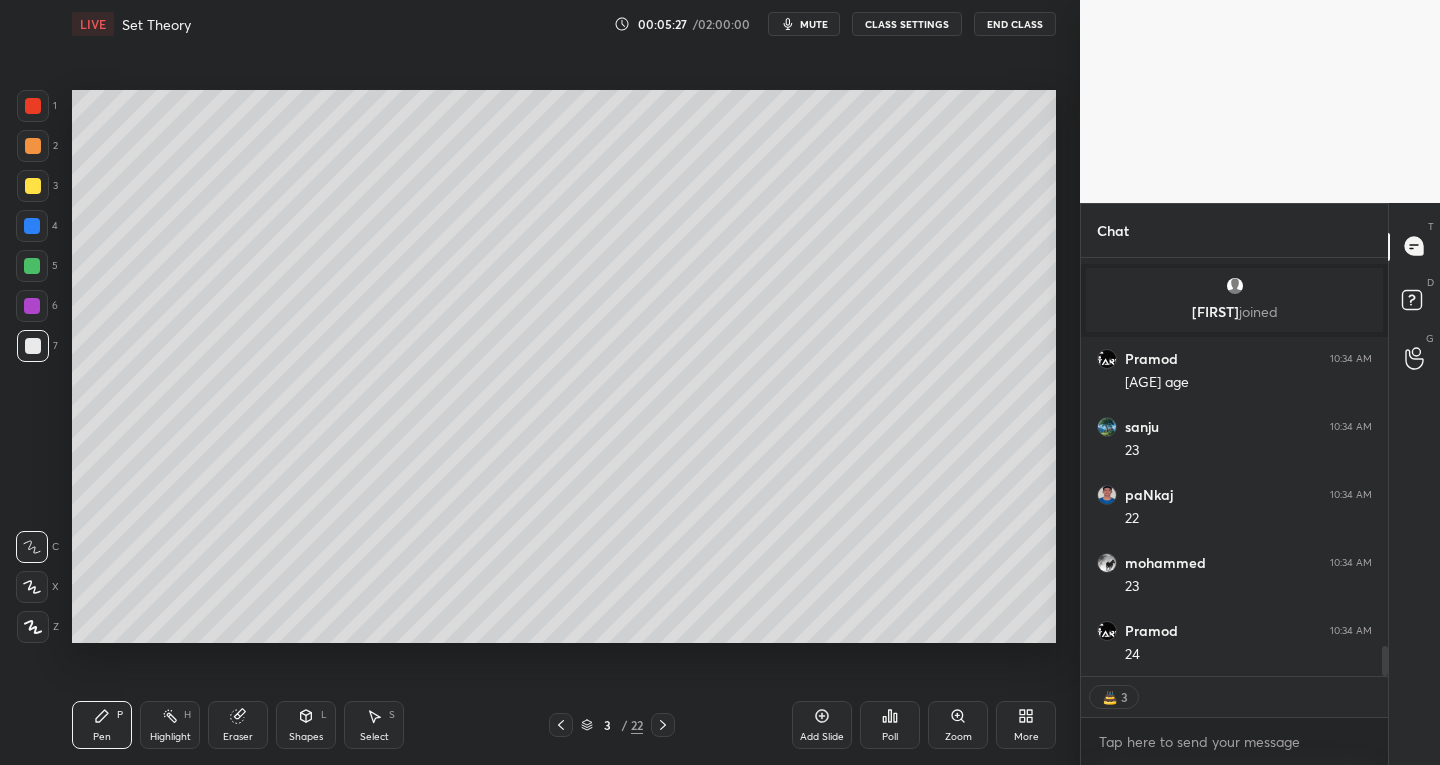 click on "Select" at bounding box center [374, 737] 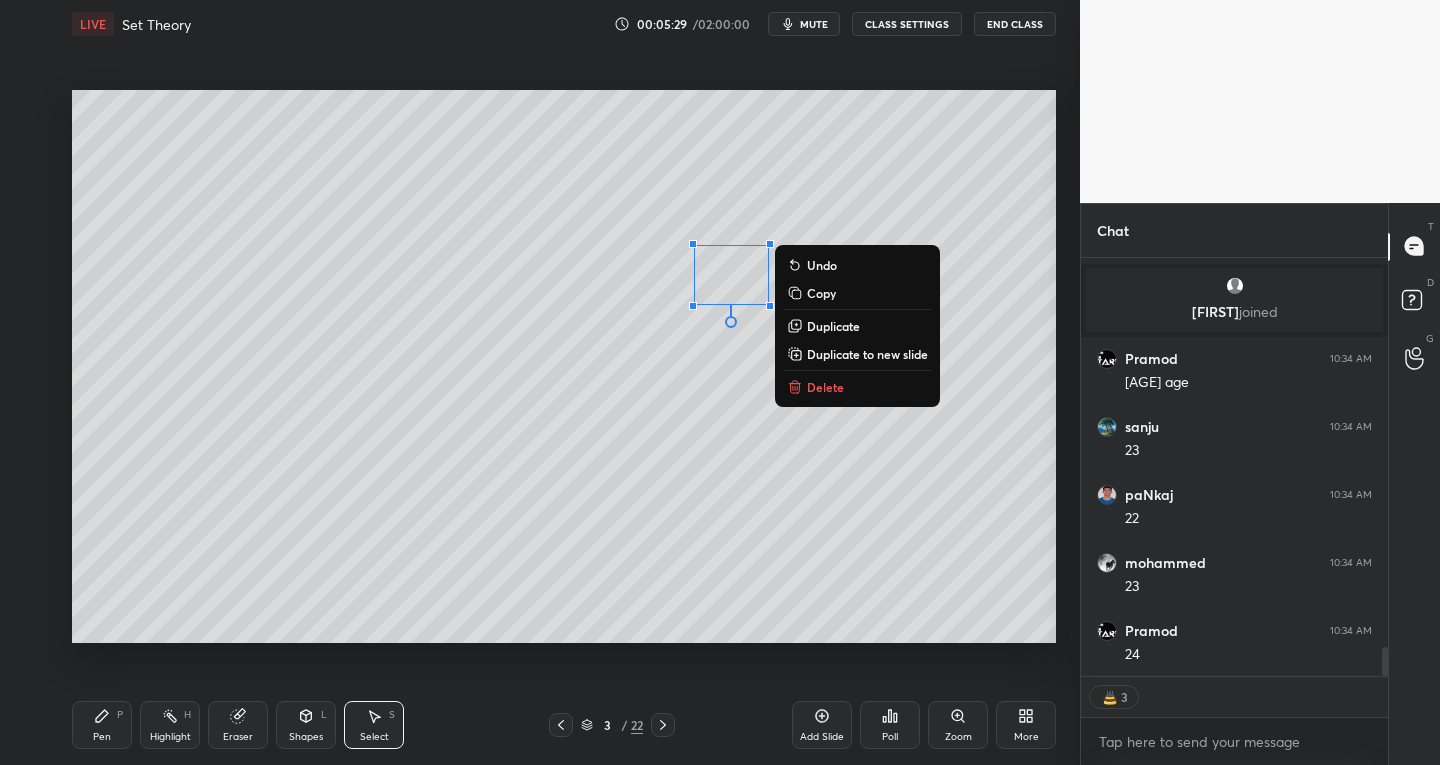 scroll, scrollTop: 5591, scrollLeft: 0, axis: vertical 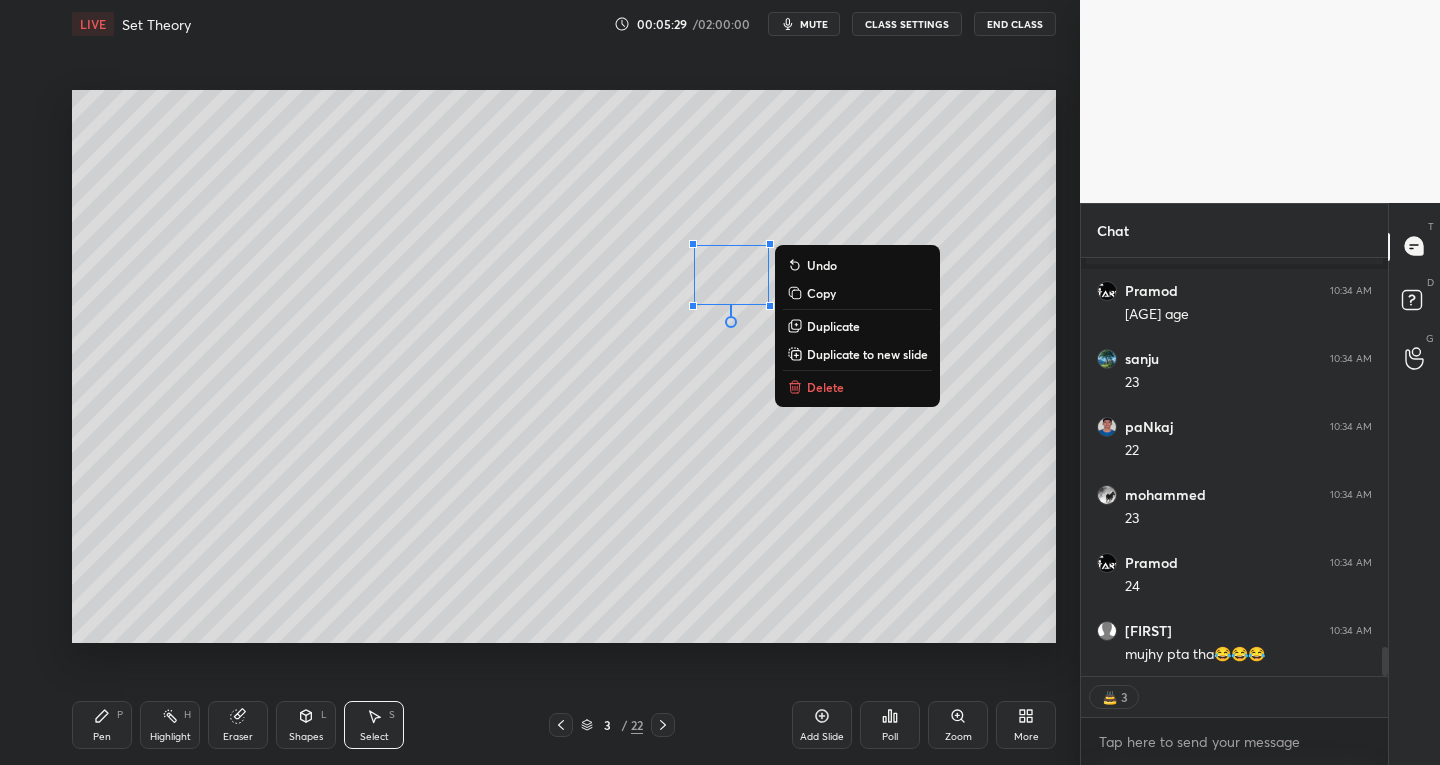 click on "Delete" at bounding box center (825, 387) 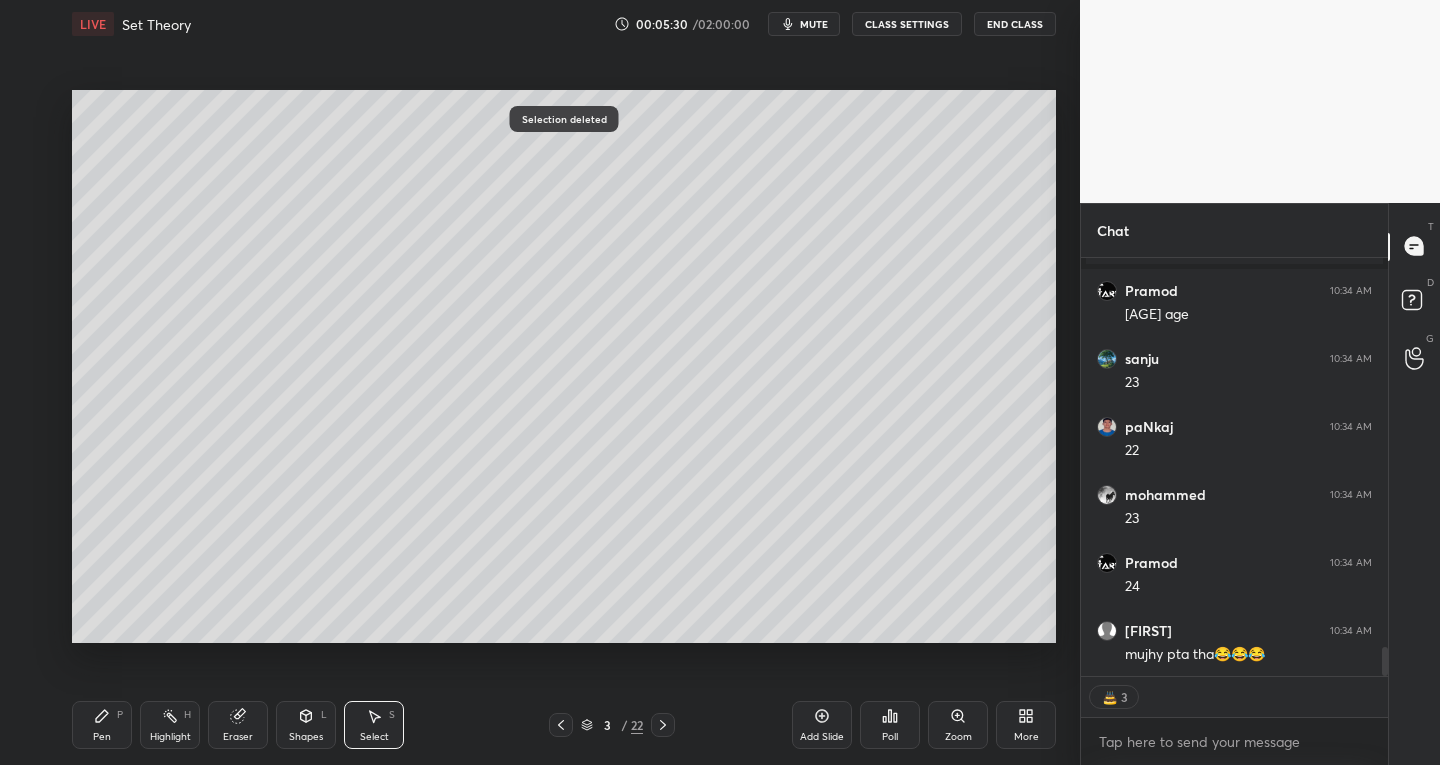 click on "Pen" at bounding box center [102, 737] 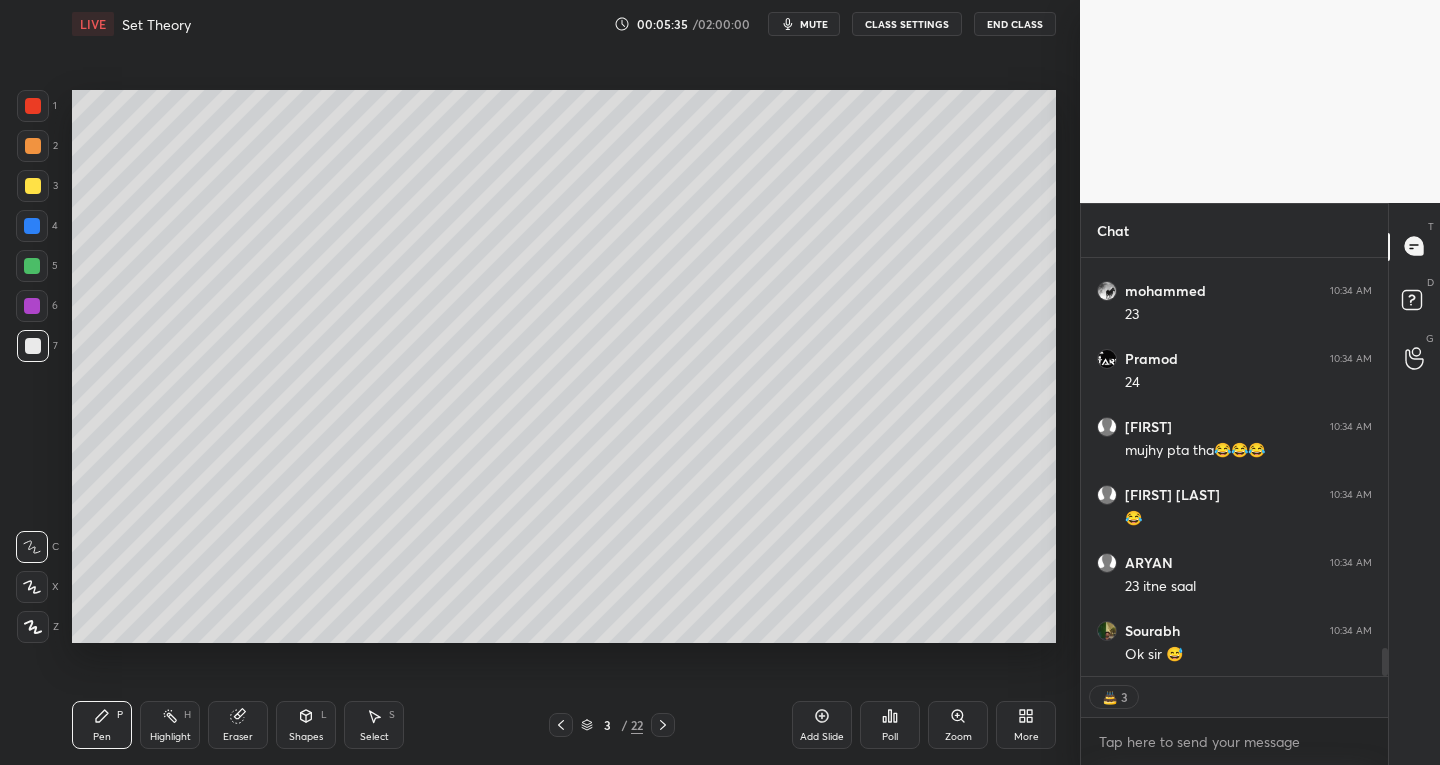 scroll, scrollTop: 5863, scrollLeft: 0, axis: vertical 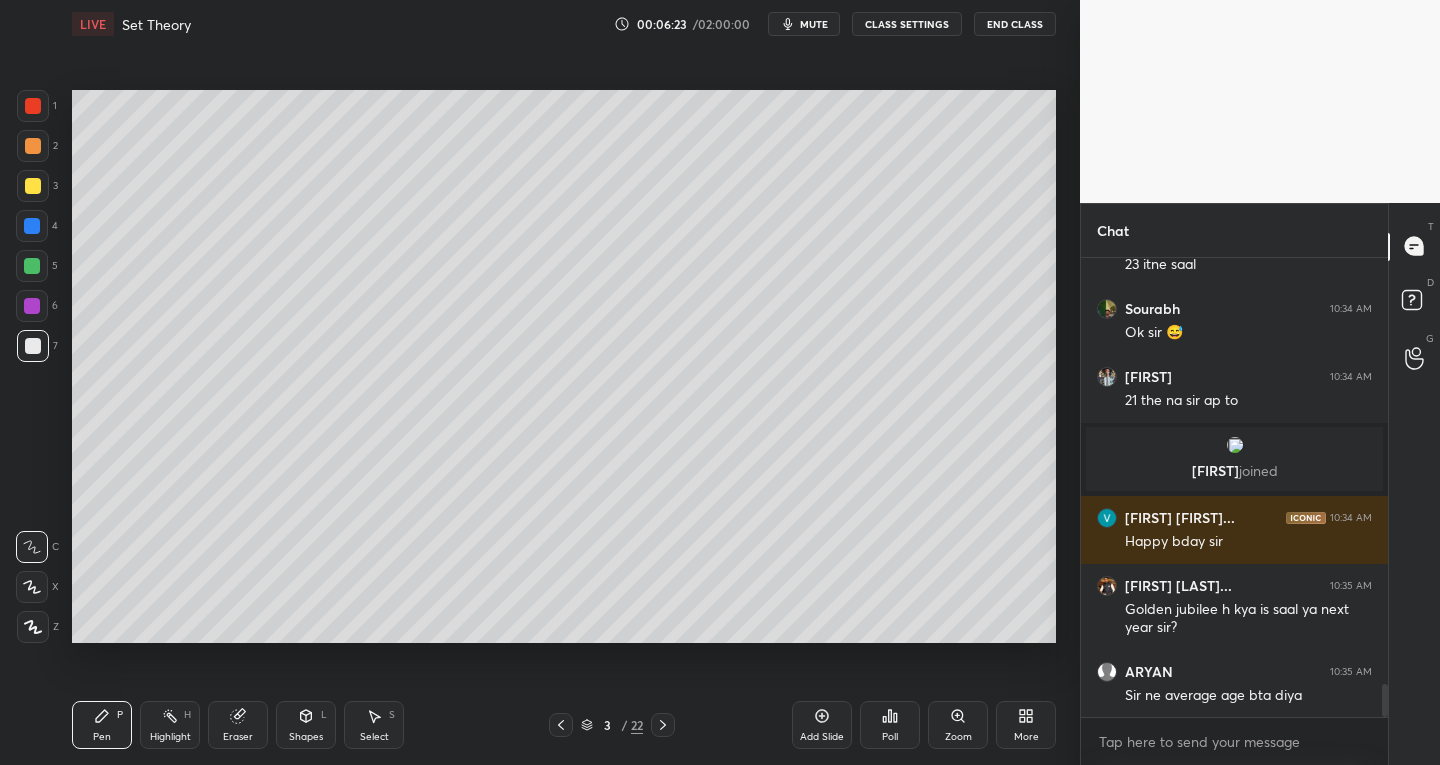 click on "Eraser" at bounding box center [238, 725] 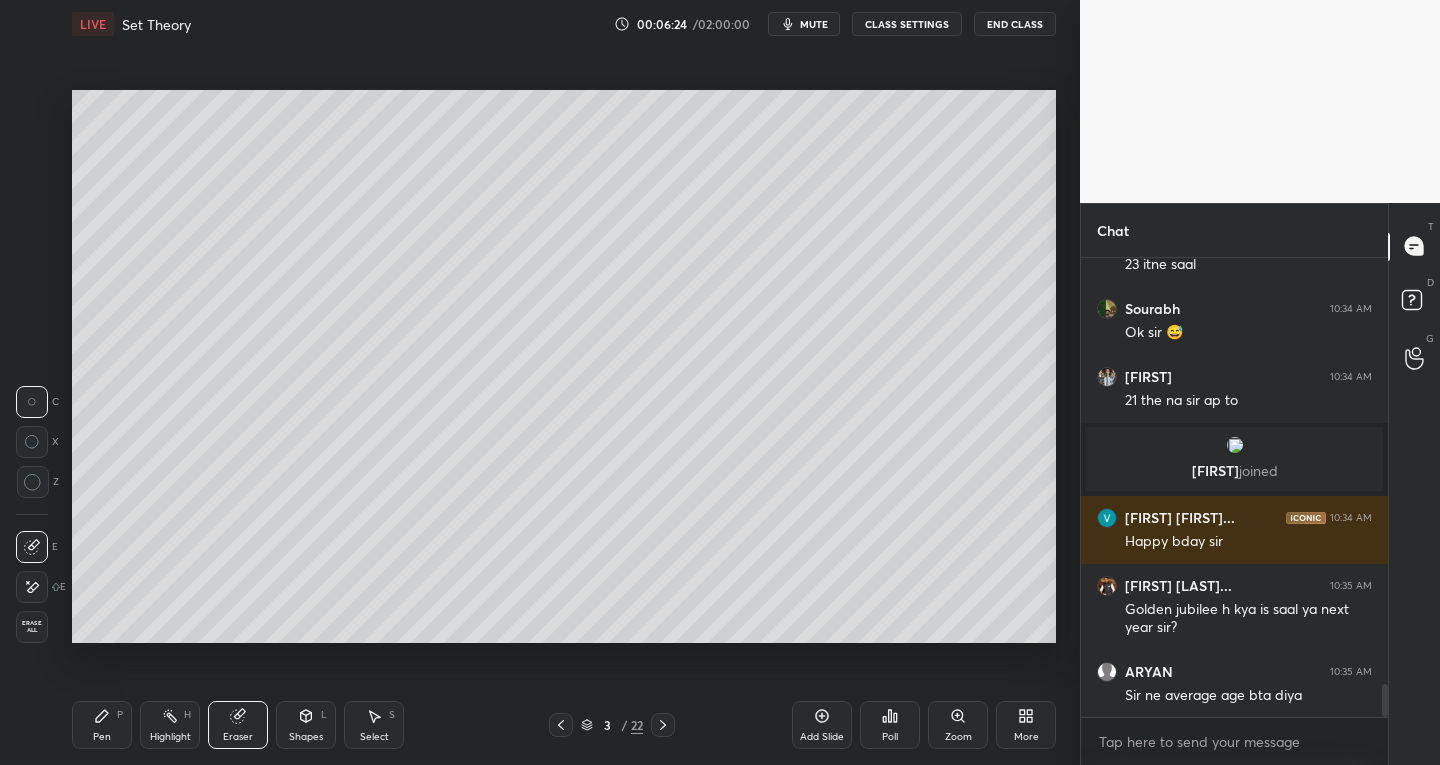 click on "Erase all" at bounding box center (32, 627) 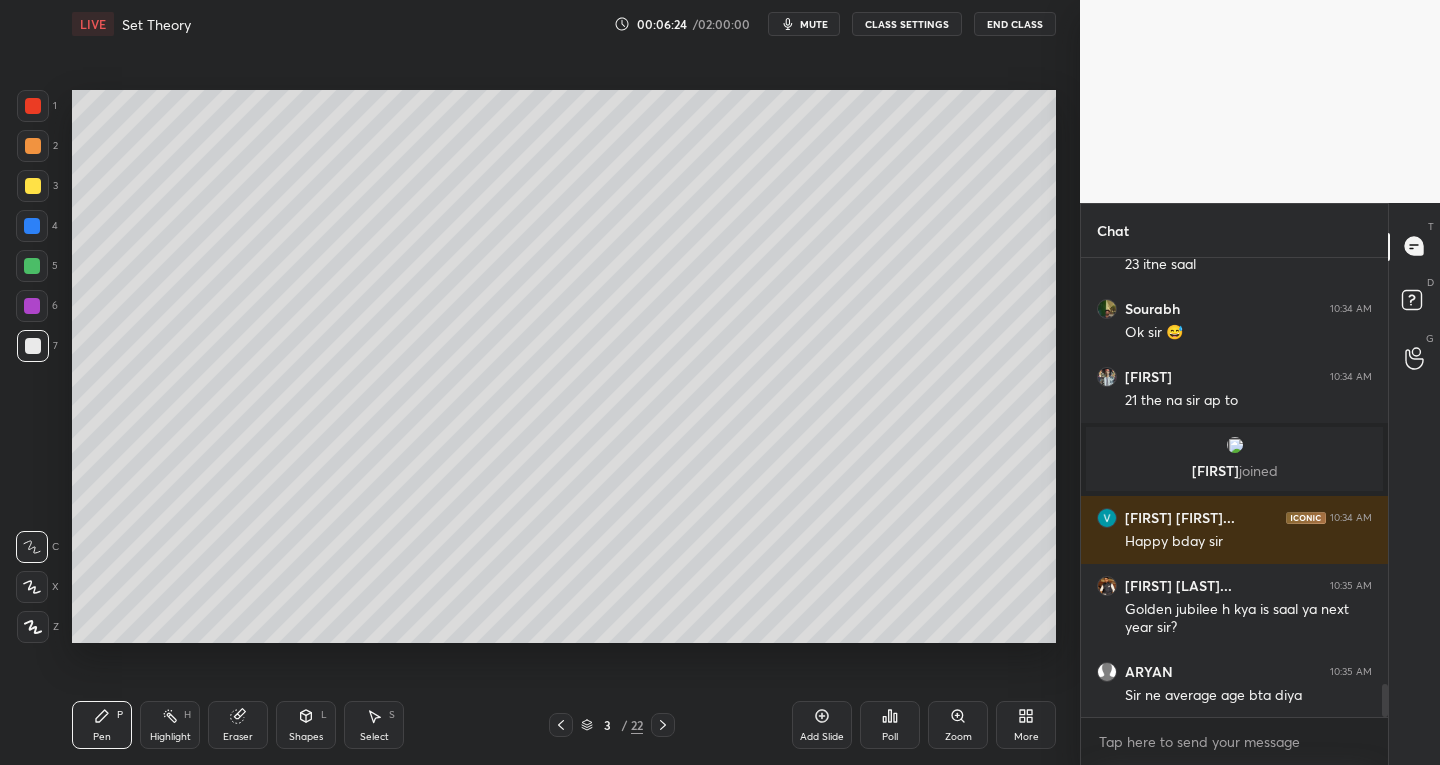 click on "Pen P" at bounding box center [102, 725] 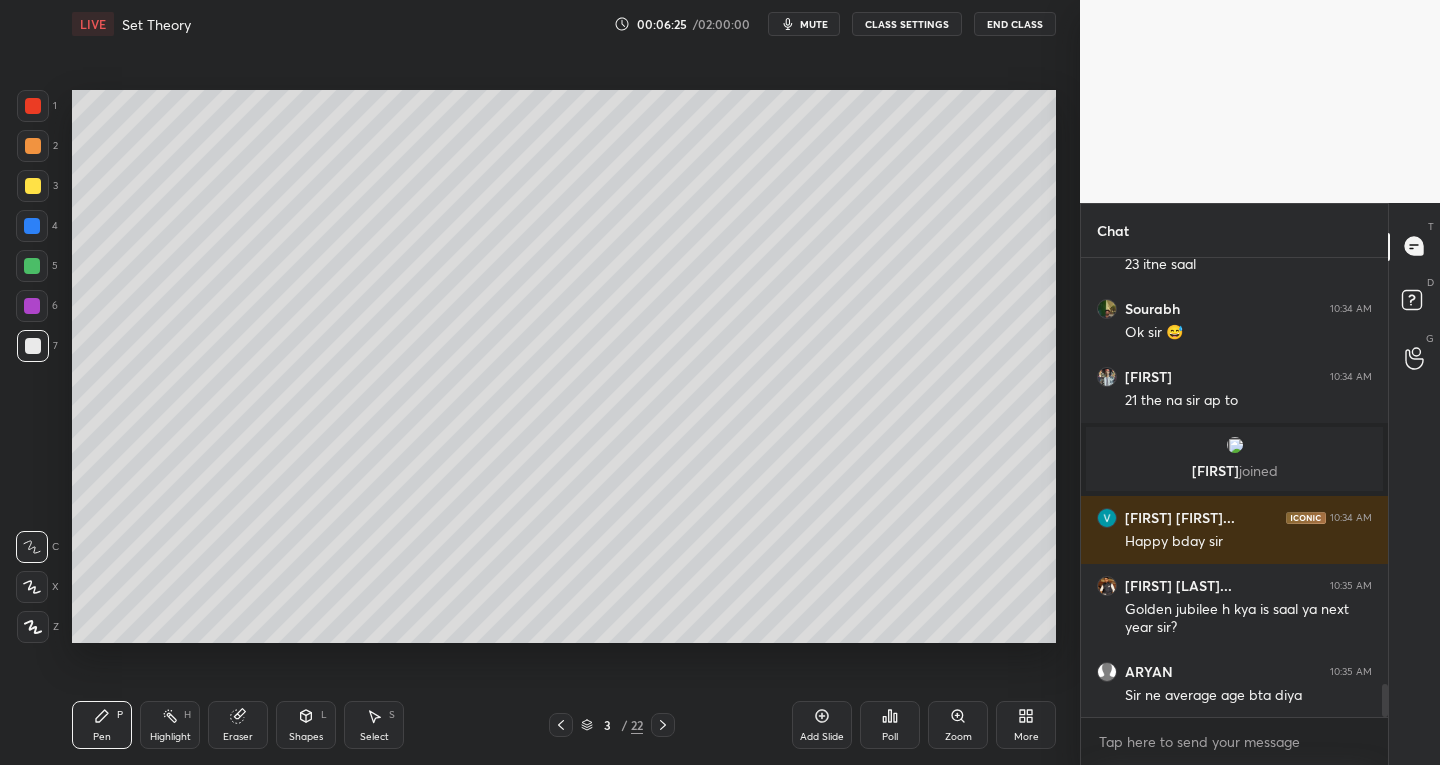 click 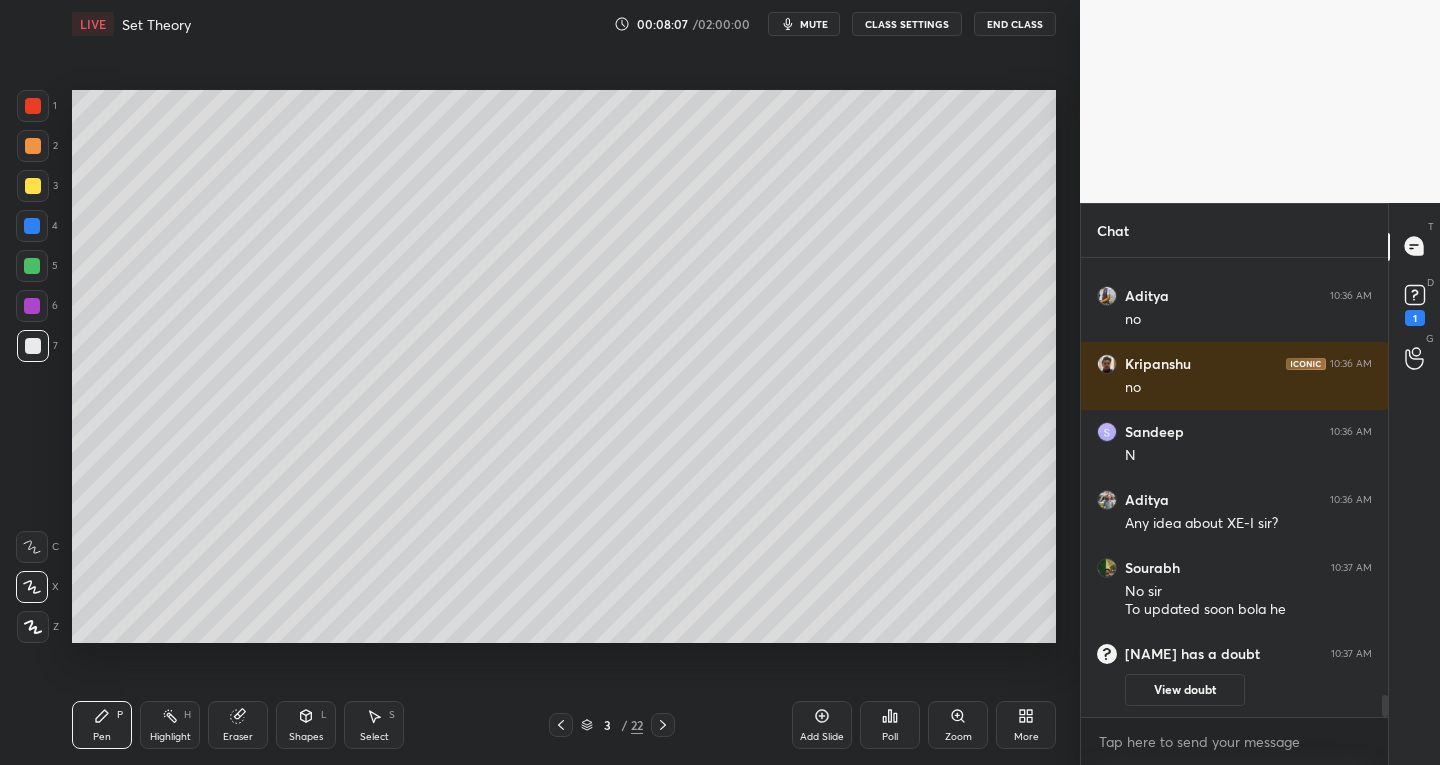 scroll, scrollTop: 6760, scrollLeft: 0, axis: vertical 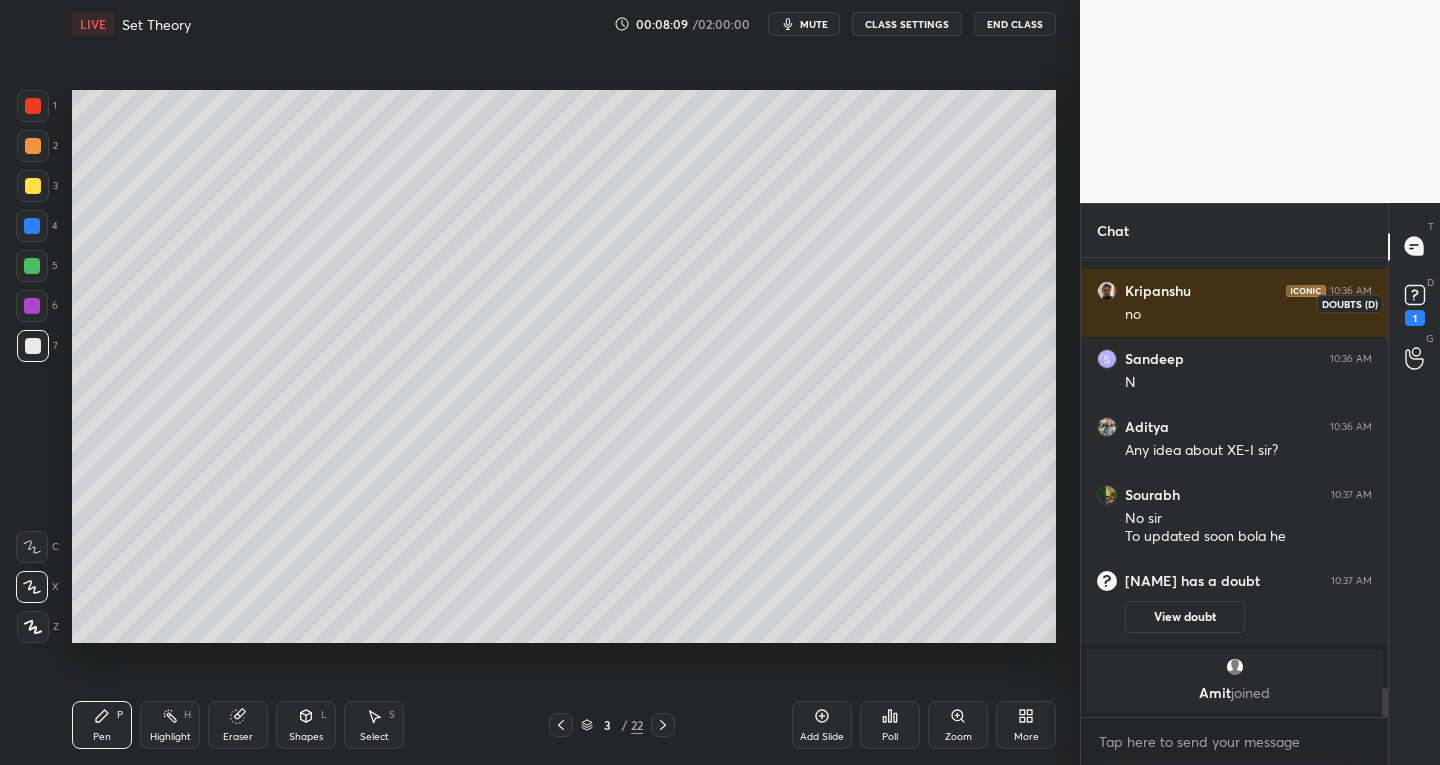 click 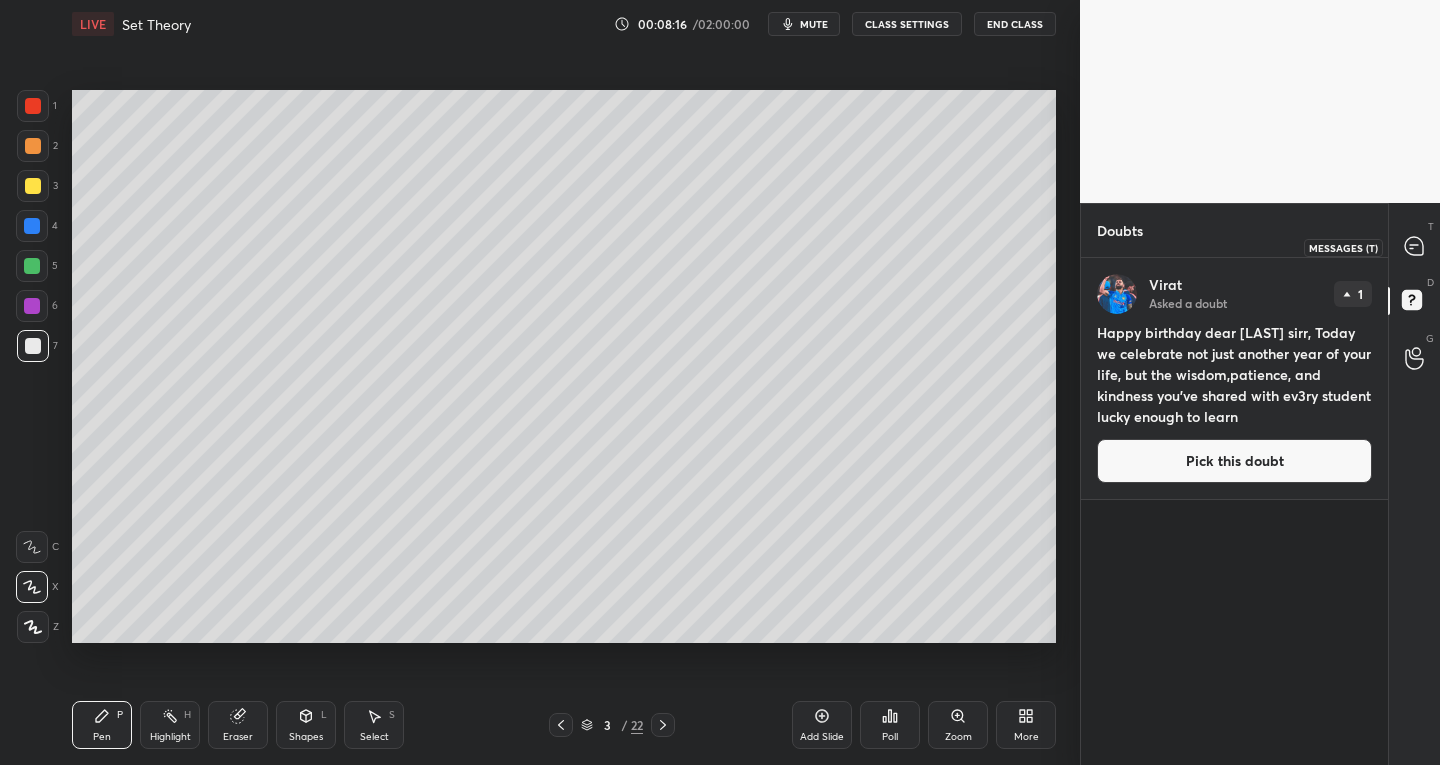 click 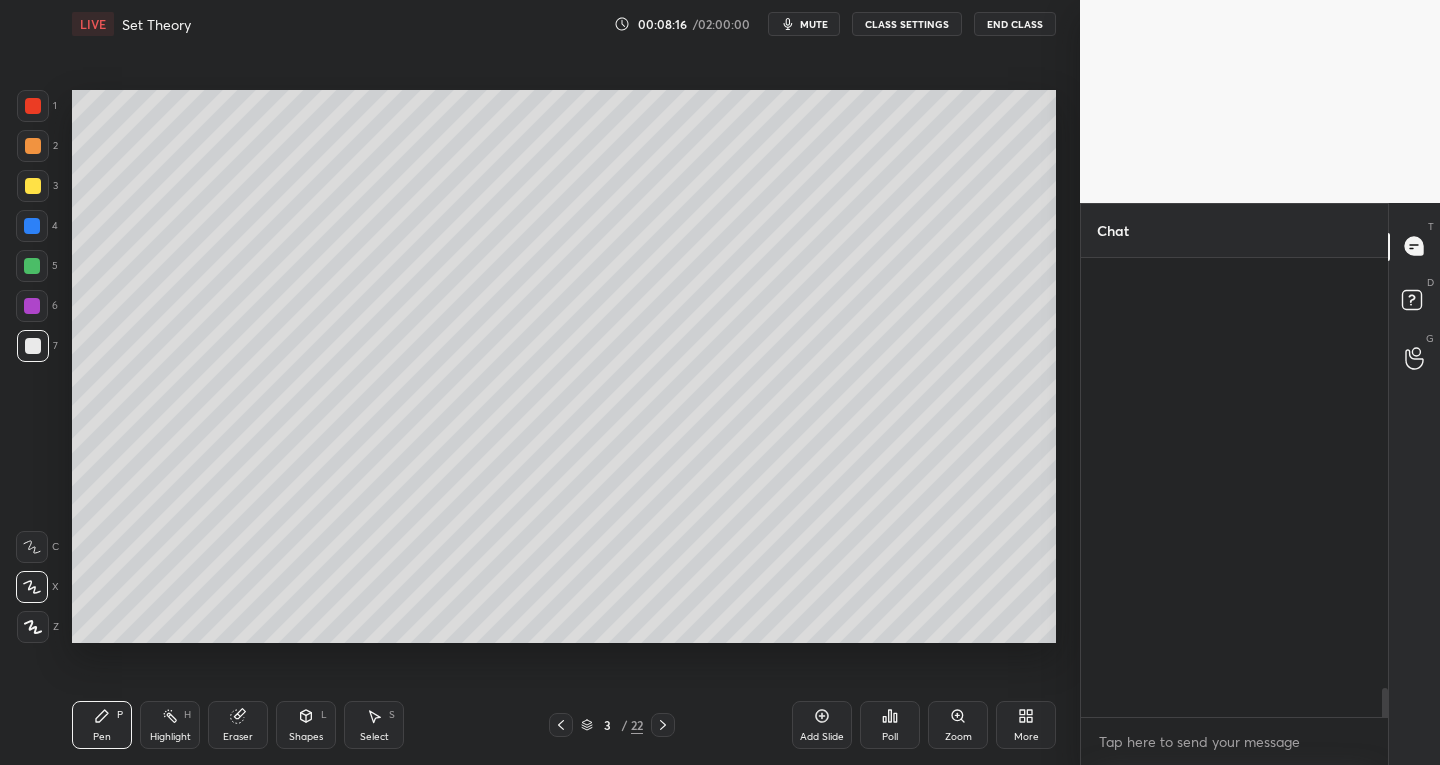 scroll, scrollTop: 7283, scrollLeft: 0, axis: vertical 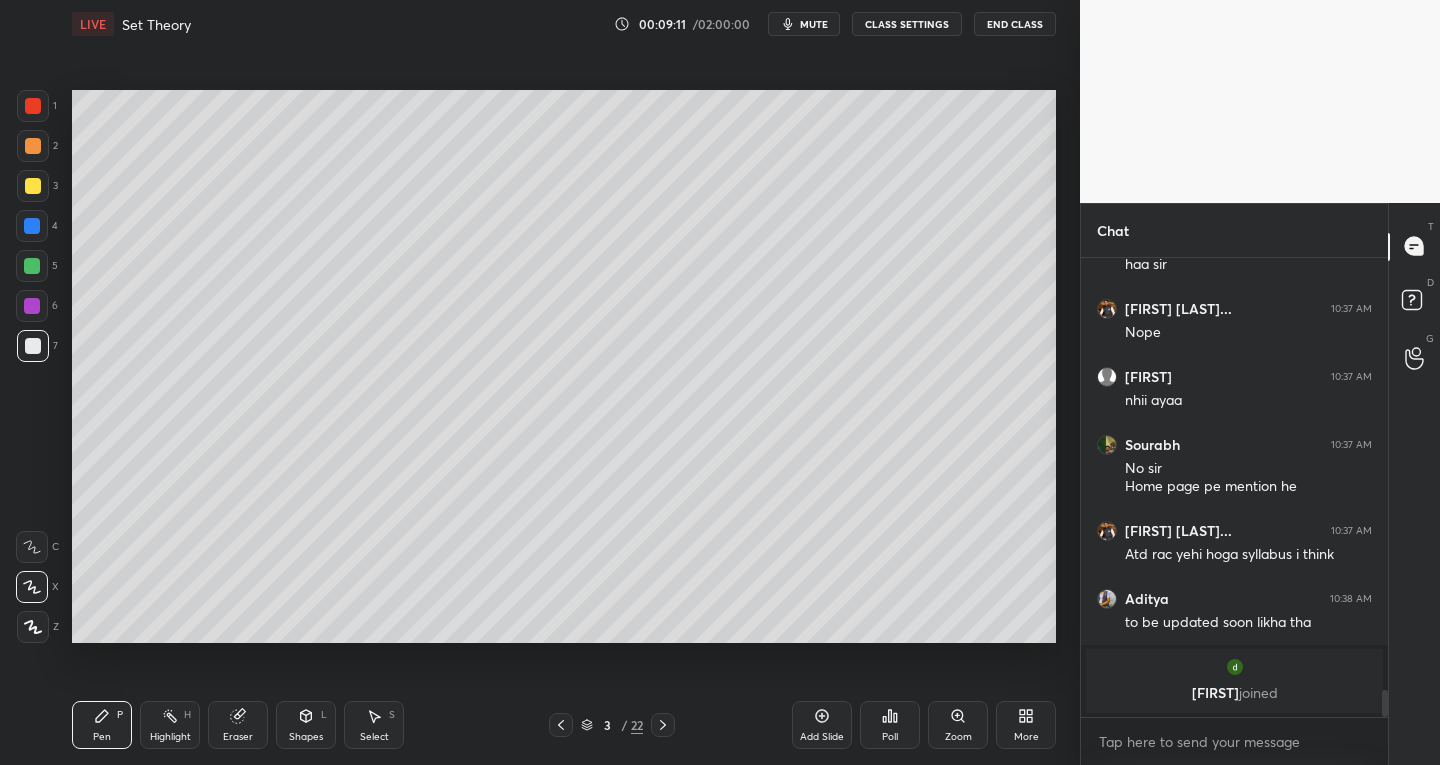 click on "mute" at bounding box center (814, 24) 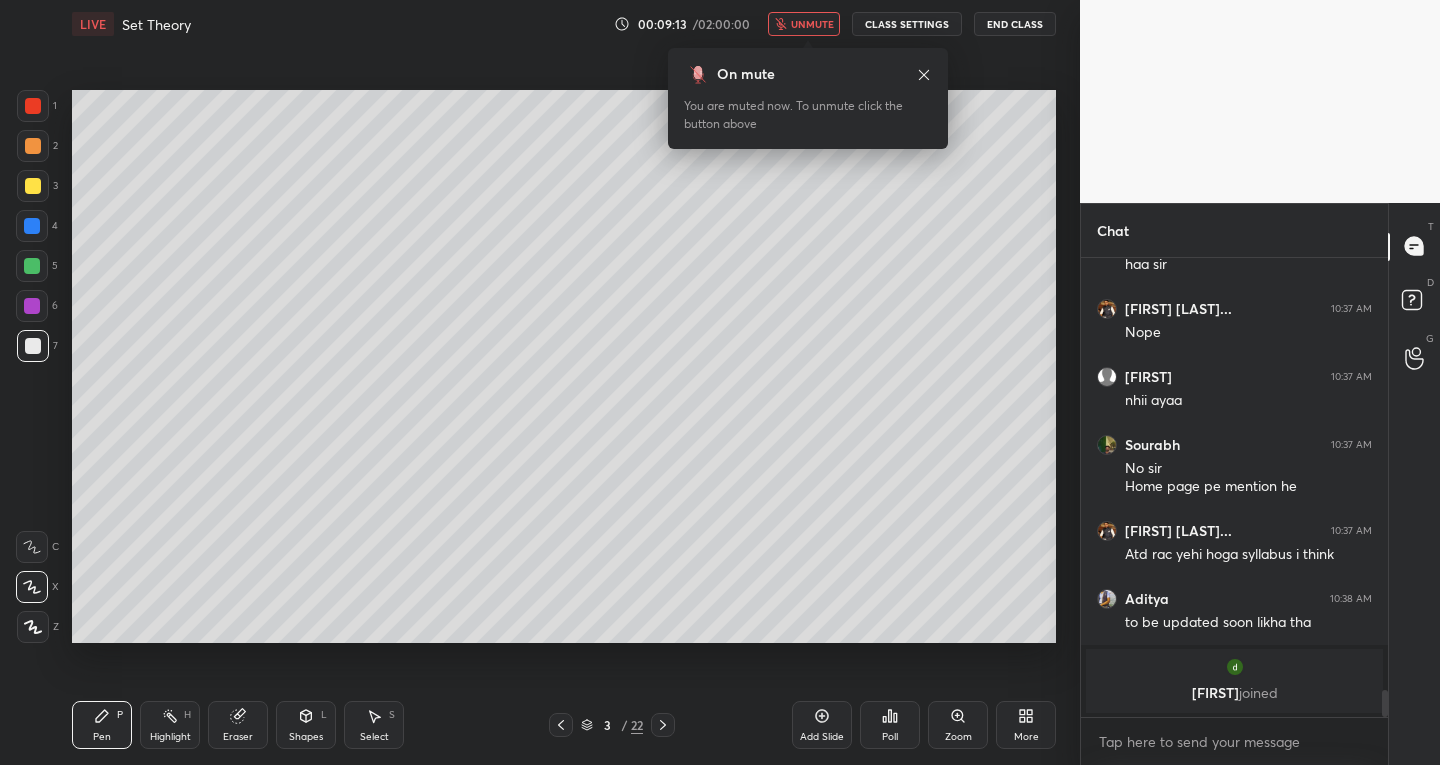 click on "unmute" at bounding box center [812, 24] 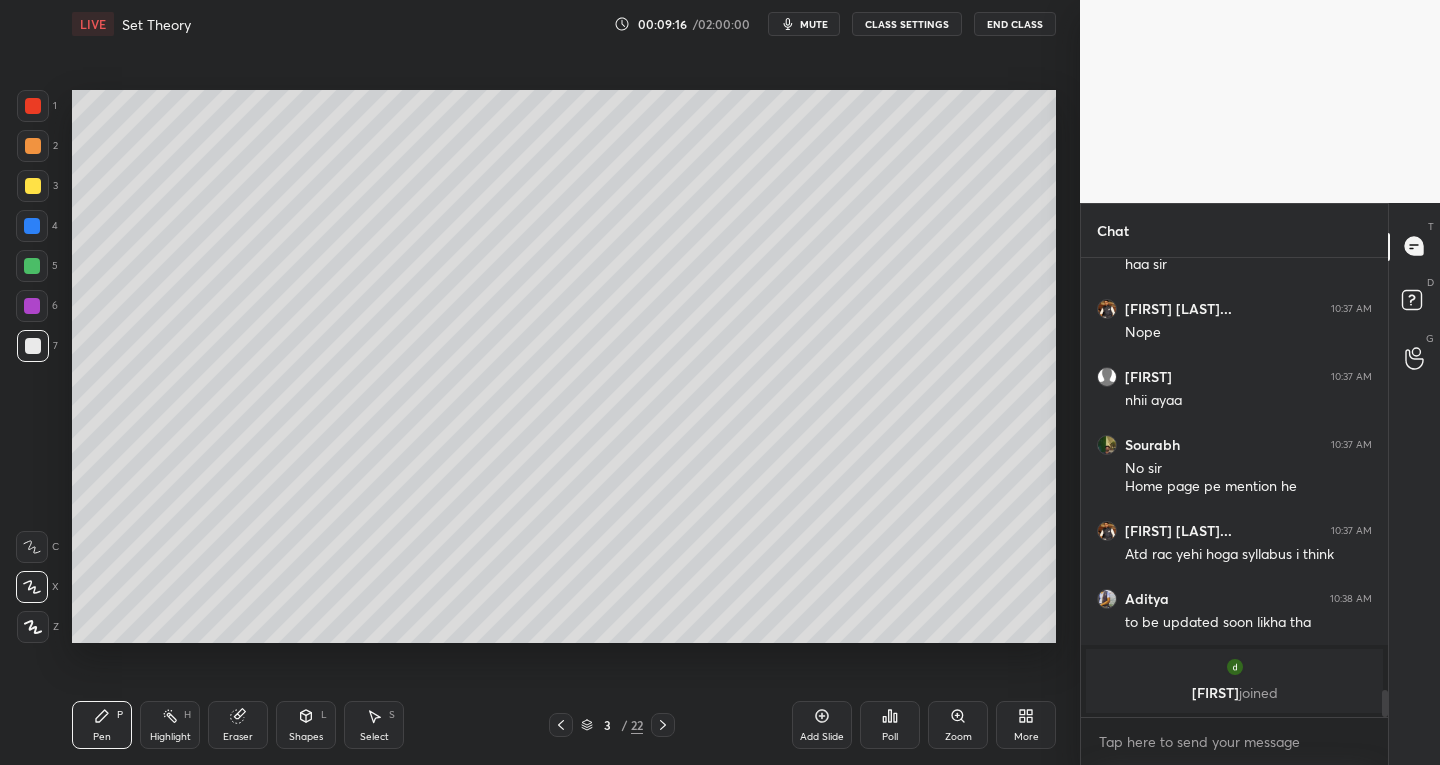 click on "Poll" at bounding box center [890, 725] 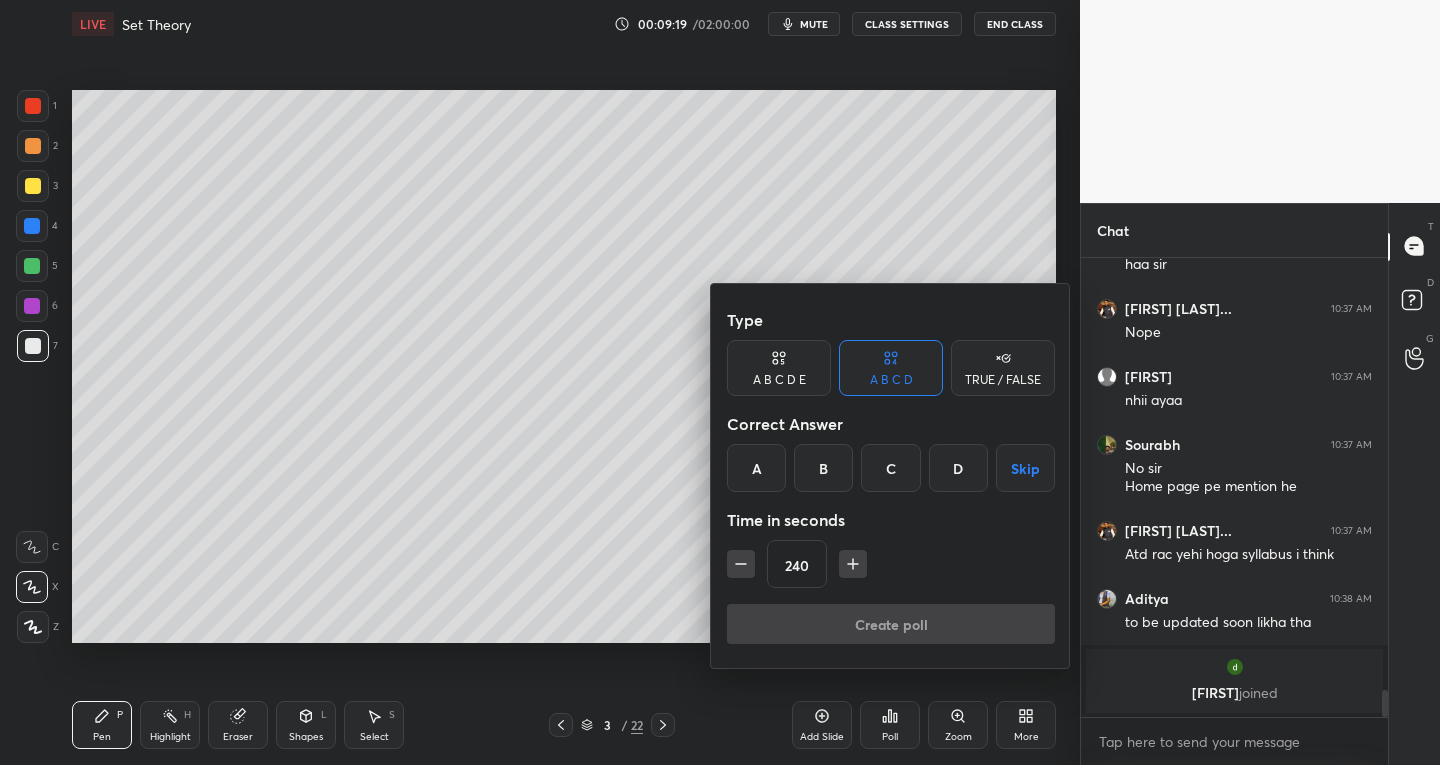 click on "B" at bounding box center [823, 468] 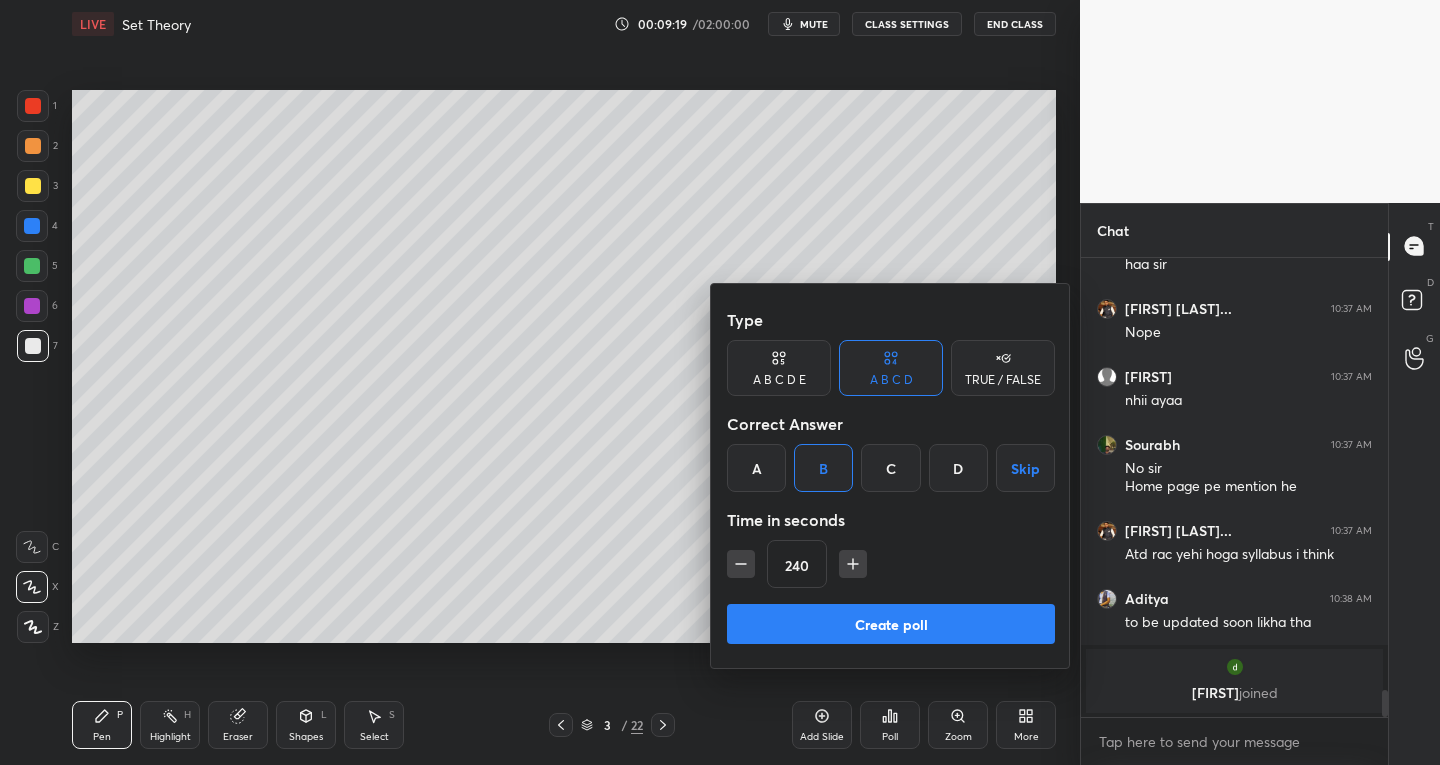 click on "Create poll" at bounding box center [891, 624] 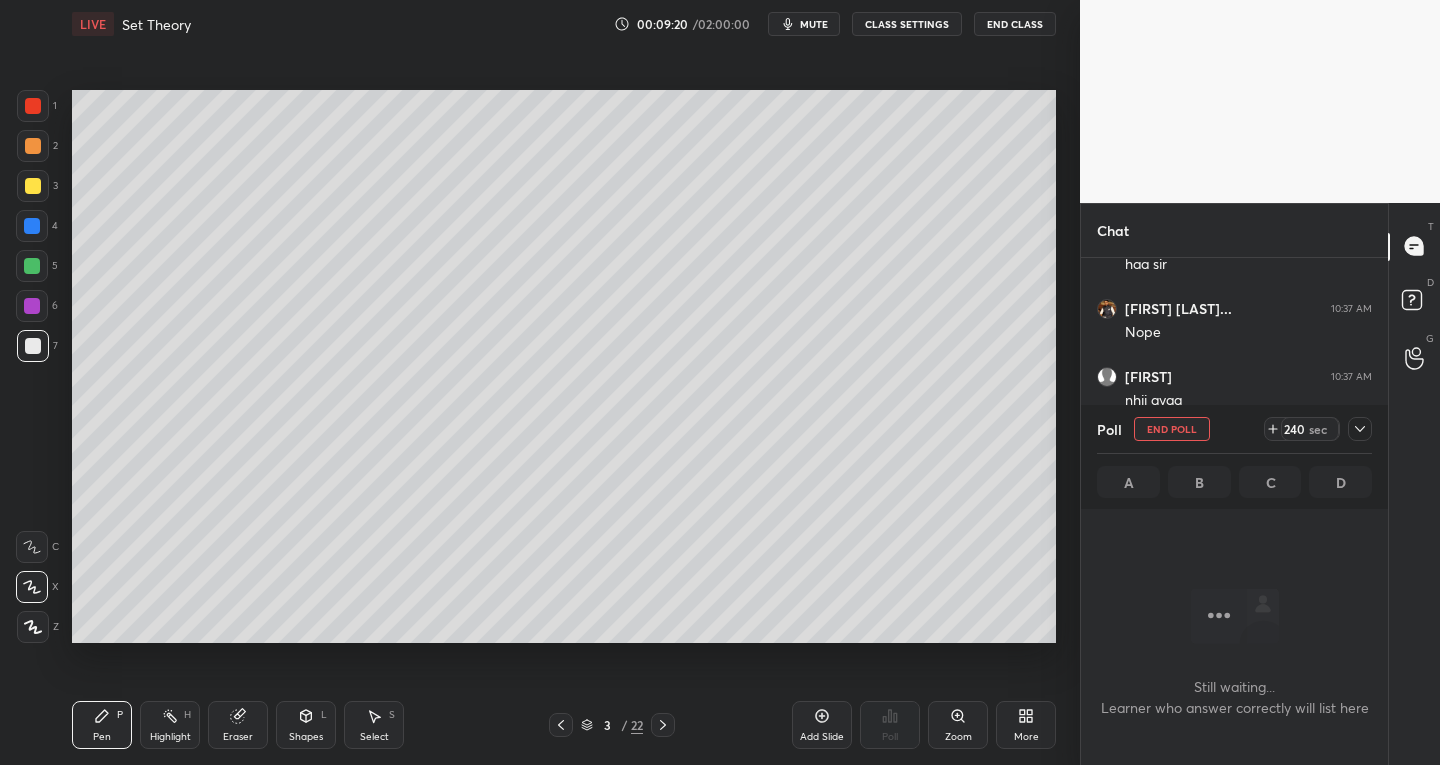 scroll, scrollTop: 352, scrollLeft: 301, axis: both 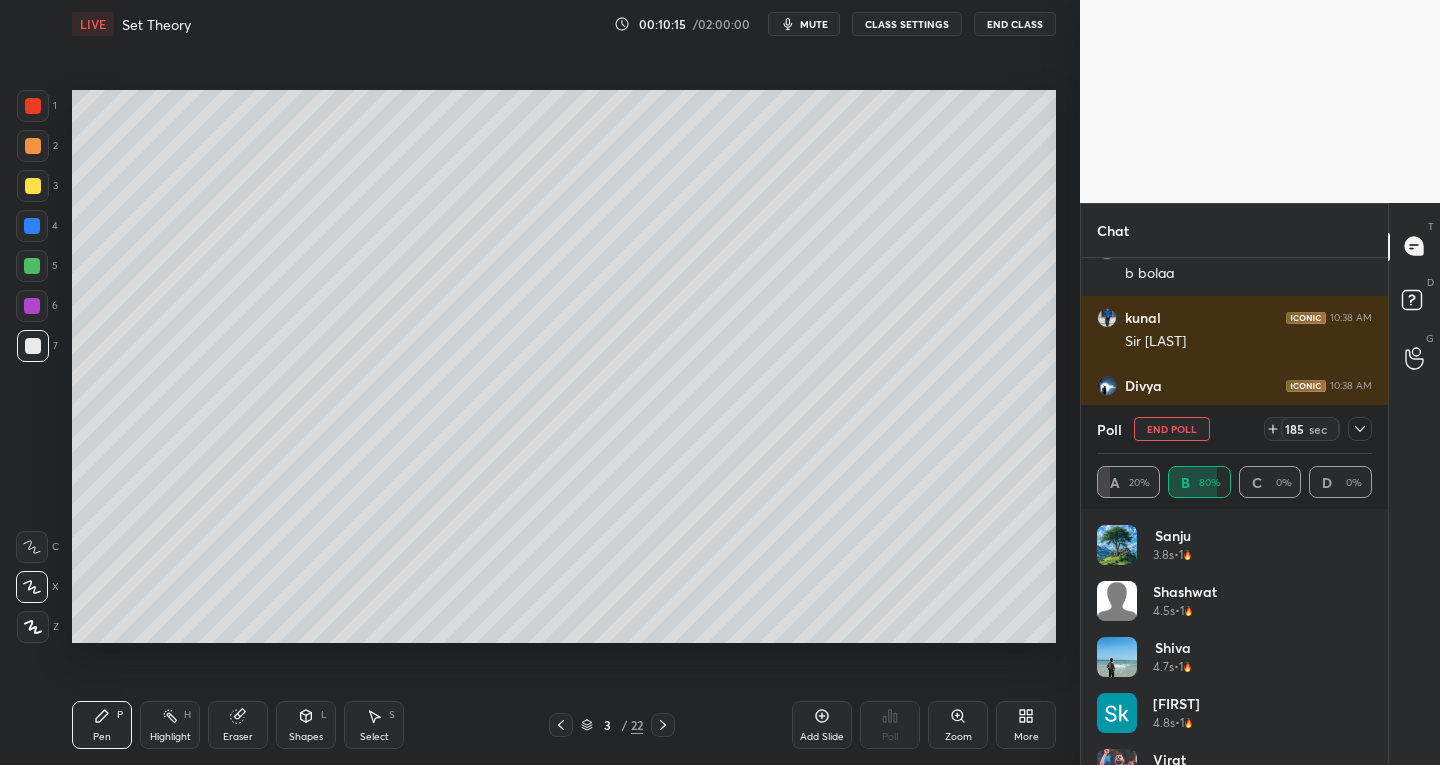 click on "End Poll" at bounding box center (1172, 429) 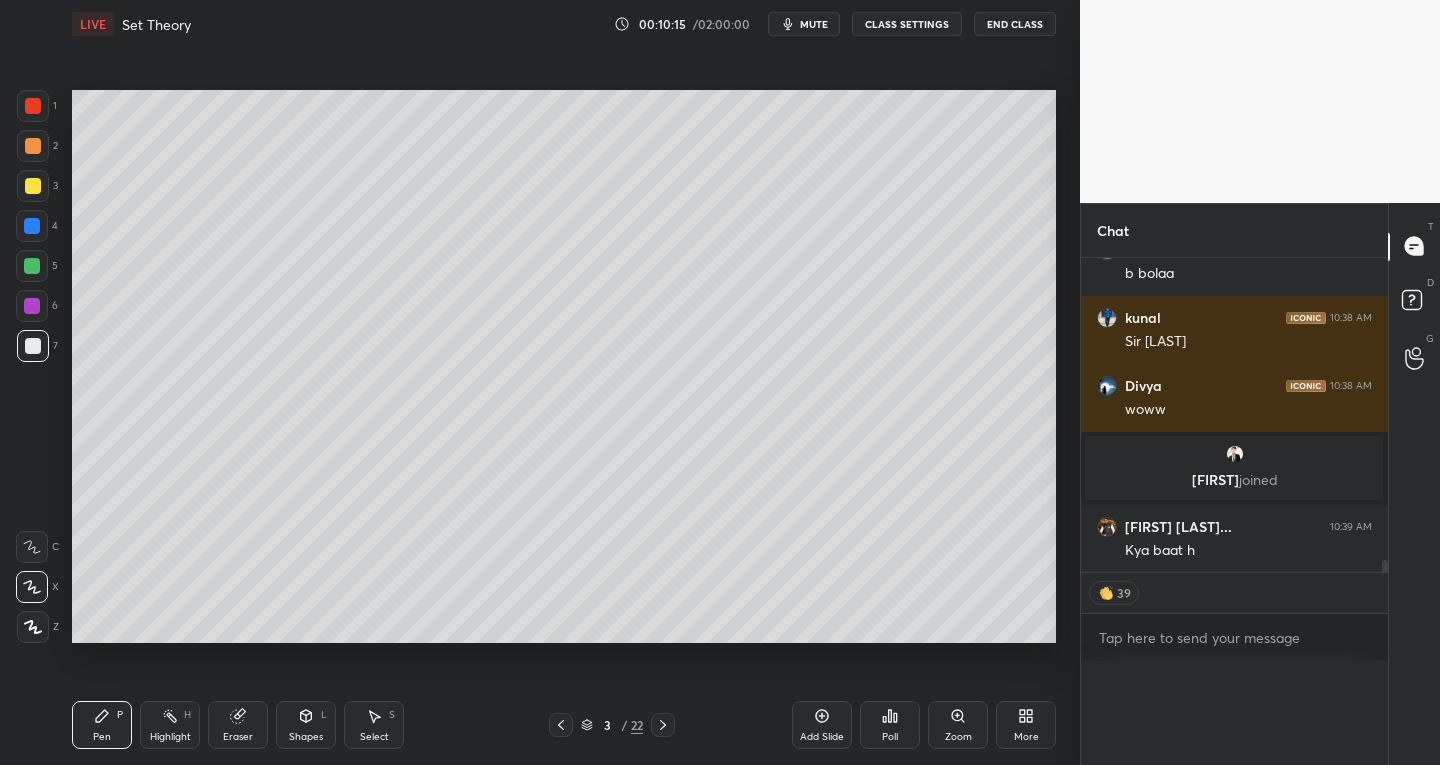 scroll, scrollTop: 0, scrollLeft: 0, axis: both 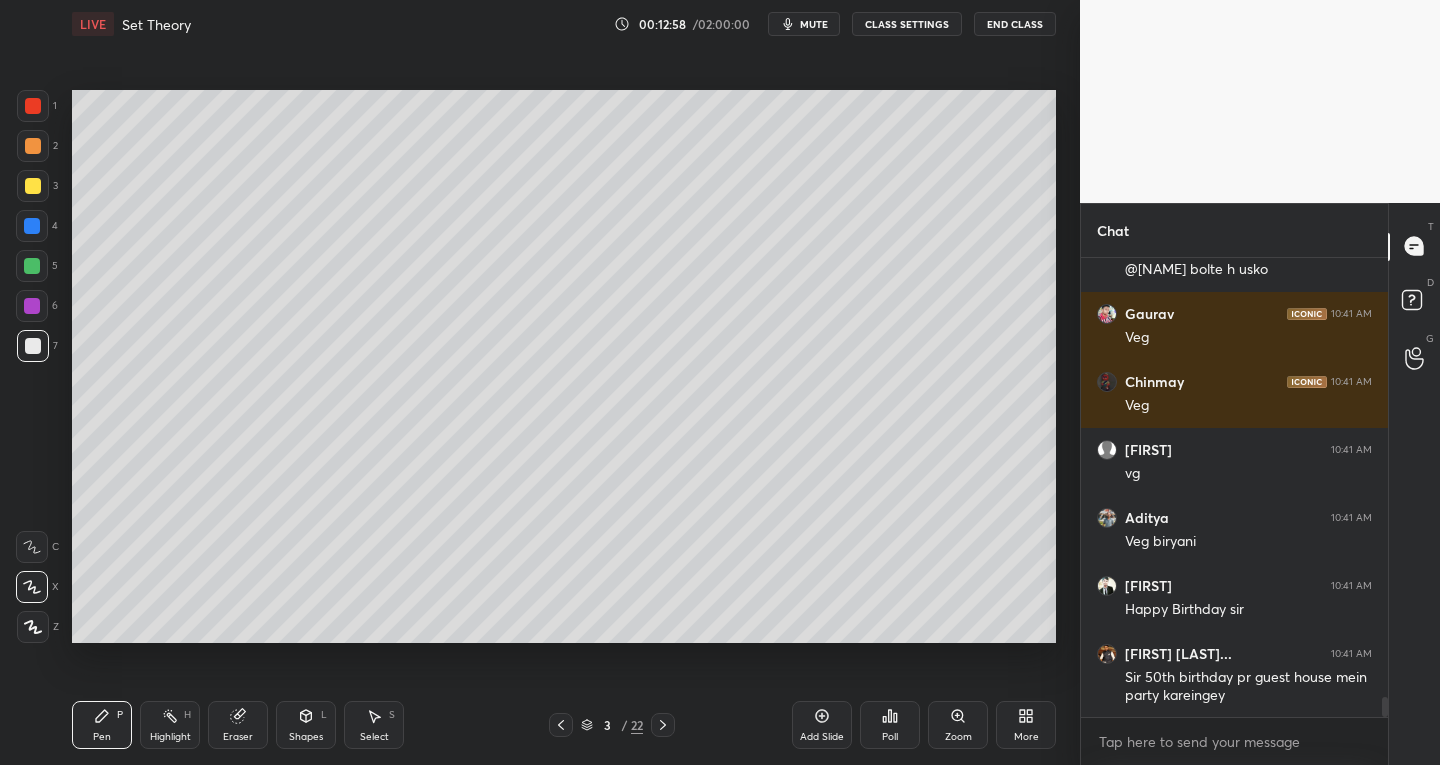click 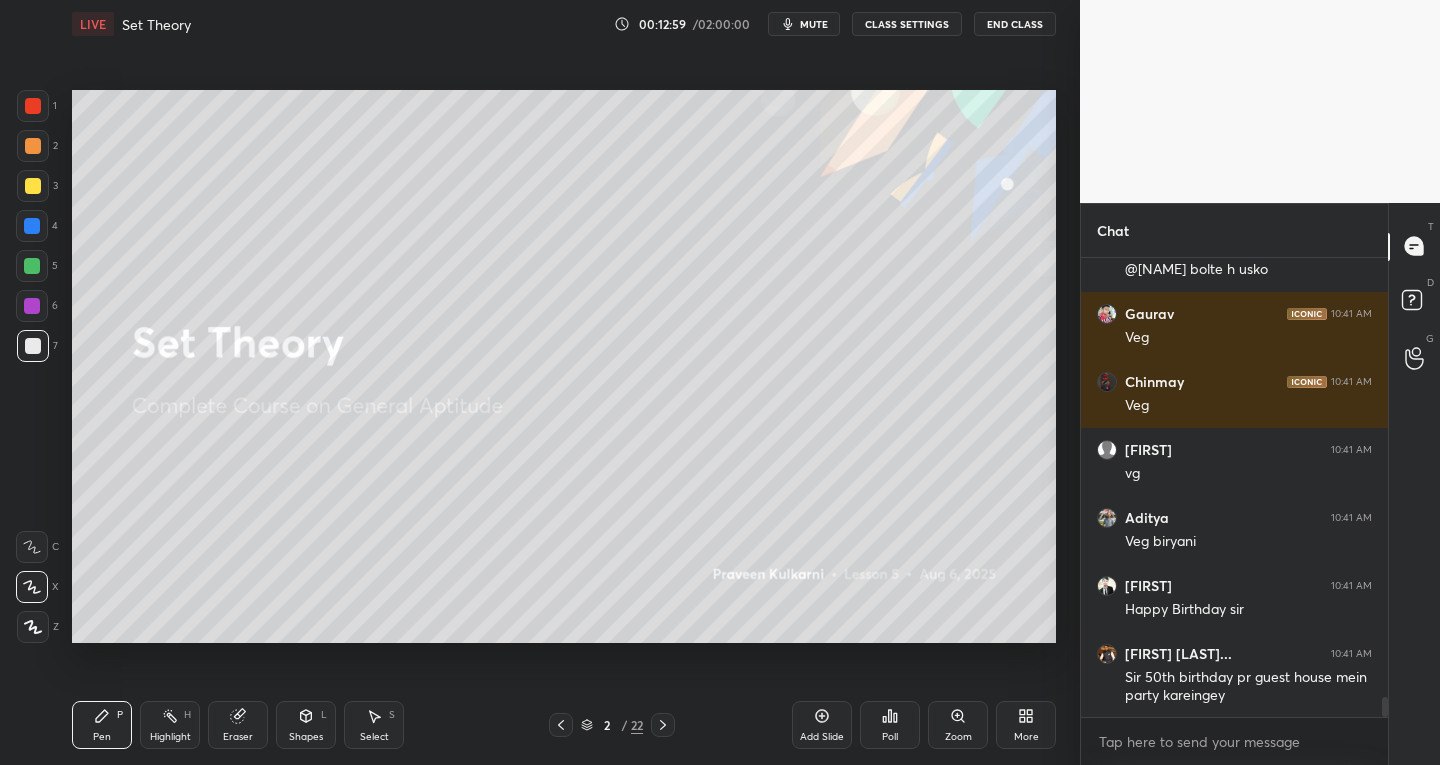 click 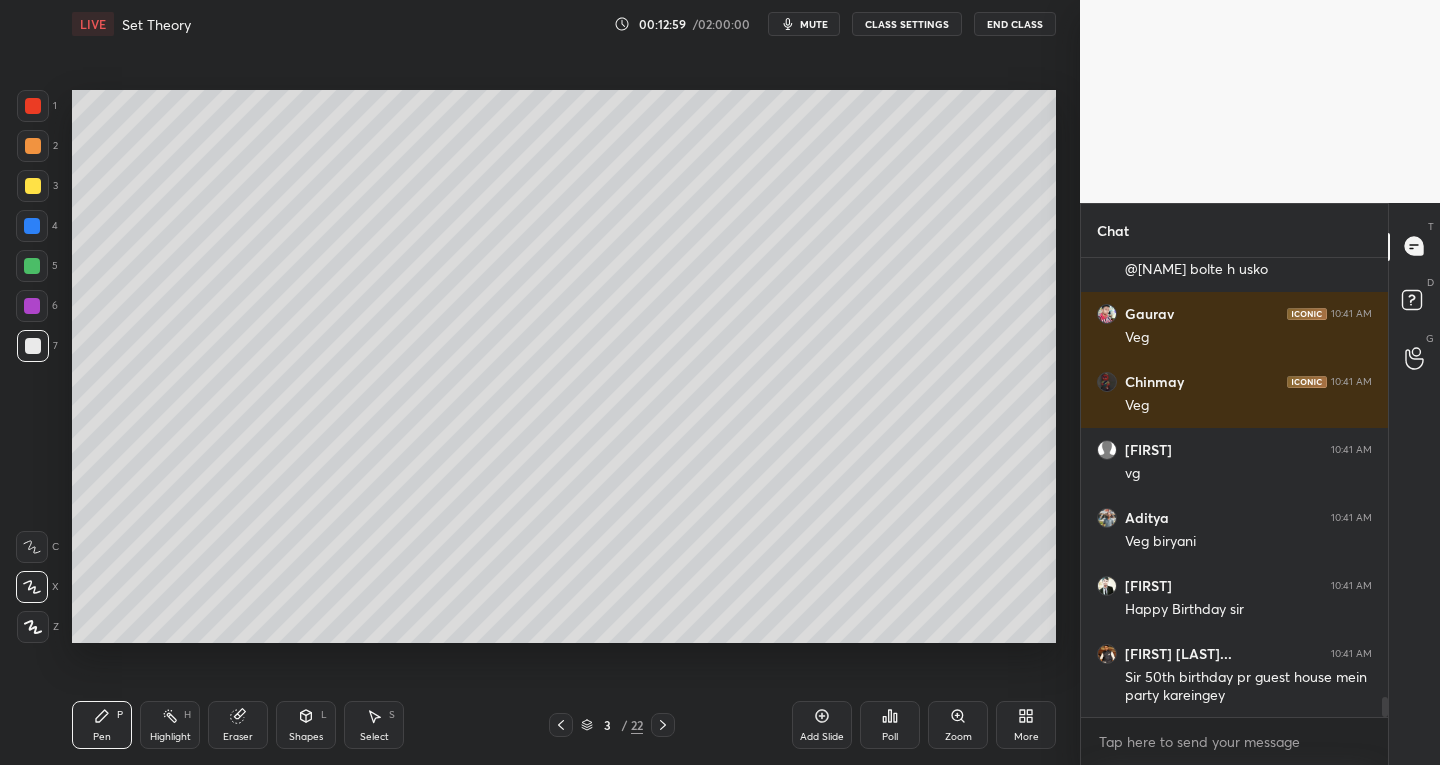 click 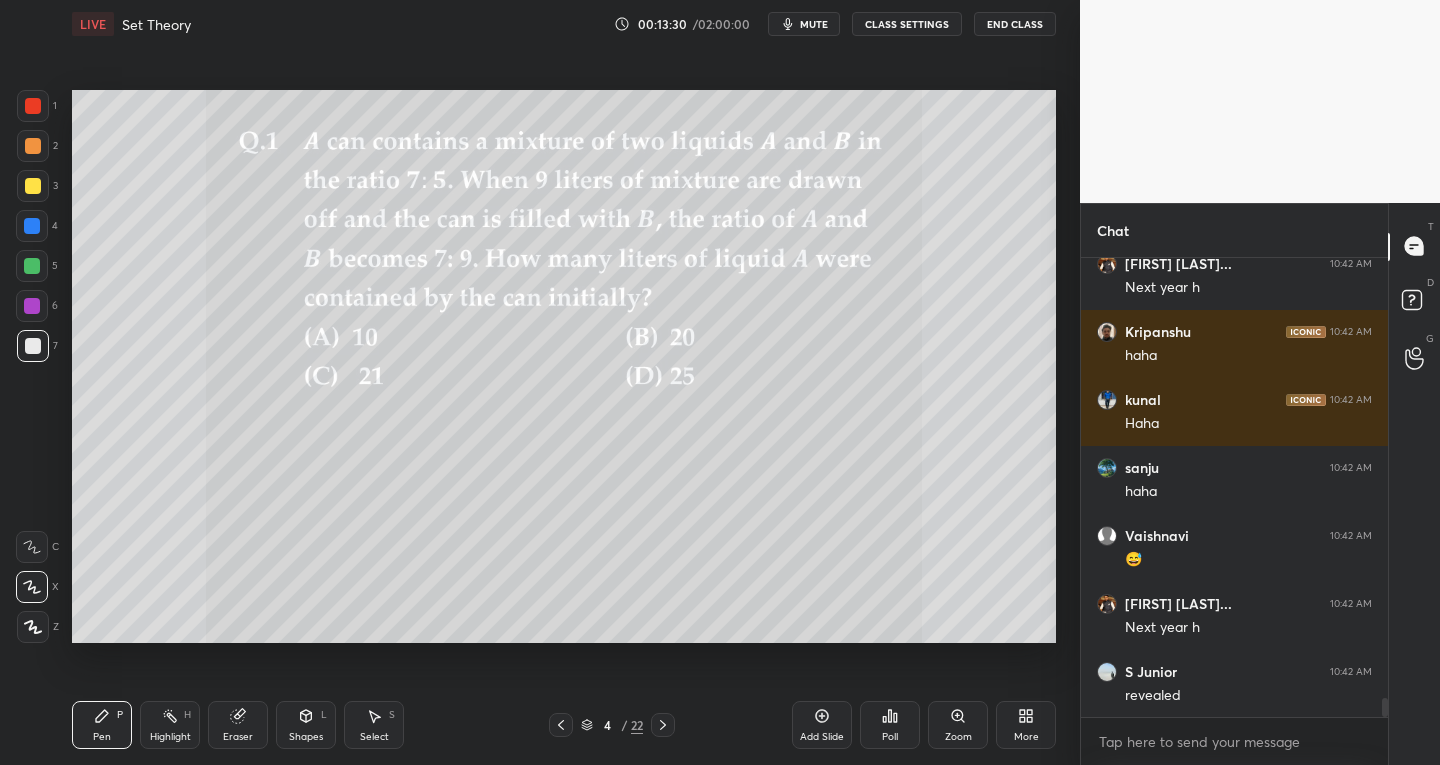scroll, scrollTop: 11026, scrollLeft: 0, axis: vertical 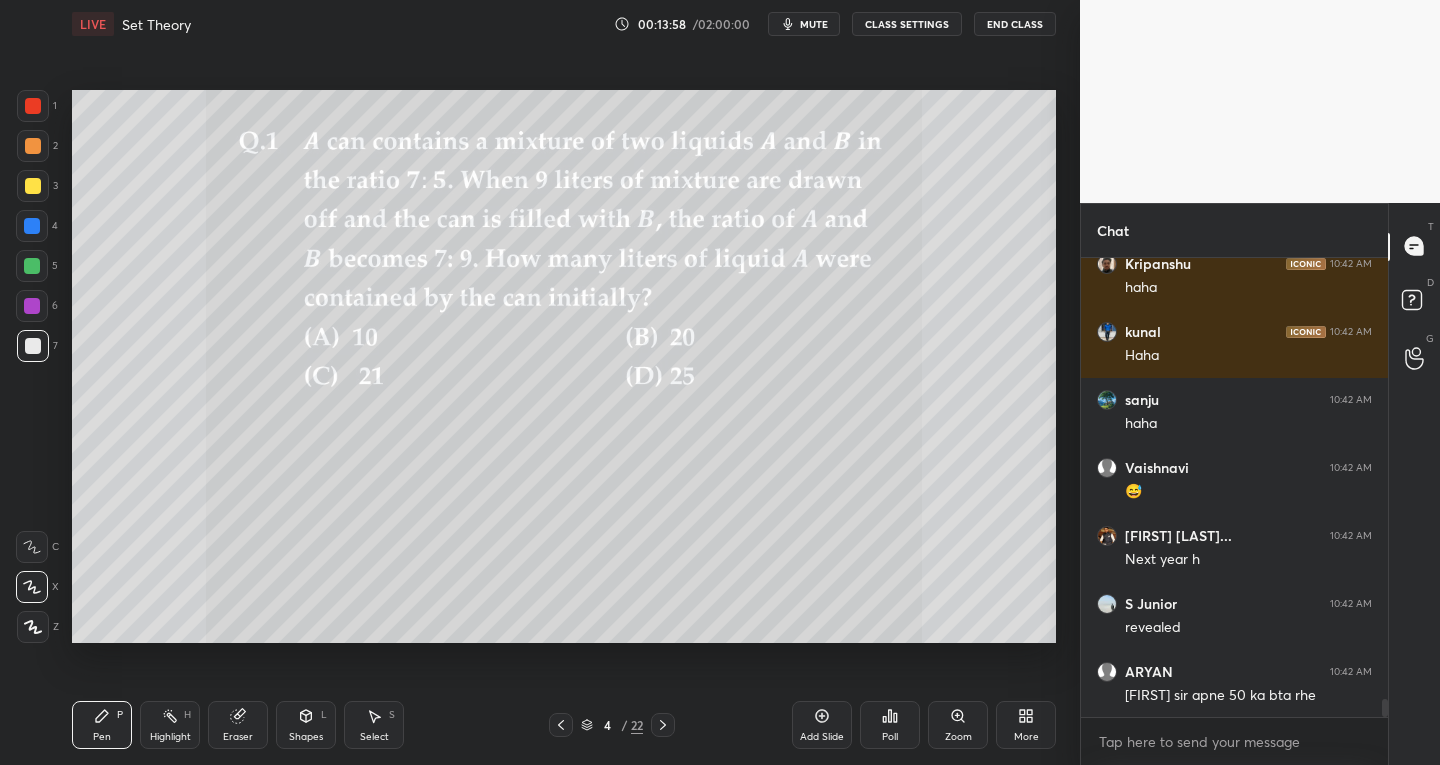 click 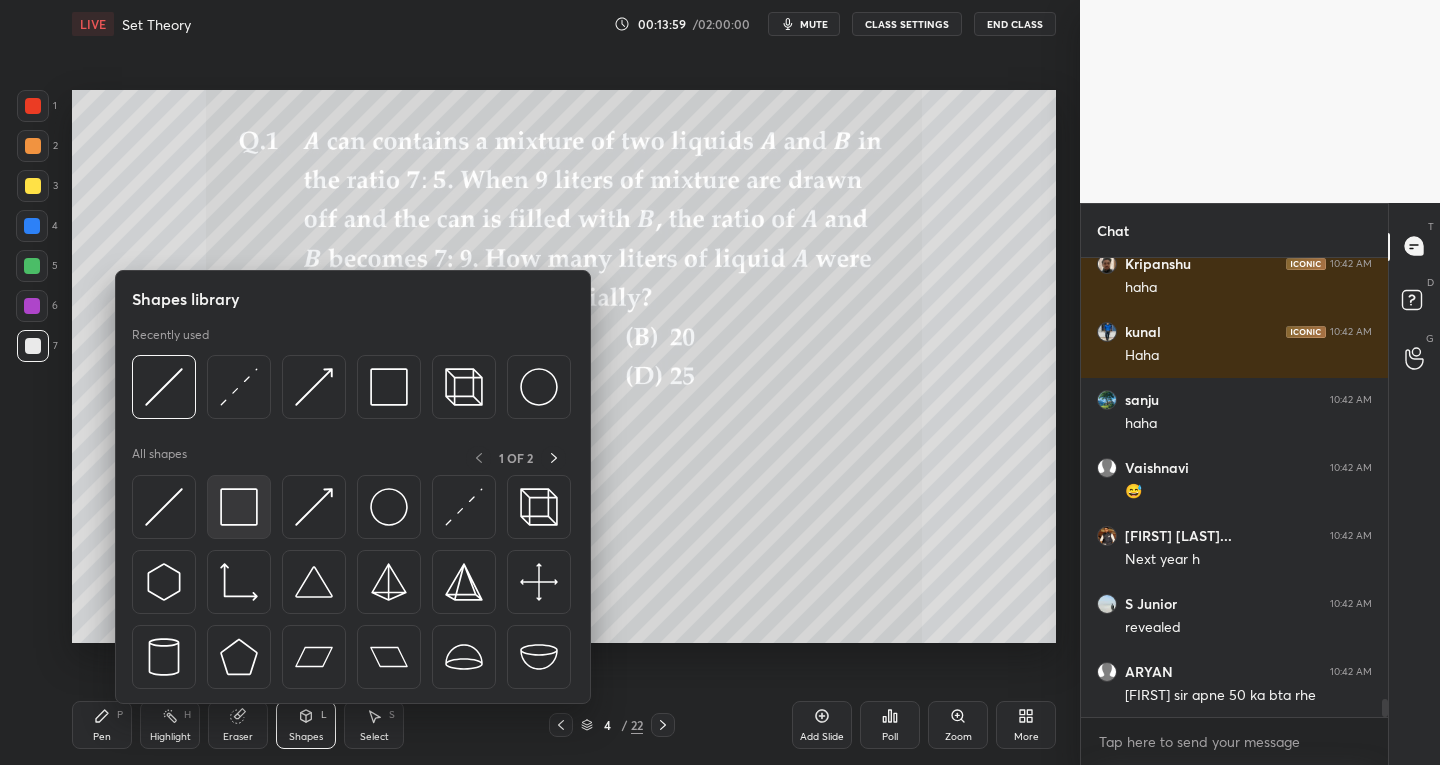 click at bounding box center [239, 507] 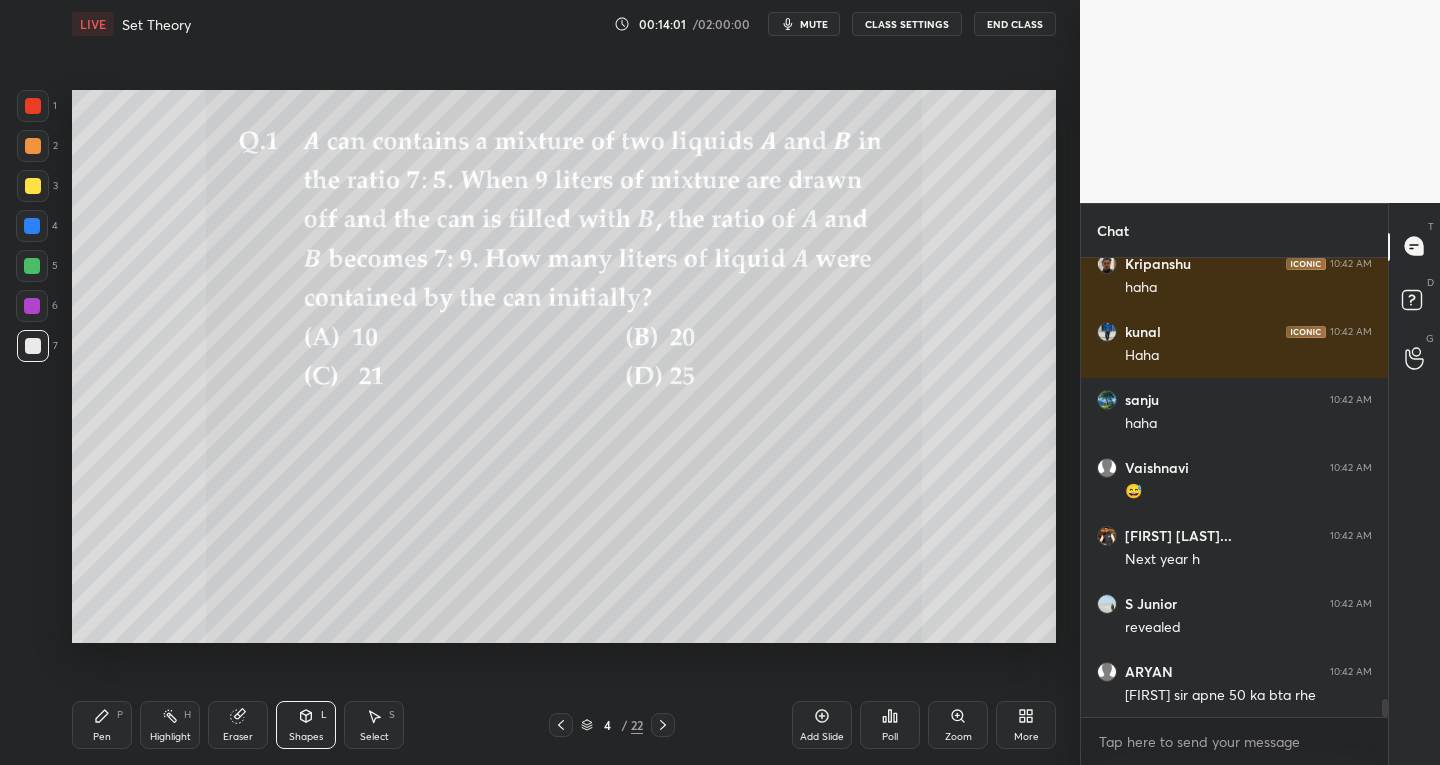 click 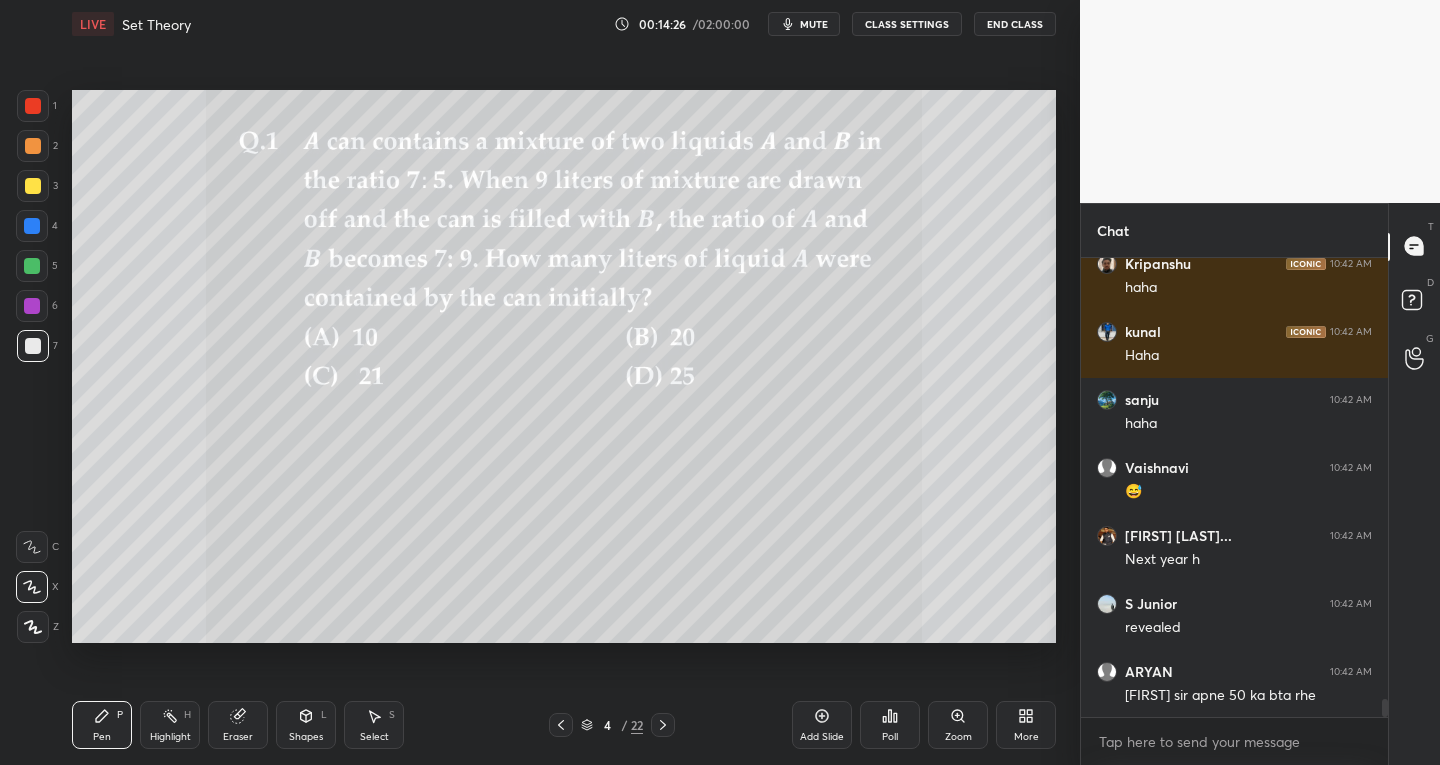 scroll, scrollTop: 11099, scrollLeft: 0, axis: vertical 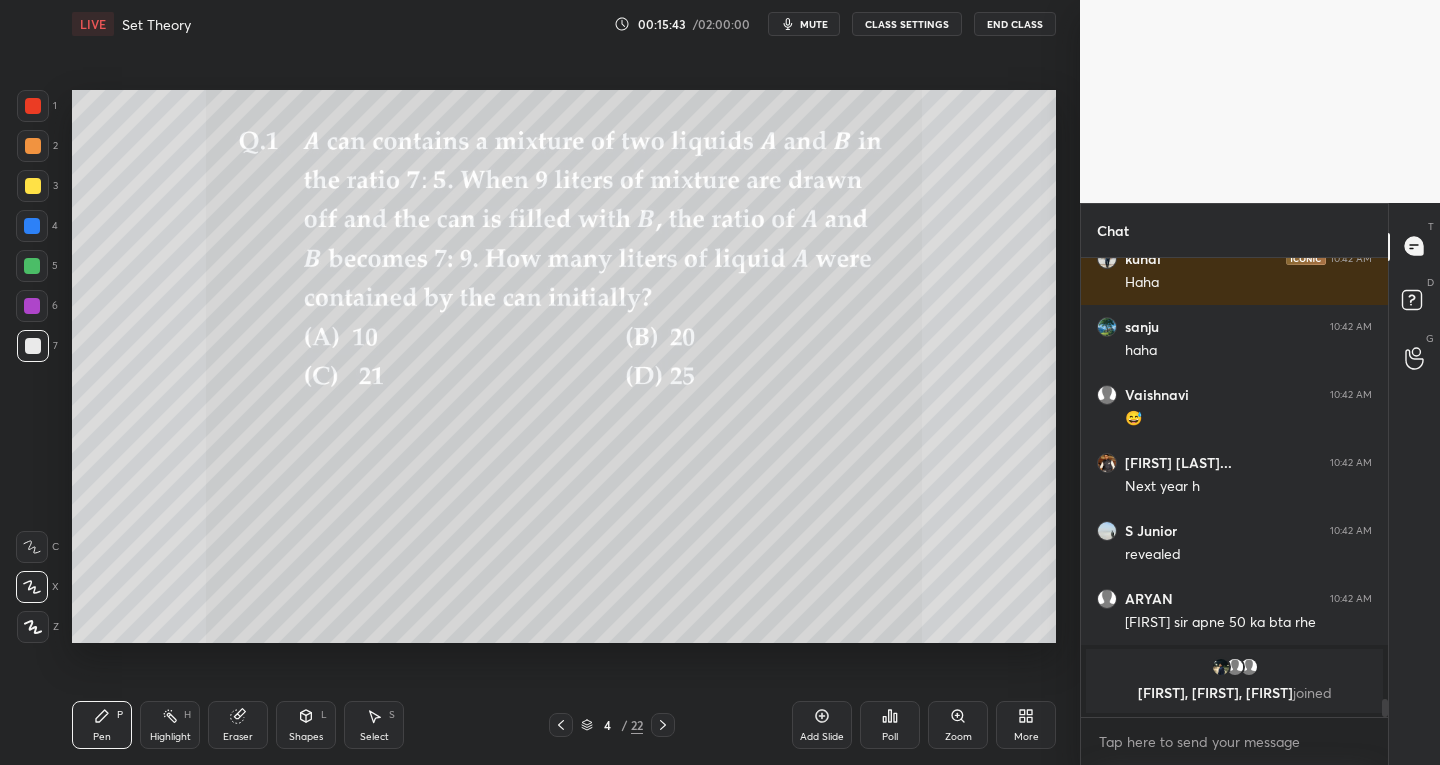 click 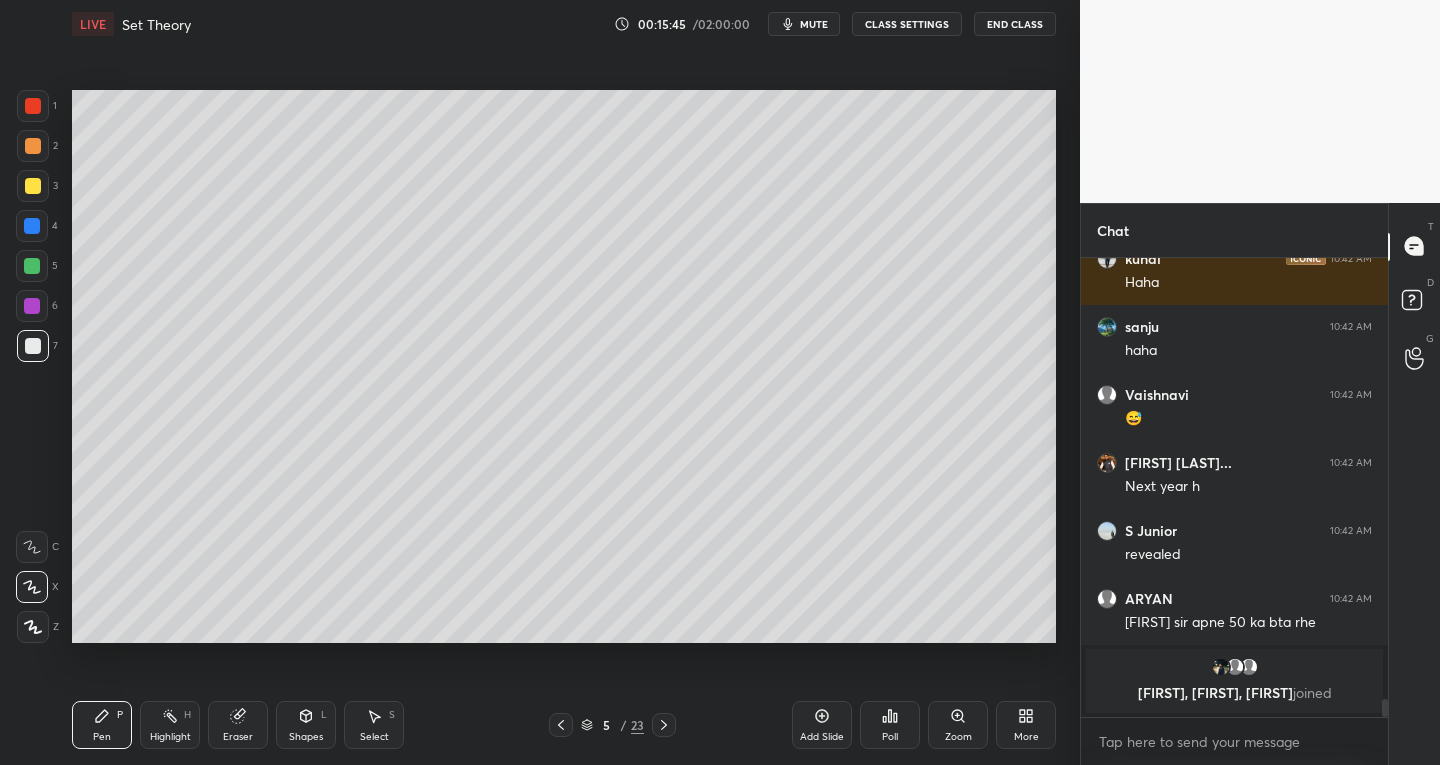 click on "Shapes L" at bounding box center (306, 725) 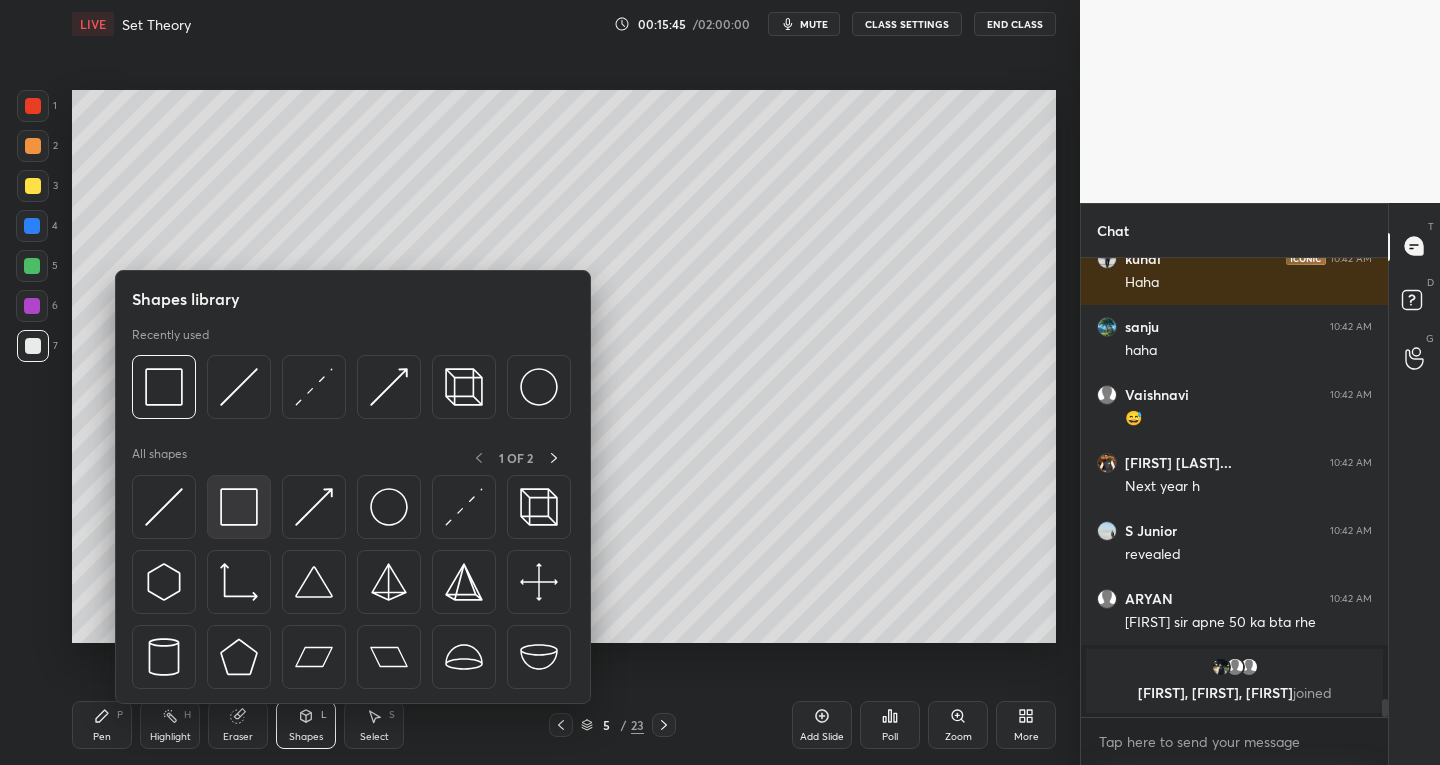 click at bounding box center [239, 507] 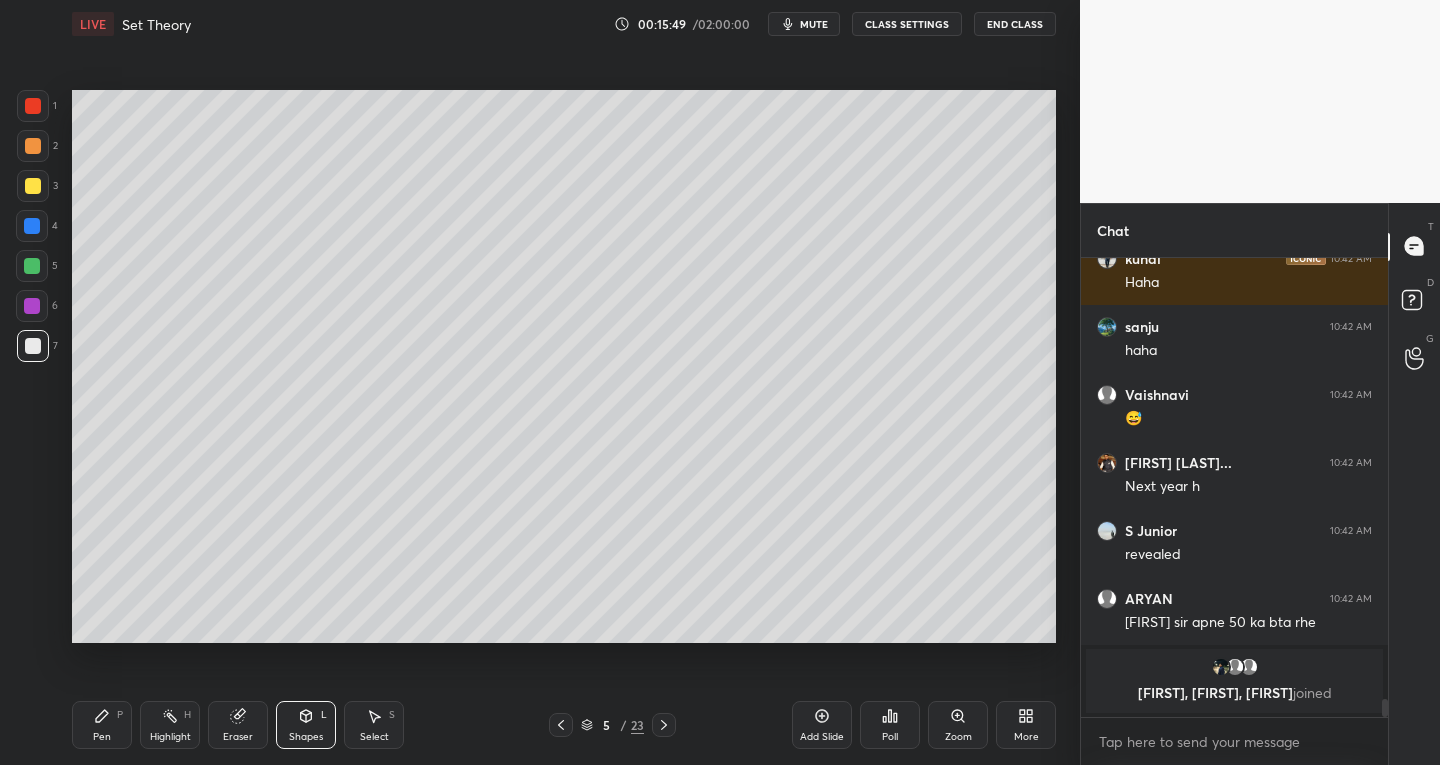 click on "Shapes L" at bounding box center (306, 725) 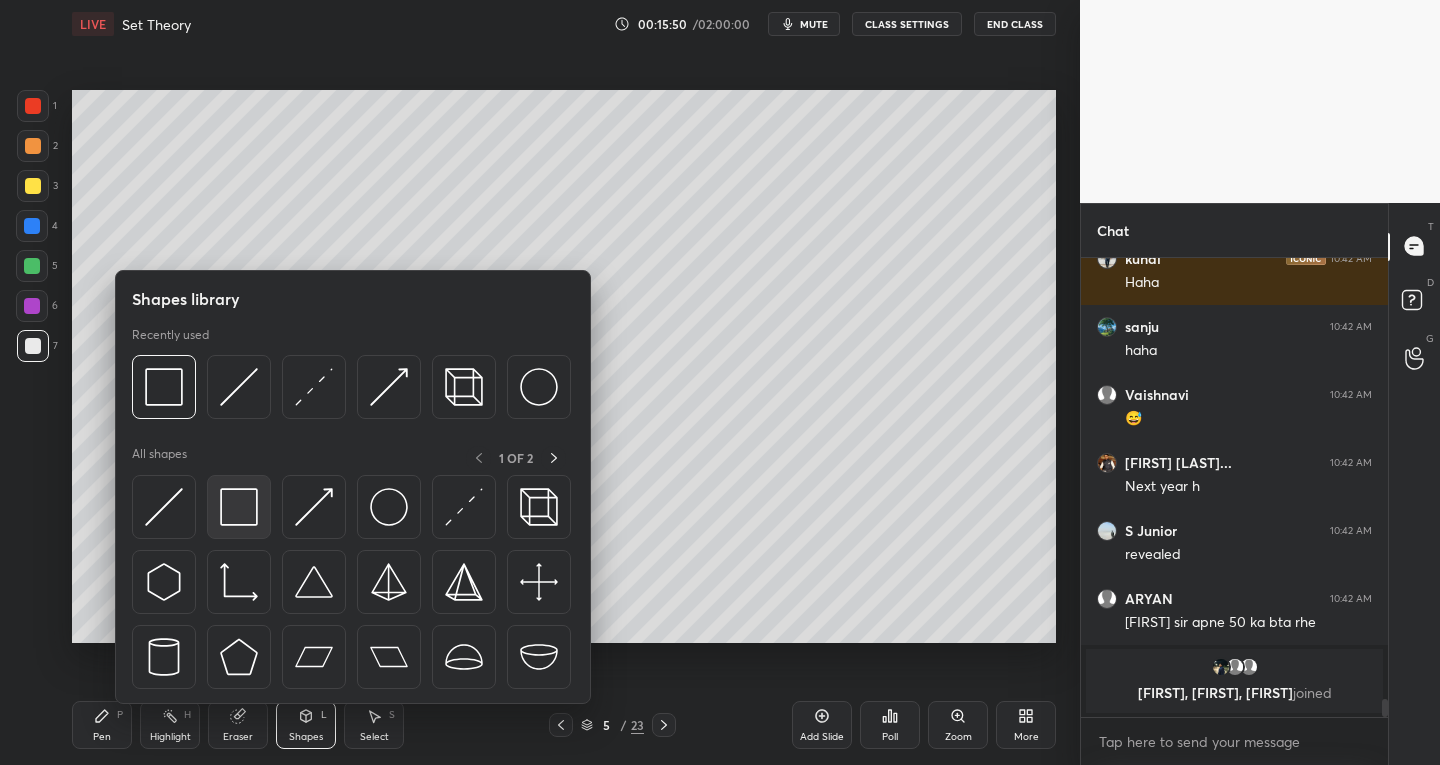 click at bounding box center (239, 507) 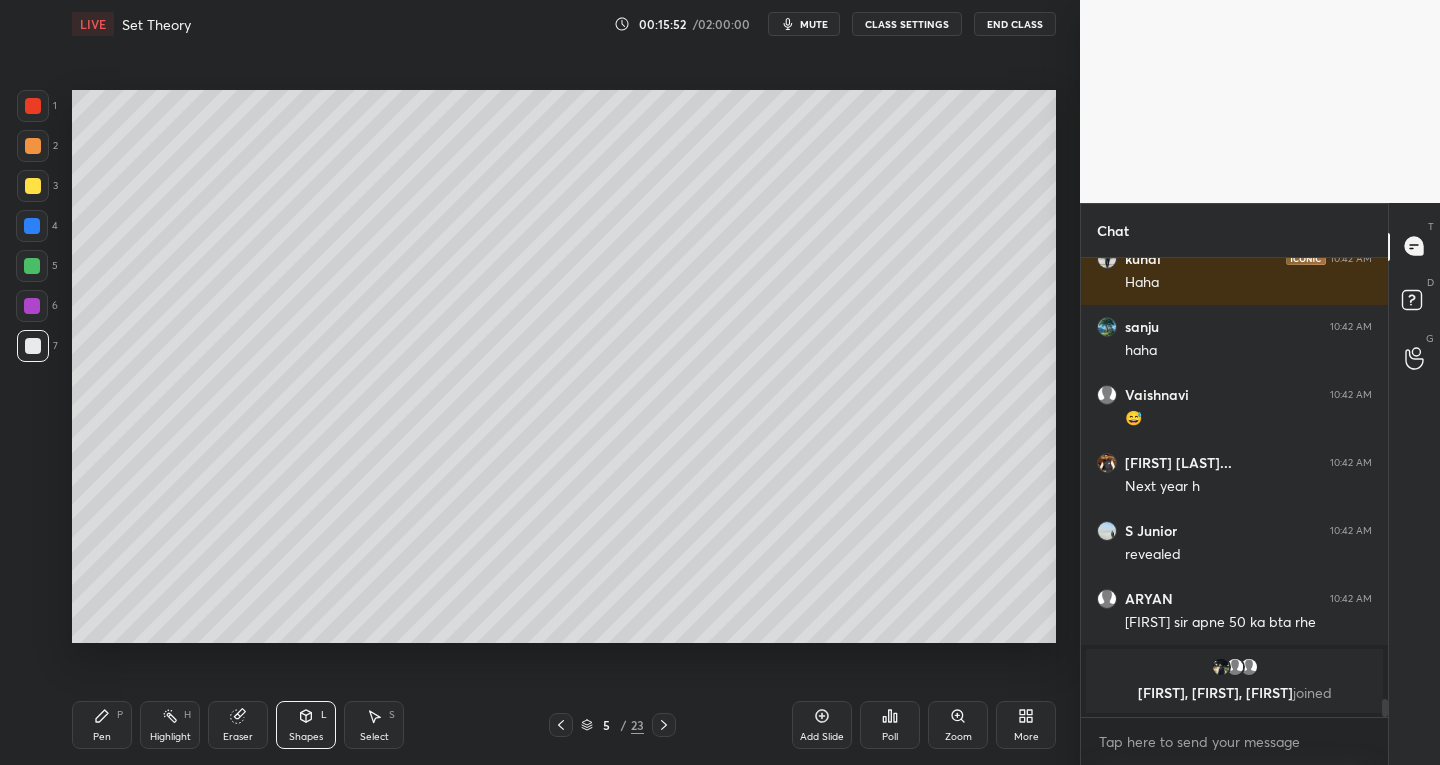 click on "Pen P" at bounding box center [102, 725] 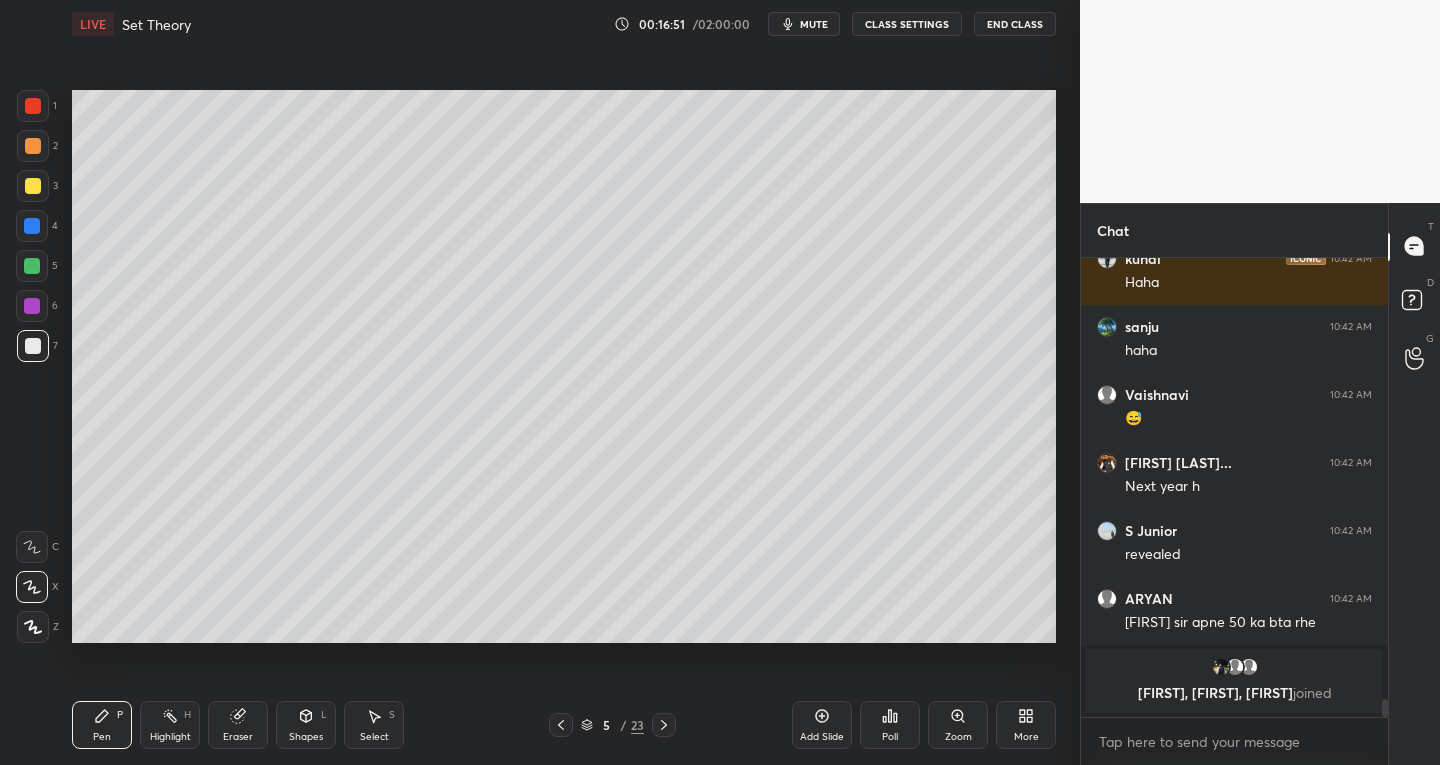 click on "Select S" at bounding box center [374, 725] 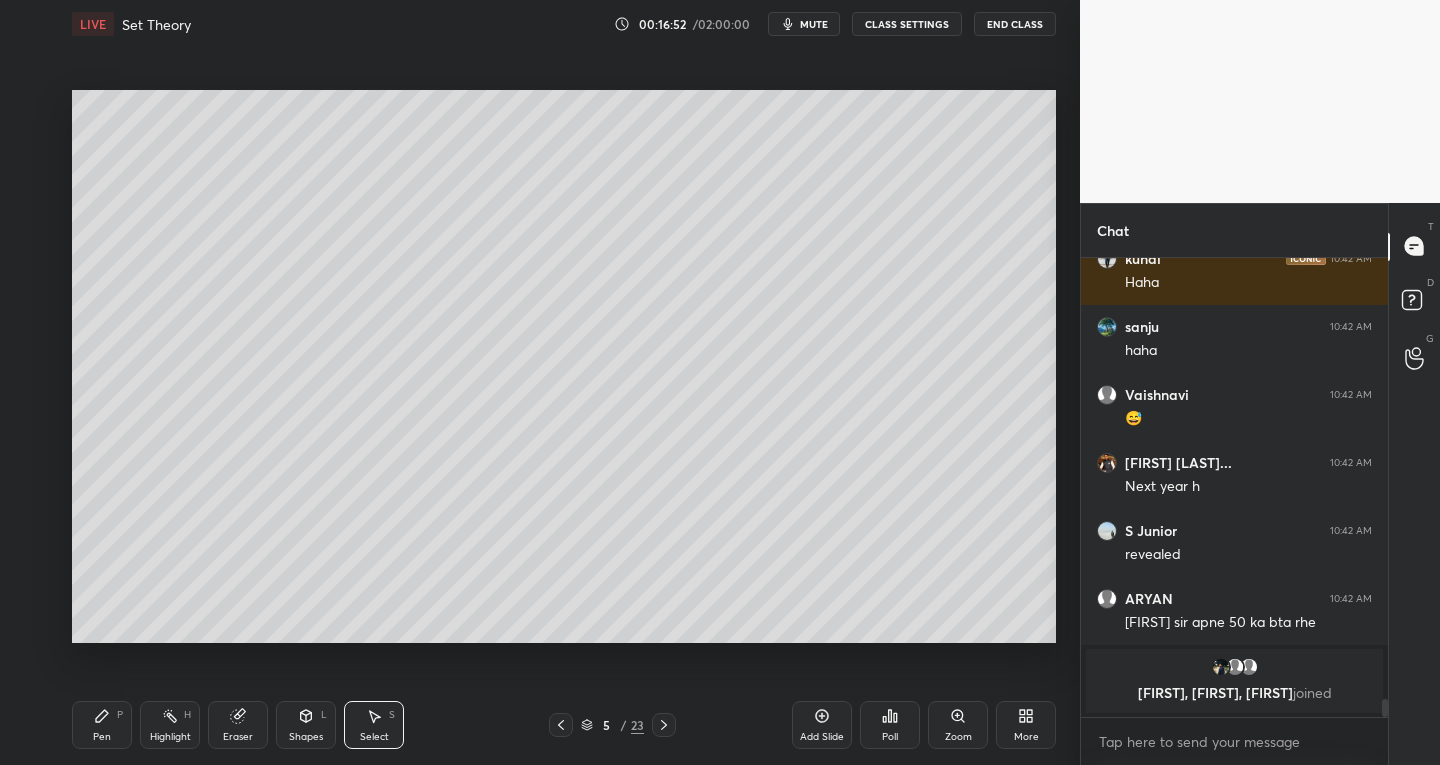 click on "Select S" at bounding box center (374, 725) 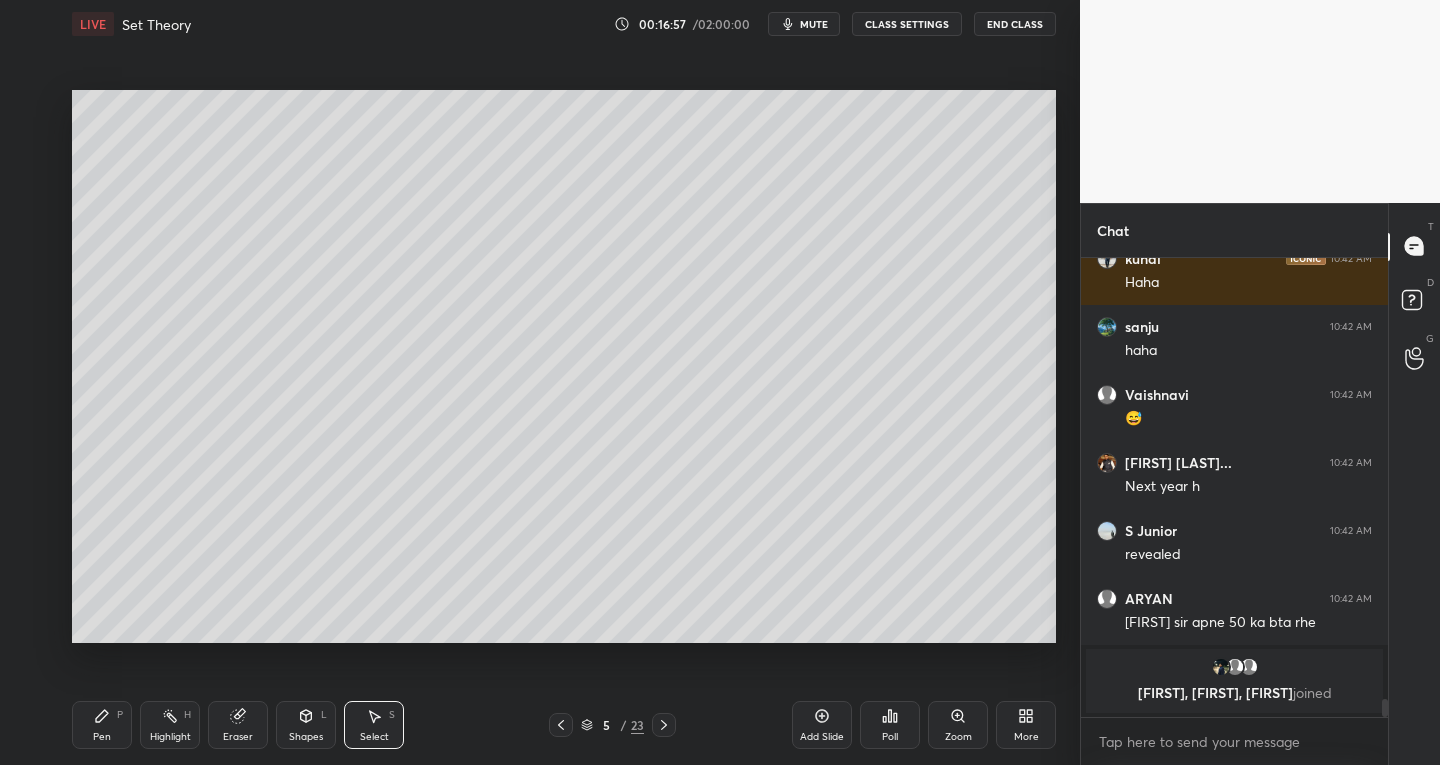 click on "Pen" at bounding box center (102, 737) 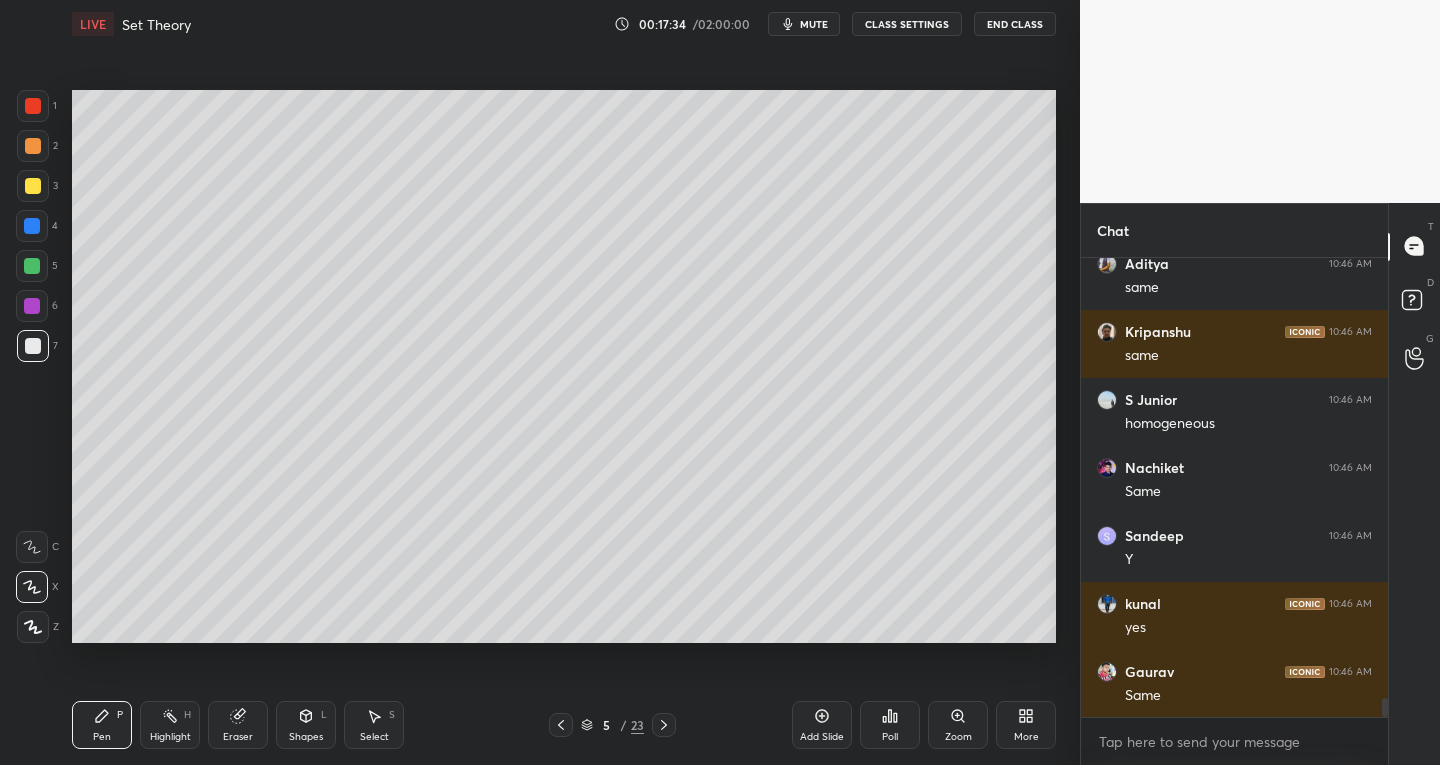 scroll, scrollTop: 10917, scrollLeft: 0, axis: vertical 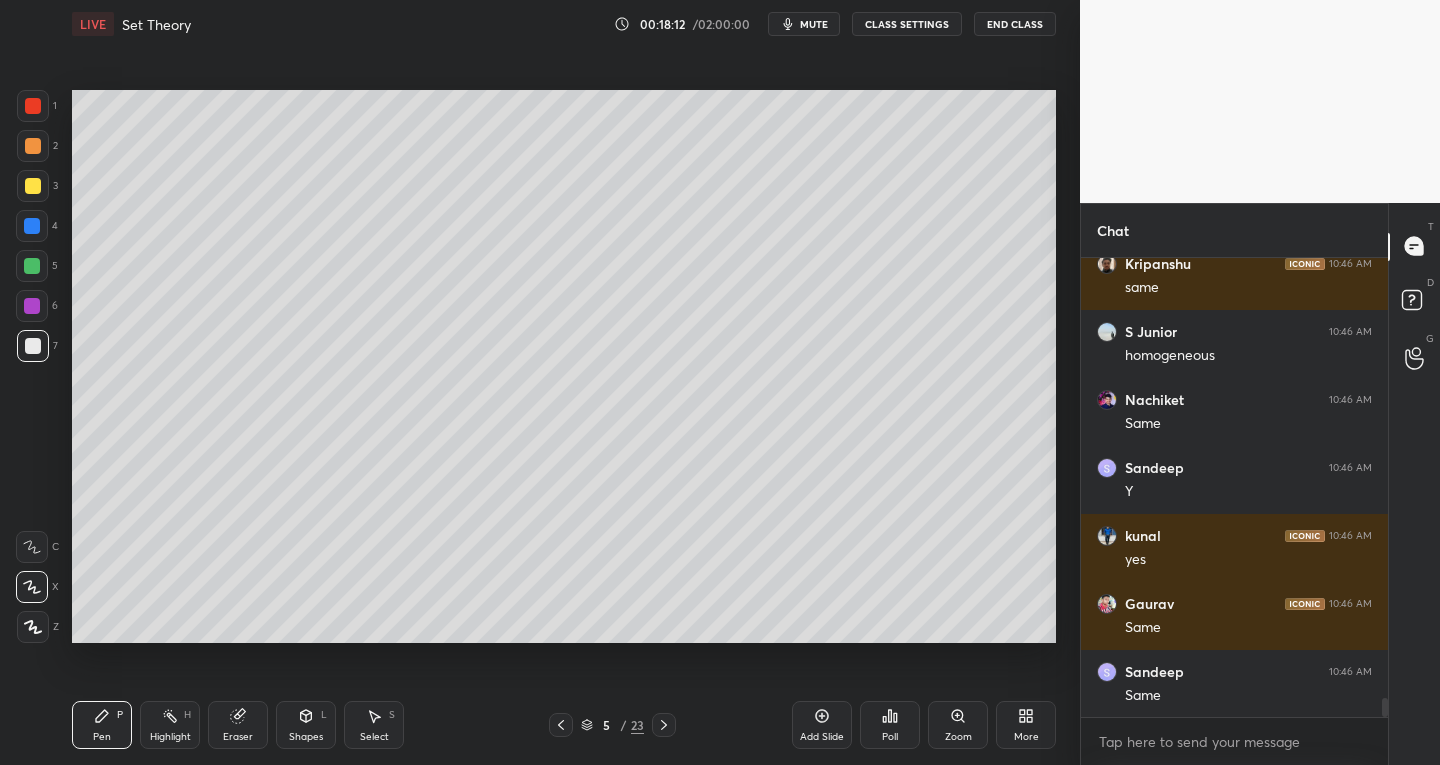 click on "5 / 23" at bounding box center [612, 725] 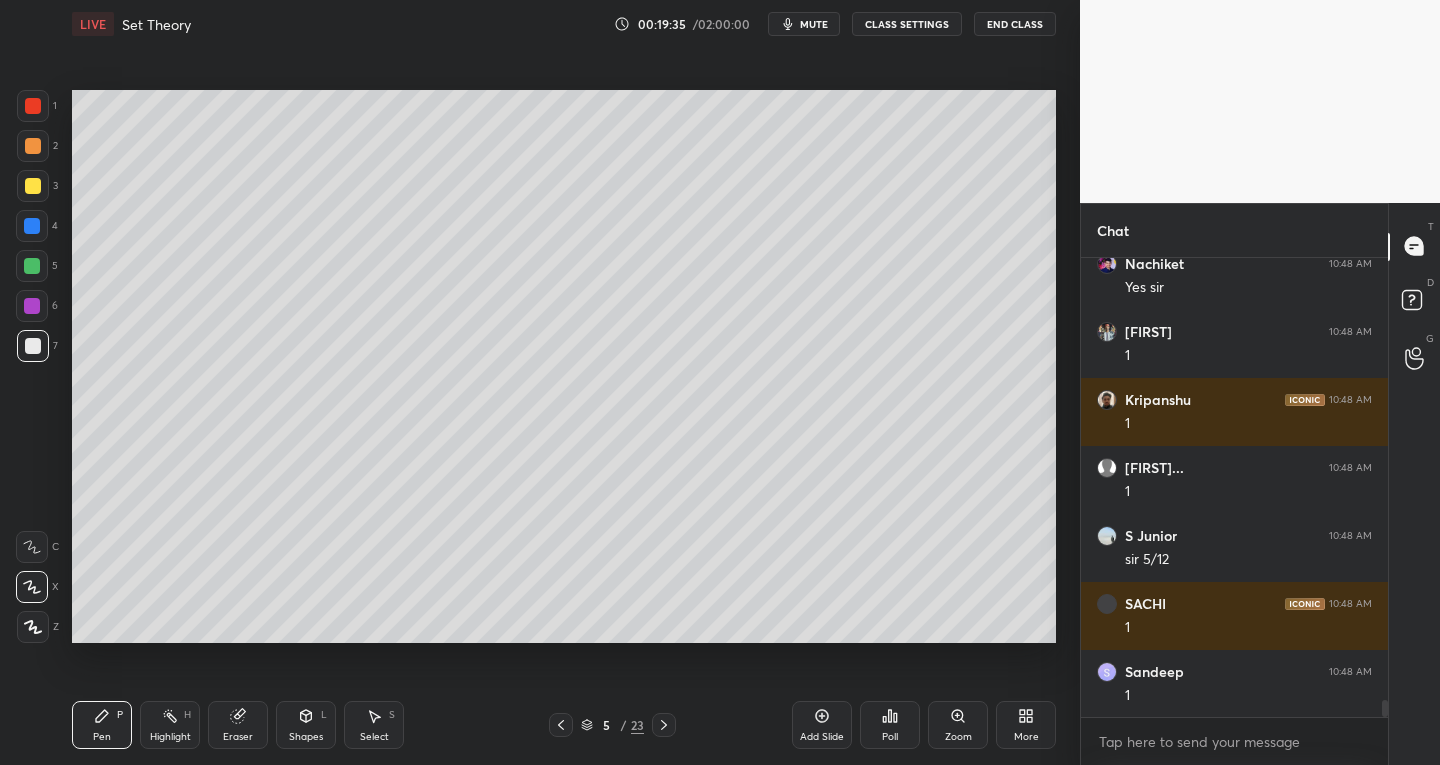 scroll, scrollTop: 12152, scrollLeft: 0, axis: vertical 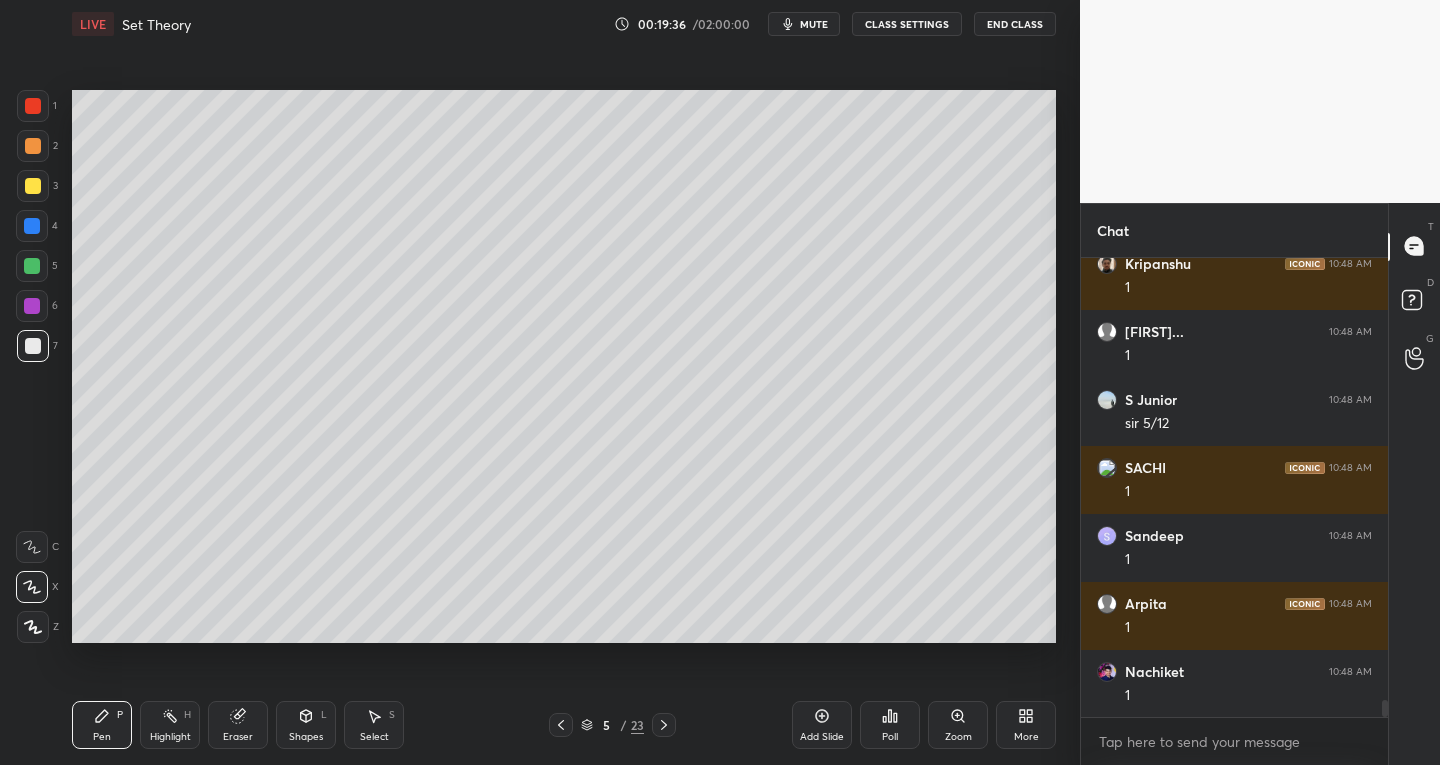 click 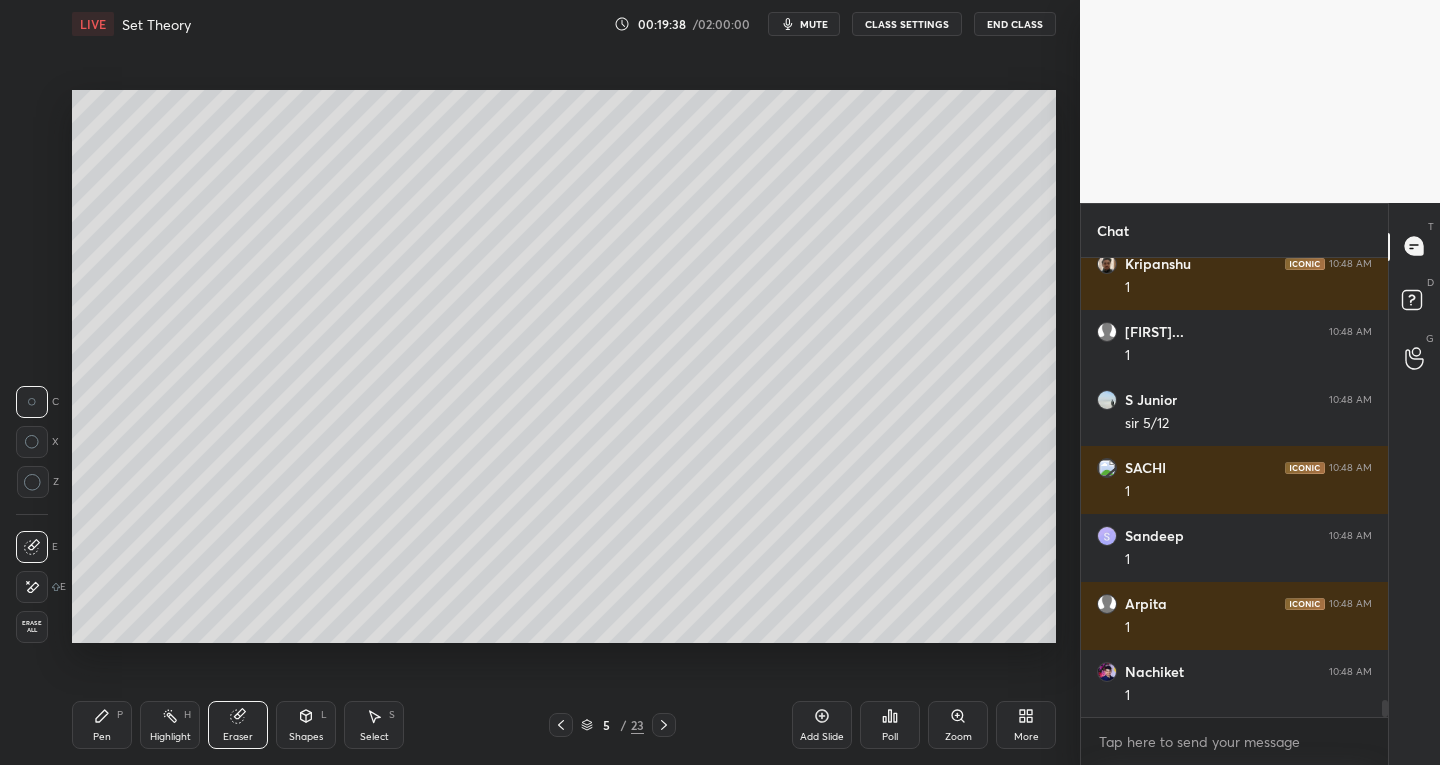click on "Pen" at bounding box center (102, 737) 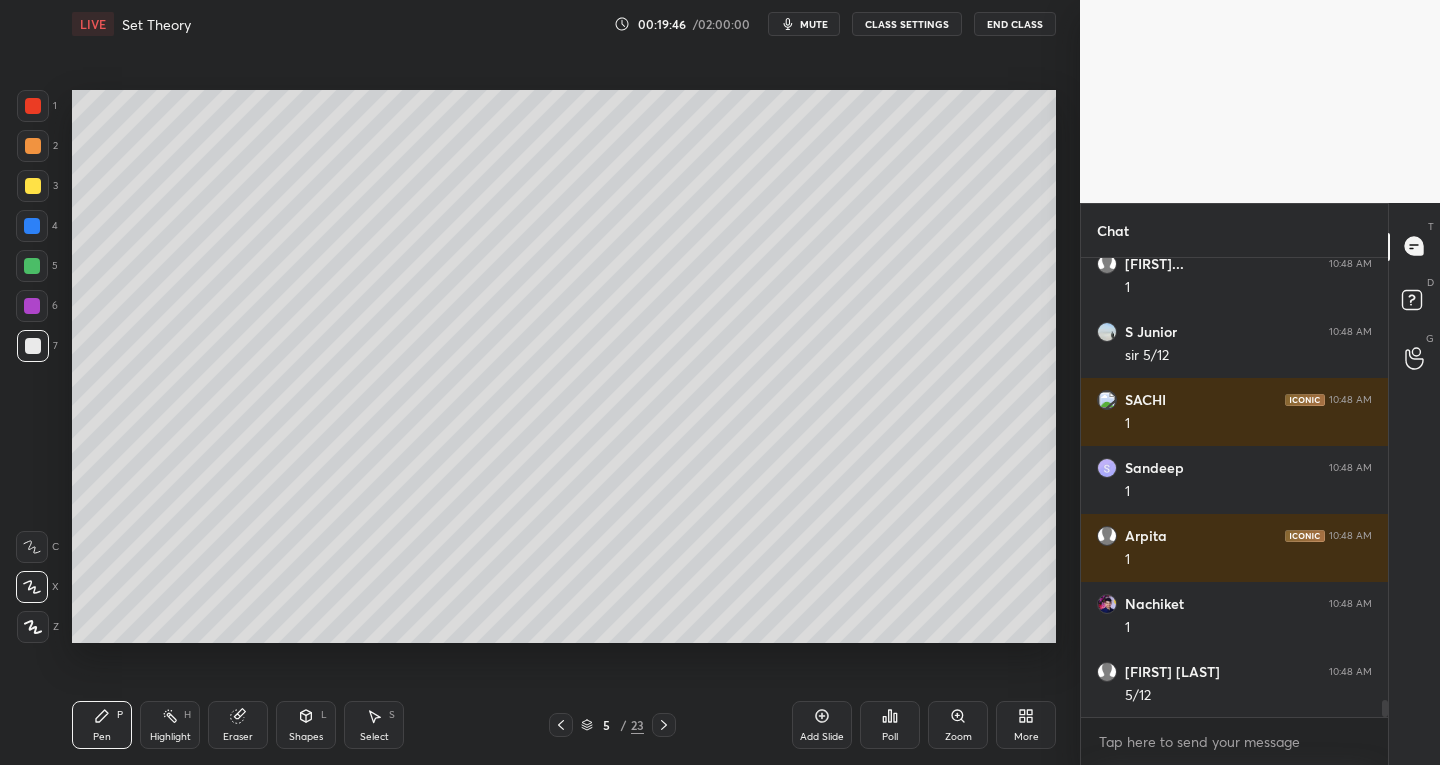 scroll, scrollTop: 12288, scrollLeft: 0, axis: vertical 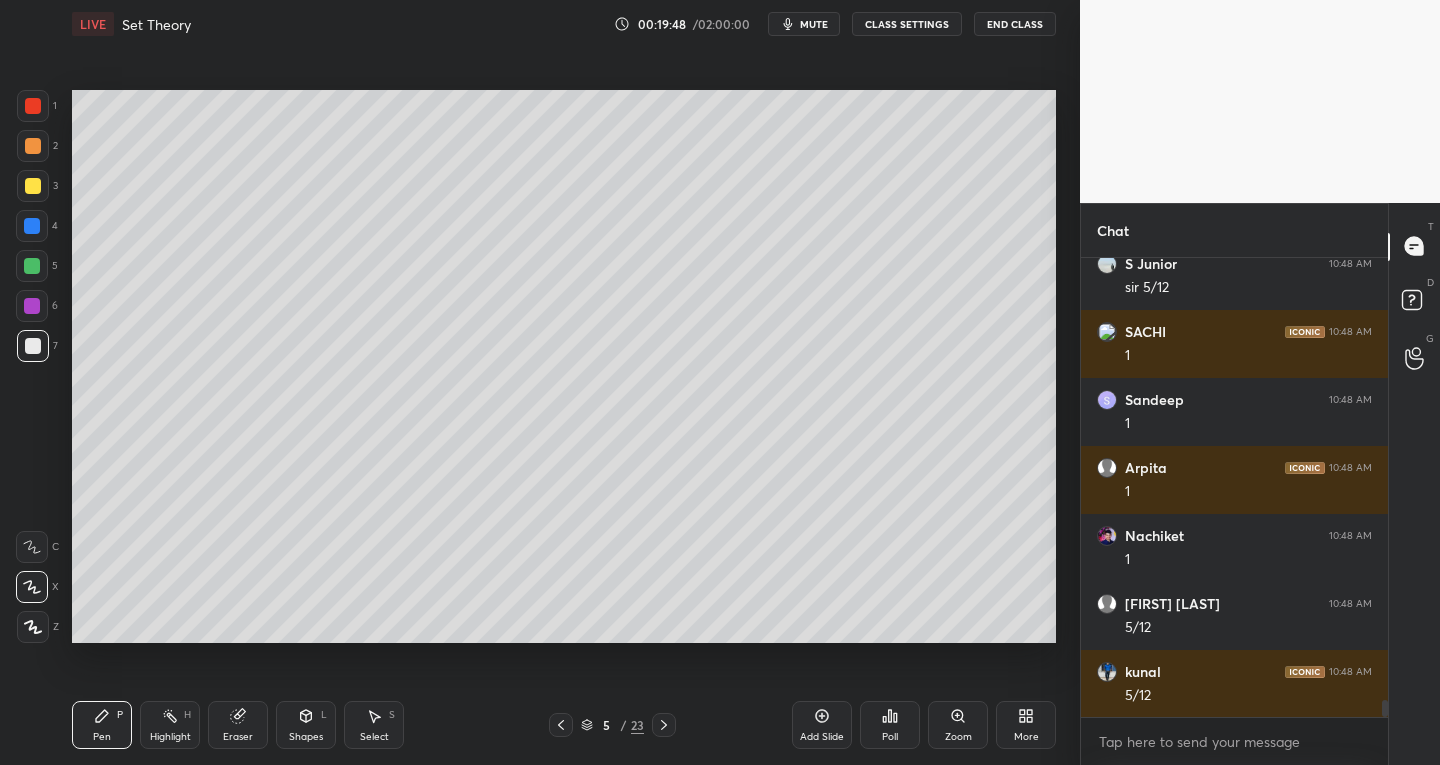 click 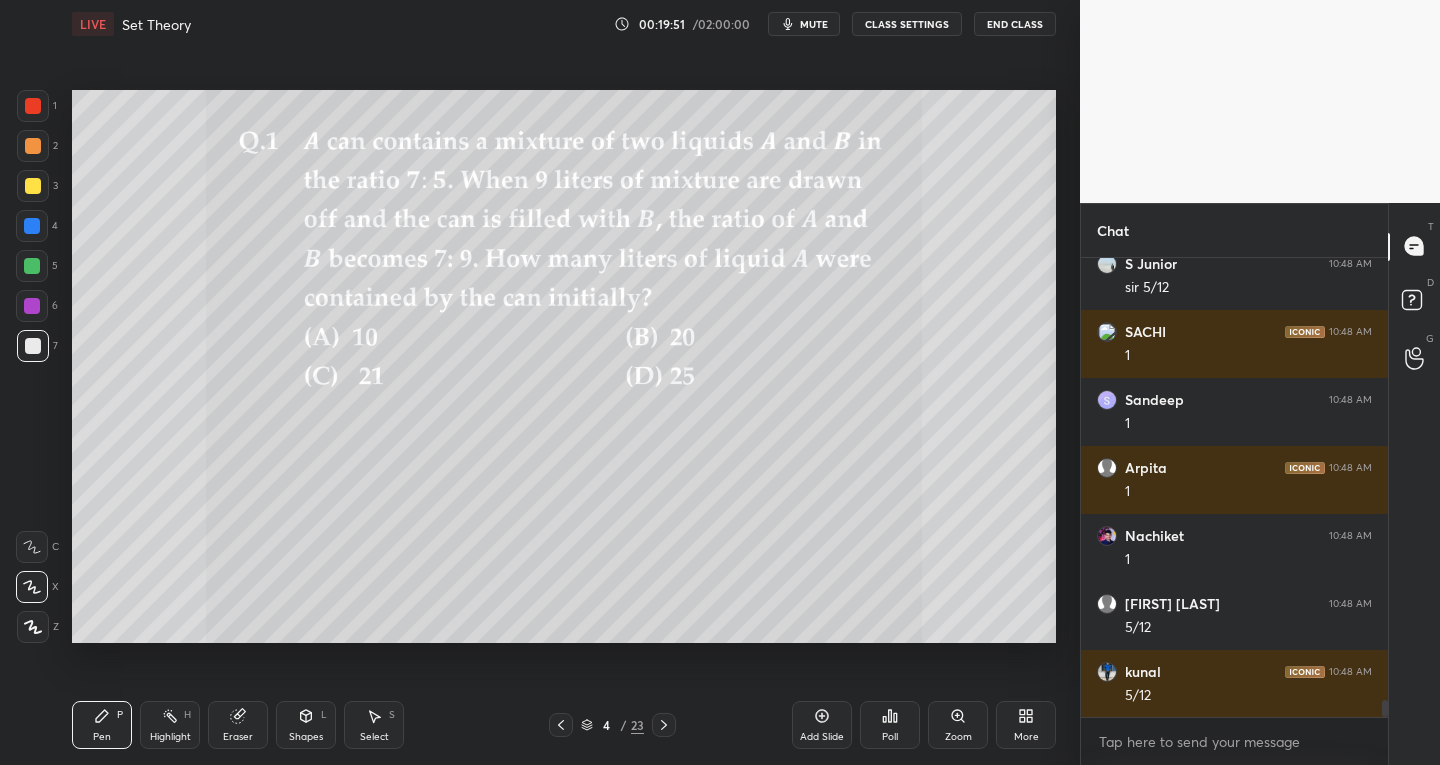 click 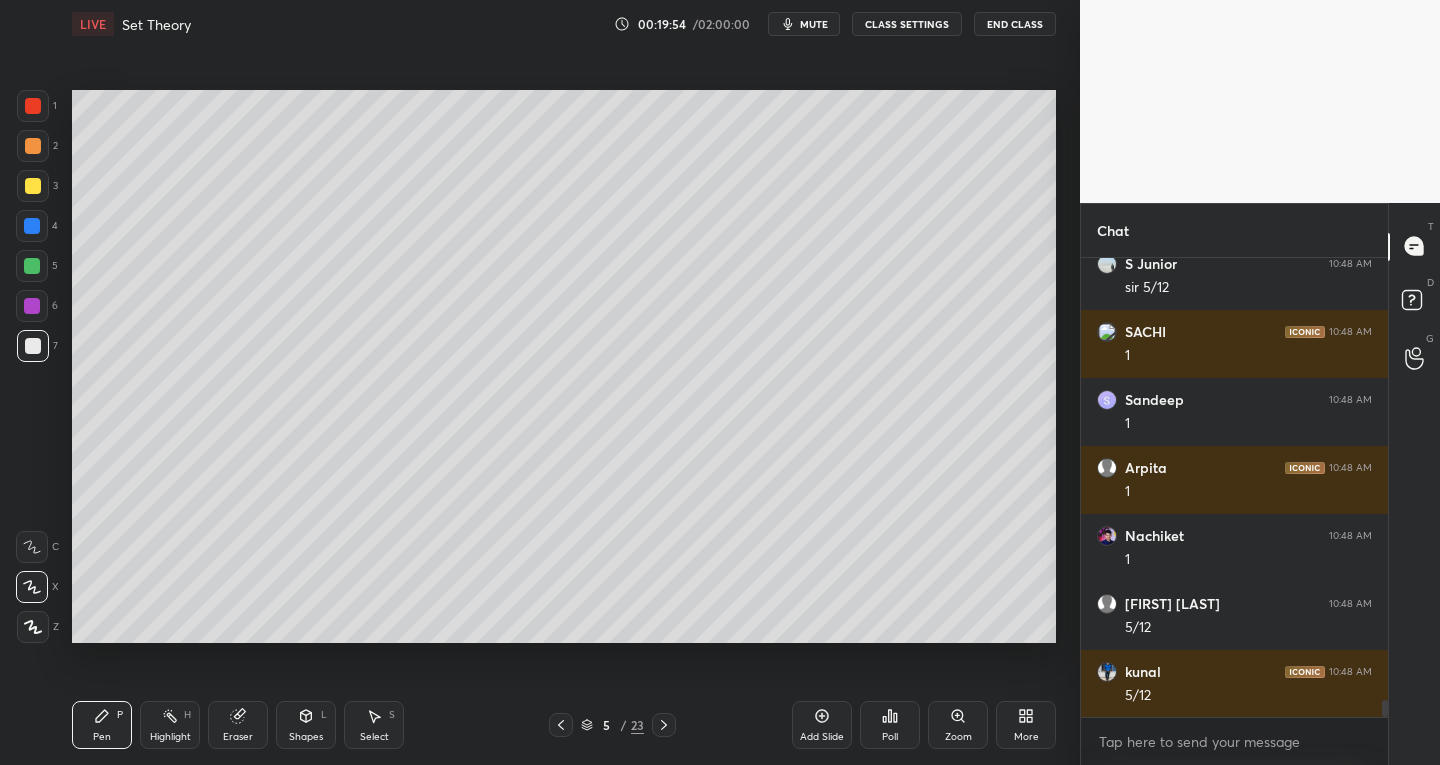 click 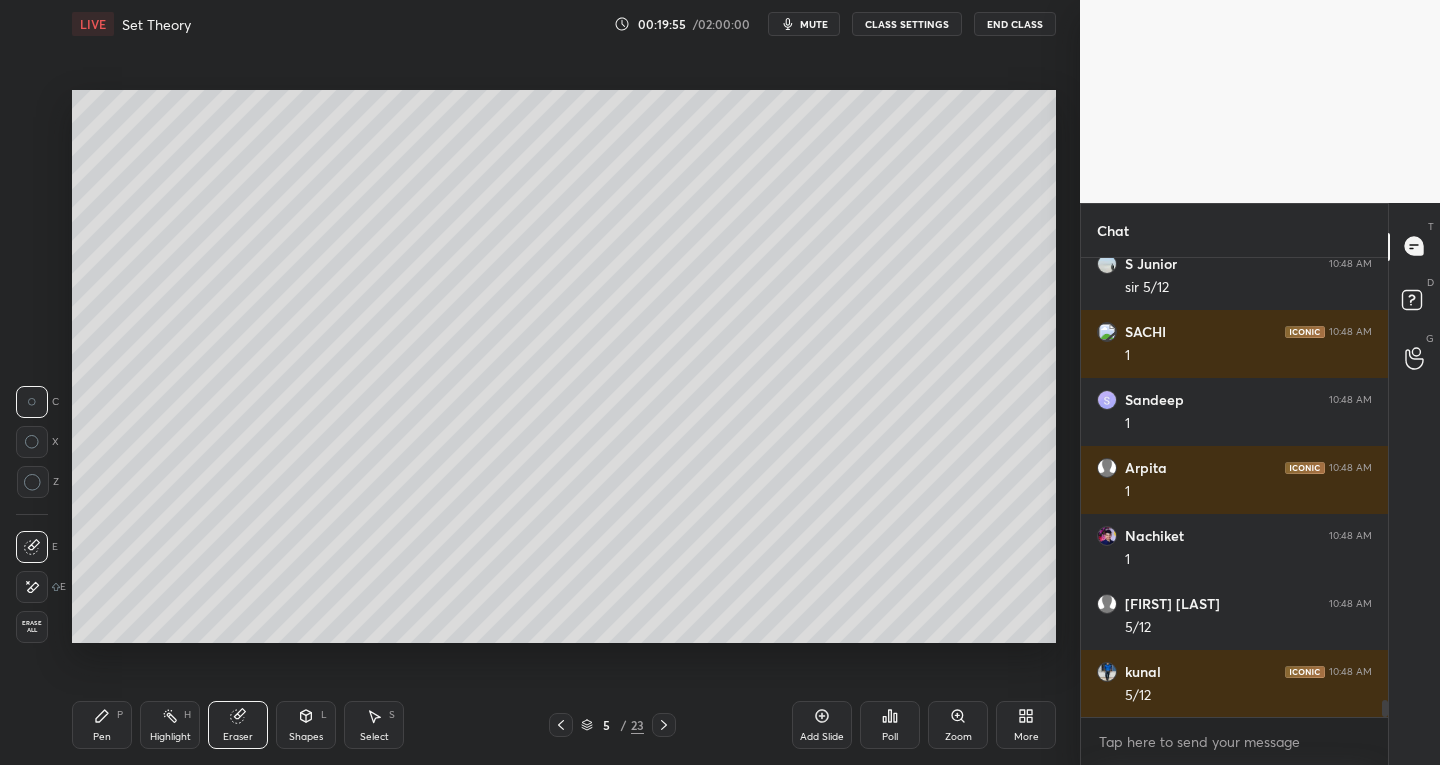 scroll, scrollTop: 12356, scrollLeft: 0, axis: vertical 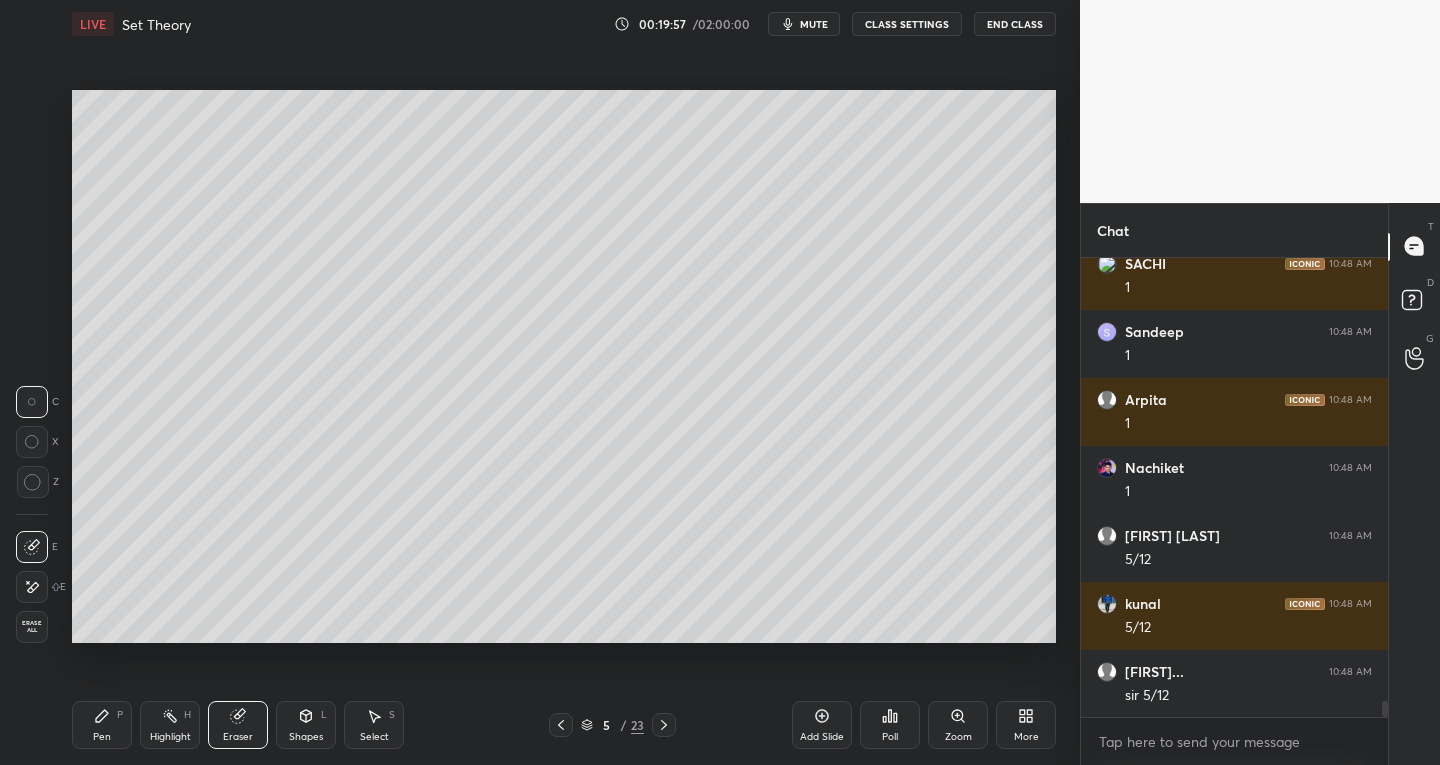 click 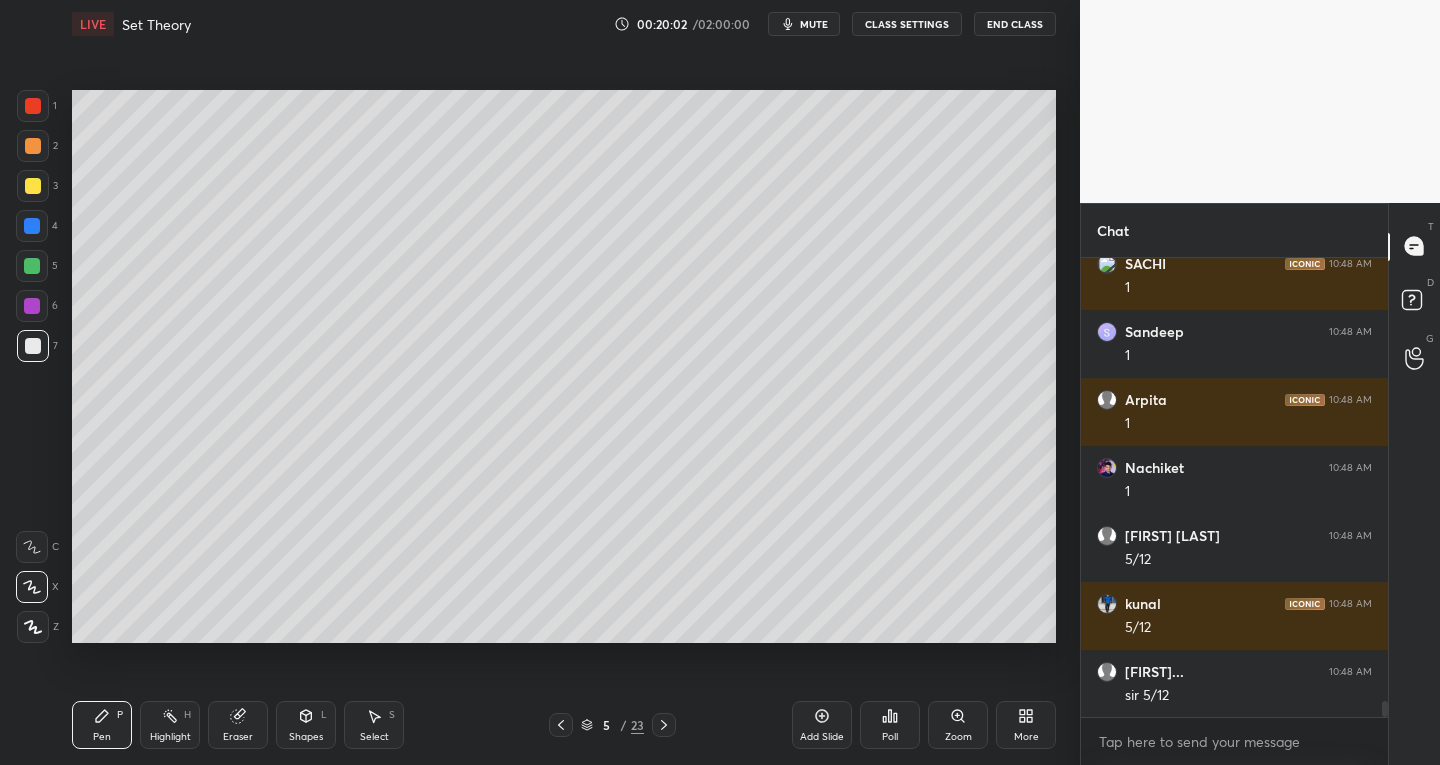 click 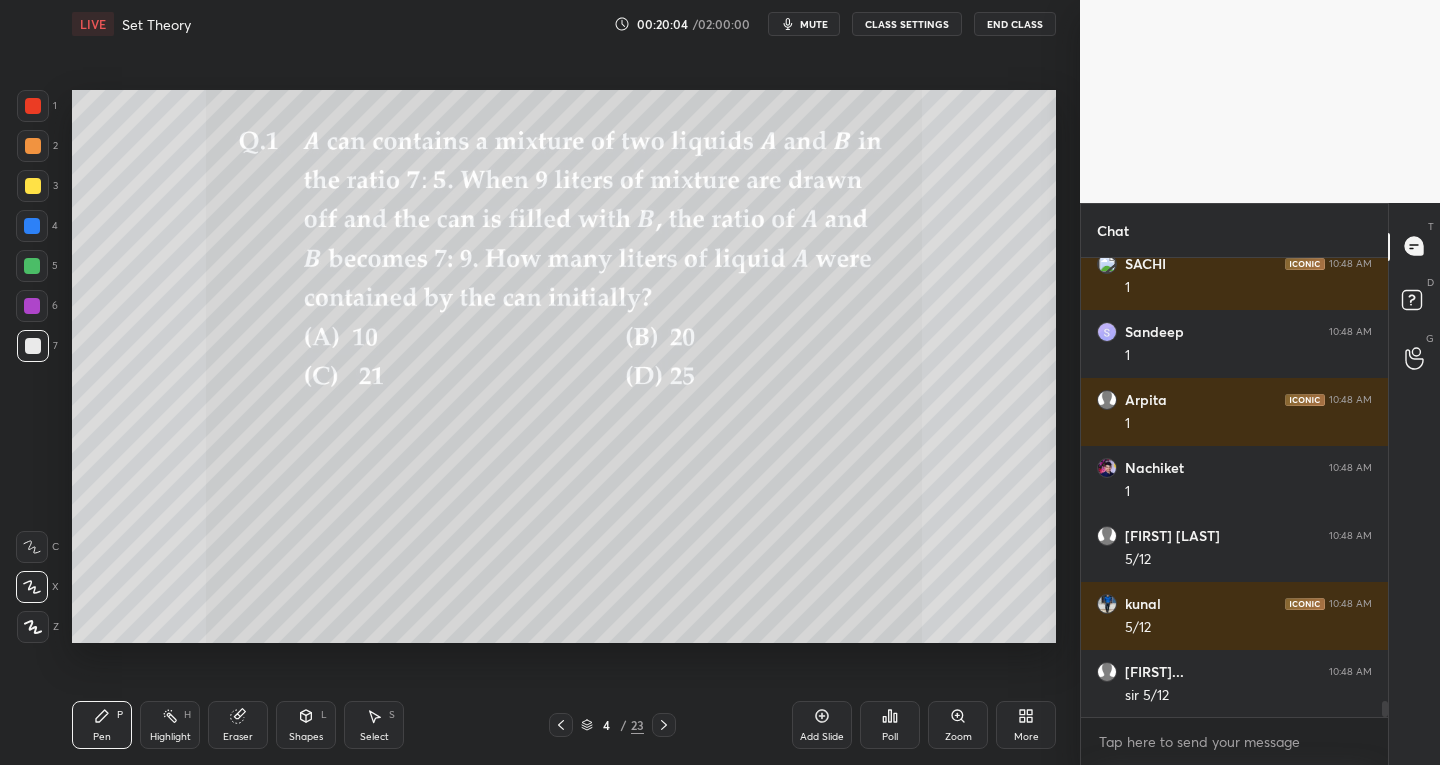 click 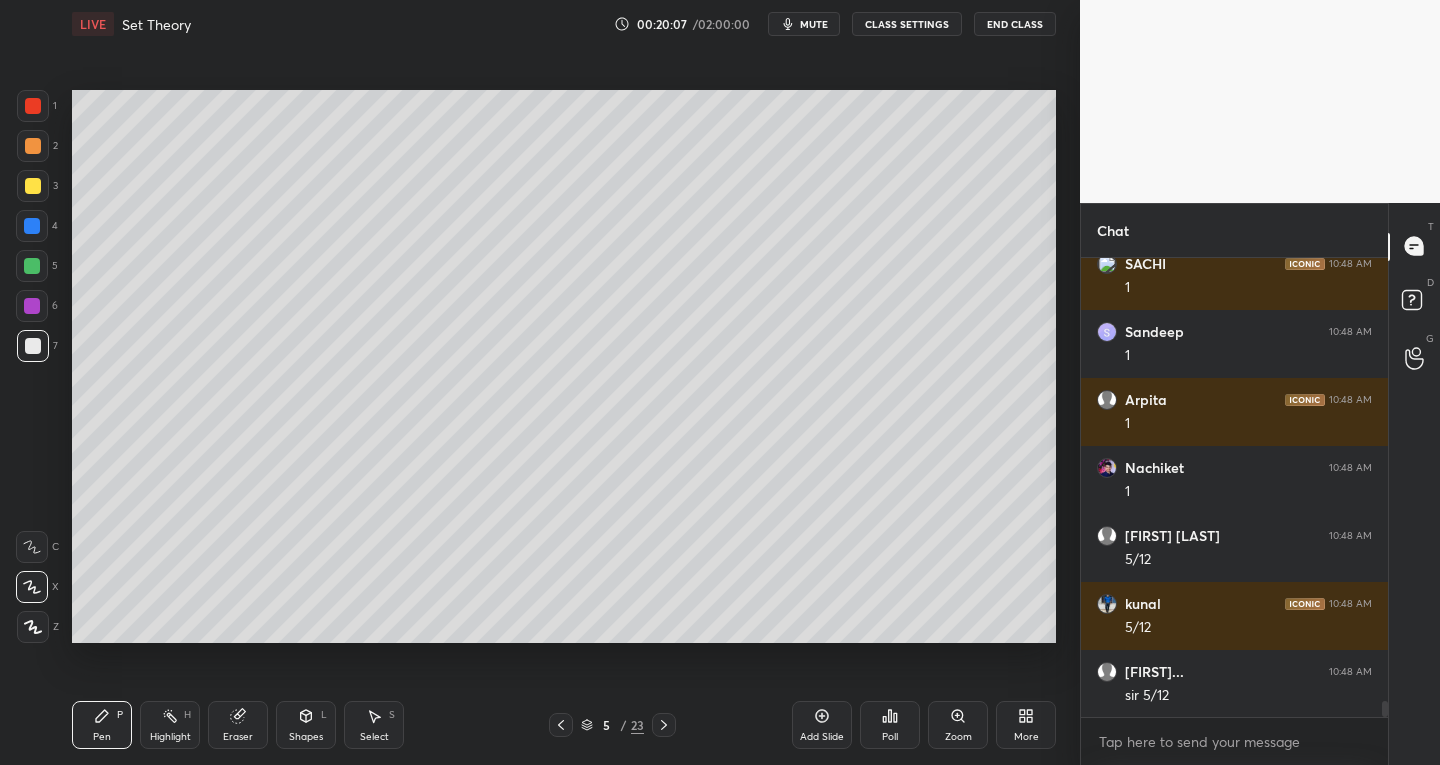 click 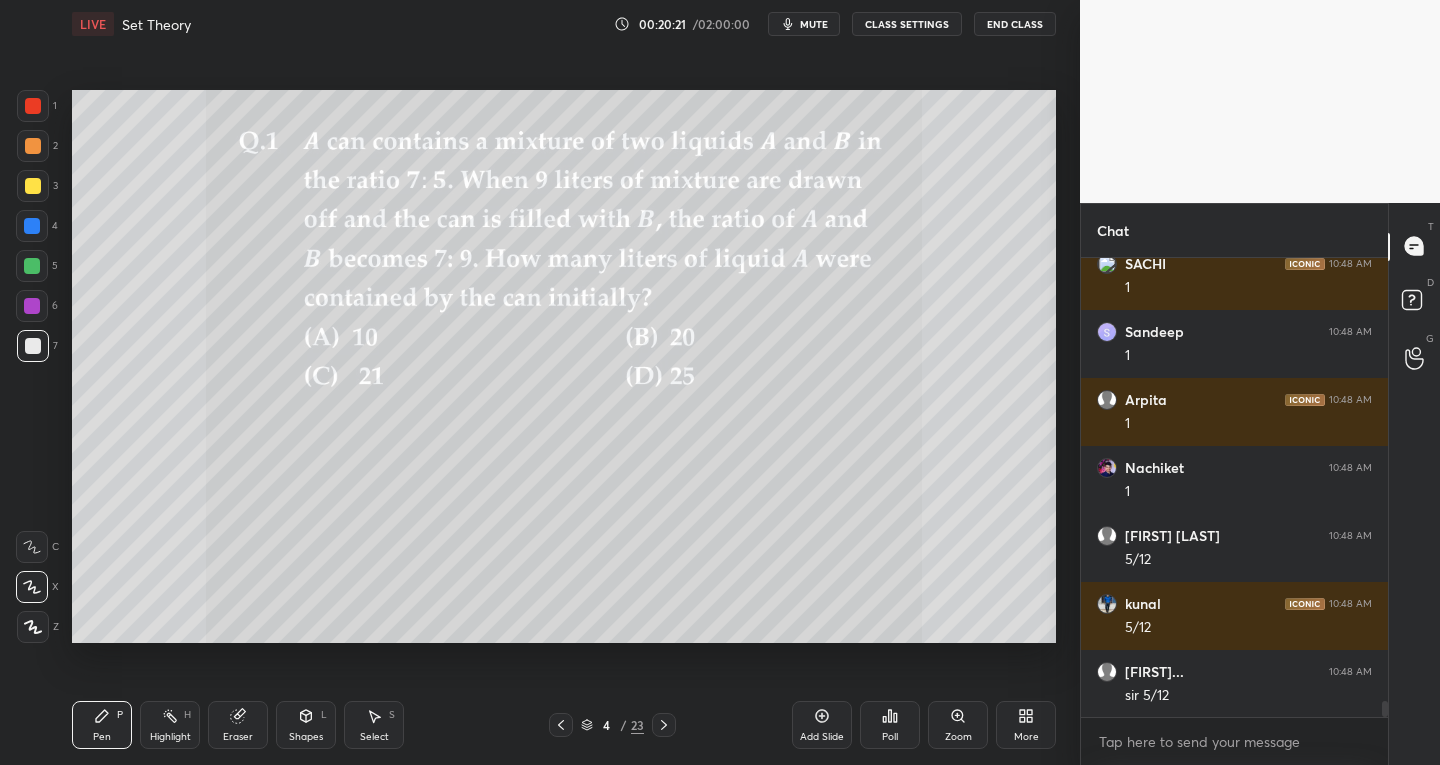 scroll, scrollTop: 12424, scrollLeft: 0, axis: vertical 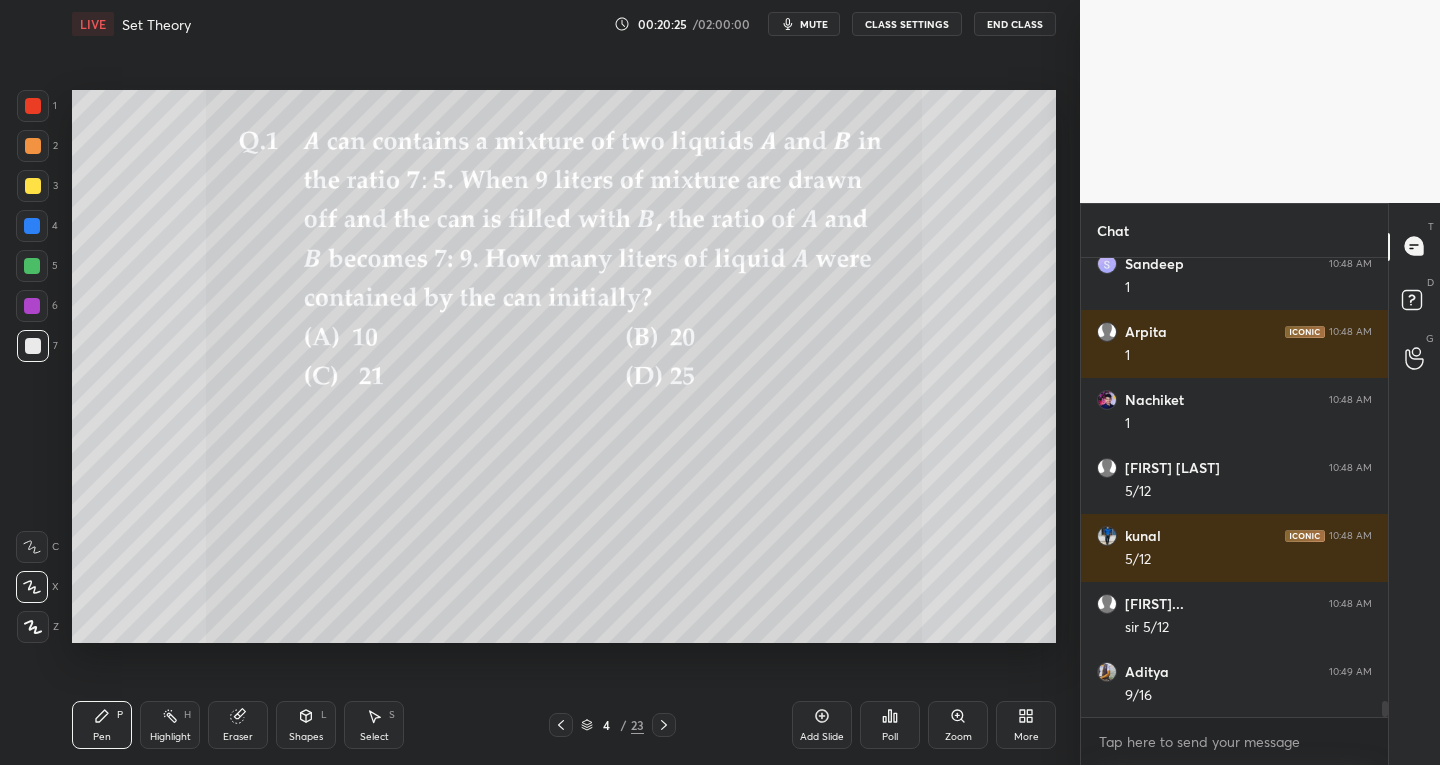 click 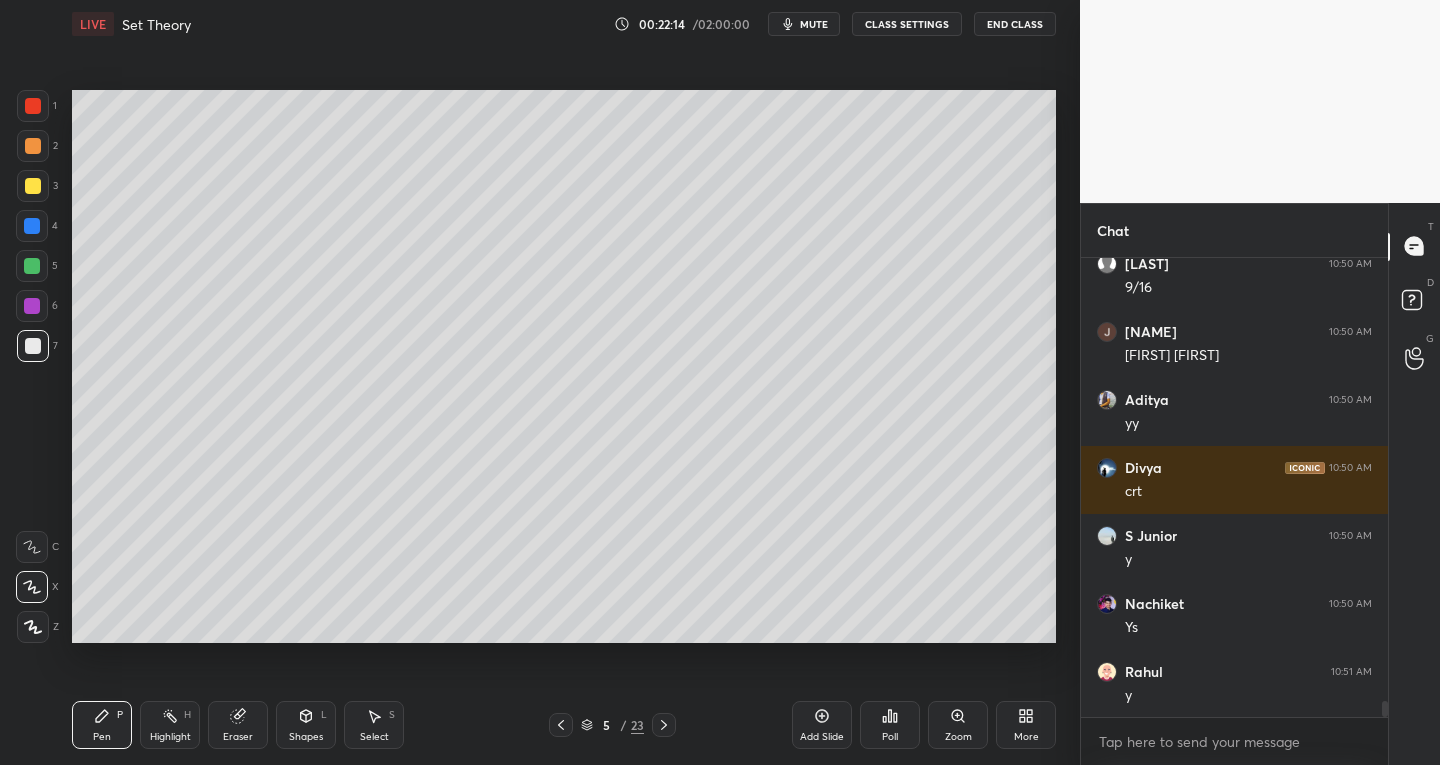 scroll, scrollTop: 13192, scrollLeft: 0, axis: vertical 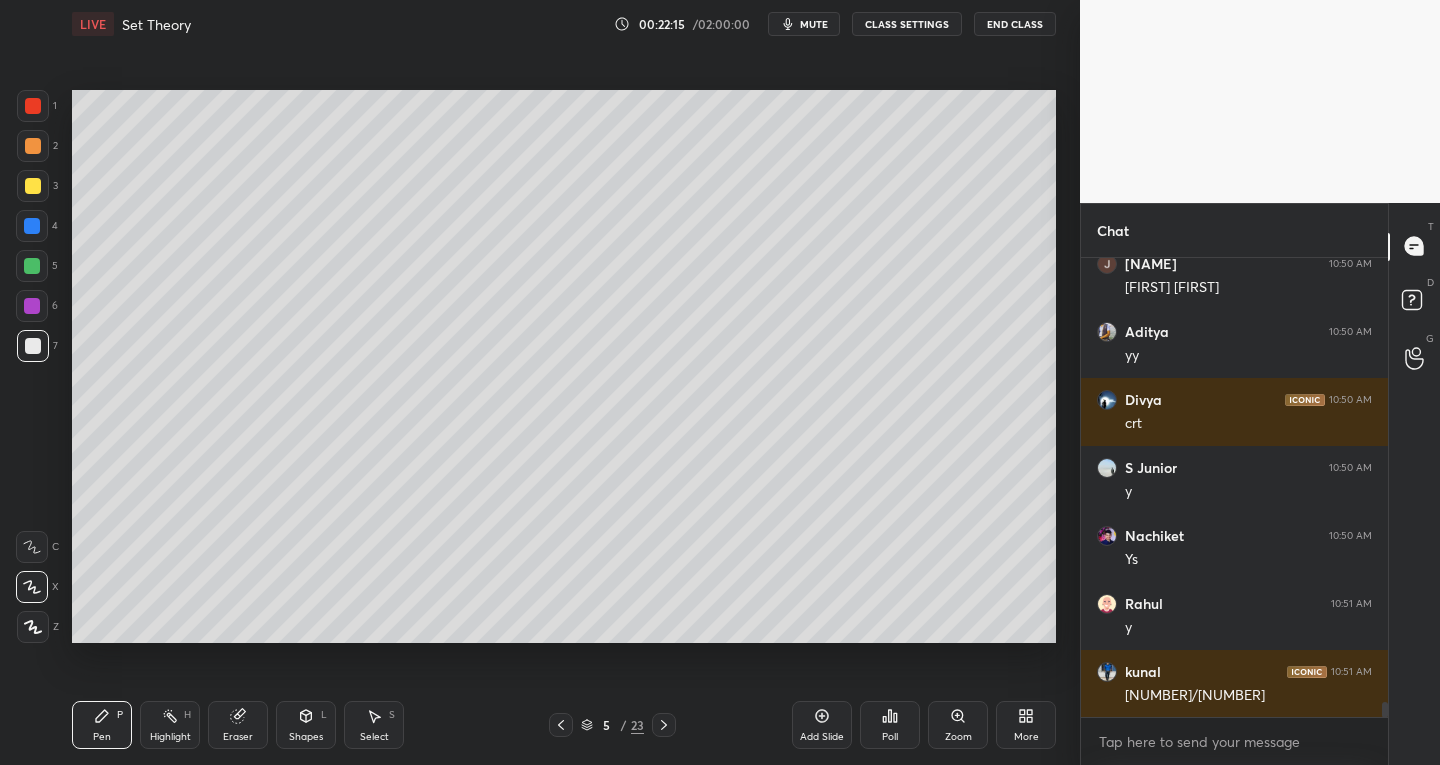 click on "Eraser" at bounding box center [238, 725] 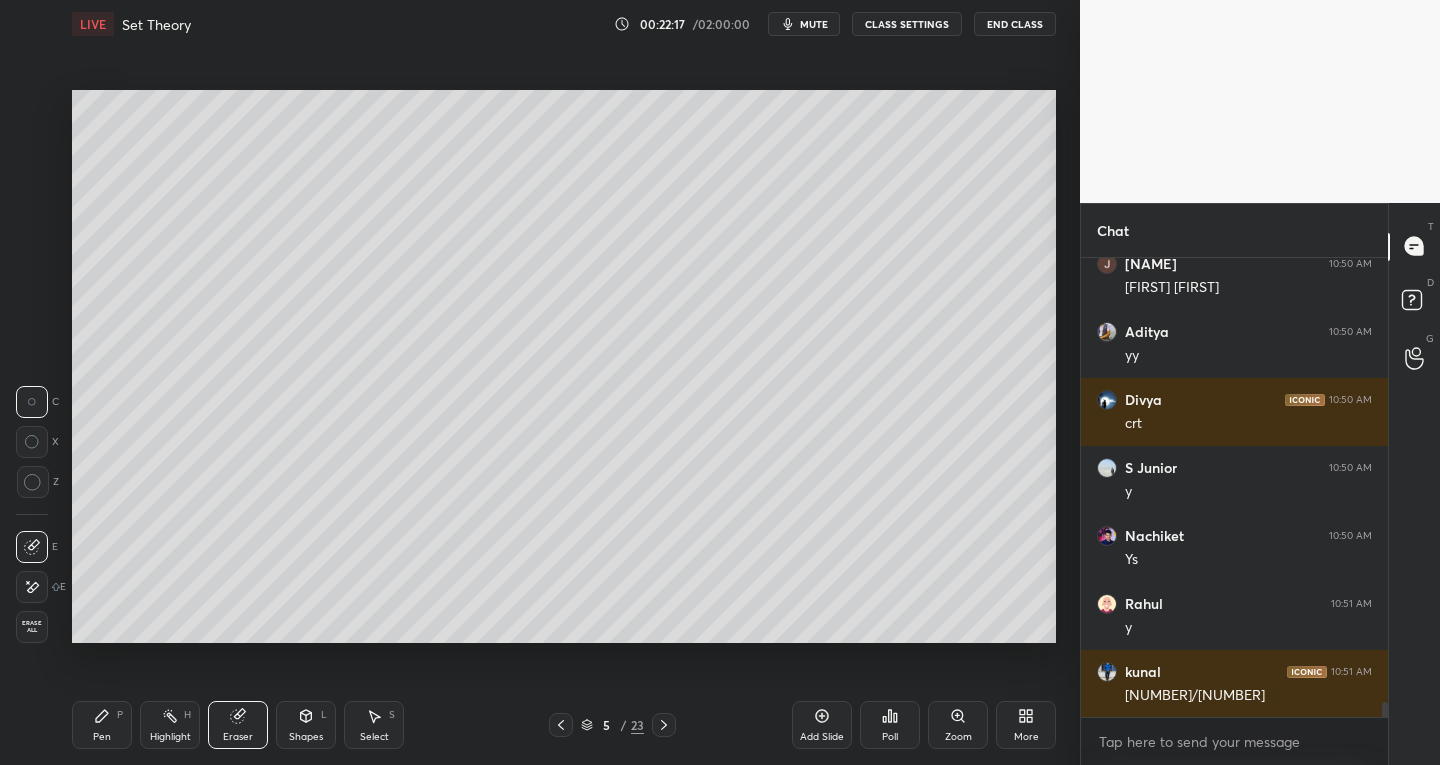 click on "Pen P" at bounding box center (102, 725) 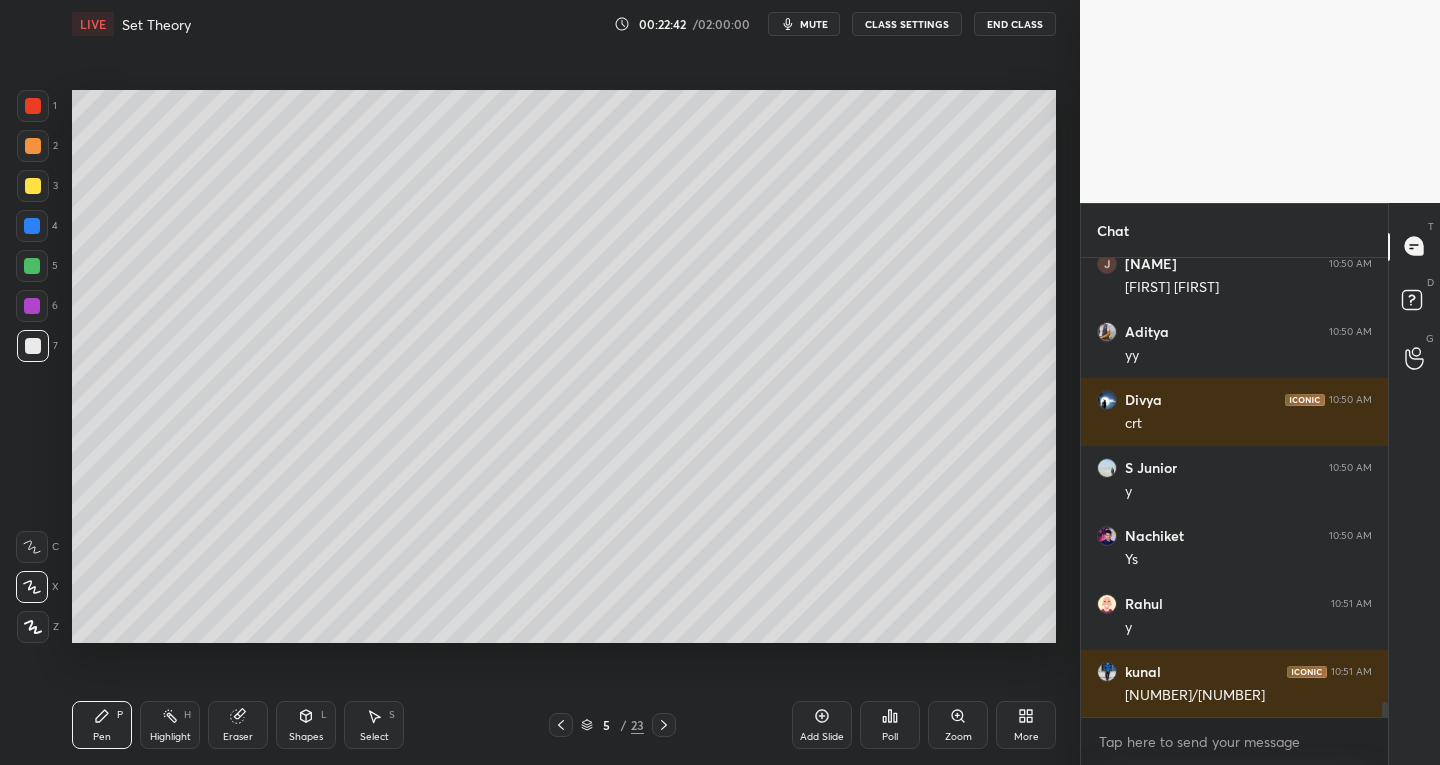 click 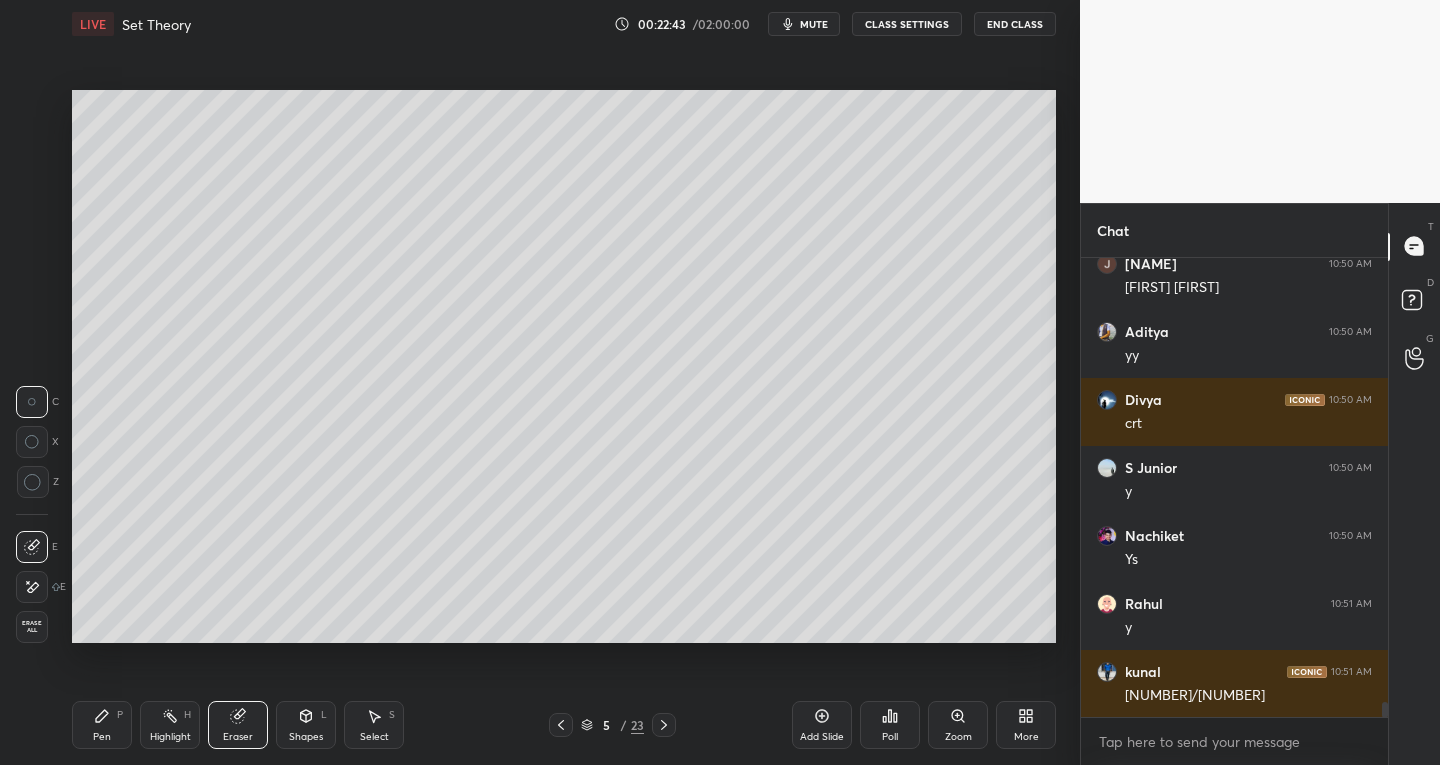 click at bounding box center (32, 587) 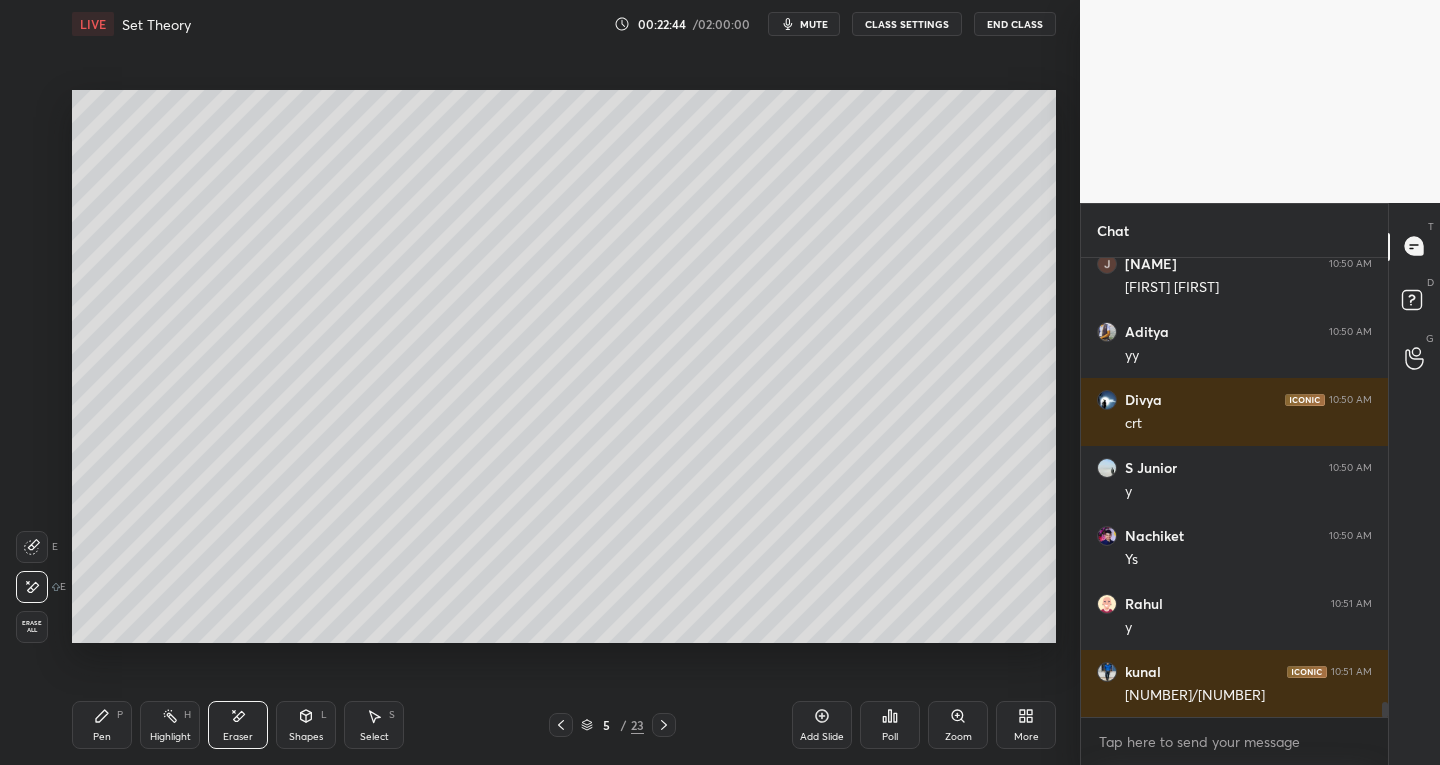 click 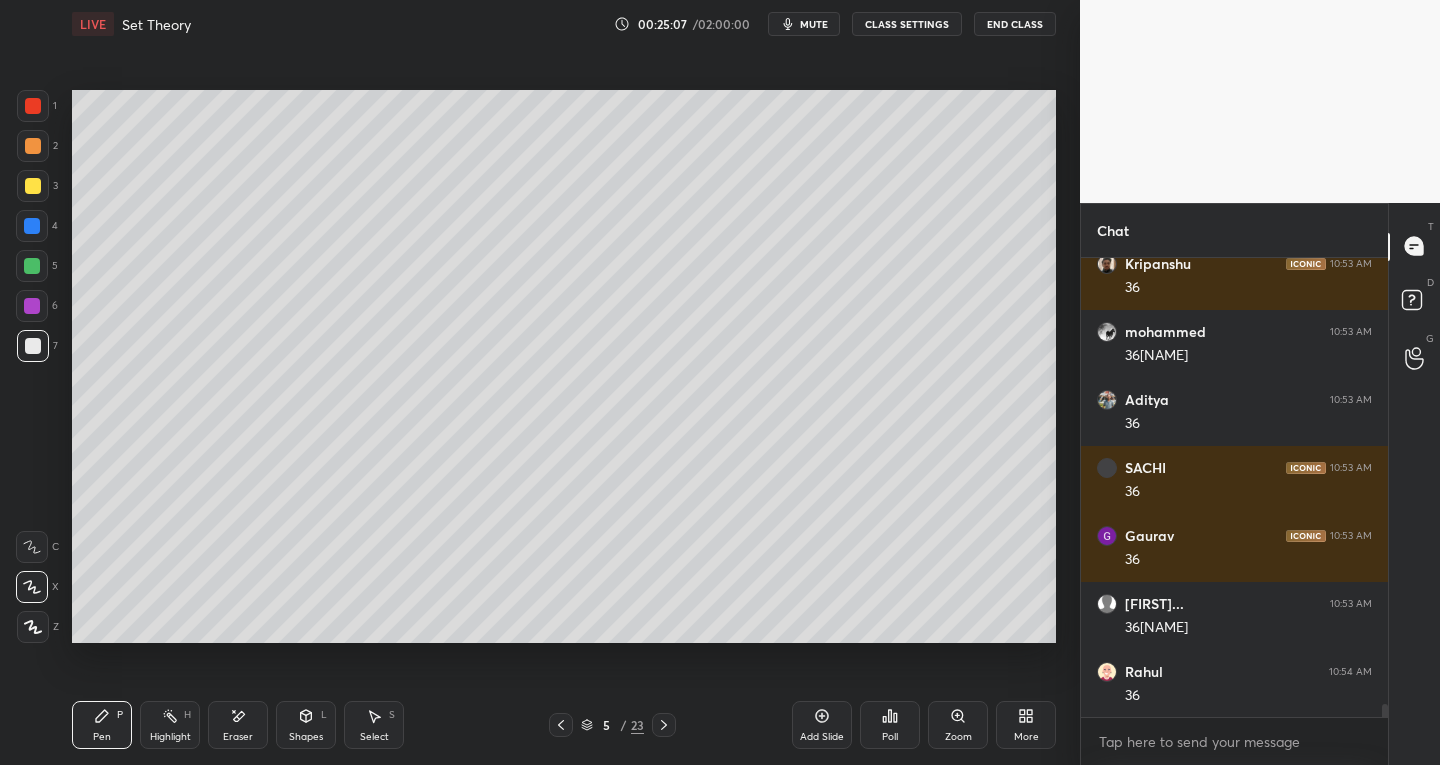 scroll, scrollTop: 15640, scrollLeft: 0, axis: vertical 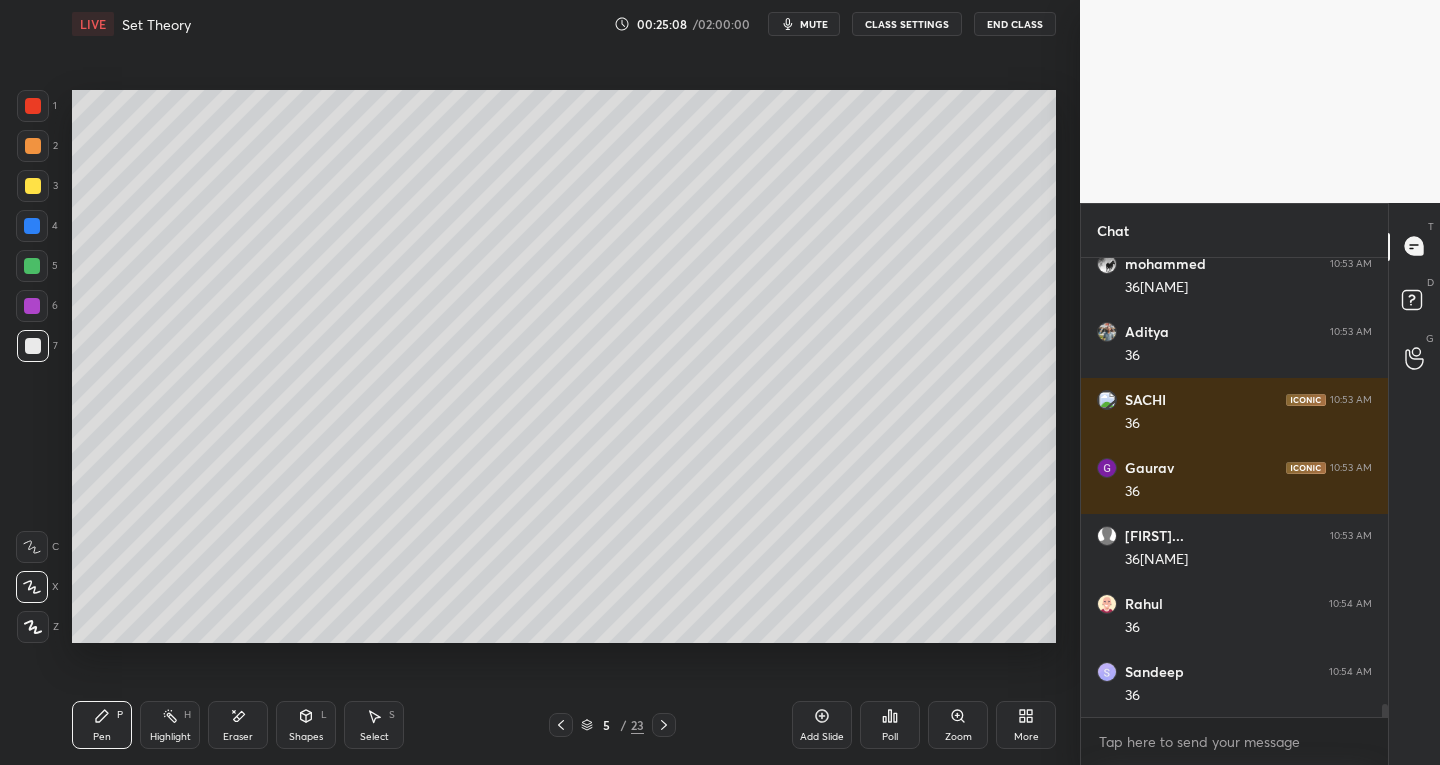 click on "Add Slide" at bounding box center [822, 737] 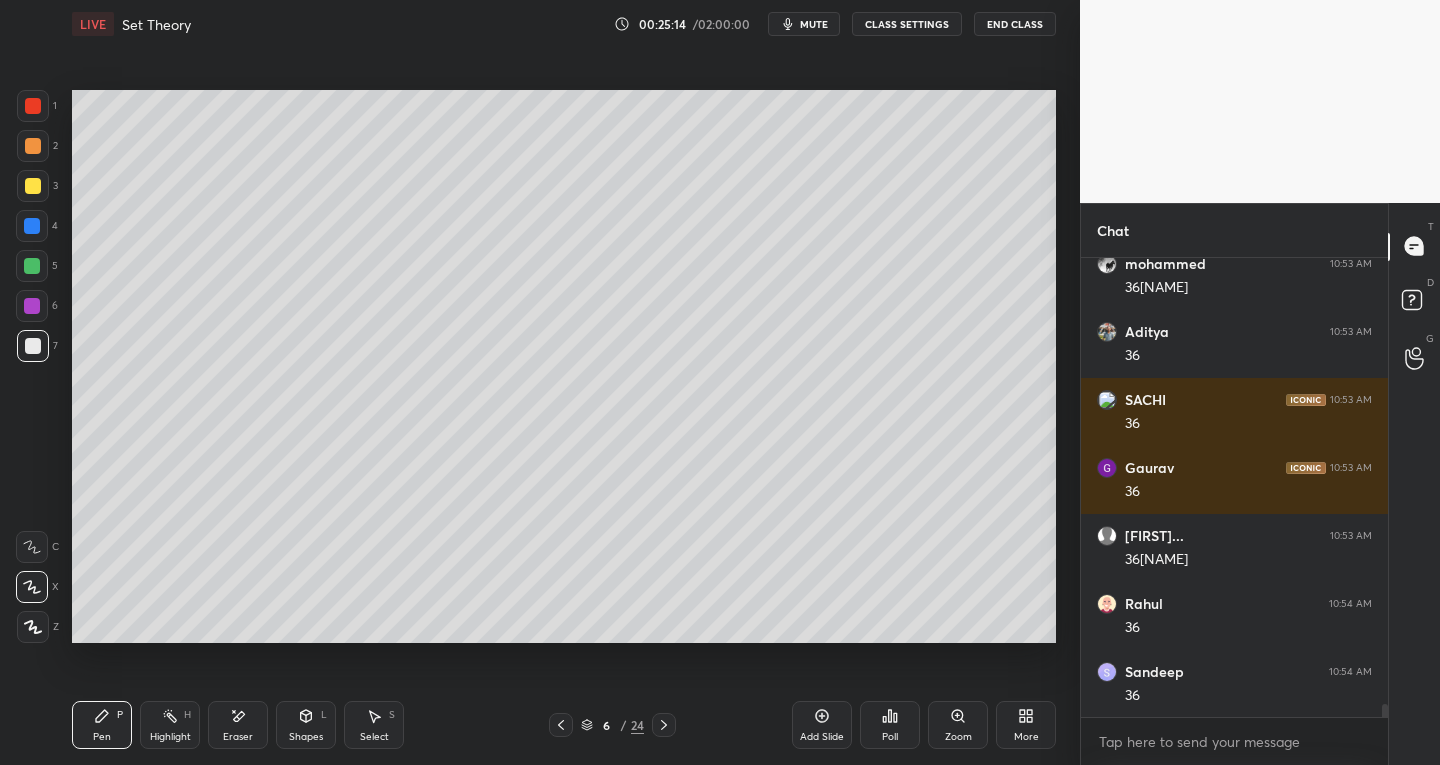 scroll, scrollTop: 15708, scrollLeft: 0, axis: vertical 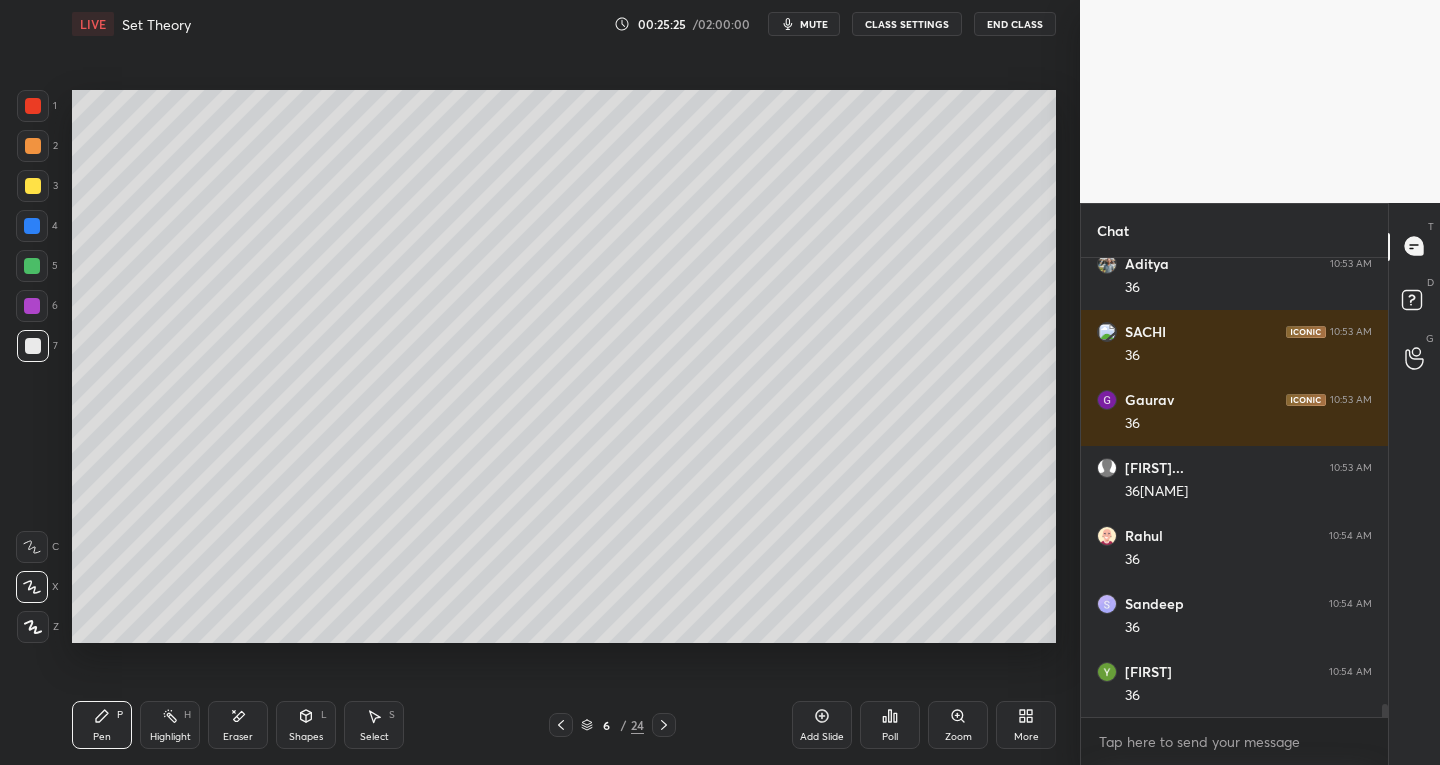 click 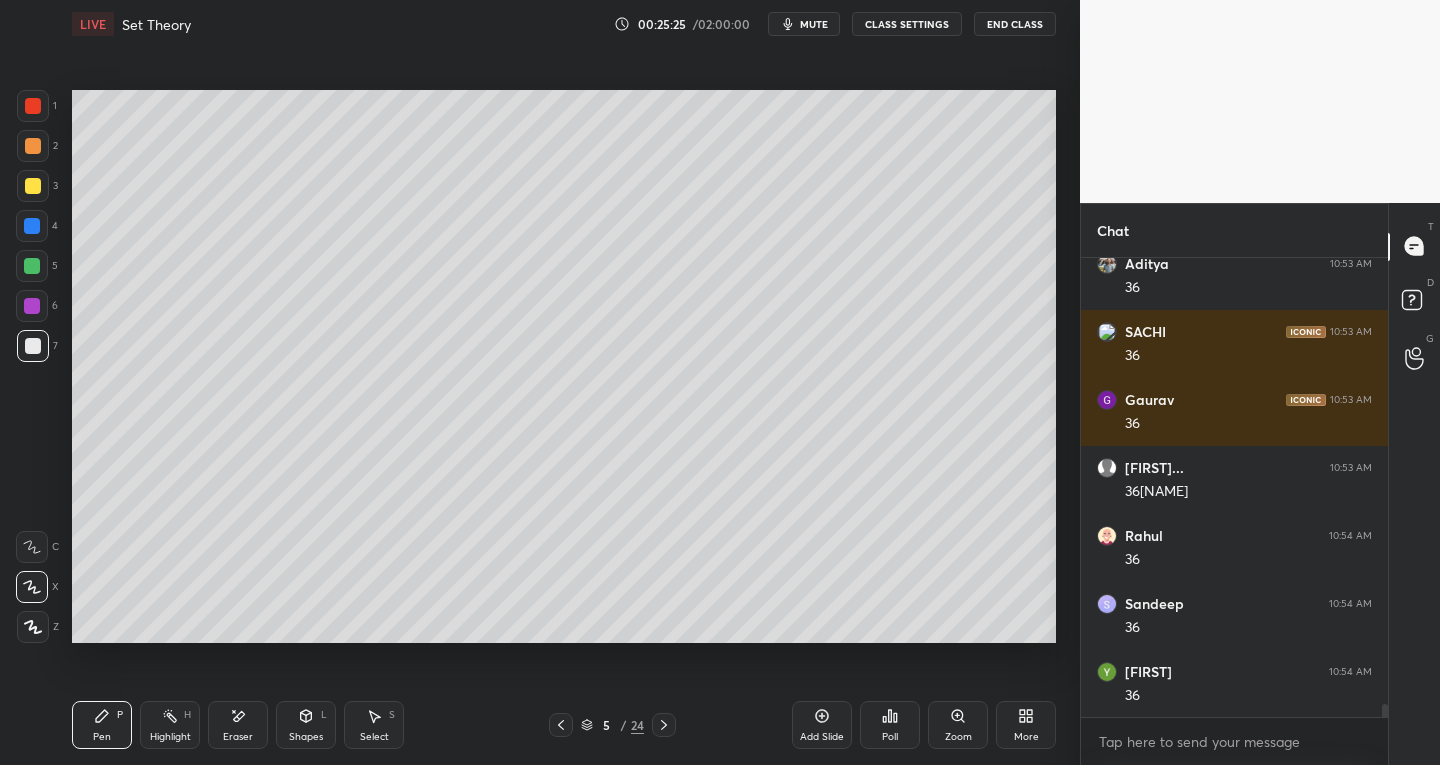click 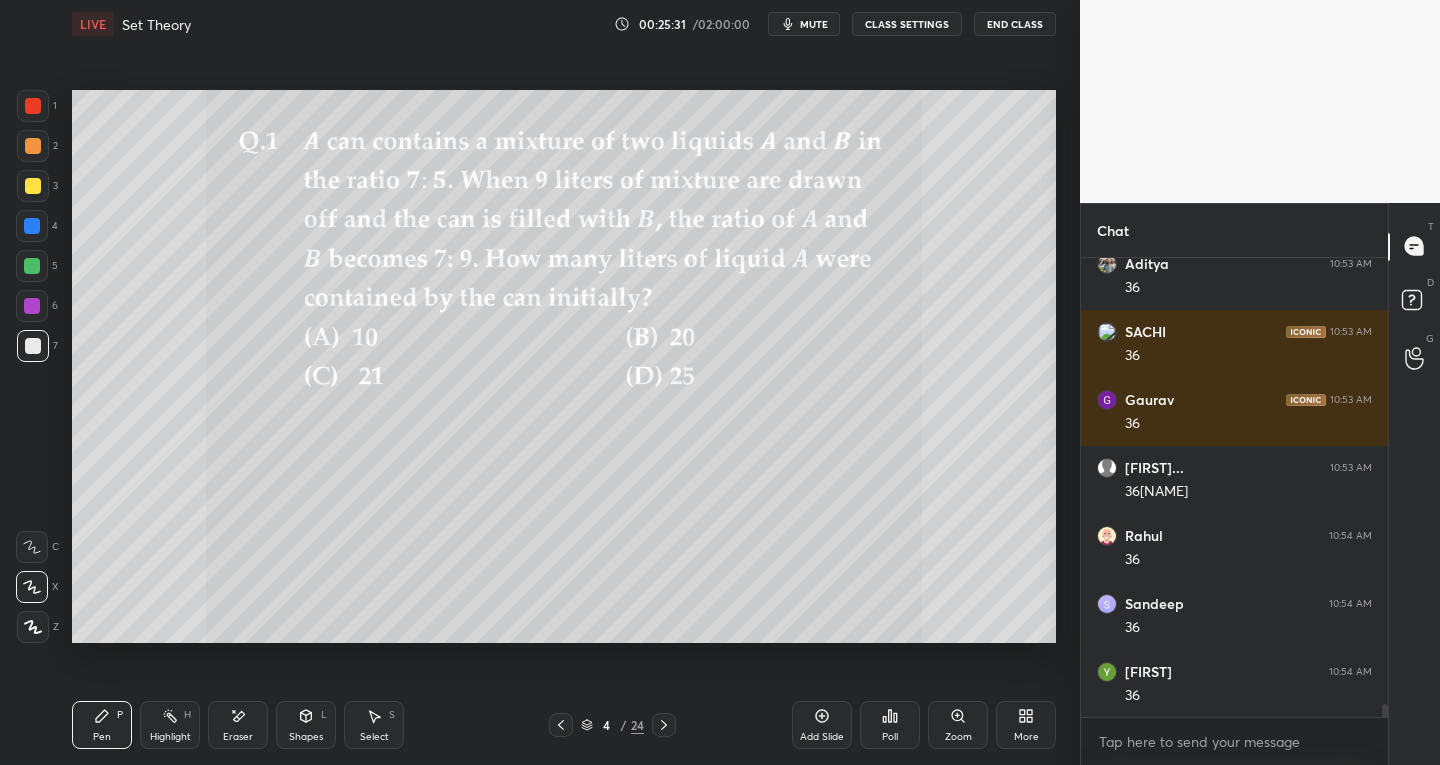 click 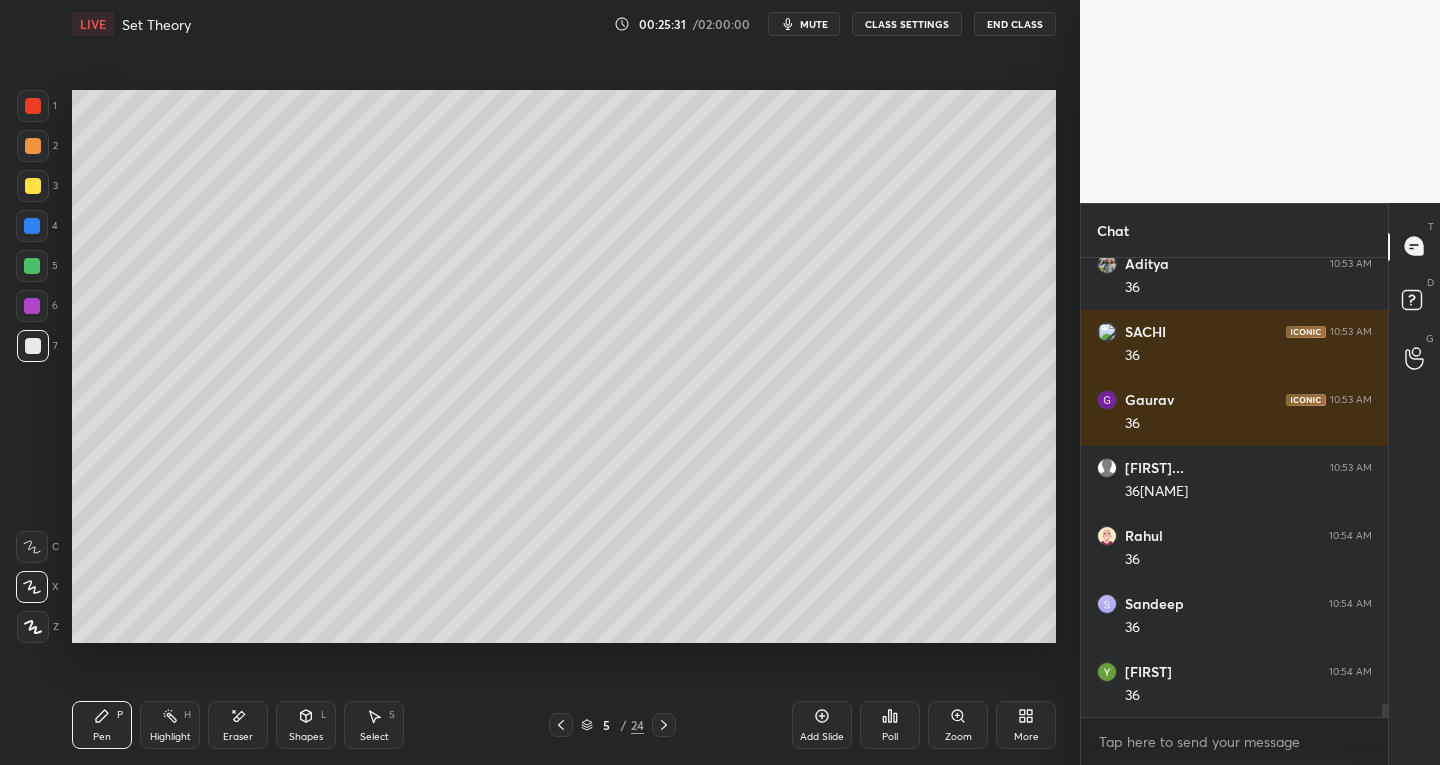 click 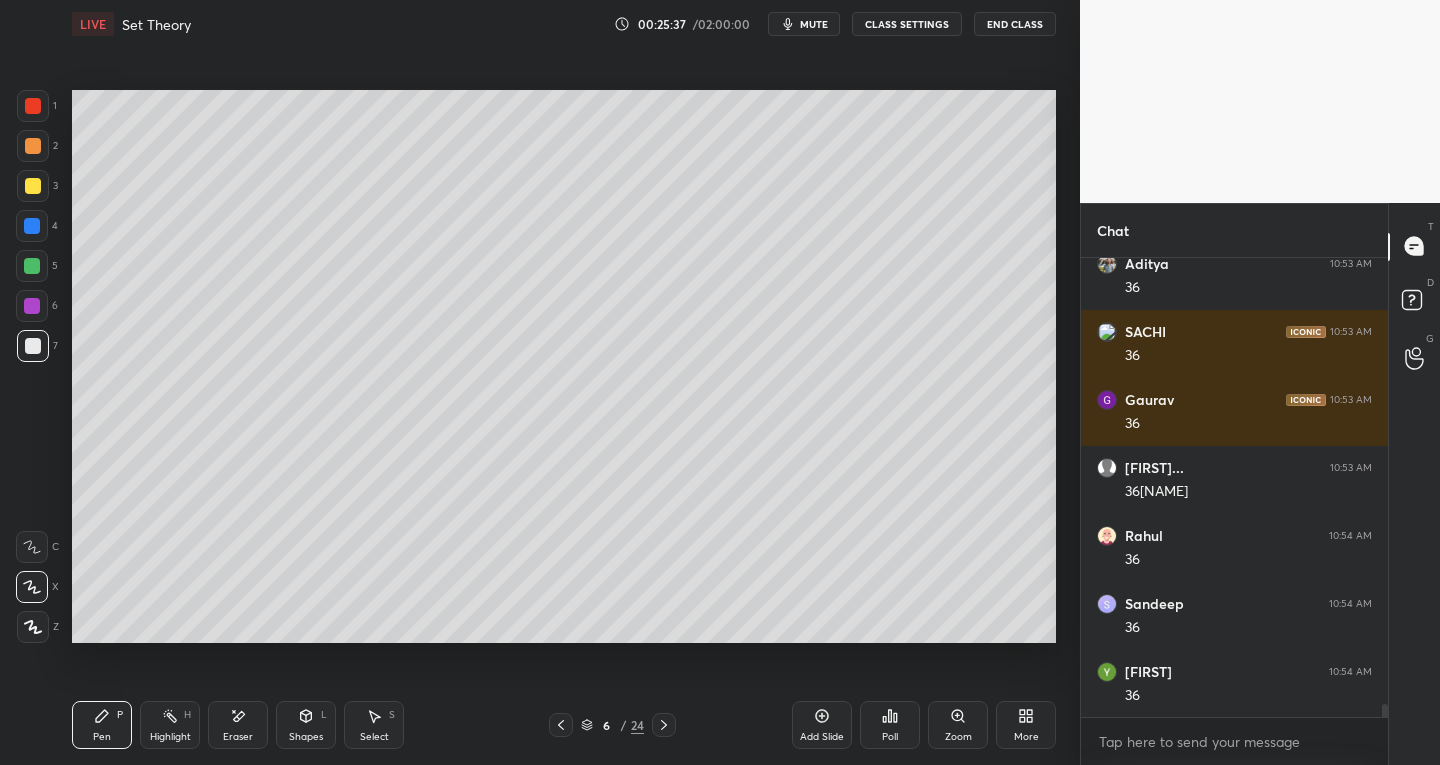 click 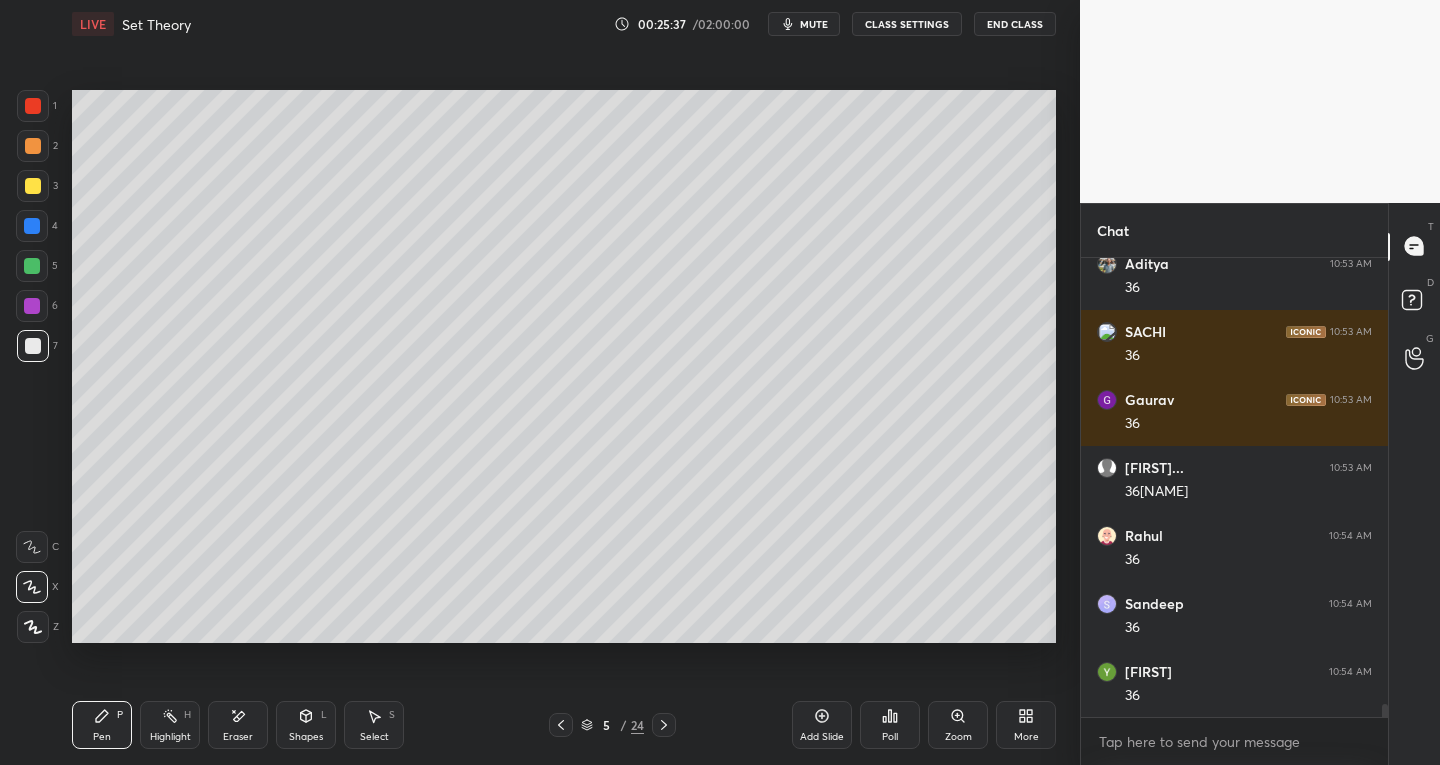 click 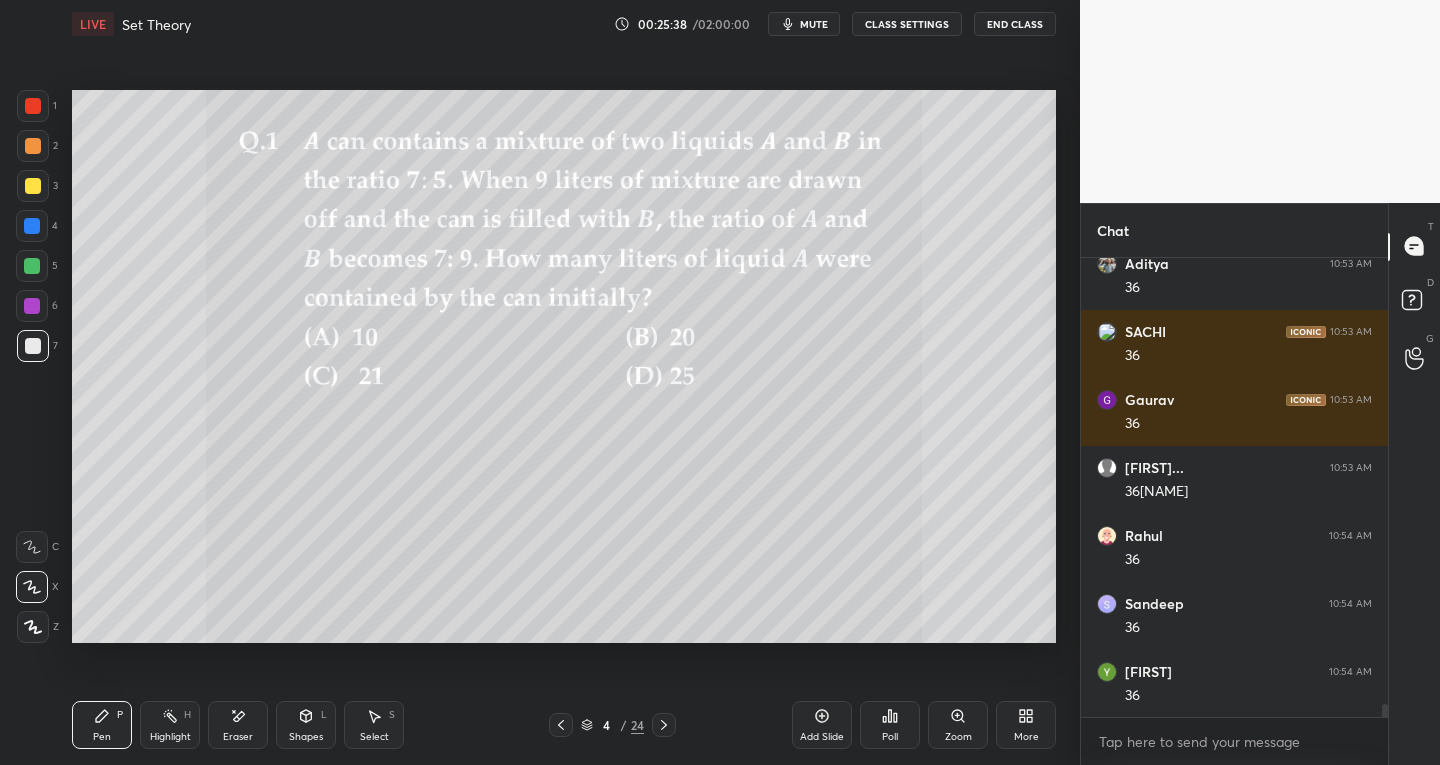 click at bounding box center (561, 725) 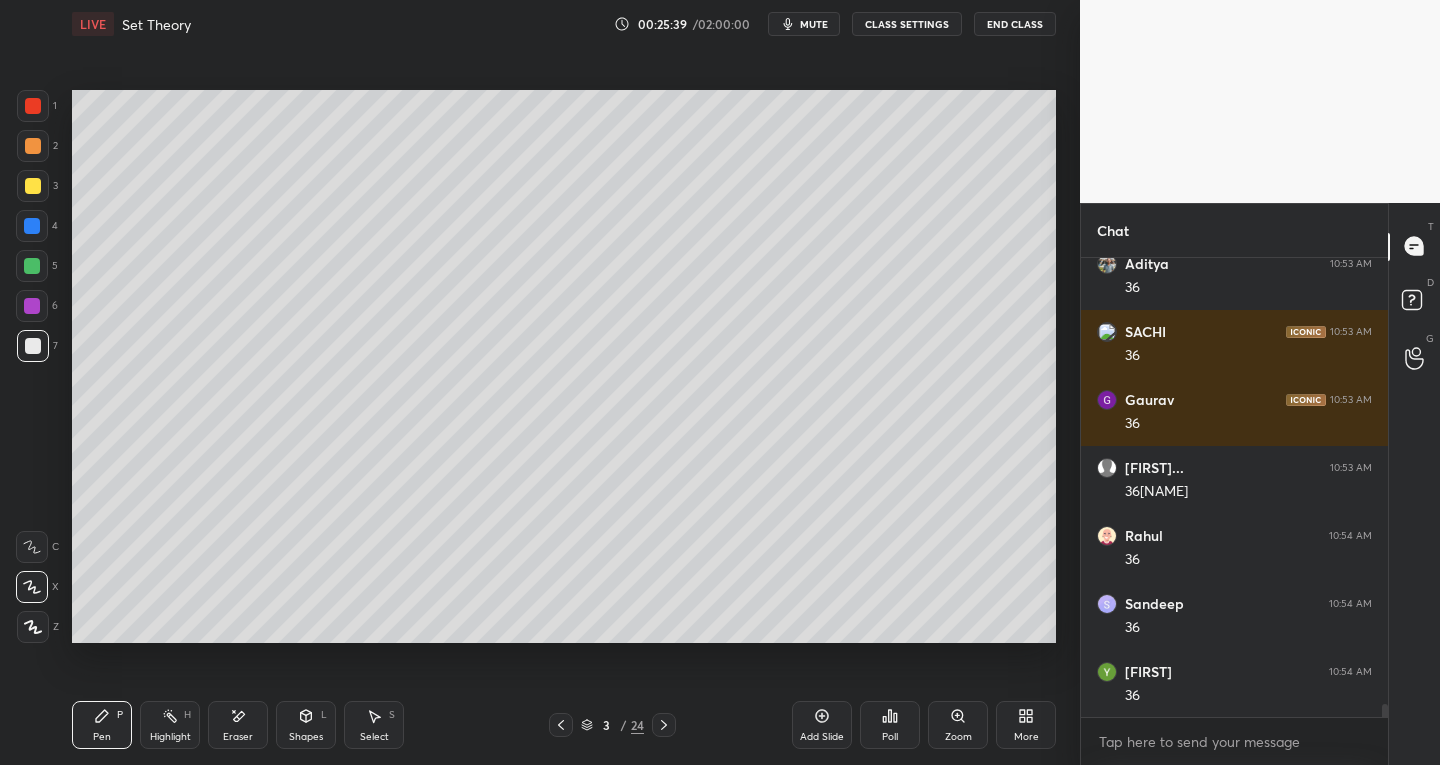 click 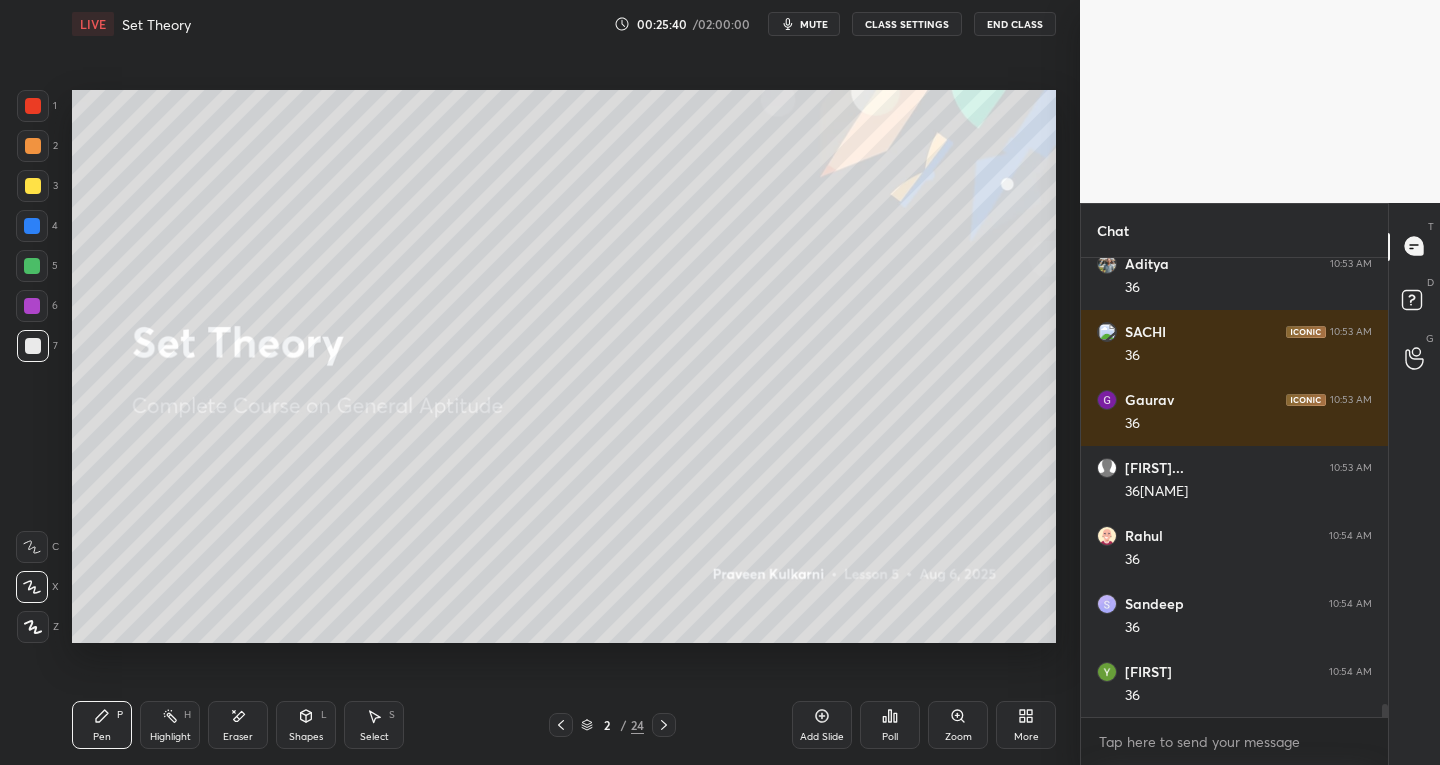 click 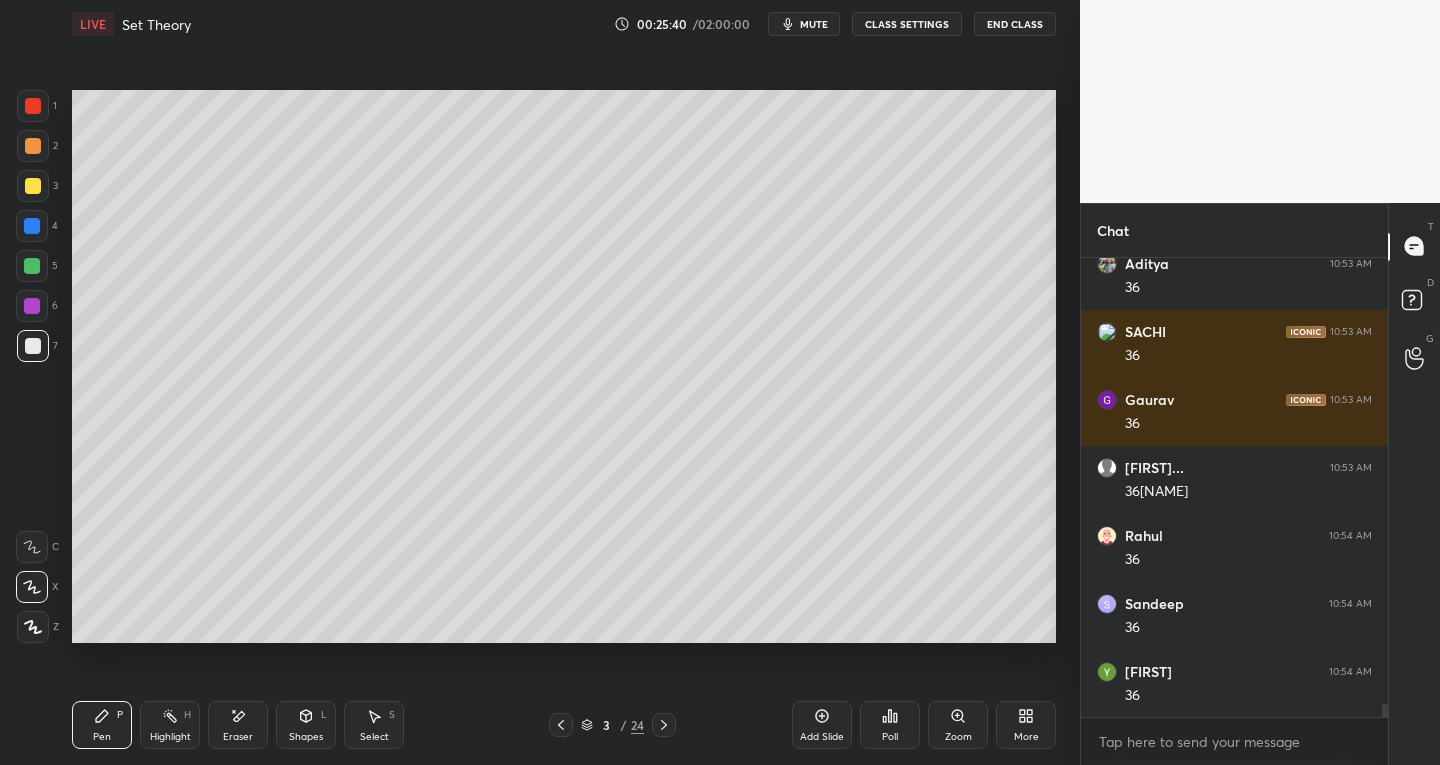 click 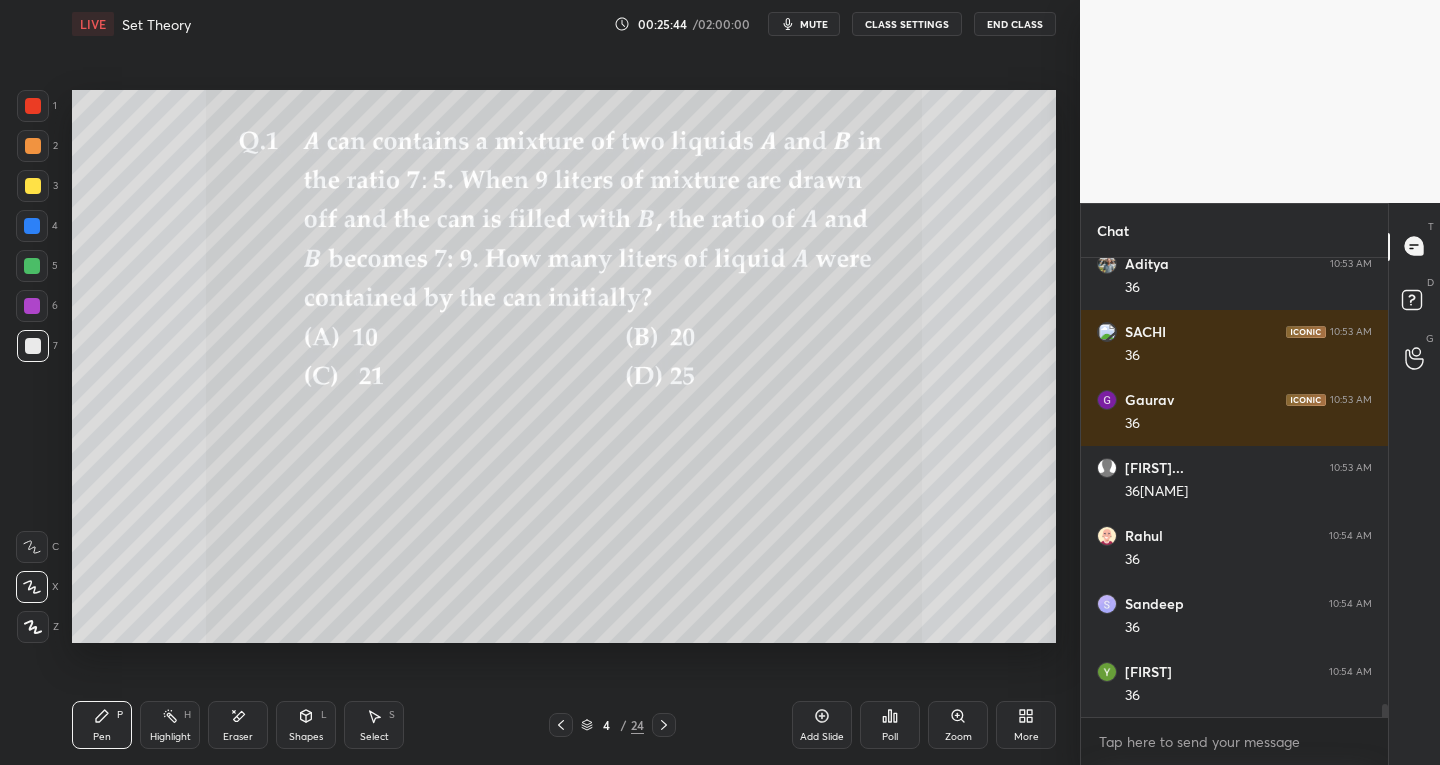 click 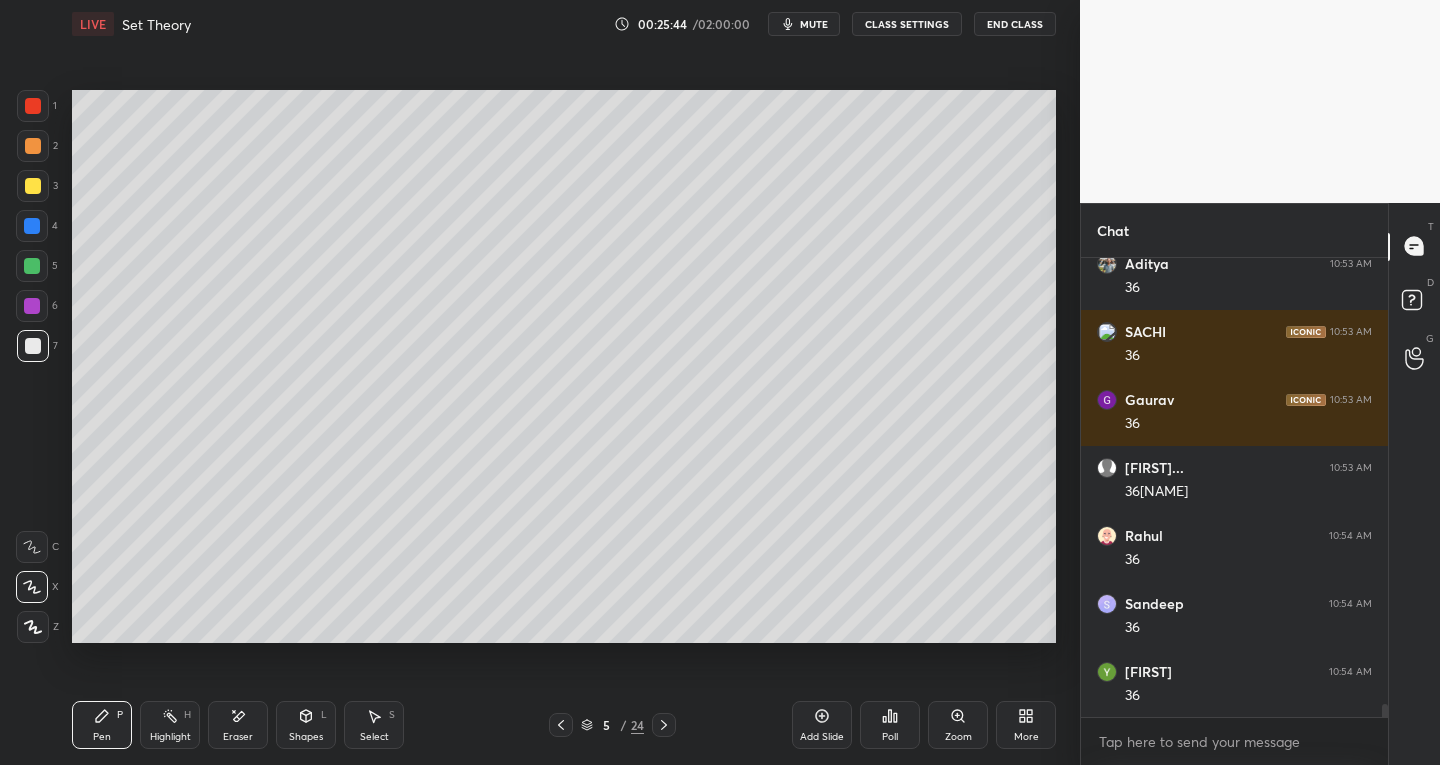 click 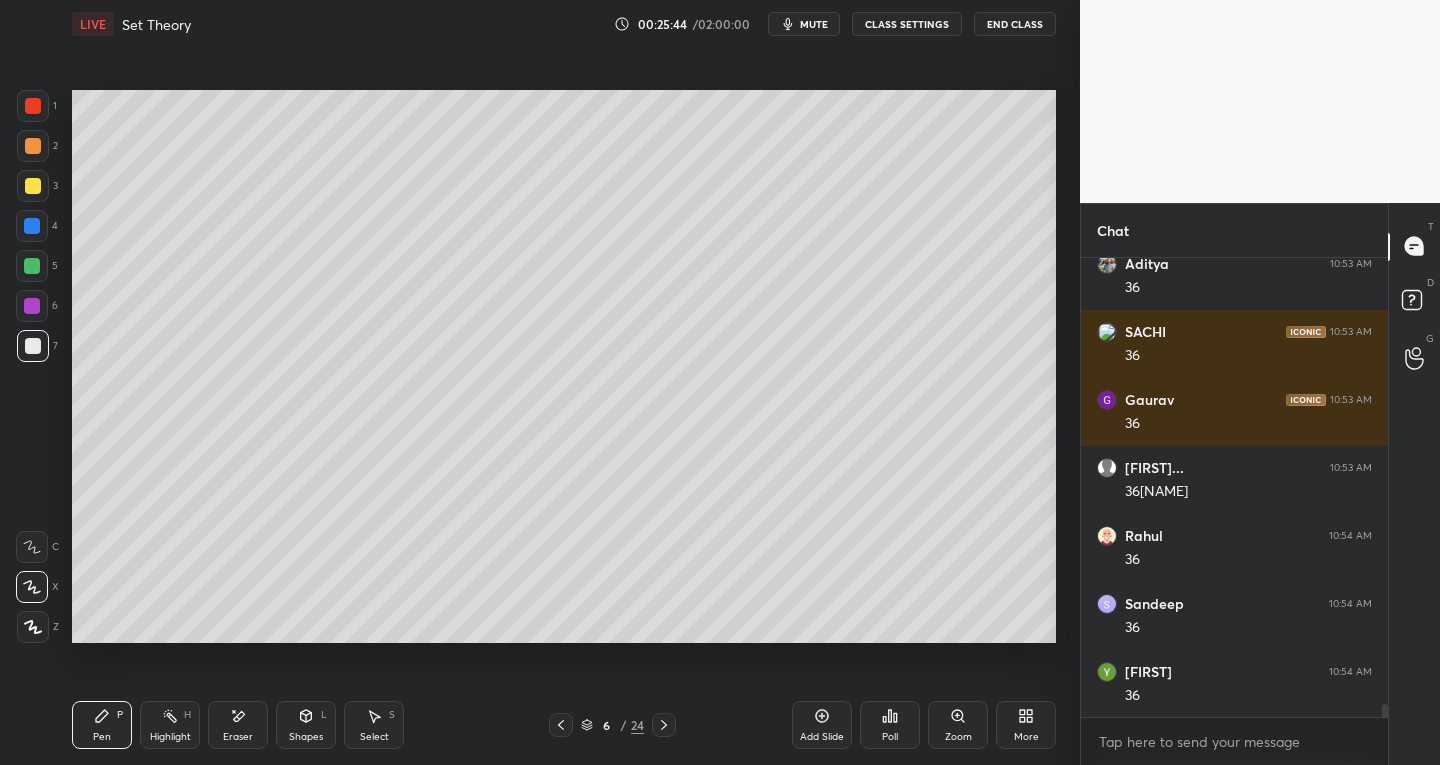 click 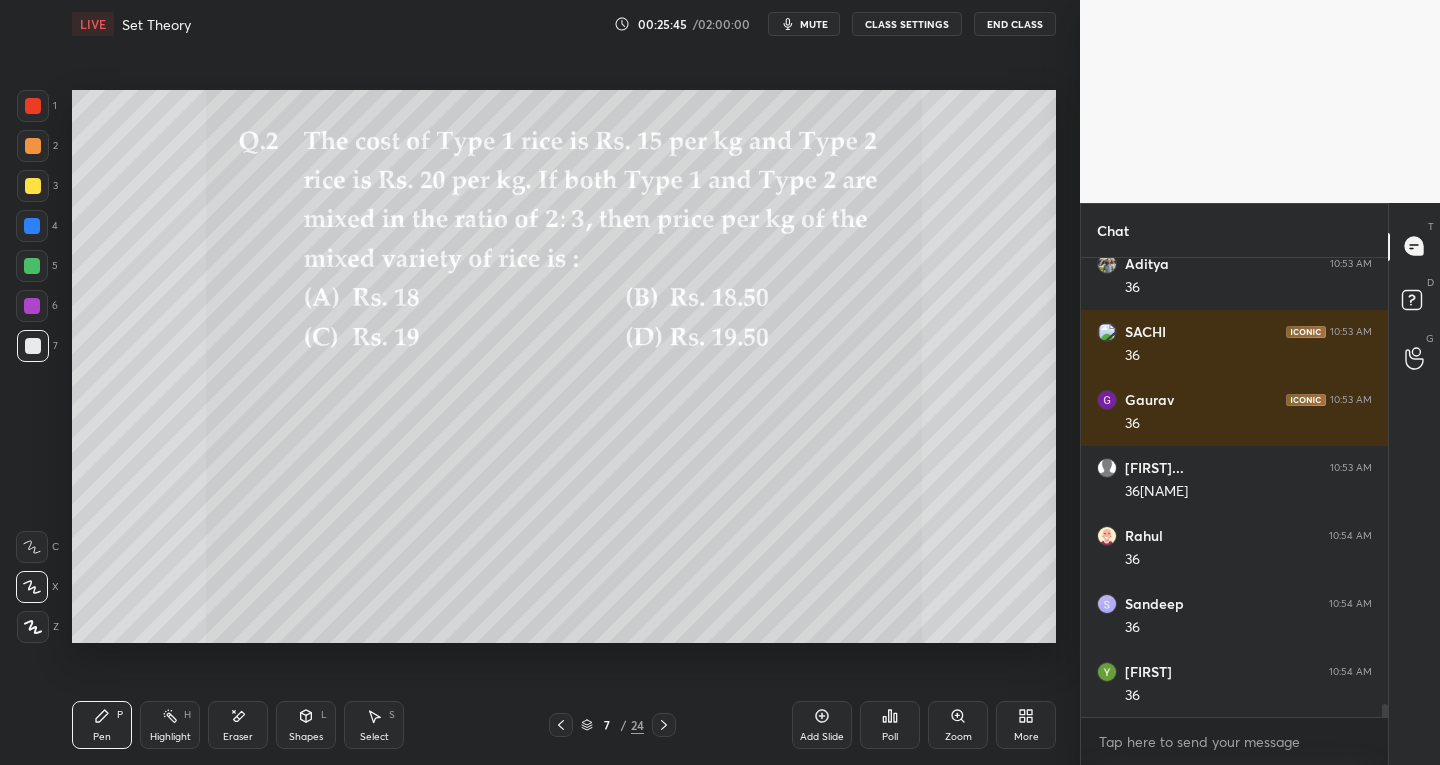 click 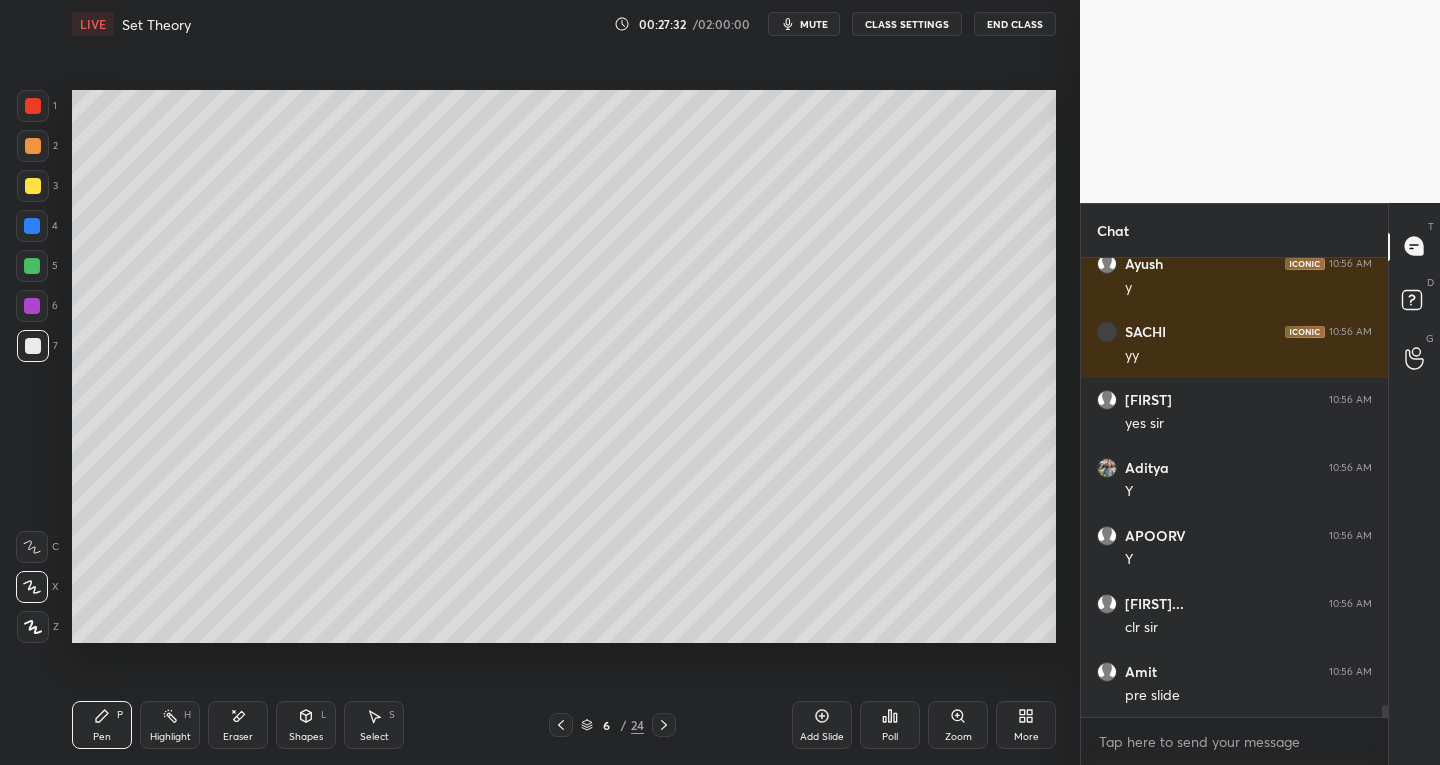 scroll, scrollTop: 17612, scrollLeft: 0, axis: vertical 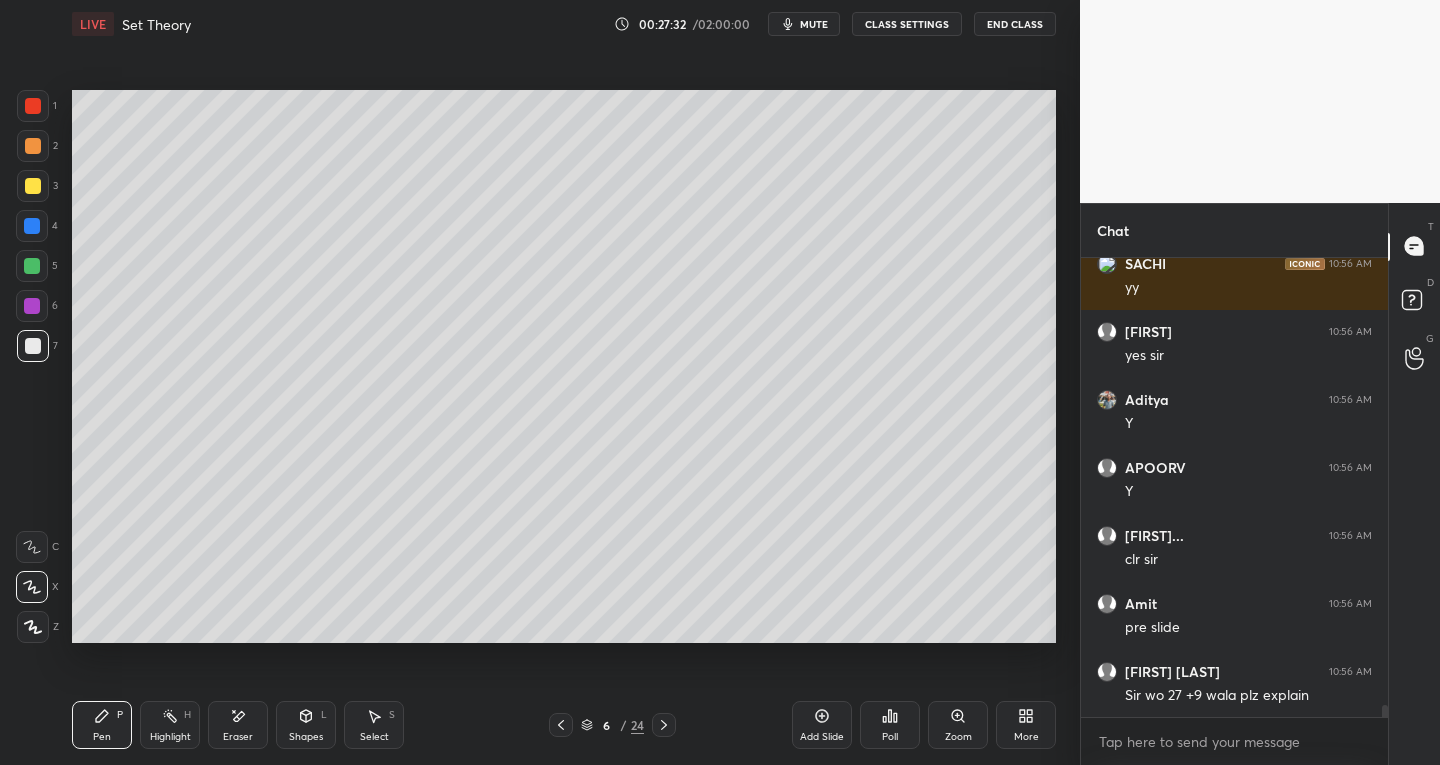 click 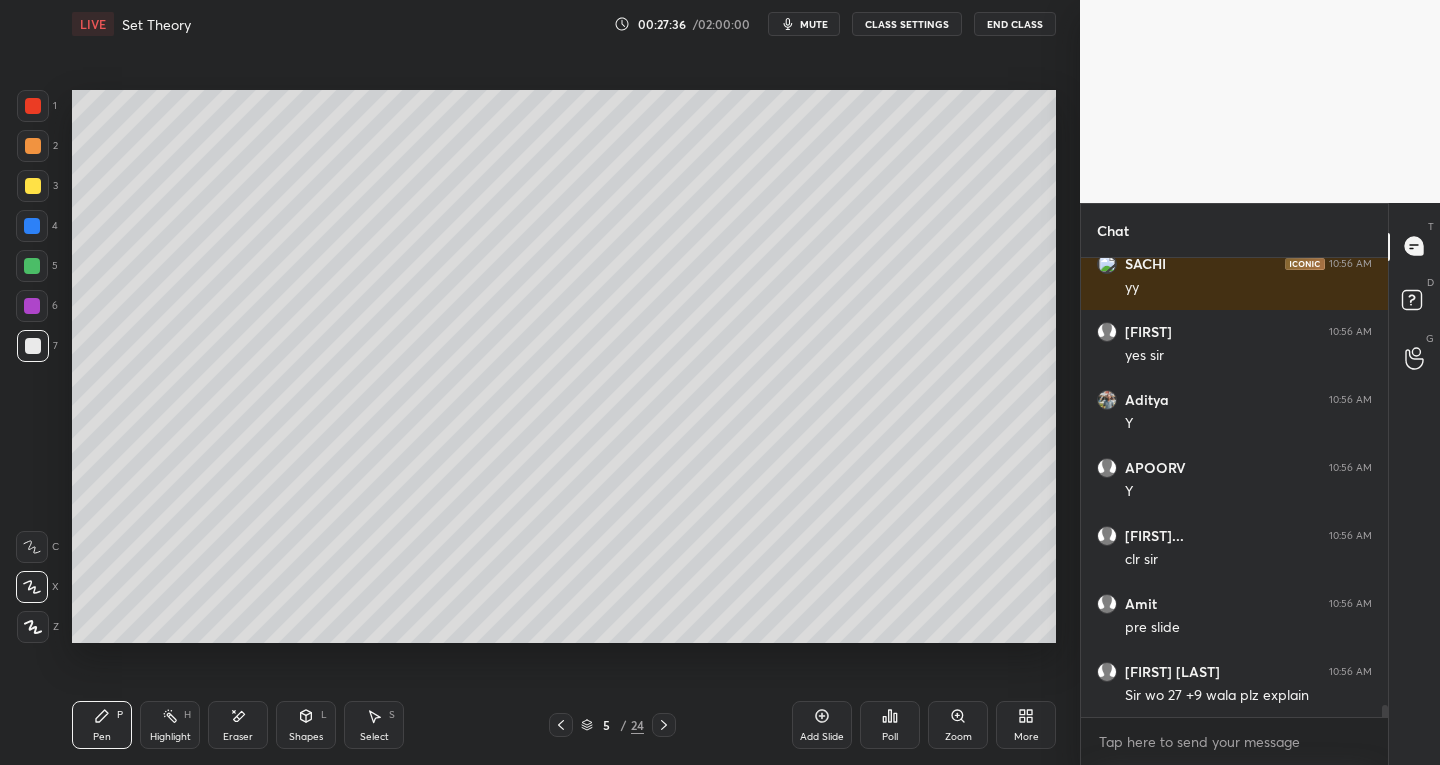 scroll, scrollTop: 17680, scrollLeft: 0, axis: vertical 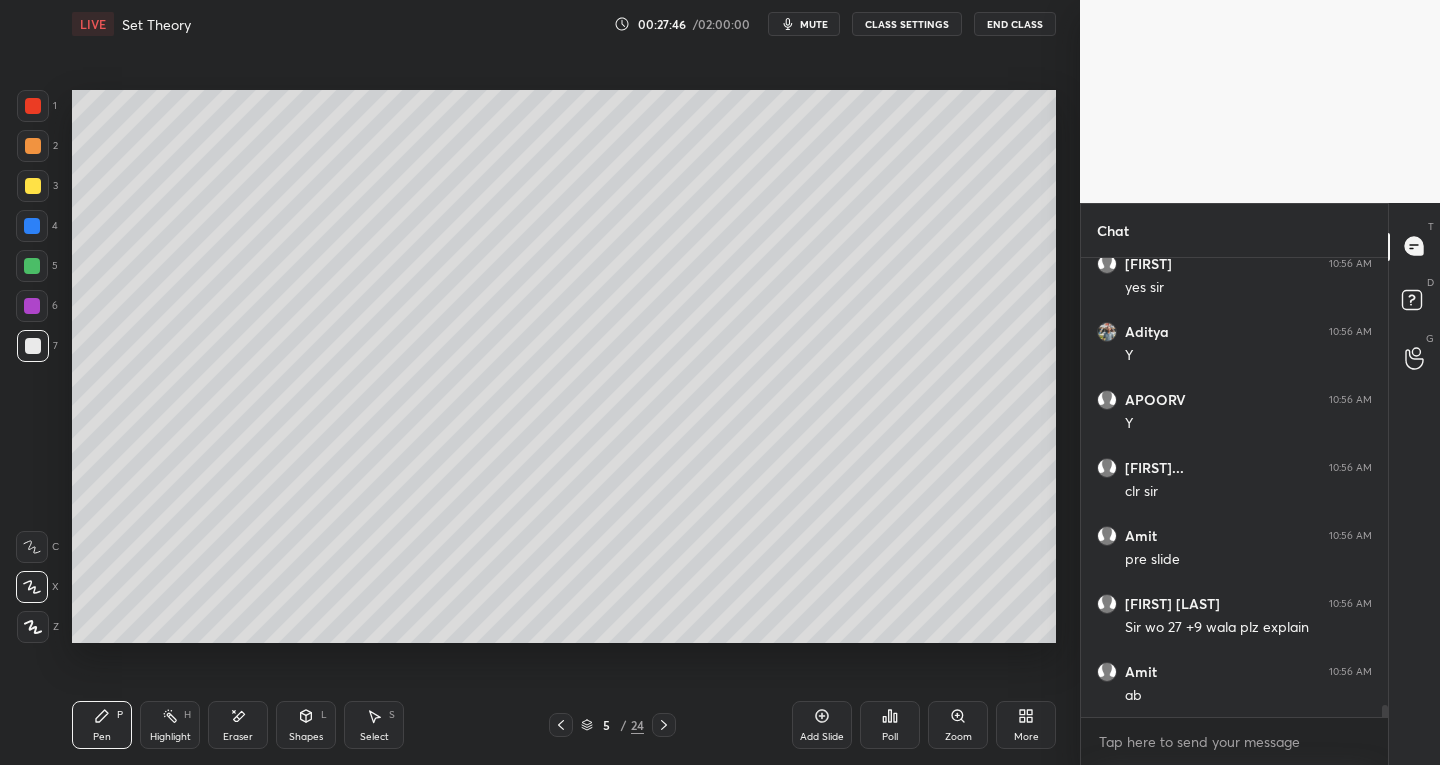 click on "Add Slide" at bounding box center [822, 725] 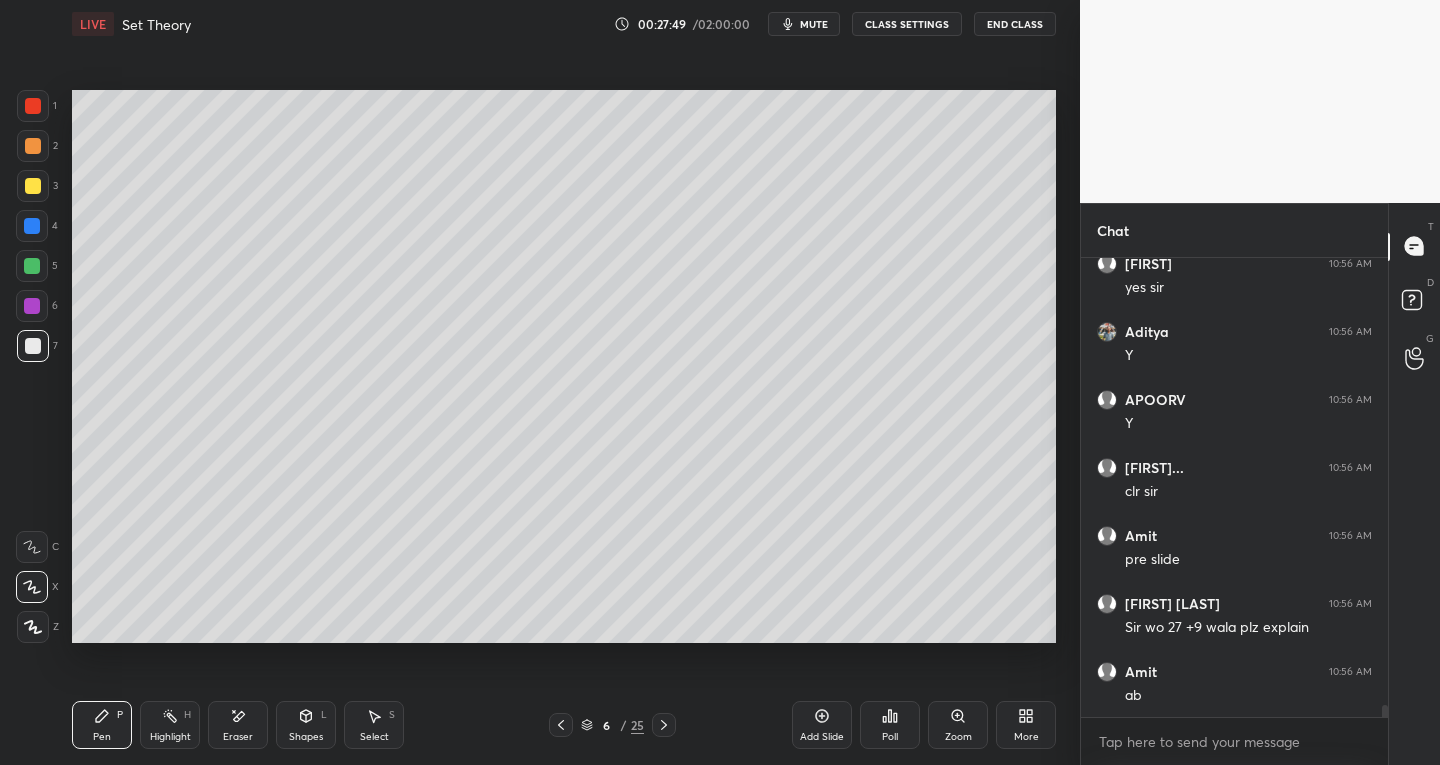 scroll, scrollTop: 17748, scrollLeft: 0, axis: vertical 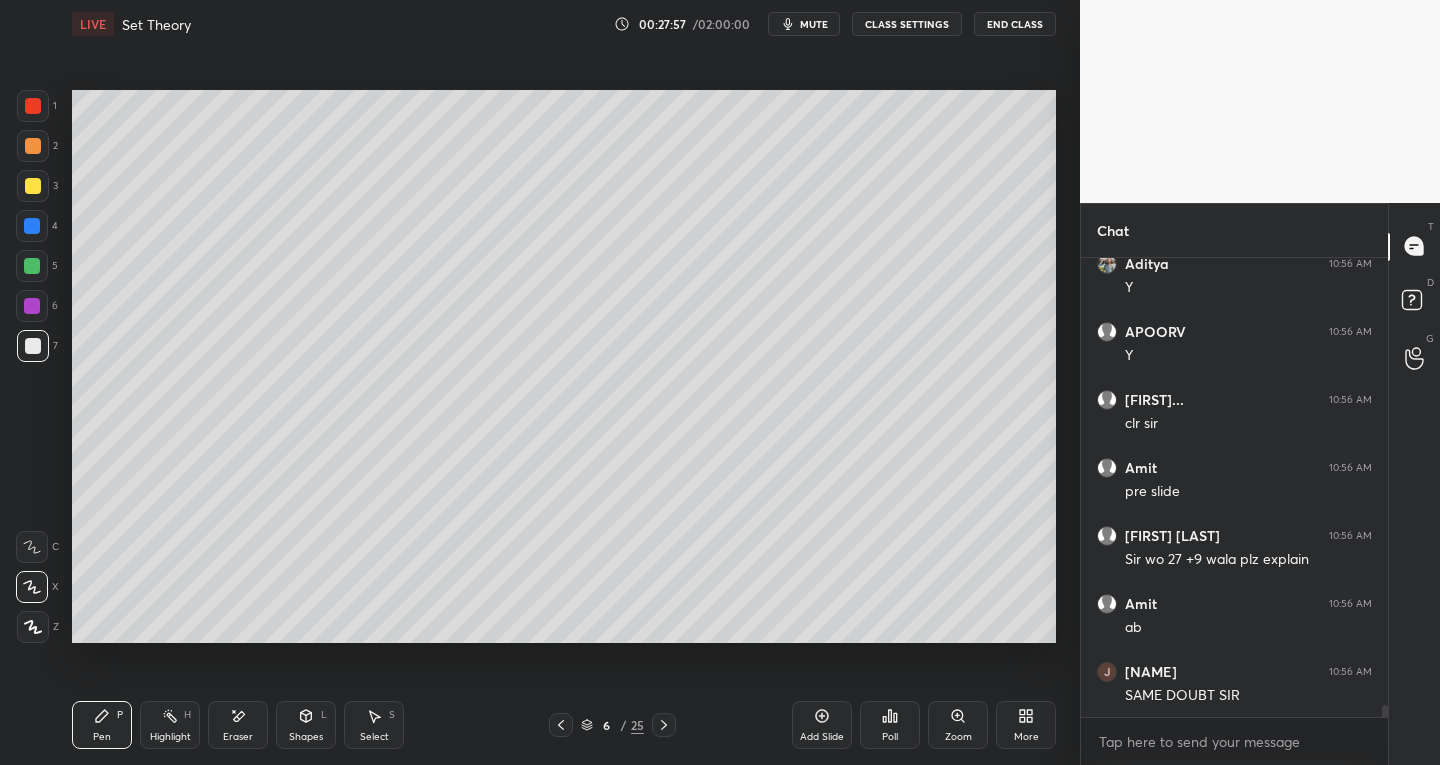 click on "Select S" at bounding box center [374, 725] 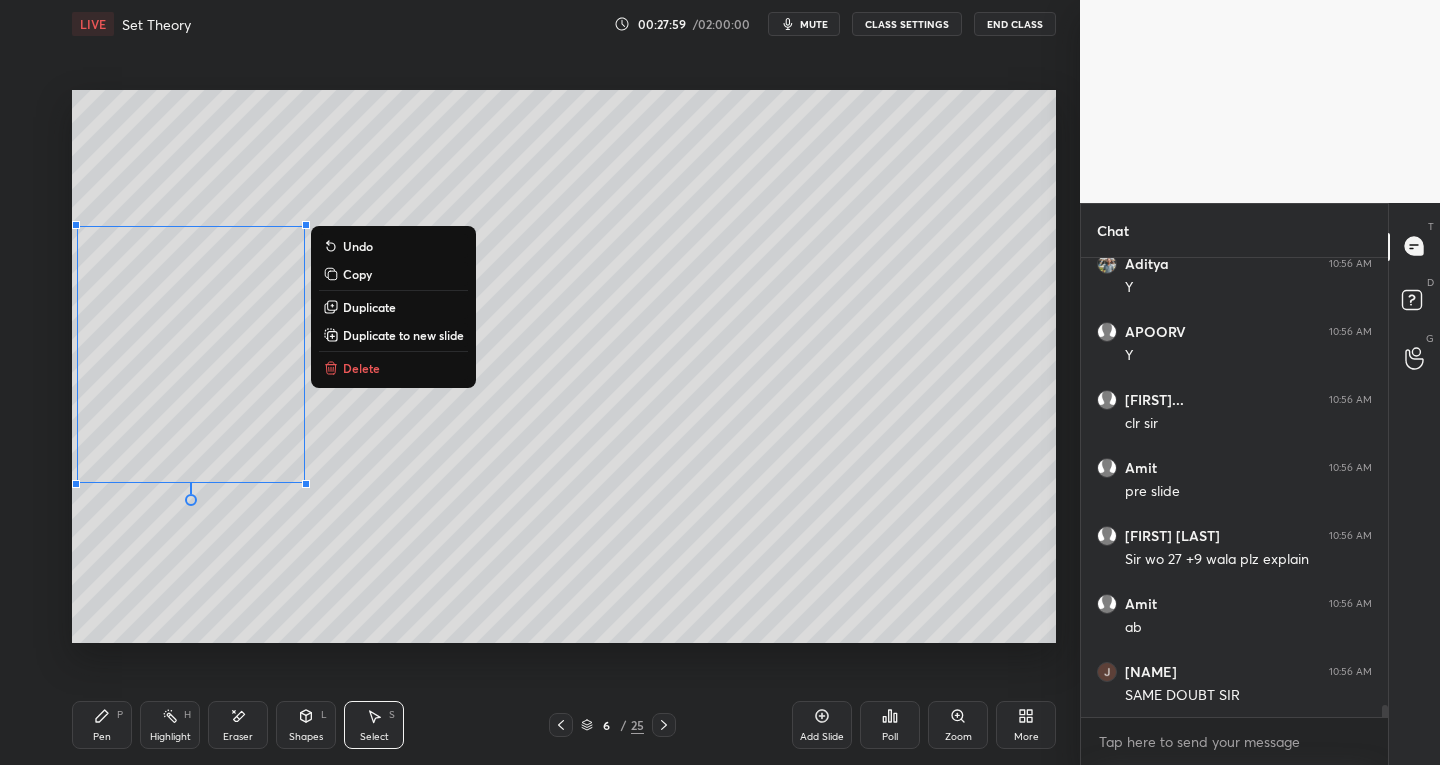 click on "0 ° Undo Copy Duplicate Duplicate to new slide Delete" at bounding box center (564, 367) 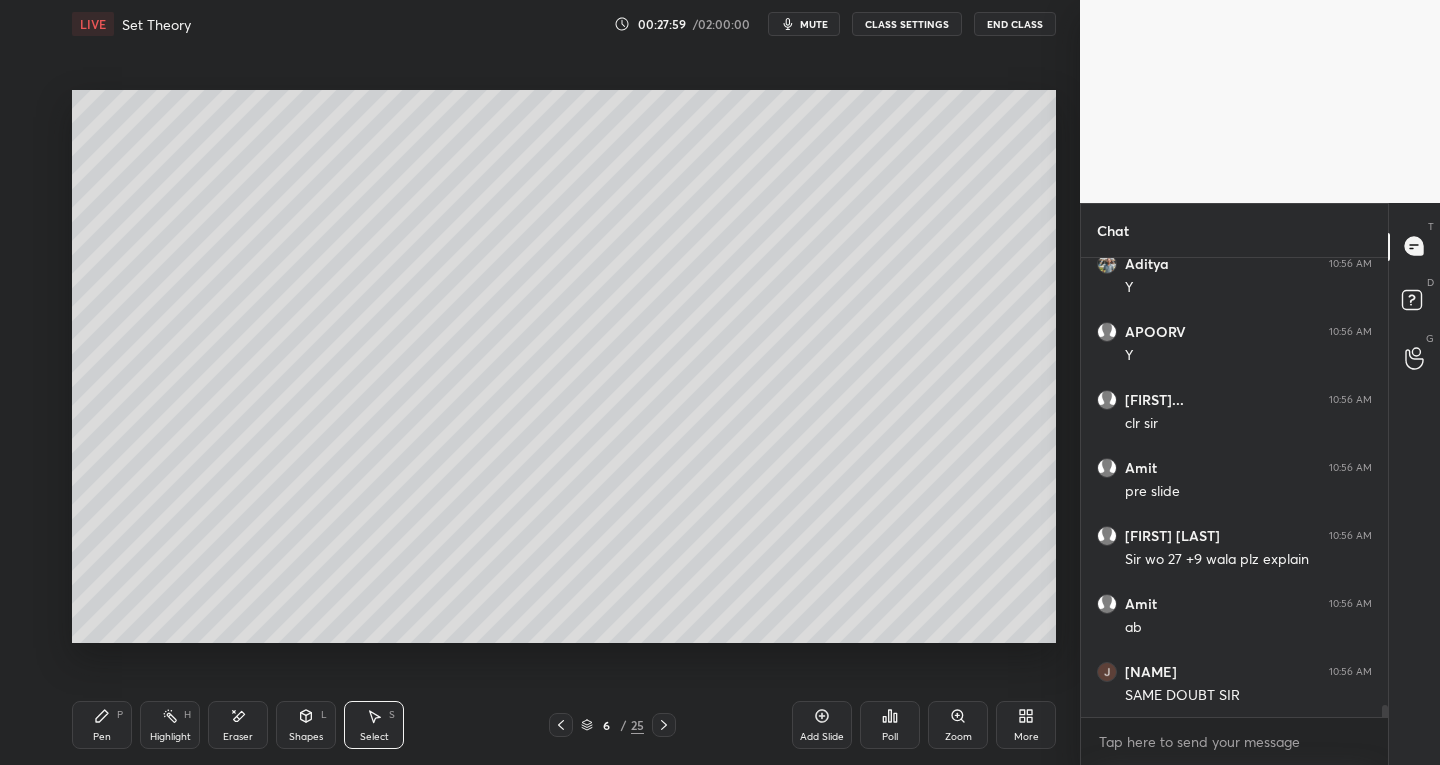 click 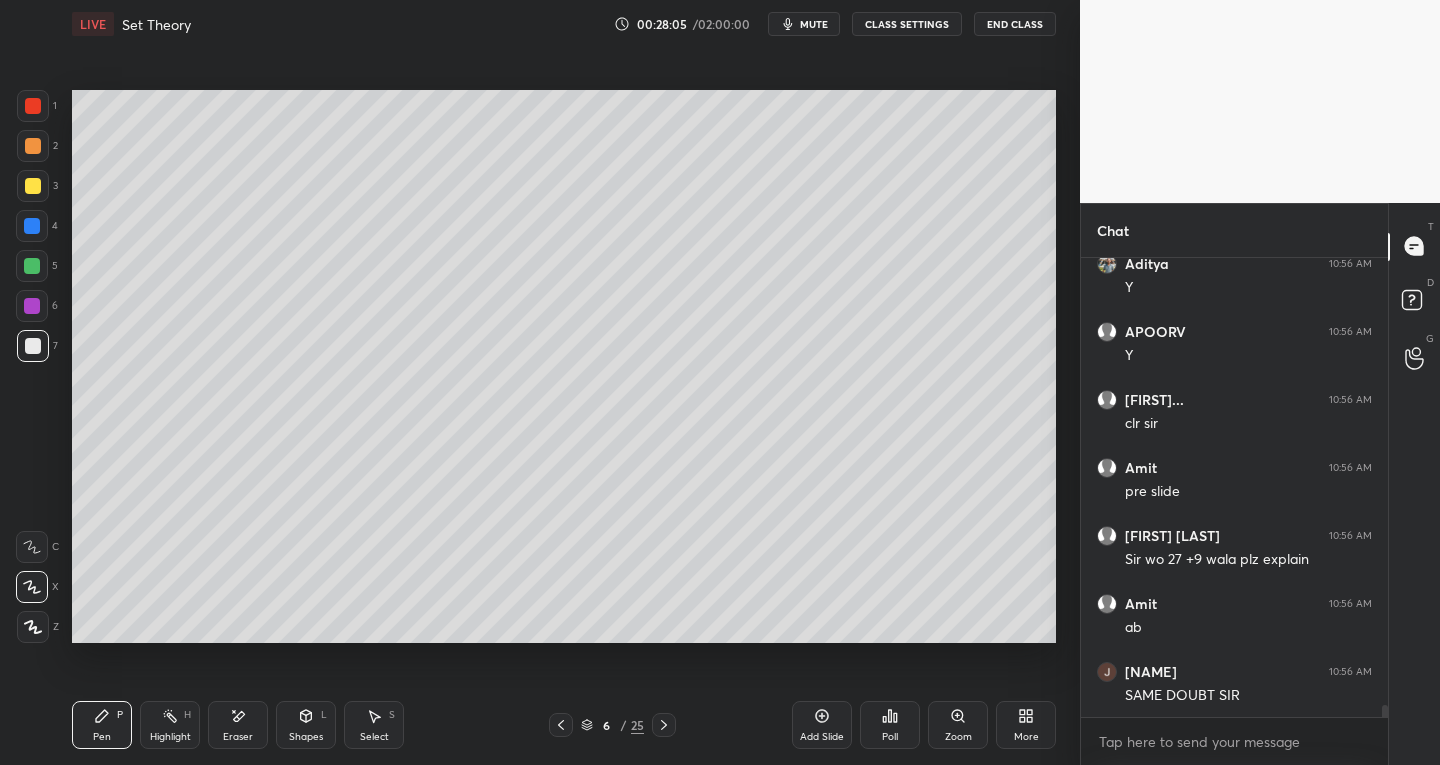 click at bounding box center [561, 725] 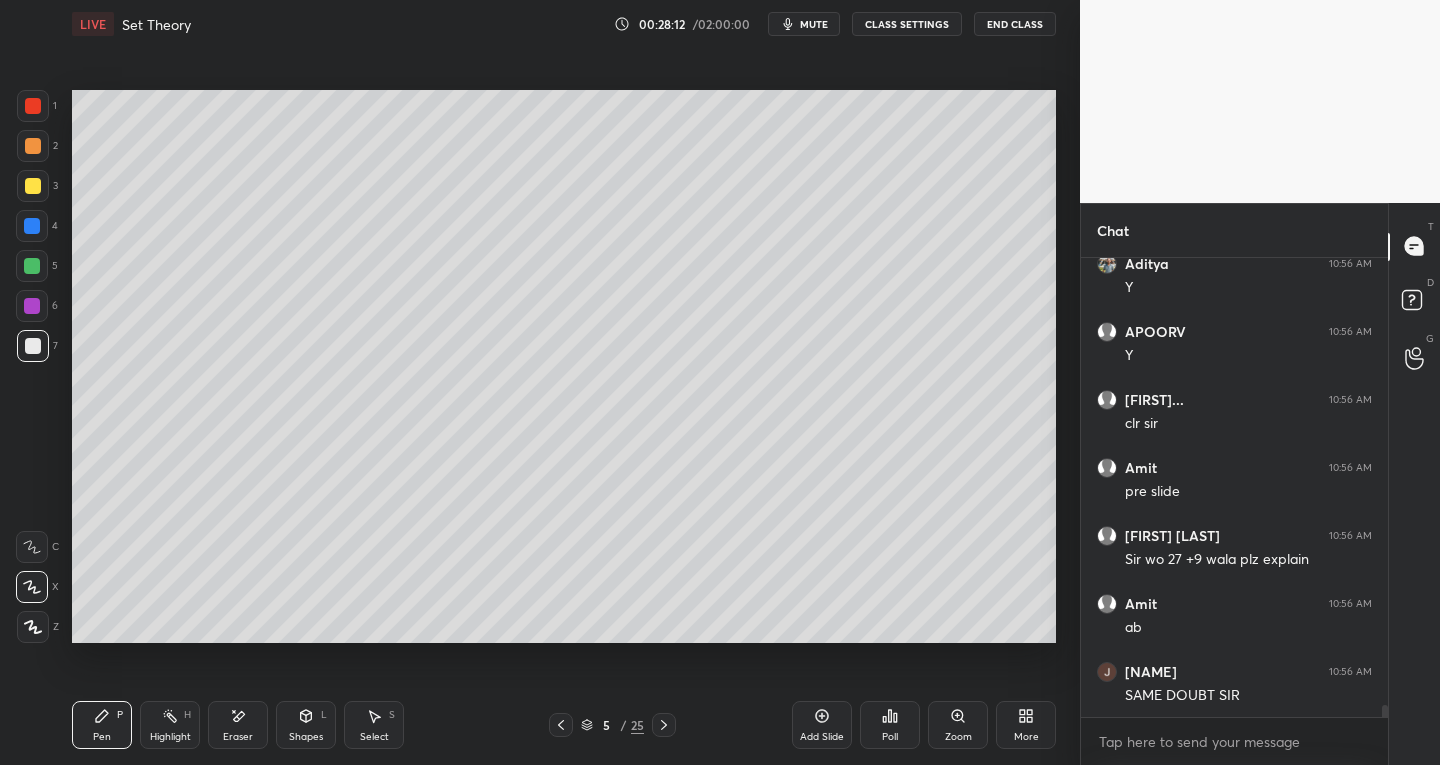click 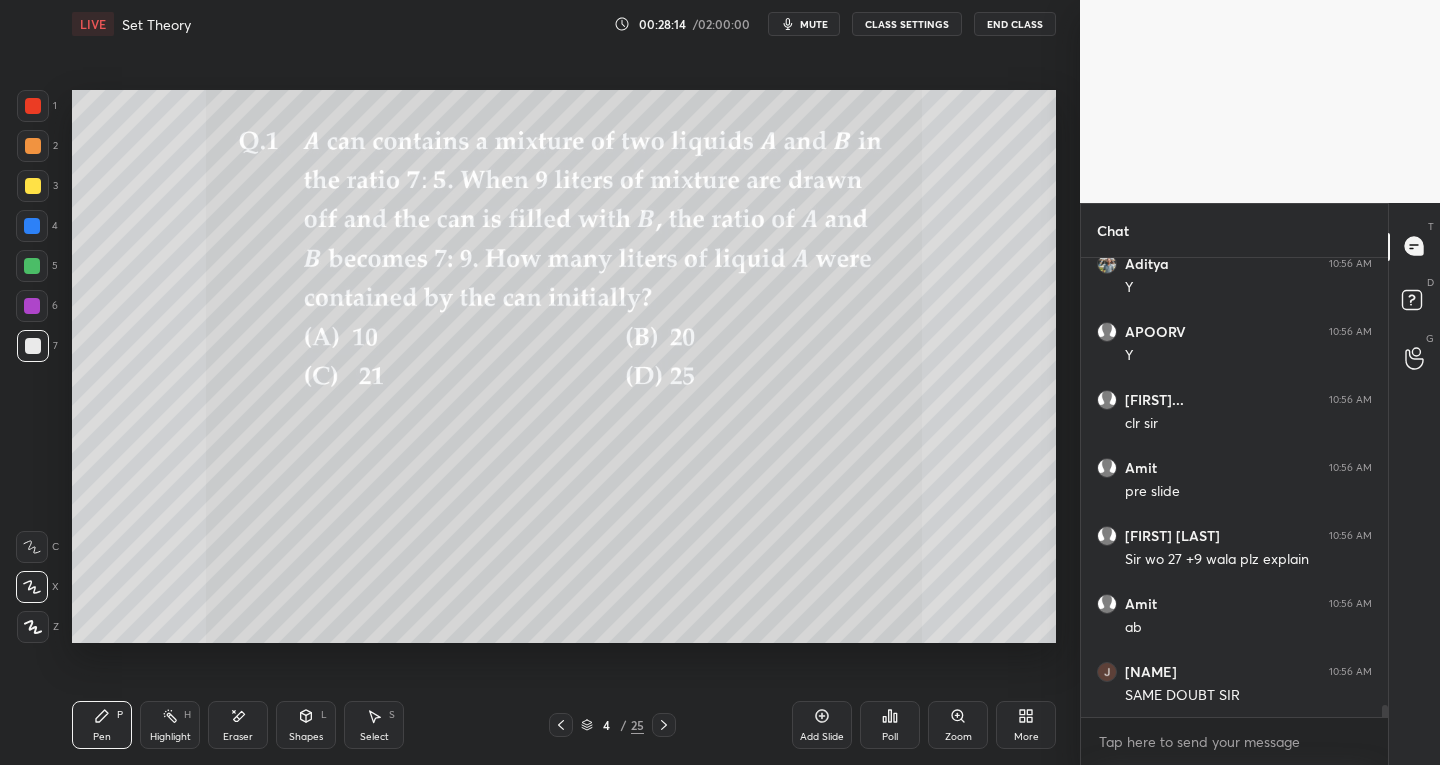 click on "Eraser" at bounding box center [238, 725] 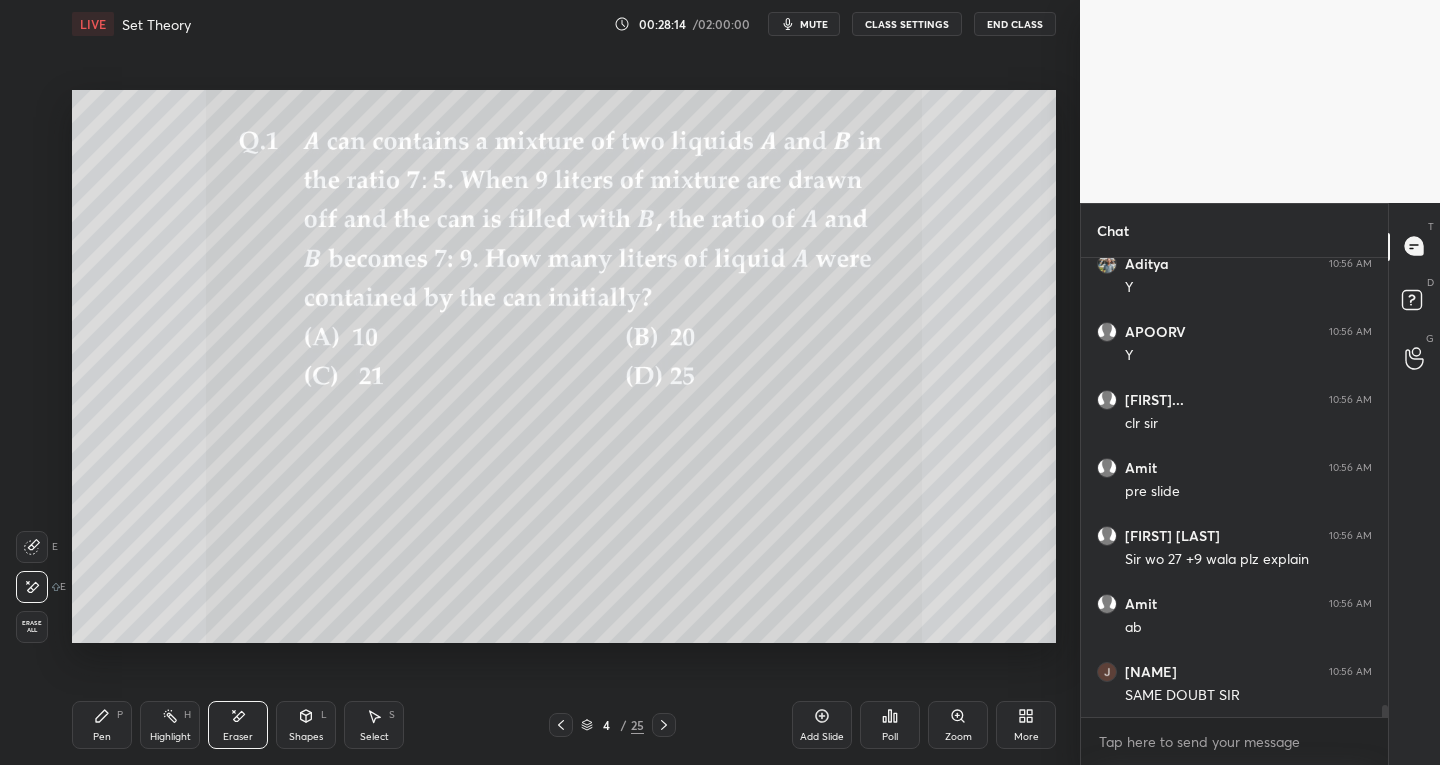 click on "Erase all" at bounding box center [32, 627] 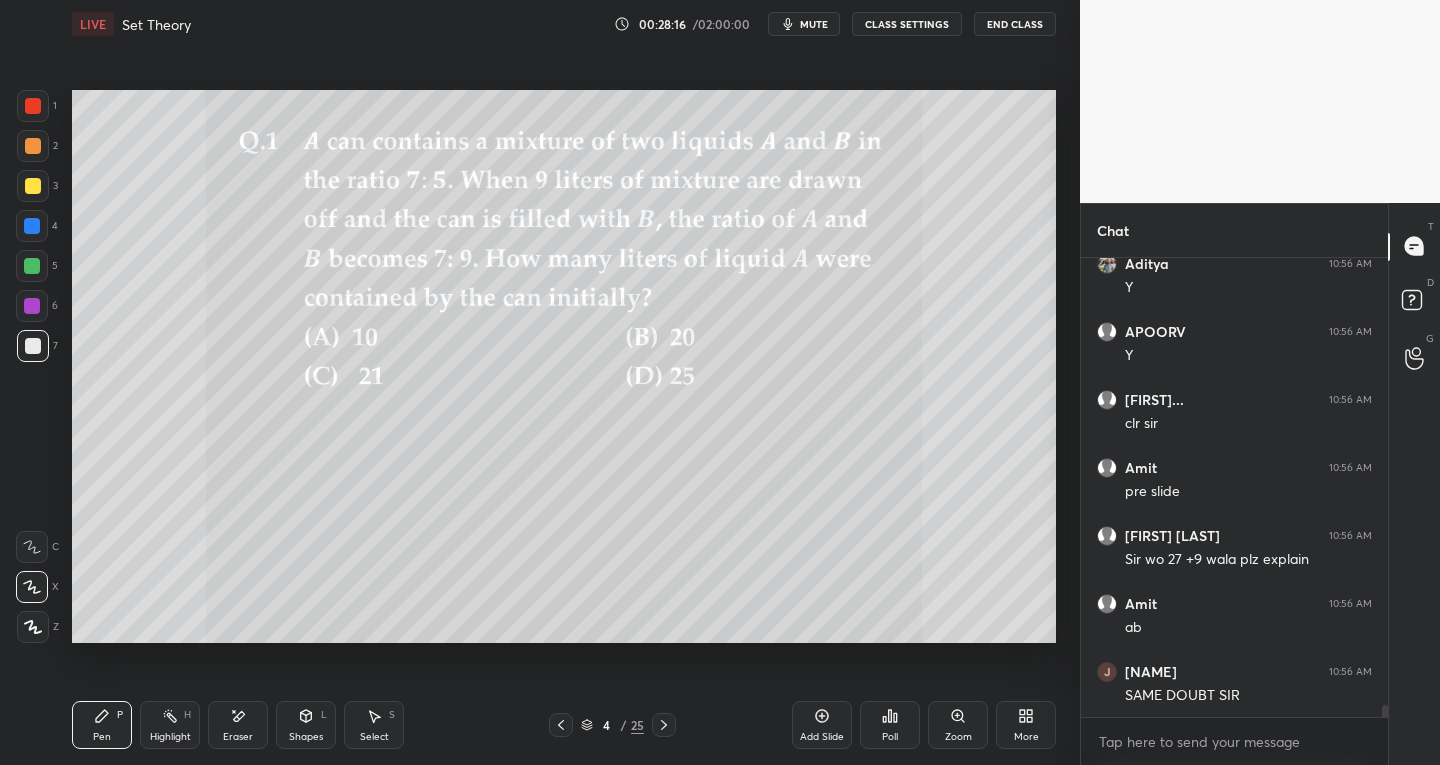 click on "Add Slide" at bounding box center (822, 725) 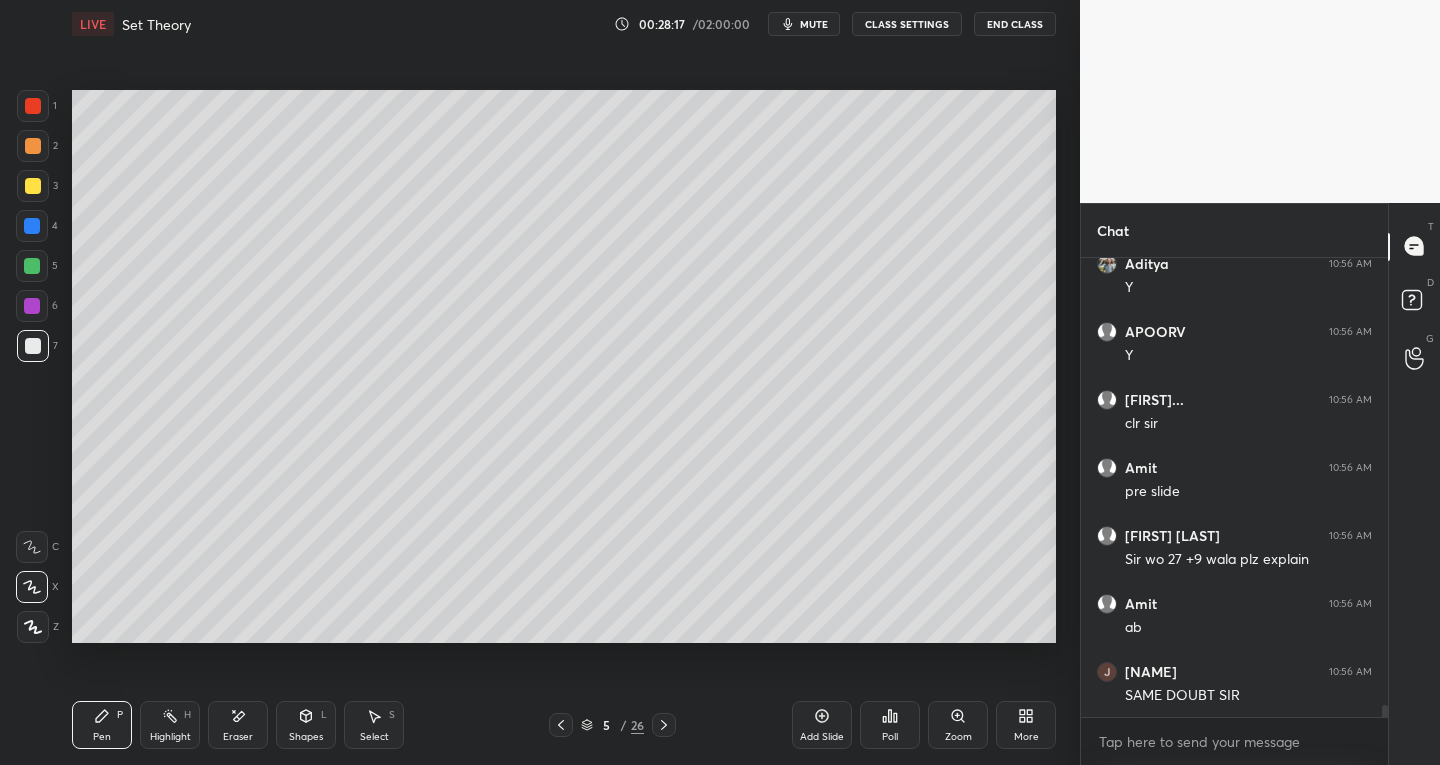 click 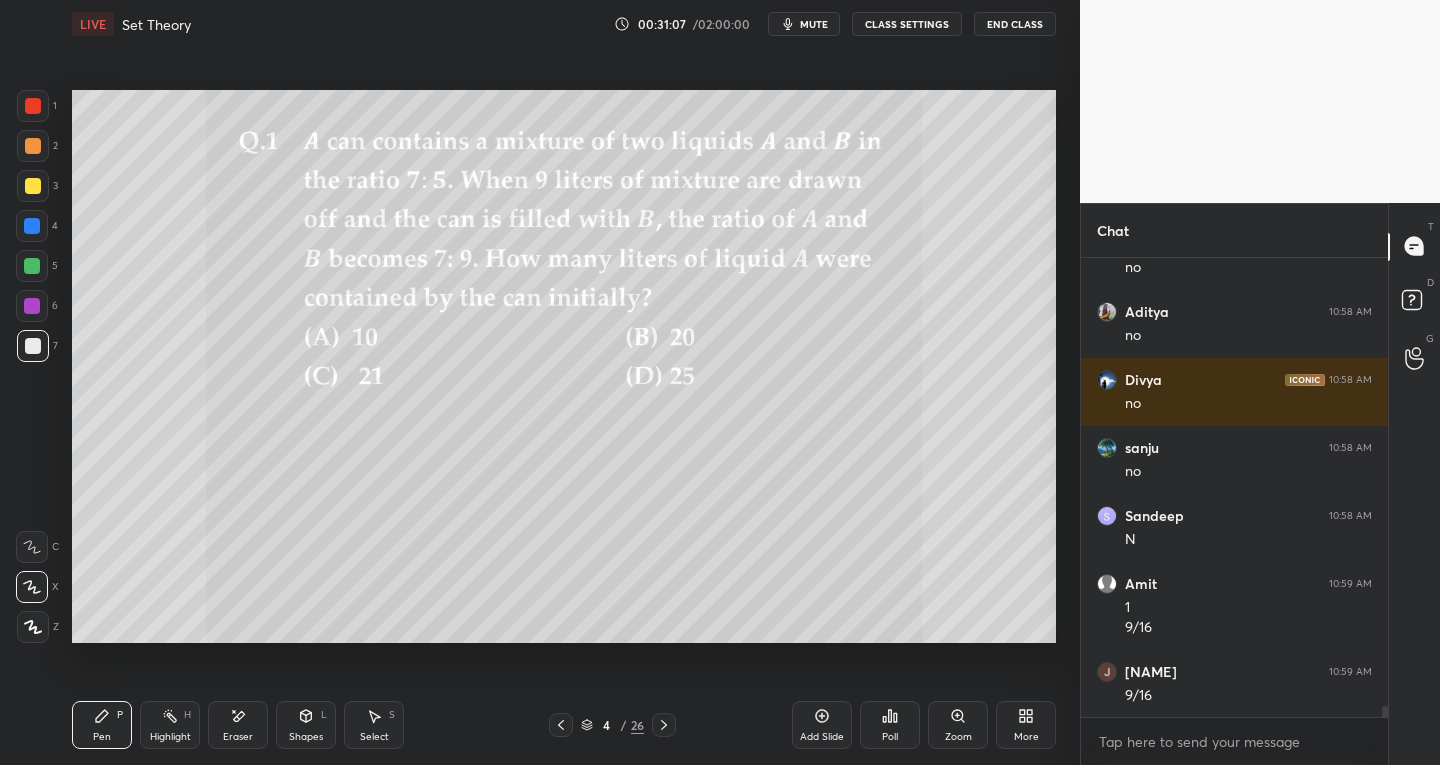 scroll, scrollTop: 18584, scrollLeft: 0, axis: vertical 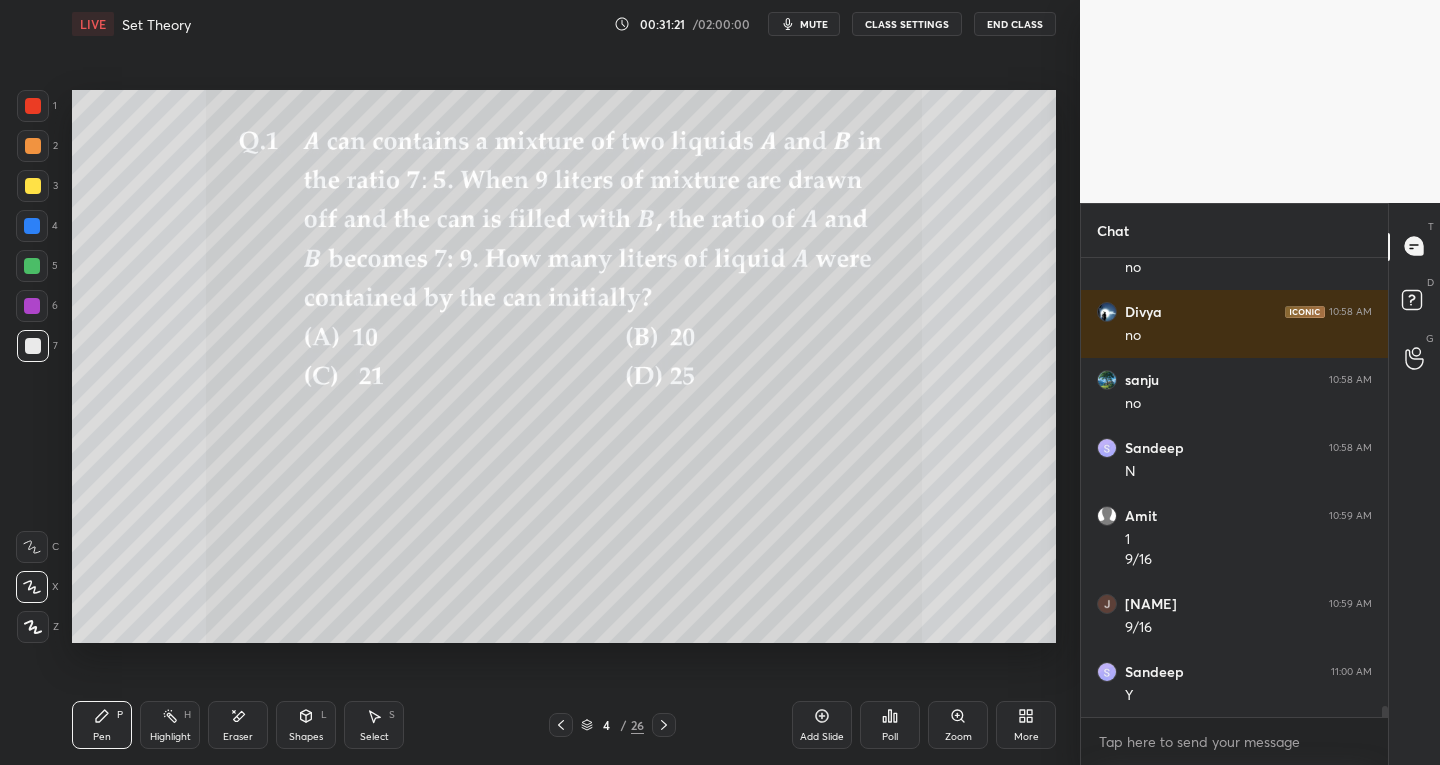 click on "Setting up your live class Unacademy team wishes you a very happy birthday! May you have a wonderful year ahead Poll for   secs No correct answer Start poll" at bounding box center (564, 366) 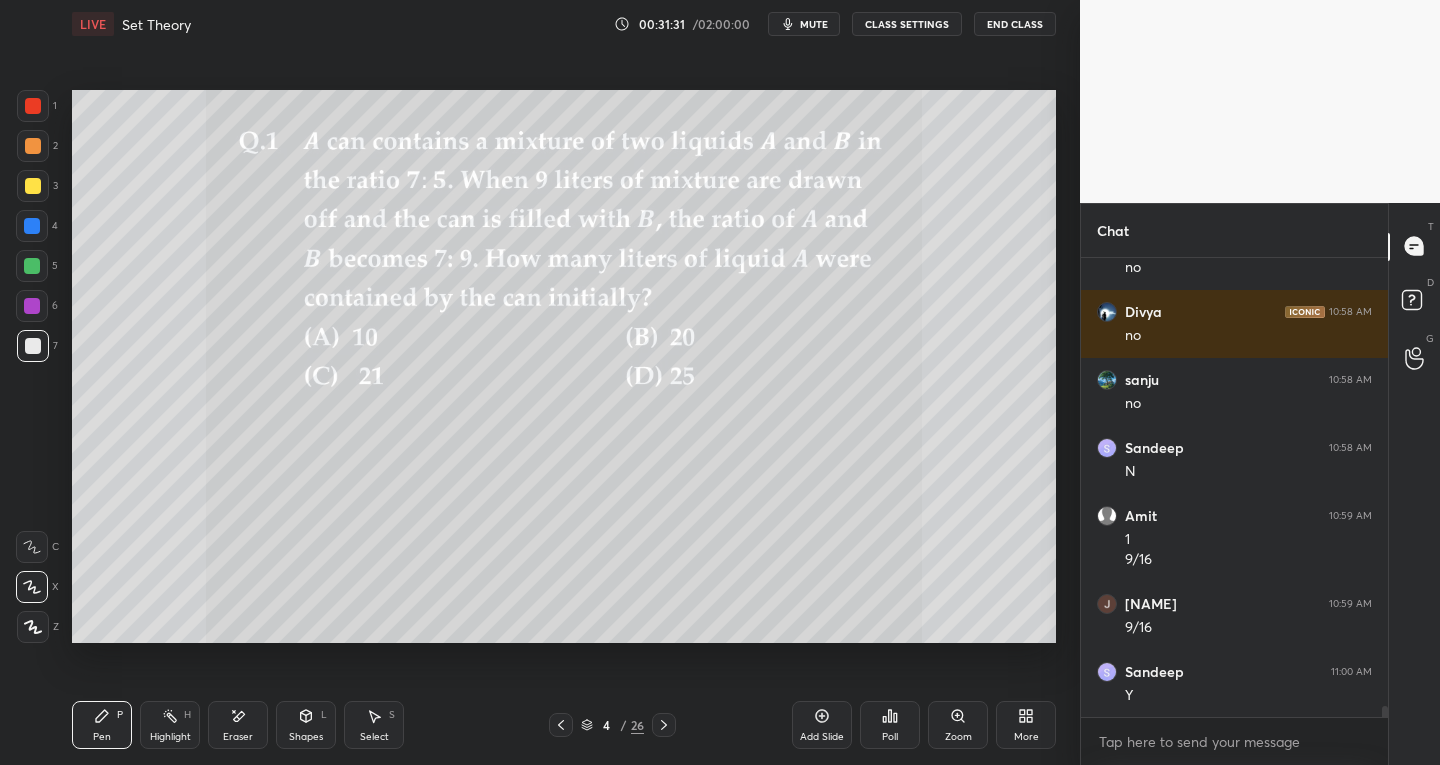 scroll, scrollTop: 18652, scrollLeft: 0, axis: vertical 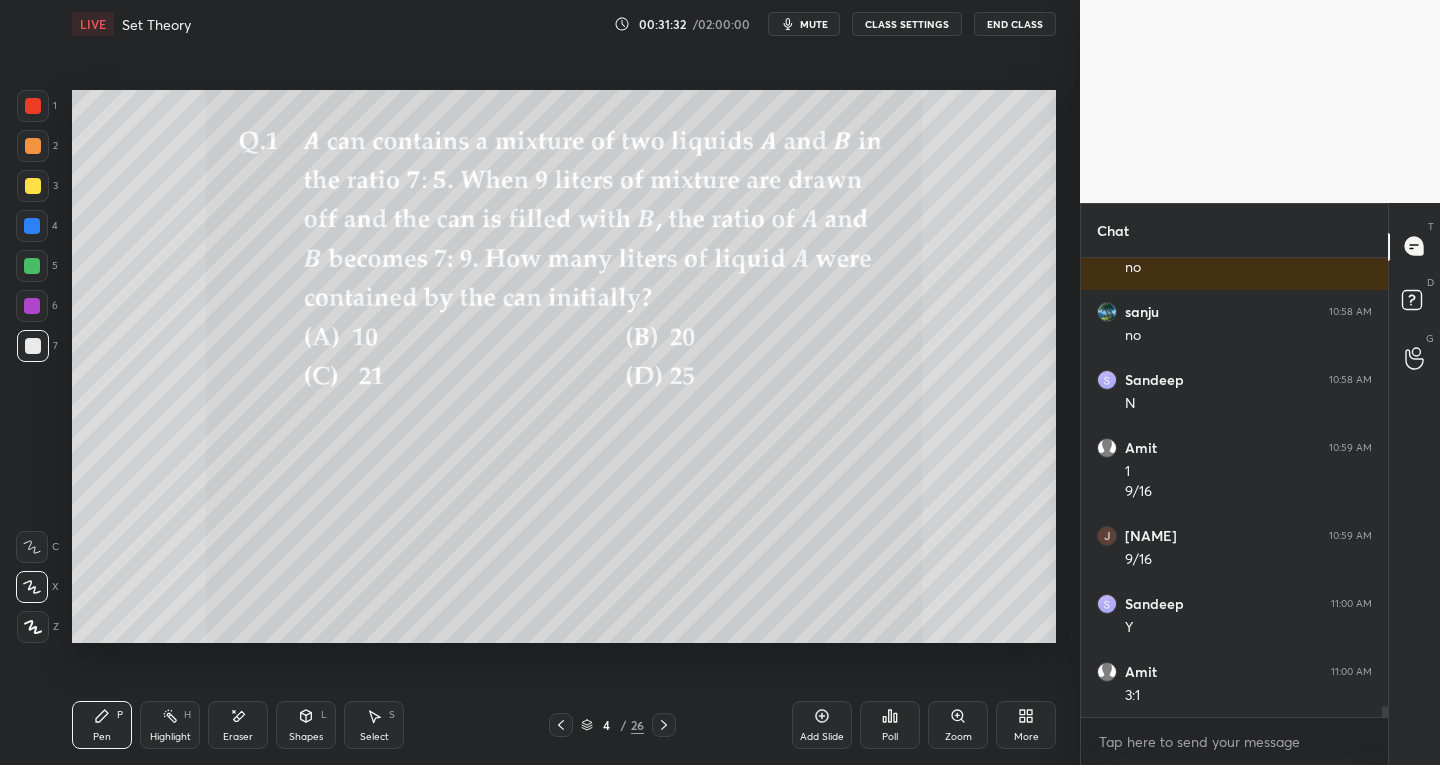click on "Shapes" at bounding box center (306, 737) 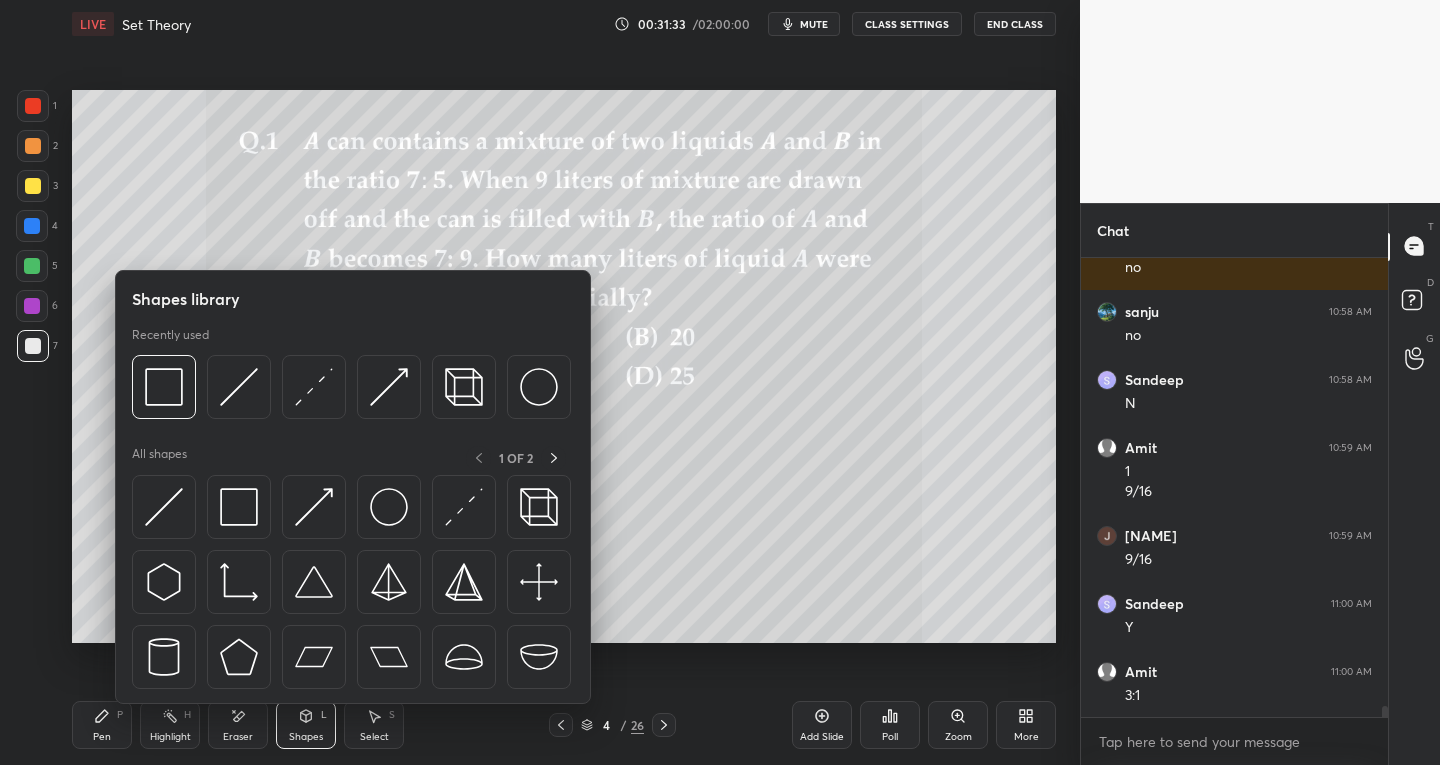 click on "Eraser" at bounding box center [238, 737] 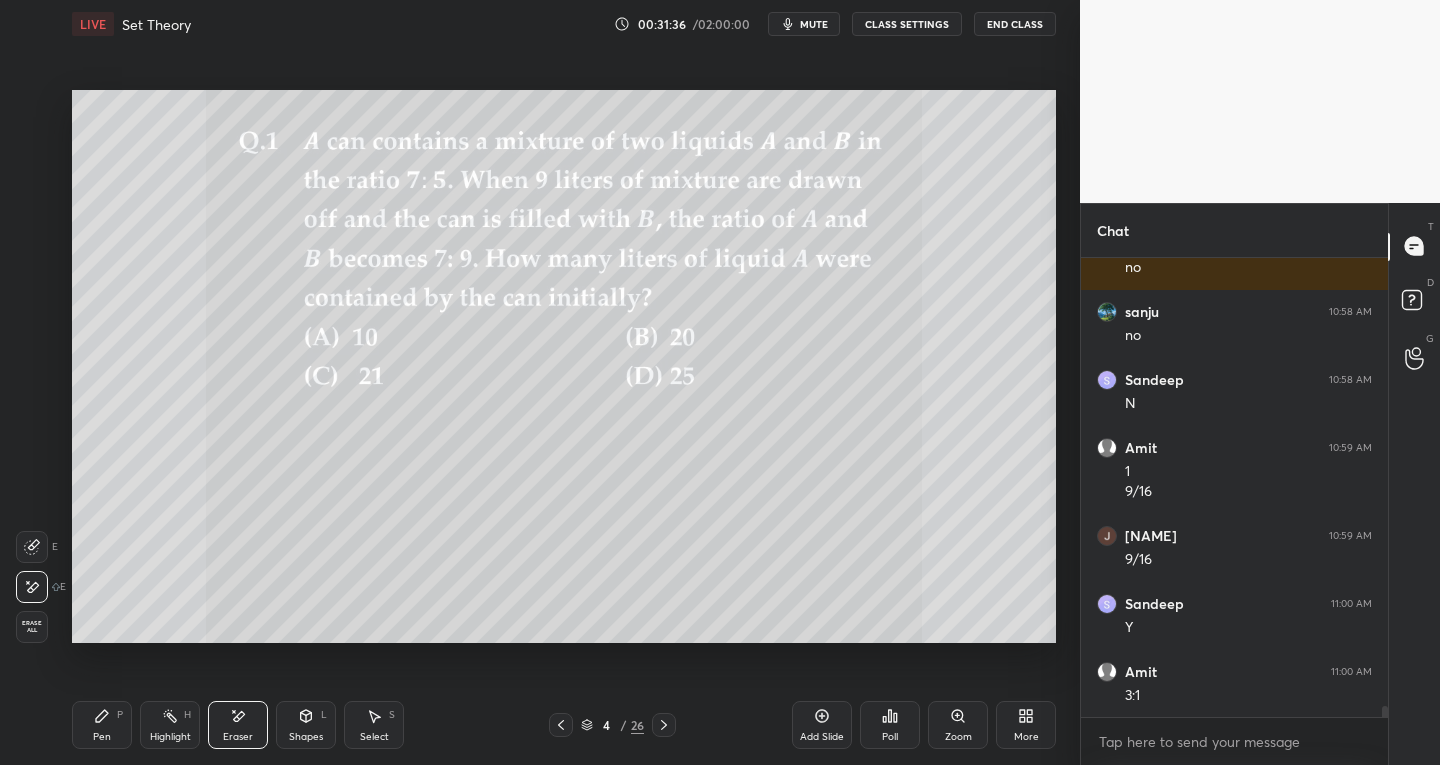 click on "Pen P" at bounding box center (102, 725) 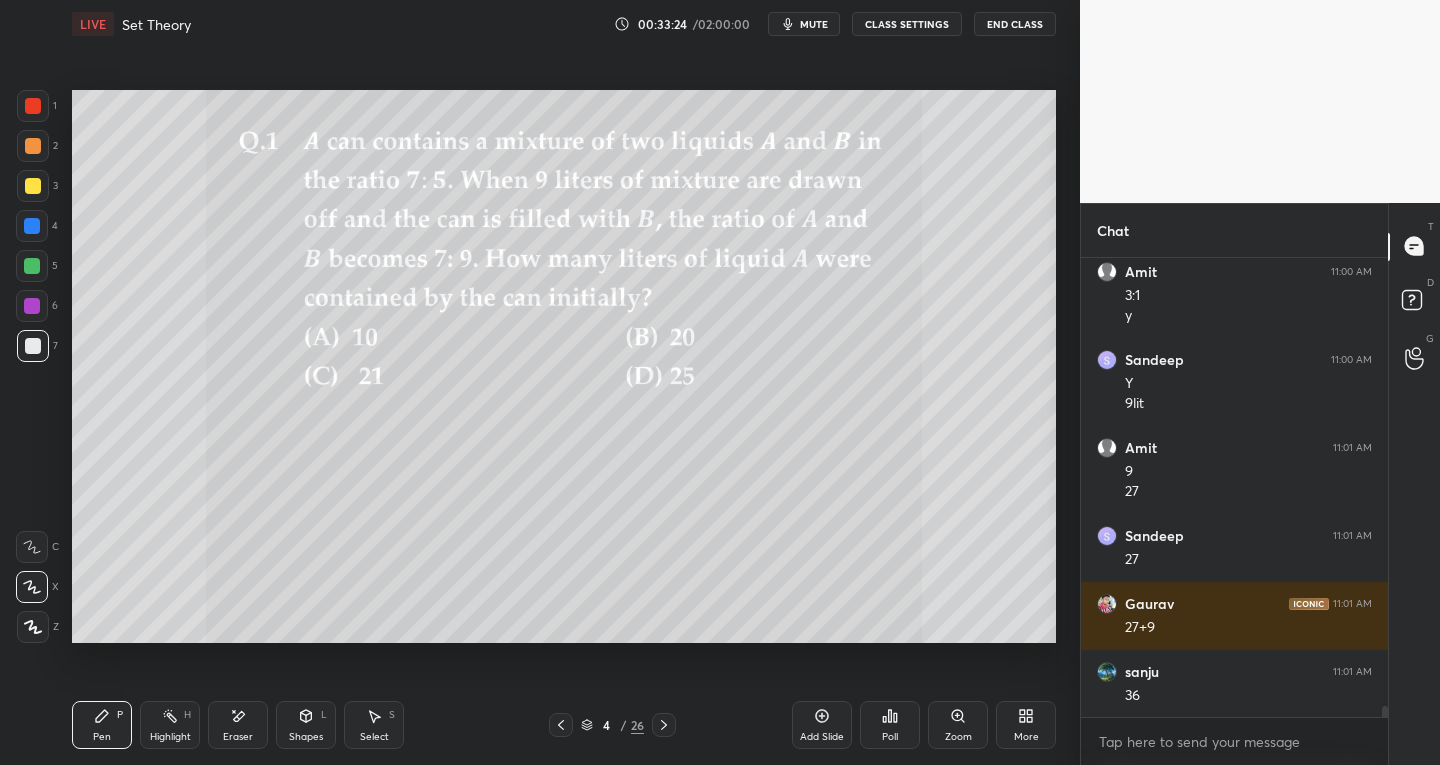scroll, scrollTop: 19120, scrollLeft: 0, axis: vertical 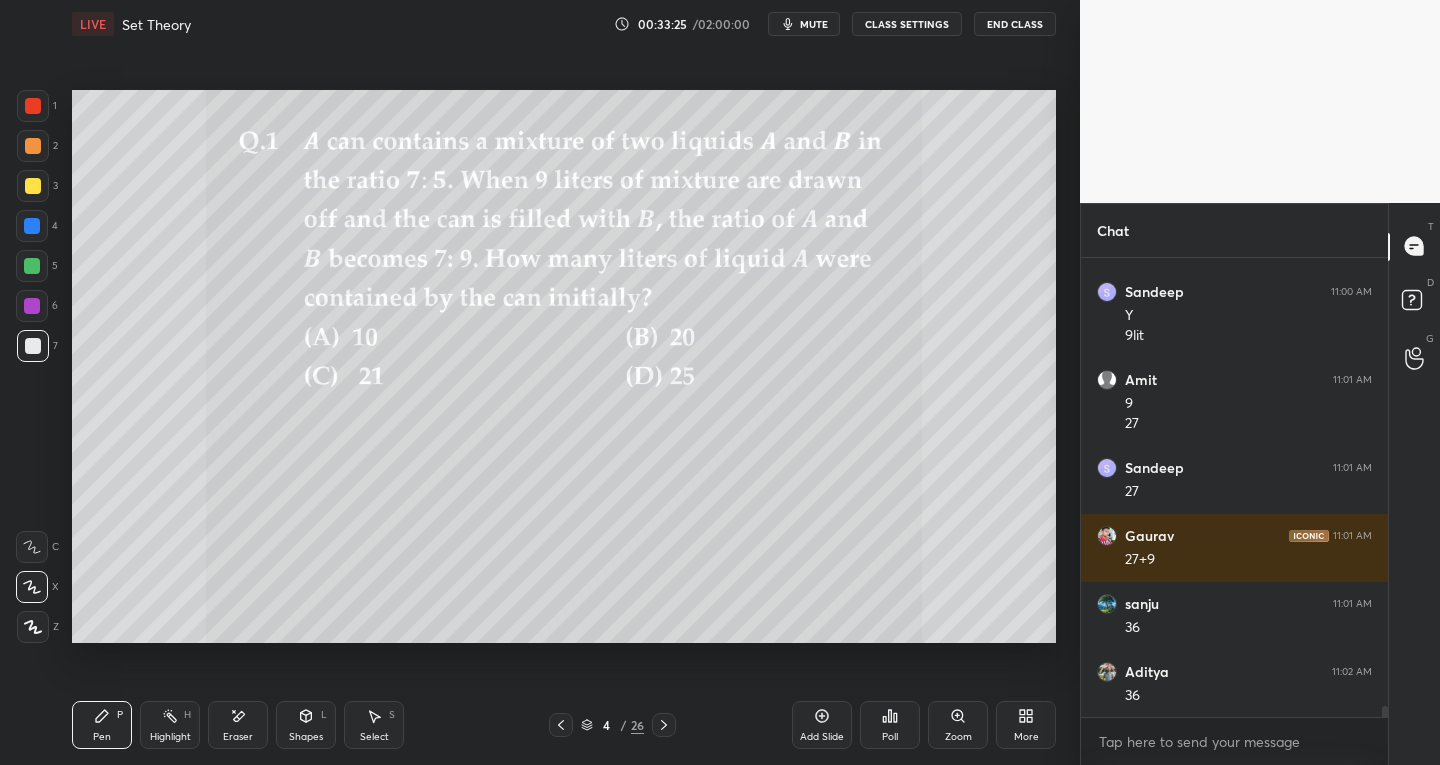 click on "4 / 26" at bounding box center (612, 725) 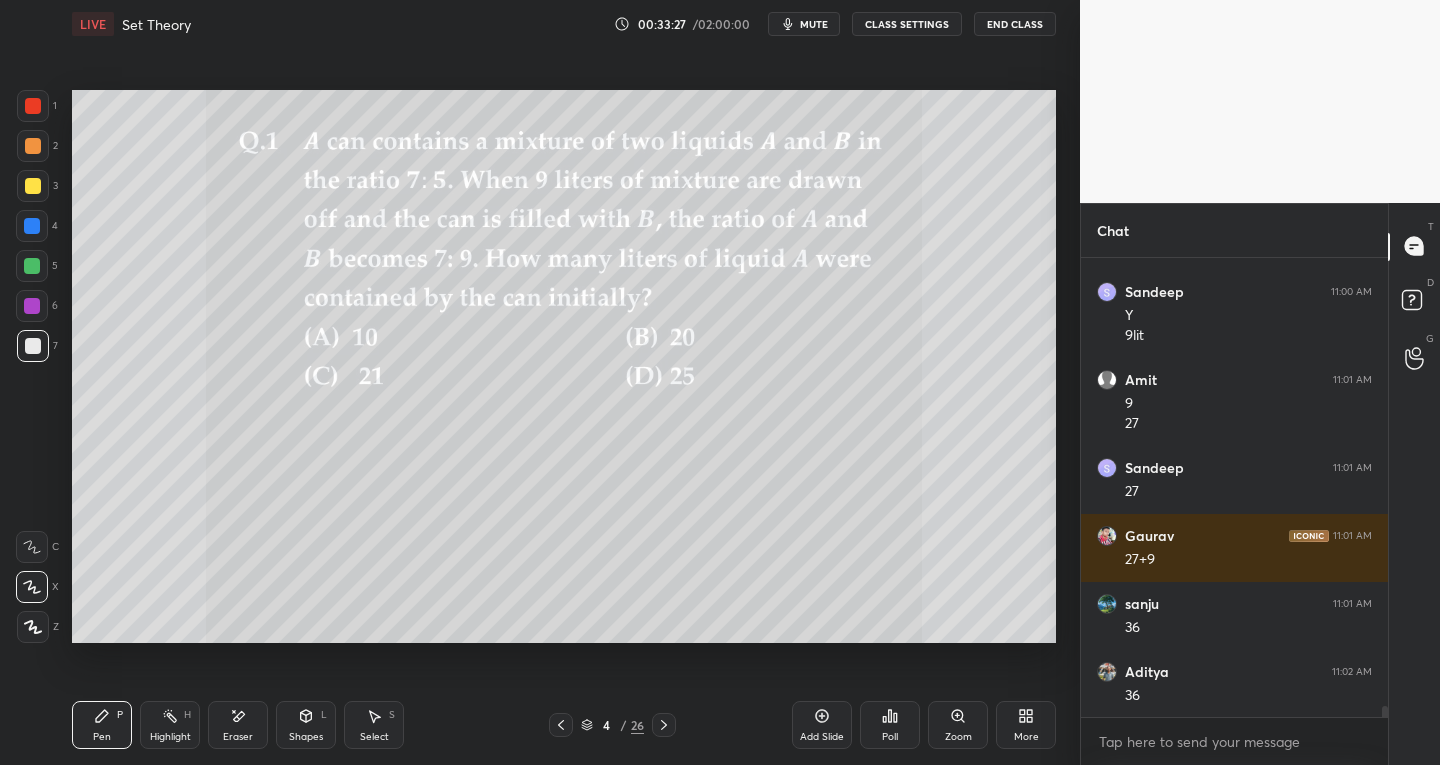 click on "Add Slide" at bounding box center [822, 725] 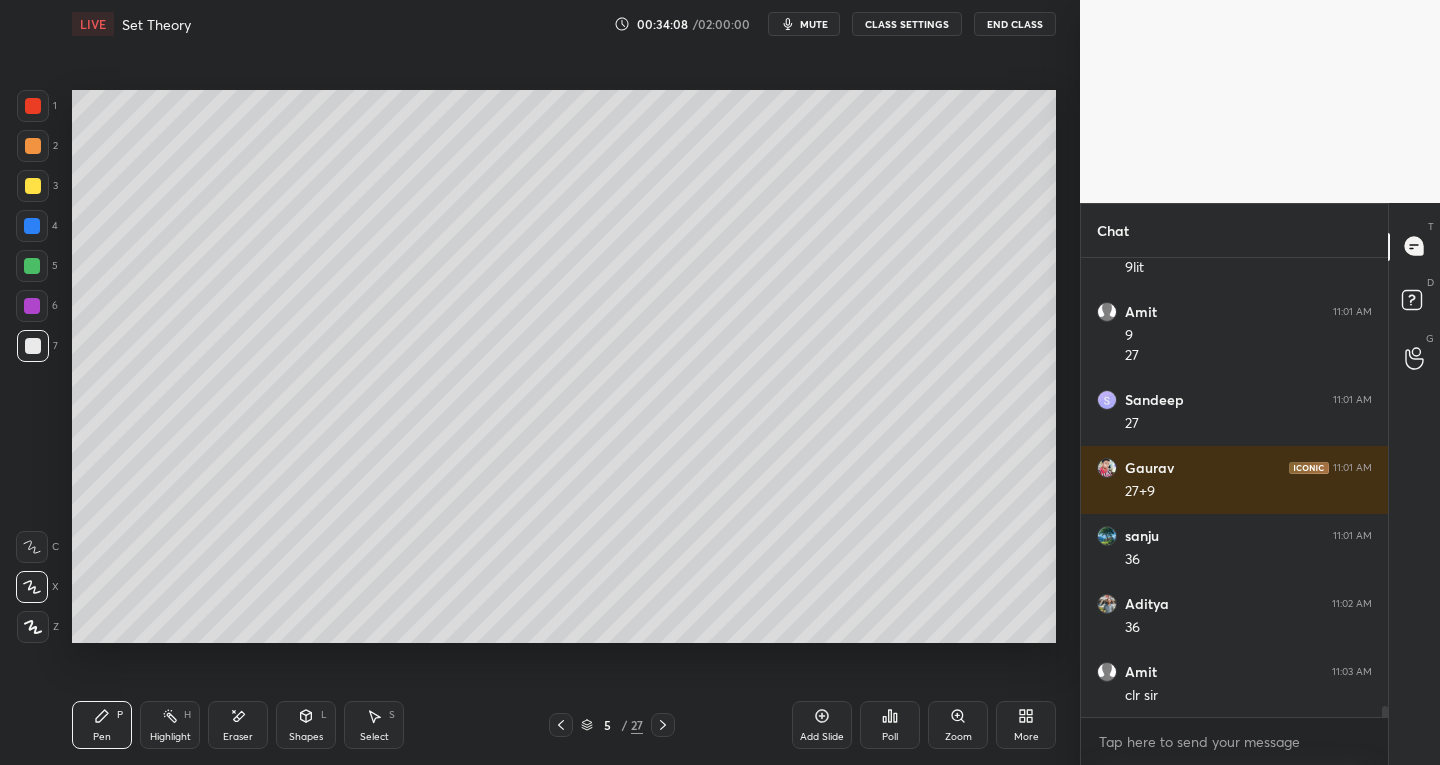scroll, scrollTop: 19256, scrollLeft: 0, axis: vertical 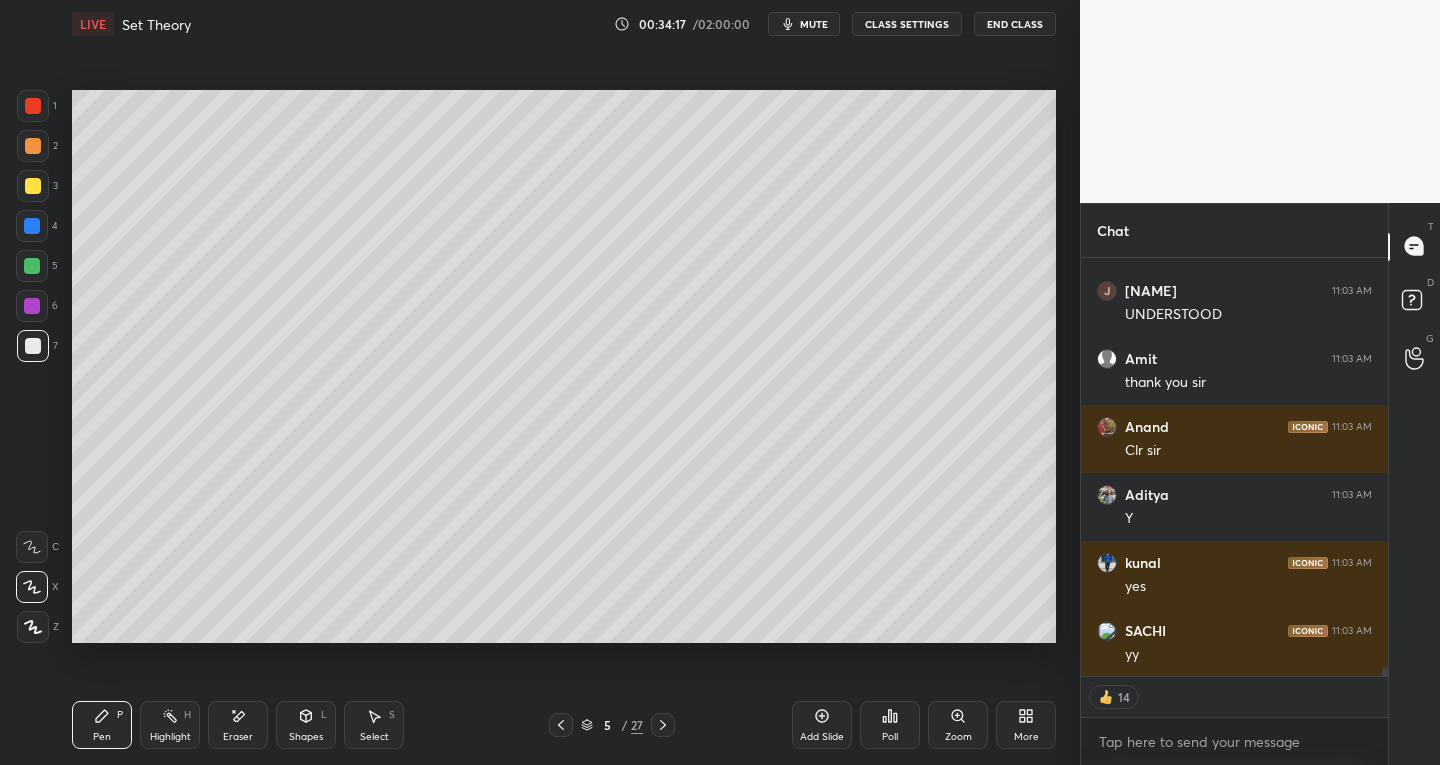 click 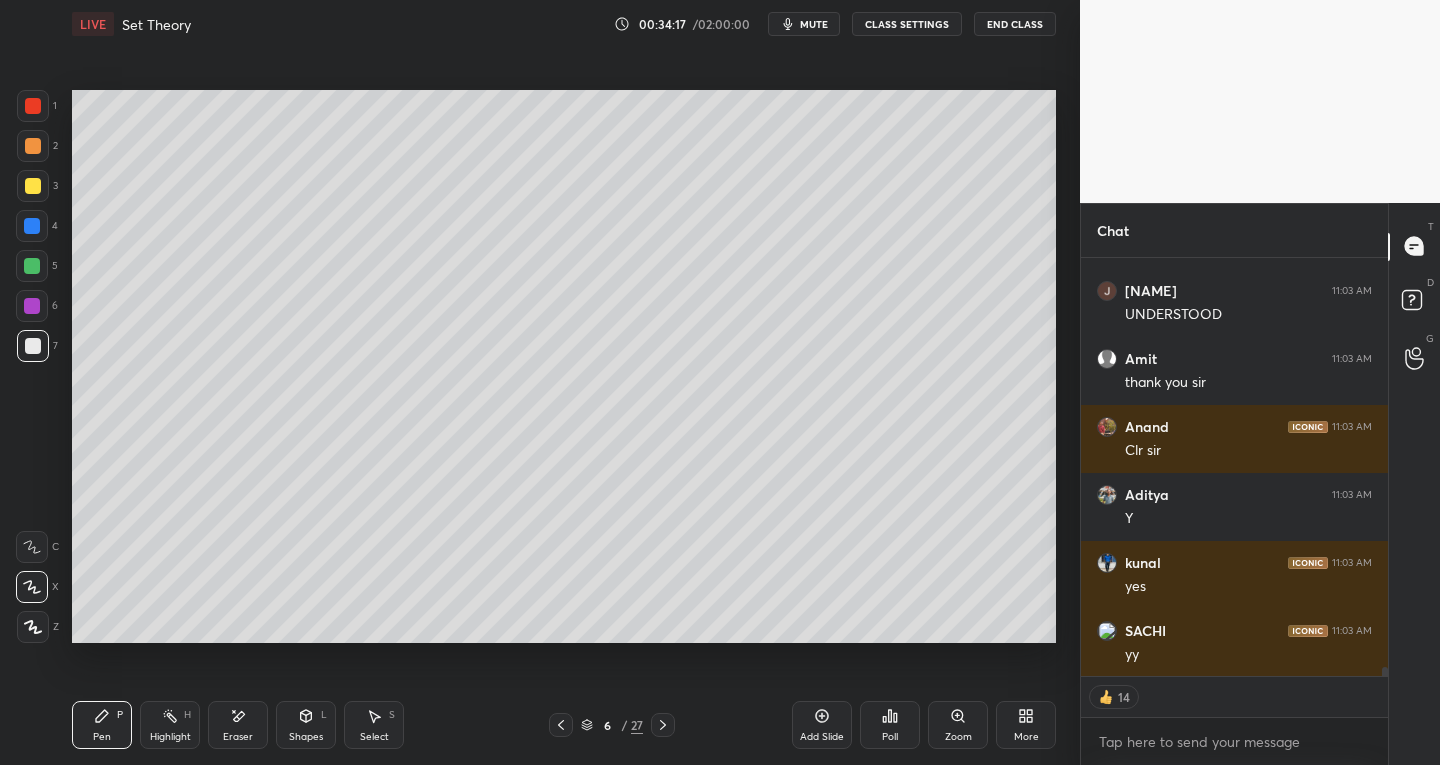 scroll, scrollTop: 19841, scrollLeft: 0, axis: vertical 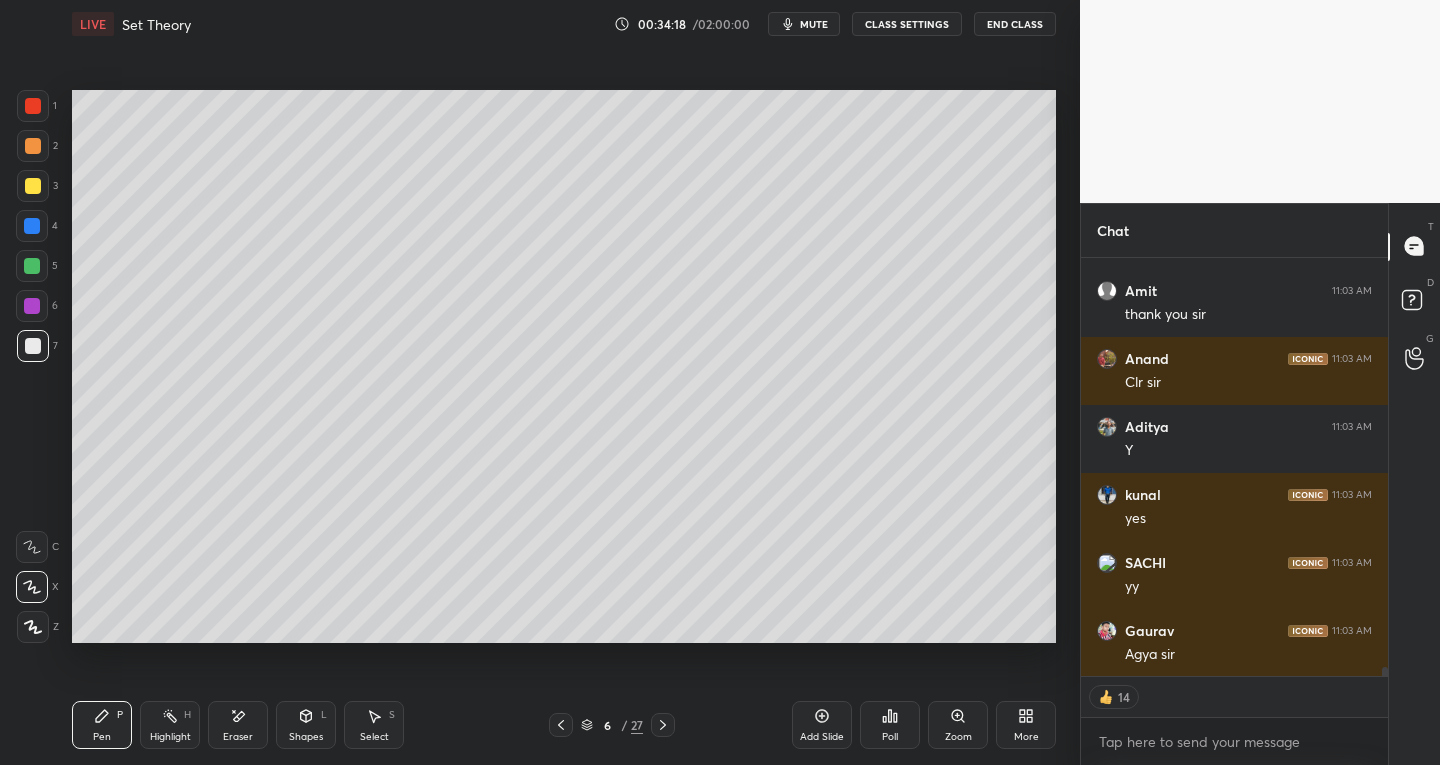 click 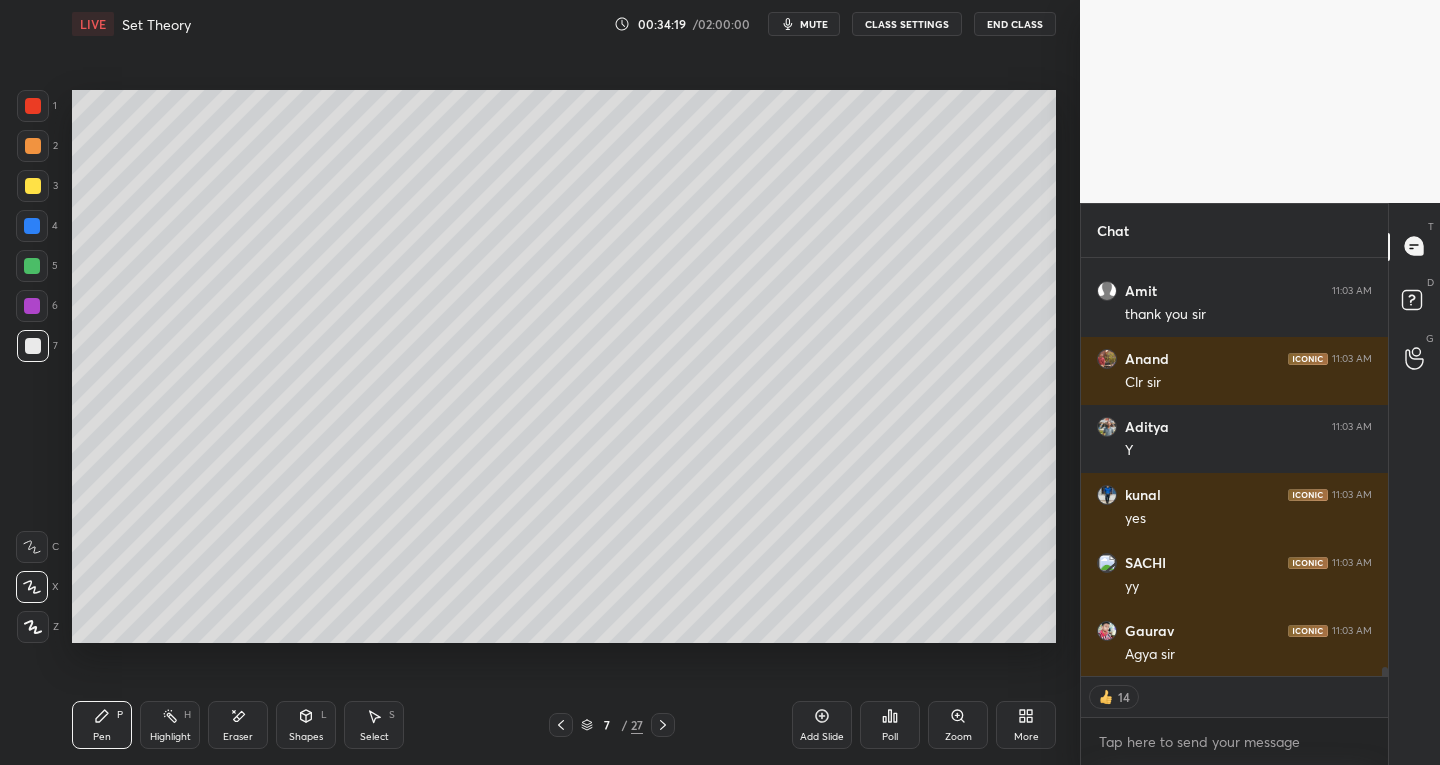 click 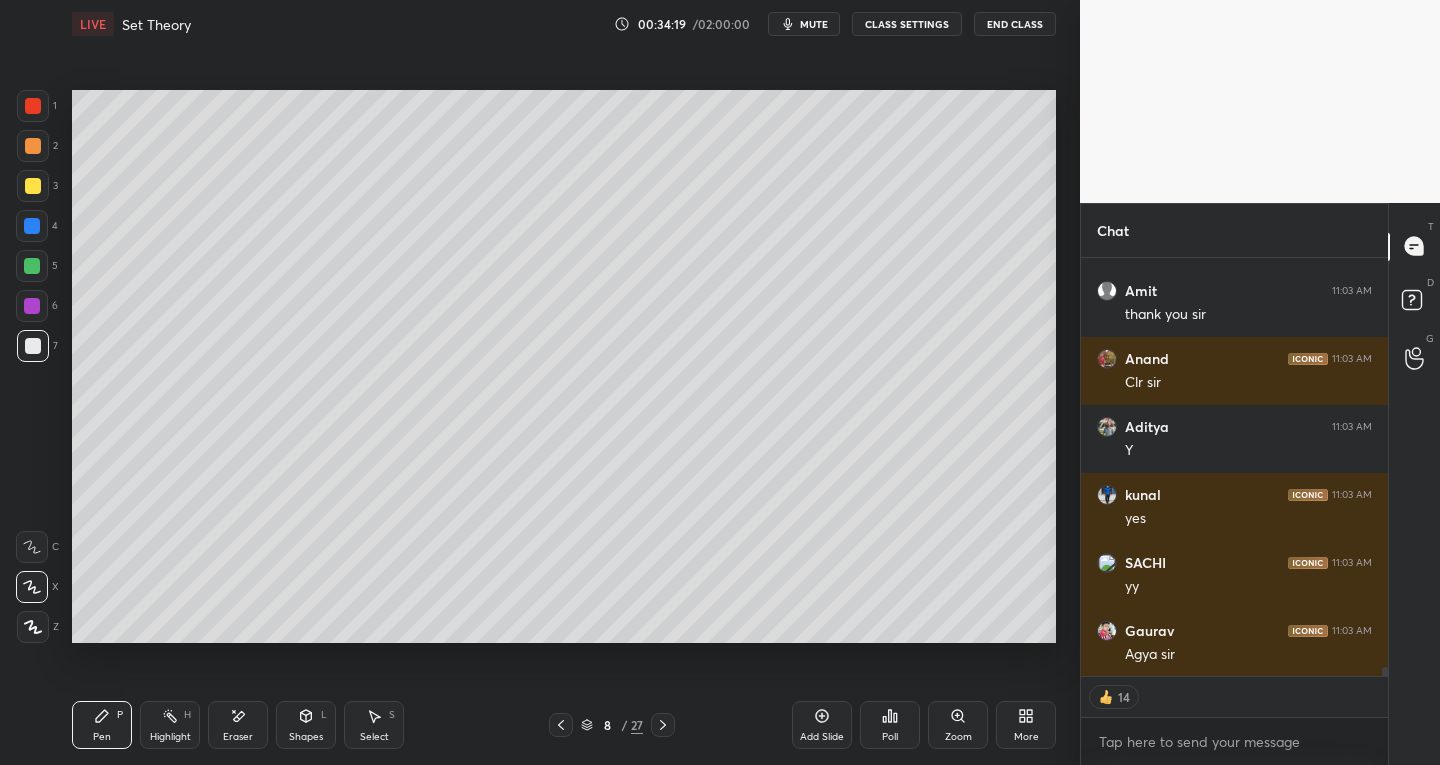 click 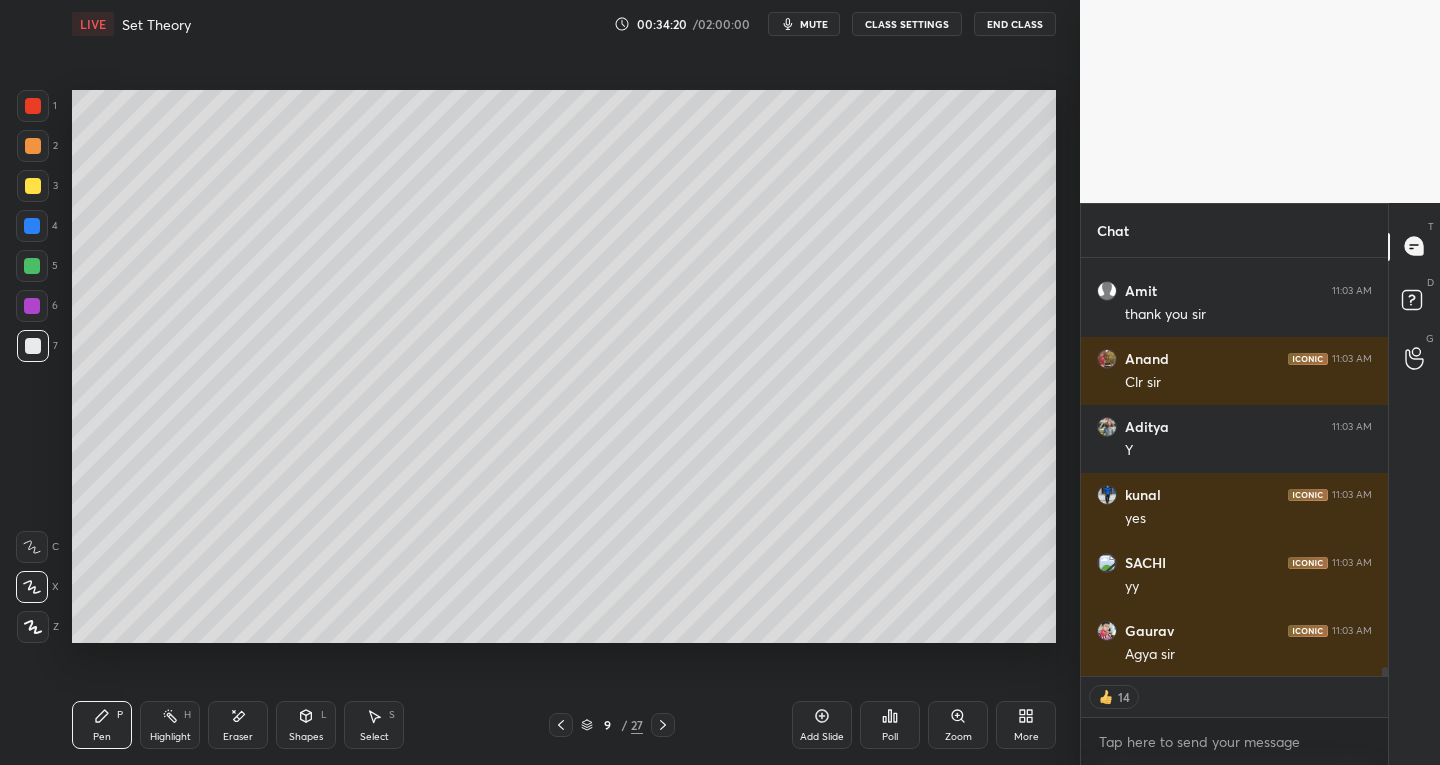 click 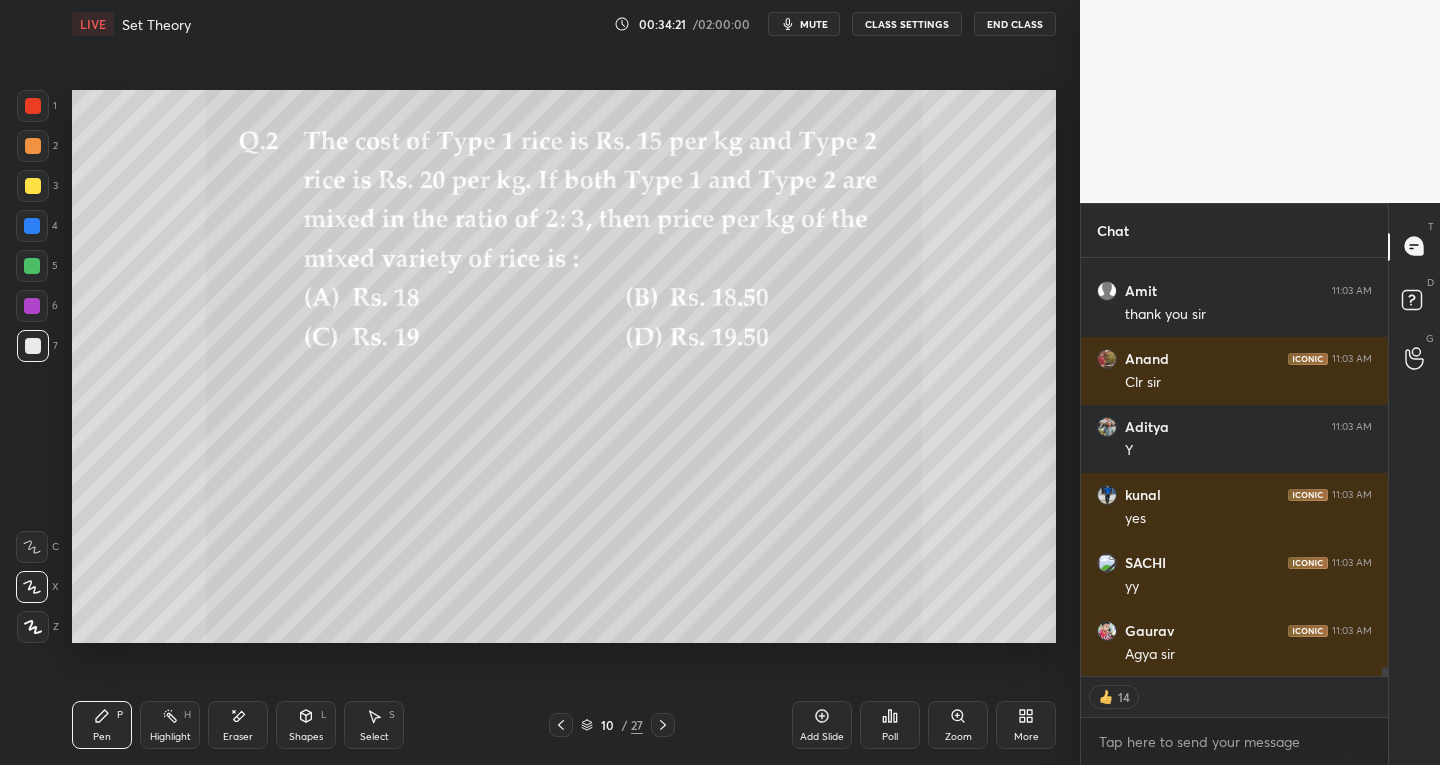 scroll, scrollTop: 19909, scrollLeft: 0, axis: vertical 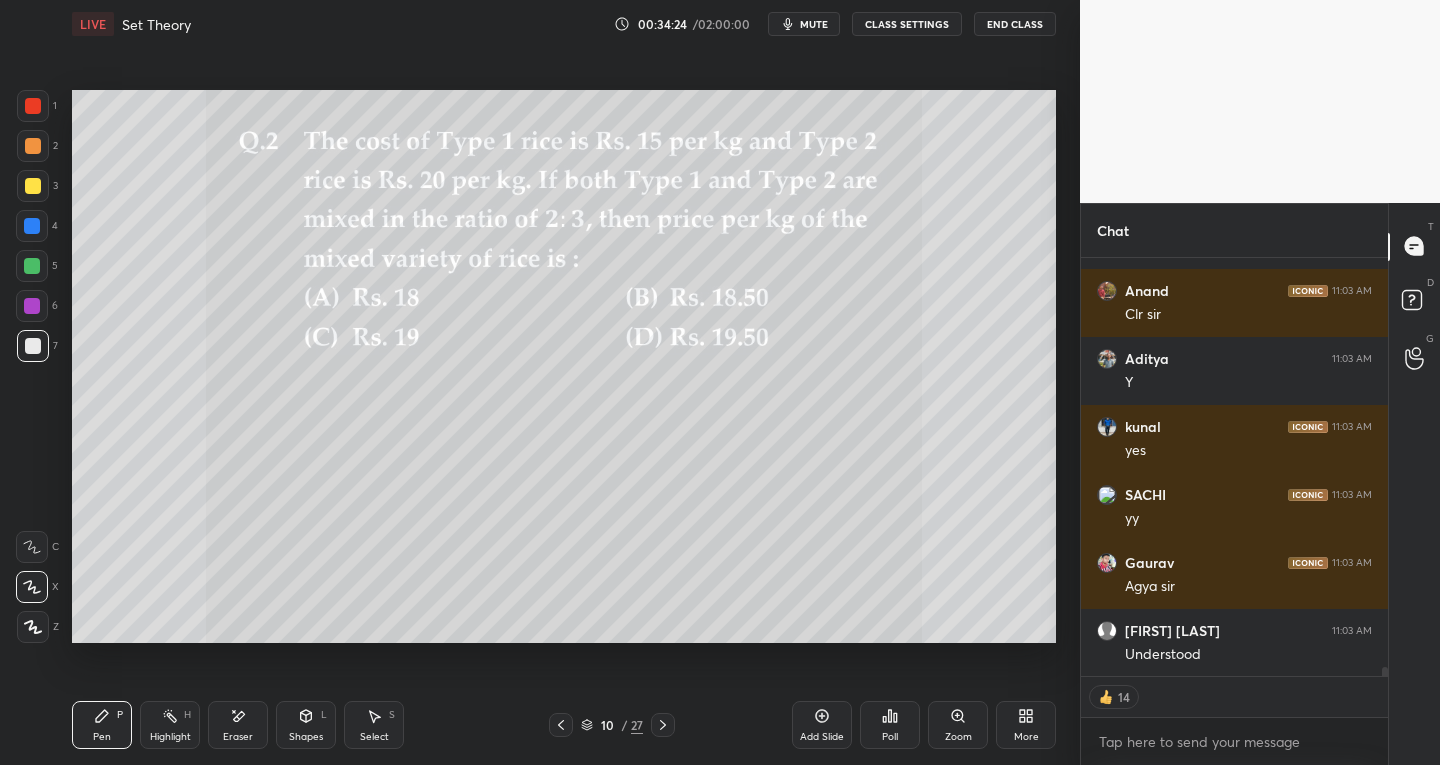 click 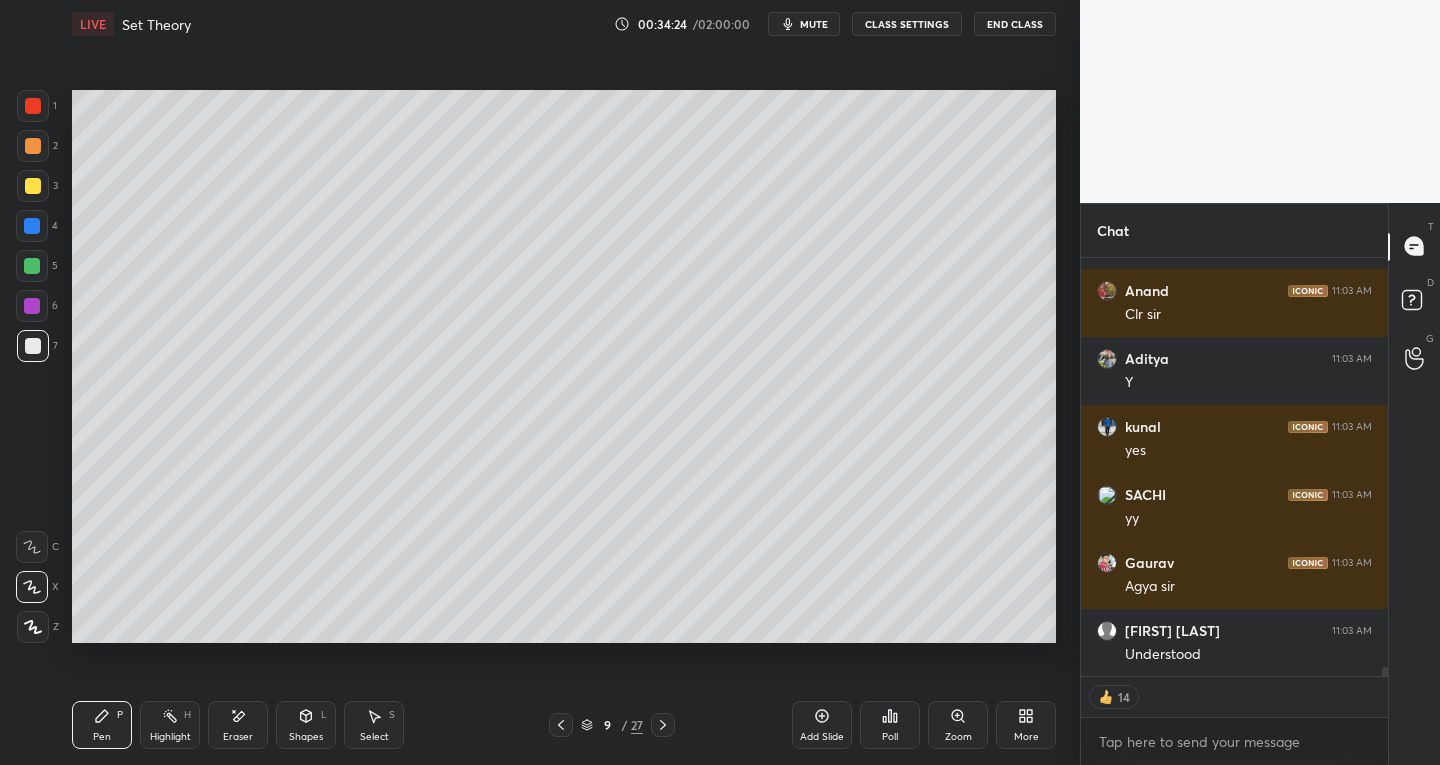 click 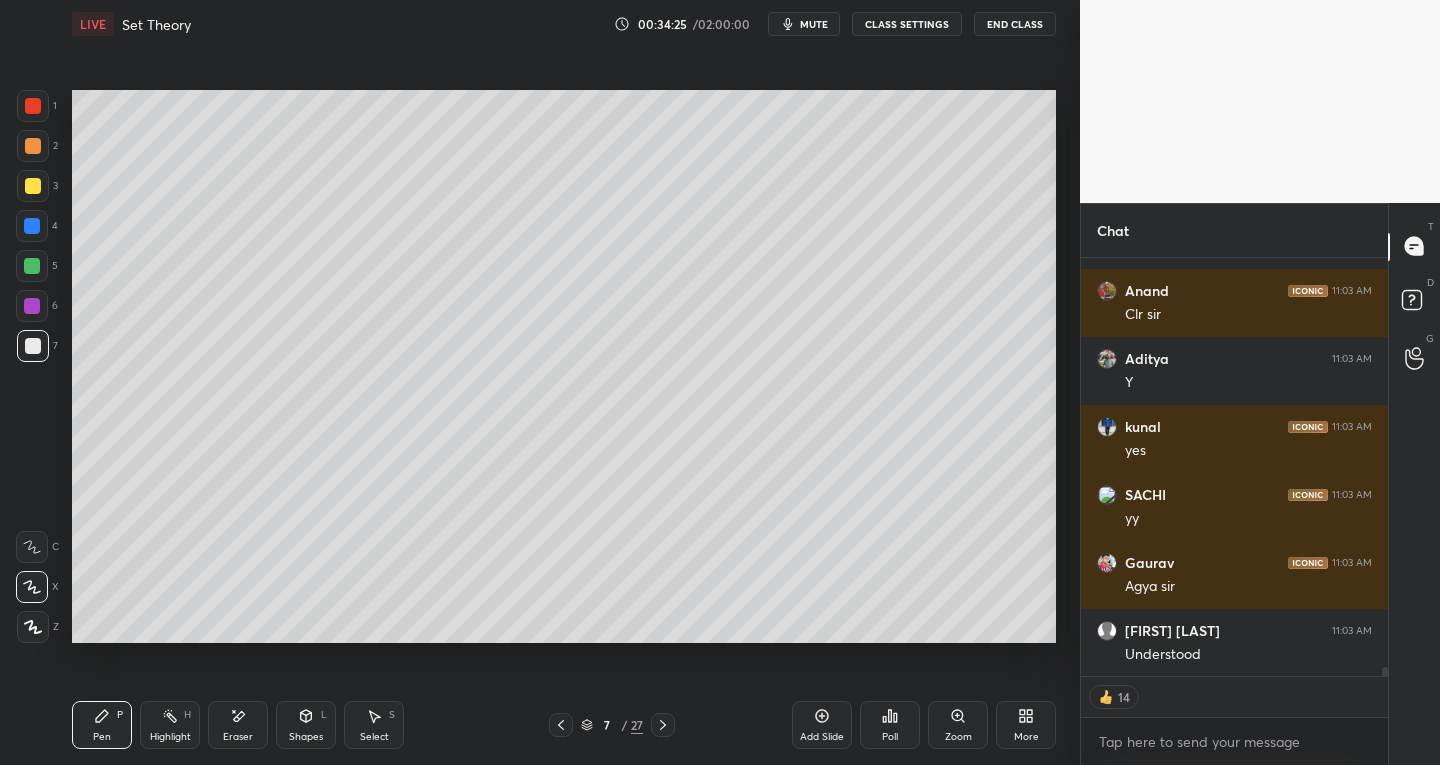 click 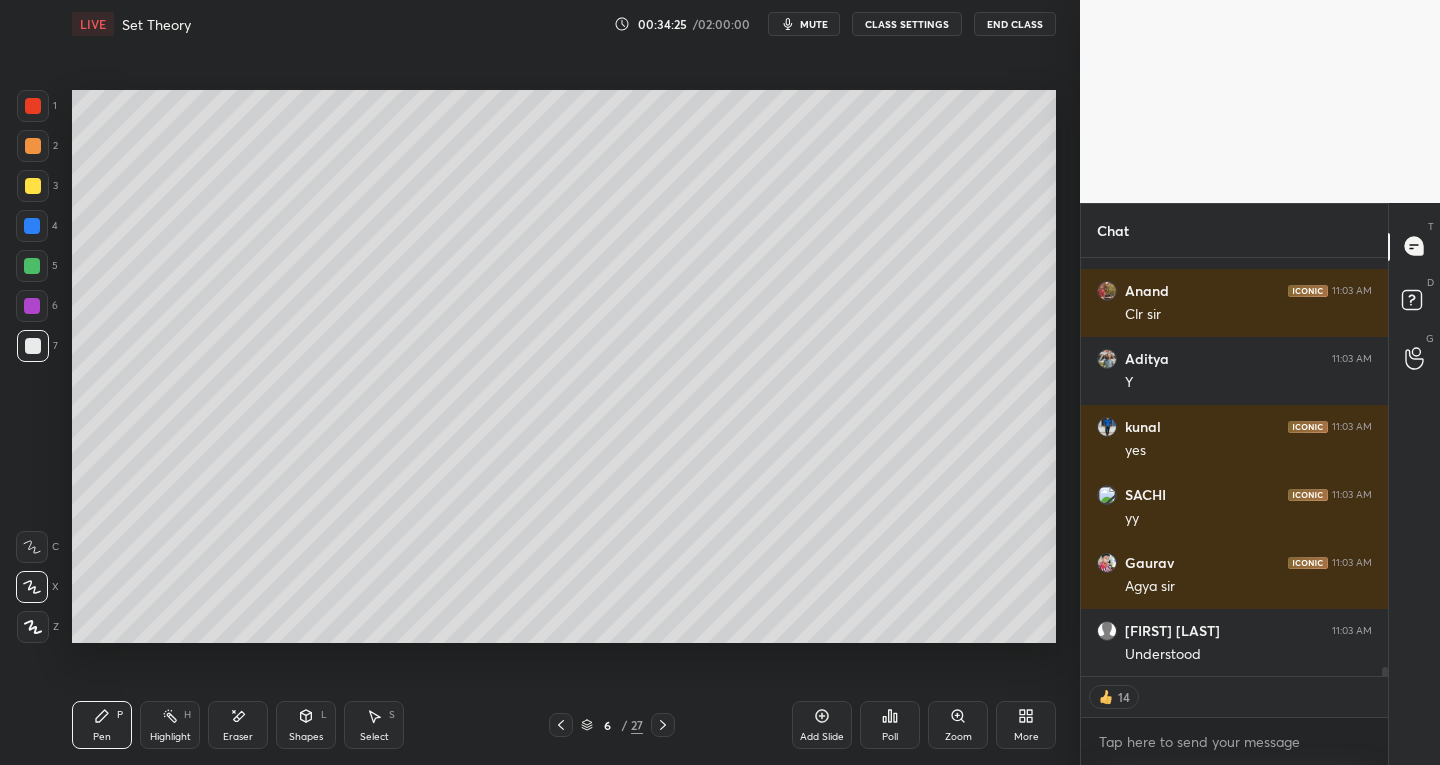 click 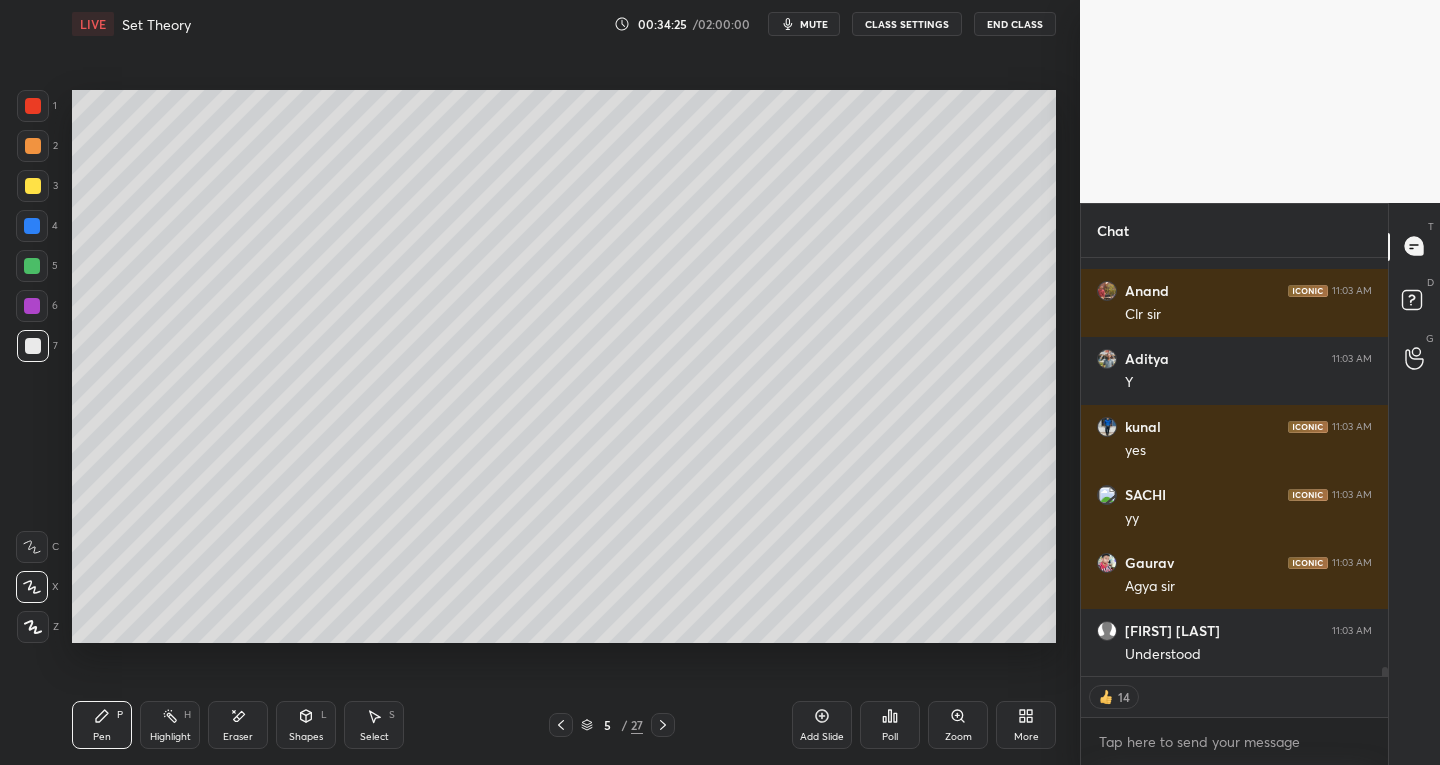 click 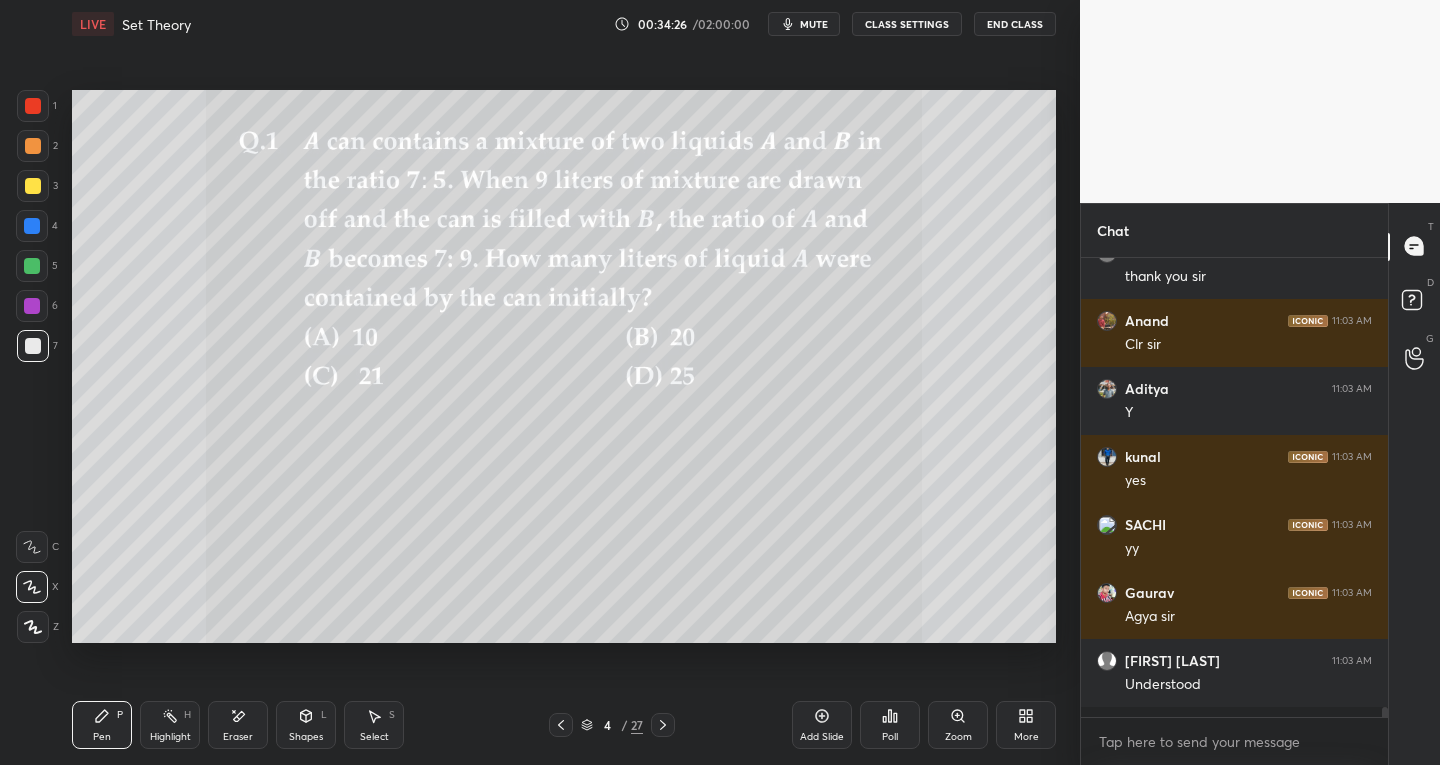 scroll, scrollTop: 6, scrollLeft: 7, axis: both 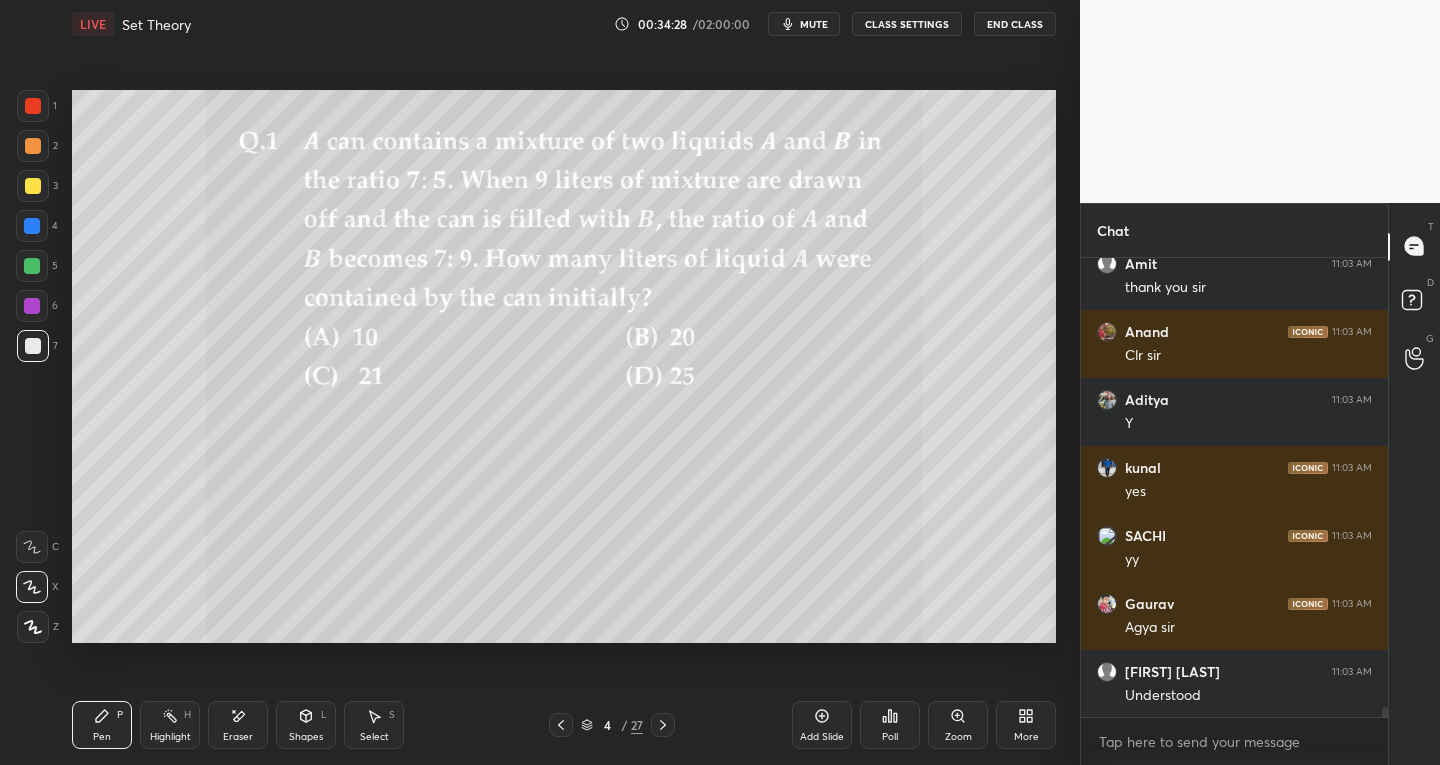 click 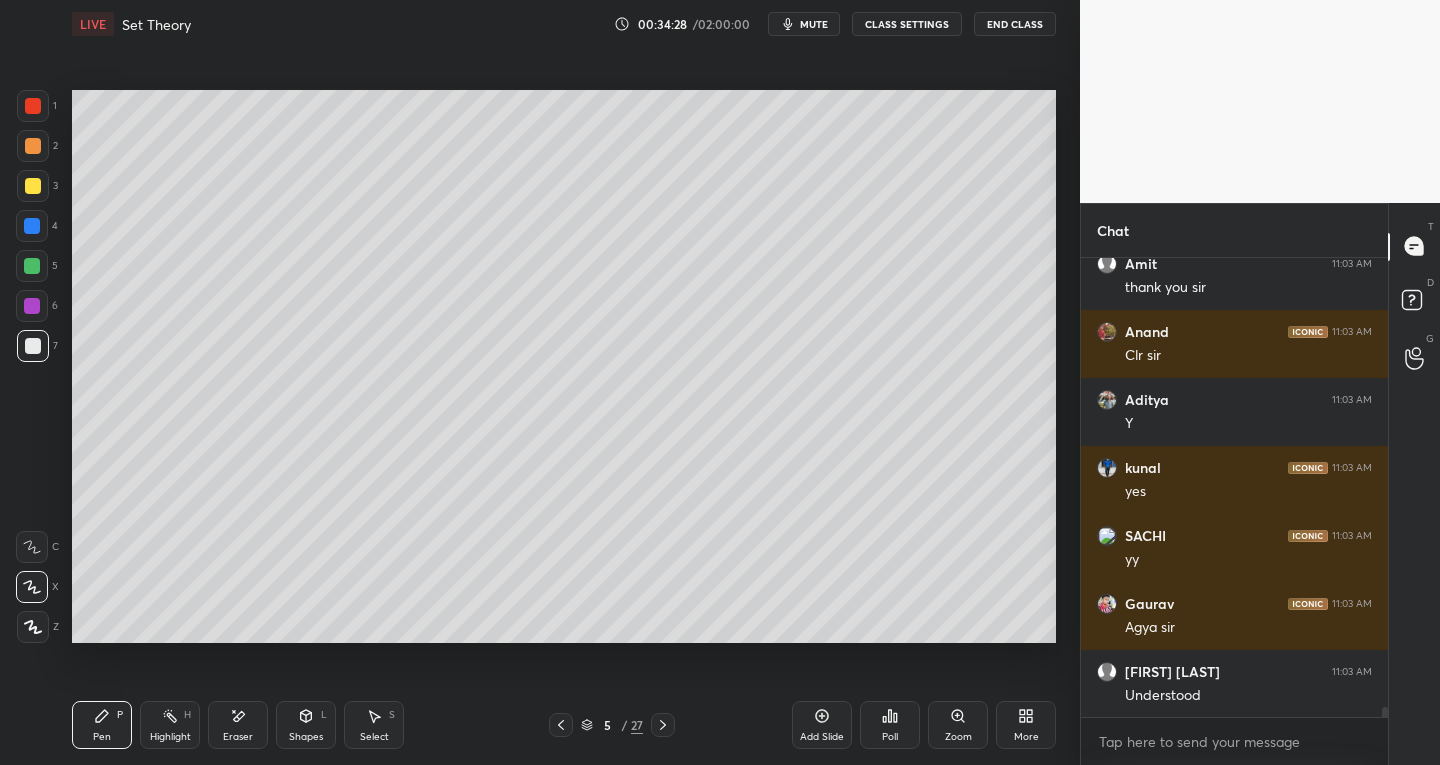 click 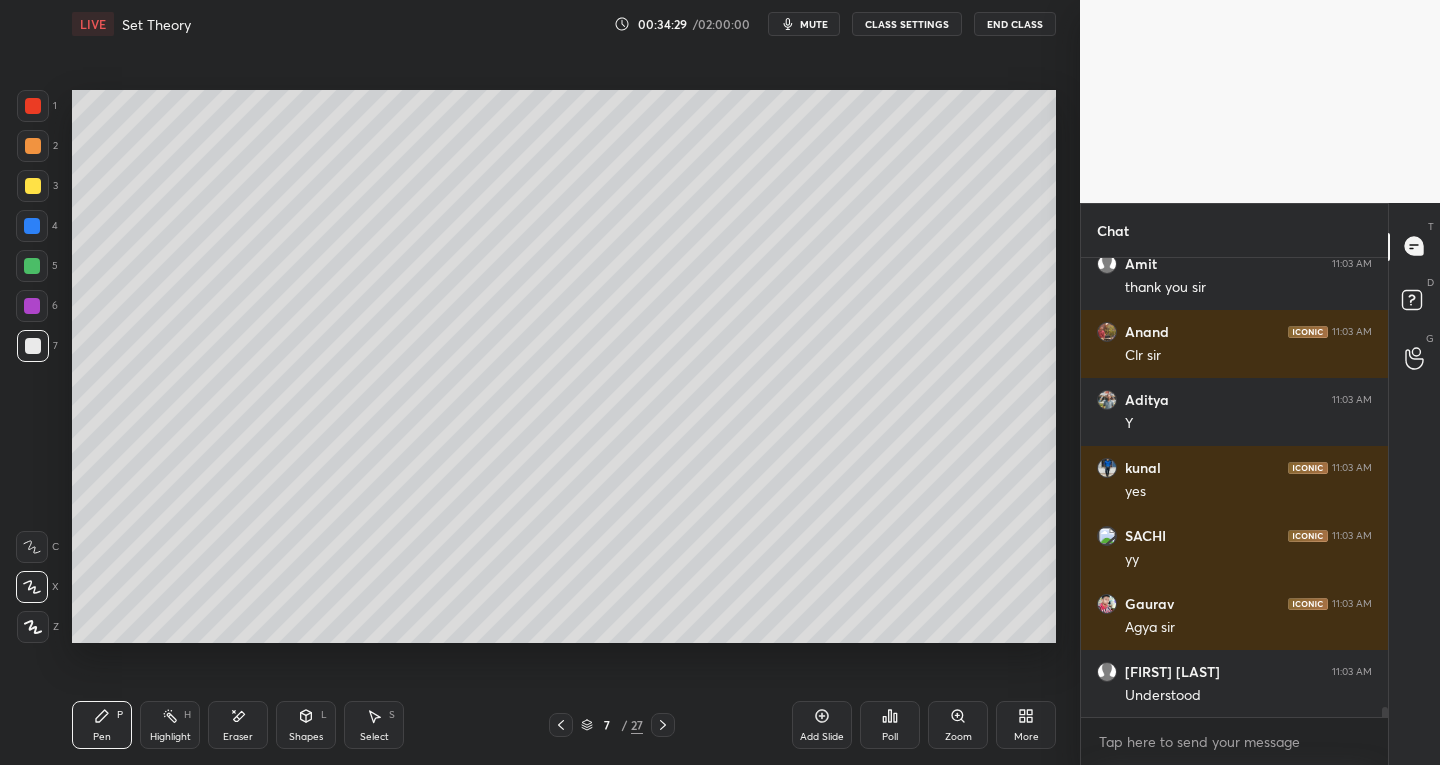 click 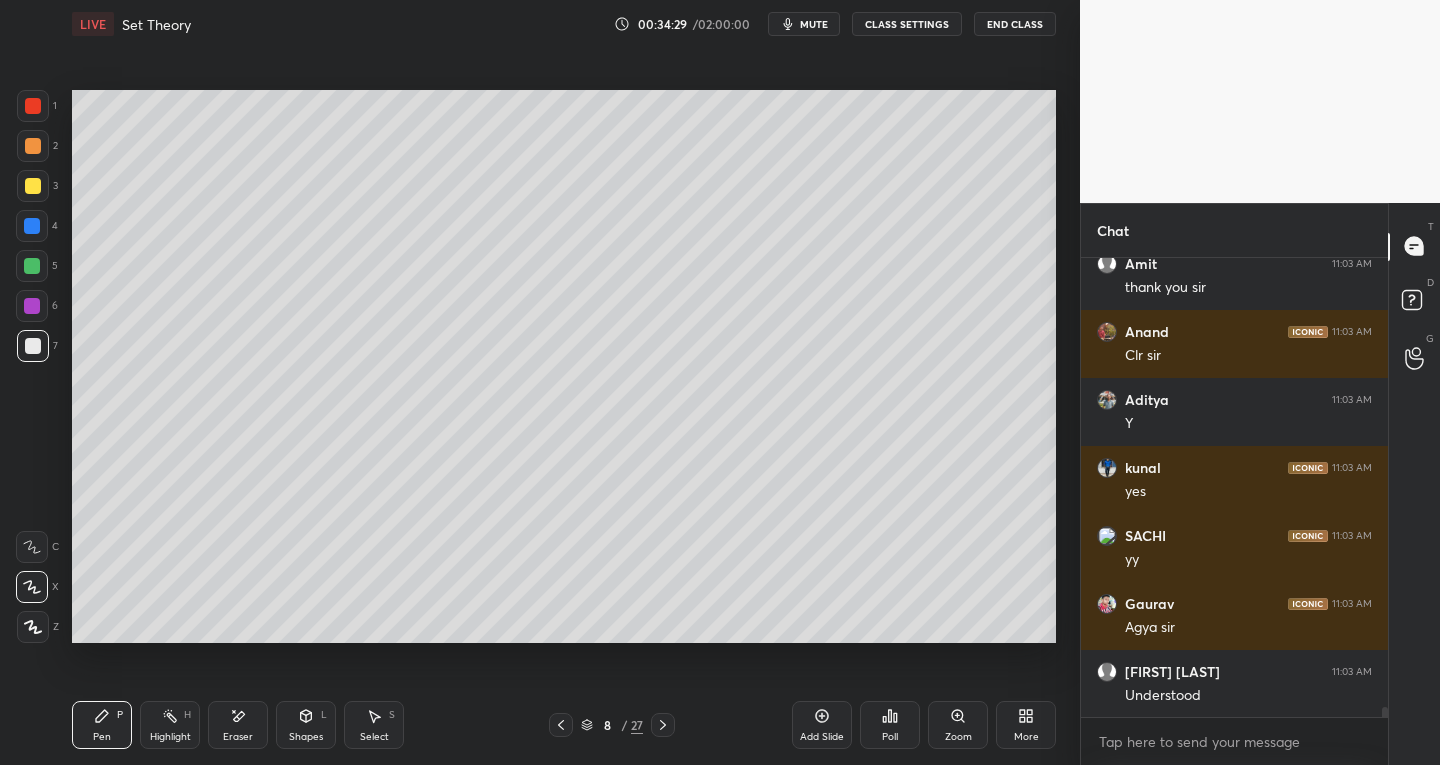 click 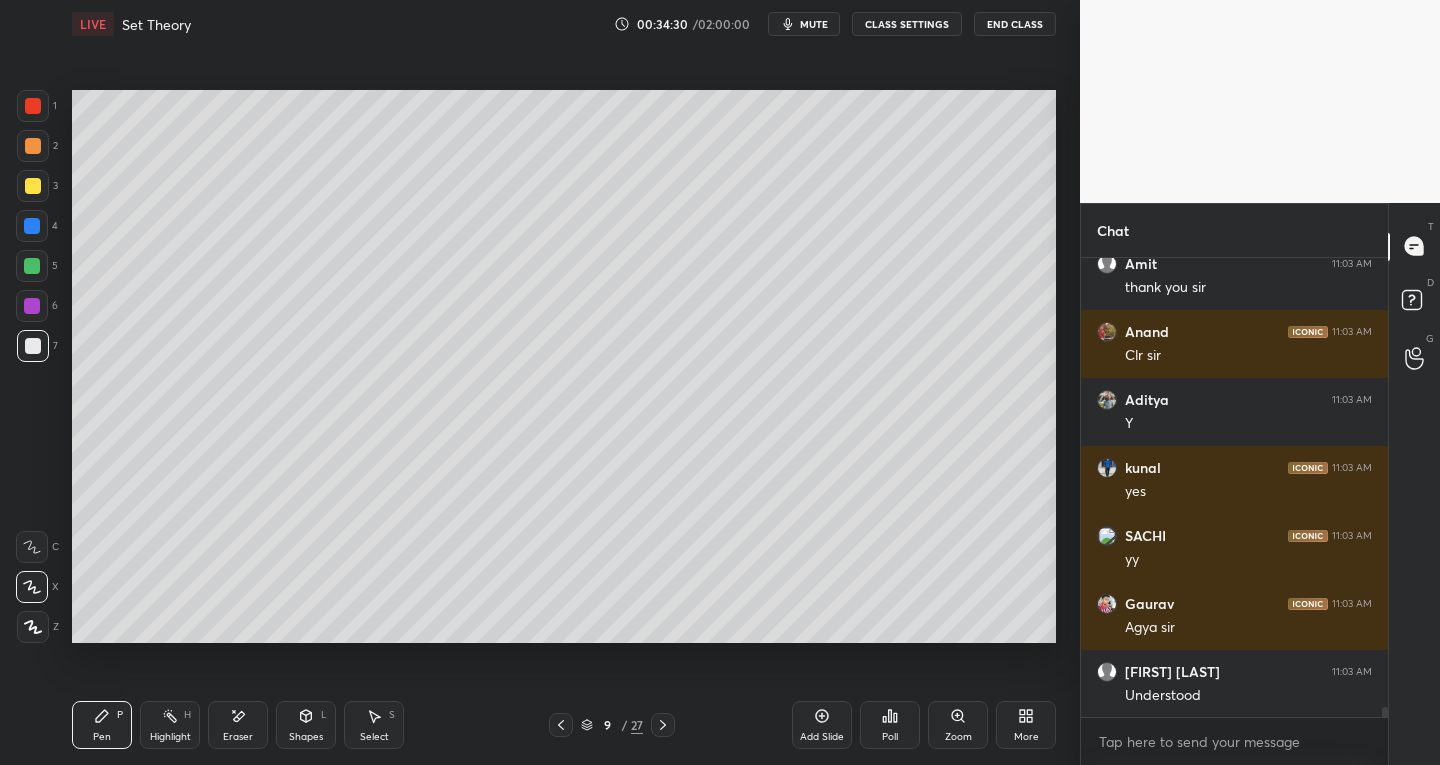 click 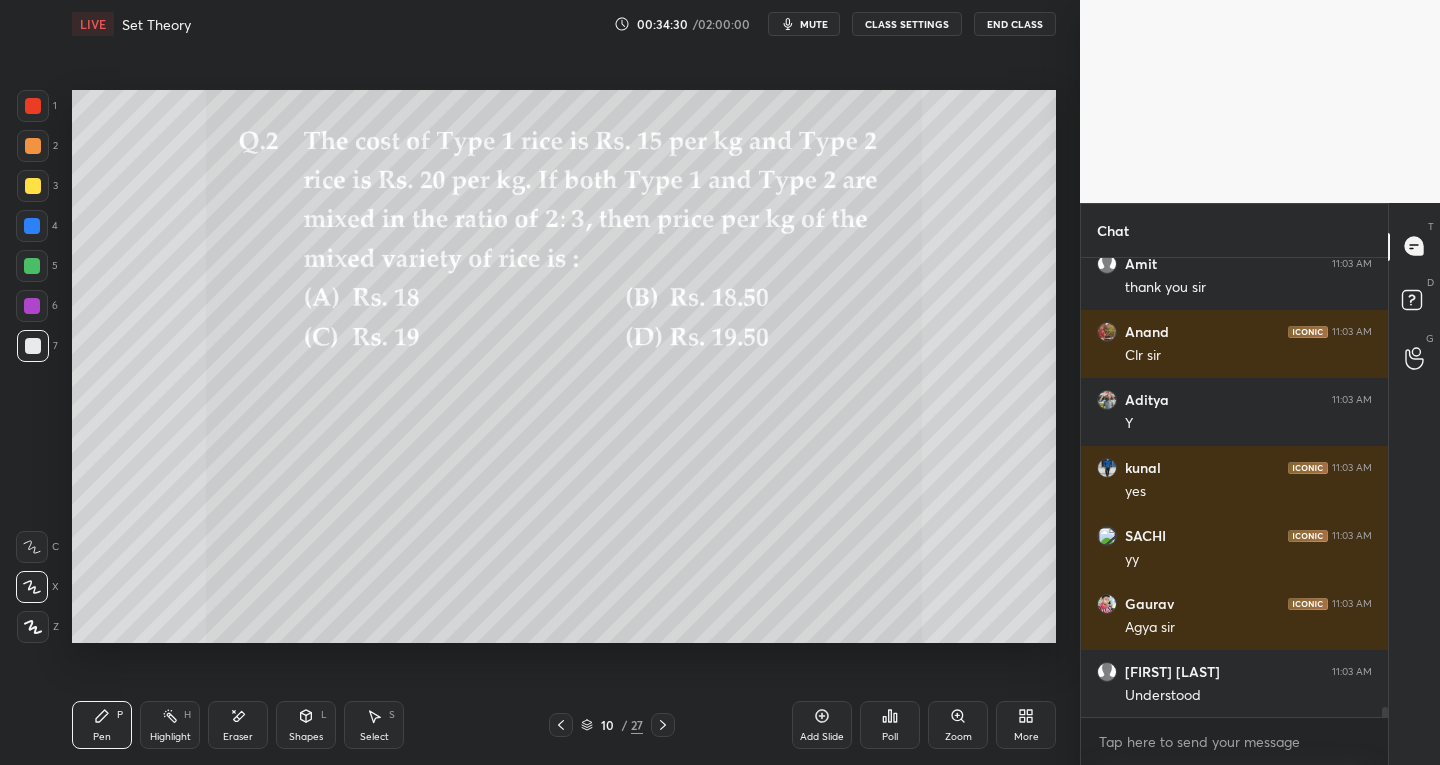 click 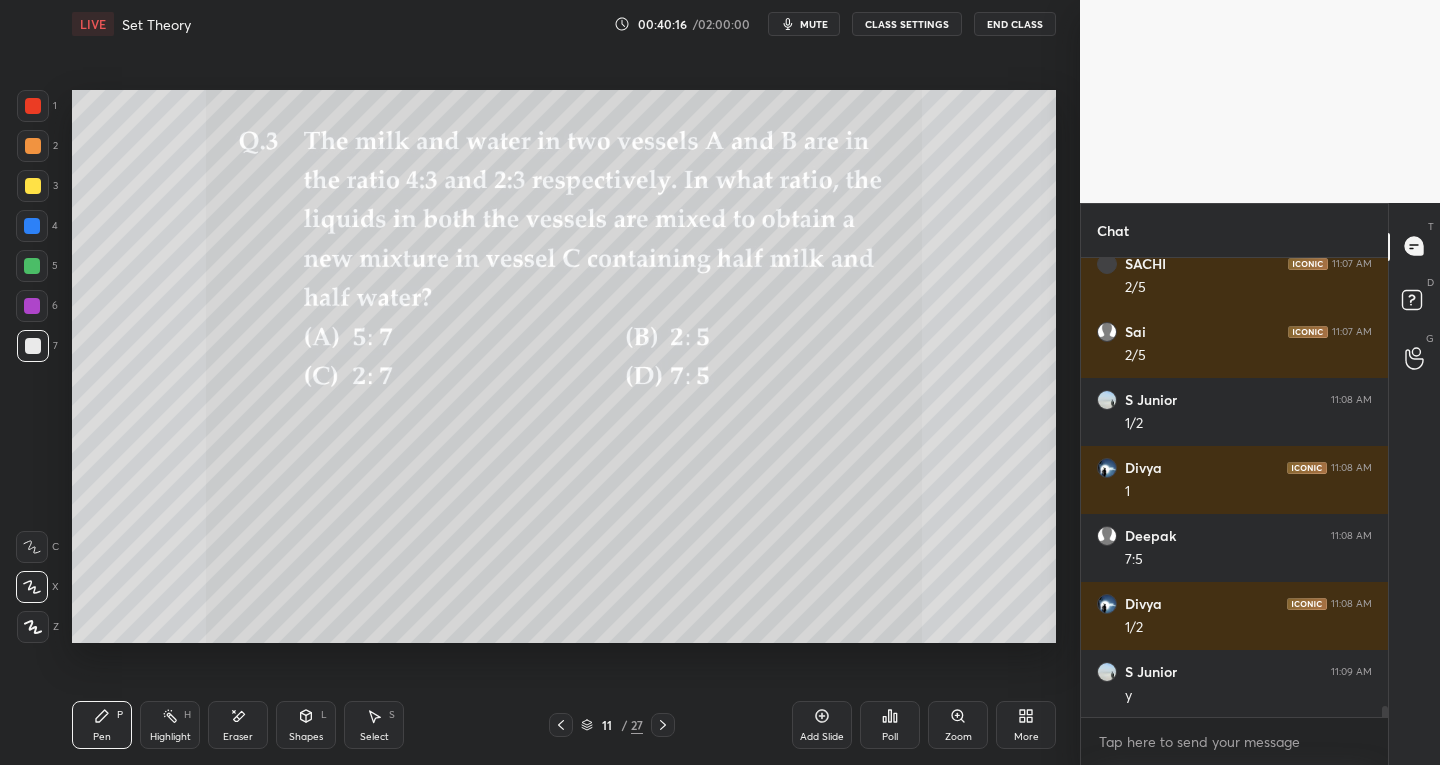 scroll, scrollTop: 19073, scrollLeft: 0, axis: vertical 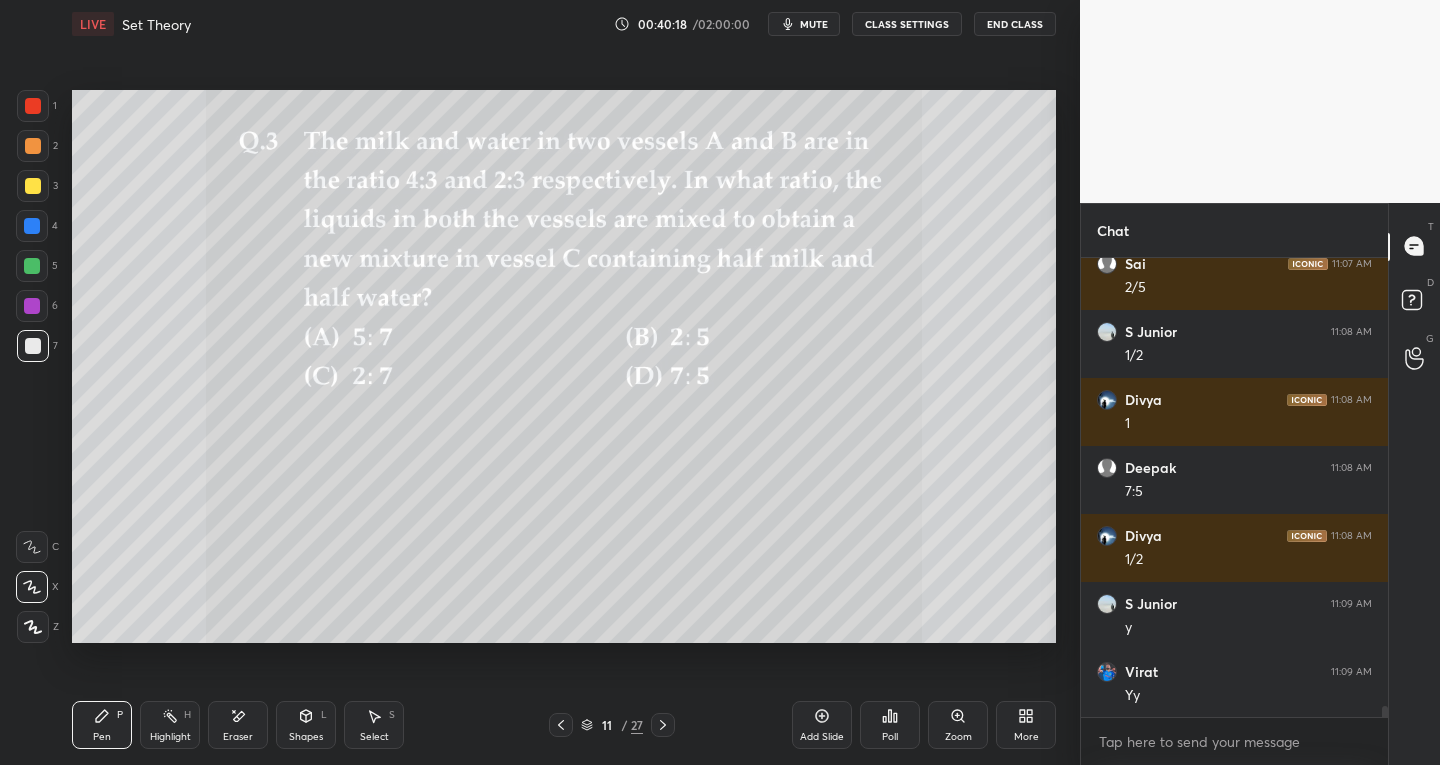 click 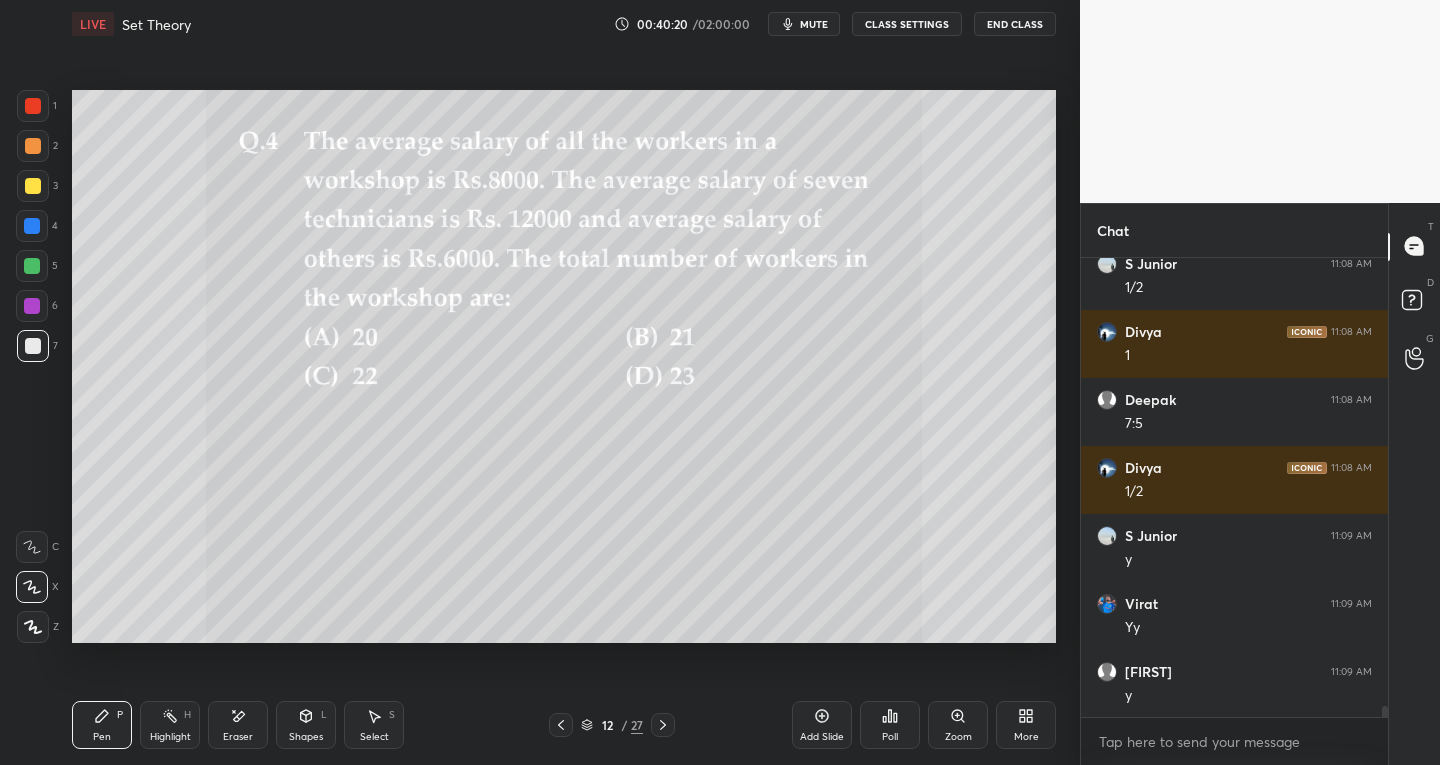 scroll, scrollTop: 19209, scrollLeft: 0, axis: vertical 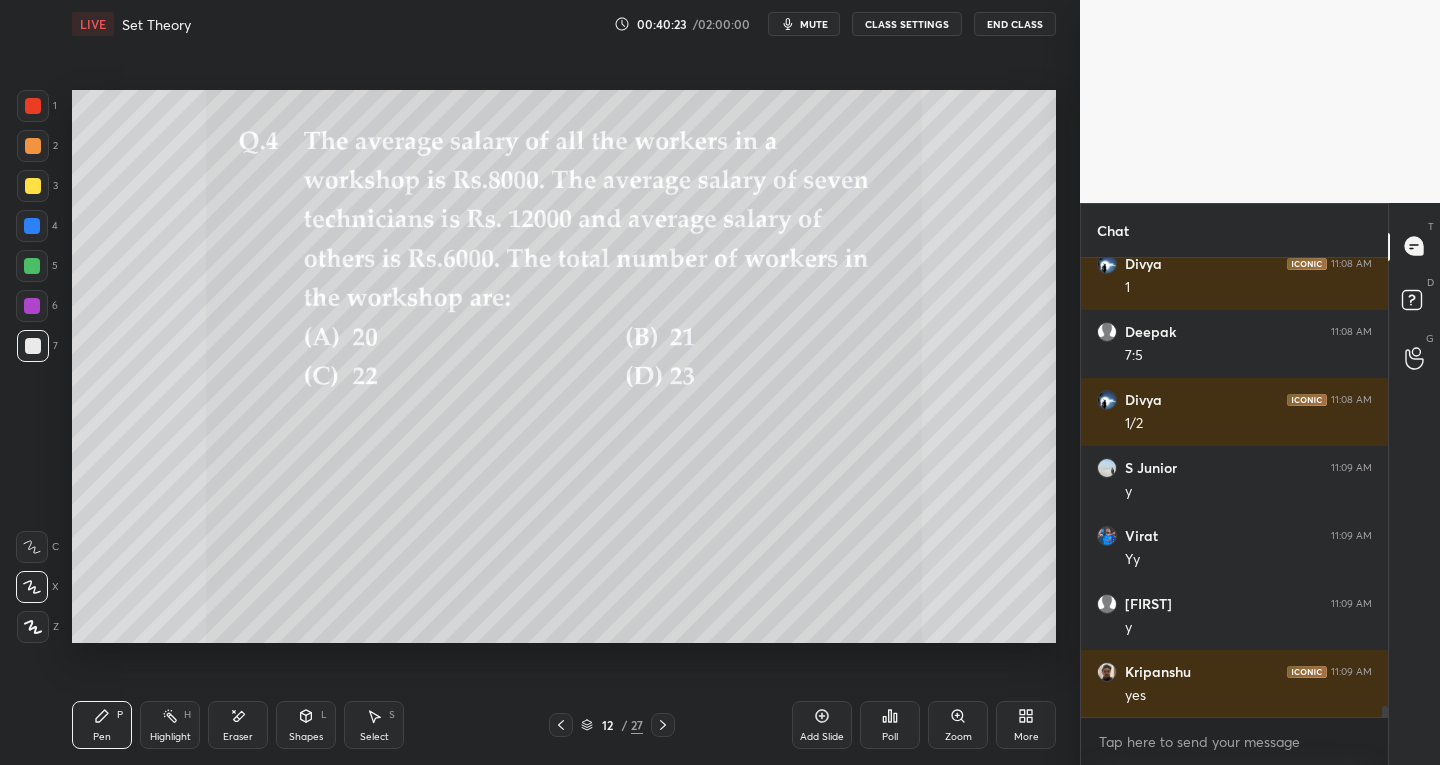 click 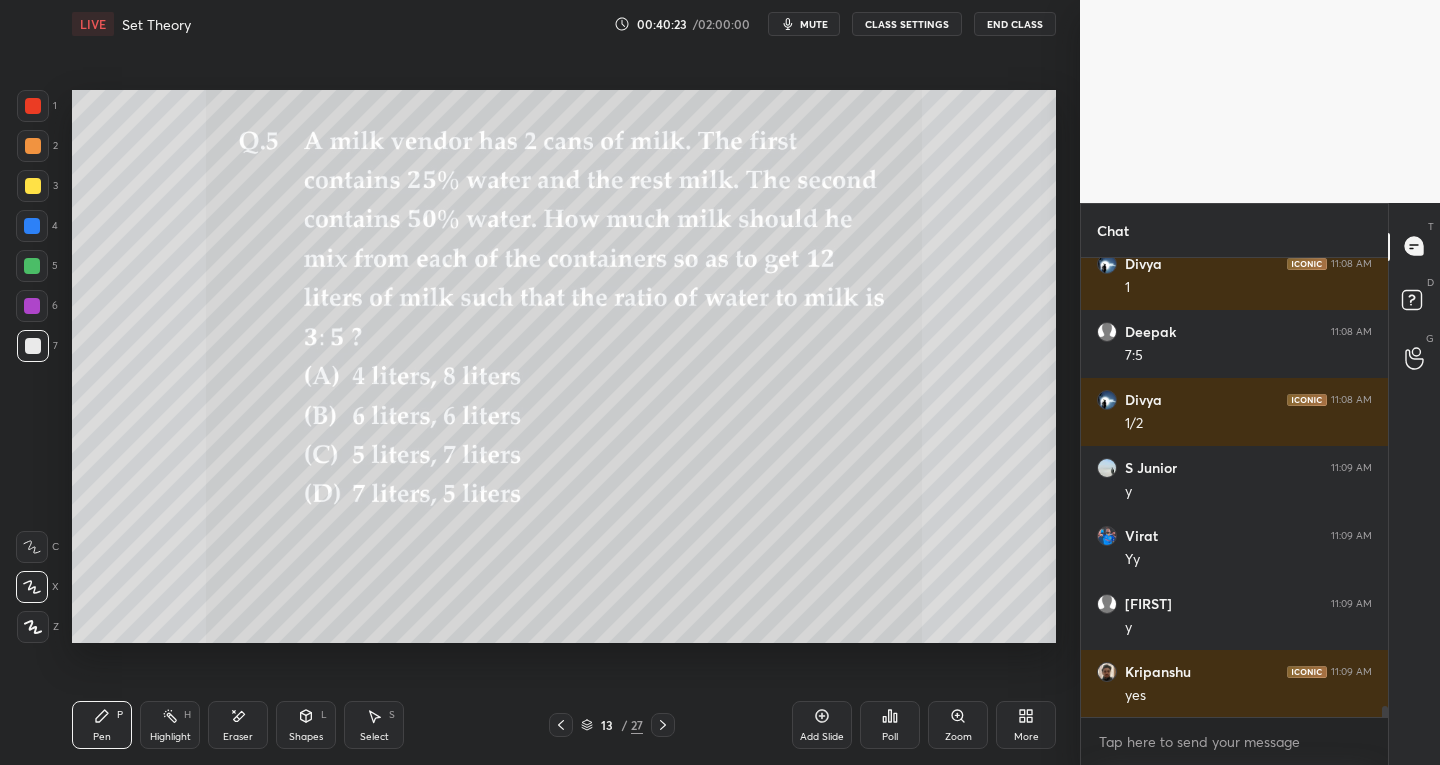 scroll, scrollTop: 19277, scrollLeft: 0, axis: vertical 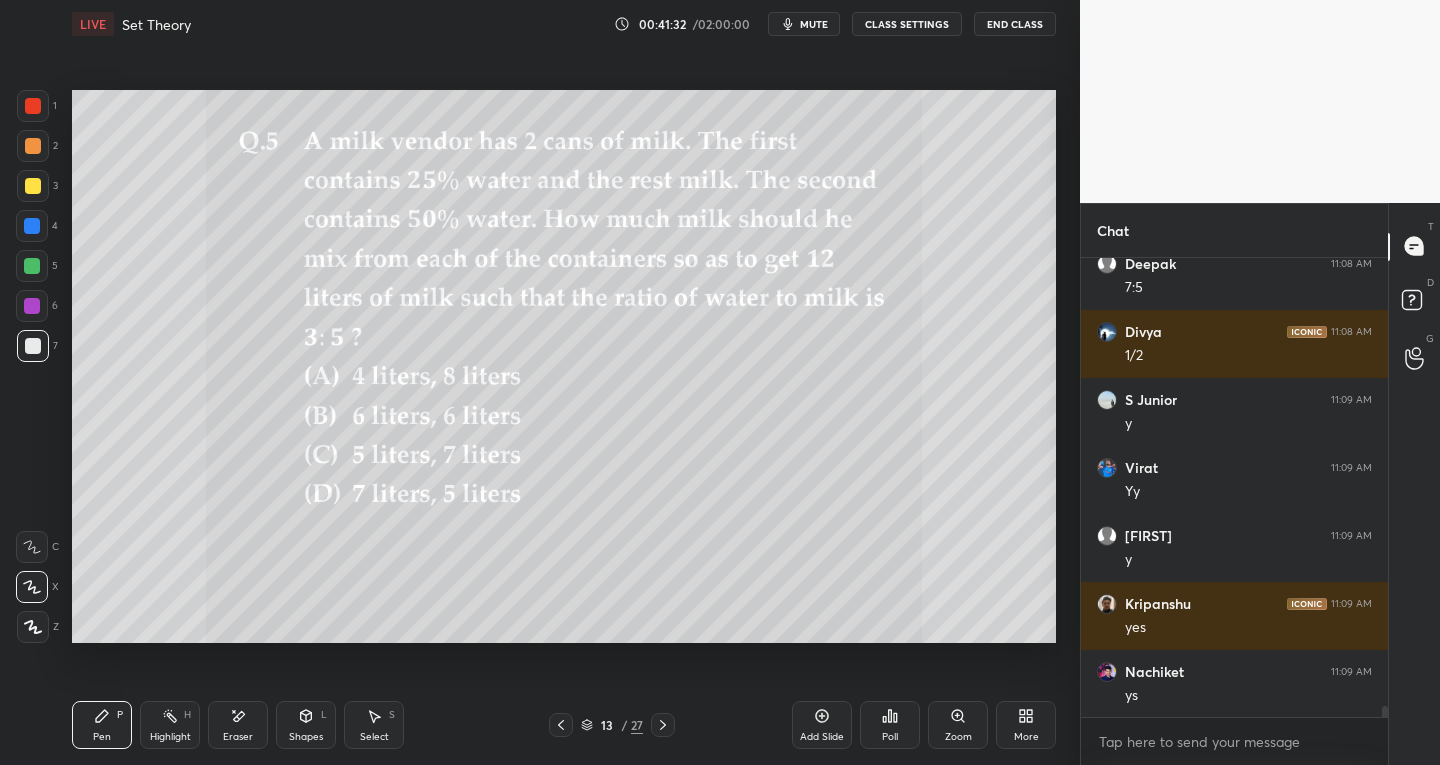 click on "More" at bounding box center (1026, 725) 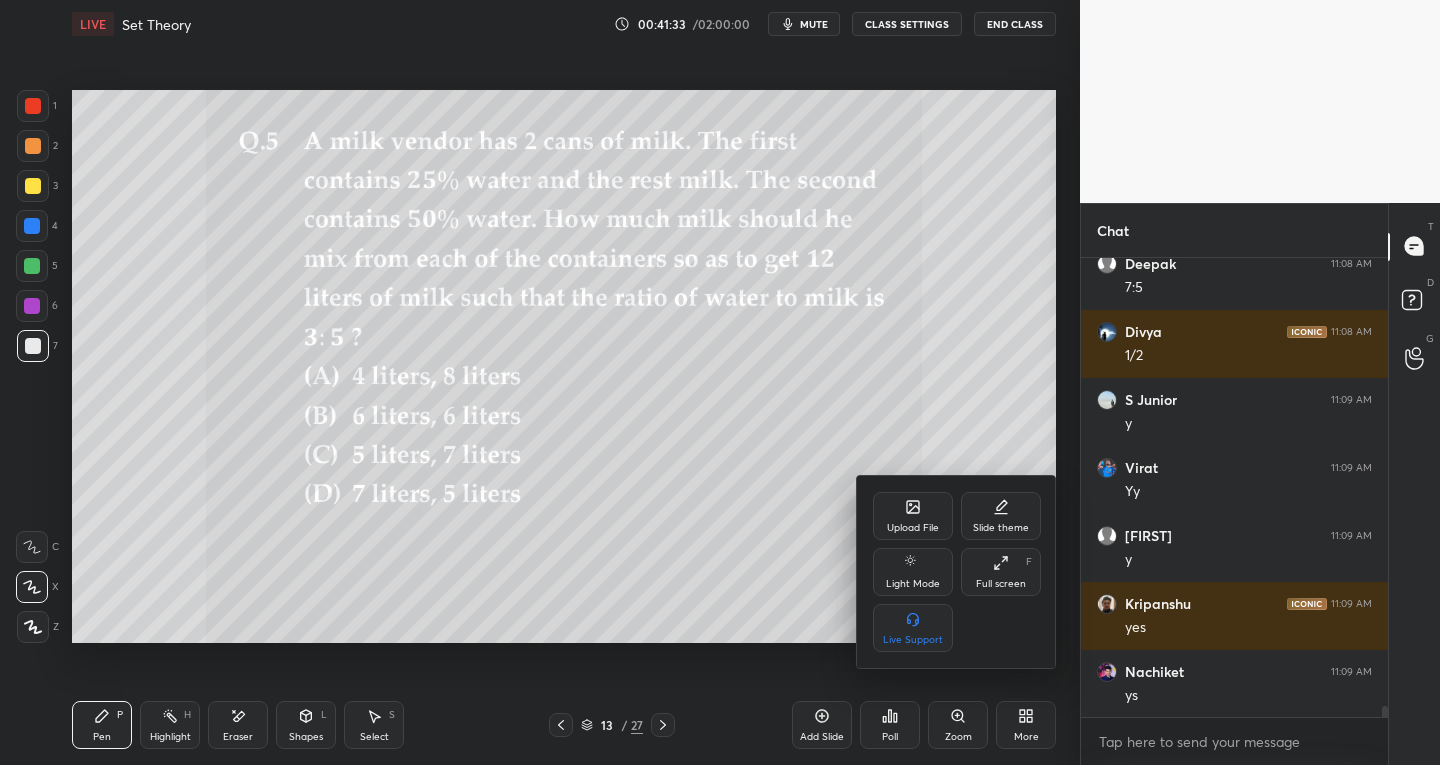 scroll, scrollTop: 19345, scrollLeft: 0, axis: vertical 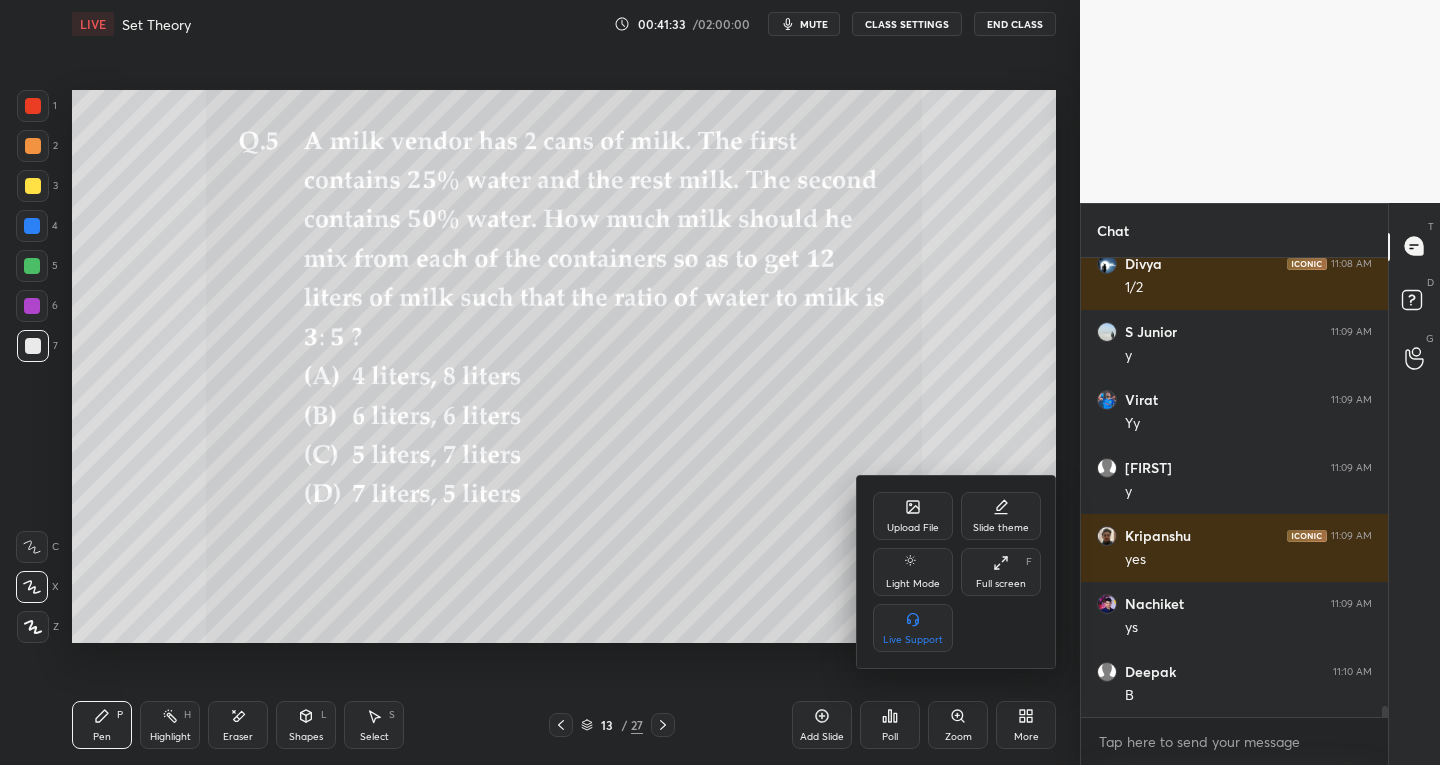 click on "Upload File" at bounding box center [913, 516] 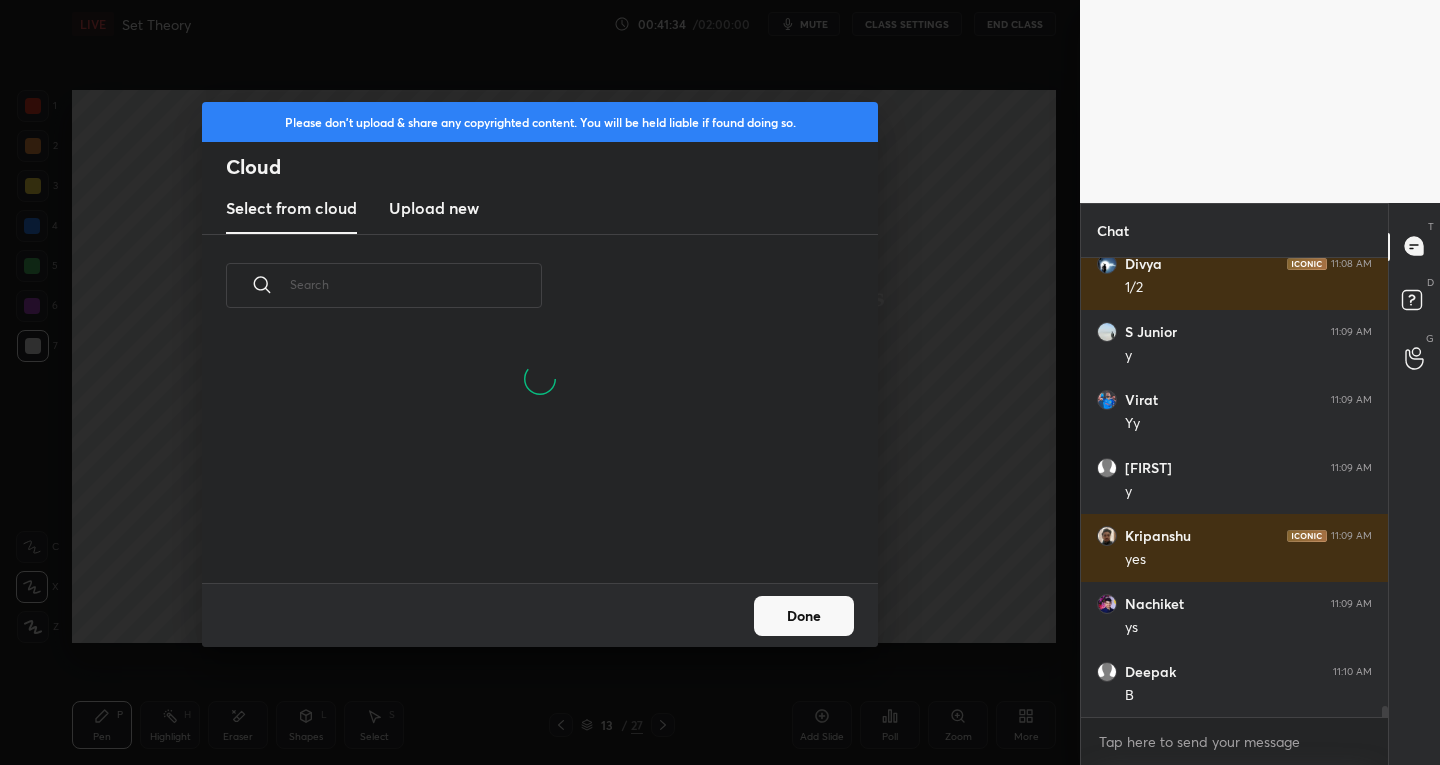 click on "Upload new" at bounding box center [434, 209] 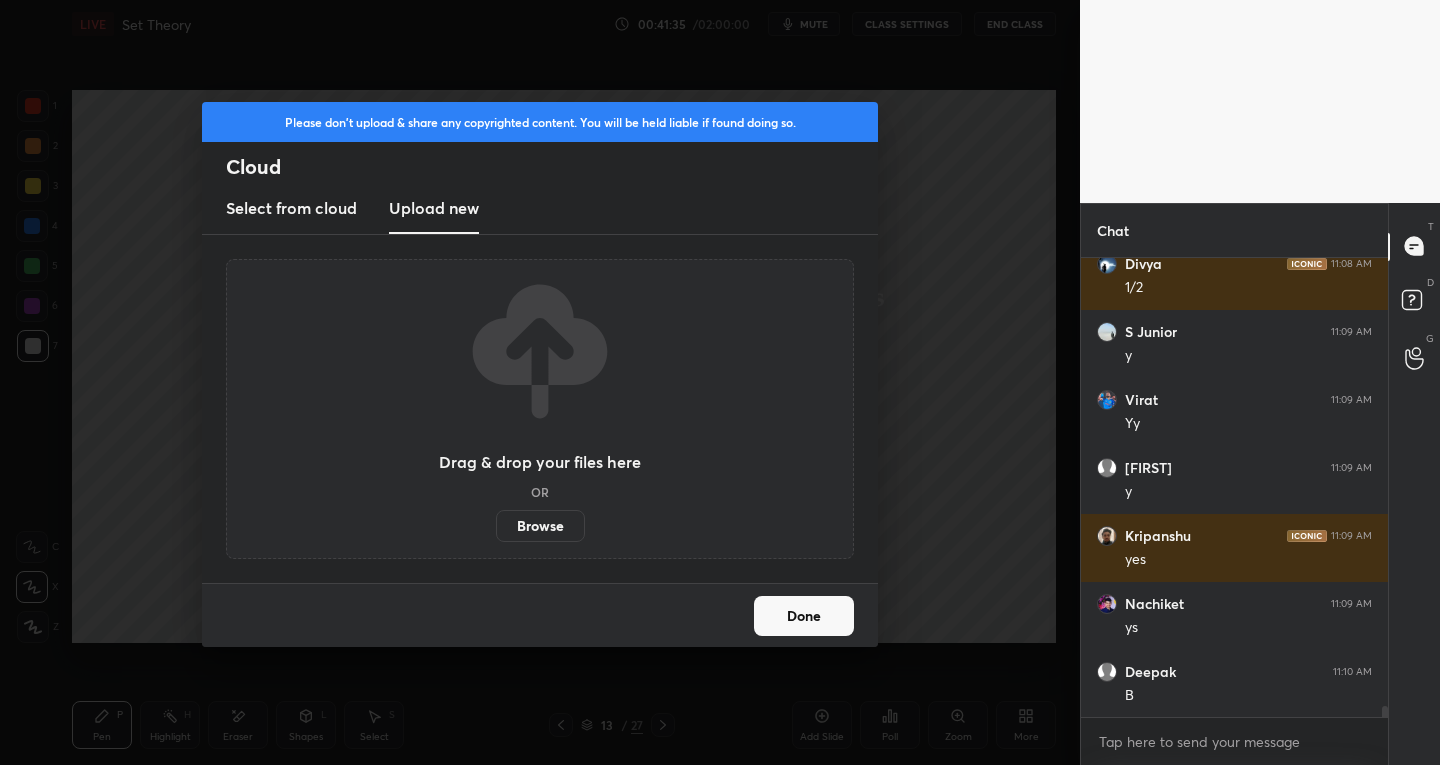 click on "Browse" at bounding box center [540, 526] 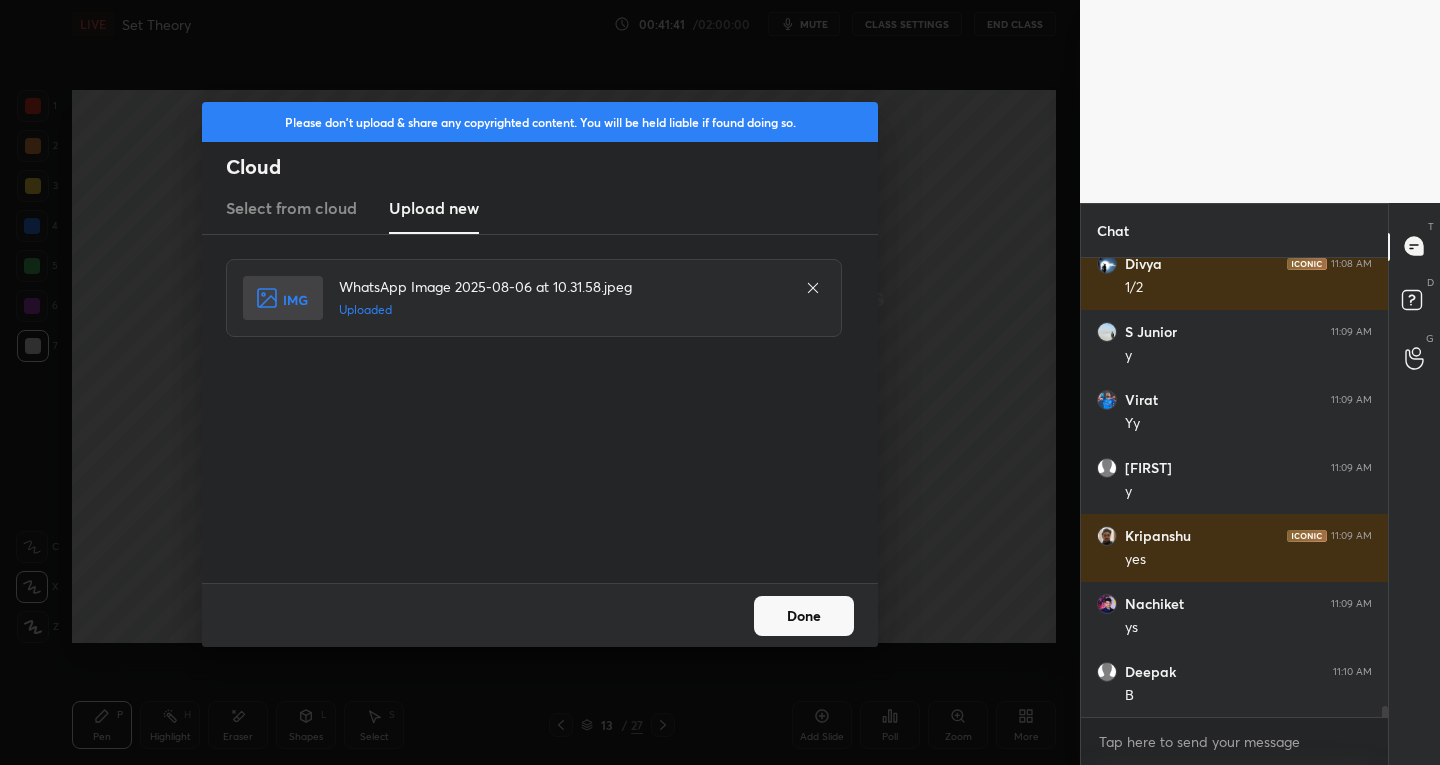 click on "Done" at bounding box center (804, 616) 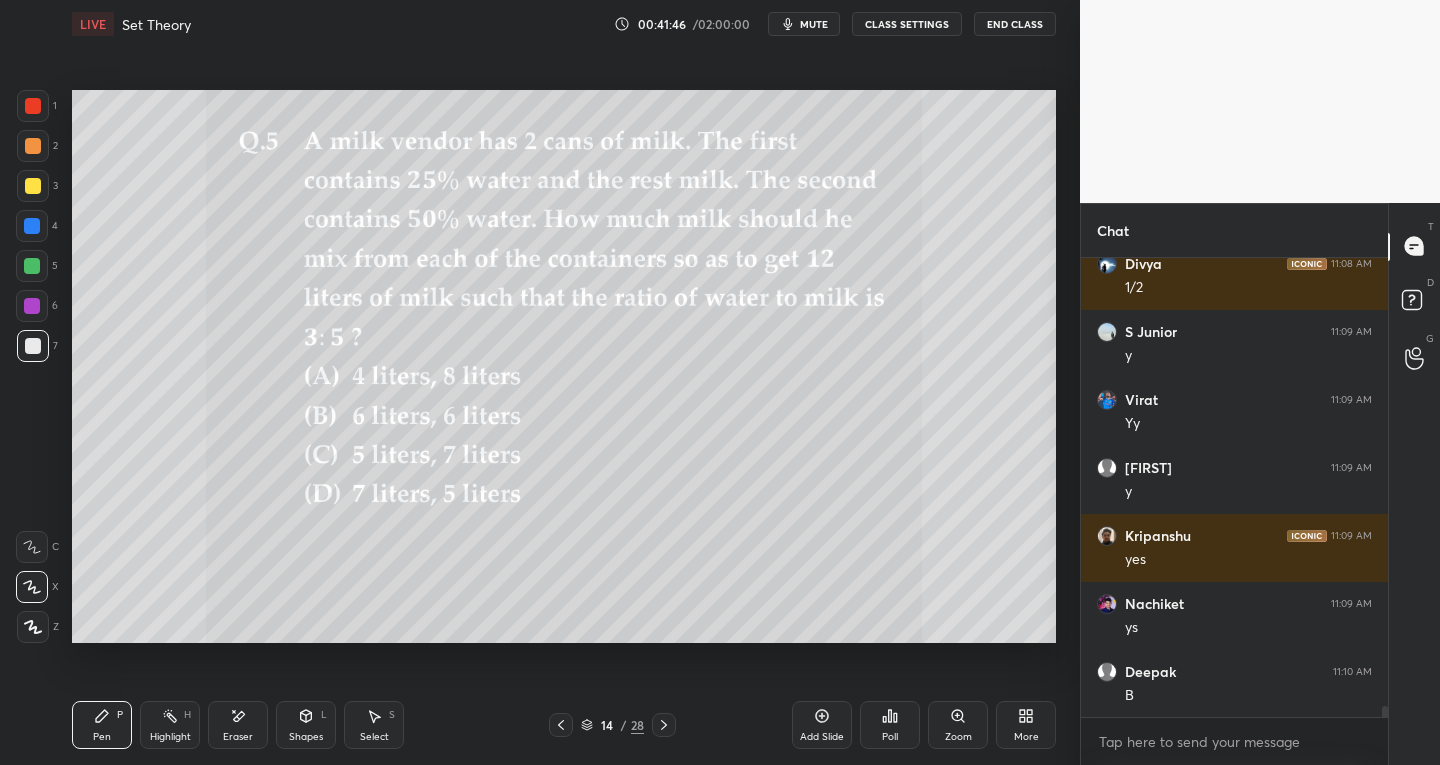 click on "Zoom" at bounding box center [958, 725] 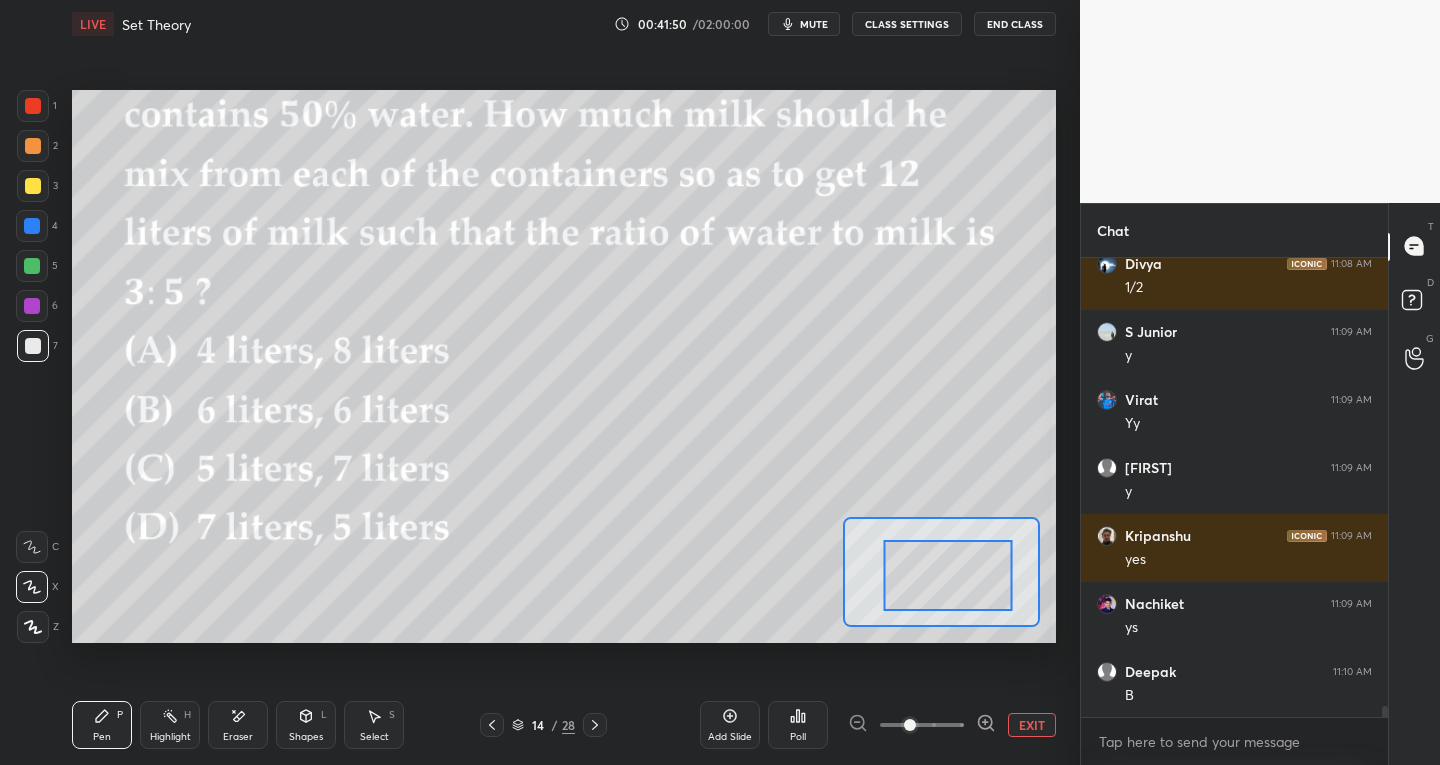 scroll, scrollTop: 412, scrollLeft: 301, axis: both 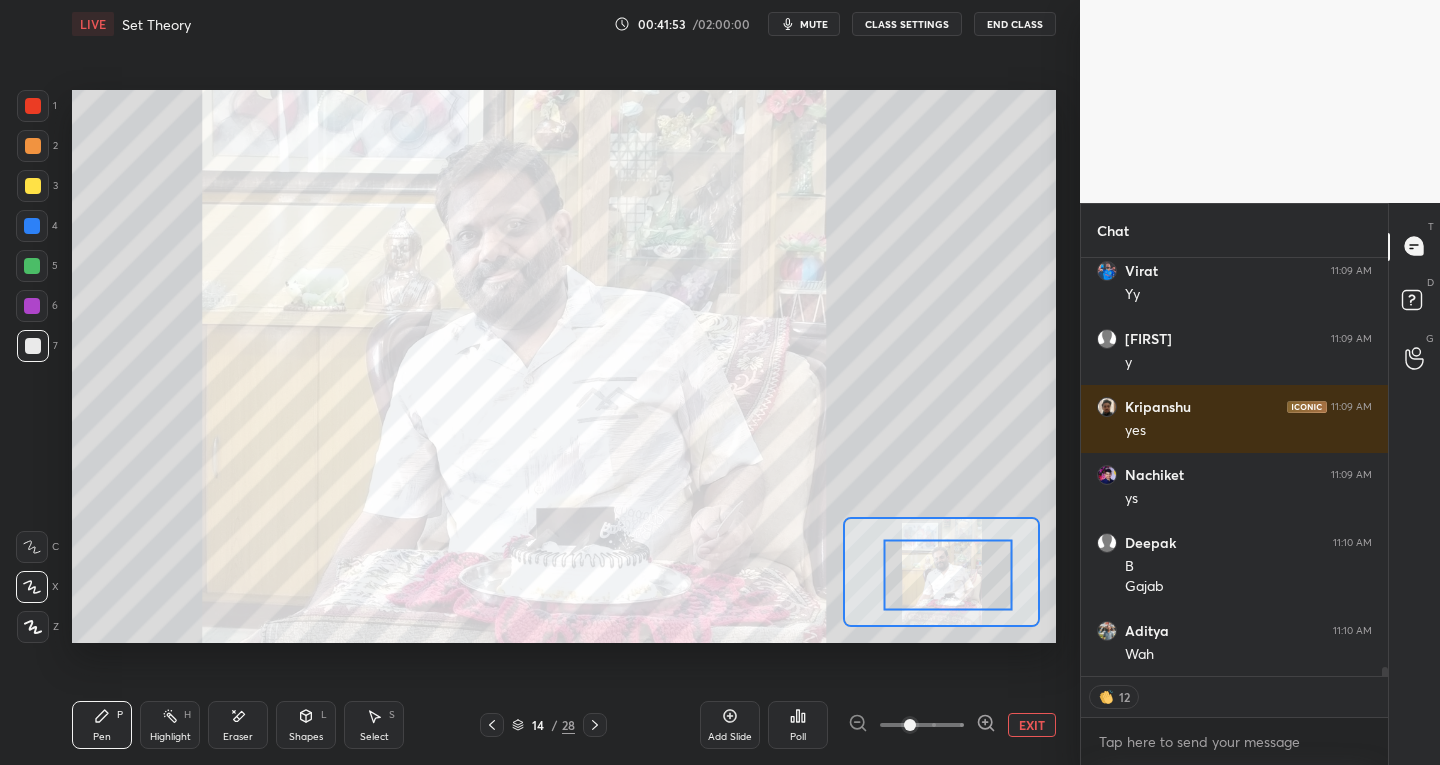 click 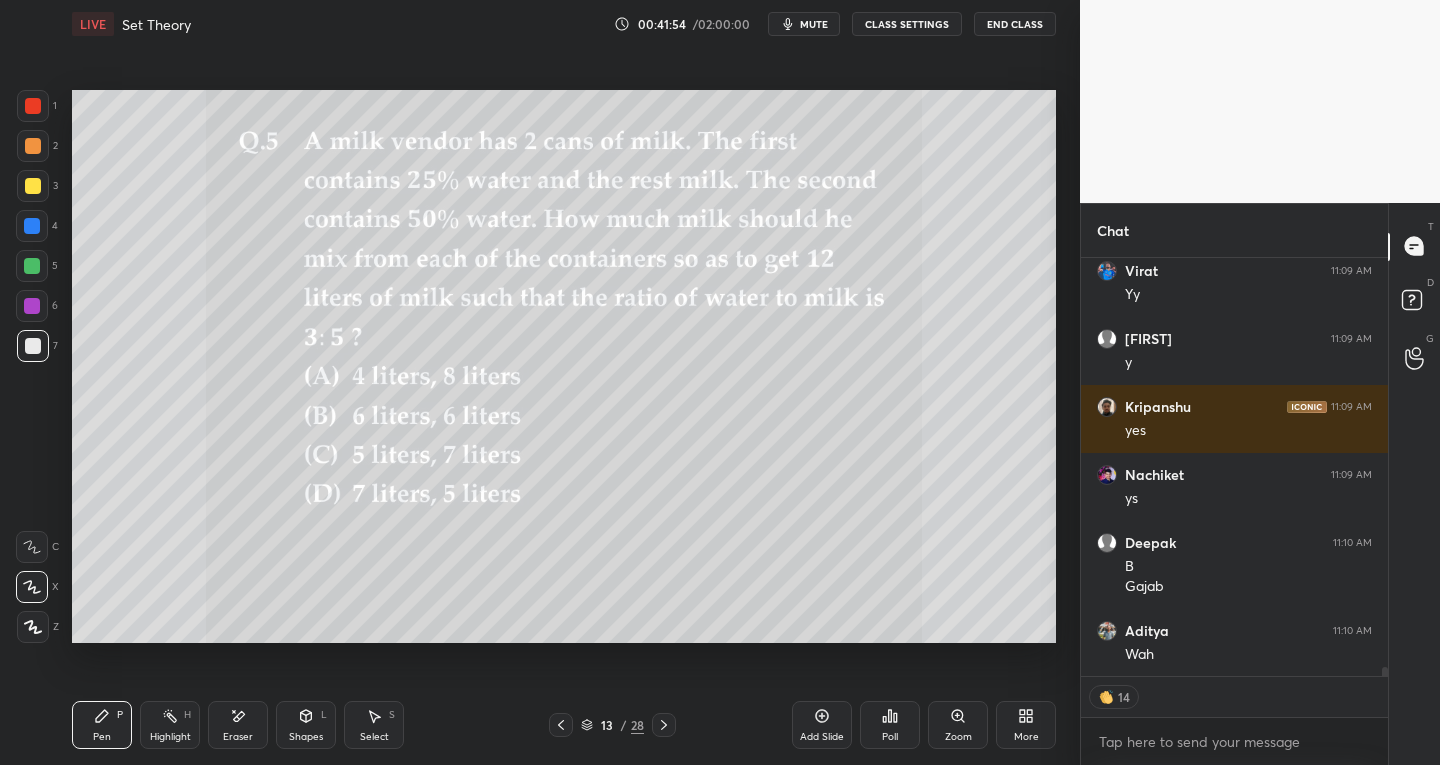 click 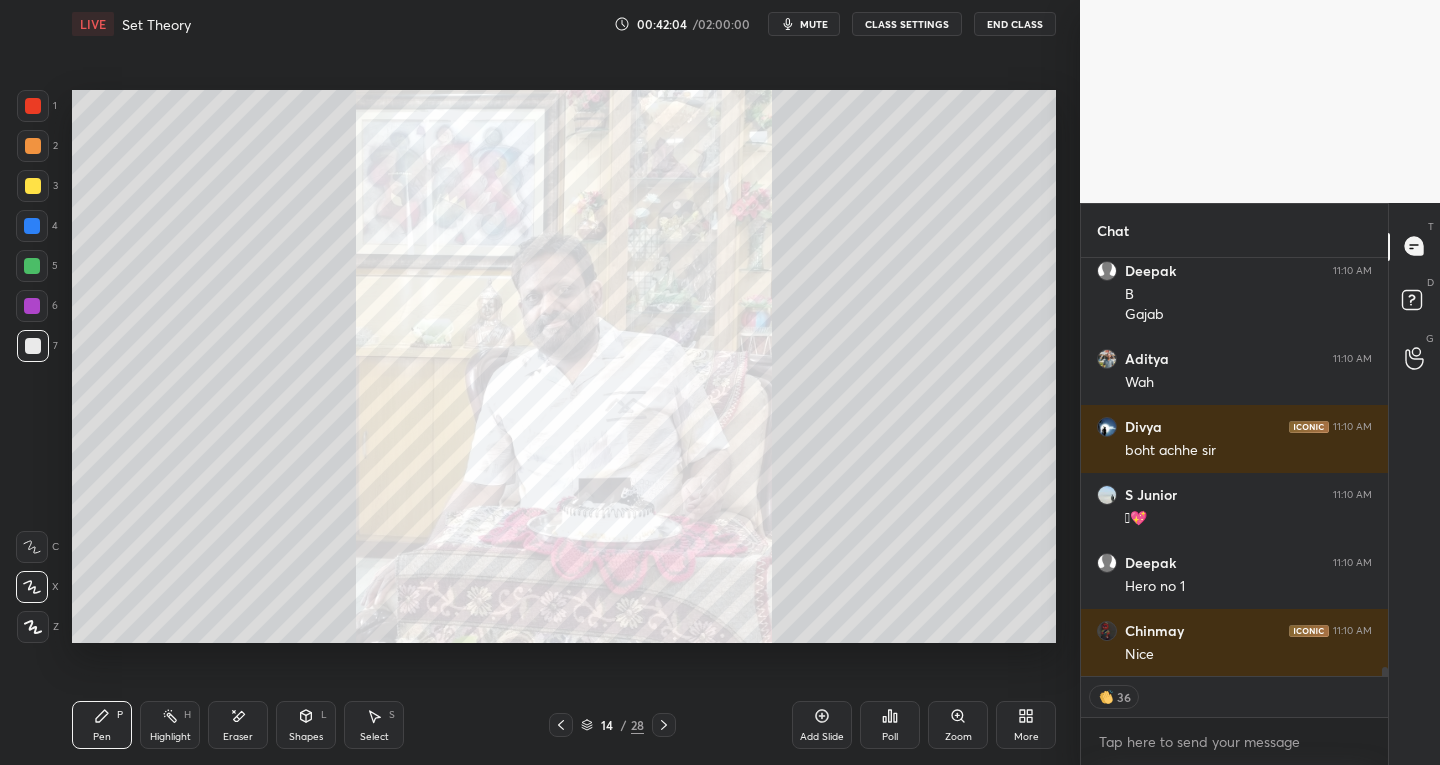 scroll, scrollTop: 19814, scrollLeft: 0, axis: vertical 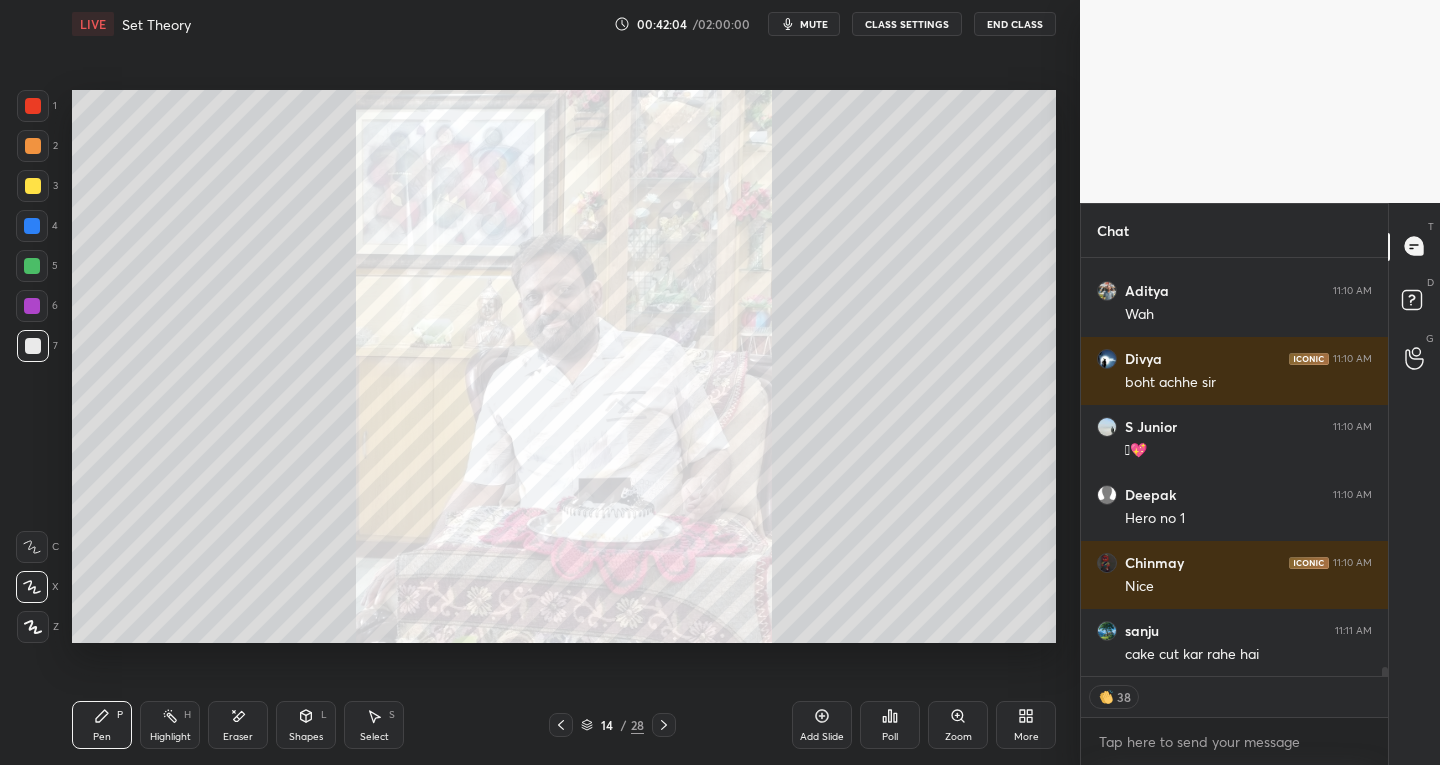 type on "x" 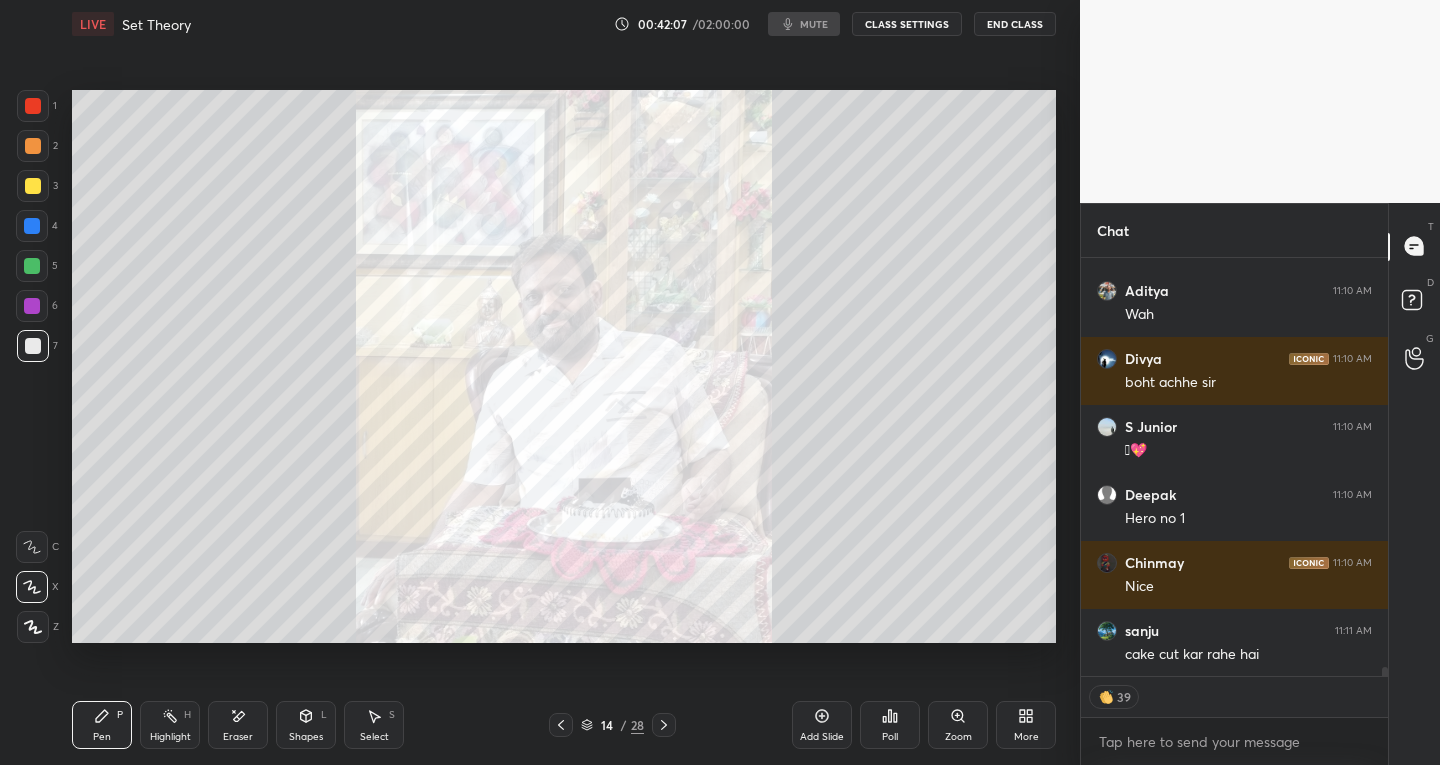 scroll, scrollTop: 19882, scrollLeft: 0, axis: vertical 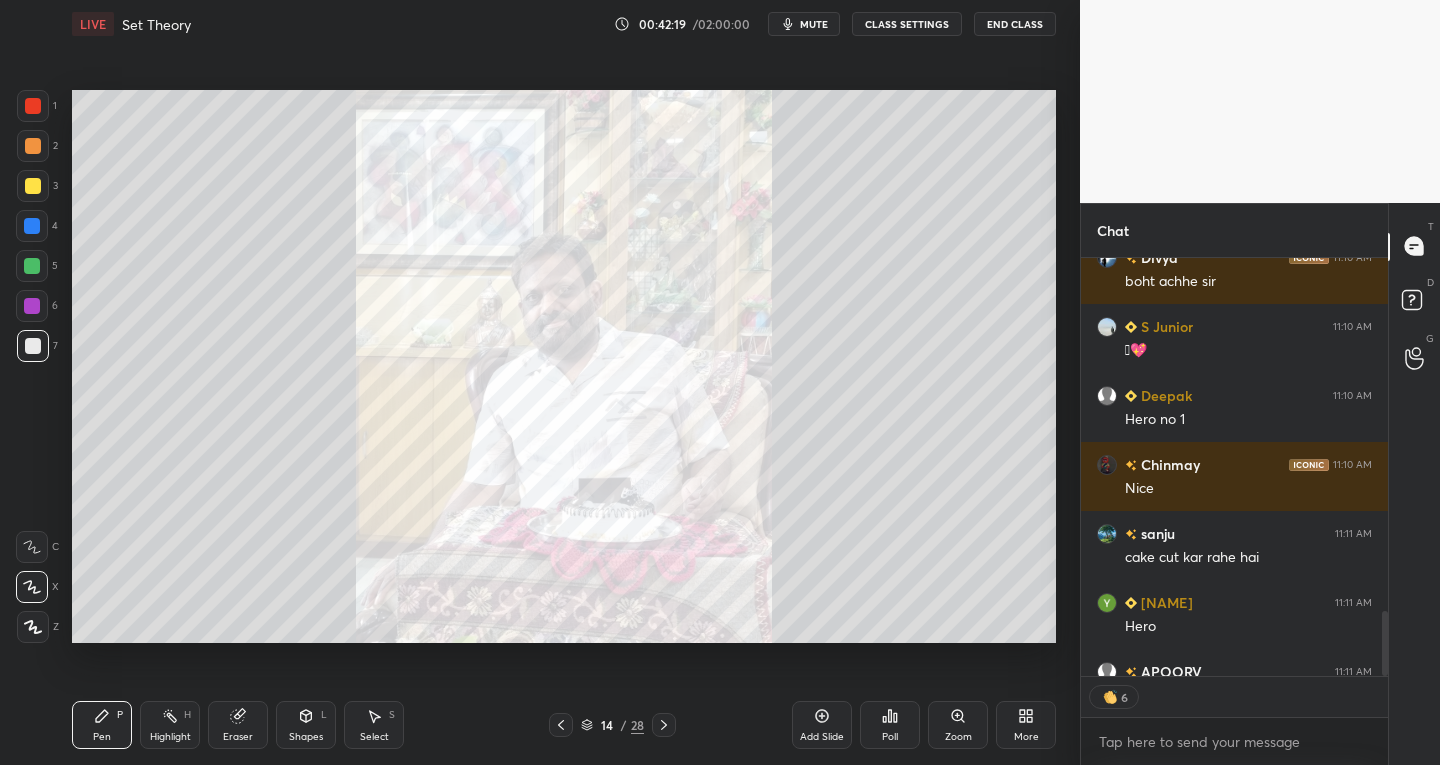 click 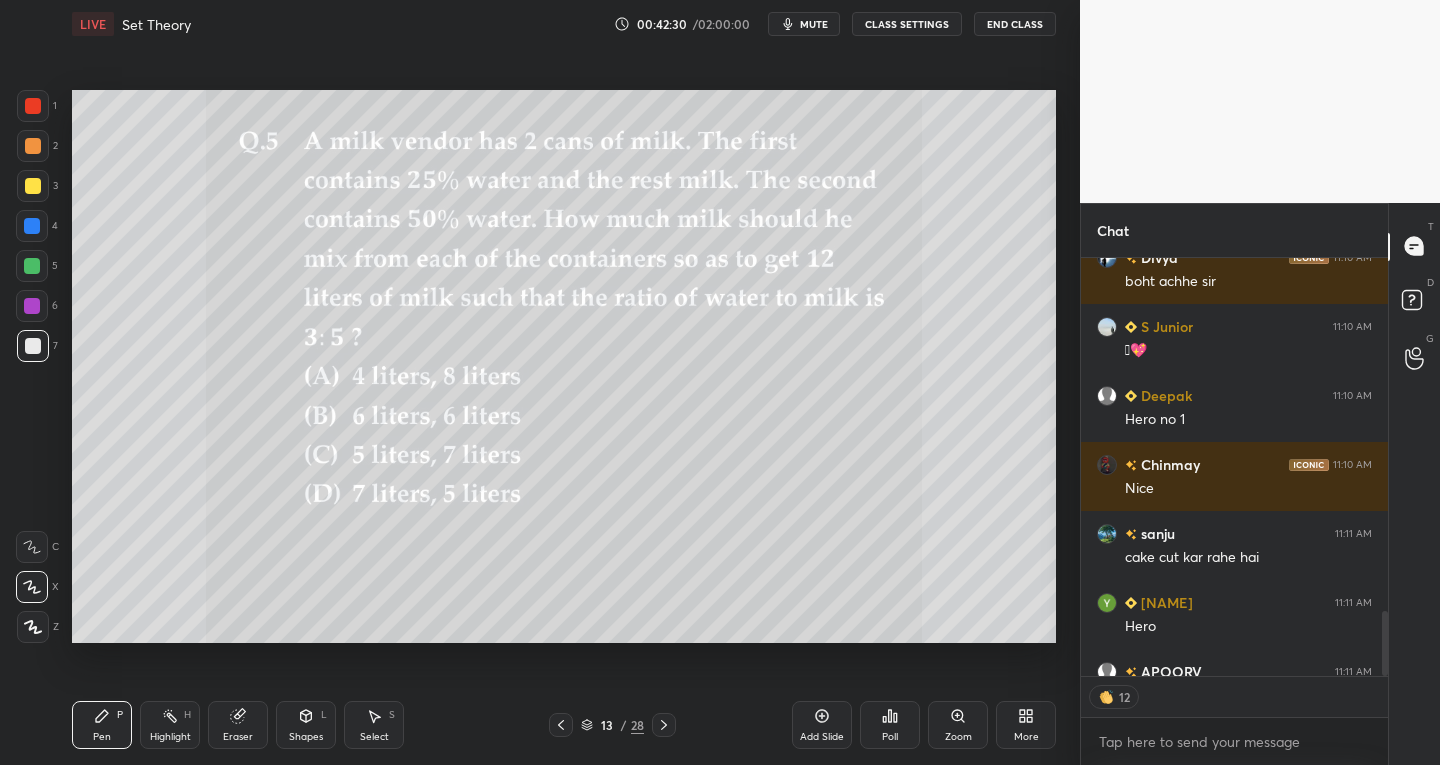 scroll, scrollTop: 7, scrollLeft: 7, axis: both 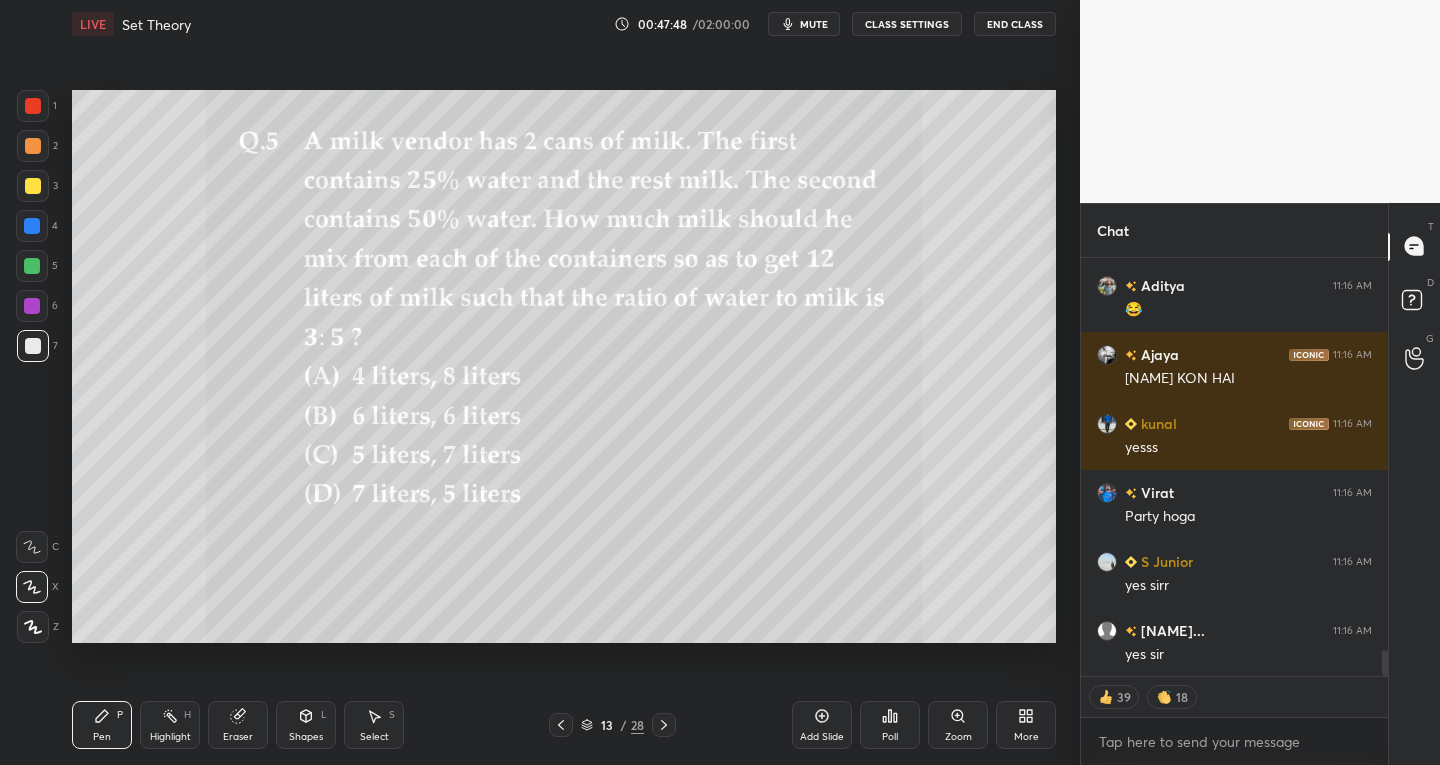 click 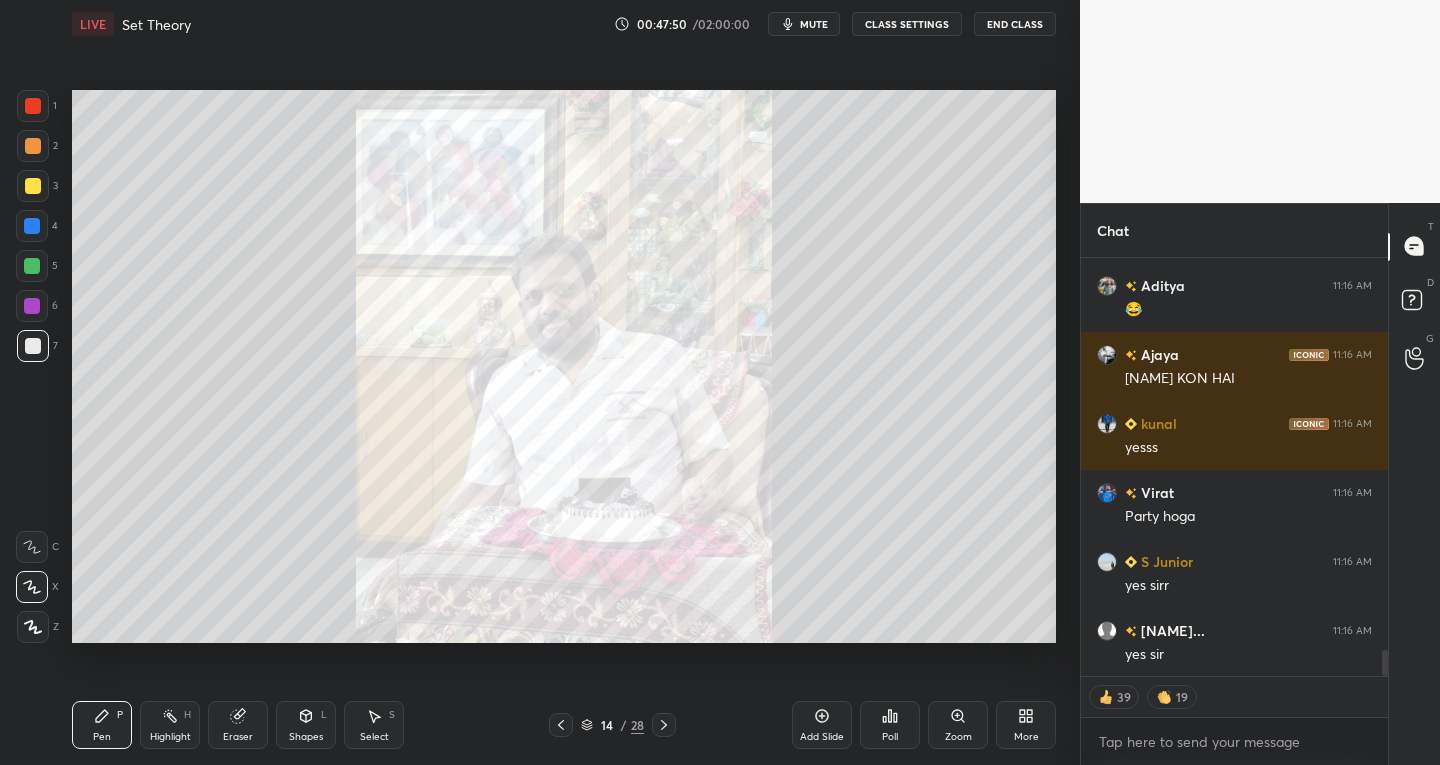 click 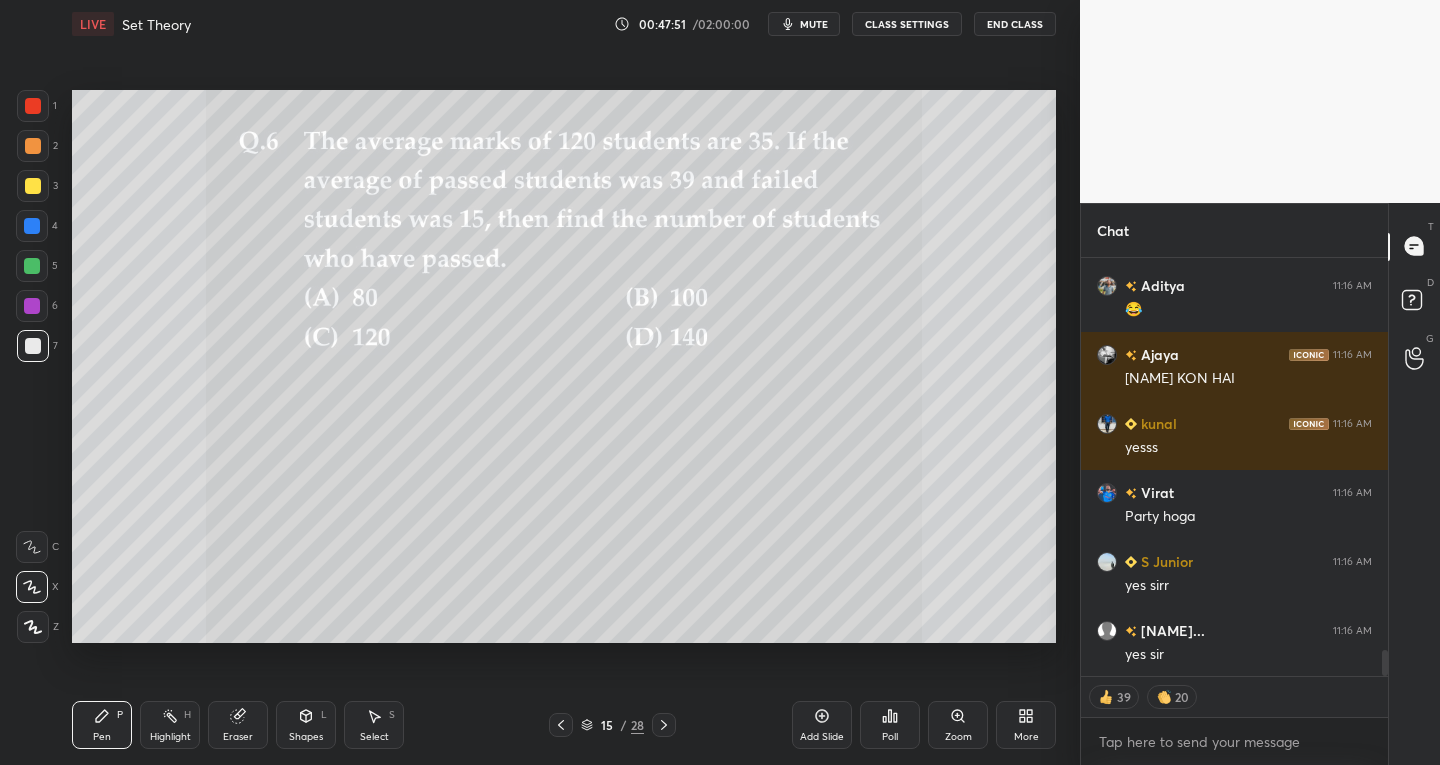 scroll, scrollTop: 6401, scrollLeft: 0, axis: vertical 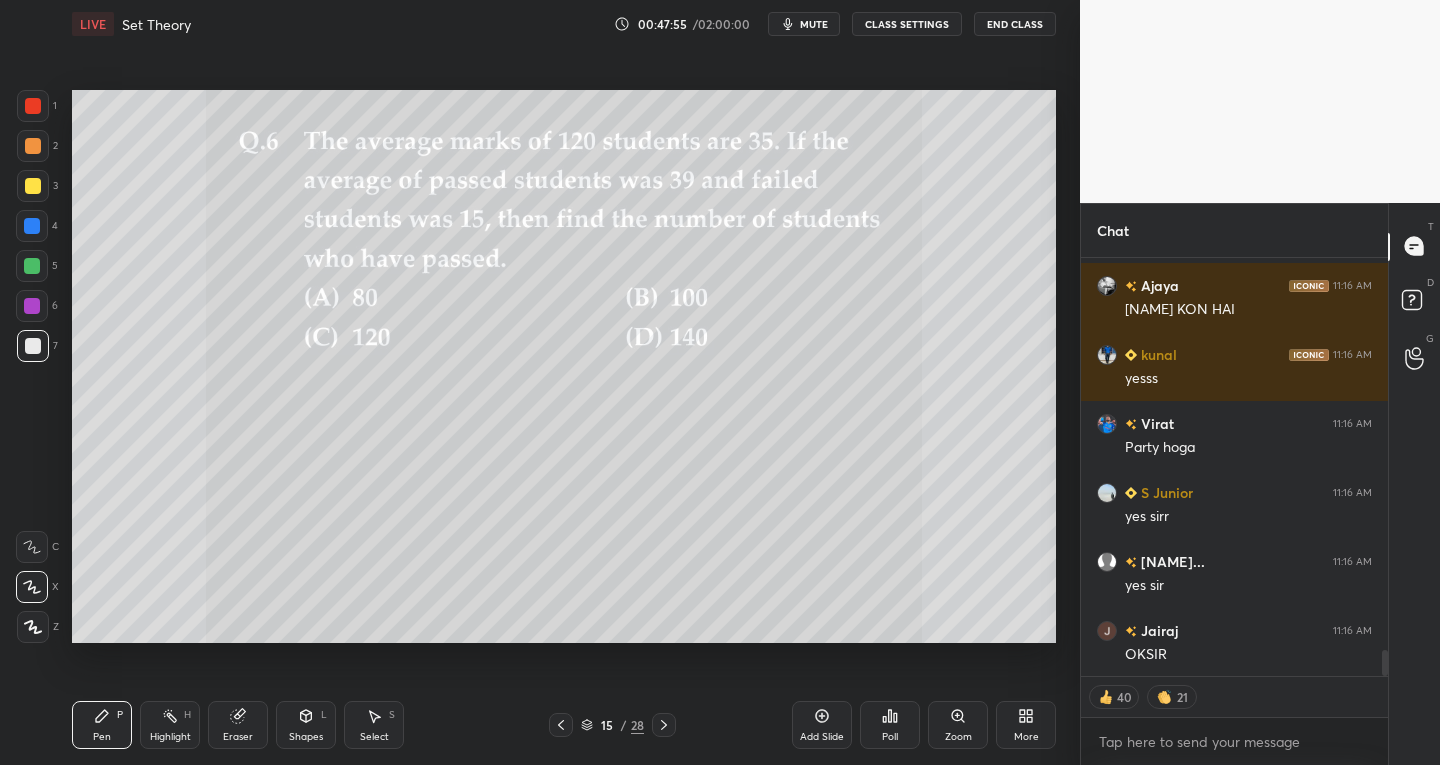 click 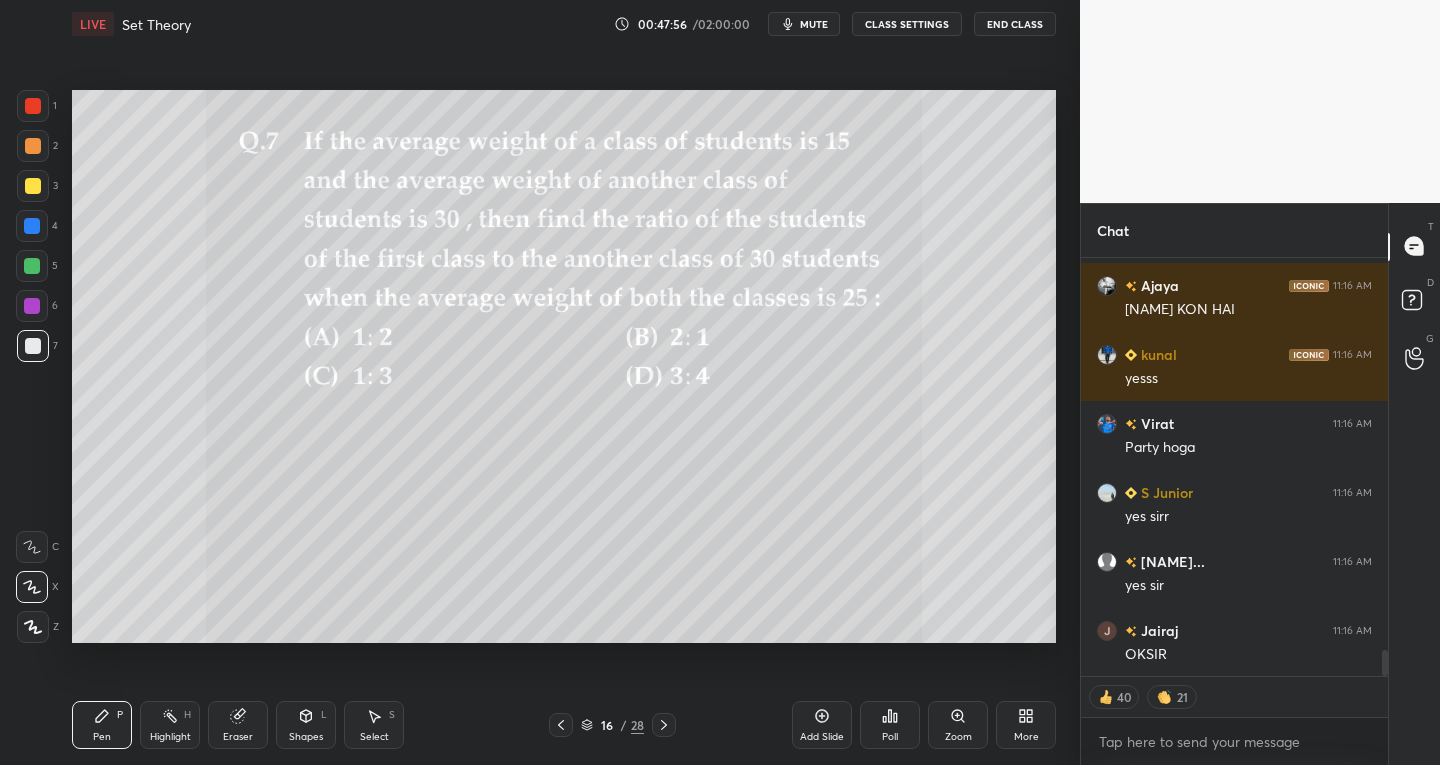 scroll, scrollTop: 6470, scrollLeft: 0, axis: vertical 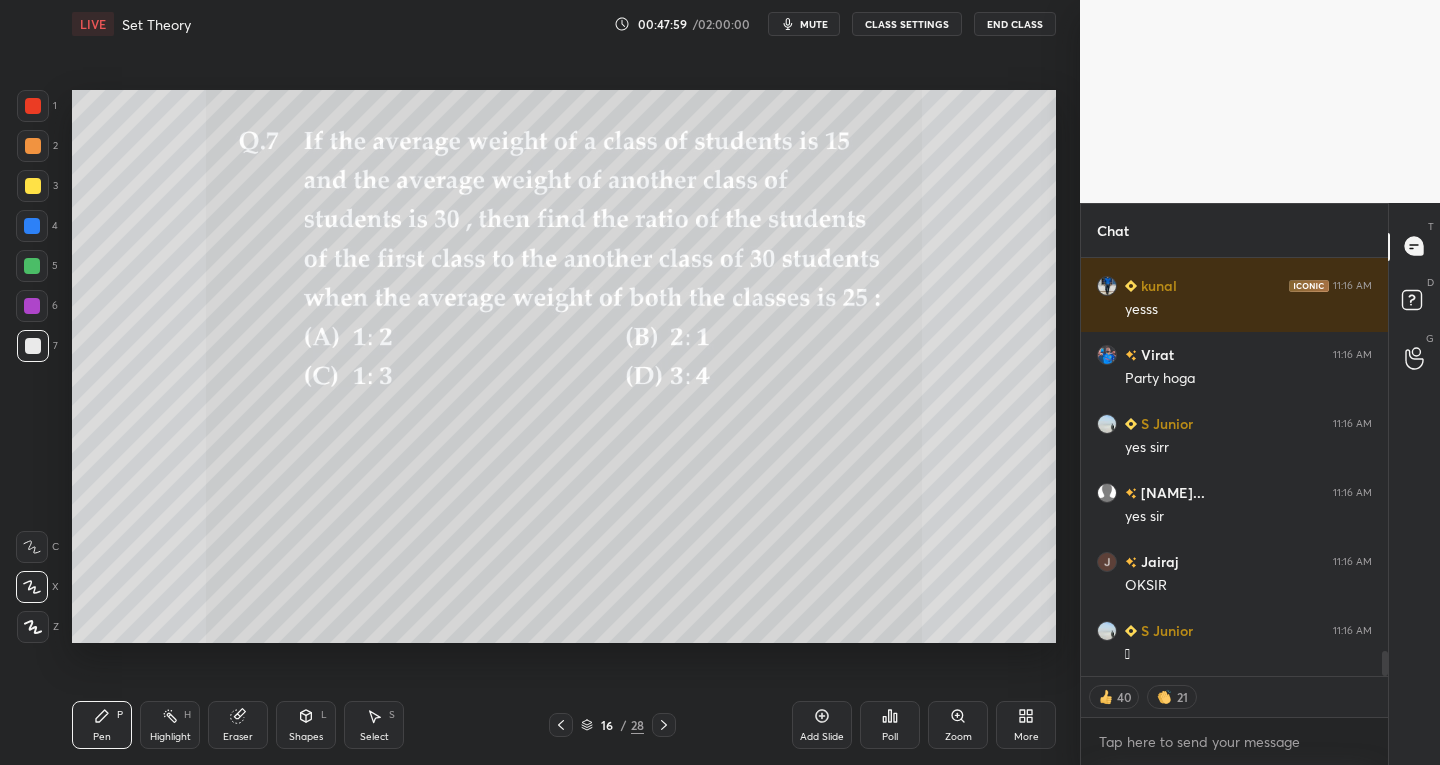 click 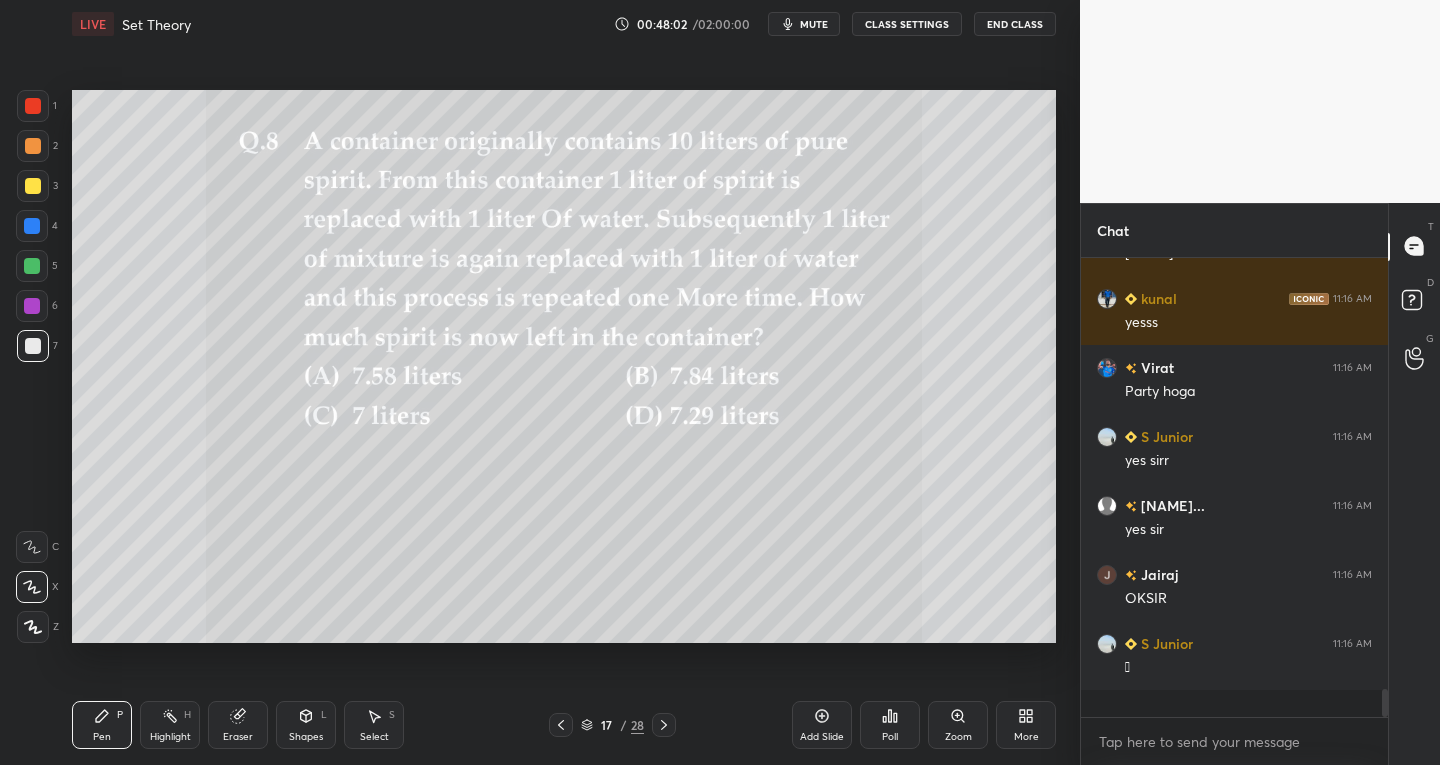 scroll, scrollTop: 7, scrollLeft: 7, axis: both 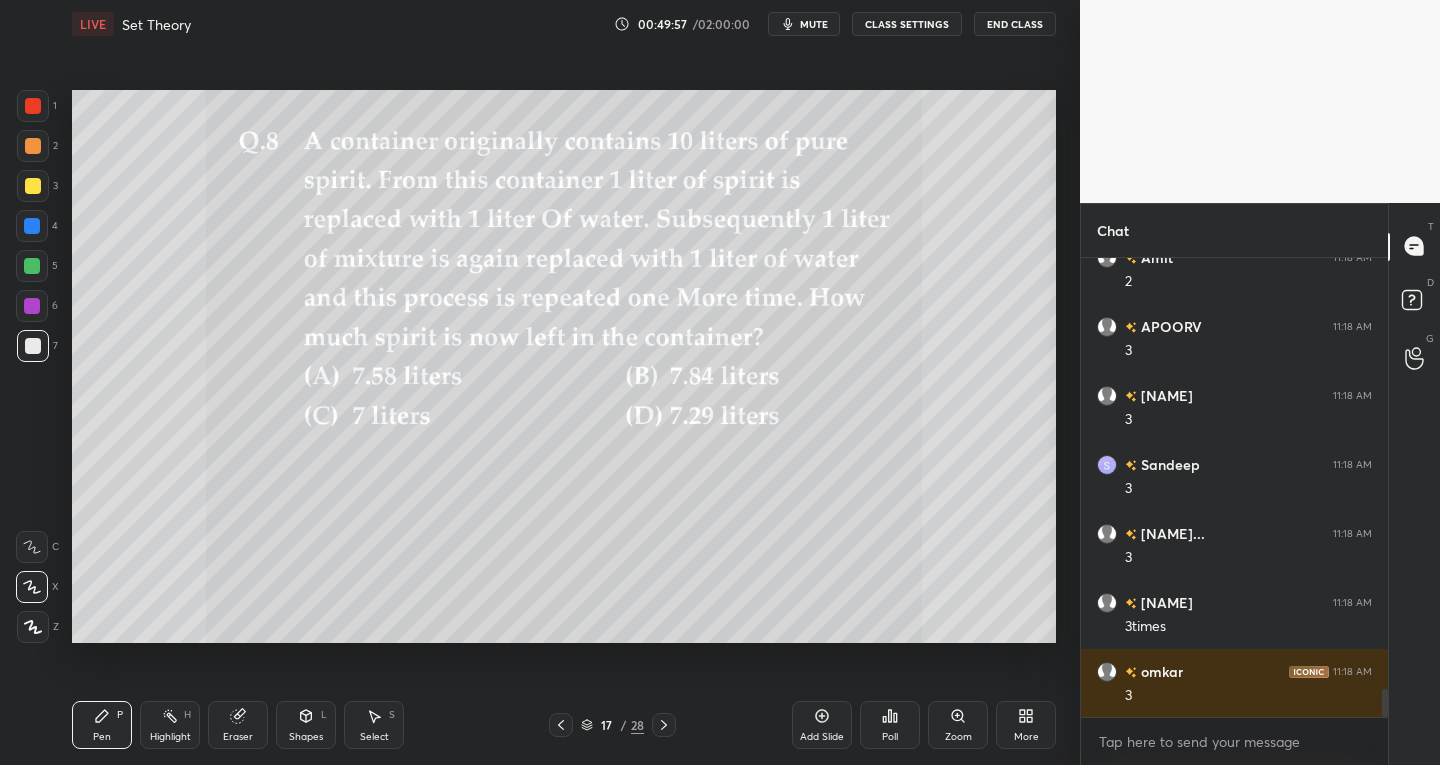 click on "Eraser" at bounding box center (238, 725) 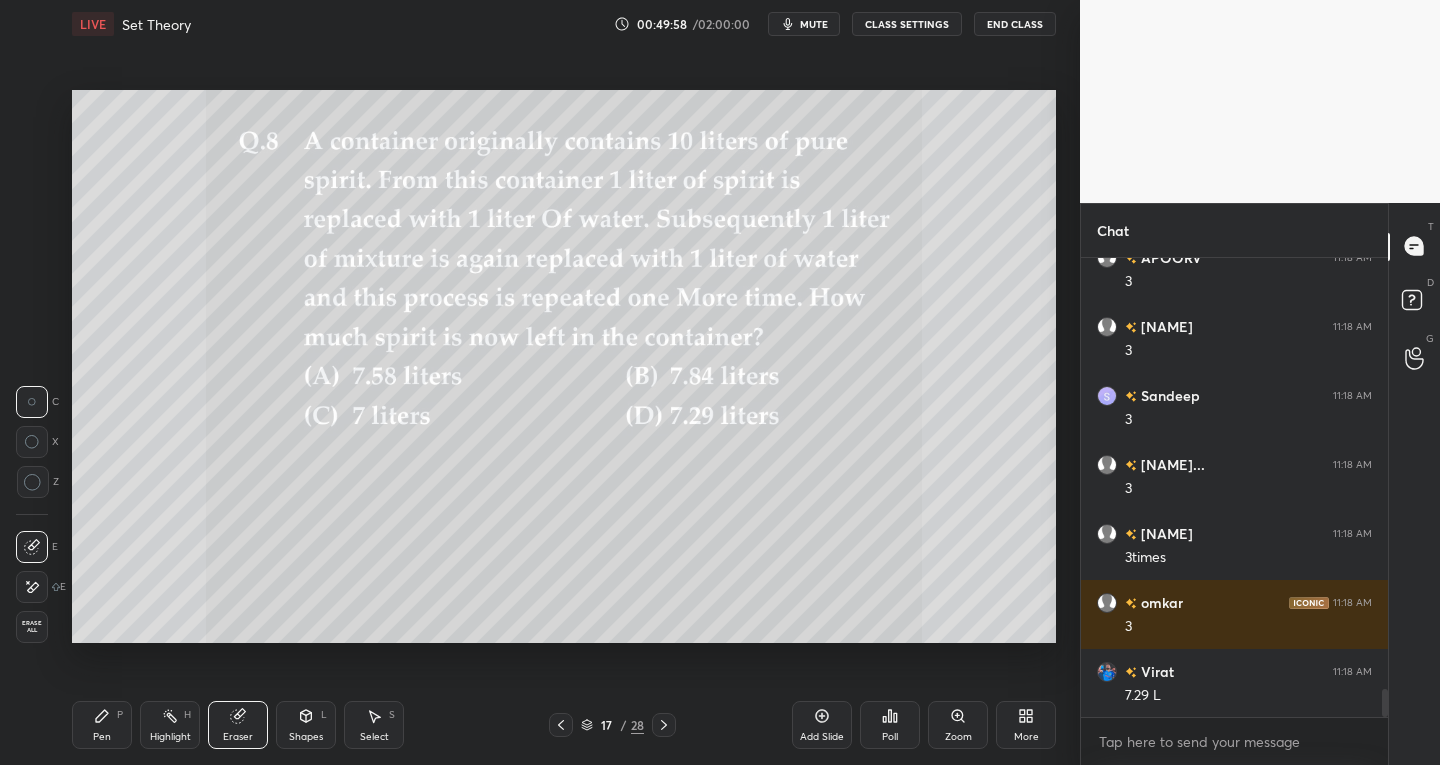 scroll, scrollTop: 7186, scrollLeft: 0, axis: vertical 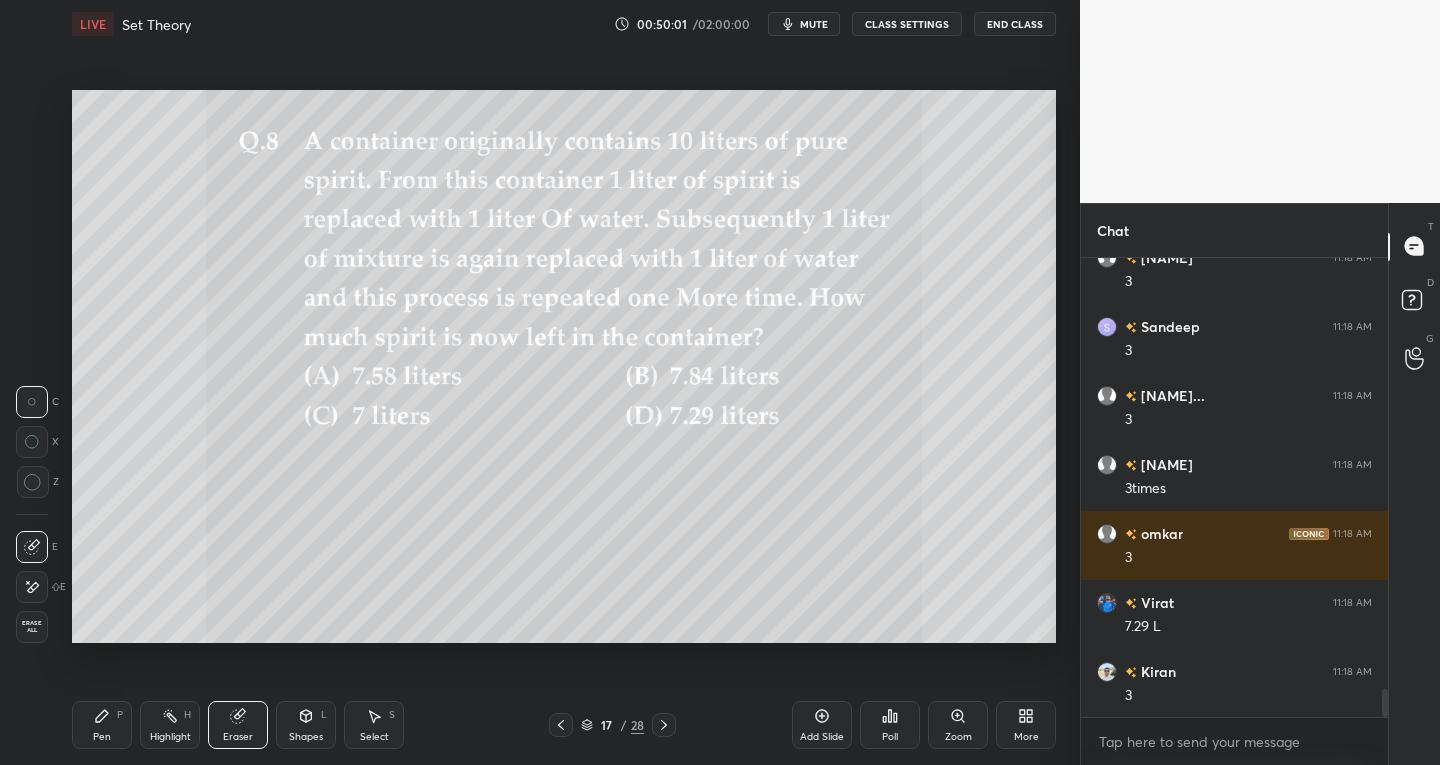 click on "Pen P" at bounding box center (102, 725) 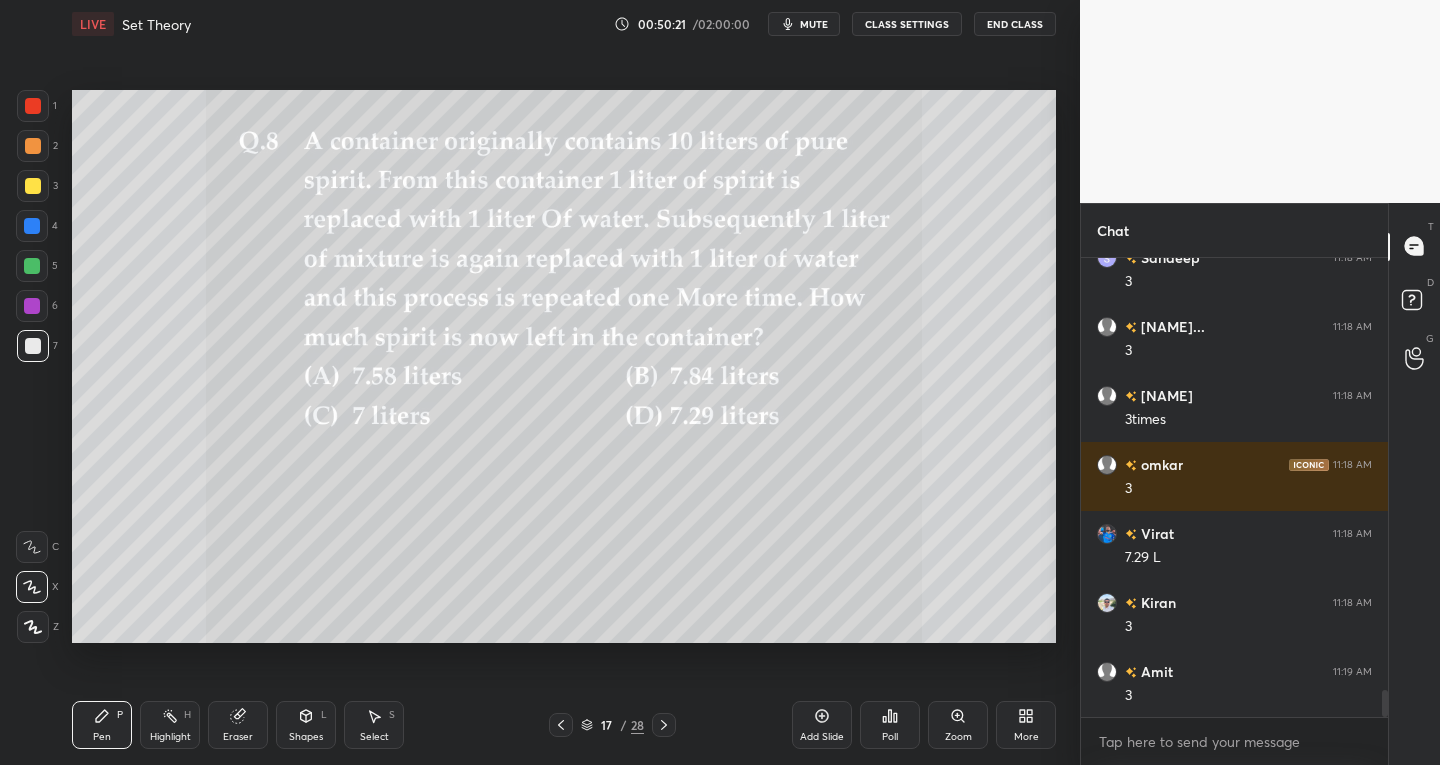scroll, scrollTop: 7324, scrollLeft: 0, axis: vertical 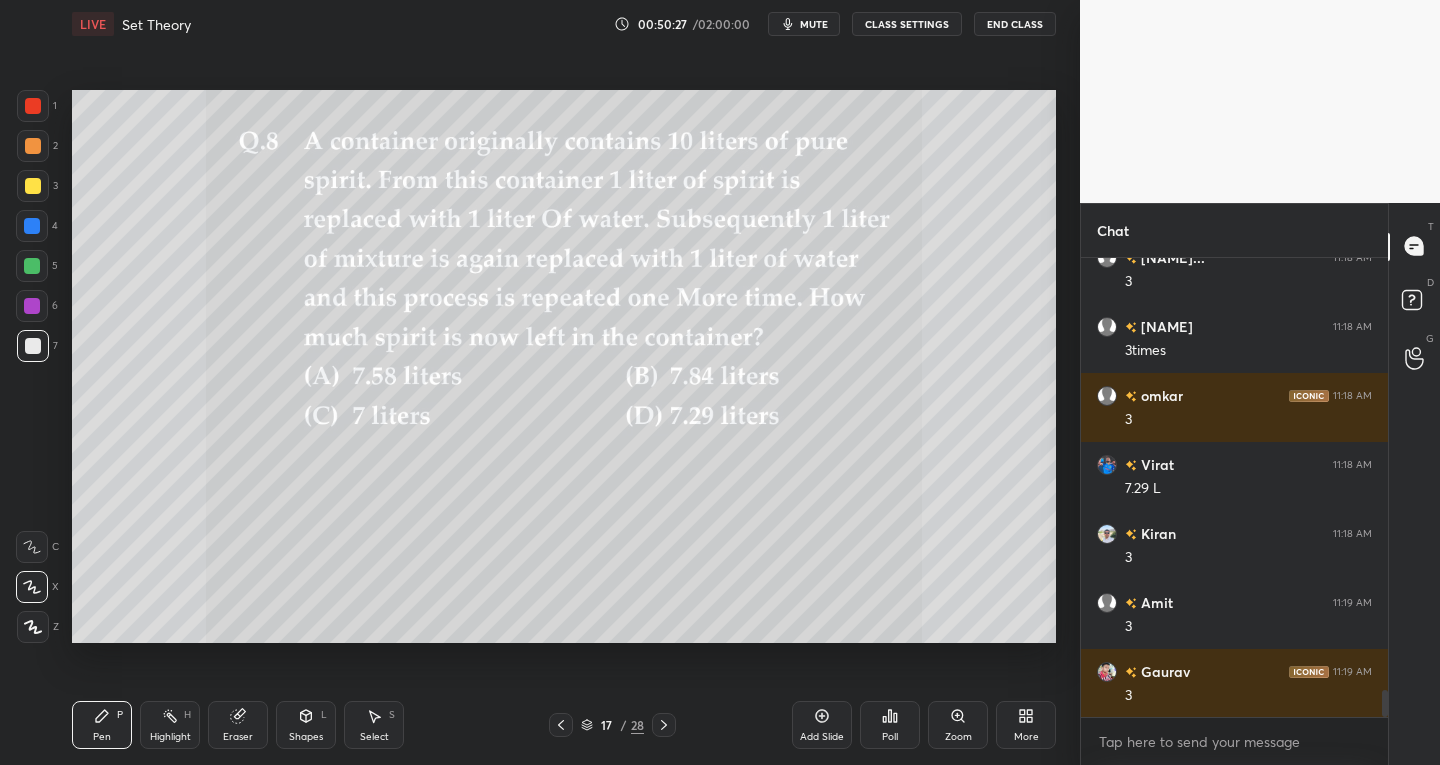 click on "Add Slide" at bounding box center [822, 725] 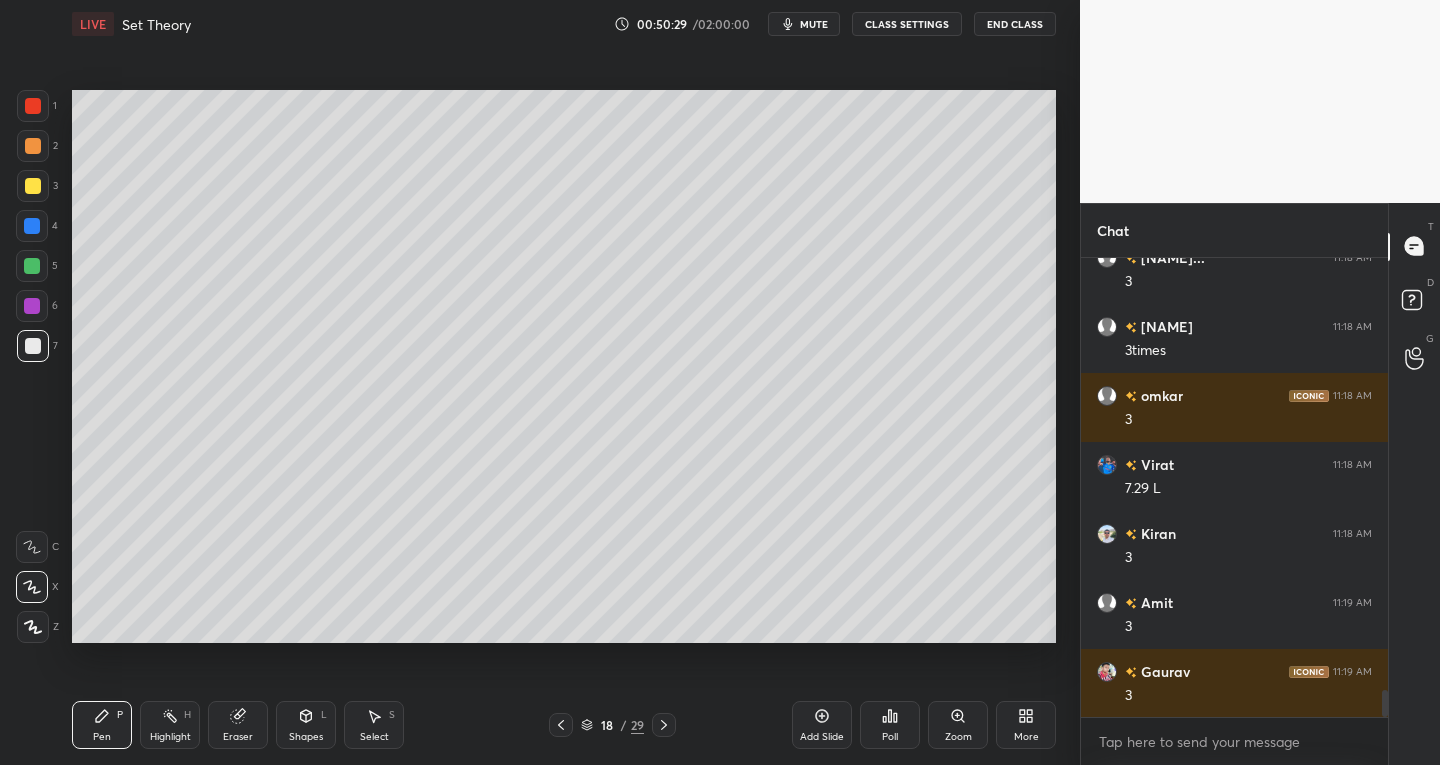click on "Shapes" at bounding box center [306, 737] 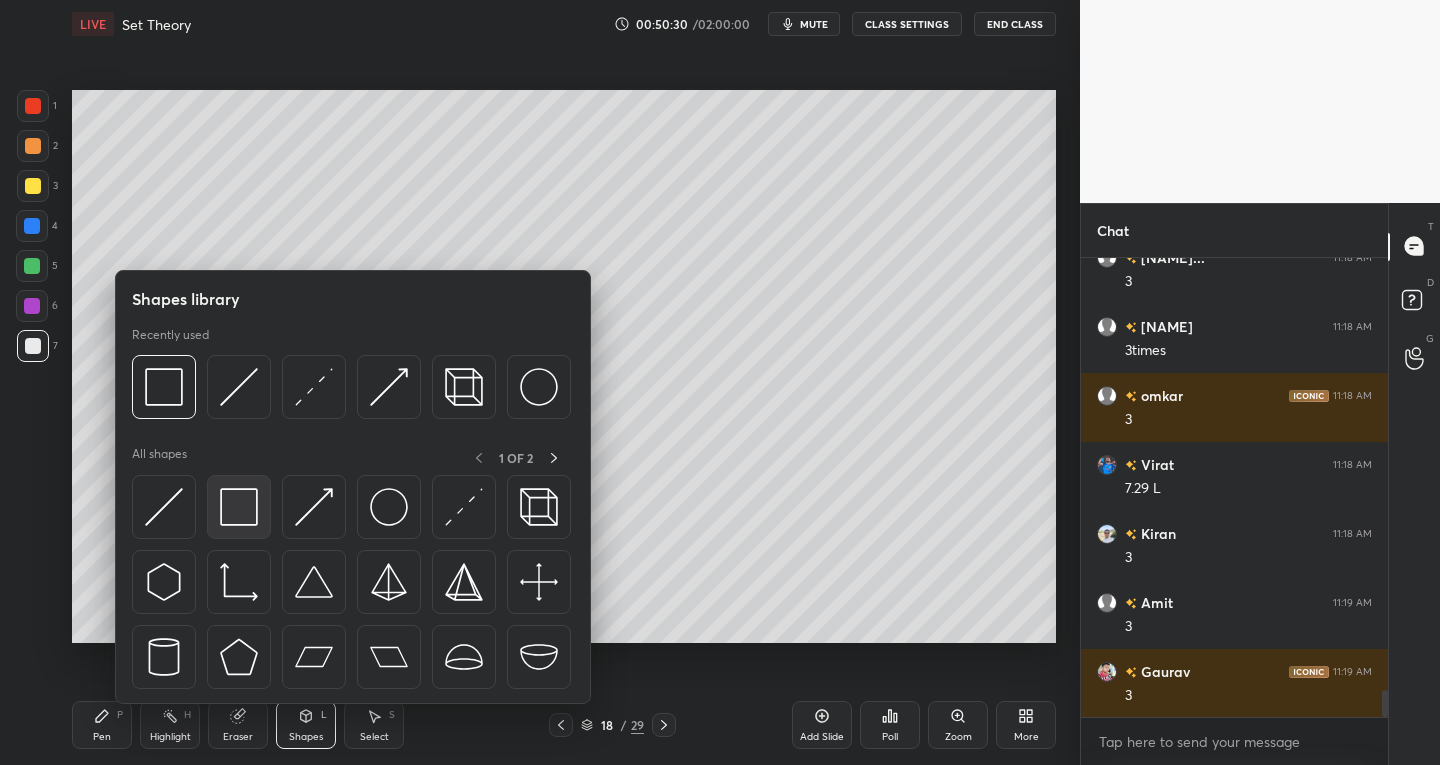 click at bounding box center [239, 507] 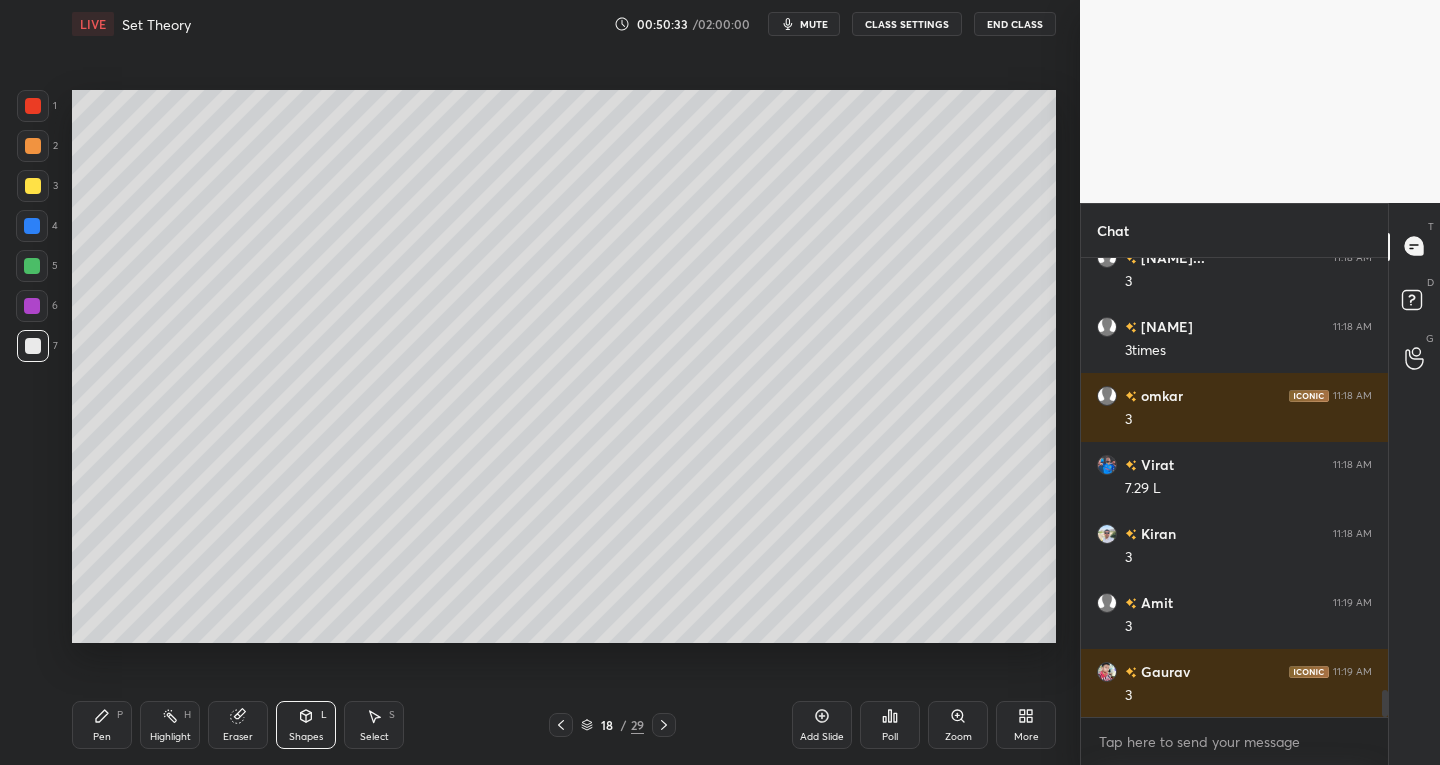 click 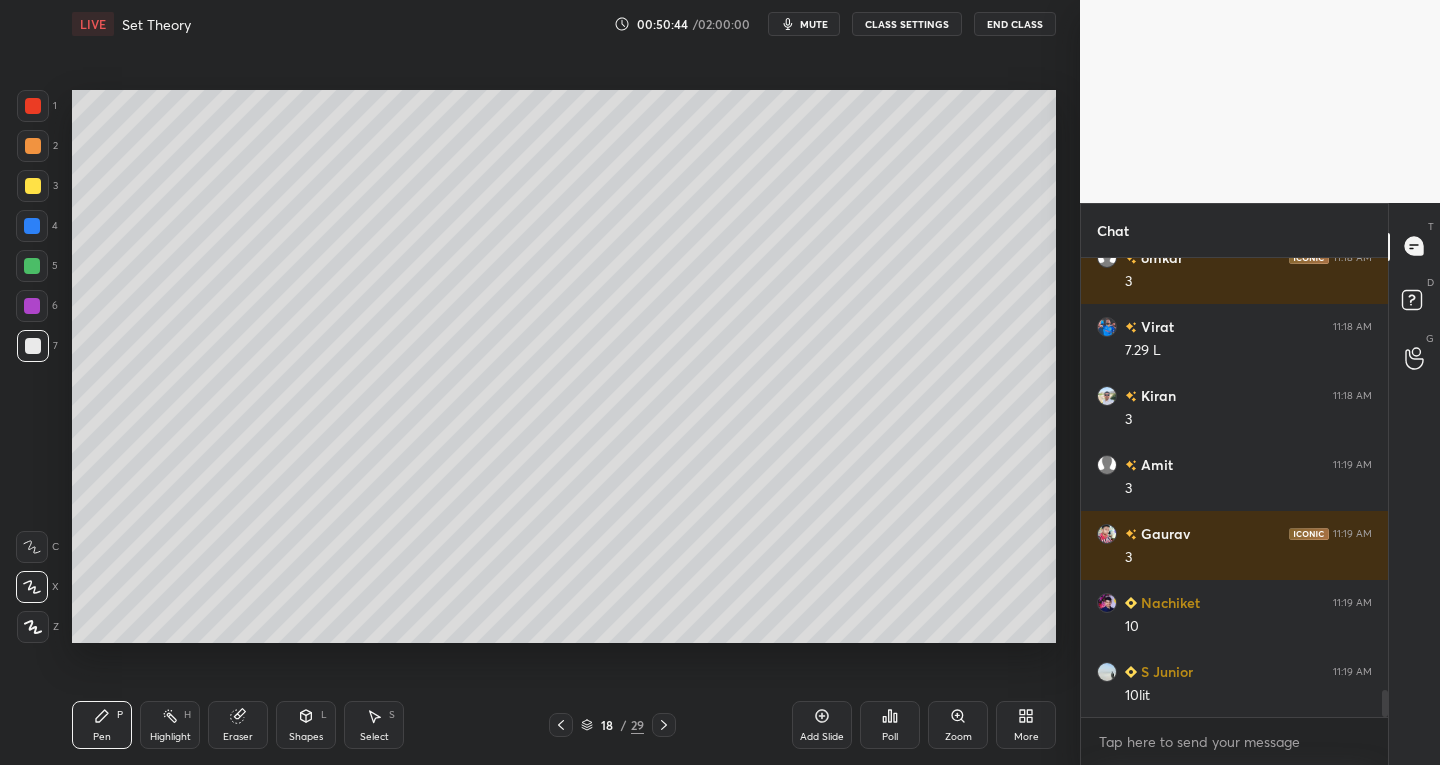 scroll, scrollTop: 7600, scrollLeft: 0, axis: vertical 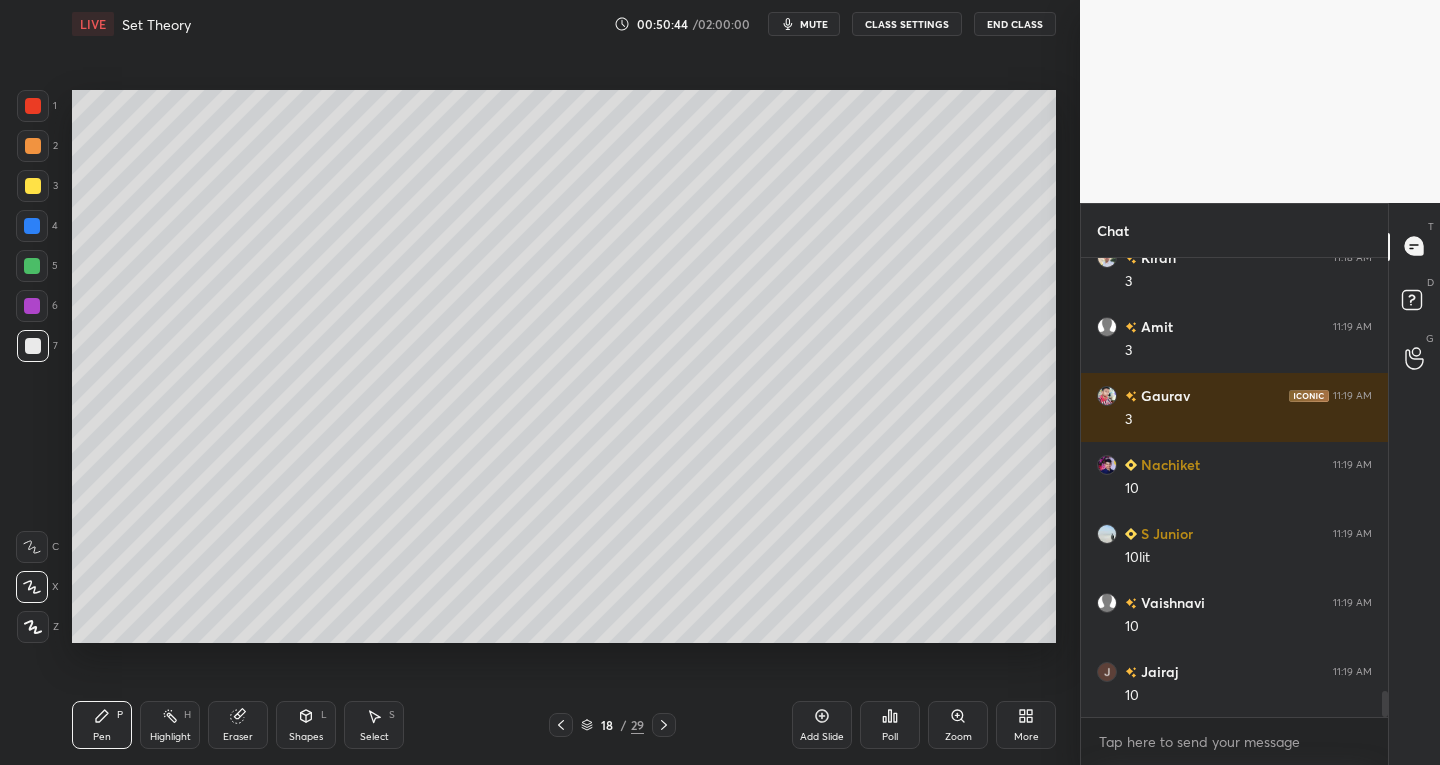 click 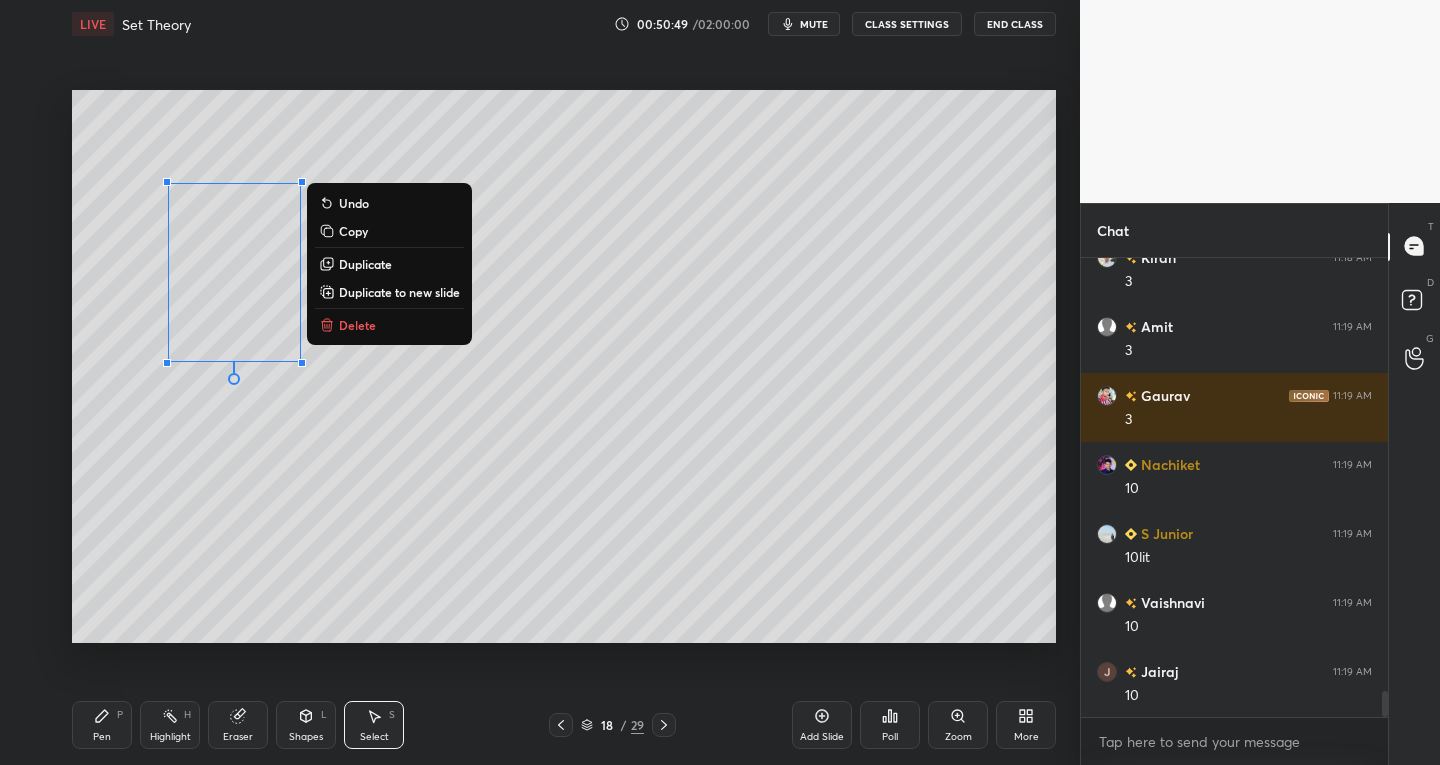 click 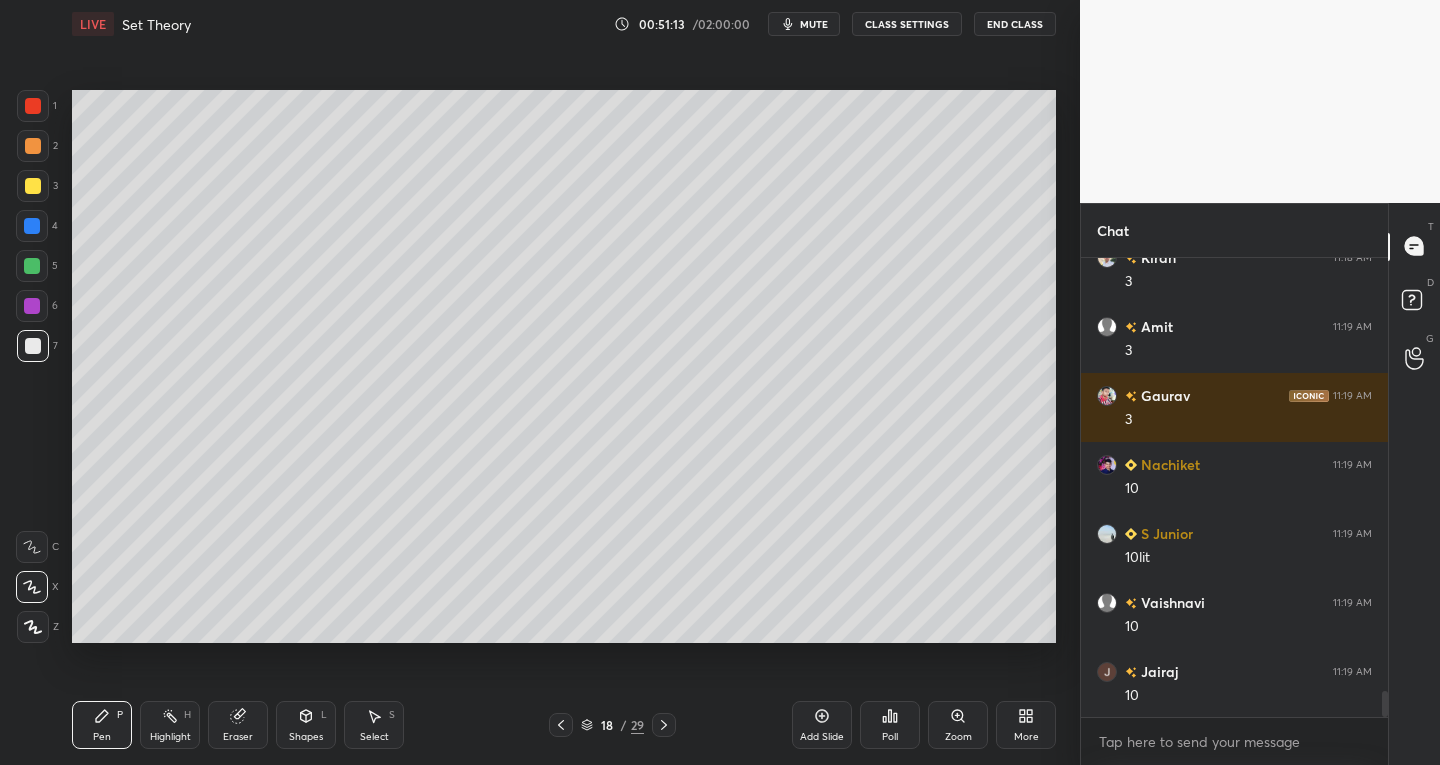 click on "Select S" at bounding box center [374, 725] 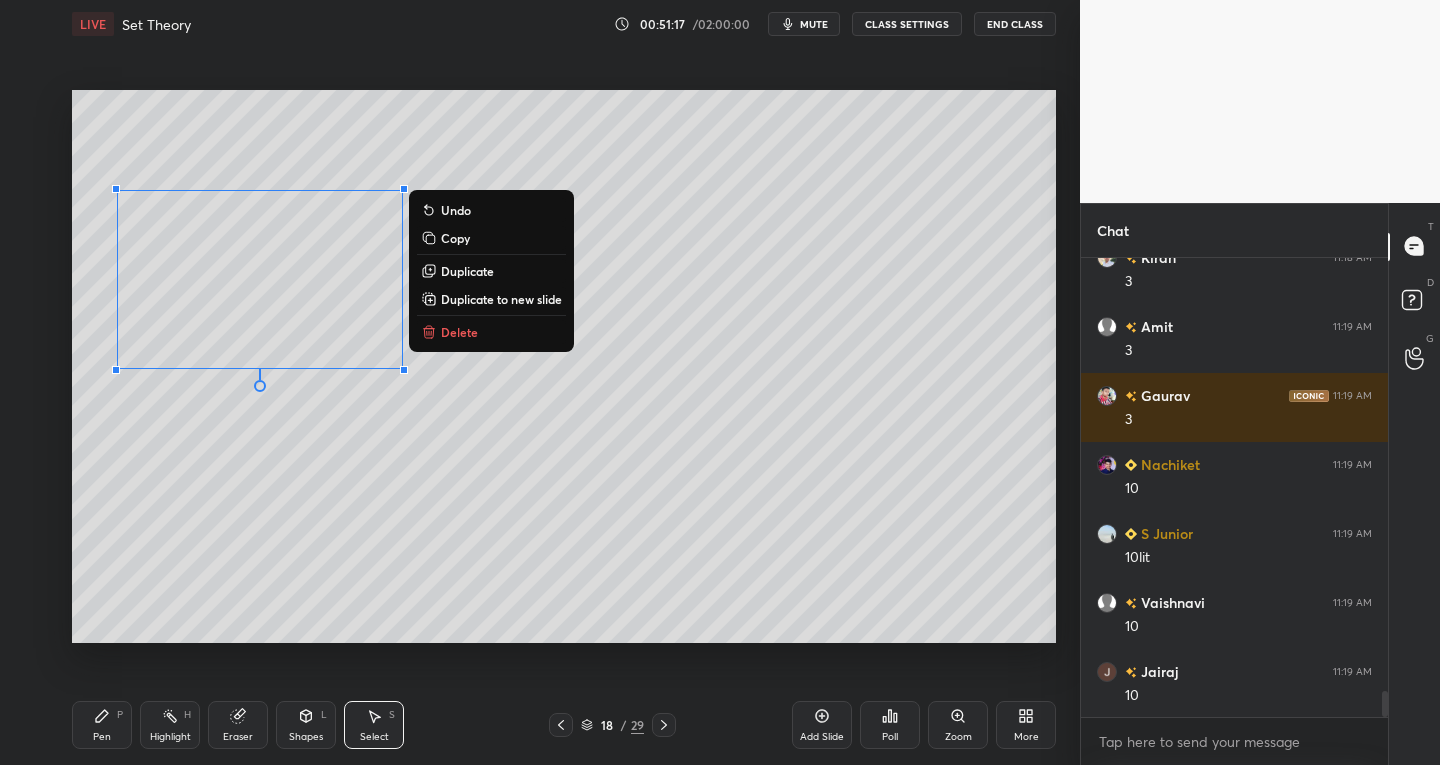 click on "Duplicate" at bounding box center (467, 271) 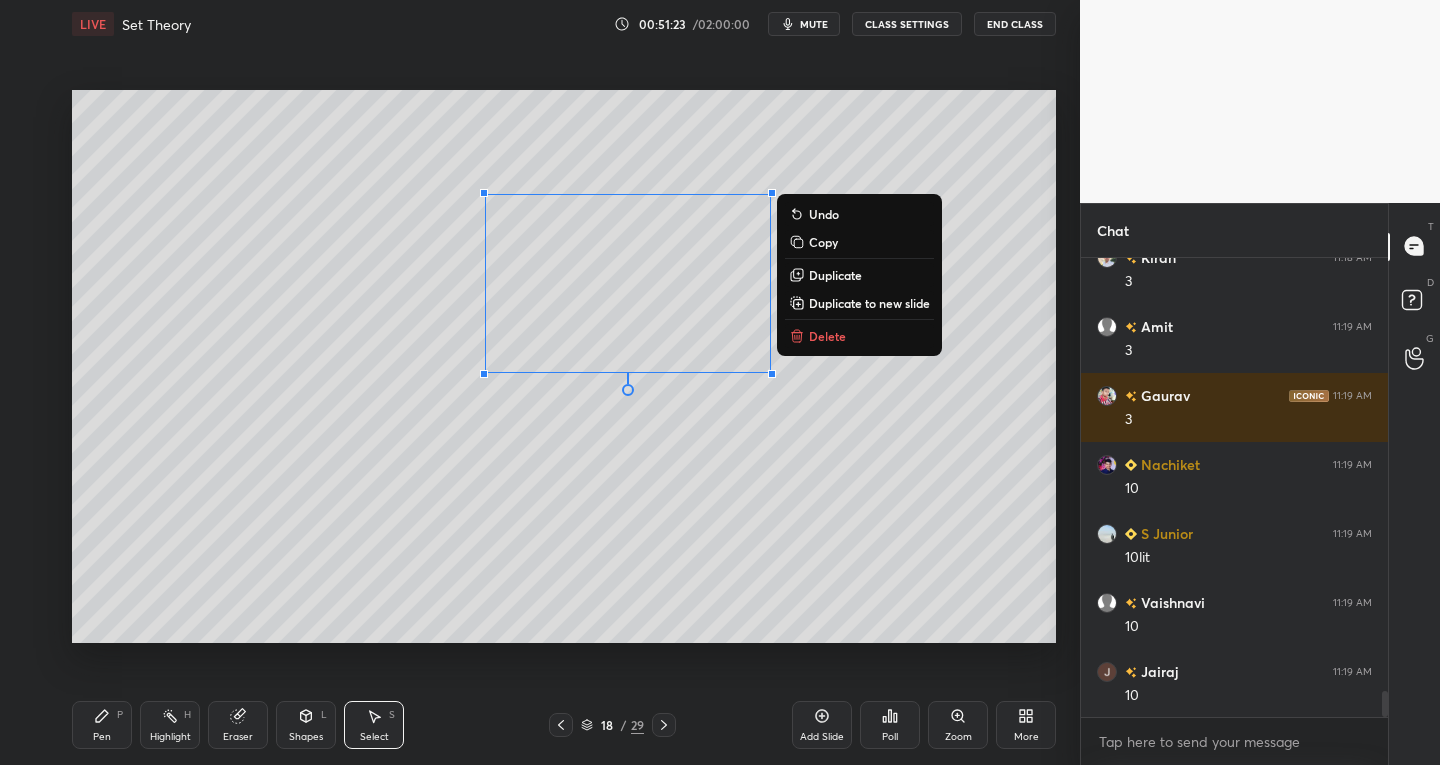 click 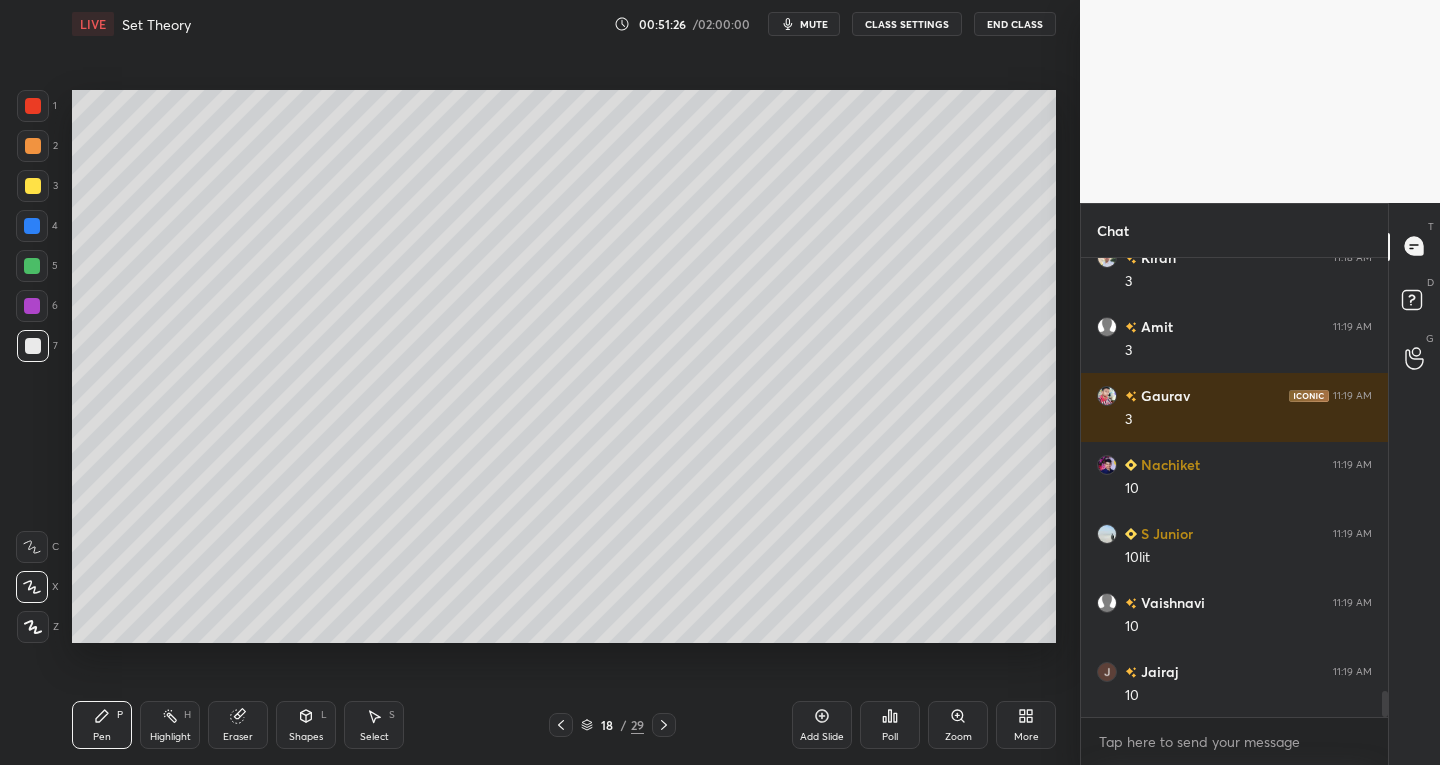 click 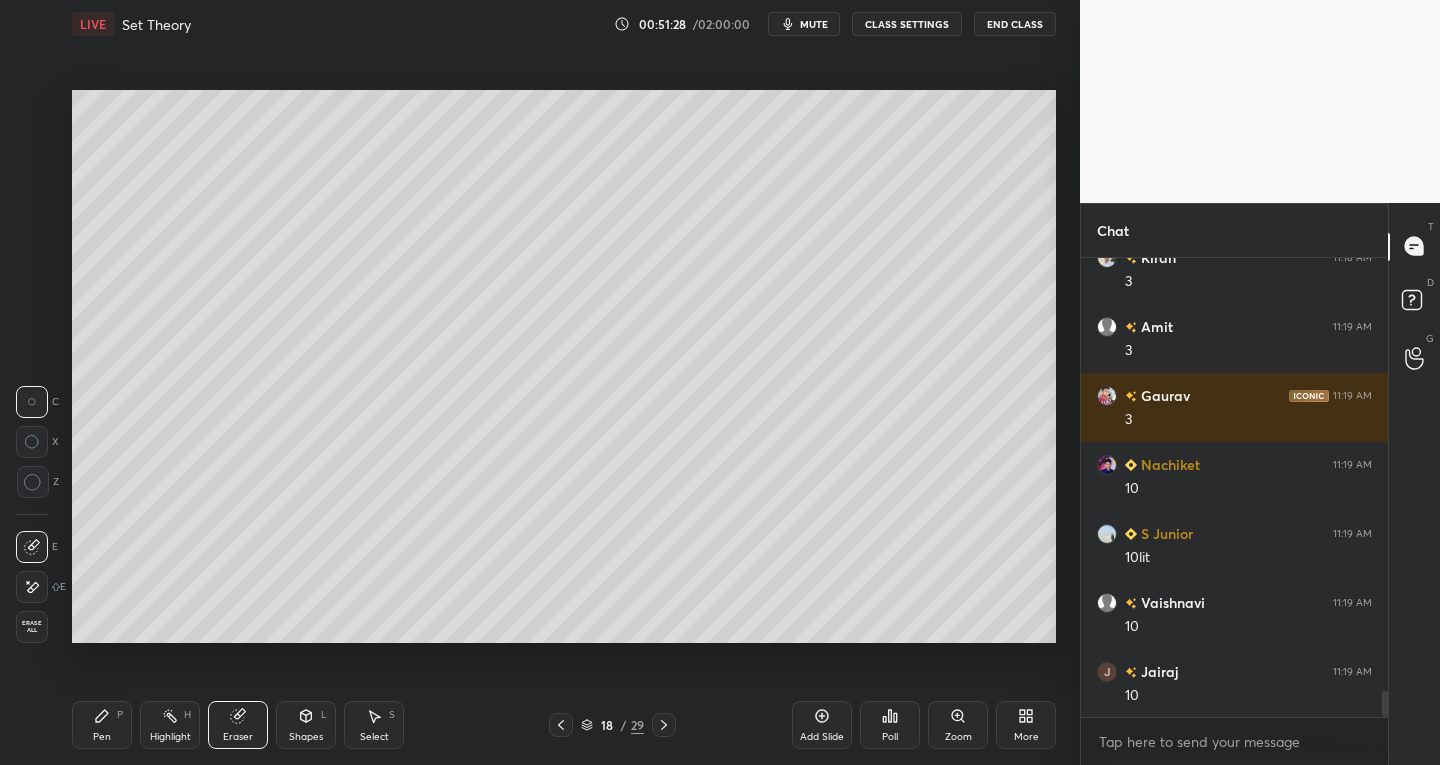 click 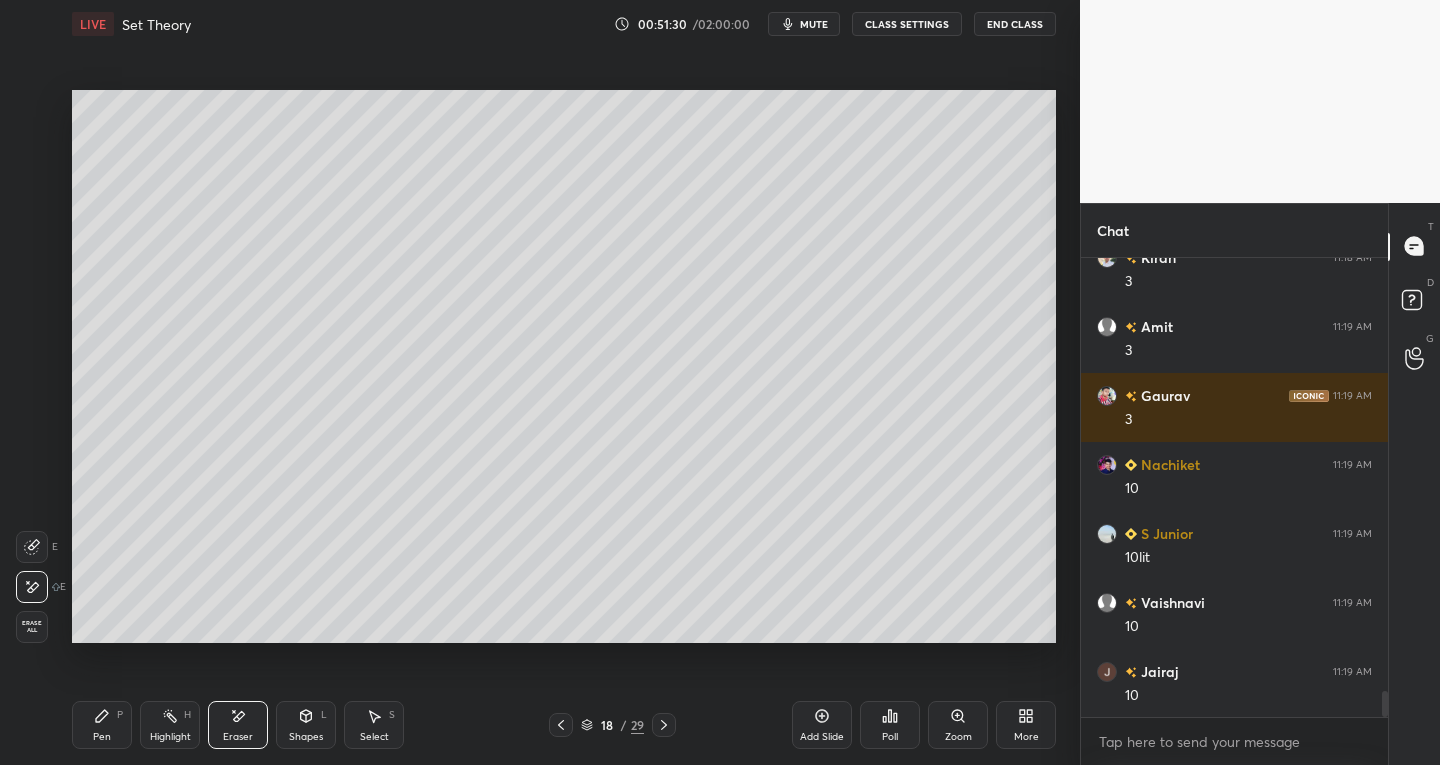 scroll, scrollTop: 7669, scrollLeft: 0, axis: vertical 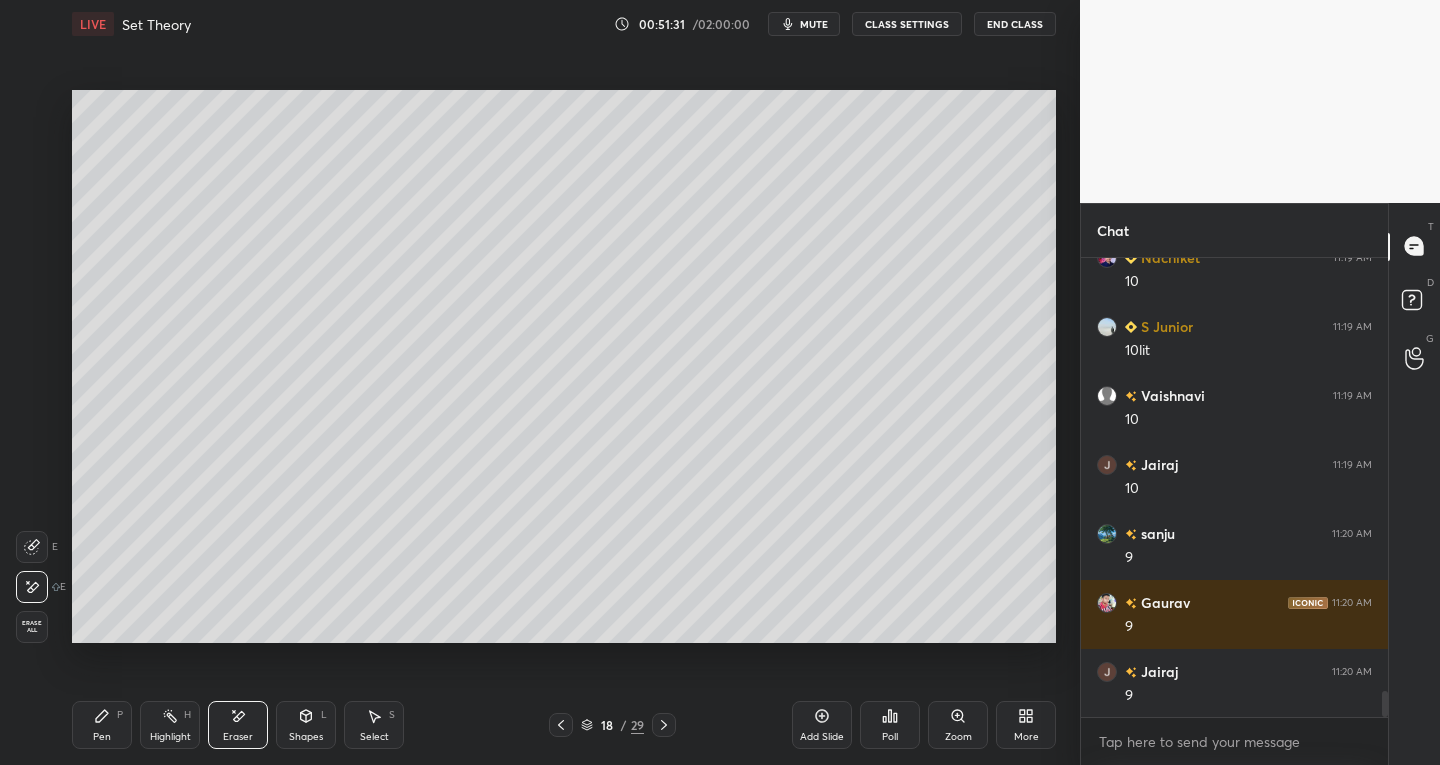 click 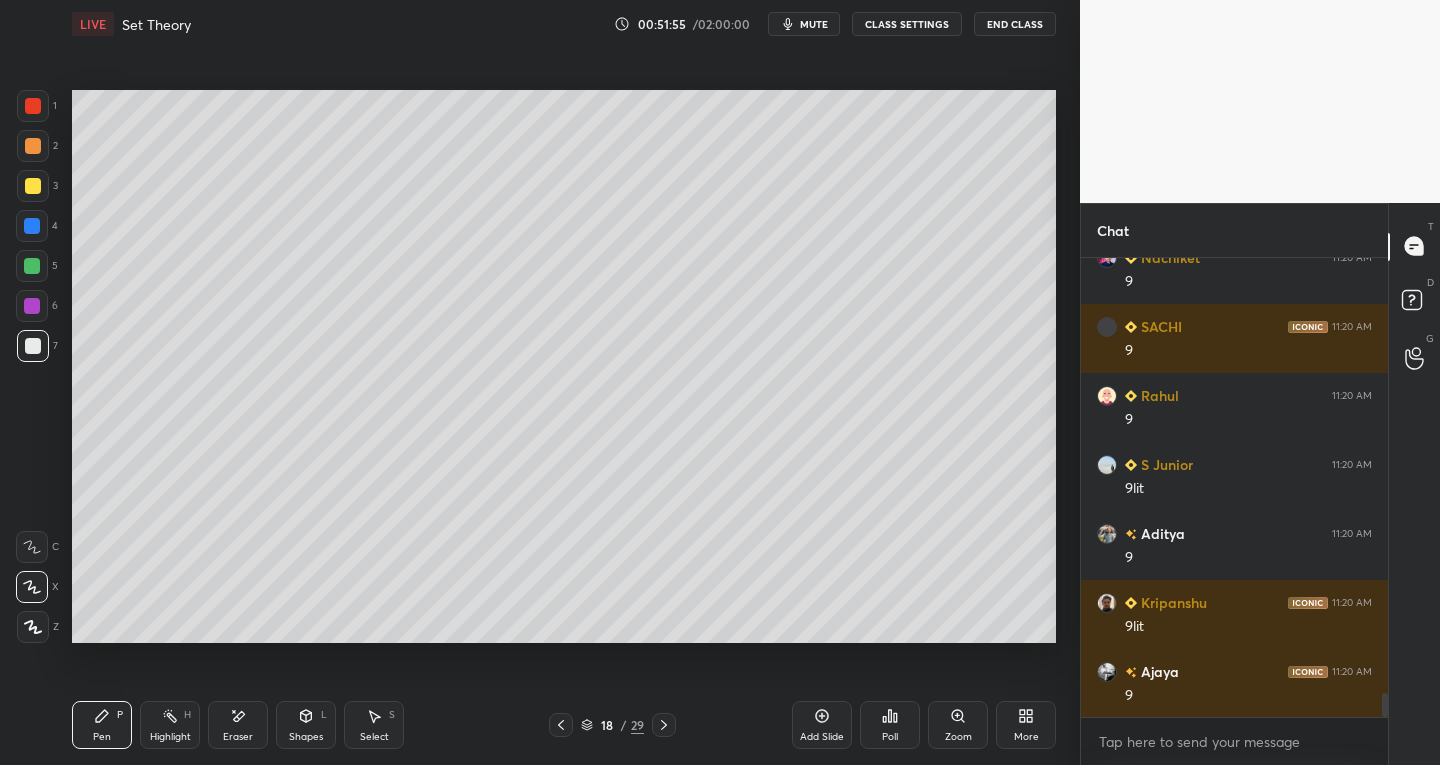 scroll, scrollTop: 8359, scrollLeft: 0, axis: vertical 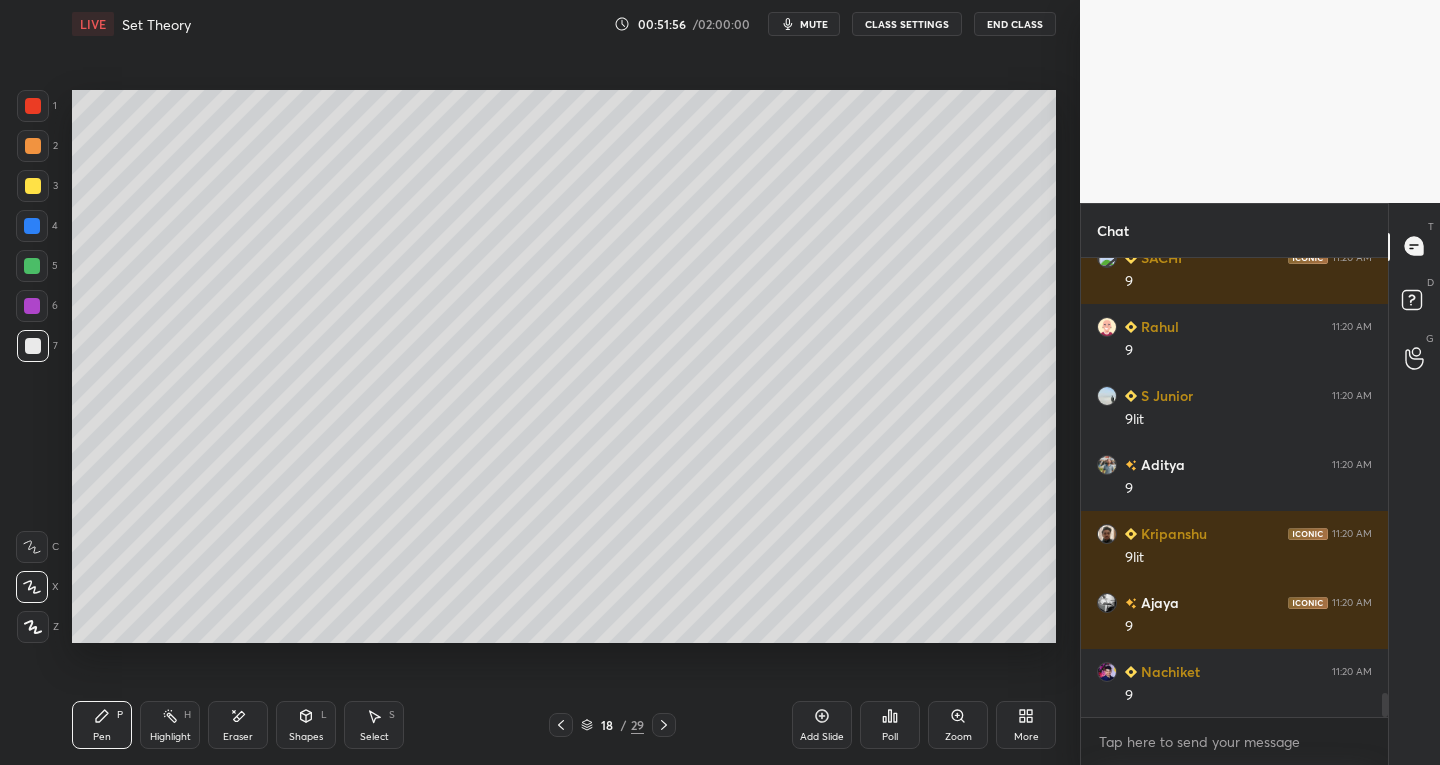 click on "Select S" at bounding box center [374, 725] 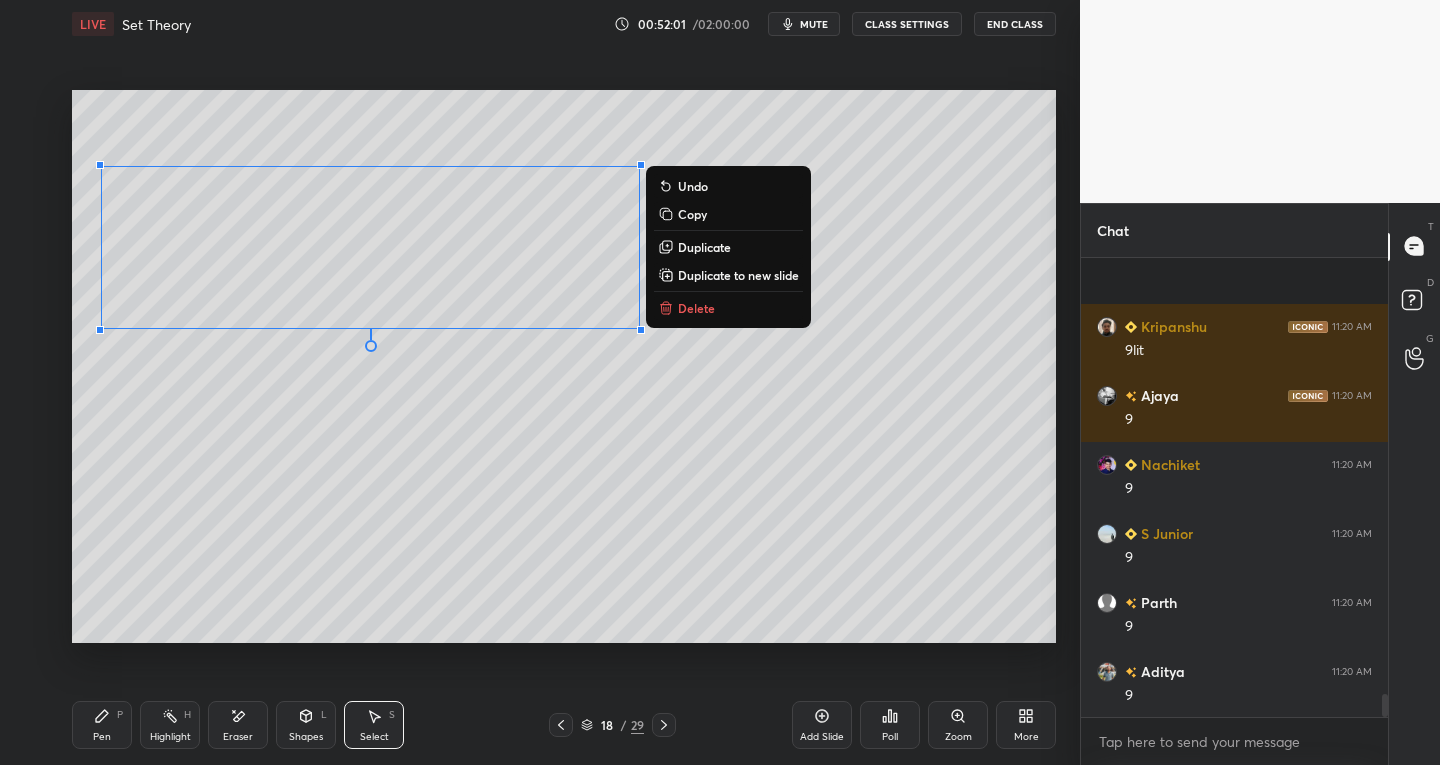 scroll, scrollTop: 8704, scrollLeft: 0, axis: vertical 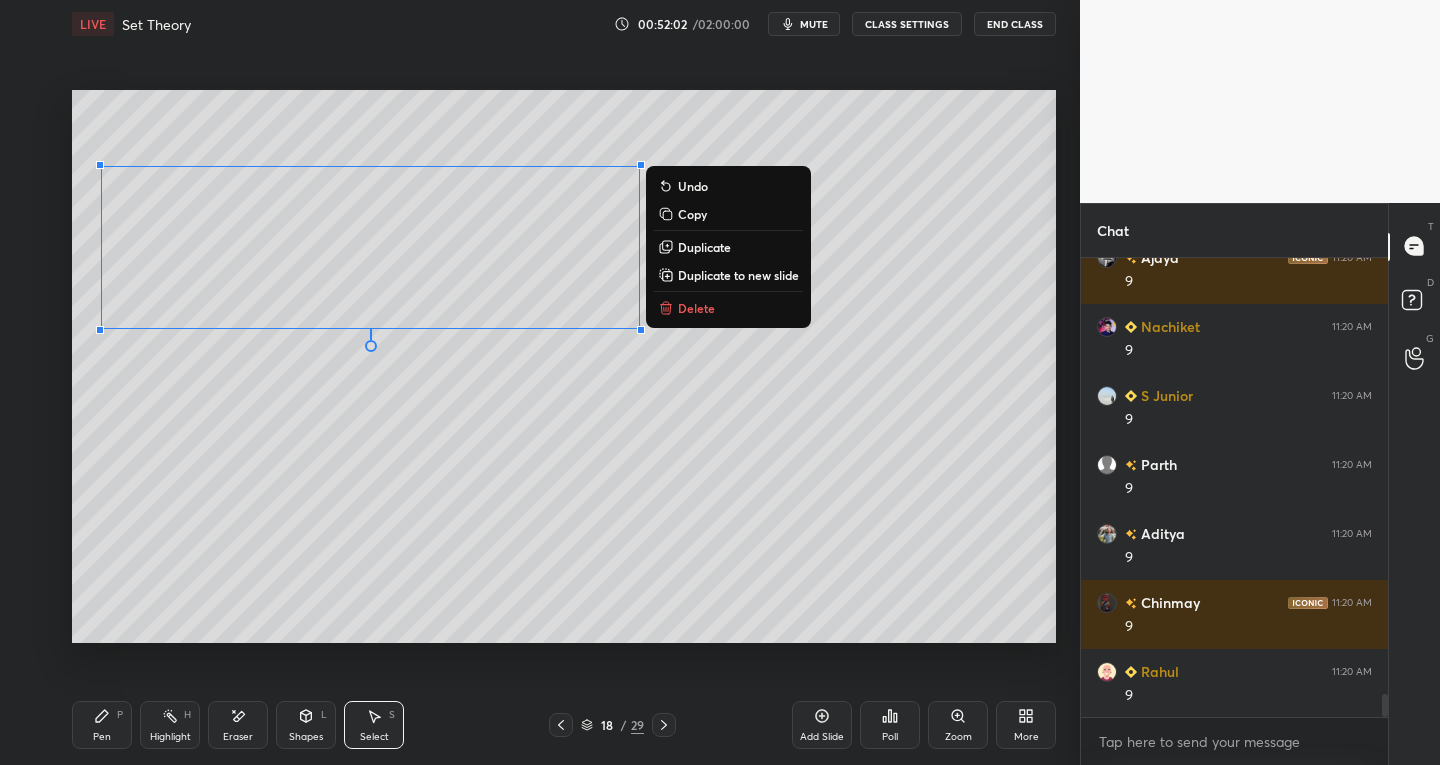 click on "0 ° Undo Copy Duplicate Duplicate to new slide Delete" at bounding box center [564, 367] 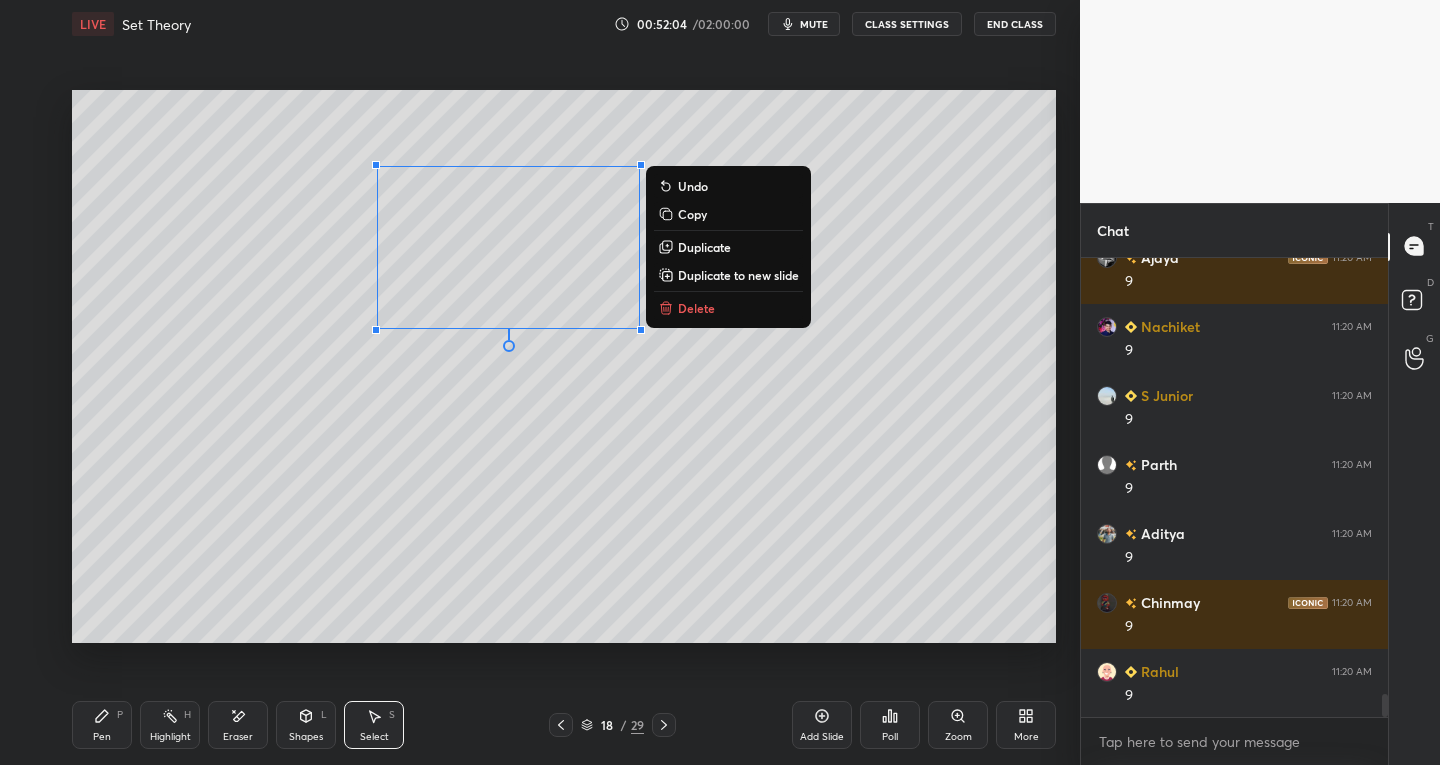 click on "Duplicate" at bounding box center [704, 247] 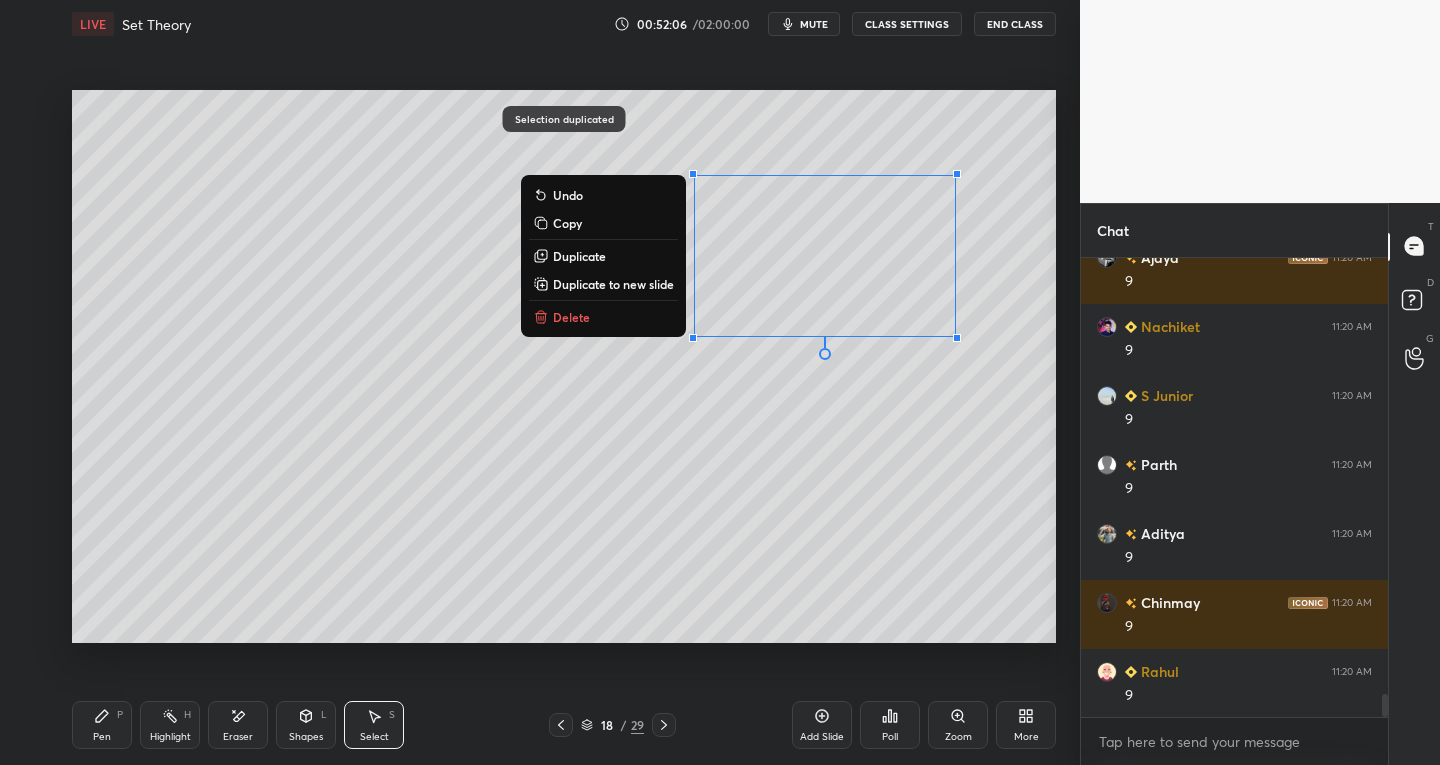 click on "0 ° Undo Copy Duplicate Duplicate to new slide Delete" at bounding box center [564, 367] 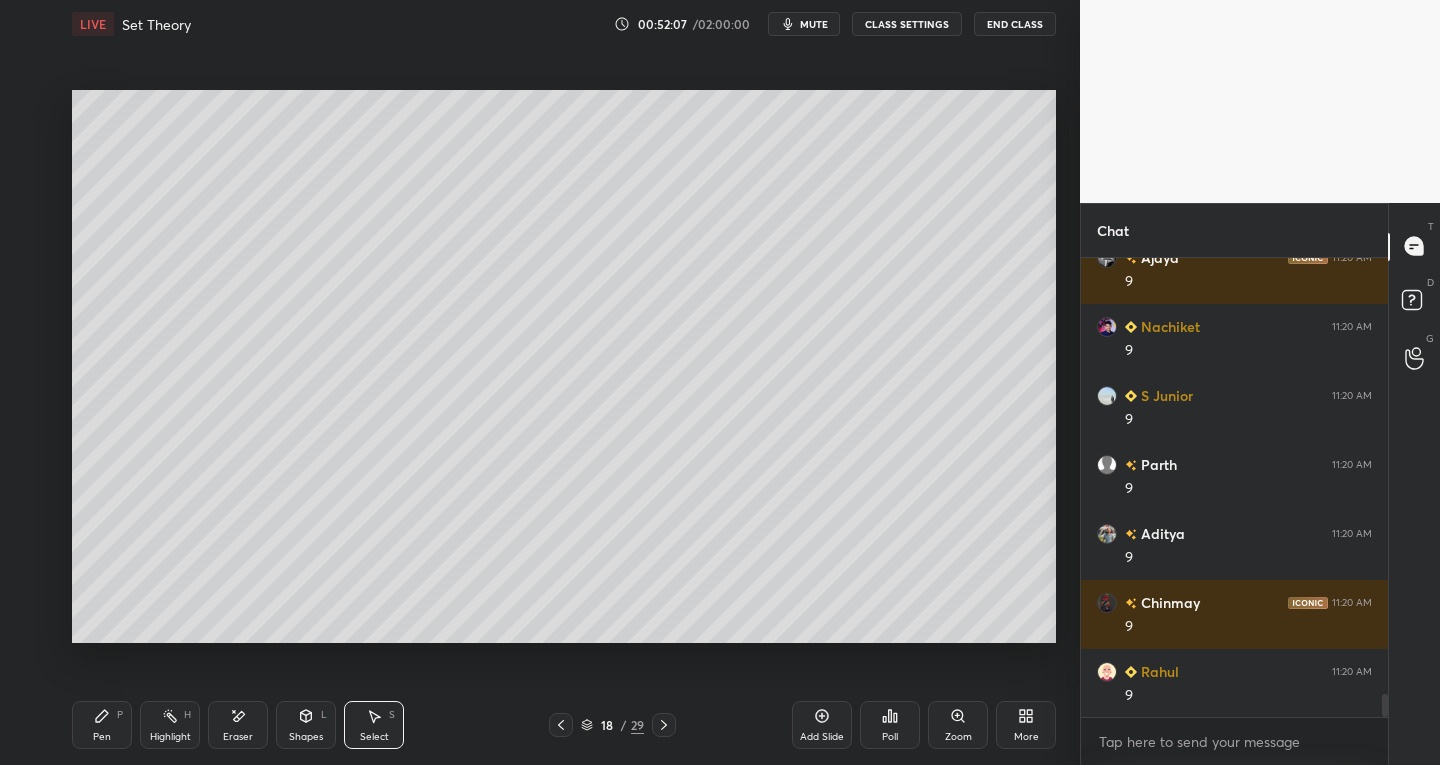click on "Highlight H" at bounding box center (170, 725) 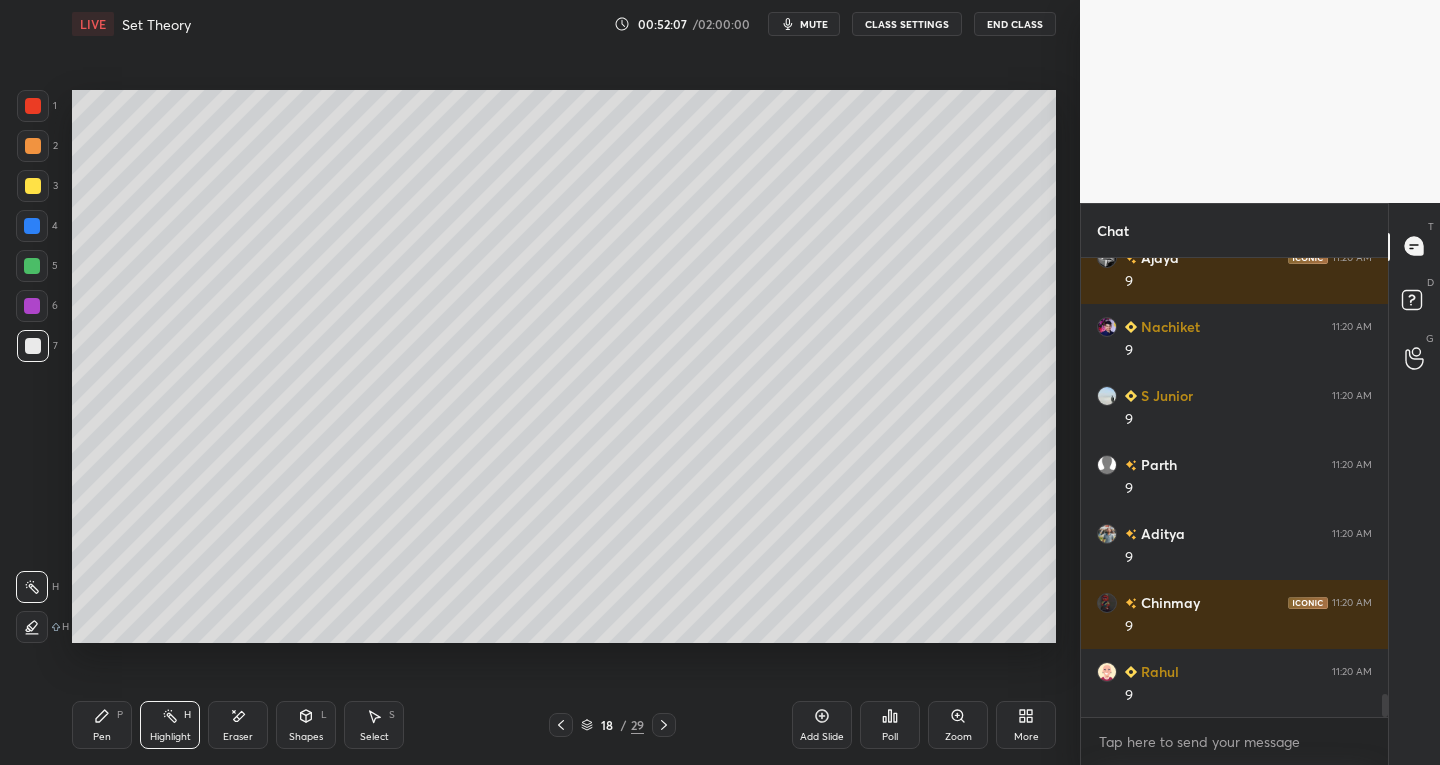 click on "Eraser" at bounding box center (238, 725) 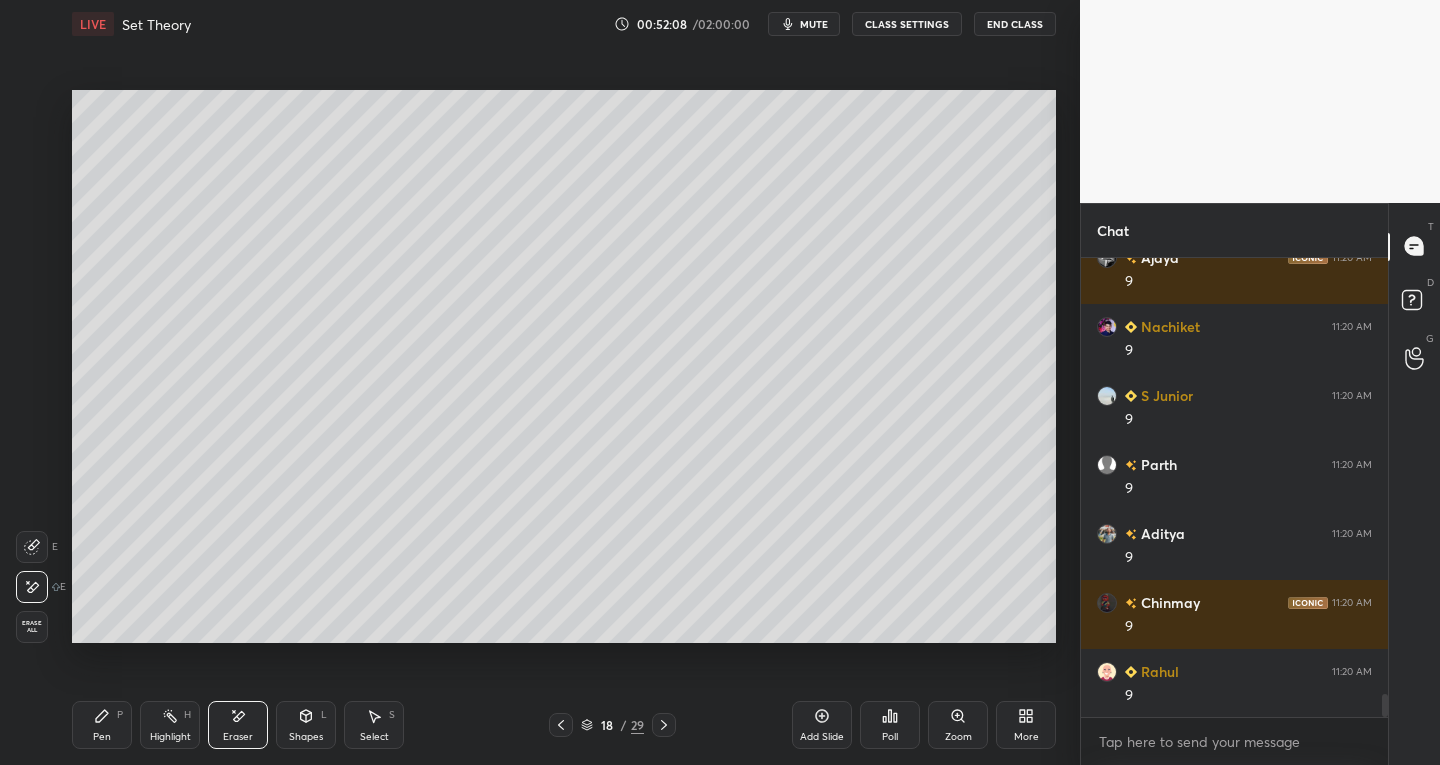 click 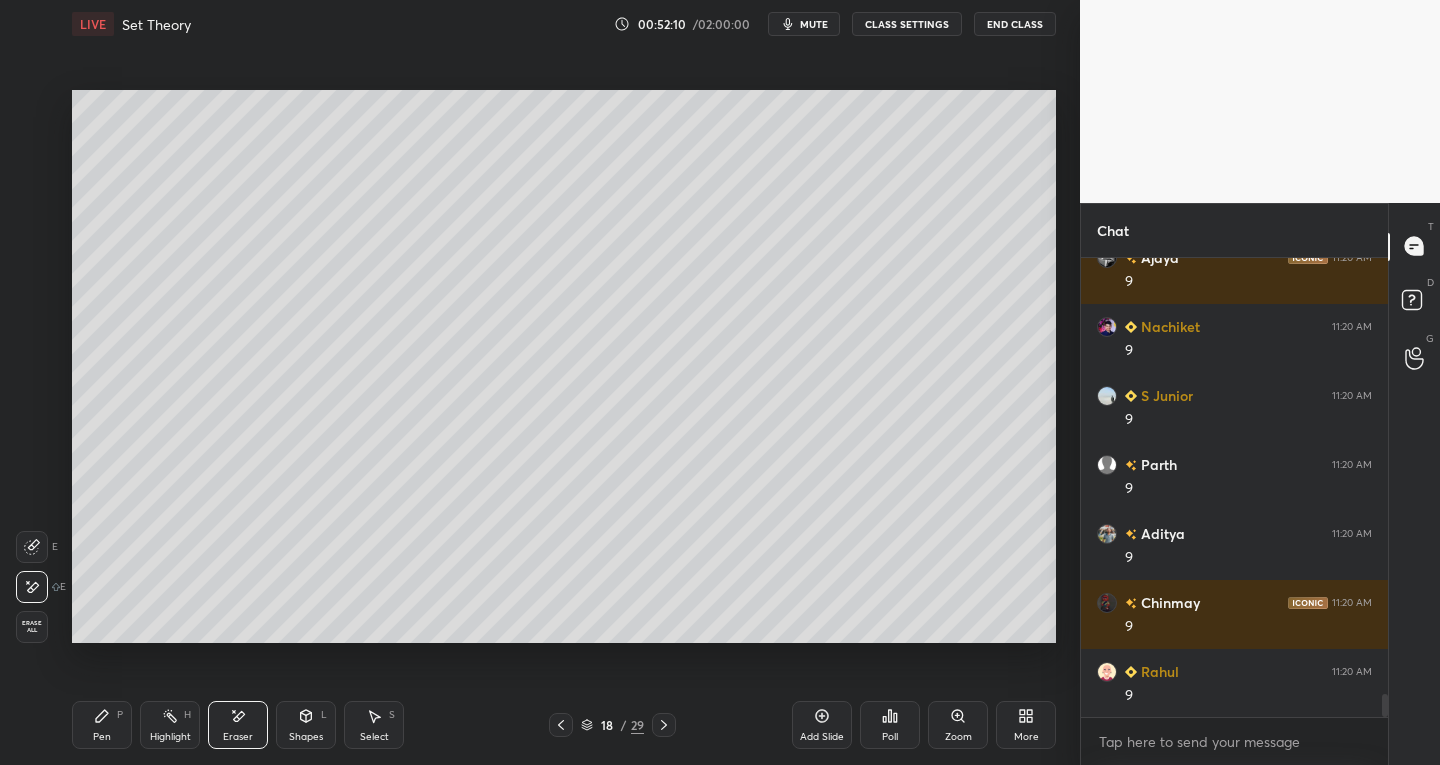 click 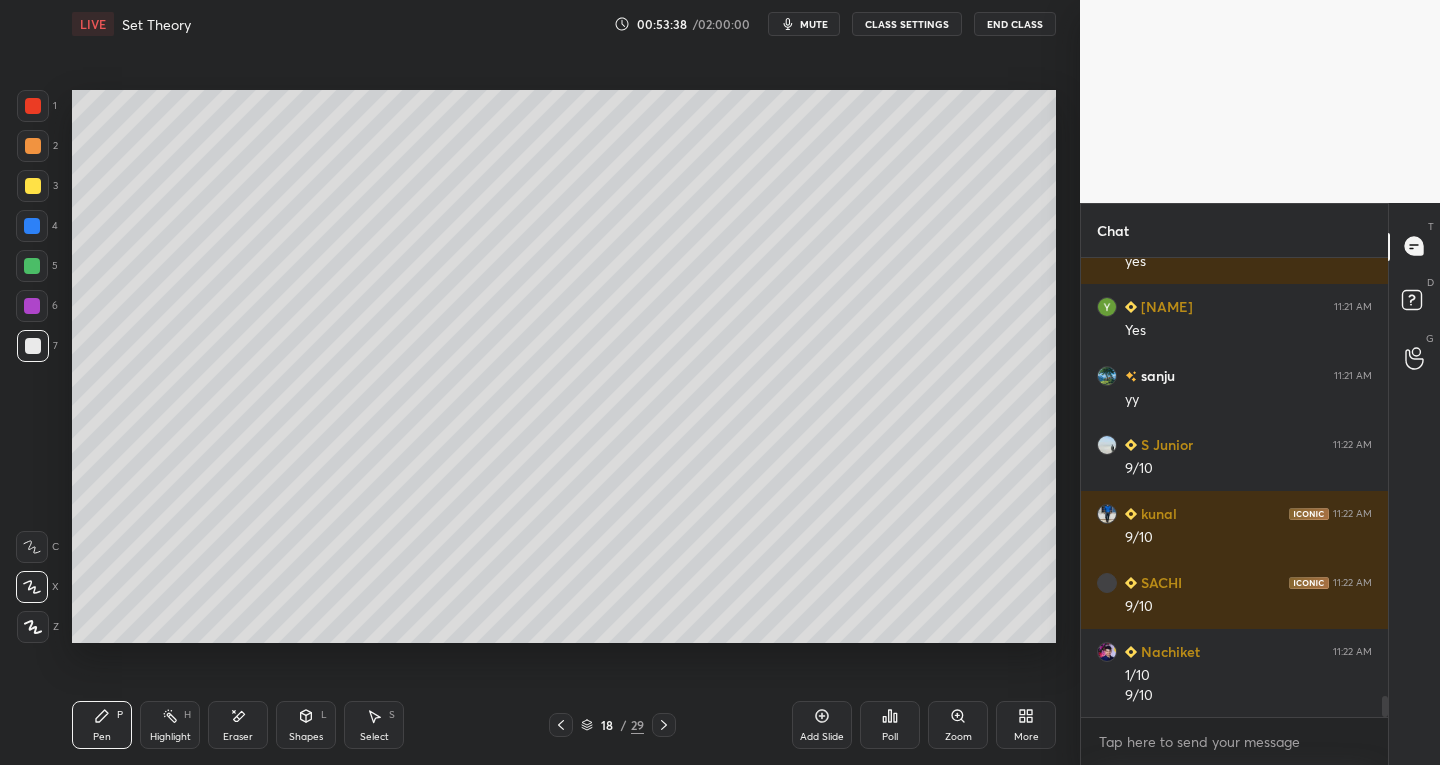 scroll, scrollTop: 9759, scrollLeft: 0, axis: vertical 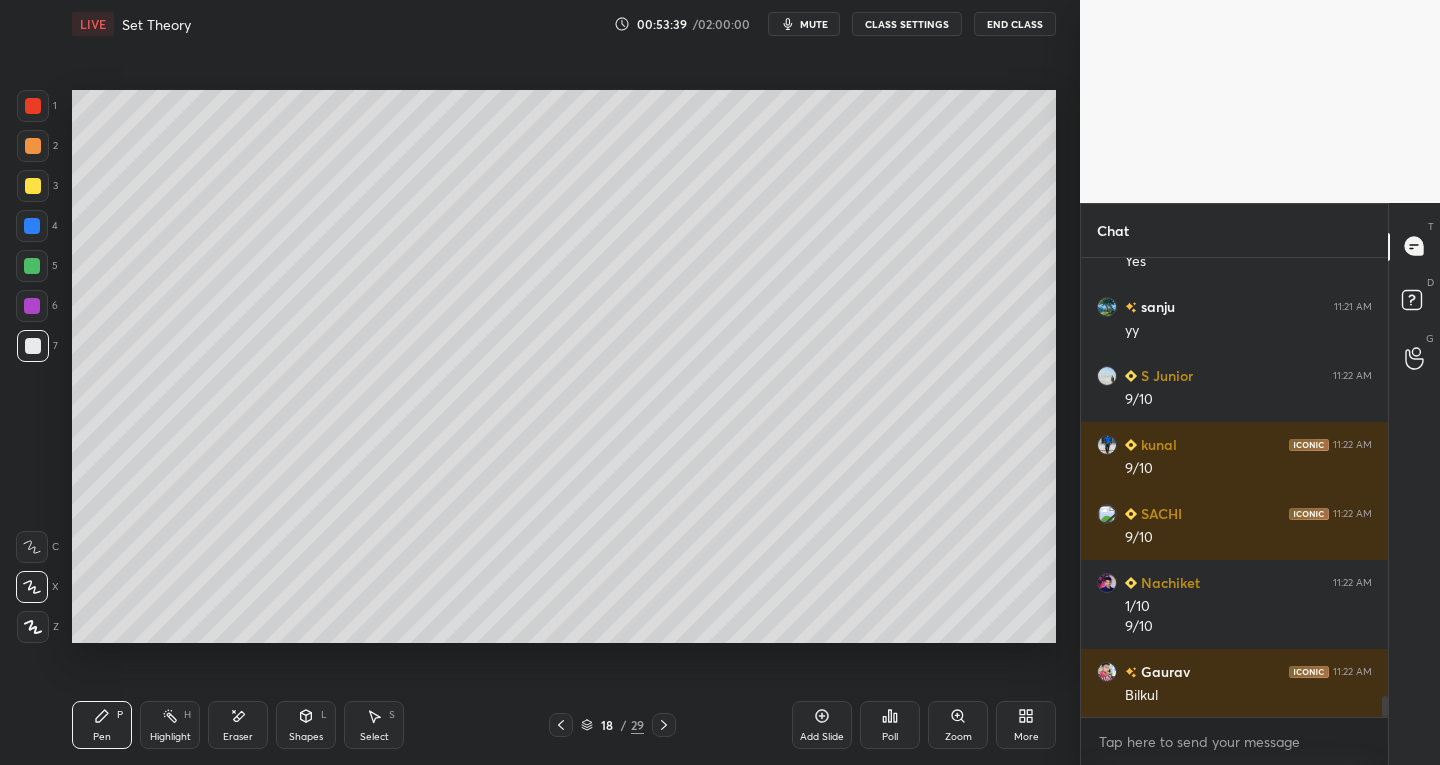 click on "Eraser" at bounding box center [238, 725] 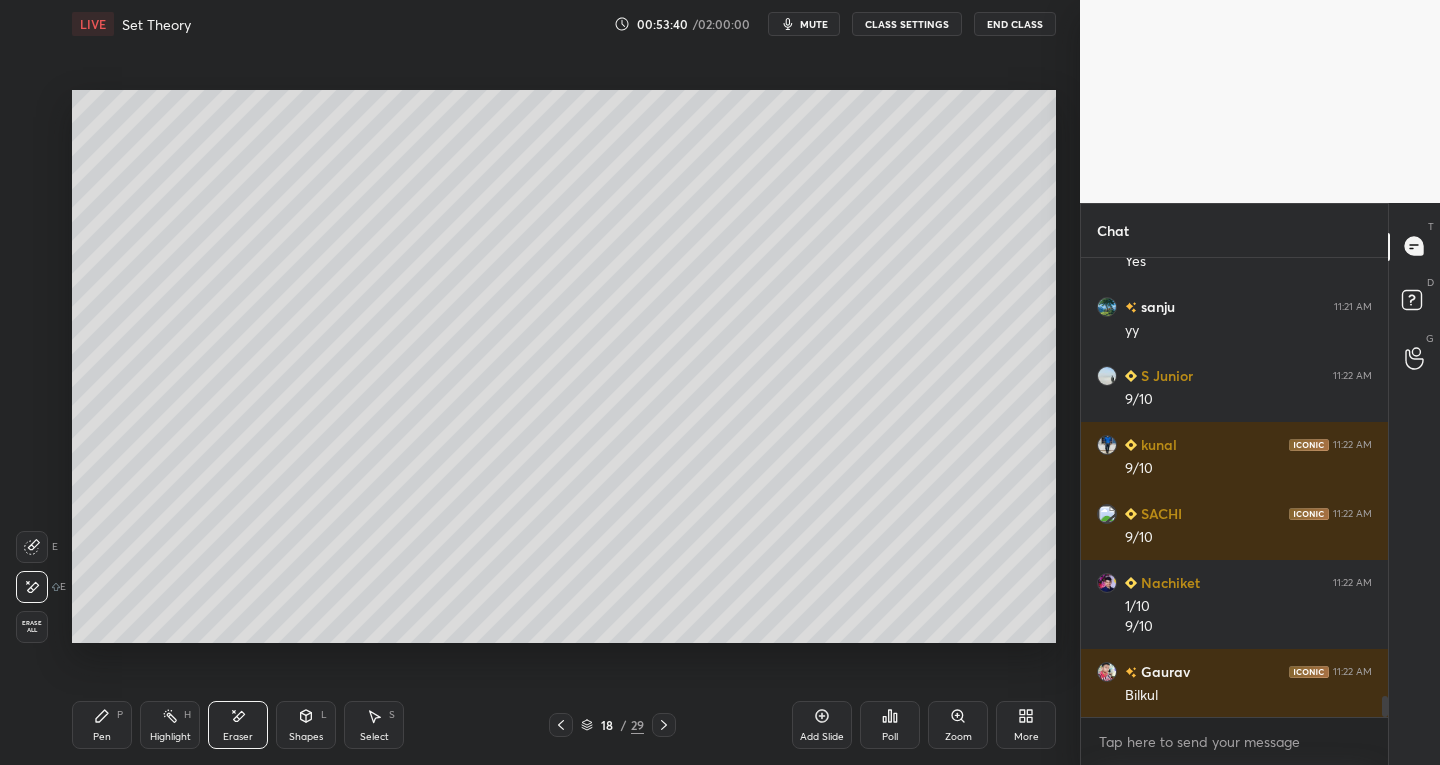 scroll, scrollTop: 412, scrollLeft: 301, axis: both 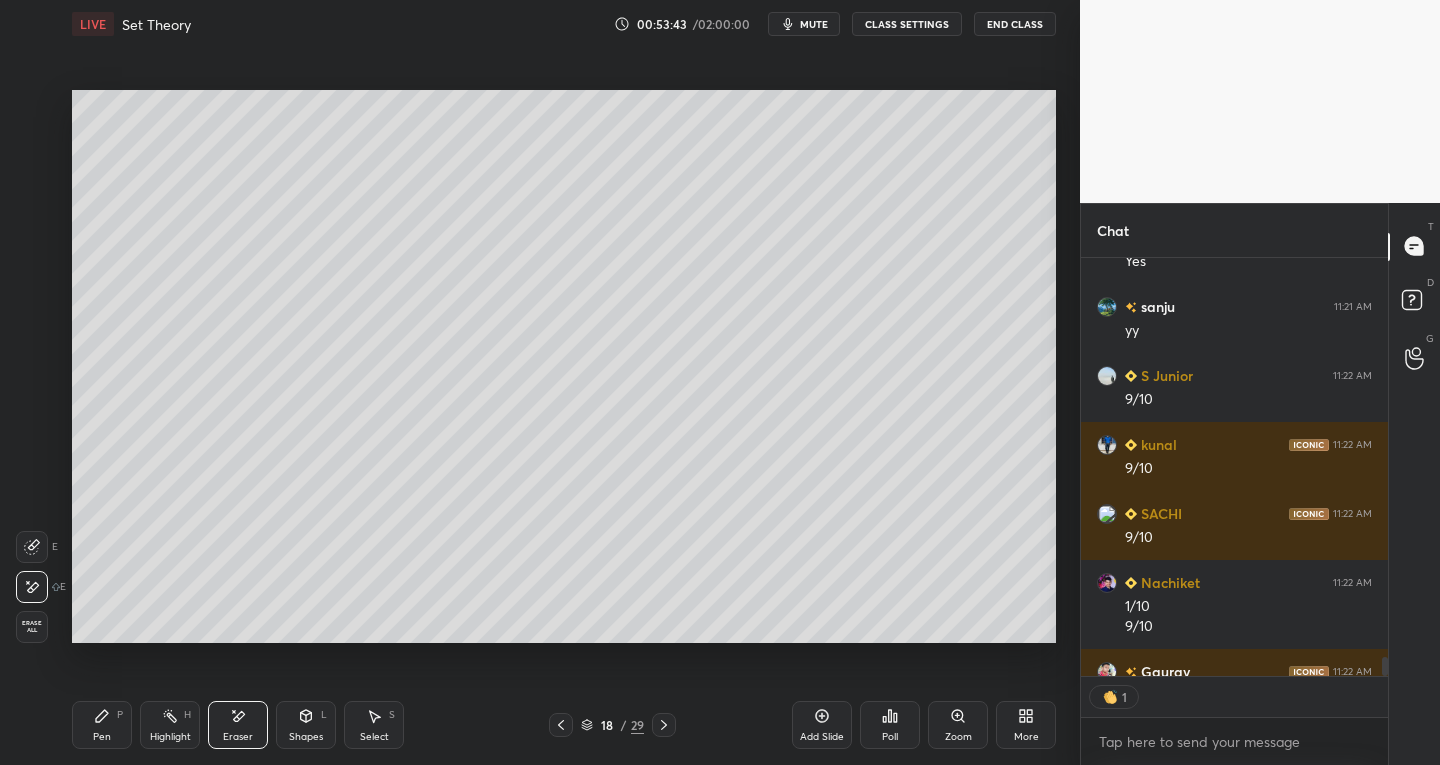 click on "Pen" at bounding box center [102, 737] 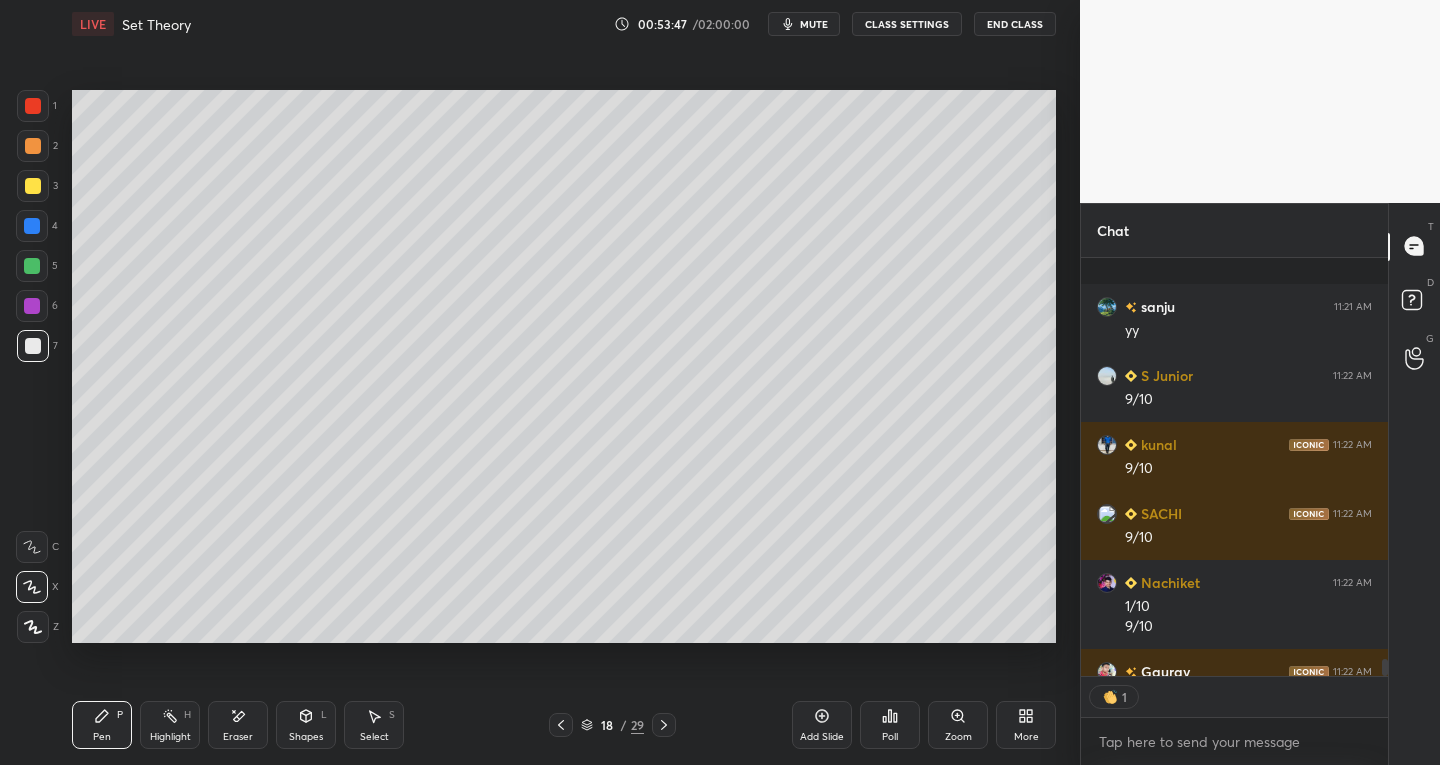 scroll, scrollTop: 9869, scrollLeft: 0, axis: vertical 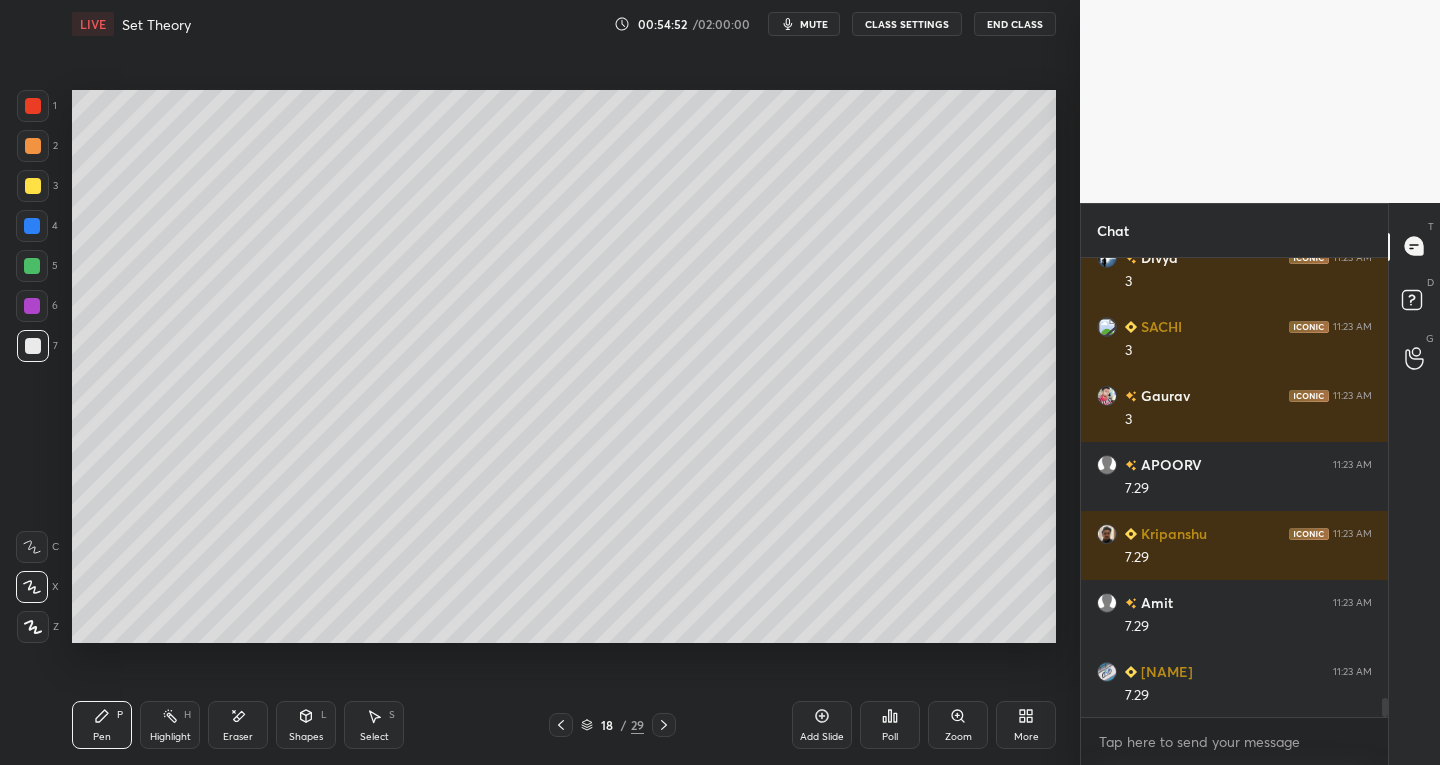 click on "Select S" at bounding box center (374, 725) 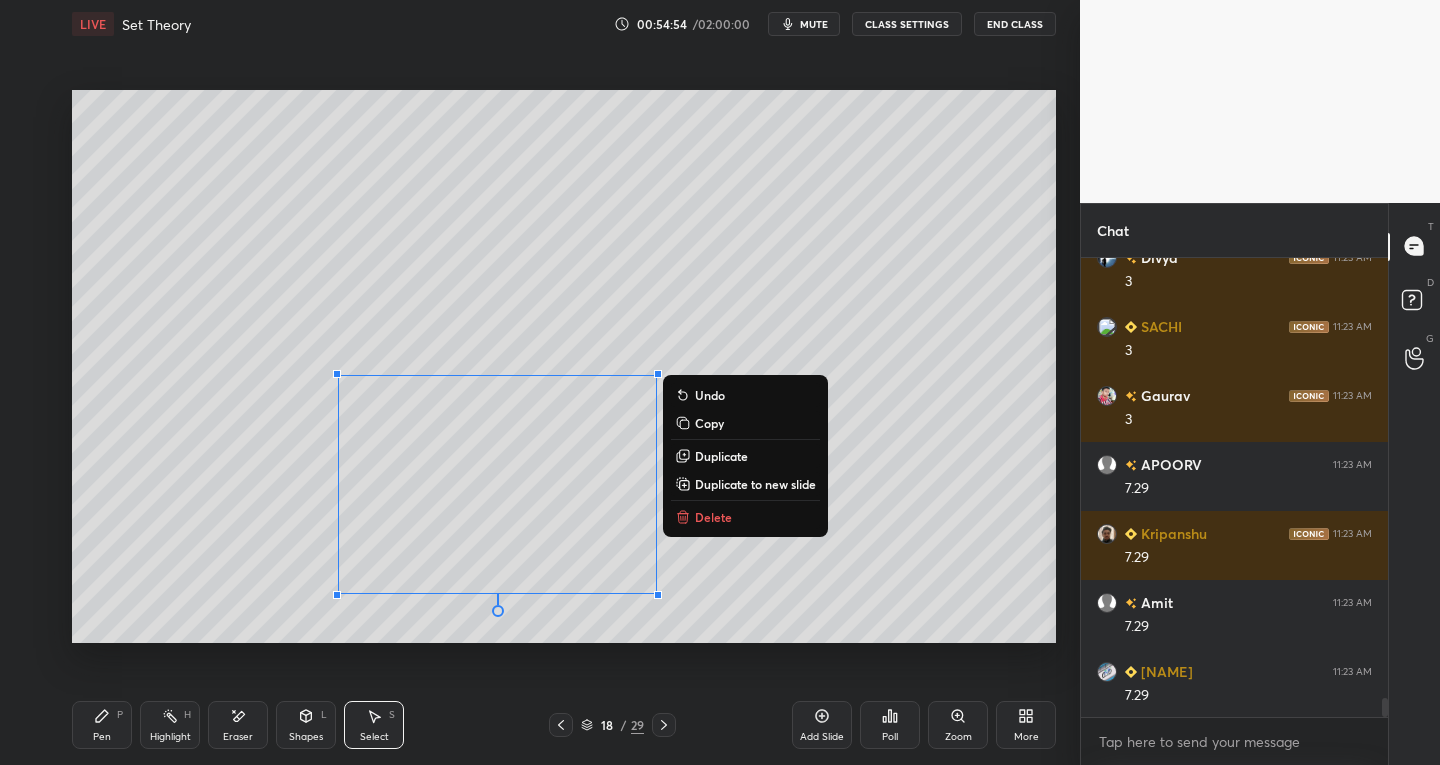 click on "Delete" at bounding box center (713, 517) 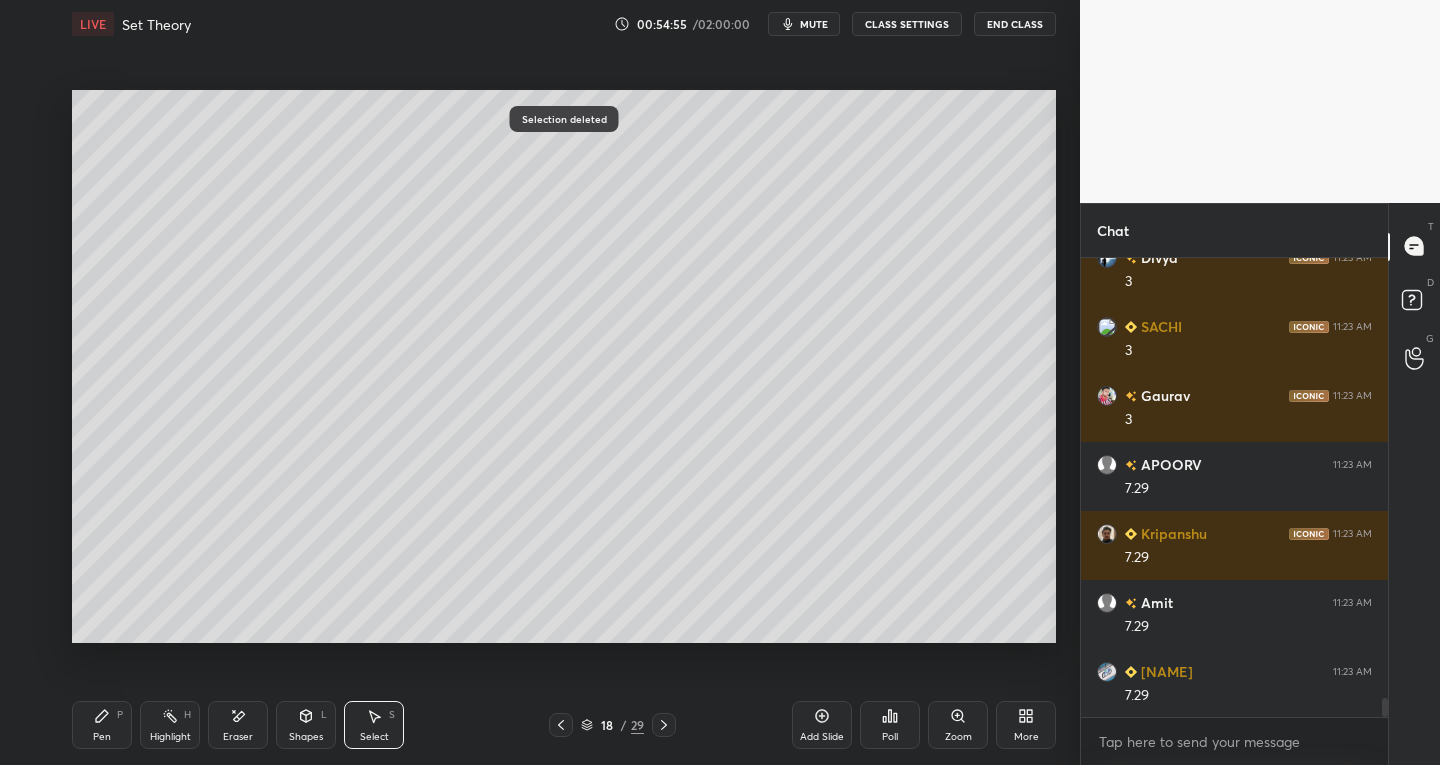 click on "Eraser" at bounding box center [238, 737] 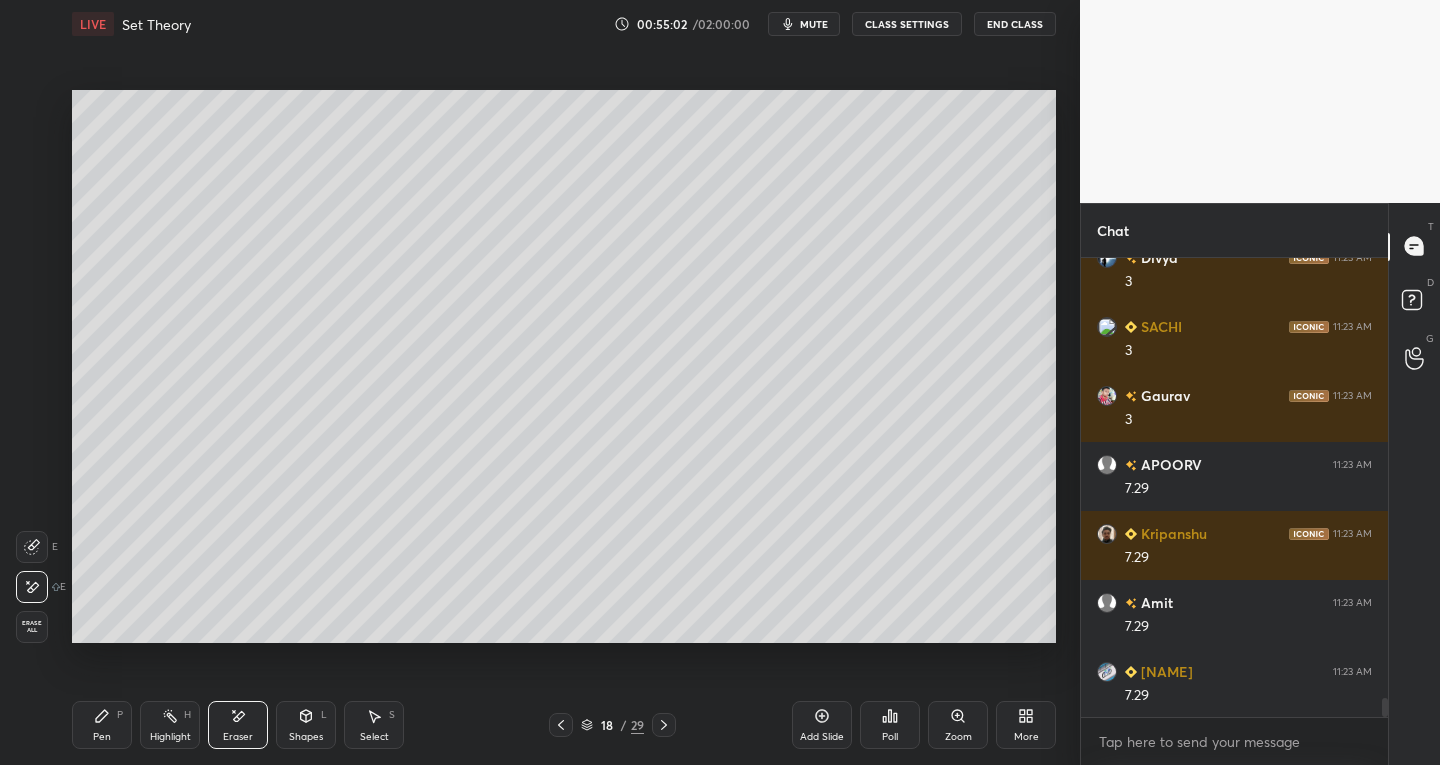 scroll, scrollTop: 10518, scrollLeft: 0, axis: vertical 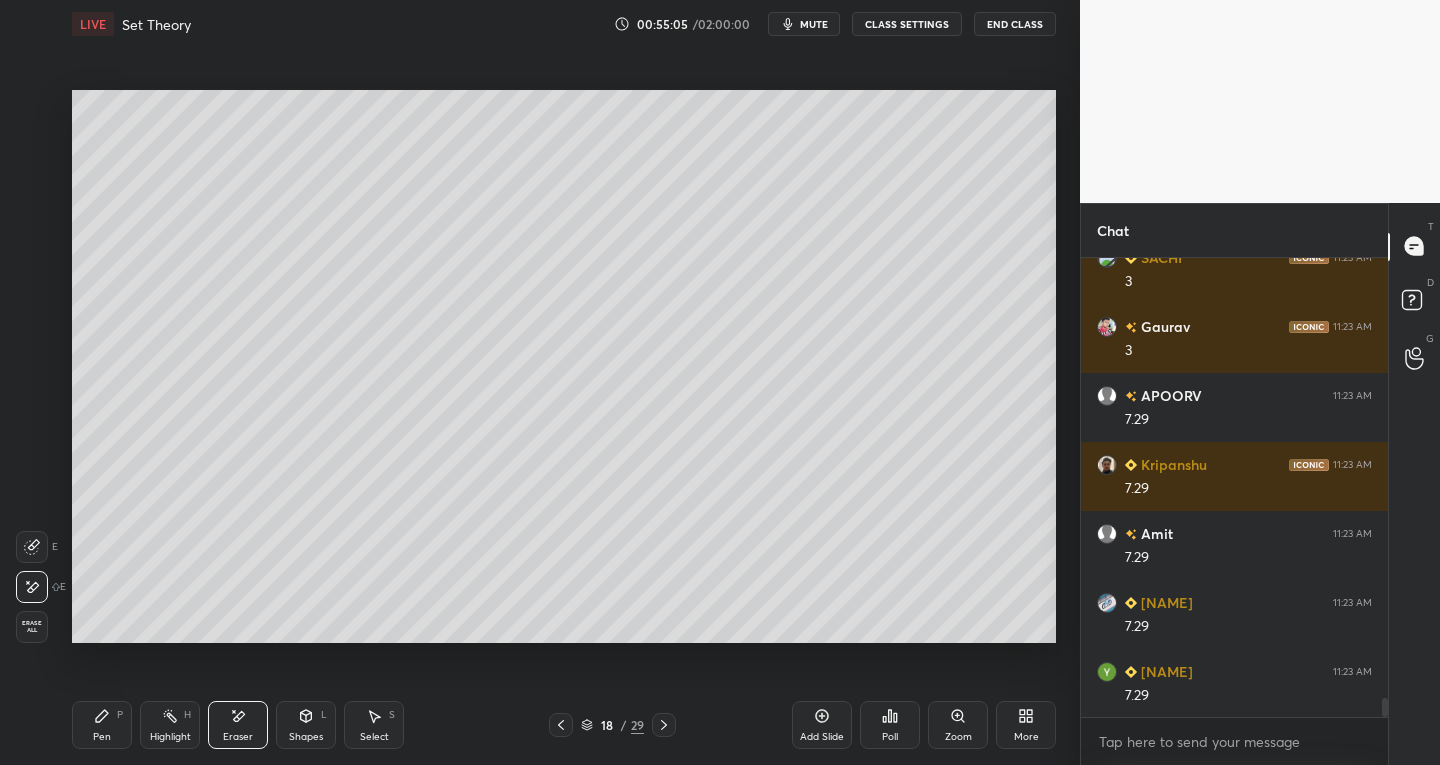 click on "Select" at bounding box center [374, 737] 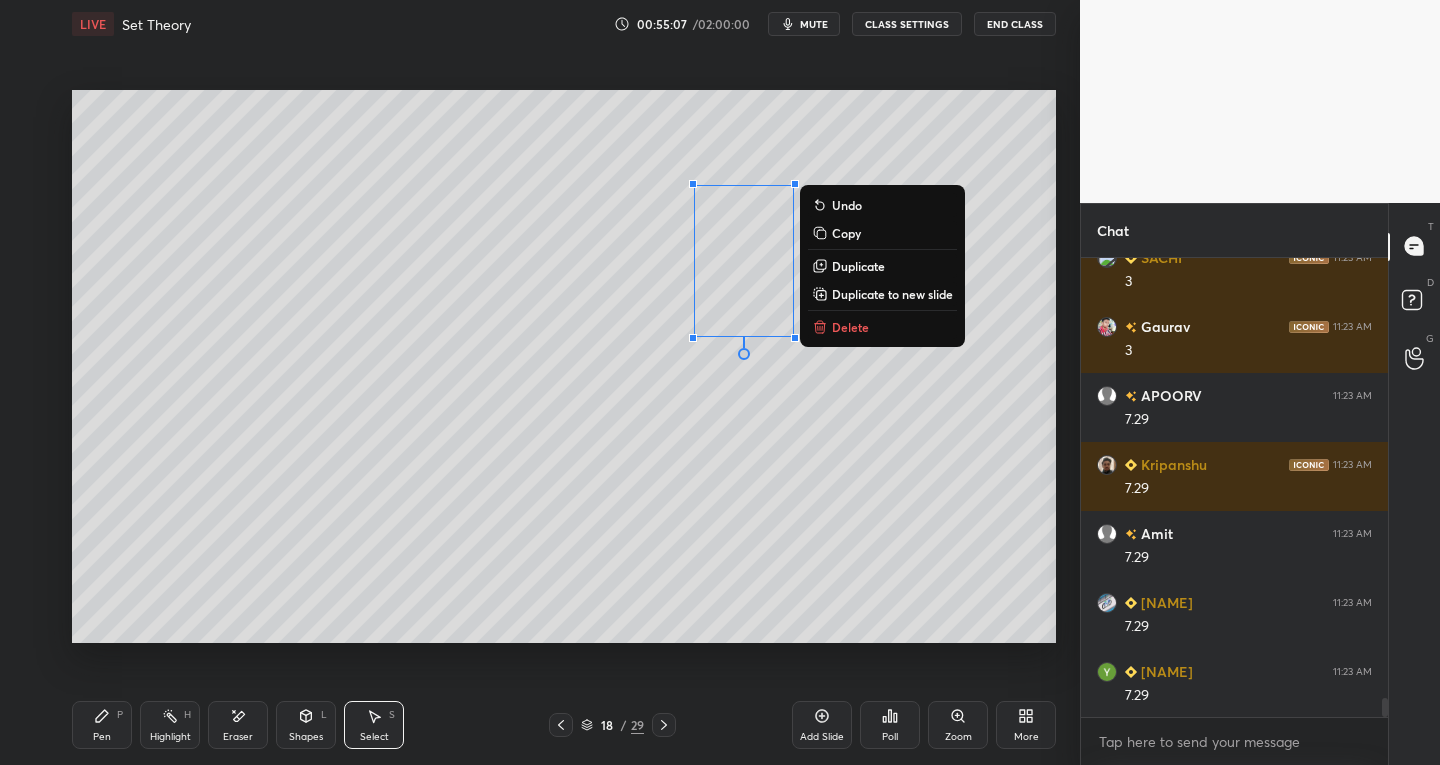 click on "Duplicate" at bounding box center (858, 266) 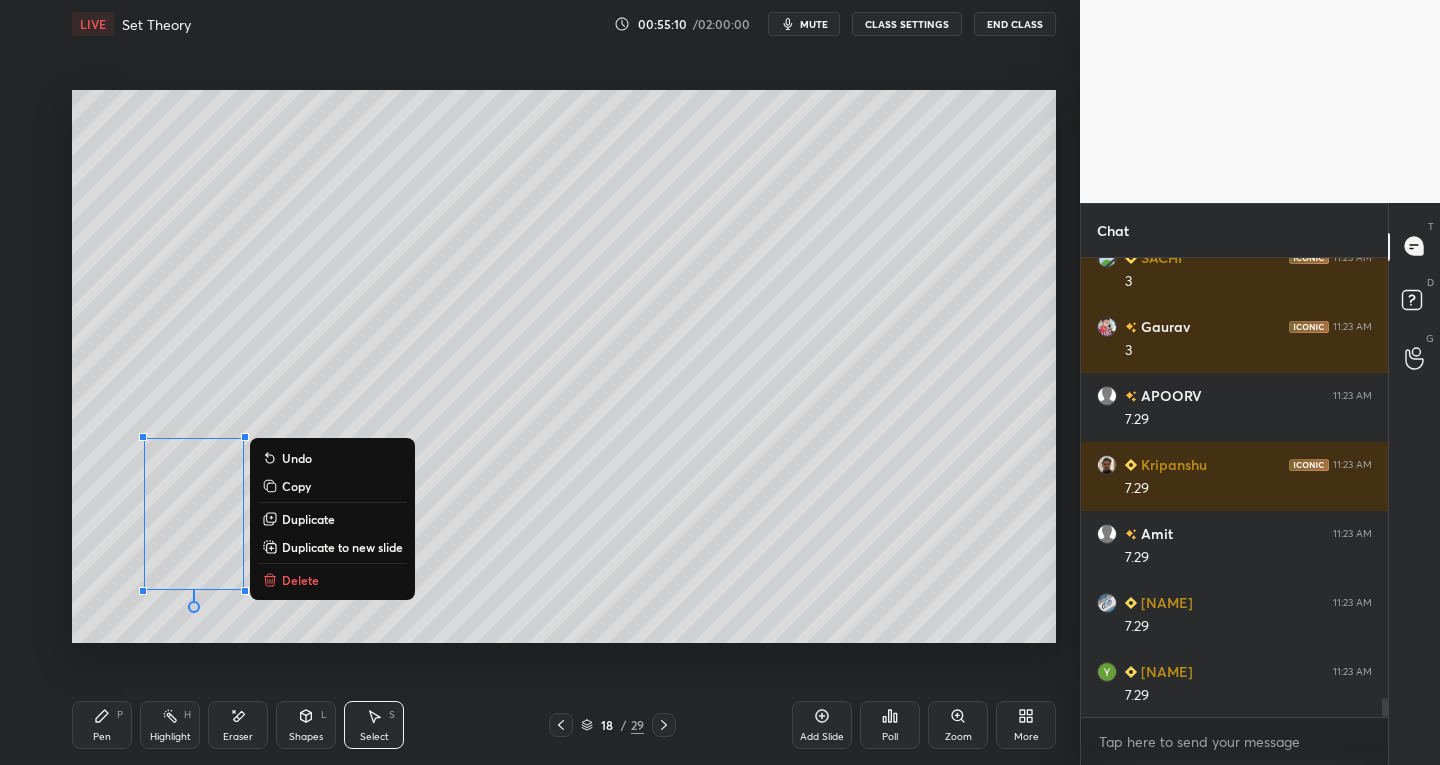 click on "Pen P" at bounding box center [102, 725] 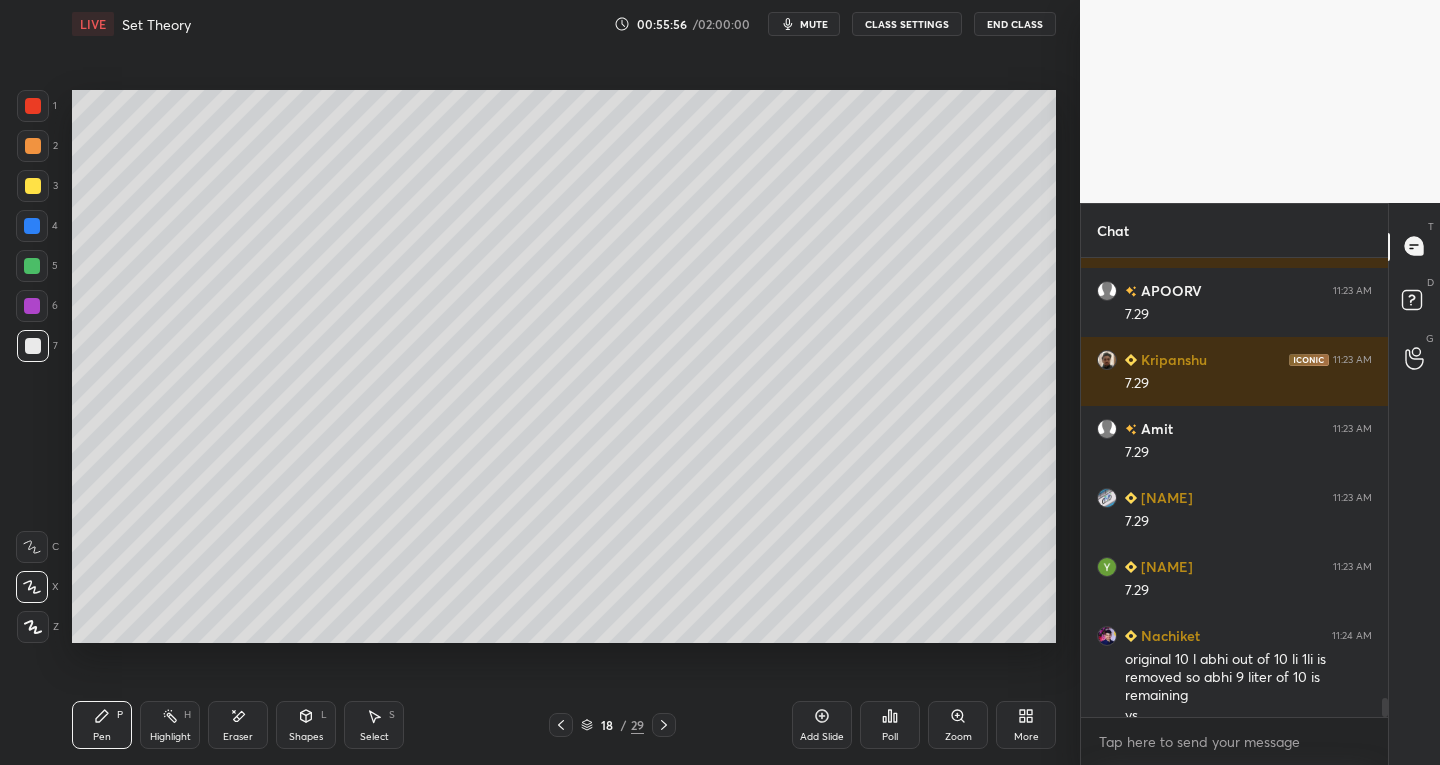 scroll, scrollTop: 10643, scrollLeft: 0, axis: vertical 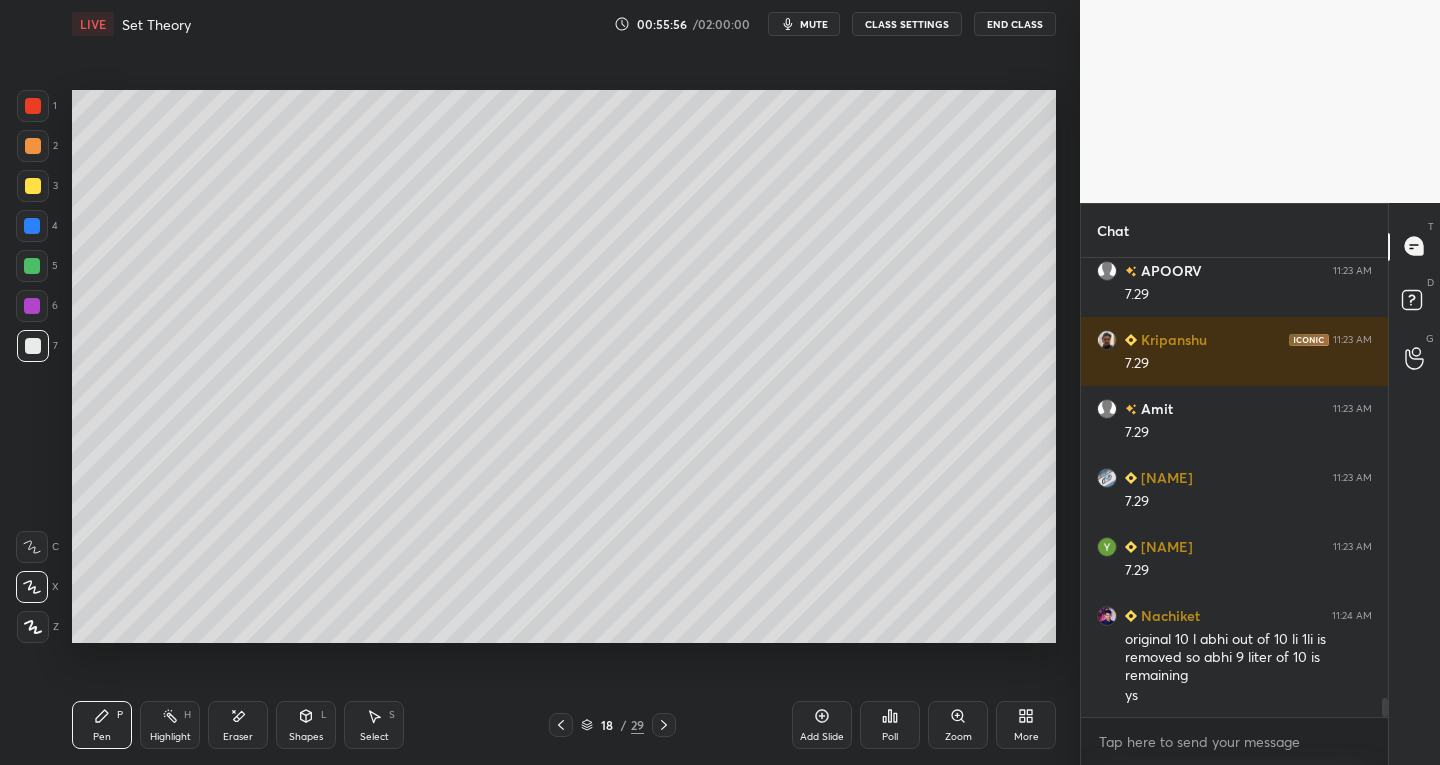 click 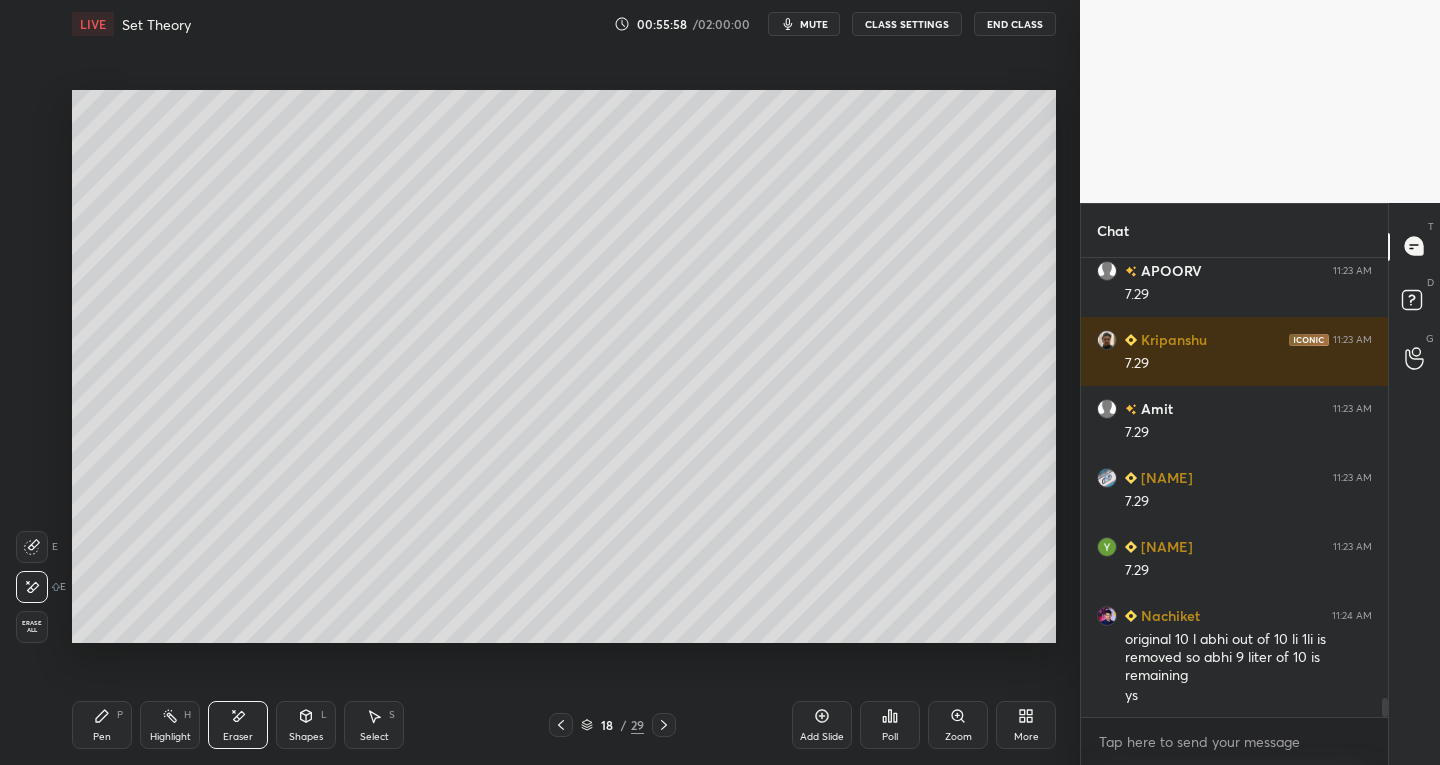 click 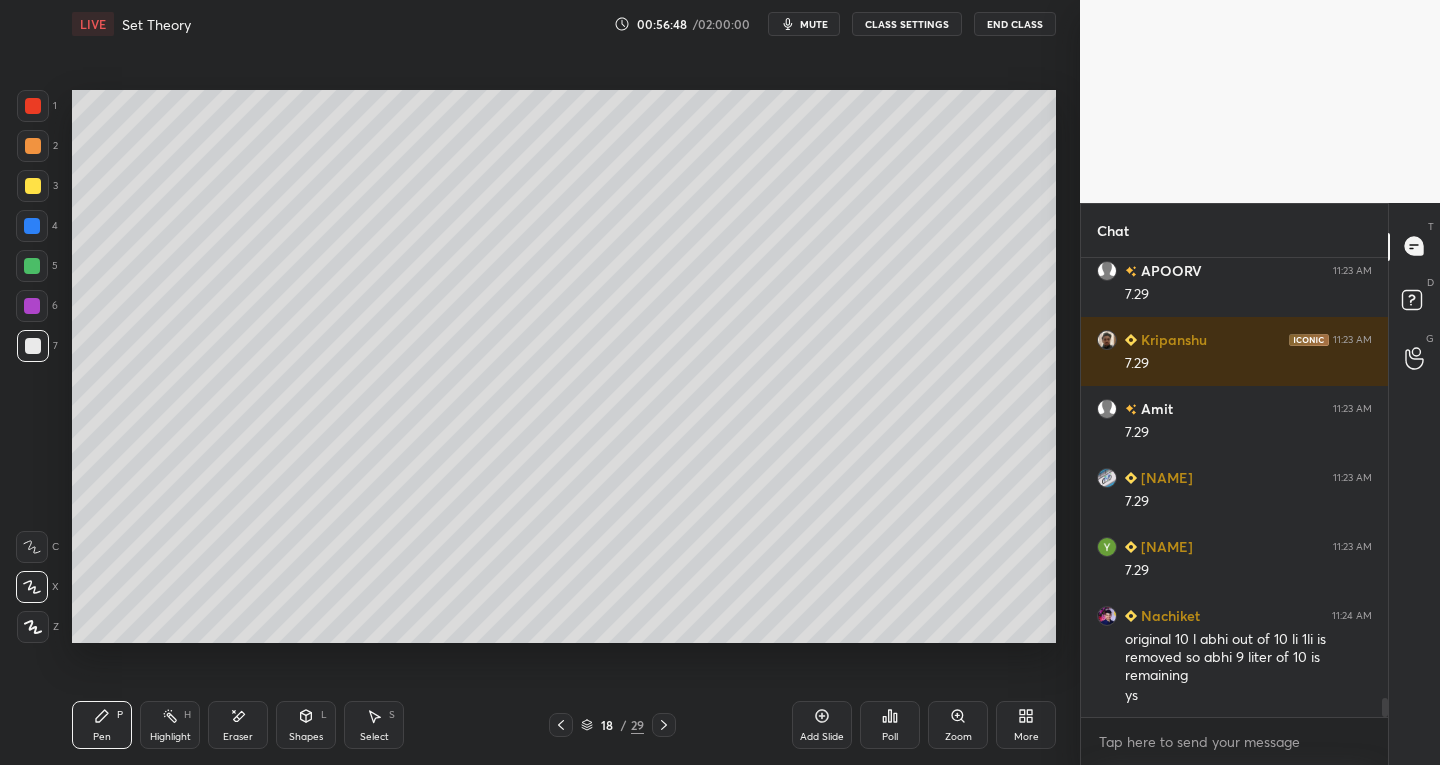 click on "Eraser" at bounding box center (238, 725) 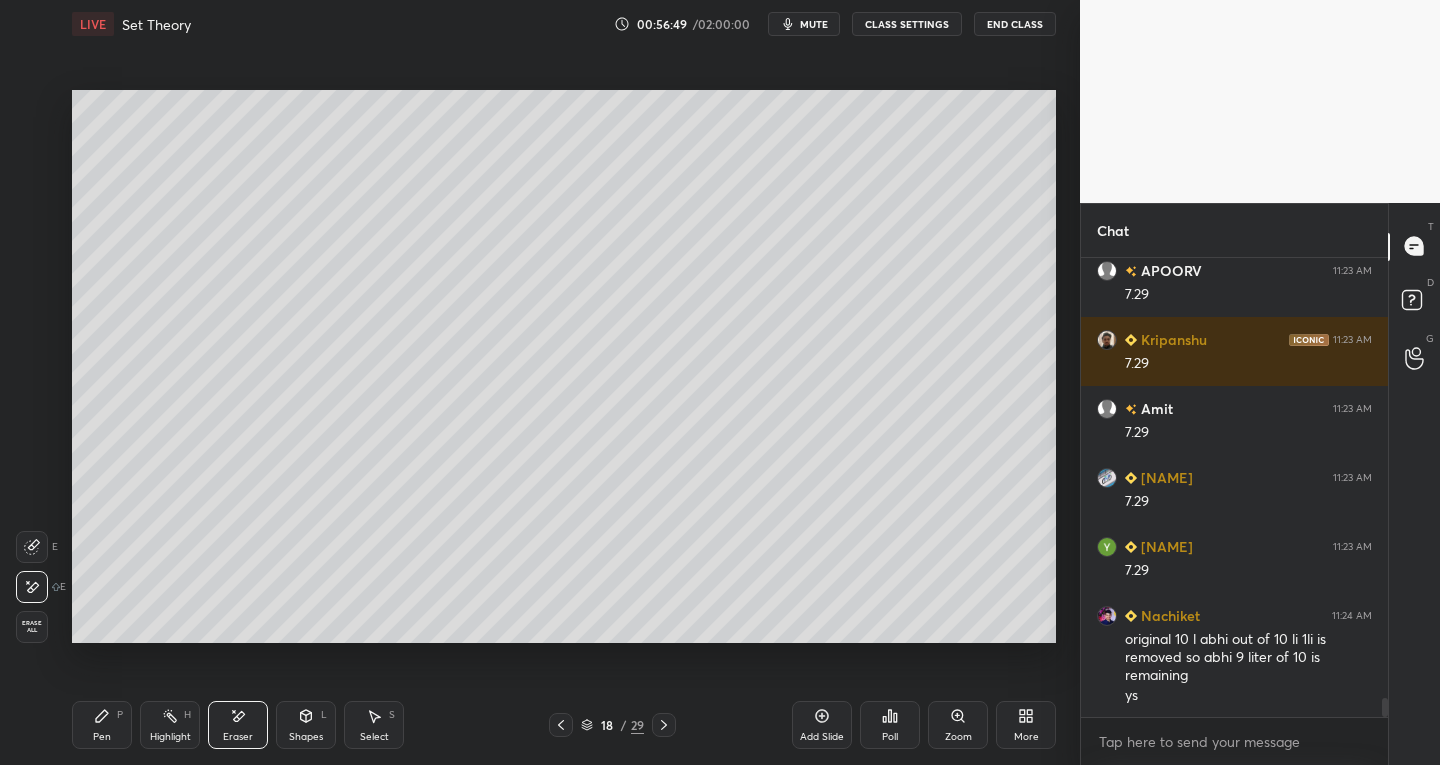 click on "Pen P" at bounding box center (102, 725) 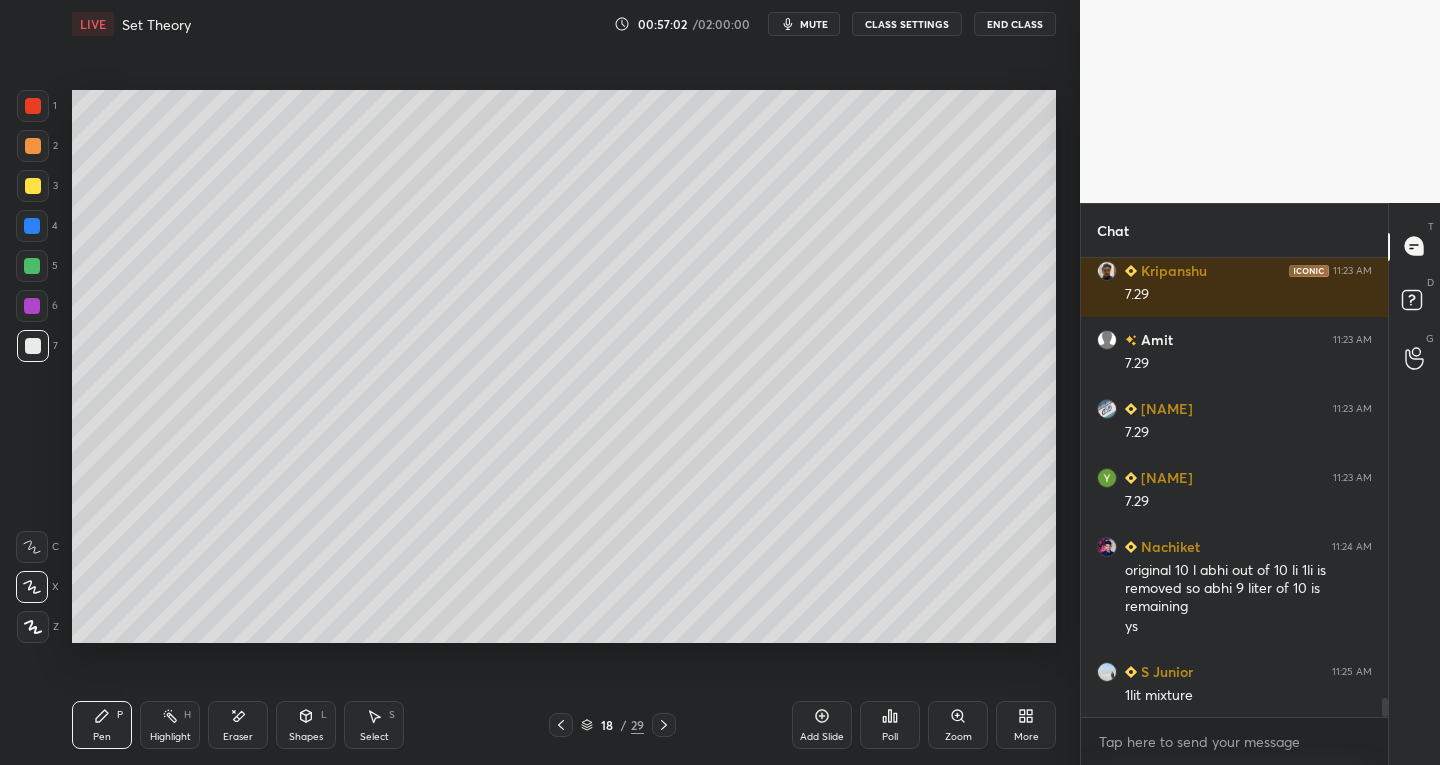 scroll, scrollTop: 10781, scrollLeft: 0, axis: vertical 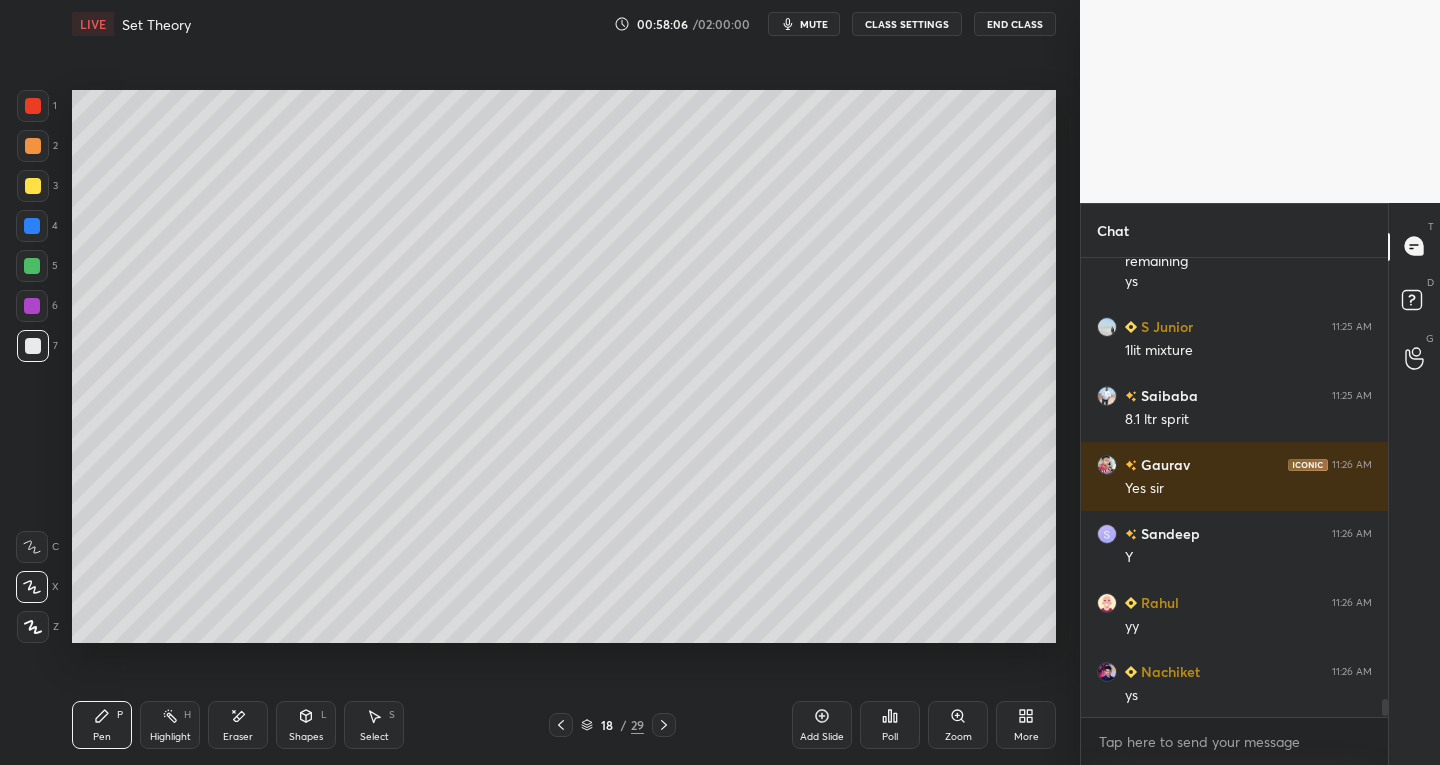 click 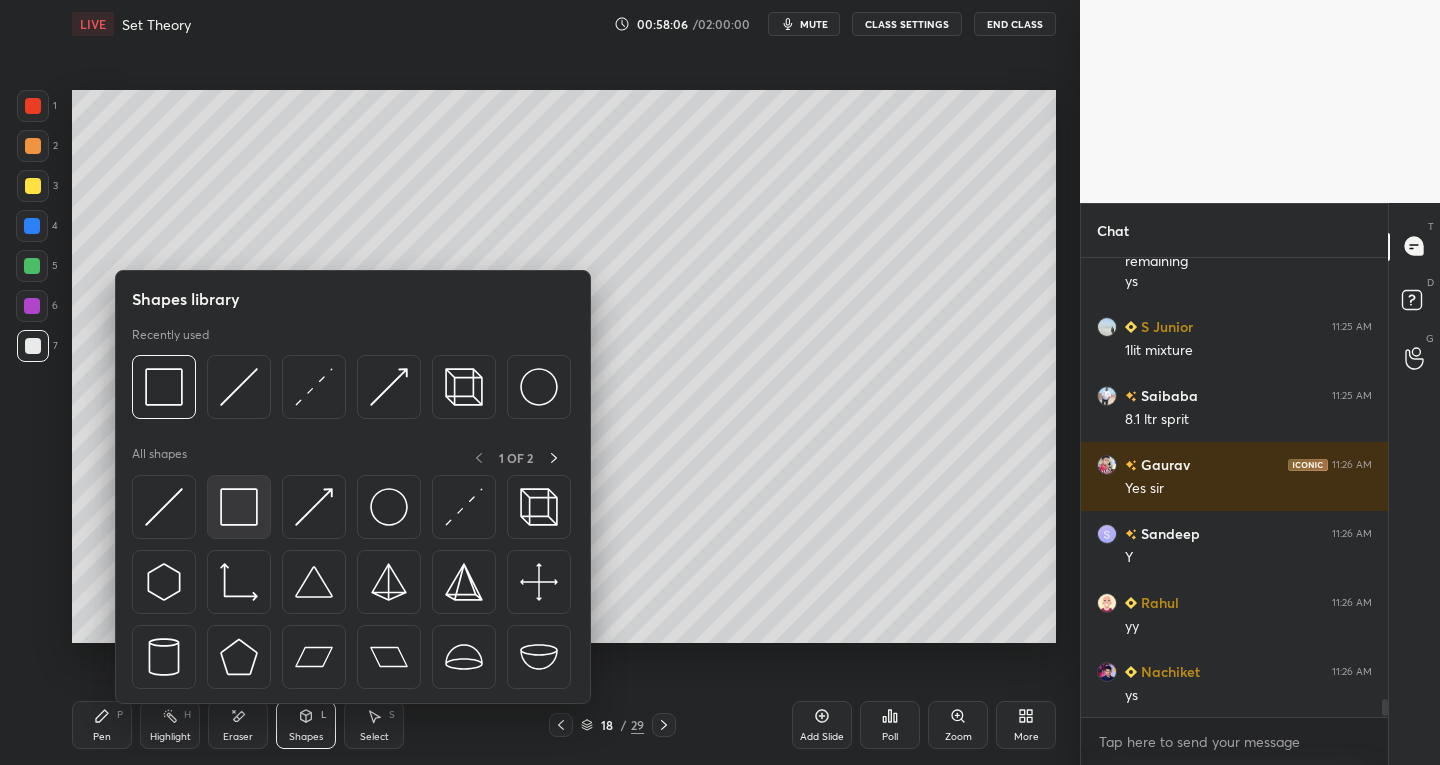 click at bounding box center [239, 507] 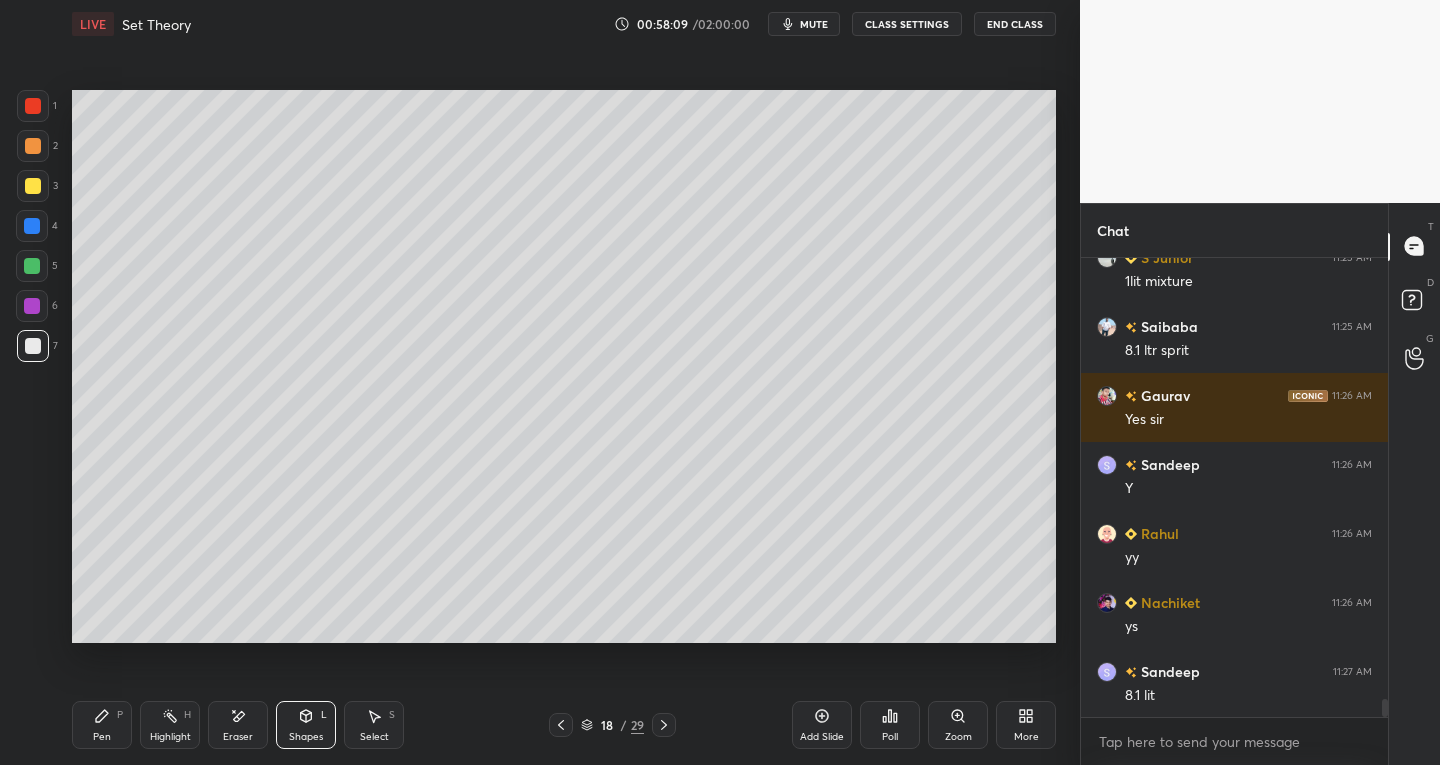 scroll, scrollTop: 11195, scrollLeft: 0, axis: vertical 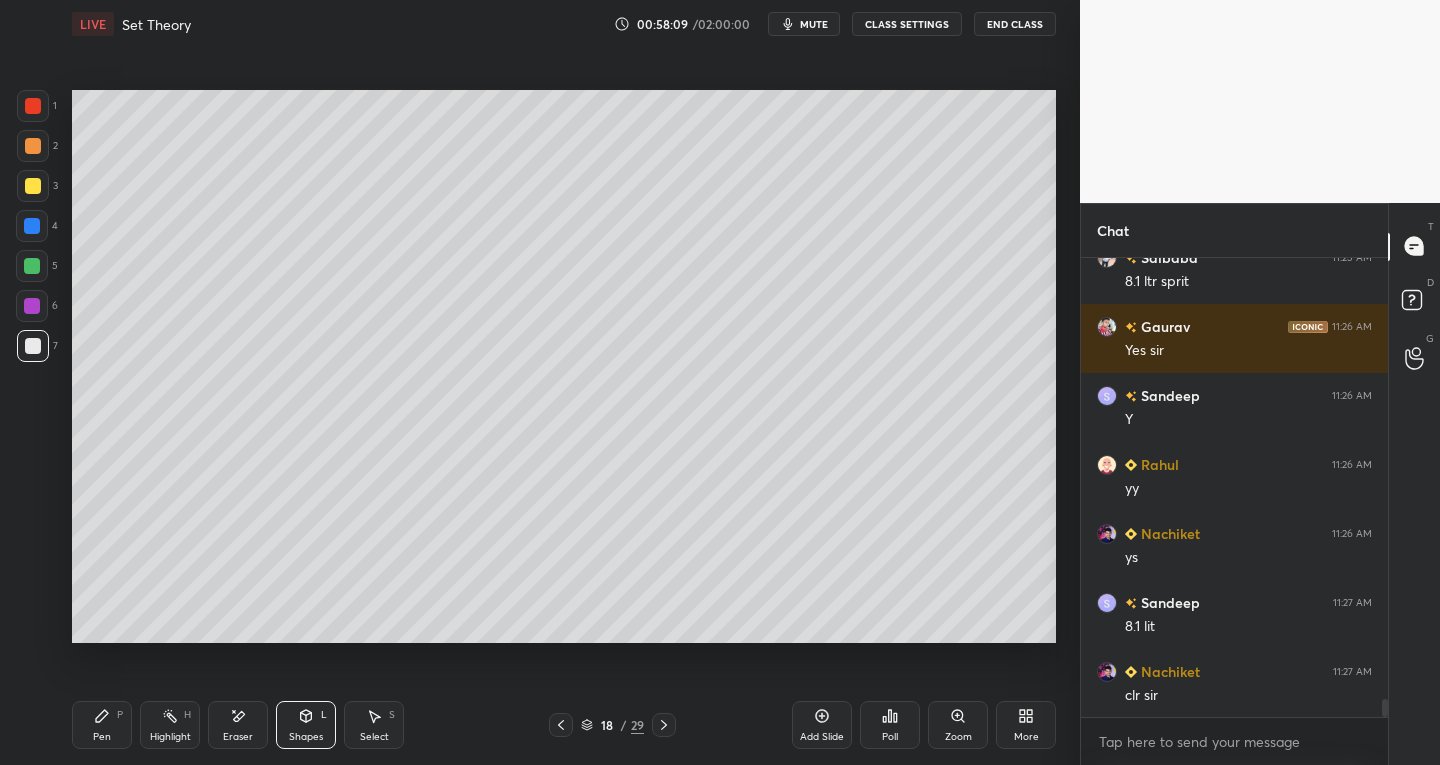 click 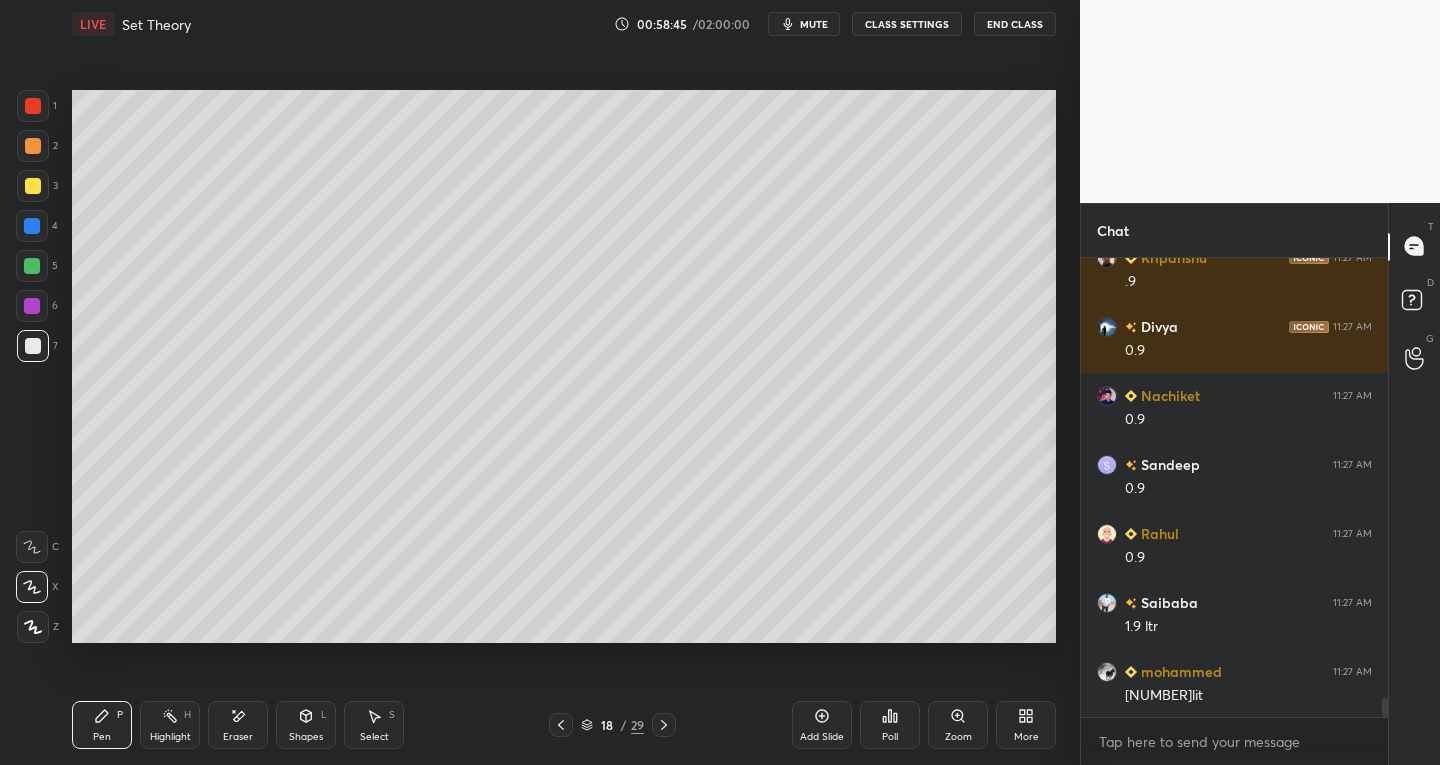 scroll, scrollTop: 10476, scrollLeft: 0, axis: vertical 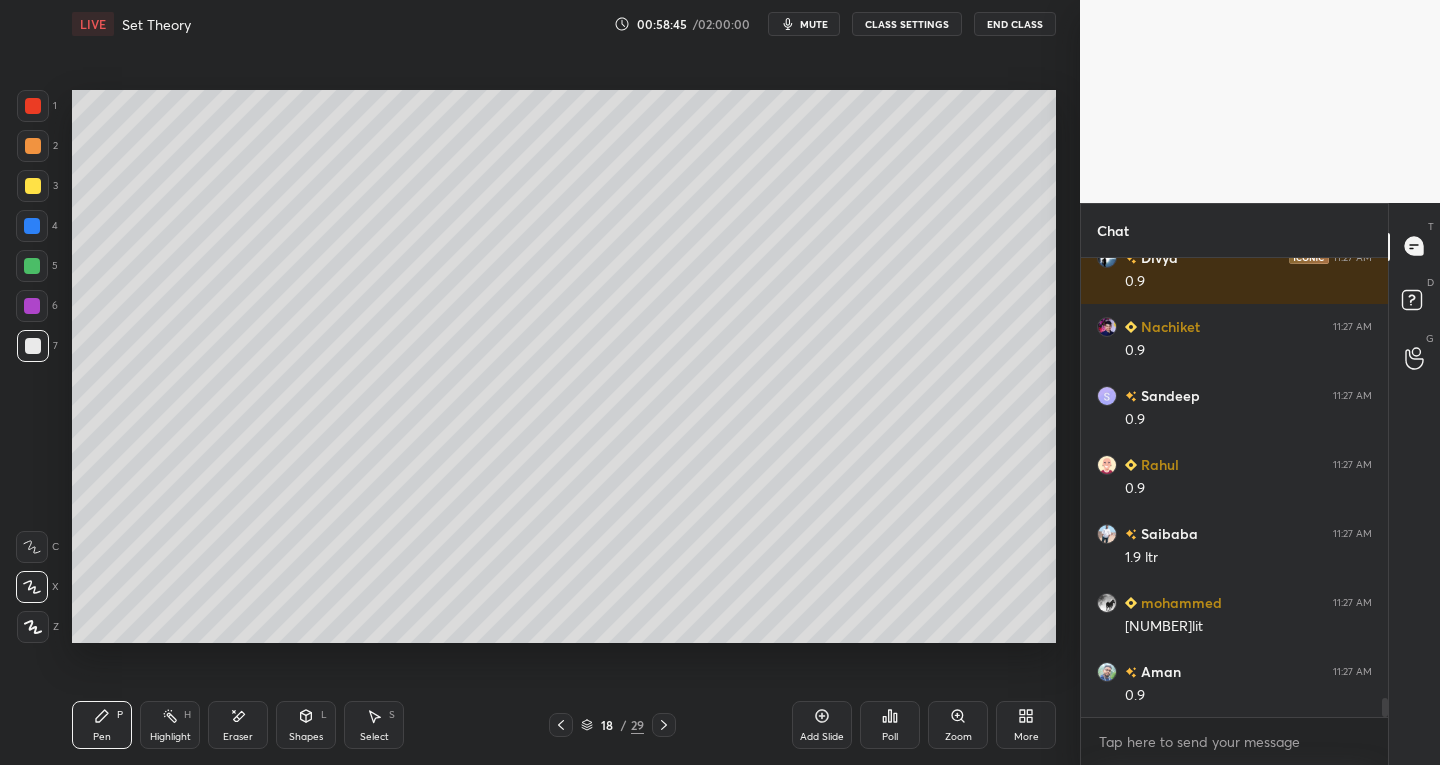 click on "Eraser" at bounding box center [238, 725] 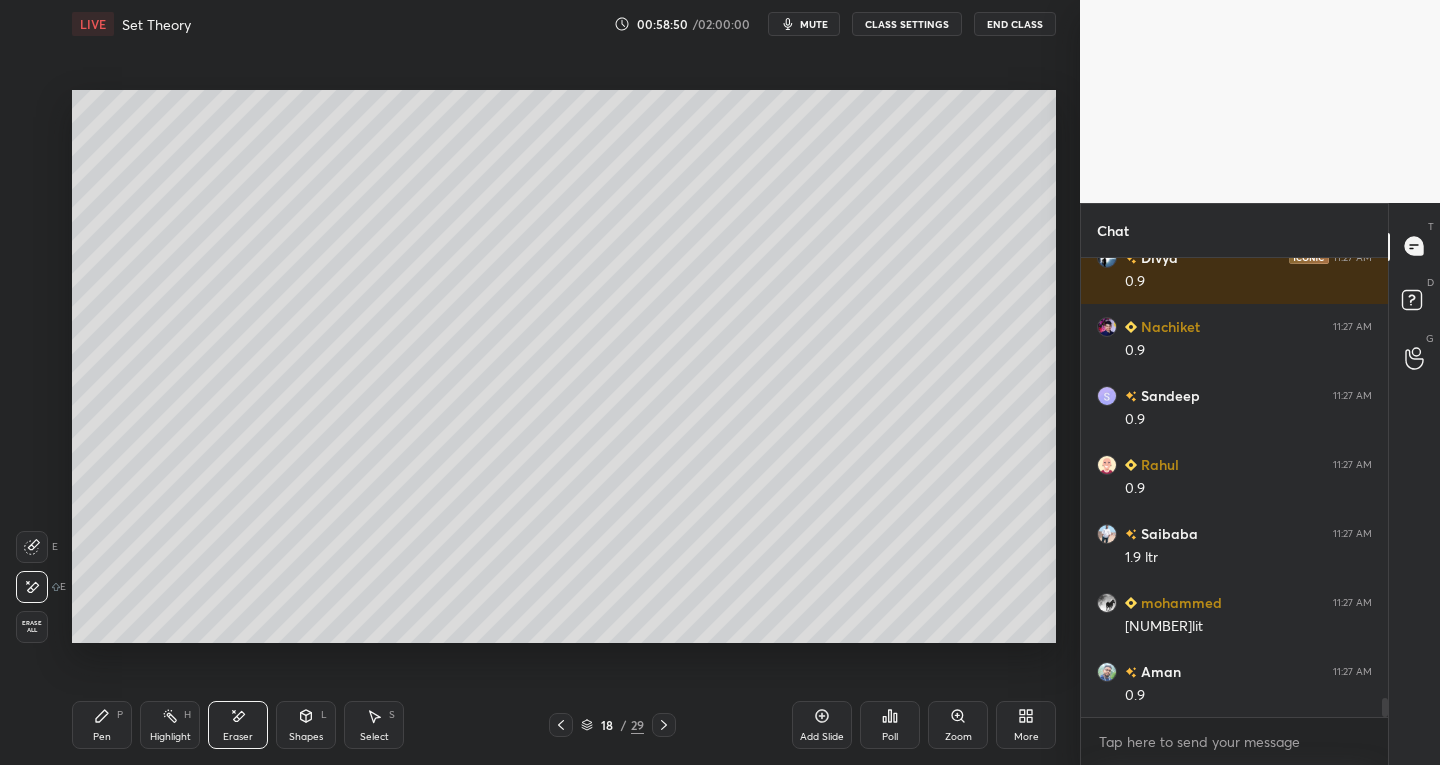 click on "Pen P" at bounding box center [102, 725] 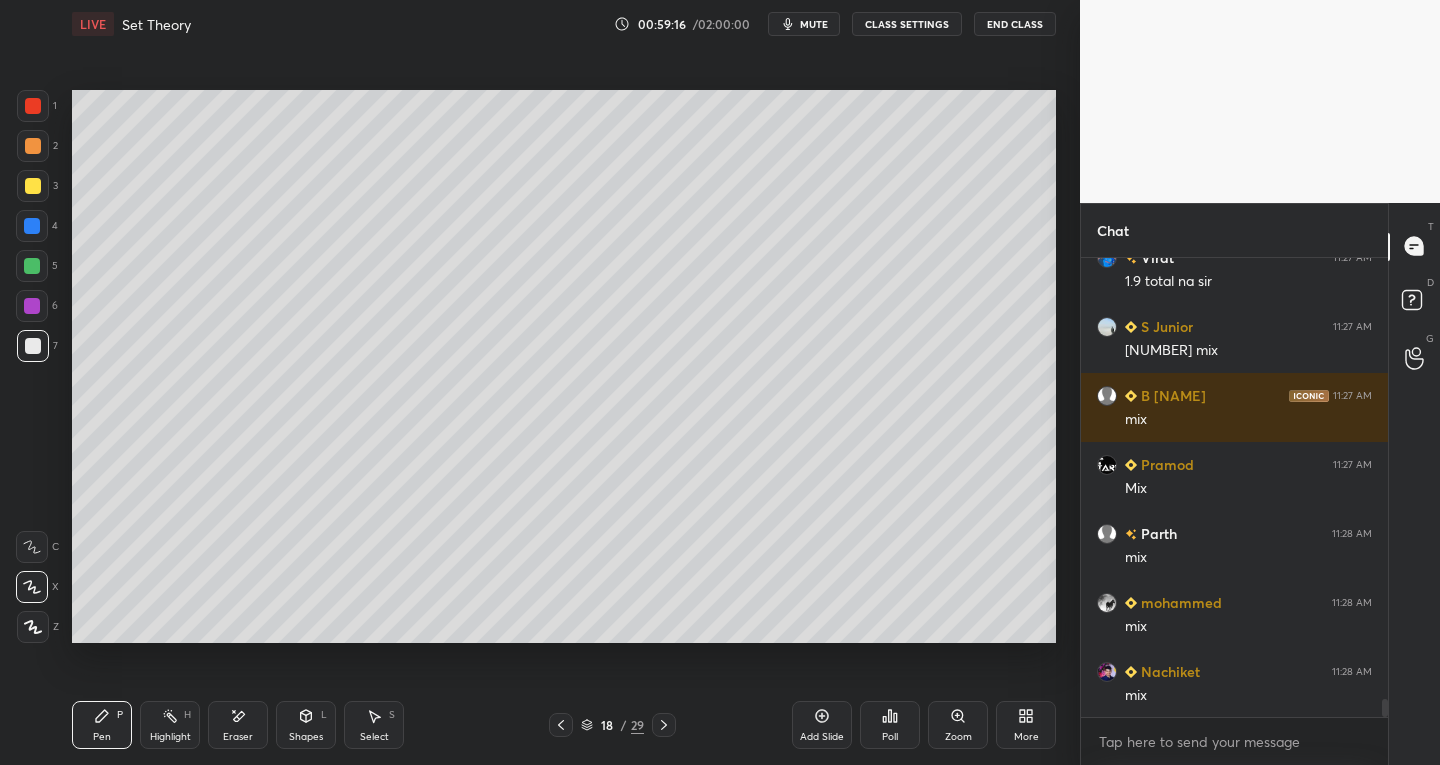 scroll, scrollTop: 11097, scrollLeft: 0, axis: vertical 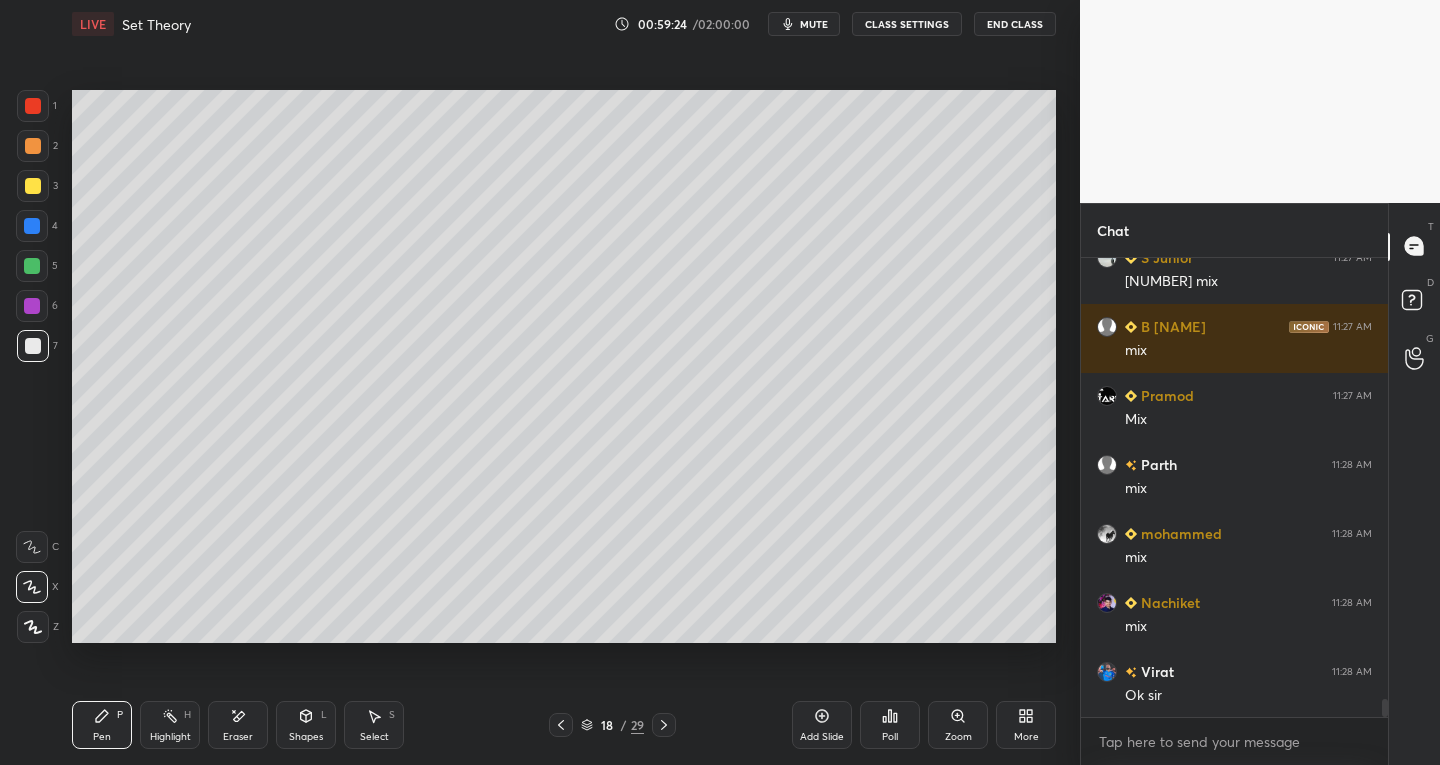 click on "Select" at bounding box center (374, 737) 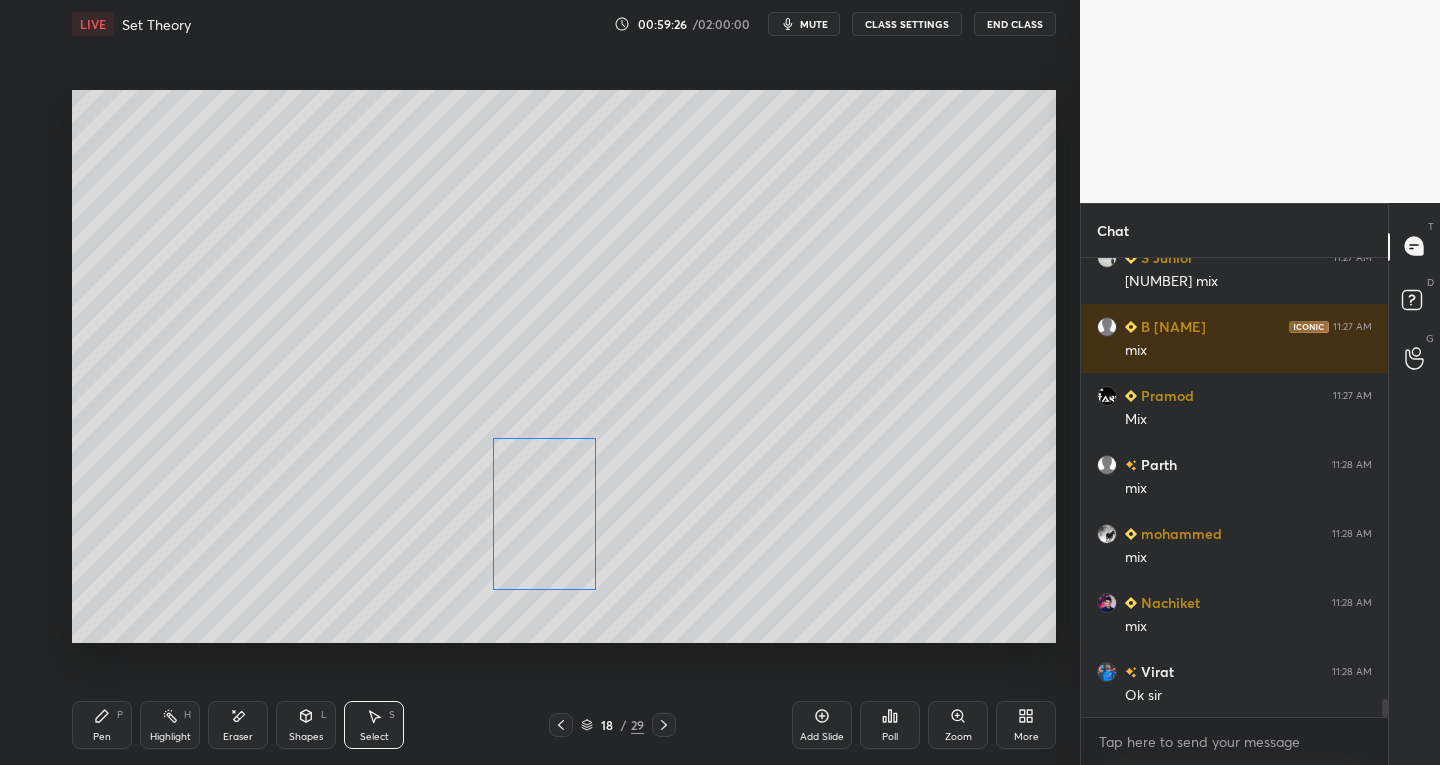 scroll, scrollTop: 11166, scrollLeft: 0, axis: vertical 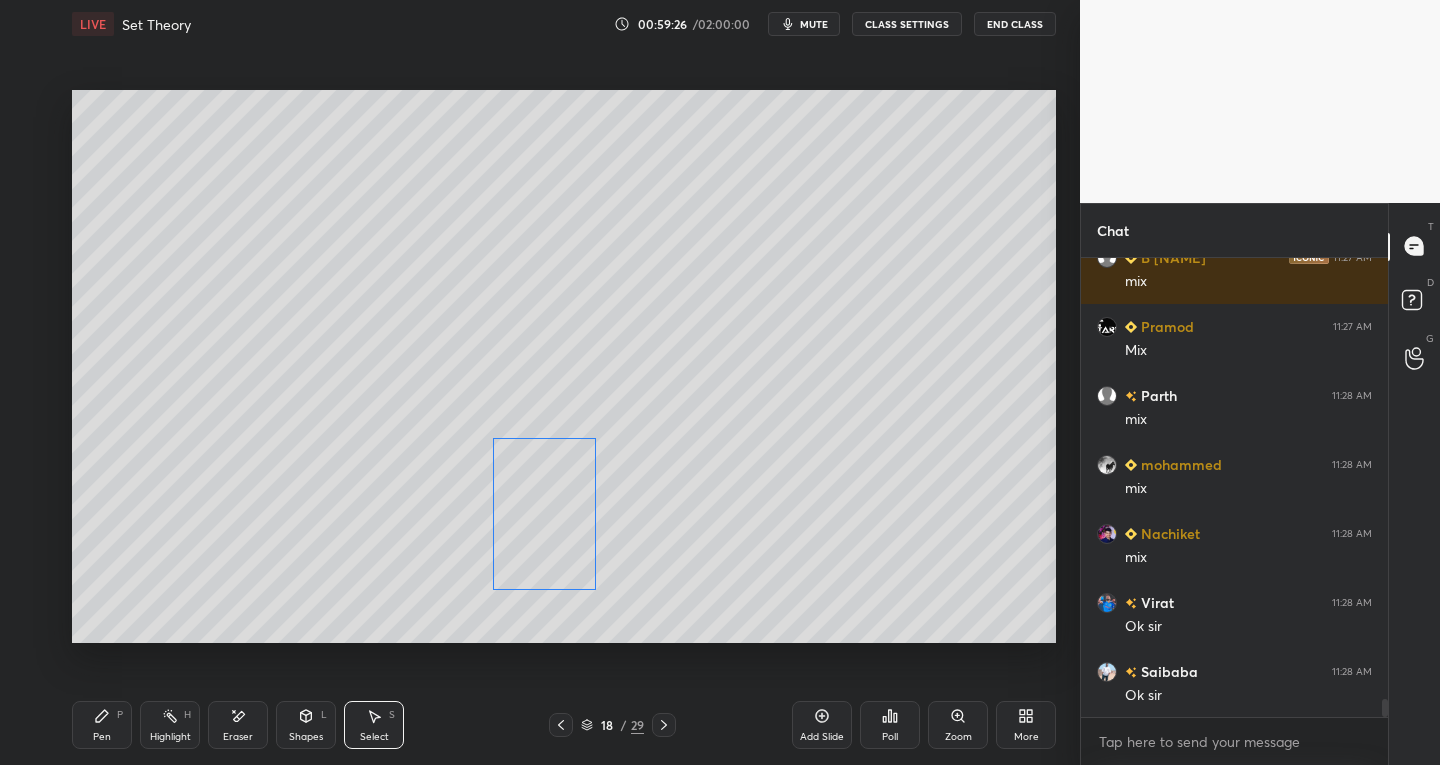 click on "0 ° Undo Copy Duplicate Duplicate to new slide Delete" at bounding box center [564, 367] 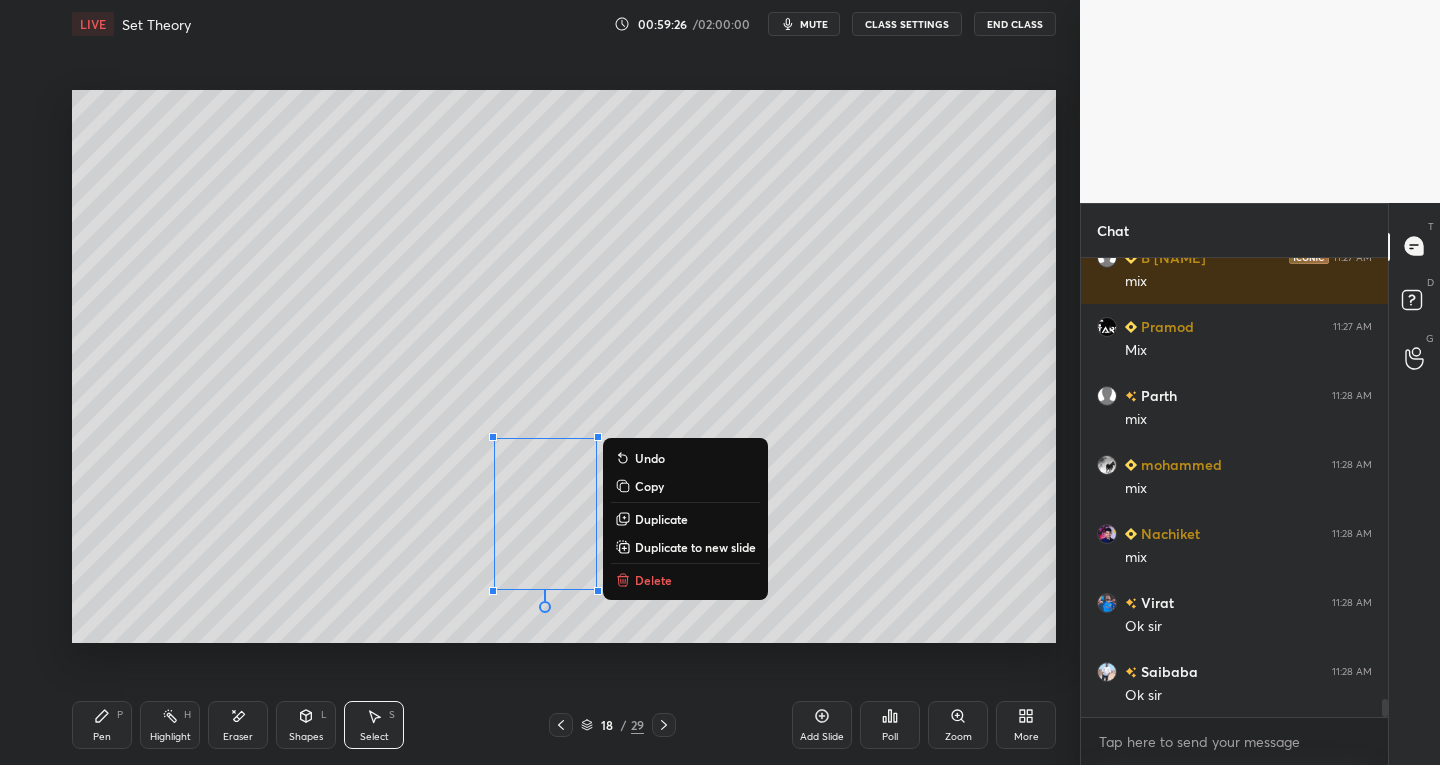 click on "Duplicate" at bounding box center (661, 519) 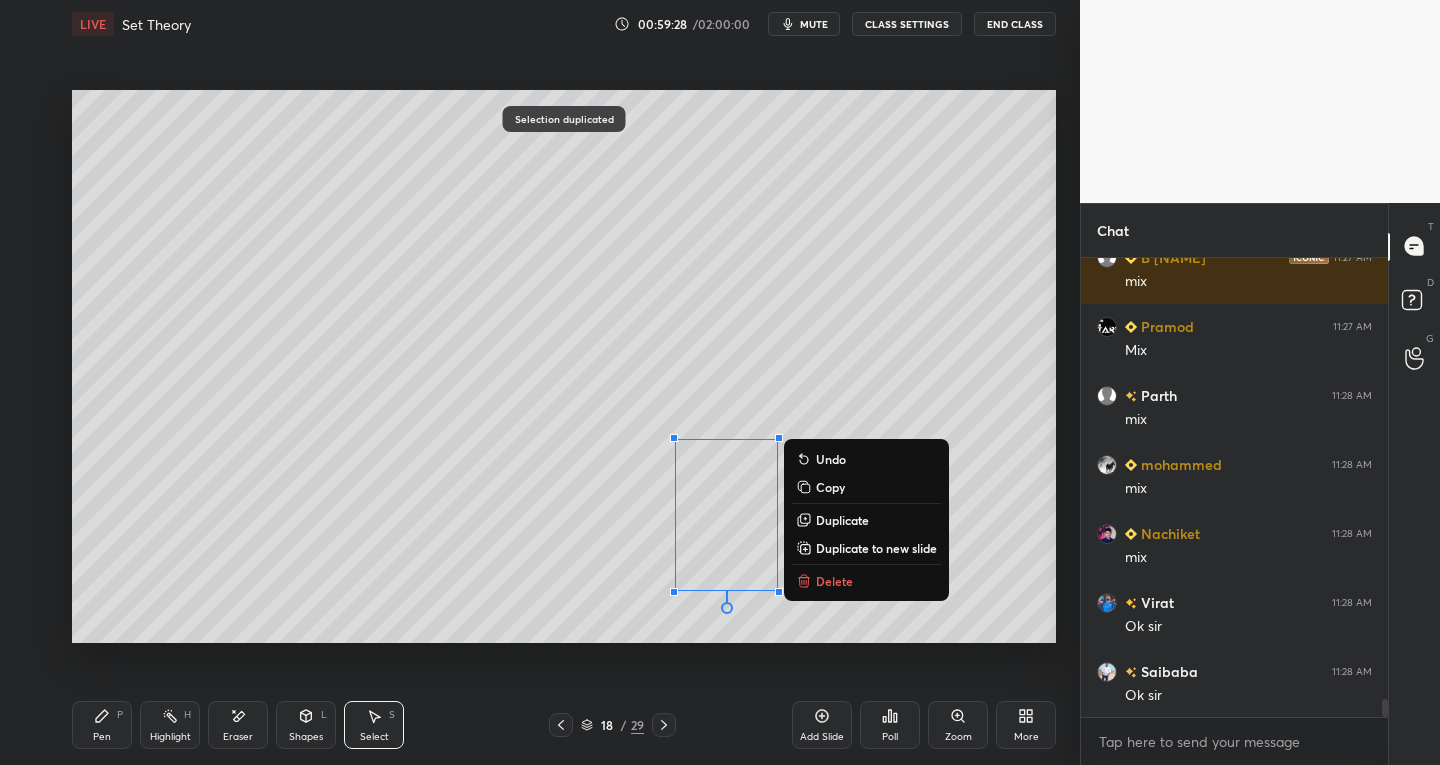 click on "Pen P" at bounding box center [102, 725] 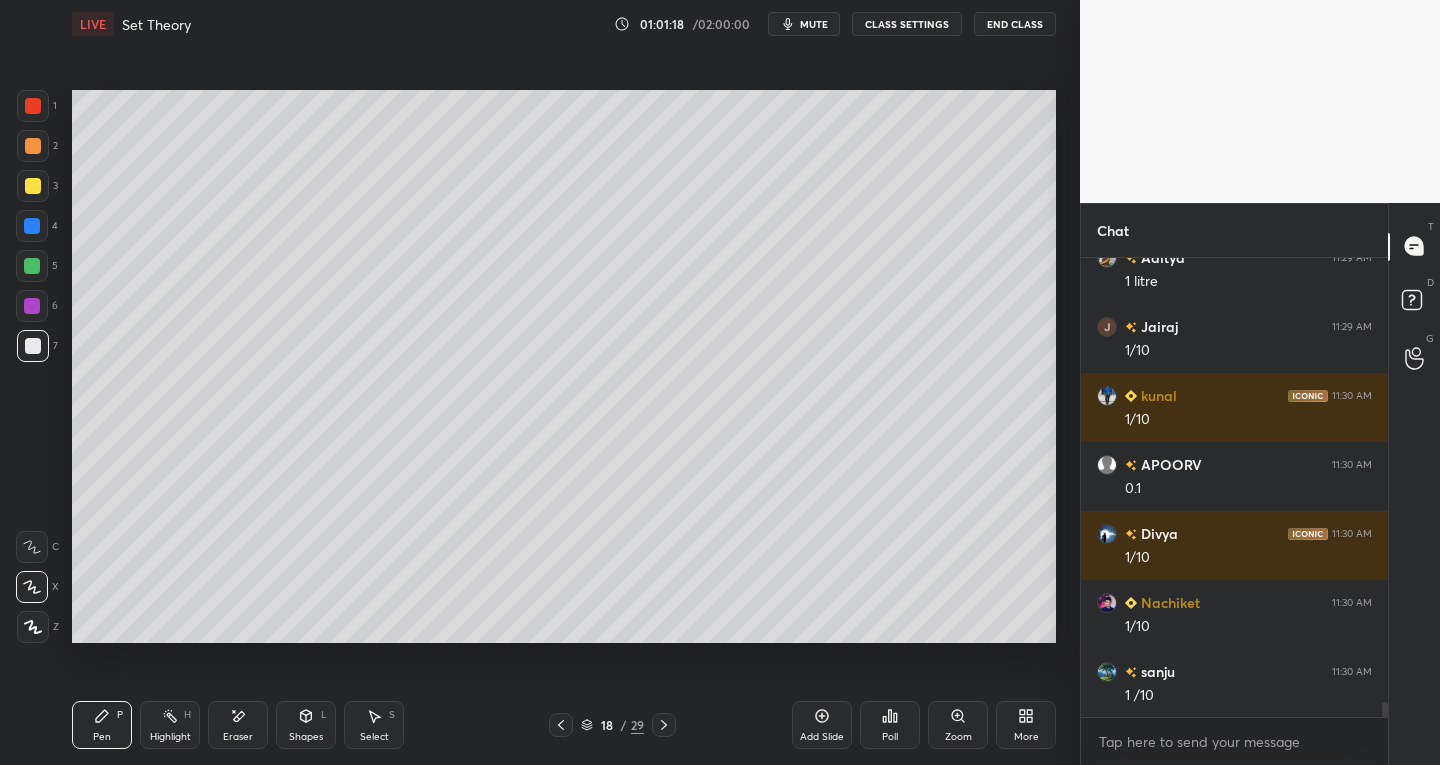 scroll, scrollTop: 13719, scrollLeft: 0, axis: vertical 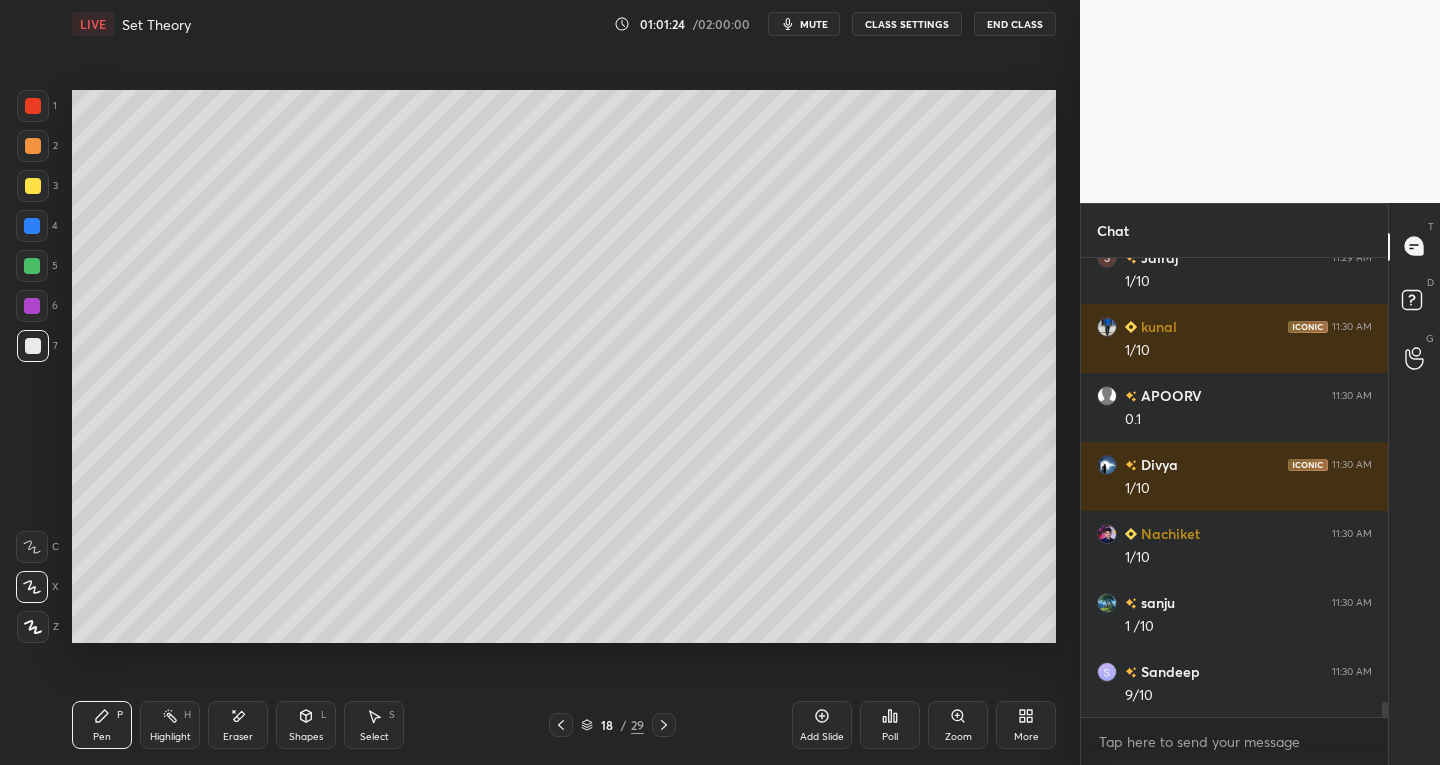 click on "Eraser" at bounding box center (238, 737) 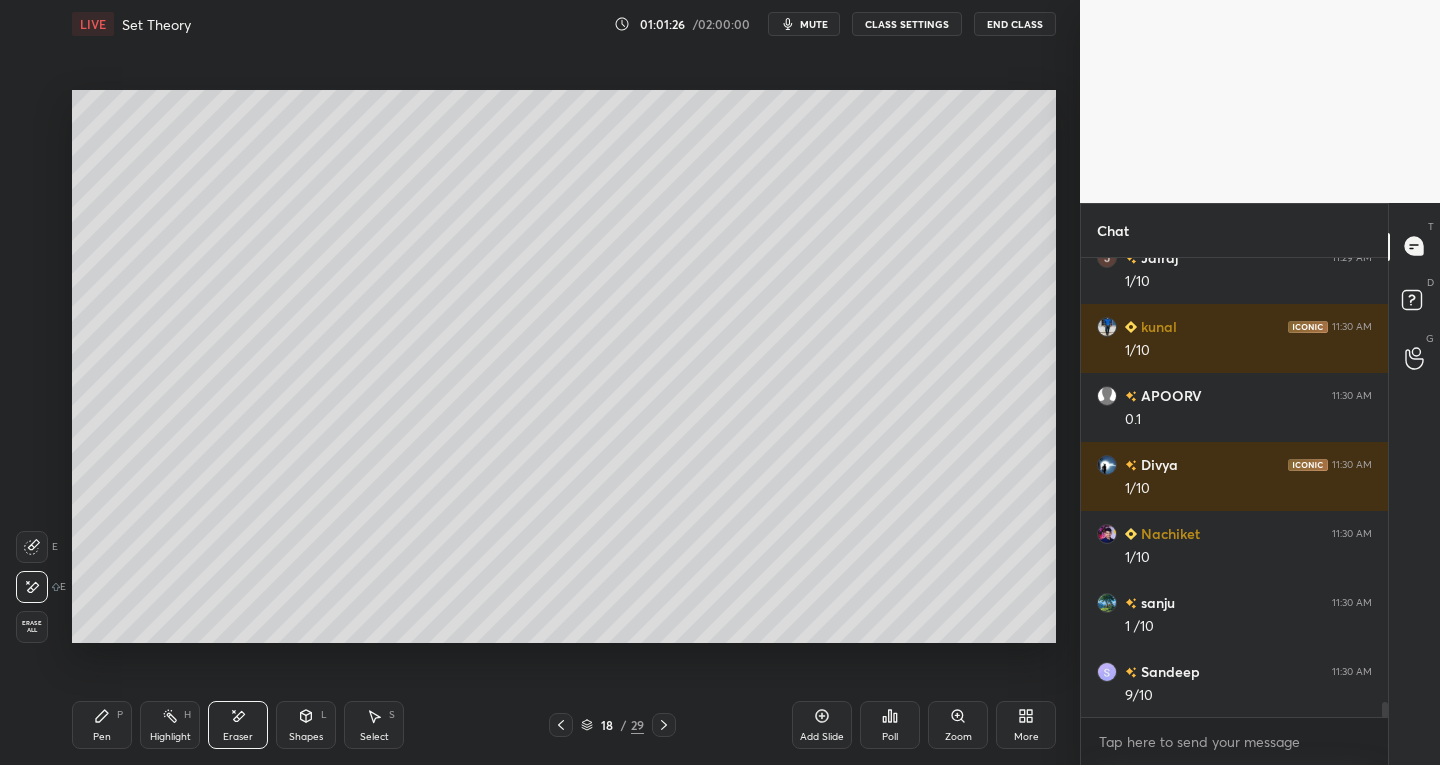 click on "Pen" at bounding box center (102, 737) 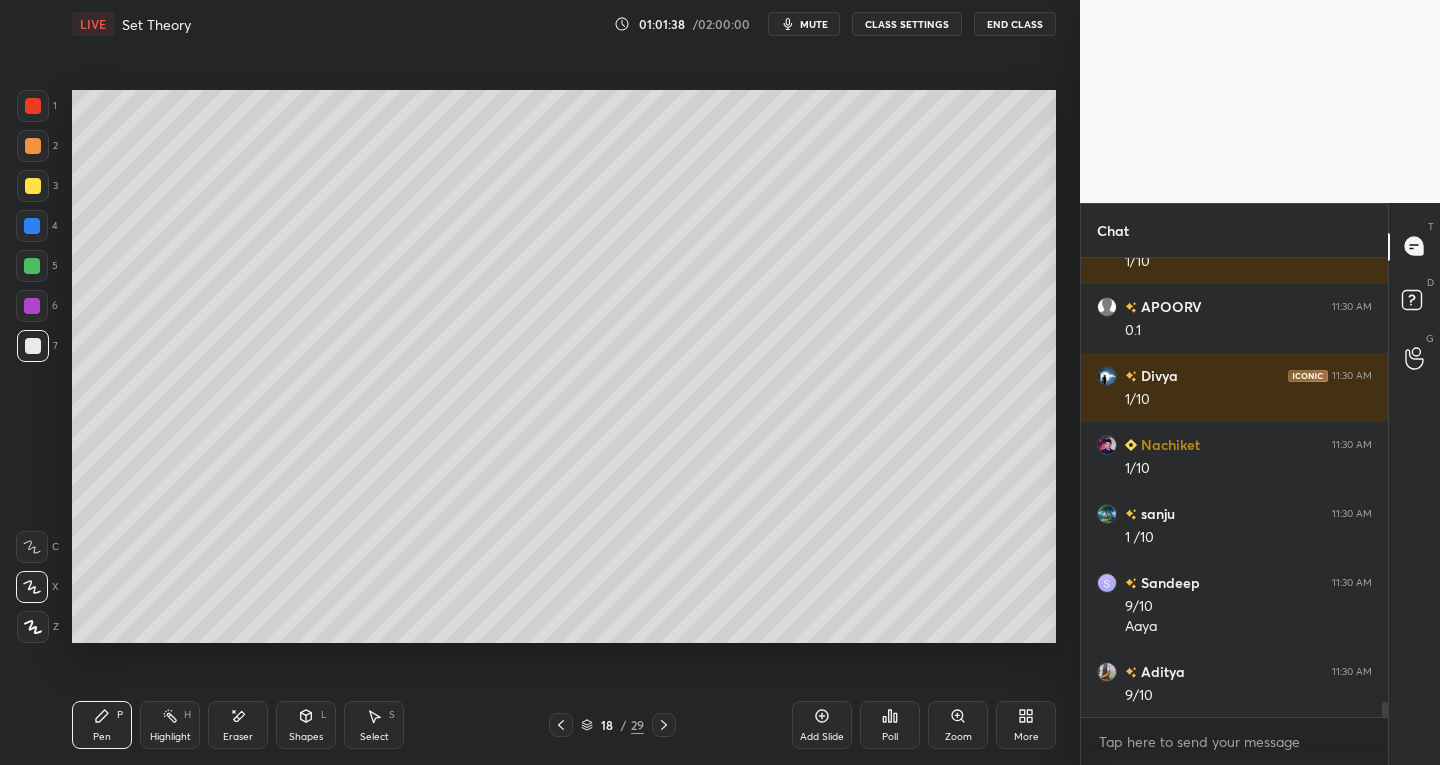scroll, scrollTop: 13877, scrollLeft: 0, axis: vertical 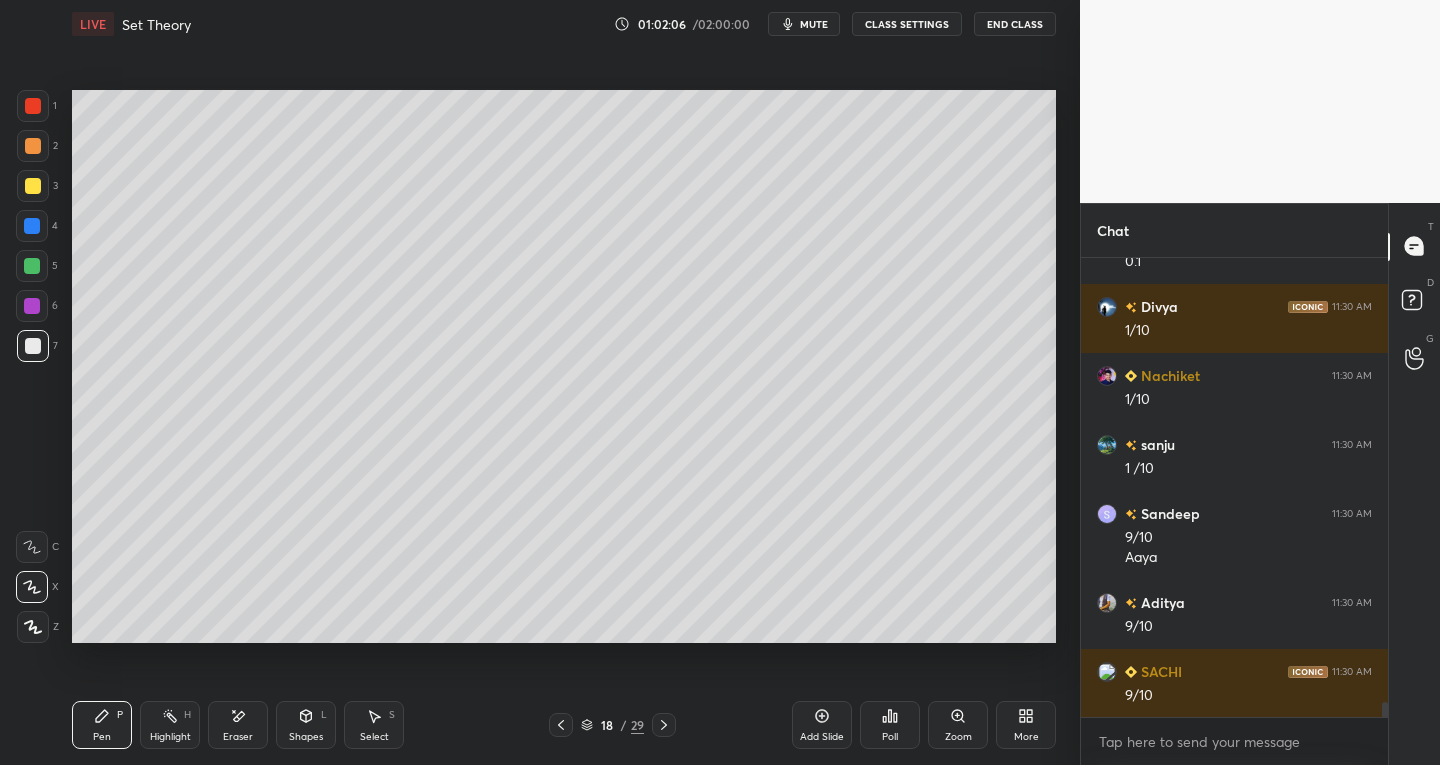 click on "Add Slide" at bounding box center (822, 725) 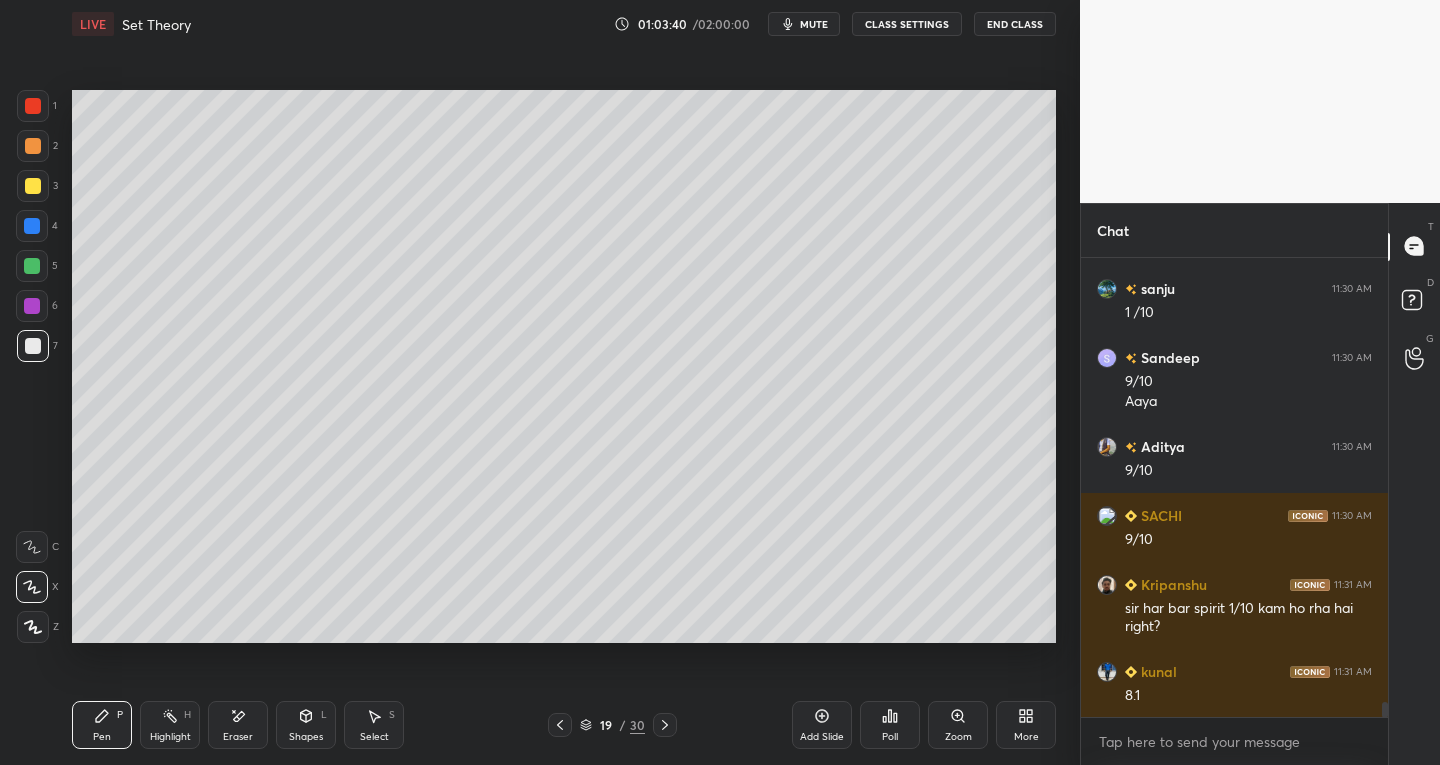 scroll, scrollTop: 14102, scrollLeft: 0, axis: vertical 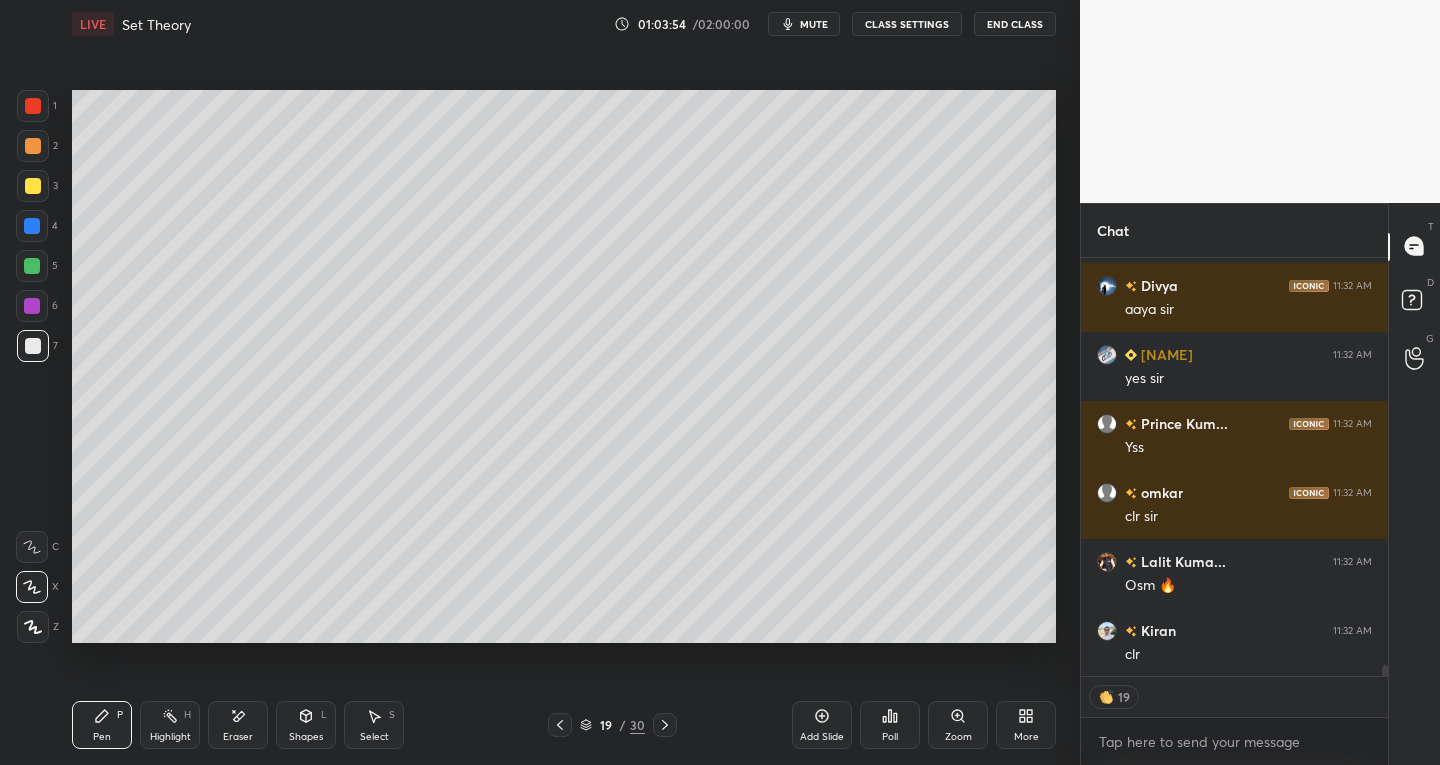 click on "Add Slide" at bounding box center (822, 725) 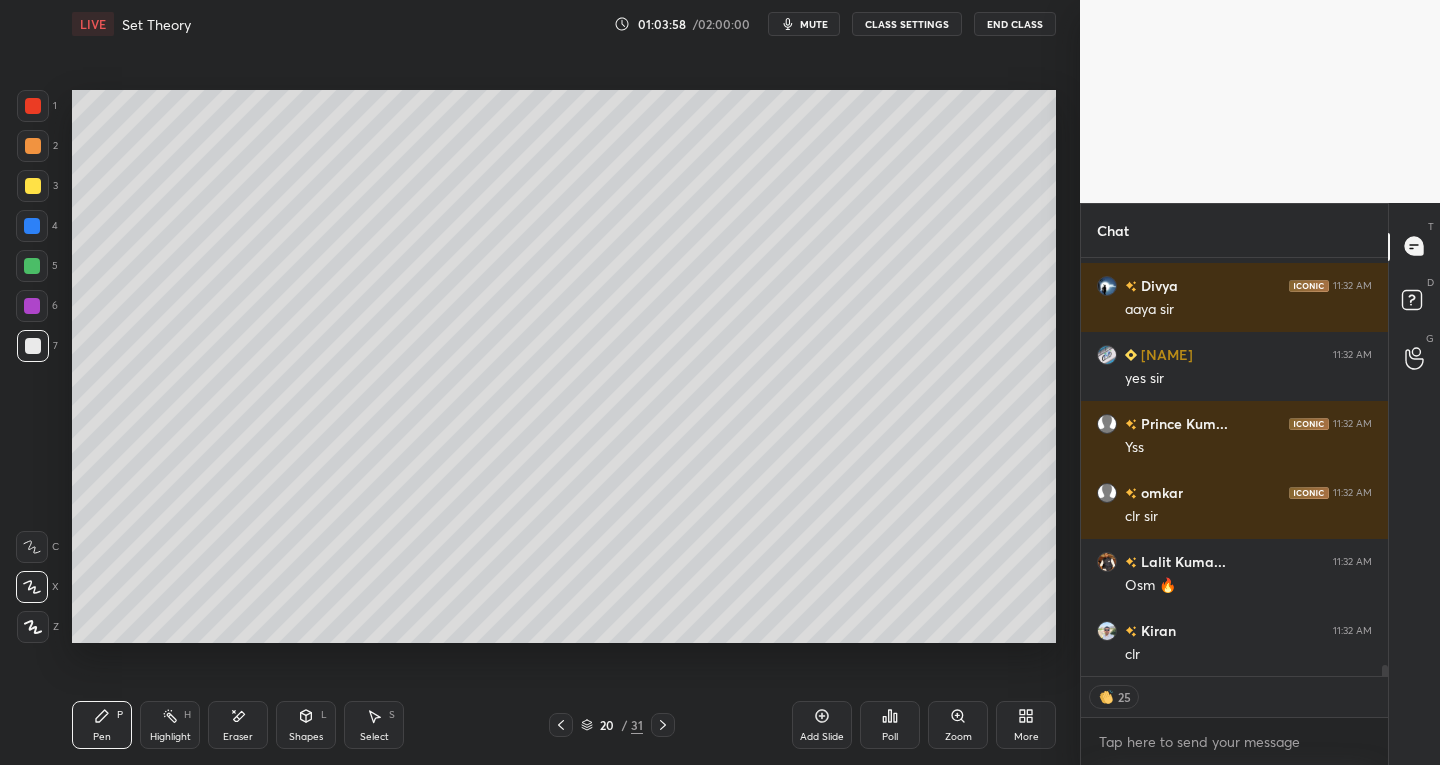 scroll, scrollTop: 15316, scrollLeft: 0, axis: vertical 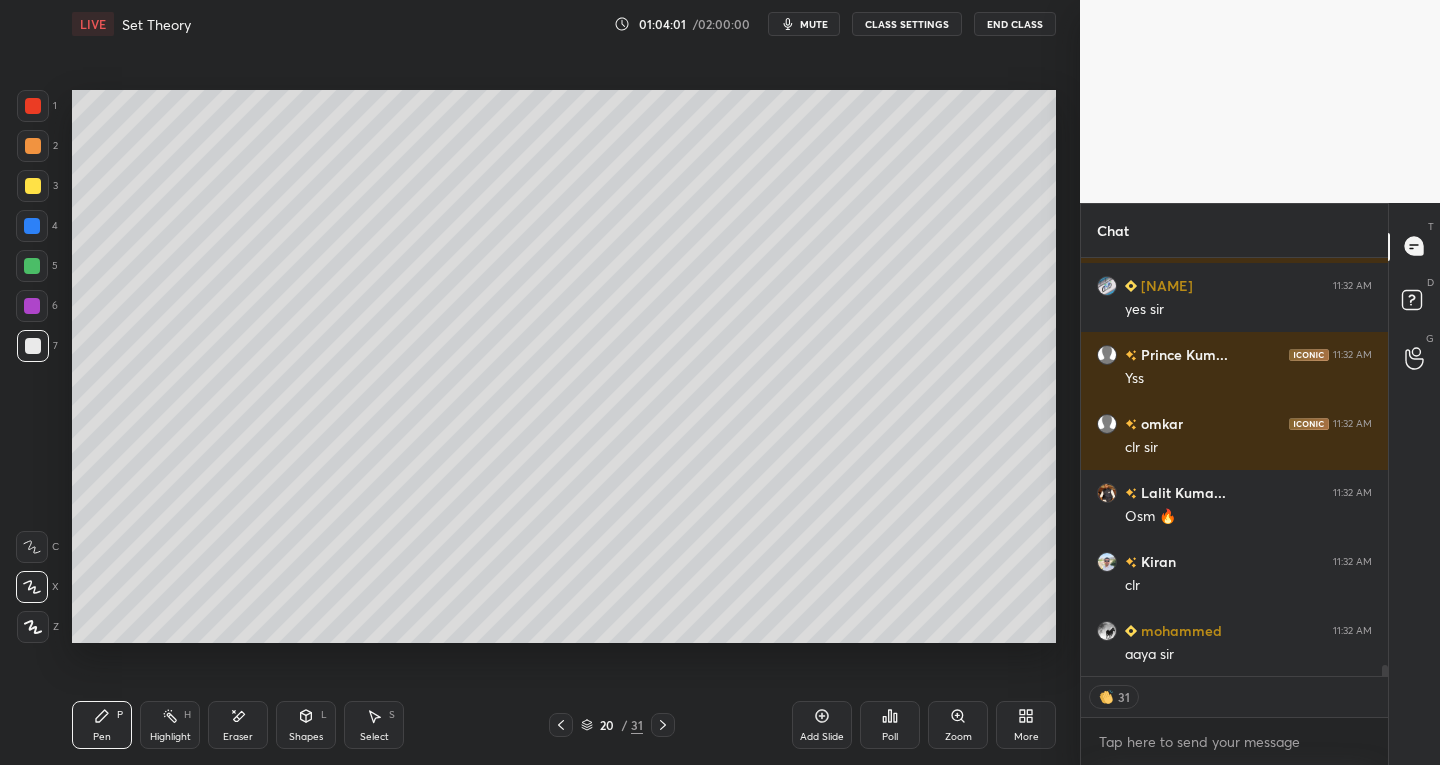 click 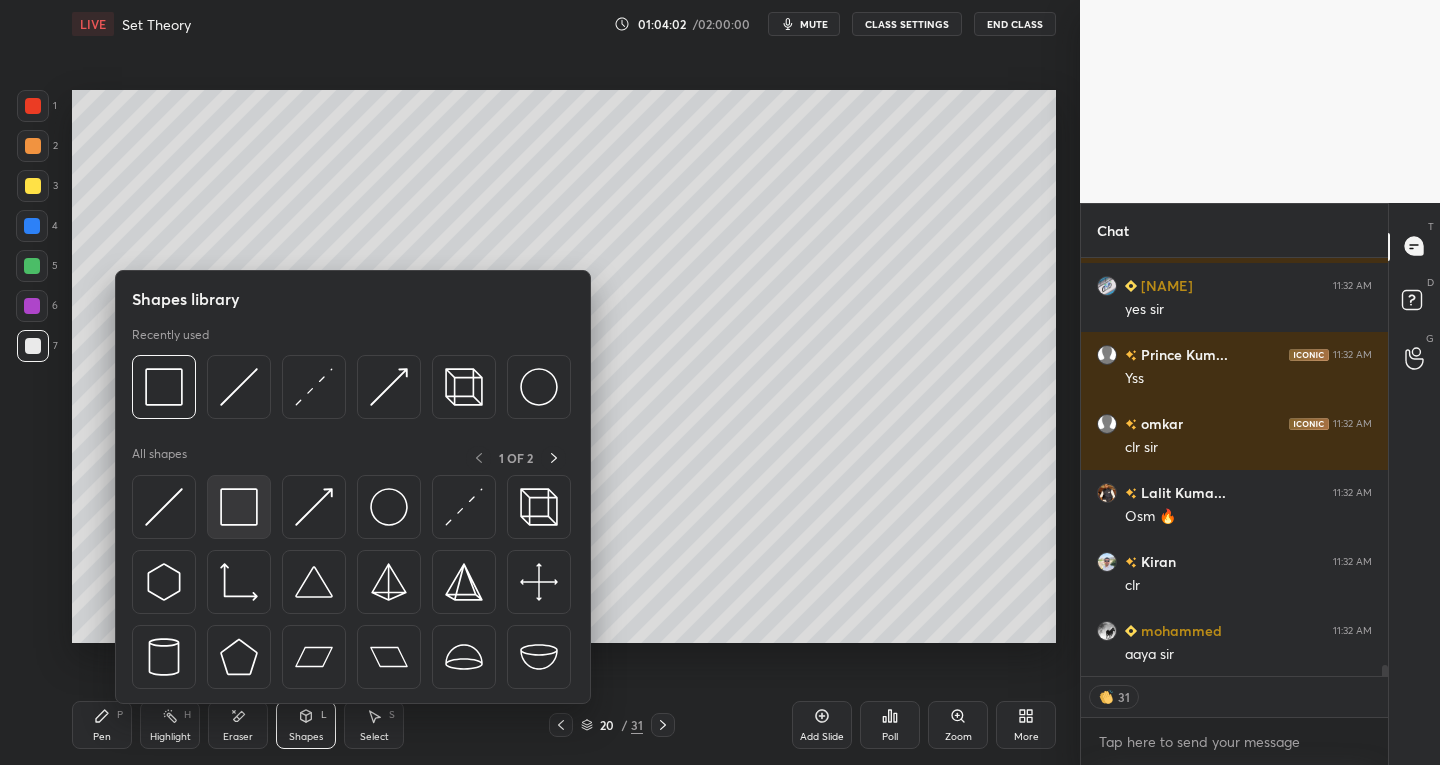click at bounding box center (239, 507) 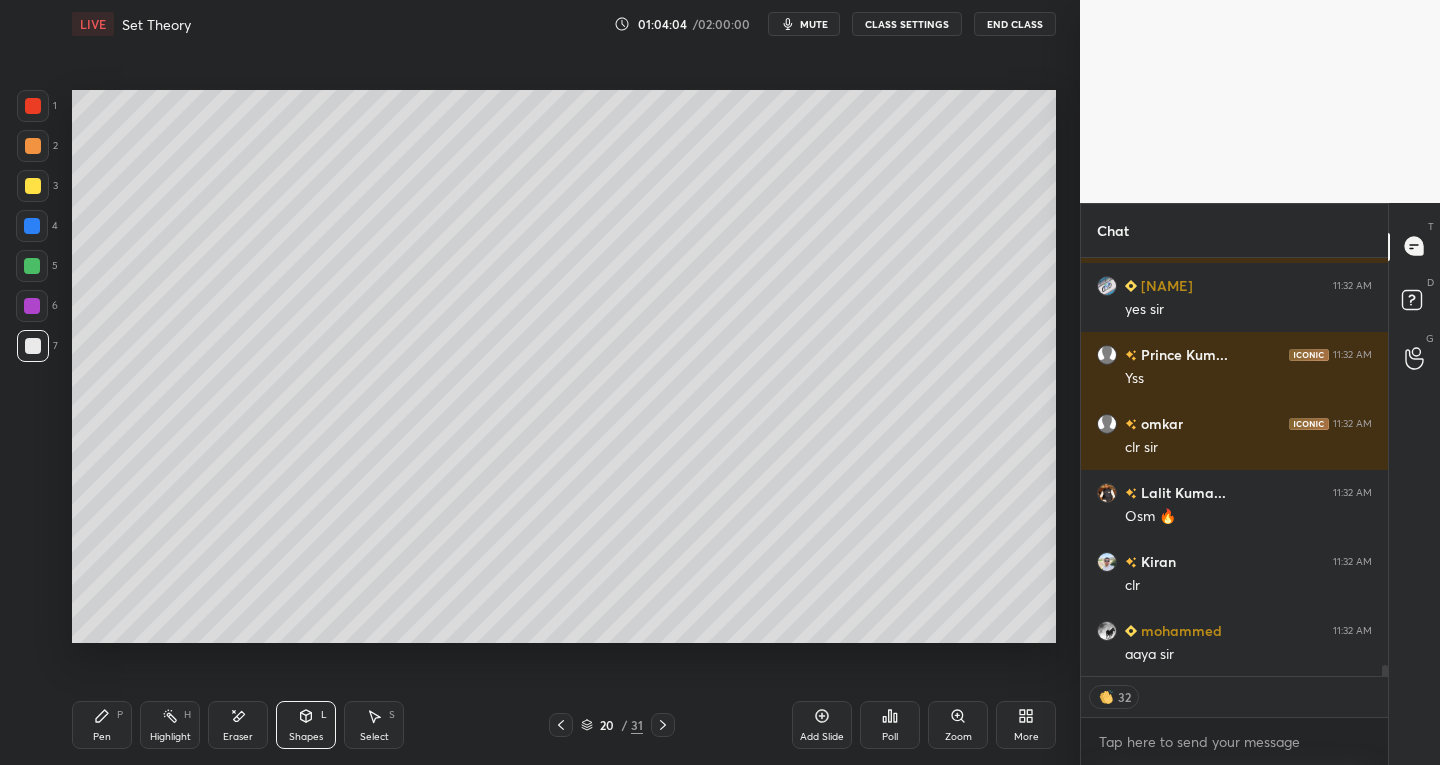 click 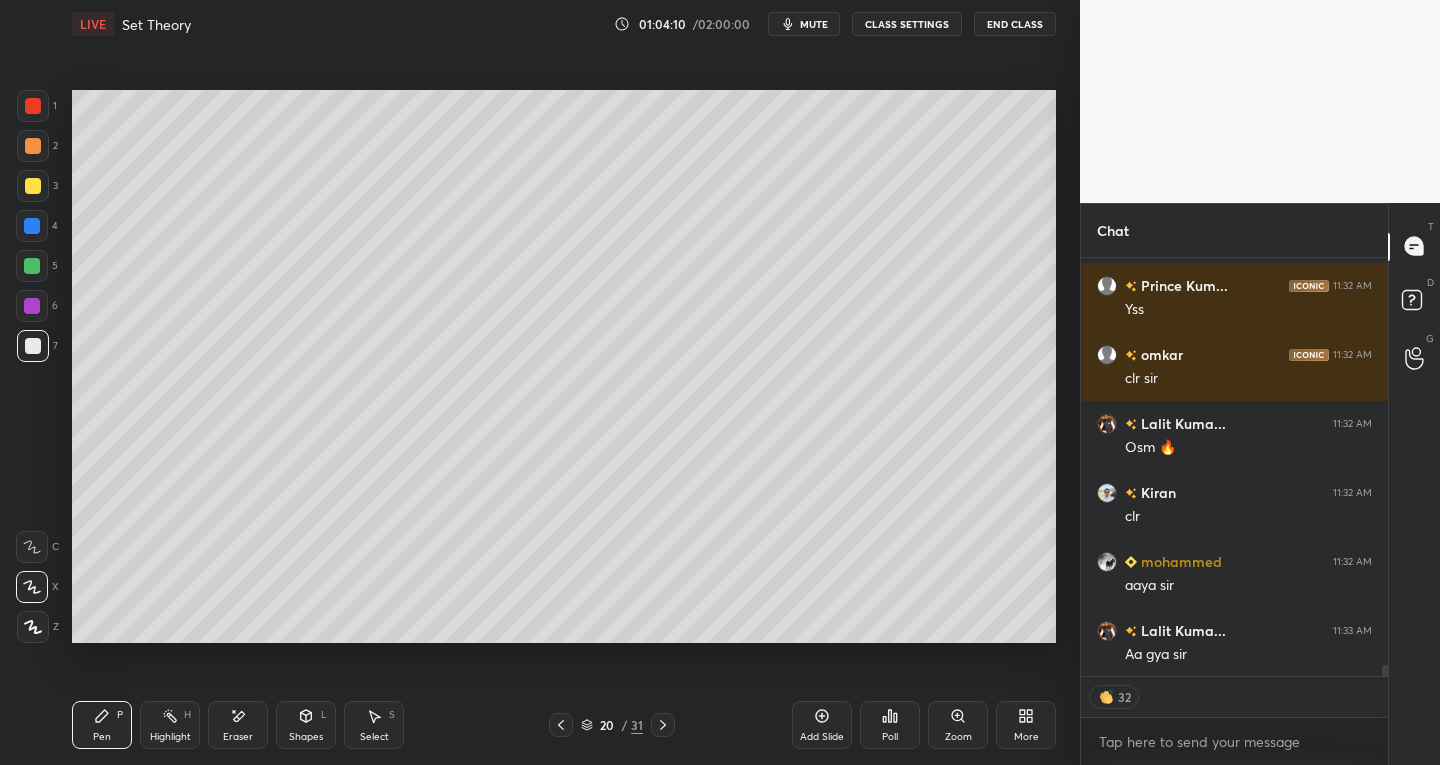 scroll, scrollTop: 15454, scrollLeft: 0, axis: vertical 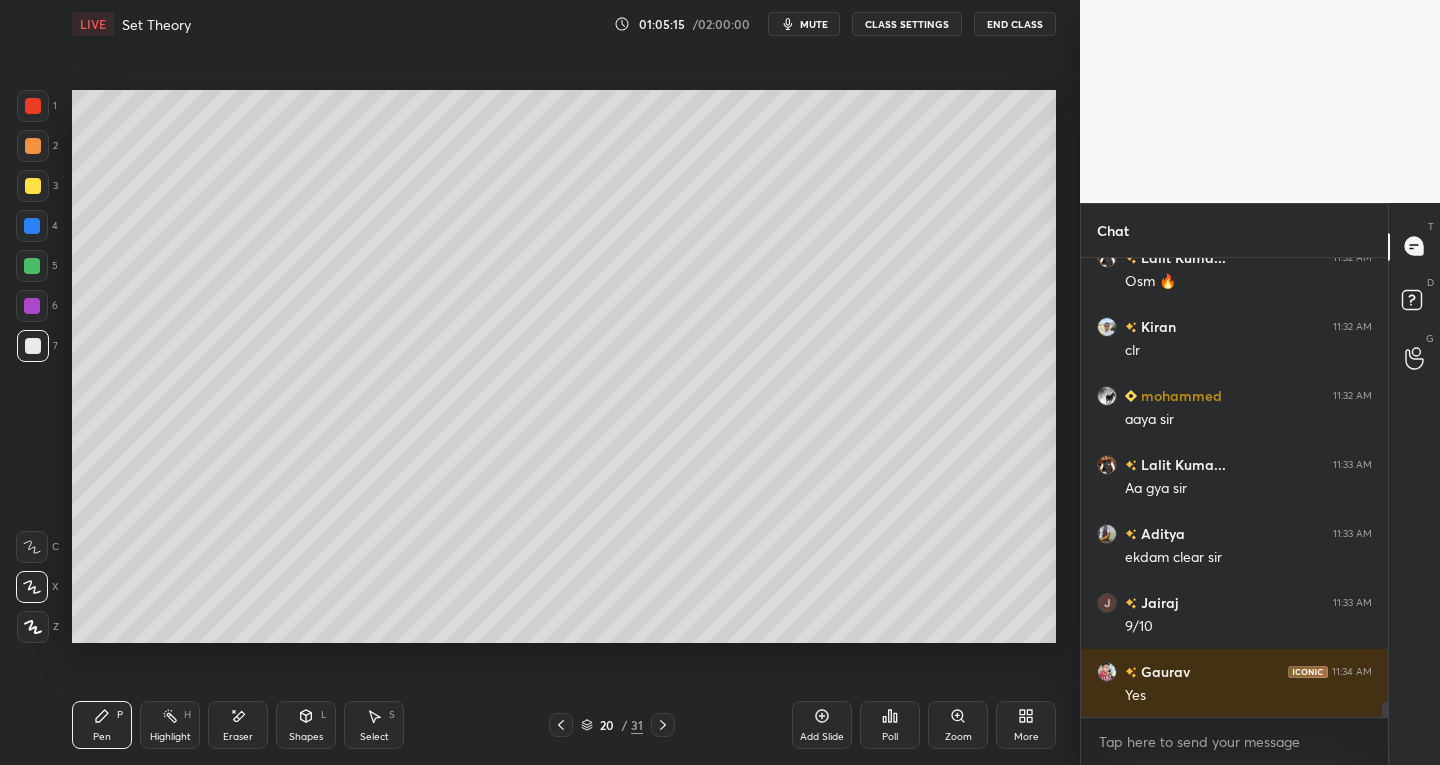 click 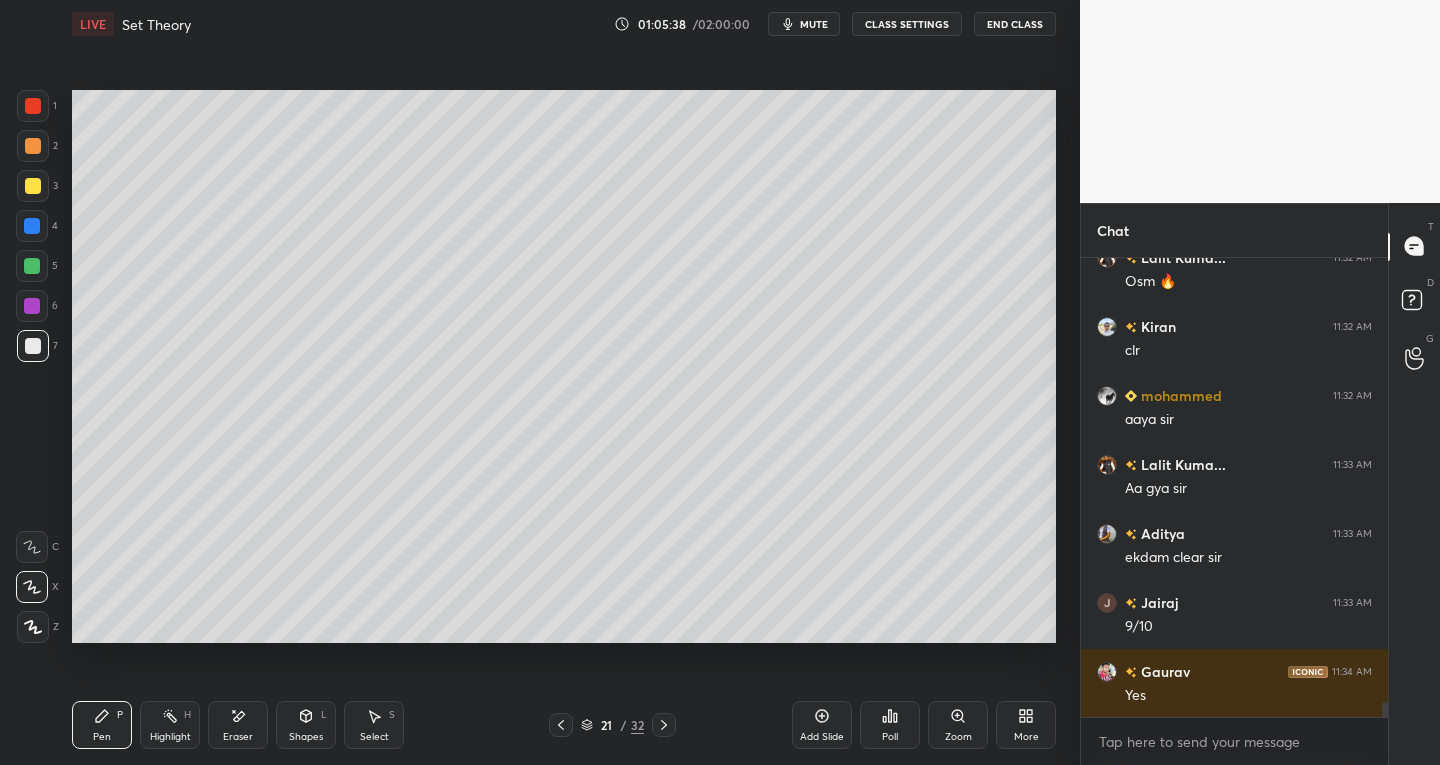 click 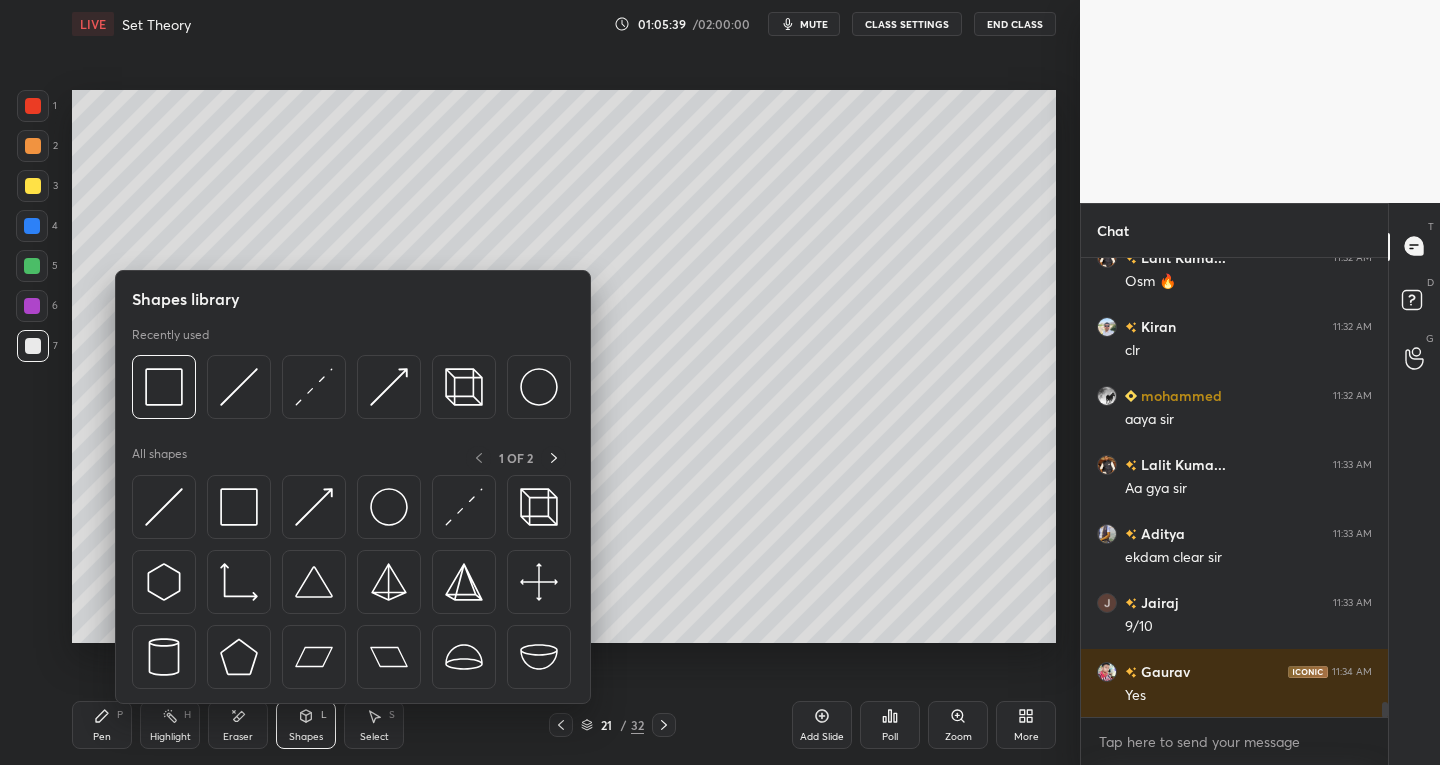 click on "Eraser" at bounding box center (238, 725) 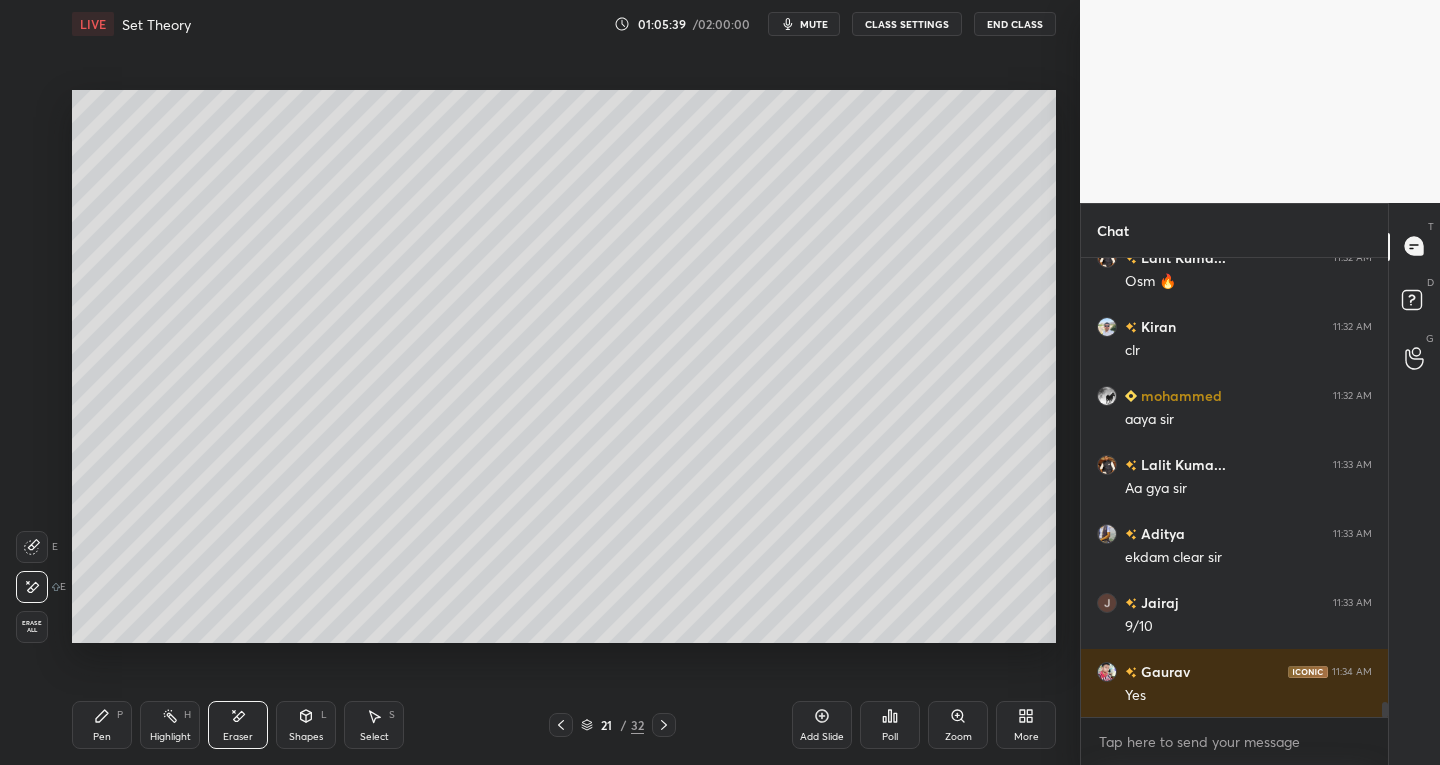click on "Eraser" at bounding box center (238, 737) 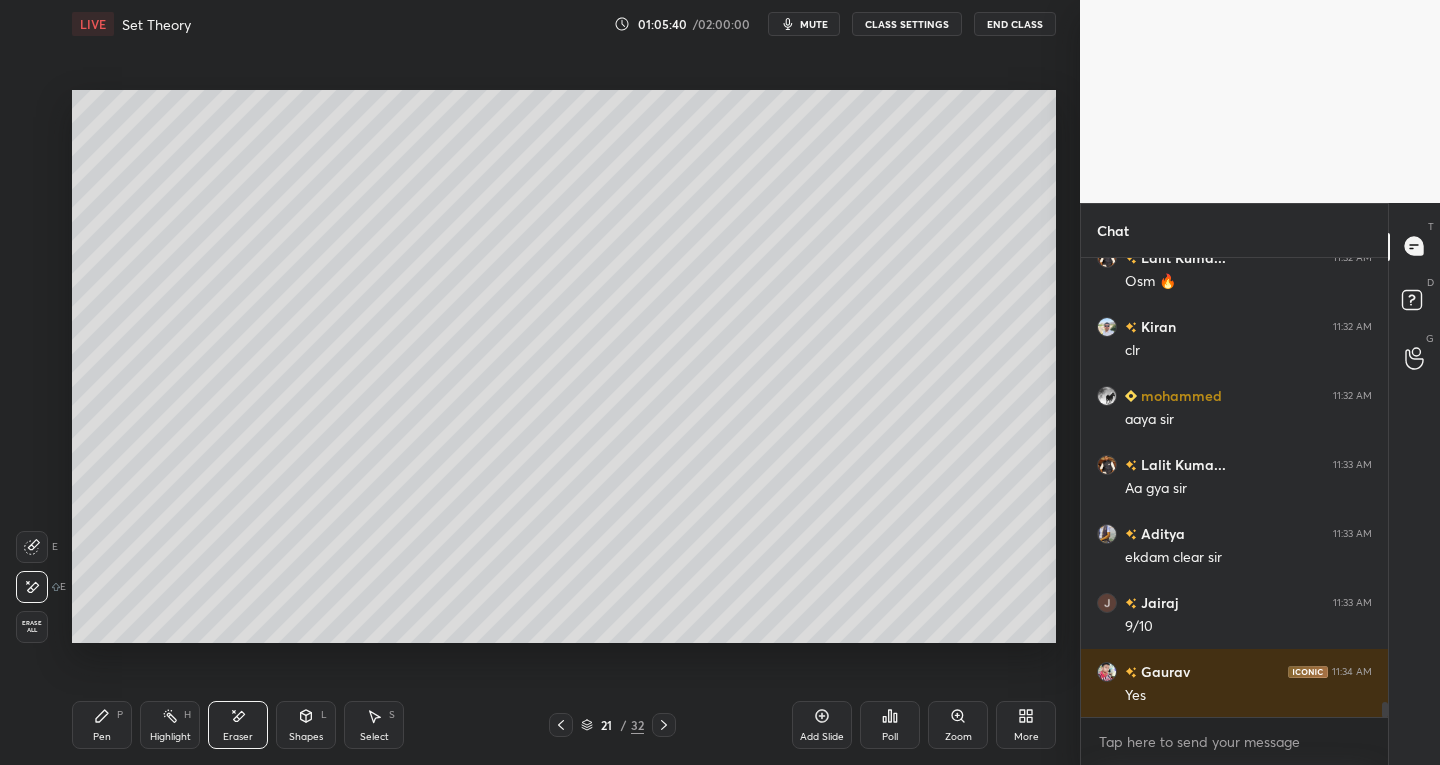 click on "Erase all" at bounding box center (32, 627) 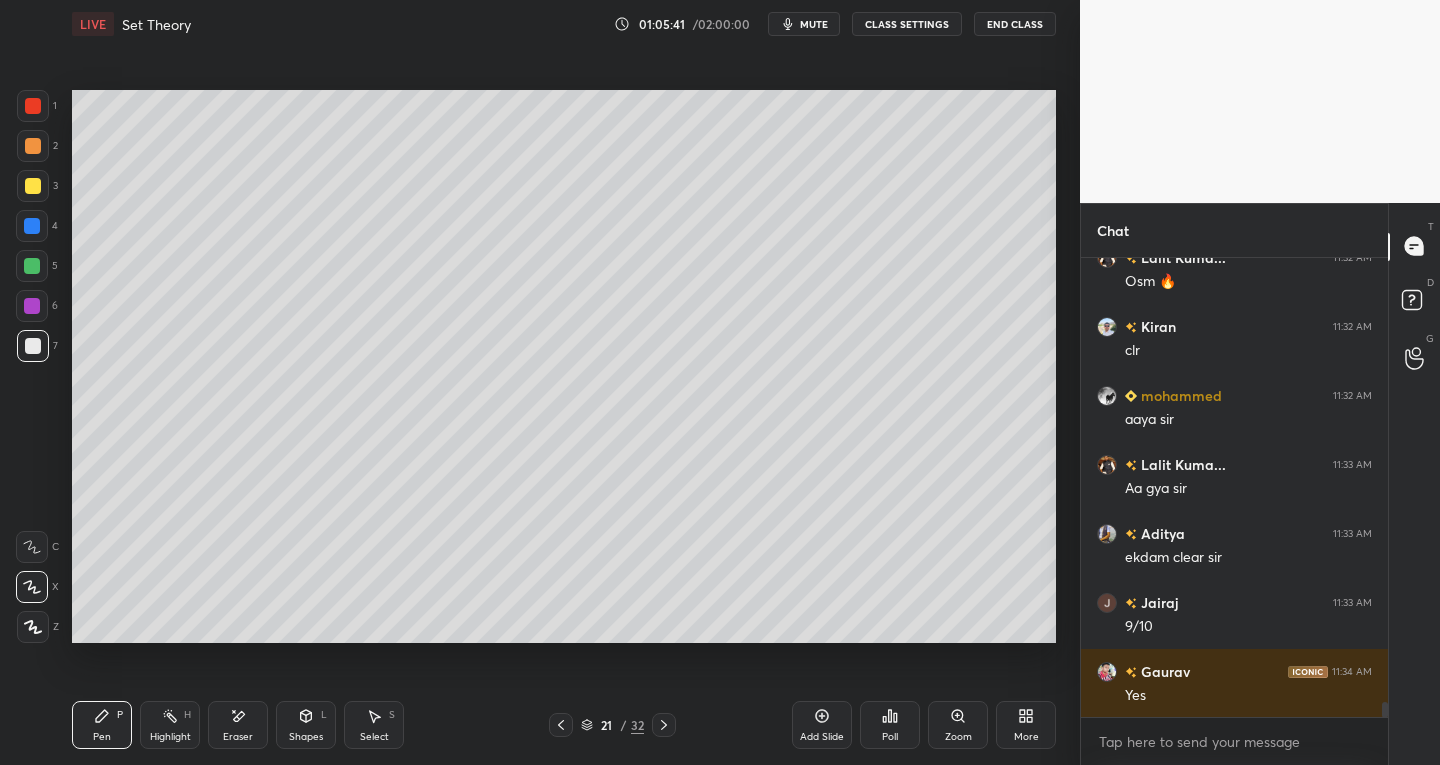 click at bounding box center (33, 346) 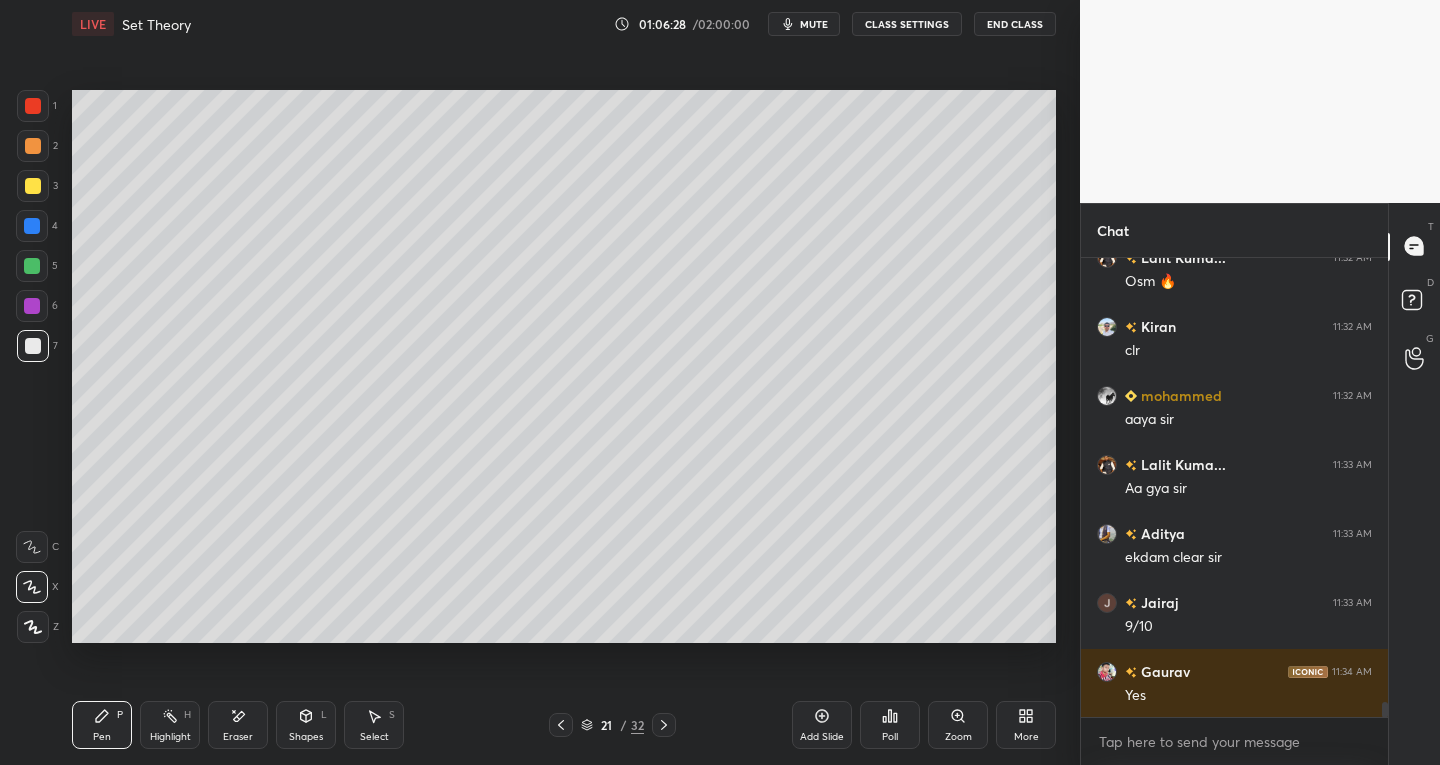 click 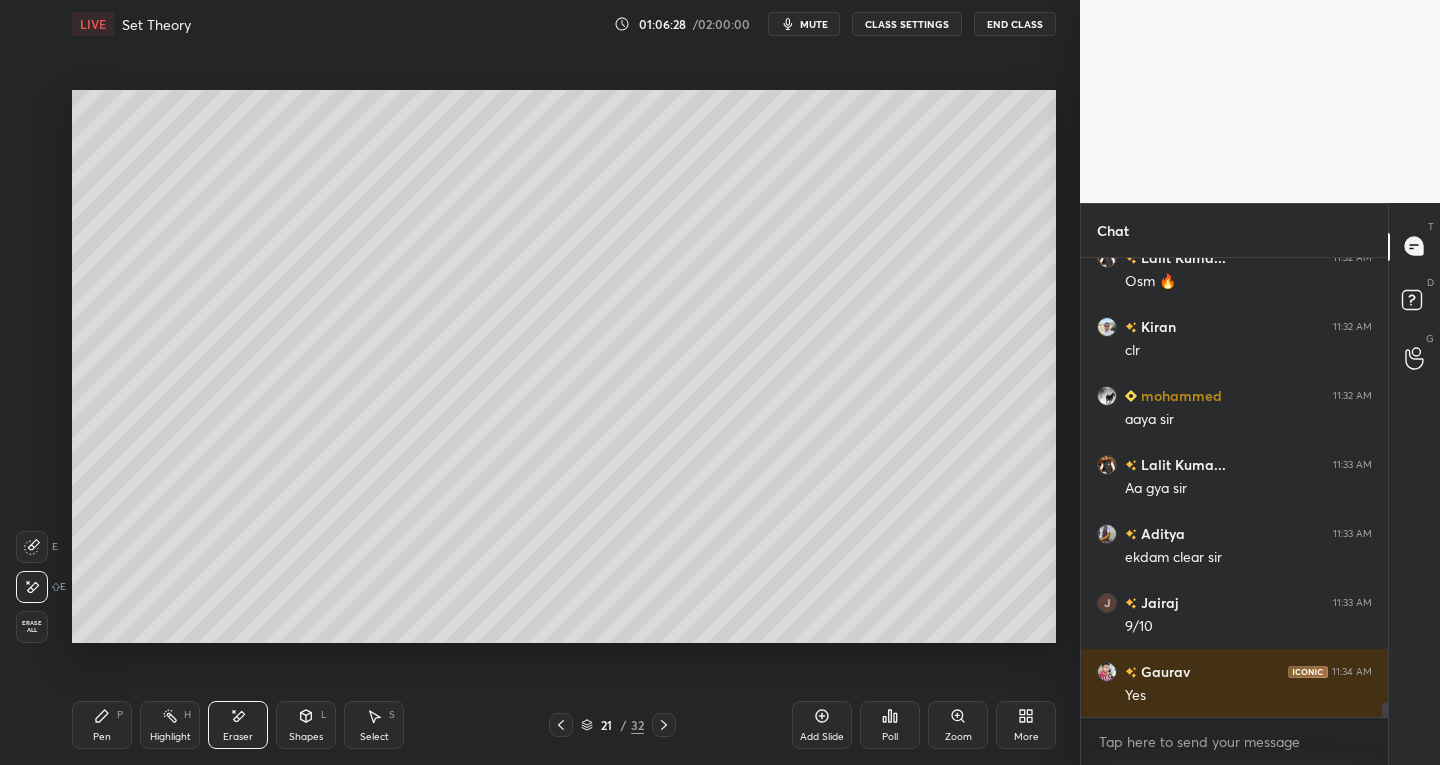 scroll, scrollTop: 13989, scrollLeft: 0, axis: vertical 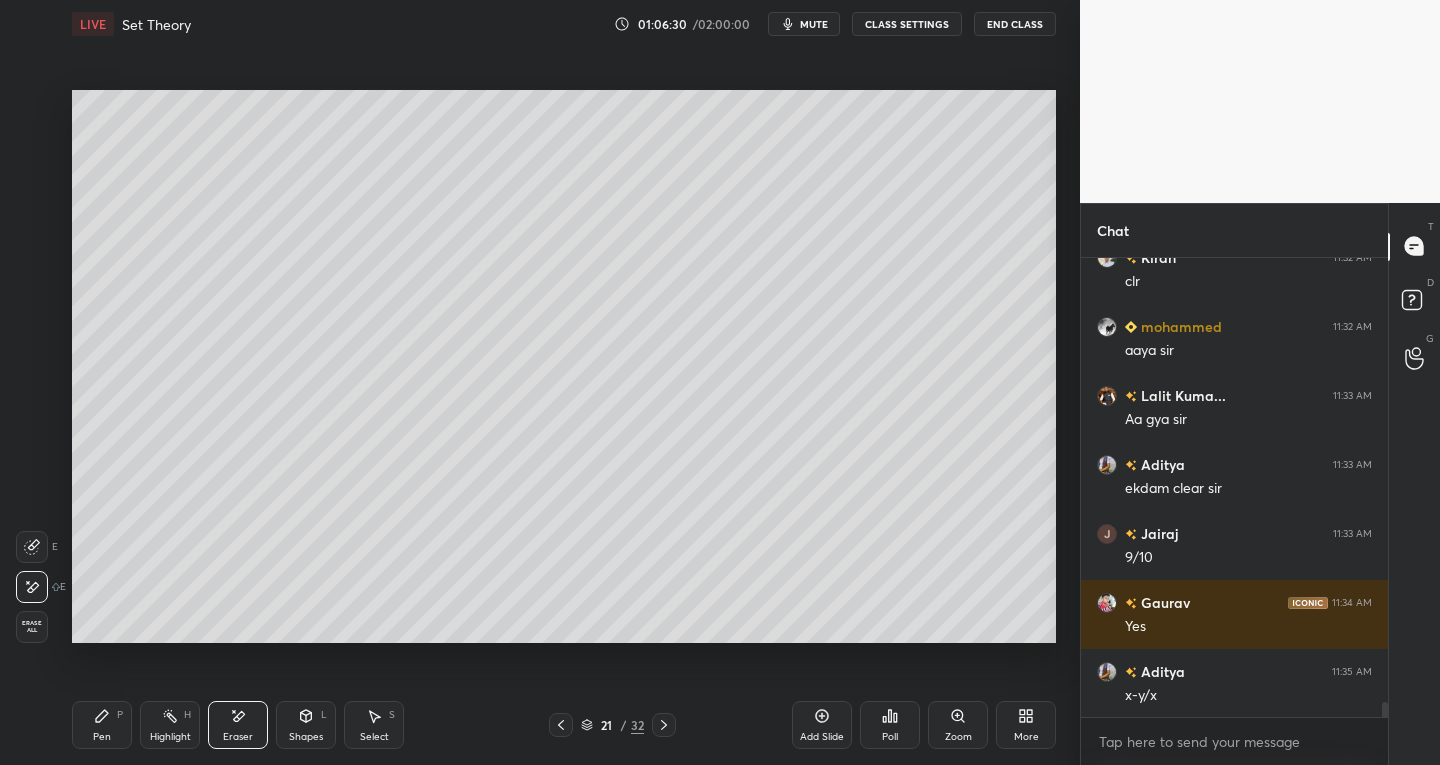 click 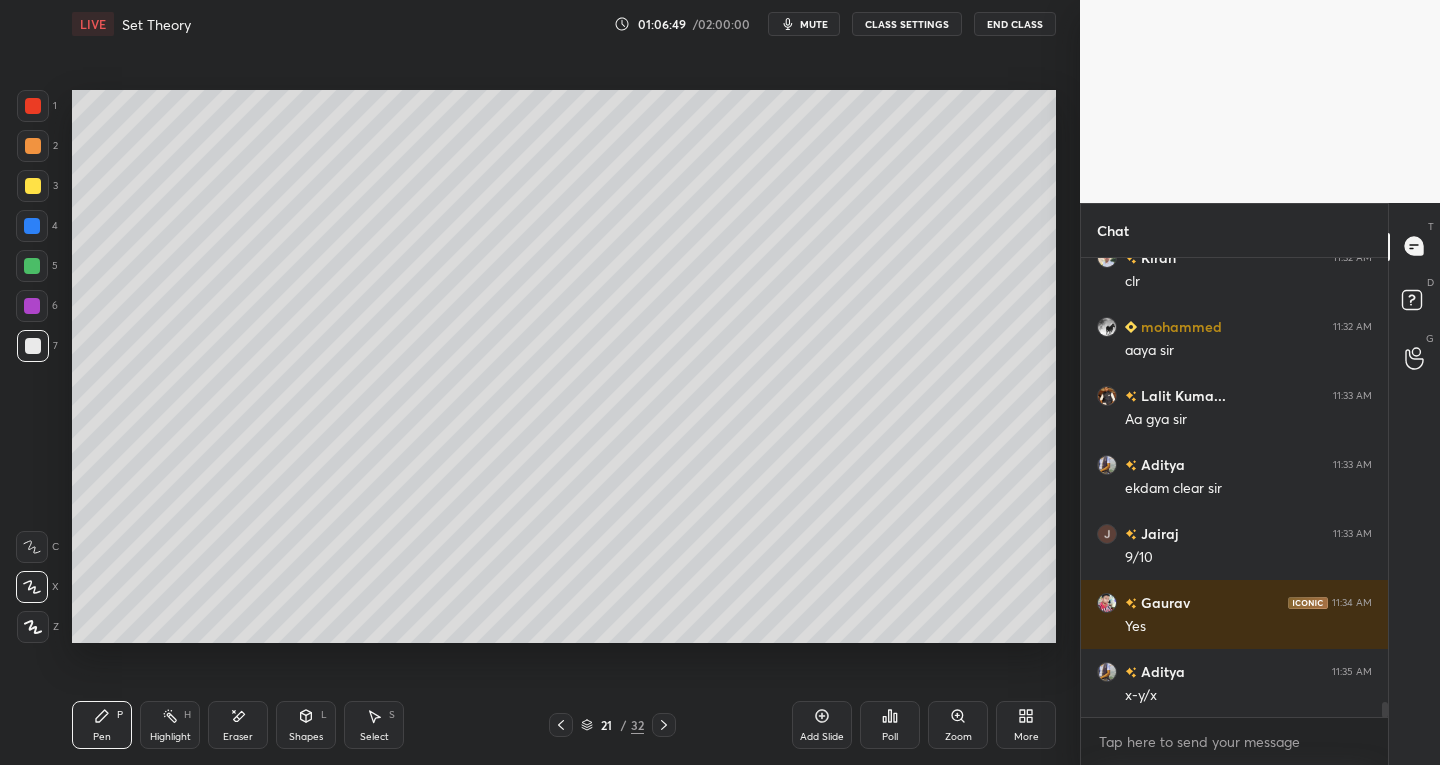 click on "Shapes" at bounding box center (306, 737) 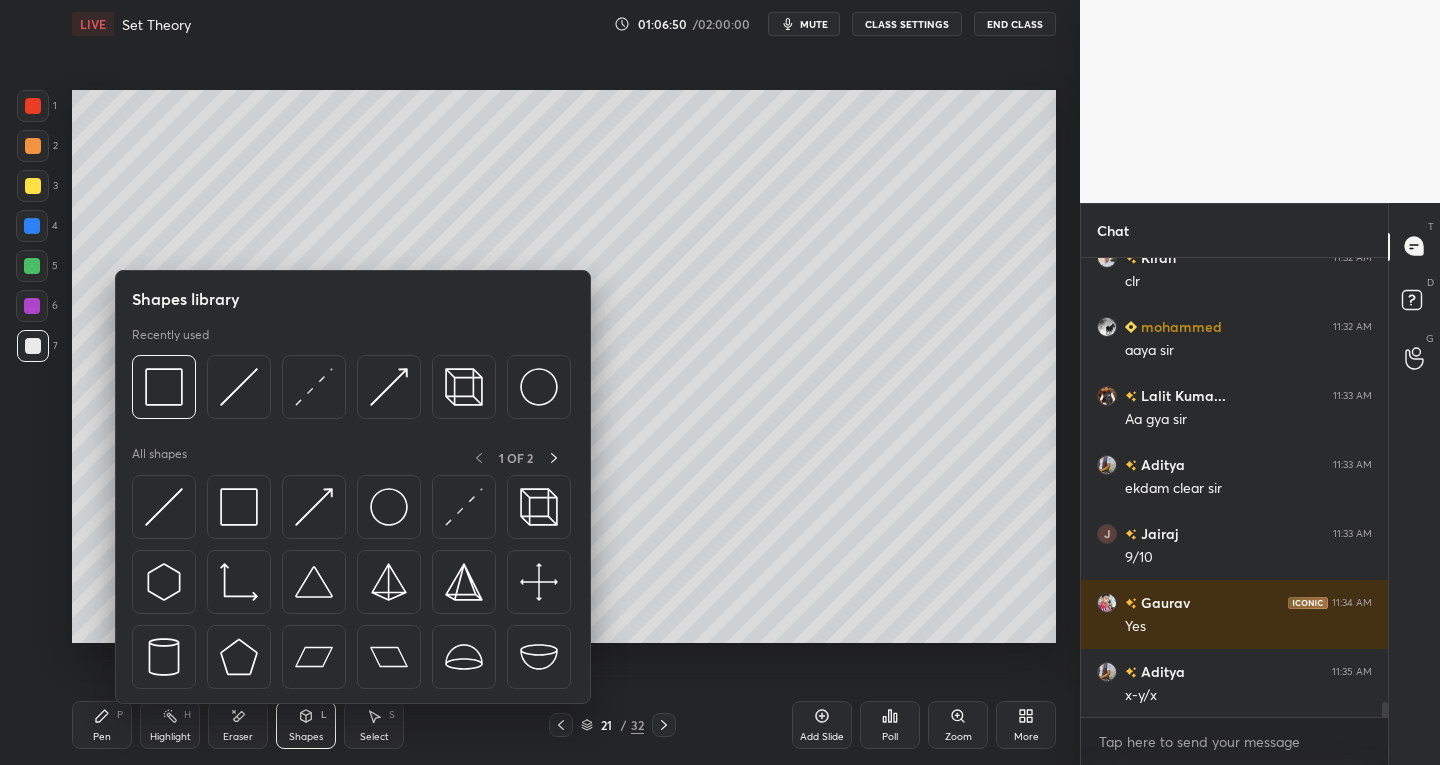 click on "Eraser" at bounding box center (238, 737) 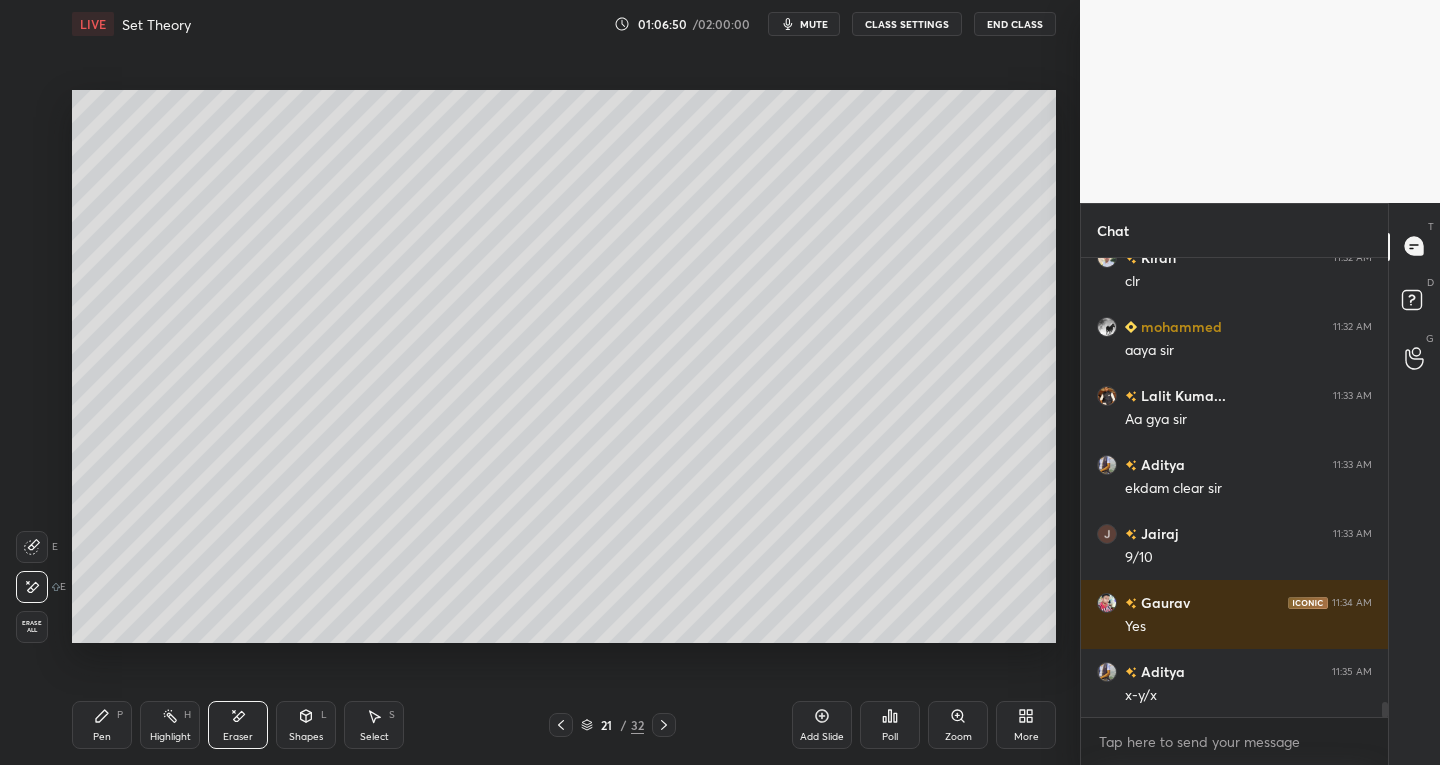 click on "Erase all" at bounding box center [32, 627] 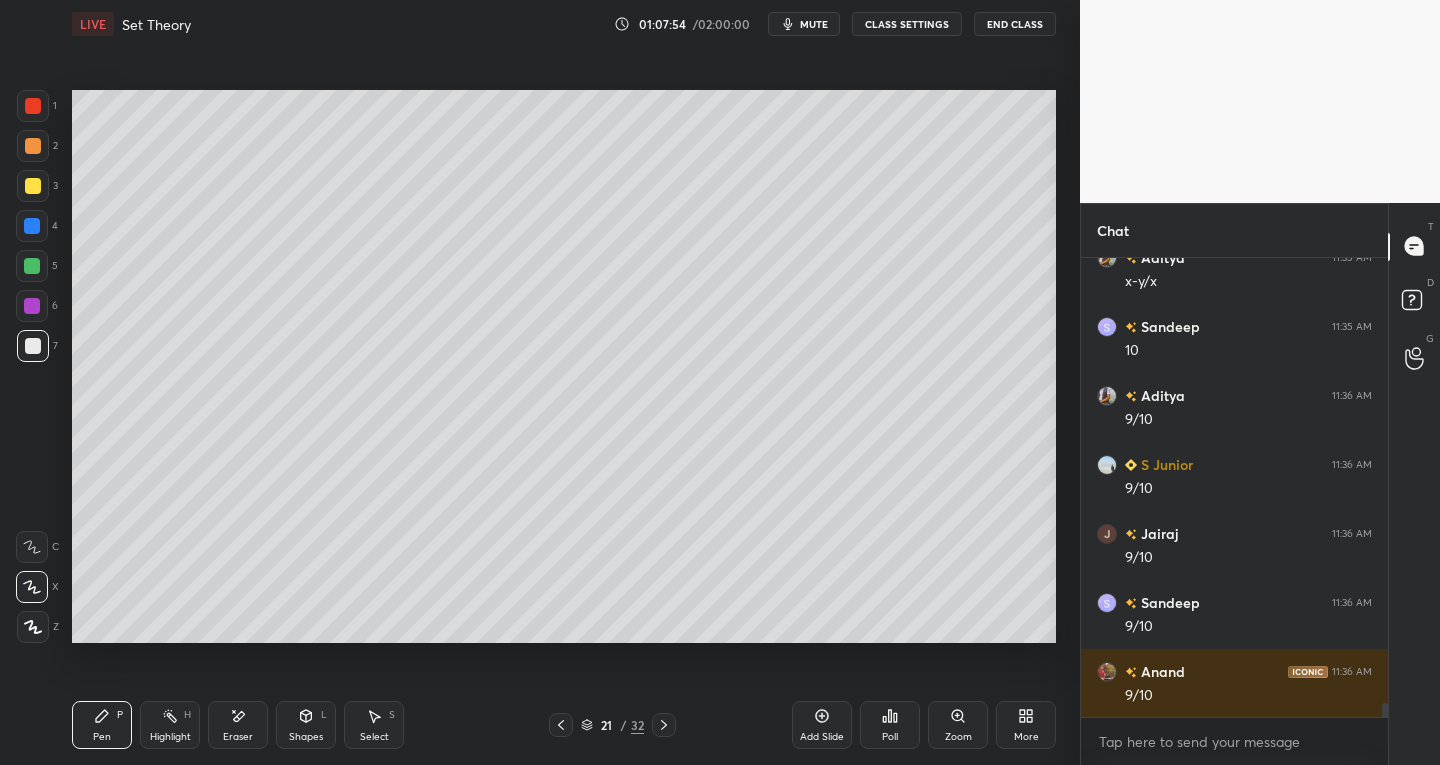 scroll, scrollTop: 14472, scrollLeft: 0, axis: vertical 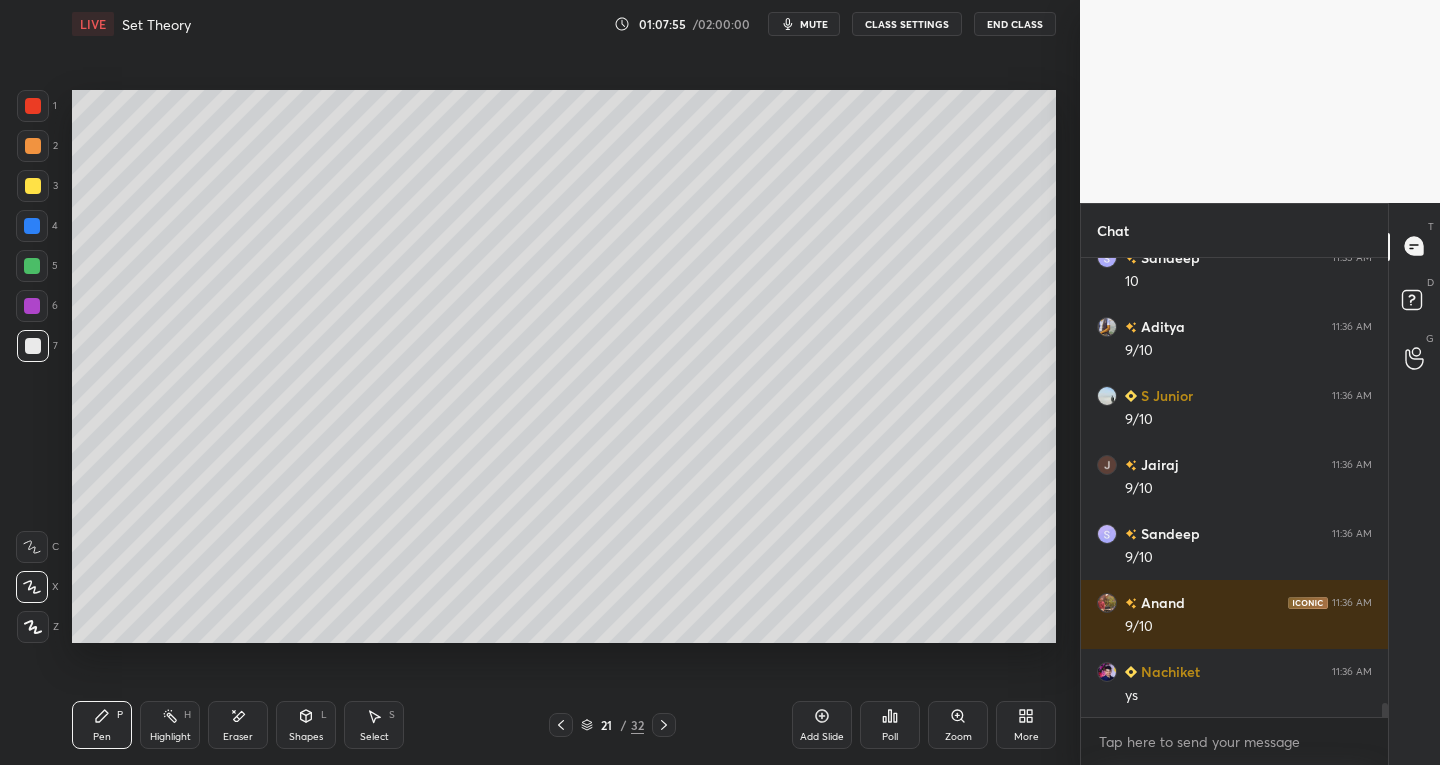 click 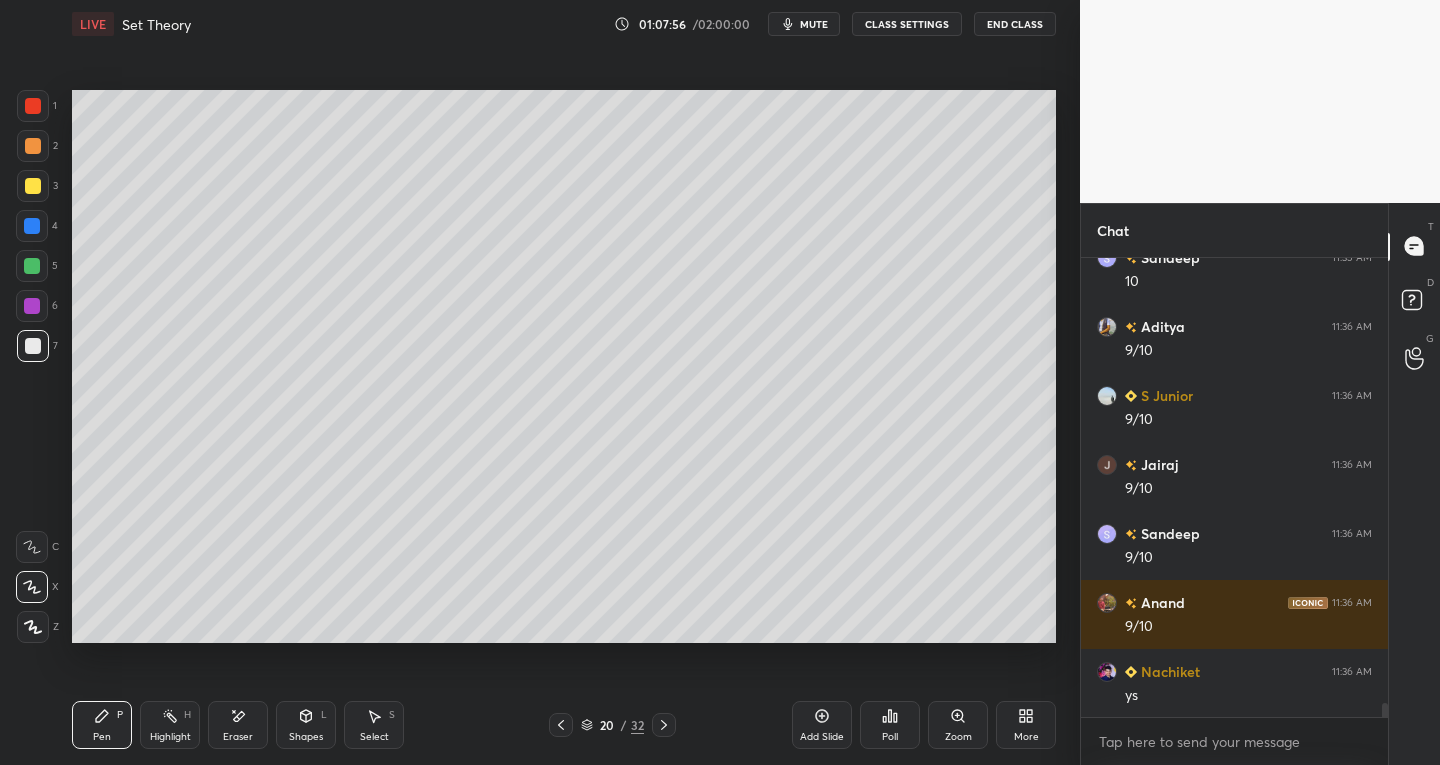 click 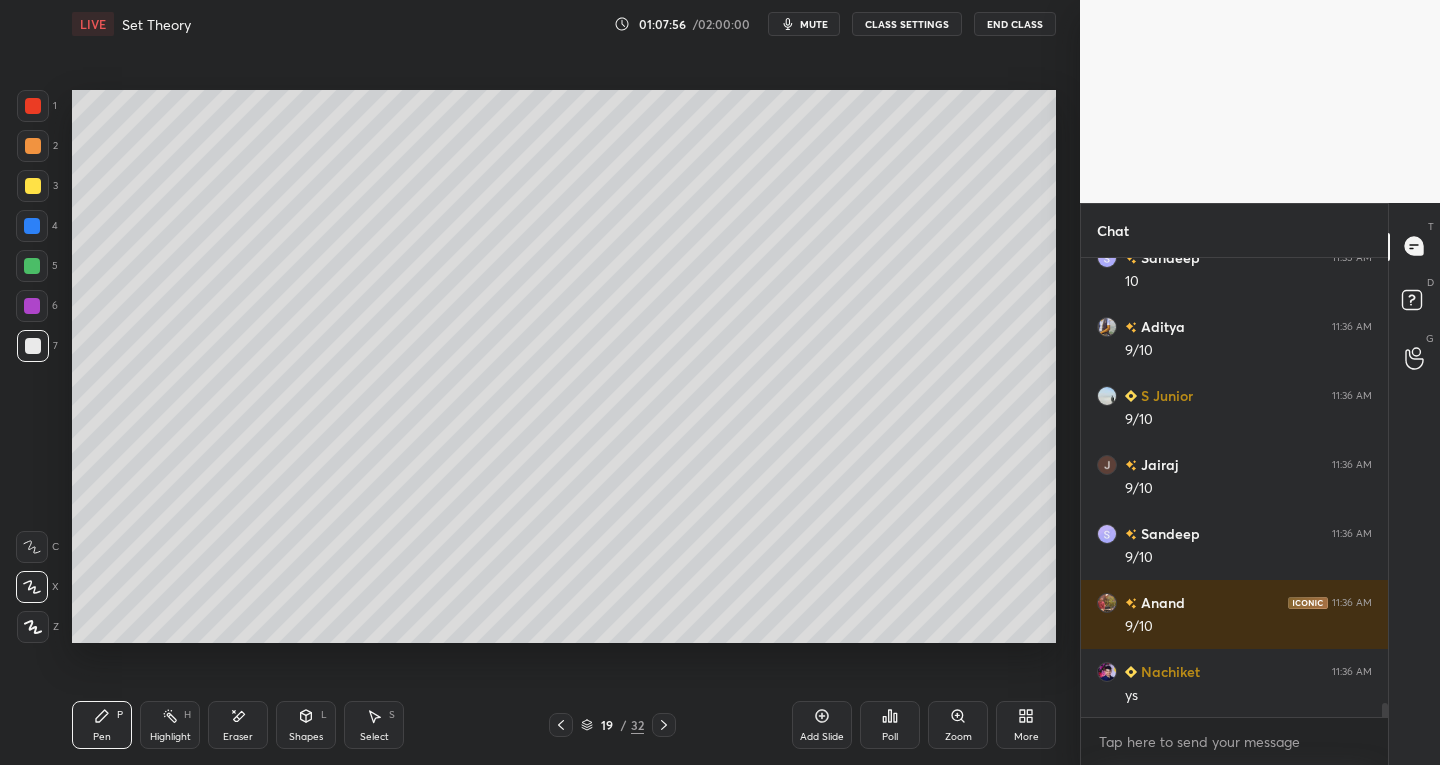 click 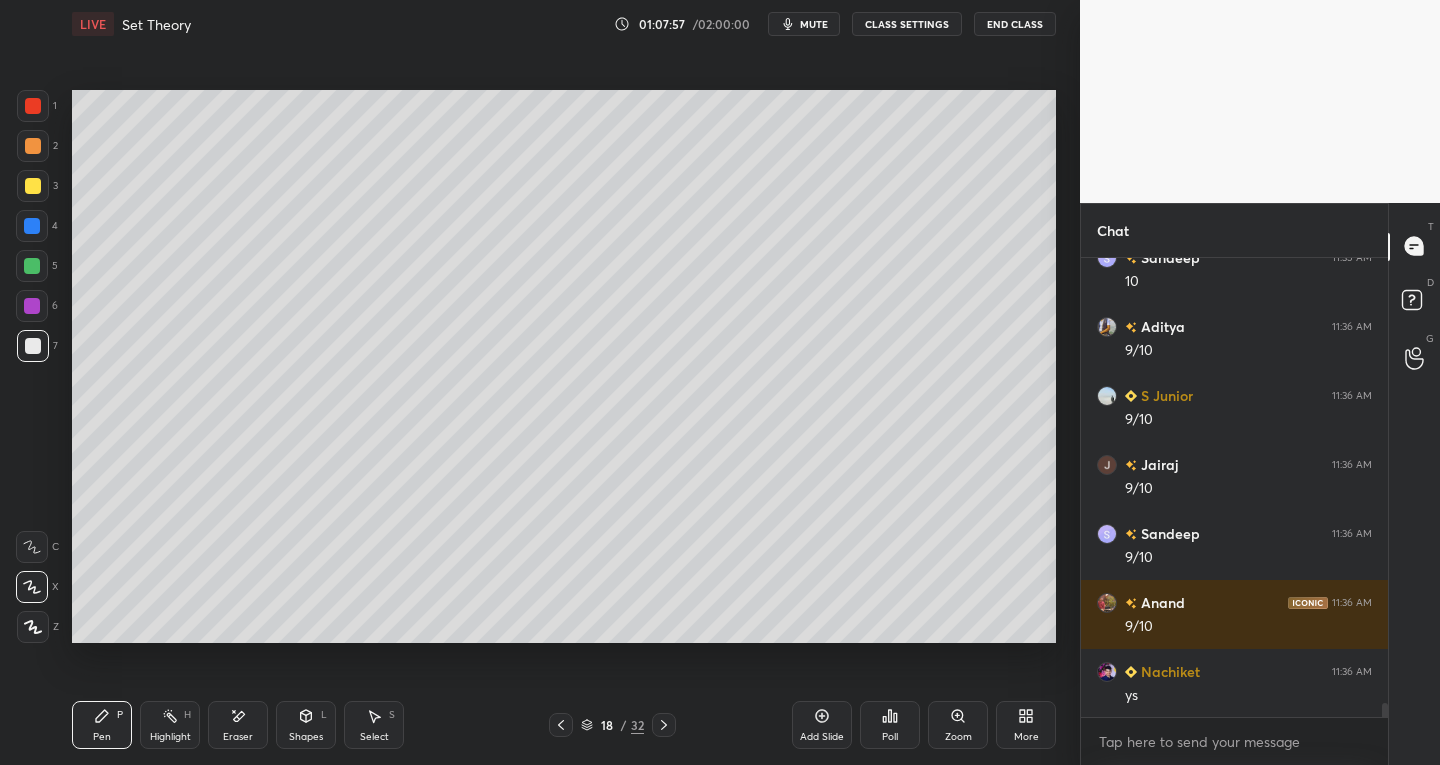 scroll, scrollTop: 14541, scrollLeft: 0, axis: vertical 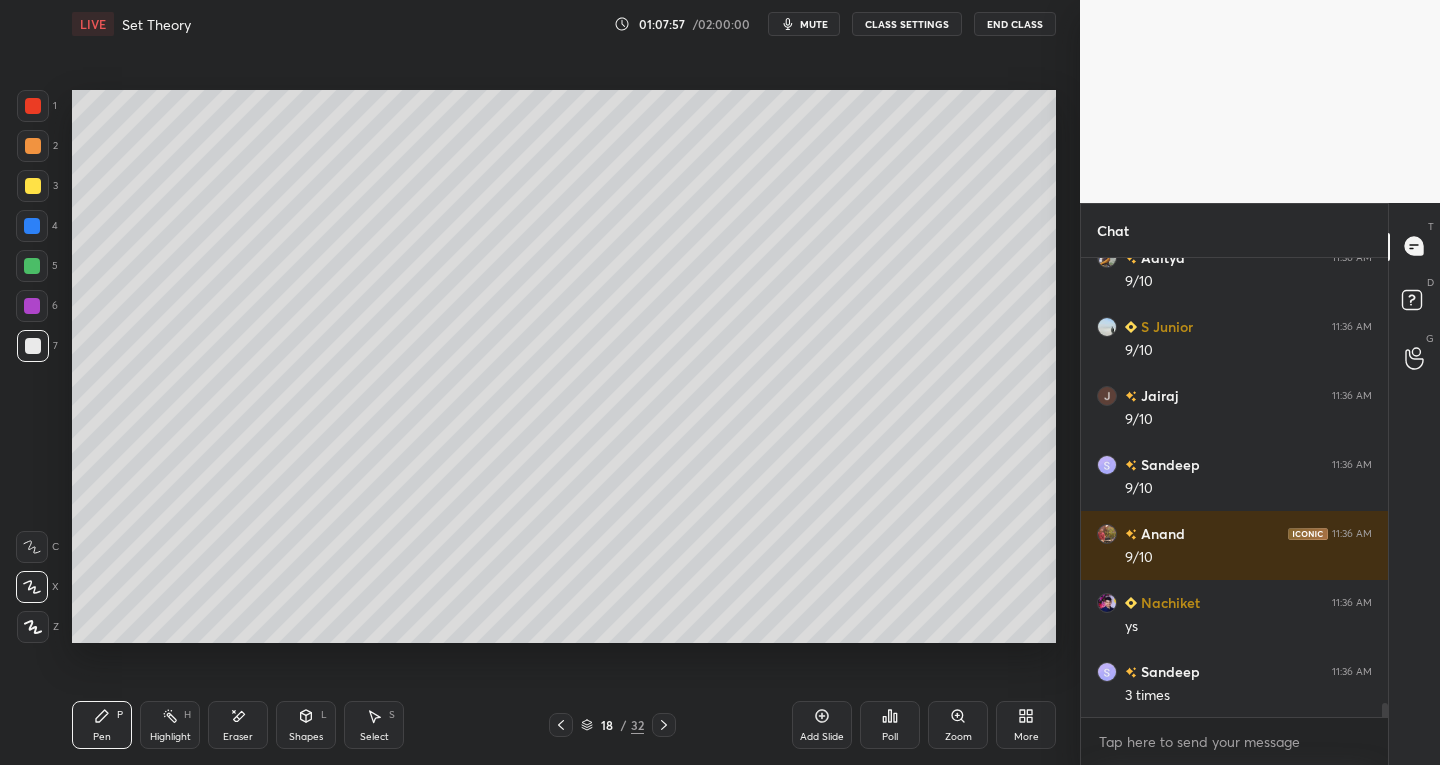 click 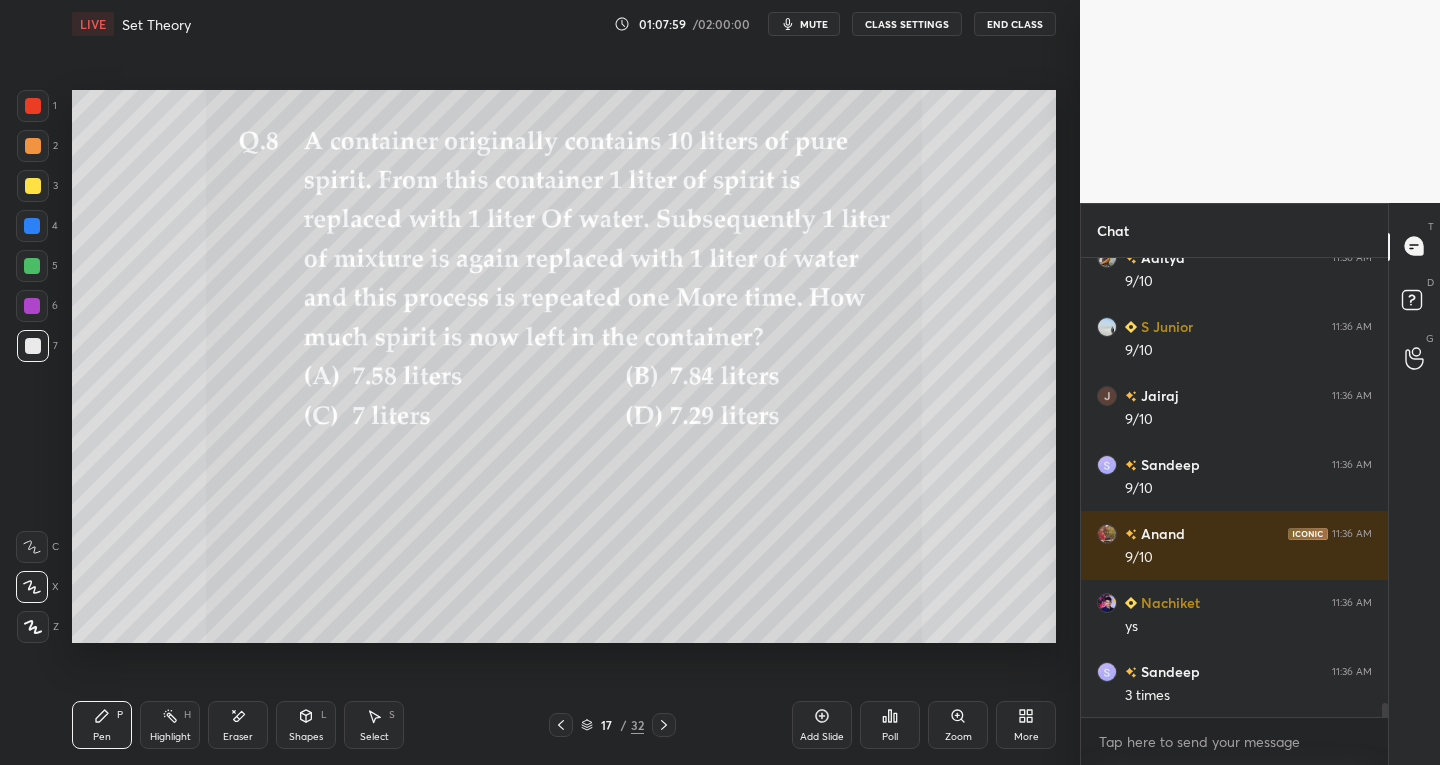 click on "Eraser" at bounding box center (238, 737) 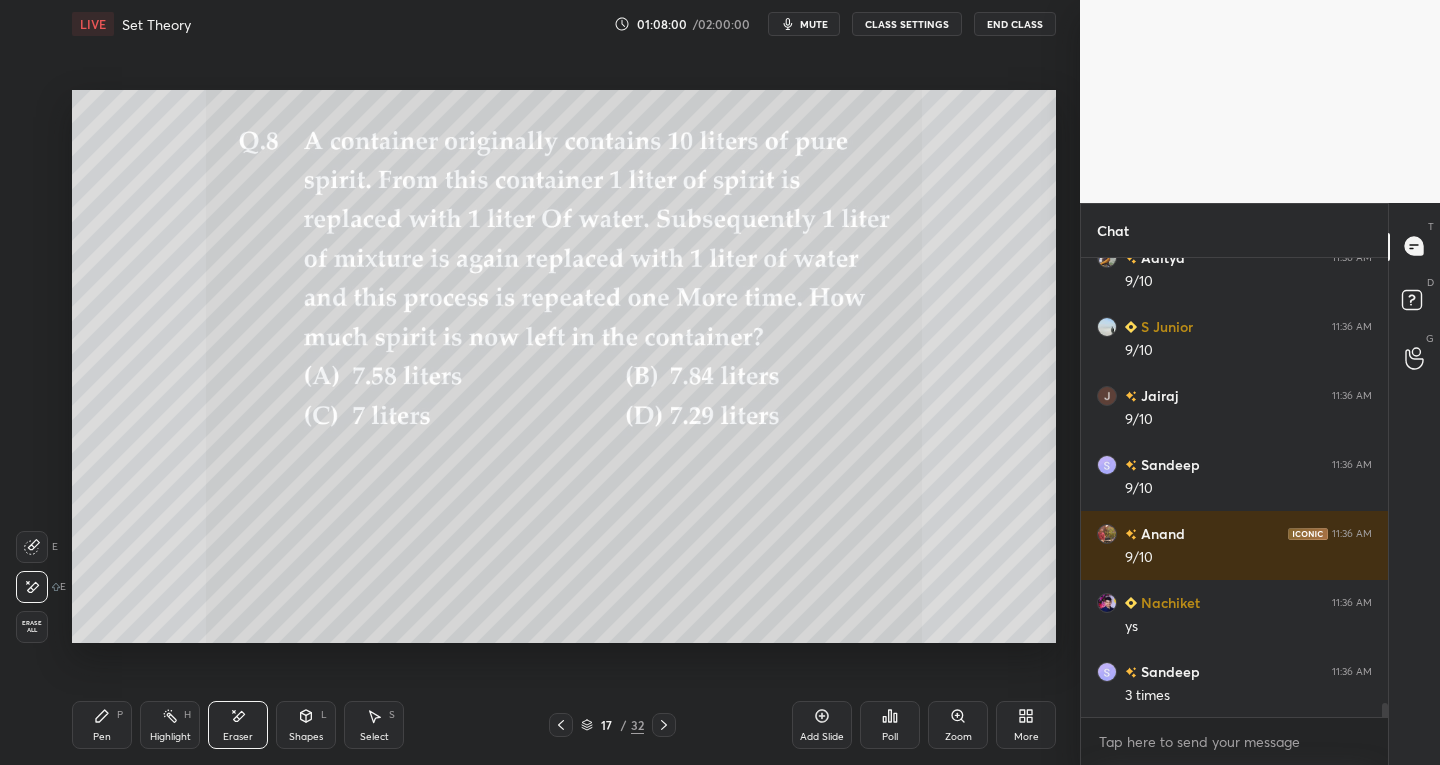 click on "Erase all" at bounding box center [32, 627] 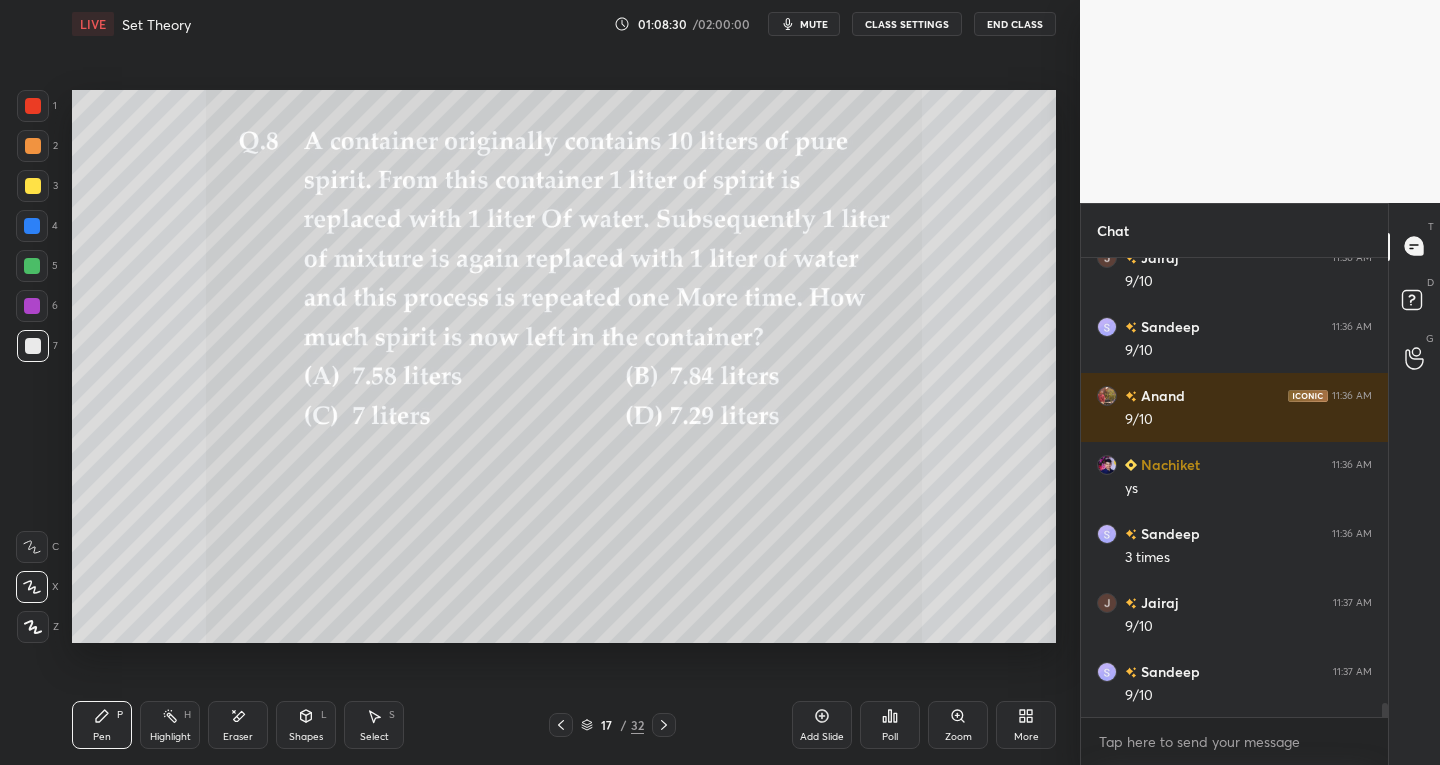 scroll, scrollTop: 14748, scrollLeft: 0, axis: vertical 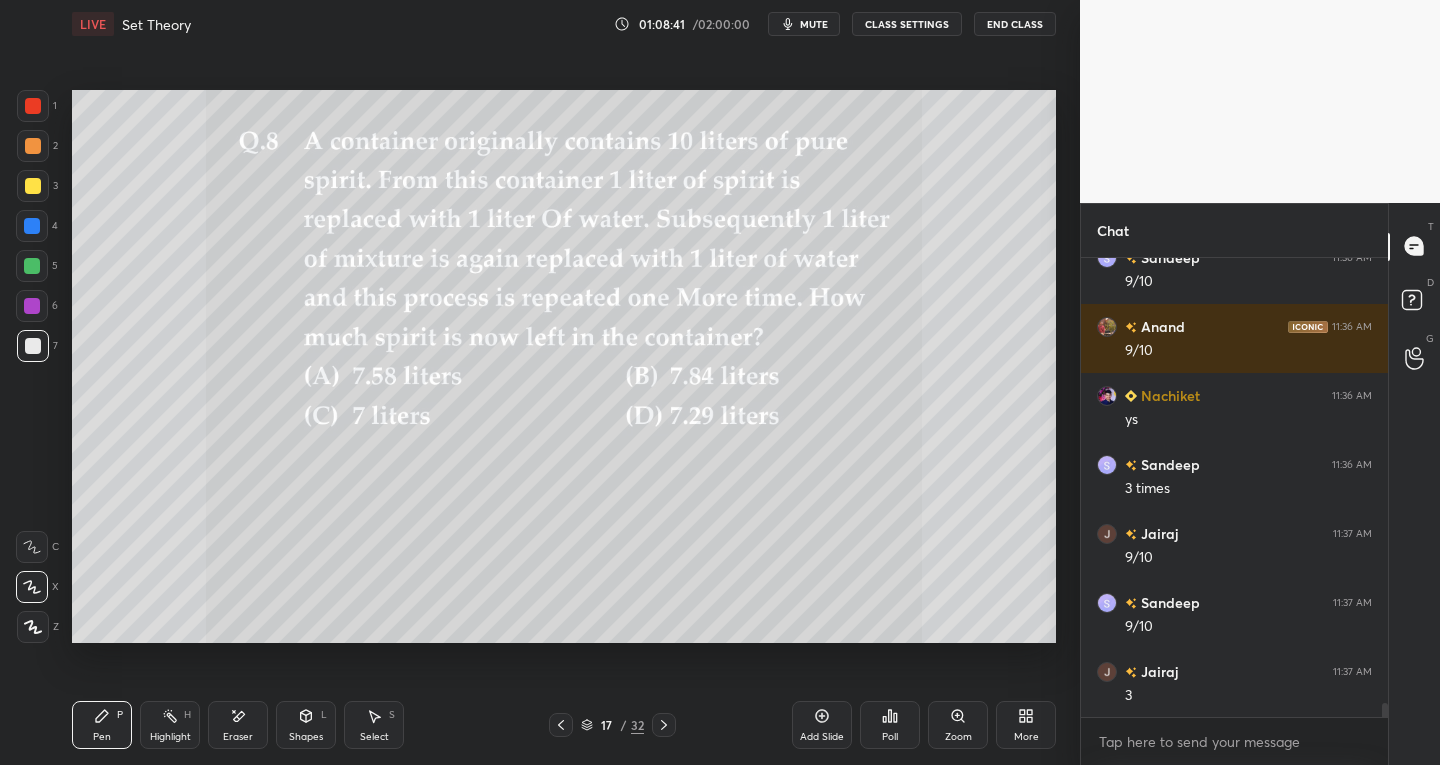 click 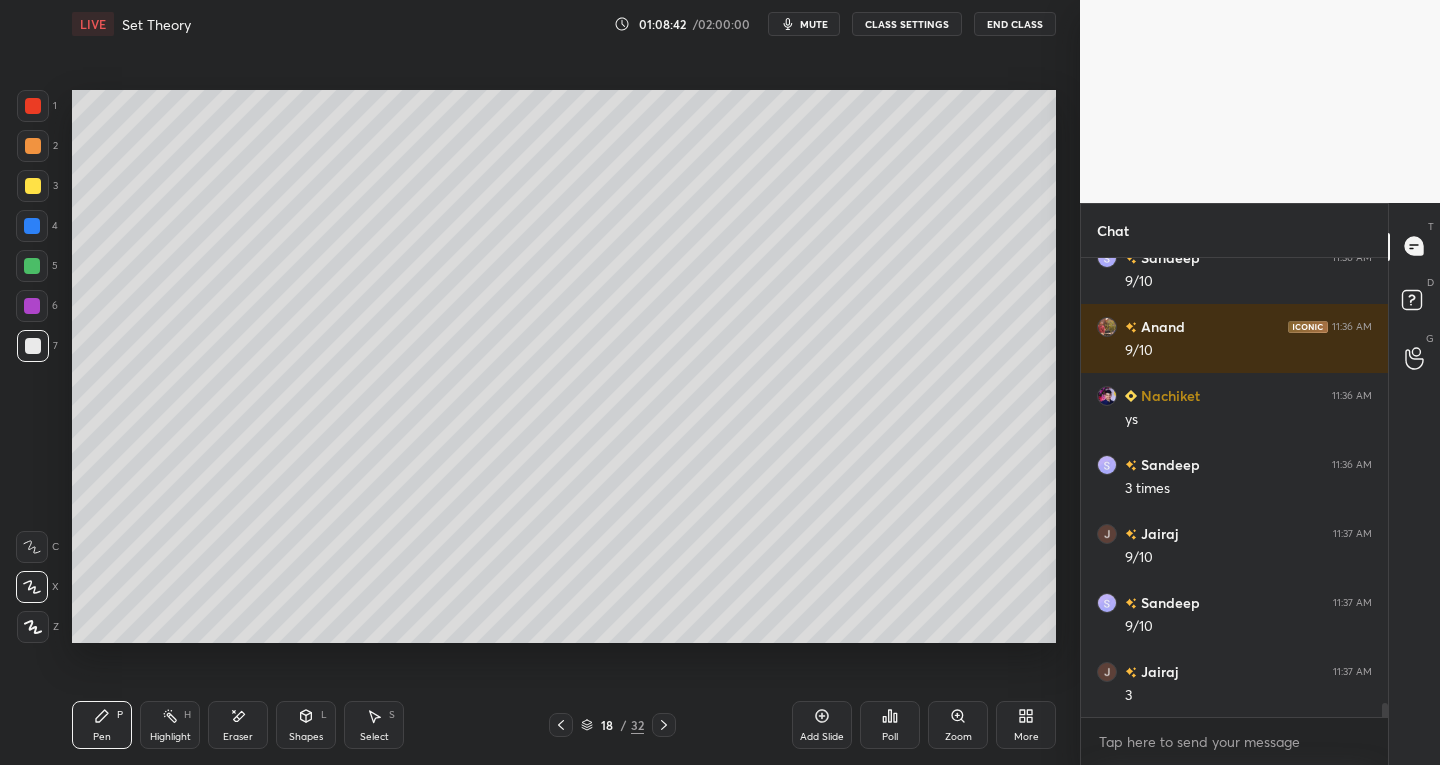 scroll, scrollTop: 14817, scrollLeft: 0, axis: vertical 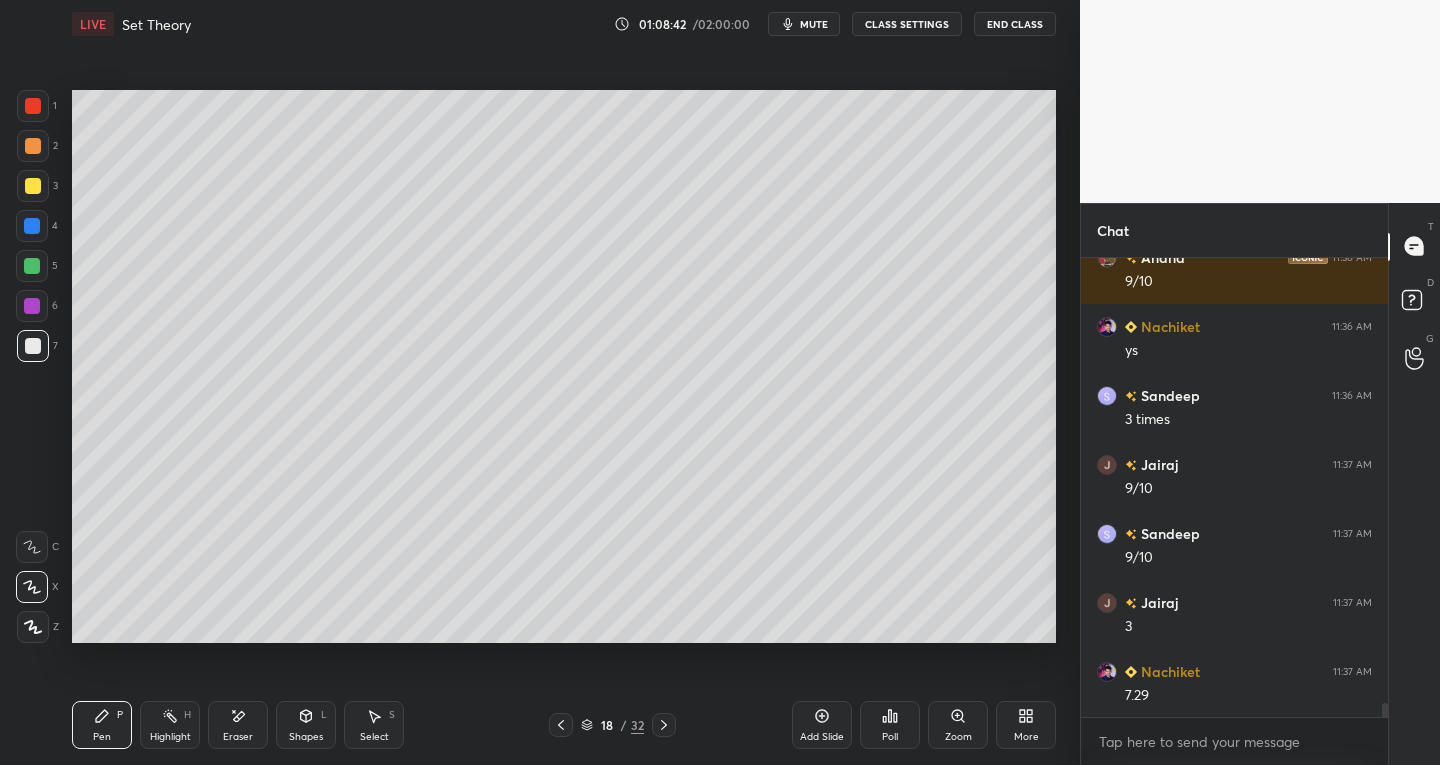 click 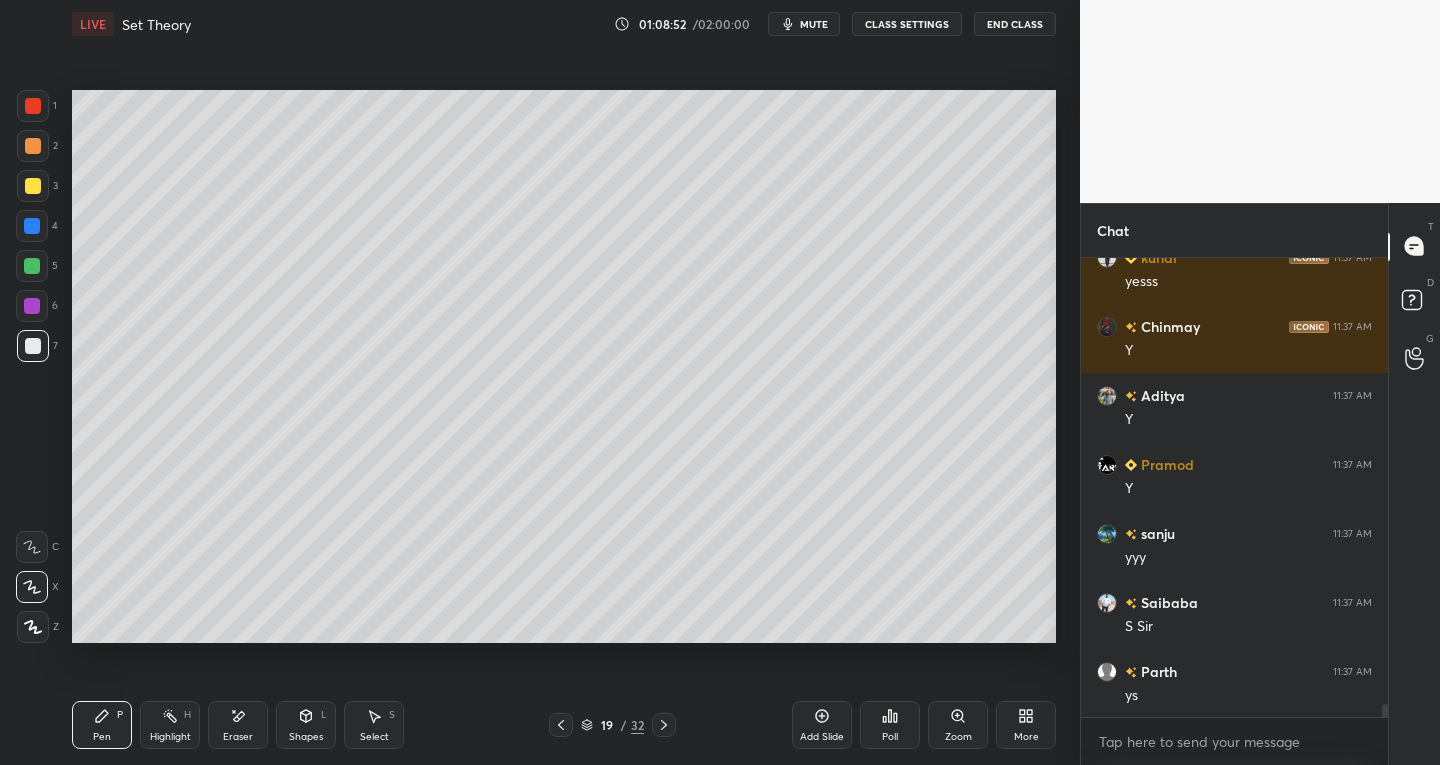 scroll, scrollTop: 15645, scrollLeft: 0, axis: vertical 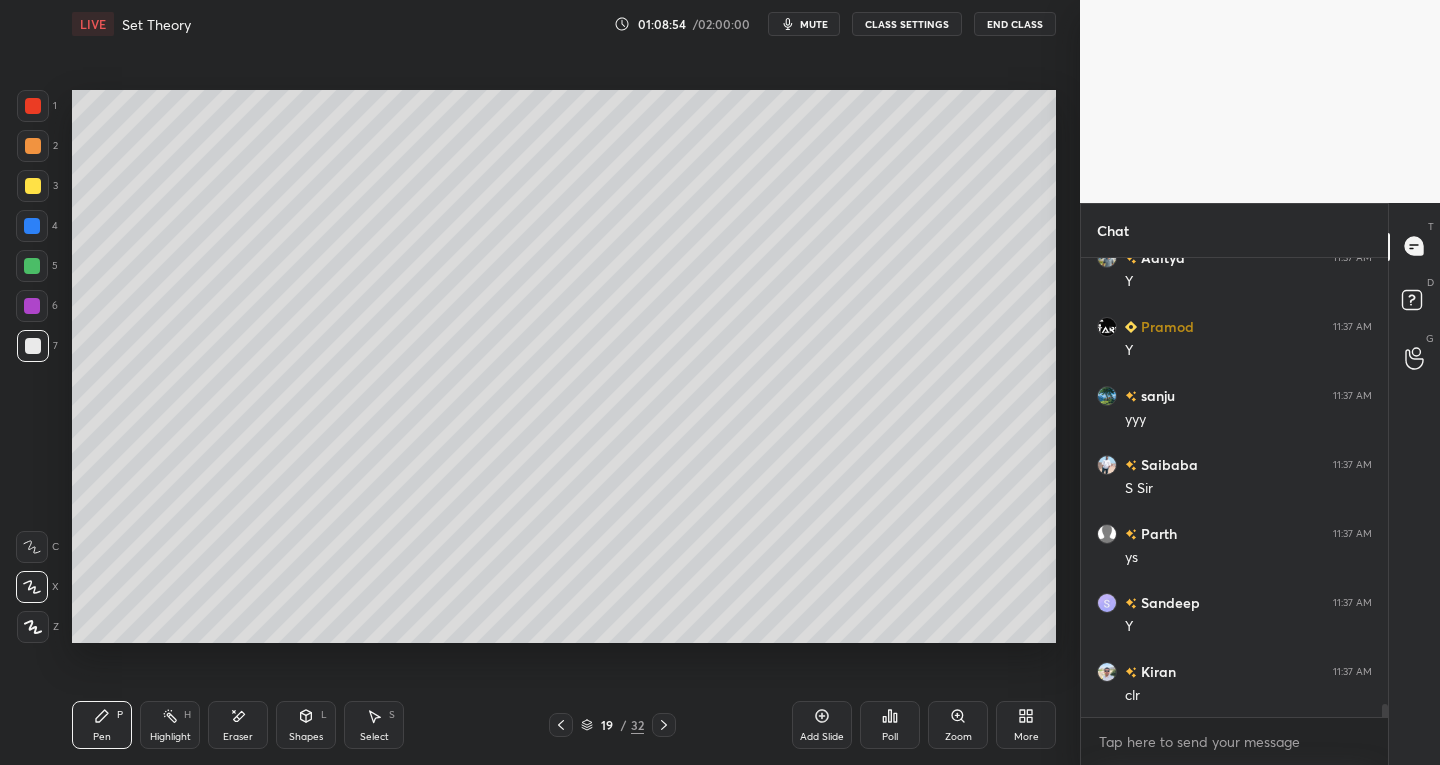 click at bounding box center [664, 725] 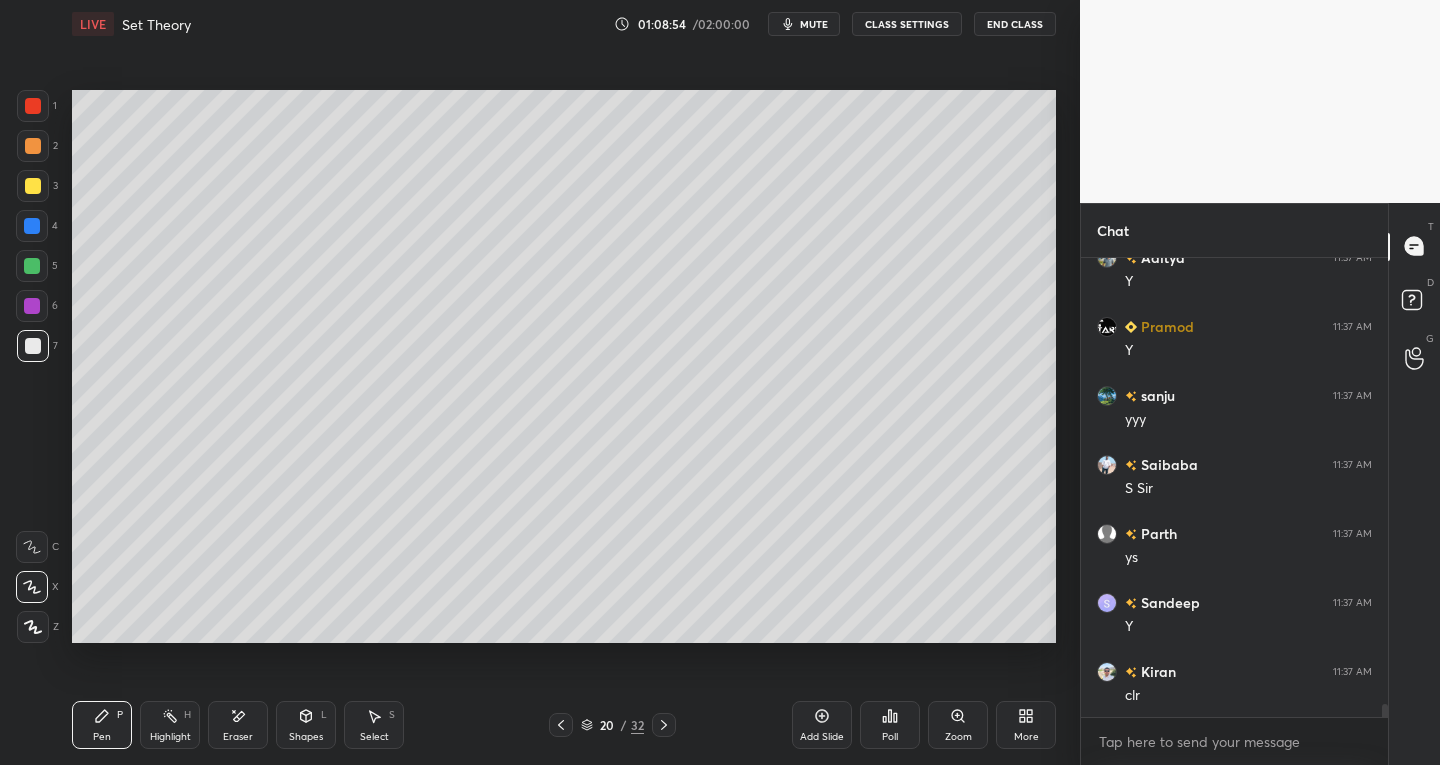 scroll, scrollTop: 15783, scrollLeft: 0, axis: vertical 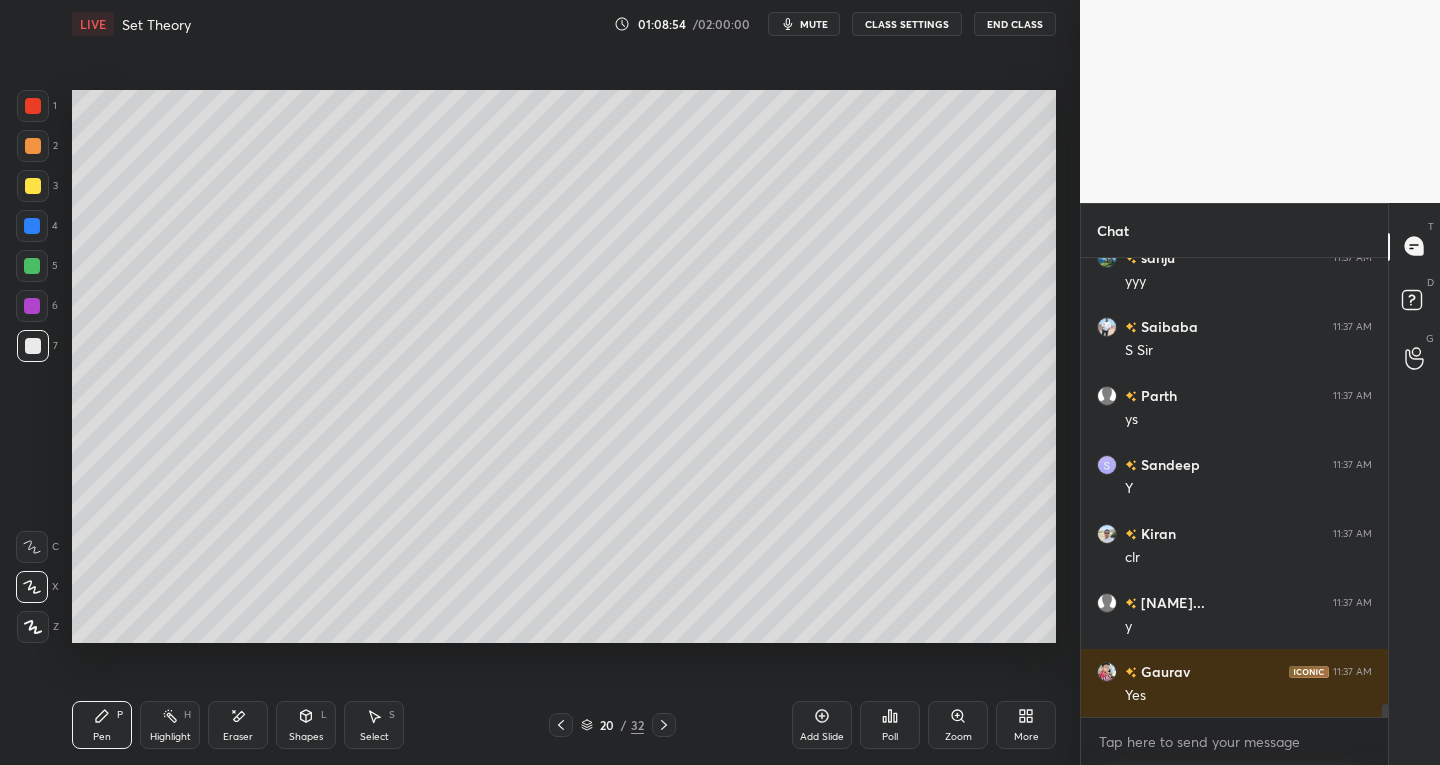 click 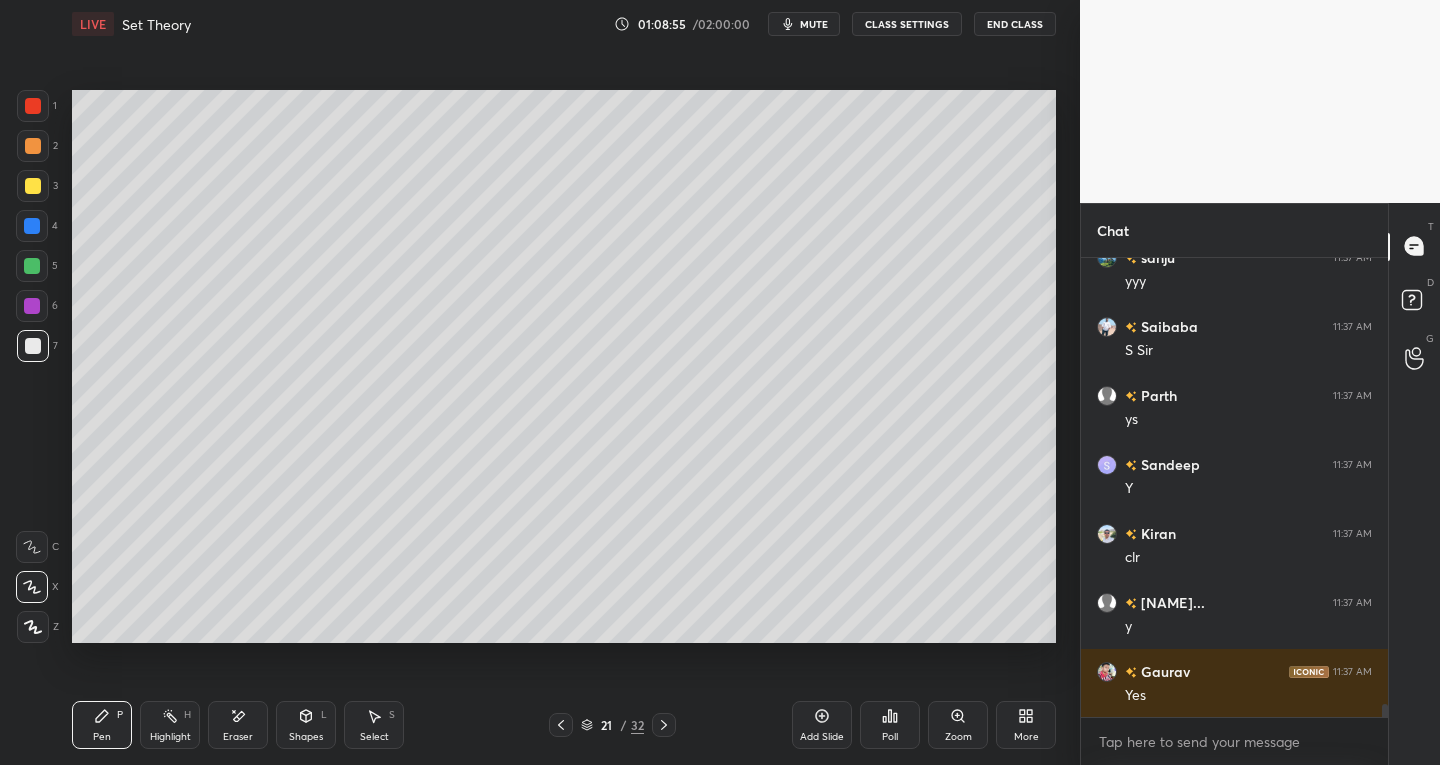 click 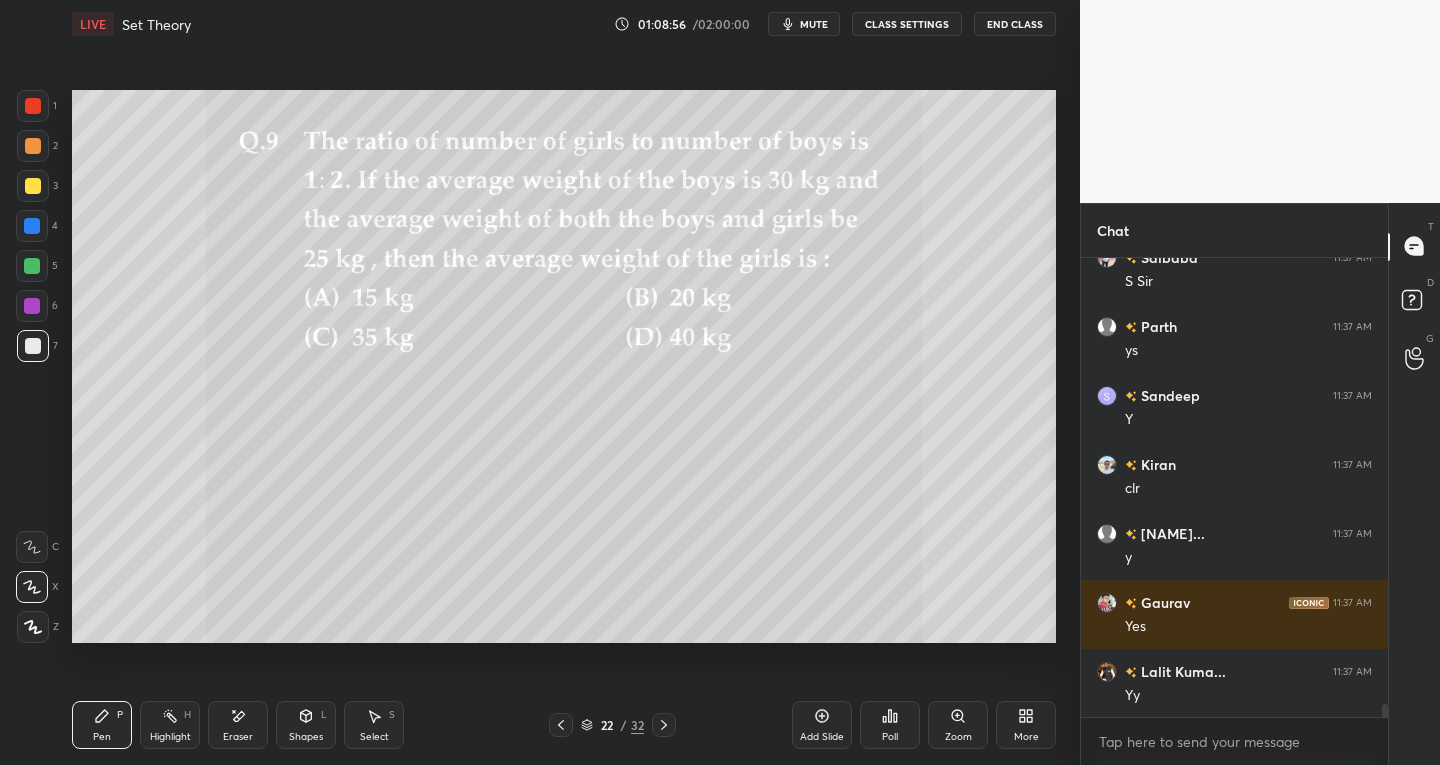 click 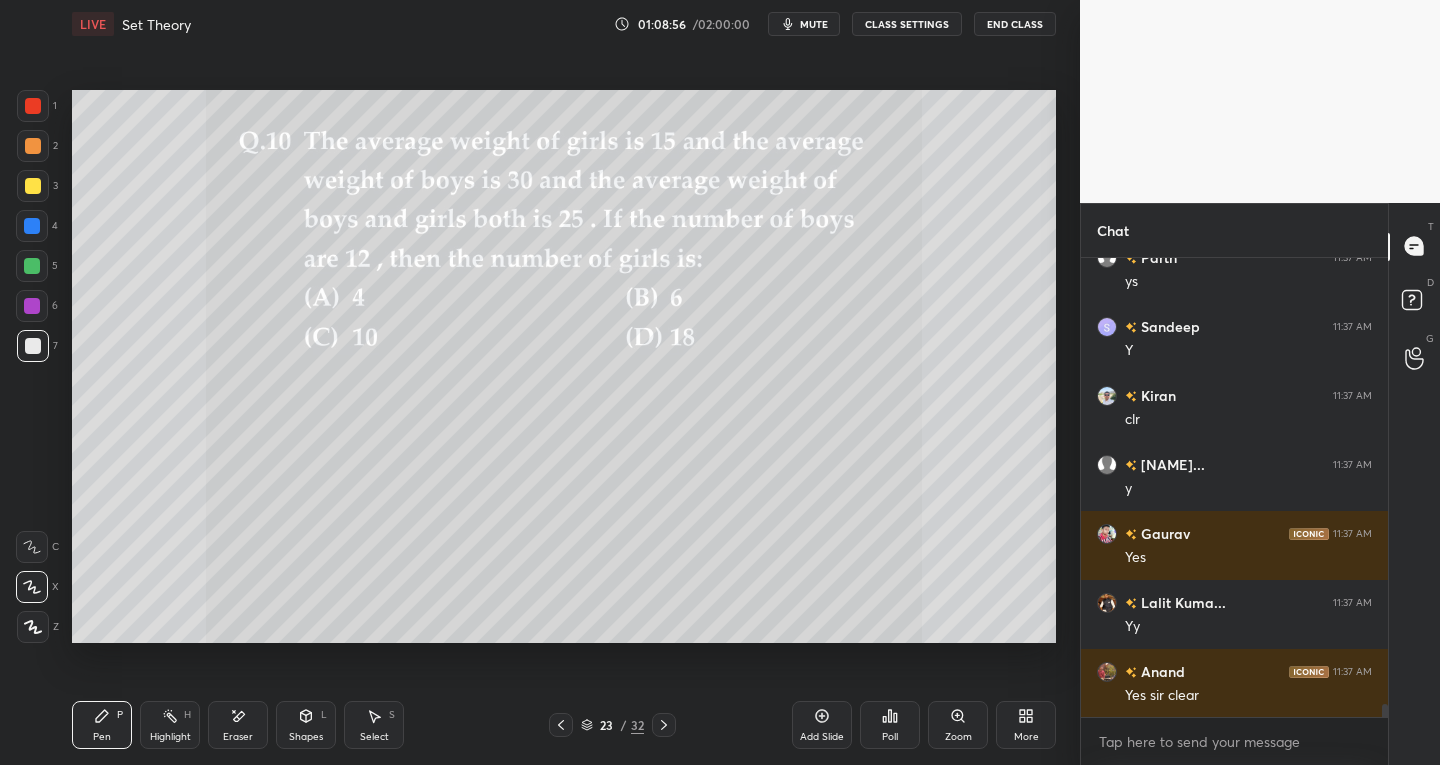 click 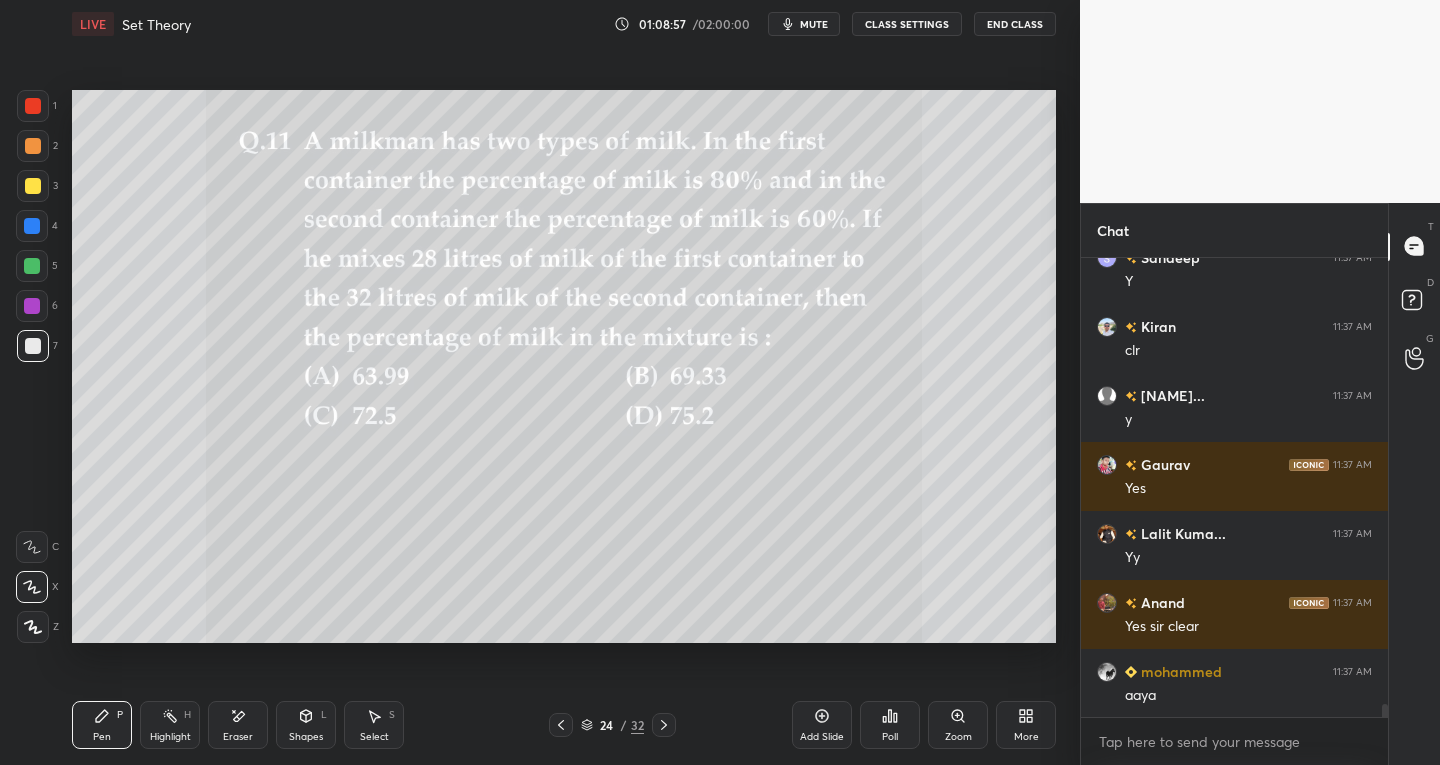 scroll, scrollTop: 16059, scrollLeft: 0, axis: vertical 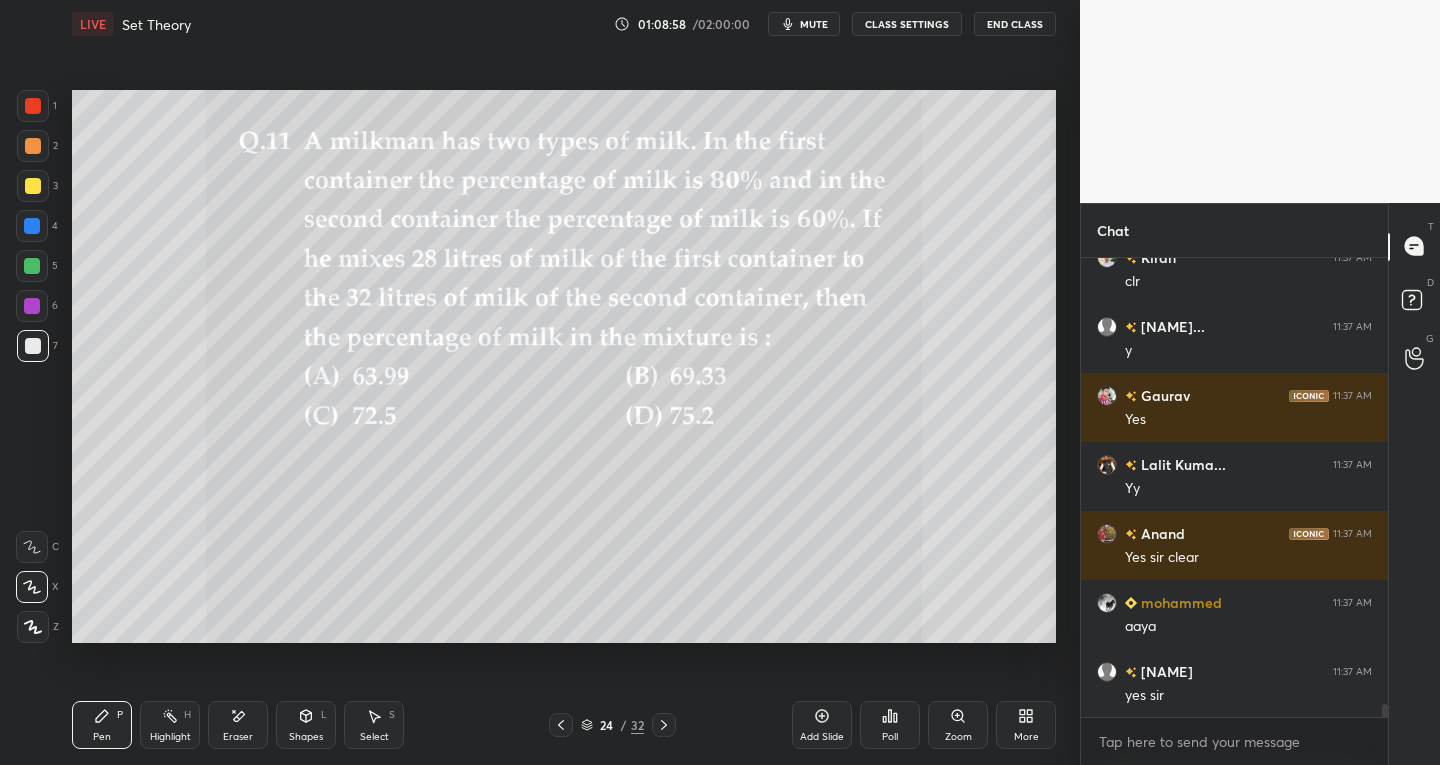 click 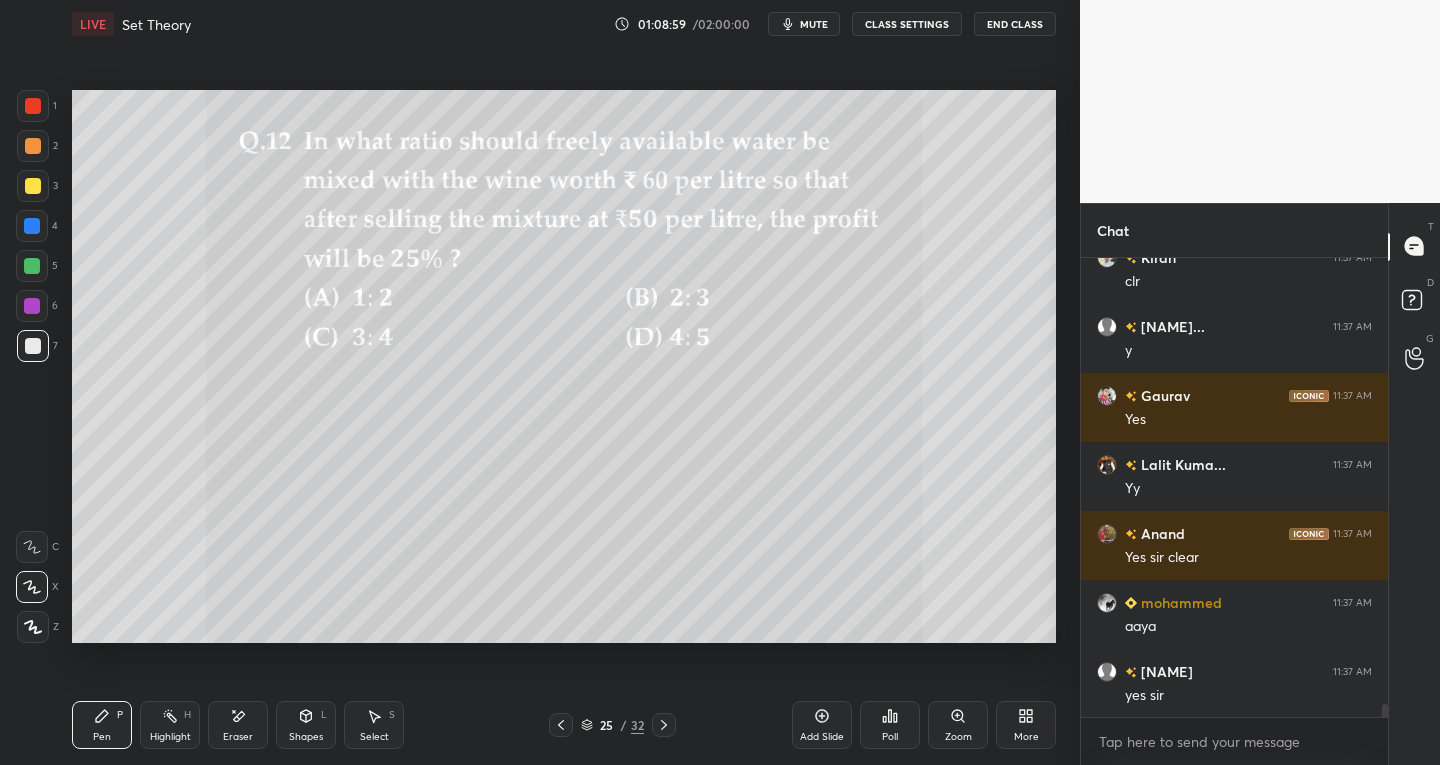 click 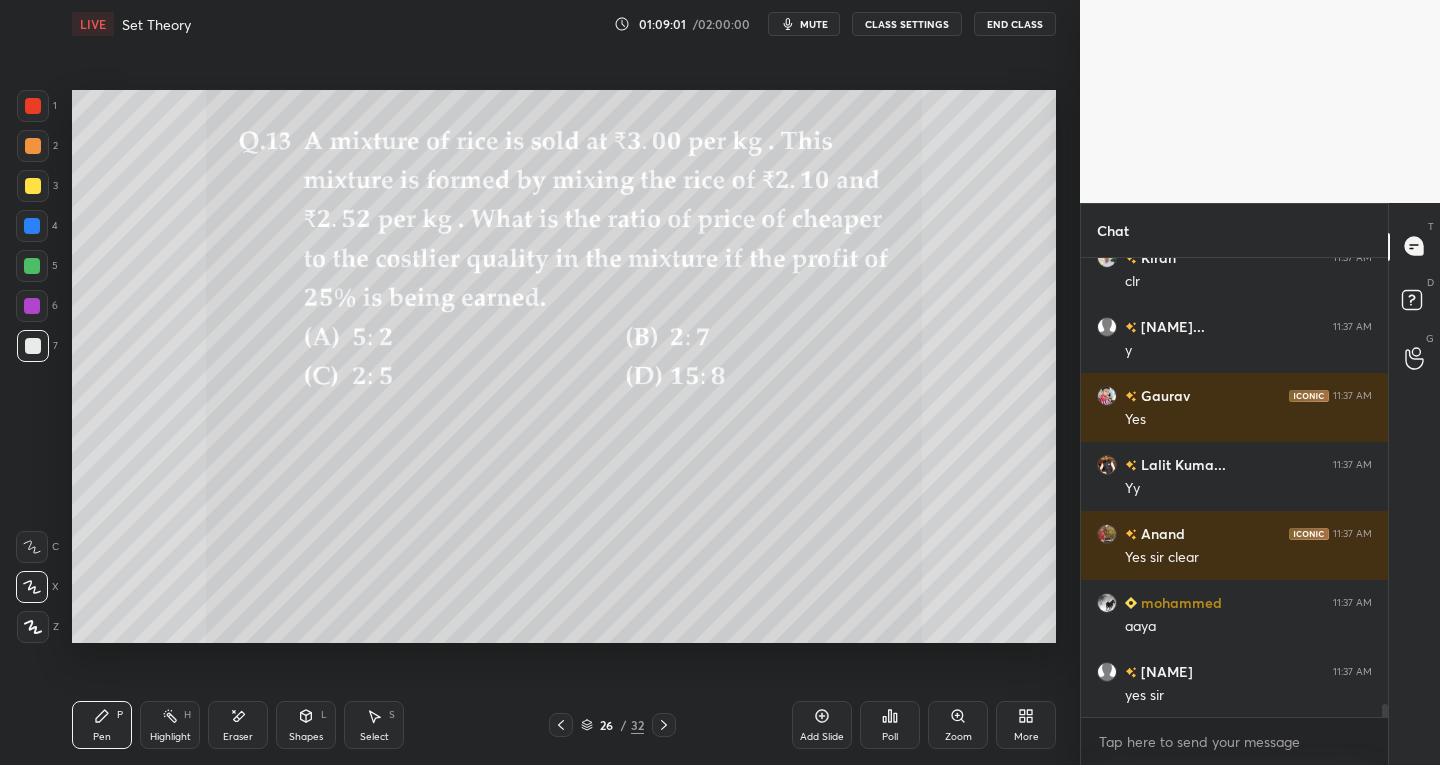 click 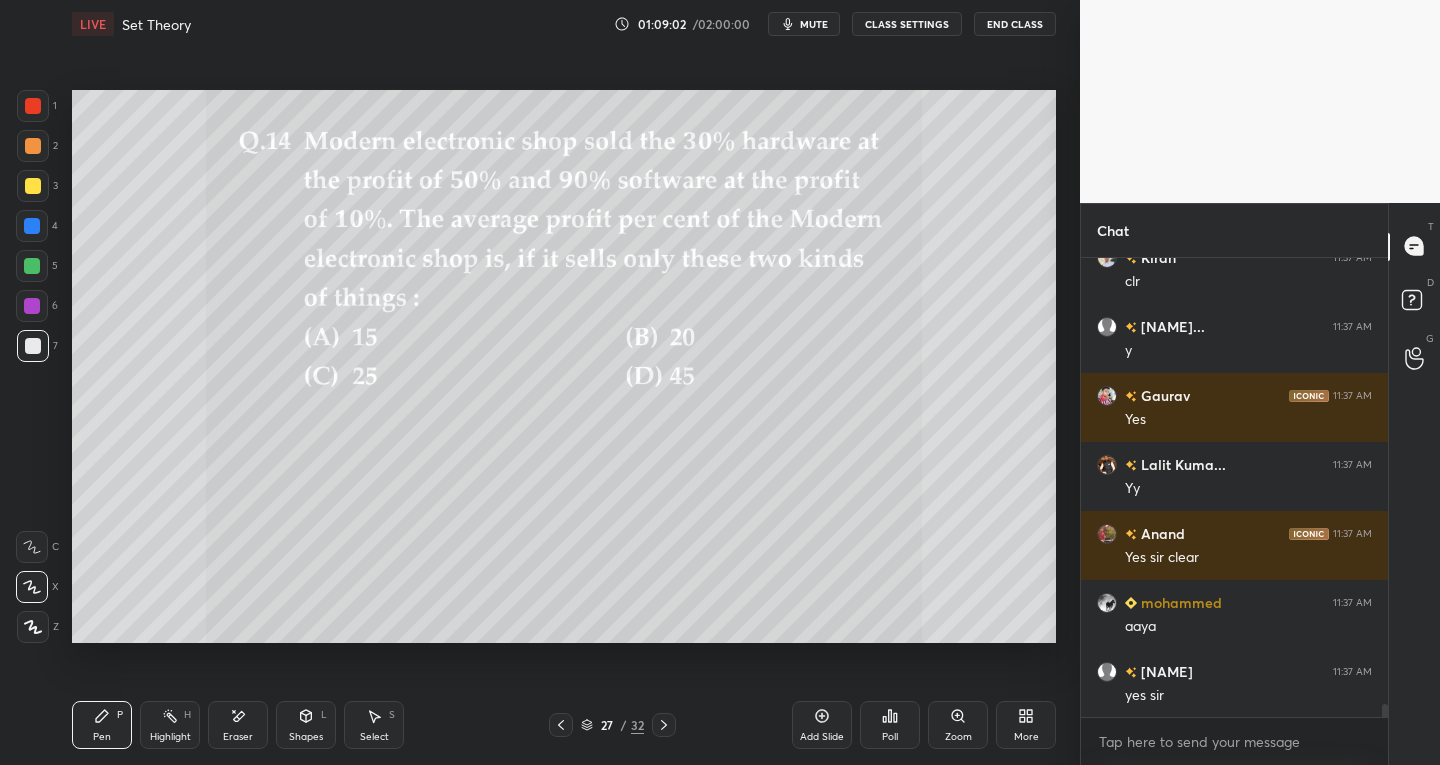 click 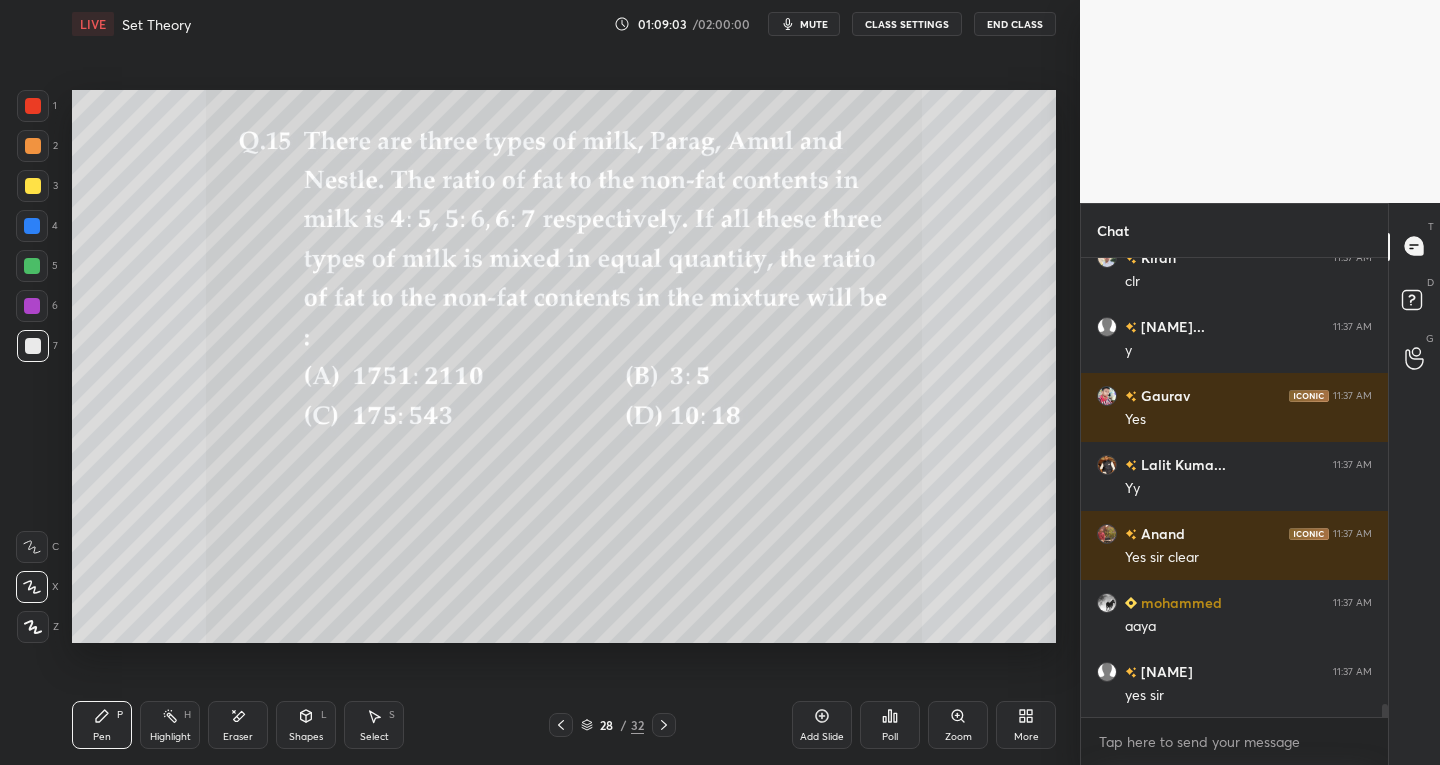 click 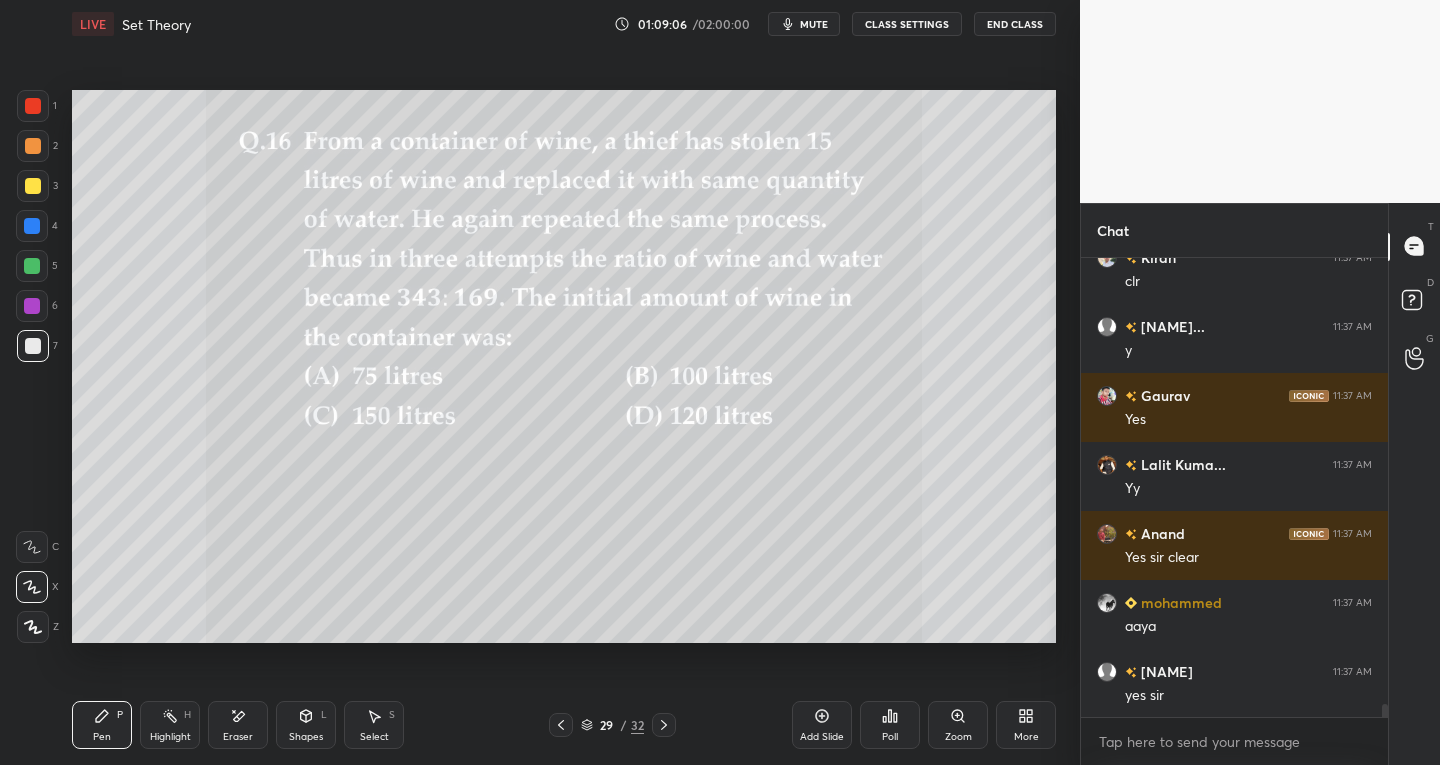 click 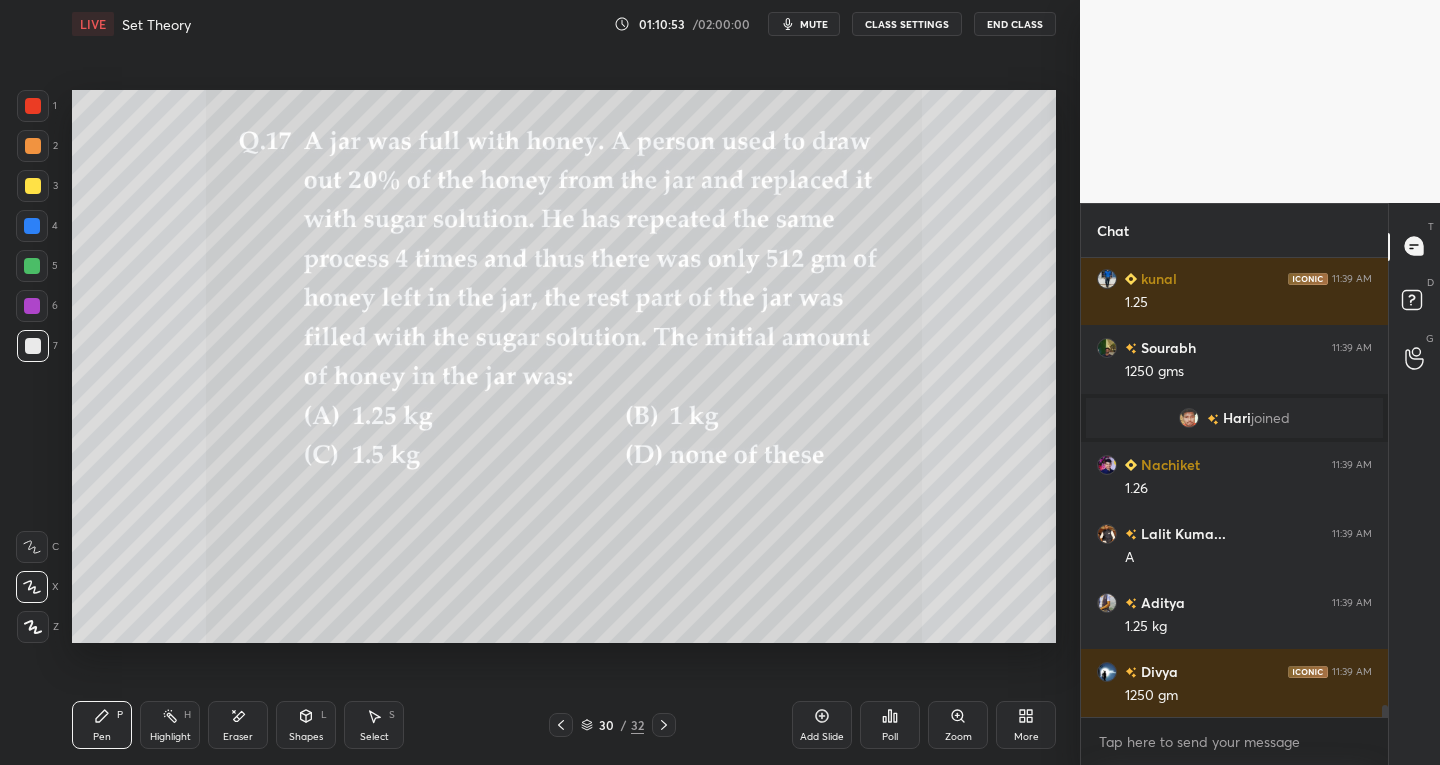 scroll, scrollTop: 16545, scrollLeft: 0, axis: vertical 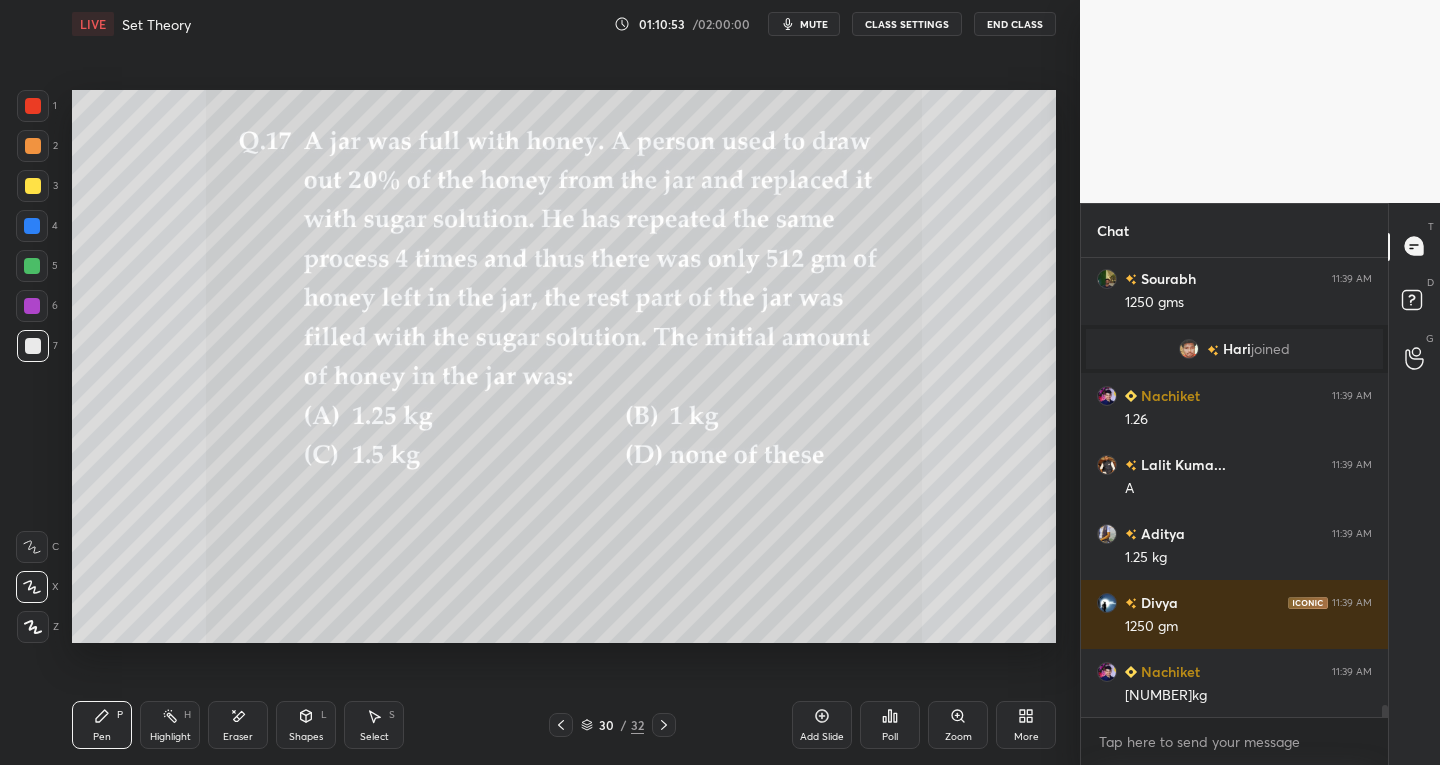 click on "Add Slide" at bounding box center [822, 725] 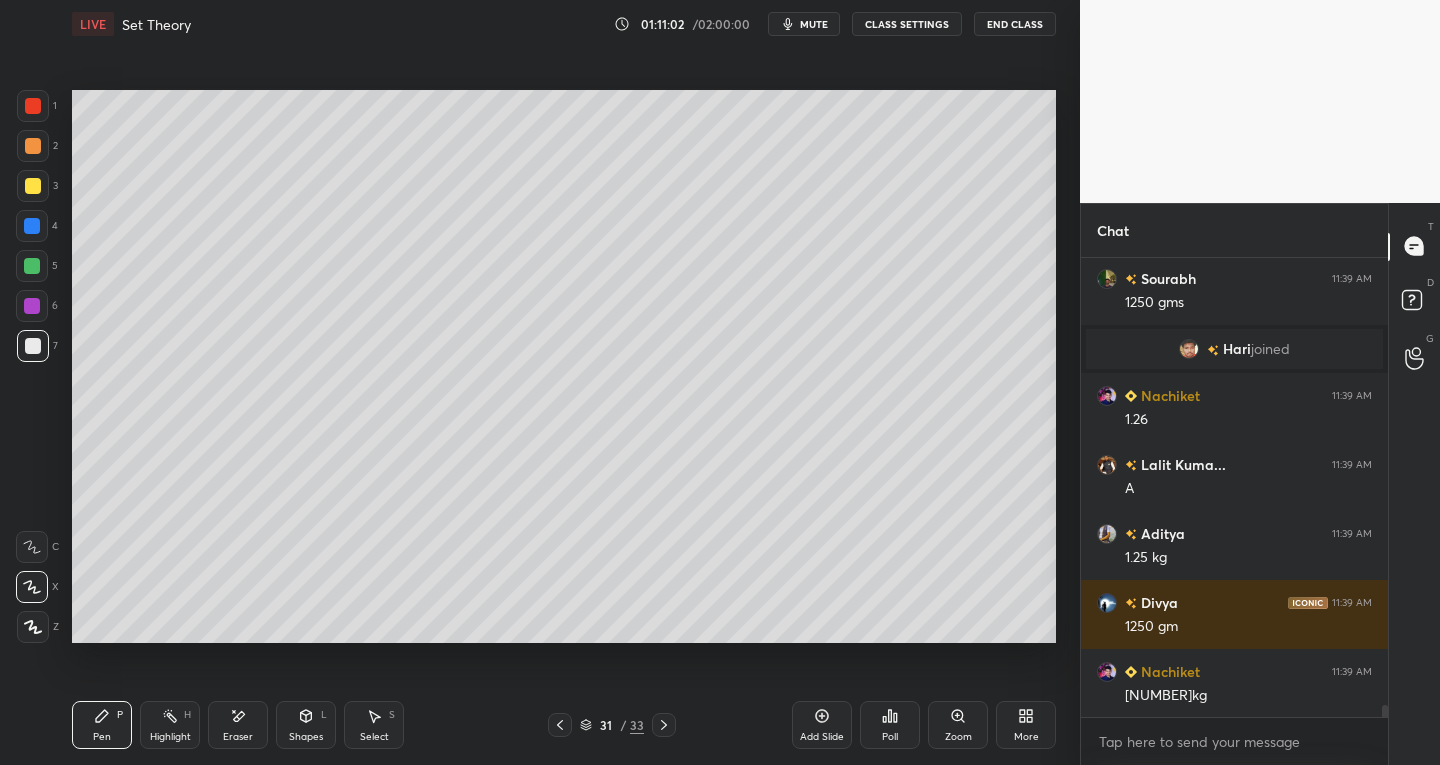 click 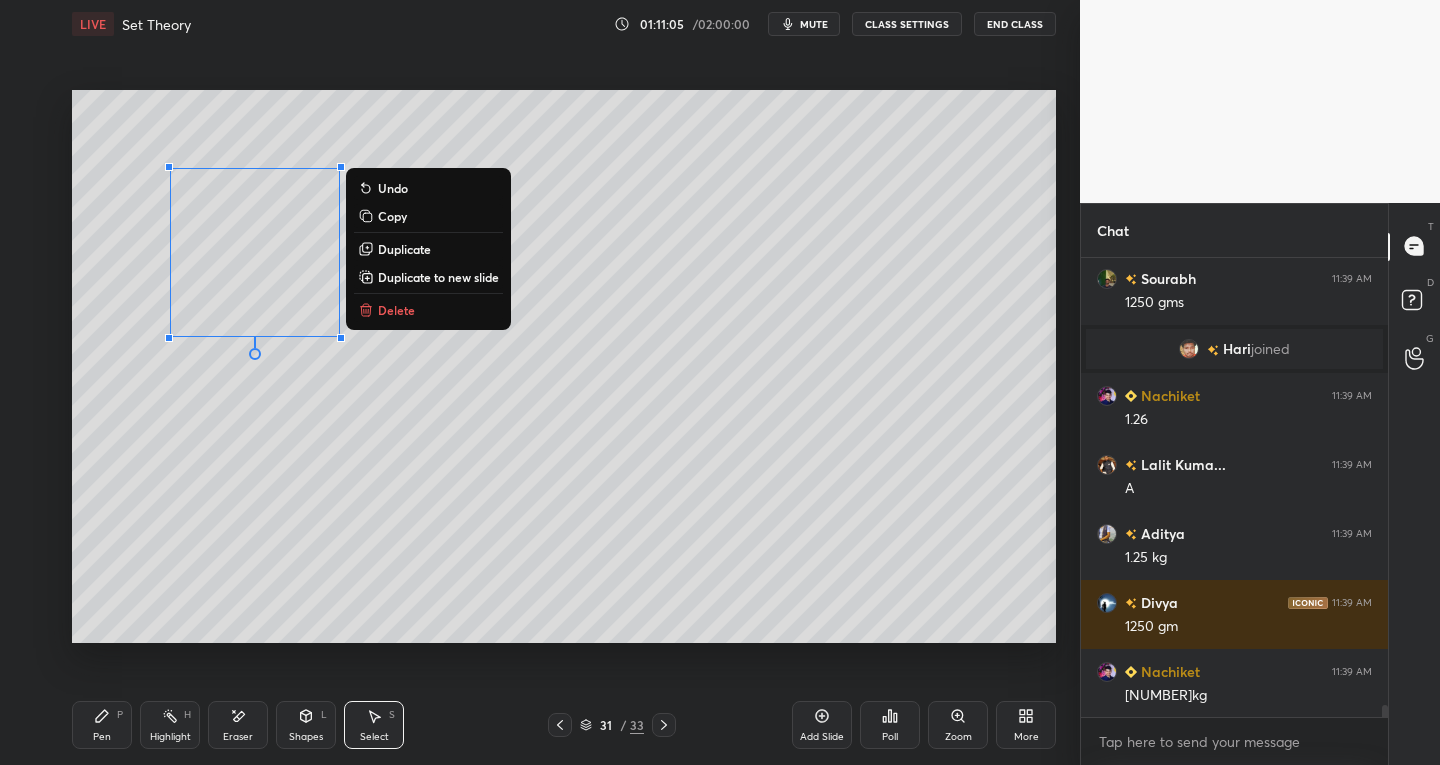 scroll, scrollTop: 16614, scrollLeft: 0, axis: vertical 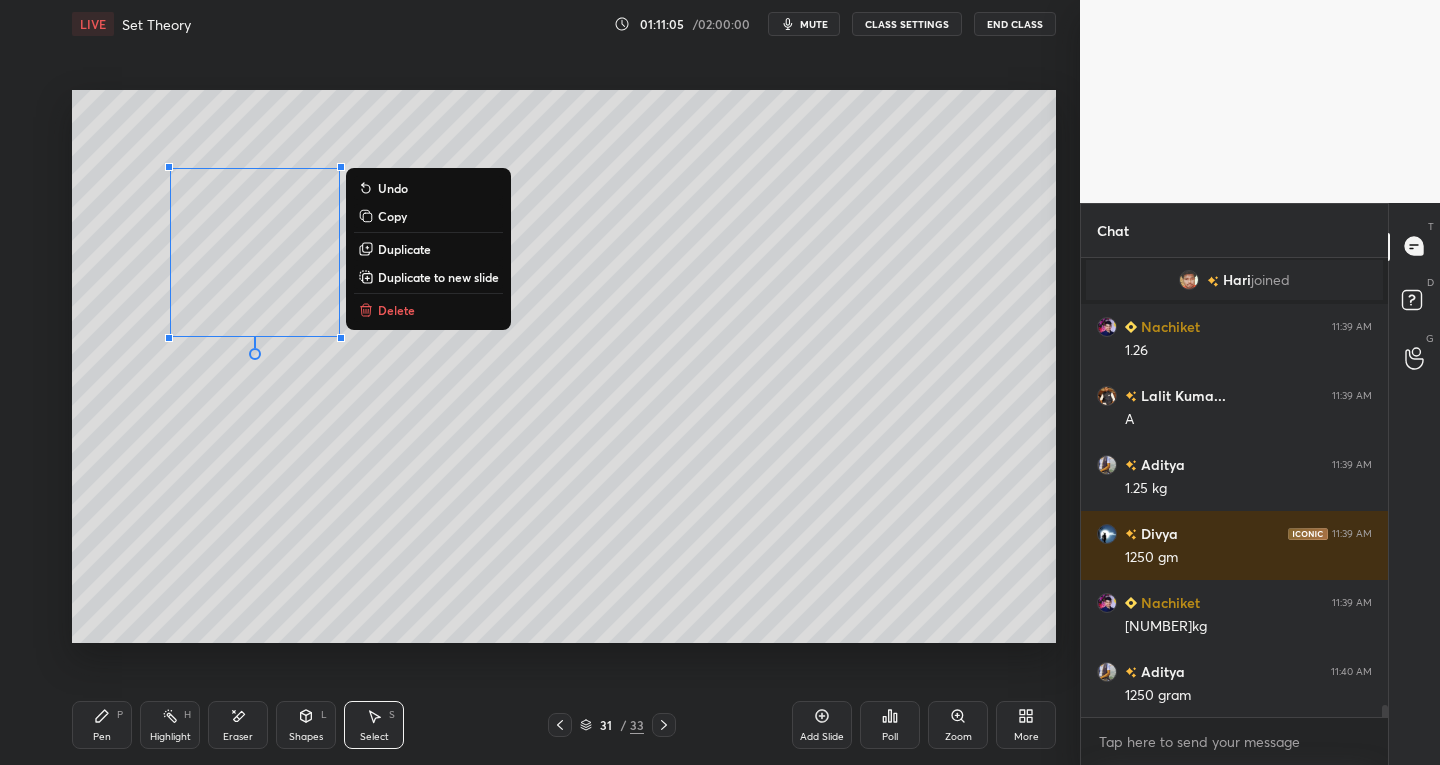 click 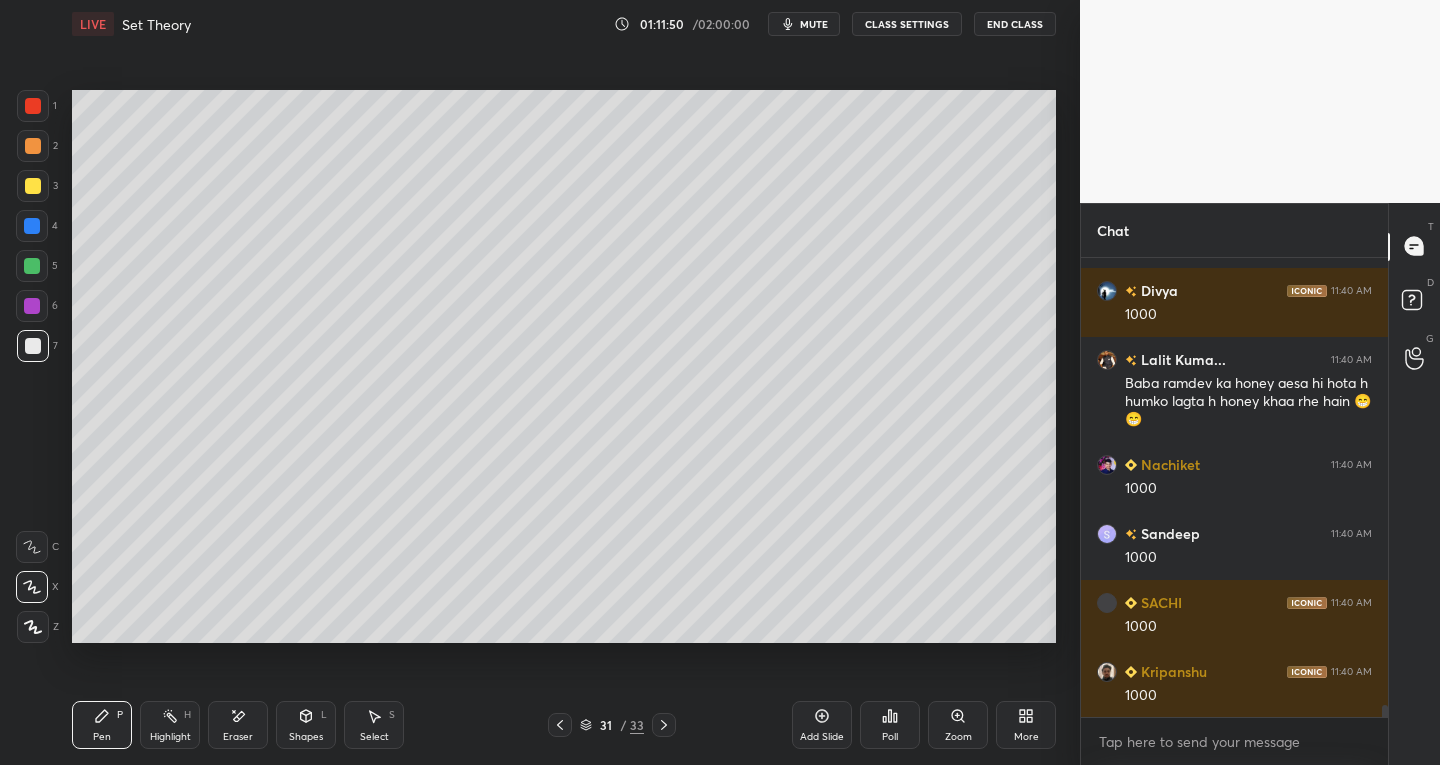 scroll, scrollTop: 17547, scrollLeft: 0, axis: vertical 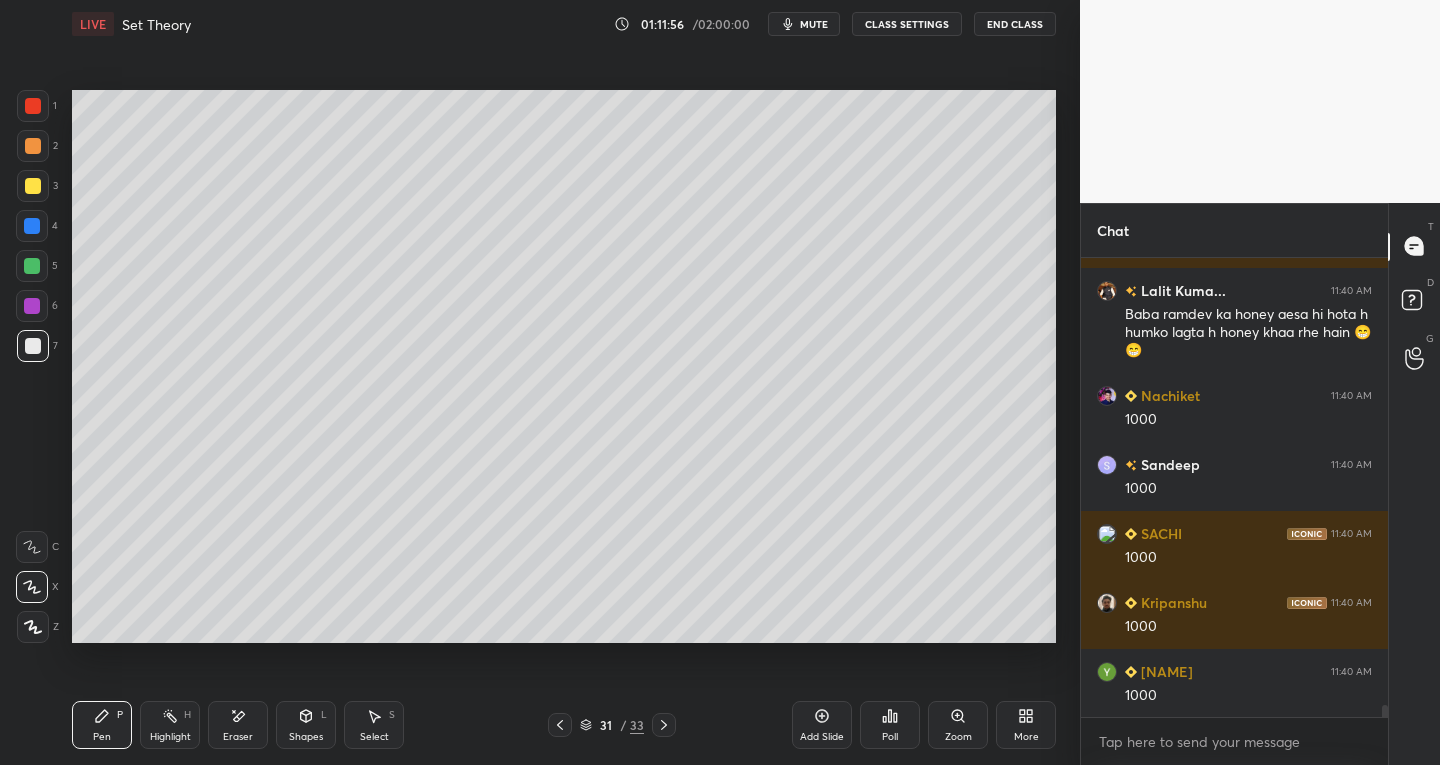 click 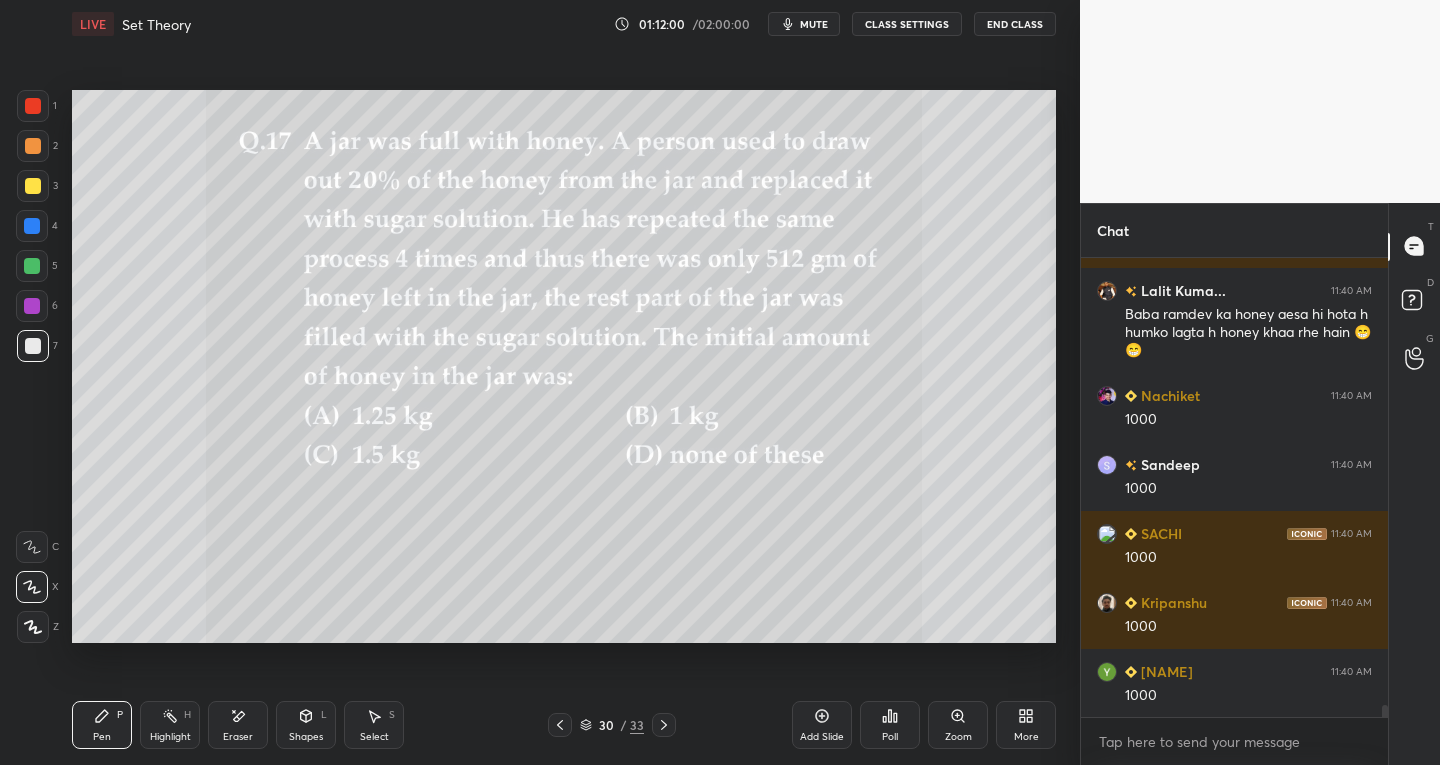 click 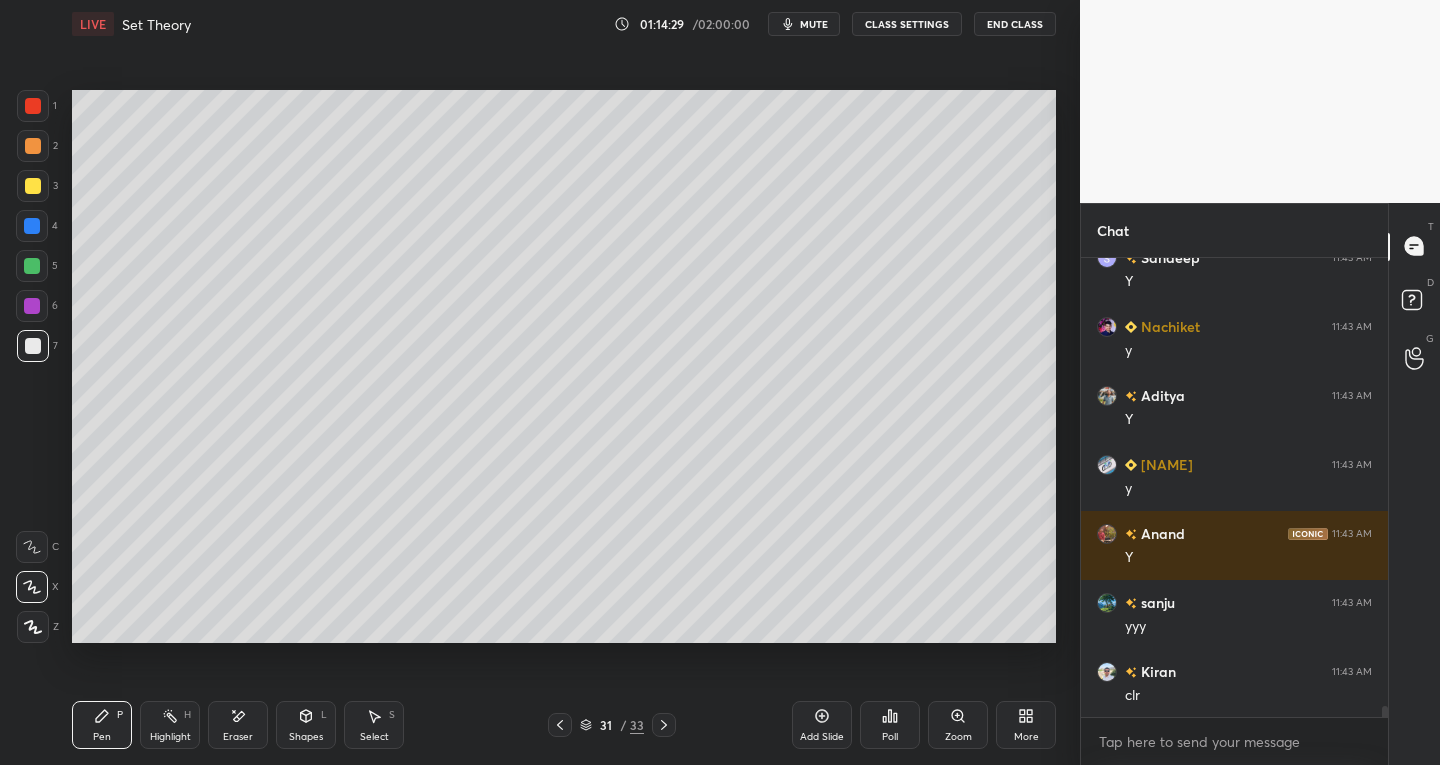 scroll, scrollTop: 19341, scrollLeft: 0, axis: vertical 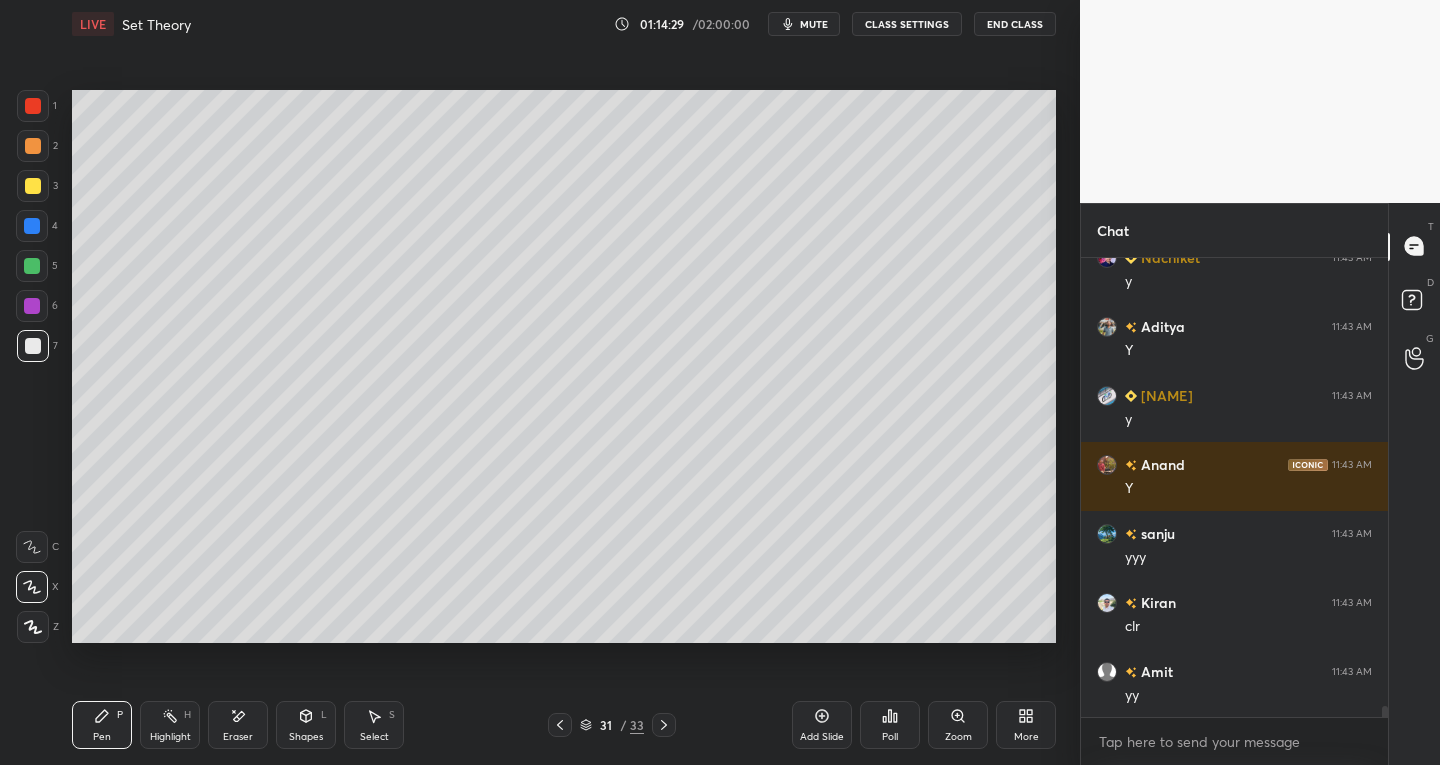 click 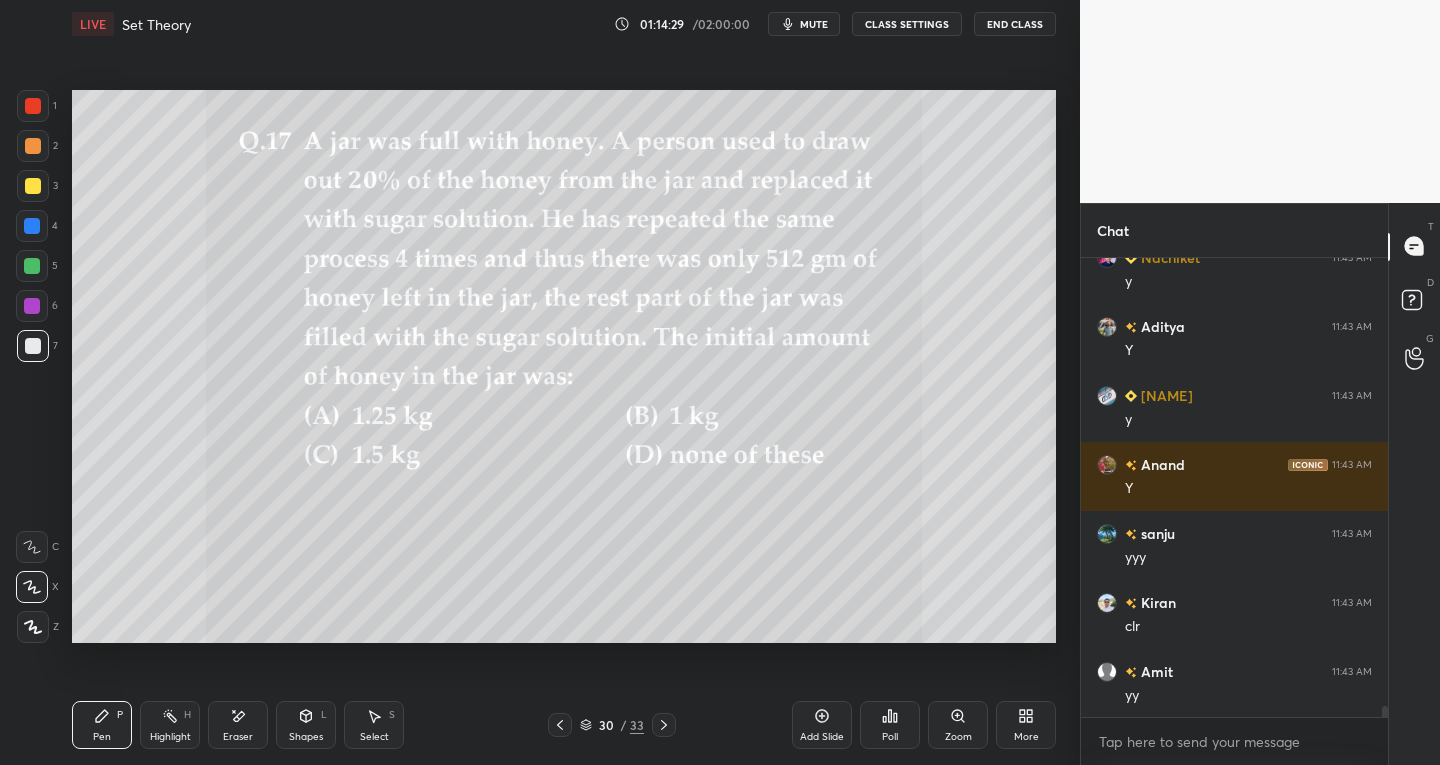 click 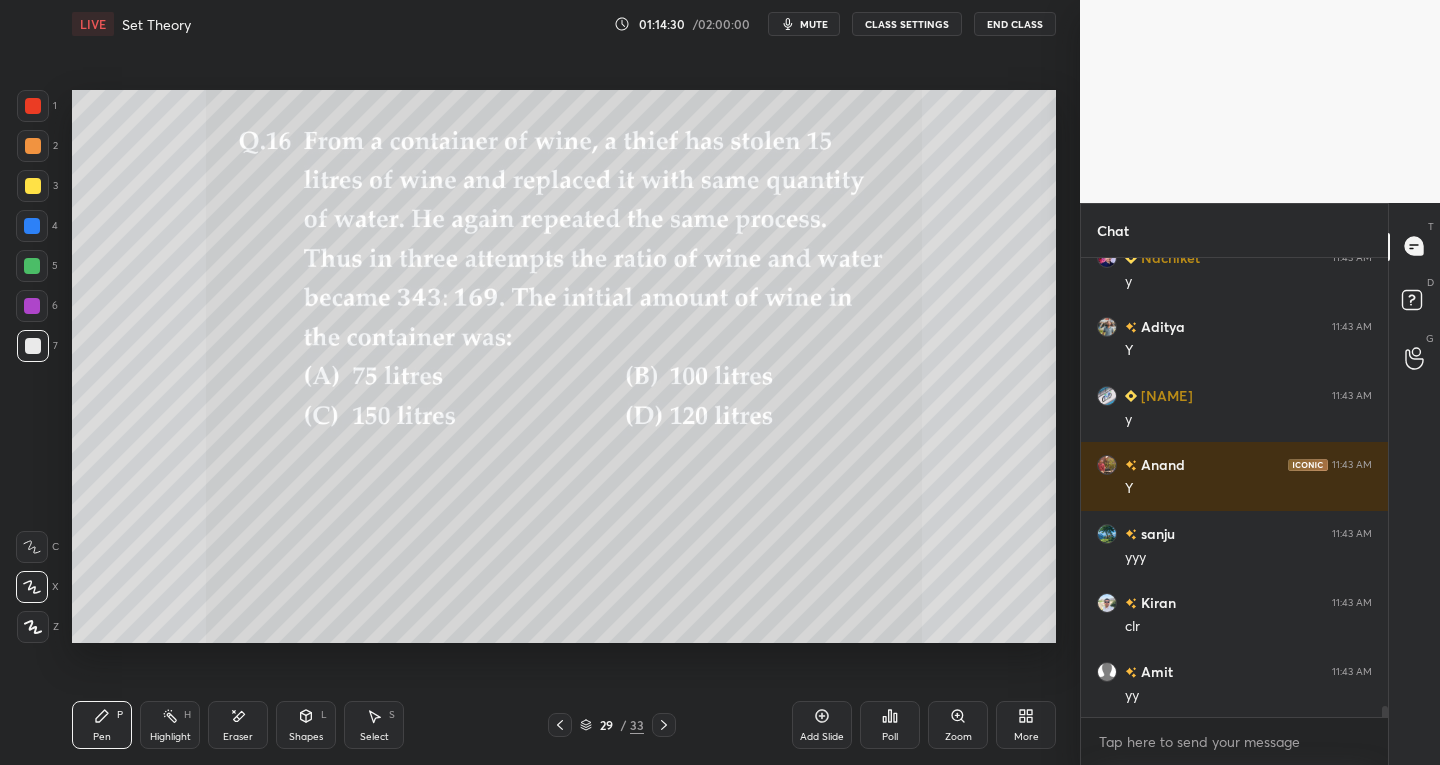scroll, scrollTop: 19410, scrollLeft: 0, axis: vertical 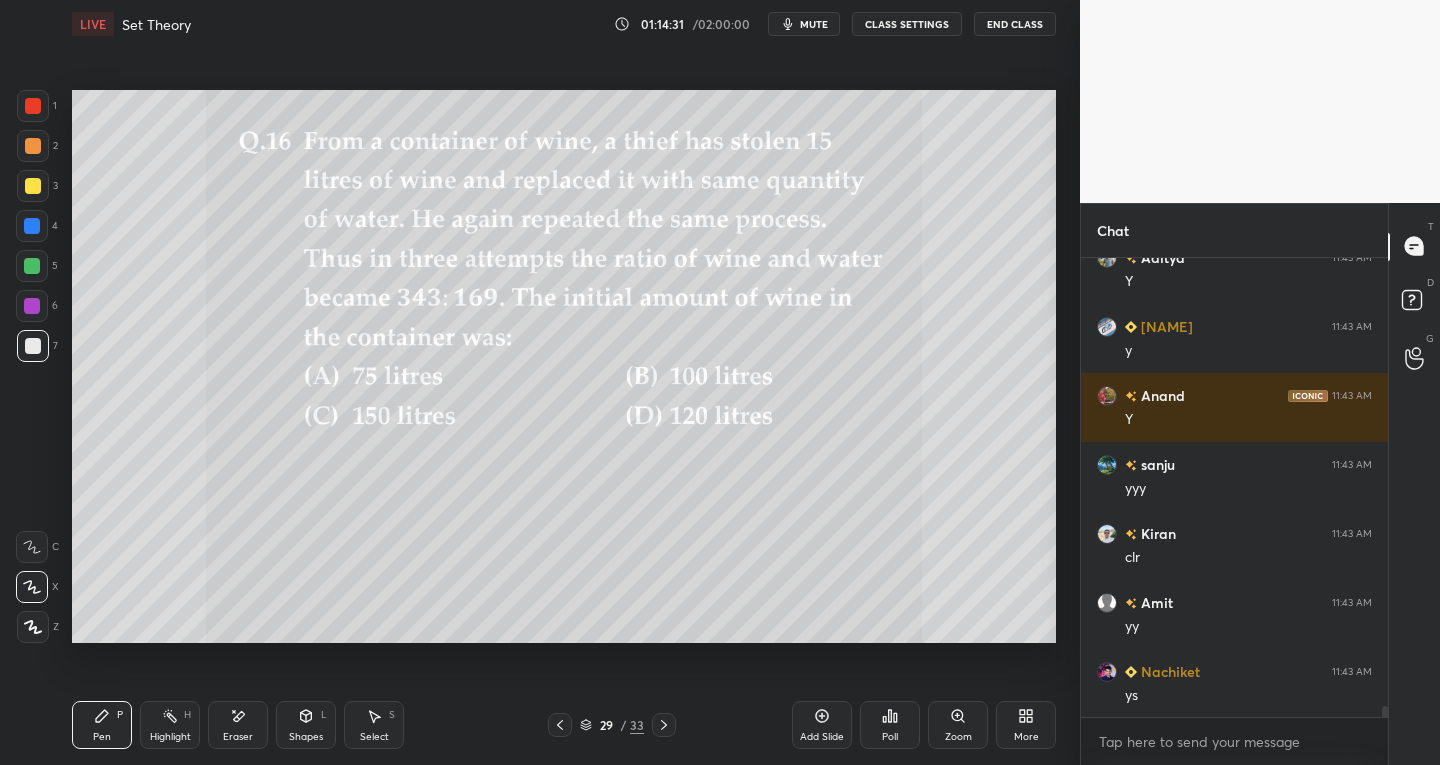click 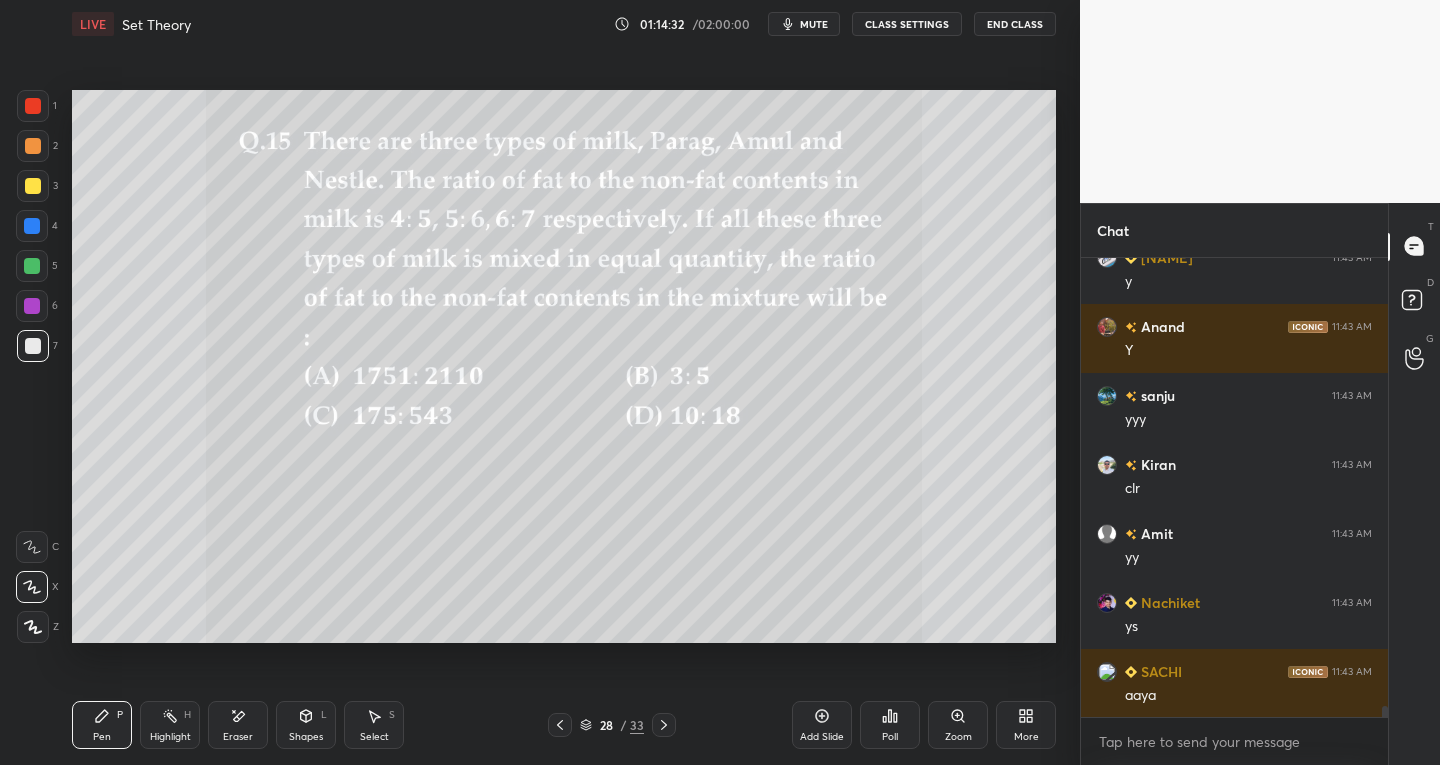 click 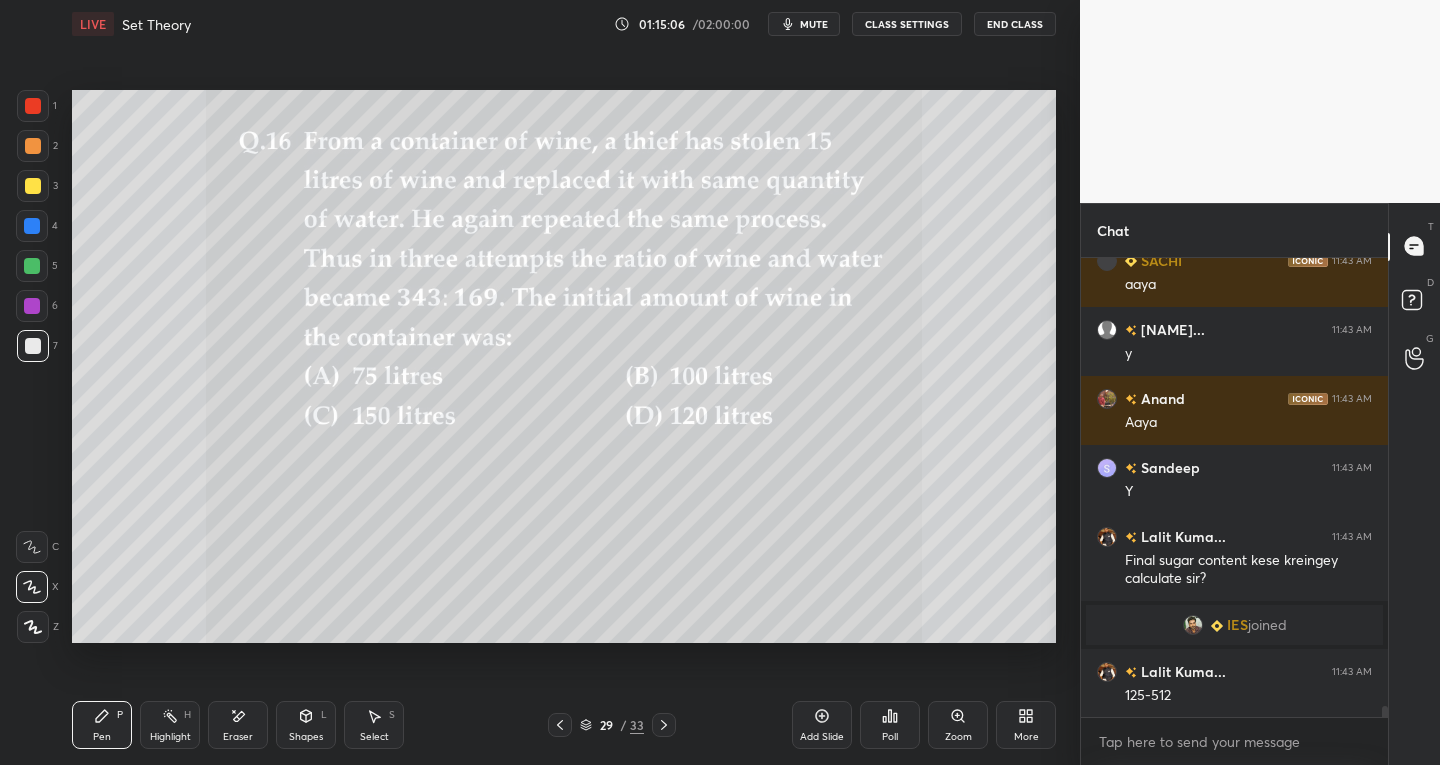 scroll, scrollTop: 18936, scrollLeft: 0, axis: vertical 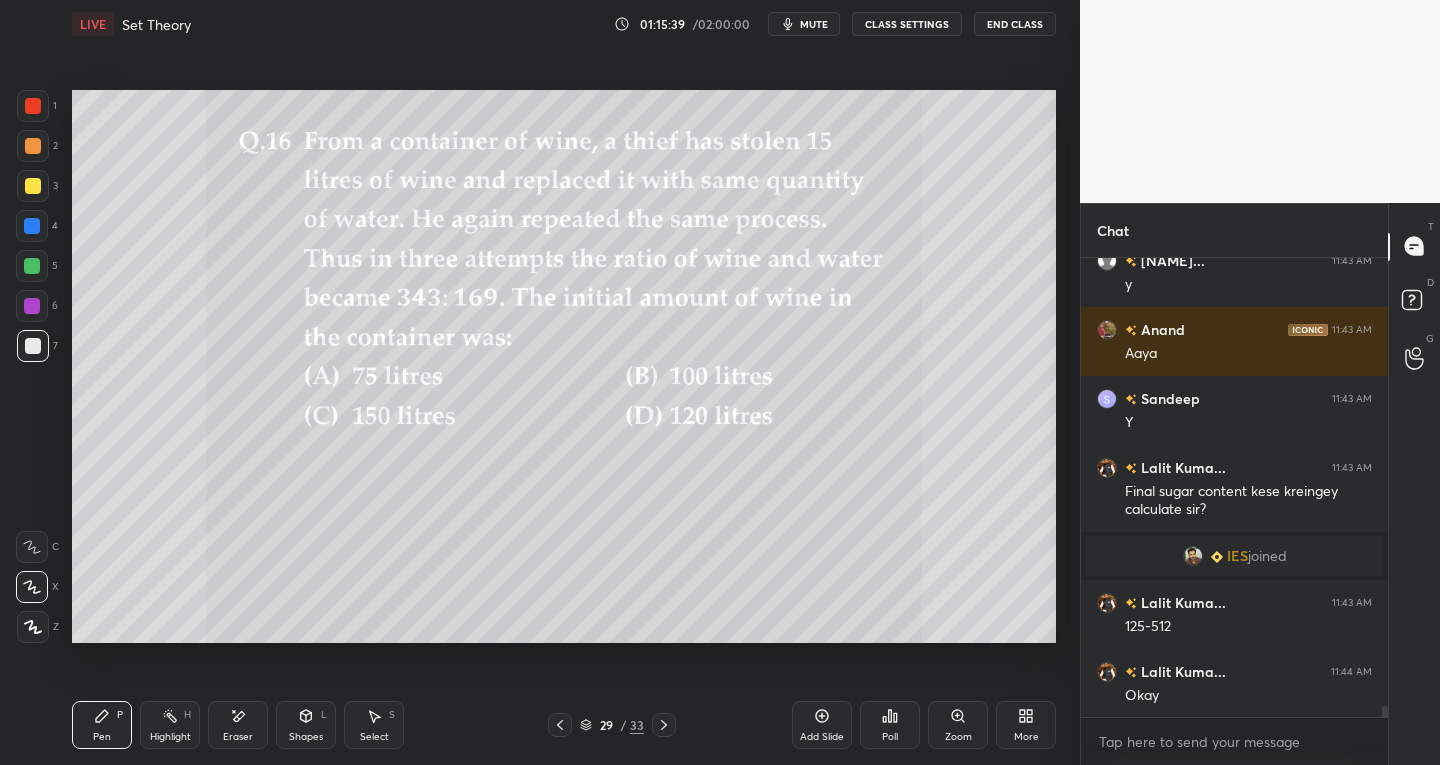 click on "Eraser" at bounding box center [238, 737] 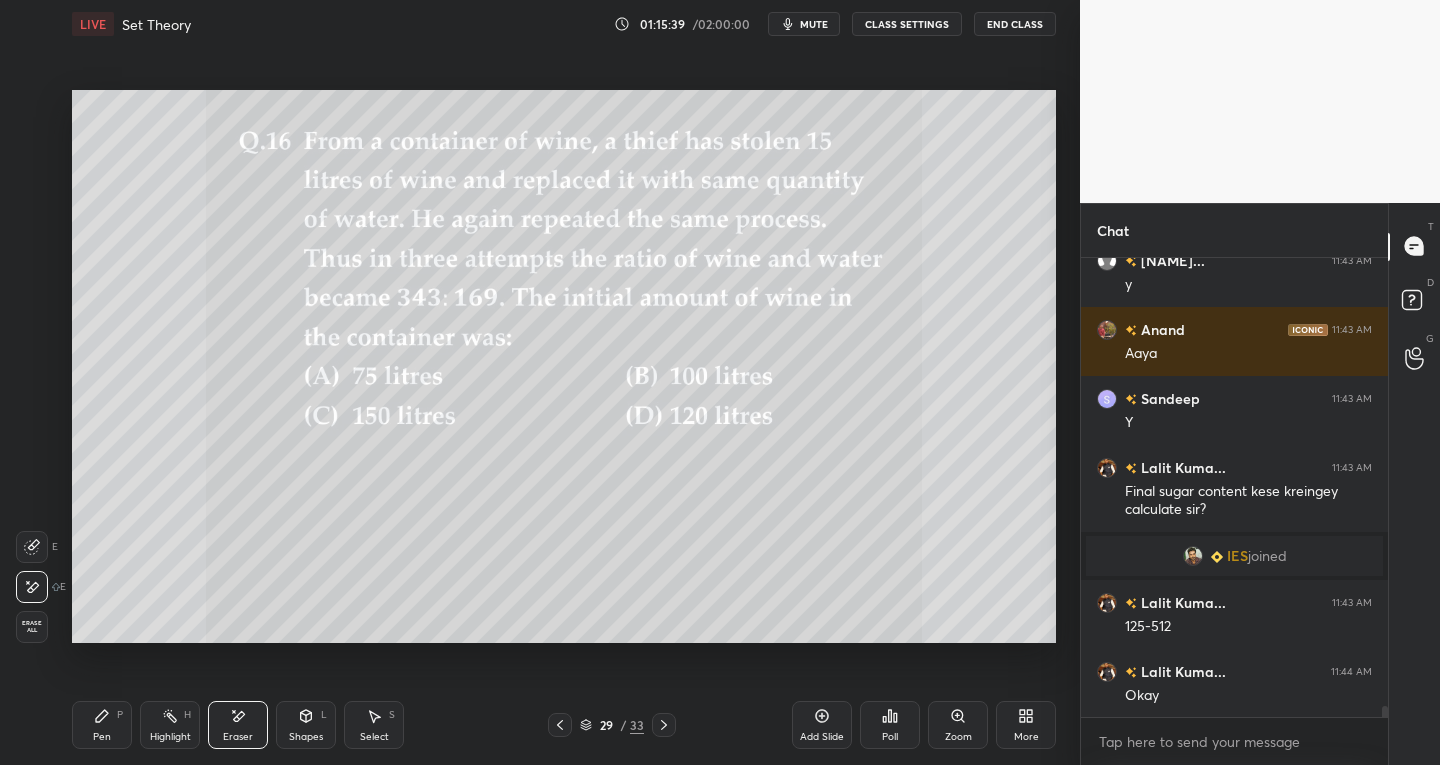 click on "Erase all" at bounding box center (32, 627) 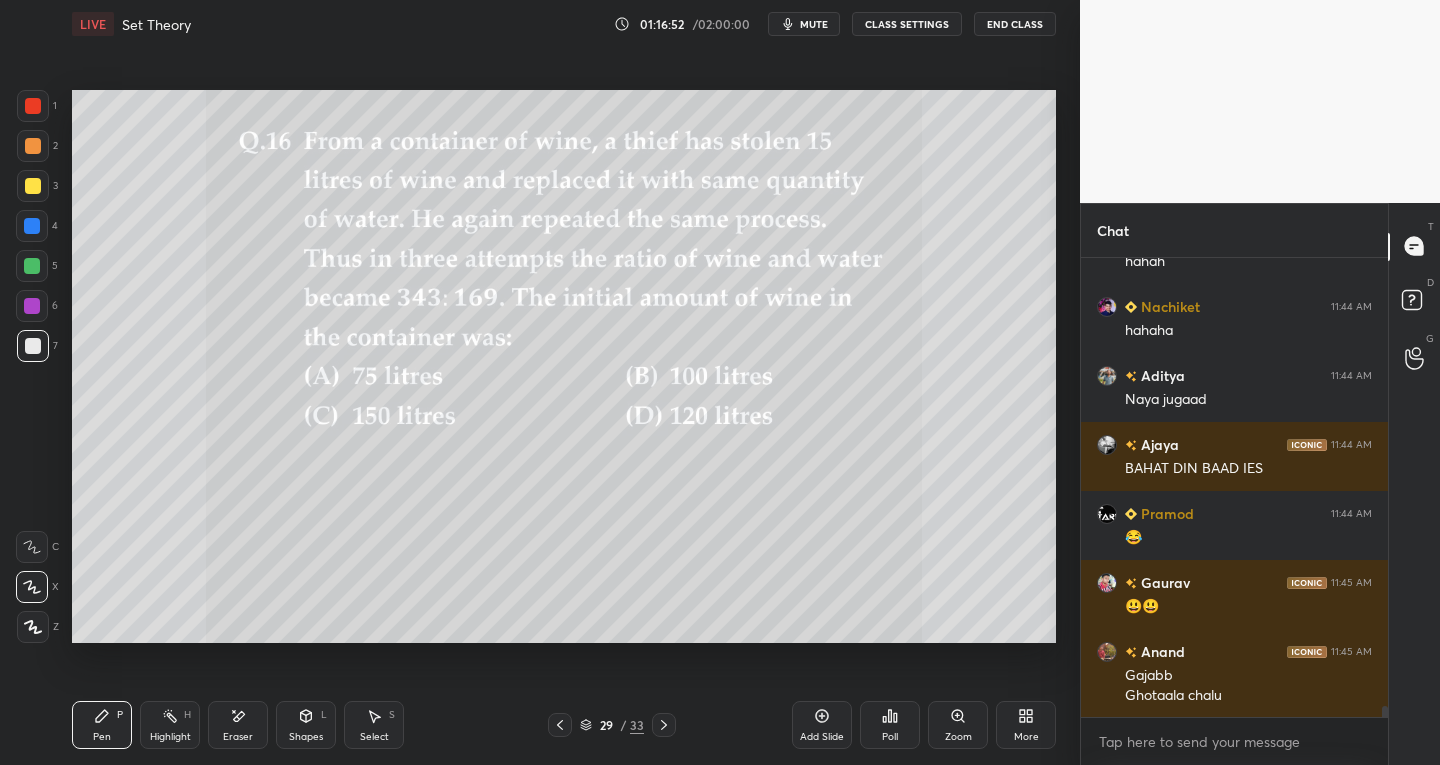 scroll, scrollTop: 19597, scrollLeft: 0, axis: vertical 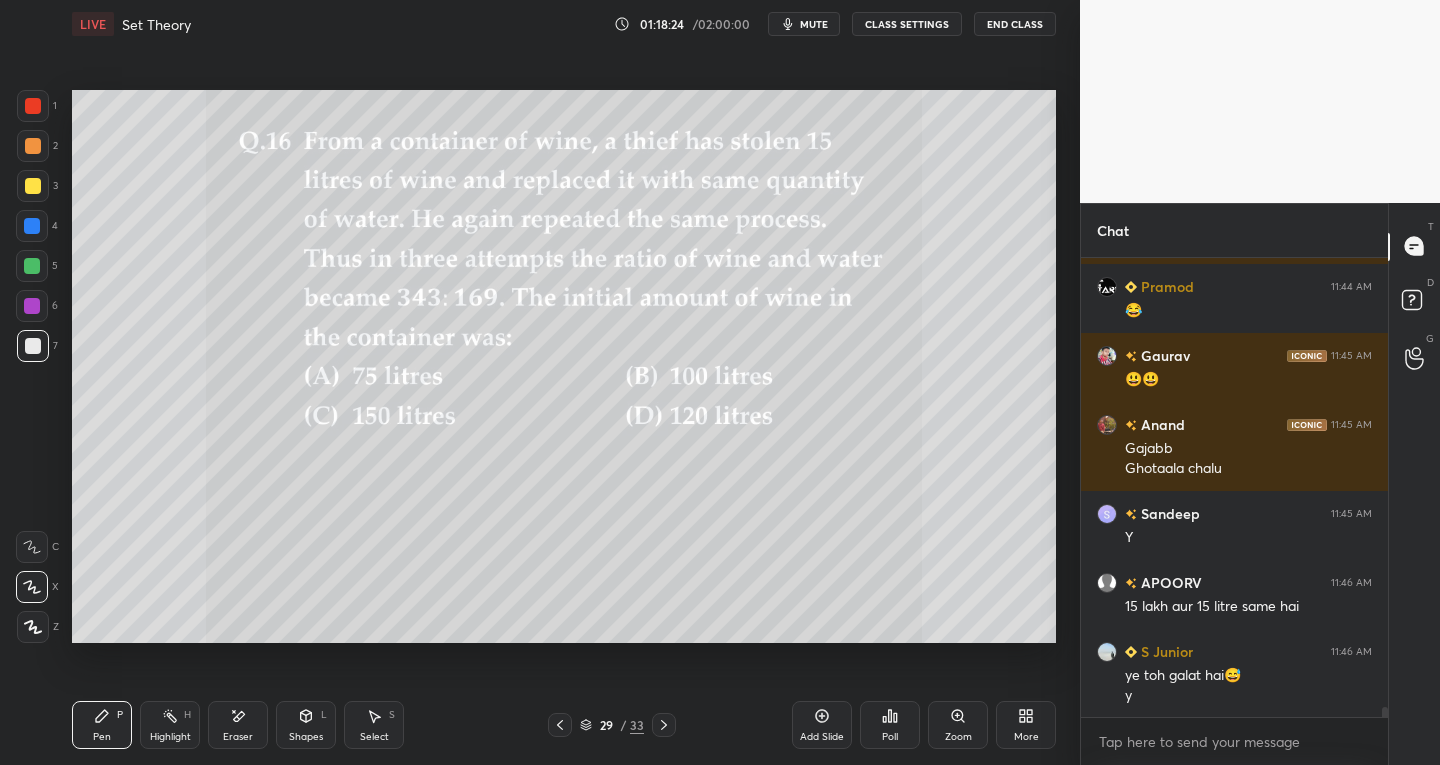 click 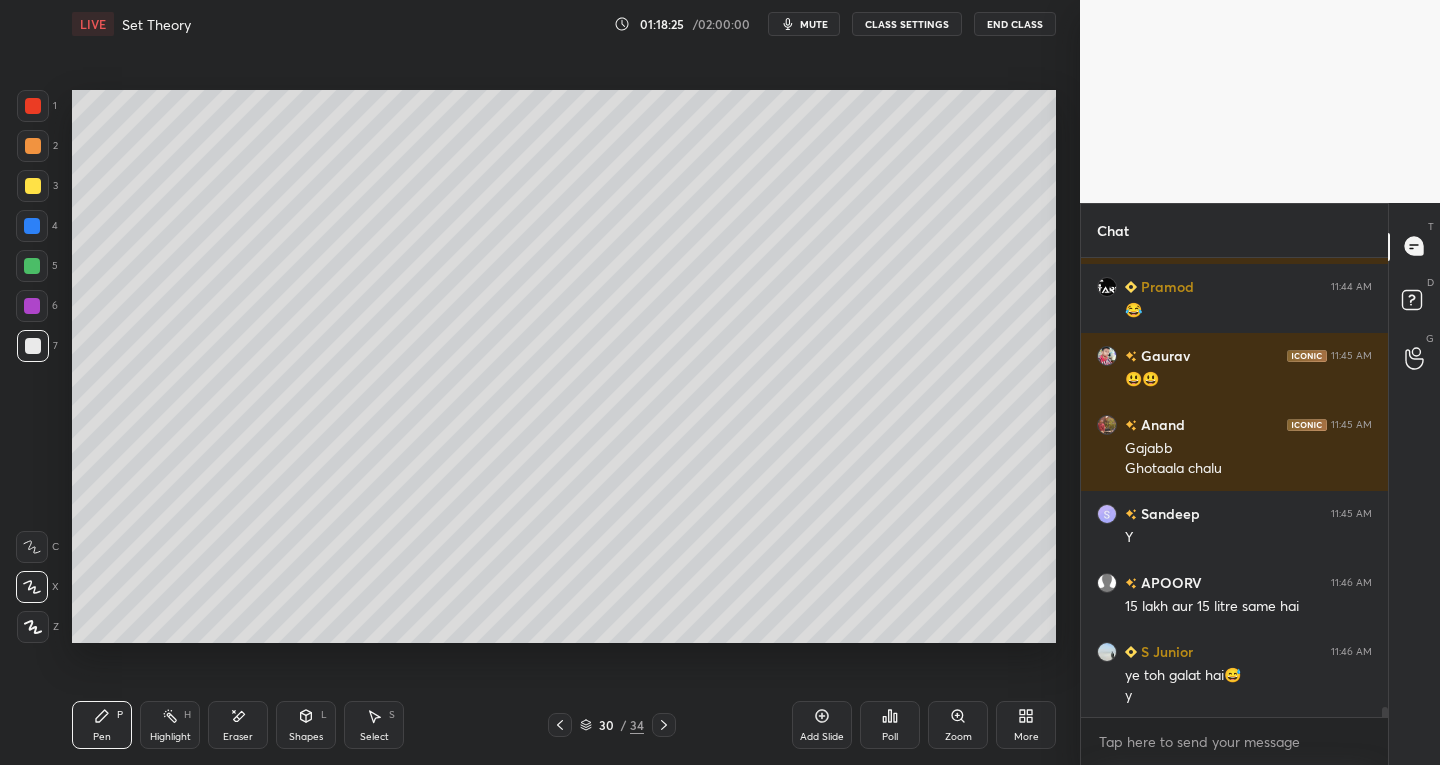 scroll, scrollTop: 19824, scrollLeft: 0, axis: vertical 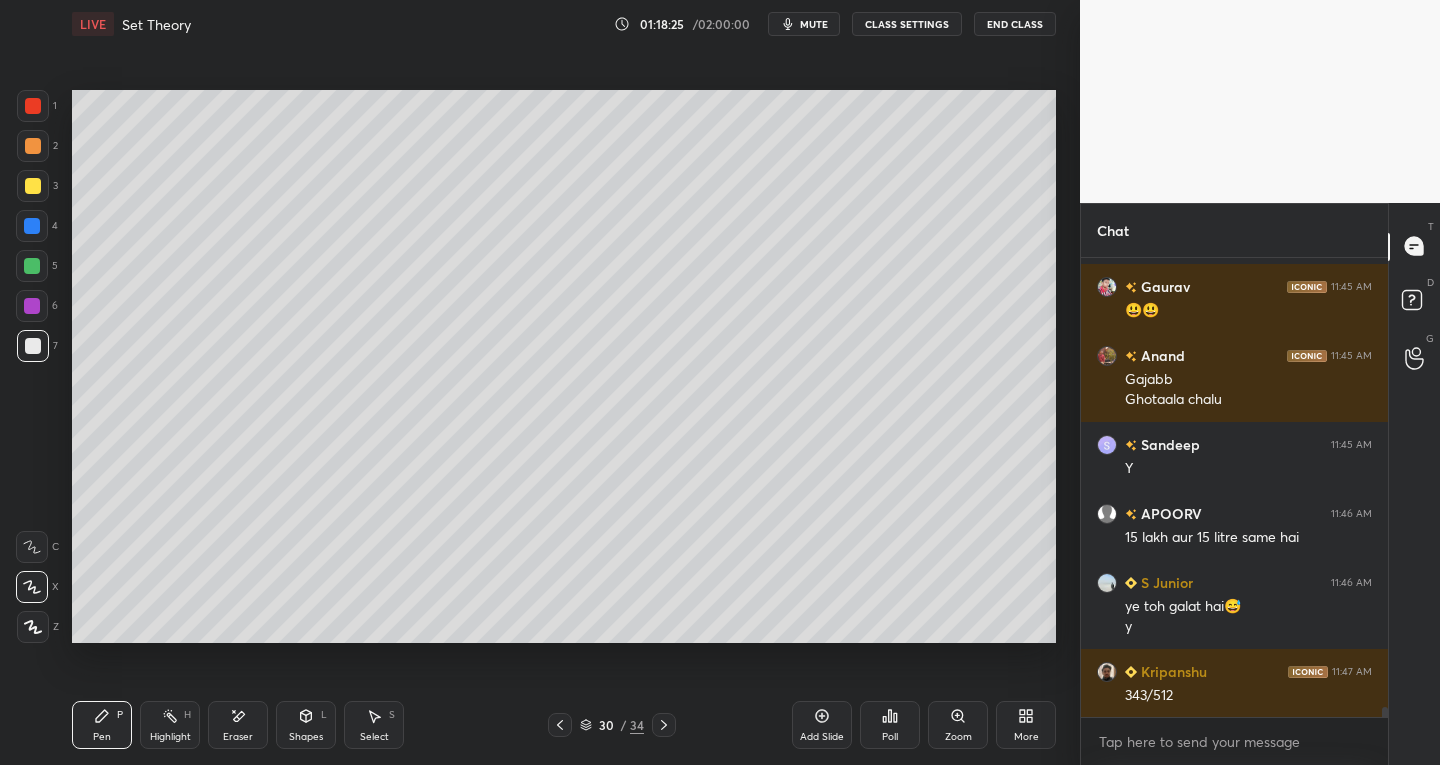 click on "Shapes" at bounding box center [306, 737] 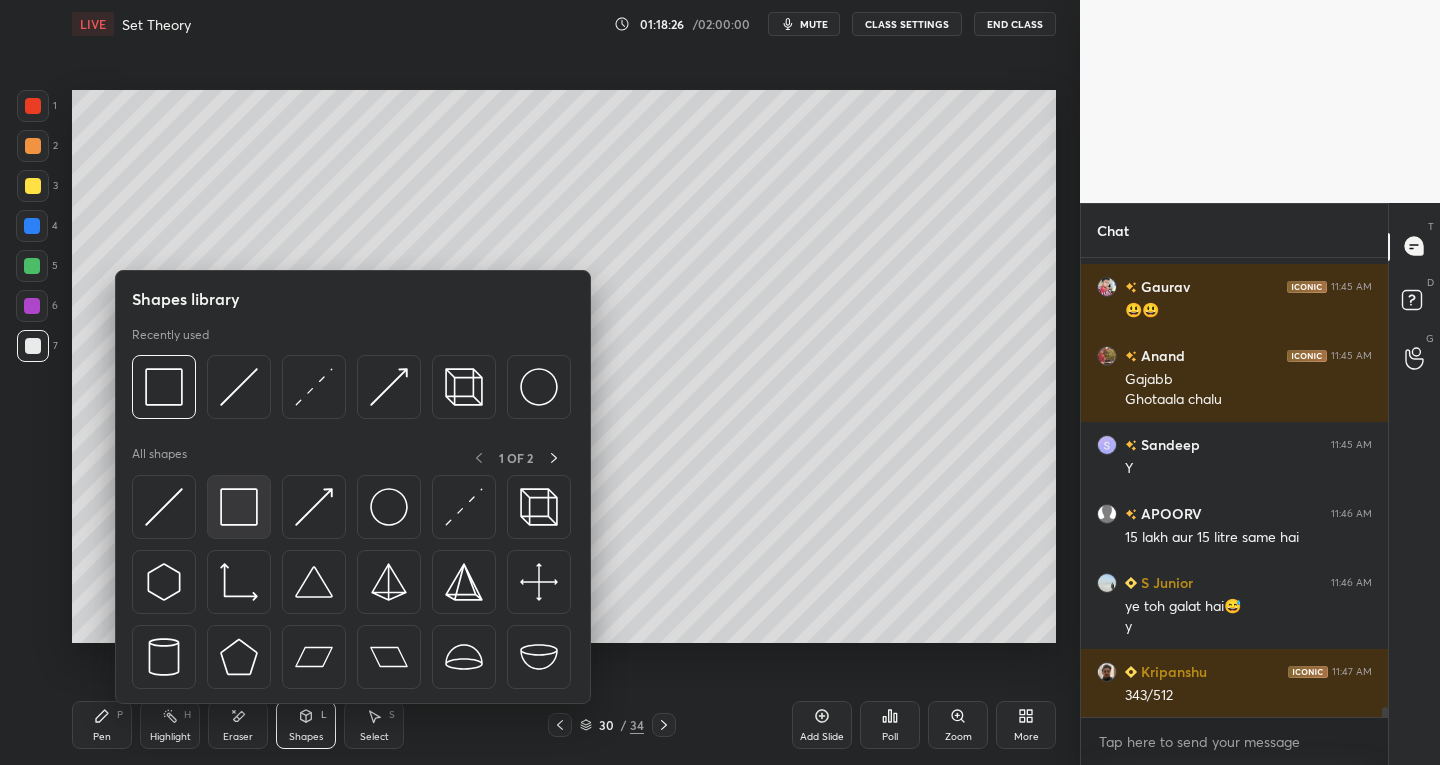 click at bounding box center (239, 507) 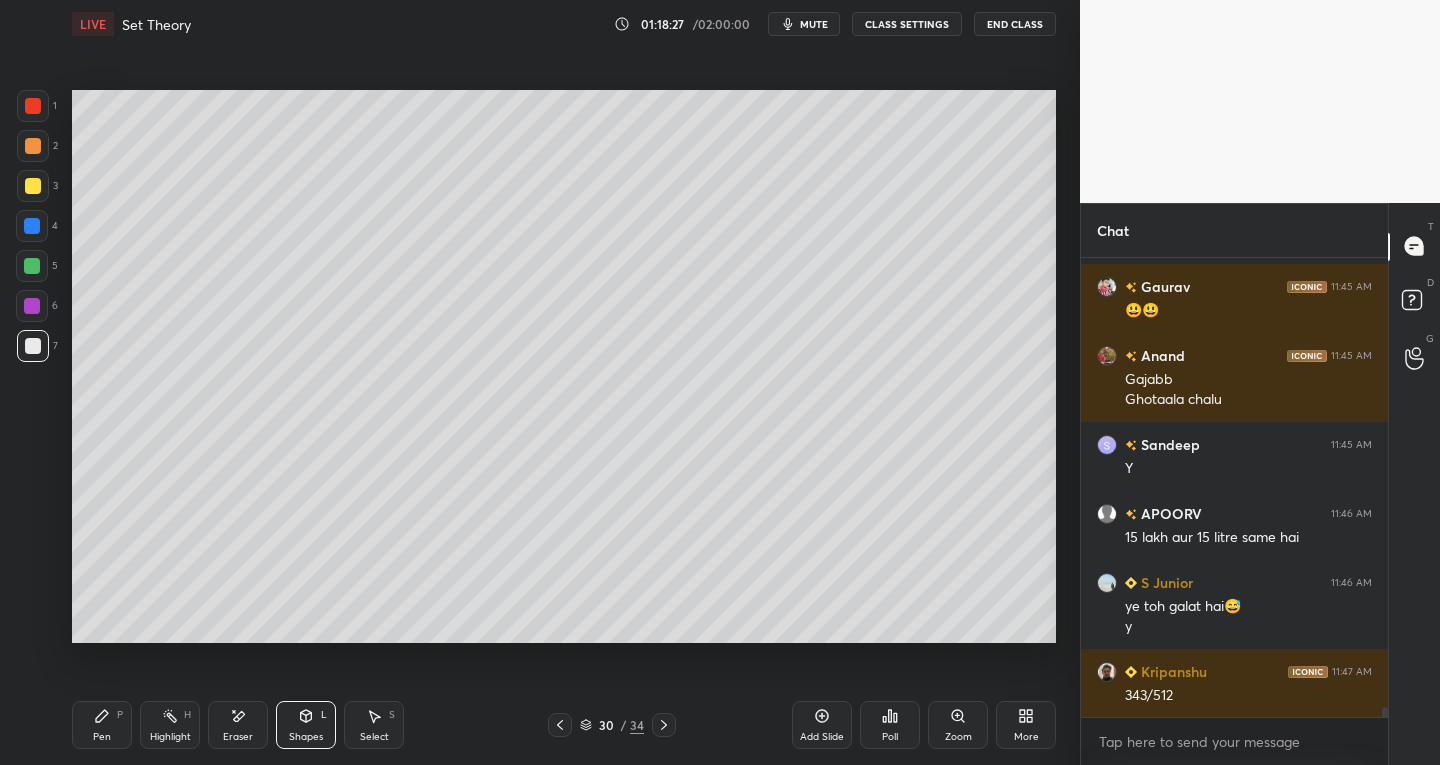 click 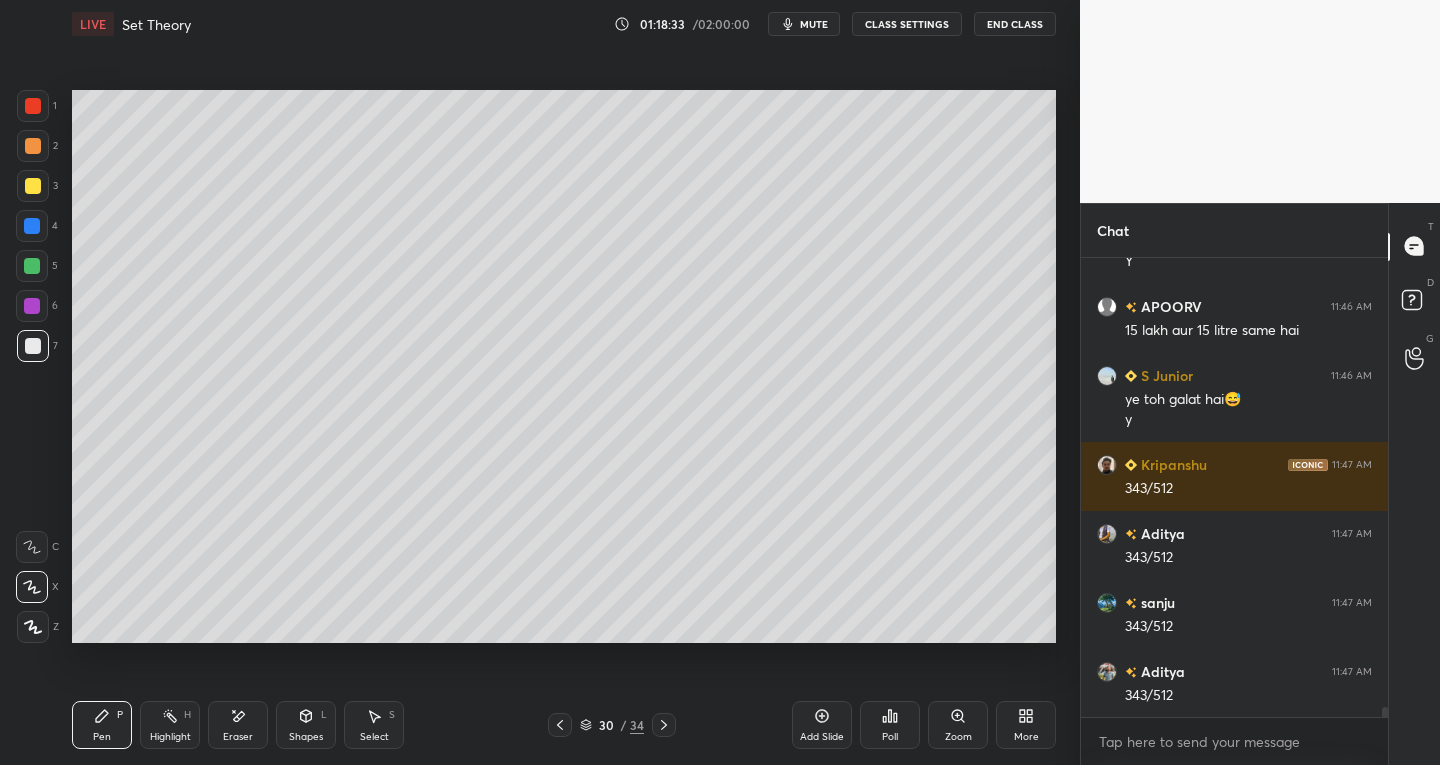 scroll, scrollTop: 20100, scrollLeft: 0, axis: vertical 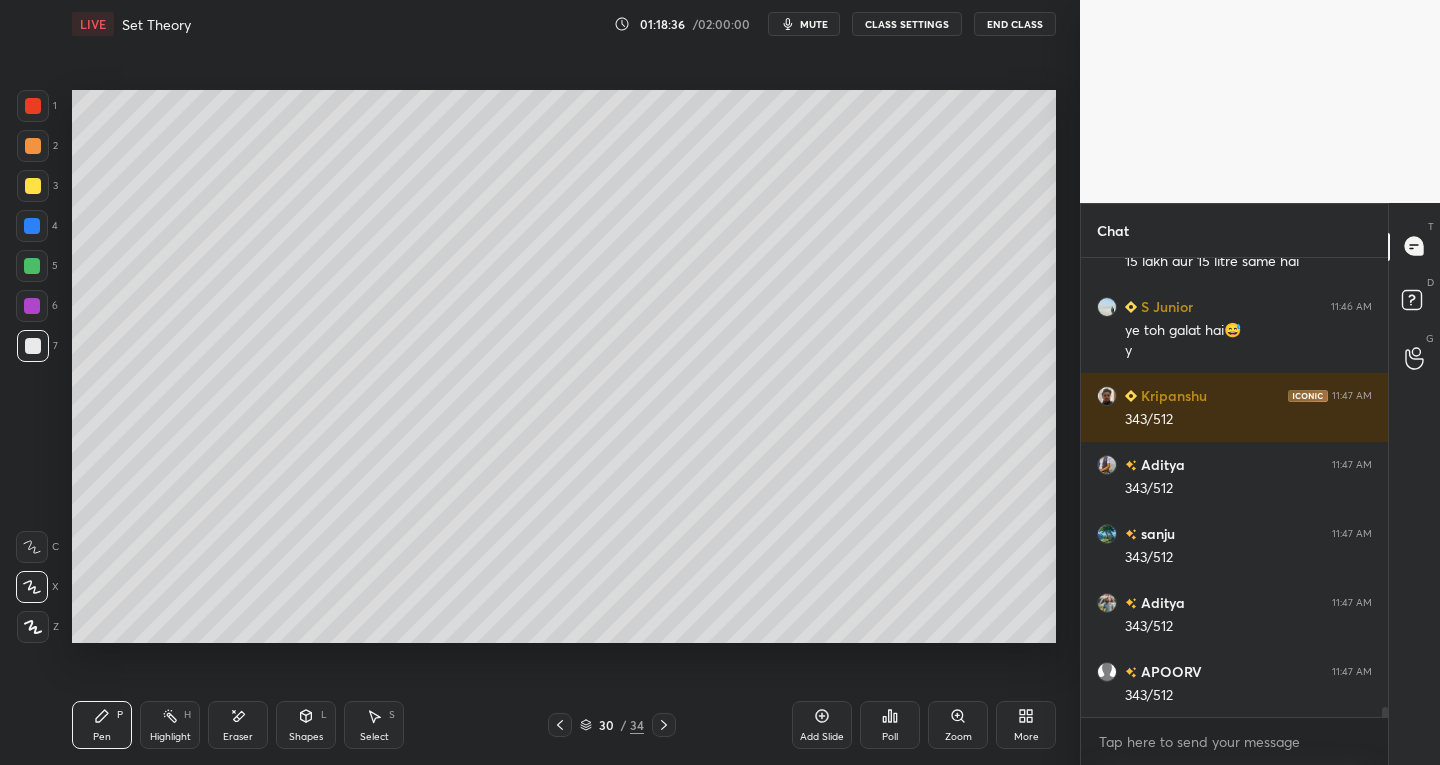 click 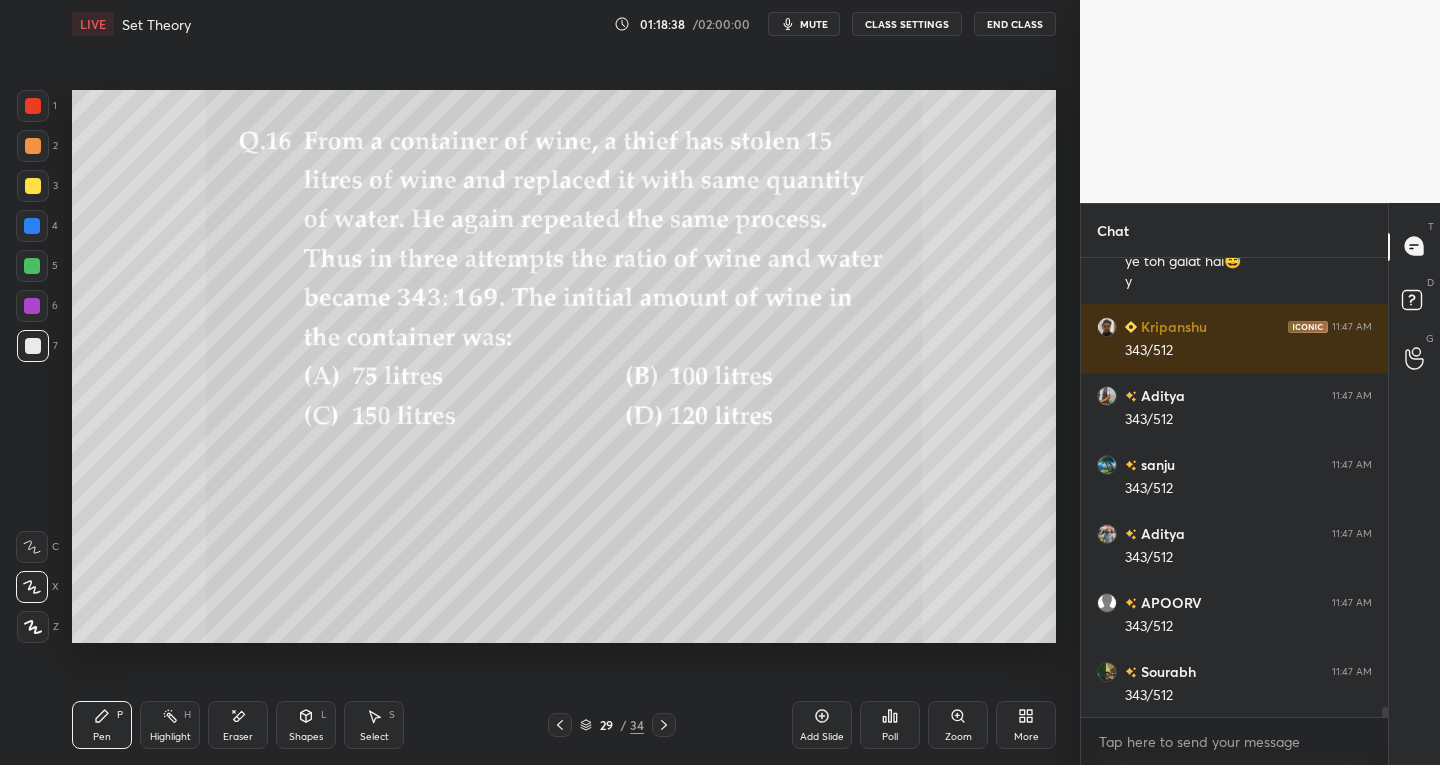 scroll, scrollTop: 20238, scrollLeft: 0, axis: vertical 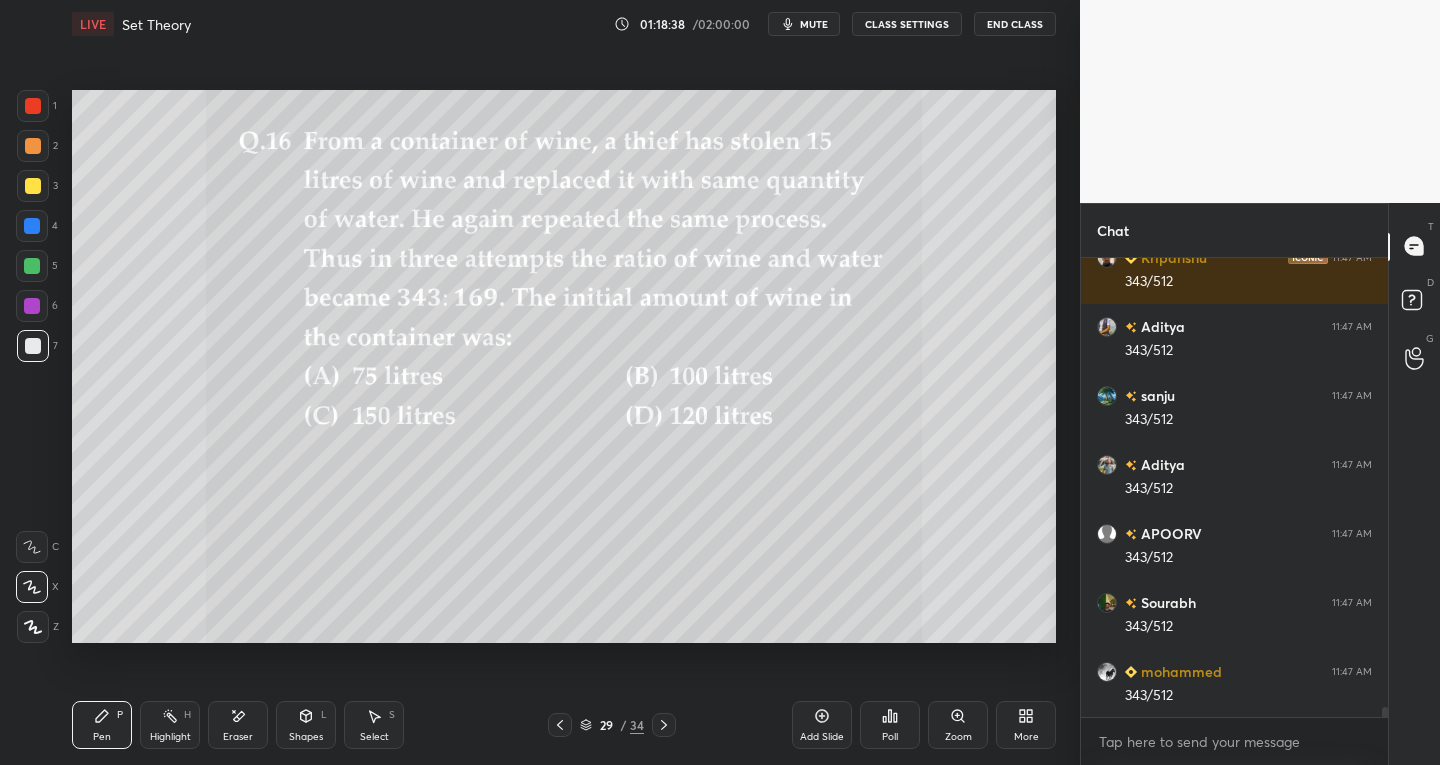 click 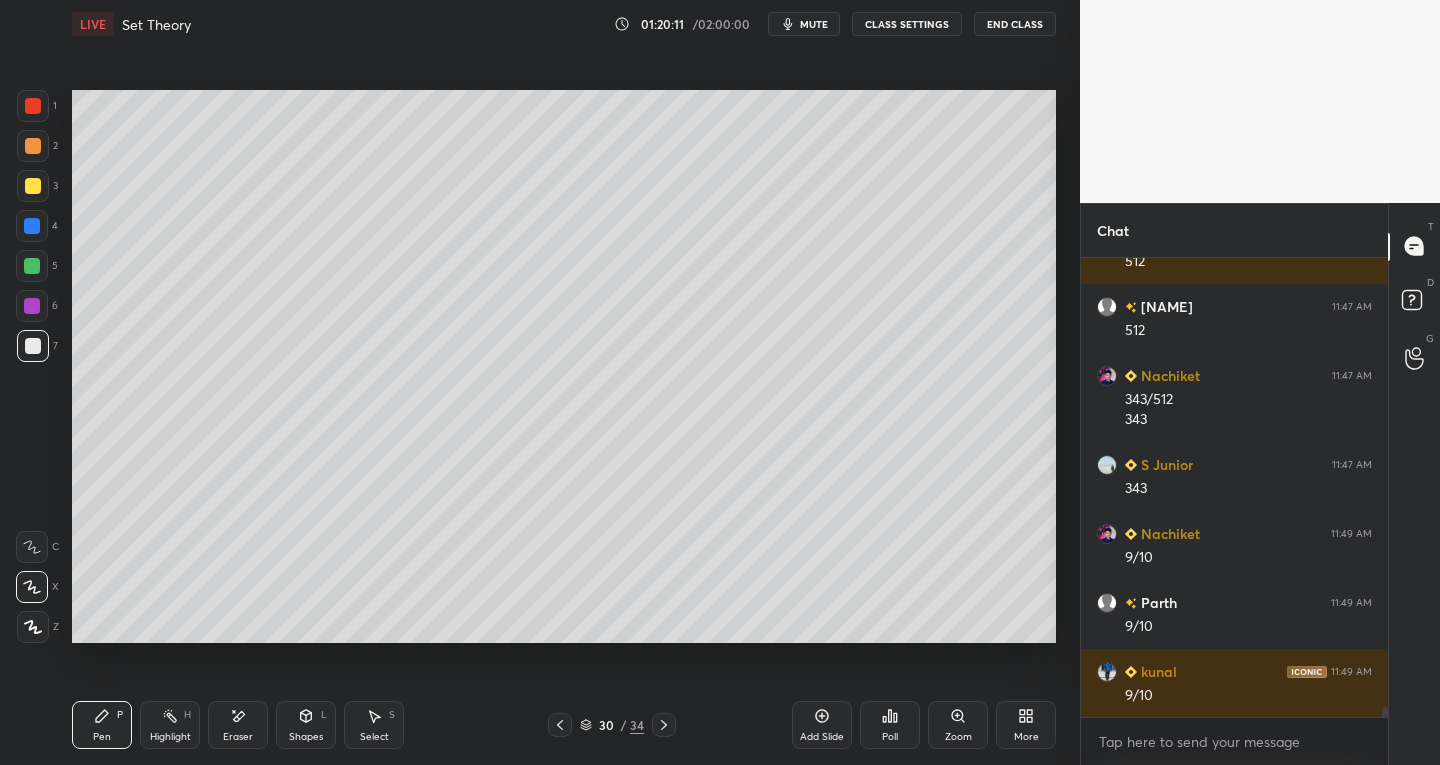 scroll, scrollTop: 21017, scrollLeft: 0, axis: vertical 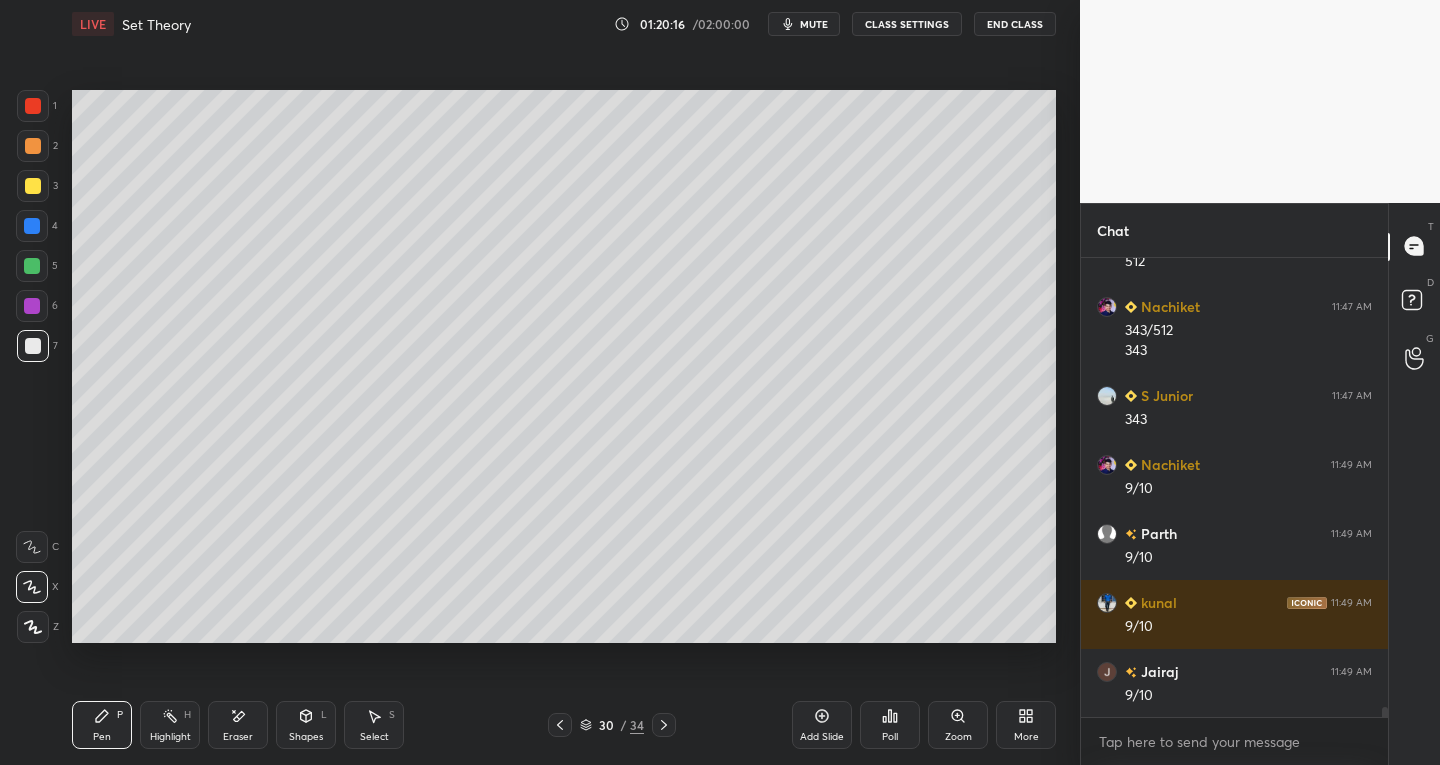 click on "Eraser" at bounding box center (238, 737) 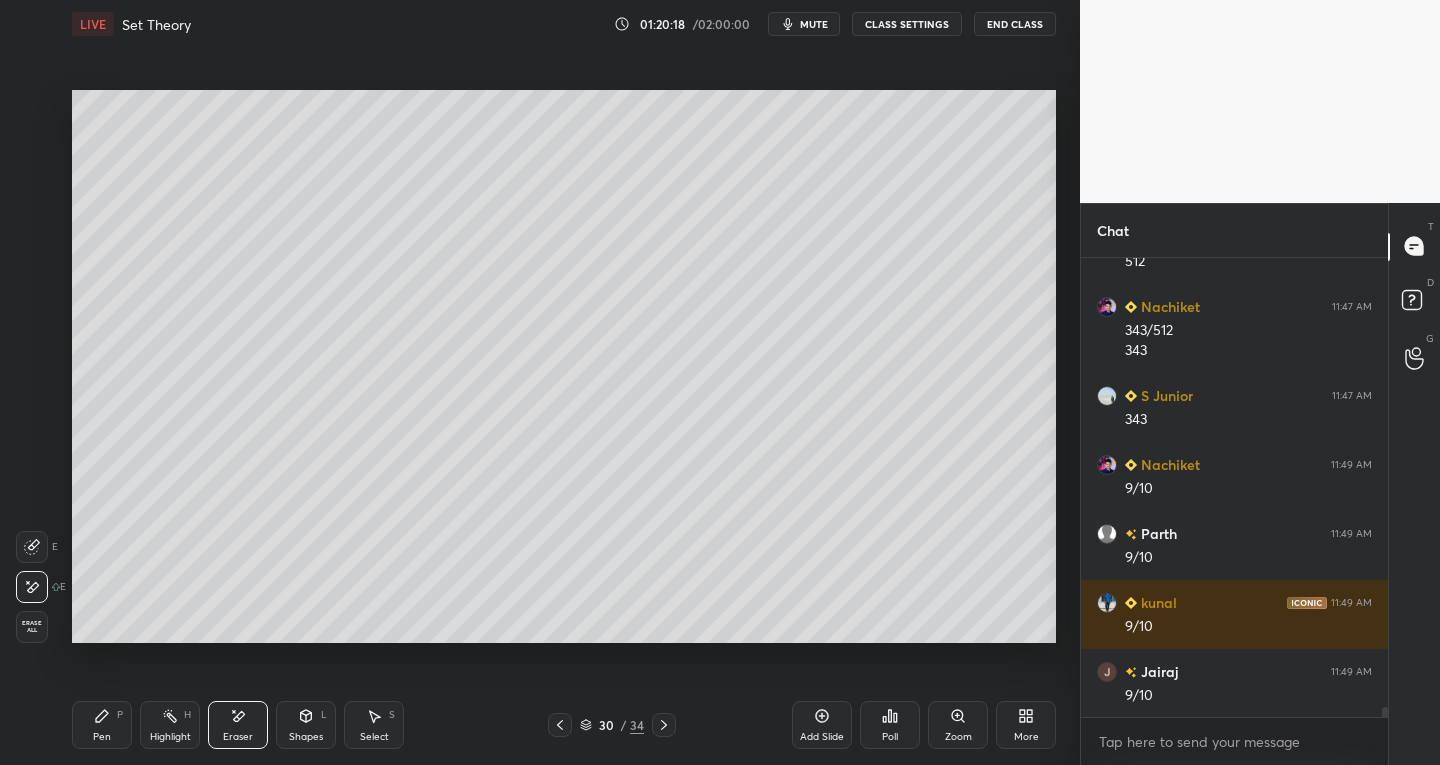 click on "Pen" at bounding box center [102, 737] 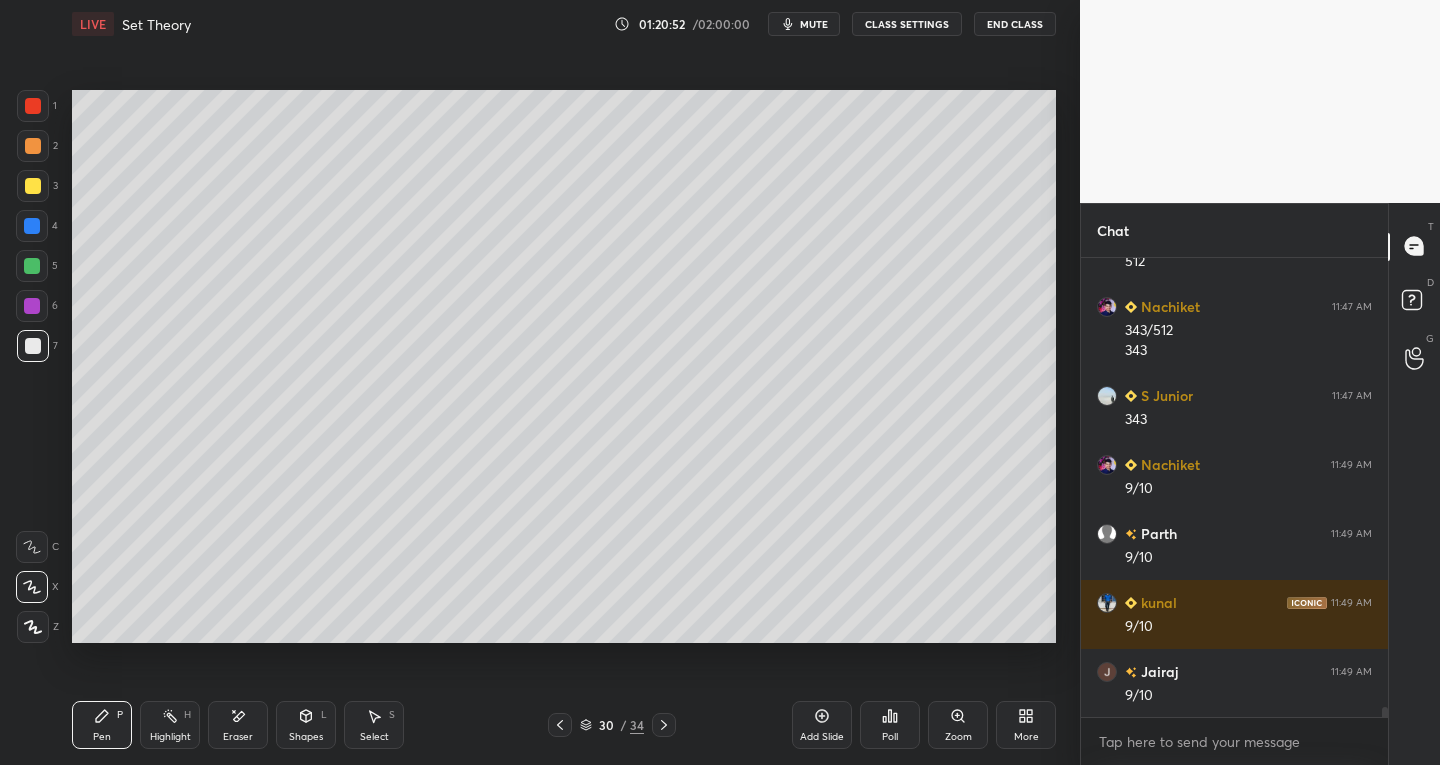 scroll, scrollTop: 21086, scrollLeft: 0, axis: vertical 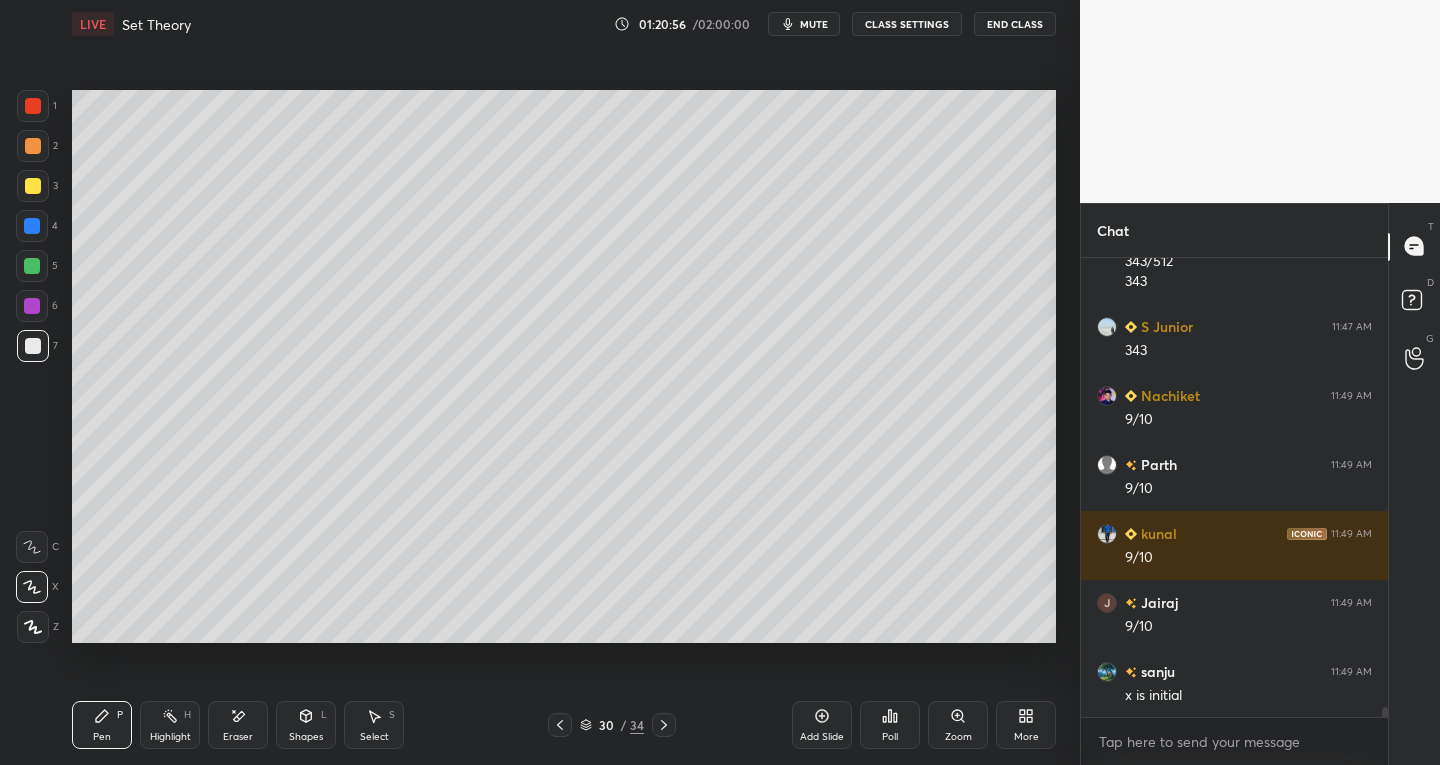 click on "Add Slide" at bounding box center (822, 725) 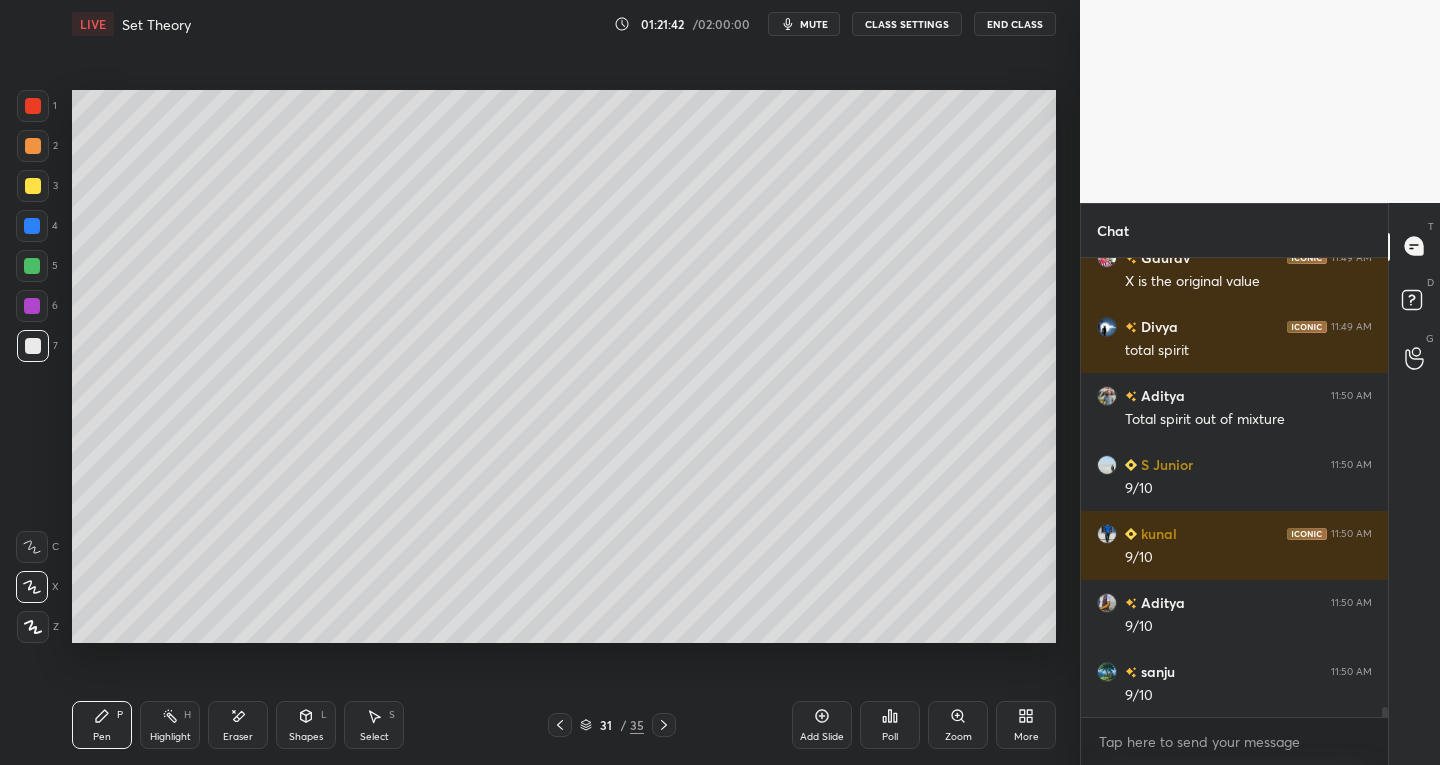 scroll, scrollTop: 21638, scrollLeft: 0, axis: vertical 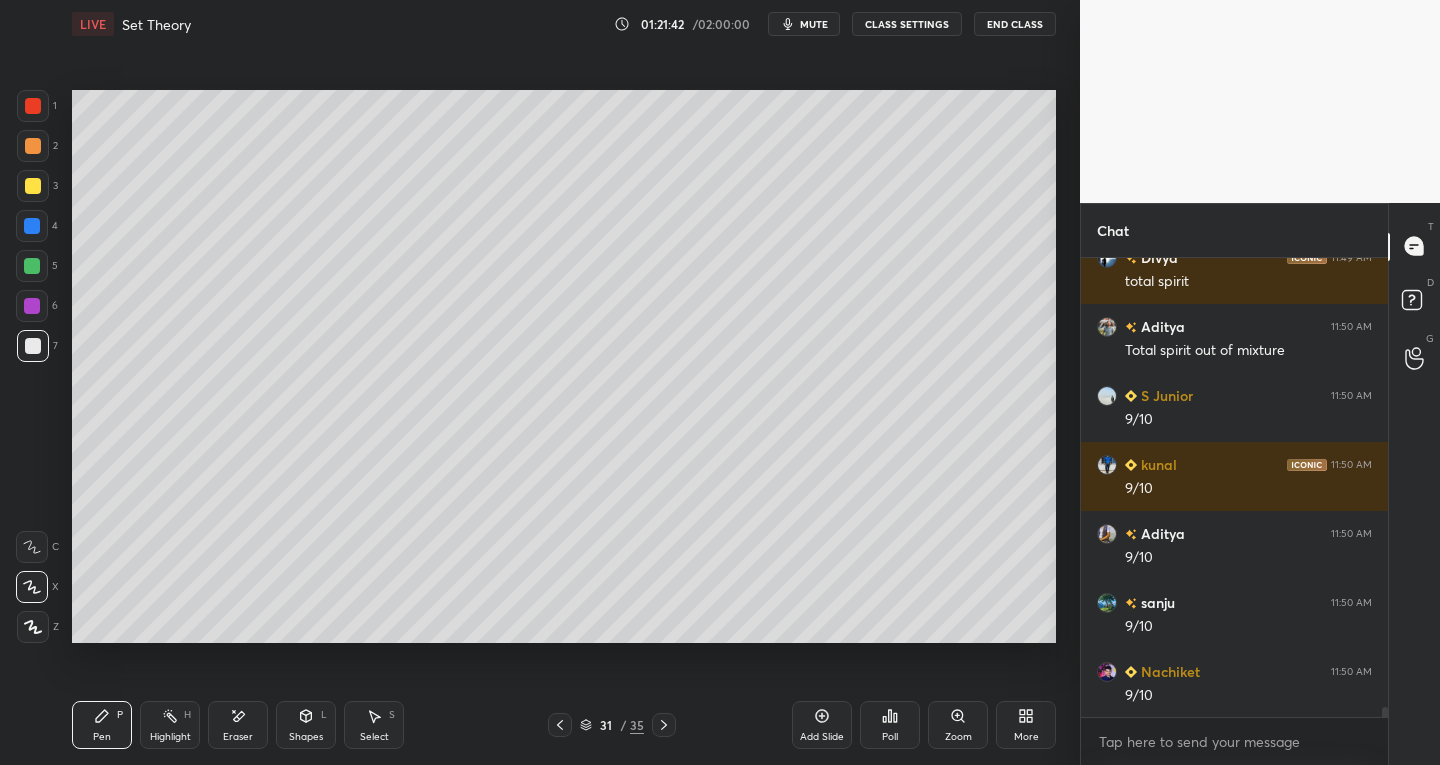 click 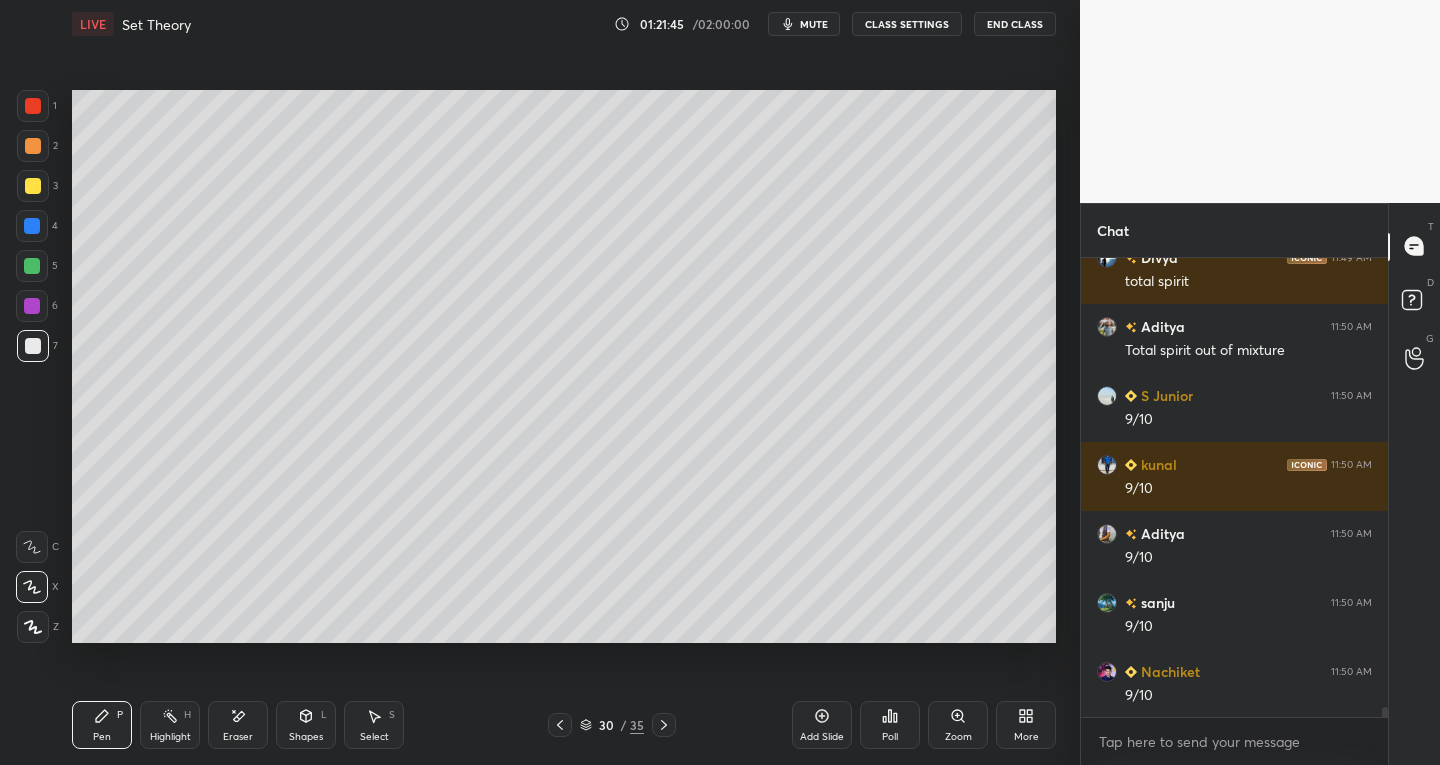scroll, scrollTop: 21707, scrollLeft: 0, axis: vertical 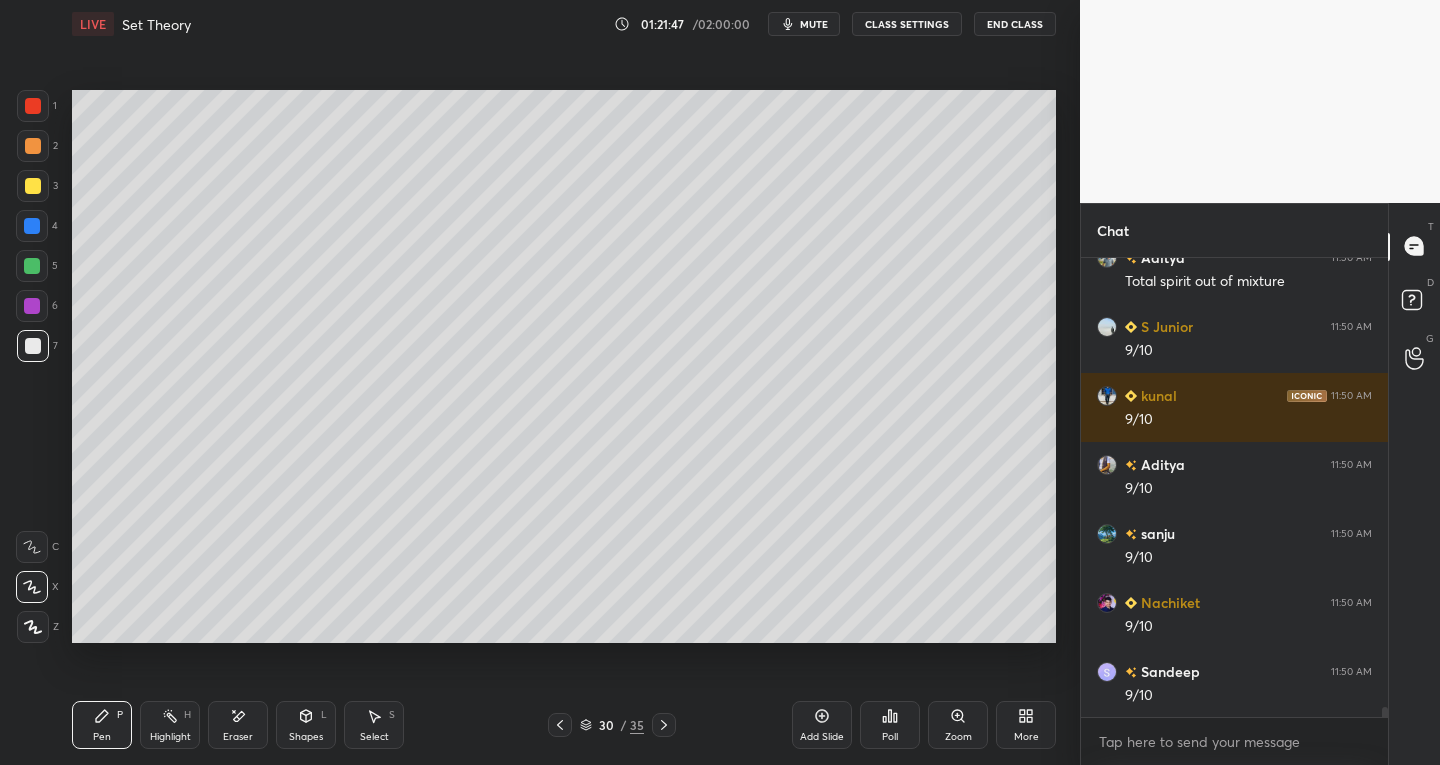 click 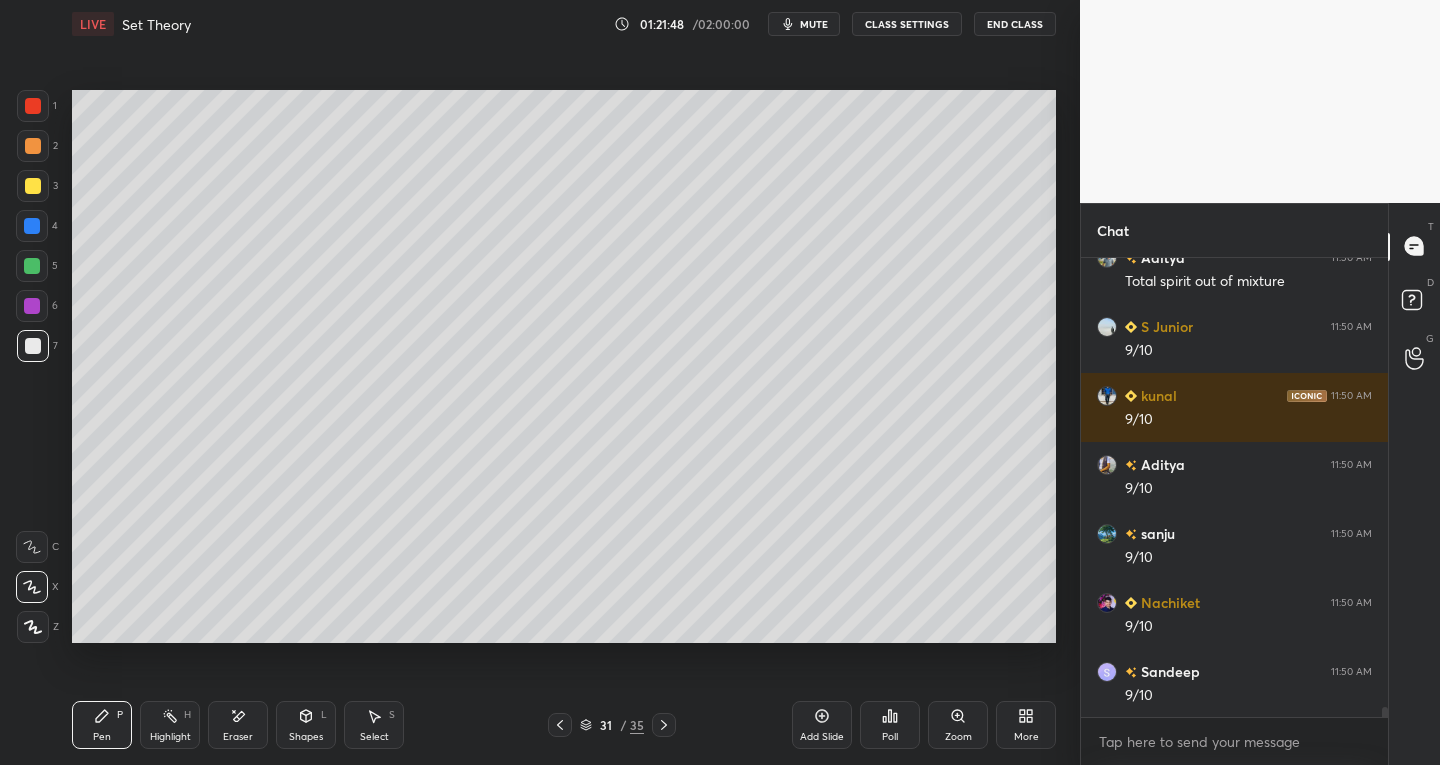 click 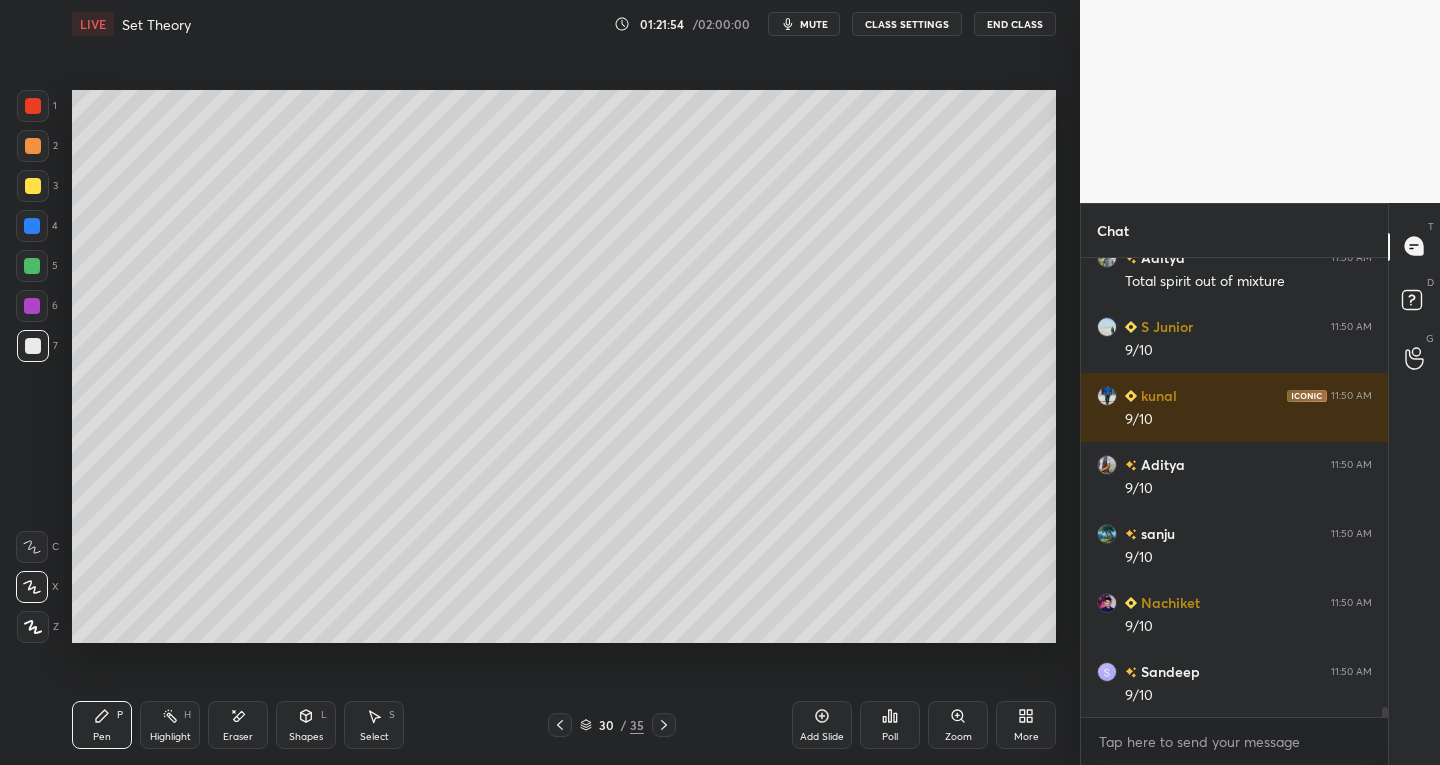 click 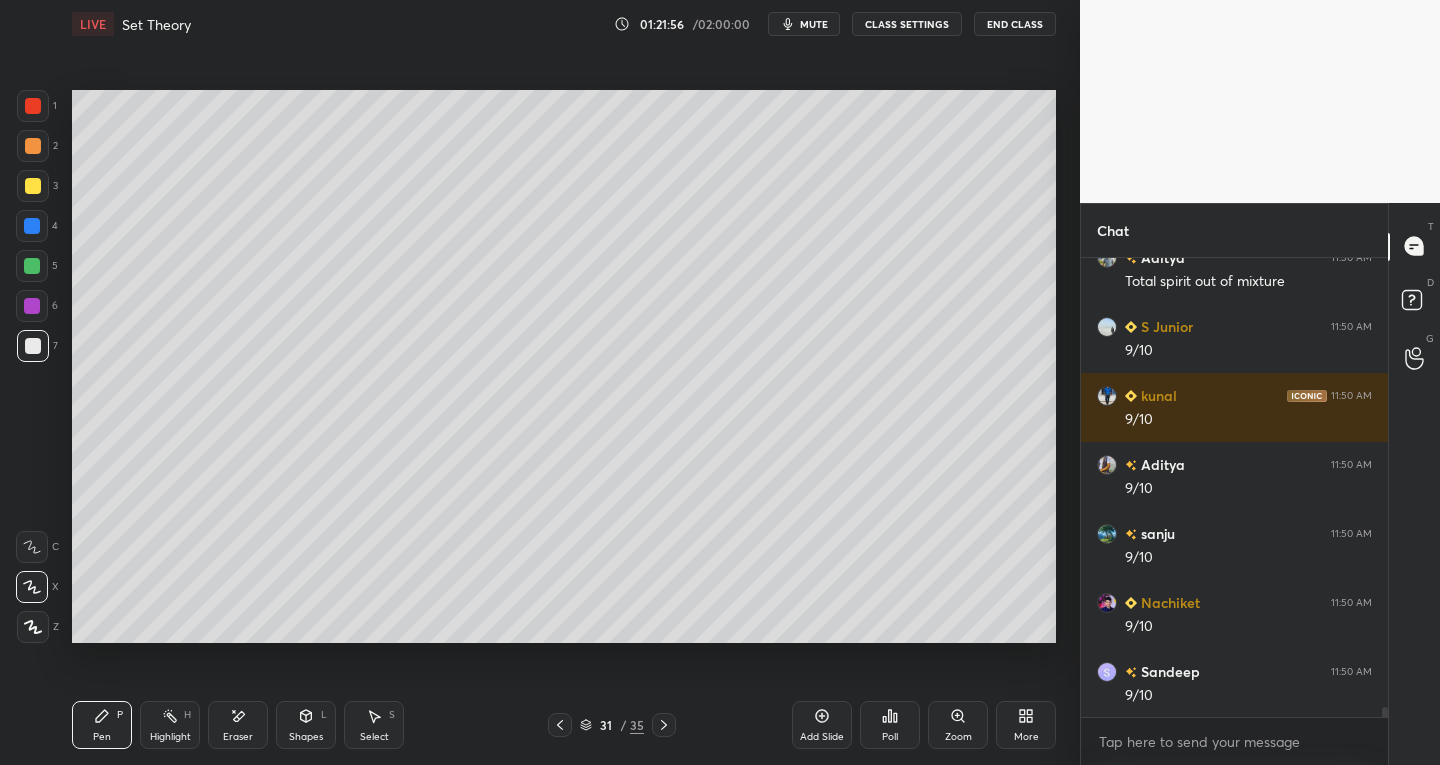 click 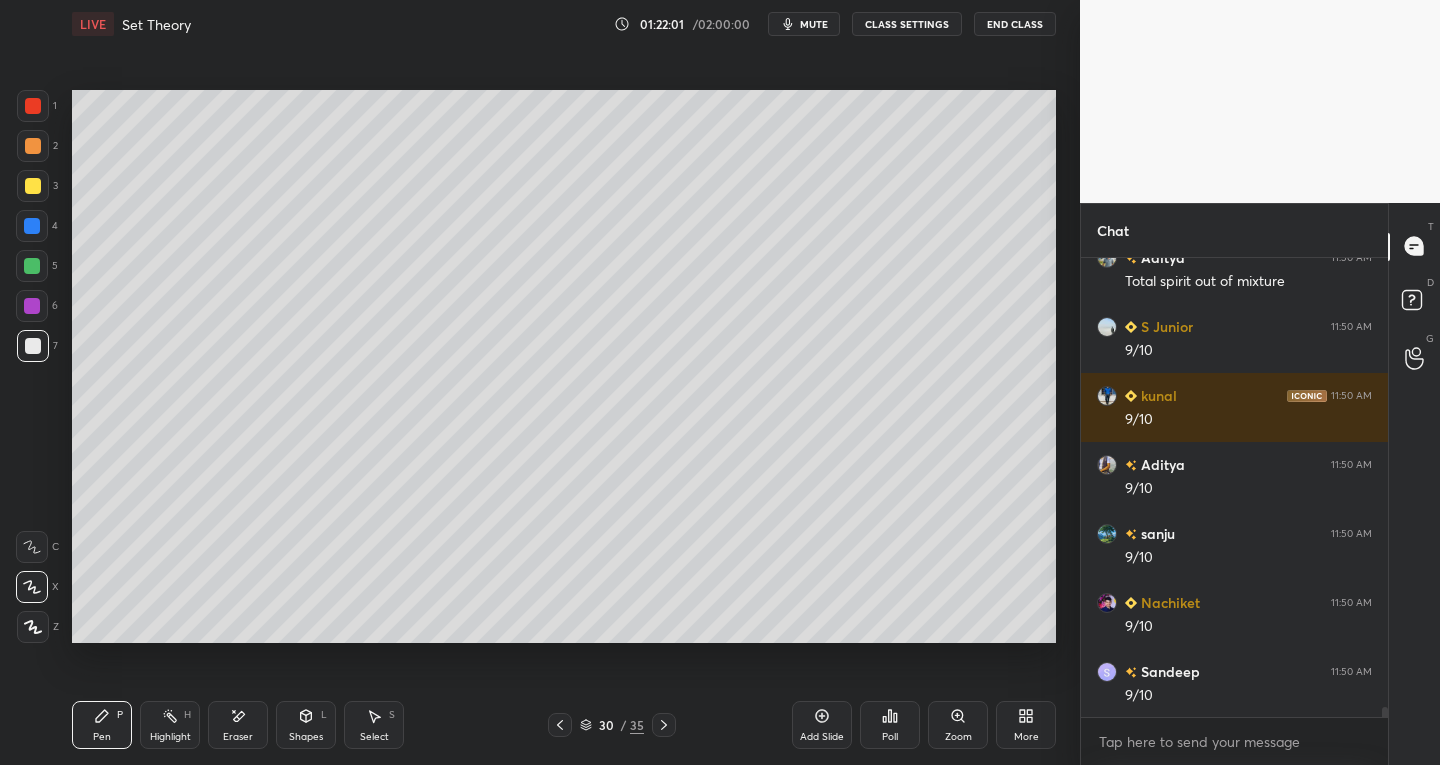 click 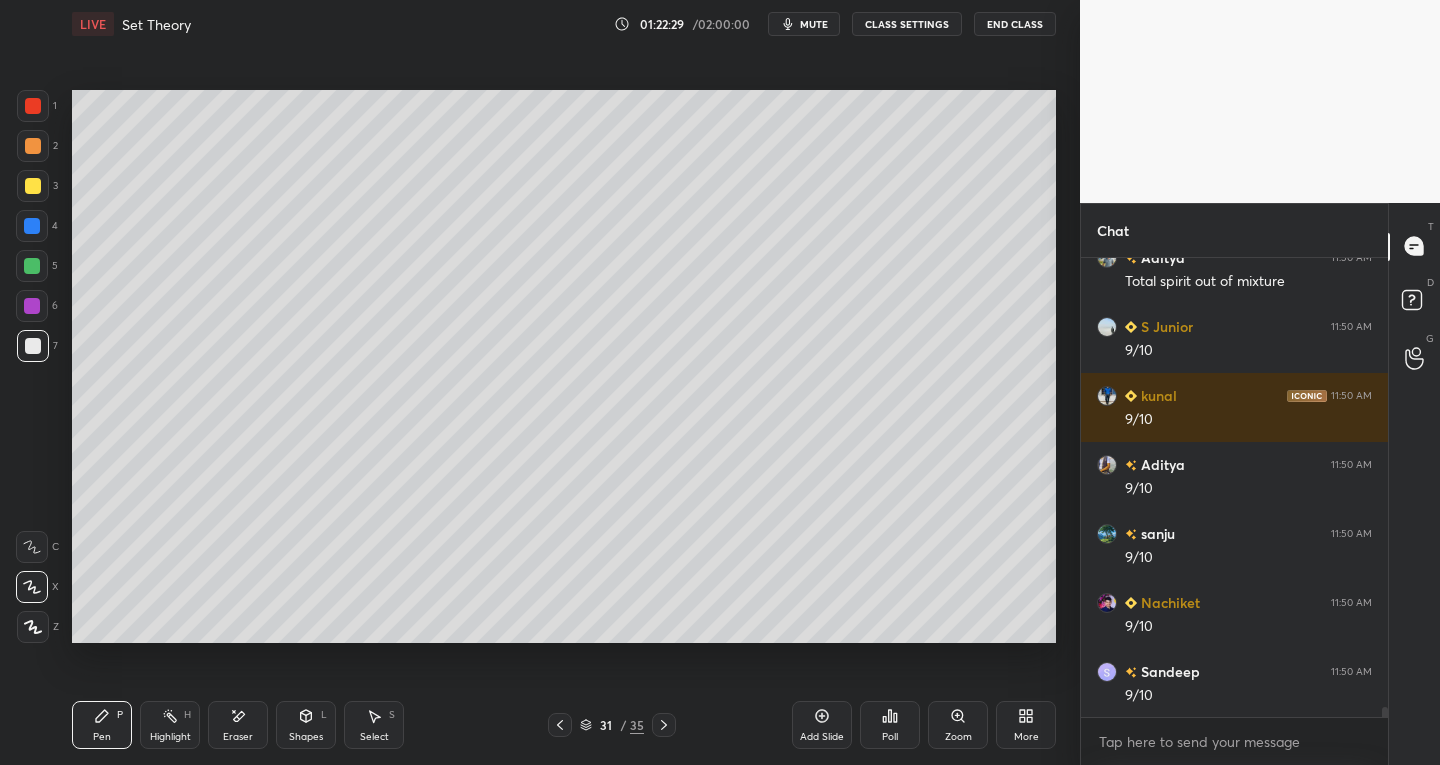 click on "mute" at bounding box center (814, 24) 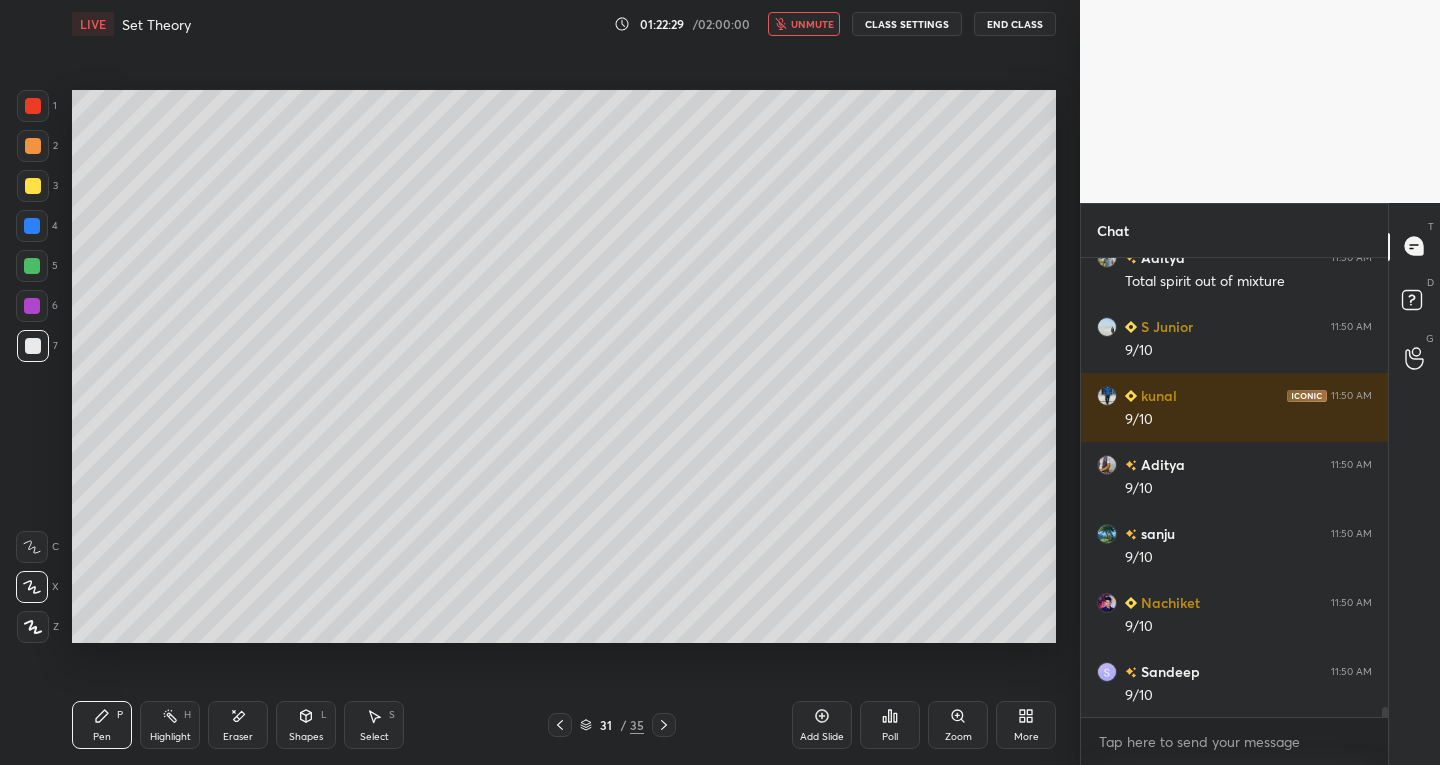 scroll, scrollTop: 21776, scrollLeft: 0, axis: vertical 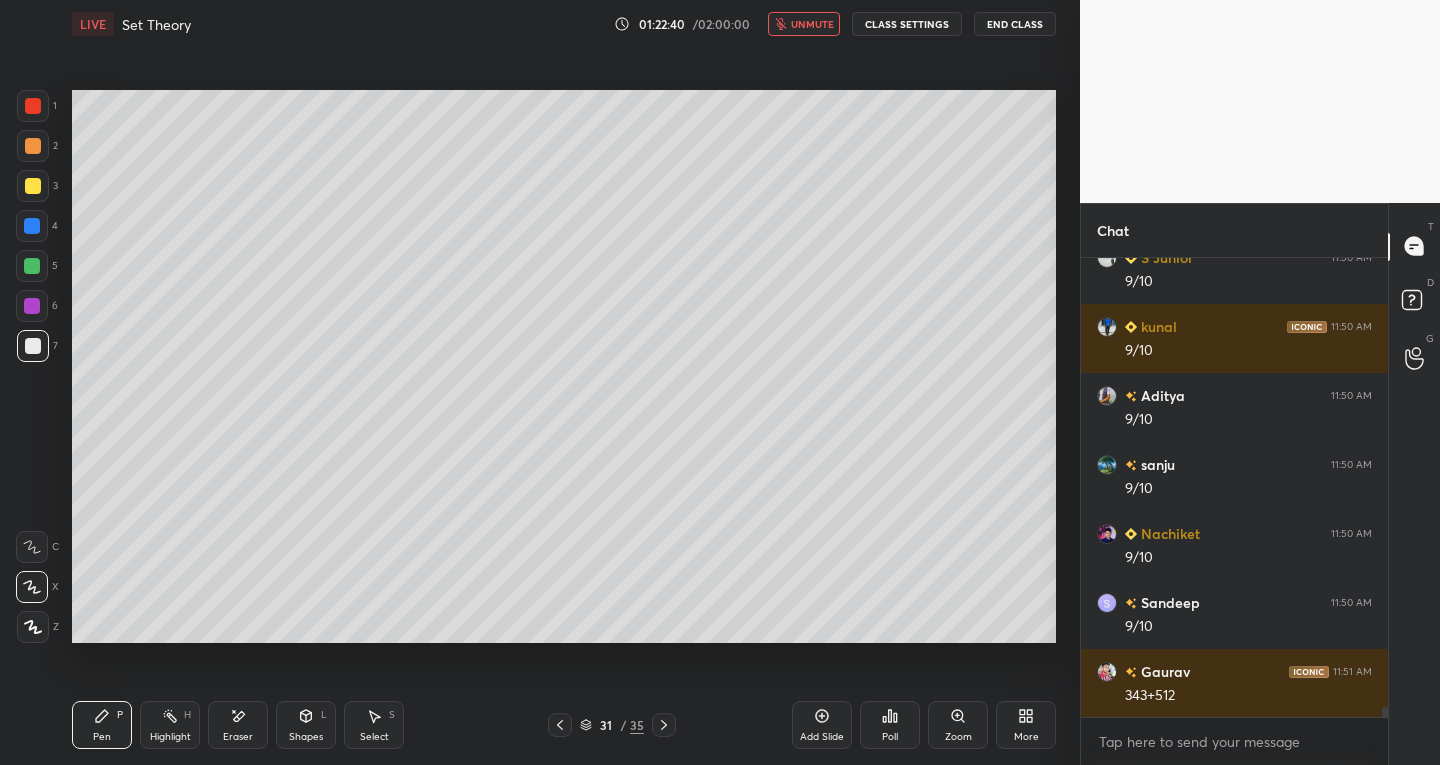 click on "unmute" at bounding box center (812, 24) 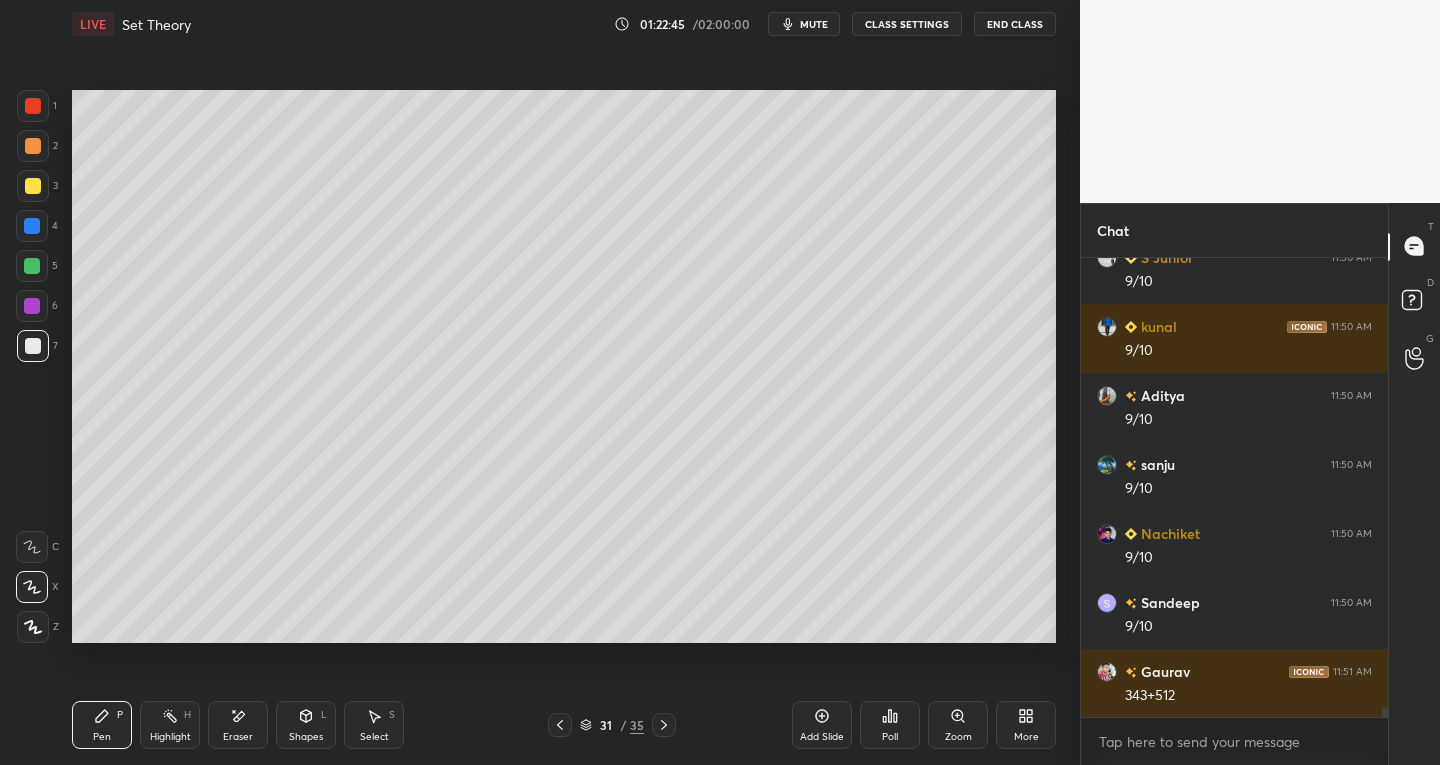 click on "Select S" at bounding box center (374, 725) 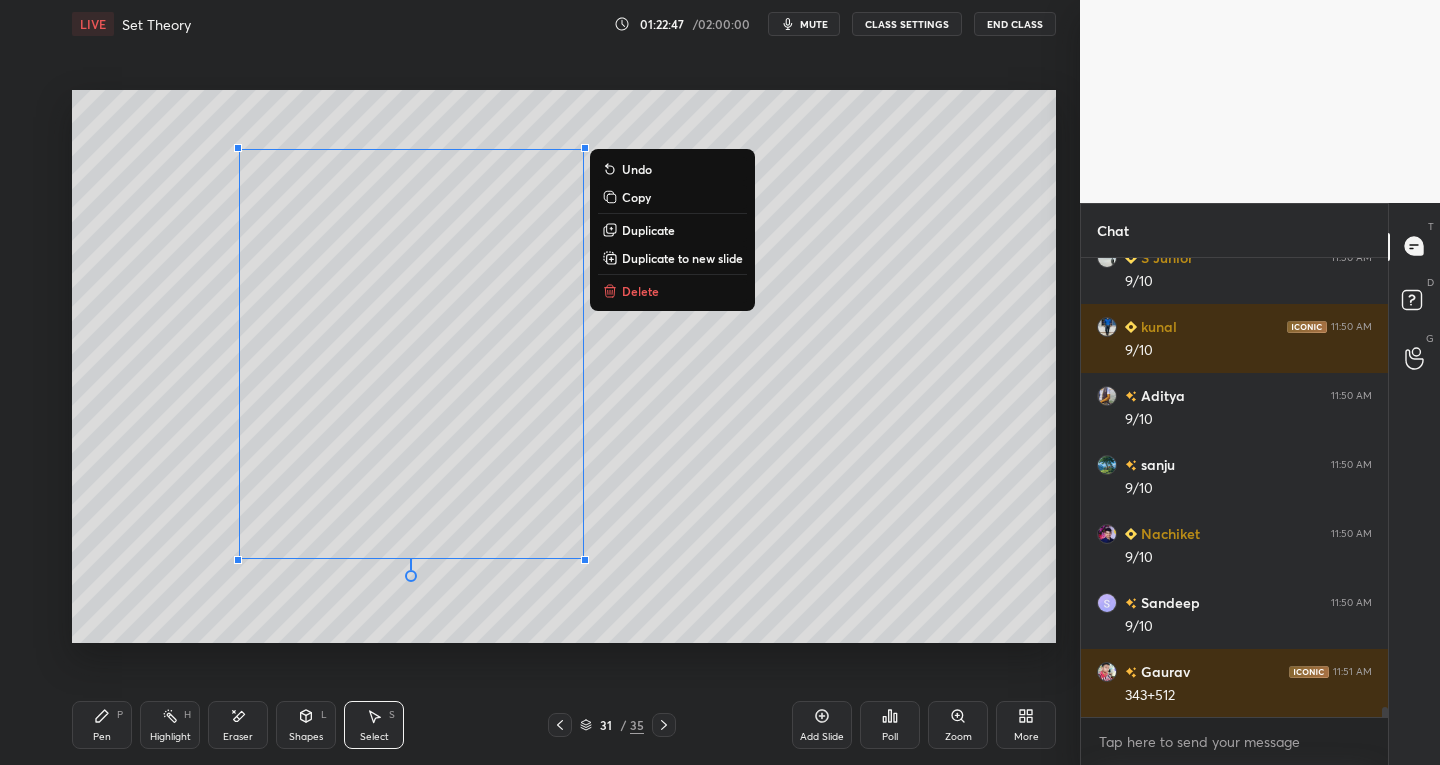 click on "Delete" at bounding box center (672, 291) 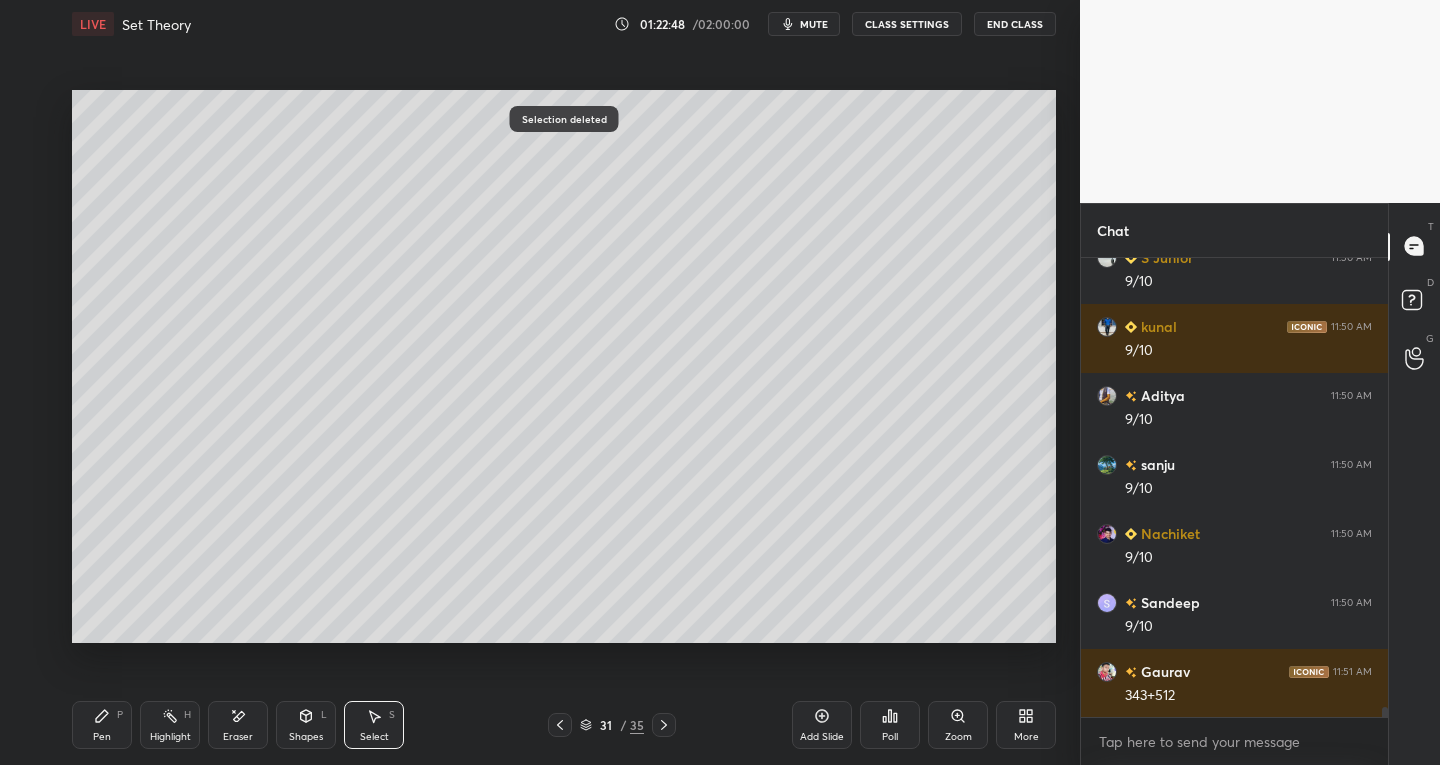 click on "Pen P" at bounding box center [102, 725] 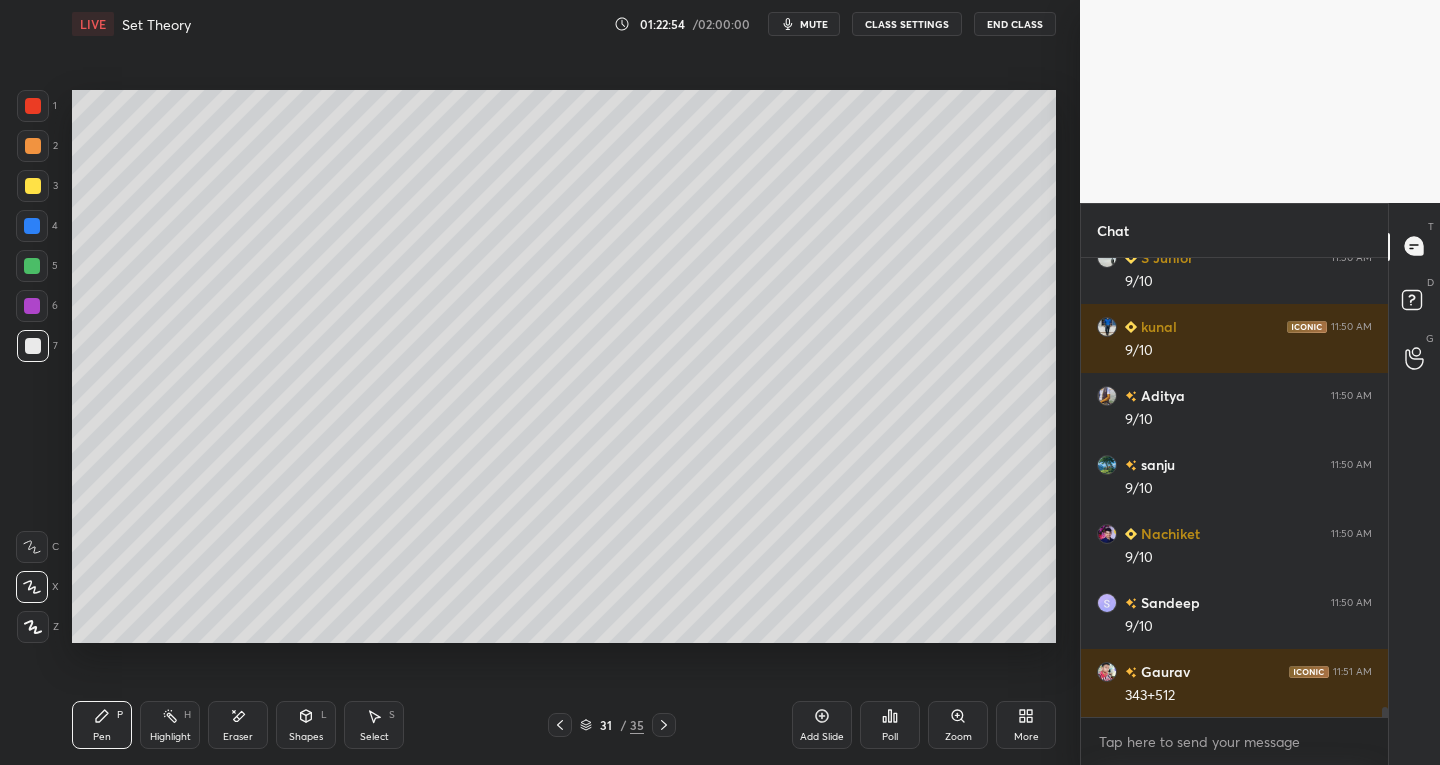 click on "Eraser" at bounding box center [238, 725] 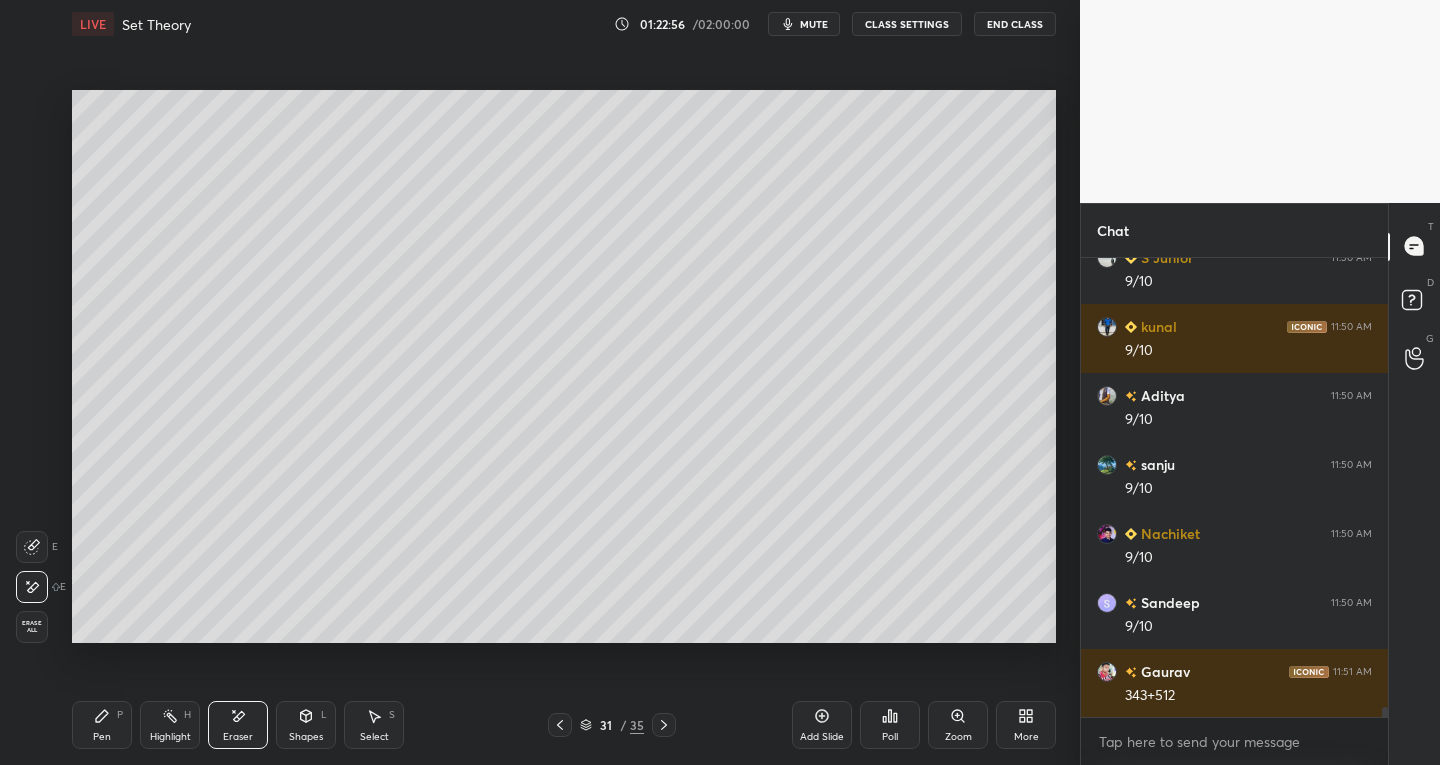 click on "Pen P" at bounding box center (102, 725) 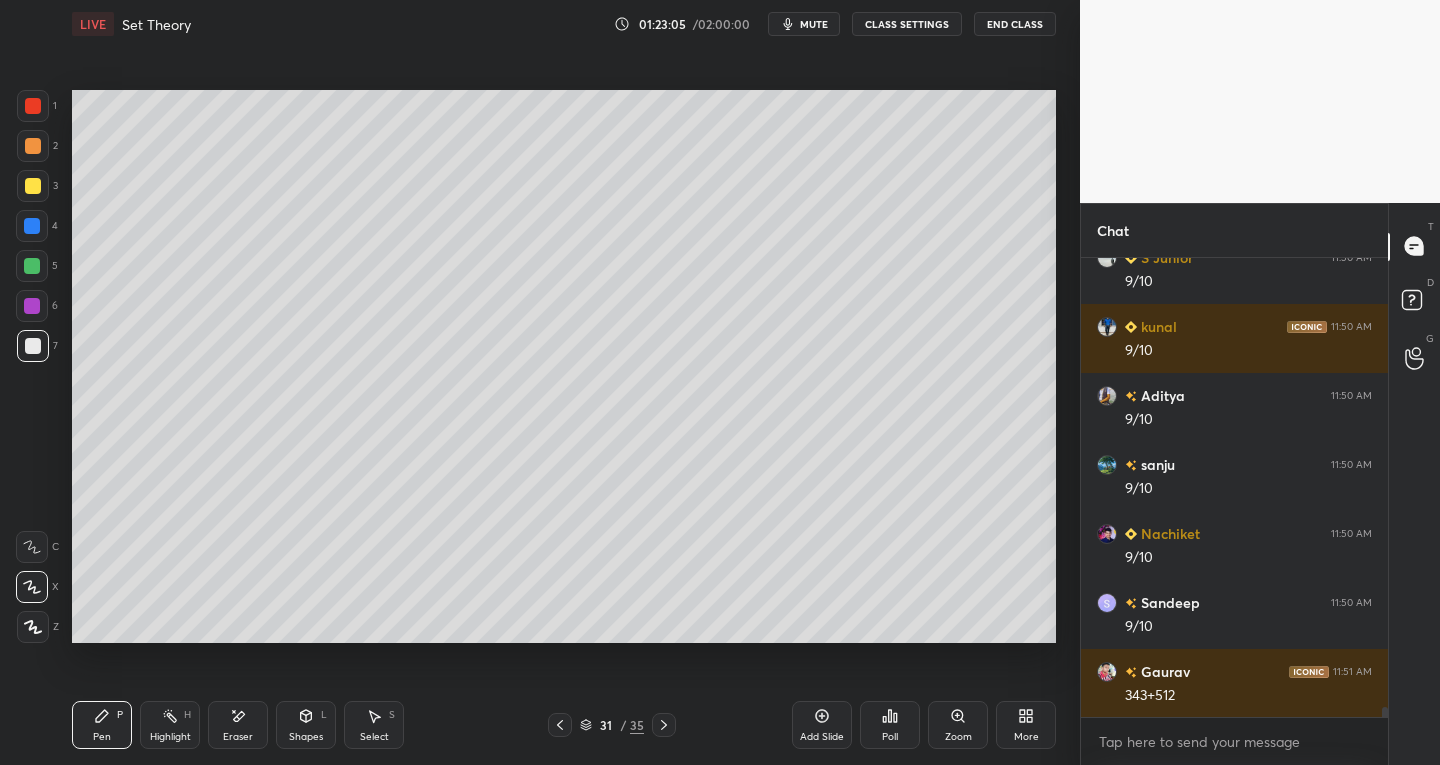 click 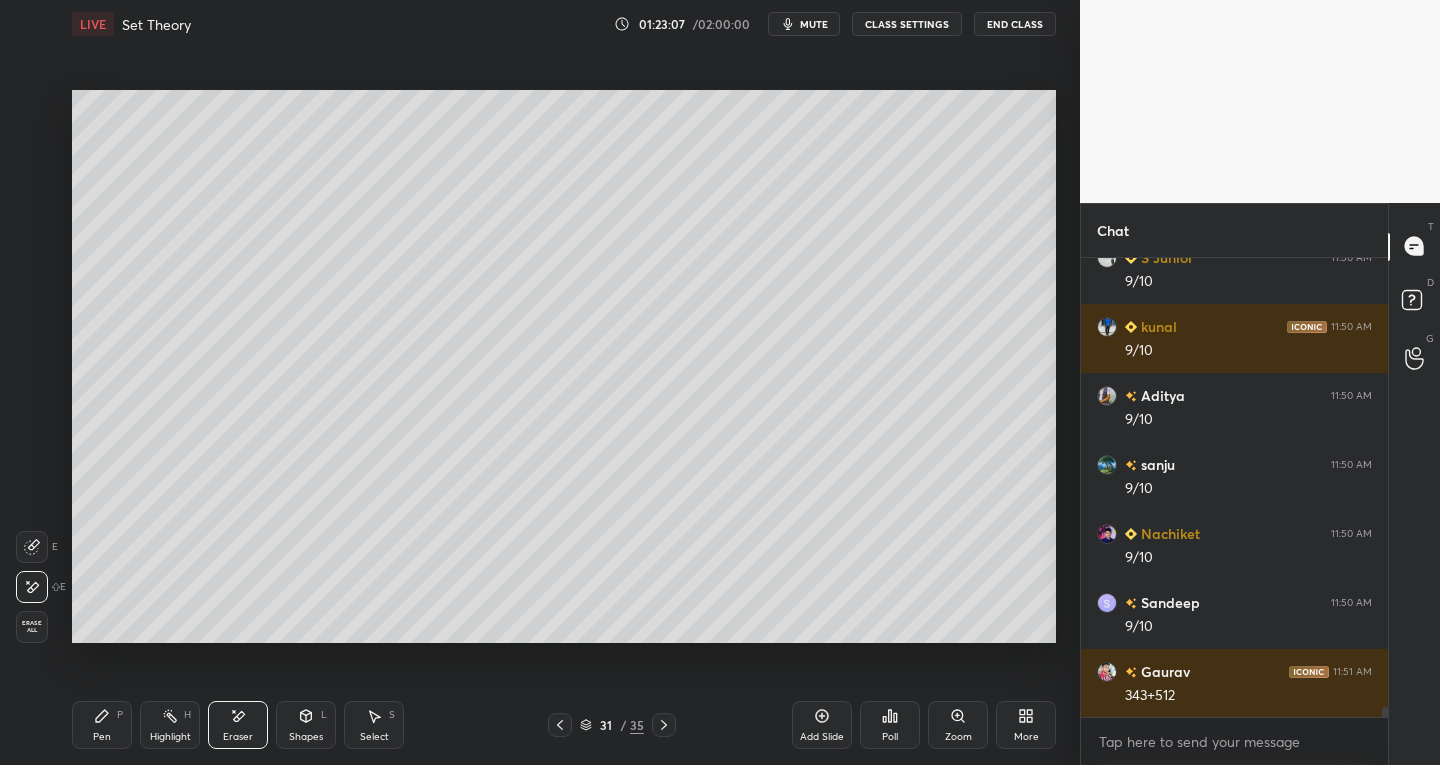 click on "Pen P" at bounding box center (102, 725) 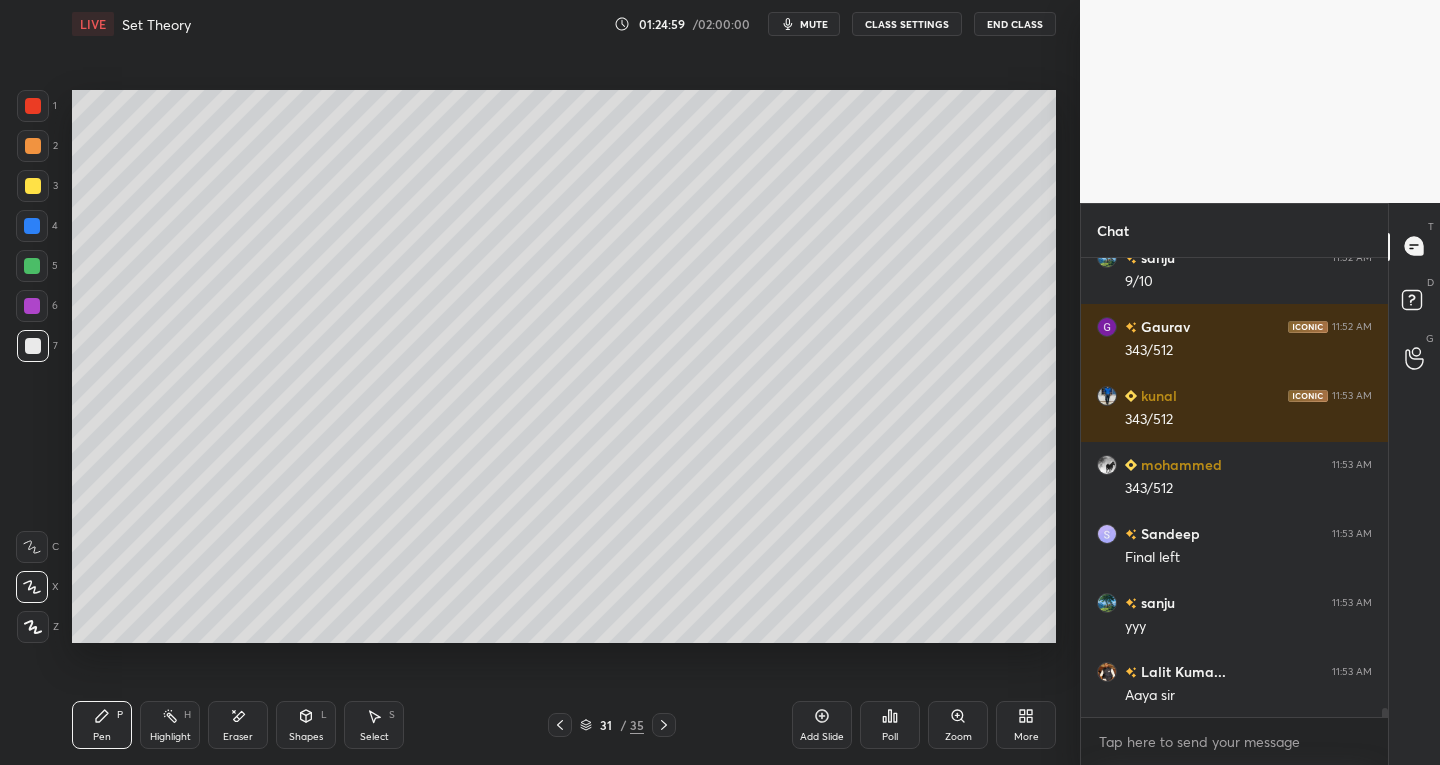 scroll, scrollTop: 22328, scrollLeft: 0, axis: vertical 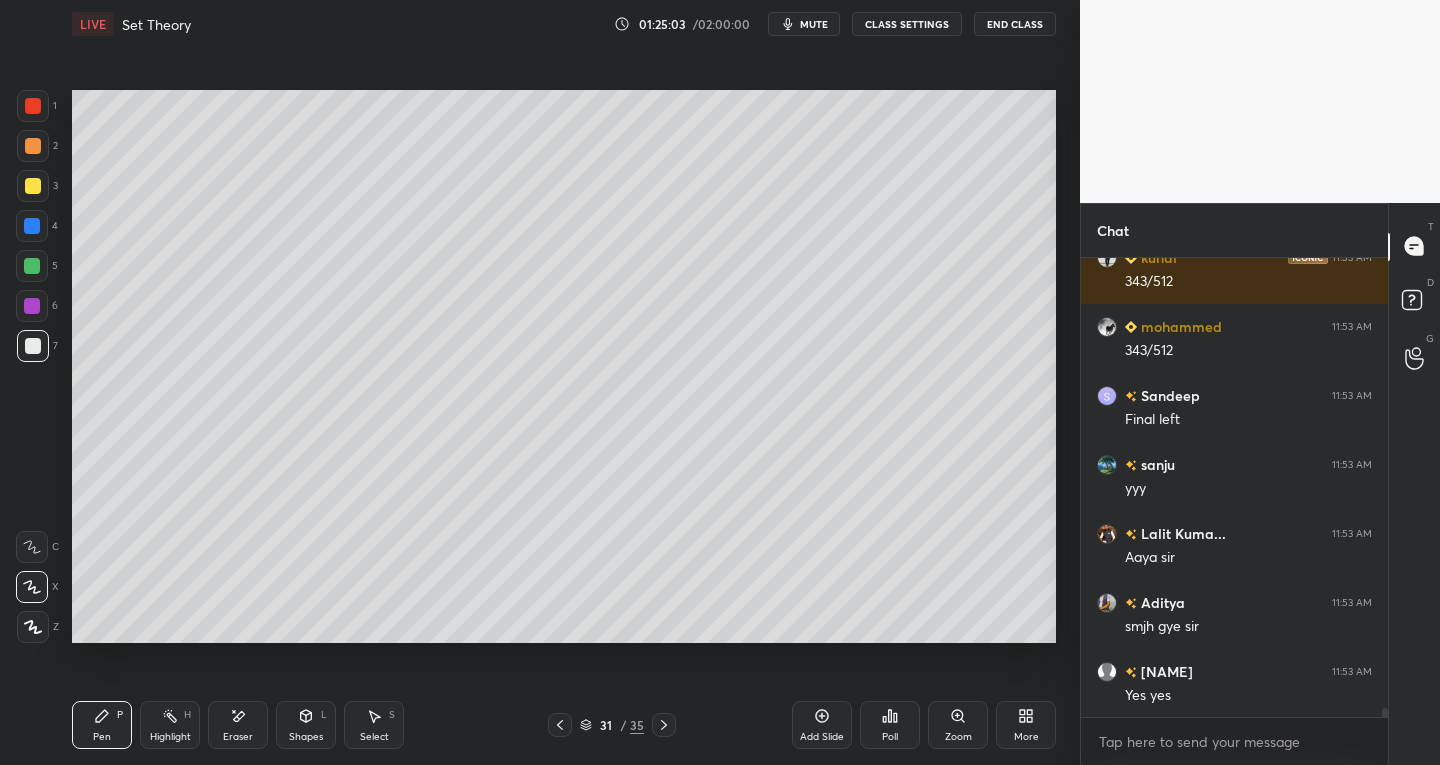 click 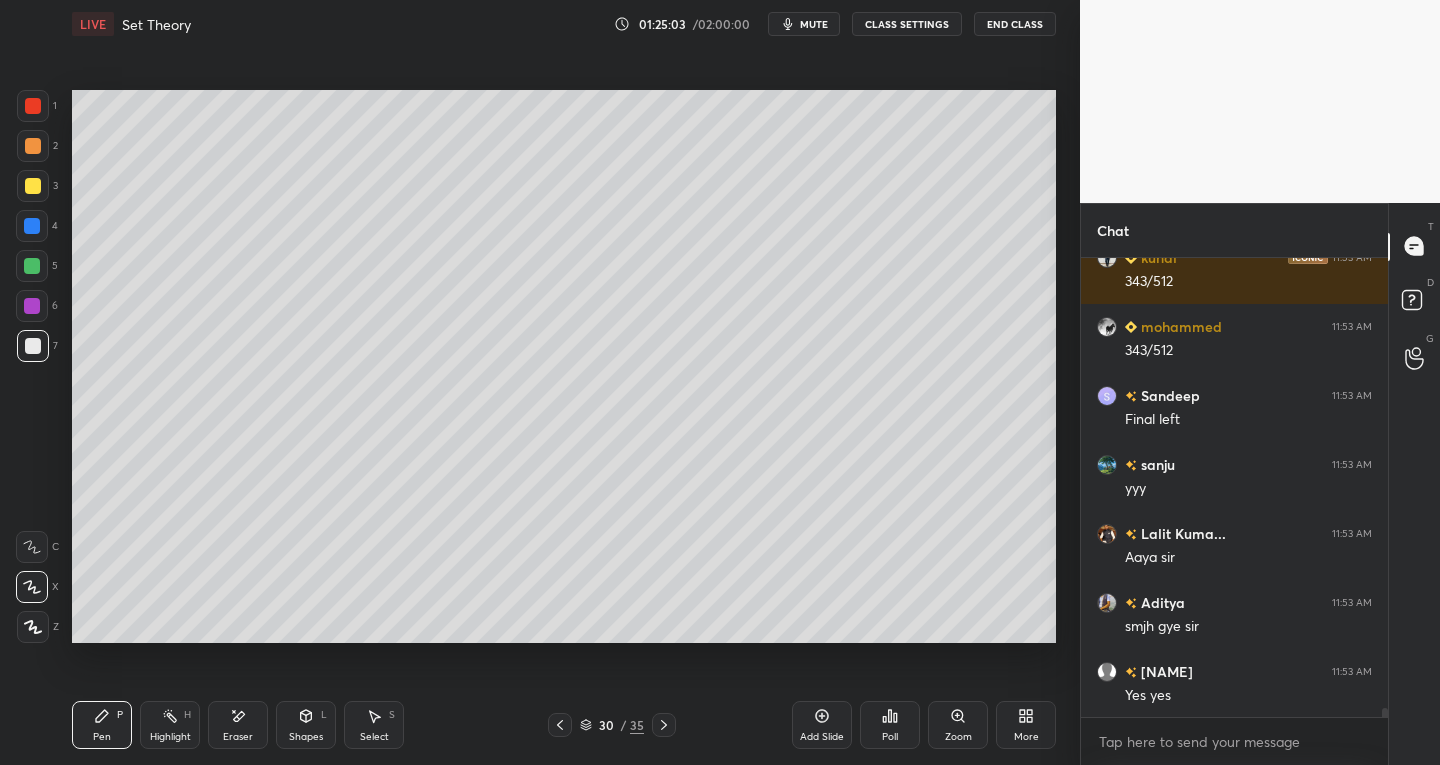 scroll, scrollTop: 22466, scrollLeft: 0, axis: vertical 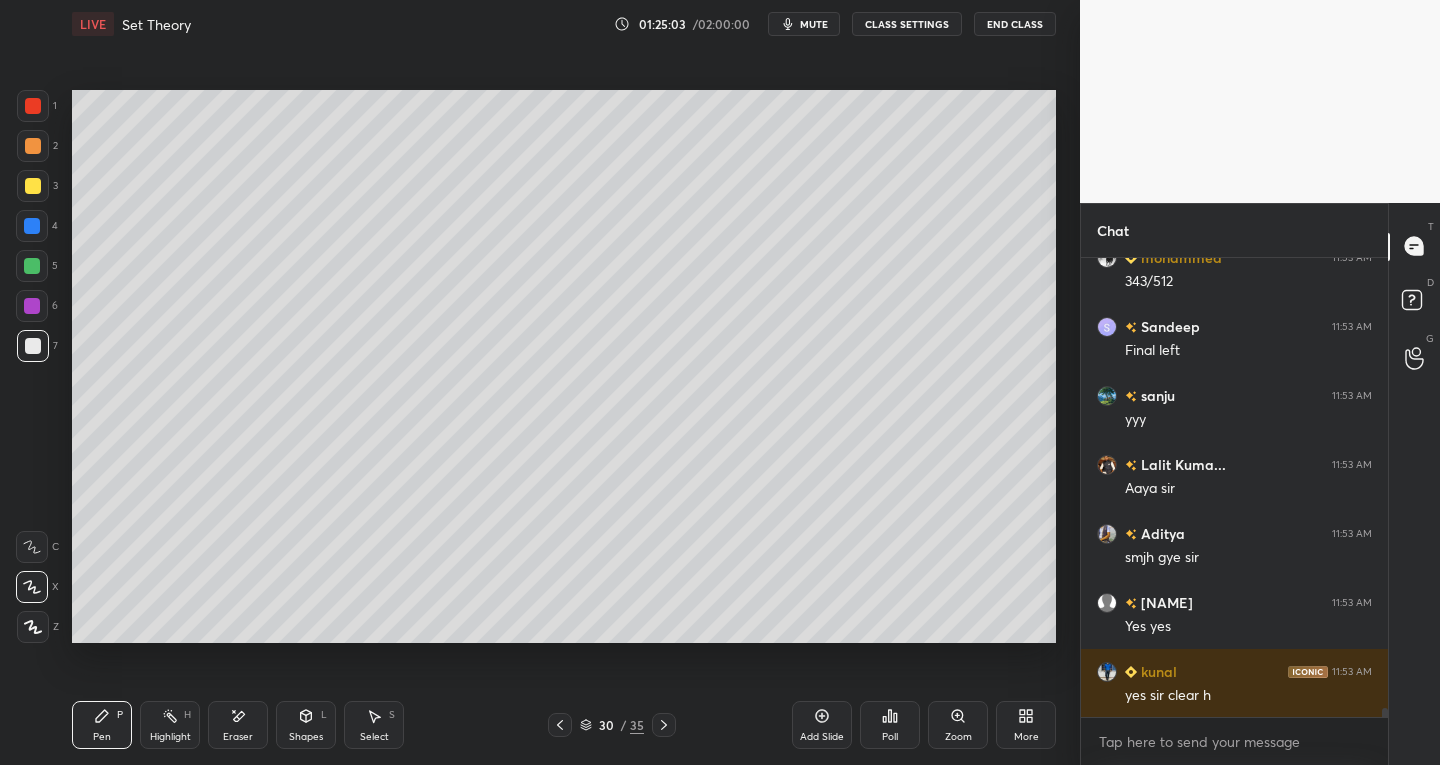 click 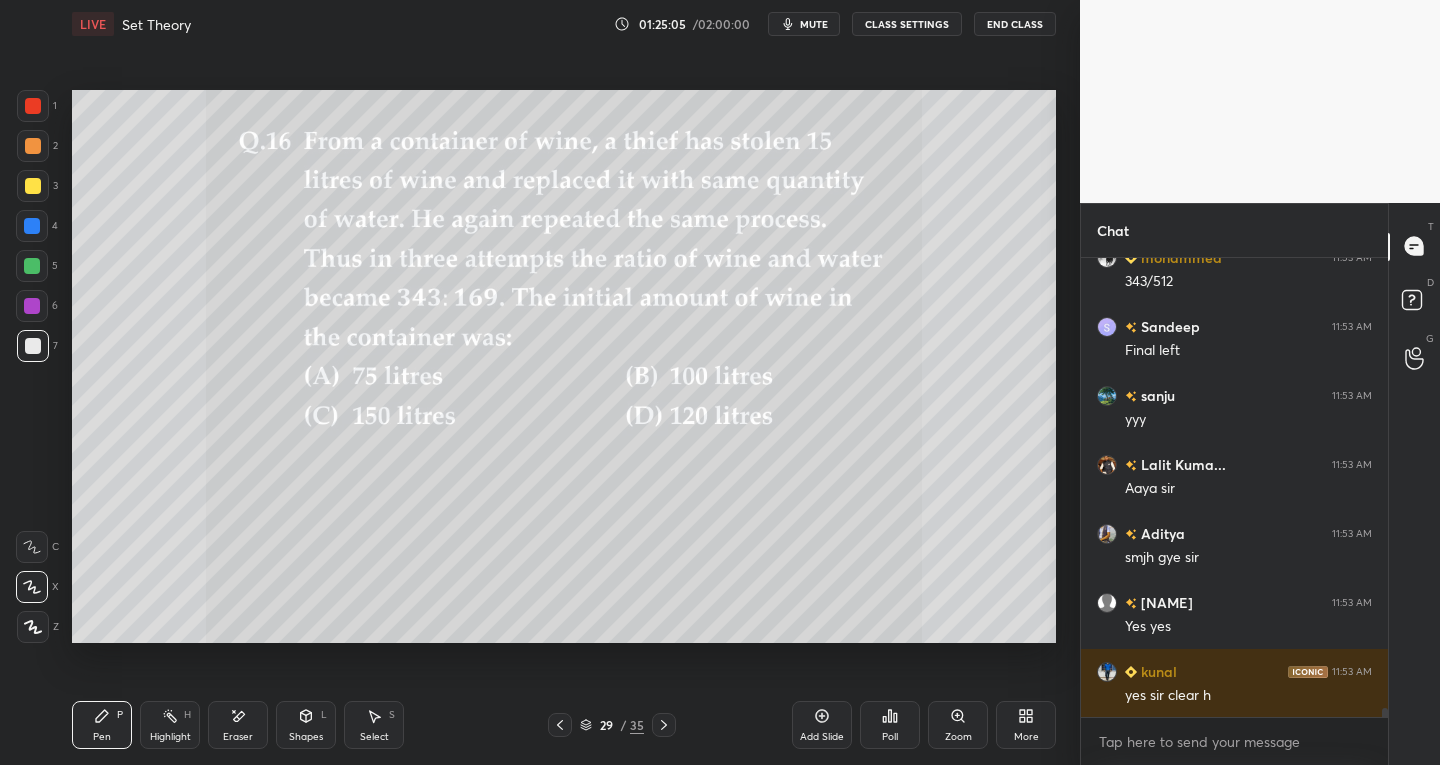 click on "Shapes" at bounding box center (306, 737) 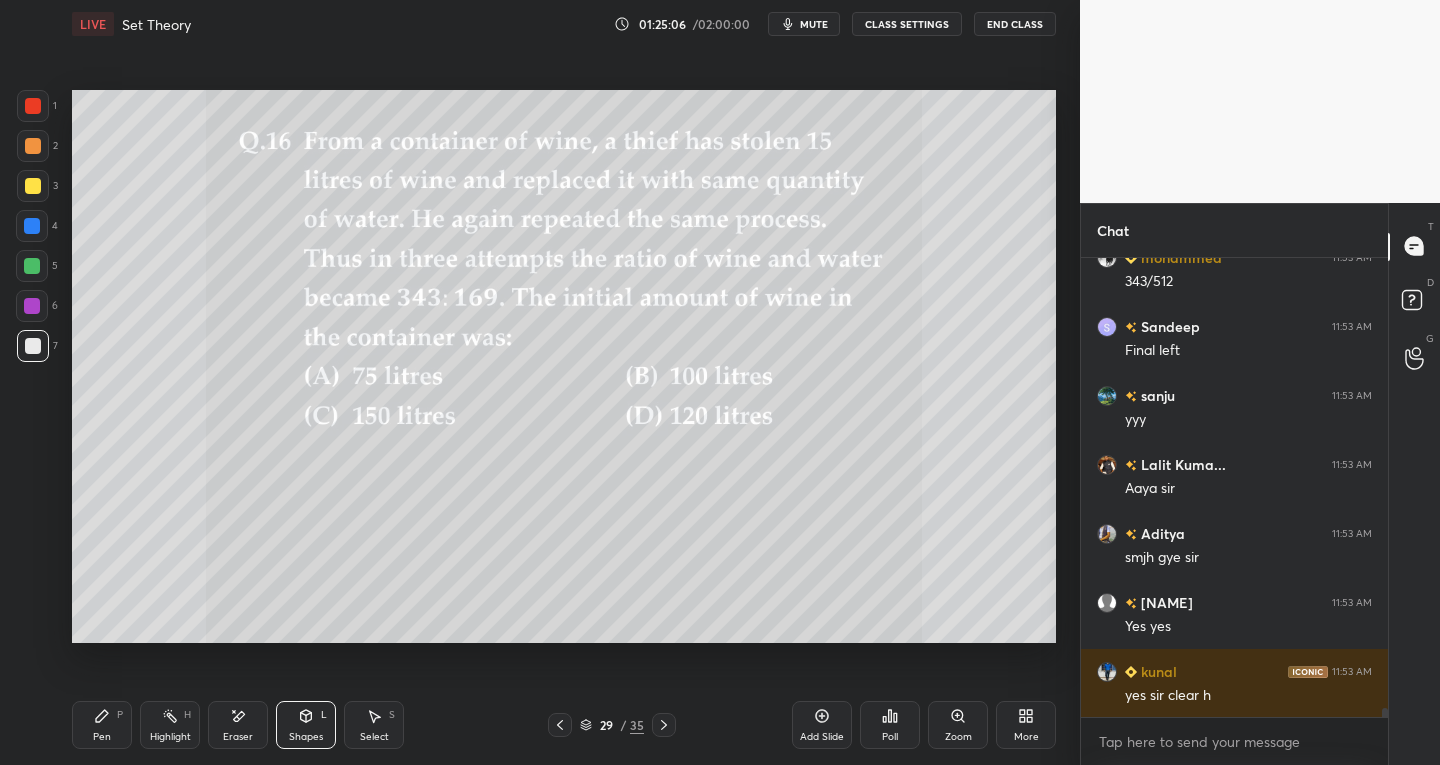 click on "Eraser" at bounding box center [238, 737] 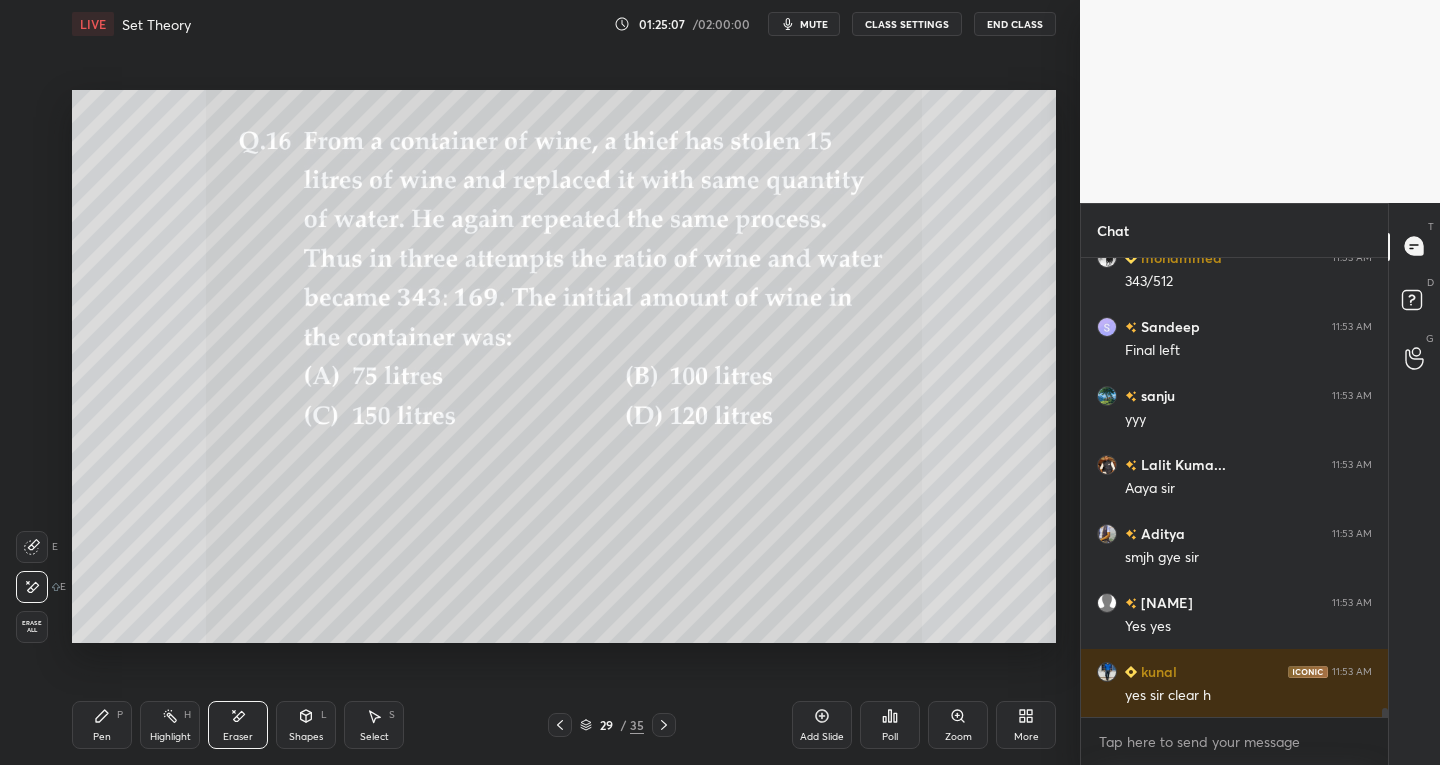 click on "Erase all" at bounding box center (32, 627) 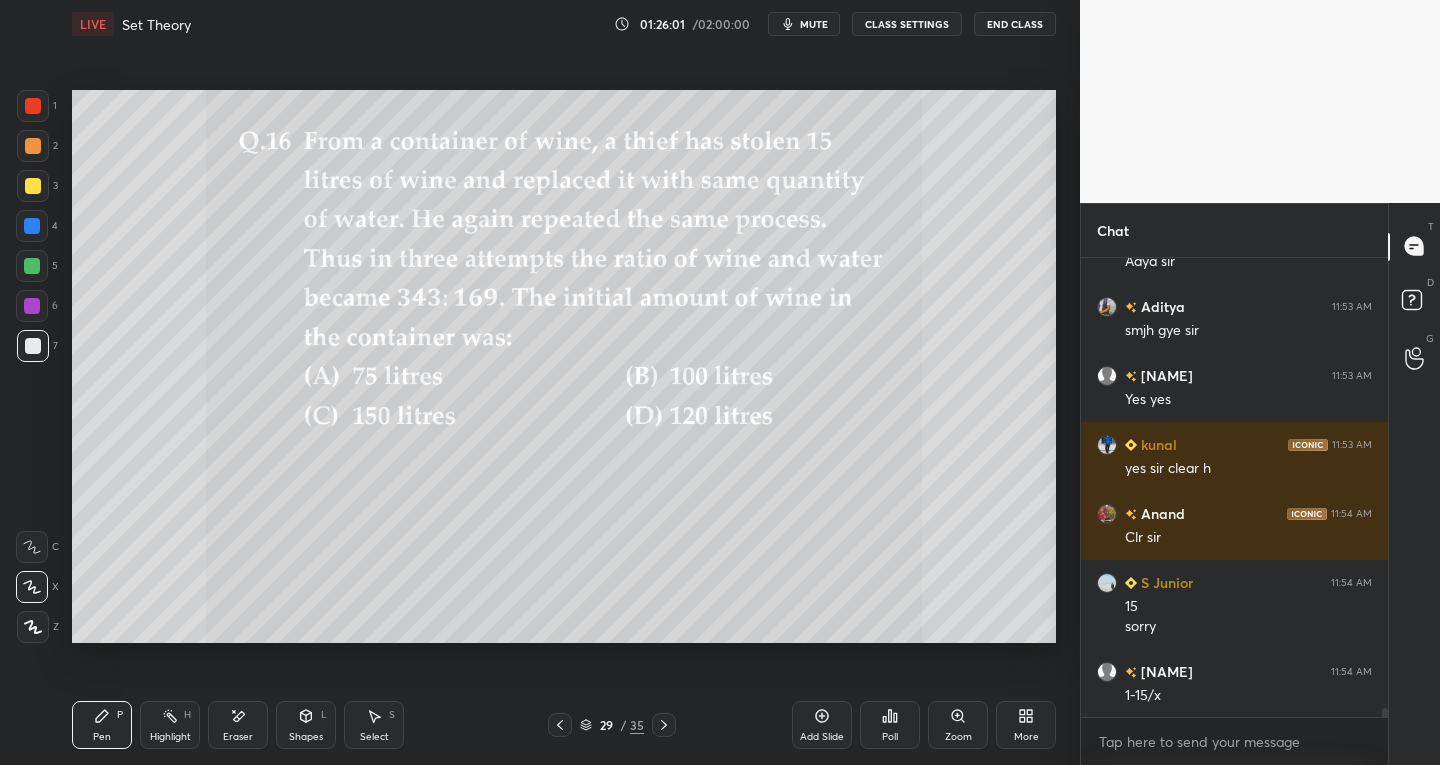 scroll, scrollTop: 22762, scrollLeft: 0, axis: vertical 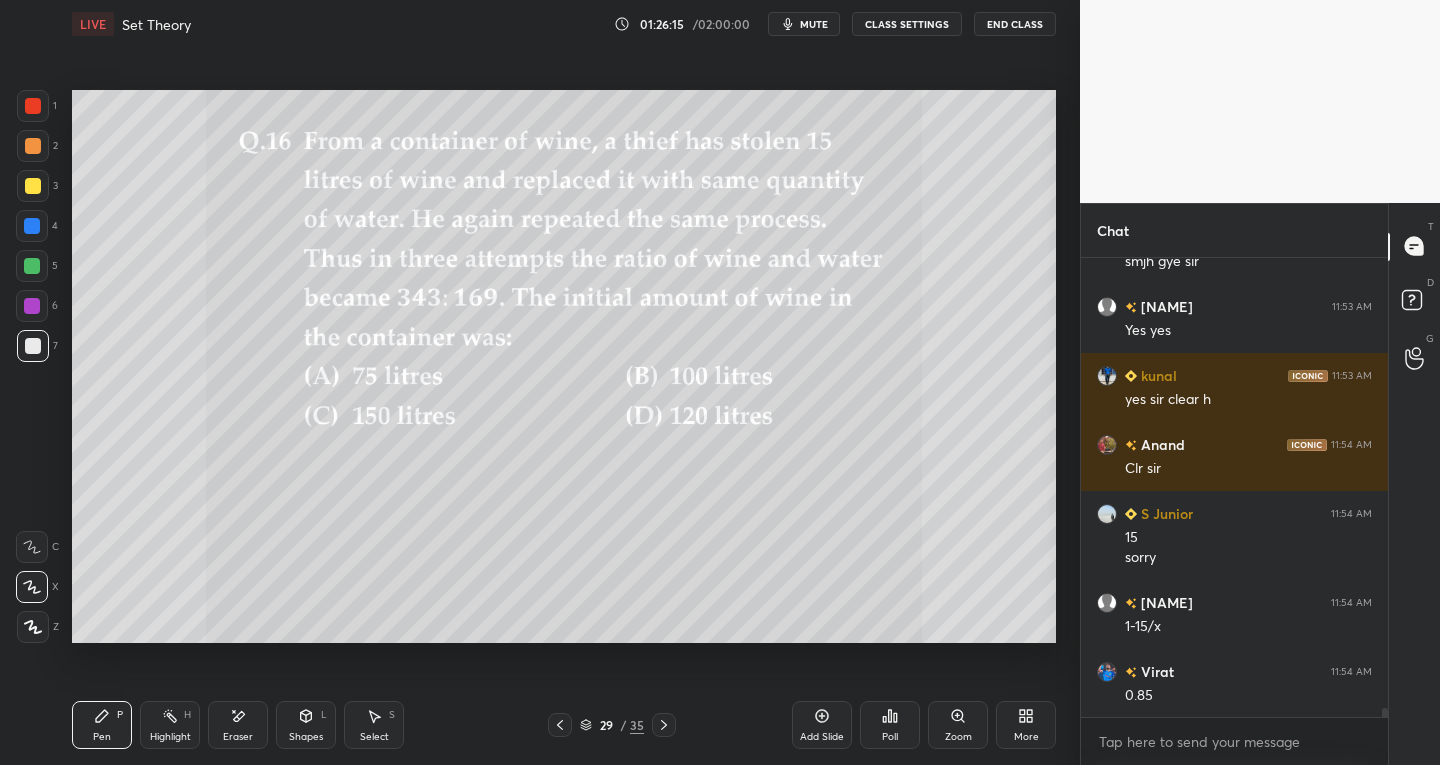 click on "Eraser" at bounding box center (238, 725) 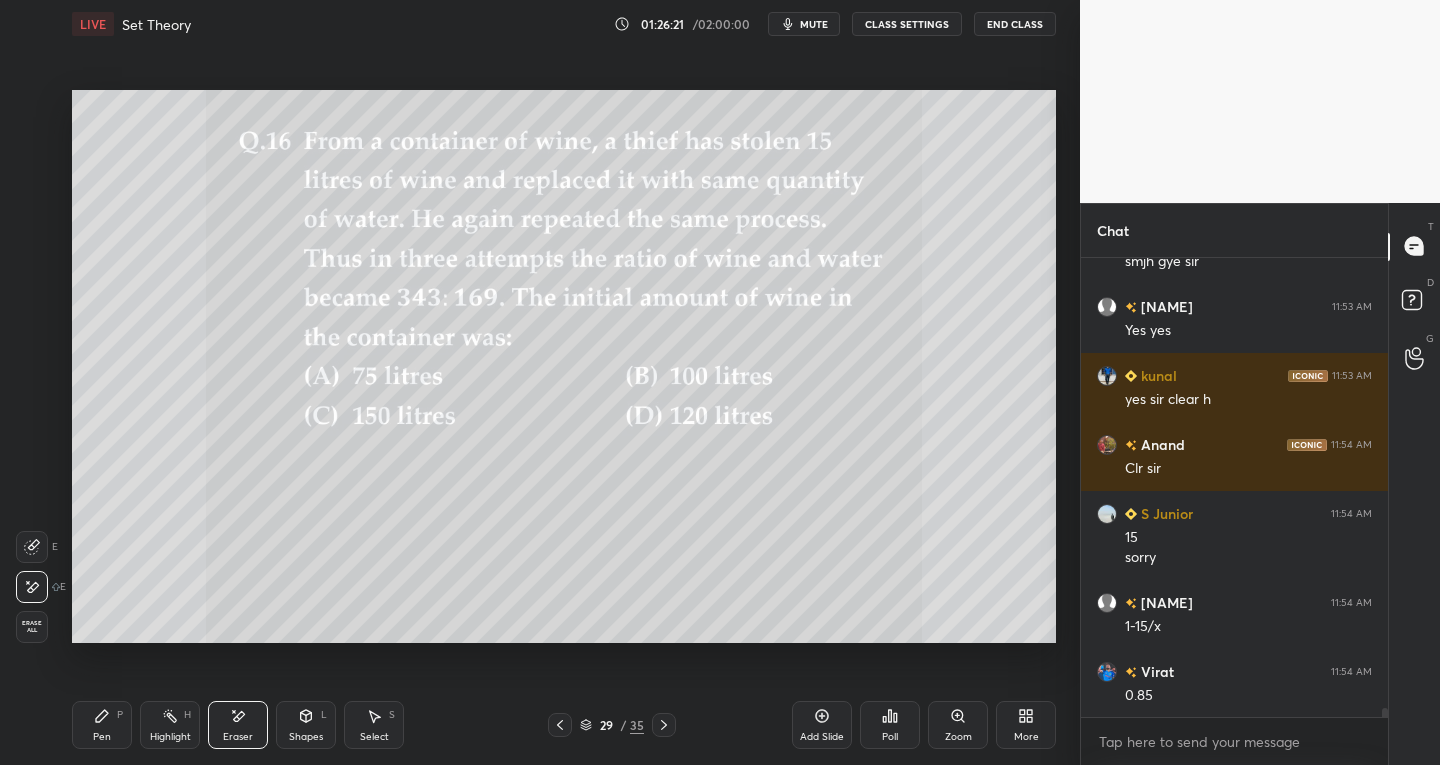 click on "Eraser" at bounding box center (238, 737) 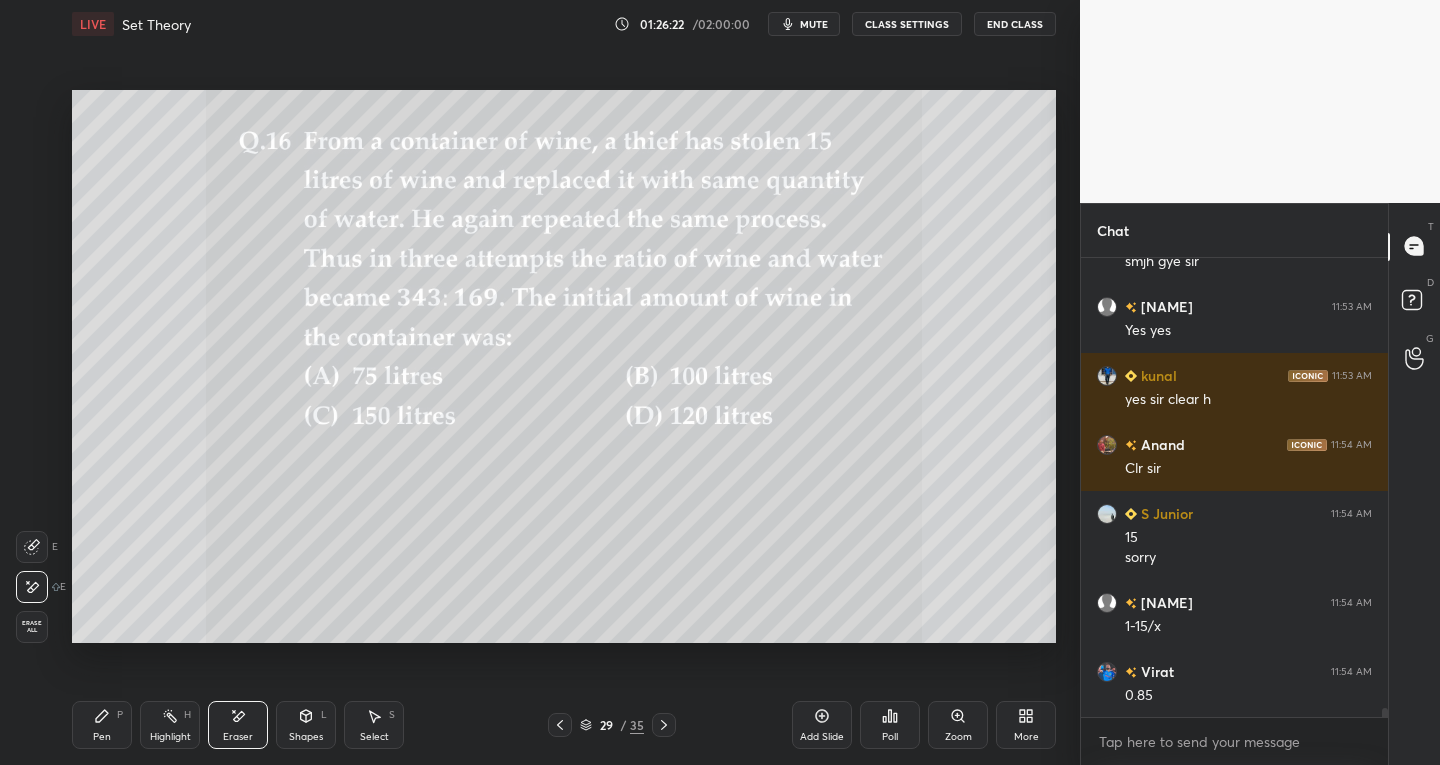 click on "Erase all" at bounding box center [32, 627] 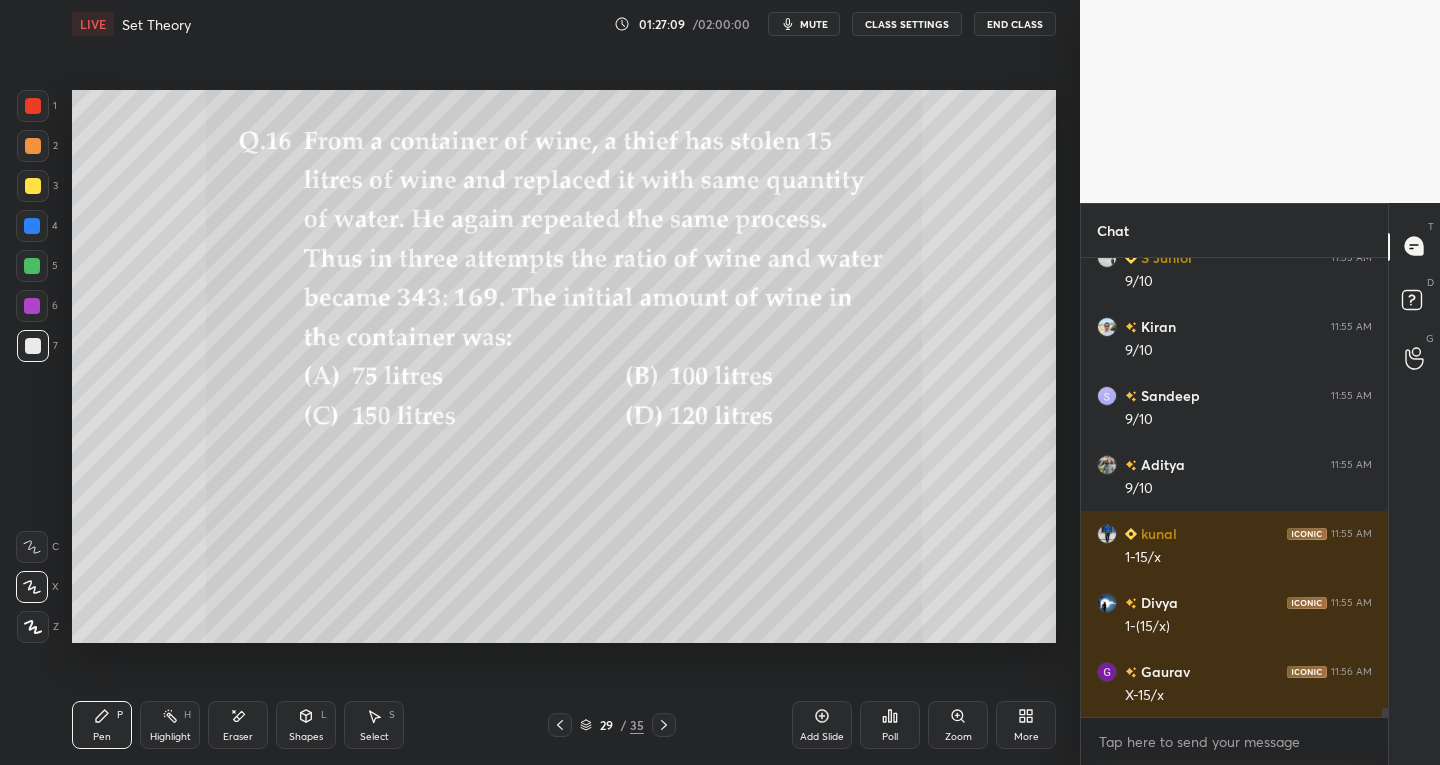 scroll, scrollTop: 23521, scrollLeft: 0, axis: vertical 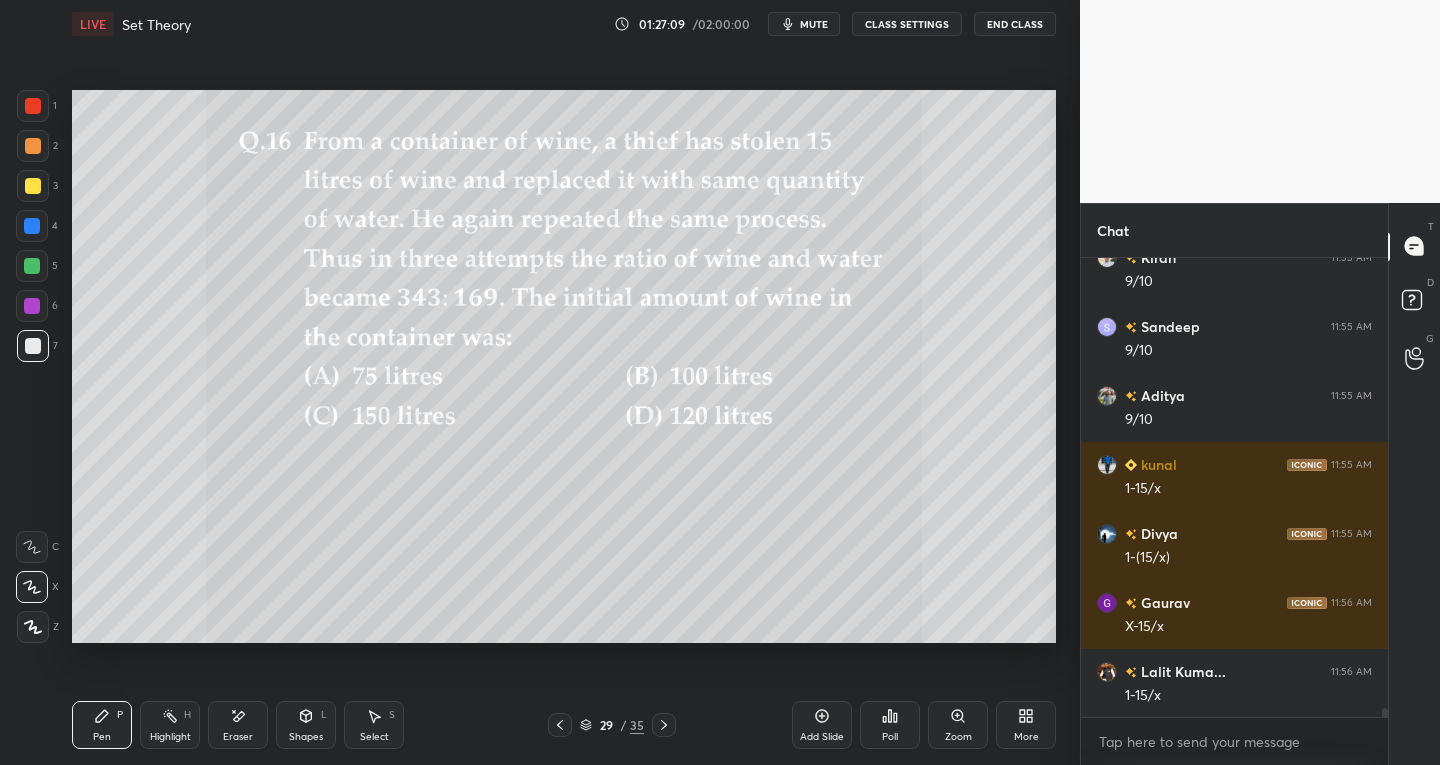 click on "Eraser" at bounding box center (238, 725) 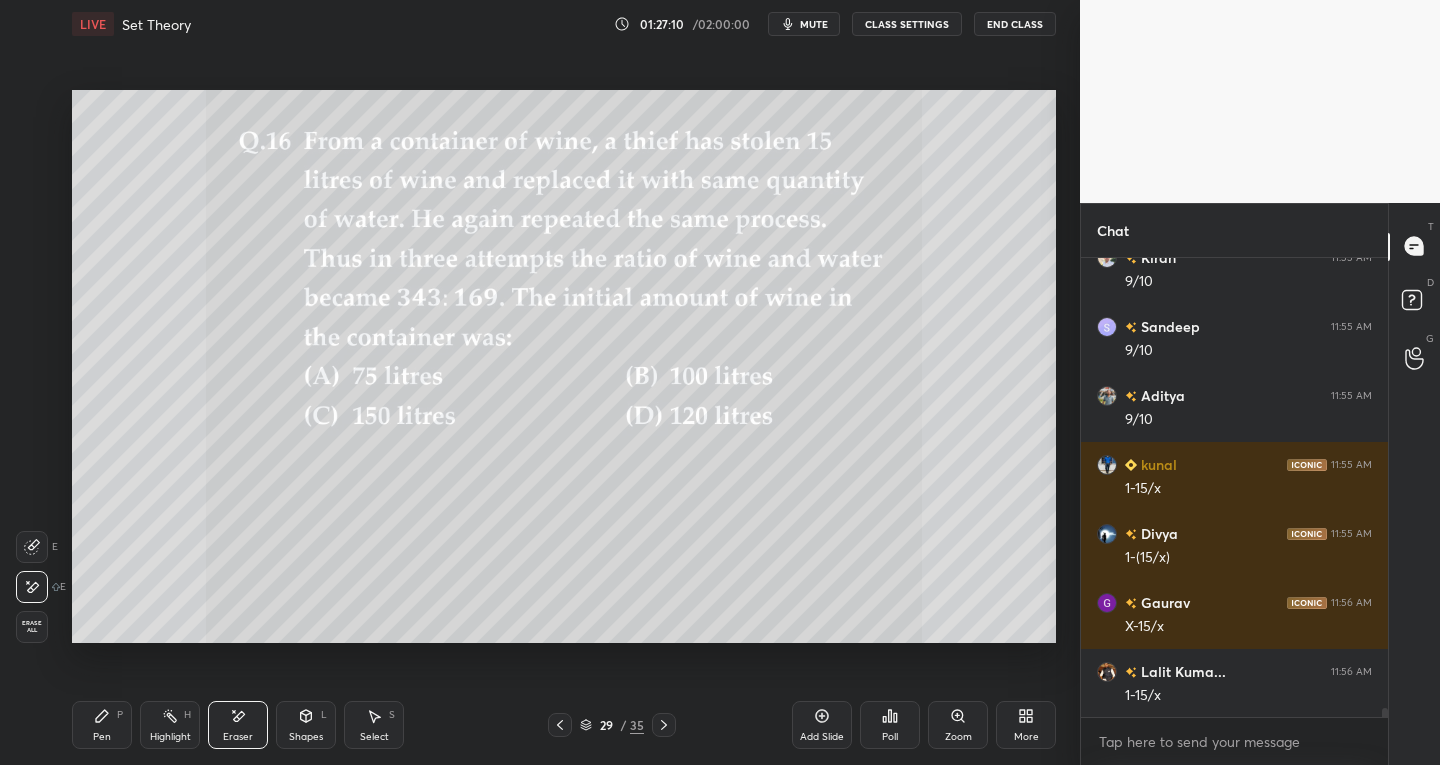 click on "Erase all" at bounding box center [32, 627] 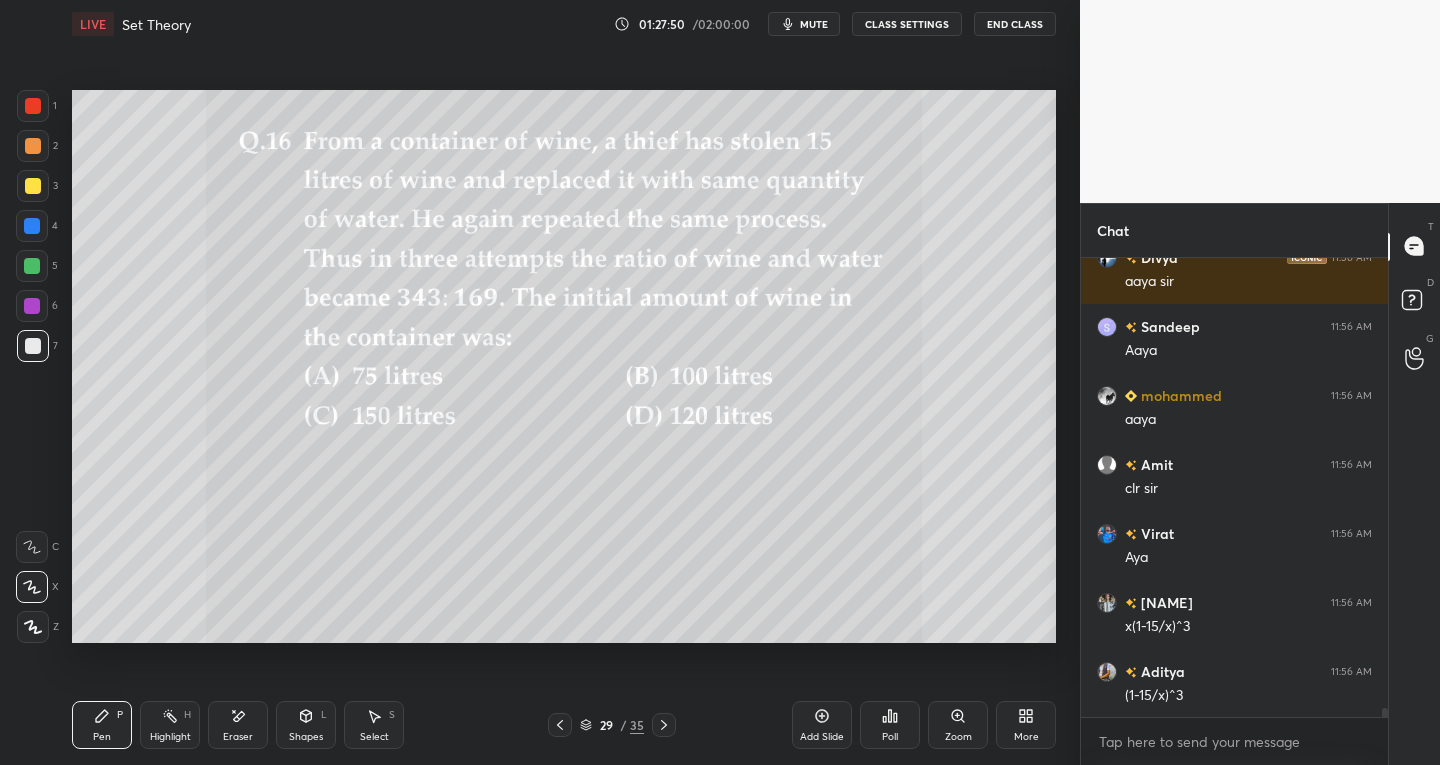 scroll, scrollTop: 24211, scrollLeft: 0, axis: vertical 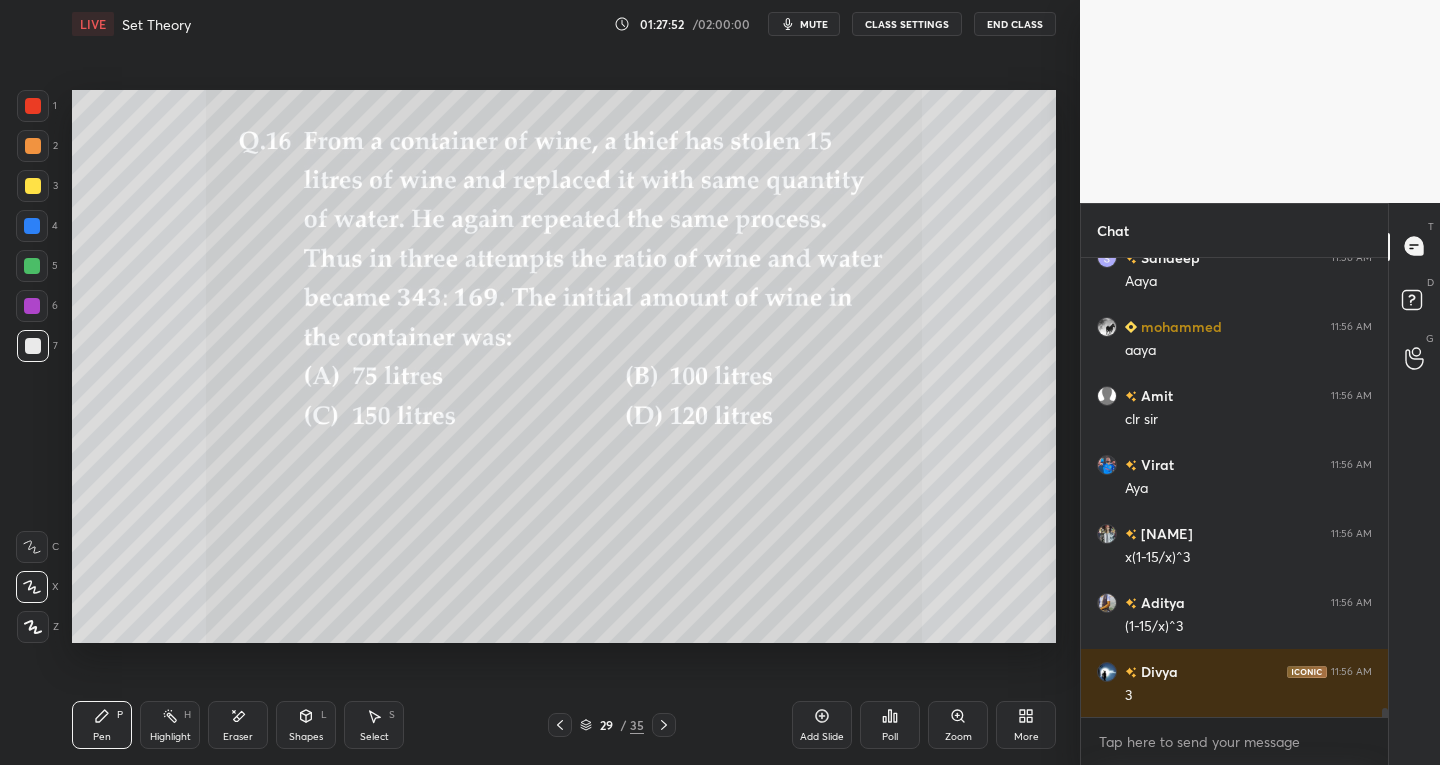 click 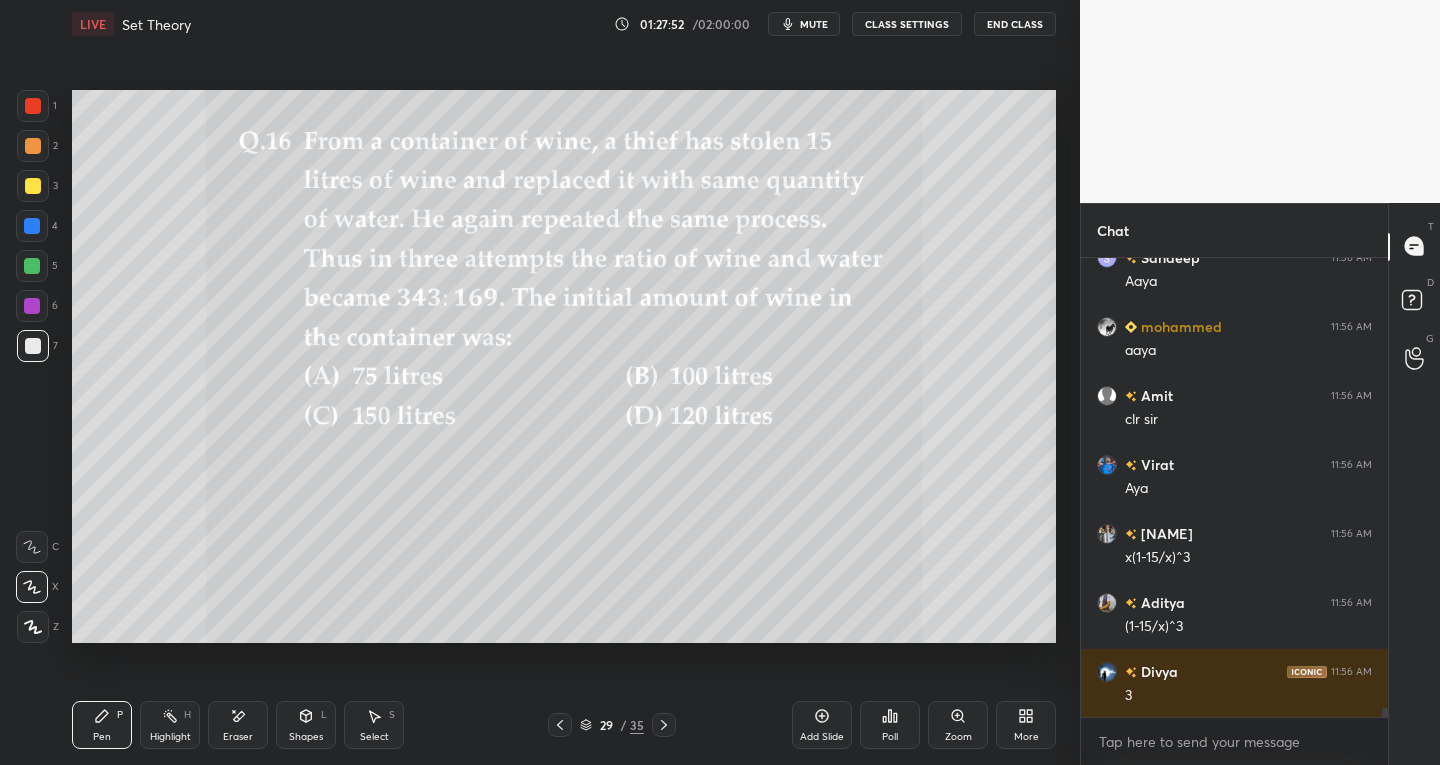 scroll, scrollTop: 24280, scrollLeft: 0, axis: vertical 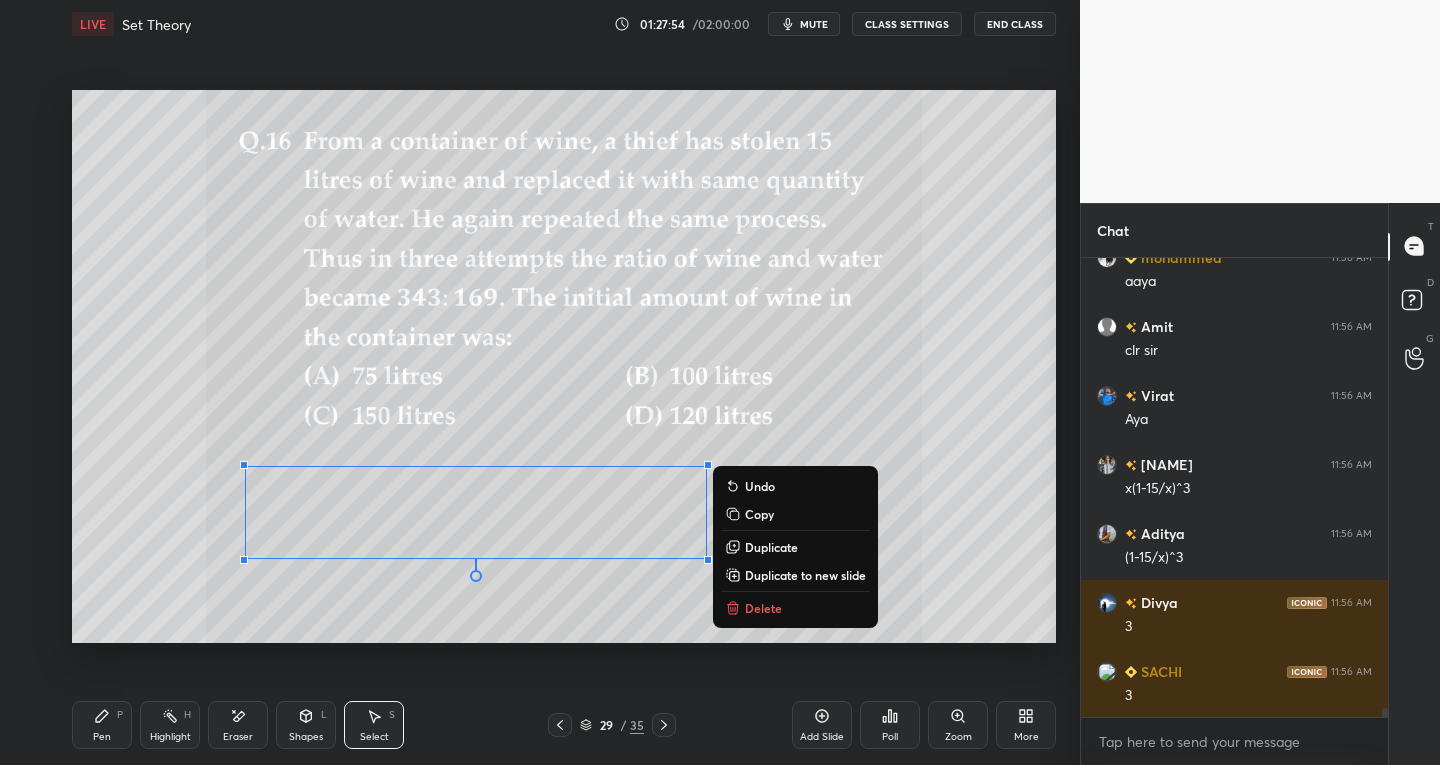 click on "Duplicate to new slide" at bounding box center (795, 575) 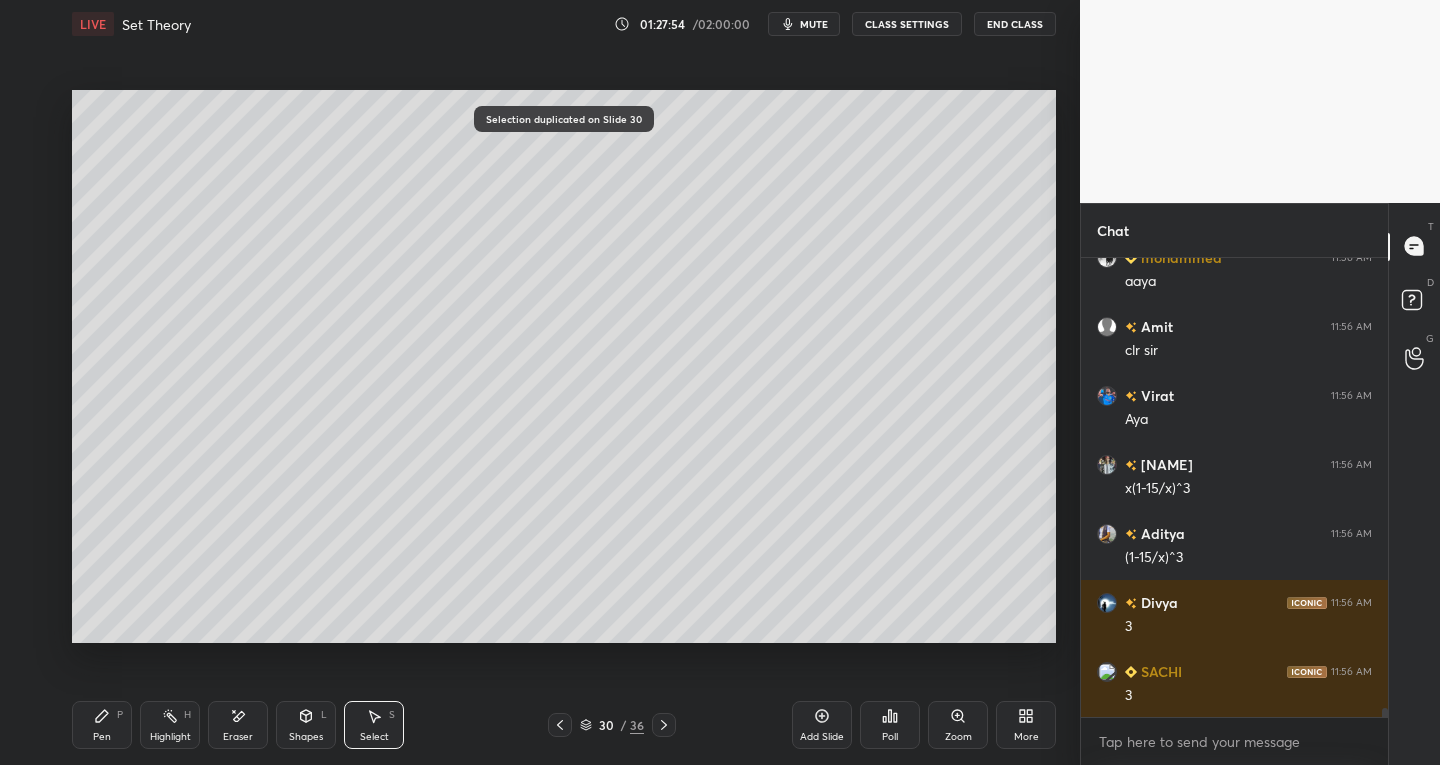 scroll, scrollTop: 24349, scrollLeft: 0, axis: vertical 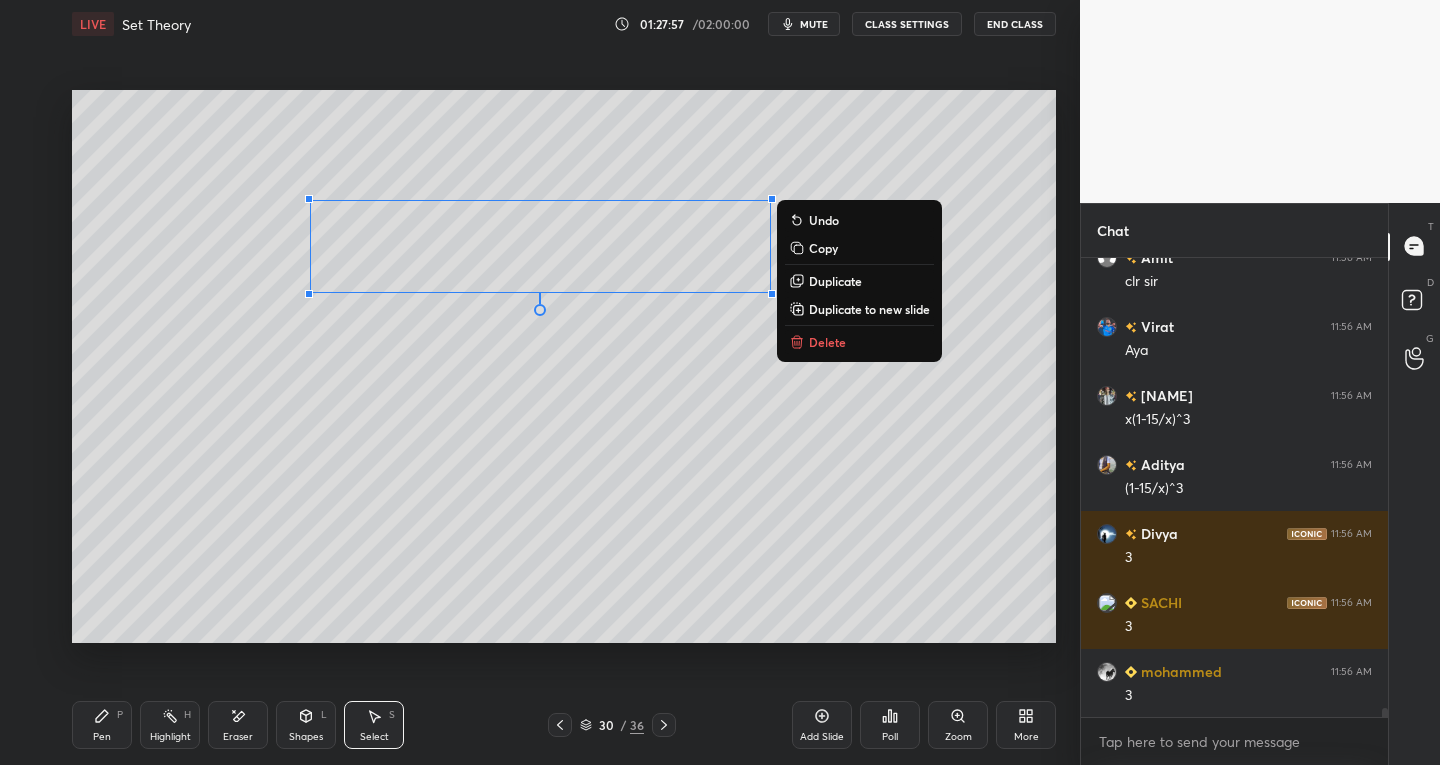 click on "Pen P" at bounding box center [102, 725] 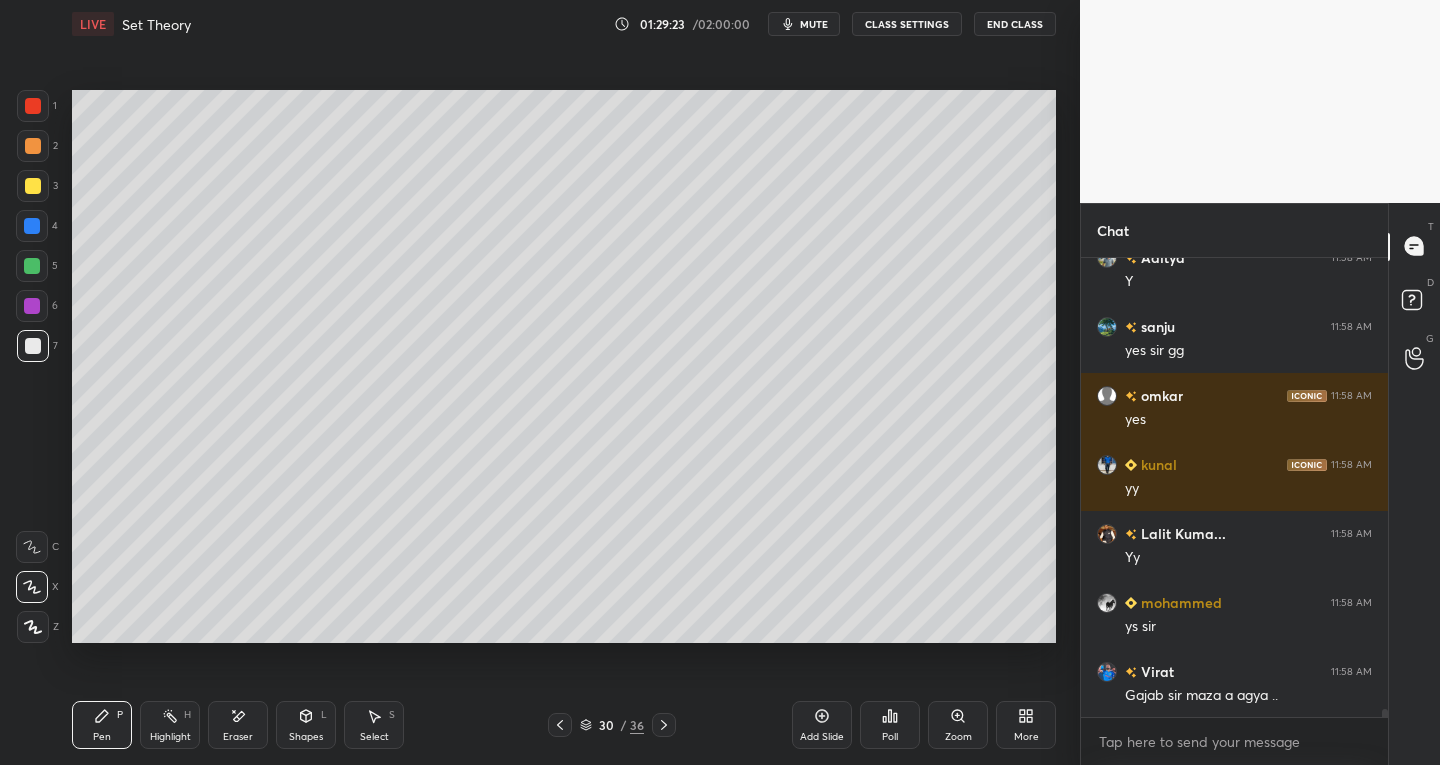 scroll, scrollTop: 26626, scrollLeft: 0, axis: vertical 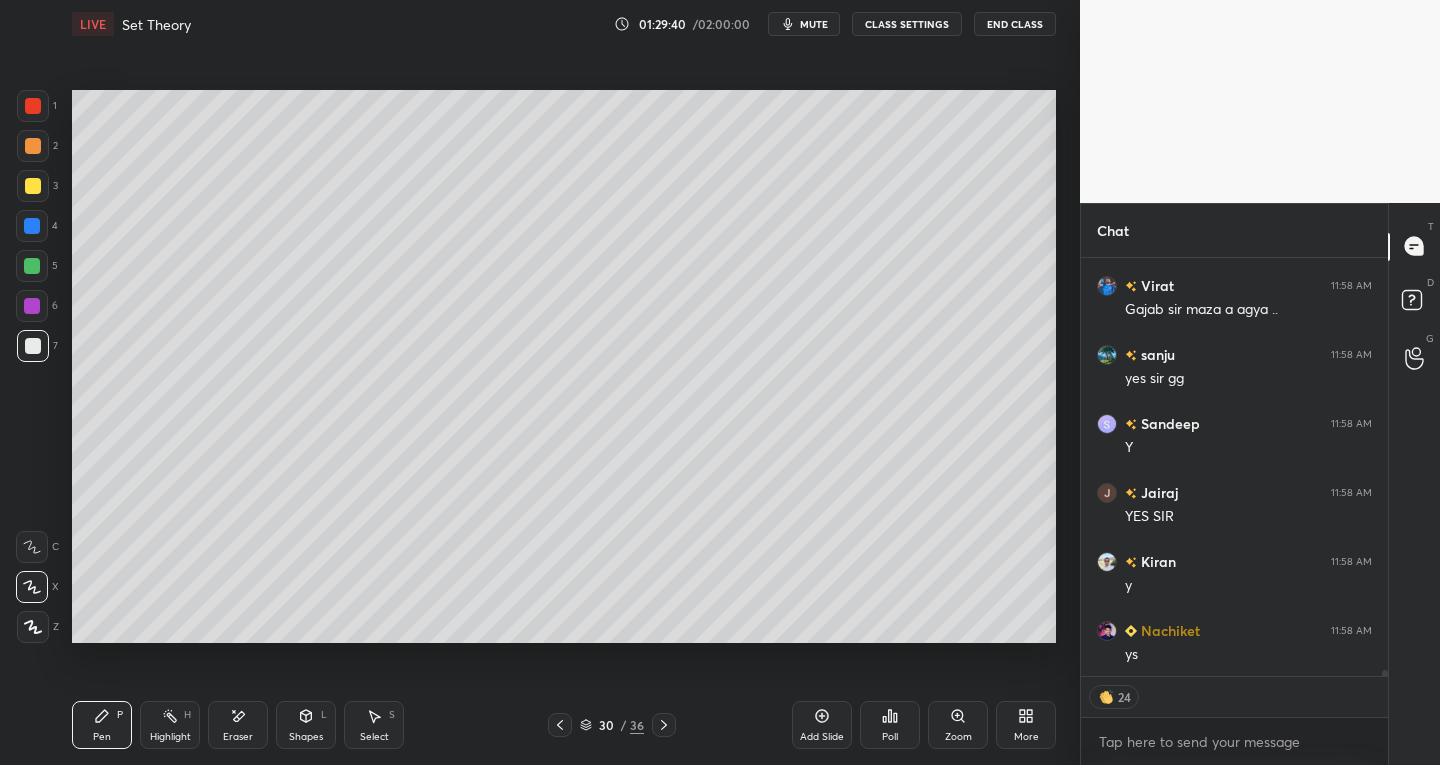 click on "Add Slide" at bounding box center [822, 725] 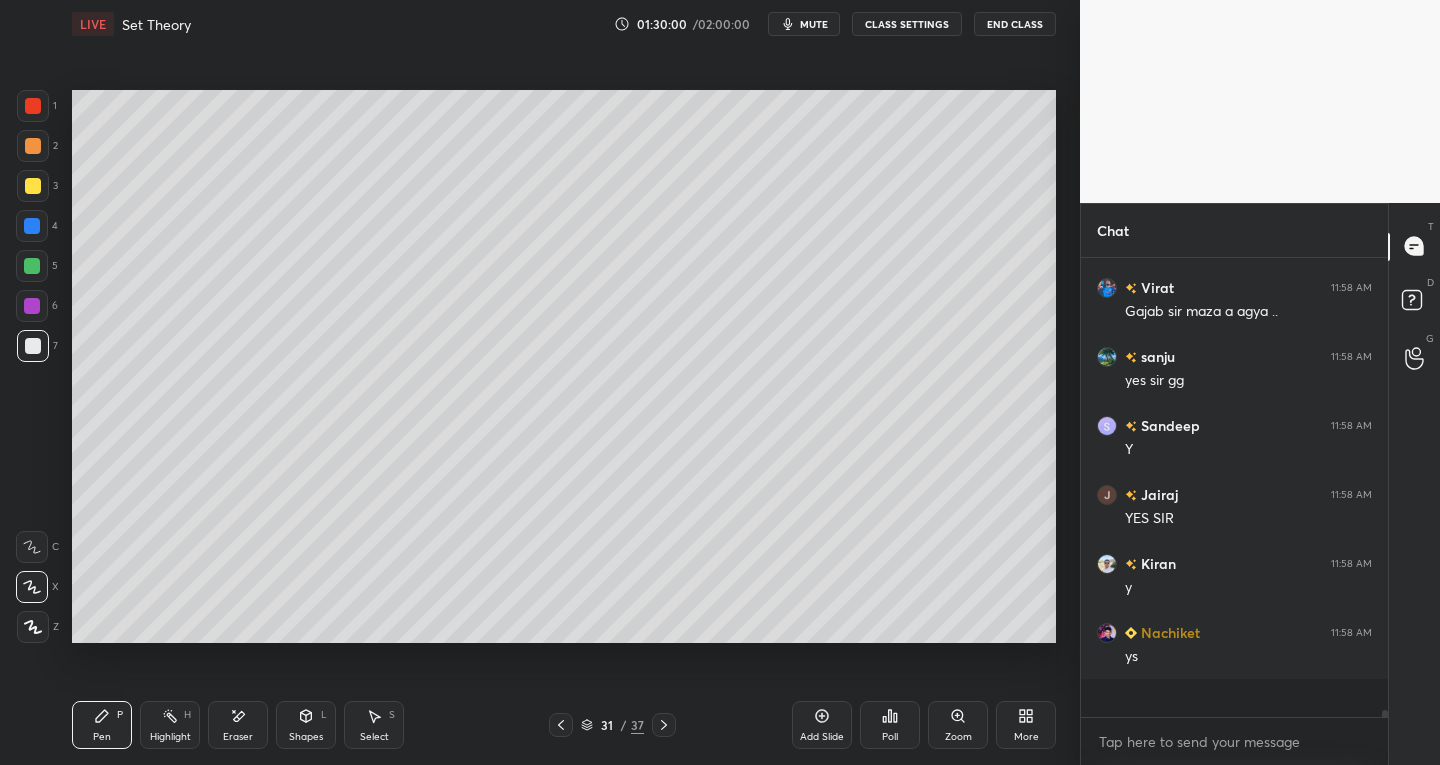 scroll, scrollTop: 7, scrollLeft: 7, axis: both 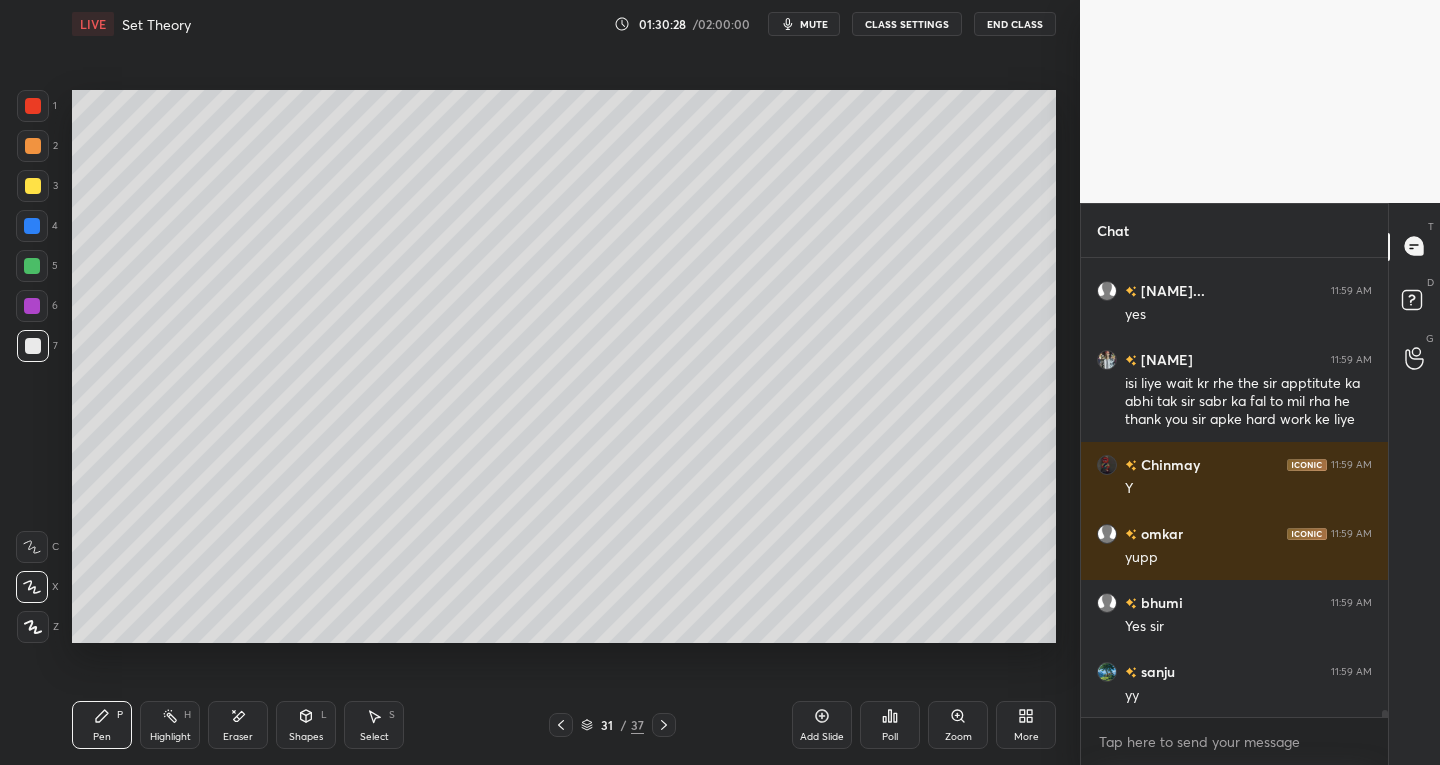 click on "Eraser" at bounding box center [238, 725] 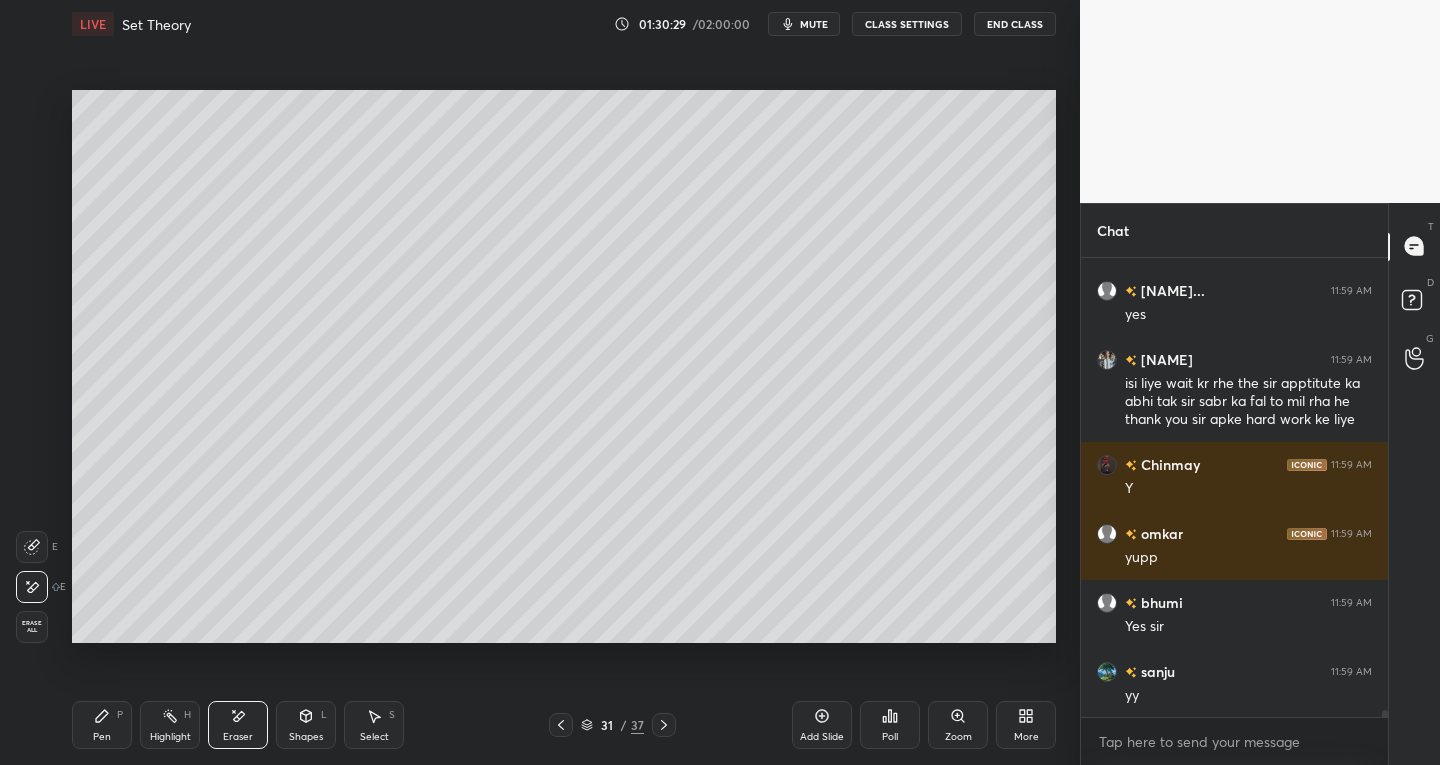 click on "Erase all" at bounding box center (32, 627) 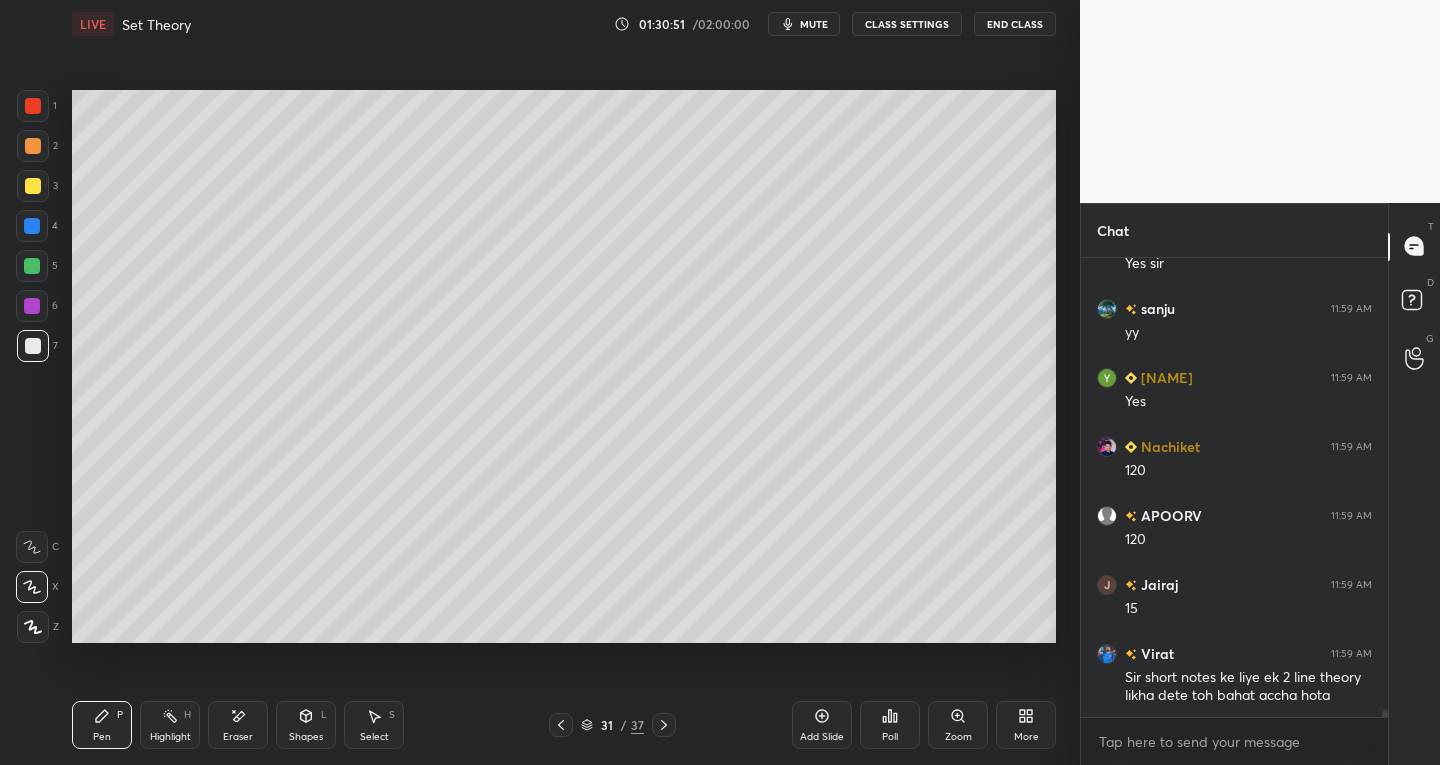 scroll, scrollTop: 28926, scrollLeft: 0, axis: vertical 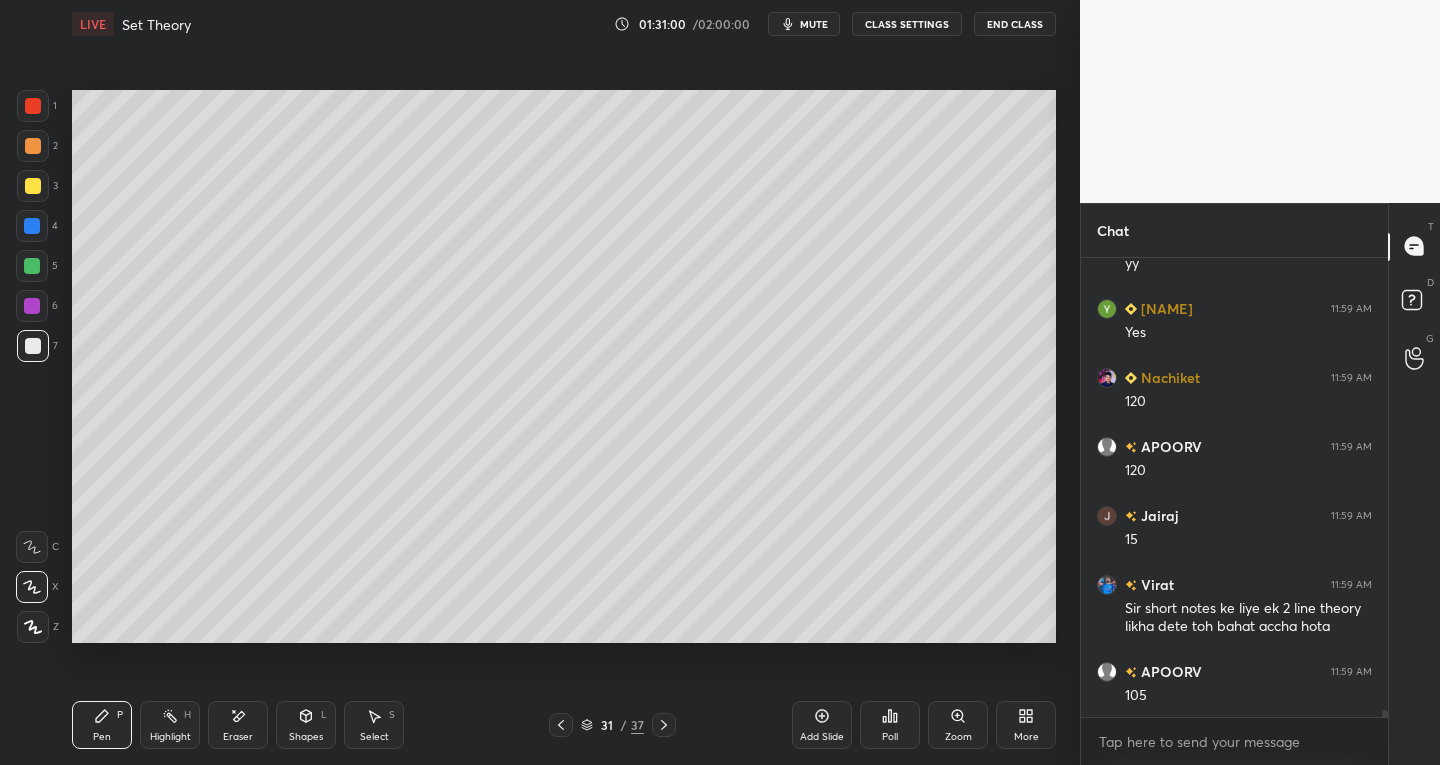 click 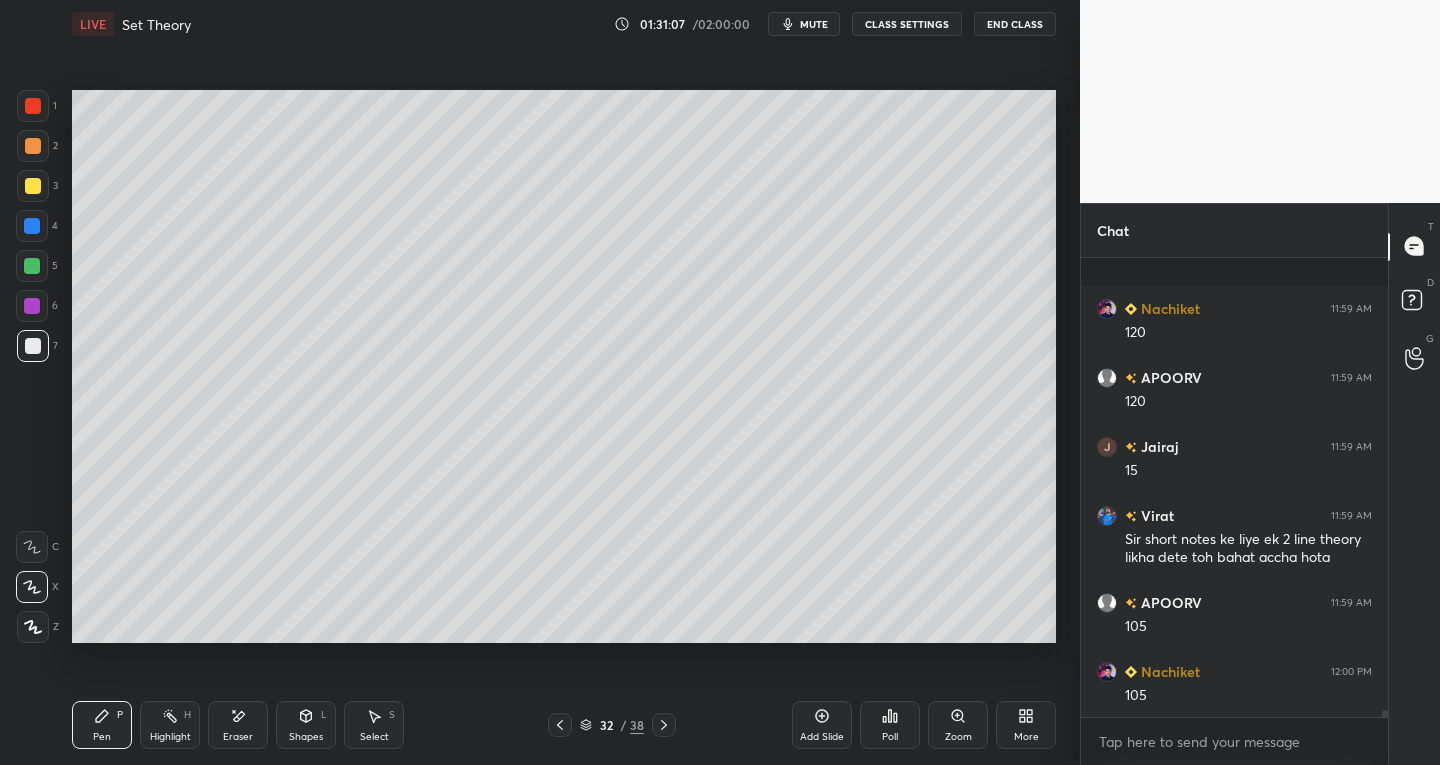 scroll, scrollTop: 29100, scrollLeft: 0, axis: vertical 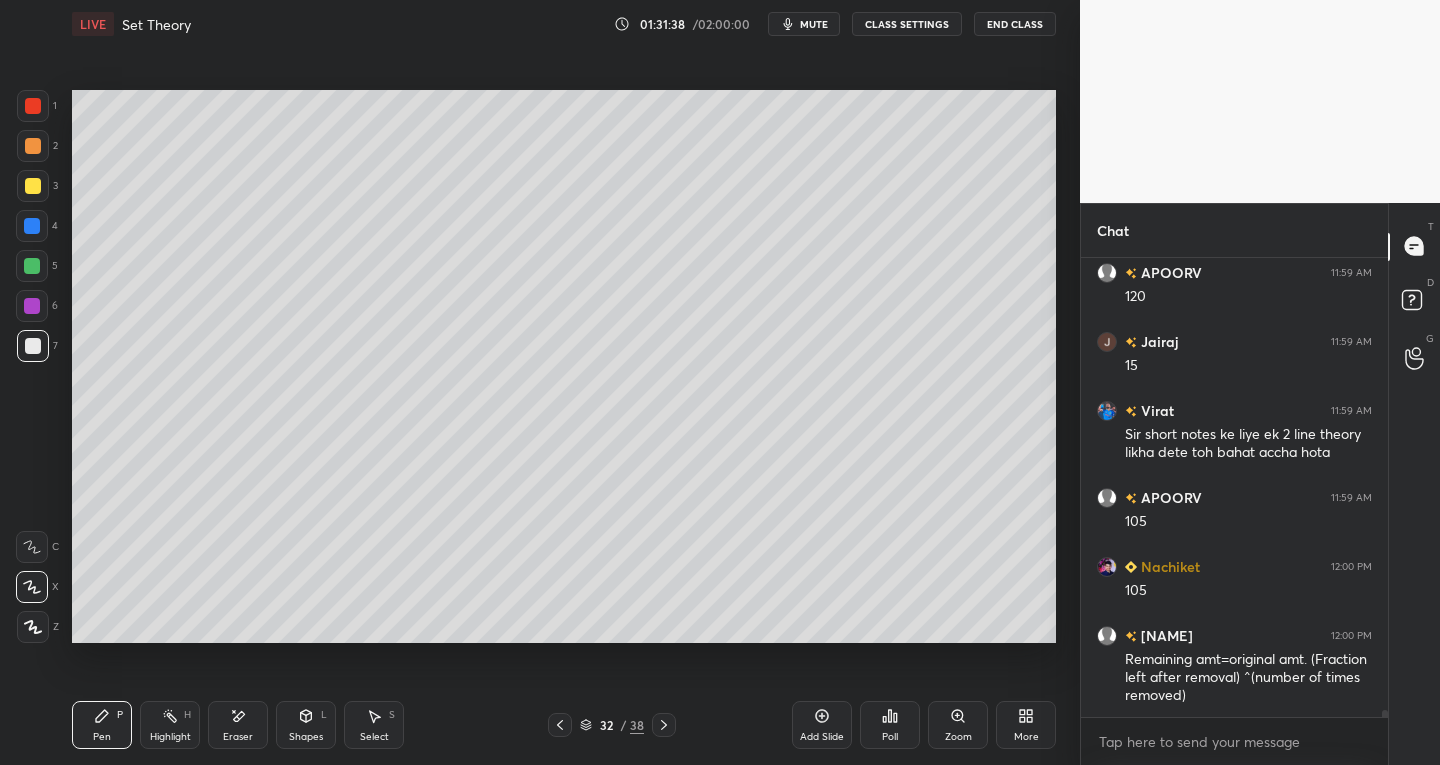 click on "Eraser" at bounding box center [238, 725] 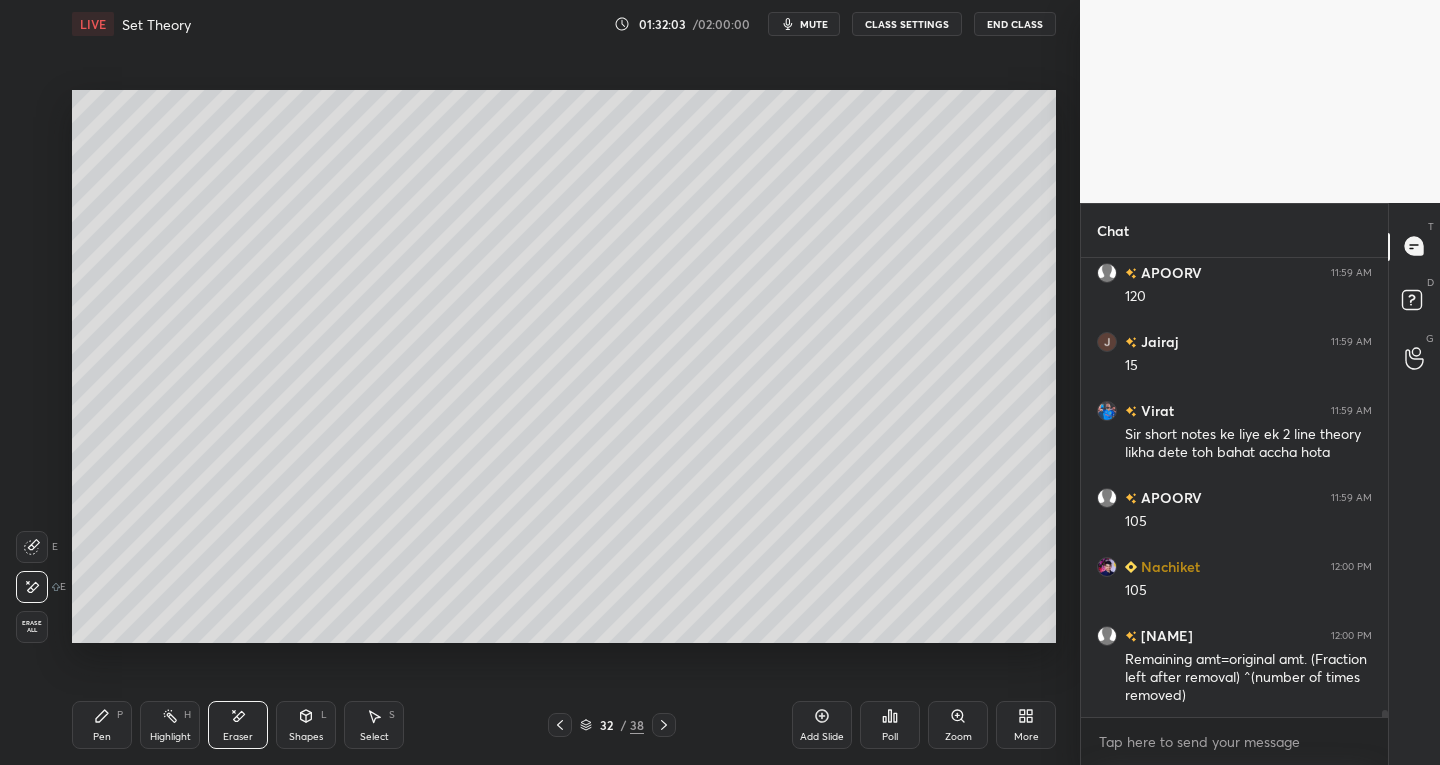 click 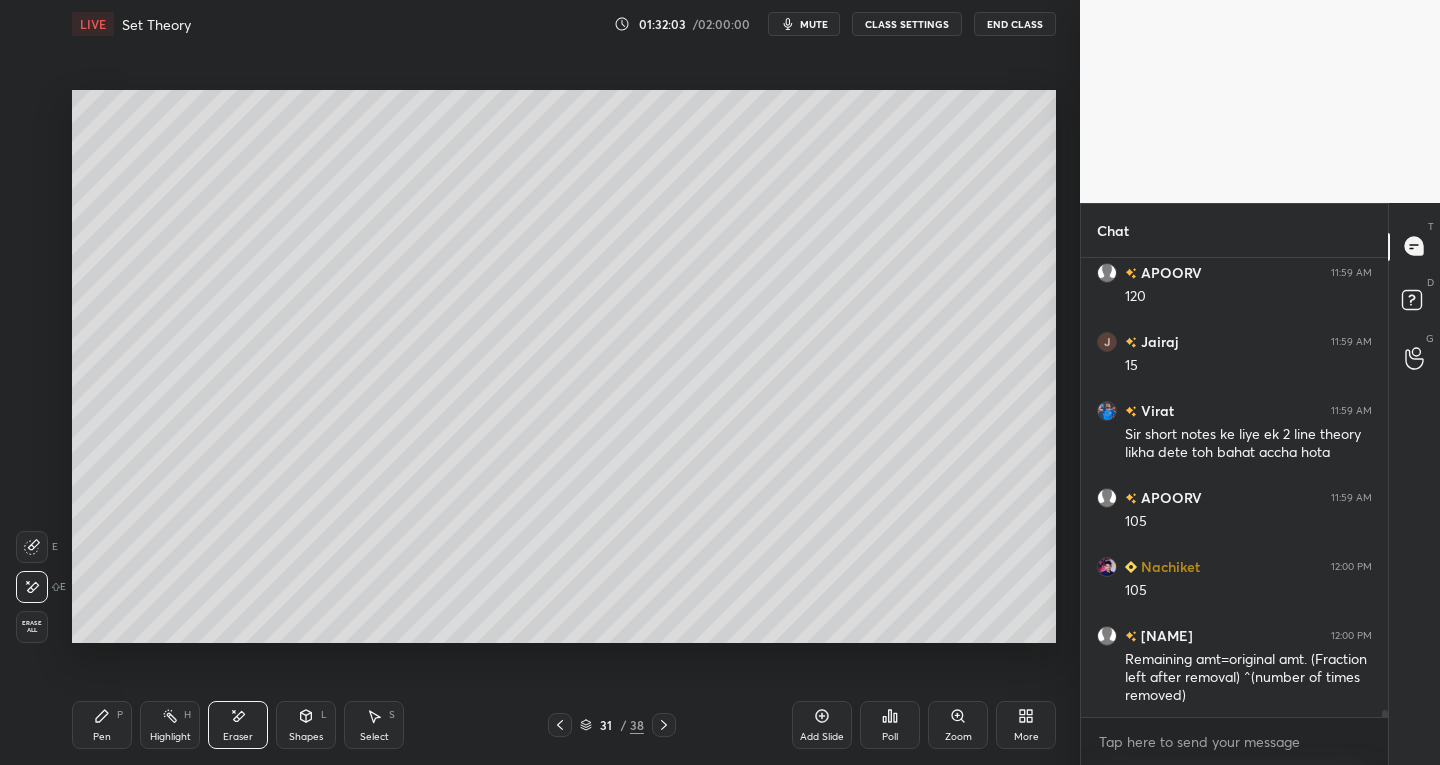 click 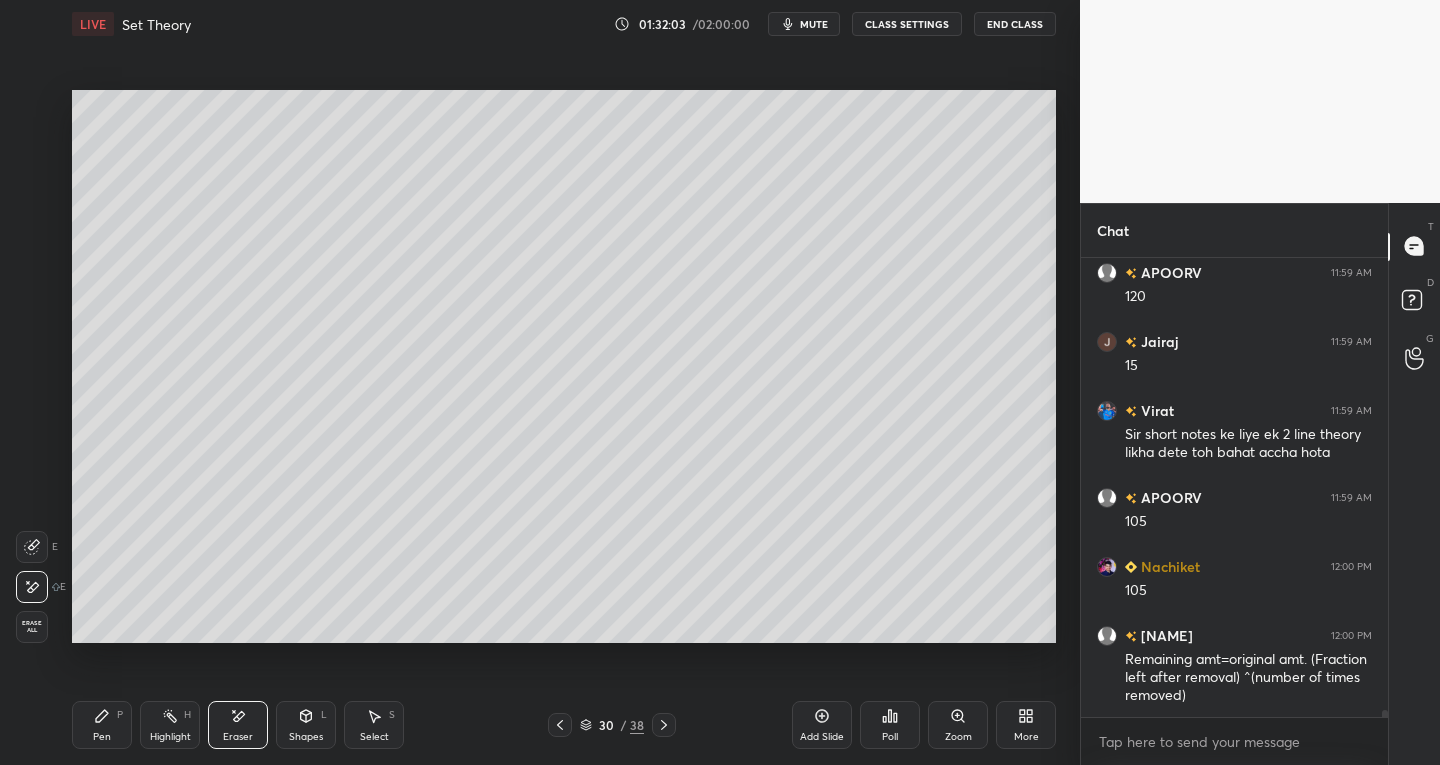 click 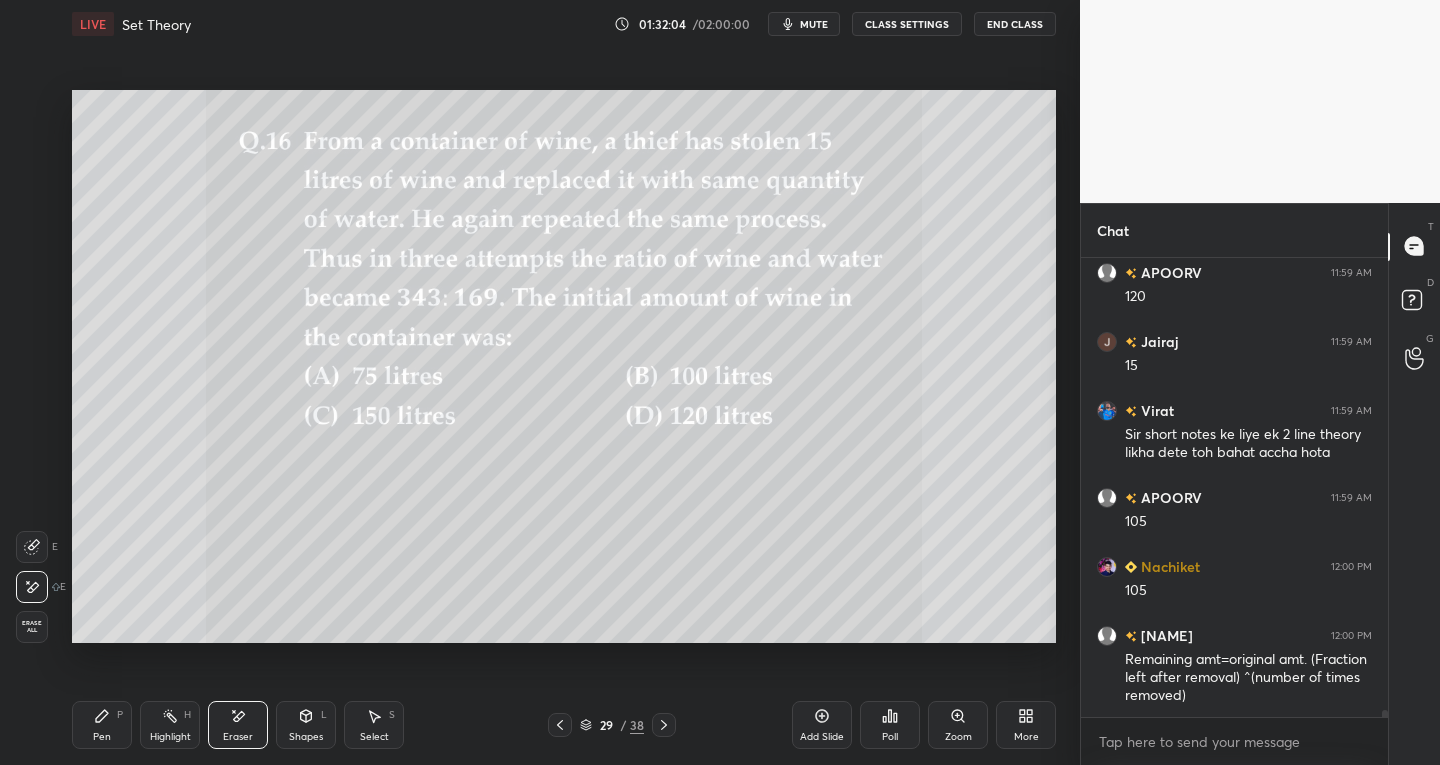 scroll, scrollTop: 29169, scrollLeft: 0, axis: vertical 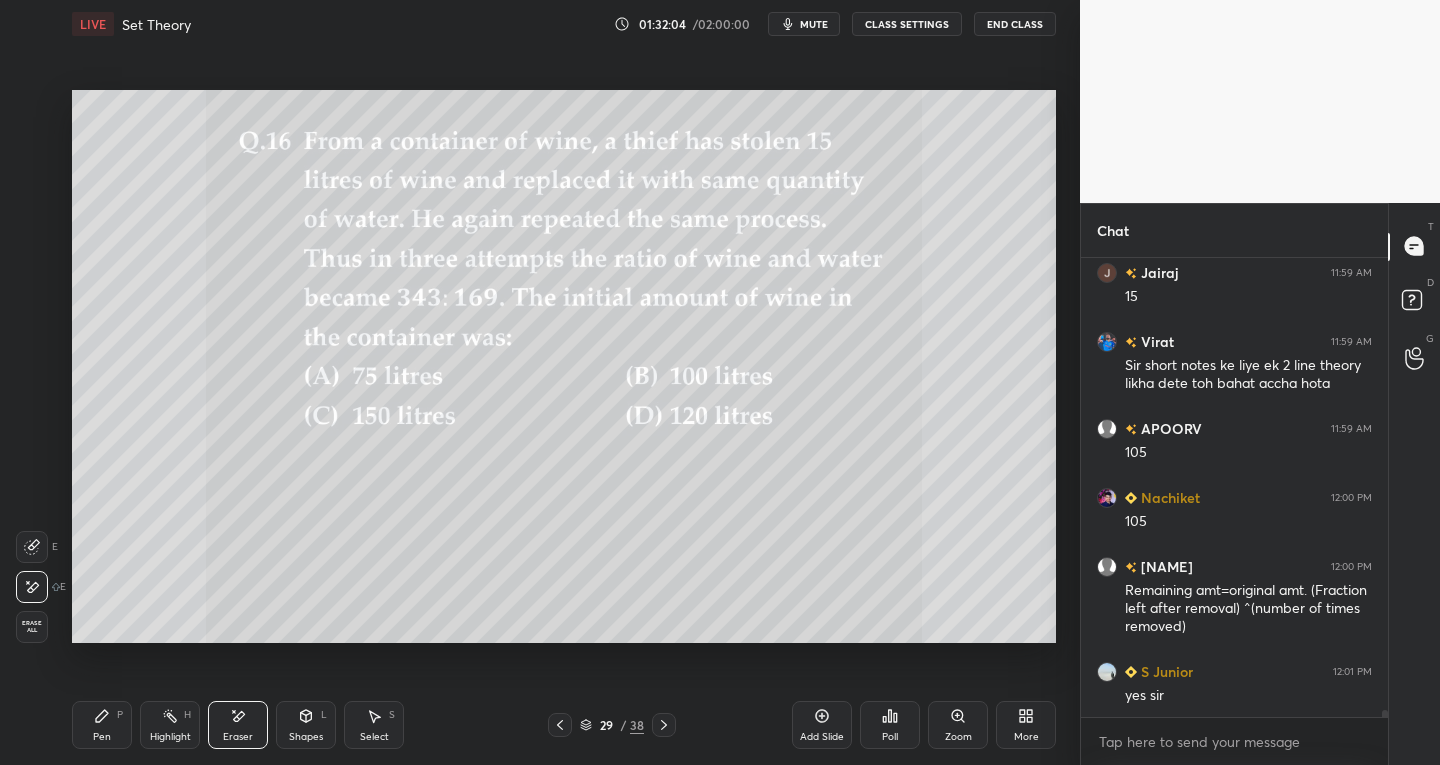 click 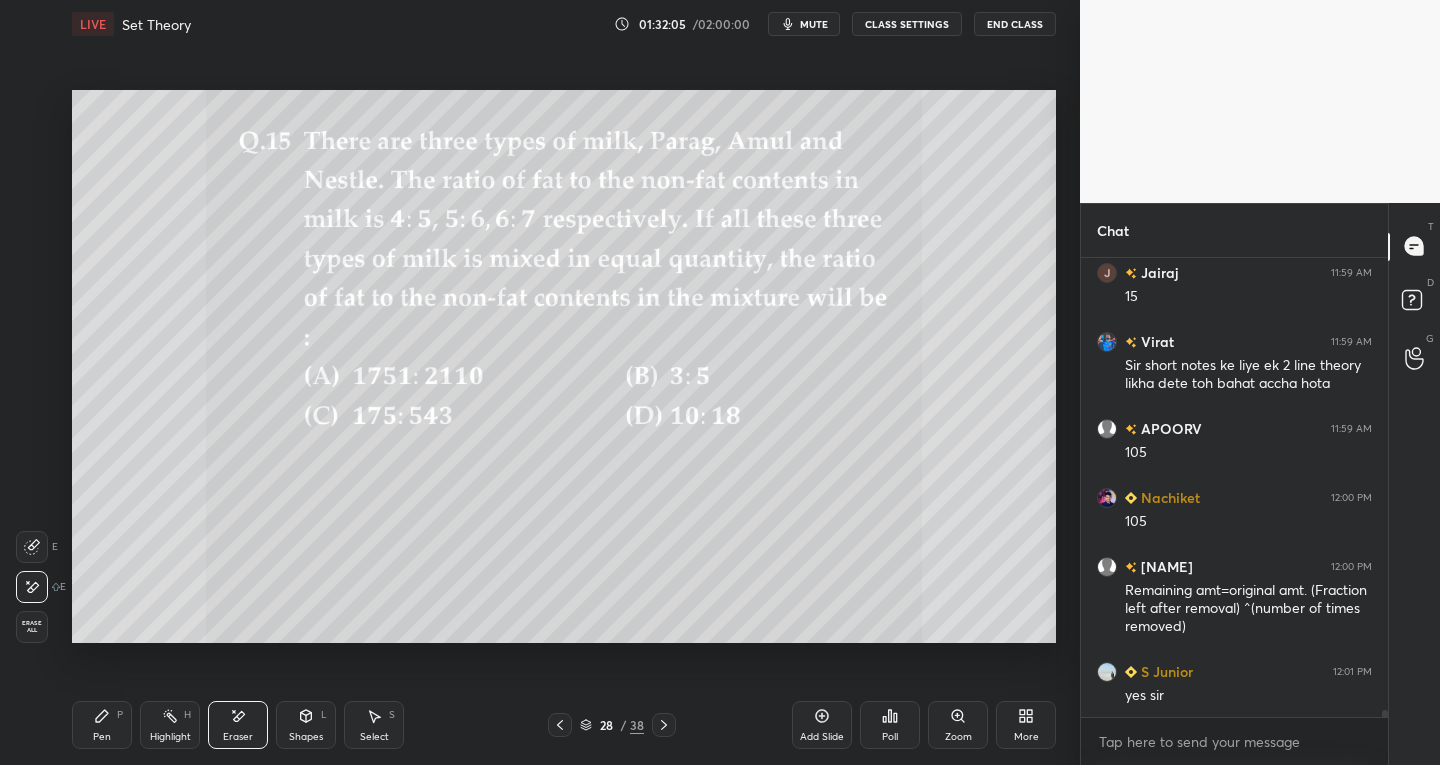 click 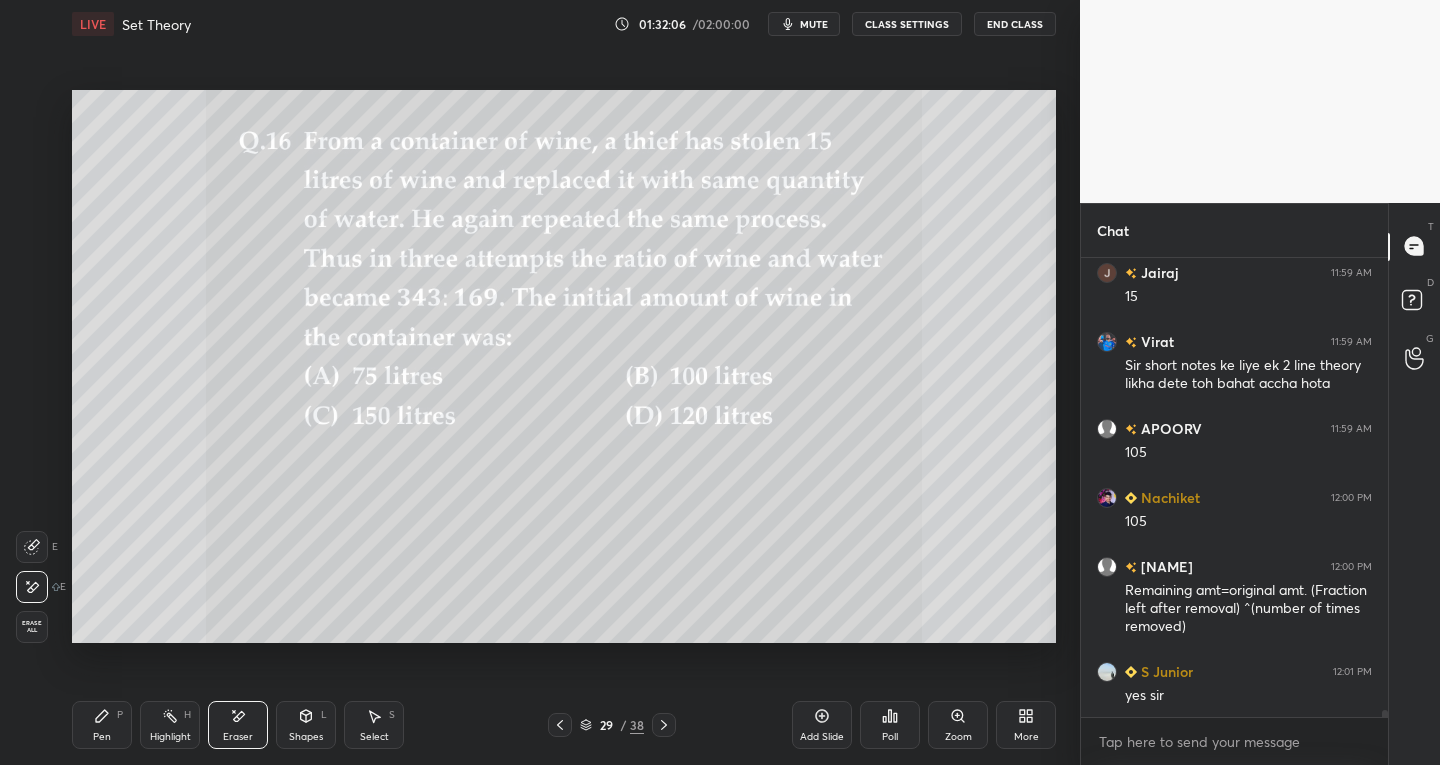 click 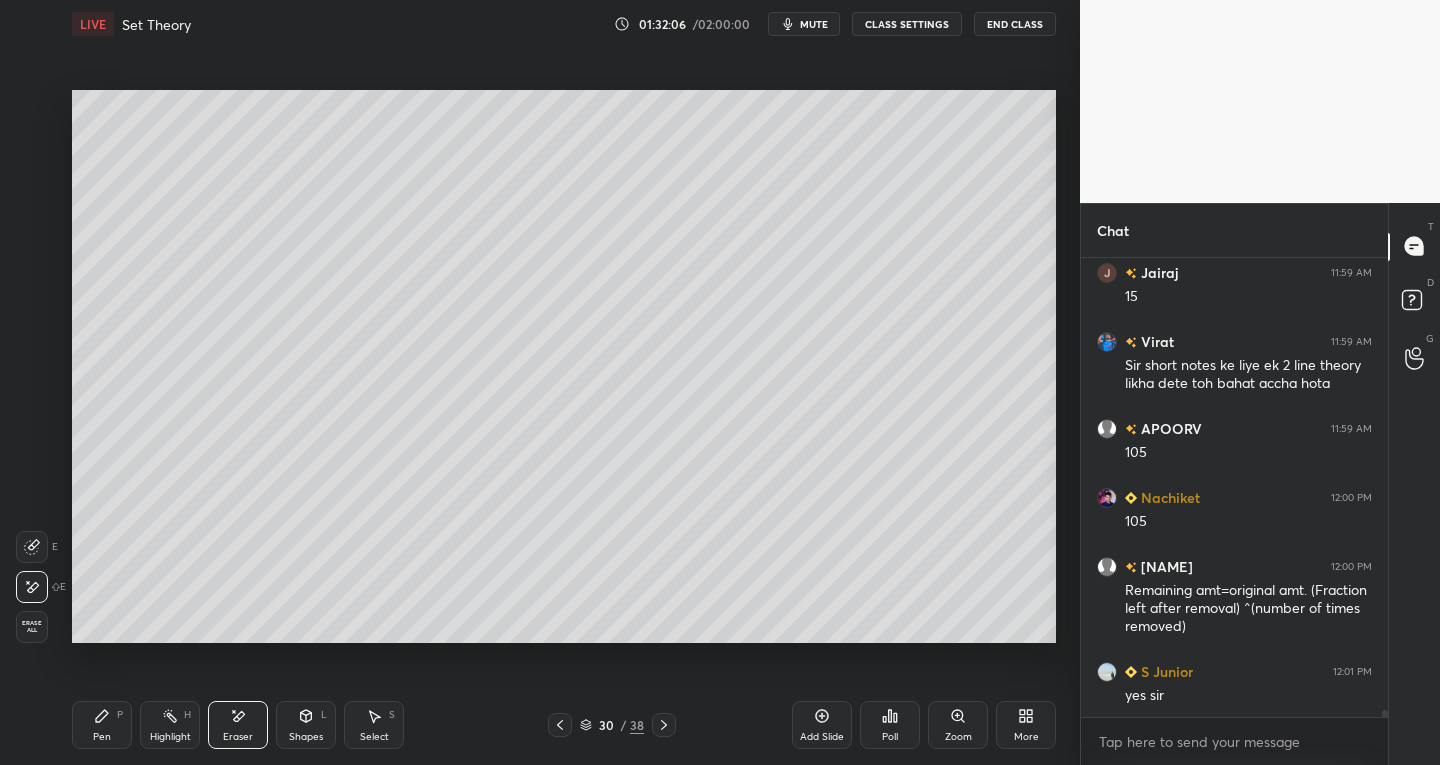 click 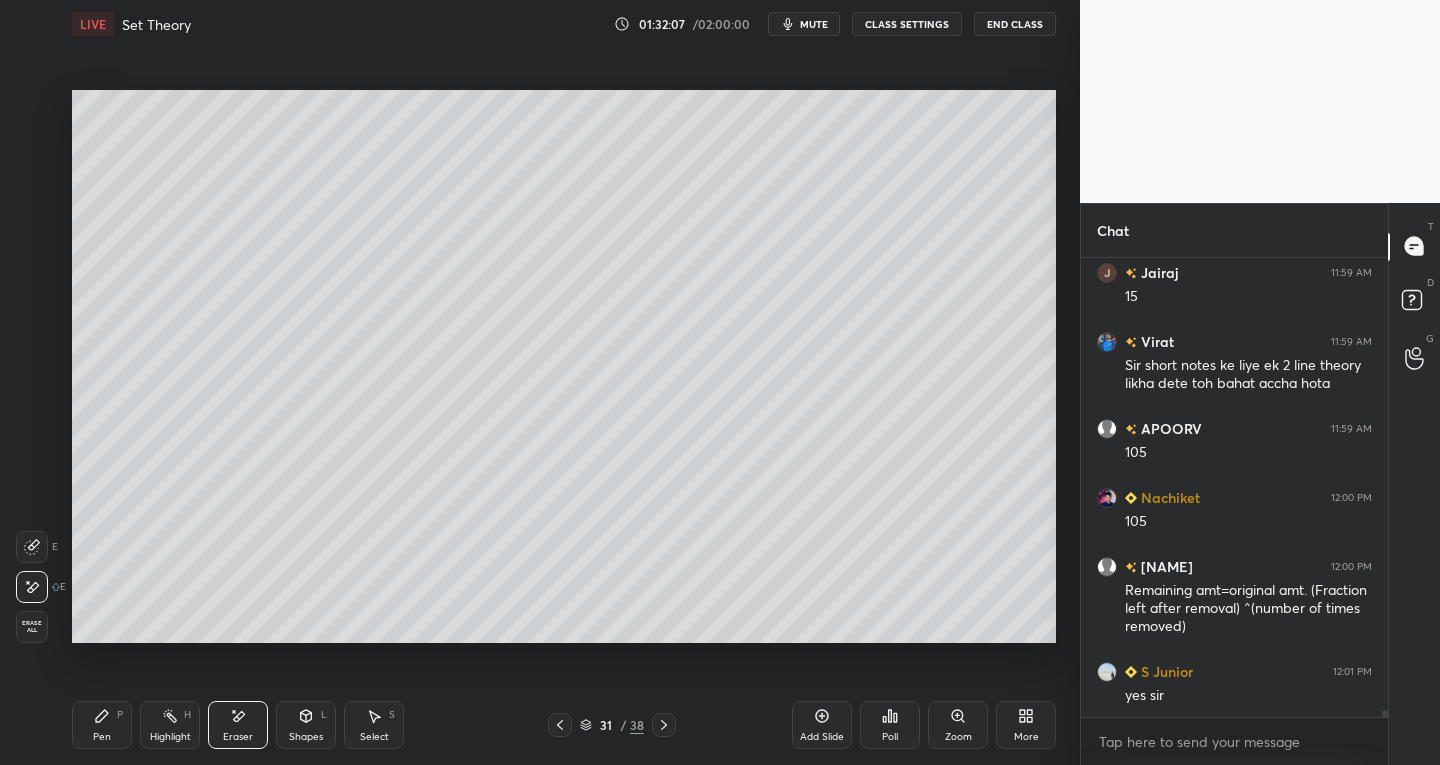 scroll, scrollTop: 29238, scrollLeft: 0, axis: vertical 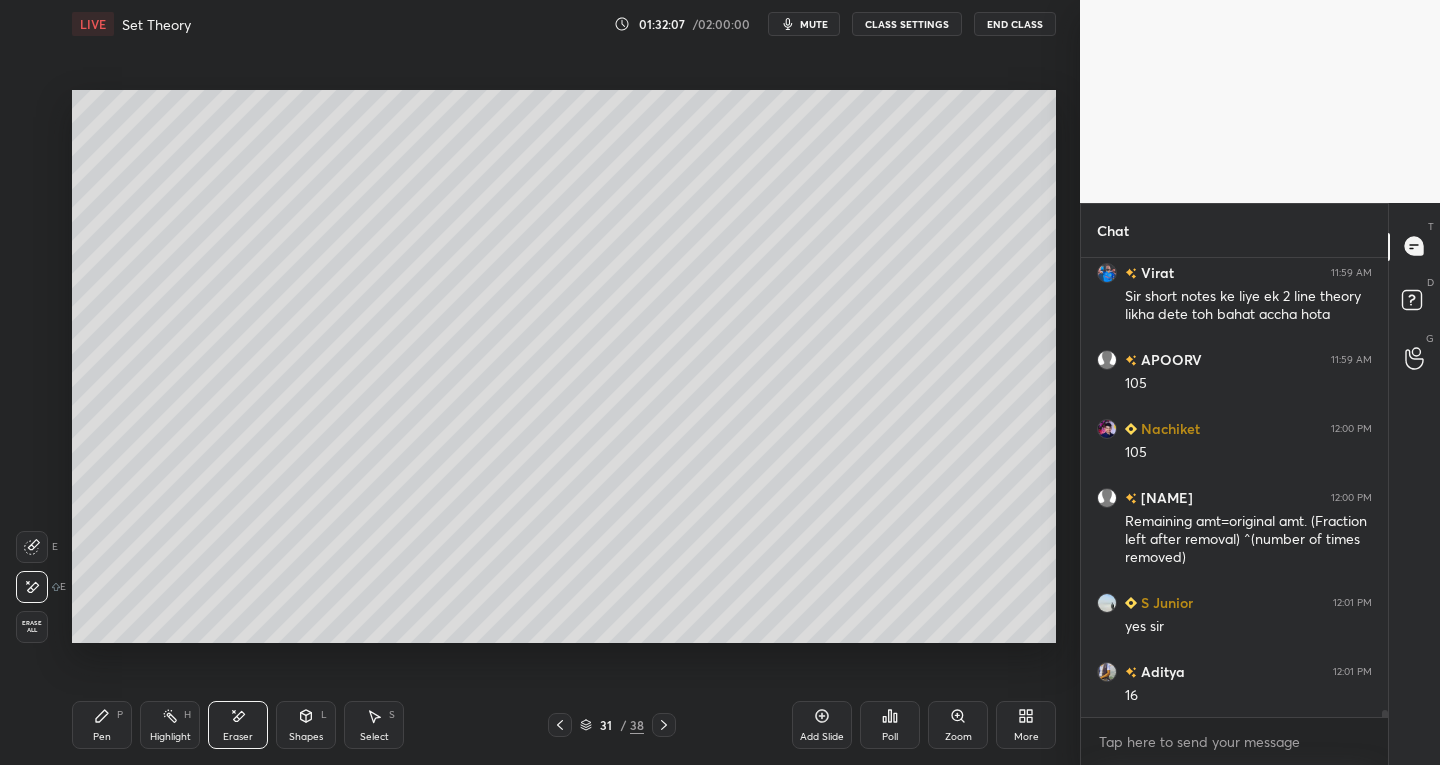 click 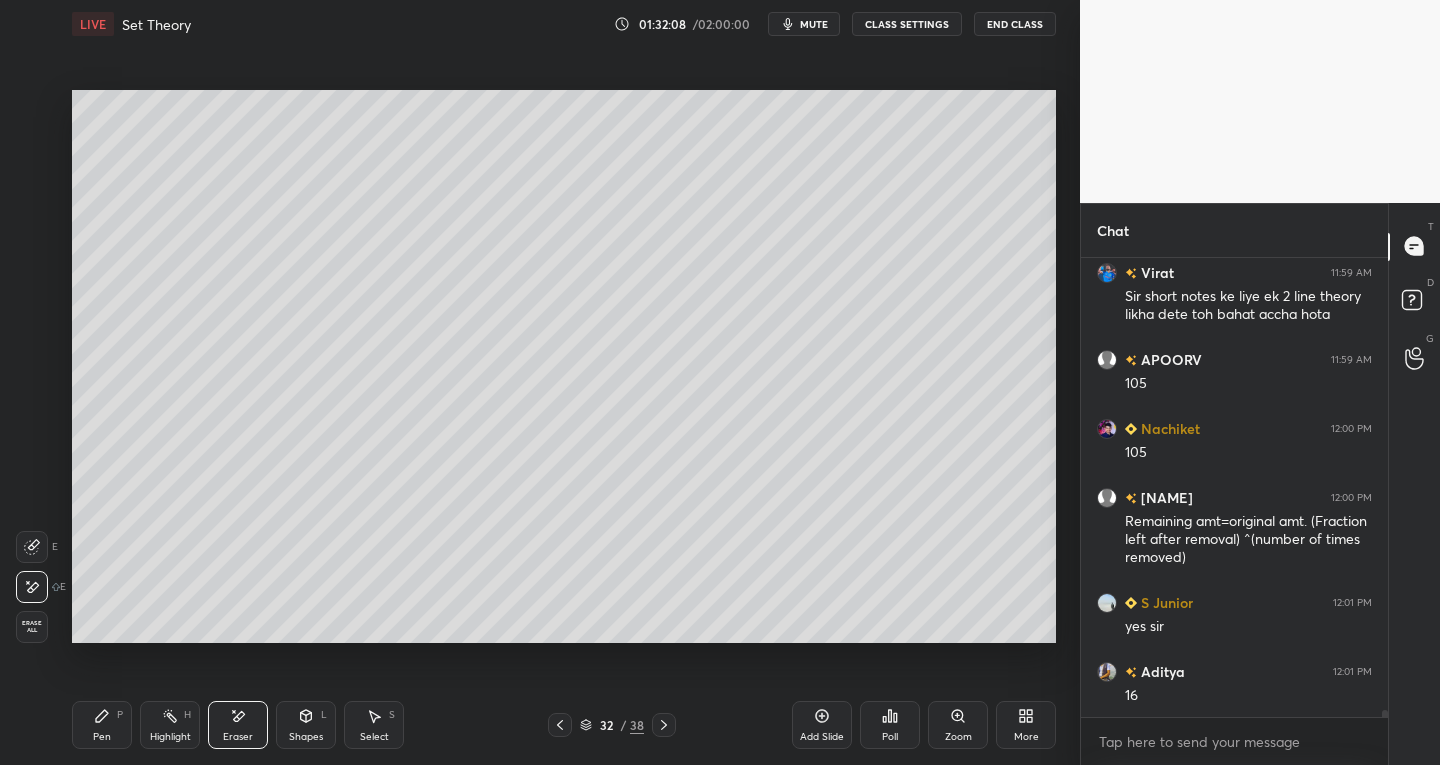 scroll, scrollTop: 29307, scrollLeft: 0, axis: vertical 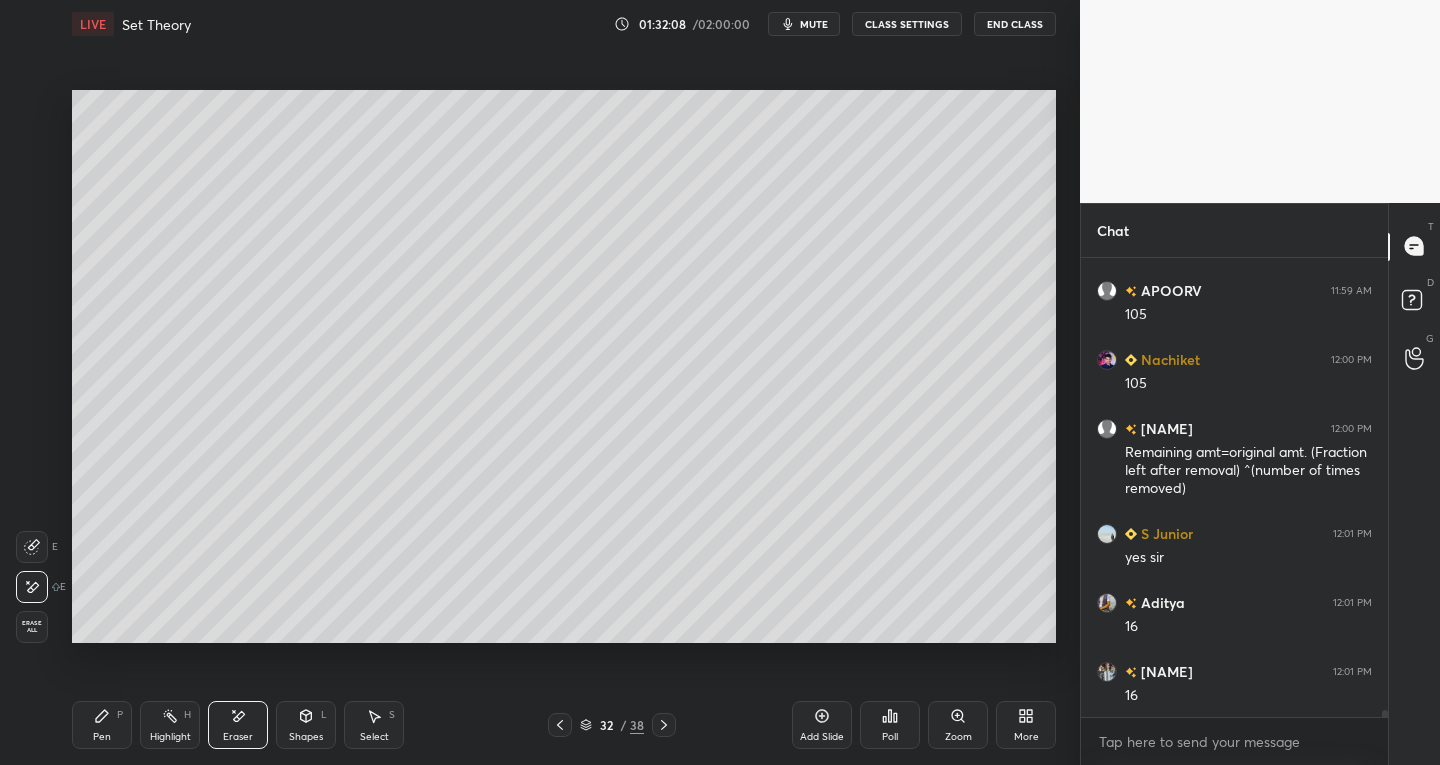 click 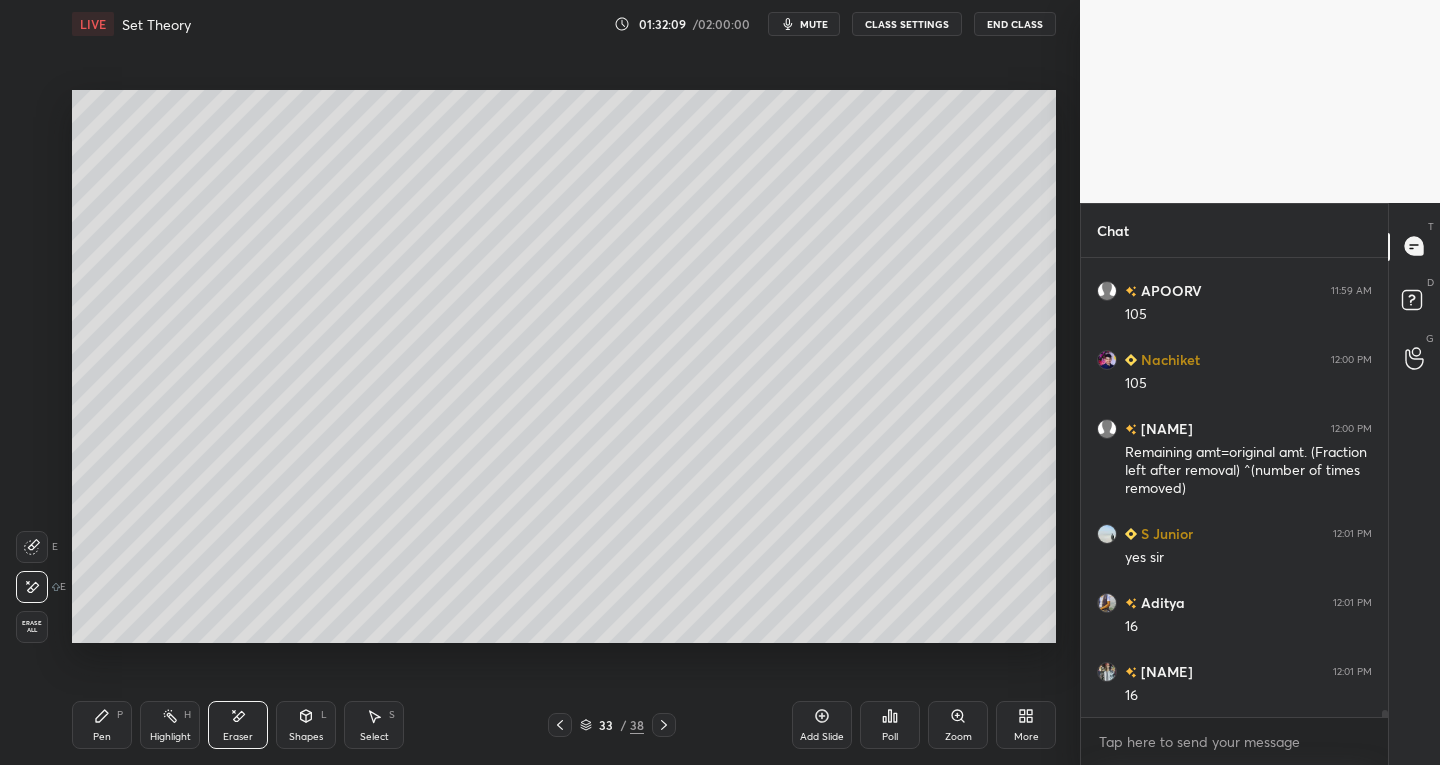 click 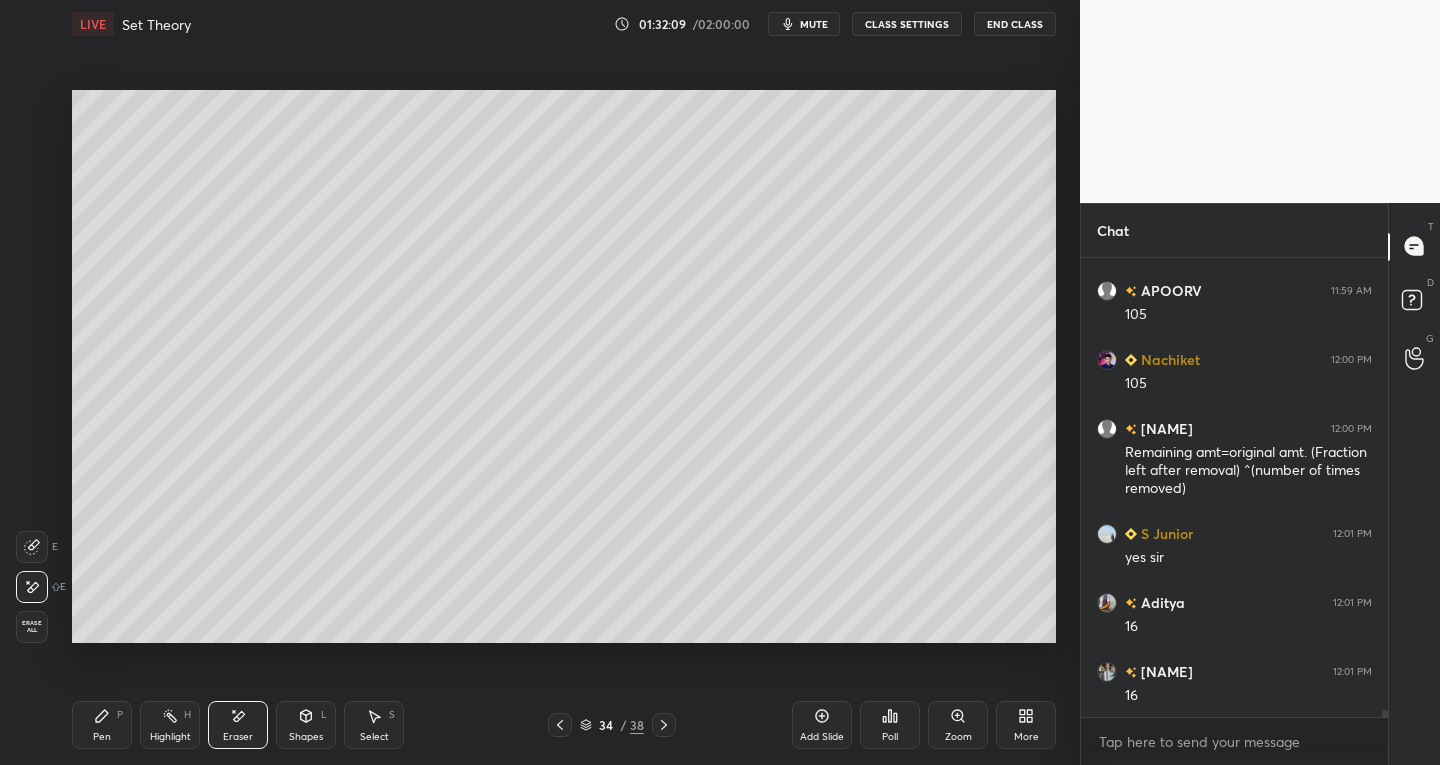 scroll, scrollTop: 29376, scrollLeft: 0, axis: vertical 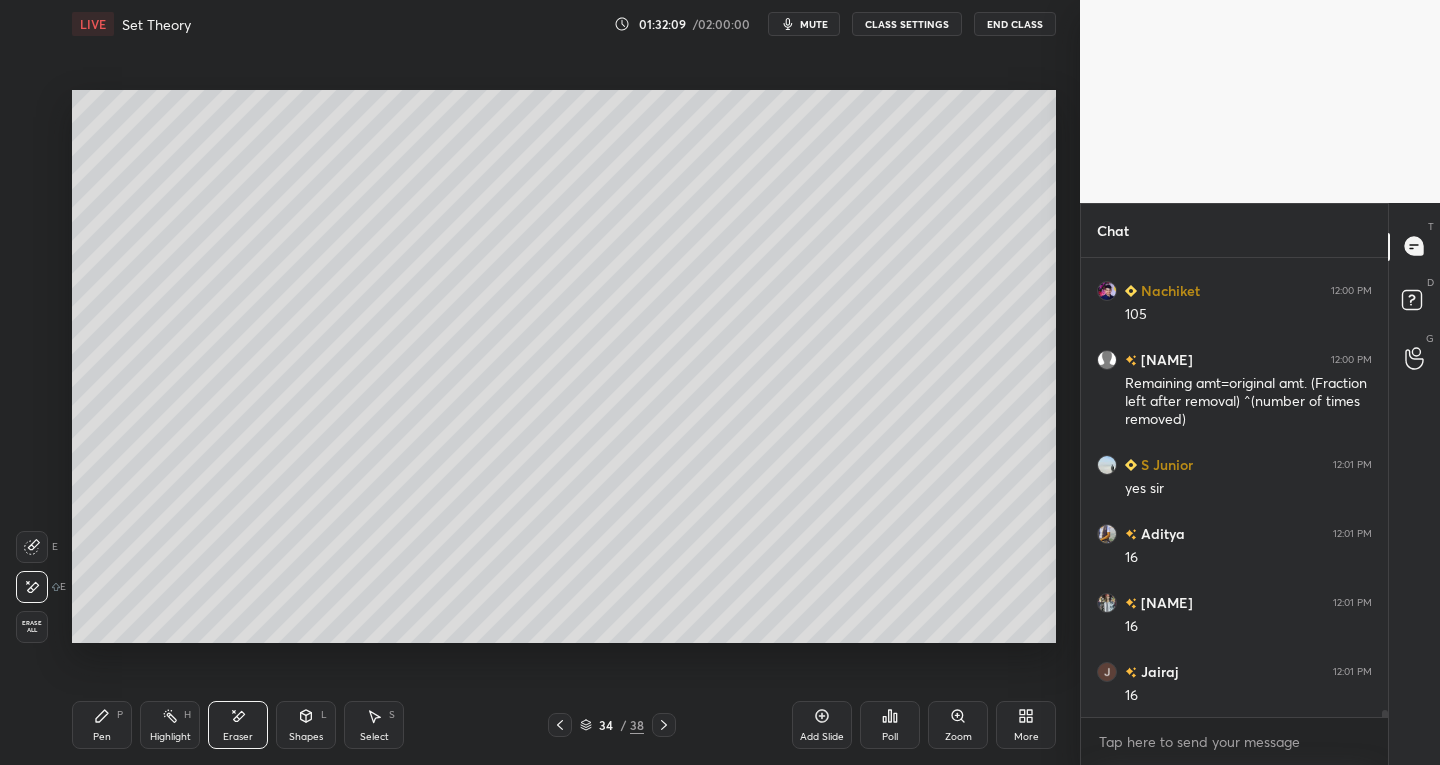 click 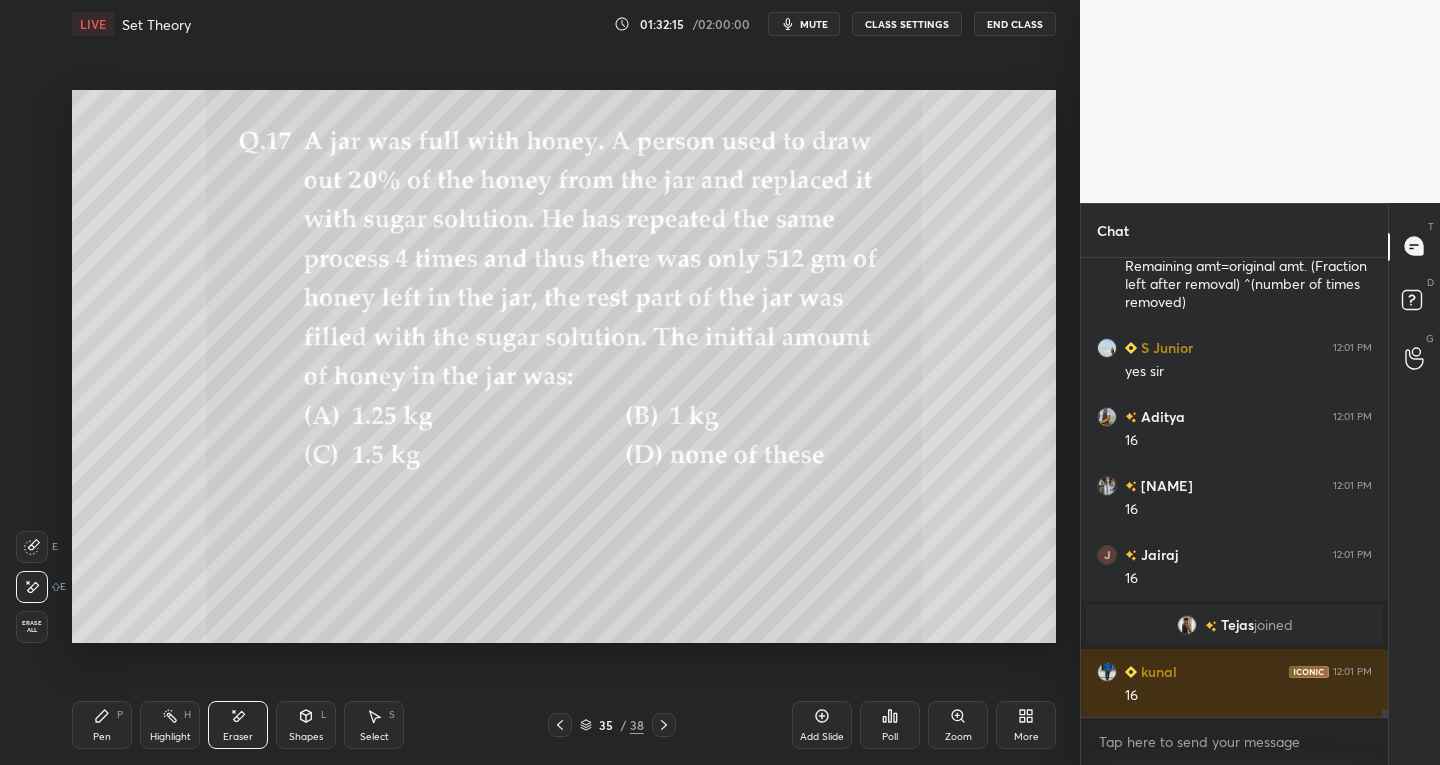 scroll, scrollTop: 26558, scrollLeft: 0, axis: vertical 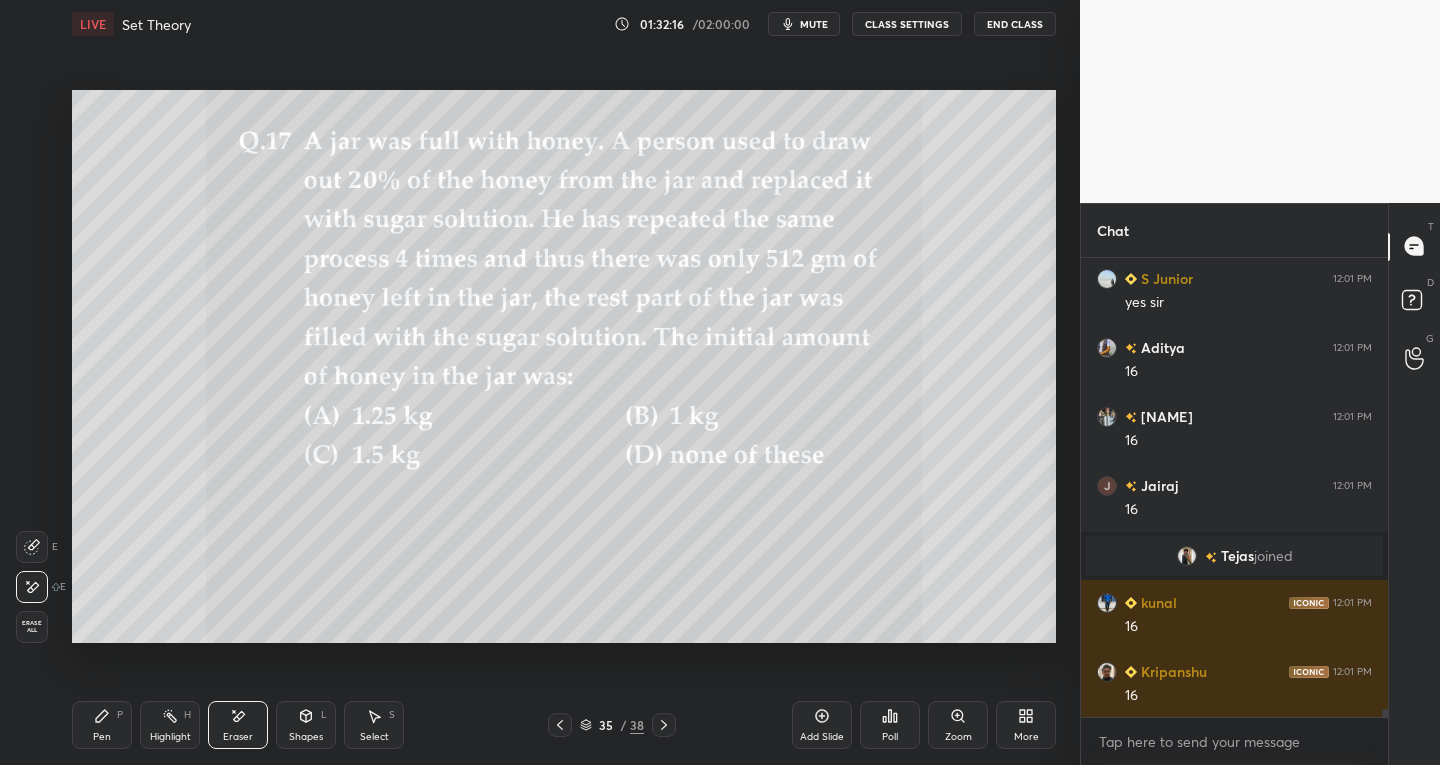 click 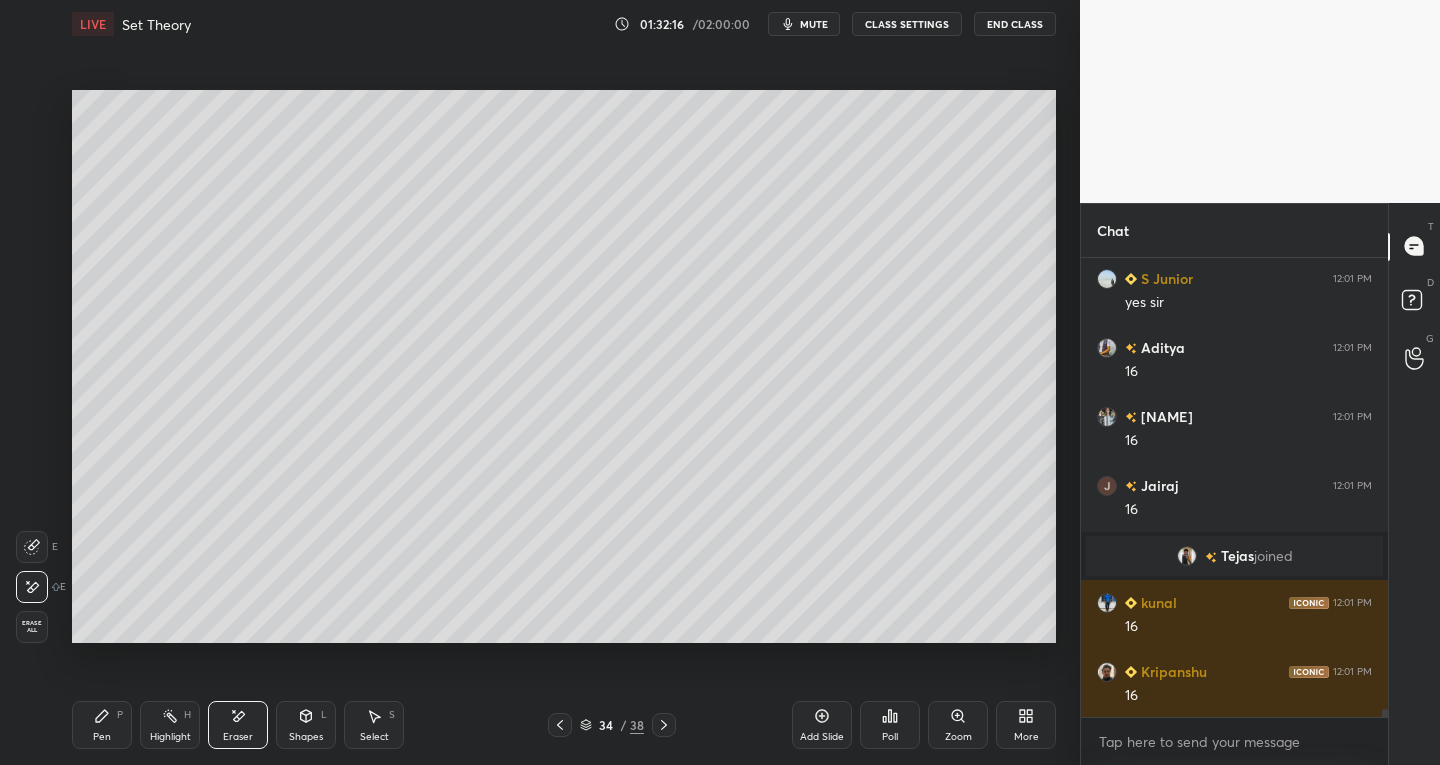 click 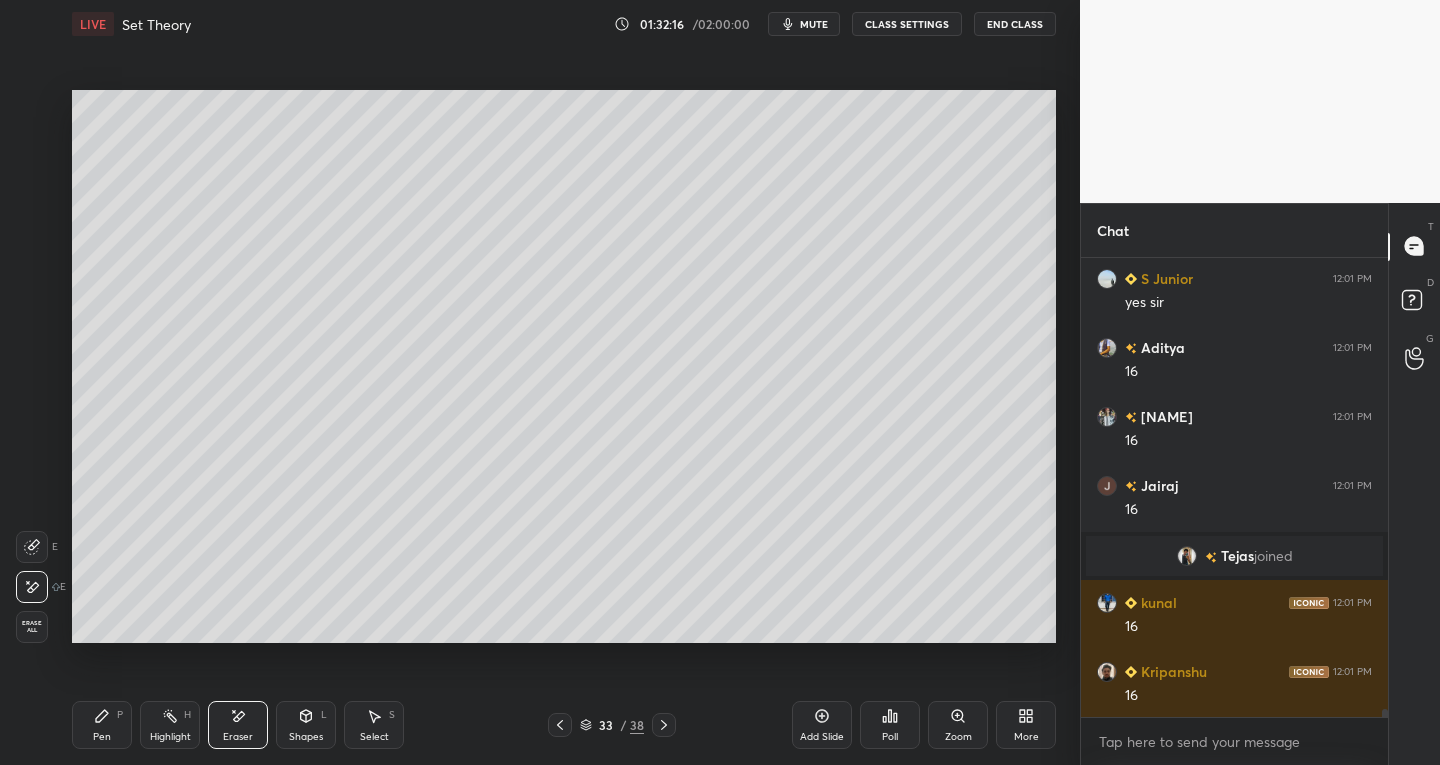 click 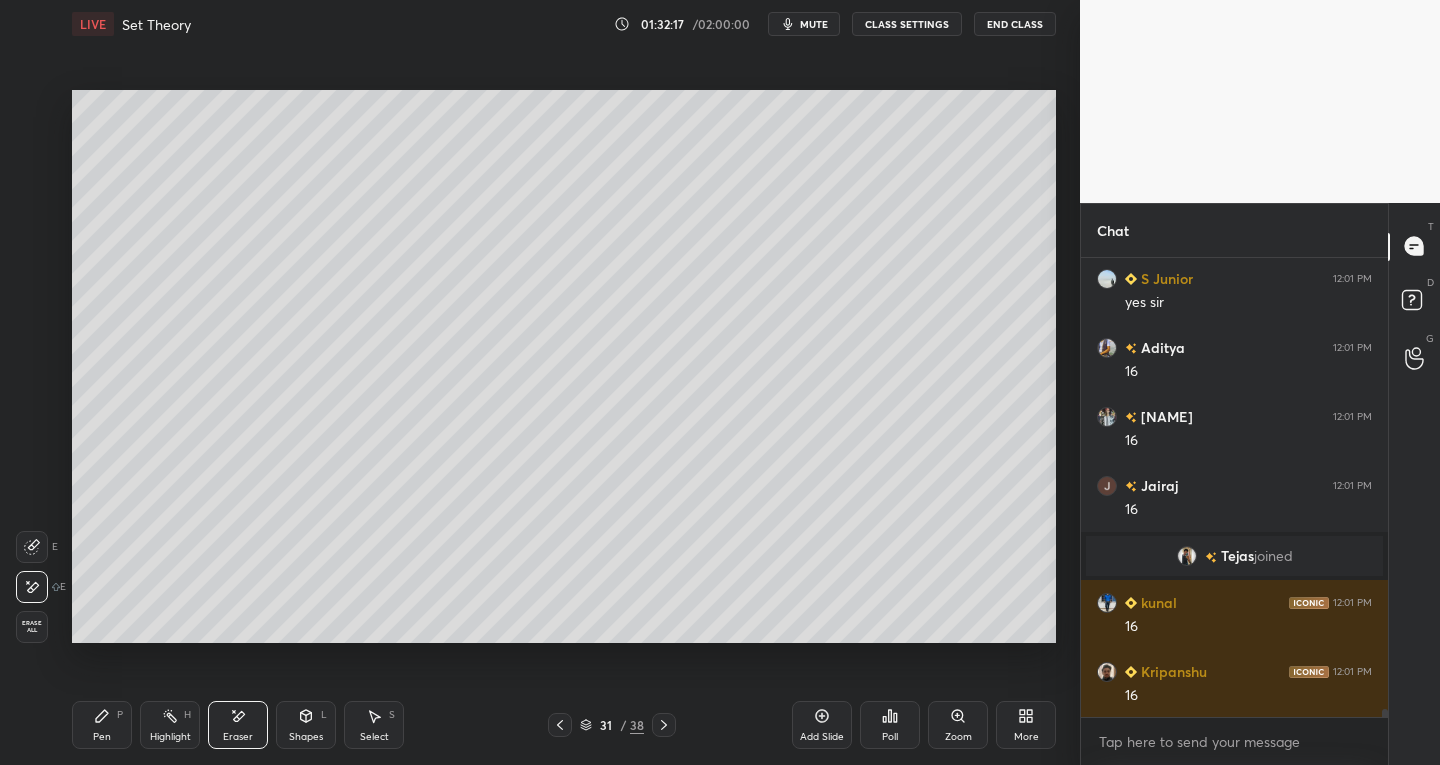 click 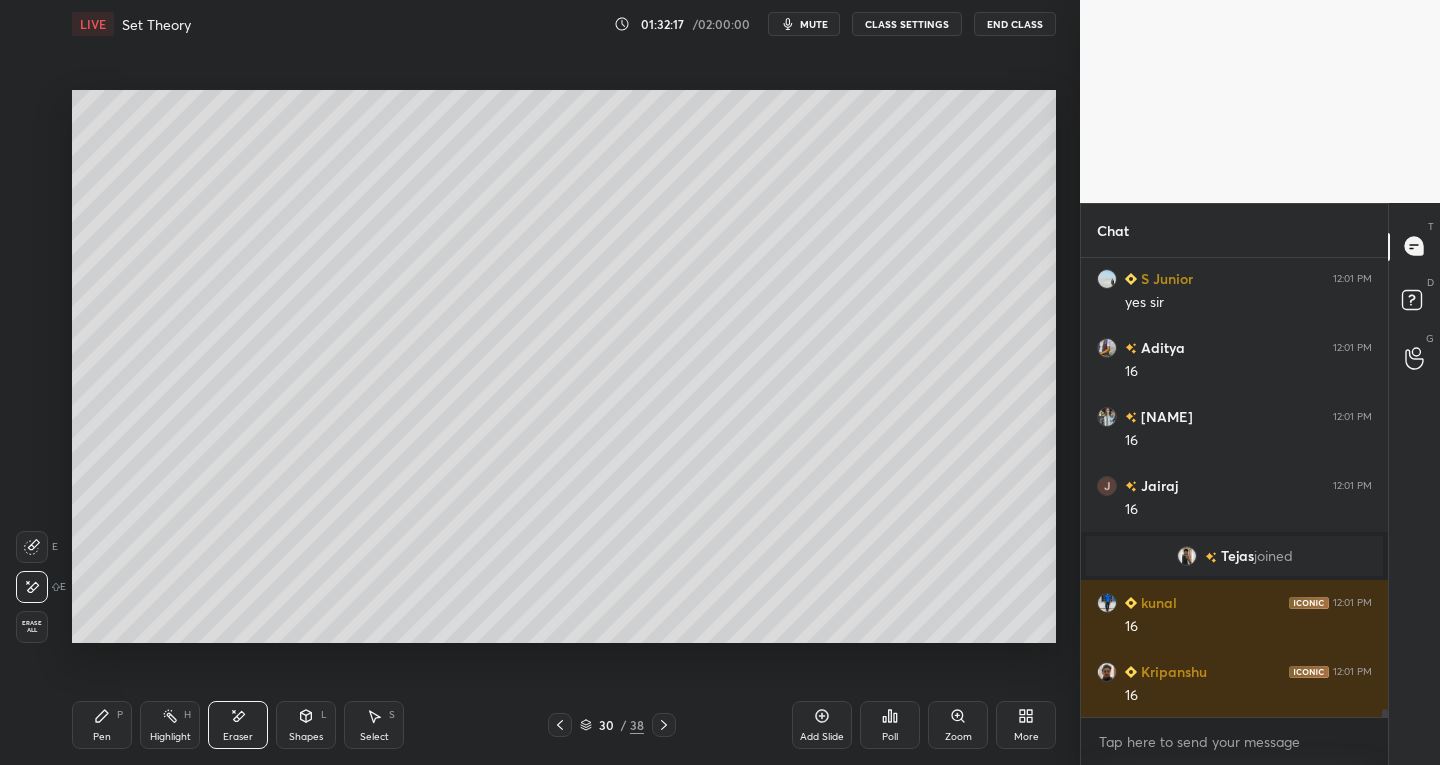 click 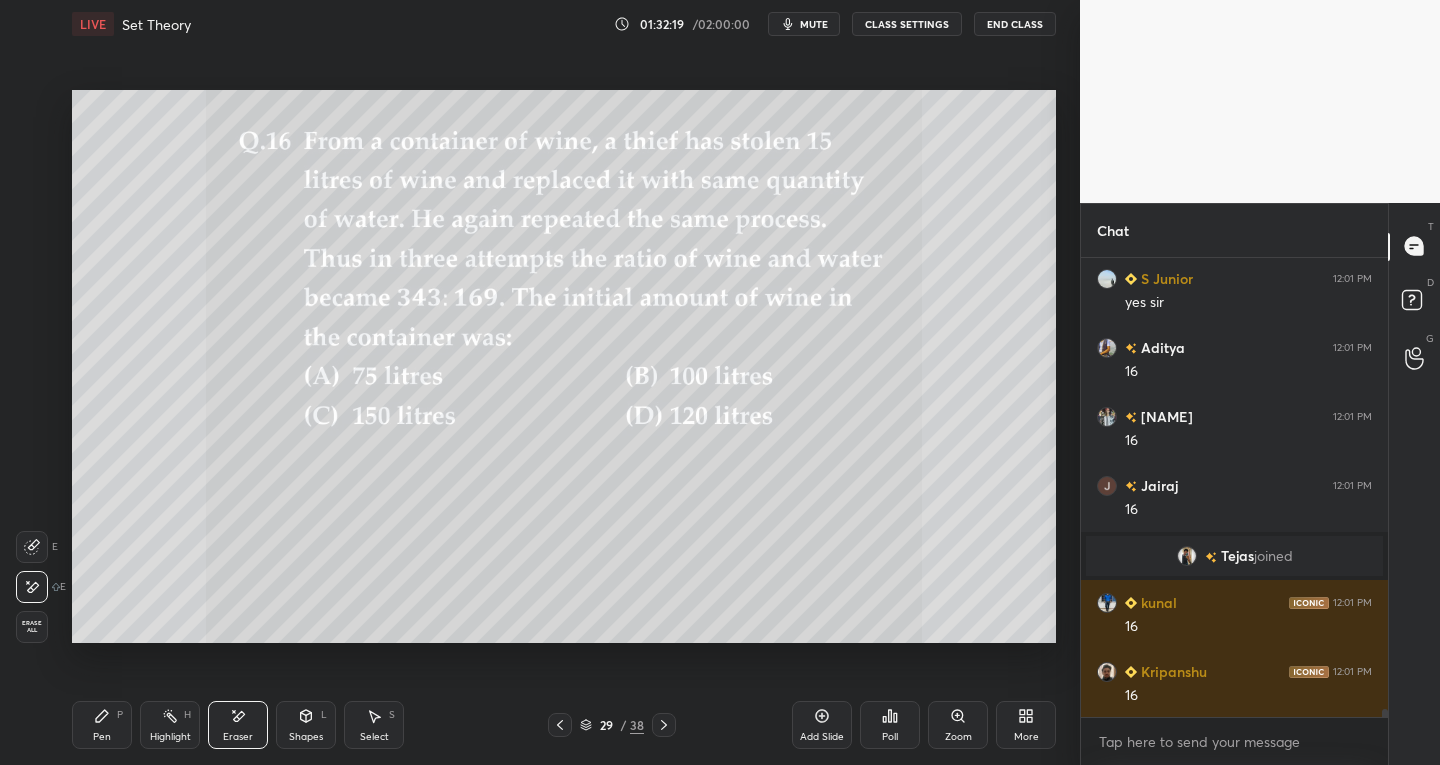 click 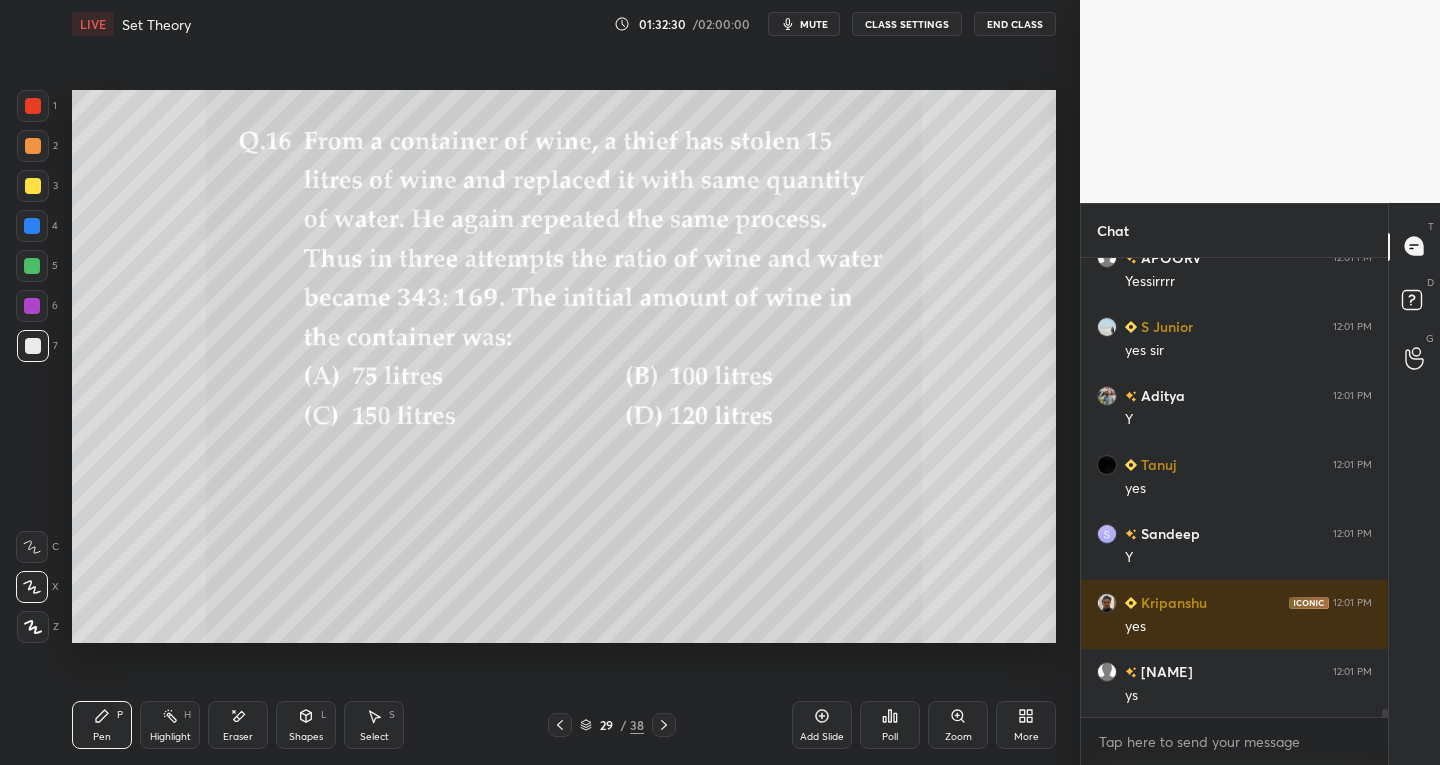 scroll, scrollTop: 27686, scrollLeft: 0, axis: vertical 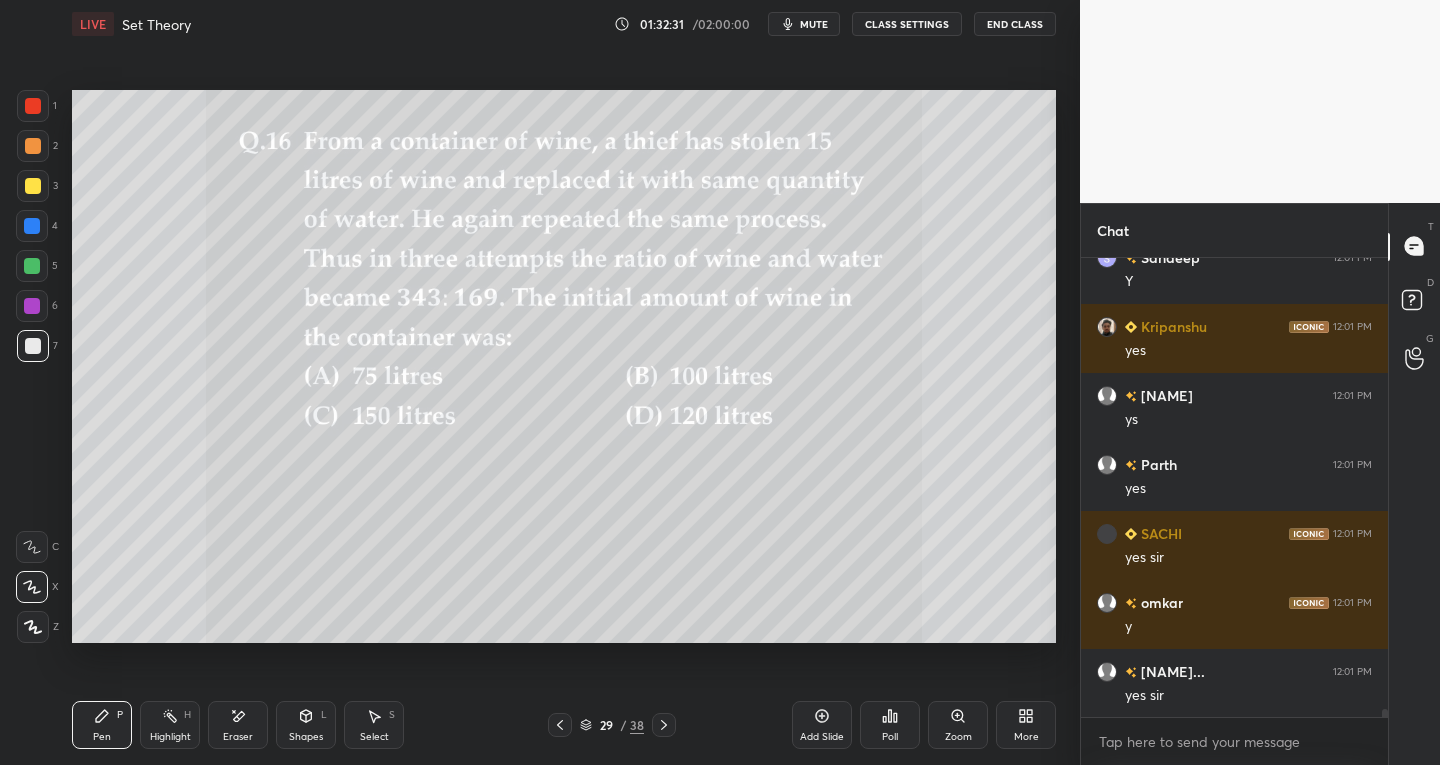 click at bounding box center [664, 725] 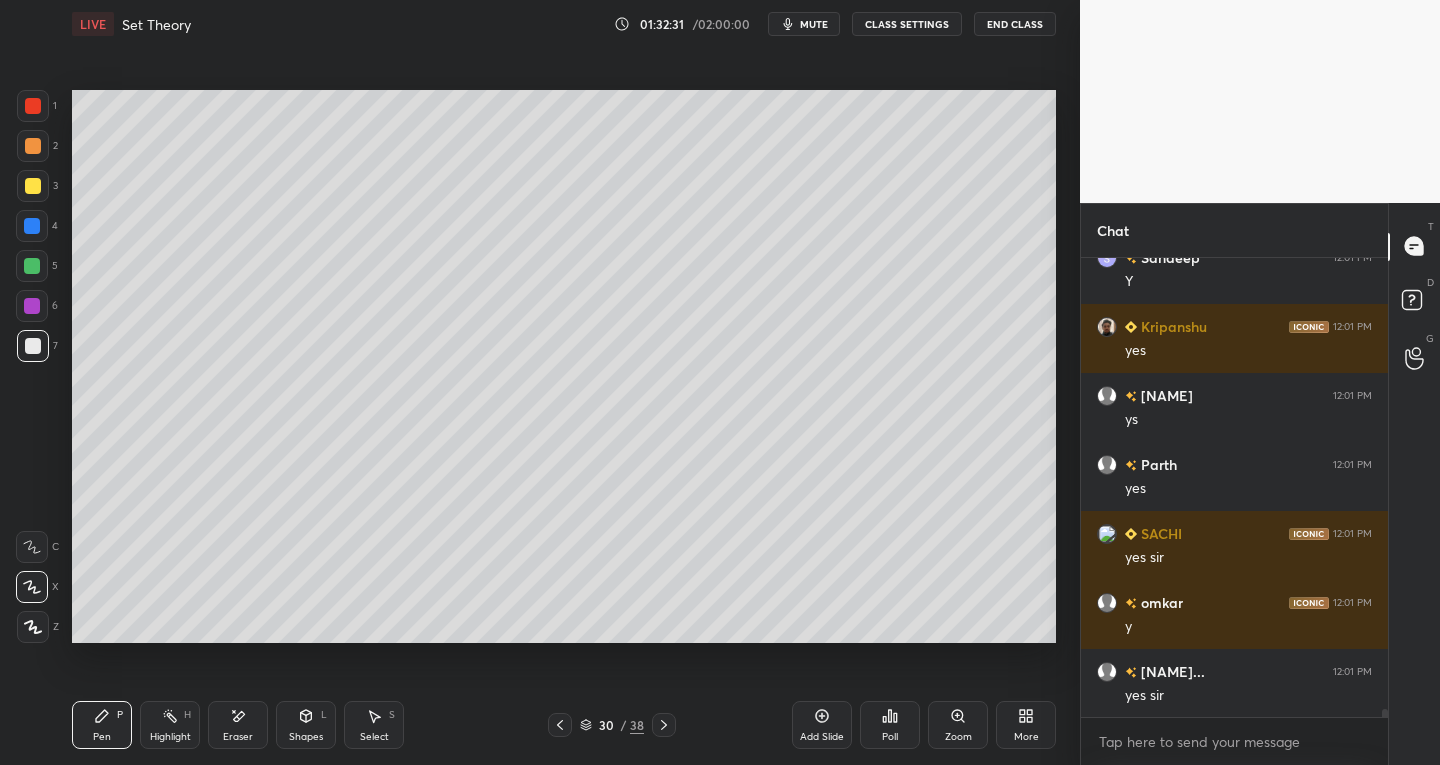 click 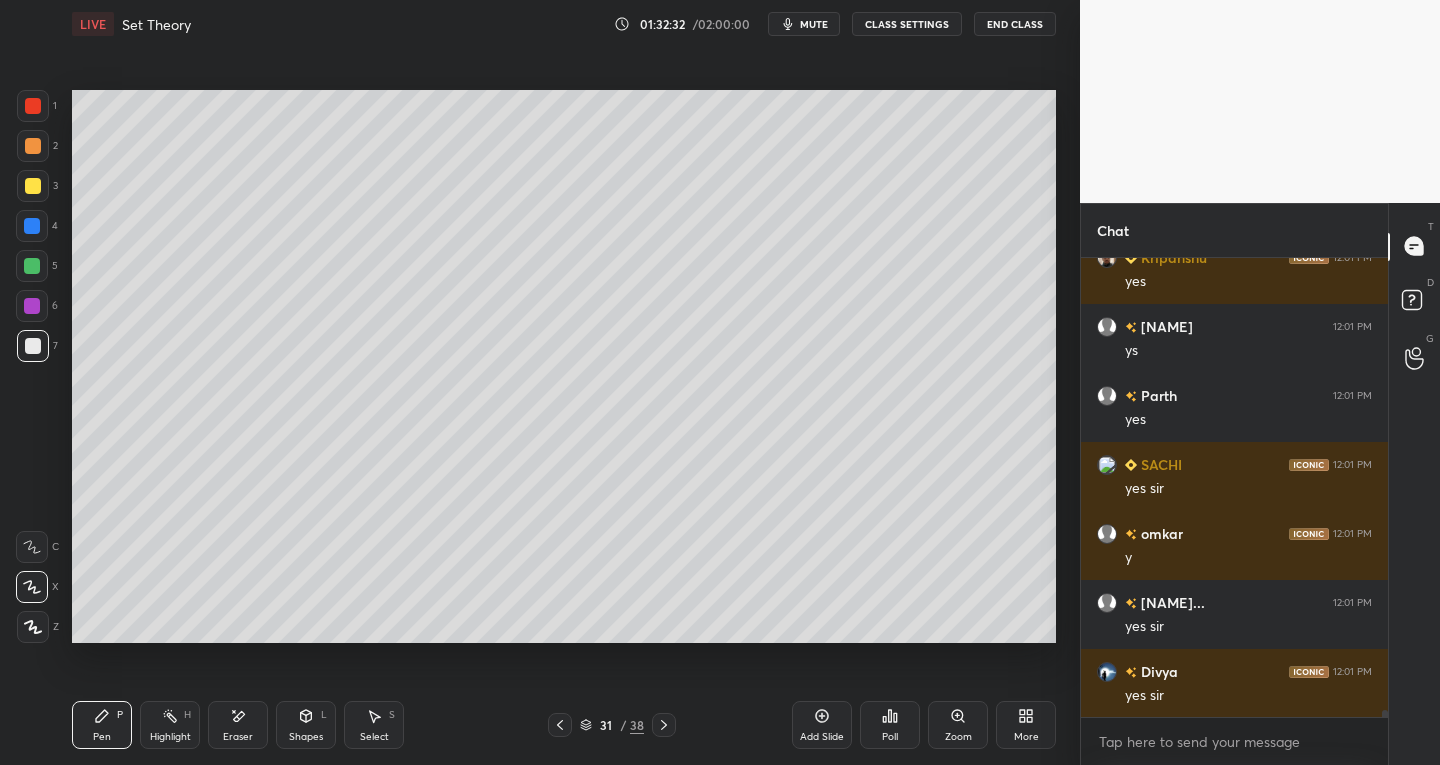click 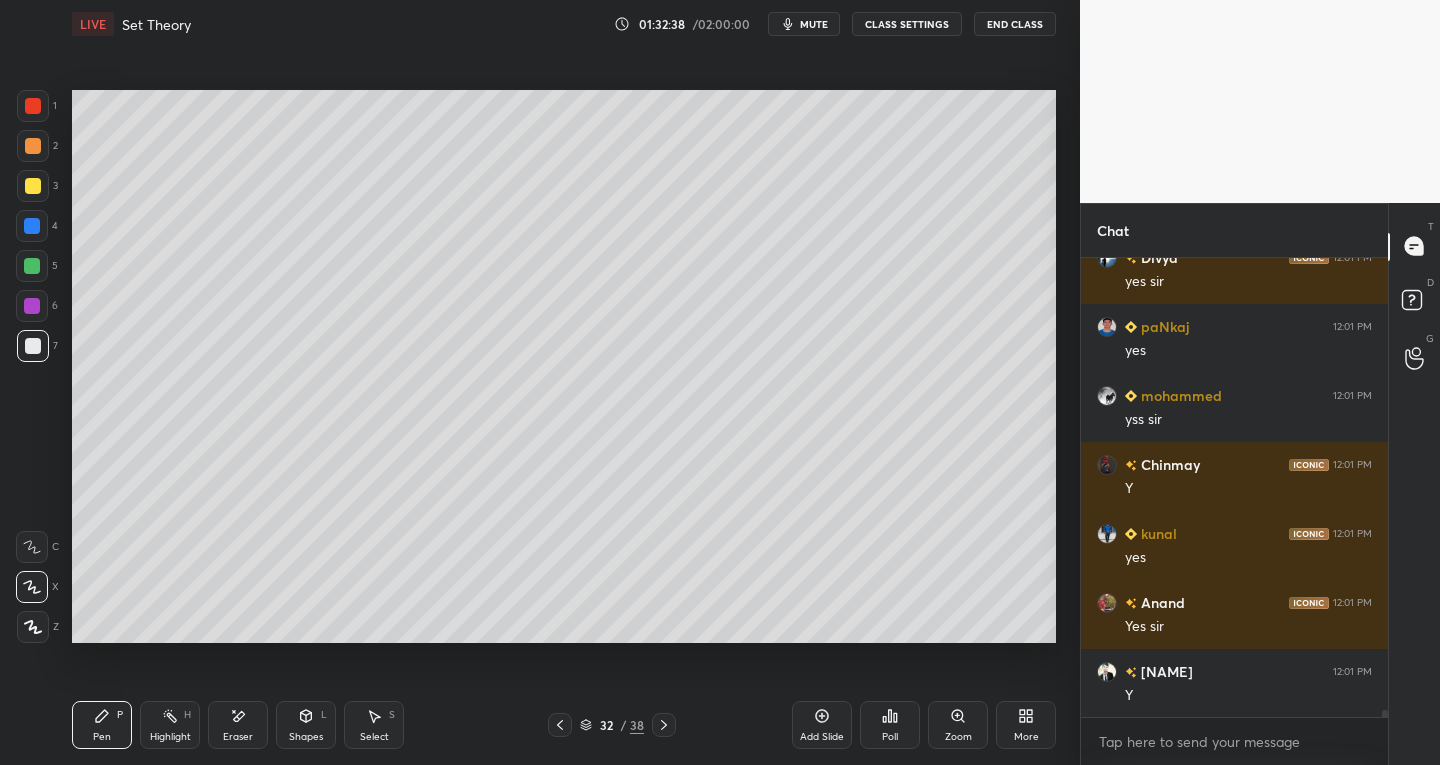scroll, scrollTop: 28238, scrollLeft: 0, axis: vertical 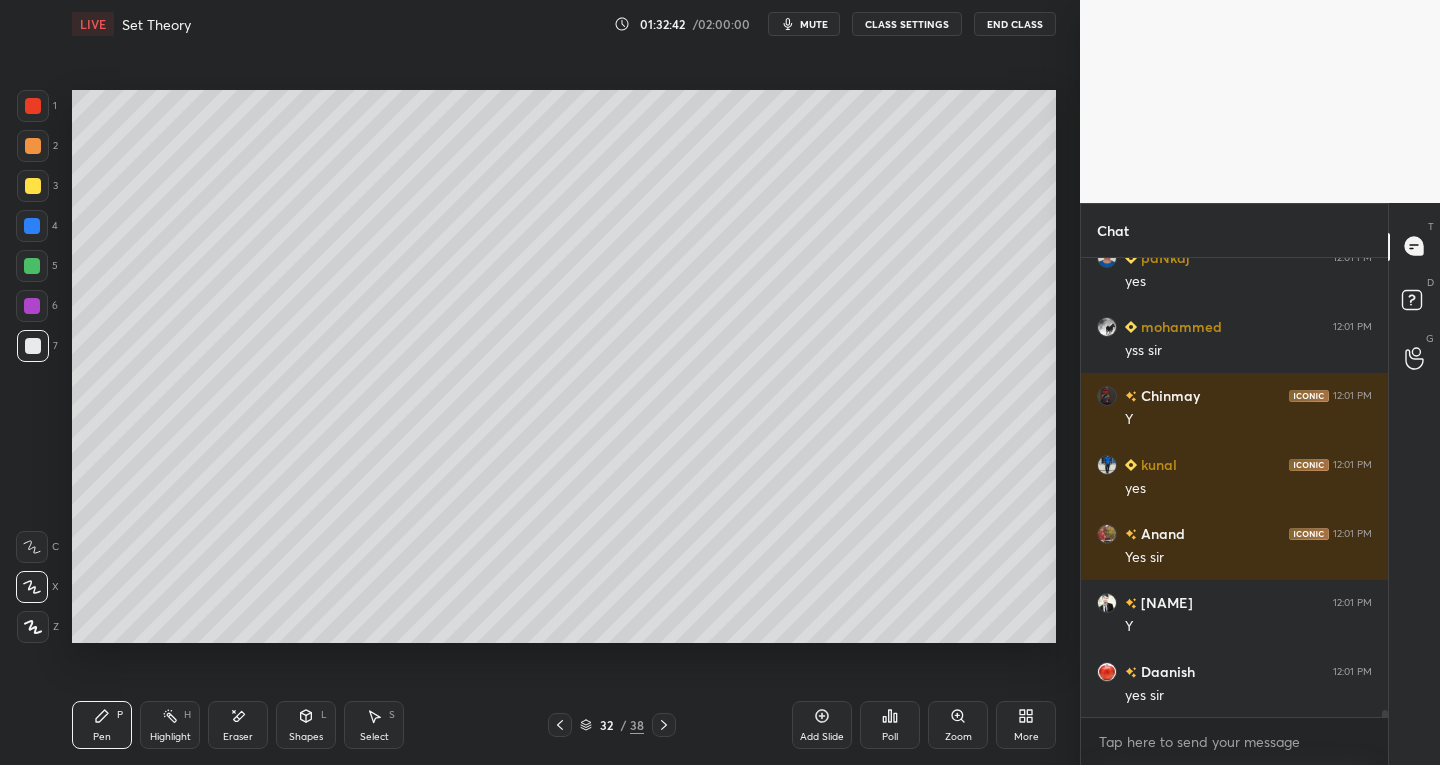 click 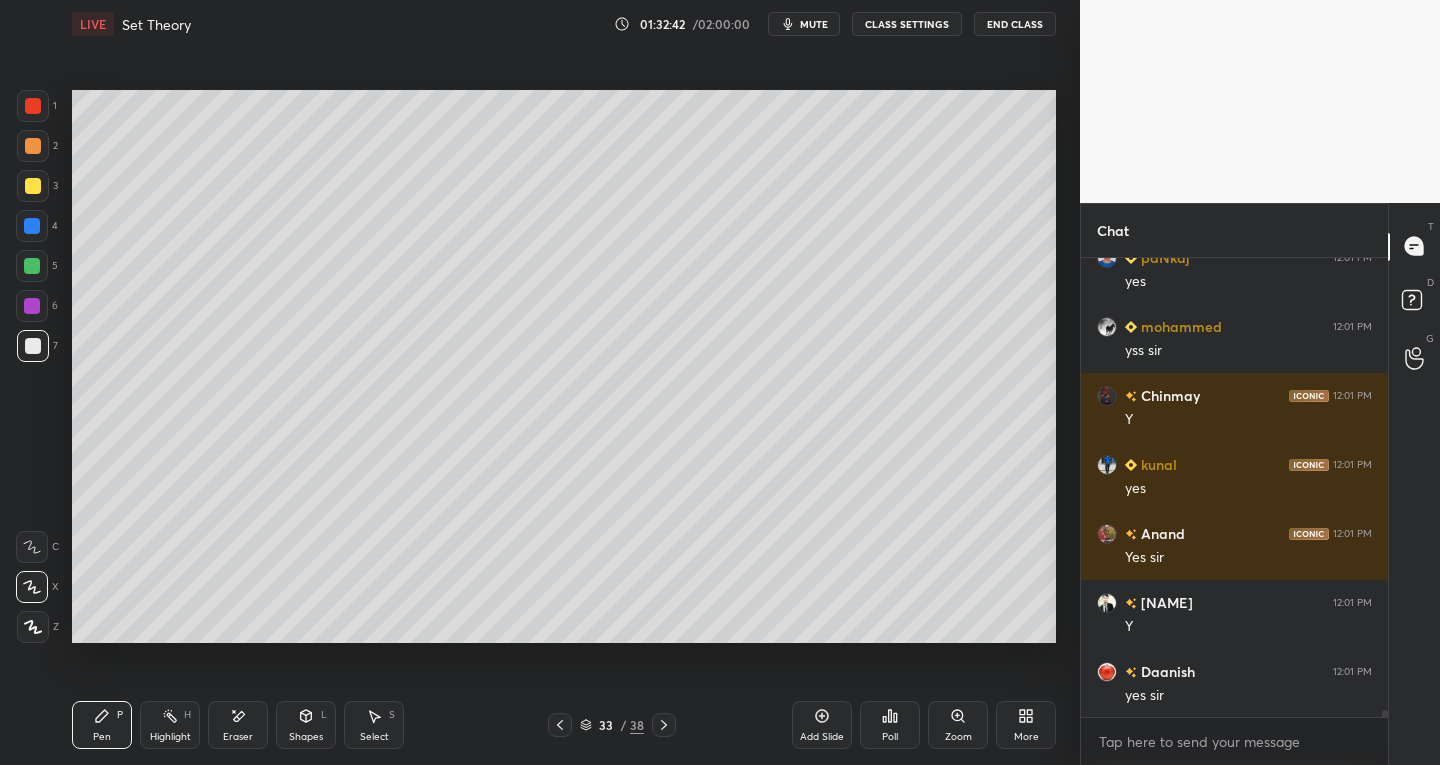 click 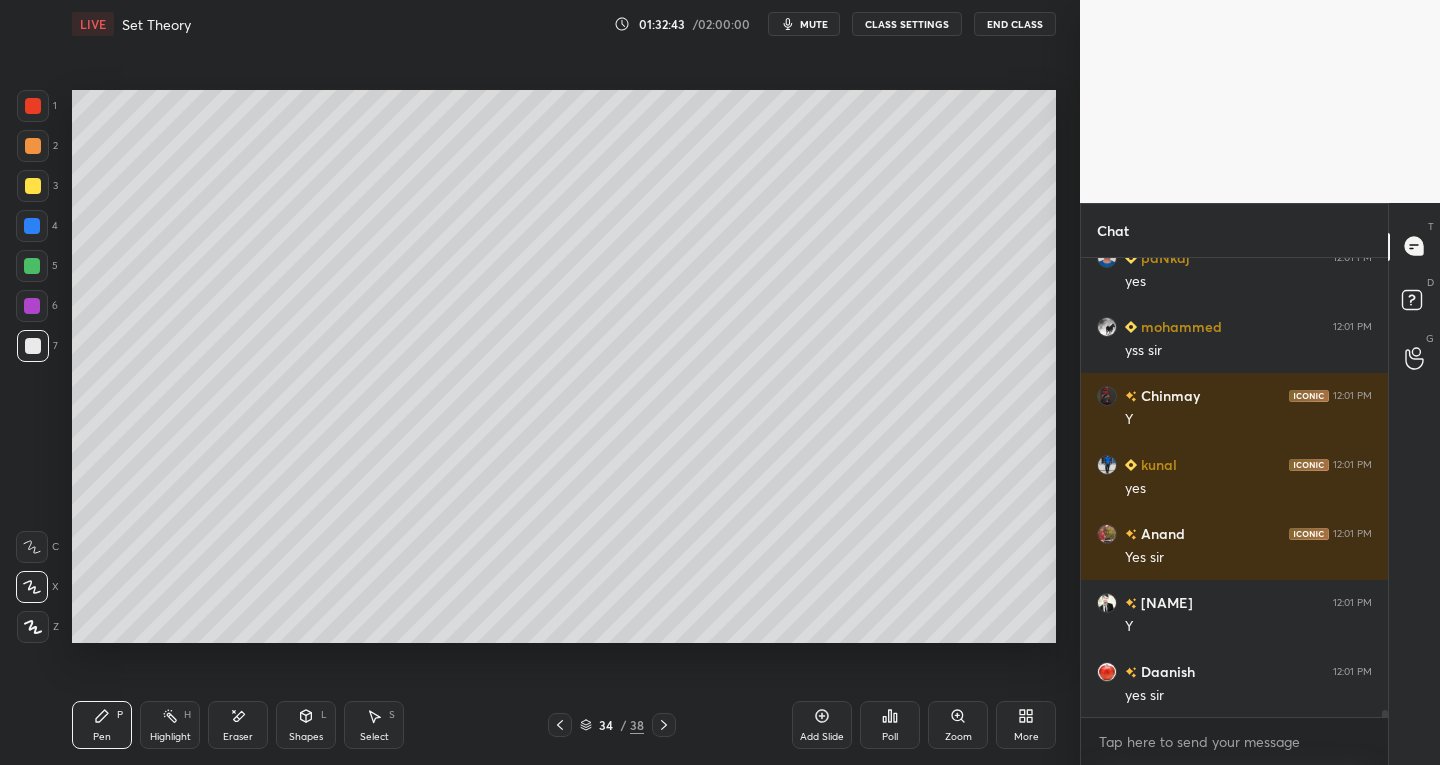 click at bounding box center (664, 725) 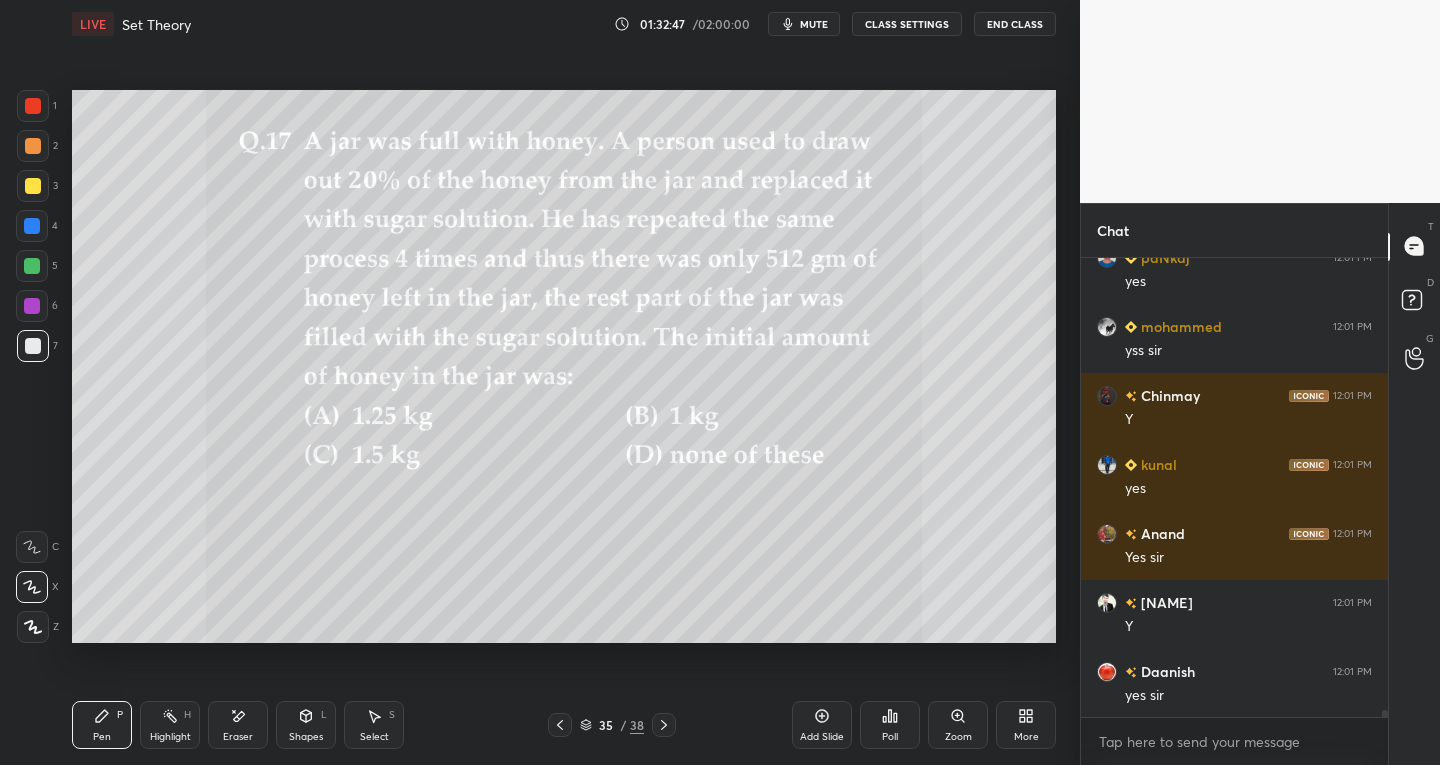 click 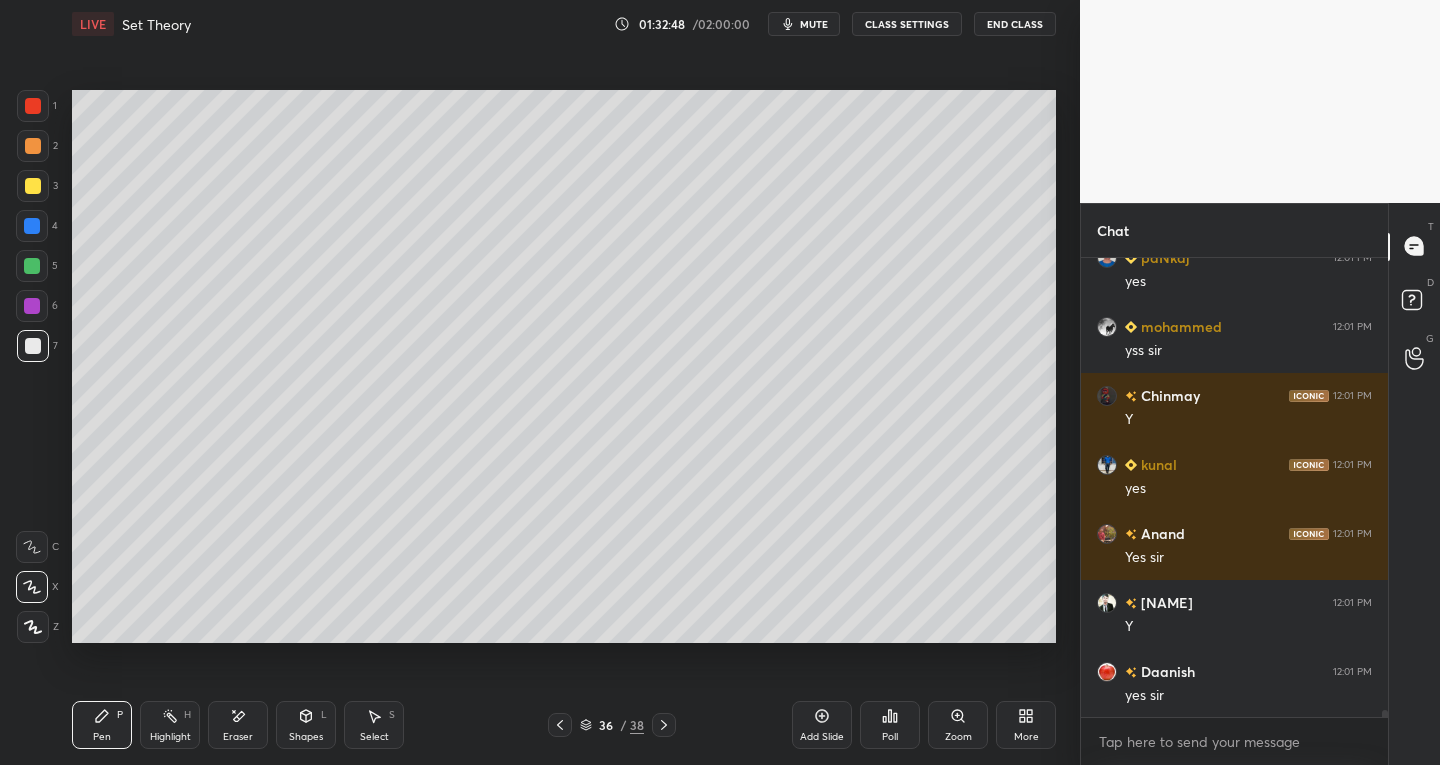 click at bounding box center [664, 725] 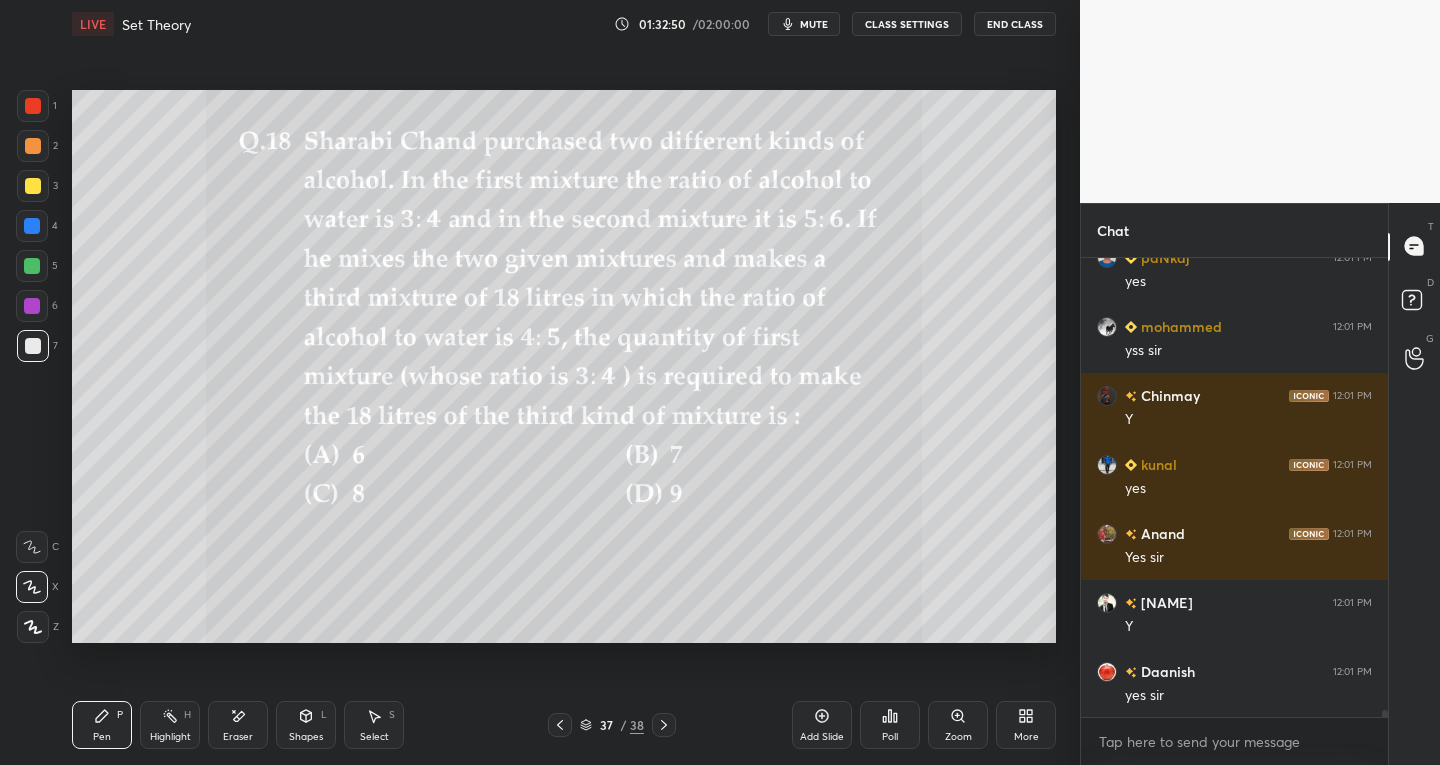 scroll, scrollTop: 28307, scrollLeft: 0, axis: vertical 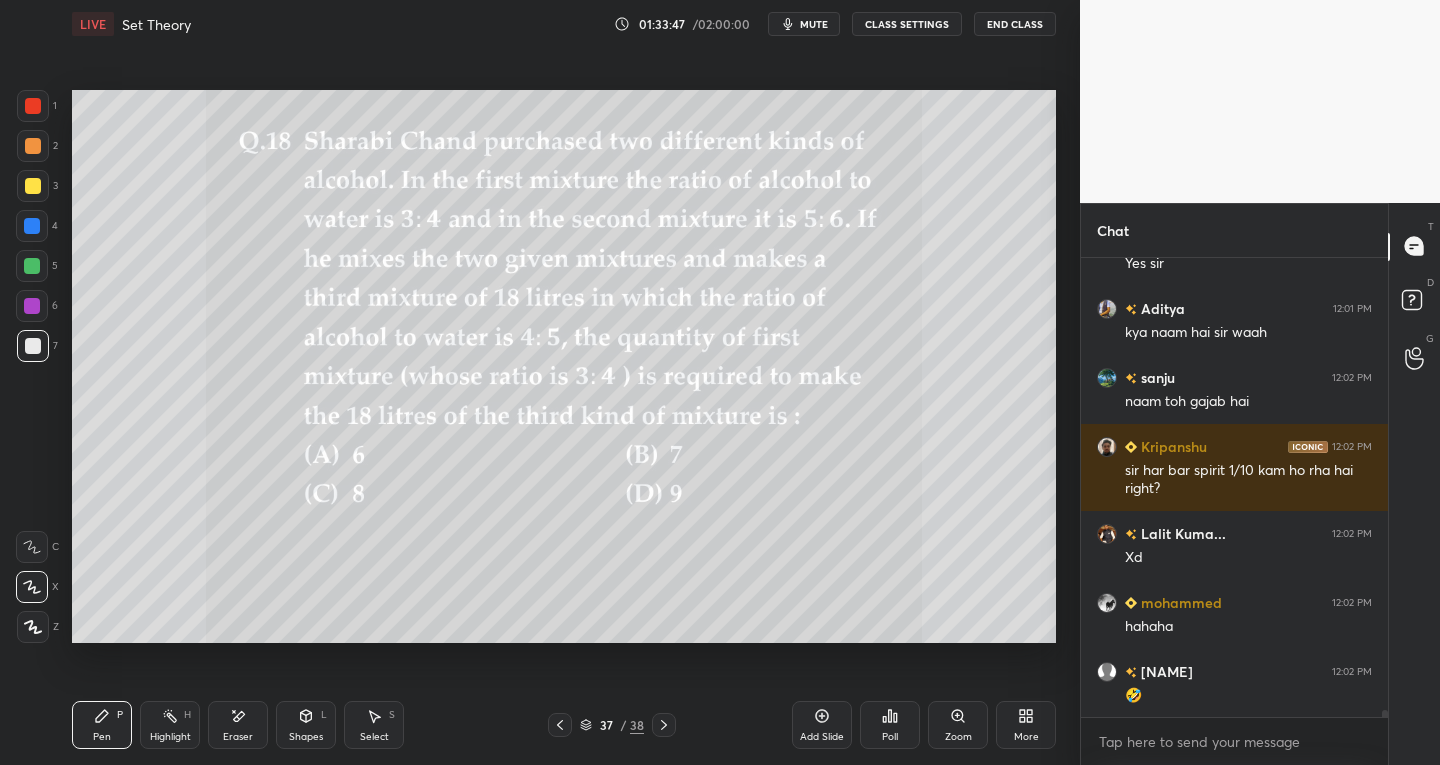 click on "Eraser" at bounding box center (238, 737) 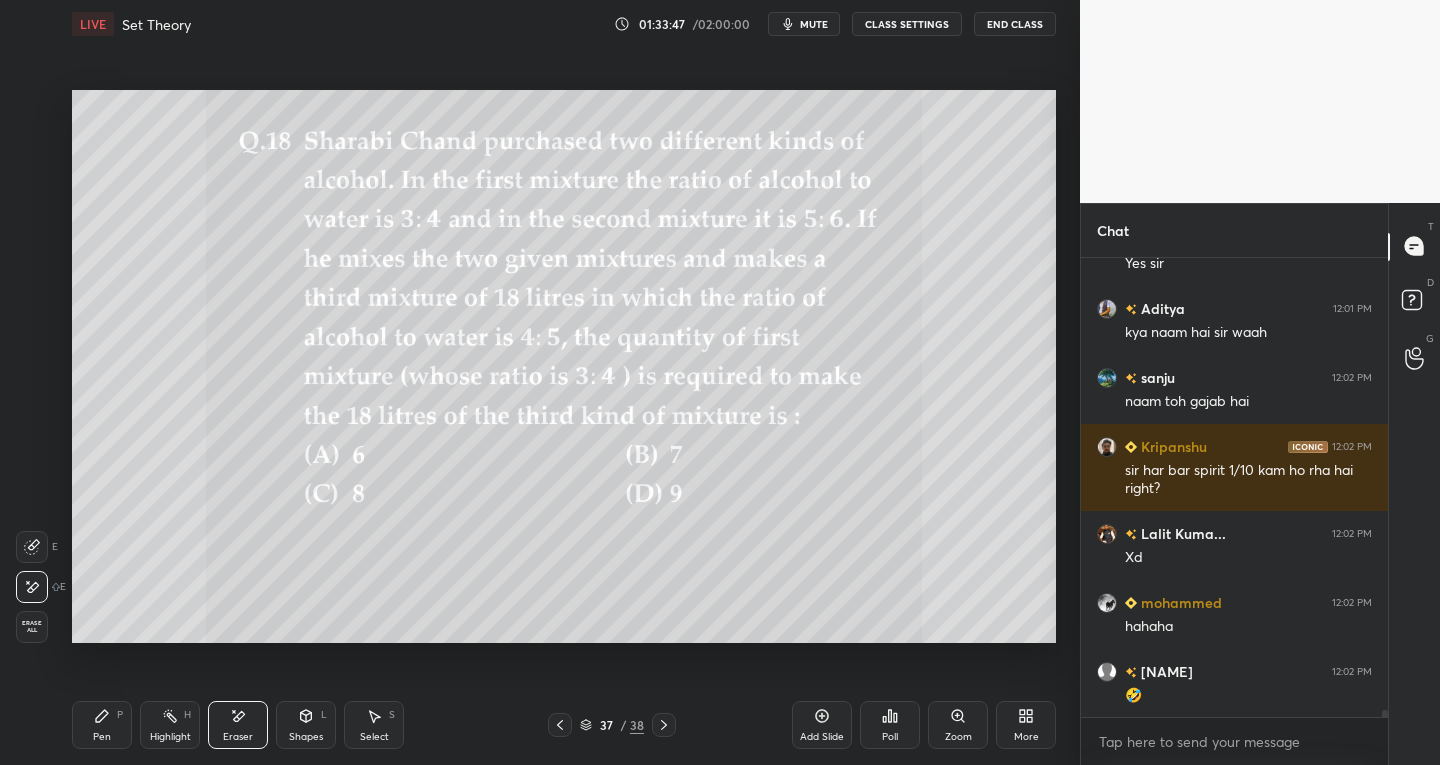 click on "Erase all" at bounding box center [32, 627] 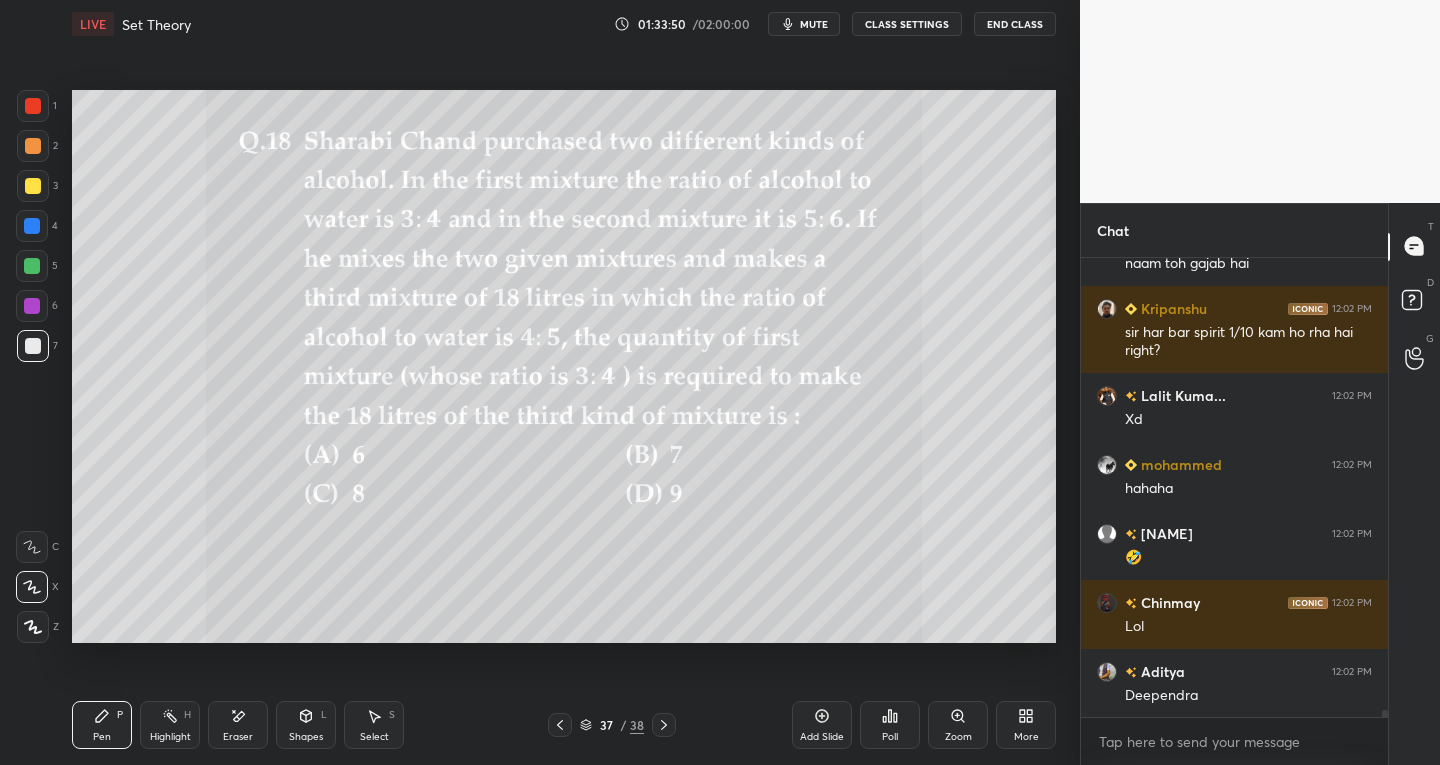 scroll, scrollTop: 28946, scrollLeft: 0, axis: vertical 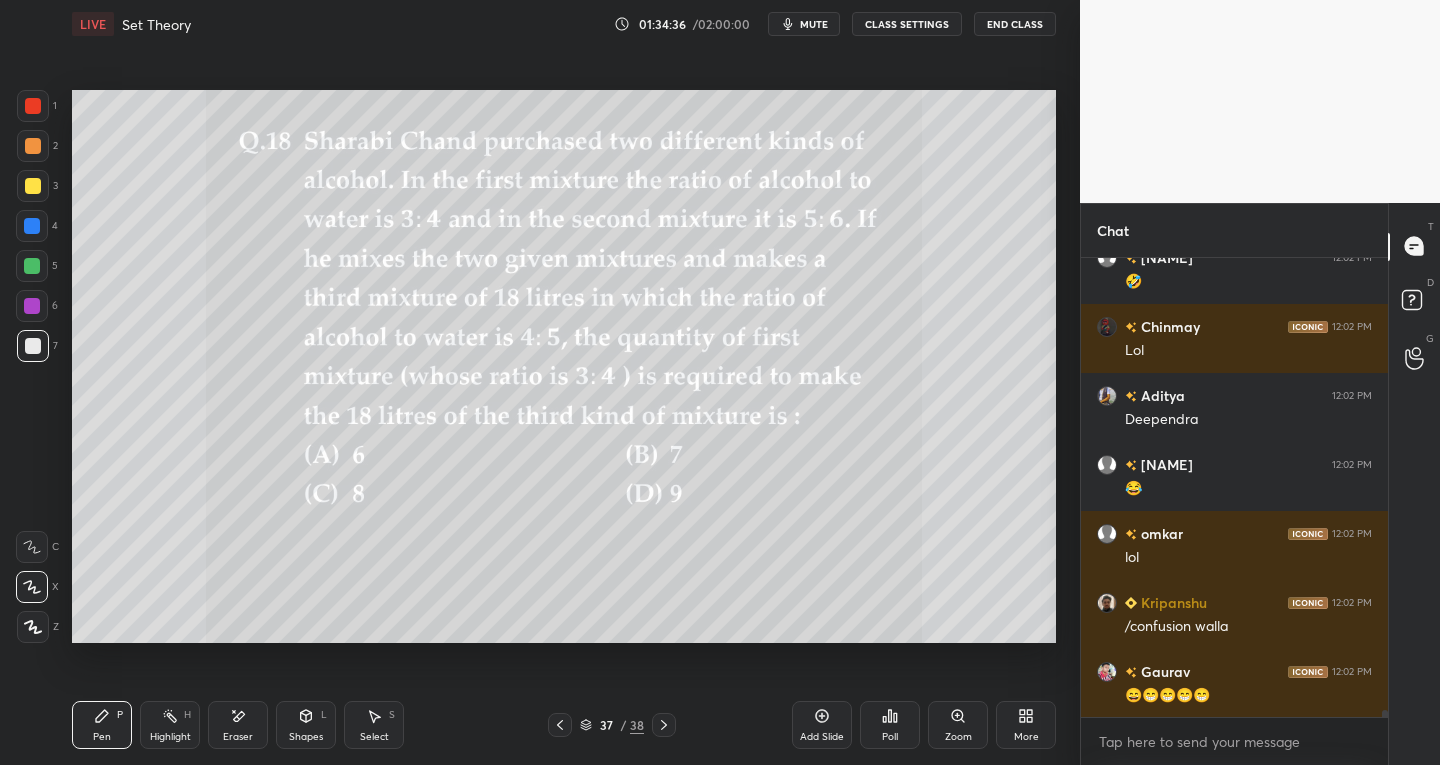 click on "mute" at bounding box center (814, 24) 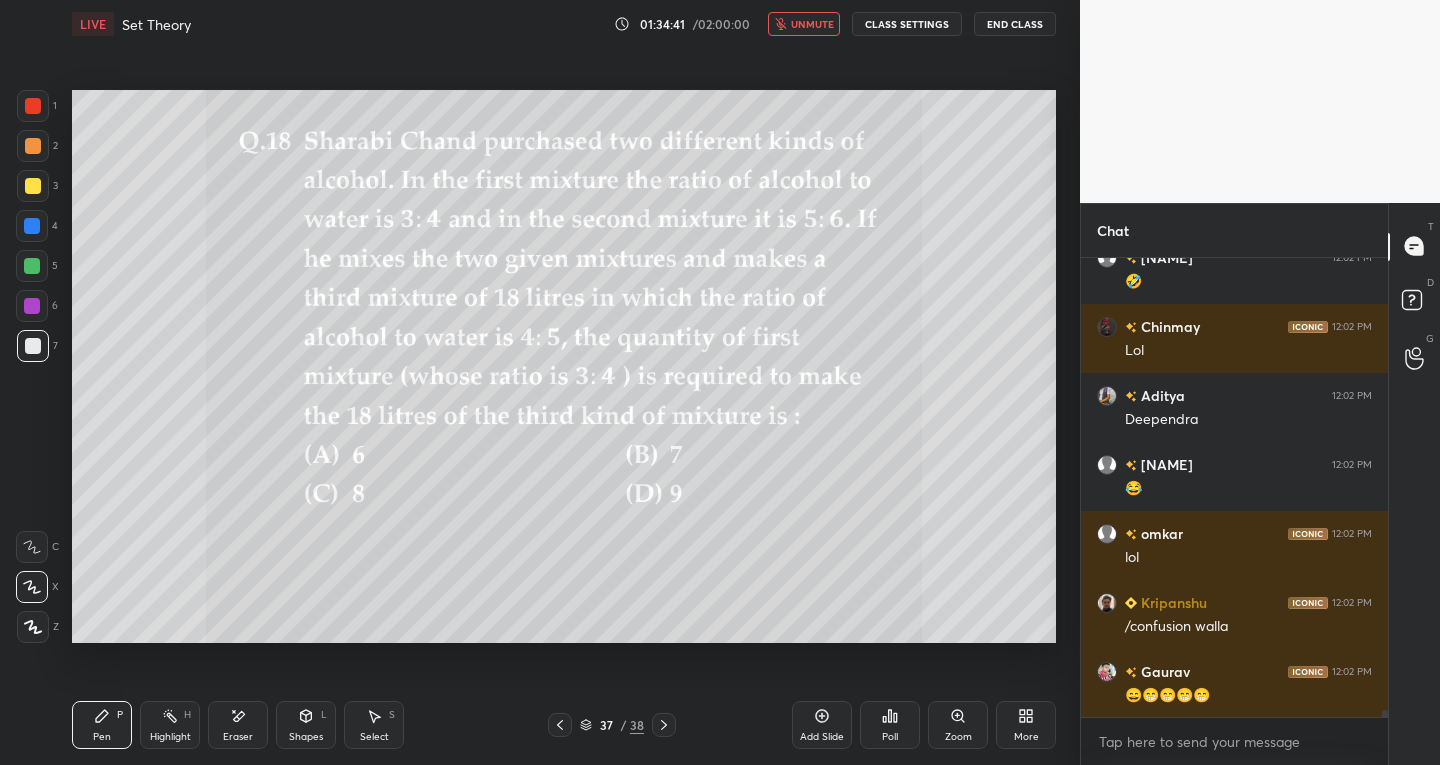 click on "Eraser" at bounding box center [238, 737] 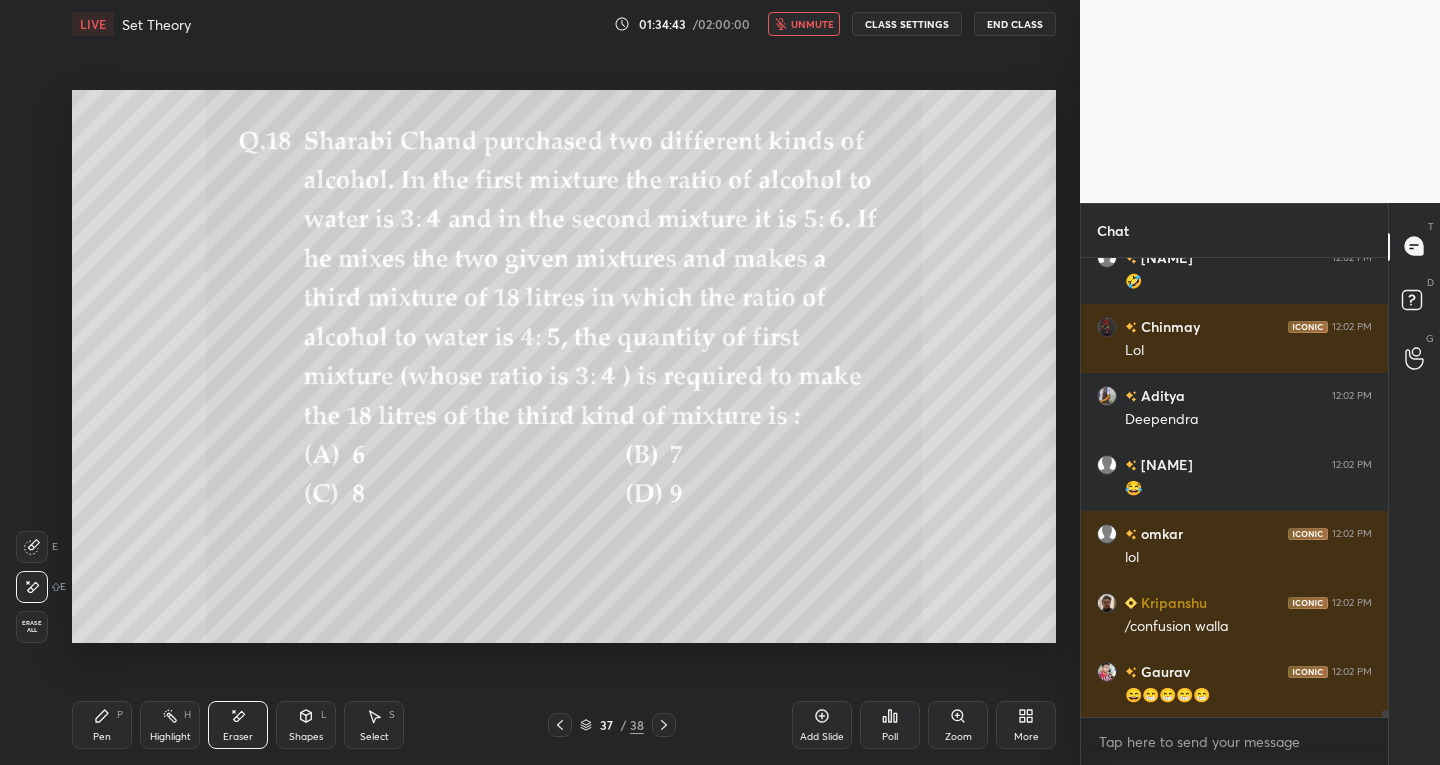 click on "Pen P" at bounding box center (102, 725) 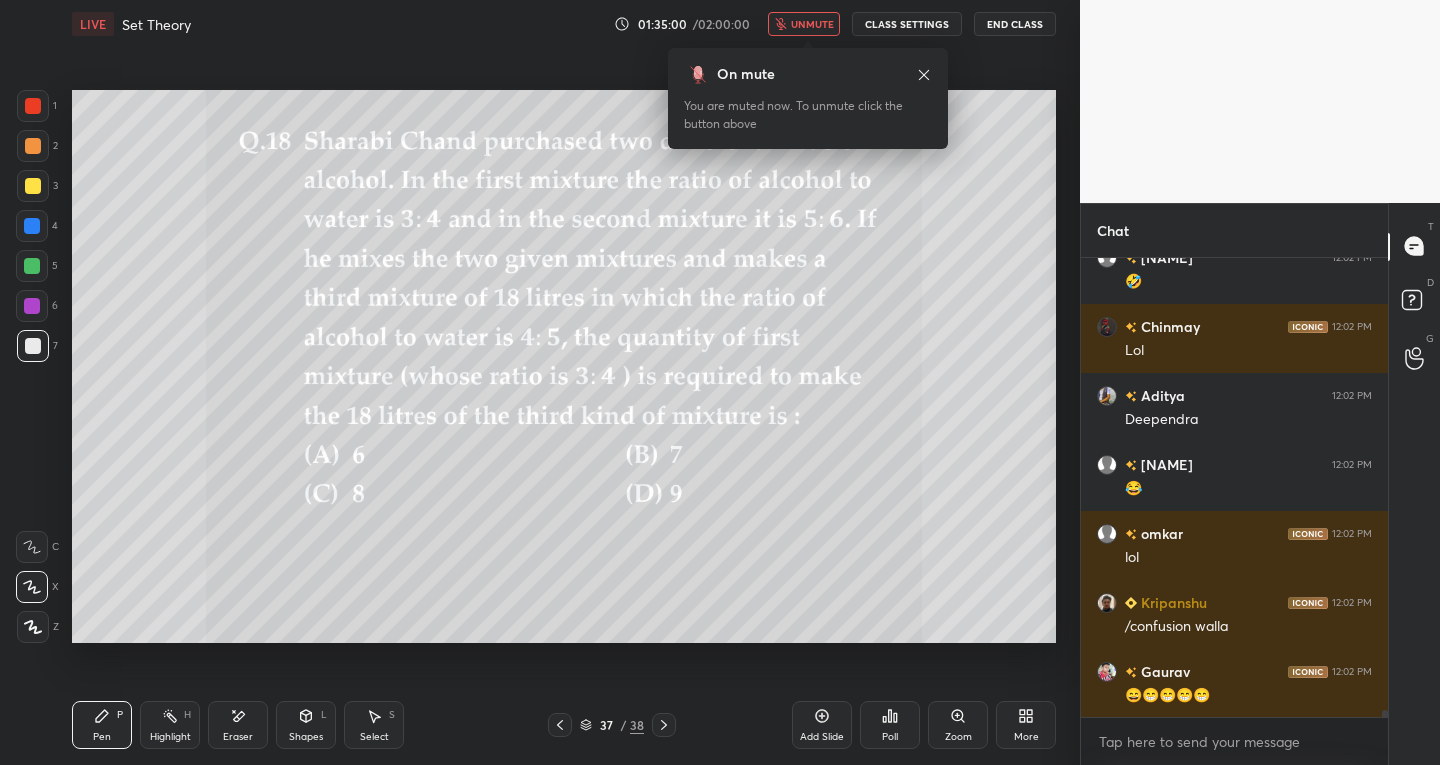 click on "unmute" at bounding box center (812, 24) 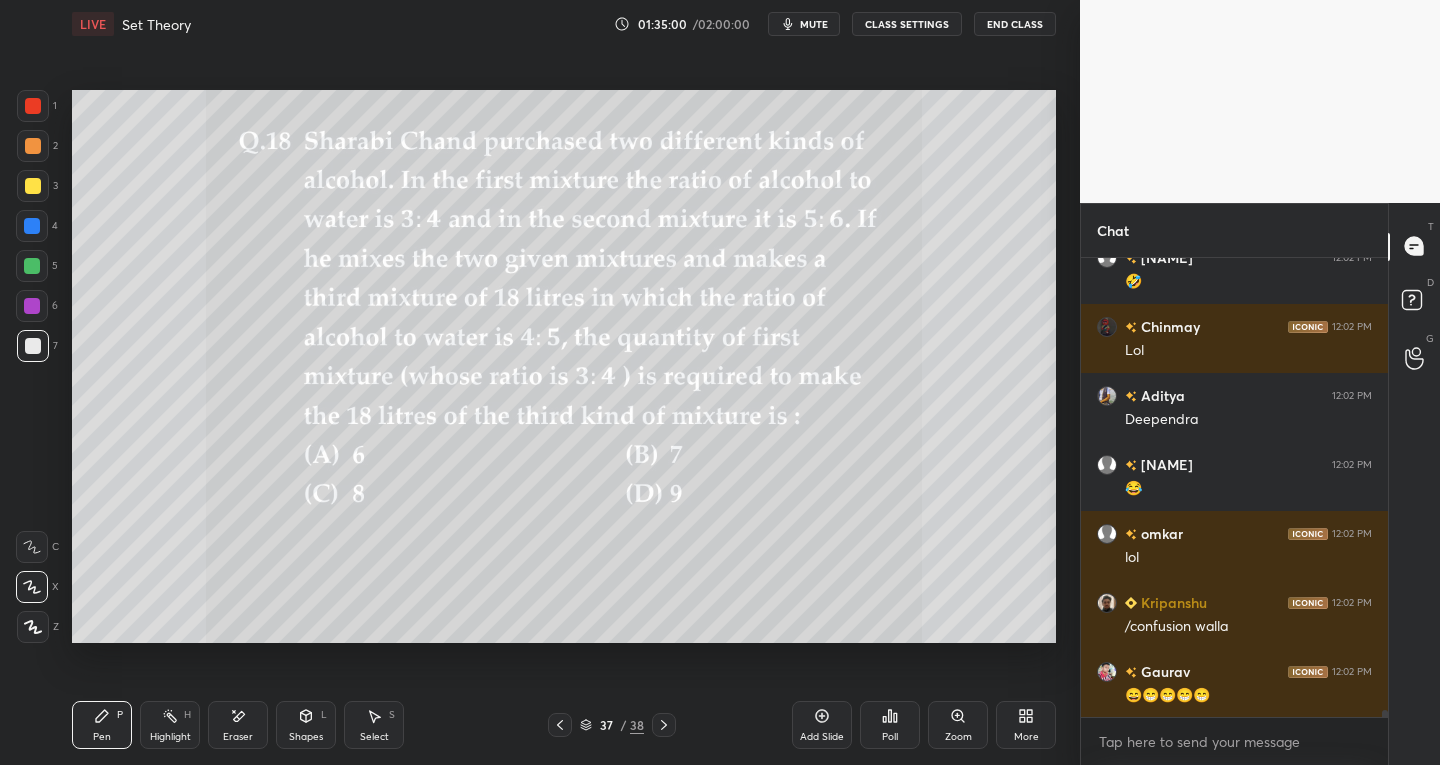 click on "mute" at bounding box center [804, 24] 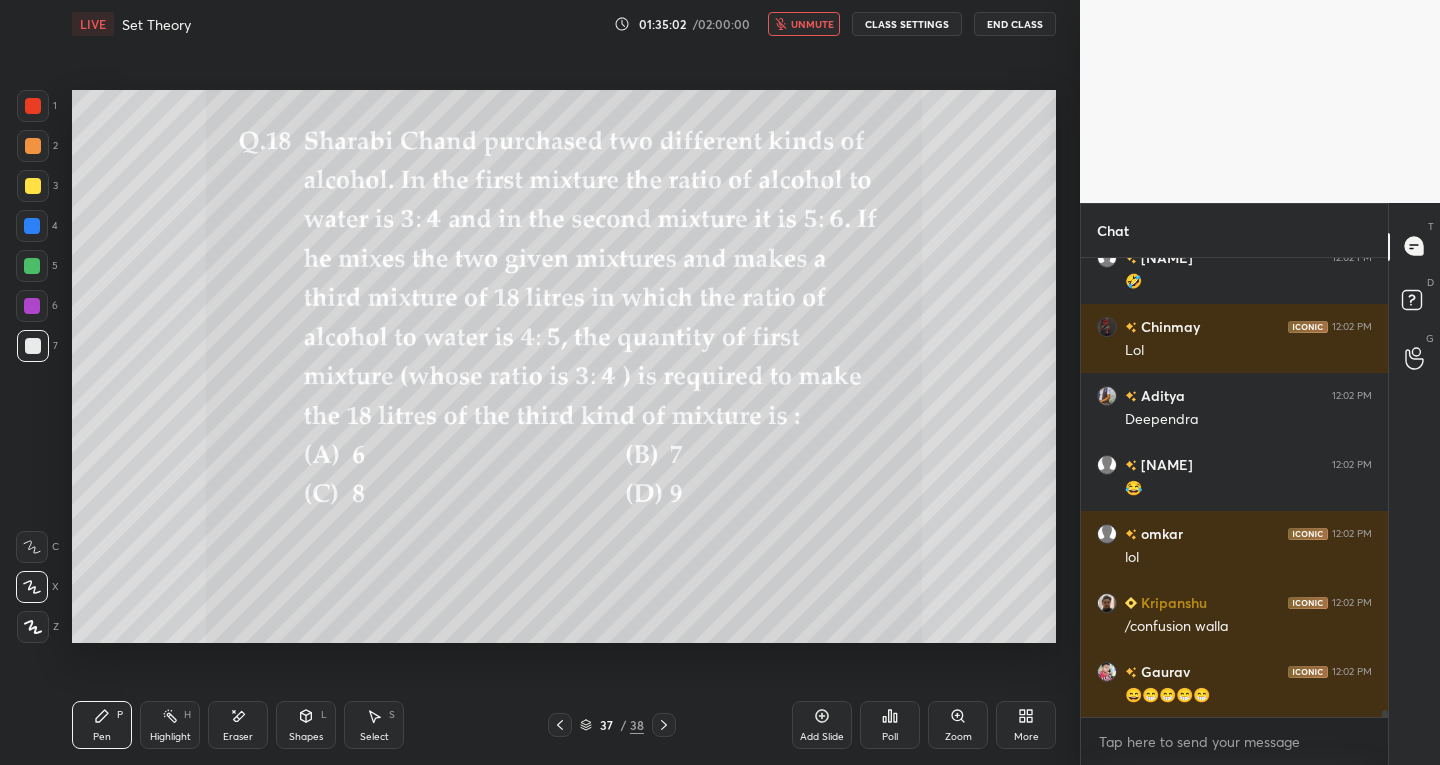 click on "unmute" at bounding box center (812, 24) 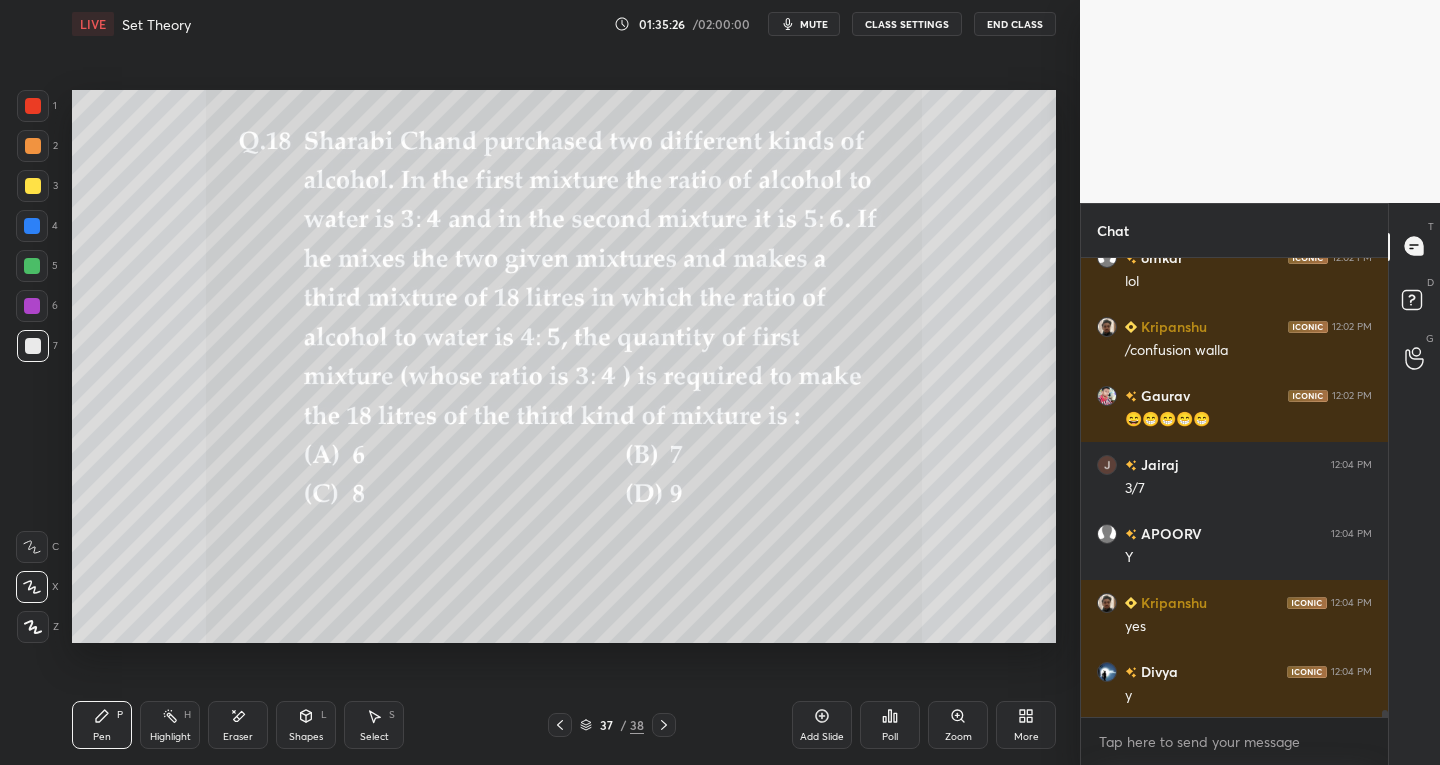 scroll, scrollTop: 29498, scrollLeft: 0, axis: vertical 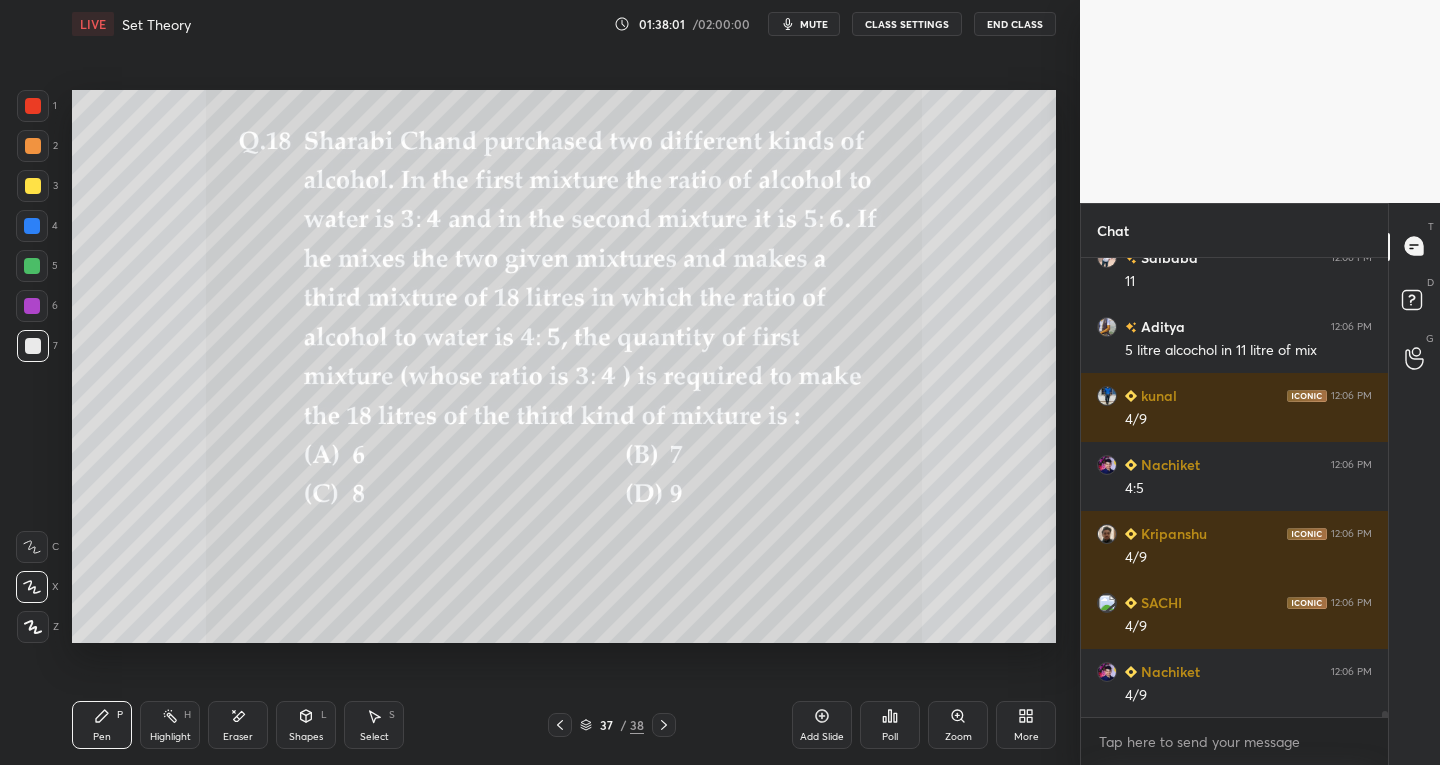 click on "Select" at bounding box center (374, 737) 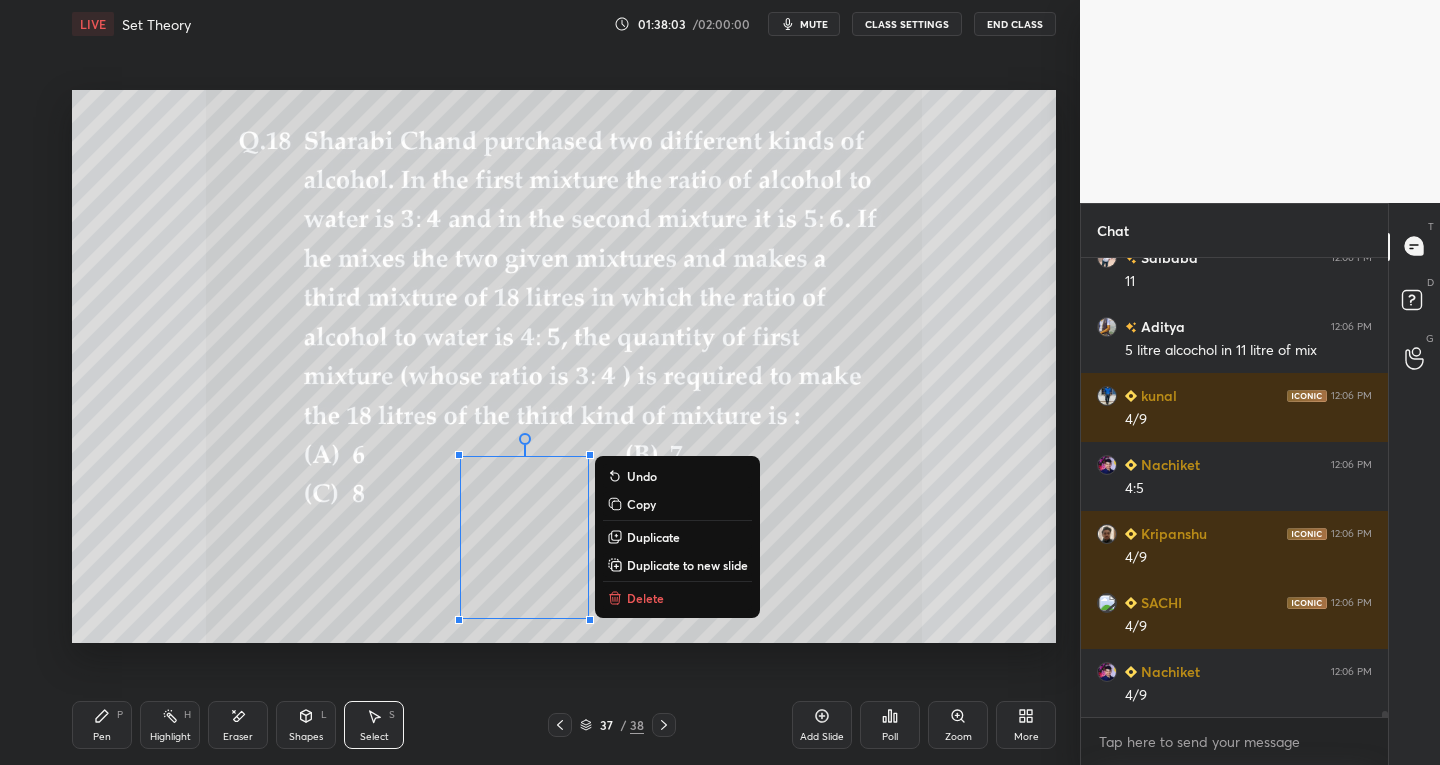 click on "Duplicate to new slide" at bounding box center [677, 565] 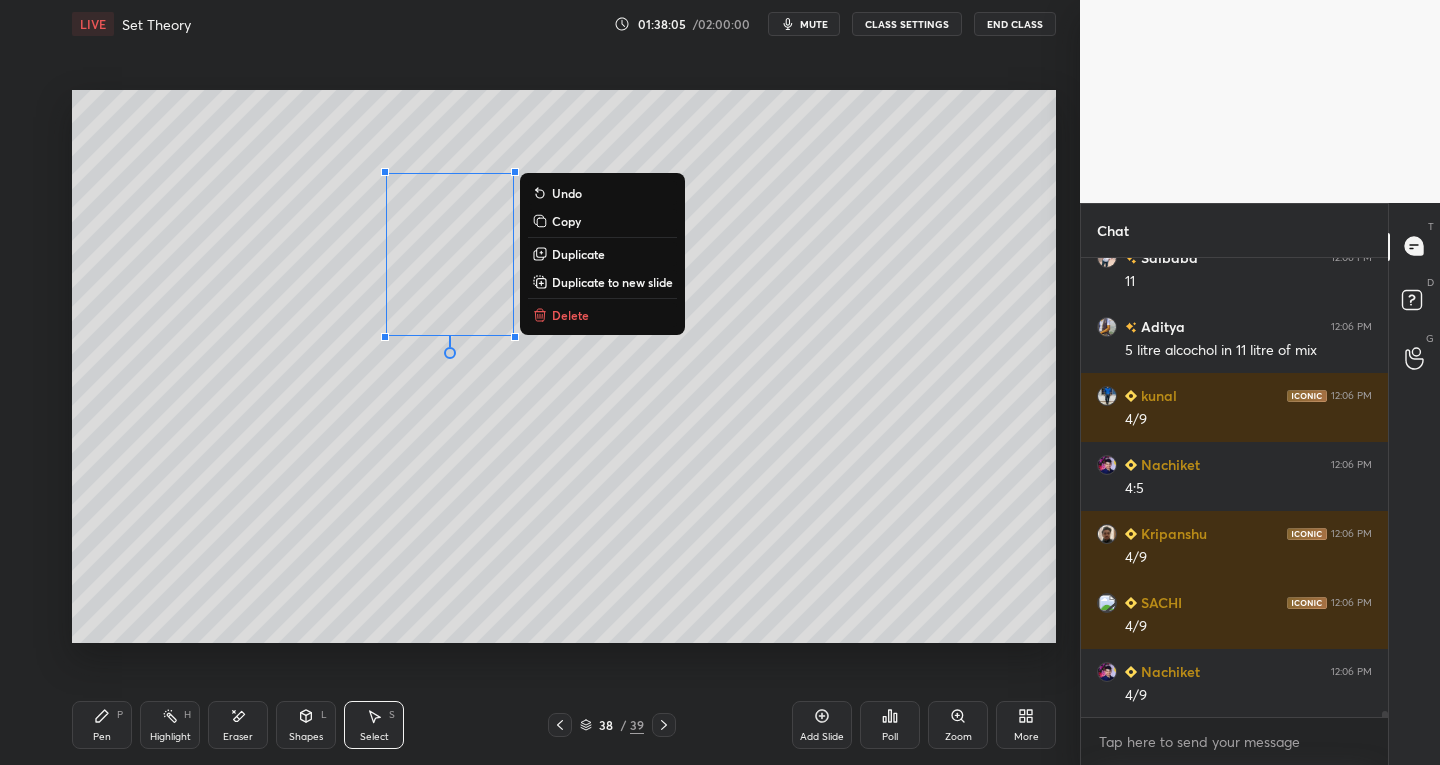 click on "Pen P" at bounding box center (102, 725) 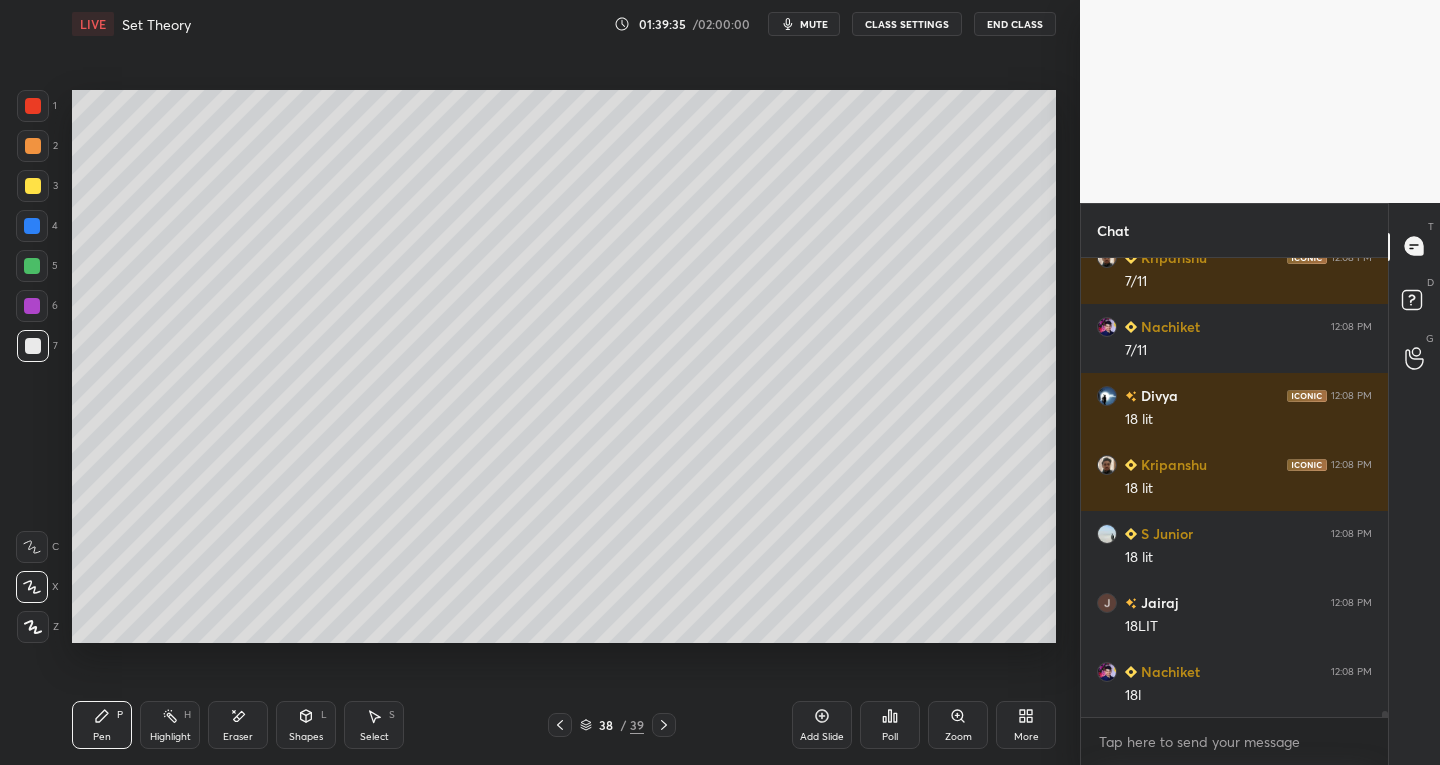 scroll, scrollTop: 33440, scrollLeft: 0, axis: vertical 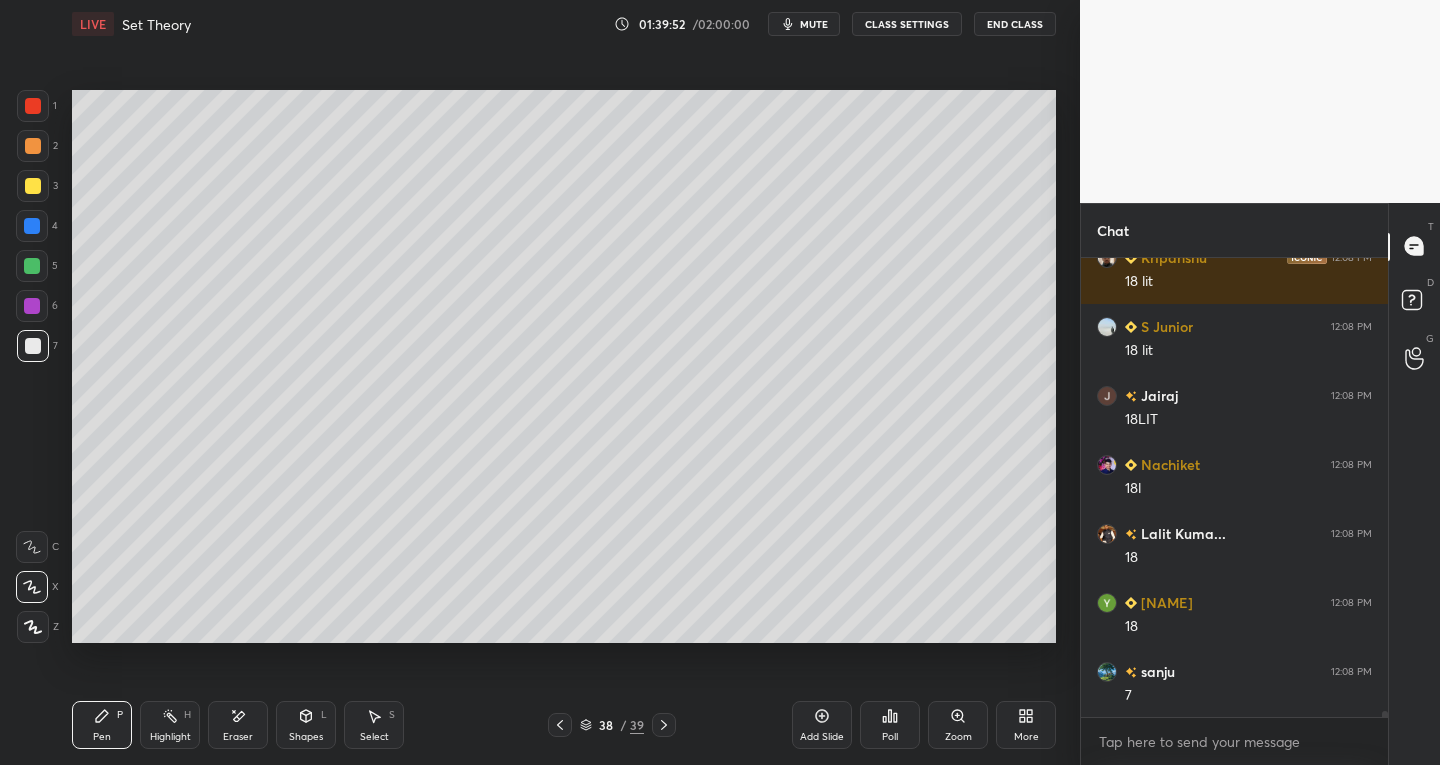 click 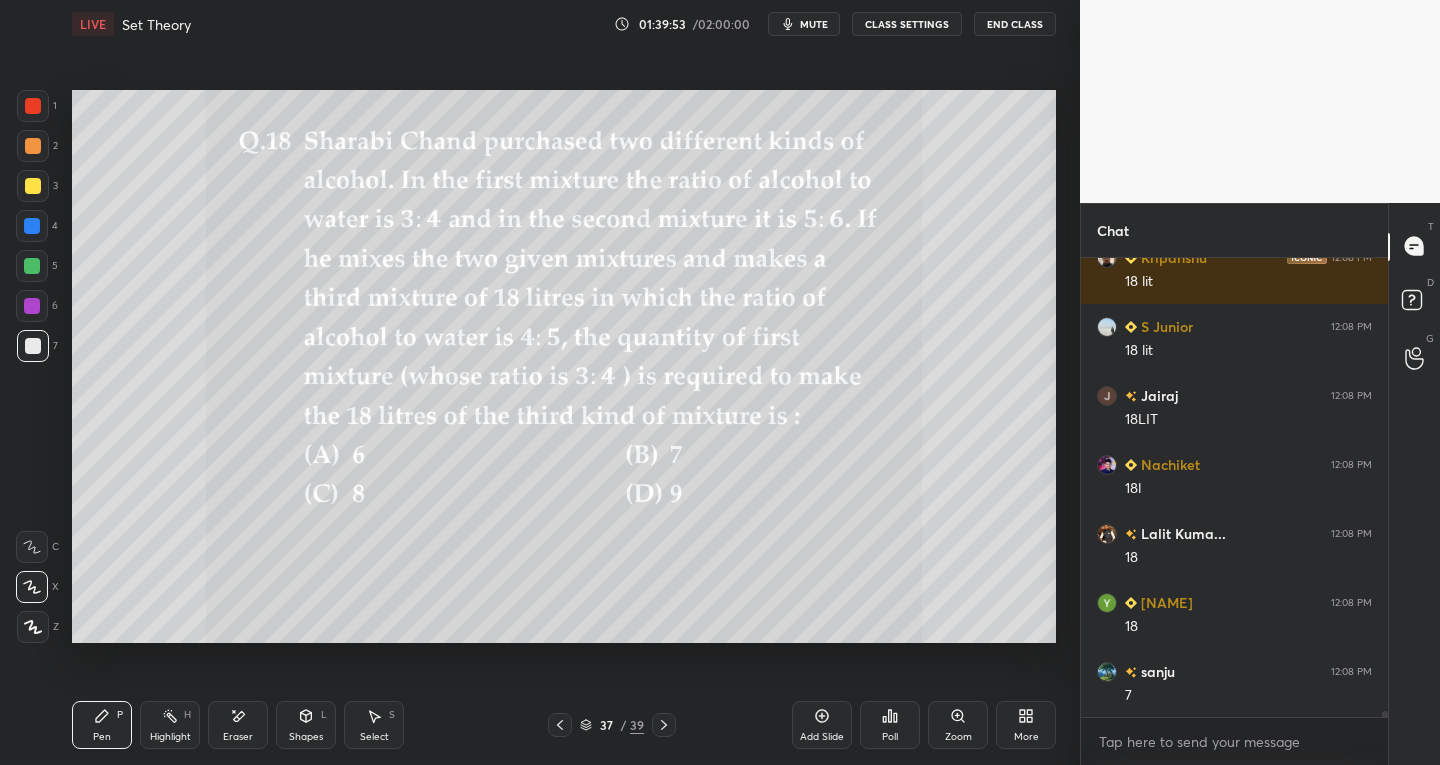 click 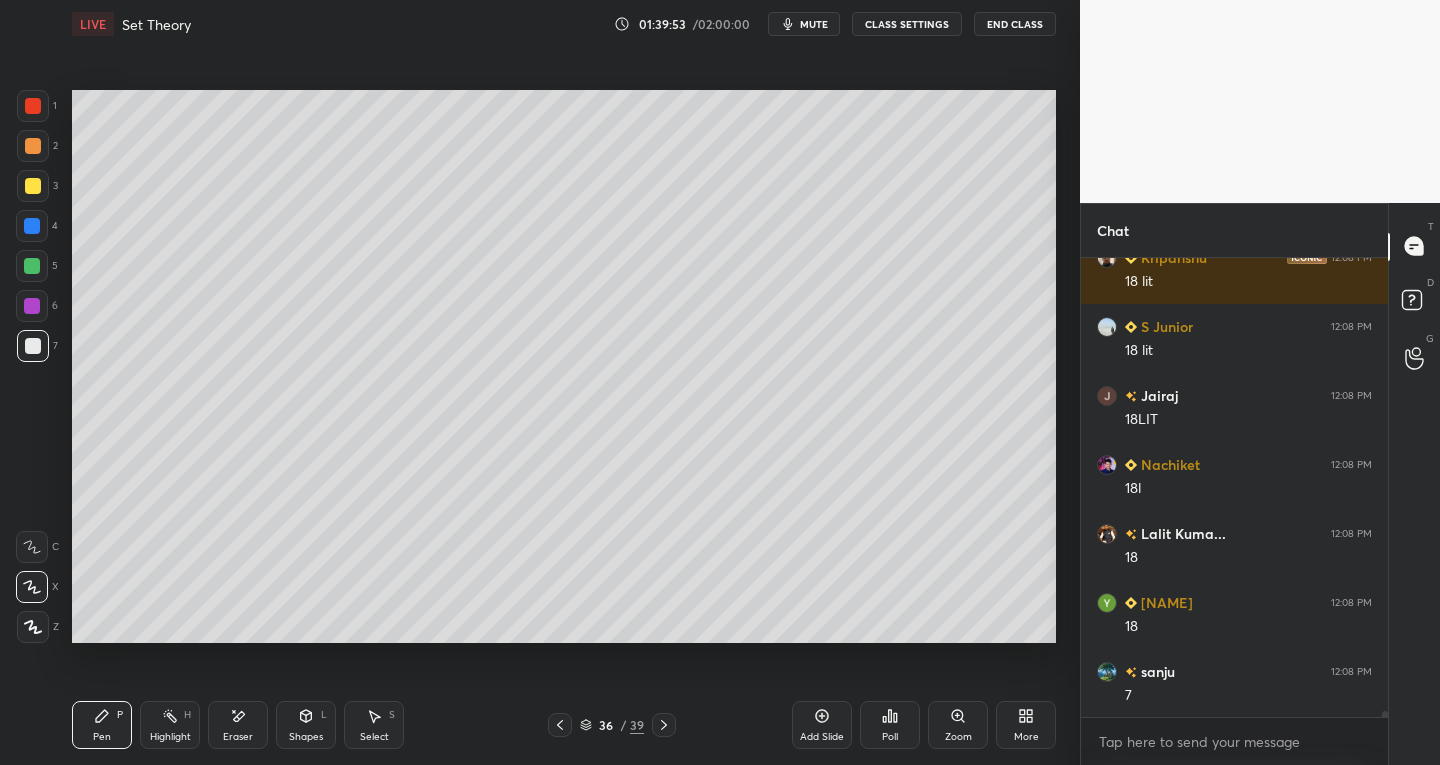 click 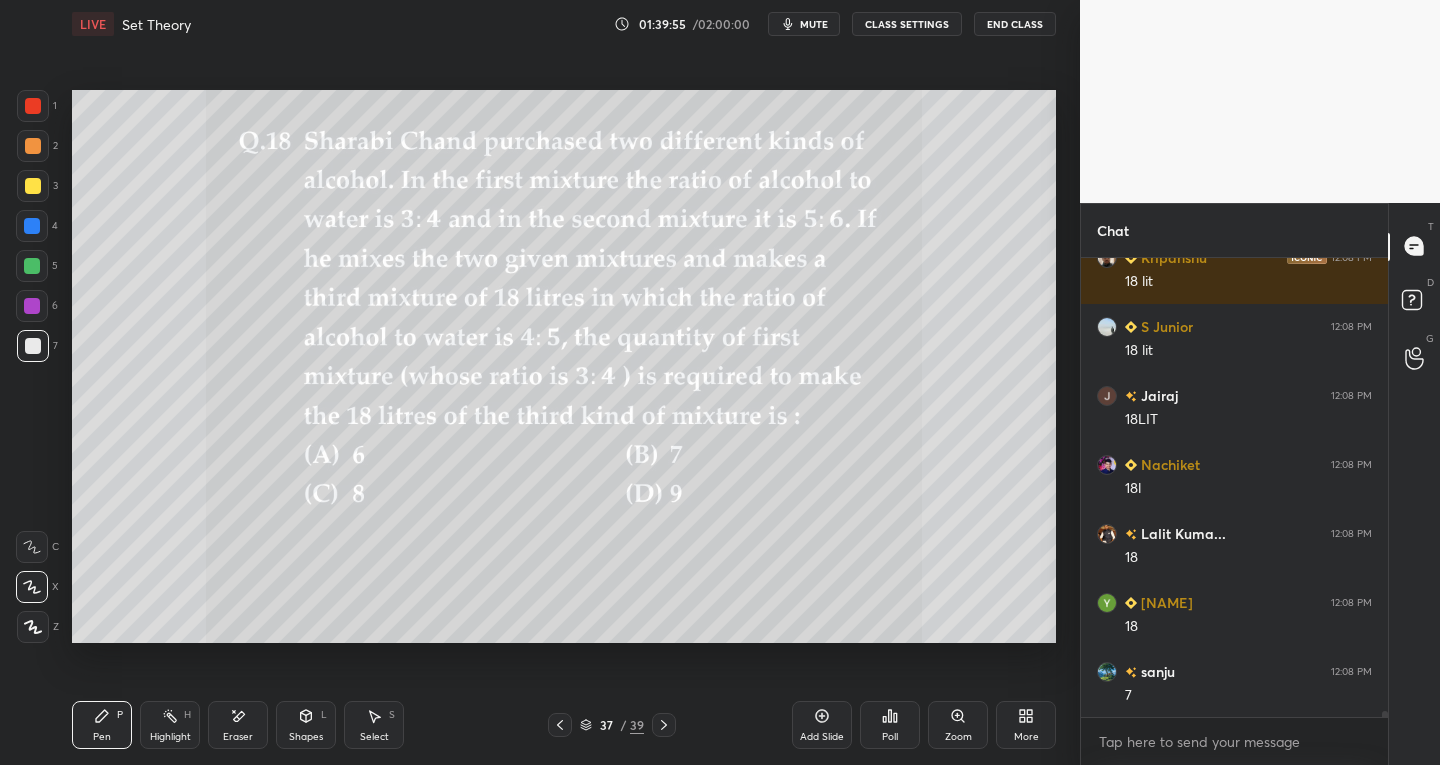 scroll, scrollTop: 33647, scrollLeft: 0, axis: vertical 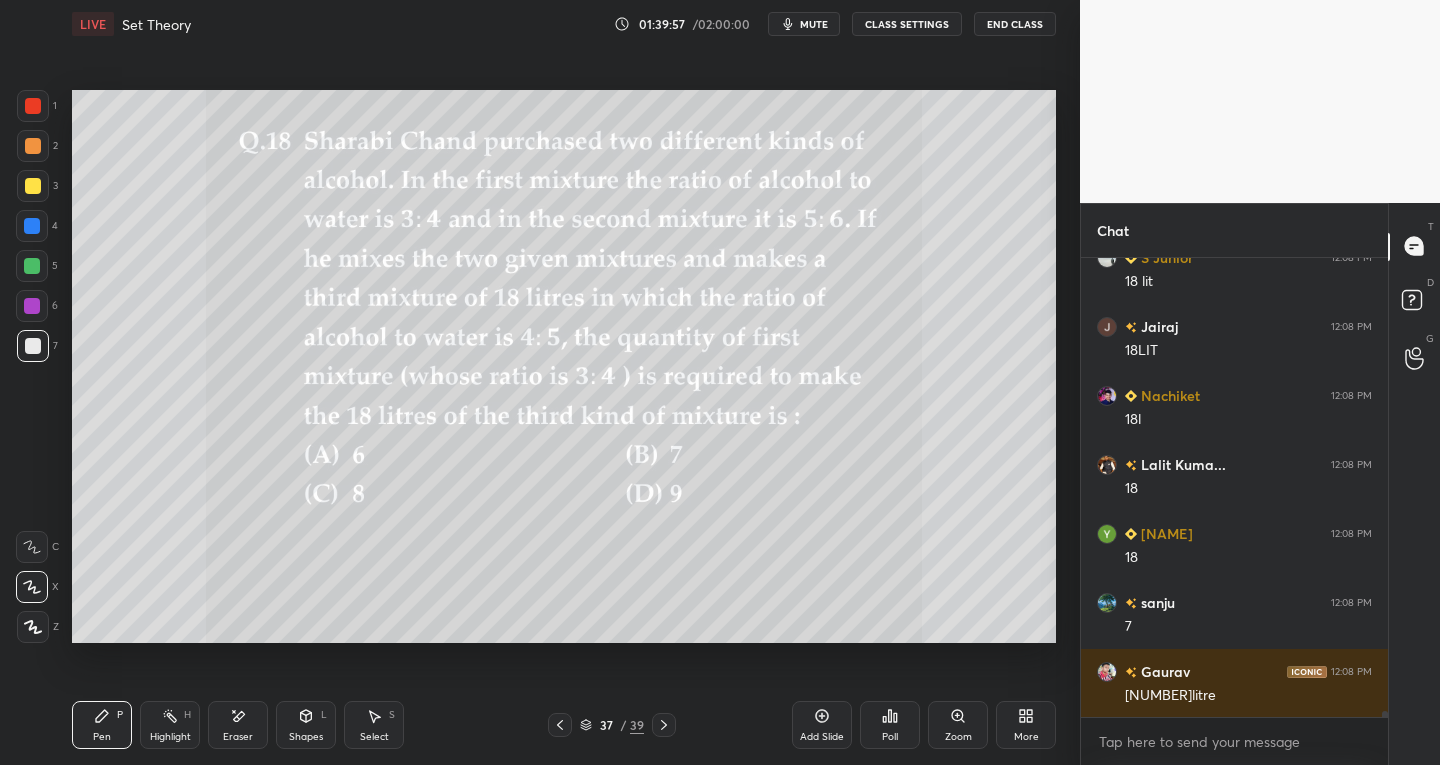 click 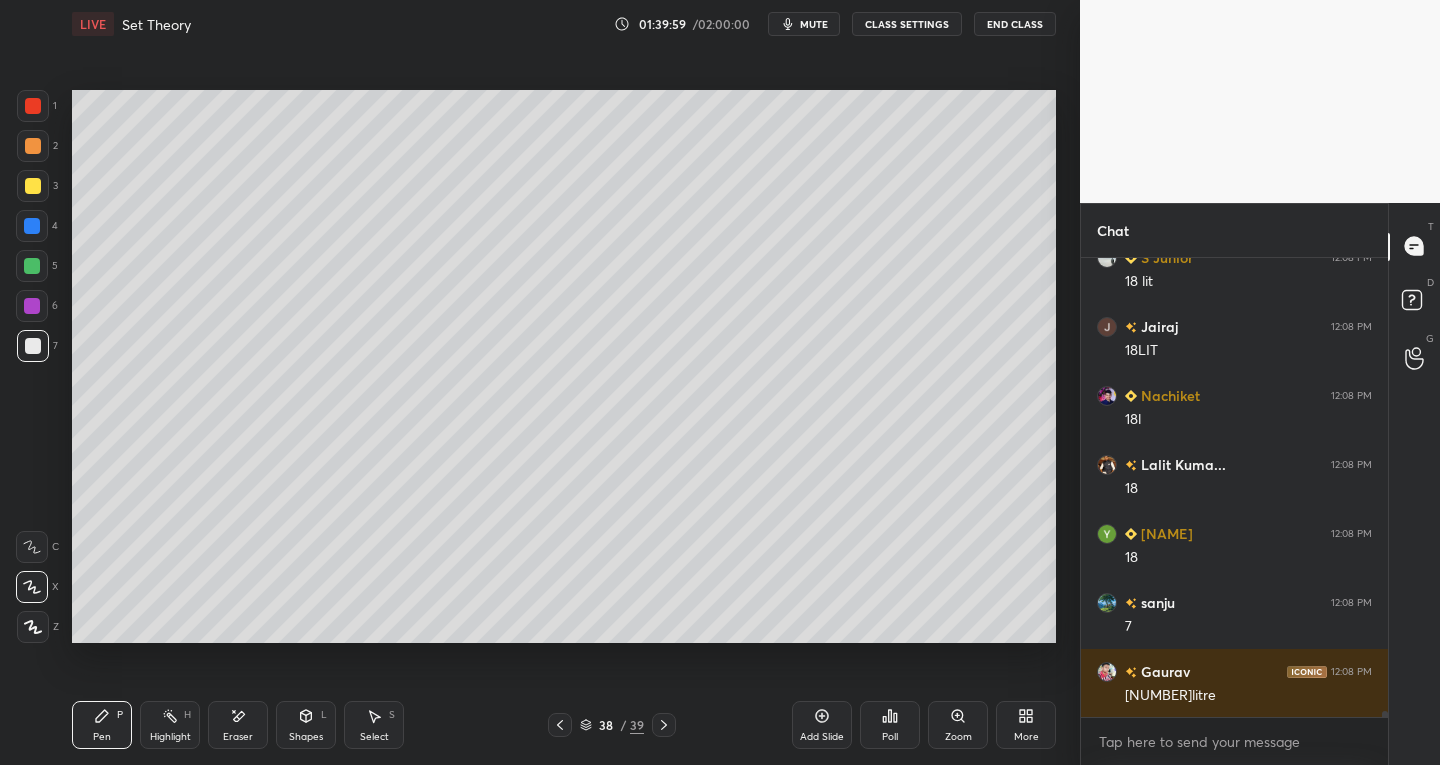 click 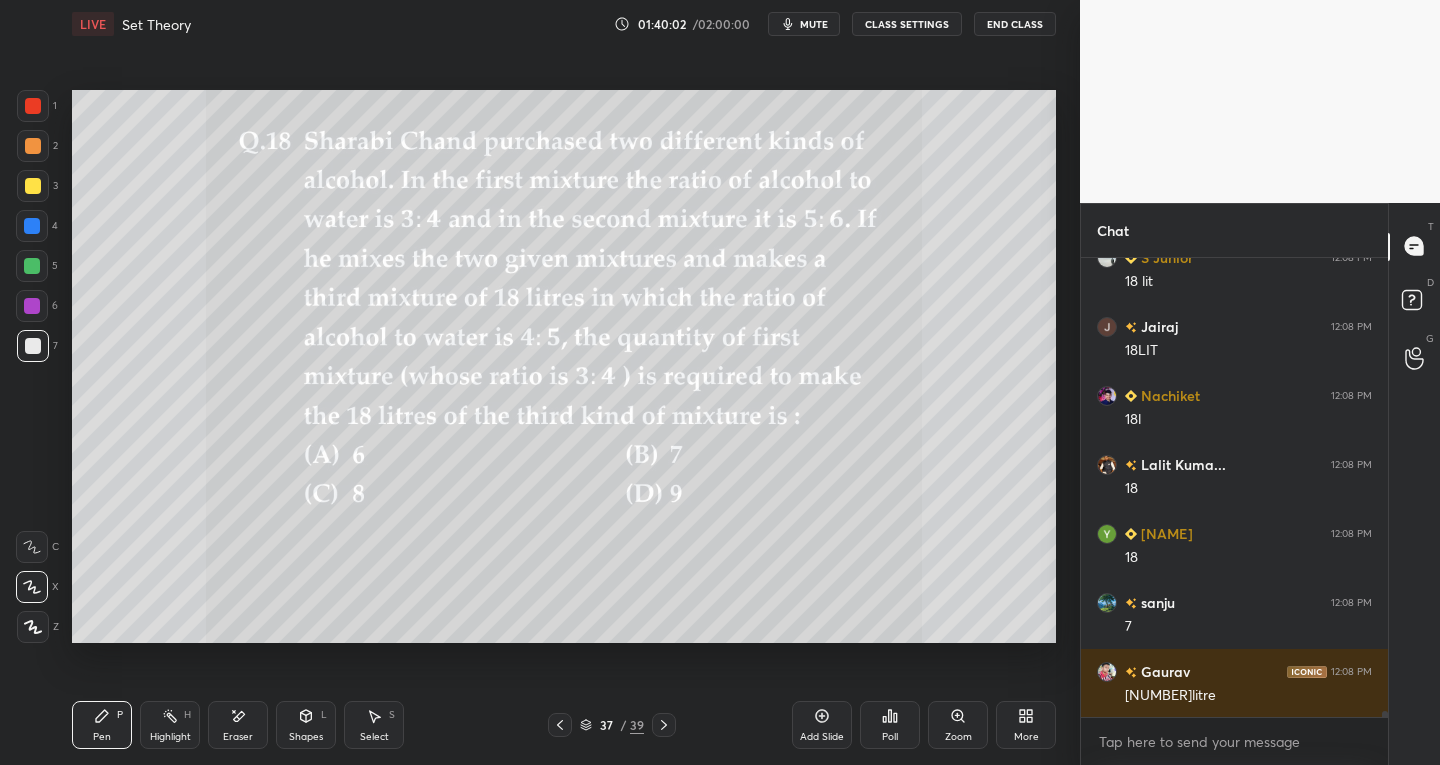 click 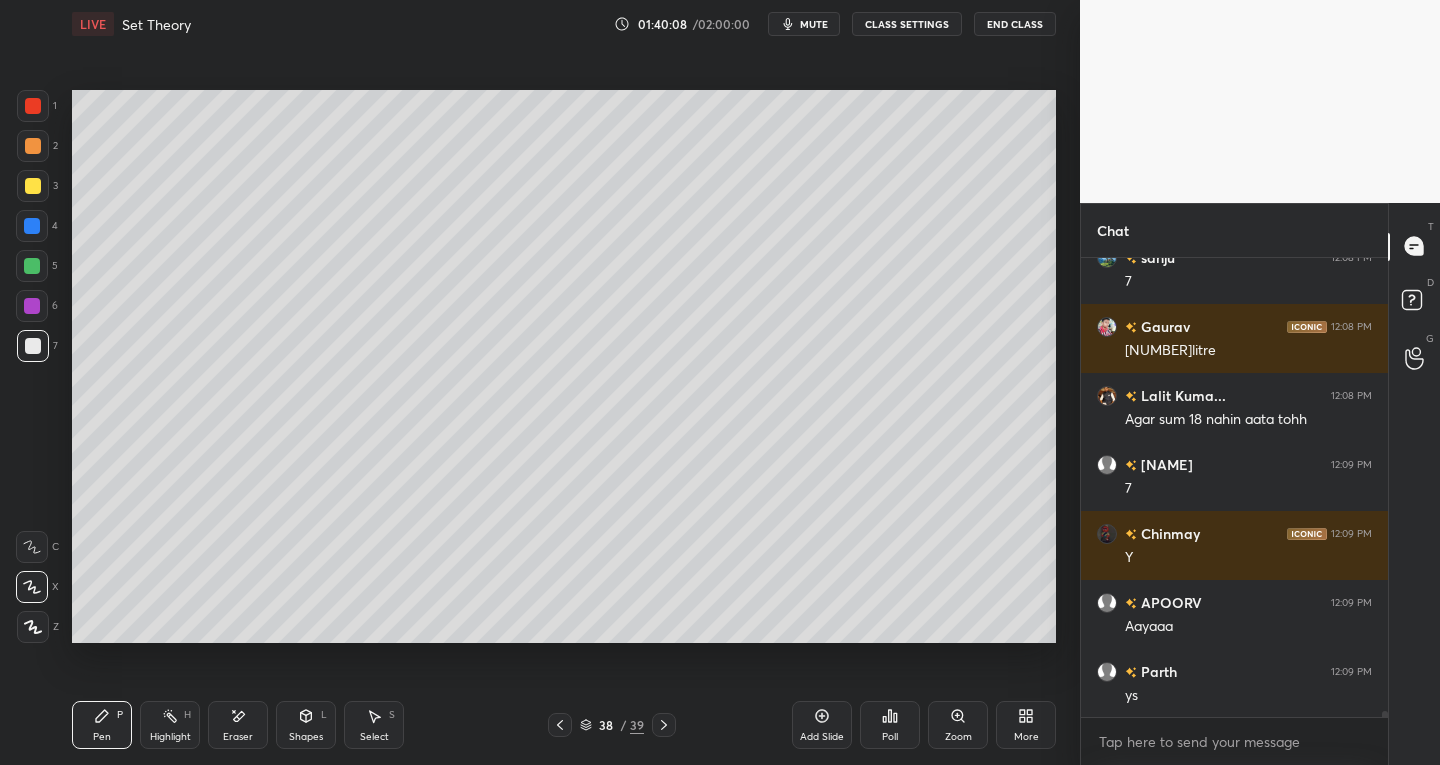 scroll, scrollTop: 34061, scrollLeft: 0, axis: vertical 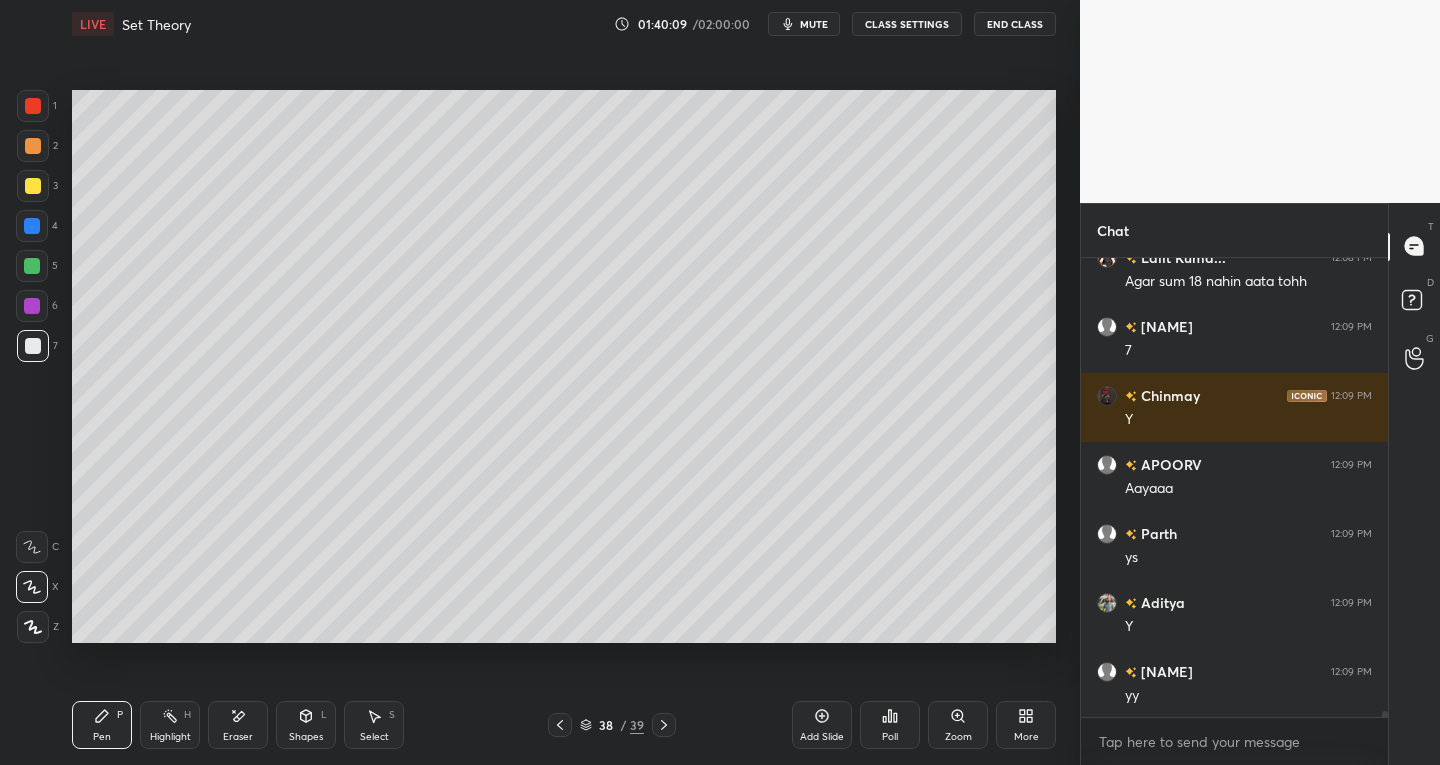 click on "Eraser" at bounding box center (238, 737) 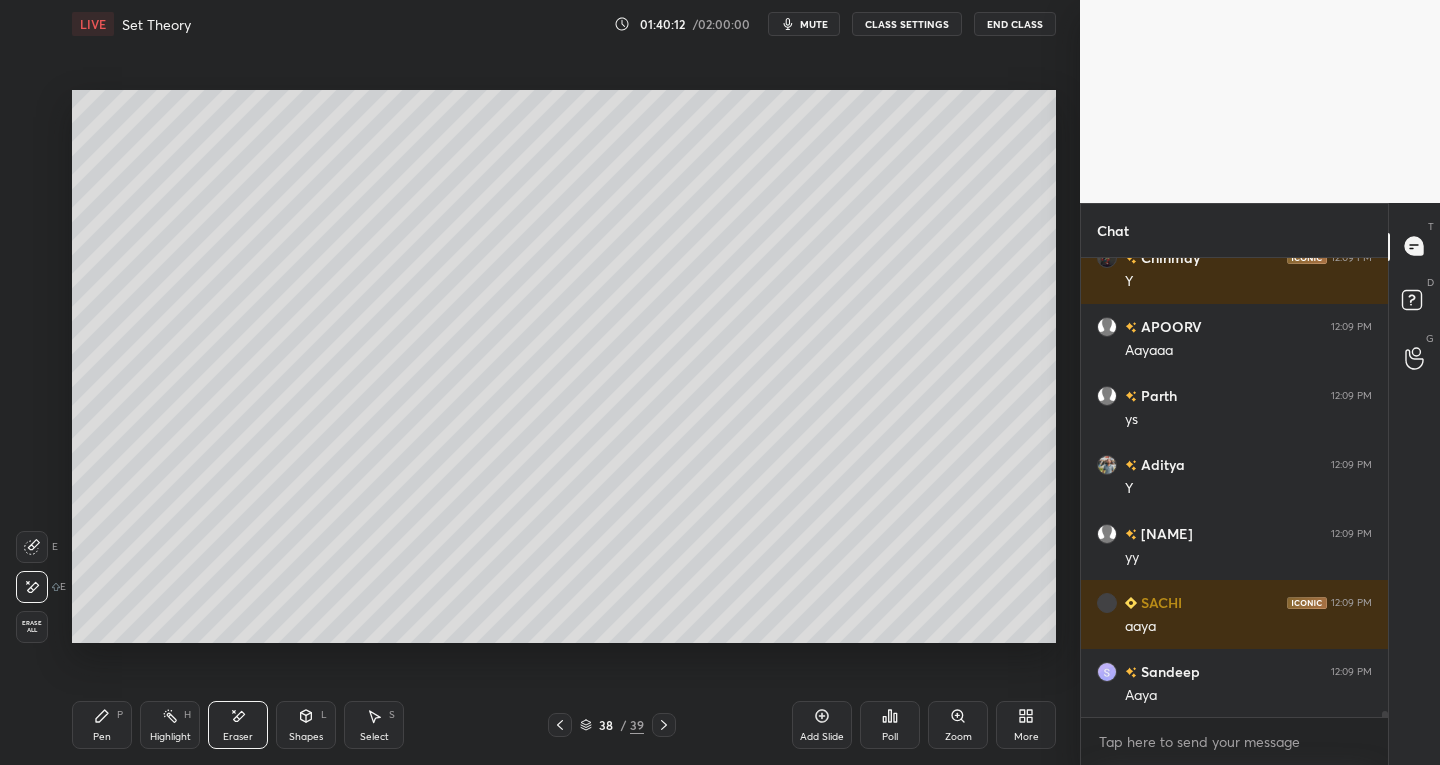 scroll, scrollTop: 34337, scrollLeft: 0, axis: vertical 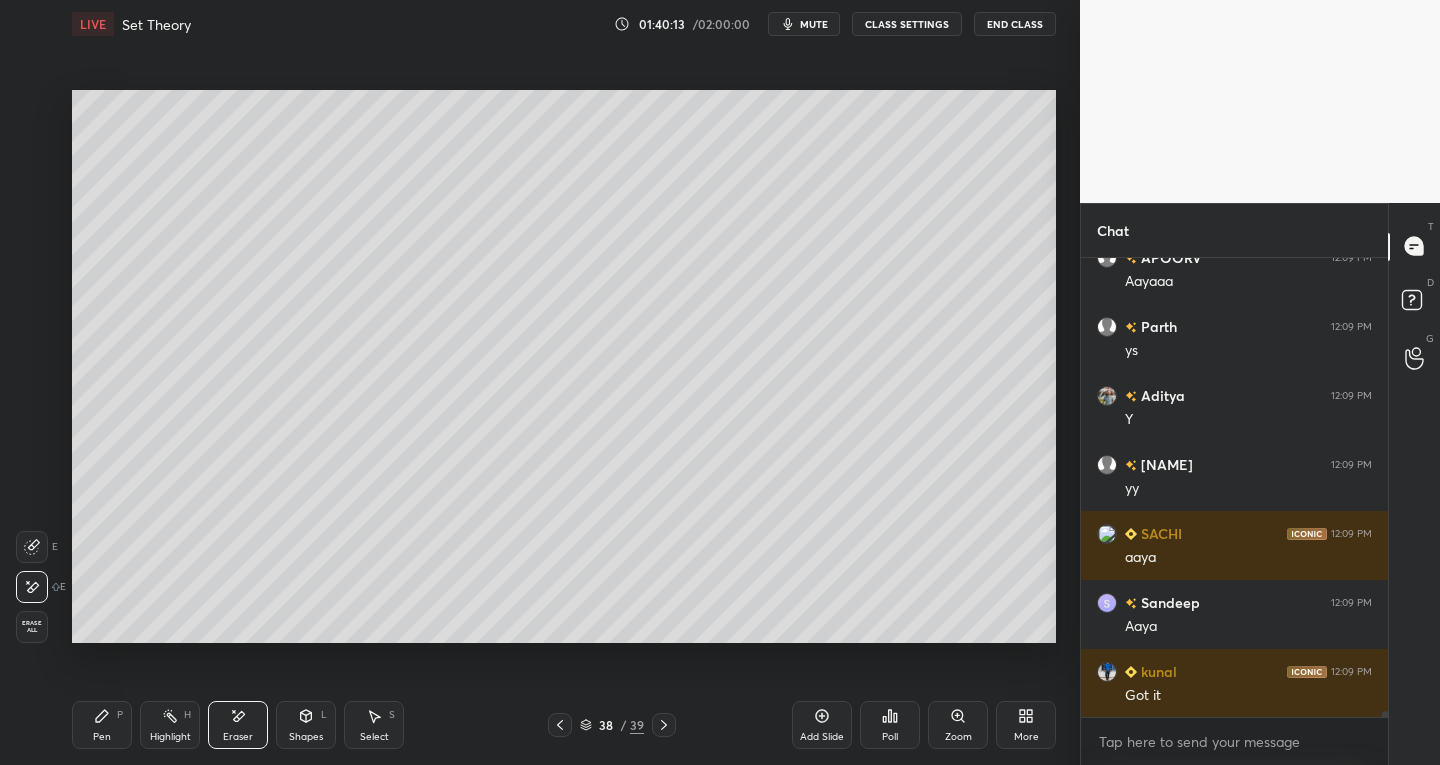 click on "Pen P Highlight H Eraser Shapes L Select S" at bounding box center [252, 725] 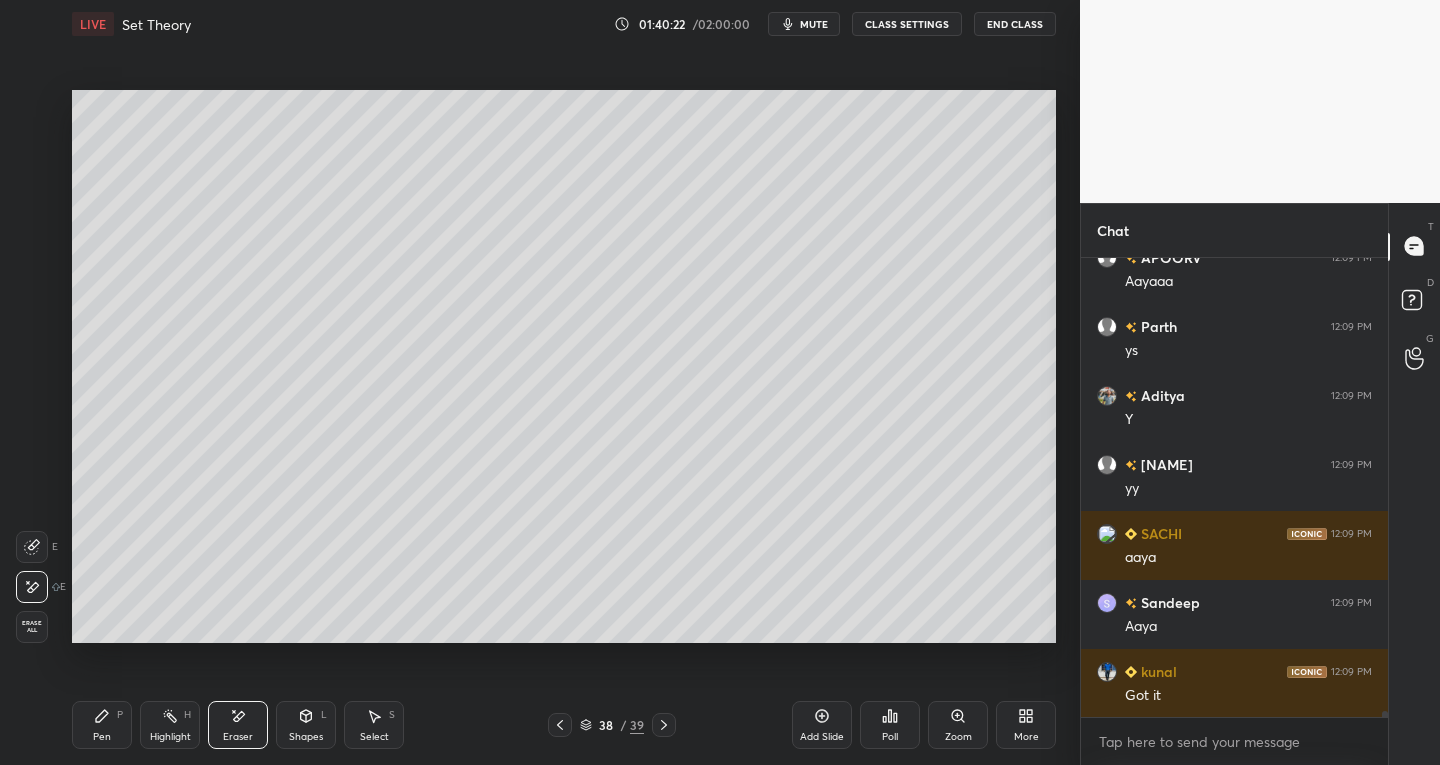 click 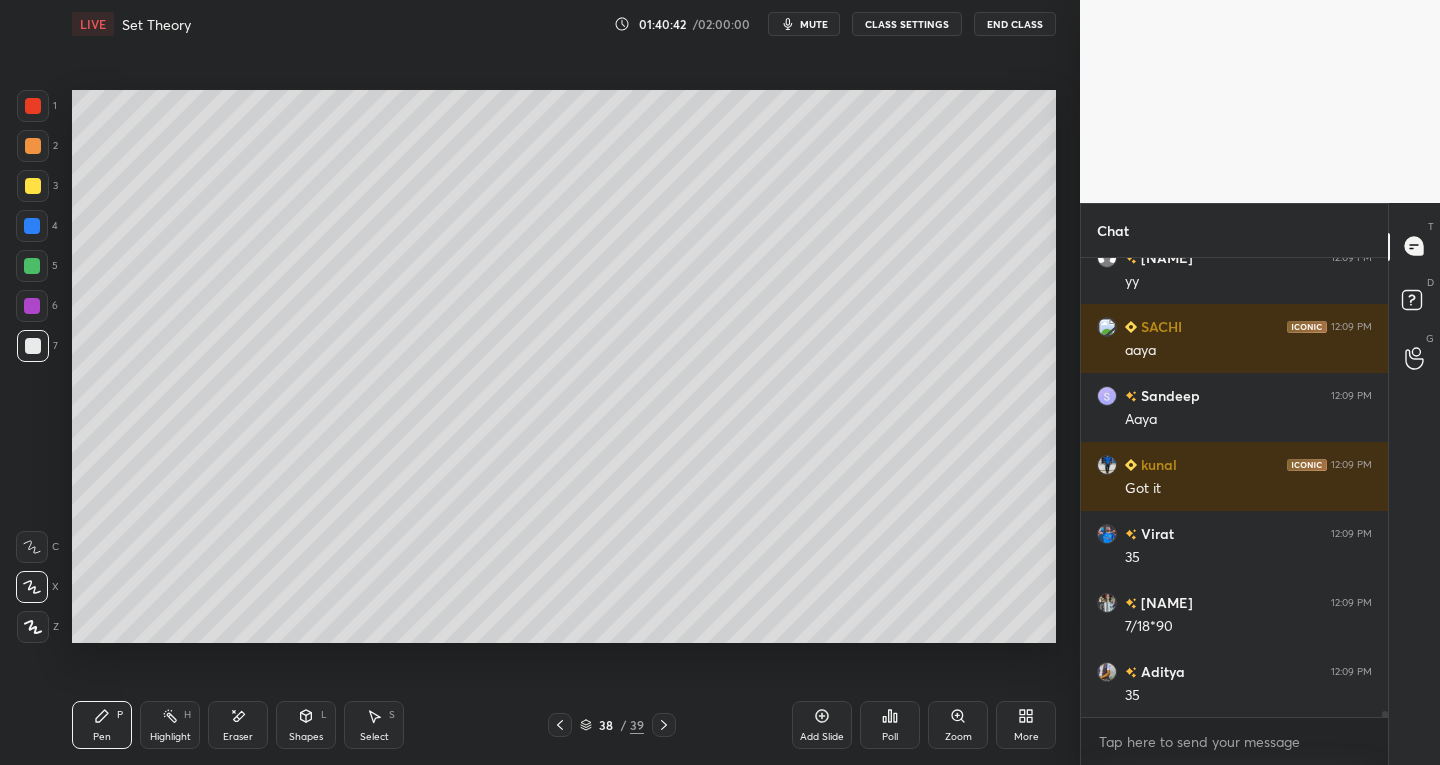 scroll, scrollTop: 34613, scrollLeft: 0, axis: vertical 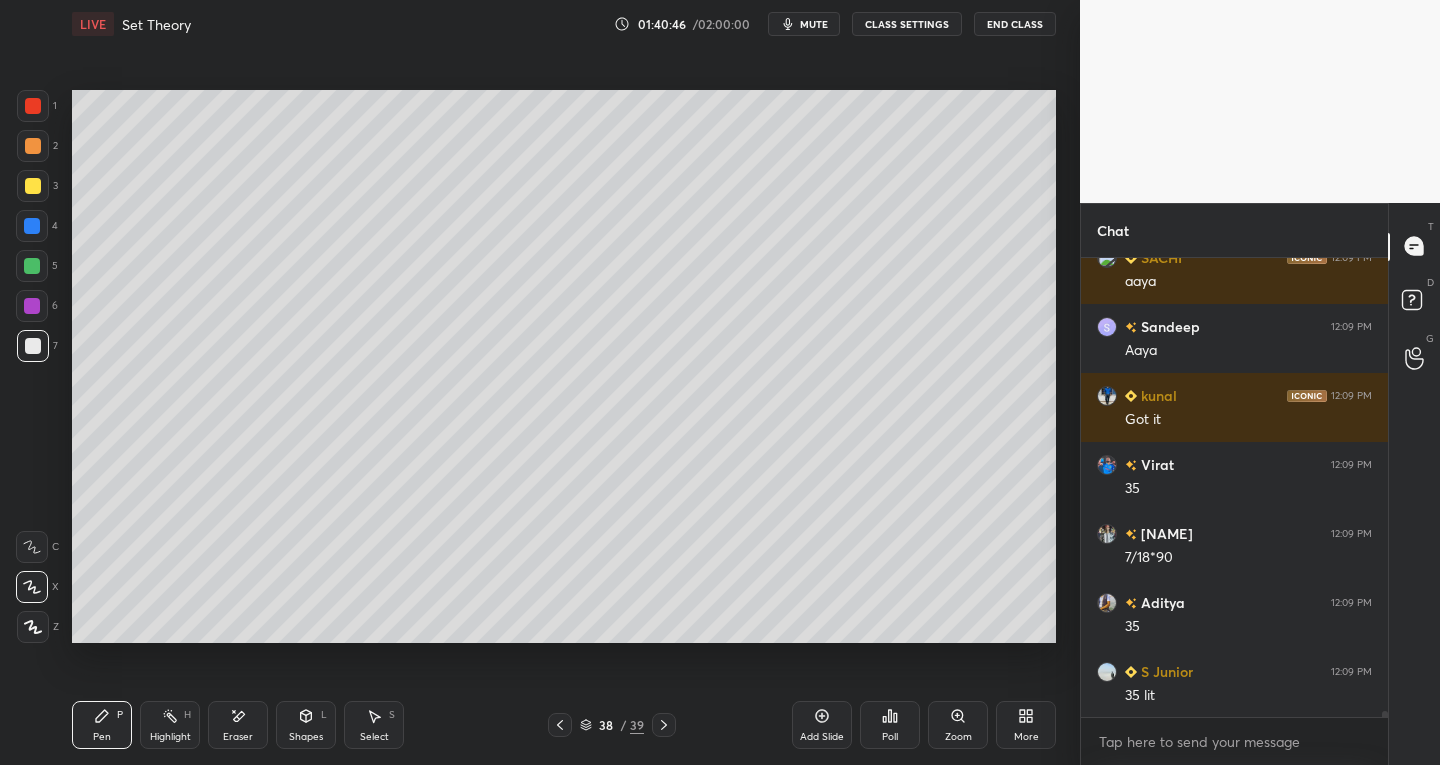 click on "Eraser" at bounding box center [238, 737] 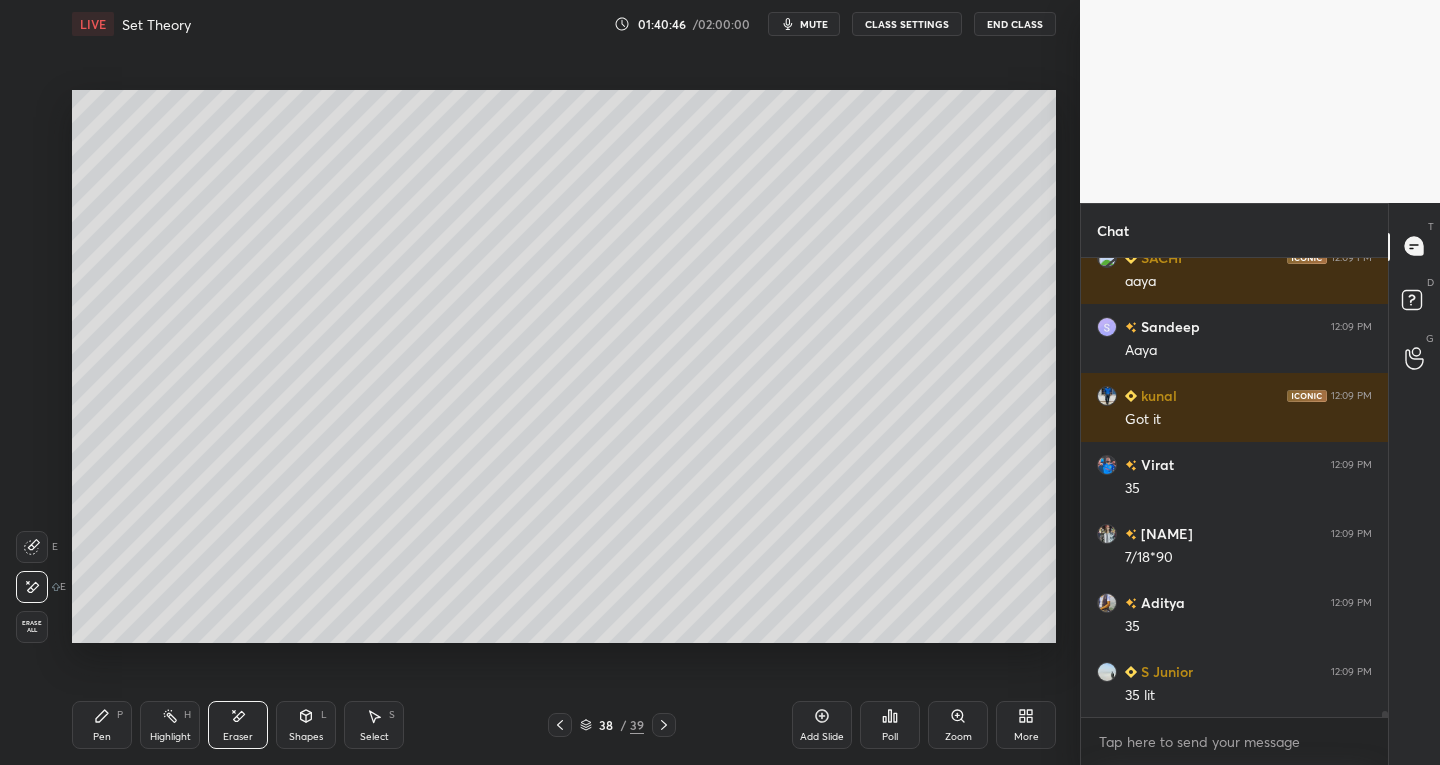 scroll, scrollTop: 34682, scrollLeft: 0, axis: vertical 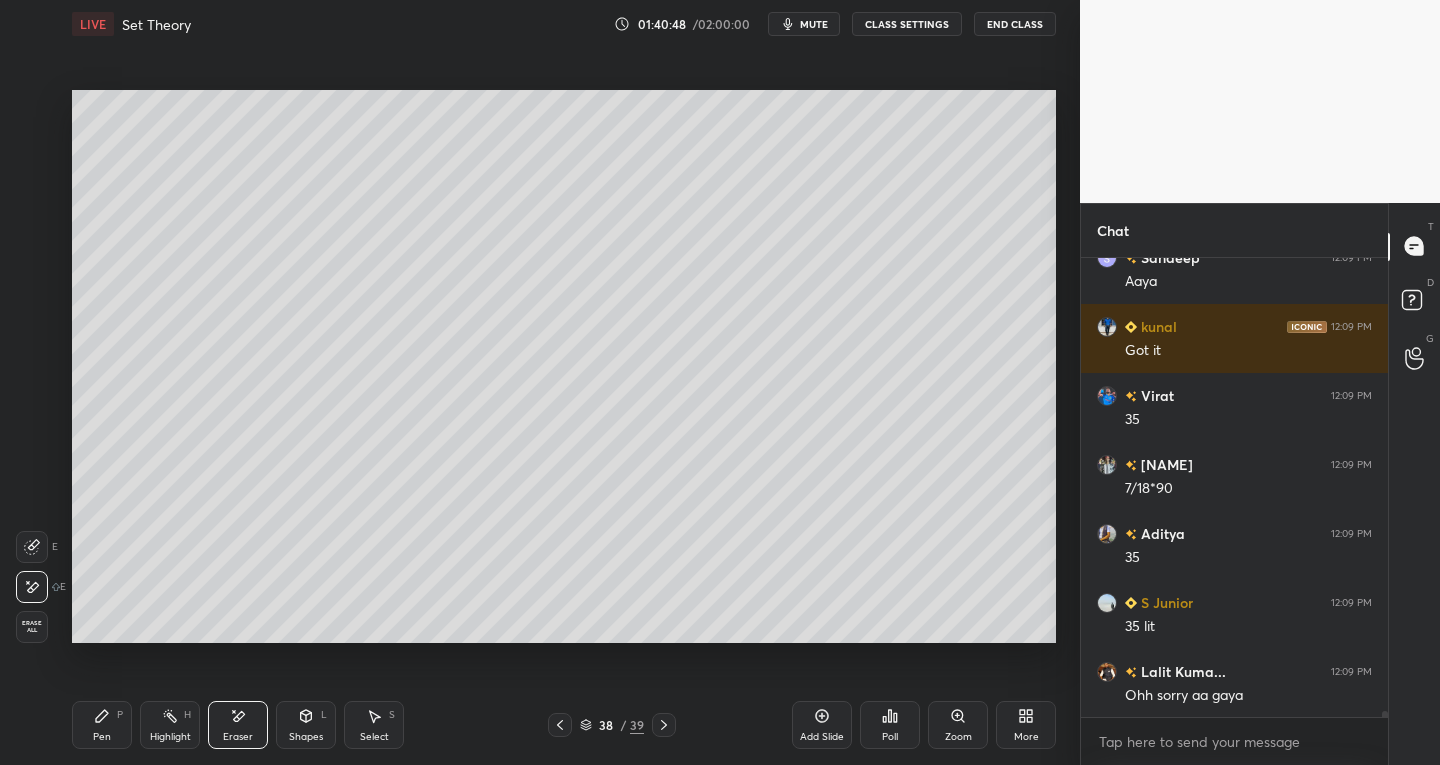 click on "Pen P" at bounding box center [102, 725] 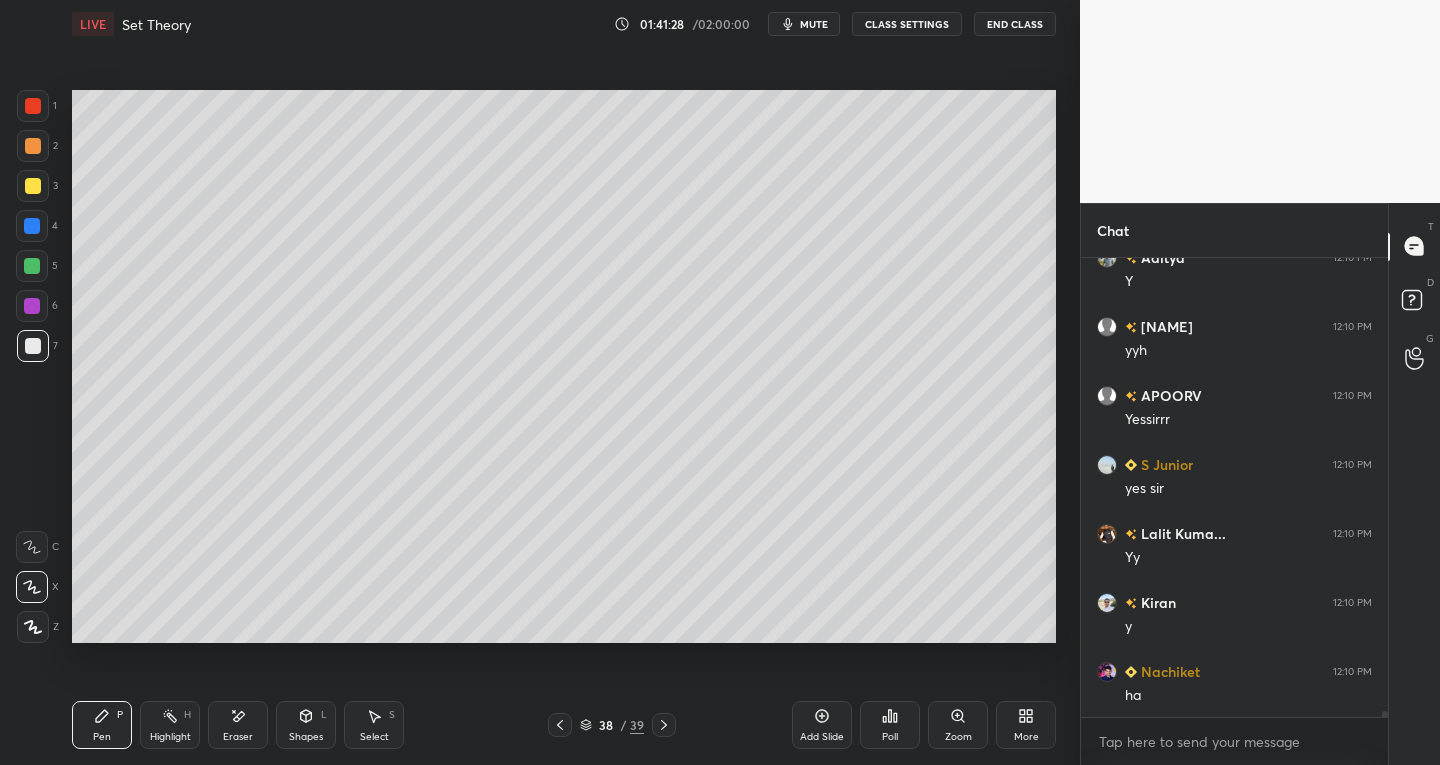 scroll, scrollTop: 35510, scrollLeft: 0, axis: vertical 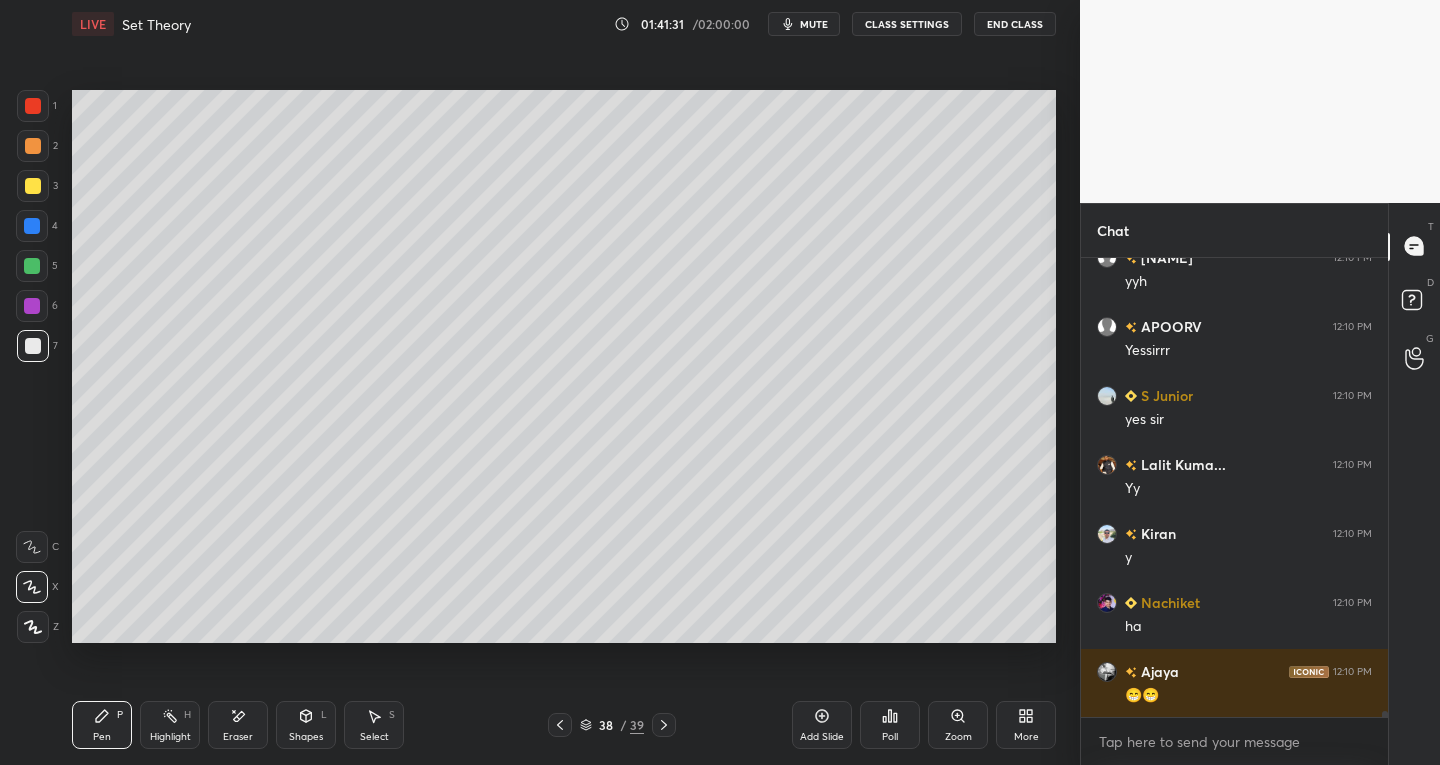click 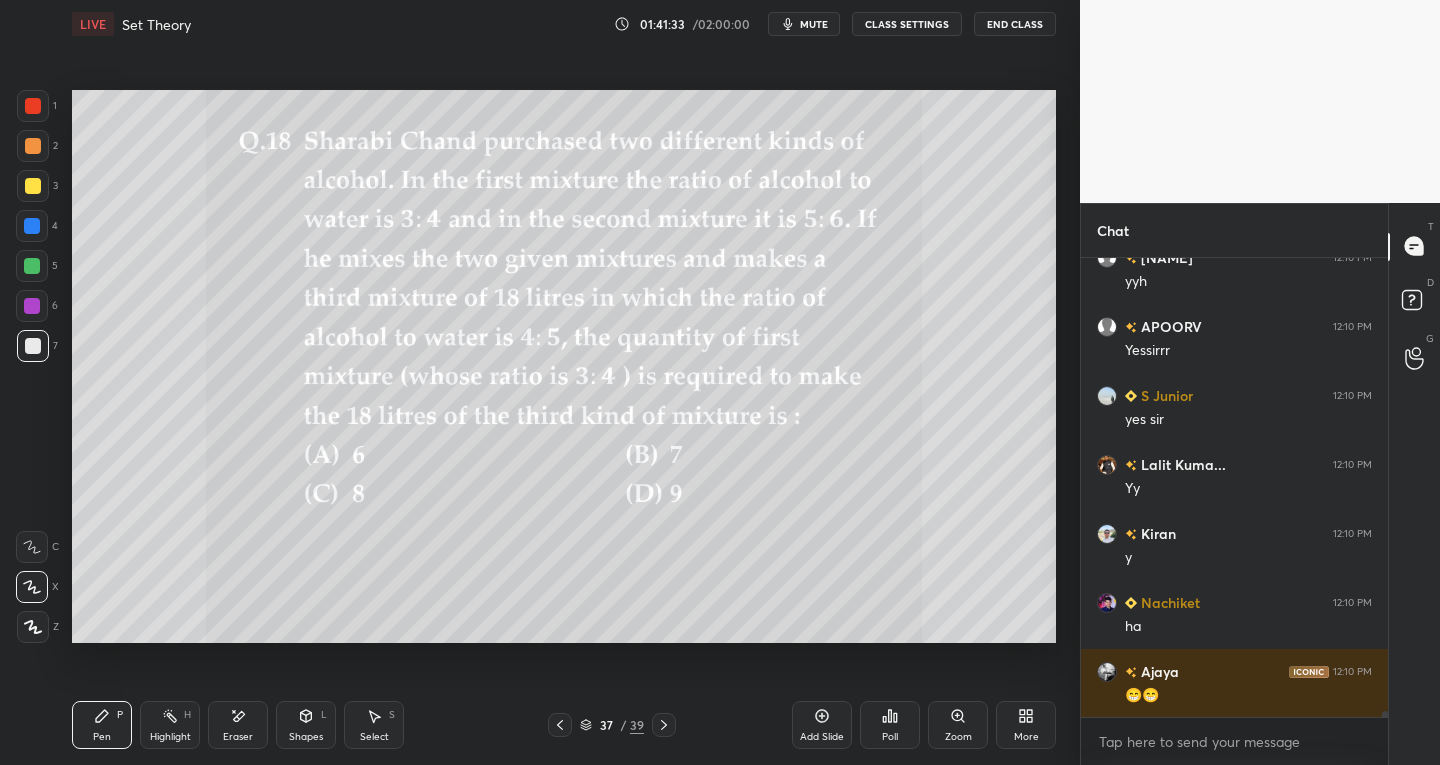 click 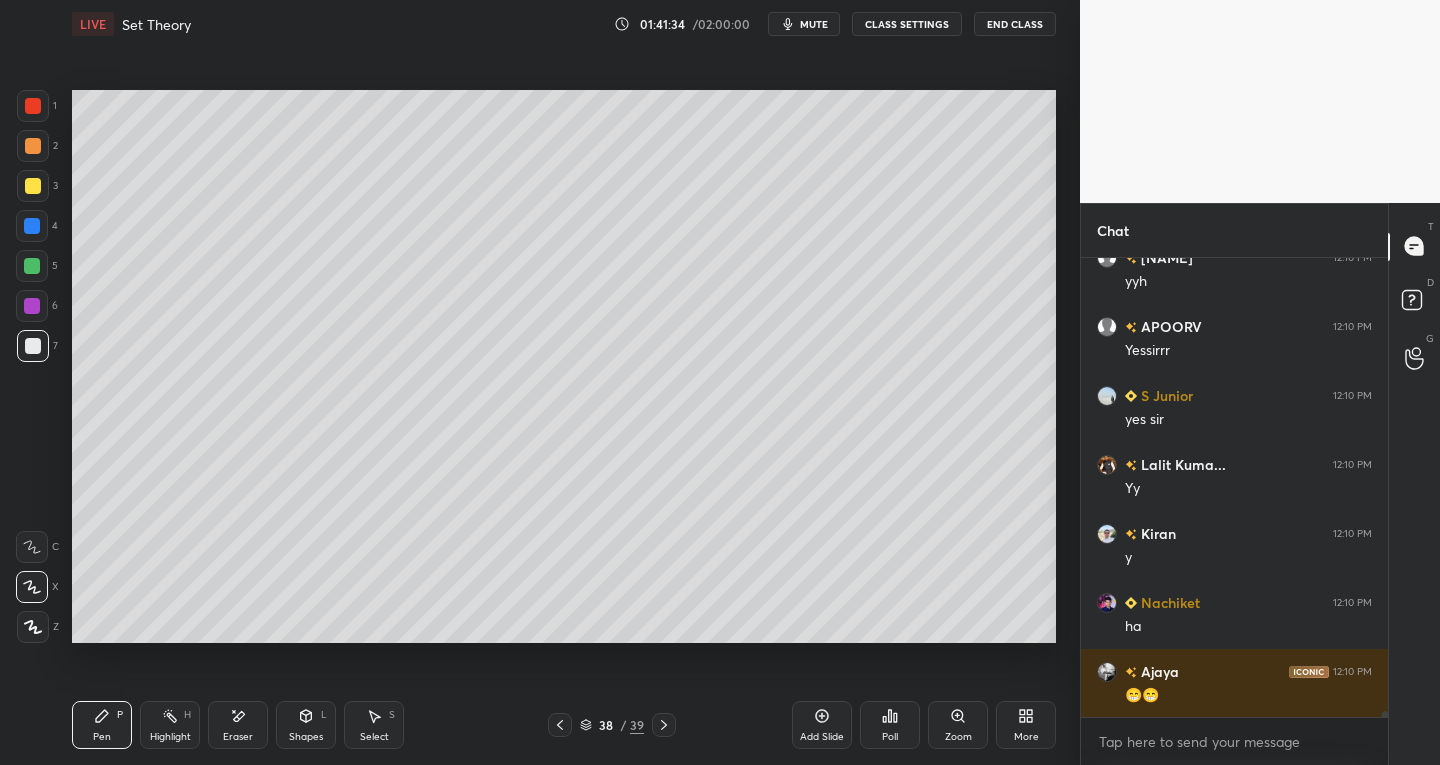 click 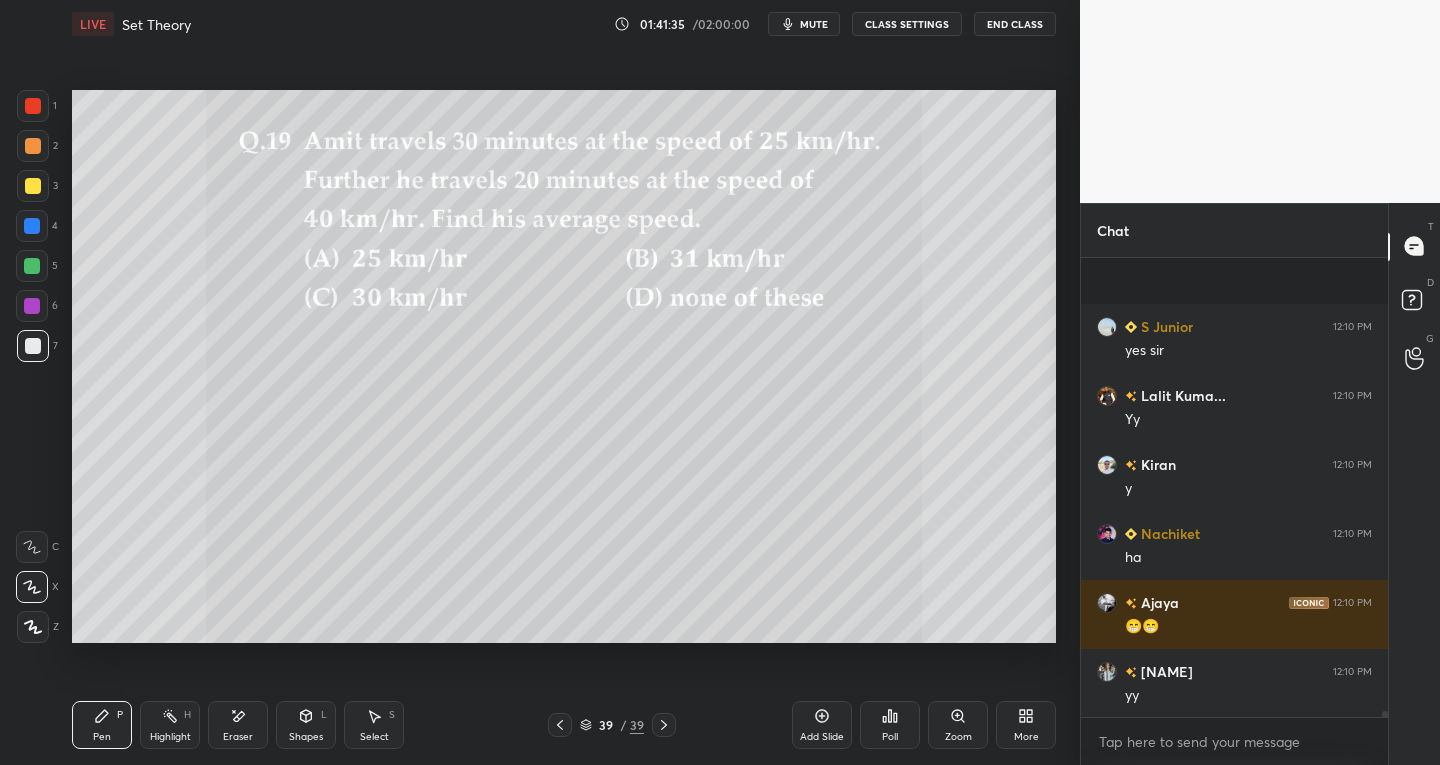 scroll, scrollTop: 35717, scrollLeft: 0, axis: vertical 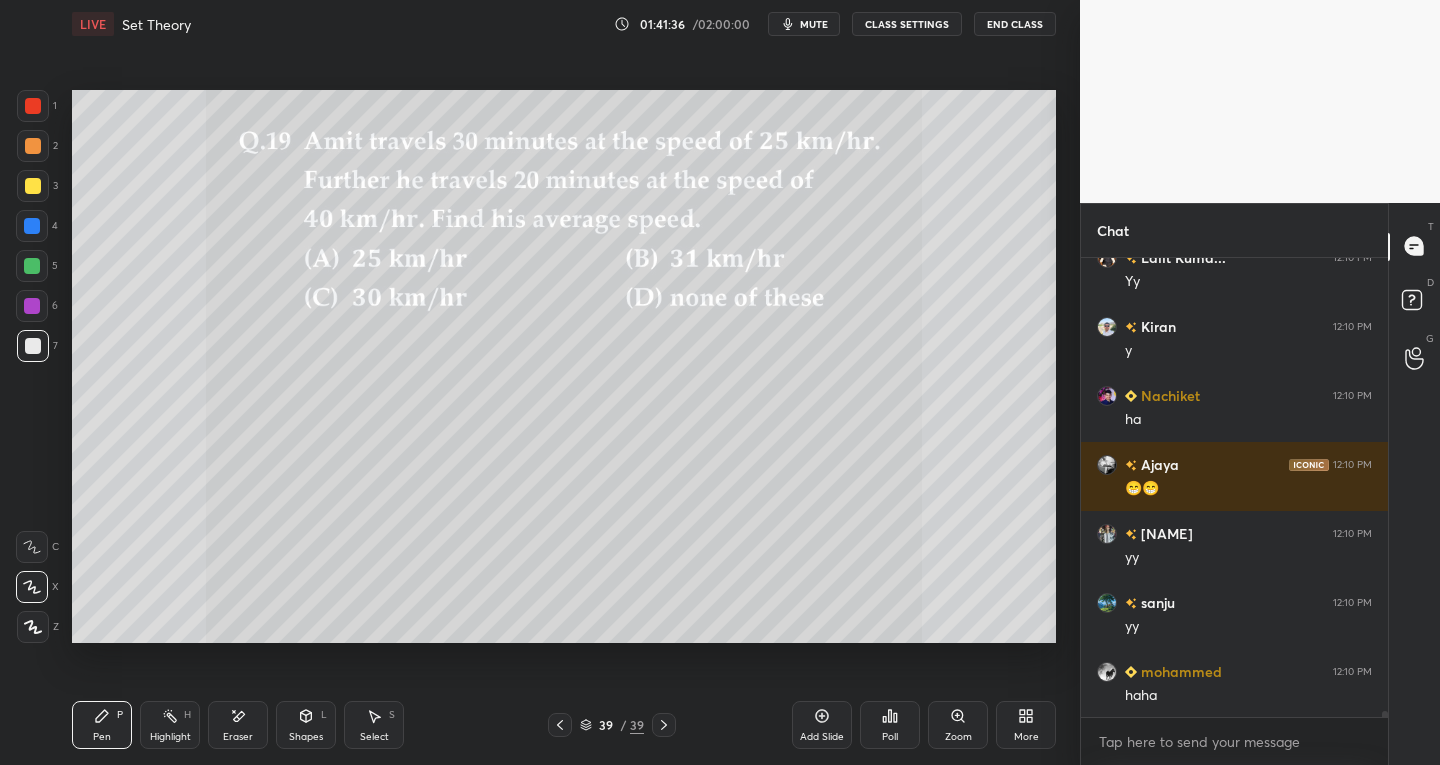 click 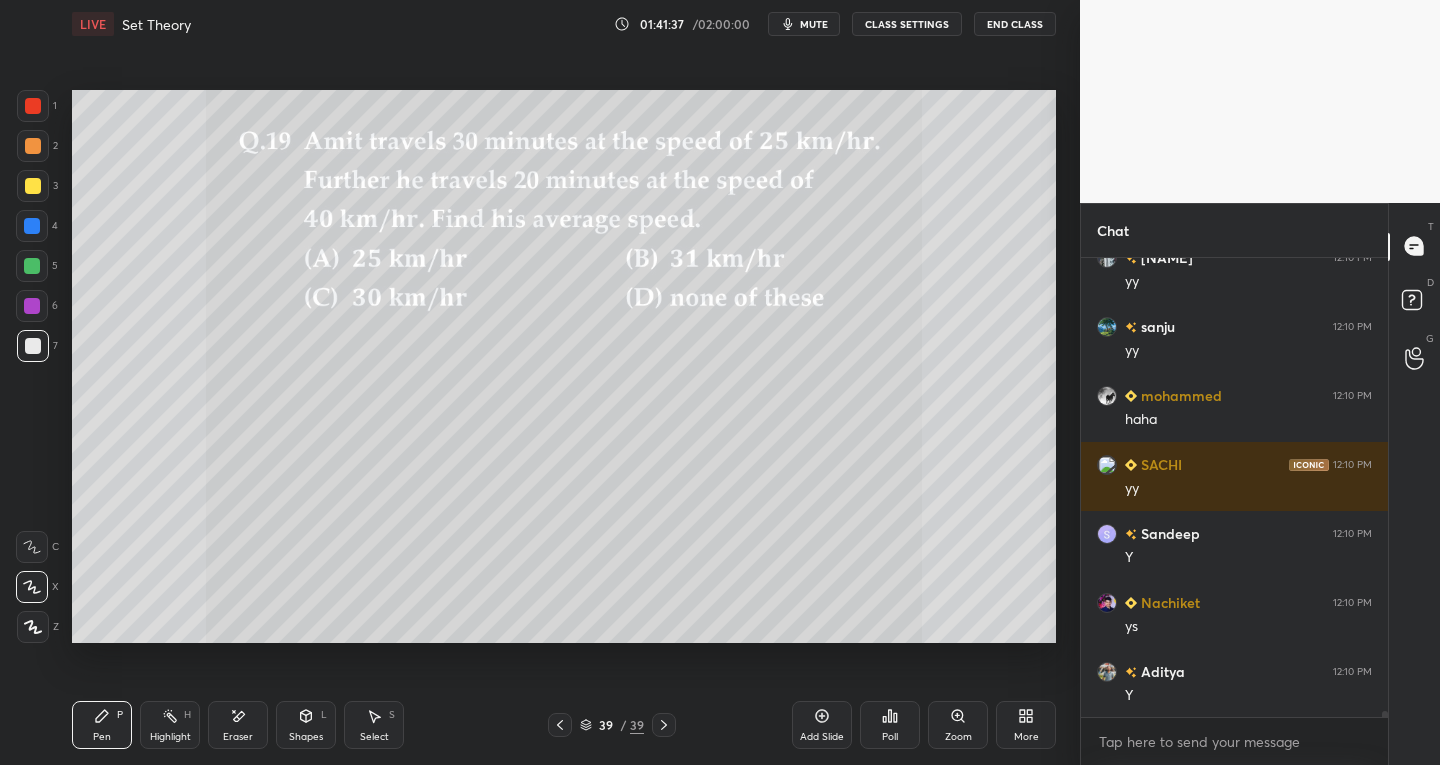 click 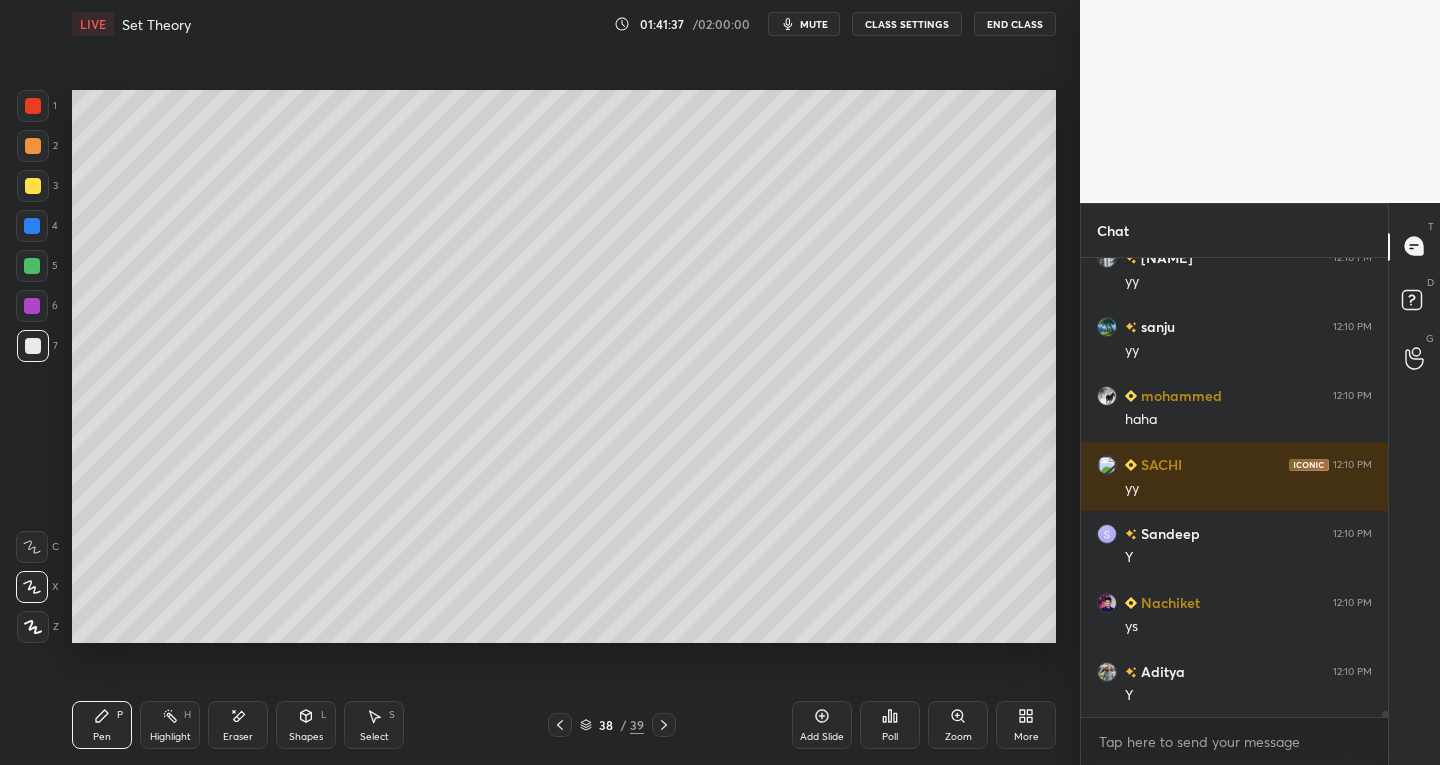 click 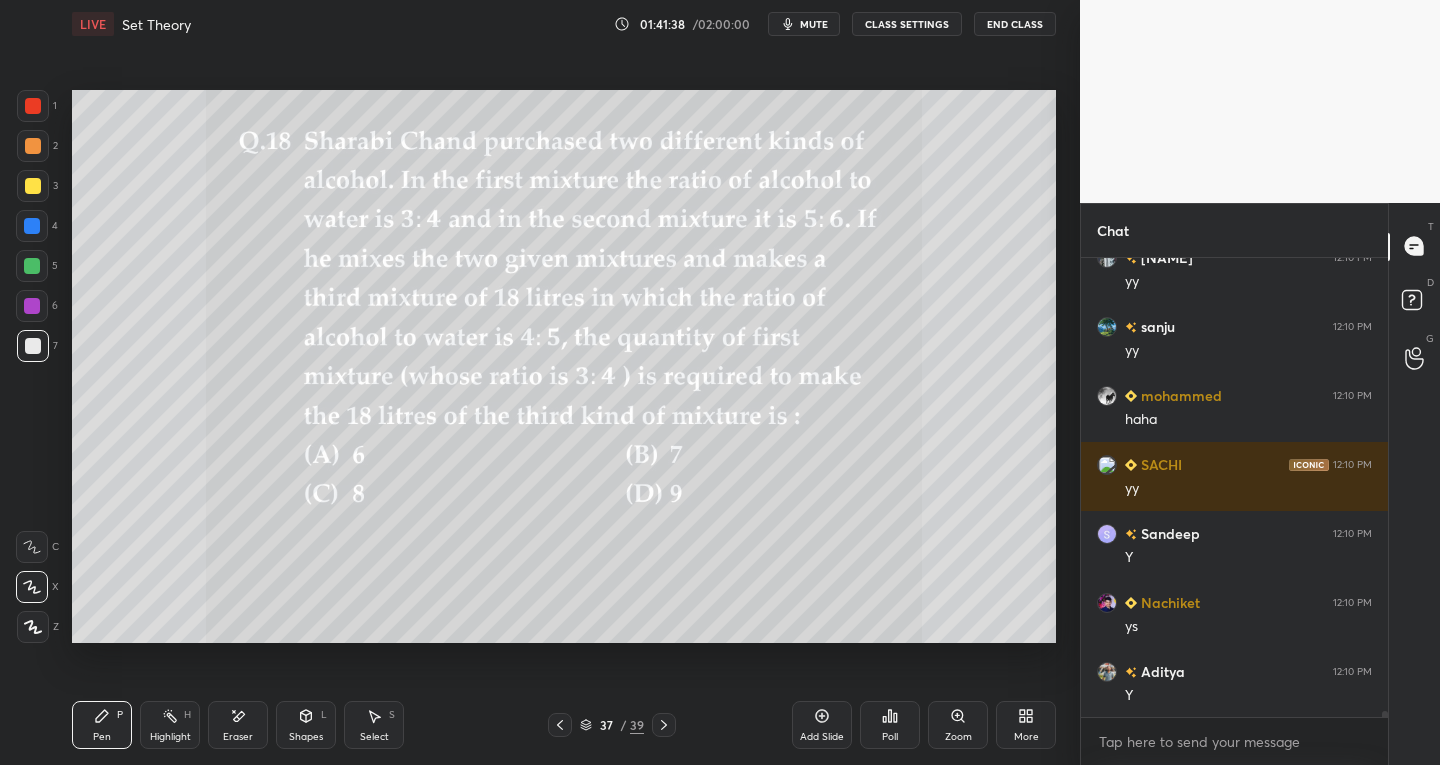 click at bounding box center [560, 725] 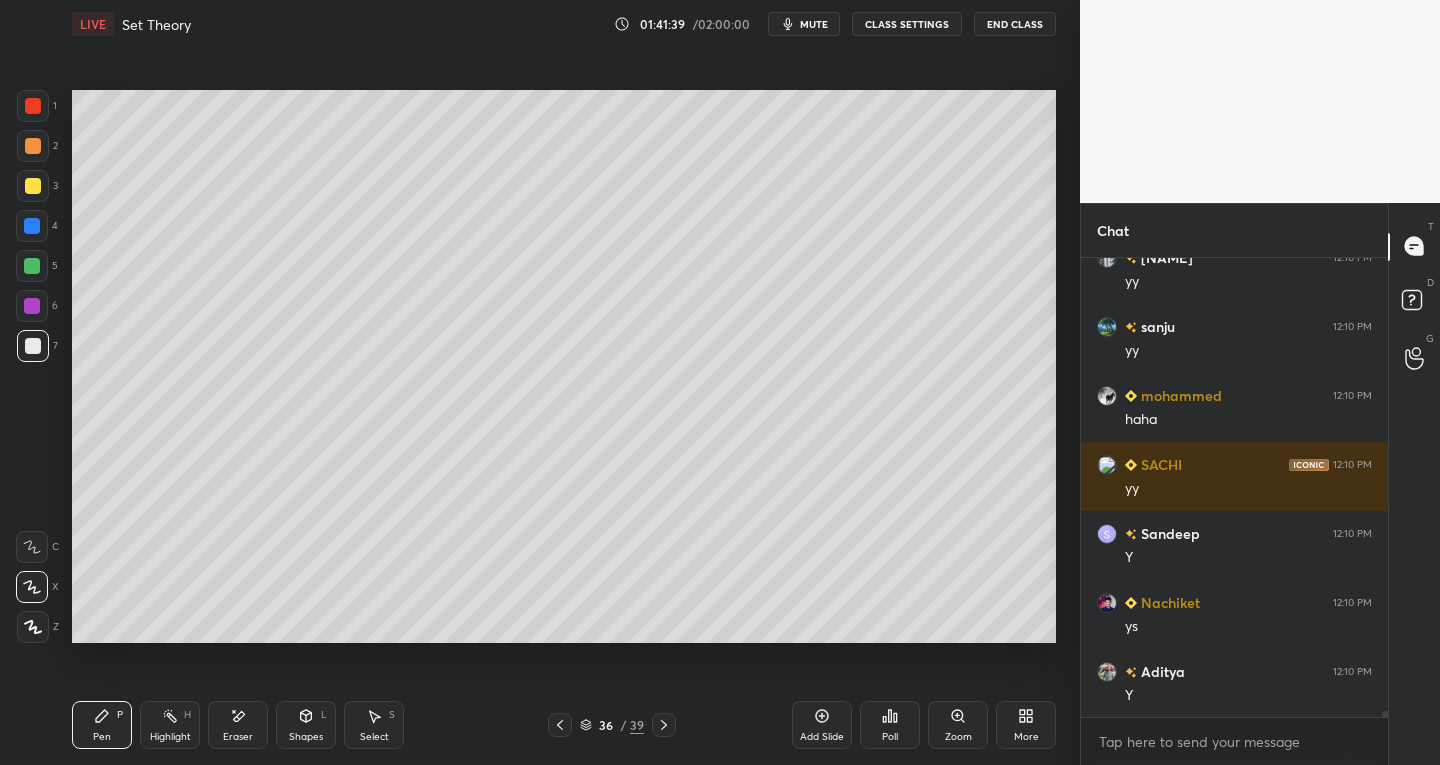 click 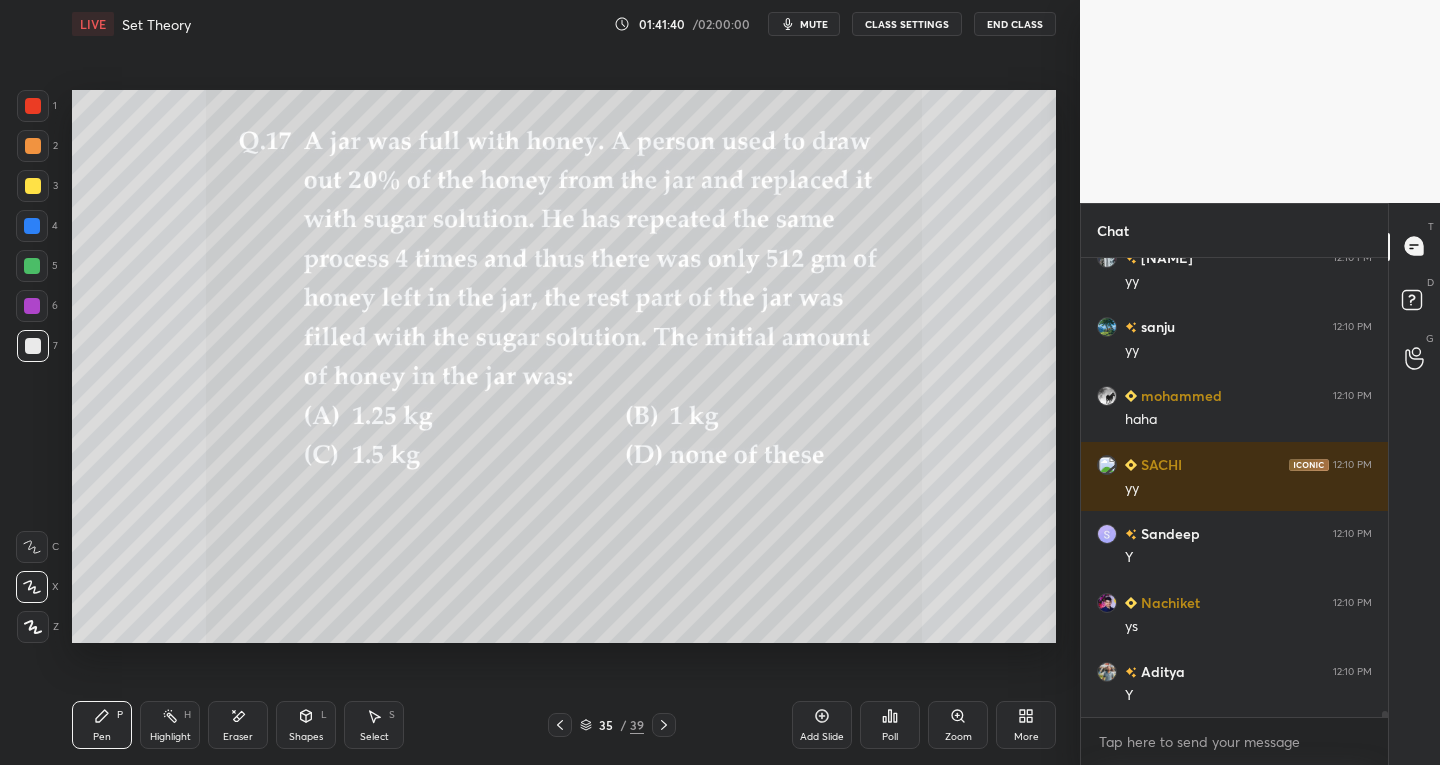click 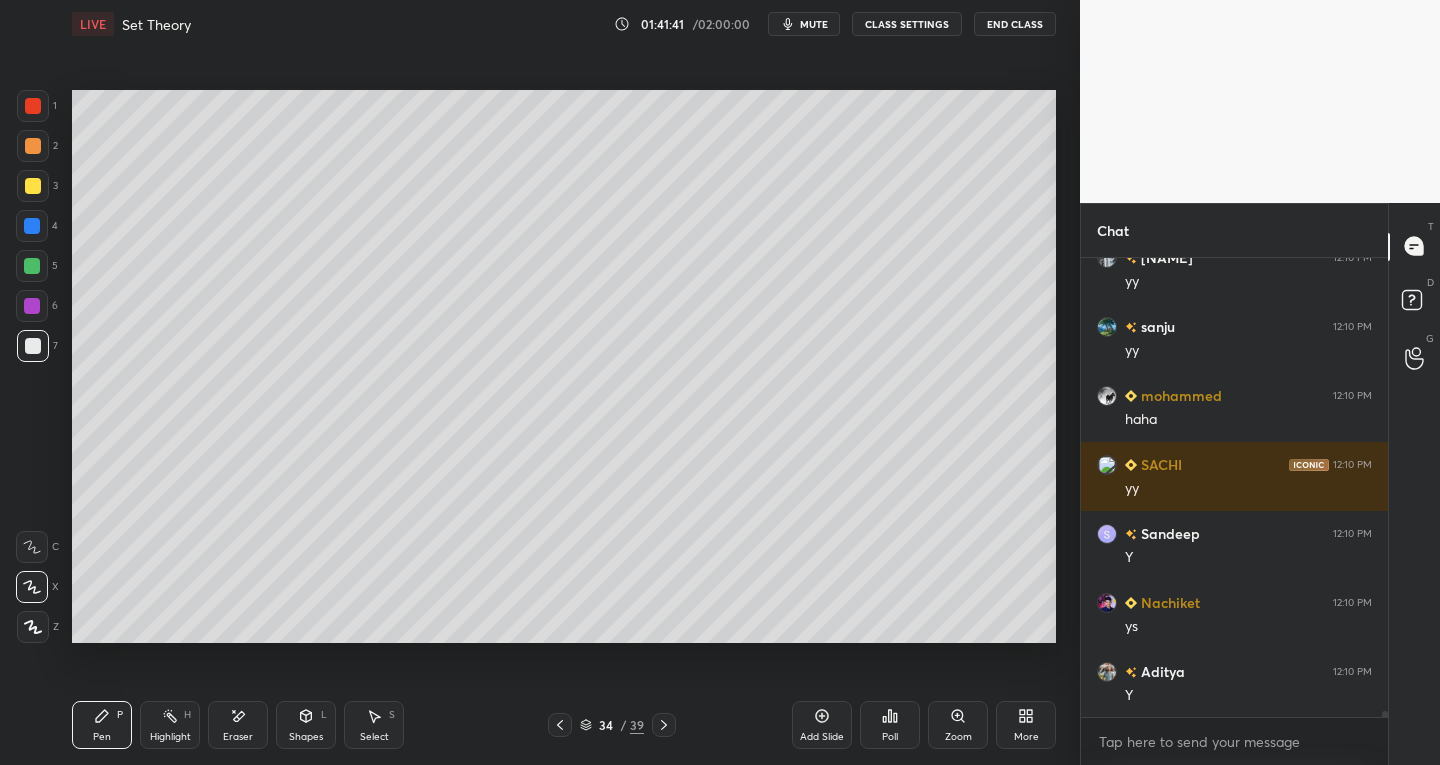 click 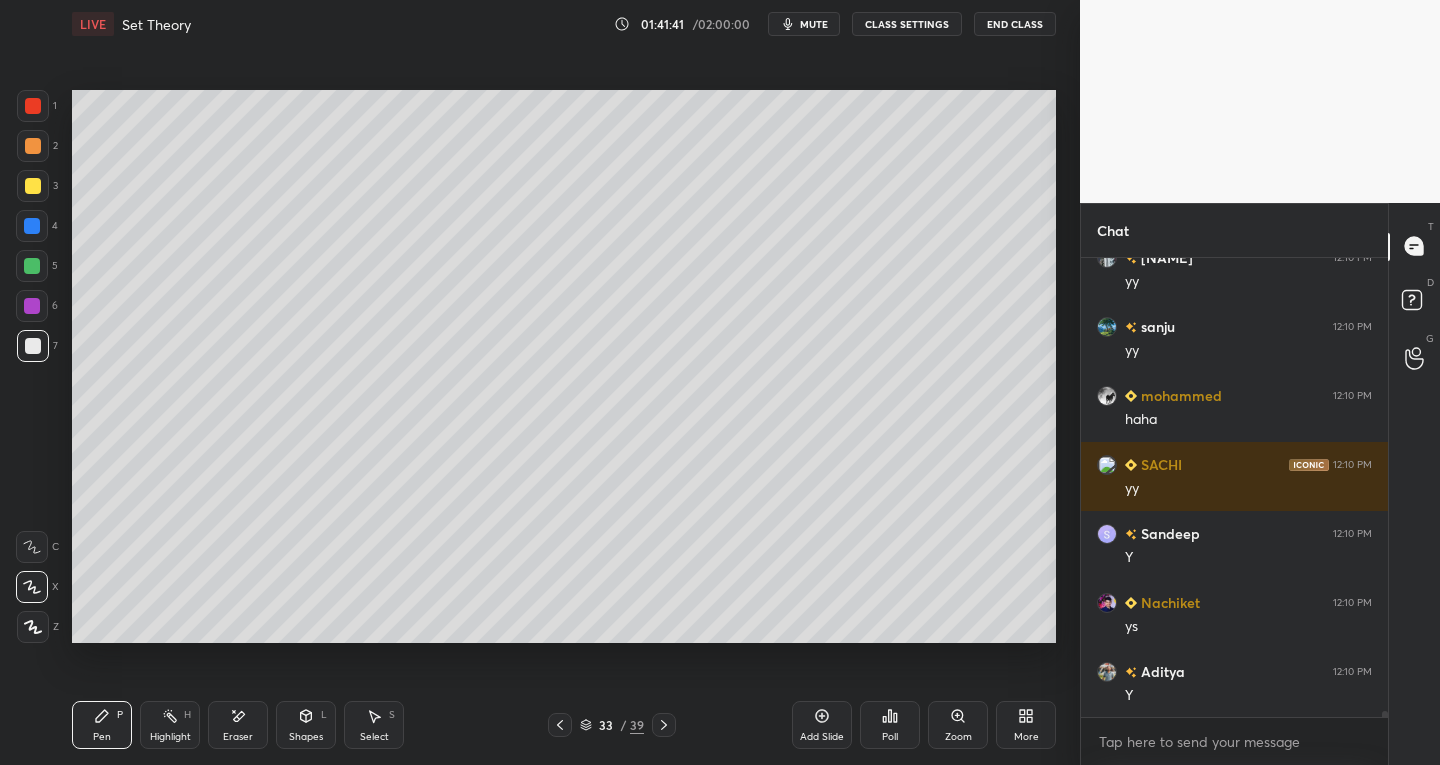 click 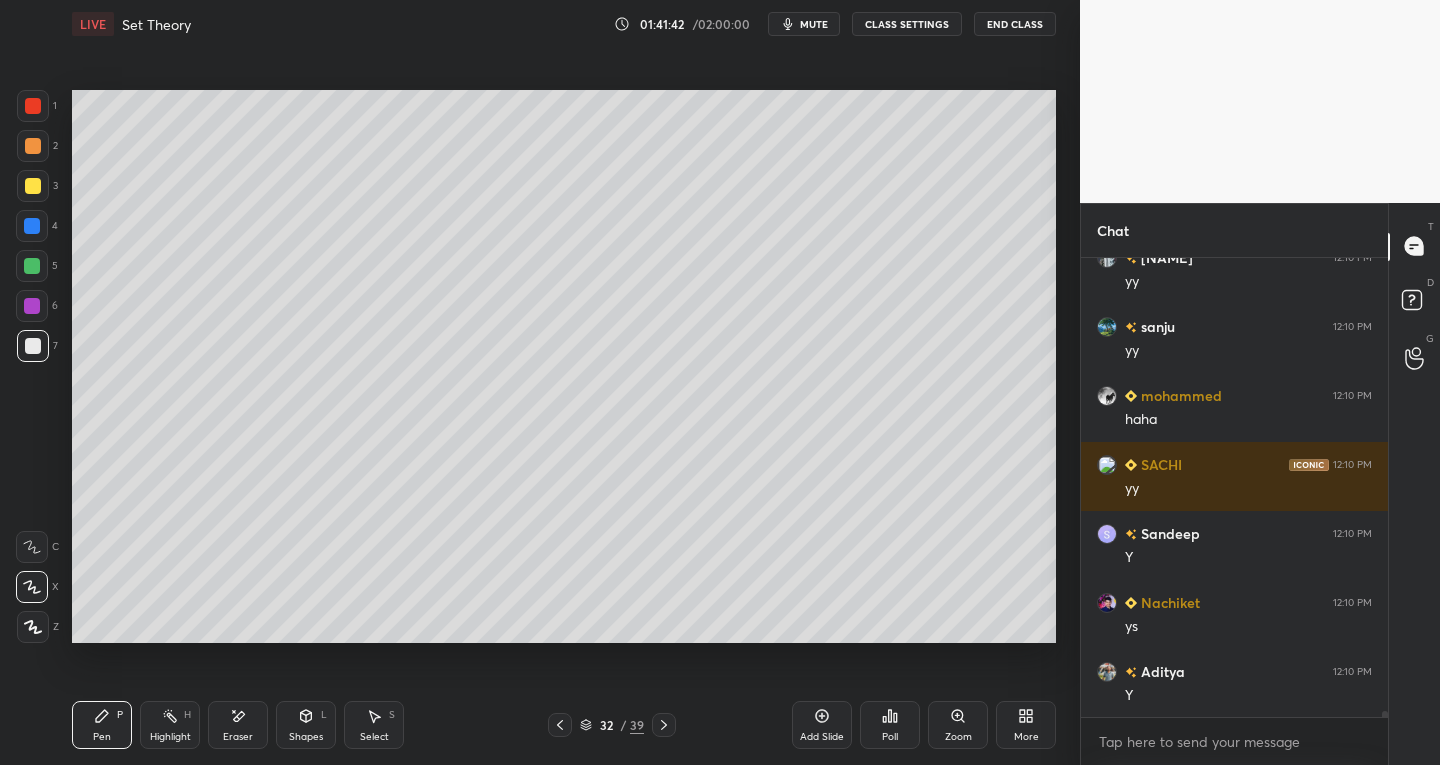 click 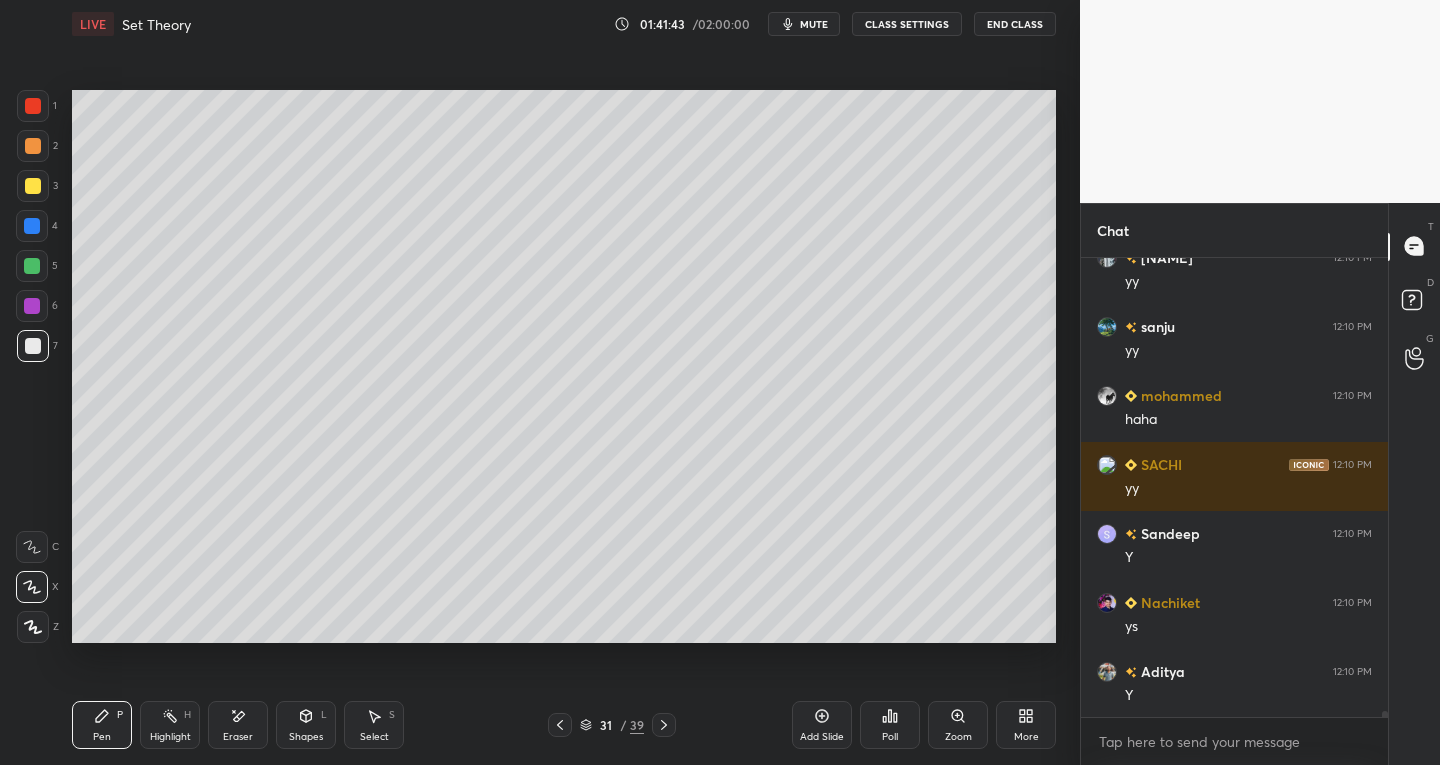 click 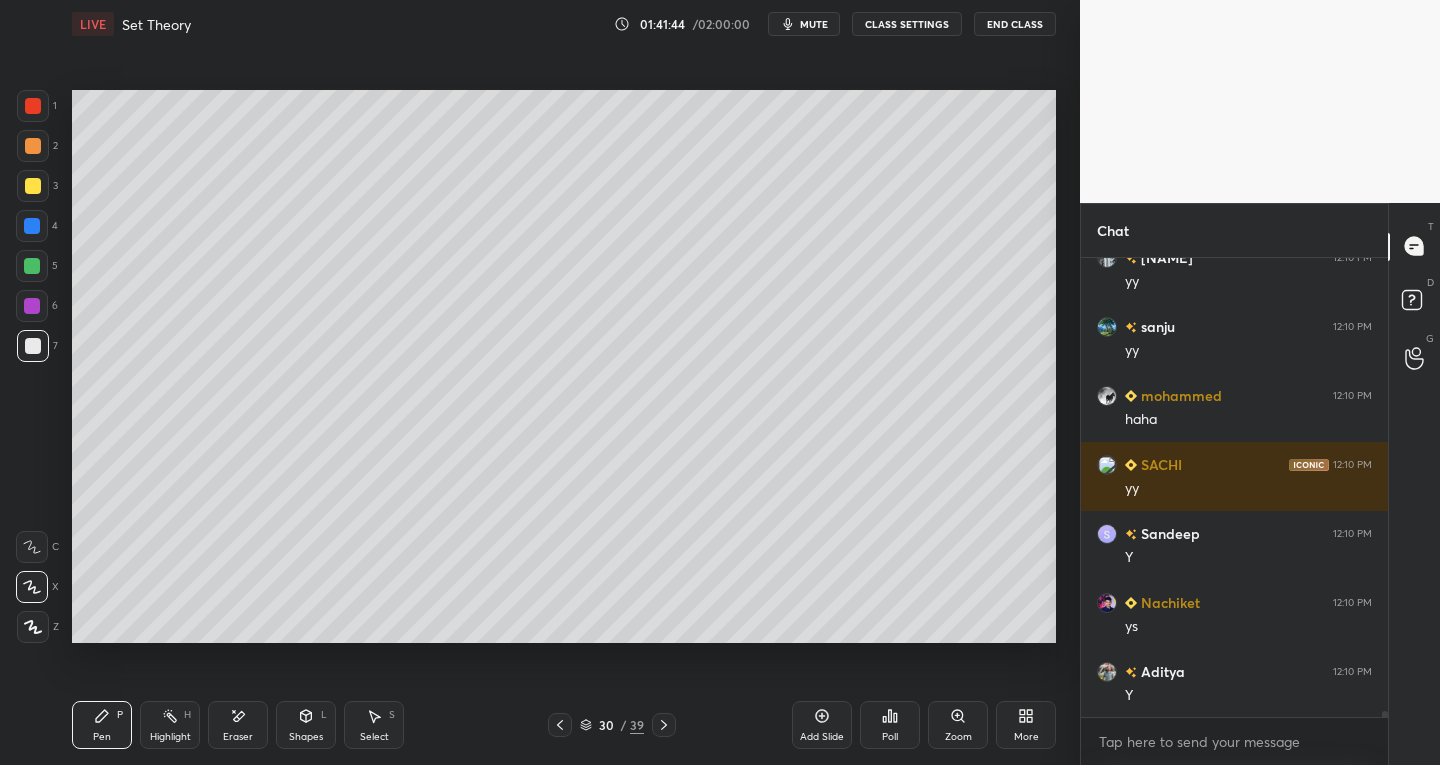 click 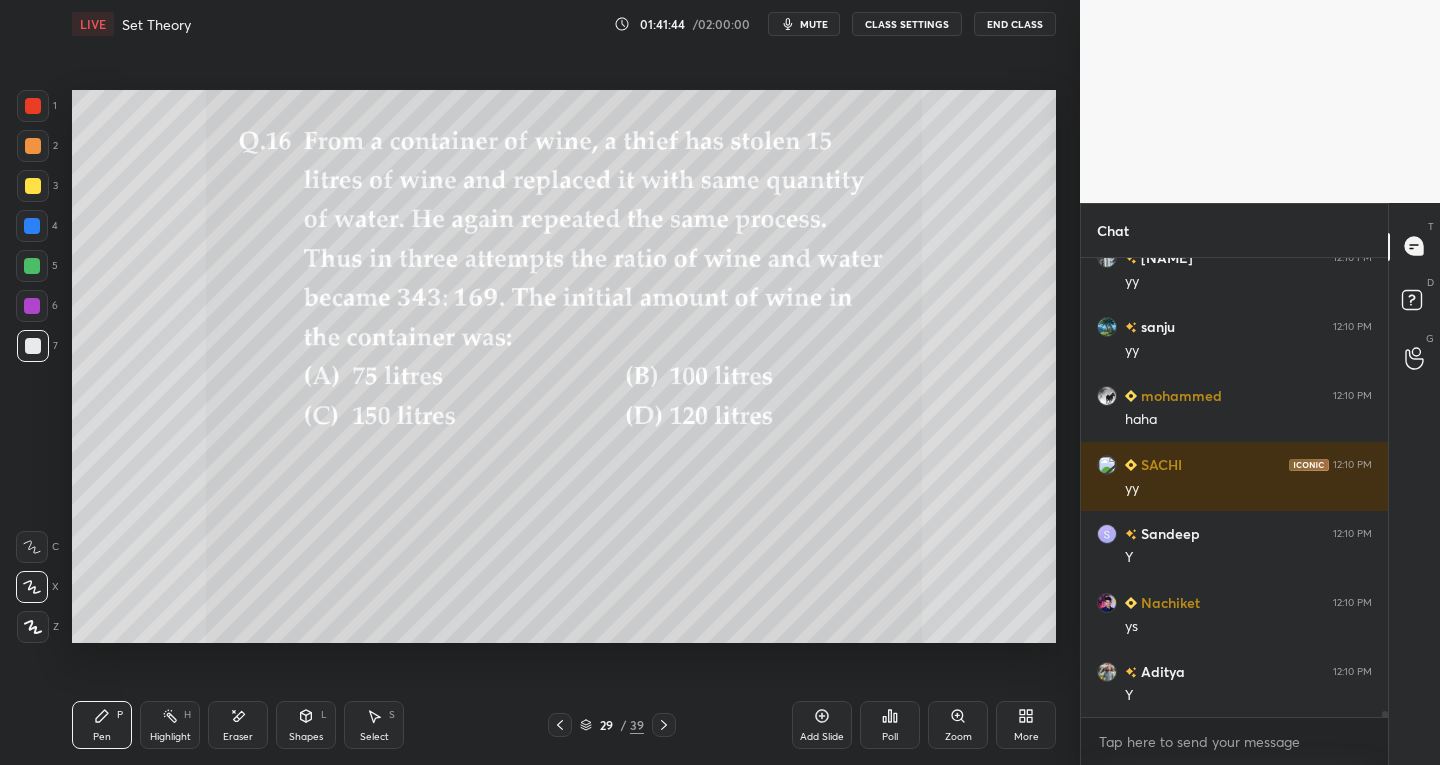 click 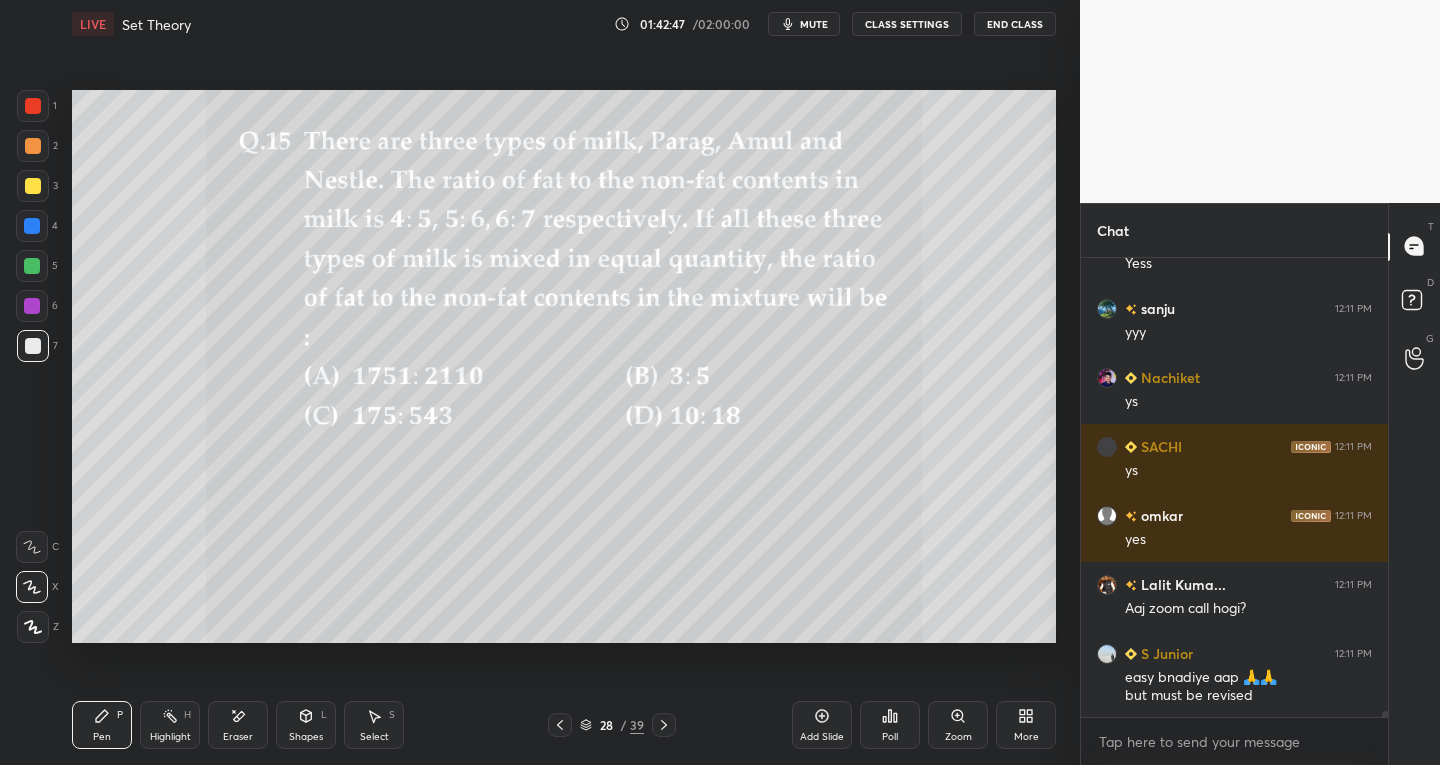 scroll, scrollTop: 36926, scrollLeft: 0, axis: vertical 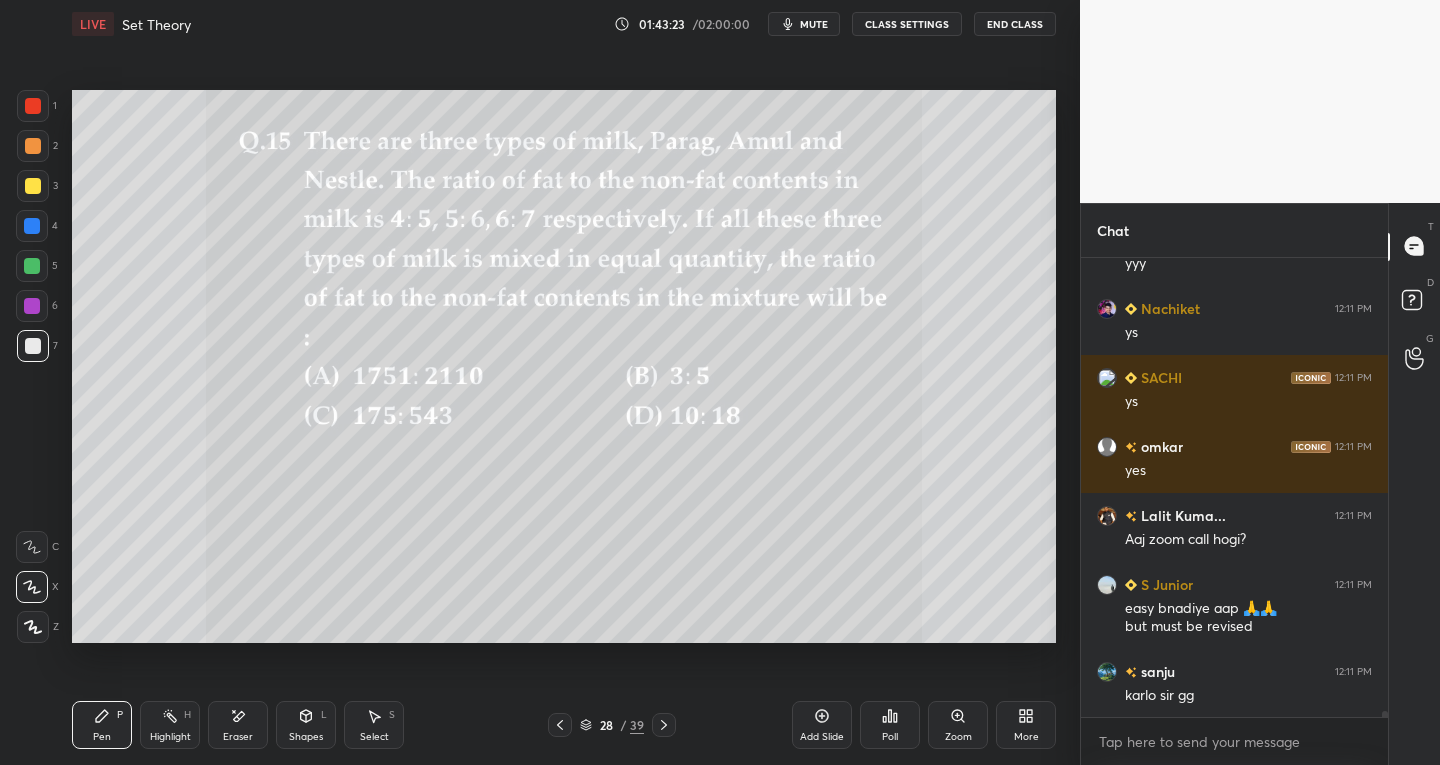 click on "Add Slide" at bounding box center [822, 725] 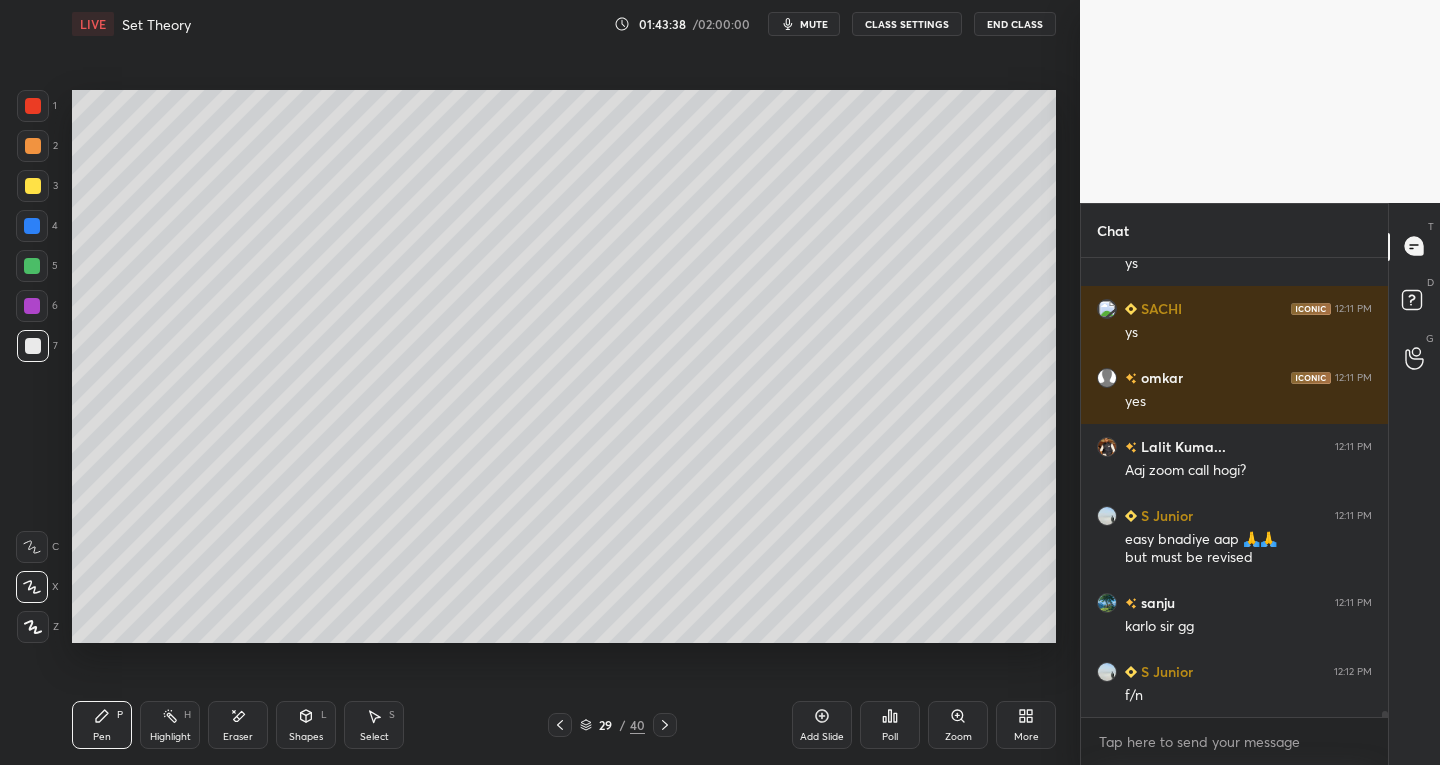 scroll, scrollTop: 37064, scrollLeft: 0, axis: vertical 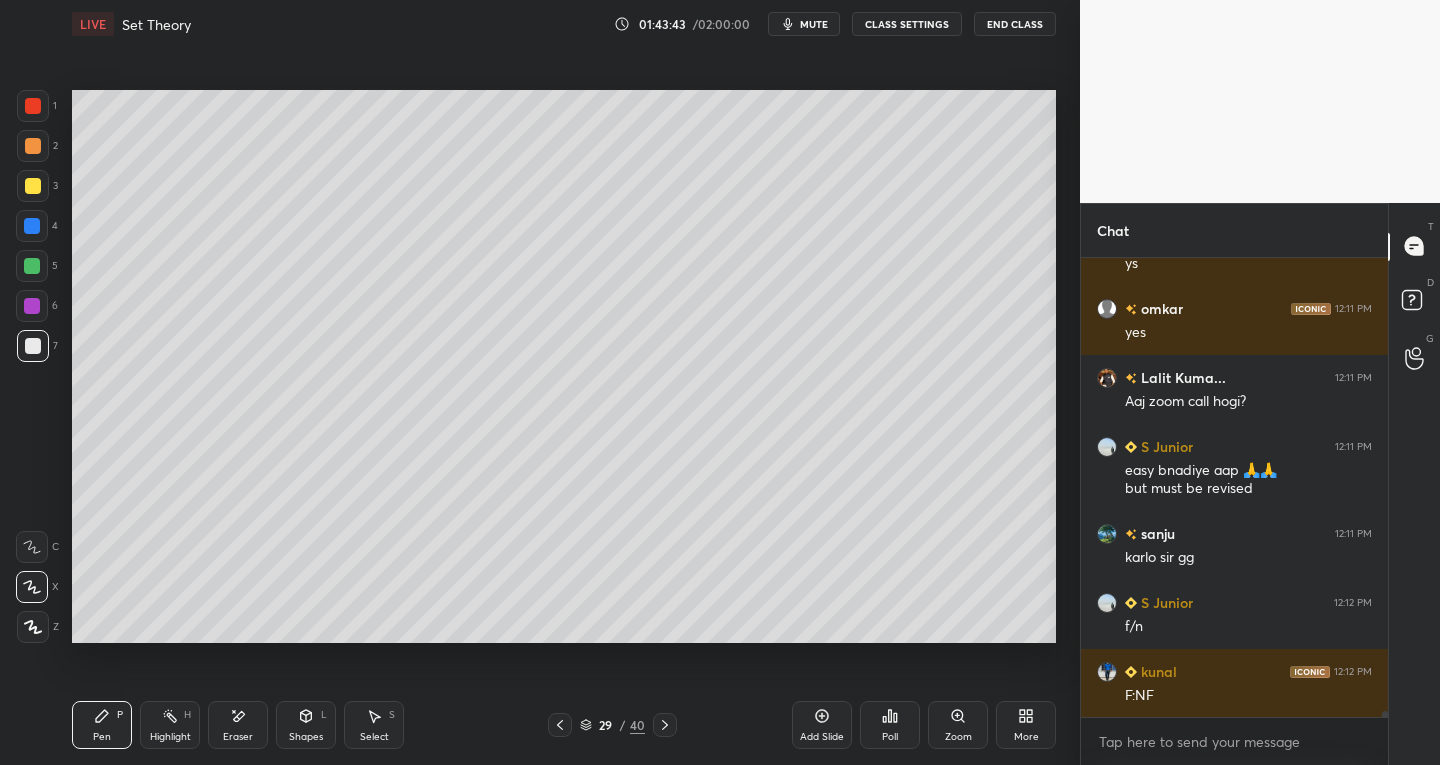 click 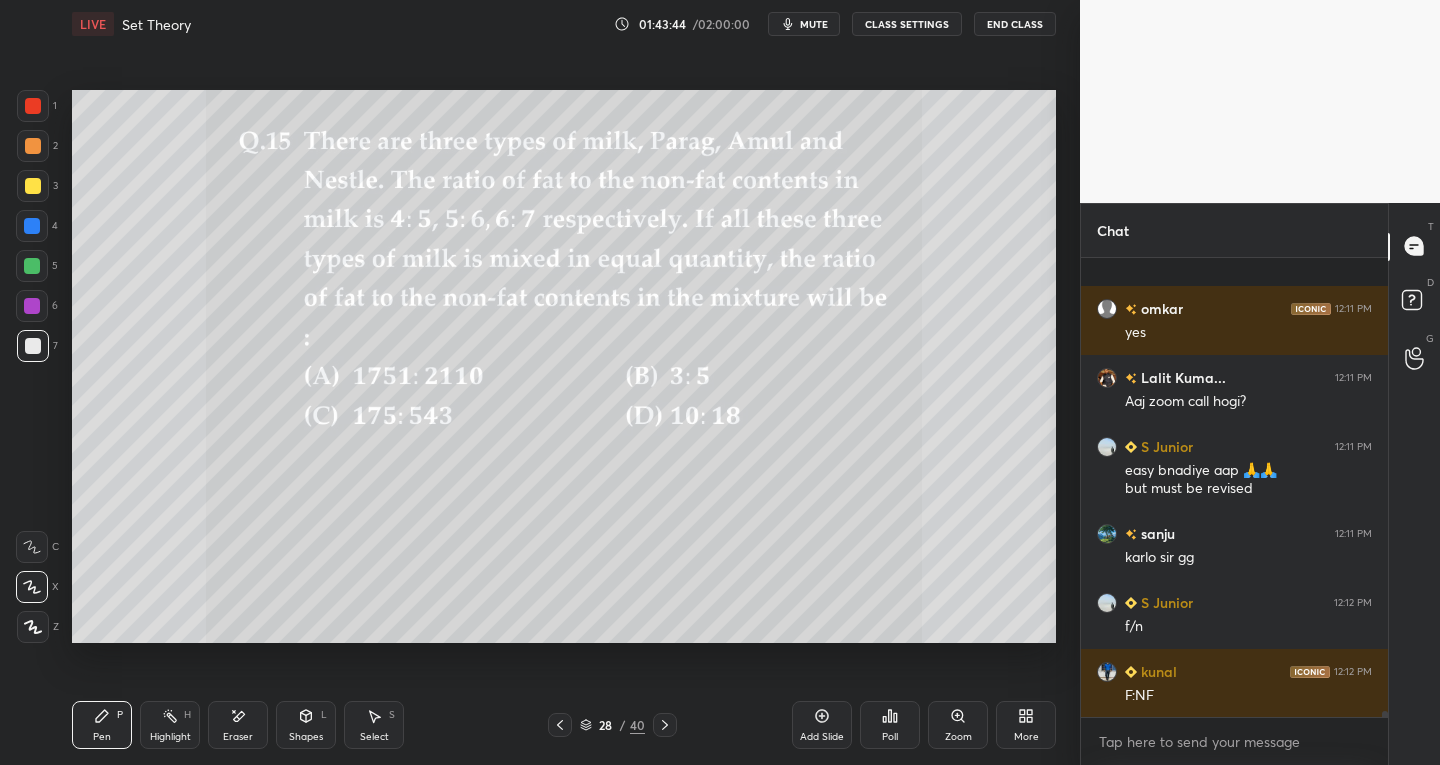 scroll, scrollTop: 37187, scrollLeft: 0, axis: vertical 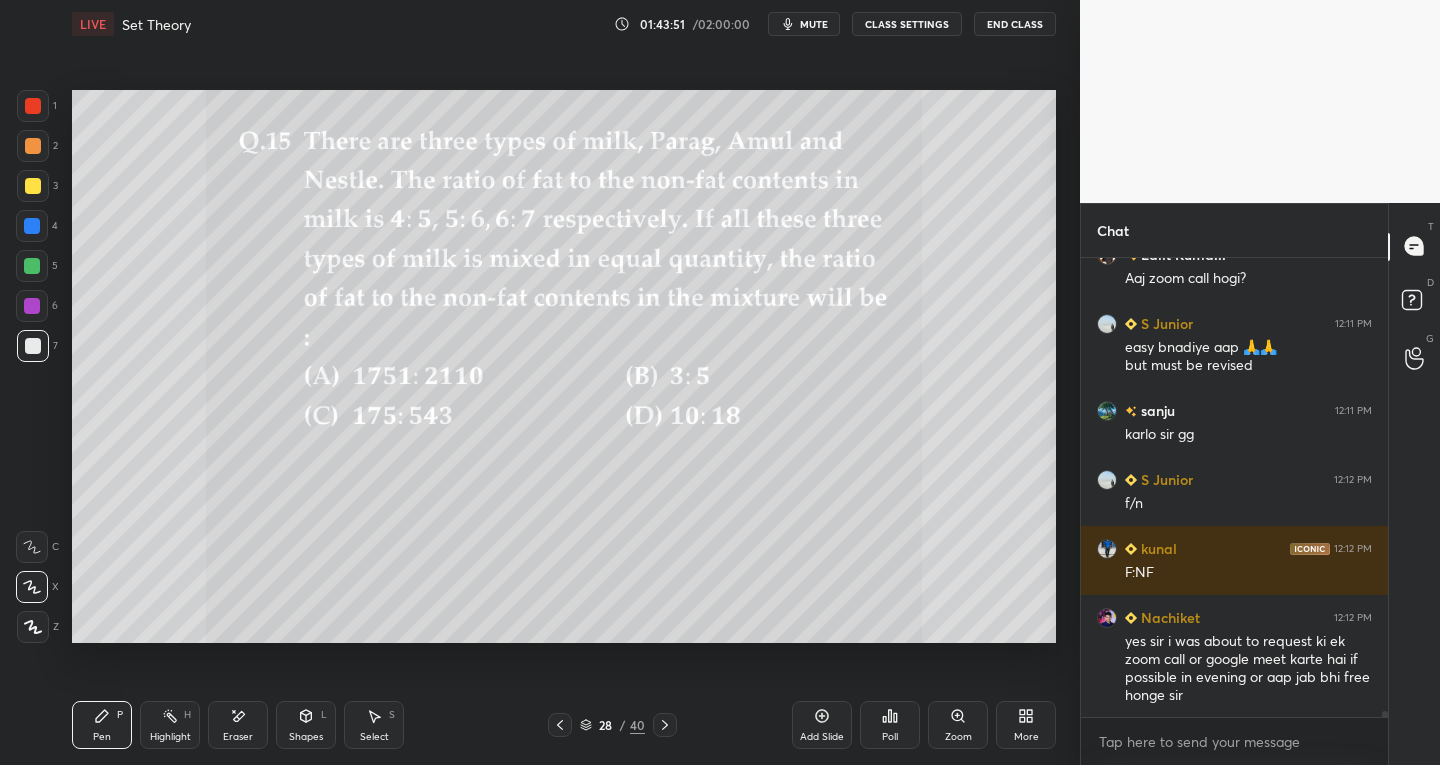 click 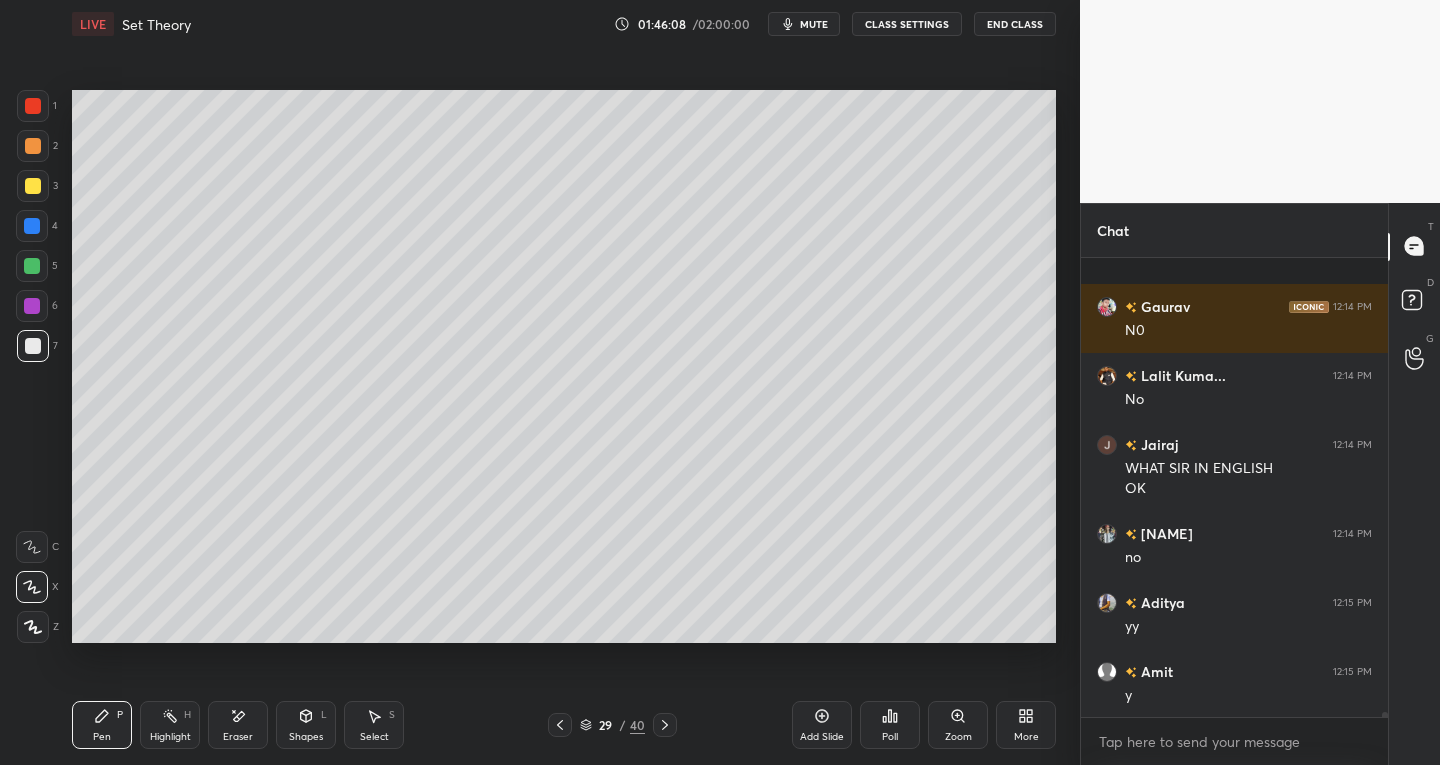 scroll, scrollTop: 39553, scrollLeft: 0, axis: vertical 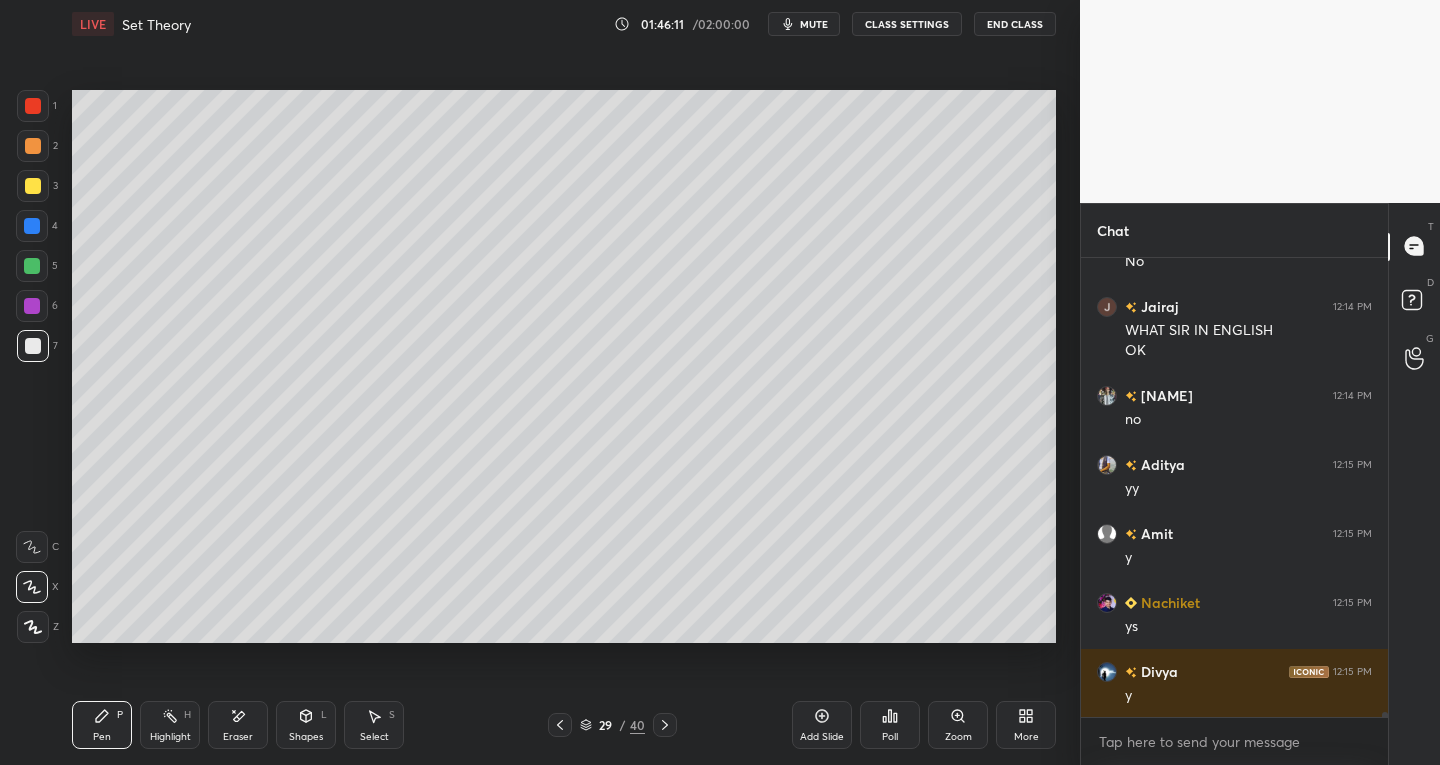 click on "Select S" at bounding box center (374, 725) 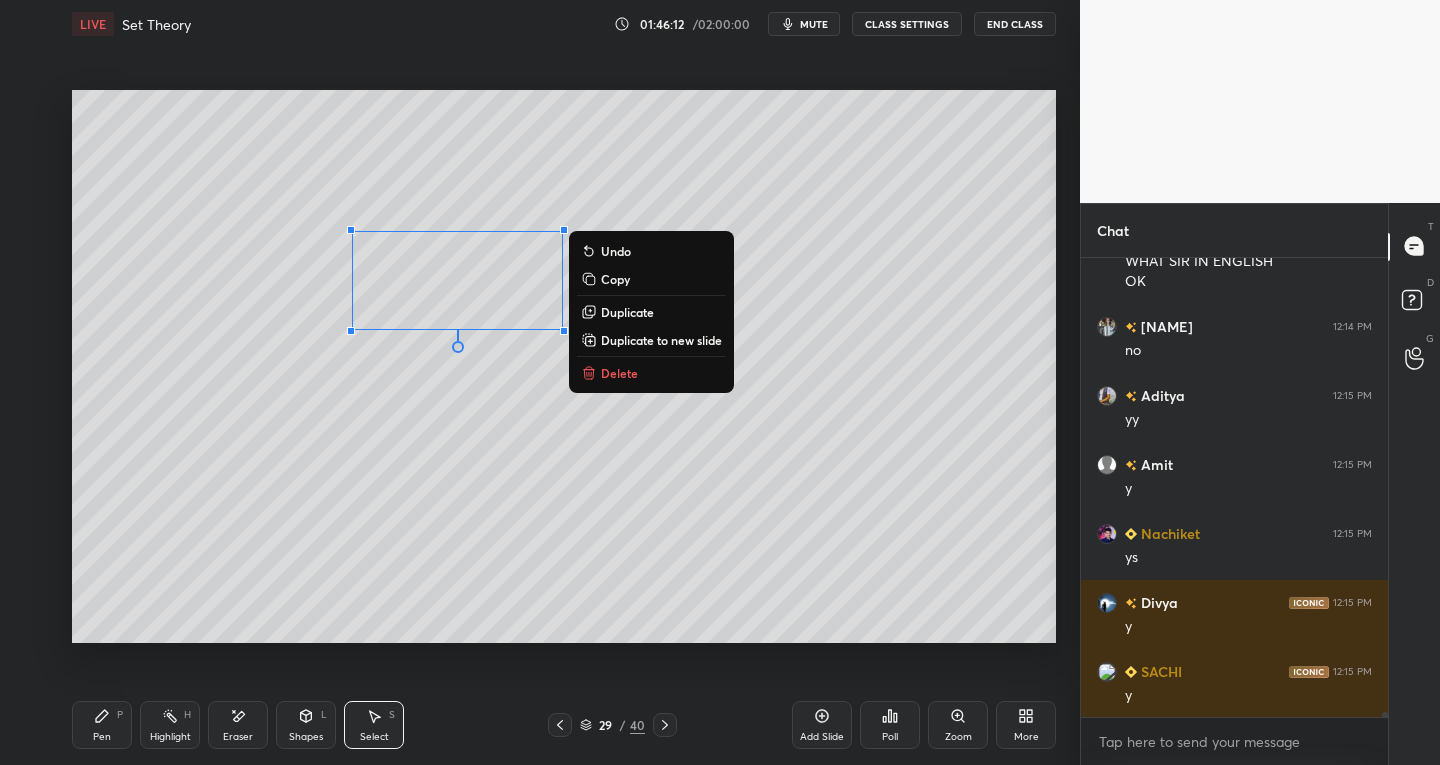 scroll, scrollTop: 39760, scrollLeft: 0, axis: vertical 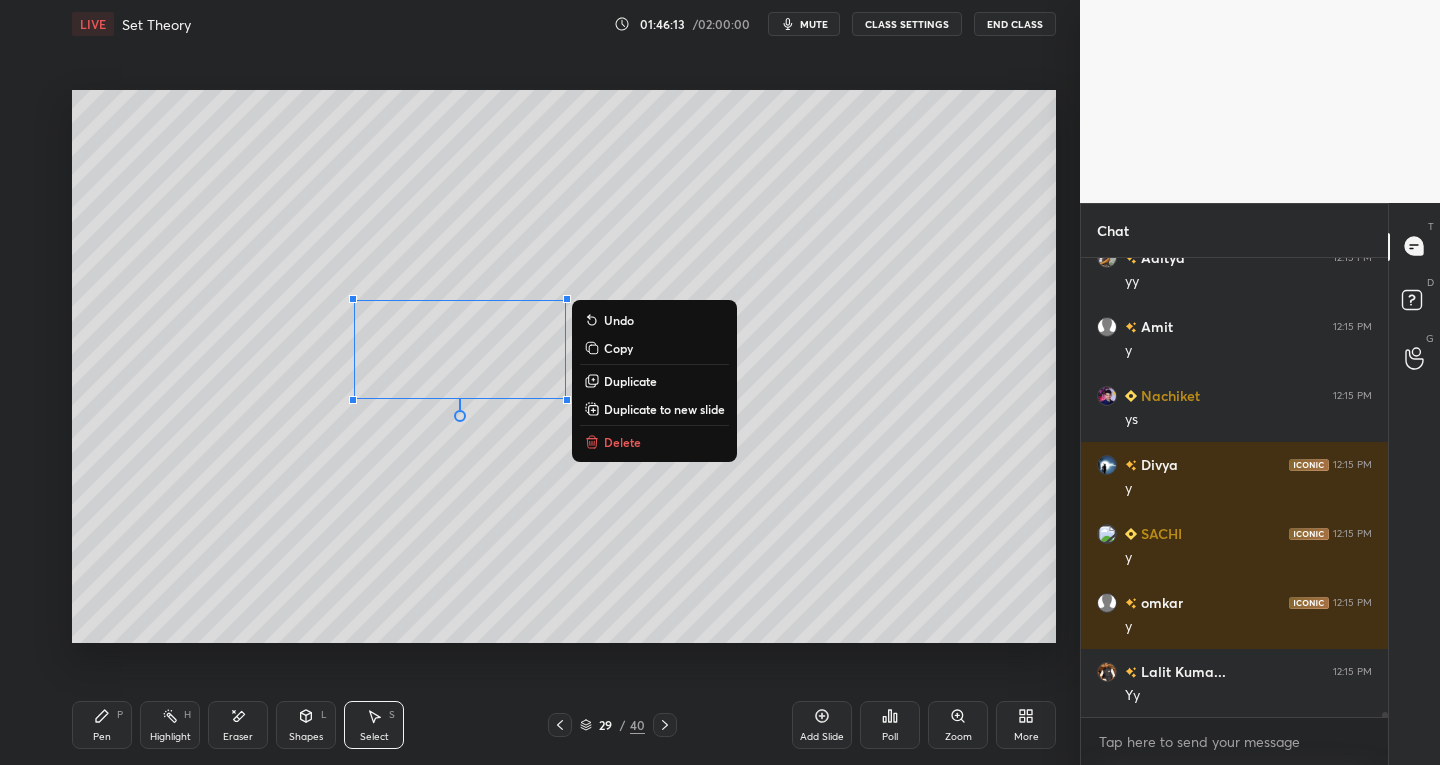 click on "0 ° Undo Copy Duplicate Duplicate to new slide Delete" at bounding box center (564, 367) 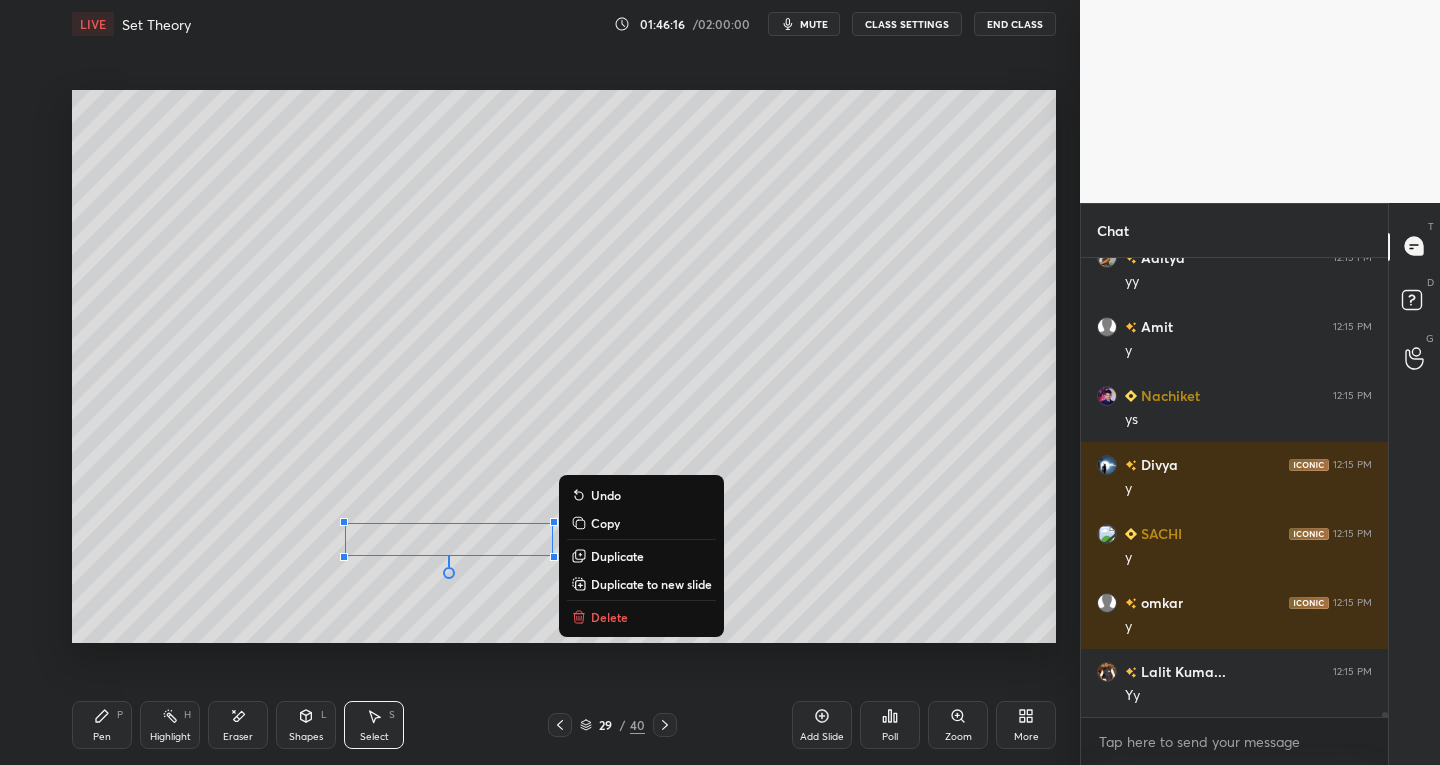 click on "0 ° Undo Copy Duplicate Duplicate to new slide Delete" at bounding box center [564, 367] 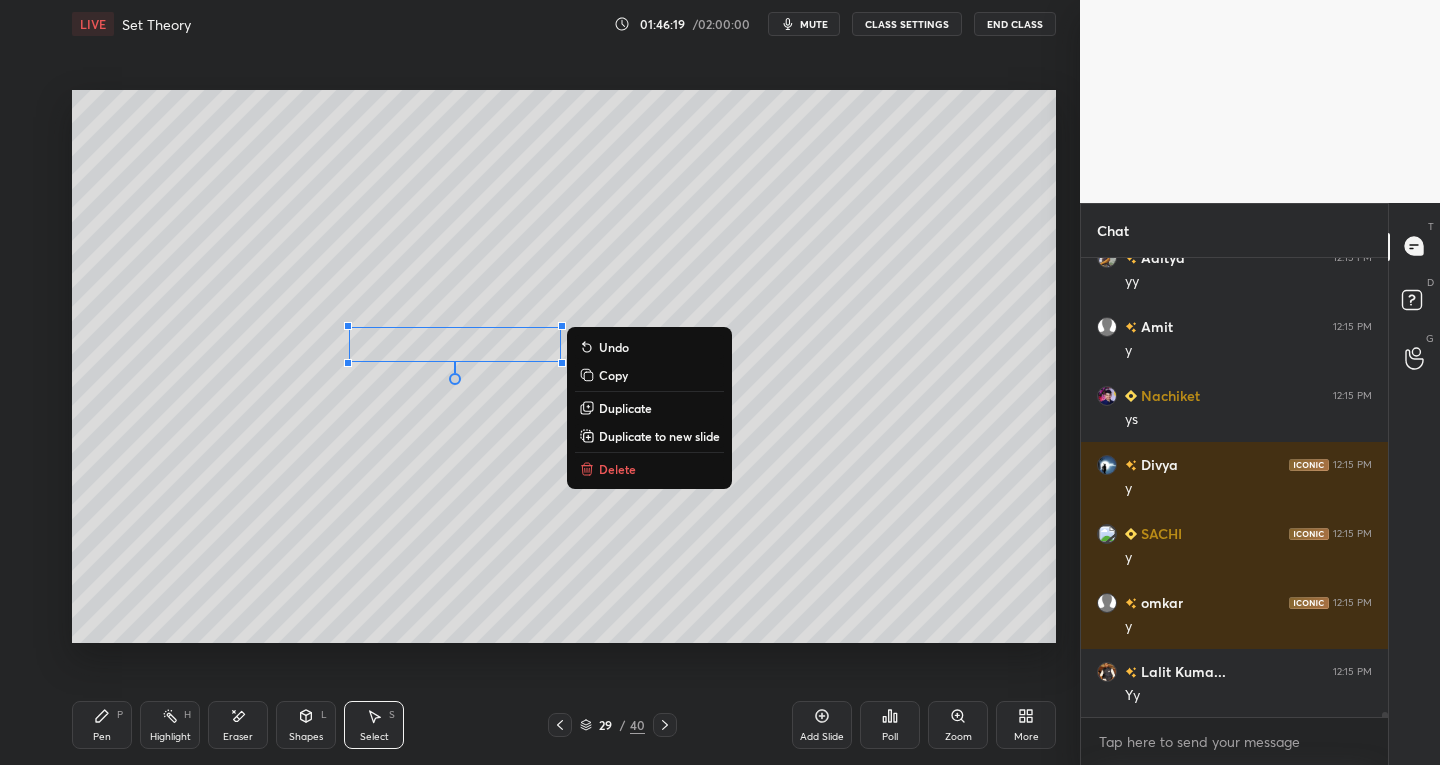 click on "Pen" at bounding box center [102, 737] 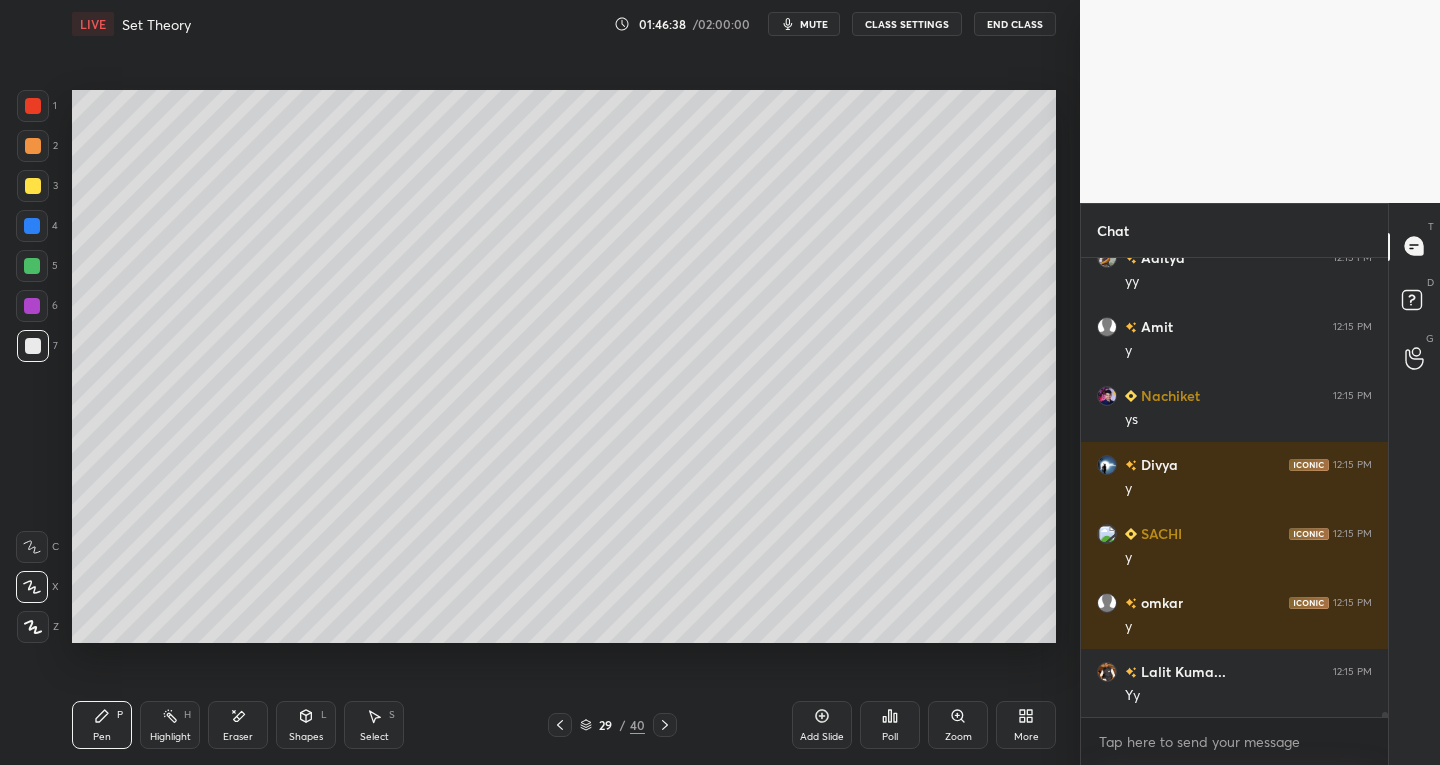 click on "Select" at bounding box center [374, 737] 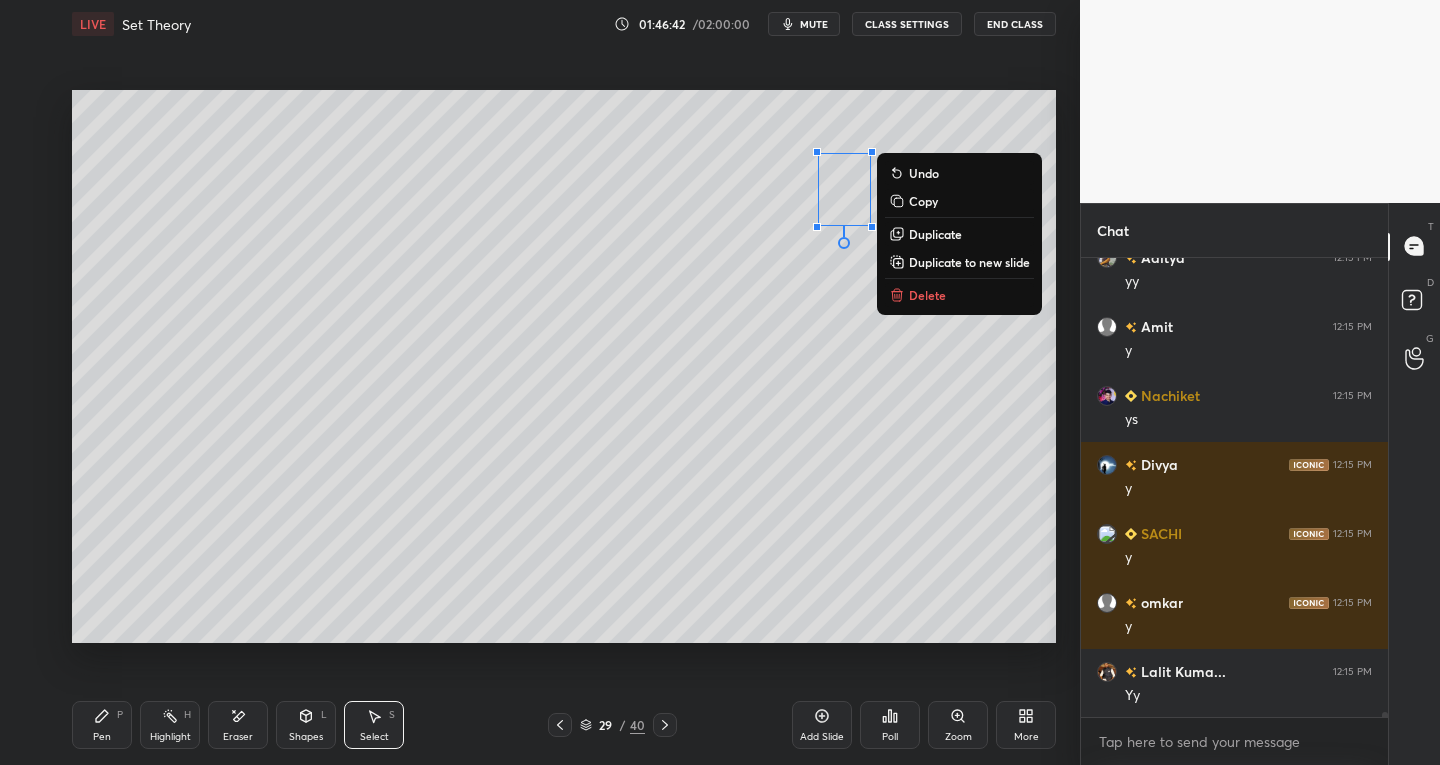 click on "Eraser" at bounding box center (238, 737) 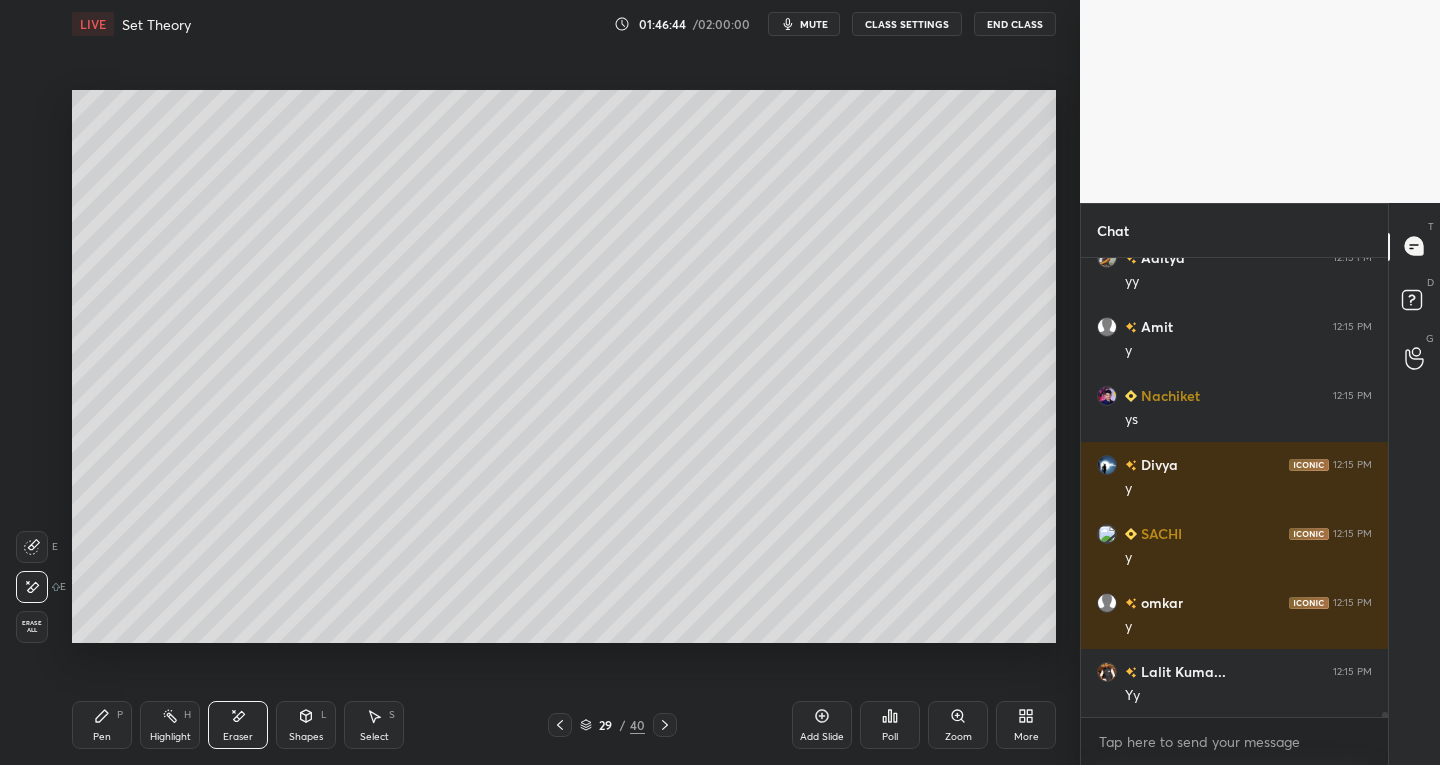 click on "Pen P" at bounding box center (102, 725) 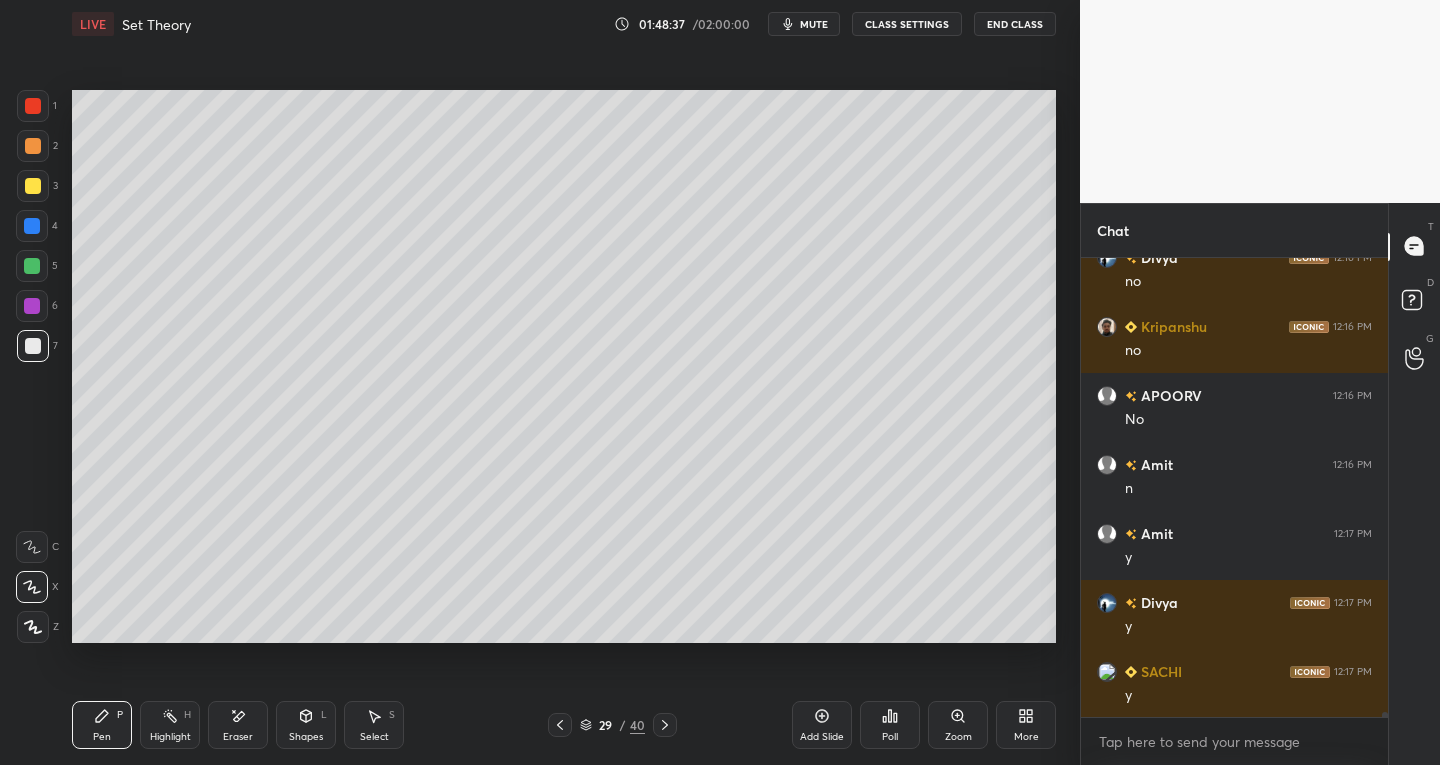 scroll, scrollTop: 41071, scrollLeft: 0, axis: vertical 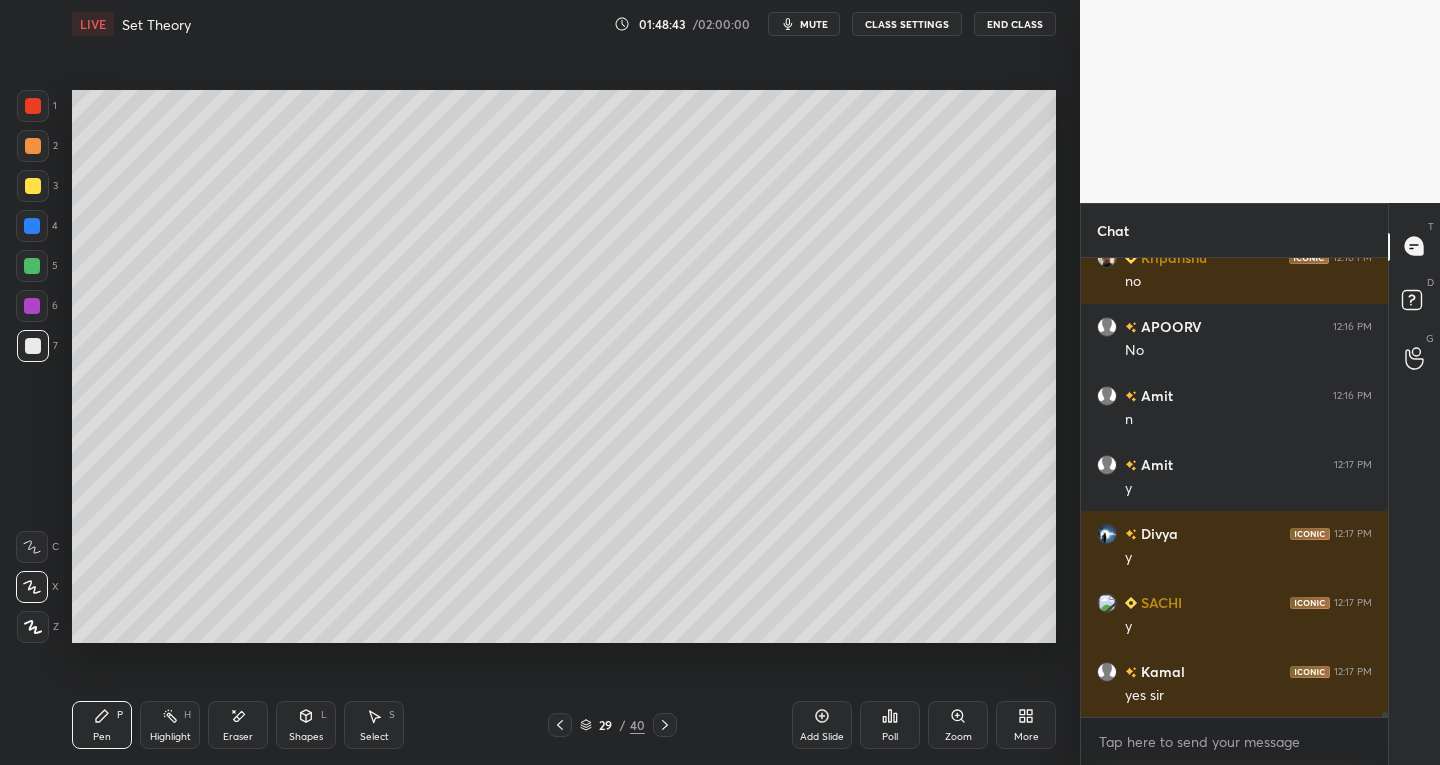 click on "Select S" at bounding box center [374, 725] 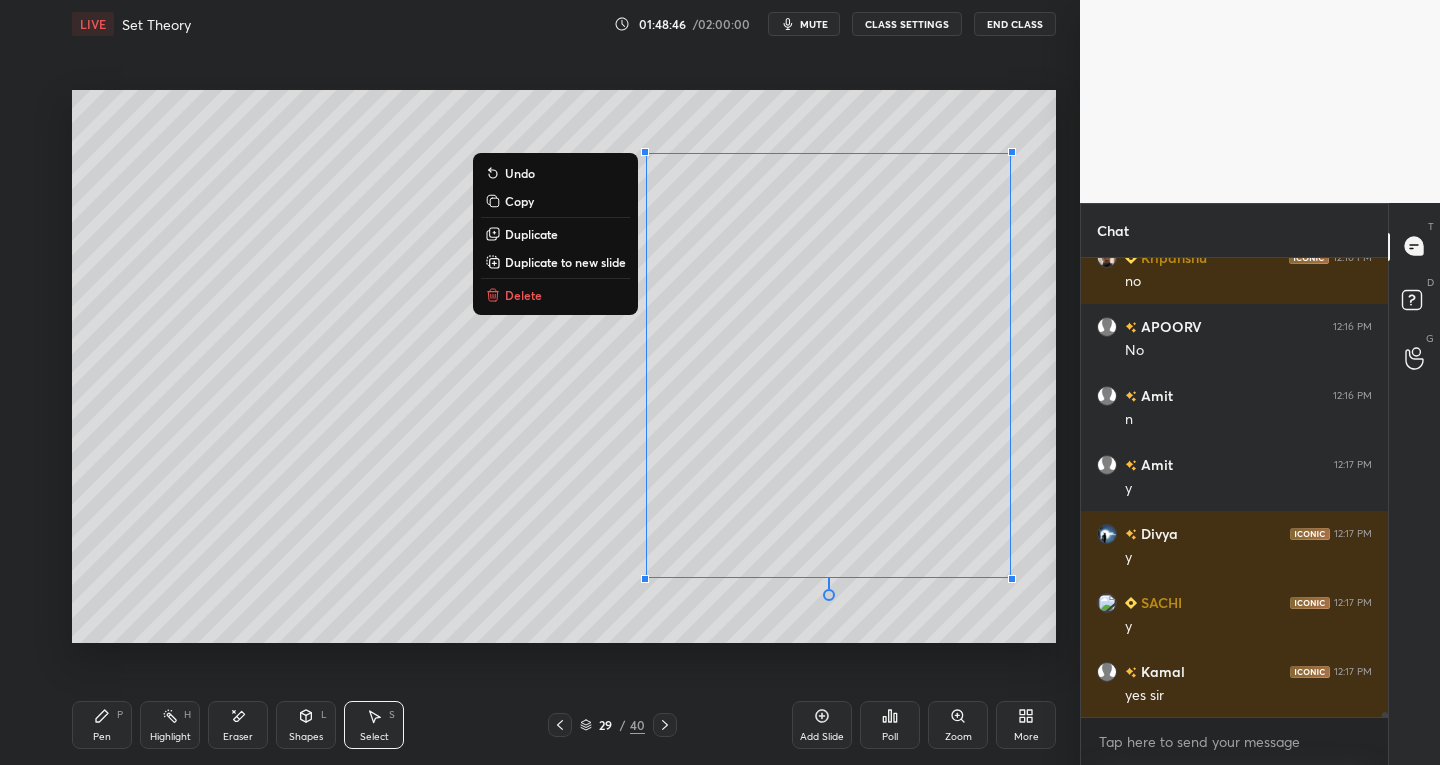 click on "Duplicate to new slide" at bounding box center (565, 262) 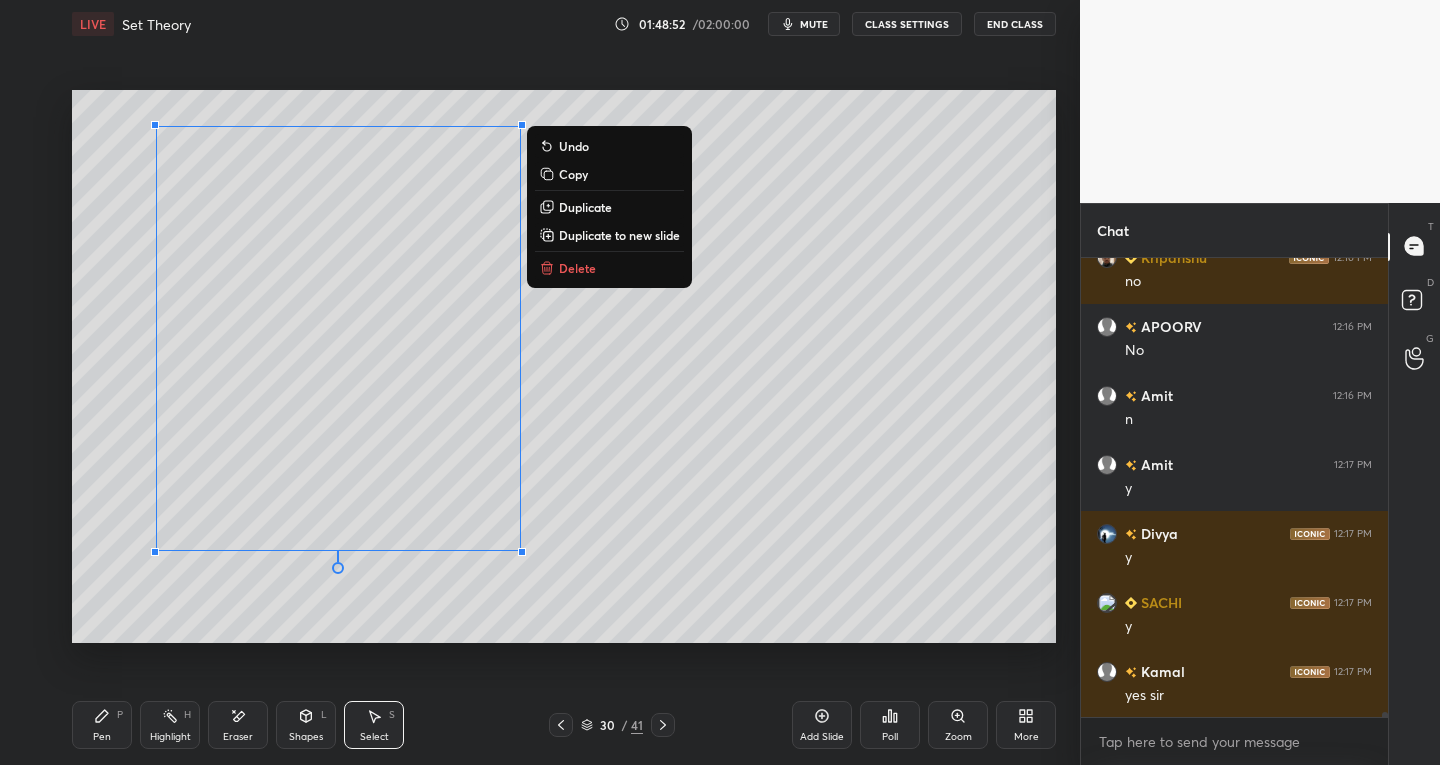 click on "Pen" at bounding box center (102, 737) 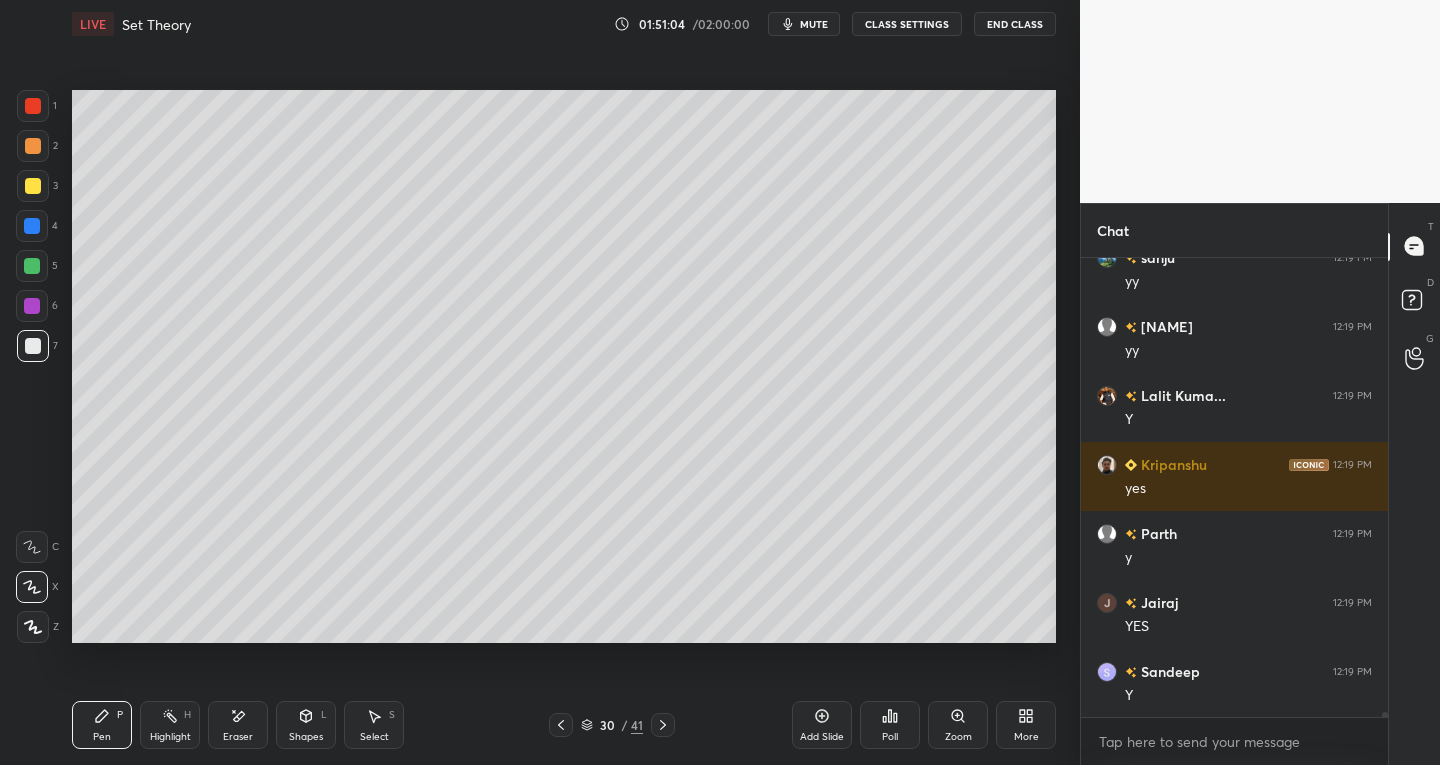 scroll, scrollTop: 43348, scrollLeft: 0, axis: vertical 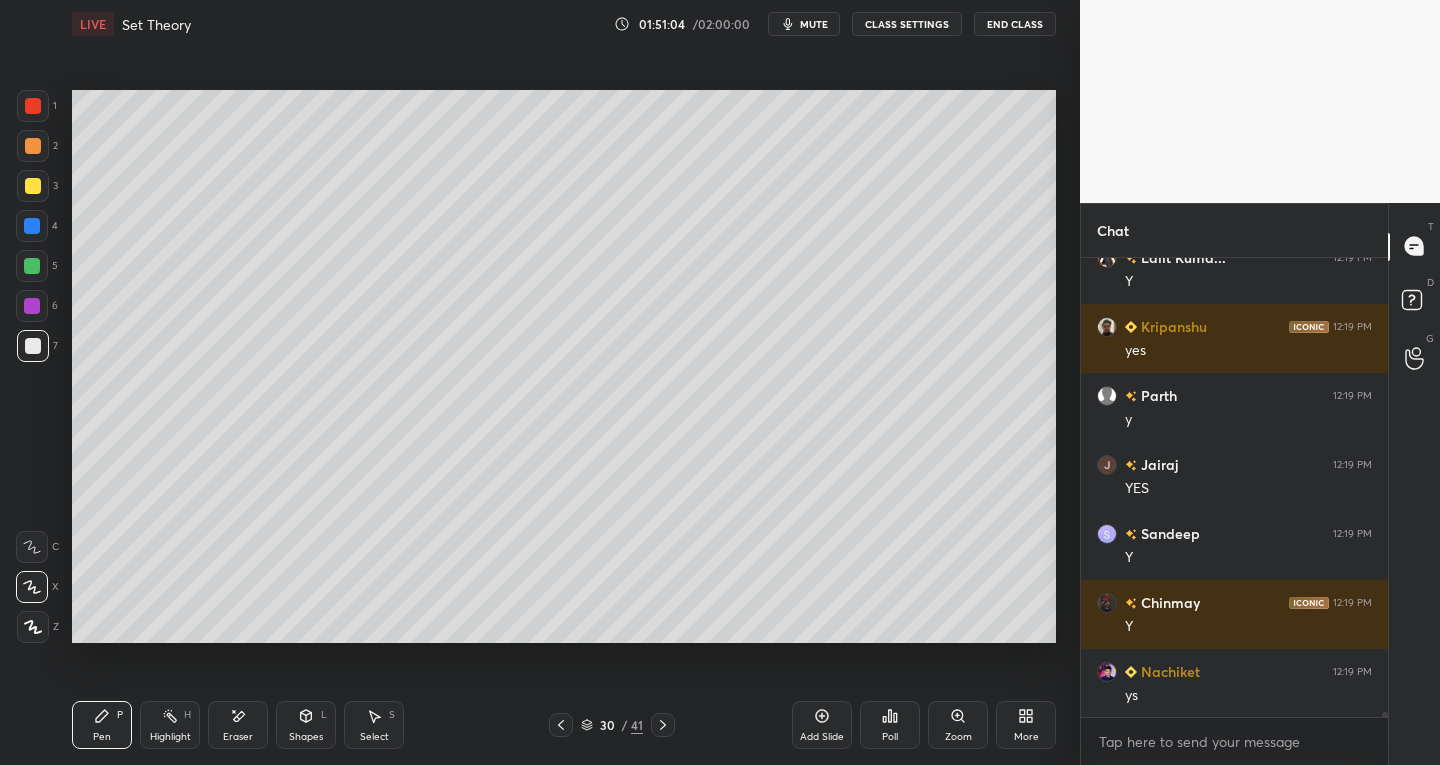 click 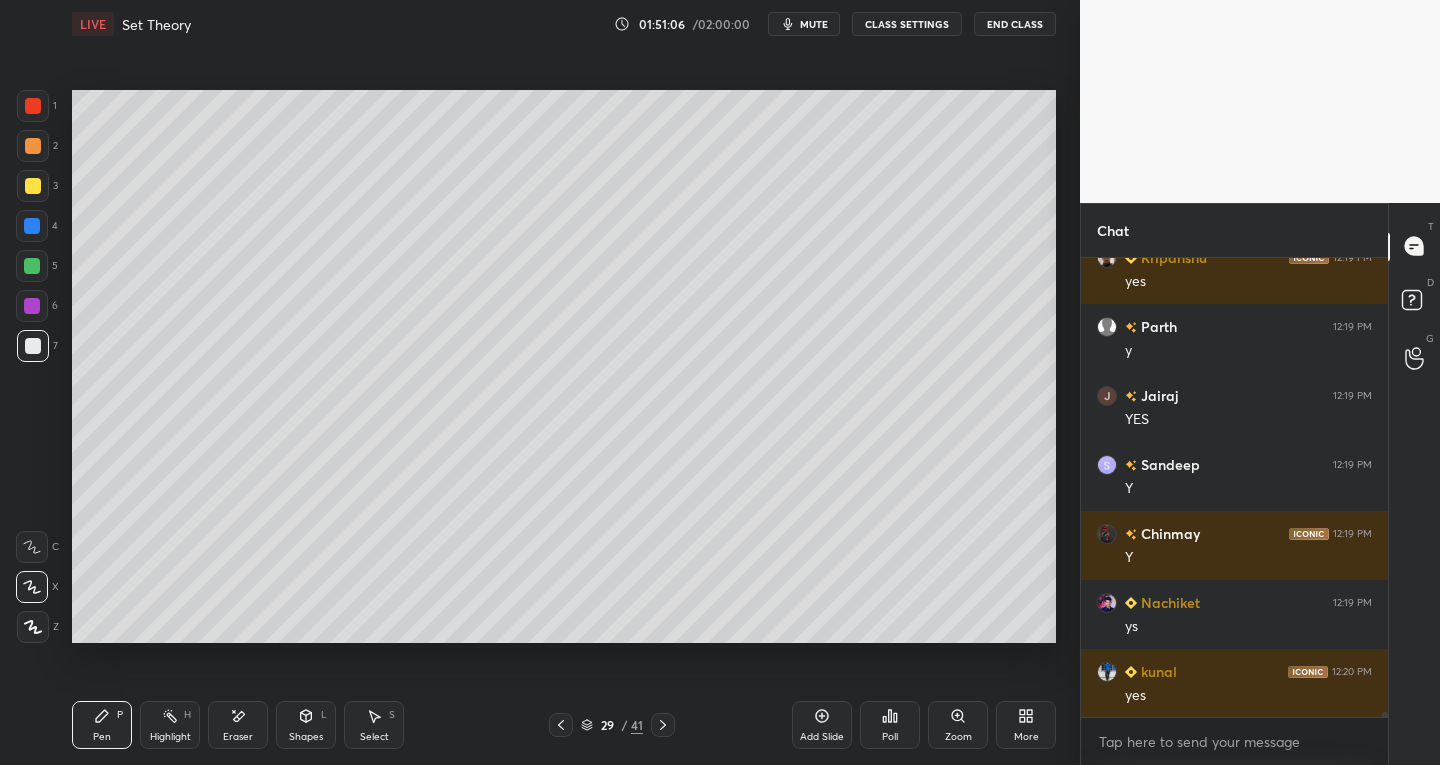 scroll, scrollTop: 43486, scrollLeft: 0, axis: vertical 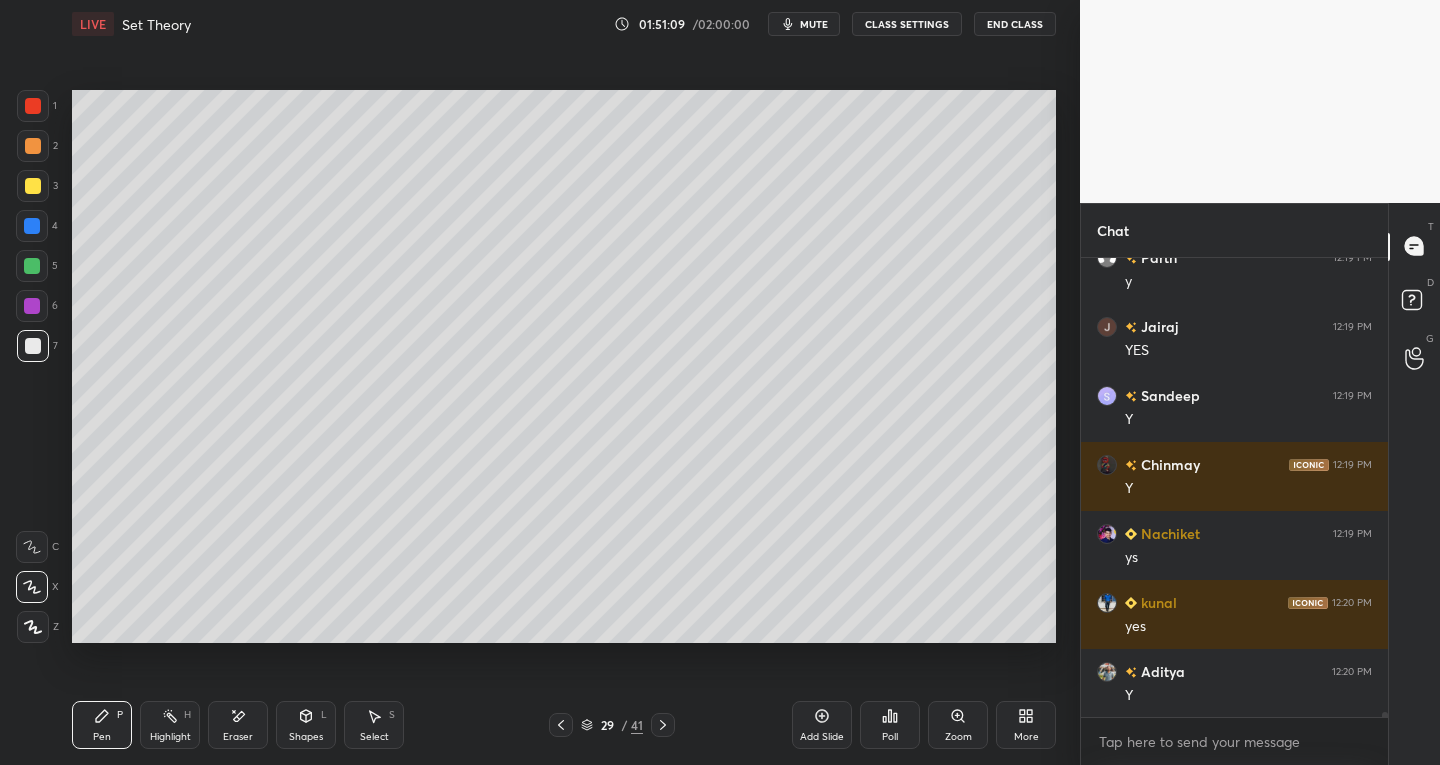 click 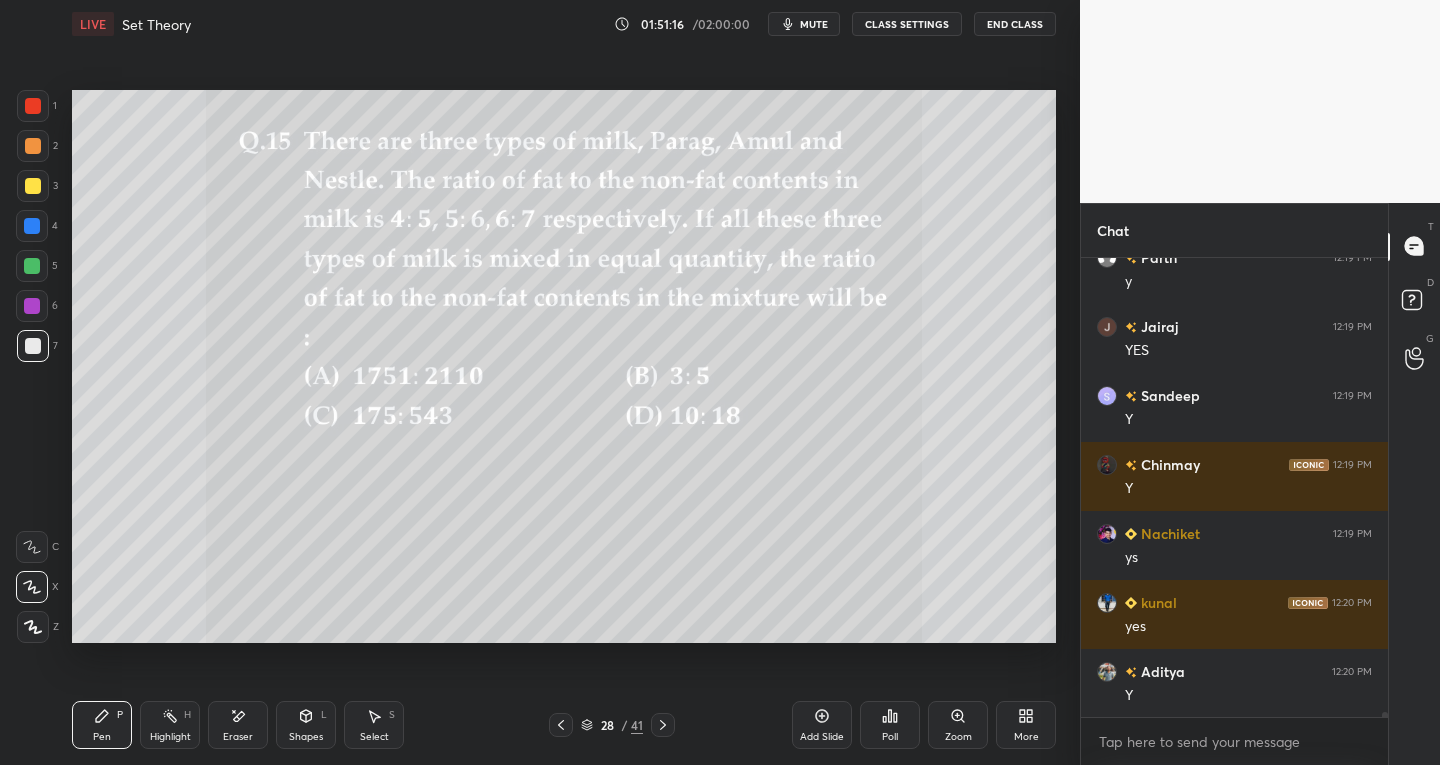 click 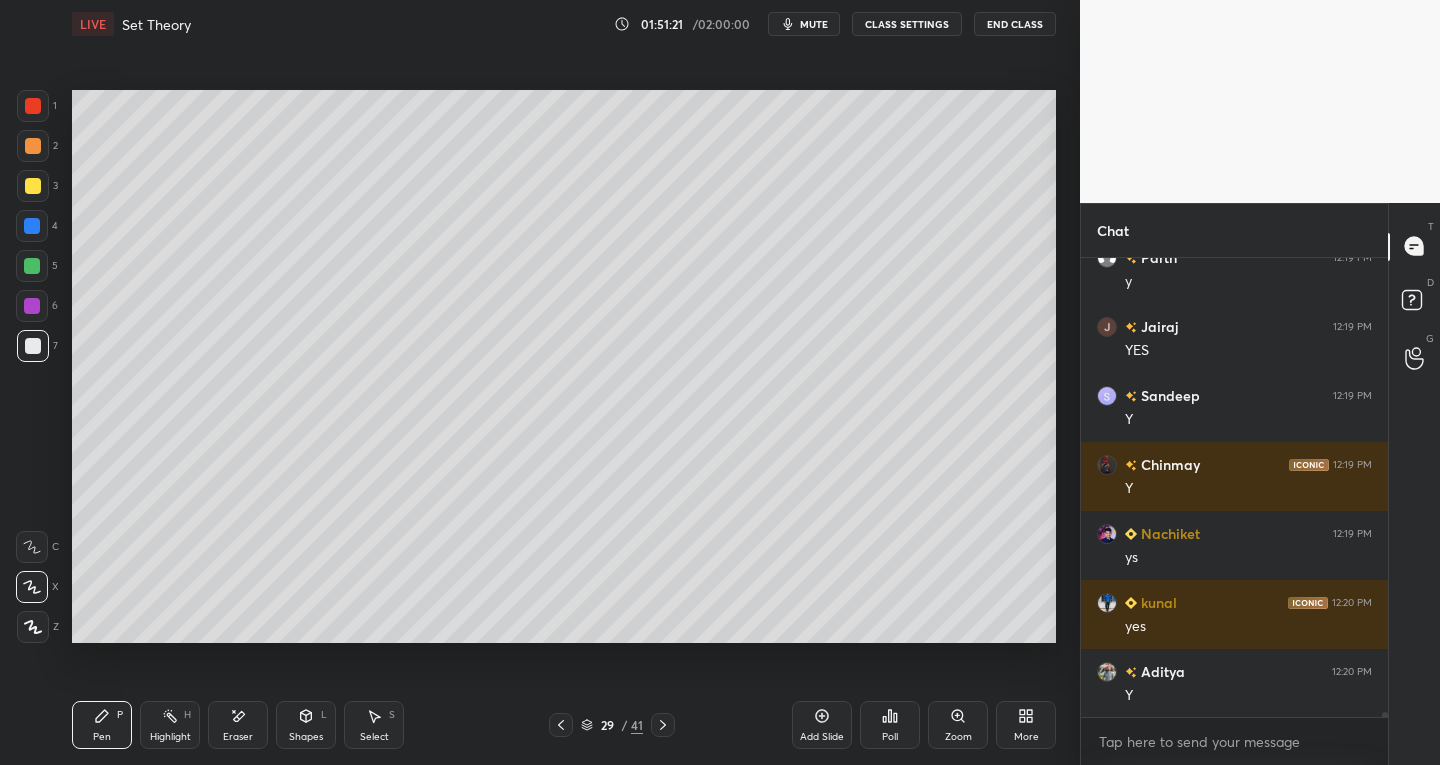 click 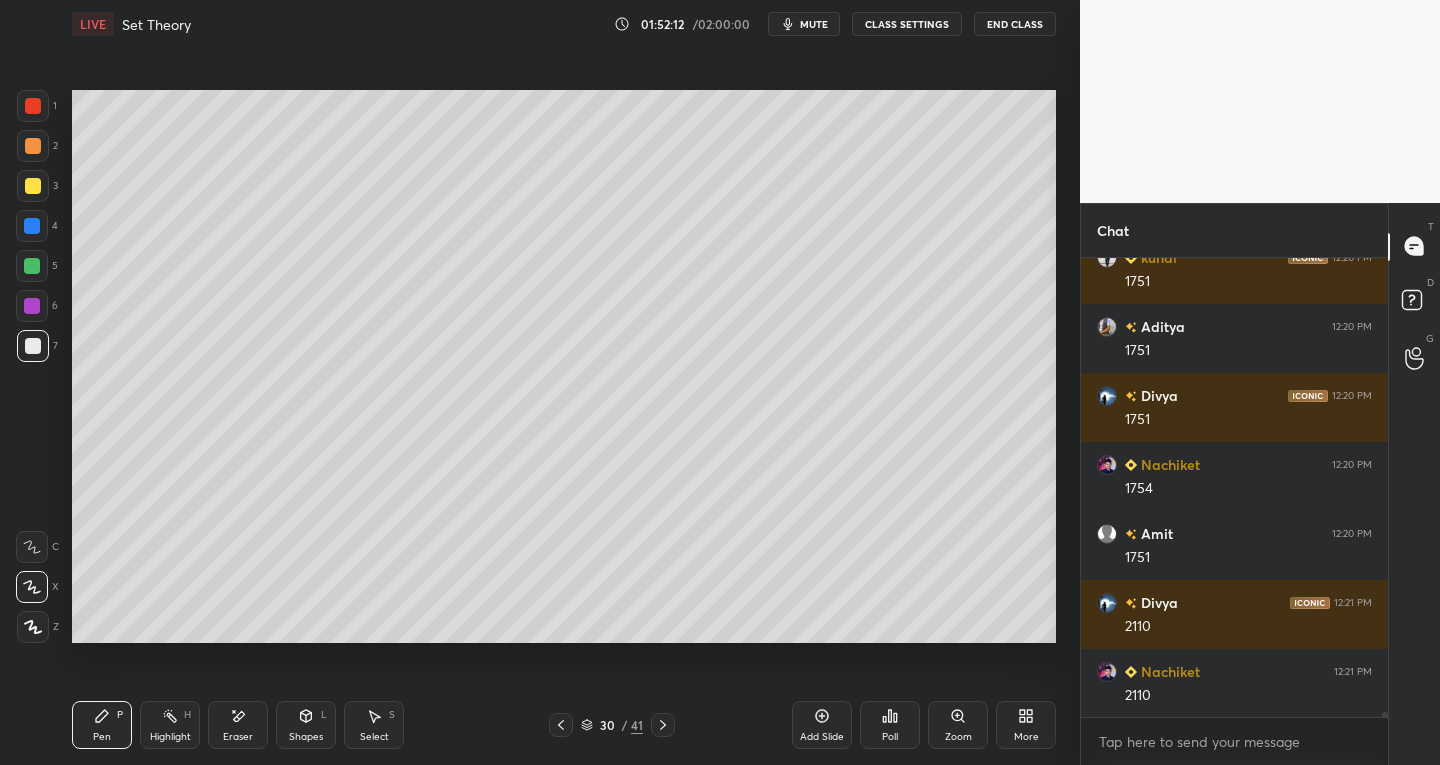 scroll, scrollTop: 43989, scrollLeft: 0, axis: vertical 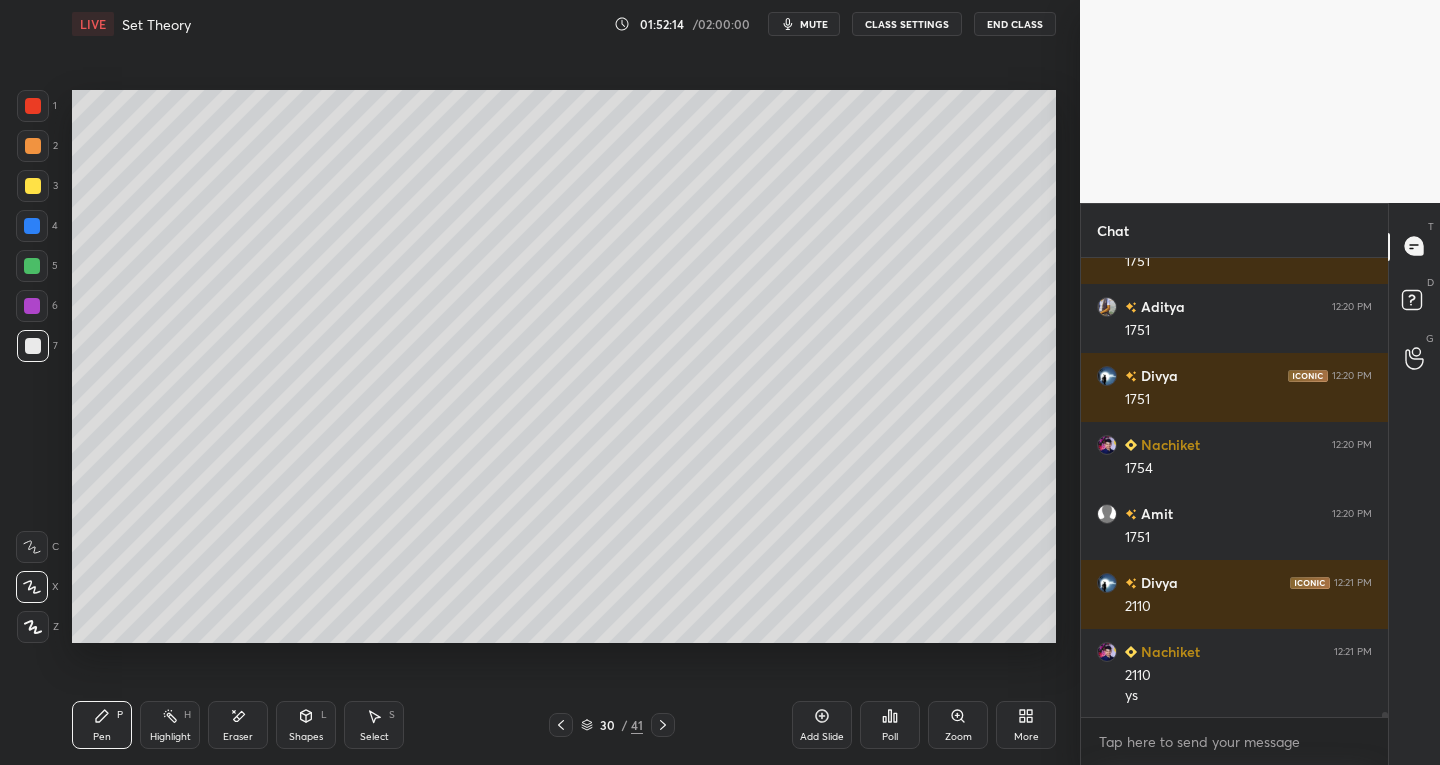 click at bounding box center (561, 725) 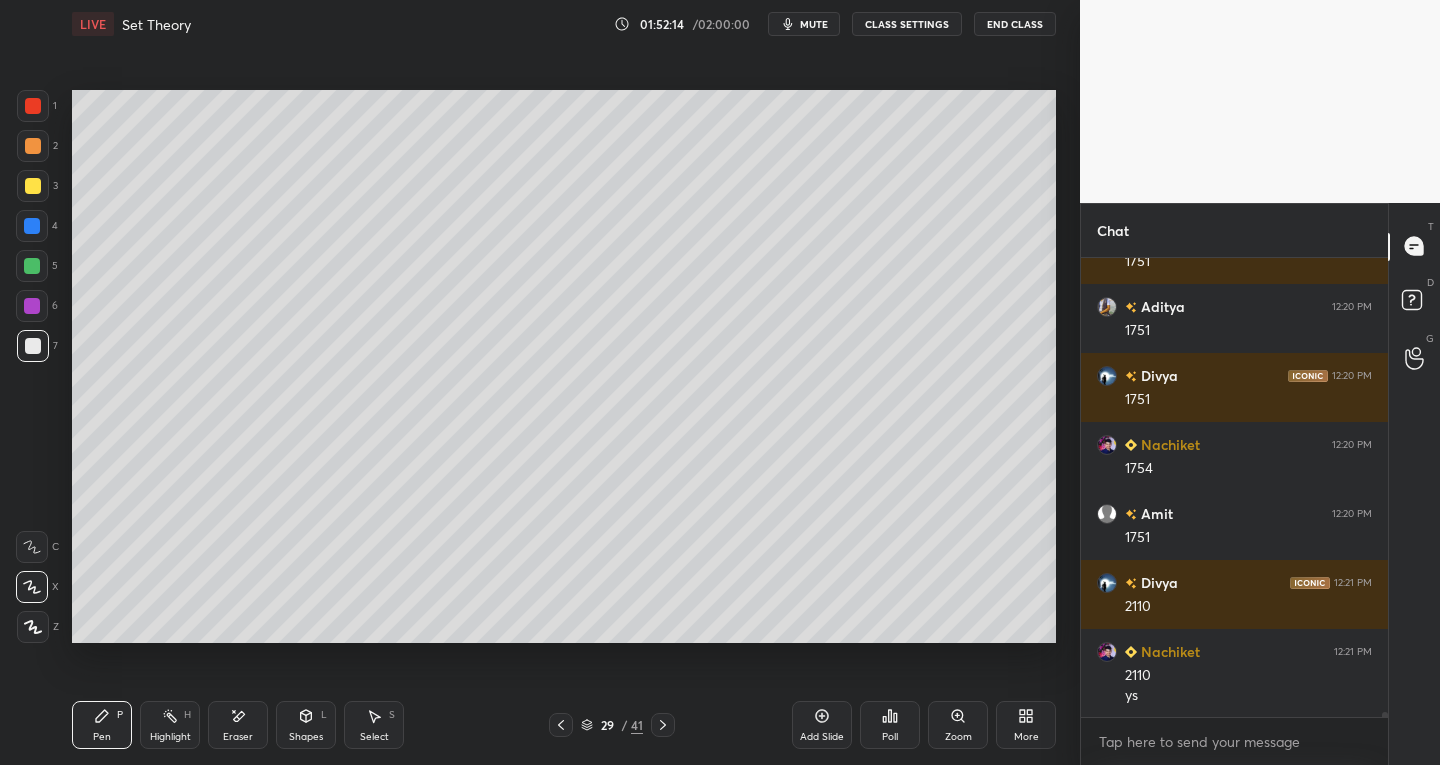 click 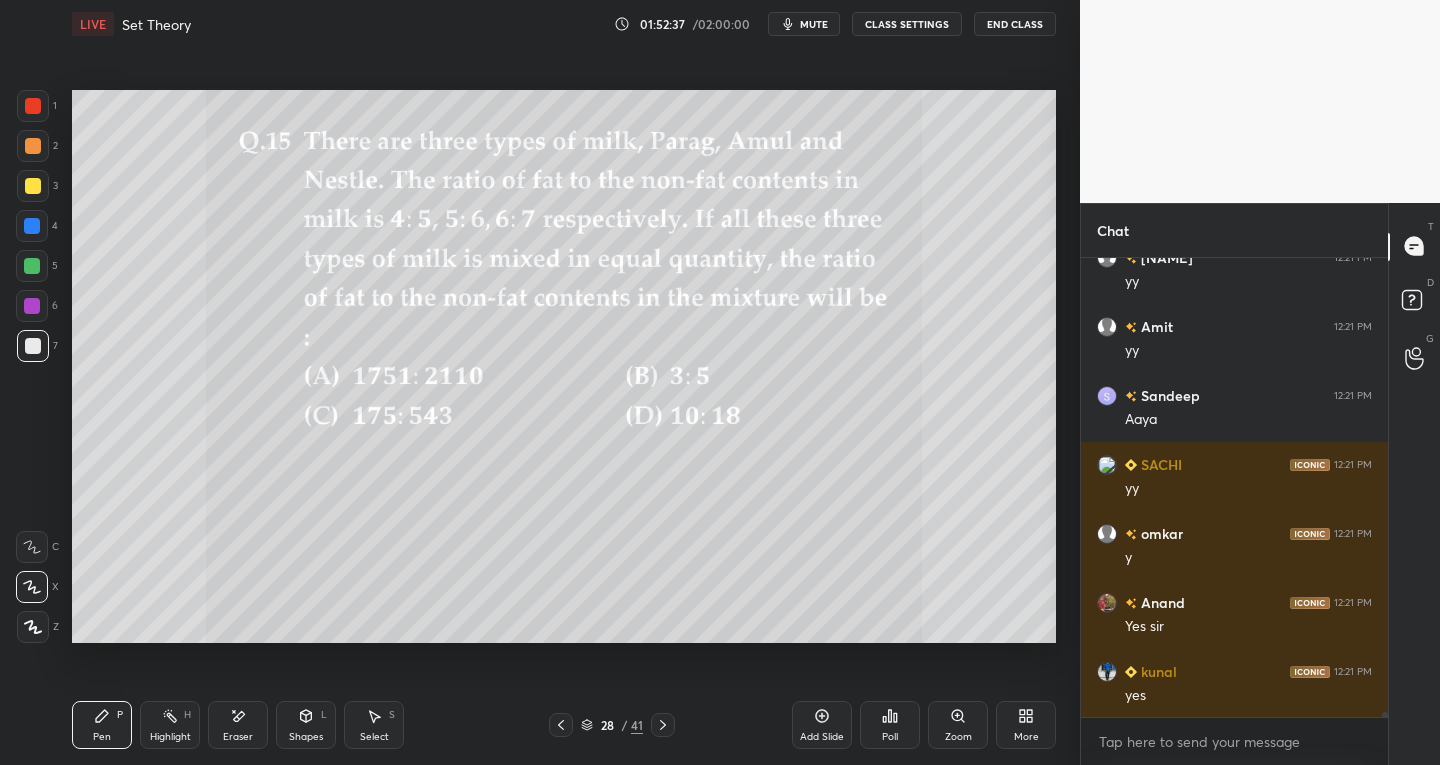 scroll, scrollTop: 44886, scrollLeft: 0, axis: vertical 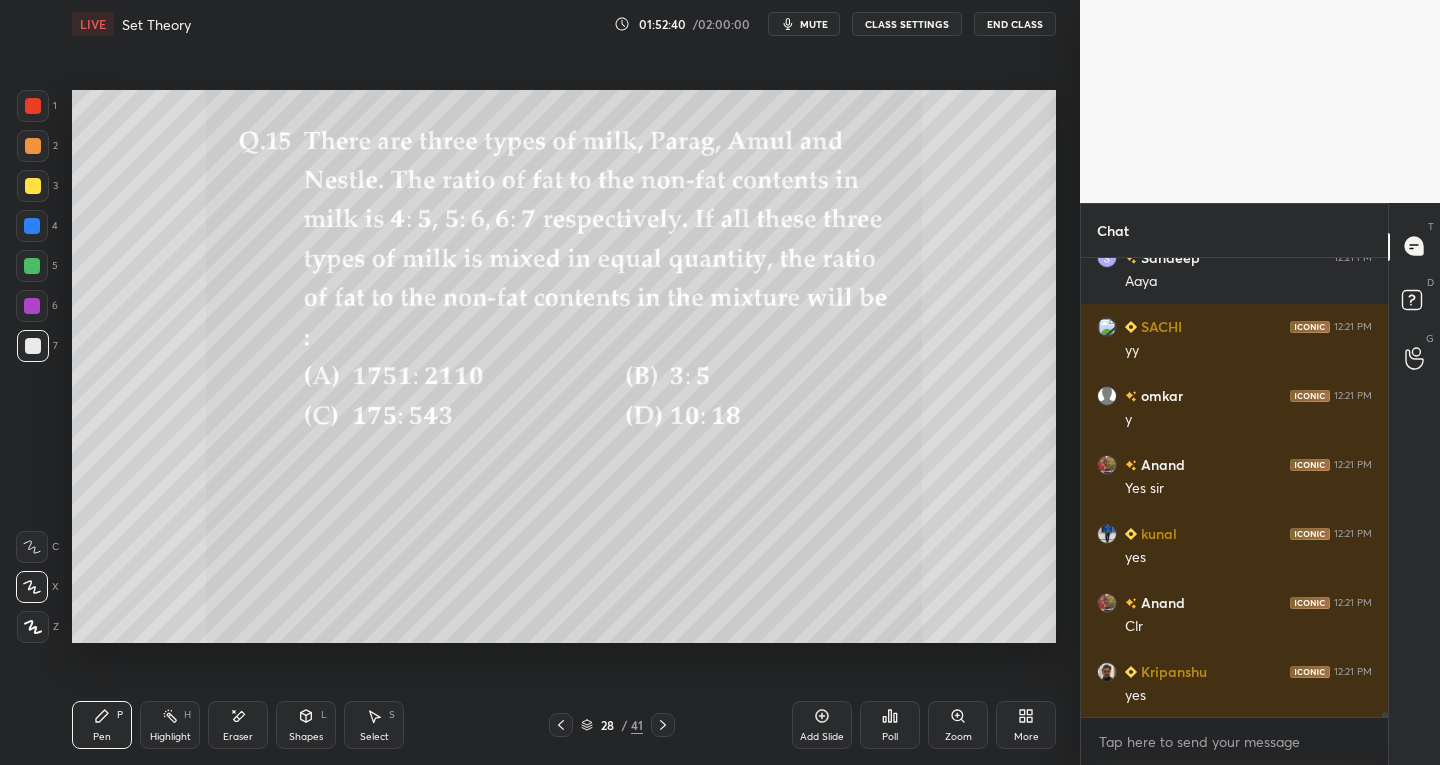 click 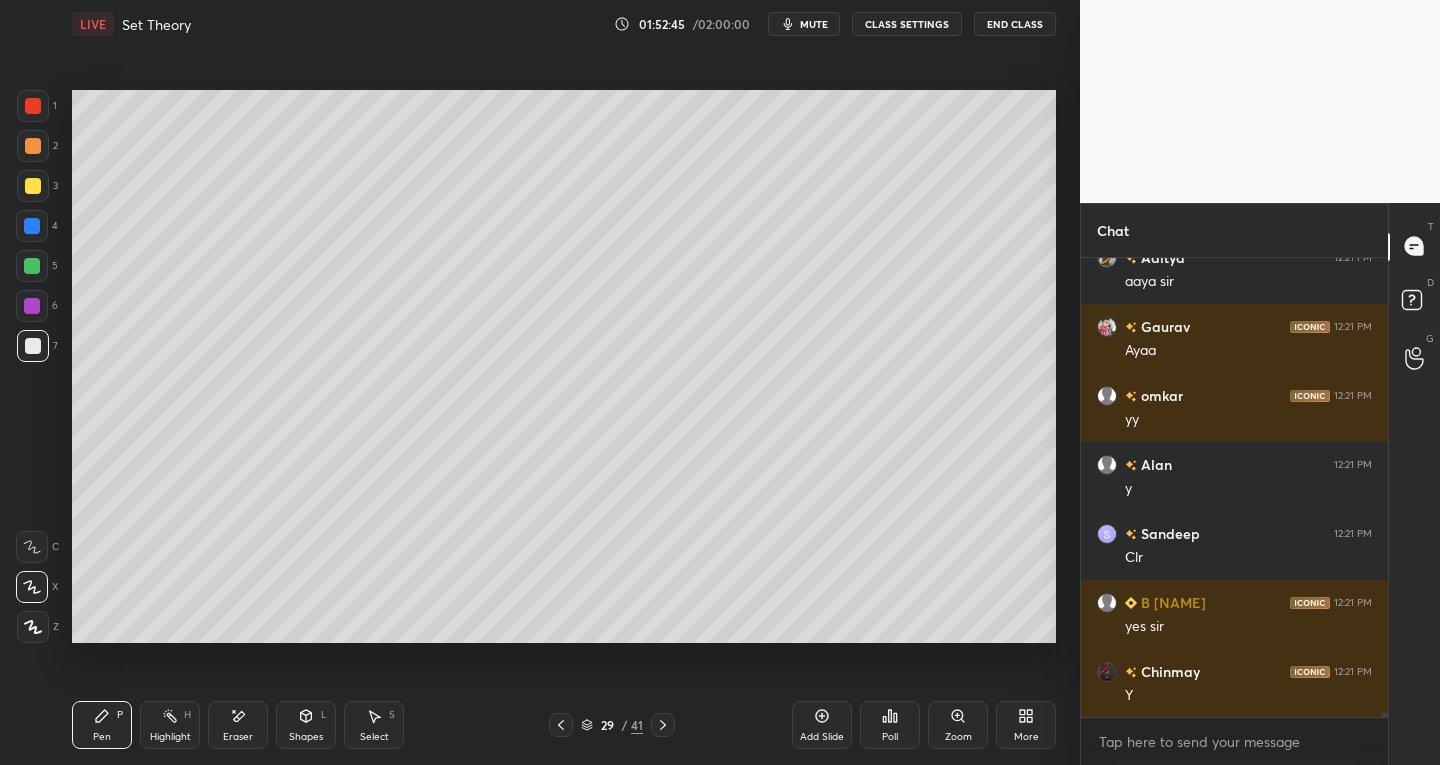 scroll, scrollTop: 45507, scrollLeft: 0, axis: vertical 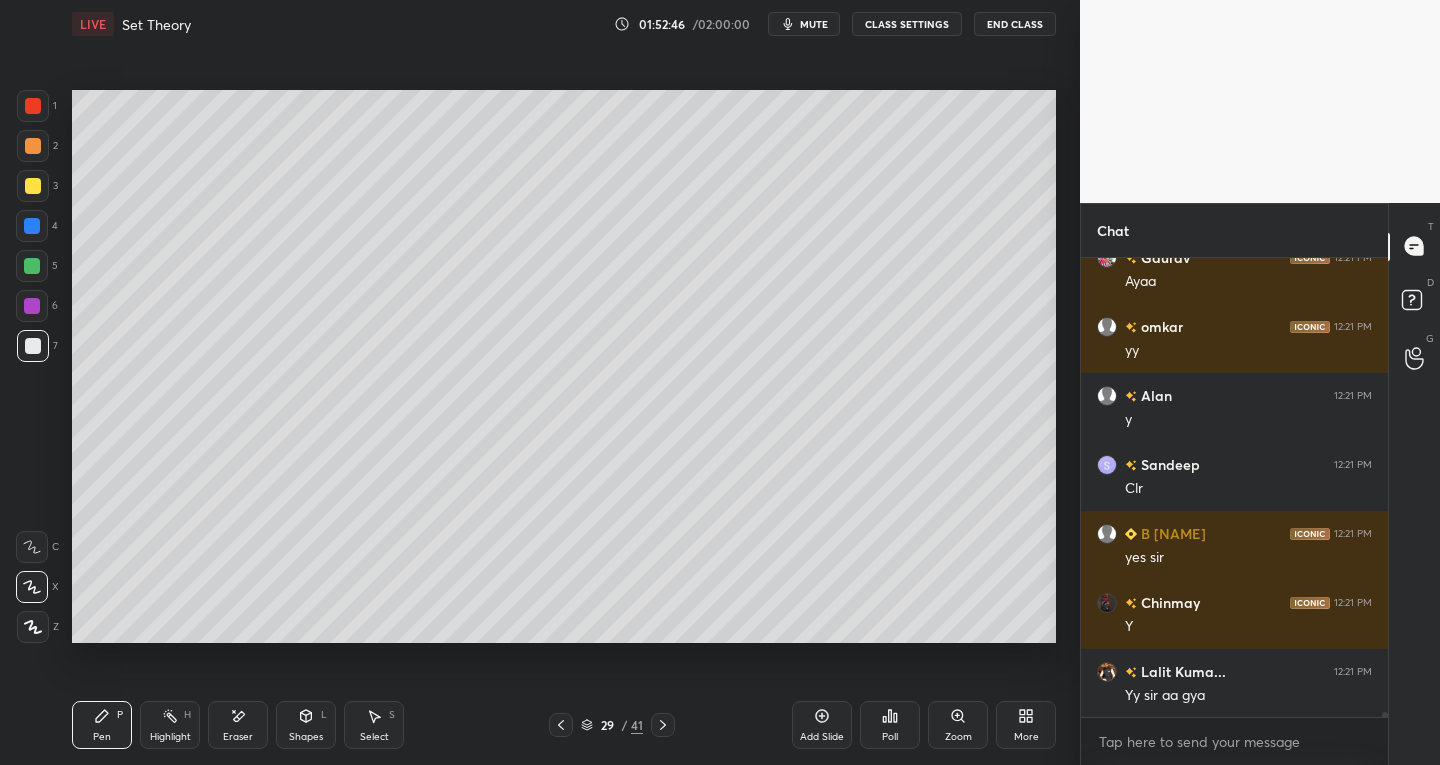 click 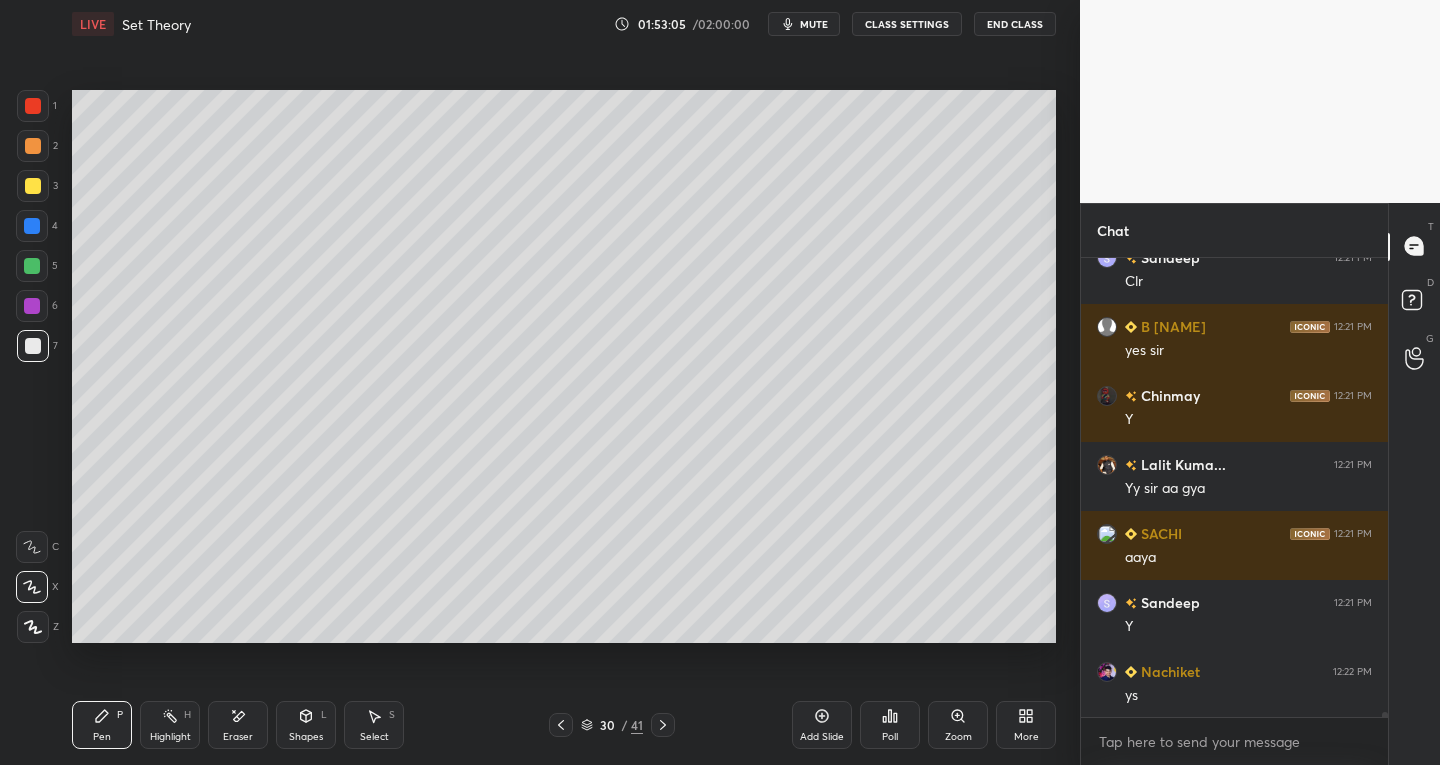 scroll, scrollTop: 45783, scrollLeft: 0, axis: vertical 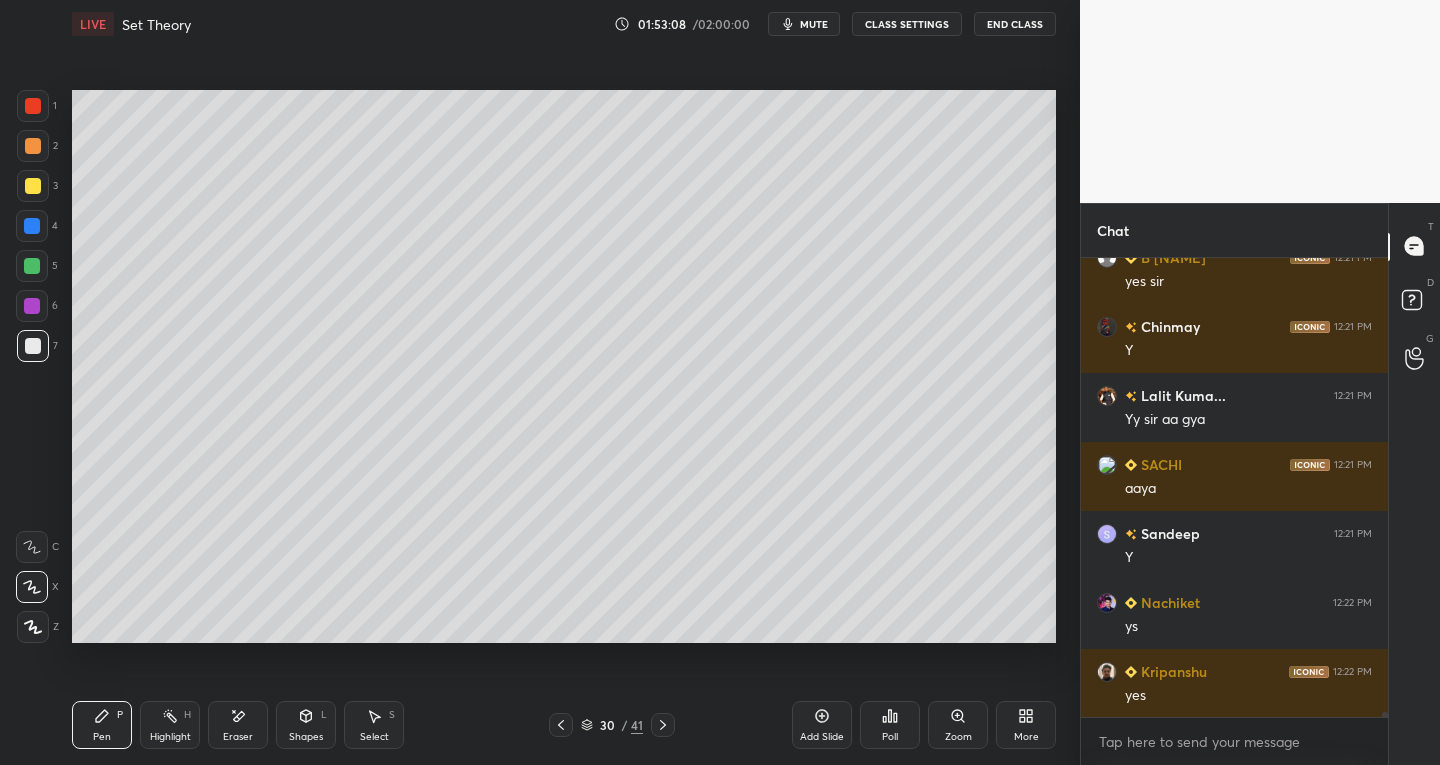 click on "Add Slide" at bounding box center [822, 725] 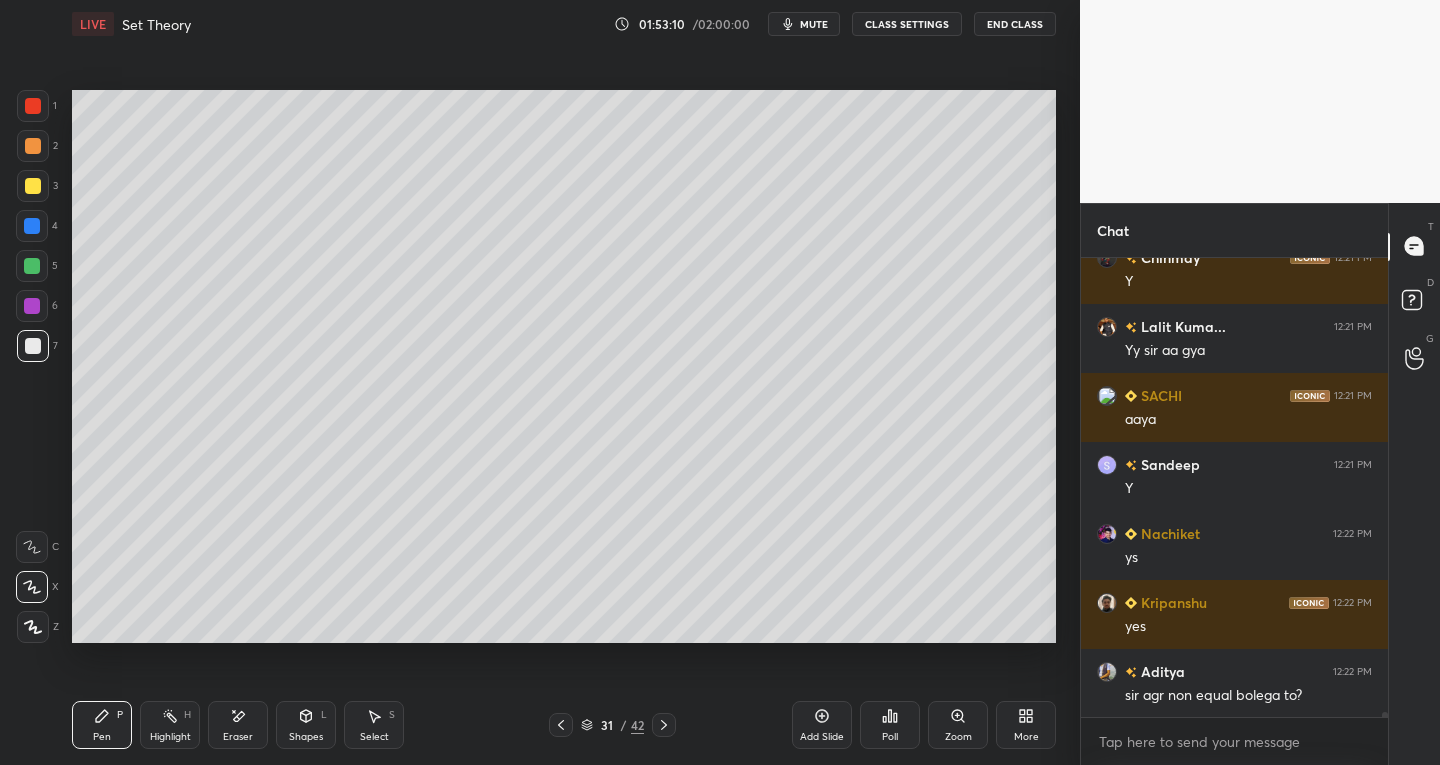 scroll, scrollTop: 45921, scrollLeft: 0, axis: vertical 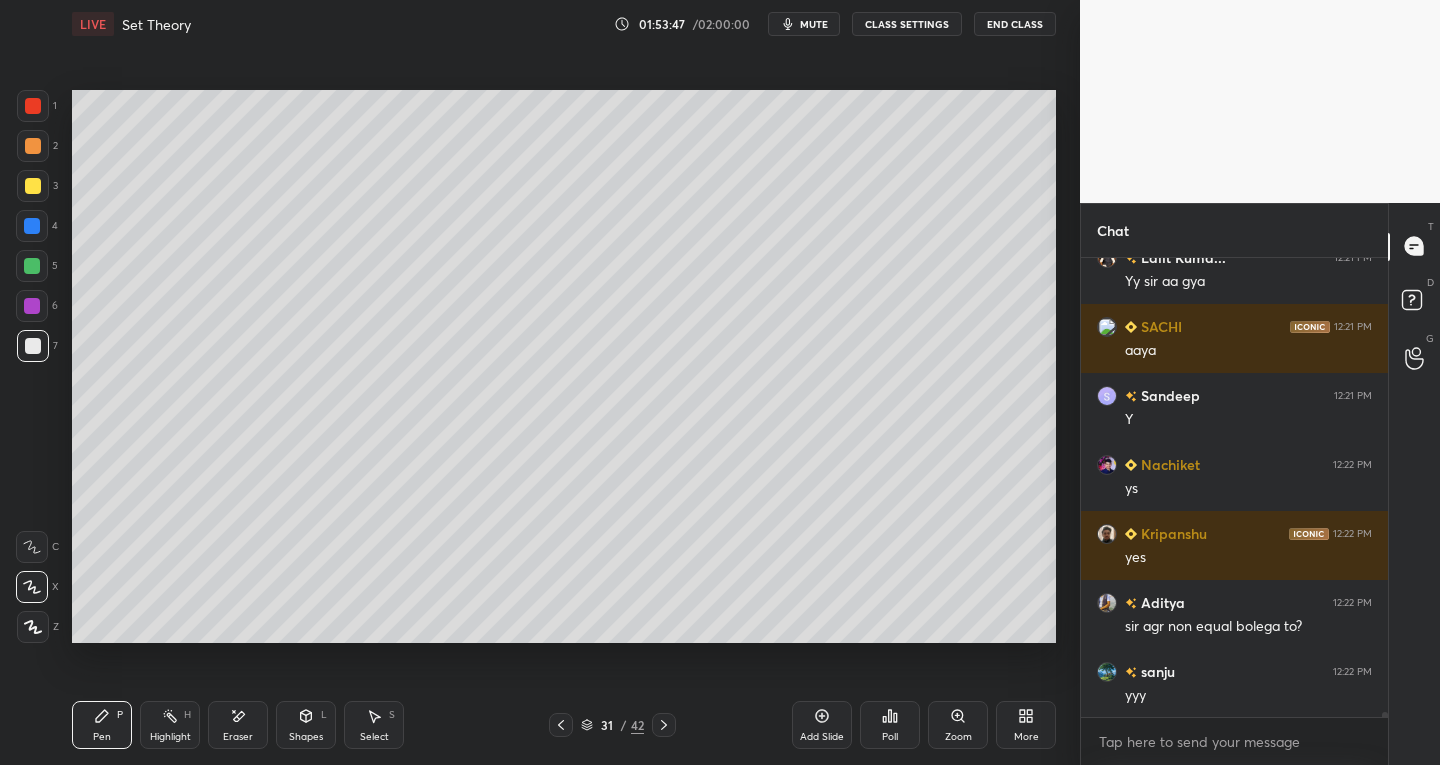 click 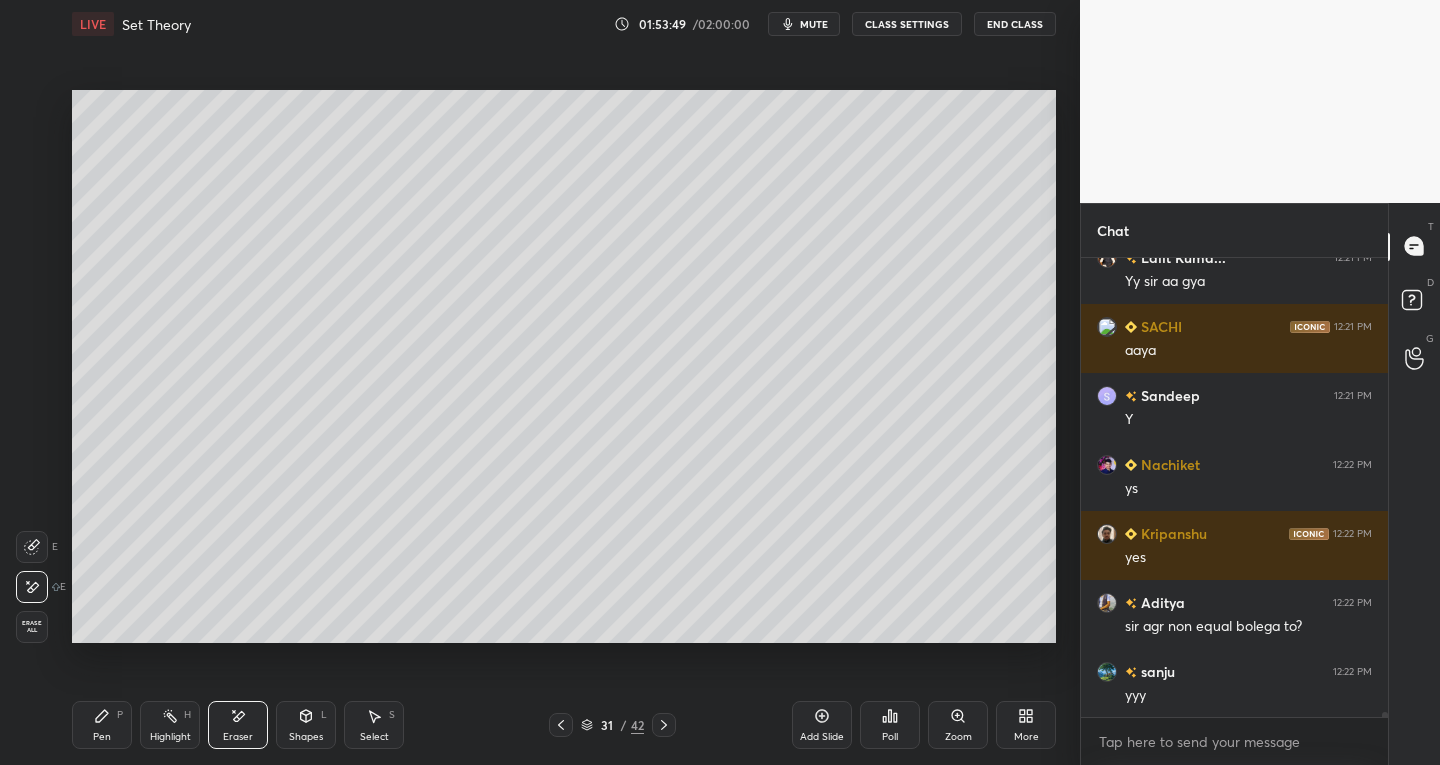 click on "Select S" at bounding box center (374, 725) 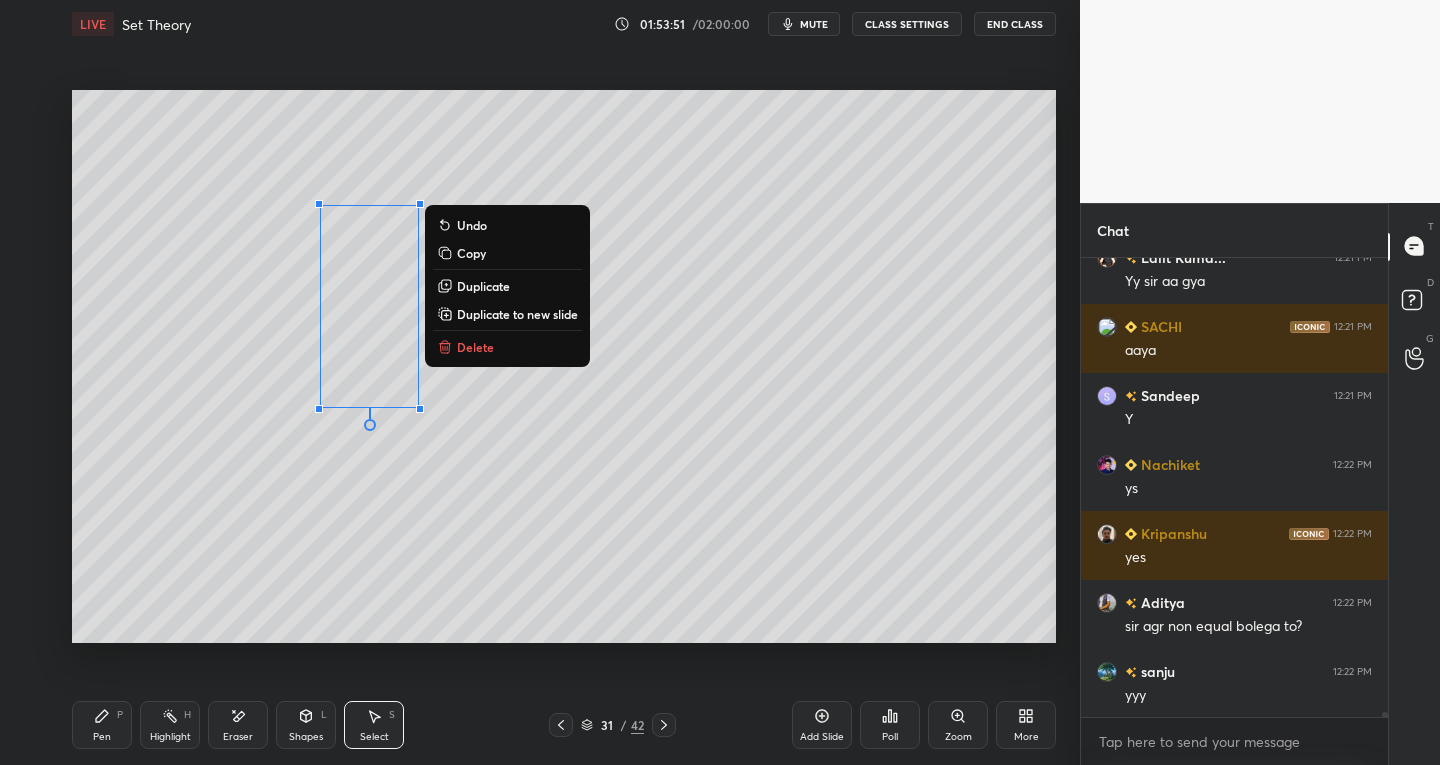click on "Pen P" at bounding box center (102, 725) 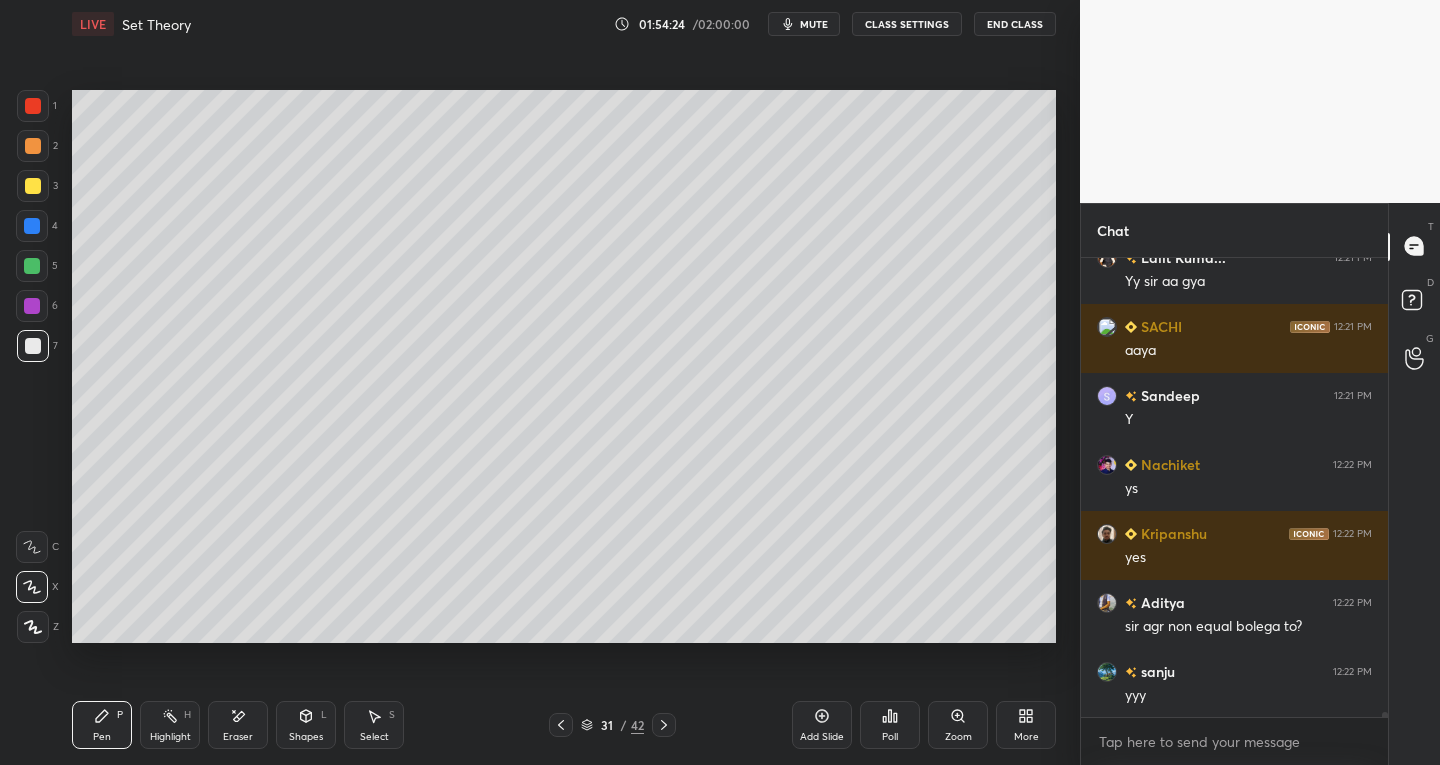 scroll, scrollTop: 45990, scrollLeft: 0, axis: vertical 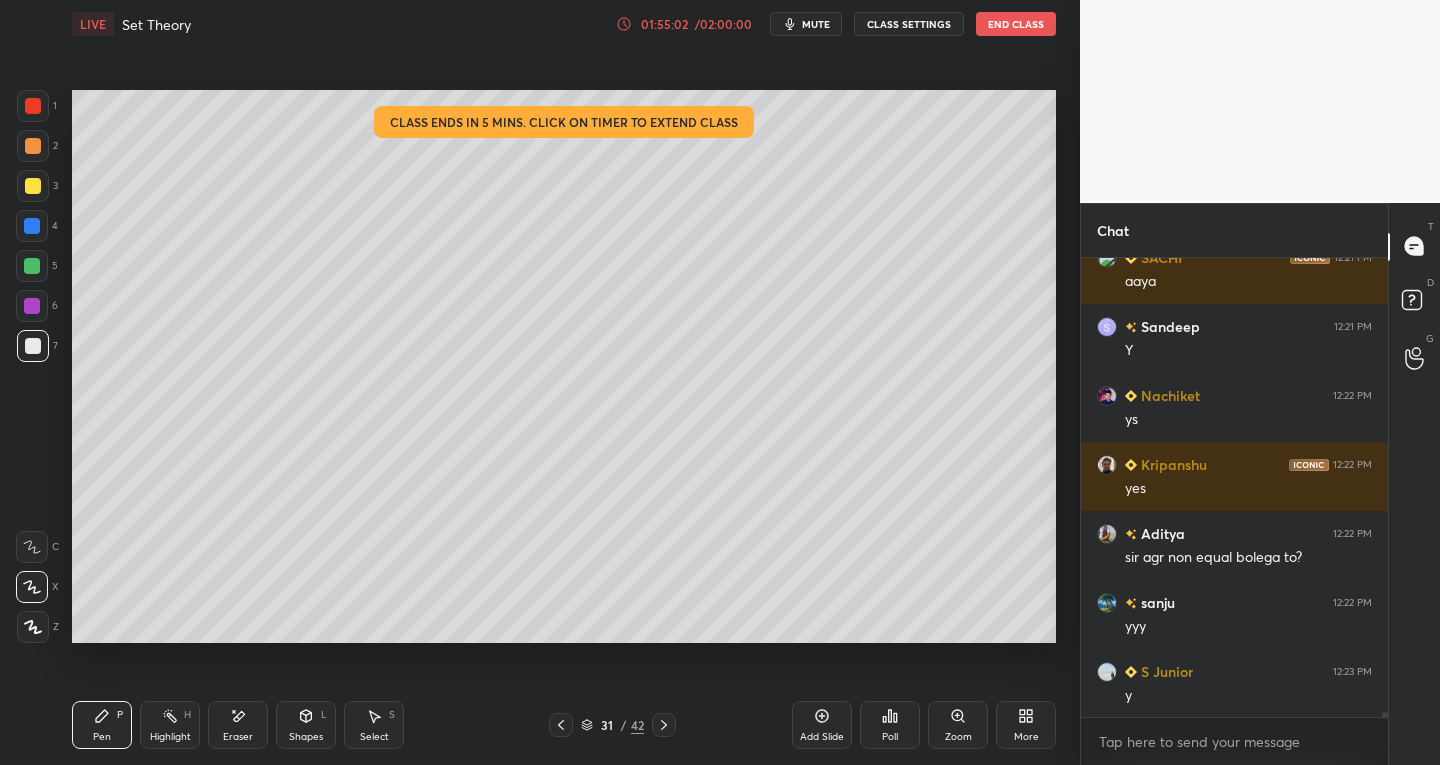 click on "/  02:00:00" at bounding box center [723, 24] 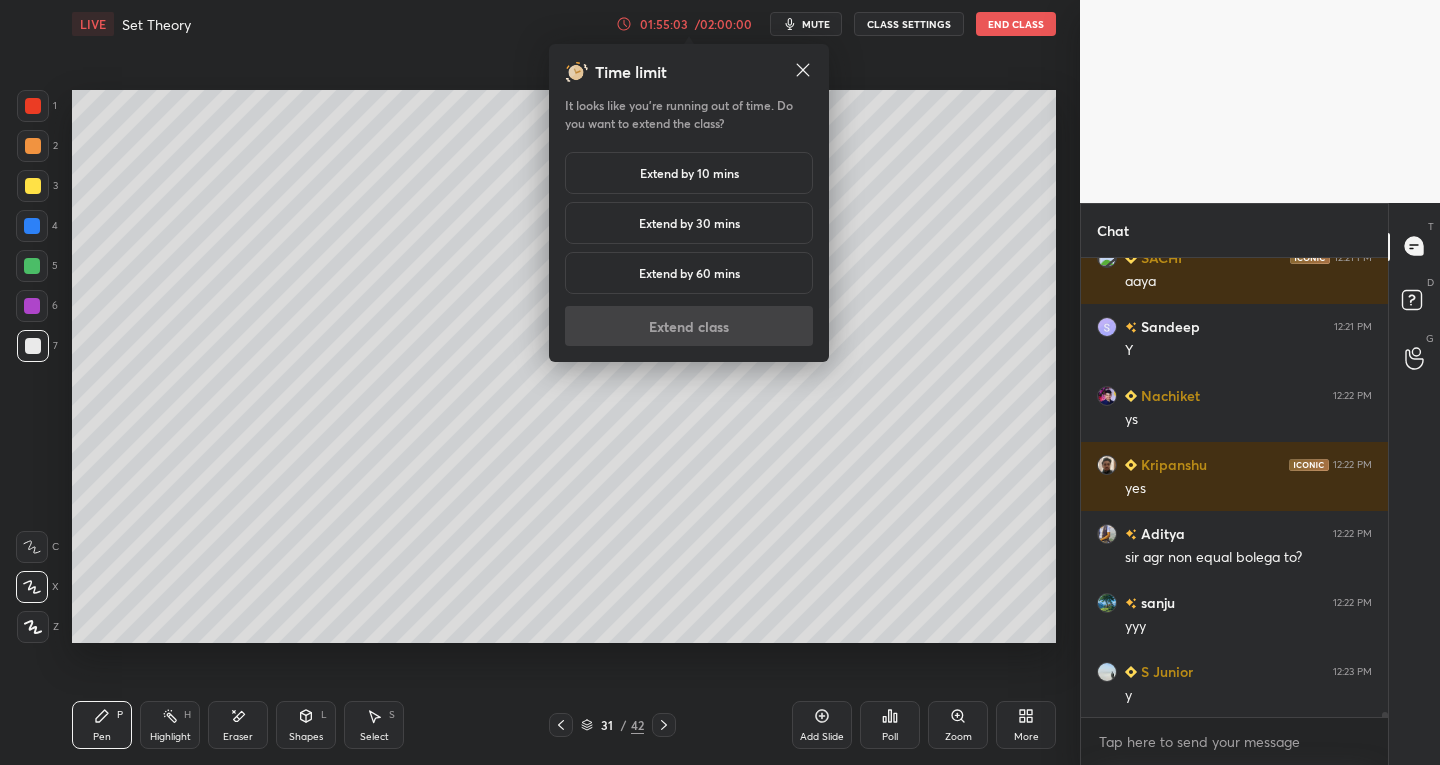 click on "Extend by 30 mins" at bounding box center [689, 223] 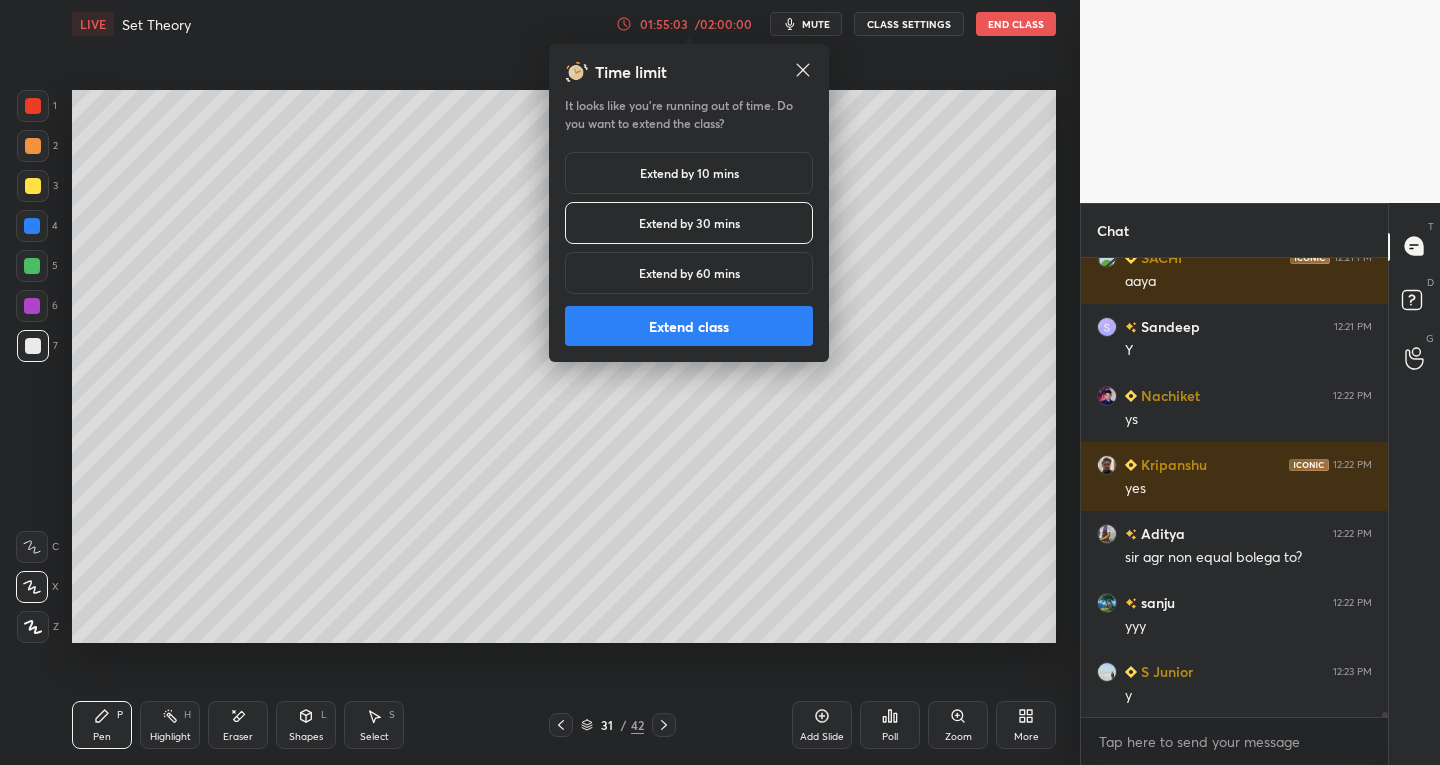 click on "Extend class" at bounding box center [689, 326] 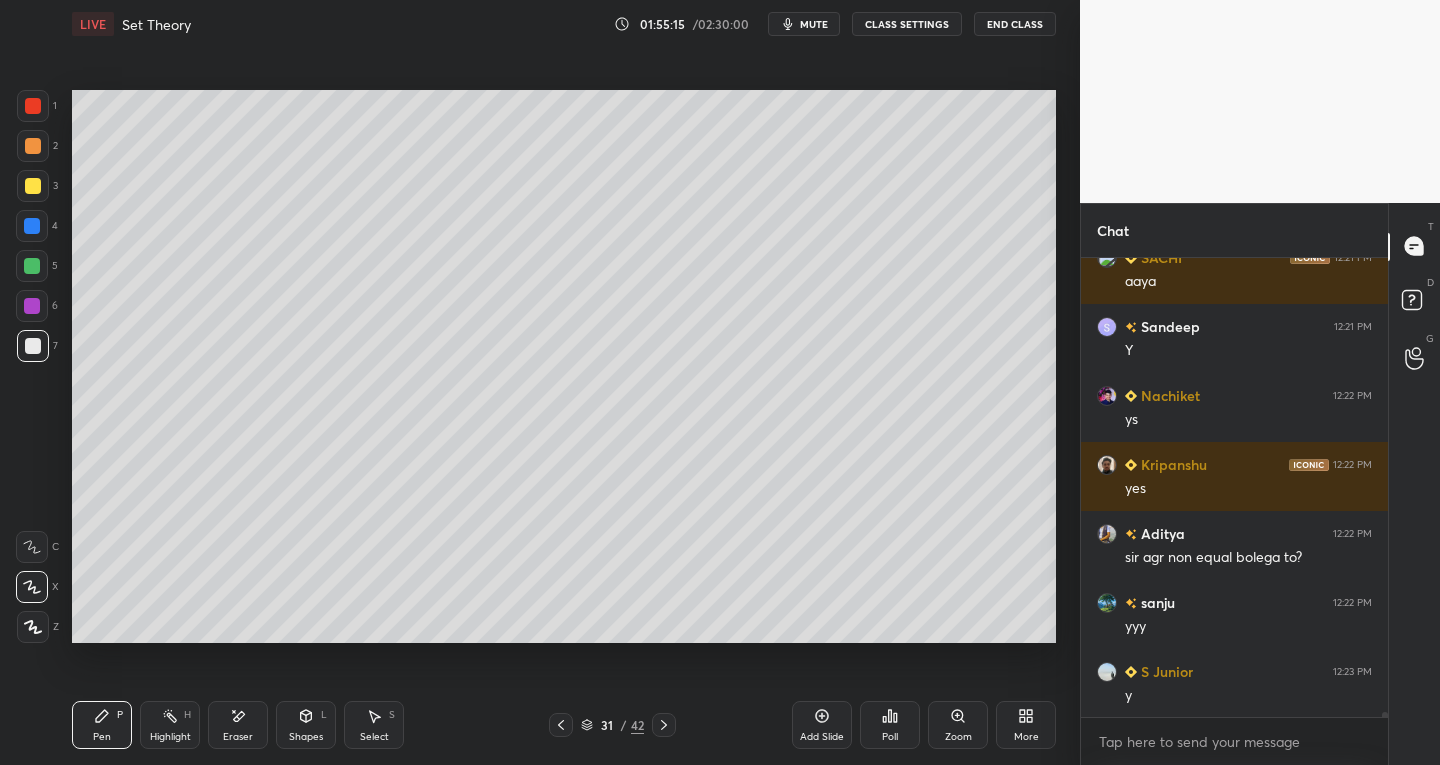 click on "Eraser" at bounding box center [238, 725] 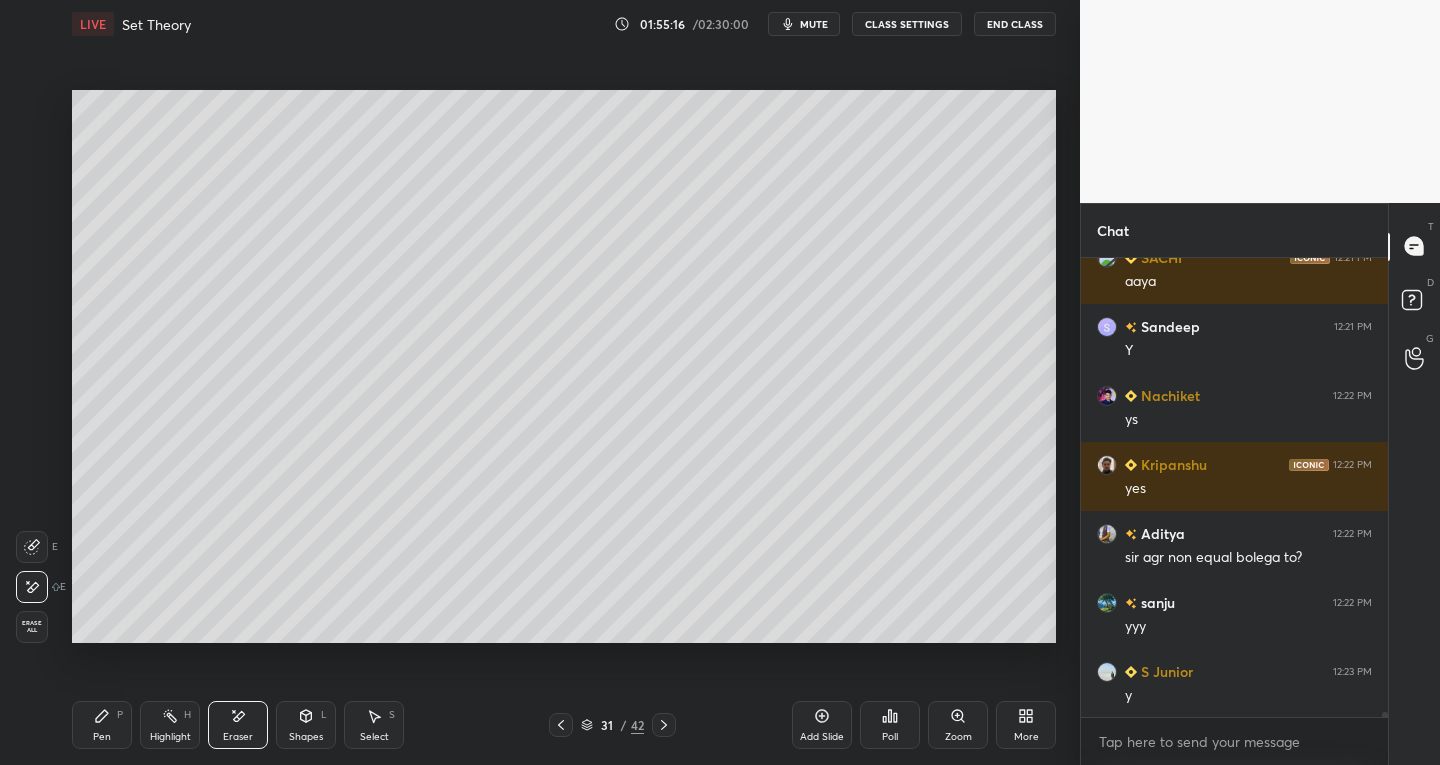 click on "Pen P" at bounding box center (102, 725) 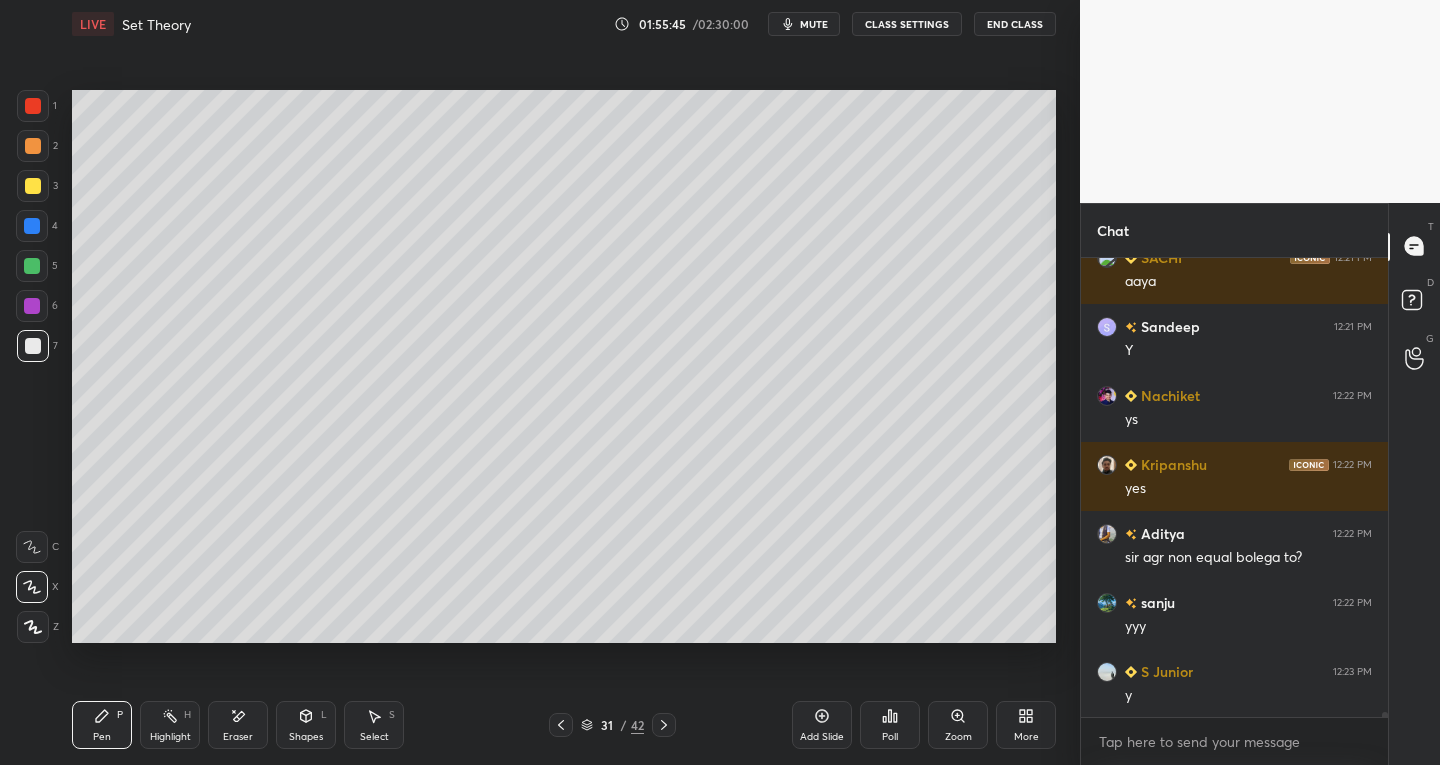 click on "Select S" at bounding box center (374, 725) 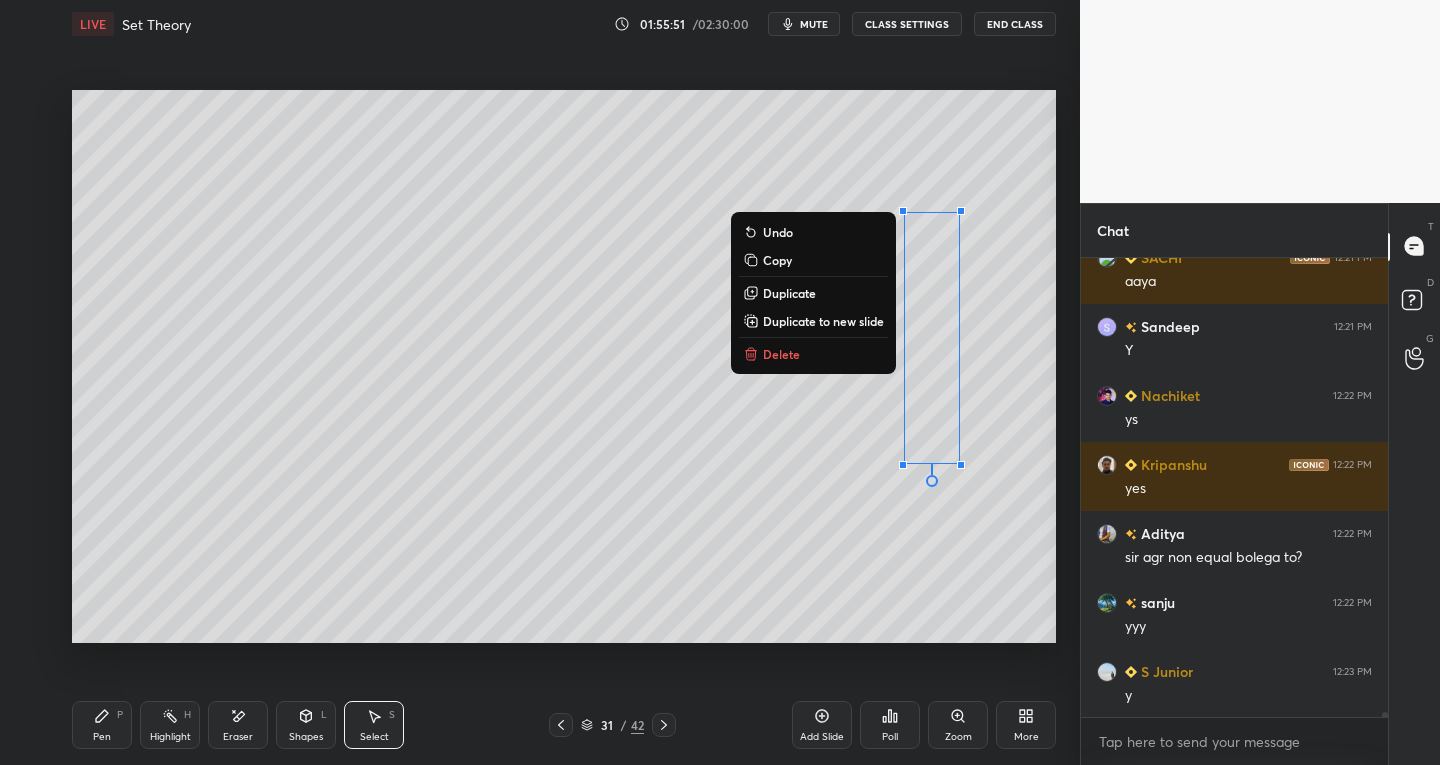click on "0 ° Undo Copy Duplicate Duplicate to new slide Delete" at bounding box center [564, 367] 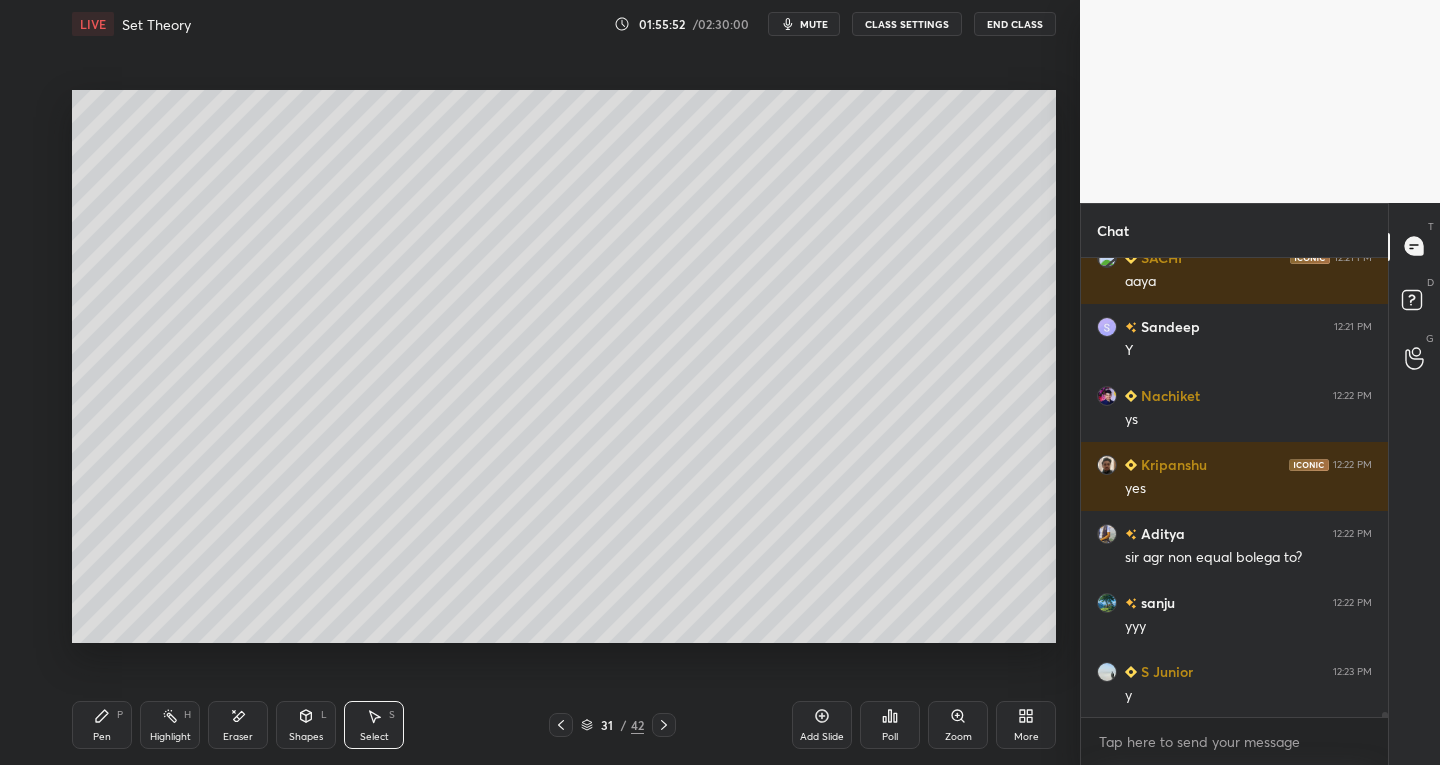 click on "Select S" at bounding box center [374, 725] 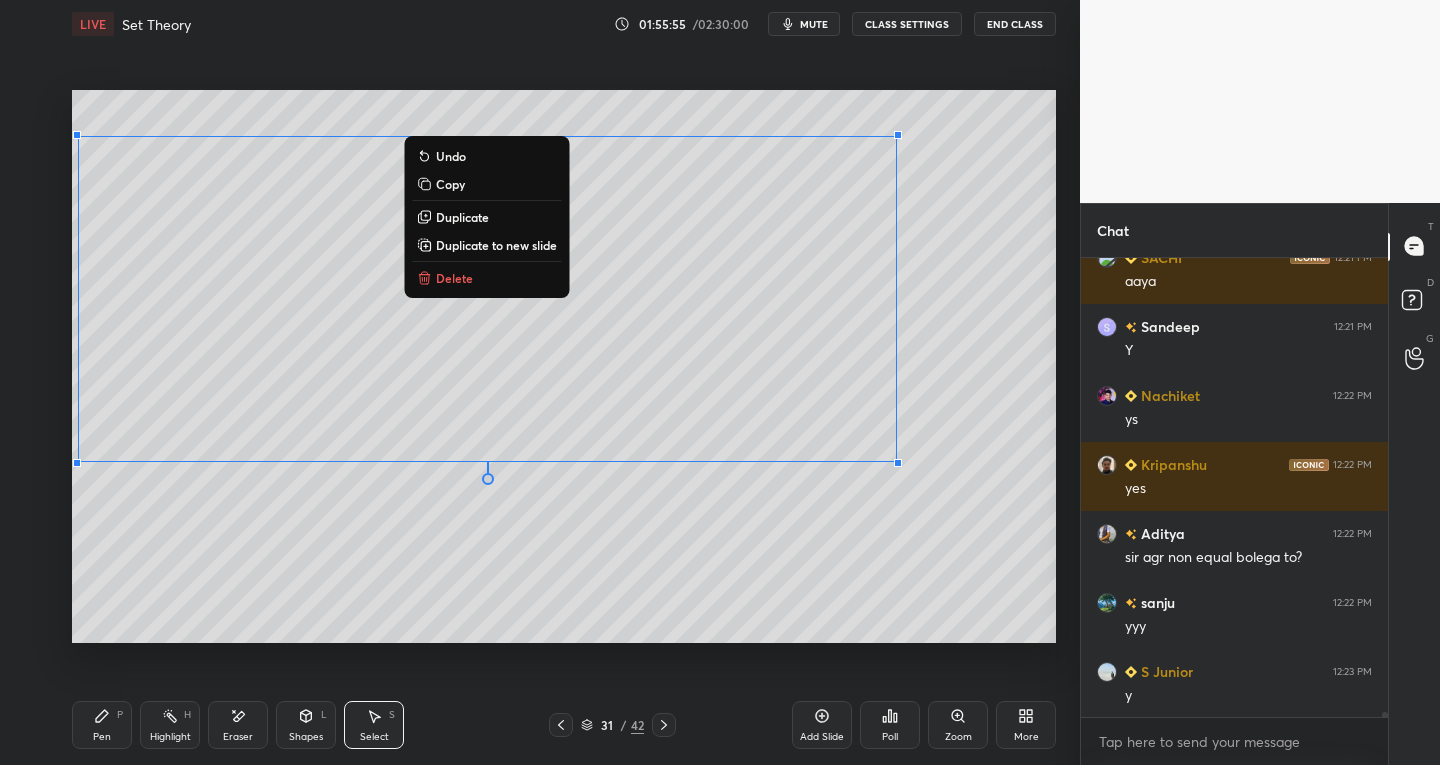 click on "Pen" at bounding box center (102, 737) 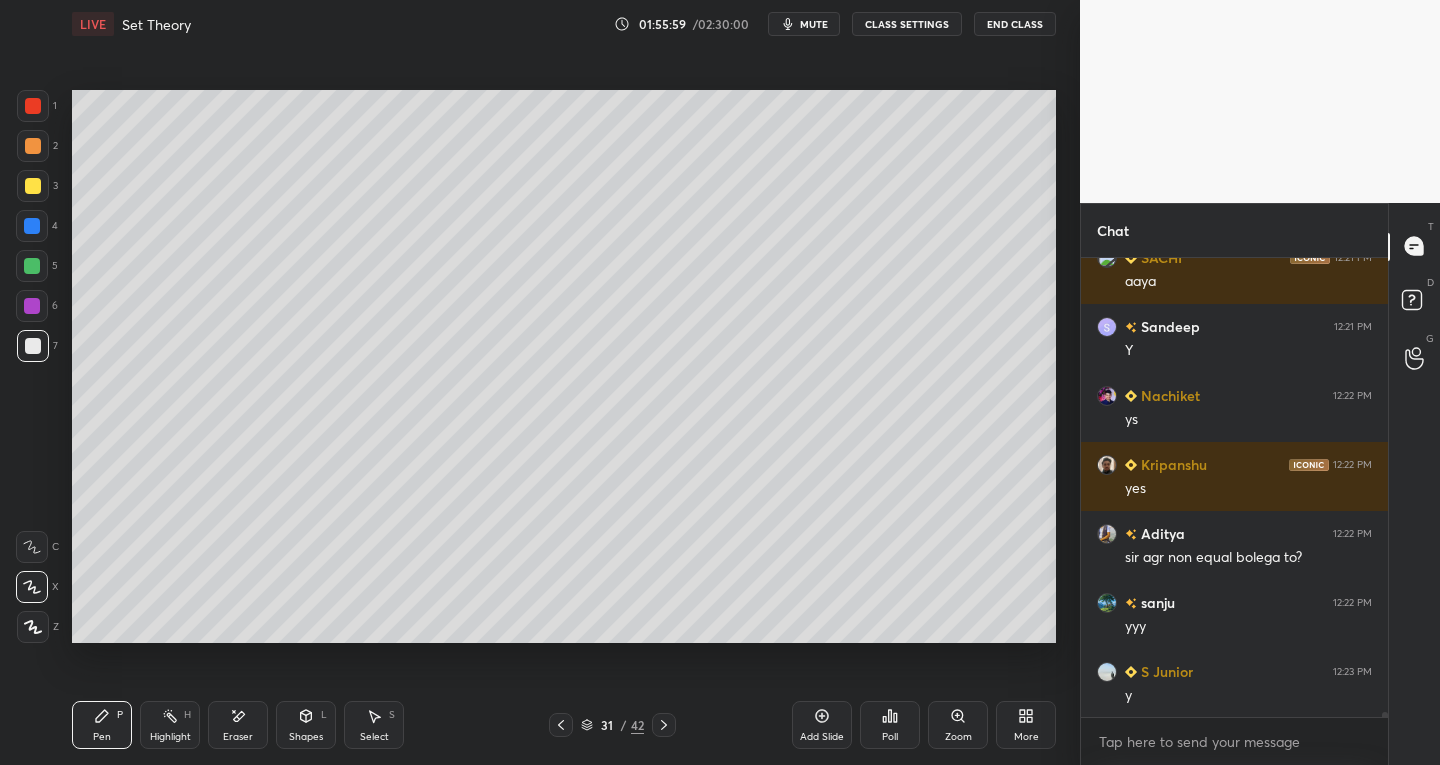 click on "Eraser" at bounding box center [238, 737] 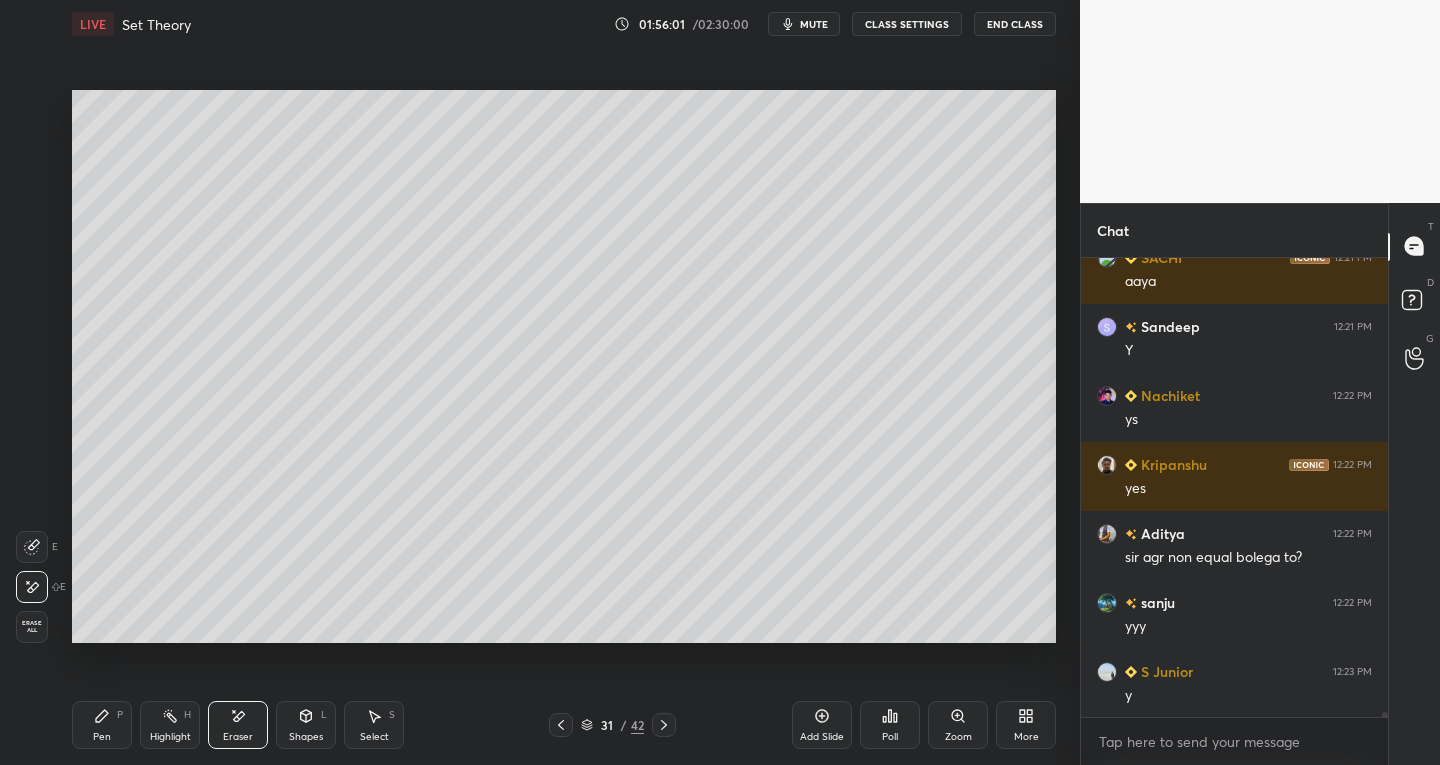 click on "Pen" at bounding box center [102, 737] 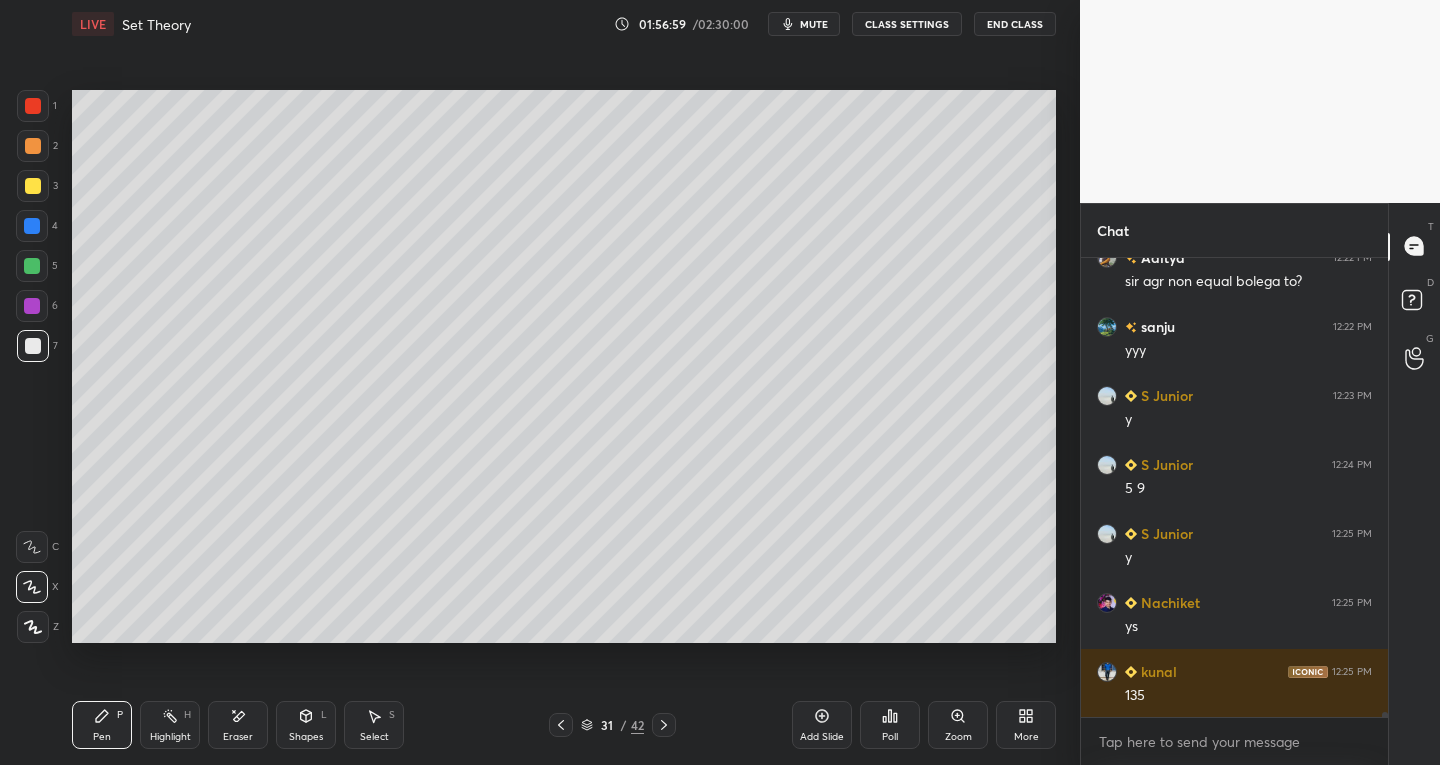 scroll, scrollTop: 46335, scrollLeft: 0, axis: vertical 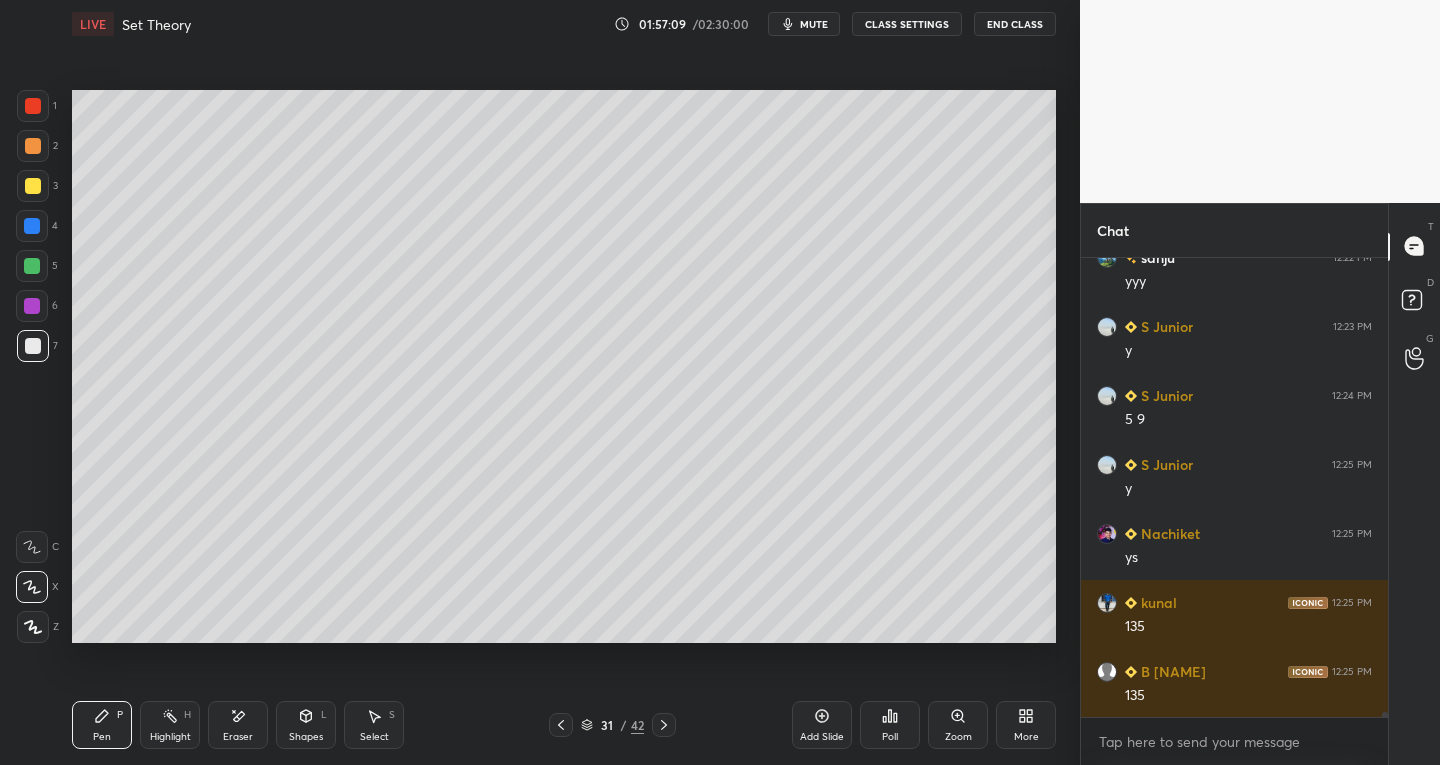 click on "Select S" at bounding box center [374, 725] 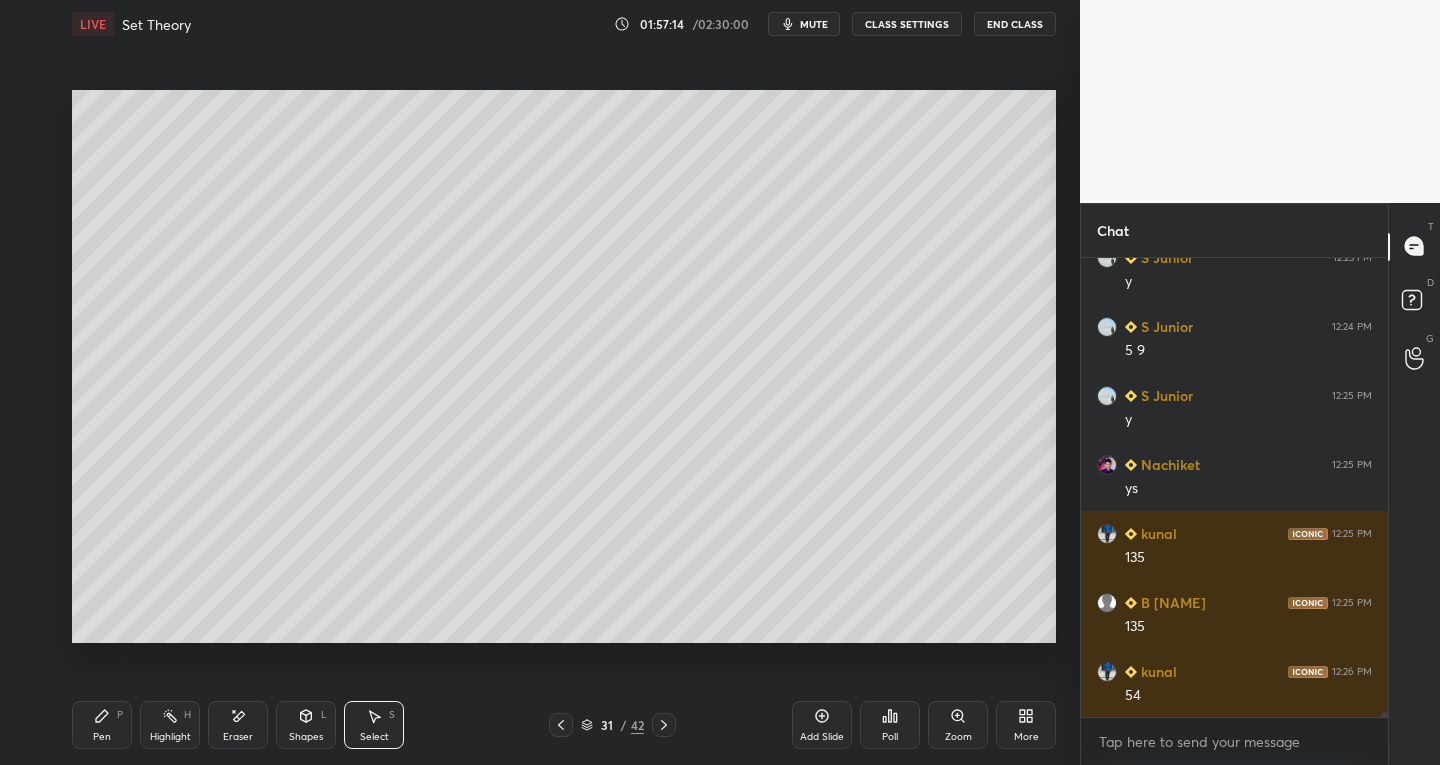 scroll, scrollTop: 46473, scrollLeft: 0, axis: vertical 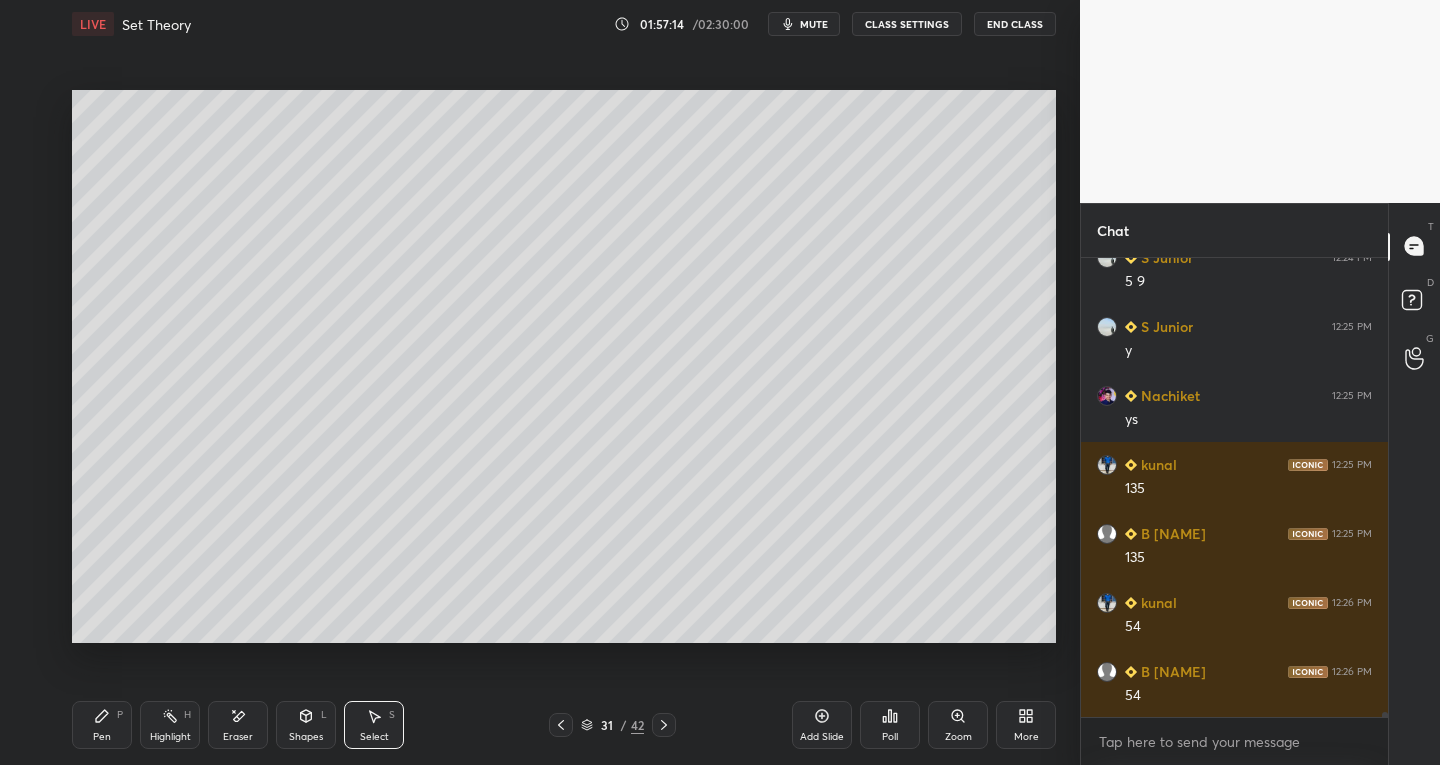 click on "Select S" at bounding box center (374, 725) 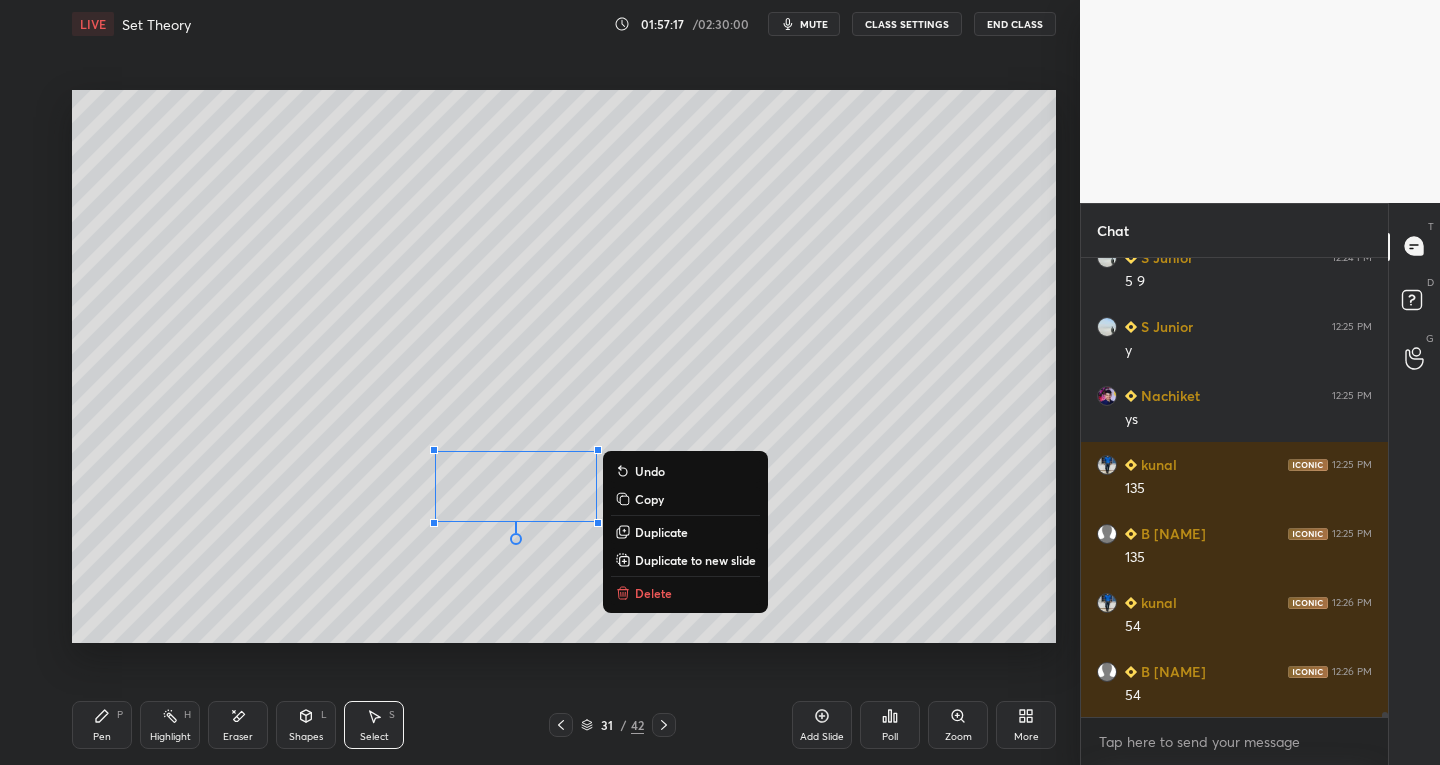 click on "Pen P" at bounding box center [102, 725] 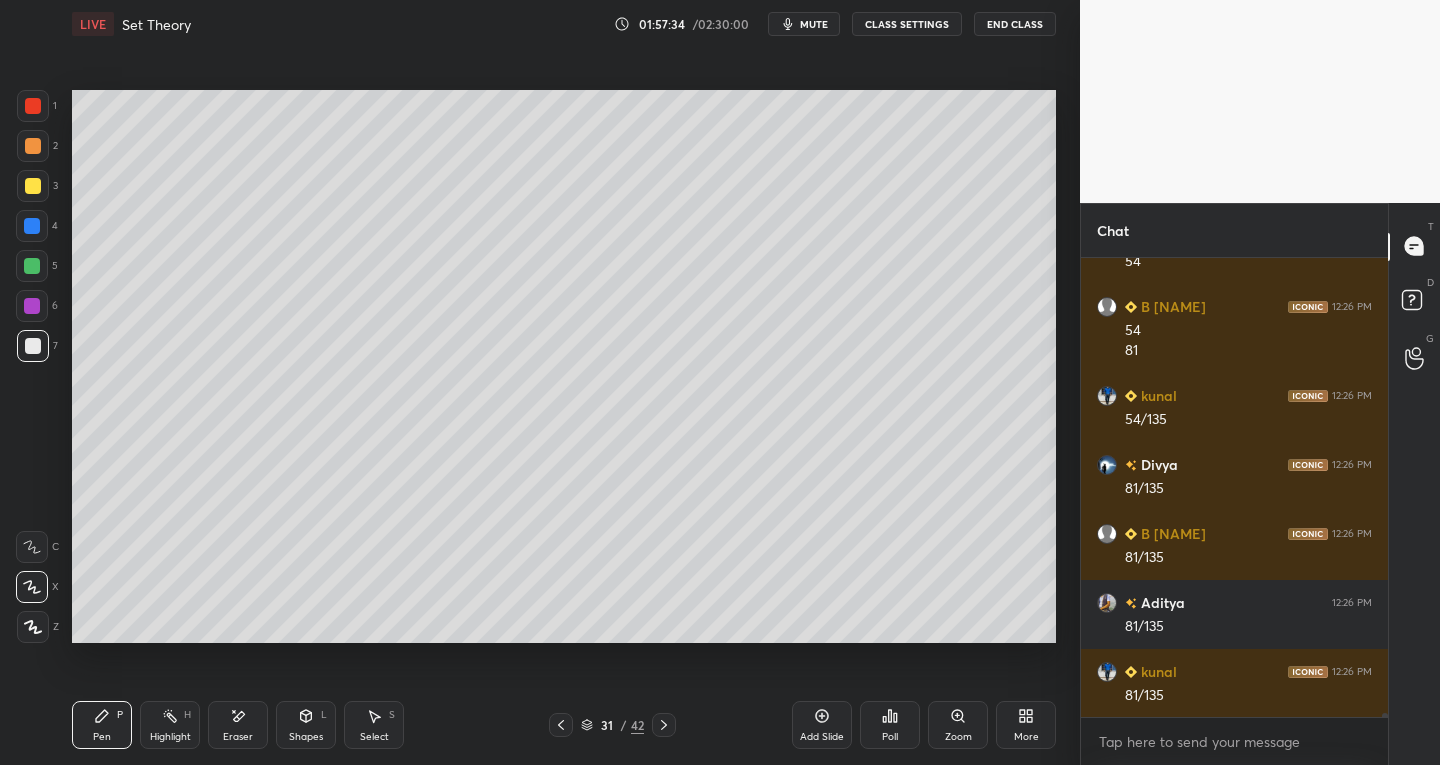 scroll, scrollTop: 46907, scrollLeft: 0, axis: vertical 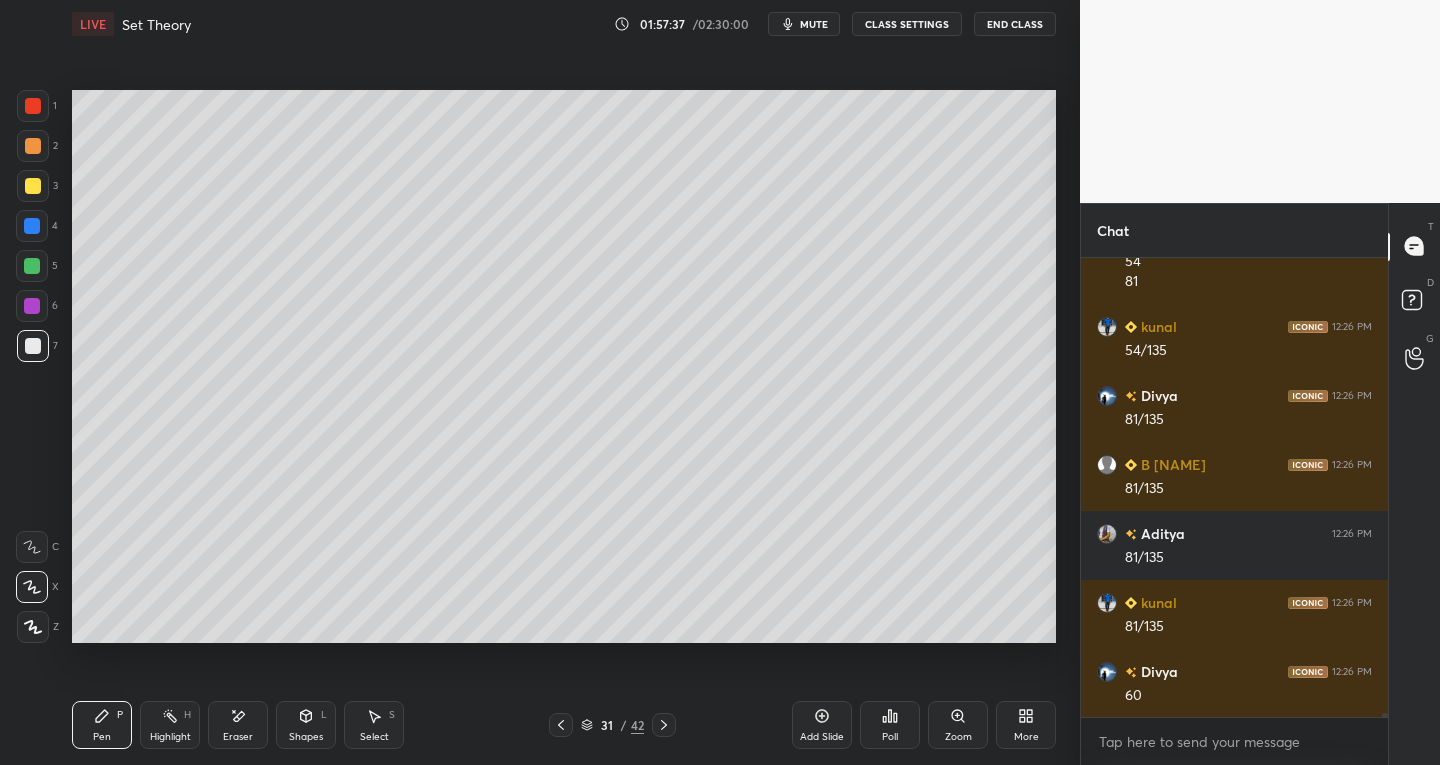 click on "Setting up your live class Unacademy team wishes you a very happy birthday! May you have a wonderful year ahead Poll for   secs No correct answer Start poll" at bounding box center (564, 366) 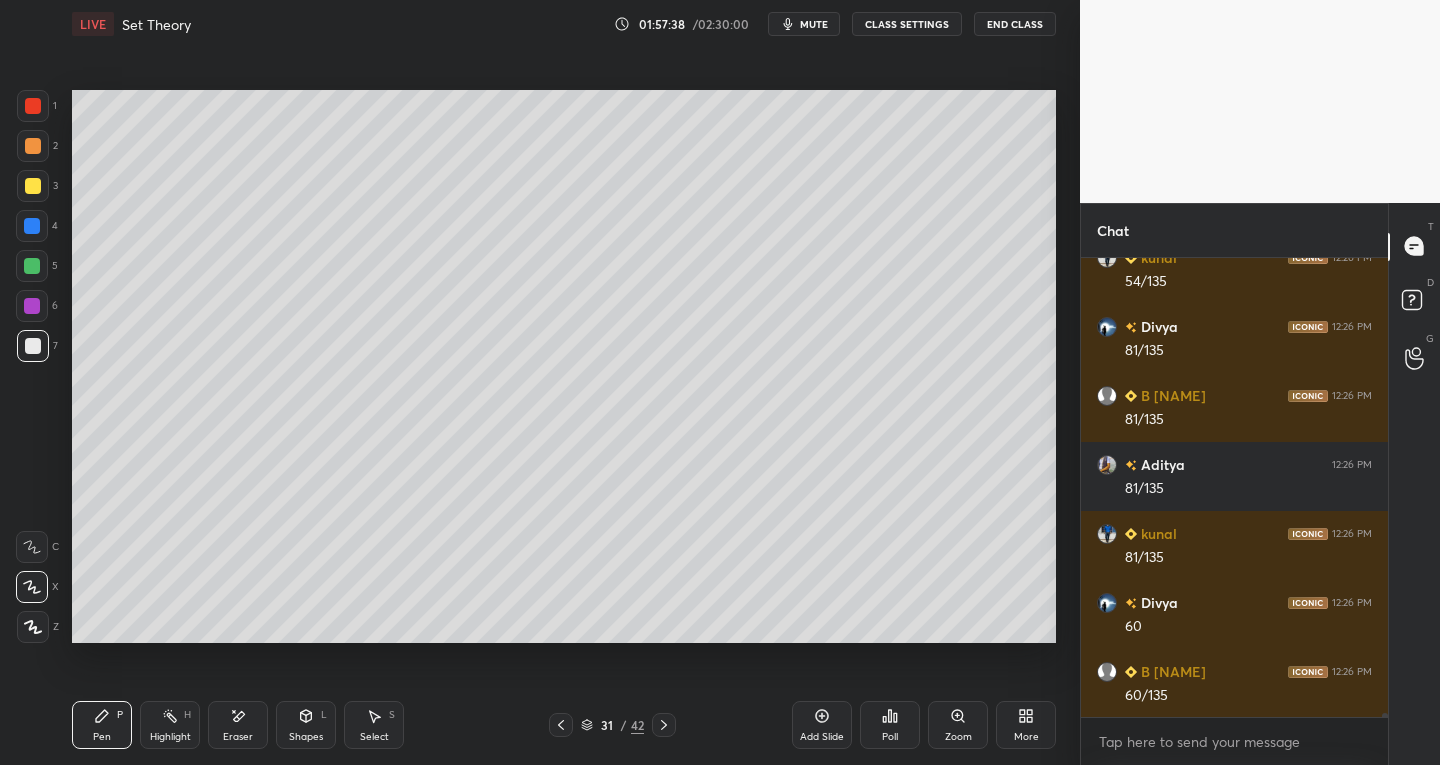 click on "Eraser" at bounding box center (238, 737) 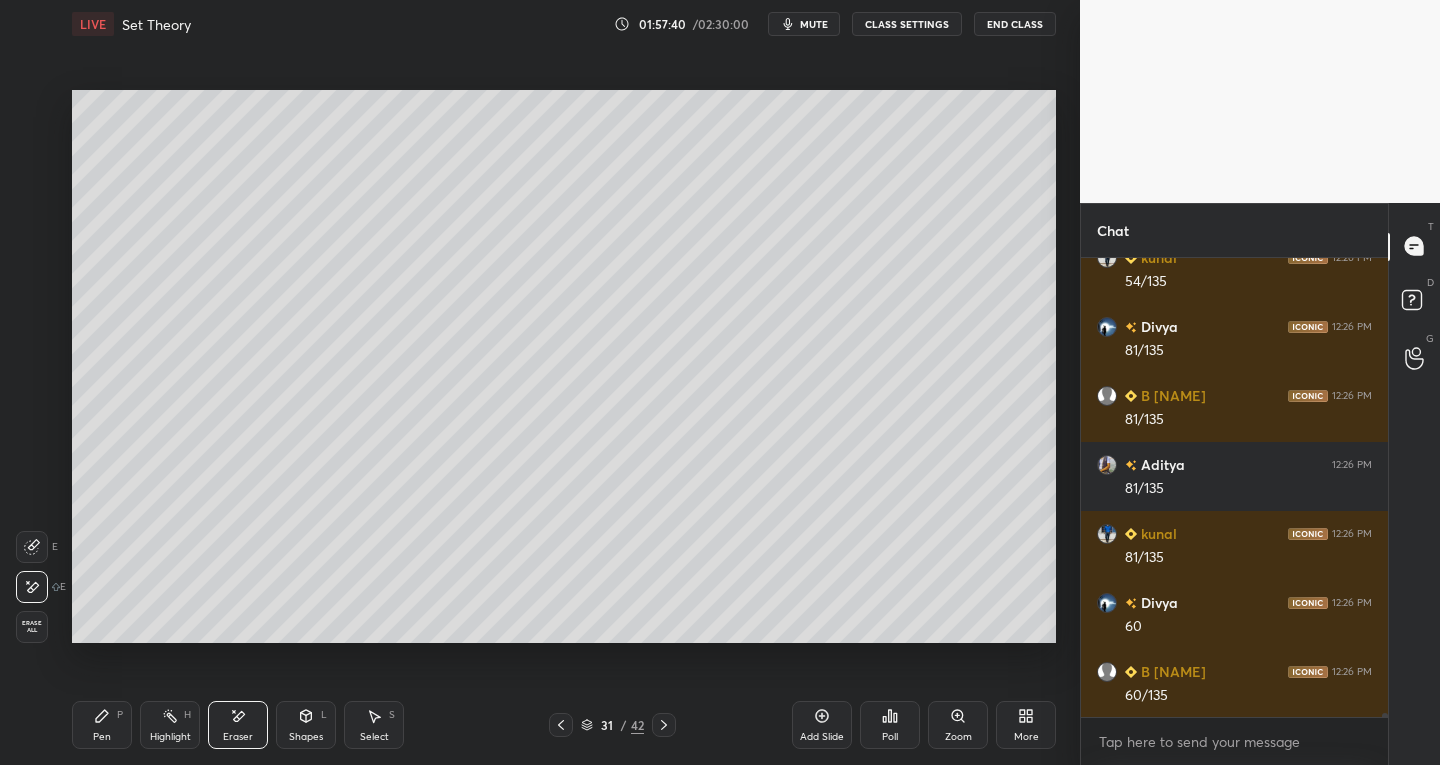 scroll, scrollTop: 47045, scrollLeft: 0, axis: vertical 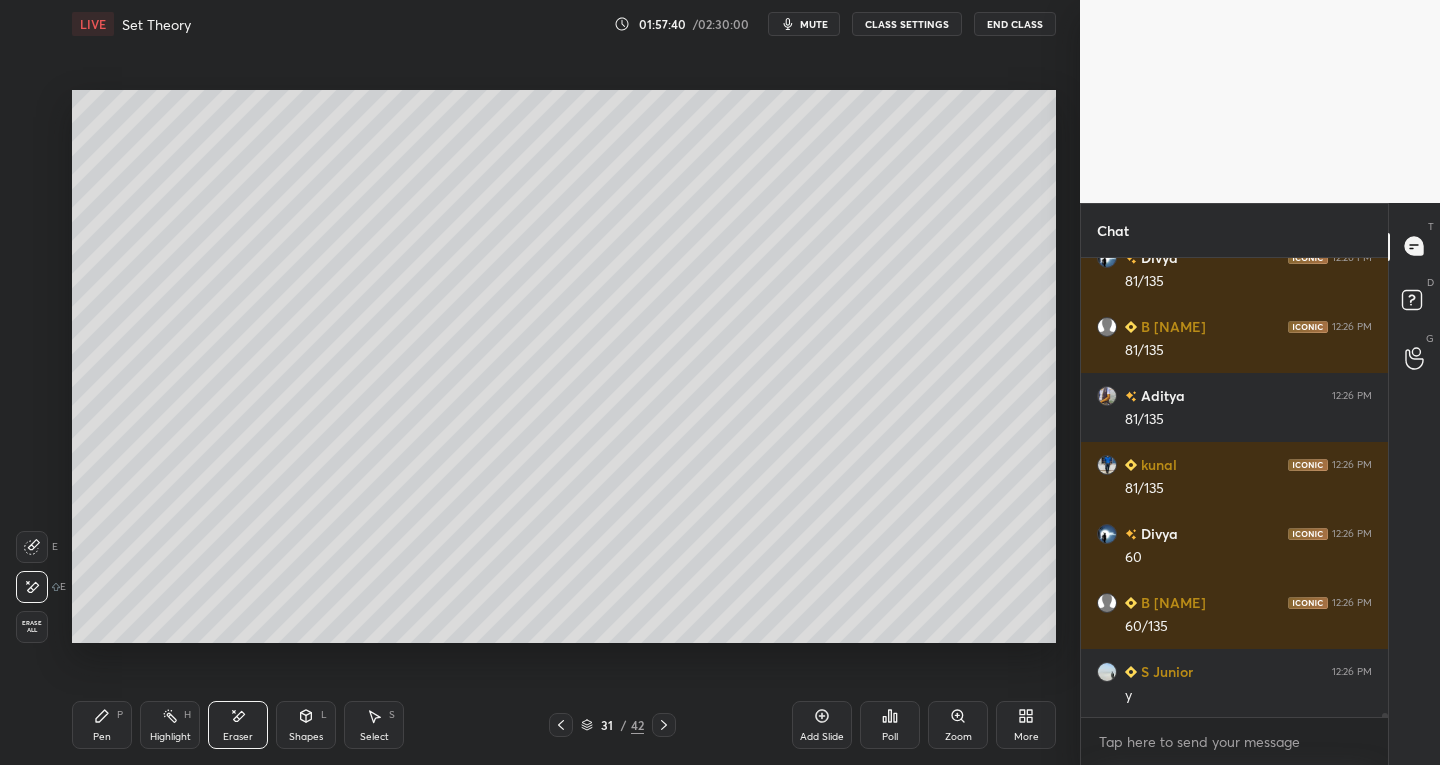click on "Select S" at bounding box center [374, 725] 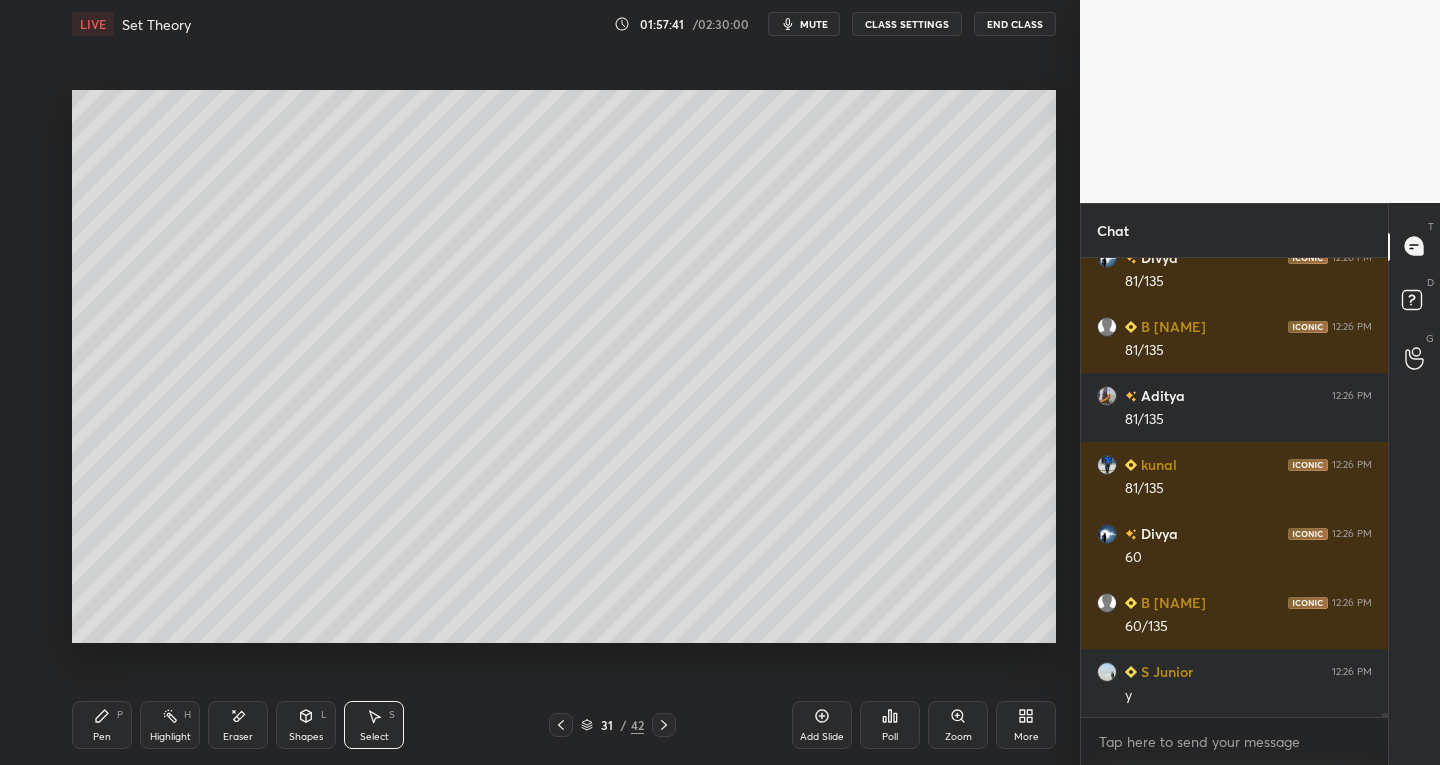 scroll, scrollTop: 47114, scrollLeft: 0, axis: vertical 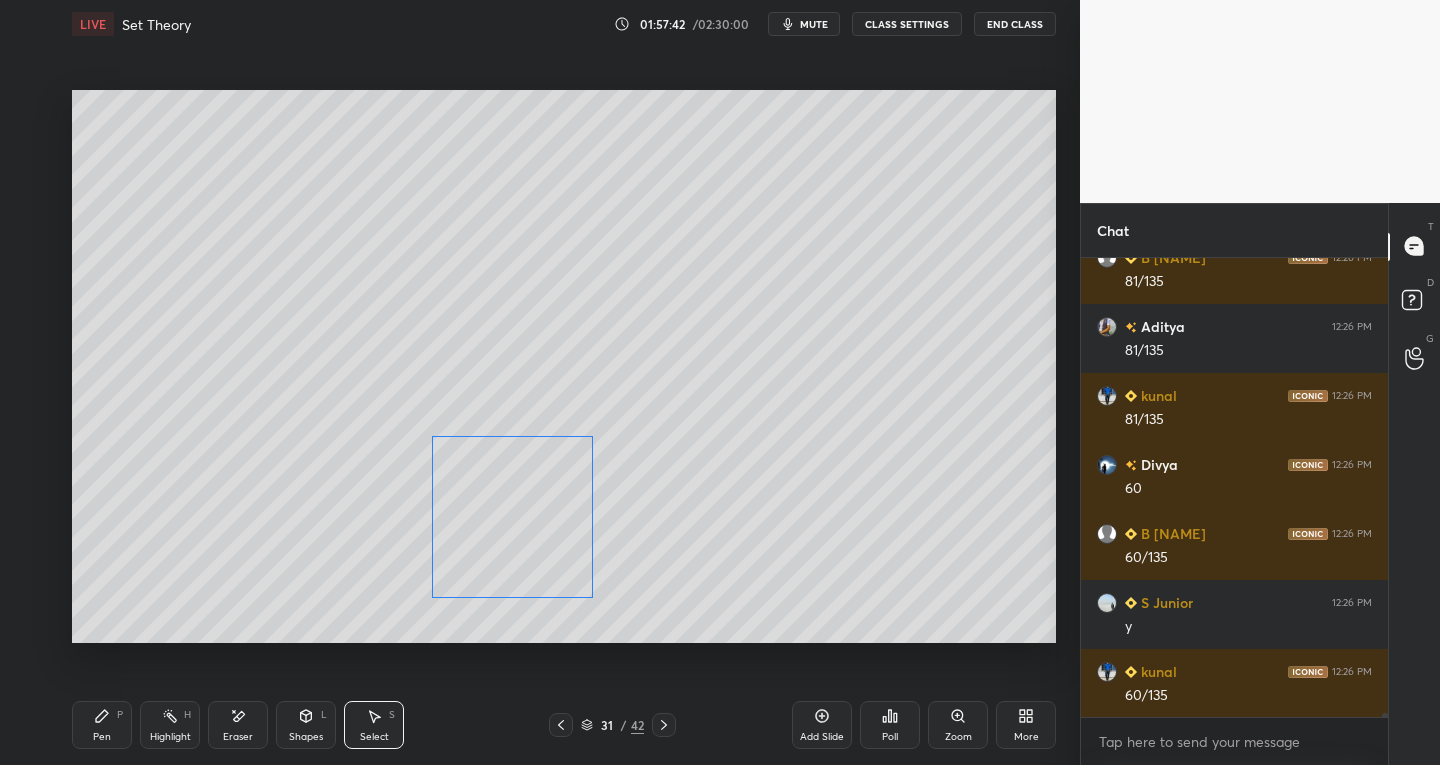 click on "0 ° Undo Copy Duplicate Duplicate to new slide Delete" at bounding box center (564, 367) 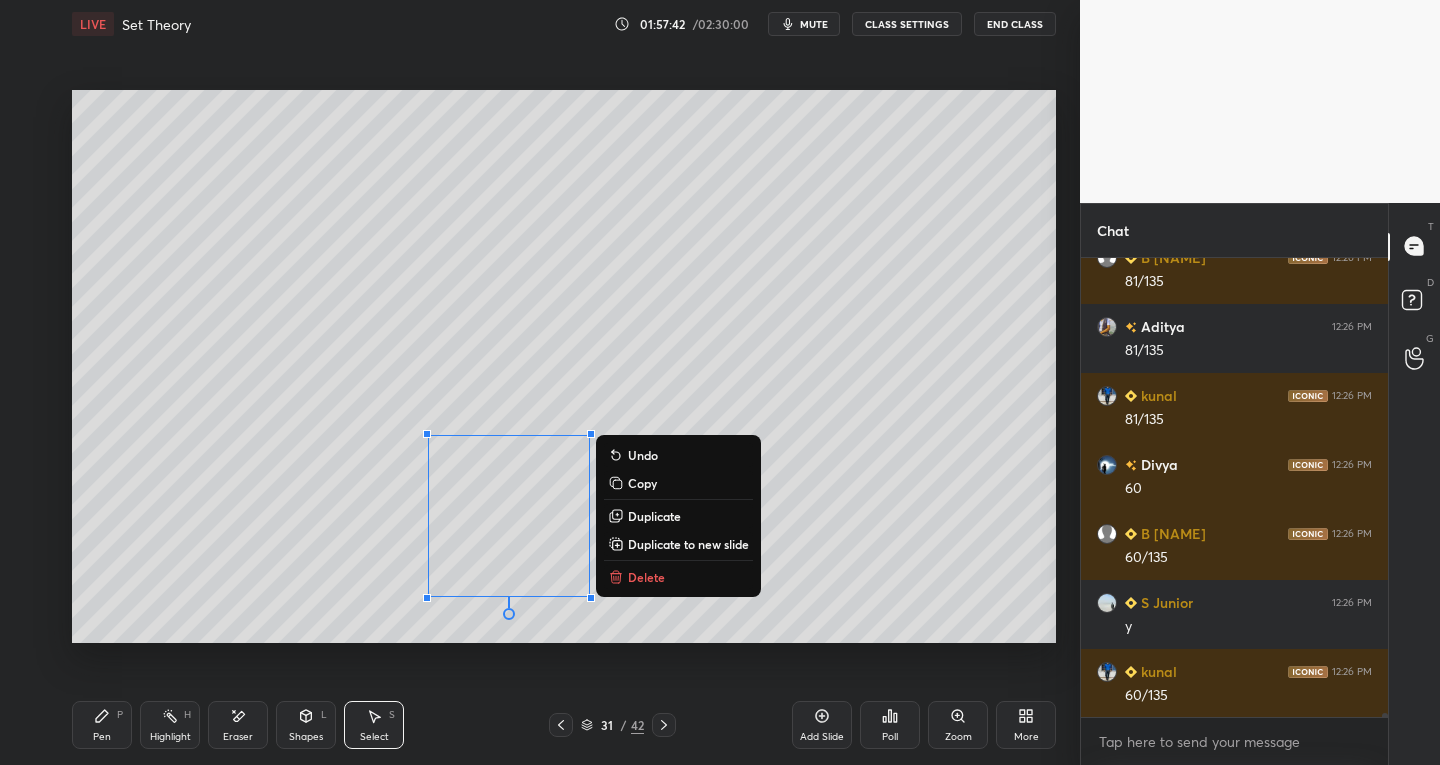 click on "Pen" at bounding box center (102, 737) 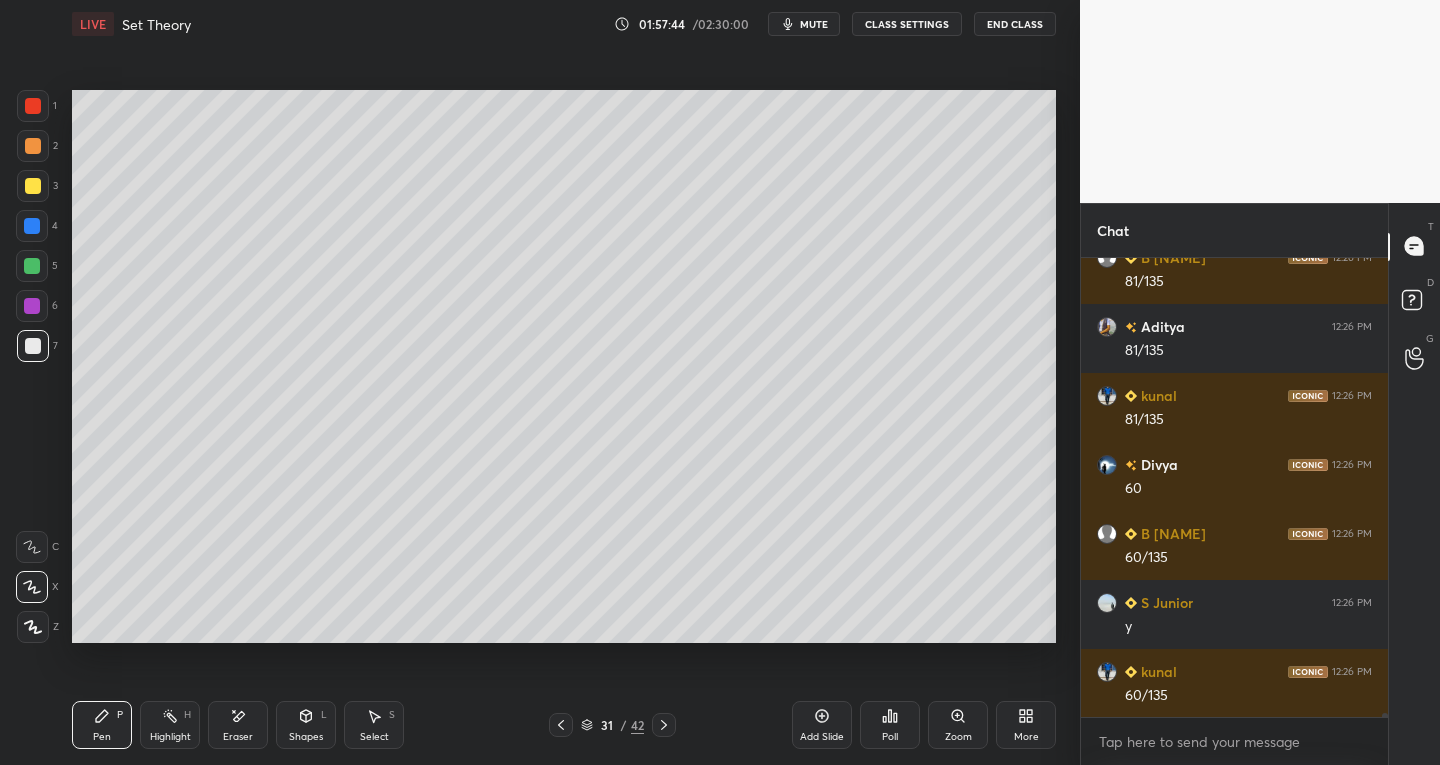 scroll, scrollTop: 47183, scrollLeft: 0, axis: vertical 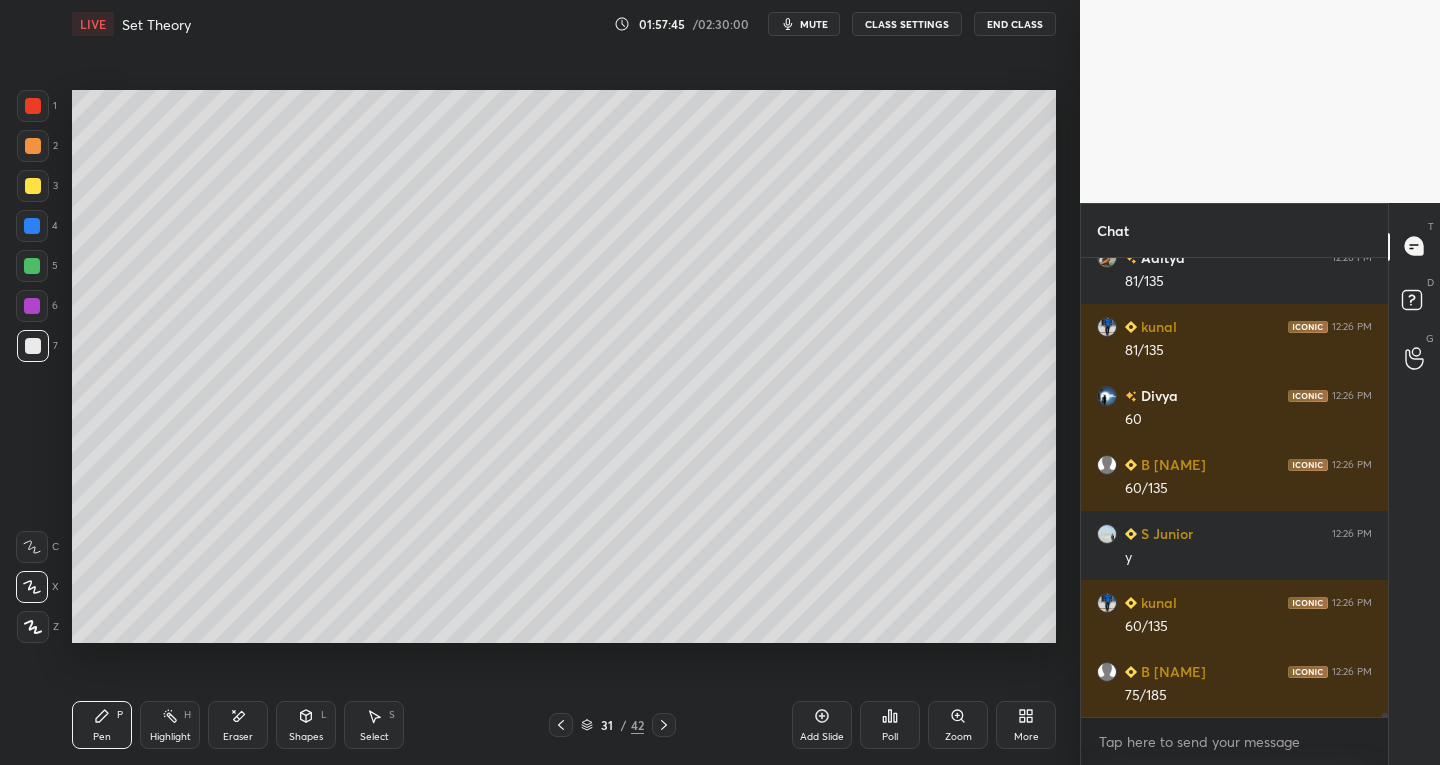 click on "Setting up your live class Unacademy team wishes you a very happy birthday! May you have a wonderful year ahead Poll for   secs No correct answer Start poll" at bounding box center (564, 366) 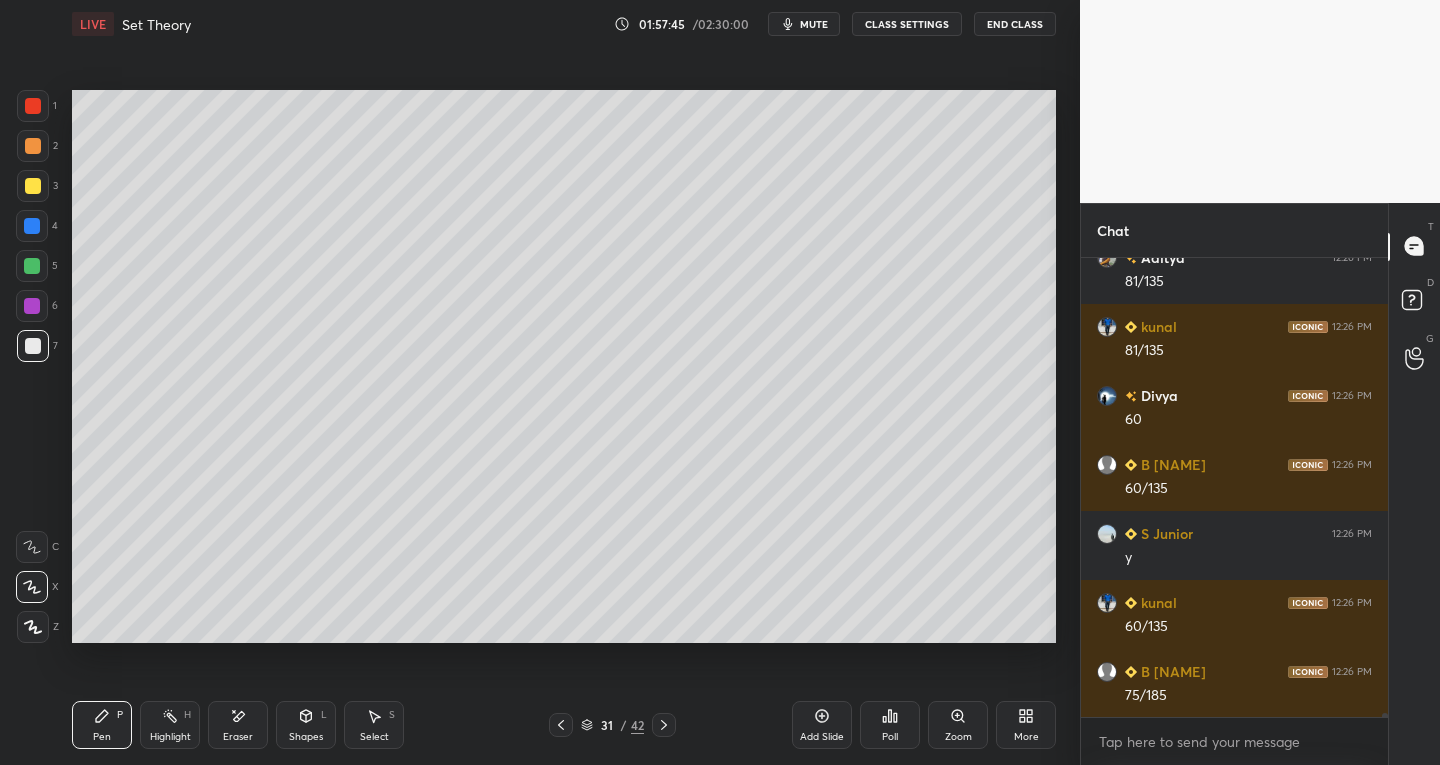 scroll, scrollTop: 47252, scrollLeft: 0, axis: vertical 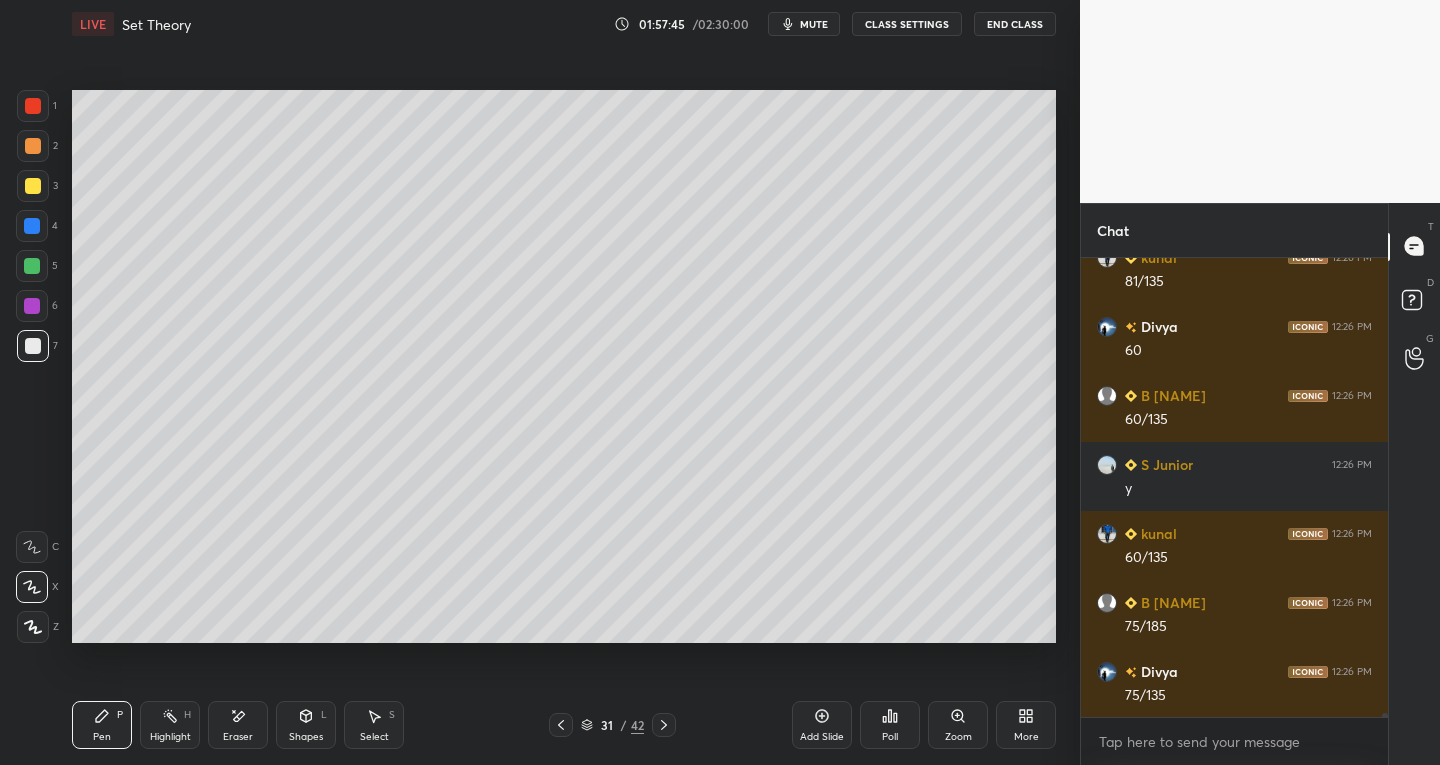 click on "Setting up your live class Unacademy team wishes you a very happy birthday! May you have a wonderful year ahead Poll for   secs No correct answer Start poll" at bounding box center (564, 366) 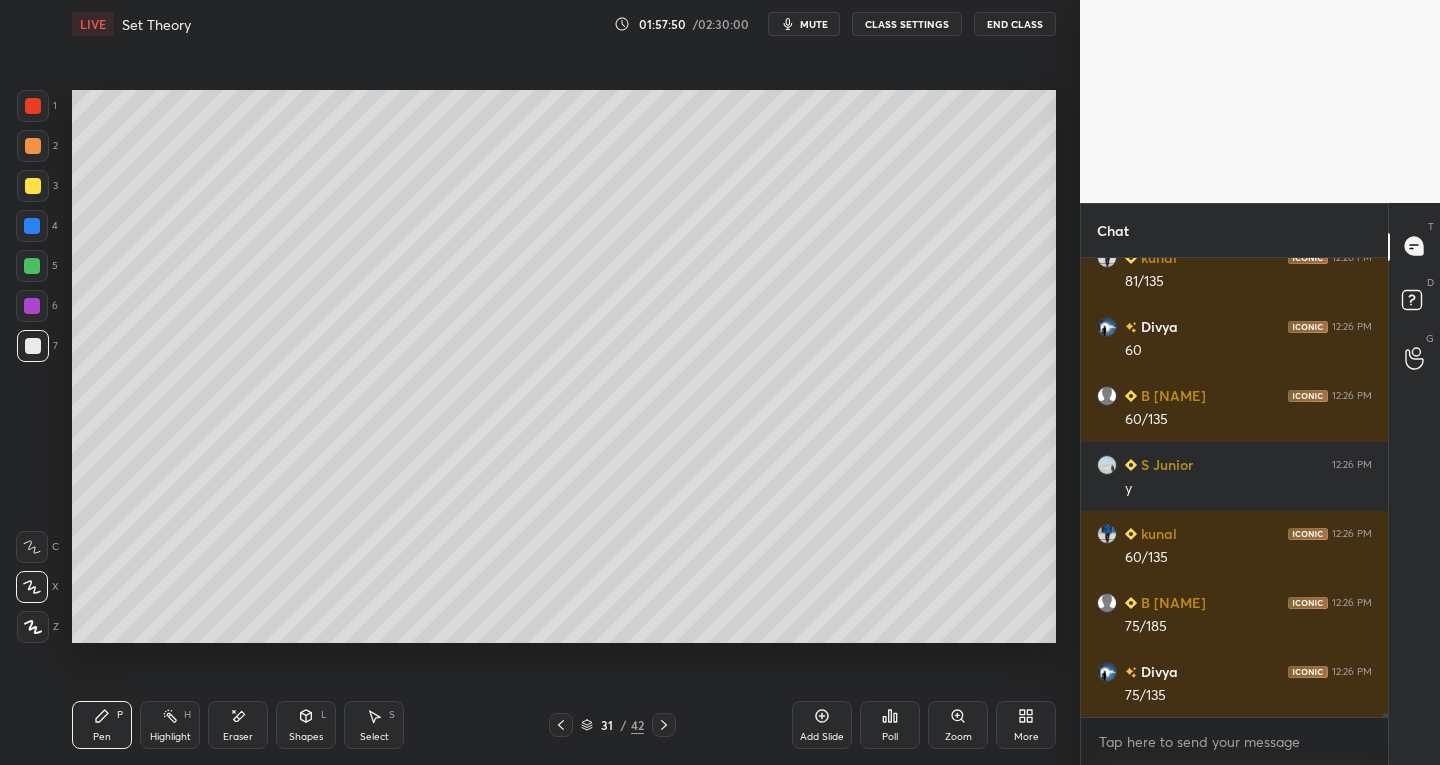 scroll, scrollTop: 47321, scrollLeft: 0, axis: vertical 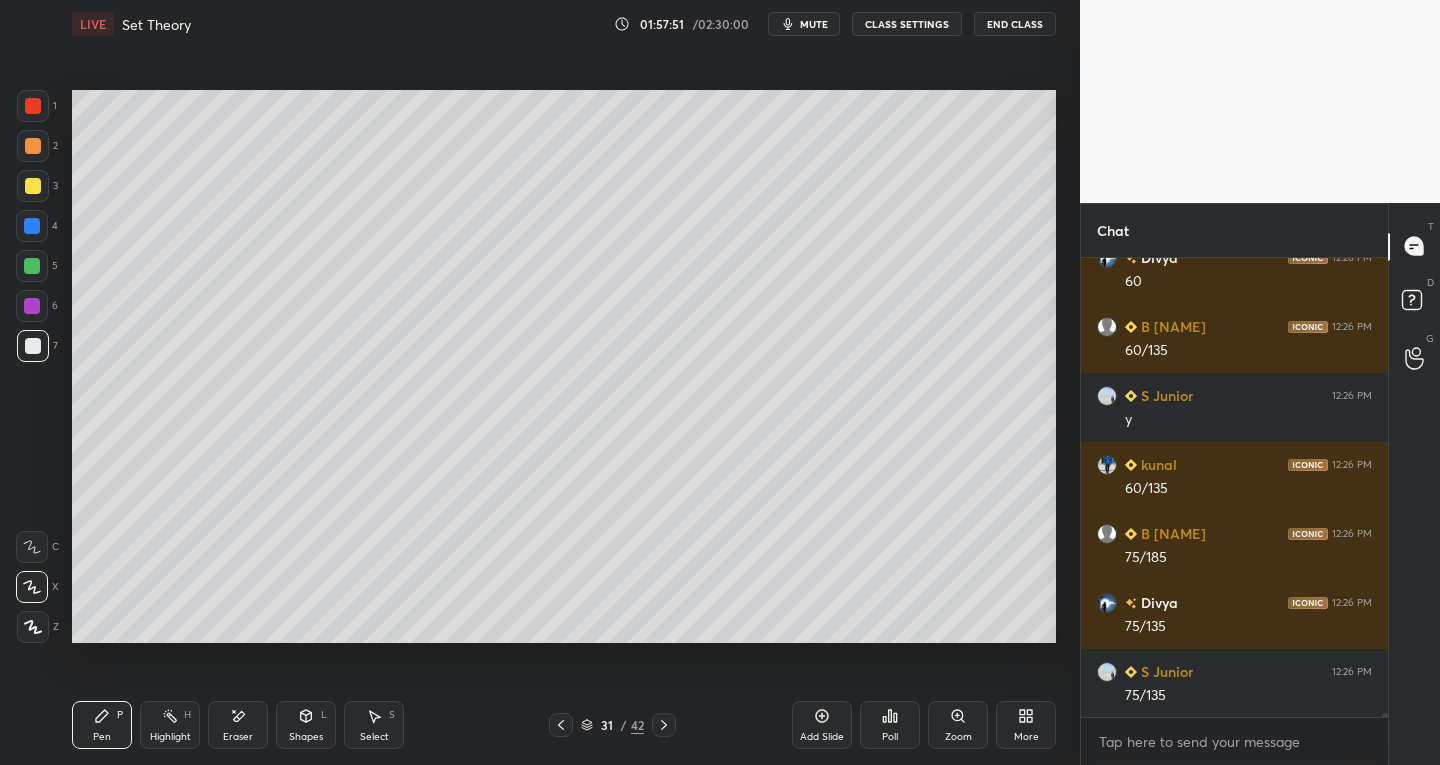 click on "Select S" at bounding box center [374, 725] 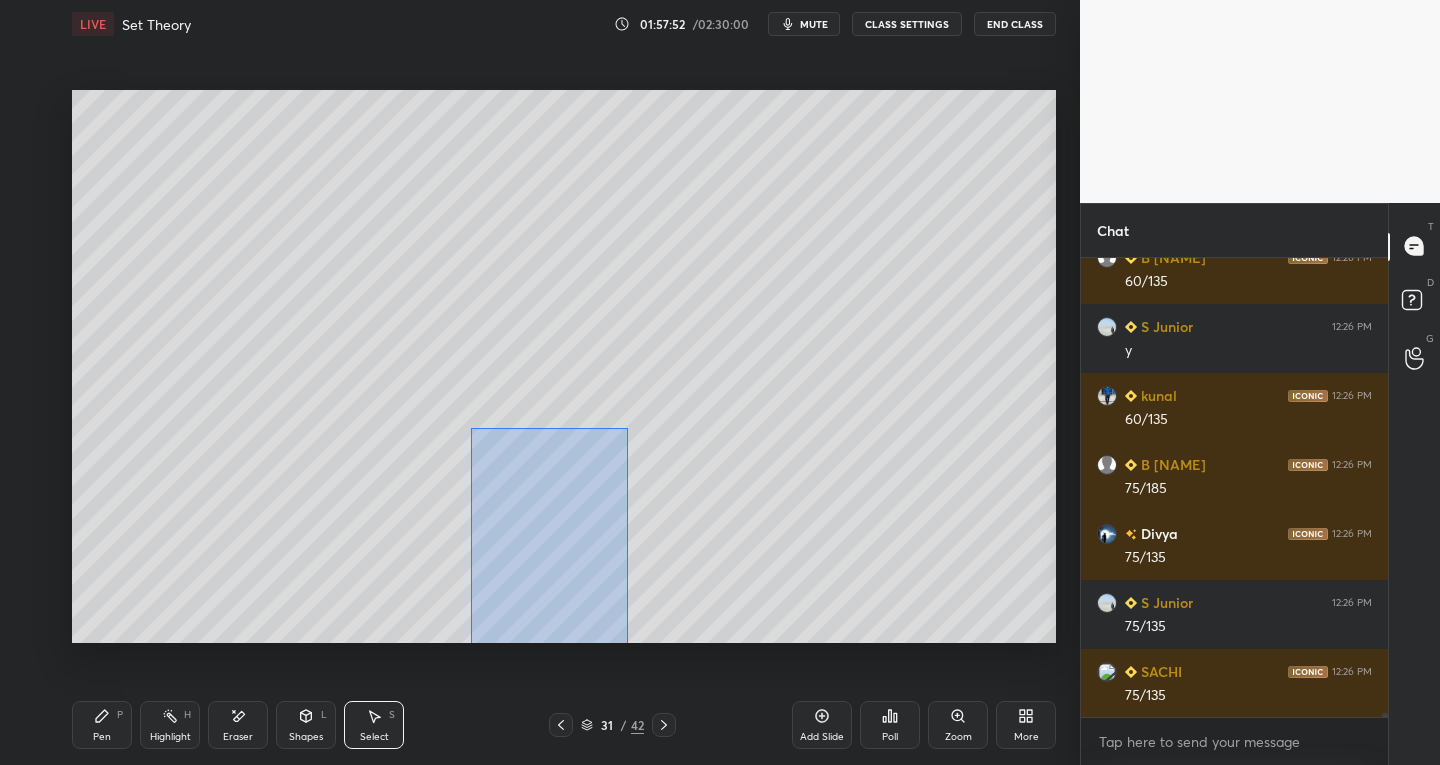 scroll, scrollTop: 47459, scrollLeft: 0, axis: vertical 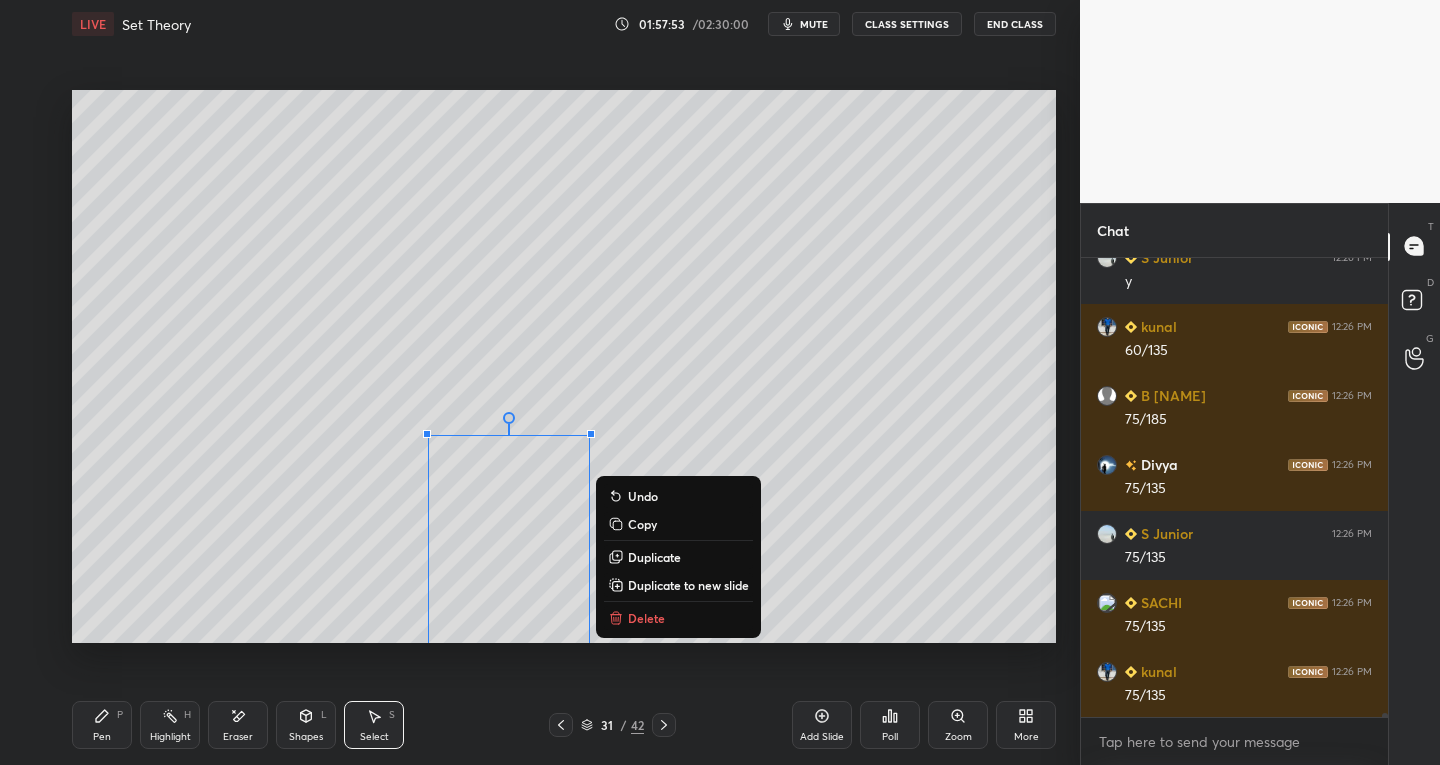 click on "Duplicate to new slide" at bounding box center (678, 585) 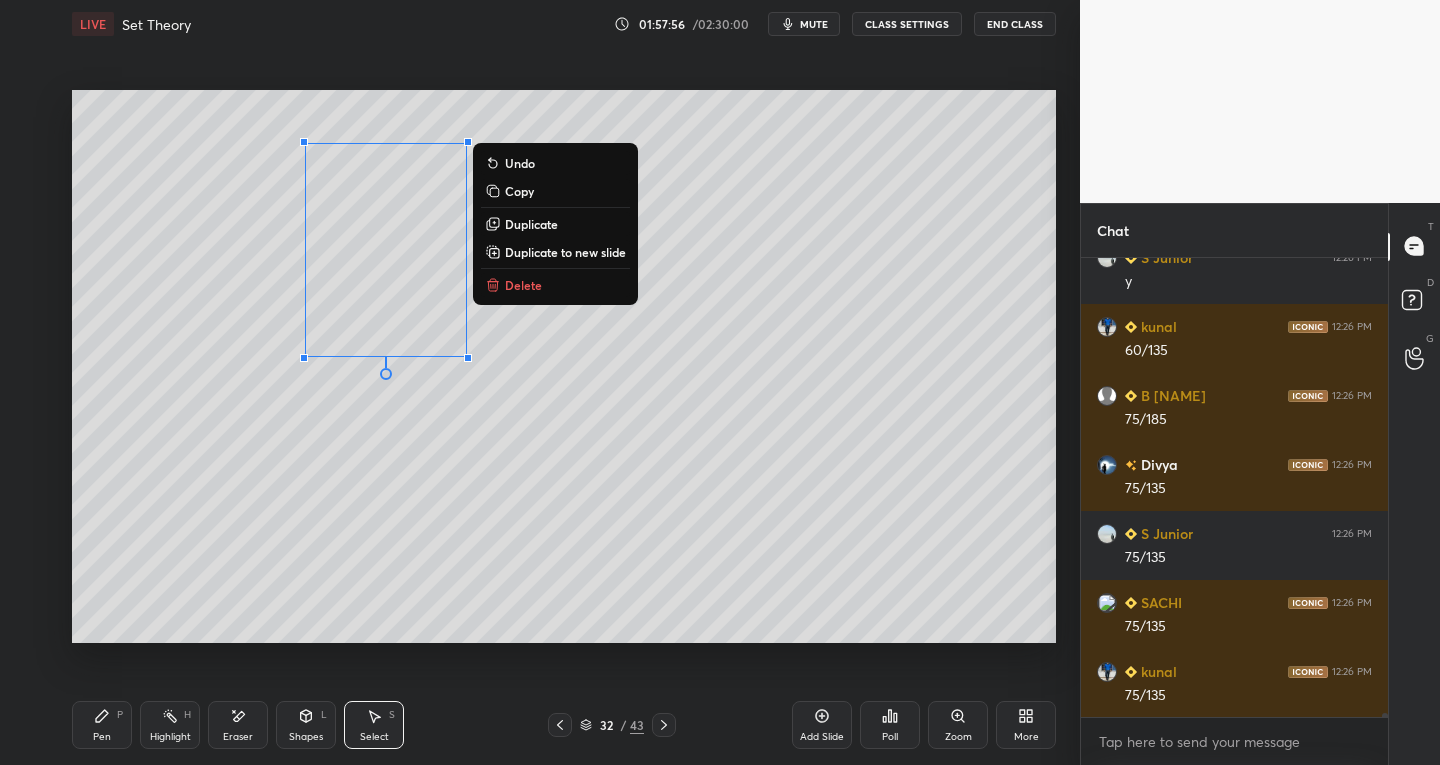 click on "0 ° Undo Copy Duplicate Duplicate to new slide Delete" at bounding box center (564, 367) 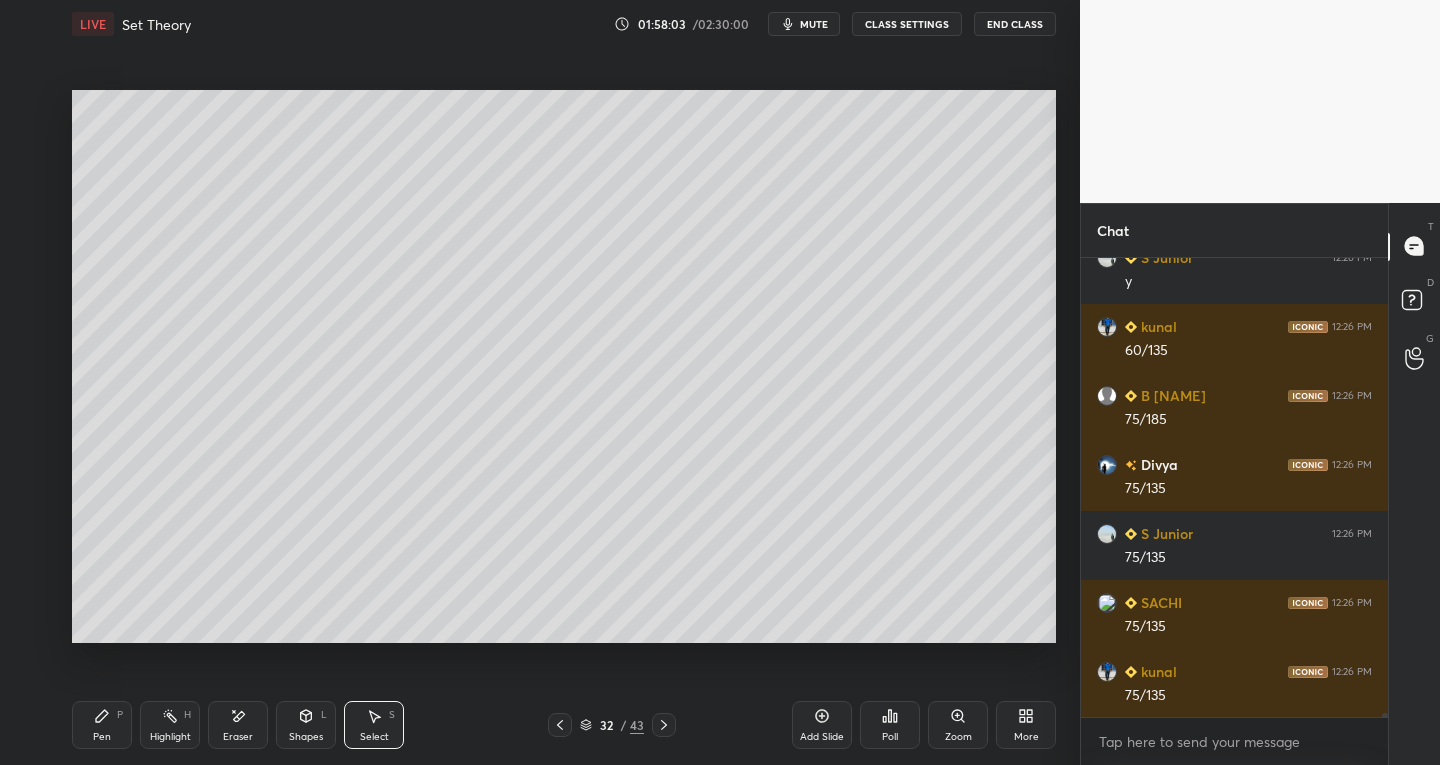 click on "Pen P" at bounding box center [102, 725] 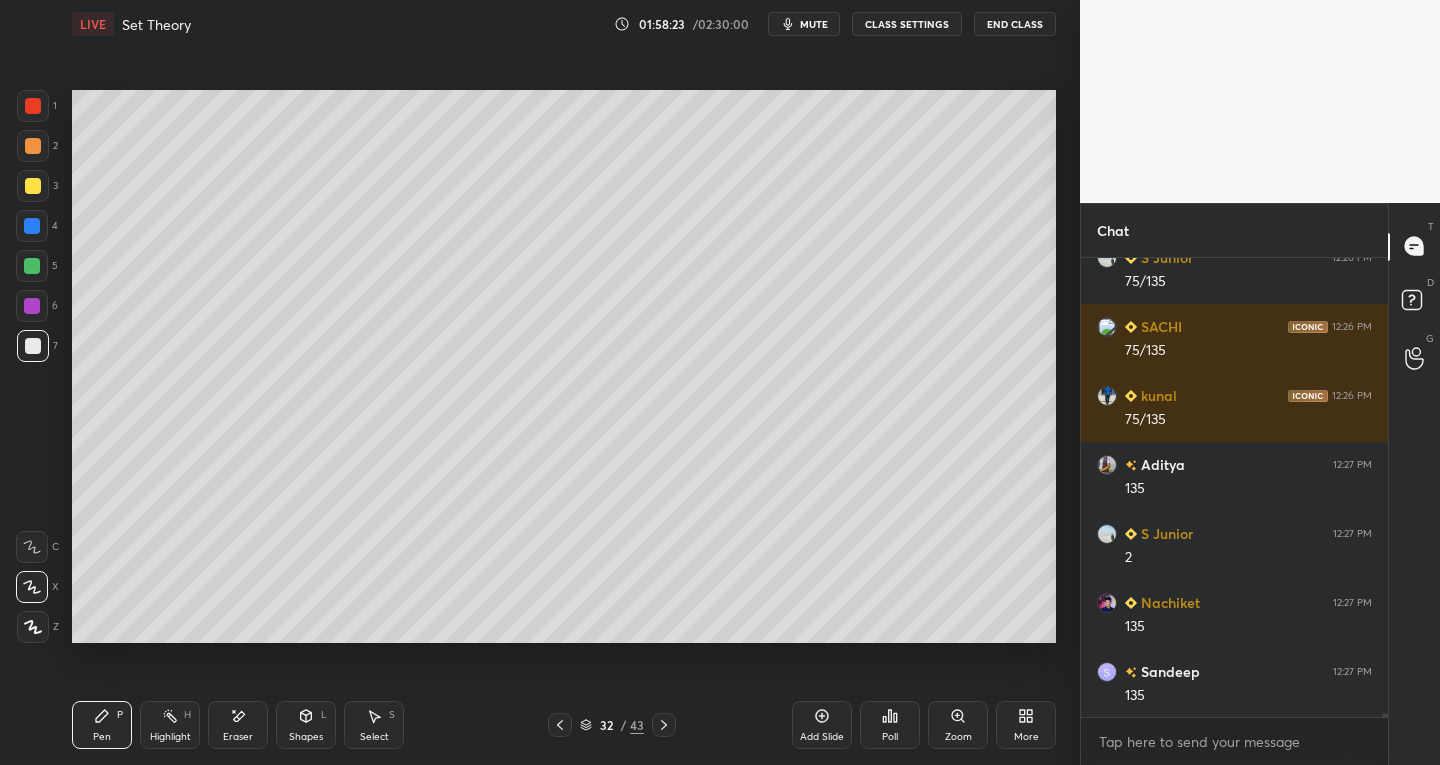 scroll, scrollTop: 47804, scrollLeft: 0, axis: vertical 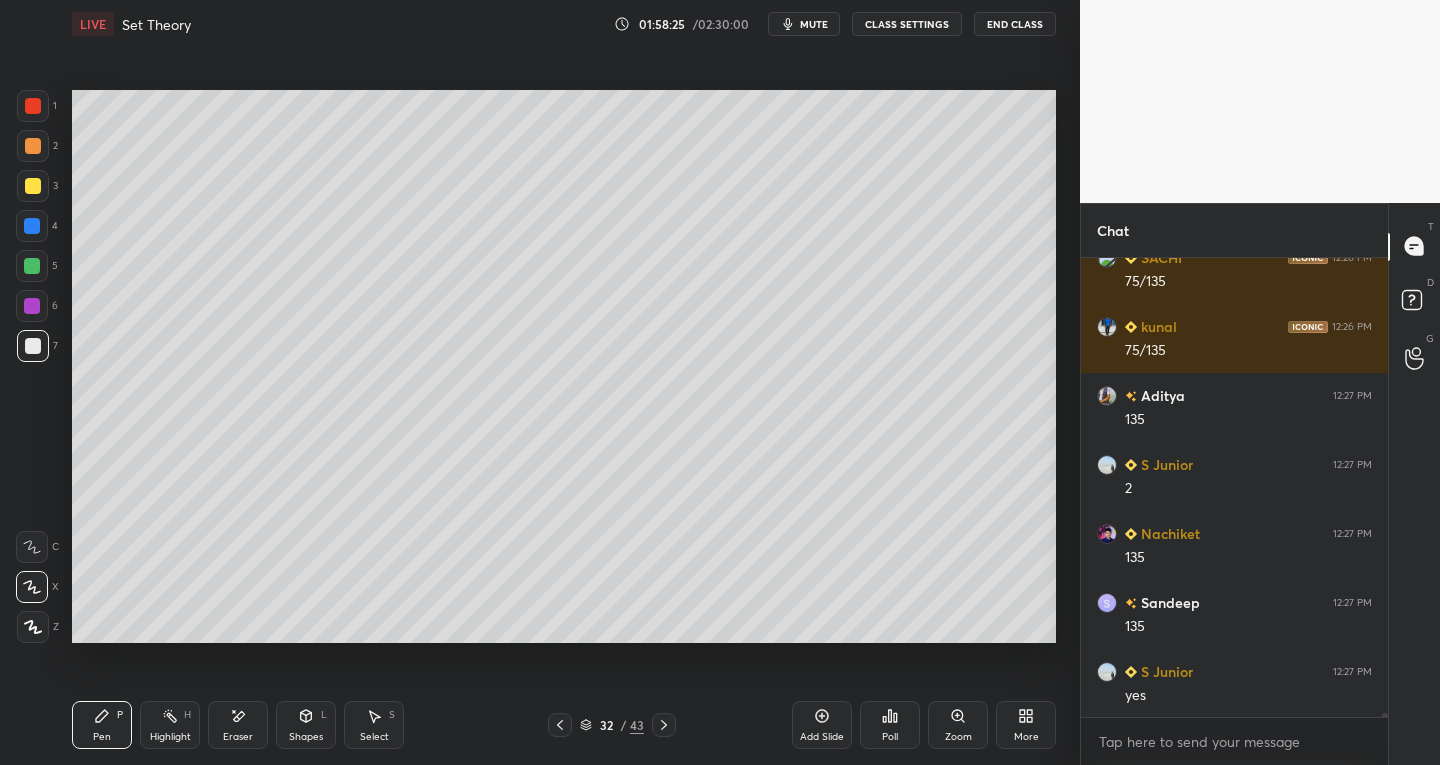 click on "Select S" at bounding box center (374, 725) 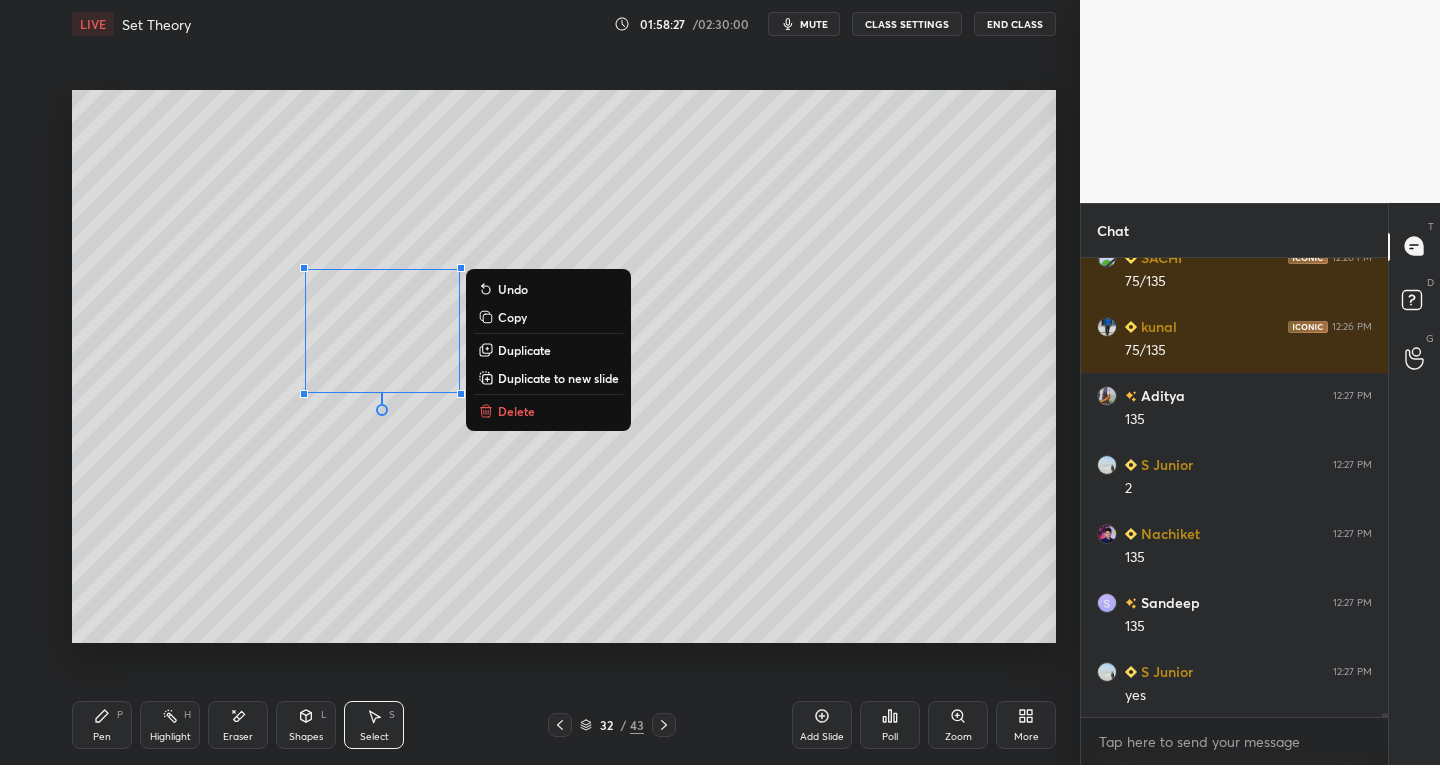 click on "0 ° Undo Copy Duplicate Duplicate to new slide Delete" at bounding box center (564, 367) 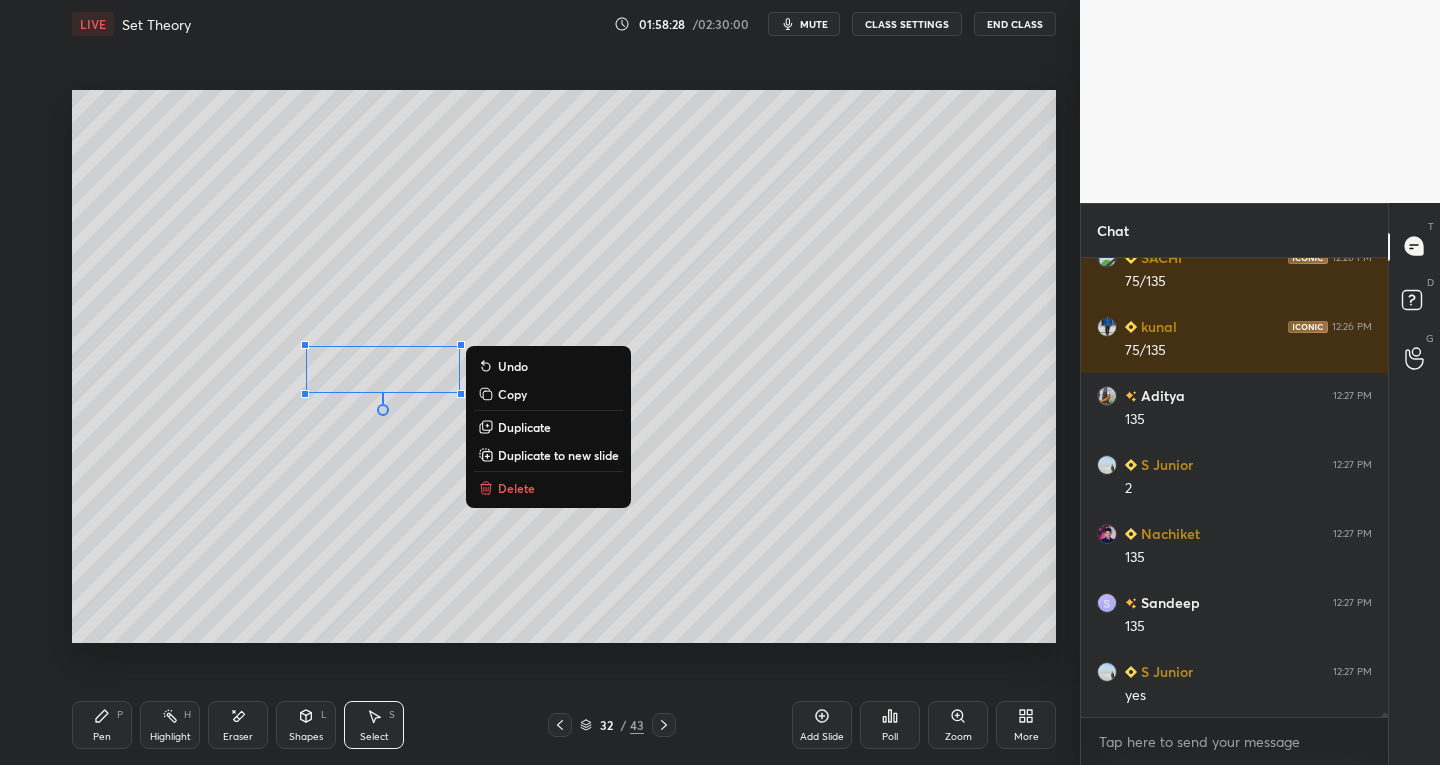 scroll, scrollTop: 47873, scrollLeft: 0, axis: vertical 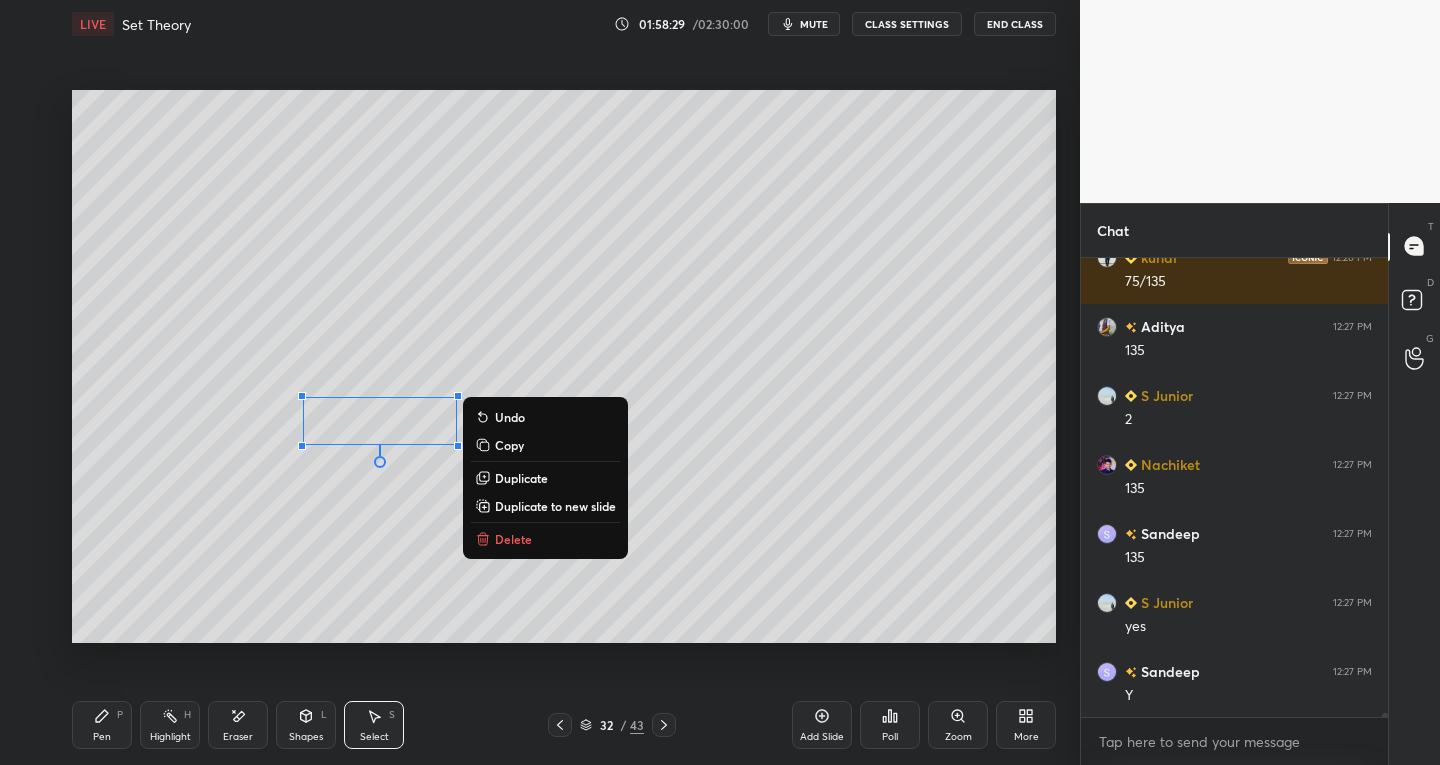 click on "0 ° Undo Copy Duplicate Duplicate to new slide Delete" at bounding box center [564, 367] 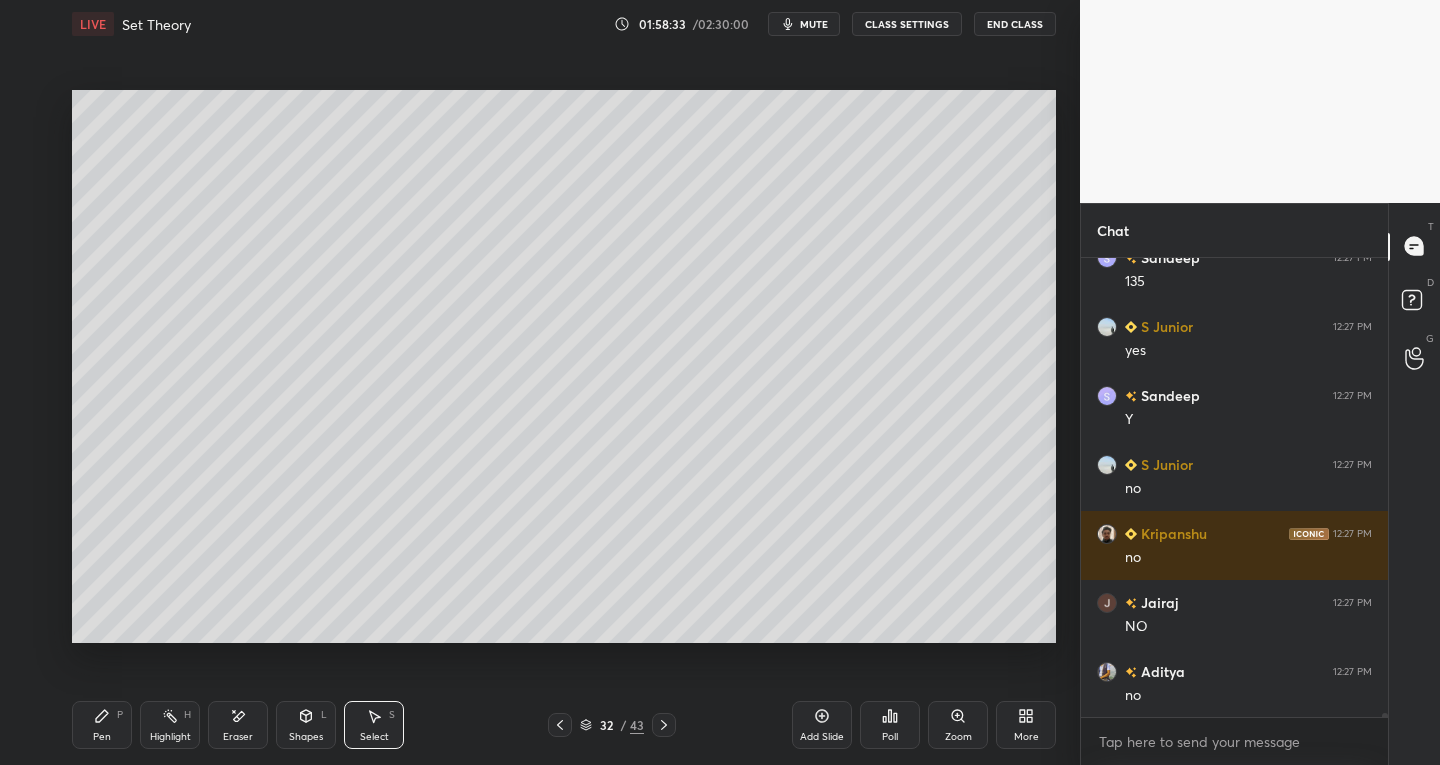 scroll, scrollTop: 48218, scrollLeft: 0, axis: vertical 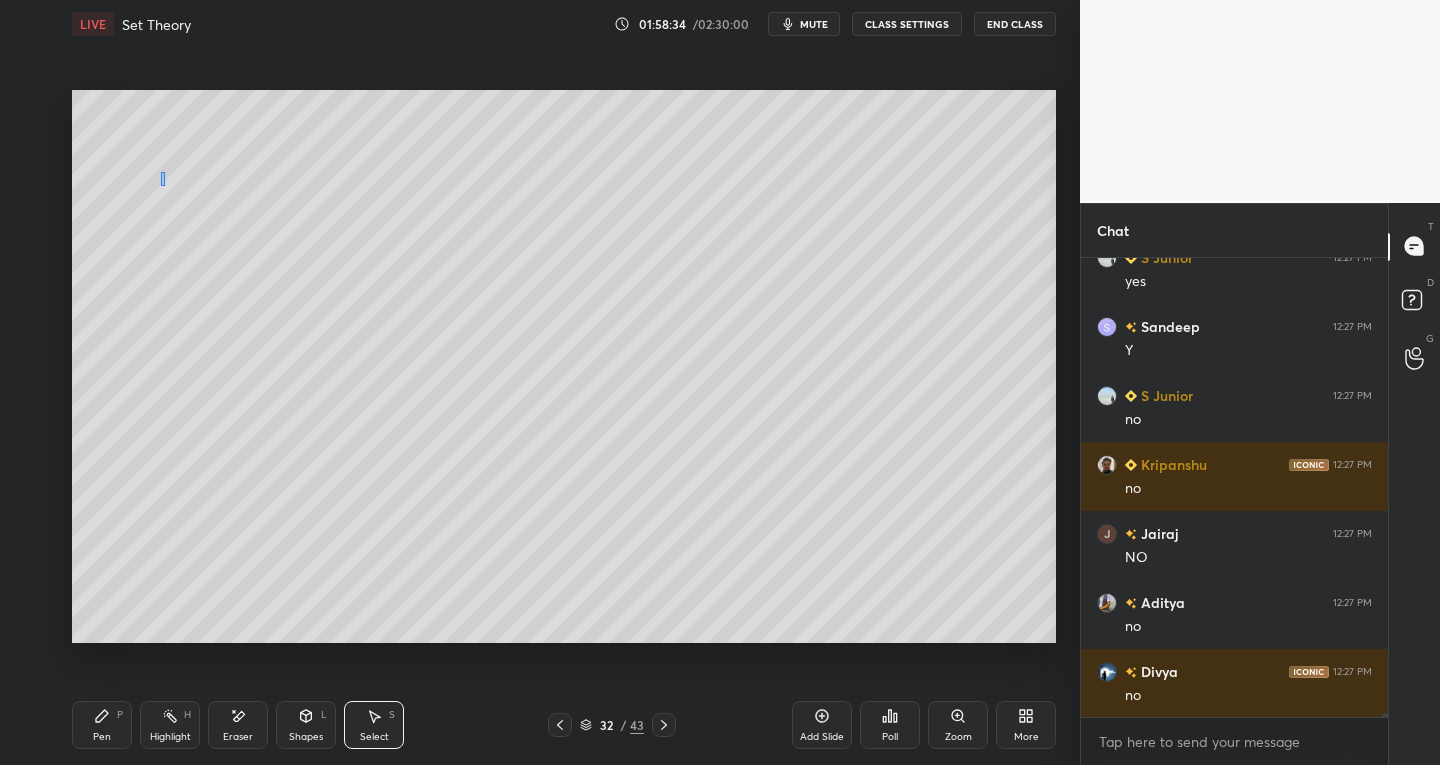 click on "0 ° Undo Copy Duplicate Duplicate to new slide Delete" at bounding box center [564, 367] 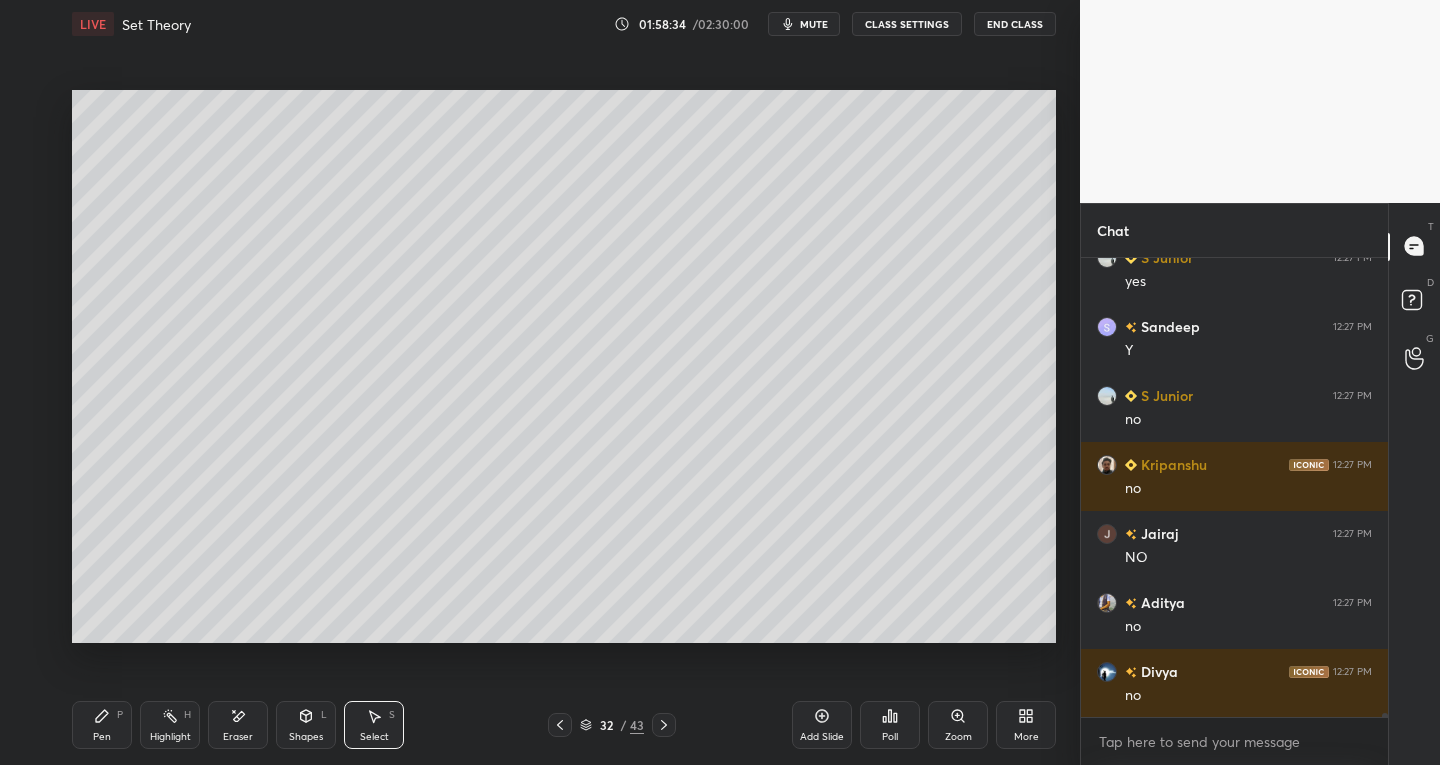 click on "Pen P" at bounding box center [102, 725] 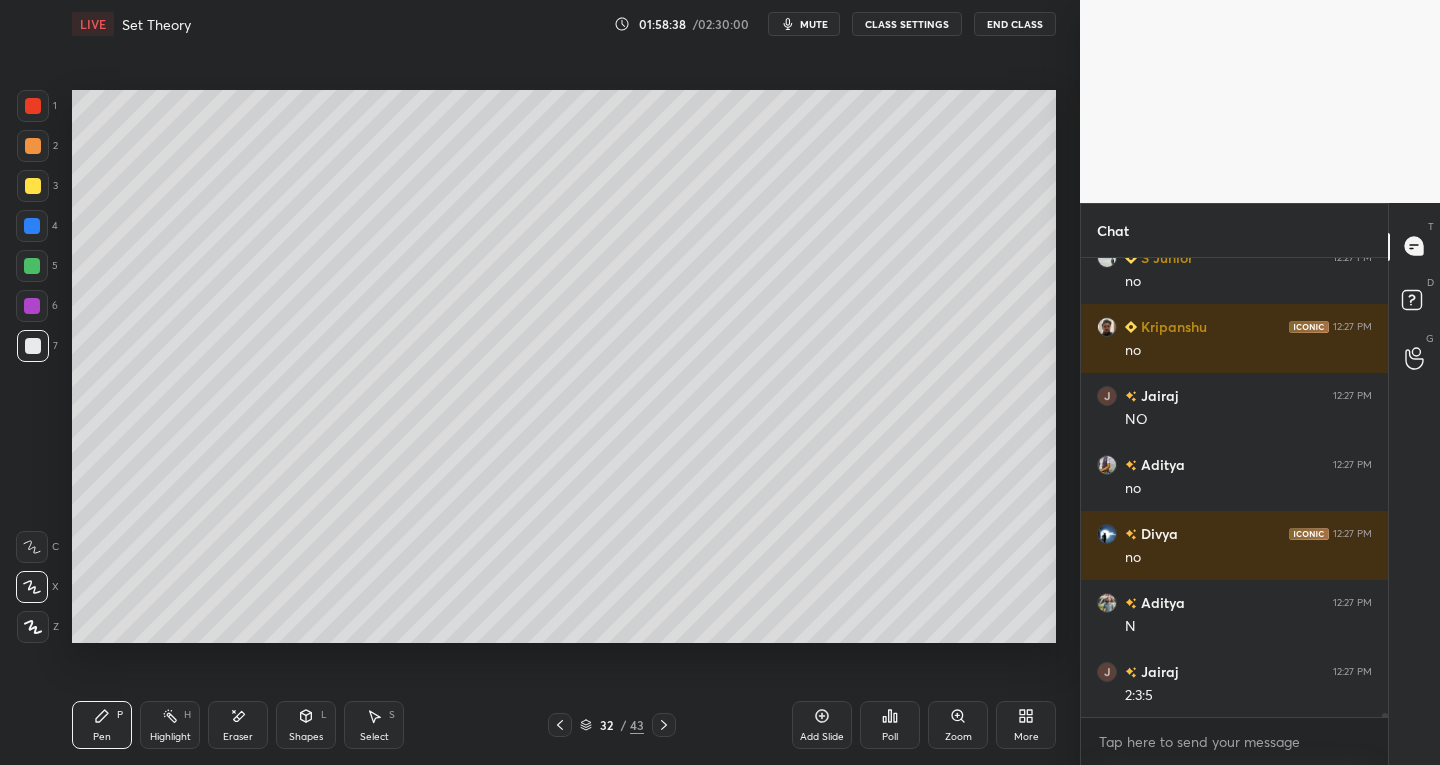 scroll, scrollTop: 48425, scrollLeft: 0, axis: vertical 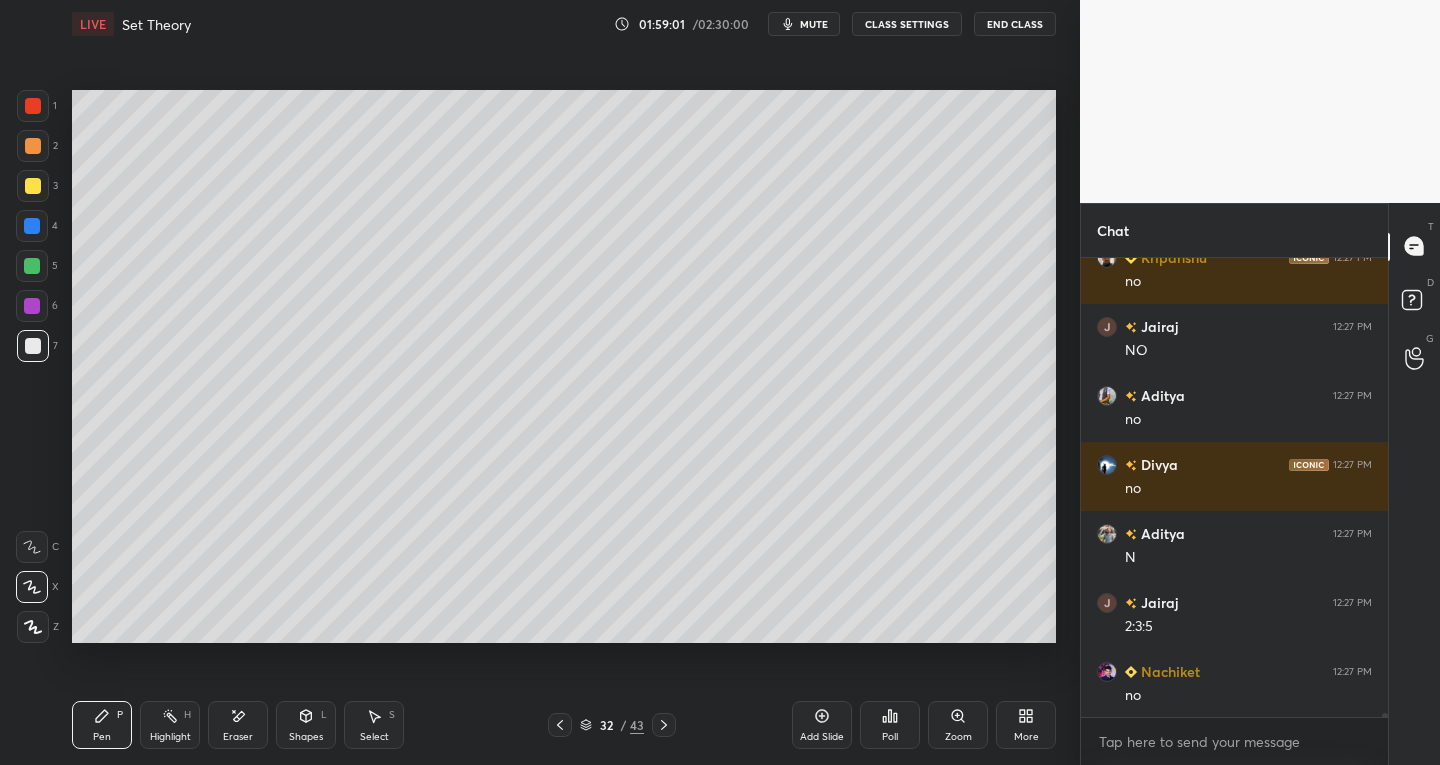 click 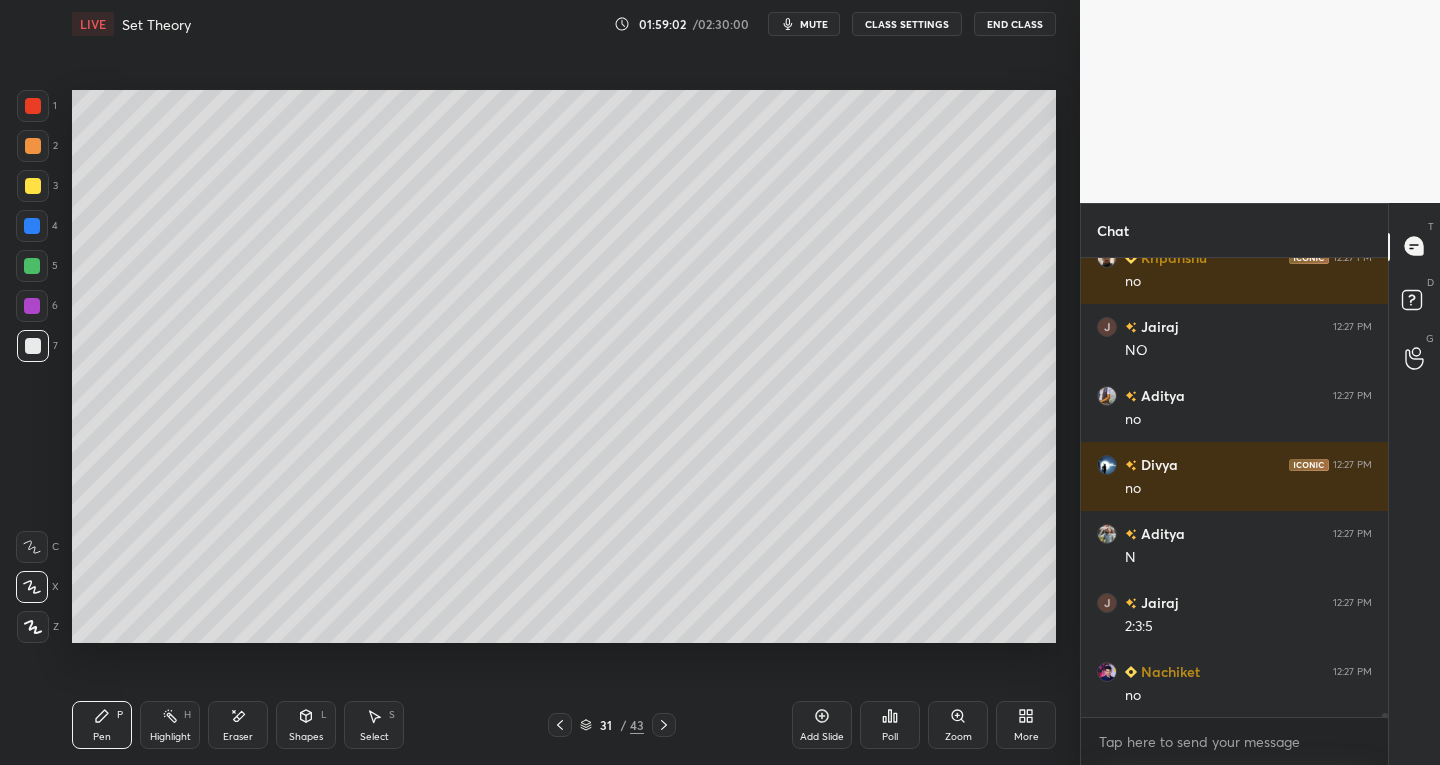 click 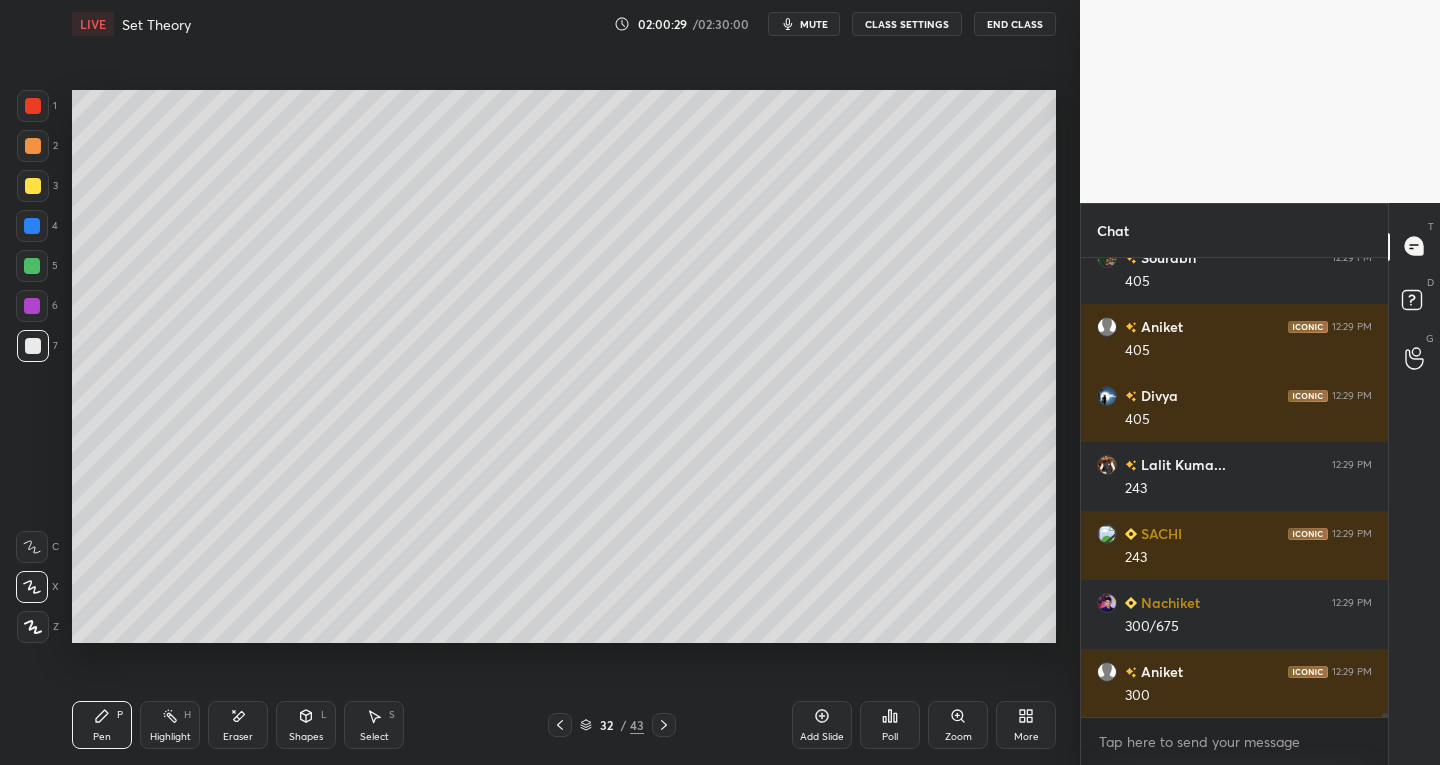 scroll, scrollTop: 50909, scrollLeft: 0, axis: vertical 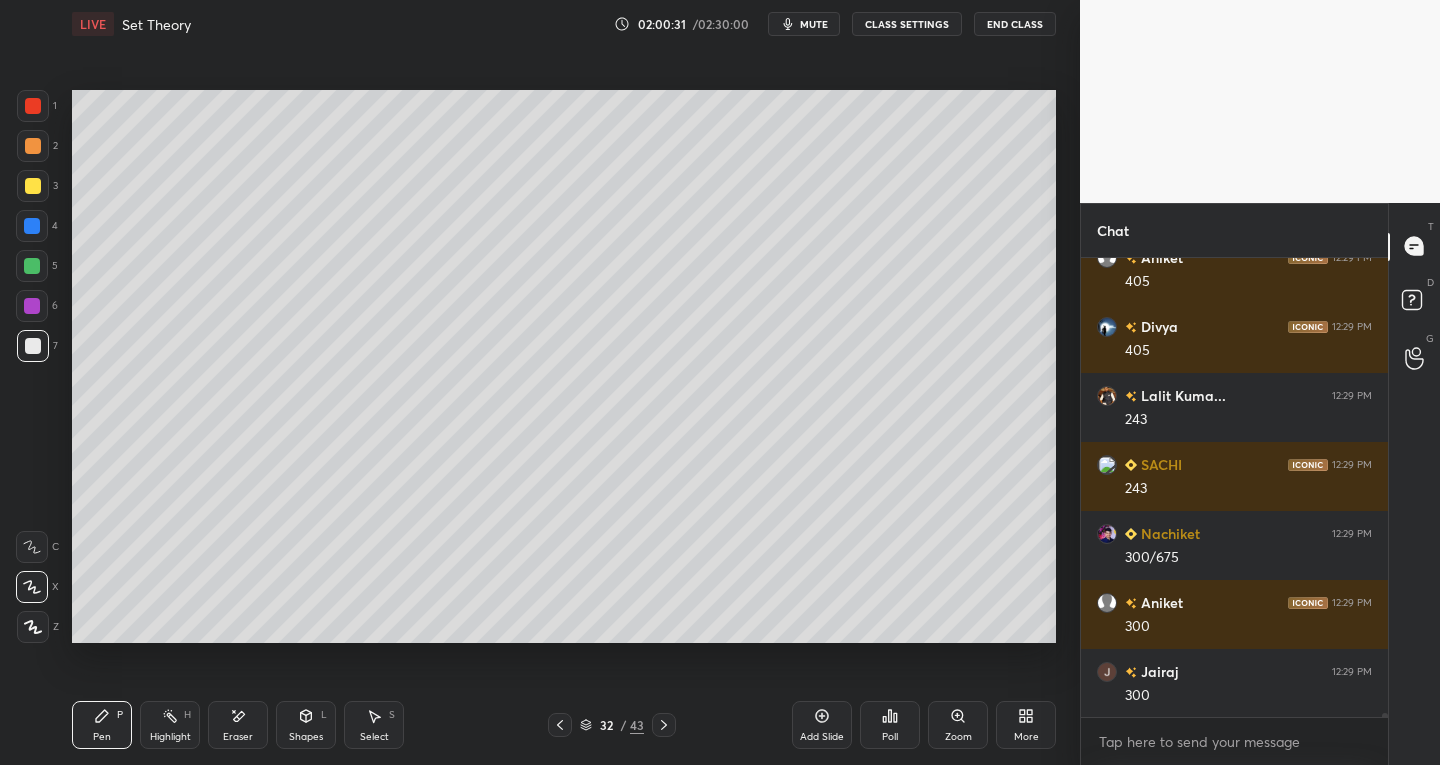 click on "Eraser" at bounding box center [238, 737] 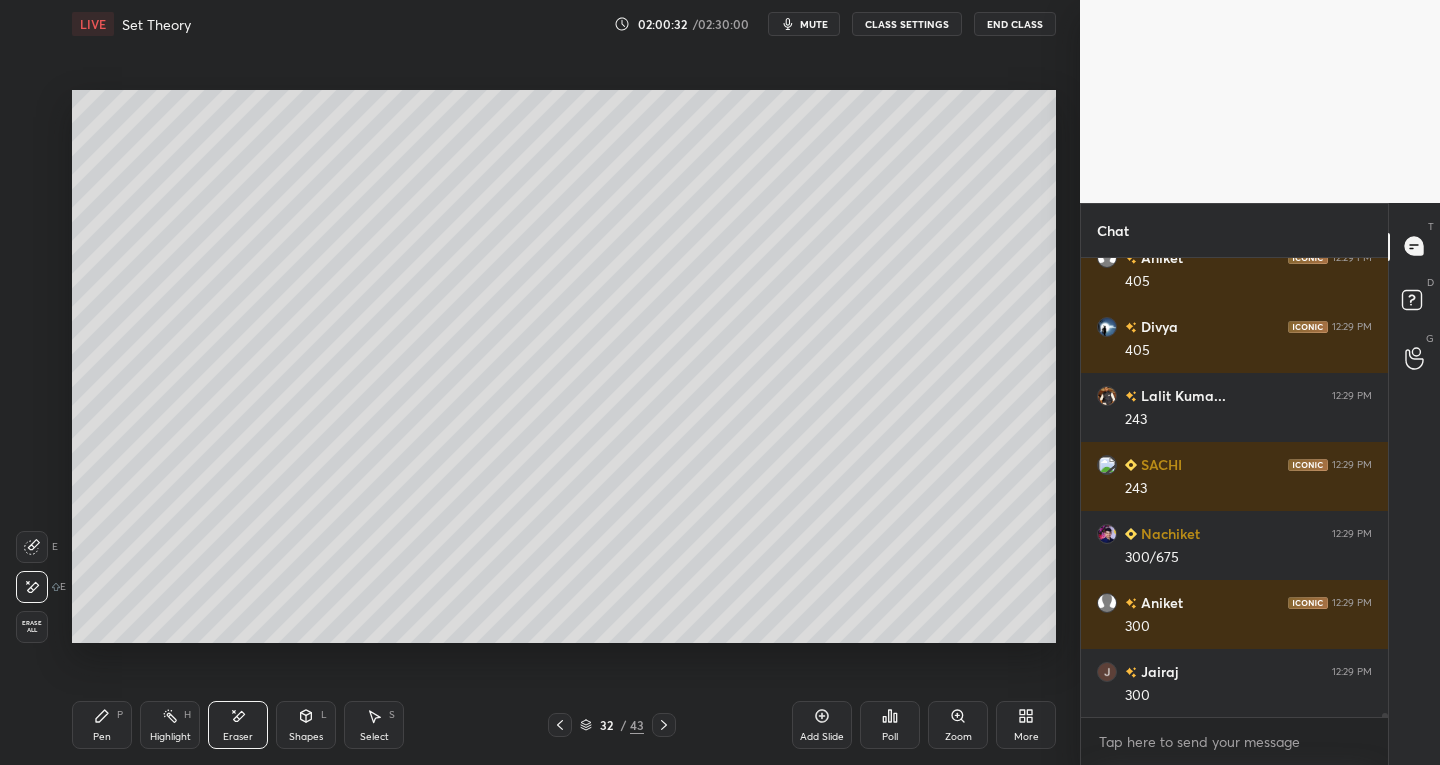 scroll, scrollTop: 50978, scrollLeft: 0, axis: vertical 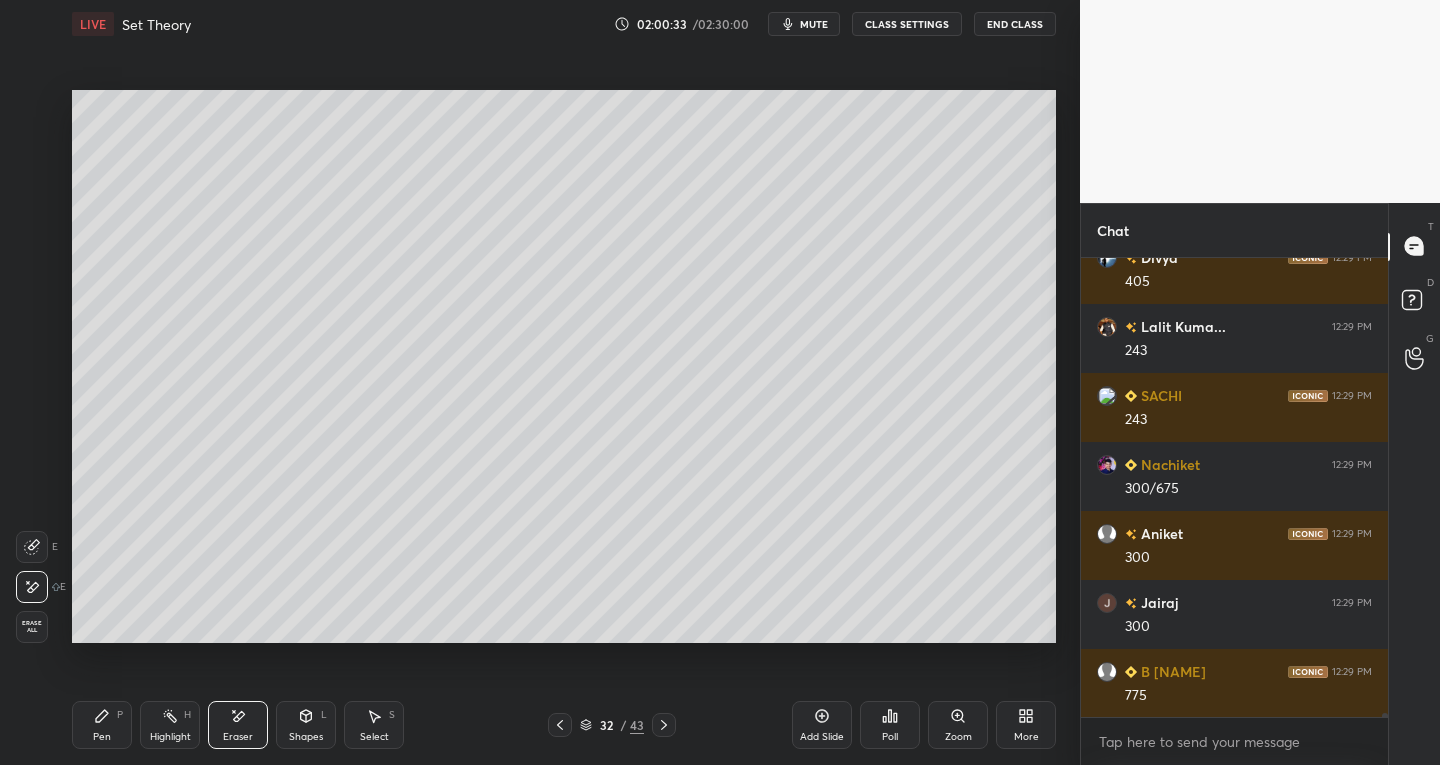 click on "Pen" at bounding box center [102, 737] 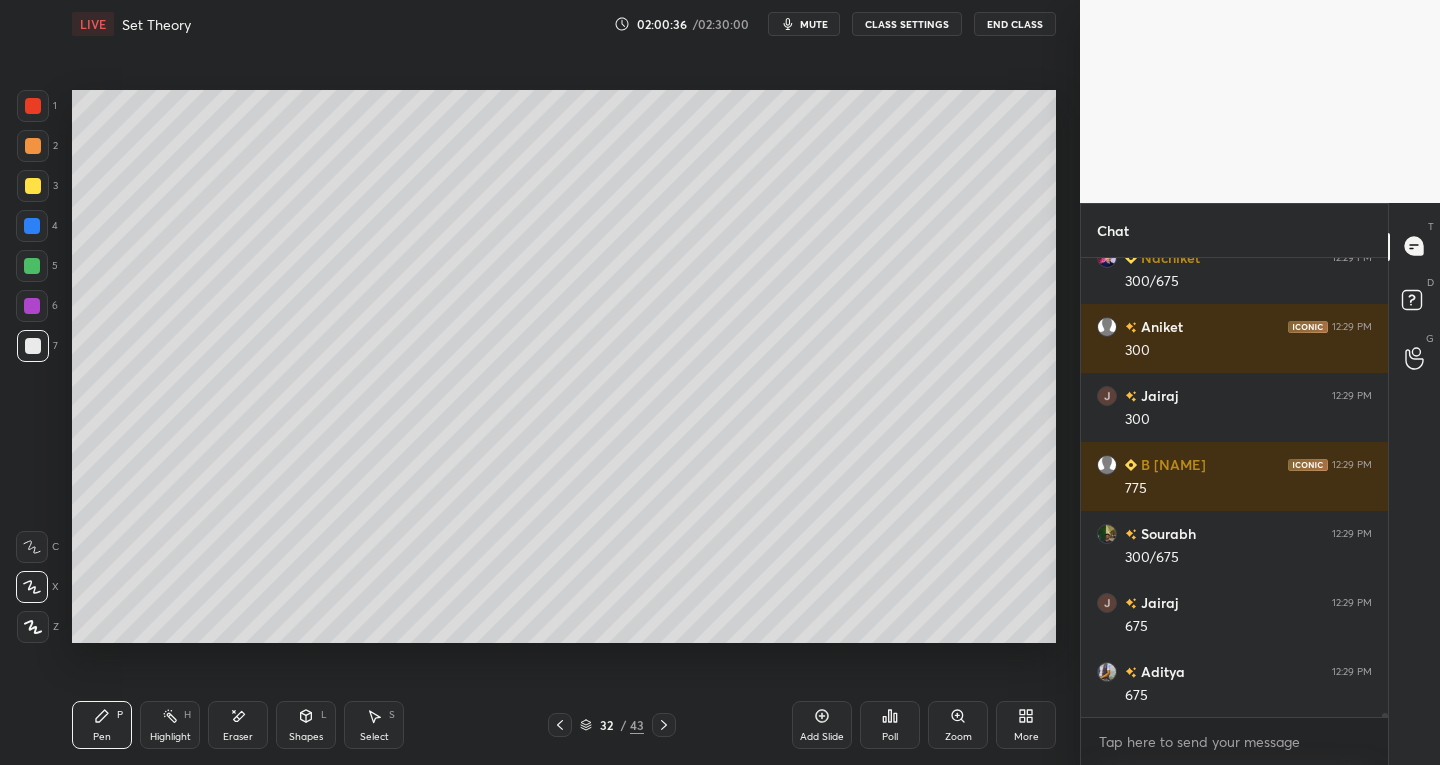 scroll, scrollTop: 51254, scrollLeft: 0, axis: vertical 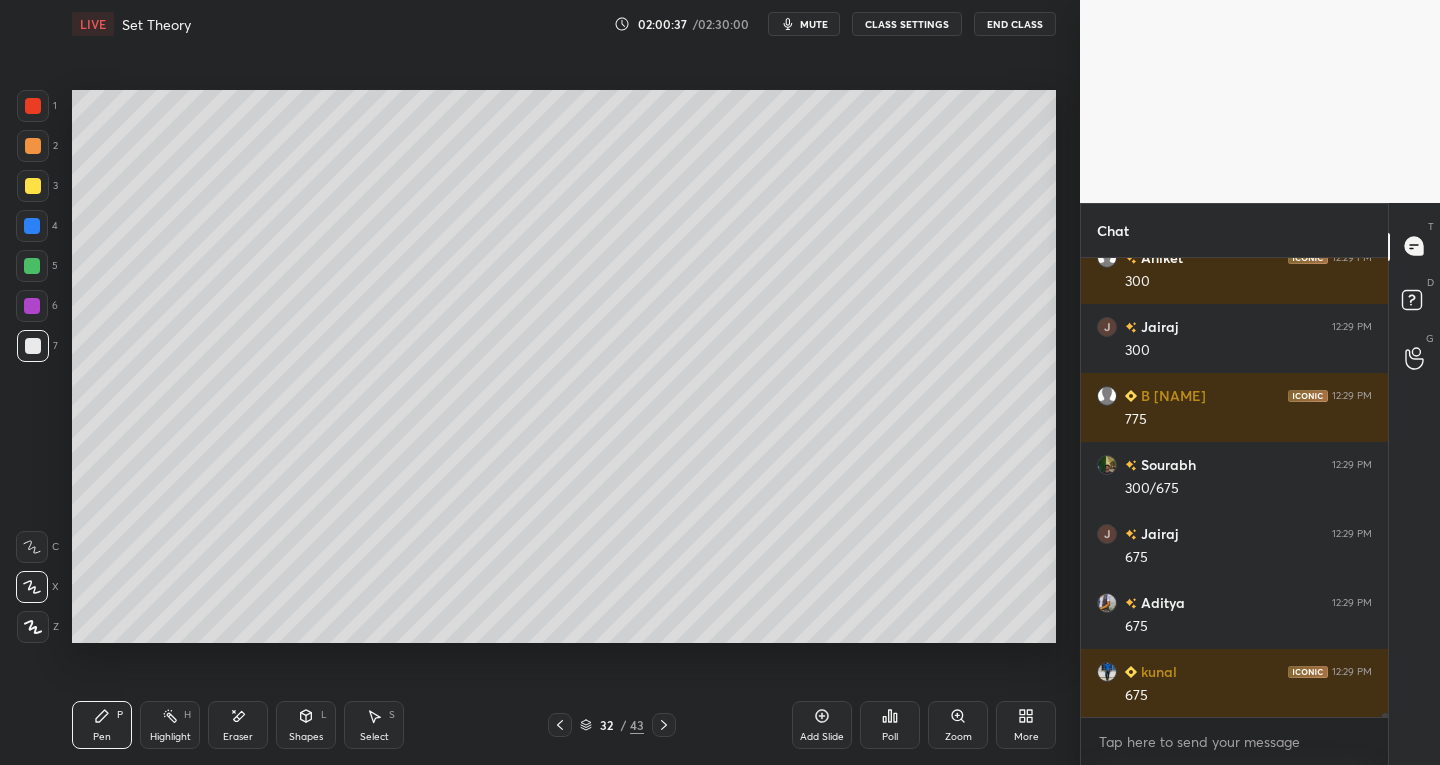 click 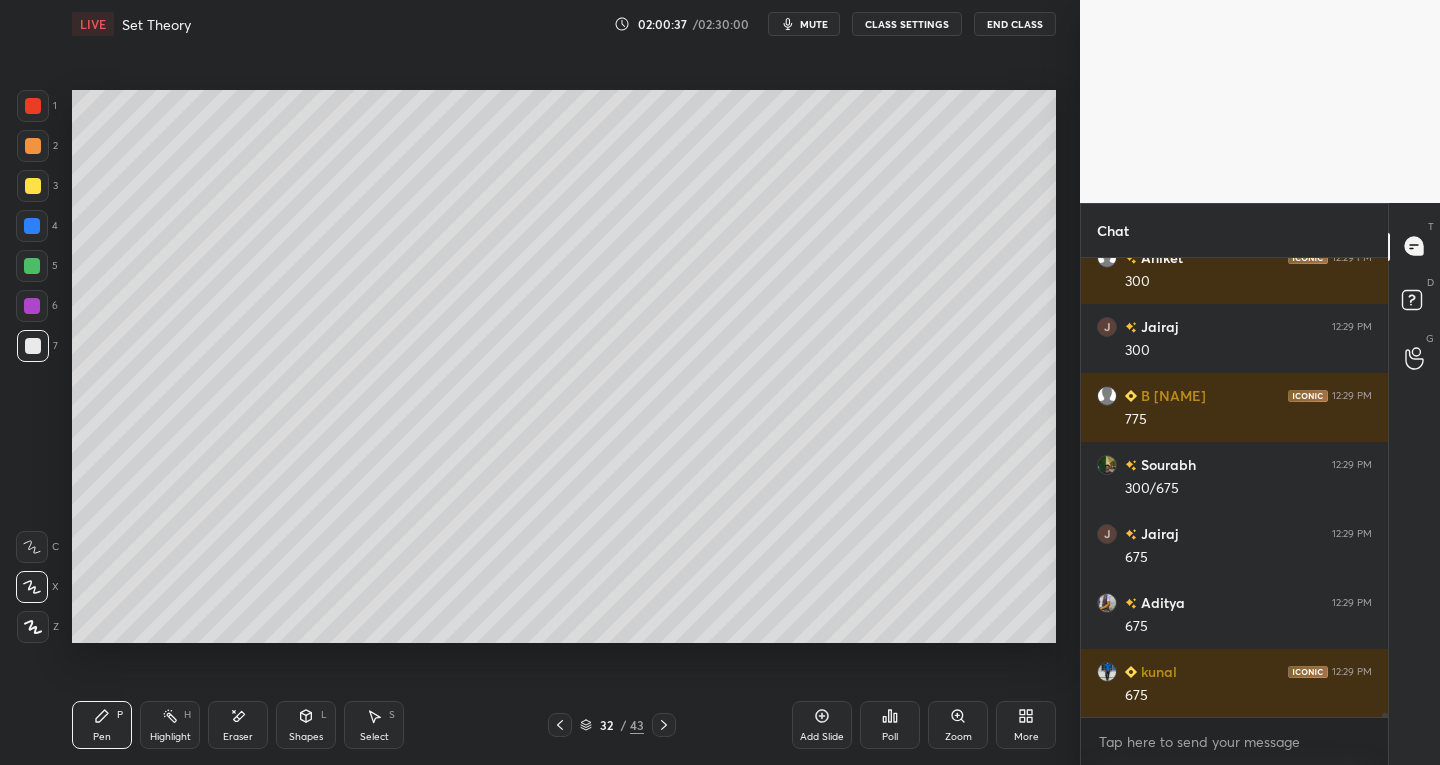 scroll, scrollTop: 51323, scrollLeft: 0, axis: vertical 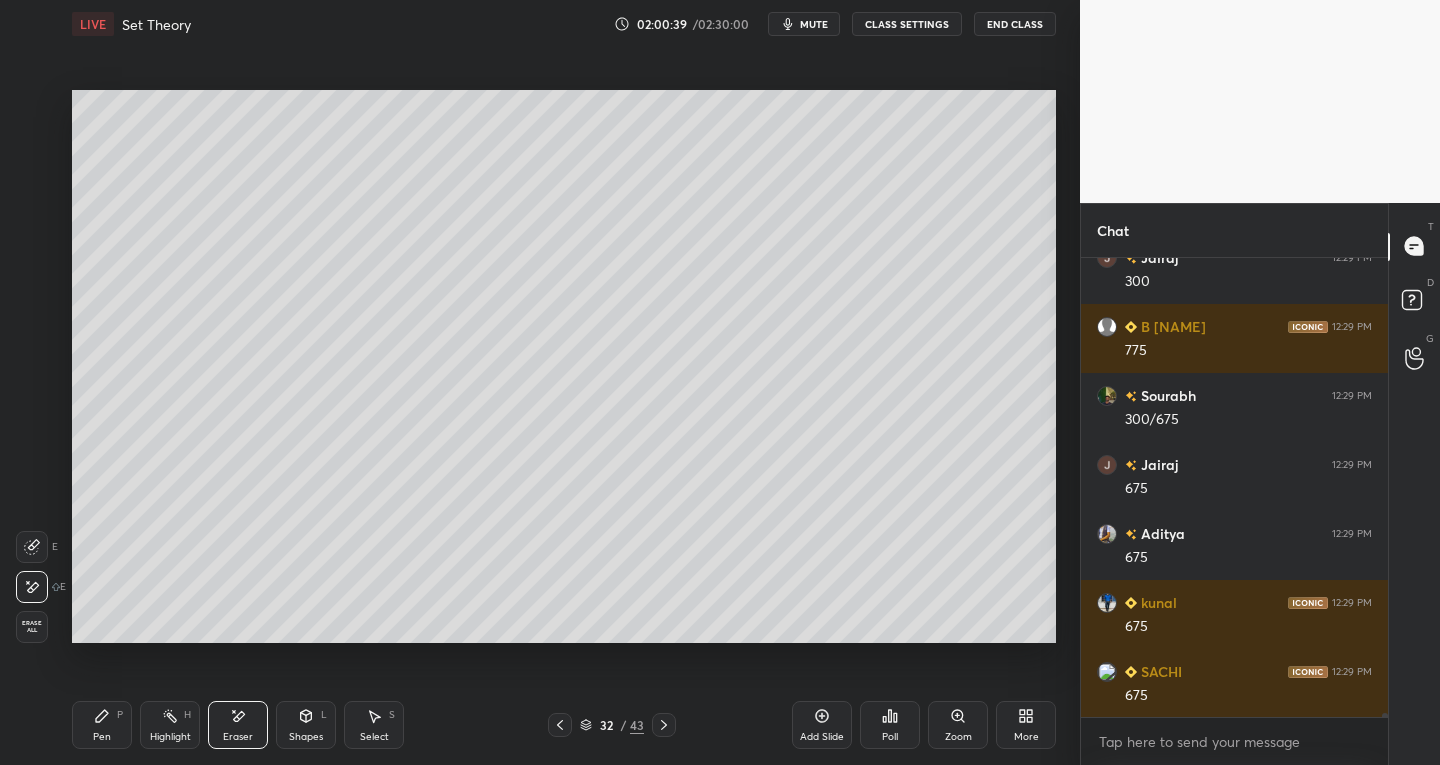 click on "Pen P" at bounding box center [102, 725] 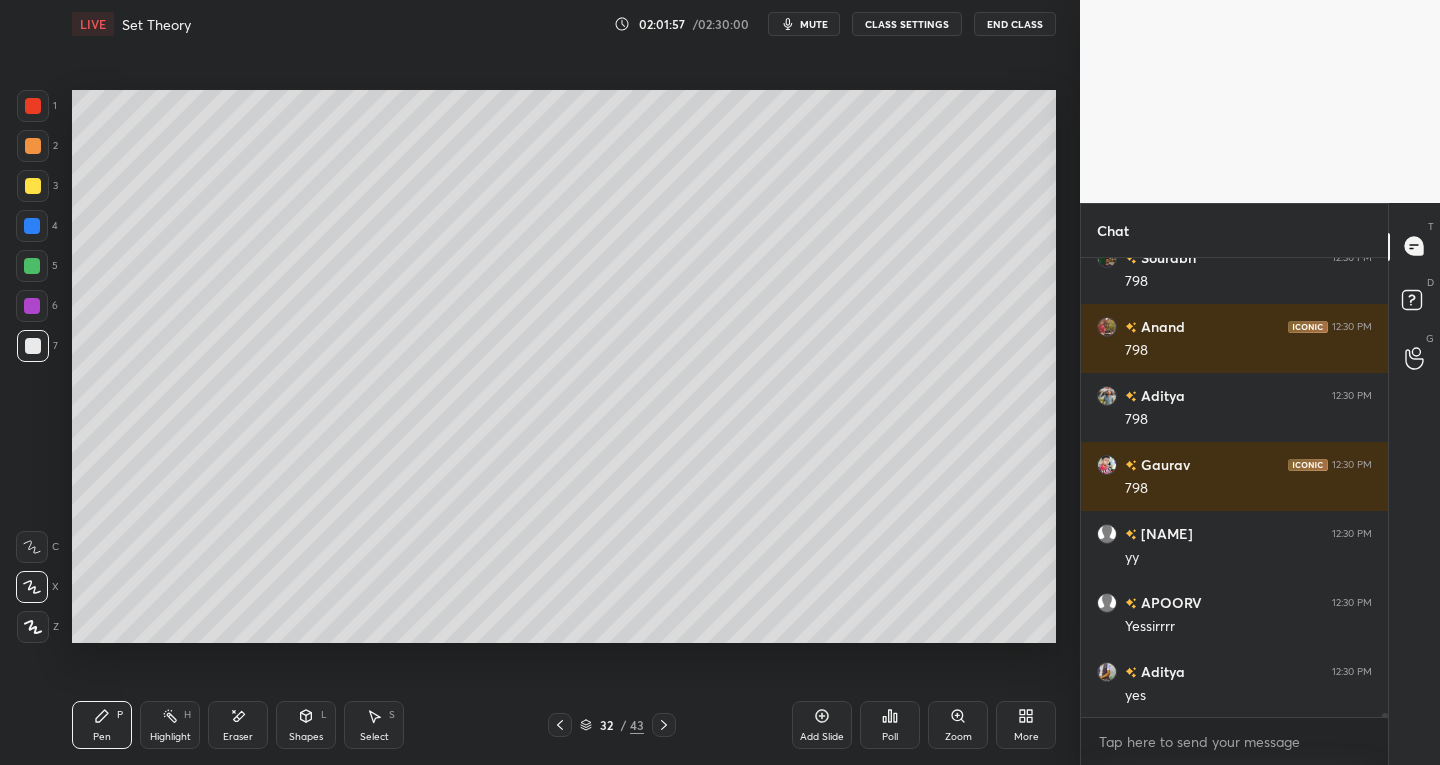 scroll, scrollTop: 53600, scrollLeft: 0, axis: vertical 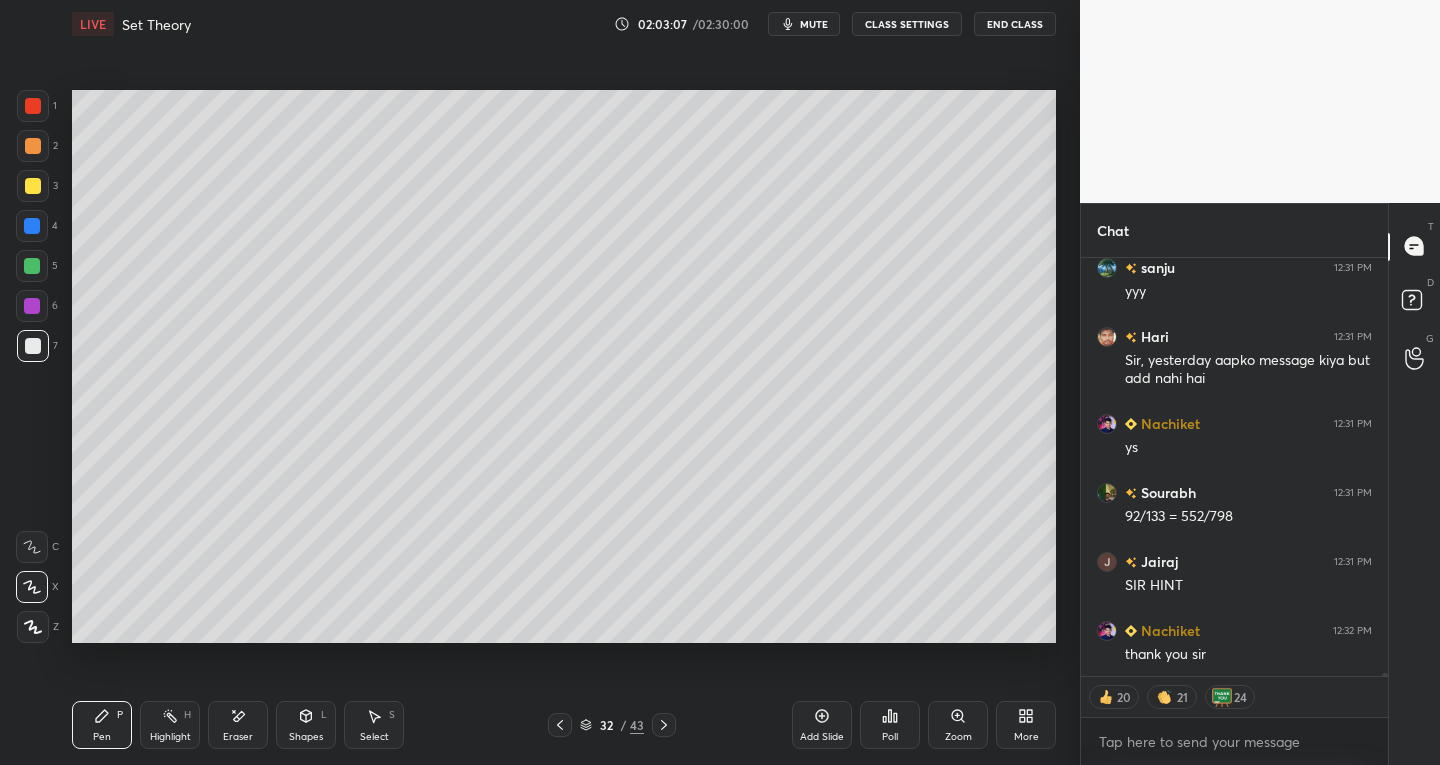click 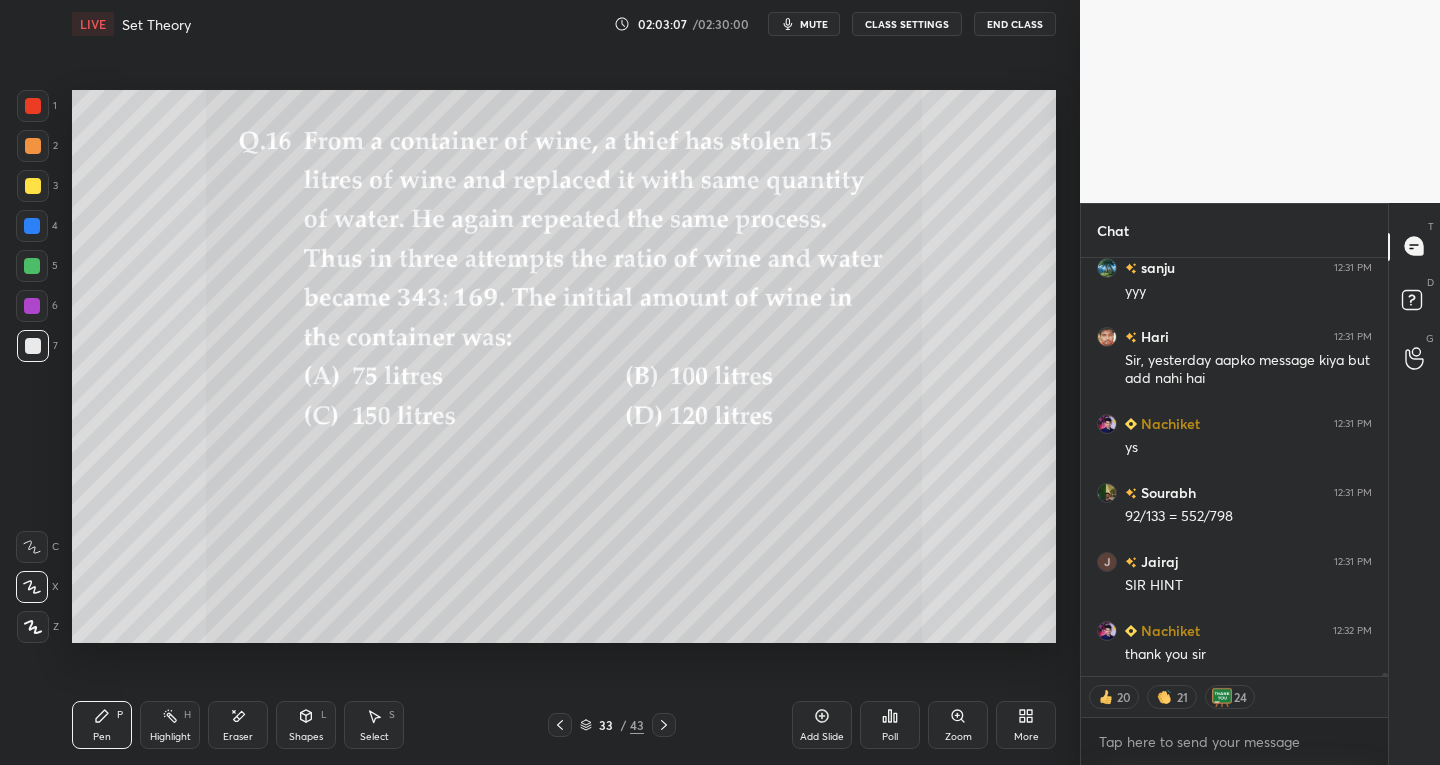 click 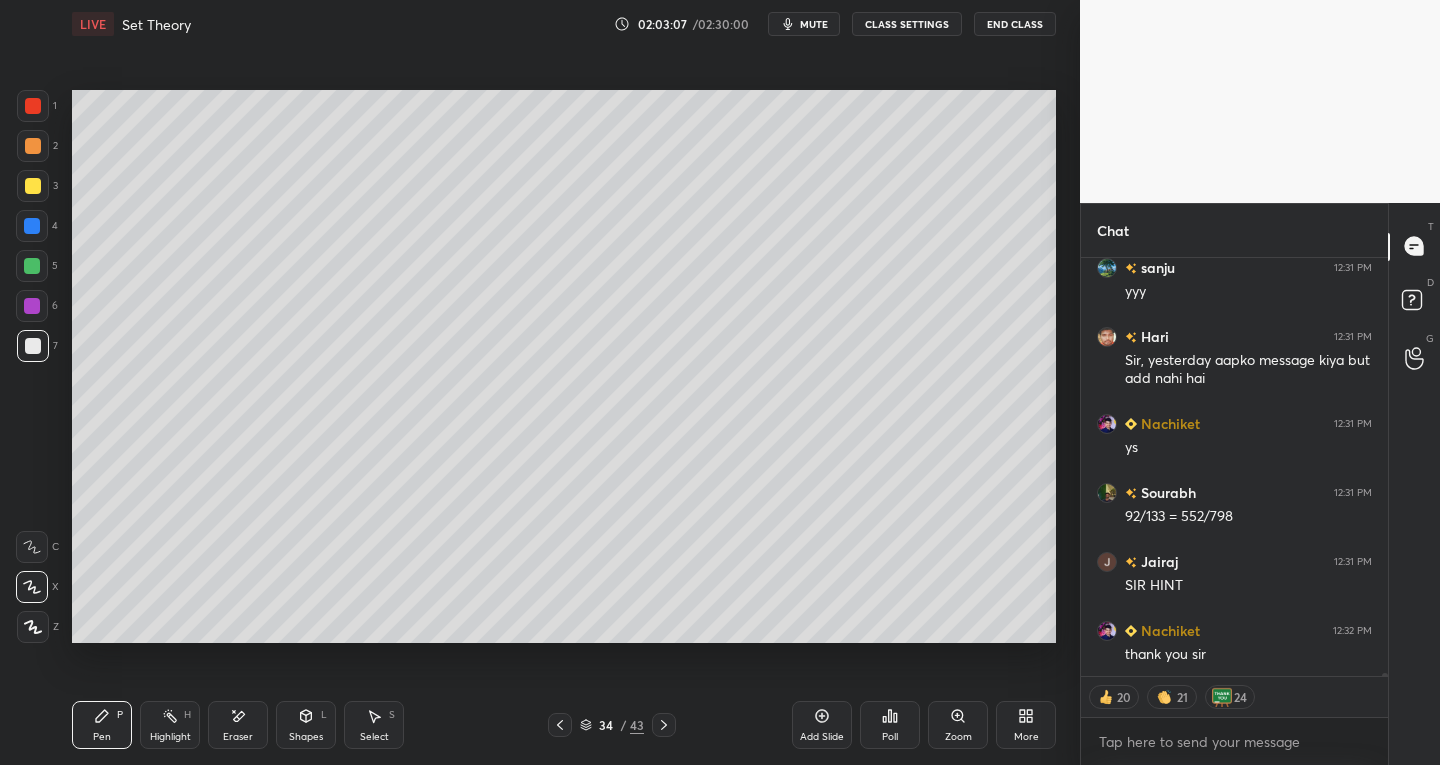 click 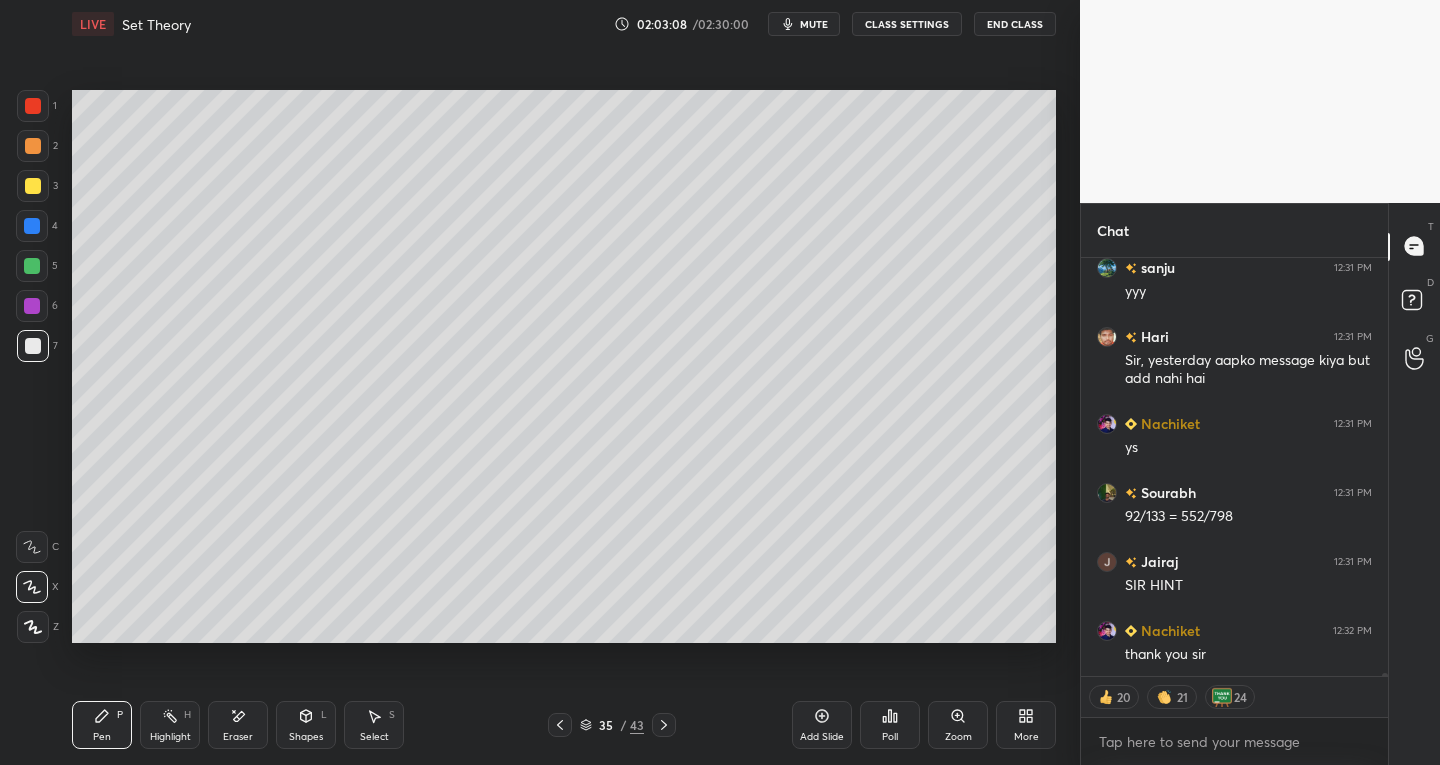 scroll, scrollTop: 55384, scrollLeft: 0, axis: vertical 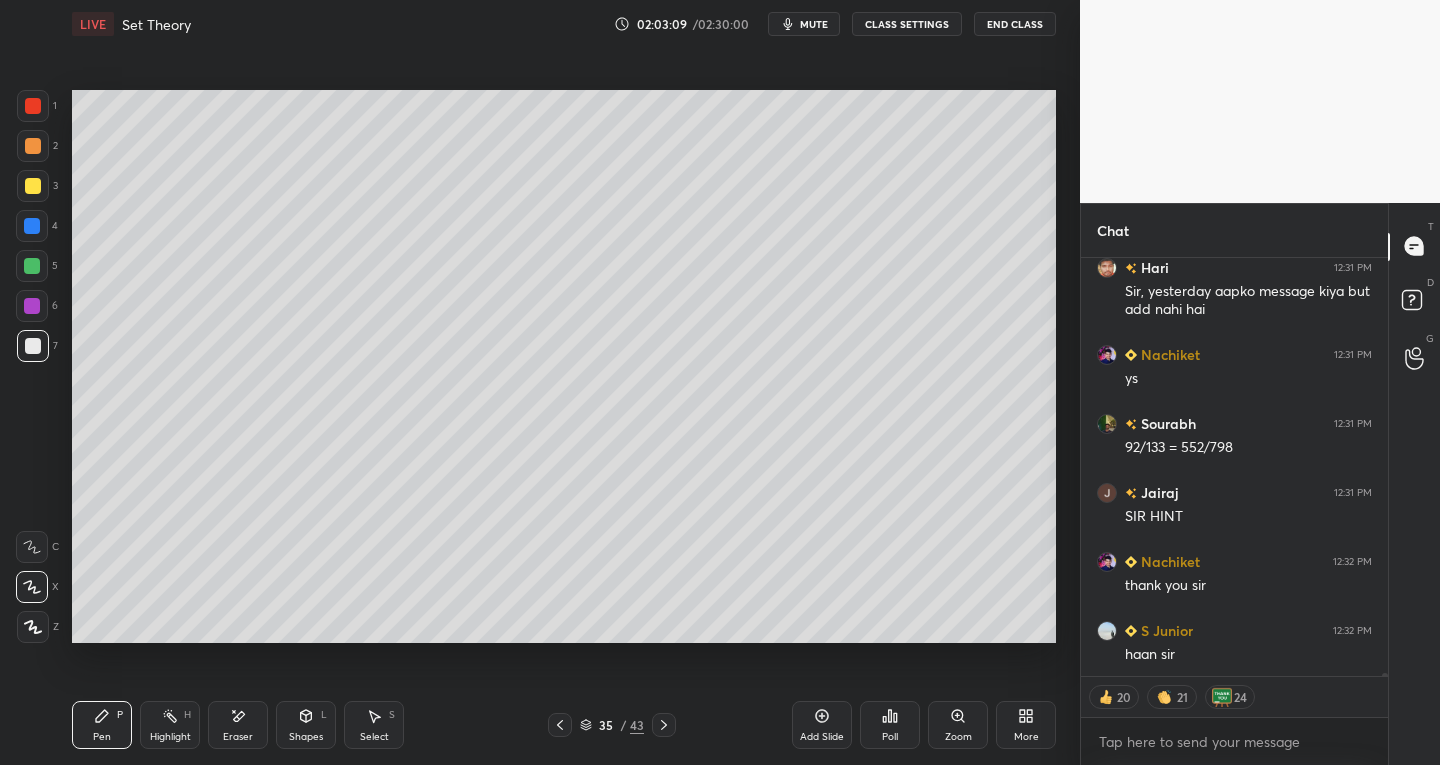click 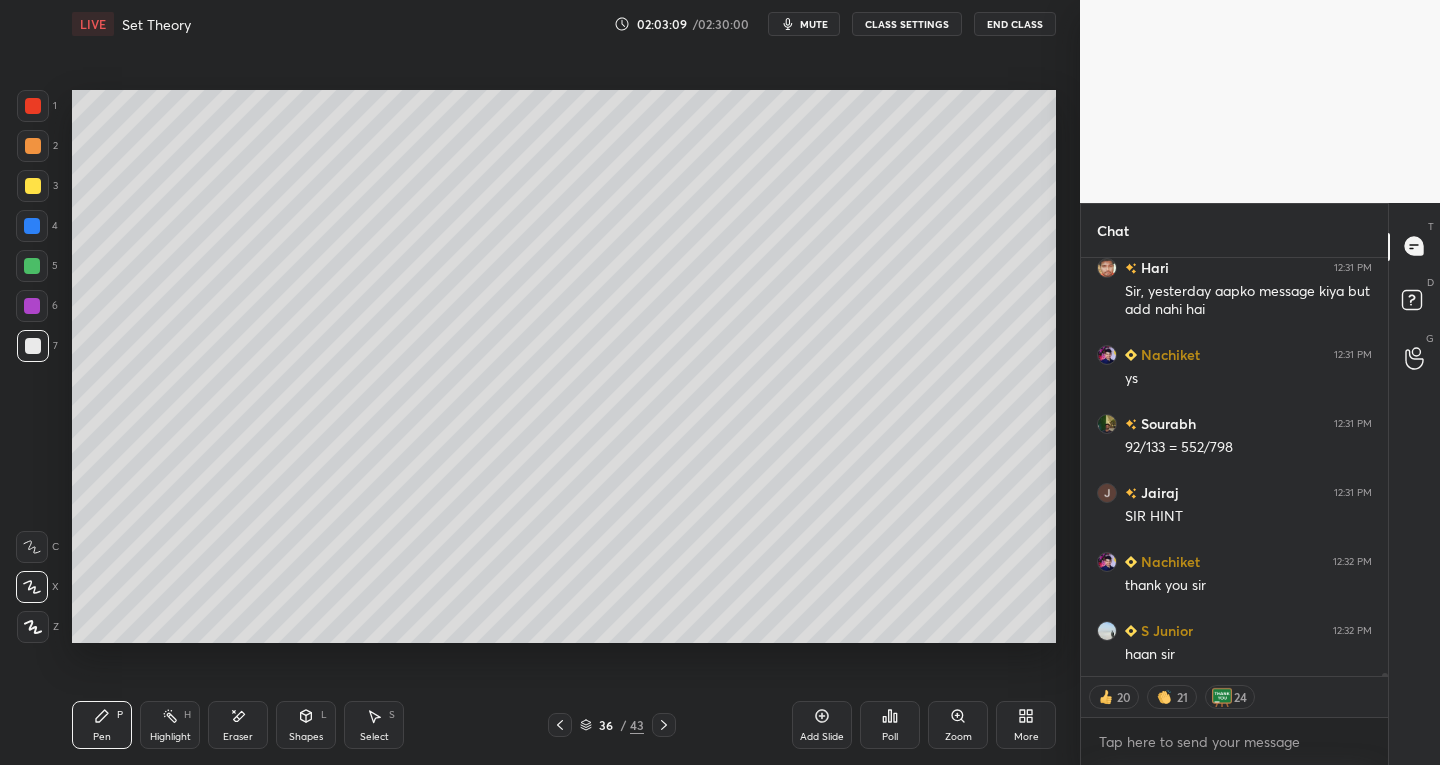 click 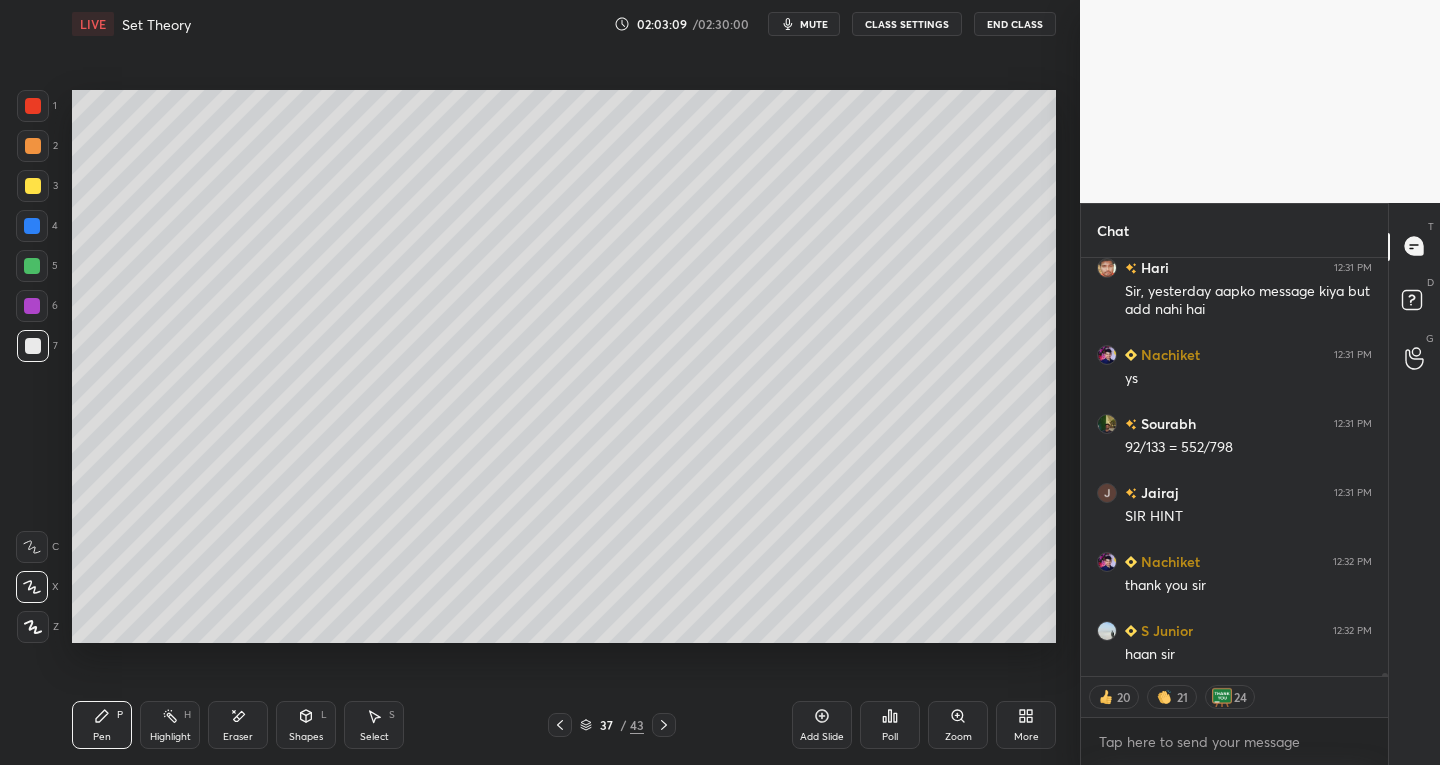 click 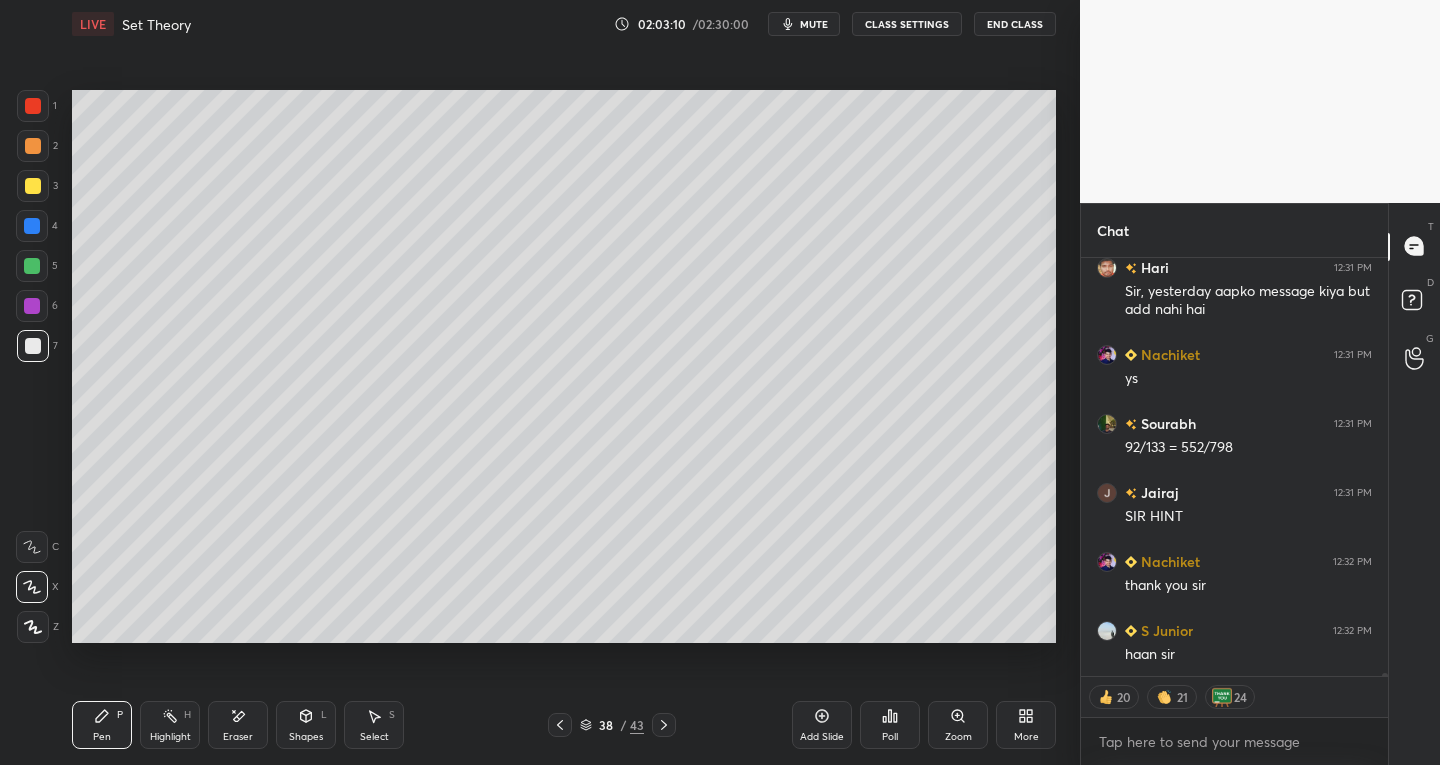 click 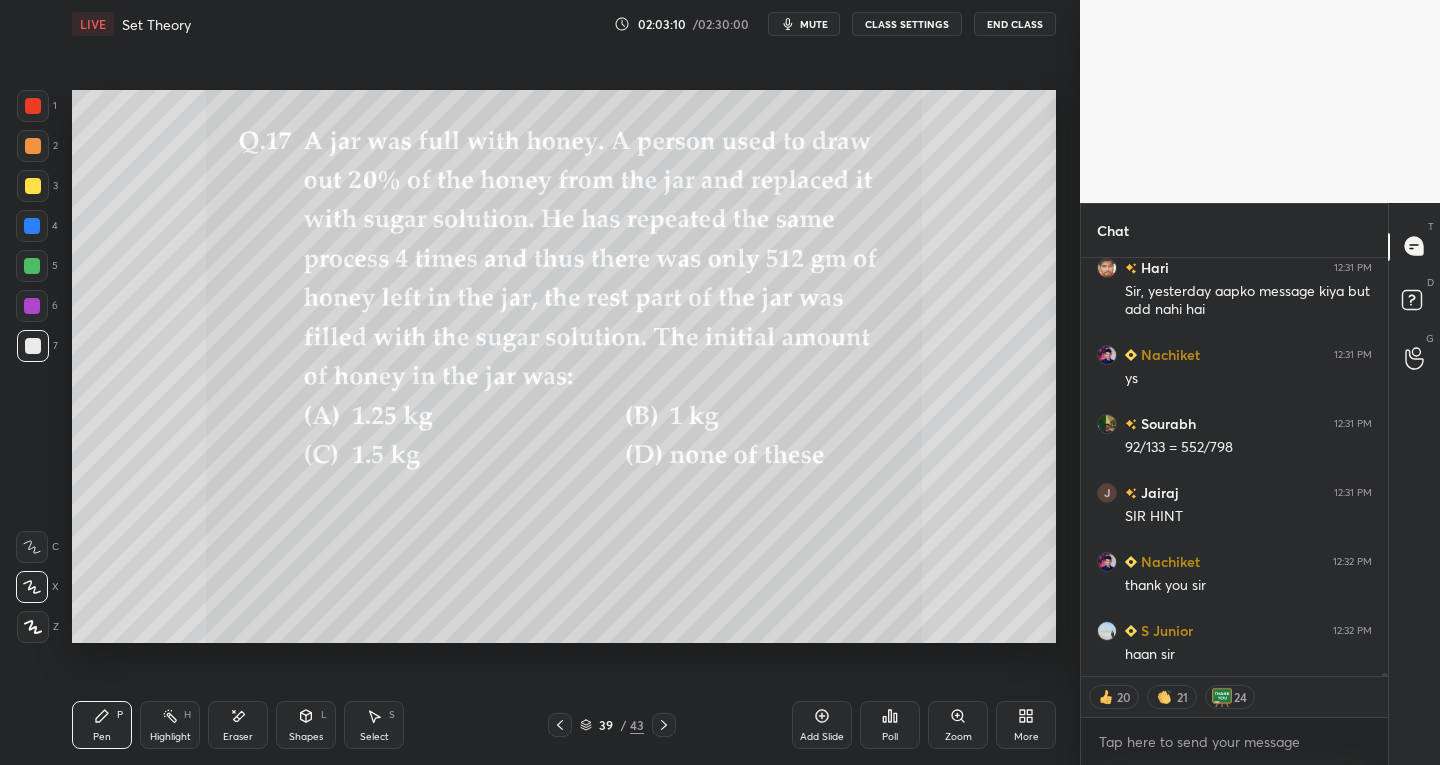 click 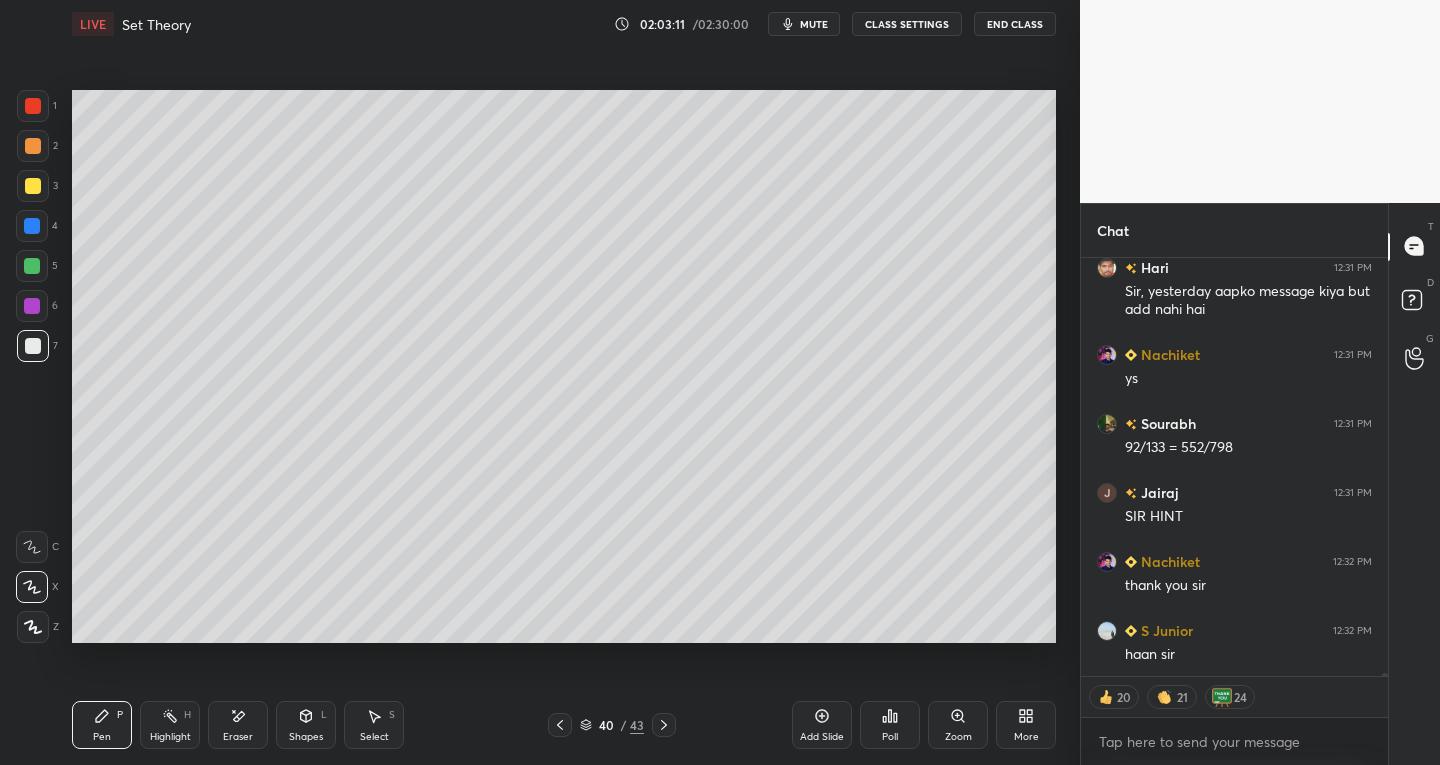 click 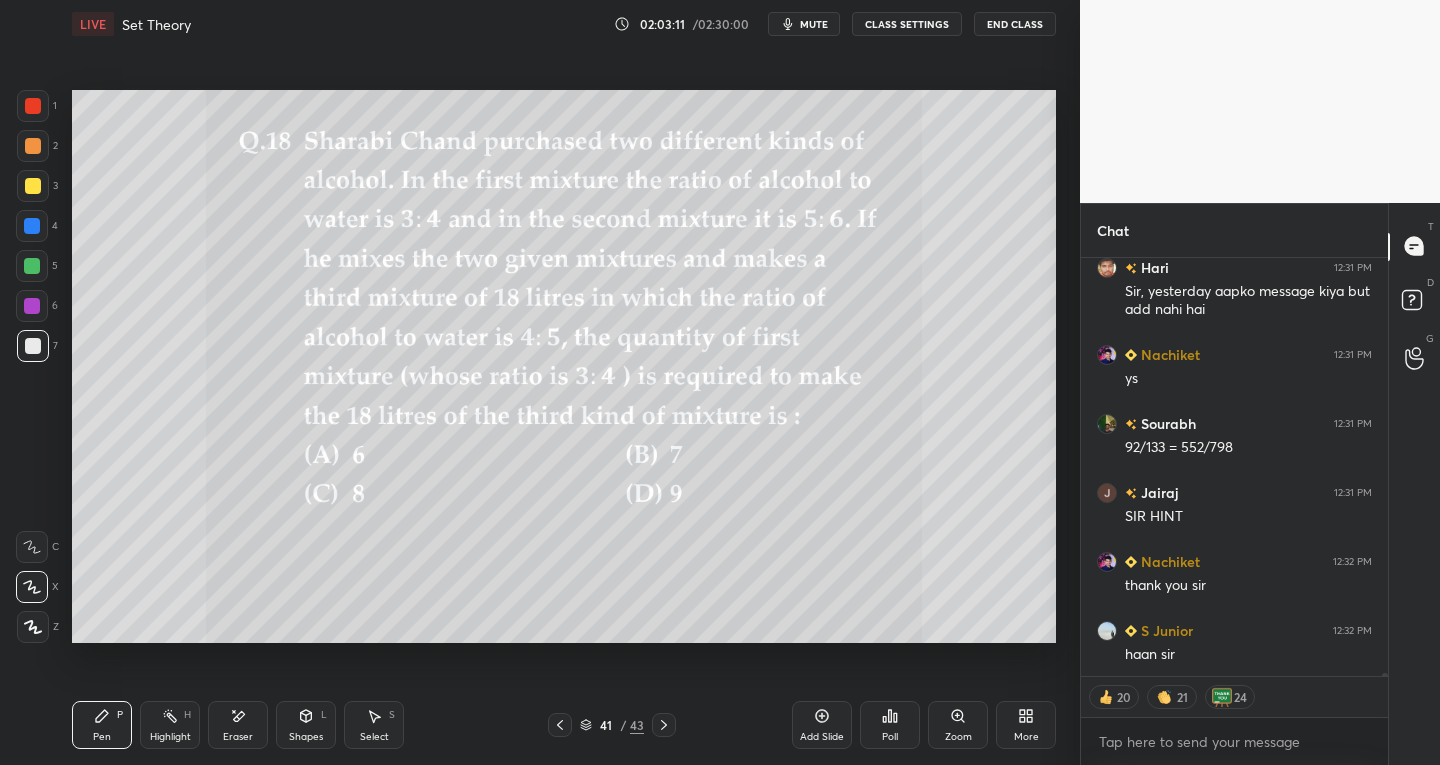 click at bounding box center (664, 725) 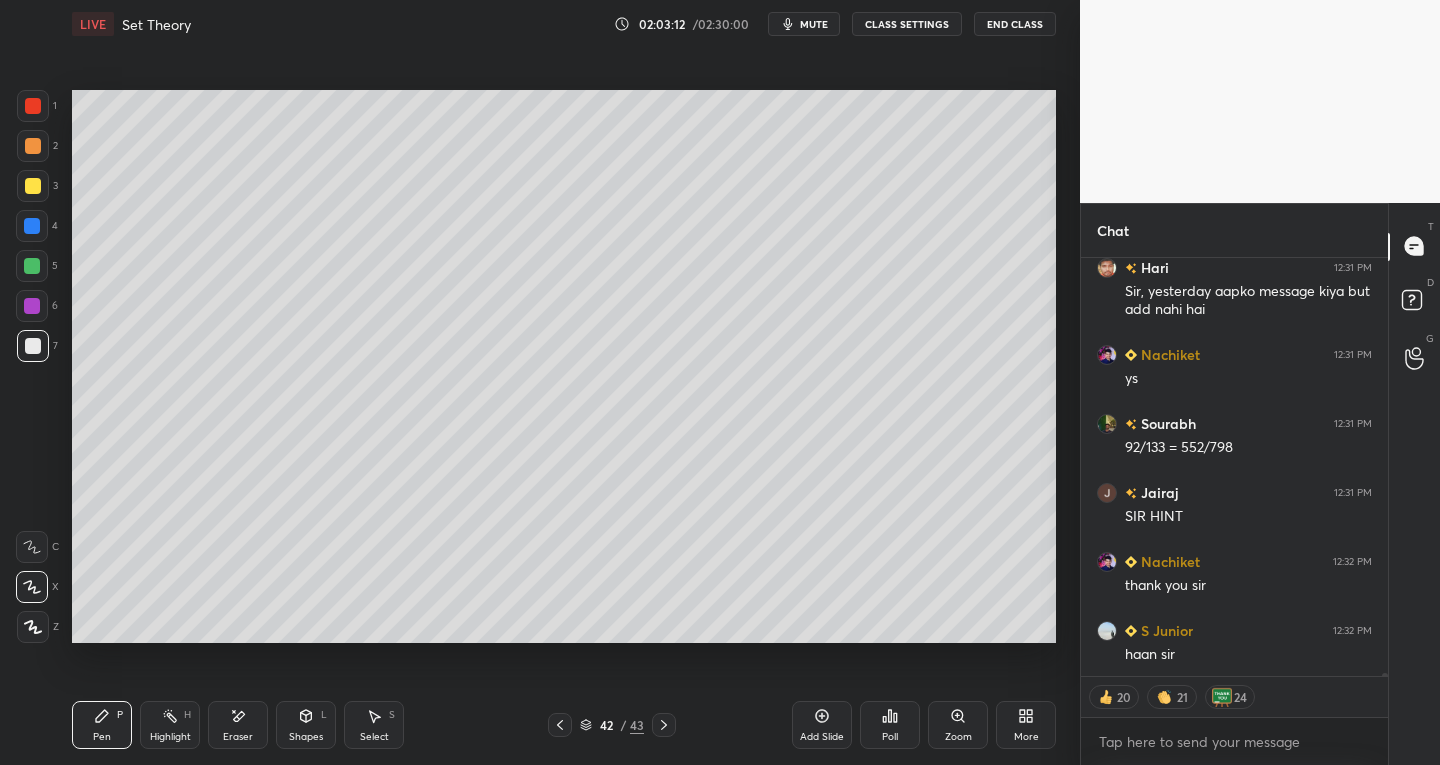 scroll, scrollTop: 55453, scrollLeft: 0, axis: vertical 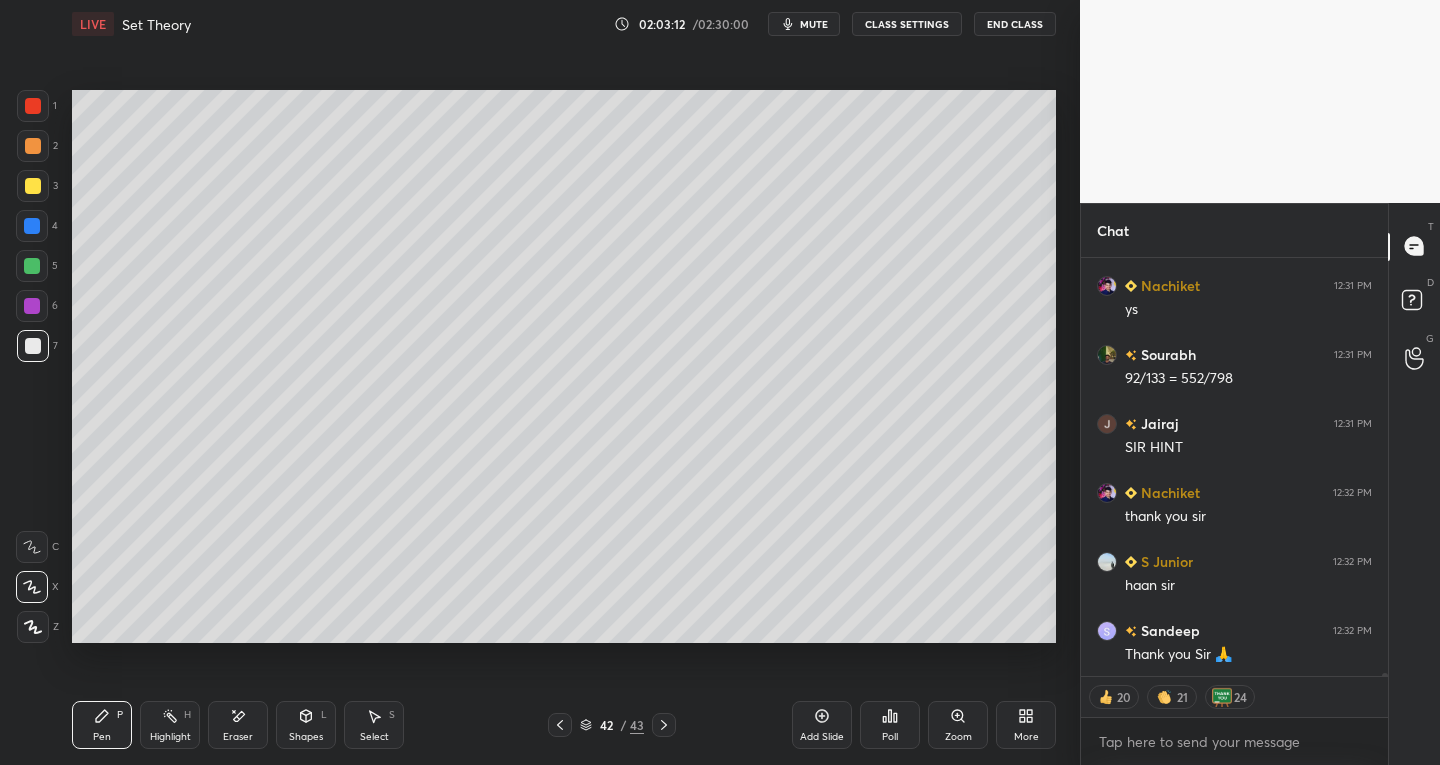 click 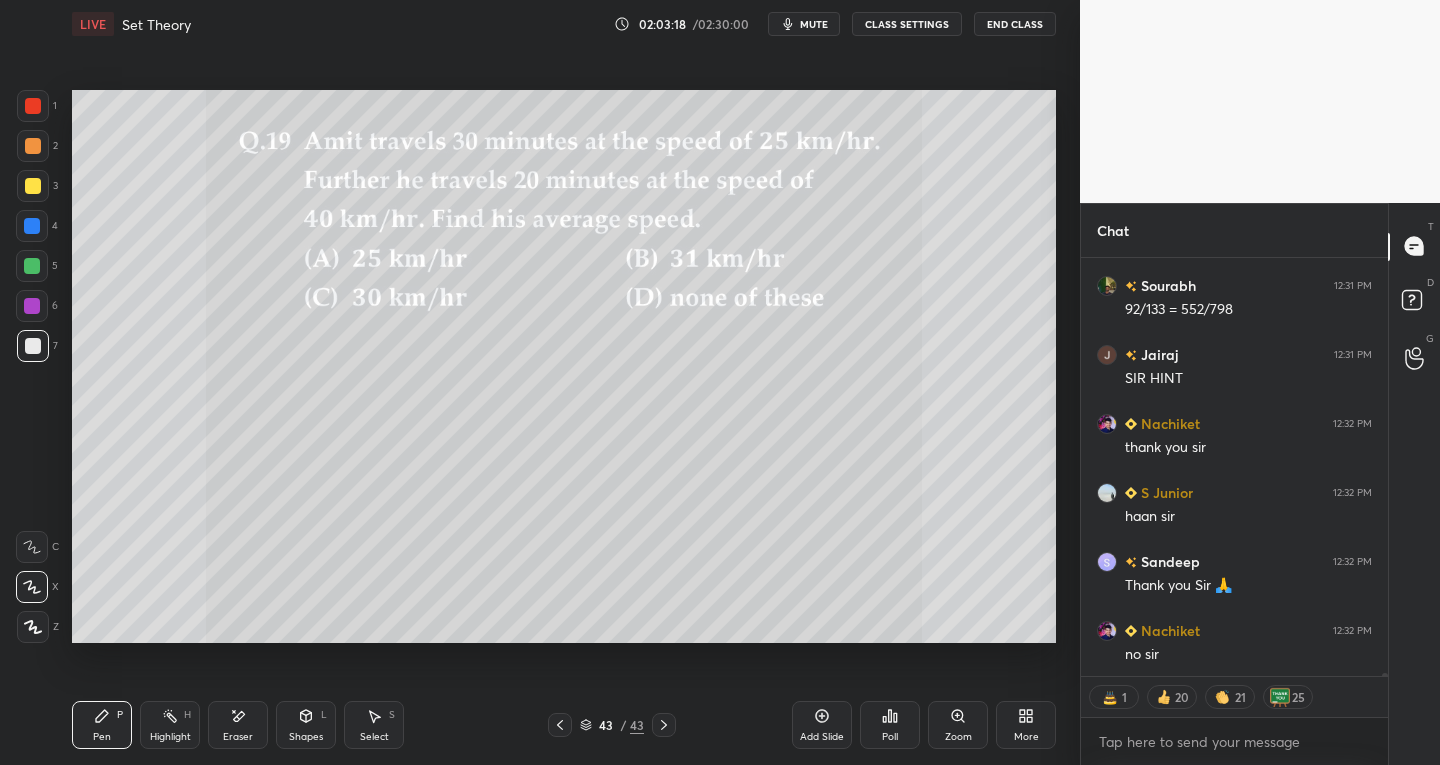 scroll, scrollTop: 55591, scrollLeft: 0, axis: vertical 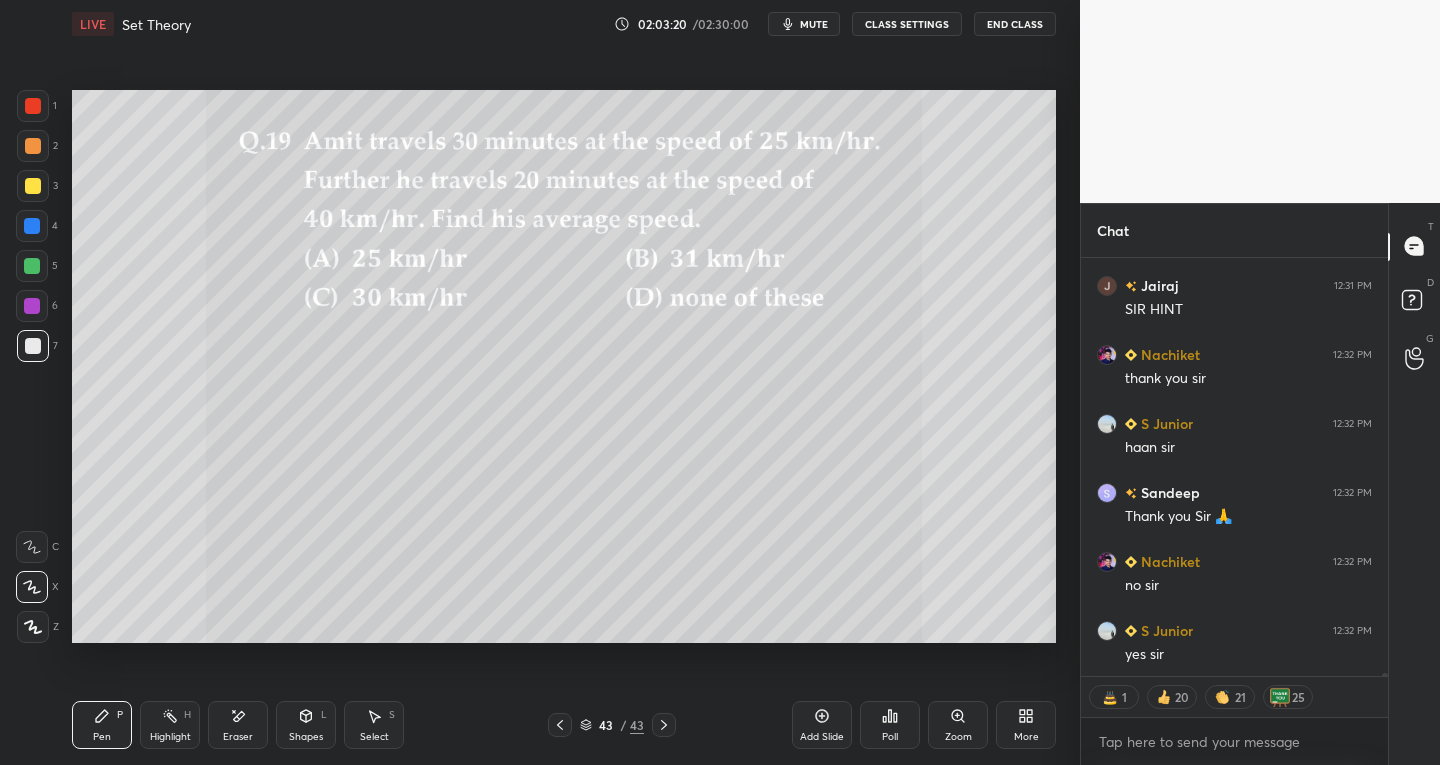 click 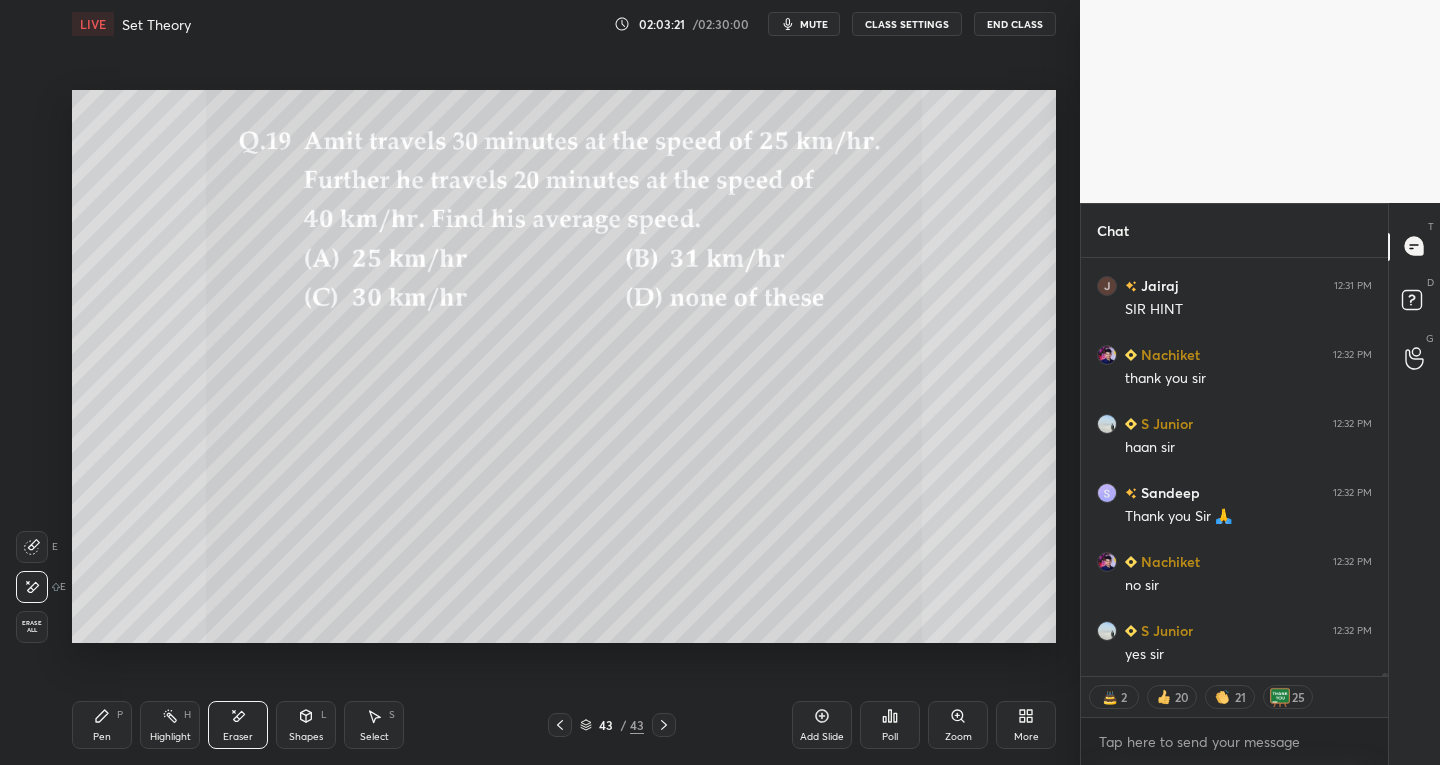 click at bounding box center (32, 587) 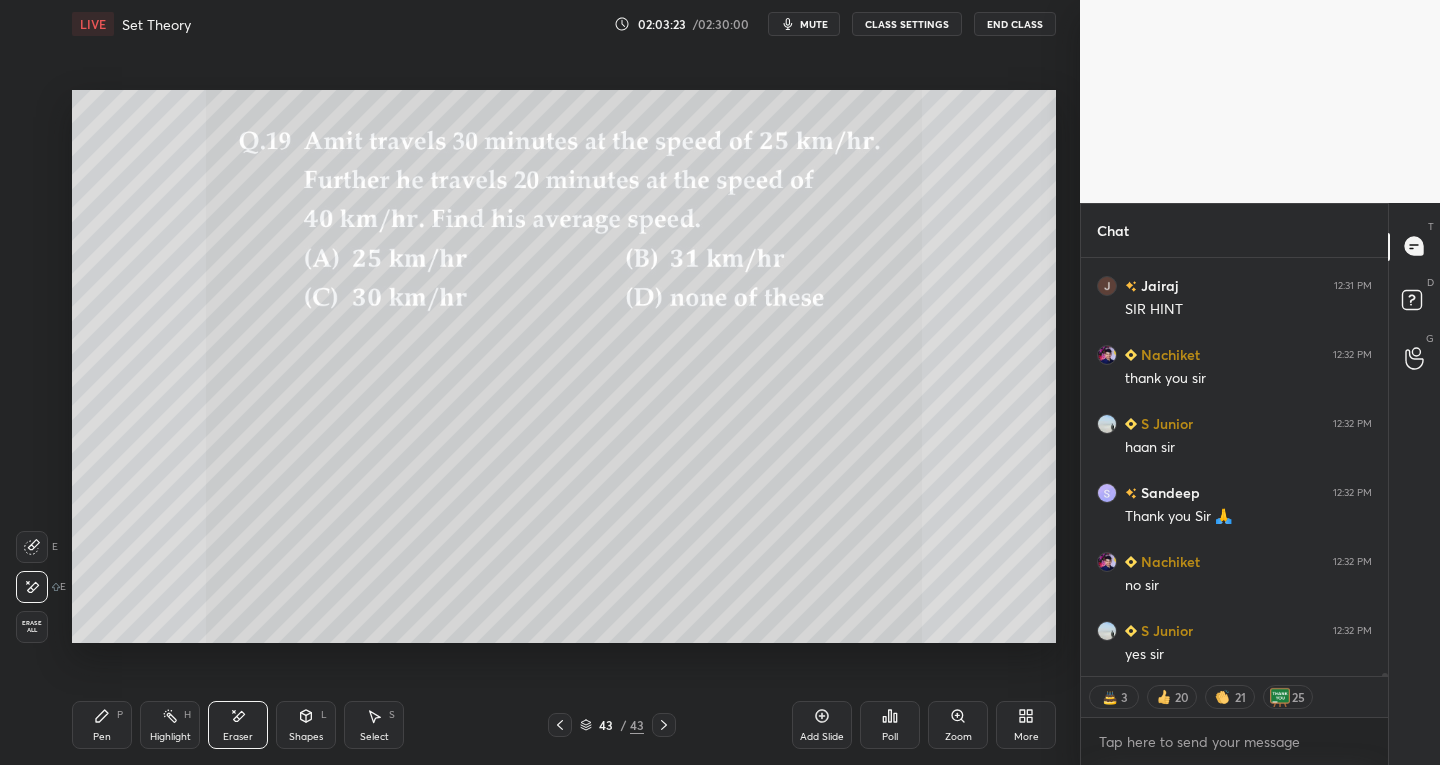 click on "Pen P" at bounding box center (102, 725) 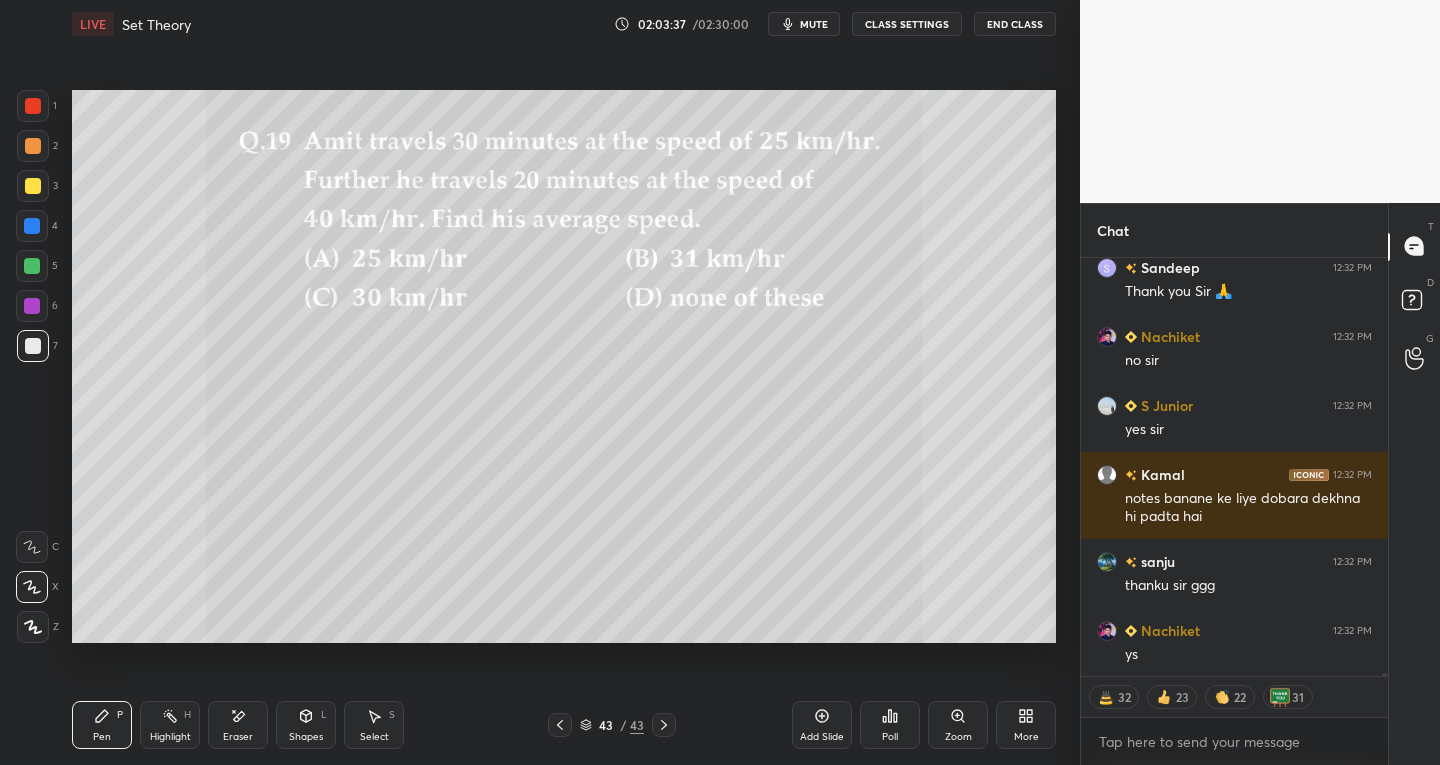 scroll, scrollTop: 55885, scrollLeft: 0, axis: vertical 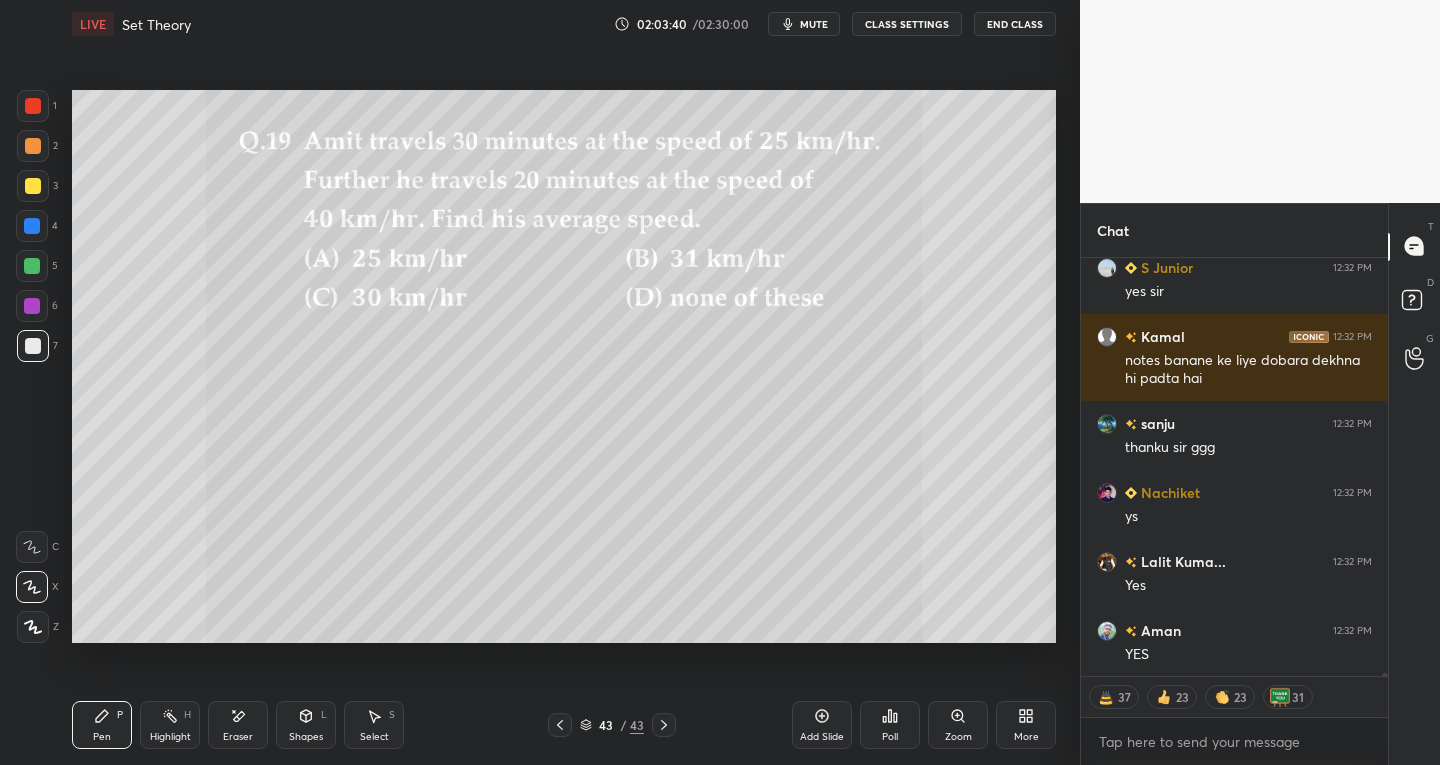 click at bounding box center (532, 382) 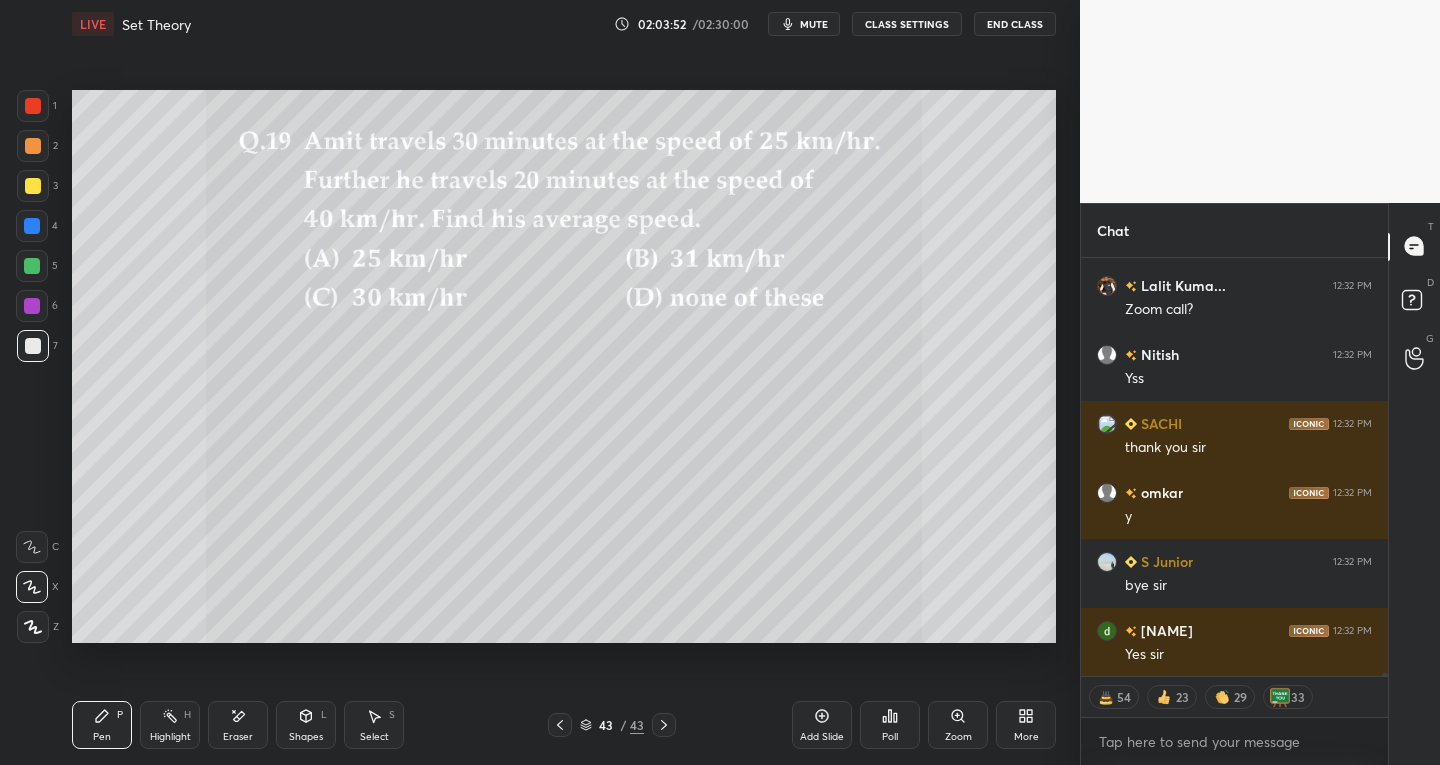scroll, scrollTop: 56713, scrollLeft: 0, axis: vertical 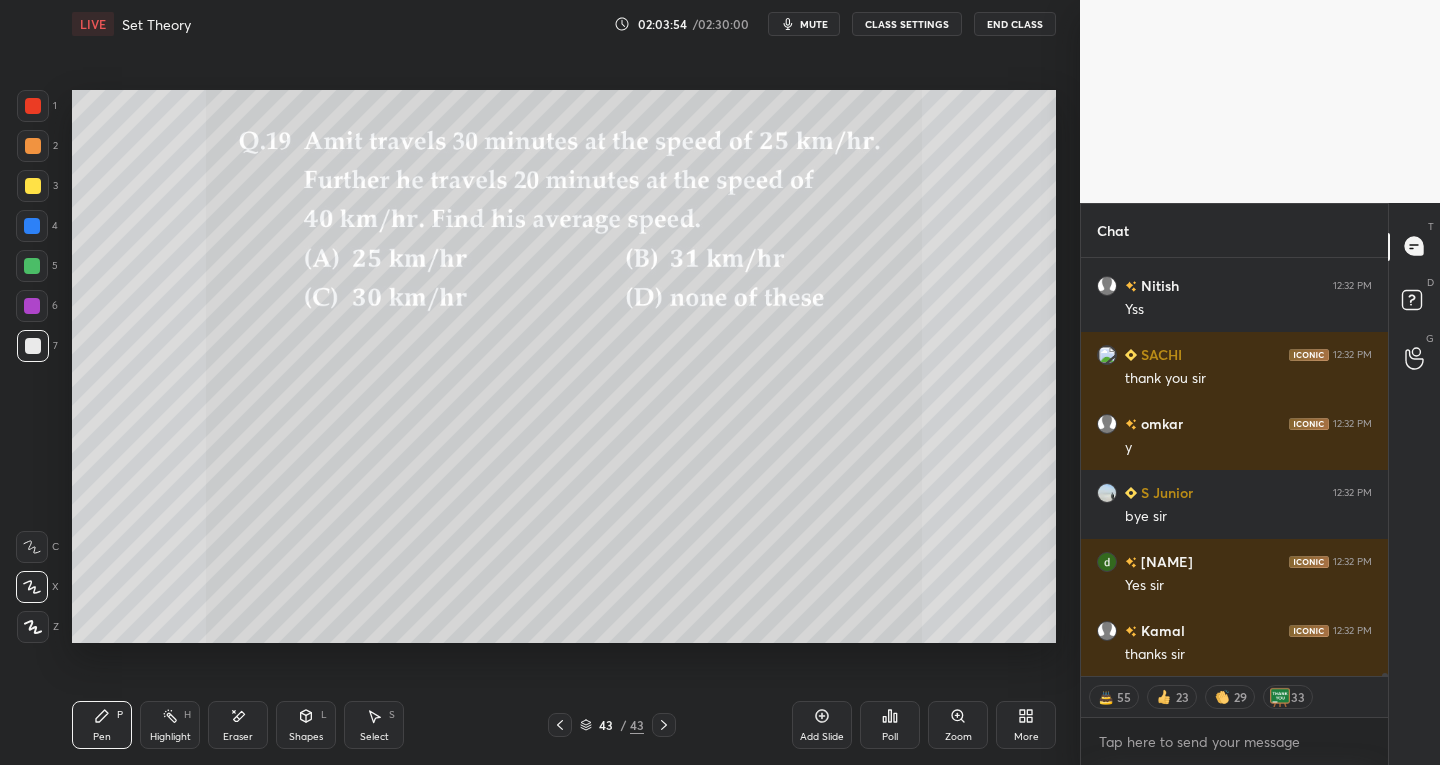 click on "End Class" at bounding box center (1015, 24) 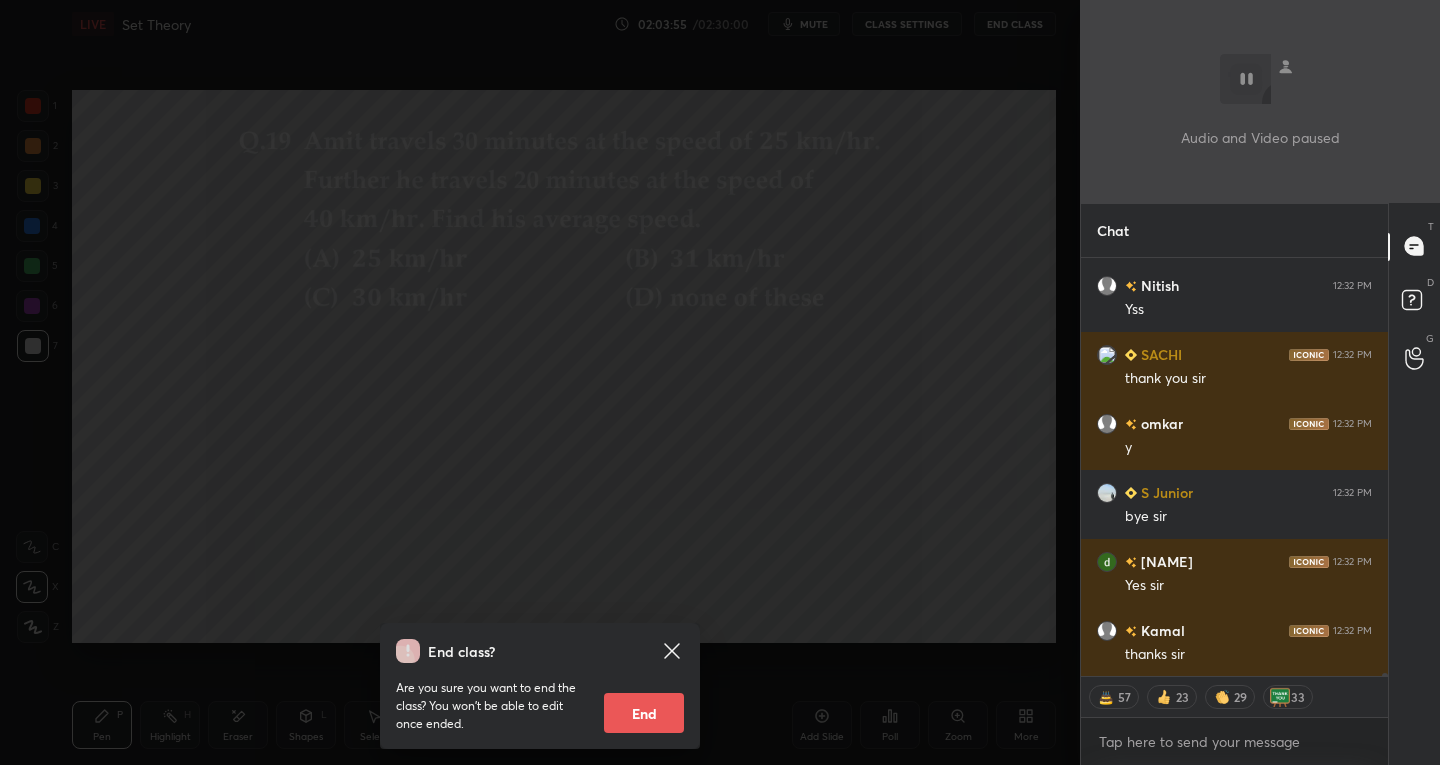 click on "End" at bounding box center (644, 713) 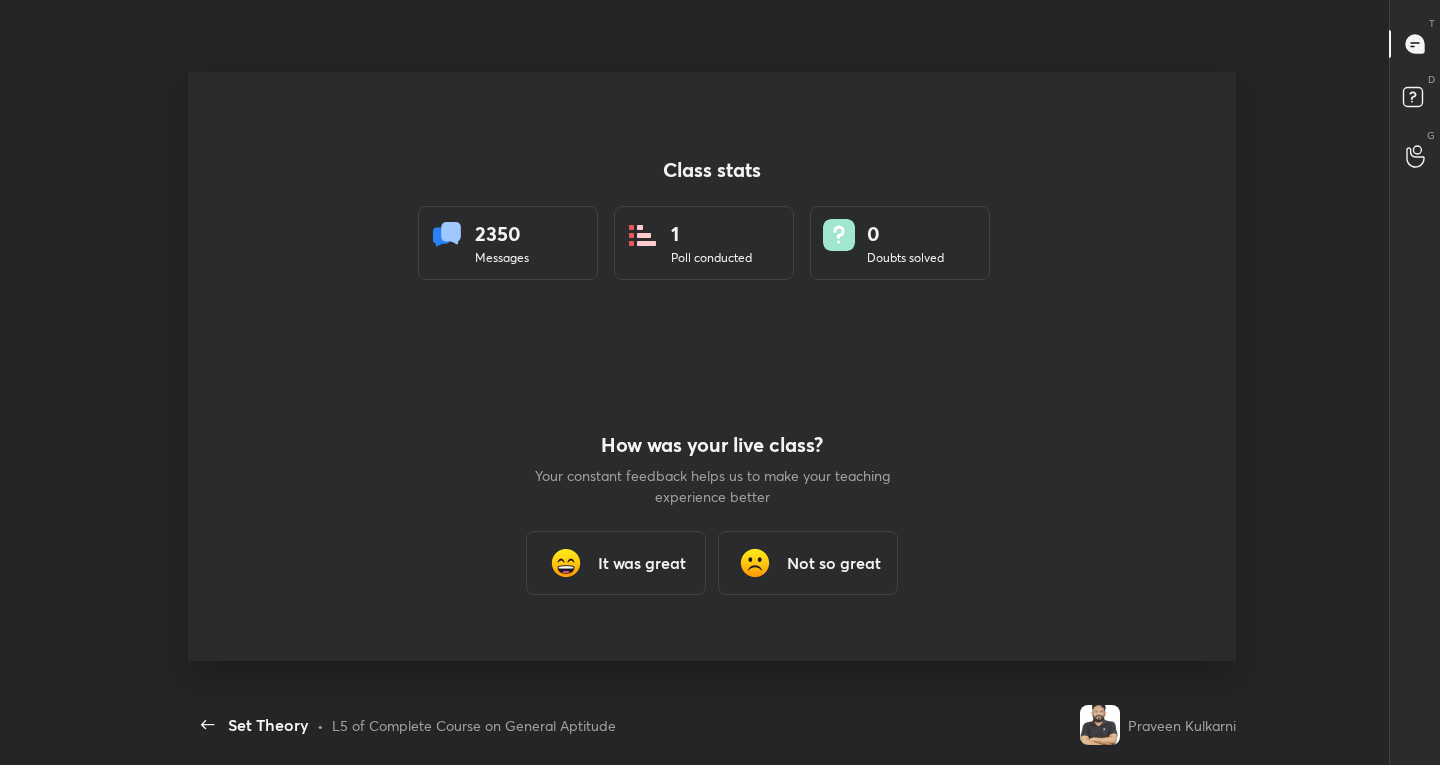 scroll, scrollTop: 99363, scrollLeft: 98923, axis: both 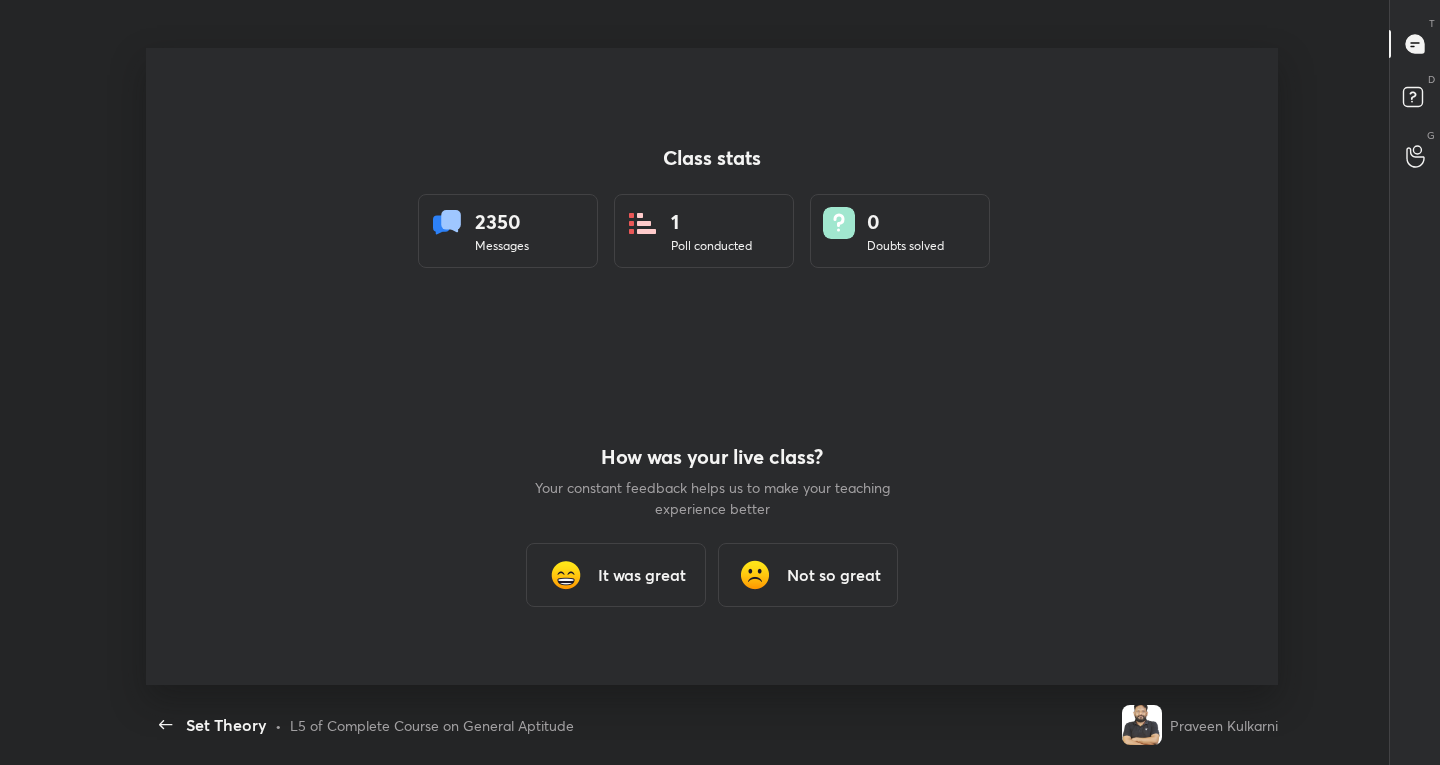 click on "It was great" at bounding box center [642, 575] 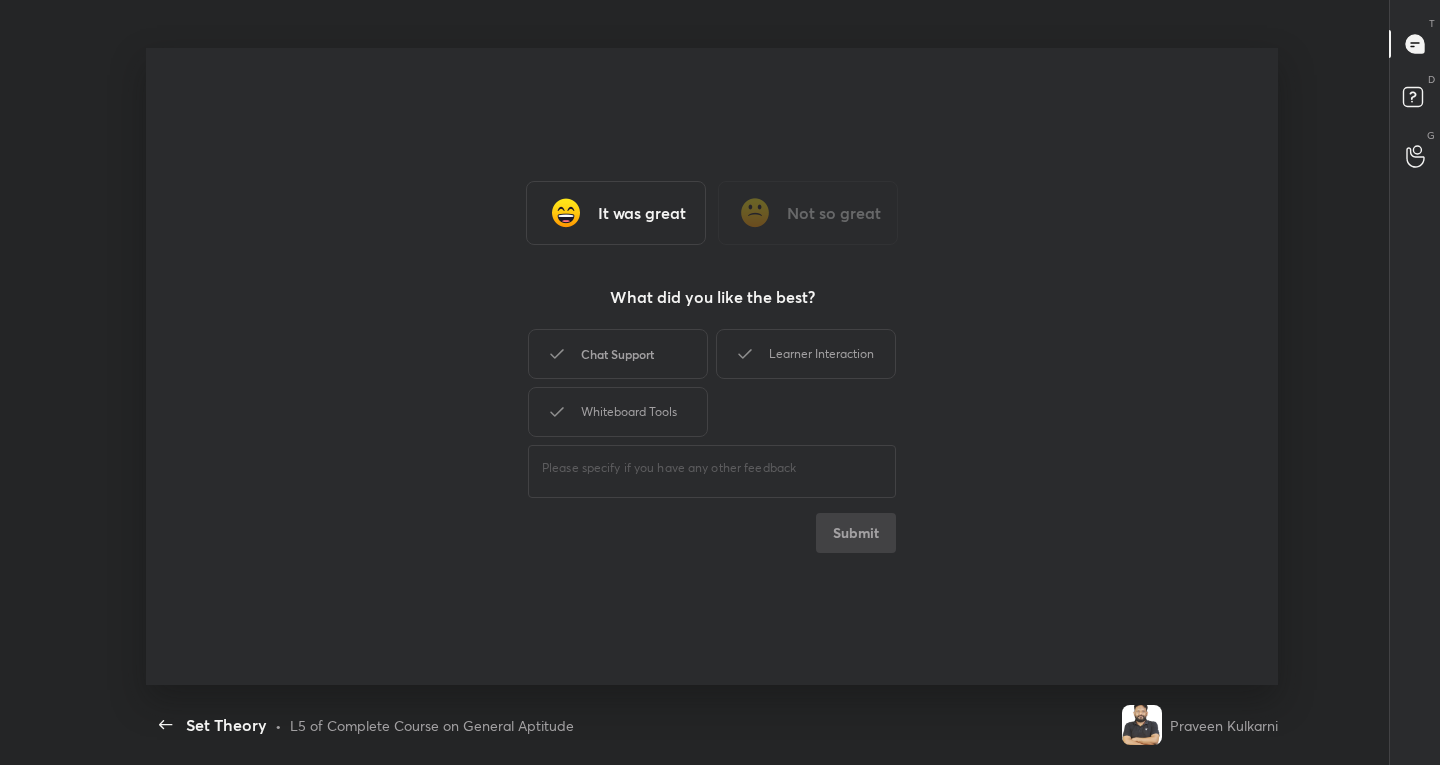 click on "Chat Support" at bounding box center [618, 354] 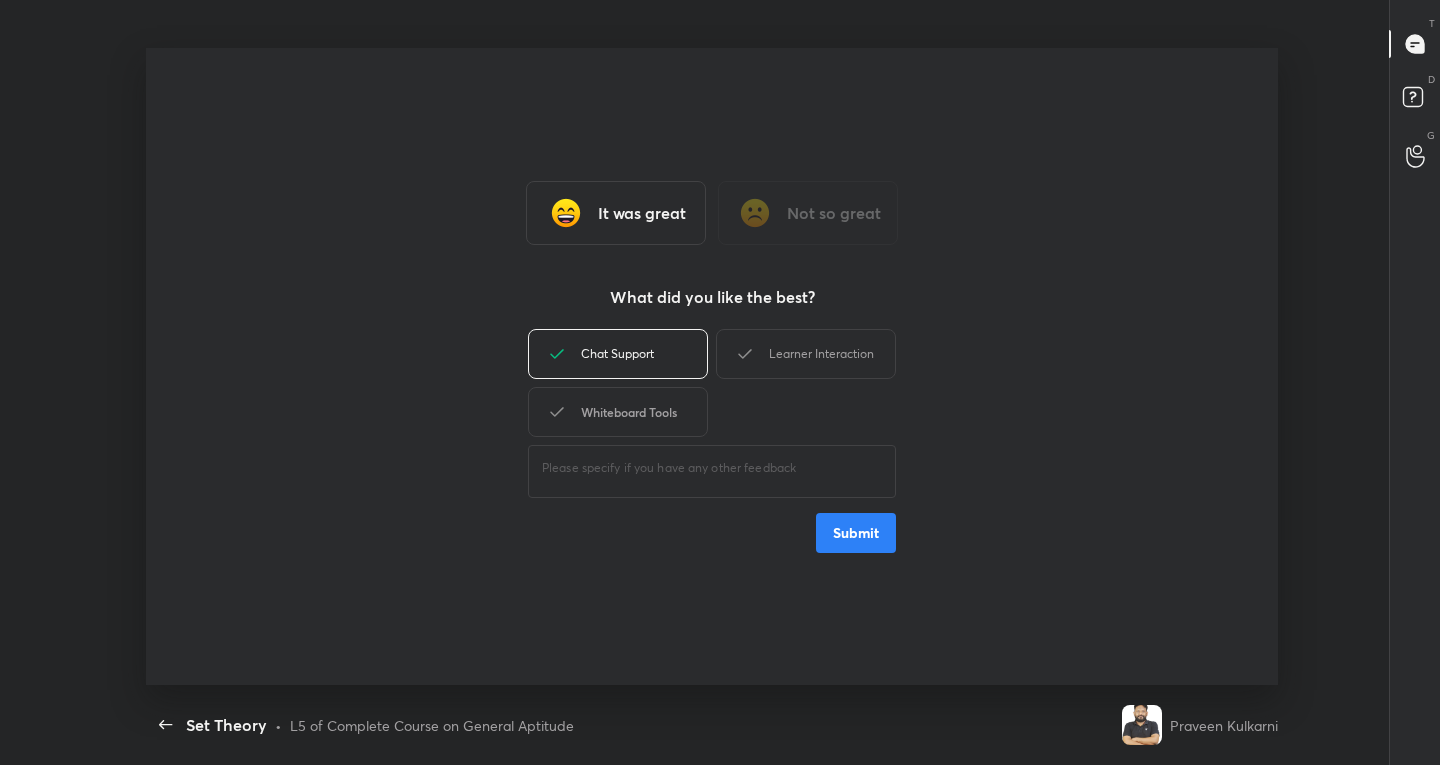 click on "Whiteboard Tools" at bounding box center [618, 412] 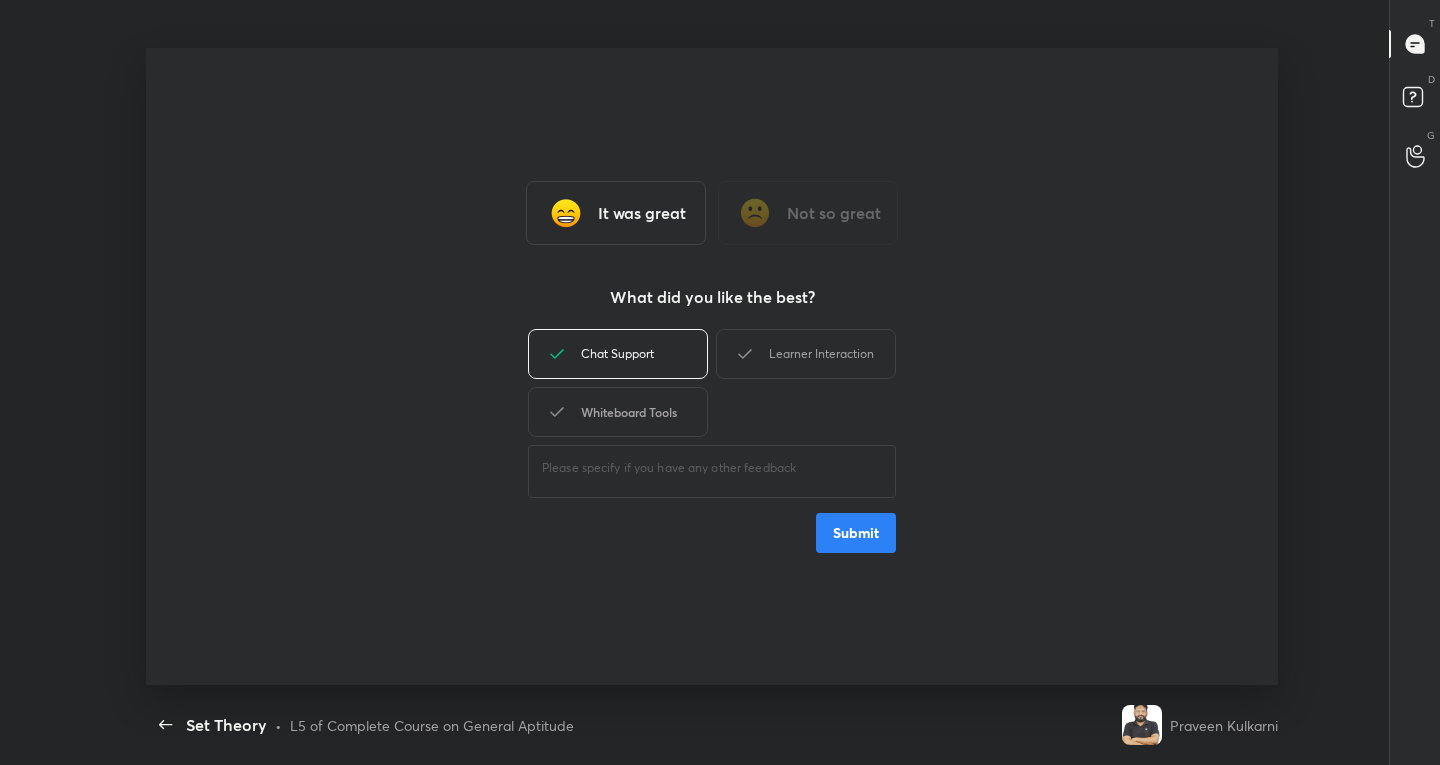 type on "x" 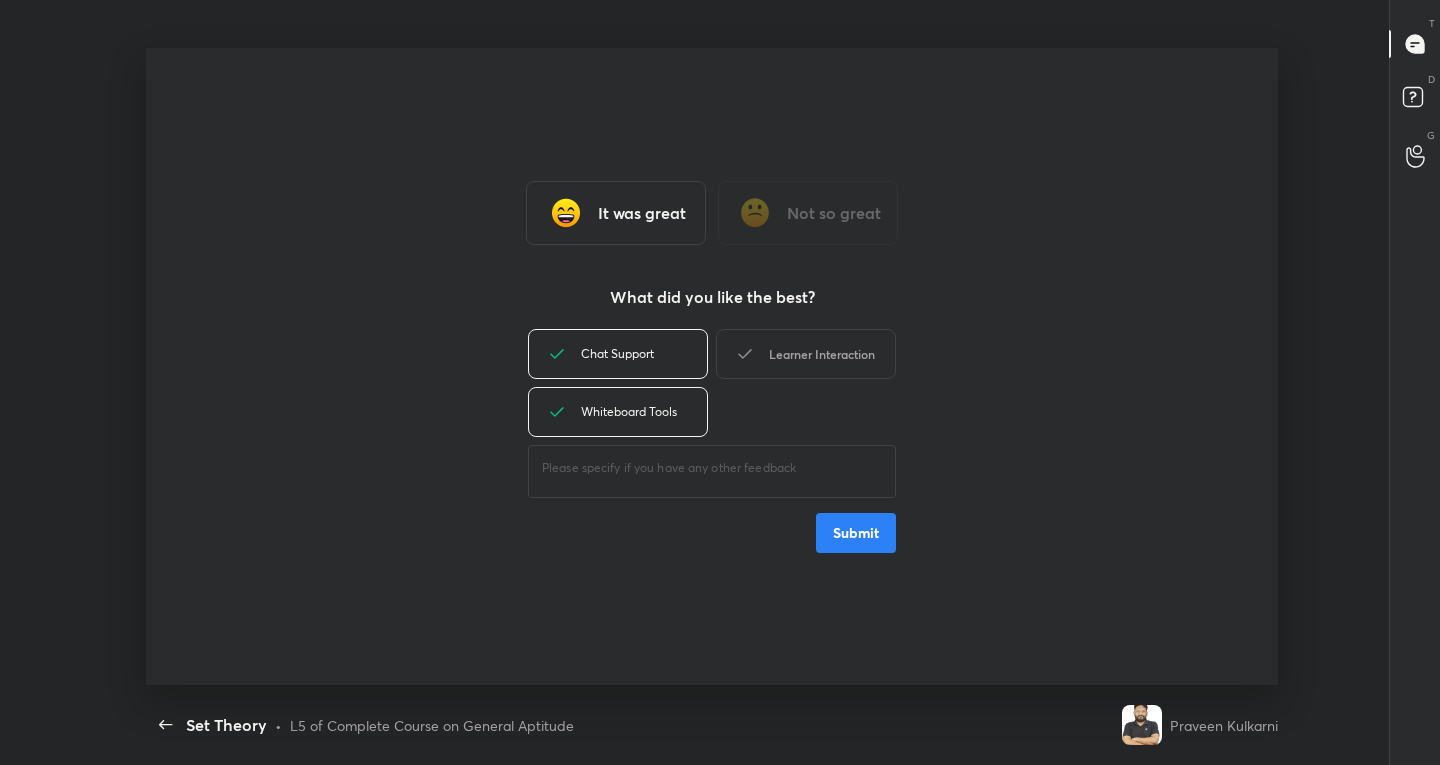 click on "Learner Interaction" at bounding box center [806, 354] 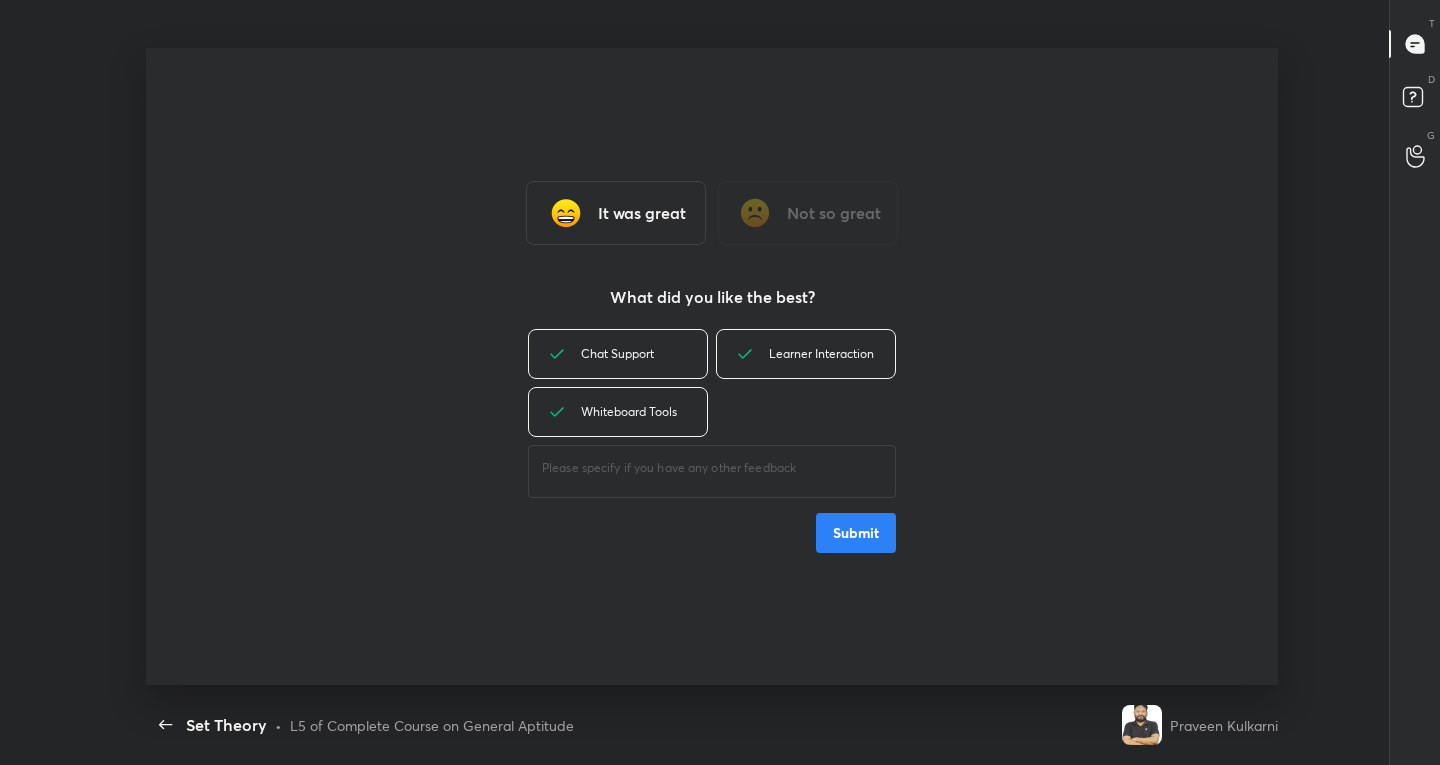click on "Submit" at bounding box center (856, 533) 